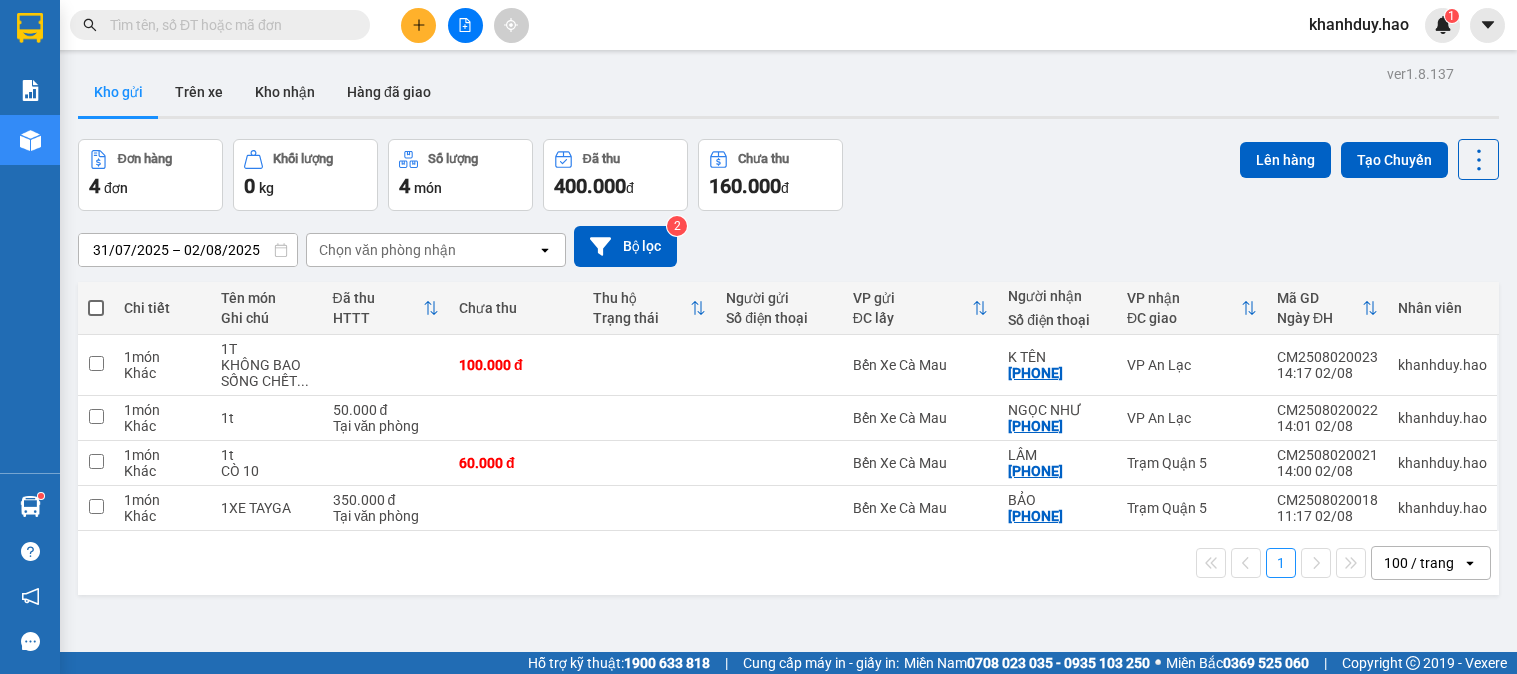 scroll, scrollTop: 0, scrollLeft: 0, axis: both 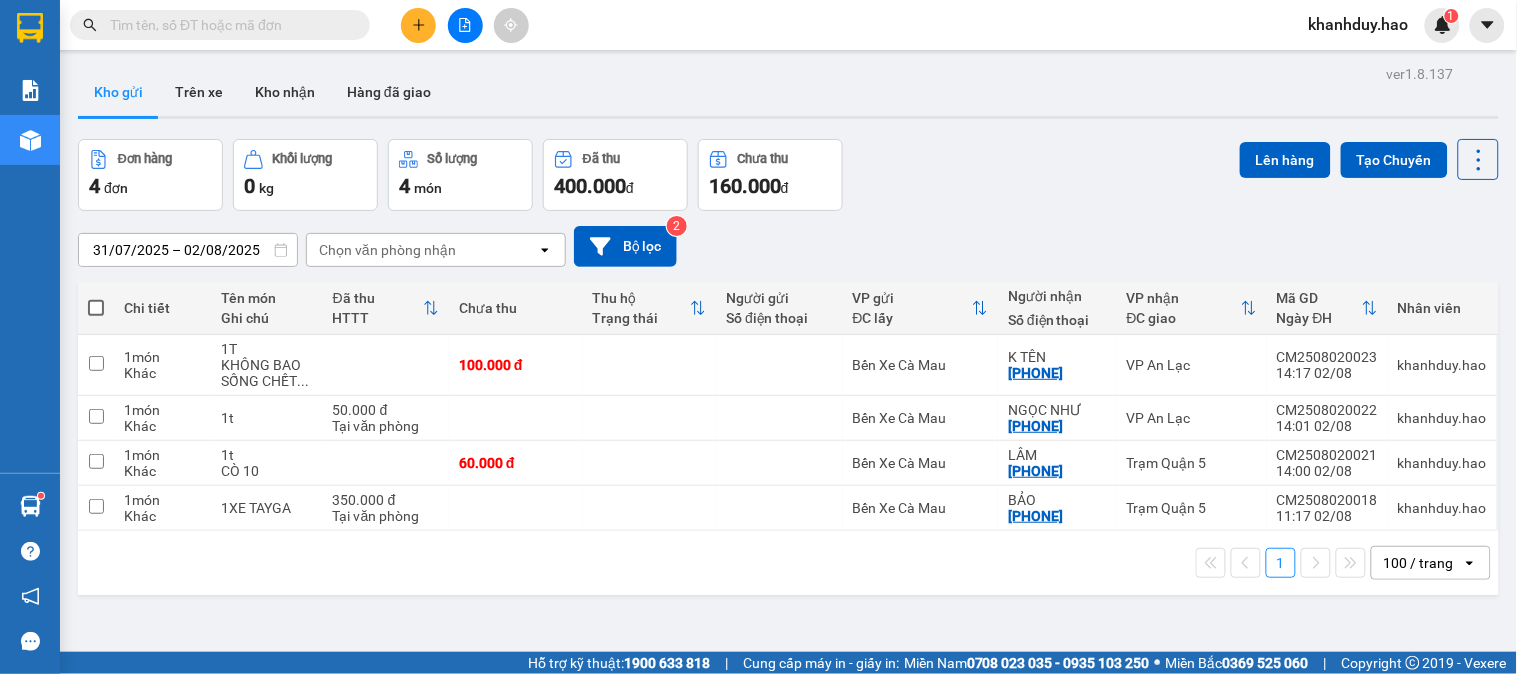 click at bounding box center [418, 25] 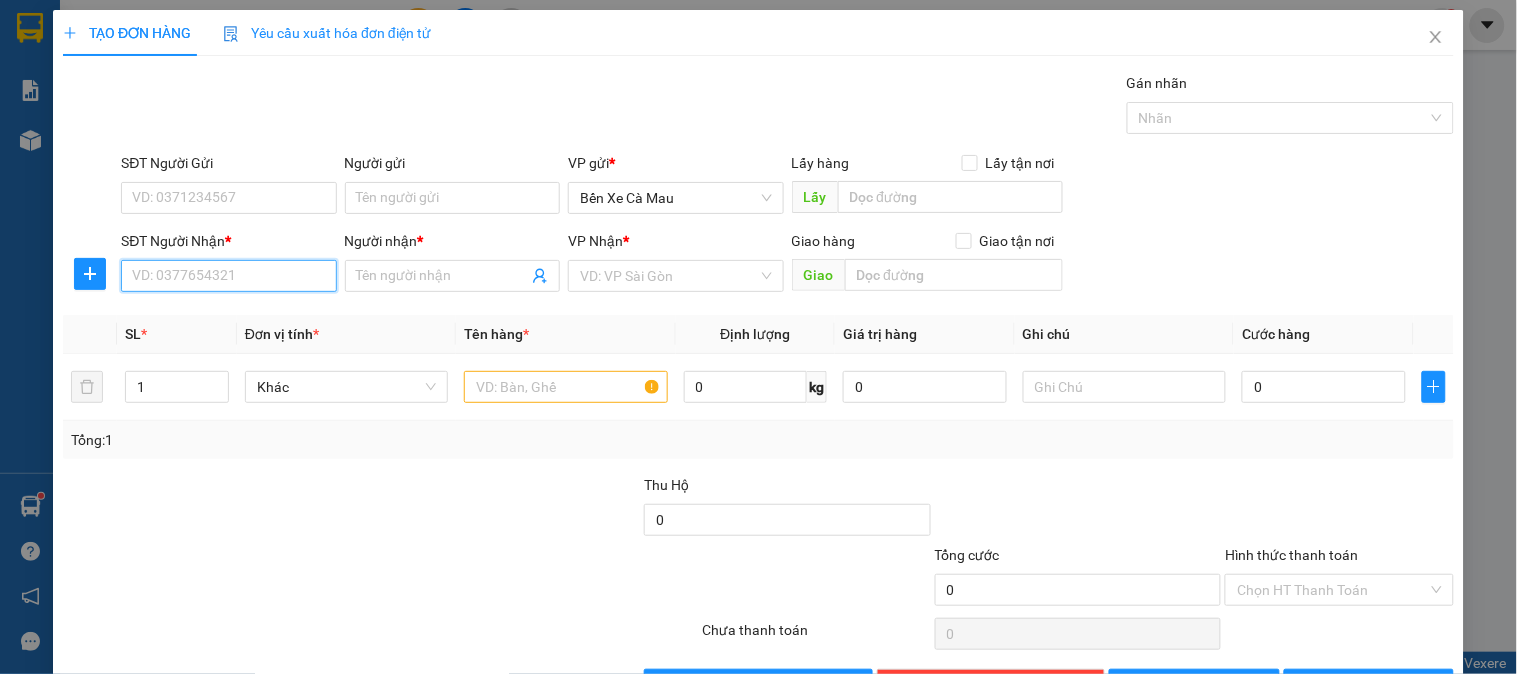 click on "SĐT Người Nhận  *" at bounding box center [228, 276] 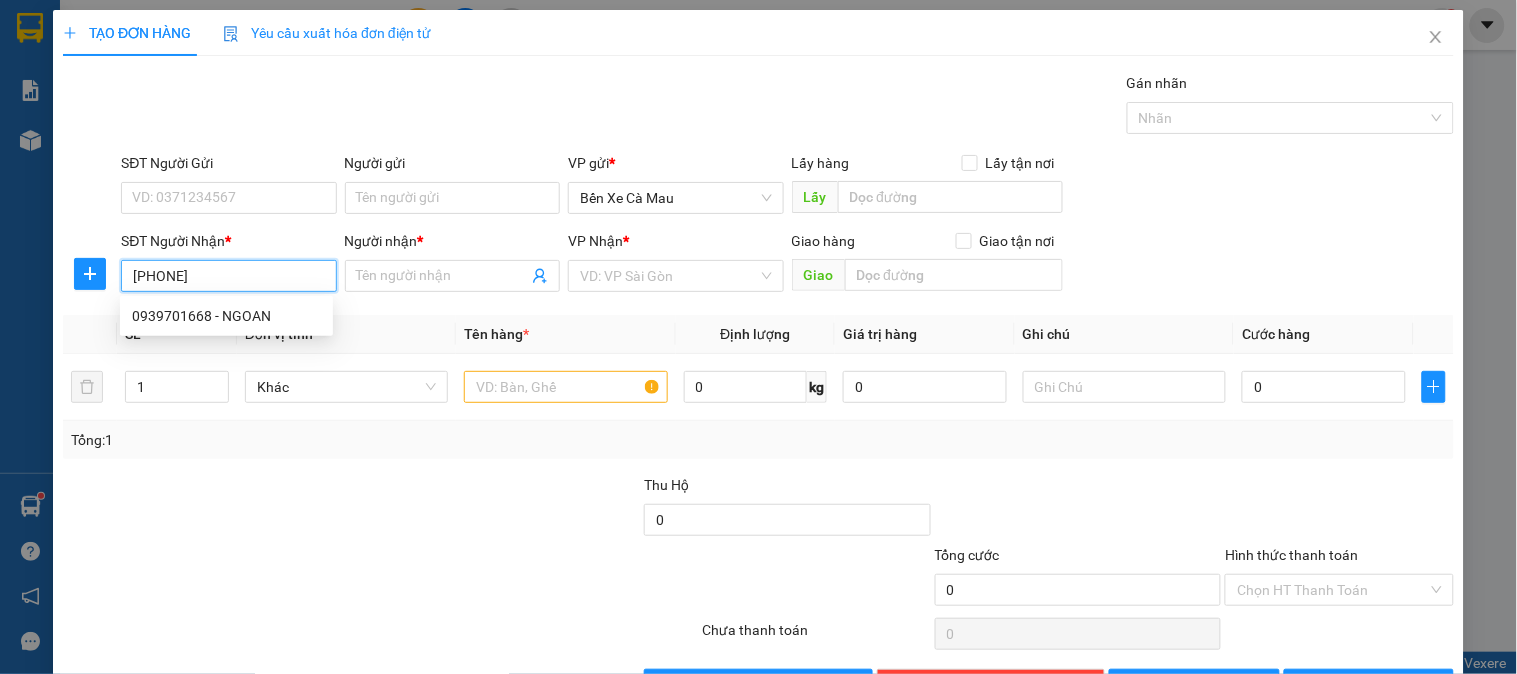 drag, startPoint x: 273, startPoint y: 322, endPoint x: 851, endPoint y: 342, distance: 578.34595 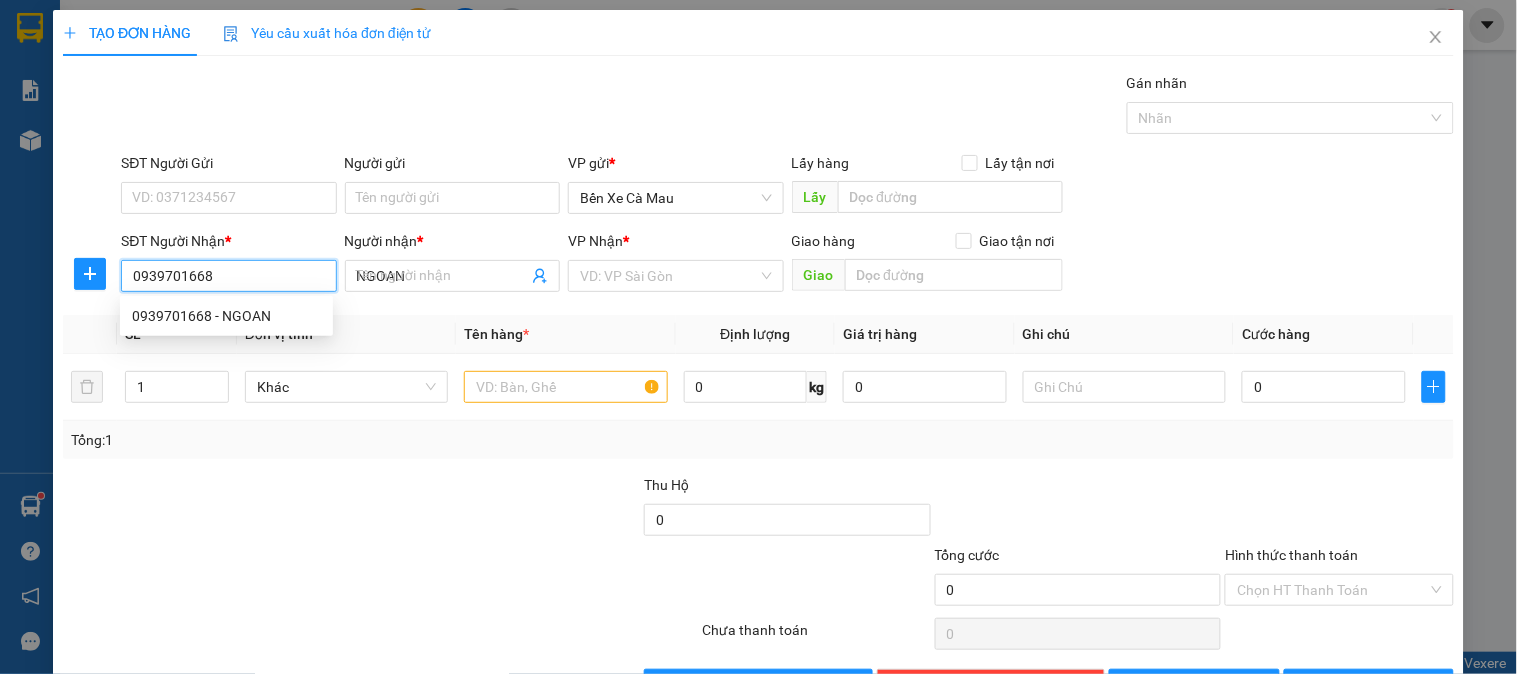 type on "30.000" 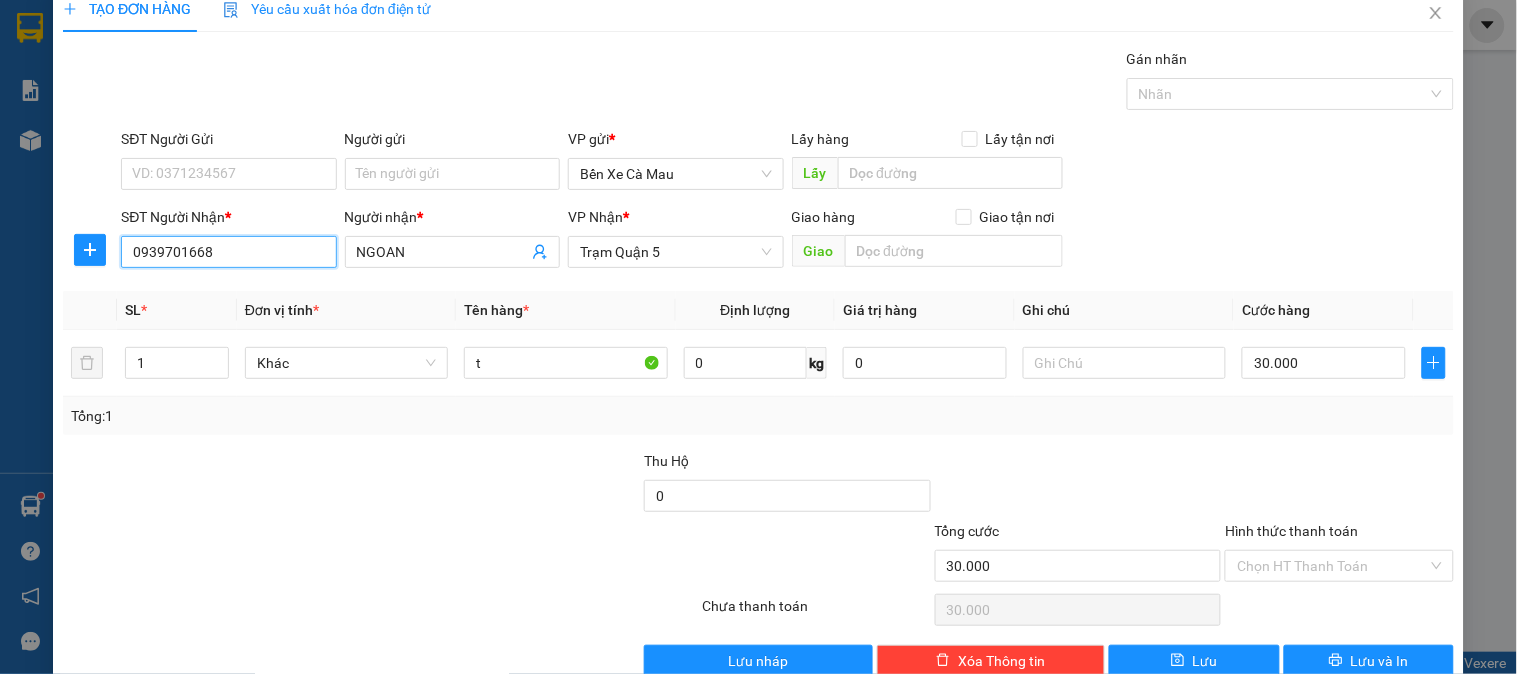 scroll, scrollTop: 65, scrollLeft: 0, axis: vertical 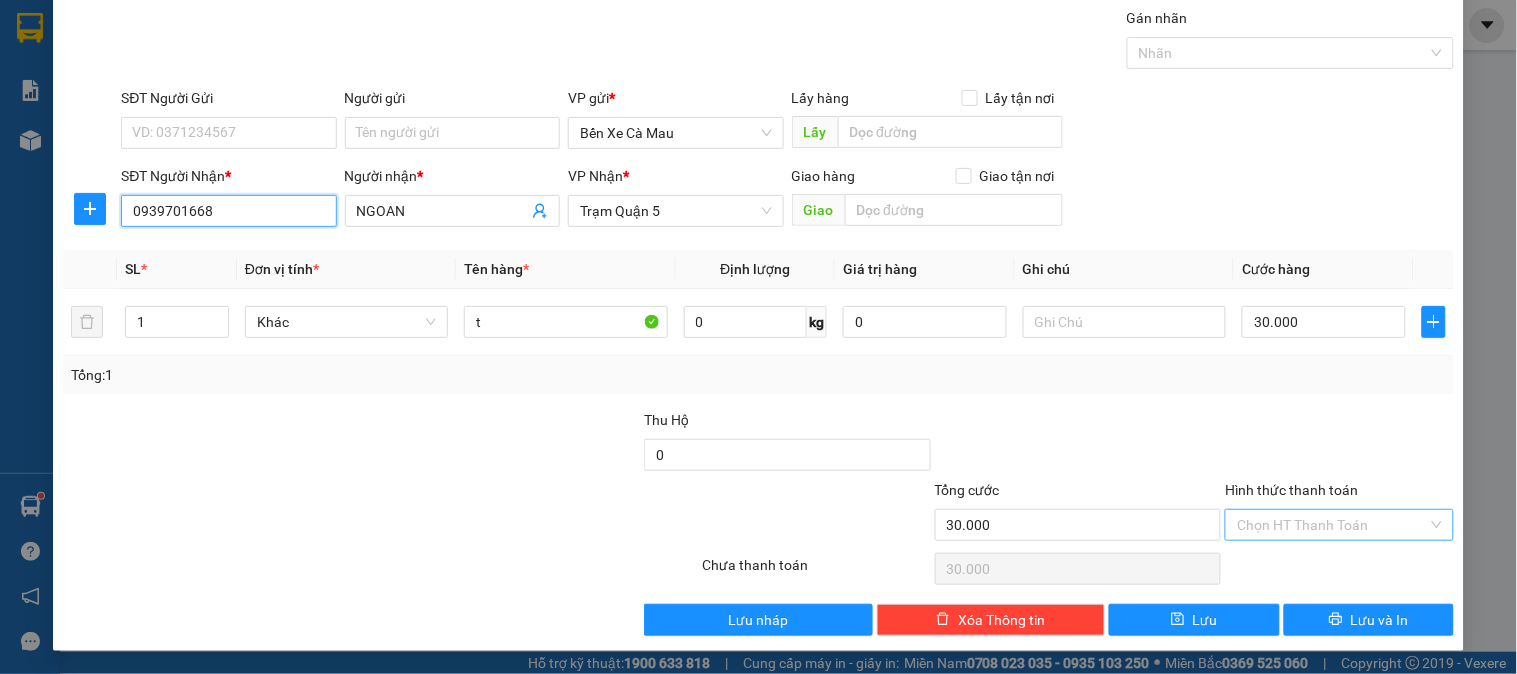 type on "0939701668" 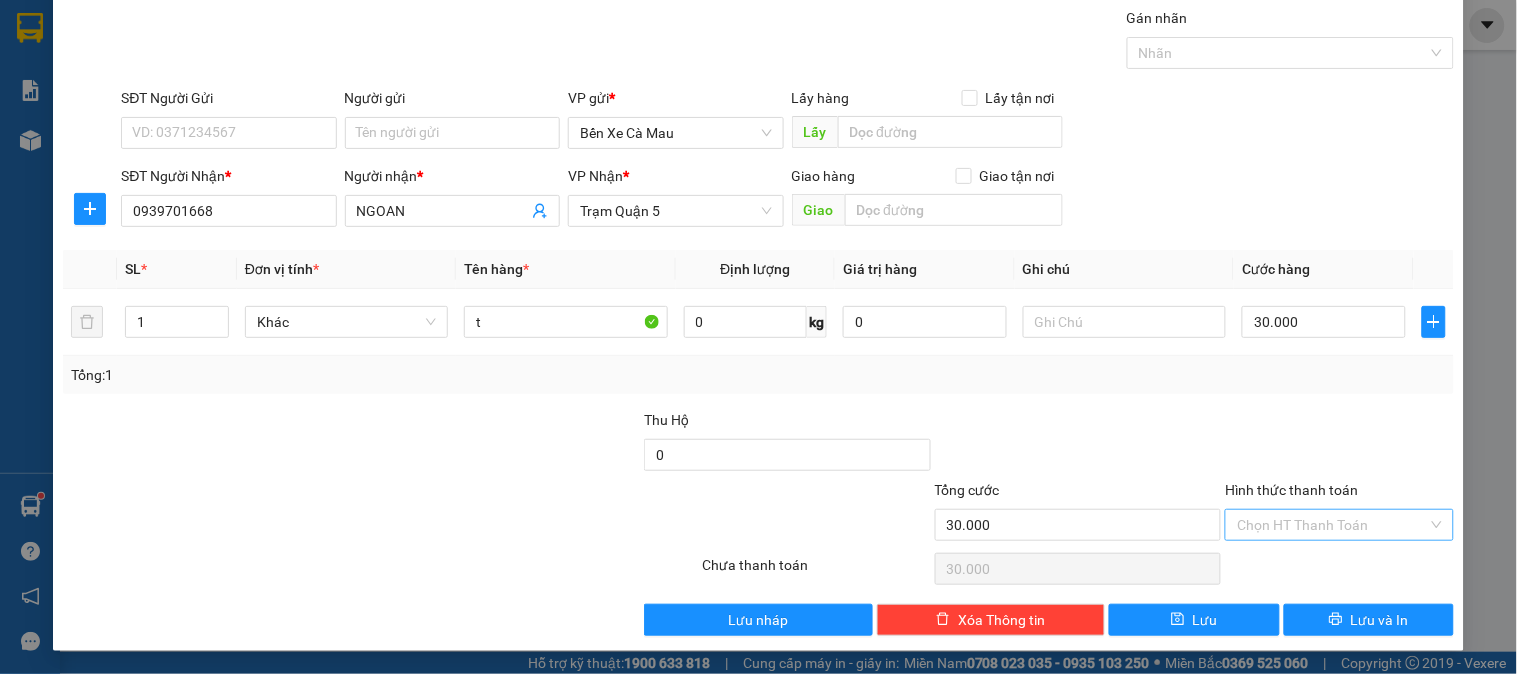 click on "Hình thức thanh toán" at bounding box center [1332, 525] 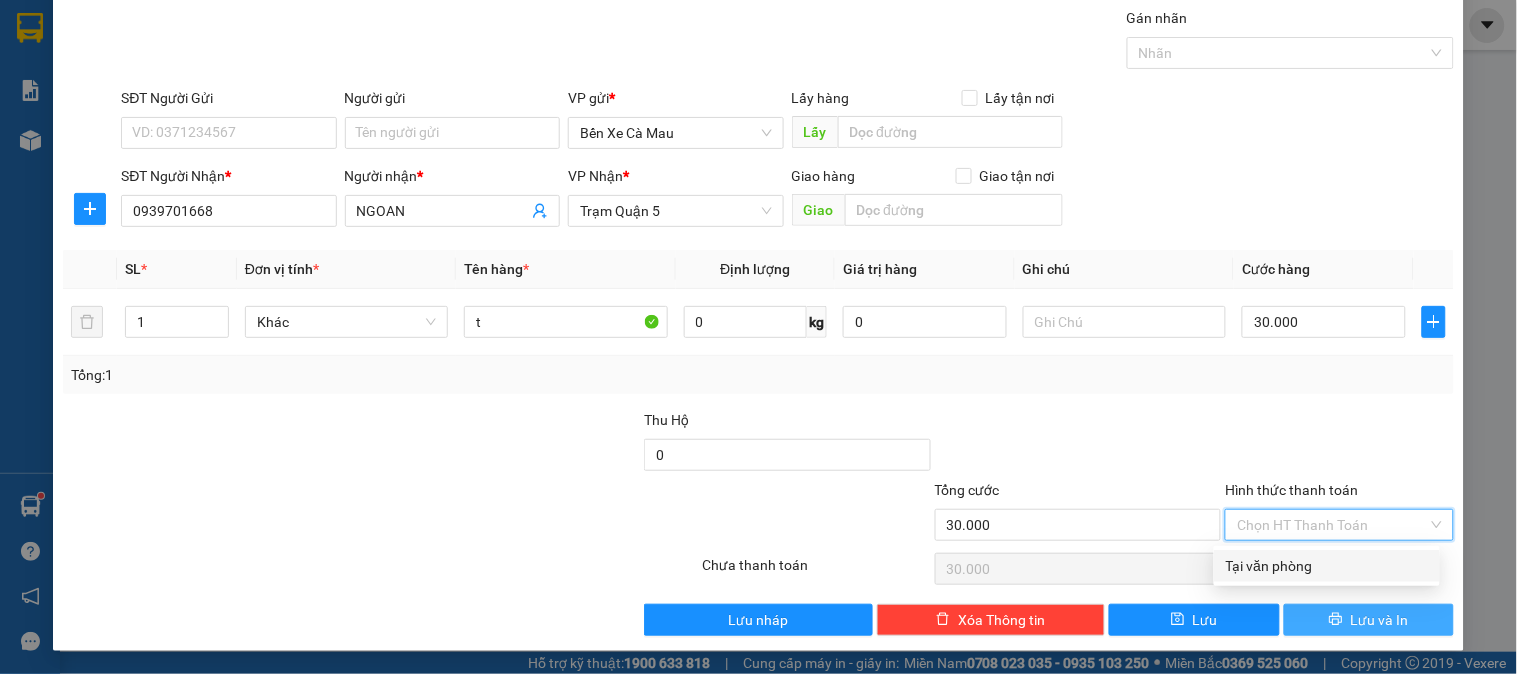 drag, startPoint x: 1304, startPoint y: 560, endPoint x: 1321, endPoint y: 610, distance: 52.810986 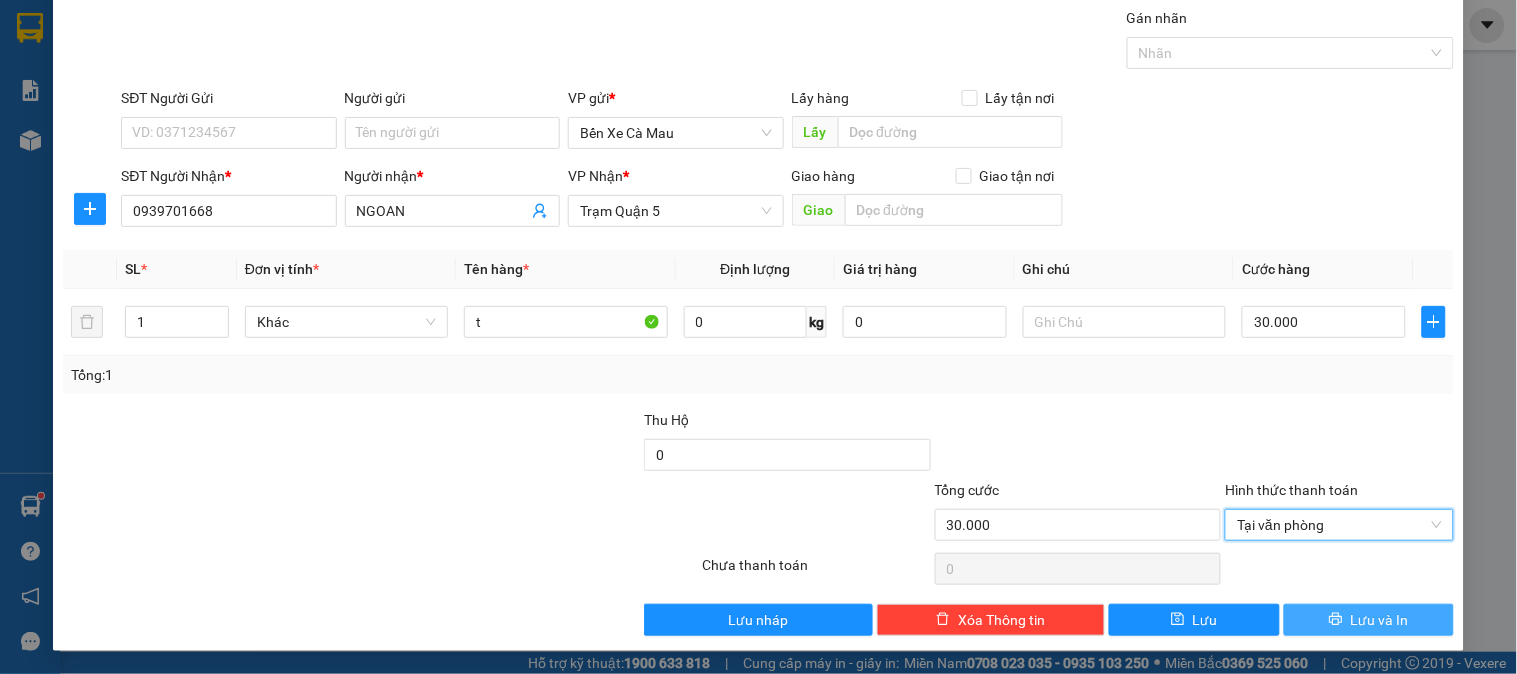 drag, startPoint x: 1327, startPoint y: 615, endPoint x: 1246, endPoint y: 552, distance: 102.61579 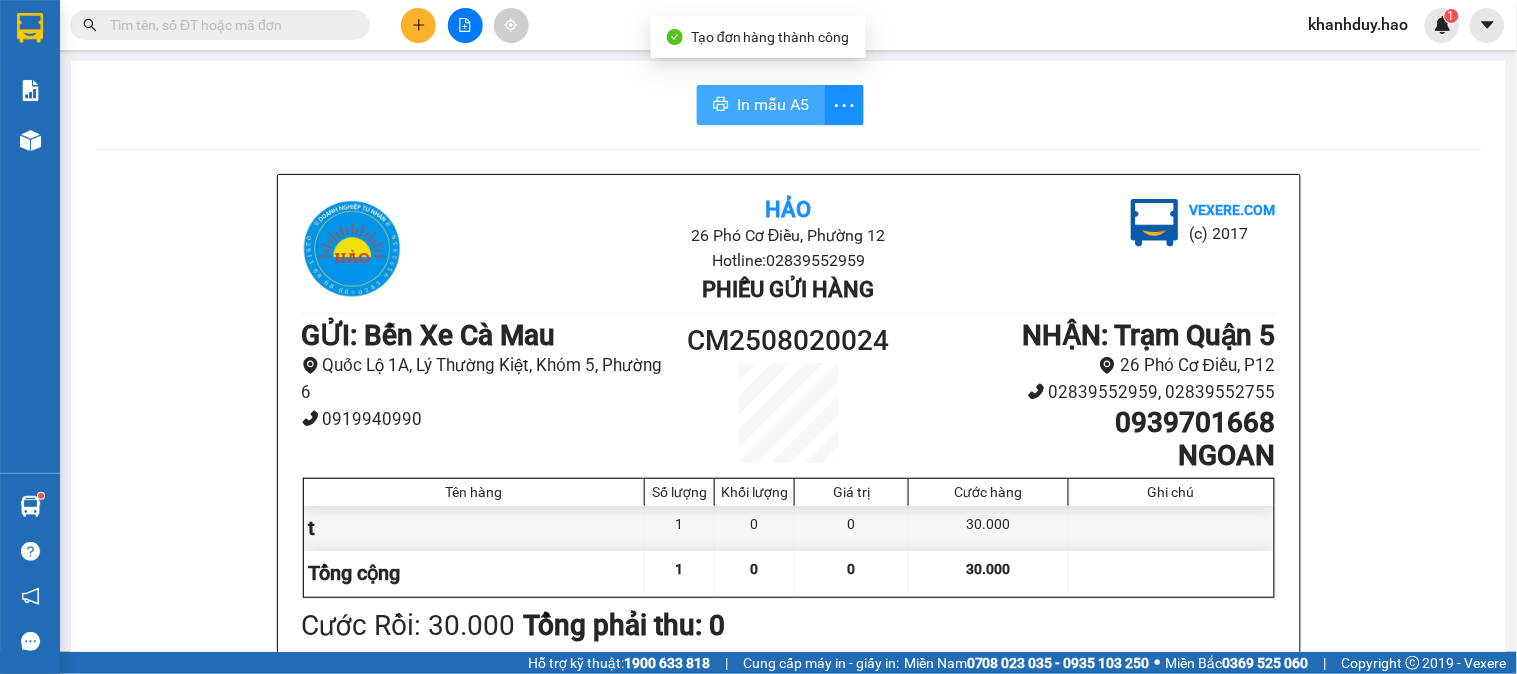 click on "In mẫu A5" at bounding box center (773, 104) 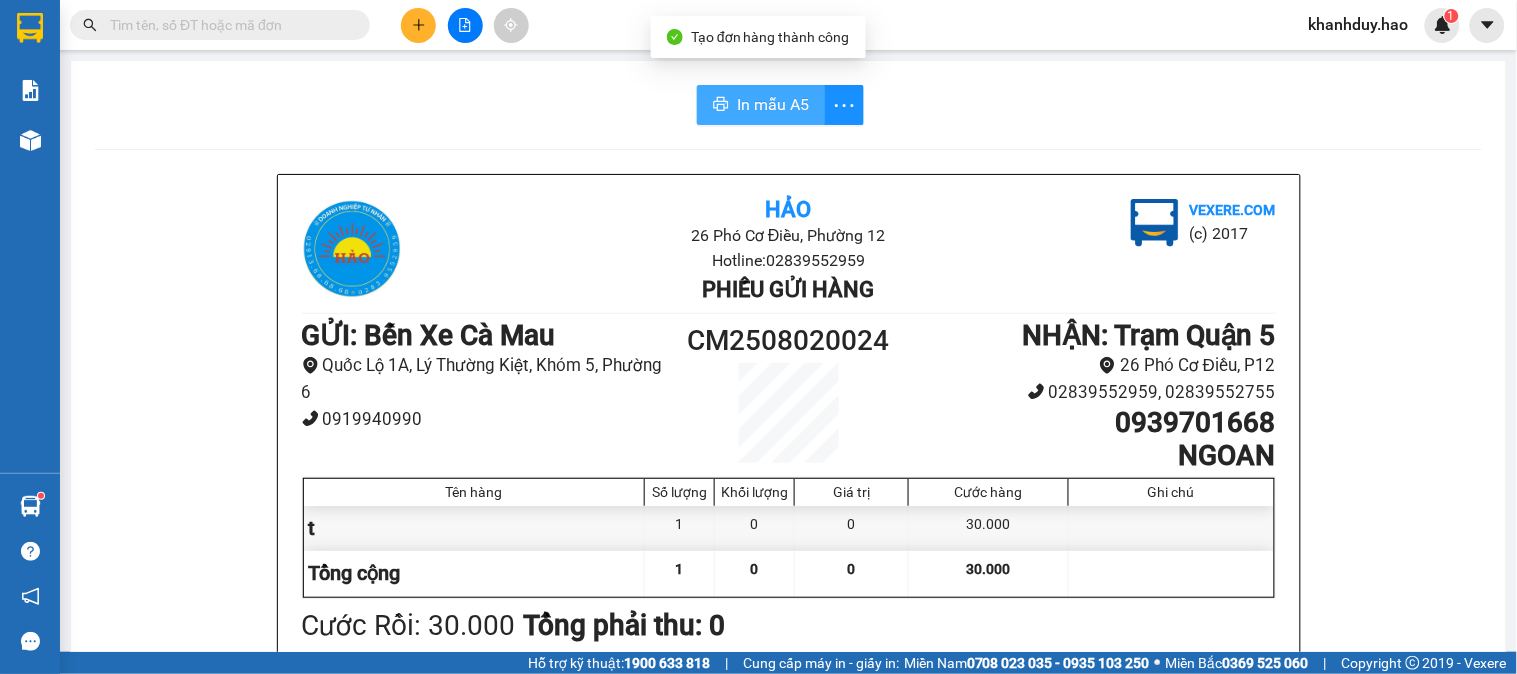 scroll, scrollTop: 0, scrollLeft: 0, axis: both 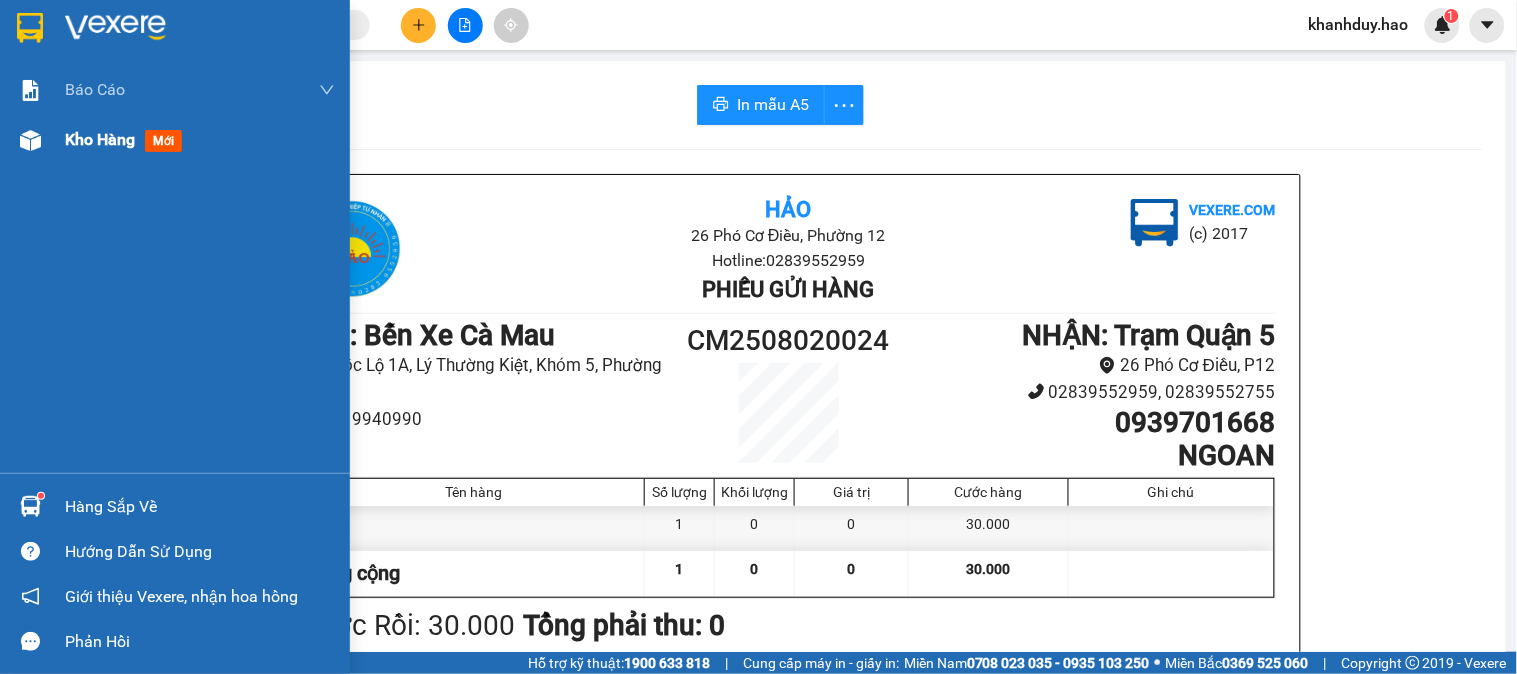 click on "Kho hàng mới" at bounding box center [175, 140] 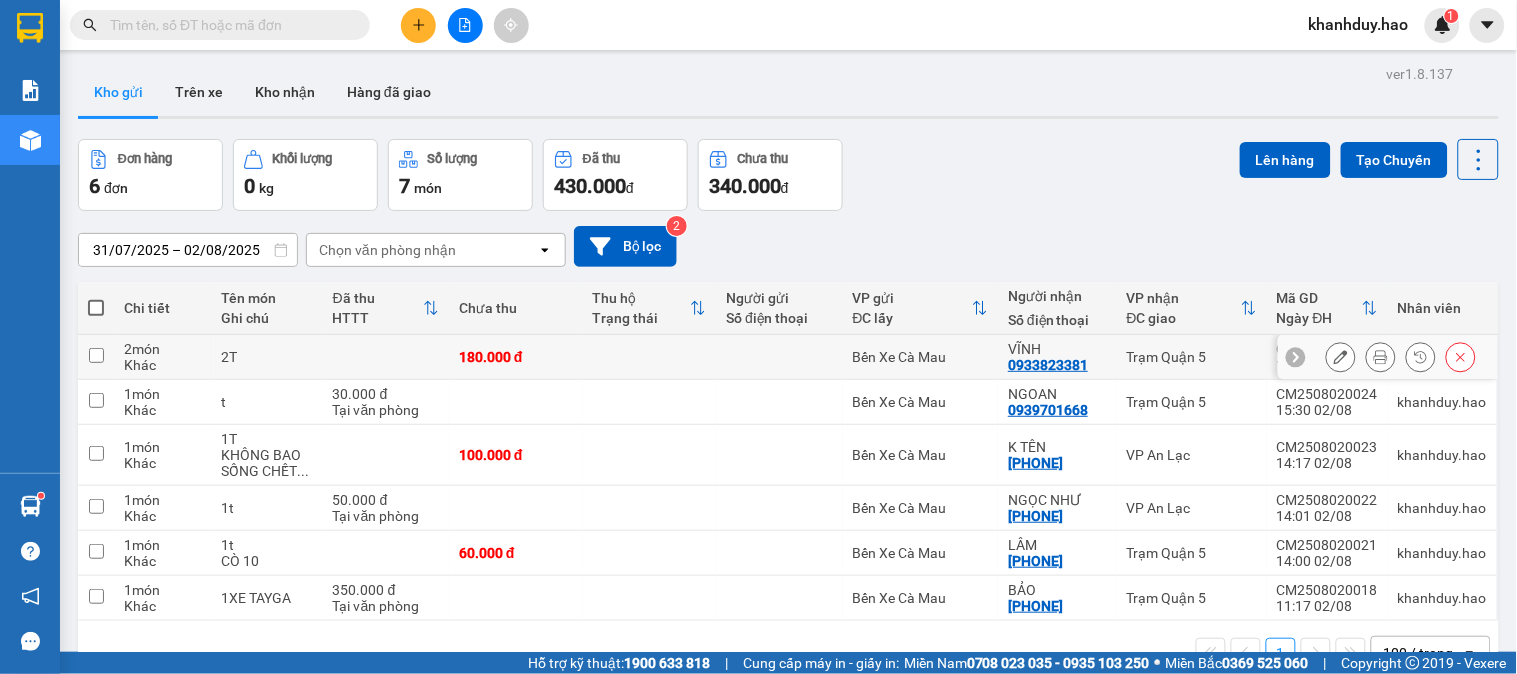 click 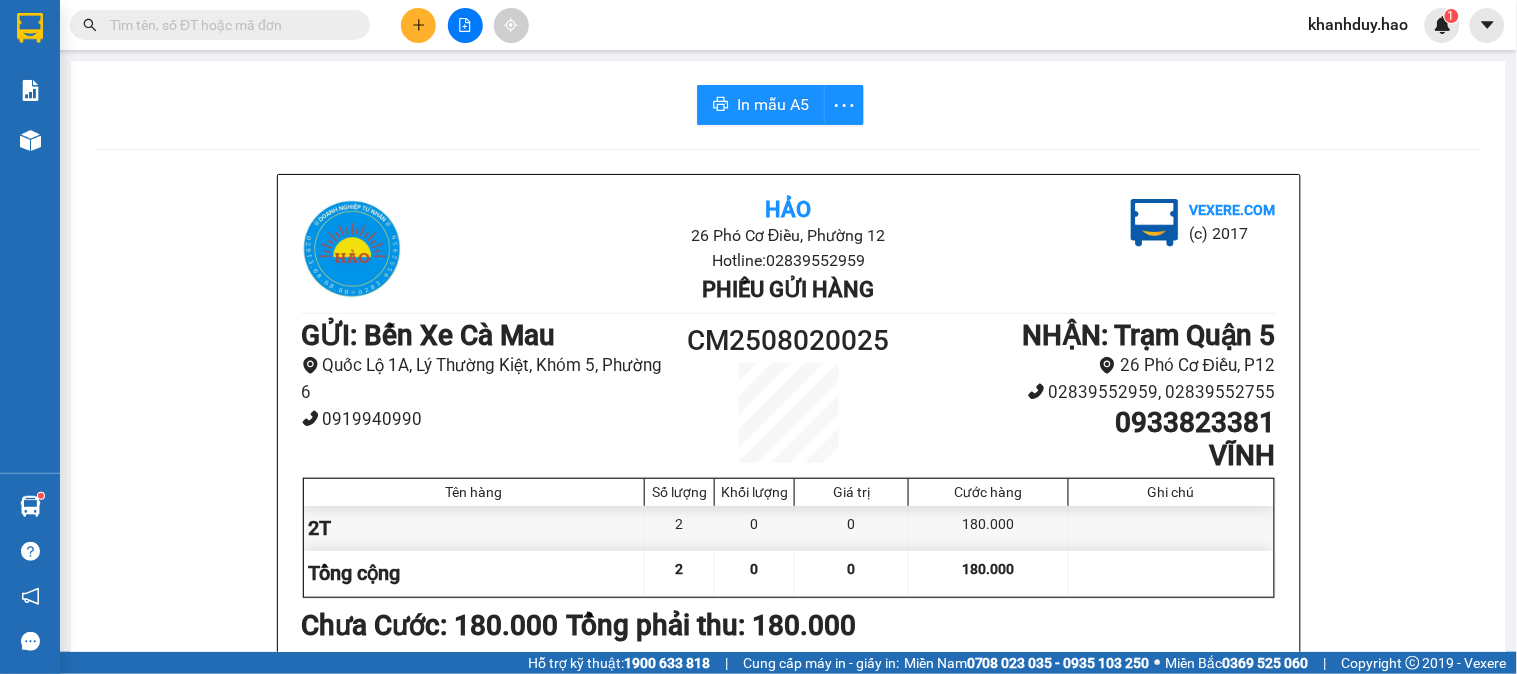 click on "In mẫu A5
Hảo 26 Phó Cơ Điều, Phường 12 Hotline:  02839552959 Phiếu gửi hàng Vexere.com (c) 2017 GỬI :   Bến Xe Cà Mau   Quốc Lộ 1A, Lý Thường Kiệt, Khóm 5, Phường 6   0919940990 CM2508020025 NHẬN :   Trạm Quận 5   26 Phó Cơ Điều, P12   02839552959, 02839552755 0933823381 VĨNH Tên hàng Số lượng Khối lượng Giá trị Cước hàng Ghi chú 2T 2 0 0 180.000 Tổng cộng 2 0 0 180.000 Loading... Chưa Cước : 180.000 Tổng phải thu: 180.000 Người gửi hàng xác nhận (Tôi đã đọc và đồng ý nộp dung phiếu gửi hàng) NV kiểm tra hàng (Kí và ghi rõ họ tên) 15:32, ngày 02 tháng 08 năm 2025 NV nhận hàng (Kí và ghi rõ họ tên) Khánh Duy NV nhận hàng (Kí và ghi rõ họ tên) Quy định nhận/gửi hàng : Không vận chuyển hàng cấm. Vui lòng nhận hàng kể từ ngày gửi-nhận trong vòng 7 ngày. Nếu qua 7 ngày, mất mát công ty sẽ không chịu trách nhiệm.  Hảo   2" at bounding box center (788, 843) 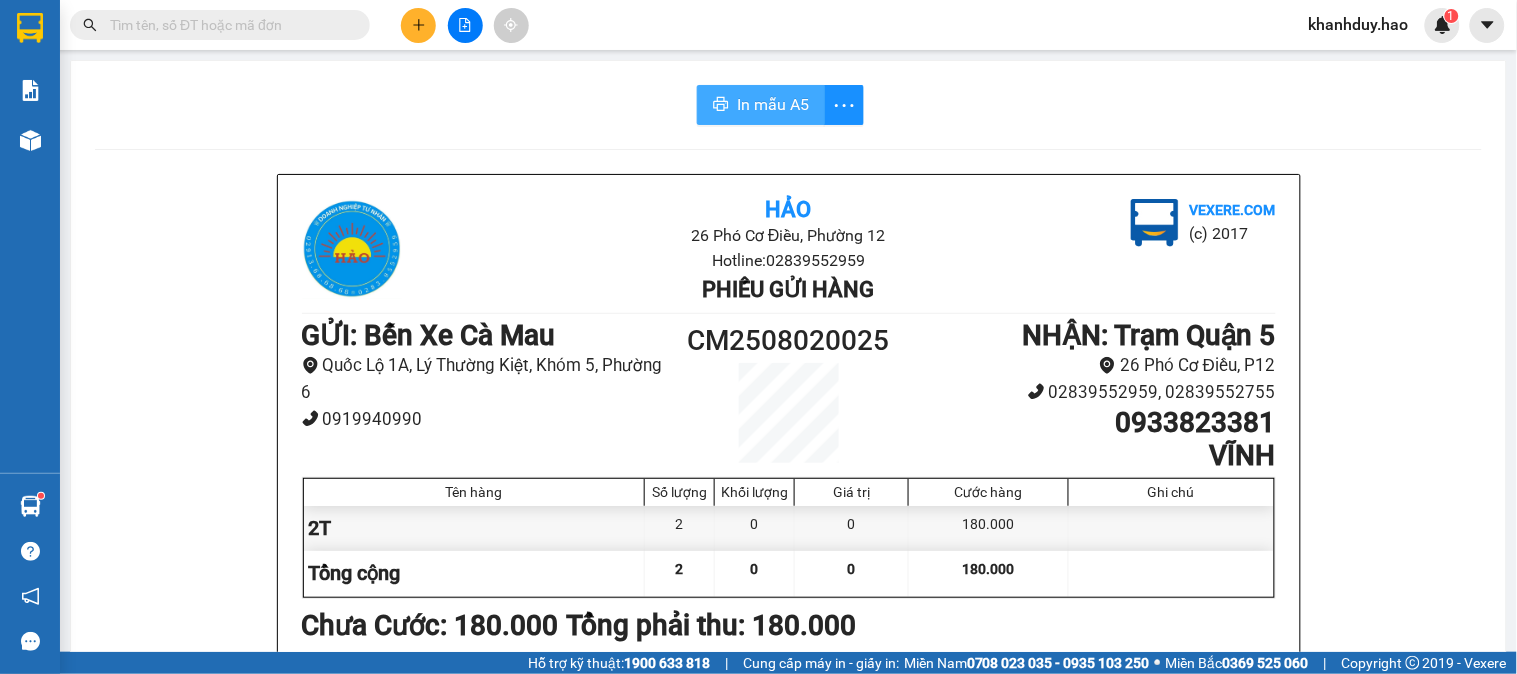 drag, startPoint x: 775, startPoint y: 125, endPoint x: 775, endPoint y: 114, distance: 11 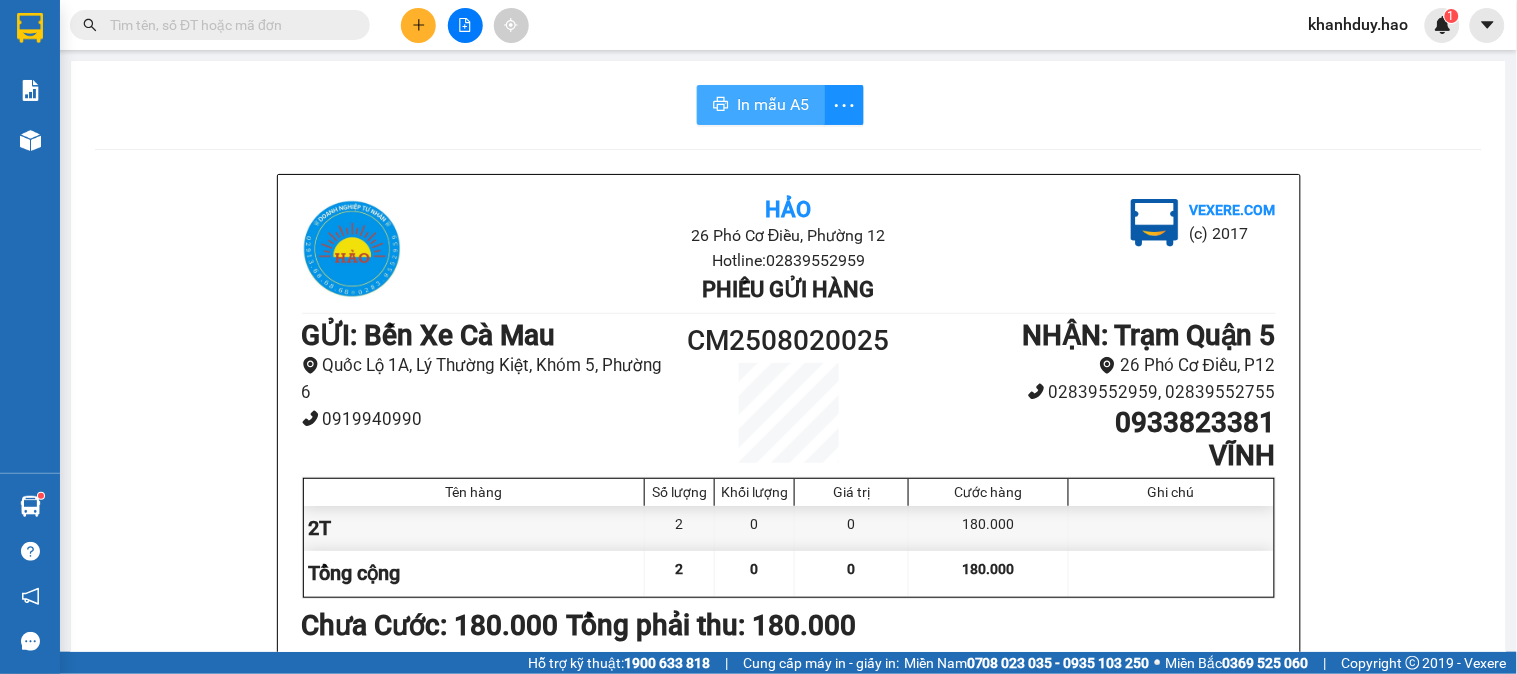 click on "In mẫu A5" at bounding box center (773, 104) 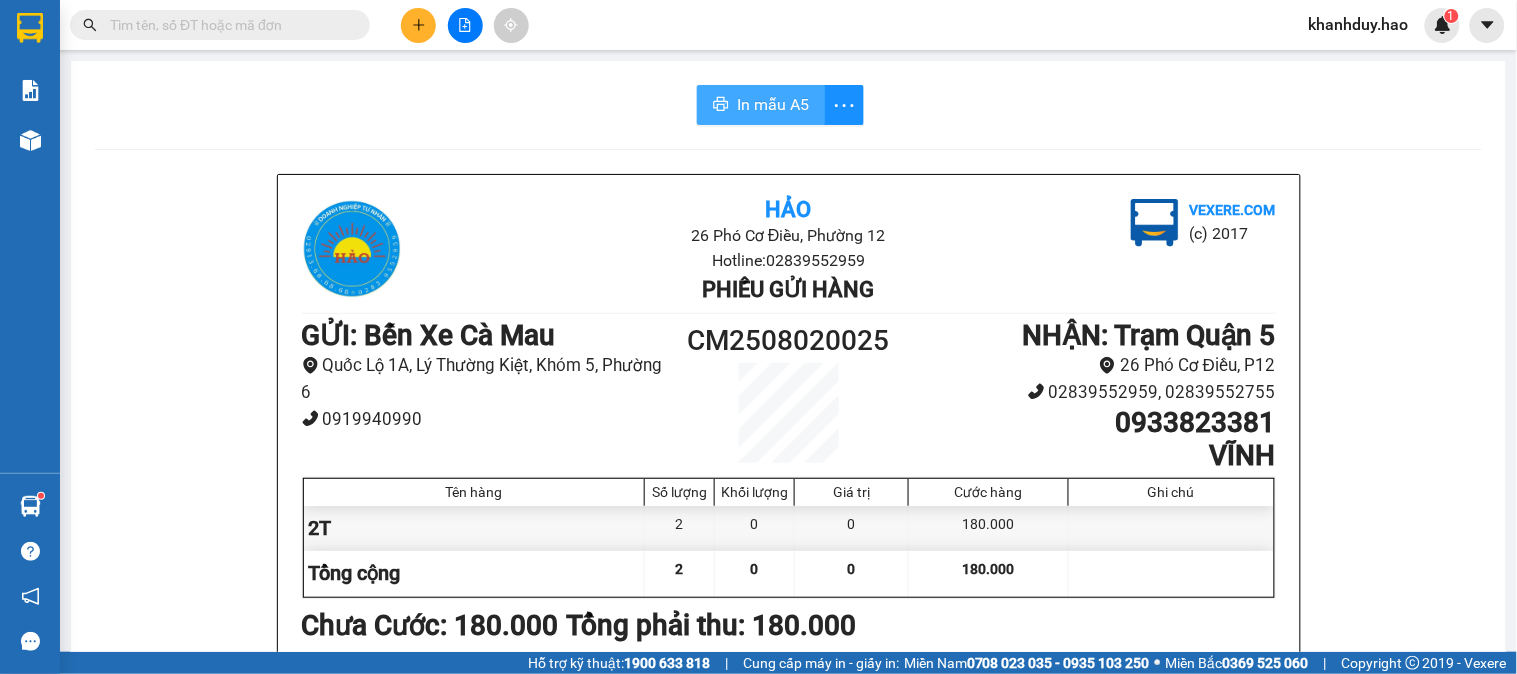 scroll, scrollTop: 0, scrollLeft: 0, axis: both 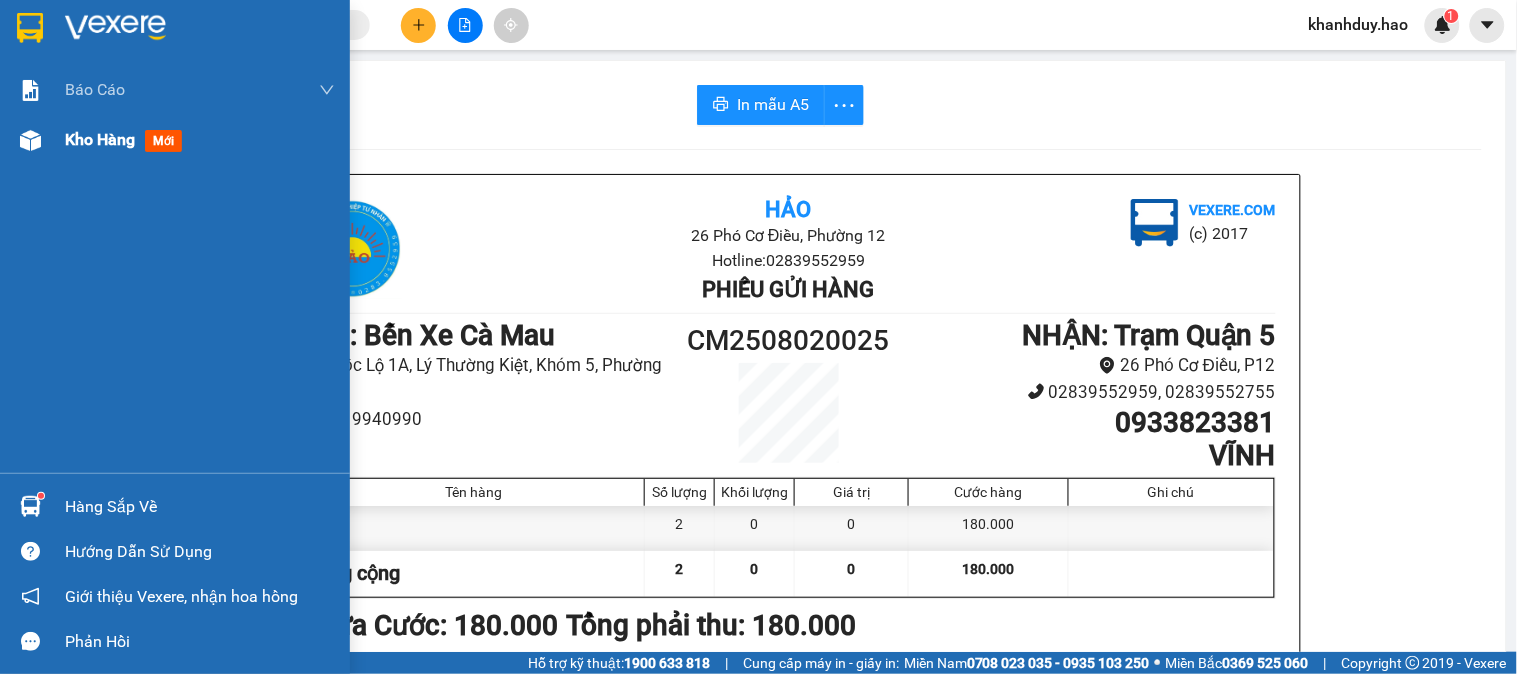 click on "Kho hàng" at bounding box center [100, 139] 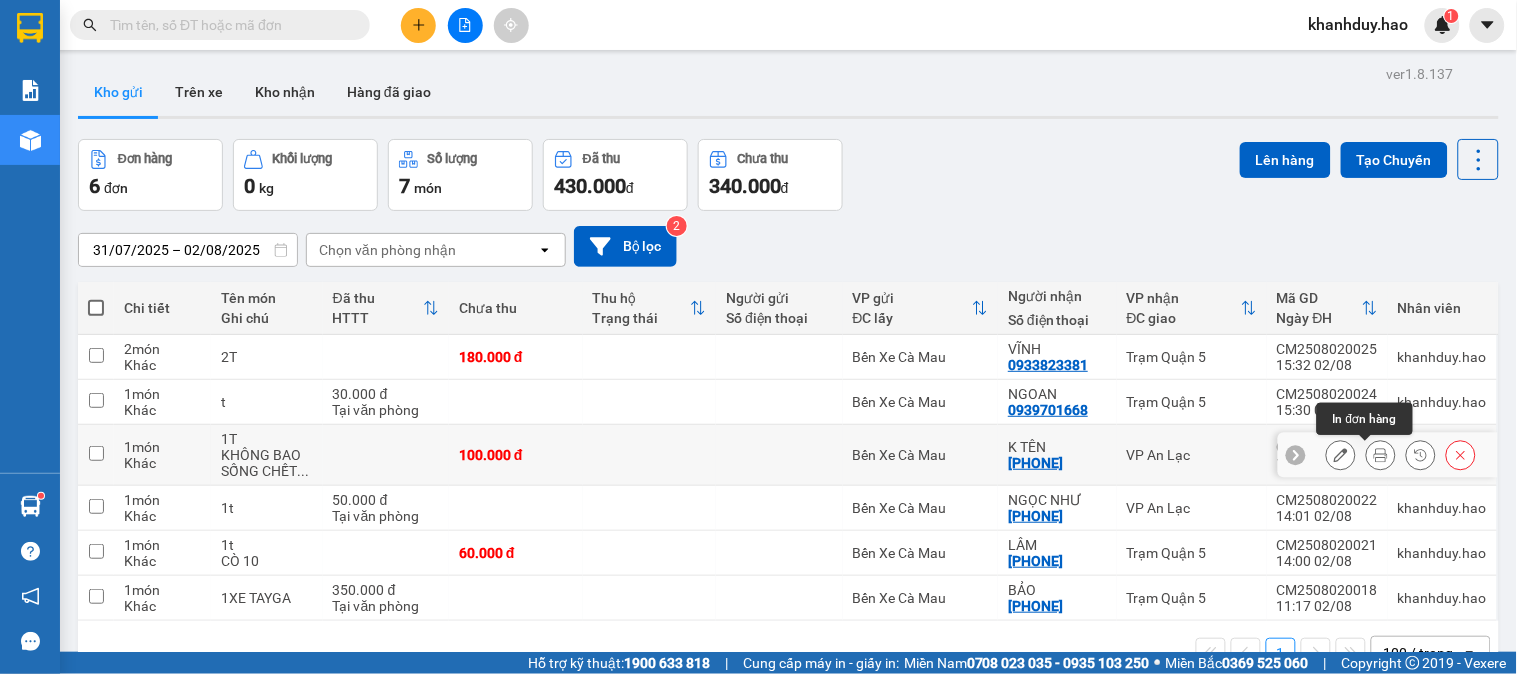 click at bounding box center (1381, 455) 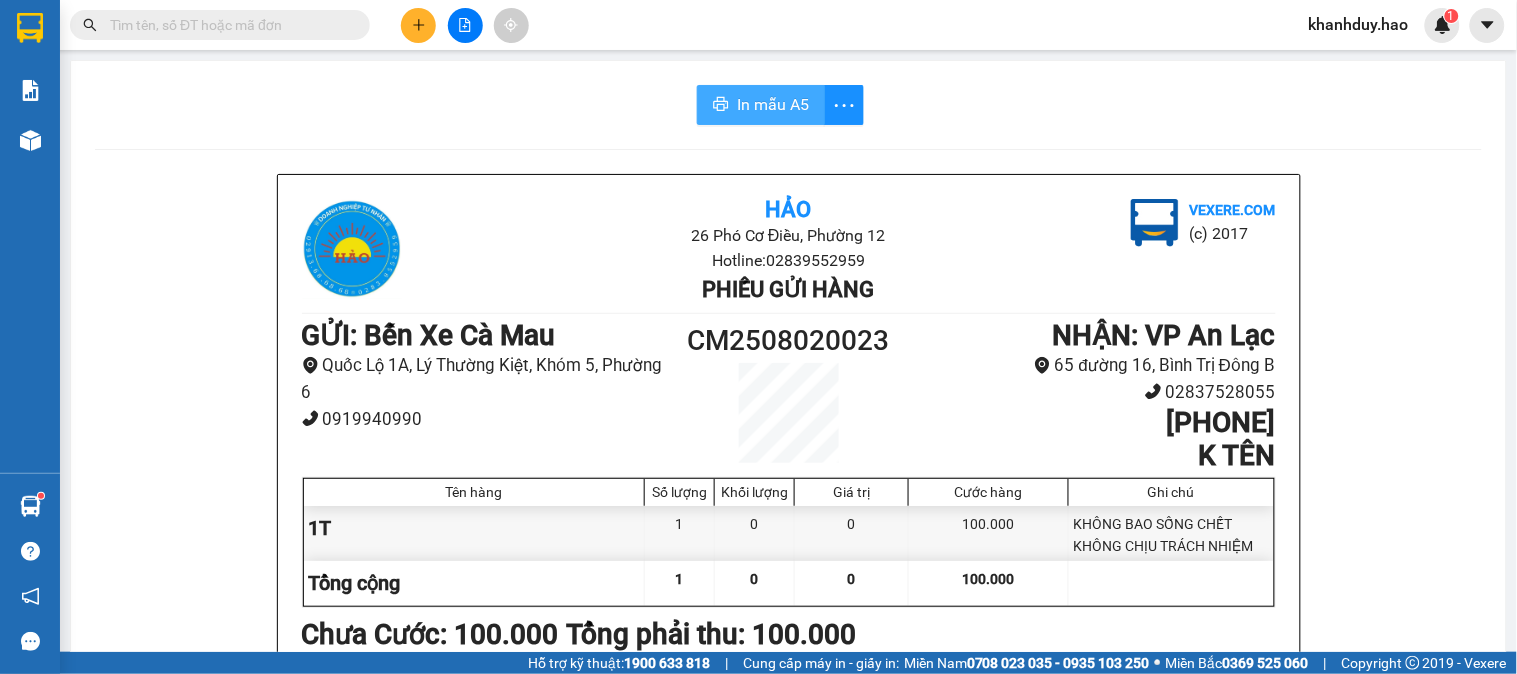 click on "In mẫu A5" at bounding box center (773, 104) 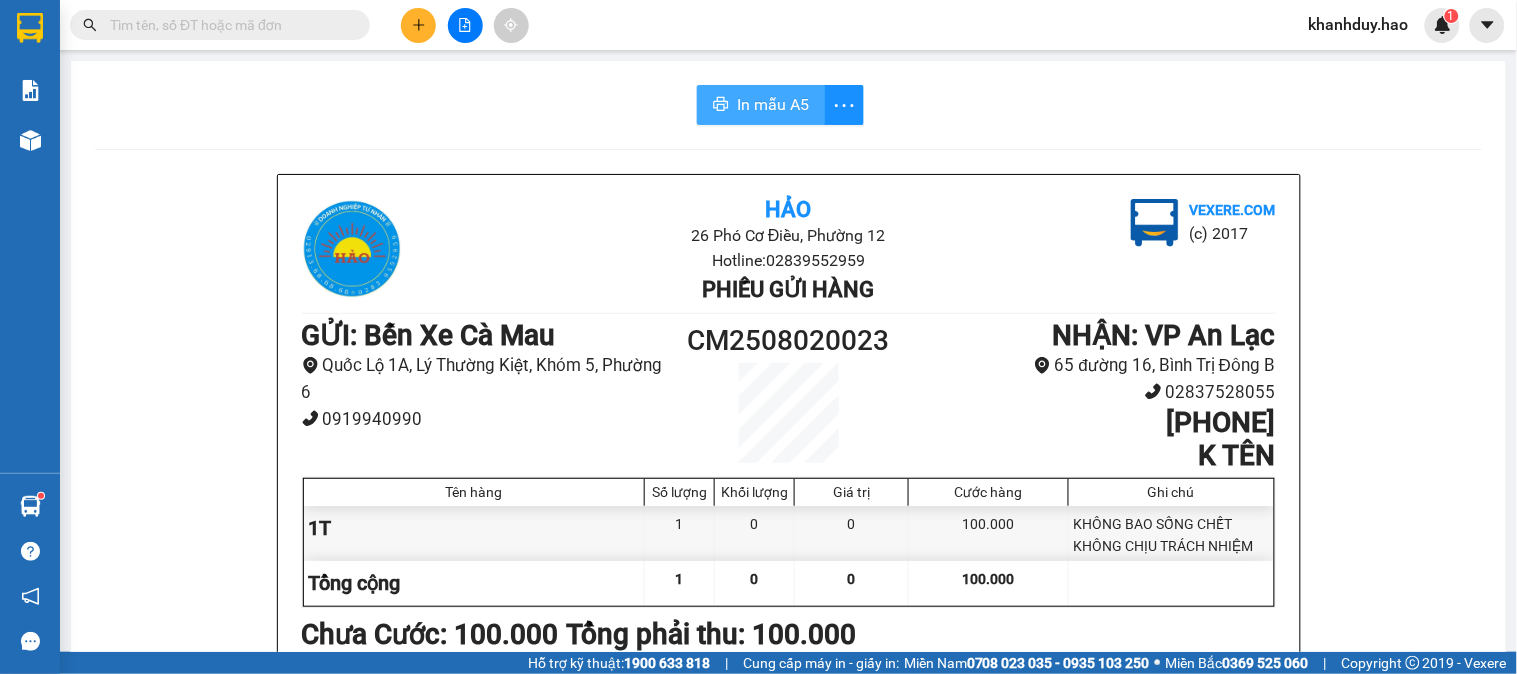 scroll, scrollTop: 0, scrollLeft: 0, axis: both 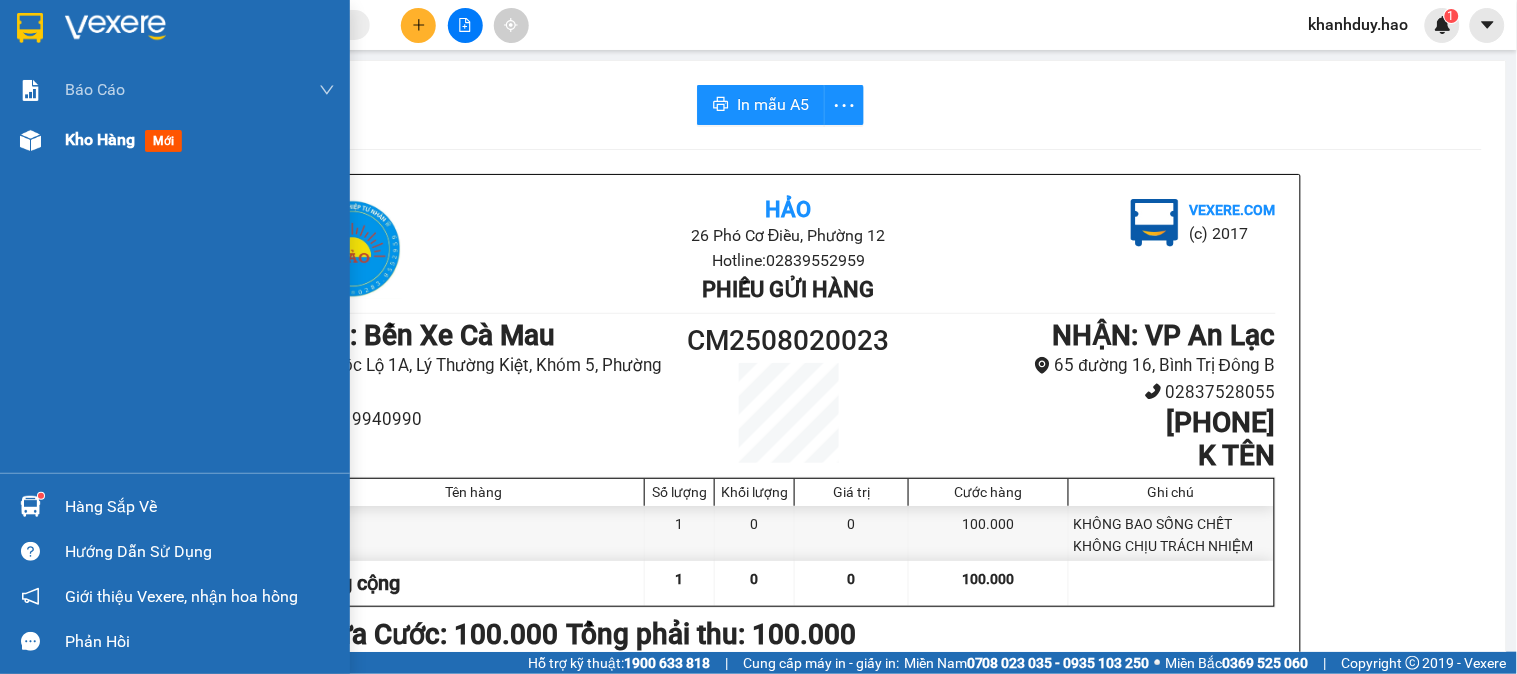 click on "Kho hàng mới" at bounding box center (175, 140) 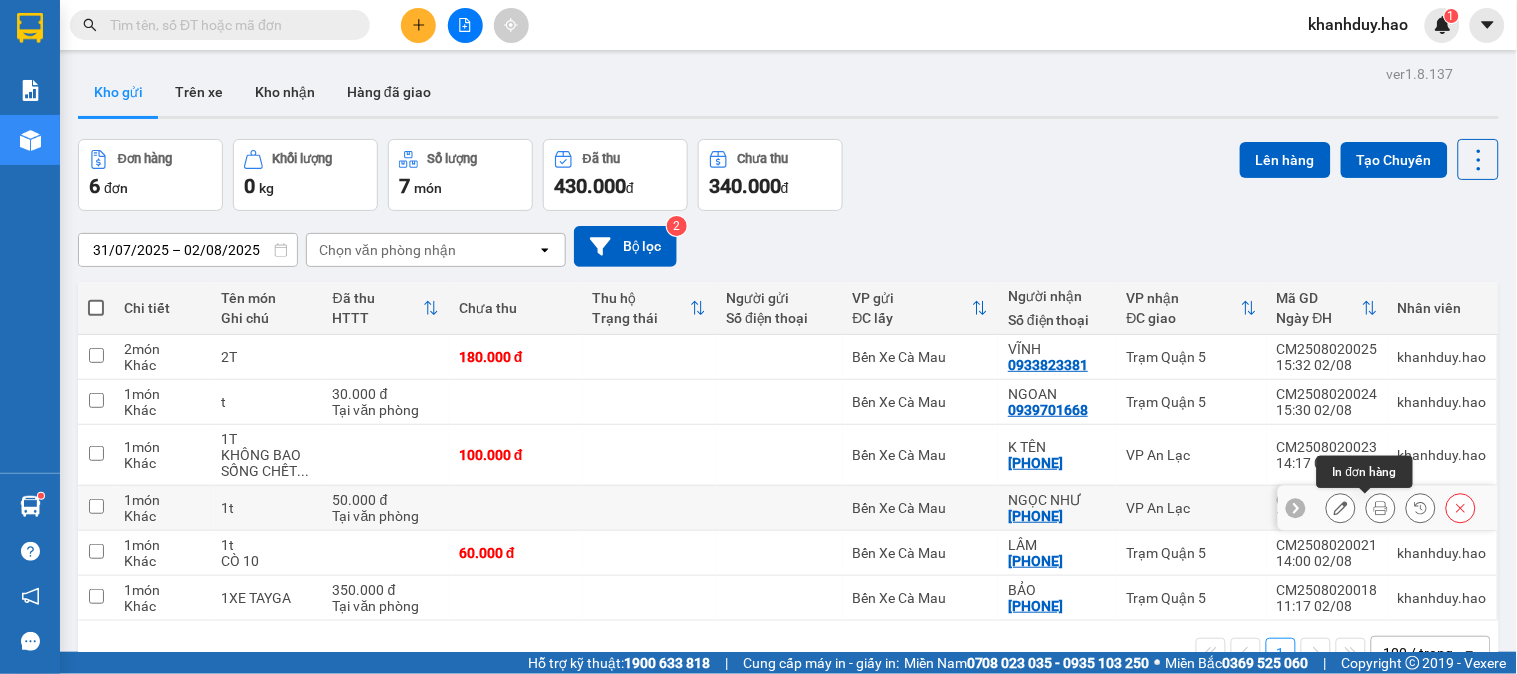 click 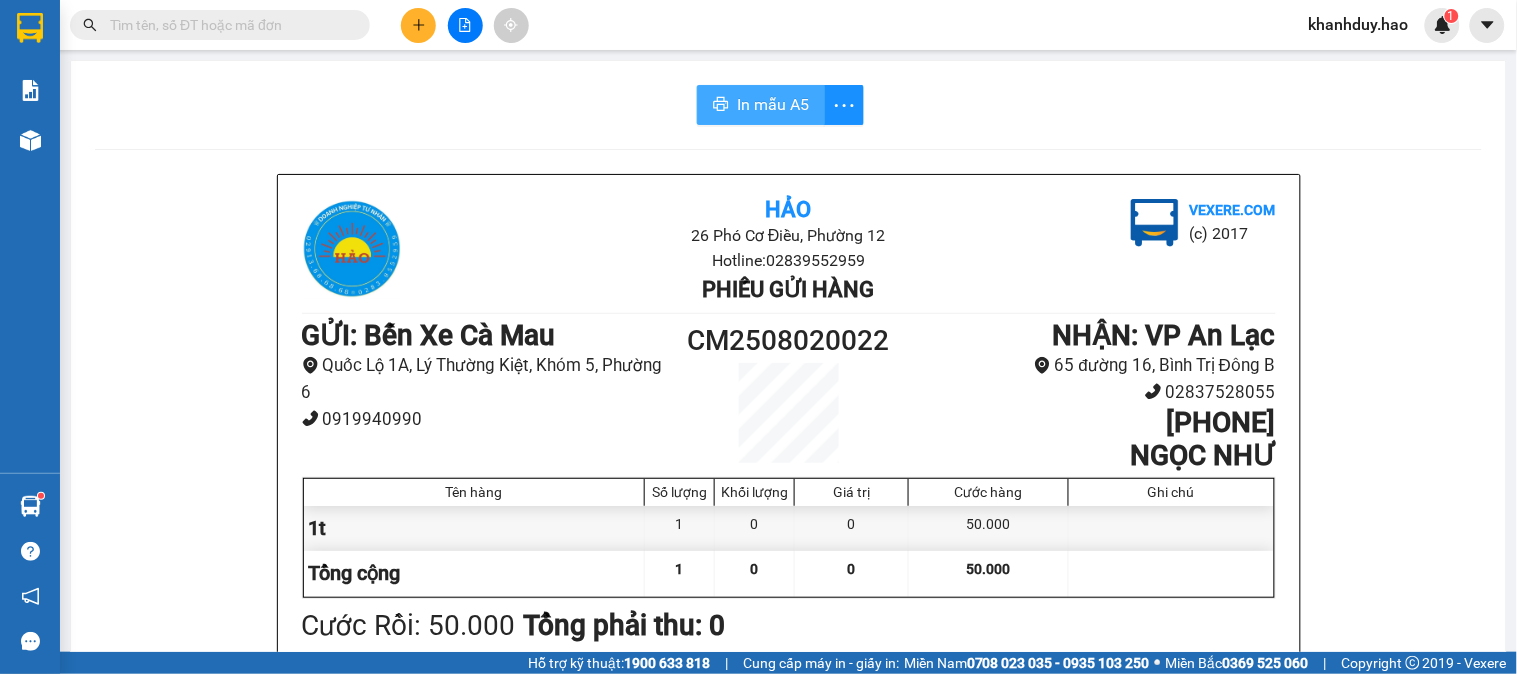 click on "In mẫu A5" at bounding box center [773, 104] 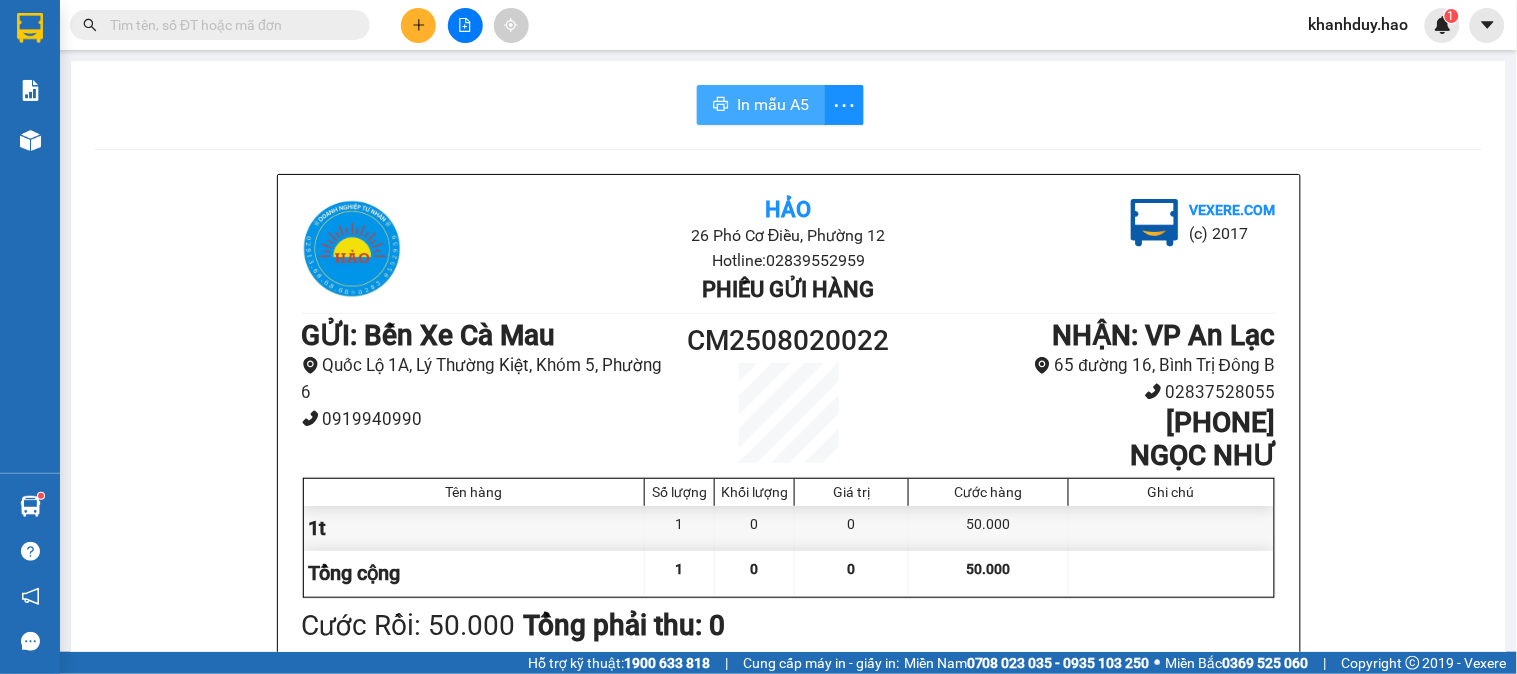 scroll, scrollTop: 0, scrollLeft: 0, axis: both 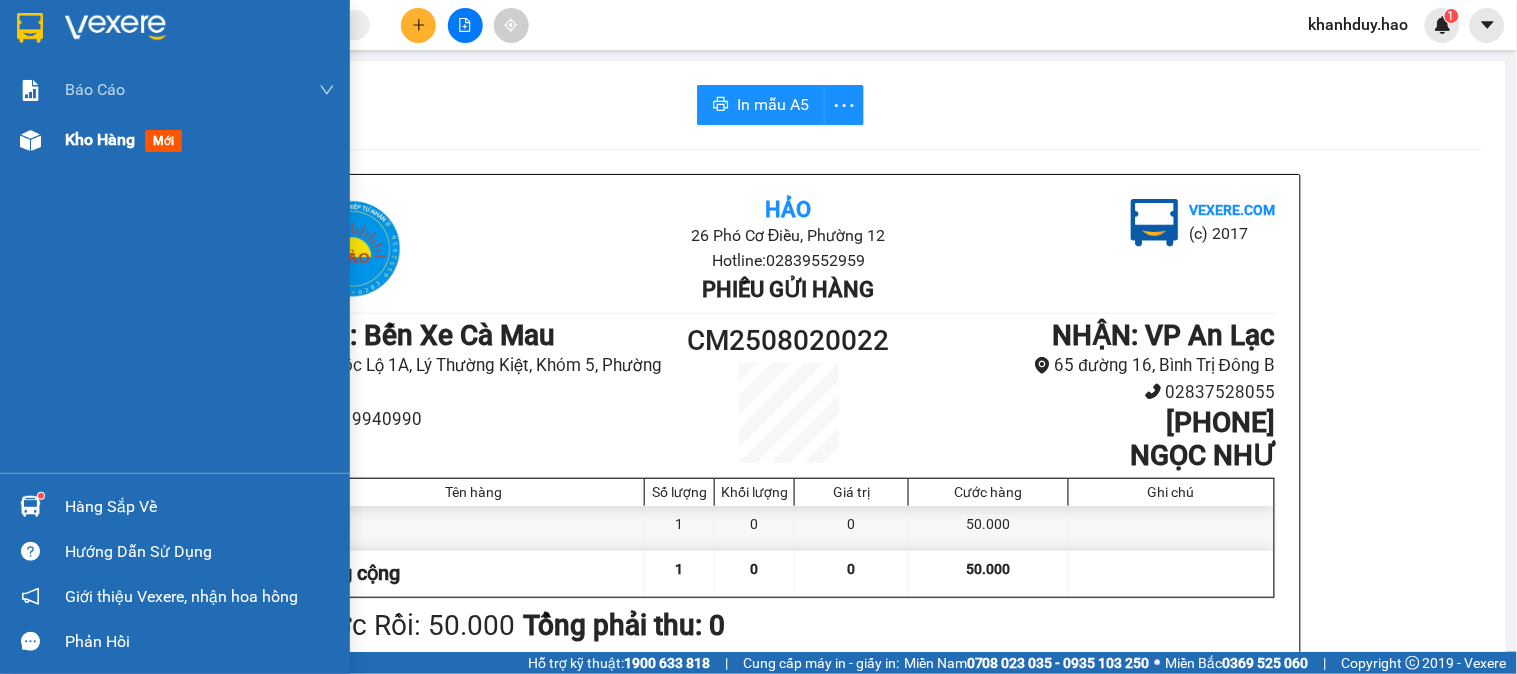 click at bounding box center (30, 140) 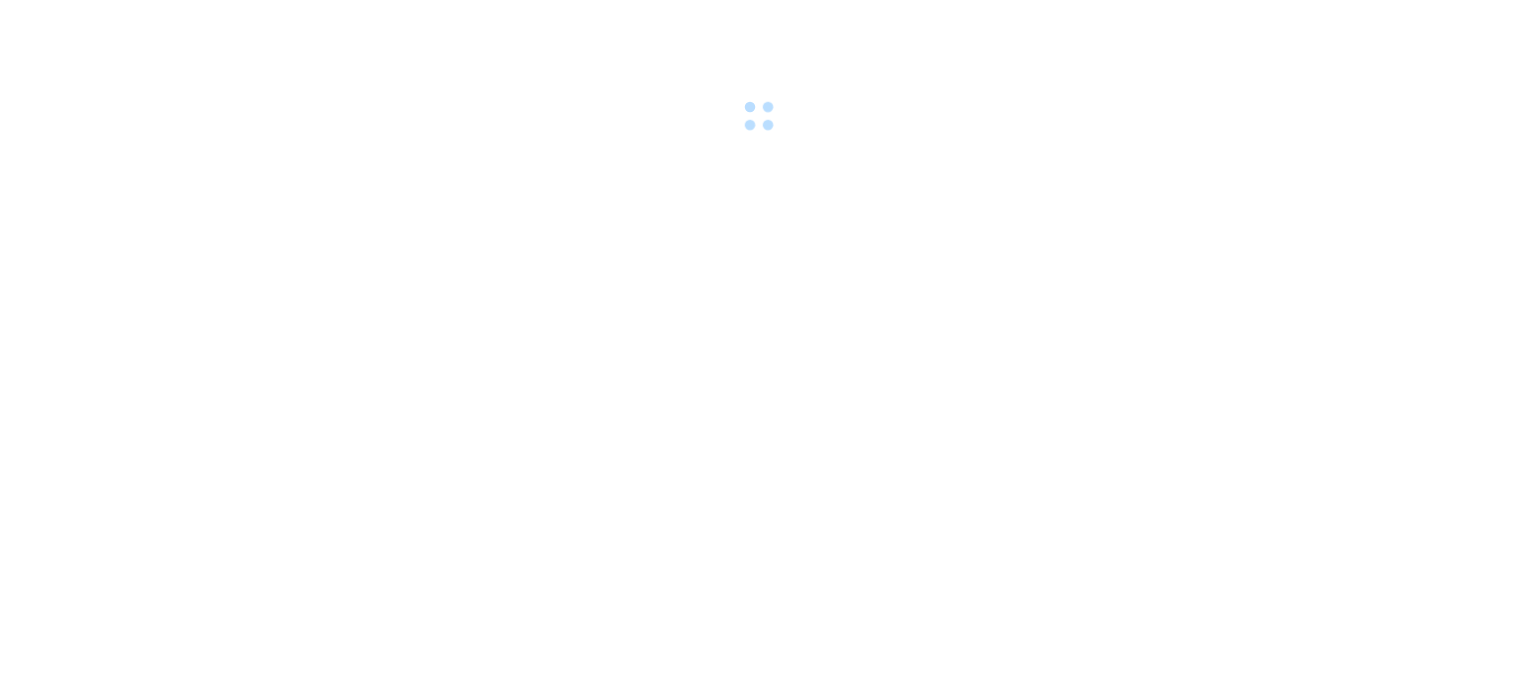 scroll, scrollTop: 0, scrollLeft: 0, axis: both 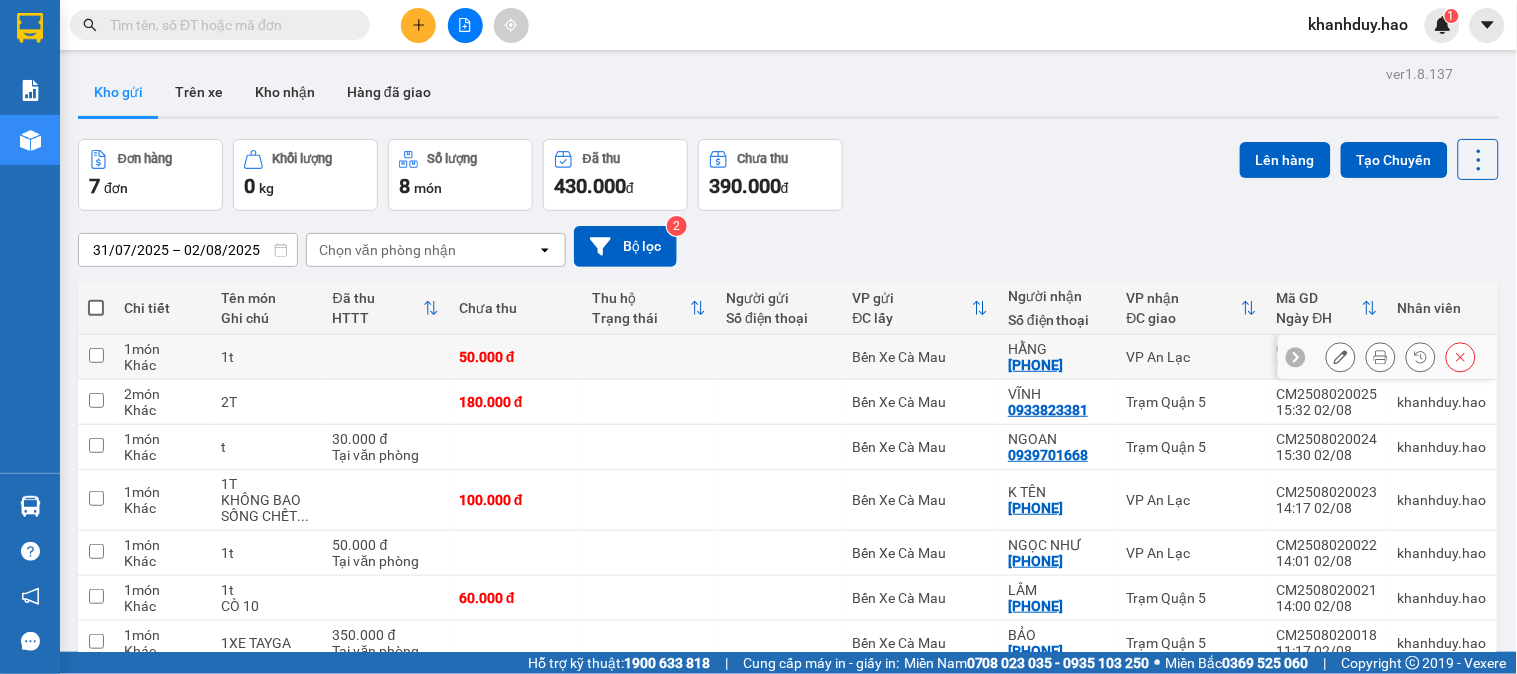 click 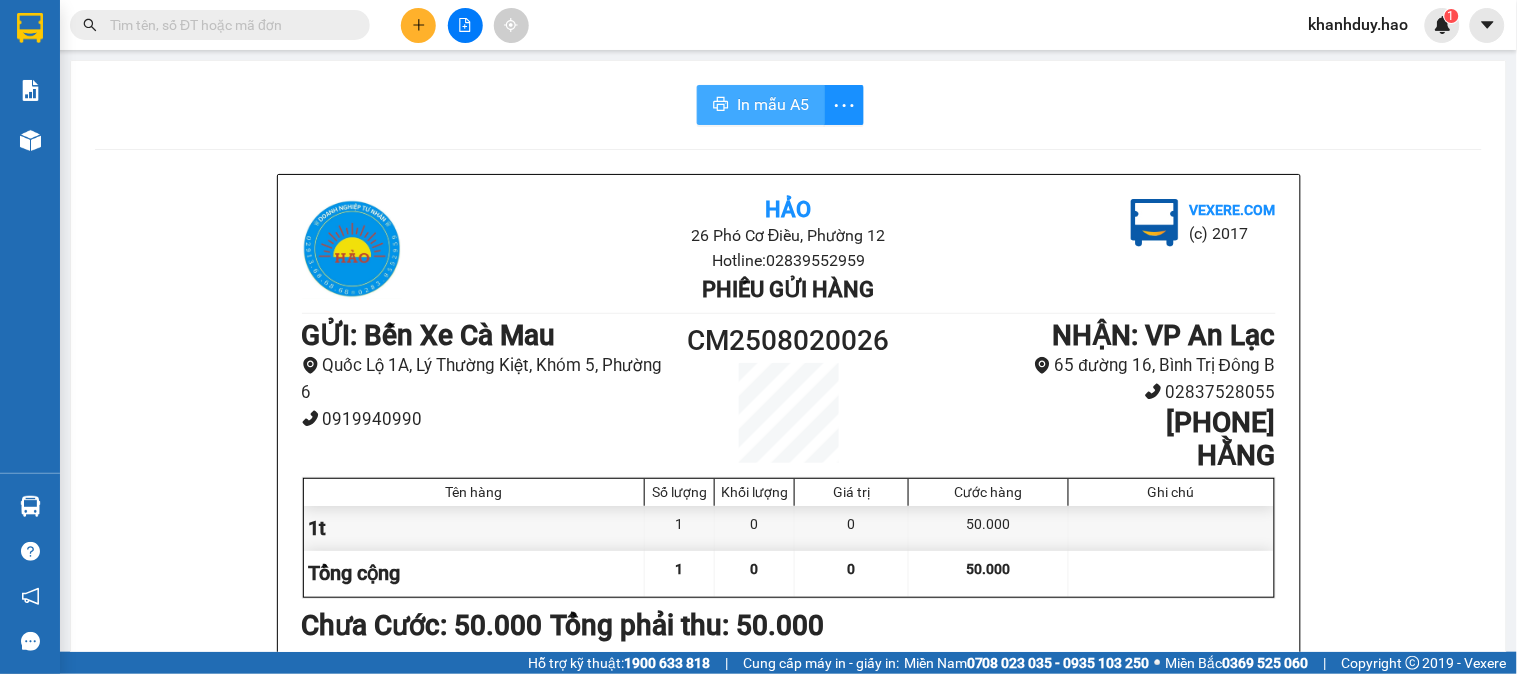 click on "In mẫu A5" at bounding box center [761, 105] 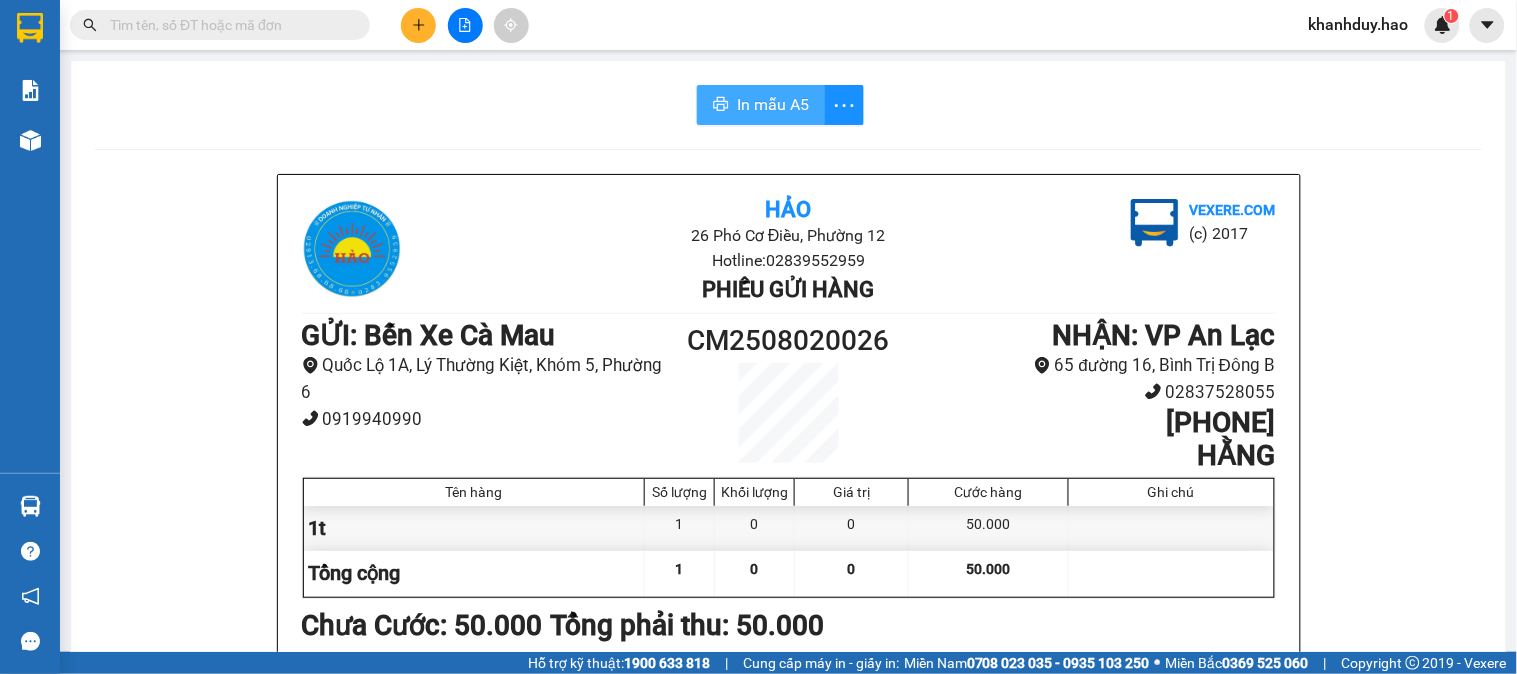scroll, scrollTop: 0, scrollLeft: 0, axis: both 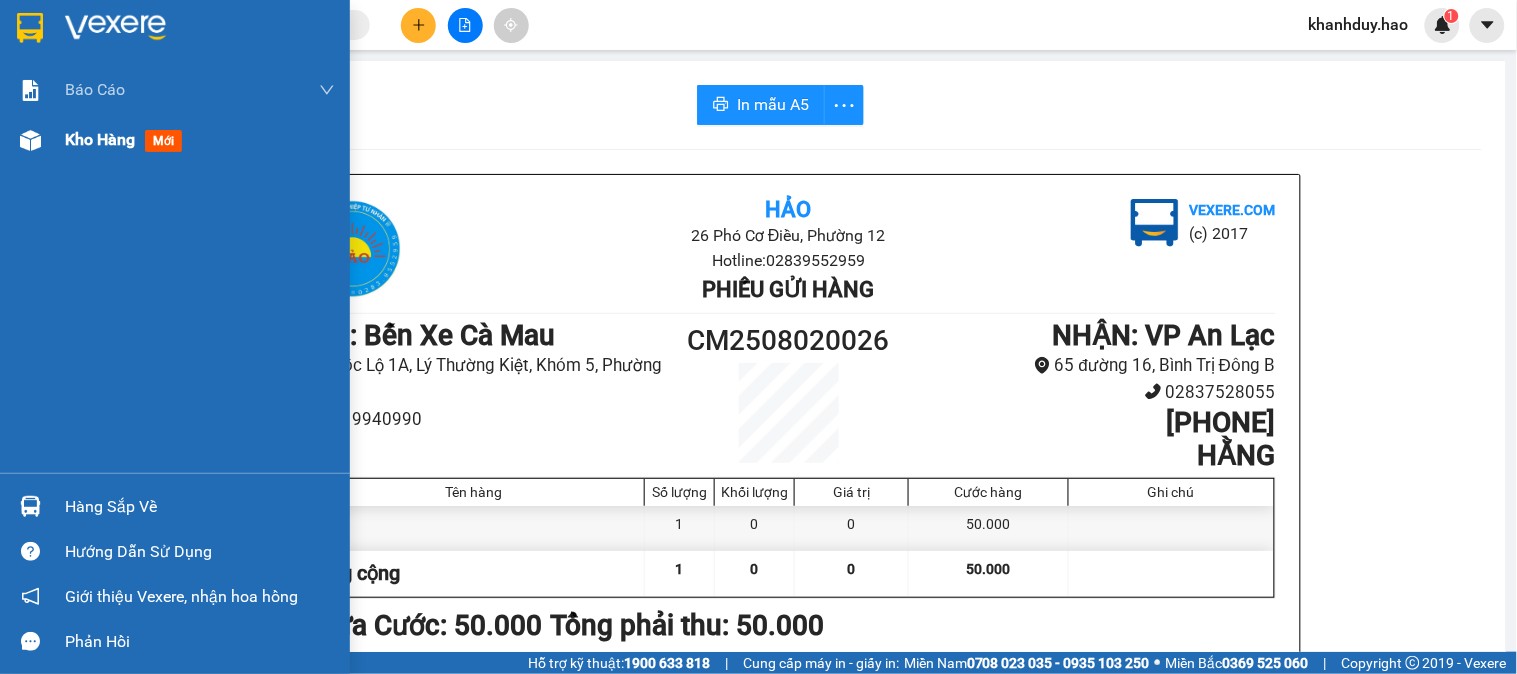 click on "Kho hàng" at bounding box center (100, 139) 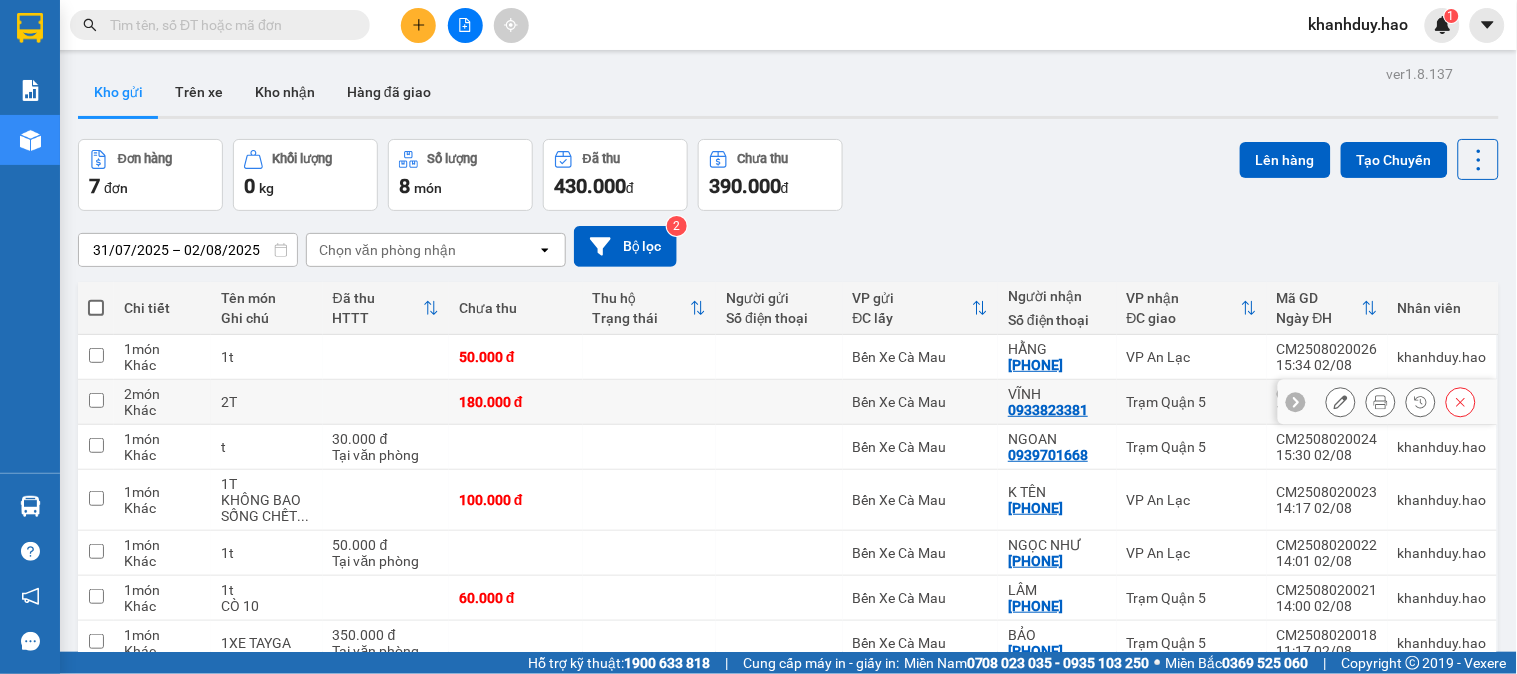 click at bounding box center (1341, 402) 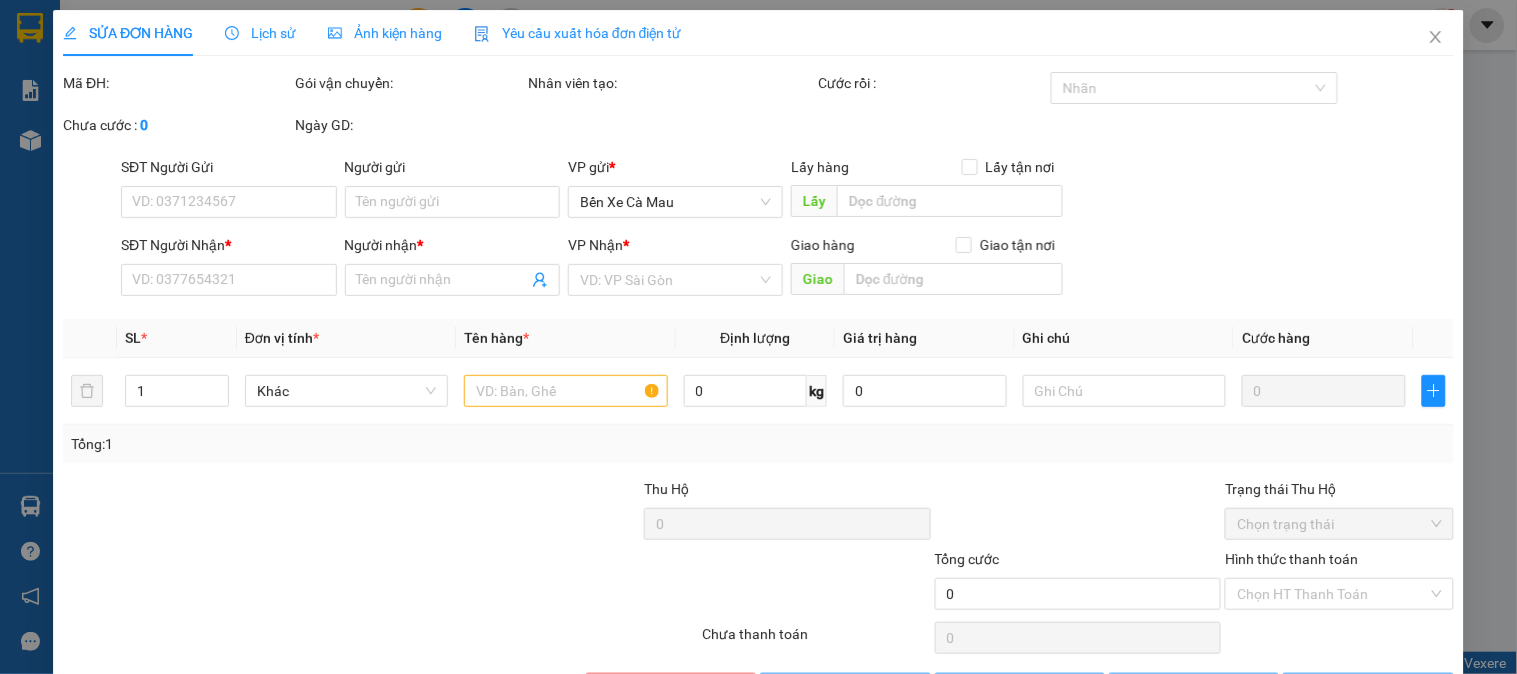 type on "0933823381" 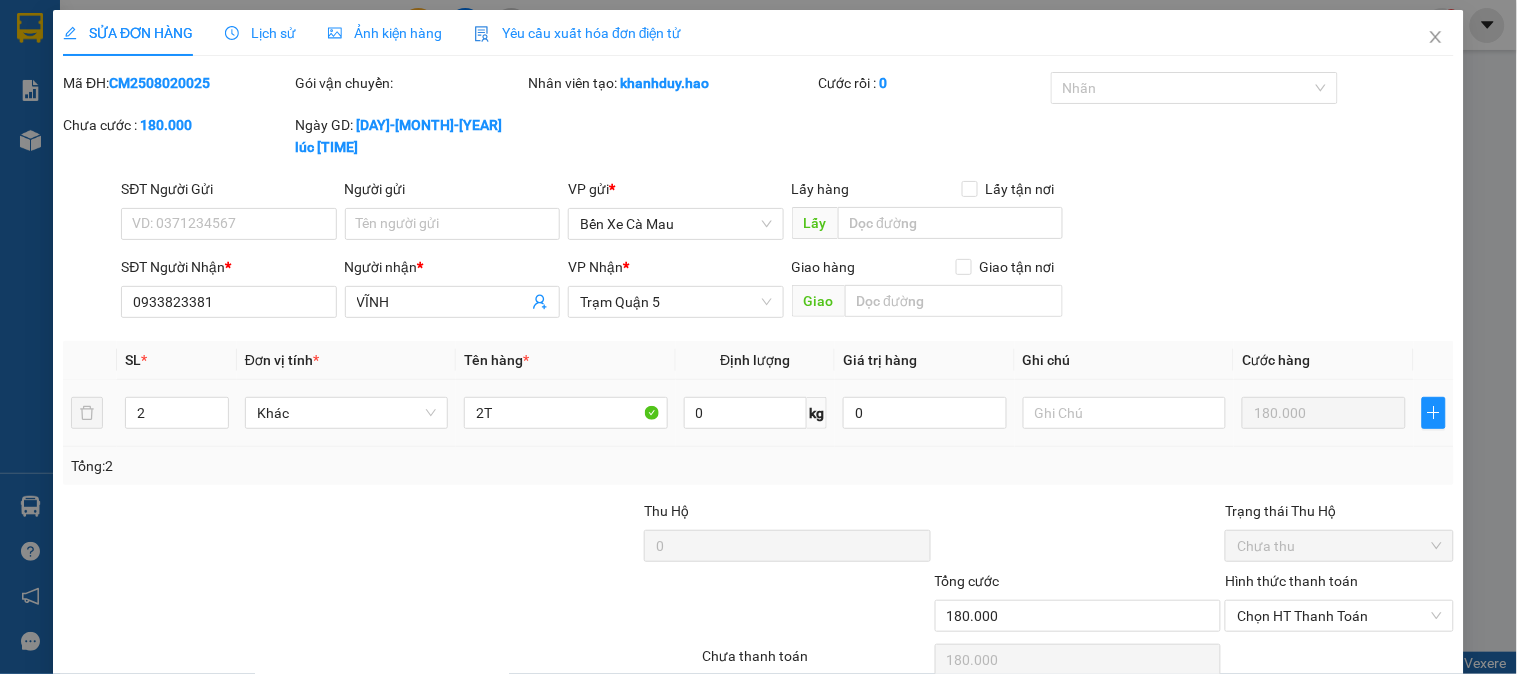 click on "2" at bounding box center (177, 413) 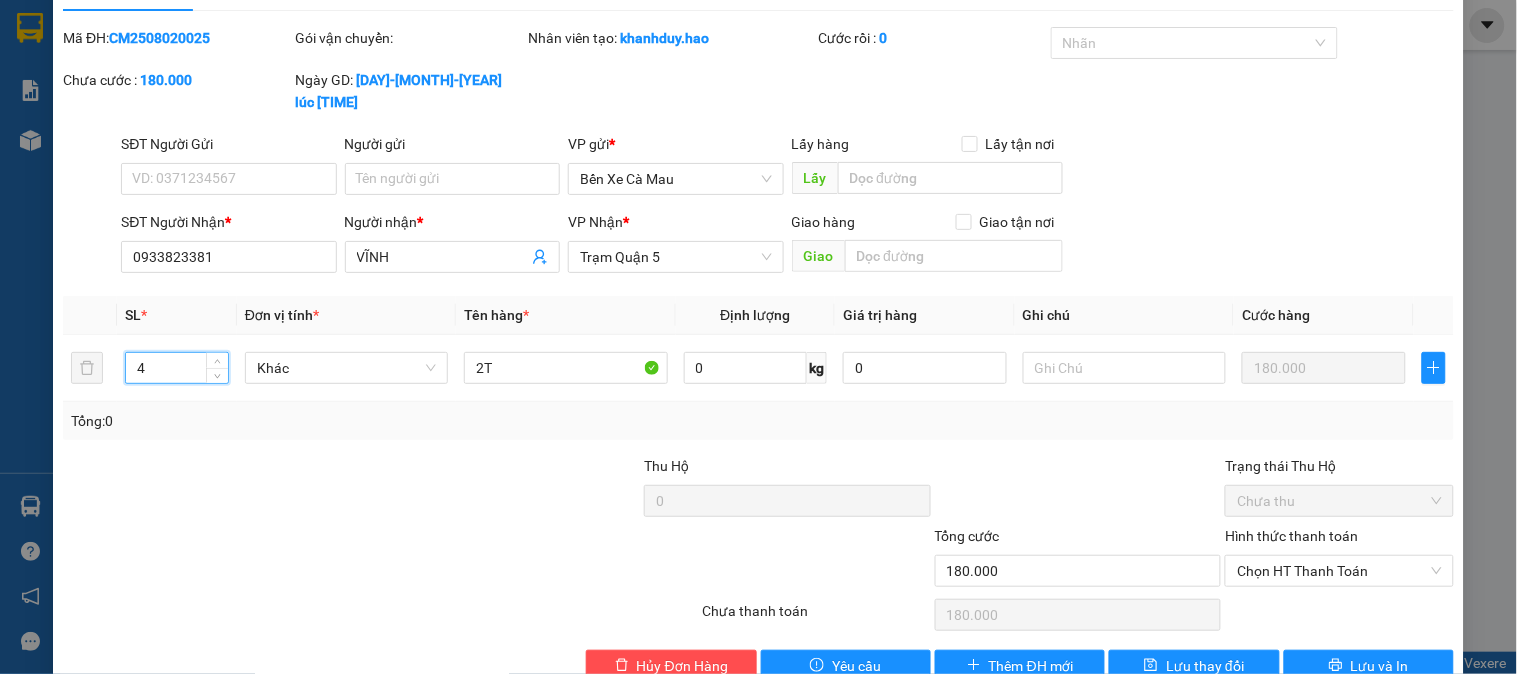 scroll, scrollTop: 70, scrollLeft: 0, axis: vertical 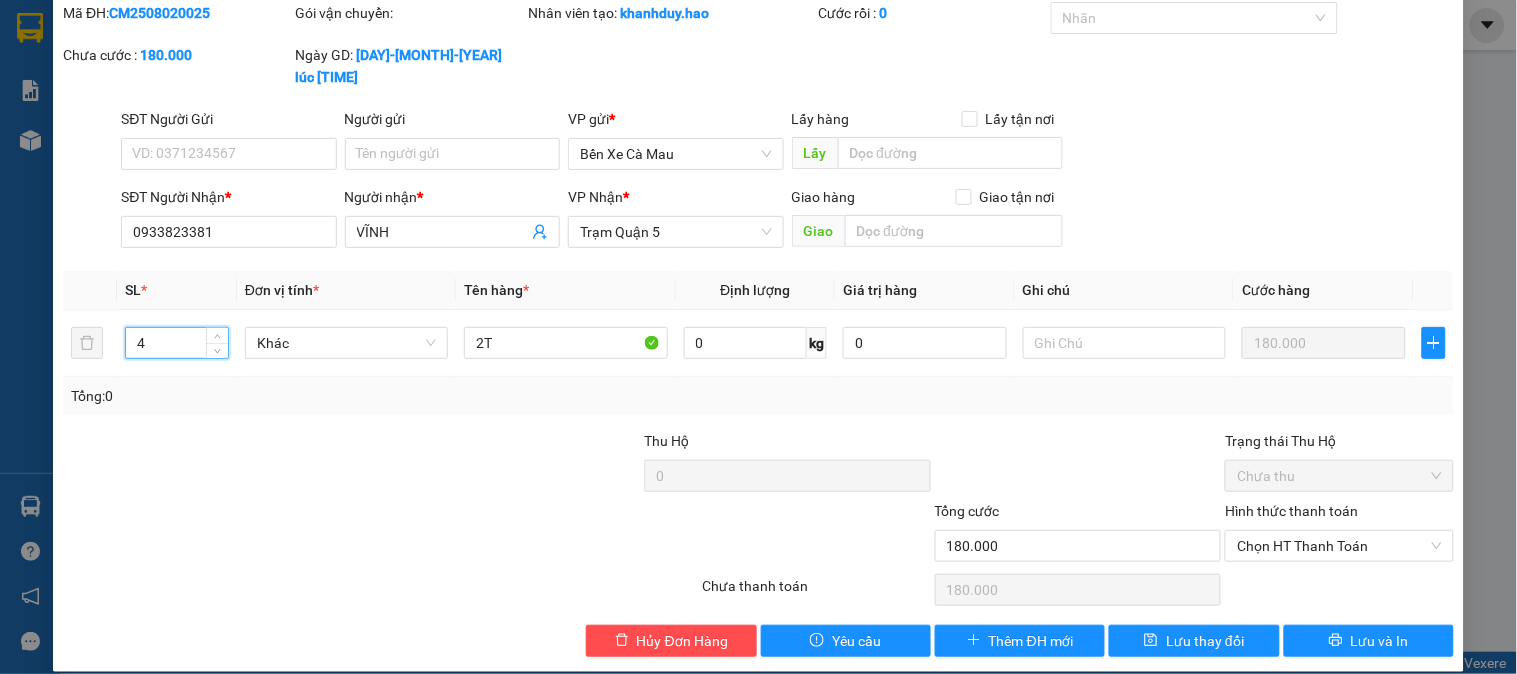 type on "4" 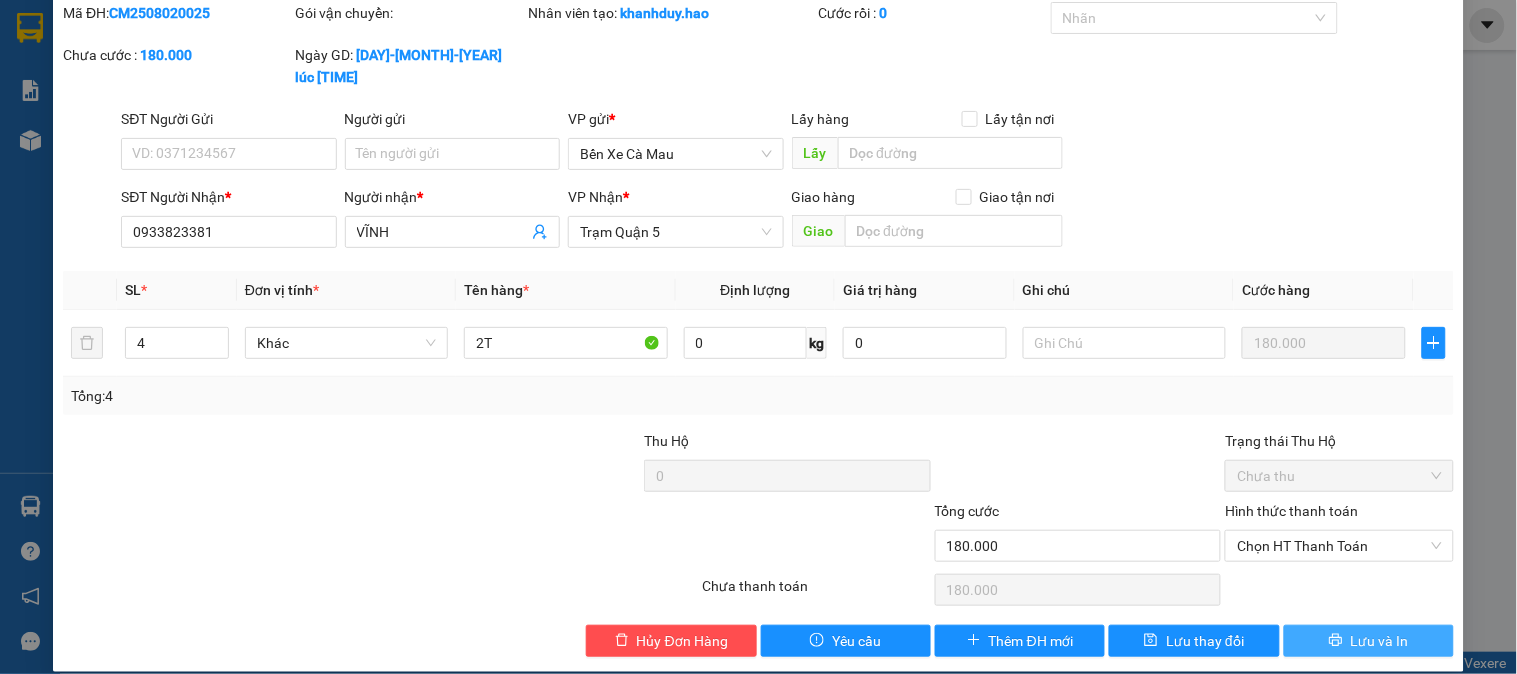 click on "Lưu và In" at bounding box center [1369, 641] 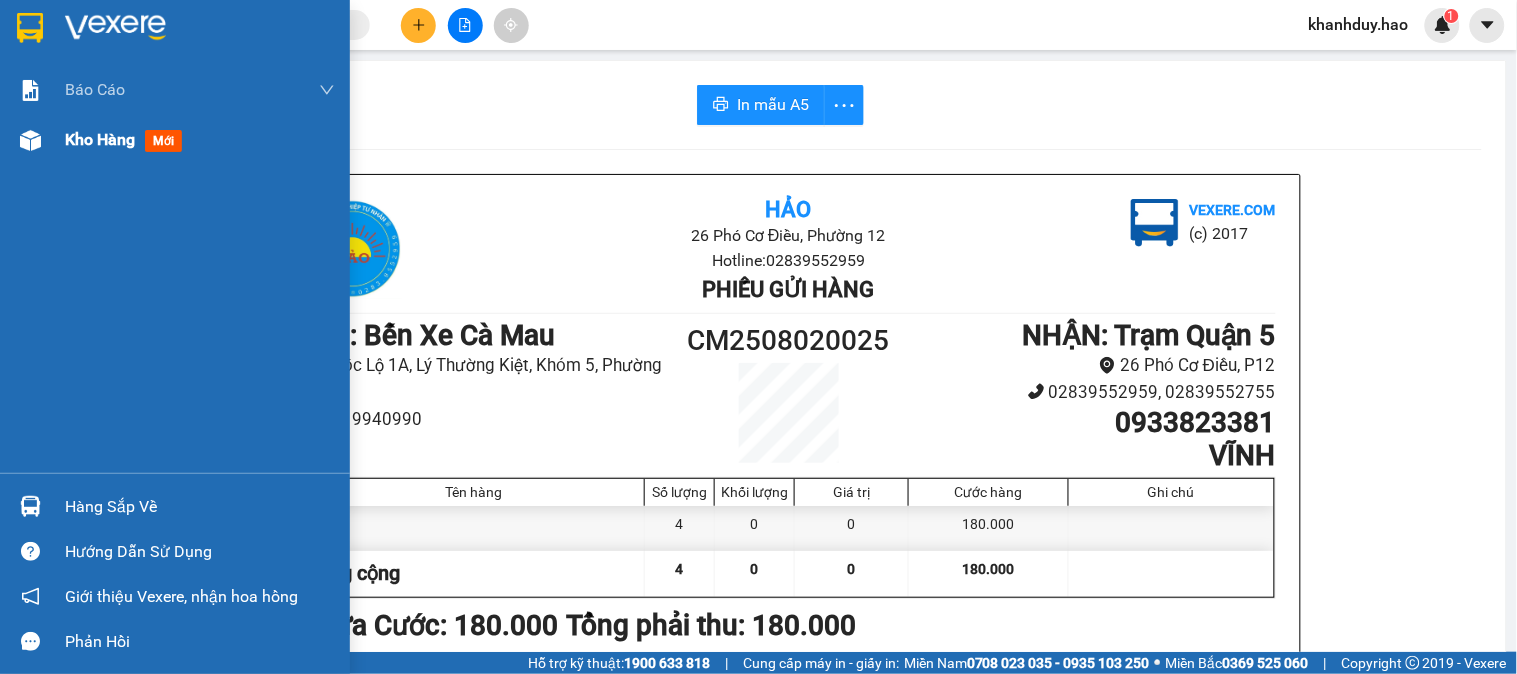 click on "Kho hàng mới" at bounding box center (175, 140) 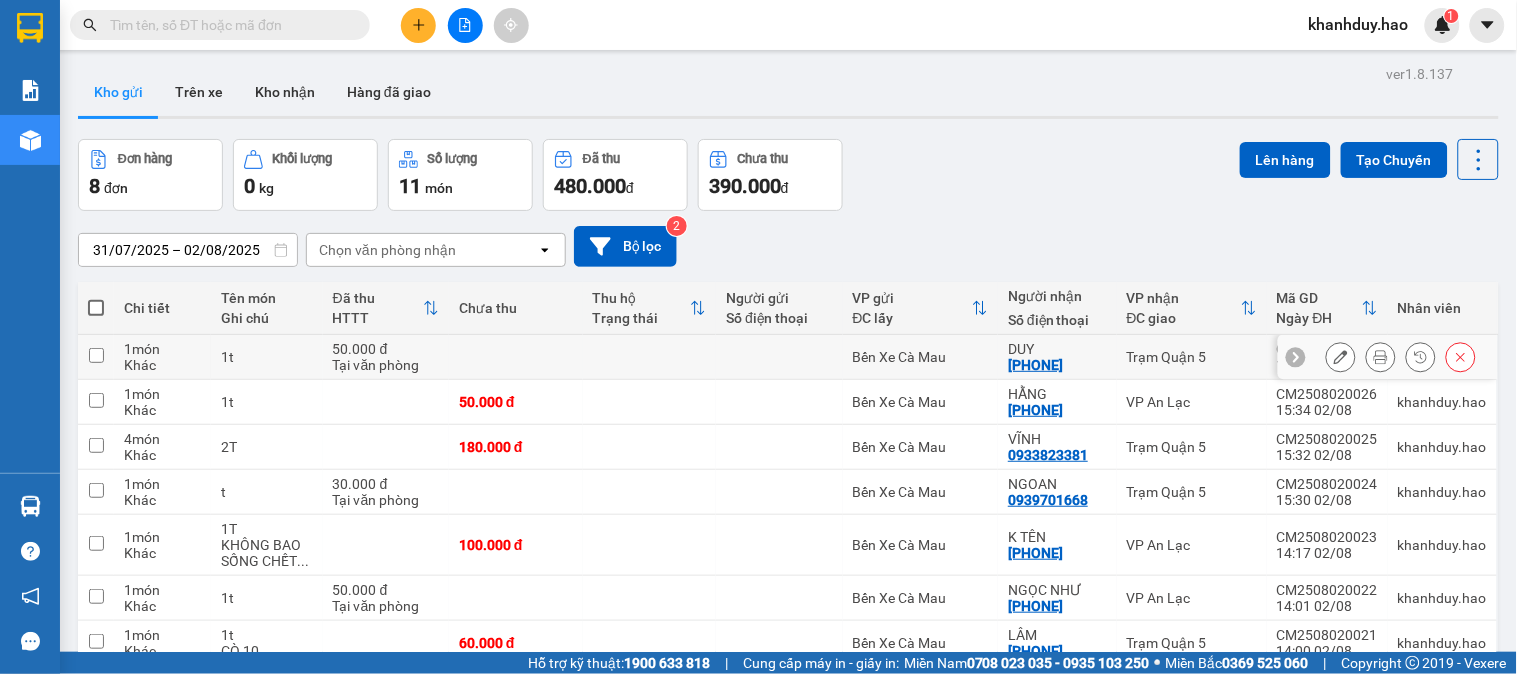 click 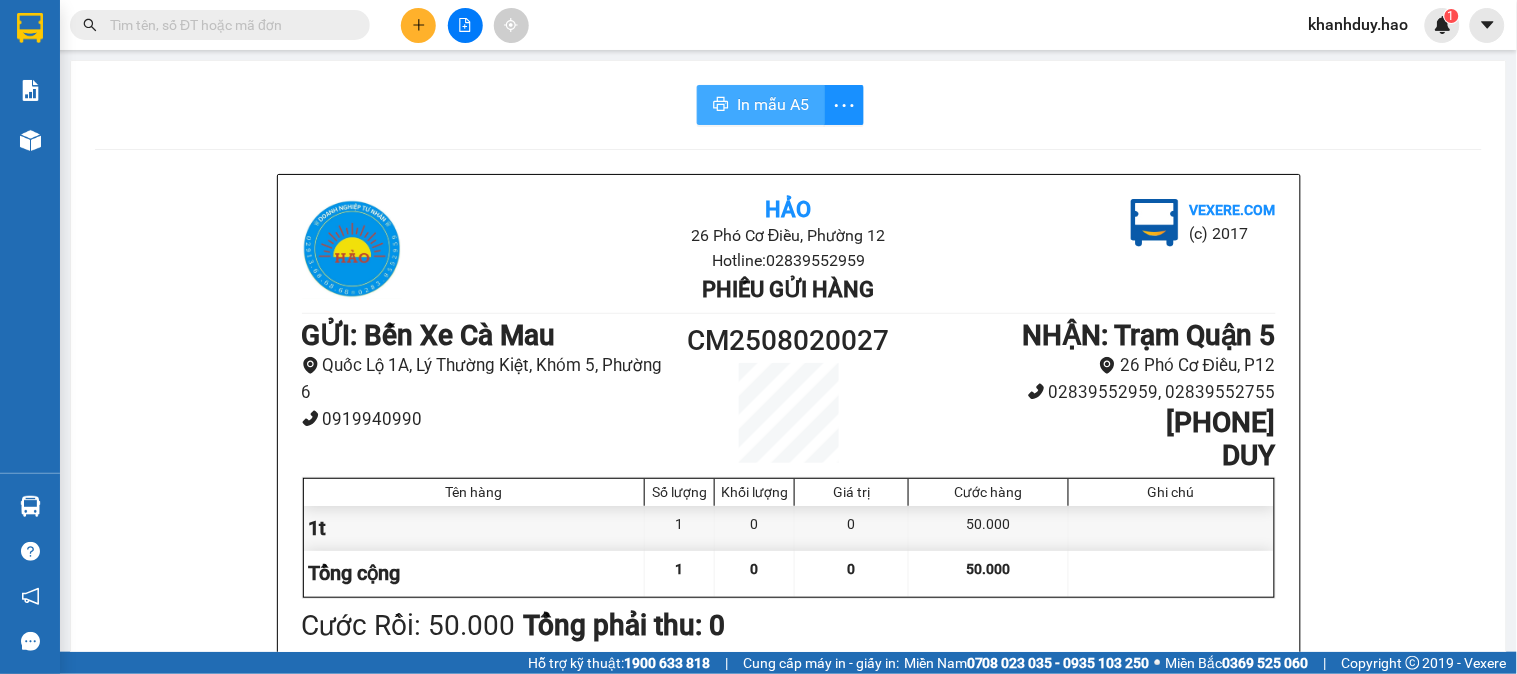 click on "In mẫu A5" at bounding box center (773, 104) 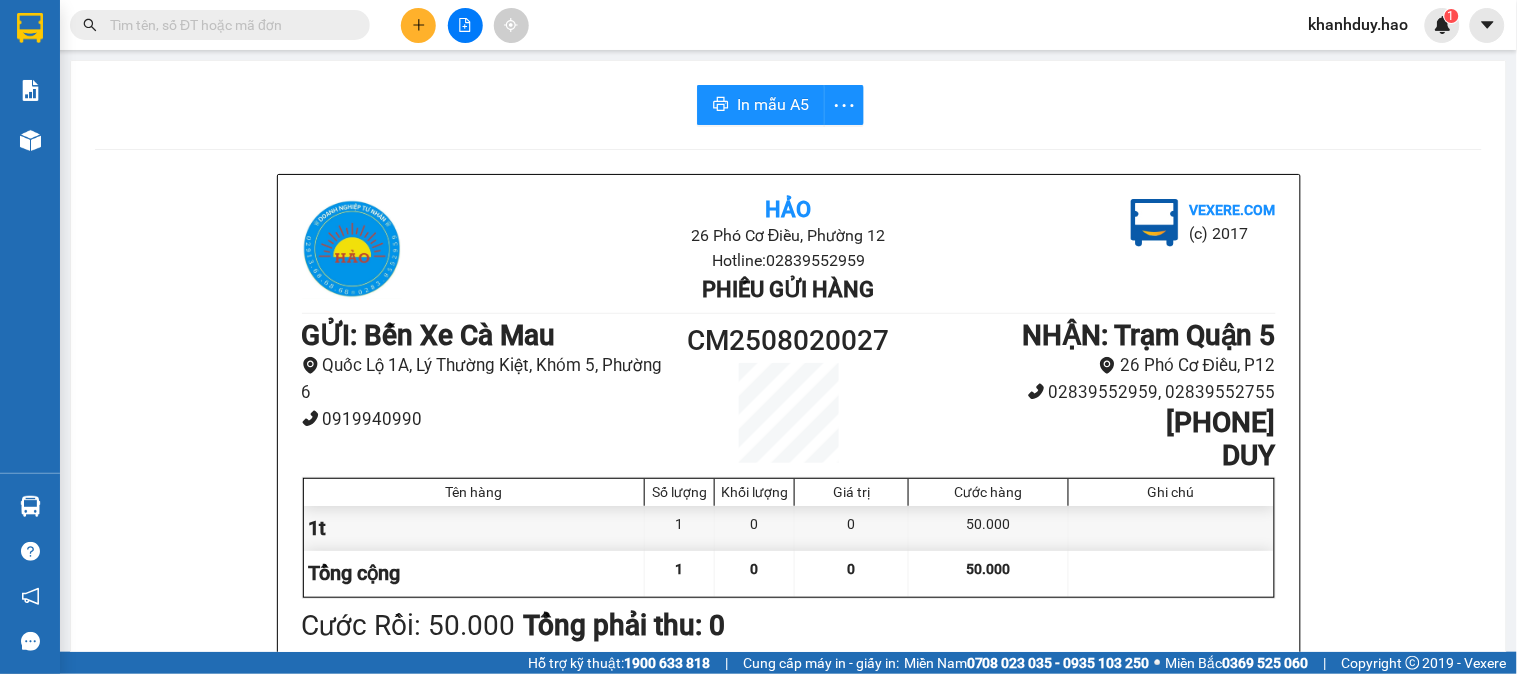 scroll, scrollTop: 44, scrollLeft: 44, axis: both 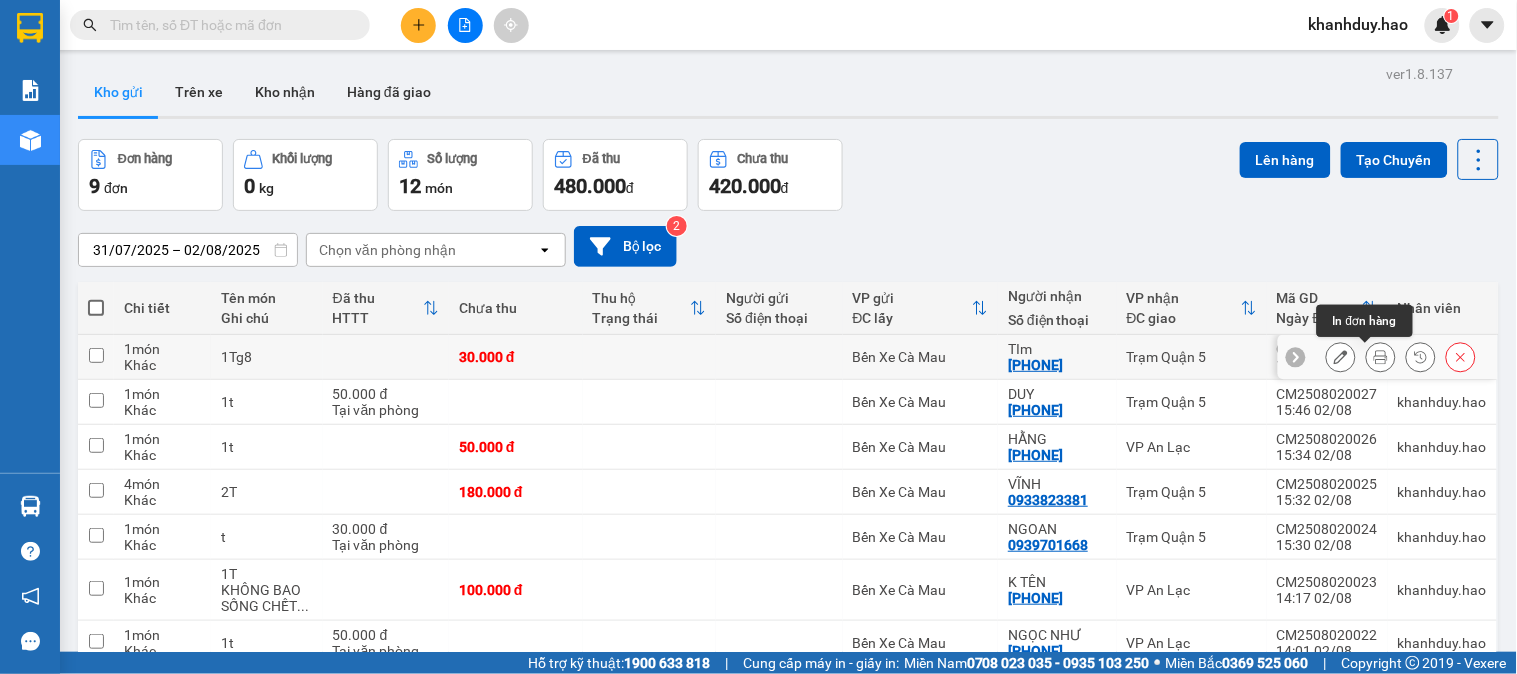 click at bounding box center [1381, 357] 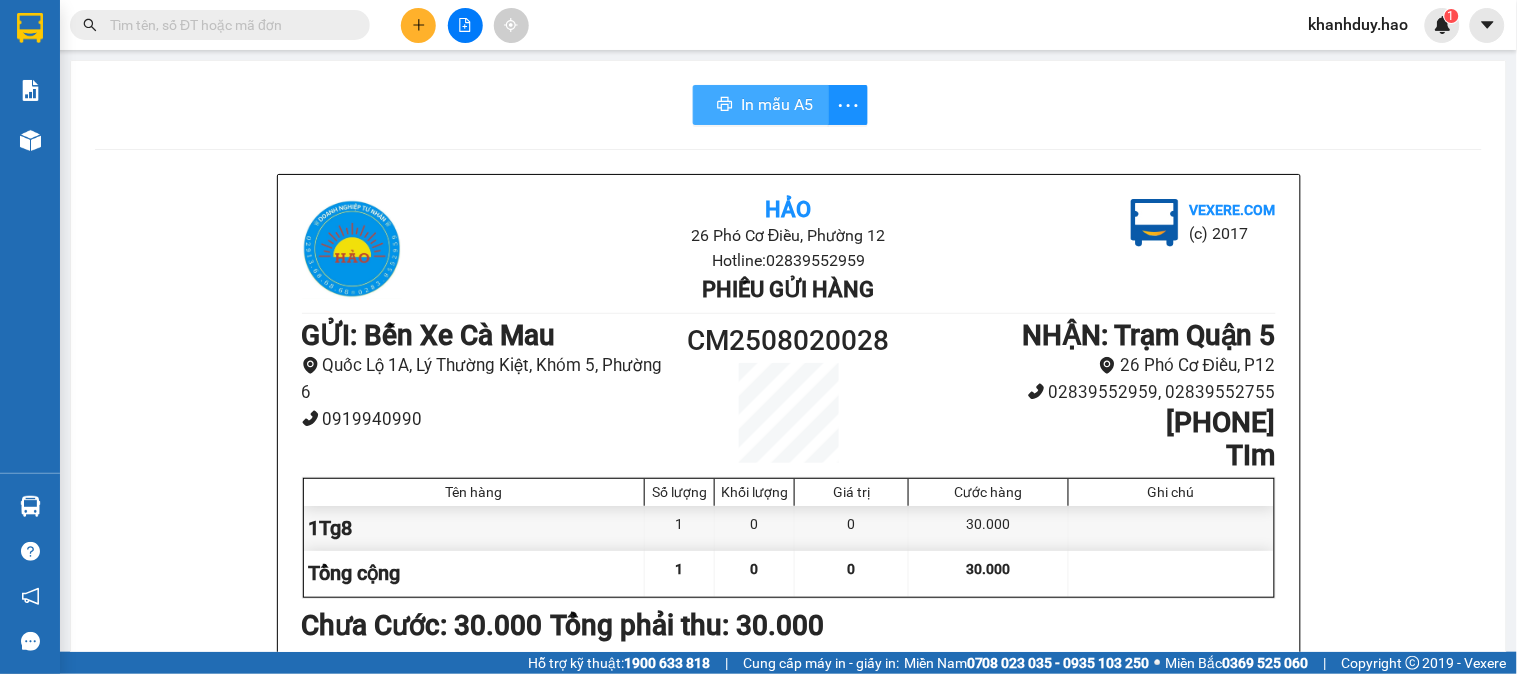click on "In mẫu A5" at bounding box center (777, 104) 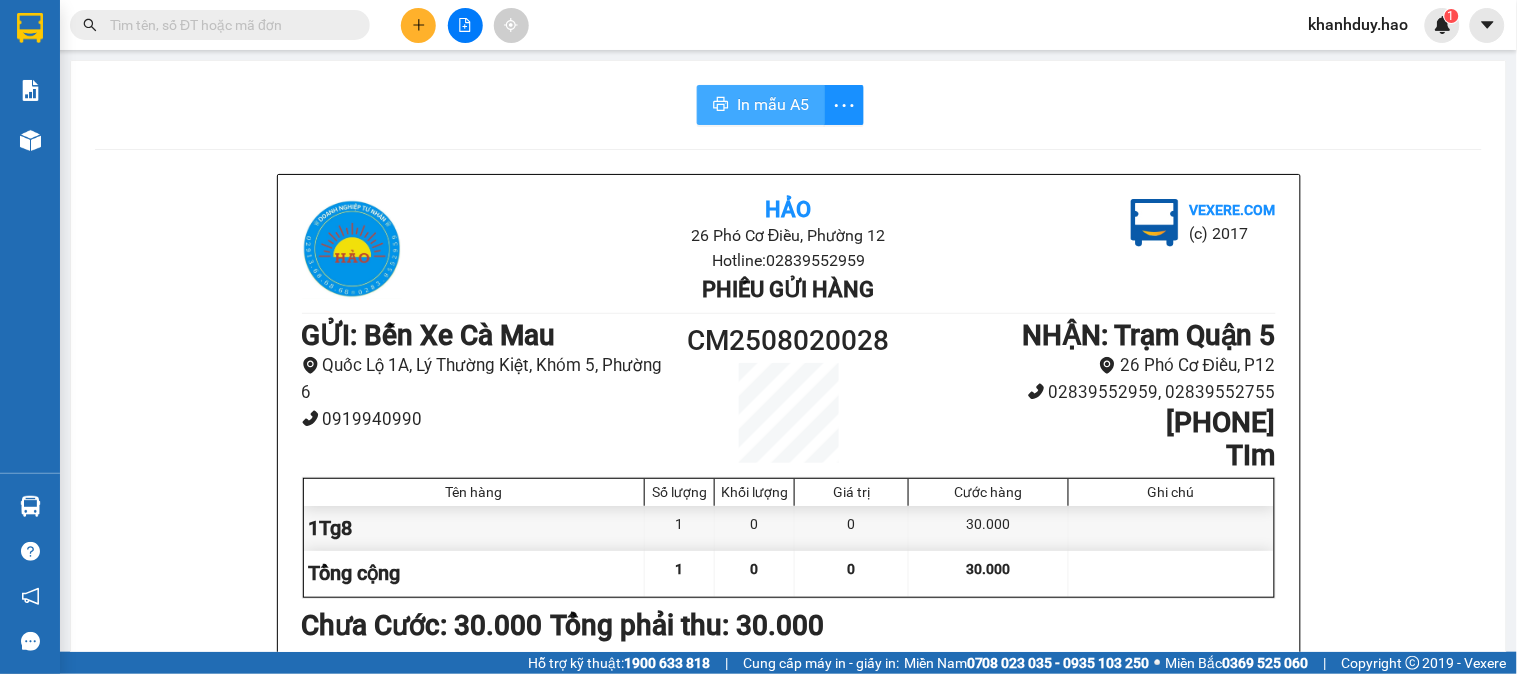 scroll, scrollTop: 0, scrollLeft: 0, axis: both 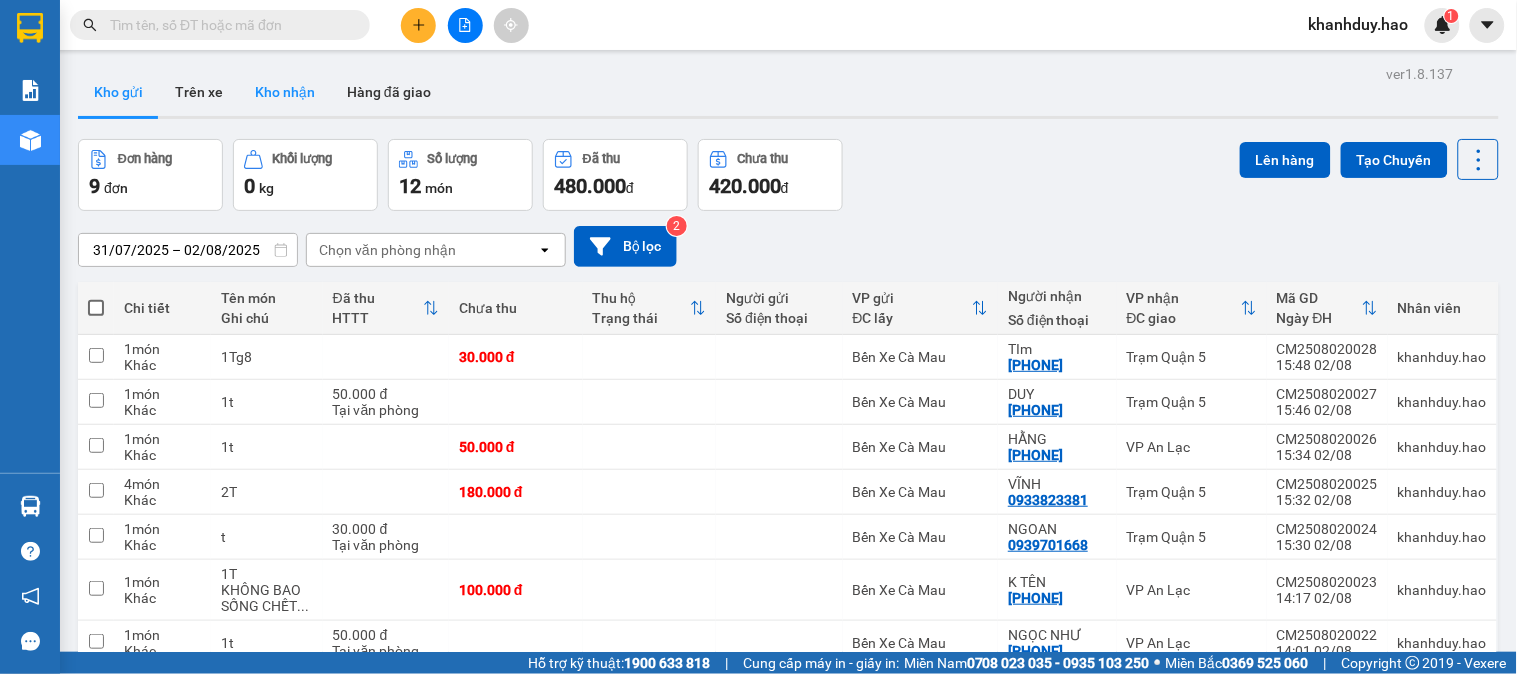 click on "Kho nhận" at bounding box center (285, 92) 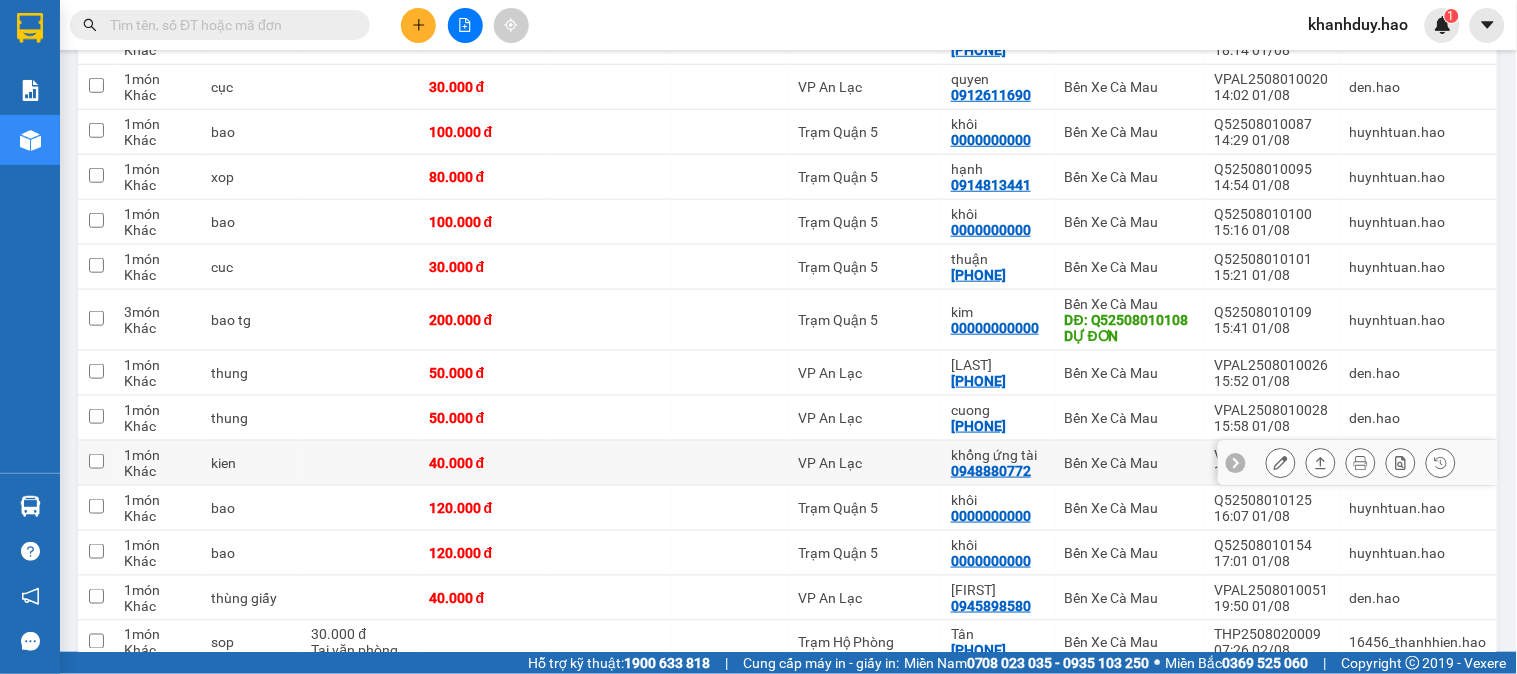 scroll, scrollTop: 444, scrollLeft: 0, axis: vertical 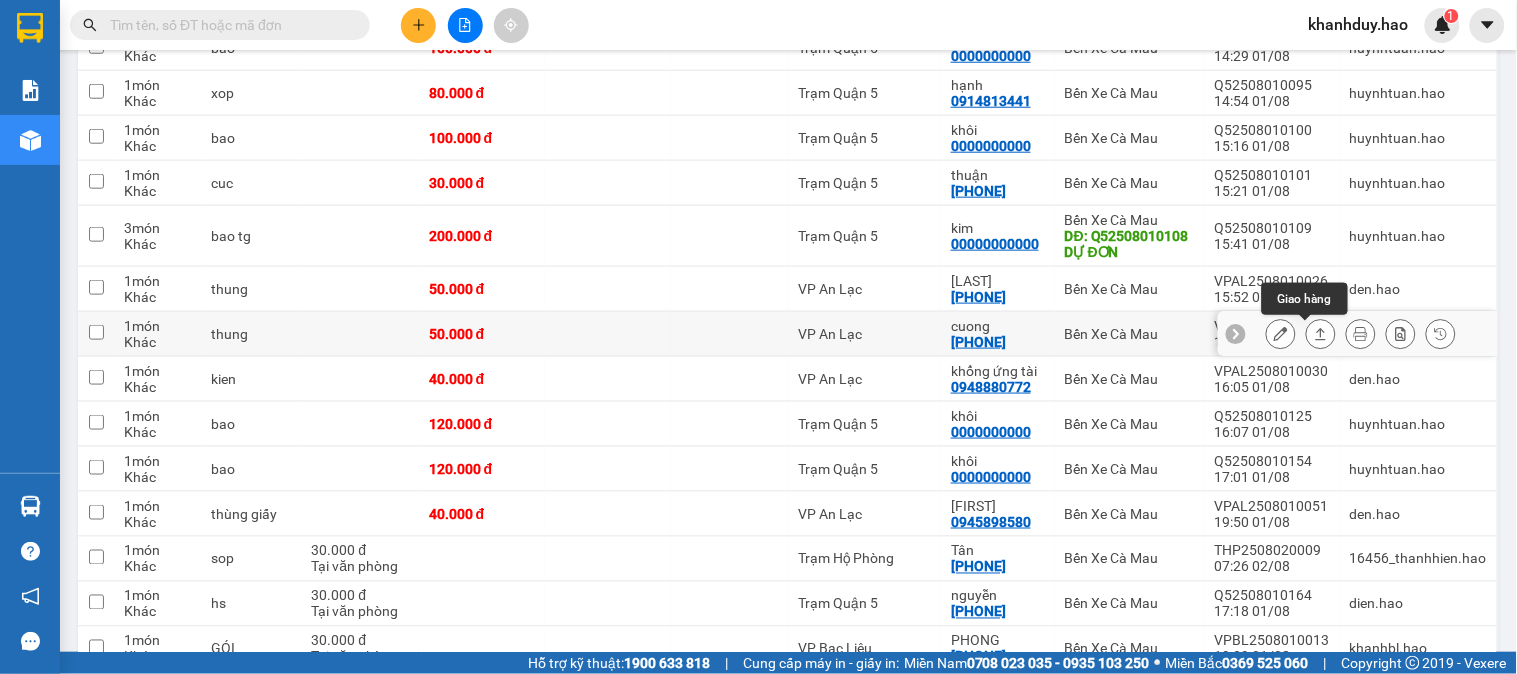 click 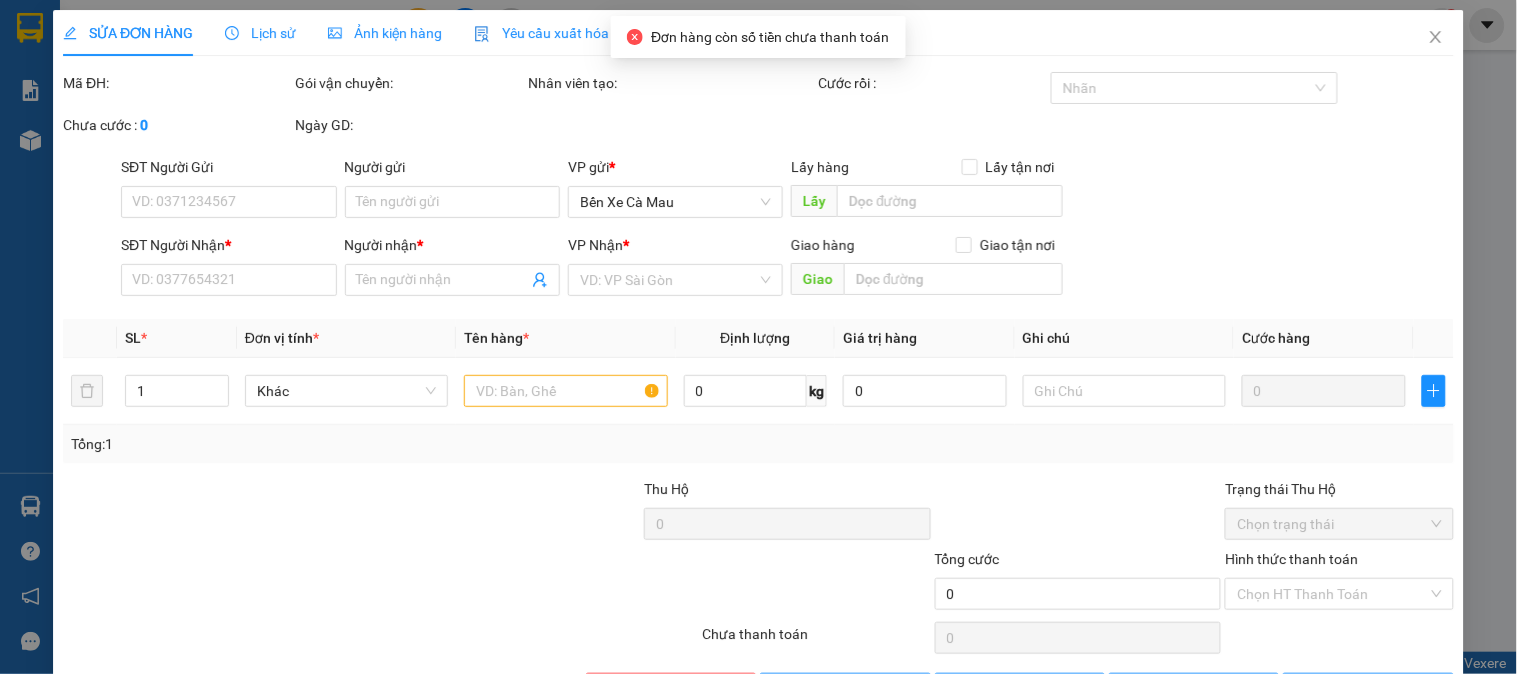 scroll, scrollTop: 0, scrollLeft: 0, axis: both 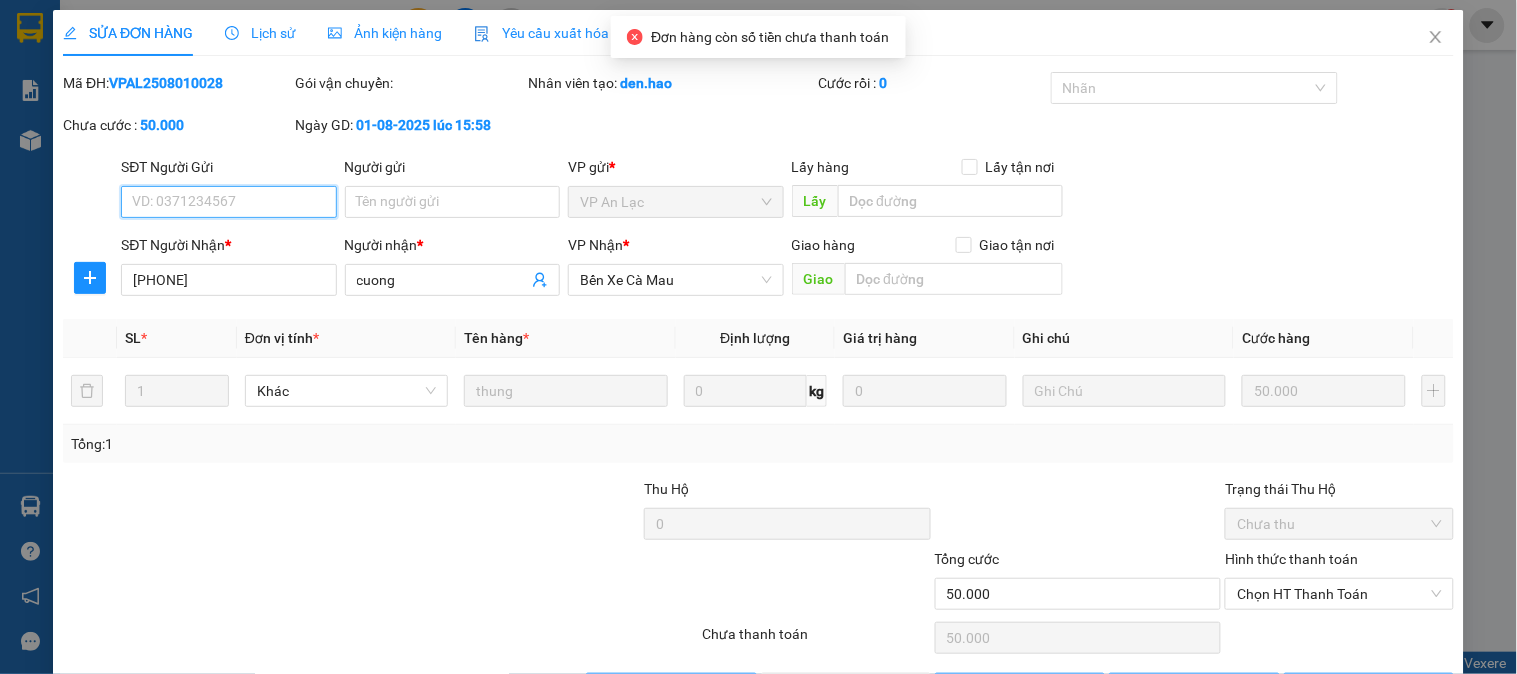 type on "0943220133" 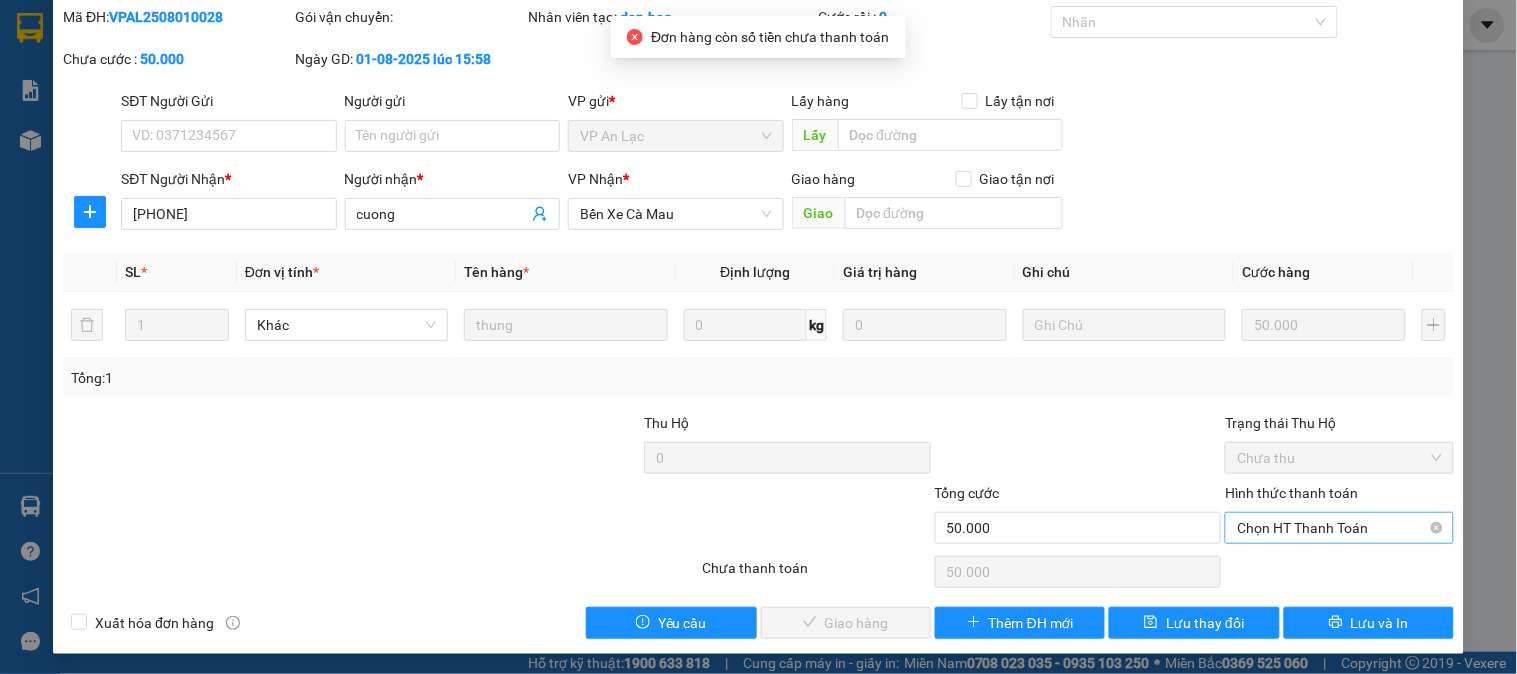 scroll, scrollTop: 70, scrollLeft: 0, axis: vertical 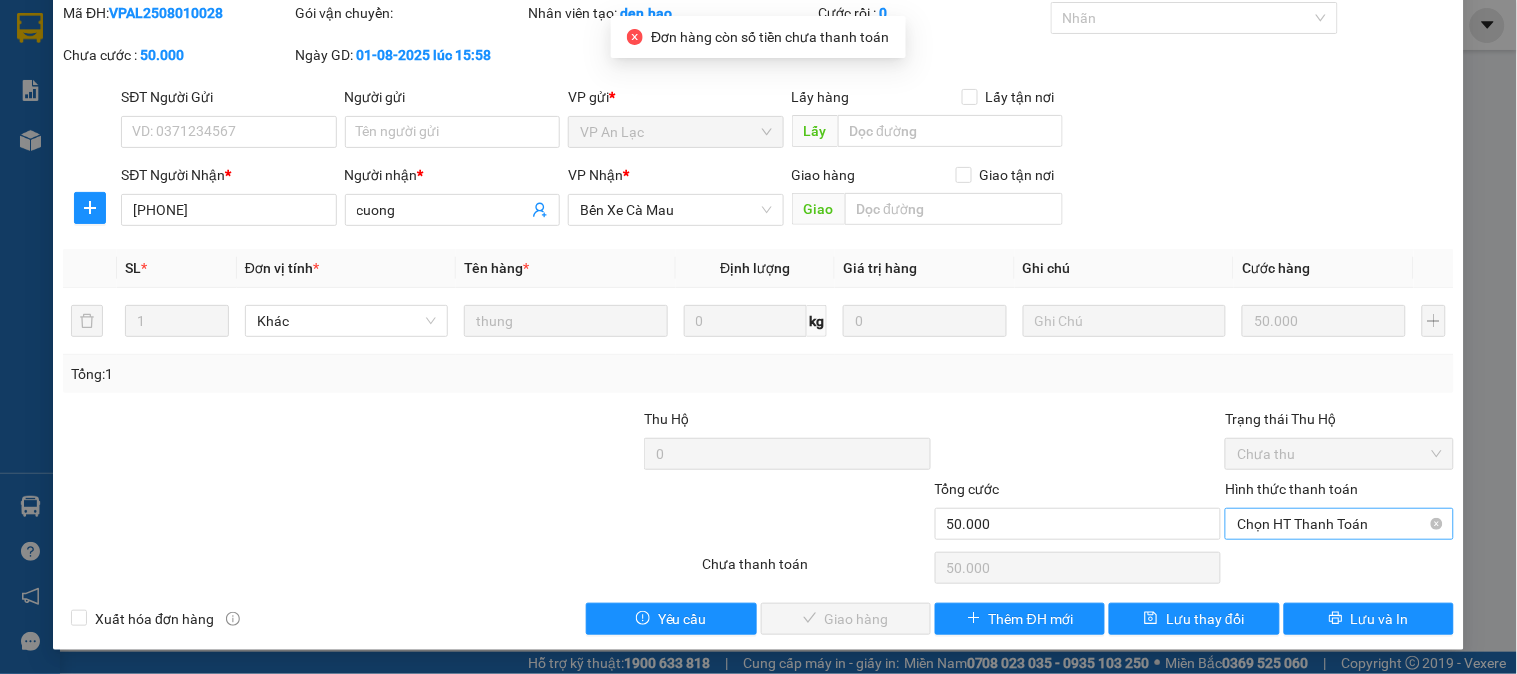 click on "Hình thức thanh toán Chọn HT Thanh Toán" at bounding box center (1339, 513) 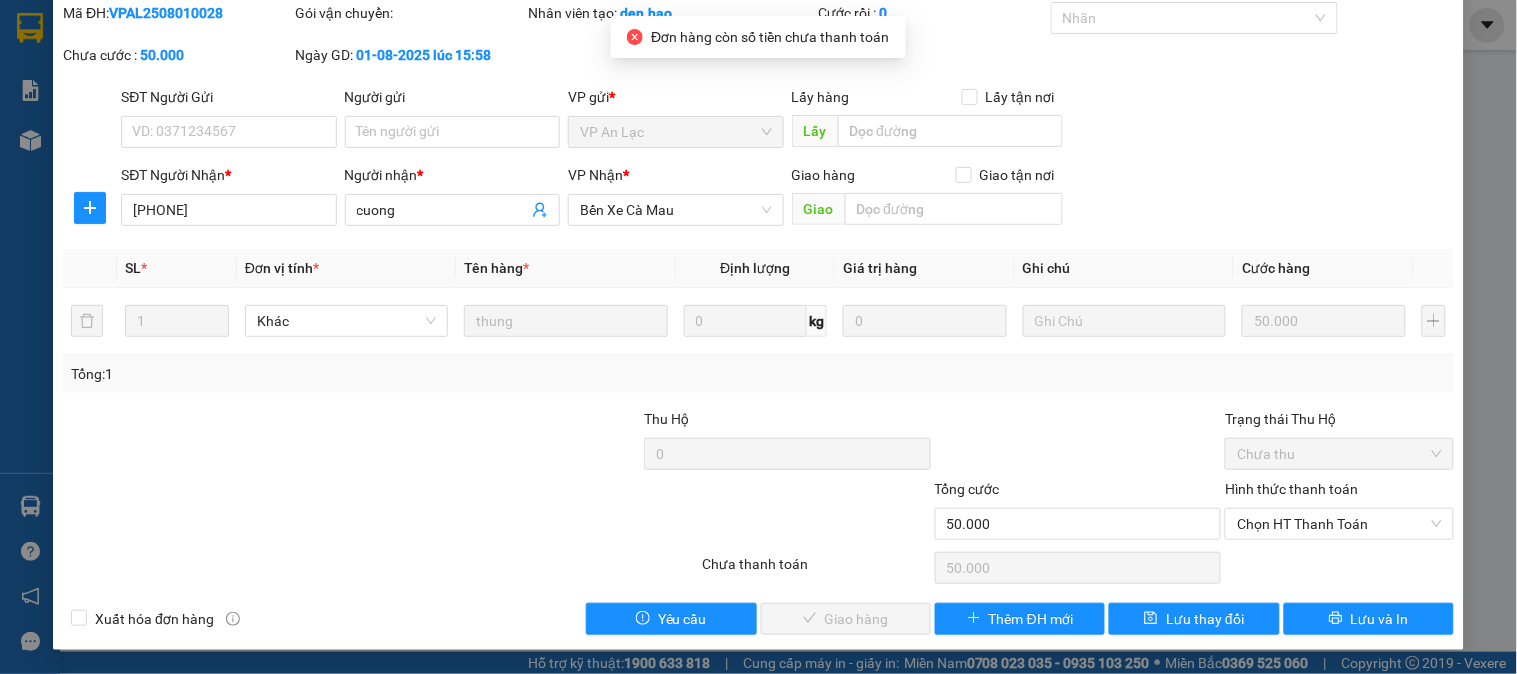 click on "Chọn HT Thanh Toán" at bounding box center (1339, 568) 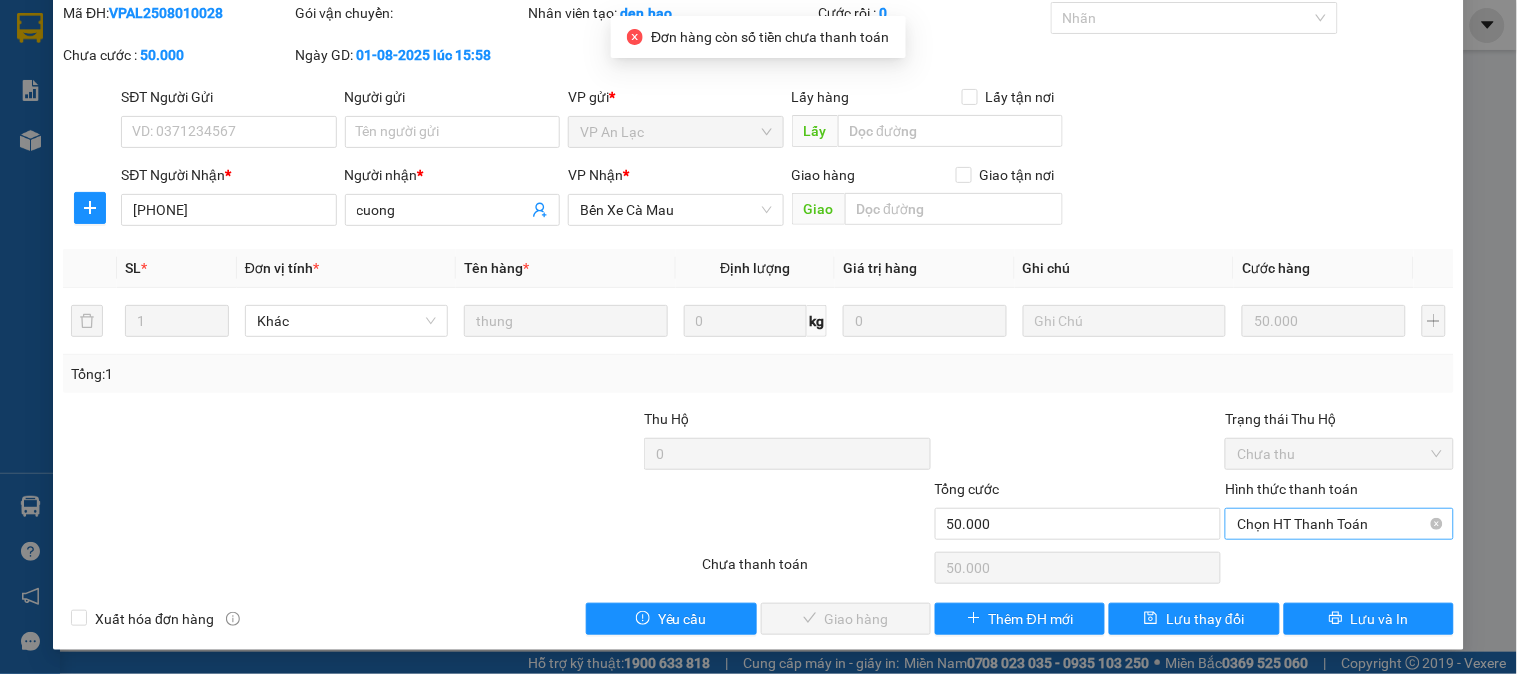 drag, startPoint x: 1270, startPoint y: 510, endPoint x: 1272, endPoint y: 527, distance: 17.117243 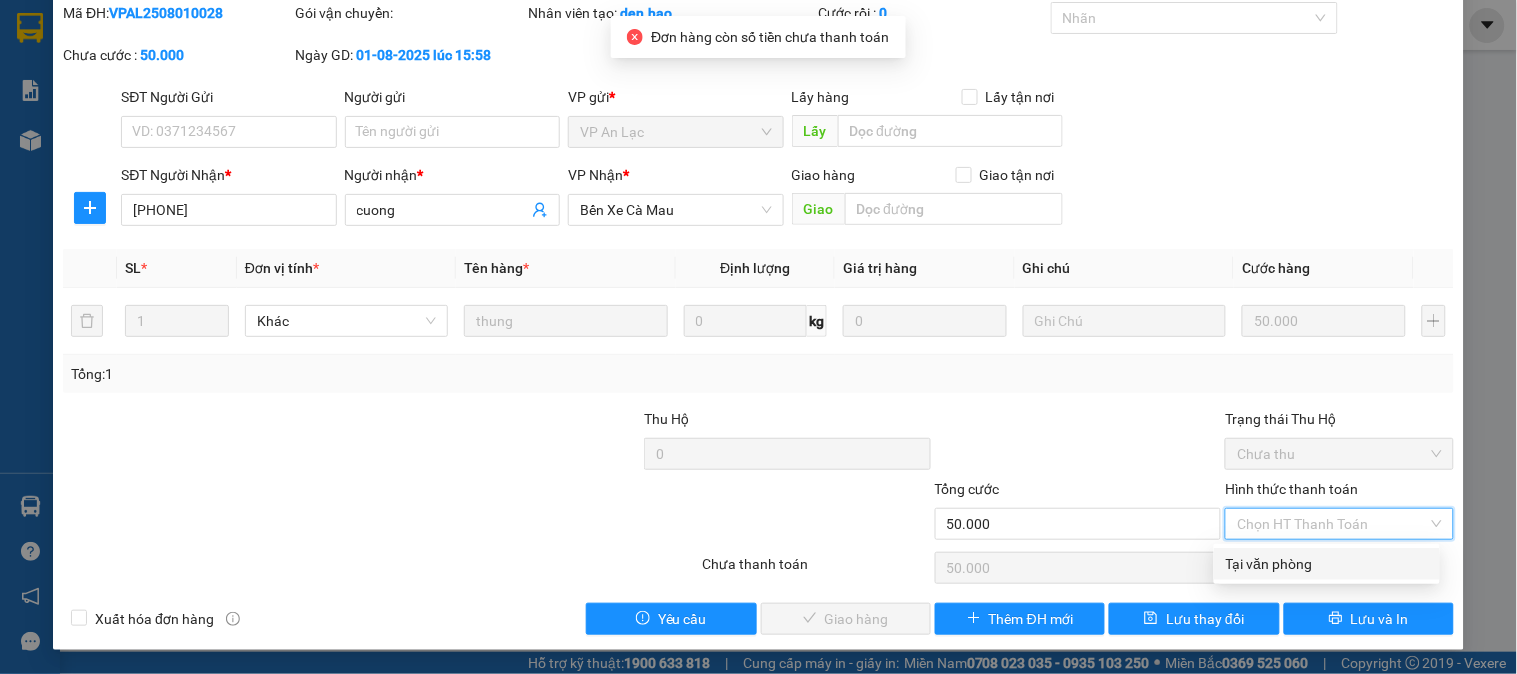 click on "Tại văn phòng" at bounding box center (1327, 564) 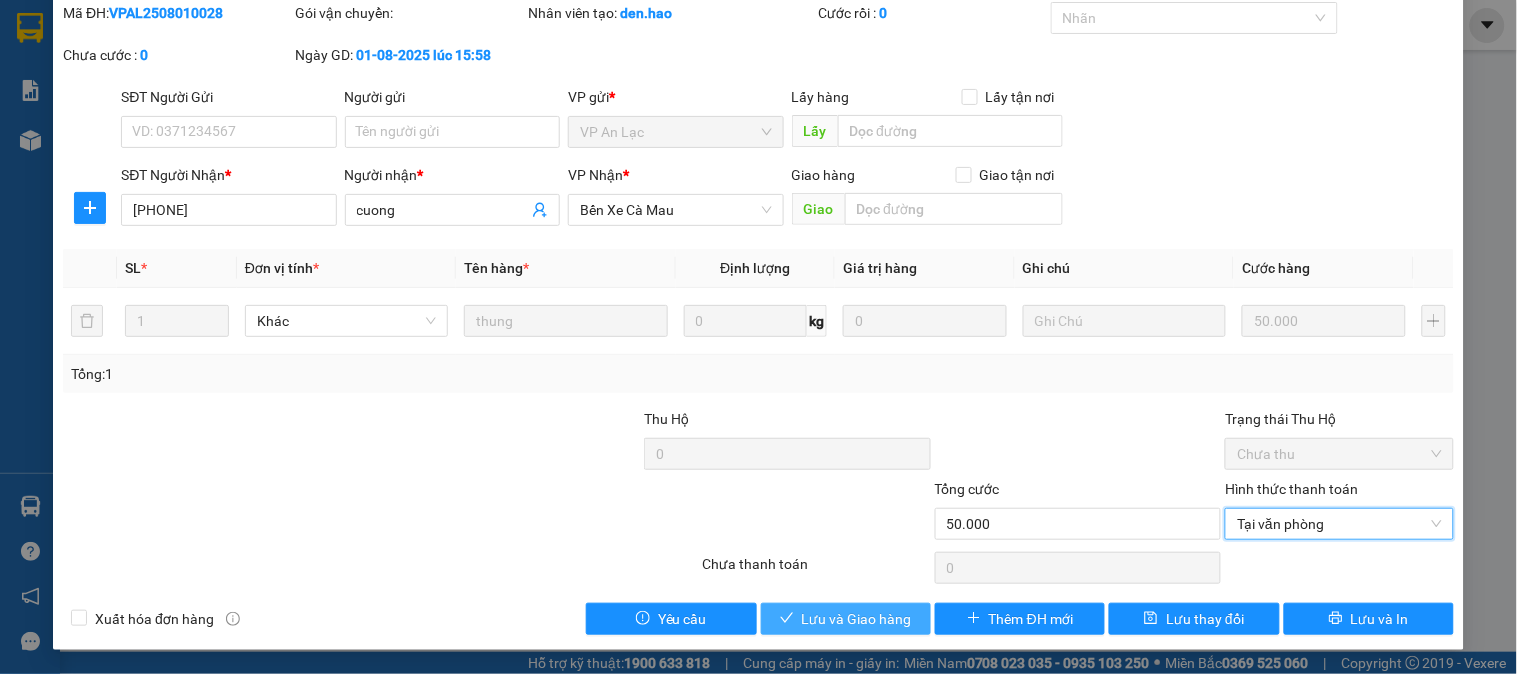 click on "Lưu và Giao hàng" at bounding box center (857, 619) 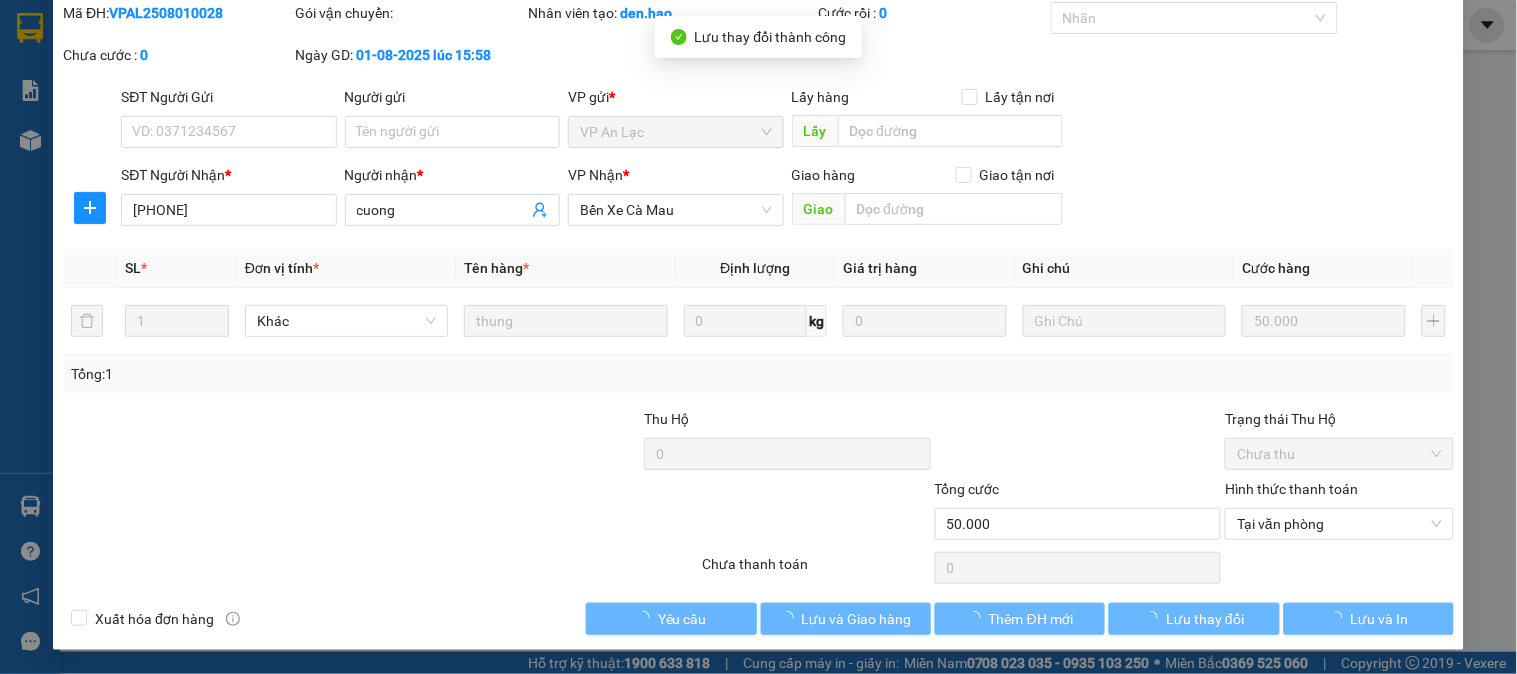 click 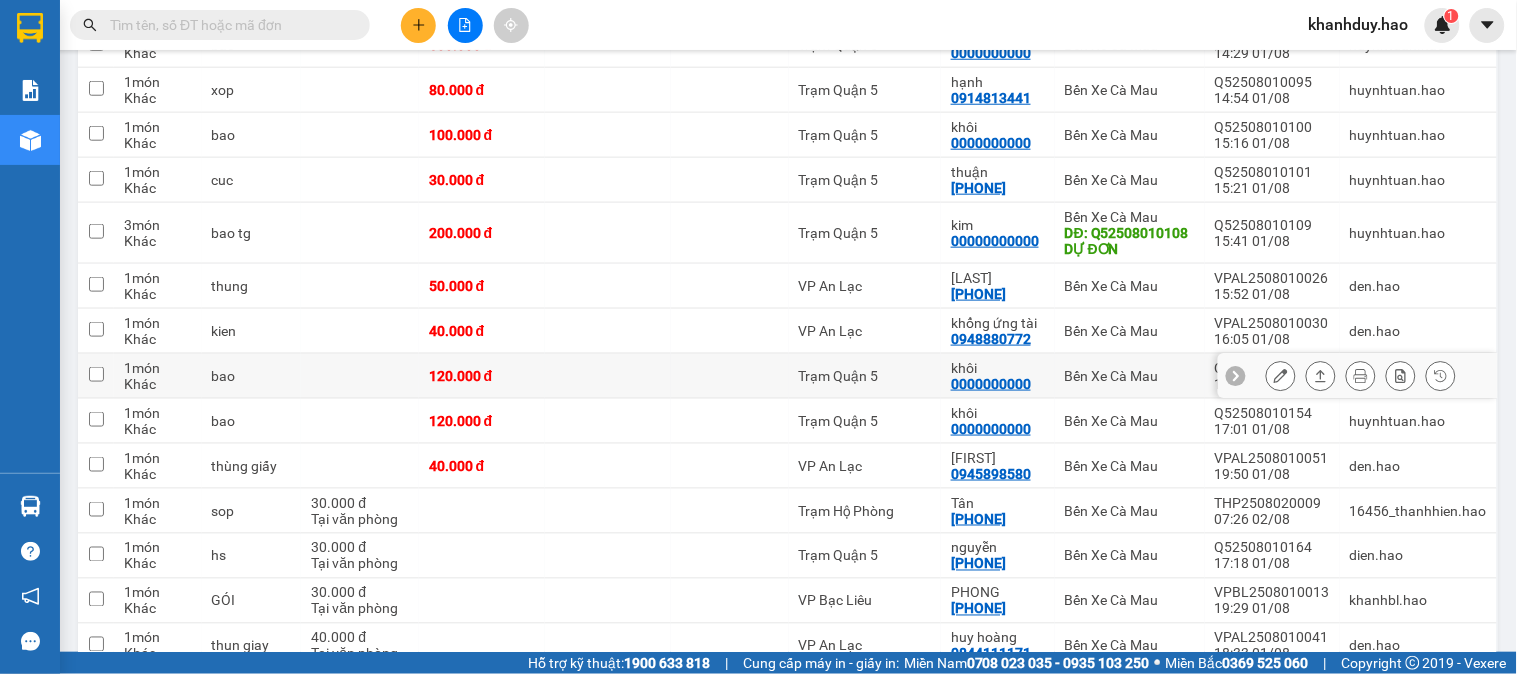 scroll, scrollTop: 336, scrollLeft: 0, axis: vertical 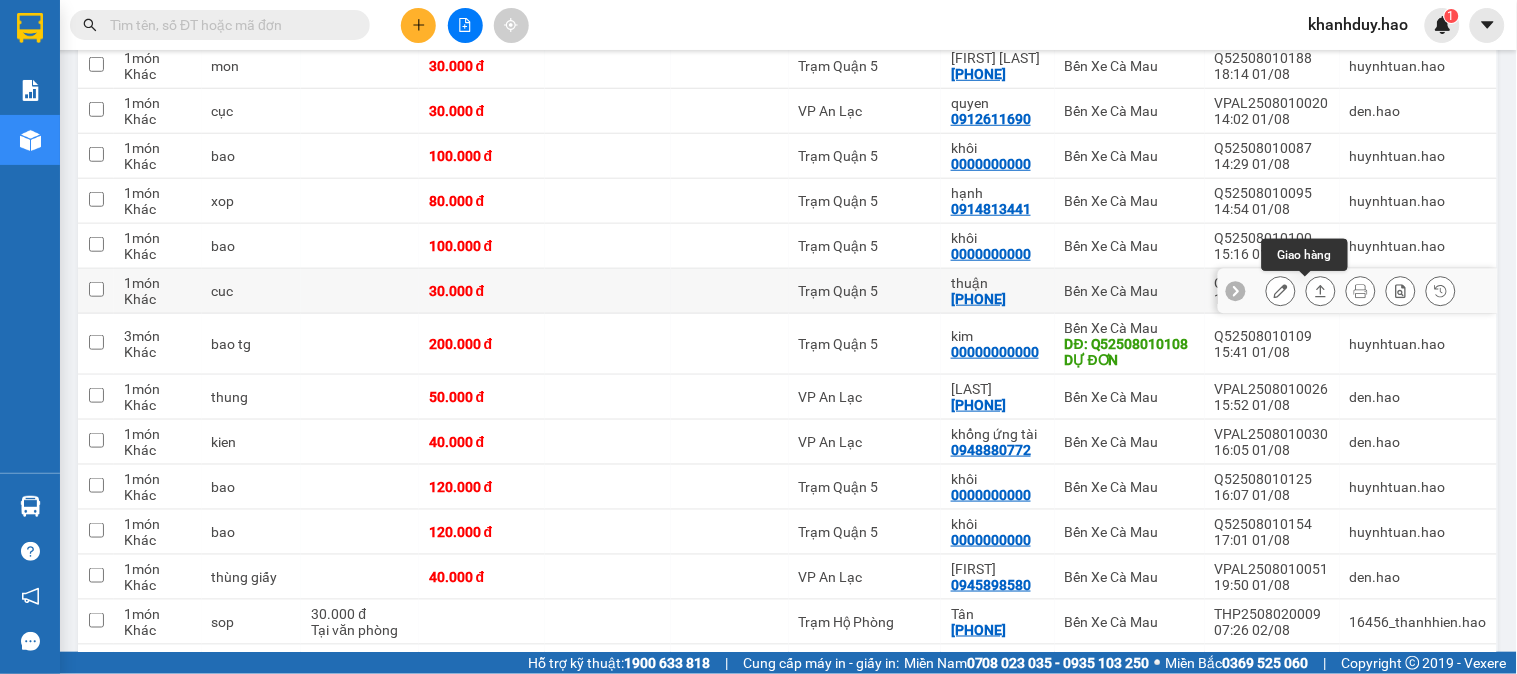 click at bounding box center [1321, 291] 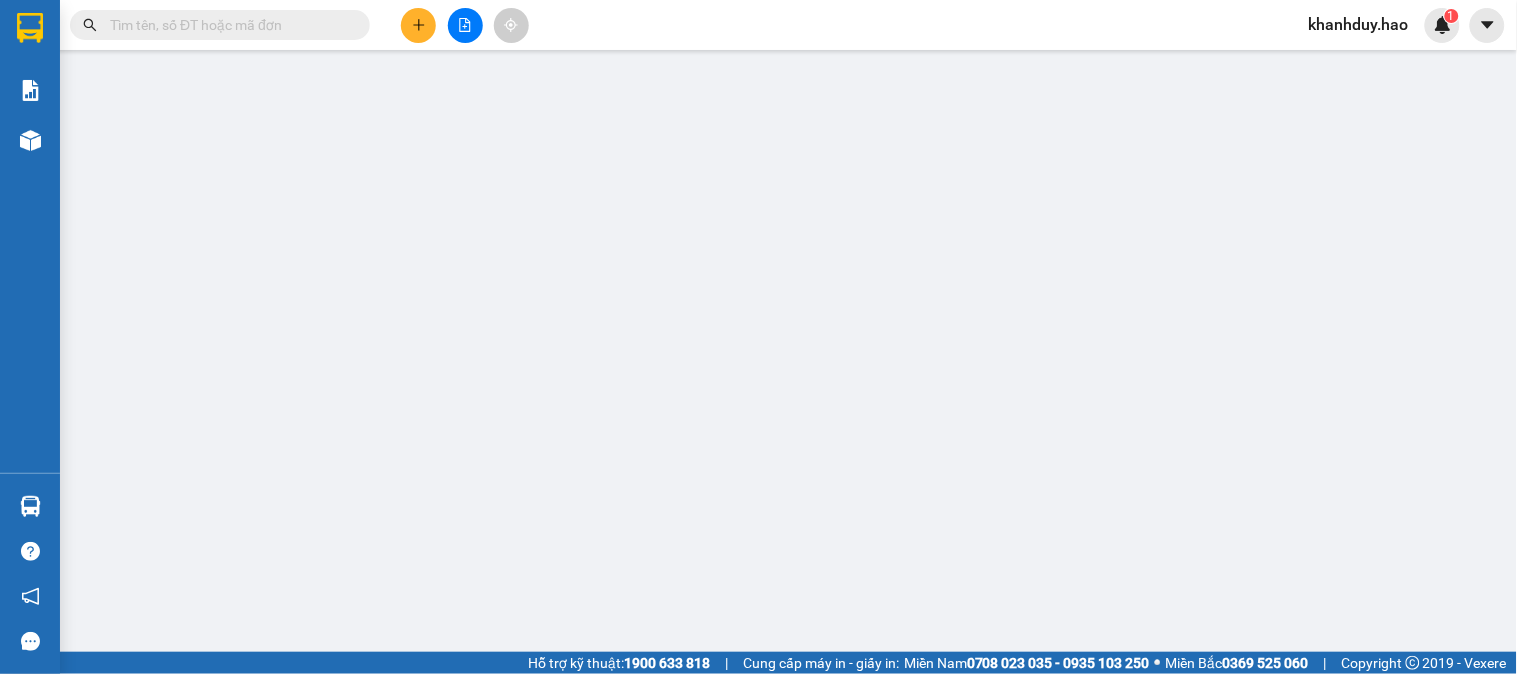 type on "0913699733" 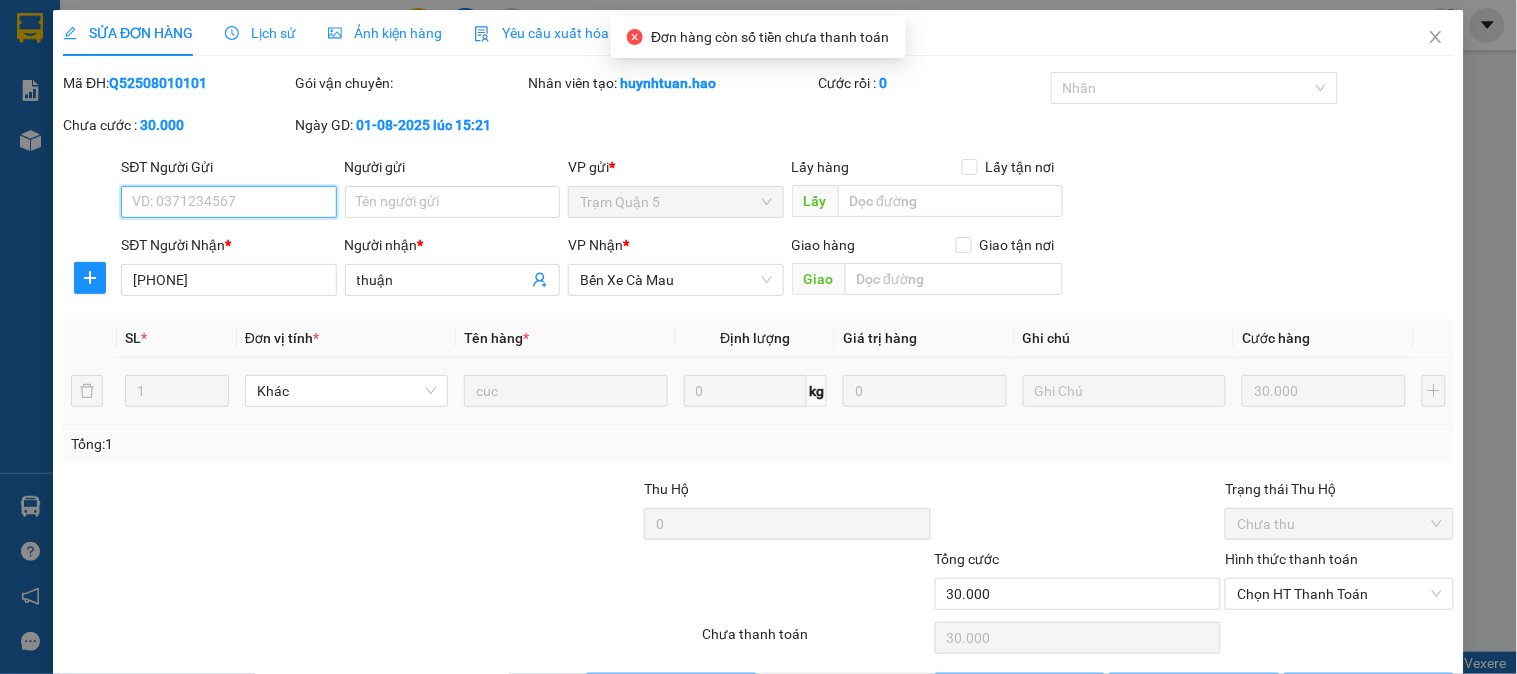 scroll, scrollTop: 0, scrollLeft: 0, axis: both 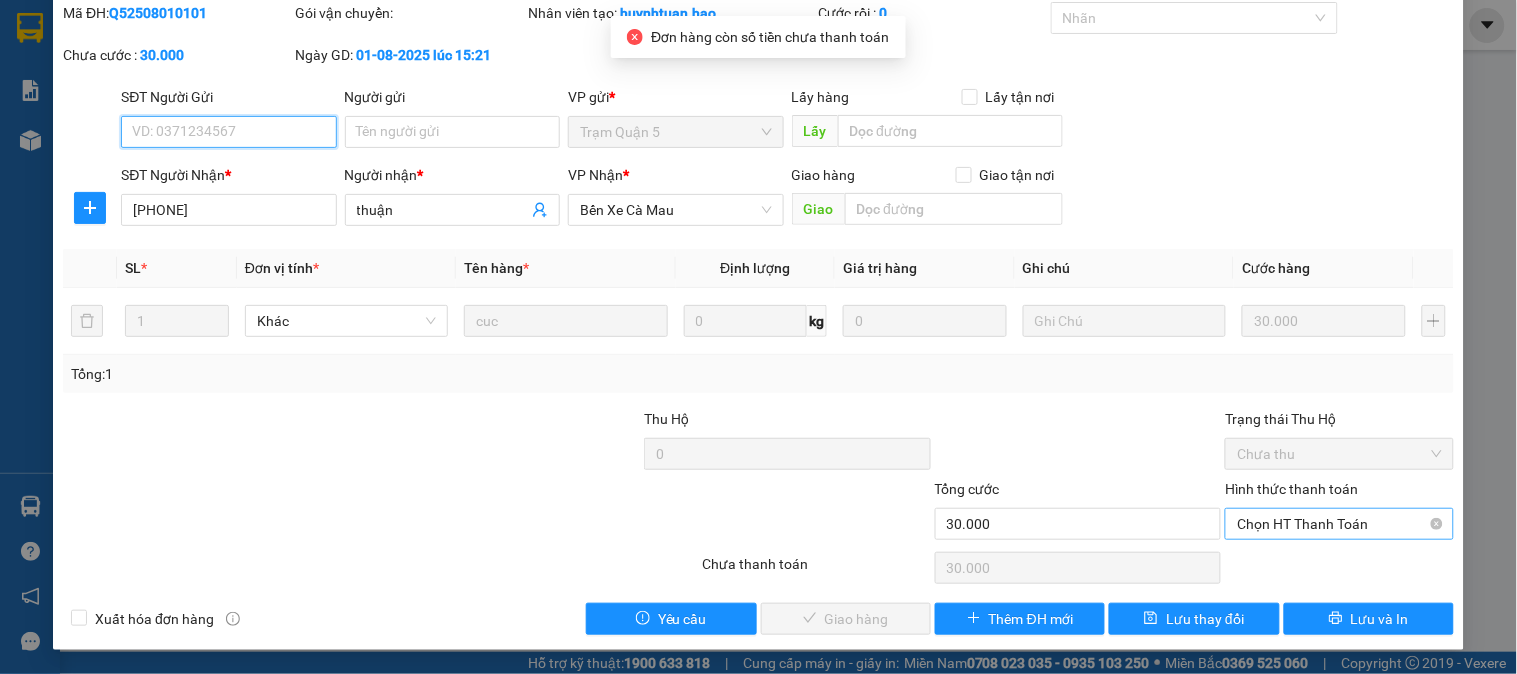 drag, startPoint x: 1308, startPoint y: 518, endPoint x: 1308, endPoint y: 537, distance: 19 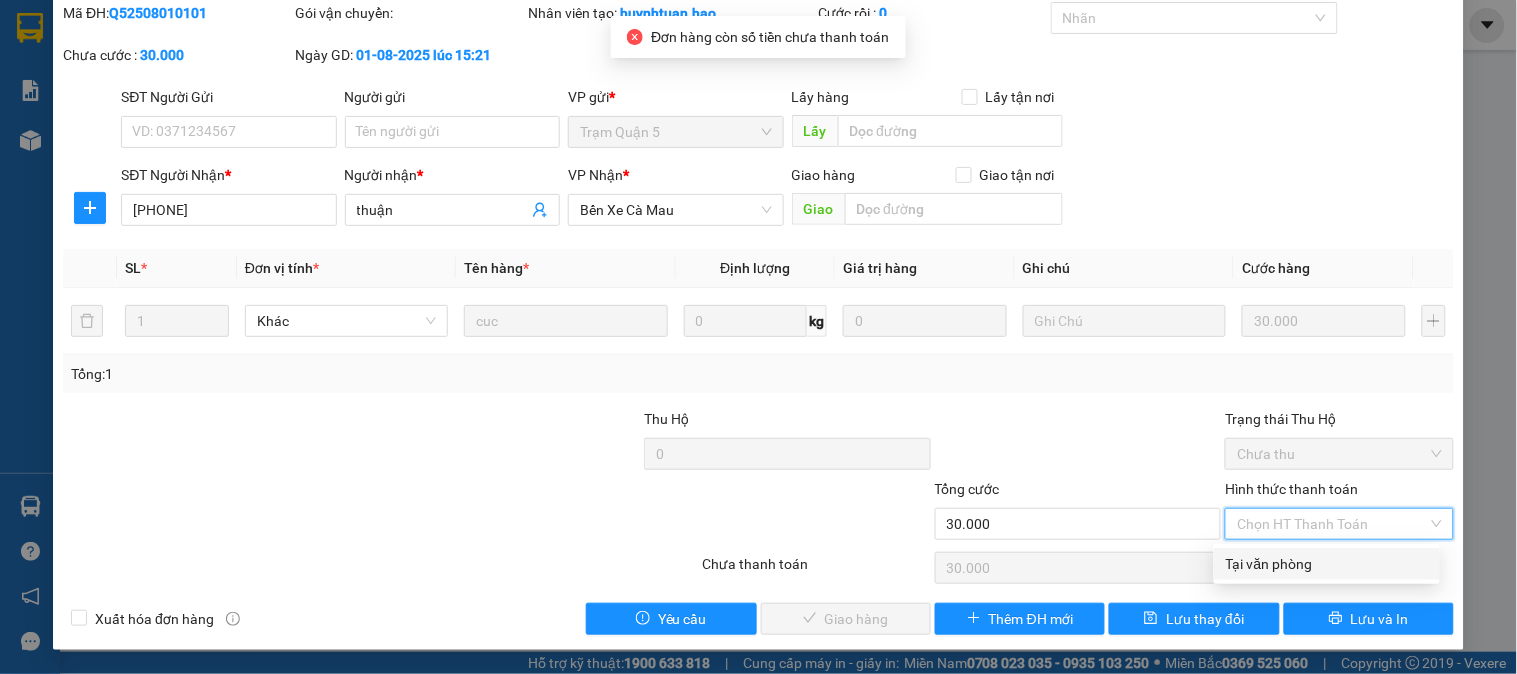 click on "Tại văn phòng" at bounding box center [1327, 564] 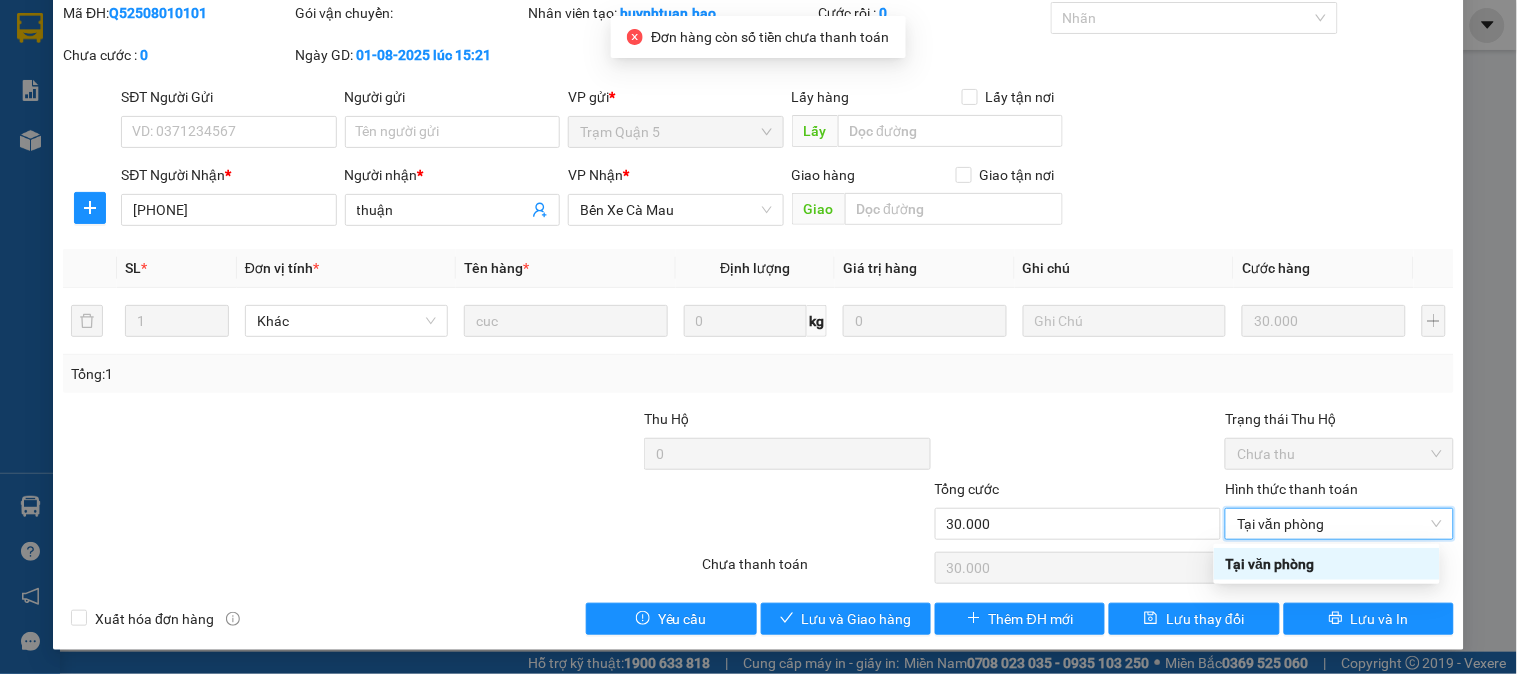 type on "0" 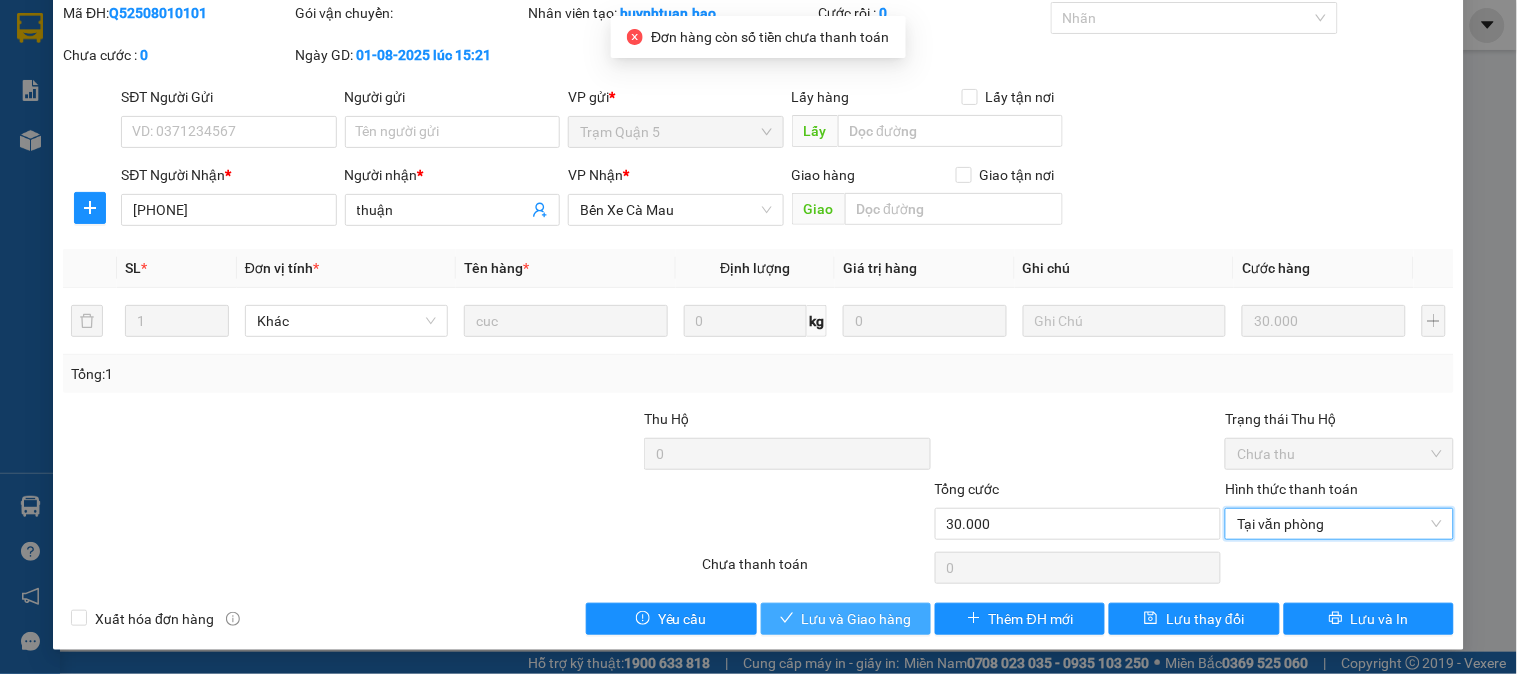click on "Lưu và Giao hàng" at bounding box center [857, 619] 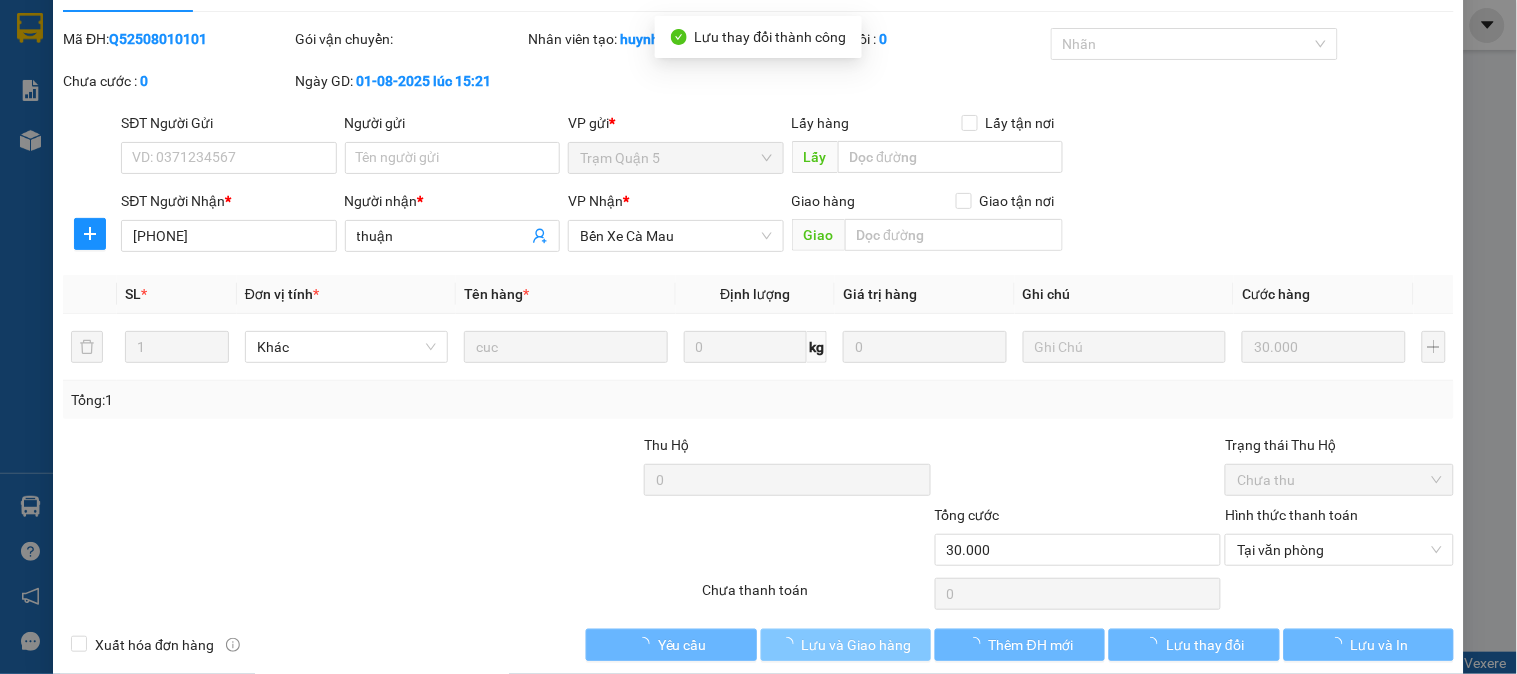scroll, scrollTop: 0, scrollLeft: 0, axis: both 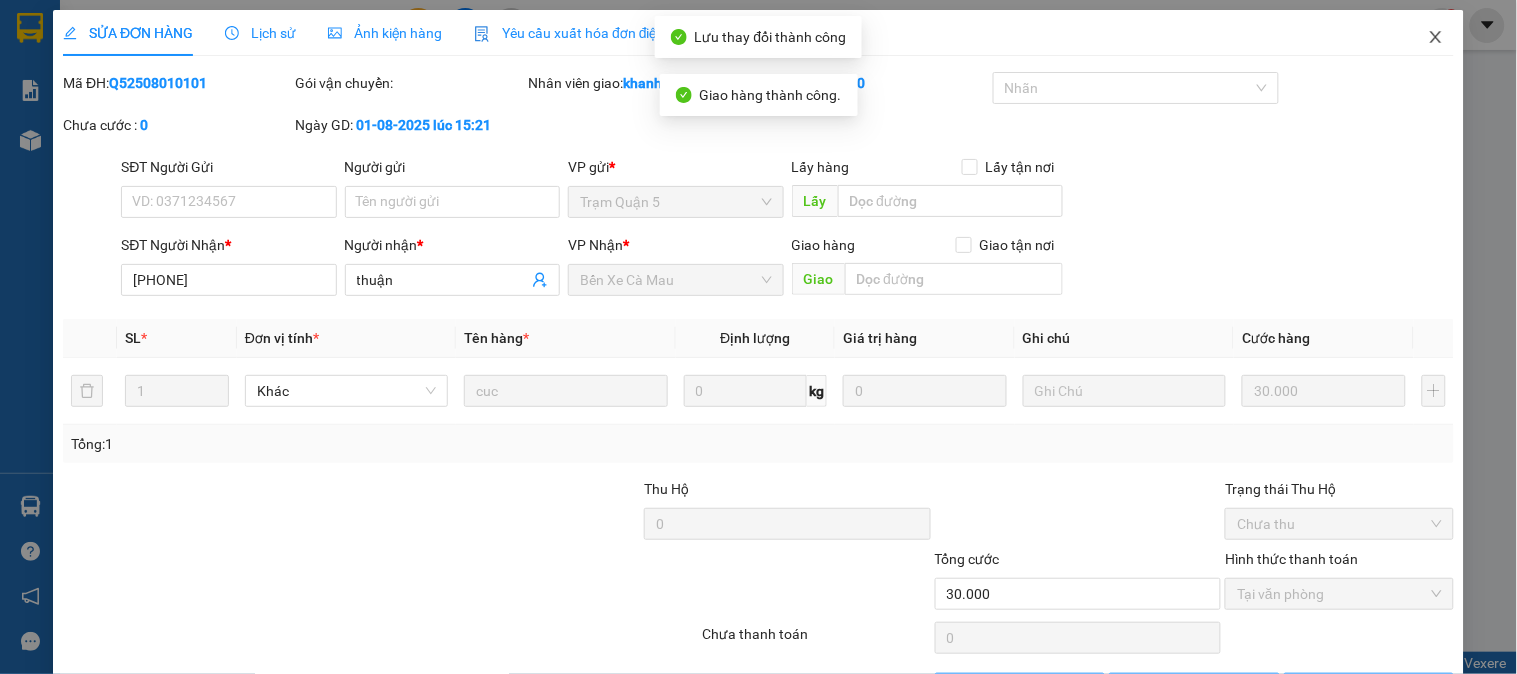click 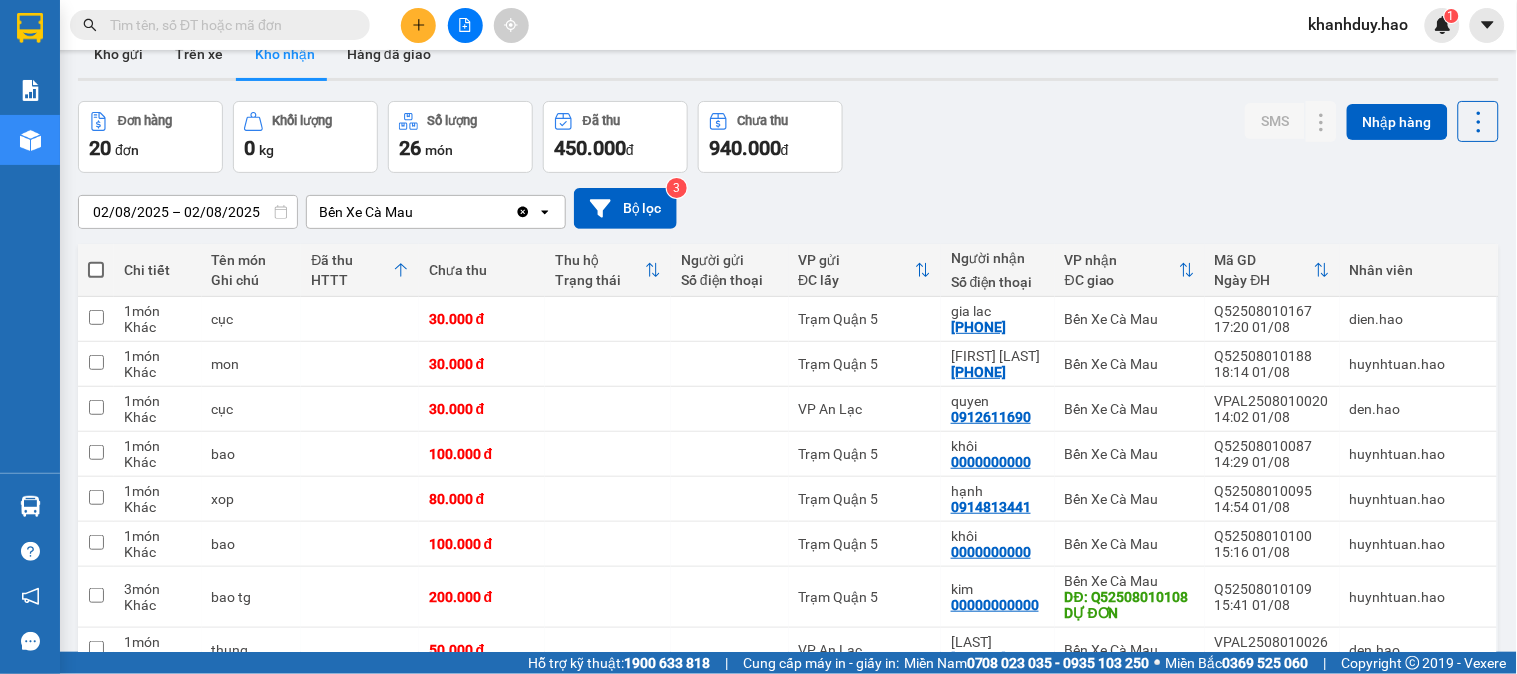 scroll, scrollTop: 3, scrollLeft: 0, axis: vertical 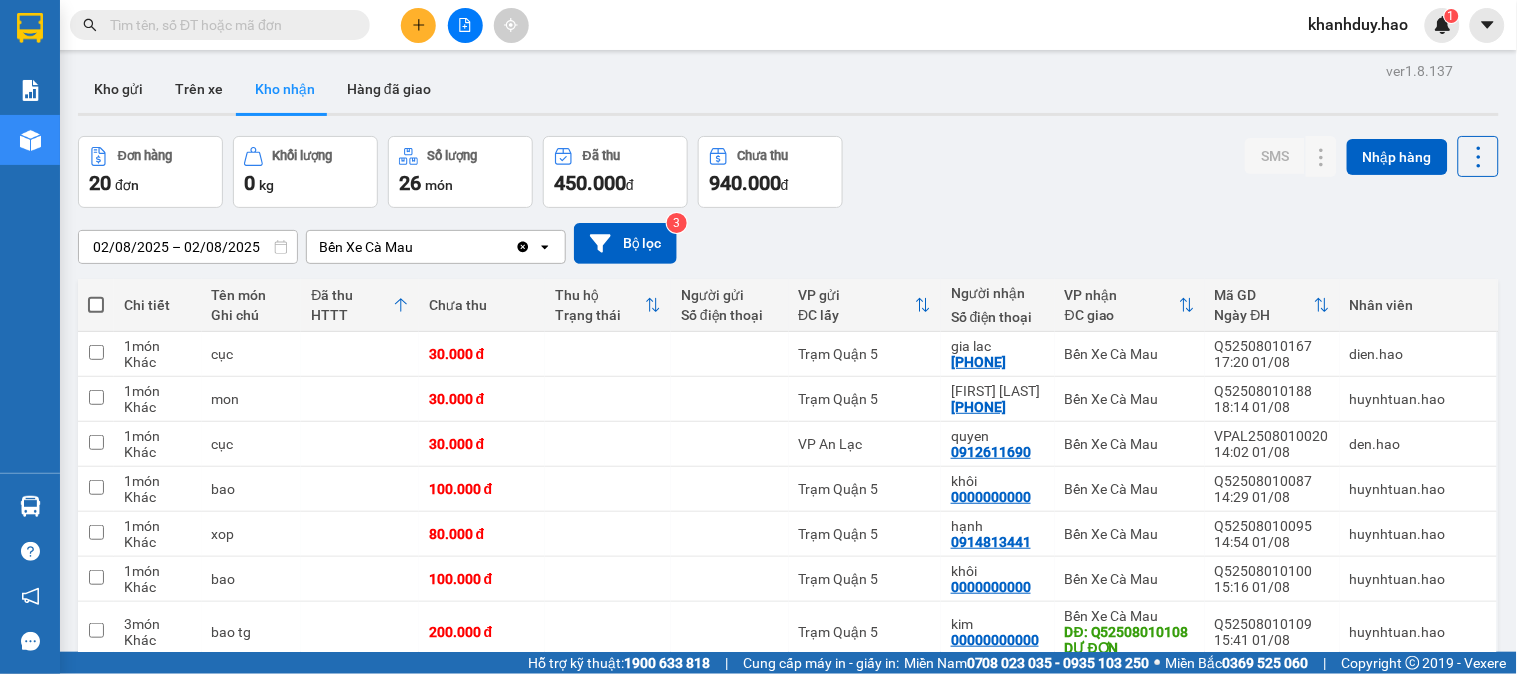 click on "02/08/2025 – 02/08/2025" at bounding box center [188, 247] 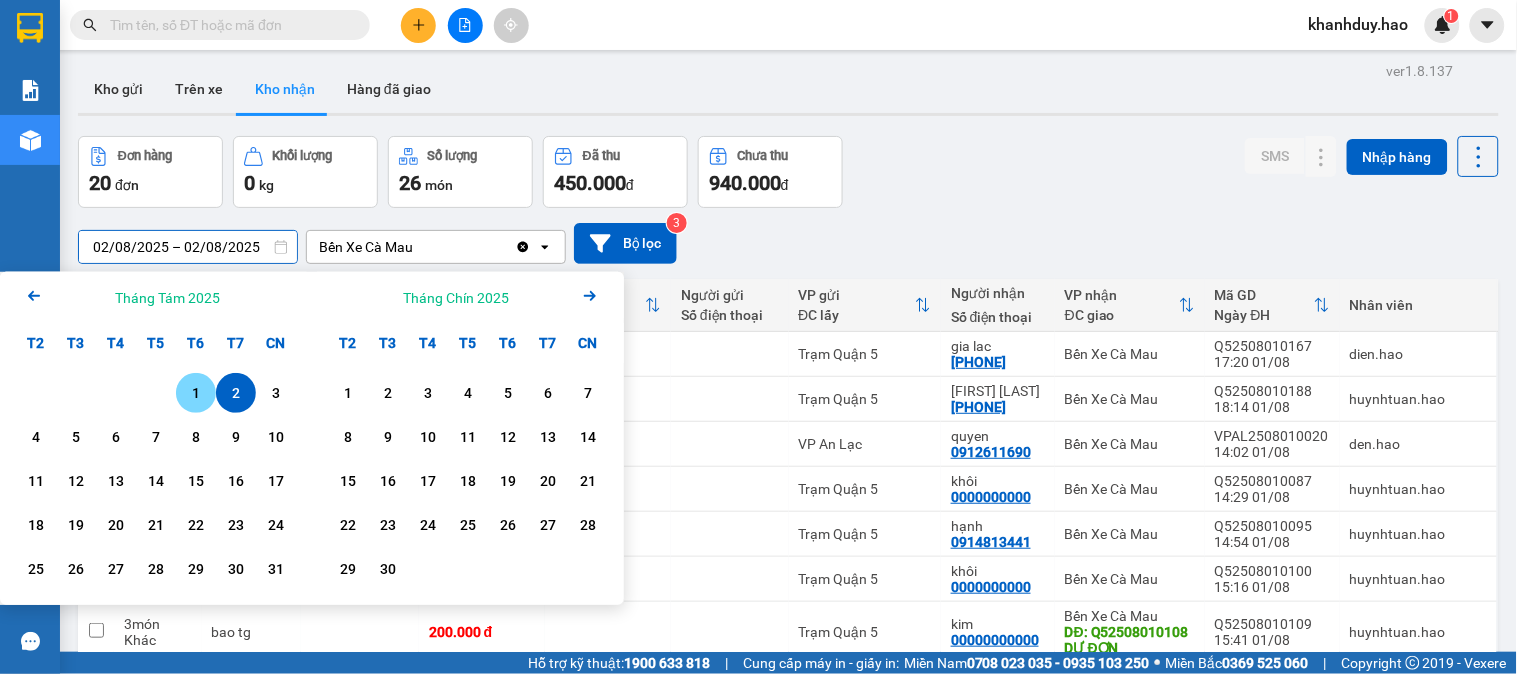 click on "1" at bounding box center [196, 393] 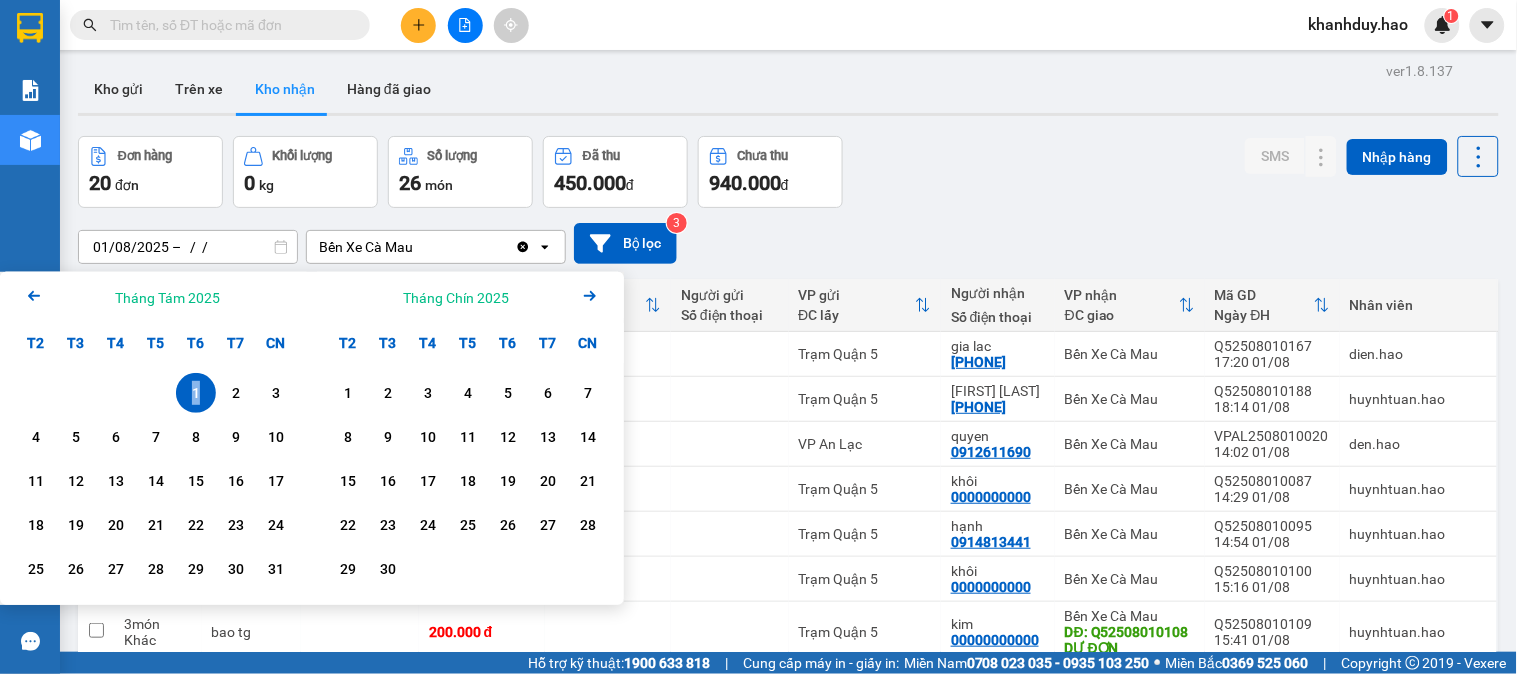 click on "1" at bounding box center [196, 393] 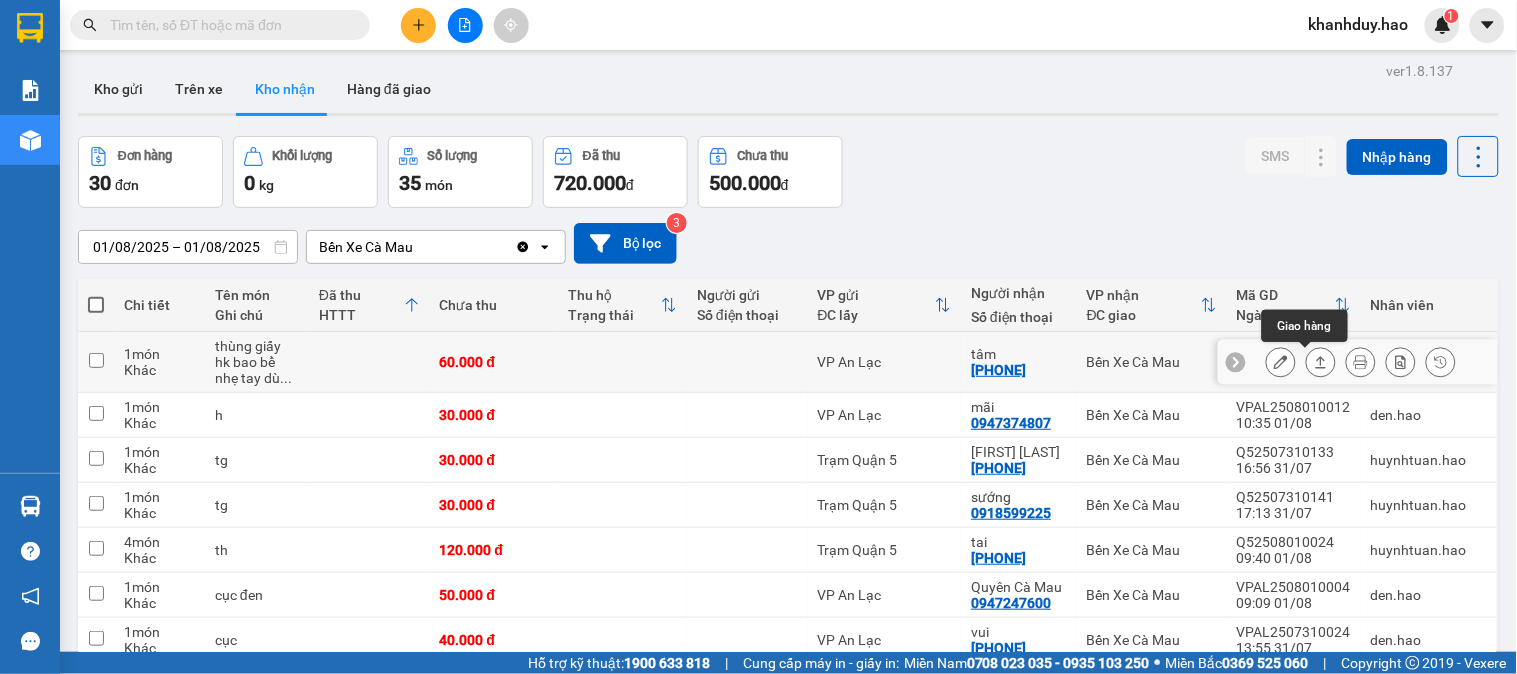 click at bounding box center (1321, 362) 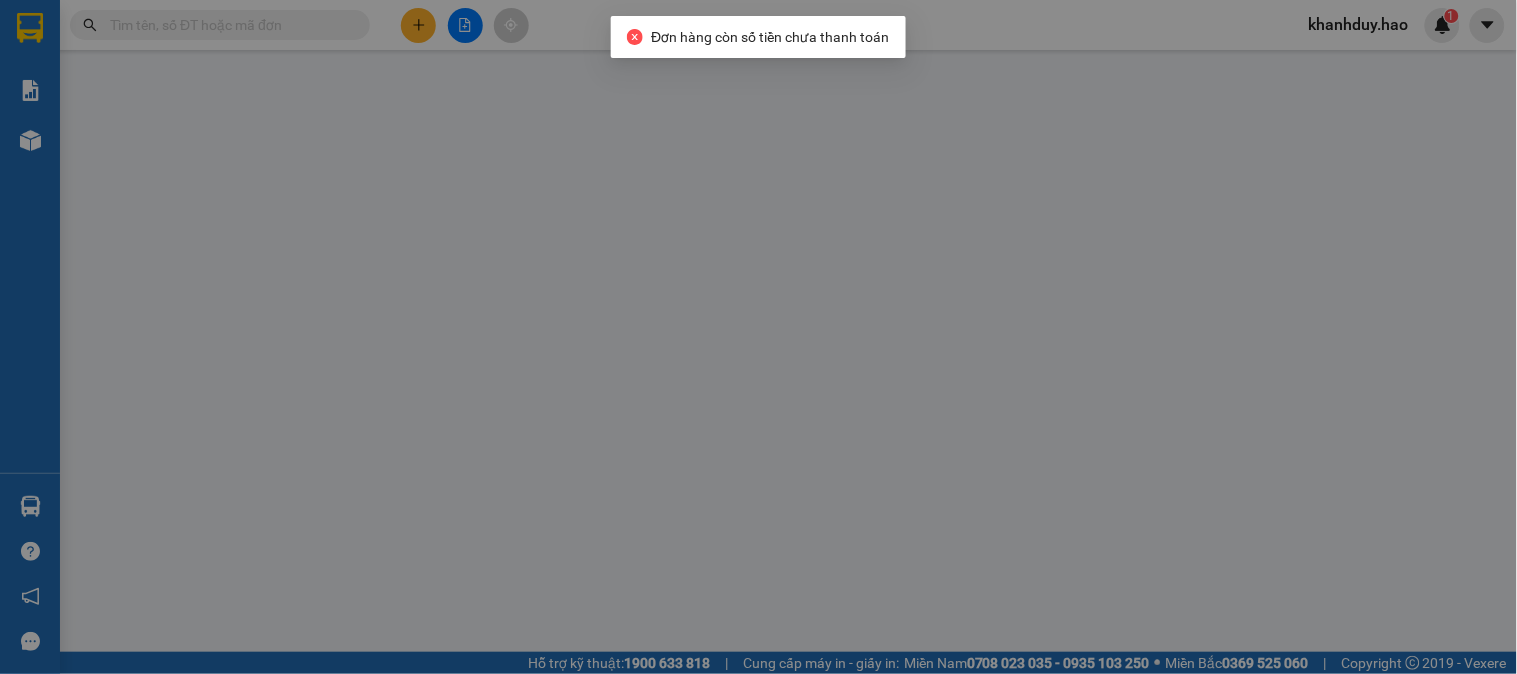 type on "0947649234" 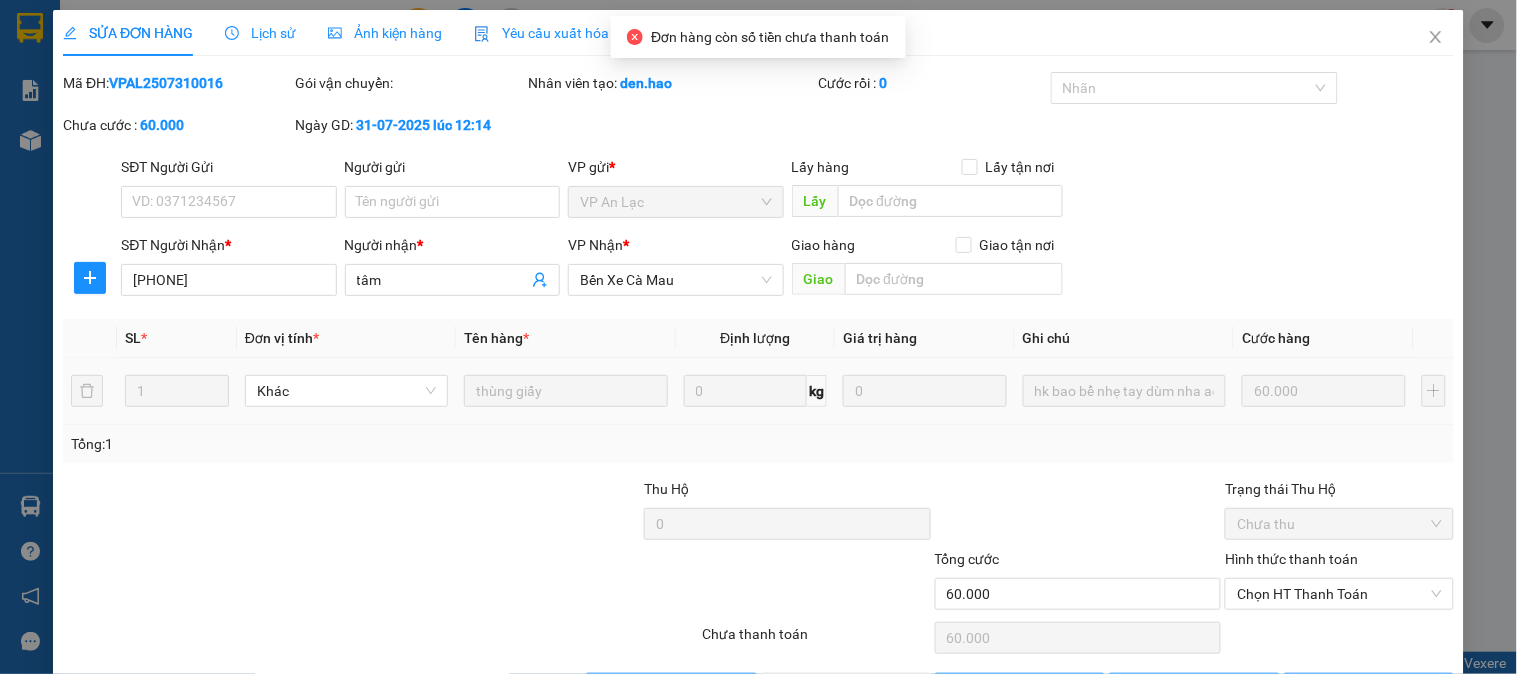 scroll, scrollTop: 0, scrollLeft: 0, axis: both 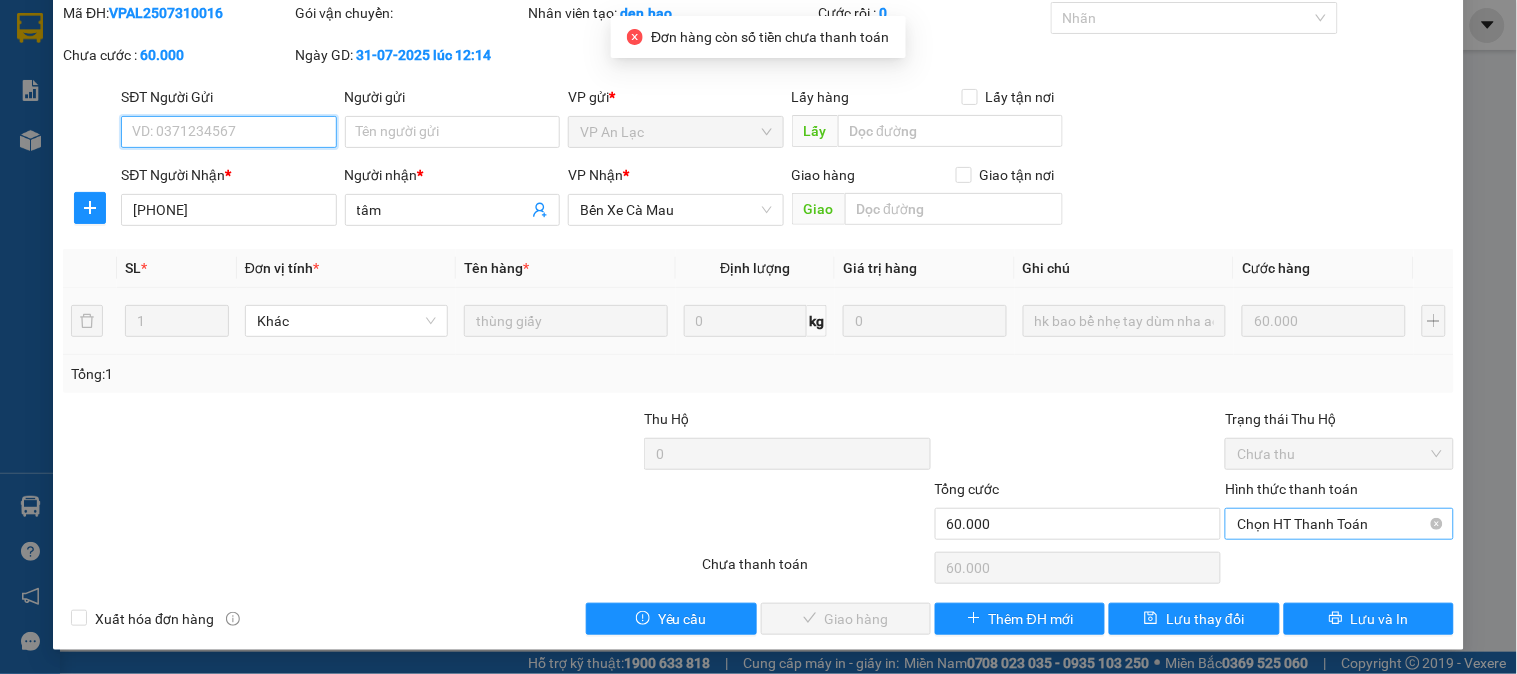click on "Chọn HT Thanh Toán" at bounding box center [1339, 524] 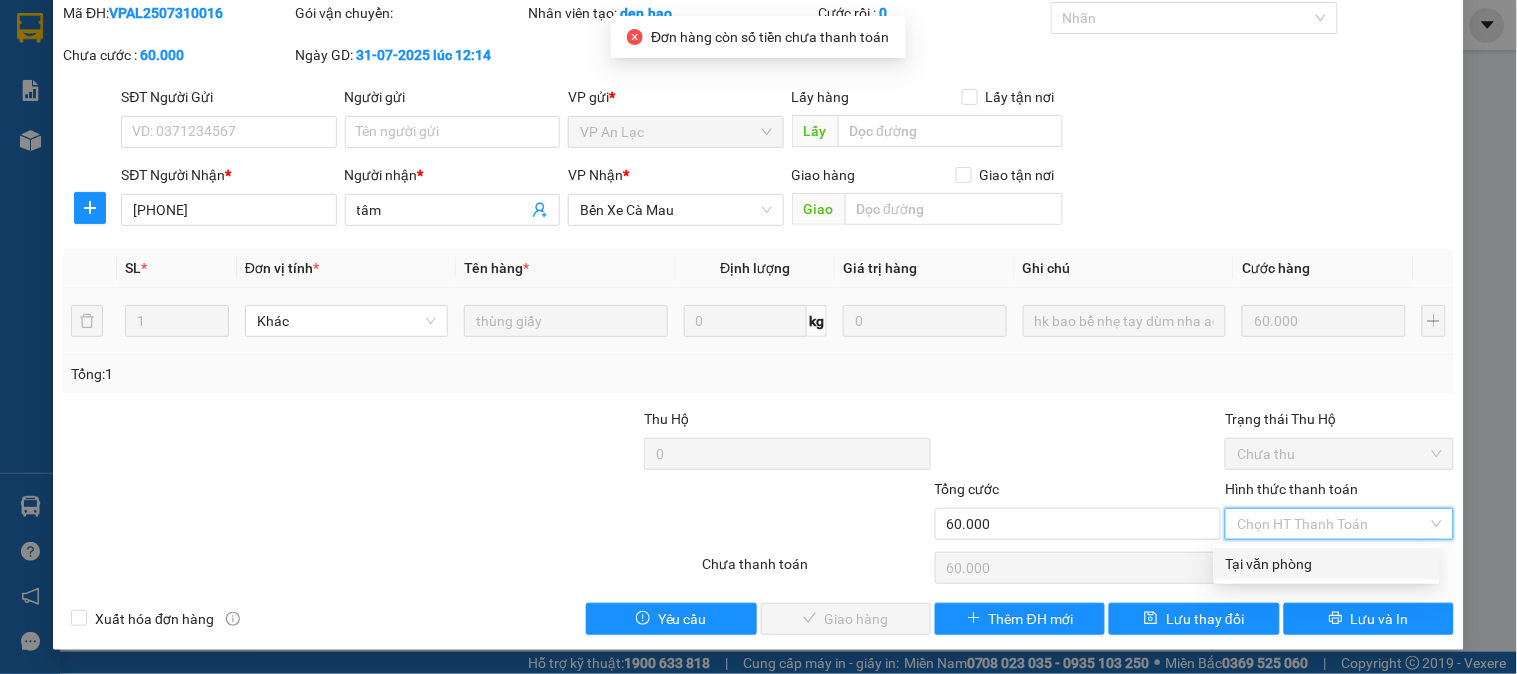 click on "Tại văn phòng" at bounding box center [1327, 564] 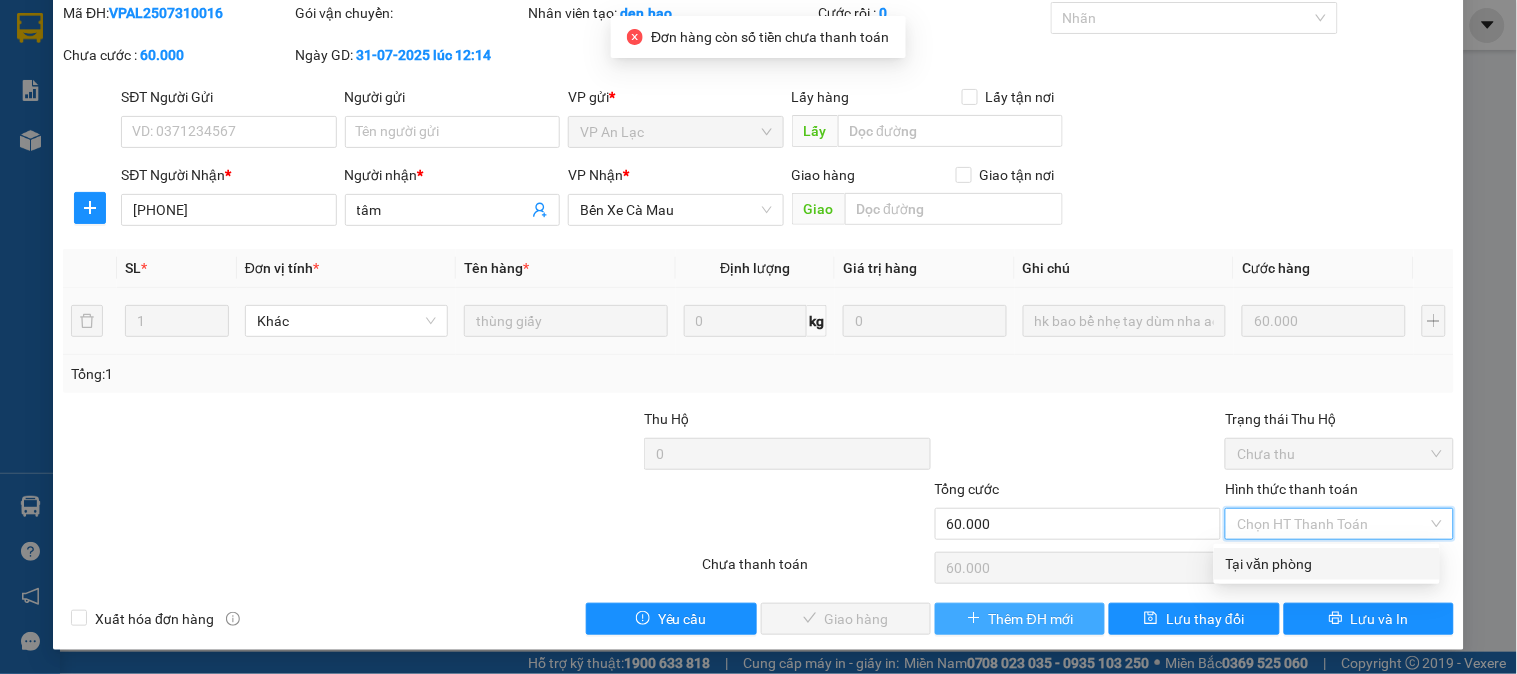 type on "0" 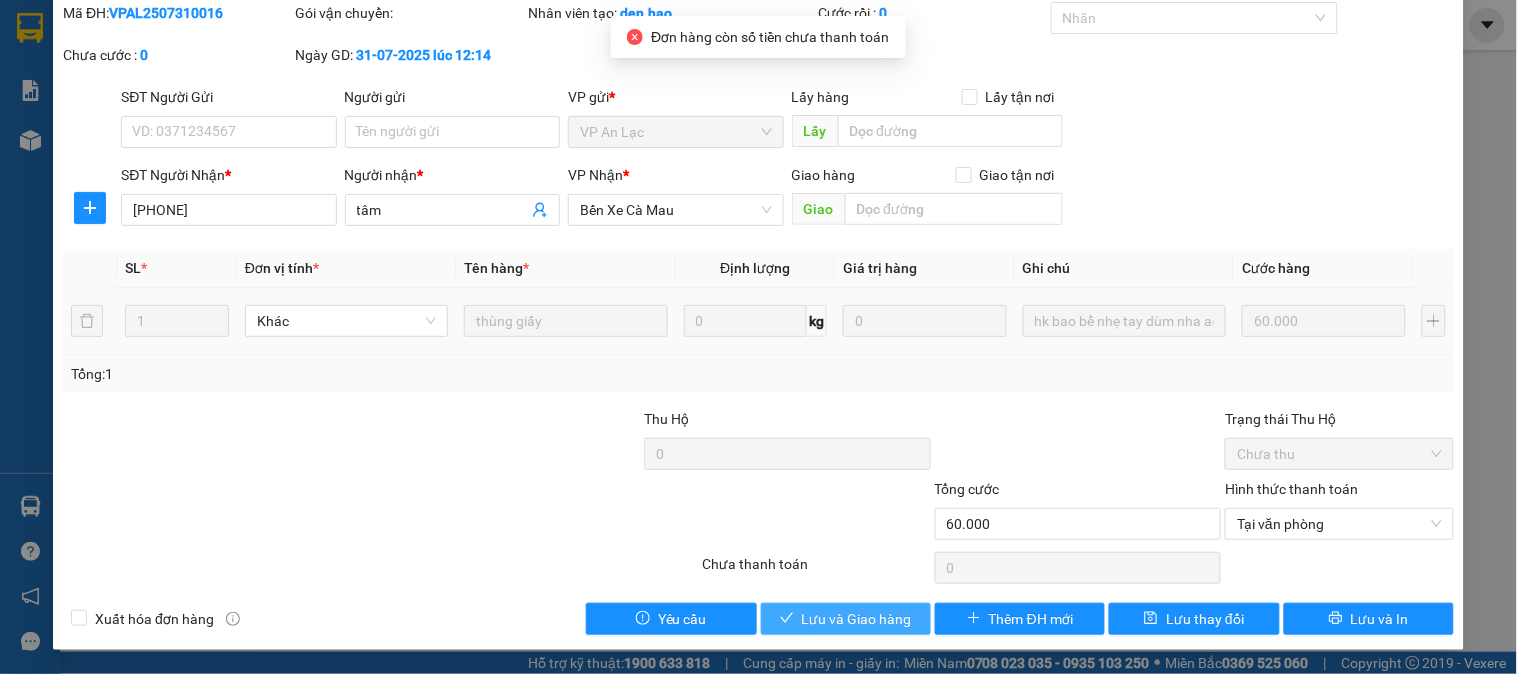 click on "Lưu và Giao hàng" at bounding box center (846, 619) 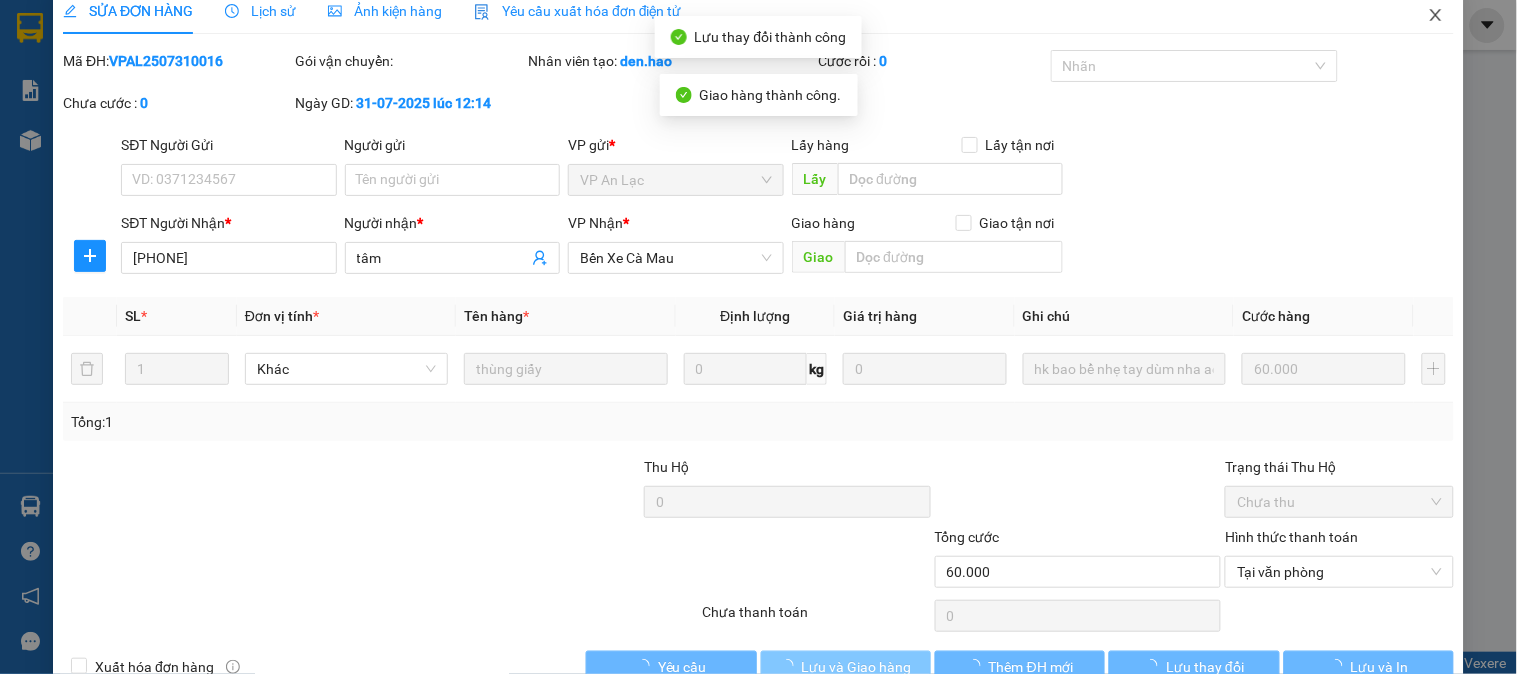 scroll, scrollTop: 0, scrollLeft: 0, axis: both 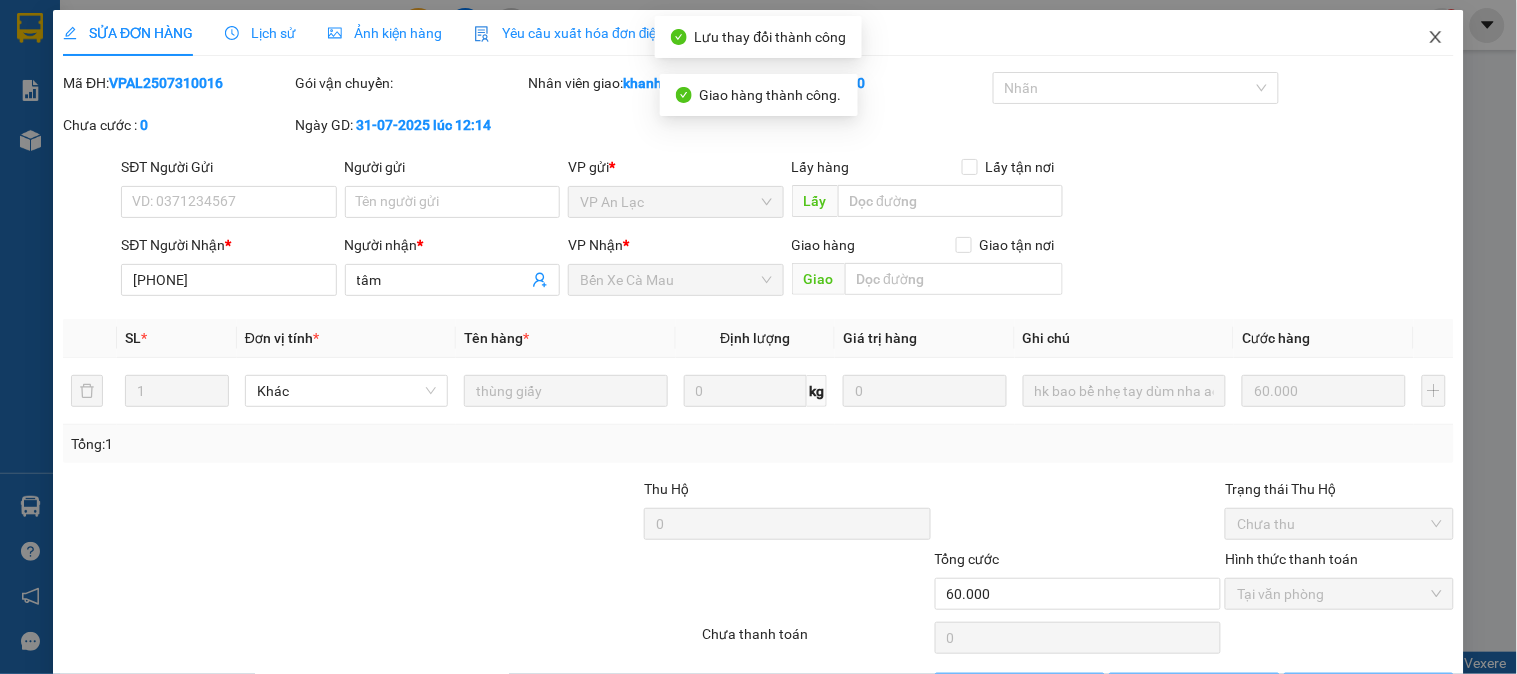 click at bounding box center (1436, 38) 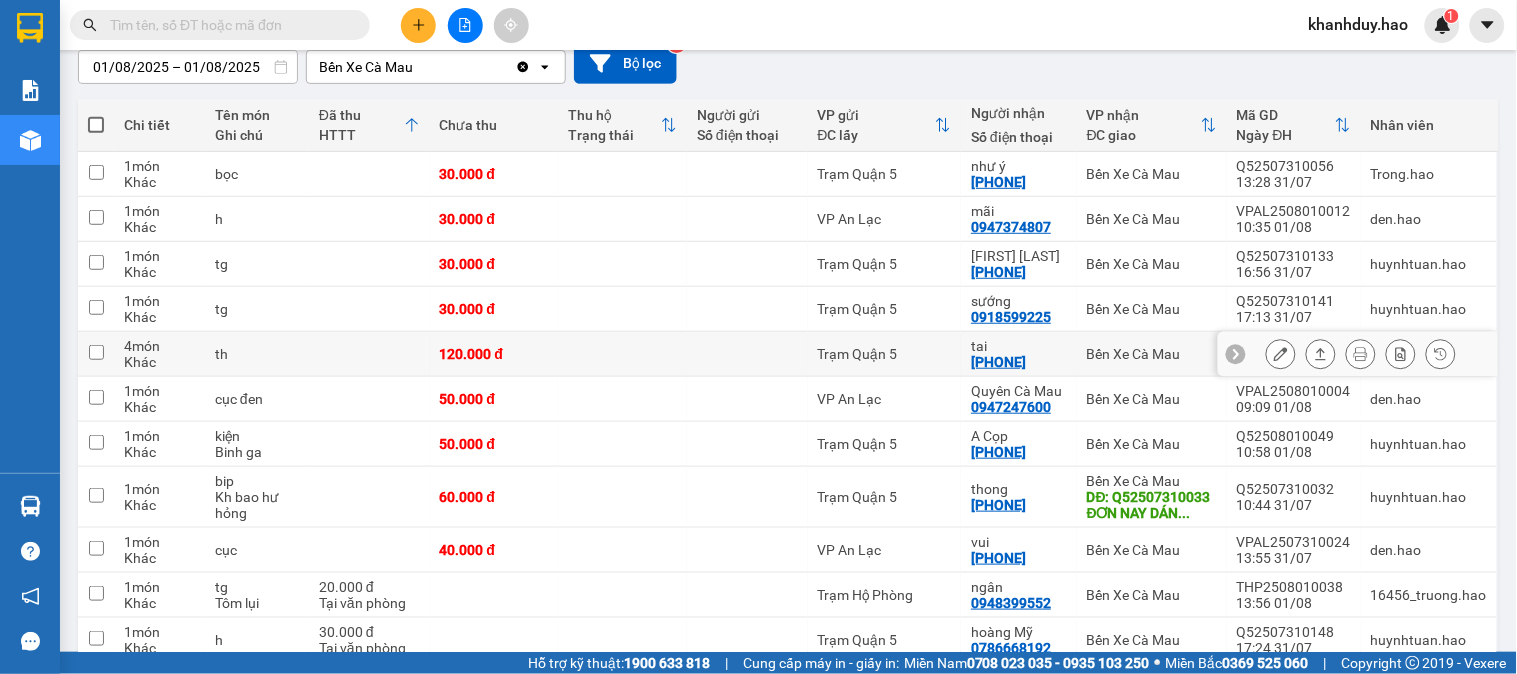 scroll, scrollTop: 222, scrollLeft: 0, axis: vertical 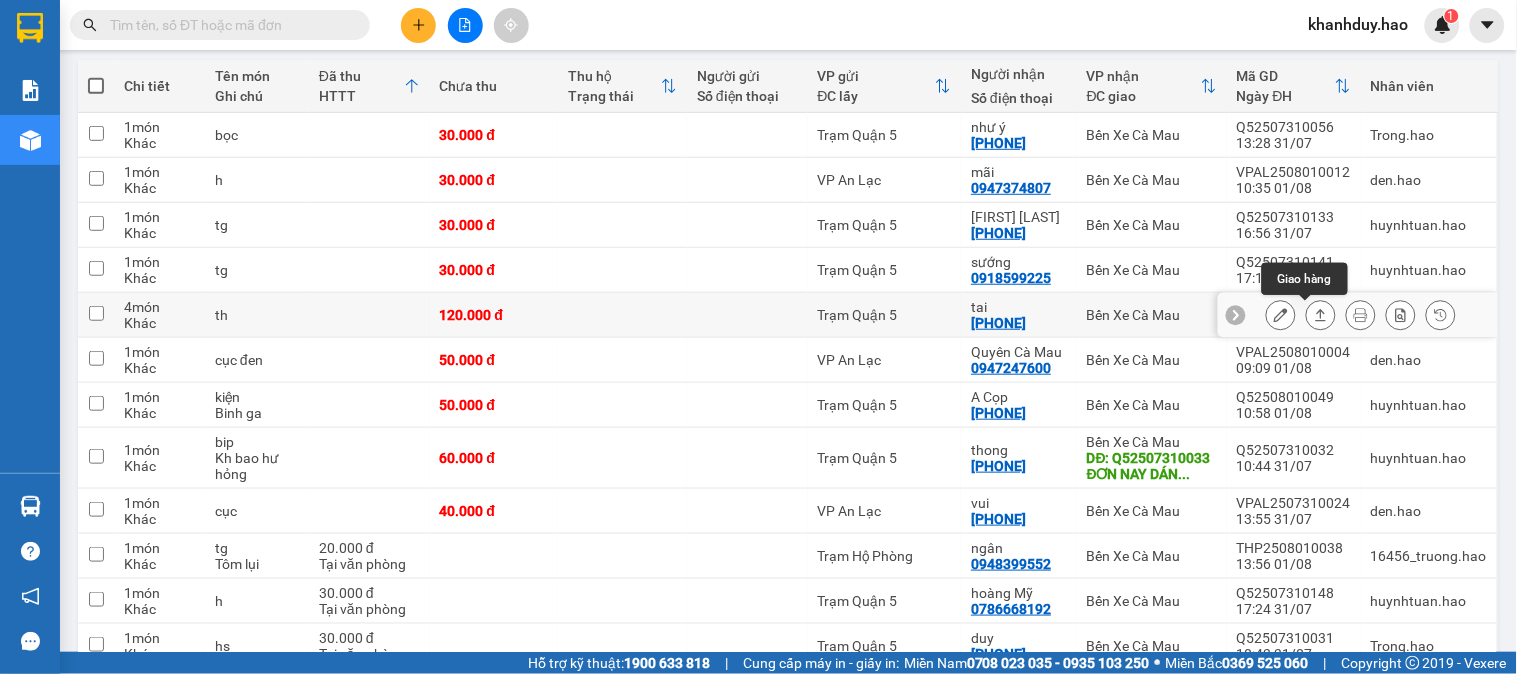 click 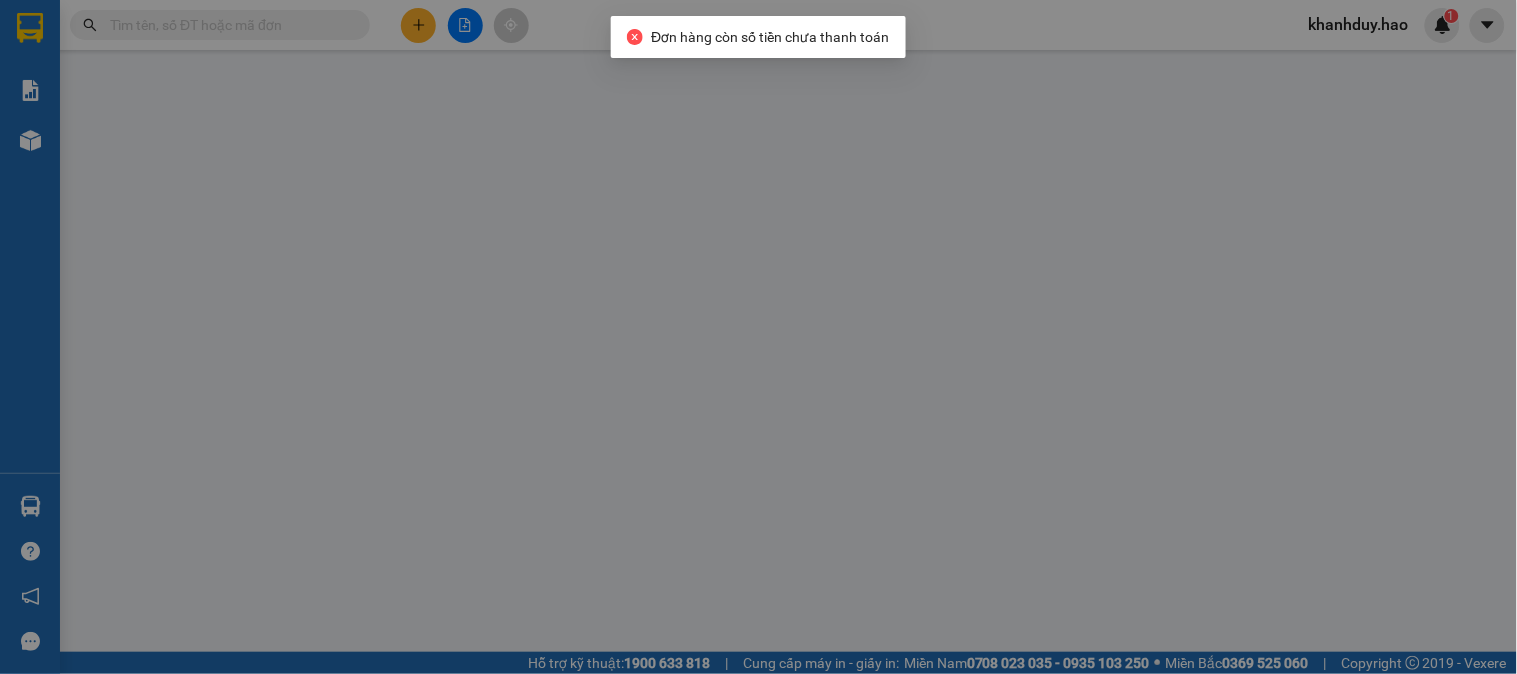 scroll, scrollTop: 0, scrollLeft: 0, axis: both 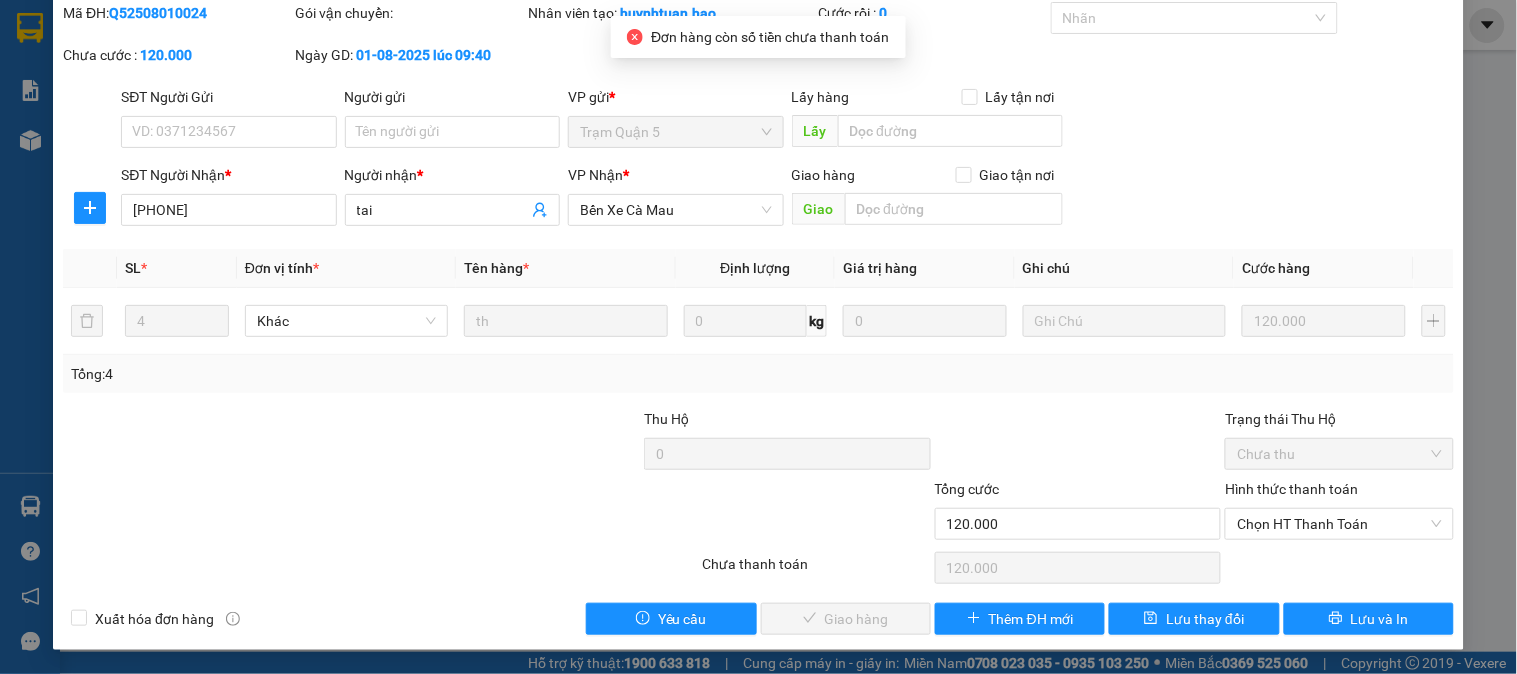 click on "Hình thức thanh toán Chọn HT Thanh Toán" at bounding box center (1339, 513) 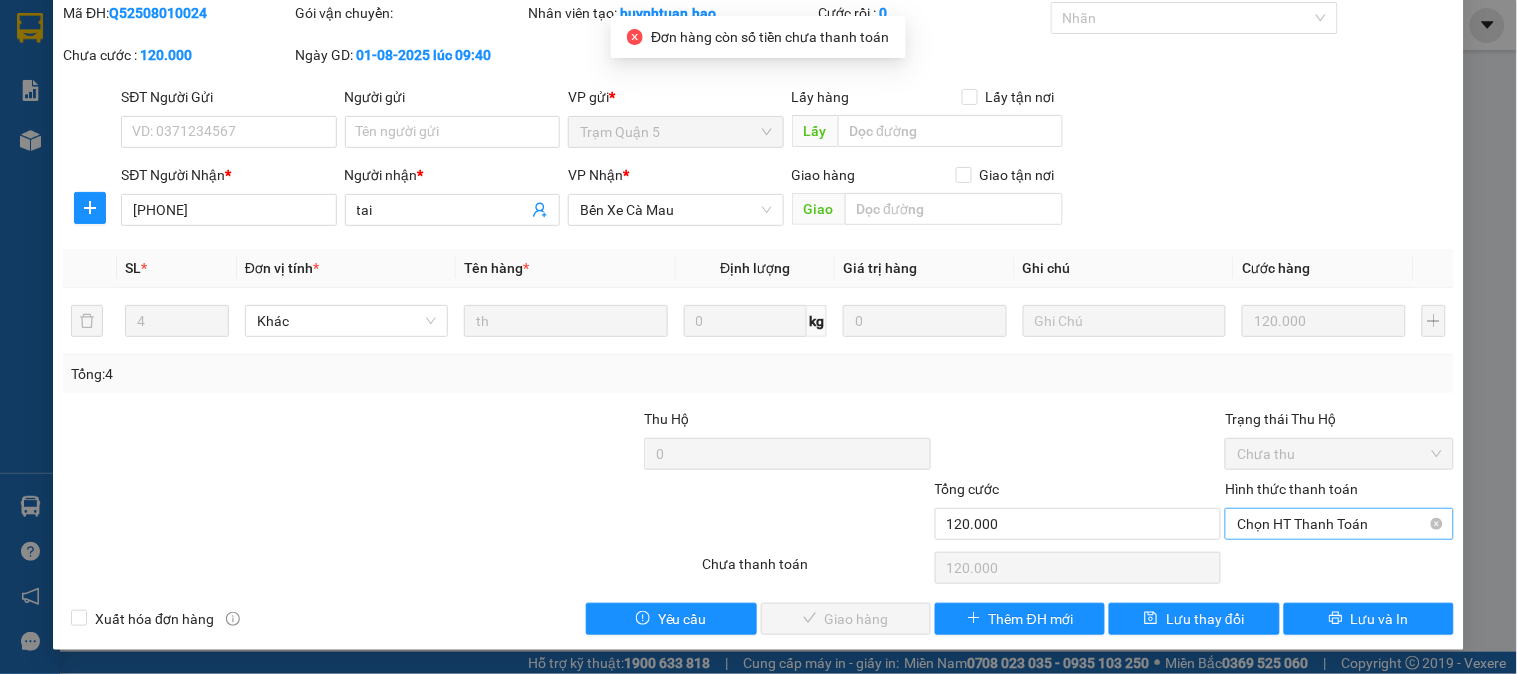 click on "Chọn HT Thanh Toán" at bounding box center (1339, 524) 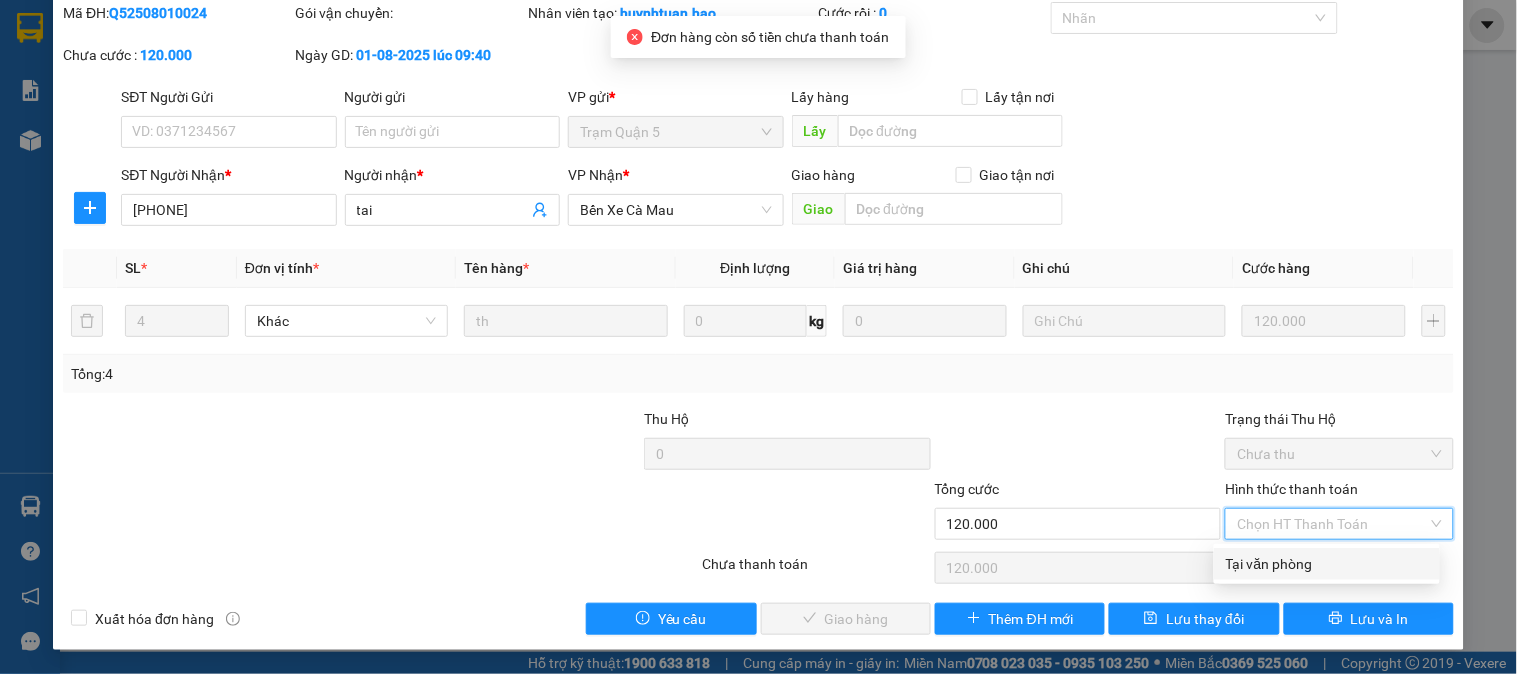 click on "Tại văn phòng" at bounding box center [1327, 564] 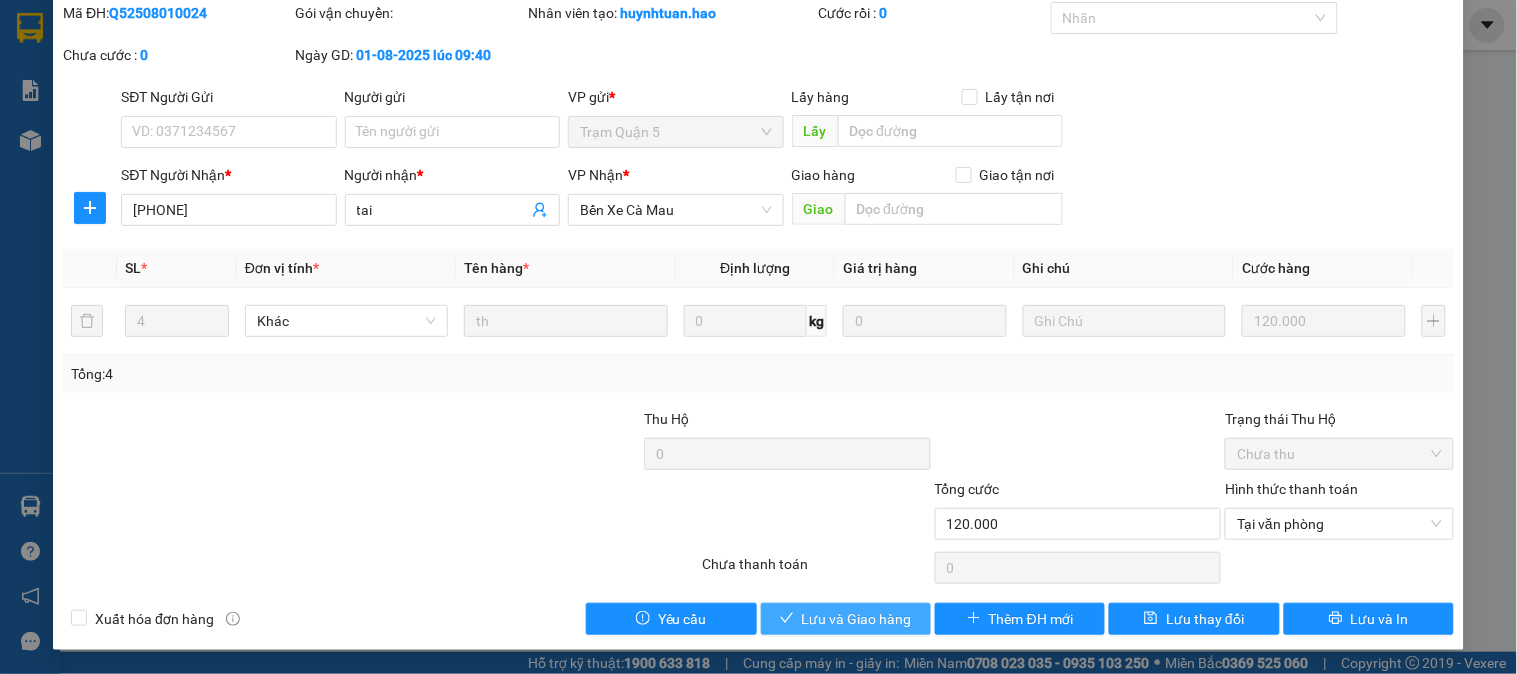 click on "Lưu và Giao hàng" at bounding box center (846, 619) 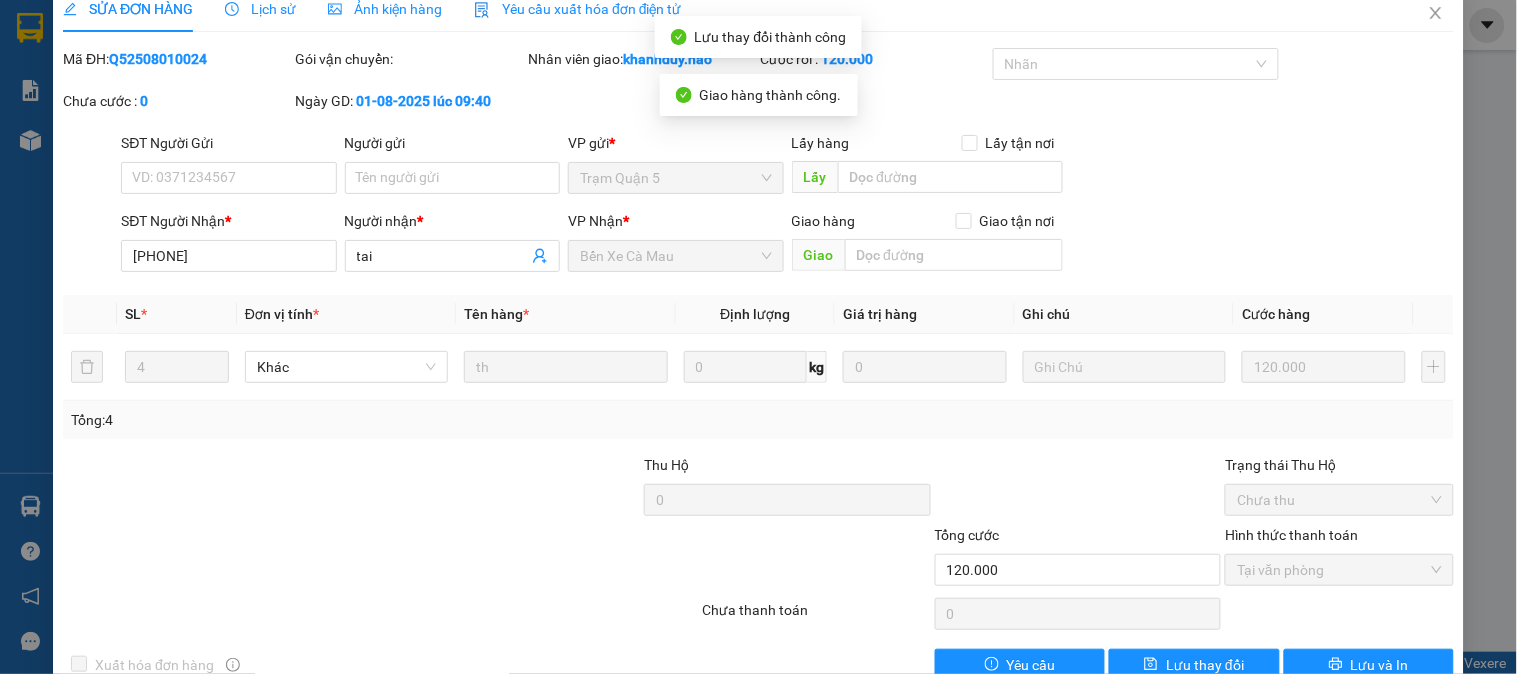 scroll, scrollTop: 0, scrollLeft: 0, axis: both 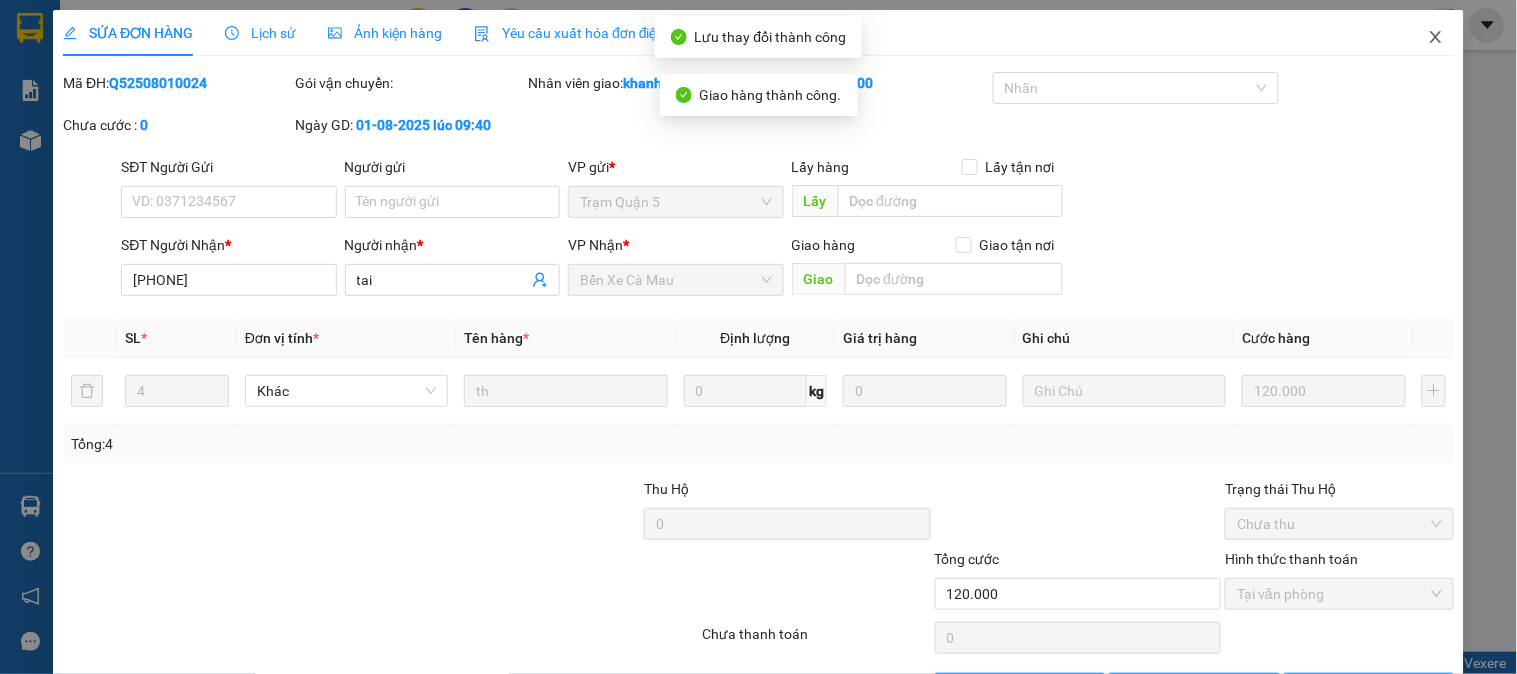 click 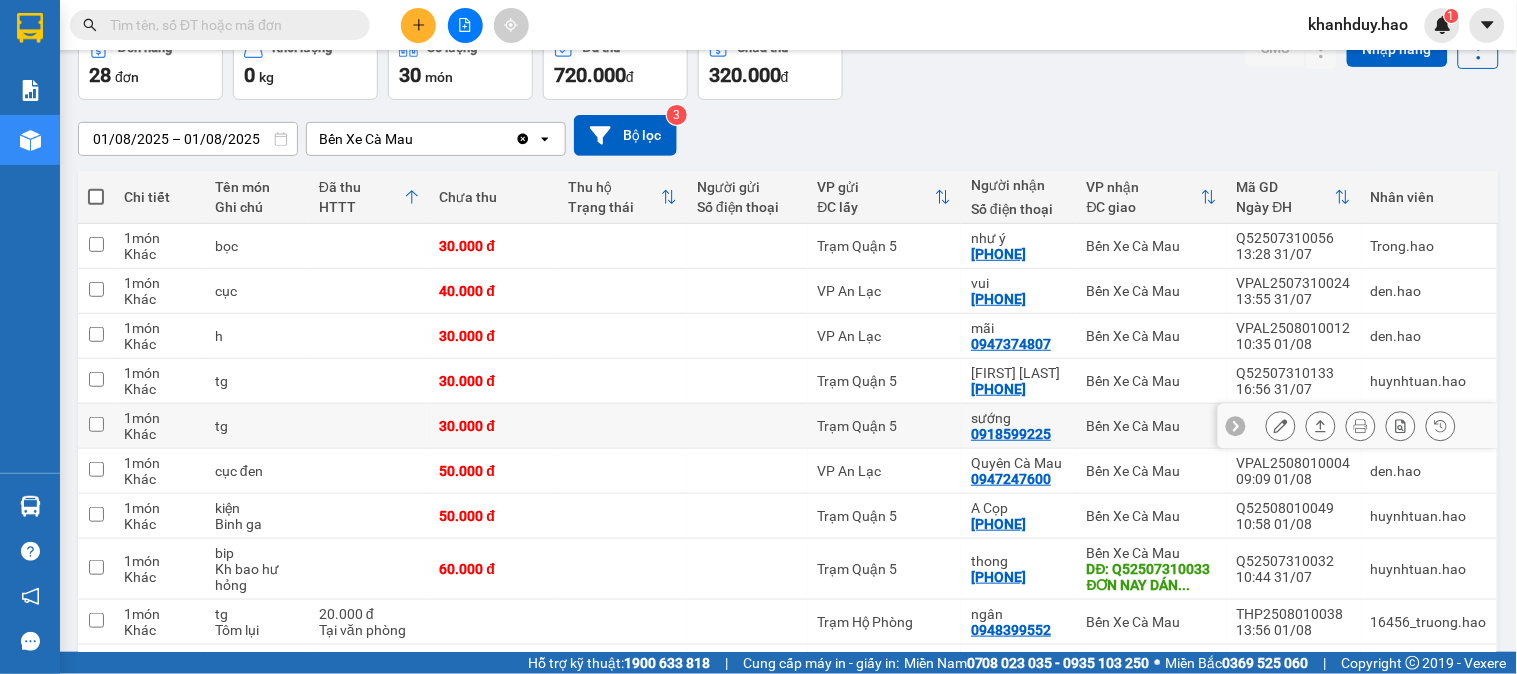 scroll, scrollTop: 0, scrollLeft: 0, axis: both 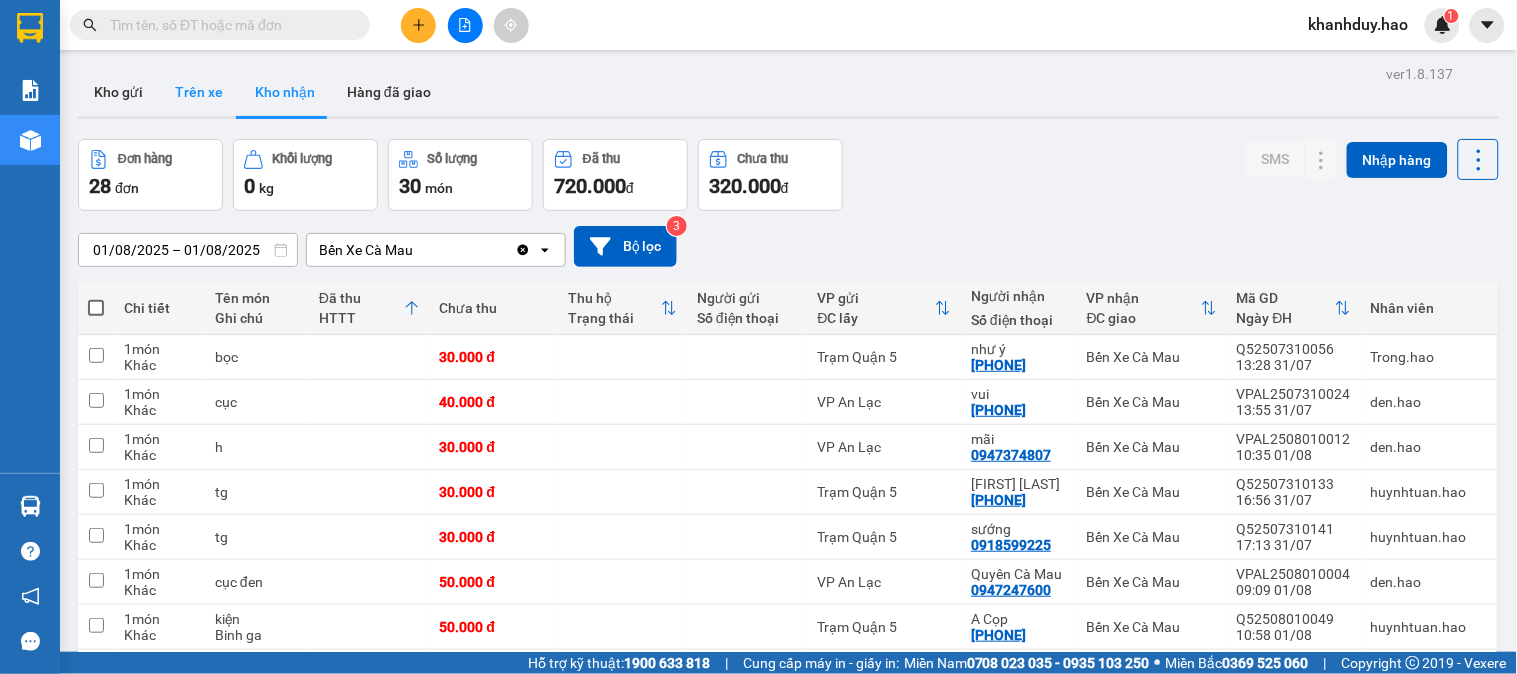click on "Trên xe" at bounding box center [199, 92] 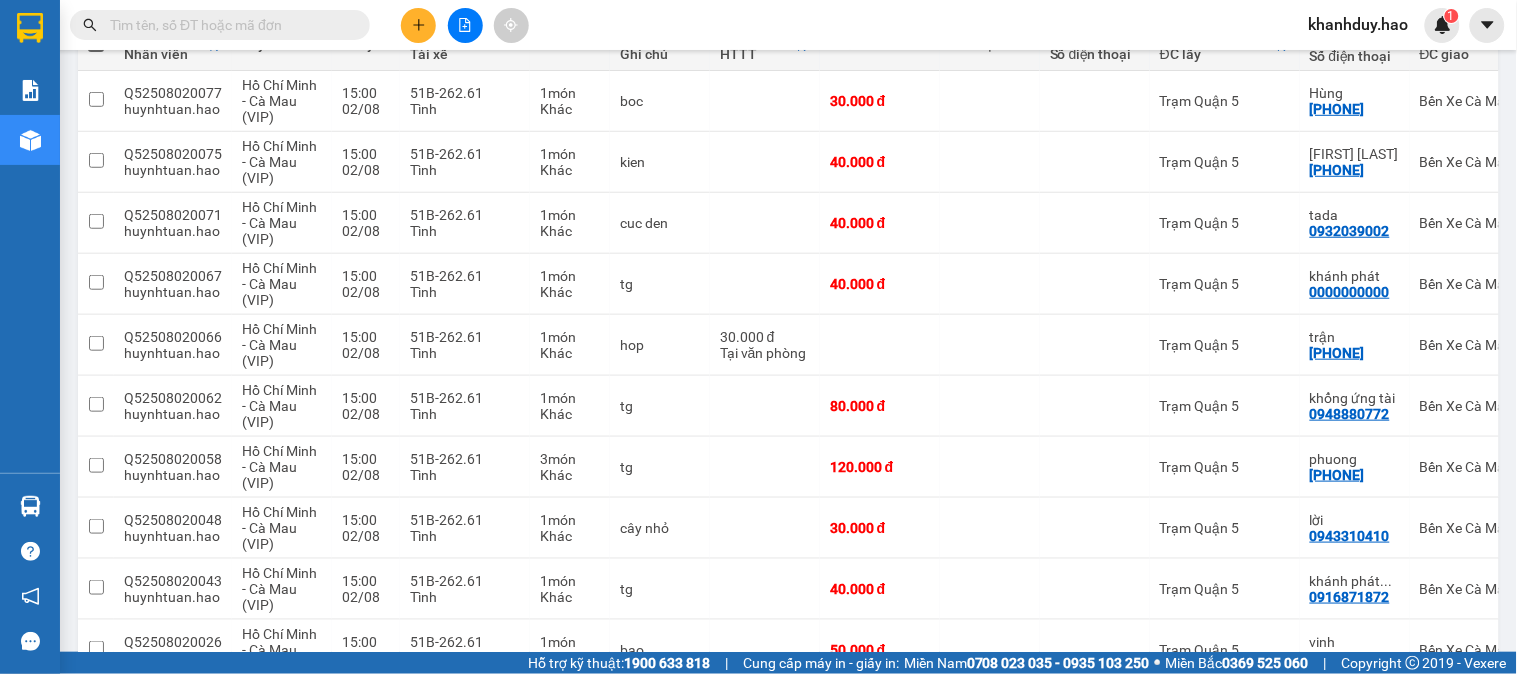 scroll, scrollTop: 34, scrollLeft: 0, axis: vertical 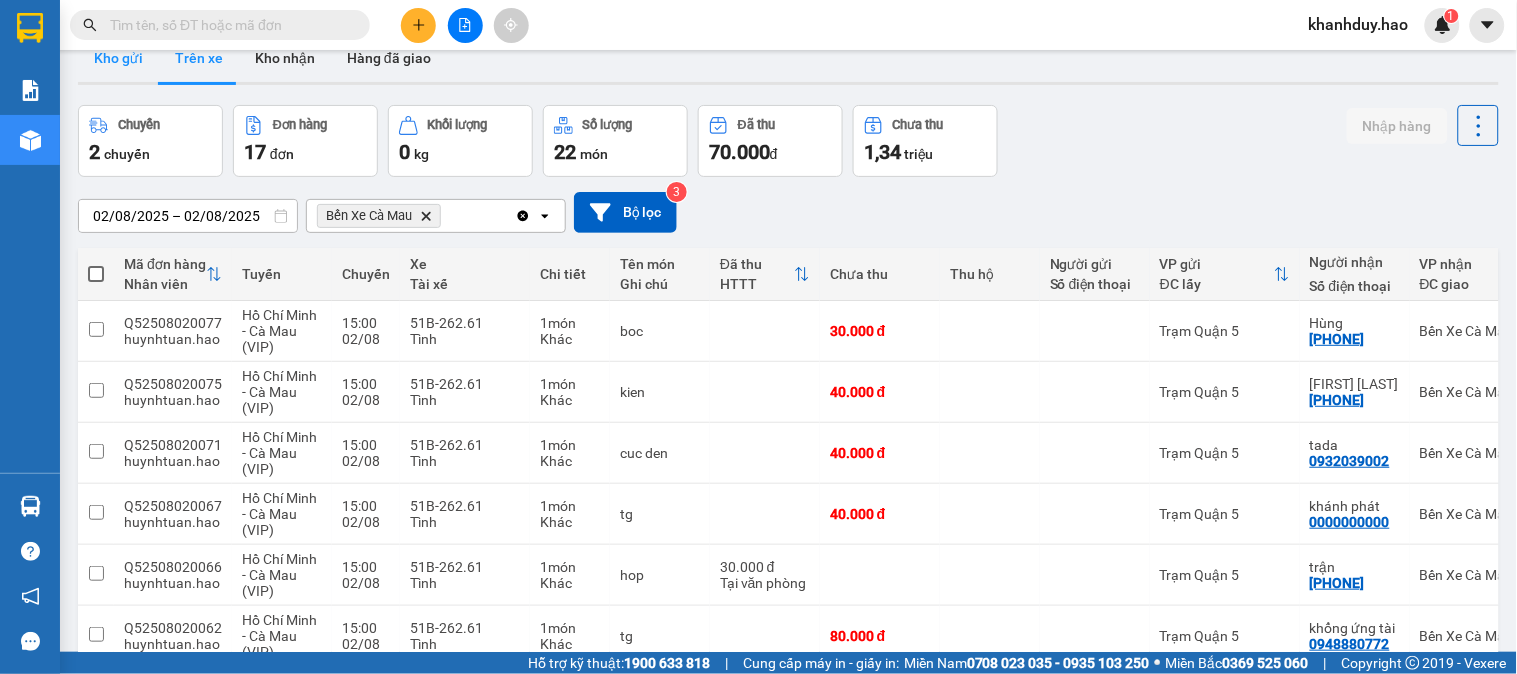 click on "Kho gửi" at bounding box center [118, 58] 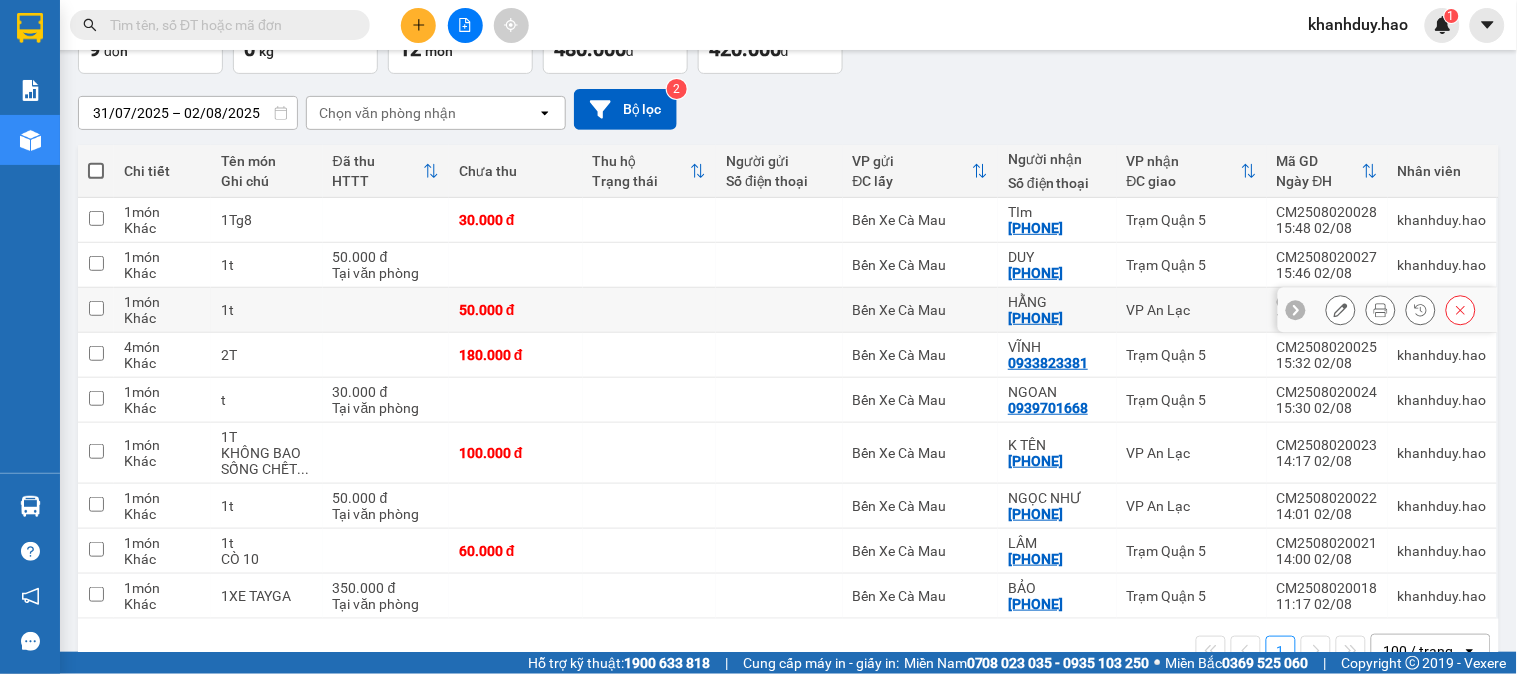 scroll, scrollTop: 187, scrollLeft: 0, axis: vertical 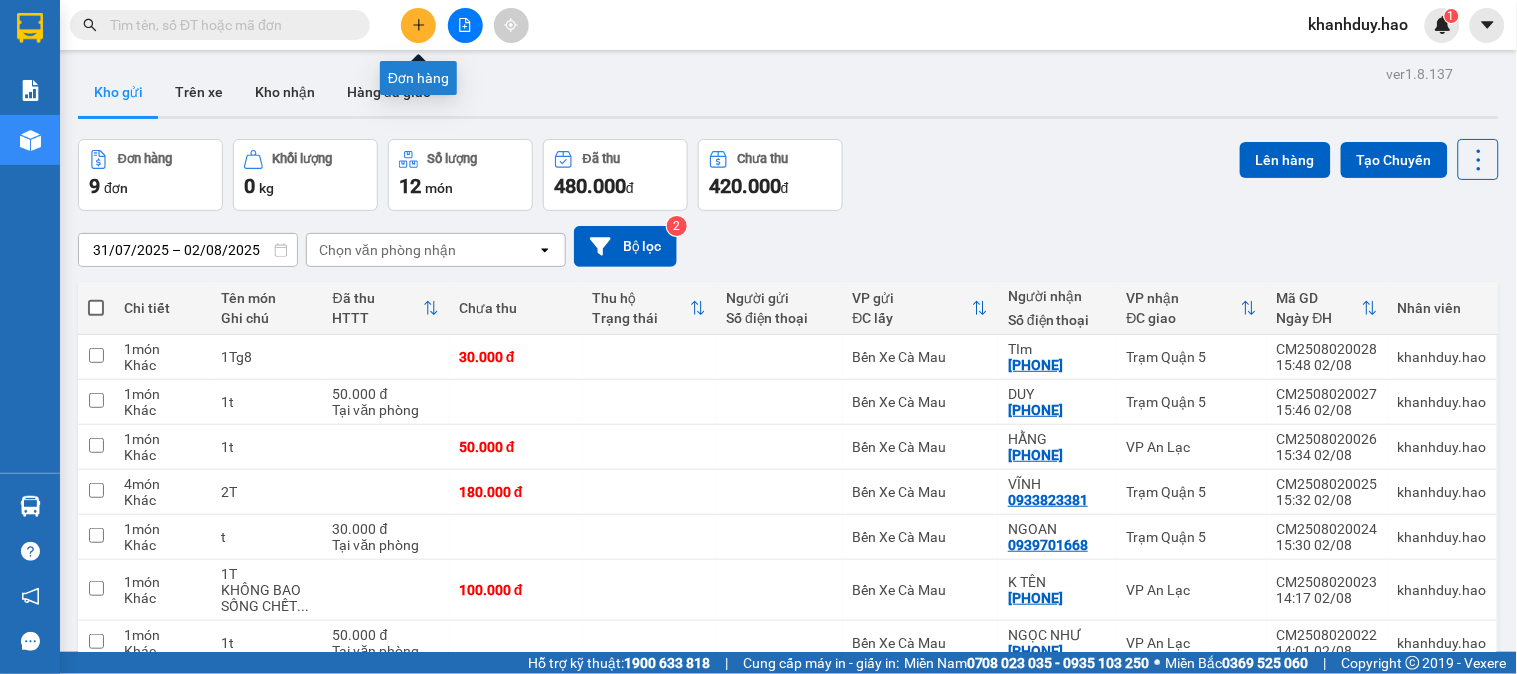 click at bounding box center [418, 25] 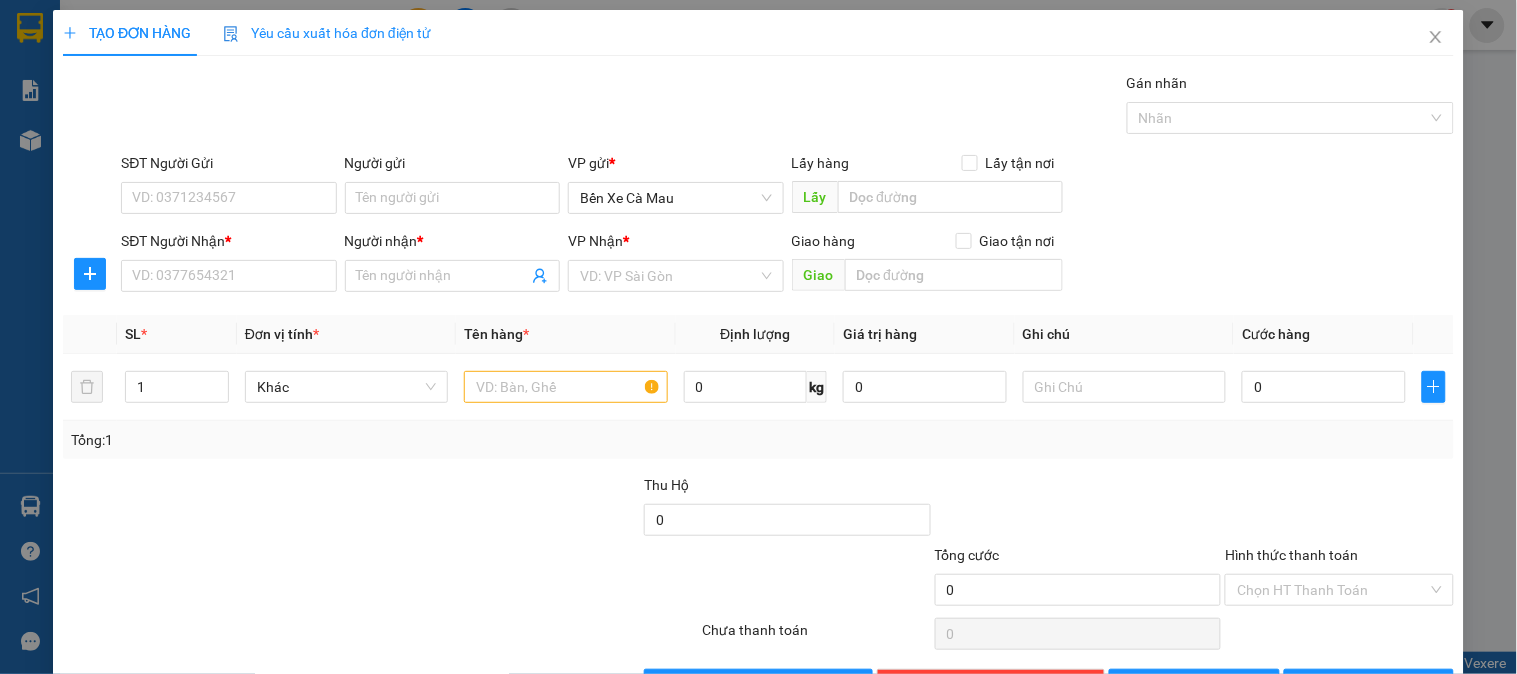 click on "SĐT Người Nhận  * VD: 0377654321" at bounding box center (228, 265) 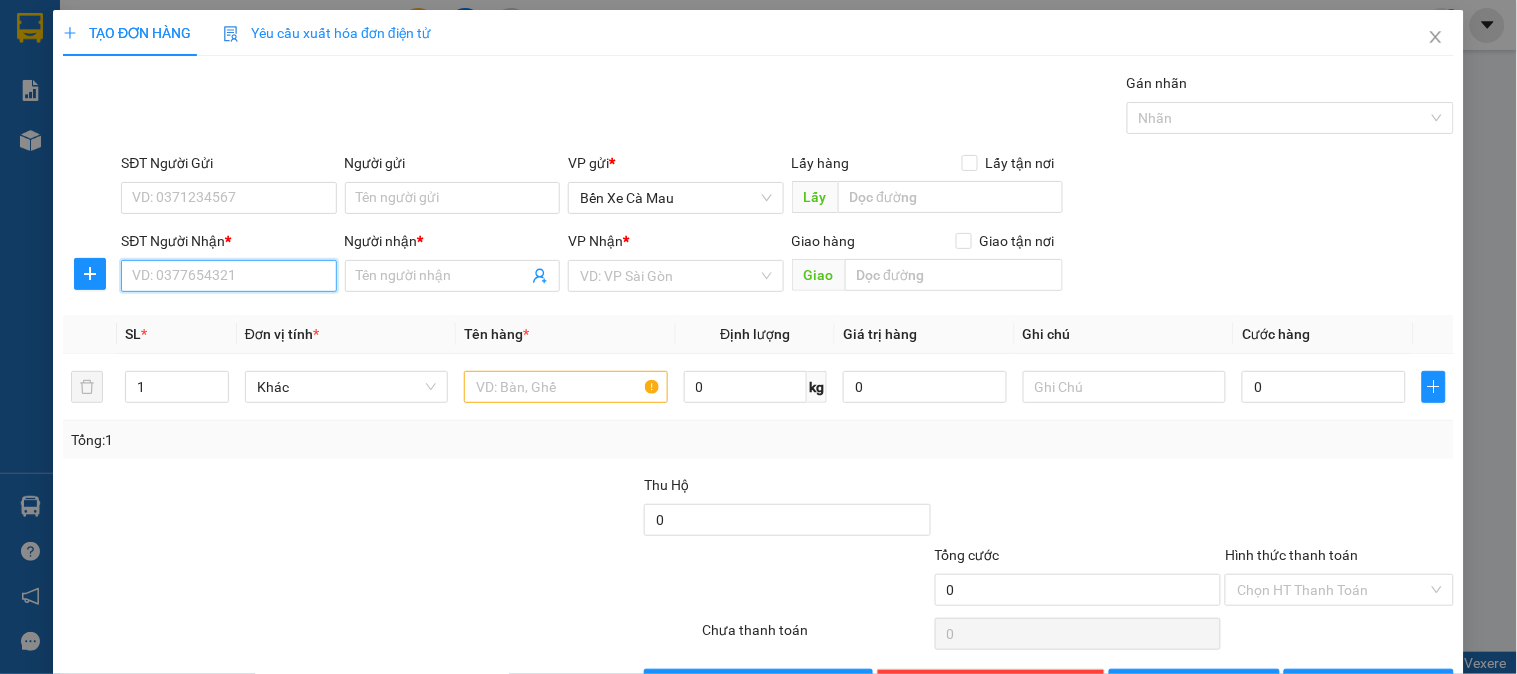 click on "SĐT Người Nhận  *" at bounding box center (228, 276) 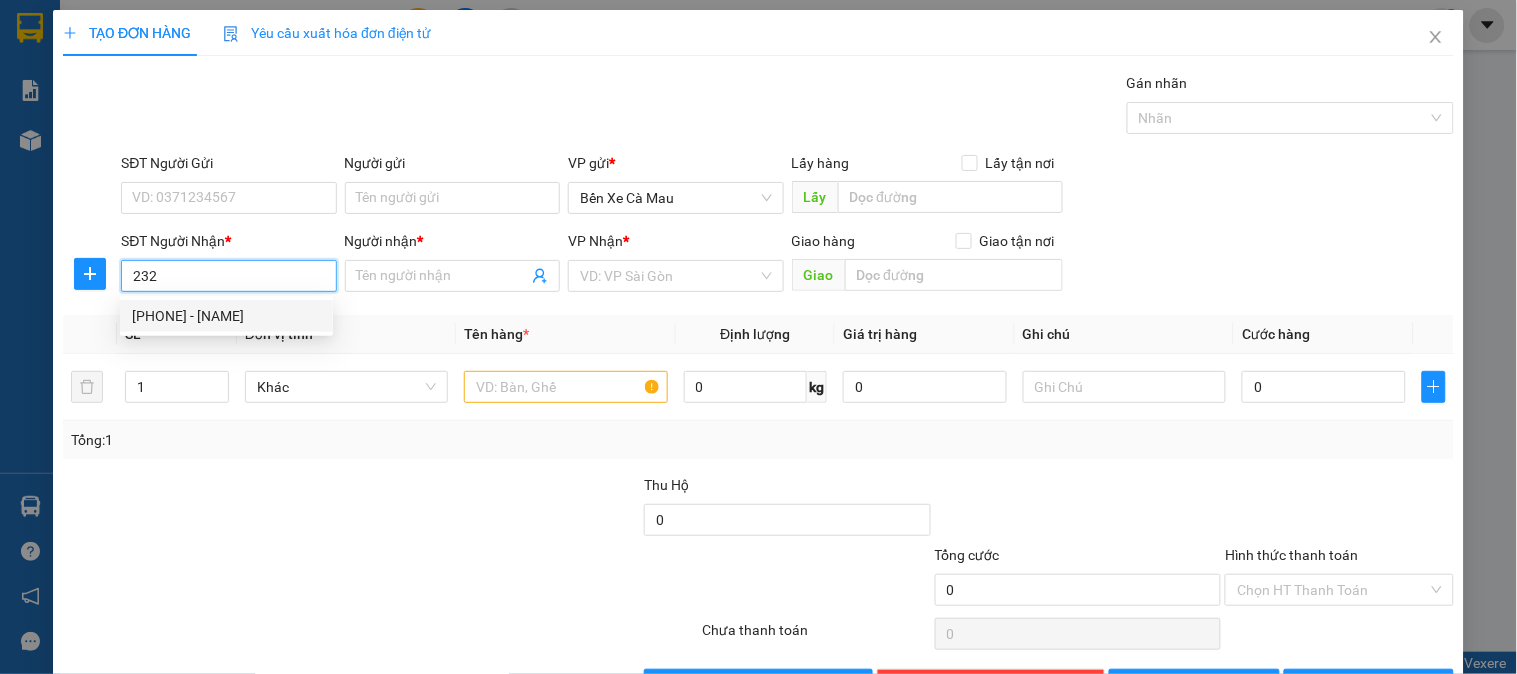 click on "[PHONE] - [NAME]" at bounding box center (226, 316) 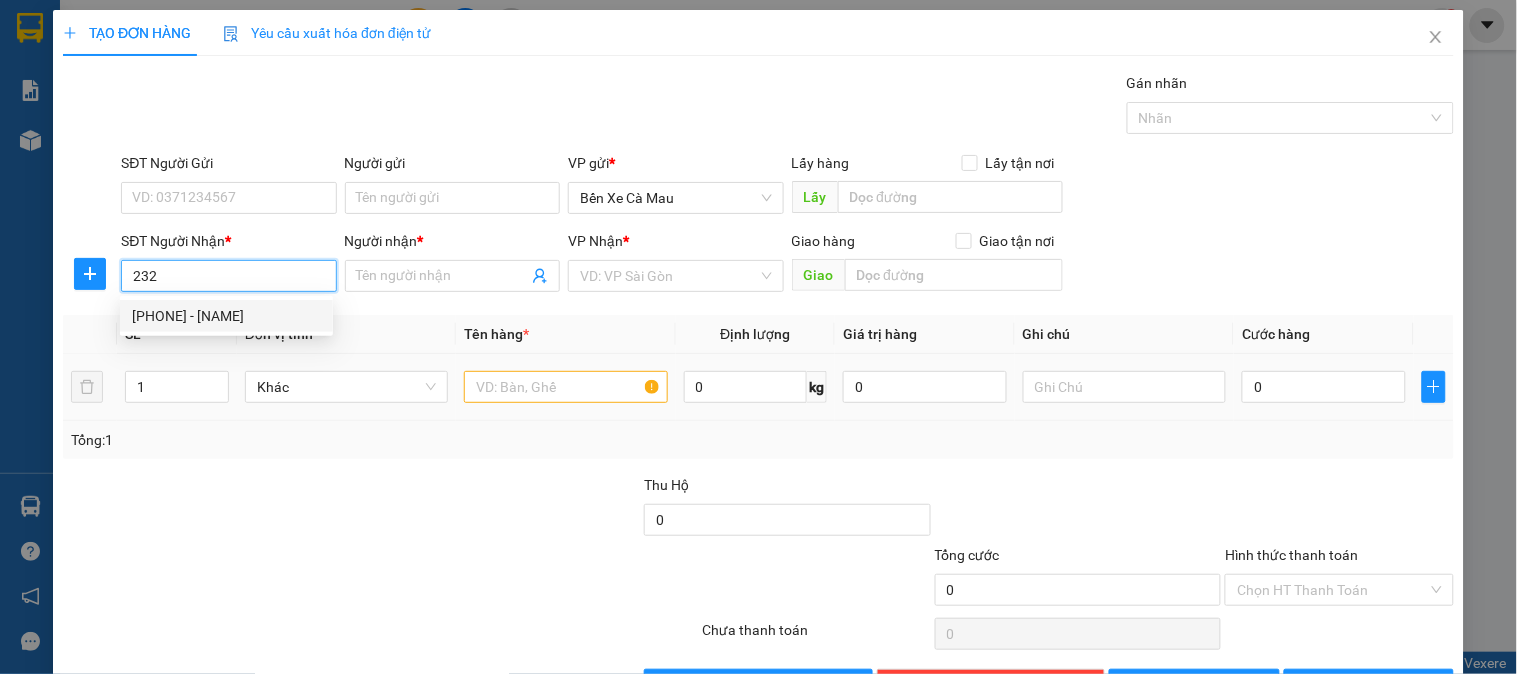 type on "[PHONE]" 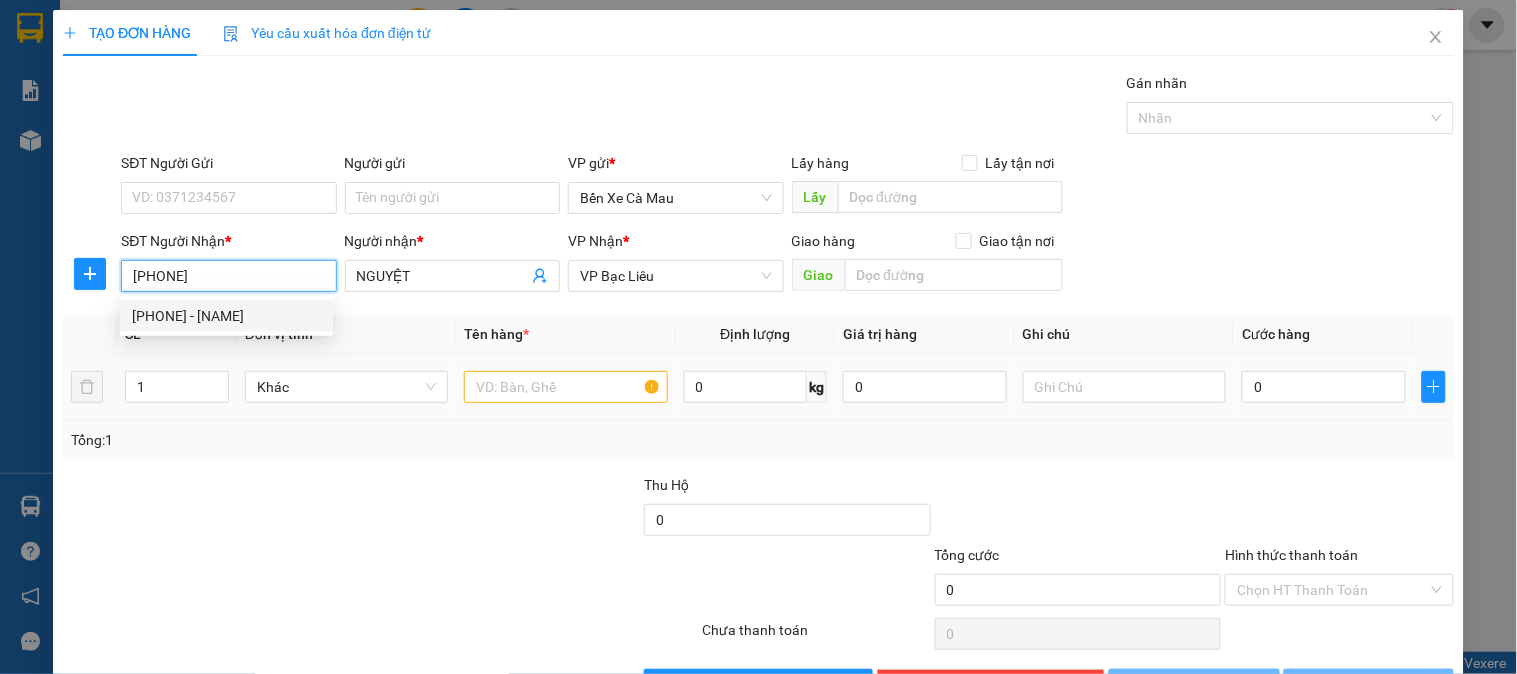 type on "30.000" 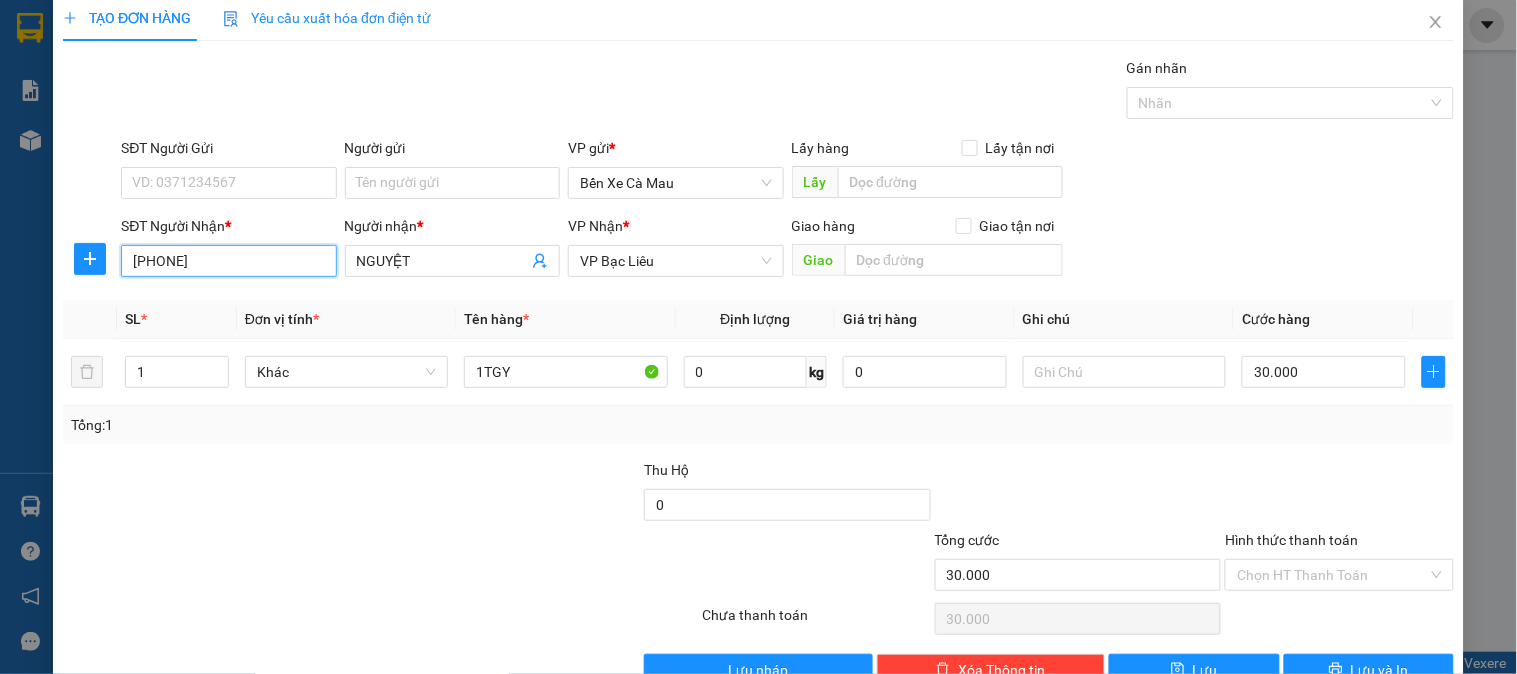 scroll, scrollTop: 65, scrollLeft: 0, axis: vertical 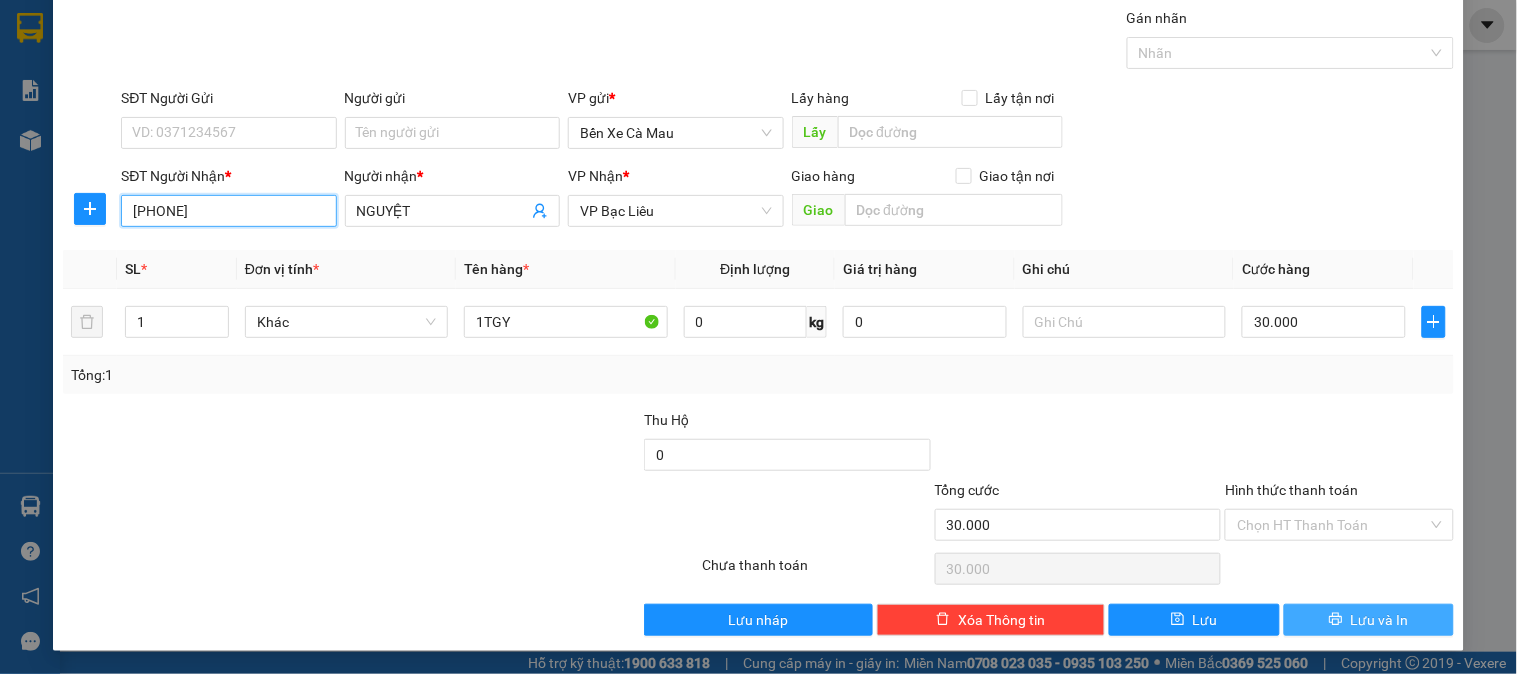 type on "[PHONE]" 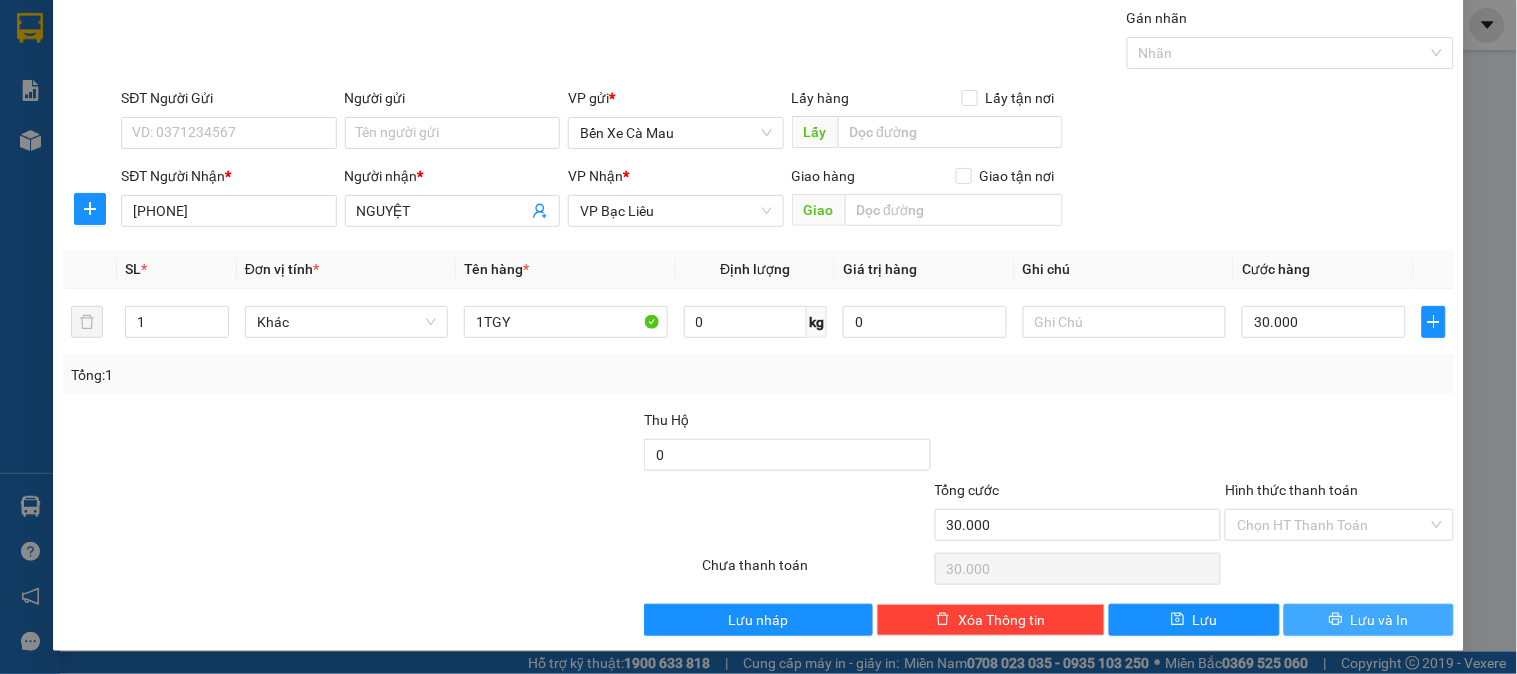click on "Lưu và In" at bounding box center (1380, 620) 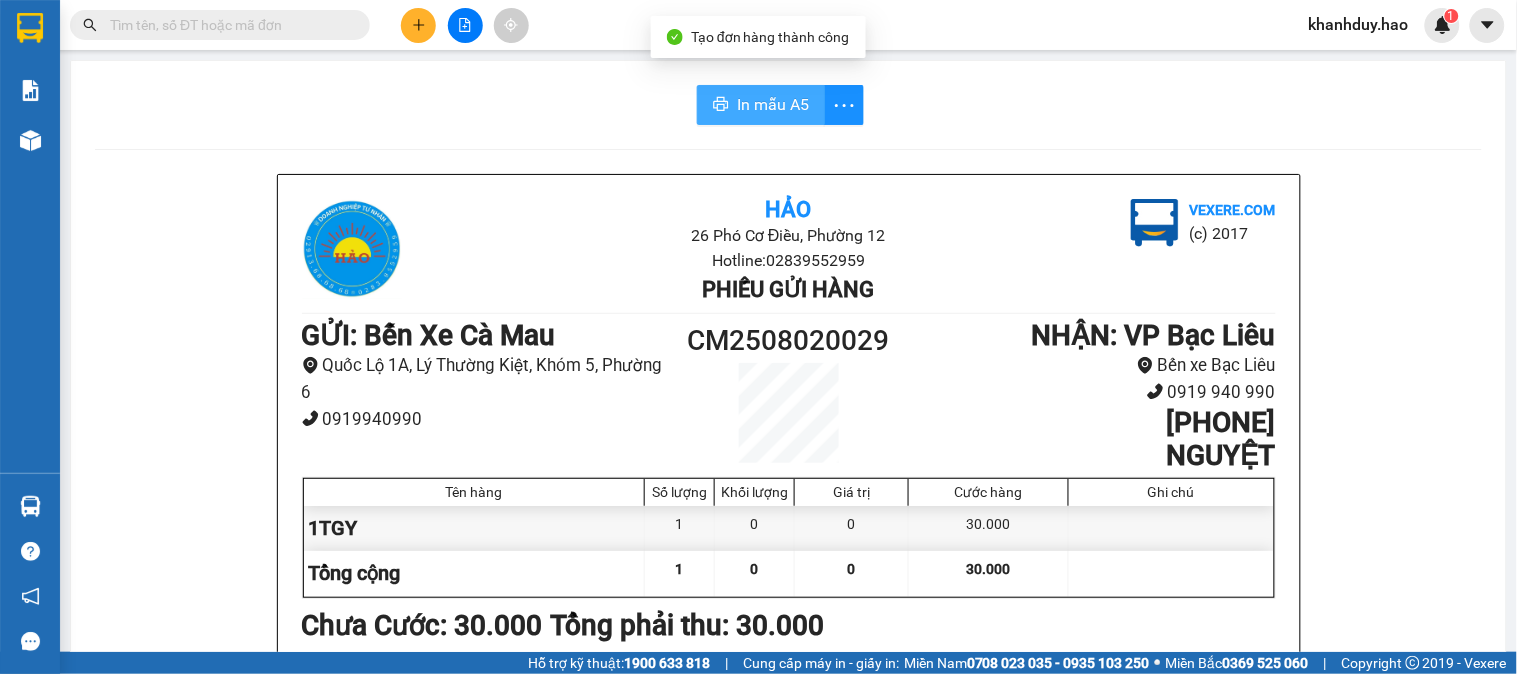 click on "In mẫu A5" at bounding box center (761, 105) 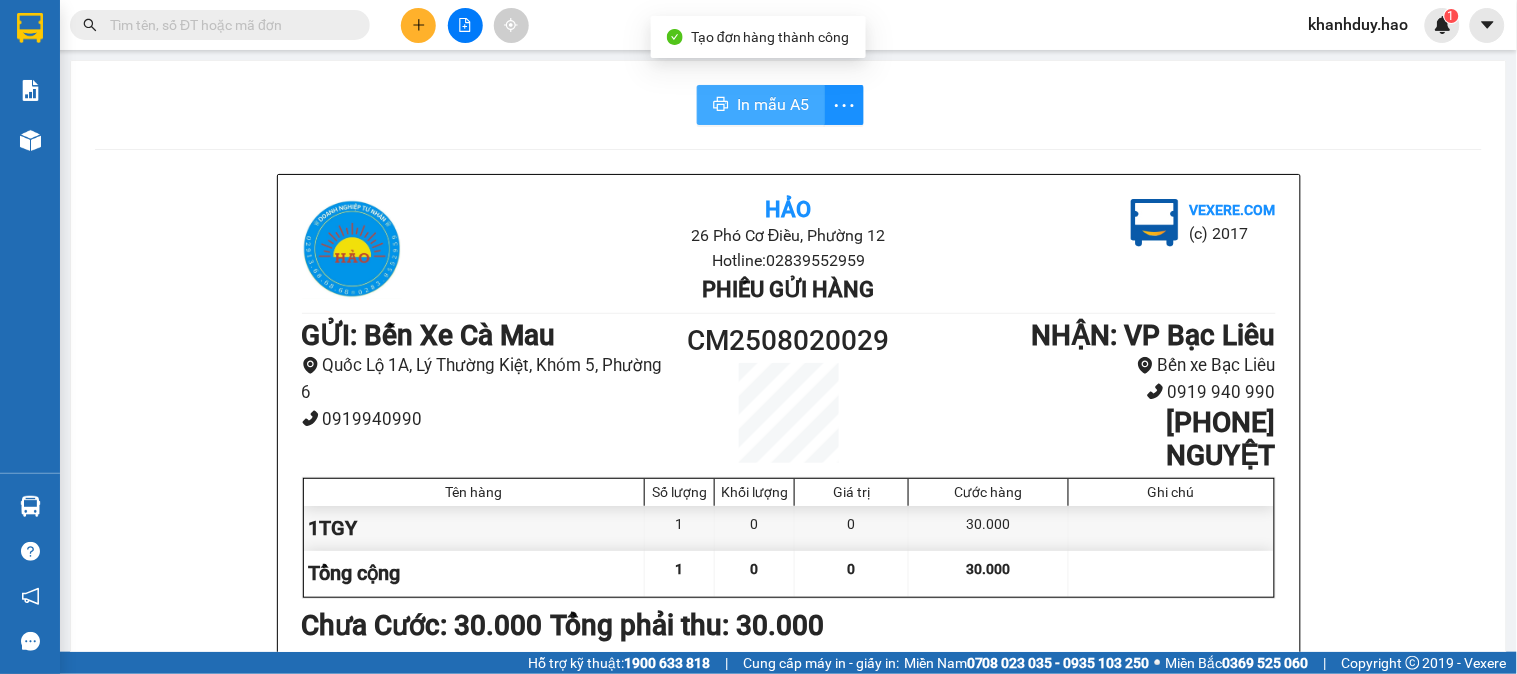 scroll, scrollTop: 0, scrollLeft: 0, axis: both 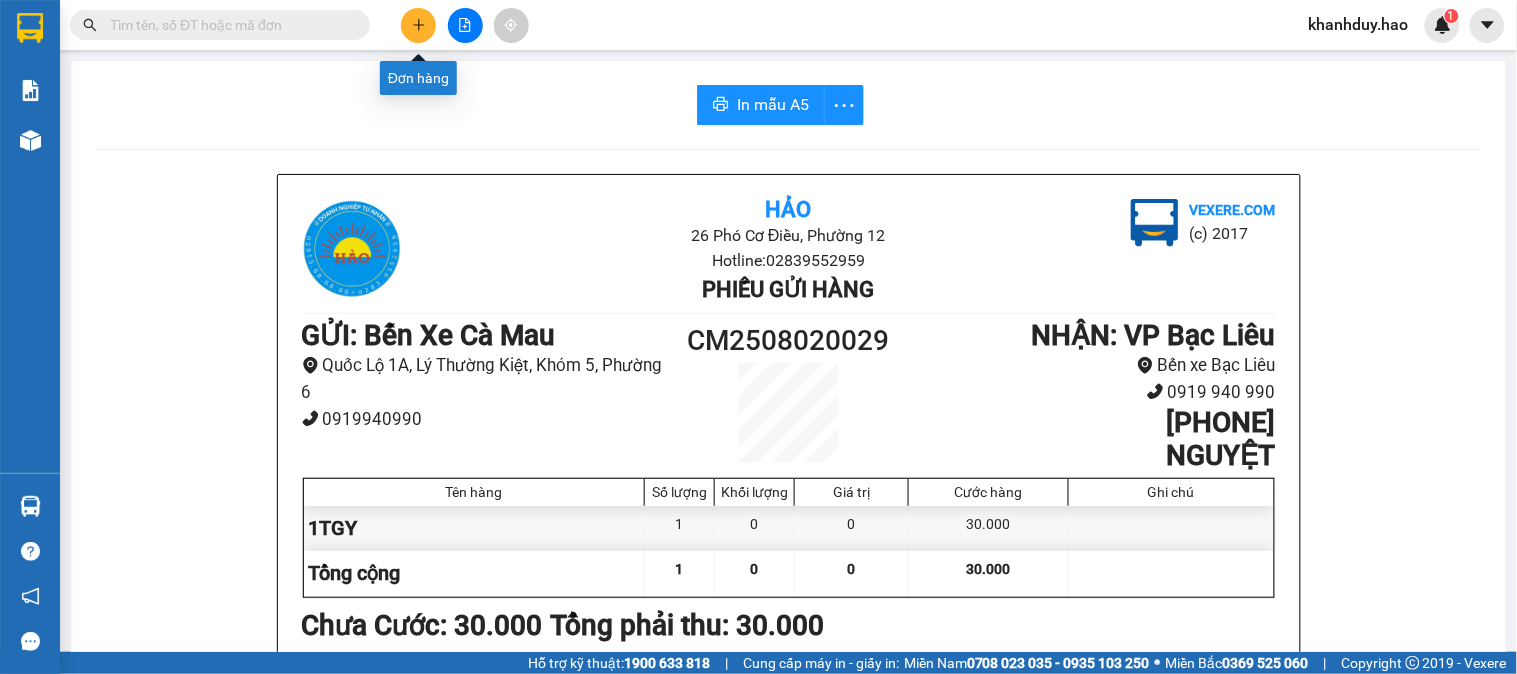 click 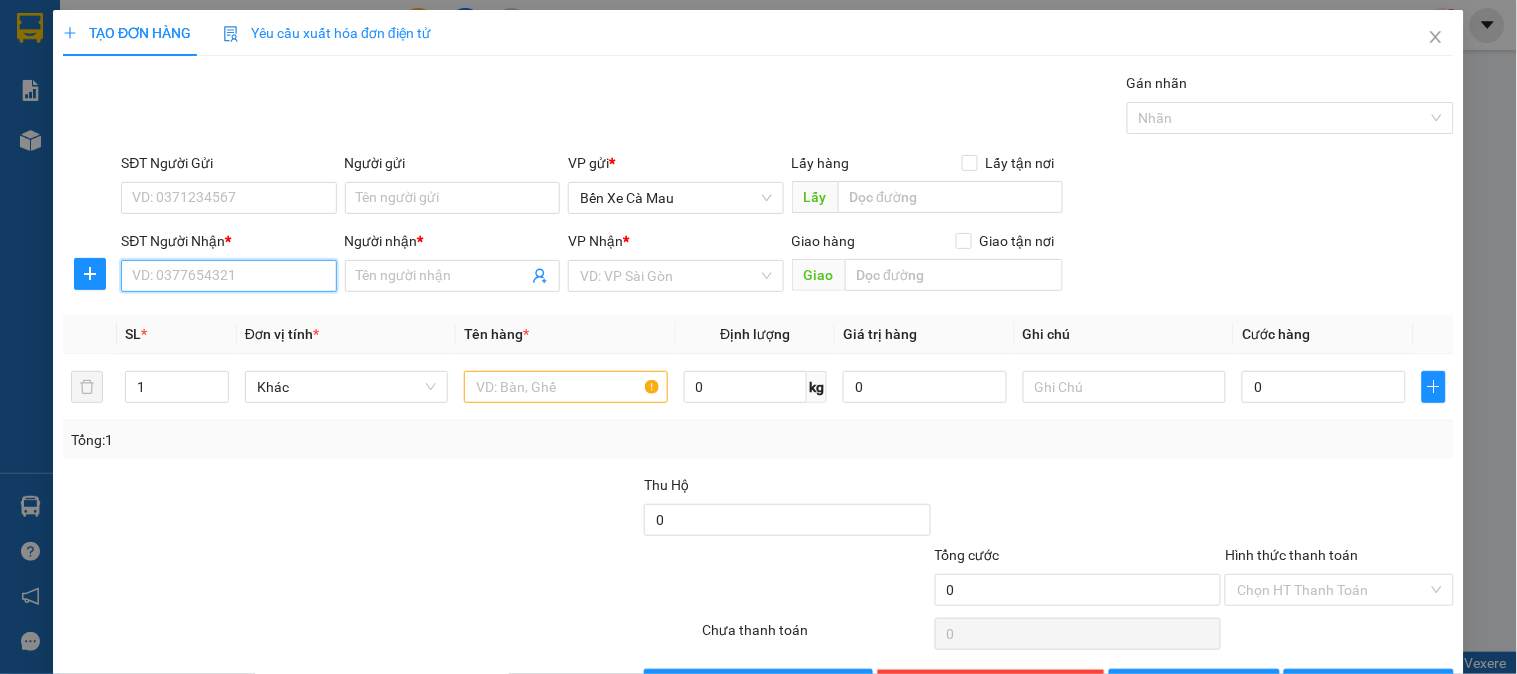 click on "SĐT Người Nhận  *" at bounding box center [228, 276] 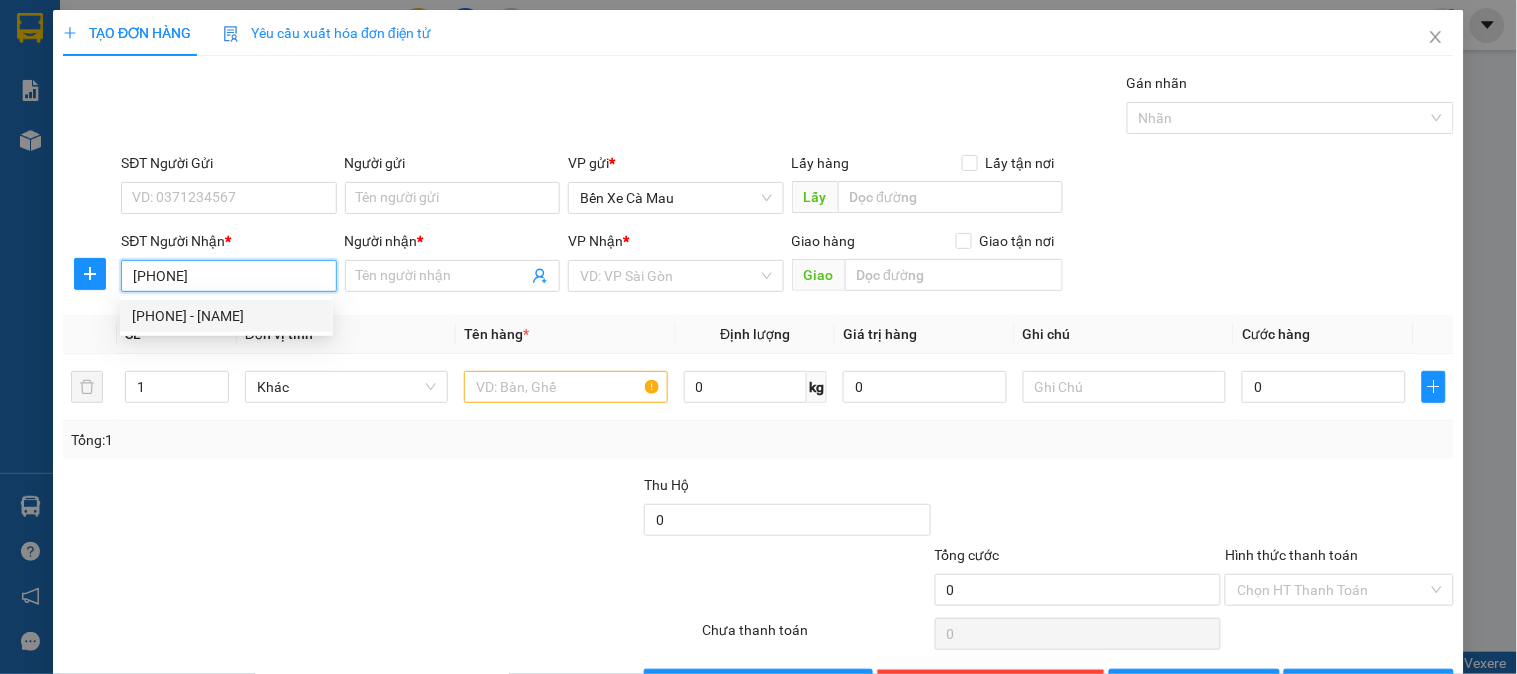 click on "0818567790 - VŨ" at bounding box center (226, 316) 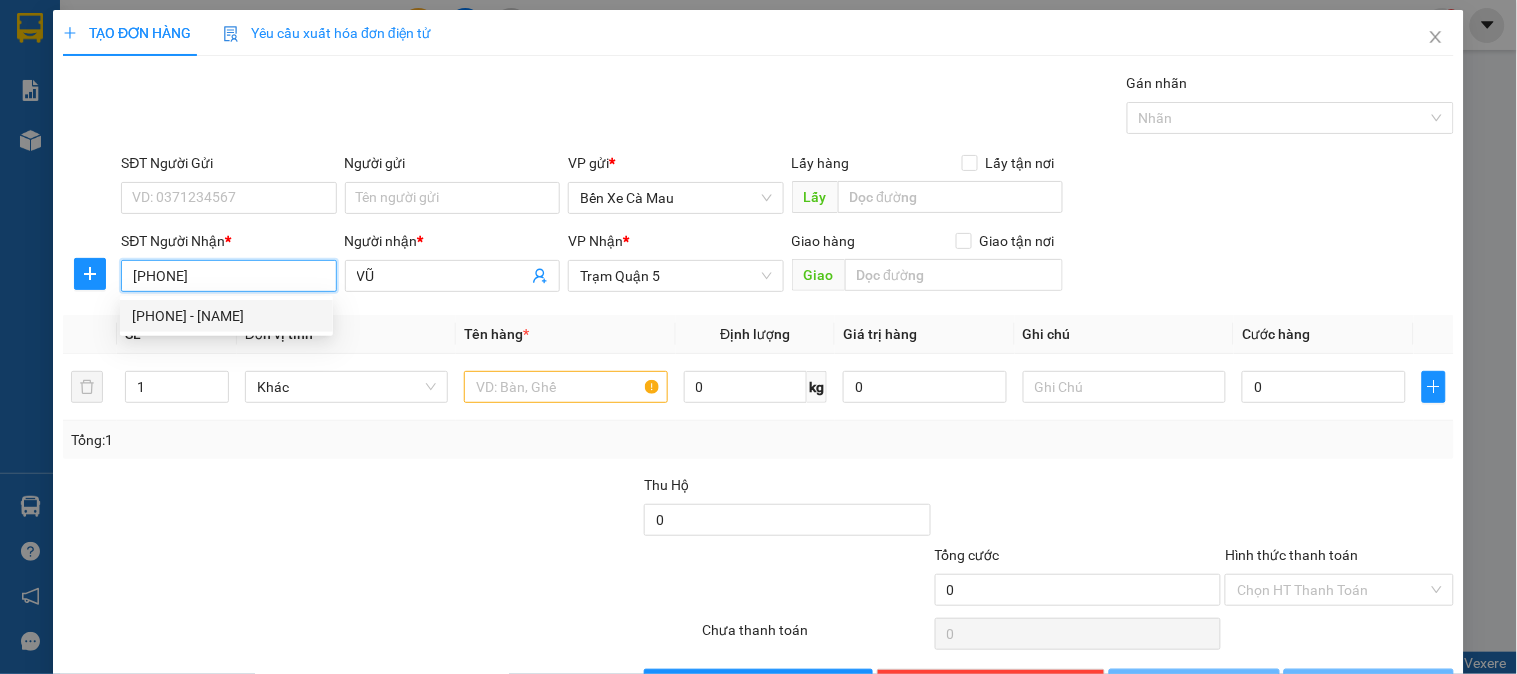 type on "60.000" 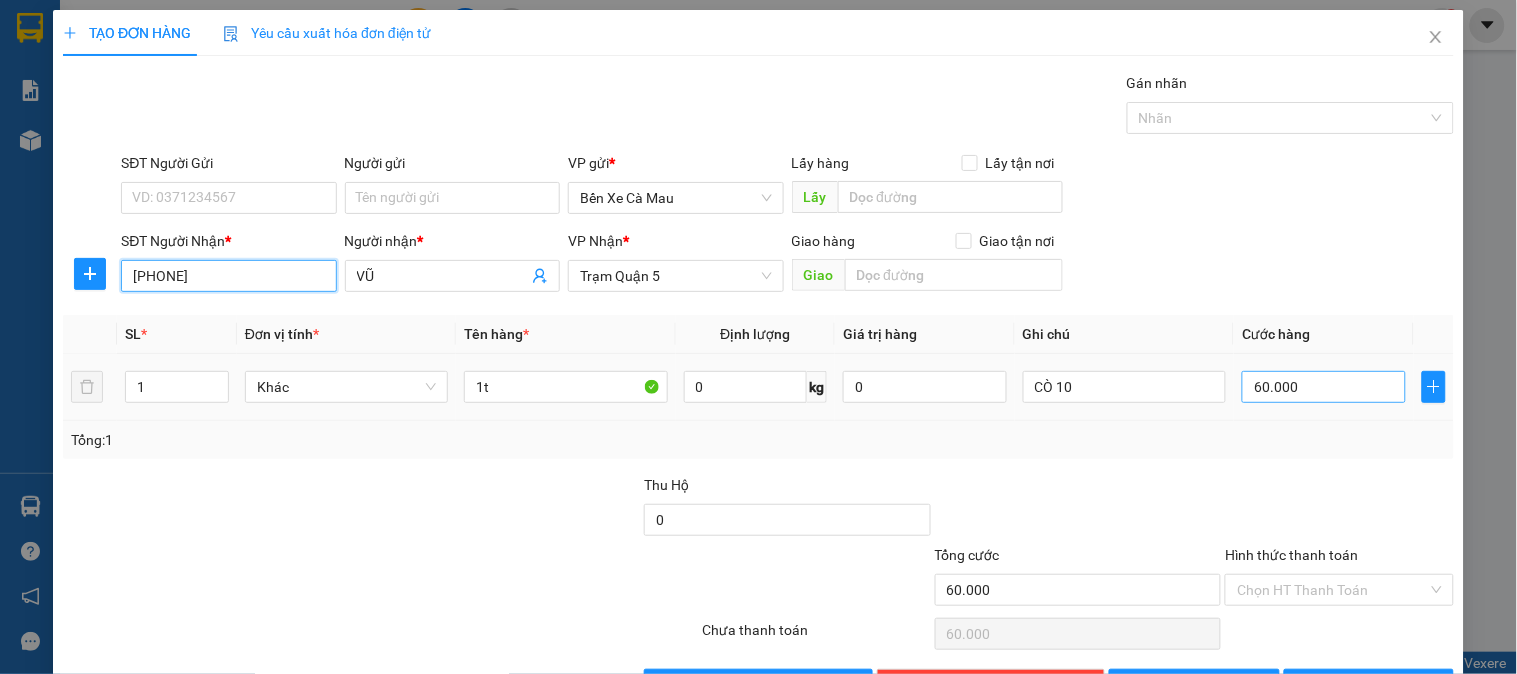 type on "[PHONE]" 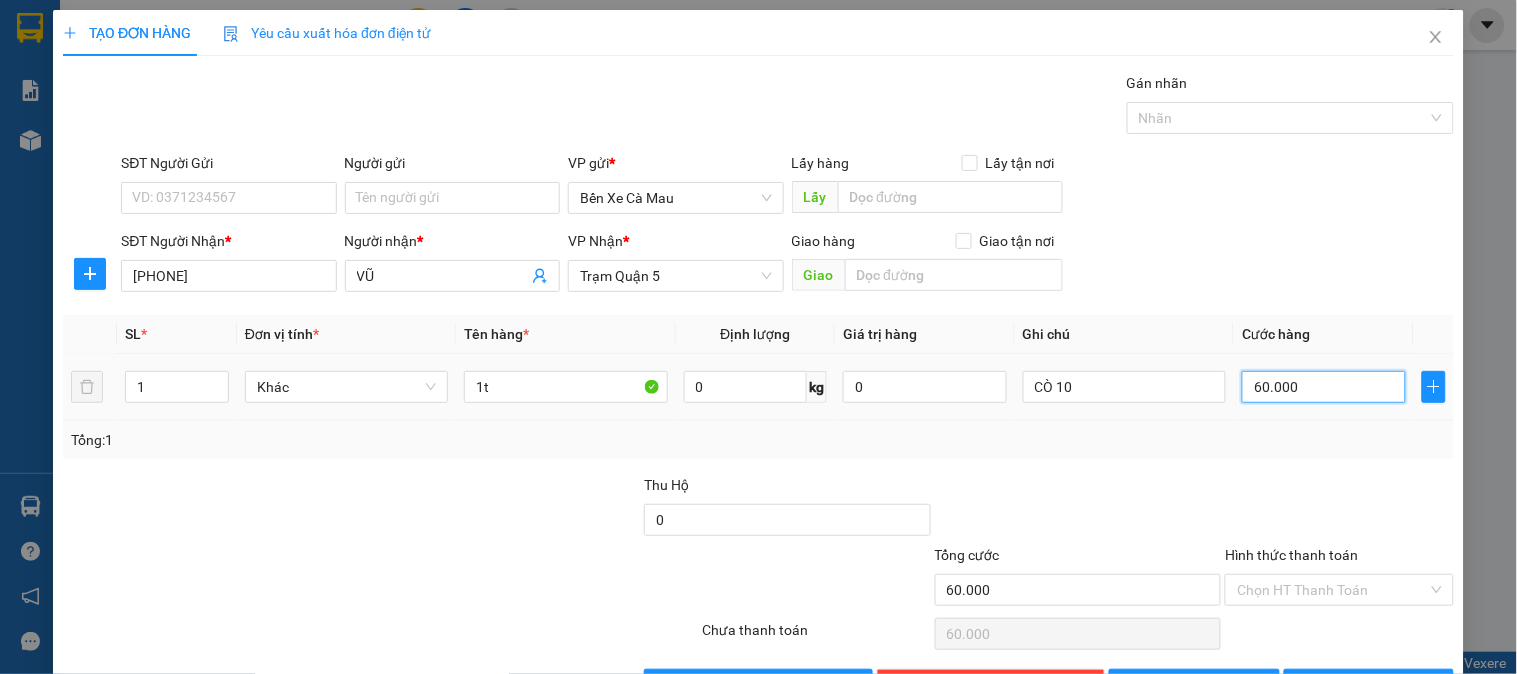 click on "60.000" at bounding box center (1324, 387) 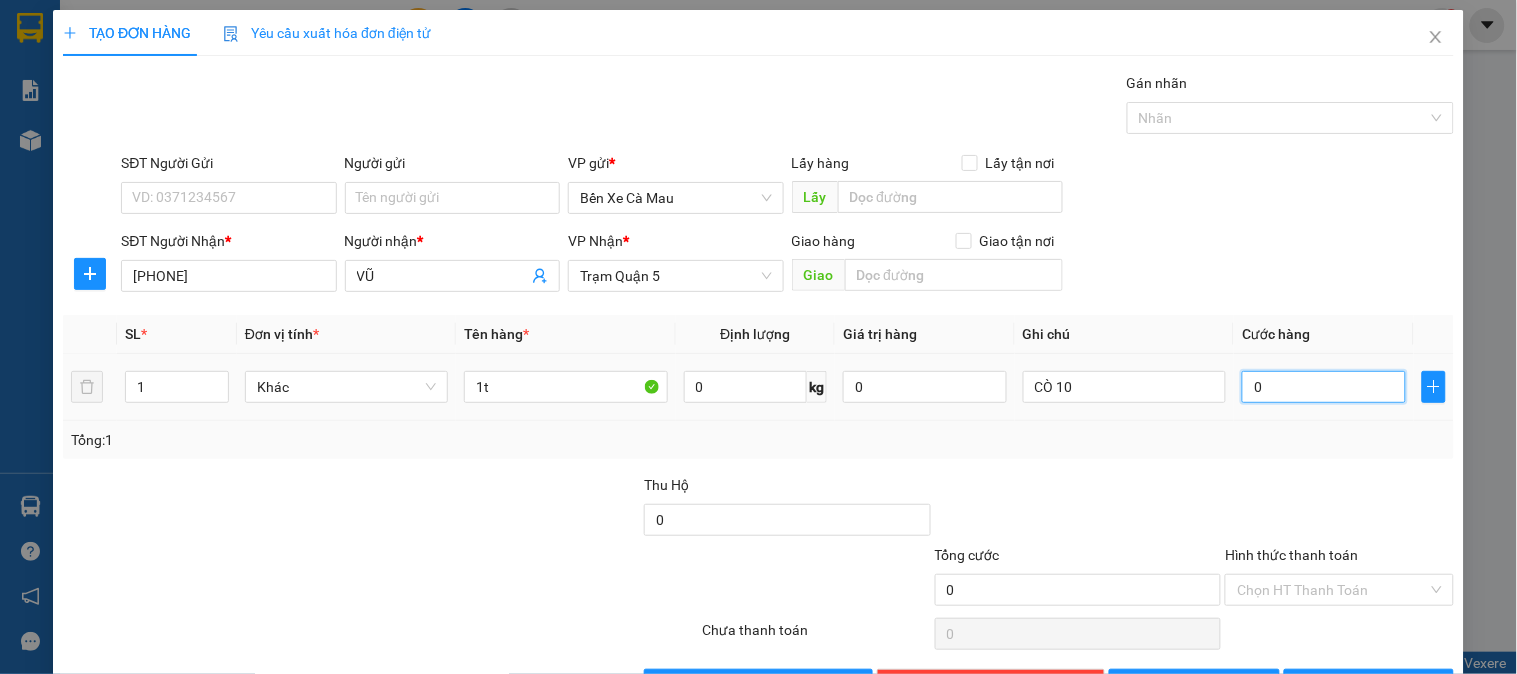 type on "5" 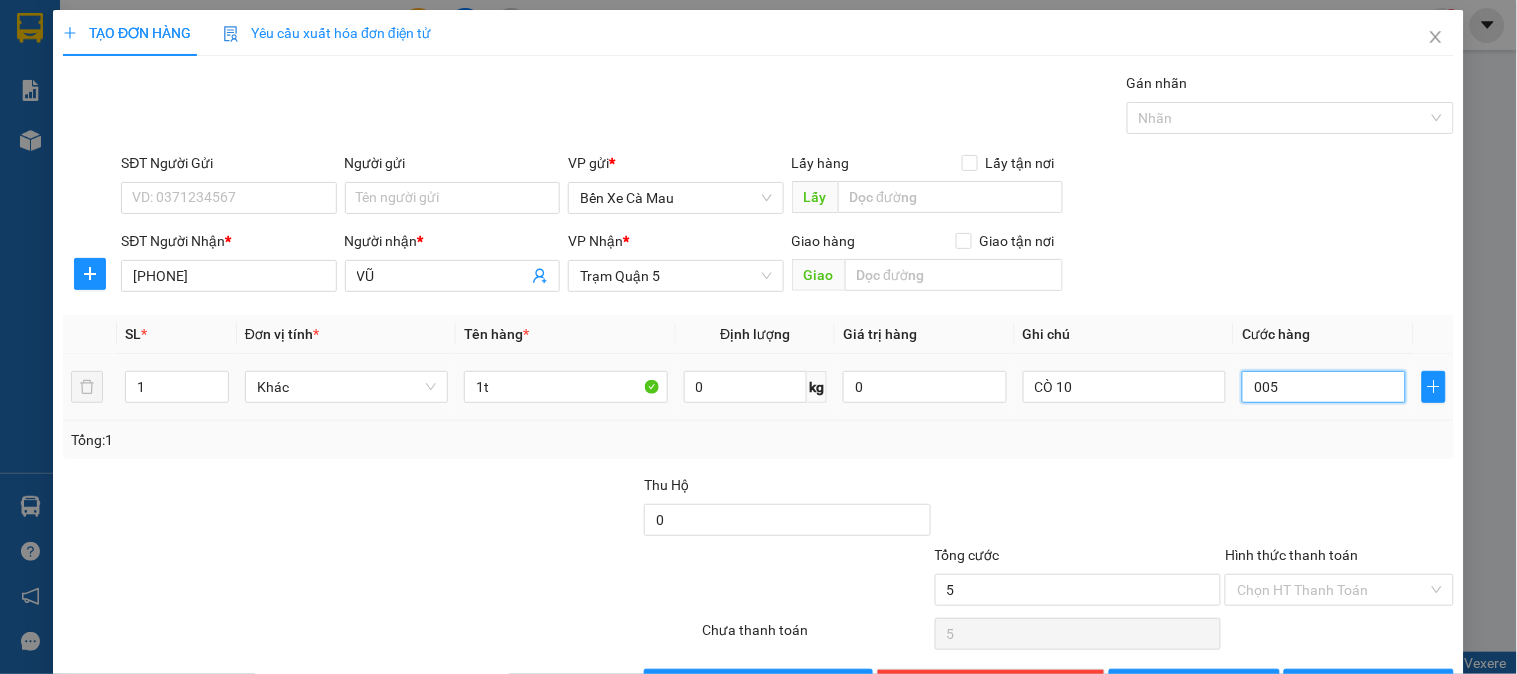 type on "0.050" 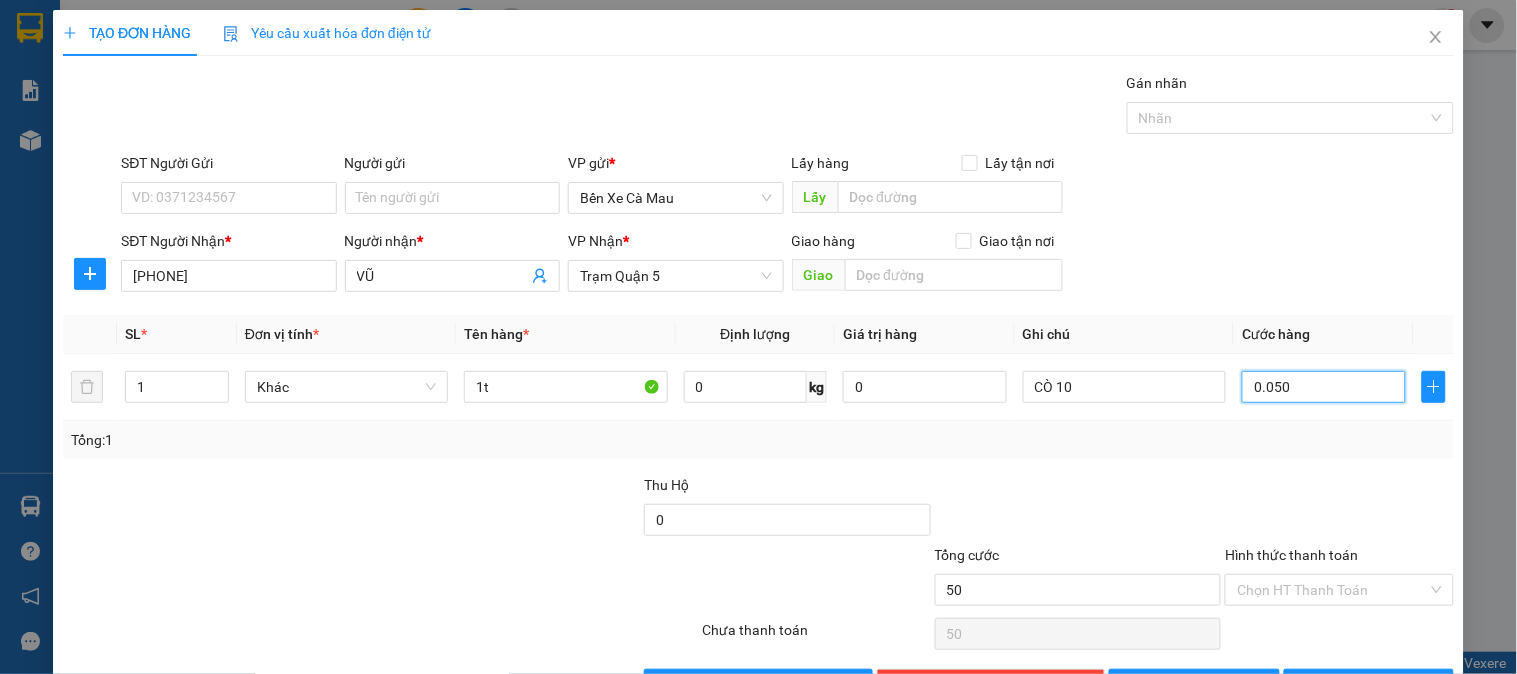 type on "0.050" 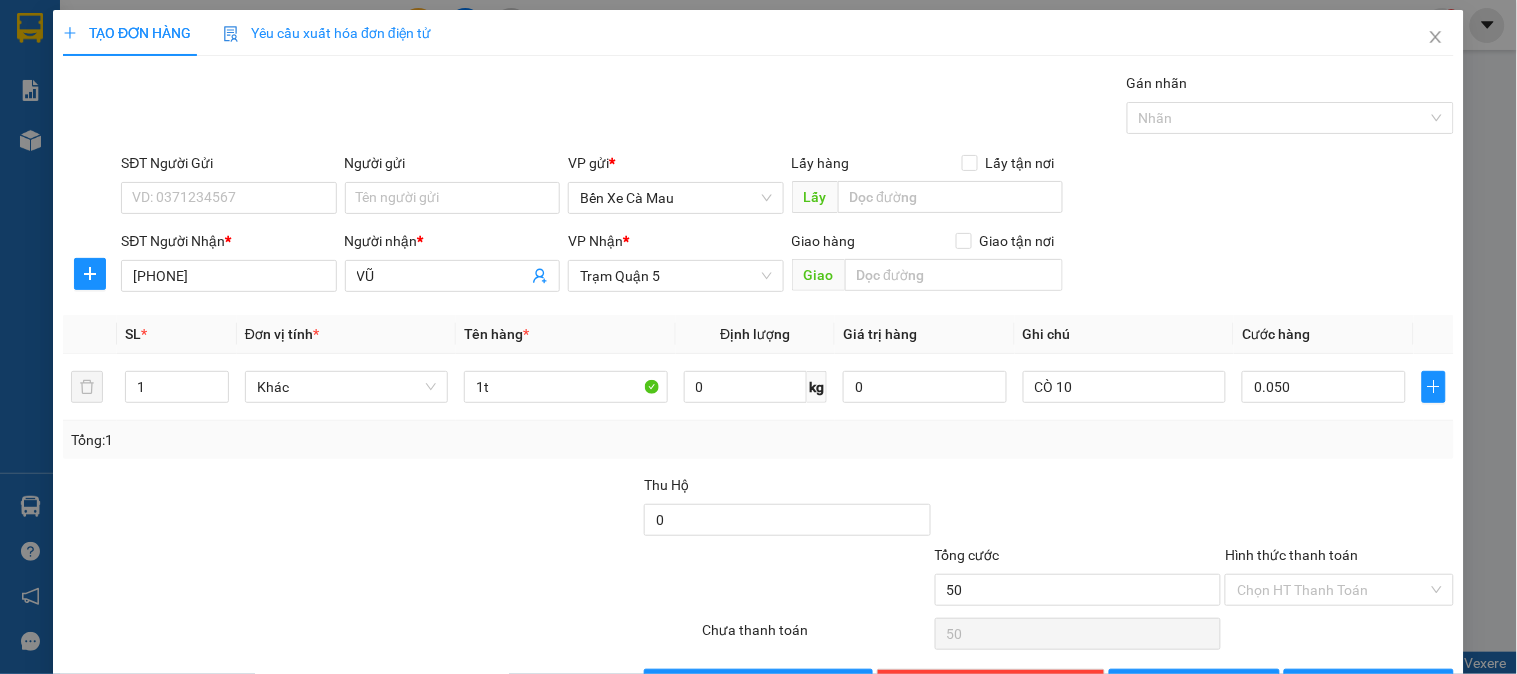 type on "50.000" 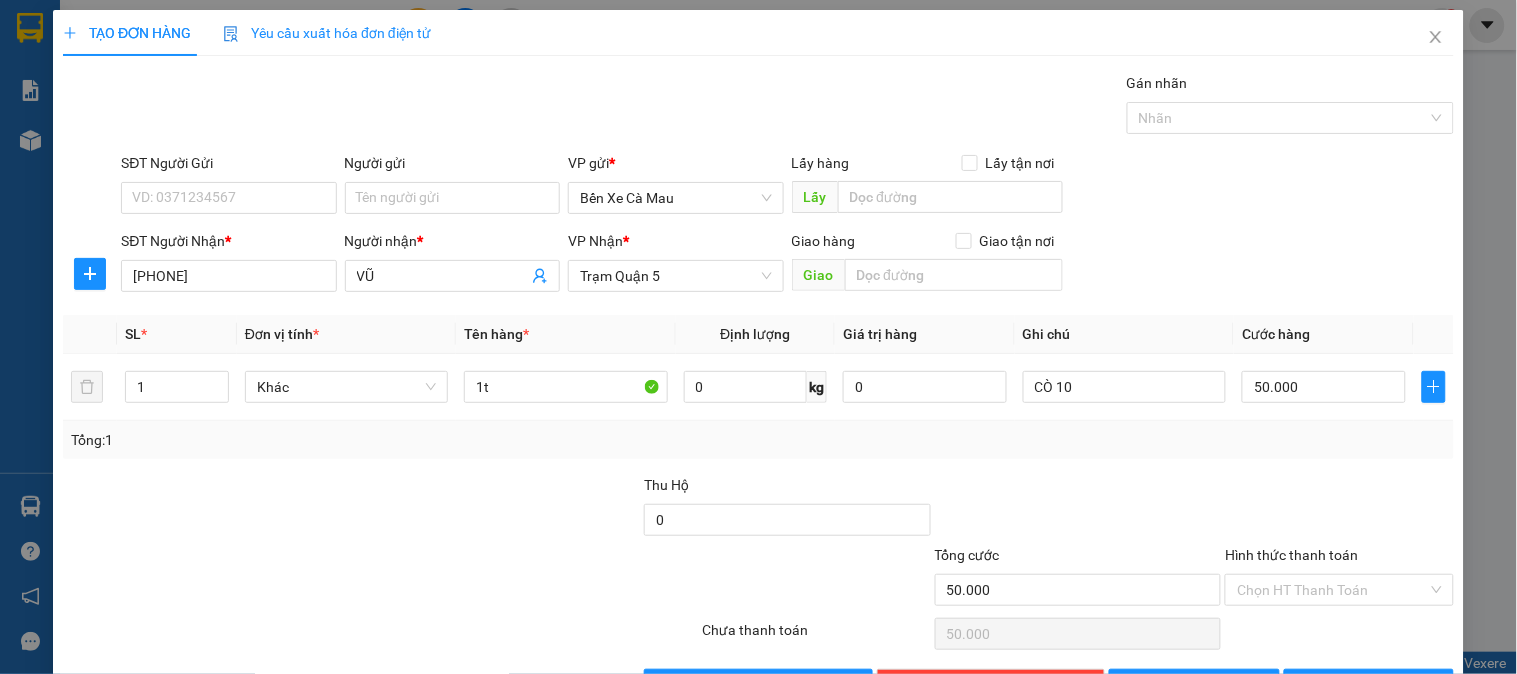 click on "SĐT Người Nhận  * 0818567790 Người nhận  * VŨ VP Nhận  * Trạm Quận 5 Giao hàng Giao tận nơi Giao" at bounding box center [787, 265] 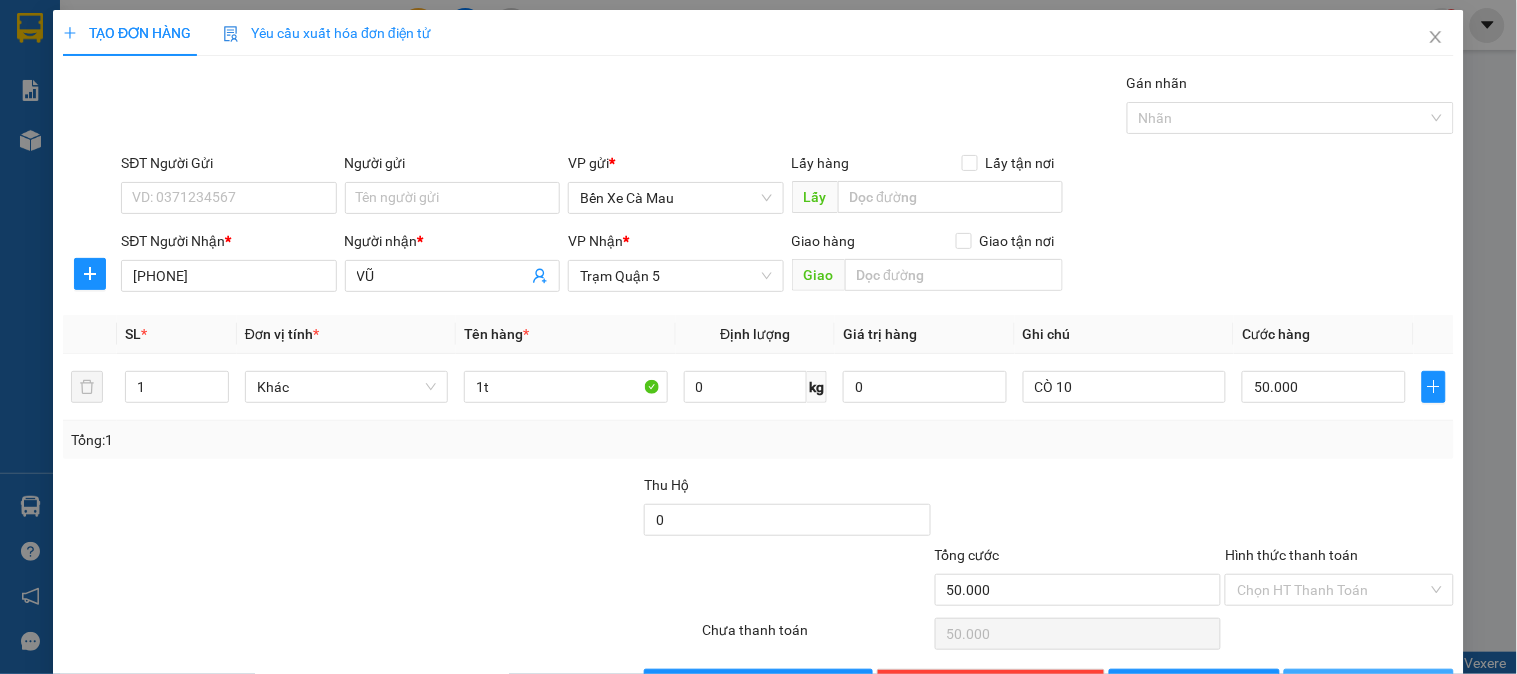 click on "Lưu và In" at bounding box center [1380, 685] 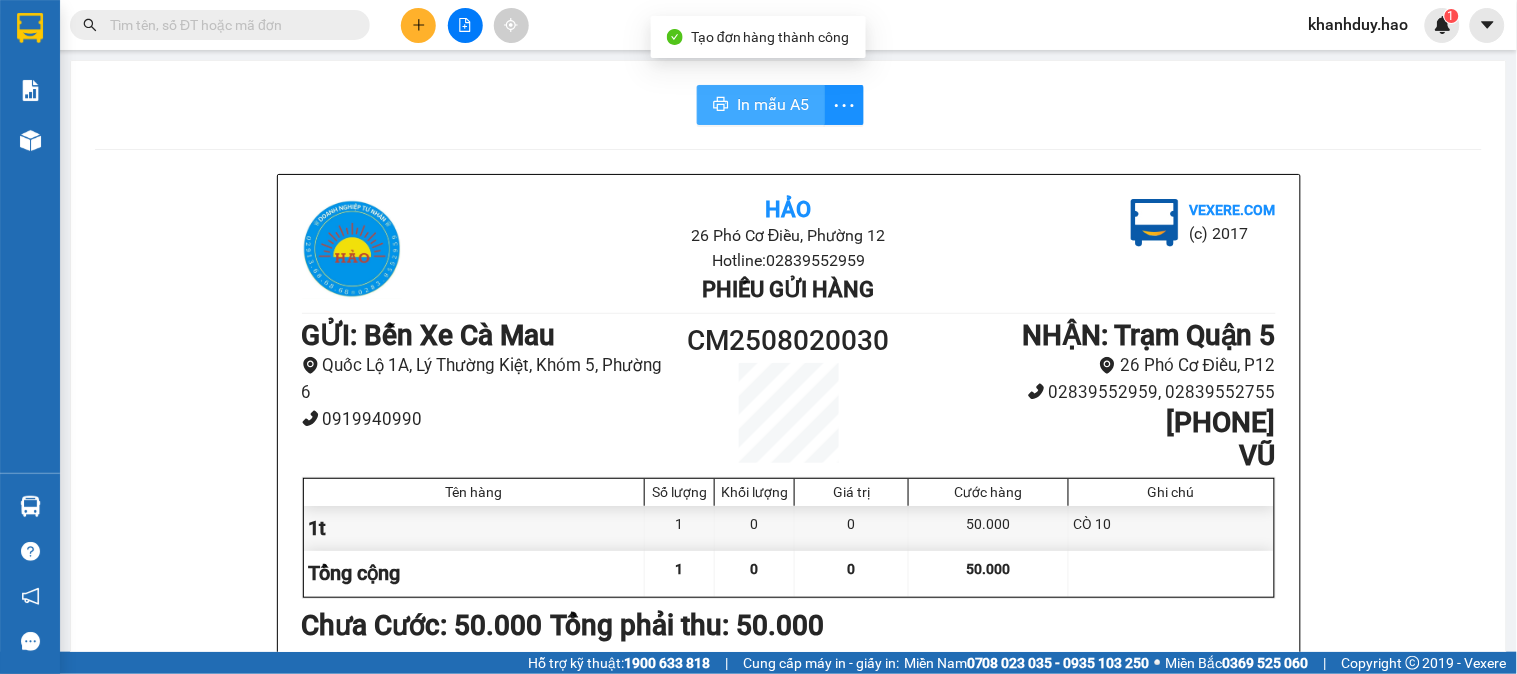click on "In mẫu A5" at bounding box center [761, 105] 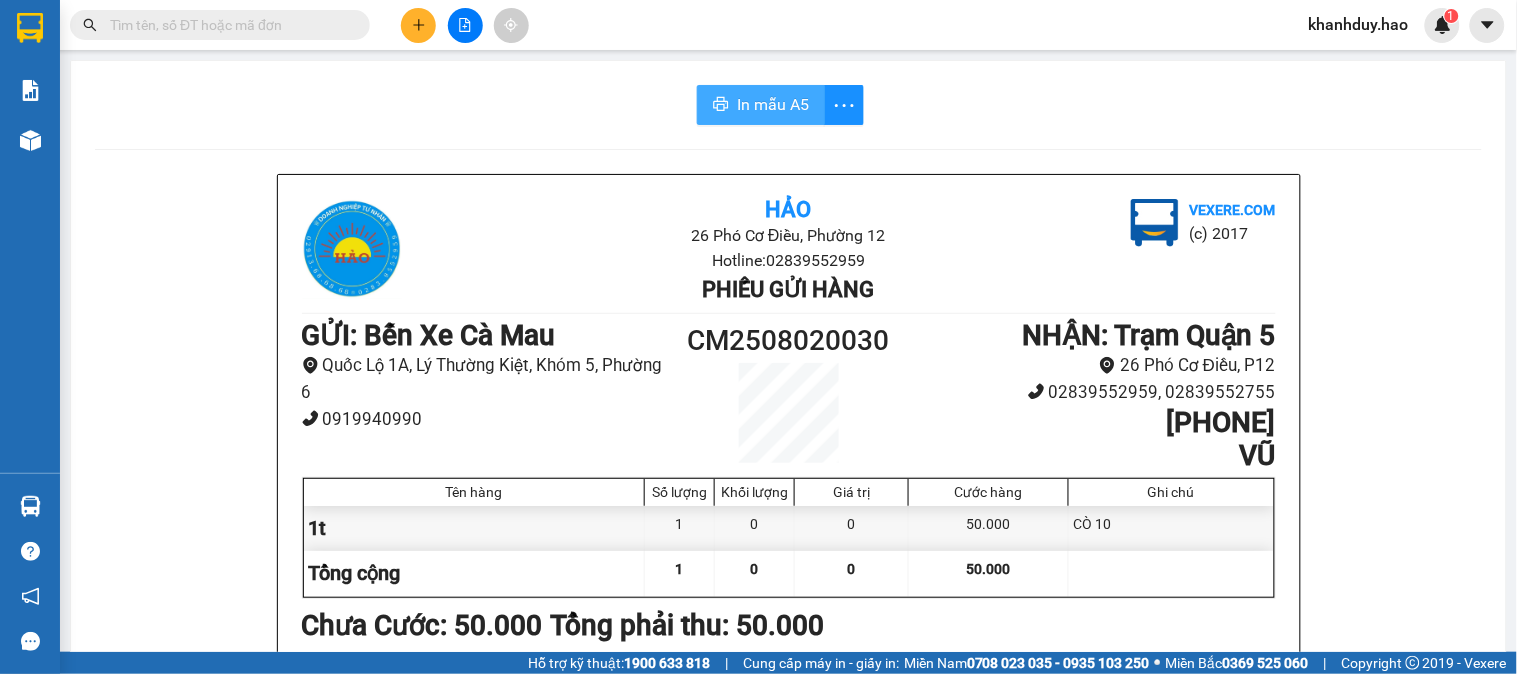 click on "In mẫu A5" at bounding box center (773, 104) 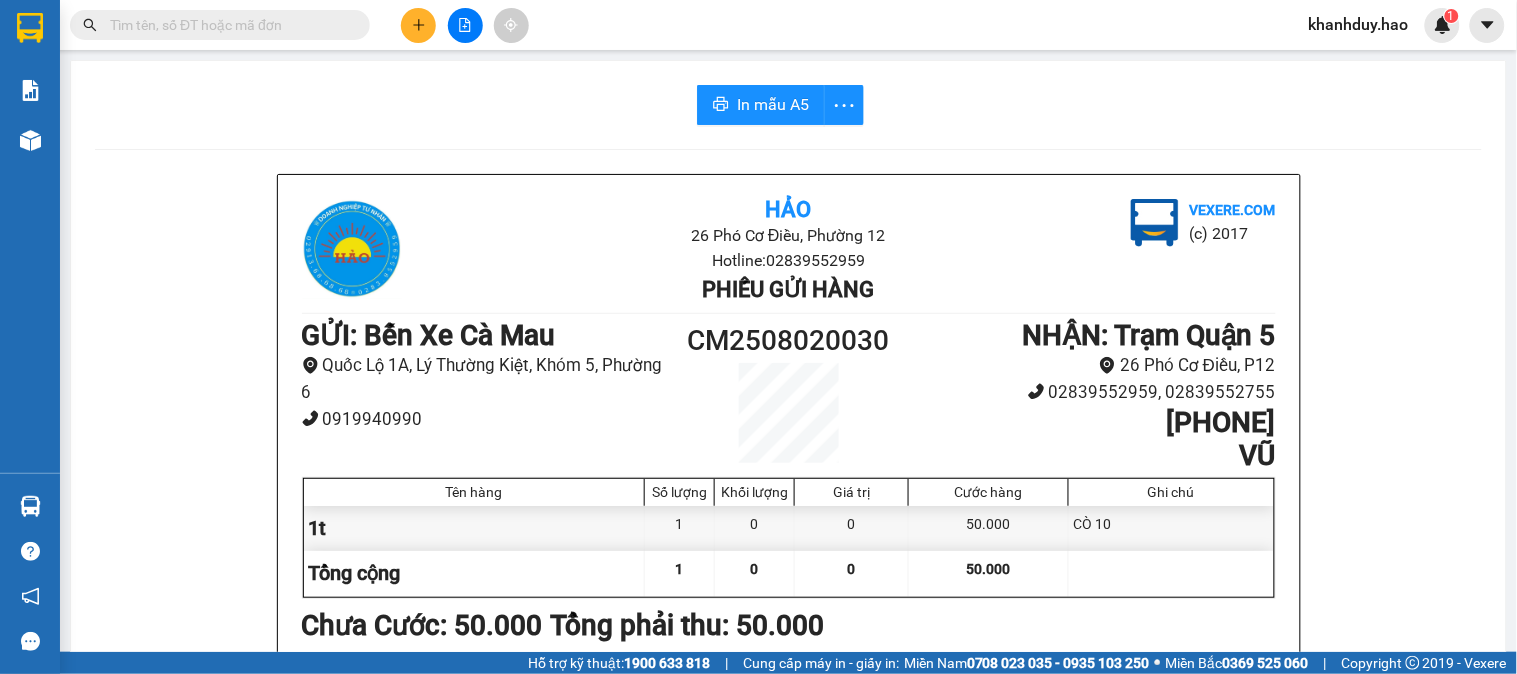 click at bounding box center (418, 25) 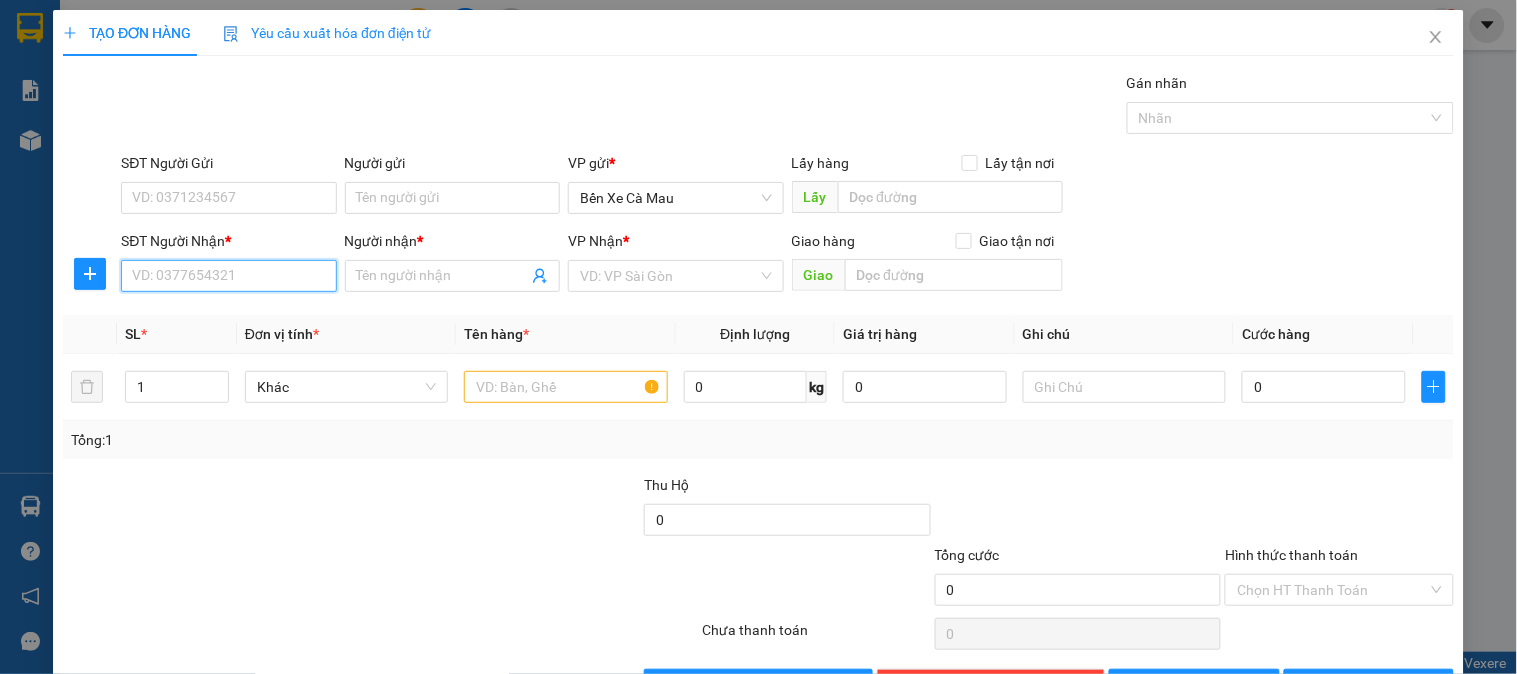 click on "SĐT Người Nhận  *" at bounding box center (228, 276) 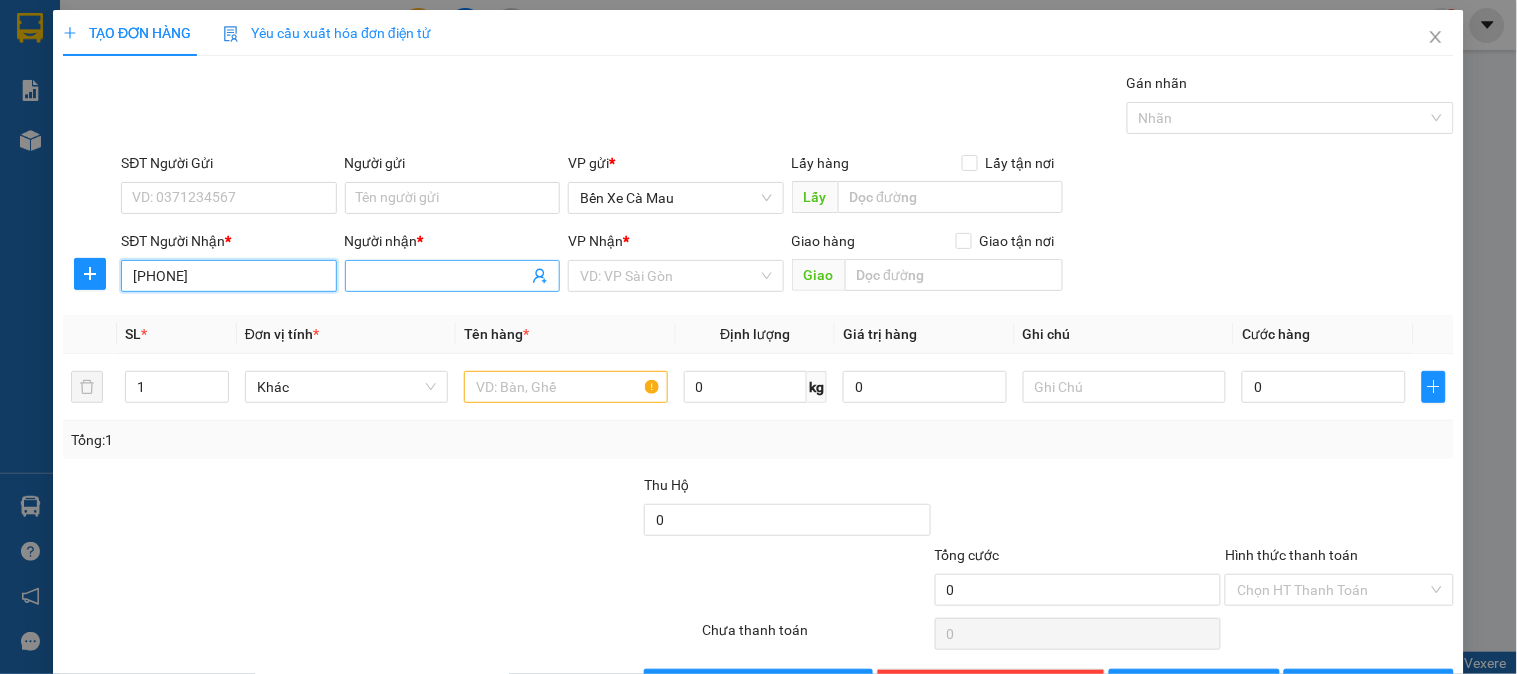 type on "[PHONE]" 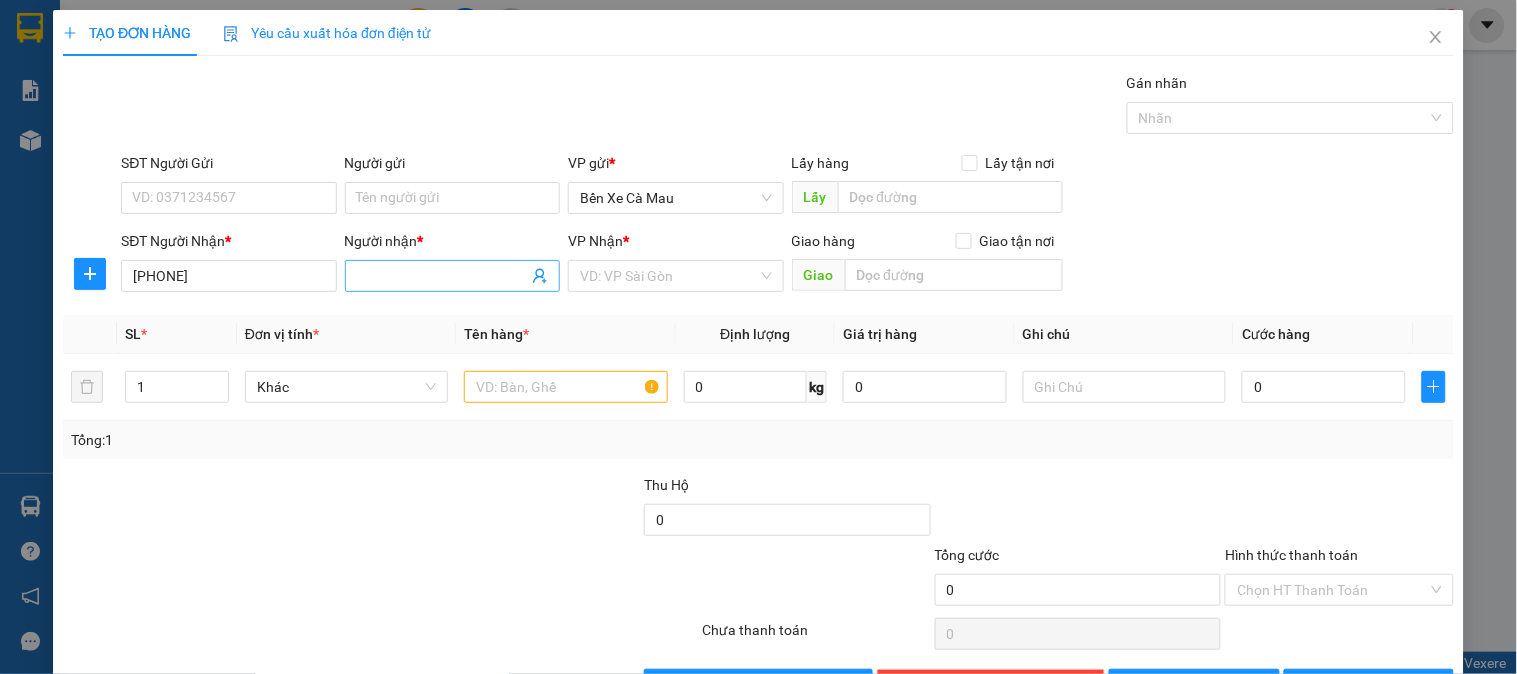 click on "Người nhận  *" at bounding box center [442, 276] 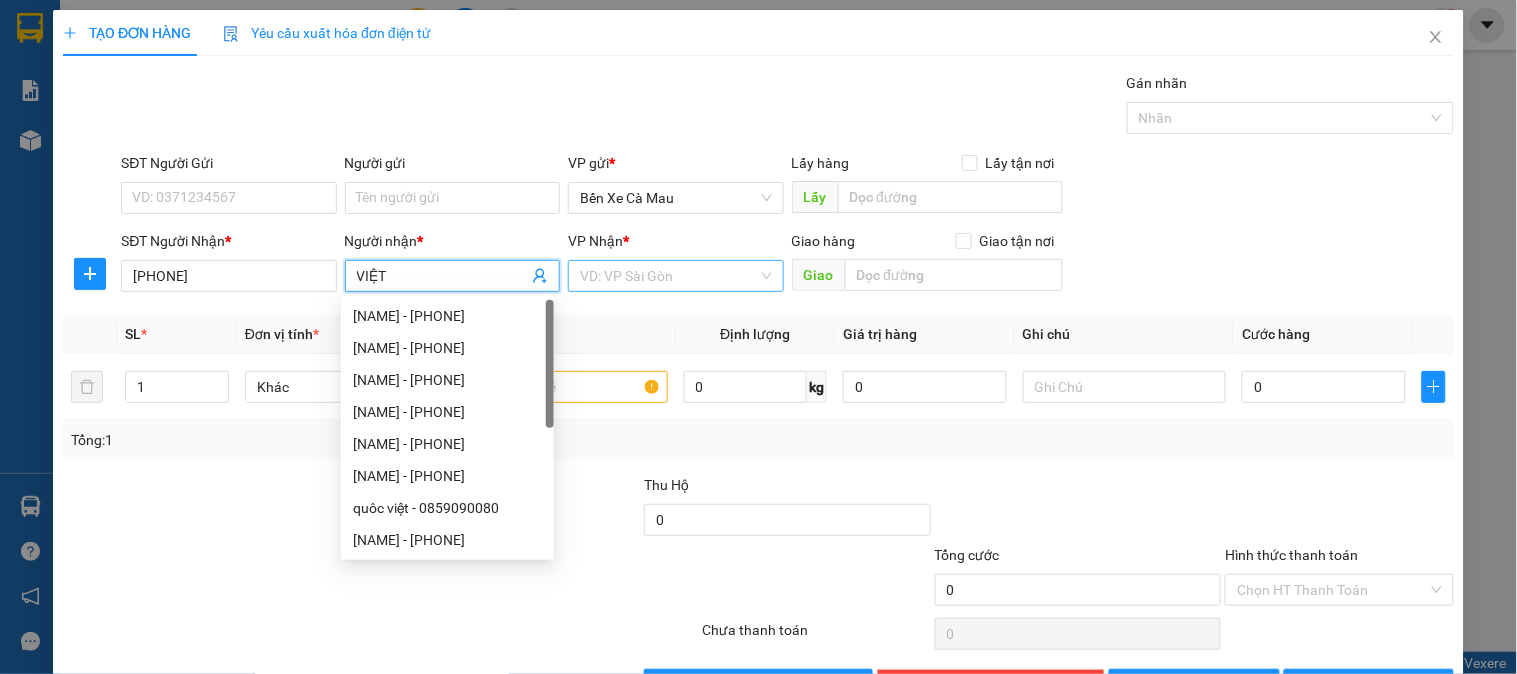 type on "VIỆT" 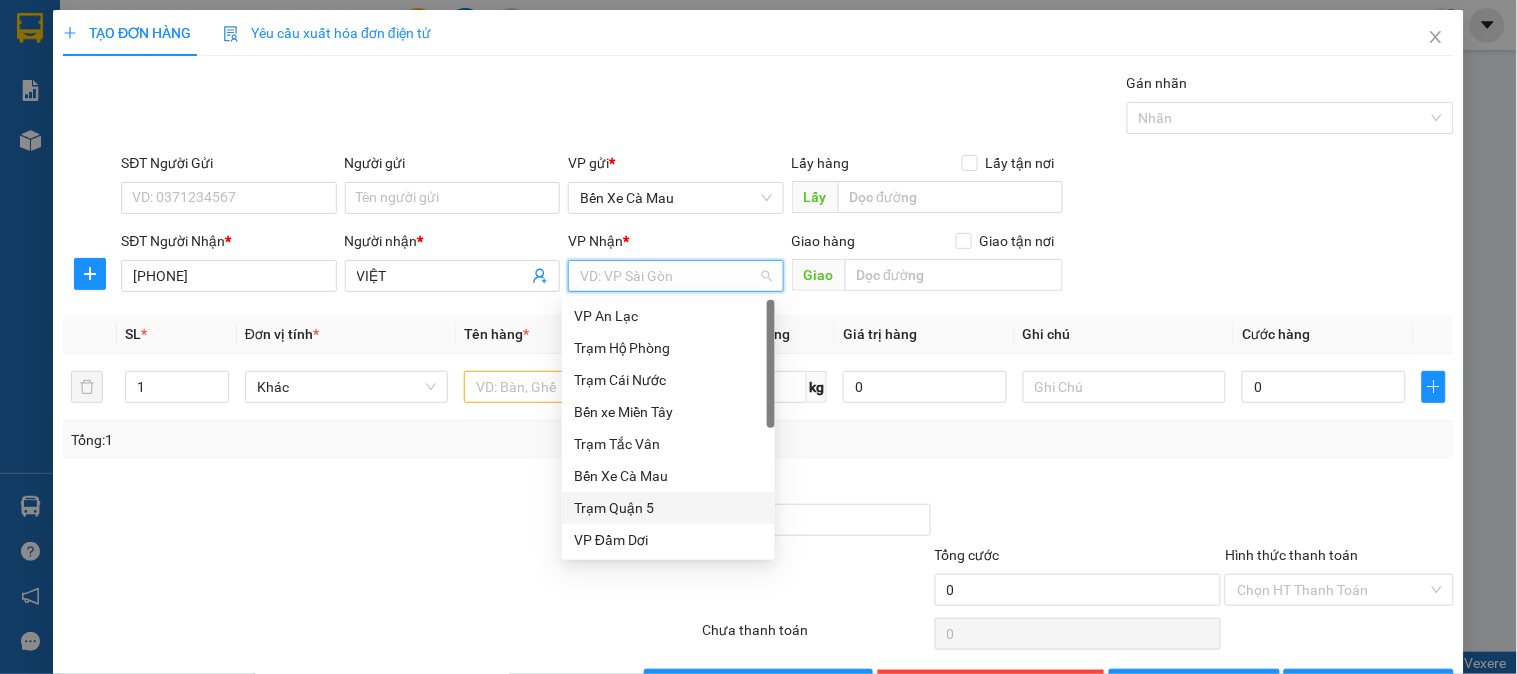 click on "Trạm Quận 5" at bounding box center (668, 508) 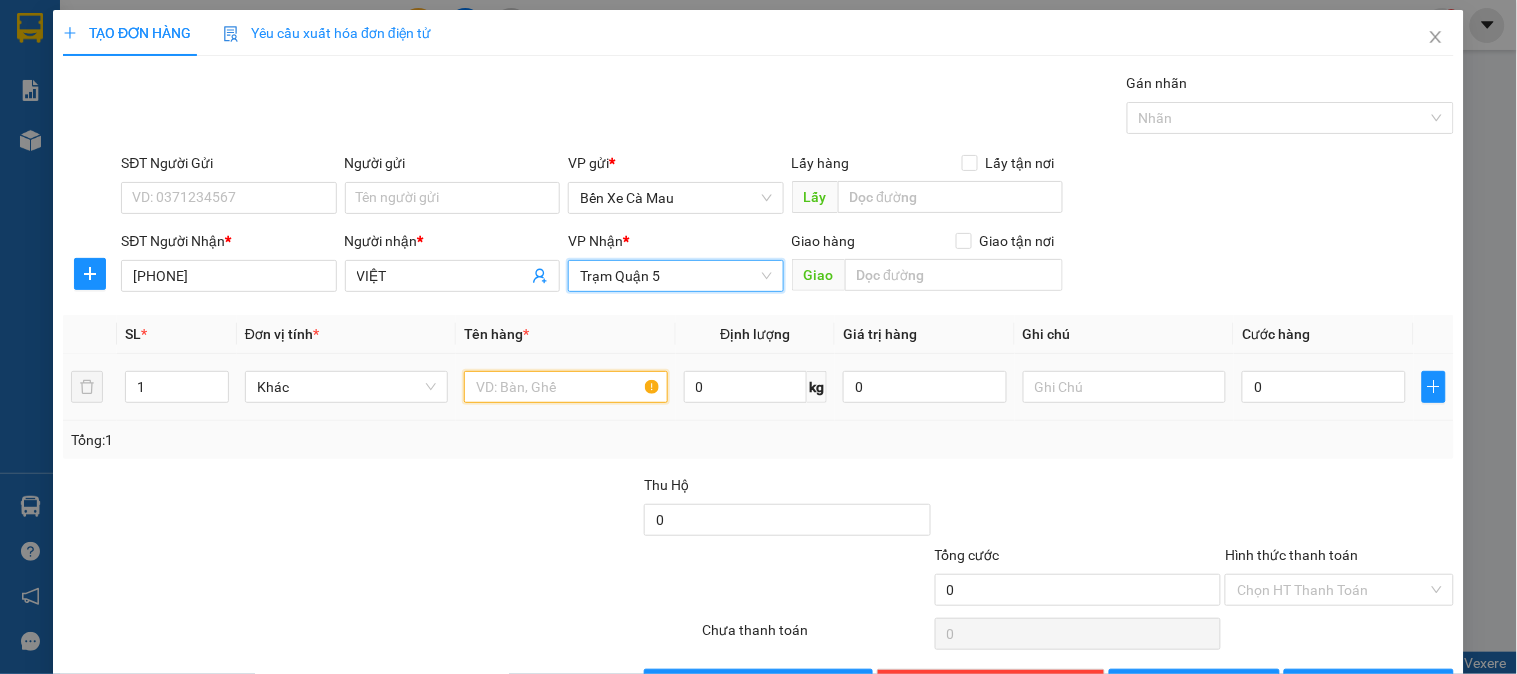 click at bounding box center [565, 387] 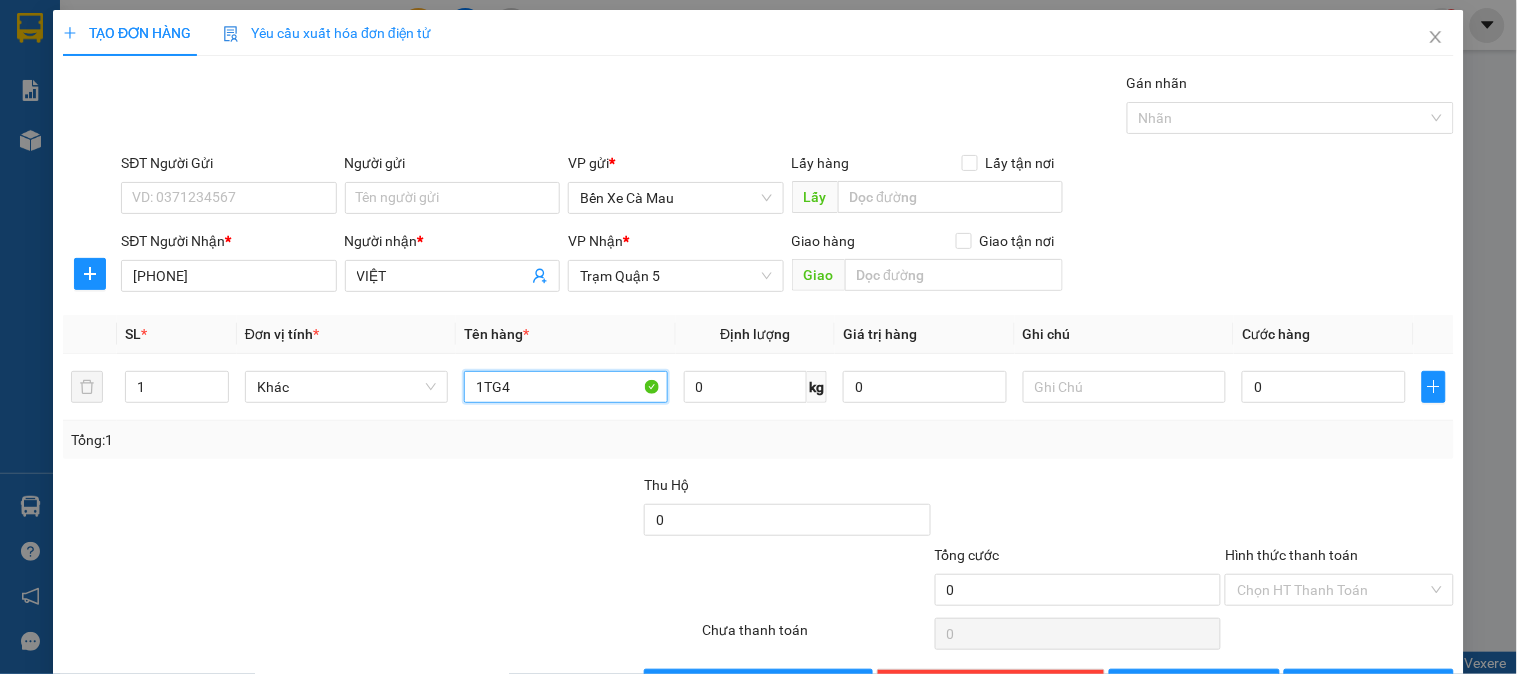 type on "1TG4" 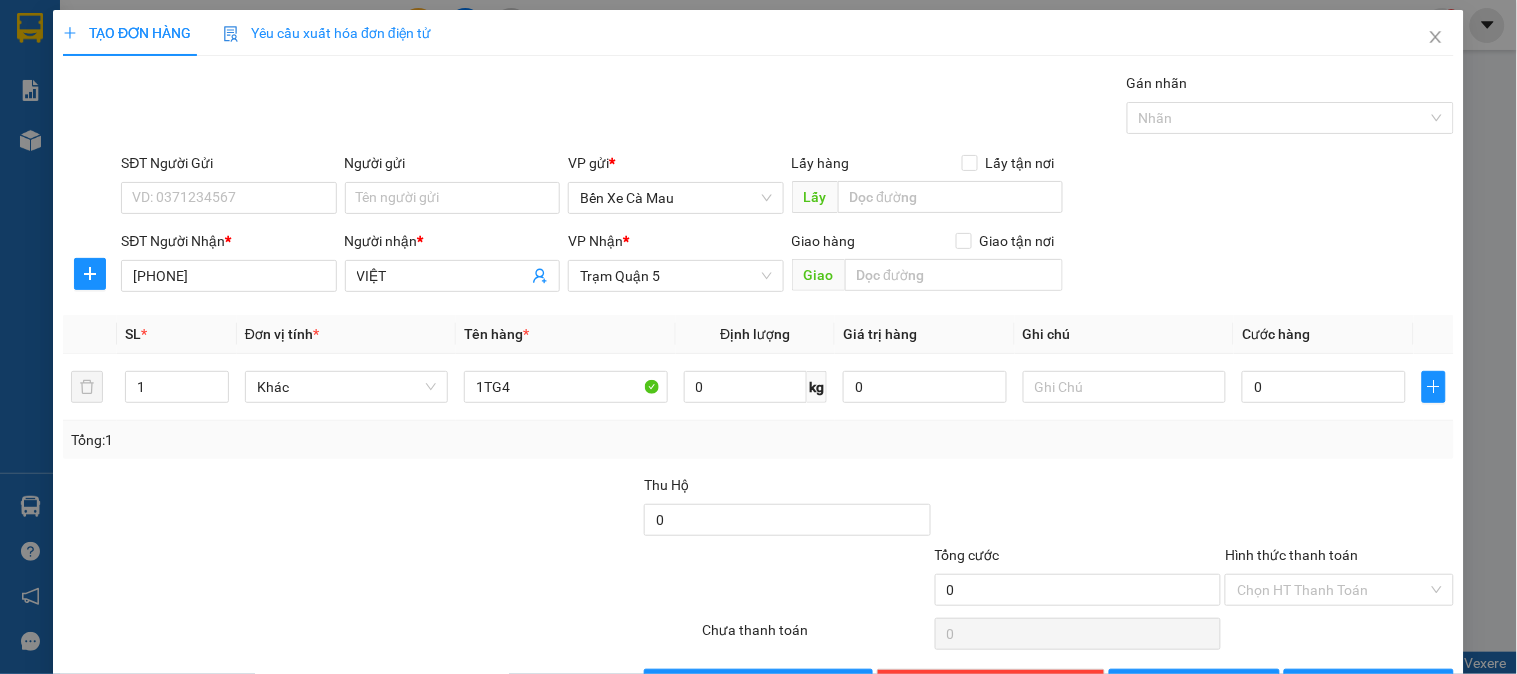 click on "VP Nhận  * Trạm Quận 5" at bounding box center (675, 265) 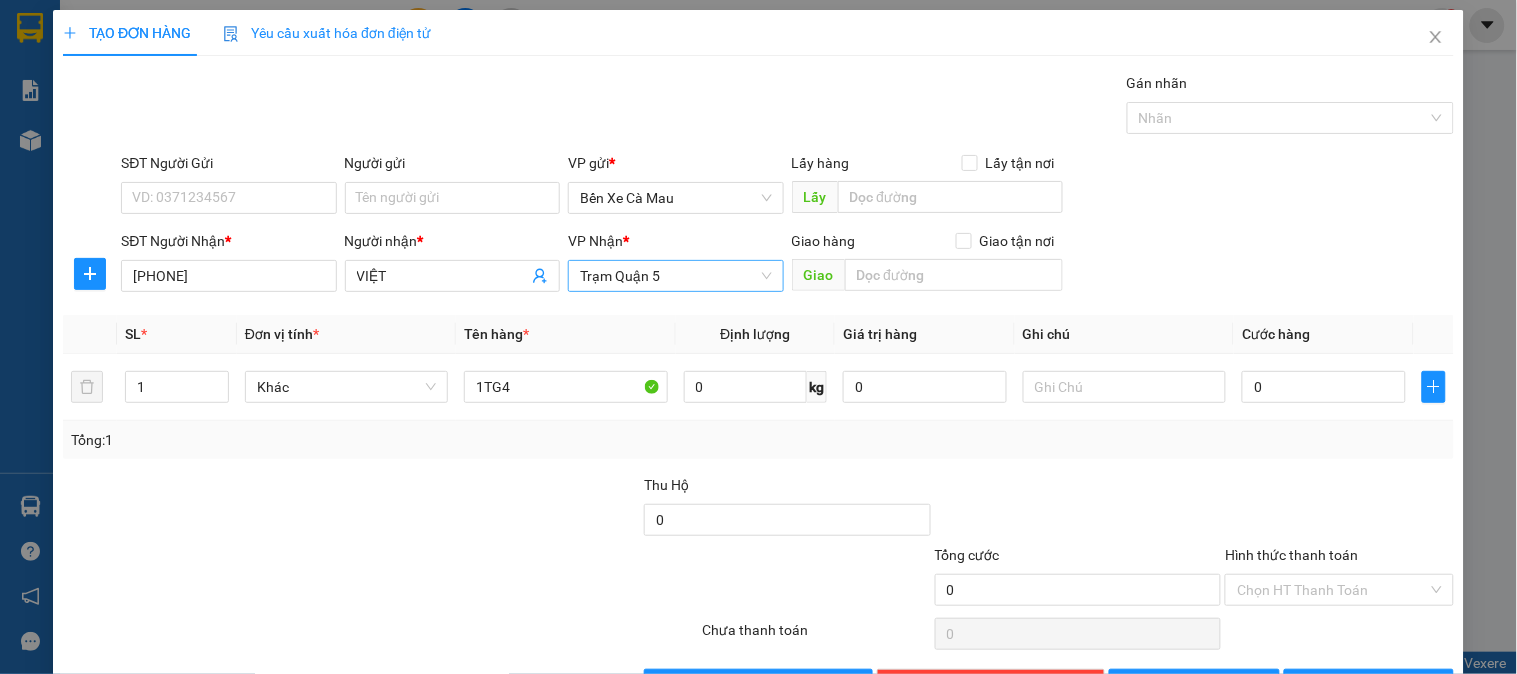 click on "Trạm Quận 5" at bounding box center (675, 276) 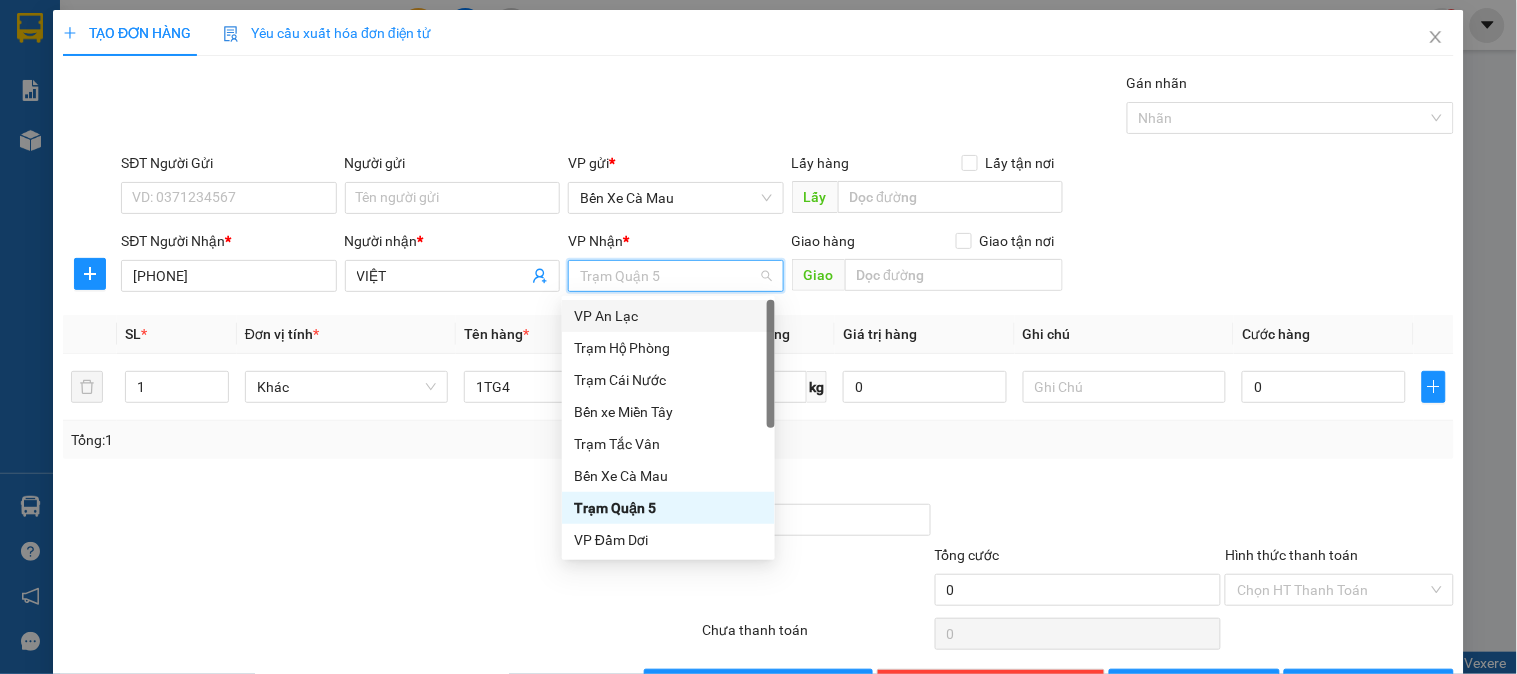 click on "VP An Lạc" at bounding box center [668, 316] 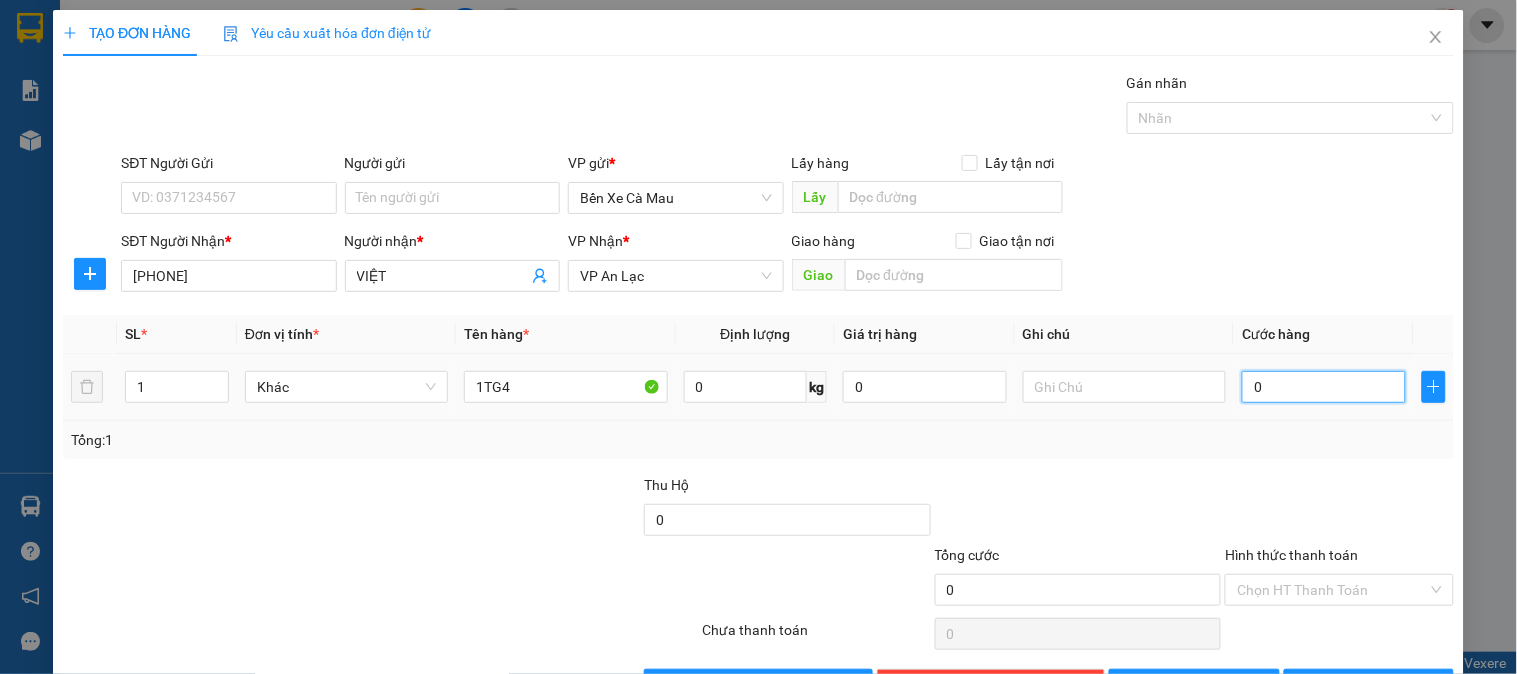 click on "0" at bounding box center (1324, 387) 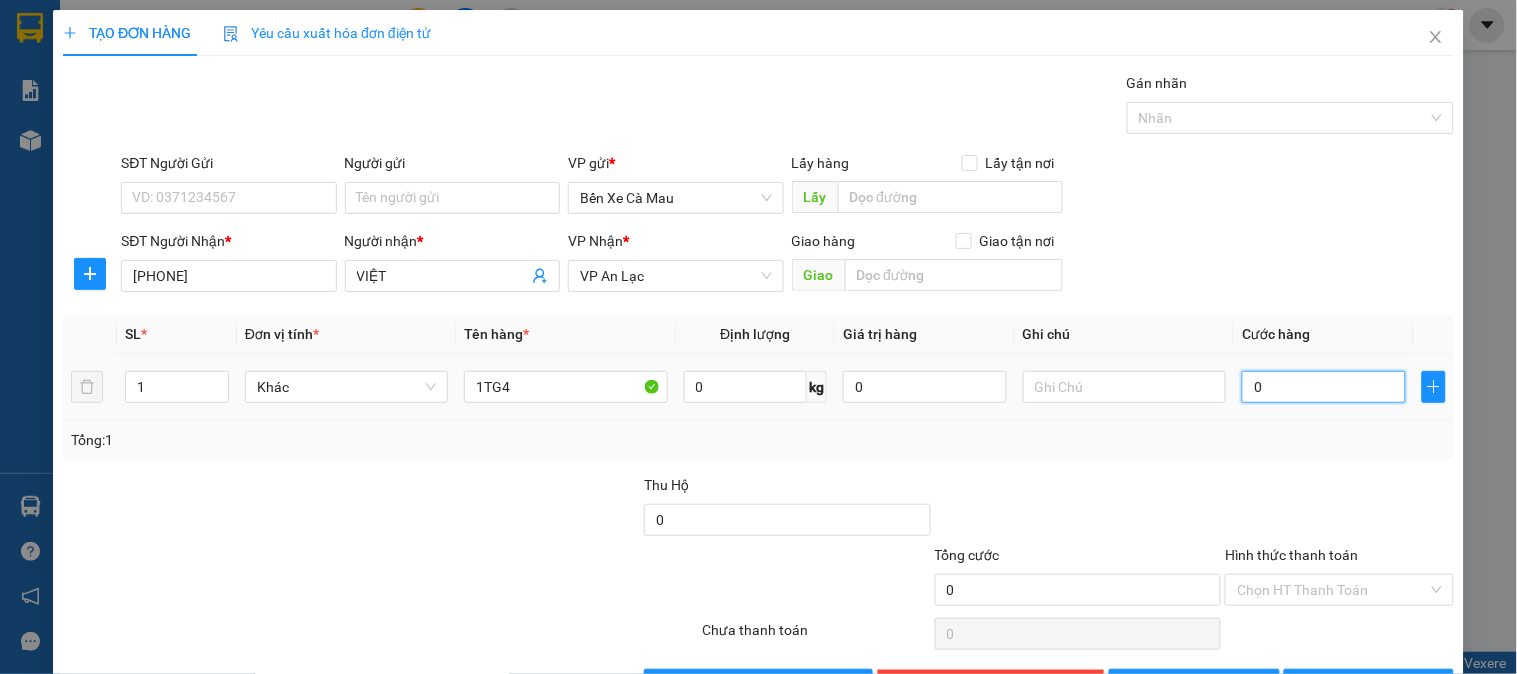 type on "004" 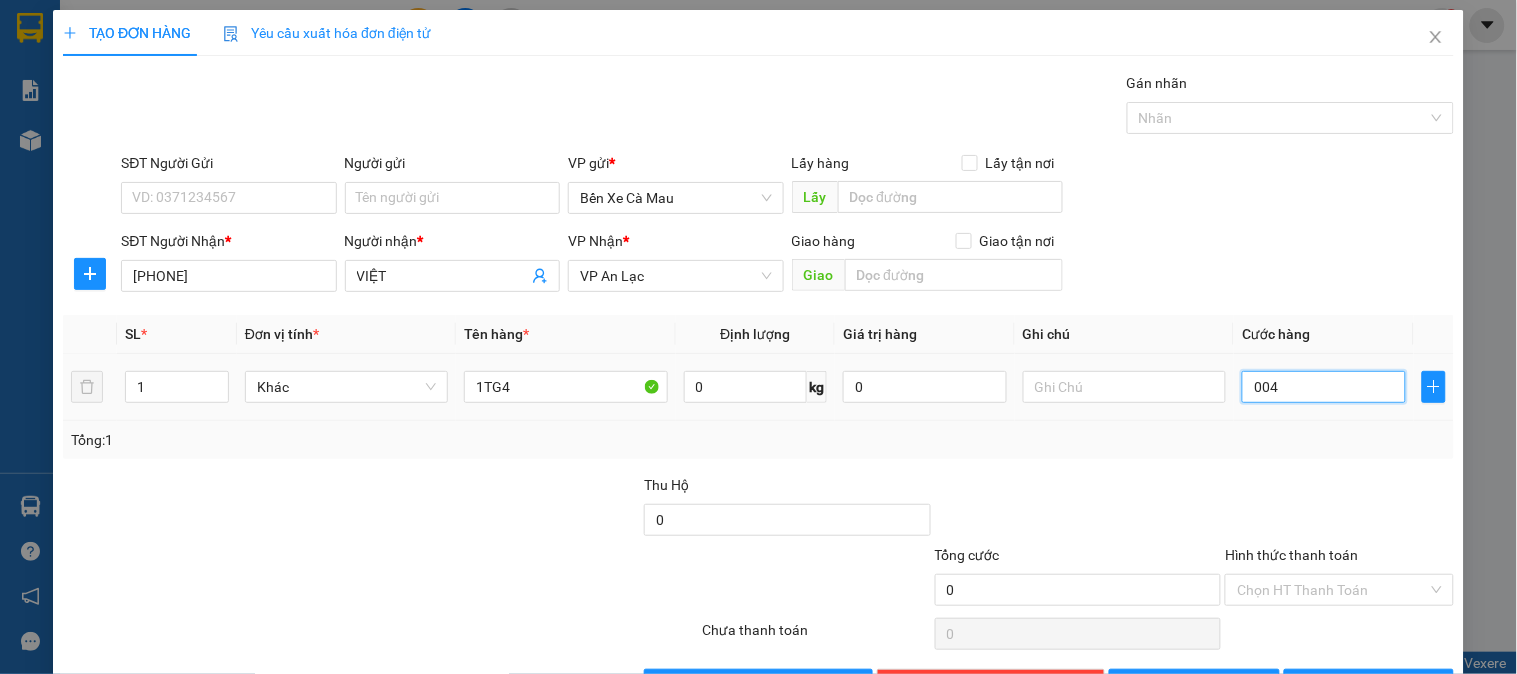 type on "4" 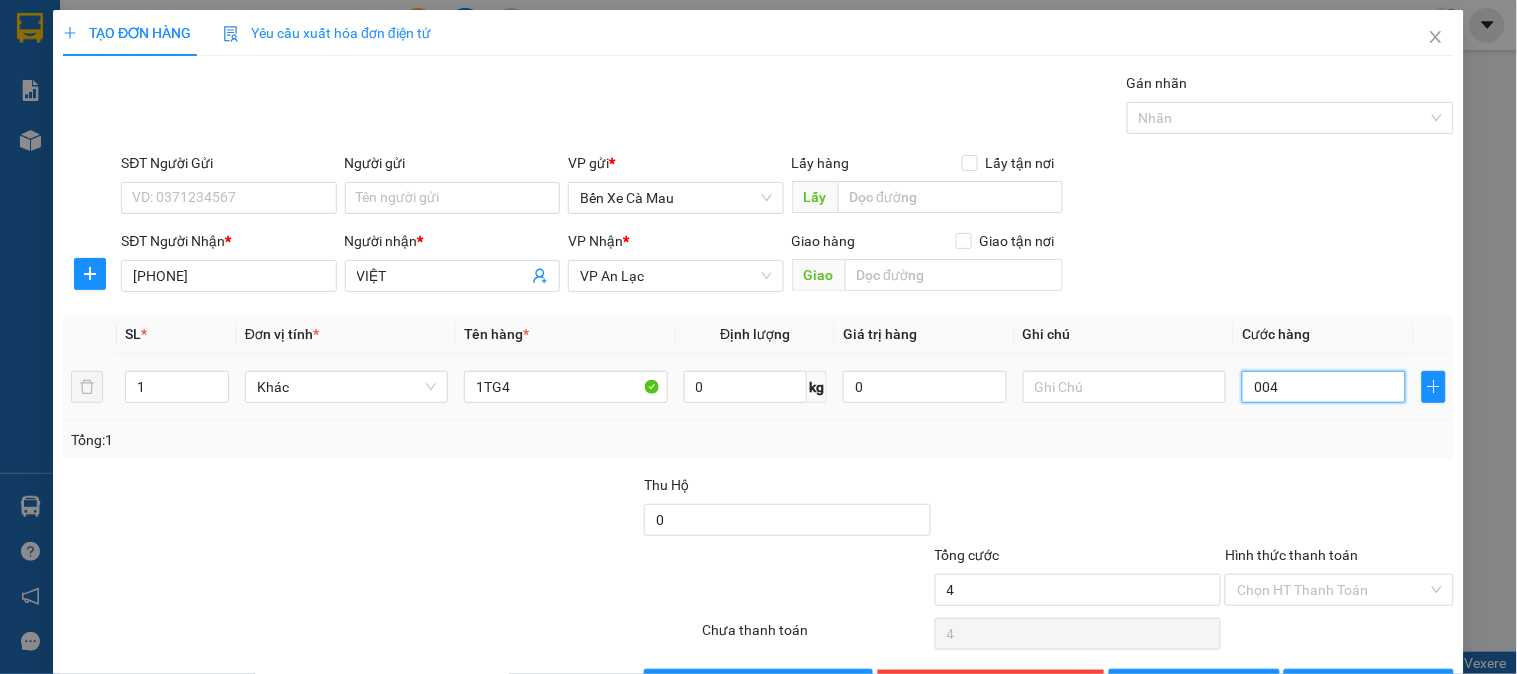 type on "0.040" 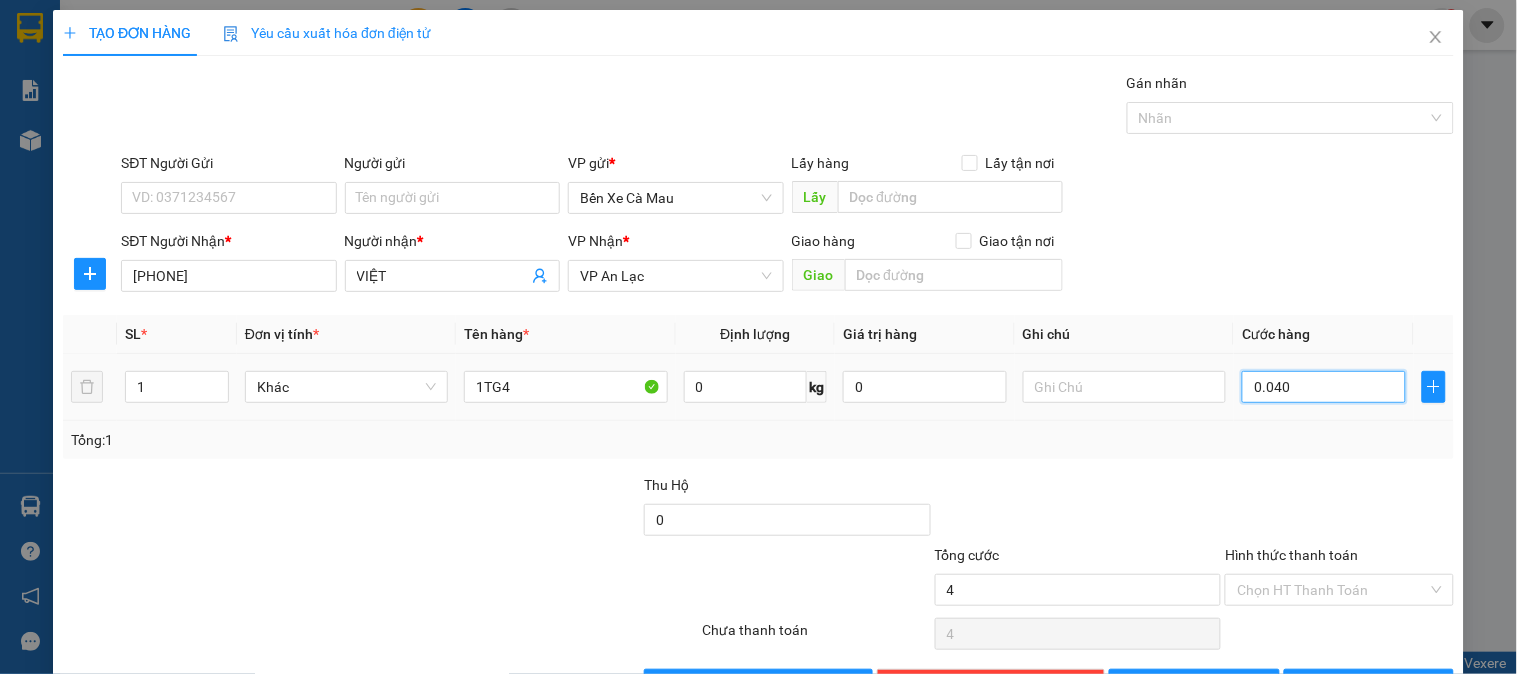 type on "40" 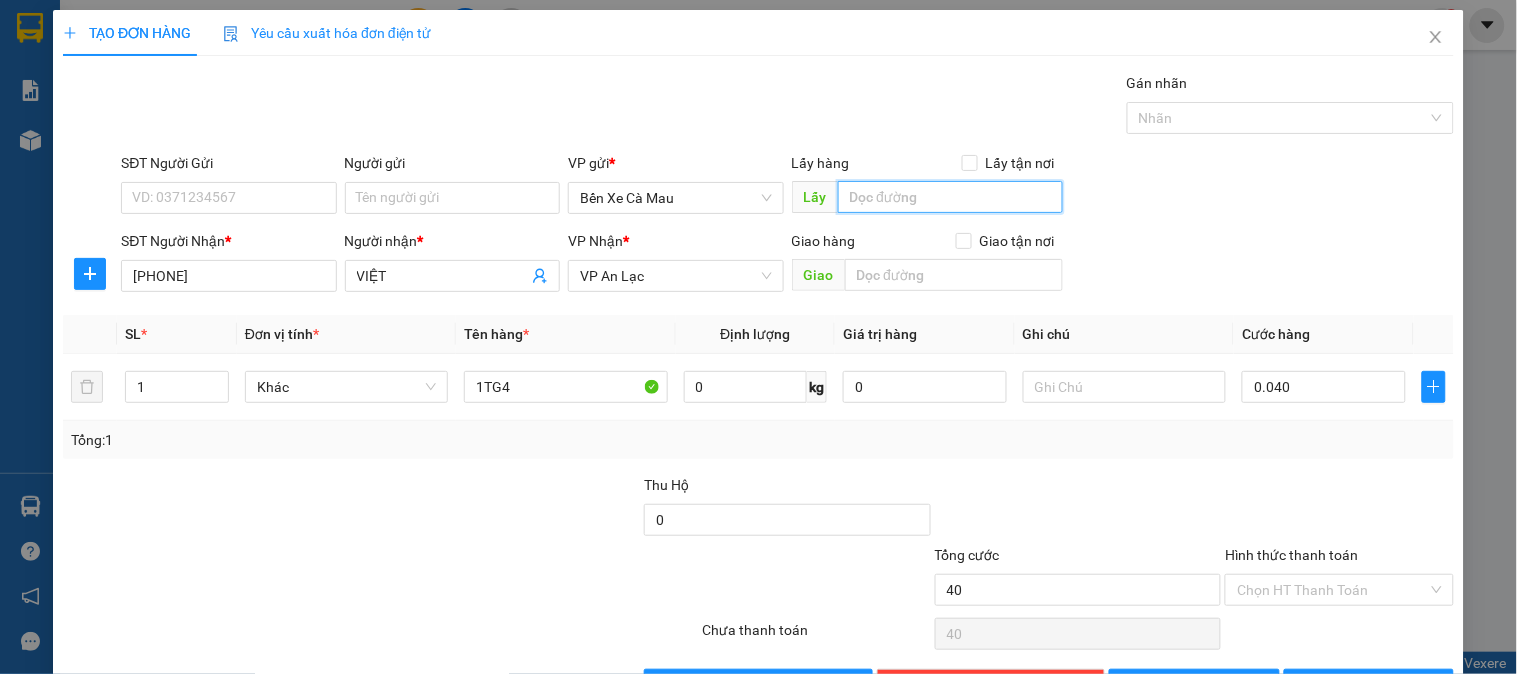 click at bounding box center (950, 197) 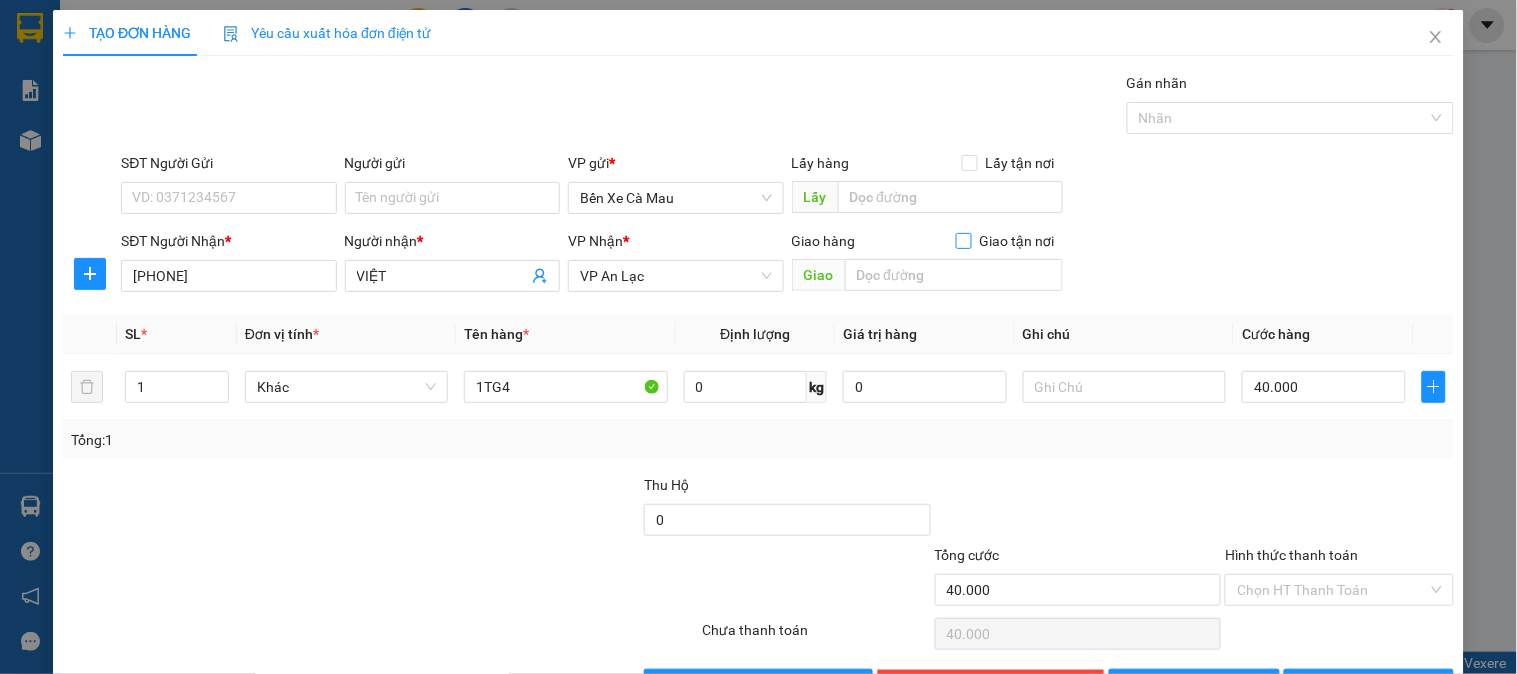 click on "Giao tận nơi" at bounding box center (1017, 241) 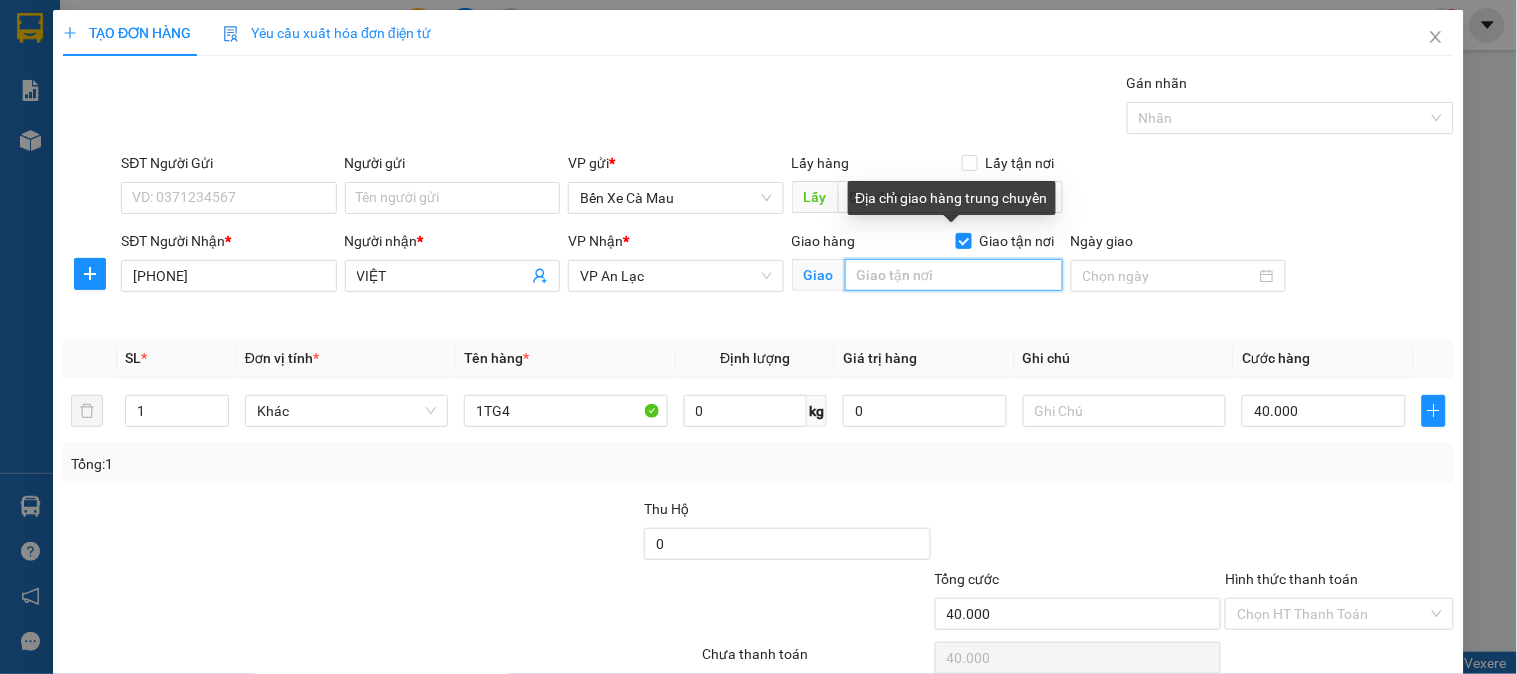 click at bounding box center (954, 275) 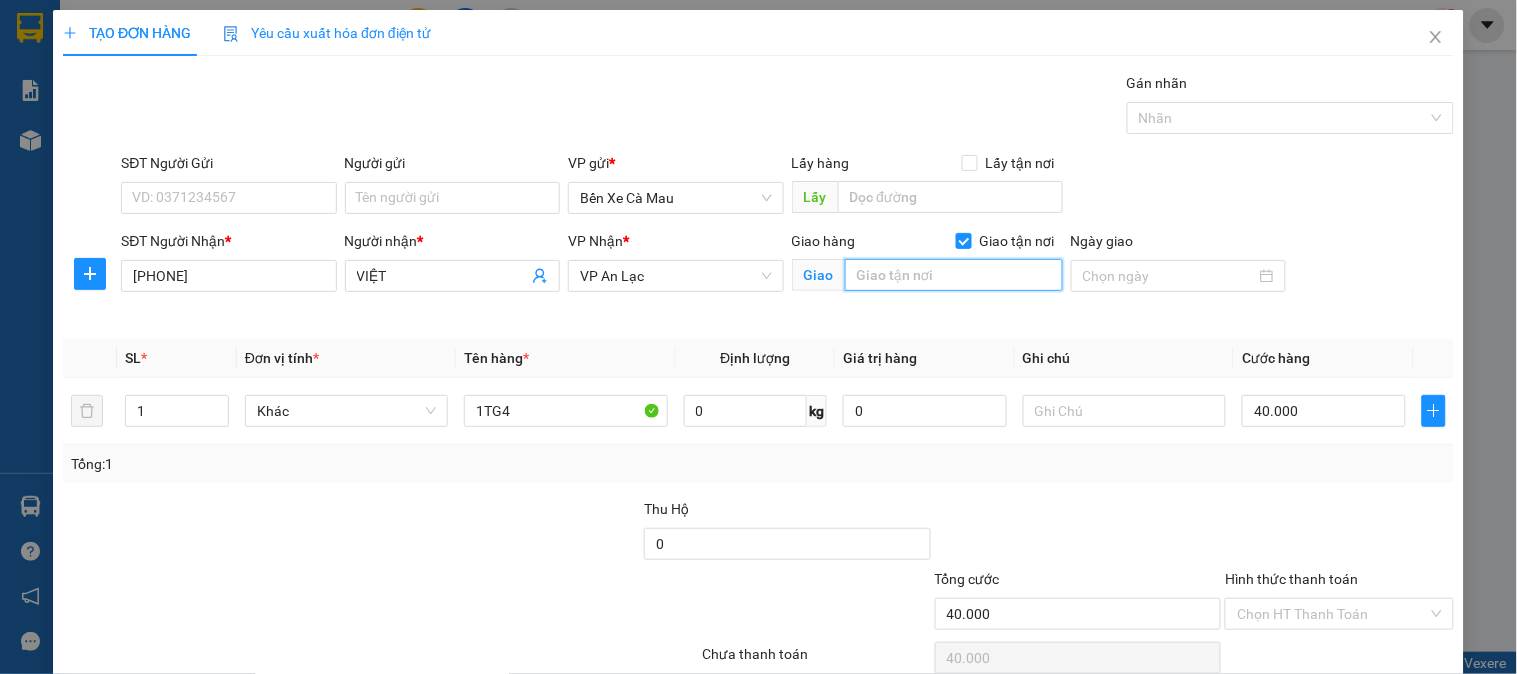 click at bounding box center [954, 275] 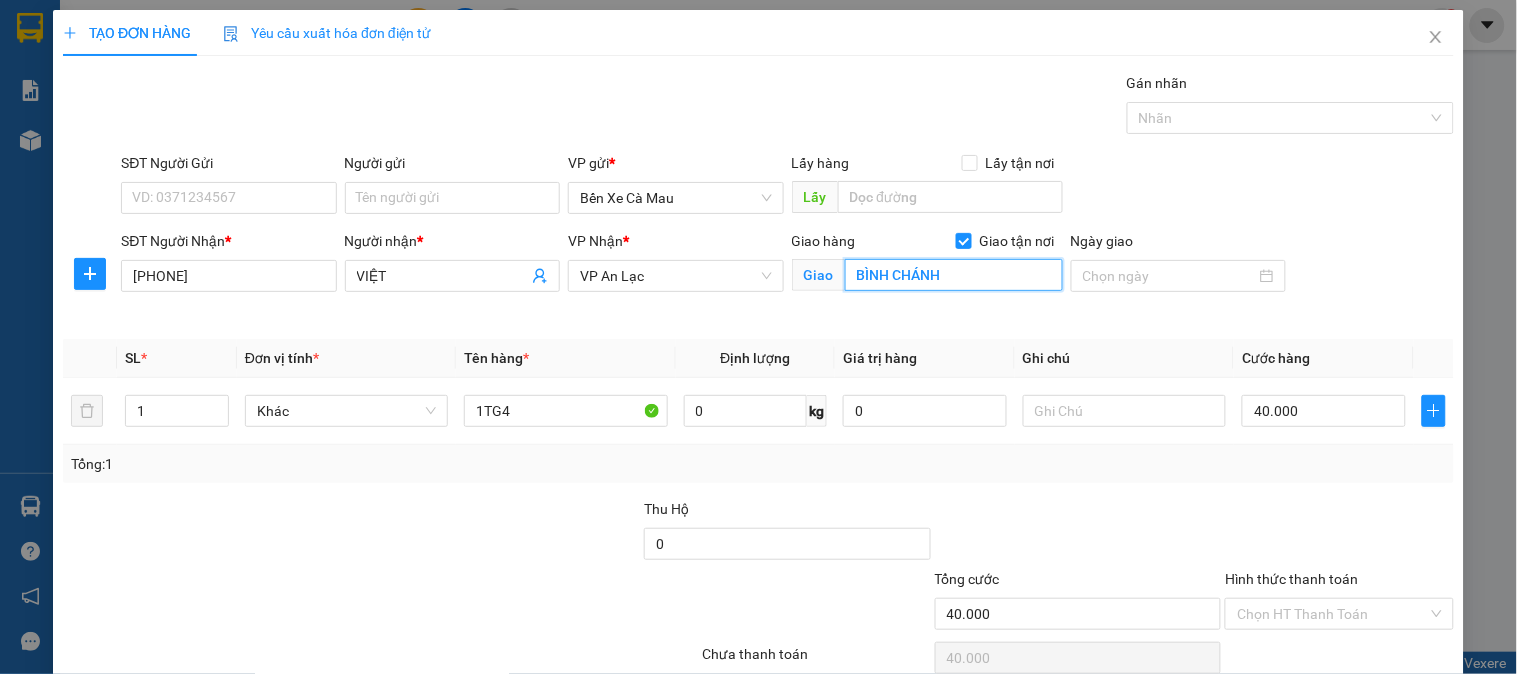 type on "BÌNH CHÁNH" 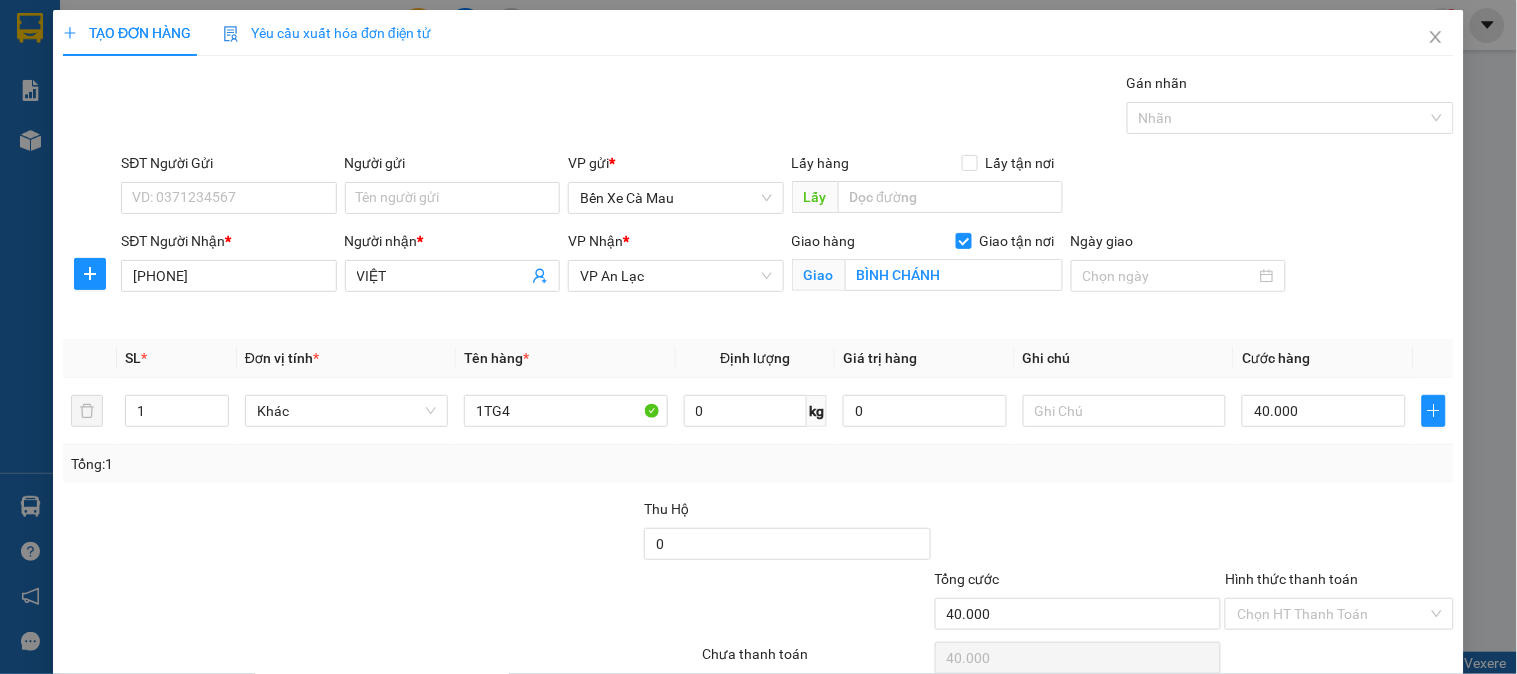 click on "Hình thức thanh toán" at bounding box center [1339, 583] 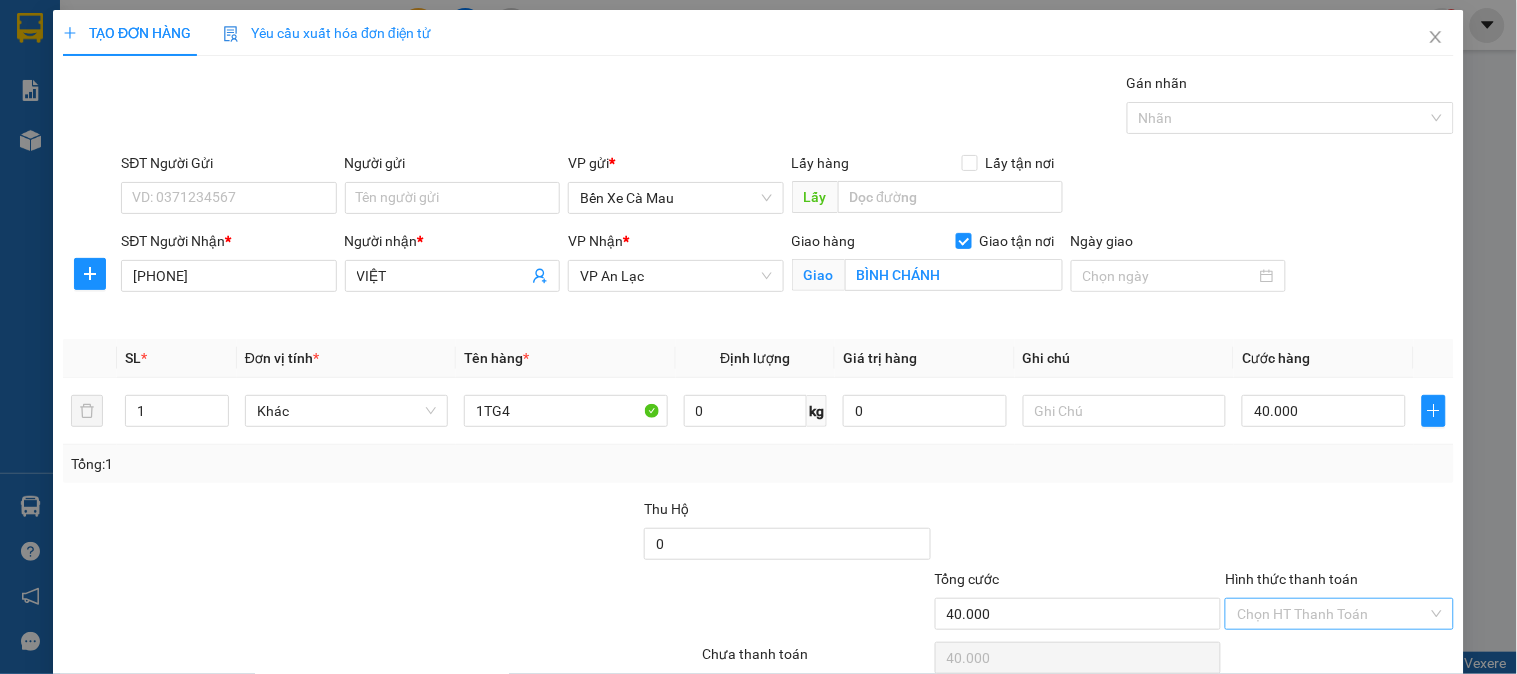 click on "Hình thức thanh toán" at bounding box center [1332, 614] 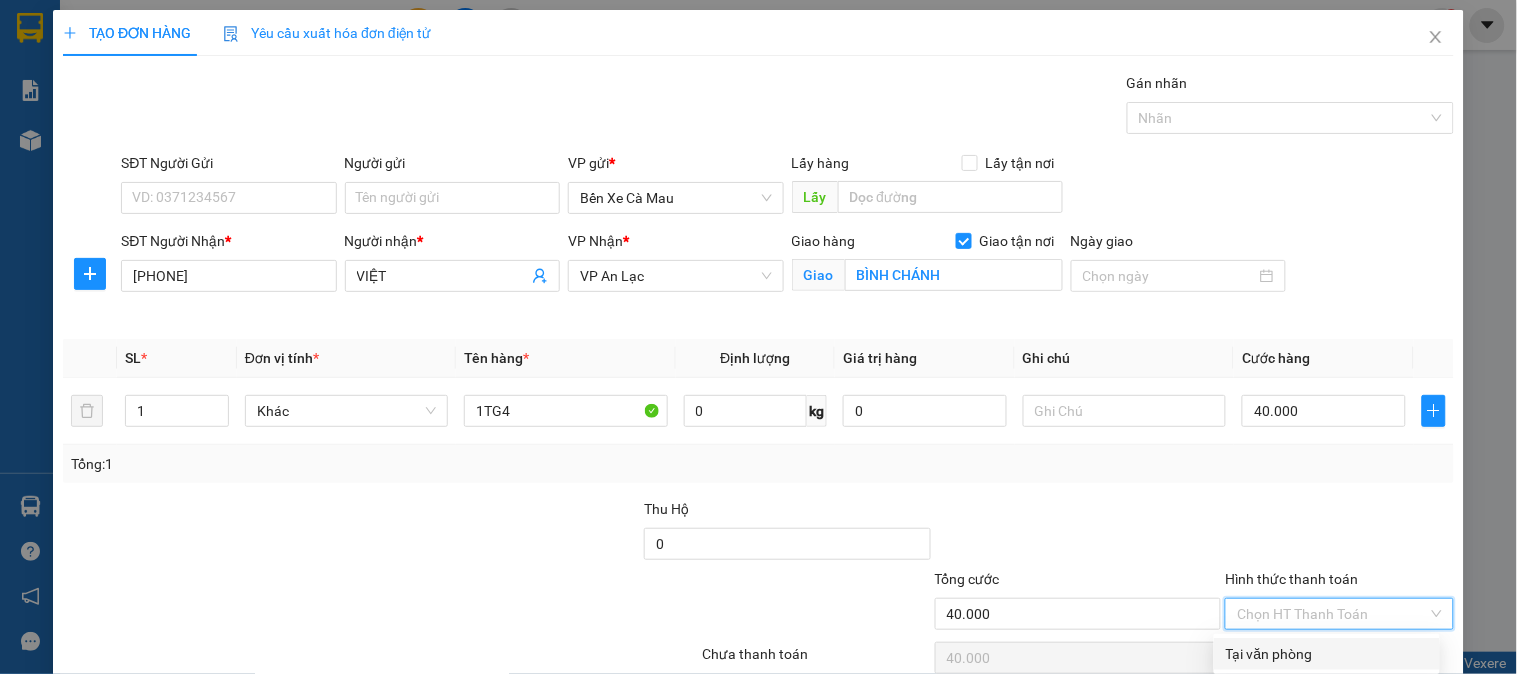 click on "Tại văn phòng" at bounding box center (1327, 654) 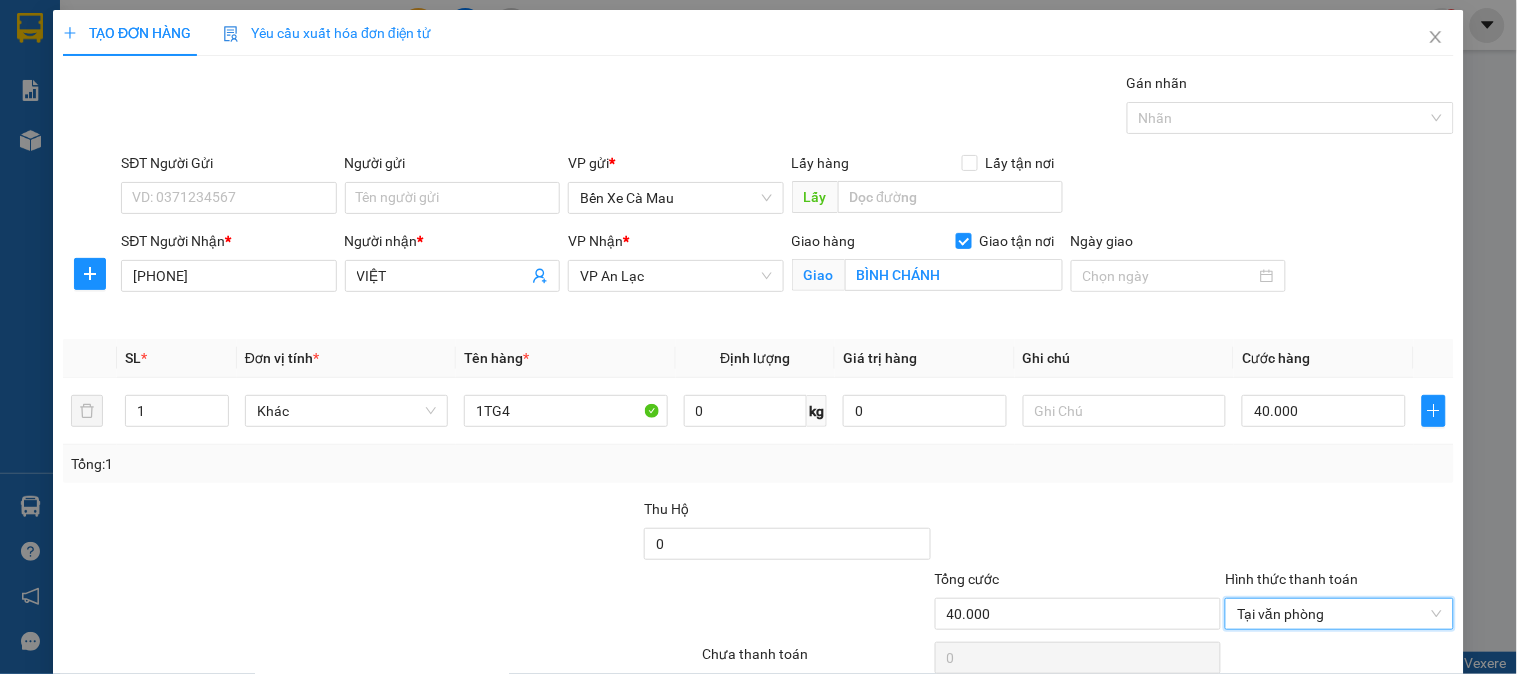 click on "Lưu và In" at bounding box center (1380, 709) 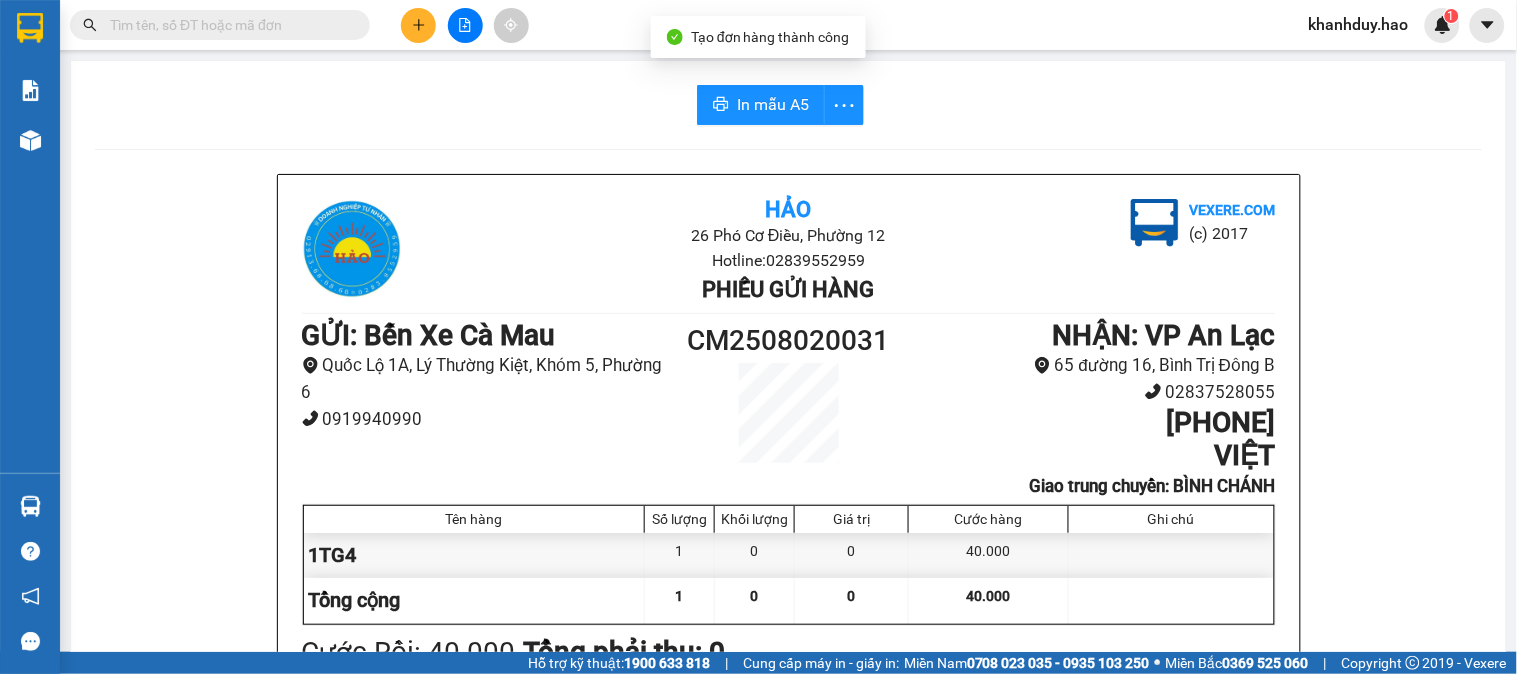 click on "In mẫu A5
Hảo 26 Phó Cơ Điều, Phường 12 Hotline:  02839552959 Phiếu gửi hàng Vexere.com (c) 2017 GỬI :   Bến Xe Cà Mau   Quốc Lộ 1A, Lý Thường Kiệt, Khóm 5, Phường 6   0919940990 CM2508020031 NHẬN :   VP An Lạc   65 đường 16, Bình Trị Đông B   02837528055 0916154136 VIỆT Giao trung chuyển: BÌNH CHÁNH  Tên hàng Số lượng Khối lượng Giá trị Cước hàng Ghi chú 1TG4 1 0 0 40.000 Tổng cộng 1 0 0 40.000 Loading... Cước Rồi : 40.000 Tổng phải thu: 0 Người gửi hàng xác nhận (Tôi đã đọc và đồng ý nộp dung phiếu gửi hàng) NV kiểm tra hàng (Kí và ghi rõ họ tên) 16:17, ngày 02 tháng 08 năm 2025 NV nhận hàng (Kí và ghi rõ họ tên) Khánh Duy NV nhận hàng (Kí và ghi rõ họ tên) Quy định nhận/gửi hàng : Không vận chuyển hàng cấm. Trong quá trình vận chuyển hàng, nếu hàng bị thất lạc , công ty đền 30% giá trị hàng. Hảo vexere.com     1" at bounding box center [788, 847] 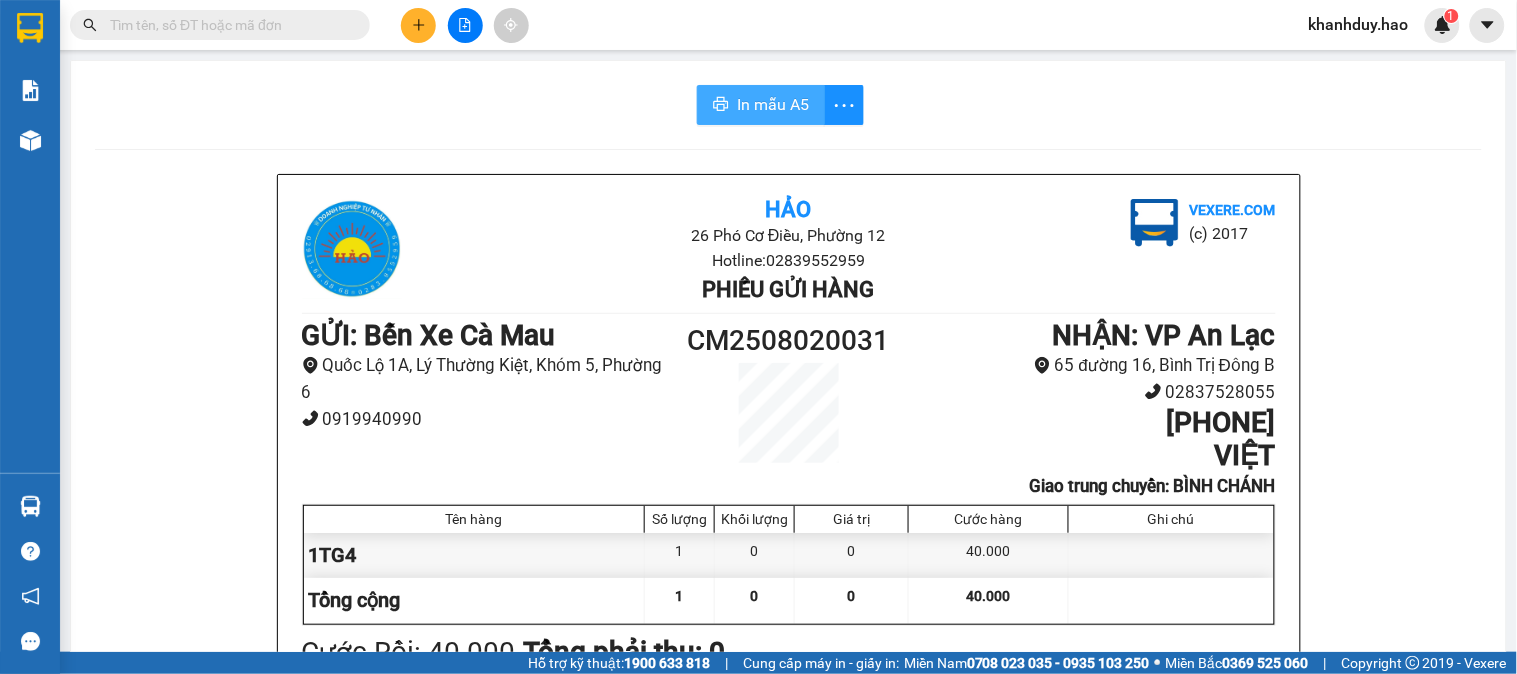 click on "In mẫu A5" at bounding box center [761, 105] 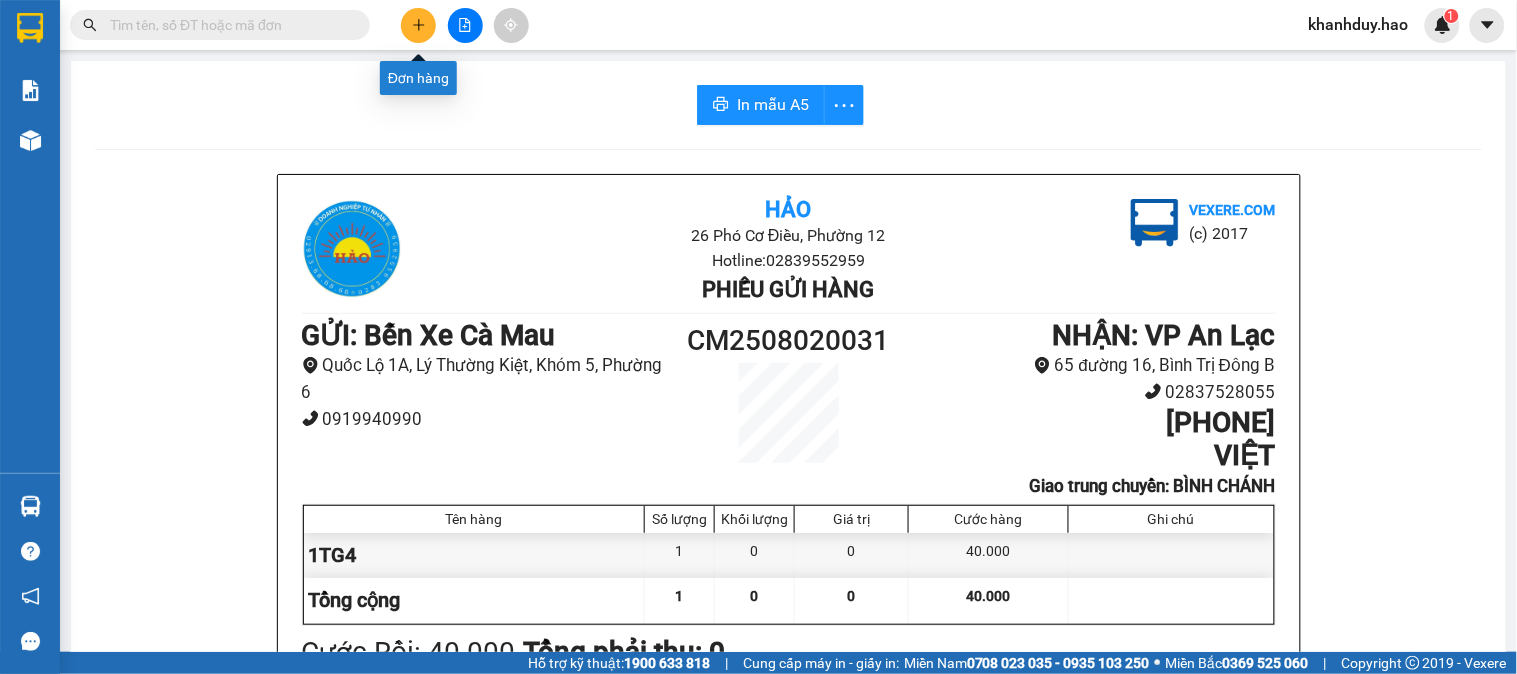 click at bounding box center [418, 25] 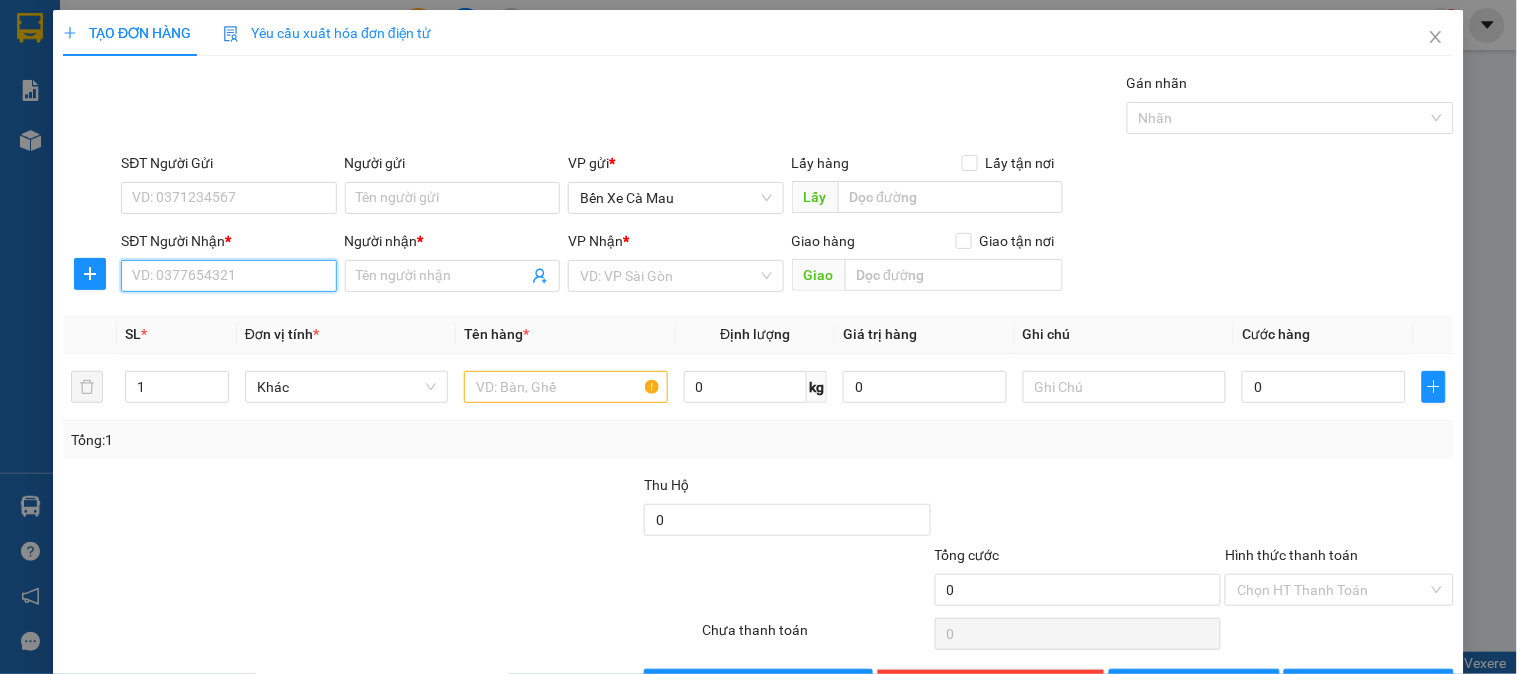 click on "SĐT Người Nhận  *" at bounding box center (228, 276) 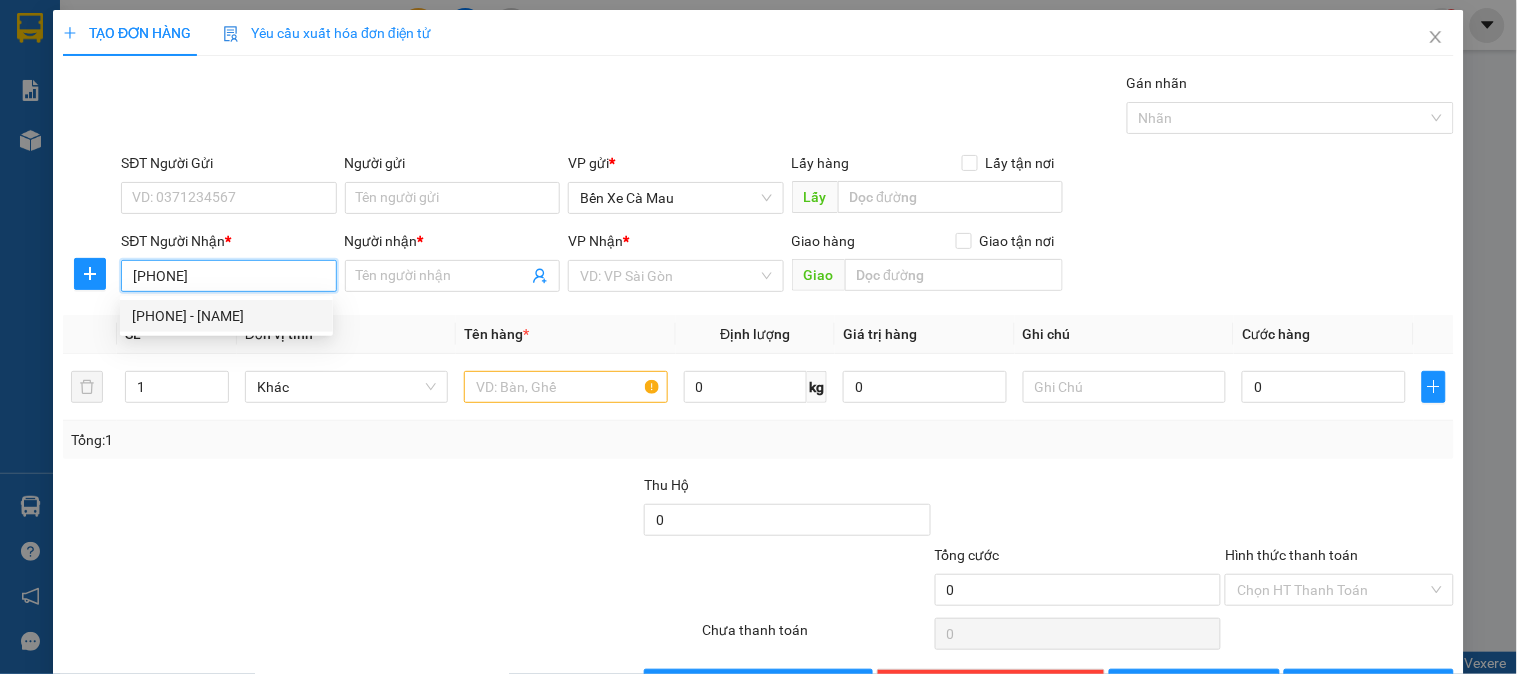 click on "0945348448 - MINH" at bounding box center (226, 316) 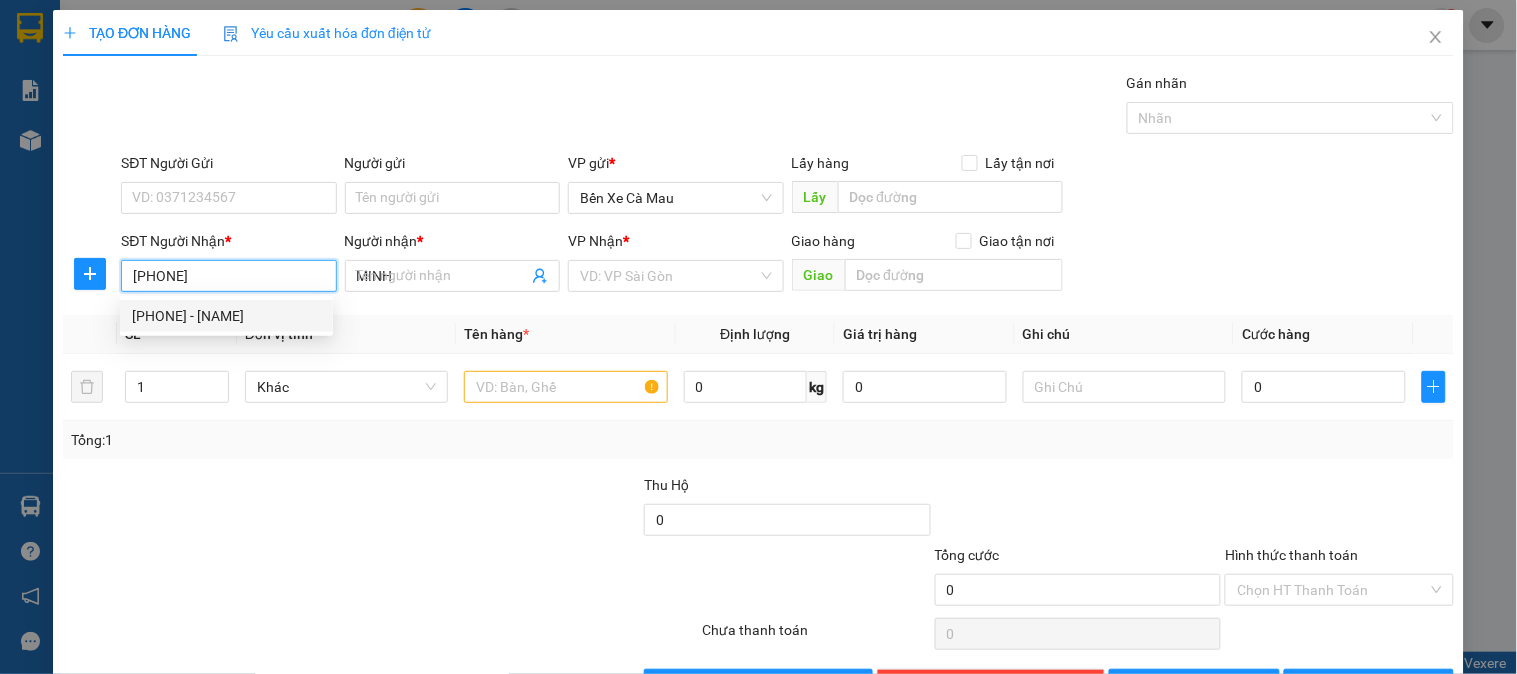 type on "30.000" 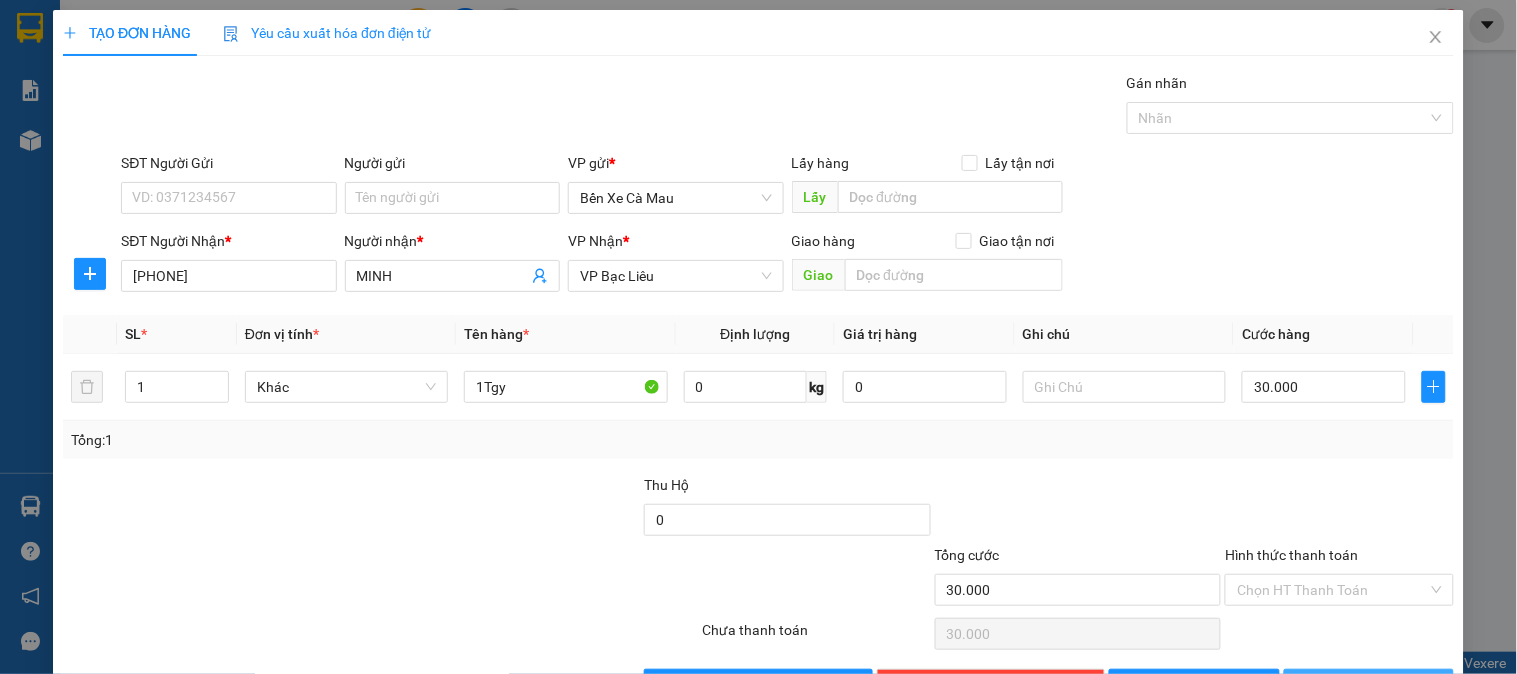 click on "Lưu và In" at bounding box center [1369, 685] 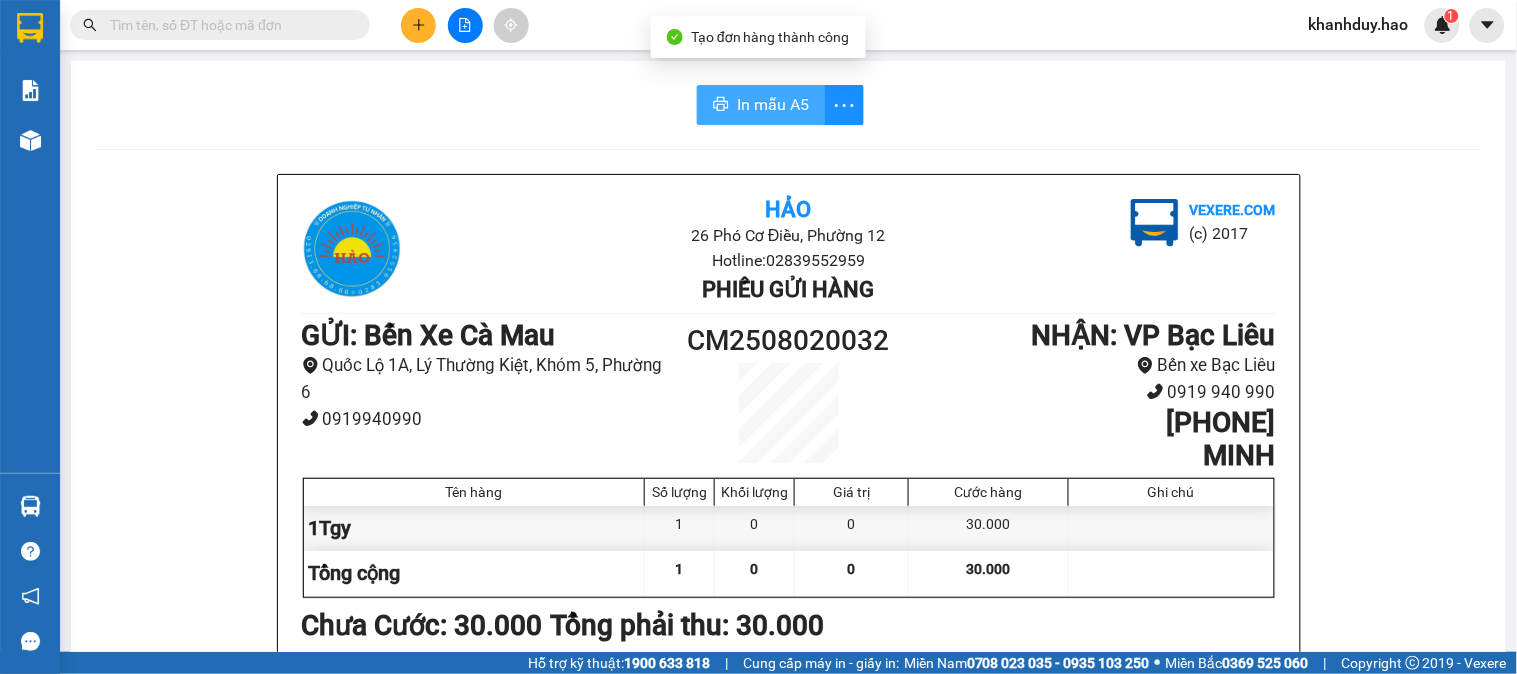 click on "In mẫu A5" at bounding box center [773, 104] 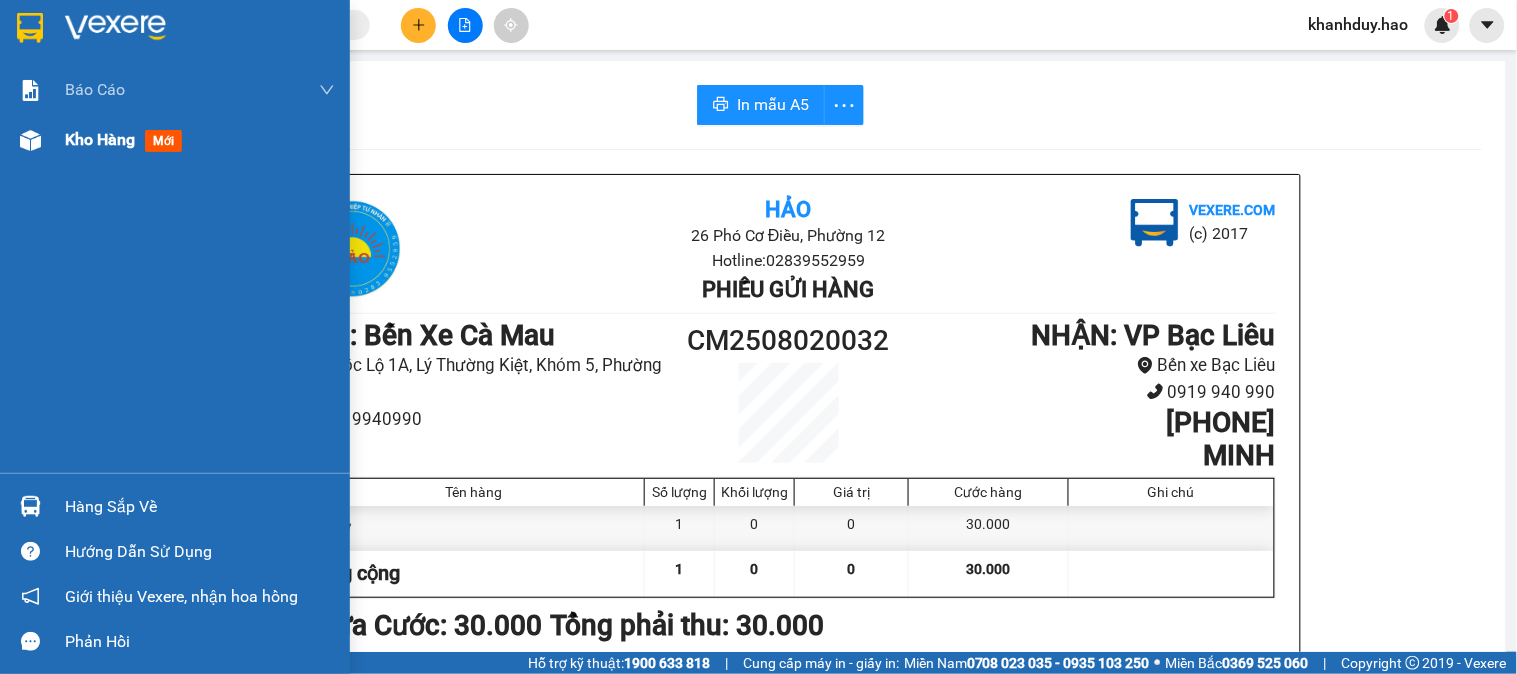 click on "Kho hàng" at bounding box center (100, 139) 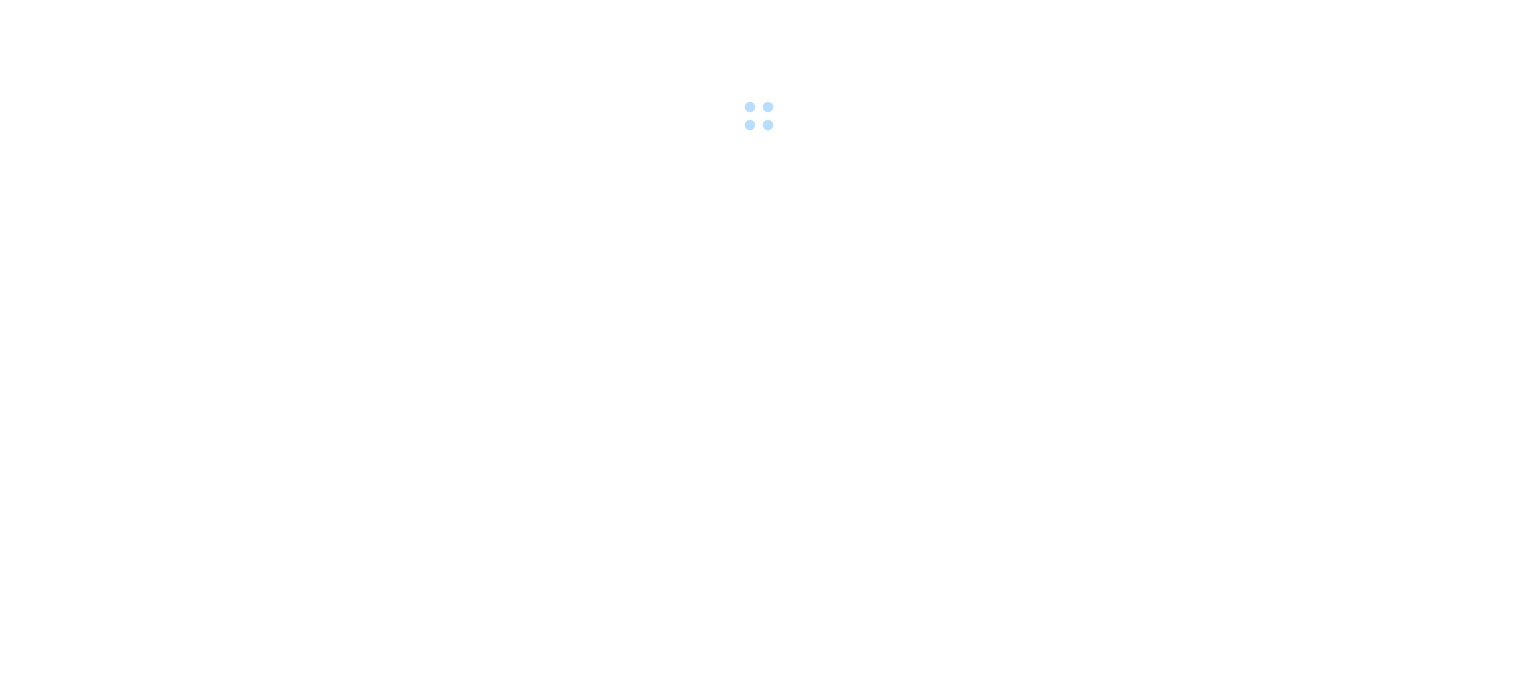 scroll, scrollTop: 0, scrollLeft: 0, axis: both 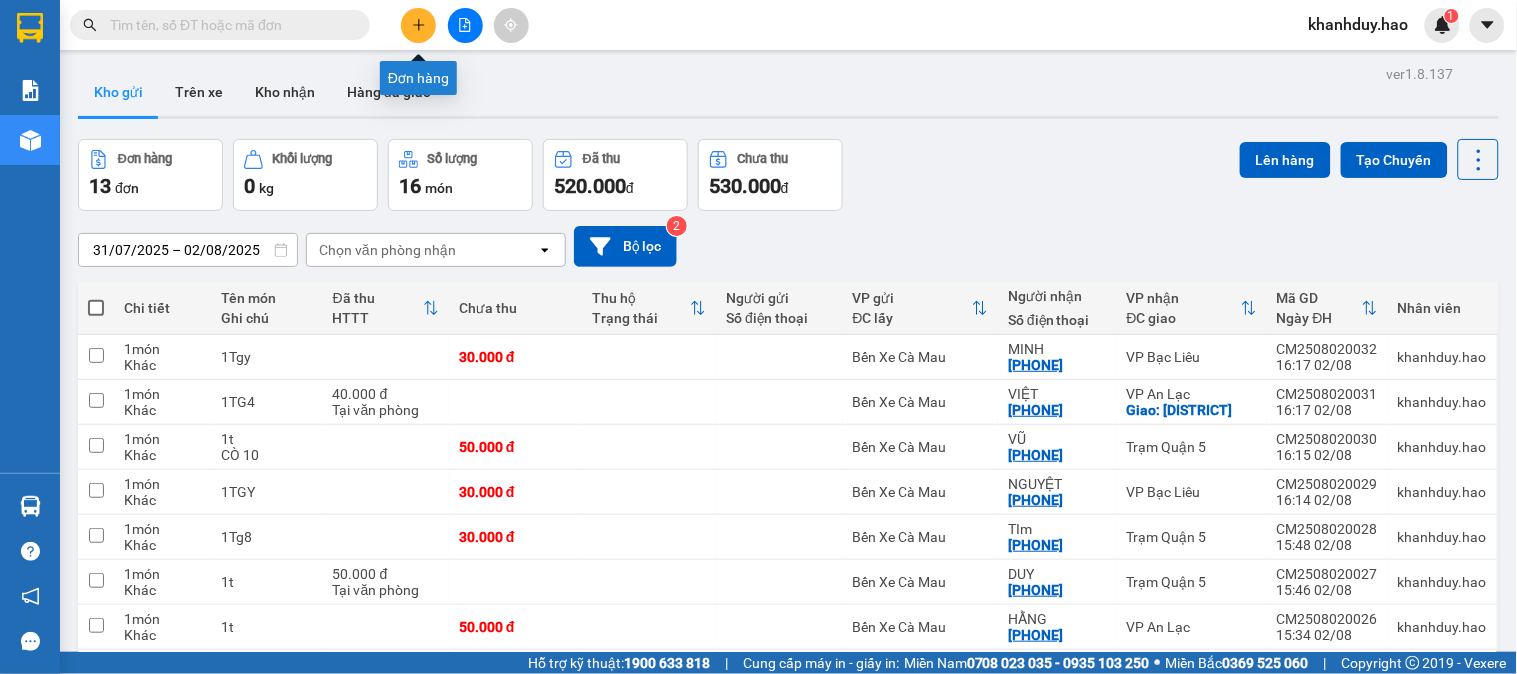 click at bounding box center (418, 25) 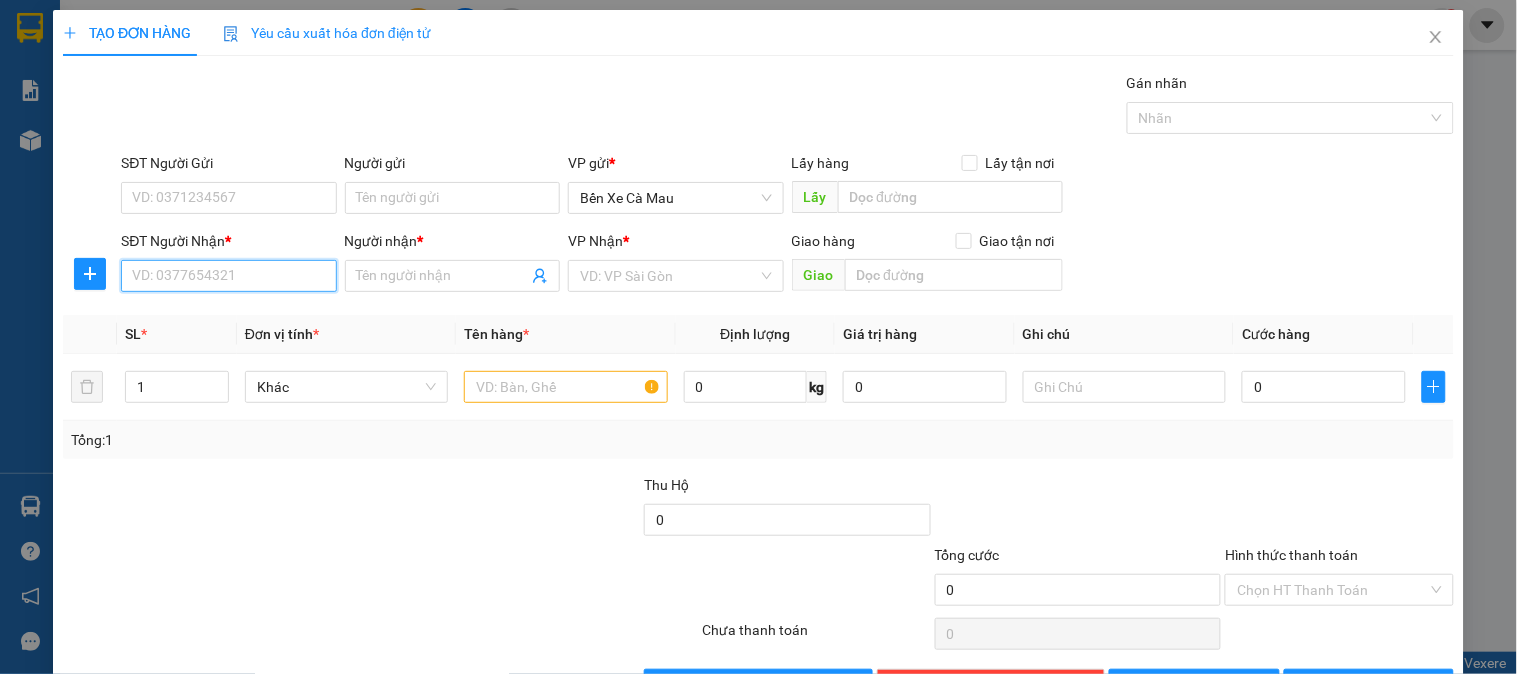 click on "SĐT Người Nhận  *" at bounding box center [228, 276] 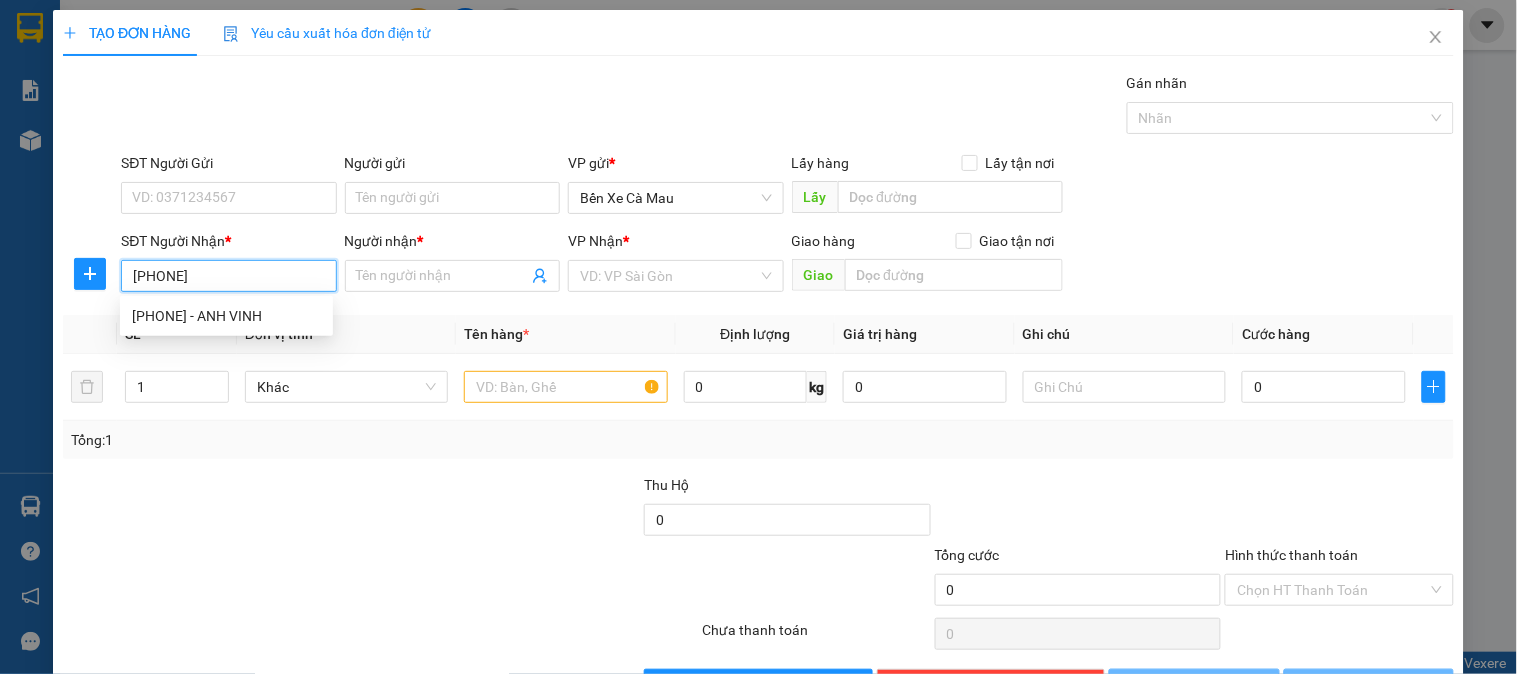 click on "[PHONE] - ANH VINH" at bounding box center (226, 316) 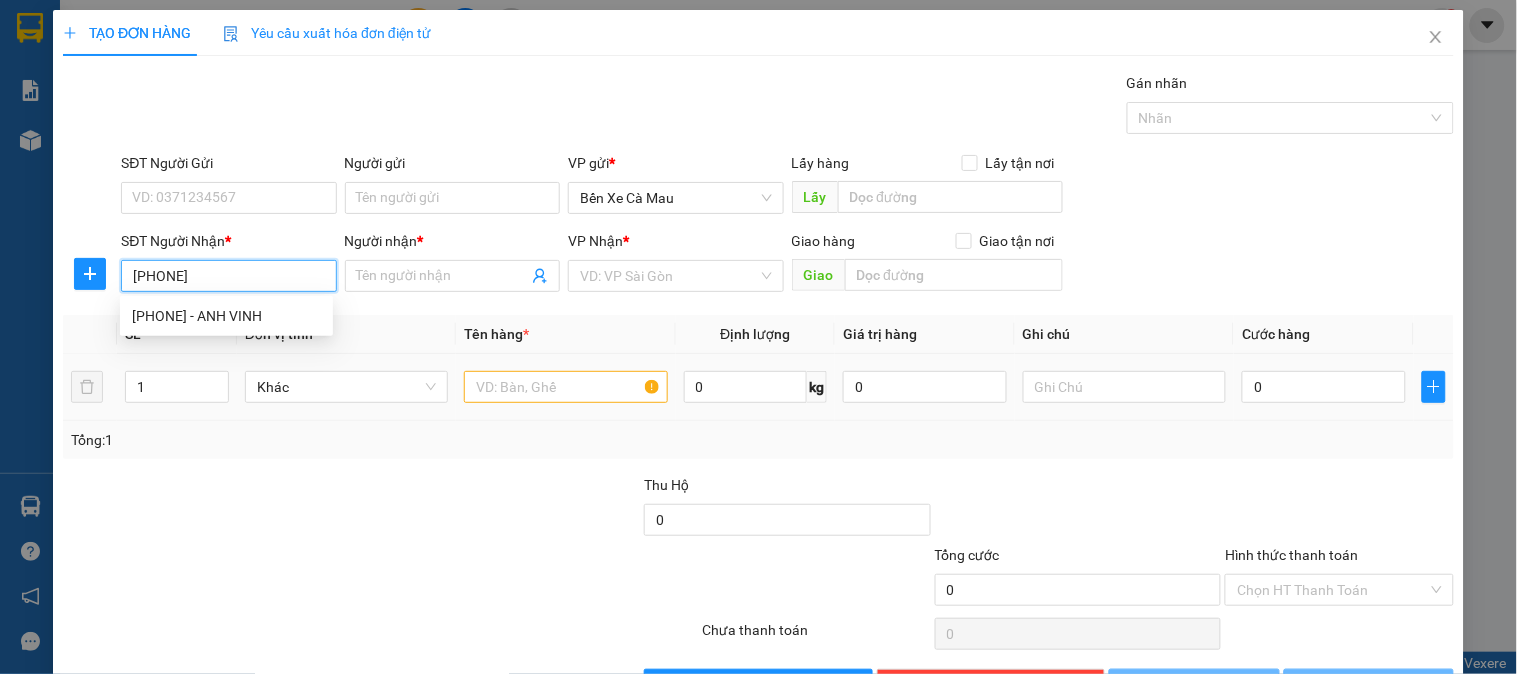 type on "[PHONE]" 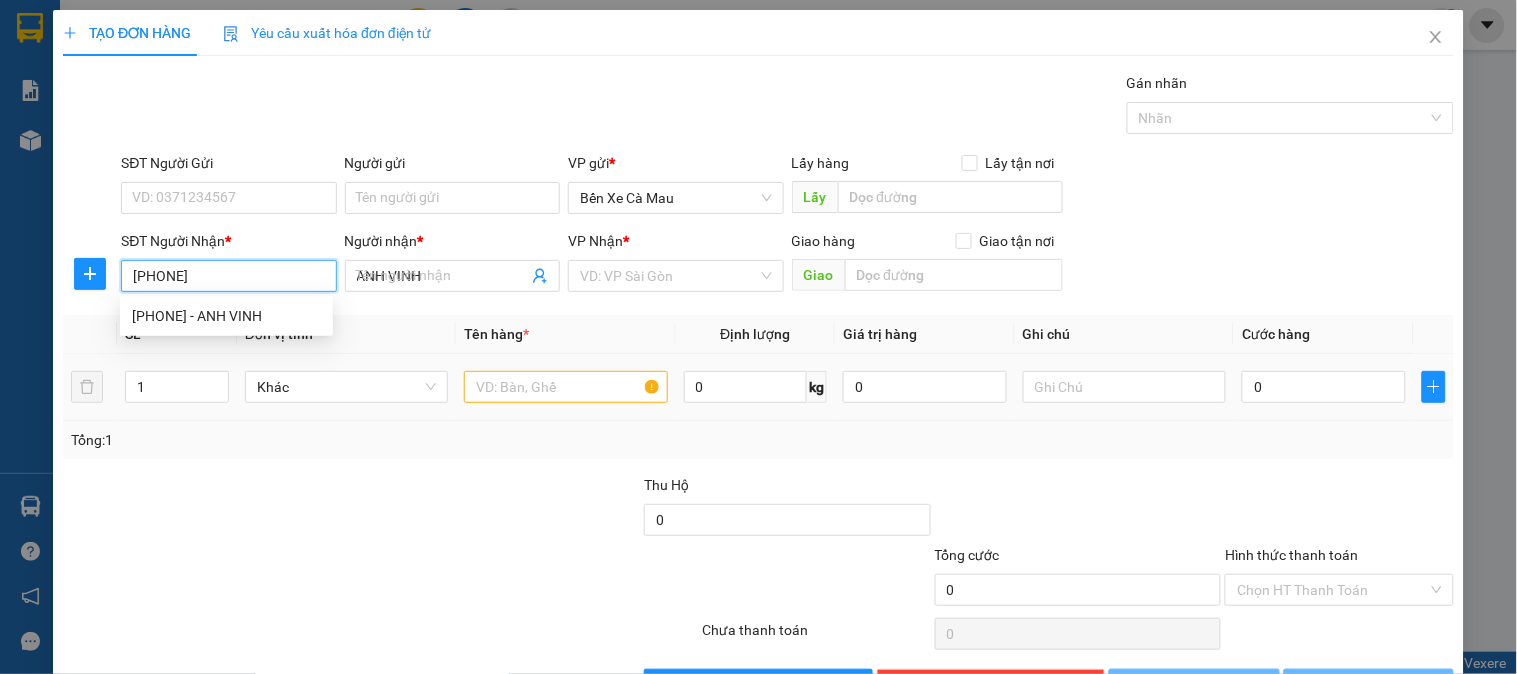 type on "60.000" 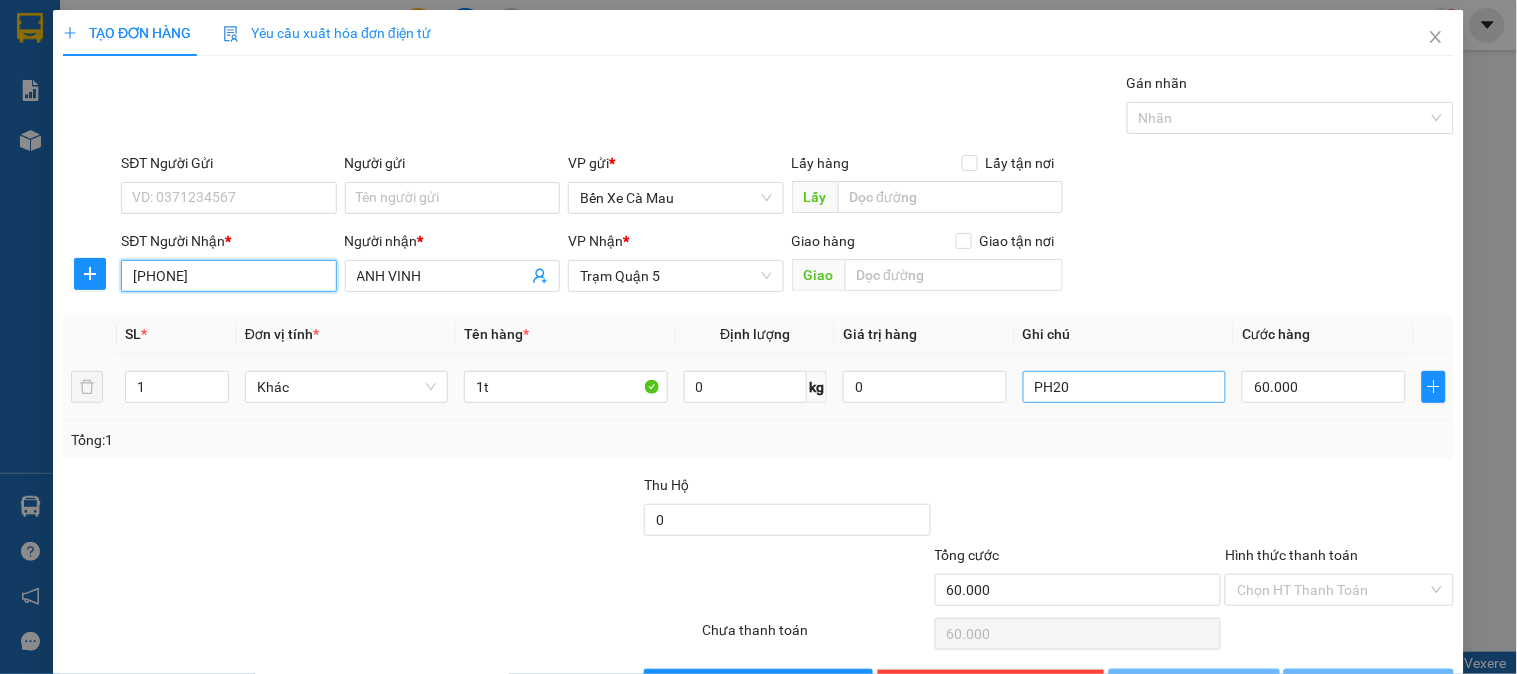 type on "[PHONE]" 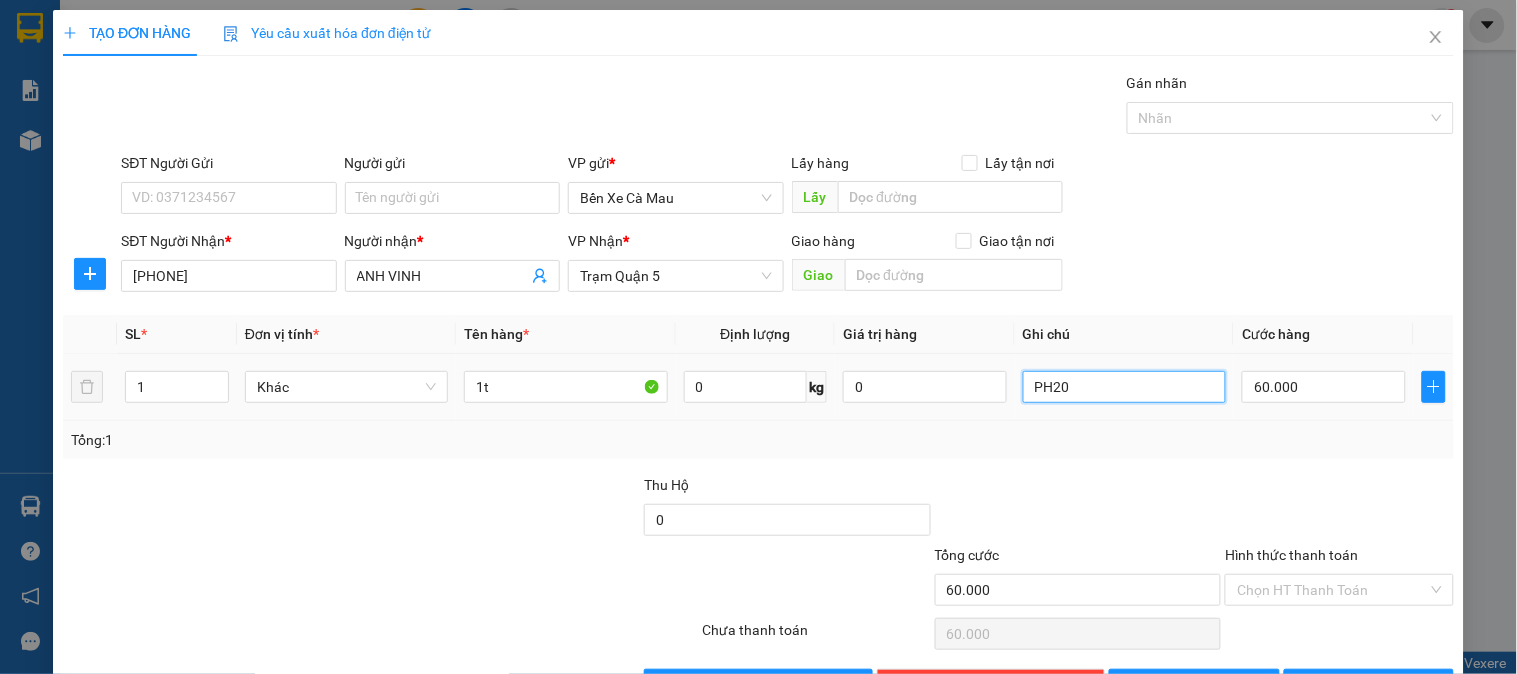 click on "PH20" at bounding box center [1124, 387] 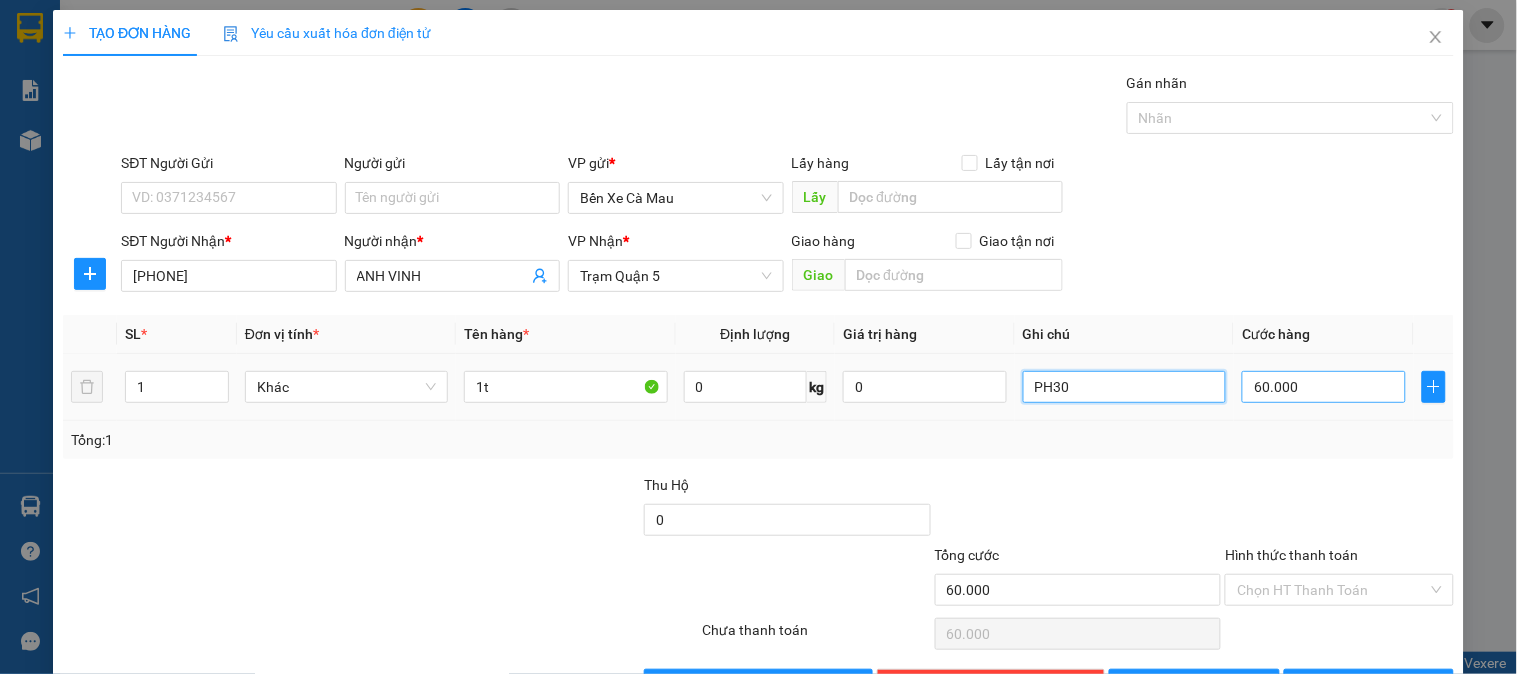 type on "PH30" 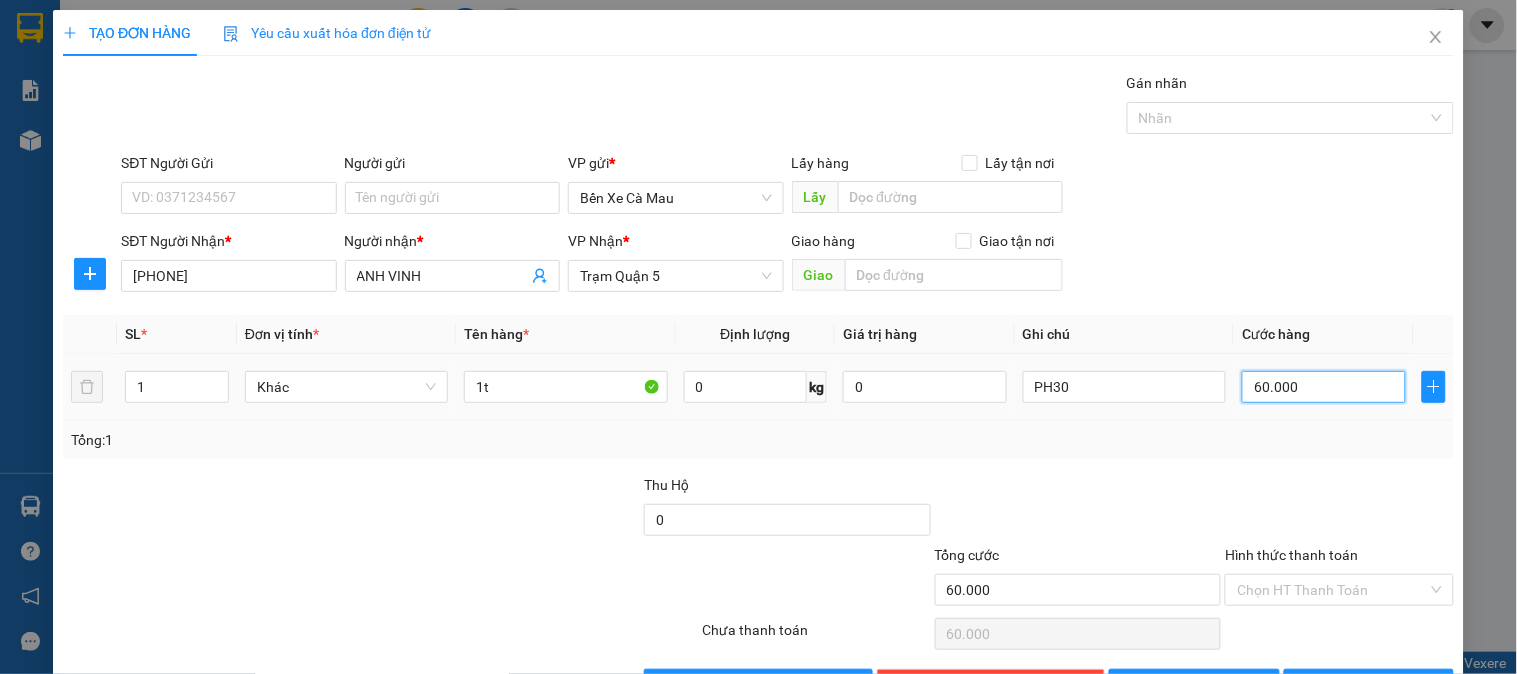 click on "60.000" at bounding box center [1324, 387] 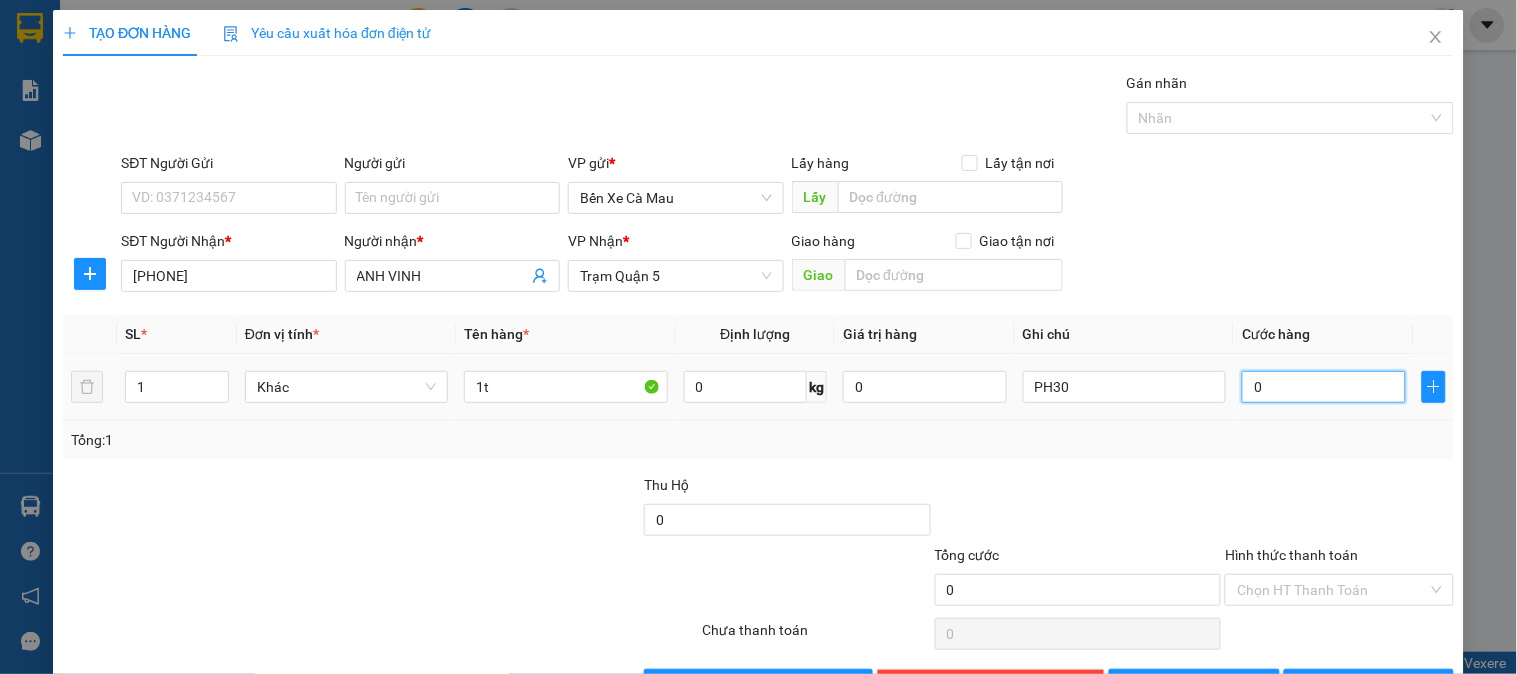 type on "8" 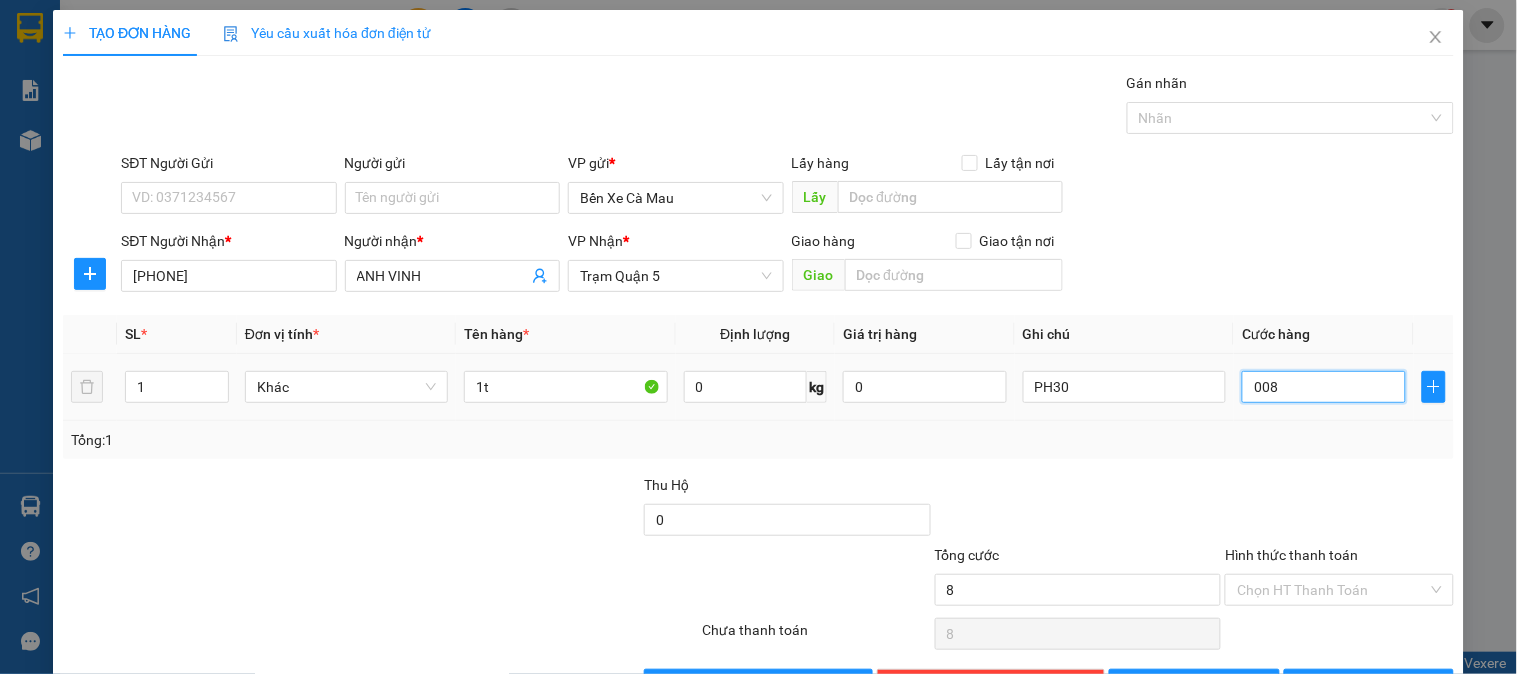 type on "80" 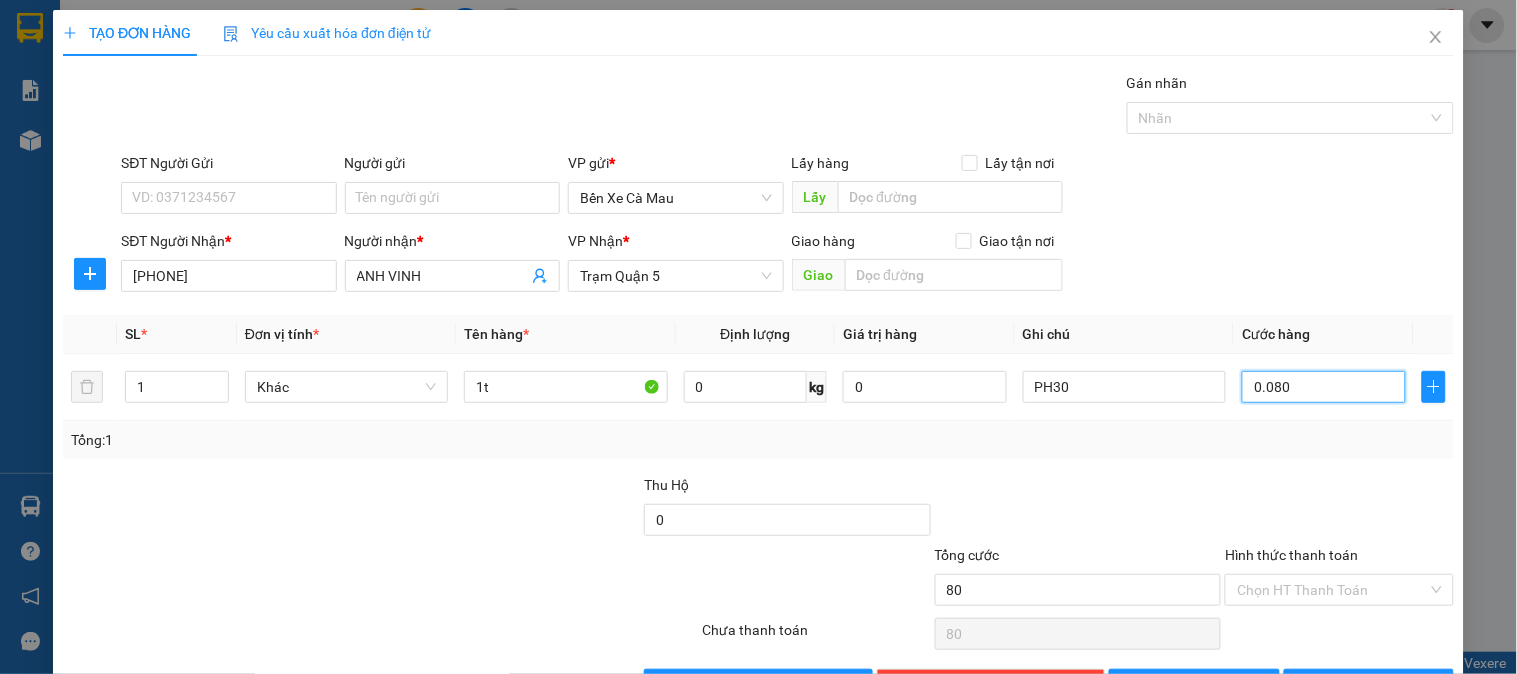 type on "0.080" 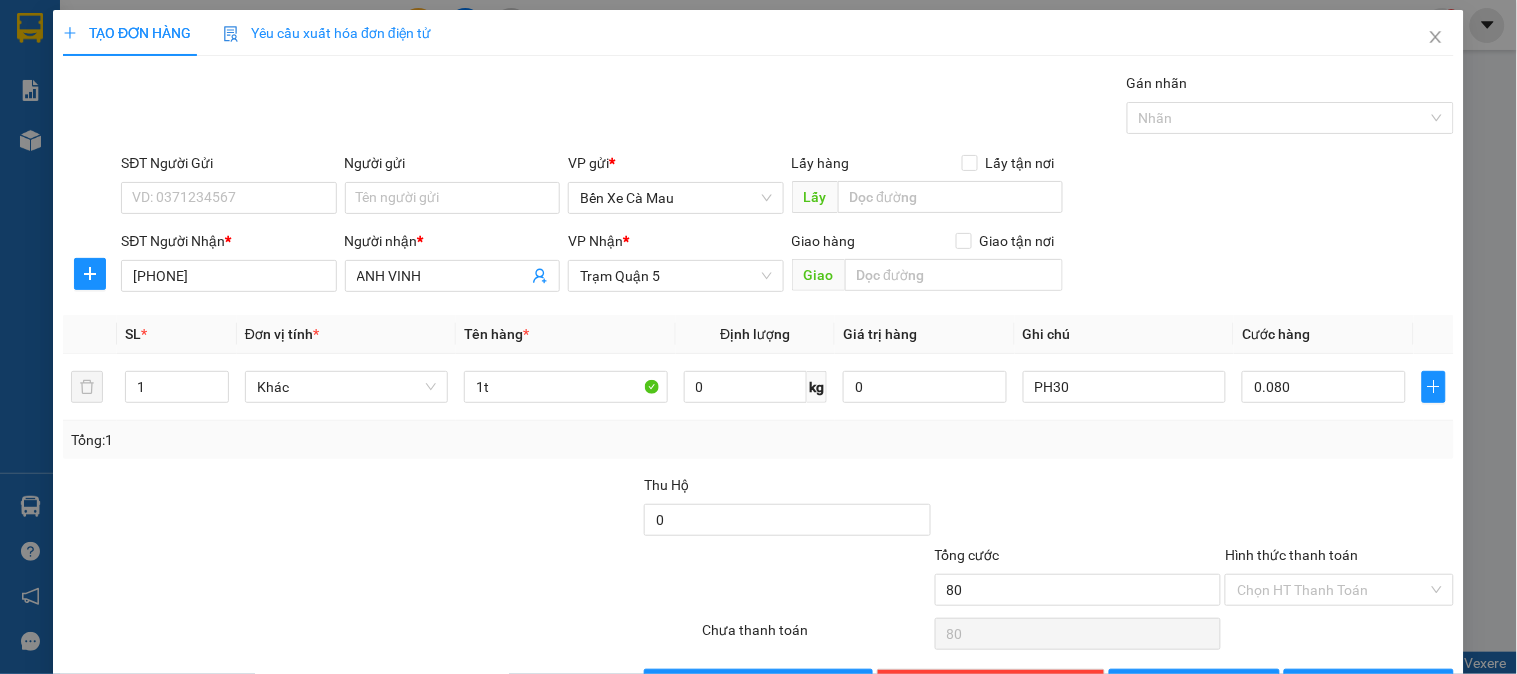 click on "SĐT Người Nhận  * [PHONE] Người nhận  * ANH VINH VP Nhận  * Trạm Quận 5 Giao hàng Giao tận nơi Giao" at bounding box center [787, 265] 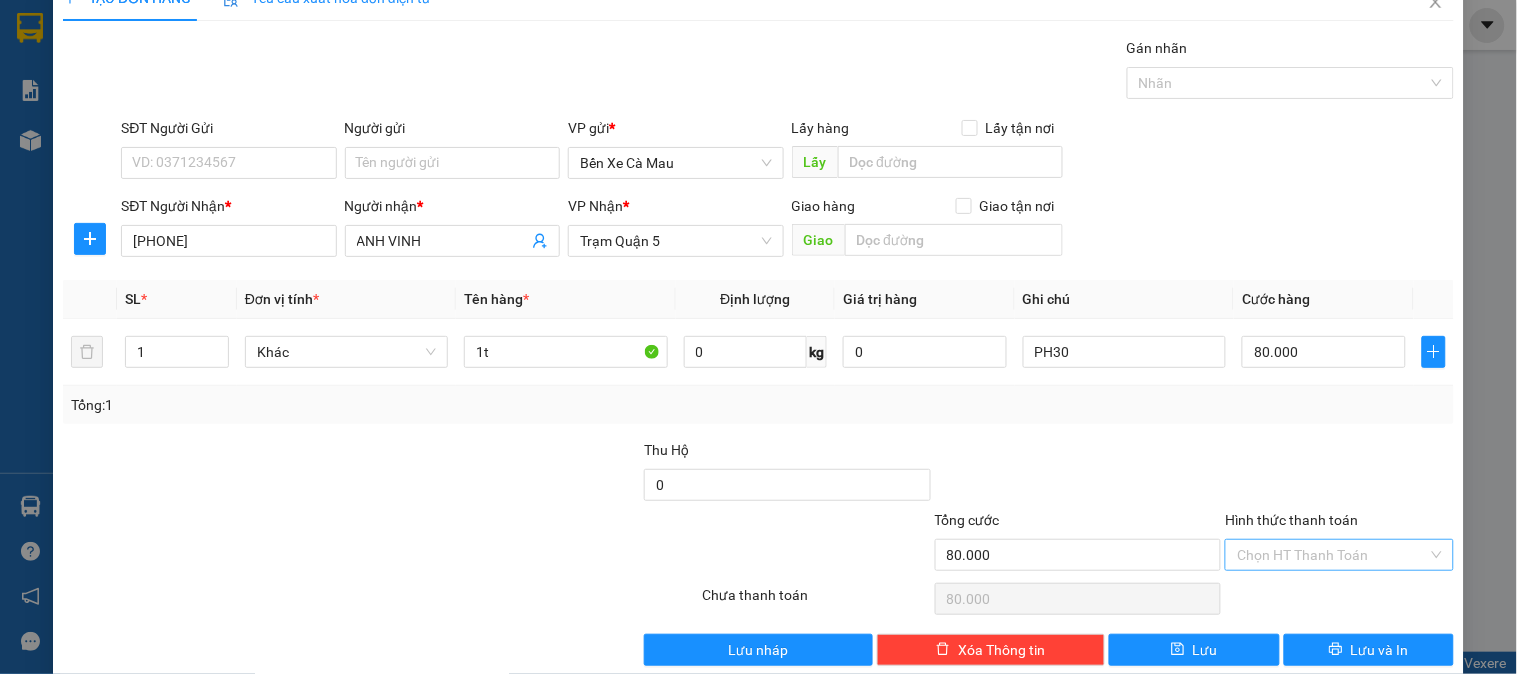 scroll, scrollTop: 65, scrollLeft: 0, axis: vertical 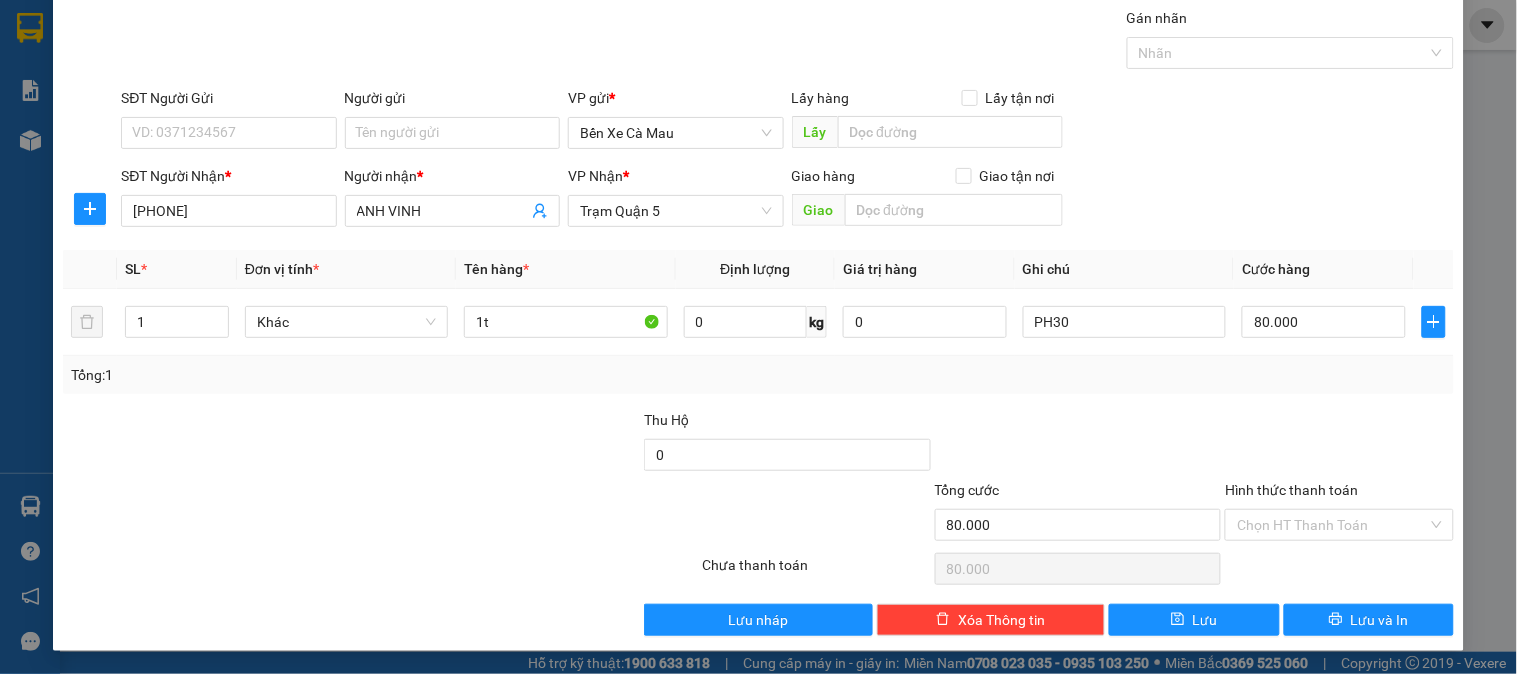 click on "TẠO ĐƠN HÀNG Yêu cầu xuất hóa đơn điện tử Transit Pickup Surcharge Ids Transit Deliver Surcharge Ids Transit Deliver Surcharge Transit Deliver Surcharge Gán nhãn   Nhãn SĐT Người Gửi VD: [PHONE] Người gửi Tên người gửi VP gửi  * Bến Xe [CITY] Lấy hàng Lấy tận nơi Lấy SĐT Người Nhận  * [PHONE] Người nhận  * ANH VINH VP Nhận  * Trạm Quận 5 Giao hàng Giao tận nơi Giao SL  * Đơn vị tính  * Tên hàng  * Định lượng Giá trị hàng Ghi chú Cước hàng                   1 Khác 1t 0 kg 0 PH30 80.000 Tổng:  1 Thu Hộ 0 Tổng cước 80.000 Hình thức thanh toán Chọn HT Thanh Toán Số tiền thu trước 0 Chưa thanh toán 80.000 Chọn HT Thanh Toán Lưu nháp Xóa Thông tin Lưu Lưu và In" at bounding box center [758, 298] 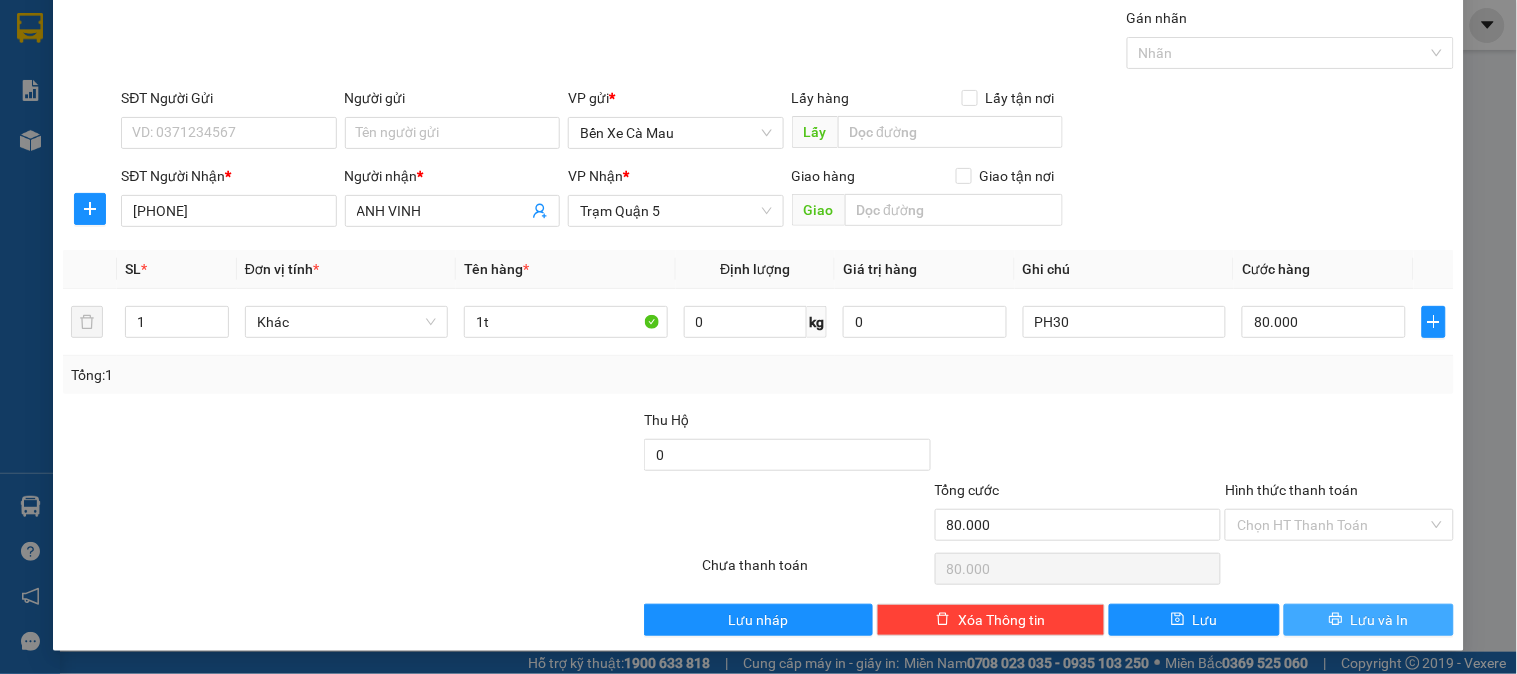 click on "Lưu và In" at bounding box center (1380, 620) 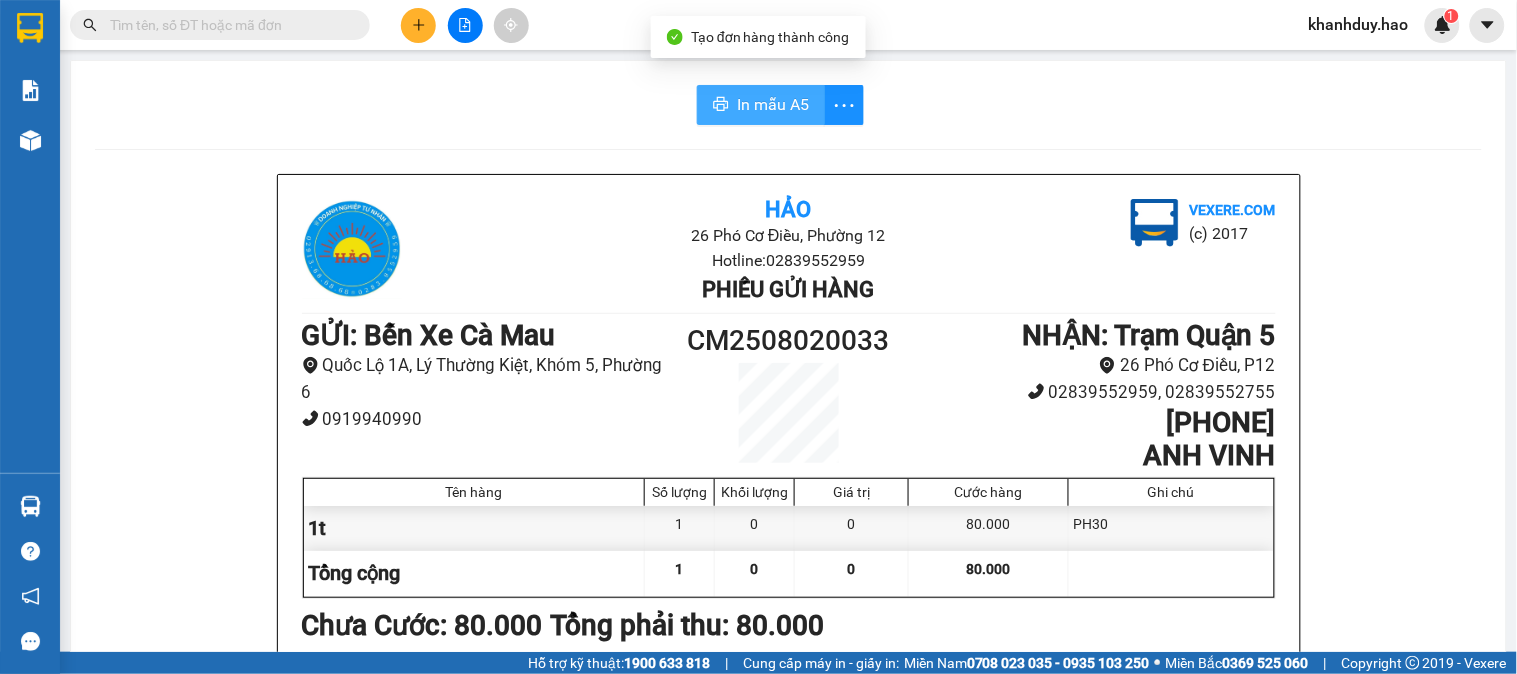 click on "In mẫu A5" at bounding box center [761, 105] 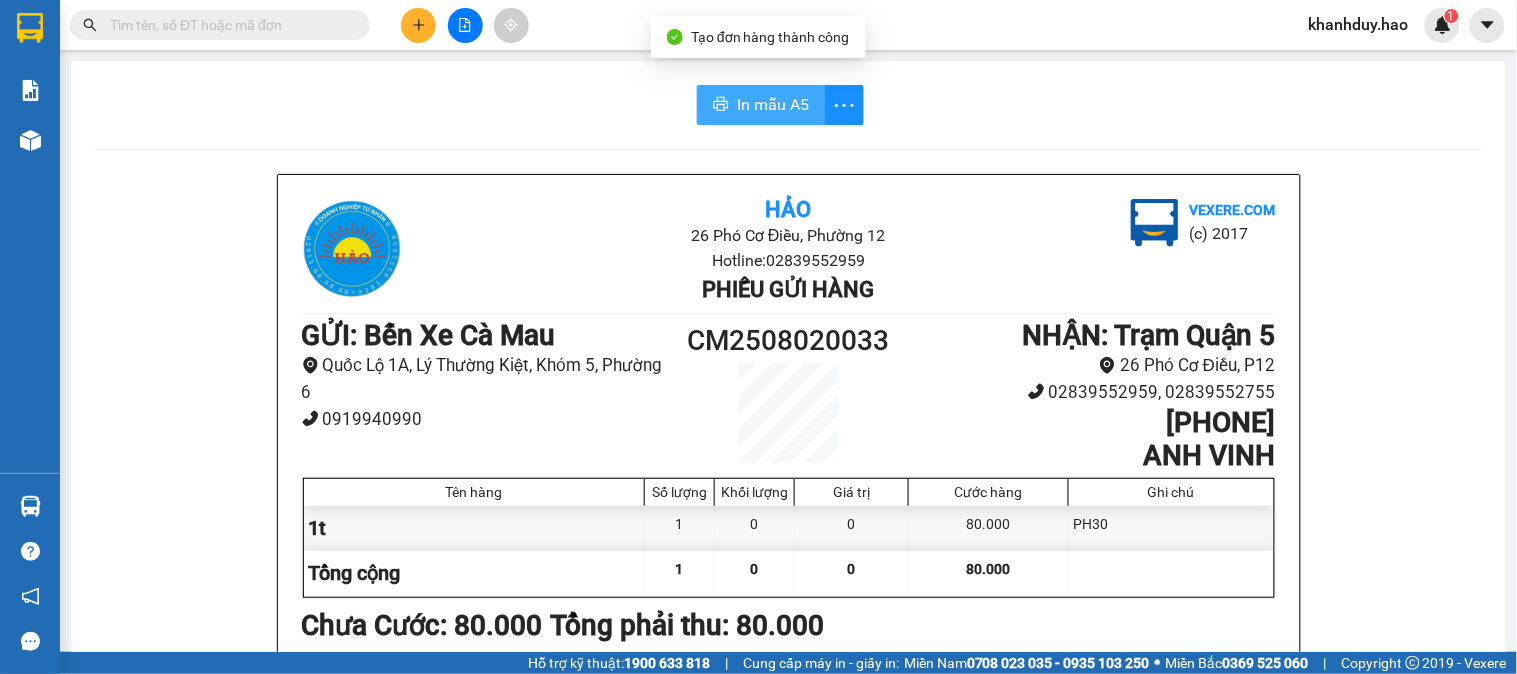 scroll, scrollTop: 0, scrollLeft: 0, axis: both 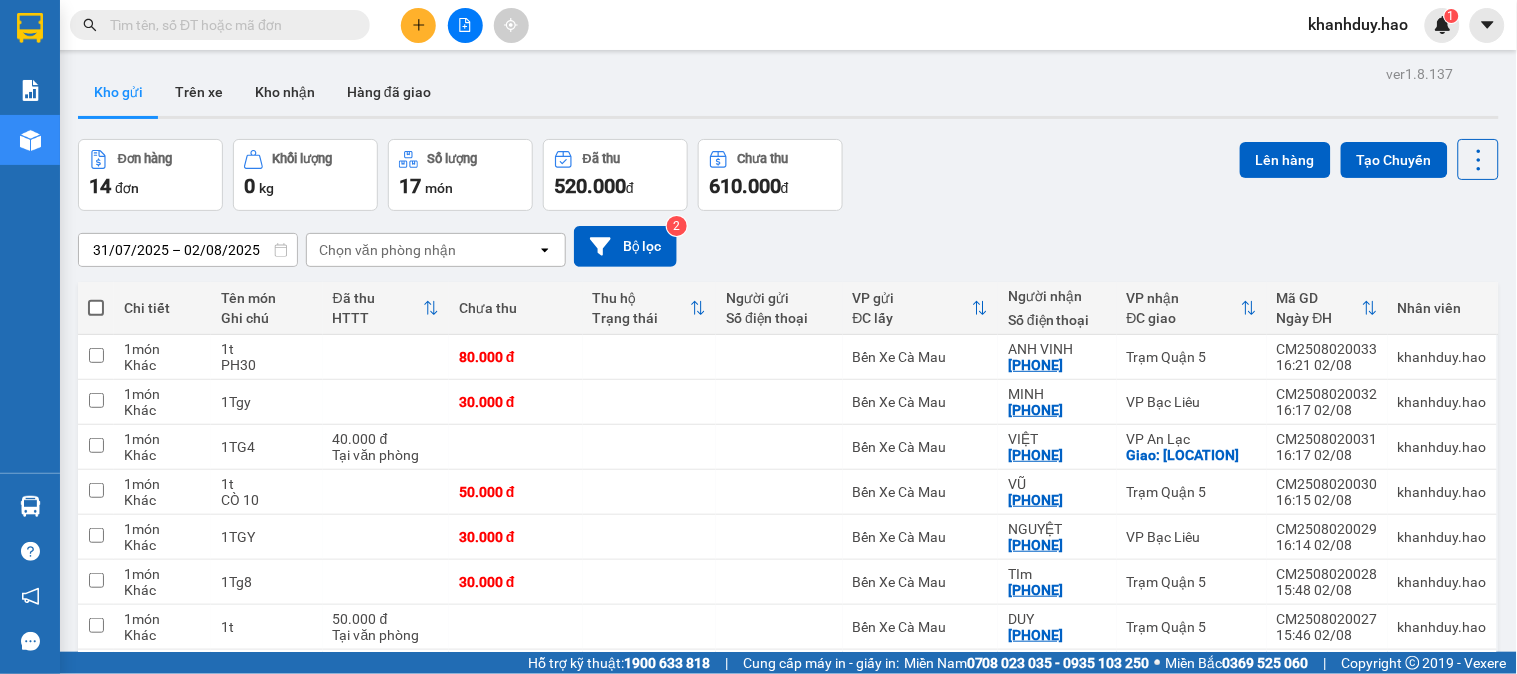 click at bounding box center [418, 25] 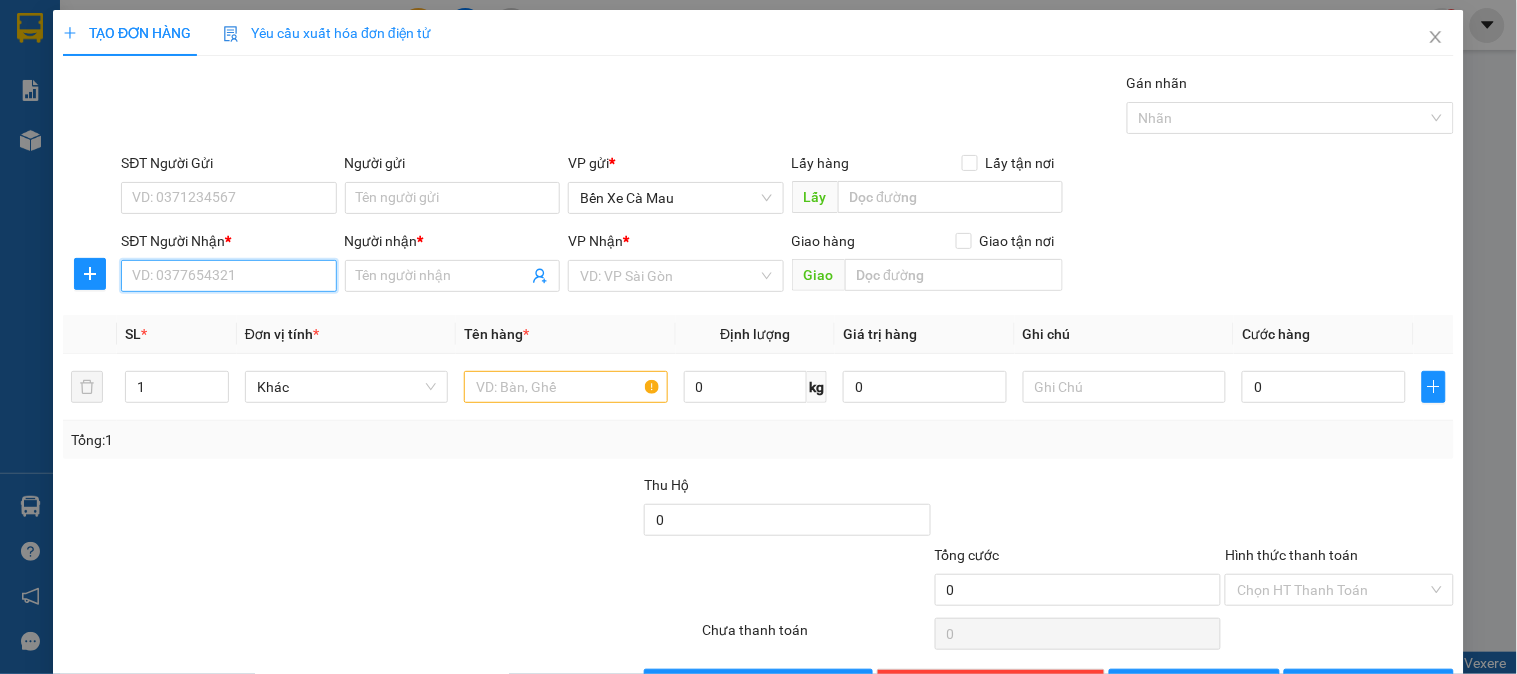 click on "SĐT Người Nhận  *" at bounding box center (228, 276) 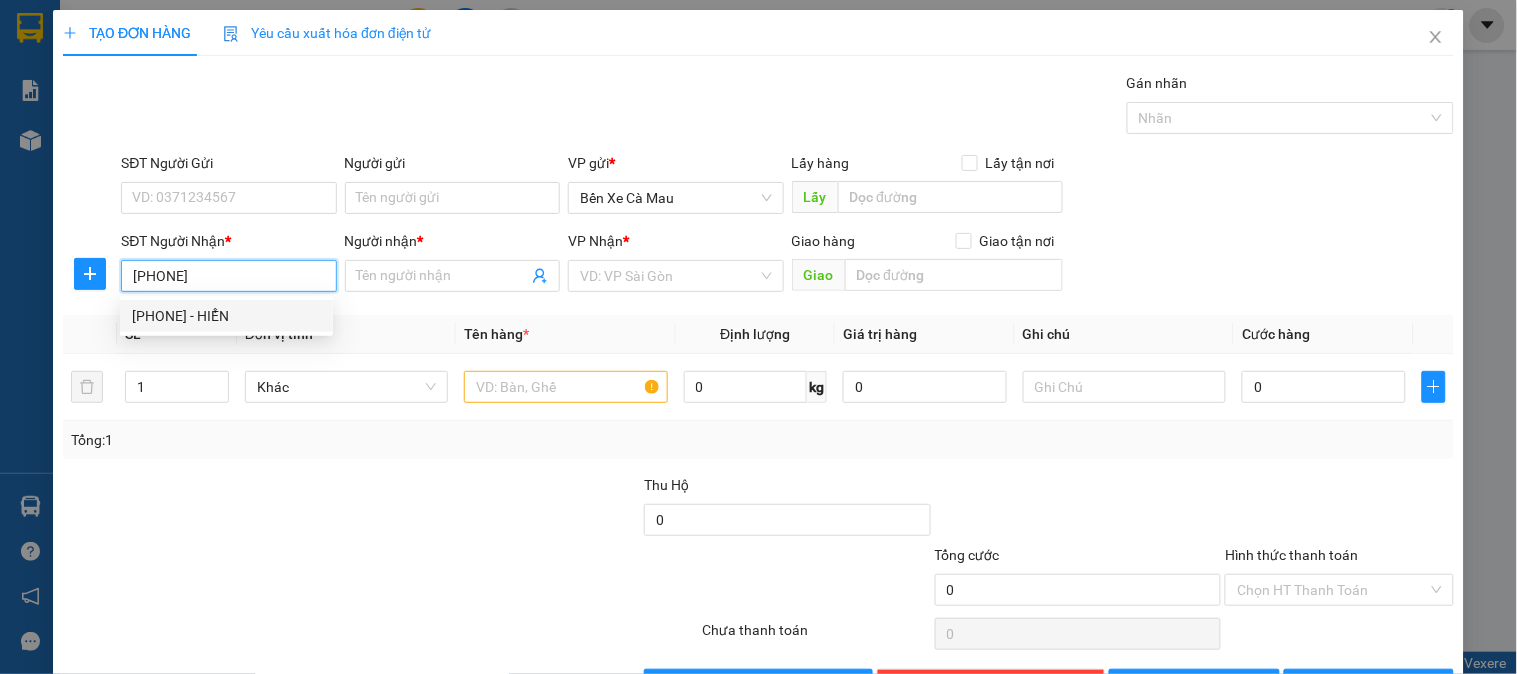 type on "[PHONE]" 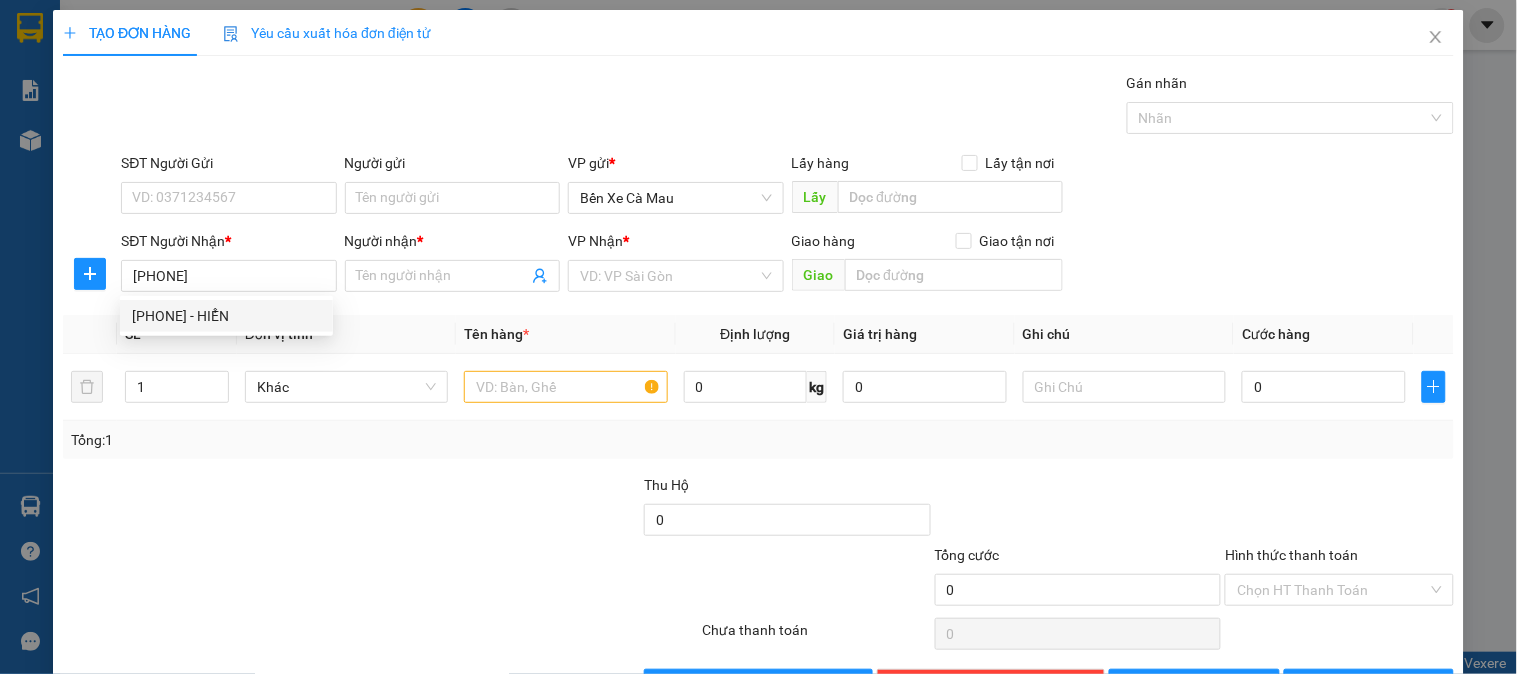 click on "Đơn vị tính  *" at bounding box center [346, 334] 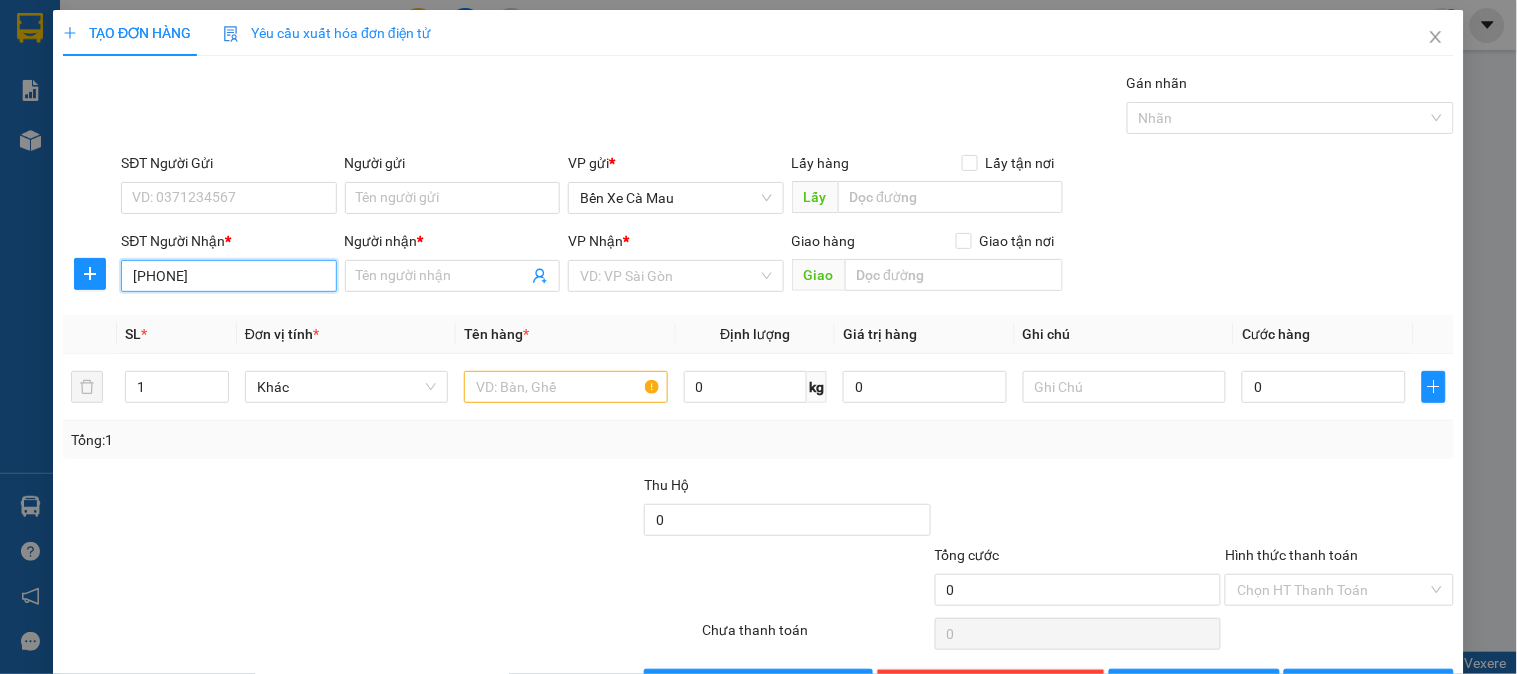 click on "[PHONE]" at bounding box center (228, 276) 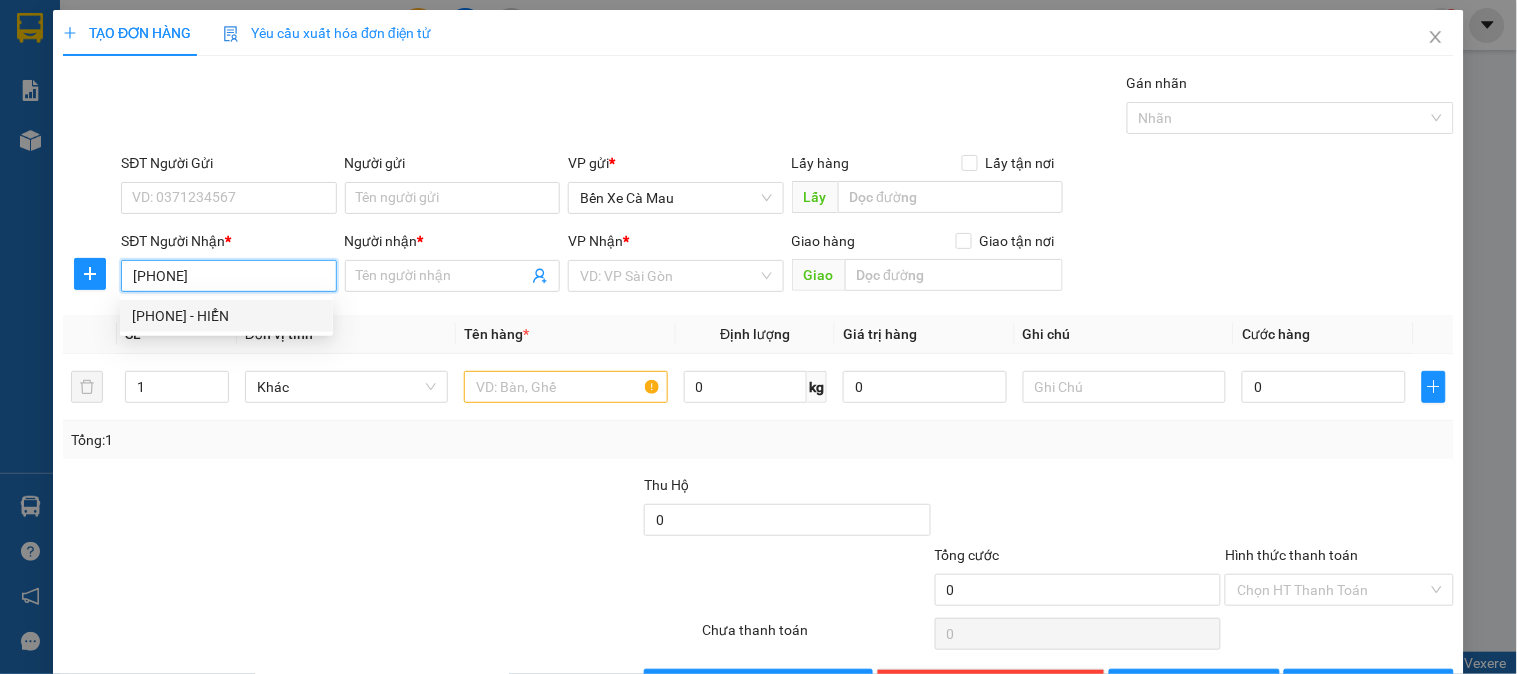 click on "0836979601 - HIỂN" at bounding box center [226, 316] 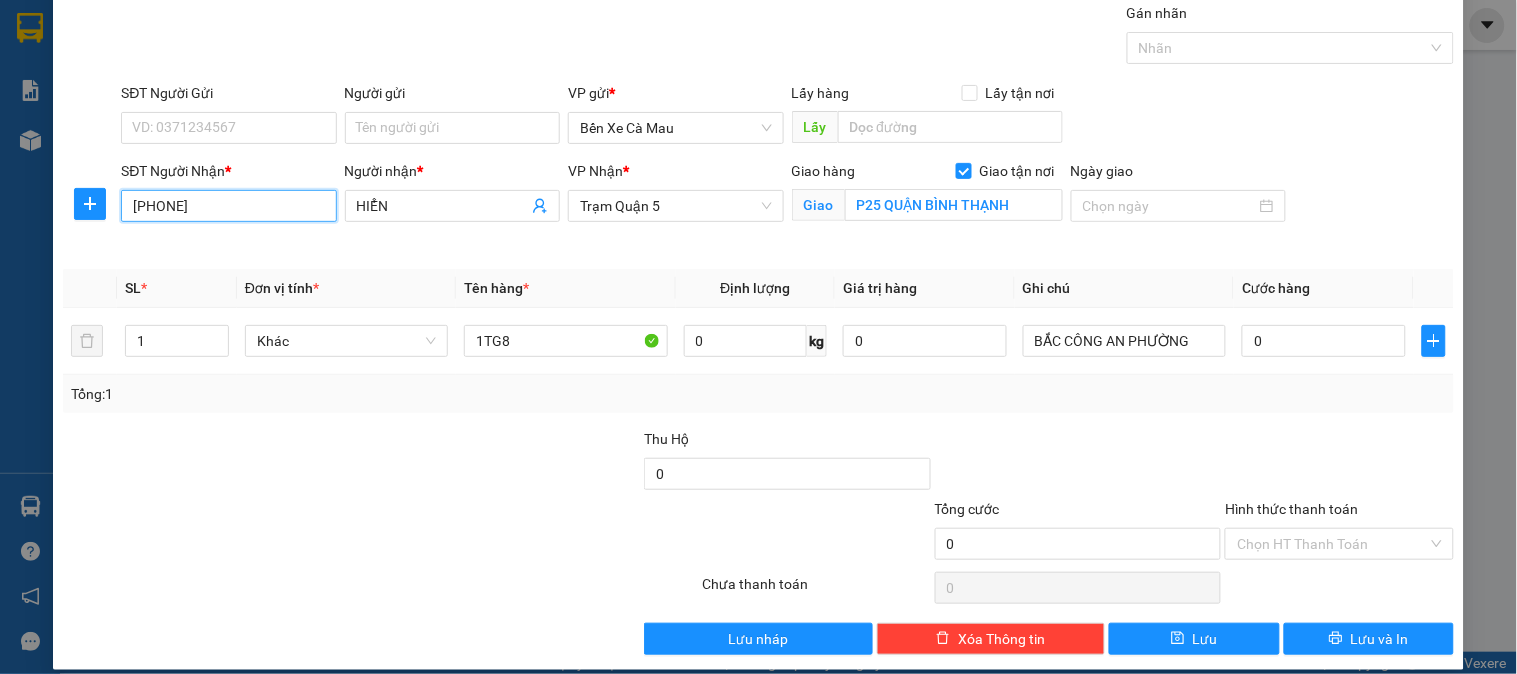 scroll, scrollTop: 90, scrollLeft: 0, axis: vertical 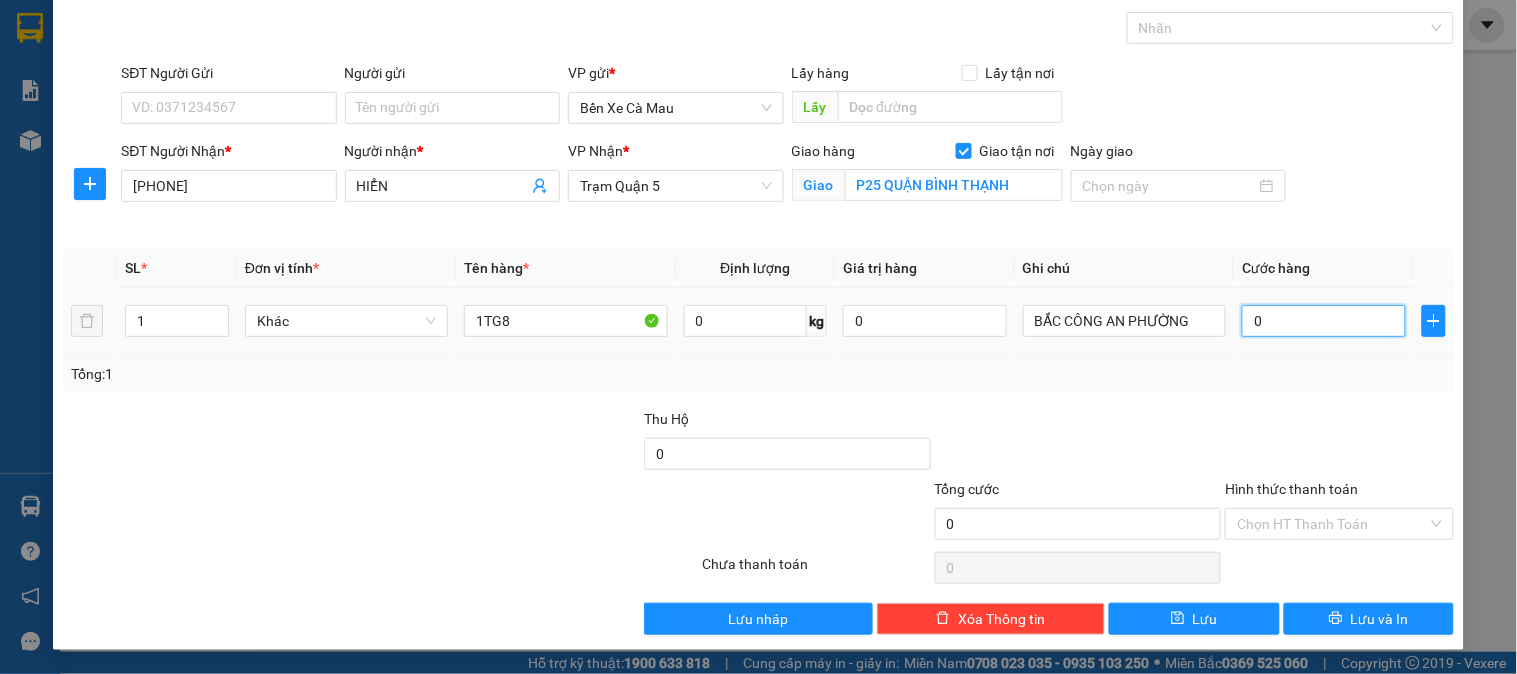 click on "0" at bounding box center [1324, 321] 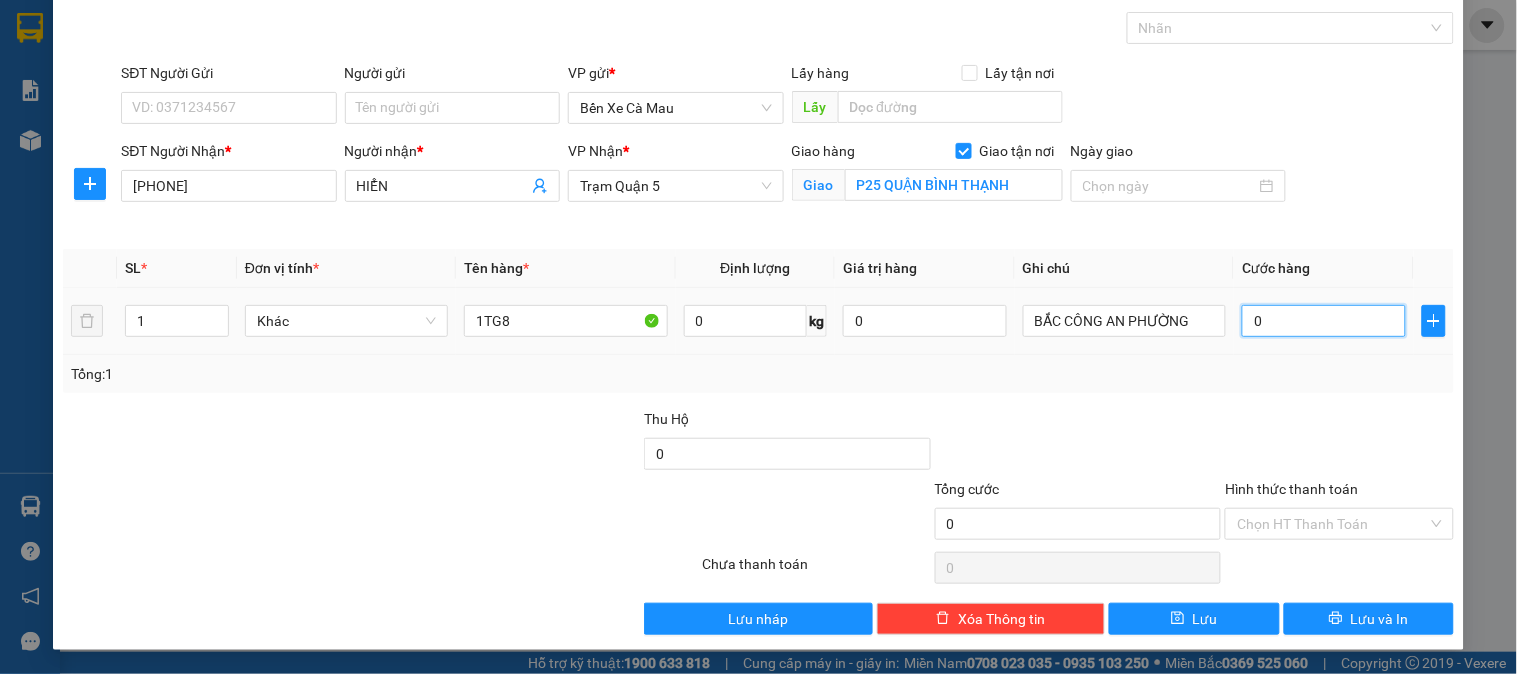 type on "003" 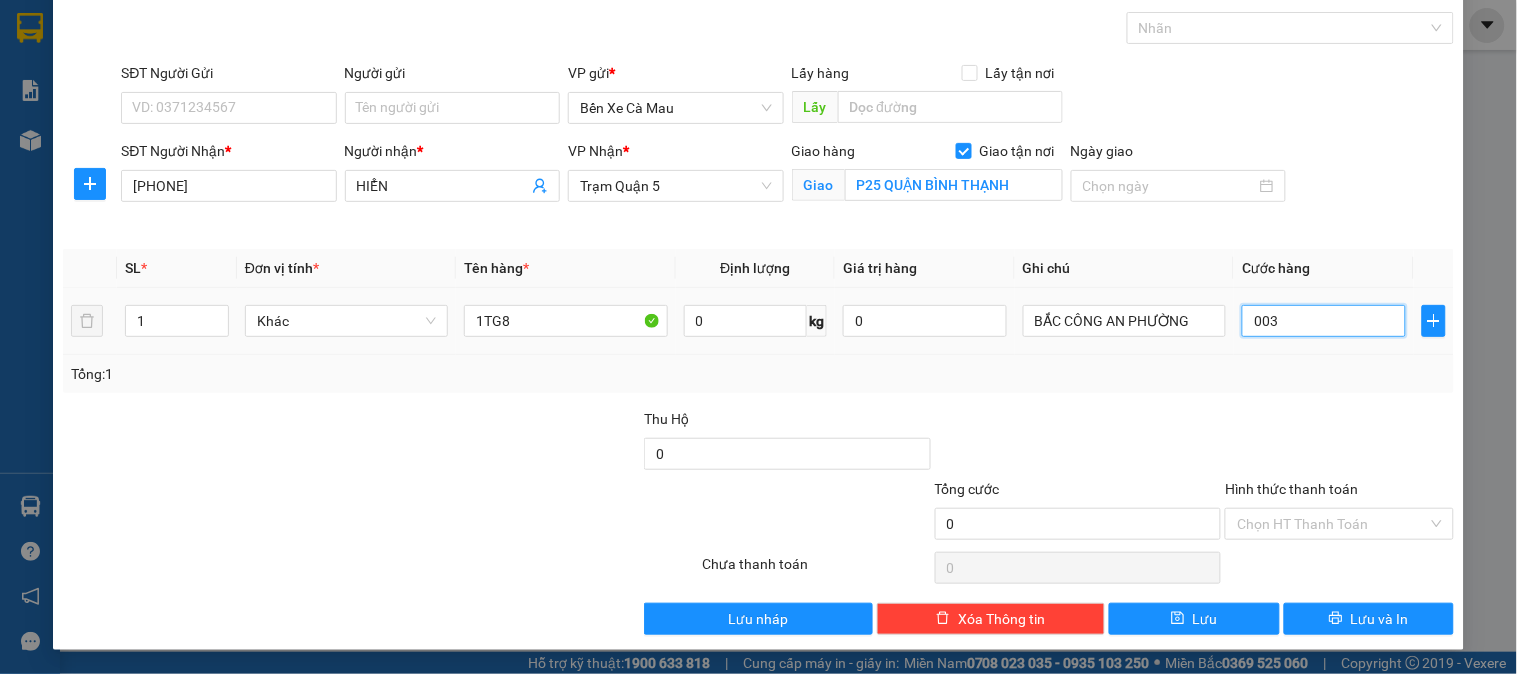 type on "30" 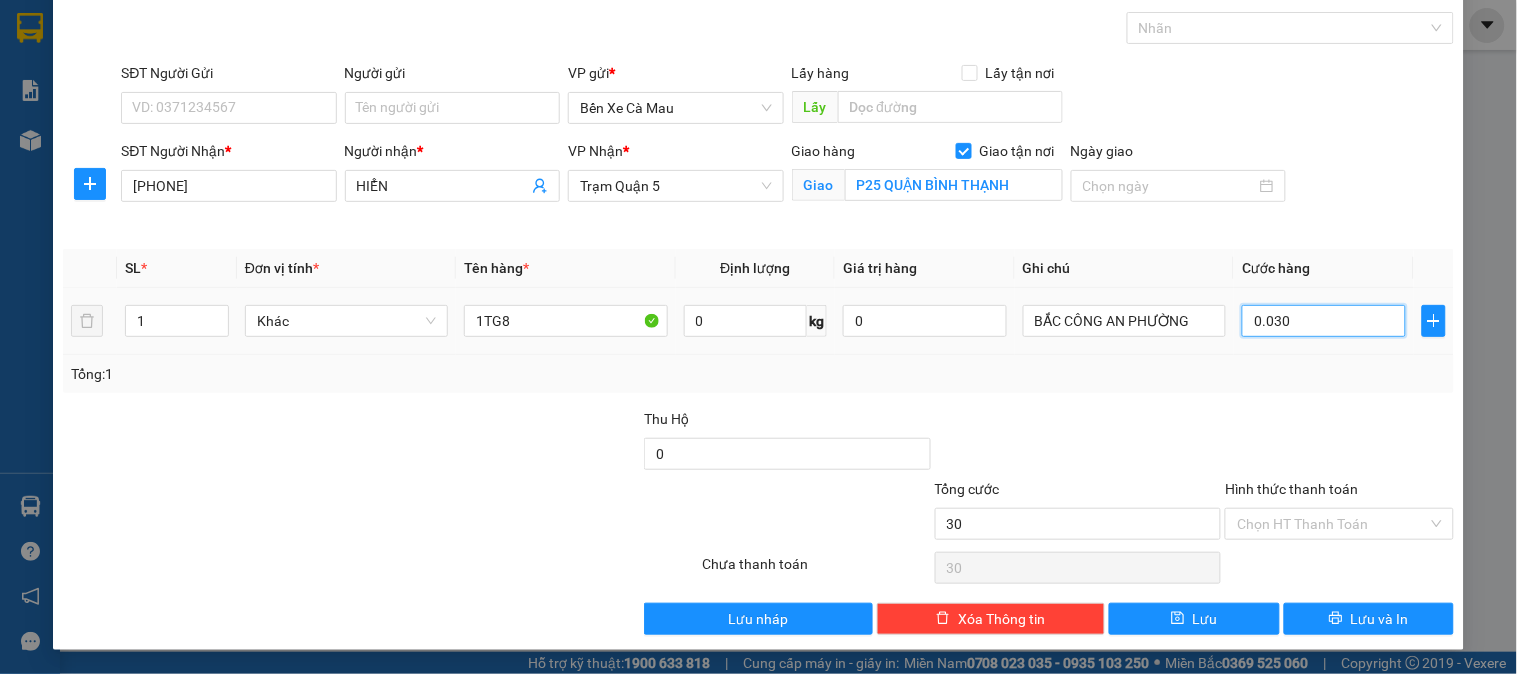 type on "30" 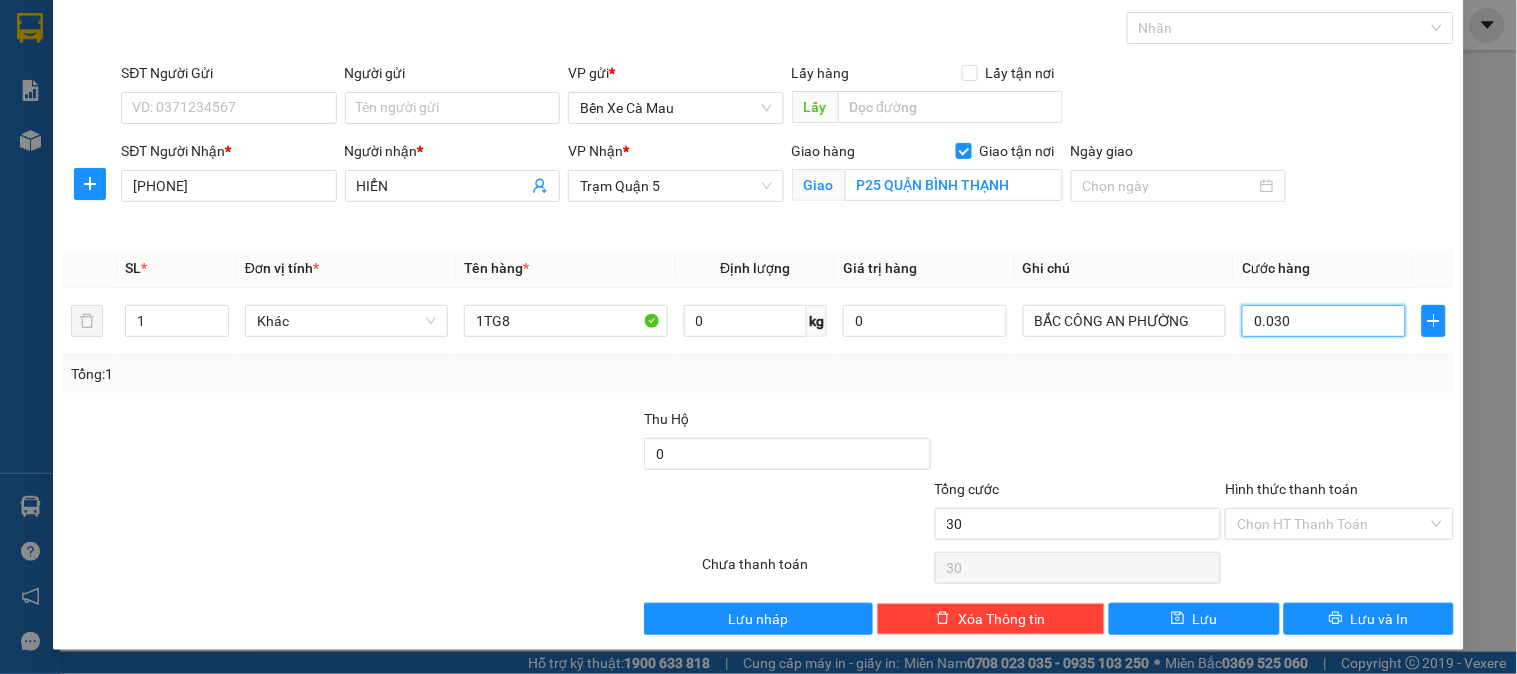 type on "0.030" 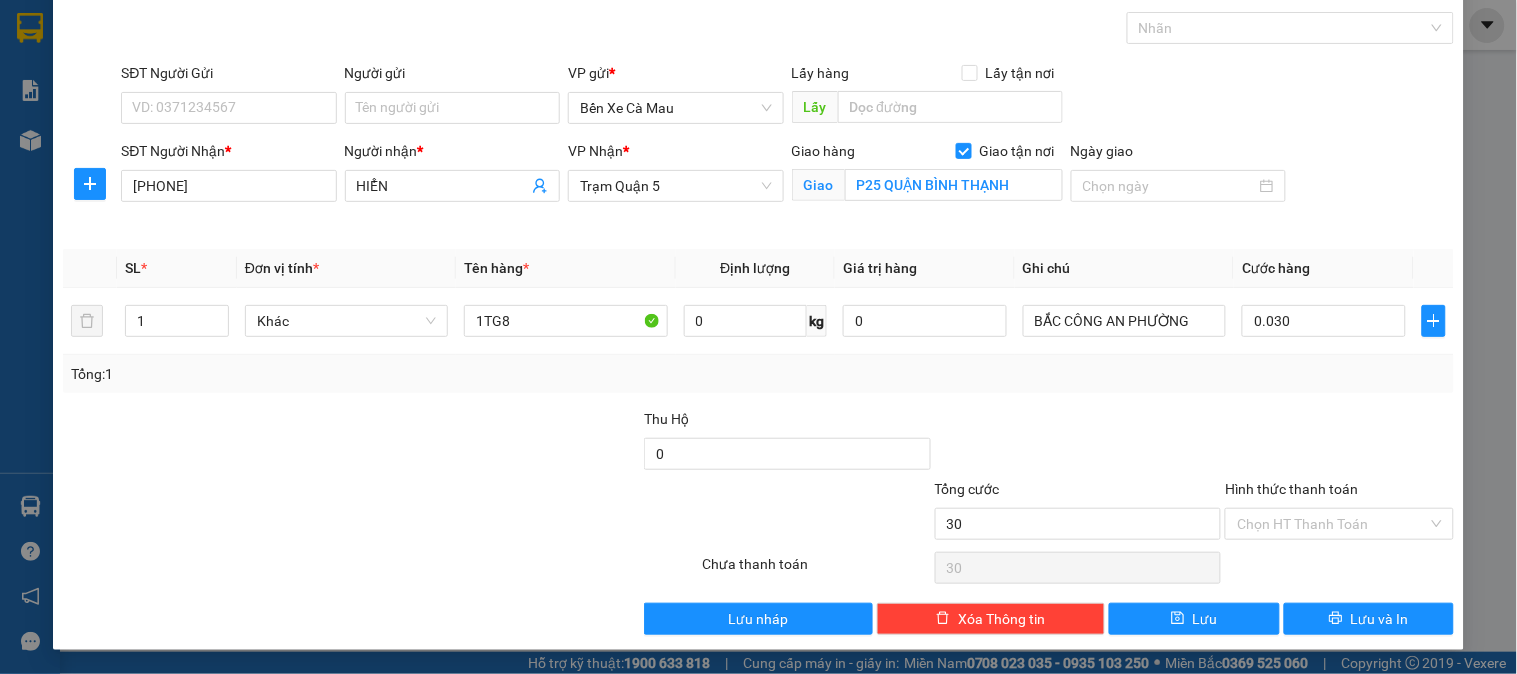 type on "30.000" 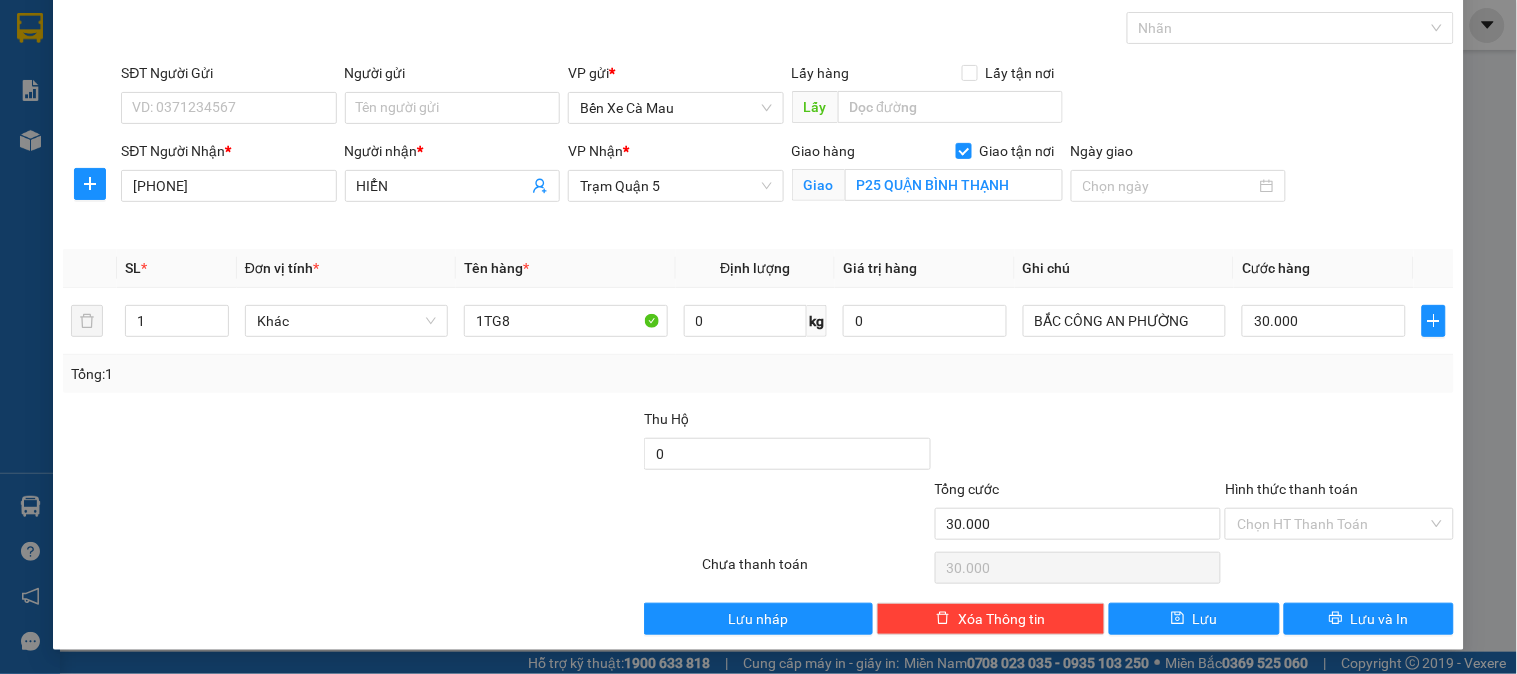 click on "Transit Pickup Surcharge Ids Transit Deliver Surcharge Ids Transit Deliver Surcharge Transit Deliver Surcharge Gán nhãn   Nhãn SĐT Người Gửi VD: 0371234567 Người gửi Tên người gửi VP gửi  * Bến Xe Cà Mau Lấy hàng Lấy tận nơi Lấy SĐT Người Nhận  * 0836979601 Người nhận  * HIỂN VP Nhận  * Trạm Quận 5 Giao hàng Giao tận nơi Giao P25 QUẬN BÌNH THẠNH Ngày giao SL  * Đơn vị tính  * Tên hàng  * Định lượng Giá trị hàng Ghi chú Cước hàng                   1 Khác 1TG8 0 kg 0 BẮC CÔNG AN PHƯỜNG 30.000 Tổng:  1 Thu Hộ 0 Tổng cước 30.000 Hình thức thanh toán Chọn HT Thanh Toán Số tiền thu trước 0 Chưa thanh toán 30.000 Chọn HT Thanh Toán Lưu nháp Xóa Thông tin Lưu Lưu và In" at bounding box center [758, 308] 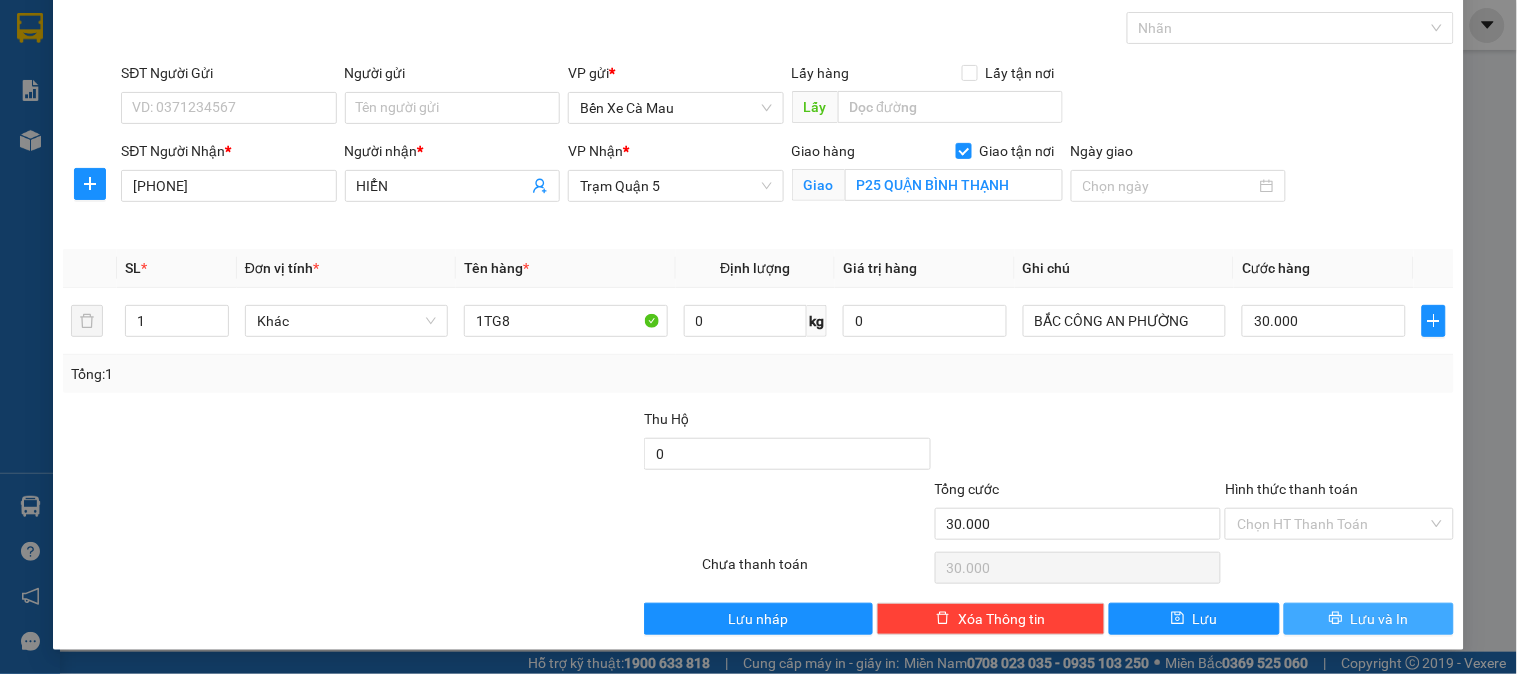 click on "Lưu và In" at bounding box center [1380, 619] 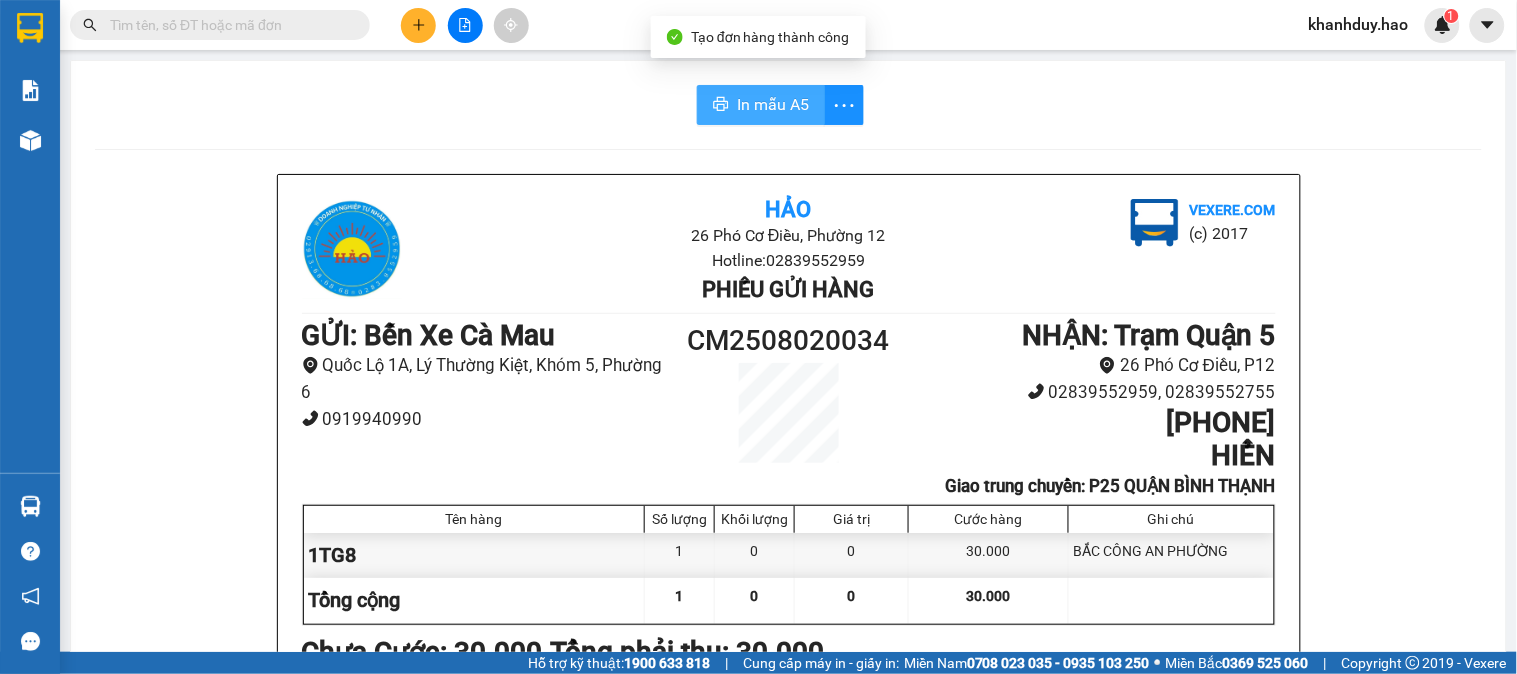 click on "In mẫu A5" at bounding box center [773, 104] 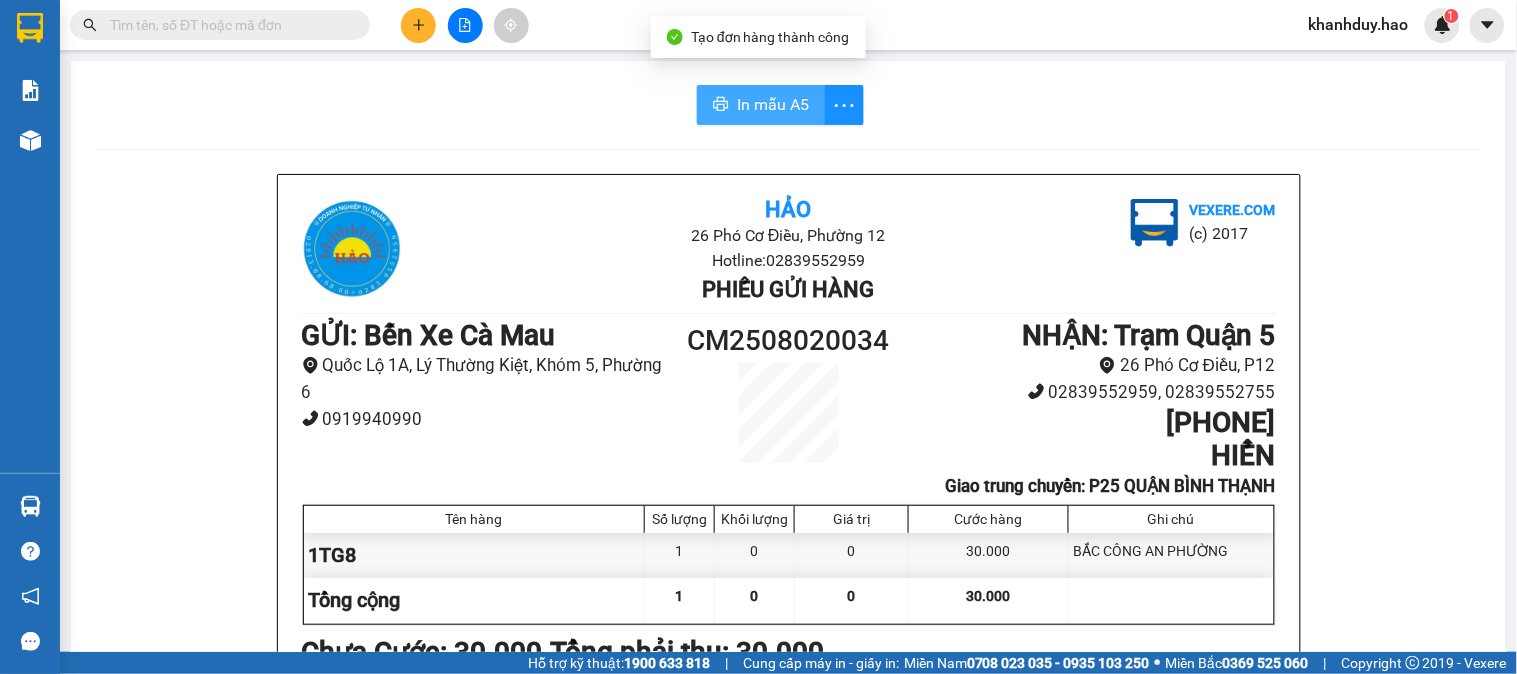 scroll, scrollTop: 0, scrollLeft: 0, axis: both 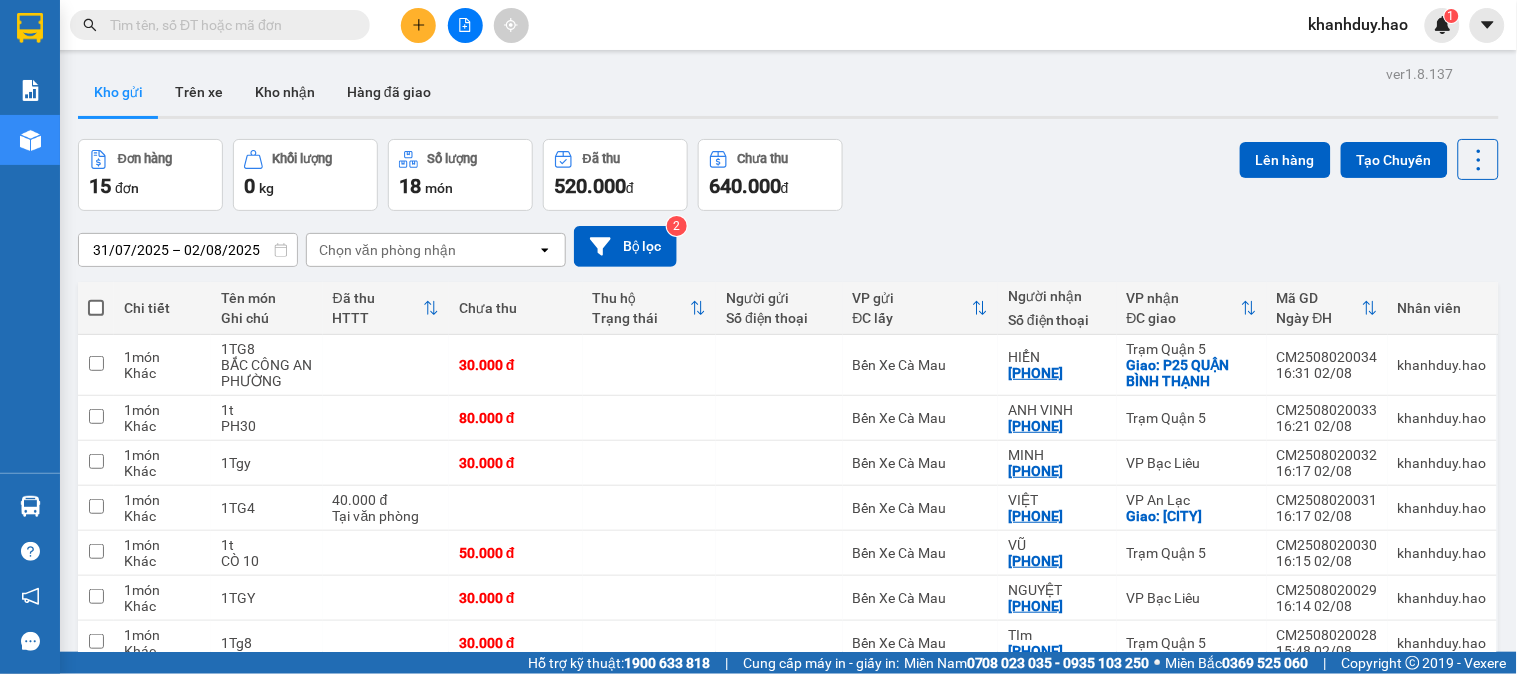 click at bounding box center [418, 25] 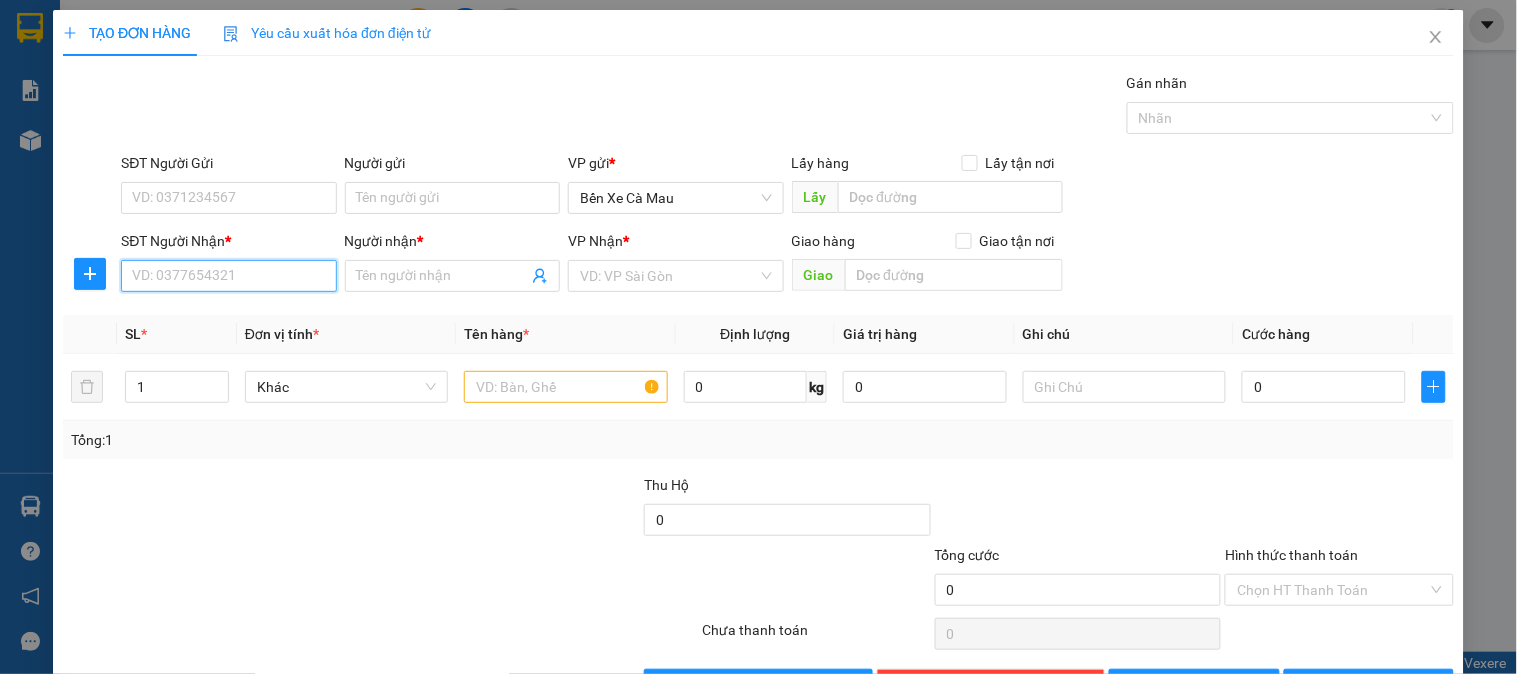 click on "SĐT Người Nhận  *" at bounding box center [228, 276] 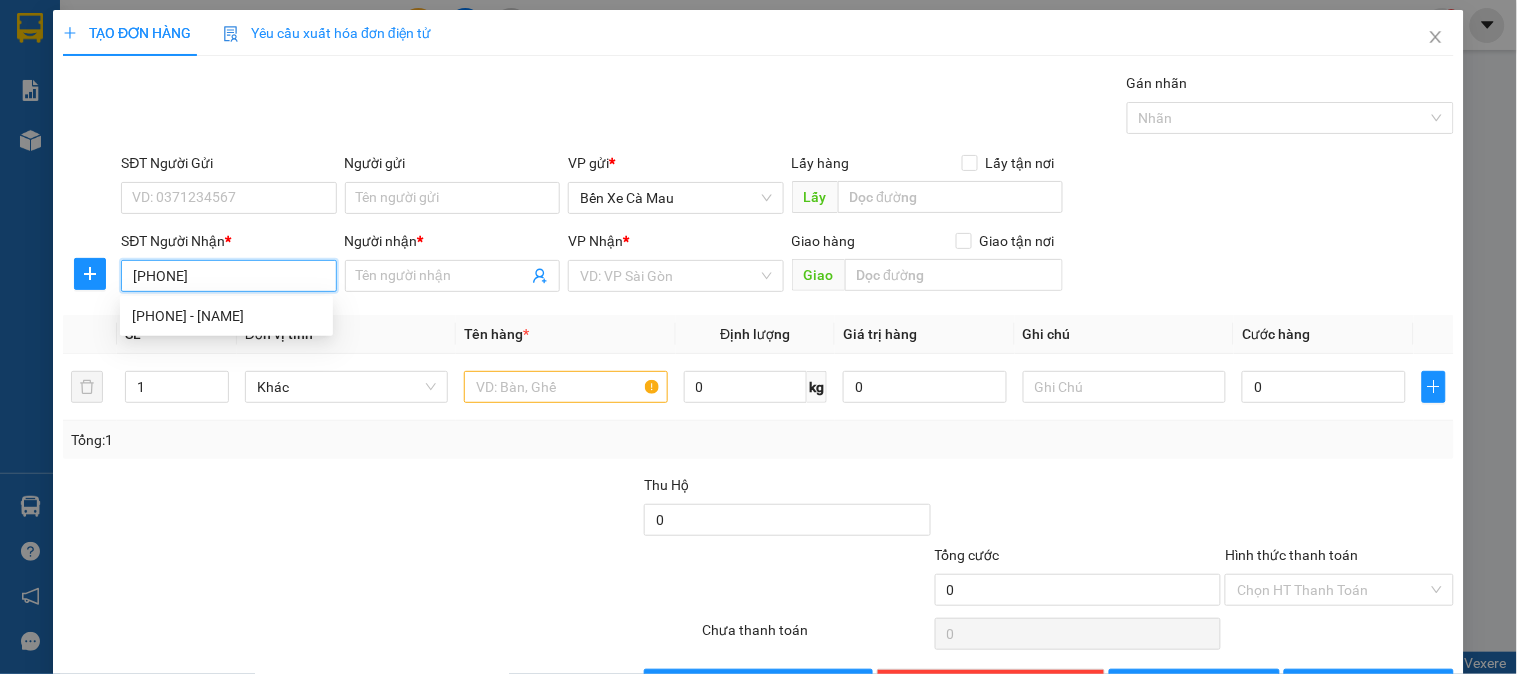 click on "[PHONE] - [NAME]" at bounding box center [226, 316] 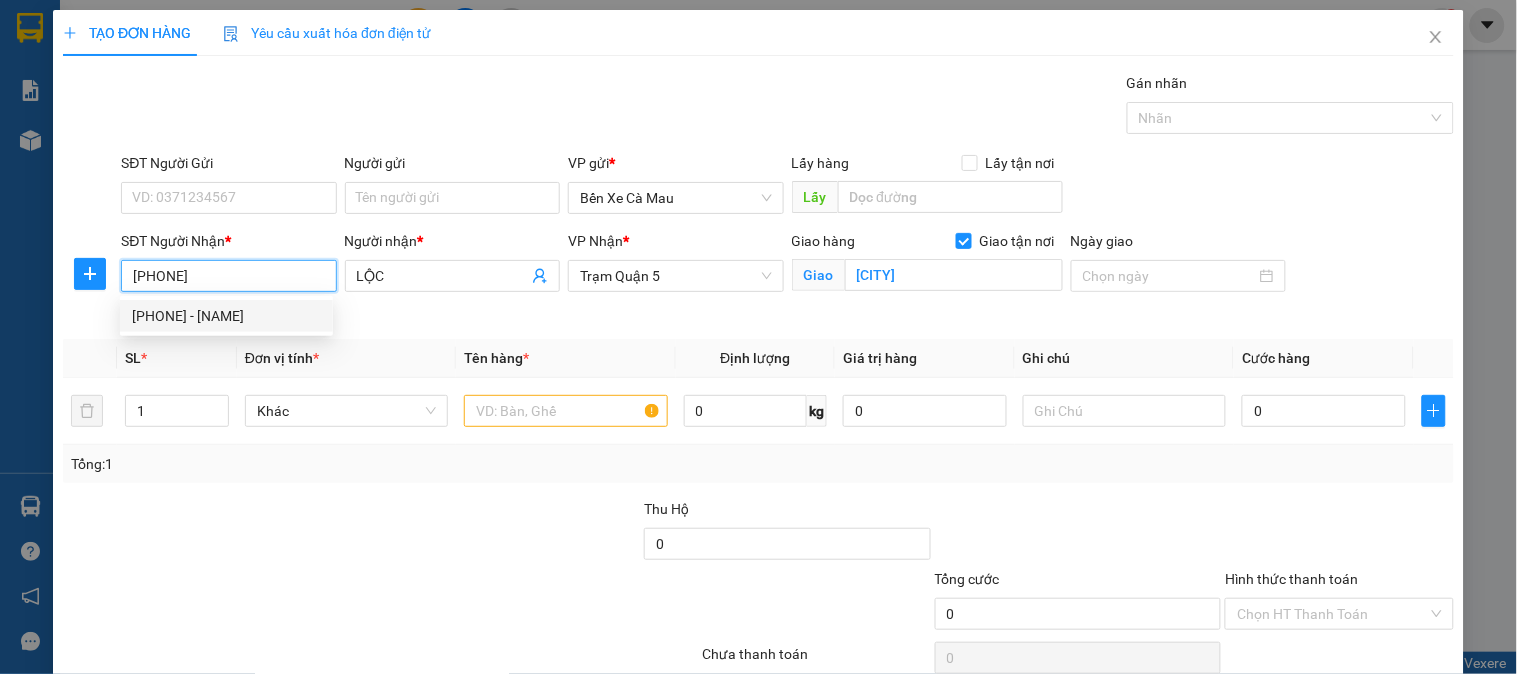 type on "40.000" 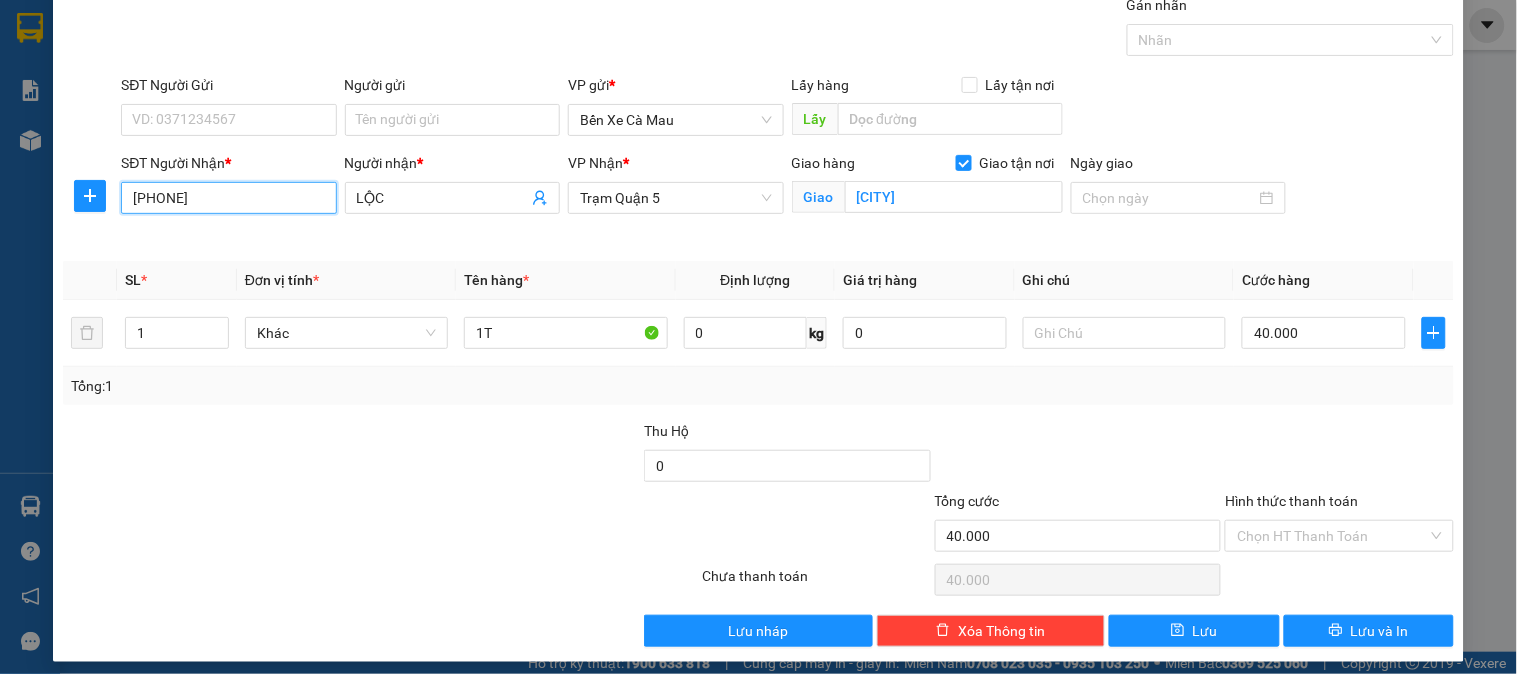scroll, scrollTop: 90, scrollLeft: 0, axis: vertical 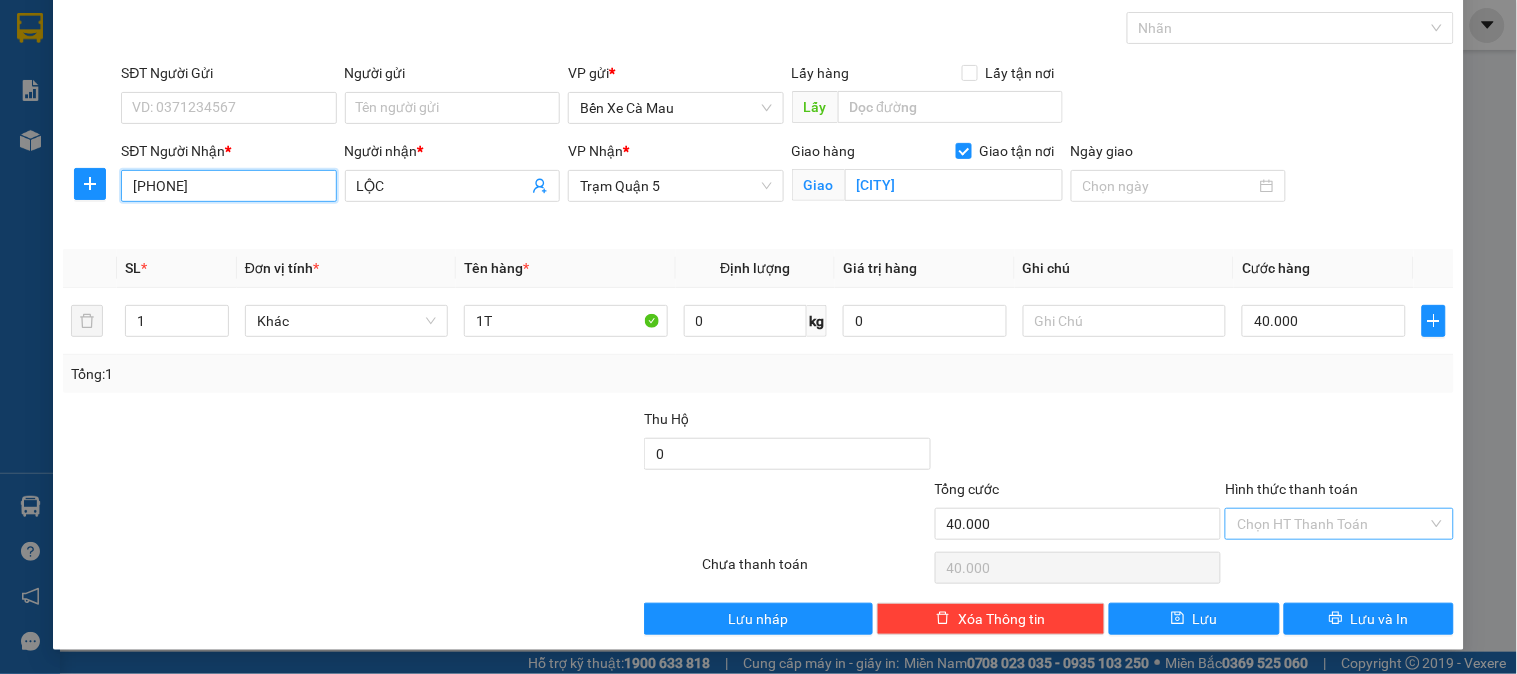 type on "[PHONE]" 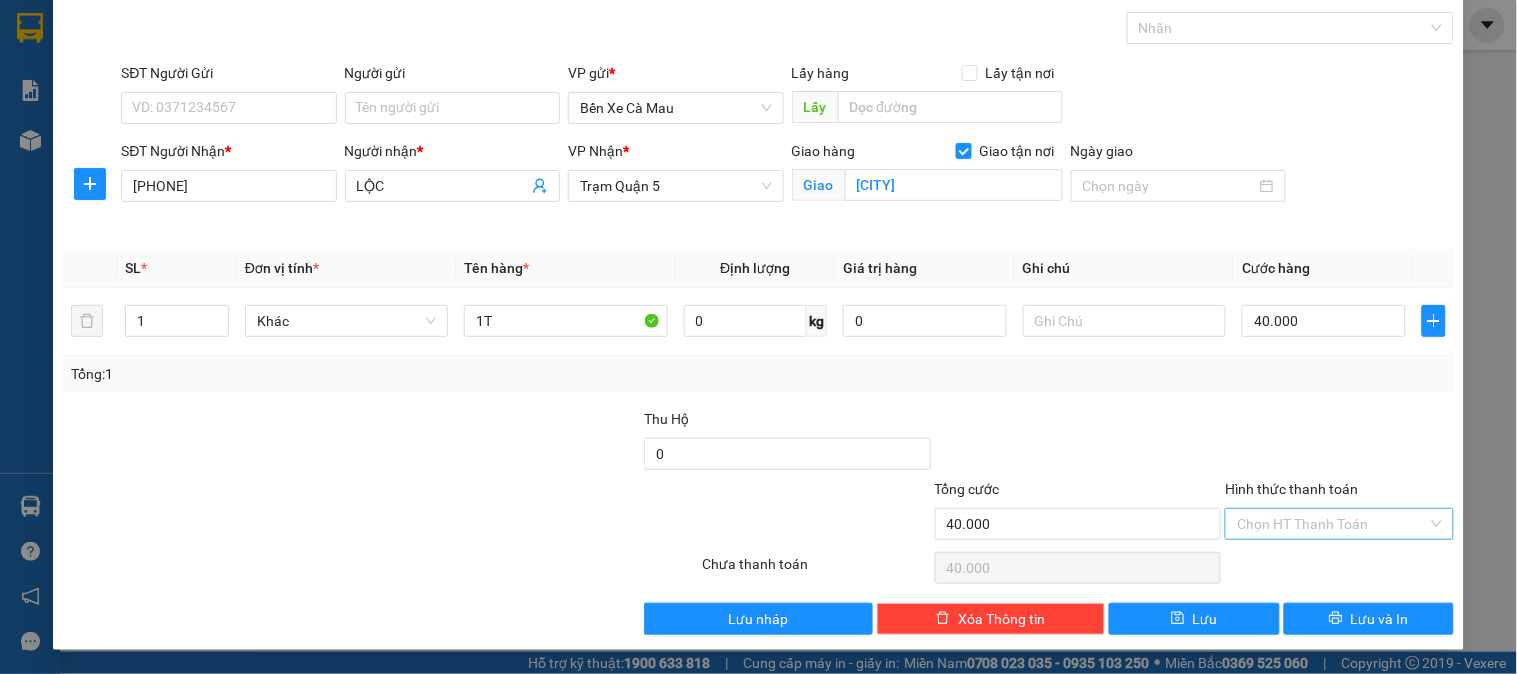 click on "Hình thức thanh toán" at bounding box center (1332, 524) 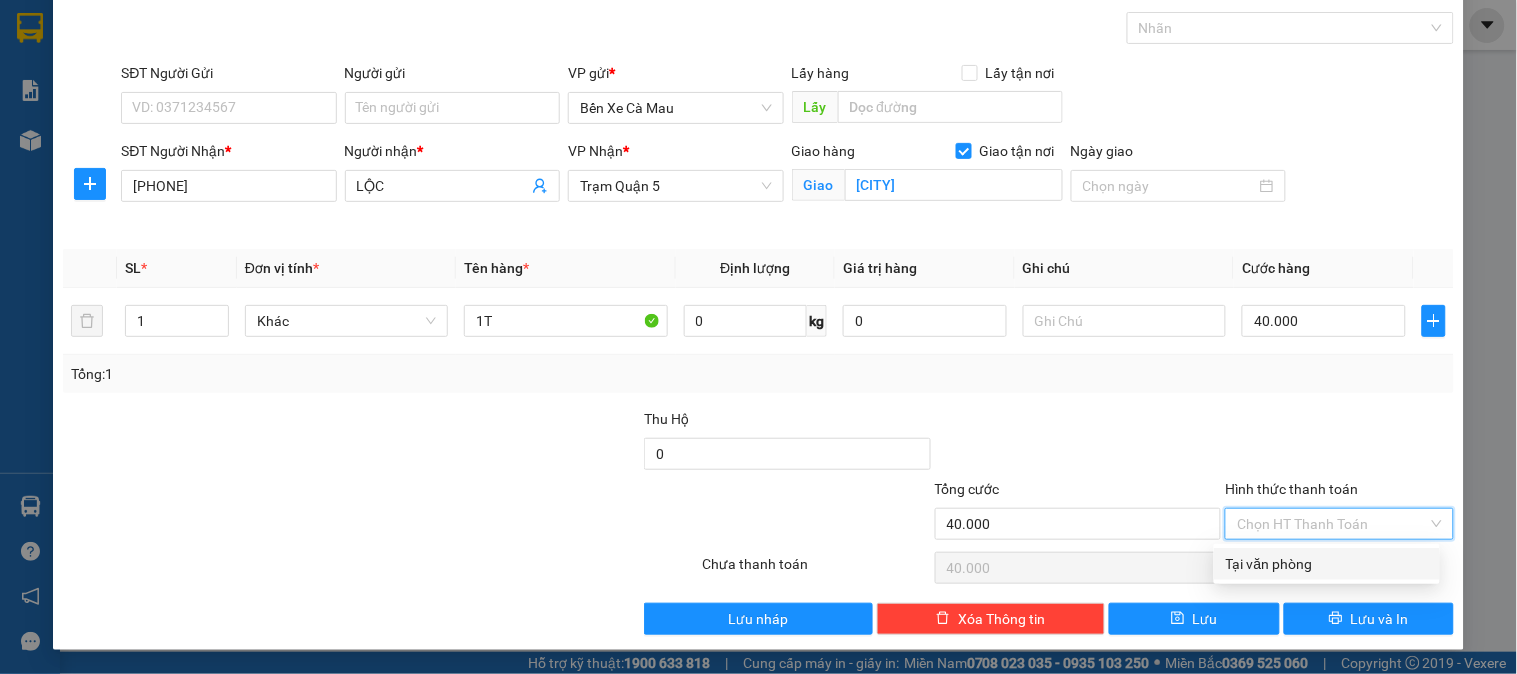 click on "Tại văn phòng" at bounding box center [1327, 564] 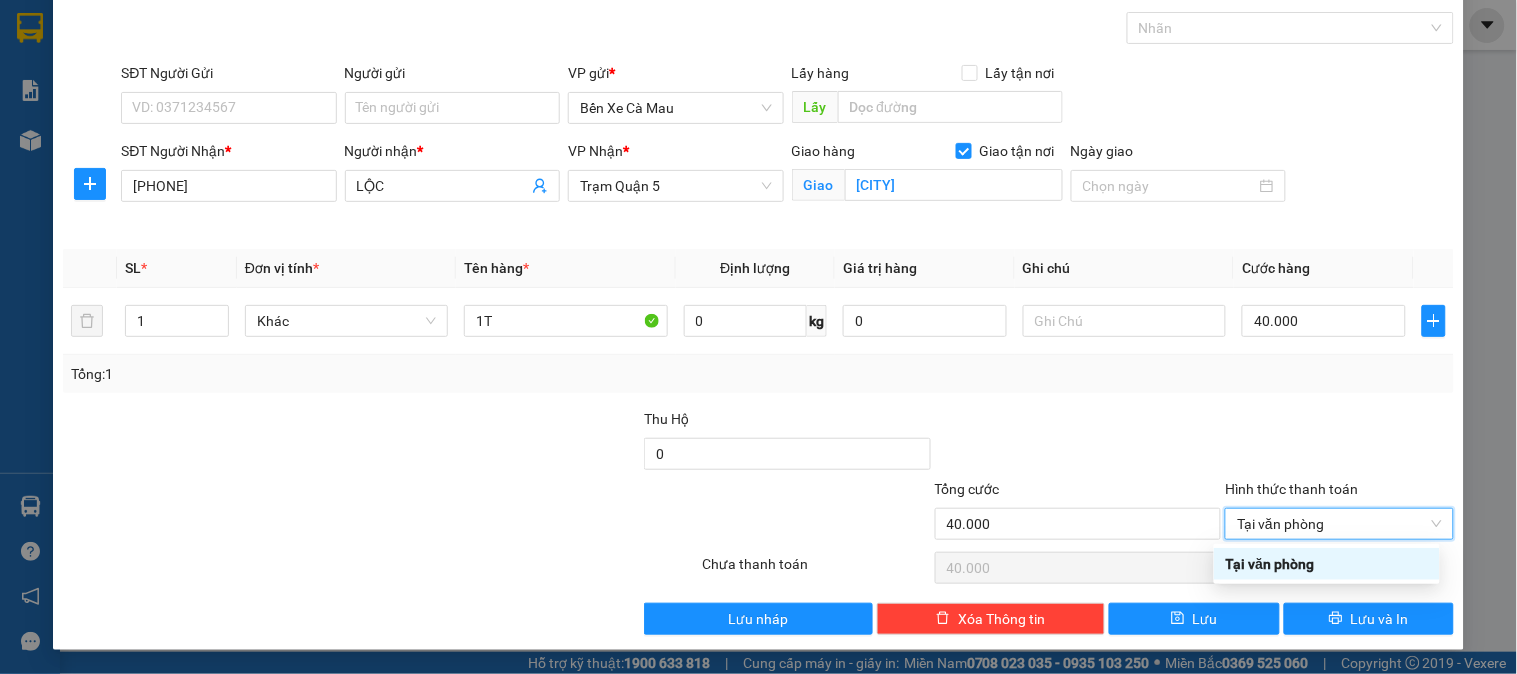 type on "0" 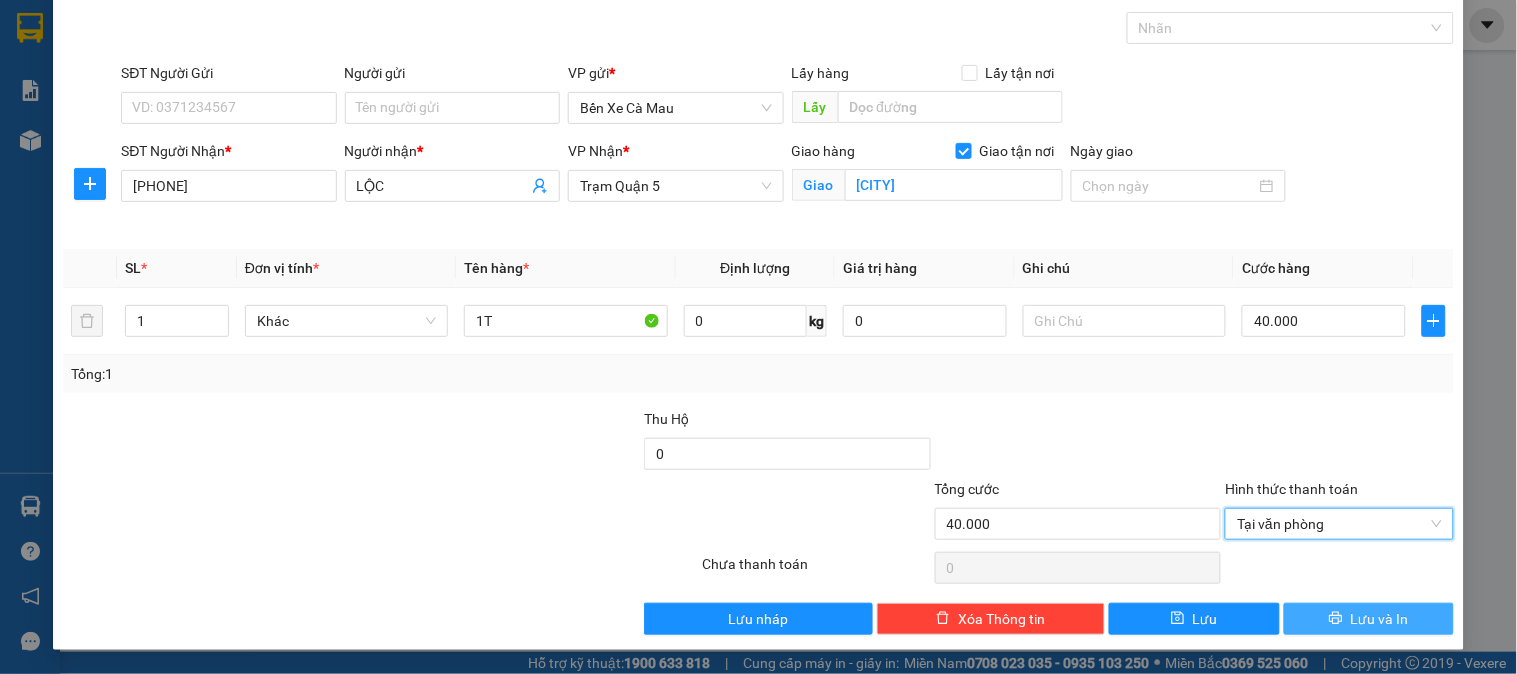 click 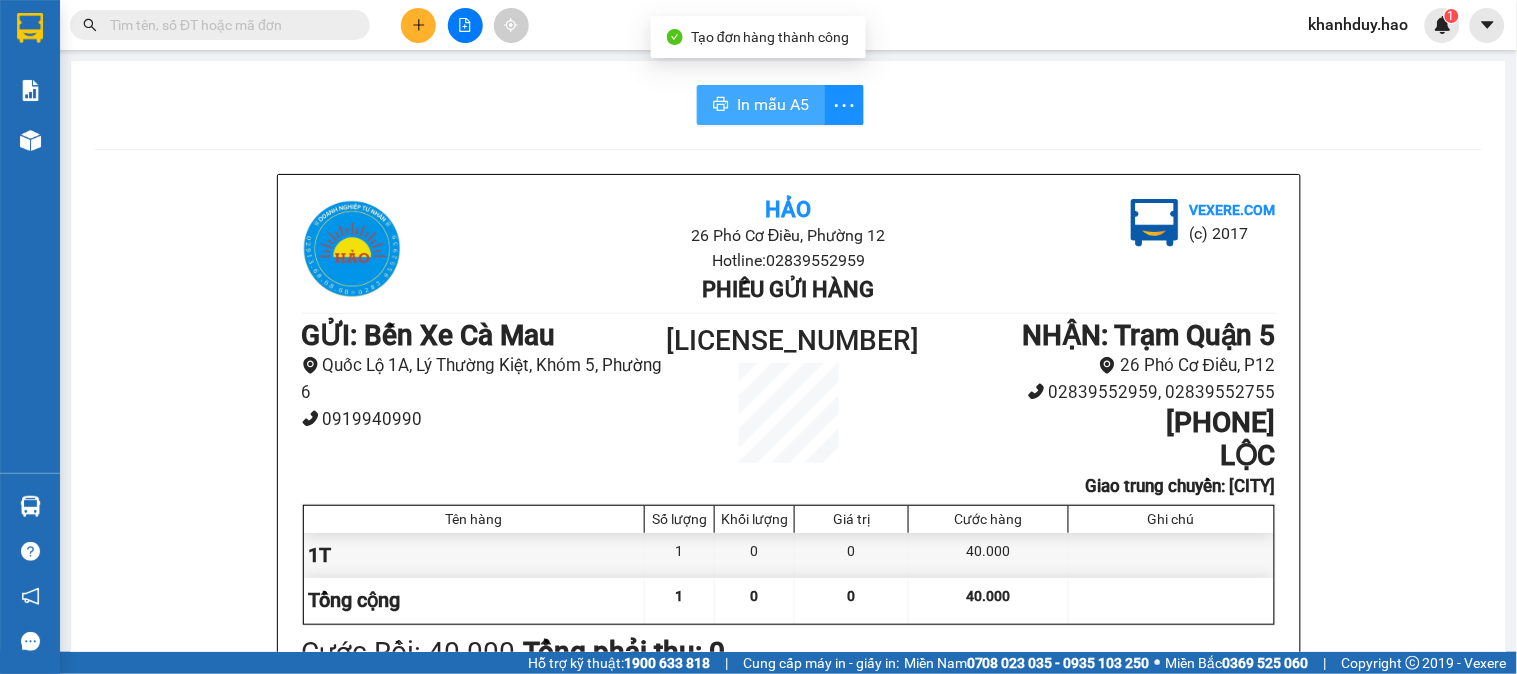 click on "In mẫu A5" at bounding box center [773, 104] 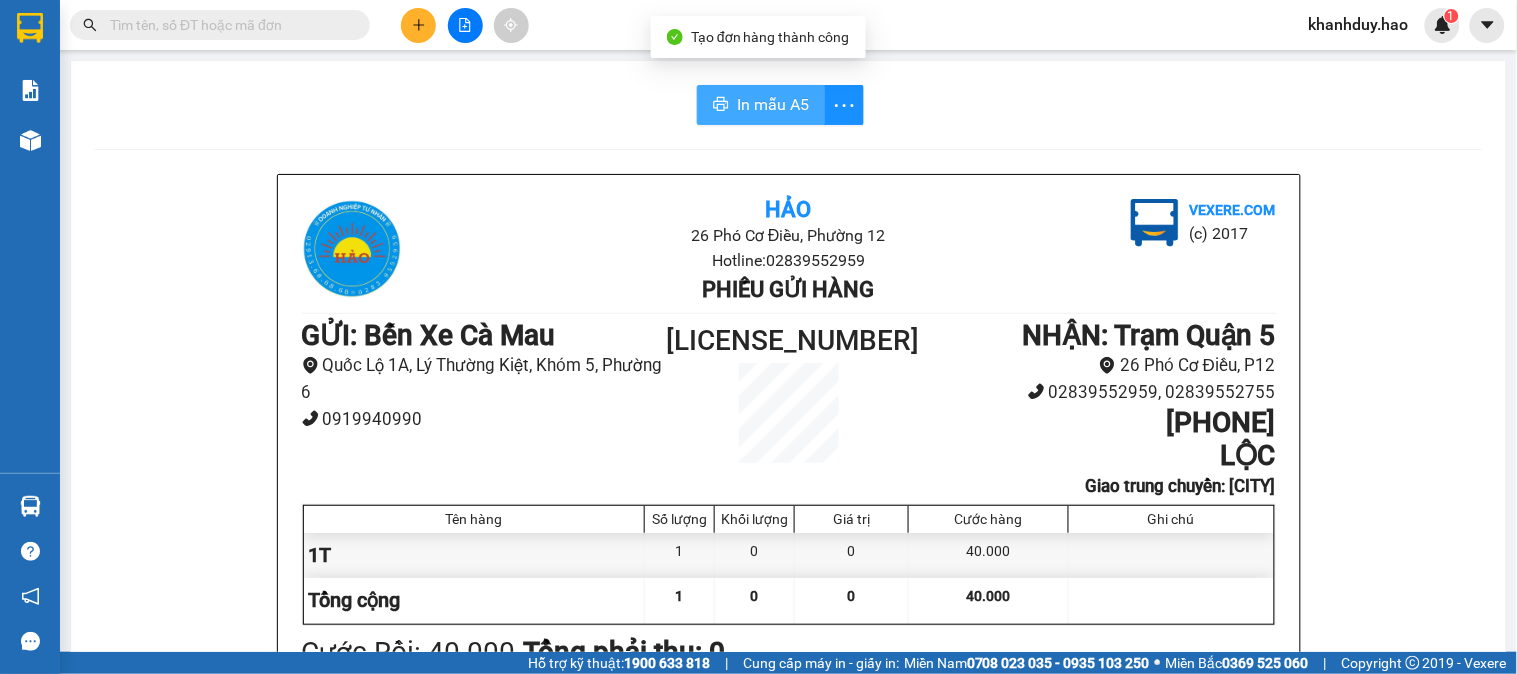 scroll, scrollTop: 0, scrollLeft: 0, axis: both 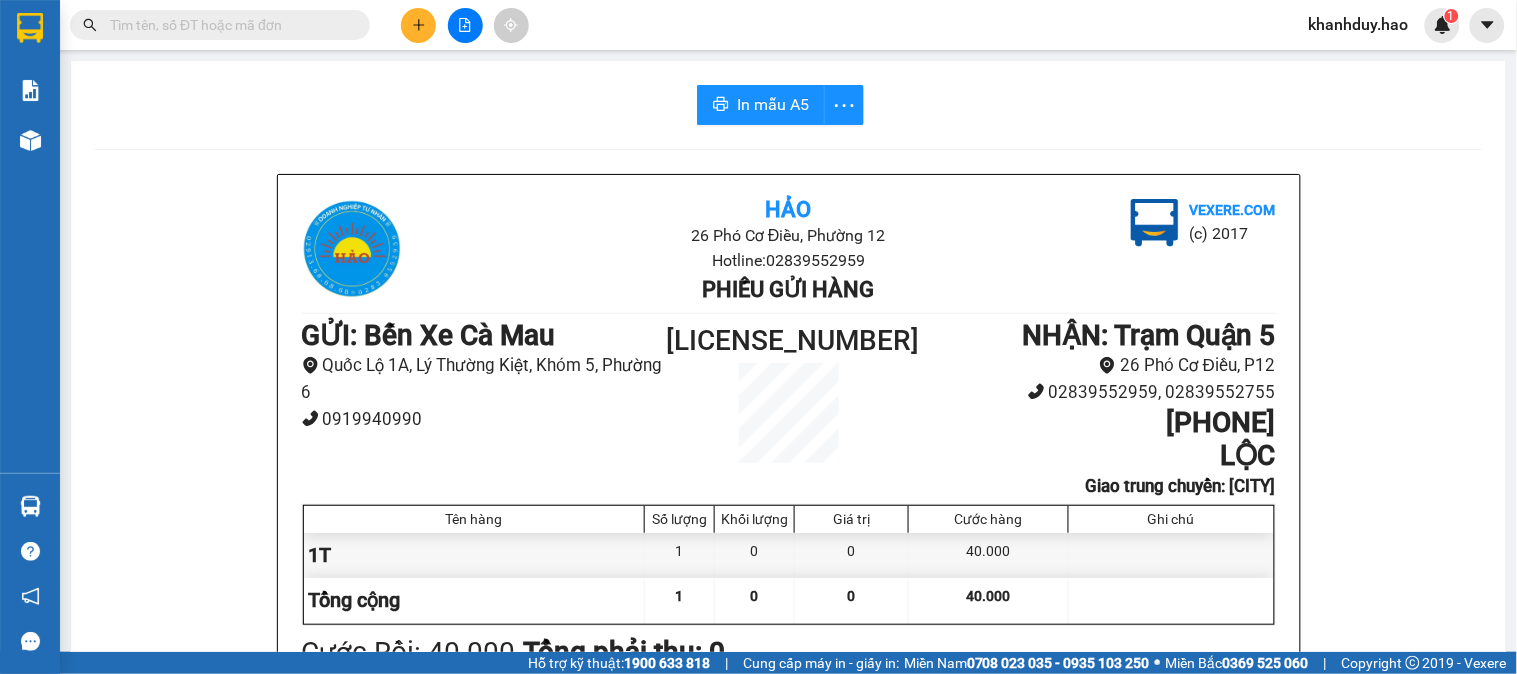 click 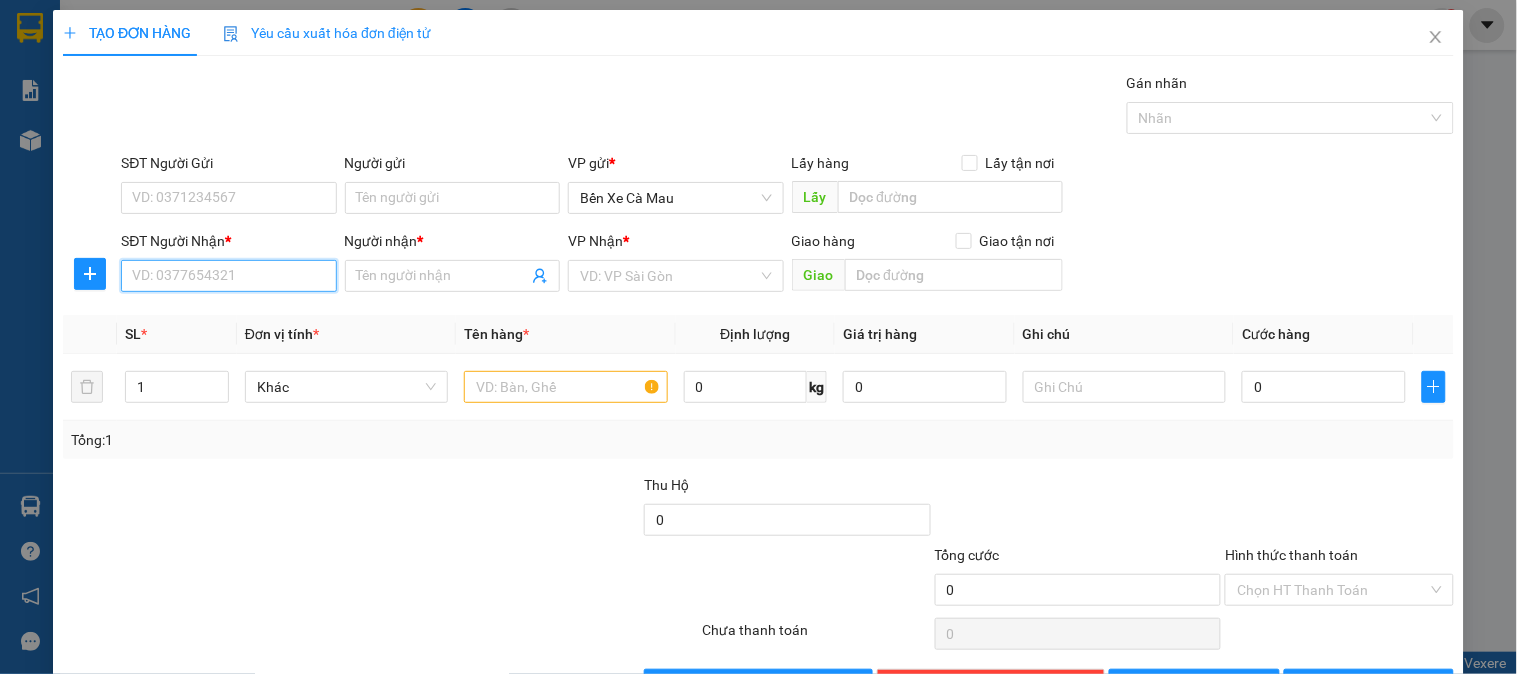 drag, startPoint x: 217, startPoint y: 290, endPoint x: 230, endPoint y: 290, distance: 13 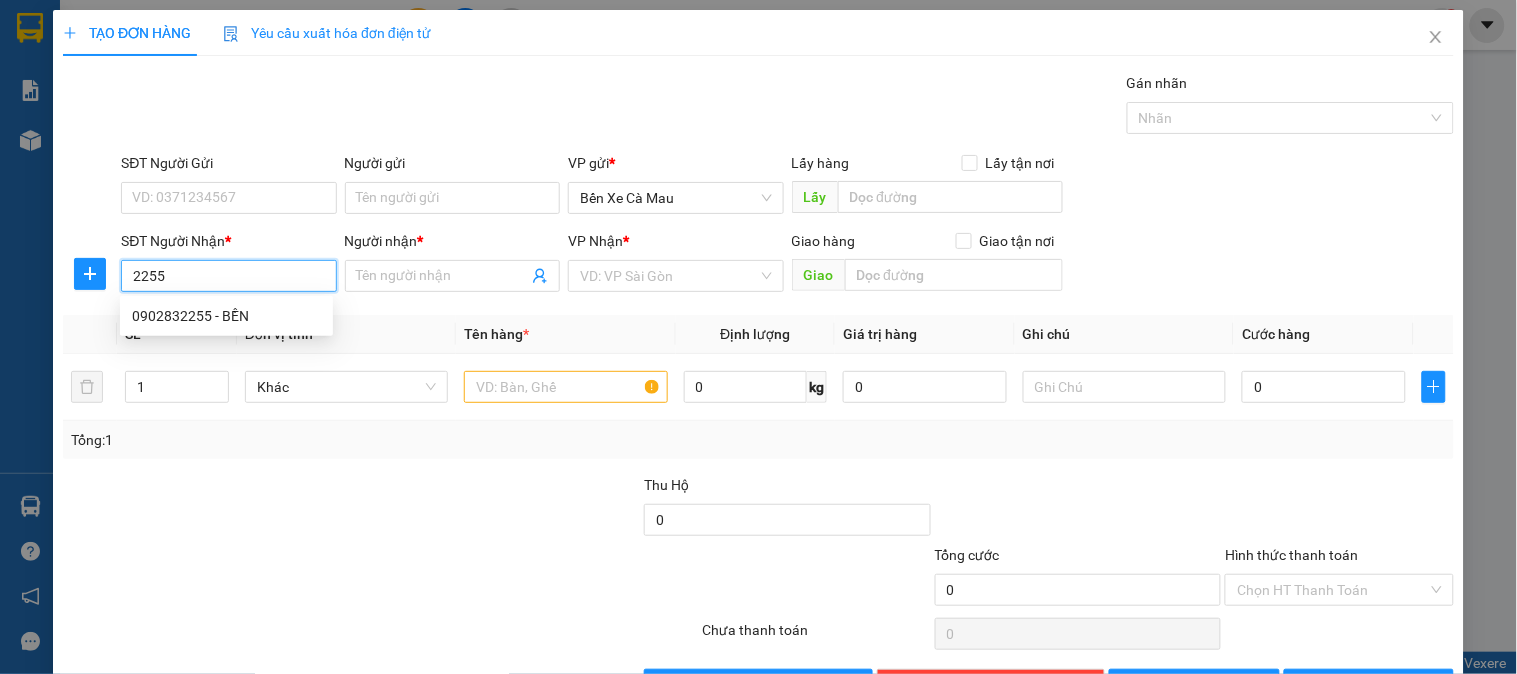 drag, startPoint x: 236, startPoint y: 293, endPoint x: 1516, endPoint y: 452, distance: 1289.8376 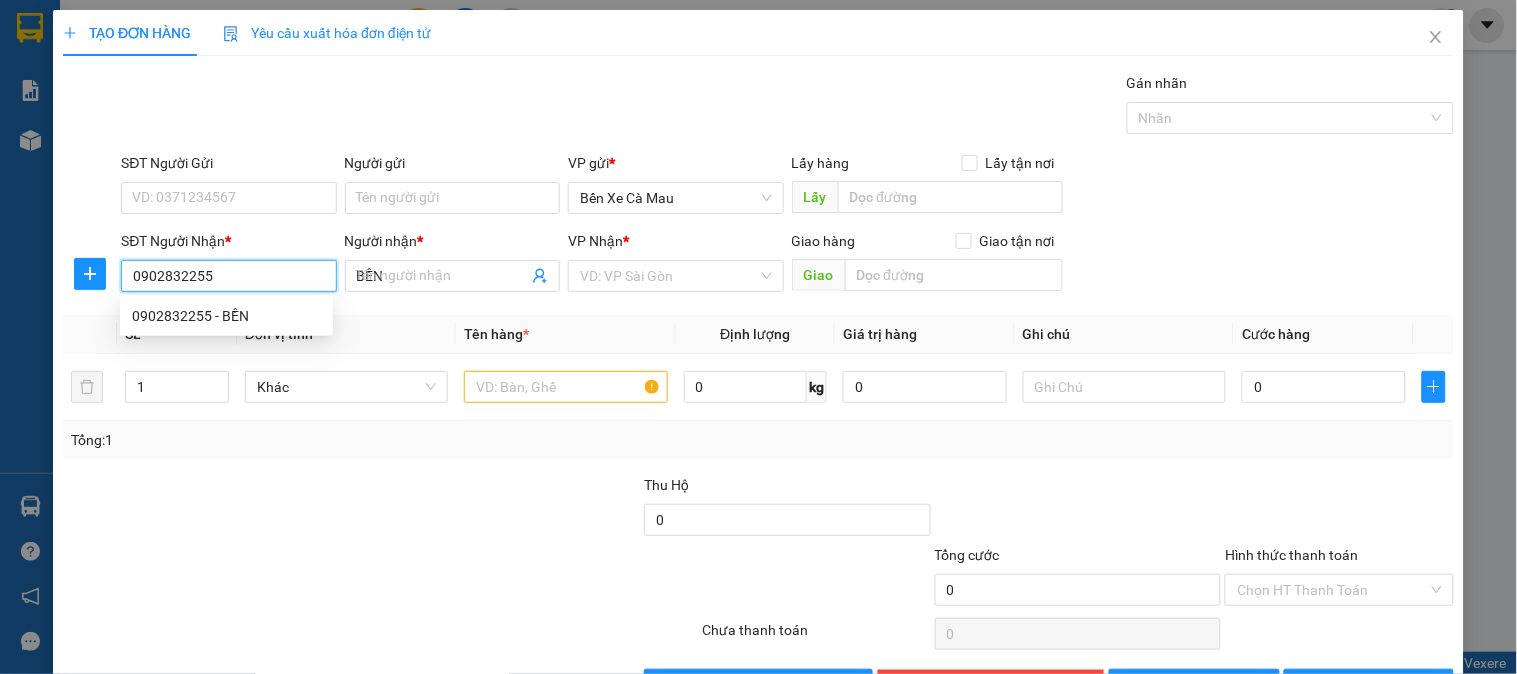 type on "40.000" 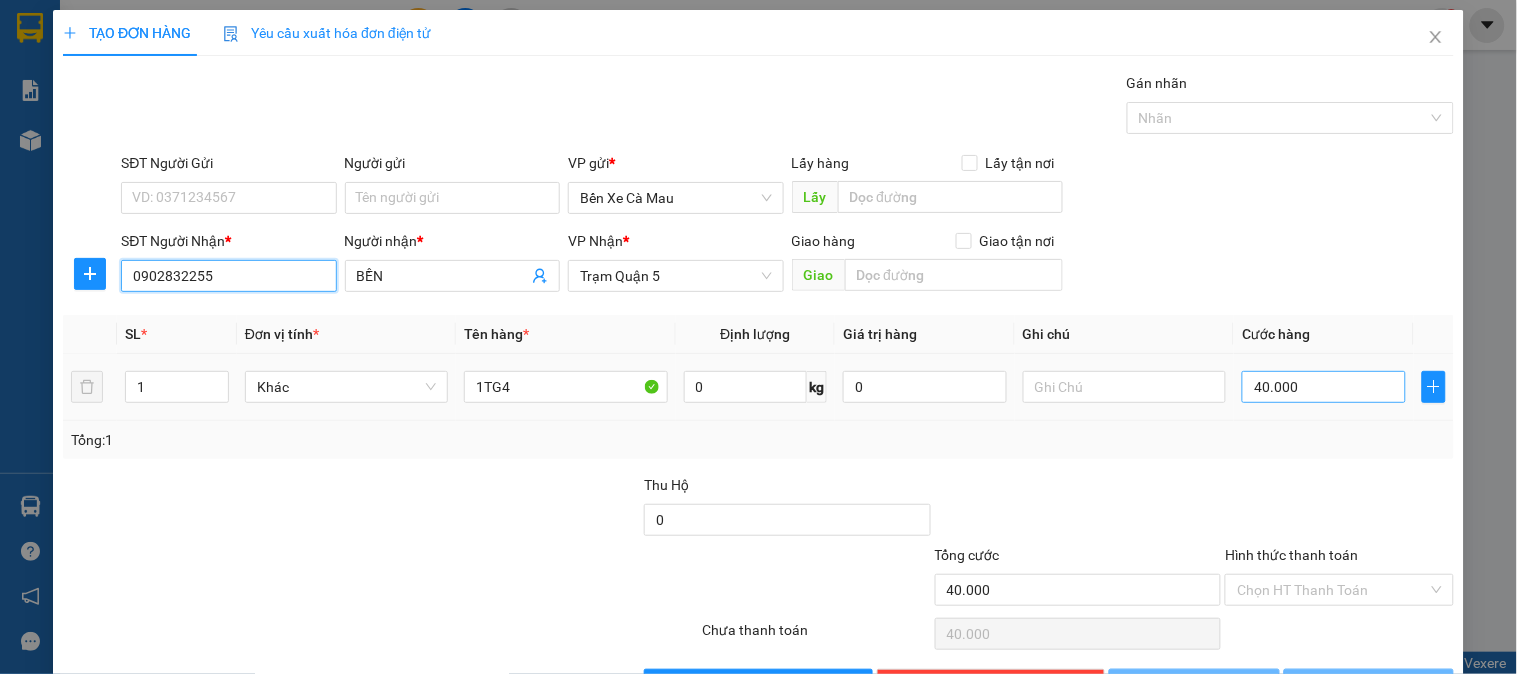 type on "0902832255" 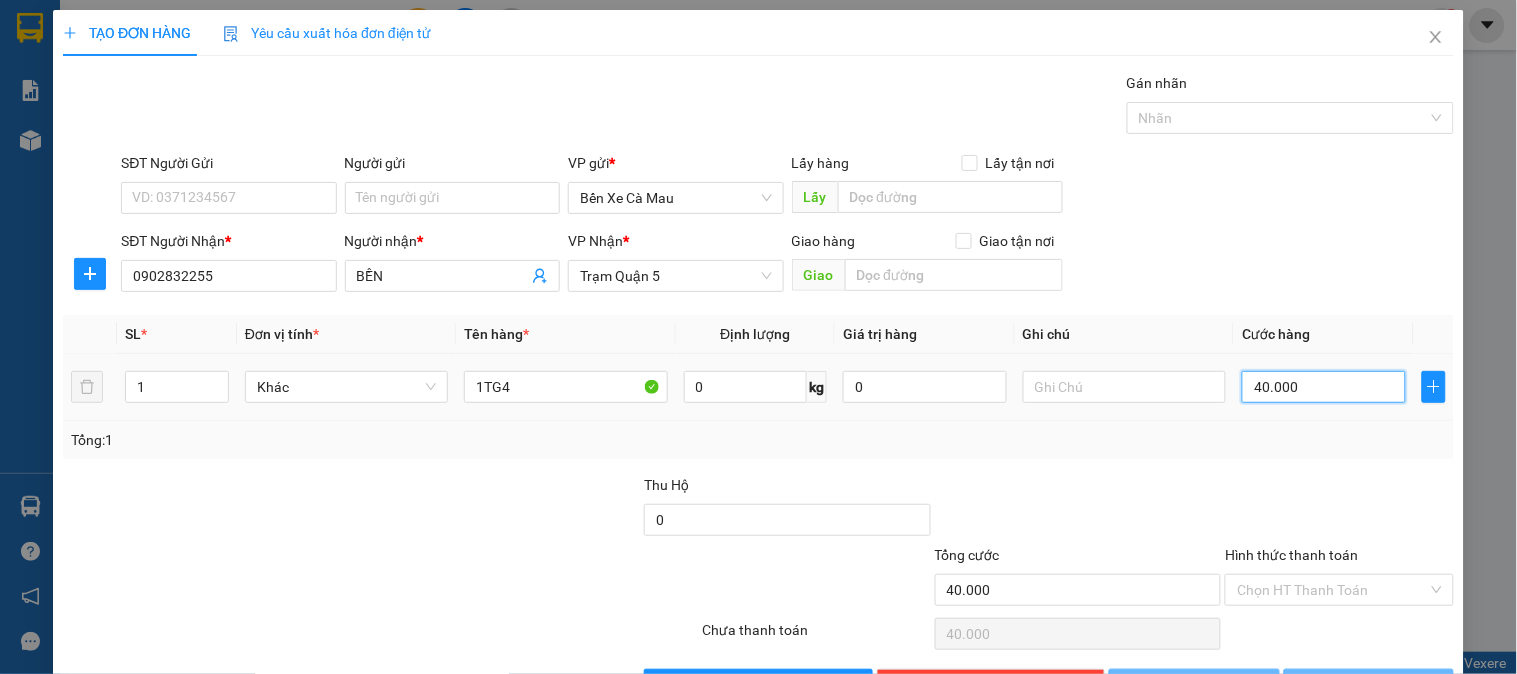 click on "40.000" at bounding box center (1324, 387) 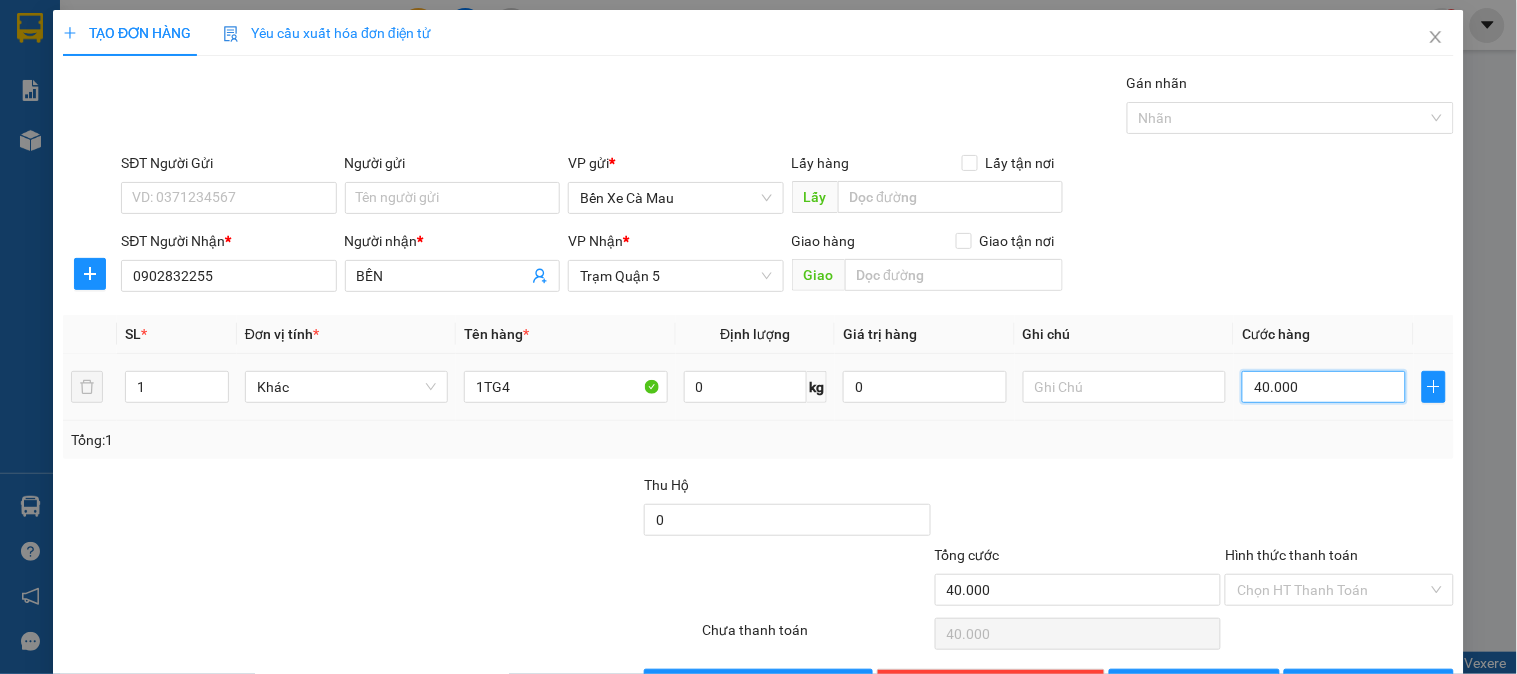type on "0" 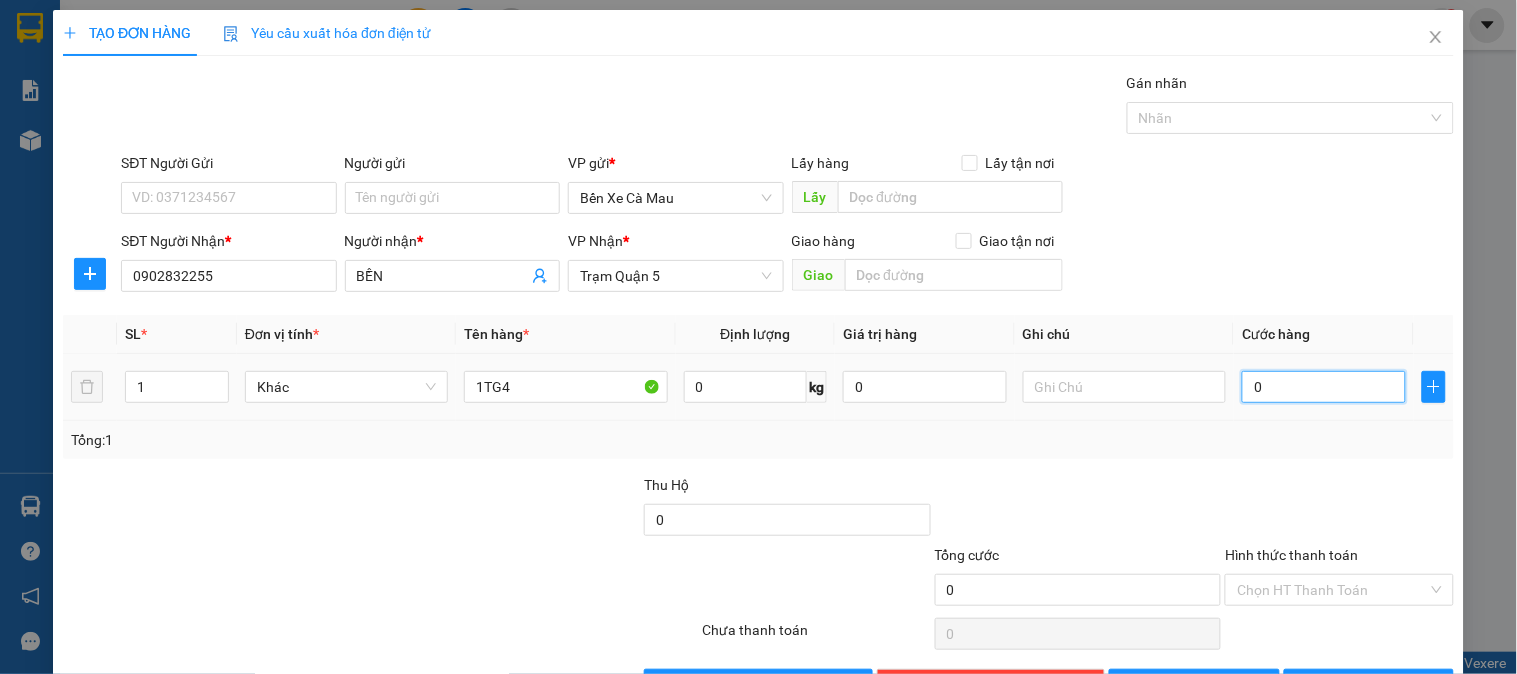 type on "3" 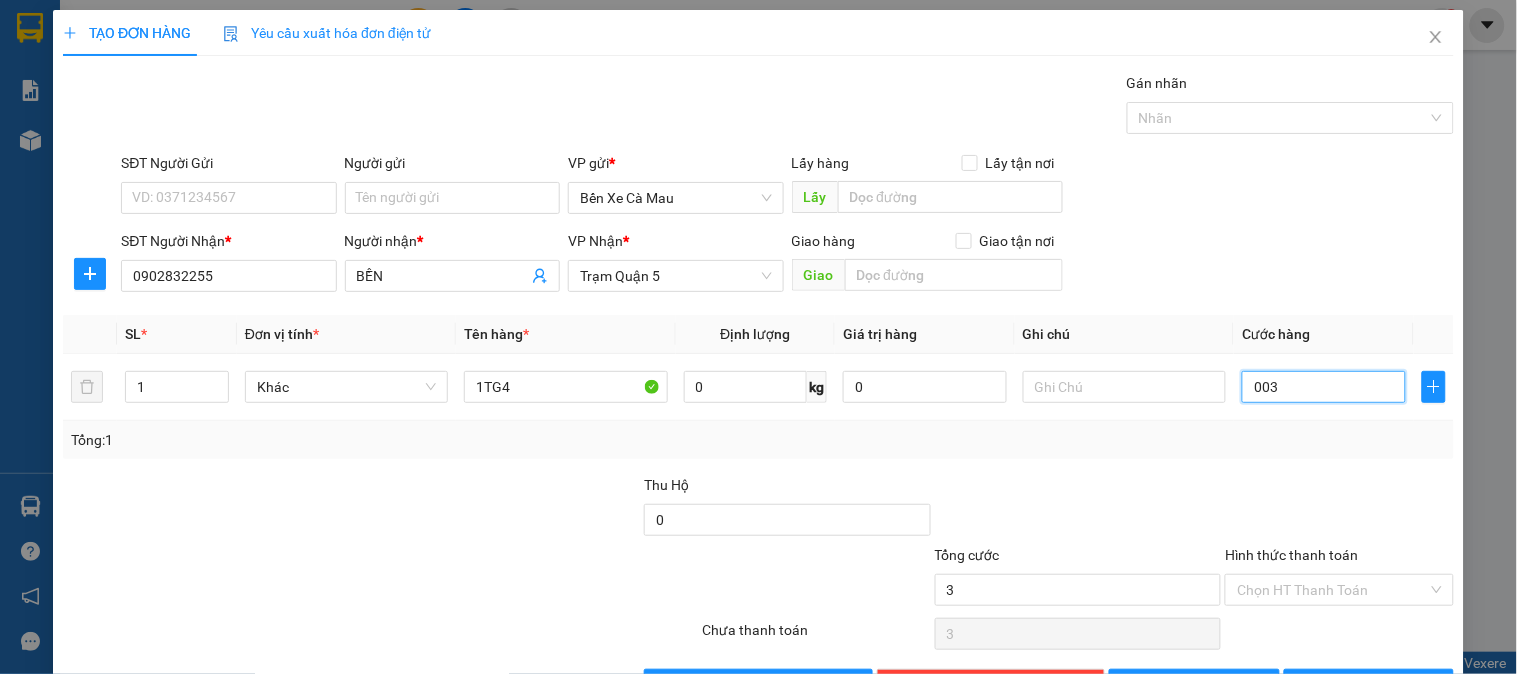 type on "30" 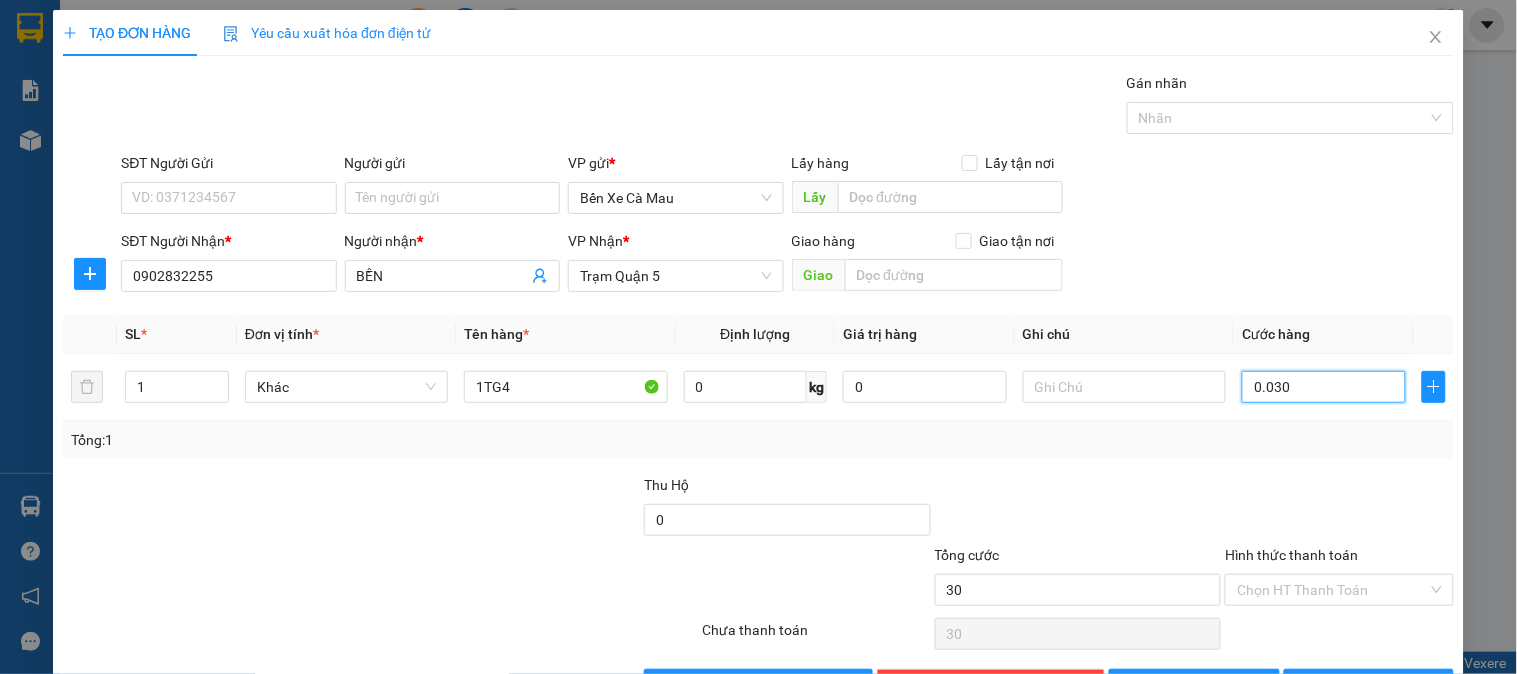 type on "0.030" 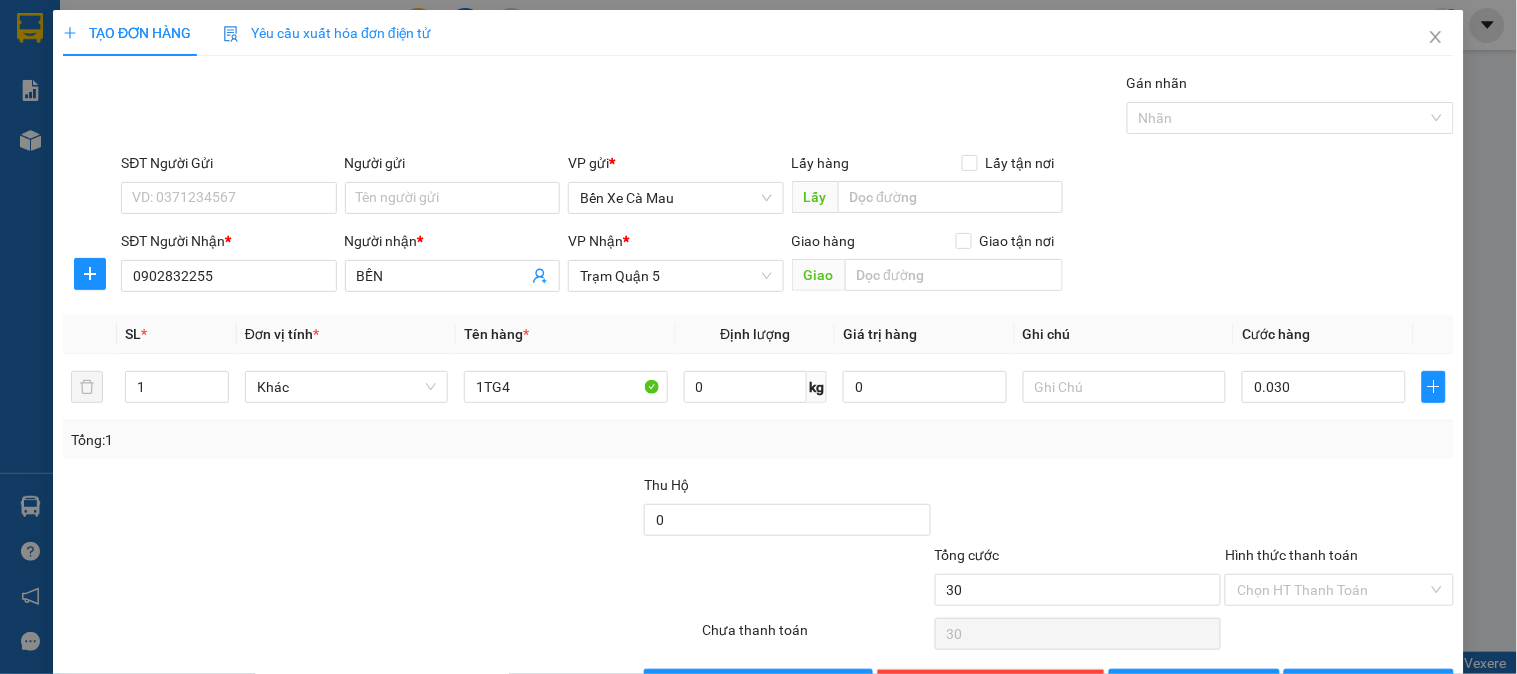 click on "SĐT Người Gửi VD: 0371234567 Người gửi Tên người gửi VP gửi  * Bến Xe Cà Mau Lấy hàng Lấy tận nơi Lấy" at bounding box center (787, 187) 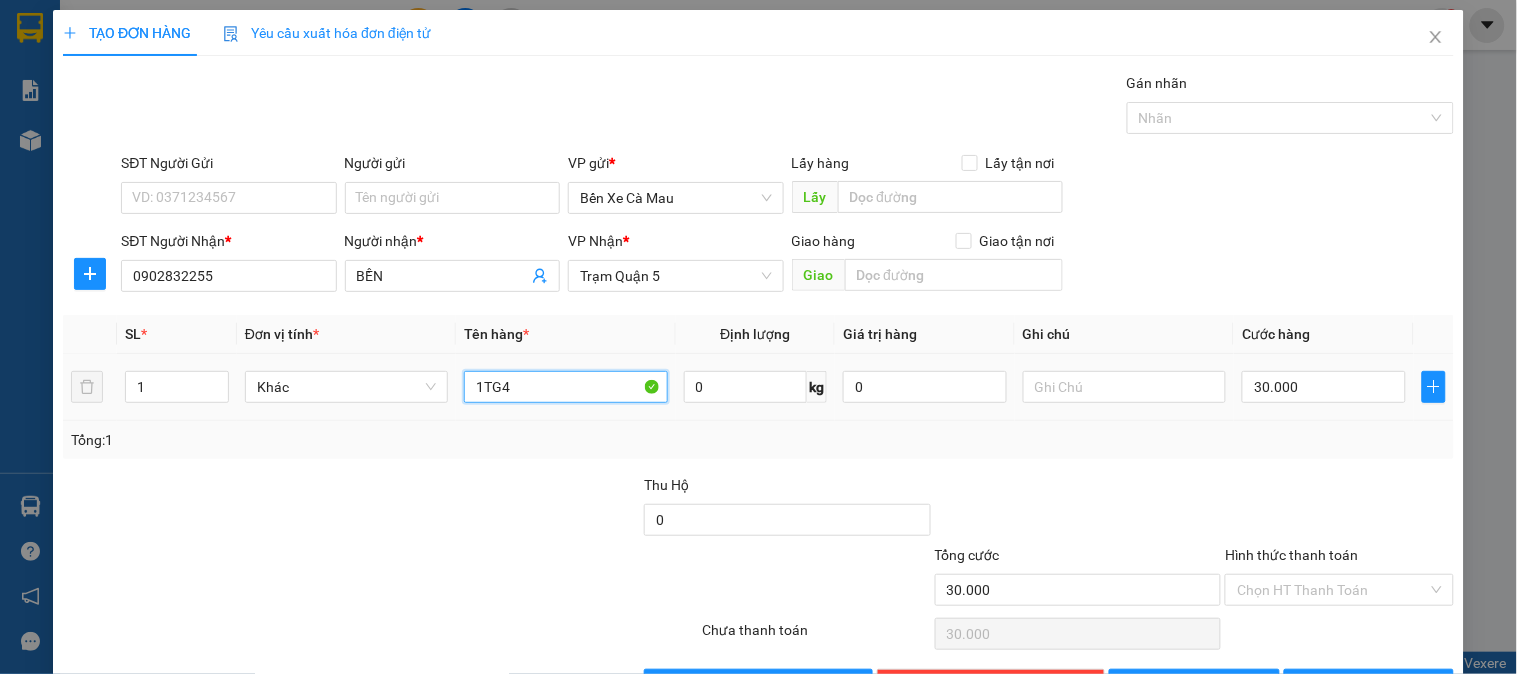 click on "1TG4" at bounding box center [565, 387] 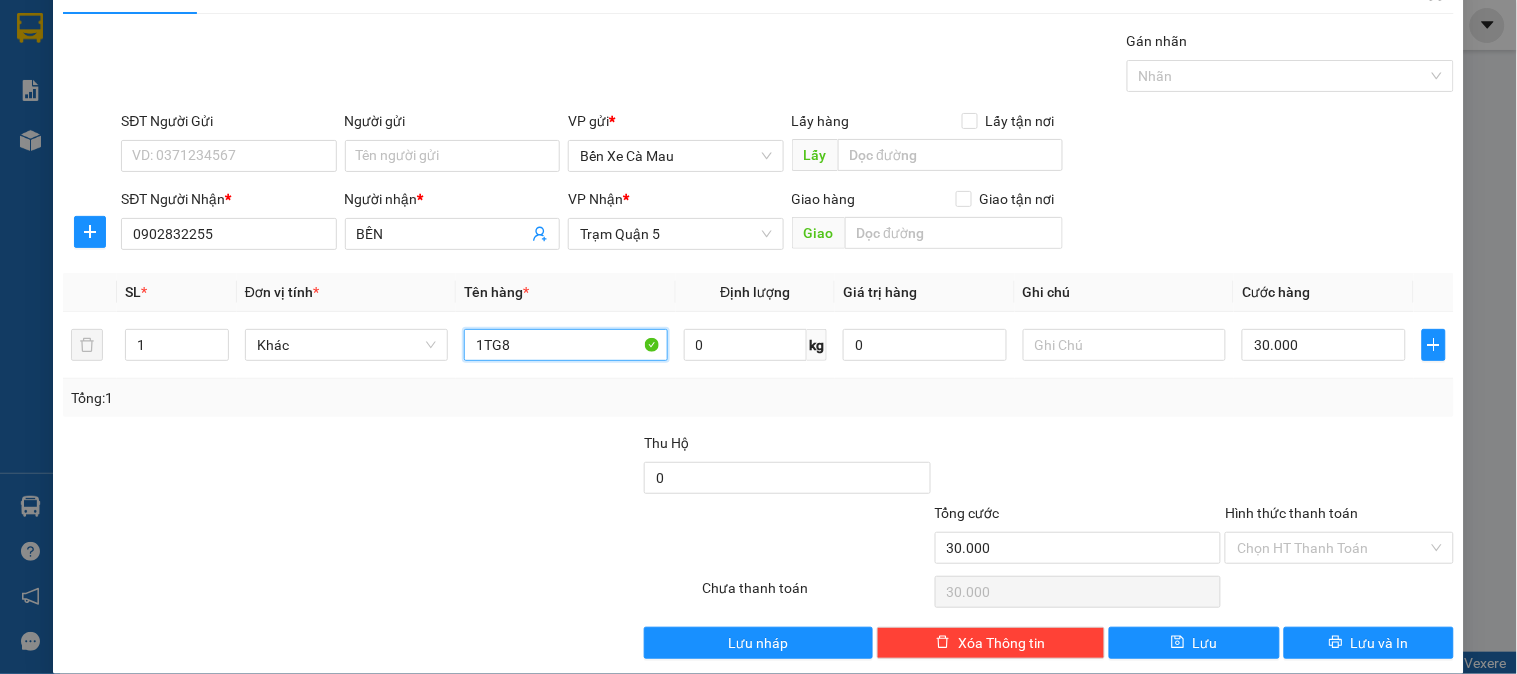 scroll, scrollTop: 65, scrollLeft: 0, axis: vertical 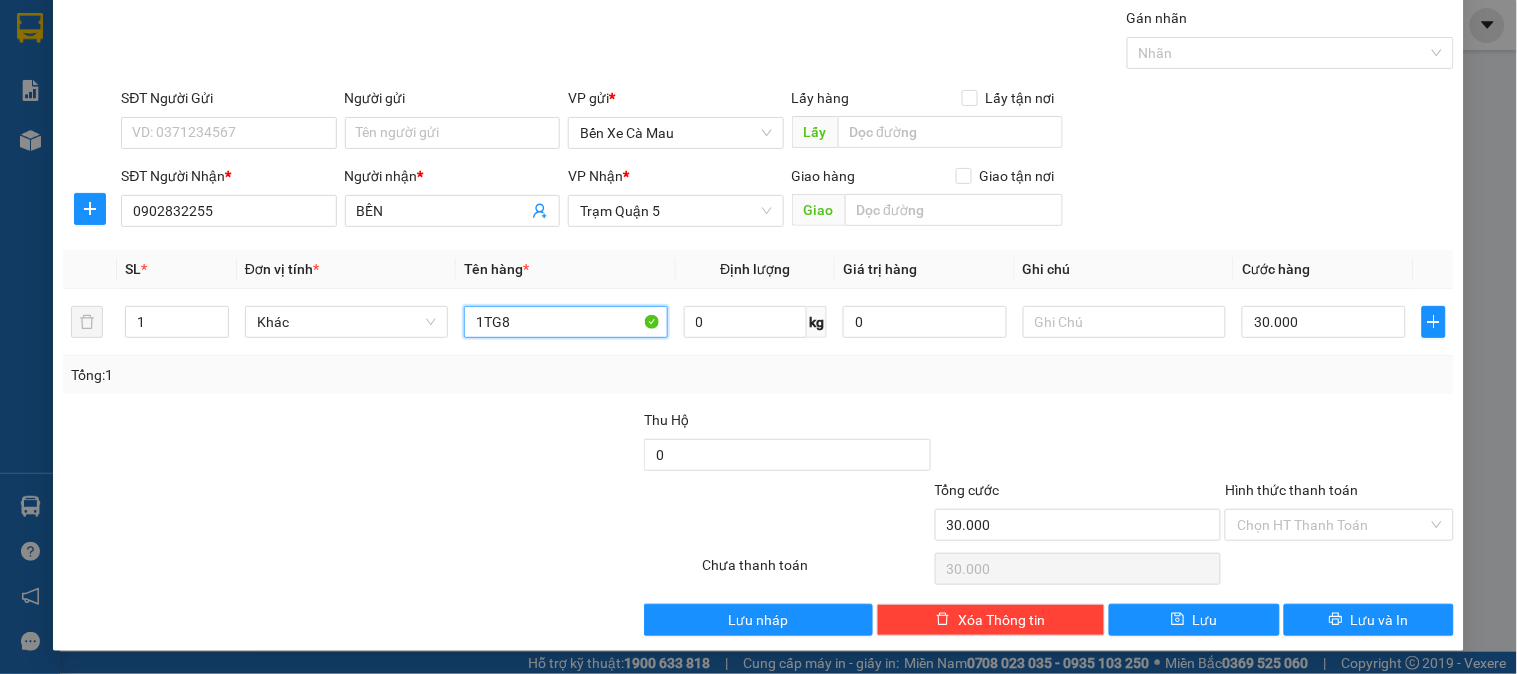 type on "1TG8" 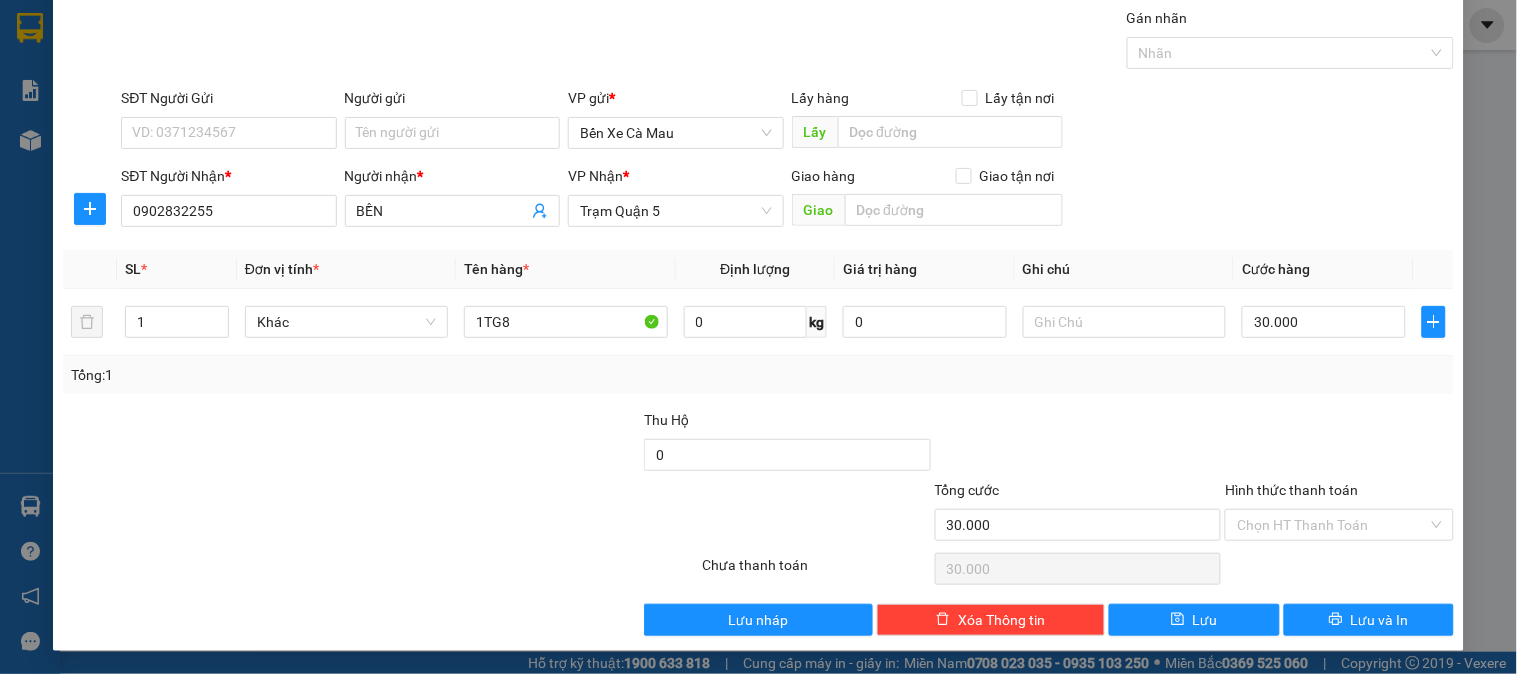 click on "TẠO ĐƠN HÀNG Yêu cầu xuất hóa đơn điện tử Transit Pickup Surcharge Ids Transit Deliver Surcharge Ids Transit Deliver Surcharge Transit Deliver Surcharge Gán nhãn   Nhãn SĐT Người Gửi VD: 0371234567 Người gửi Tên người gửi VP gửi  * Bến Xe Cà Mau Lấy hàng Lấy tận nơi Lấy SĐT Người Nhận  * 0902832255 Người nhận  * BỀN VP Nhận  * Trạm Quận 5 Giao hàng Giao tận nơi Giao SL  * Đơn vị tính  * Tên hàng  * Định lượng Giá trị hàng Ghi chú Cước hàng                   1 Khác 1TG8 0 kg 0 30.000 Tổng:  1 Thu Hộ 0 Tổng cước 30.000 Hình thức thanh toán Chọn HT Thanh Toán Số tiền thu trước 0 Chưa thanh toán 30.000 Chọn HT Thanh Toán Lưu nháp Xóa Thông tin Lưu Lưu và In 1TG8" at bounding box center [758, 298] 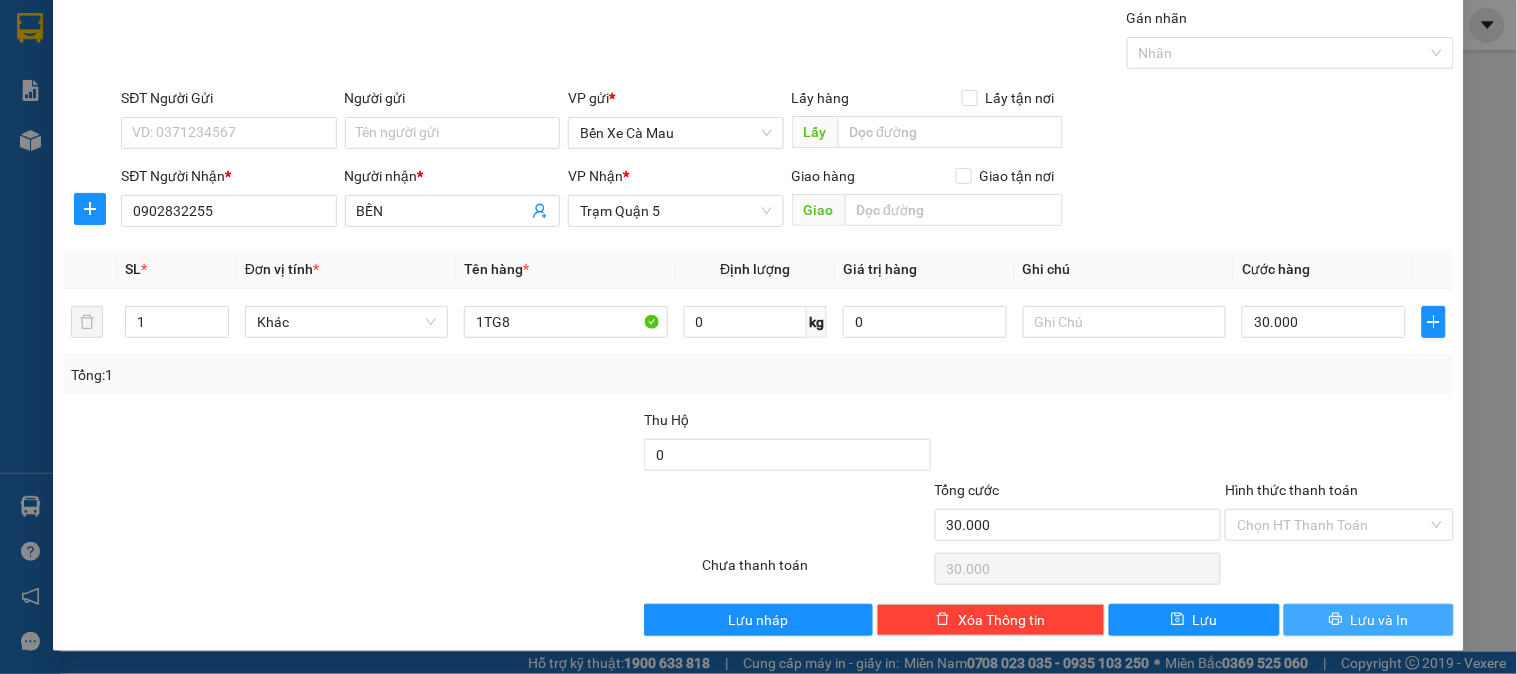 click on "Lưu và In" at bounding box center [1369, 620] 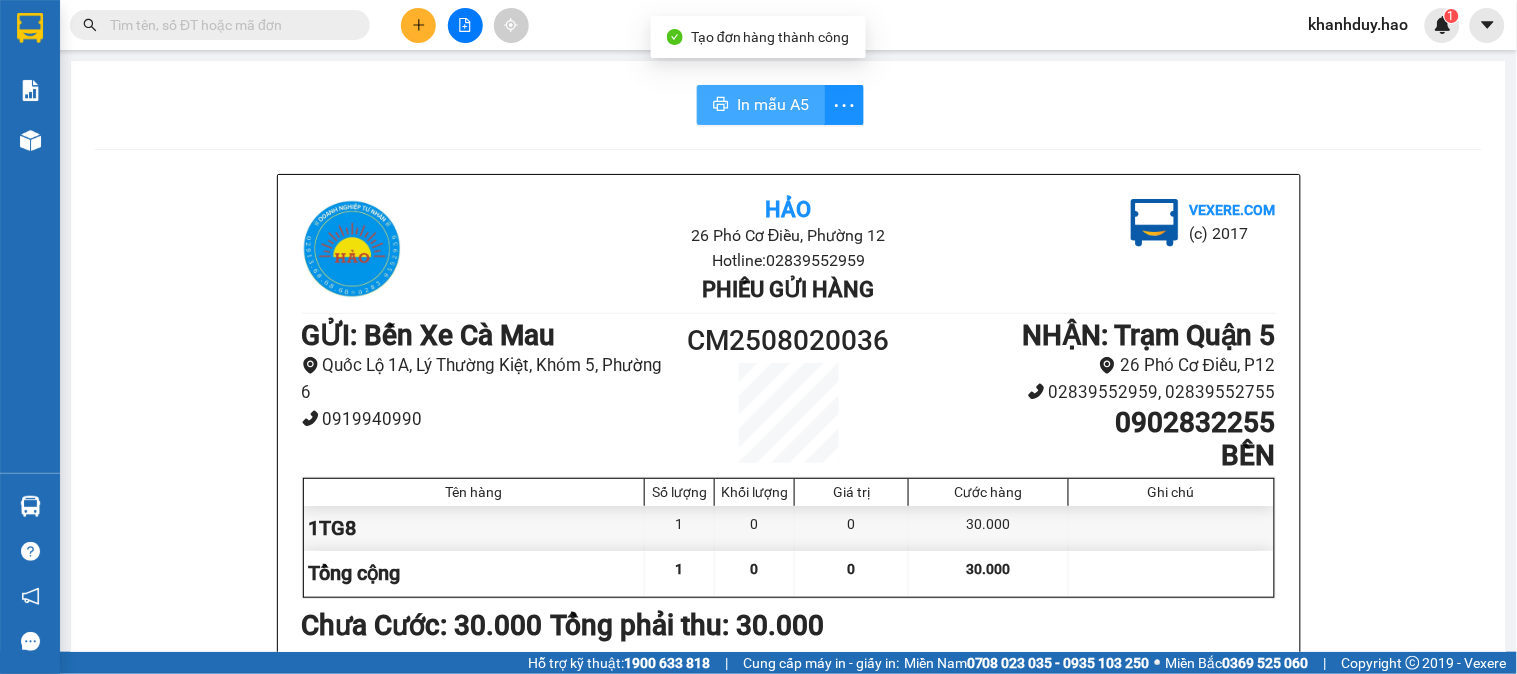 click on "In mẫu A5" at bounding box center (773, 104) 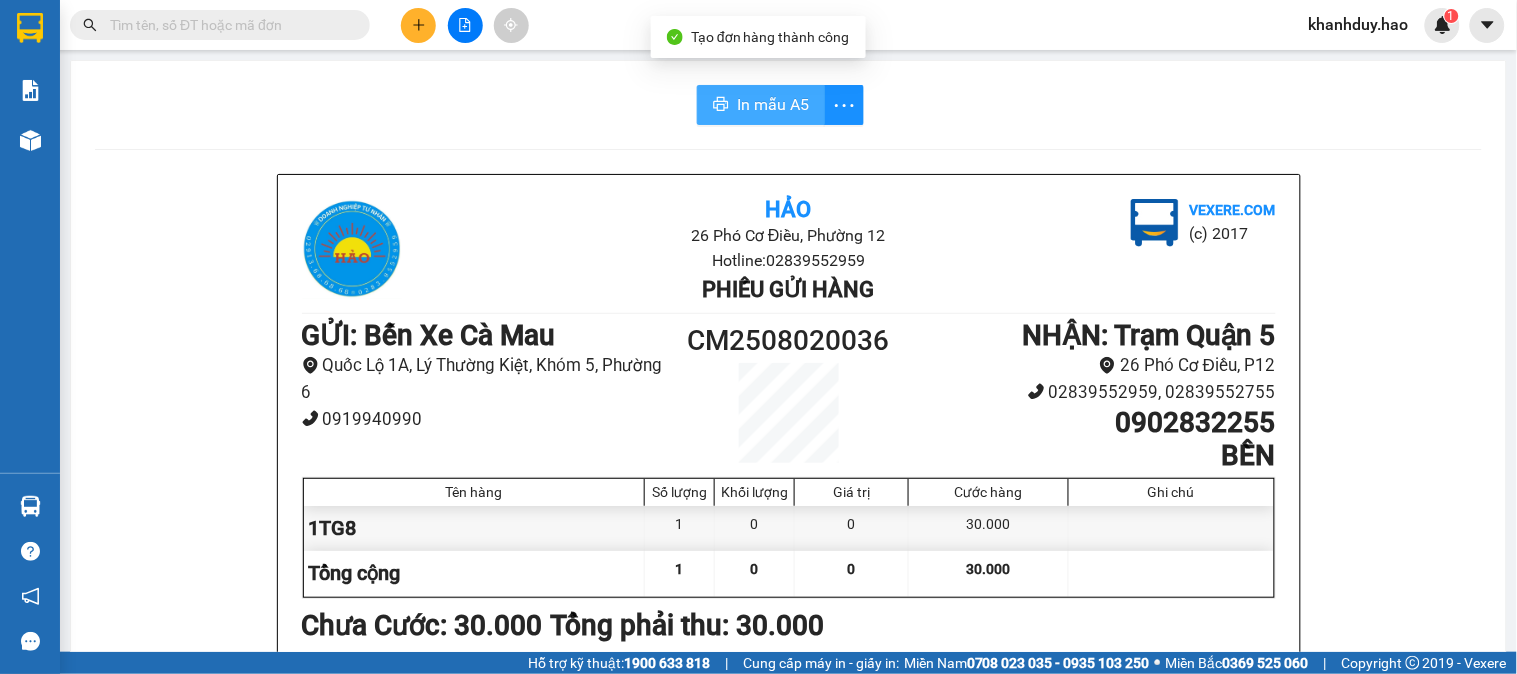 scroll, scrollTop: 0, scrollLeft: 0, axis: both 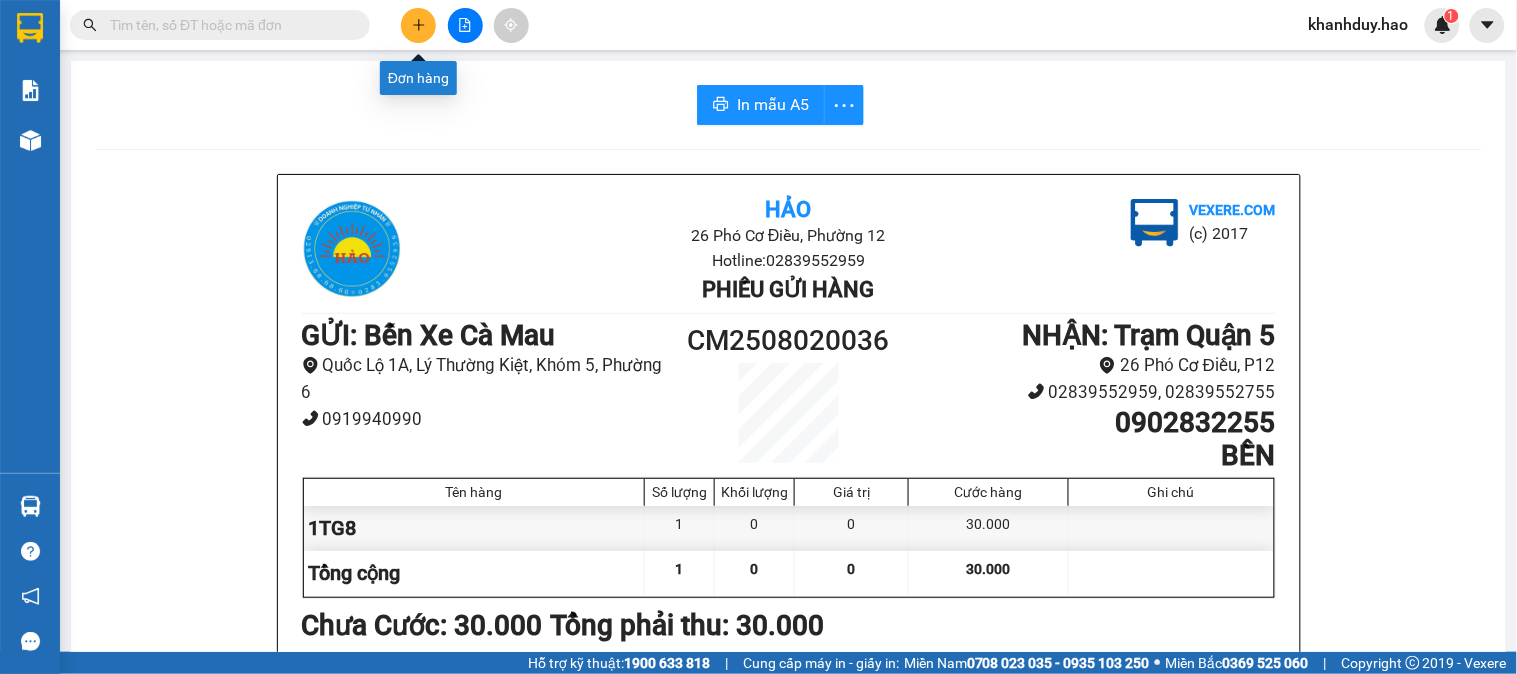 click at bounding box center [418, 25] 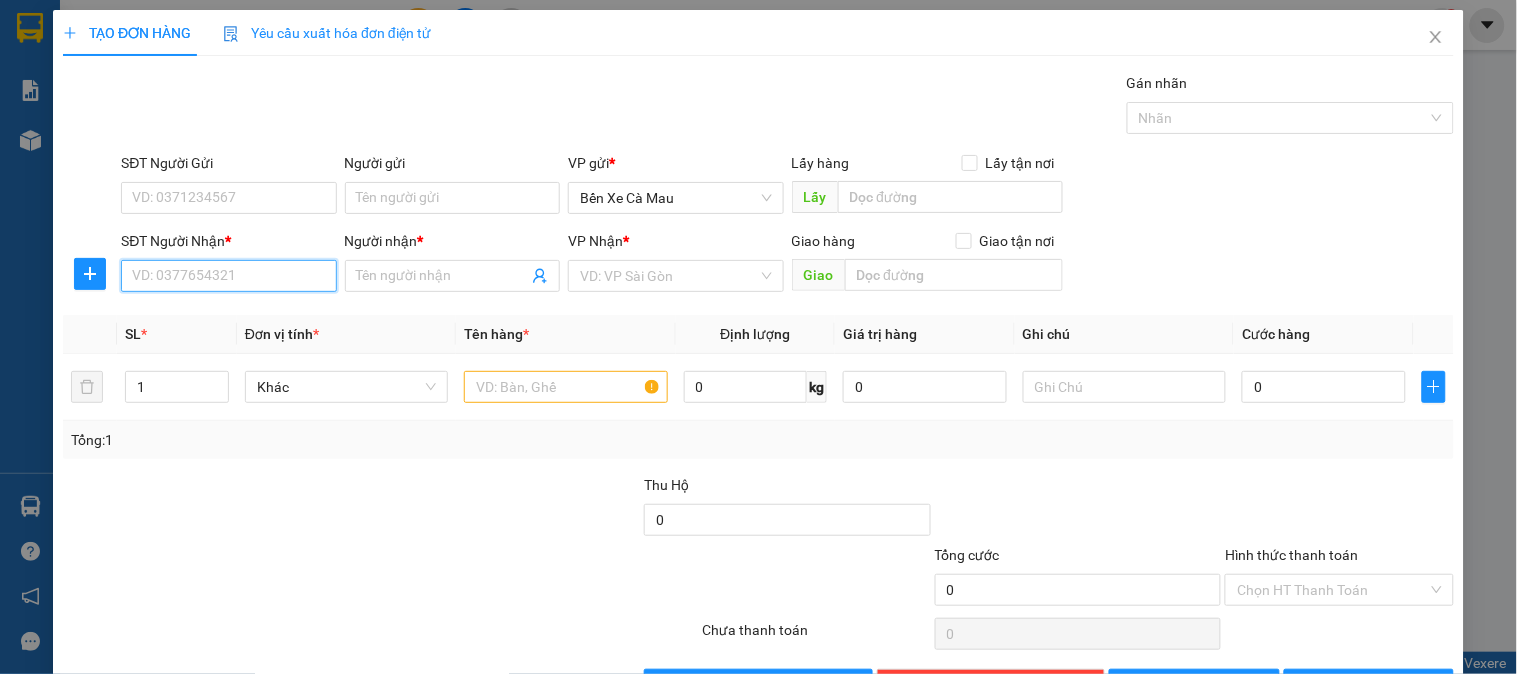 click on "SĐT Người Nhận  *" at bounding box center (228, 276) 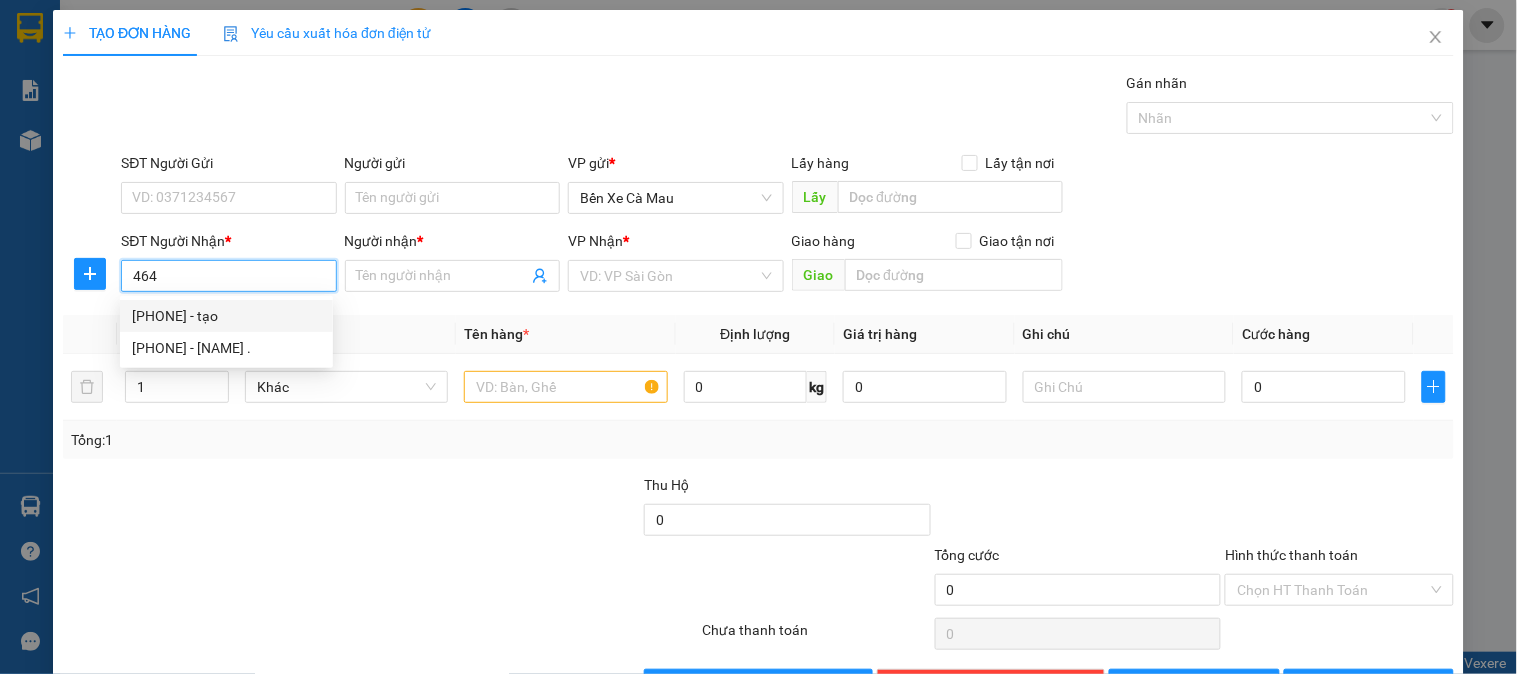 click on "0947445464 - tạo" at bounding box center [226, 316] 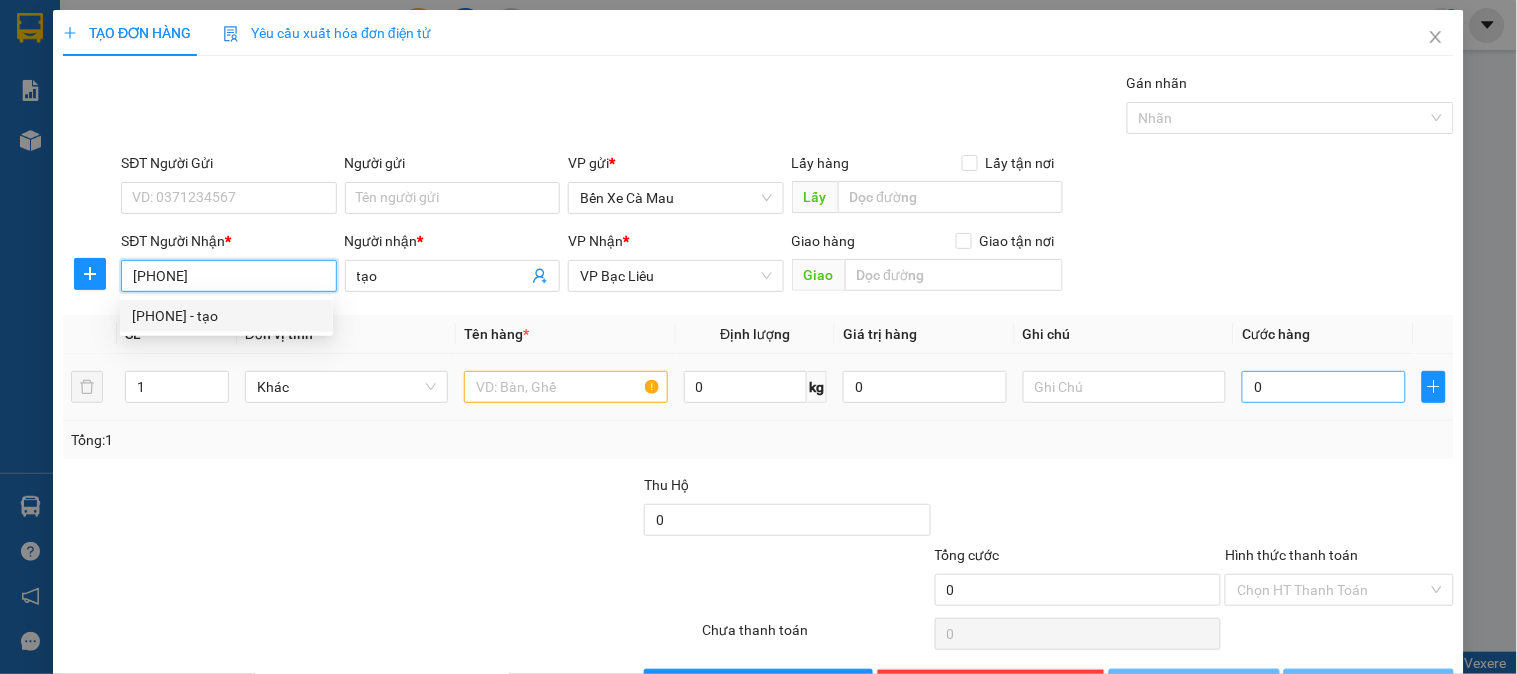 type on "100.000" 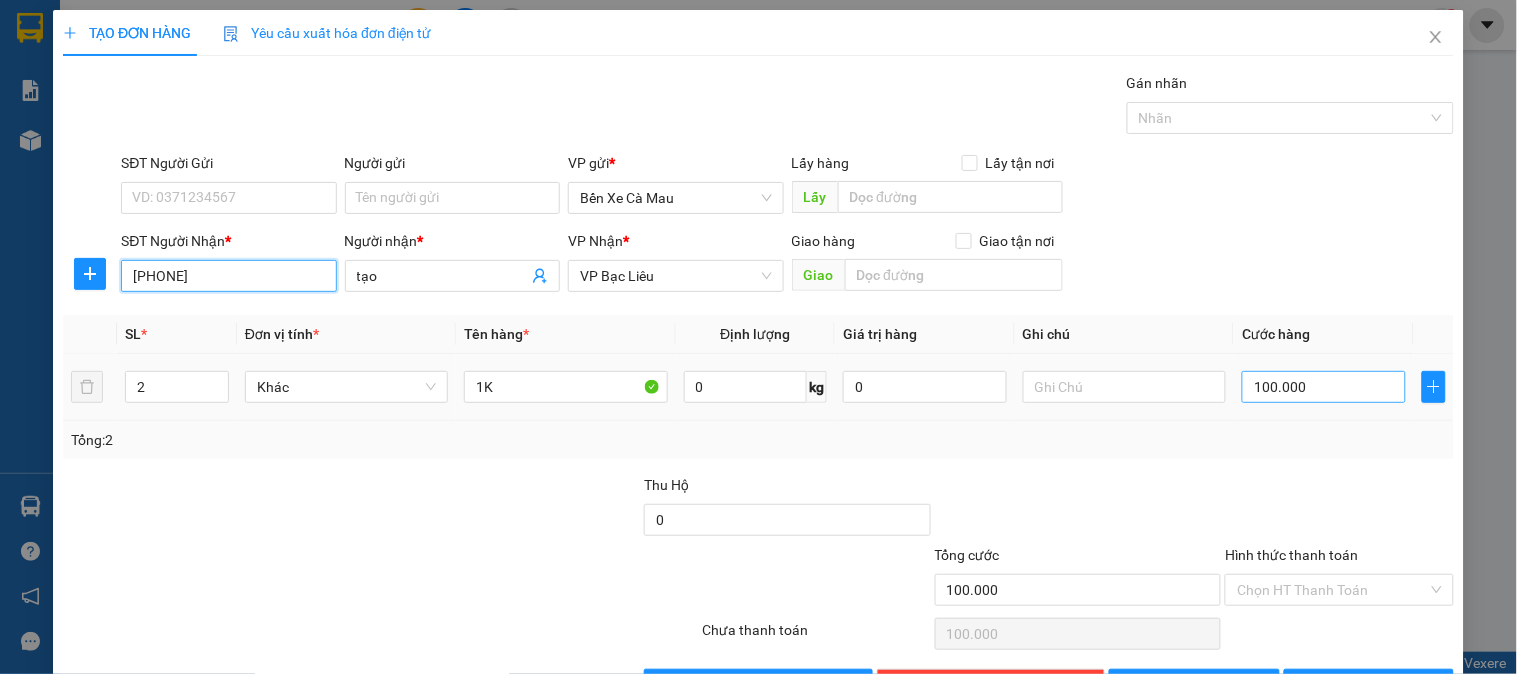 type on "[PHONE]" 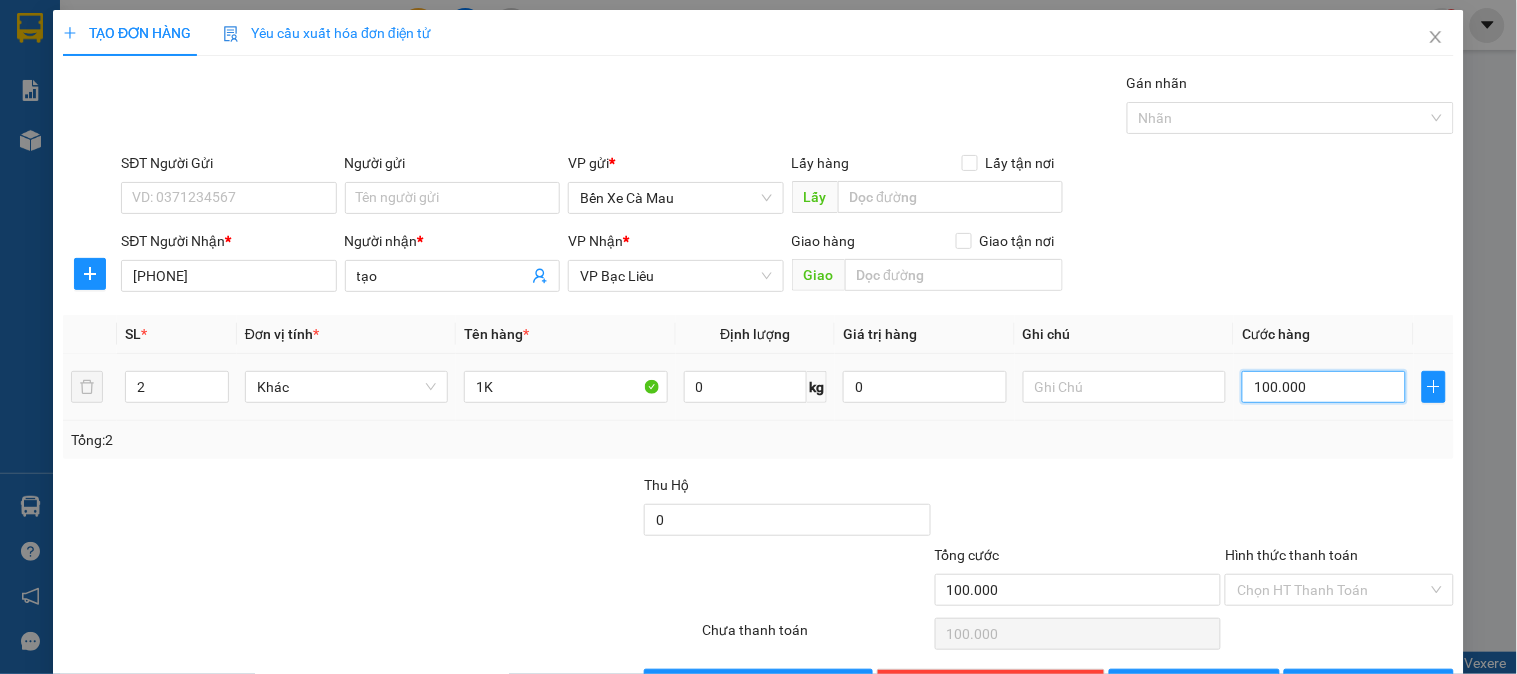 type on "0" 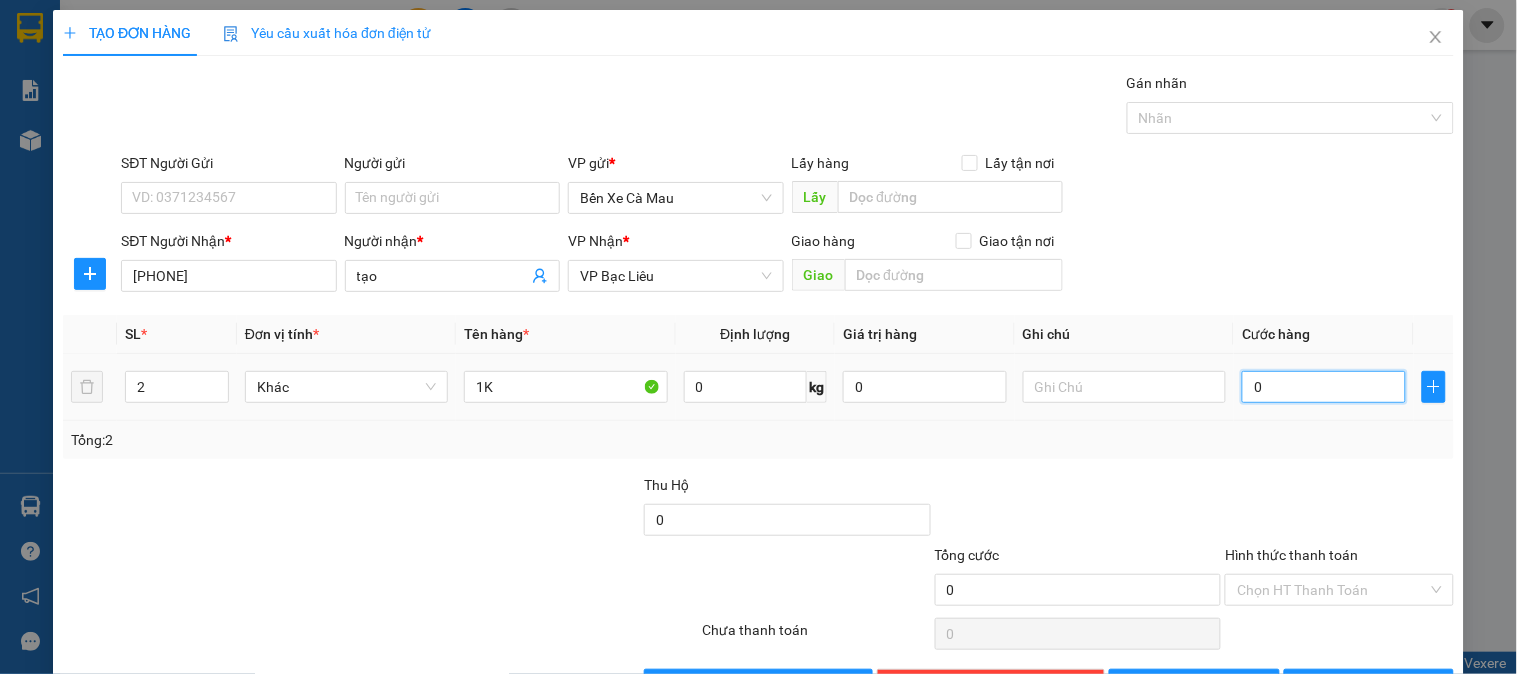 click on "0" at bounding box center [1324, 387] 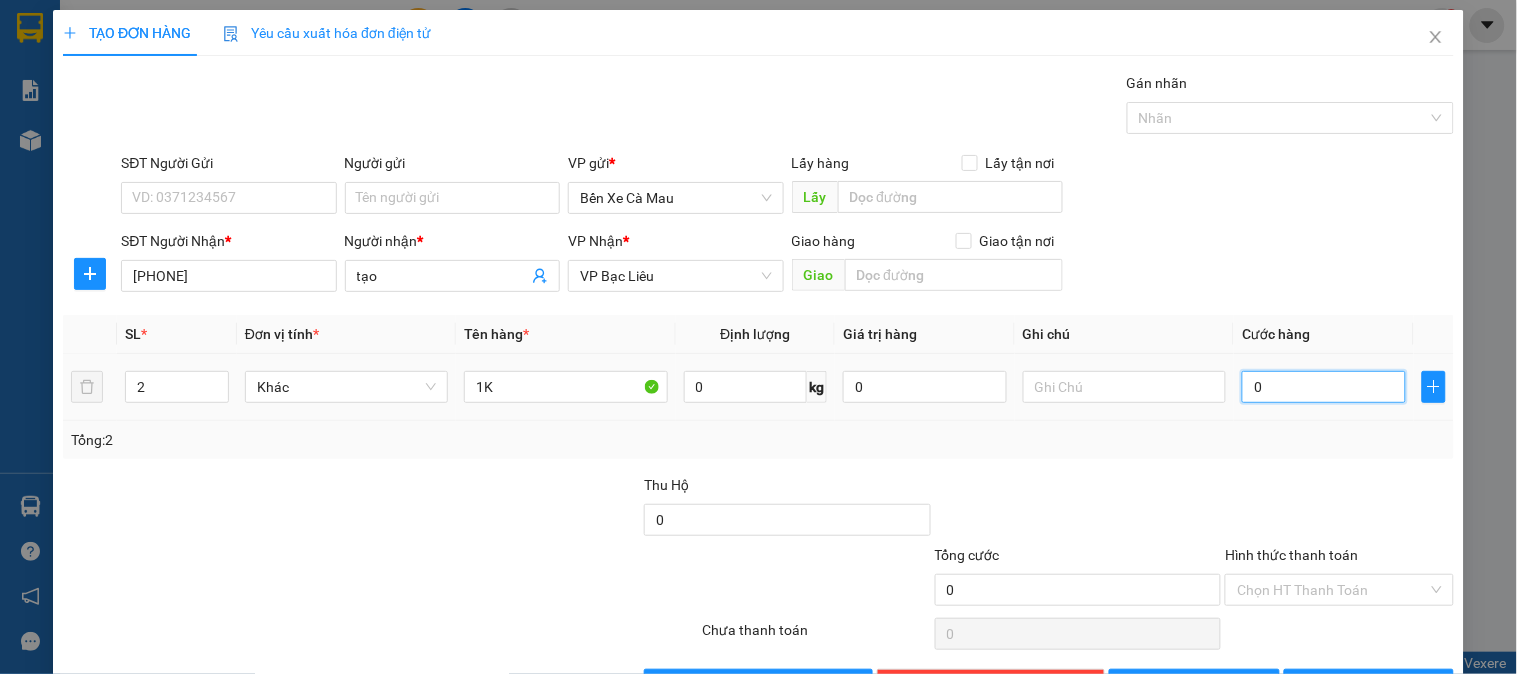 type on "4" 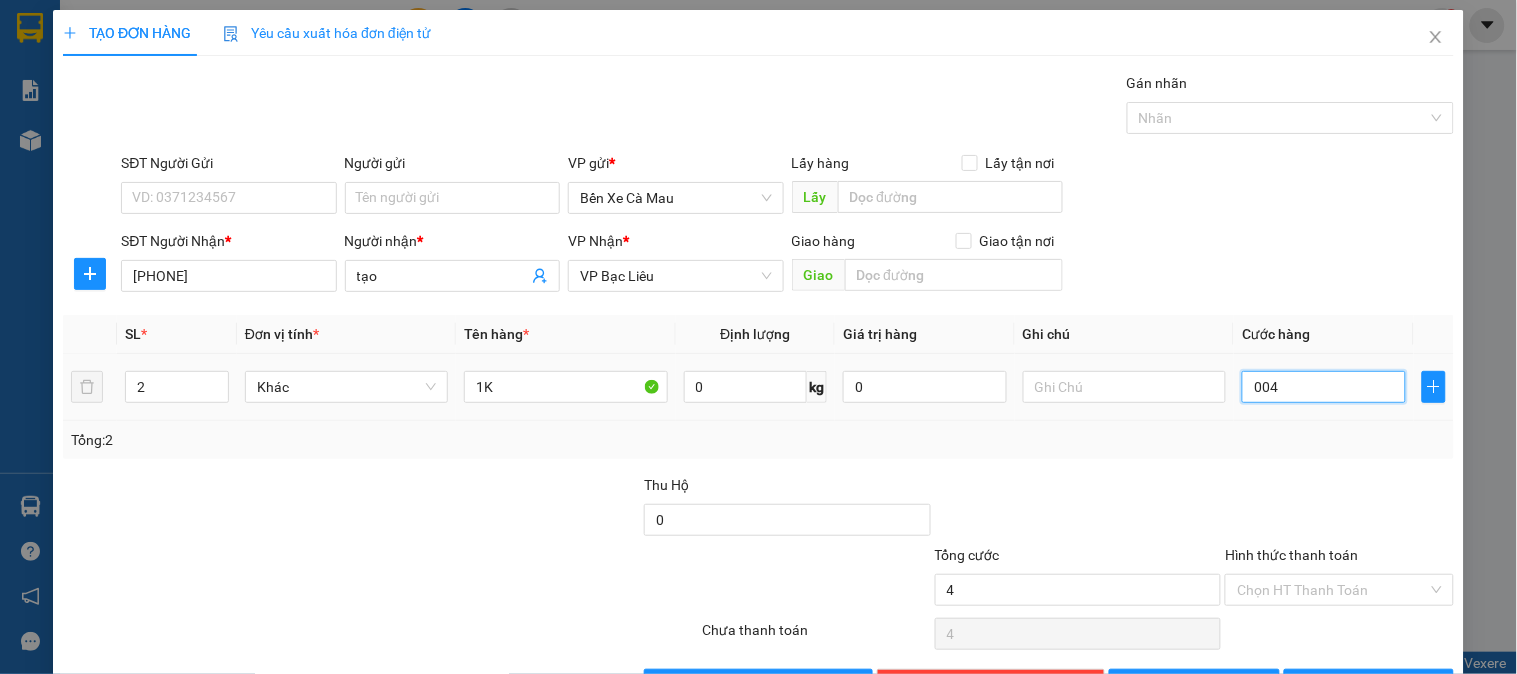 type on "40" 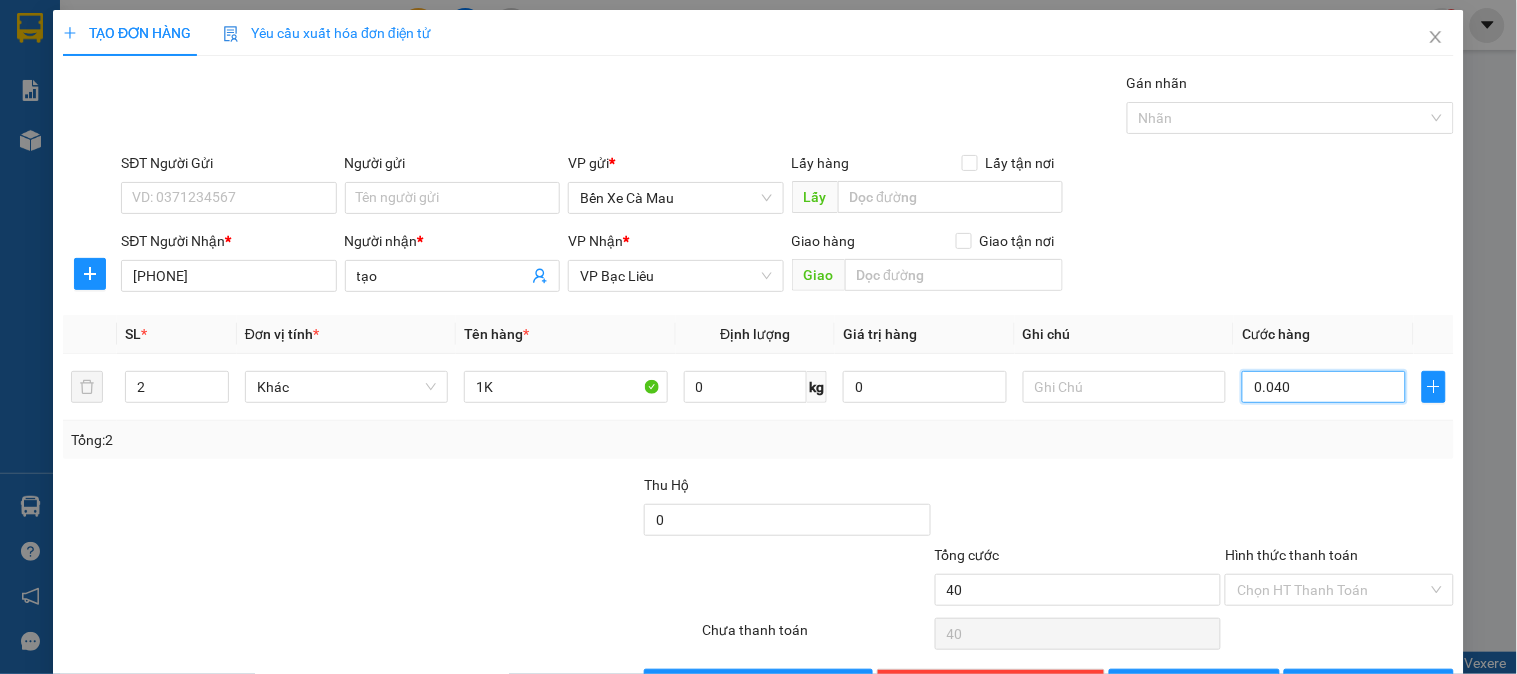 type on "0.040" 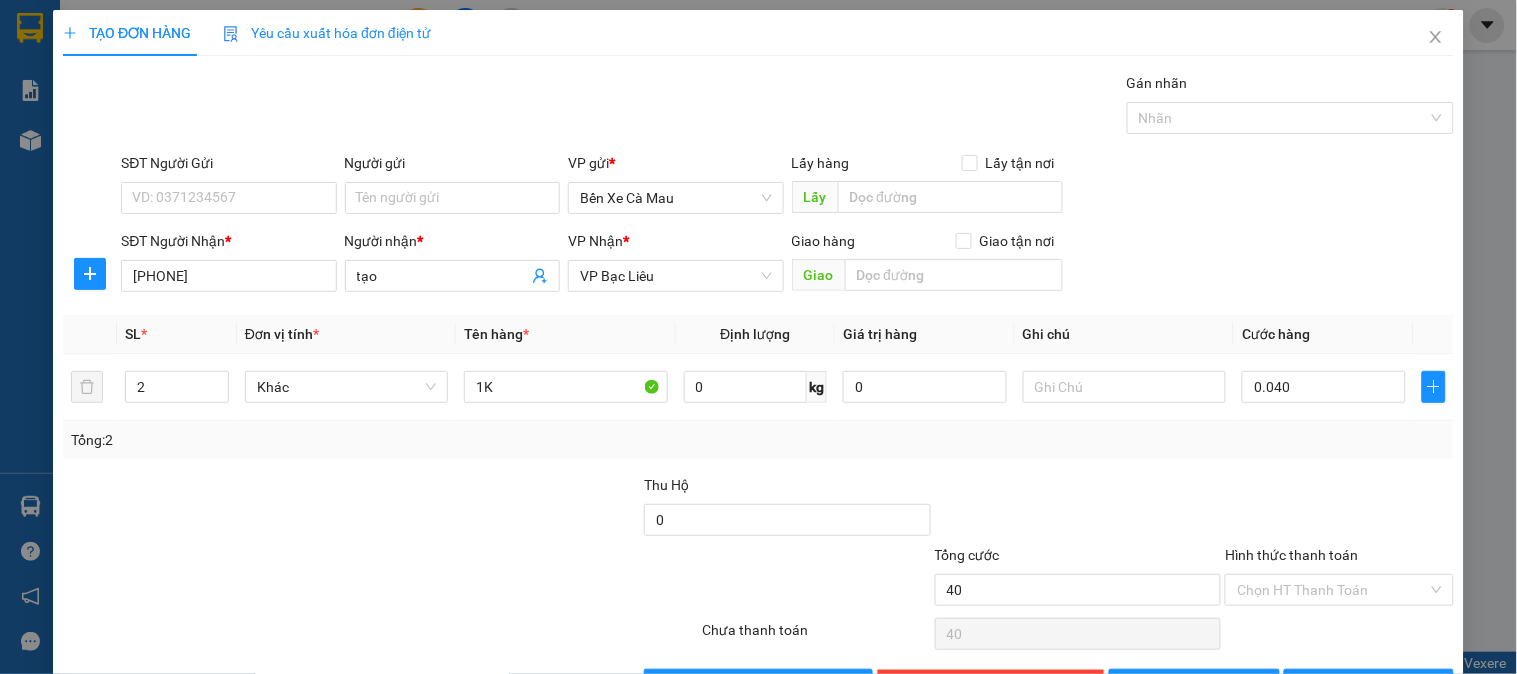 click on "SĐT Người Gửi VD: 0371234567 Người gửi Tên người gửi VP gửi  * Bến Xe Cà Mau Lấy hàng Lấy tận nơi Lấy" at bounding box center [787, 187] 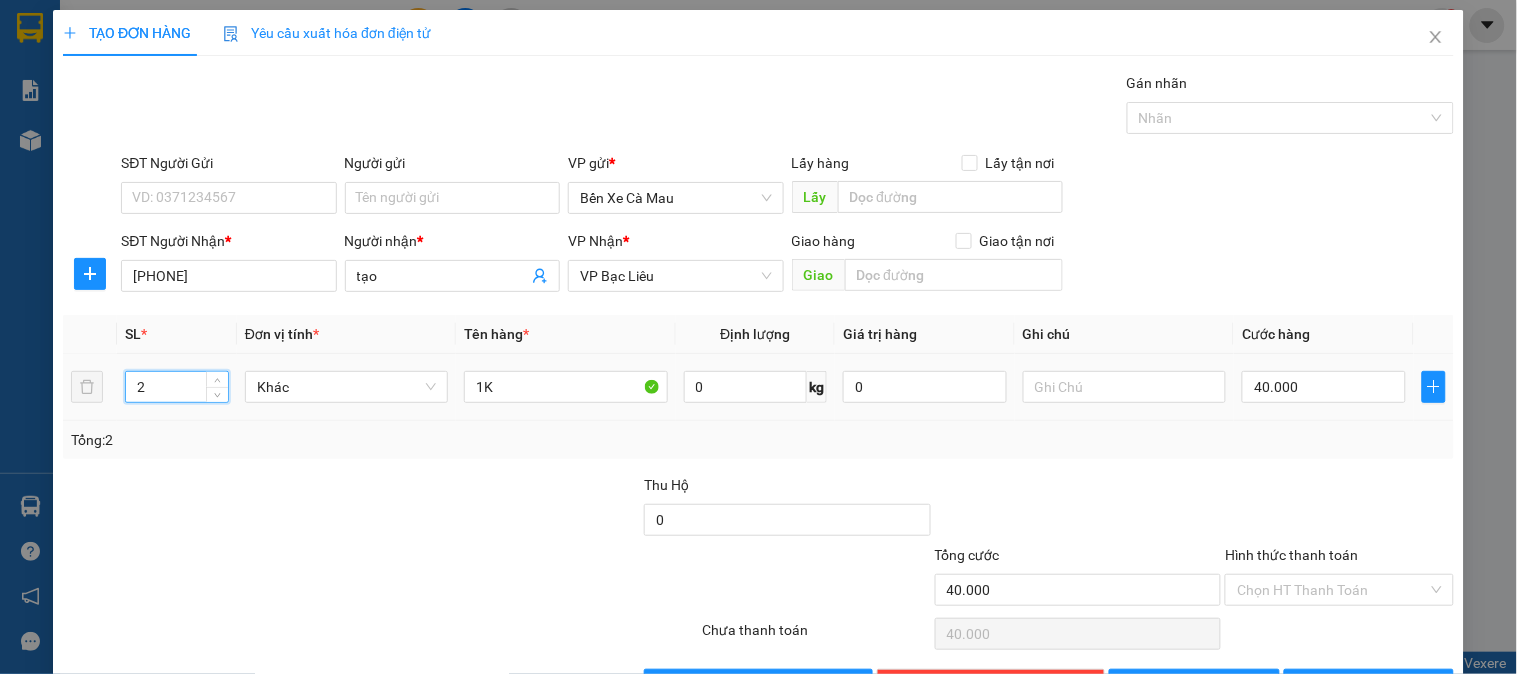 click on "2" at bounding box center [177, 387] 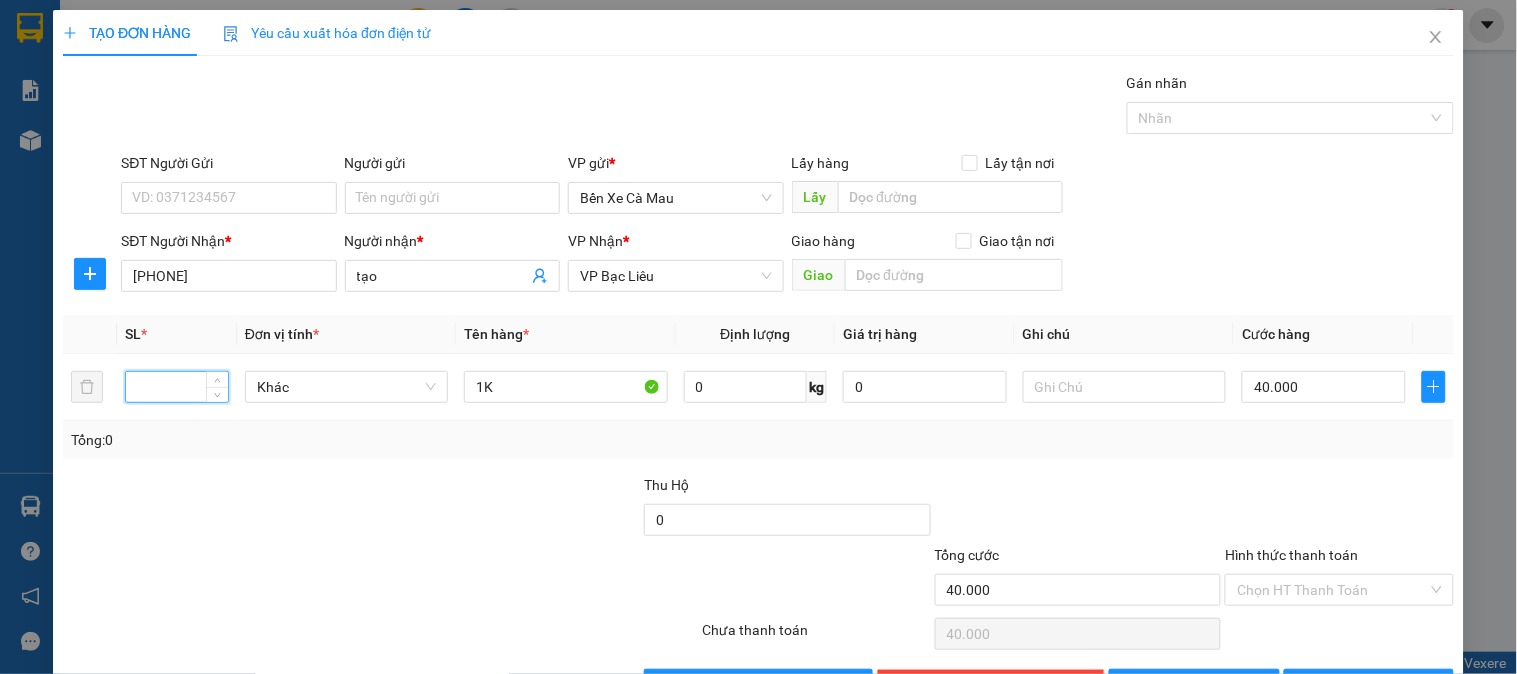 type on "1" 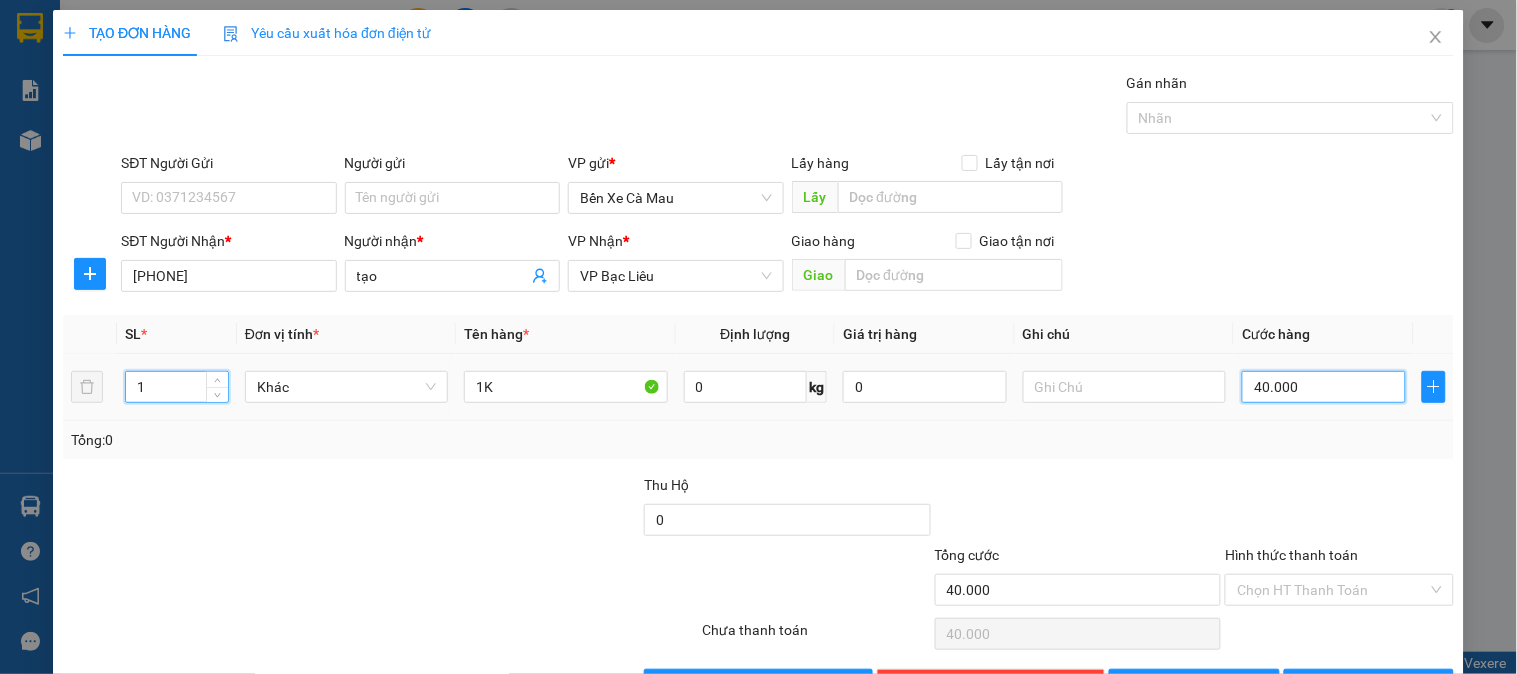 click on "40.000" at bounding box center [1324, 387] 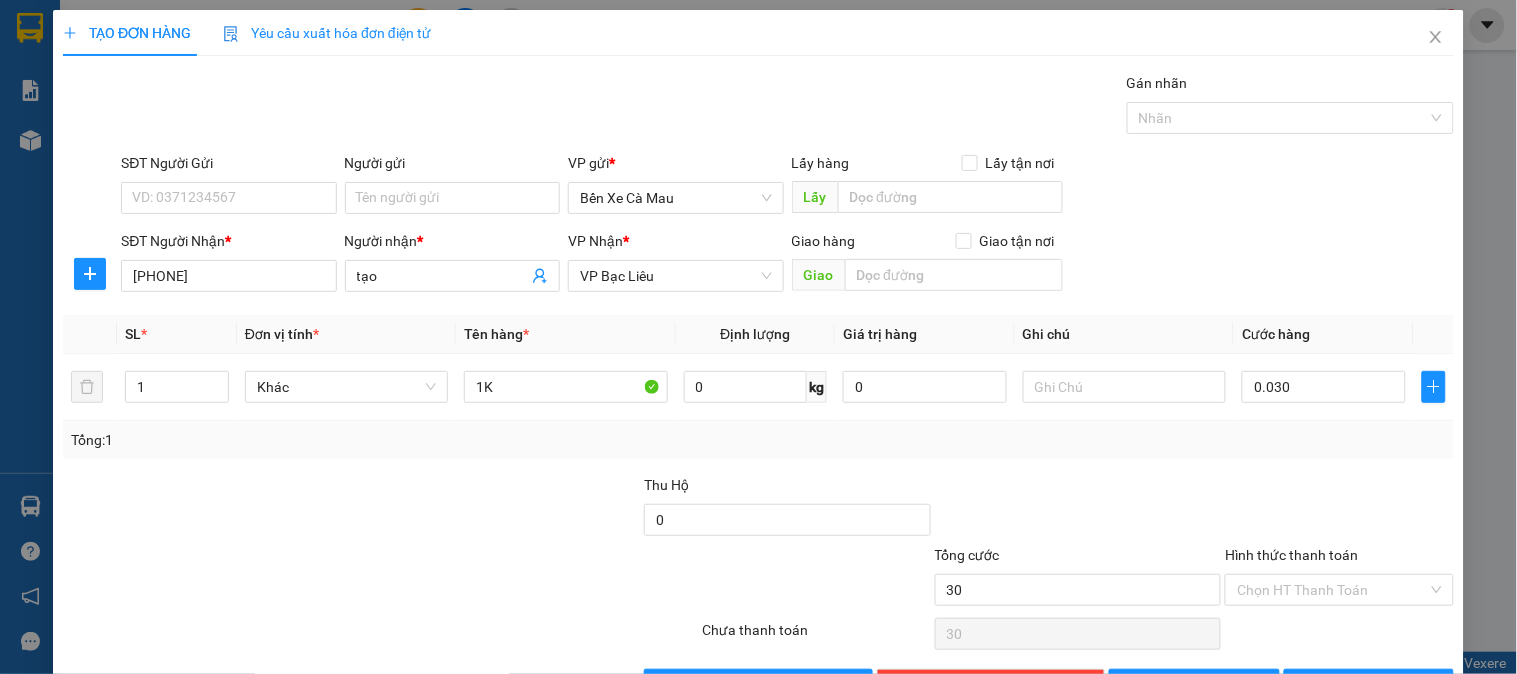 click on "SĐT Người Nhận  * 0947445464 Người nhận  * tạo VP Nhận  * VP Bạc Liêu Giao hàng Giao tận nơi Giao" at bounding box center (787, 265) 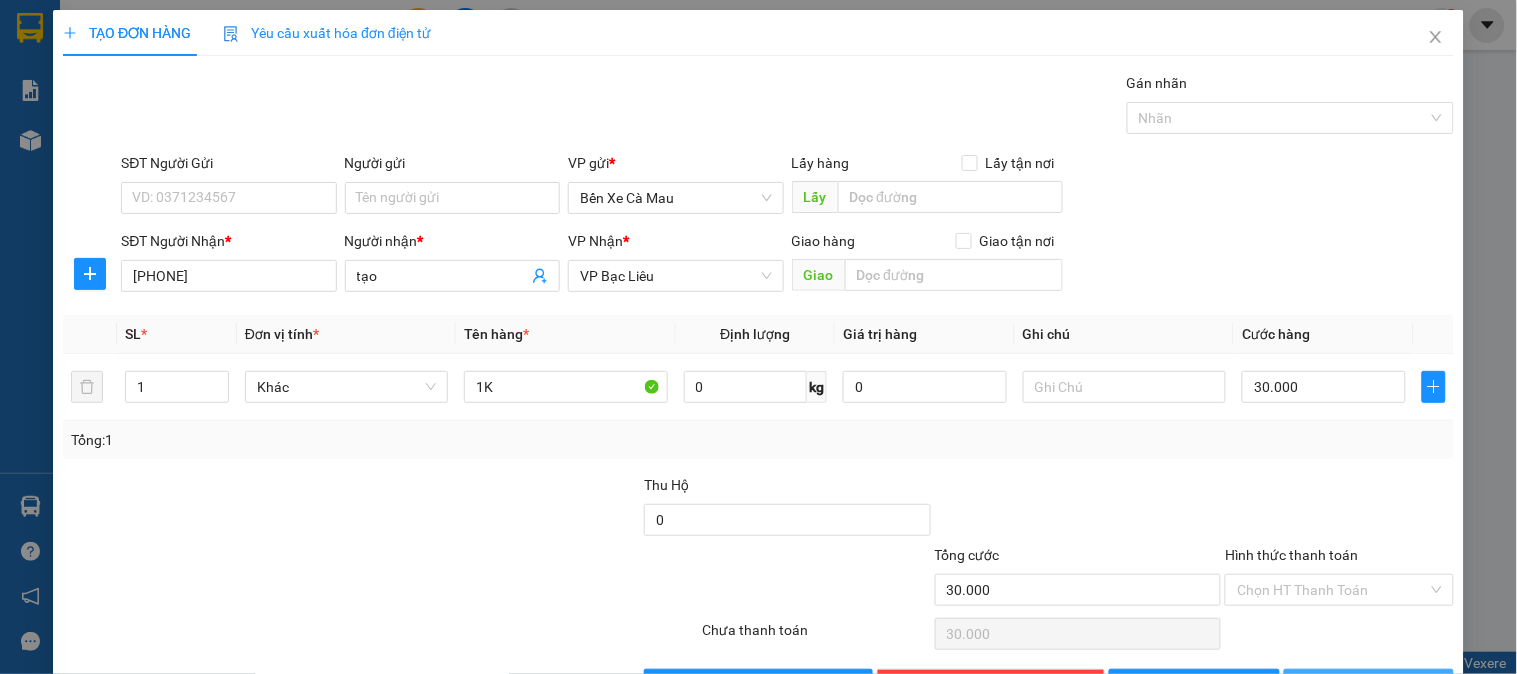 click 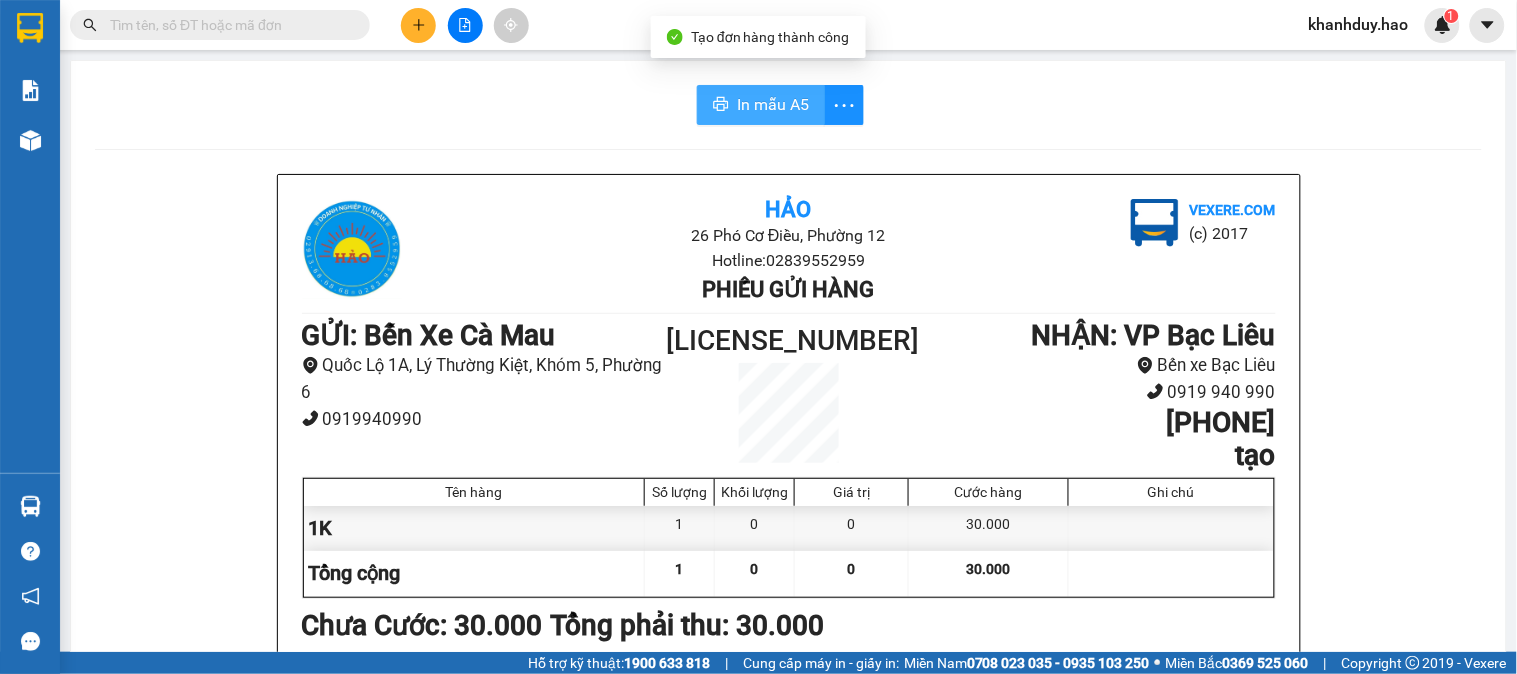 click on "In mẫu A5" at bounding box center [773, 104] 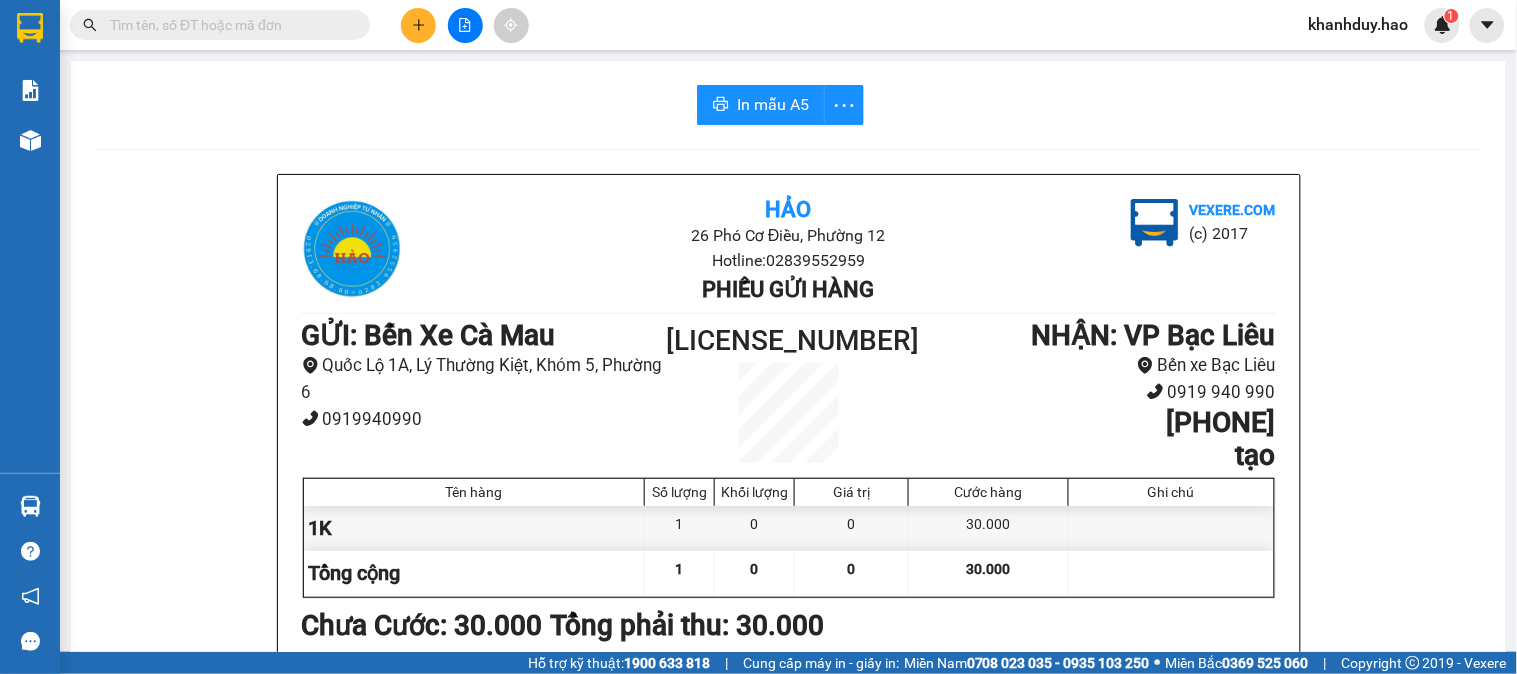 click at bounding box center (465, 25) 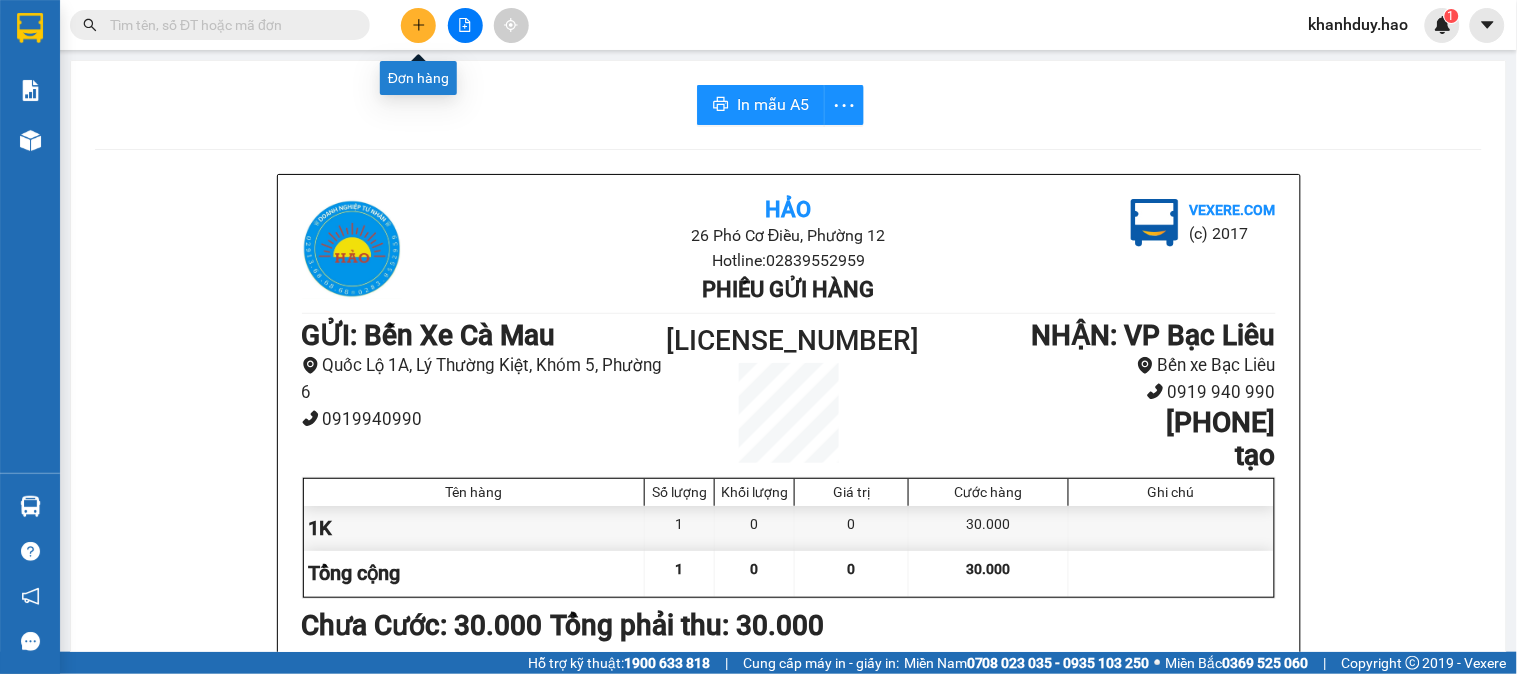 click at bounding box center [418, 25] 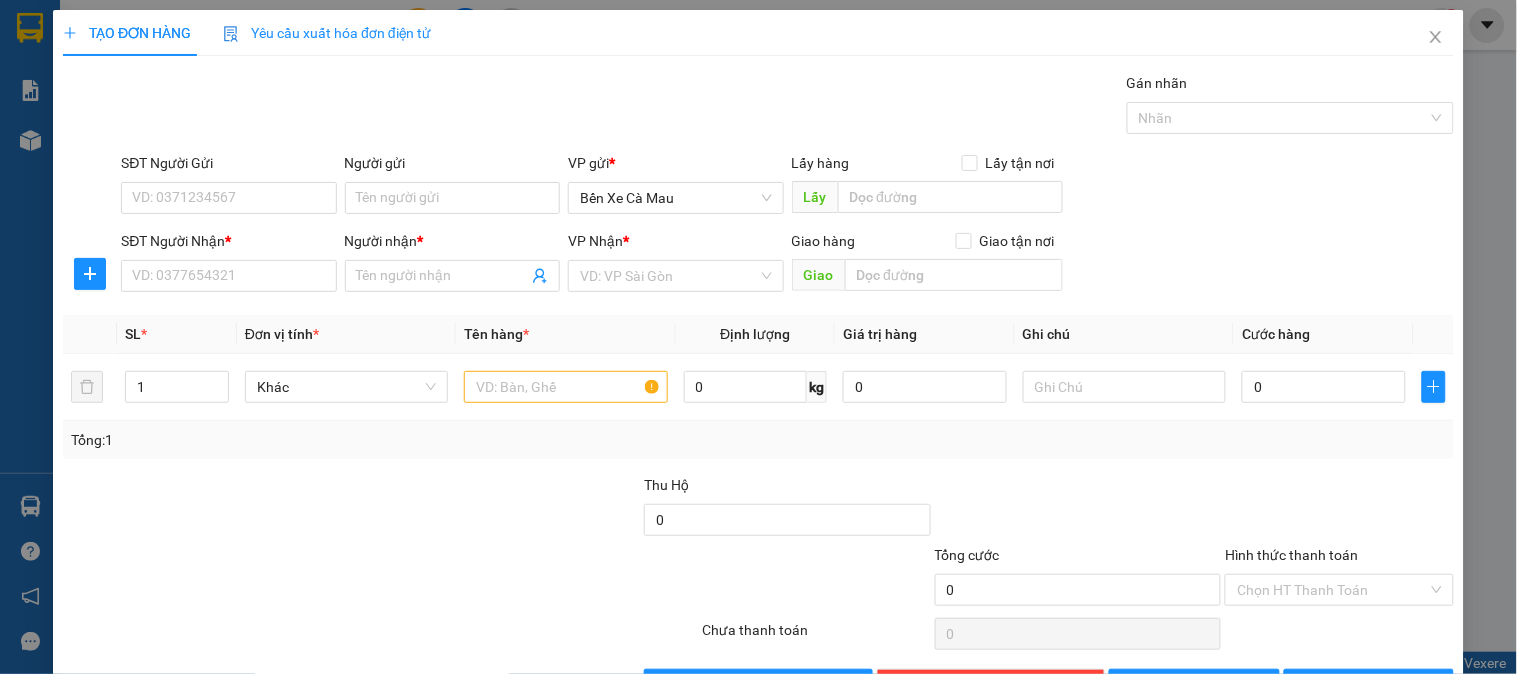 click on "SĐT Người Nhận  * VD: 0377654321" at bounding box center [228, 265] 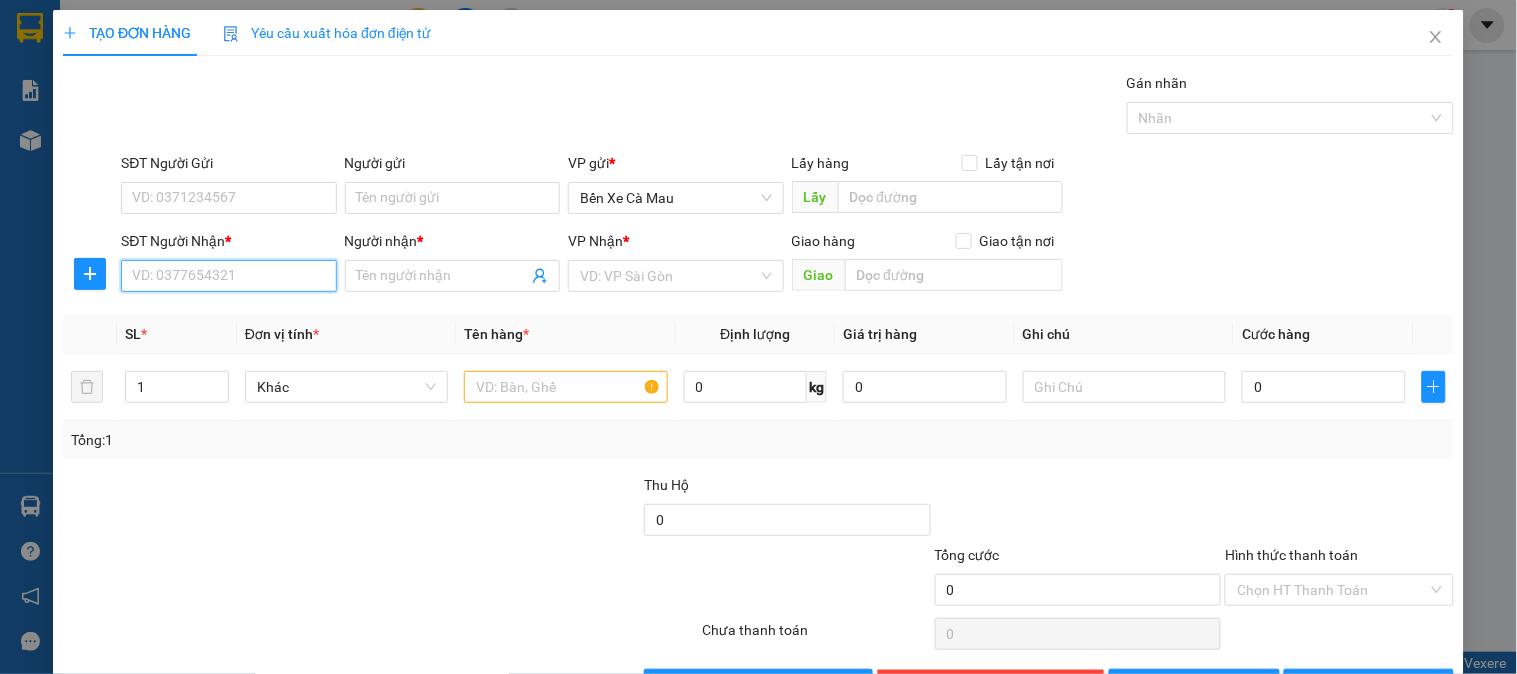 click on "SĐT Người Nhận  *" at bounding box center [228, 276] 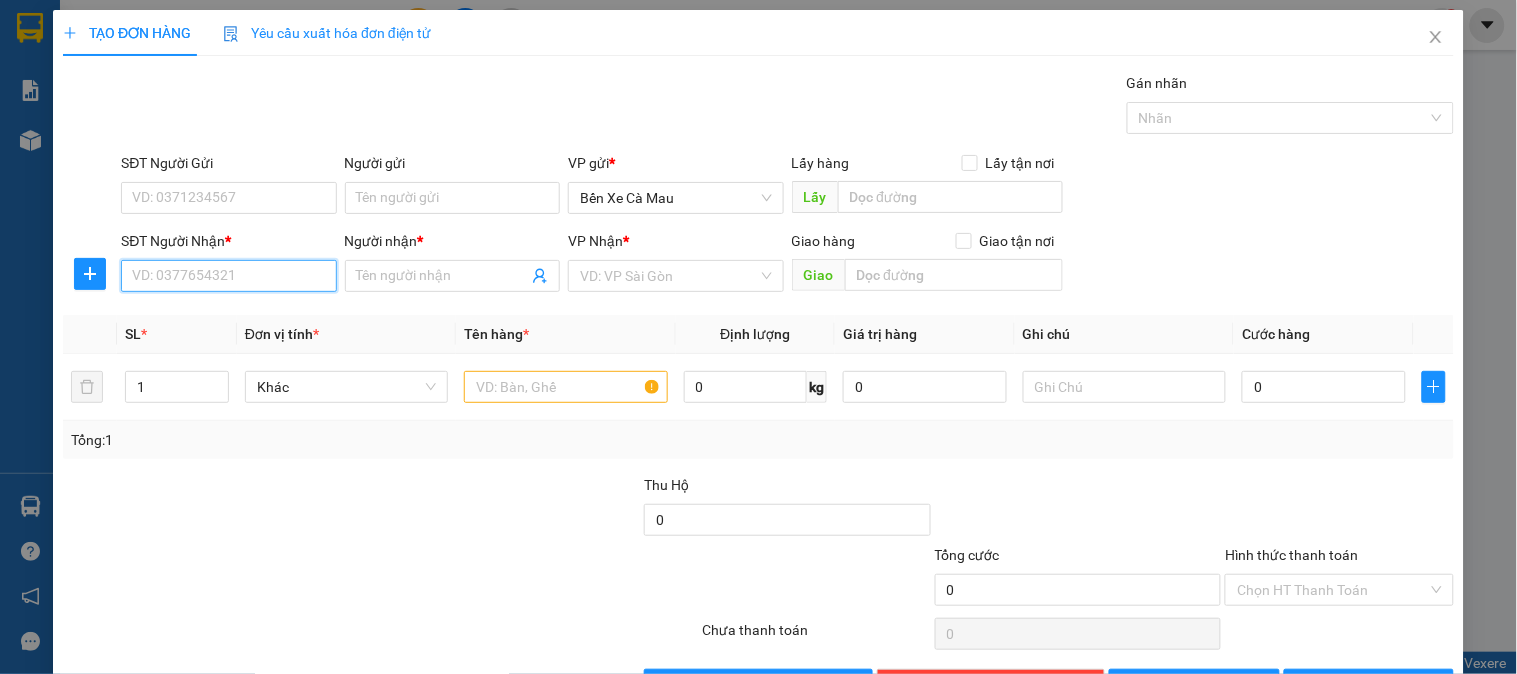 type on "8" 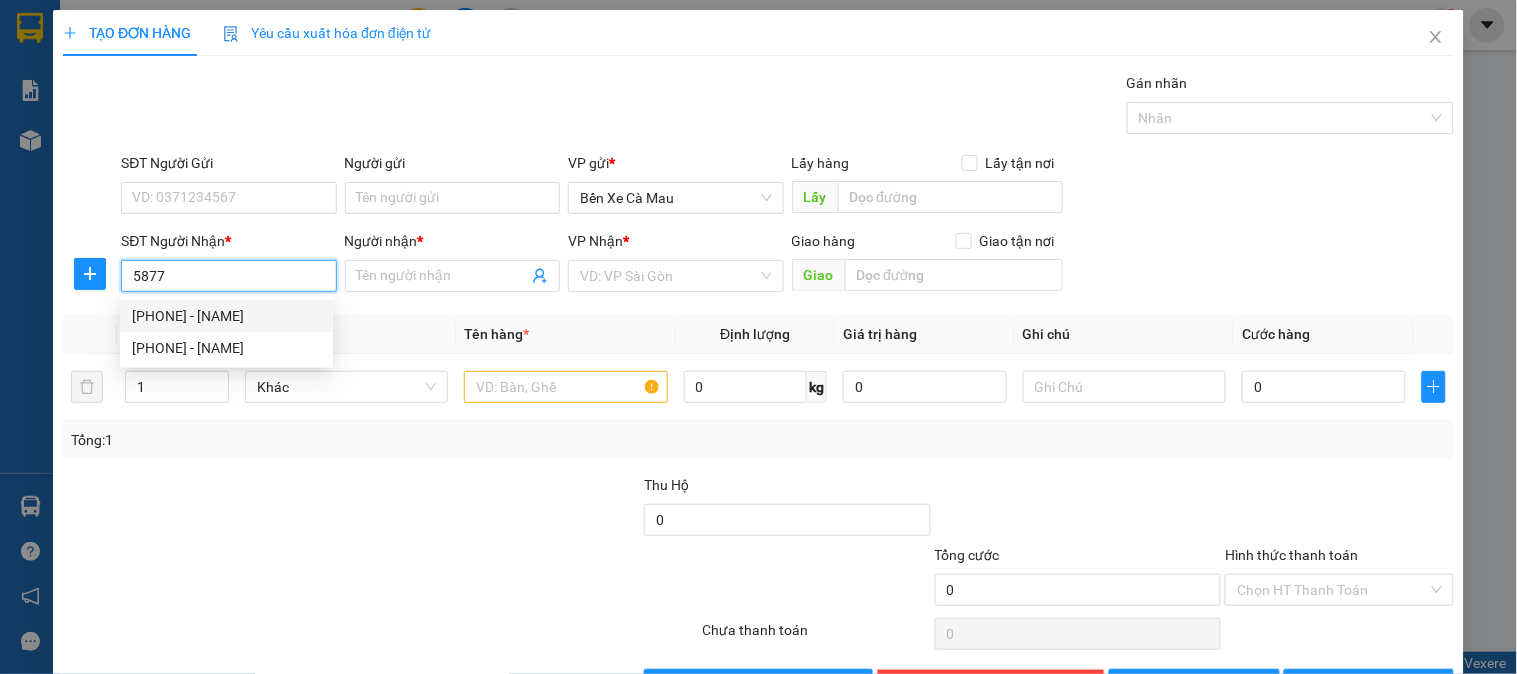 click on "0865455877 - VƯƠNG" at bounding box center (226, 316) 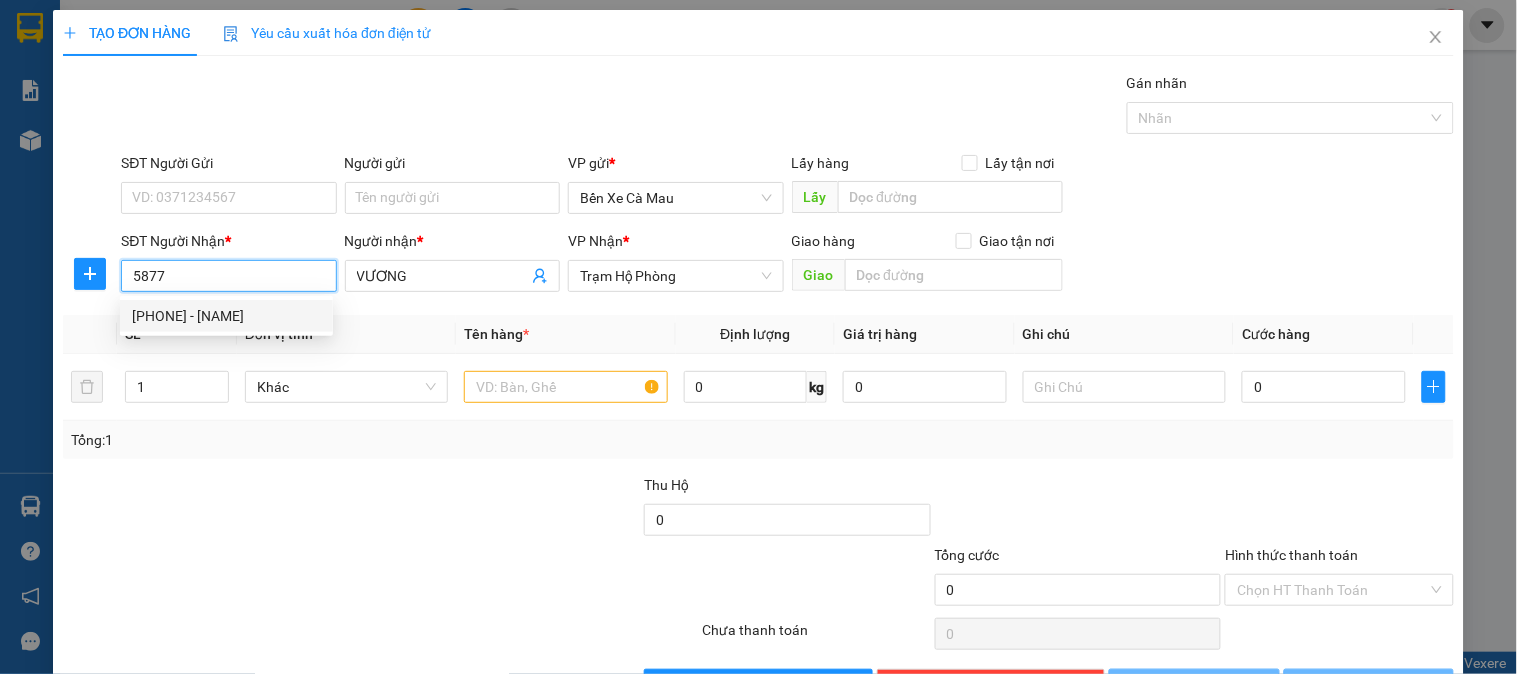 type on "0865455877" 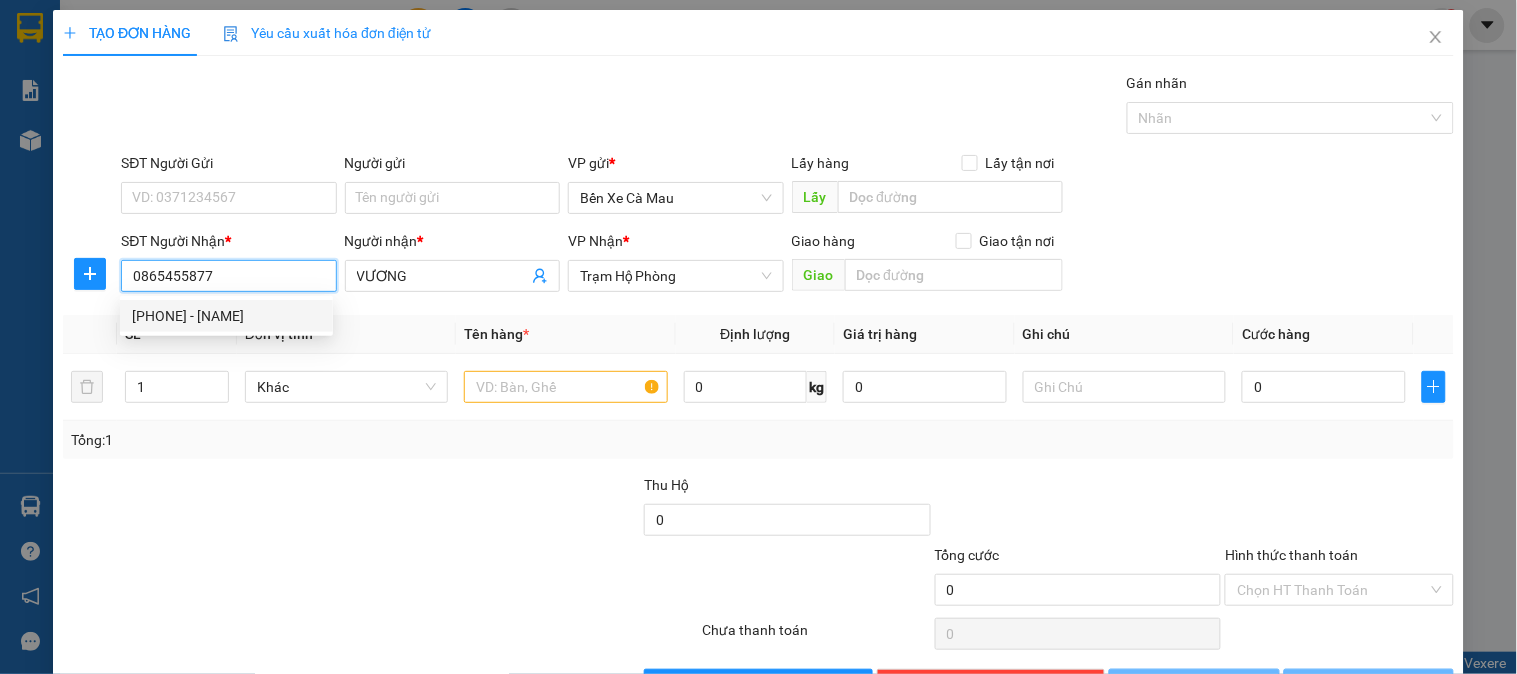 type on "40.000" 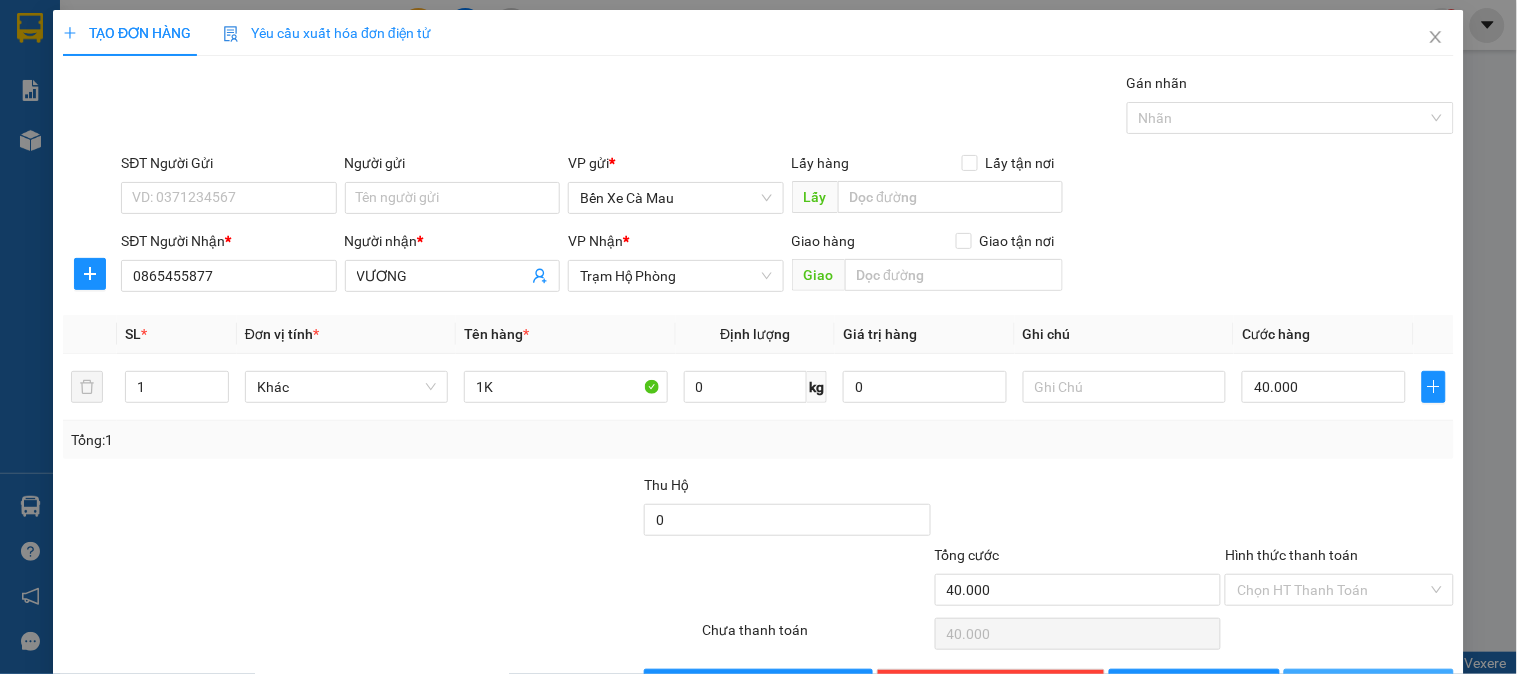 click at bounding box center (1336, 685) 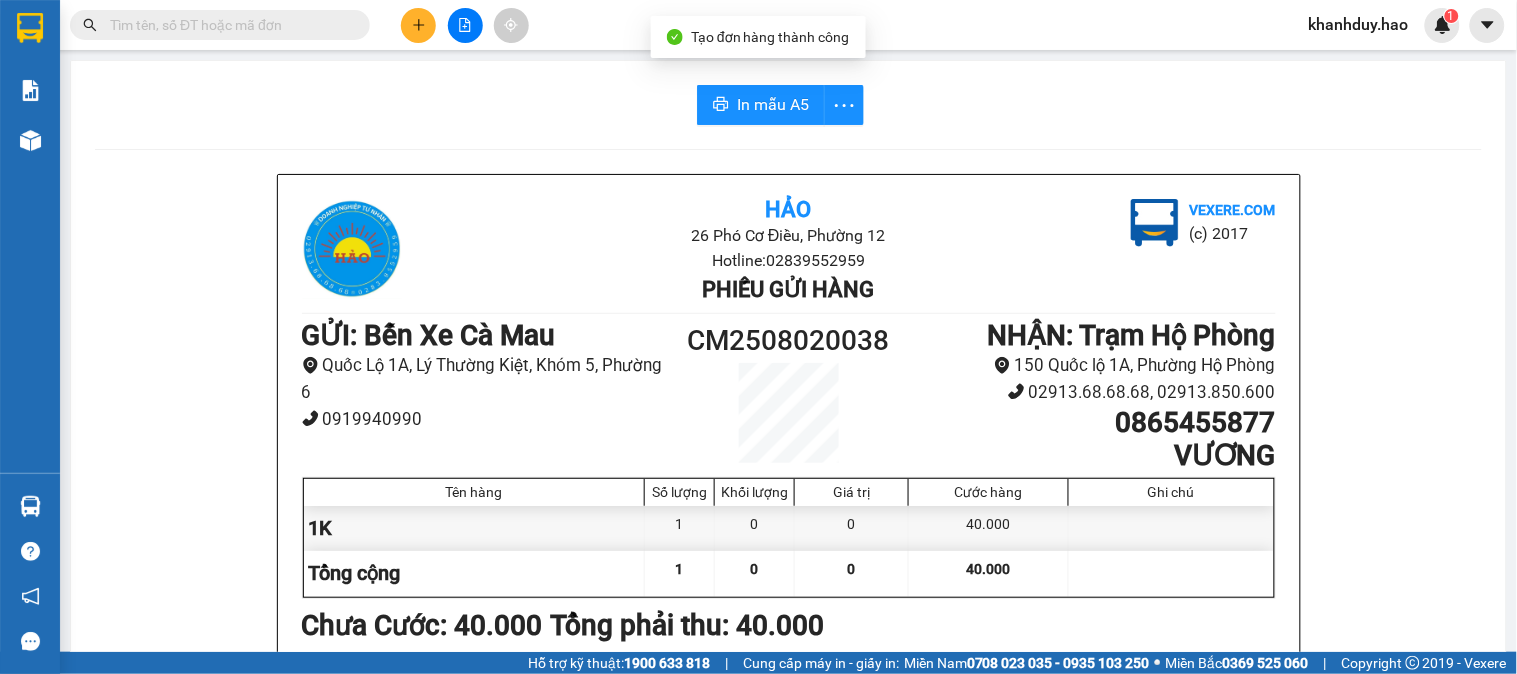 click on "In mẫu A5
Hảo 26 Phó Cơ Điều, Phường 12 Hotline:  02839552959 Phiếu gửi hàng Vexere.com (c) 2017 GỬI :   Bến Xe Cà Mau   Quốc Lộ 1A, Lý Thường Kiệt, Khóm 5, Phường 6   0919940990 CM2508020038 NHẬN :   Trạm Hộ Phòng    150 Quốc lộ 1A, Phường Hộ Phòng   02913.68.68.68, 02913.850.600 0865455877 VƯƠNG Tên hàng Số lượng Khối lượng Giá trị Cước hàng Ghi chú 1K 1 0 0 40.000 Tổng cộng 1 0 0 40.000 Loading... Chưa Cước : 40.000 Tổng phải thu: 40.000 Người gửi hàng xác nhận (Tôi đã đọc và đồng ý nộp dung phiếu gửi hàng) NV kiểm tra hàng (Kí và ghi rõ họ tên) 16:36, ngày 02 tháng 08 năm 2025 NV nhận hàng (Kí và ghi rõ họ tên) Khánh Duy NV nhận hàng (Kí và ghi rõ họ tên) Quy định nhận/gửi hàng : Không vận chuyển hàng cấm. Trong quá trình vận chuyển hàng, nếu hàng bị thất lạc , công ty đền 30% giá trị hàng. Hảo vexere.com   SL:  1" at bounding box center (788, 833) 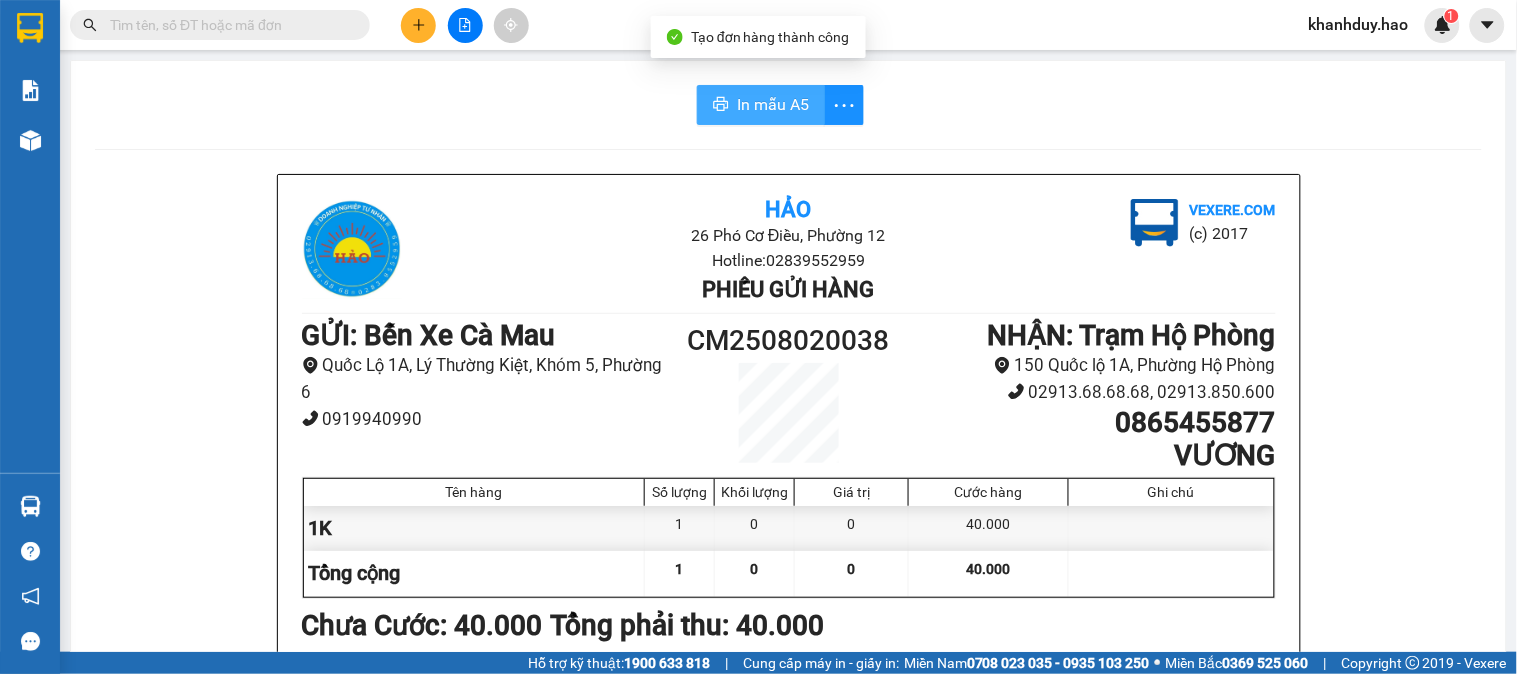 click on "In mẫu A5" at bounding box center (773, 104) 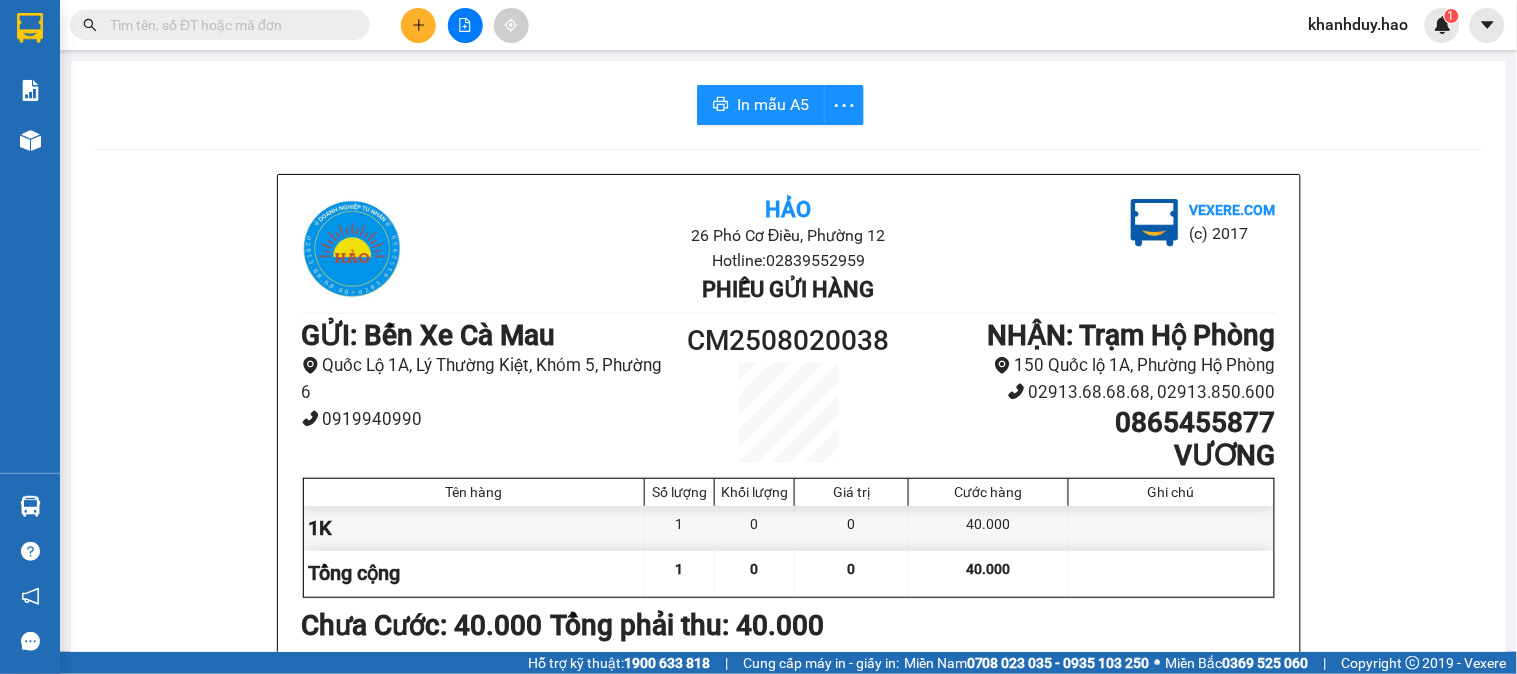 click at bounding box center (418, 25) 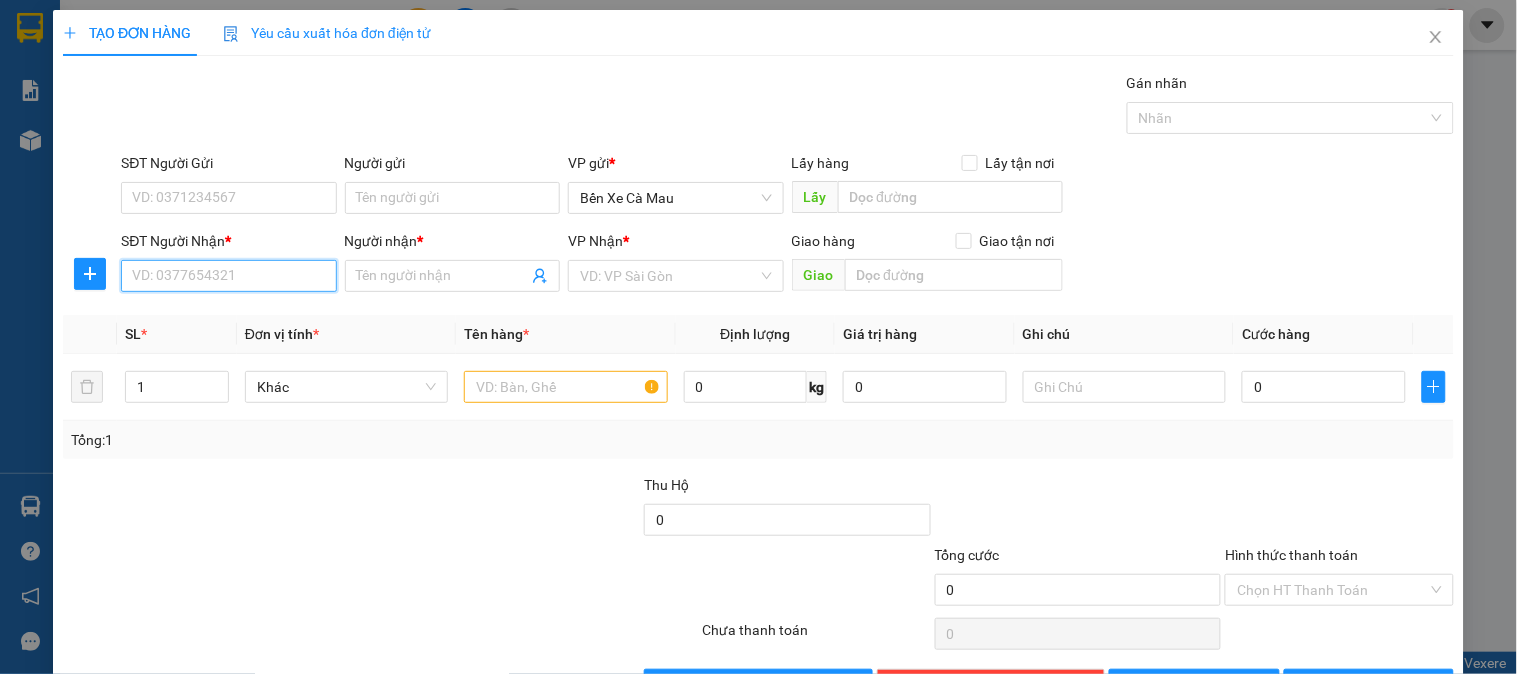click on "SĐT Người Nhận  *" at bounding box center [228, 276] 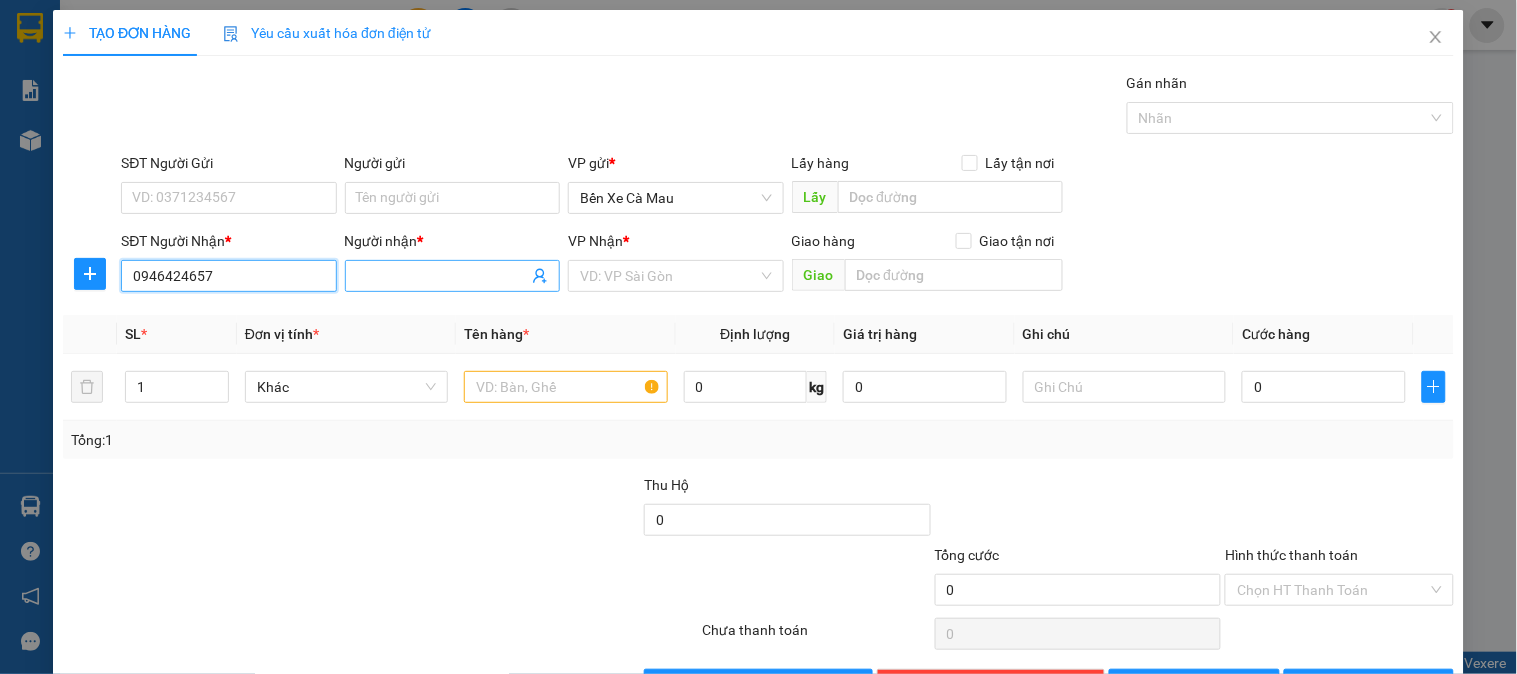type on "0946424657" 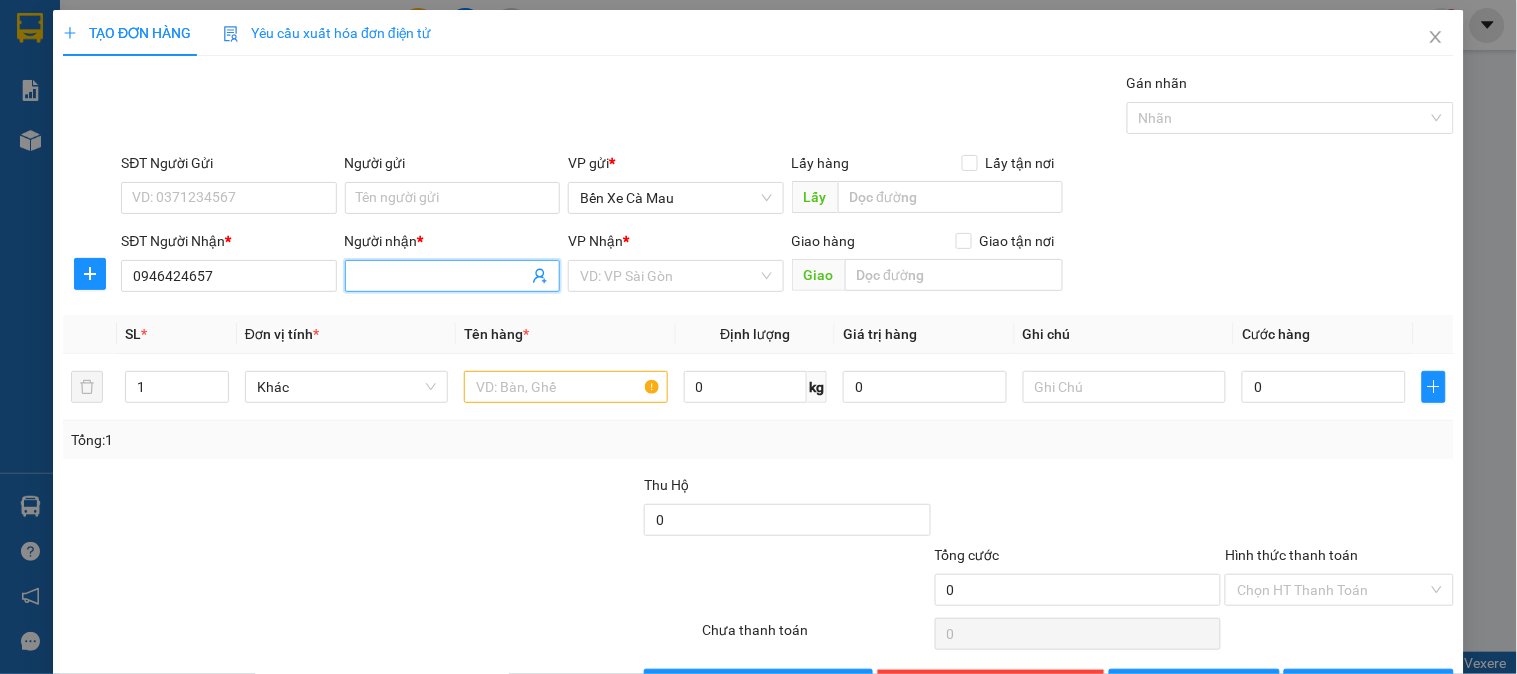 drag, startPoint x: 436, startPoint y: 274, endPoint x: 427, endPoint y: 291, distance: 19.235384 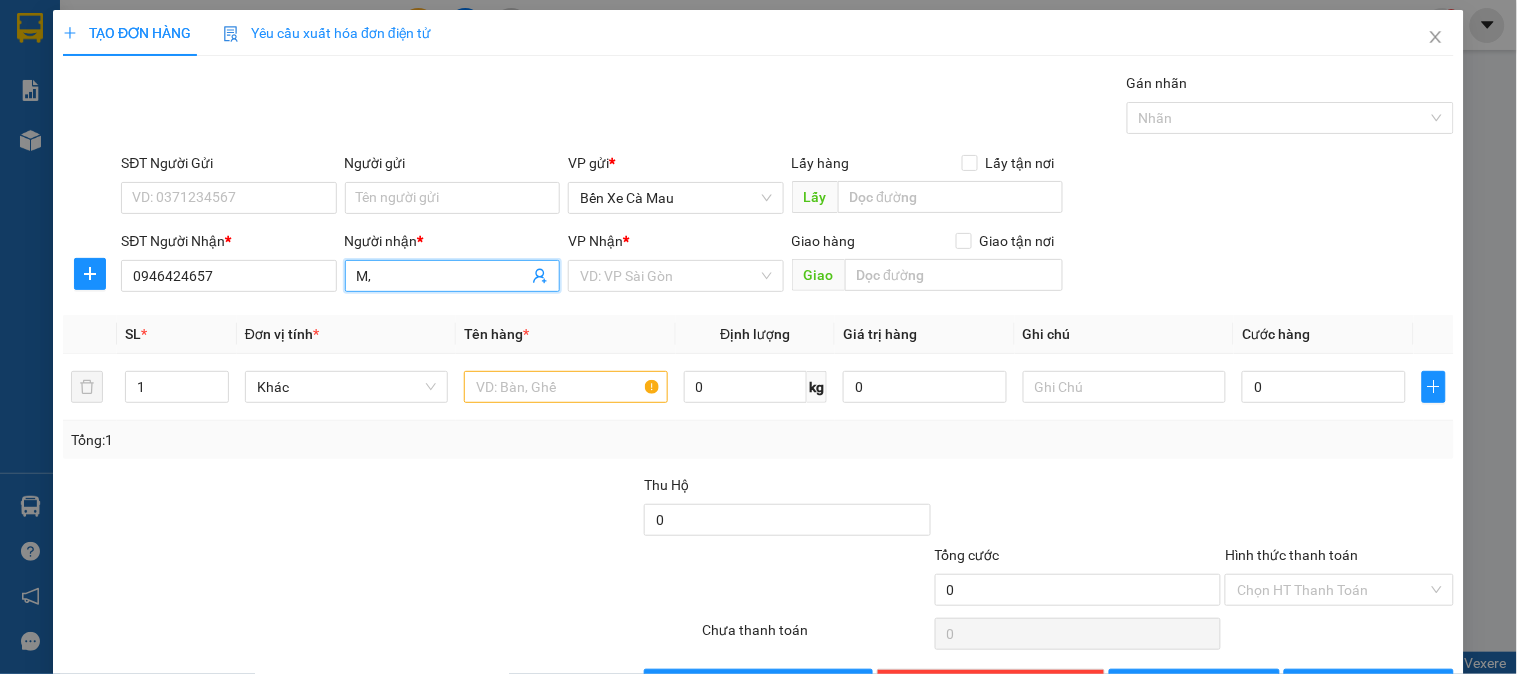 type on "M" 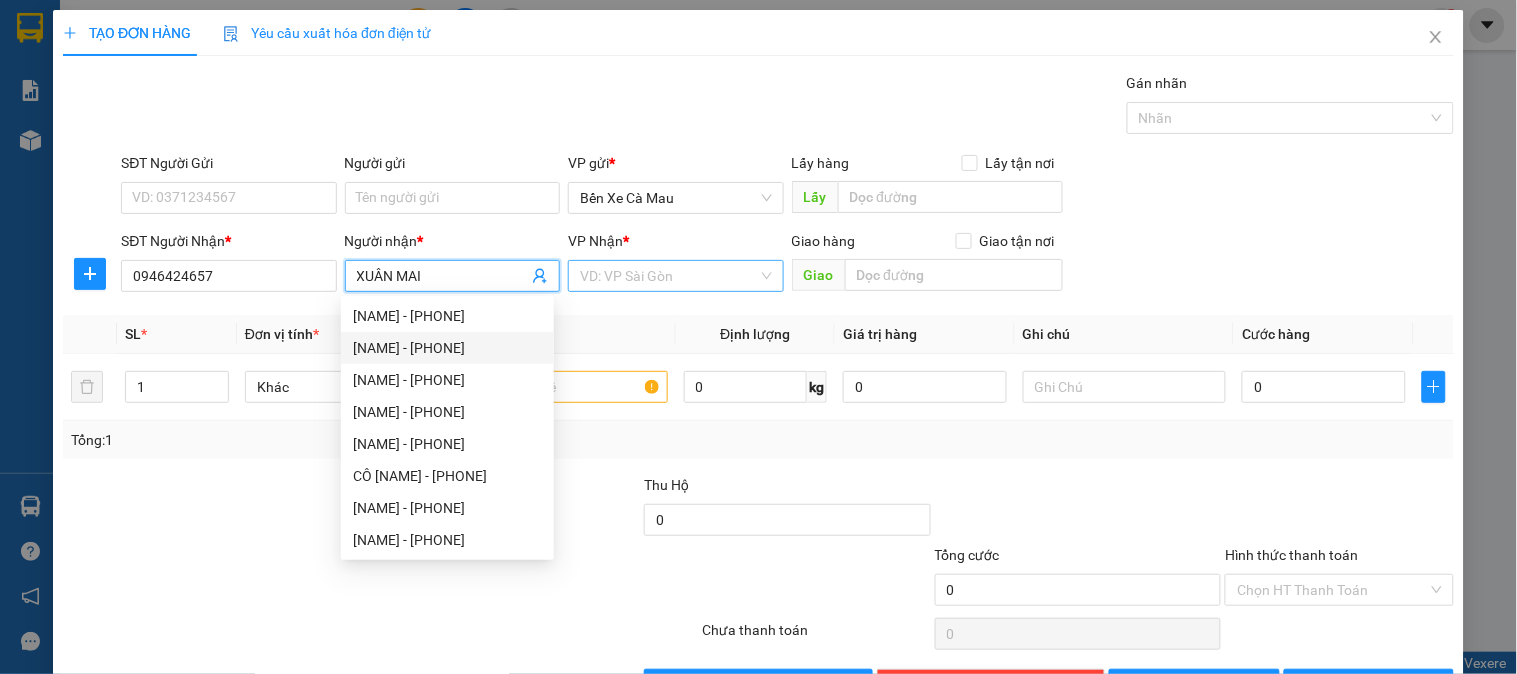 type on "XUÂN MAI" 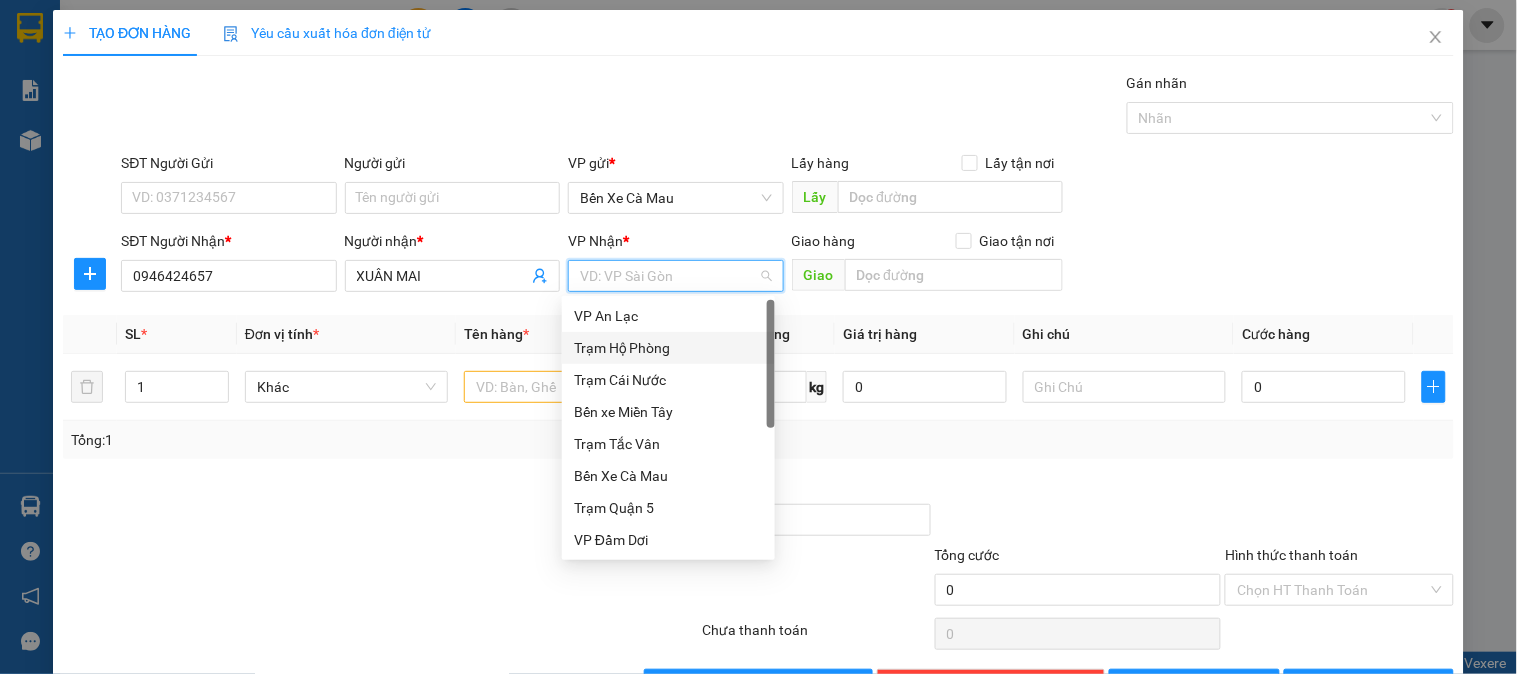 drag, startPoint x: 652, startPoint y: 341, endPoint x: 616, endPoint y: 377, distance: 50.91169 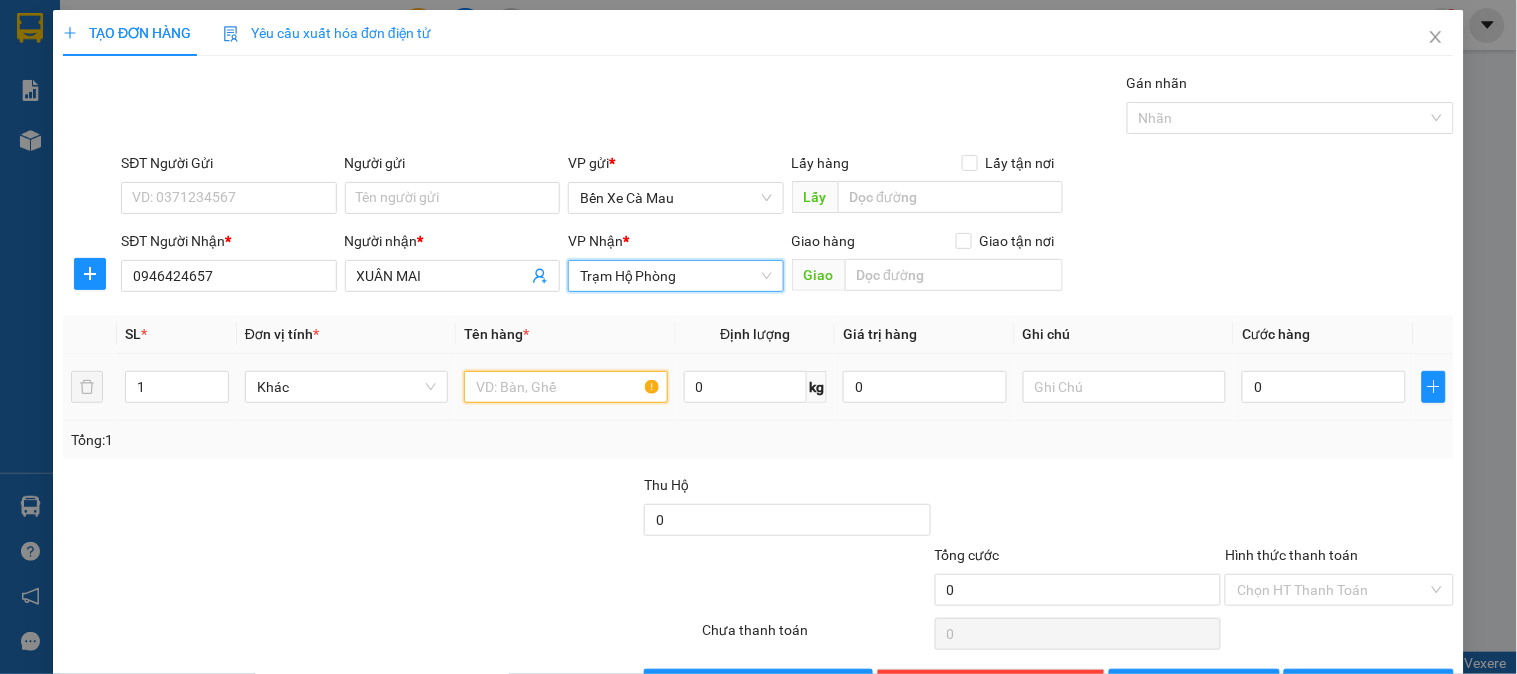 click at bounding box center [565, 387] 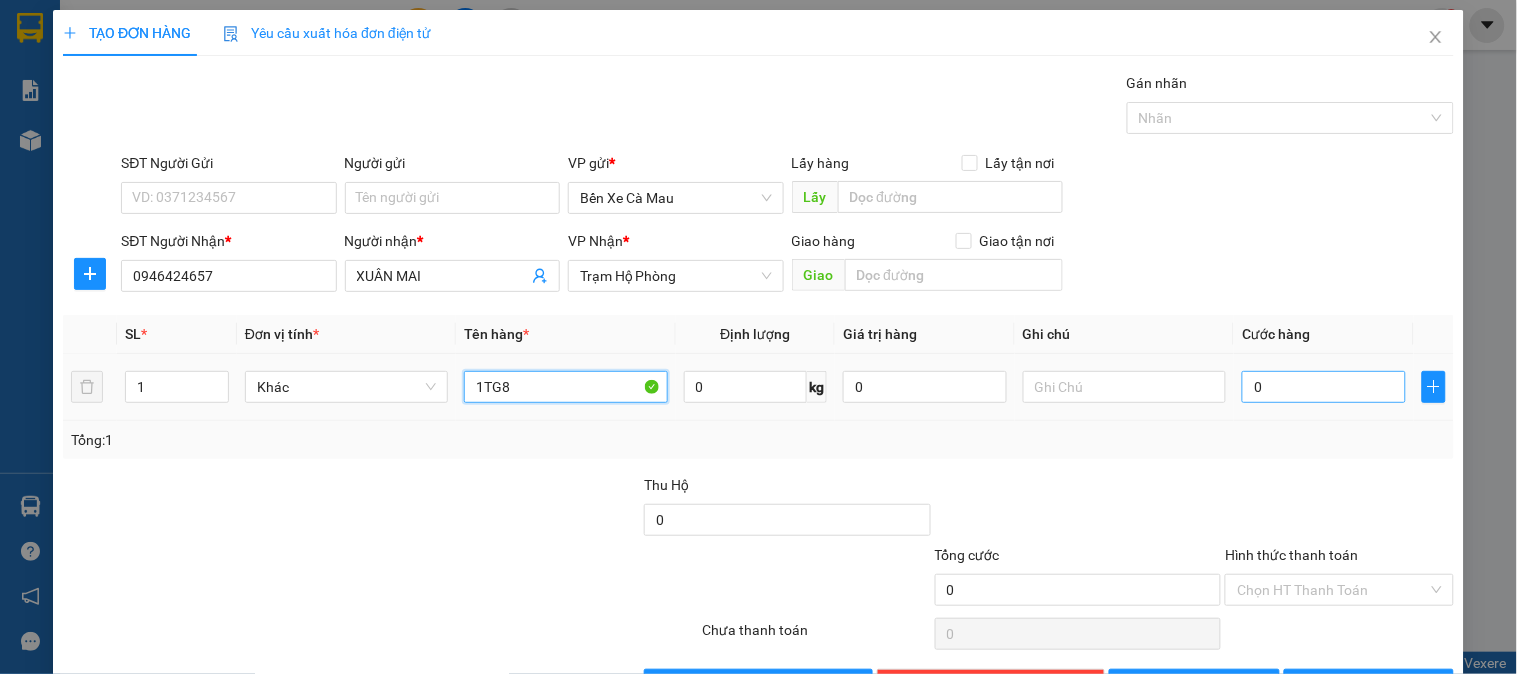 type on "1TG8" 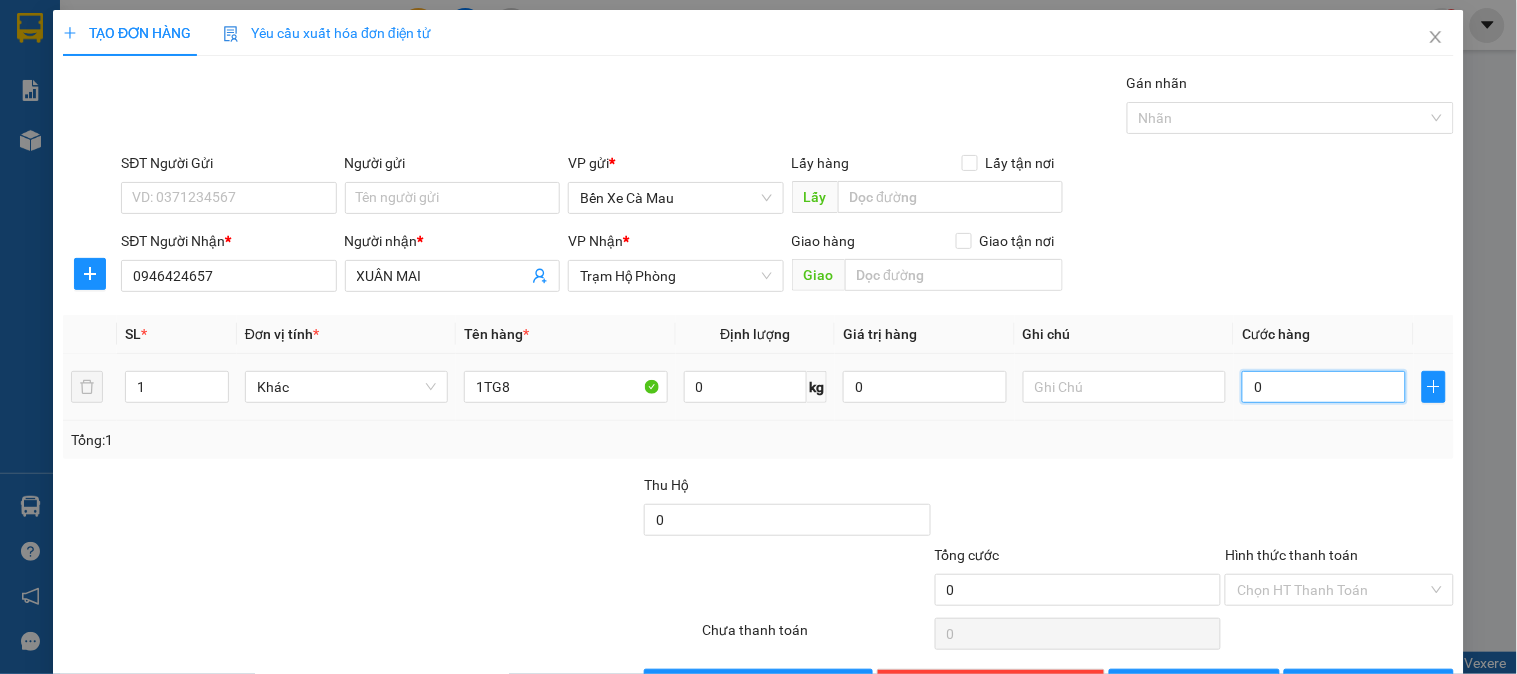 click on "0" at bounding box center (1324, 387) 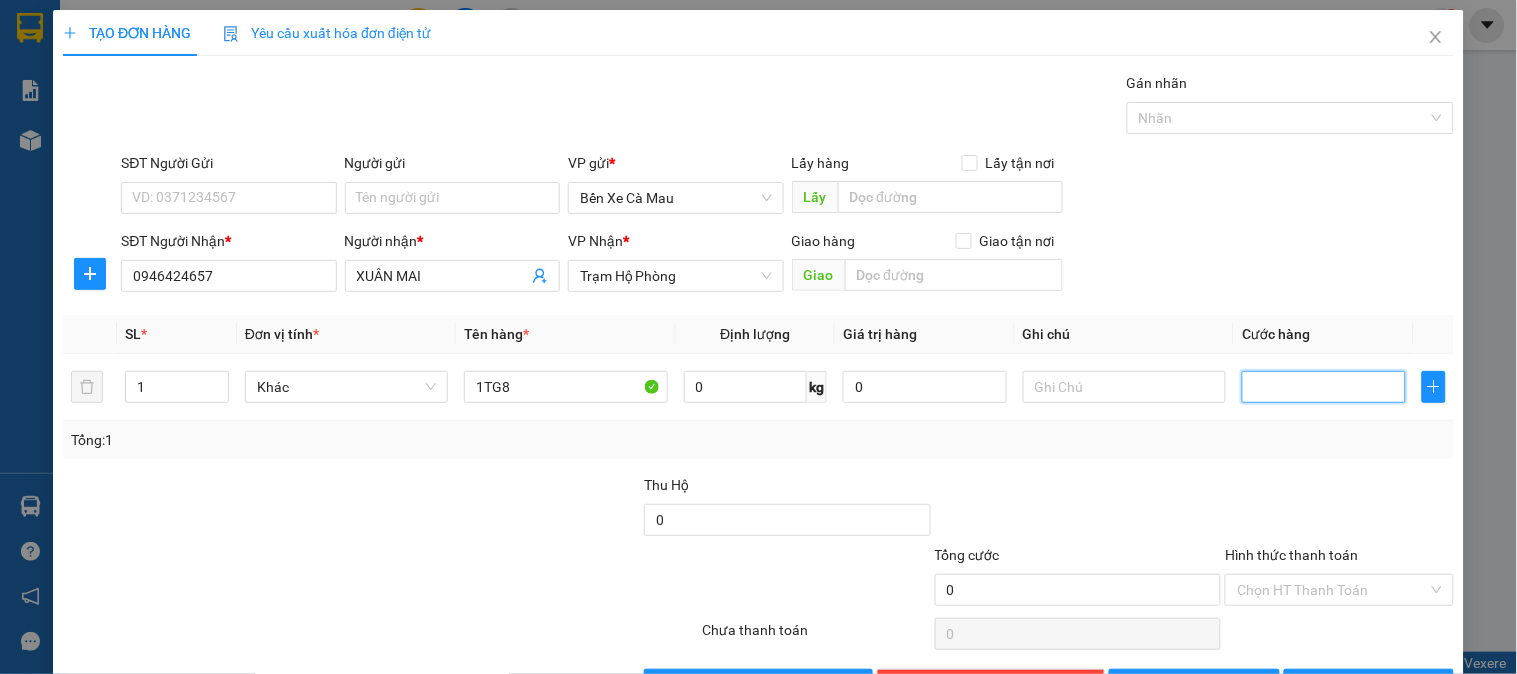 type on "3" 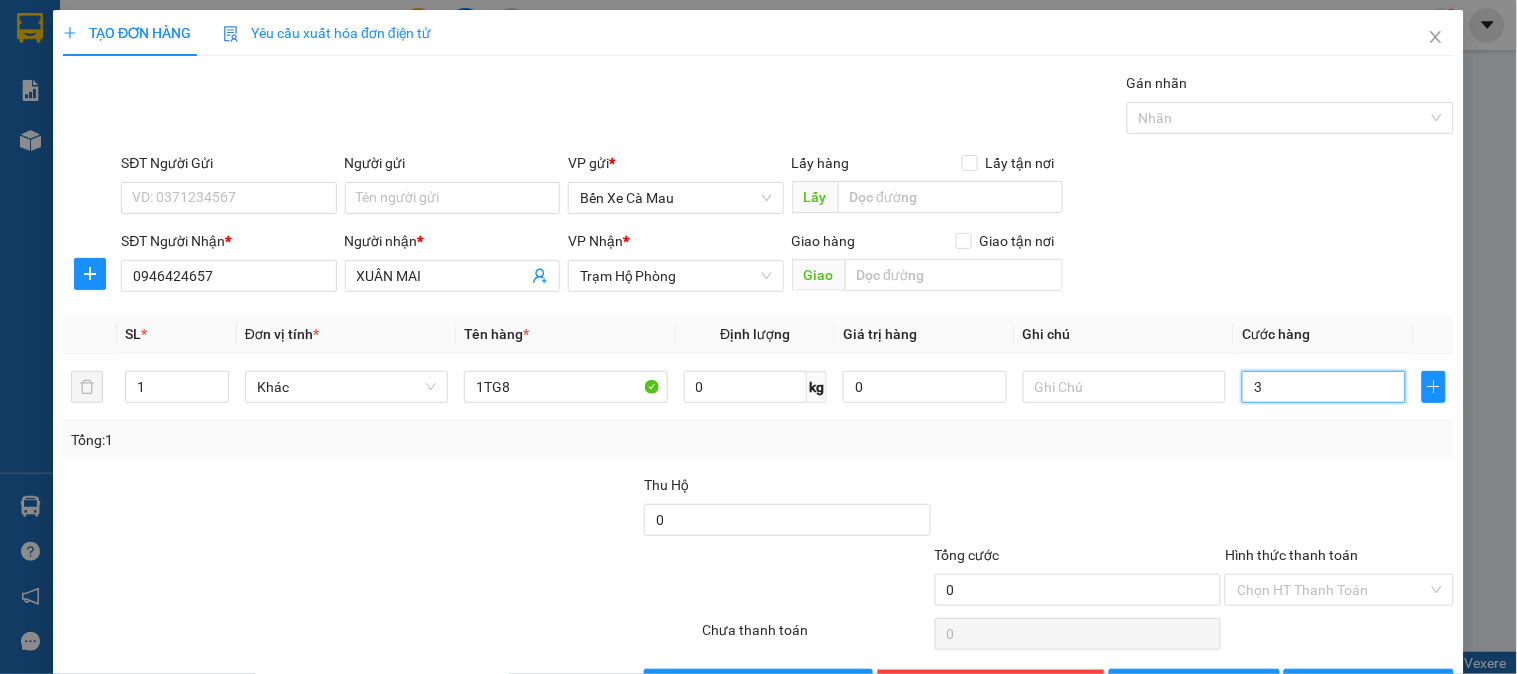 type on "3" 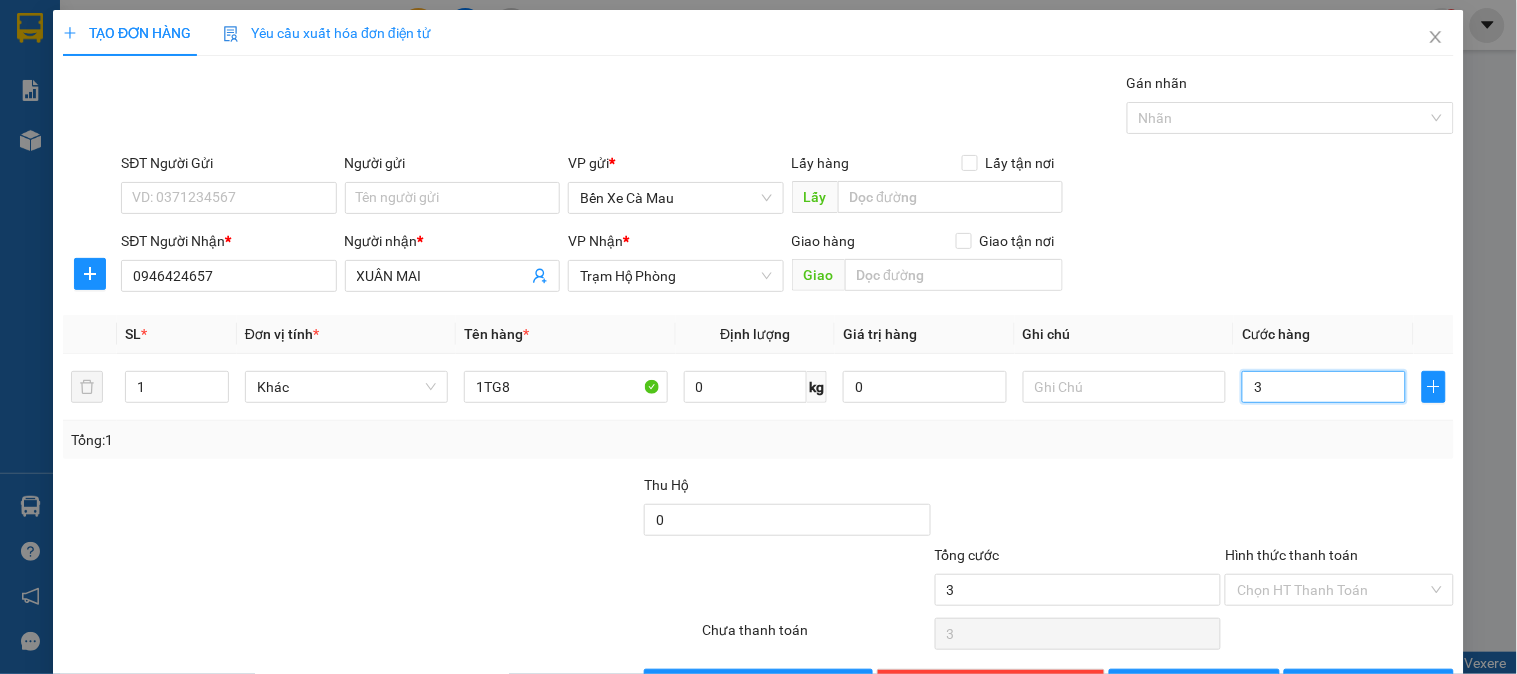 type on "30" 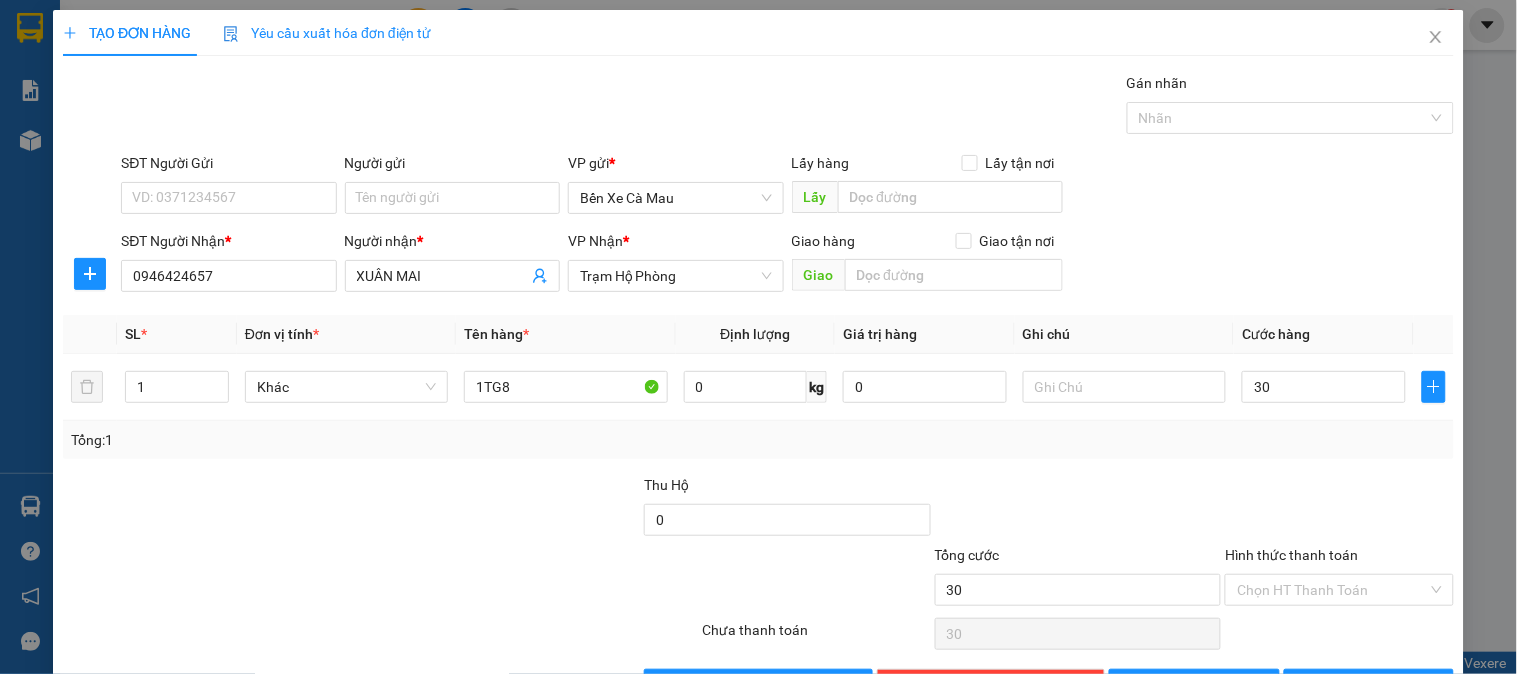 click on "Transit Pickup Surcharge Ids Transit Deliver Surcharge Ids Transit Deliver Surcharge Transit Deliver Surcharge Gán nhãn   Nhãn SĐT Người Gửi VD: 0371234567 Người gửi Tên người gửi VP gửi  * Bến Xe Cà Mau Lấy hàng Lấy tận nơi Lấy SĐT Người Nhận  * 0946424657 Người nhận  * XUÂN MAI VP Nhận  * Trạm Hộ Phòng Giao hàng Giao tận nơi Giao SL  * Đơn vị tính  * Tên hàng  * Định lượng Giá trị hàng Ghi chú Cước hàng                   1 Khác 1TG8 0 kg 0 30 Tổng:  1 Thu Hộ 0 Tổng cước 30 Hình thức thanh toán Chọn HT Thanh Toán Số tiền thu trước 0 Chưa thanh toán 30 Chọn HT Thanh Toán Lưu nháp Xóa Thông tin Lưu Lưu và In" at bounding box center (758, 386) 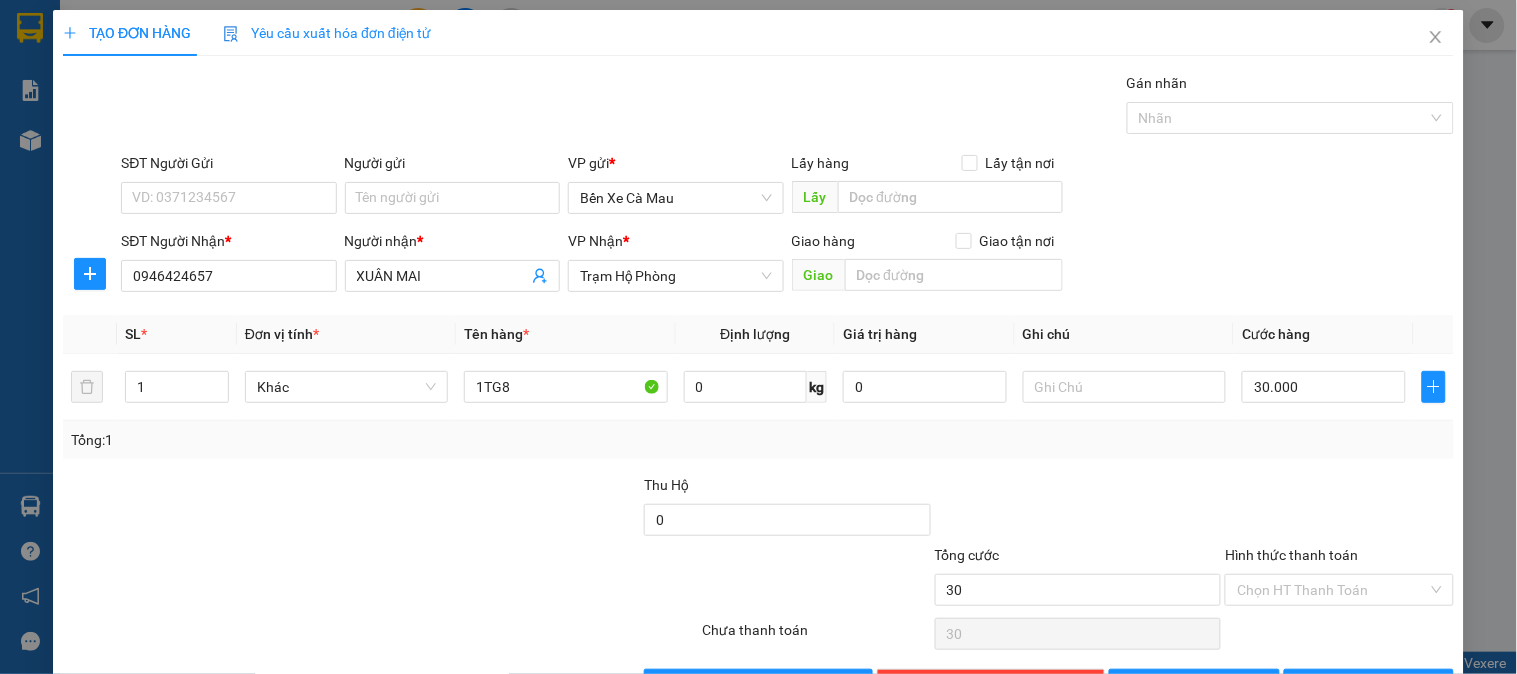 type on "30.000" 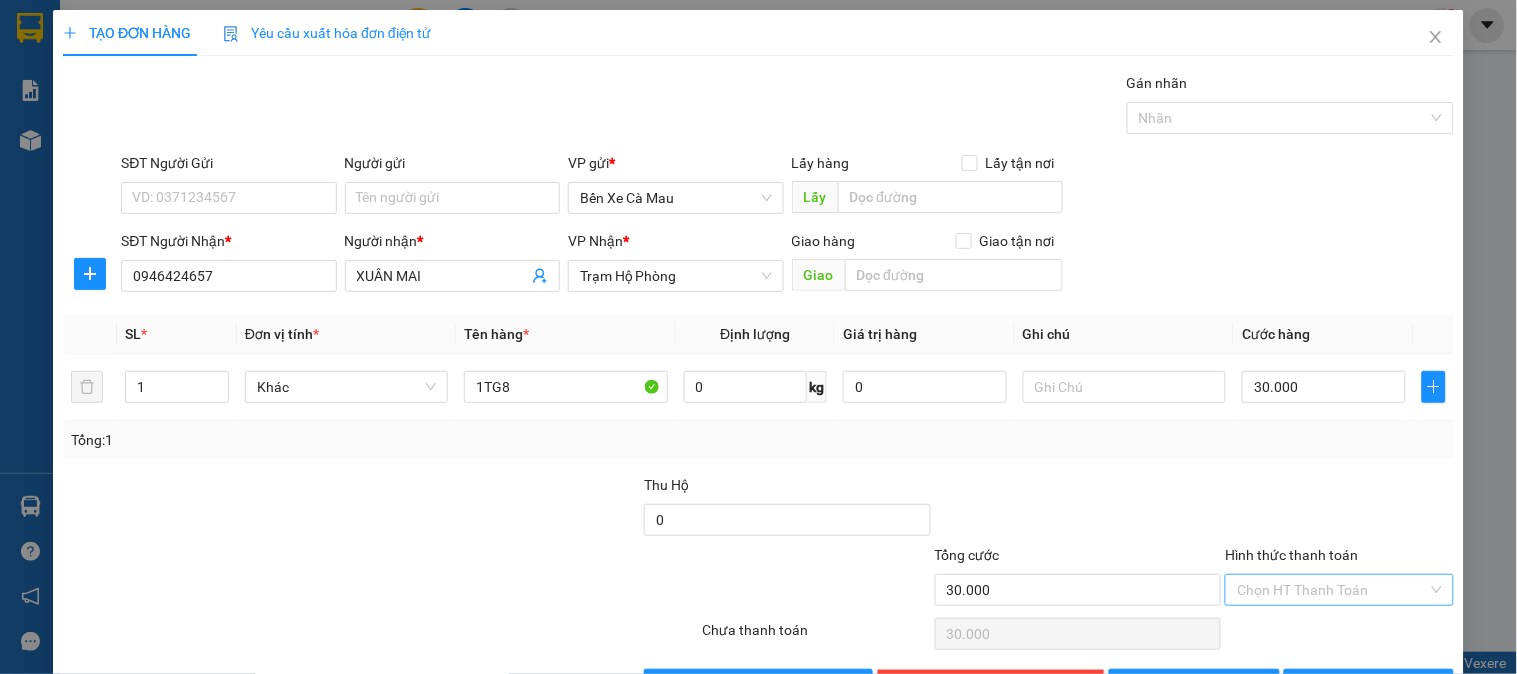 click on "Hình thức thanh toán" at bounding box center (1332, 590) 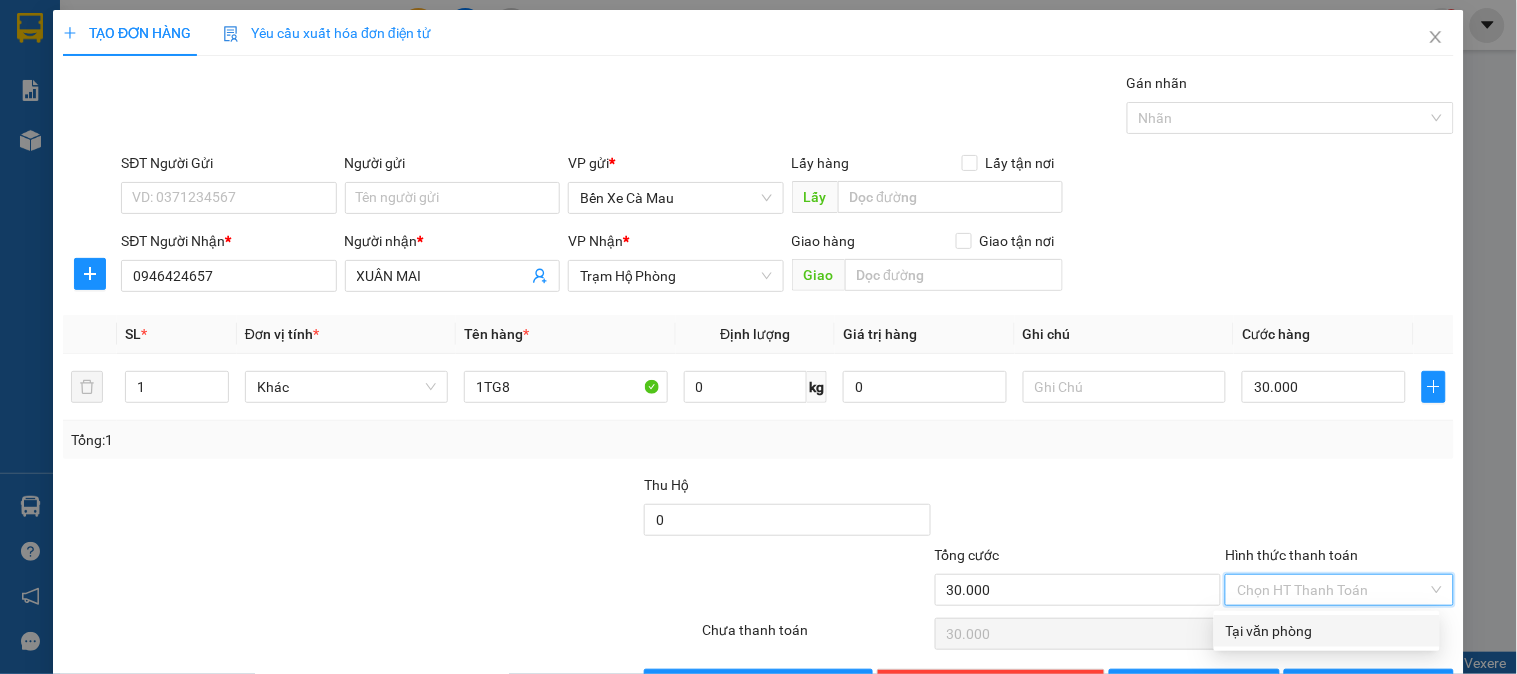 drag, startPoint x: 1335, startPoint y: 555, endPoint x: 1335, endPoint y: 584, distance: 29 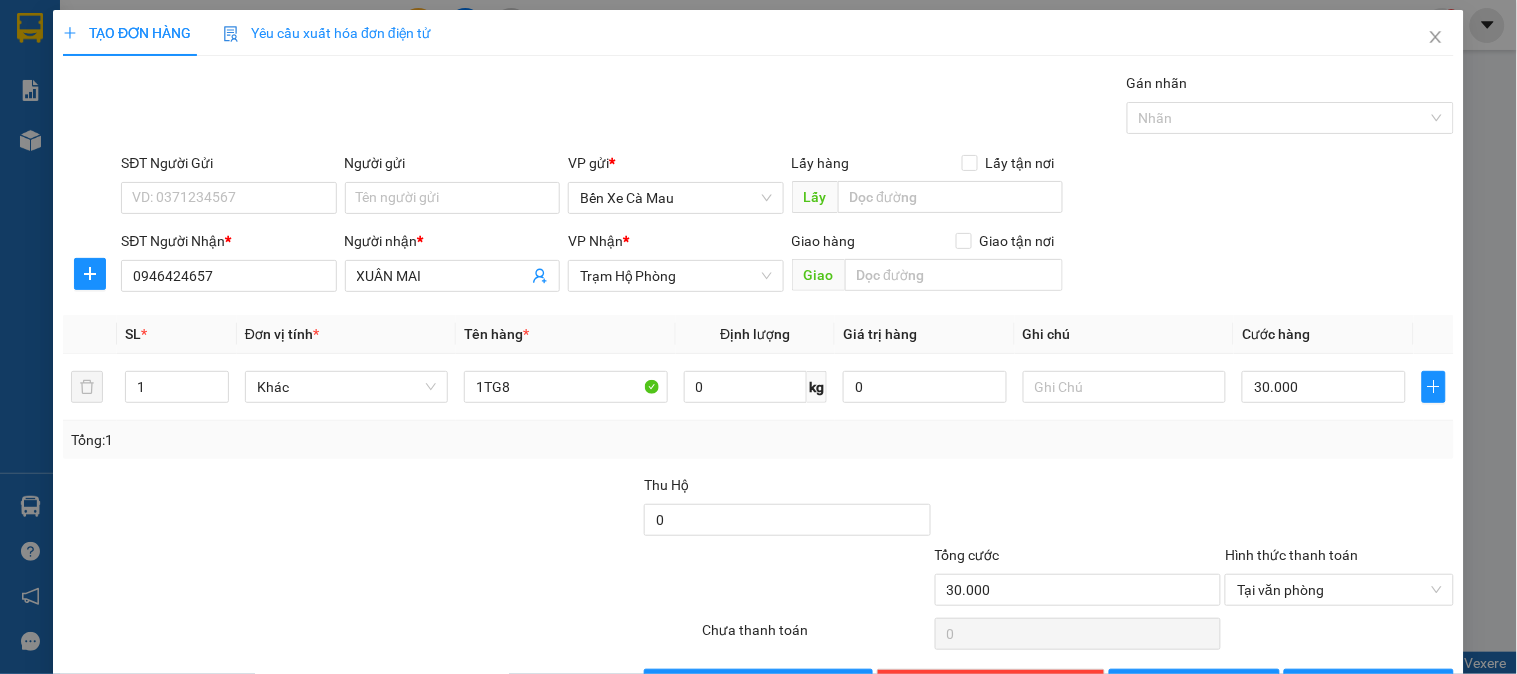 click on "TẠO ĐƠN HÀNG Yêu cầu xuất hóa đơn điện tử Transit Pickup Surcharge Ids Transit Deliver Surcharge Ids Transit Deliver Surcharge Transit Deliver Surcharge Gán nhãn   Nhãn SĐT Người Gửi VD: 0371234567 Người gửi Tên người gửi VP gửi  * Bến Xe Cà Mau Lấy hàng Lấy tận nơi Lấy SĐT Người Nhận  * 0946424657 Người nhận  * XUÂN MAI VP Nhận  * Trạm Hộ Phòng Giao hàng Giao tận nơi Giao SL  * Đơn vị tính  * Tên hàng  * Định lượng Giá trị hàng Ghi chú Cước hàng                   1 Khác 1TG8 0 kg 0 30.000 Tổng:  1 Thu Hộ 0 Tổng cước 30.000 Hình thức thanh toán Tại văn phòng Số tiền thu trước 0 Tại văn phòng Chưa thanh toán 0 Lưu nháp Xóa Thông tin Lưu Lưu và In Tại văn phòng Tại văn phòng" at bounding box center (758, 363) 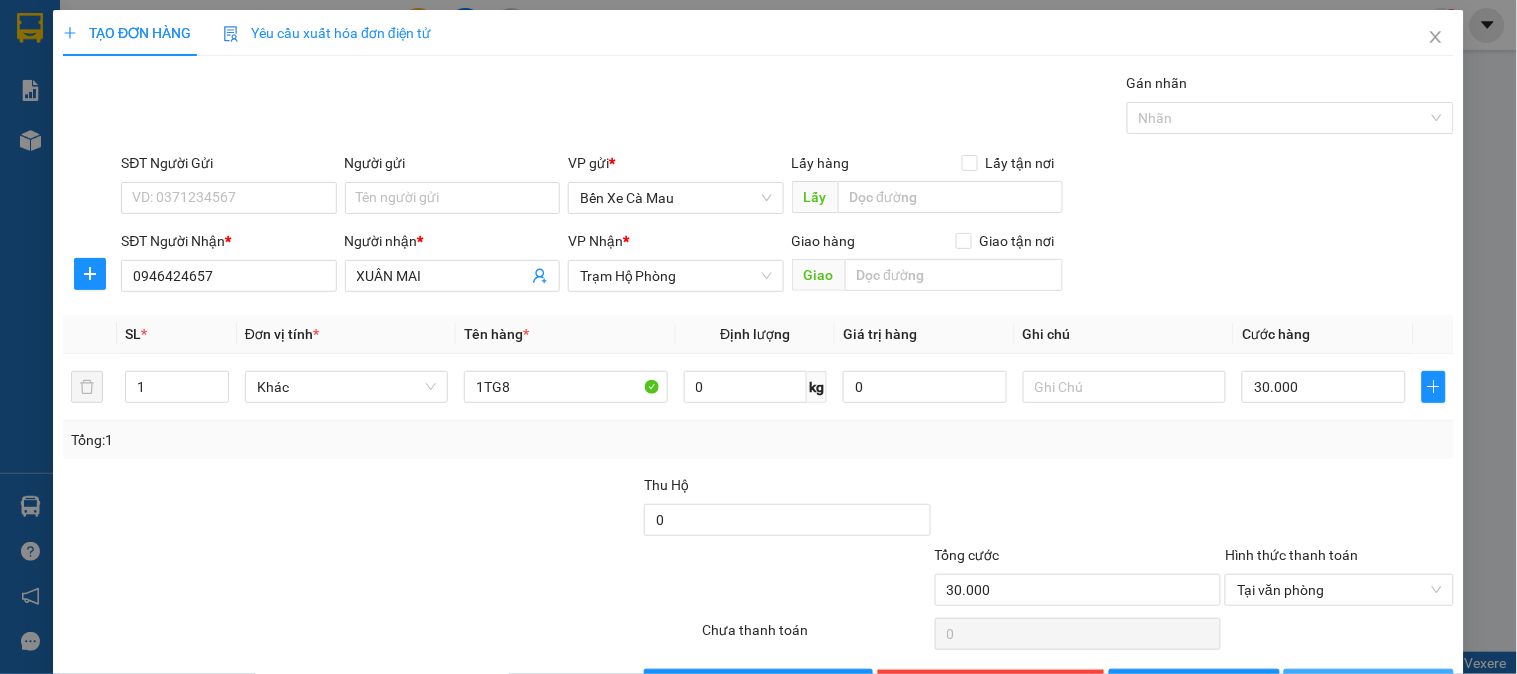 click on "Lưu và In" at bounding box center [1380, 685] 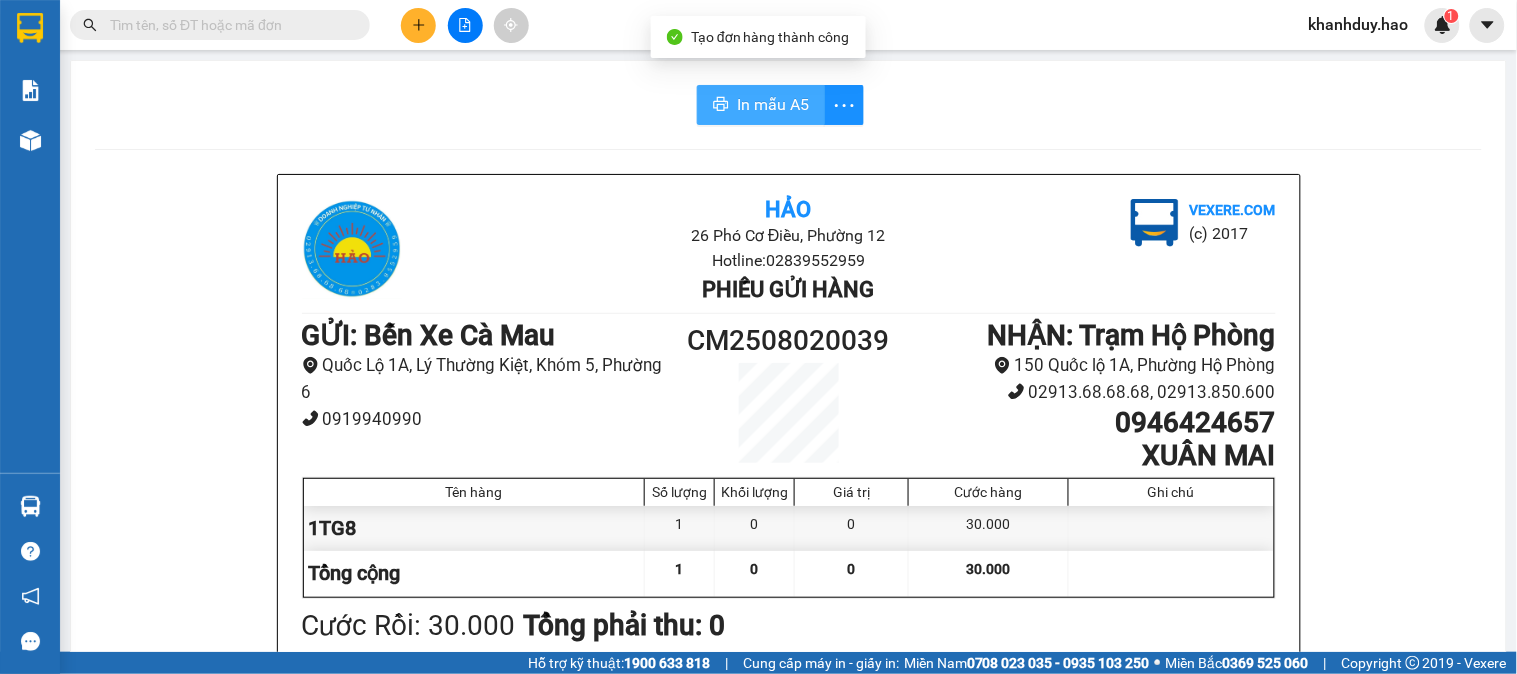 click on "In mẫu A5" at bounding box center (761, 105) 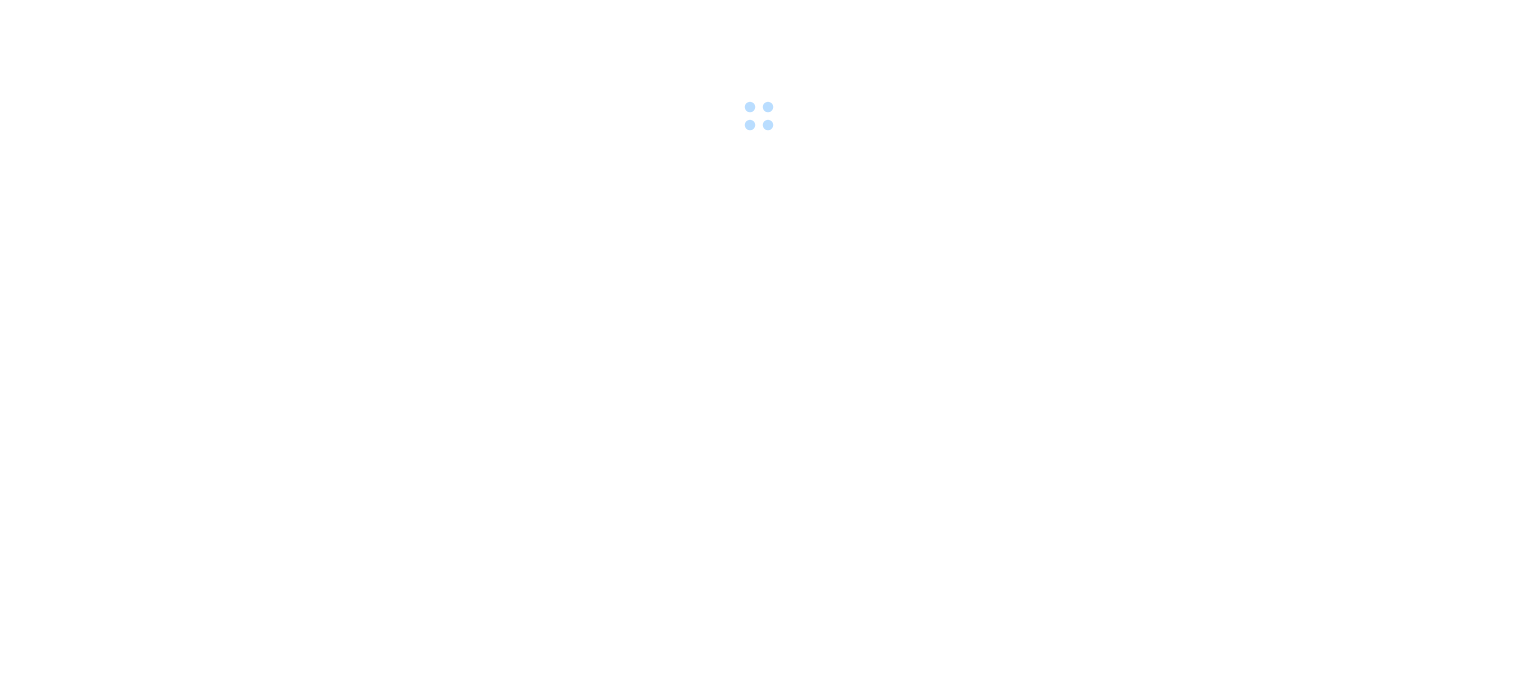 scroll, scrollTop: 0, scrollLeft: 0, axis: both 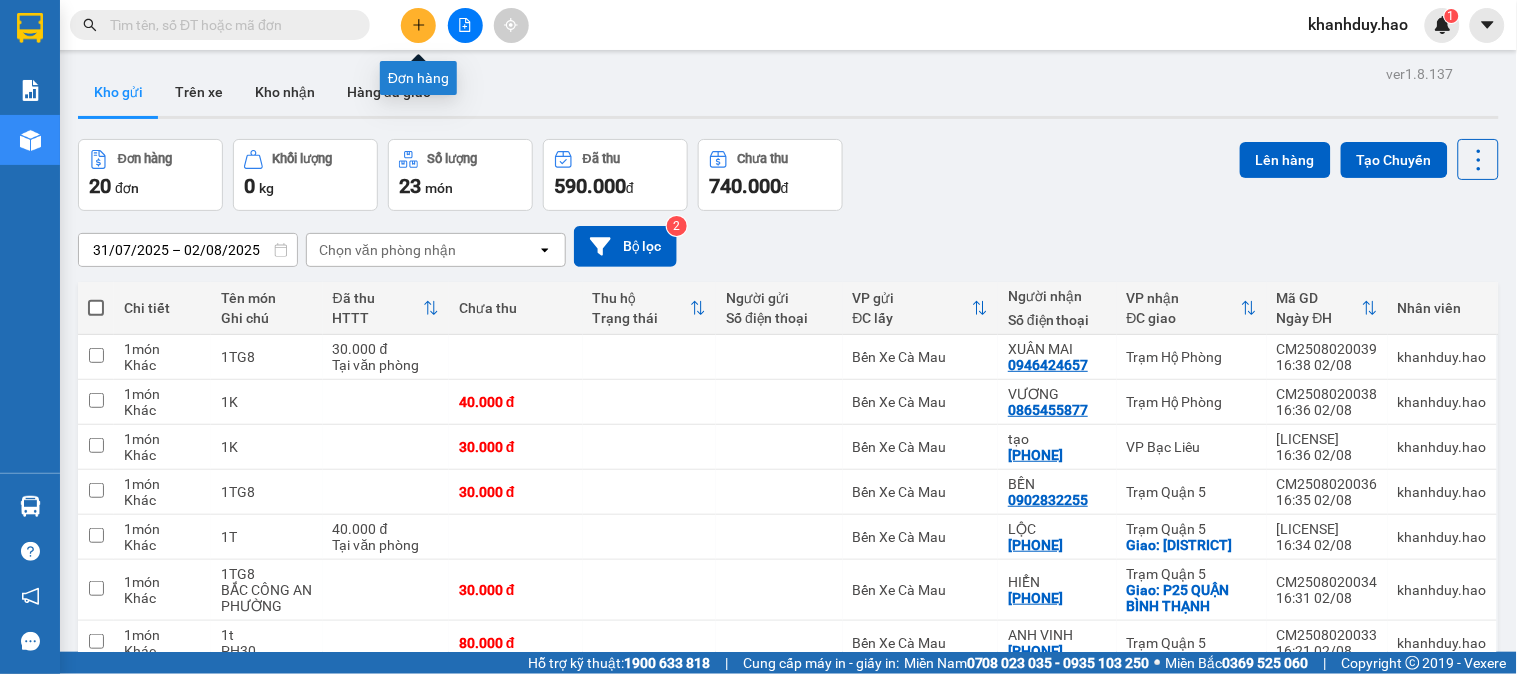 click at bounding box center (418, 25) 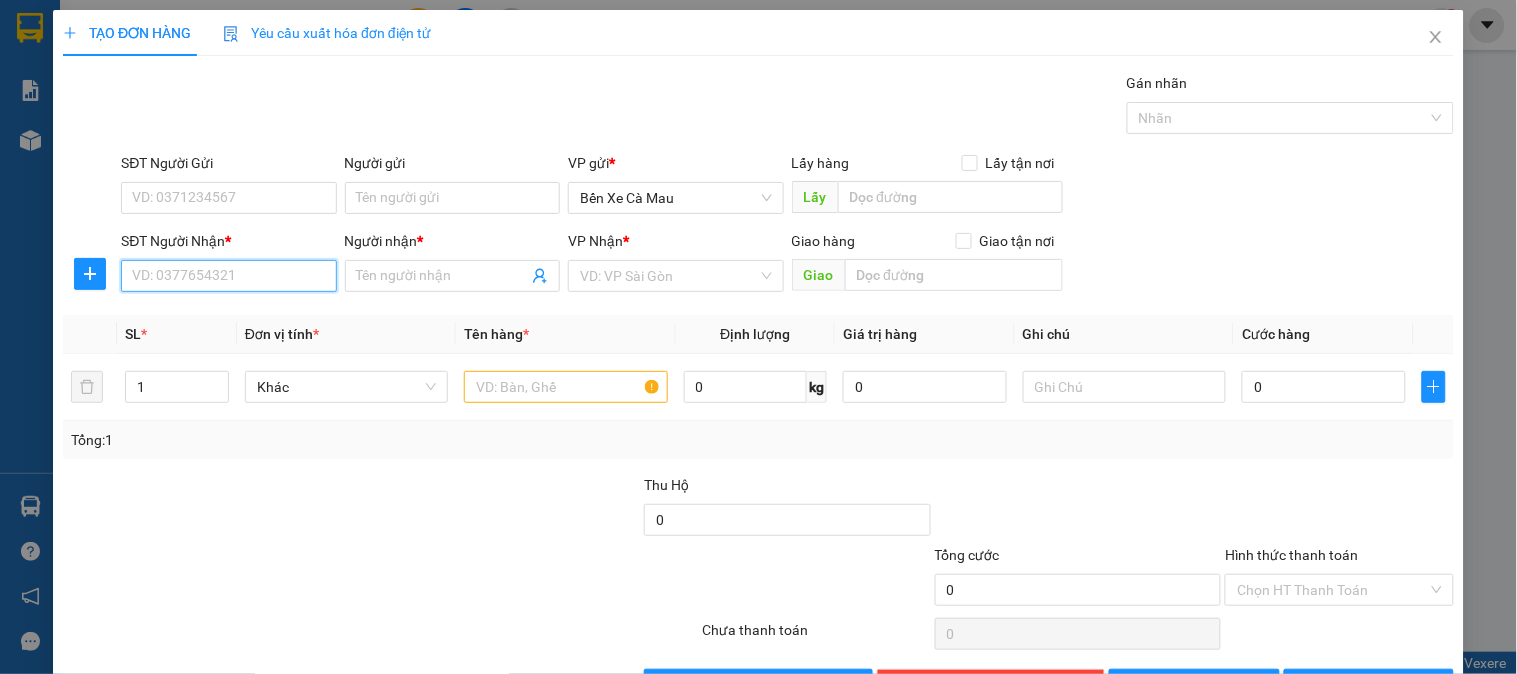 click on "SĐT Người Nhận  *" at bounding box center [228, 276] 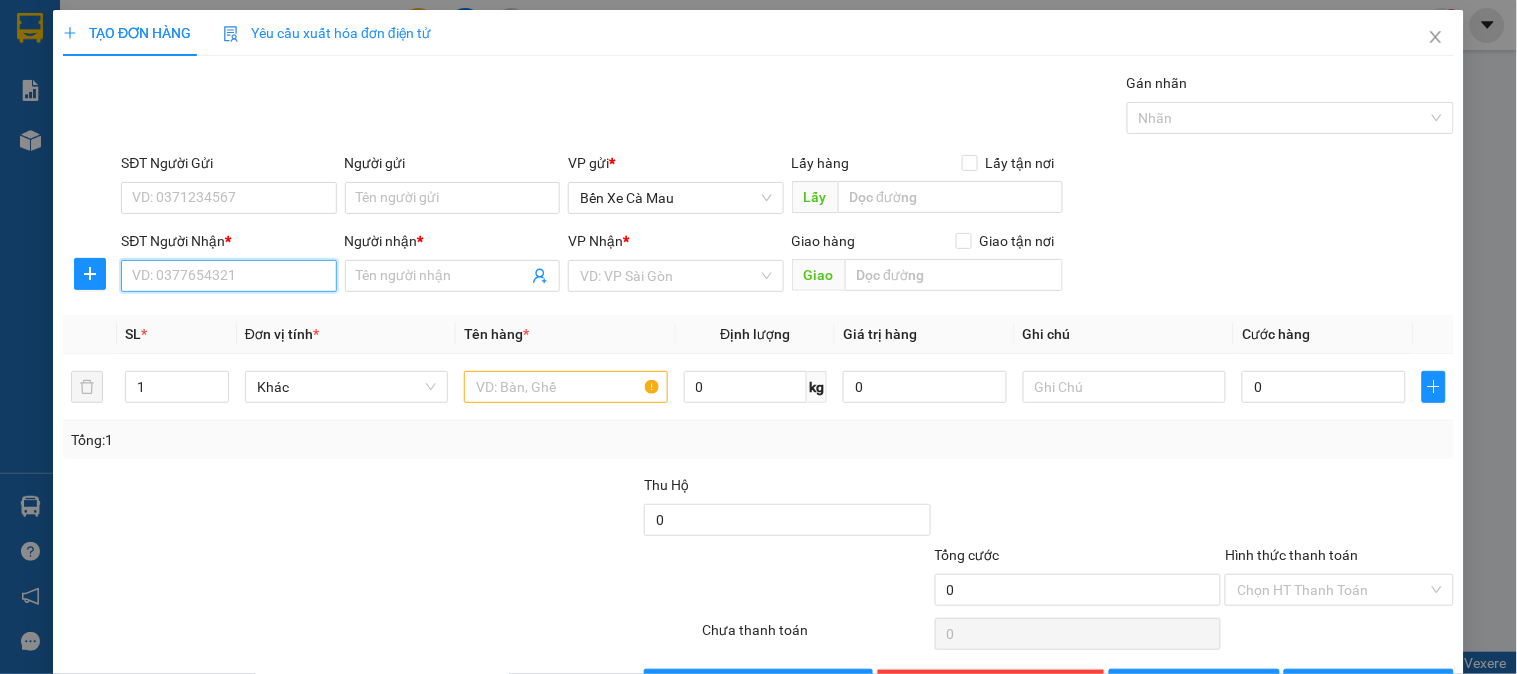 type on "3" 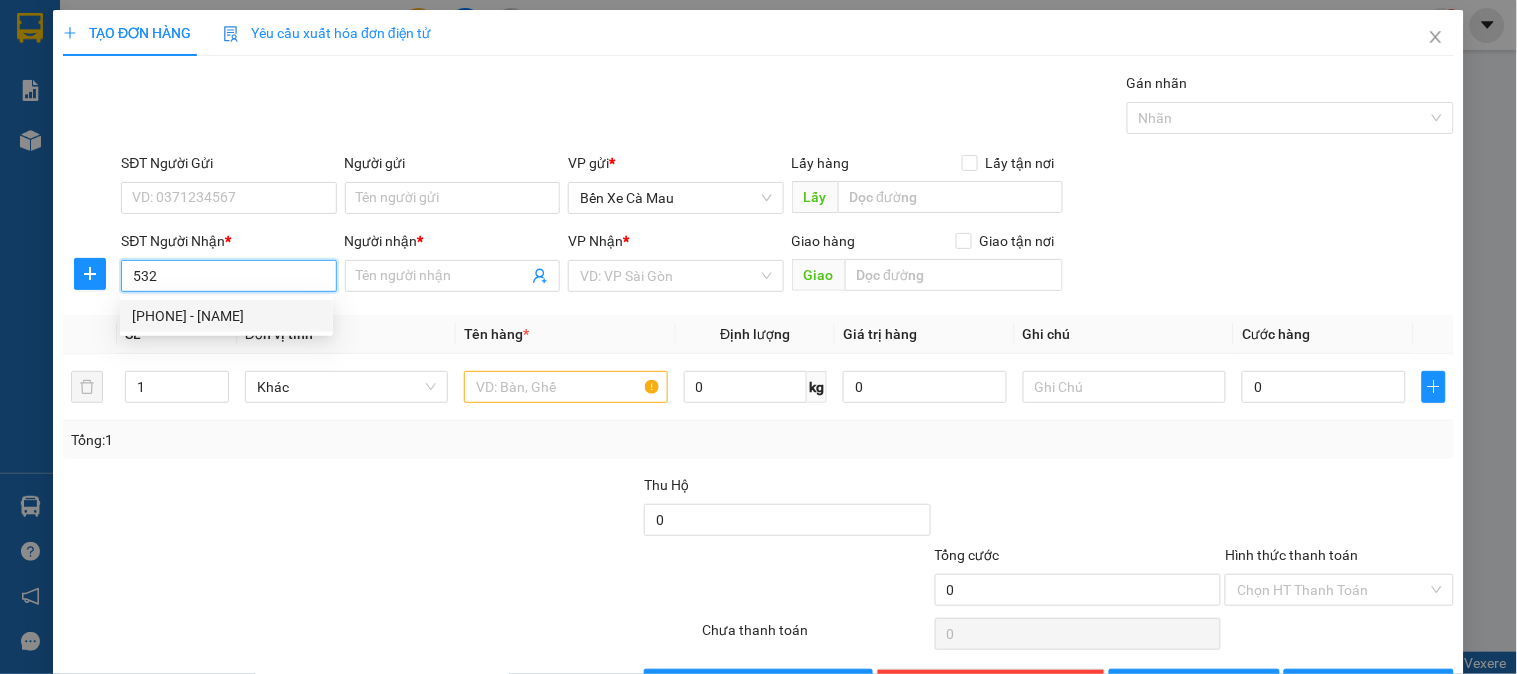 click on "0933330532 - NHƯ" at bounding box center (226, 316) 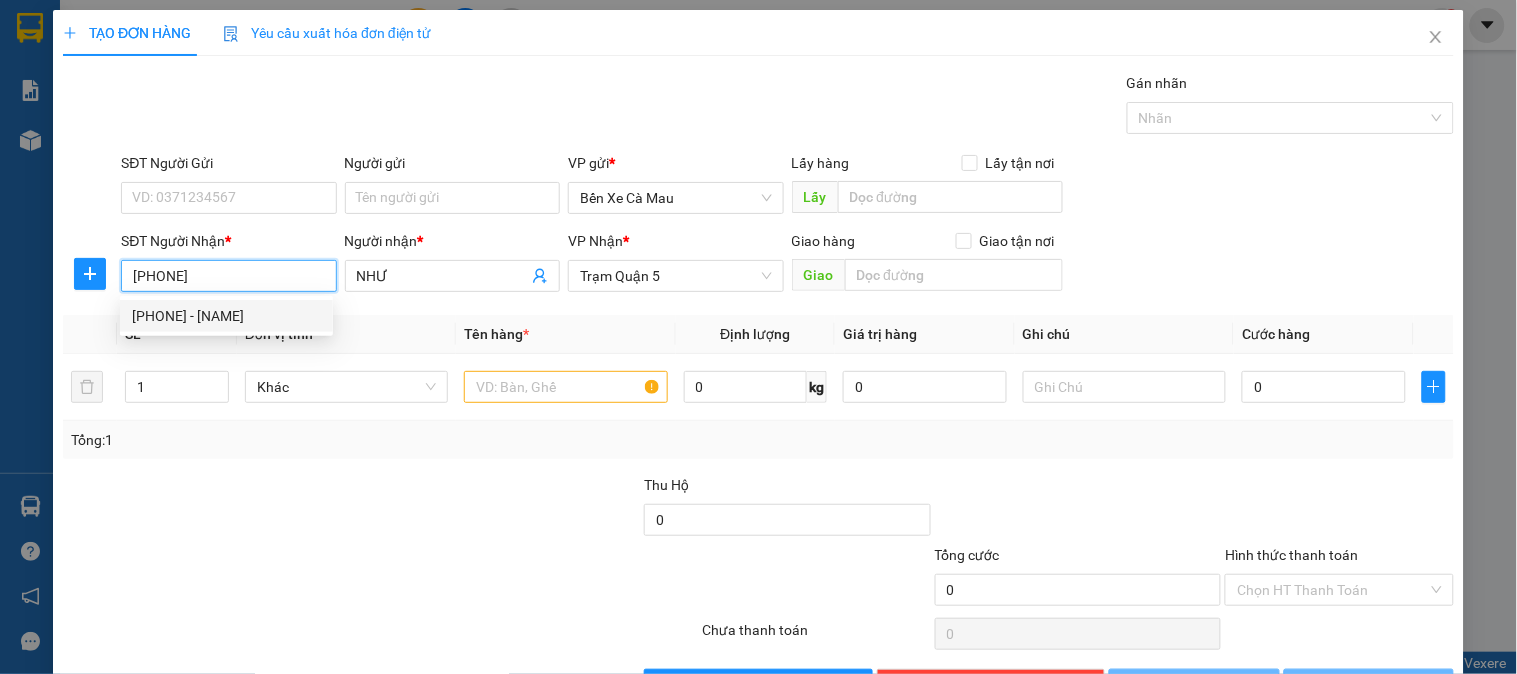 type on "50.000" 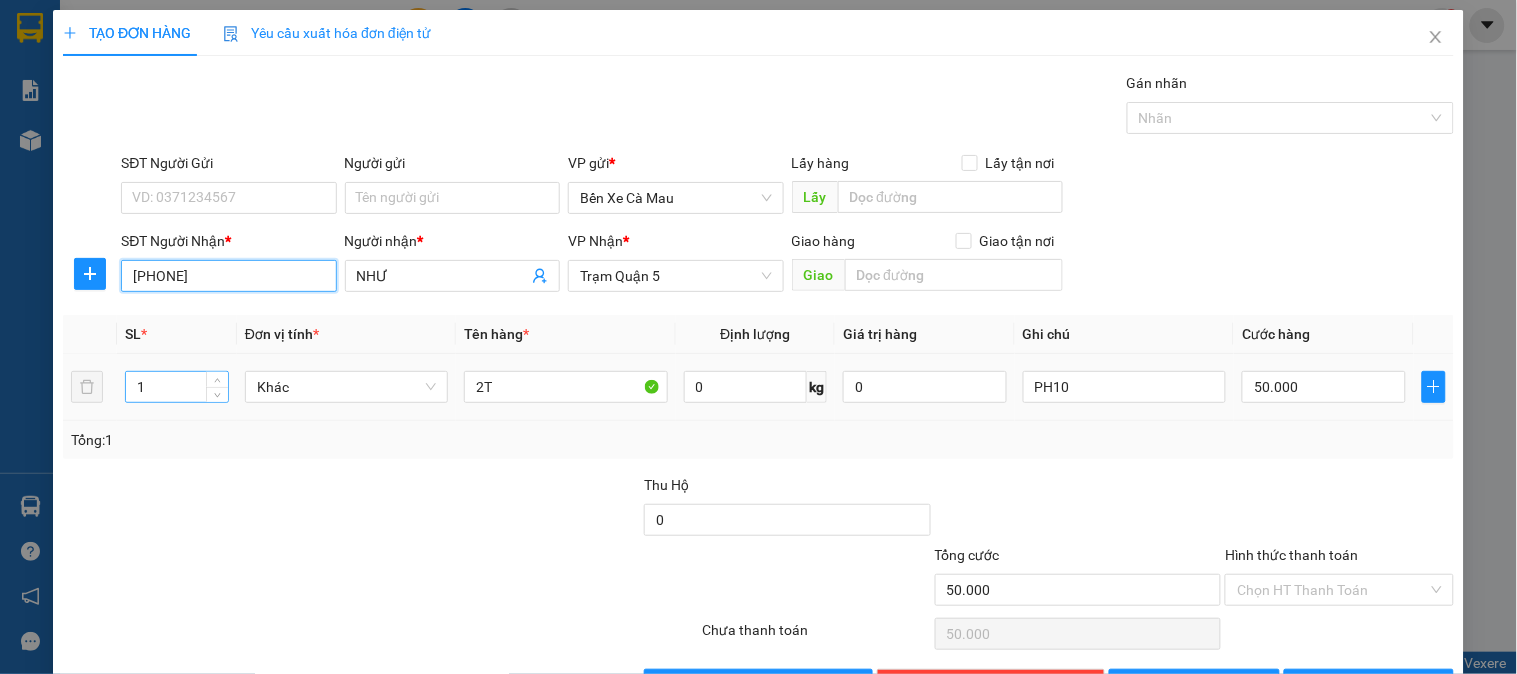 type on "[PHONE]" 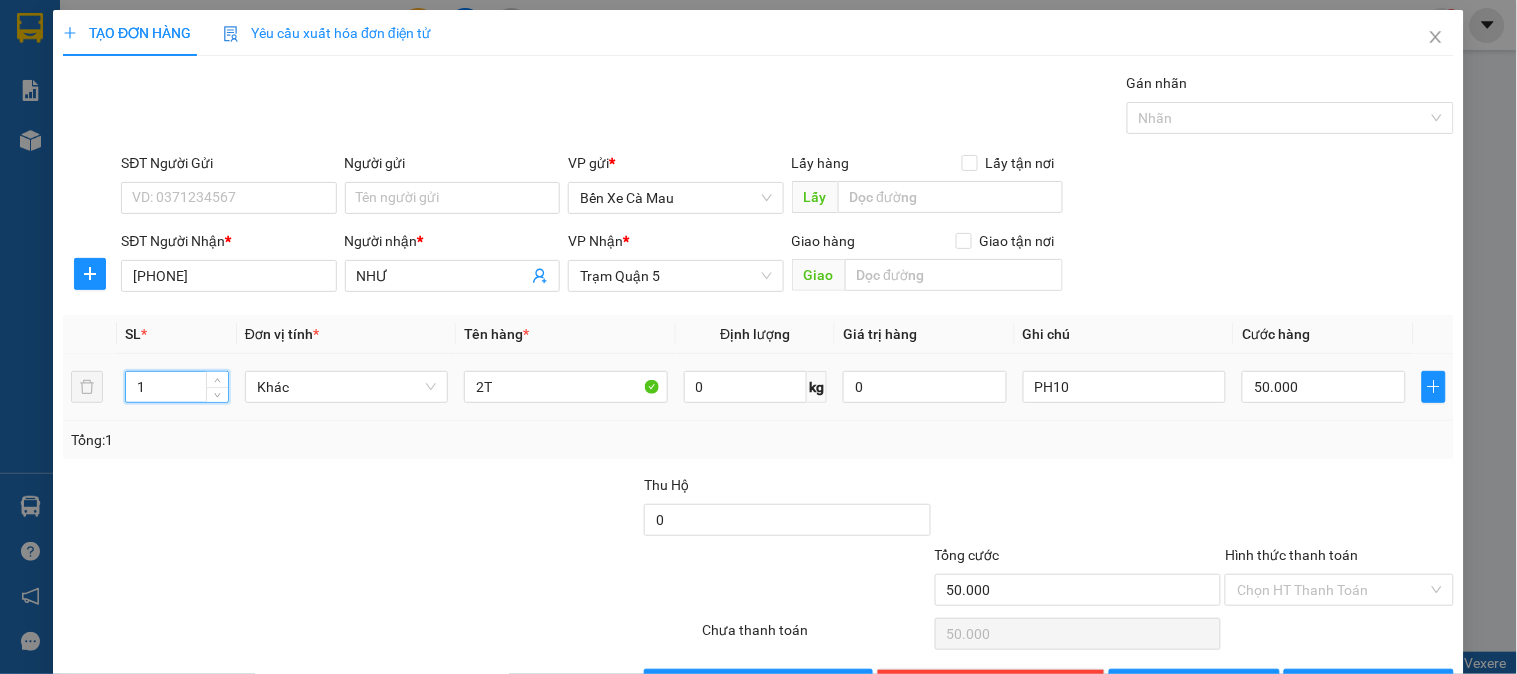 click on "1" at bounding box center [177, 387] 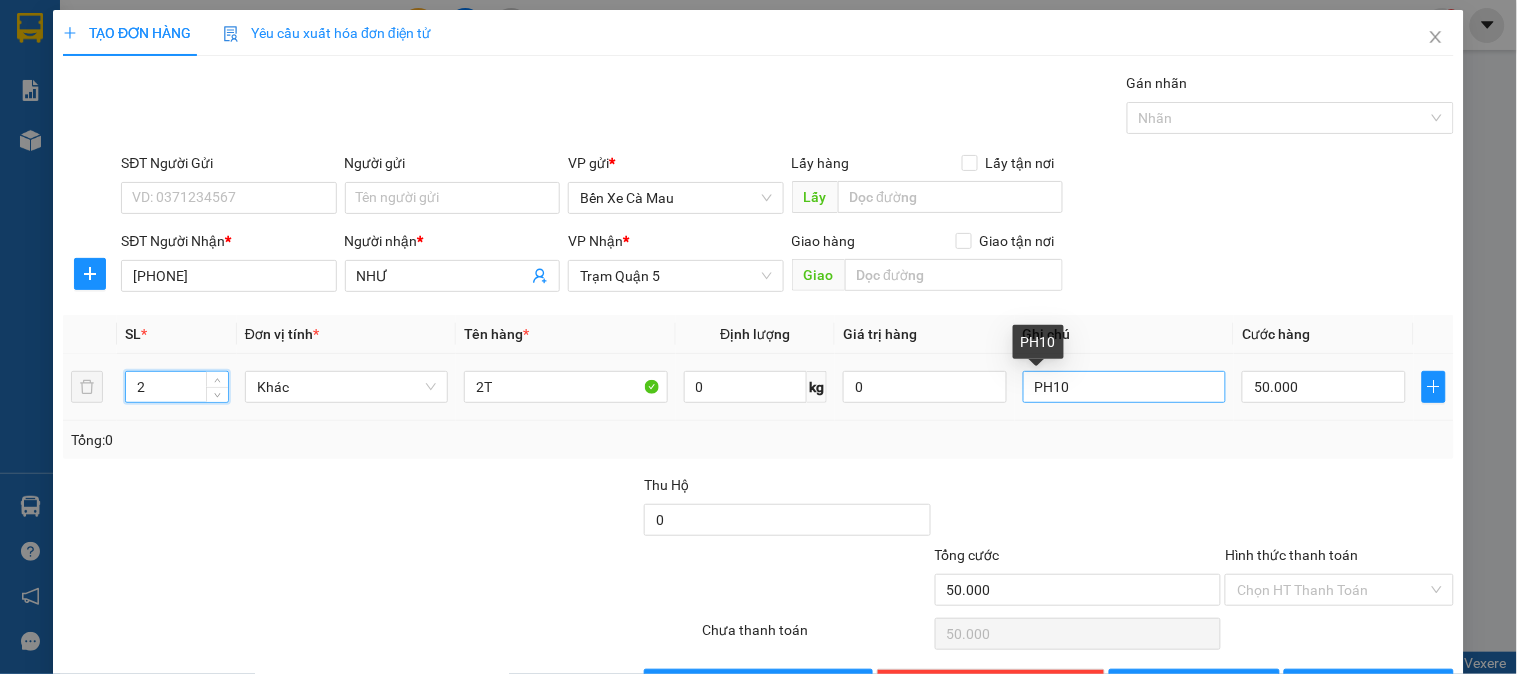 type on "2" 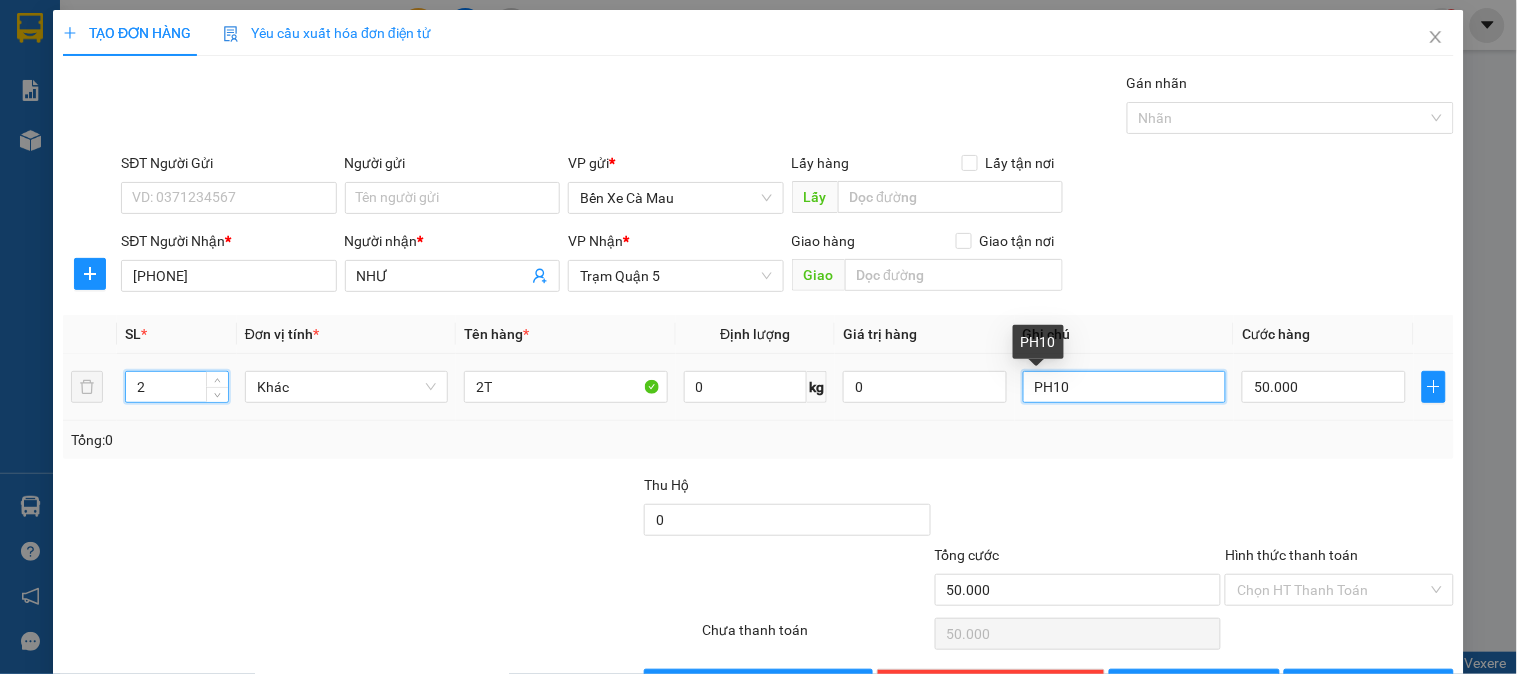 click on "PH10" at bounding box center (1124, 387) 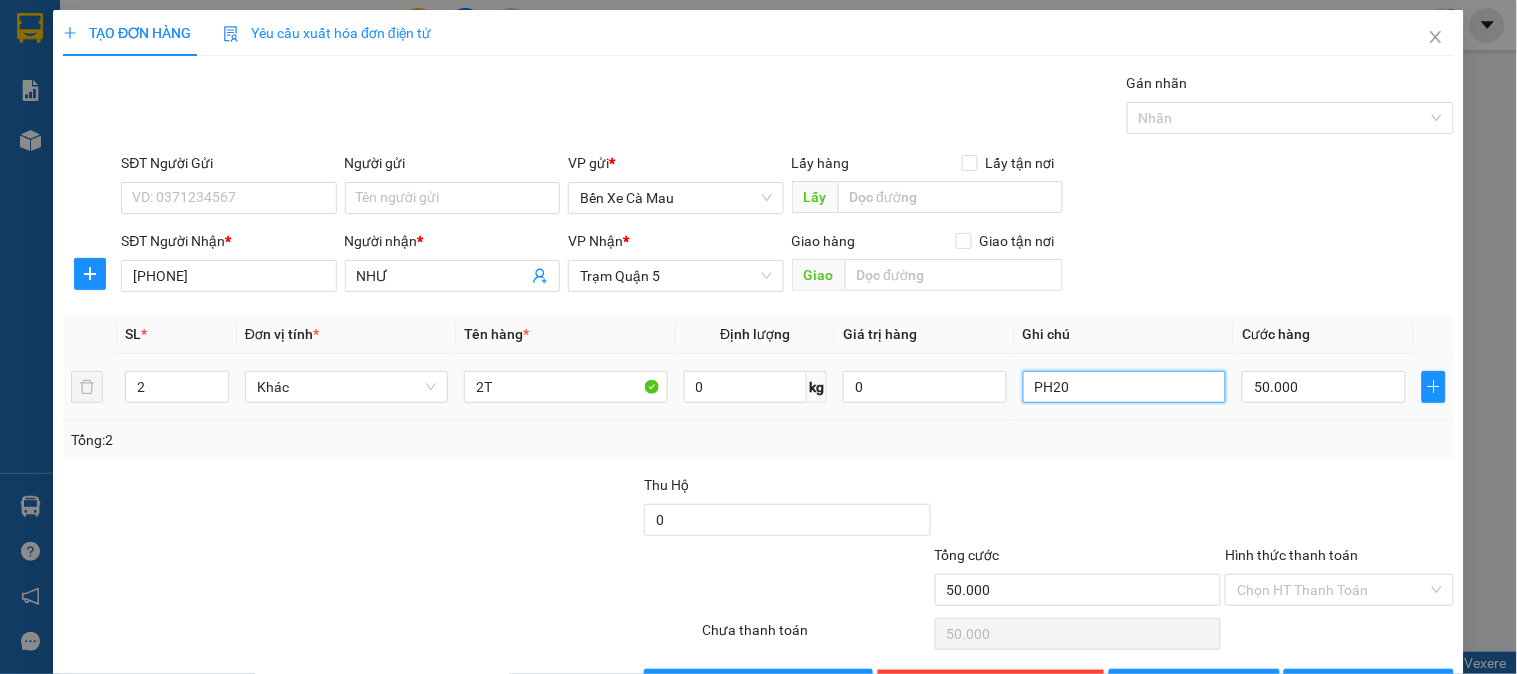 type on "PH20" 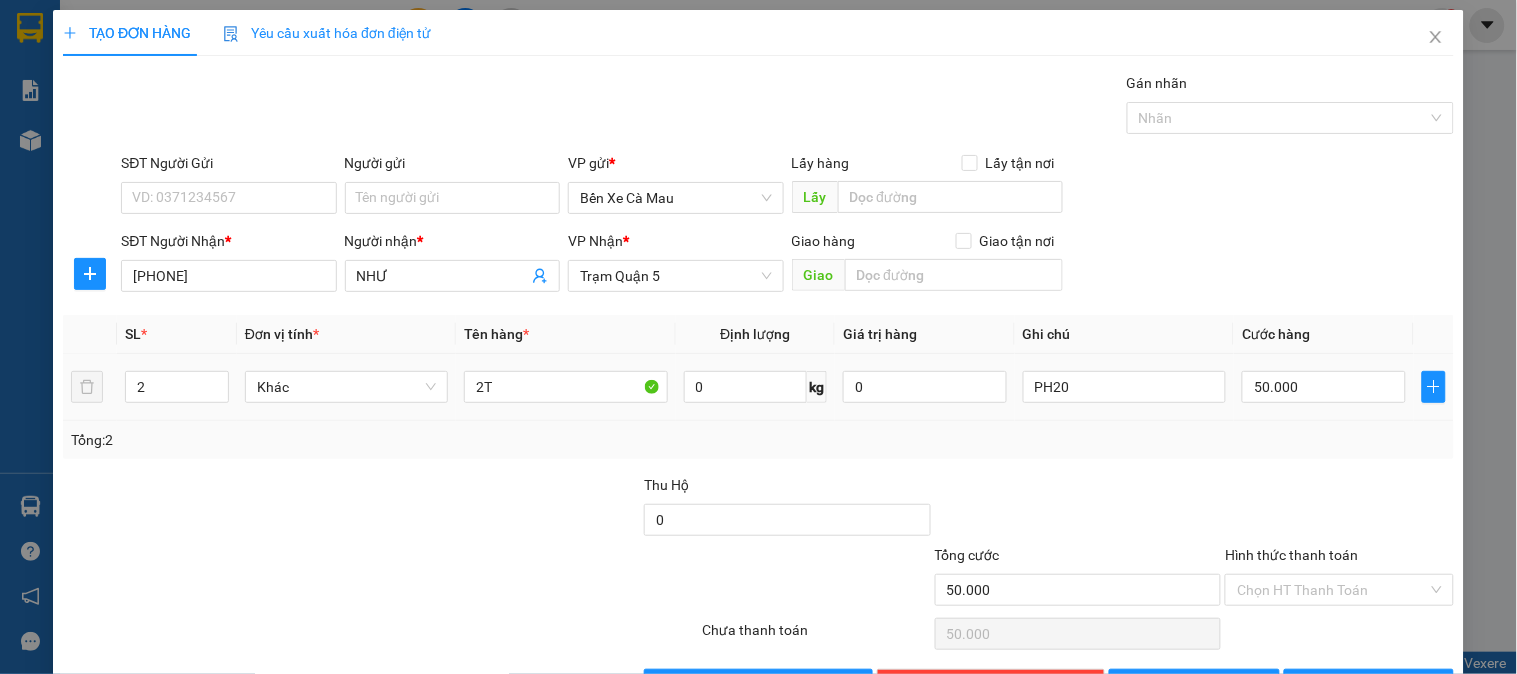 click on "50.000" at bounding box center [1324, 387] 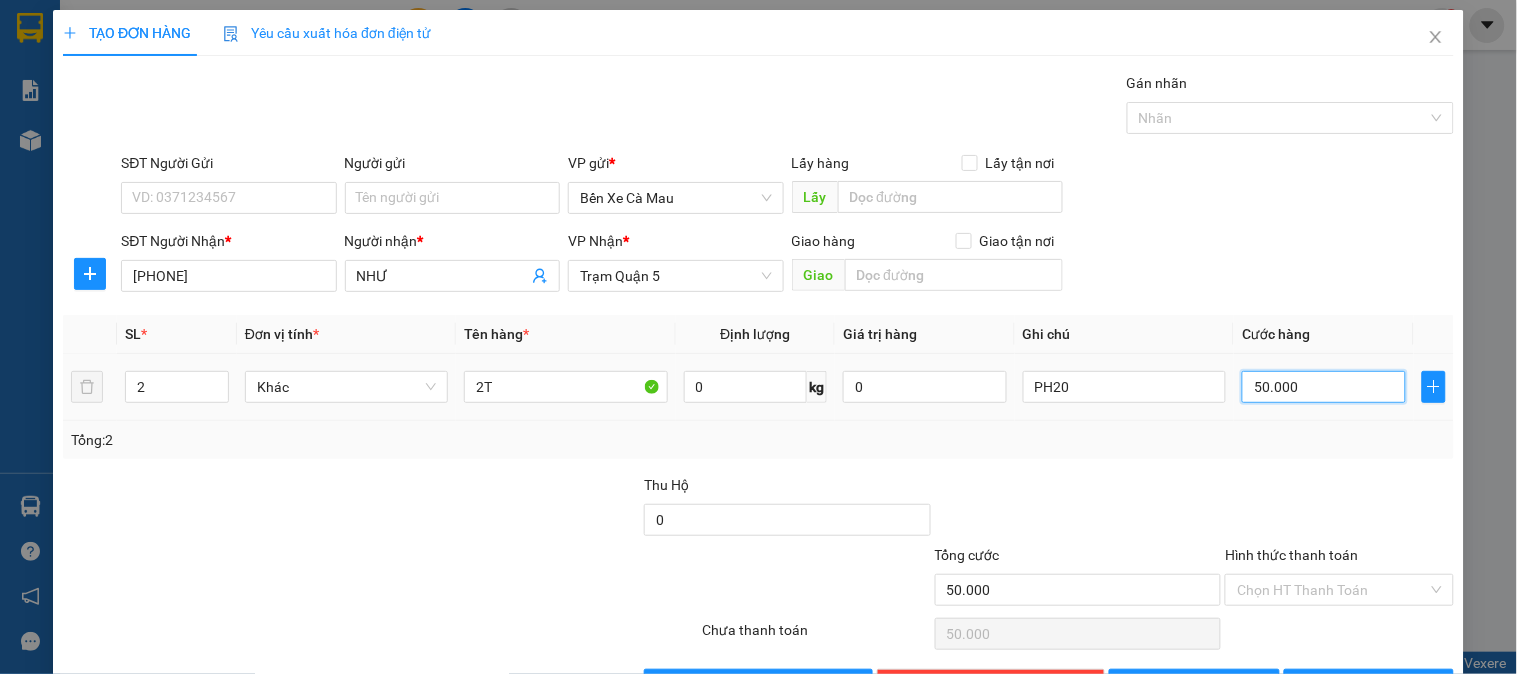 click on "50.000" at bounding box center (1324, 387) 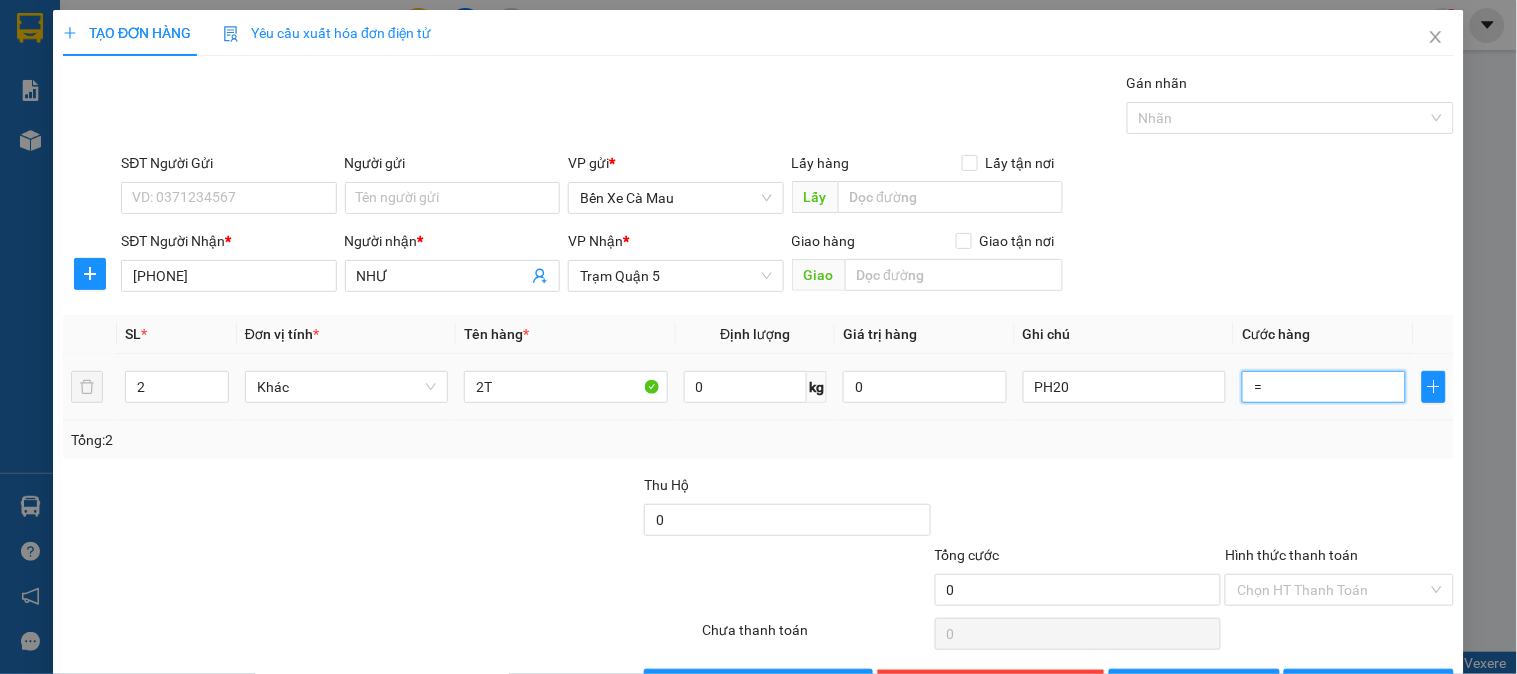 type on "0" 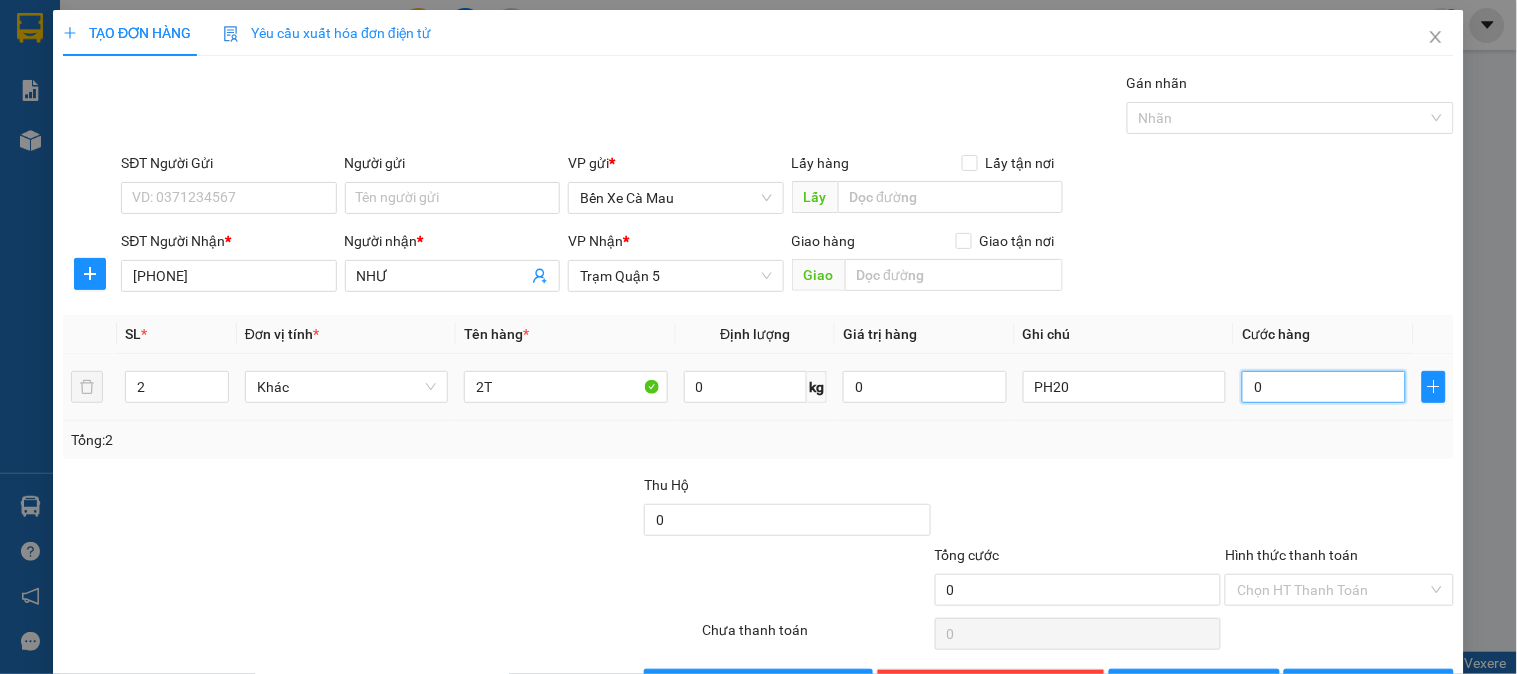 type on "1" 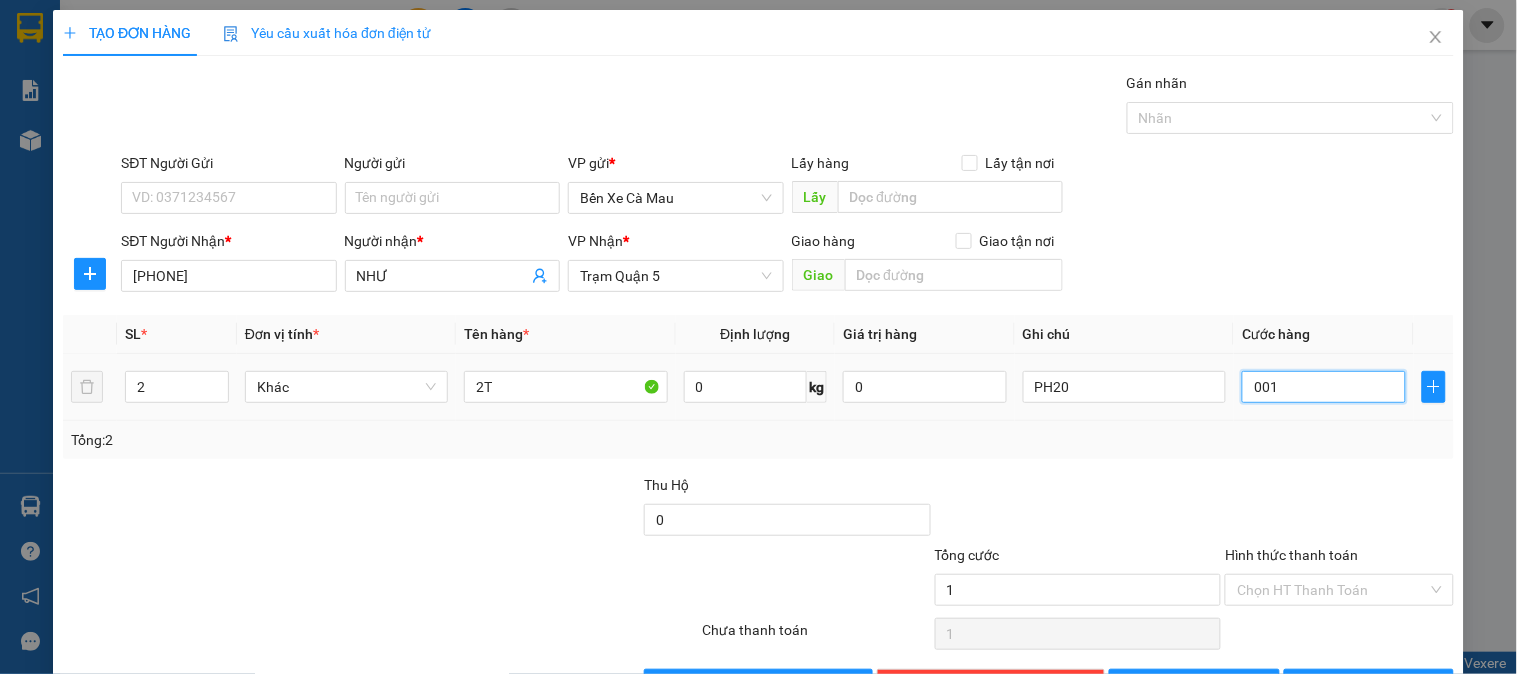 type on "12" 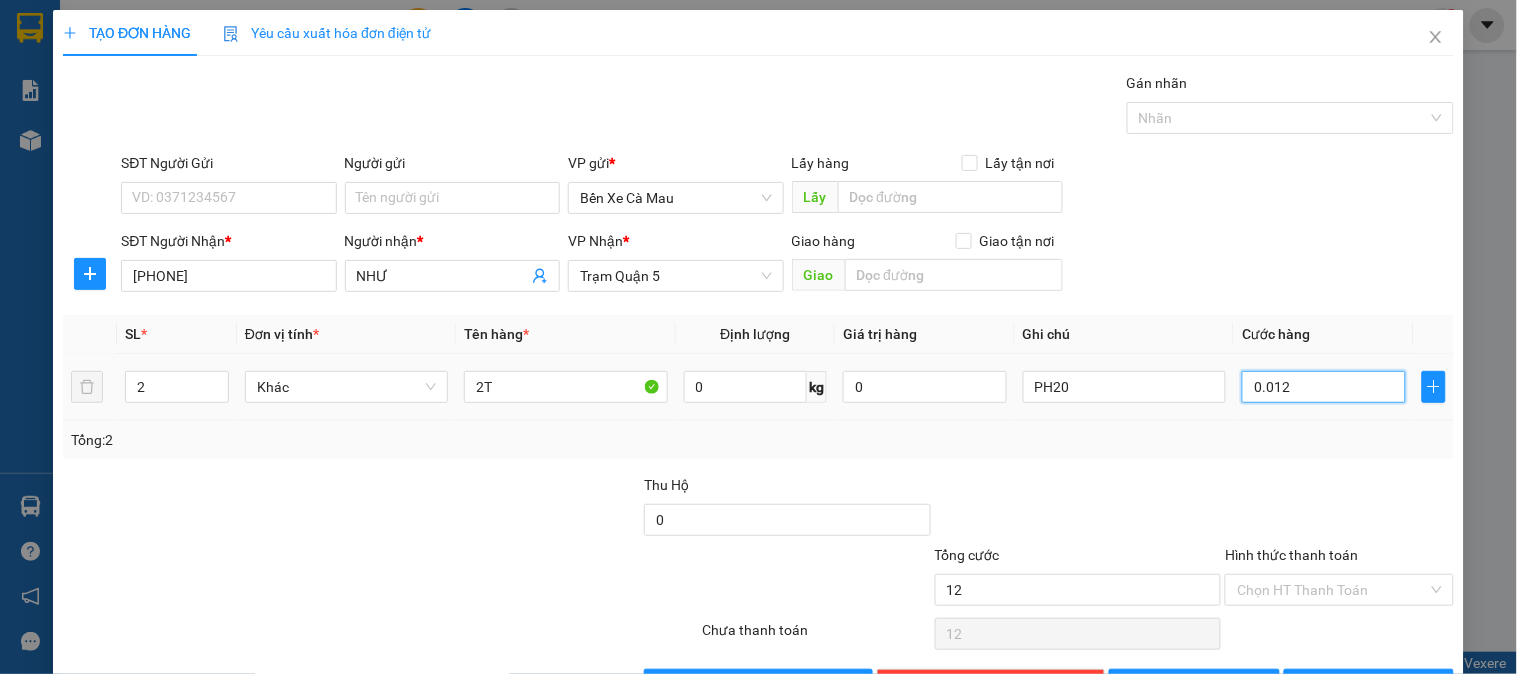 type on "120" 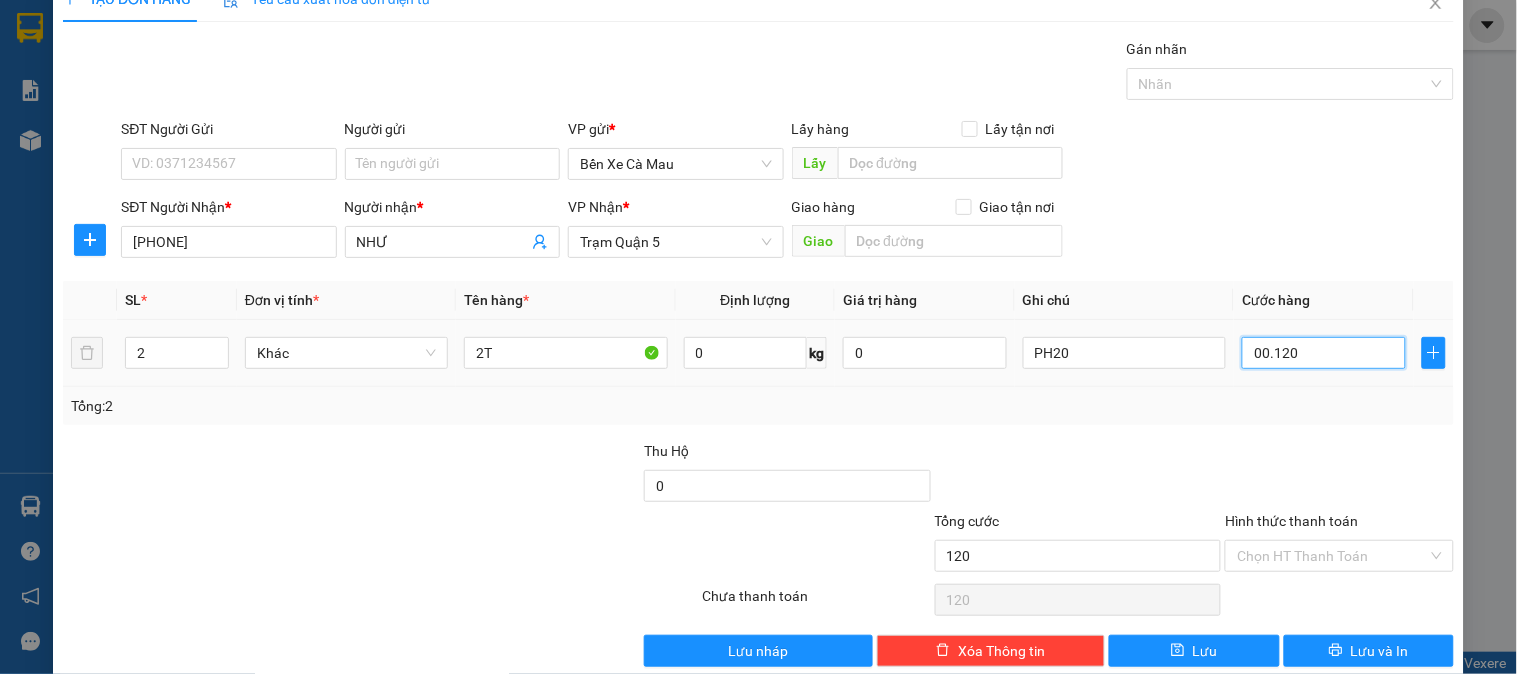 scroll, scrollTop: 65, scrollLeft: 0, axis: vertical 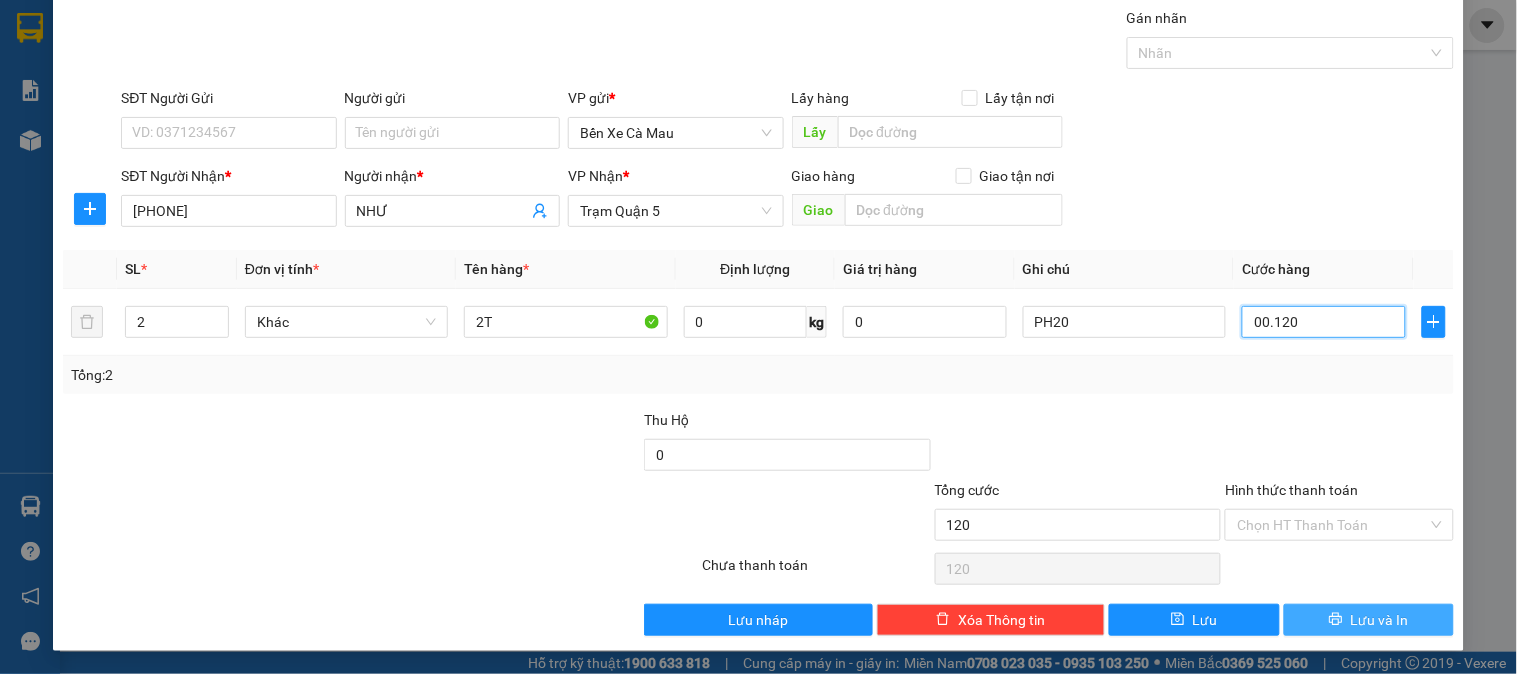 type on "00.120" 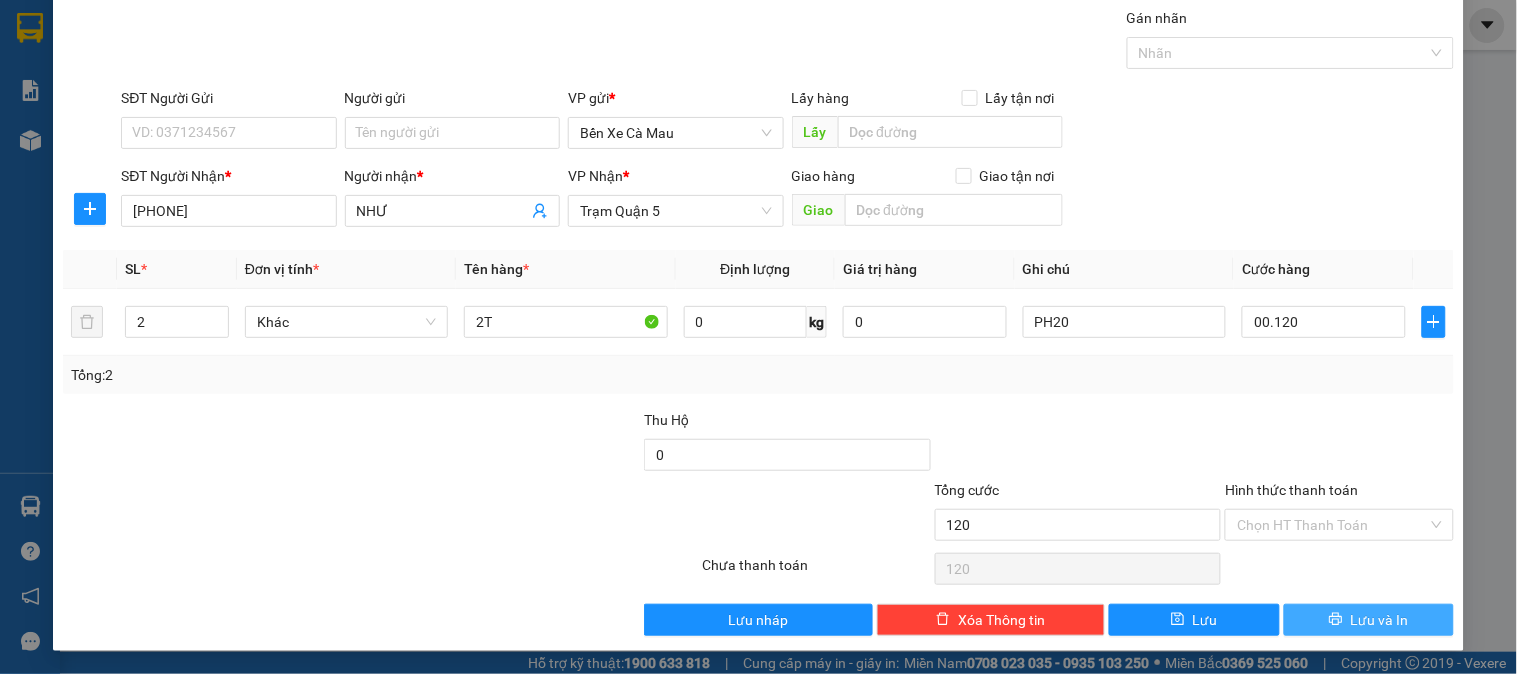 click on "Lưu và In" at bounding box center [1369, 620] 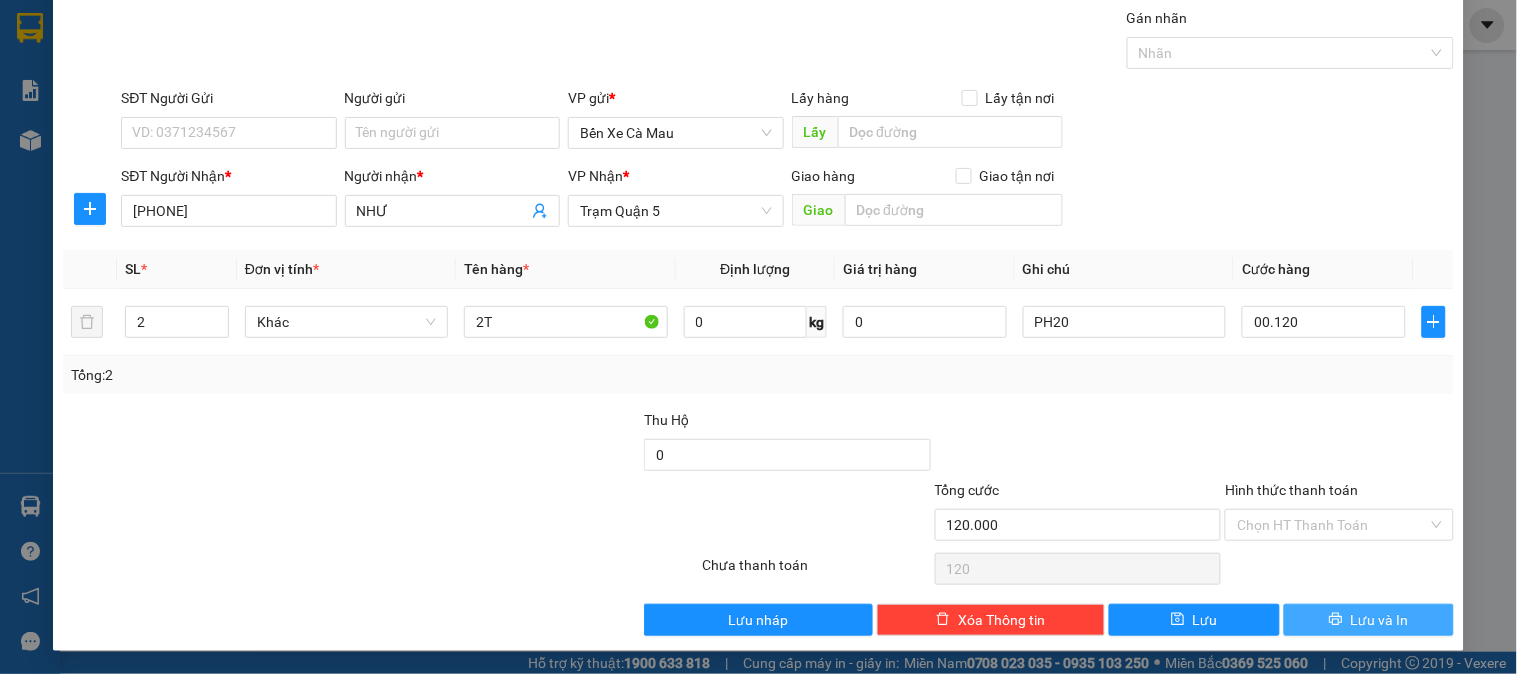 type on "120.000" 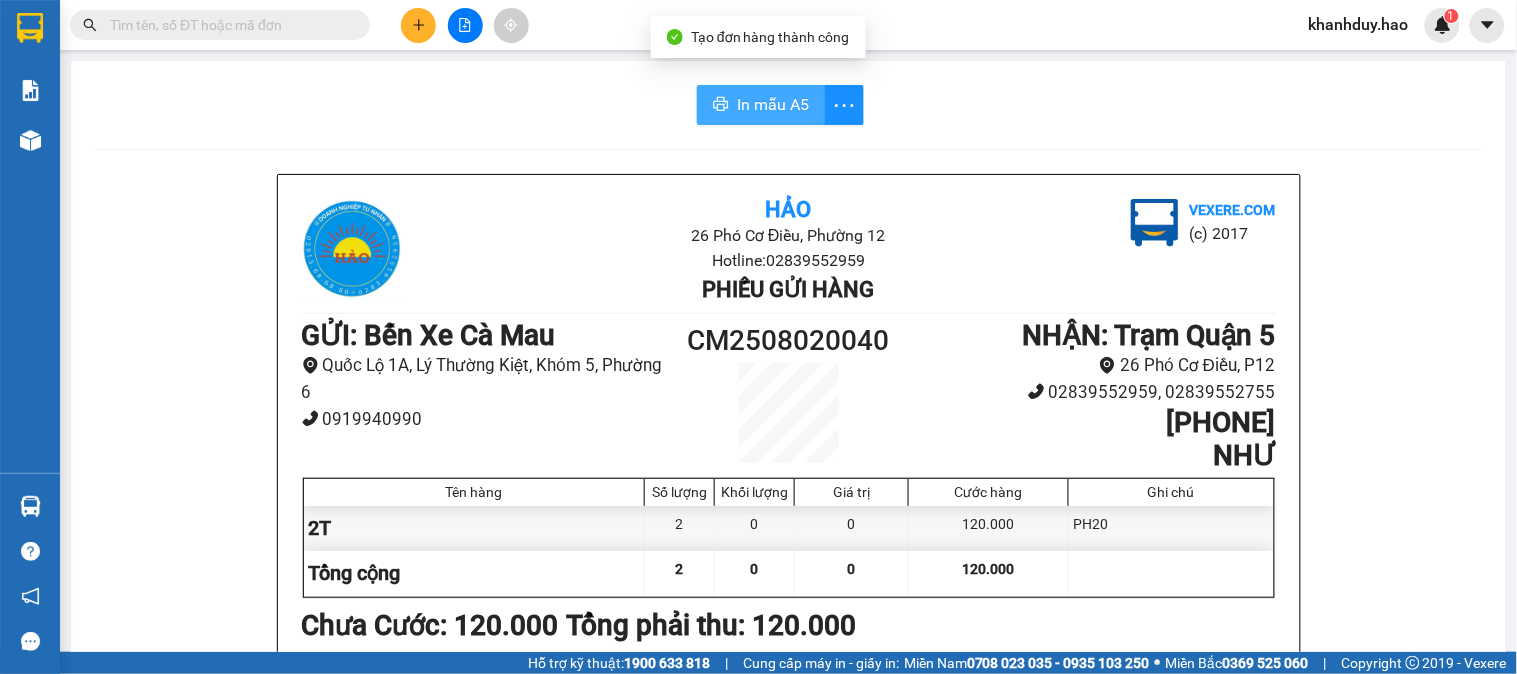 click on "In mẫu A5" at bounding box center [761, 105] 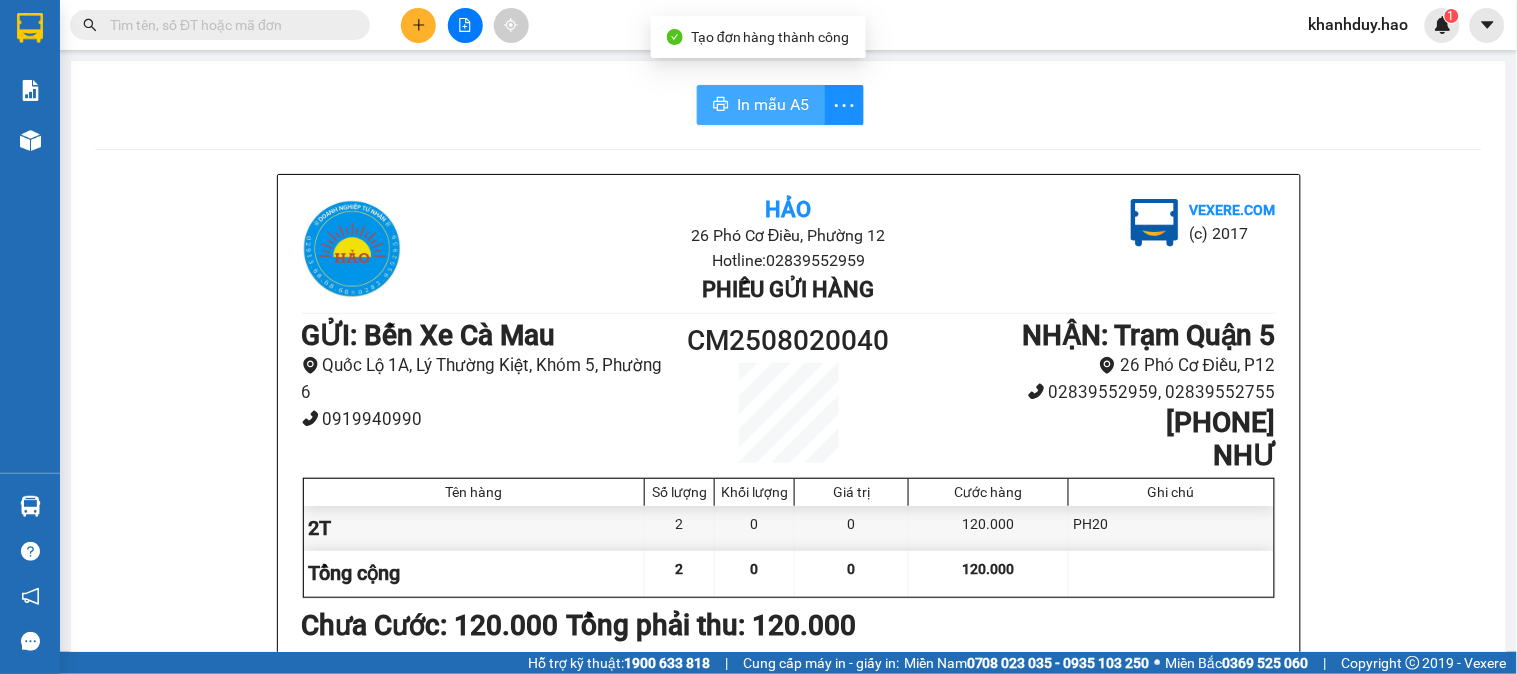 scroll, scrollTop: 0, scrollLeft: 0, axis: both 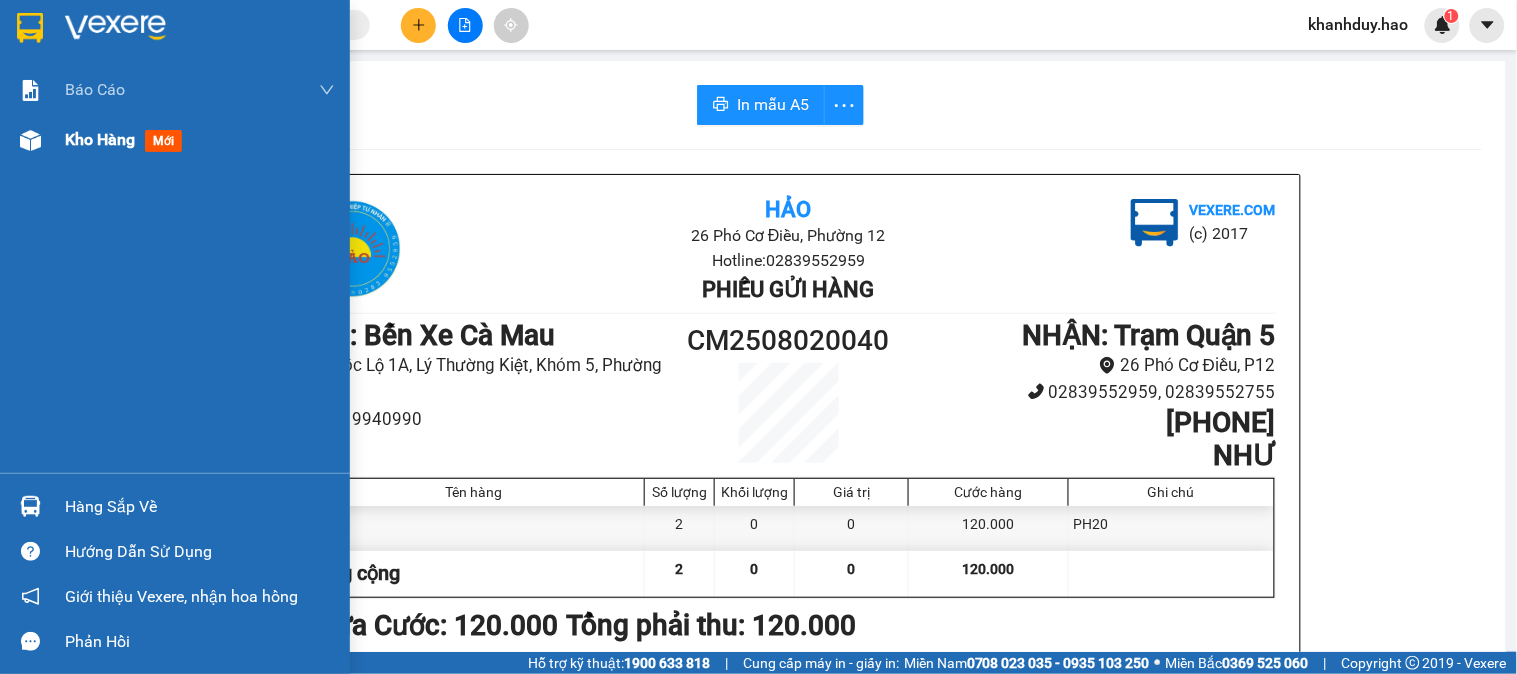 click on "mới" at bounding box center (163, 141) 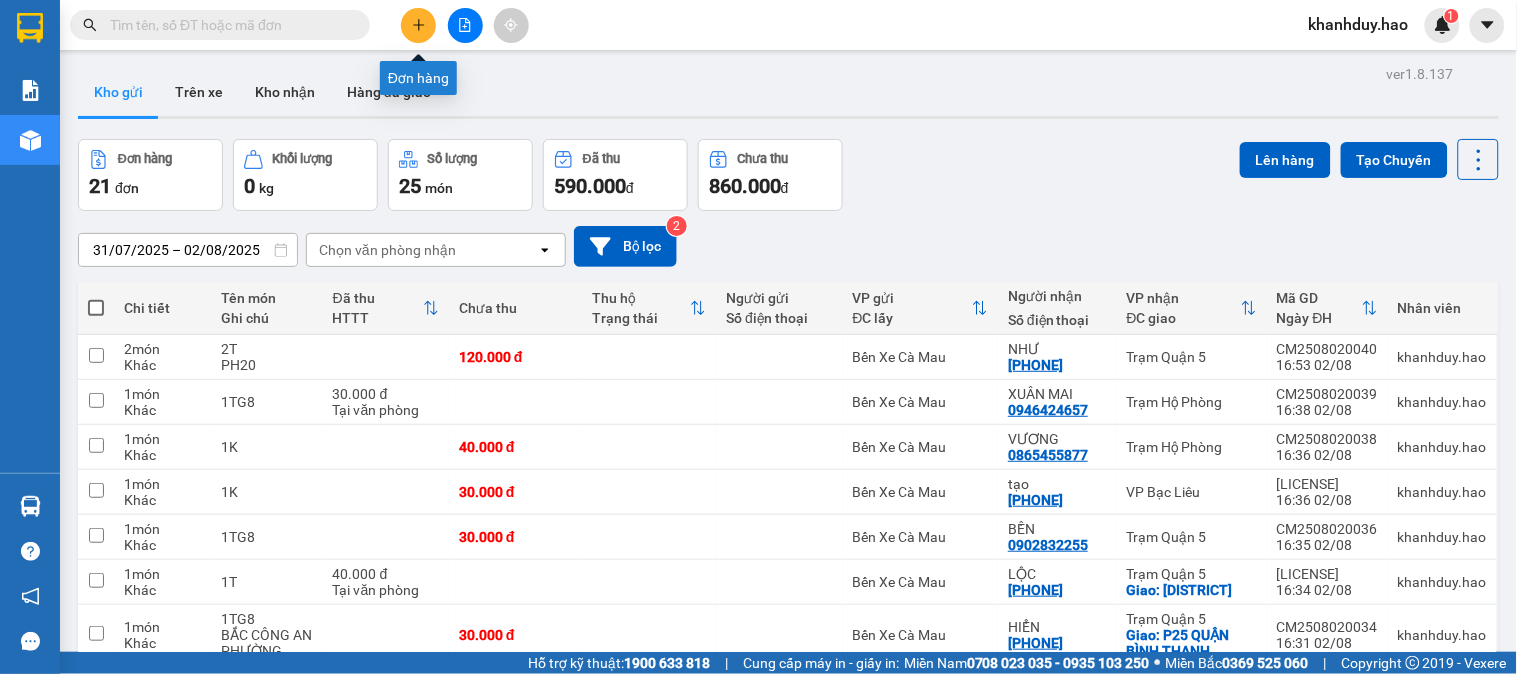 click 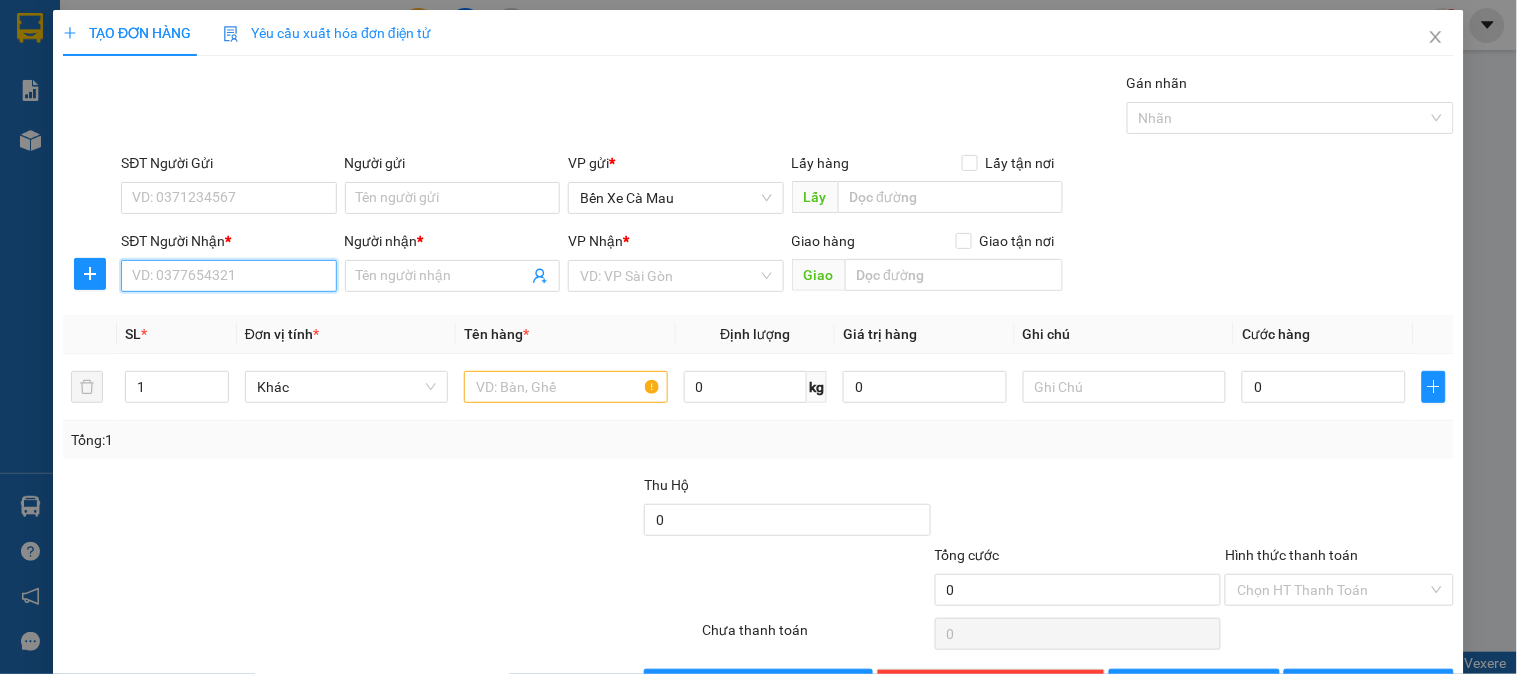 click on "SĐT Người Nhận  *" at bounding box center [228, 276] 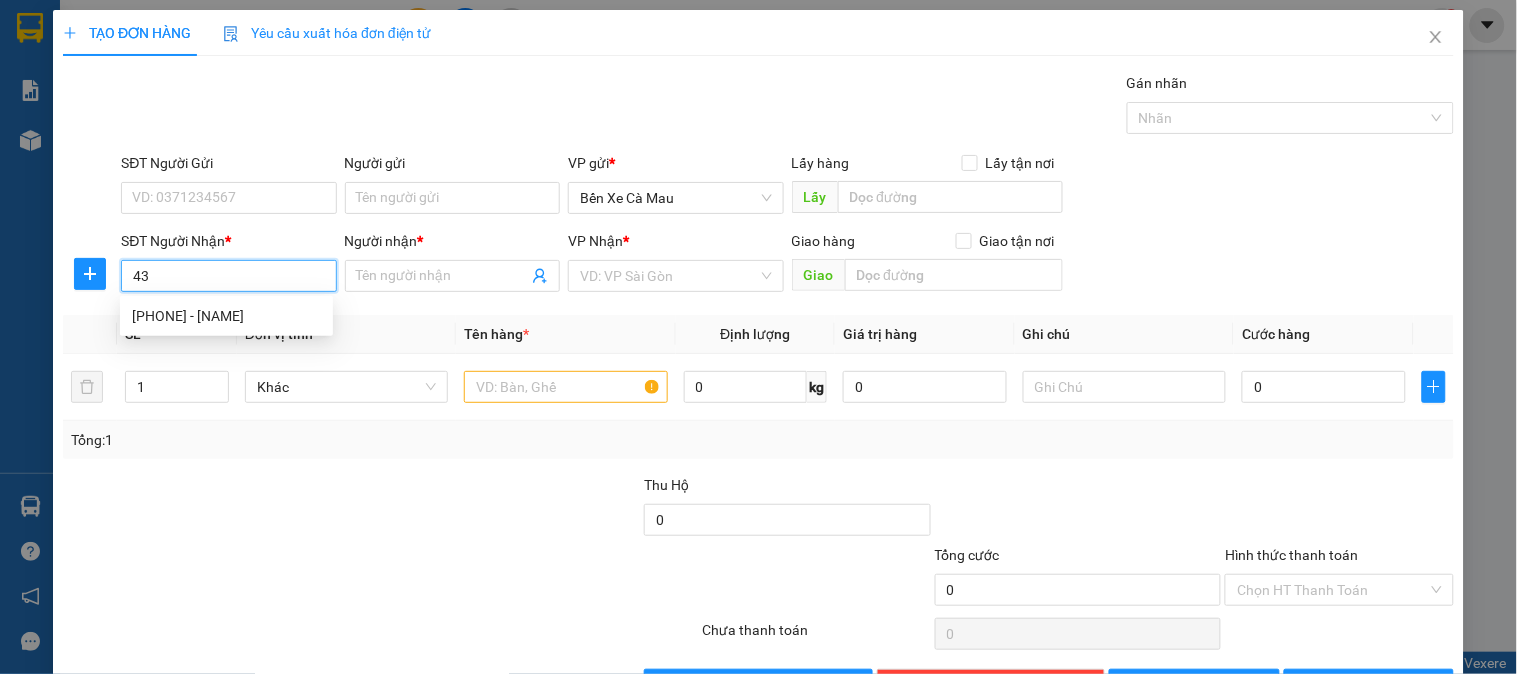 type on "4" 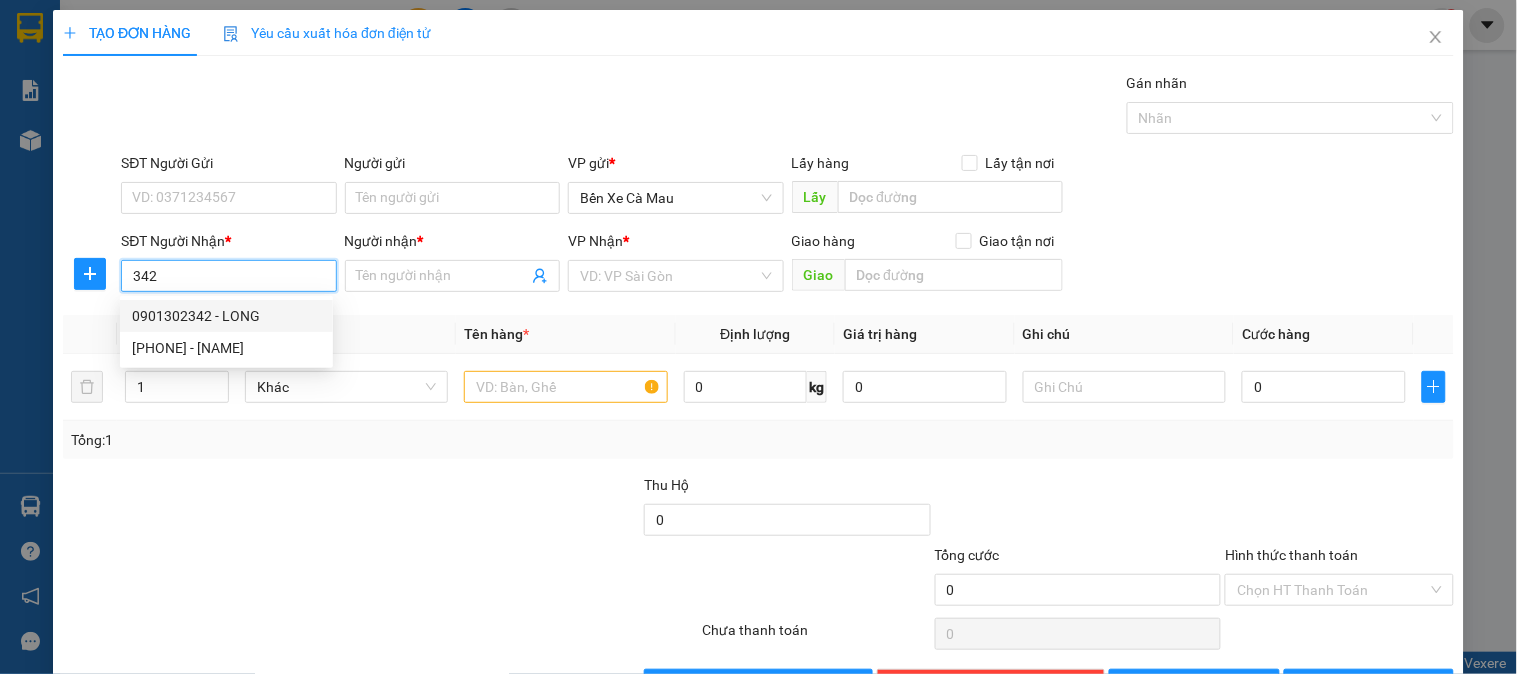 click on "0901302342 - LONG" at bounding box center [226, 316] 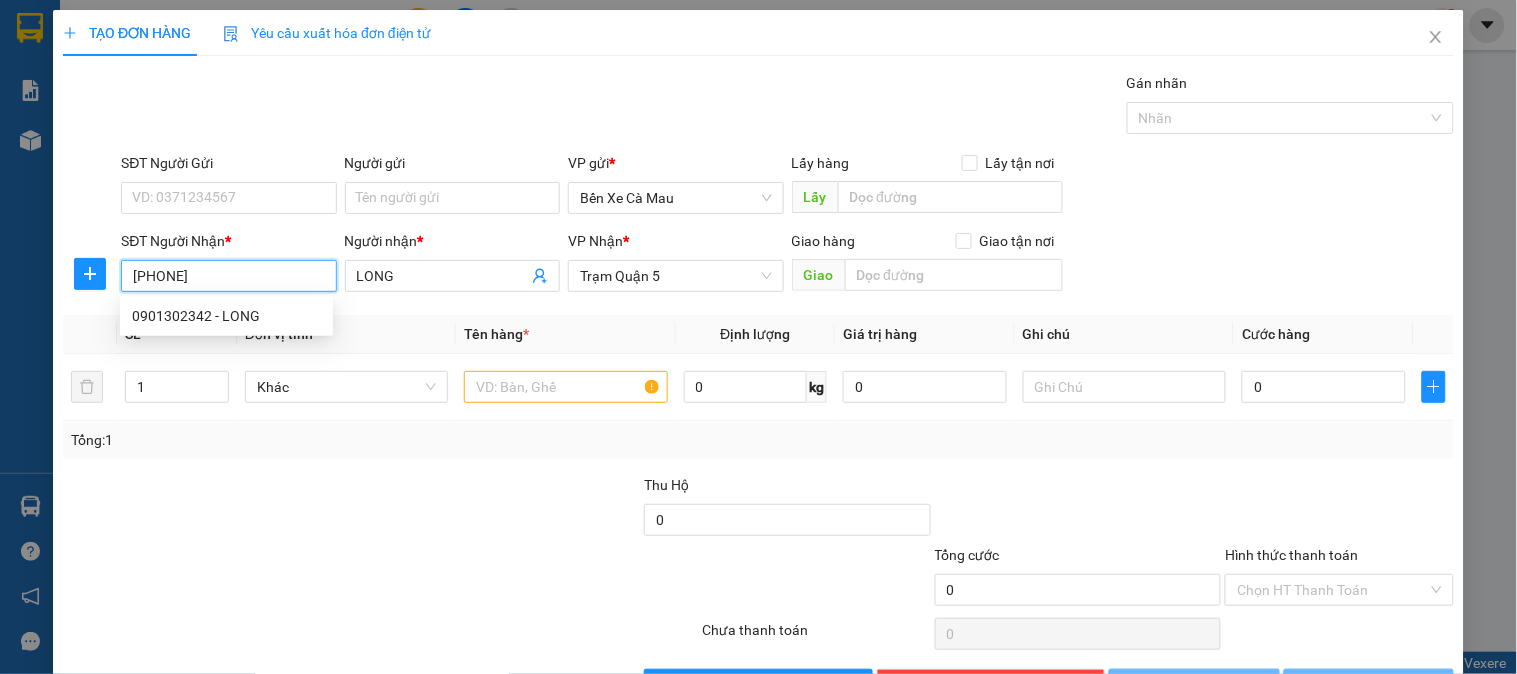 type on "50.000" 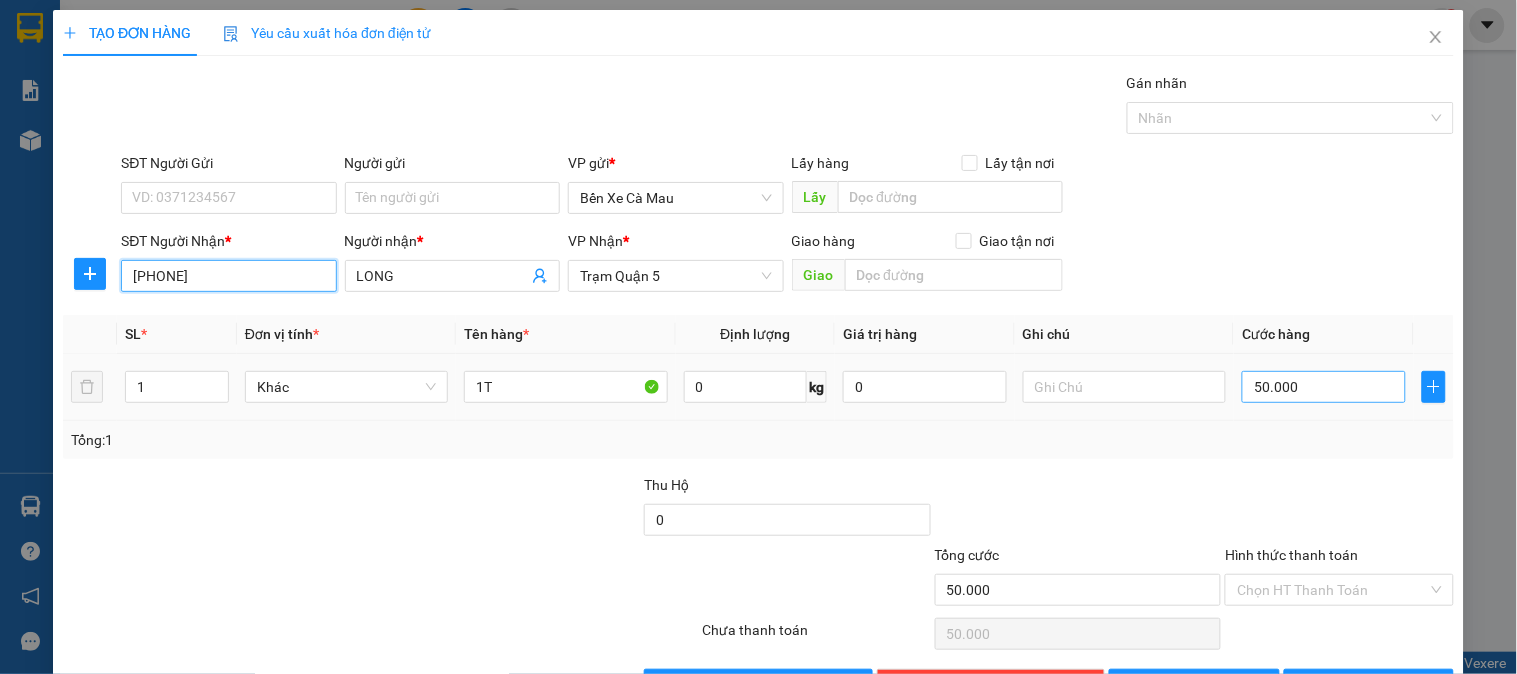 type on "[PHONE]" 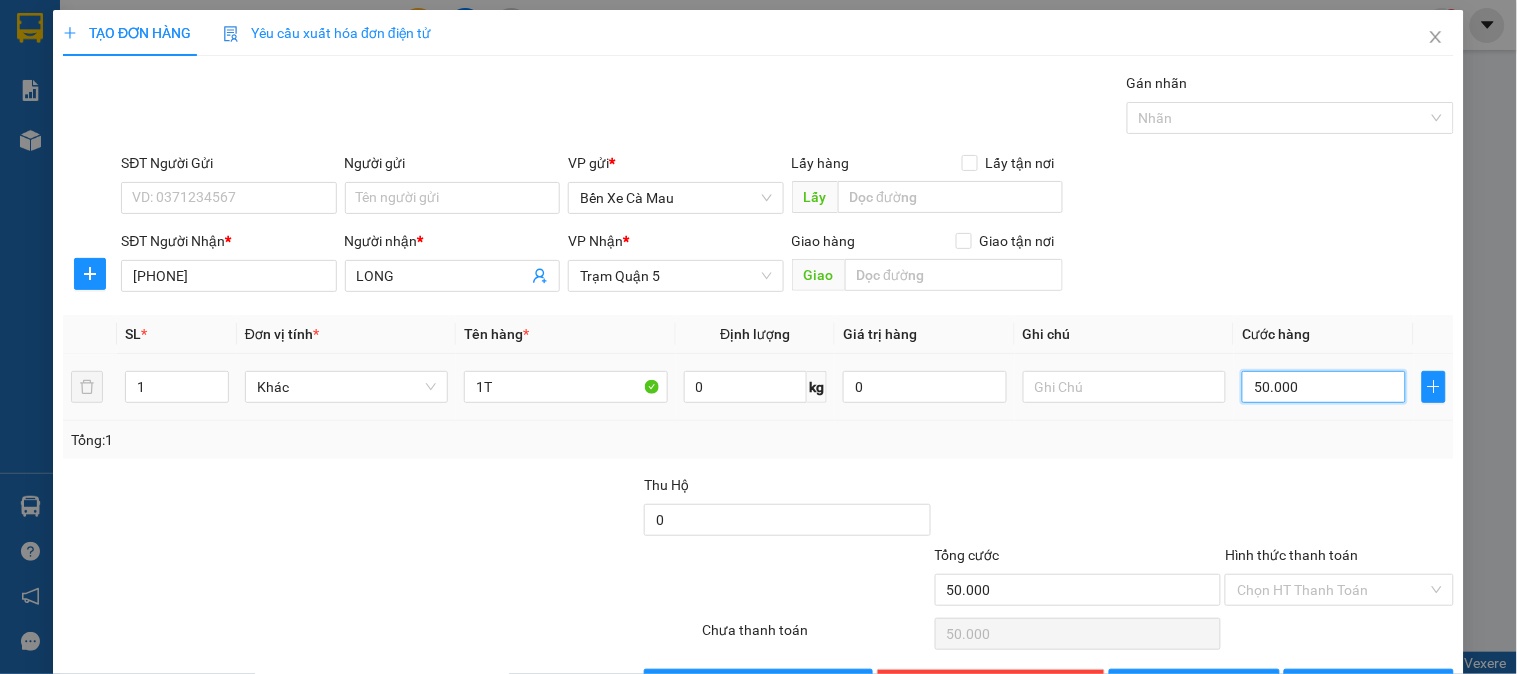 click on "50.000" at bounding box center (1324, 387) 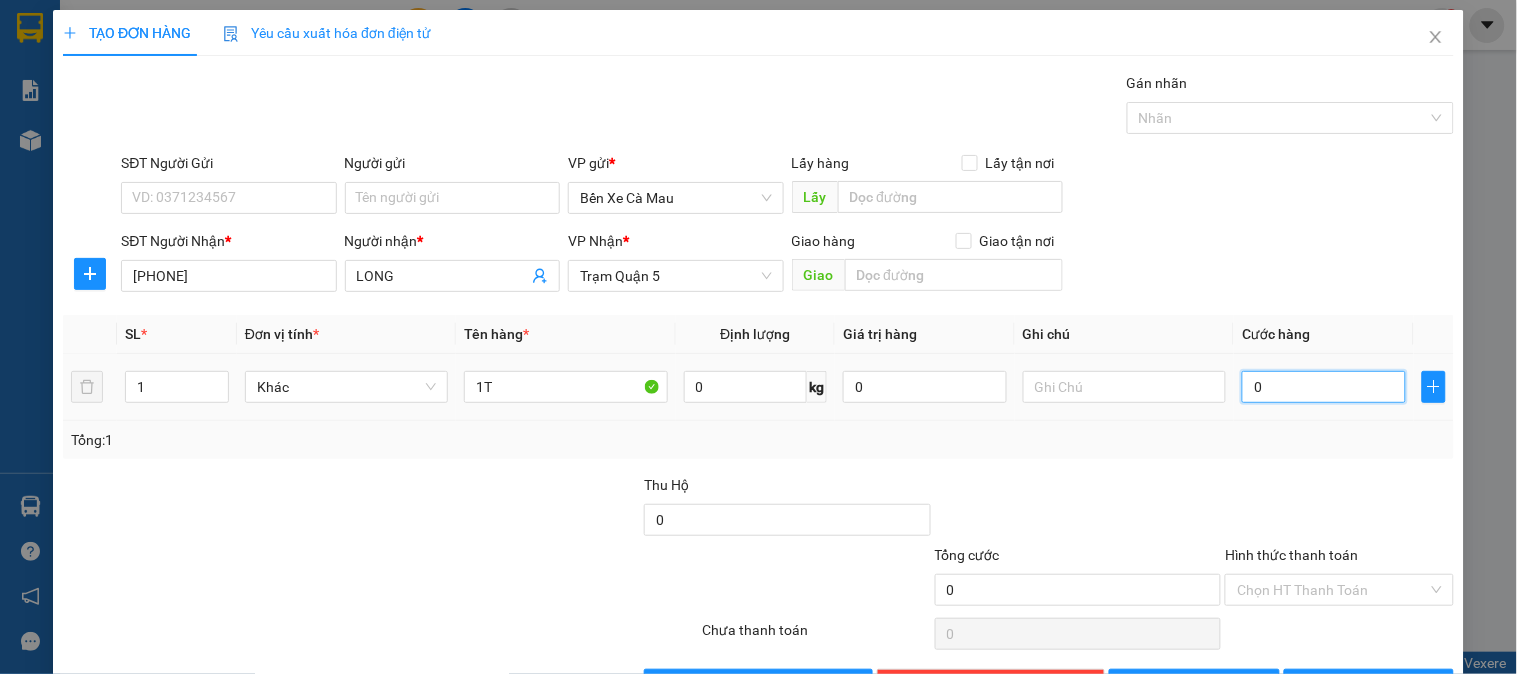 type on "8" 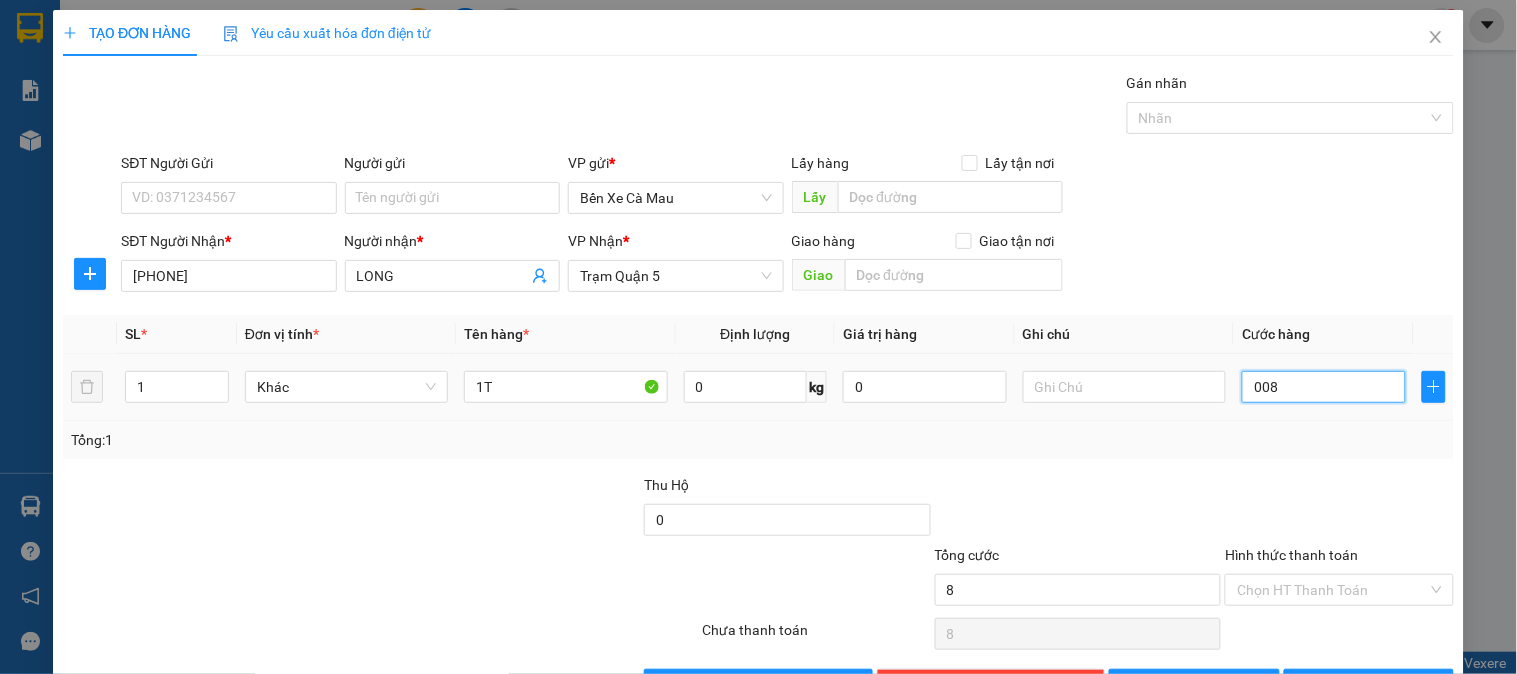 type on "80" 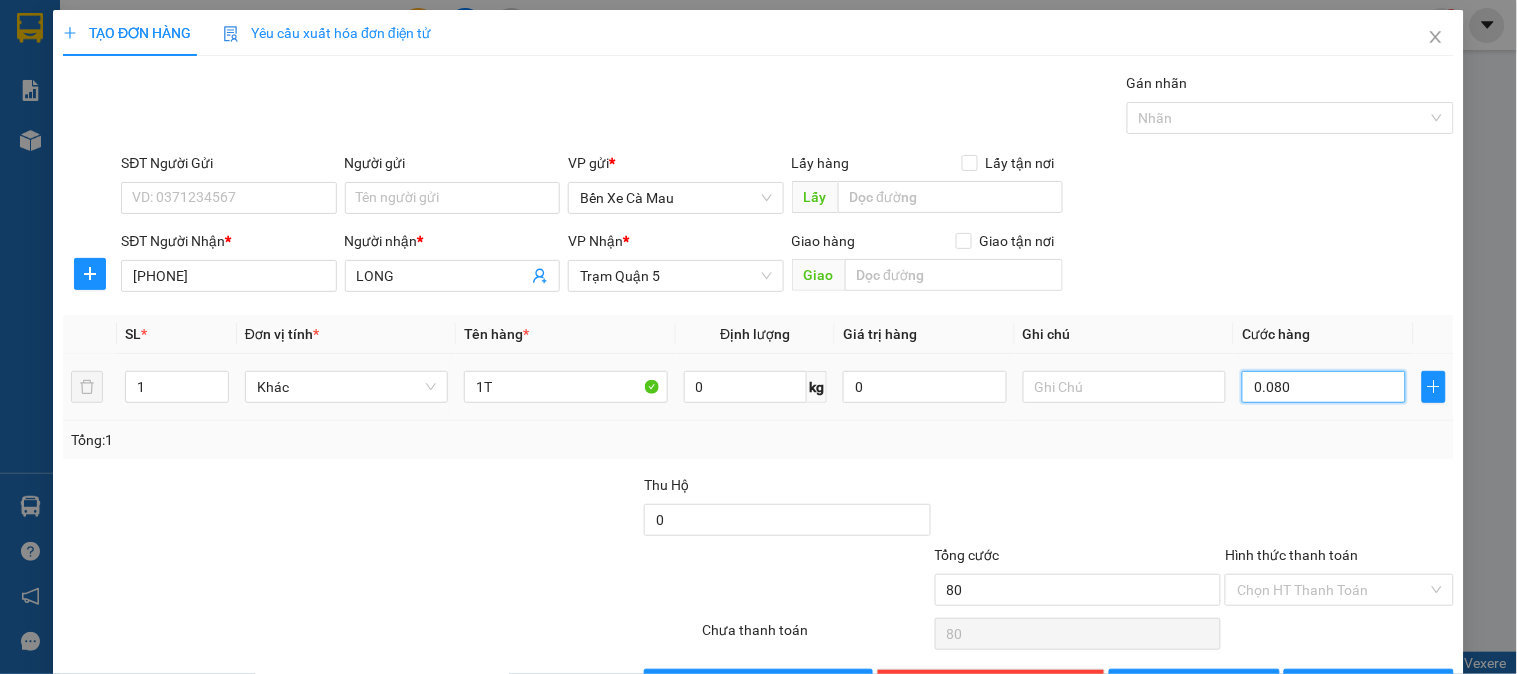 scroll, scrollTop: 65, scrollLeft: 0, axis: vertical 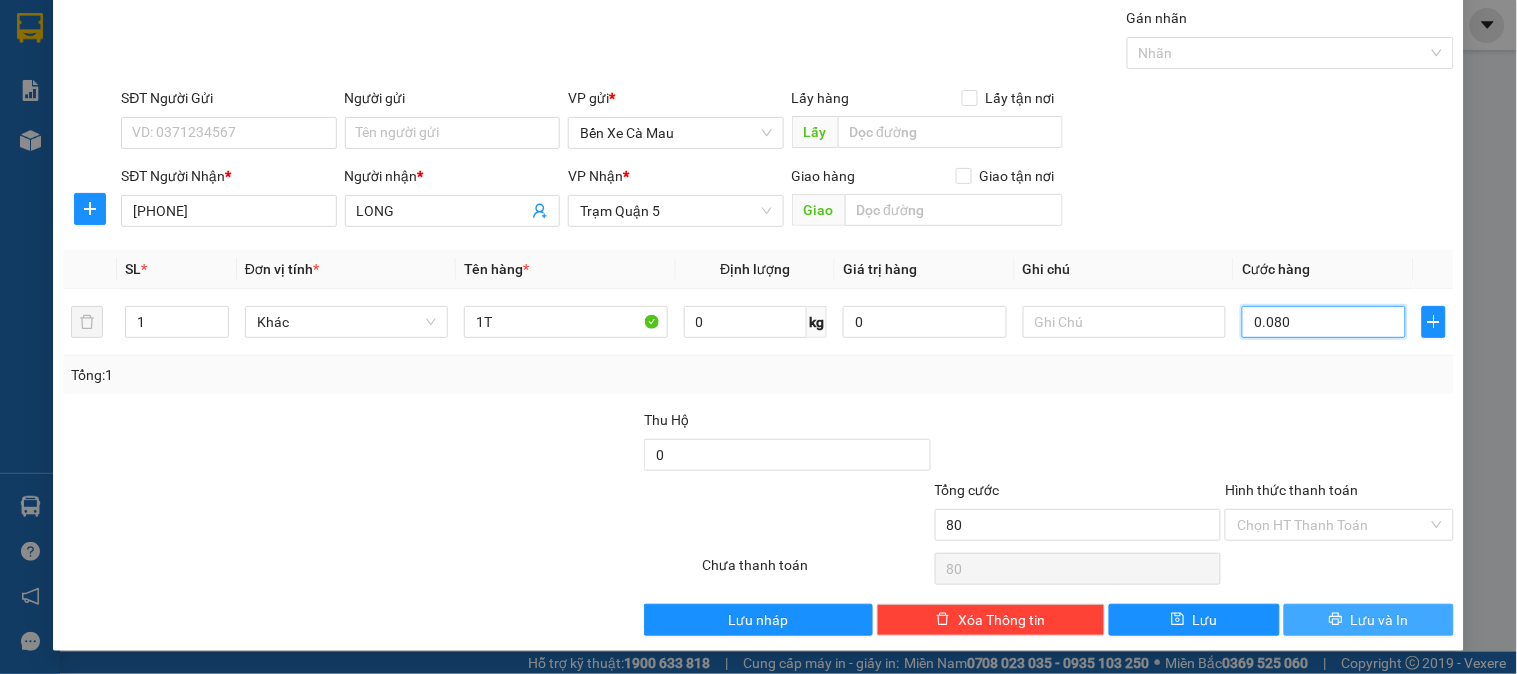 type on "0.080" 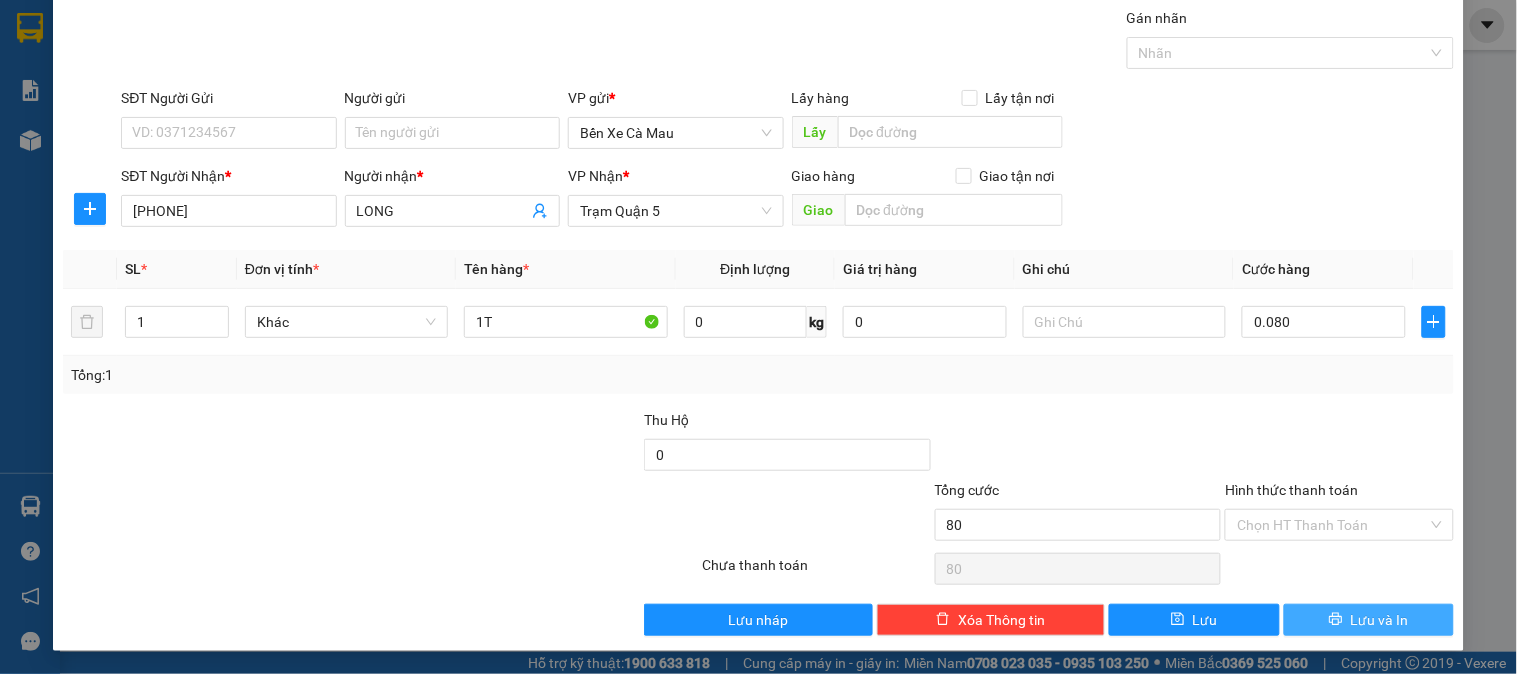 type on "80.000" 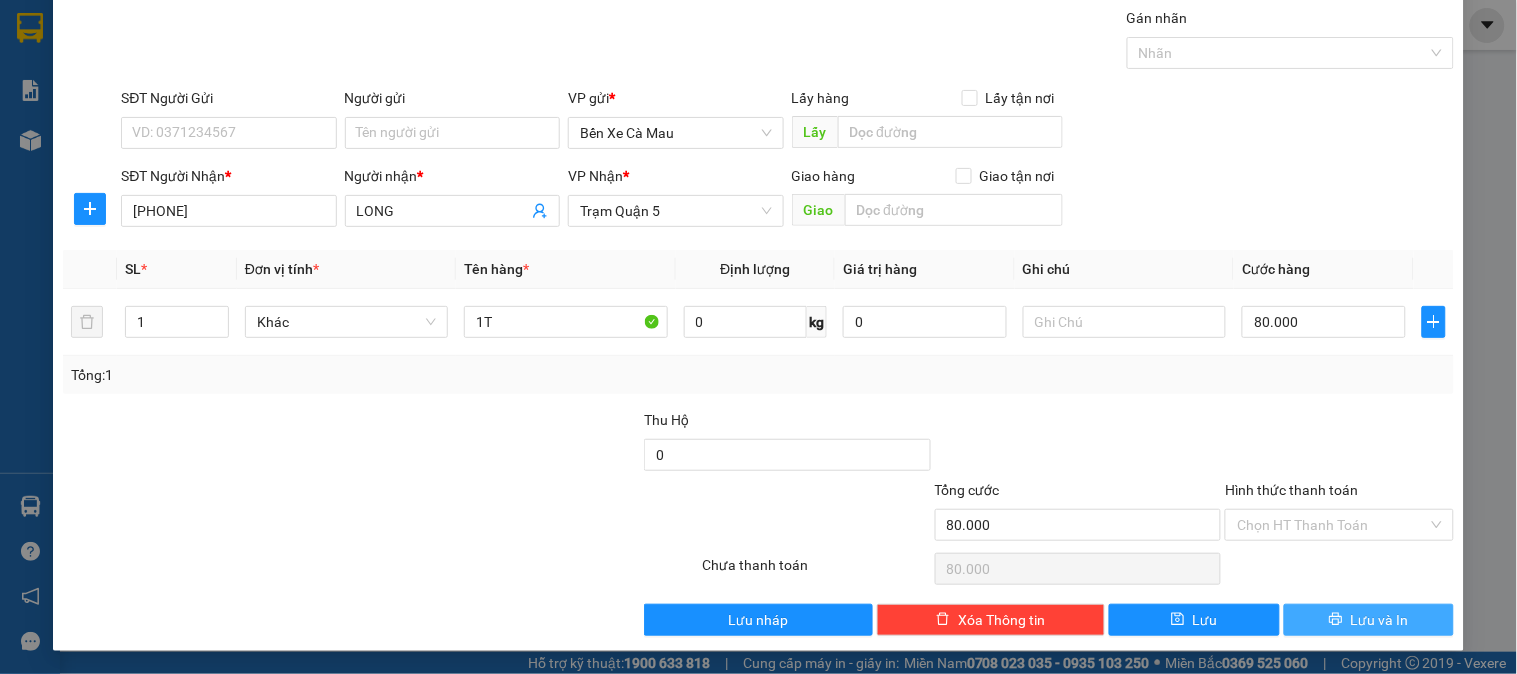 click 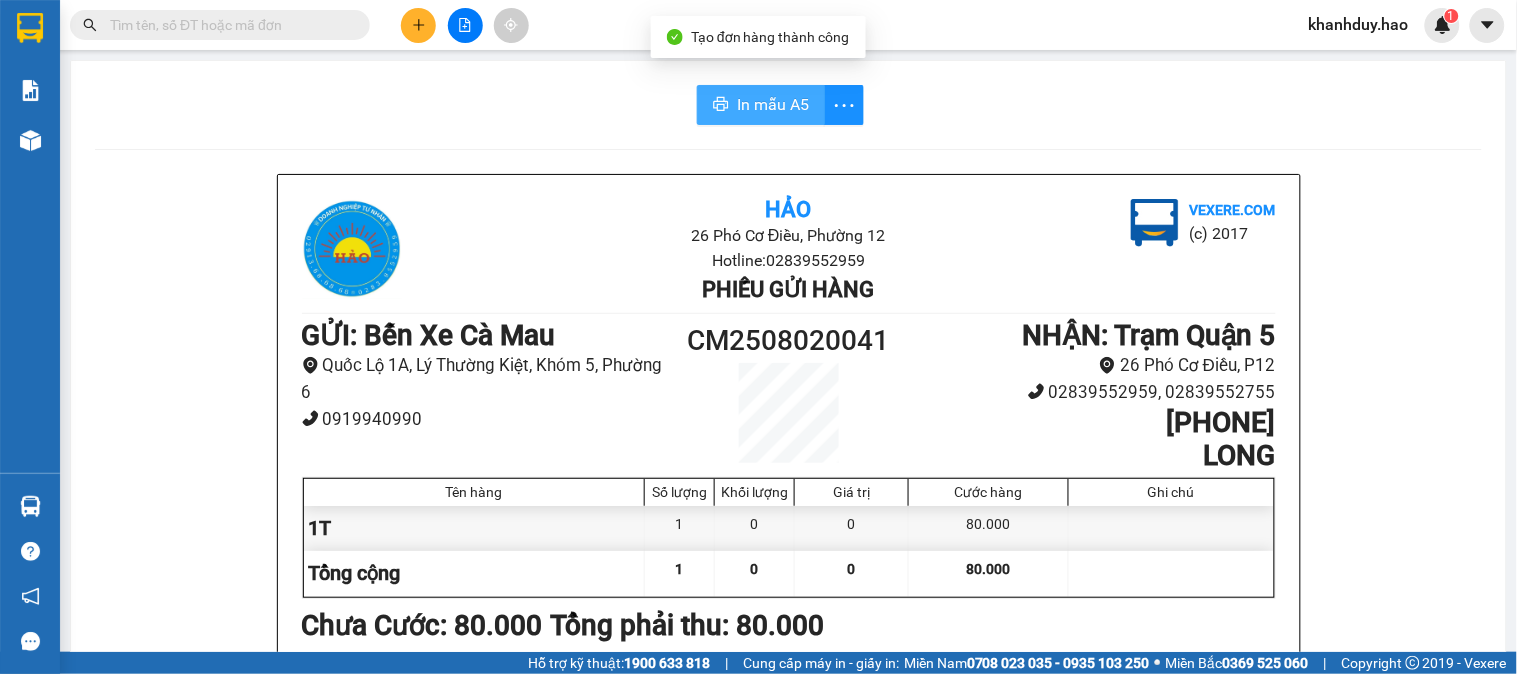 click on "In mẫu A5" at bounding box center [773, 104] 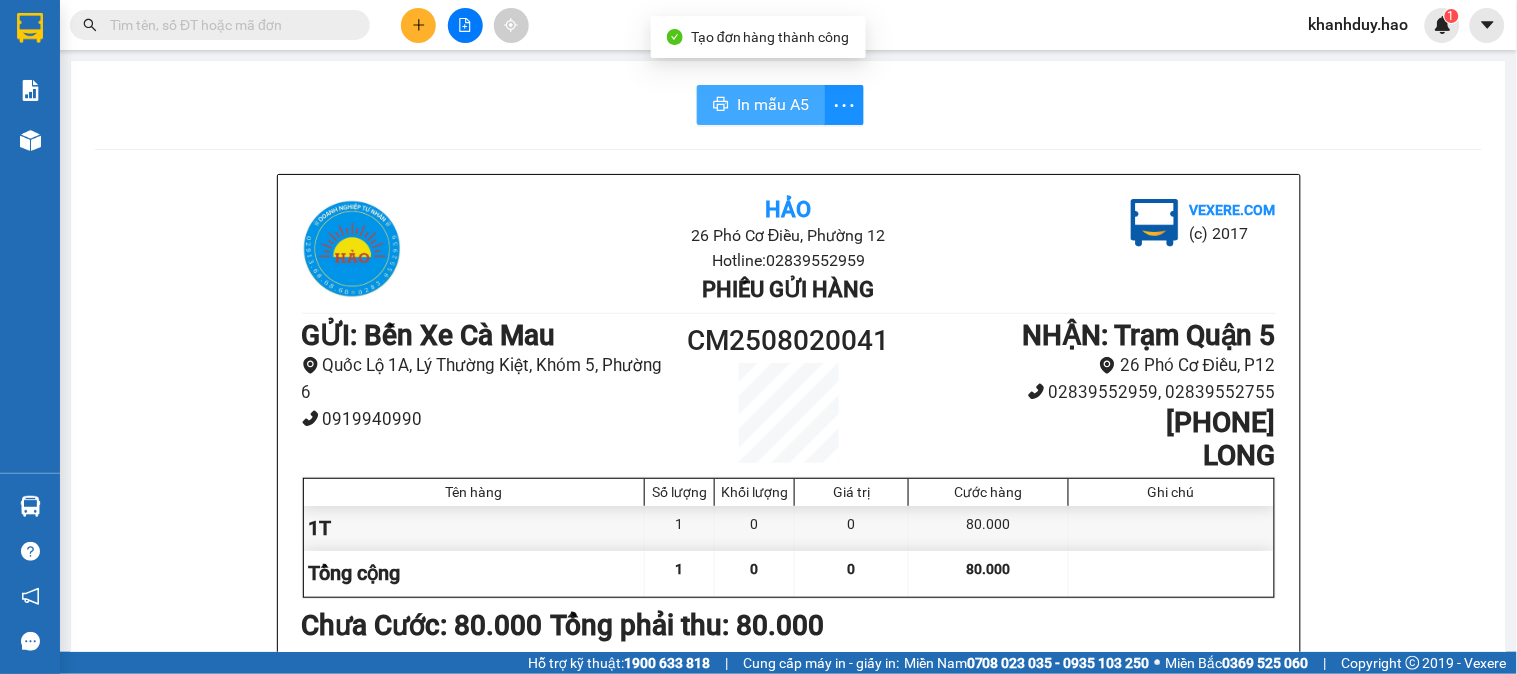 scroll, scrollTop: 0, scrollLeft: 0, axis: both 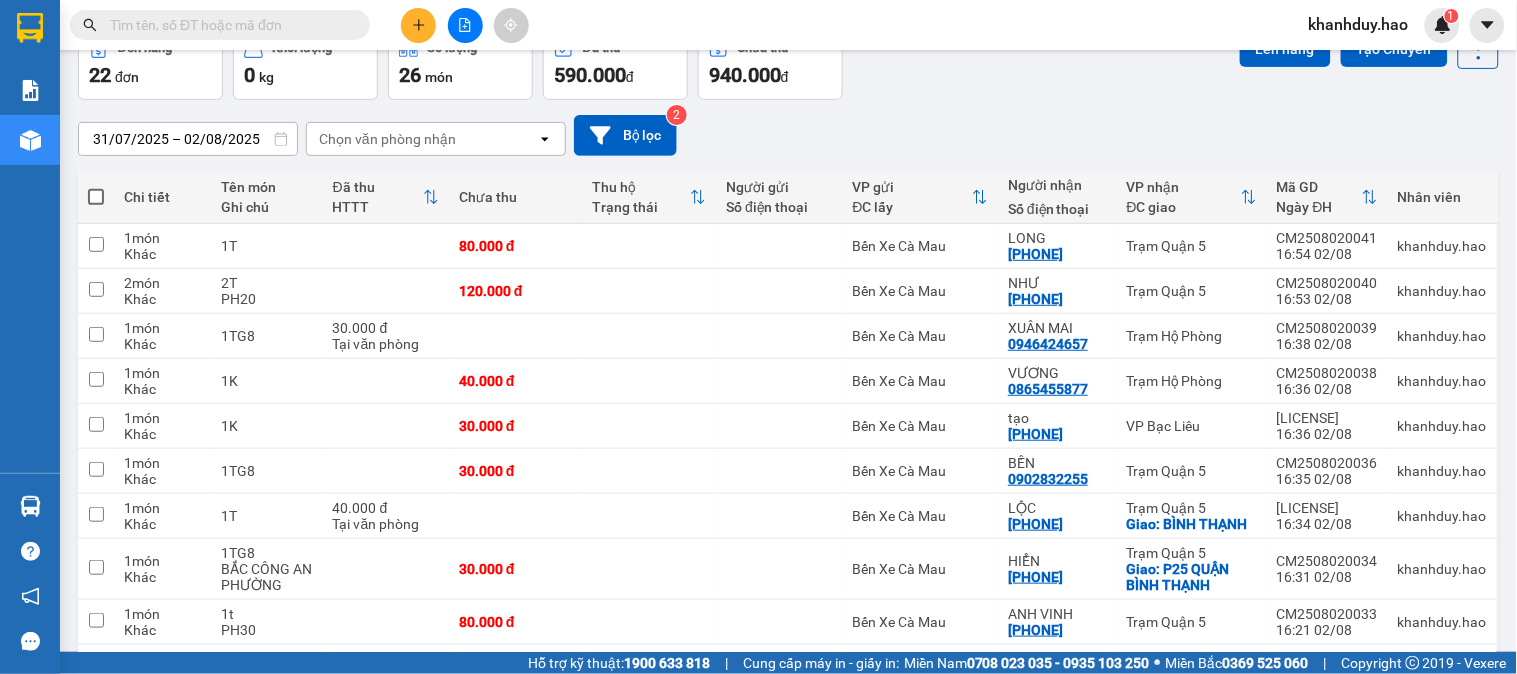 click at bounding box center (418, 25) 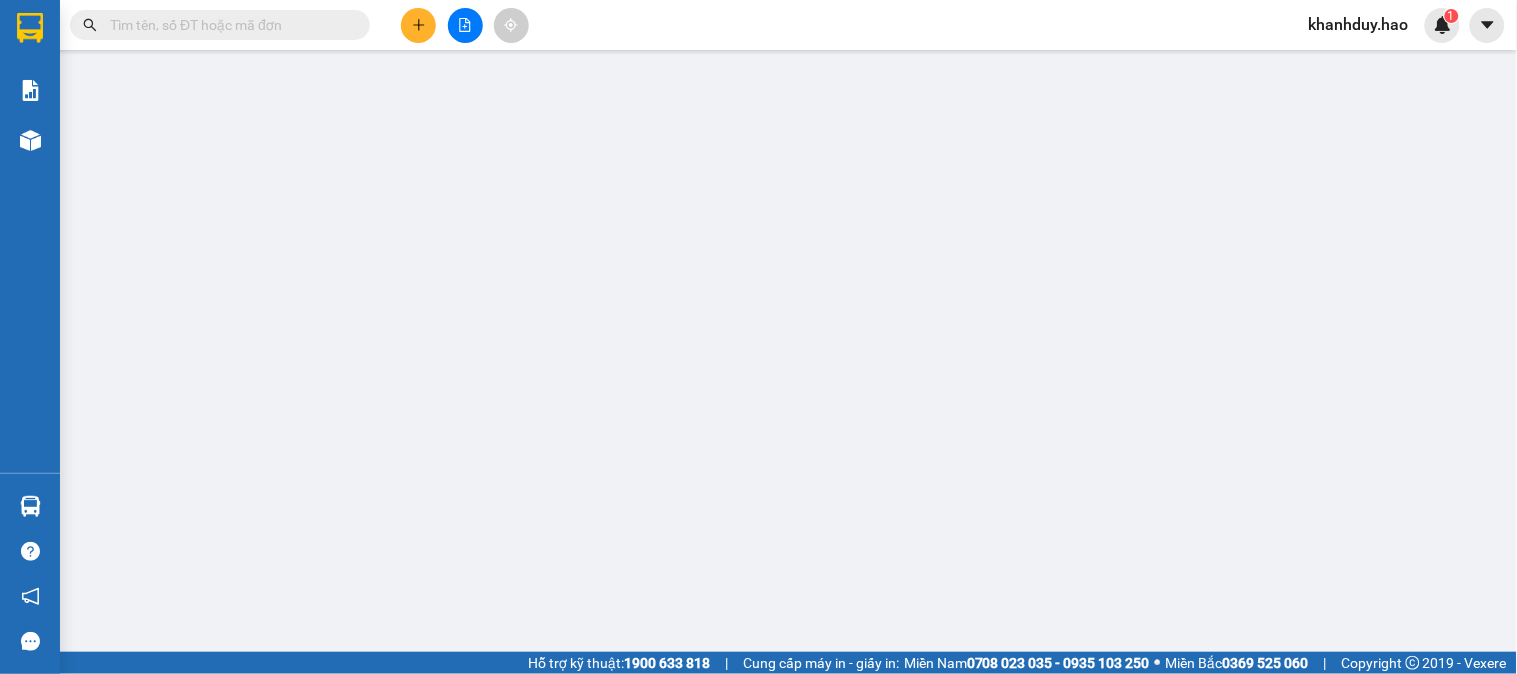 scroll, scrollTop: 0, scrollLeft: 0, axis: both 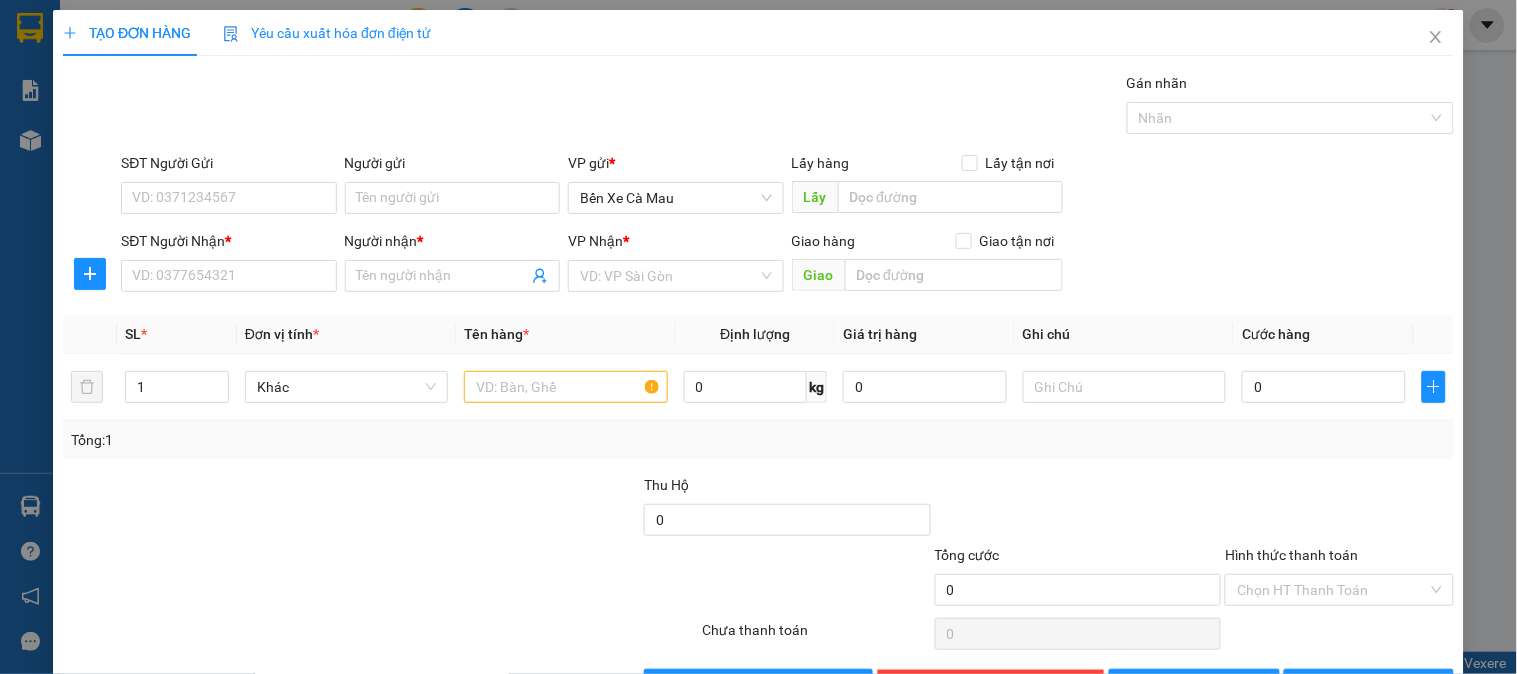 click on "SĐT Người Nhận  *" at bounding box center (228, 241) 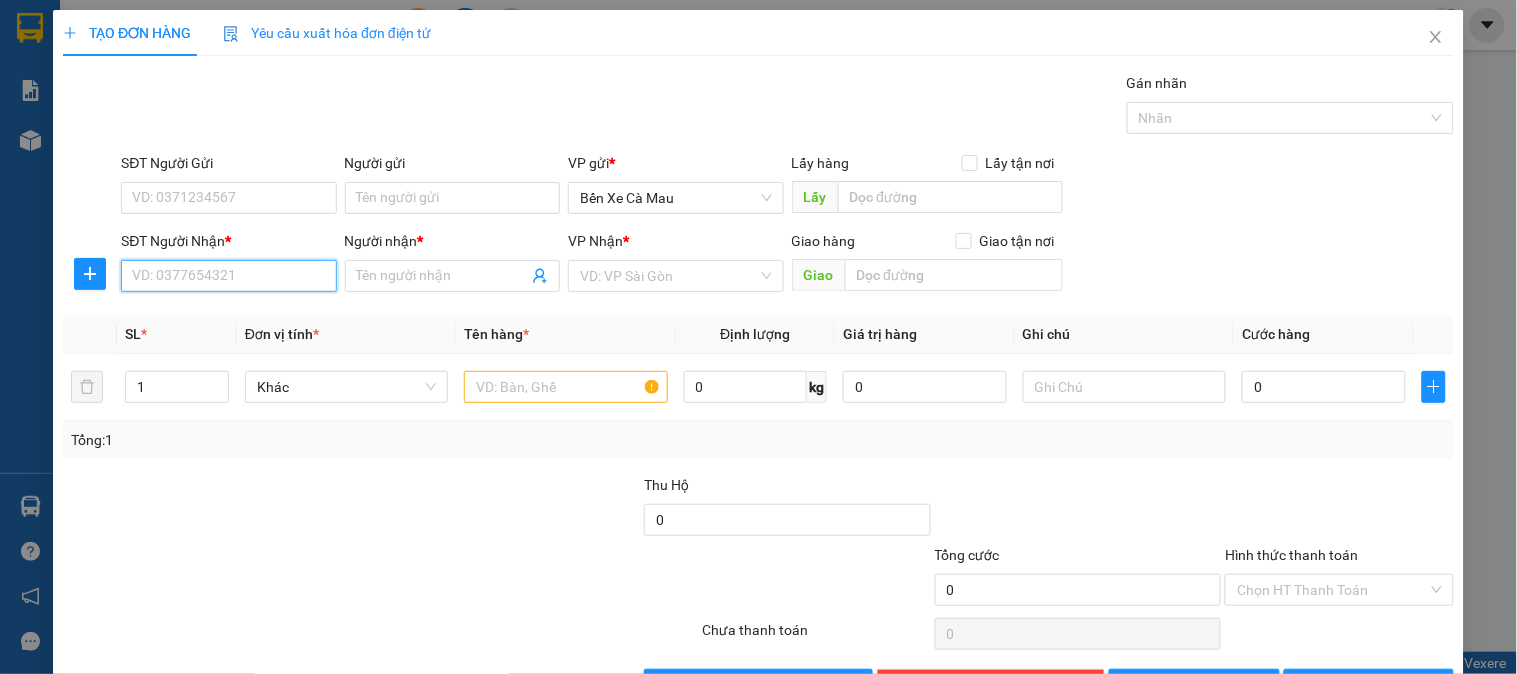 click on "SĐT Người Nhận  *" at bounding box center (228, 276) 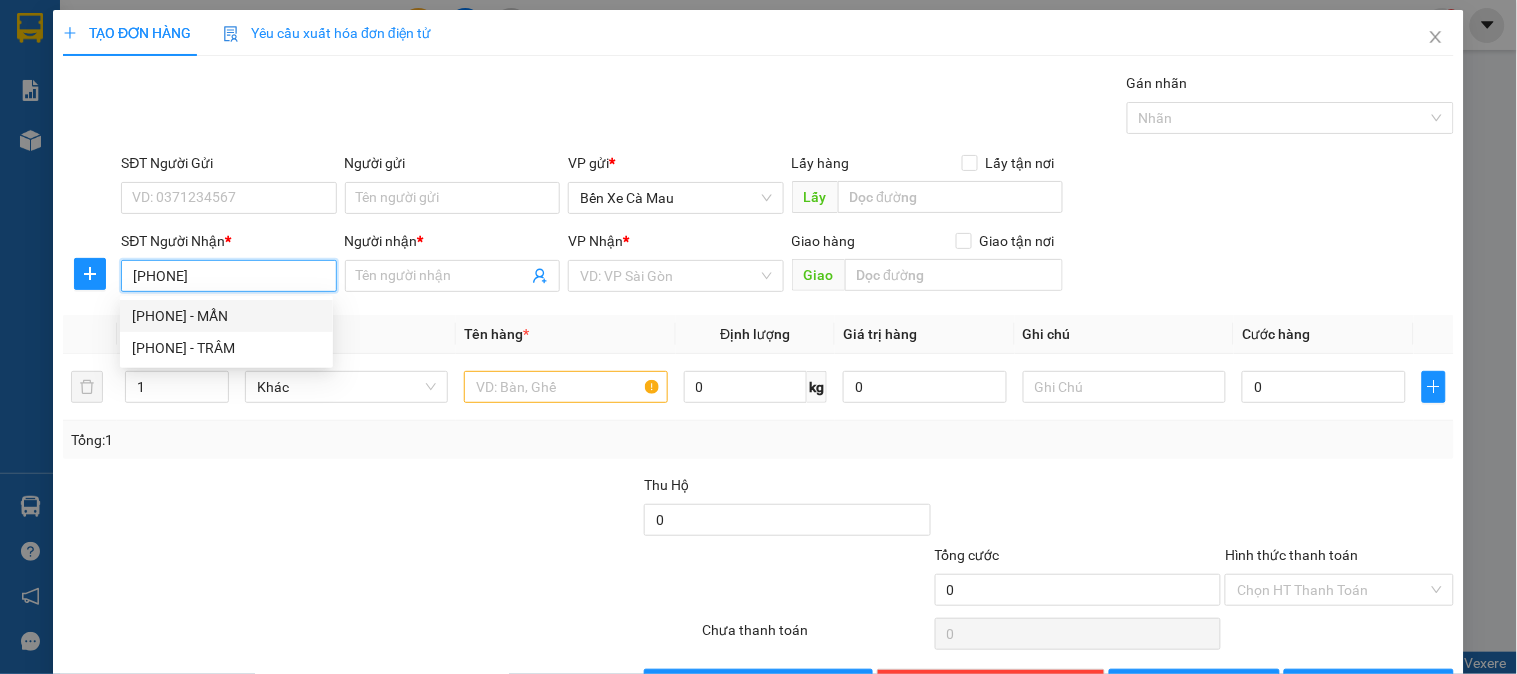 click on "[PHONE] - MẨN" at bounding box center [226, 316] 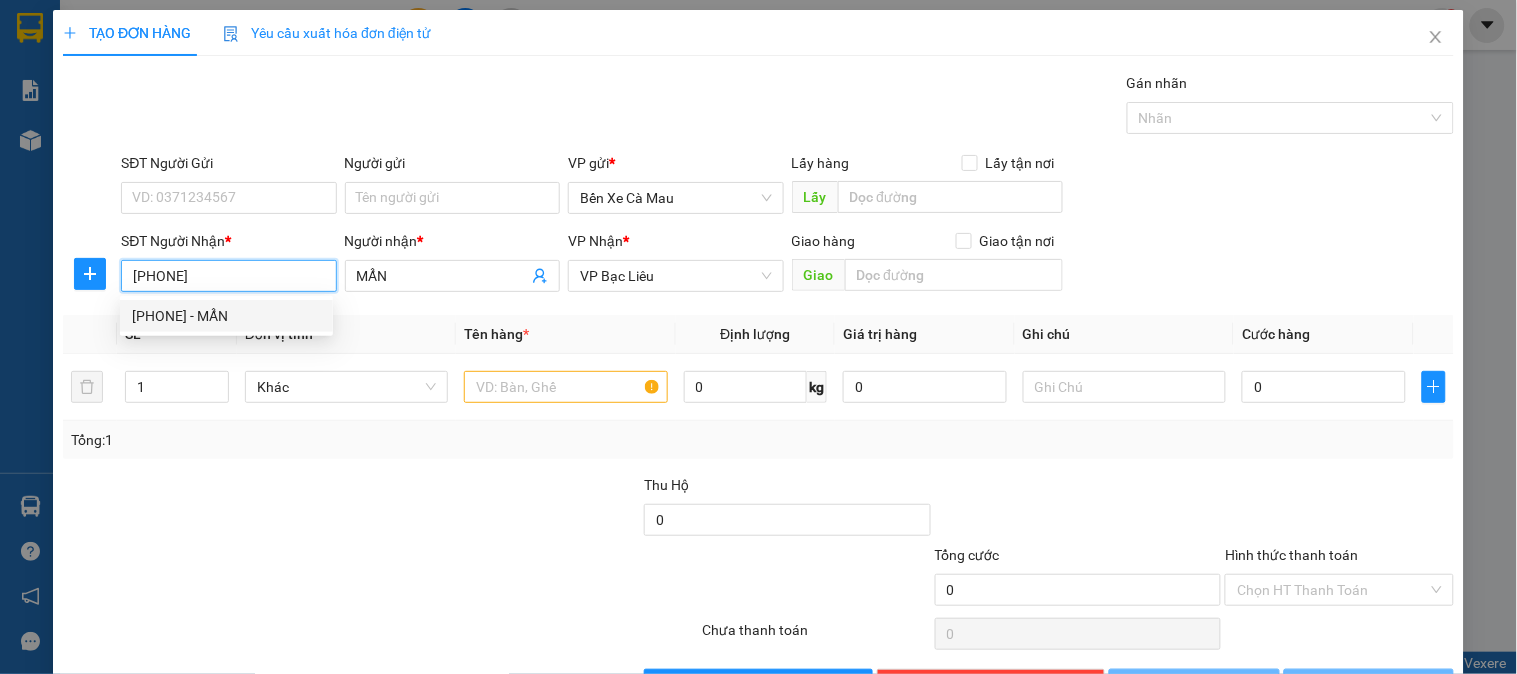 type on "30.000" 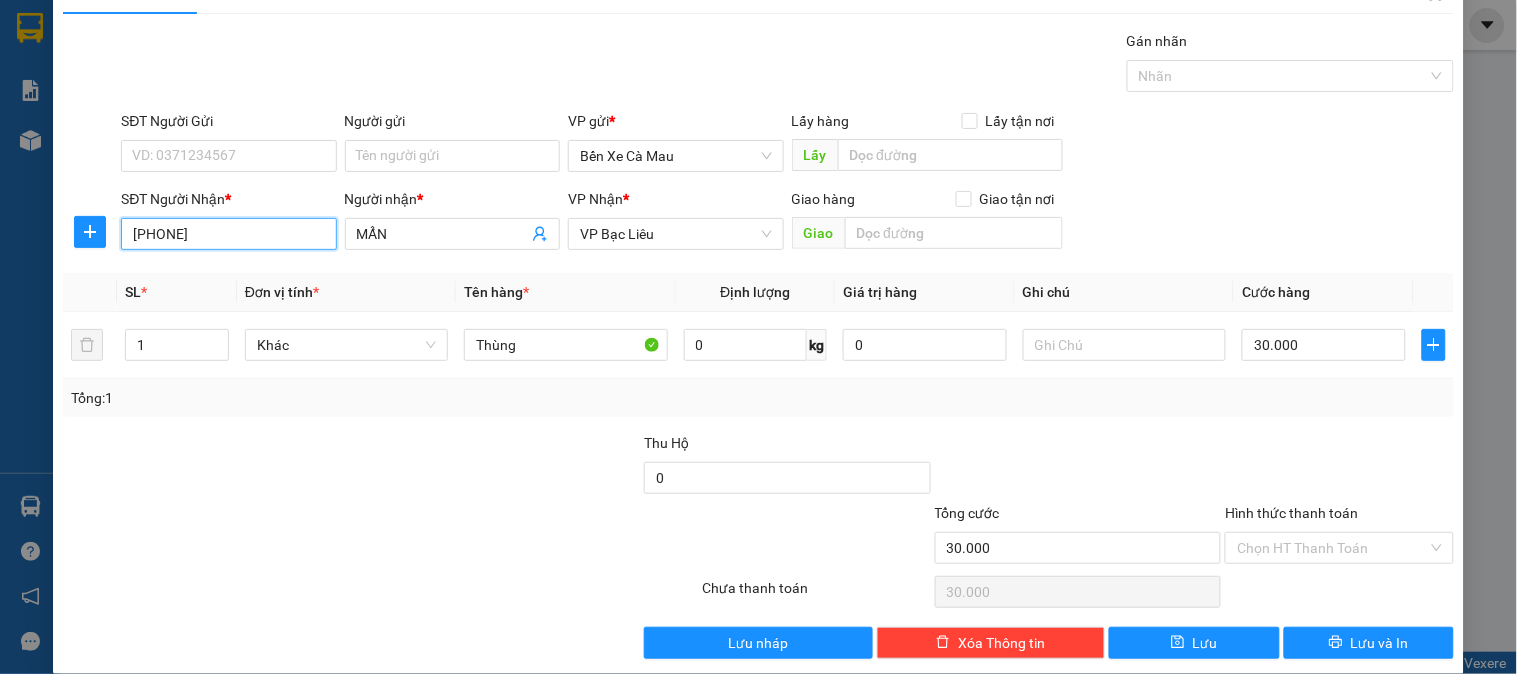 scroll, scrollTop: 65, scrollLeft: 0, axis: vertical 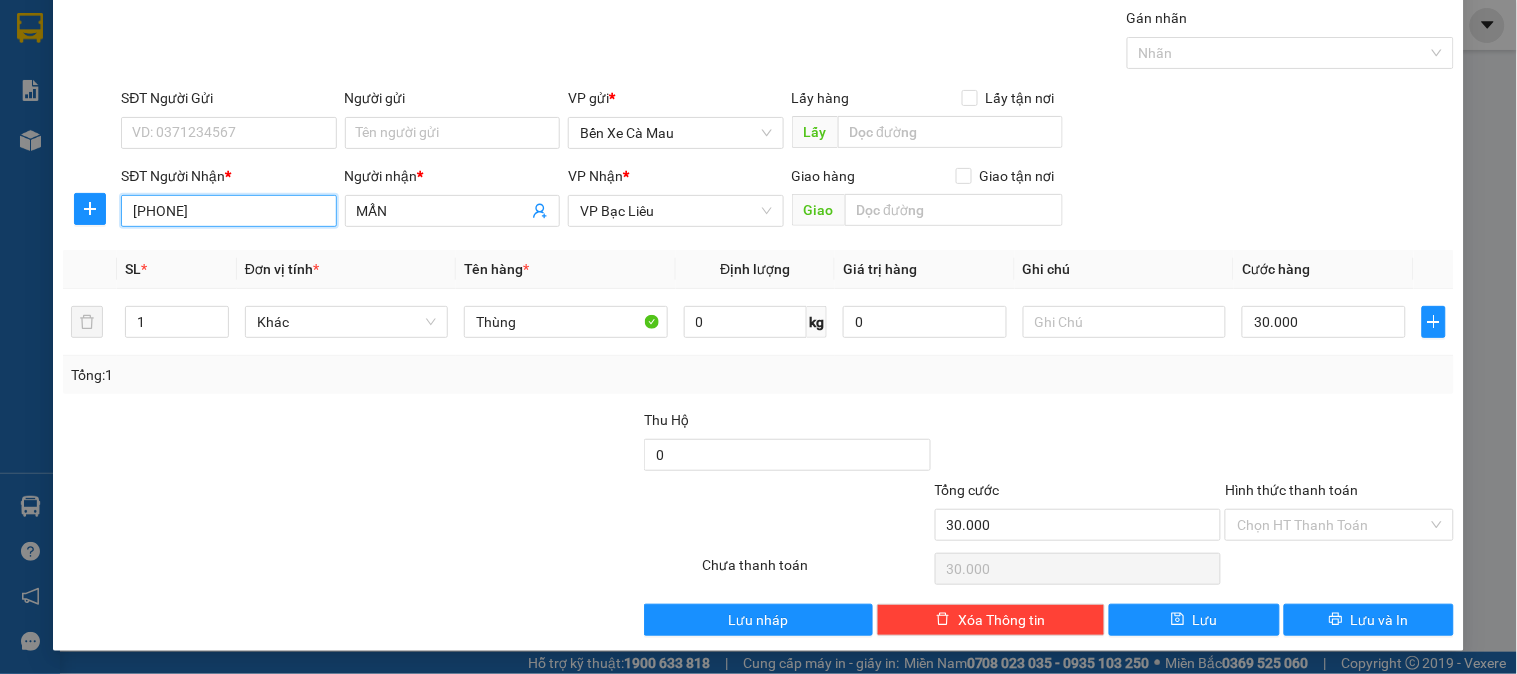 type on "[PHONE]" 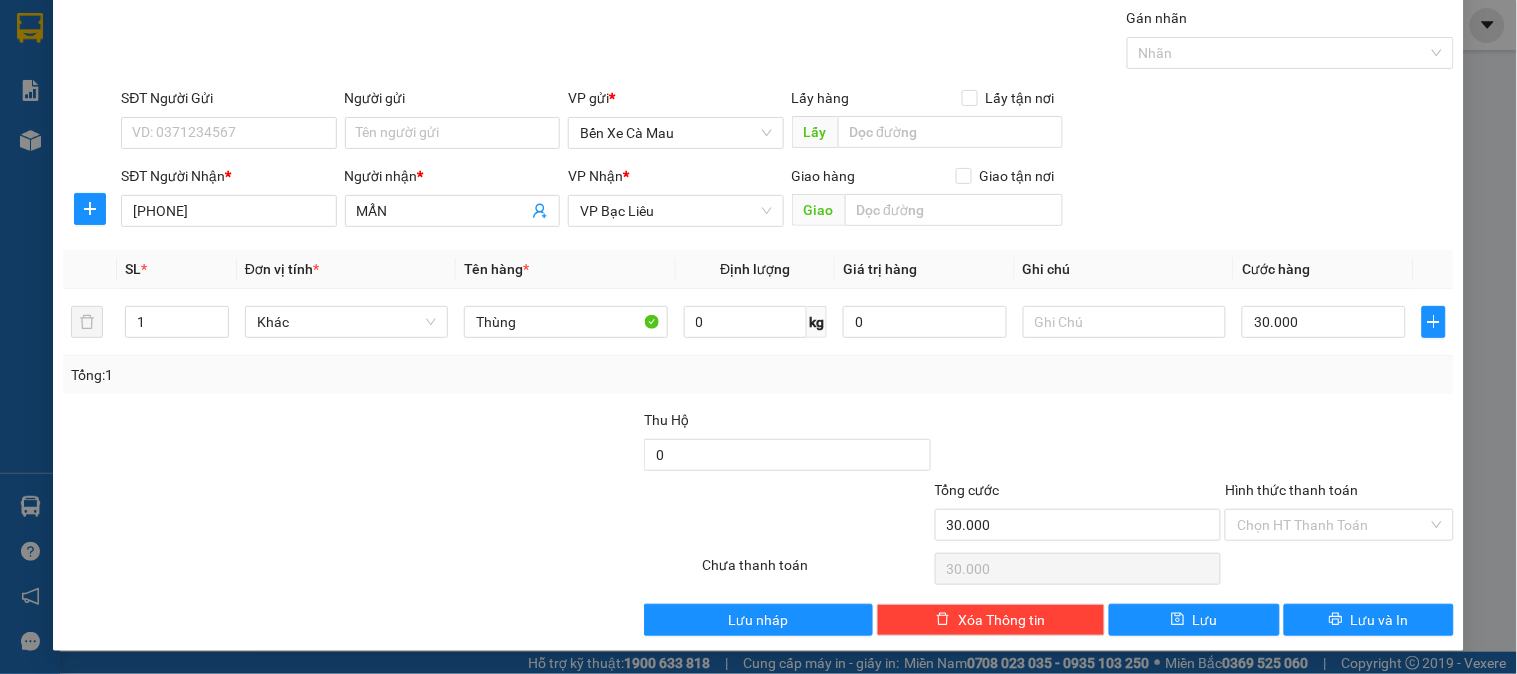 drag, startPoint x: 1318, startPoint y: 500, endPoint x: 1317, endPoint y: 523, distance: 23.021729 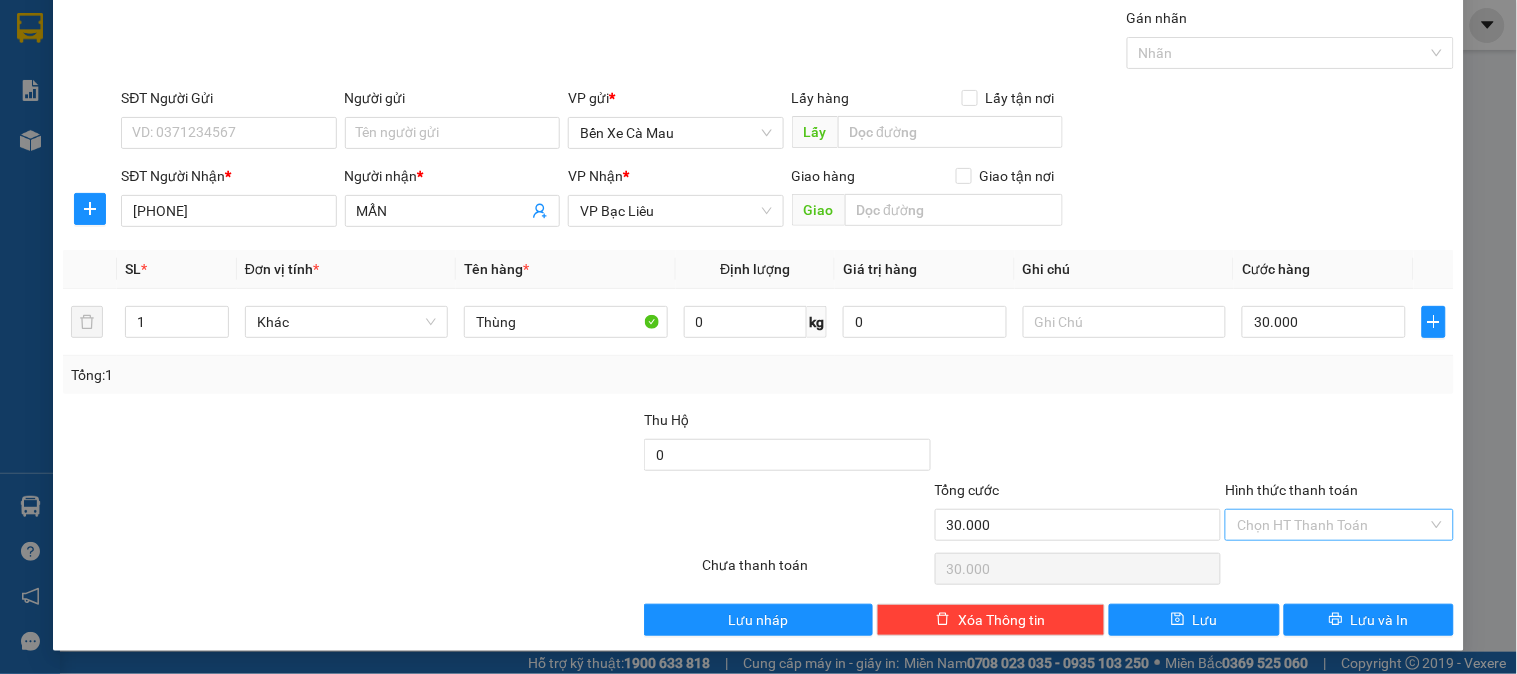 drag, startPoint x: 1317, startPoint y: 527, endPoint x: 1315, endPoint y: 540, distance: 13.152946 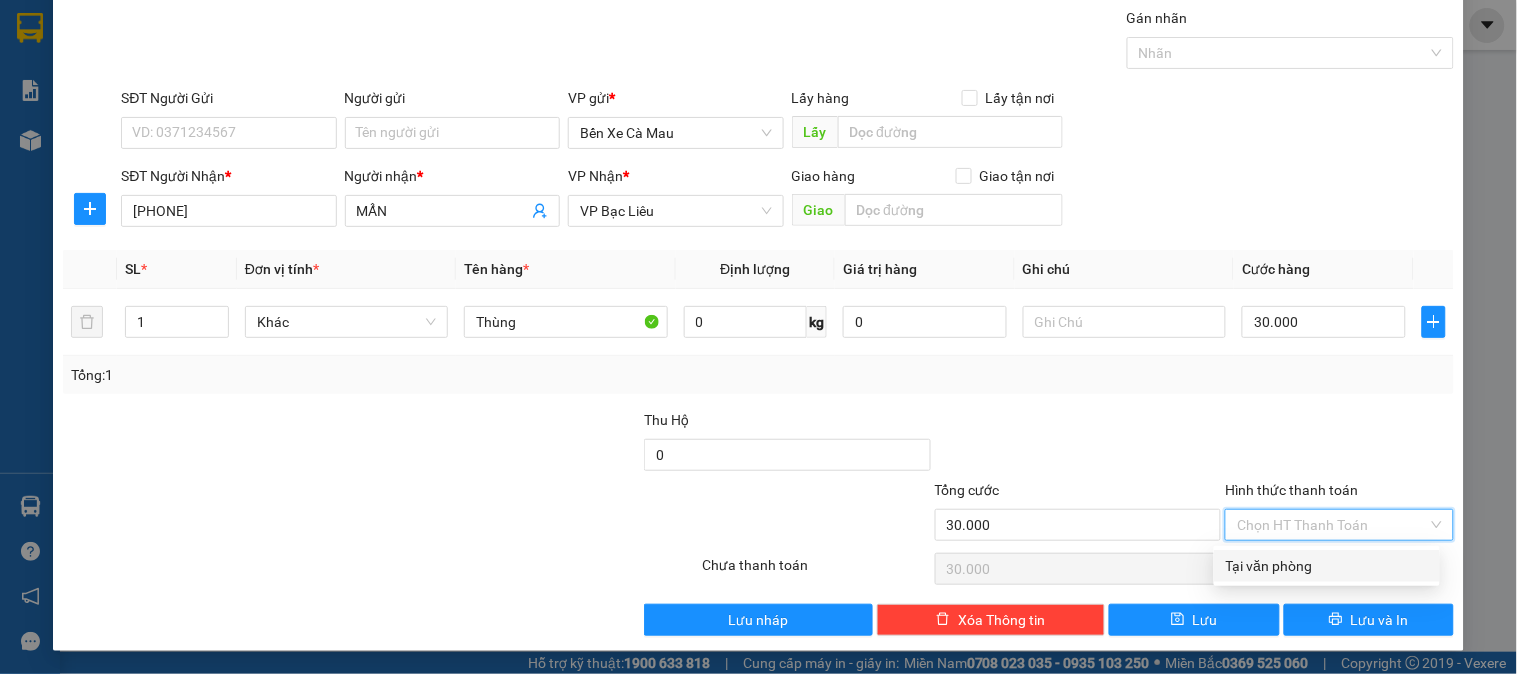 click on "Tại văn phòng" at bounding box center [1327, 566] 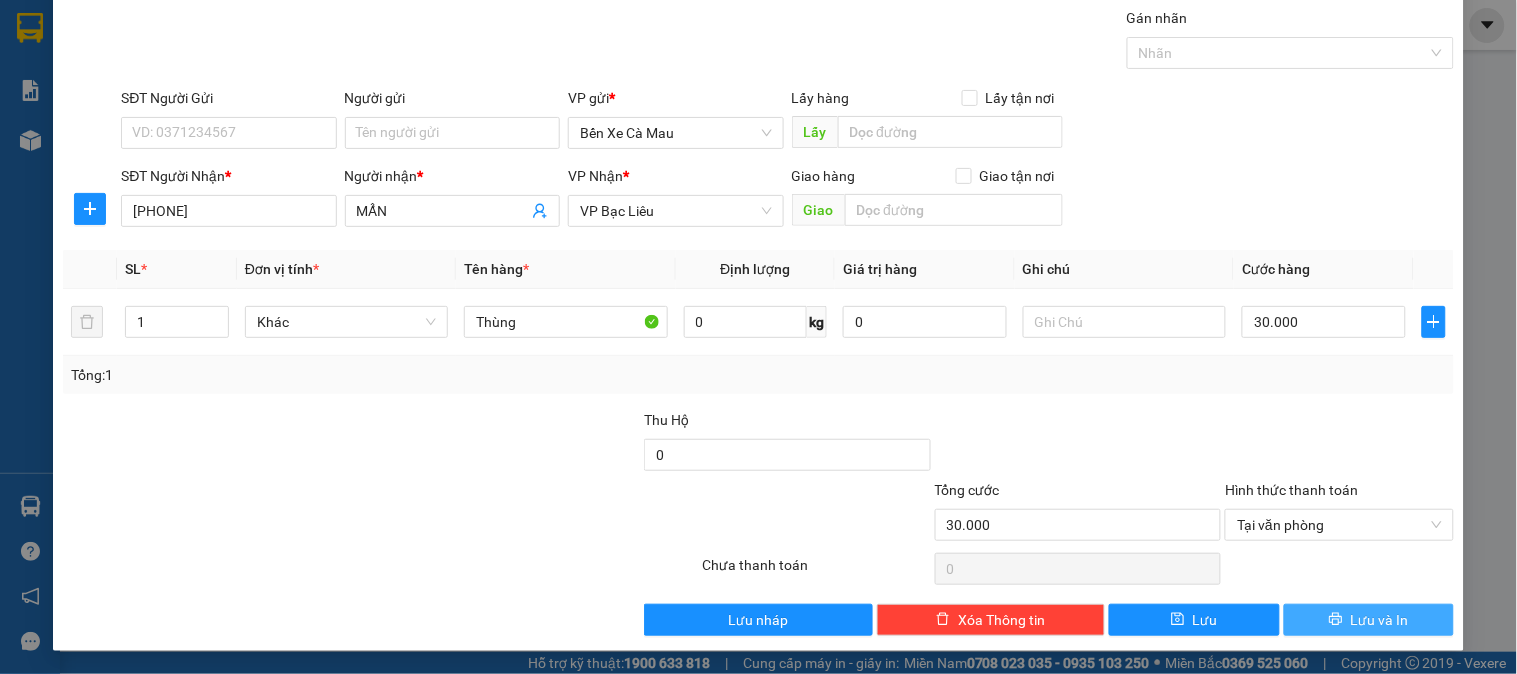 click on "Lưu và In" at bounding box center [1369, 620] 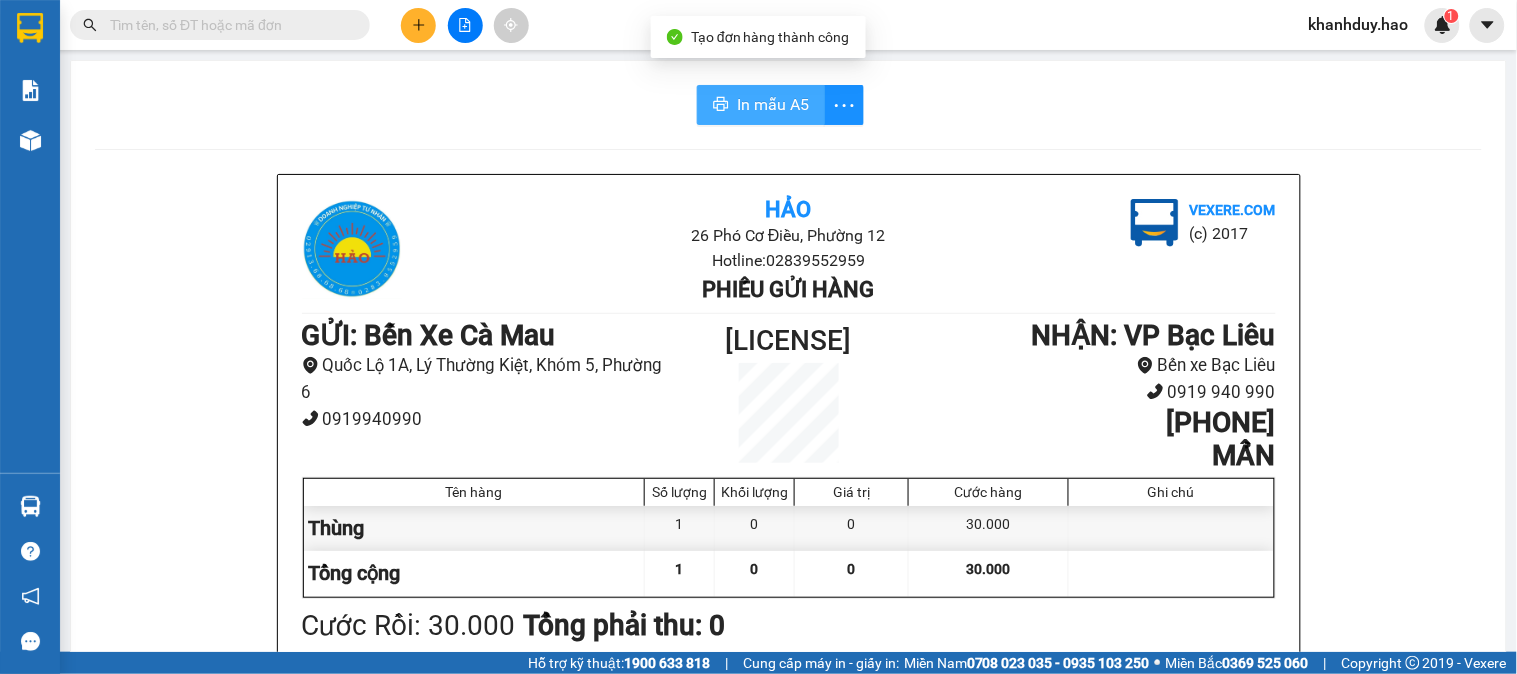 click on "In mẫu A5" at bounding box center (773, 104) 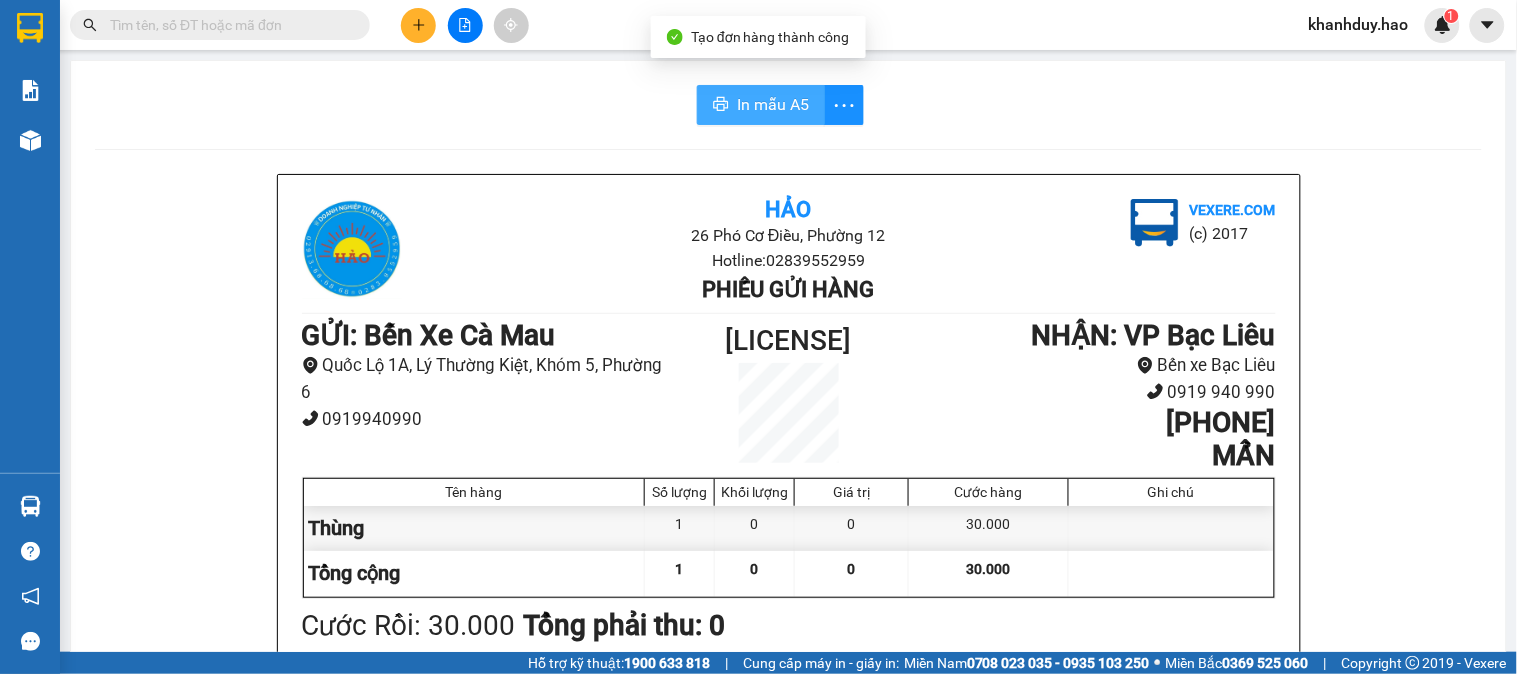 scroll, scrollTop: 0, scrollLeft: 0, axis: both 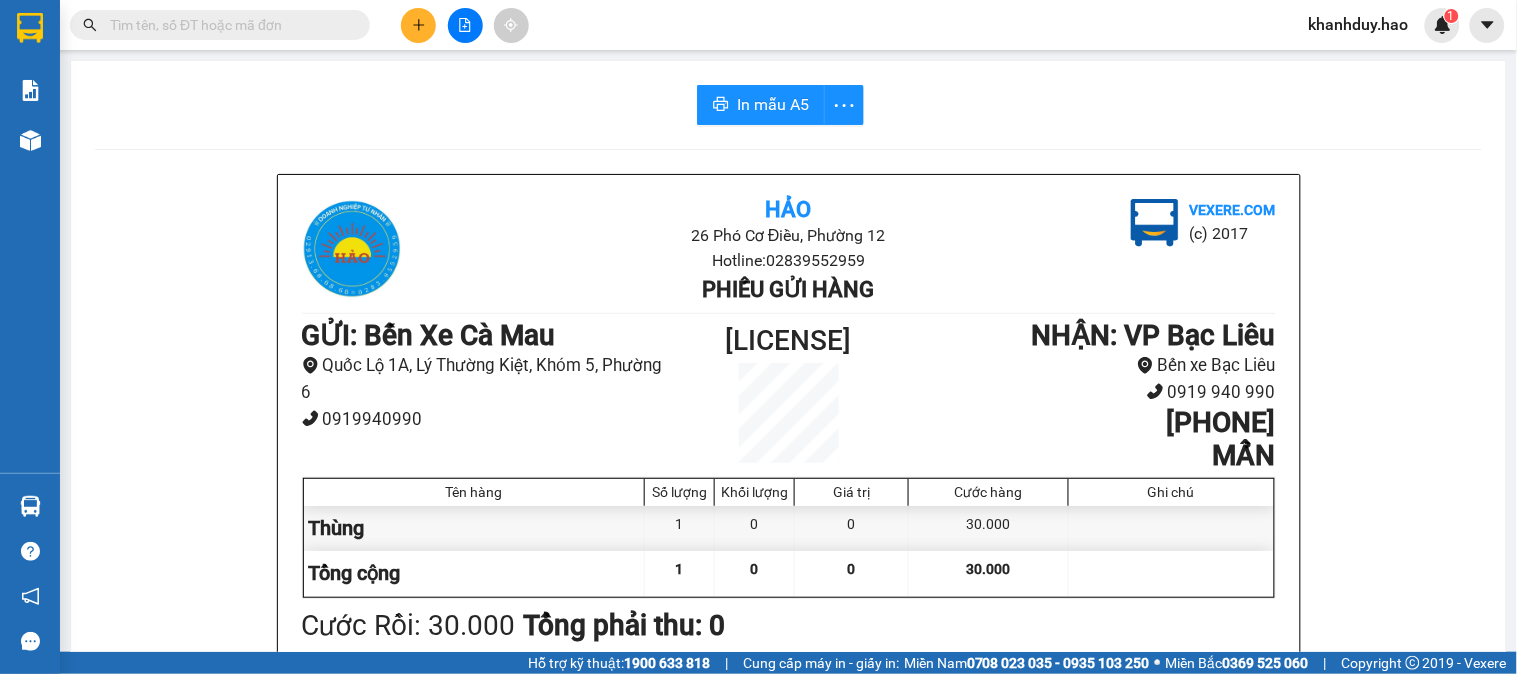 click at bounding box center (418, 25) 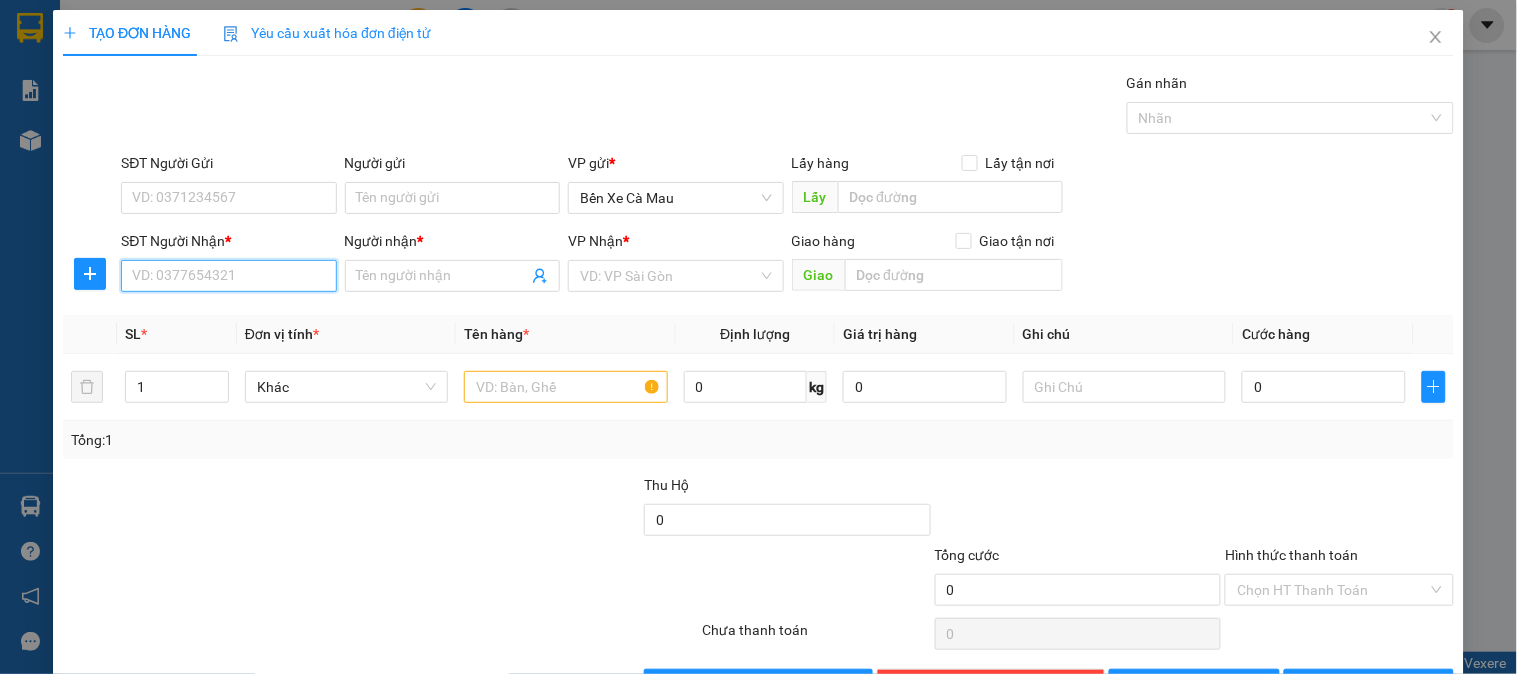 click on "SĐT Người Nhận  *" at bounding box center [228, 276] 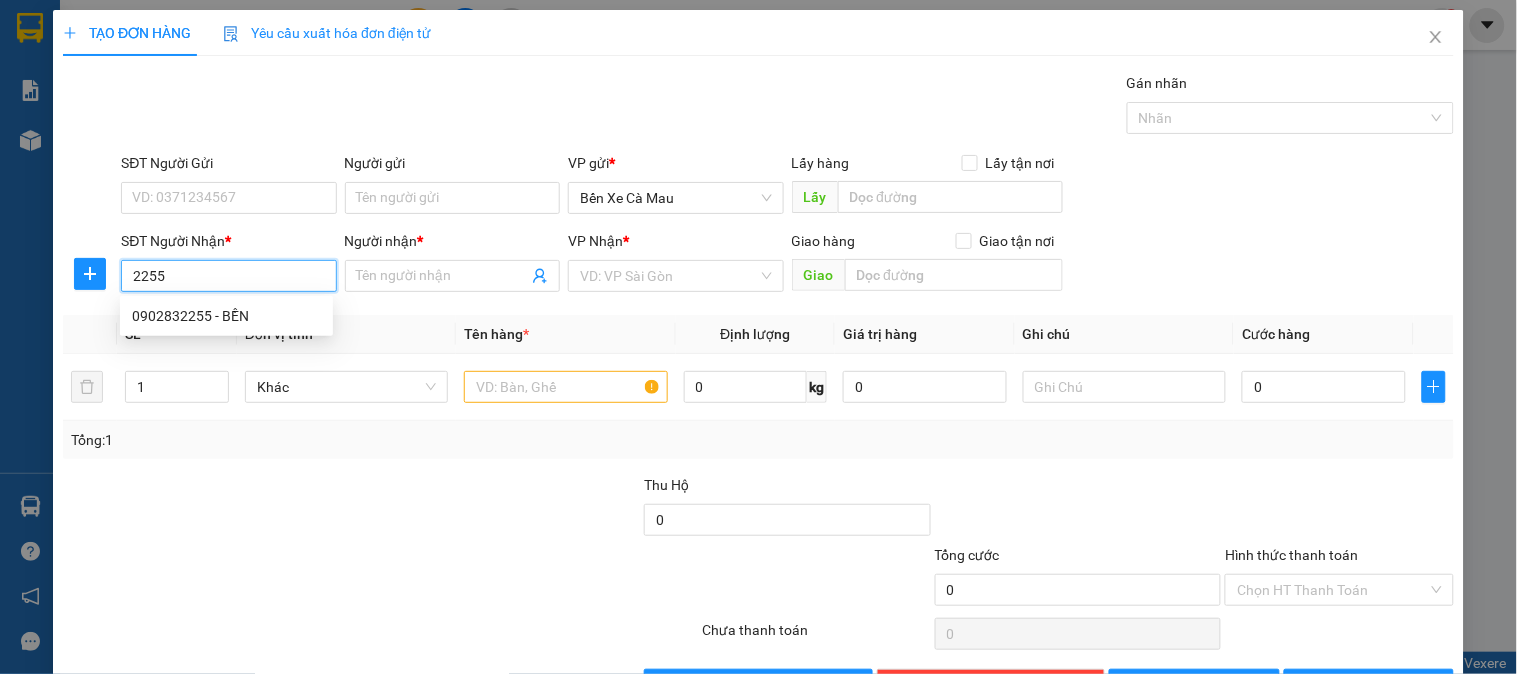 click on "0902832255 - BỀN" at bounding box center [226, 316] 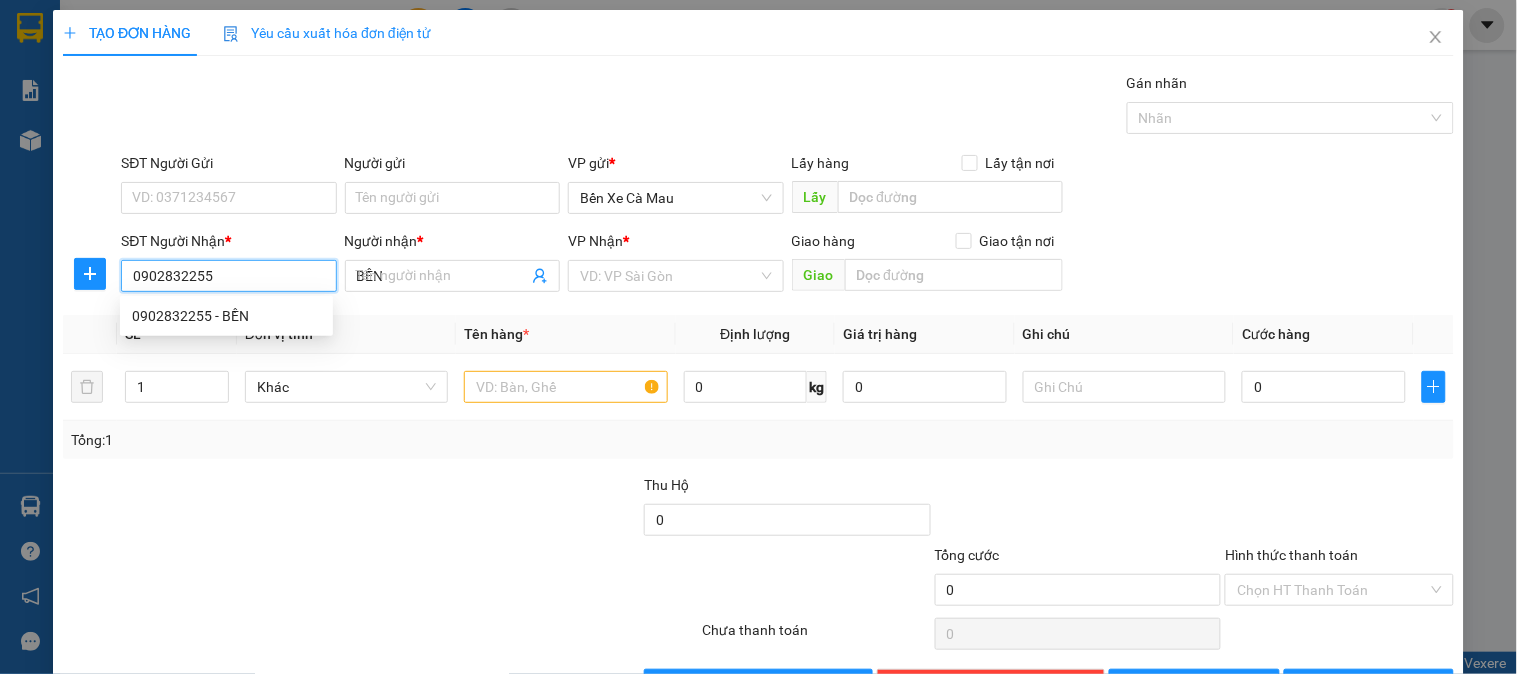 type on "30.000" 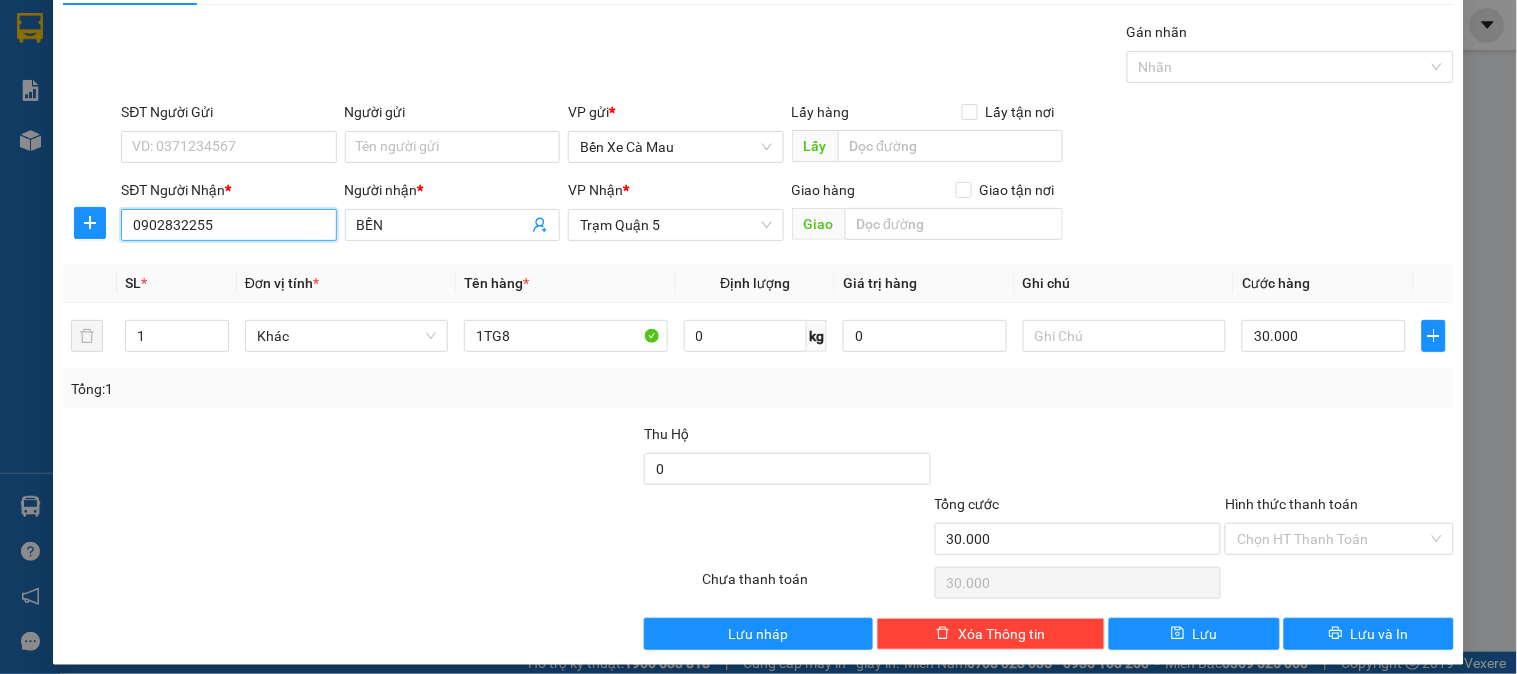 scroll, scrollTop: 65, scrollLeft: 0, axis: vertical 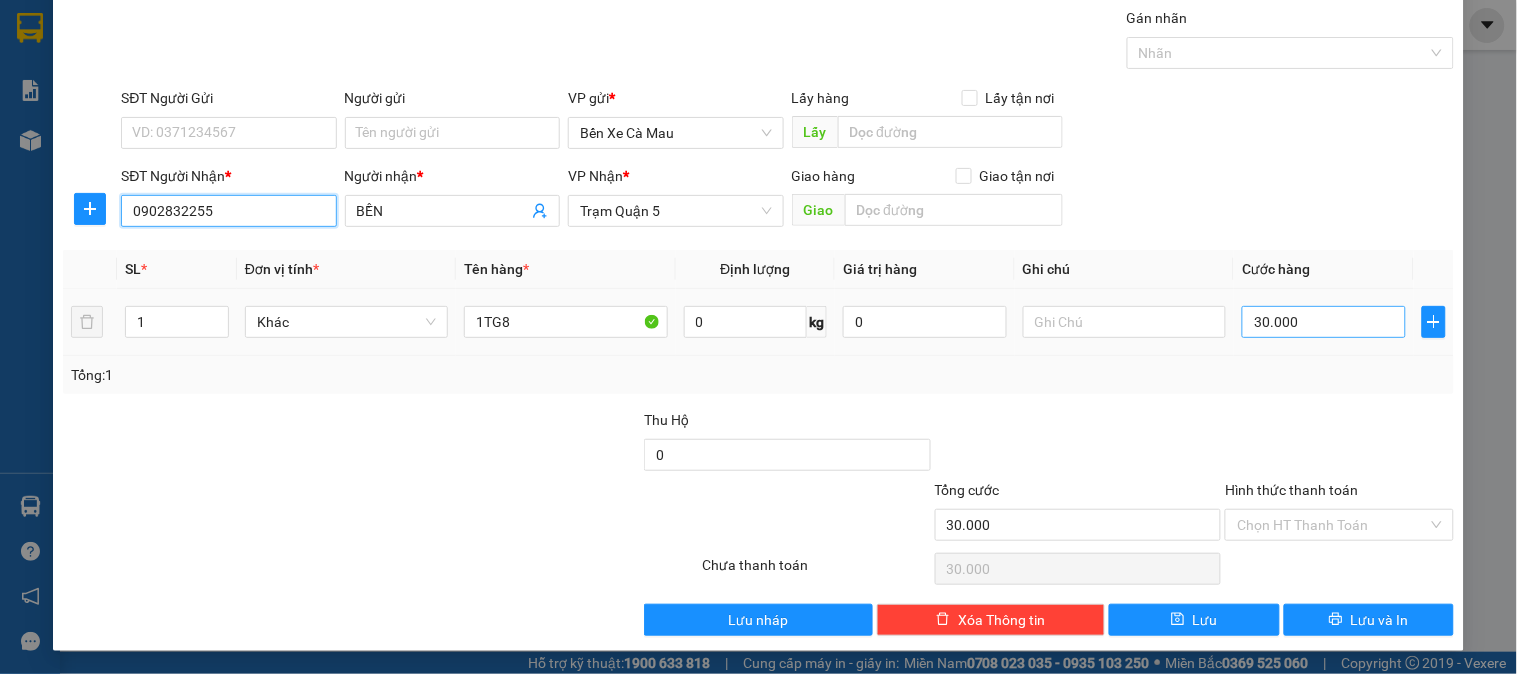 type on "0902832255" 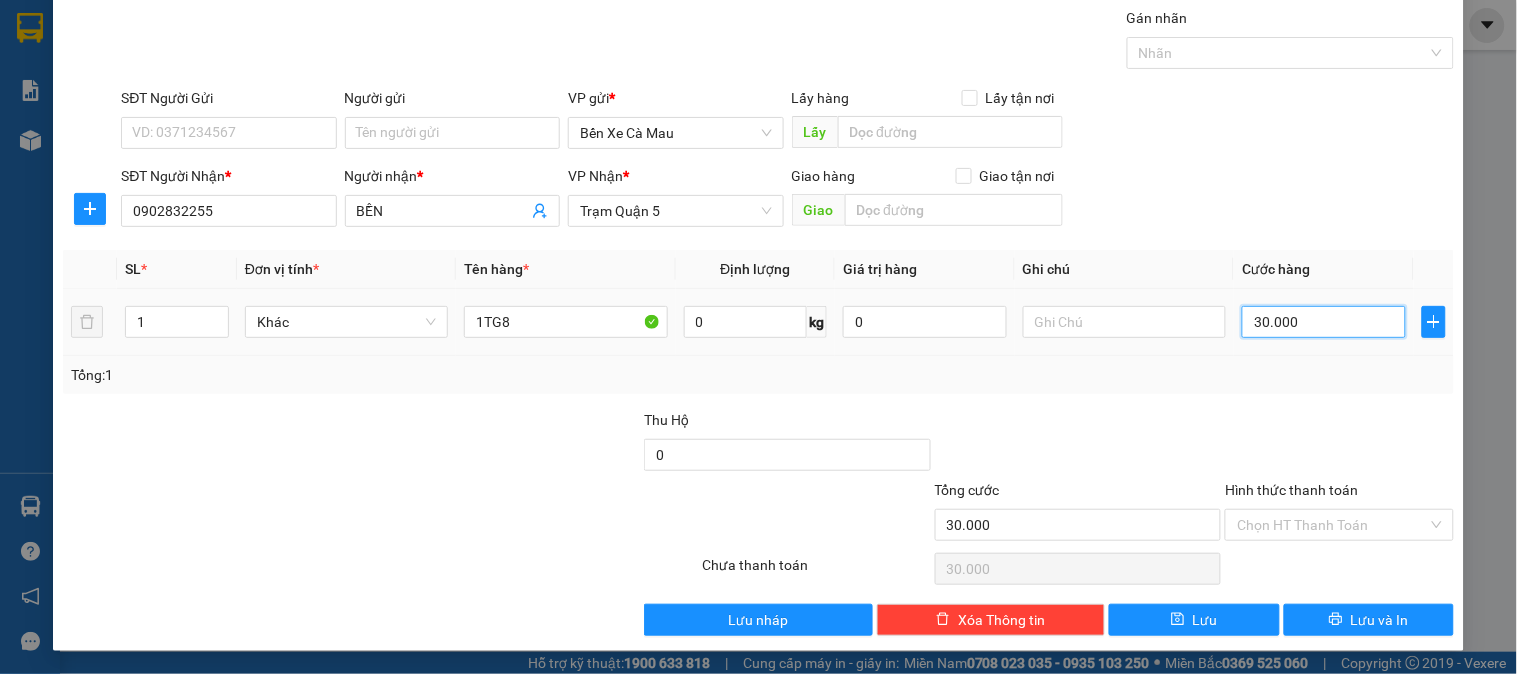 type on "0" 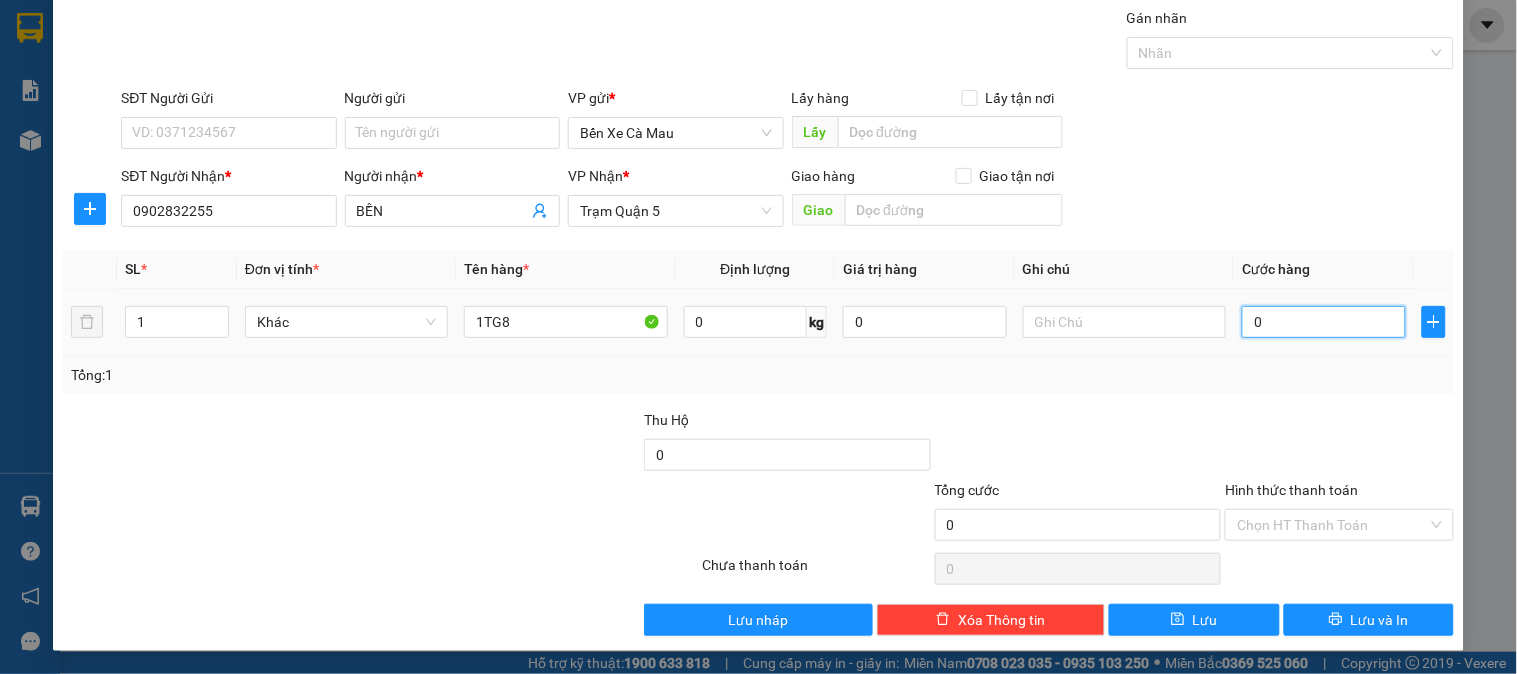 click on "0" at bounding box center [1324, 322] 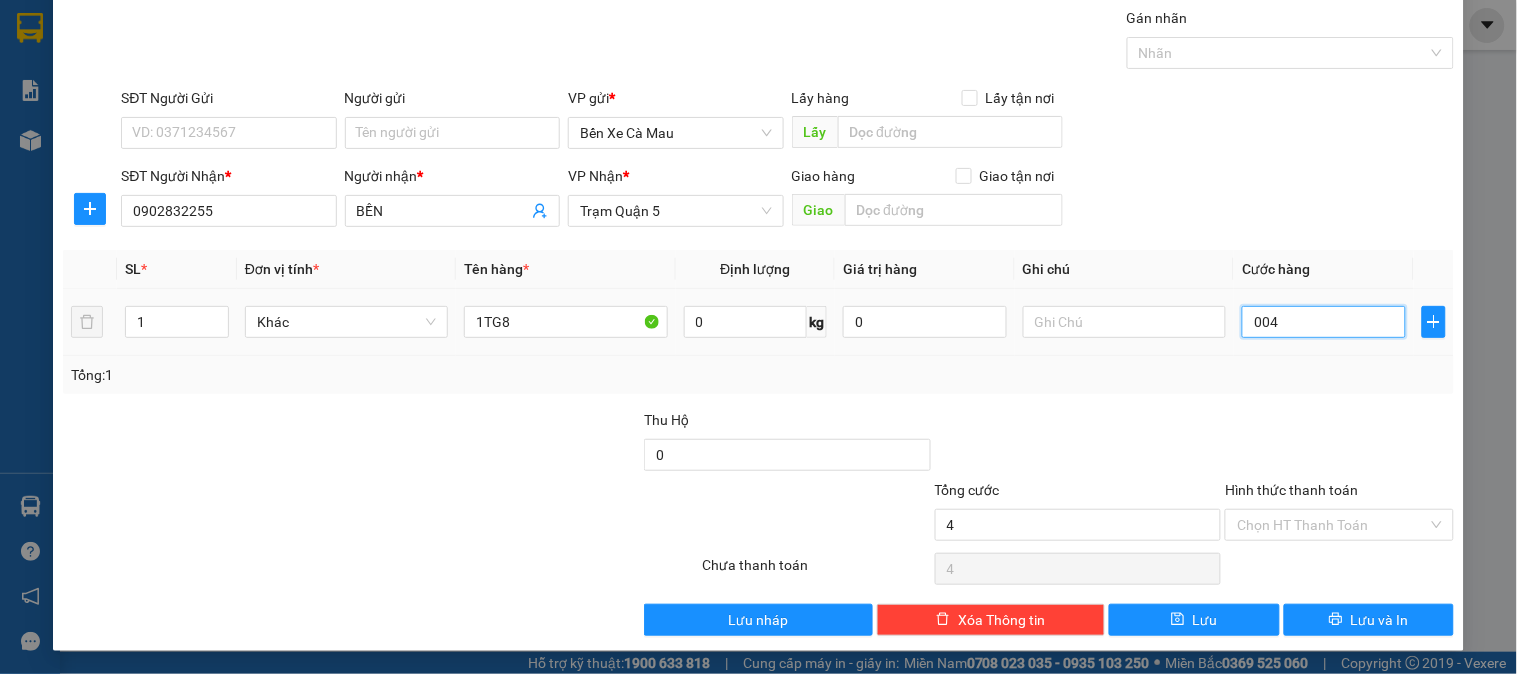 type on "40" 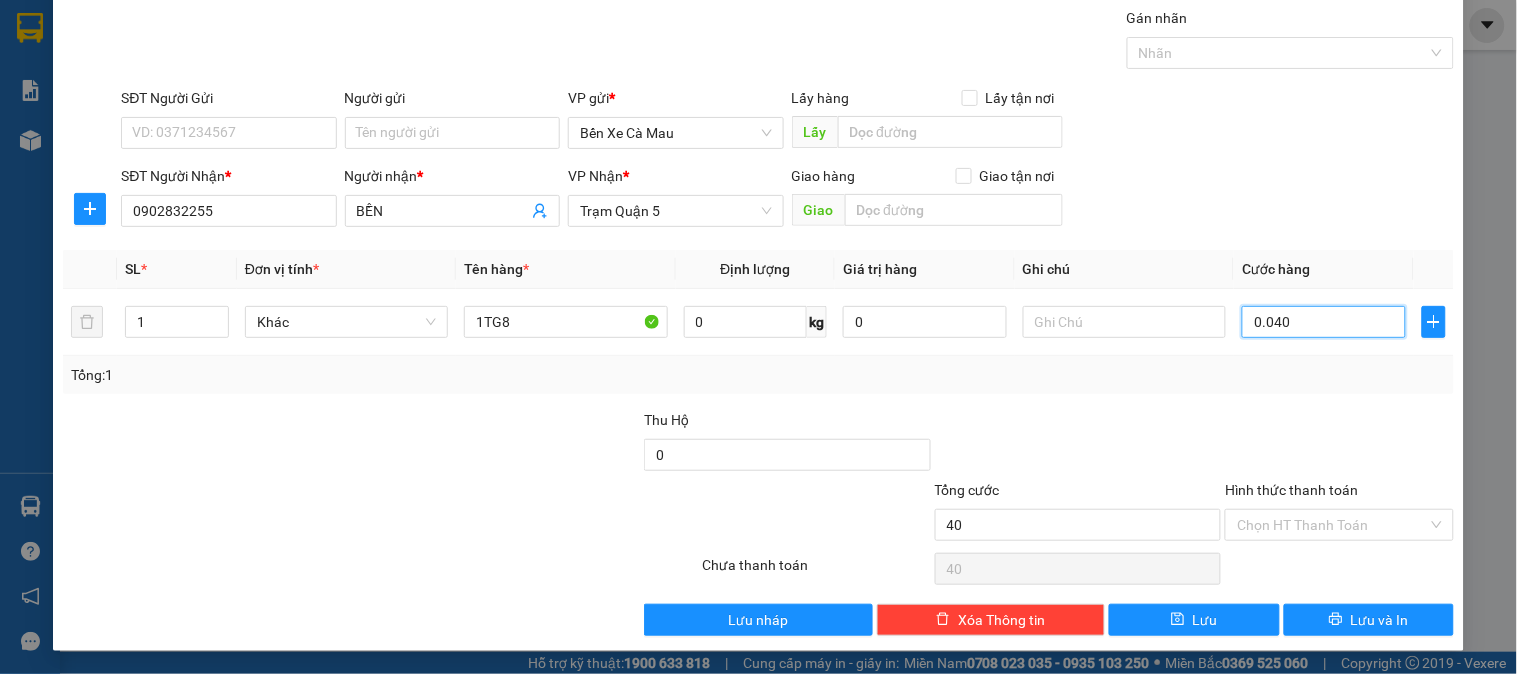 type on "0.040" 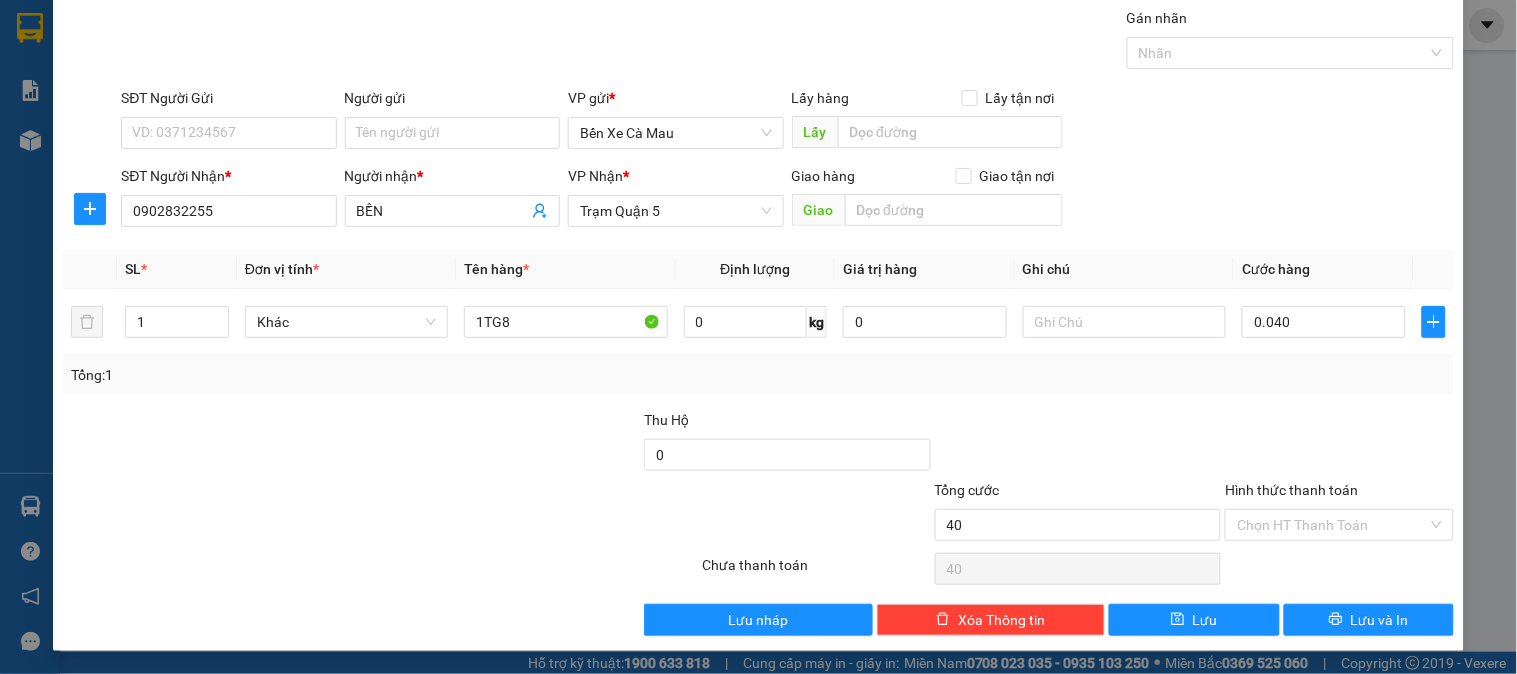 click on "SĐT Người Nhận  * 0902832255 Người nhận  * BỀN VP Nhận  * Trạm Quận 5 Giao hàng Giao tận nơi Giao" at bounding box center [787, 200] 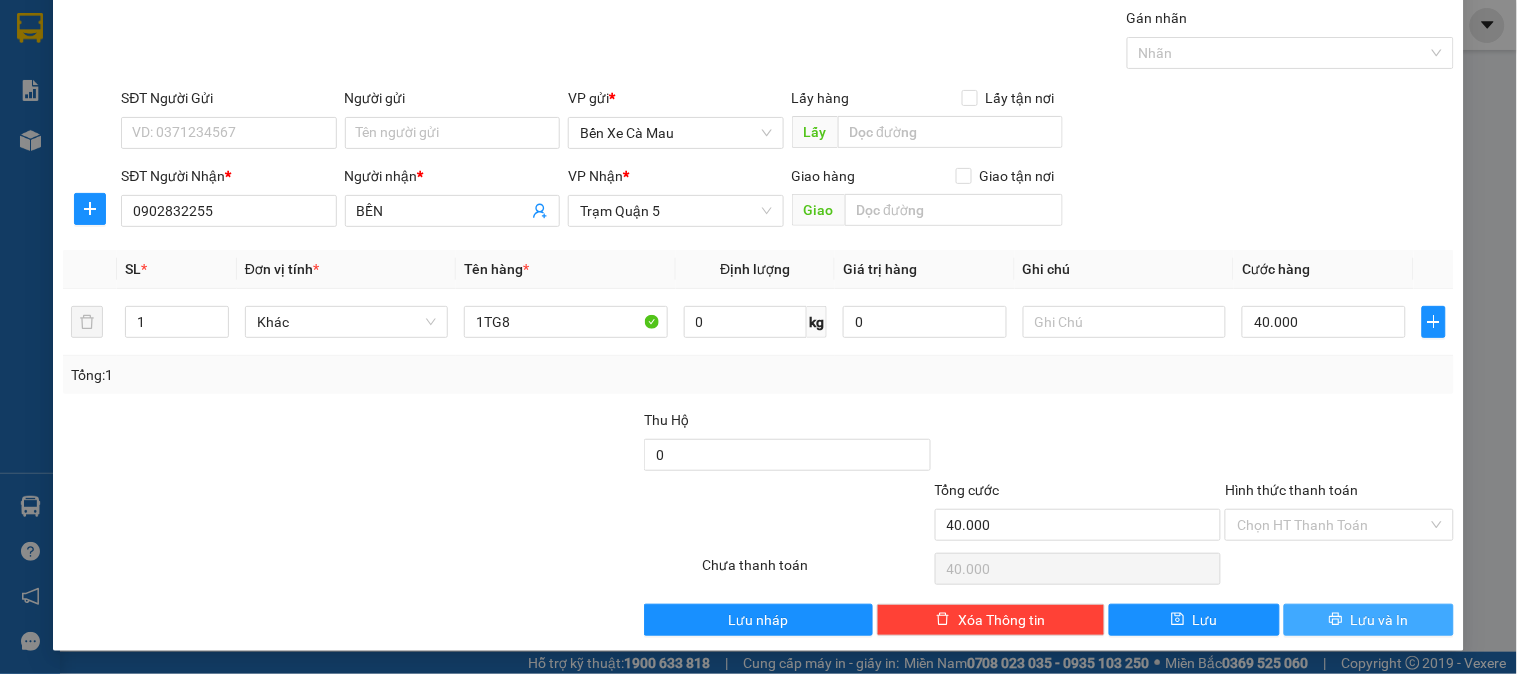 click on "Lưu và In" at bounding box center (1380, 620) 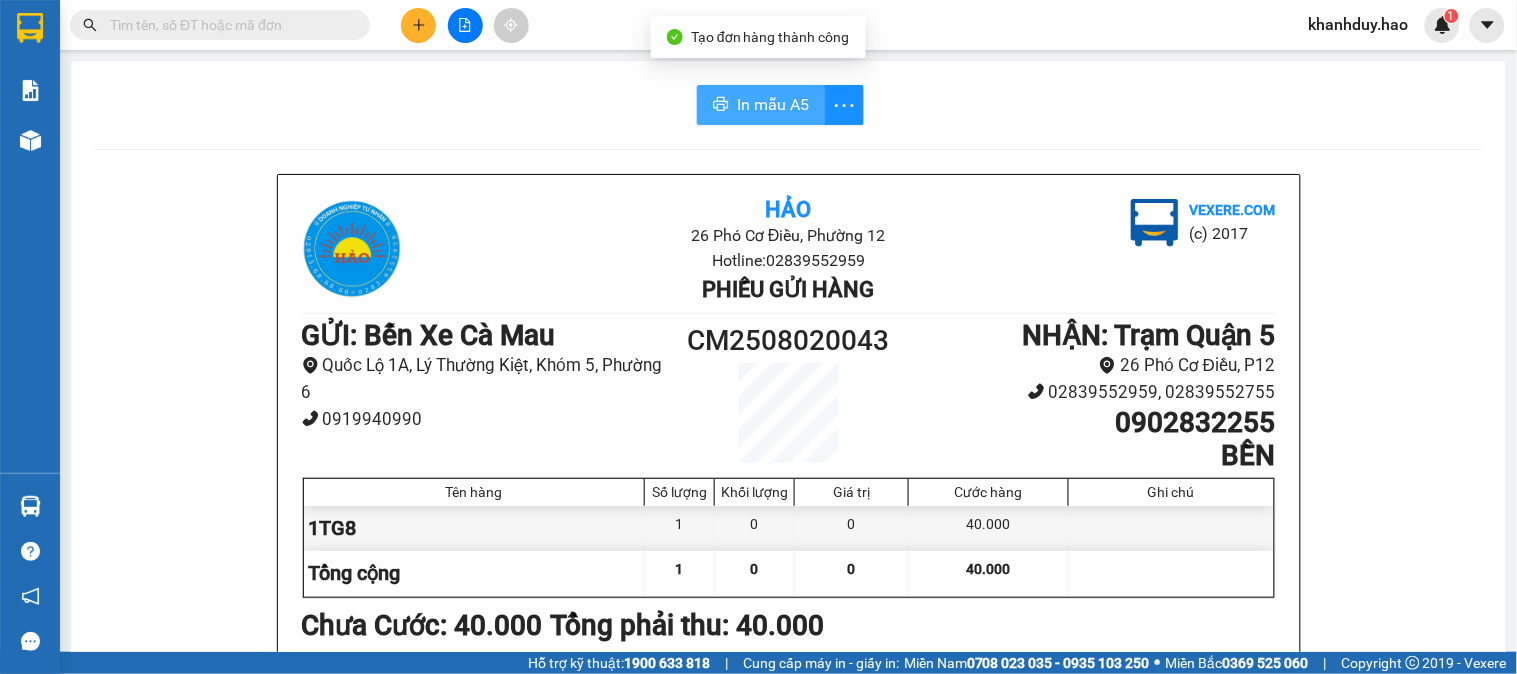 click on "In mẫu A5" at bounding box center (773, 104) 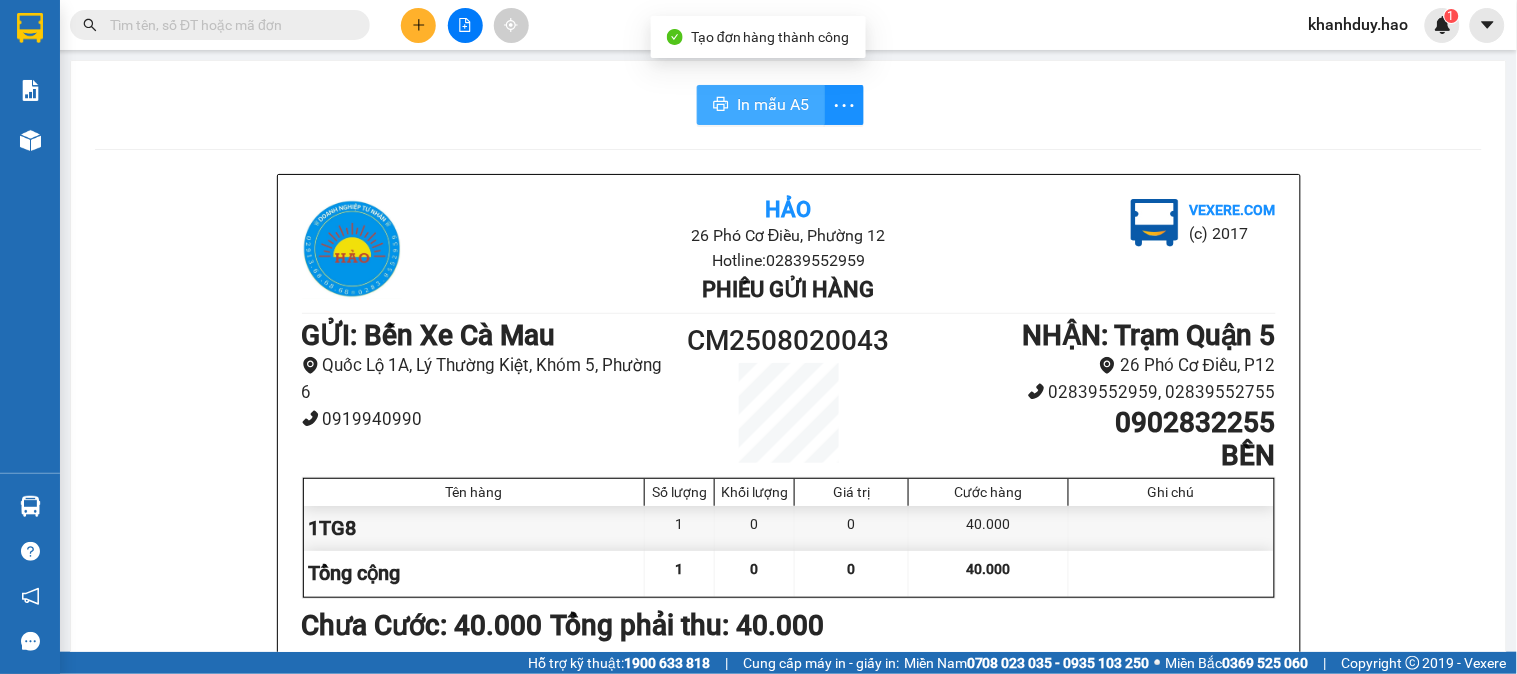 scroll, scrollTop: 0, scrollLeft: 0, axis: both 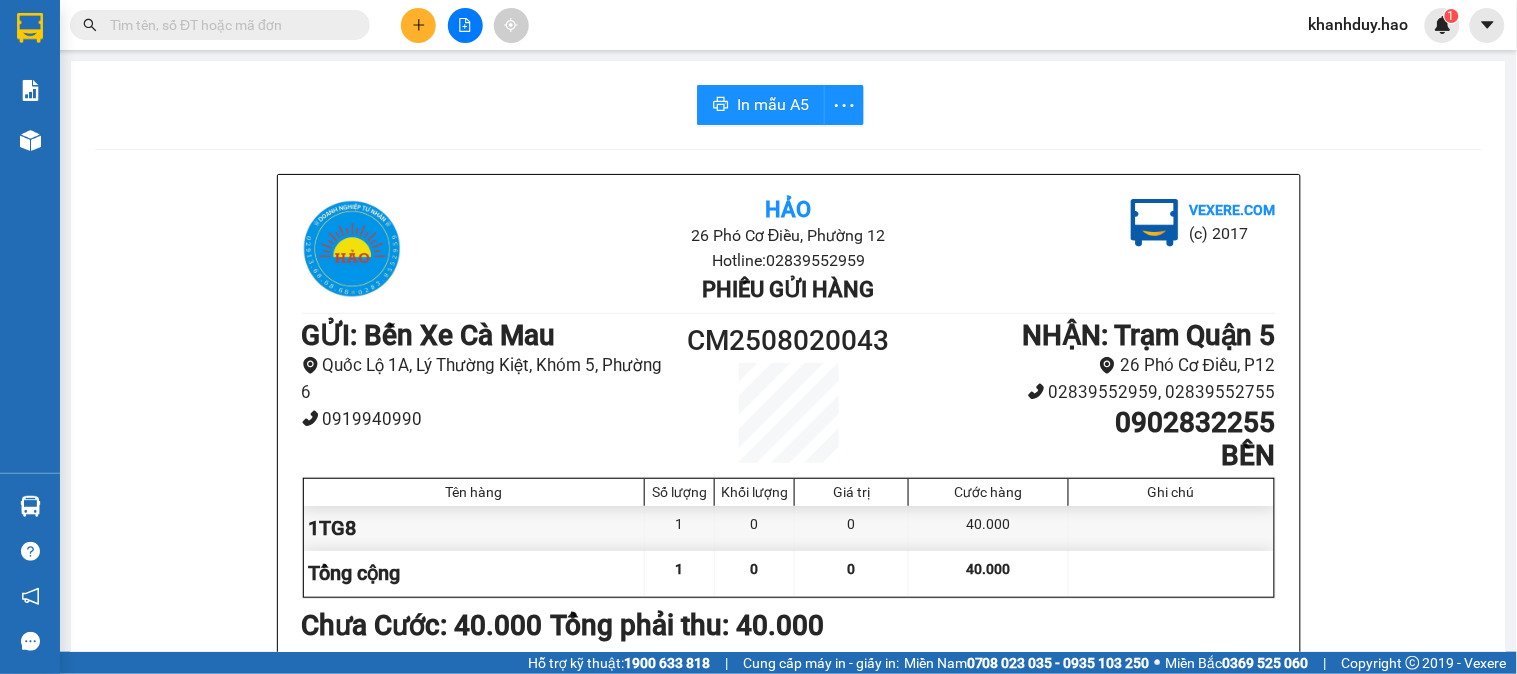 click at bounding box center (418, 25) 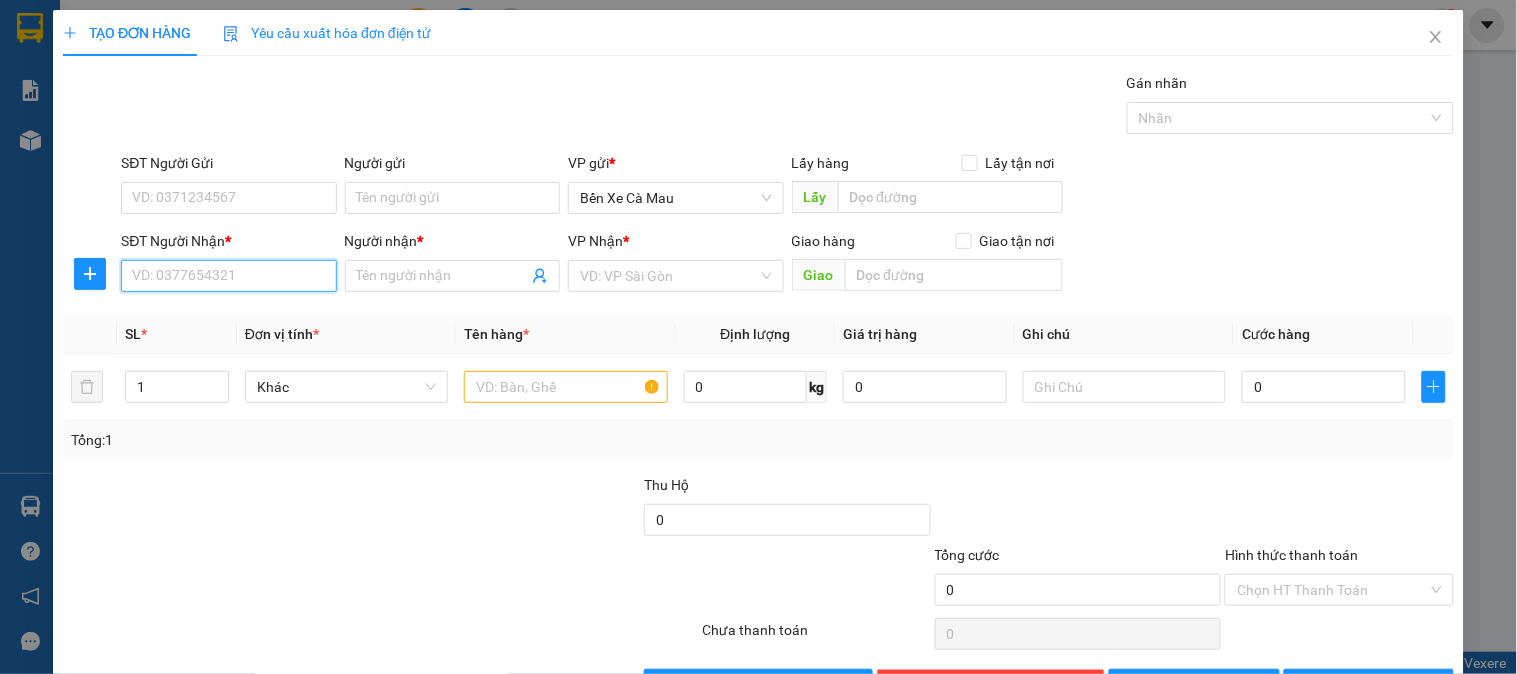click on "SĐT Người Nhận  *" at bounding box center (228, 276) 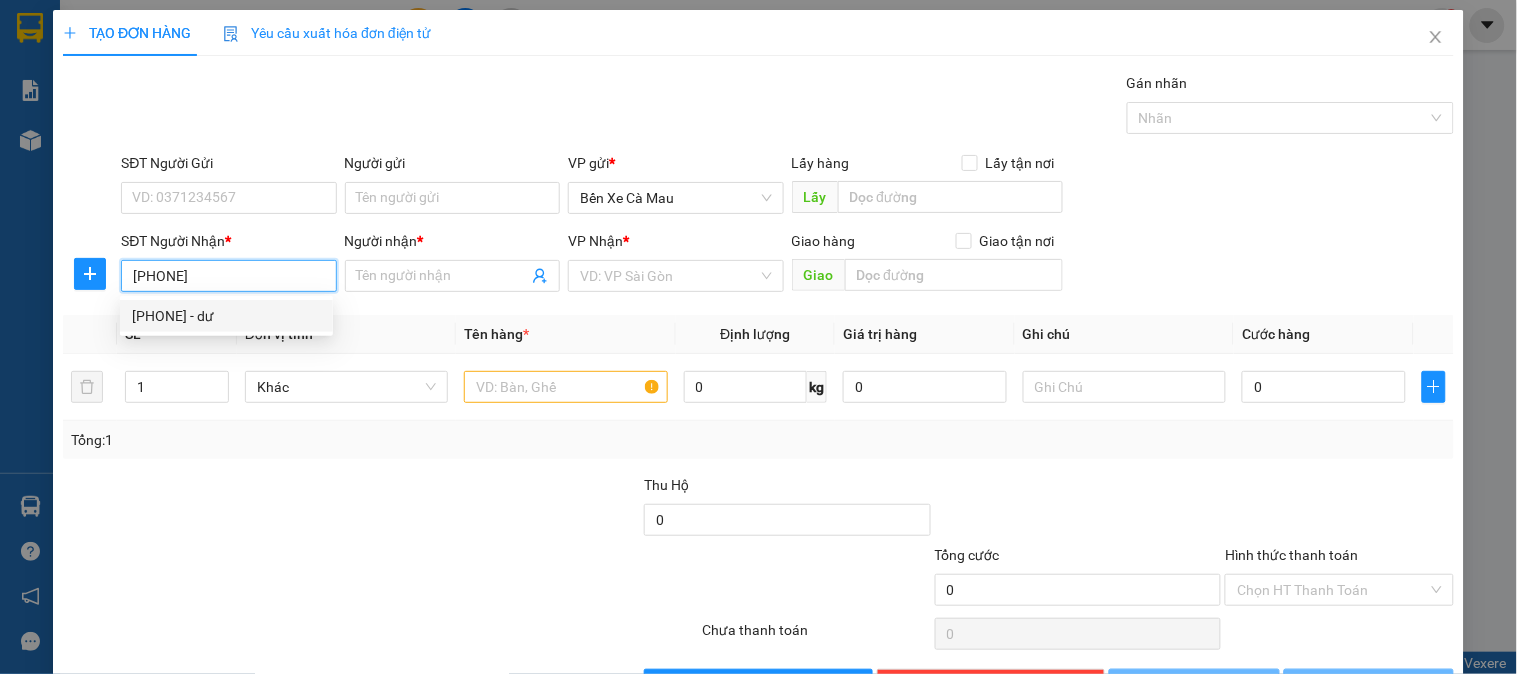click on "0792356752 - dư" at bounding box center [226, 316] 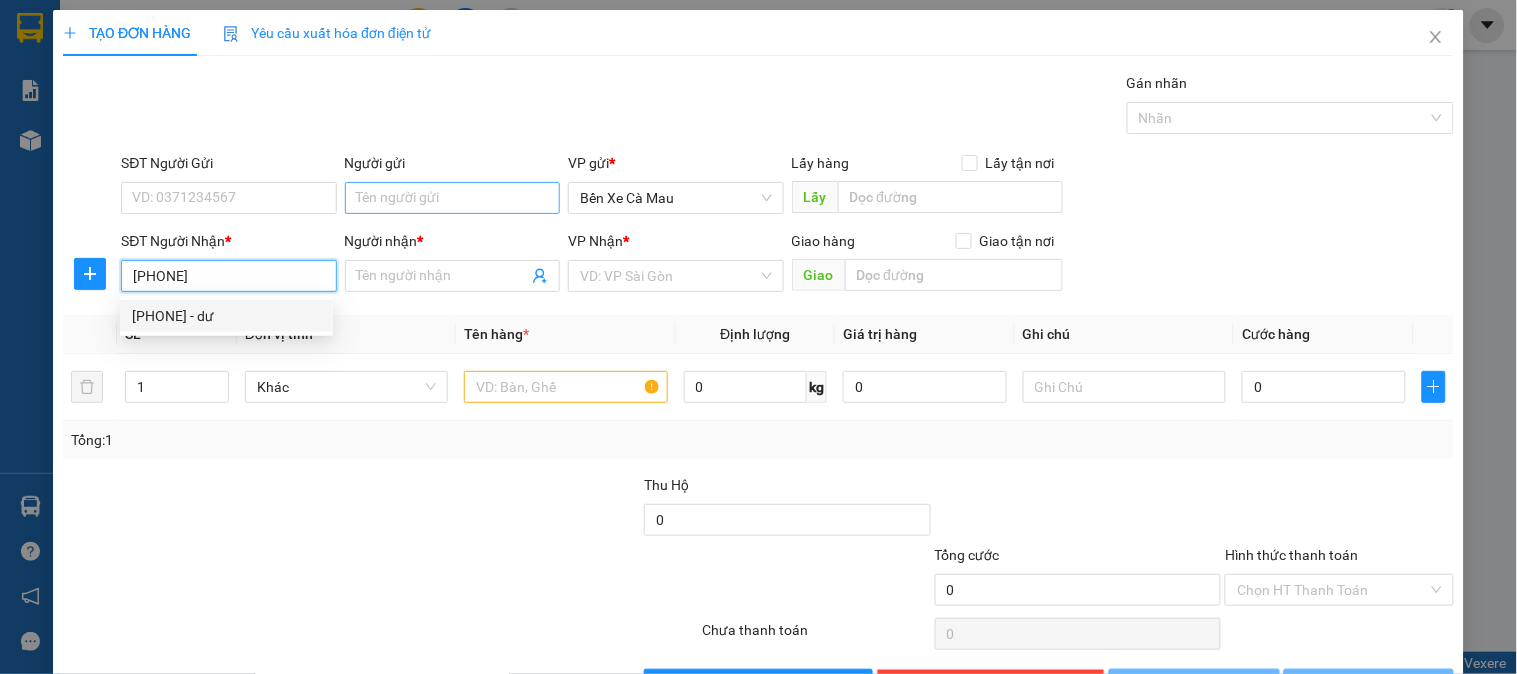 type on "0792356752" 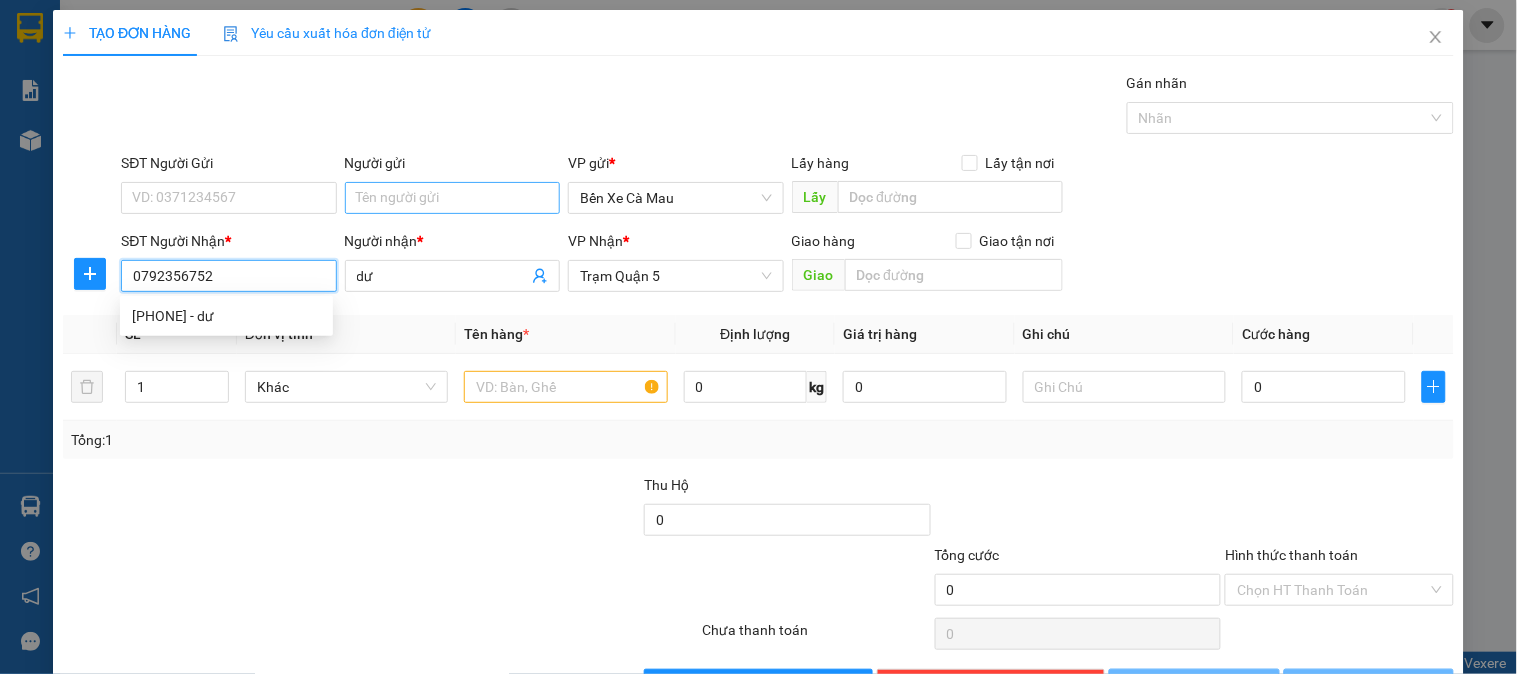 type on "150.000" 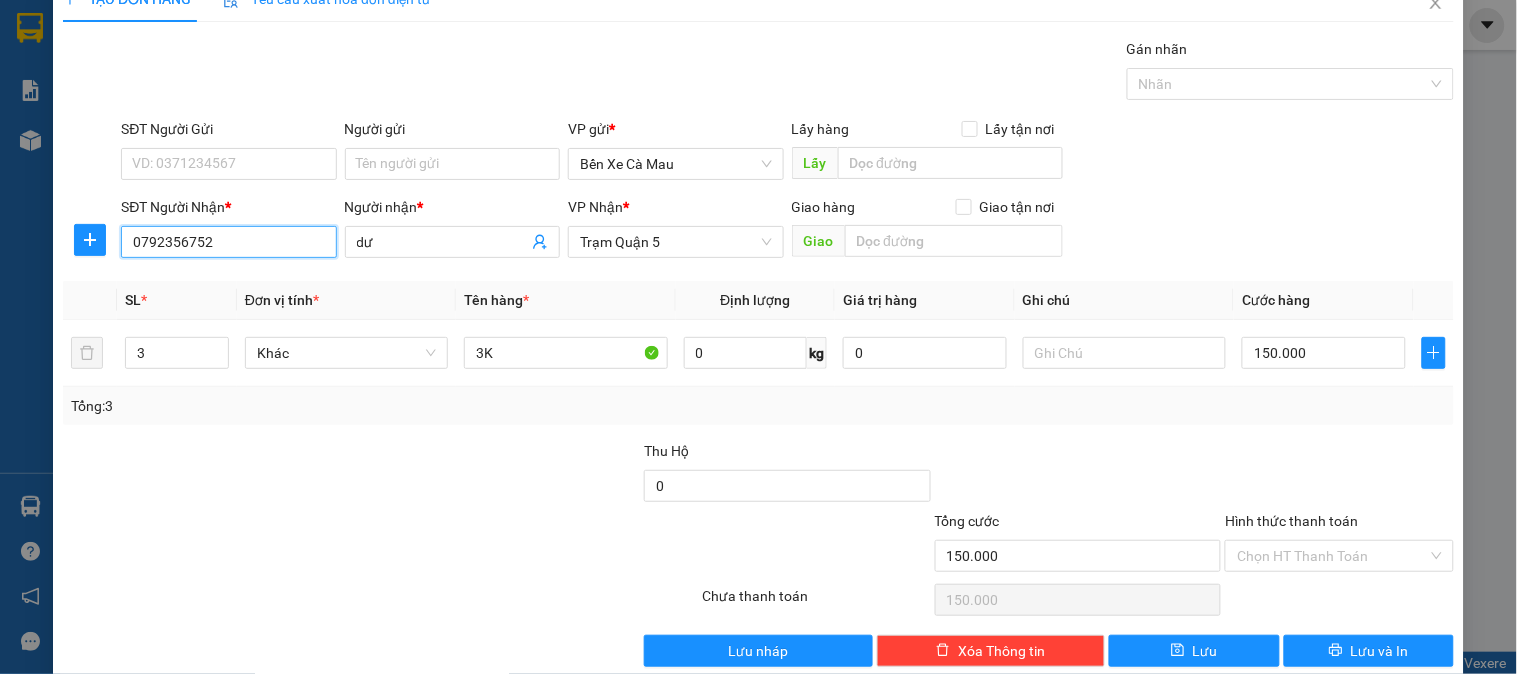 scroll, scrollTop: 65, scrollLeft: 0, axis: vertical 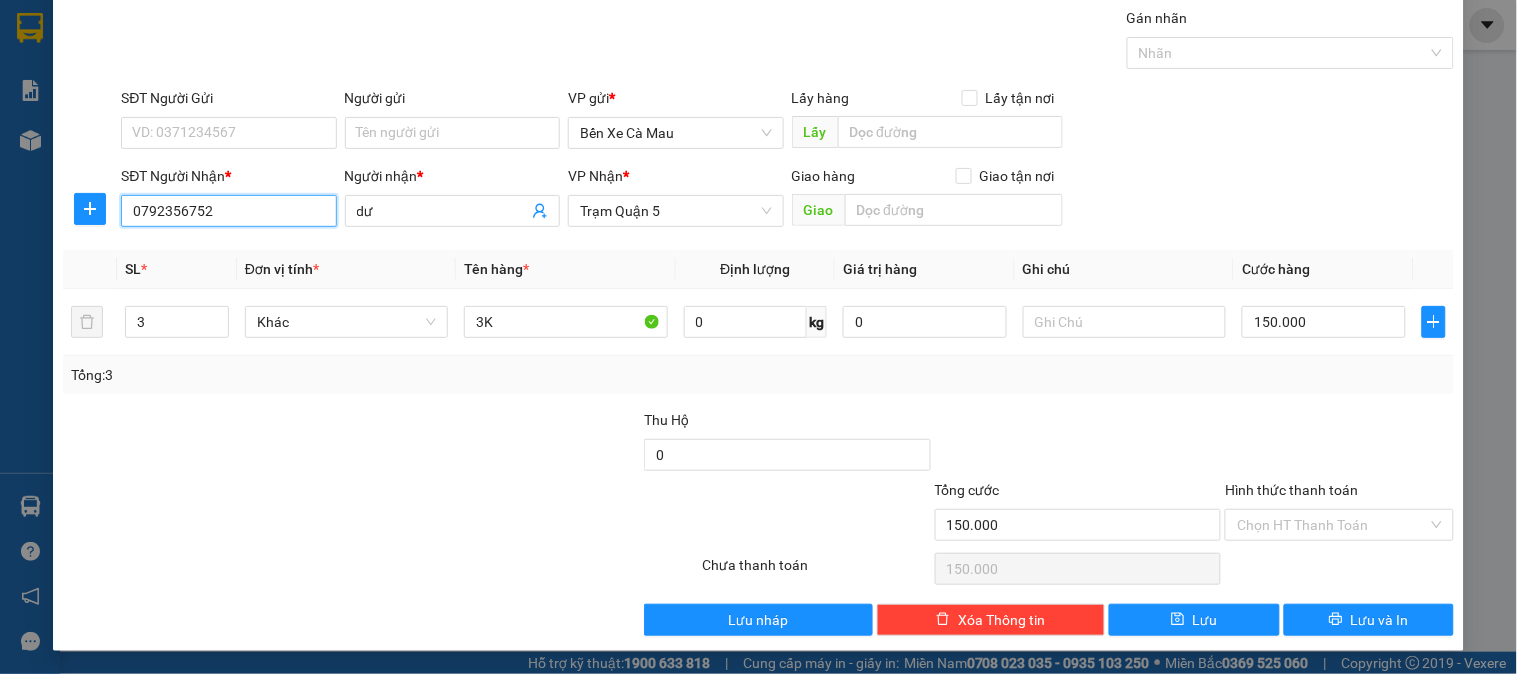 type on "0792356752" 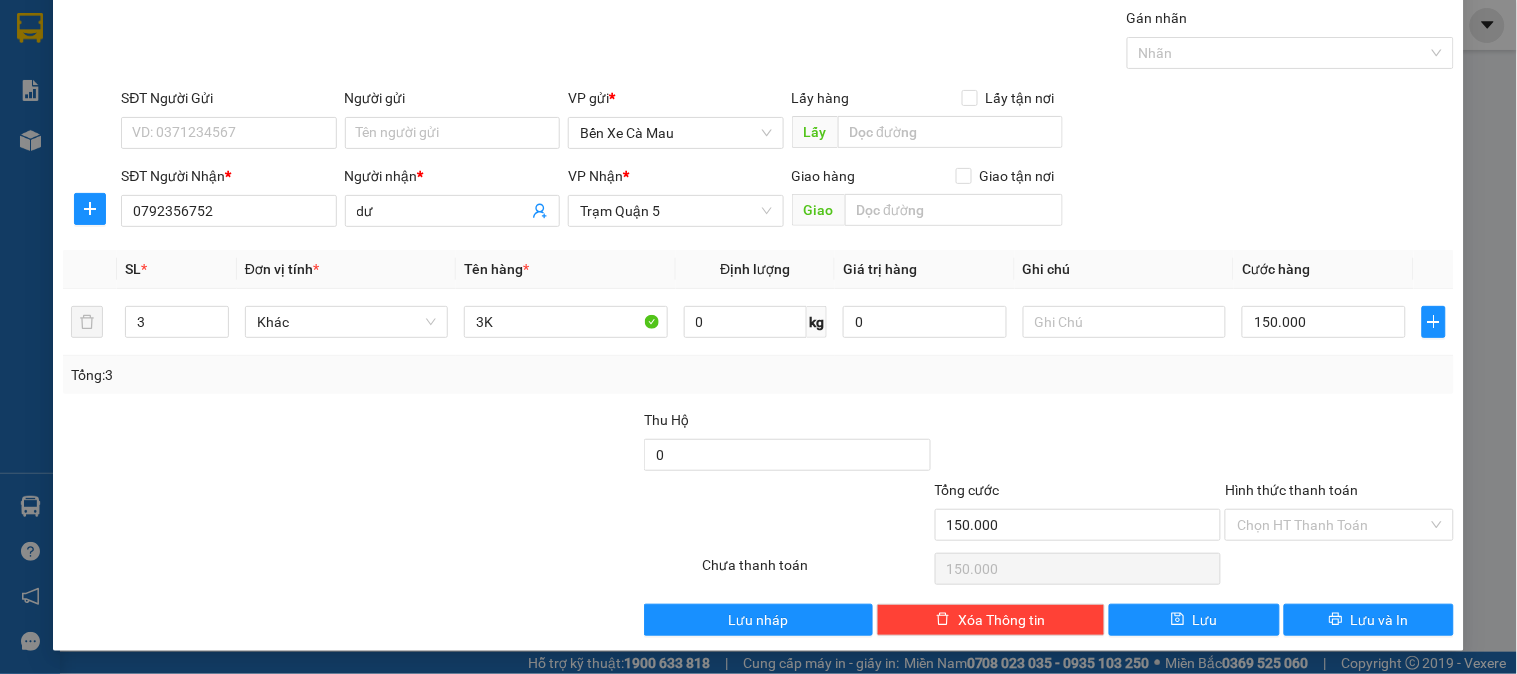 click on "Hình thức thanh toán Chọn HT Thanh Toán" at bounding box center (1339, 514) 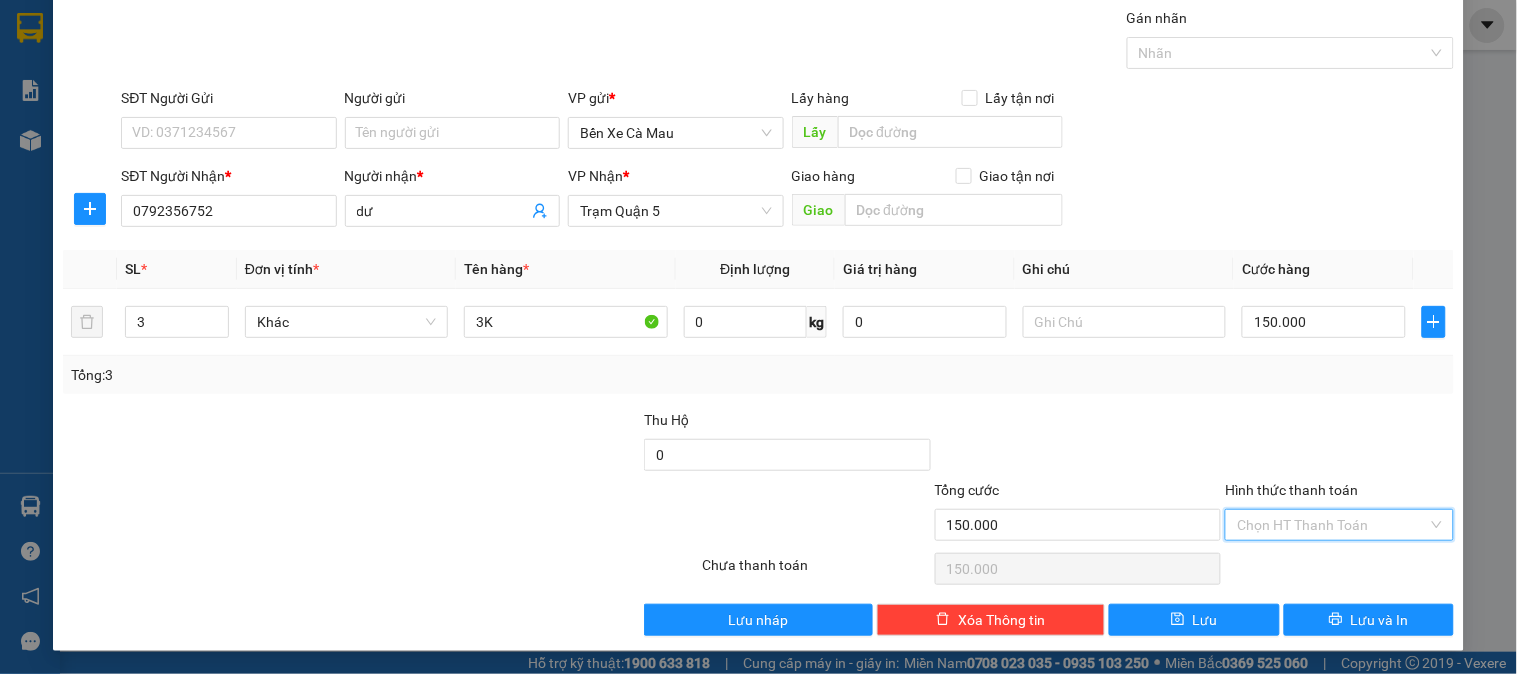 click on "Hình thức thanh toán" at bounding box center [1332, 525] 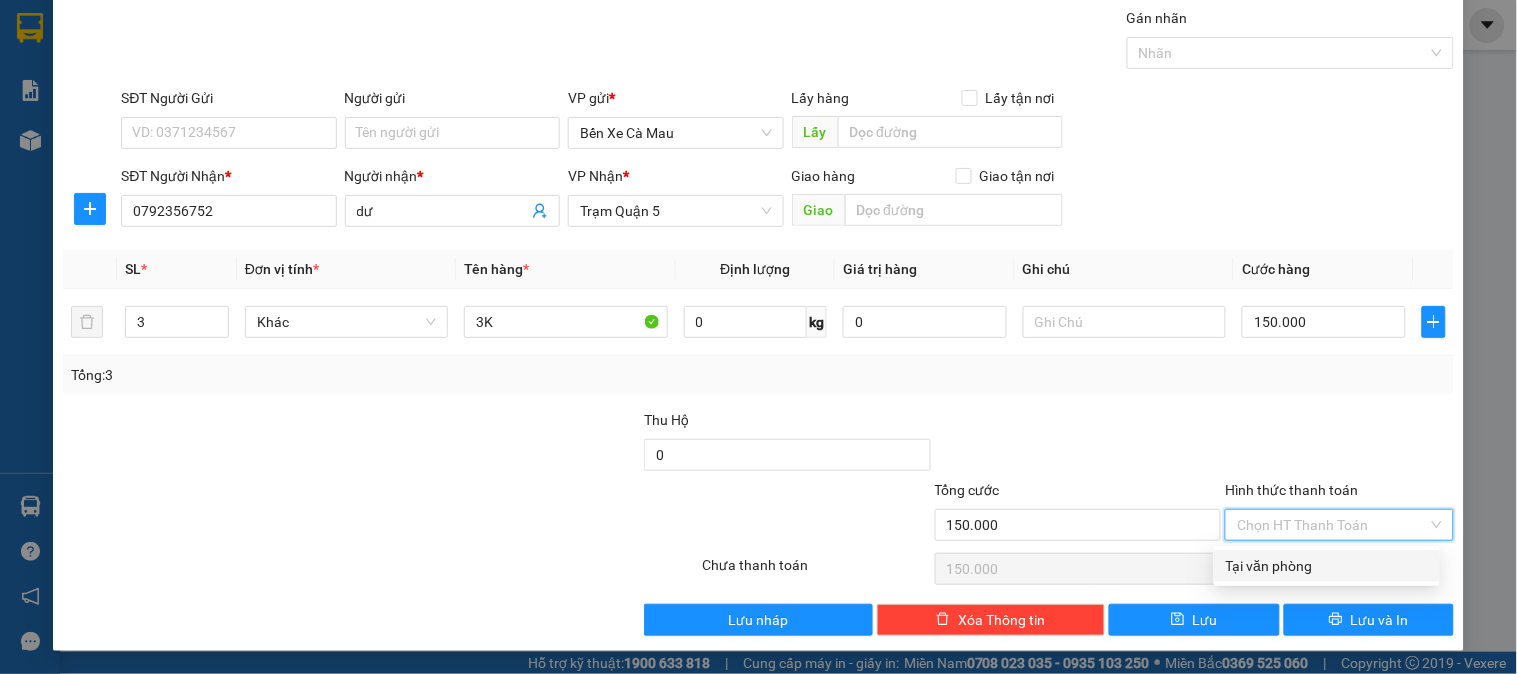 click on "Tại văn phòng" at bounding box center [1327, 566] 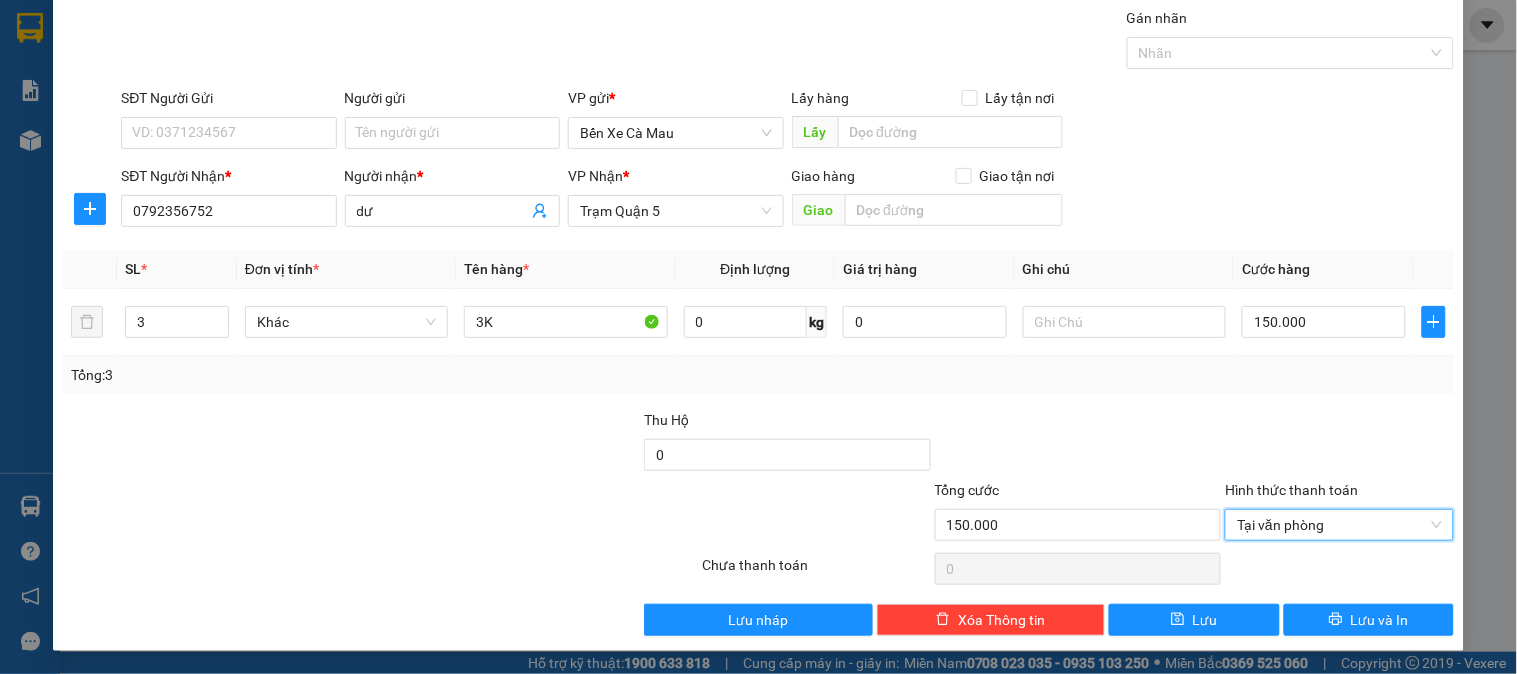 click on "Transit Pickup Surcharge Ids Transit Deliver Surcharge Ids Transit Deliver Surcharge Transit Deliver Surcharge Gán nhãn   Nhãn SĐT Người Gửi VD: 0371234567 Người gửi Tên người gửi VP gửi  * Bến Xe Cà Mau Lấy hàng Lấy tận nơi Lấy SĐT Người Nhận  * 0792356752 Người nhận  * dư VP Nhận  * Trạm Quận 5 Giao hàng Giao tận nơi Giao SL  * Đơn vị tính  * Tên hàng  * Định lượng Giá trị hàng Ghi chú Cước hàng                   3 Khác 3K 0 kg 0 150.000 Tổng:  3 Thu Hộ 0 Tổng cước 150.000 Hình thức thanh toán Tại văn phòng Tại văn phòng Số tiền thu trước 0 Tại văn phòng Chưa thanh toán 0 Lưu nháp Xóa Thông tin Lưu Lưu và In Tại văn phòng Tại văn phòng" at bounding box center (758, 321) 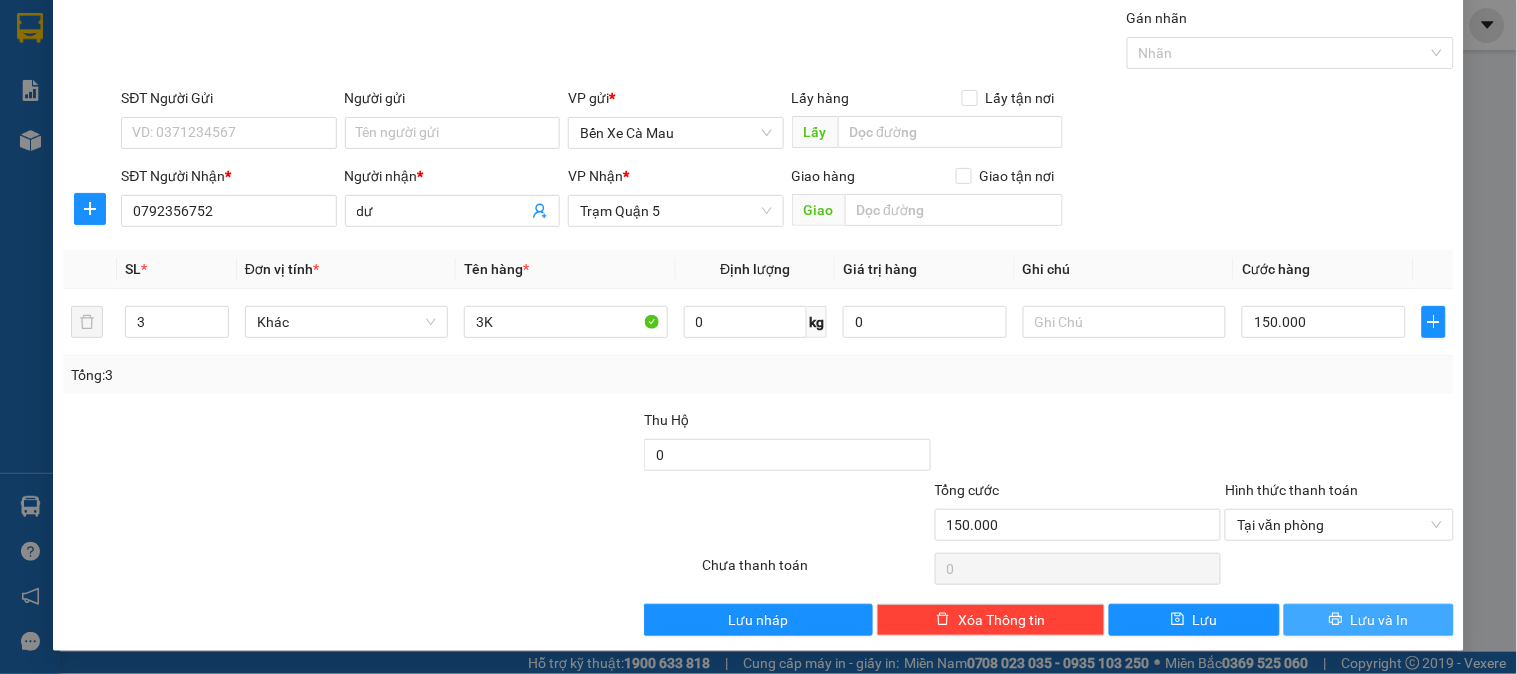 drag, startPoint x: 1363, startPoint y: 628, endPoint x: 1287, endPoint y: 587, distance: 86.35392 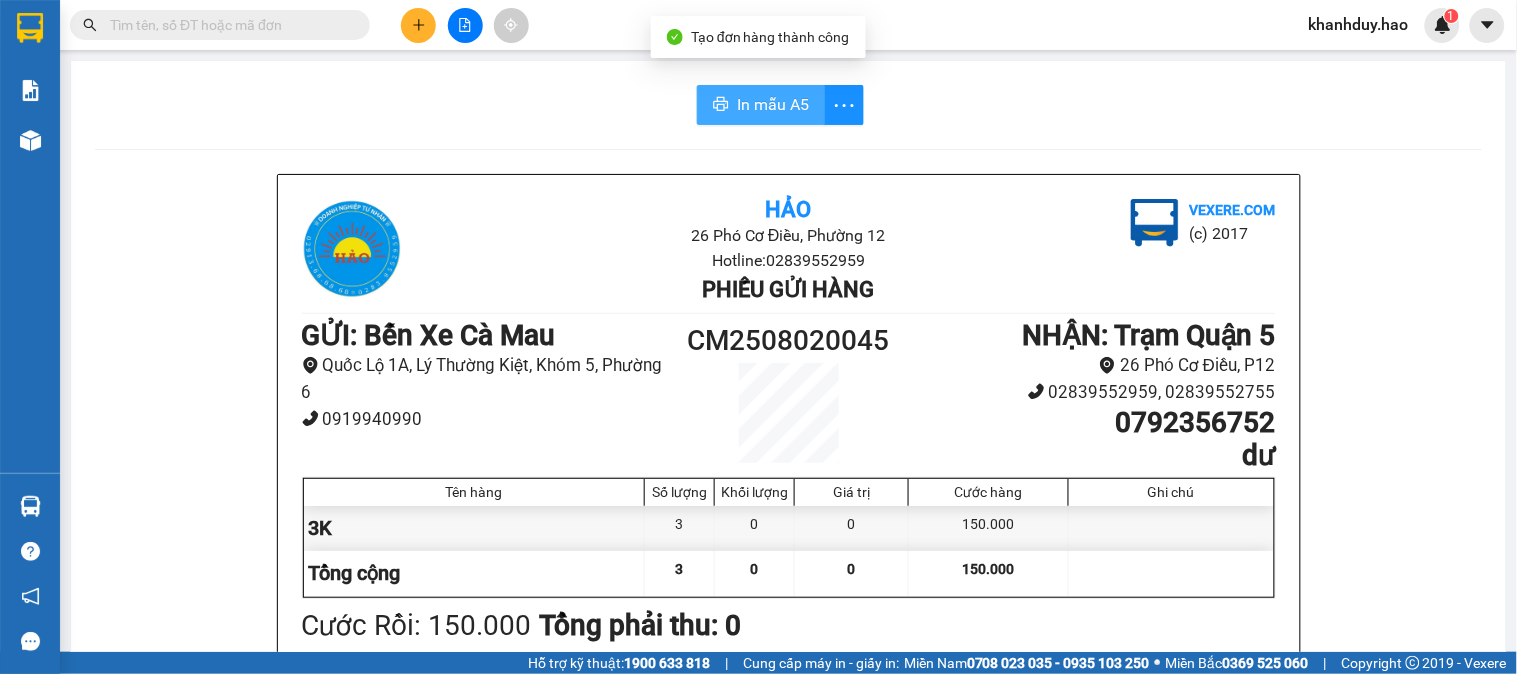 click on "In mẫu A5" at bounding box center (761, 105) 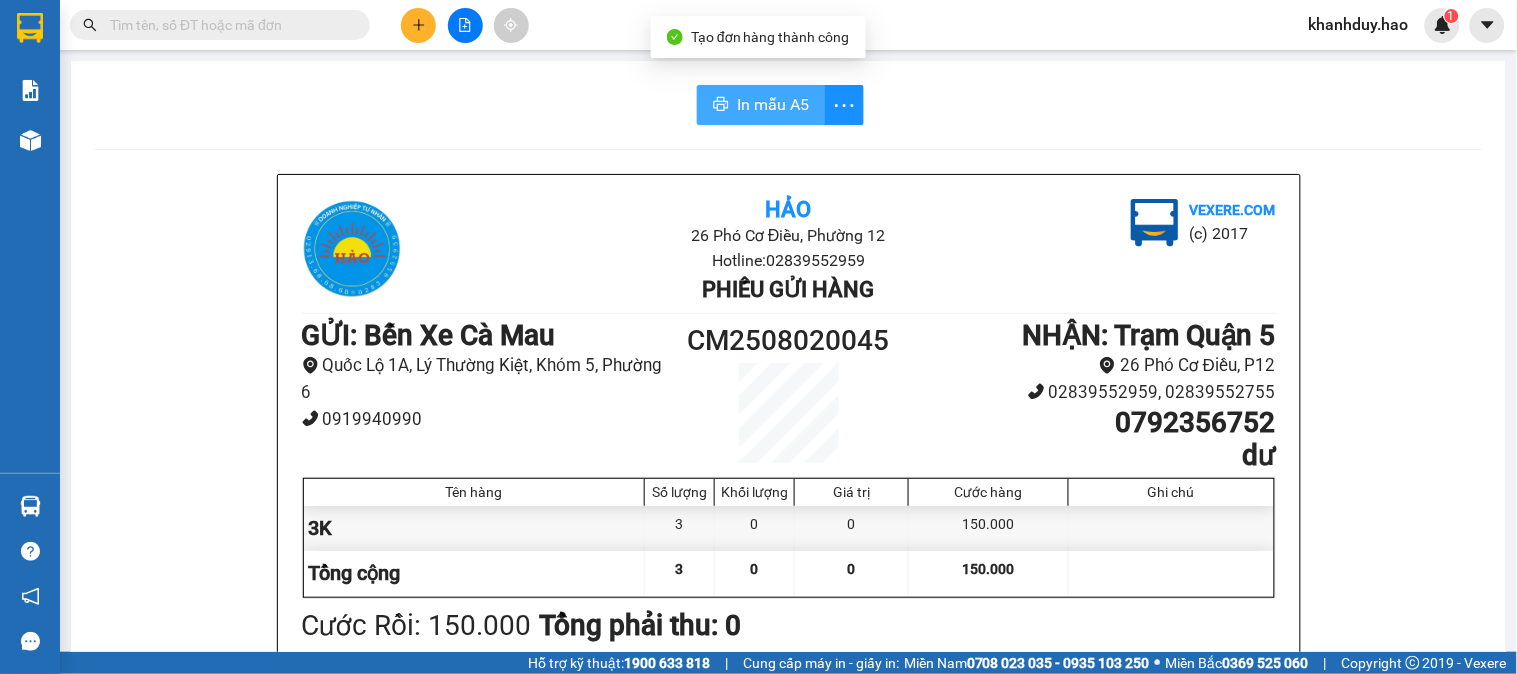 scroll, scrollTop: 0, scrollLeft: 0, axis: both 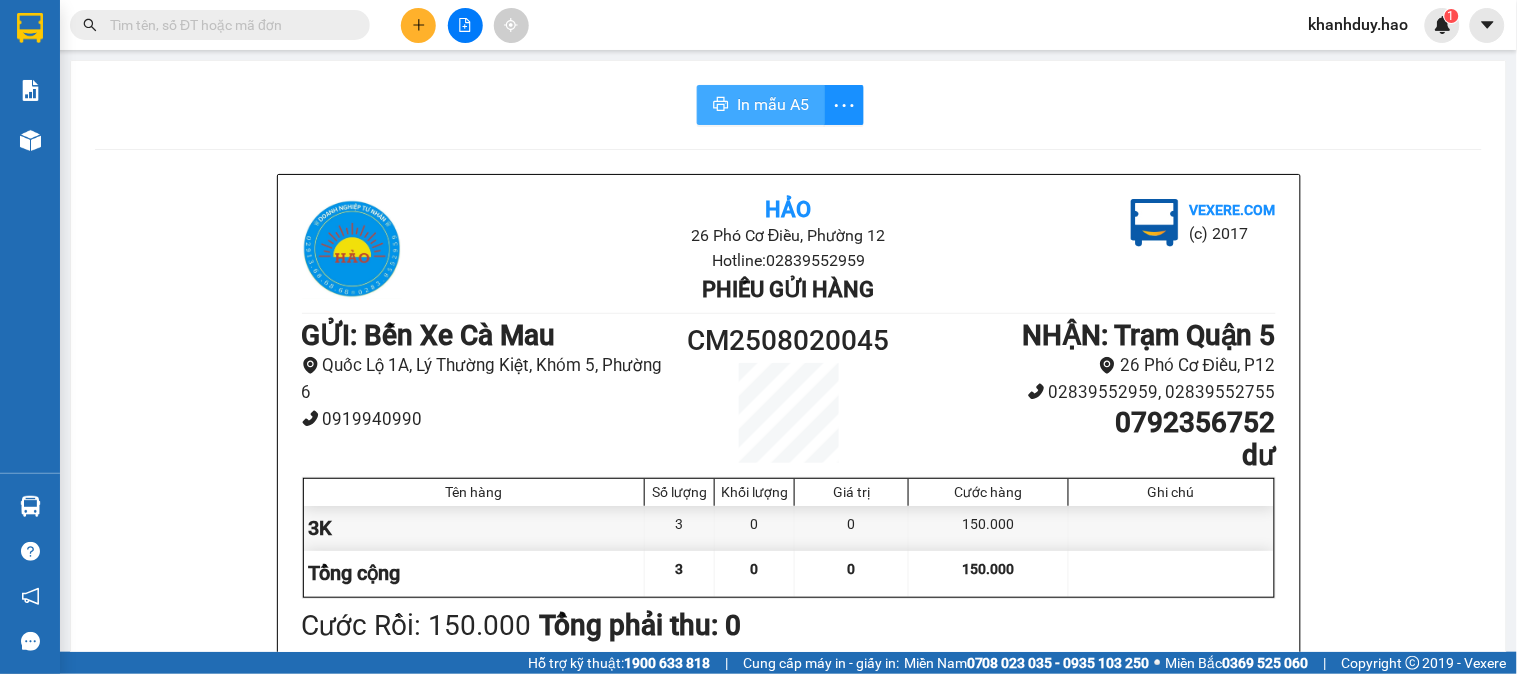 click on "In mẫu A5" at bounding box center [773, 104] 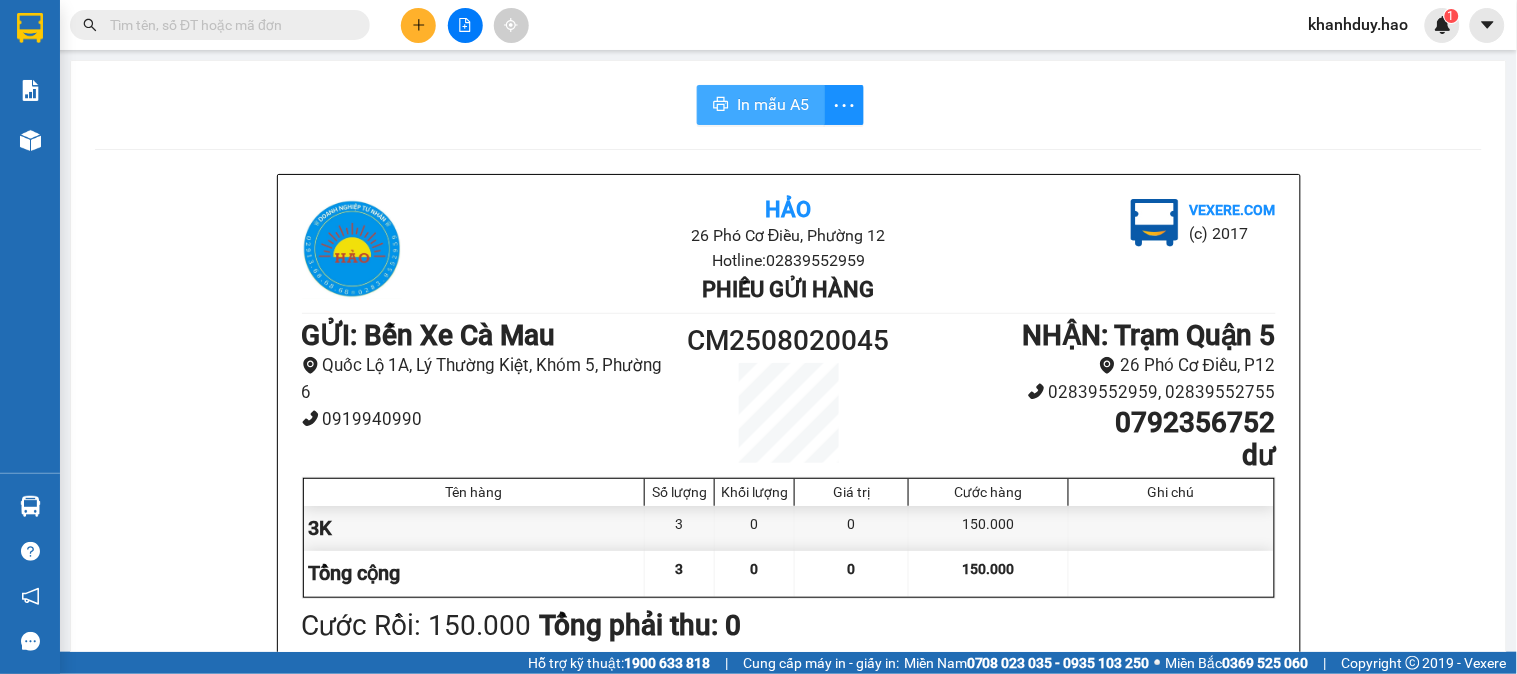 scroll, scrollTop: 0, scrollLeft: 0, axis: both 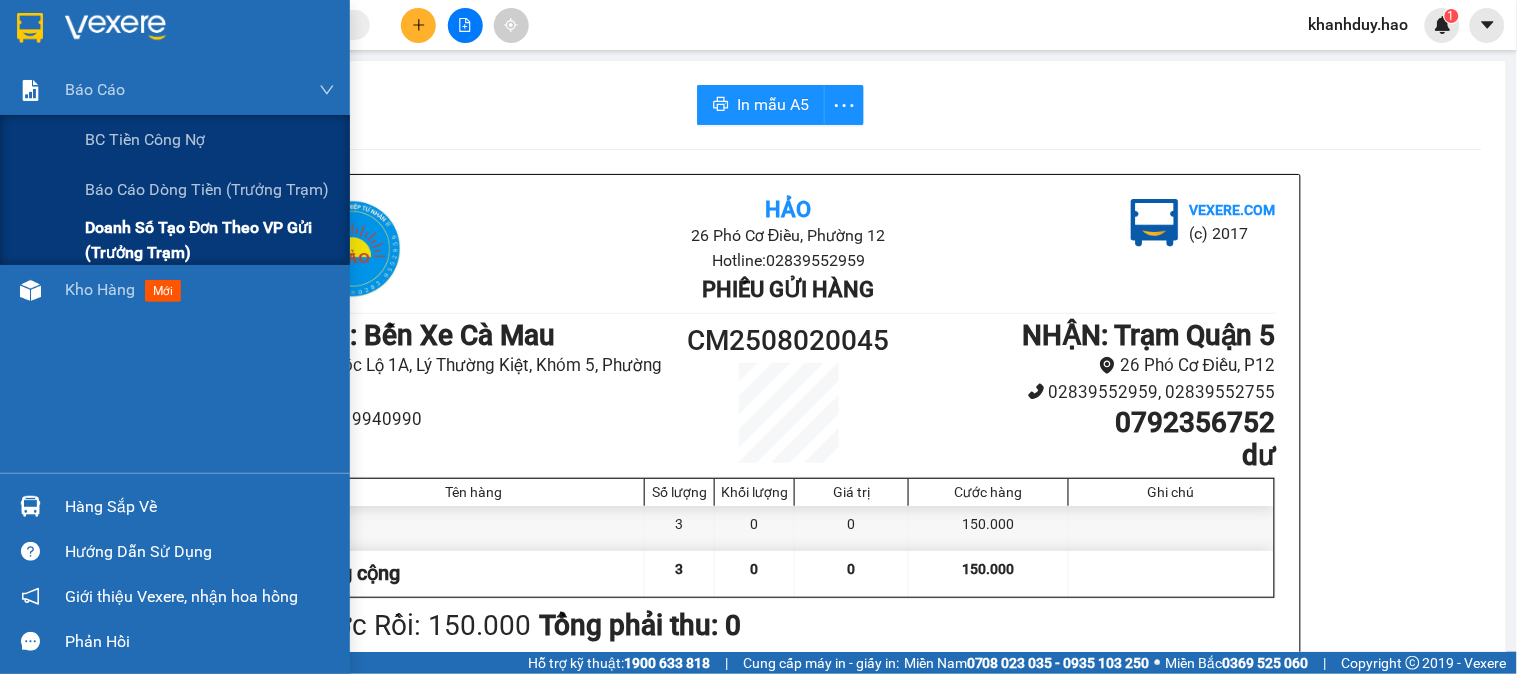 drag, startPoint x: 97, startPoint y: 108, endPoint x: 92, endPoint y: 260, distance: 152.08221 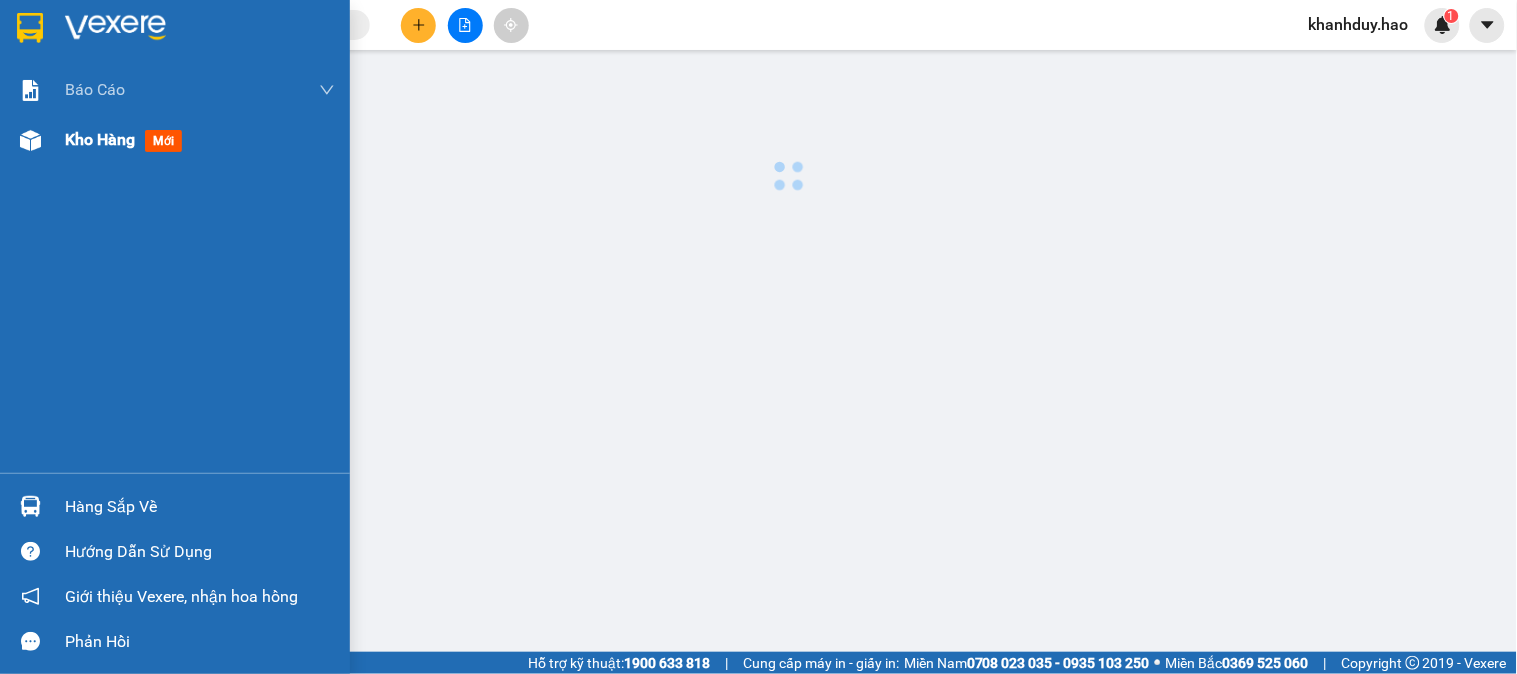 click on "Kho hàng mới" at bounding box center (200, 140) 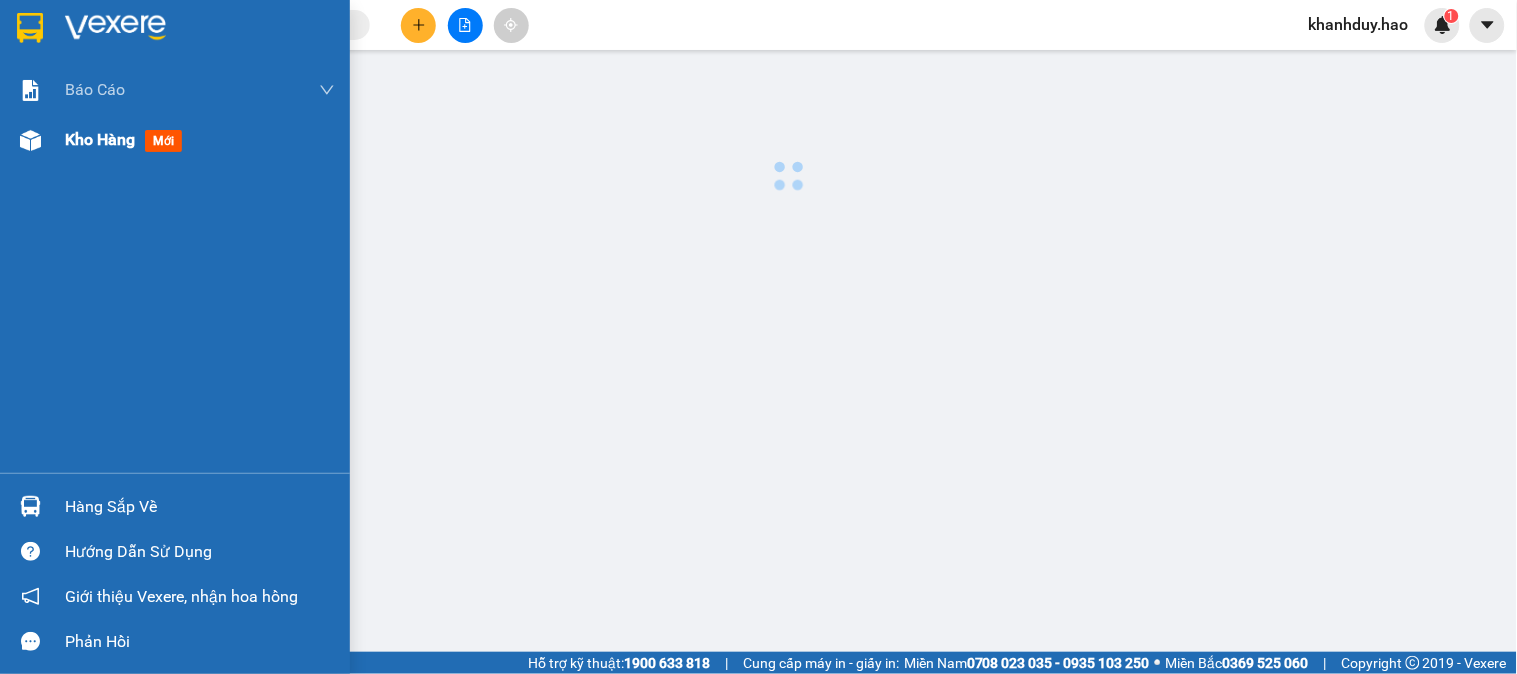click on "Kho hàng mới" at bounding box center (200, 140) 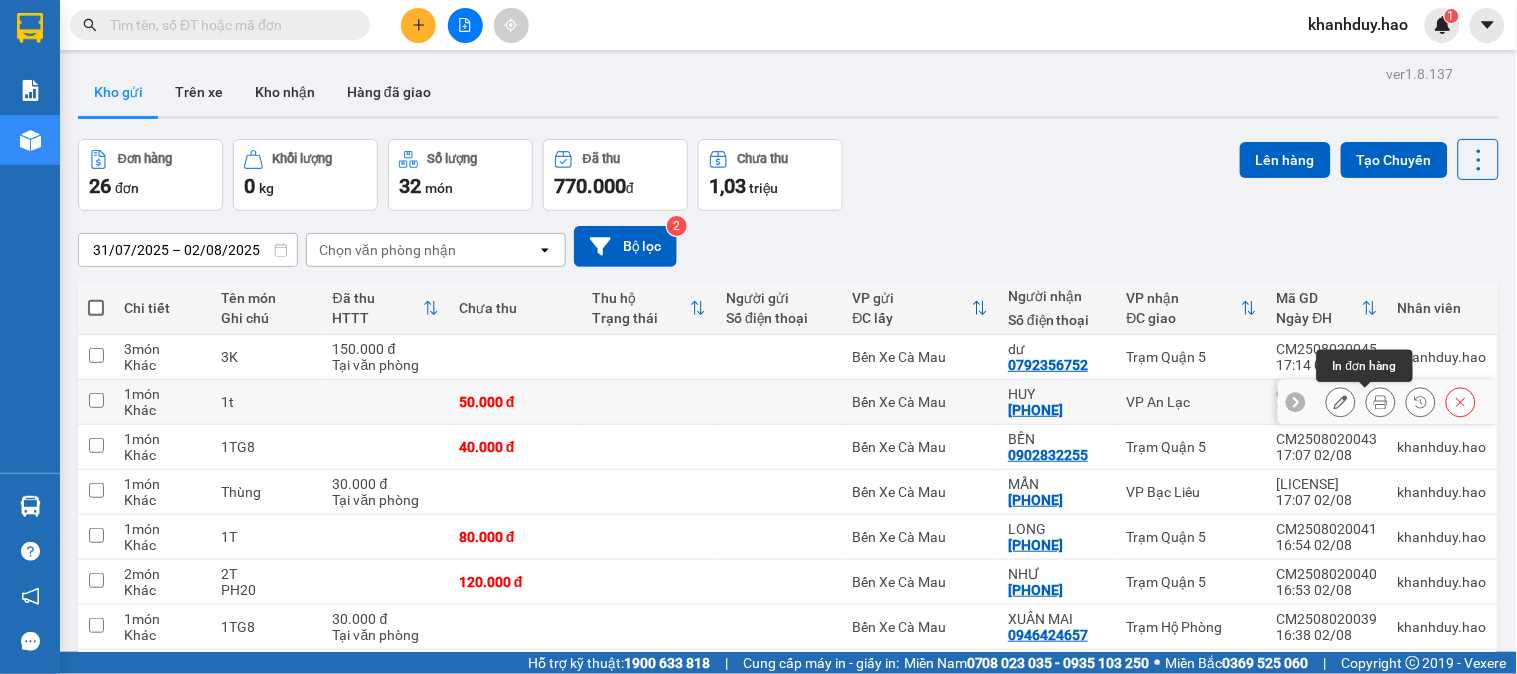 click at bounding box center (1381, 402) 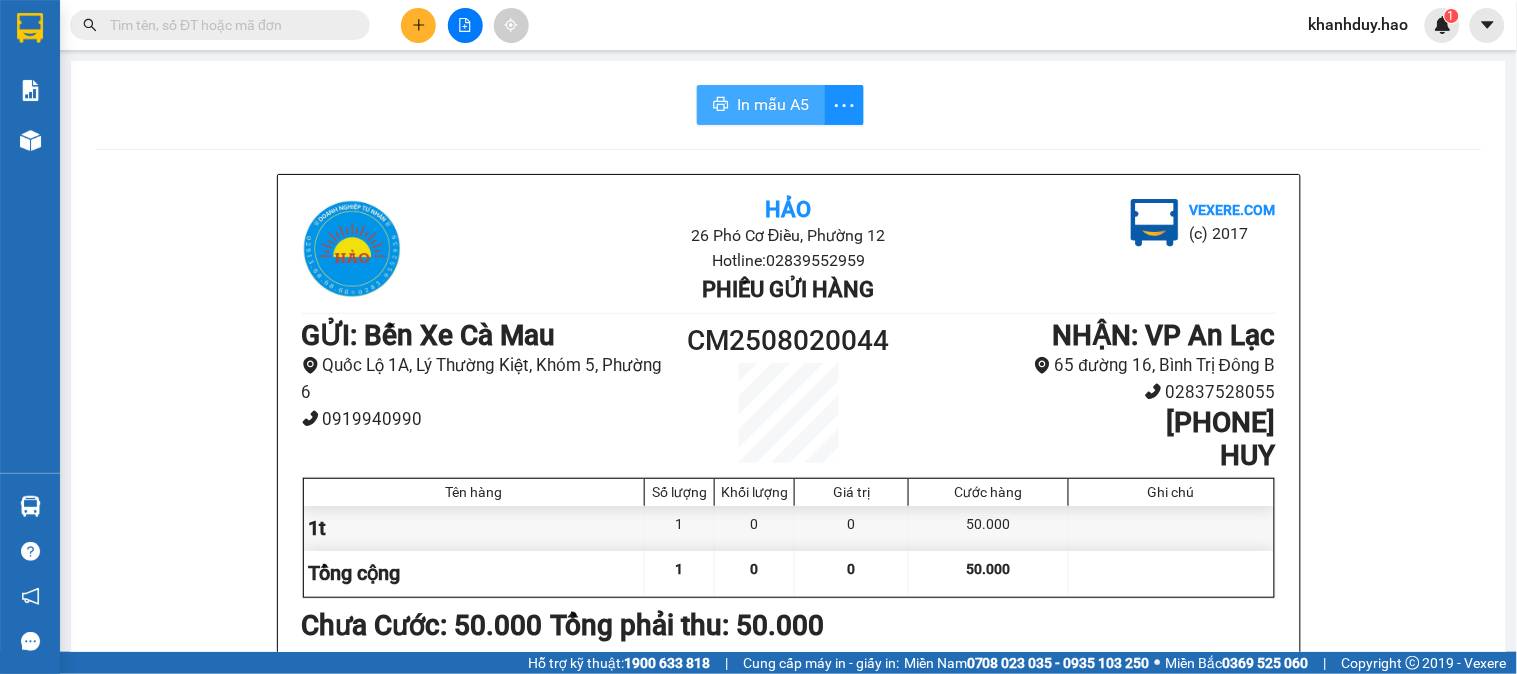 click on "In mẫu A5" at bounding box center (773, 104) 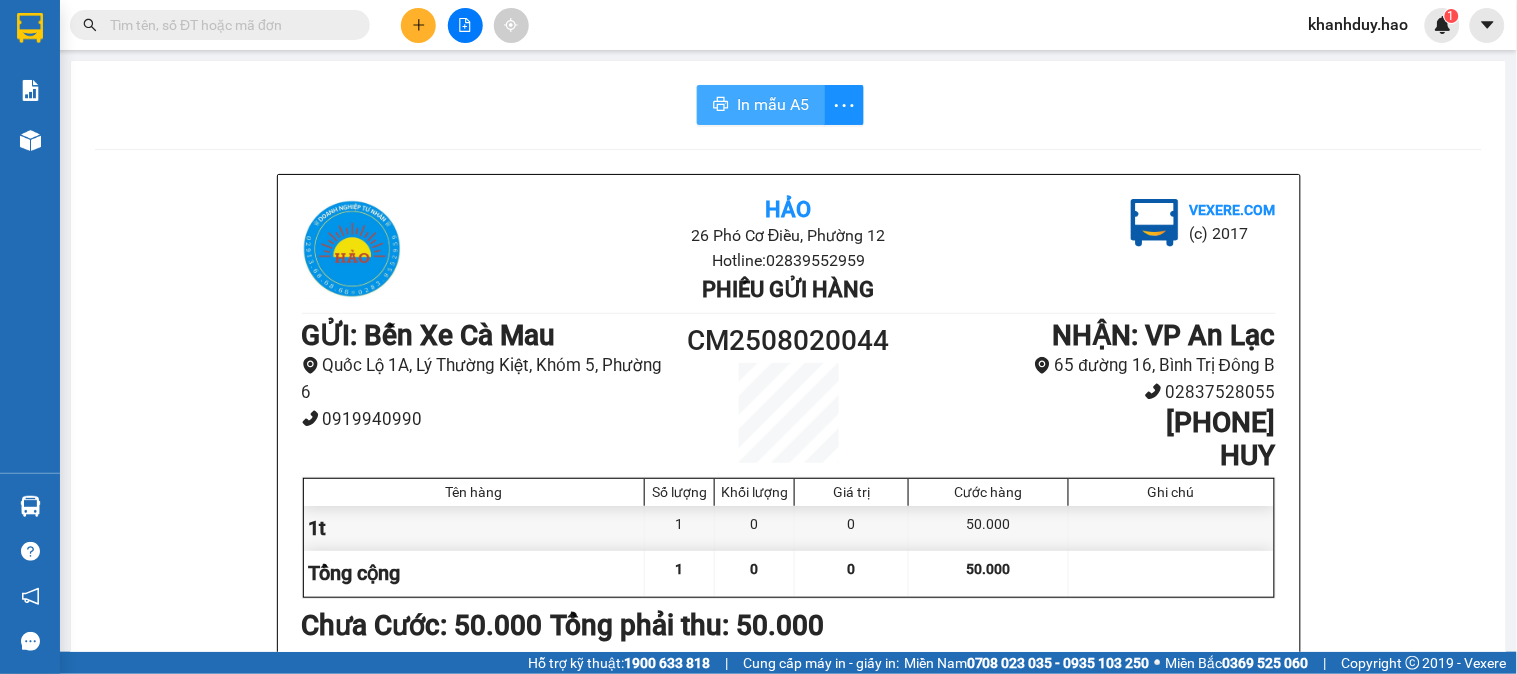 scroll, scrollTop: 0, scrollLeft: 0, axis: both 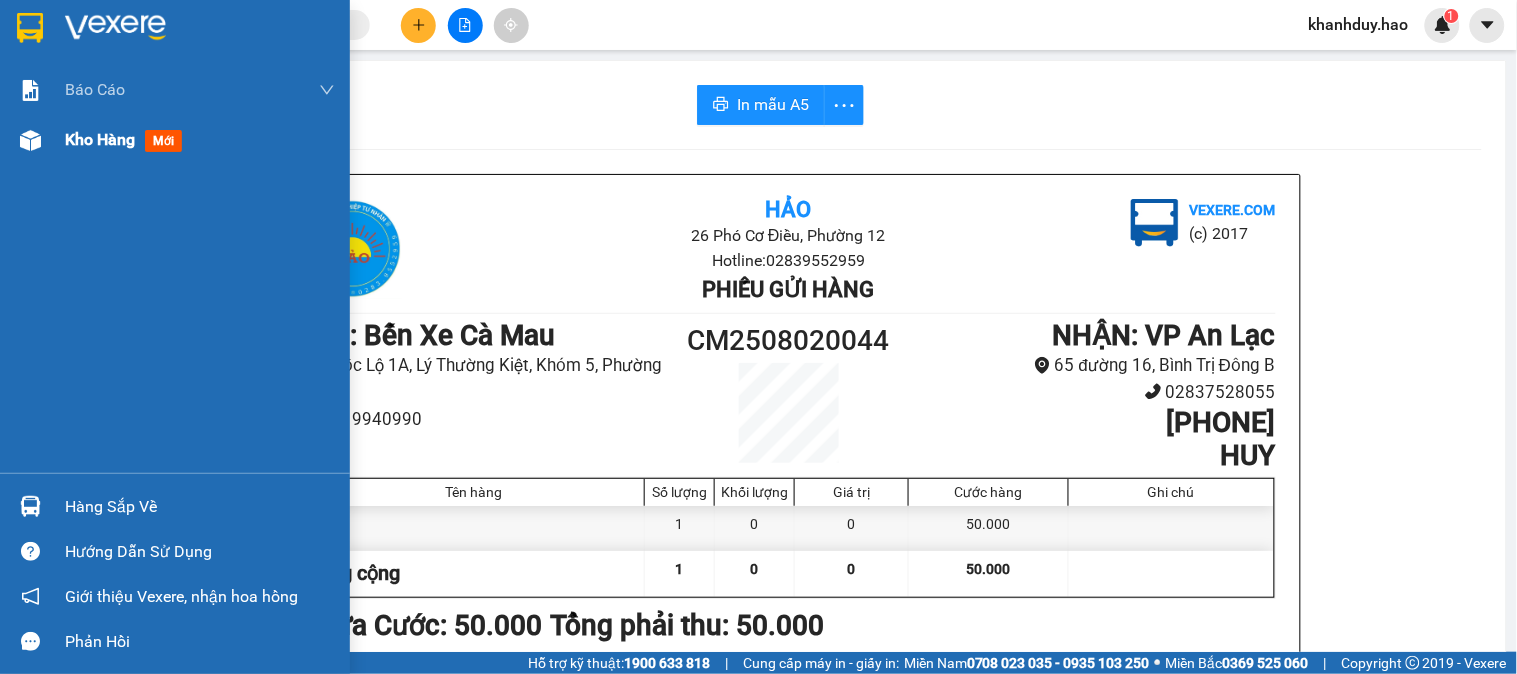 click at bounding box center (30, 140) 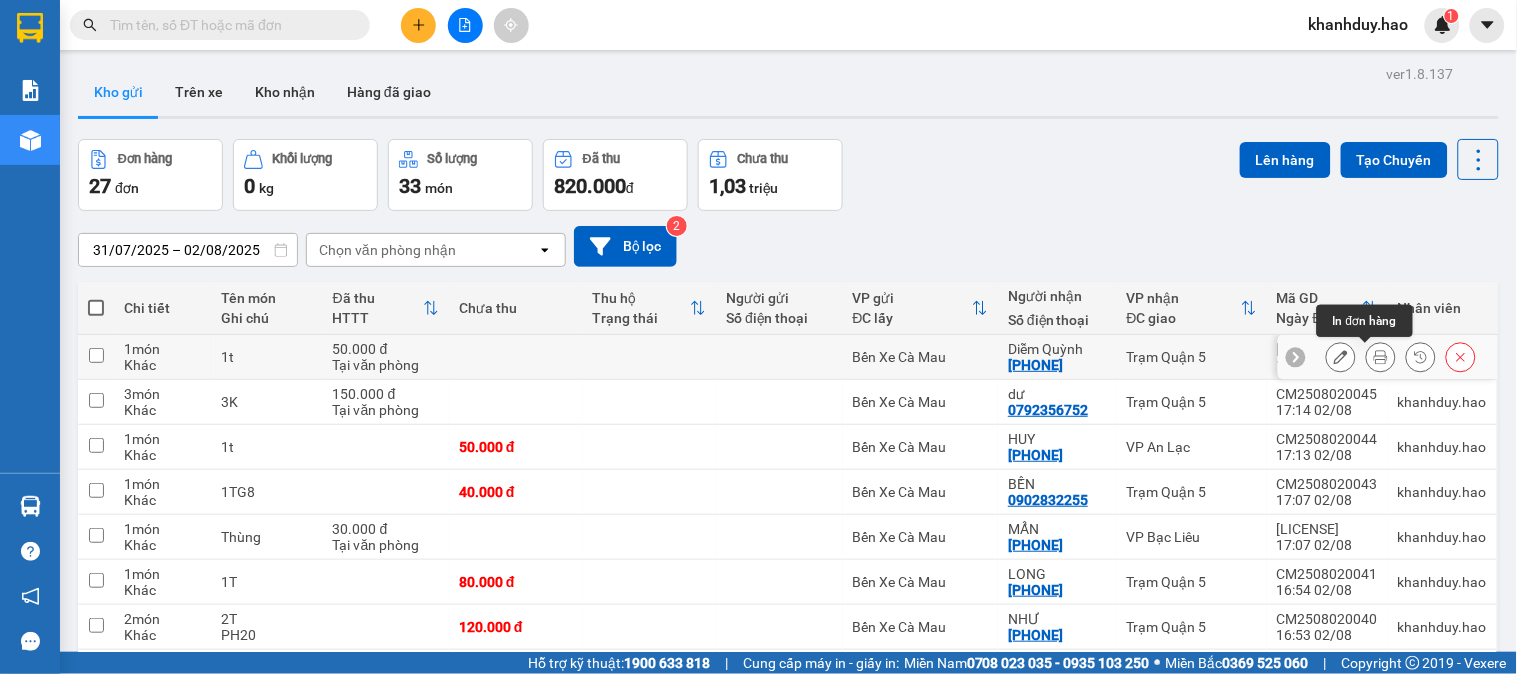 click 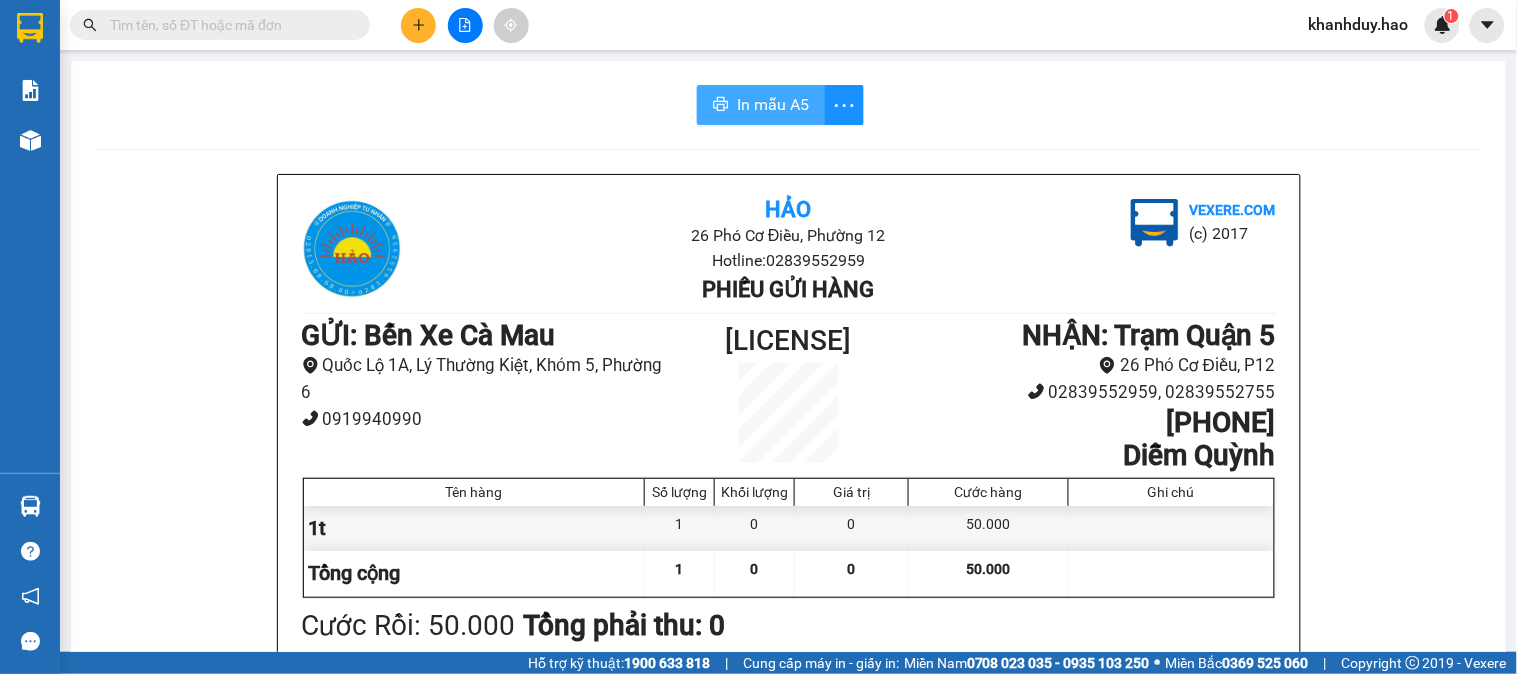 click on "In mẫu A5" at bounding box center (773, 104) 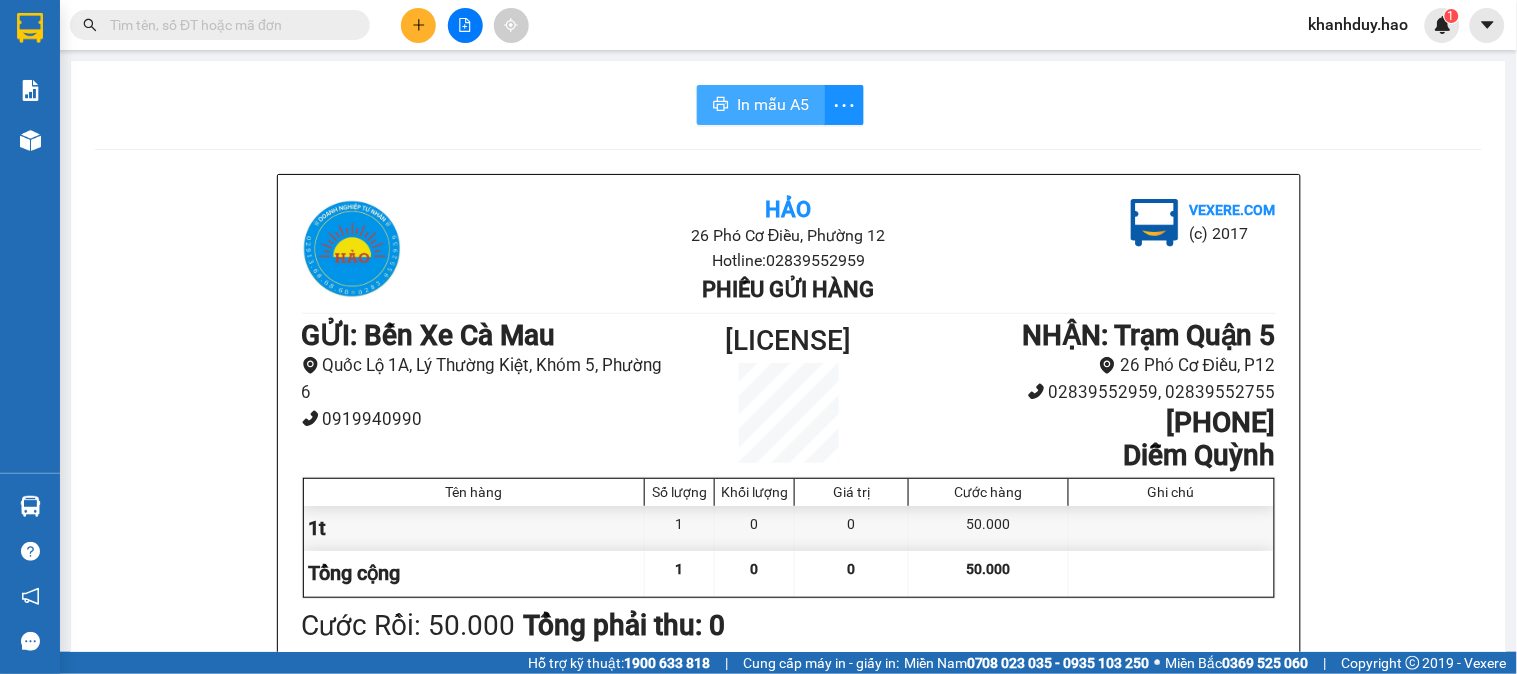 scroll, scrollTop: 0, scrollLeft: 0, axis: both 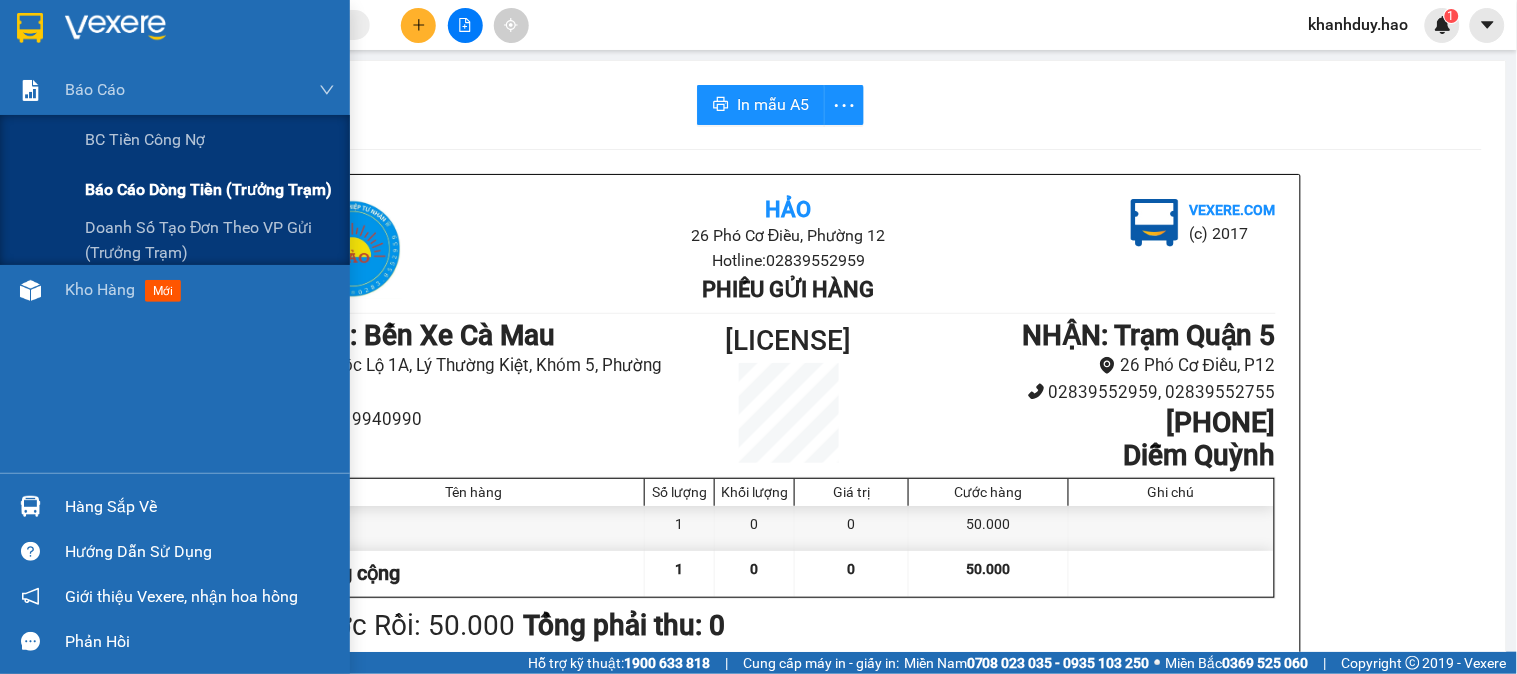 click on "Báo cáo dòng tiền (trưởng trạm)" at bounding box center (208, 189) 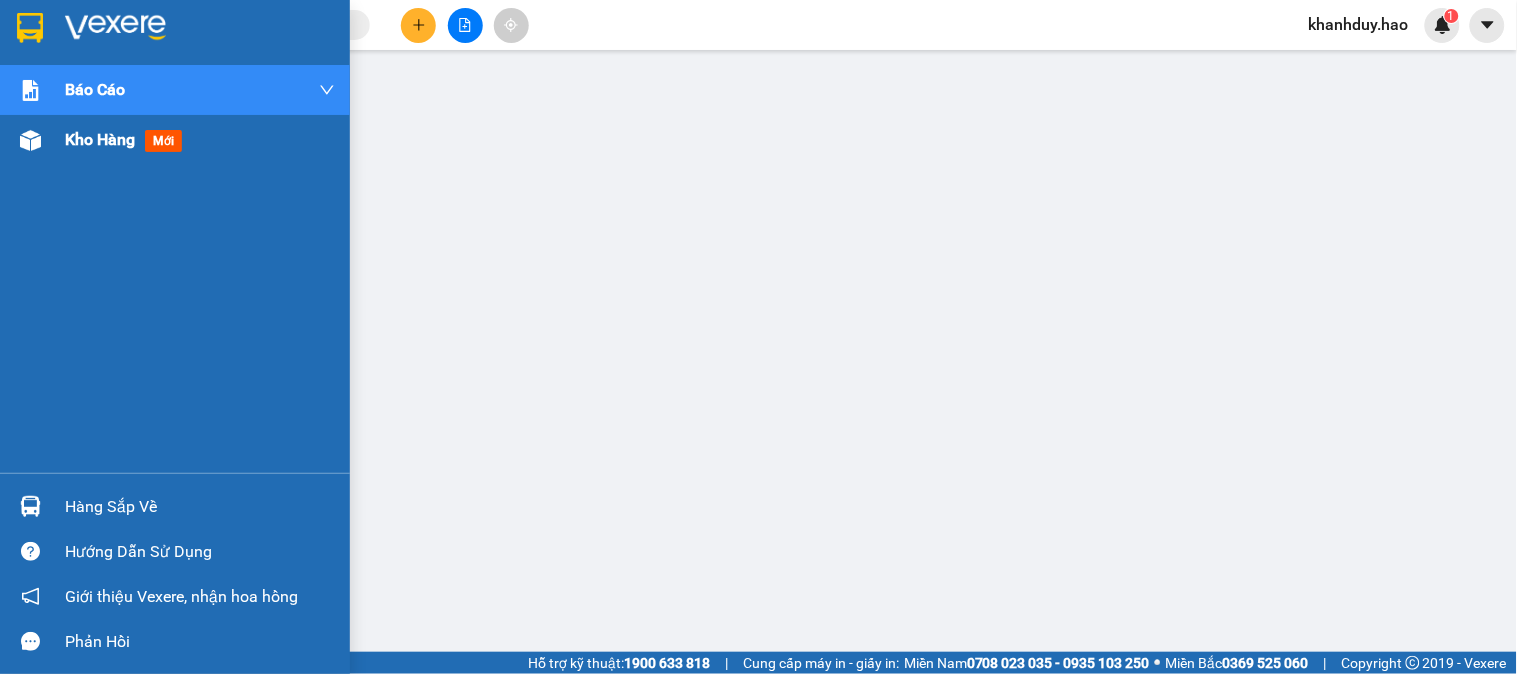 click on "Kho hàng" at bounding box center (100, 139) 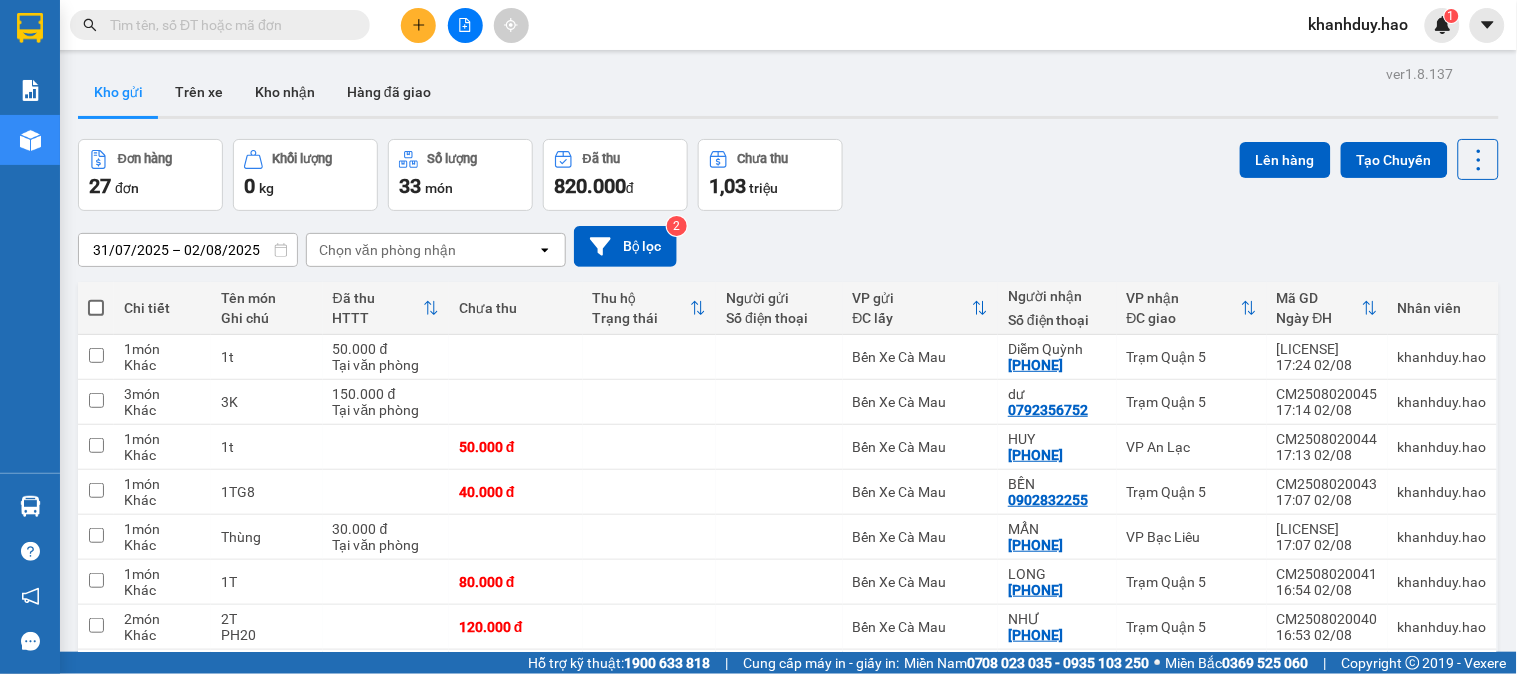 click 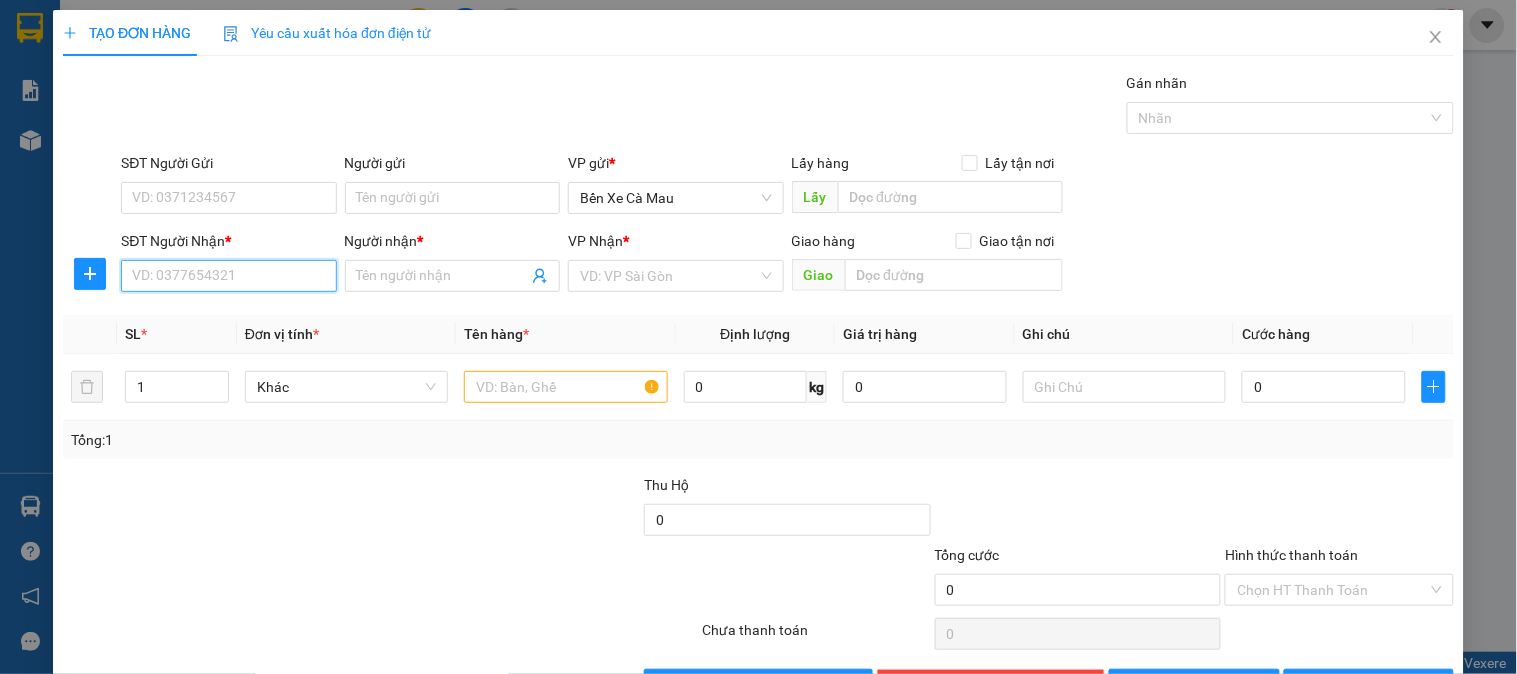click on "SĐT Người Nhận  *" at bounding box center (228, 276) 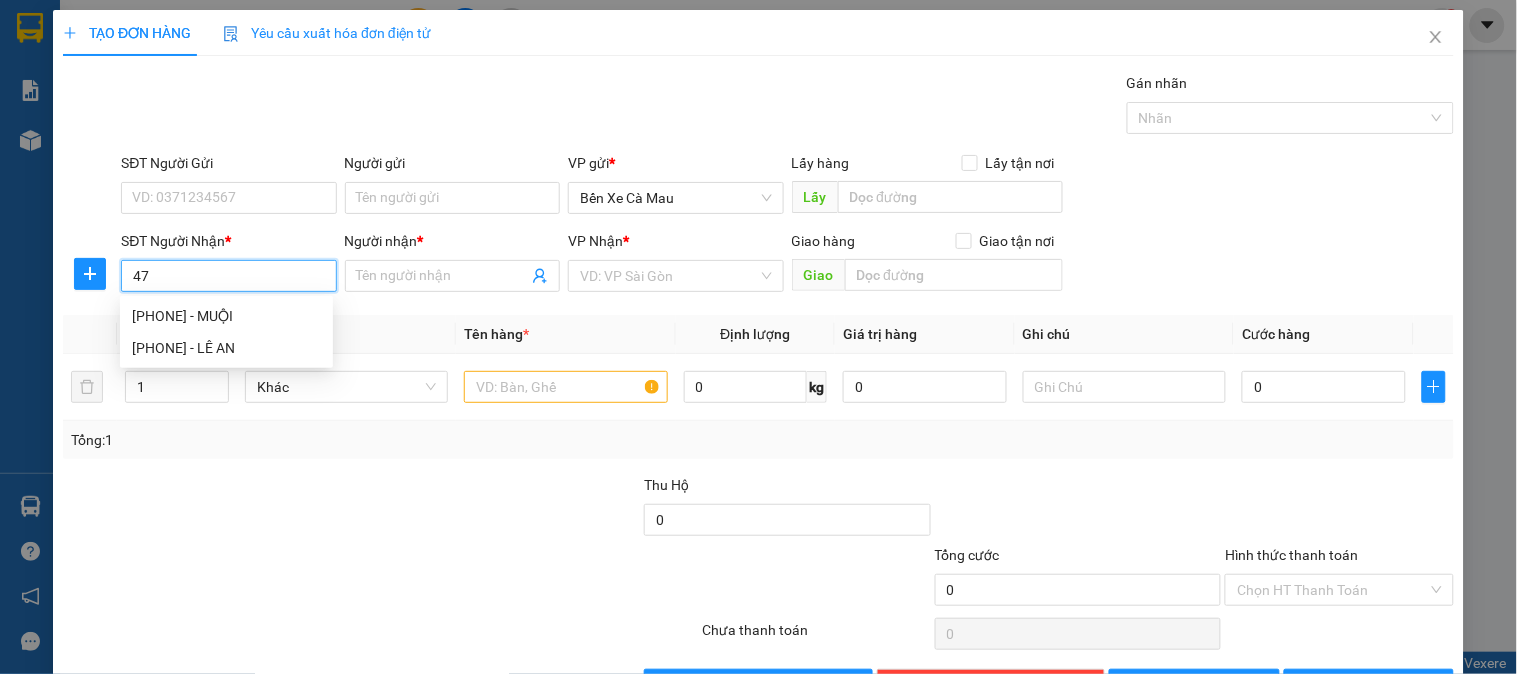 type on "4" 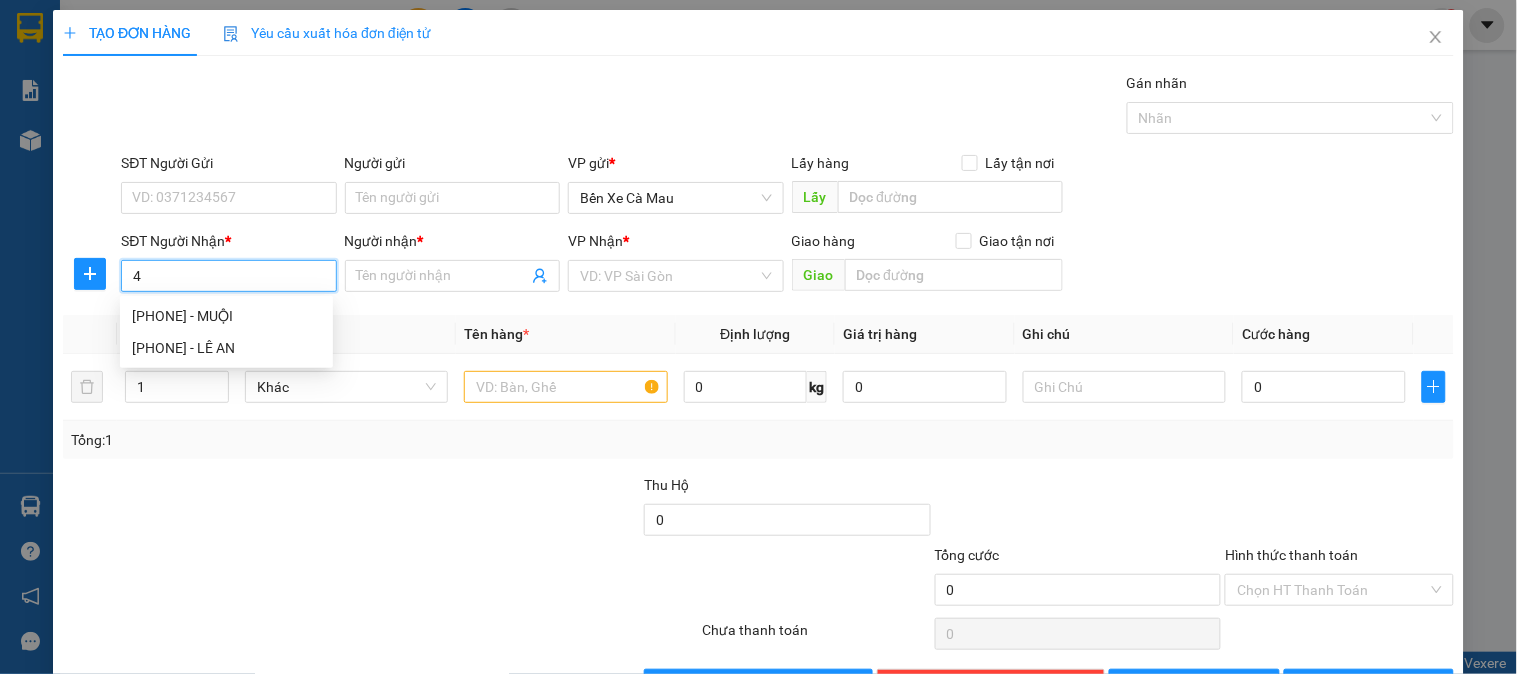 type 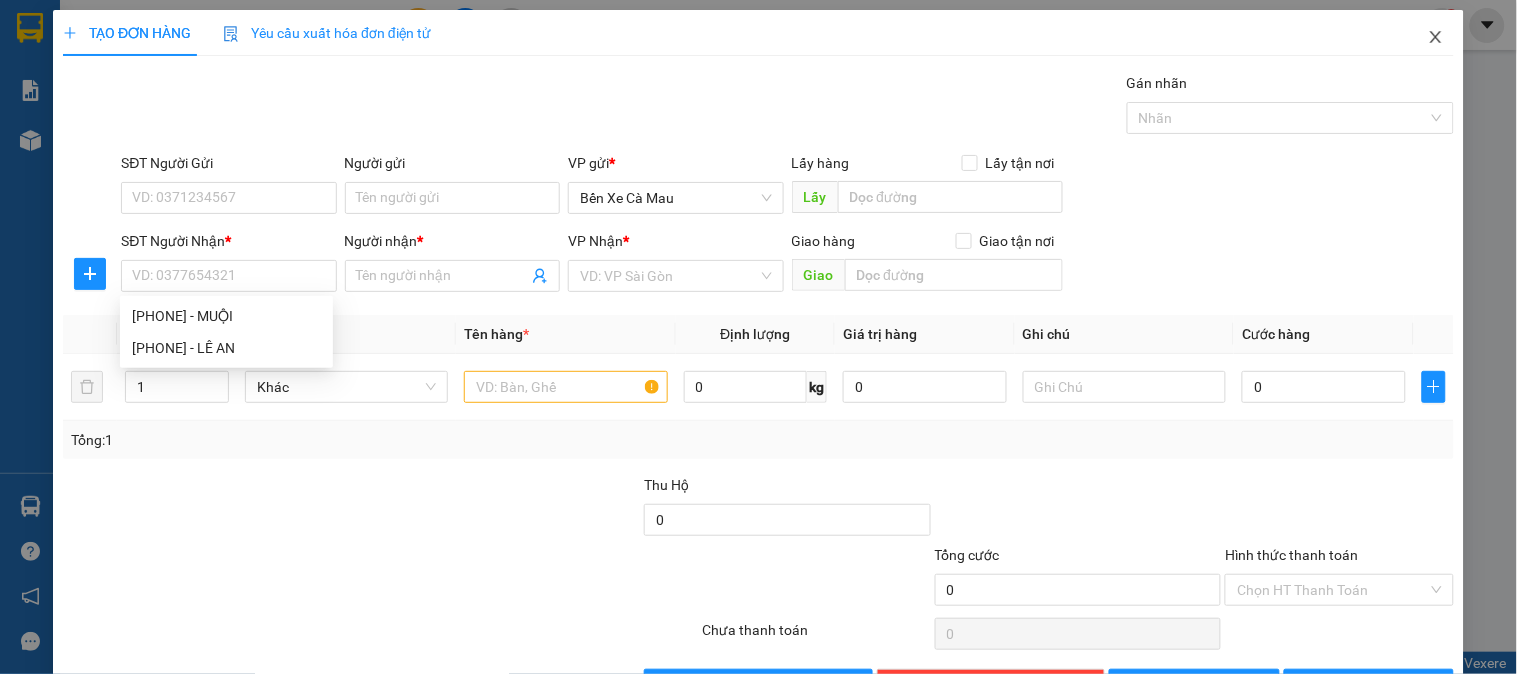 click 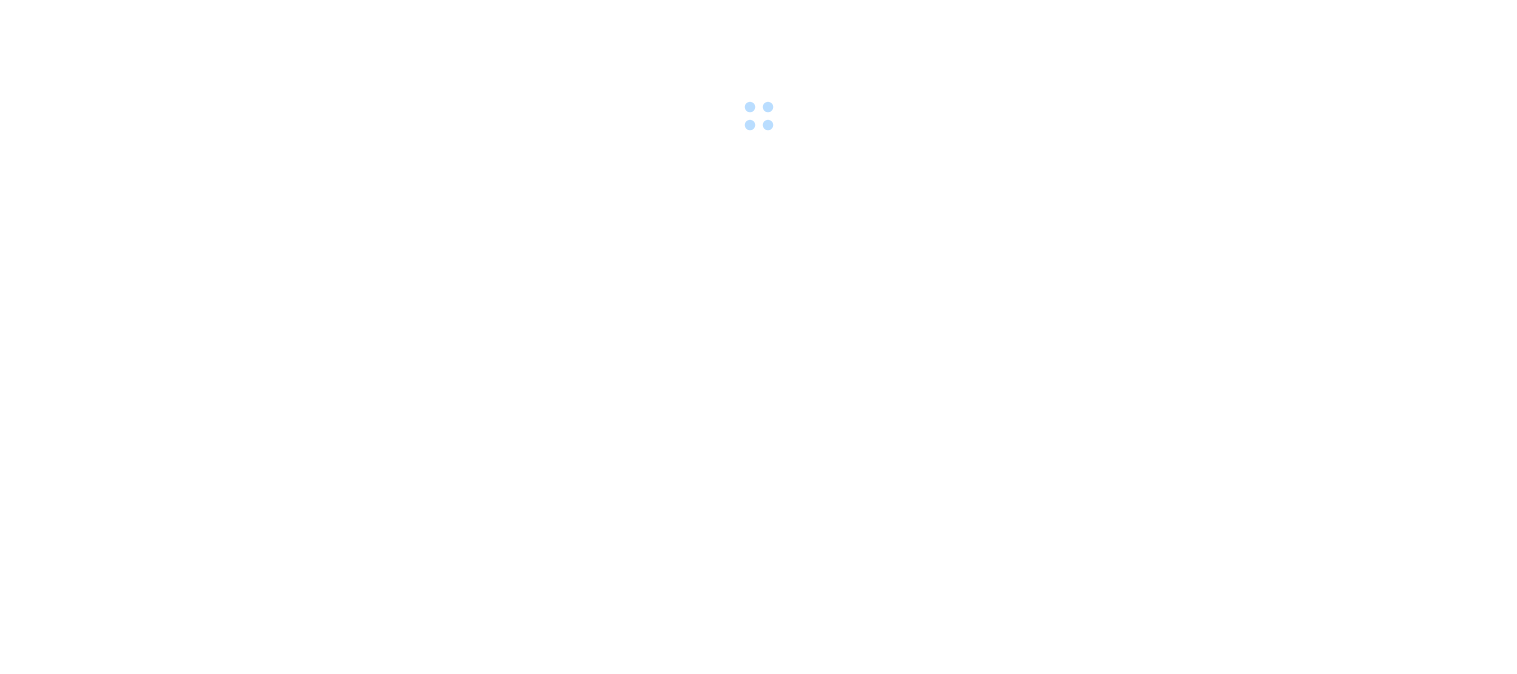 scroll, scrollTop: 0, scrollLeft: 0, axis: both 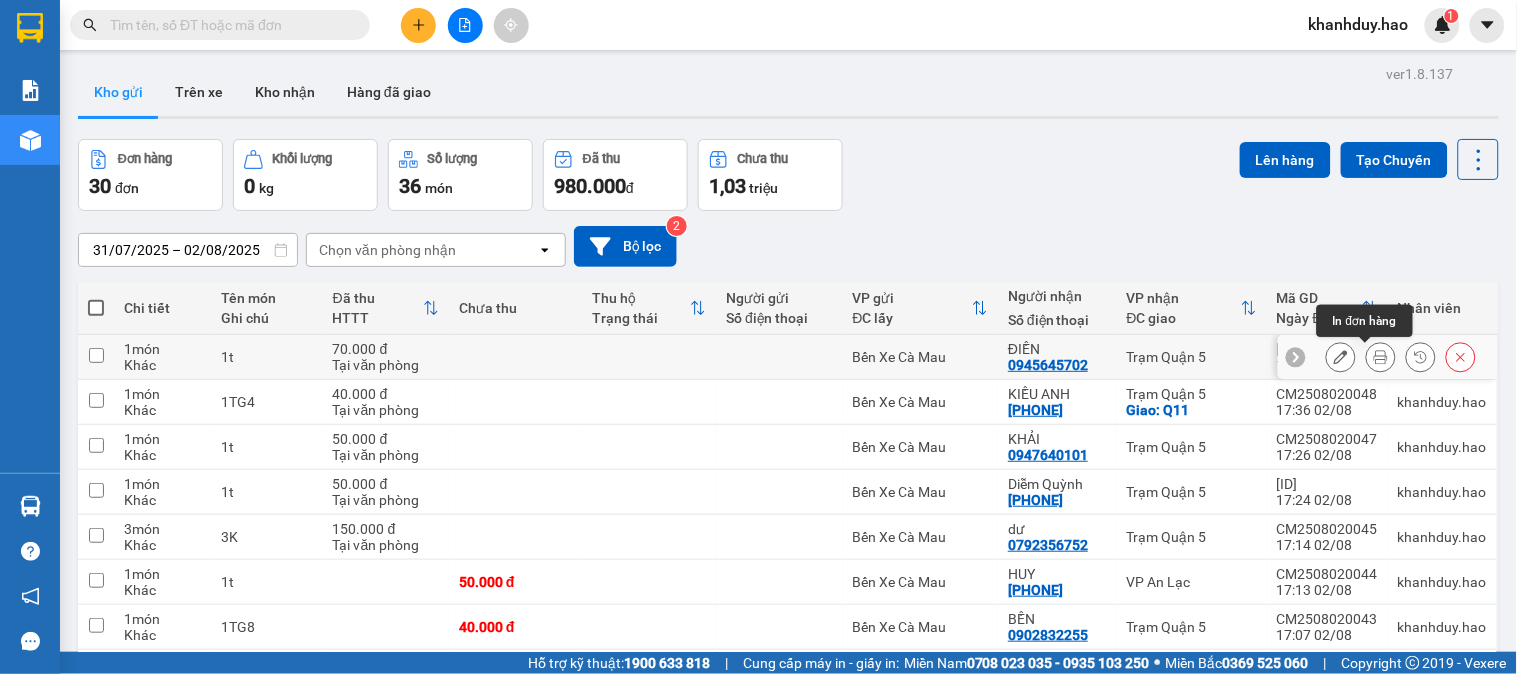 click at bounding box center [1381, 357] 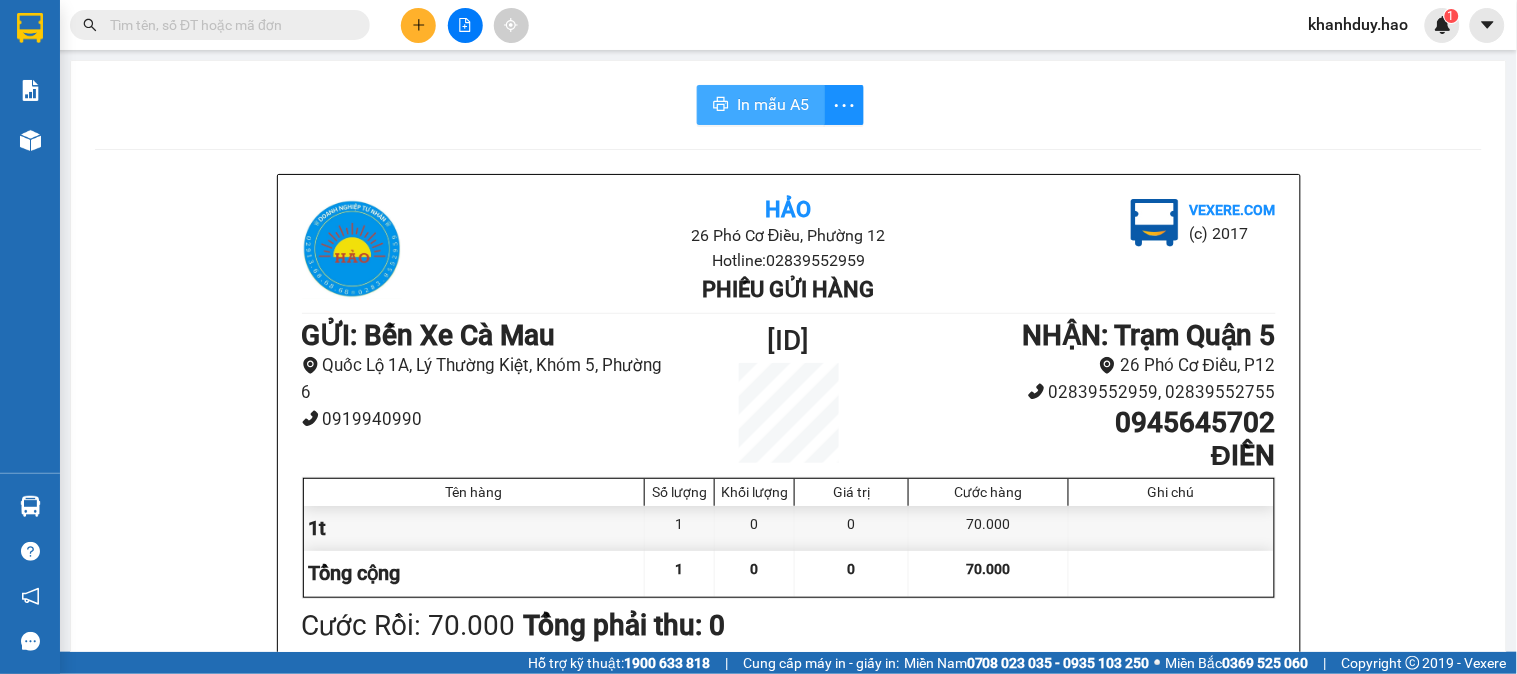click on "In mẫu A5" at bounding box center [773, 104] 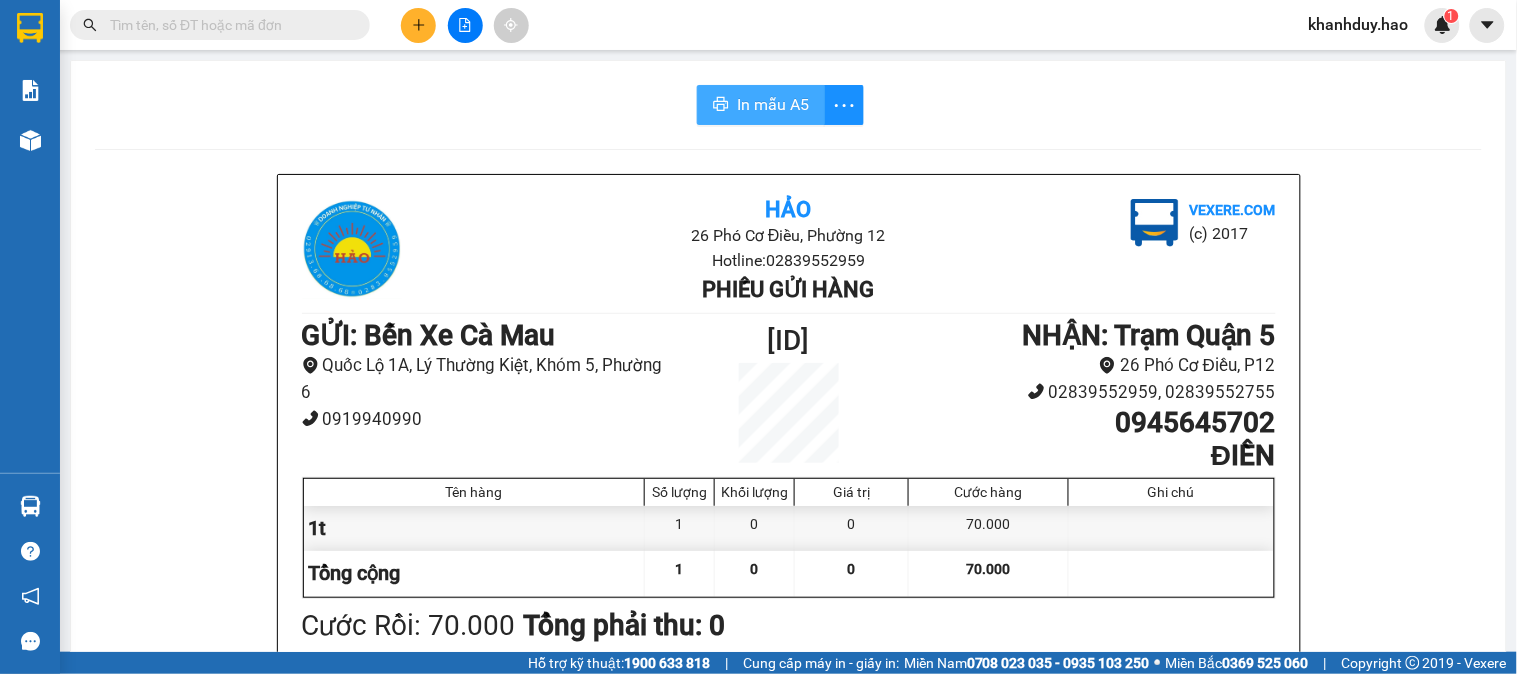scroll, scrollTop: 0, scrollLeft: 0, axis: both 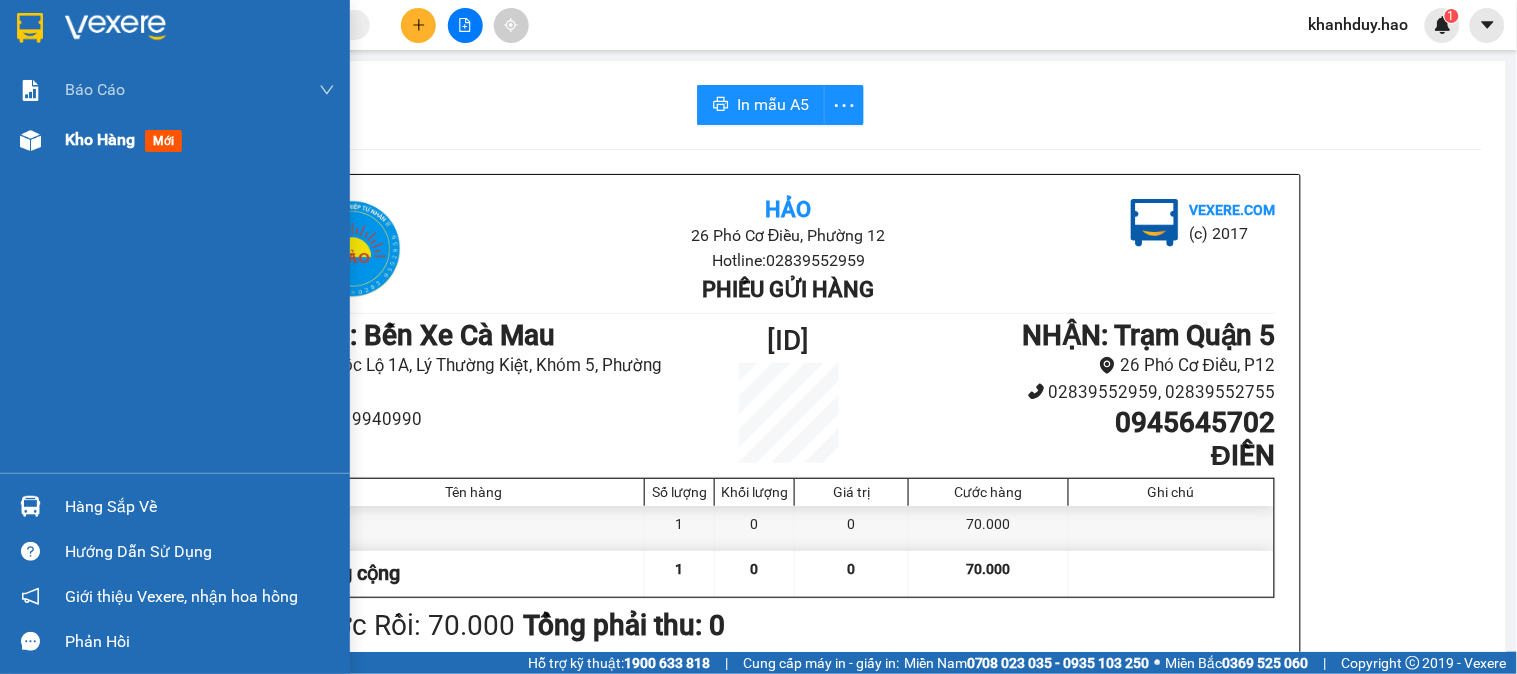click on "Kho hàng" at bounding box center [100, 139] 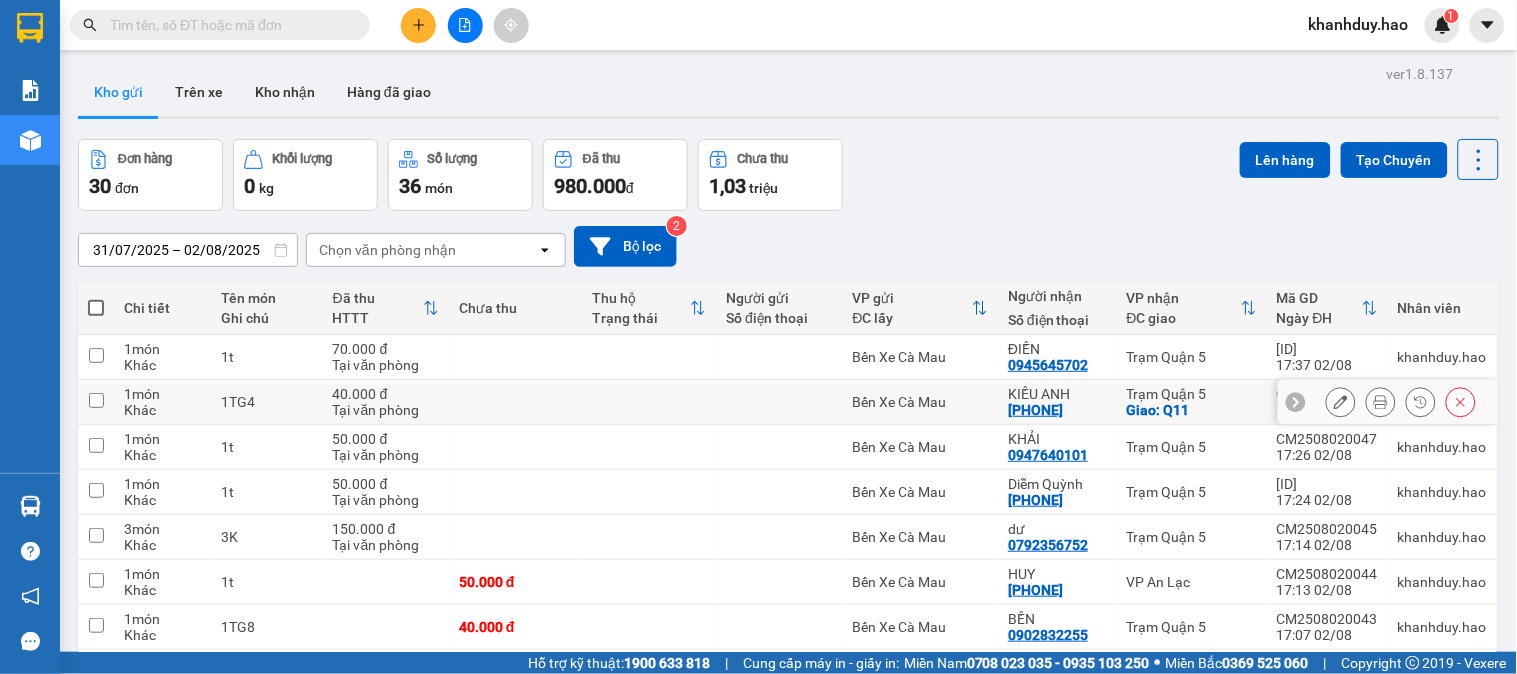 click at bounding box center [1381, 402] 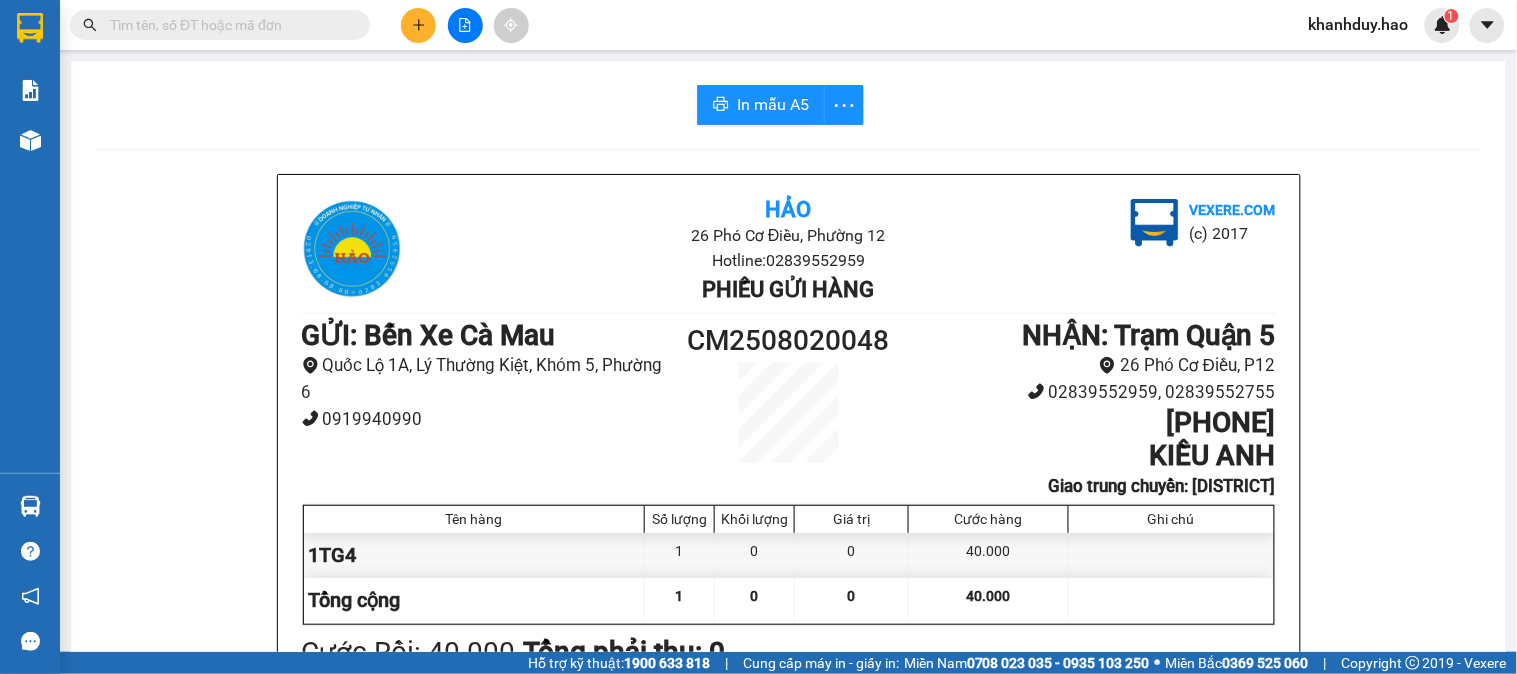 click on "In mẫu A5
Hảo 26 Phó Cơ Điều, Phường 12 Hotline:  02839552959 Phiếu gửi hàng Vexere.com (c) 2017 GỬI :   Bến Xe Cà Mau   Quốc Lộ 1A, Lý Thường Kiệt, Khóm 5, Phường 6   0919940990 CM2508020048 NHẬN :   Trạm Quận 5   26 Phó Cơ Điều, P12   02839552959, 02839552755 0947450967 KIỀU ANH Giao trung chuyển: Q11 Tên hàng Số lượng Khối lượng Giá trị Cước hàng Ghi chú 1TG4 1 0 0 40.000 Tổng cộng 1 0 0 40.000 Loading... Cước Rồi : 40.000 Tổng phải thu: 0 Người gửi hàng xác nhận (Tôi đã đọc và đồng ý nộp dung phiếu gửi hàng) NV kiểm tra hàng (Kí và ghi rõ họ tên) 17:36, ngày 02 tháng 08 năm 2025 NV nhận hàng (Kí và ghi rõ họ tên) Khánh Duy NV nhận hàng (Kí và ghi rõ họ tên) Quy định nhận/gửi hàng : Không vận chuyển hàng cấm. Trong quá trình vận chuyển hàng, nếu hàng bị thất lạc , công ty đền 30% giá trị hàng. Hảo vexere.com   Q11   1" at bounding box center (788, 847) 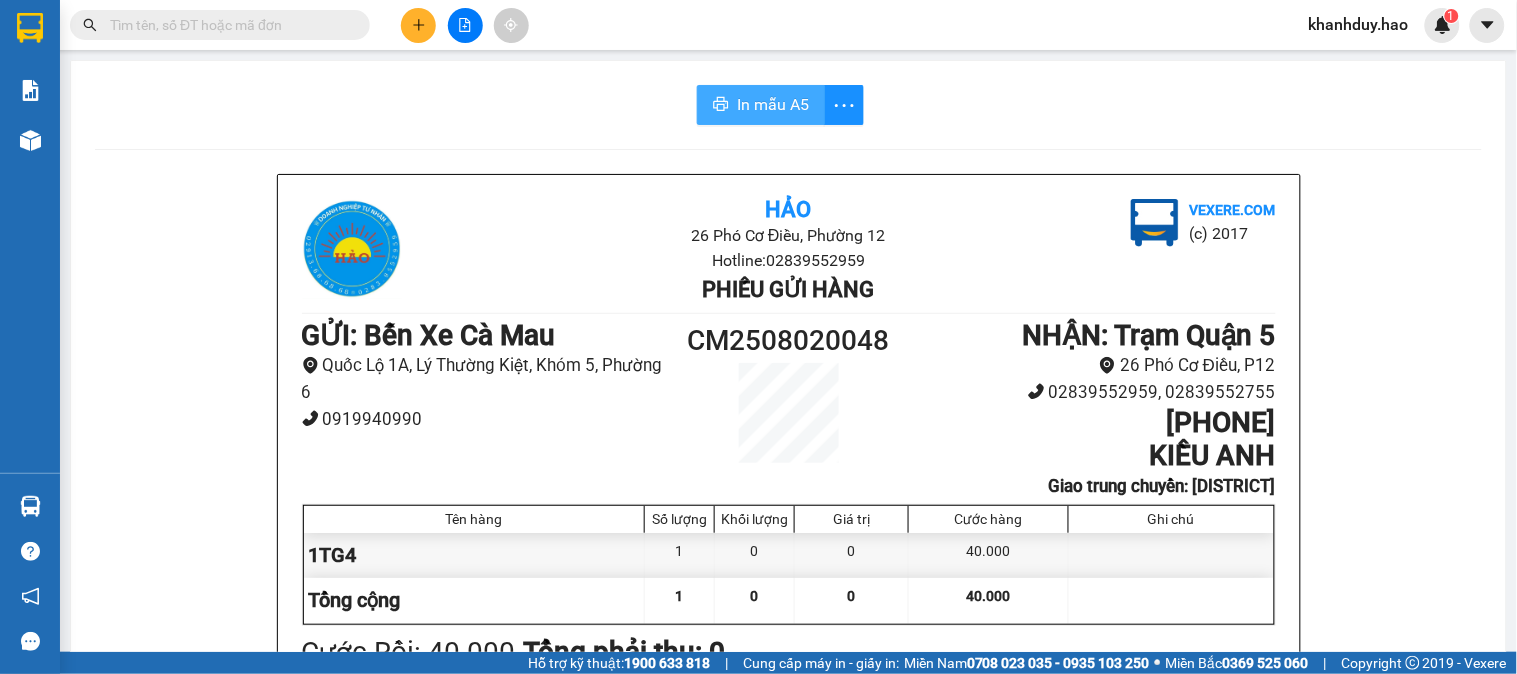click on "In mẫu A5" at bounding box center (773, 104) 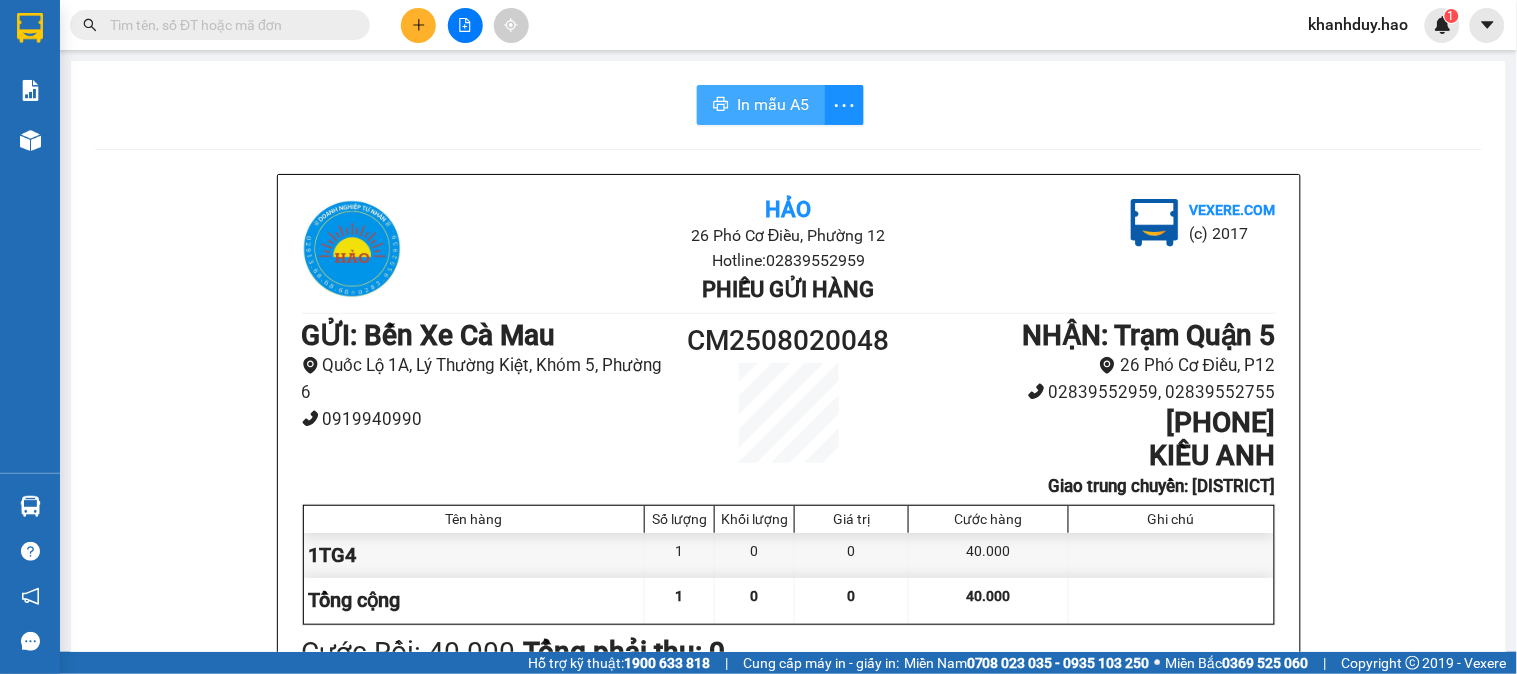 scroll, scrollTop: 0, scrollLeft: 0, axis: both 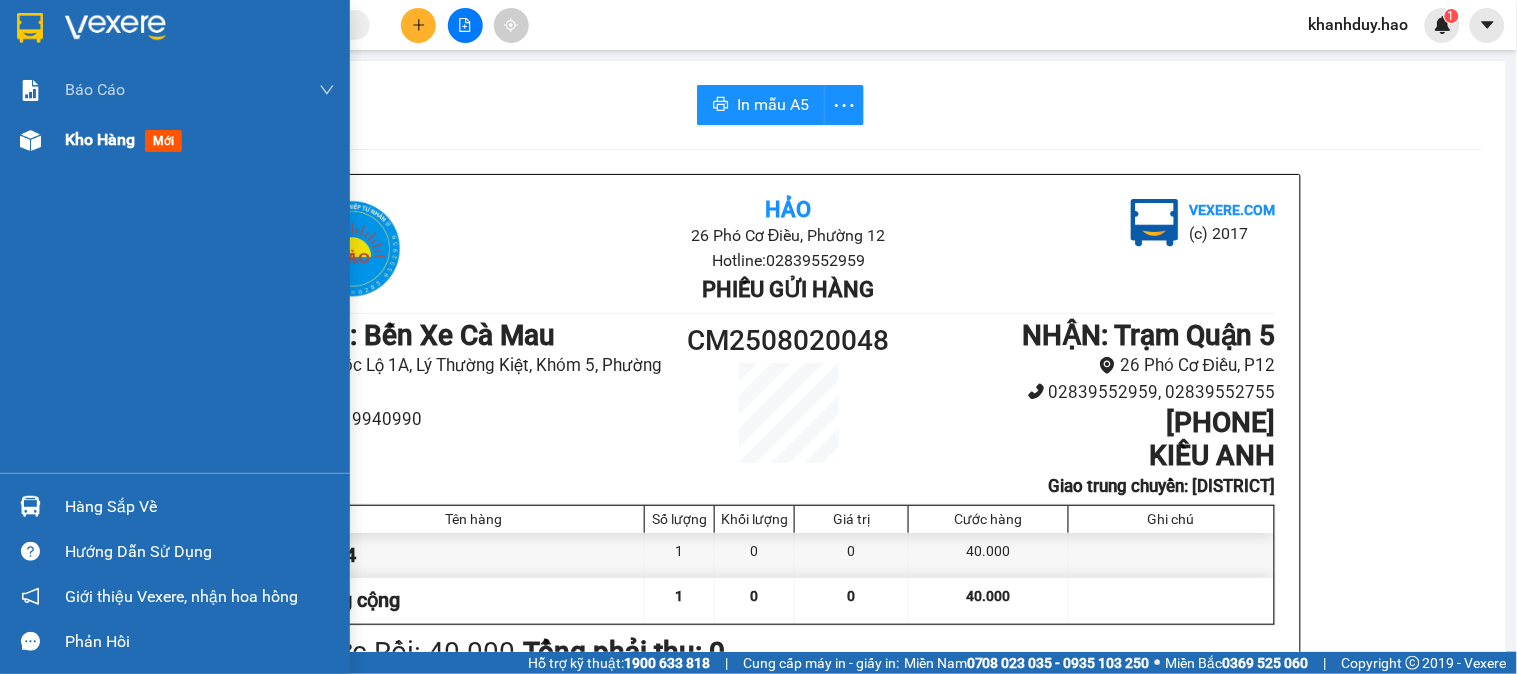 click on "Kho hàng mới" at bounding box center [200, 140] 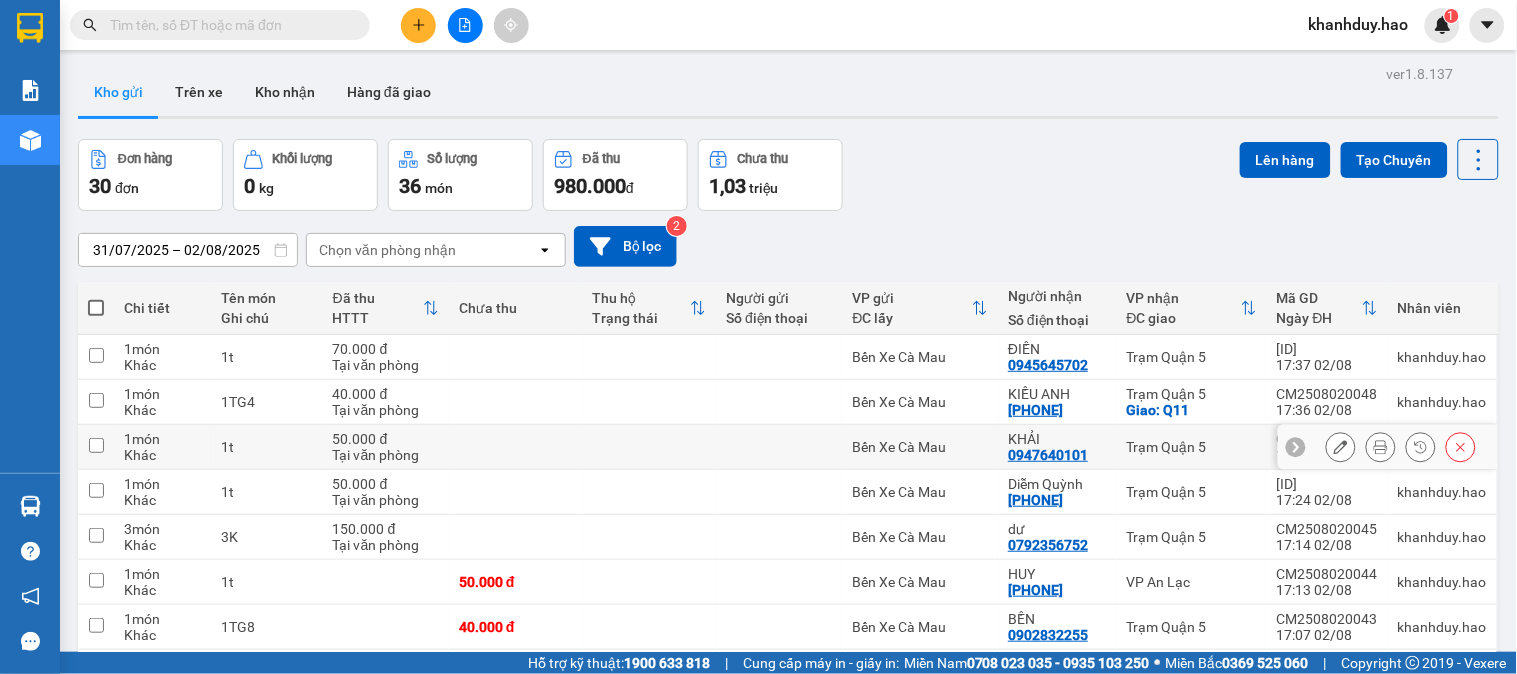 click at bounding box center (1381, 447) 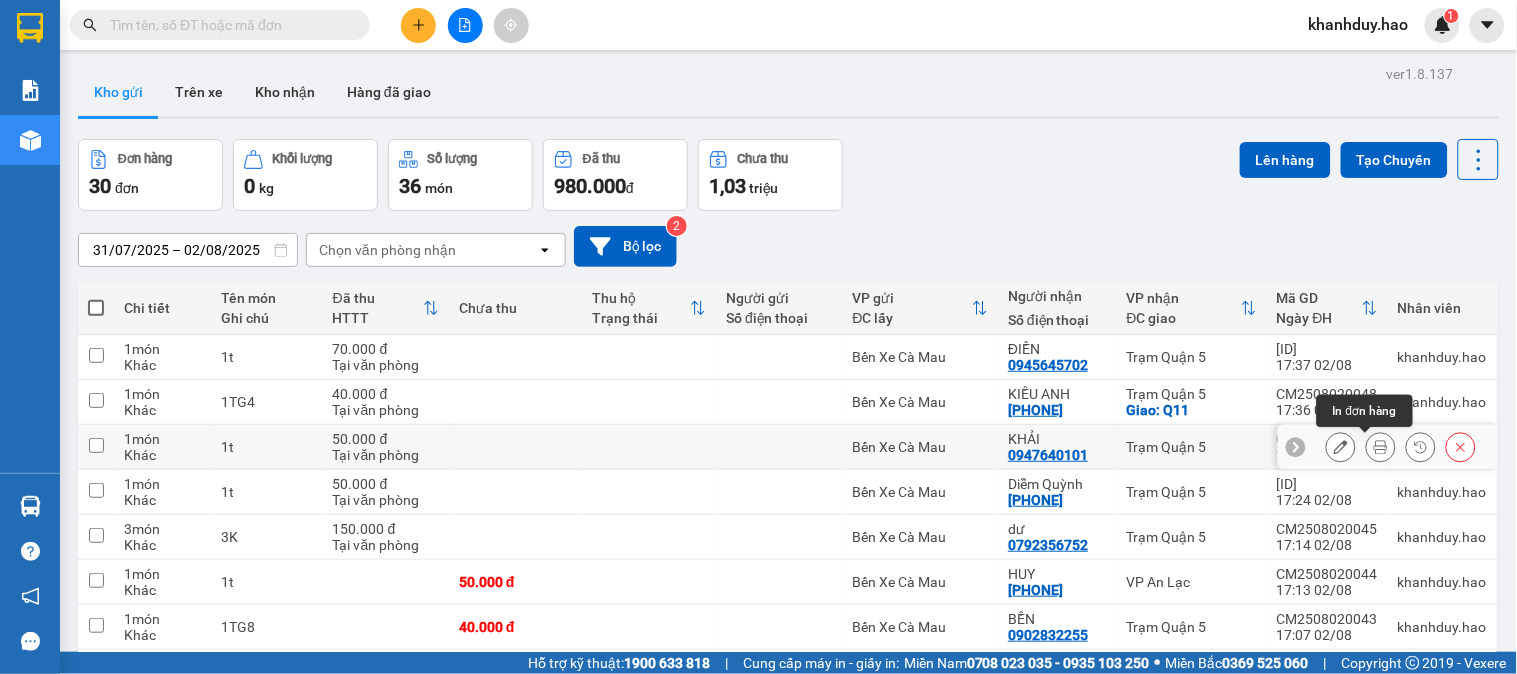 click at bounding box center [1381, 447] 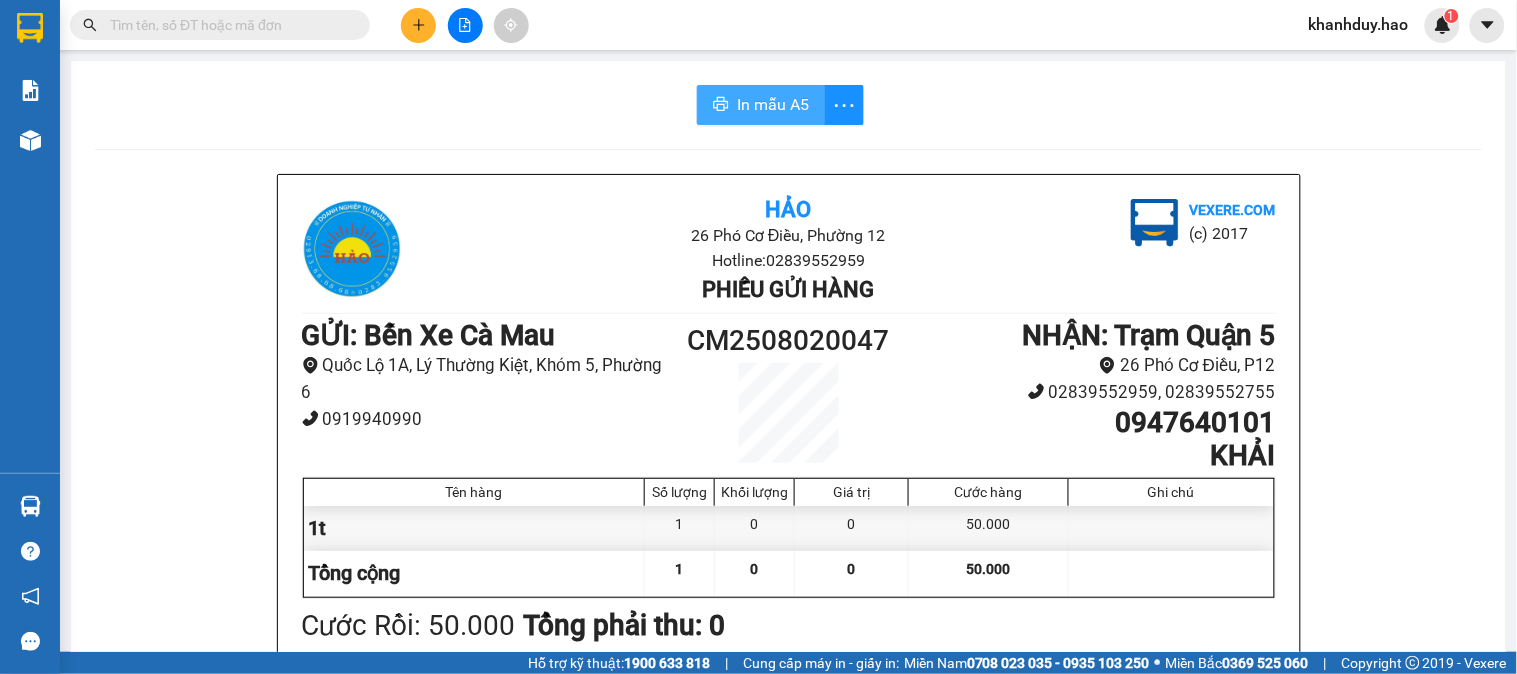 click on "In mẫu A5" at bounding box center [761, 105] 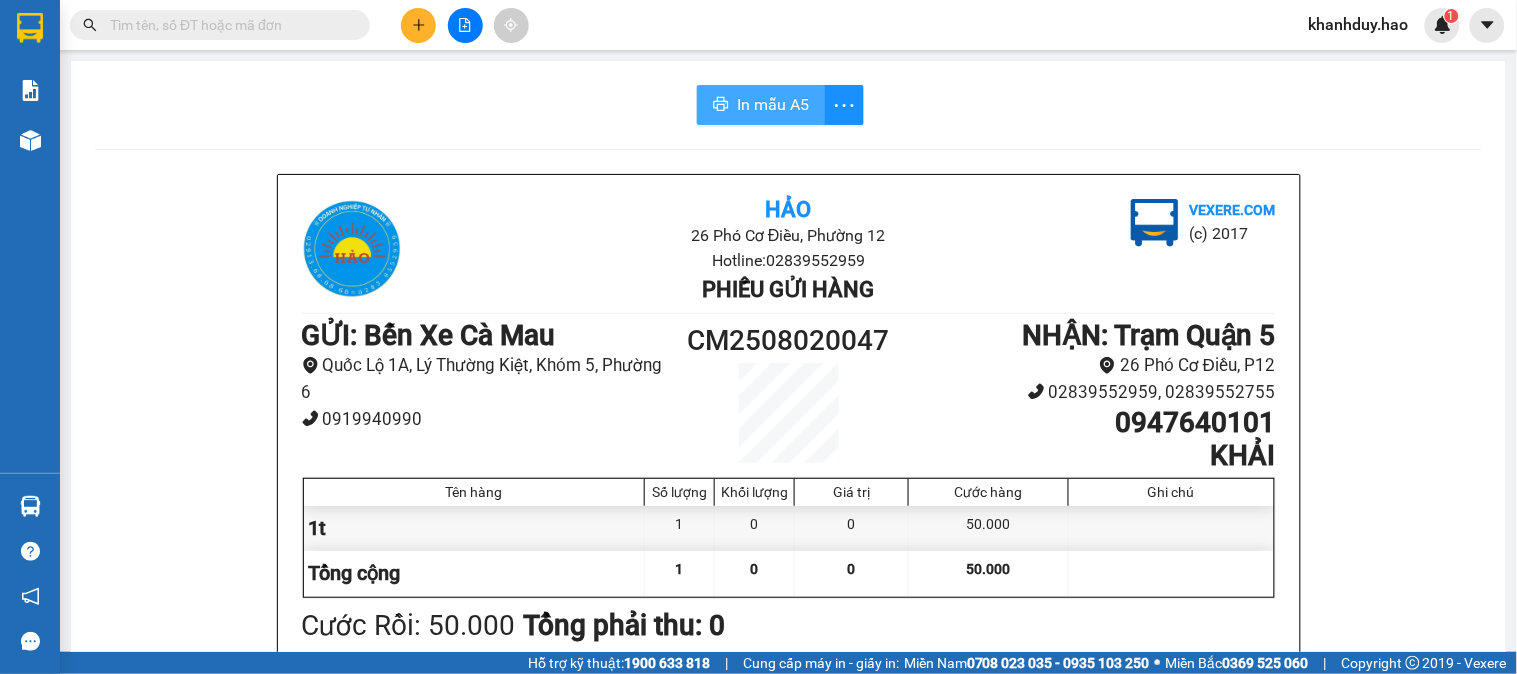 scroll, scrollTop: 0, scrollLeft: 0, axis: both 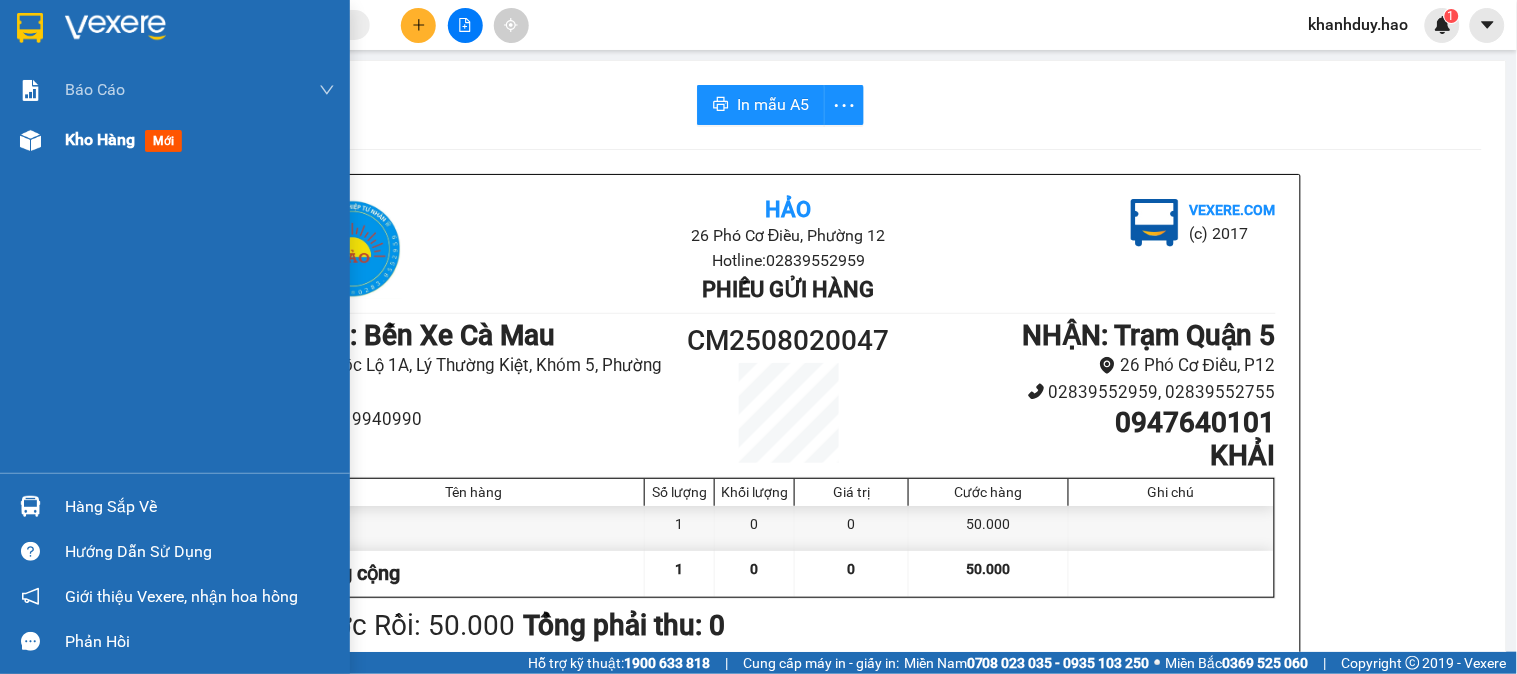 click on "Kho hàng mới" at bounding box center [175, 140] 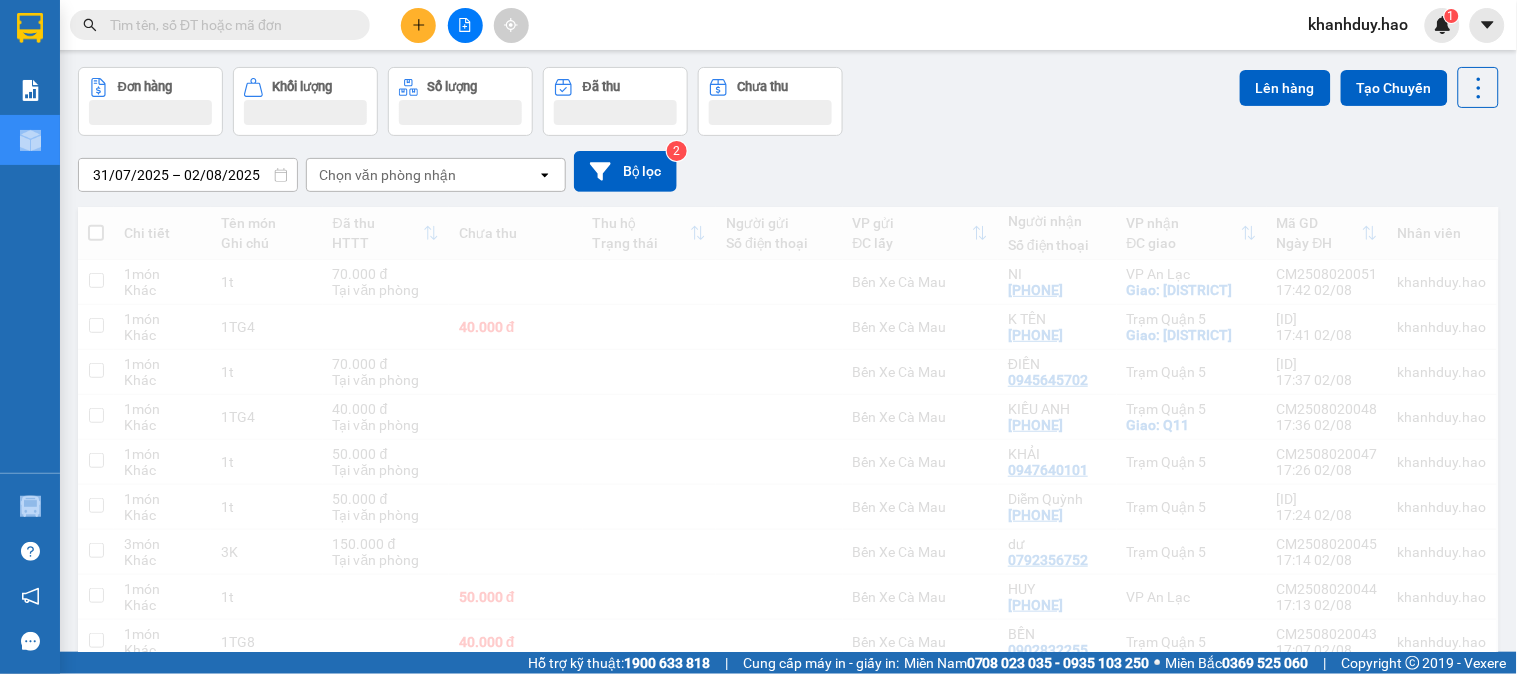 scroll, scrollTop: 111, scrollLeft: 0, axis: vertical 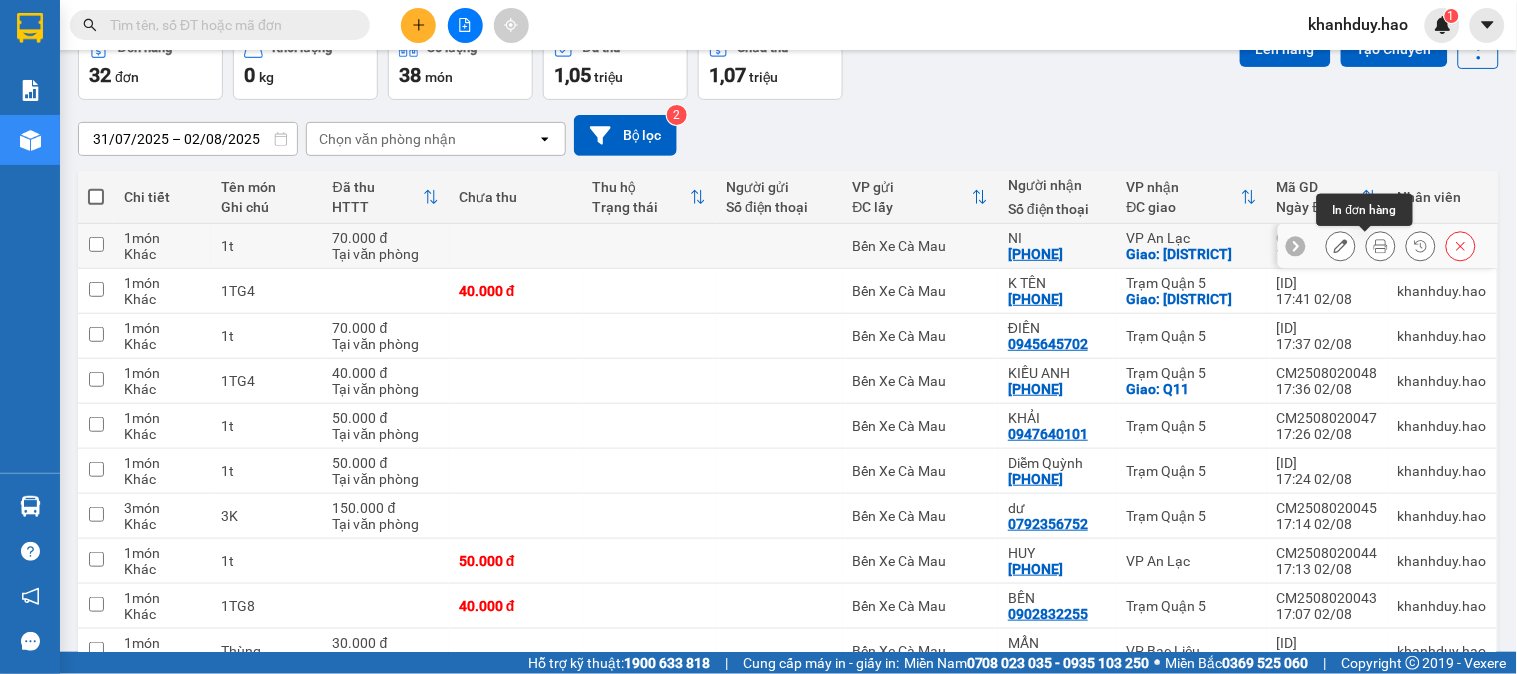 click at bounding box center [1381, 246] 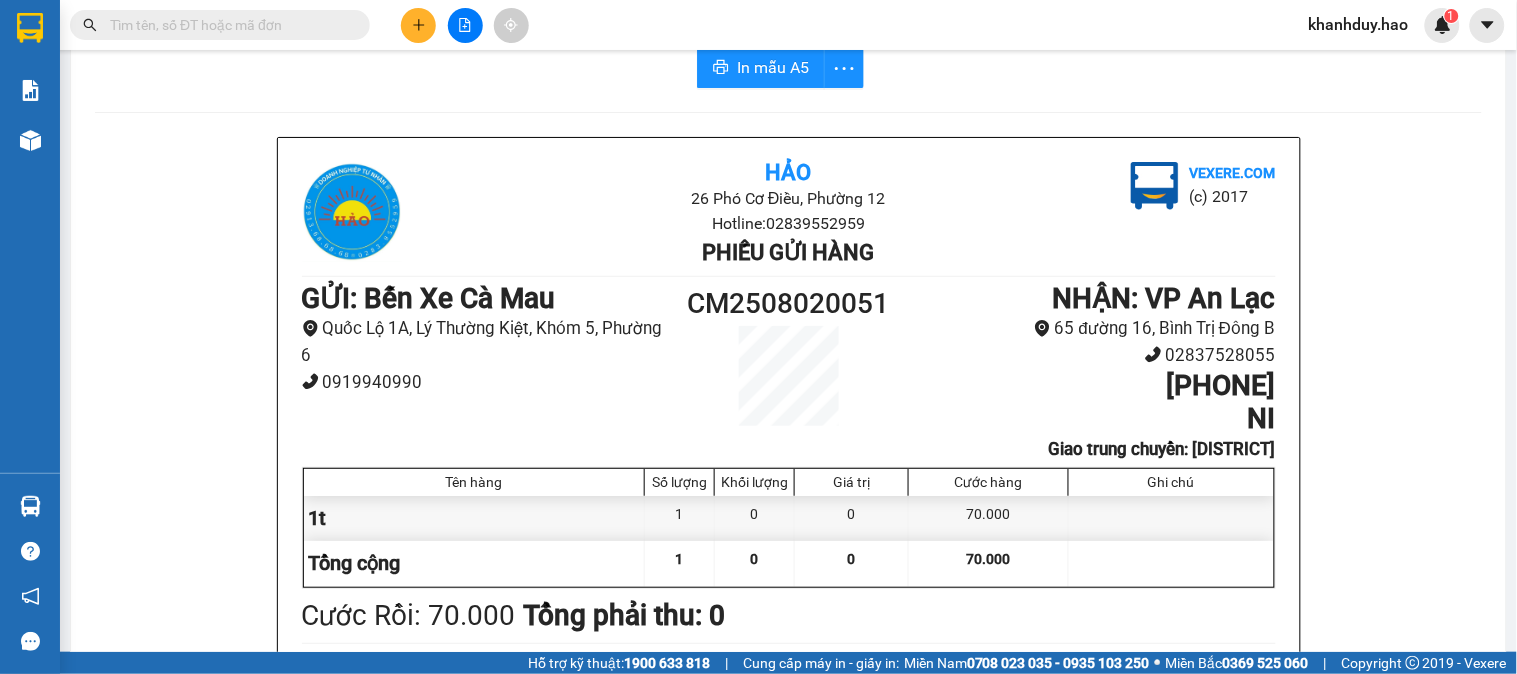 scroll, scrollTop: 0, scrollLeft: 0, axis: both 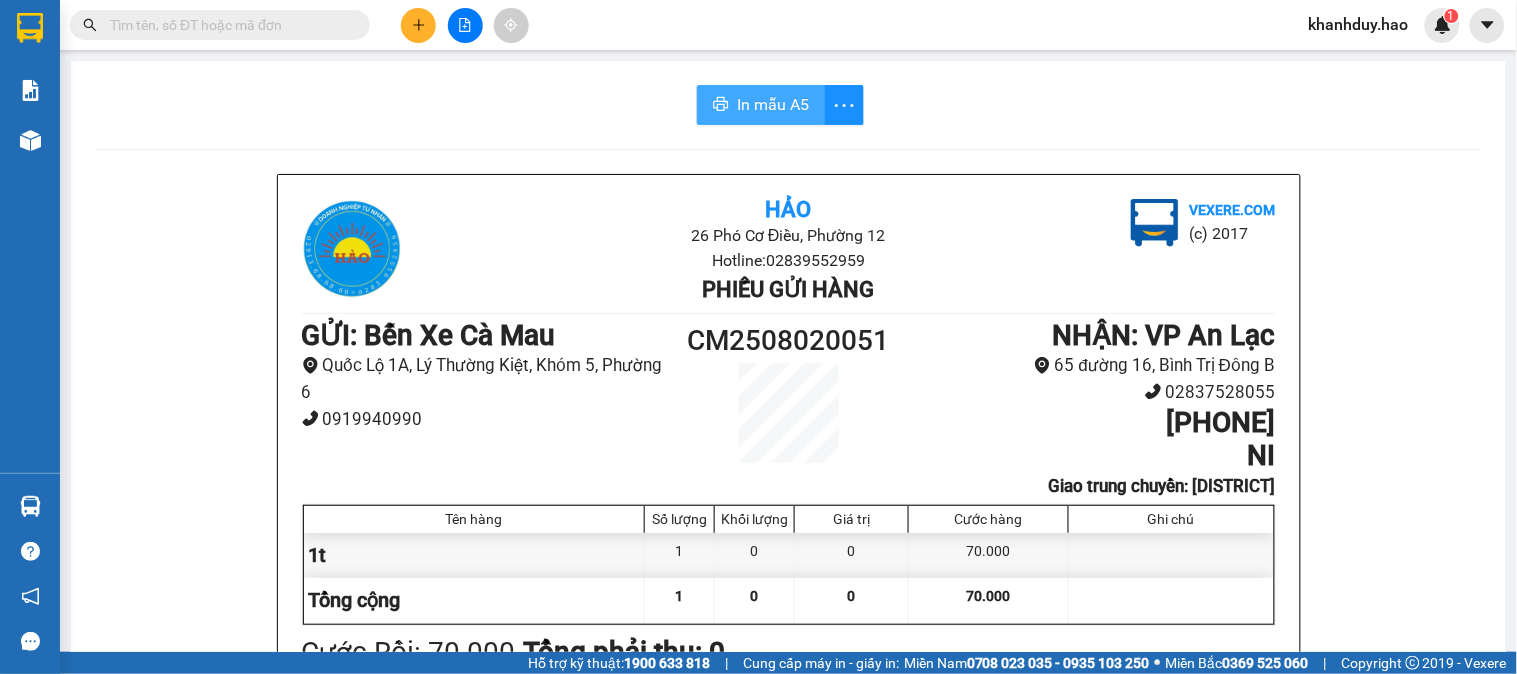 click on "In mẫu A5" at bounding box center (761, 105) 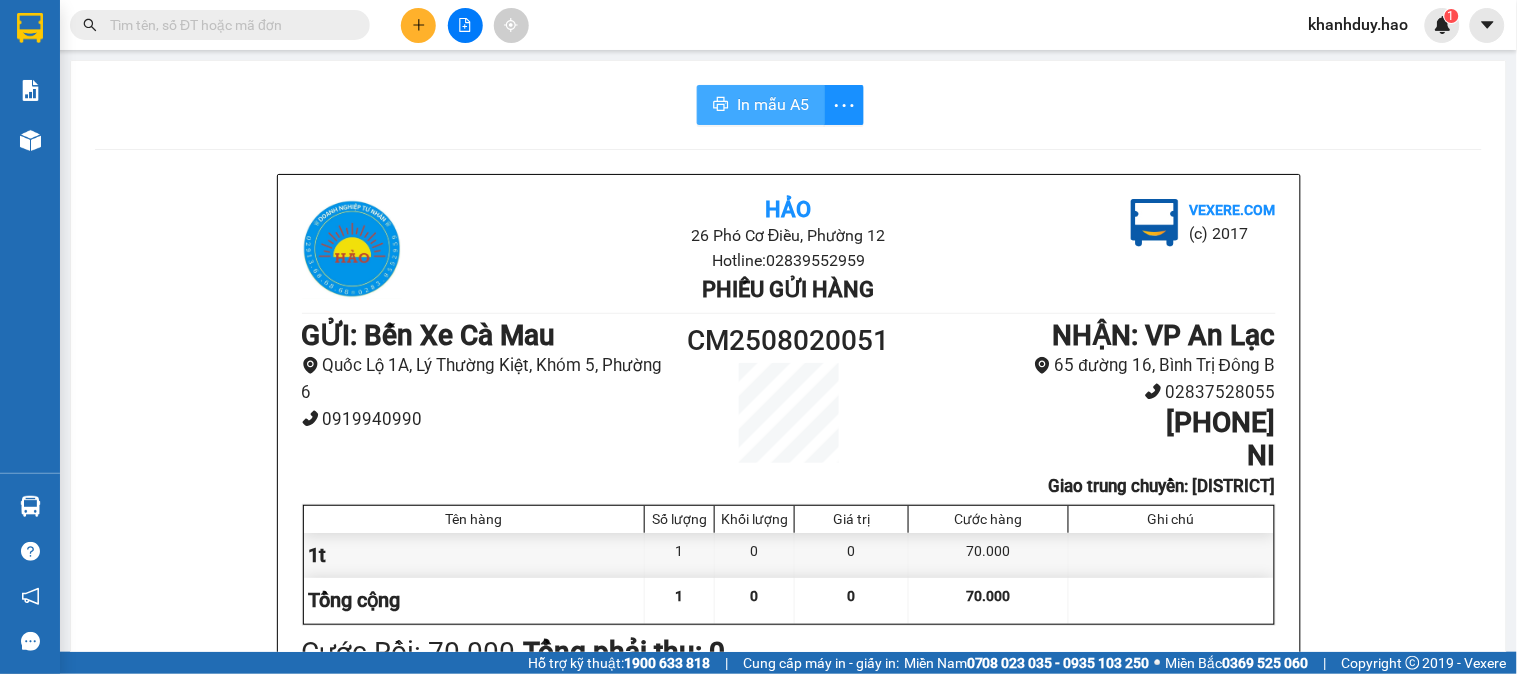 scroll, scrollTop: 0, scrollLeft: 0, axis: both 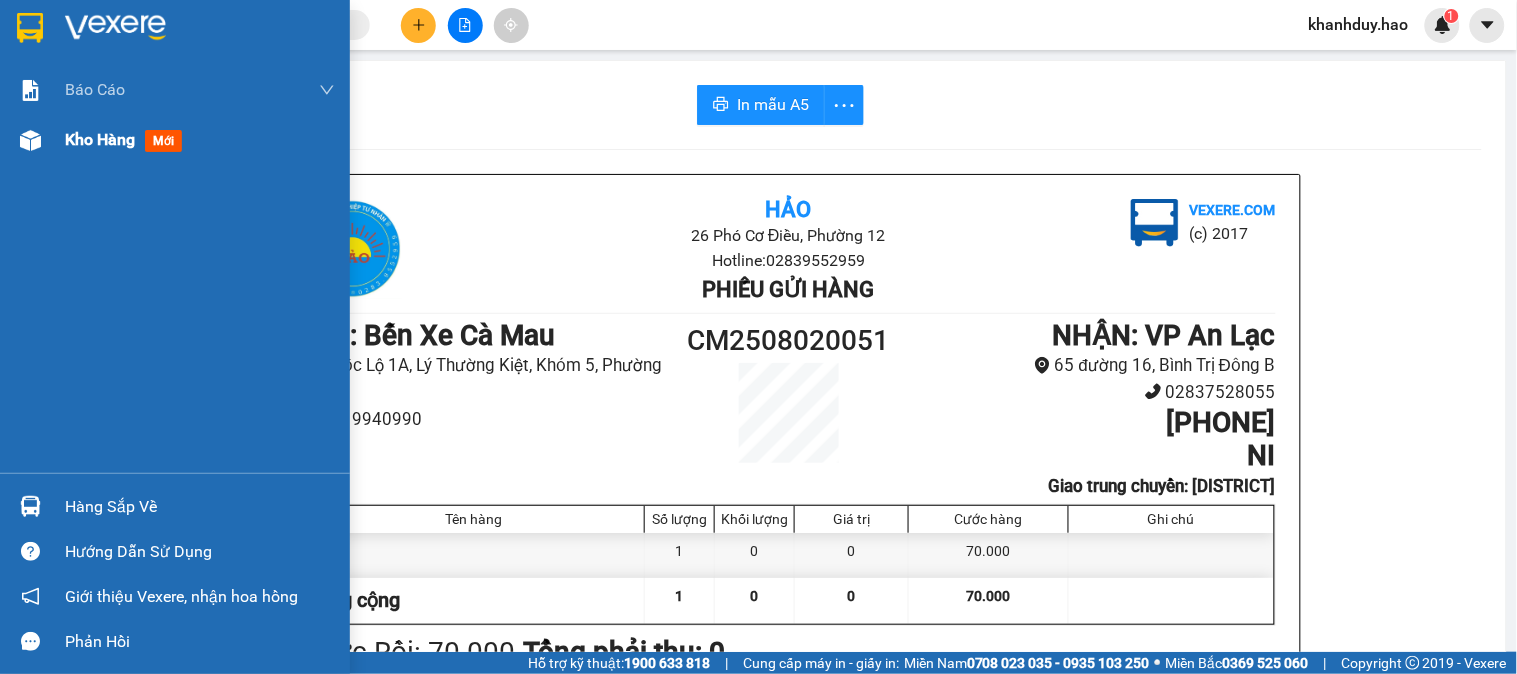 click on "Kho hàng mới" at bounding box center (200, 140) 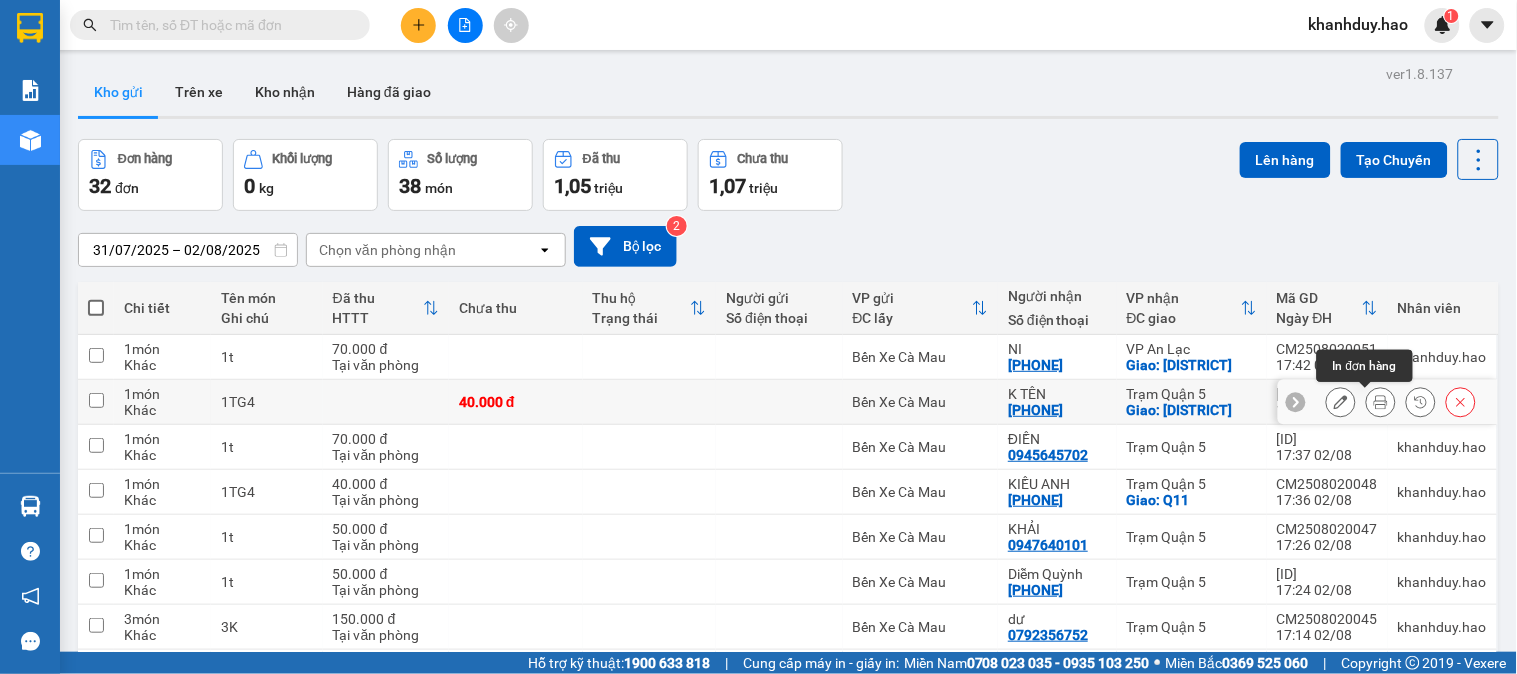 click 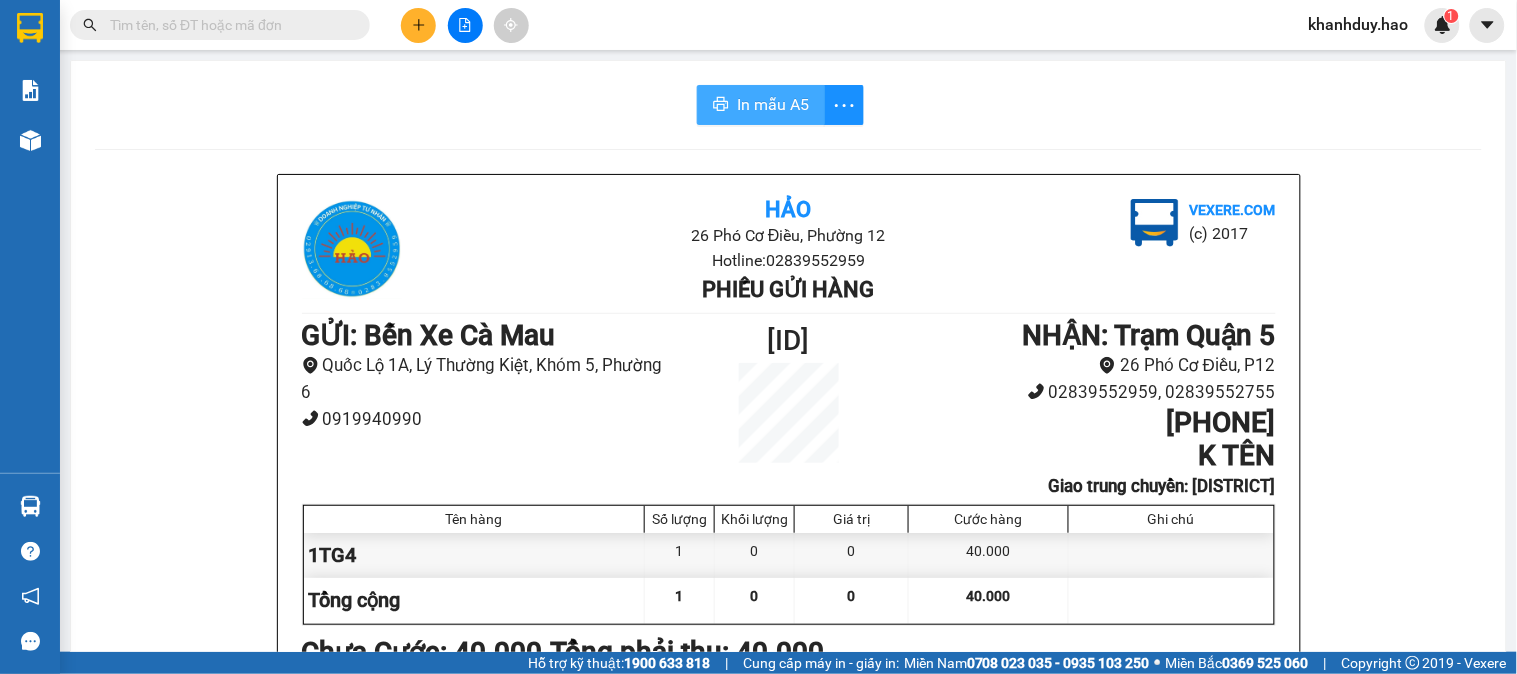 click on "In mẫu A5" at bounding box center (761, 105) 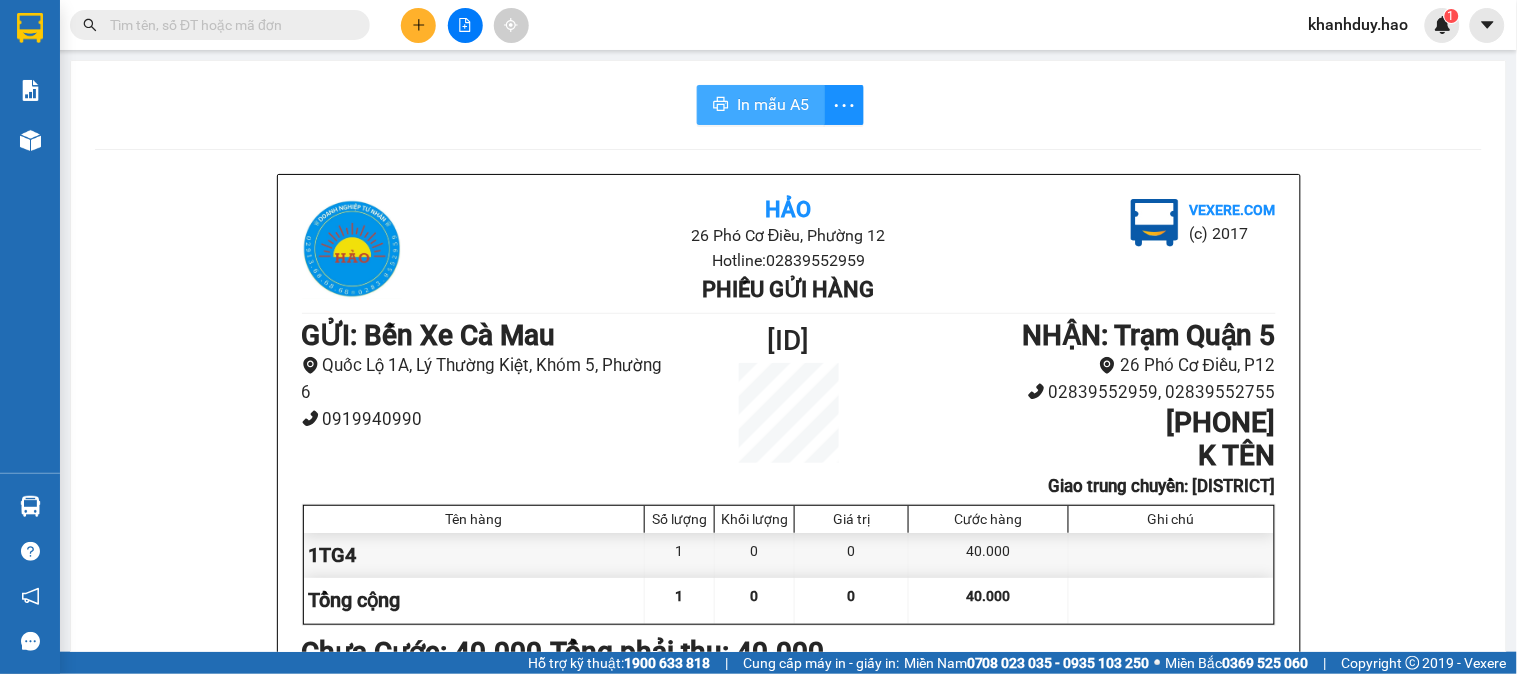 scroll, scrollTop: 0, scrollLeft: 0, axis: both 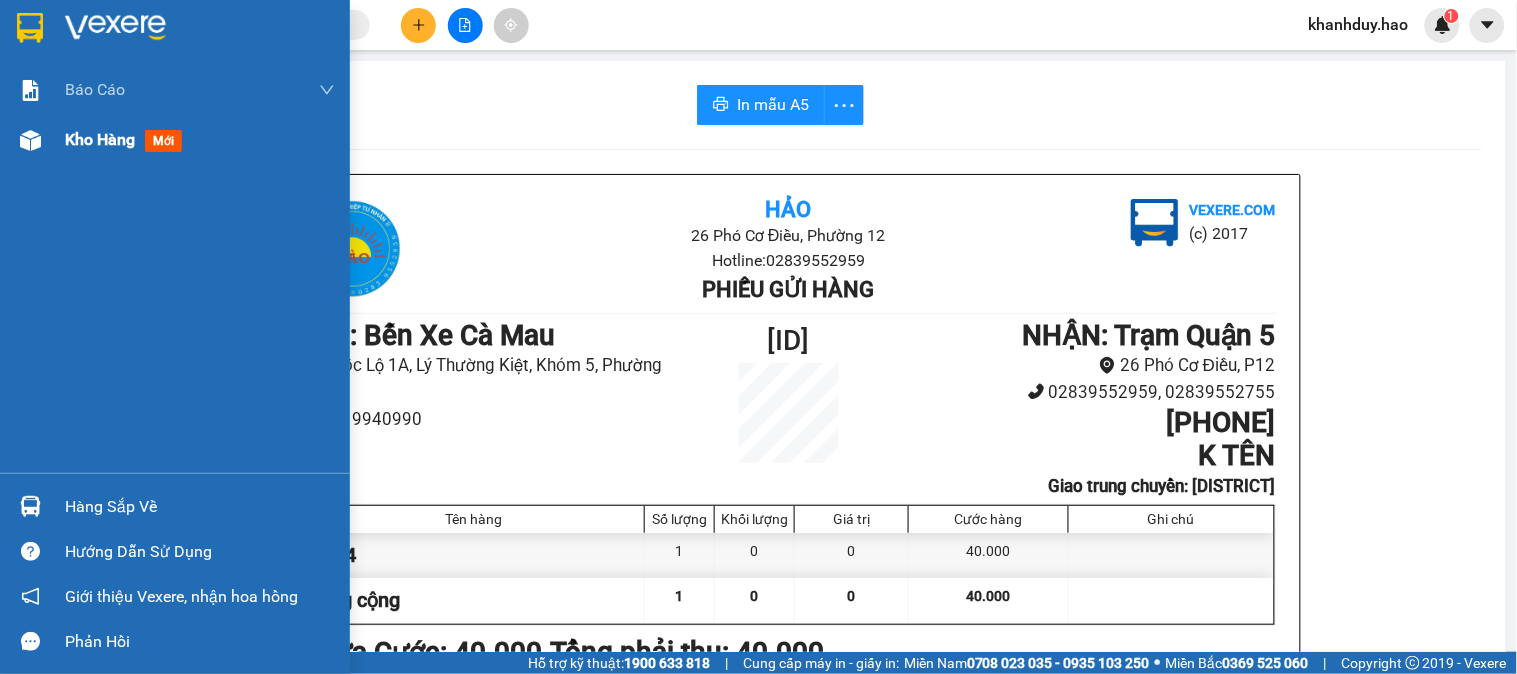 click on "Kho hàng mới" at bounding box center (200, 140) 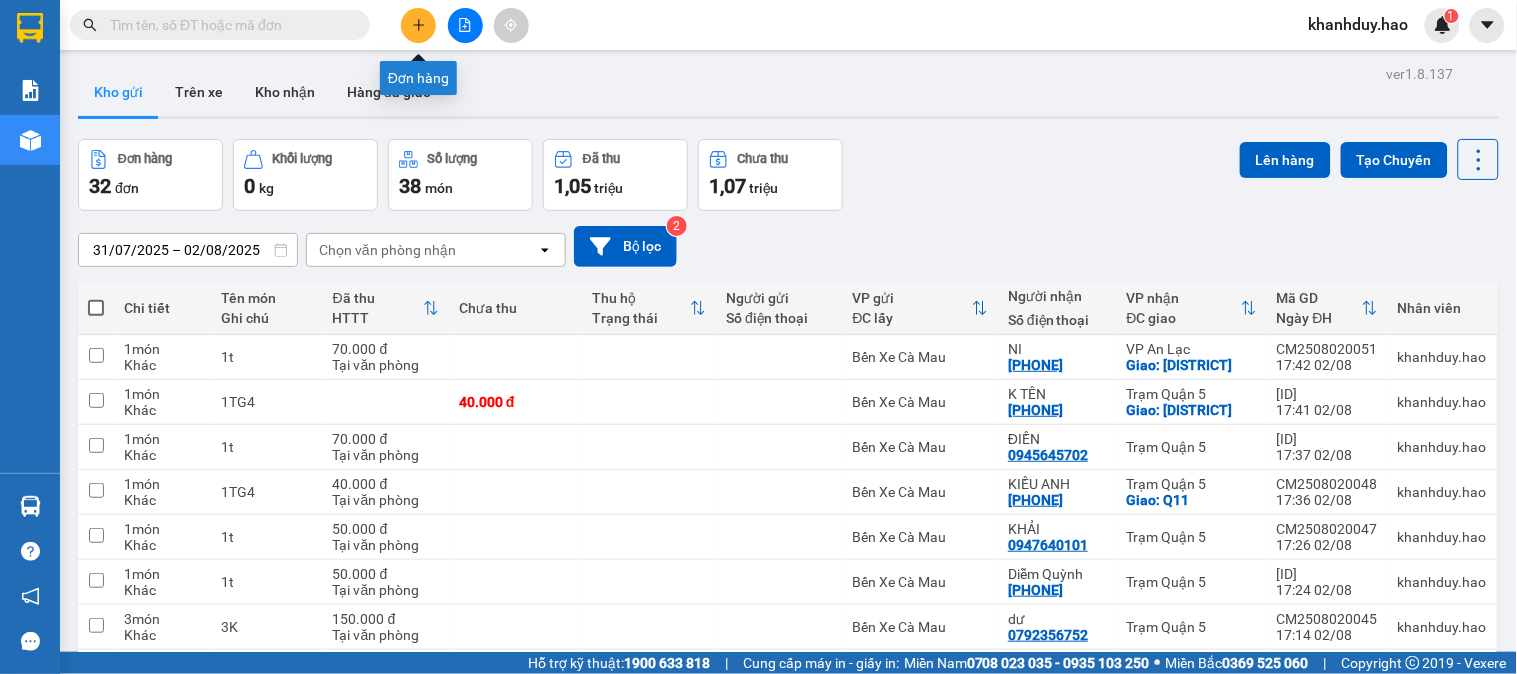 click 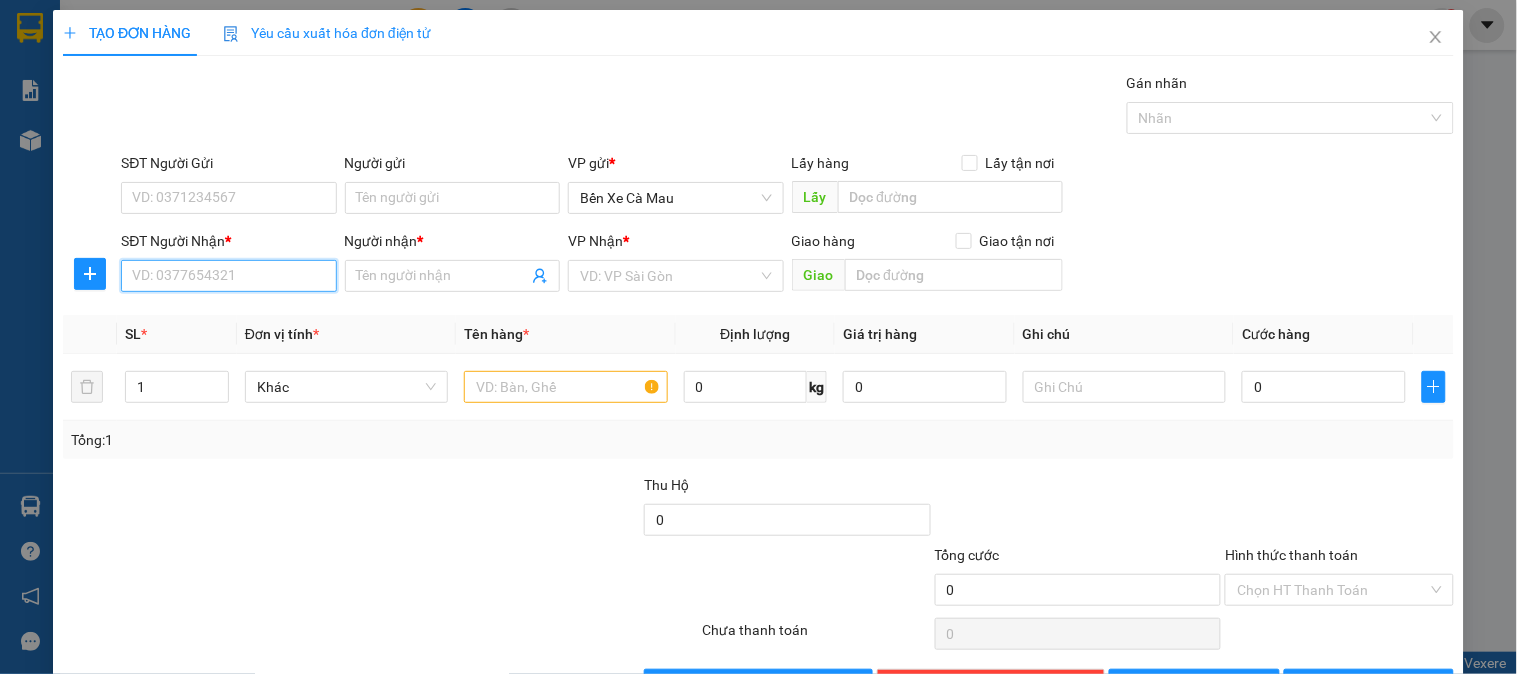 click on "SĐT Người Nhận  *" at bounding box center (228, 276) 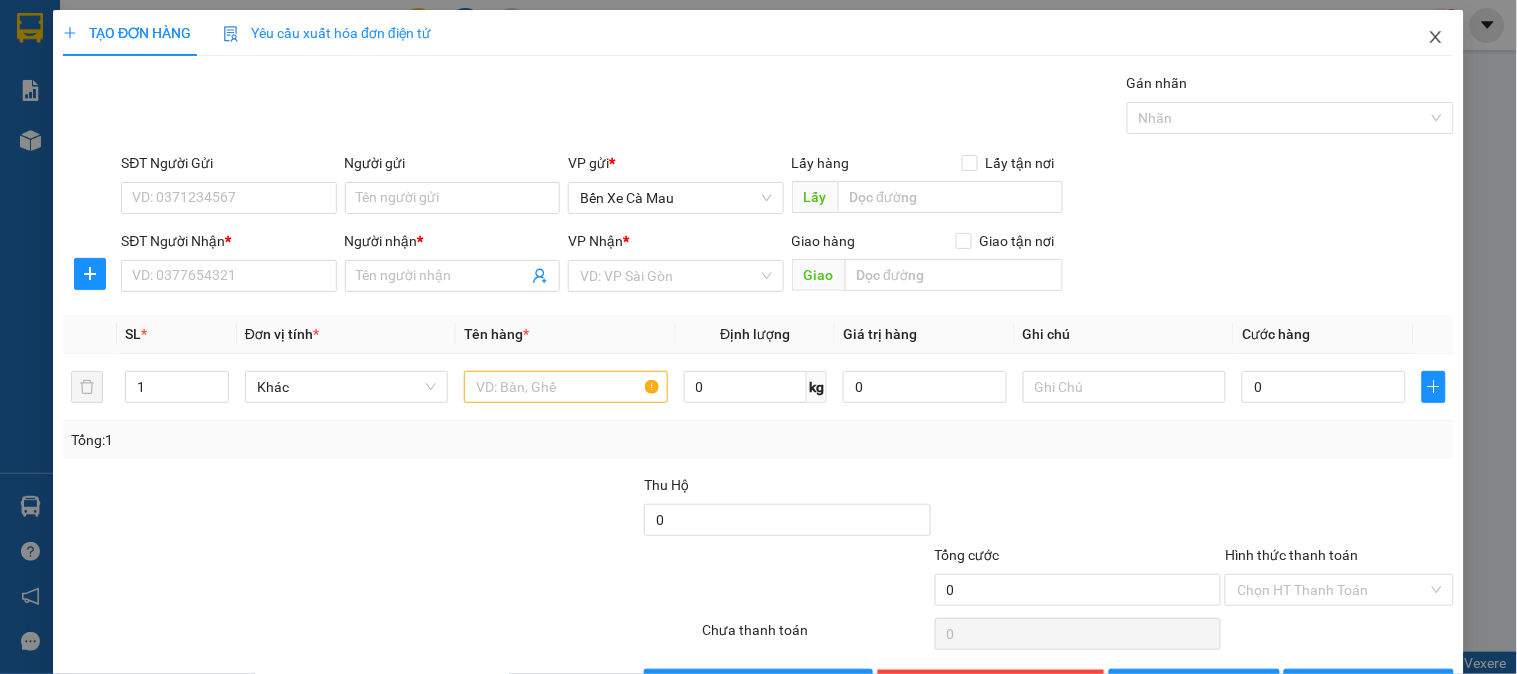 click 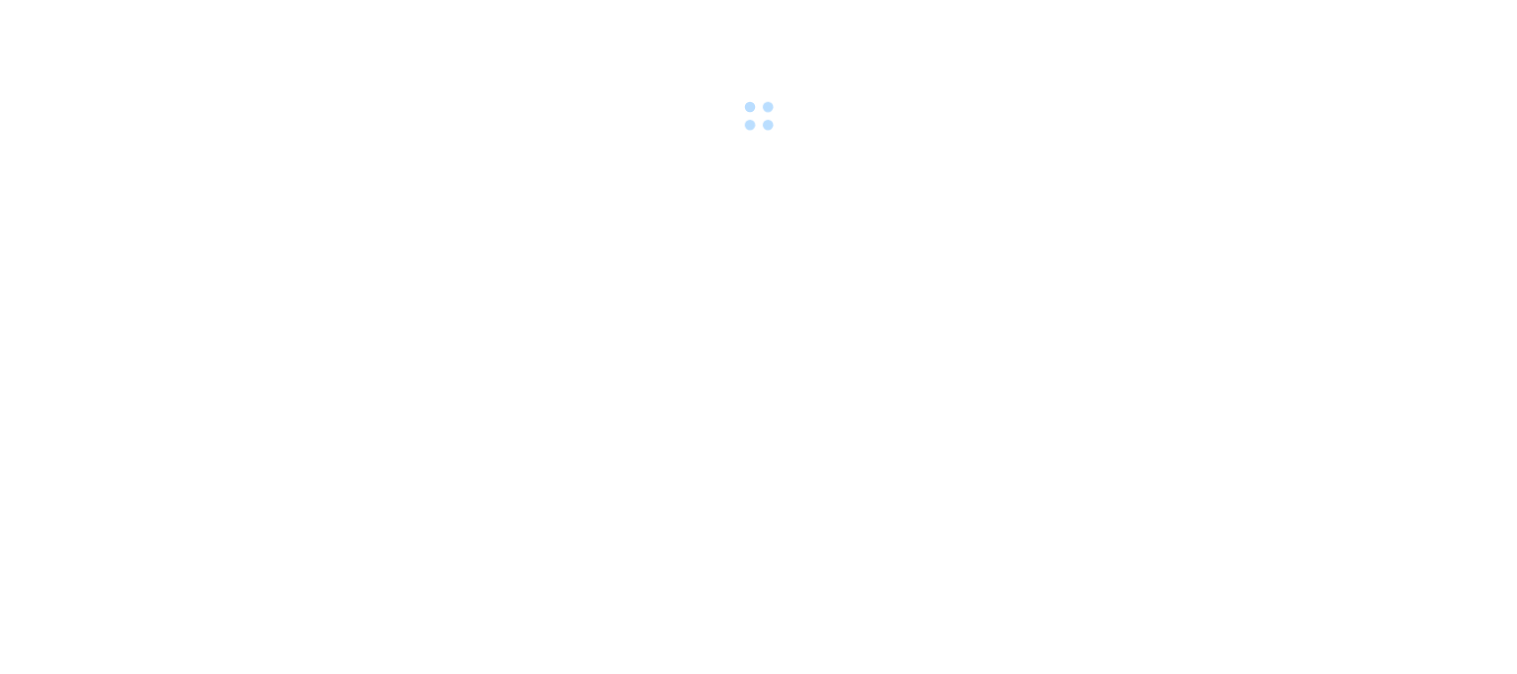 scroll, scrollTop: 0, scrollLeft: 0, axis: both 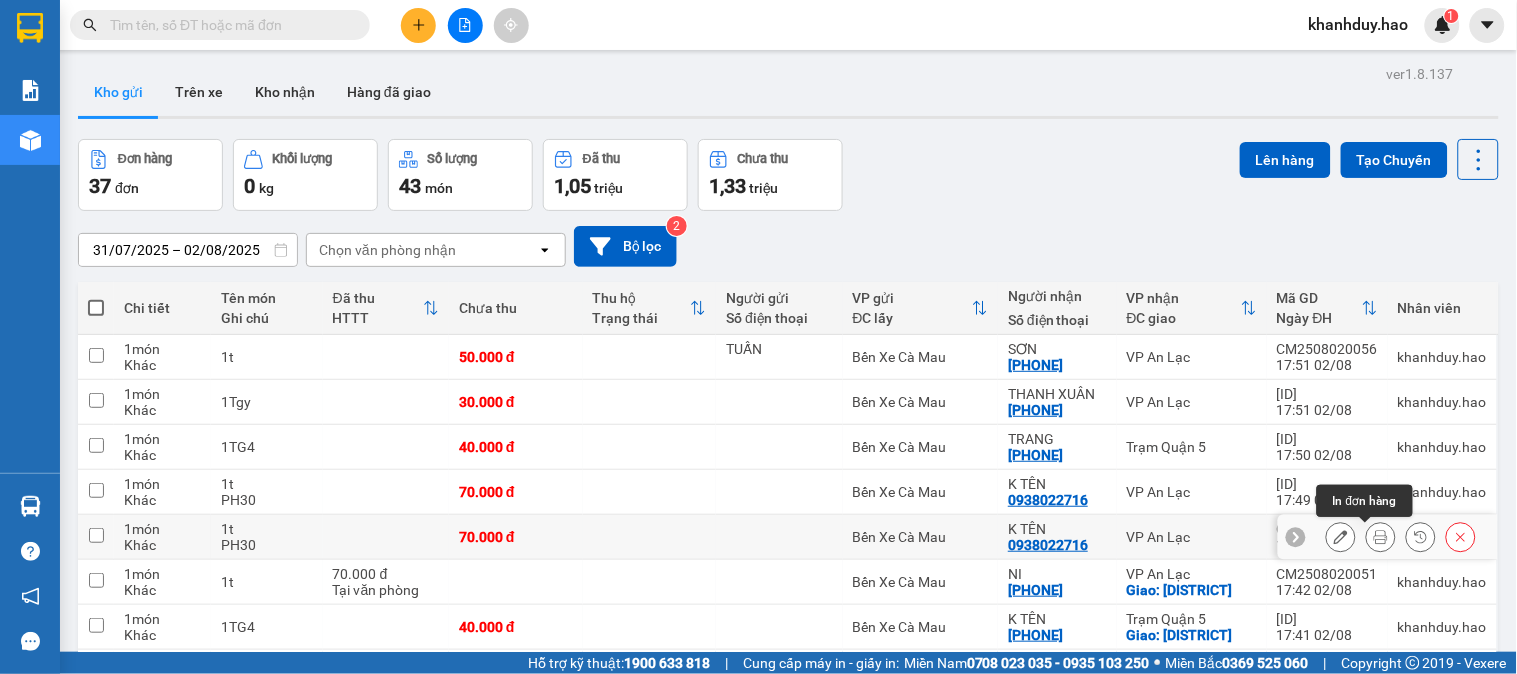 click 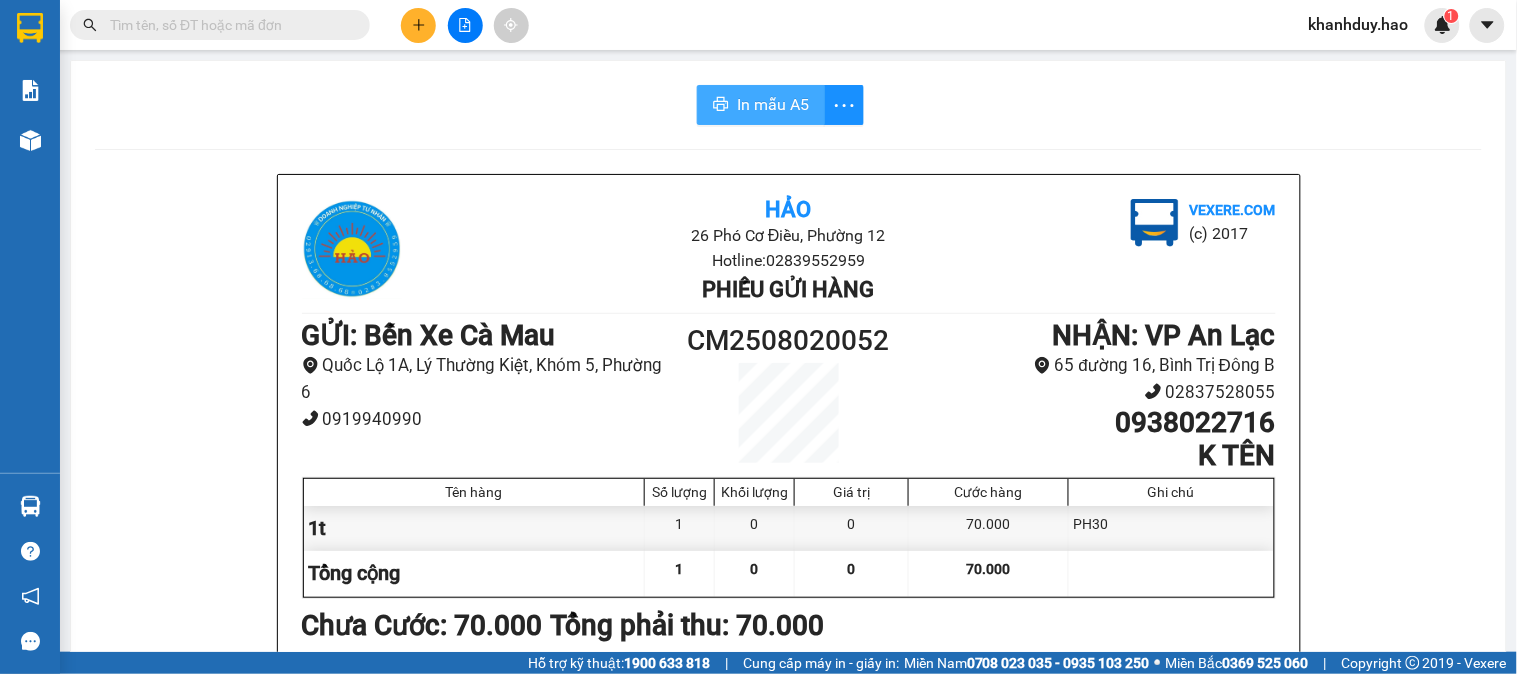 click on "In mẫu A5" at bounding box center (773, 104) 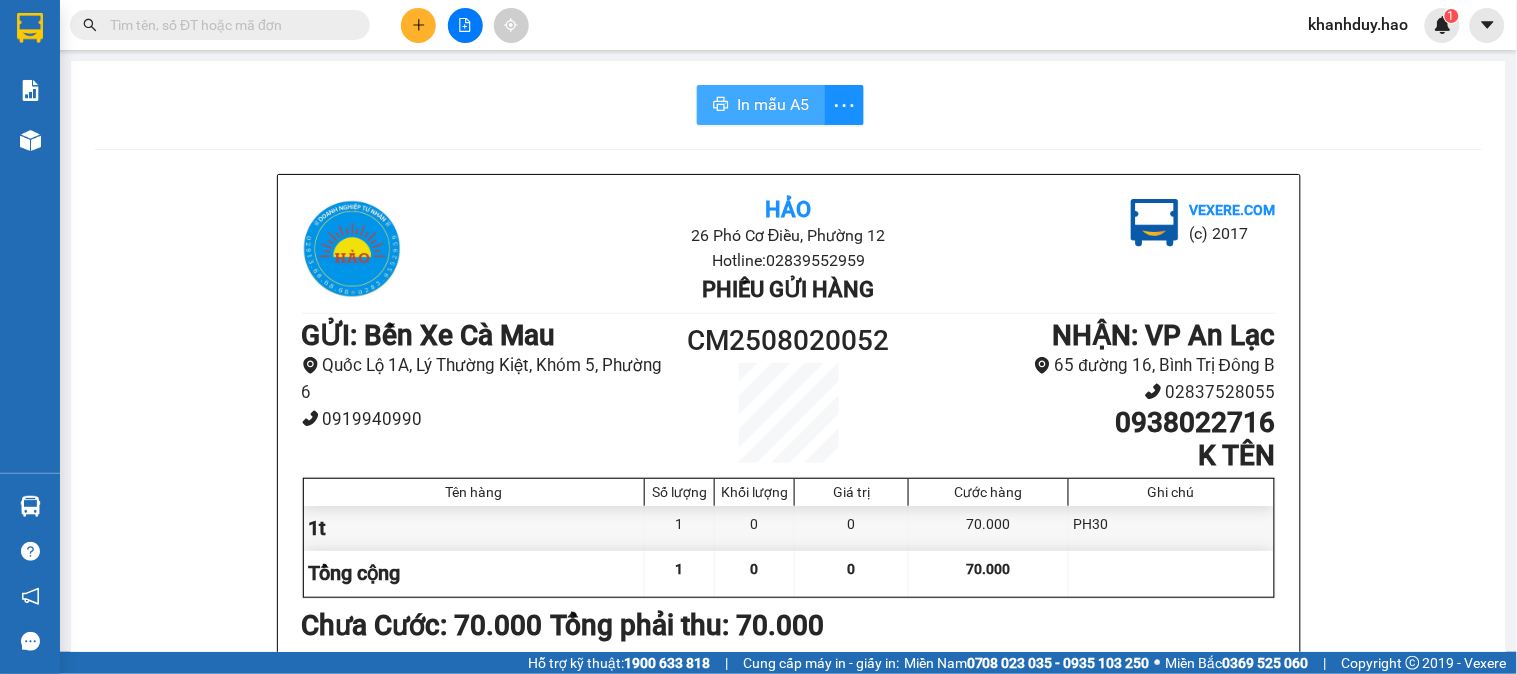 scroll, scrollTop: 0, scrollLeft: 0, axis: both 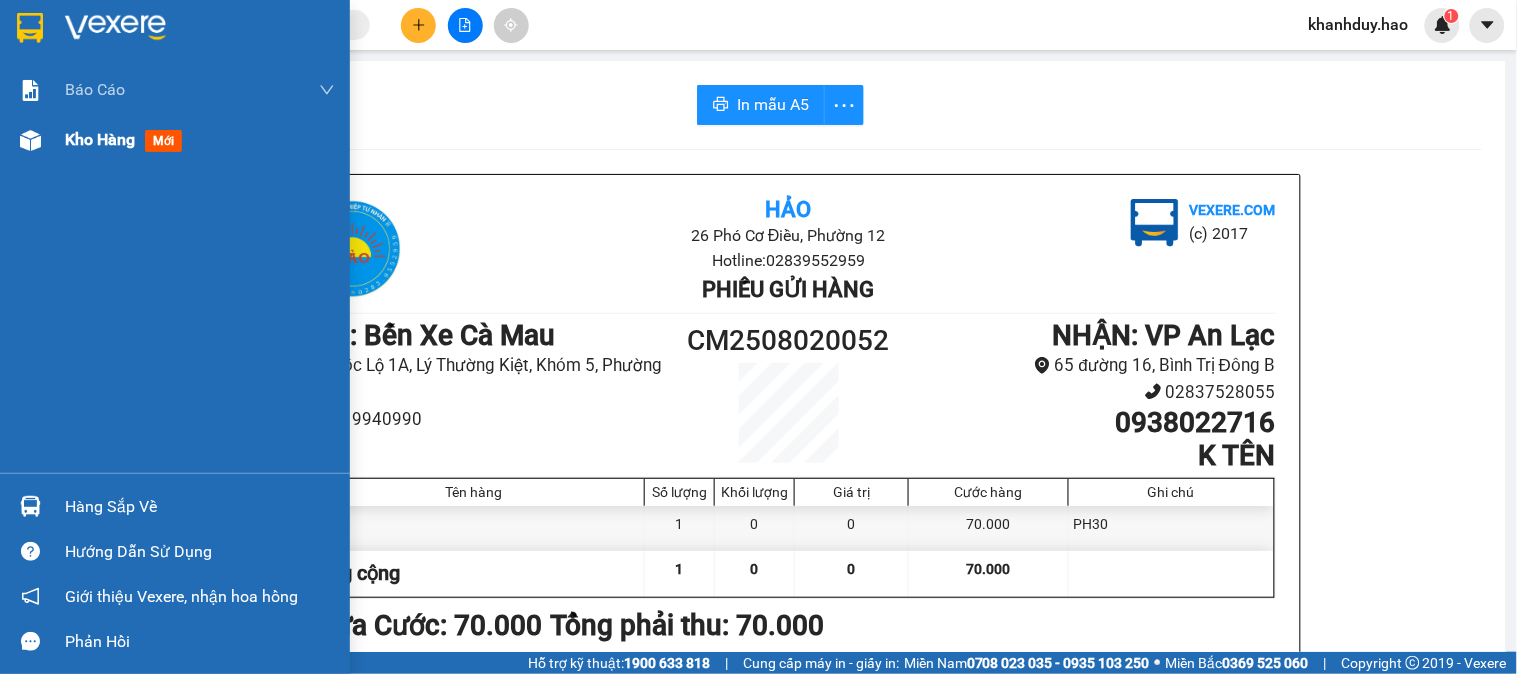click on "mới" at bounding box center (163, 141) 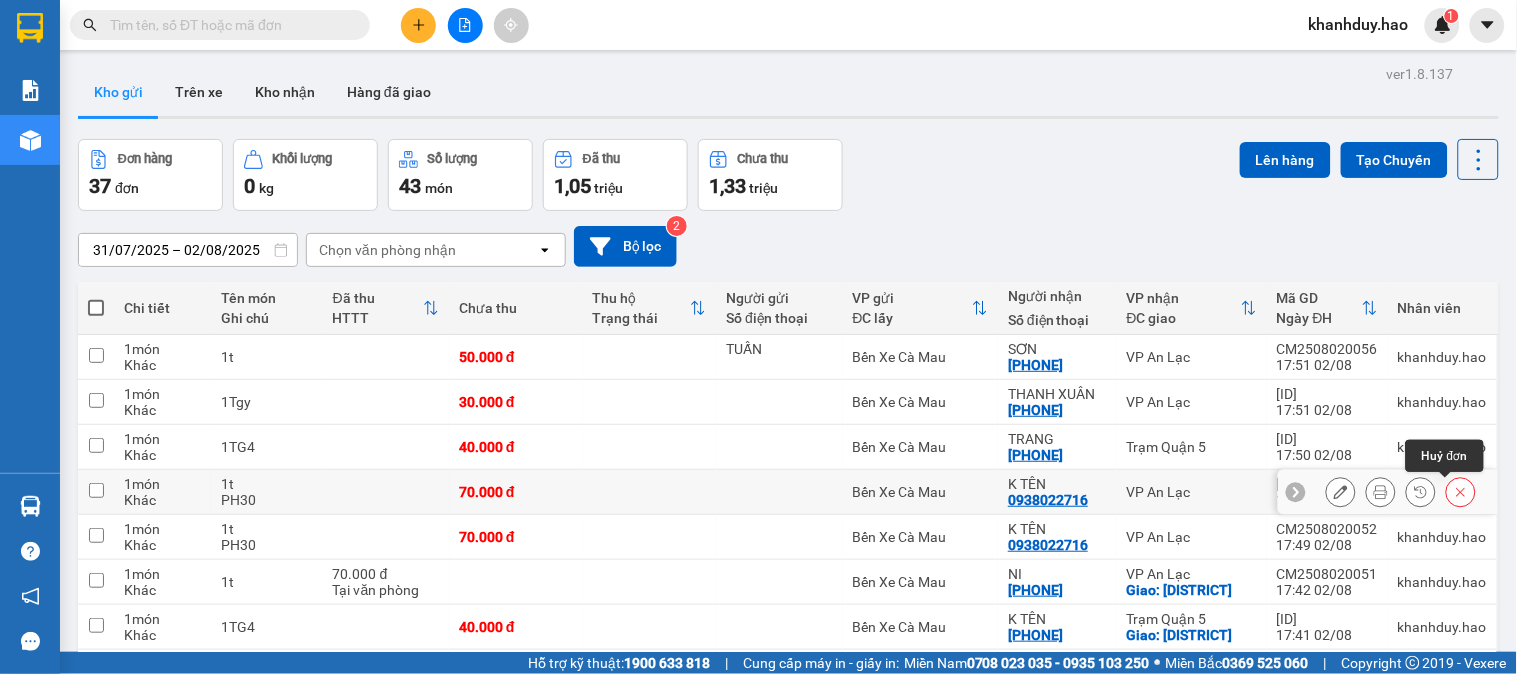 click 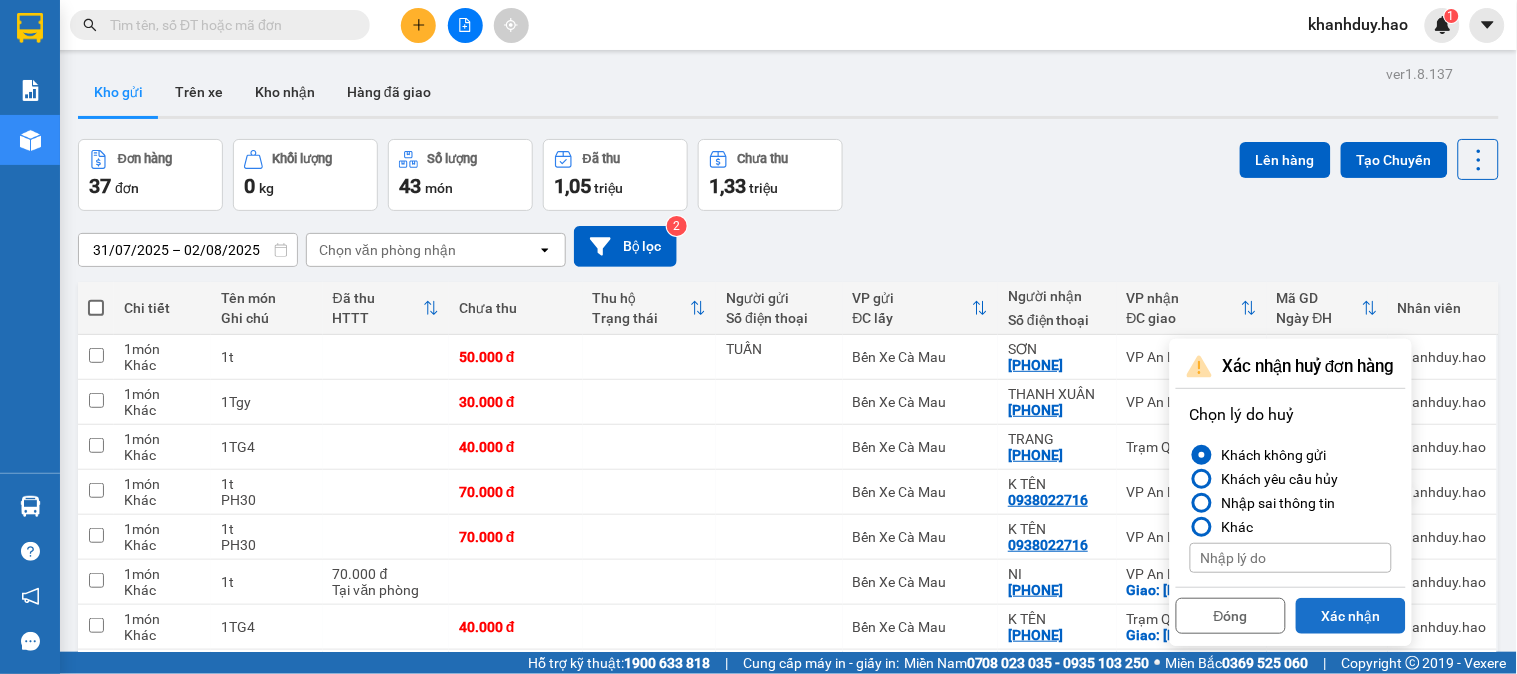 click on "Xác nhận" at bounding box center [1351, 616] 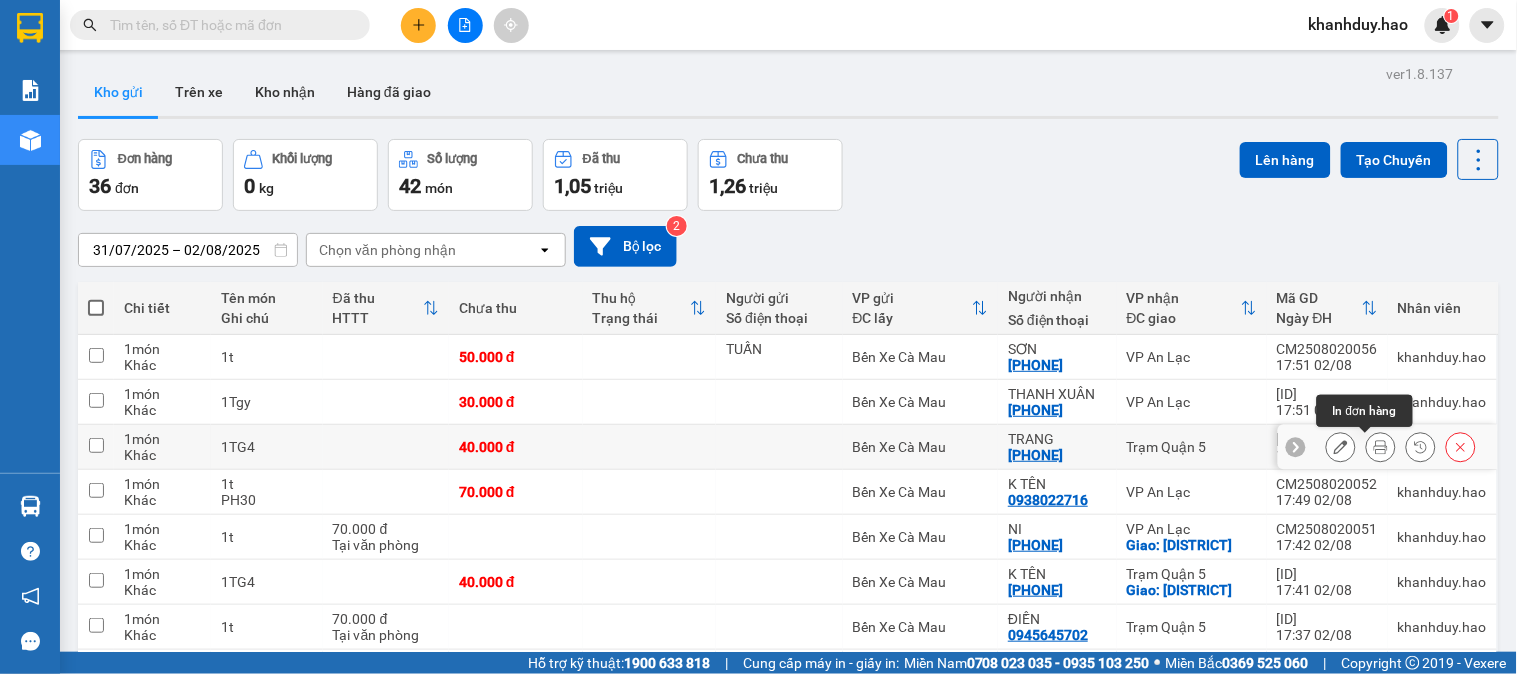 click 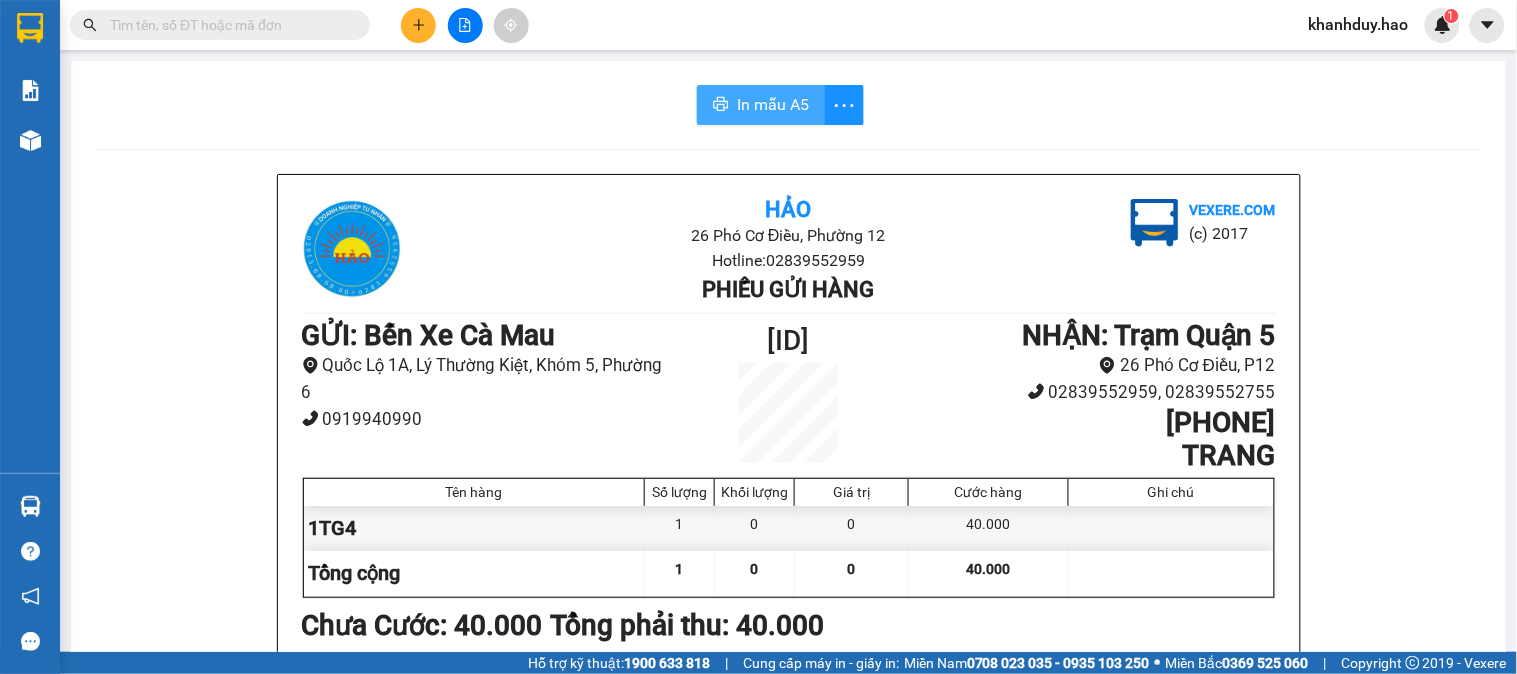 click on "In mẫu A5" at bounding box center [773, 104] 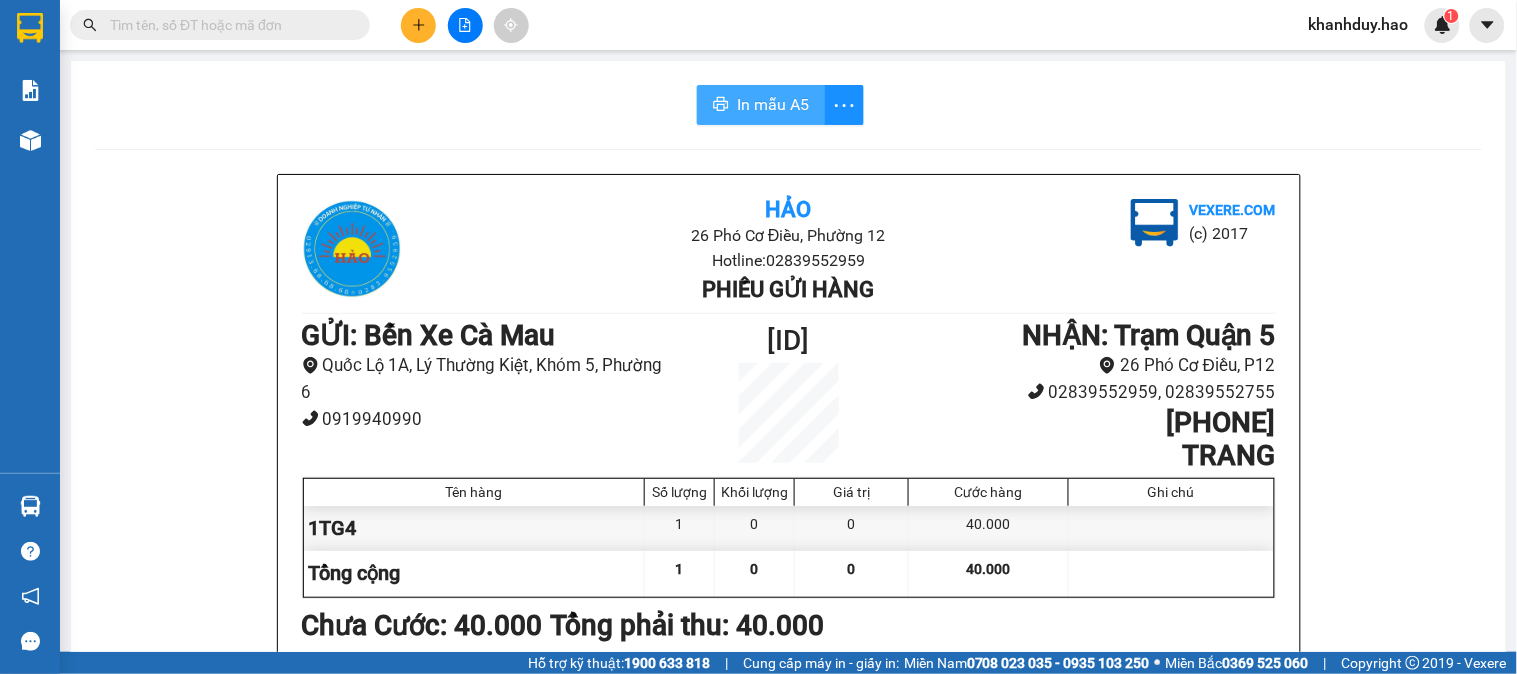 scroll, scrollTop: 0, scrollLeft: 0, axis: both 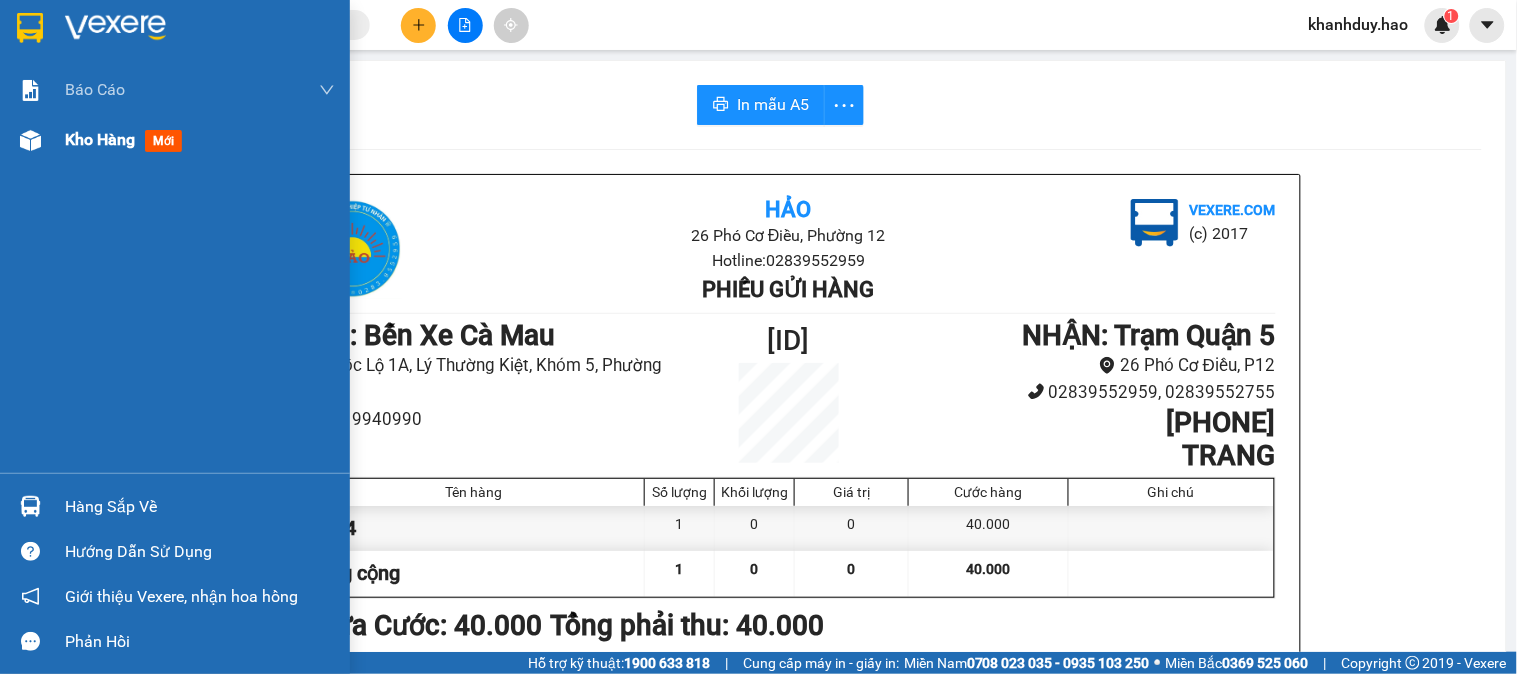 click on "mới" at bounding box center (163, 141) 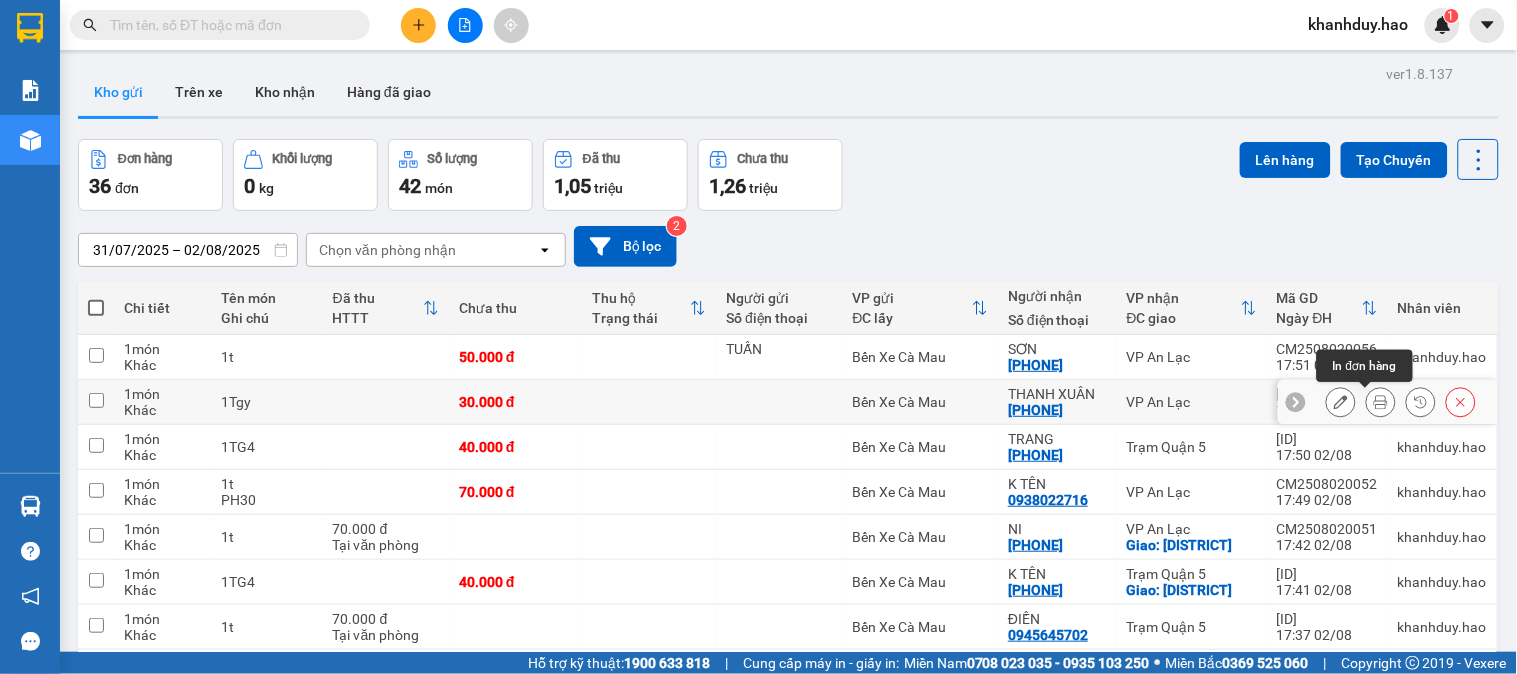 click 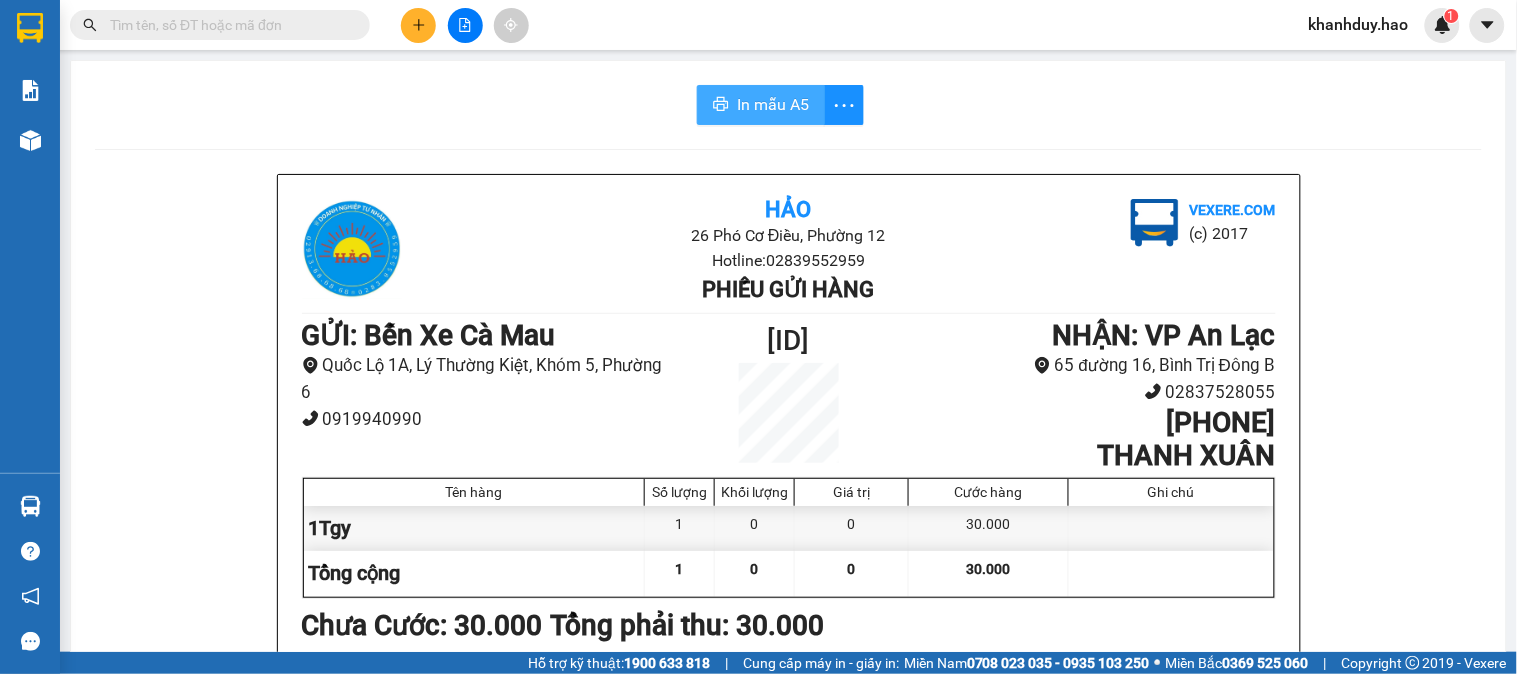 click on "In mẫu A5" at bounding box center (773, 104) 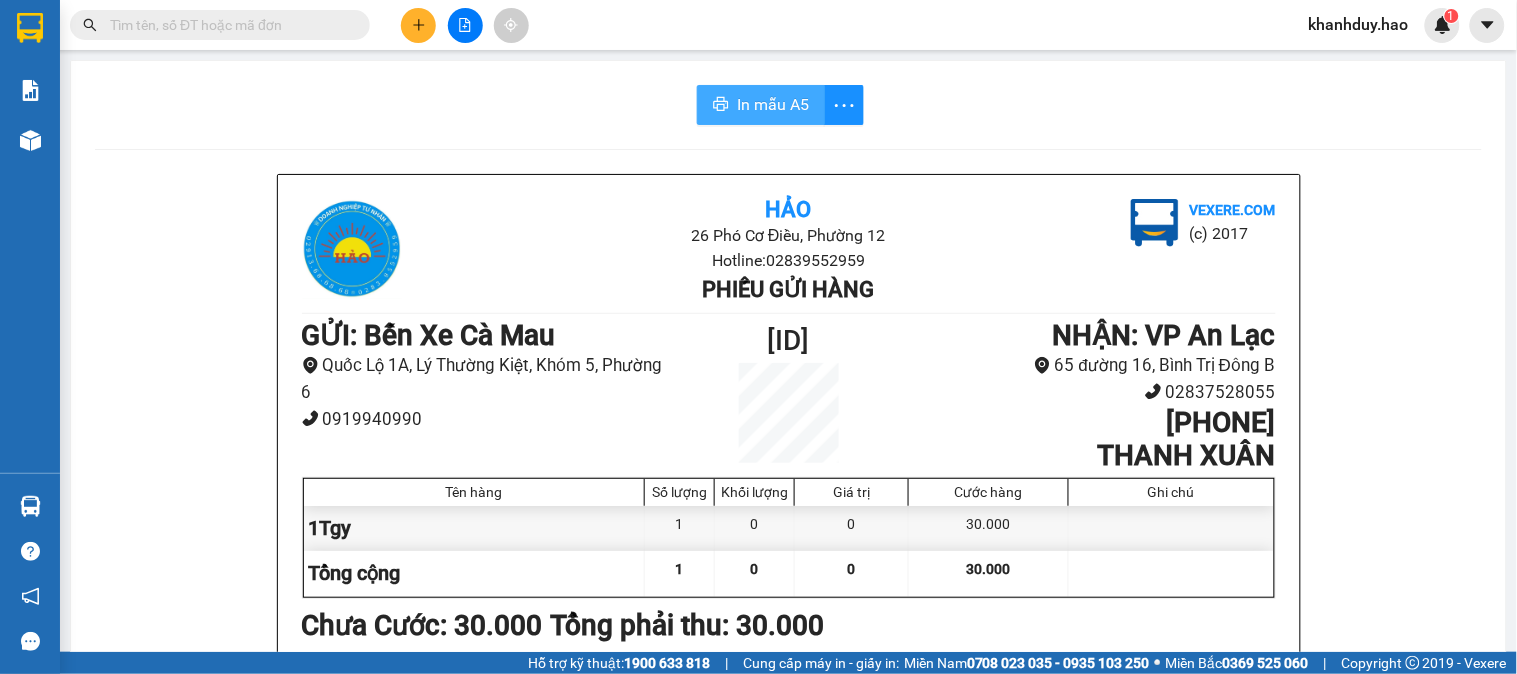 scroll, scrollTop: 0, scrollLeft: 0, axis: both 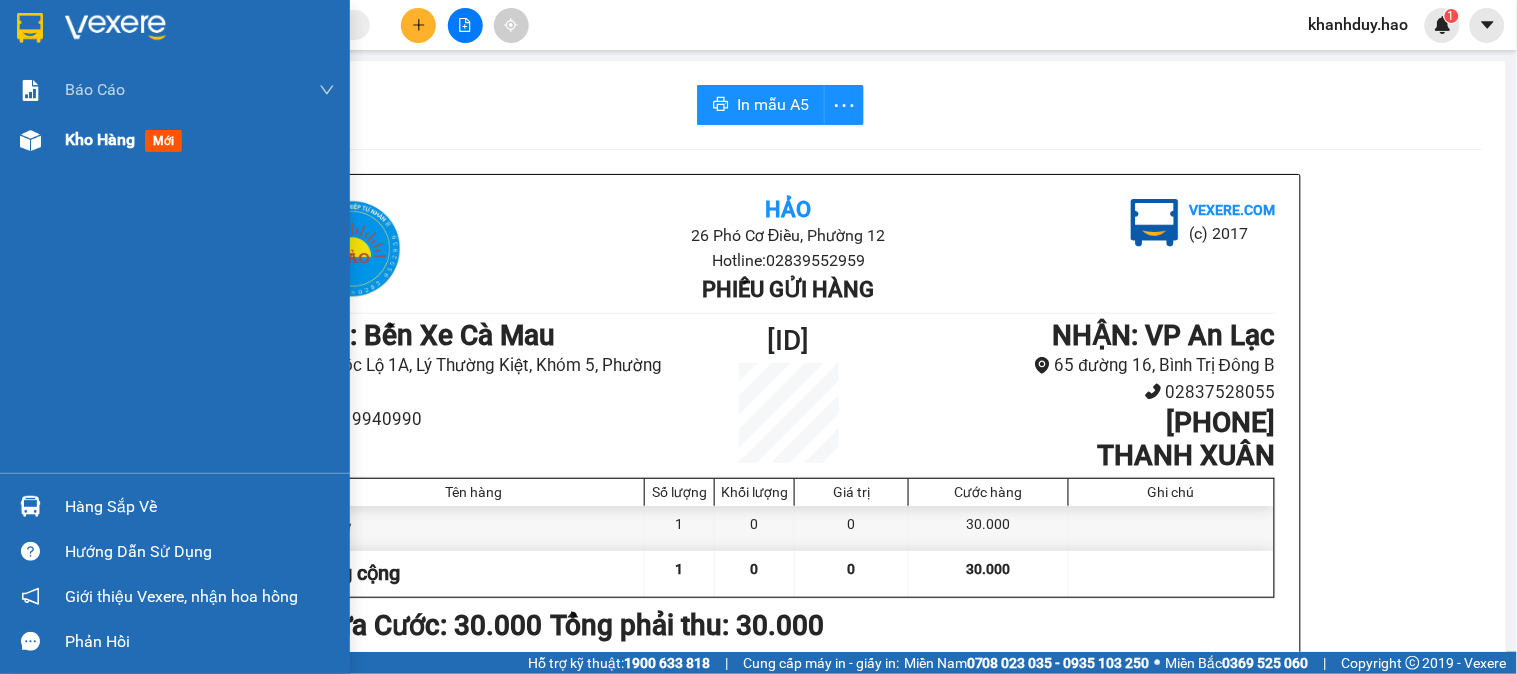 click on "mới" at bounding box center [163, 141] 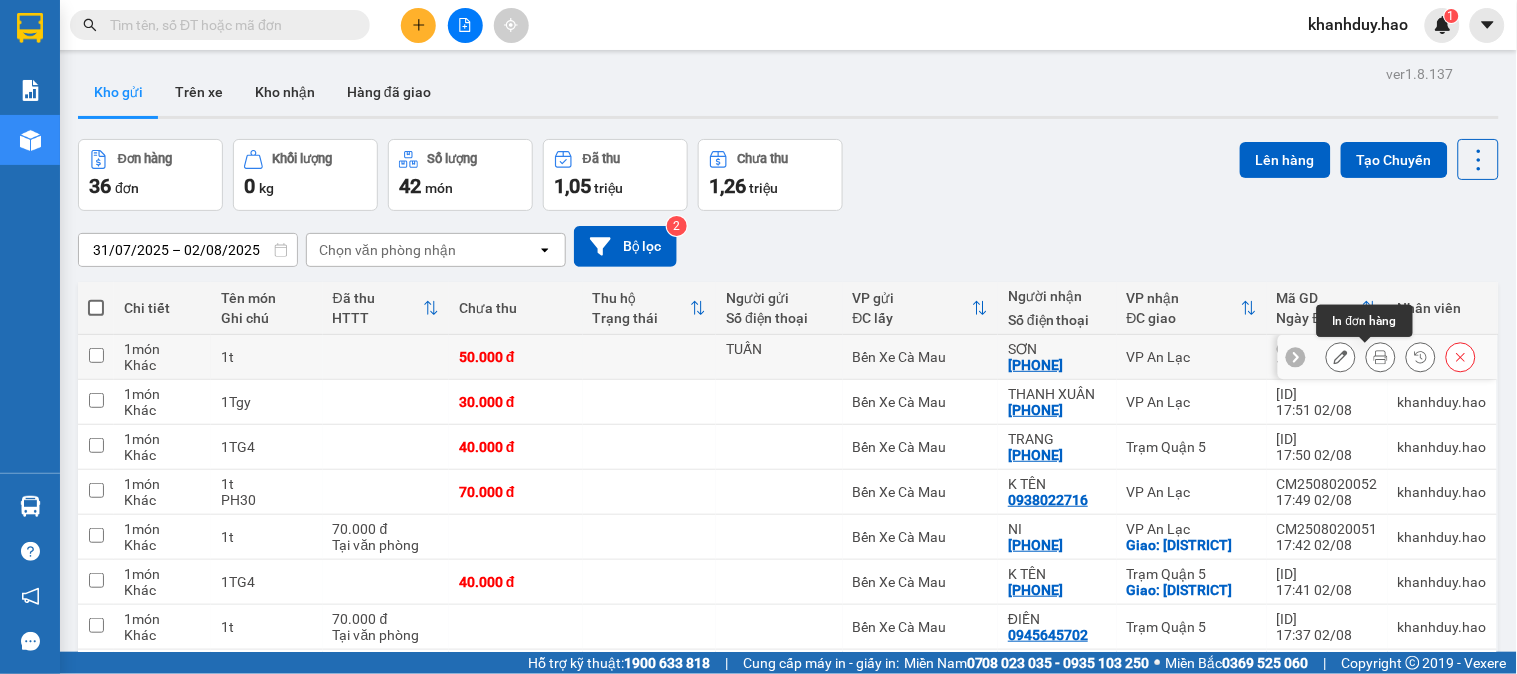 click 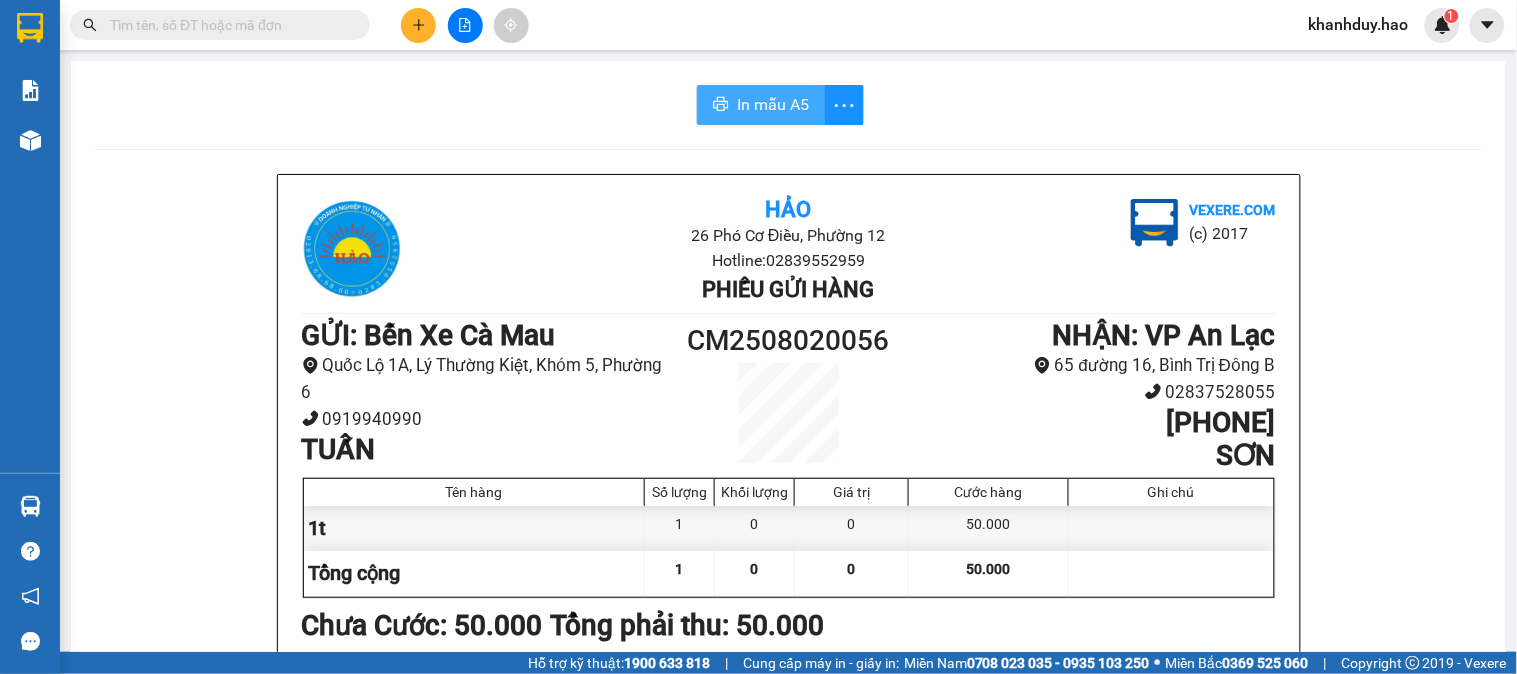 click on "In mẫu A5" at bounding box center [773, 104] 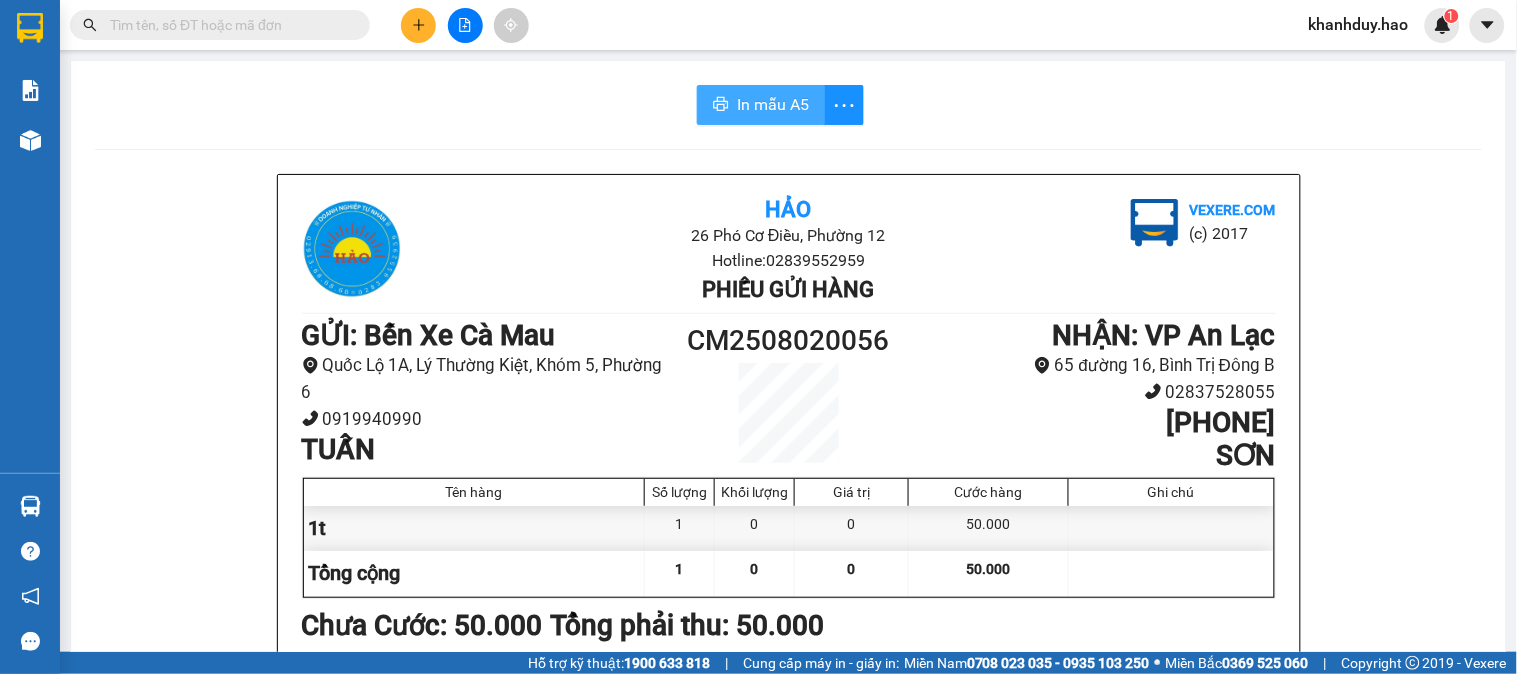 scroll, scrollTop: 0, scrollLeft: 0, axis: both 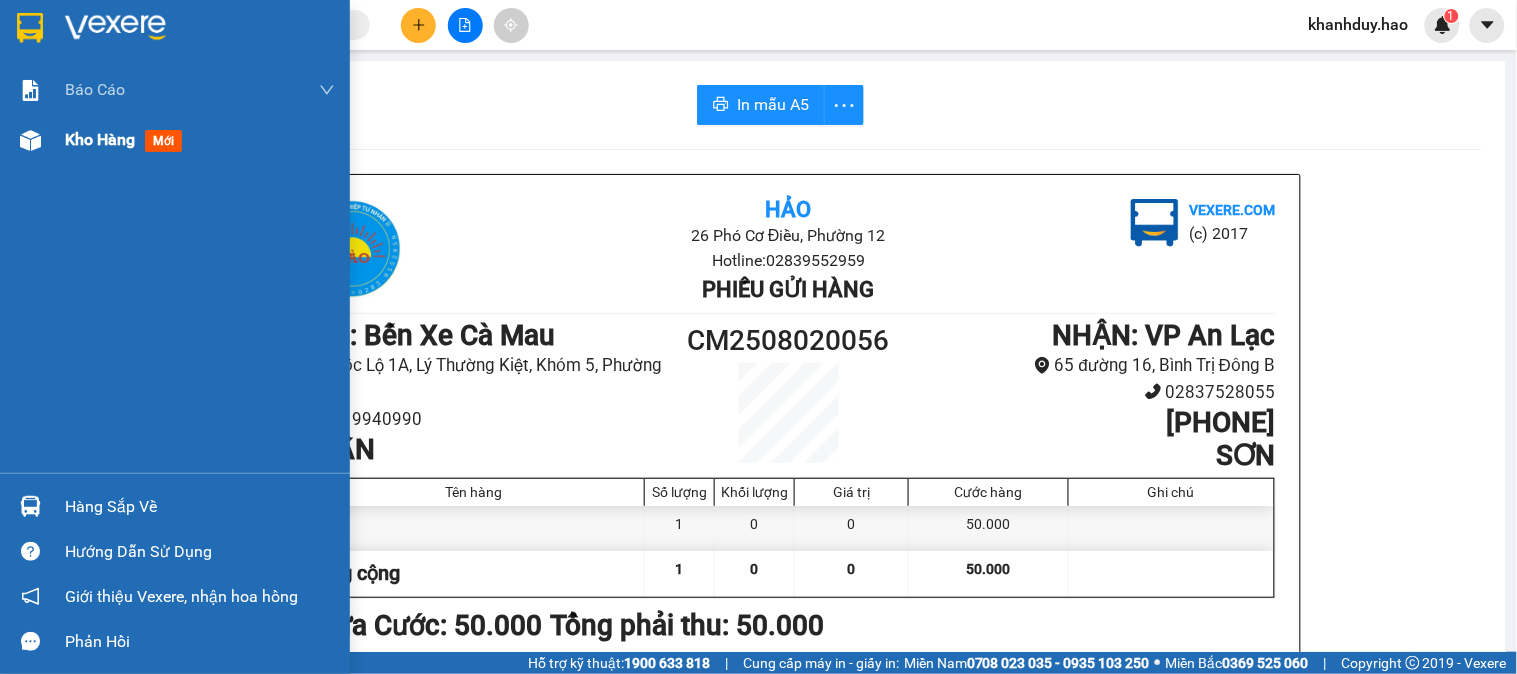 click on "mới" at bounding box center [163, 141] 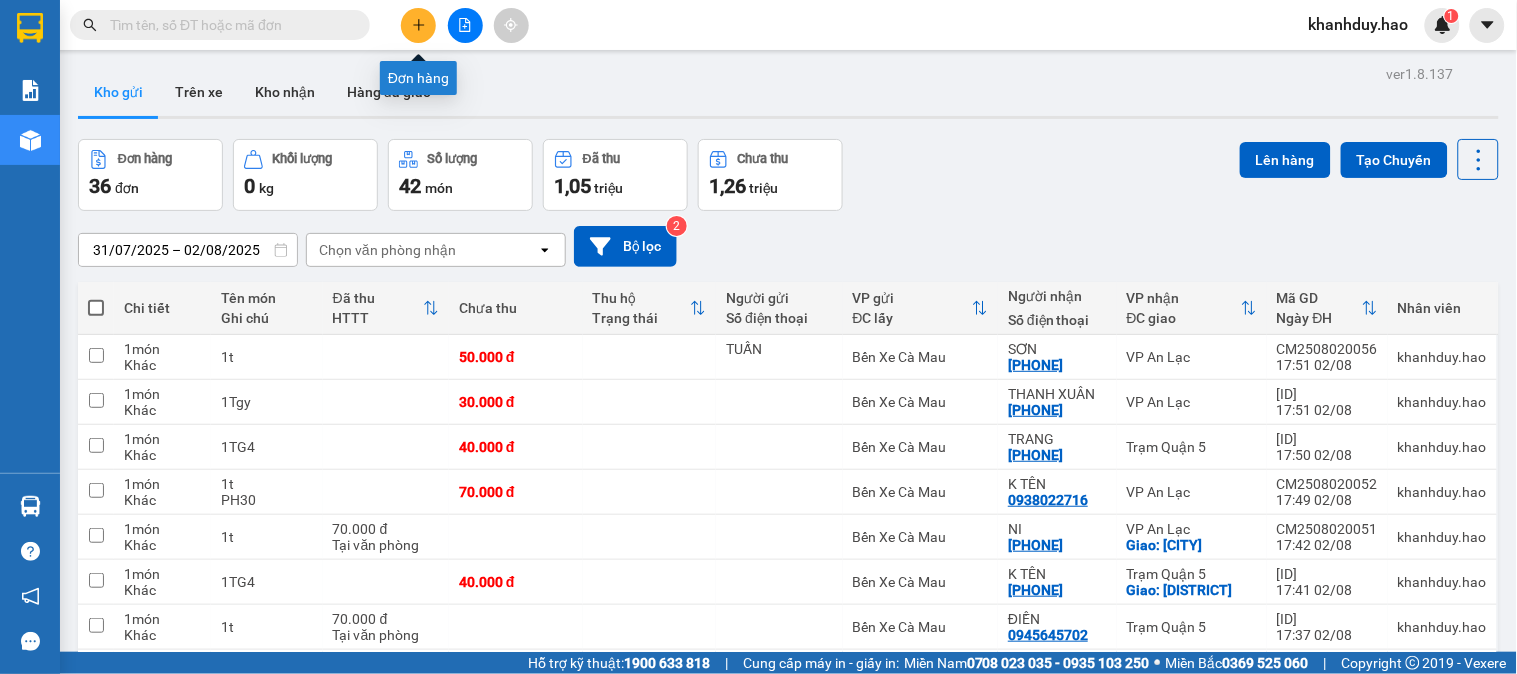 click 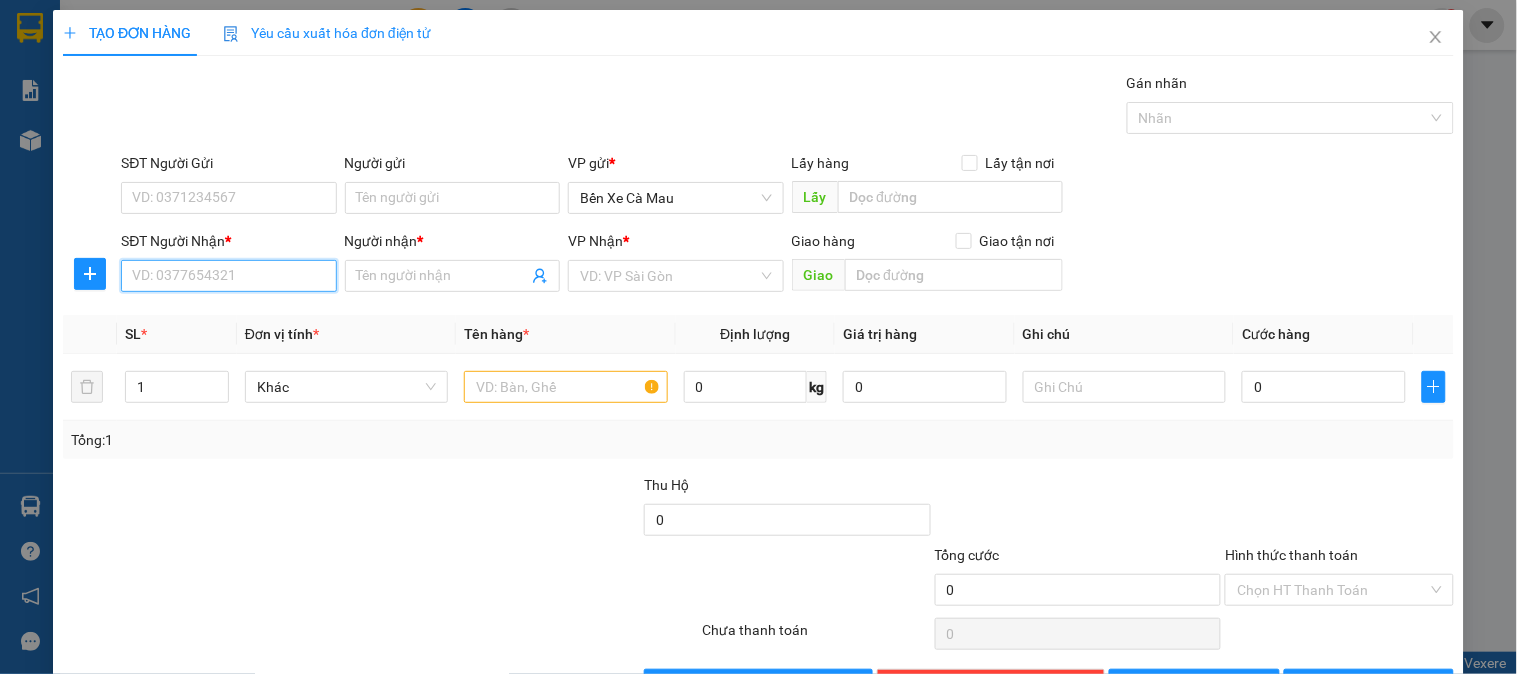 click on "SĐT Người Nhận  *" at bounding box center [228, 276] 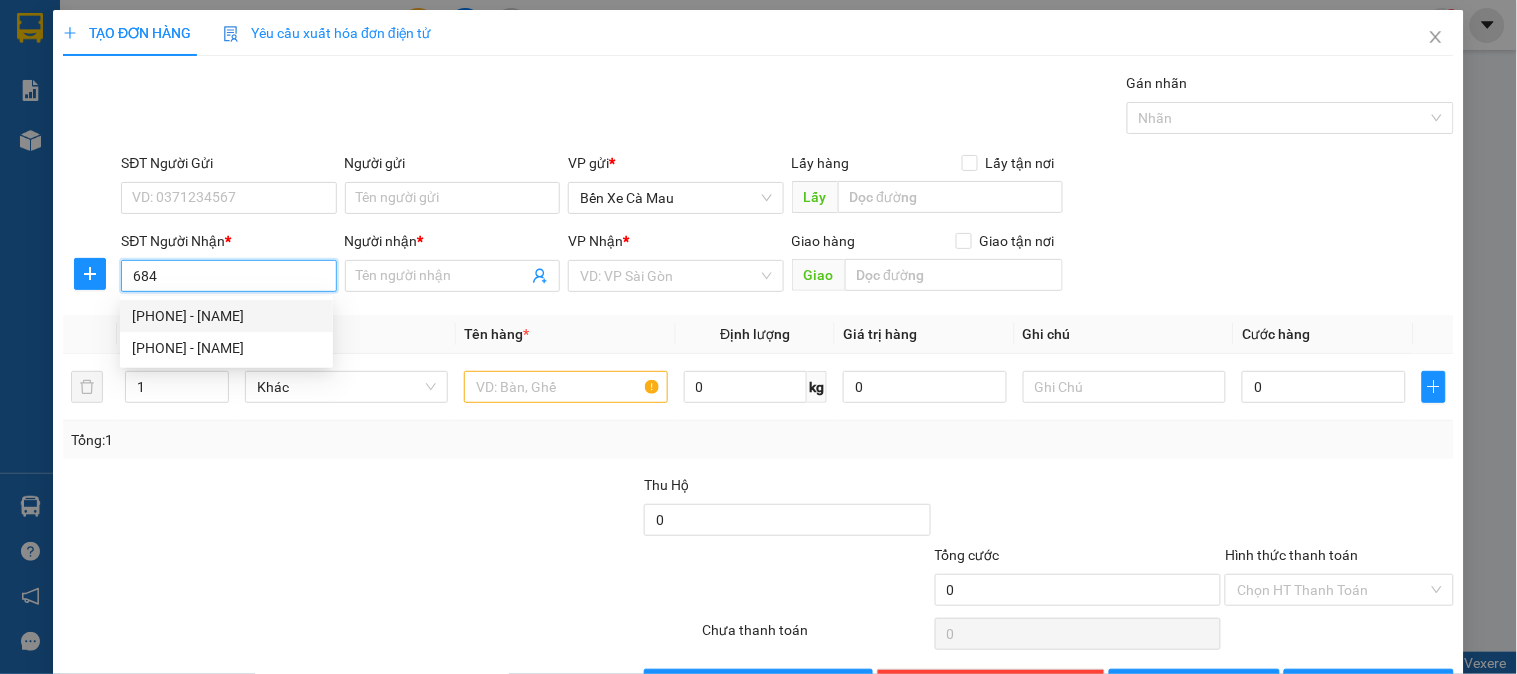 click on "[PHONE] - [NAME]" at bounding box center (226, 316) 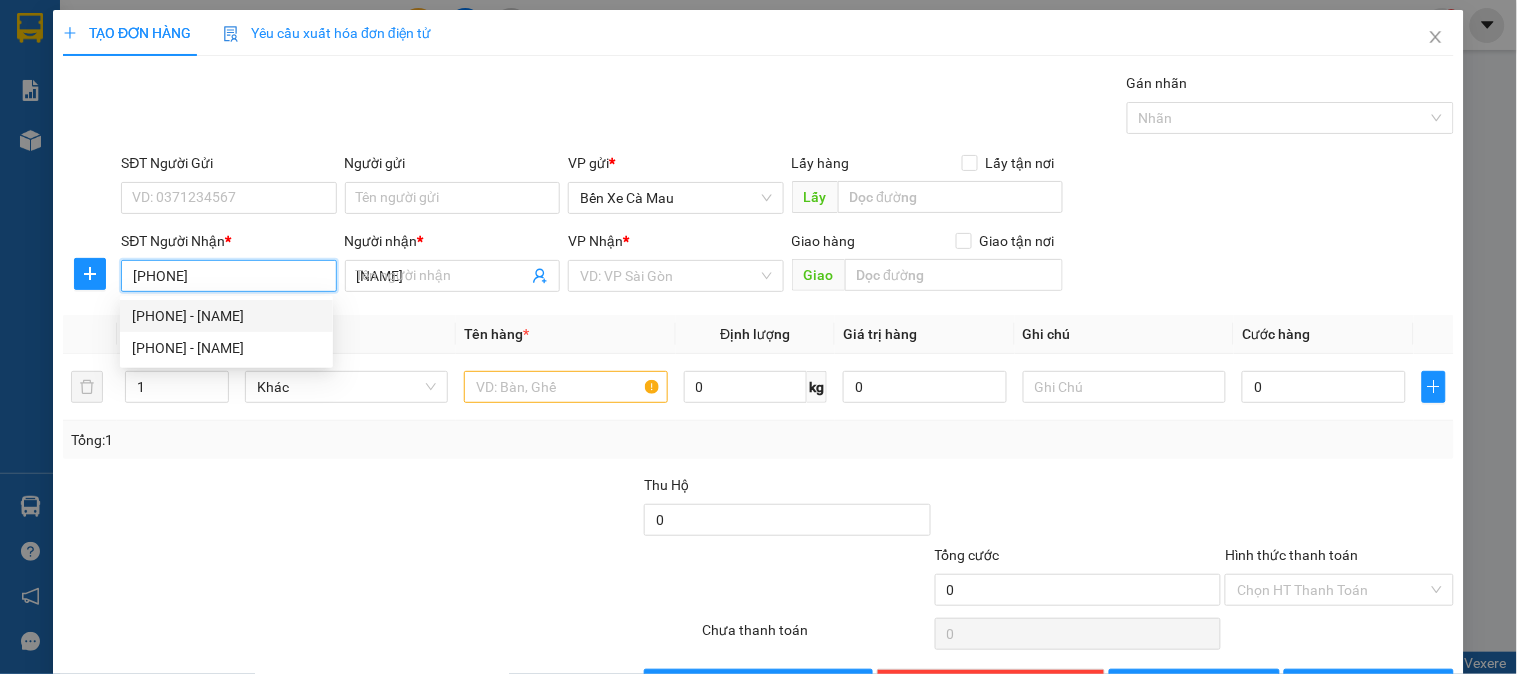 type on "50.000" 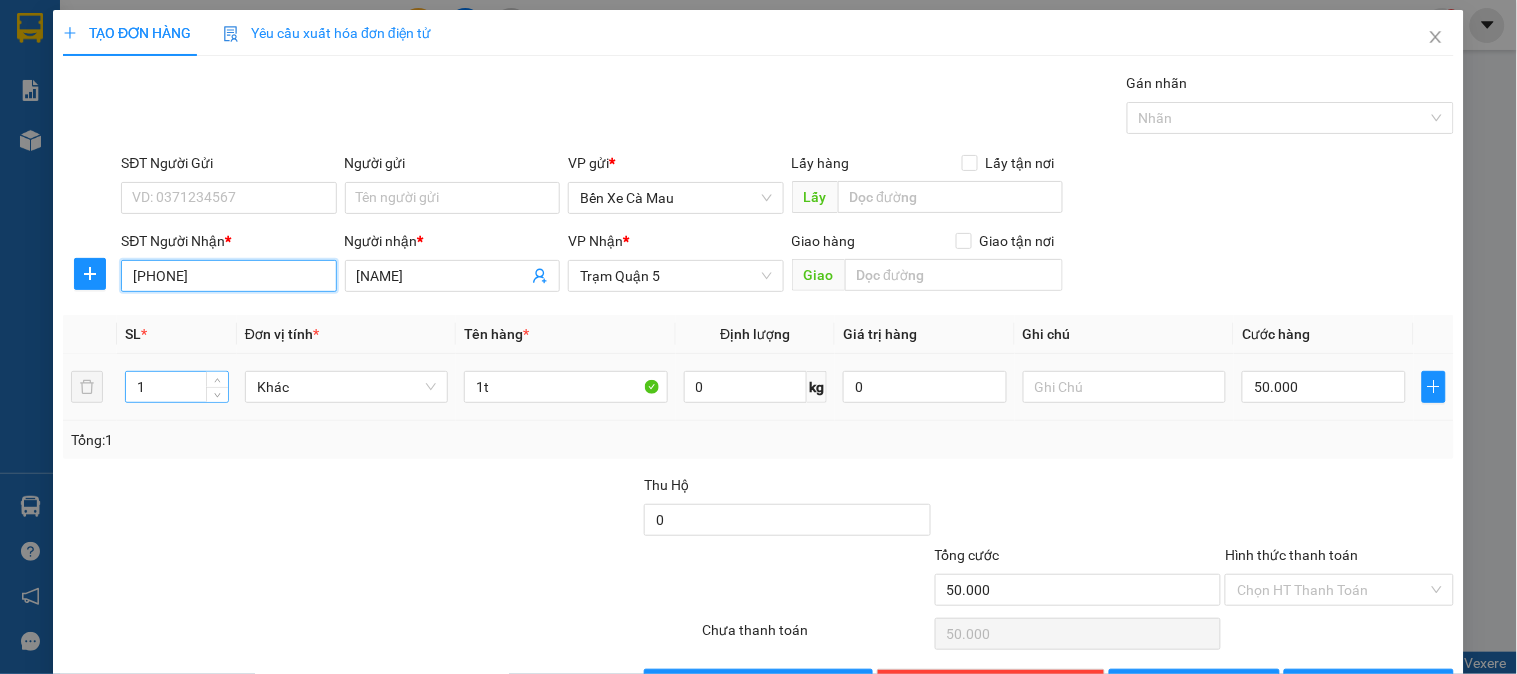 type on "[PHONE]" 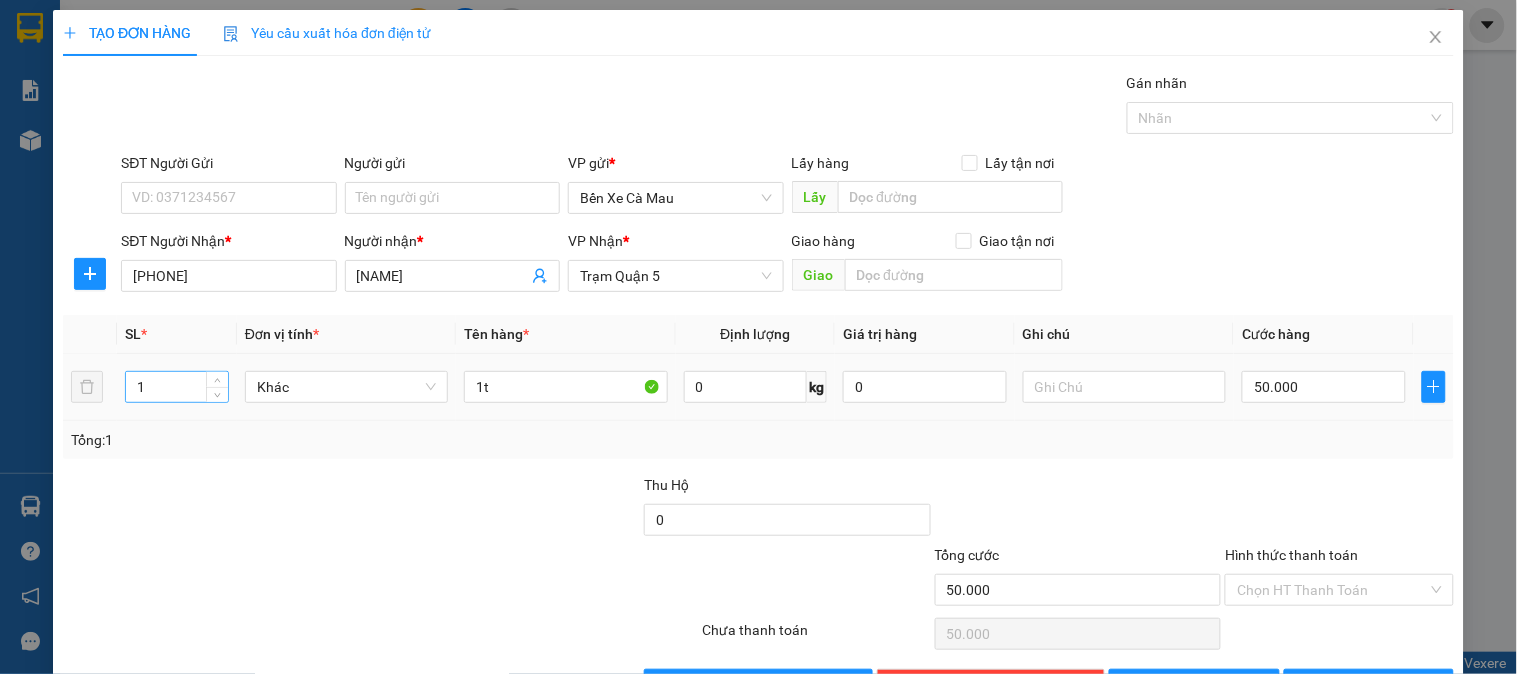 click on "1" at bounding box center [177, 387] 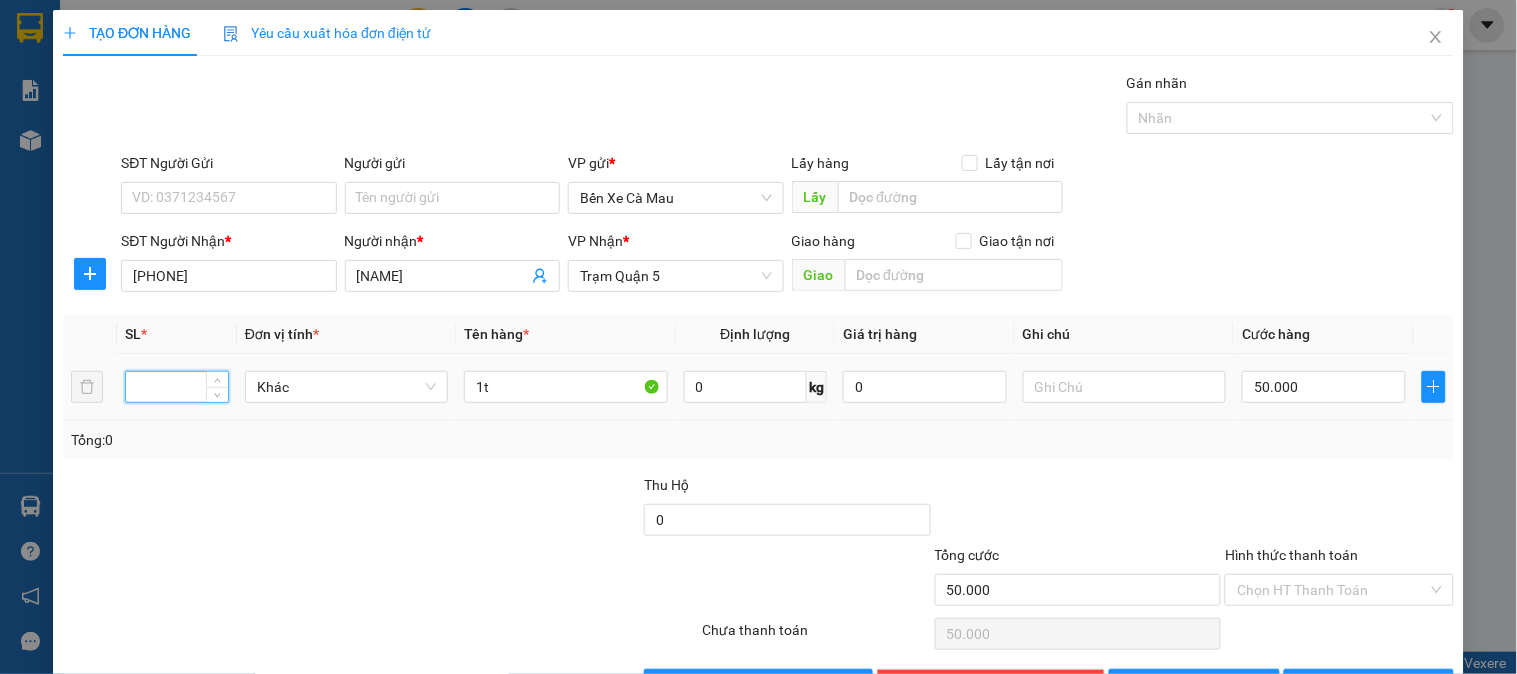 type on "5" 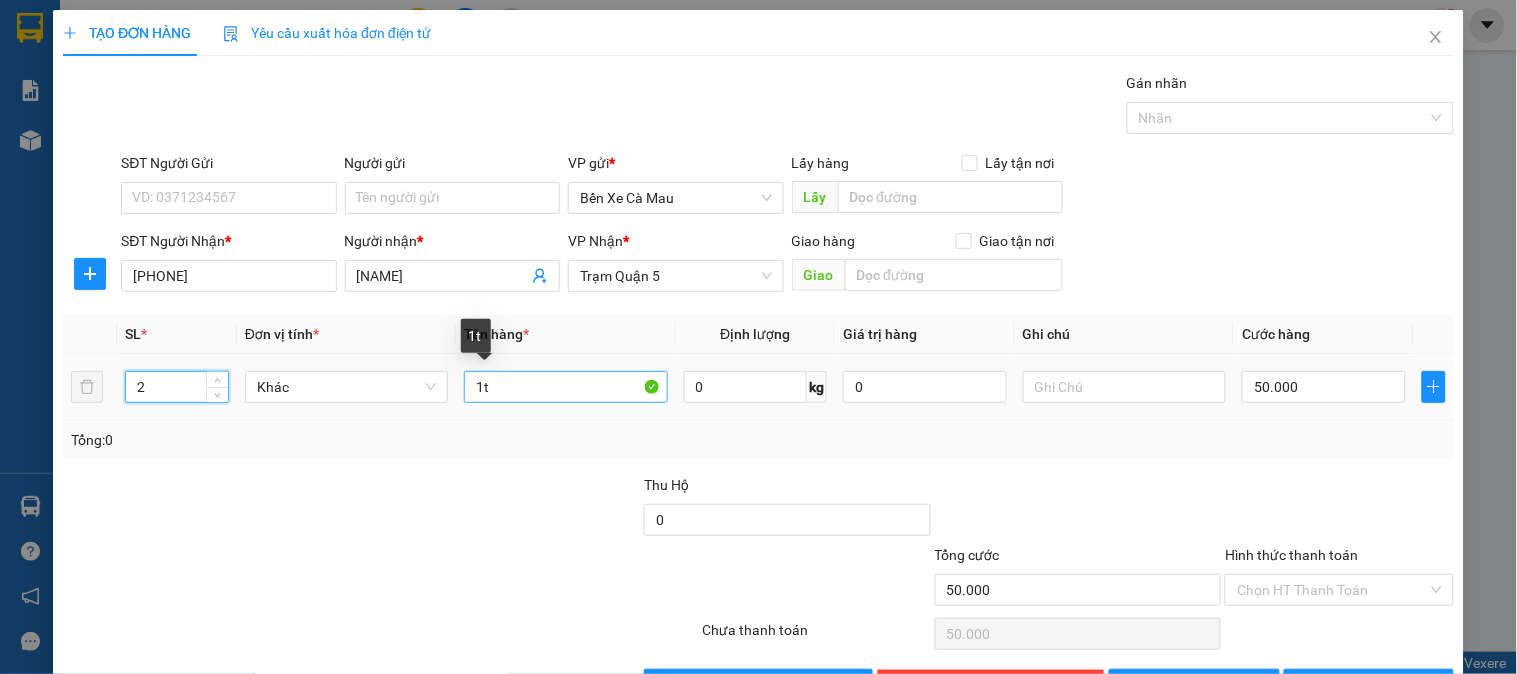 type on "2" 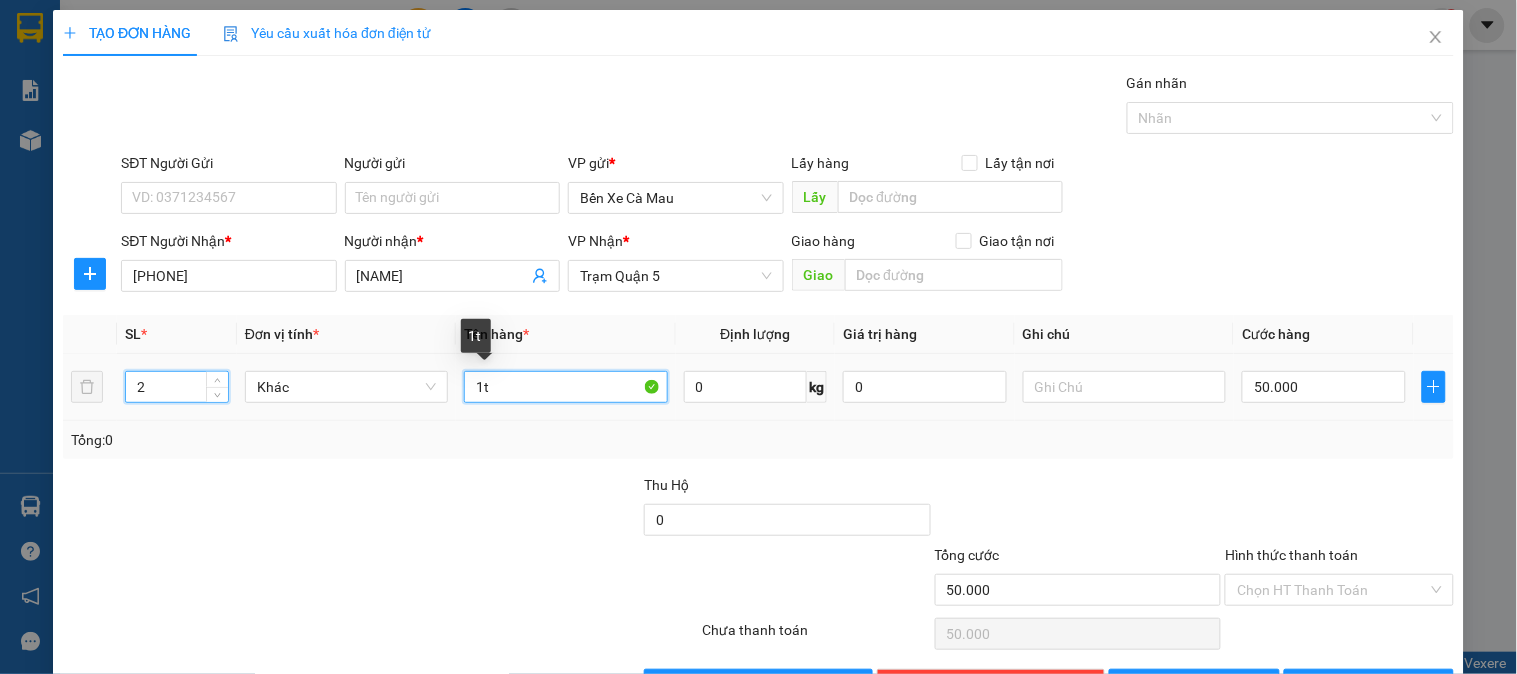 click on "1t" at bounding box center [565, 387] 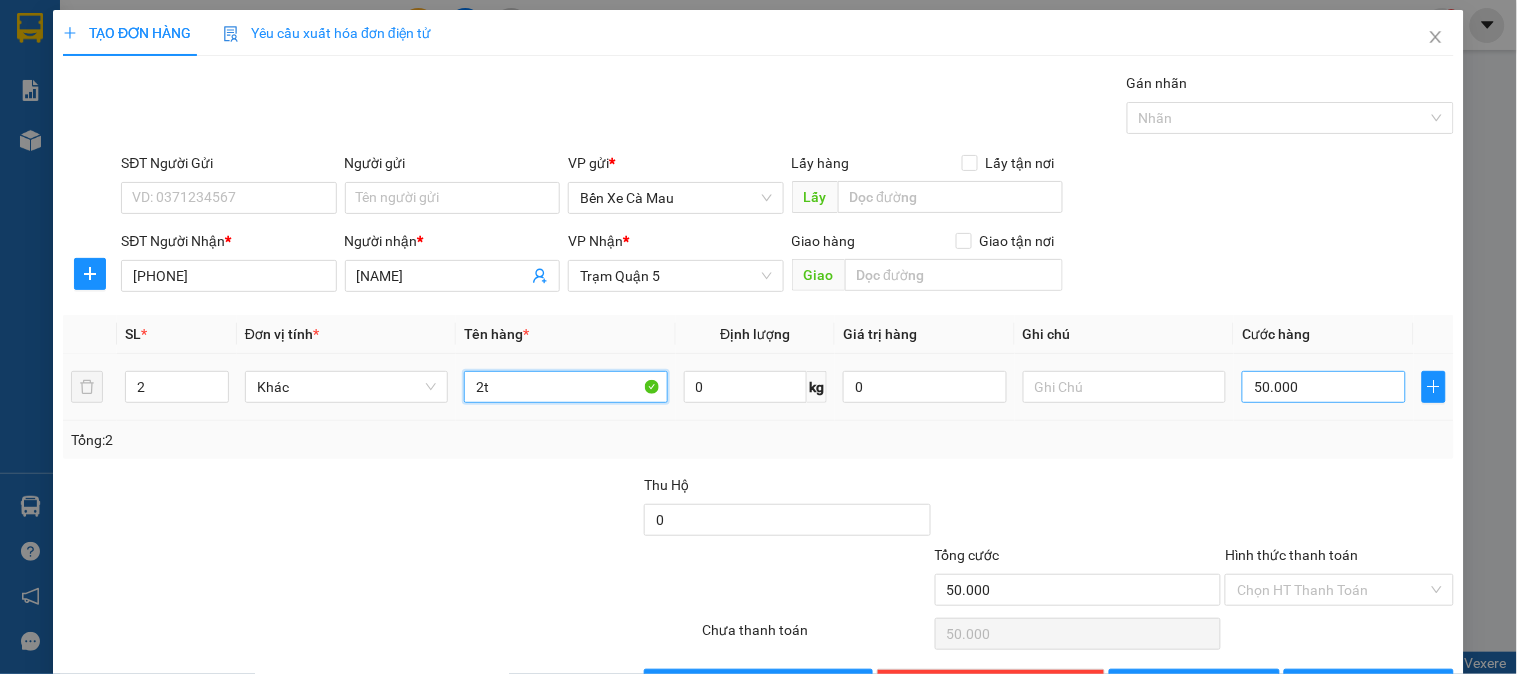 type on "2t" 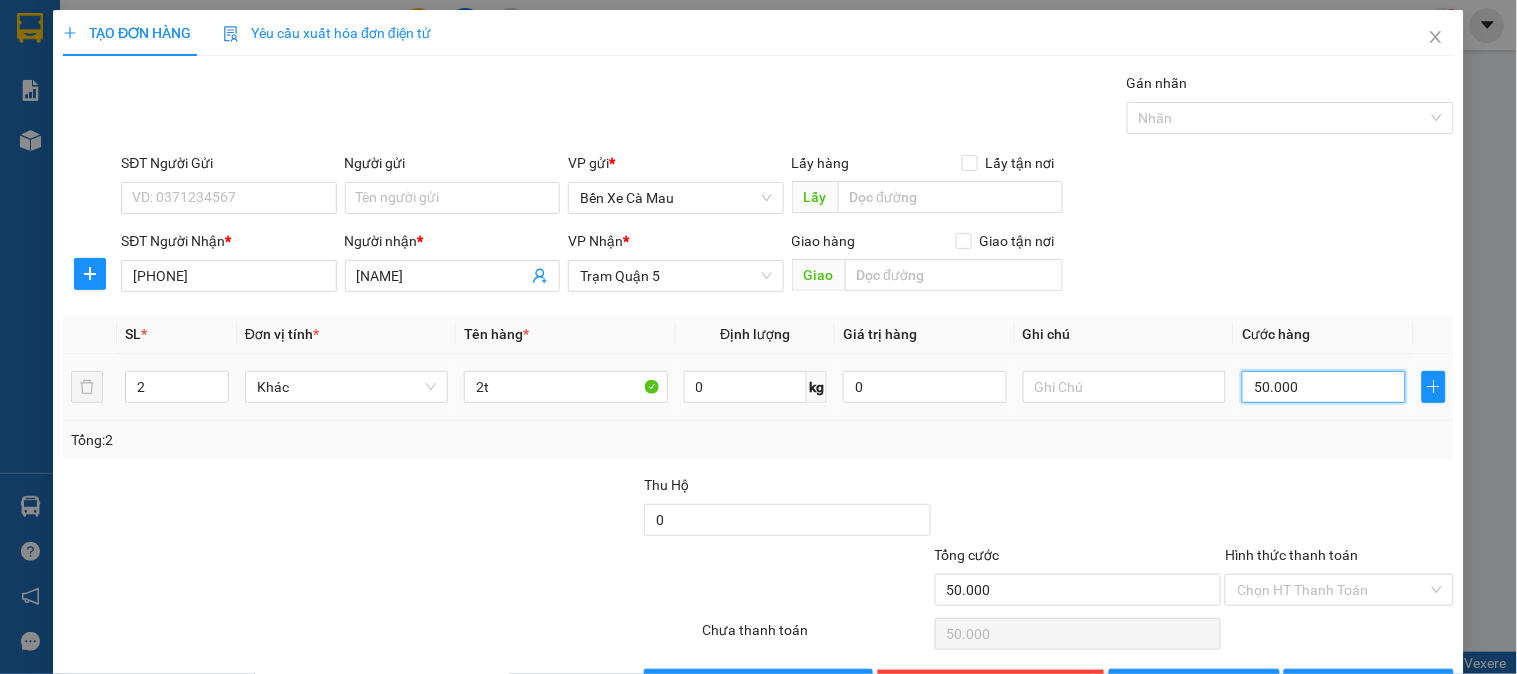 click on "50.000" at bounding box center (1324, 387) 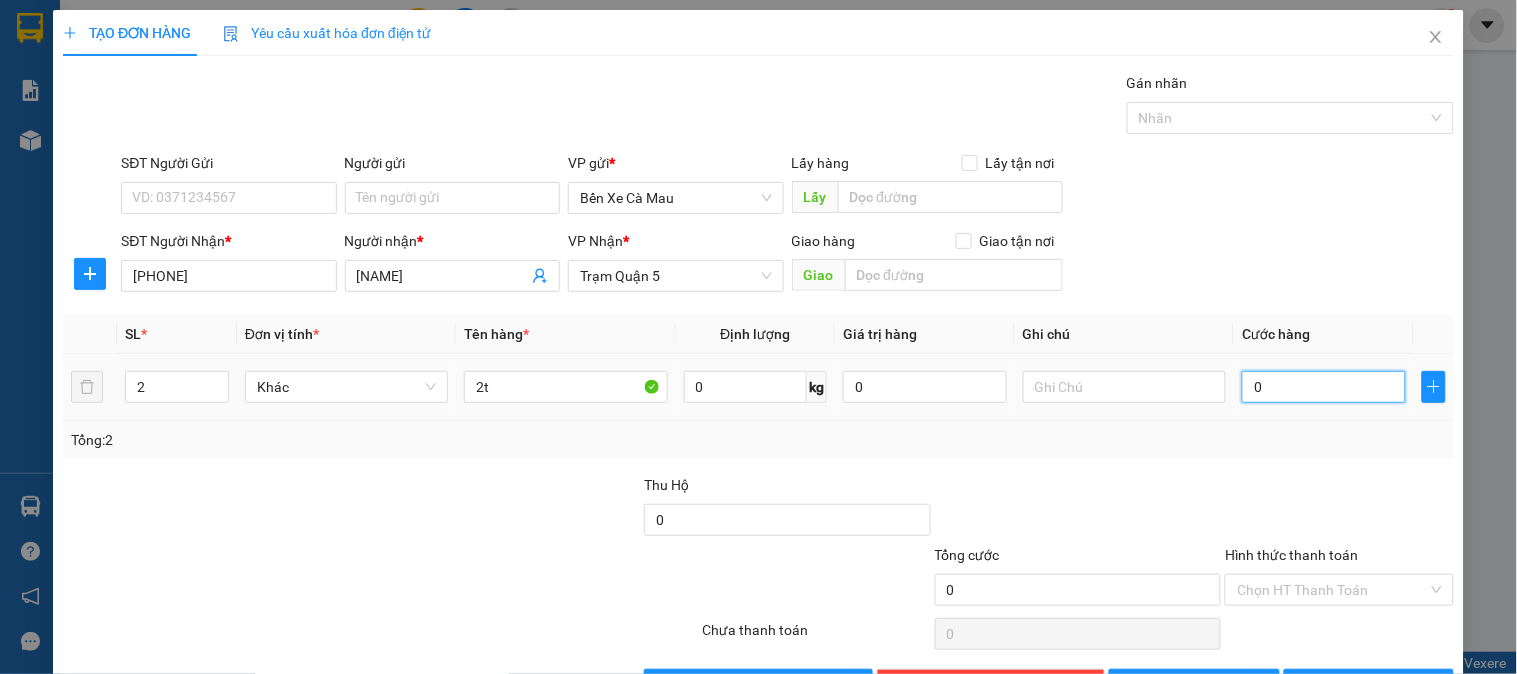 type on "8" 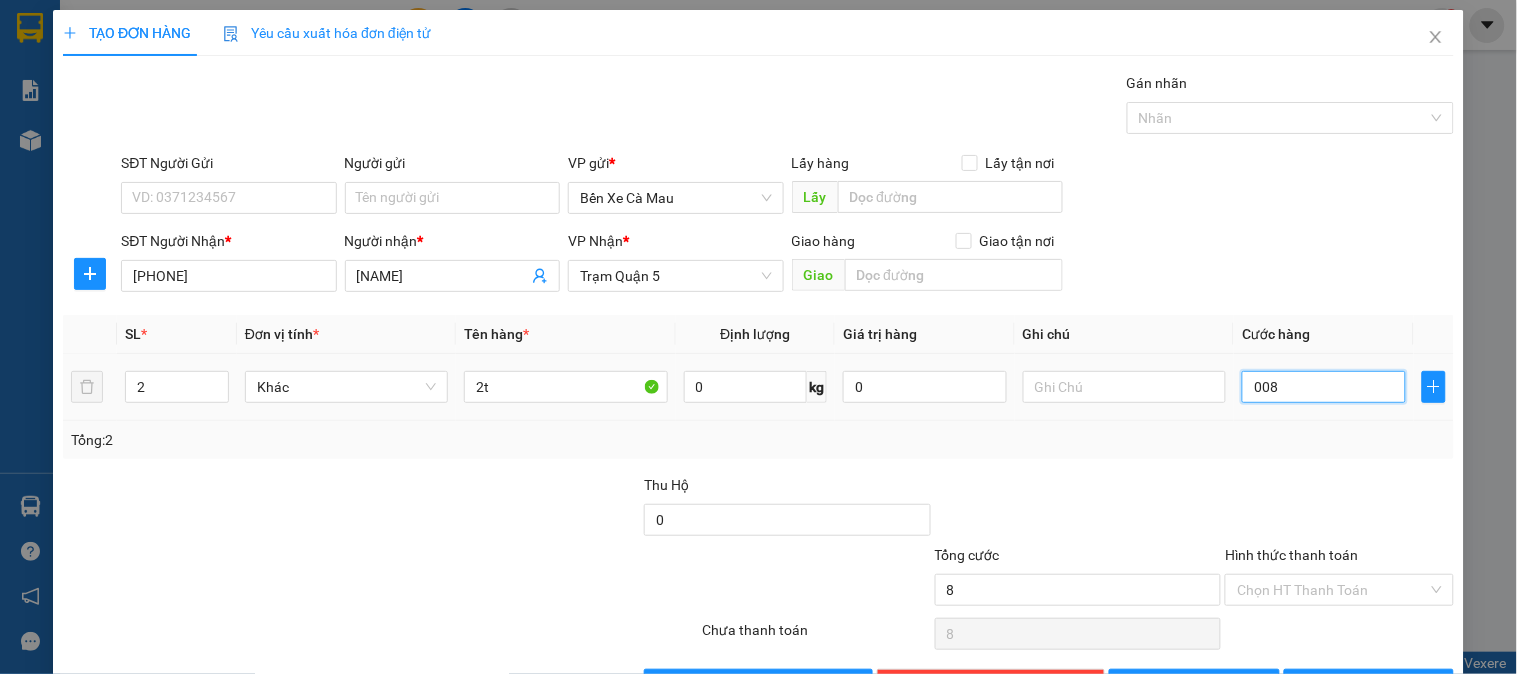 type on "80" 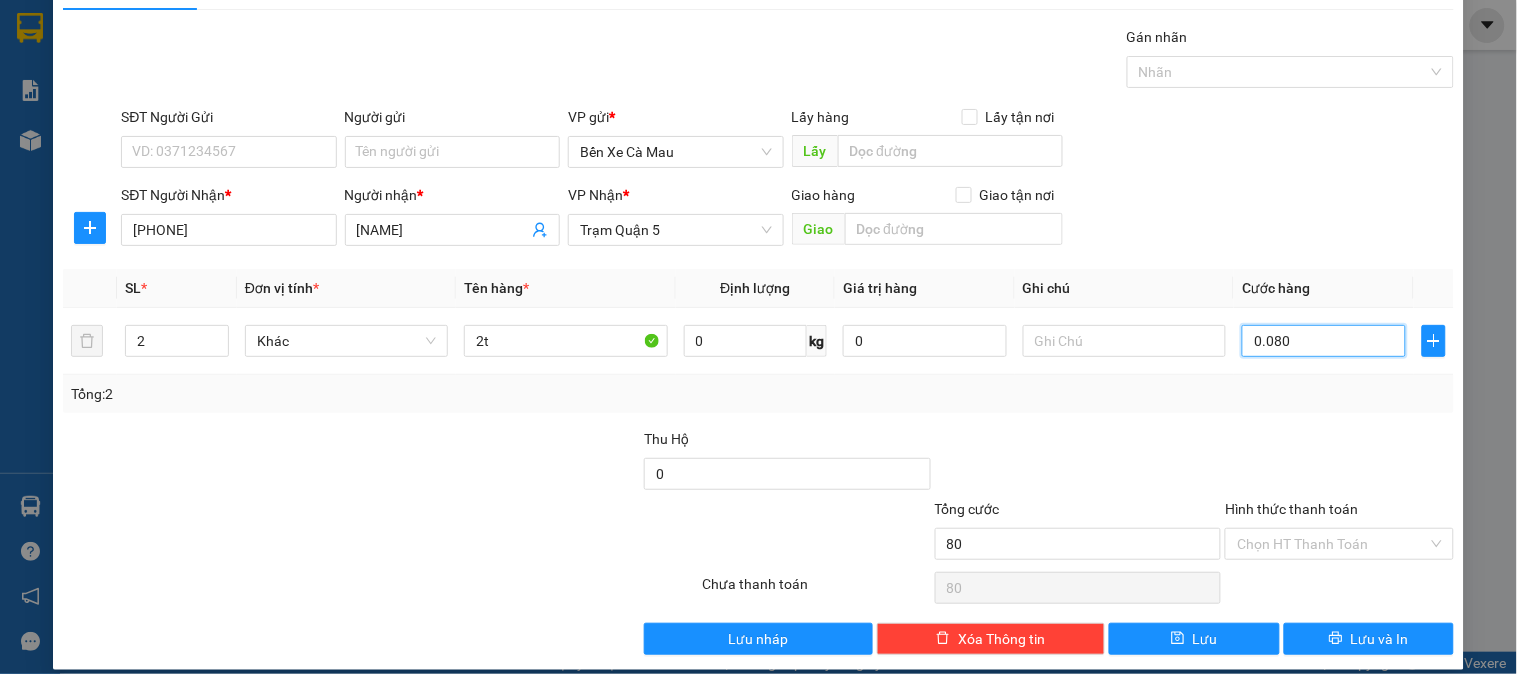 scroll, scrollTop: 65, scrollLeft: 0, axis: vertical 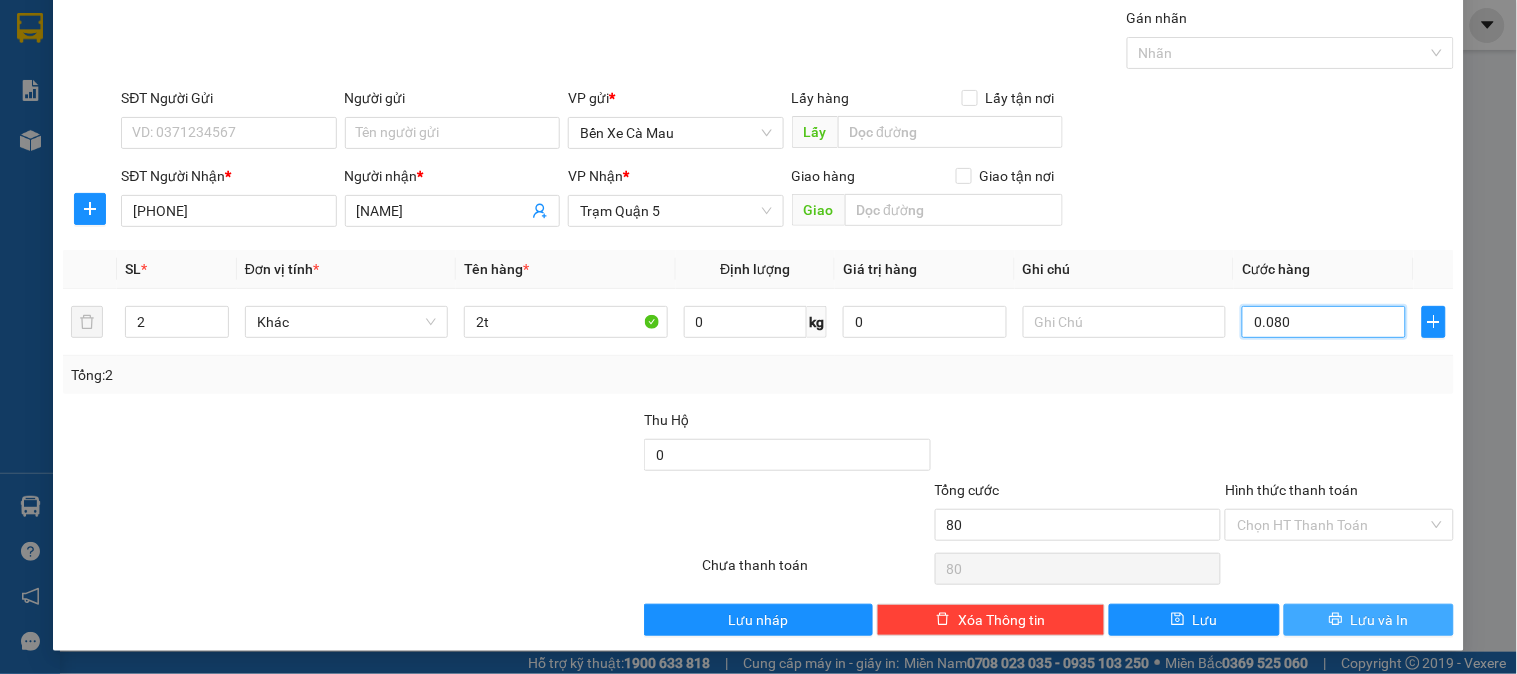 type on "0.080" 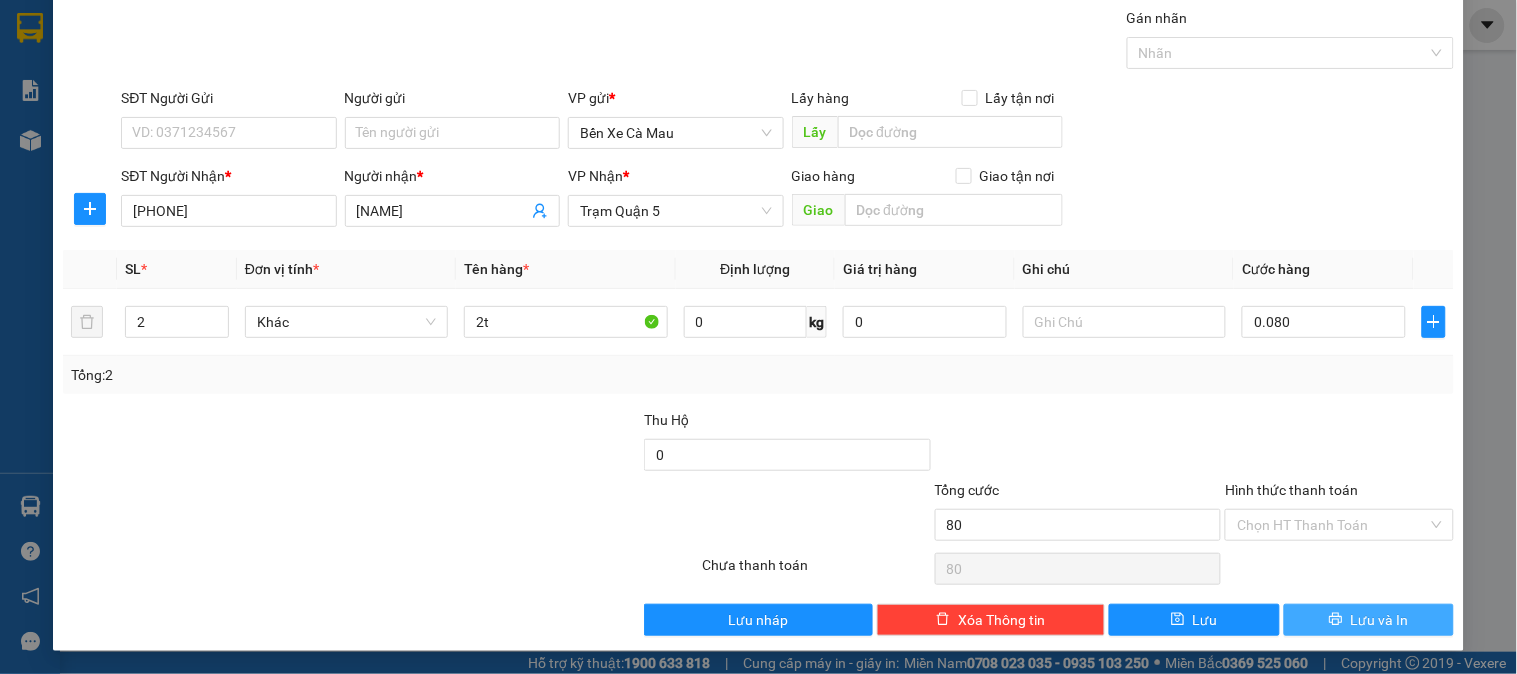type on "80.000" 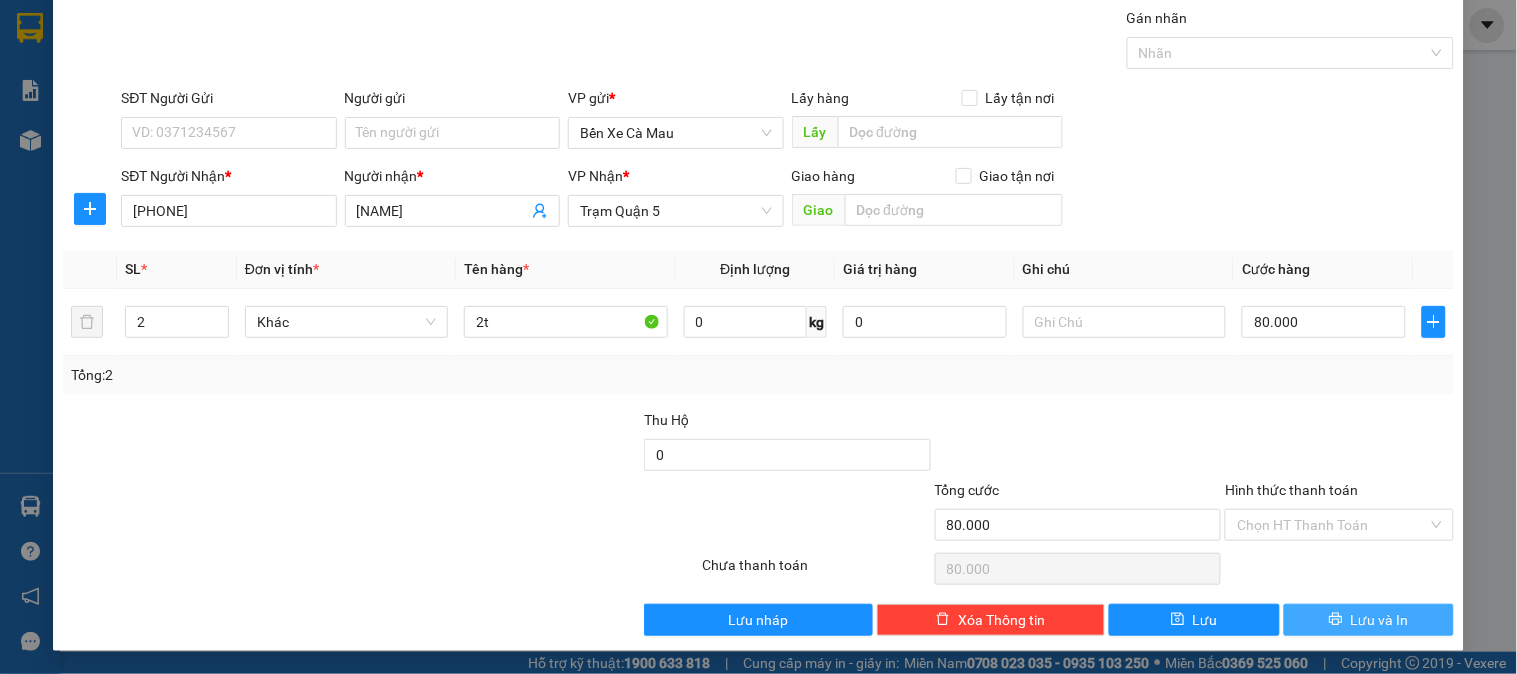 click on "Lưu và In" at bounding box center (1369, 620) 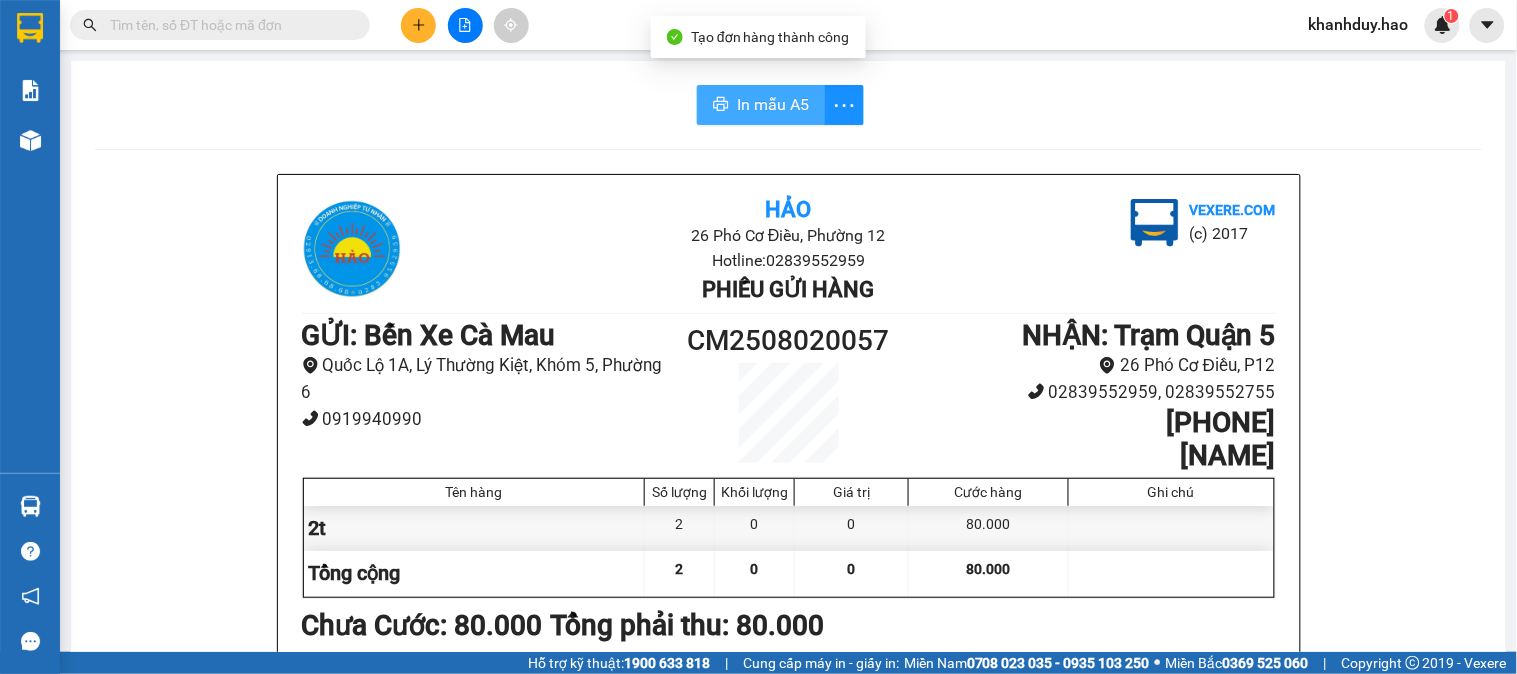 click on "In mẫu A5" at bounding box center [773, 104] 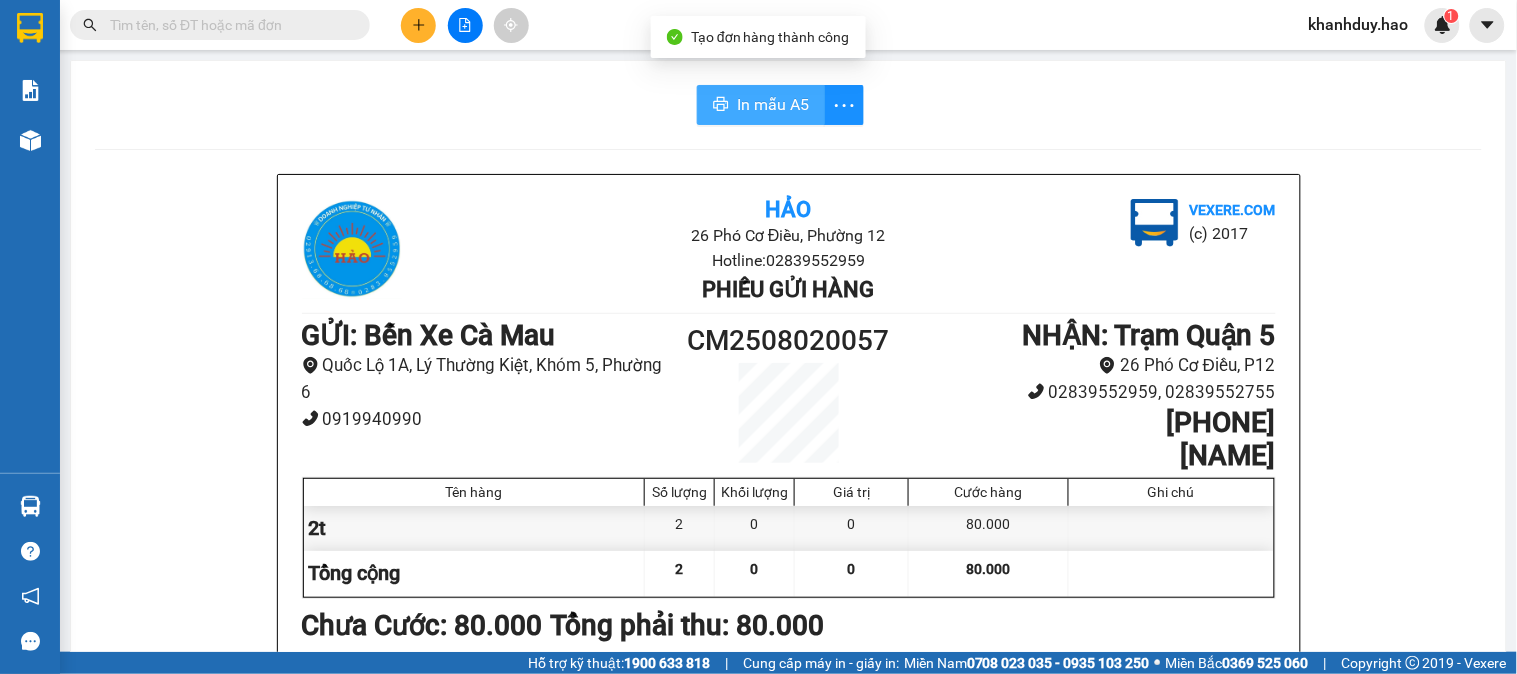scroll, scrollTop: 0, scrollLeft: 0, axis: both 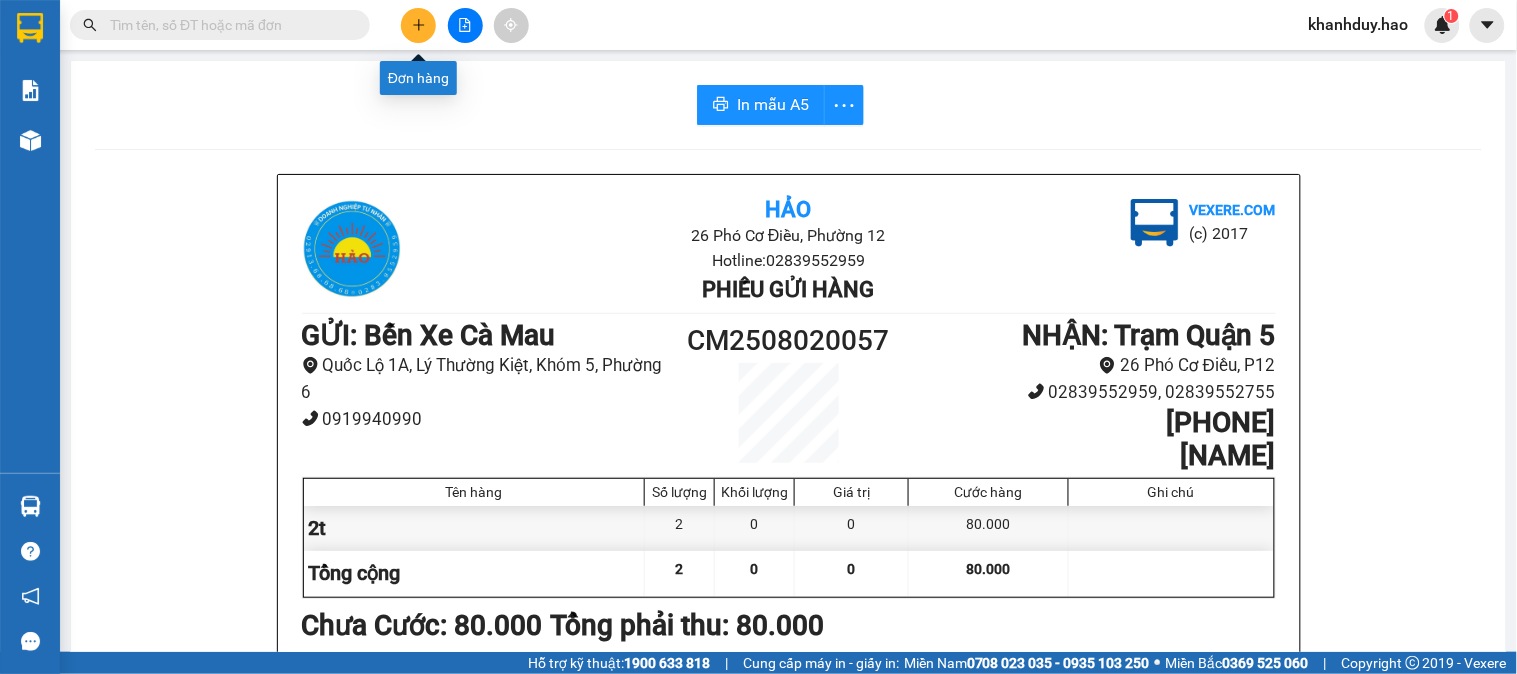 click 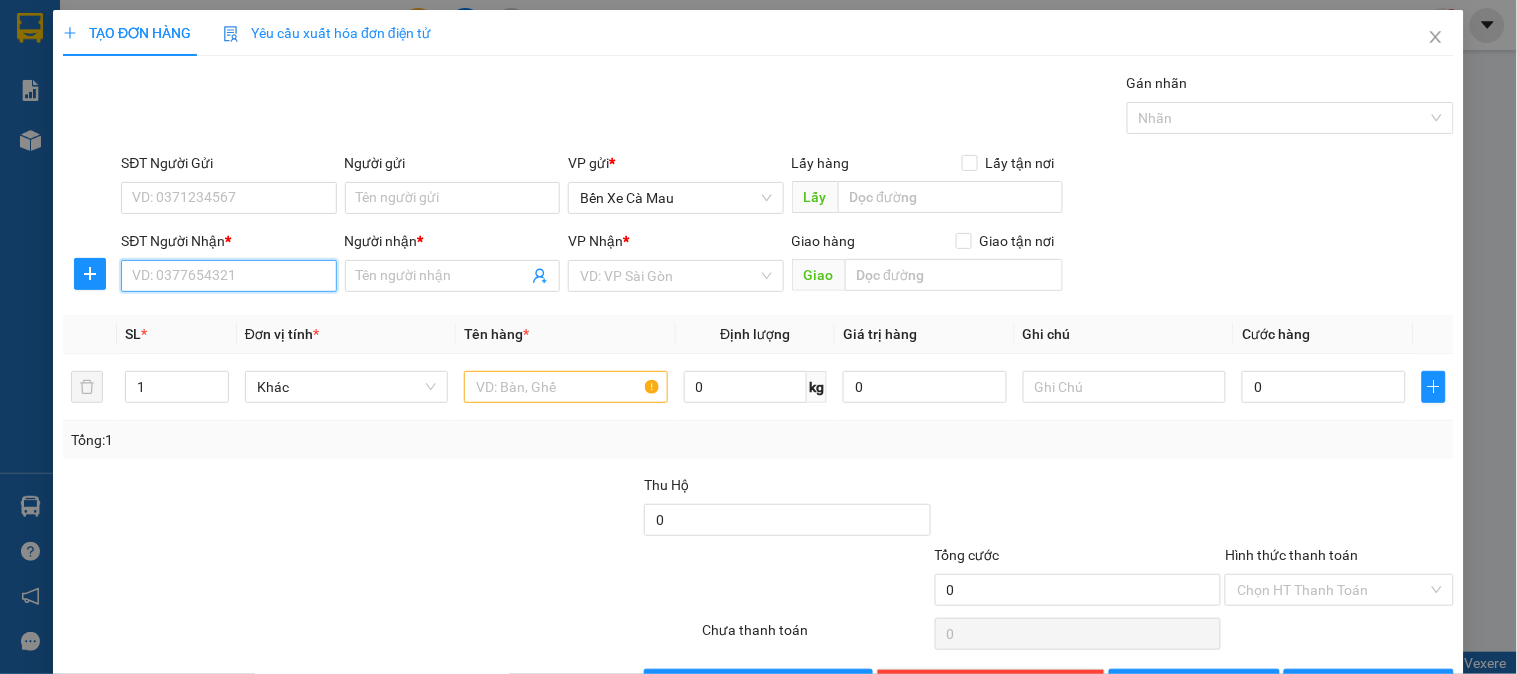 click on "SĐT Người Nhận  *" at bounding box center (228, 276) 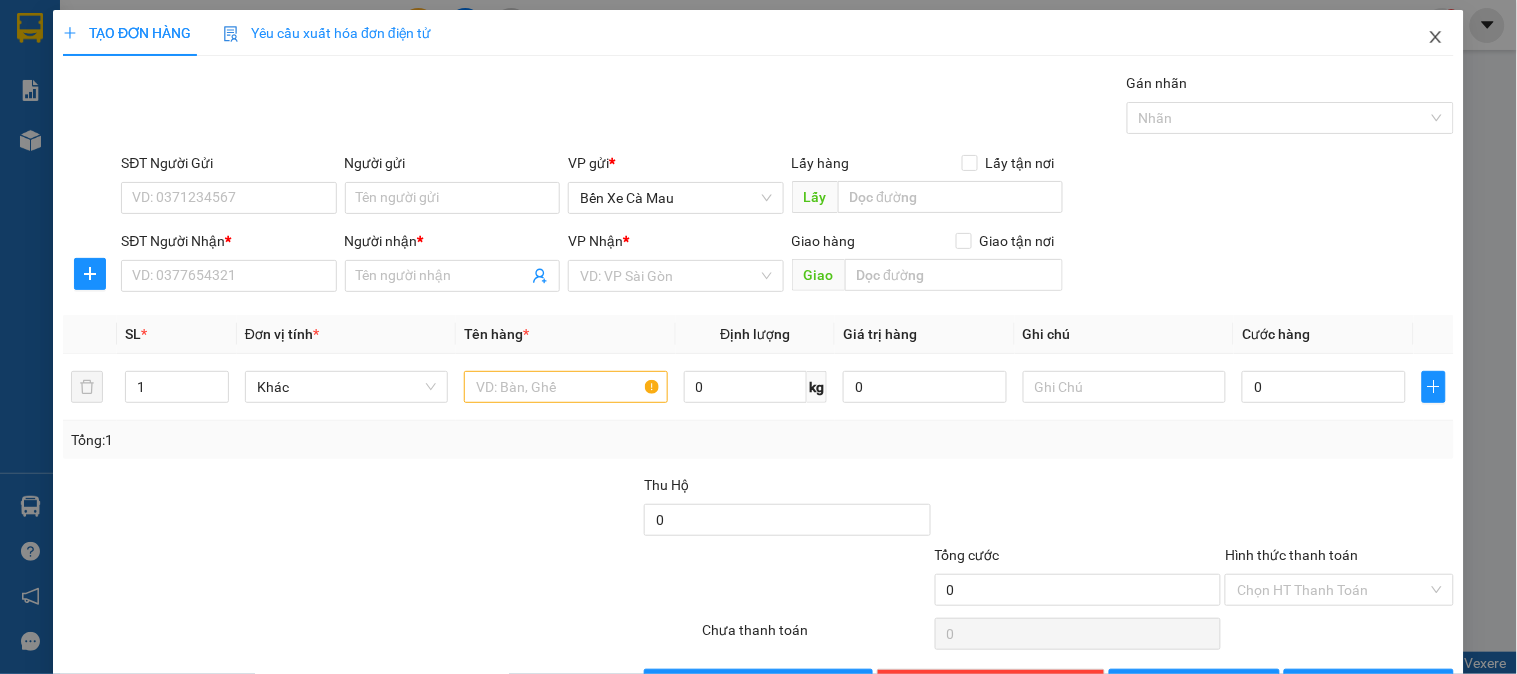 click 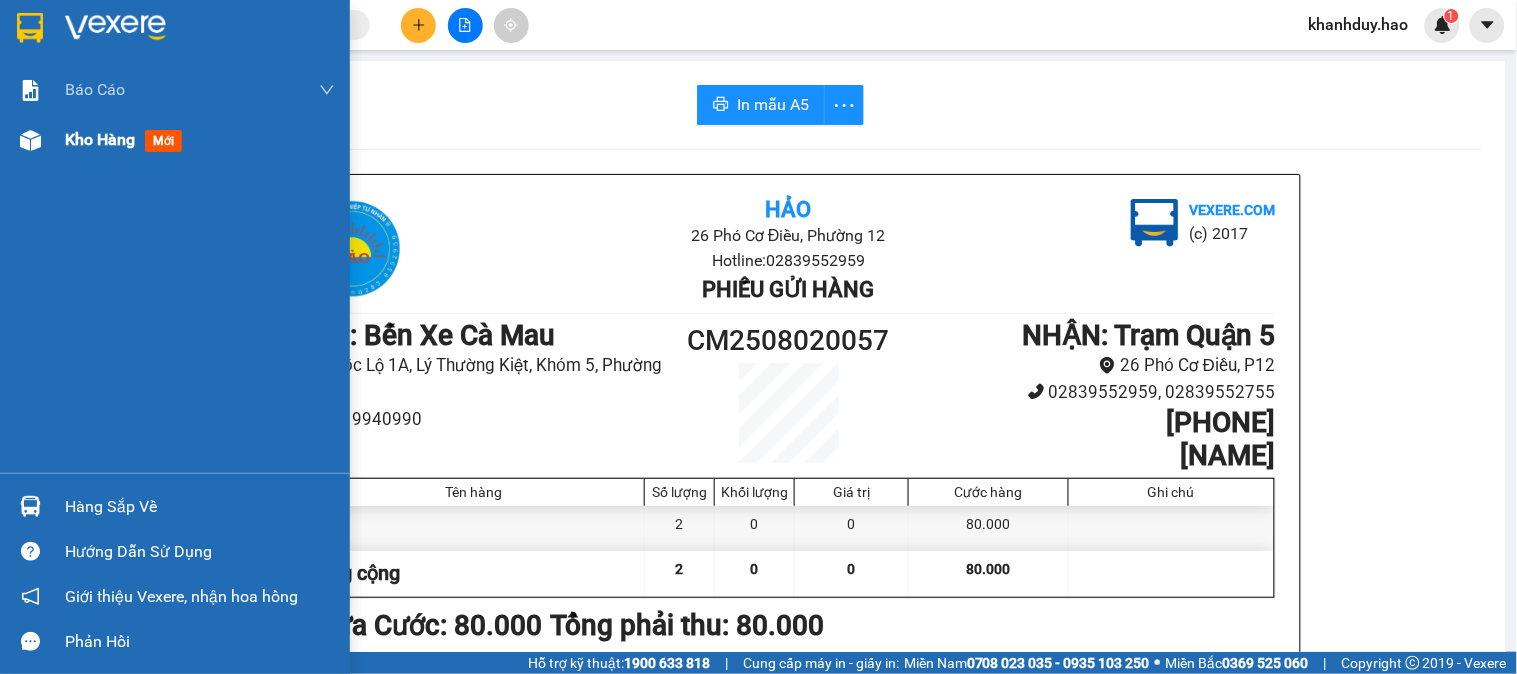 click on "mới" at bounding box center [163, 141] 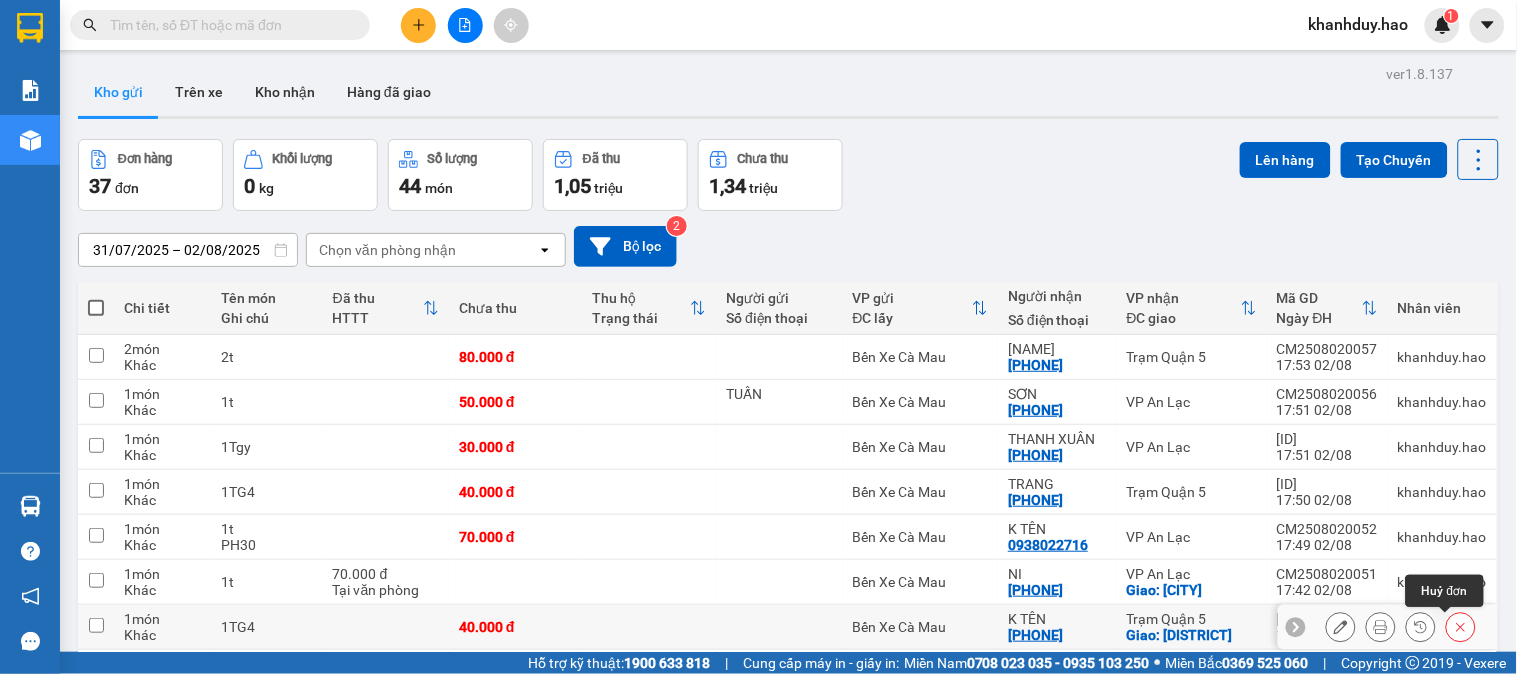 click 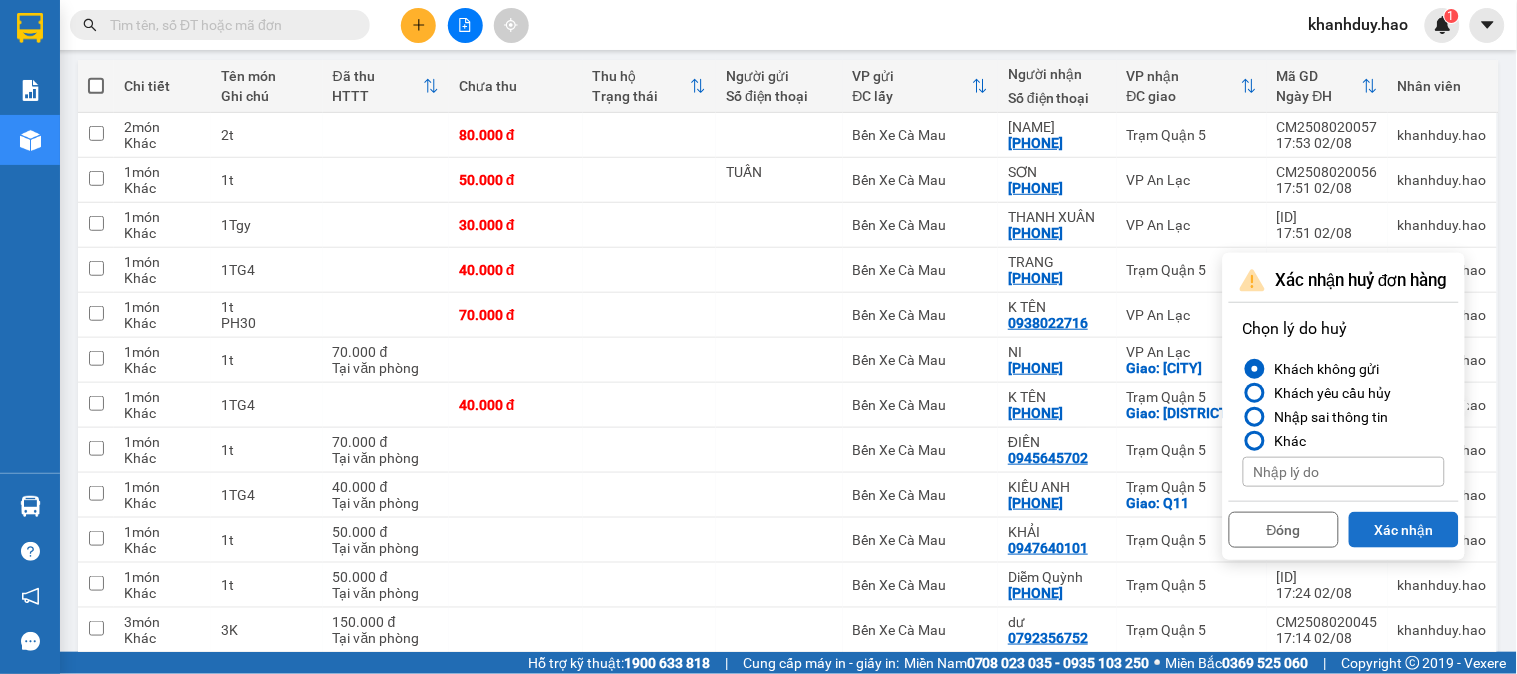 click on "Xác nhận" at bounding box center [1404, 530] 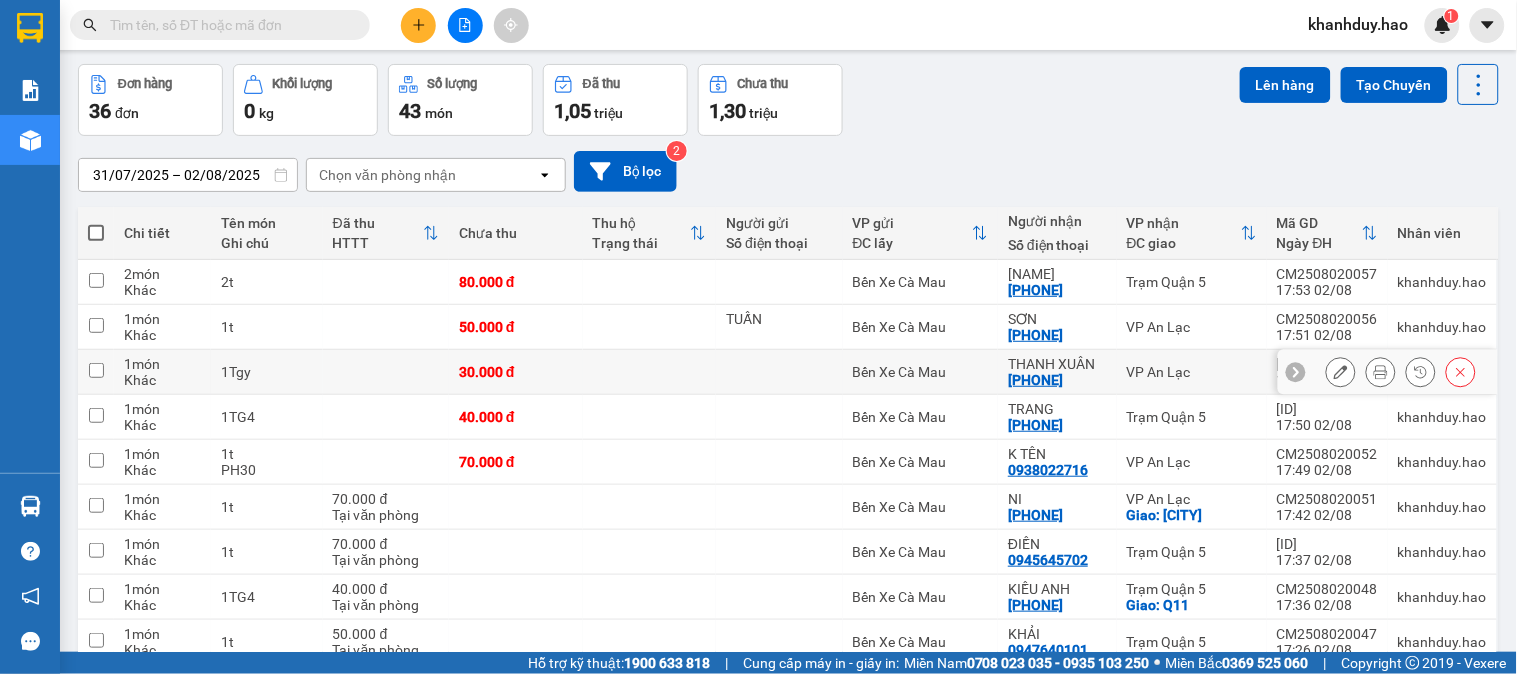 scroll, scrollTop: 0, scrollLeft: 0, axis: both 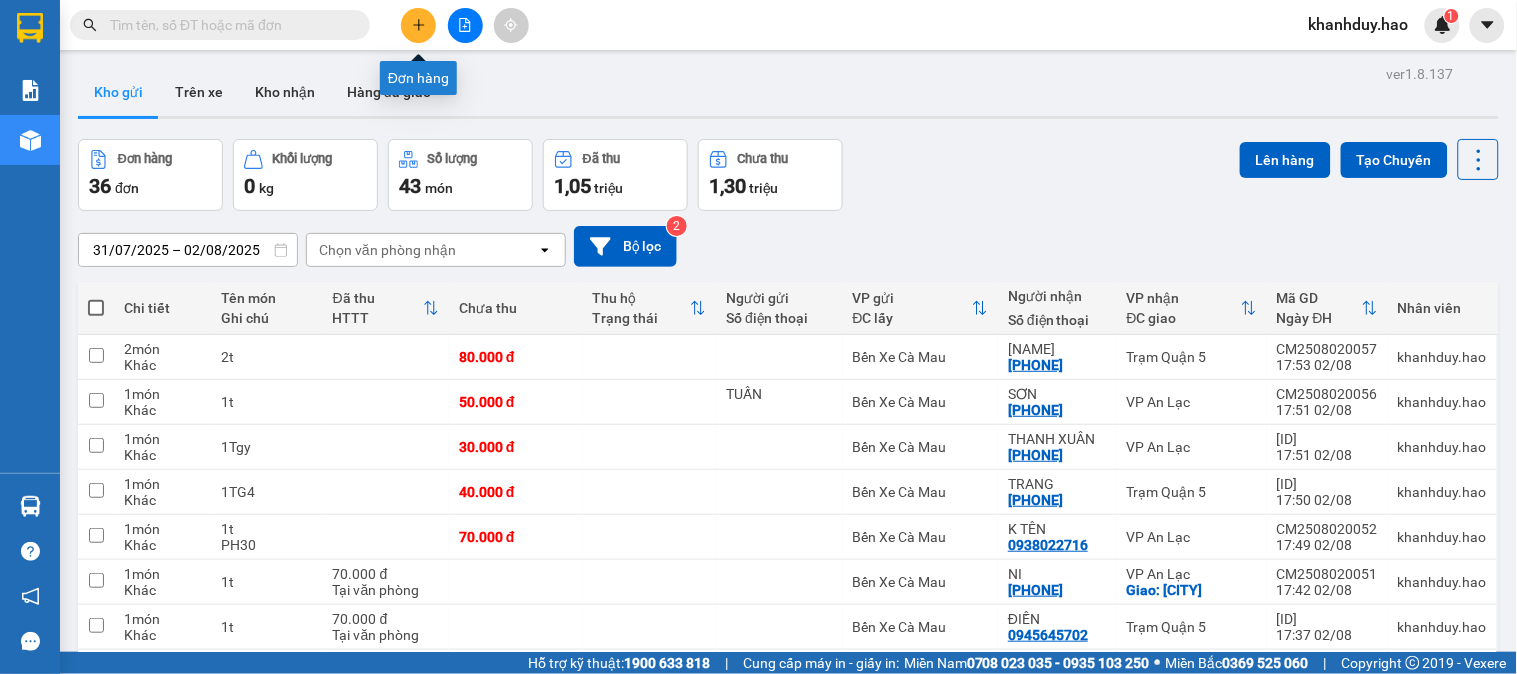 click 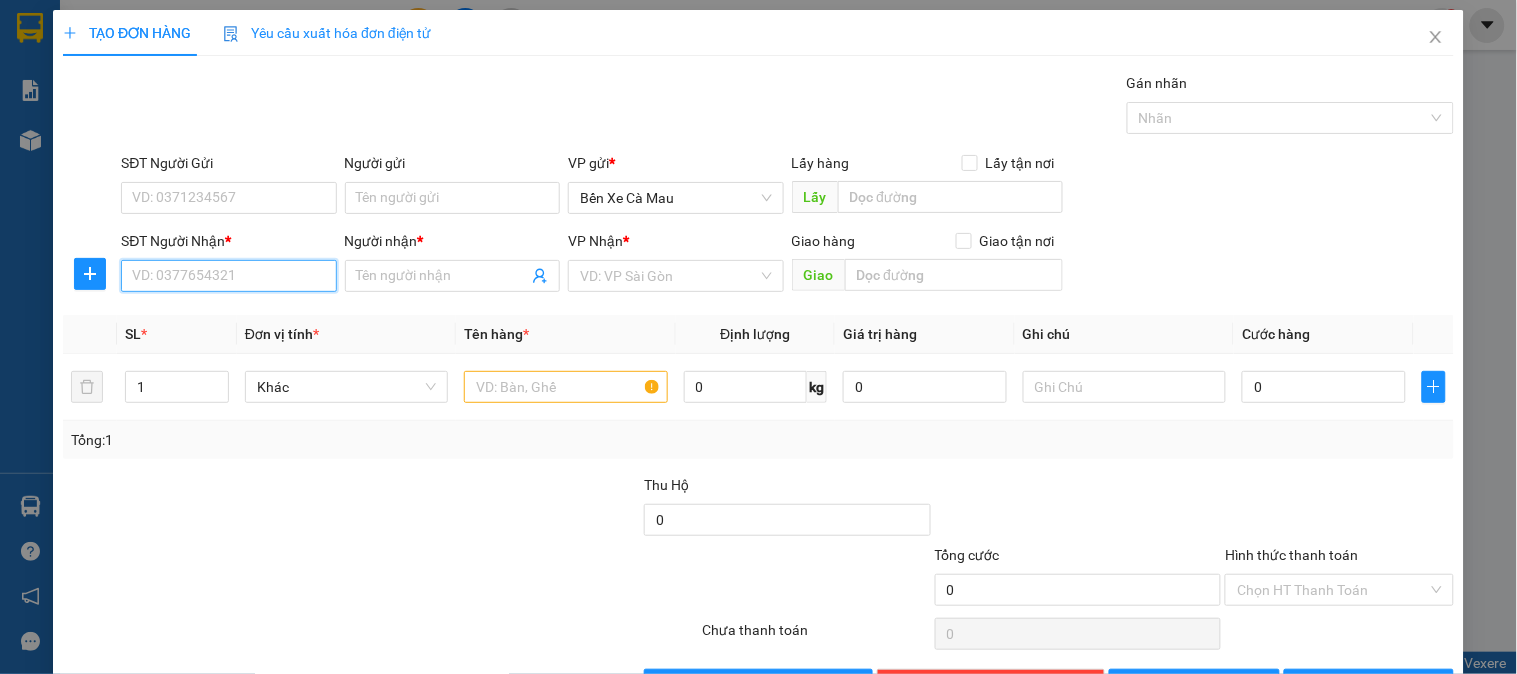 click on "SĐT Người Nhận  *" at bounding box center (228, 276) 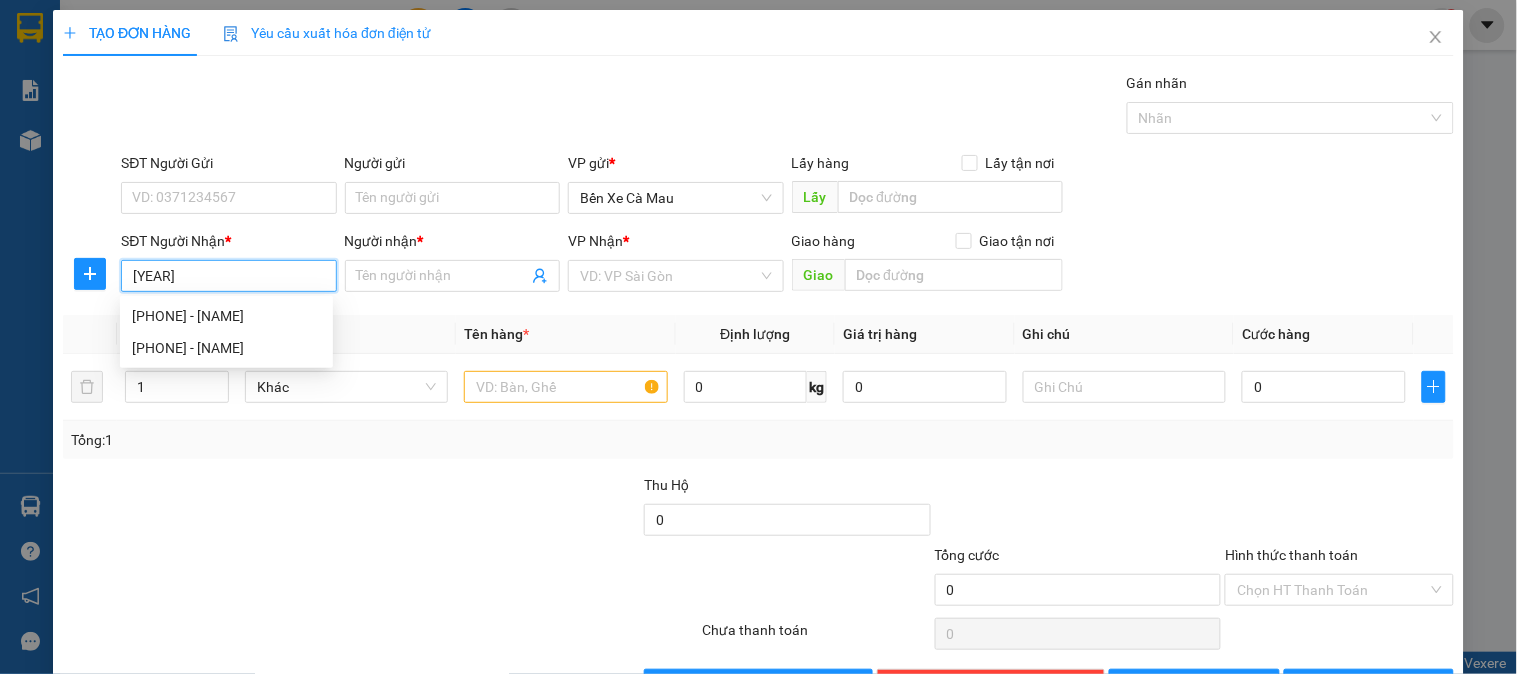 click on "0826841215 - Nam" at bounding box center [226, 316] 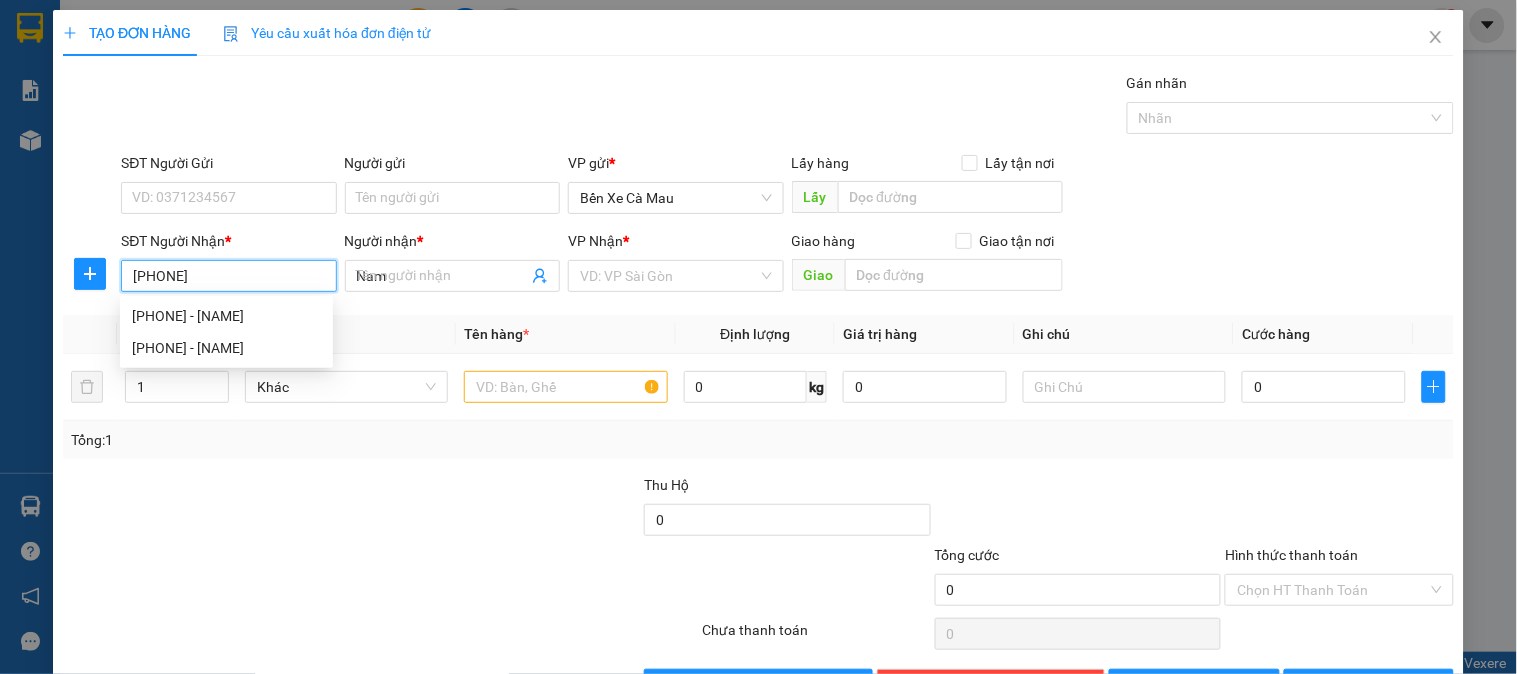 type on "70.000" 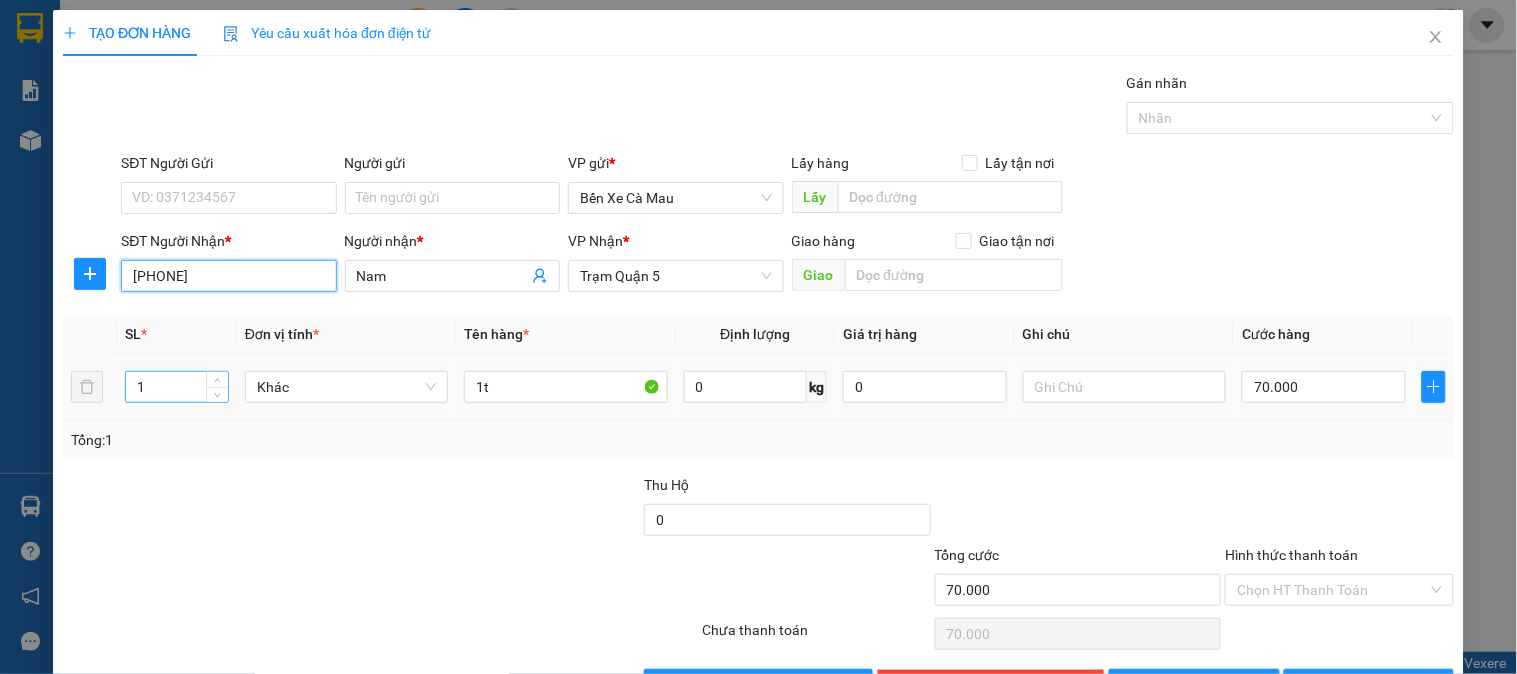 type on "[PHONE]" 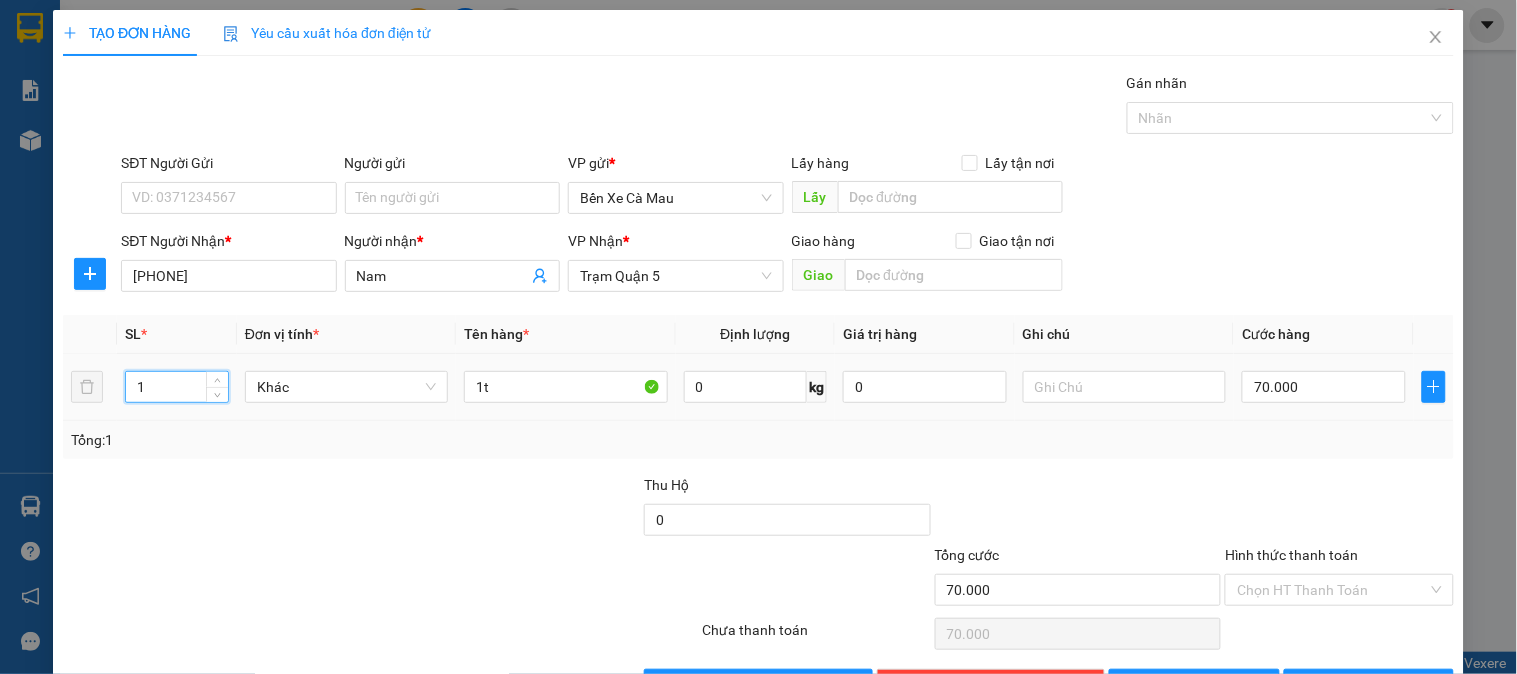 click on "1" at bounding box center [177, 387] 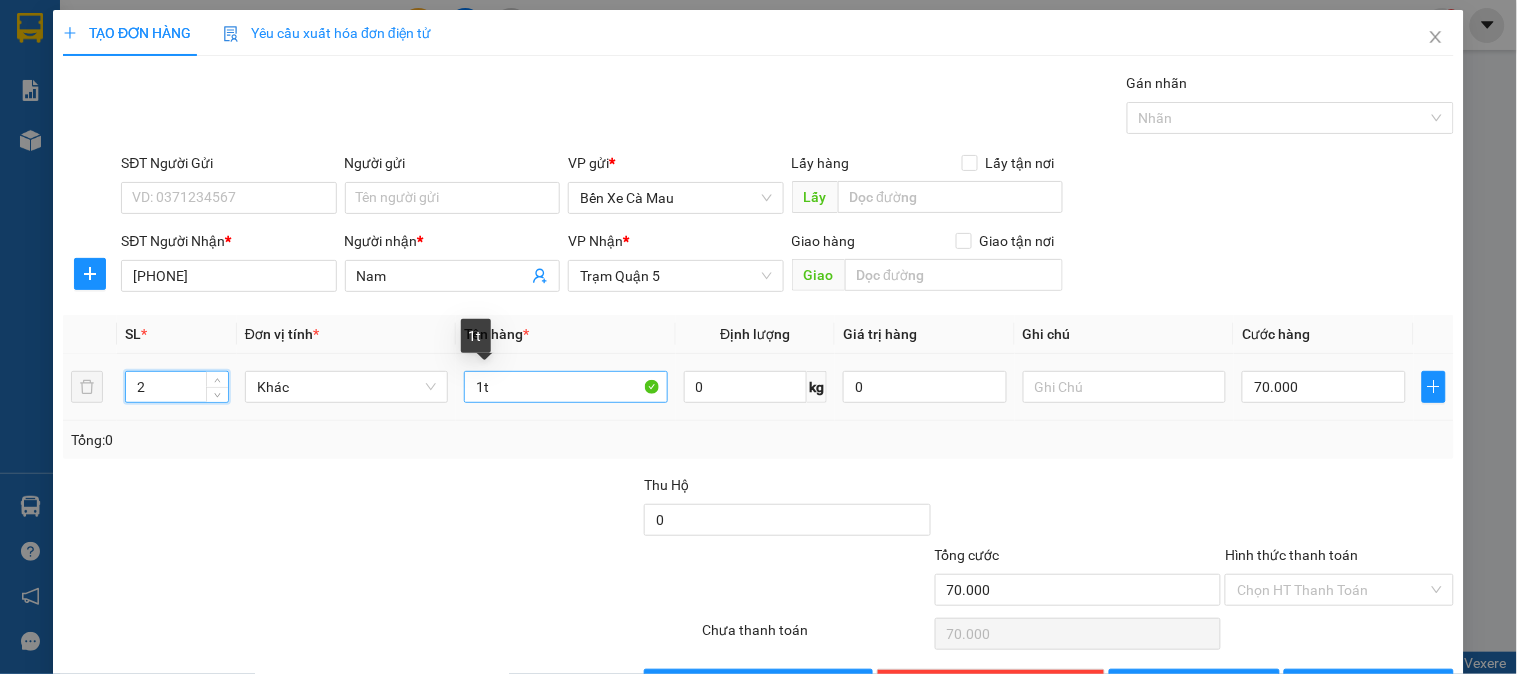 type on "2" 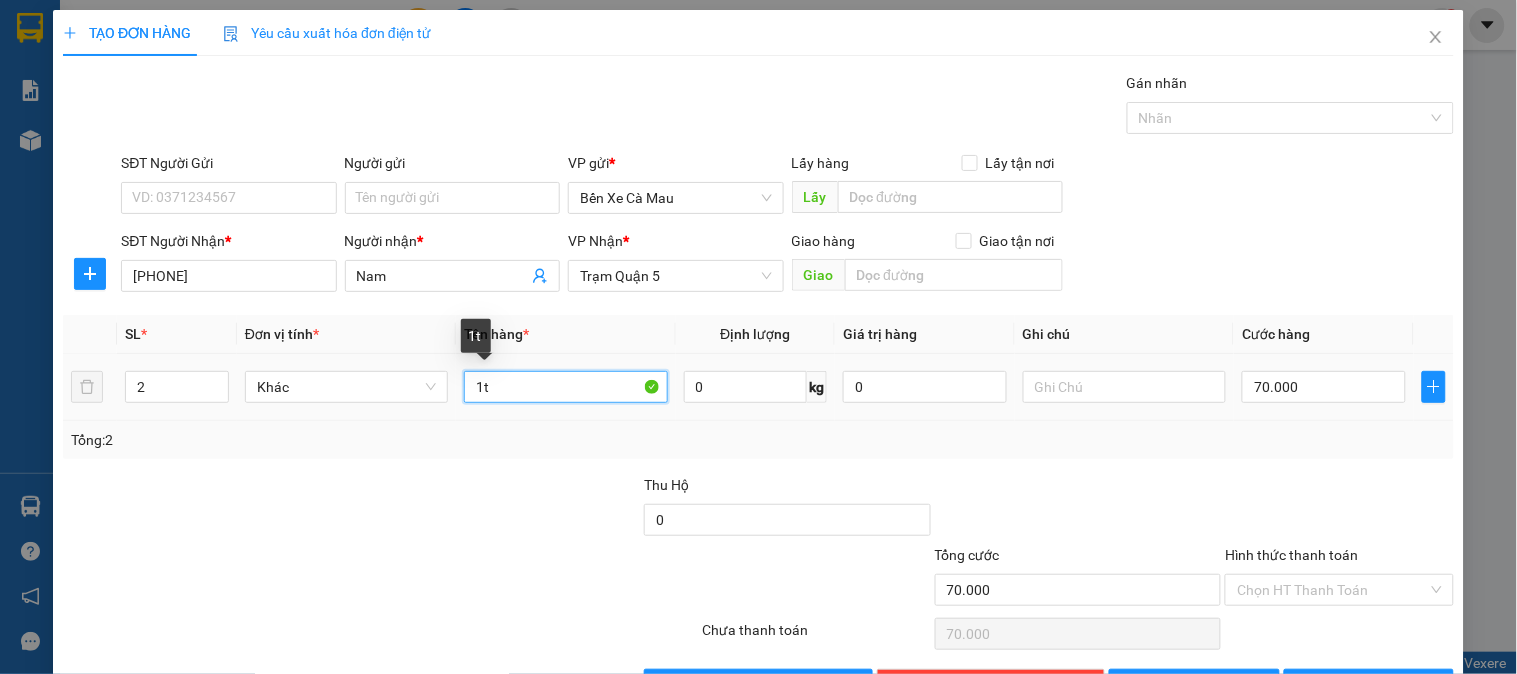 click on "1t" at bounding box center [565, 387] 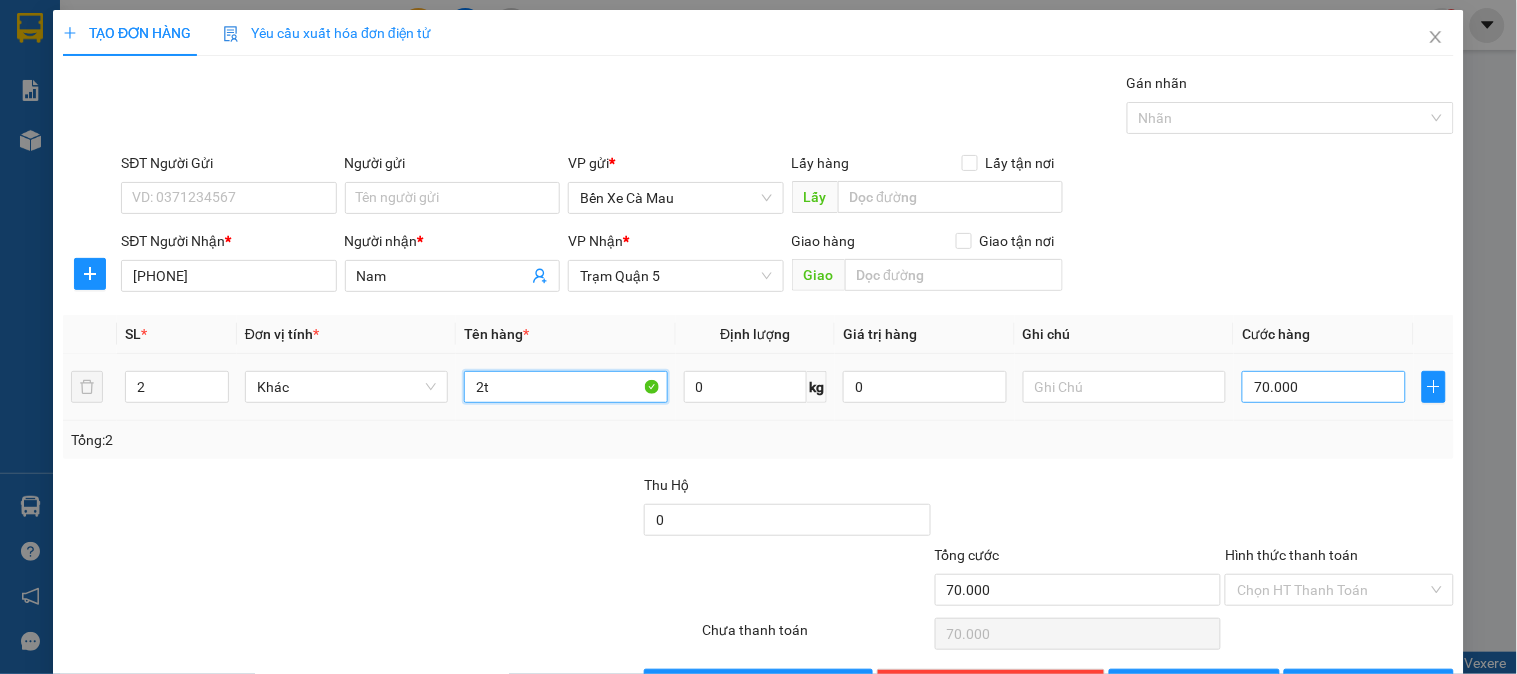 type on "2t" 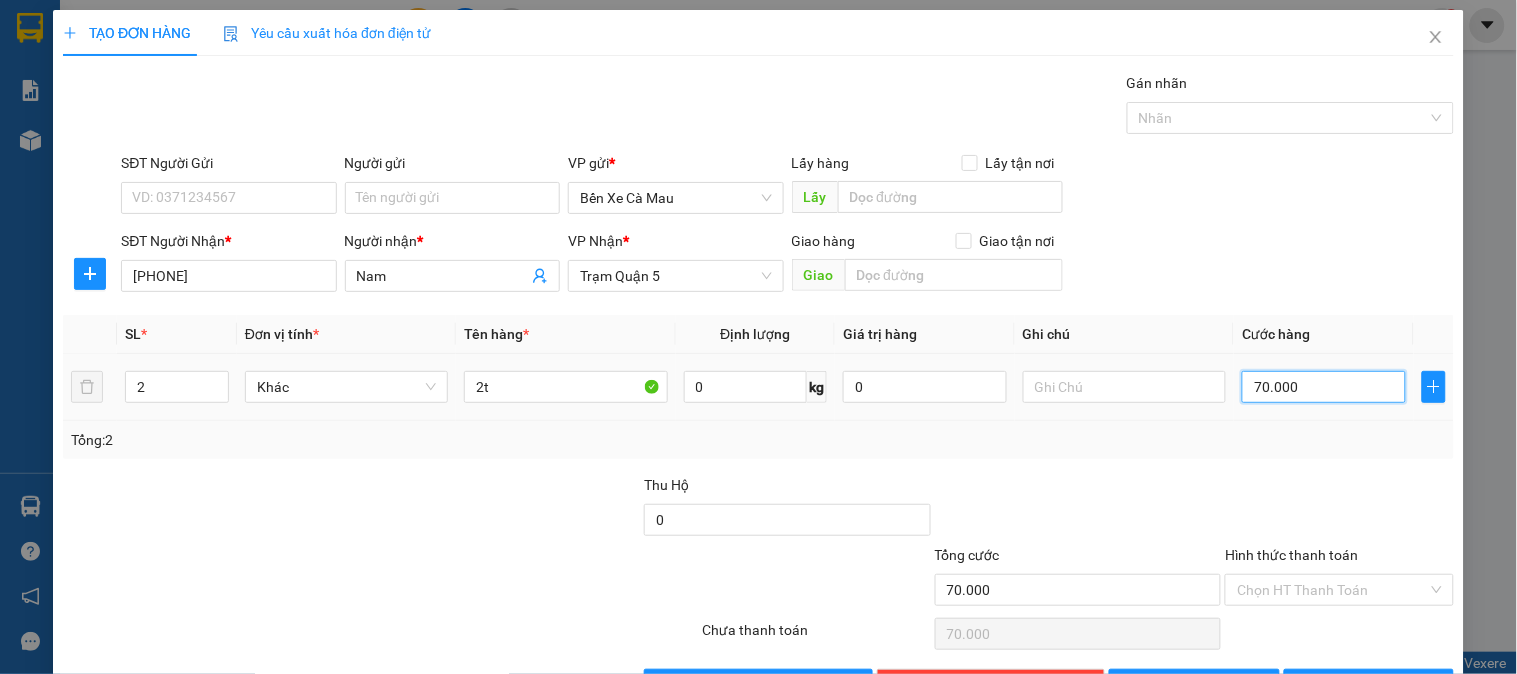click on "70.000" at bounding box center (1324, 387) 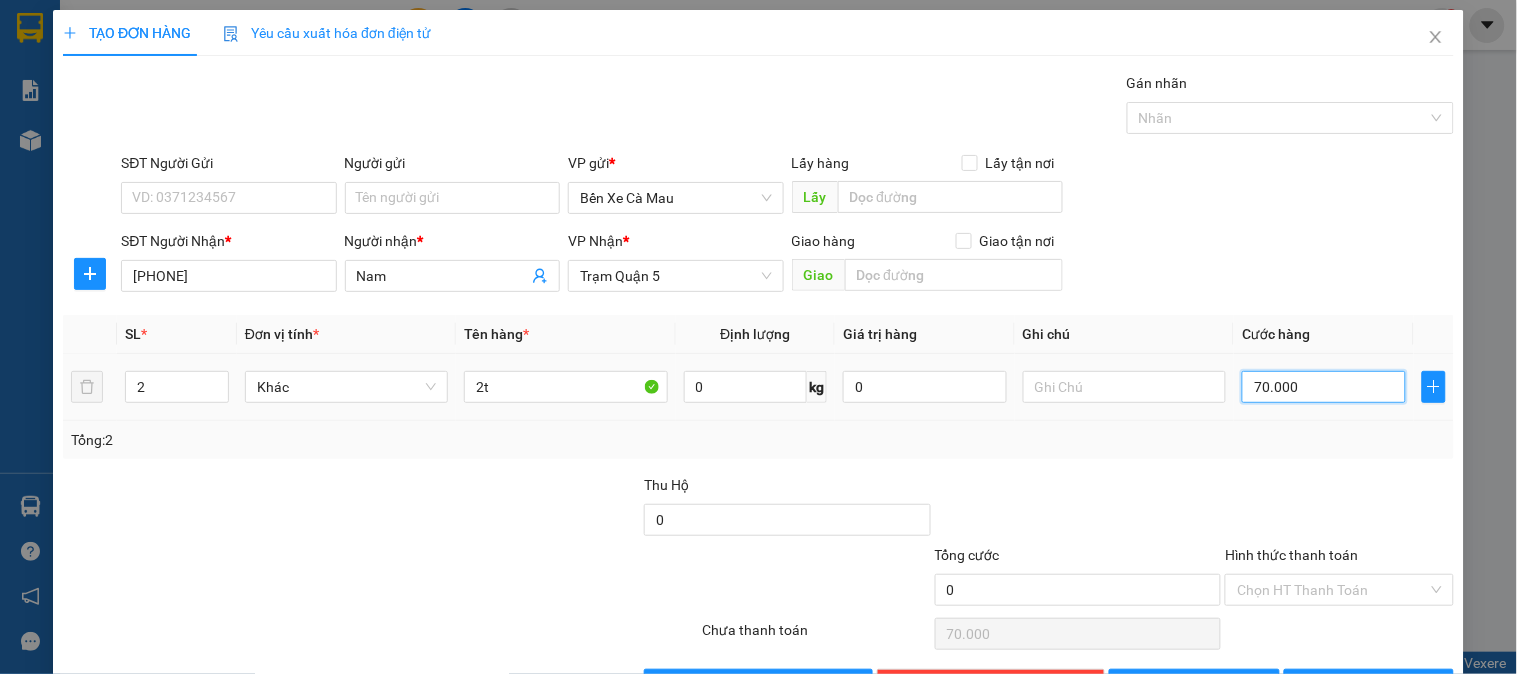 type on "0" 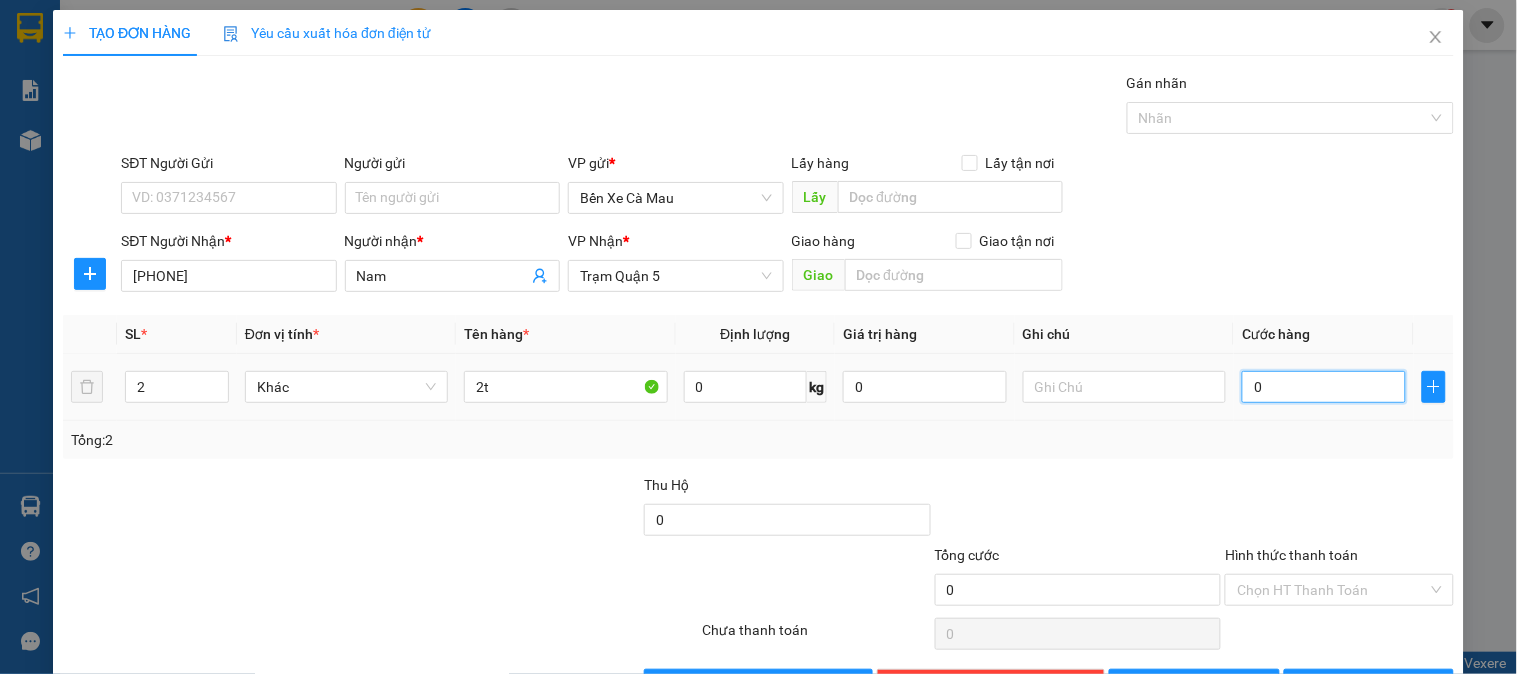 type on "001" 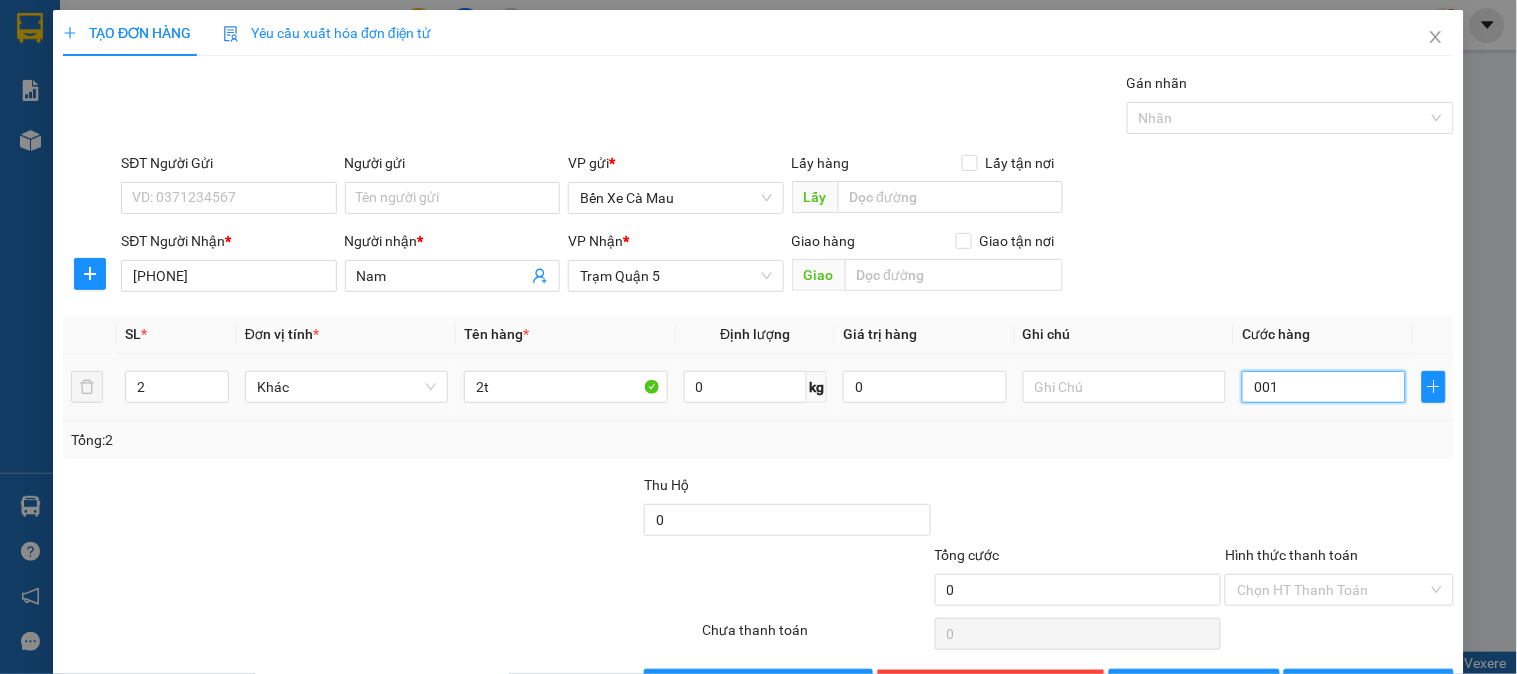 type on "1" 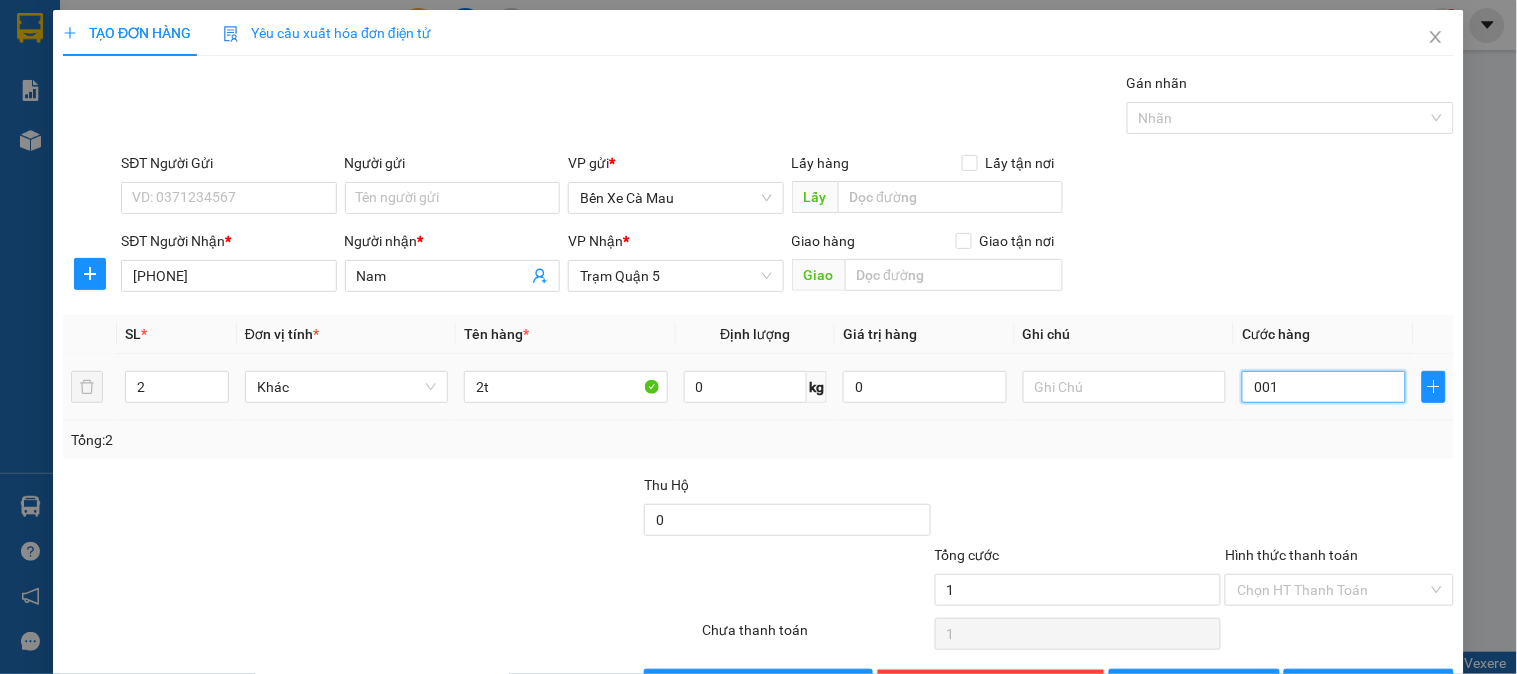 type on "10" 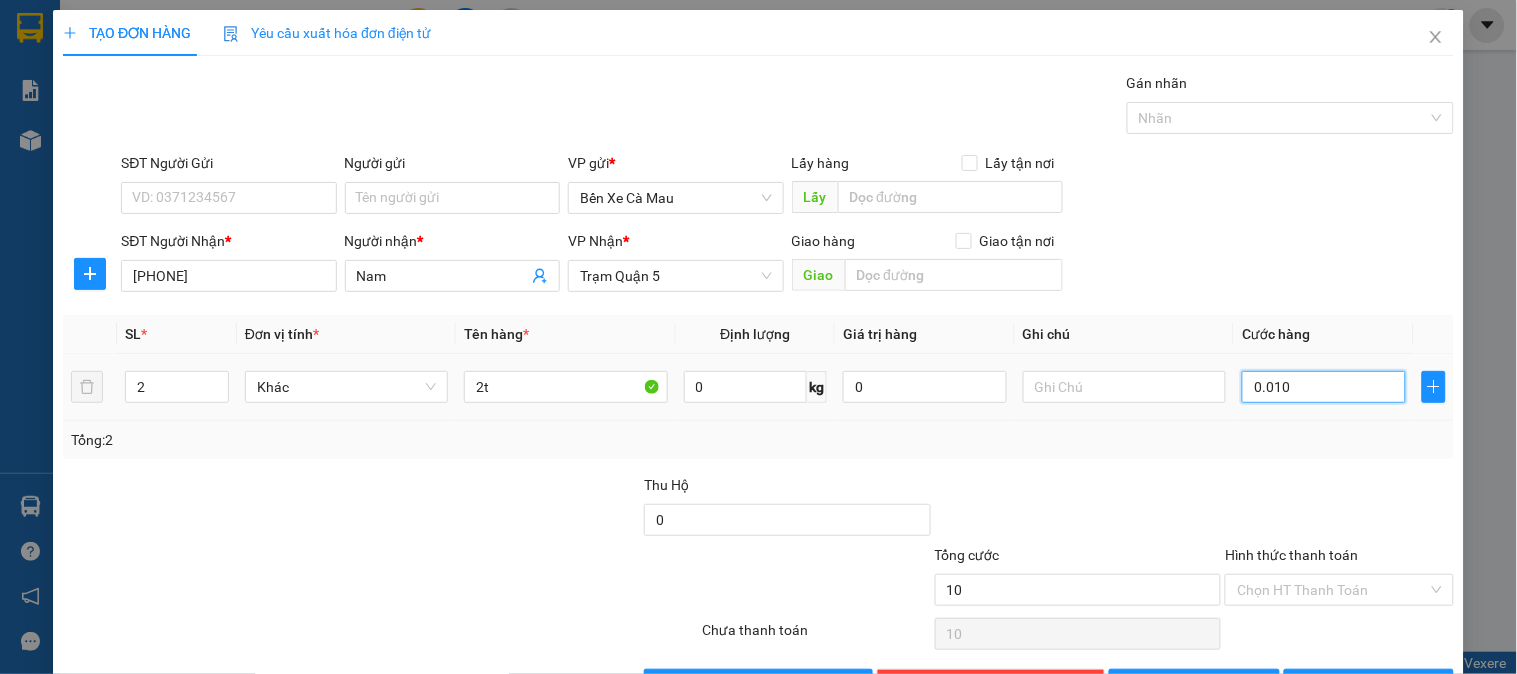 type on "100" 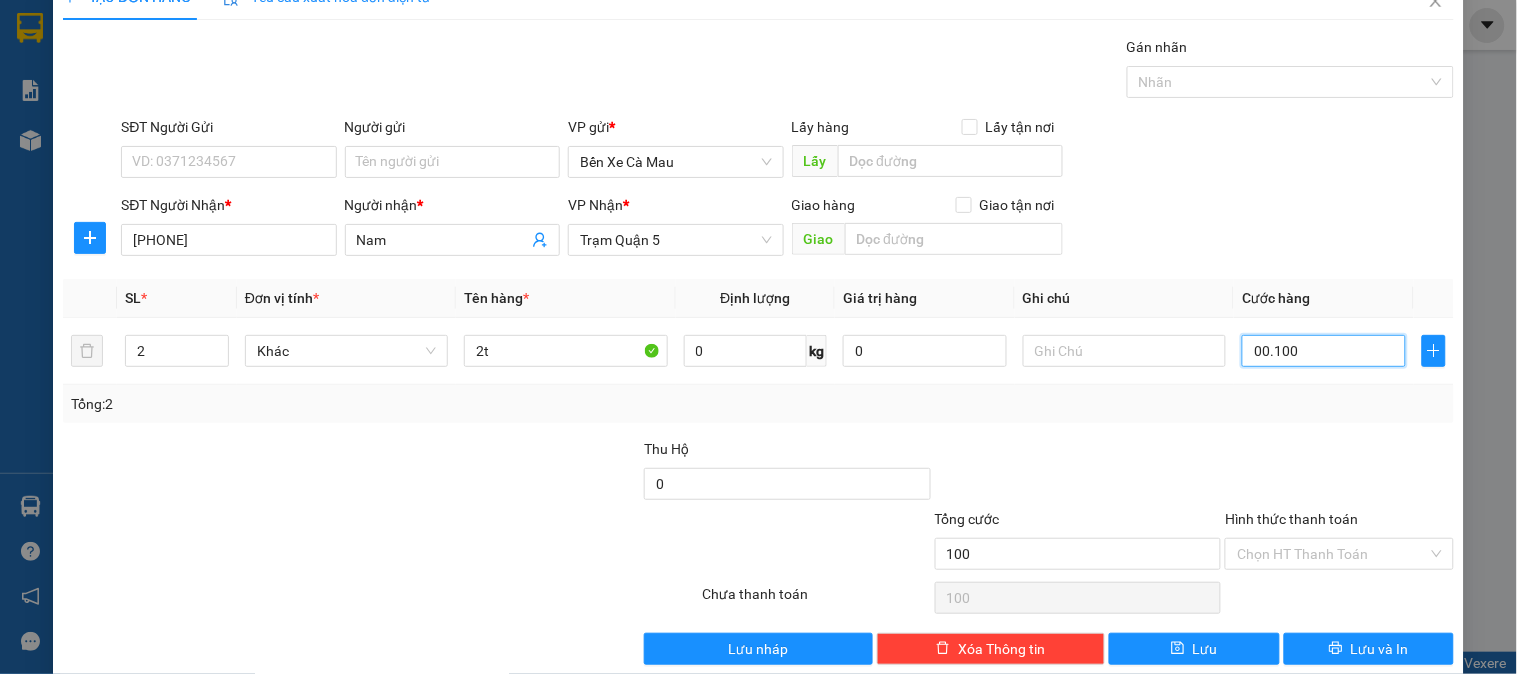 scroll, scrollTop: 65, scrollLeft: 0, axis: vertical 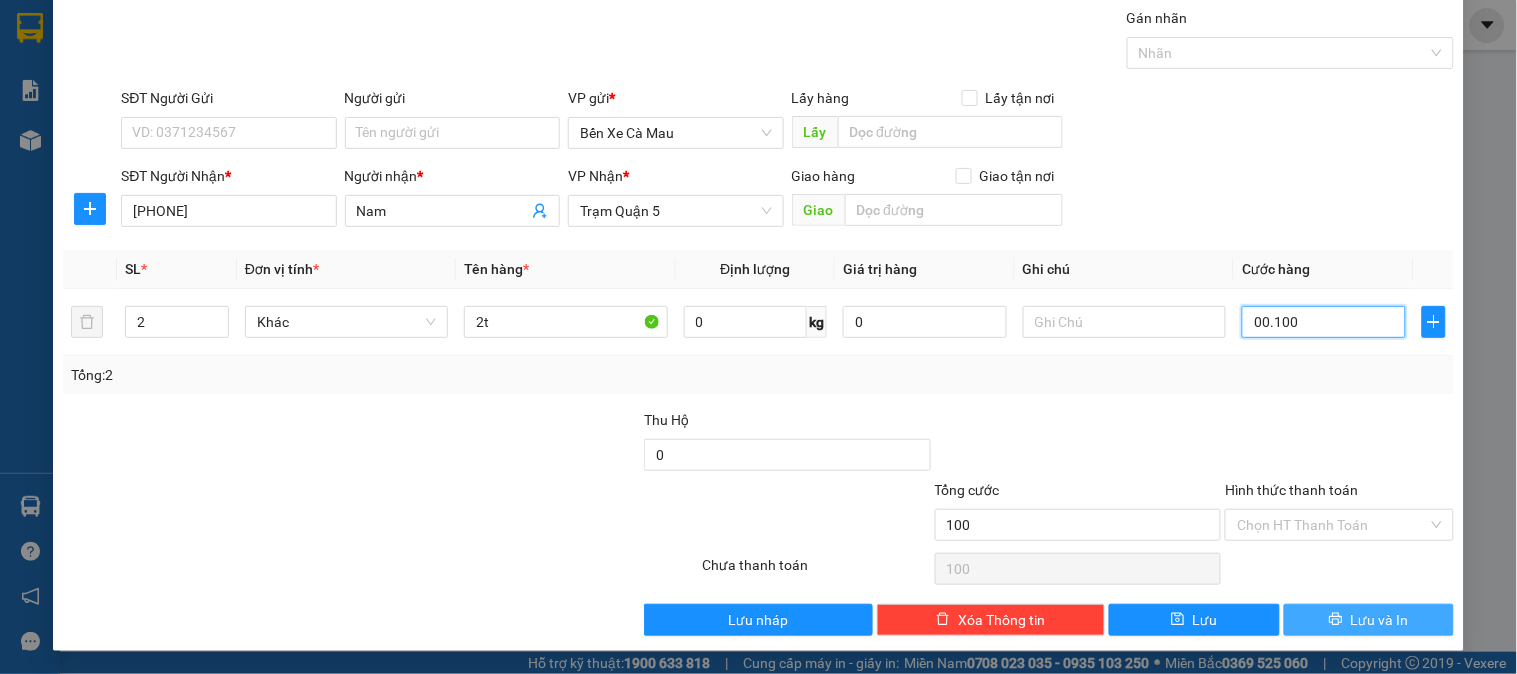 type on "00.100" 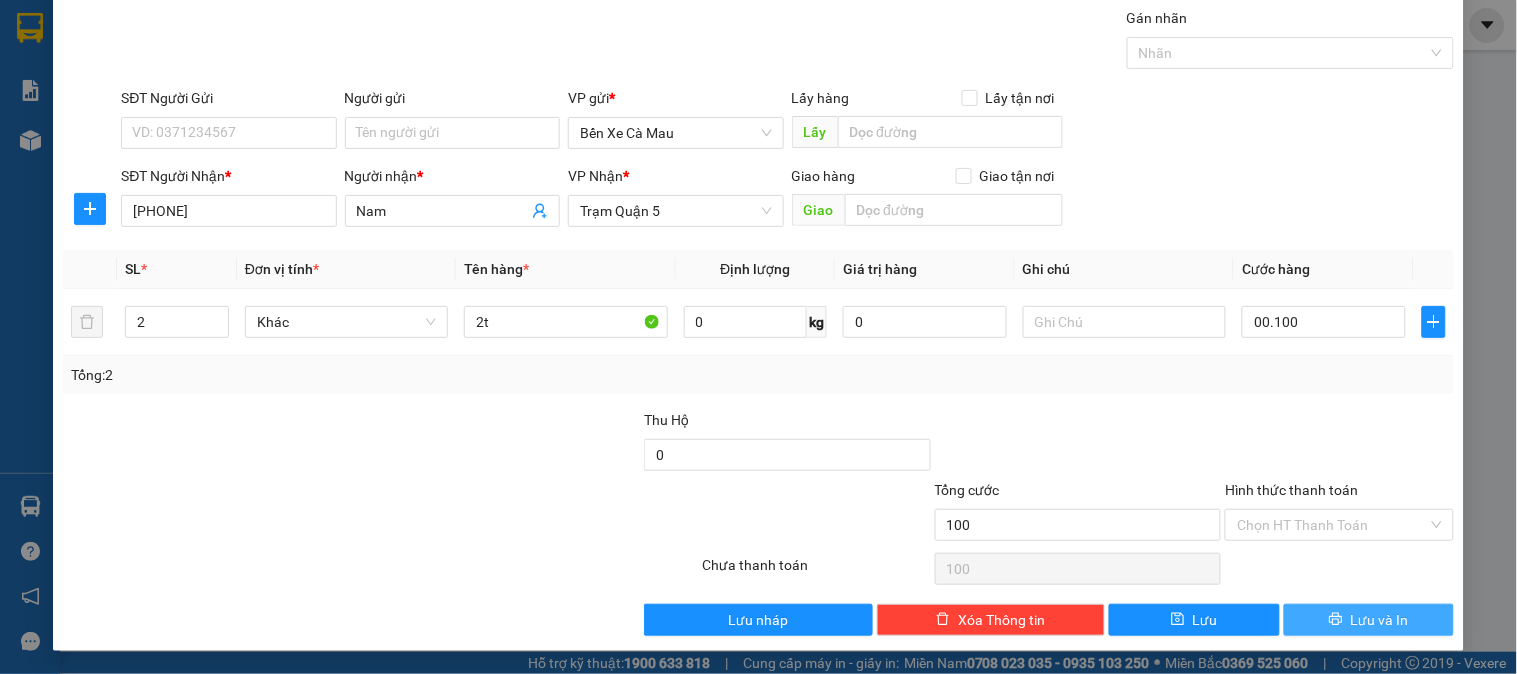 type on "100.000" 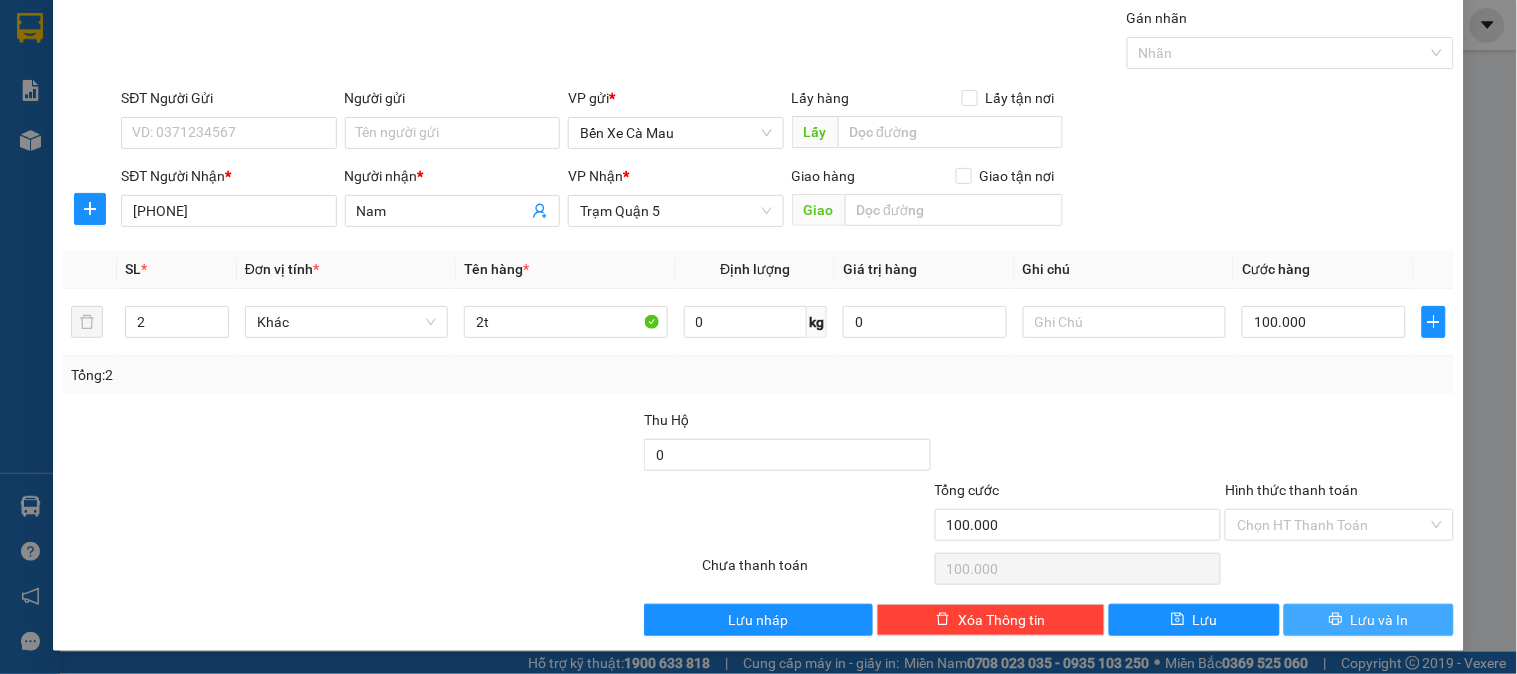 click on "Lưu và In" at bounding box center [1380, 620] 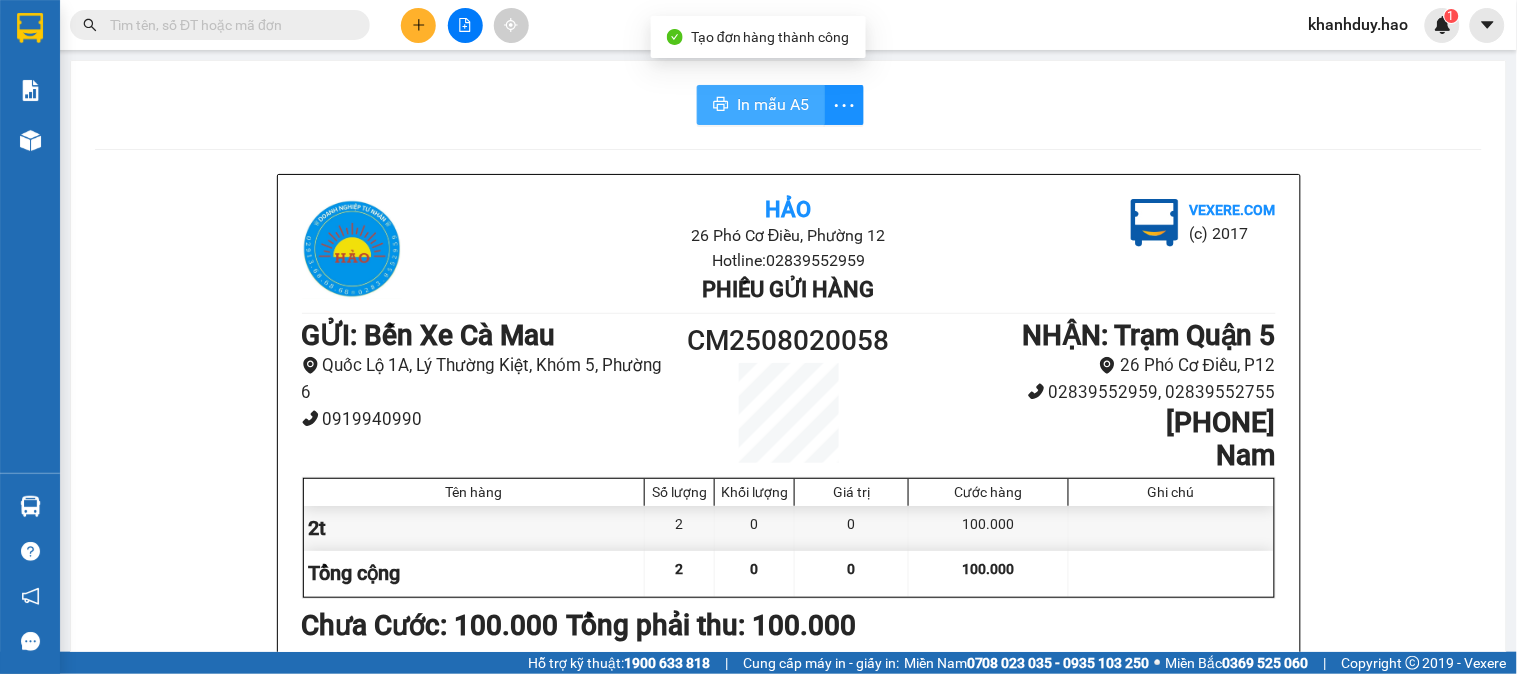 click on "In mẫu A5" at bounding box center (773, 104) 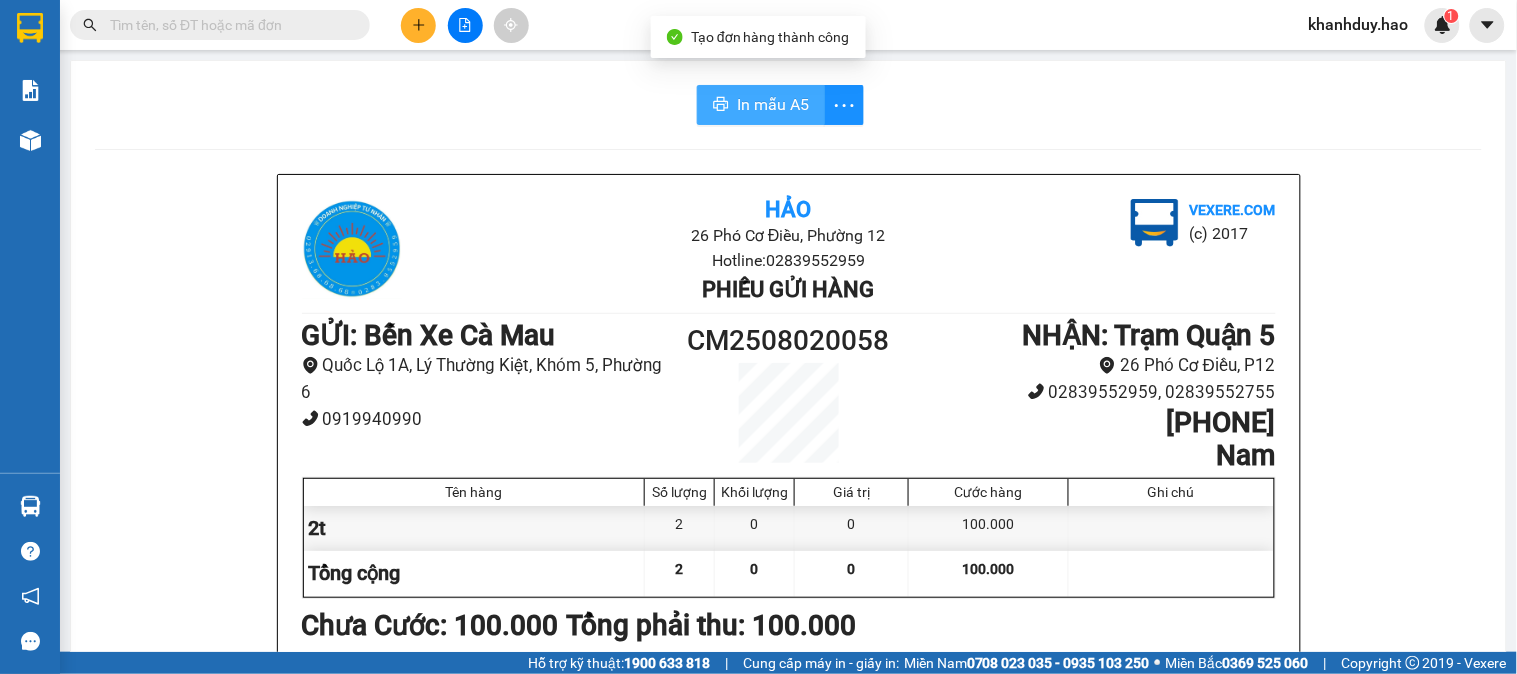 scroll, scrollTop: 0, scrollLeft: 0, axis: both 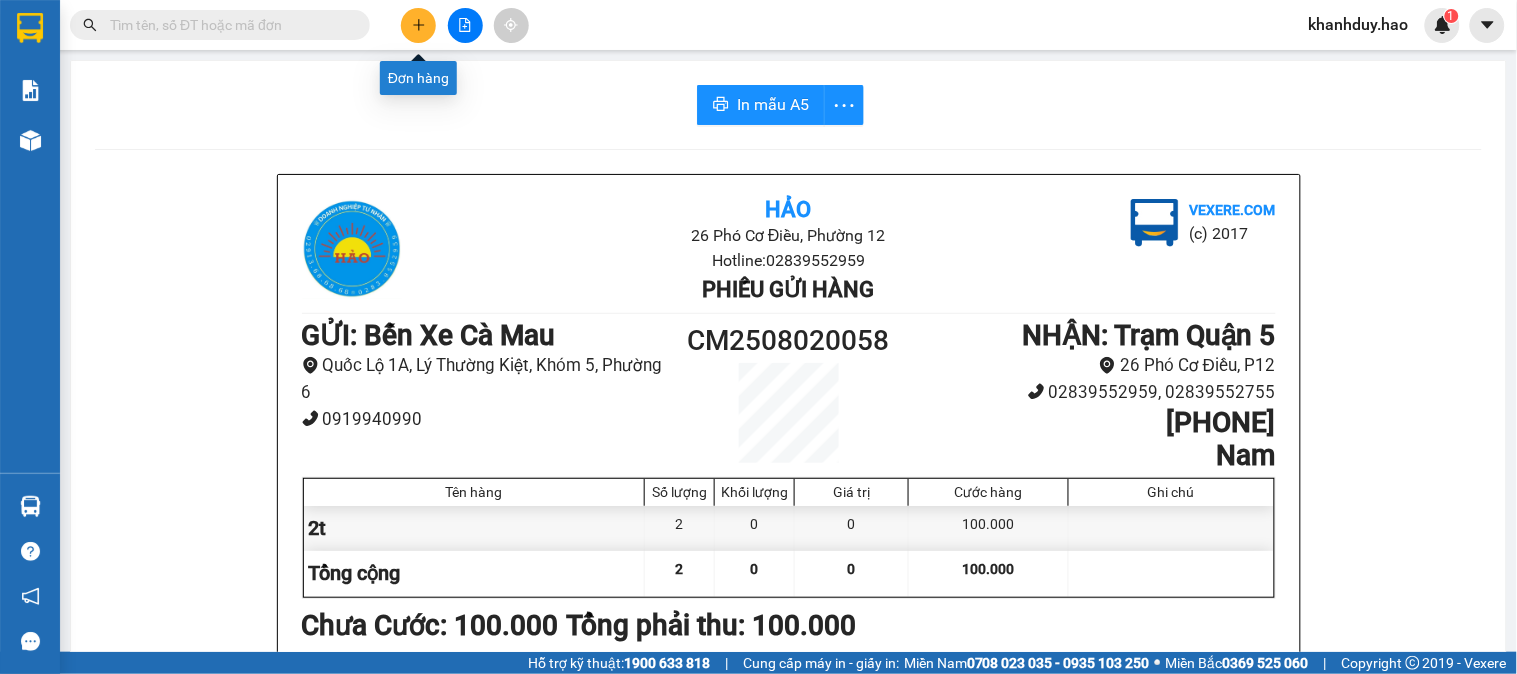 click 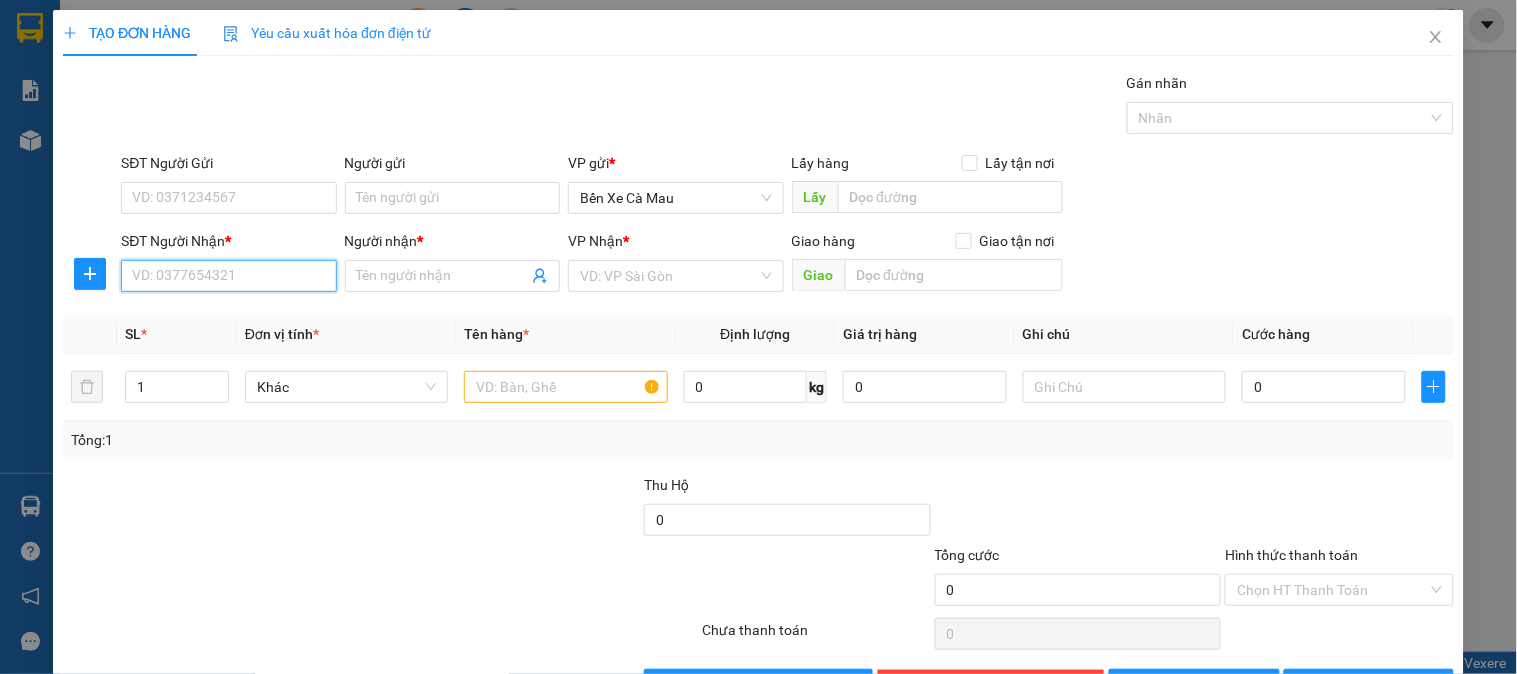 click on "SĐT Người Nhận  *" at bounding box center [228, 276] 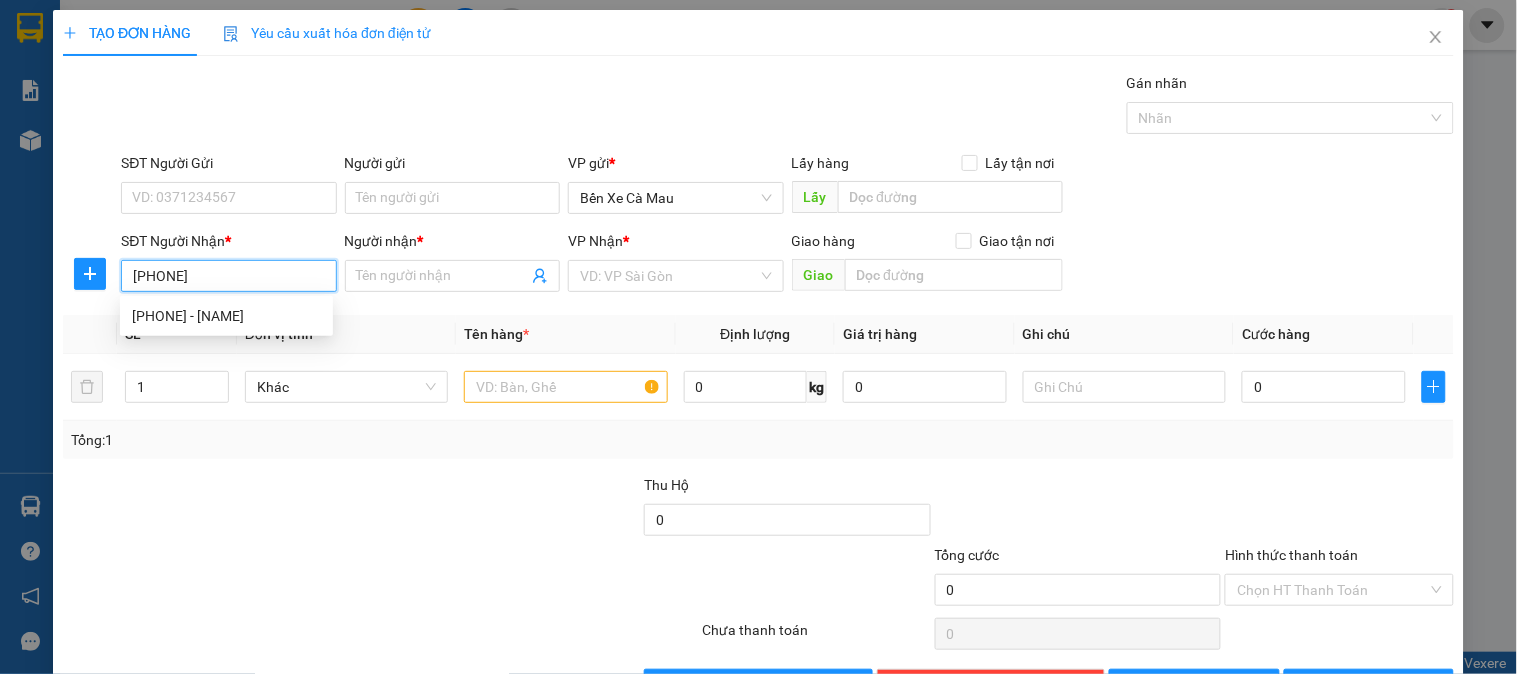 type on "[PHONE]" 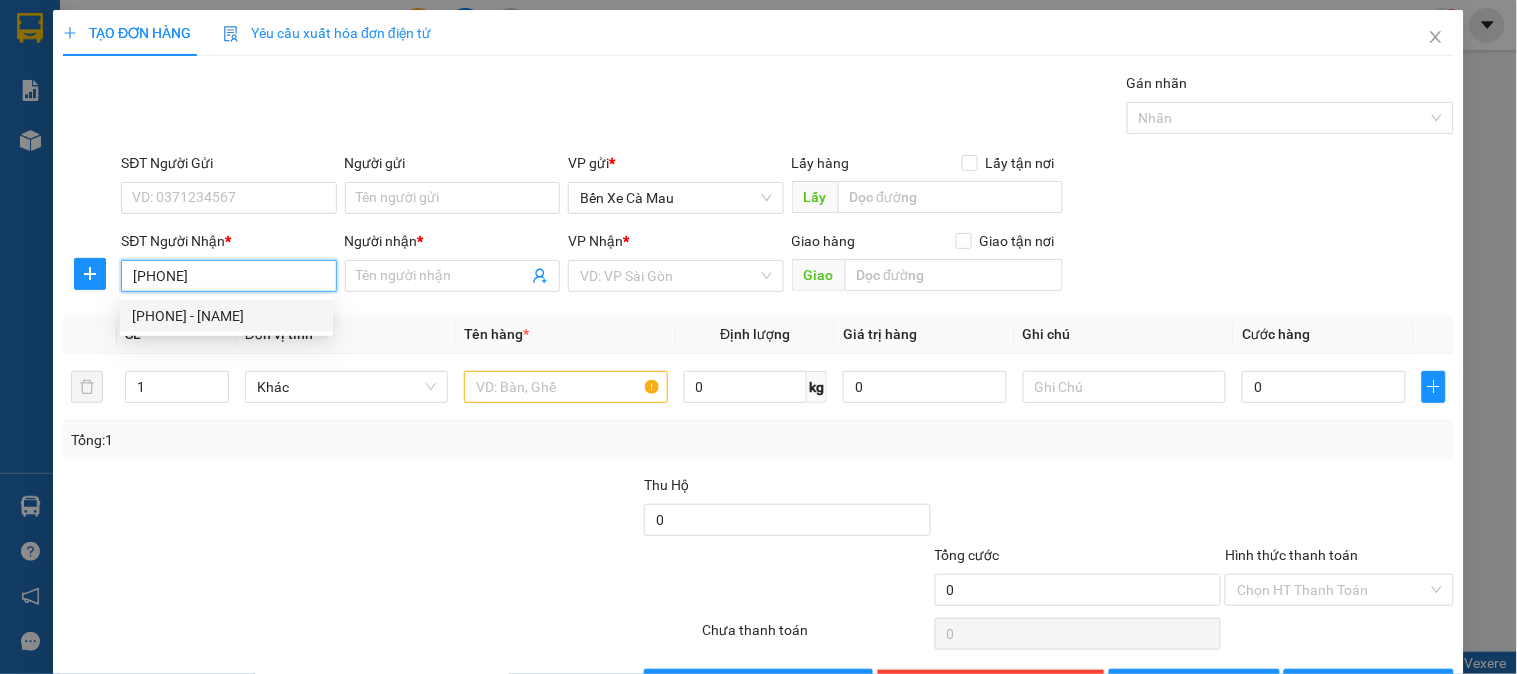 click on "0845287398 - TRÚC QUYÊN" at bounding box center [226, 316] 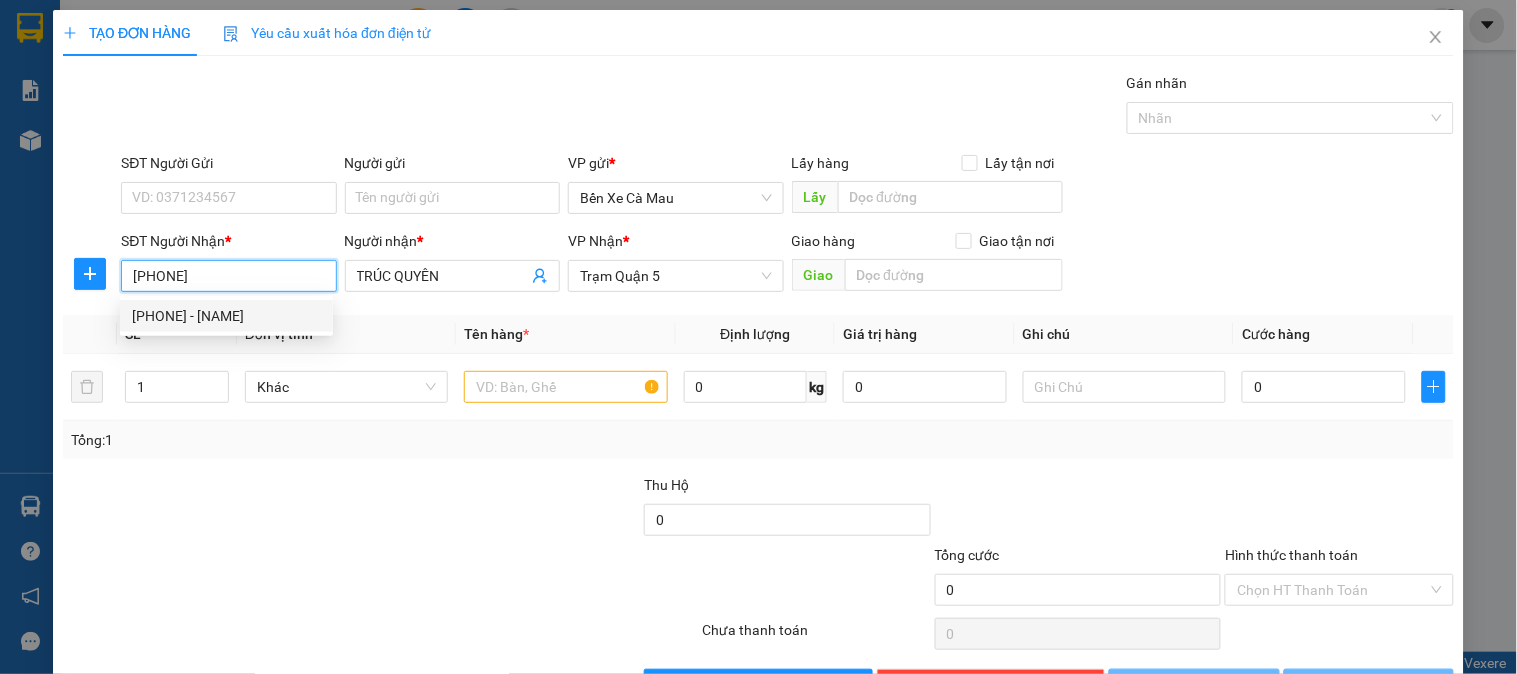 type on "350.000" 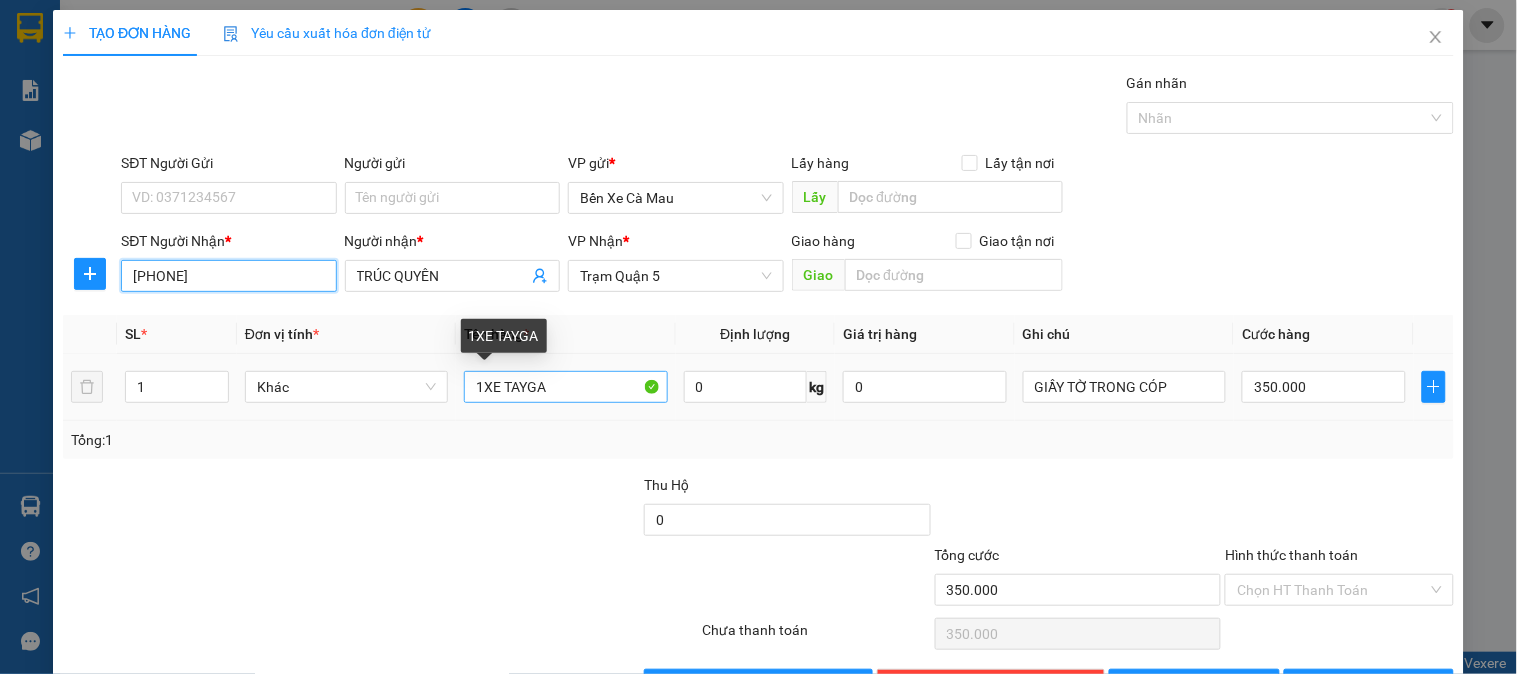 type on "[PHONE]" 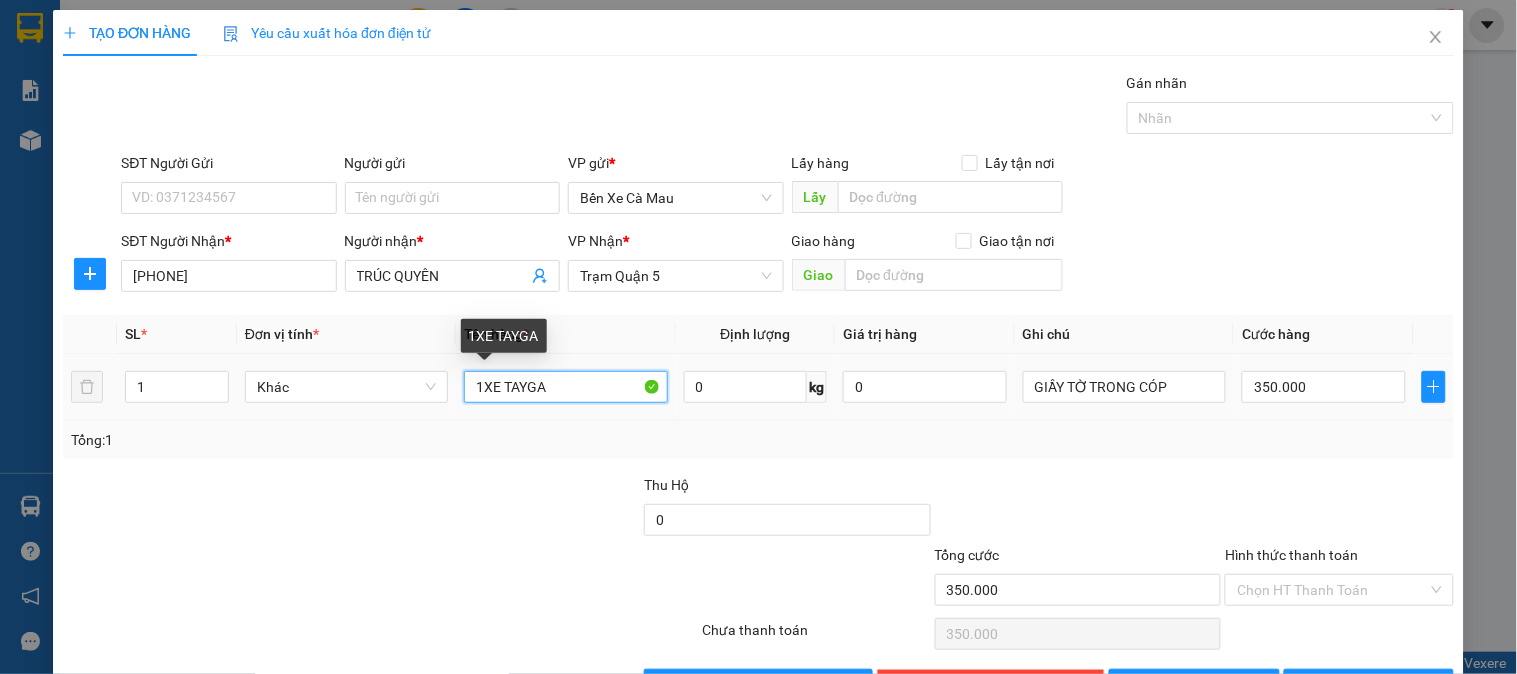 click on "1XE TAYGA" at bounding box center [565, 387] 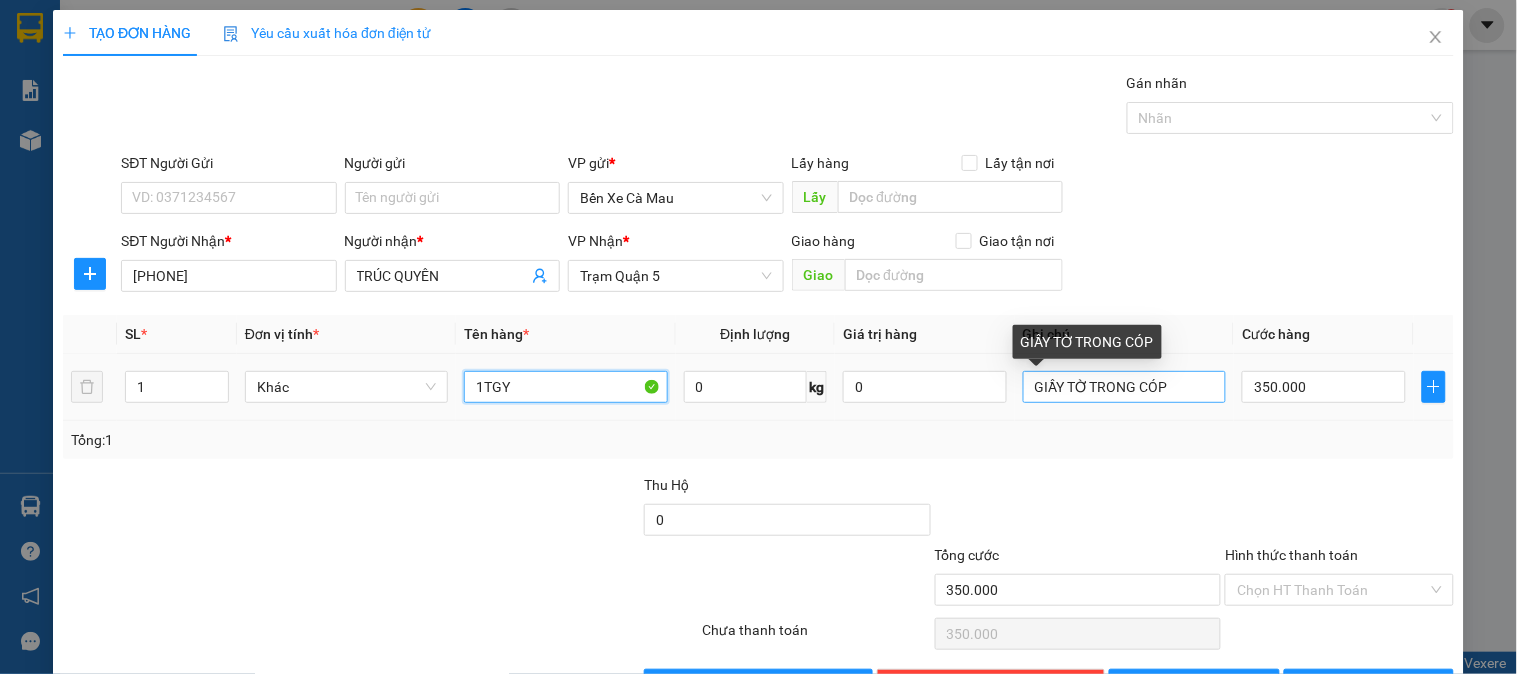 type on "1TGY" 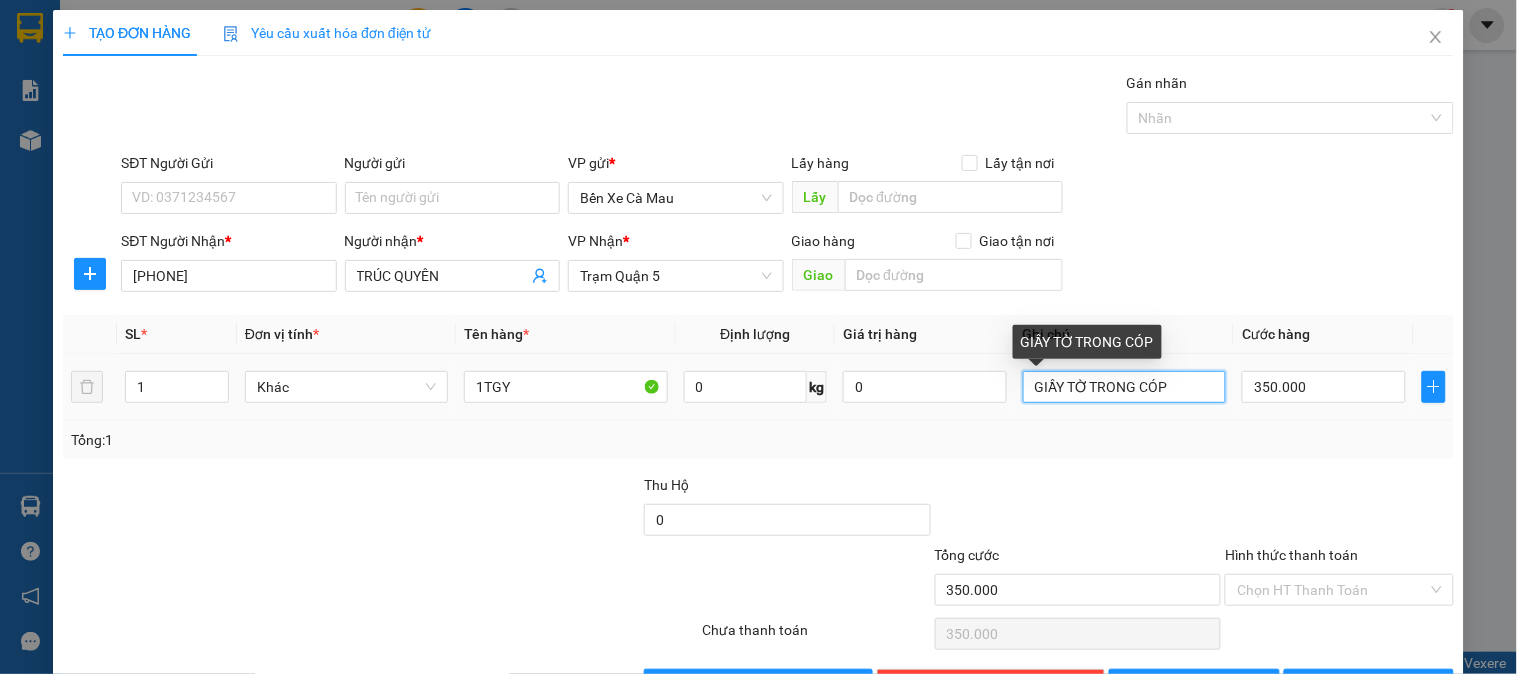 click on "GIẦY TỜ TRONG CÓP" at bounding box center [1124, 387] 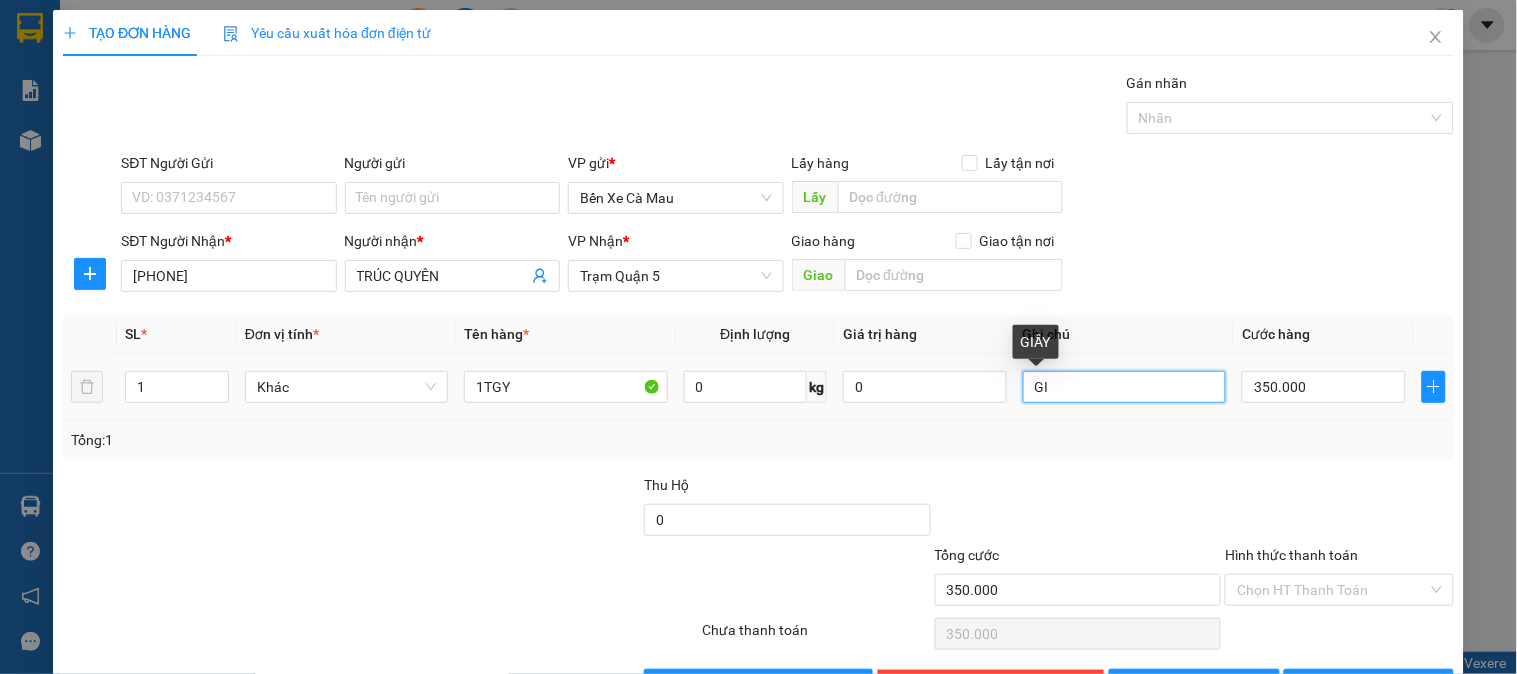 type on "G" 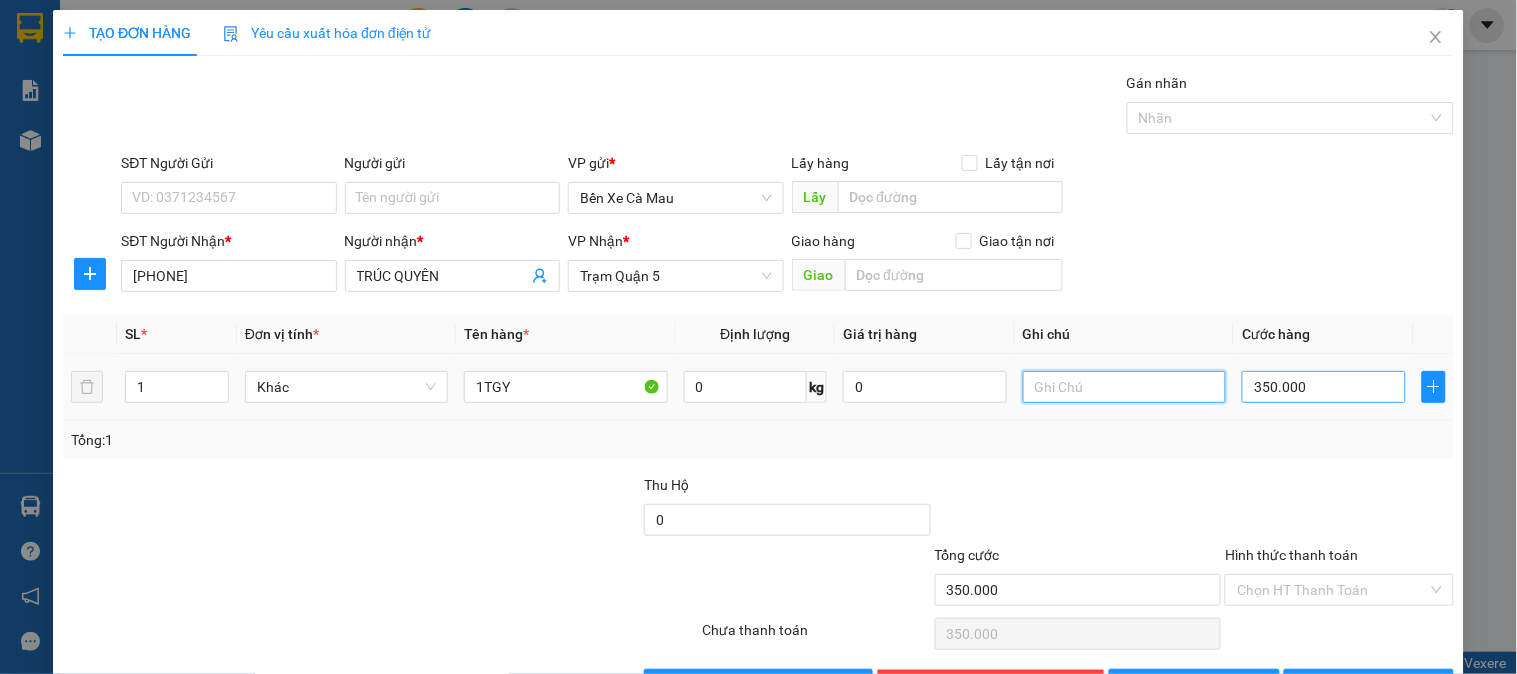 type 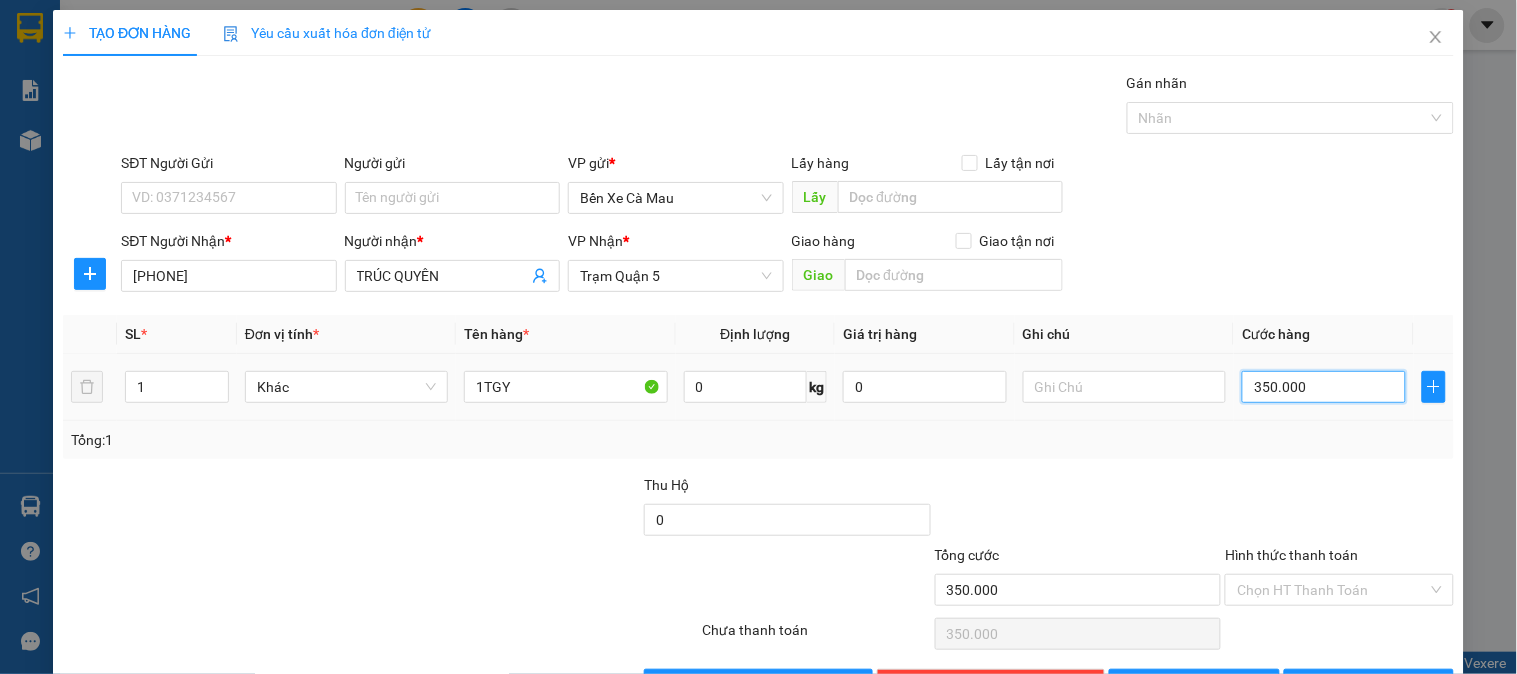 click on "350.000" at bounding box center (1324, 387) 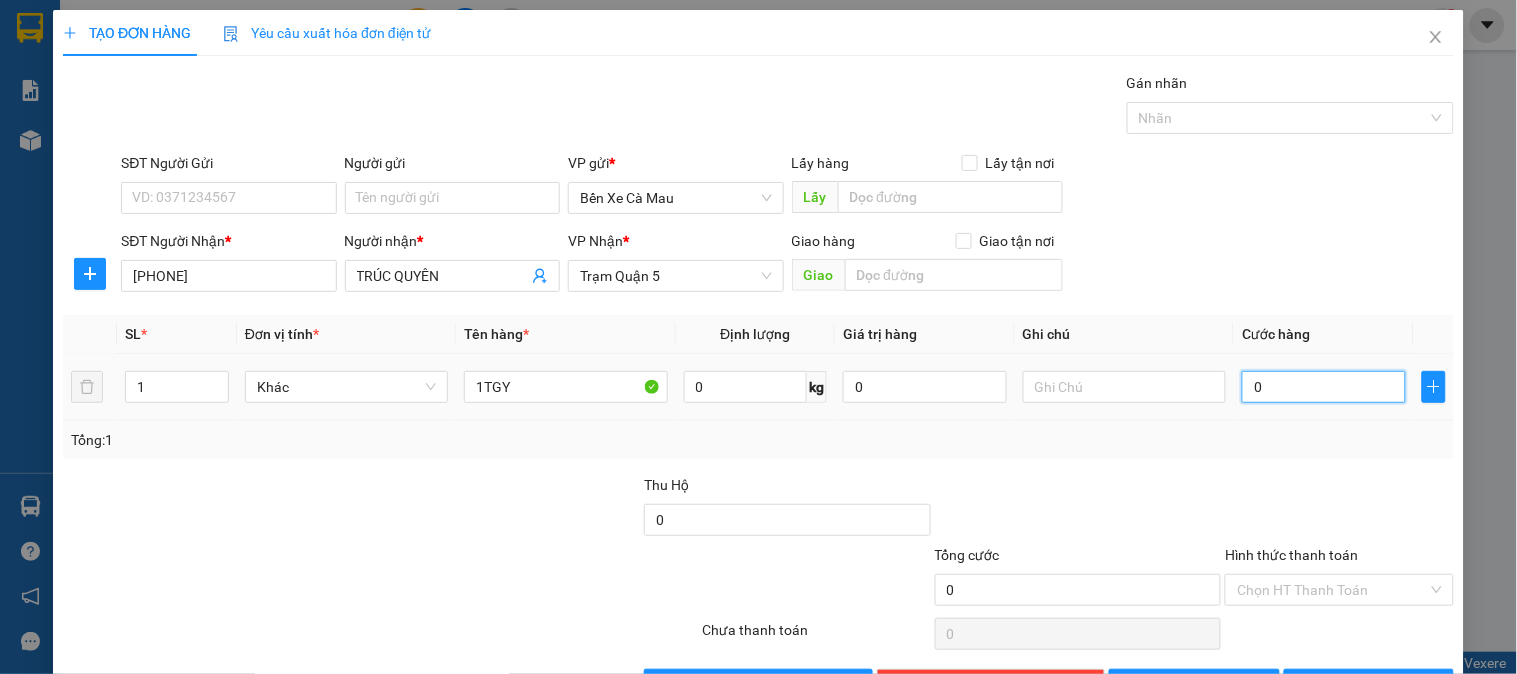 type on "3" 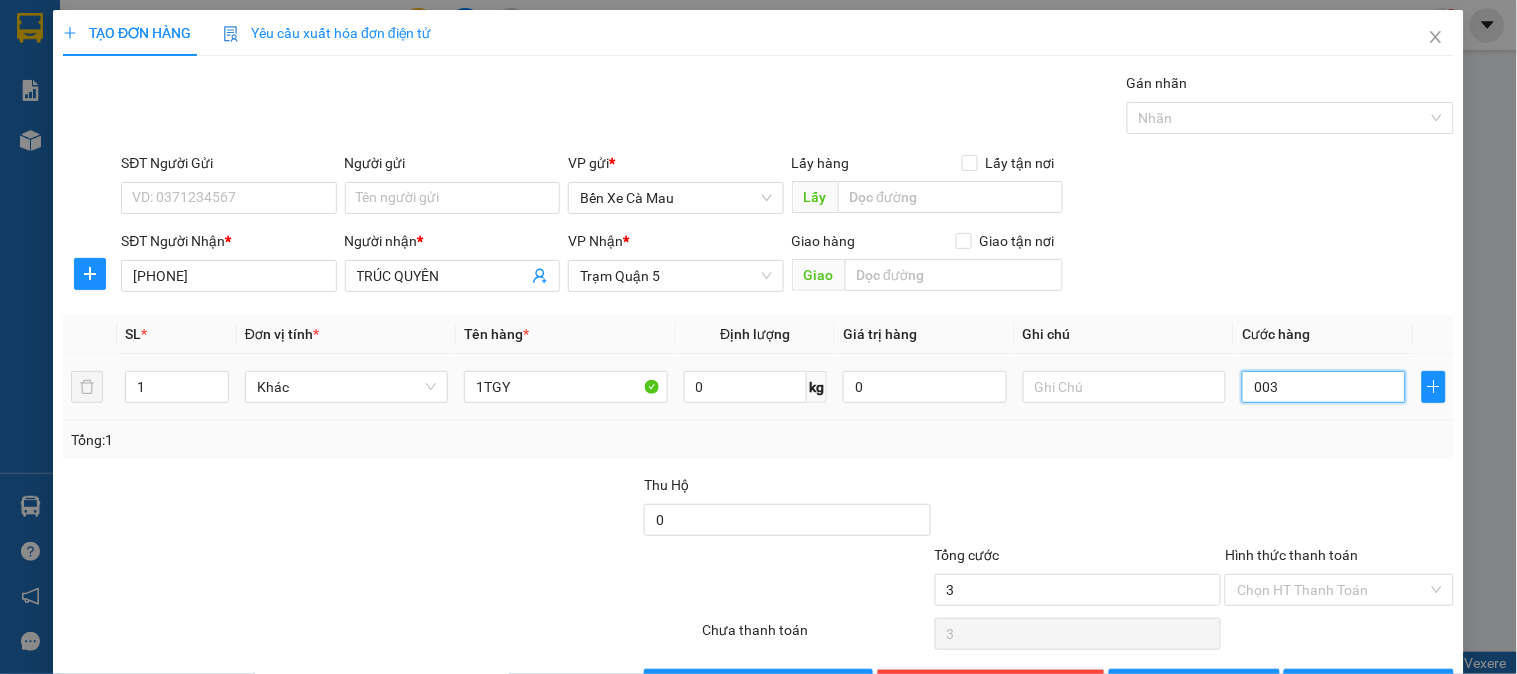 type on "30" 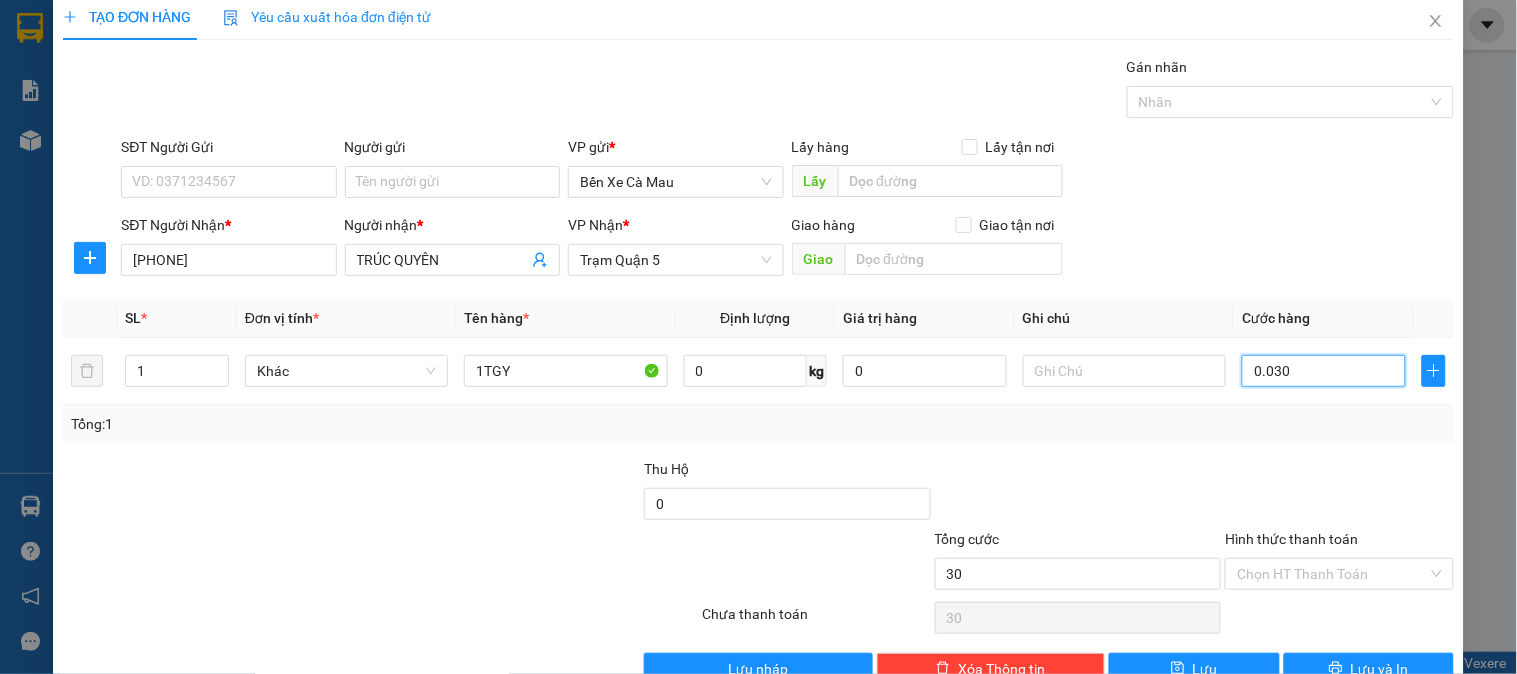 scroll, scrollTop: 65, scrollLeft: 0, axis: vertical 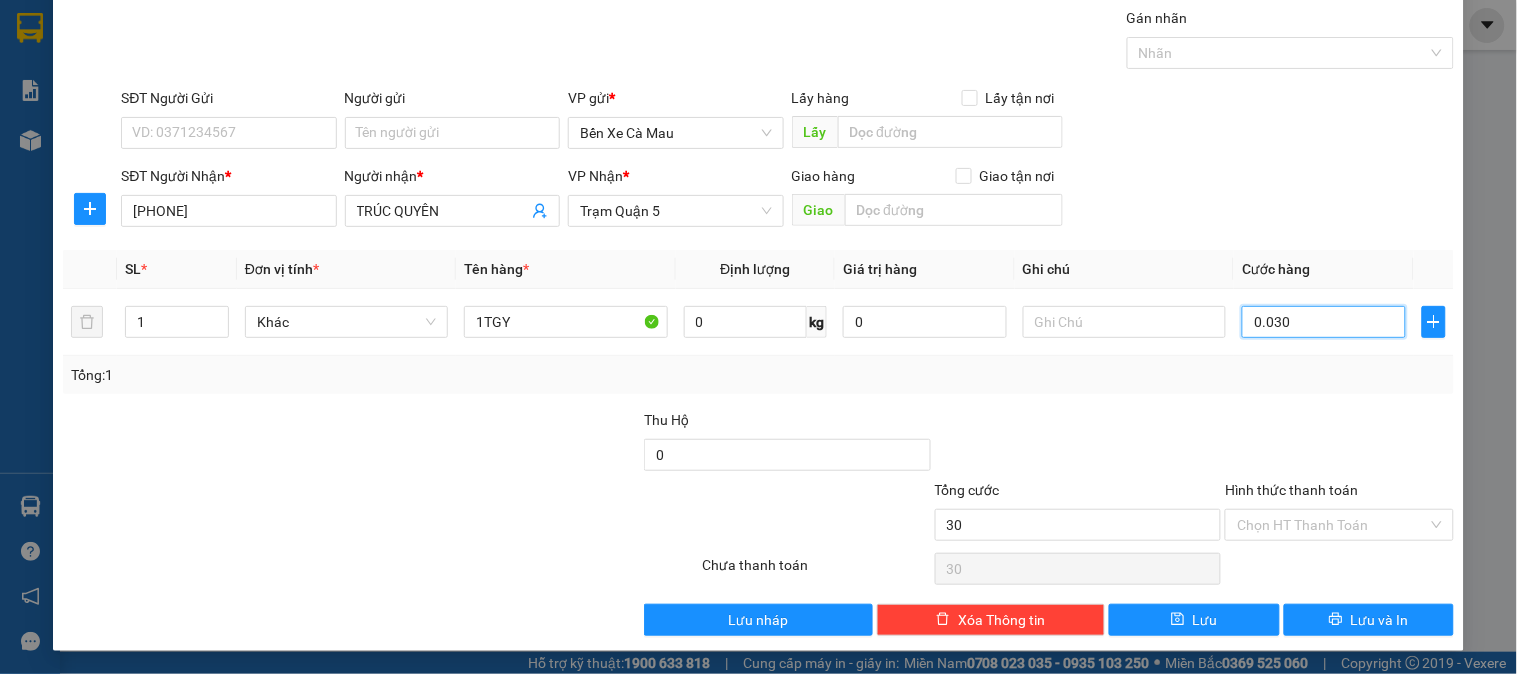 type on "0.030" 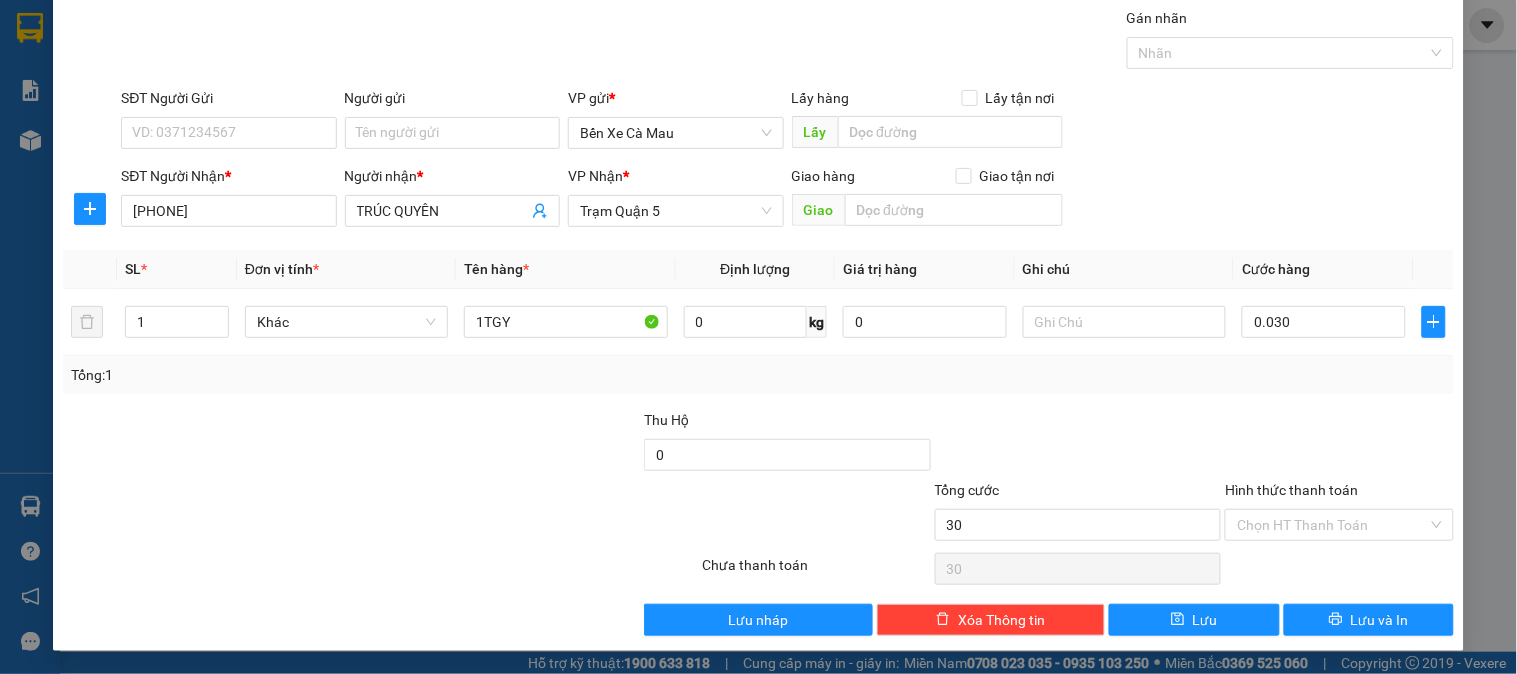 type on "30.000" 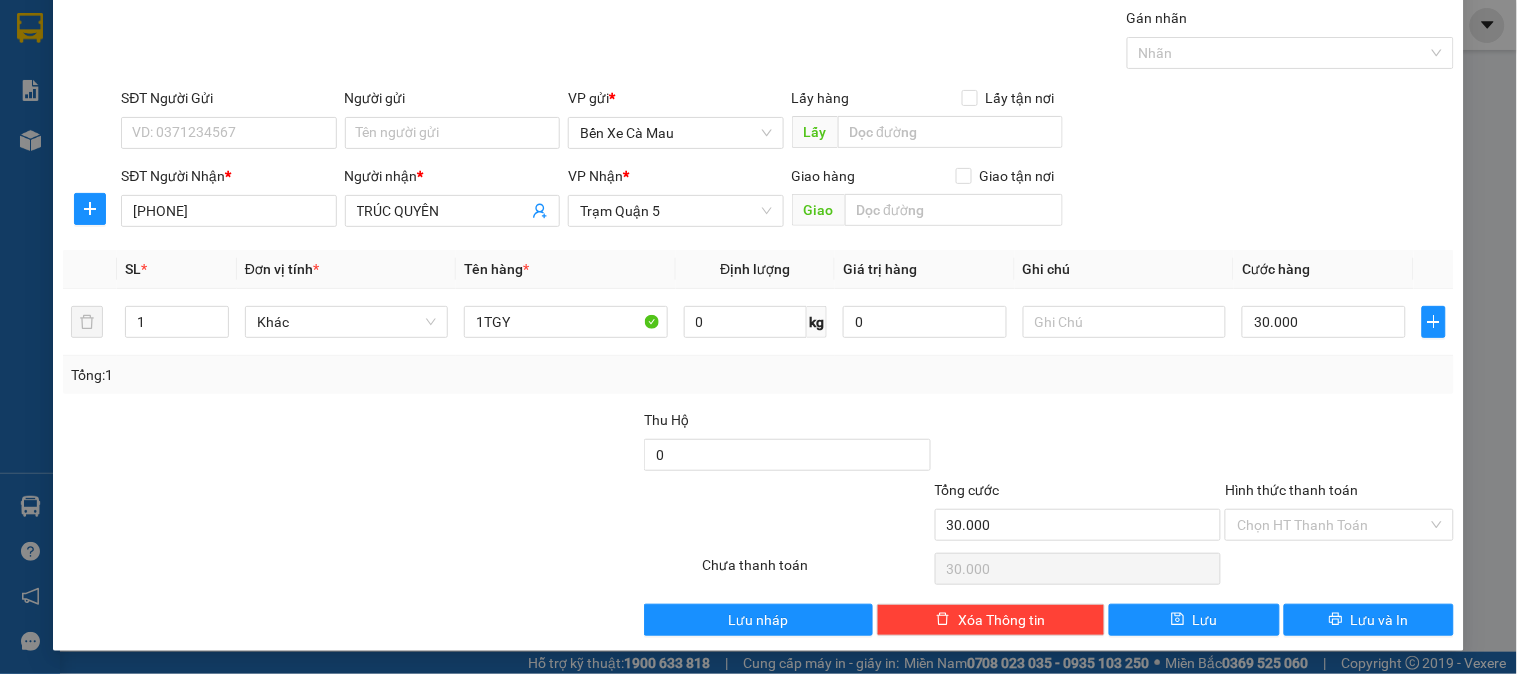 click on "Hình thức thanh toán" at bounding box center [1291, 490] 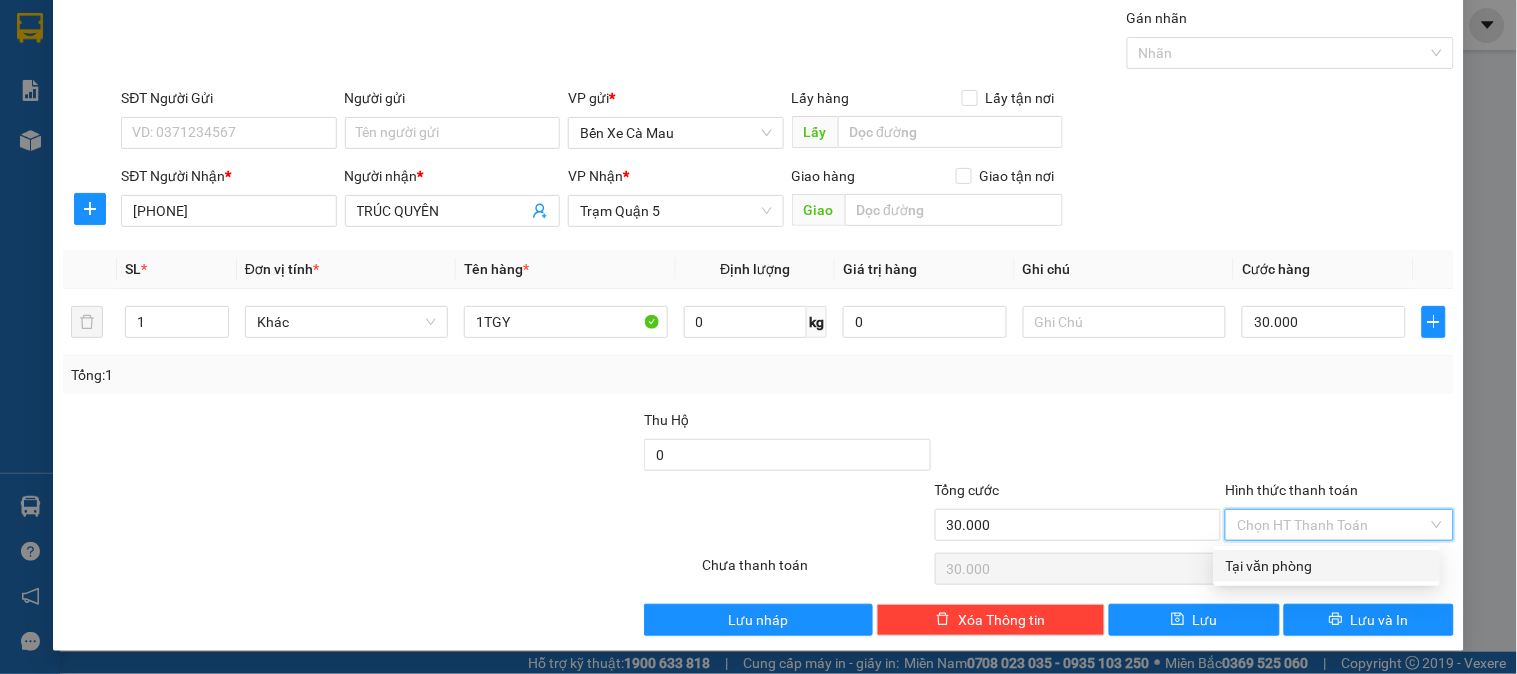 click on "Tại văn phòng" at bounding box center [1327, 566] 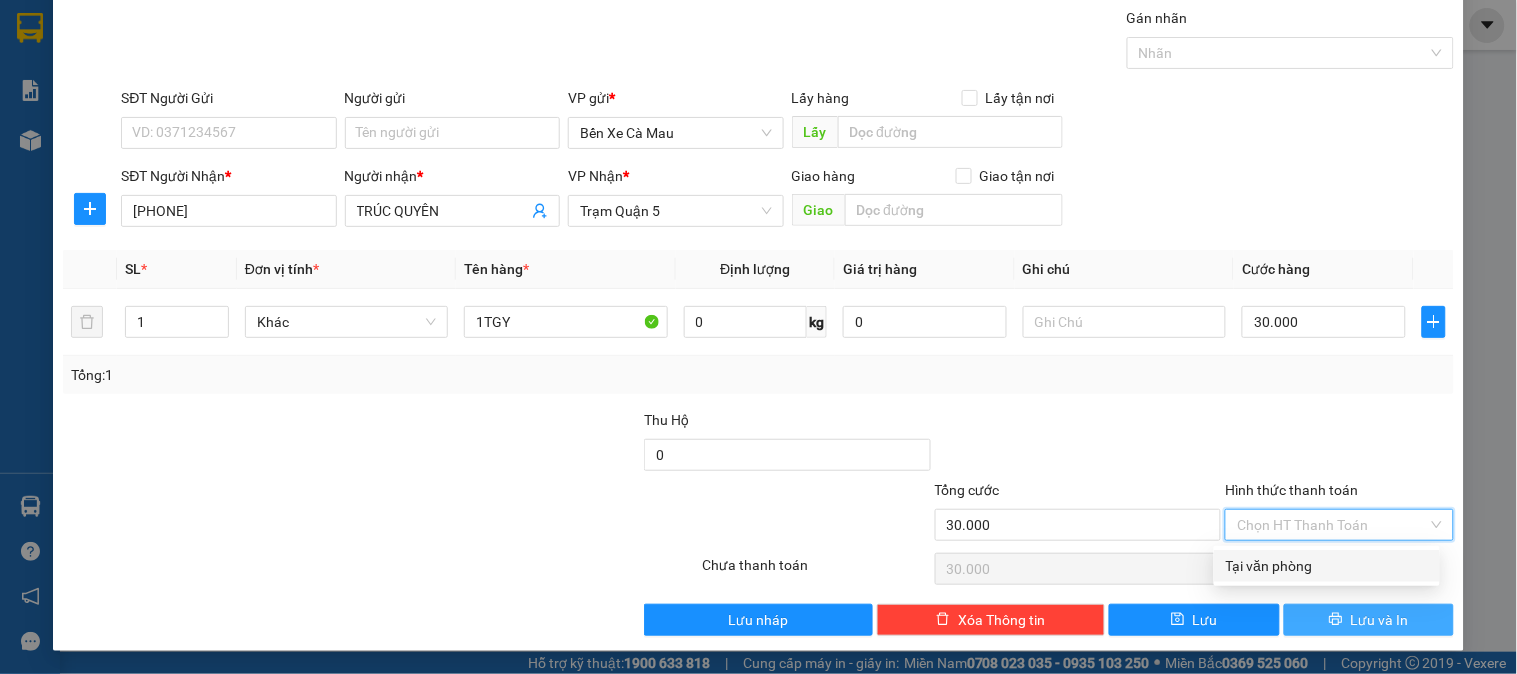 type on "0" 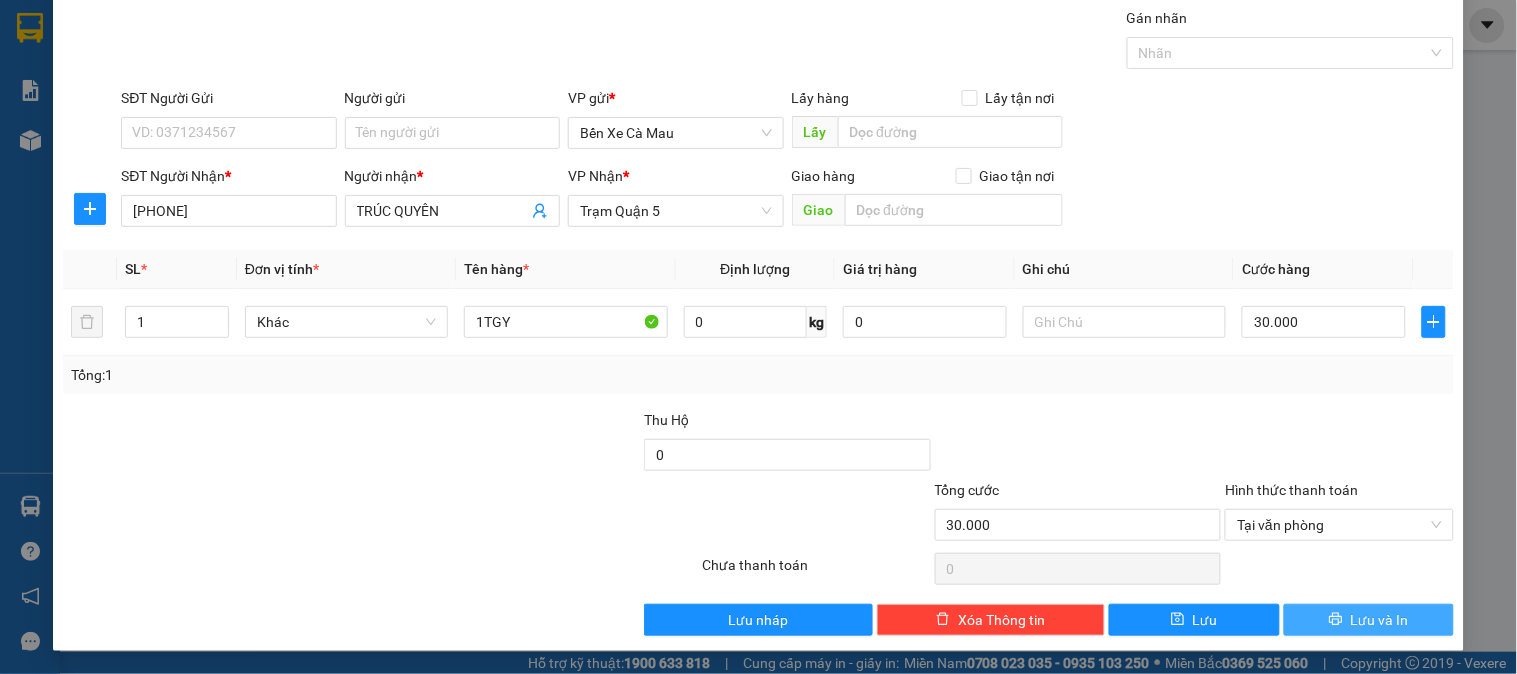 click on "Lưu và In" at bounding box center [1369, 620] 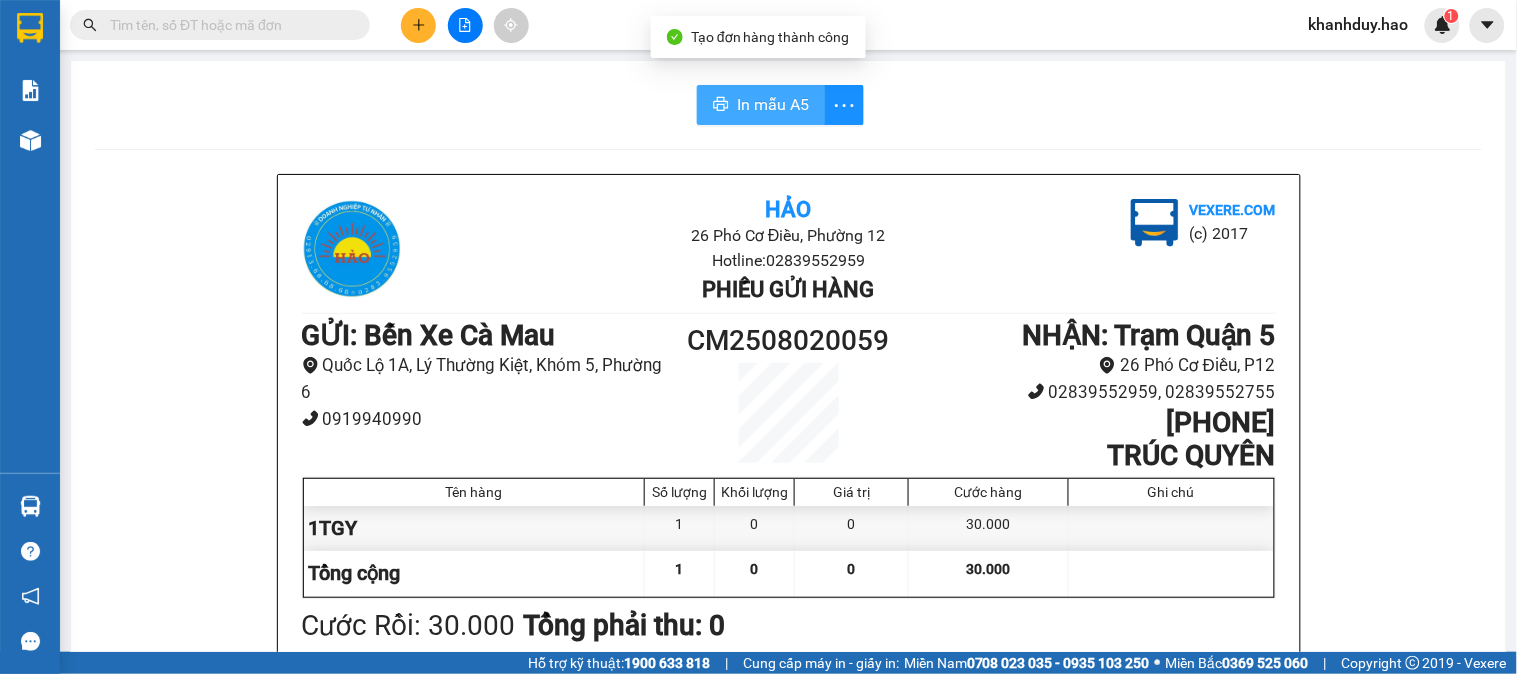 click on "In mẫu A5" at bounding box center (773, 104) 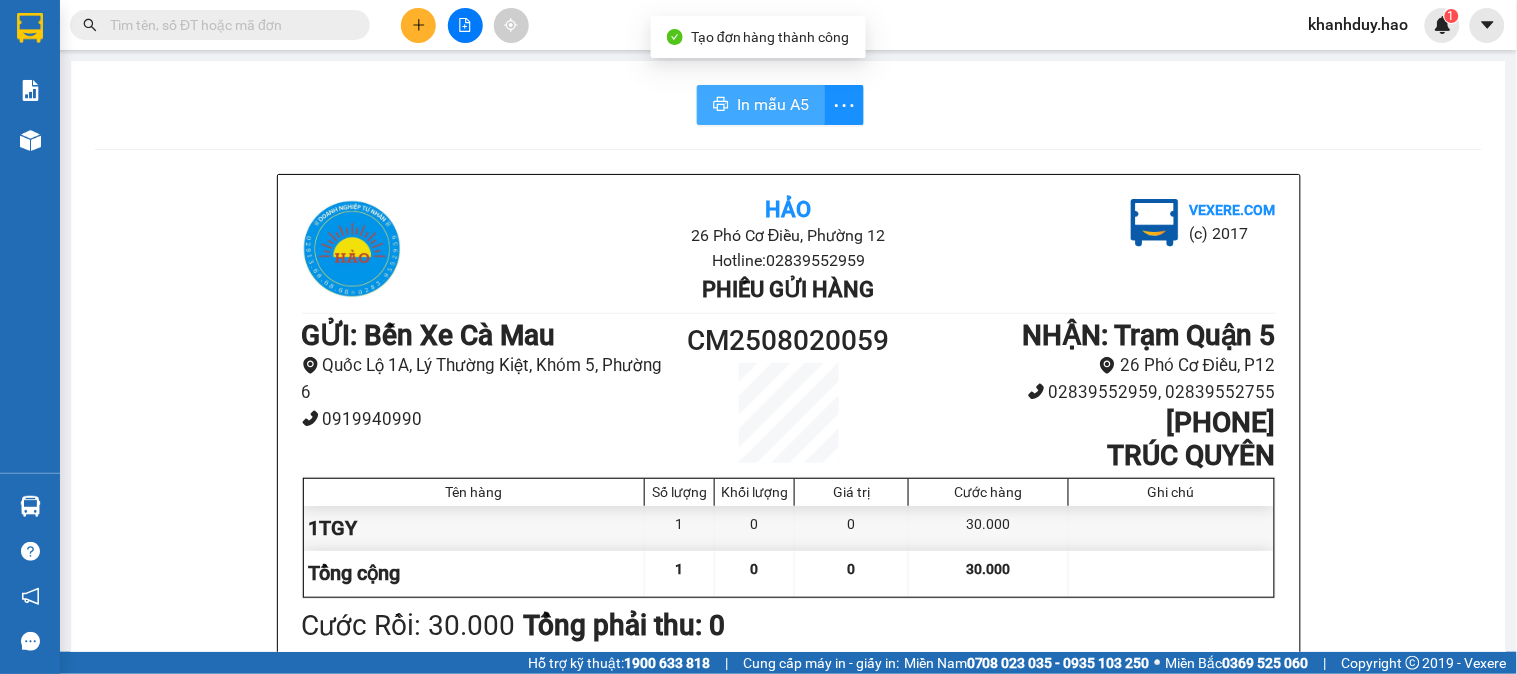 scroll, scrollTop: 0, scrollLeft: 0, axis: both 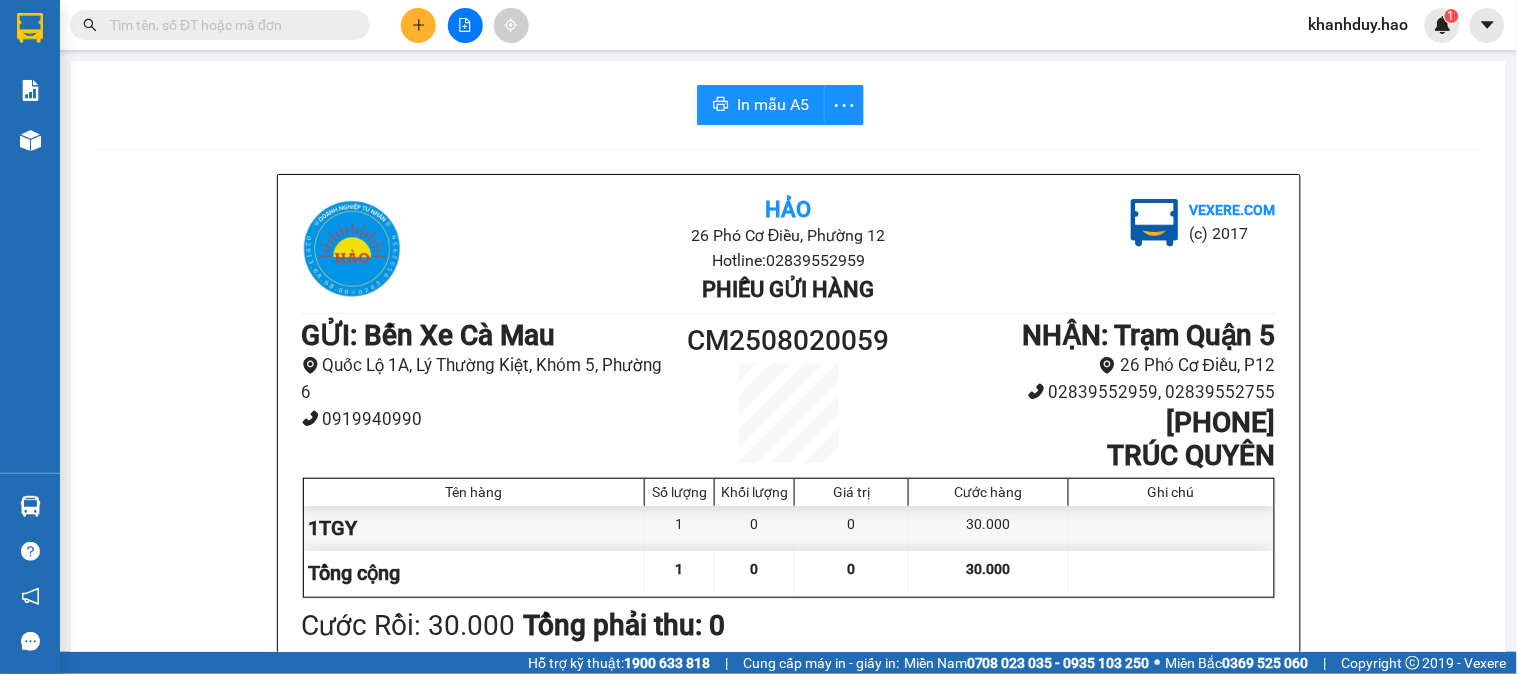 drag, startPoint x: 1121, startPoint y: 111, endPoint x: 514, endPoint y: 436, distance: 688.53033 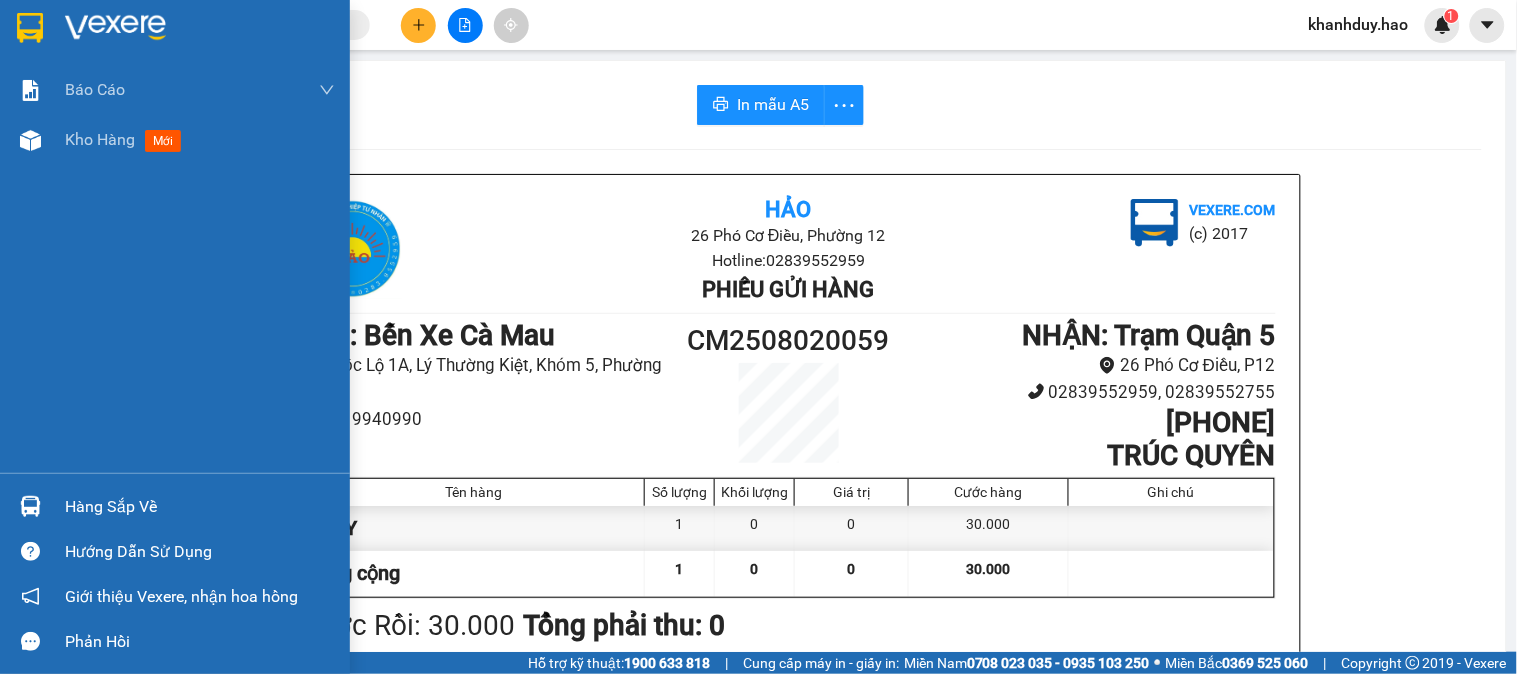 click on "Kho hàng mới" at bounding box center (175, 140) 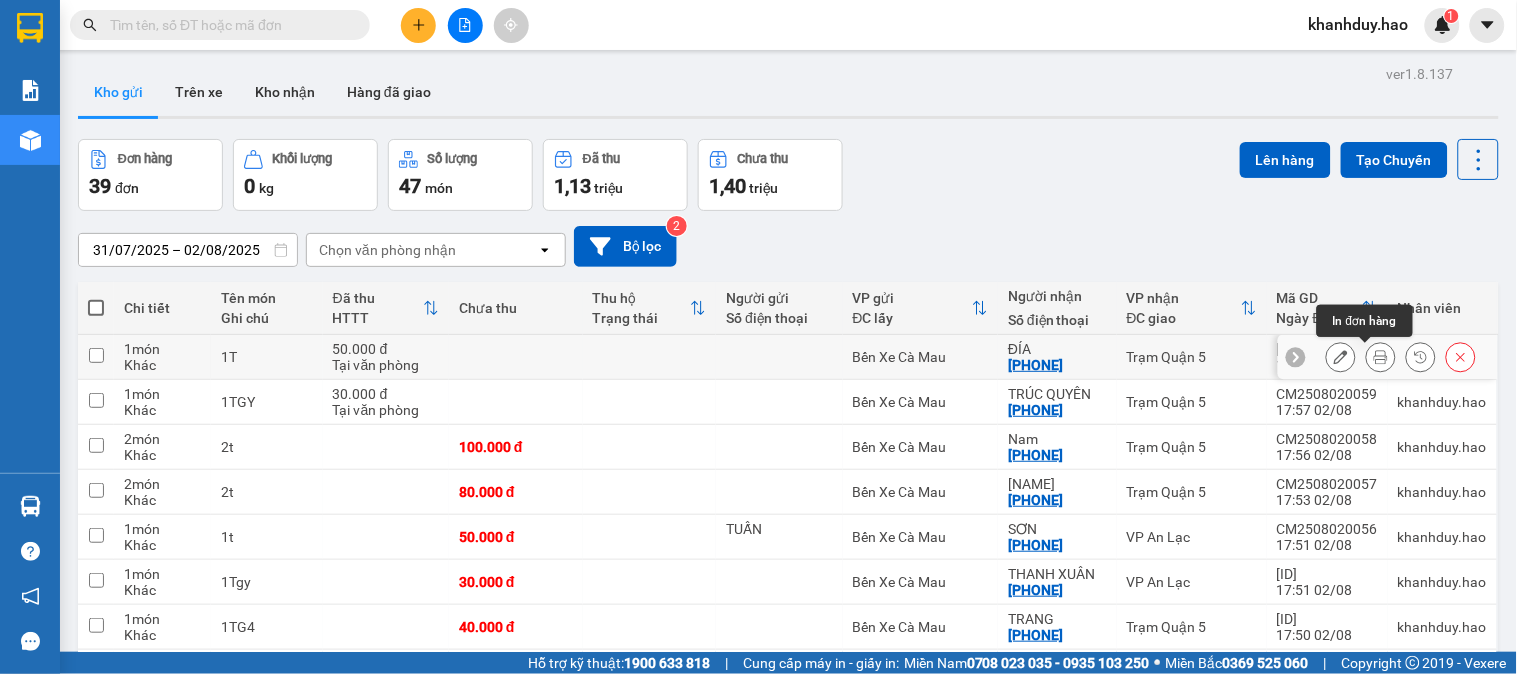 click 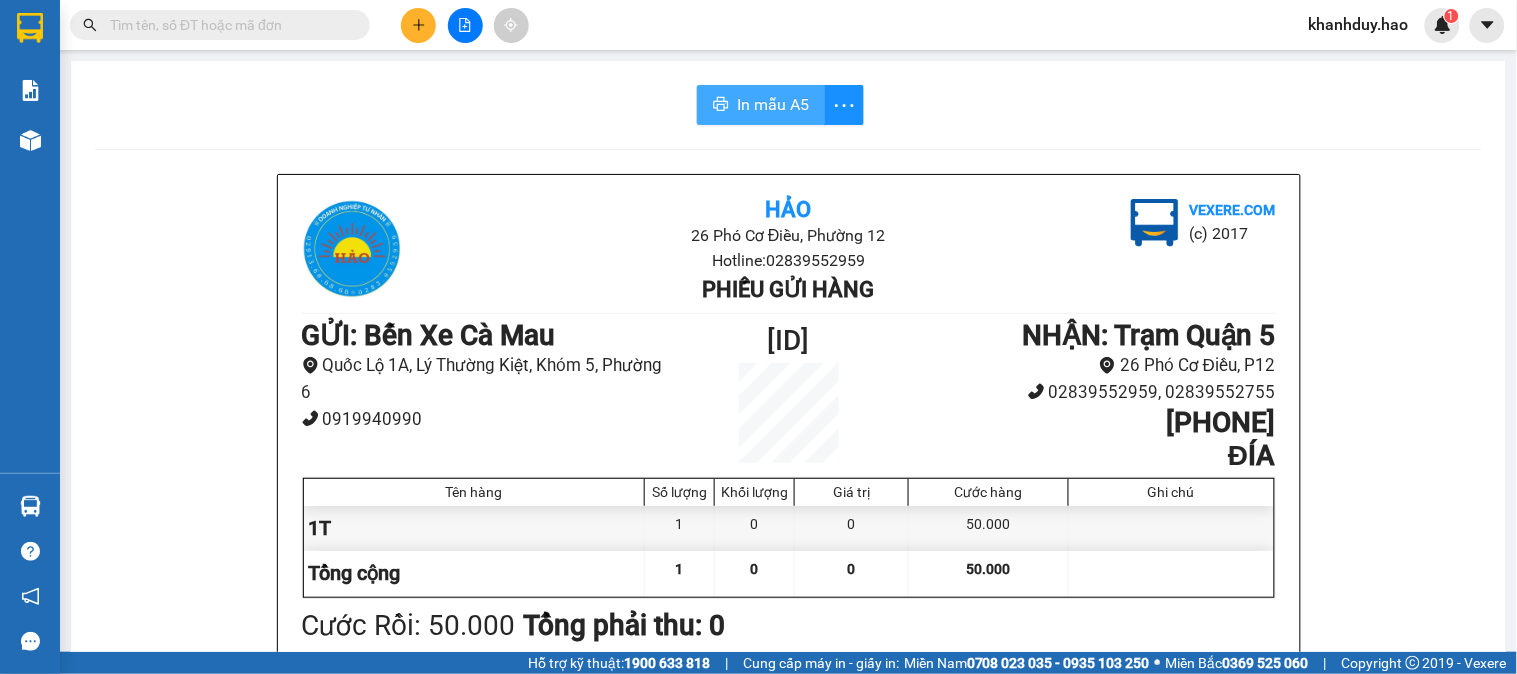 click on "In mẫu A5" at bounding box center (761, 105) 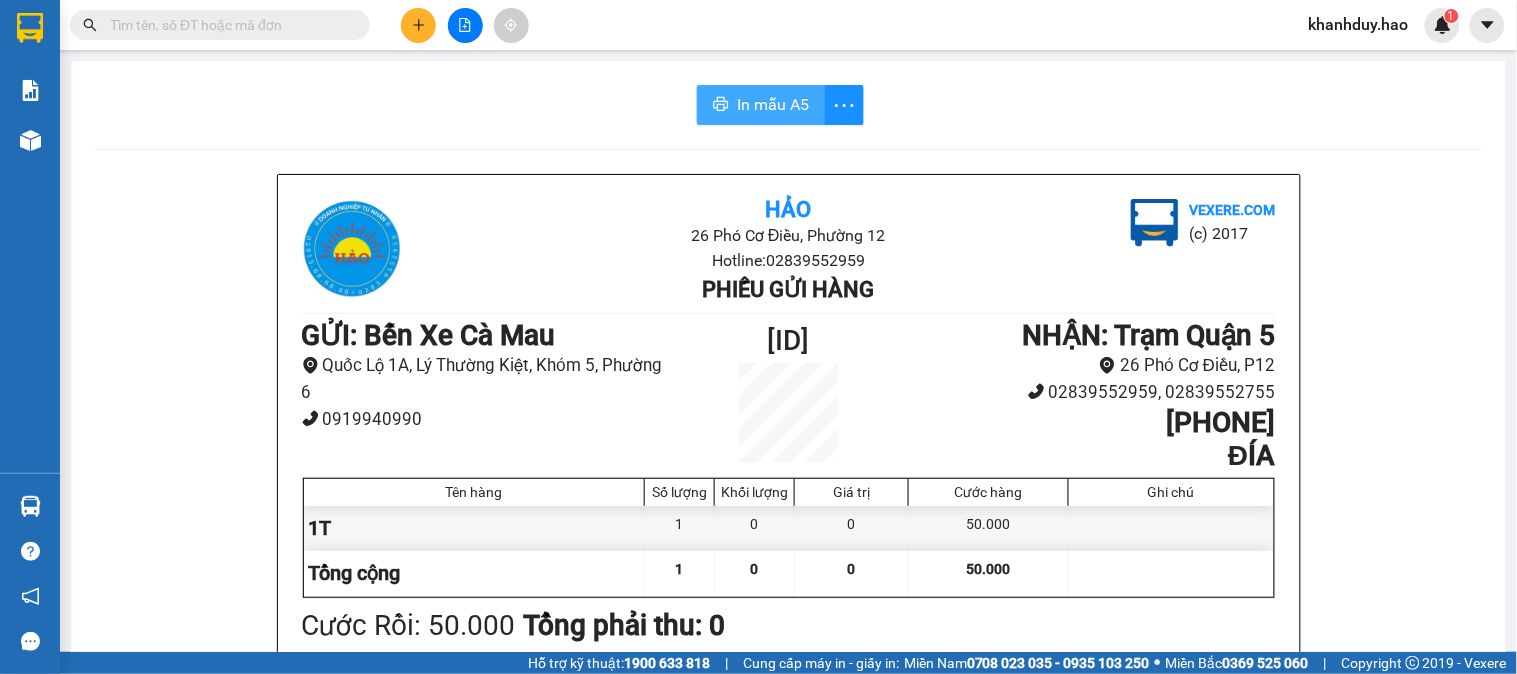 scroll, scrollTop: 0, scrollLeft: 0, axis: both 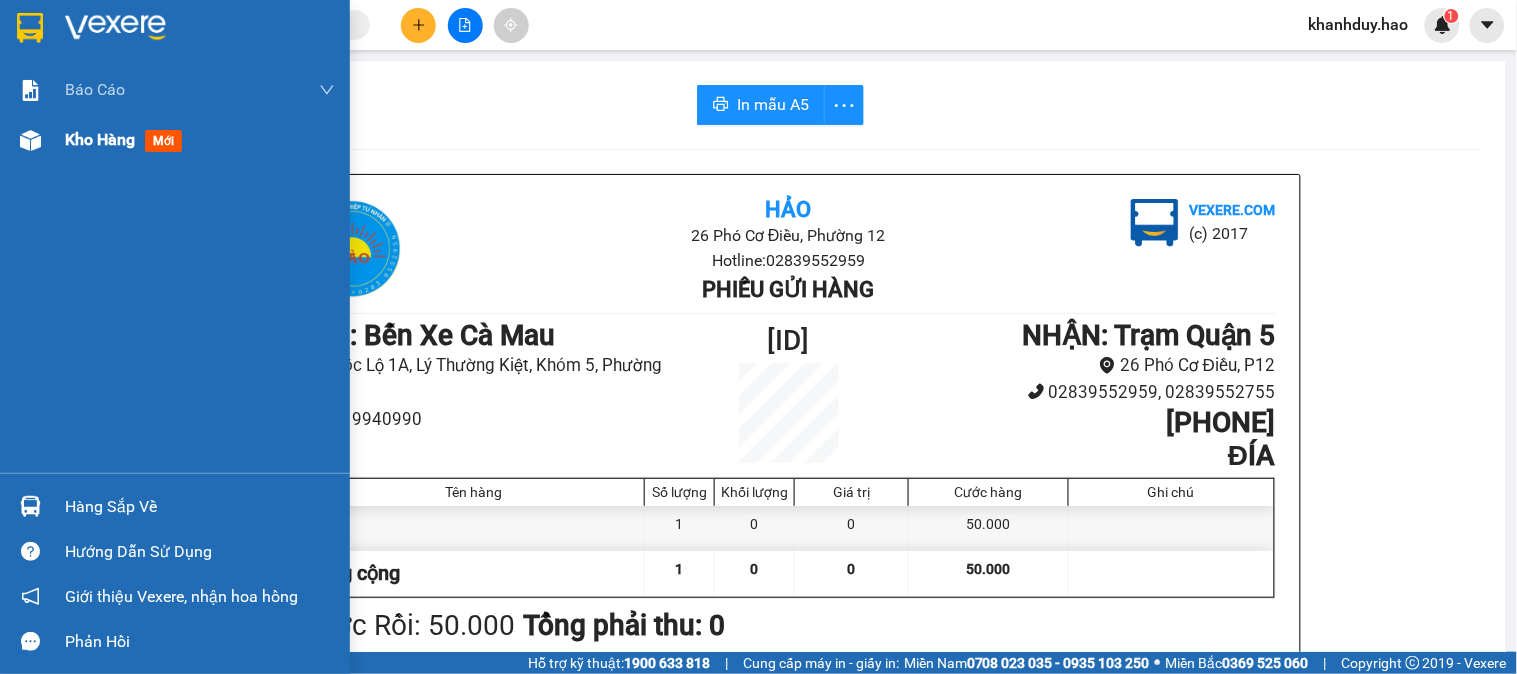 click on "Kho hàng mới" at bounding box center (200, 140) 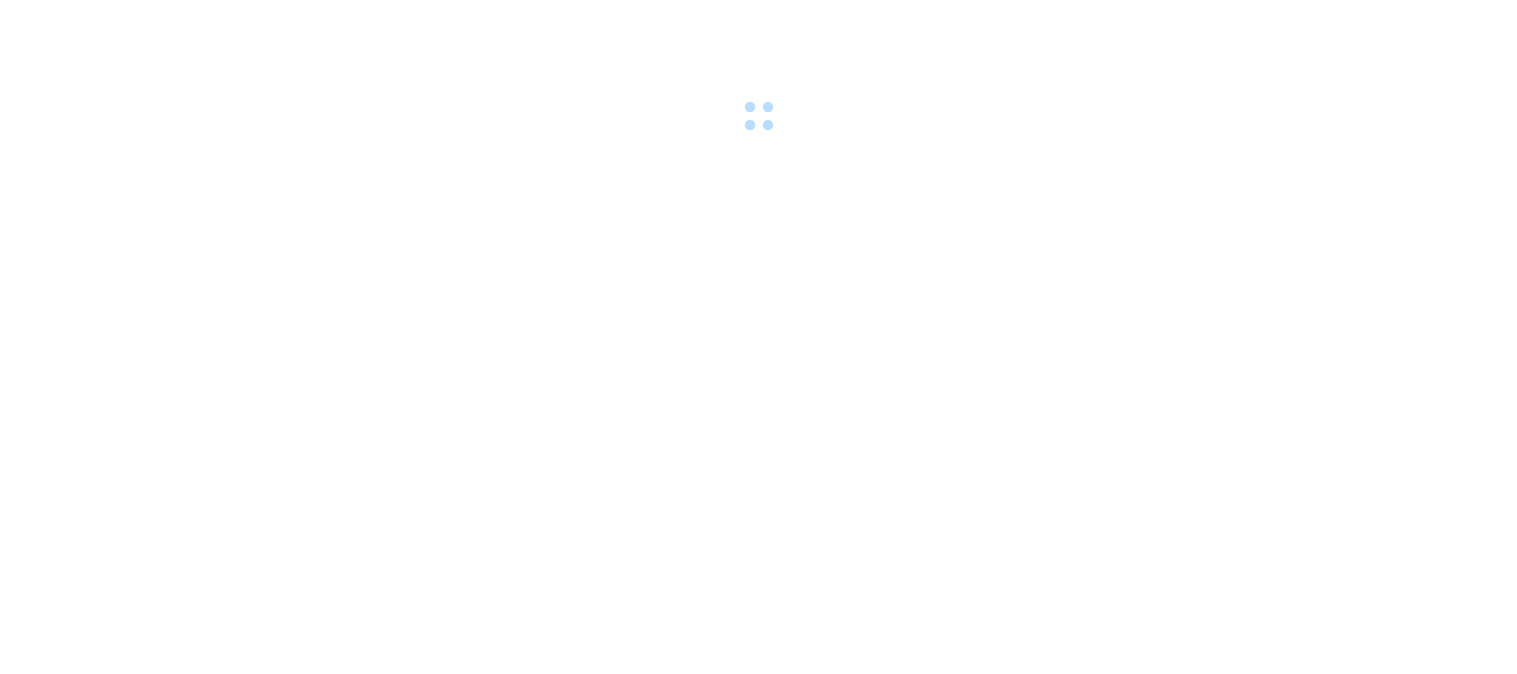 scroll, scrollTop: 0, scrollLeft: 0, axis: both 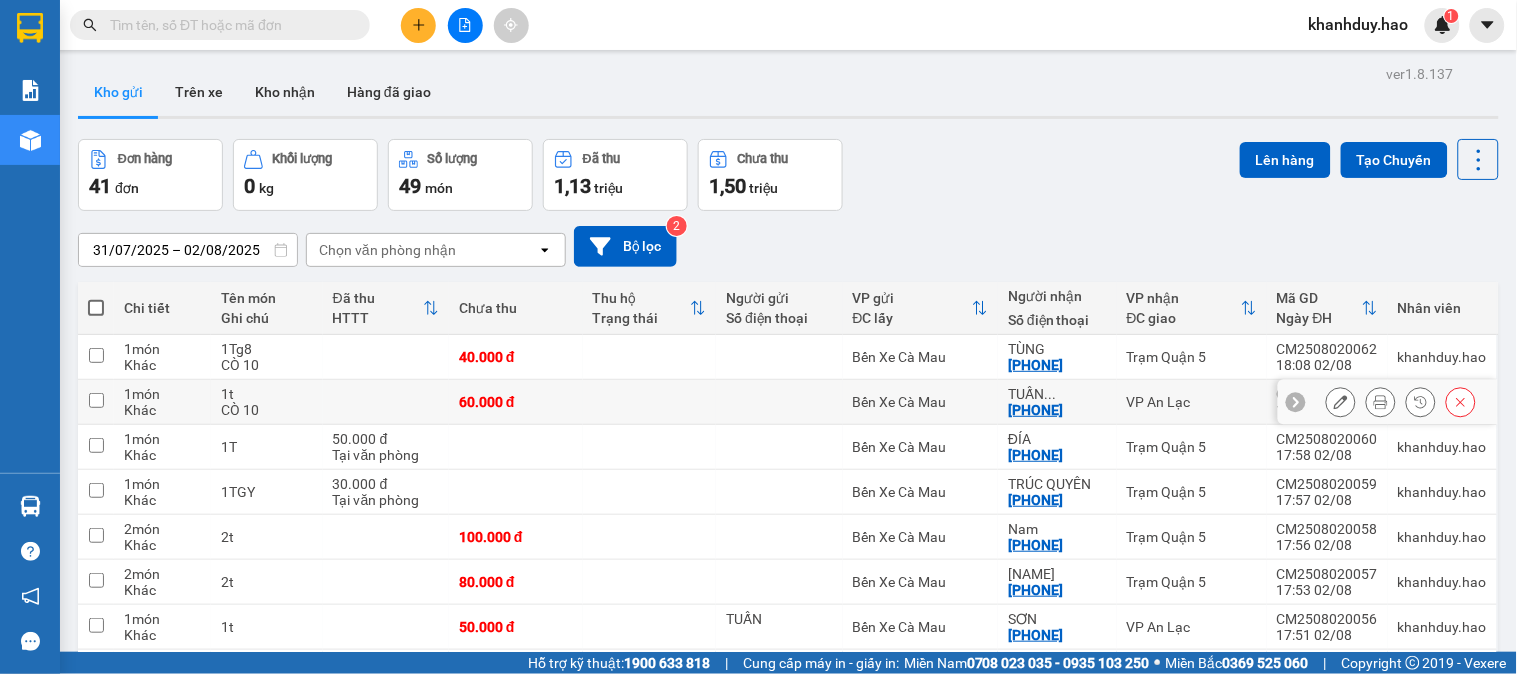 click 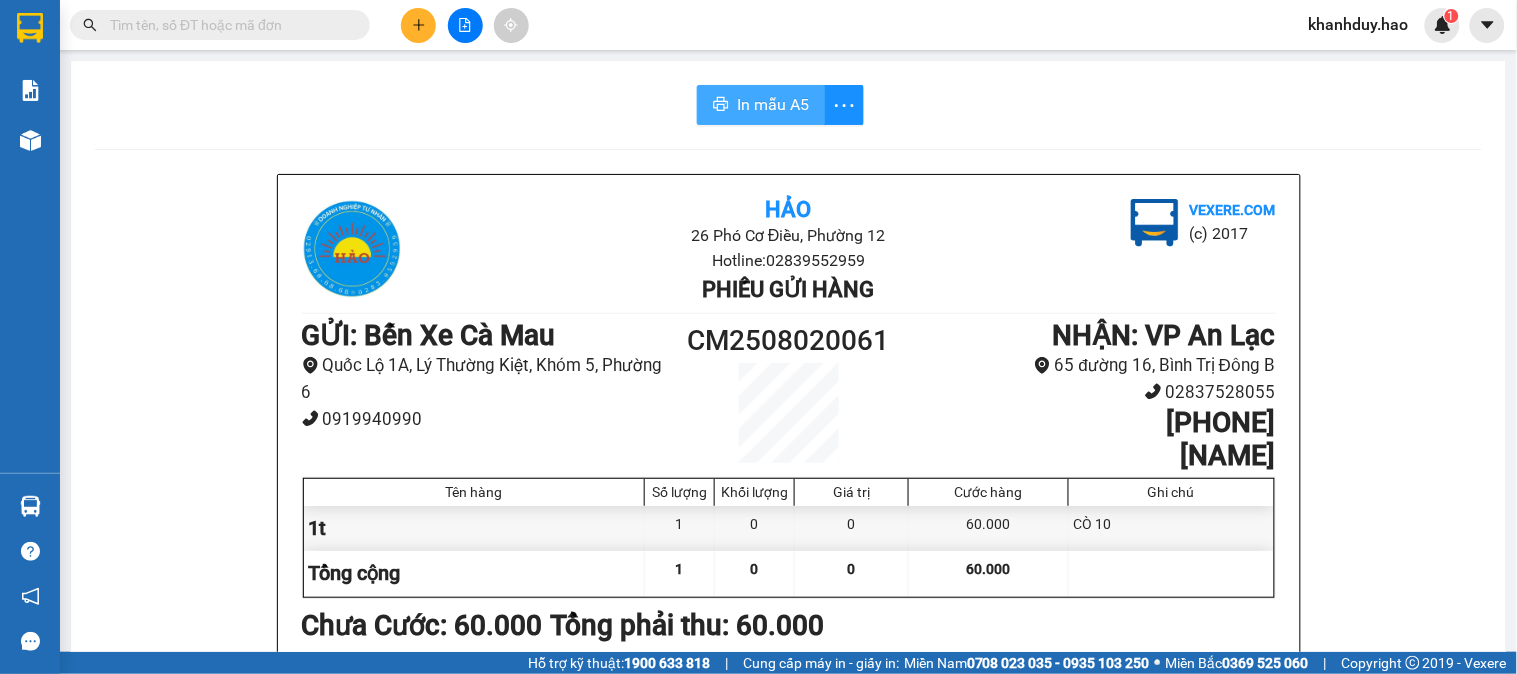 click on "In mẫu A5" at bounding box center (773, 104) 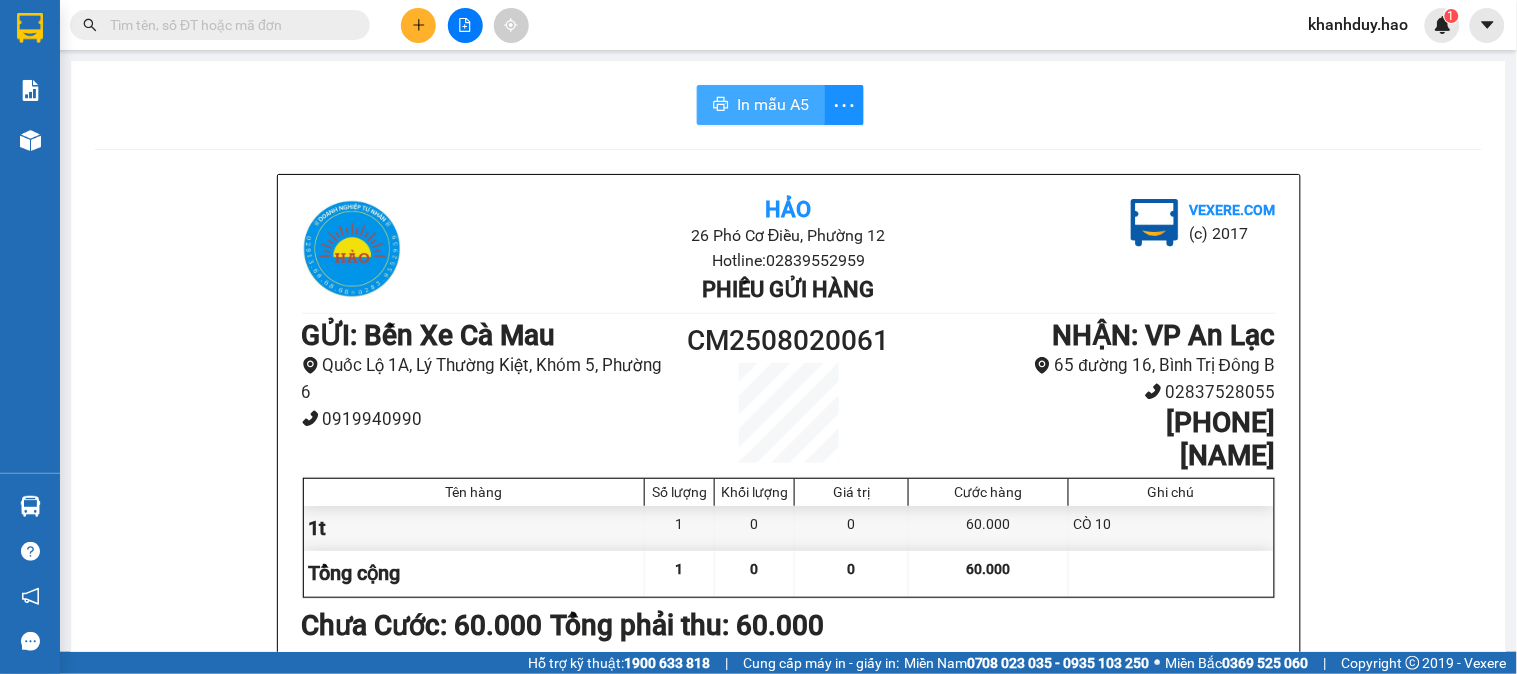 scroll, scrollTop: 0, scrollLeft: 0, axis: both 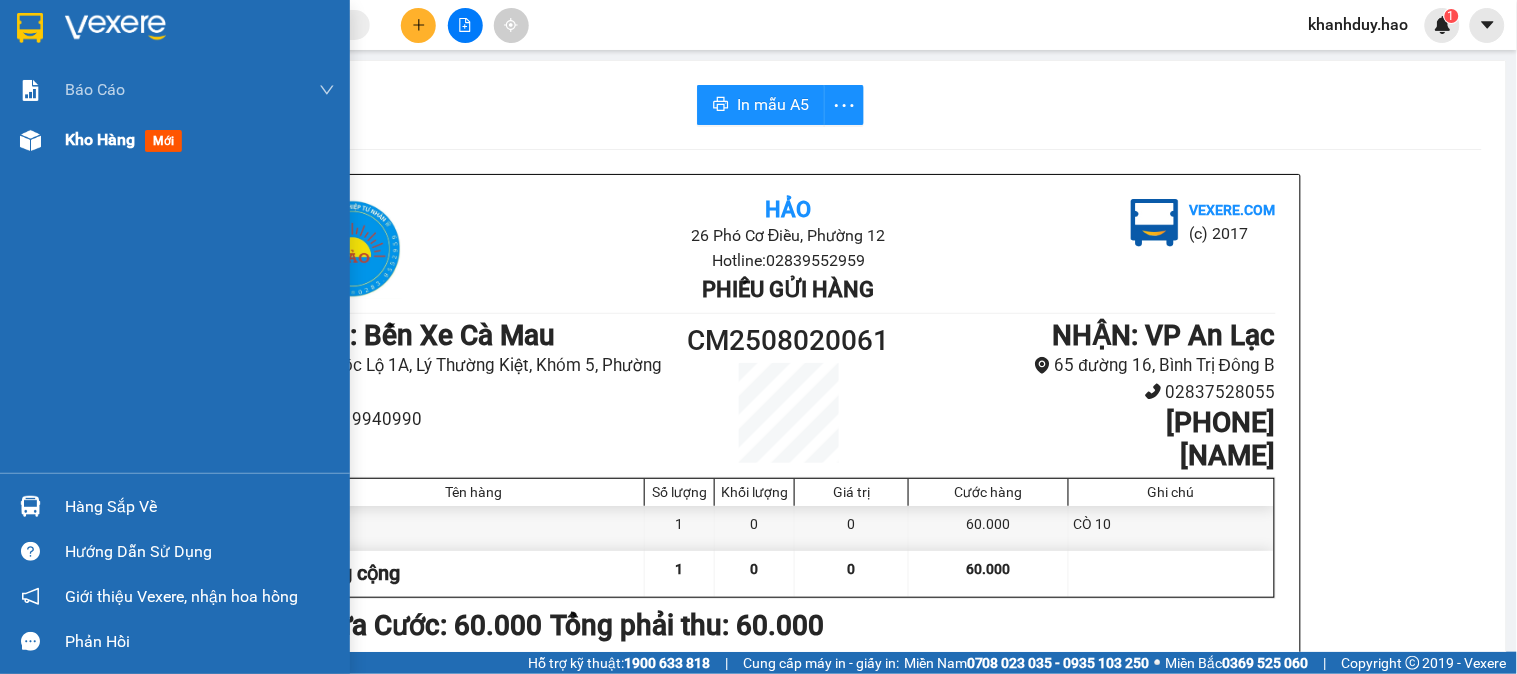 click on "mới" at bounding box center [163, 141] 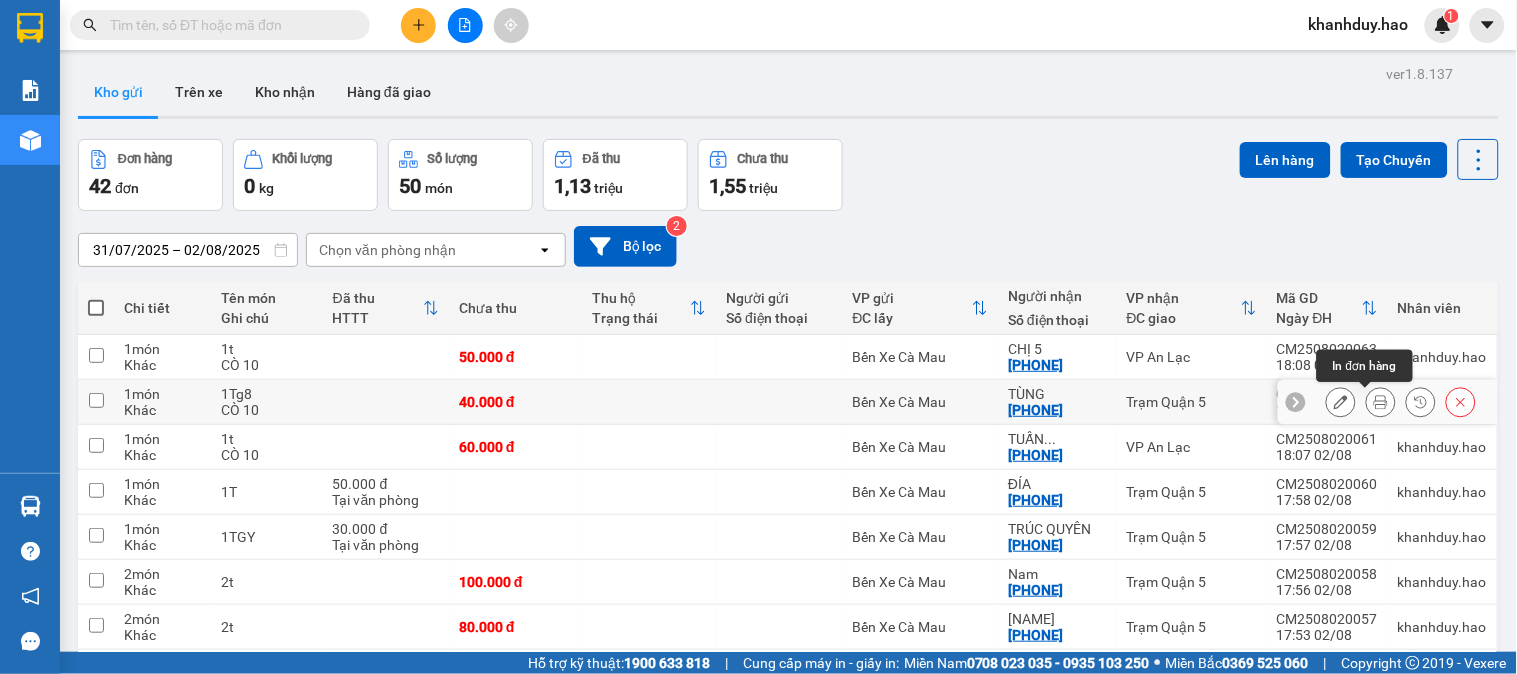 click 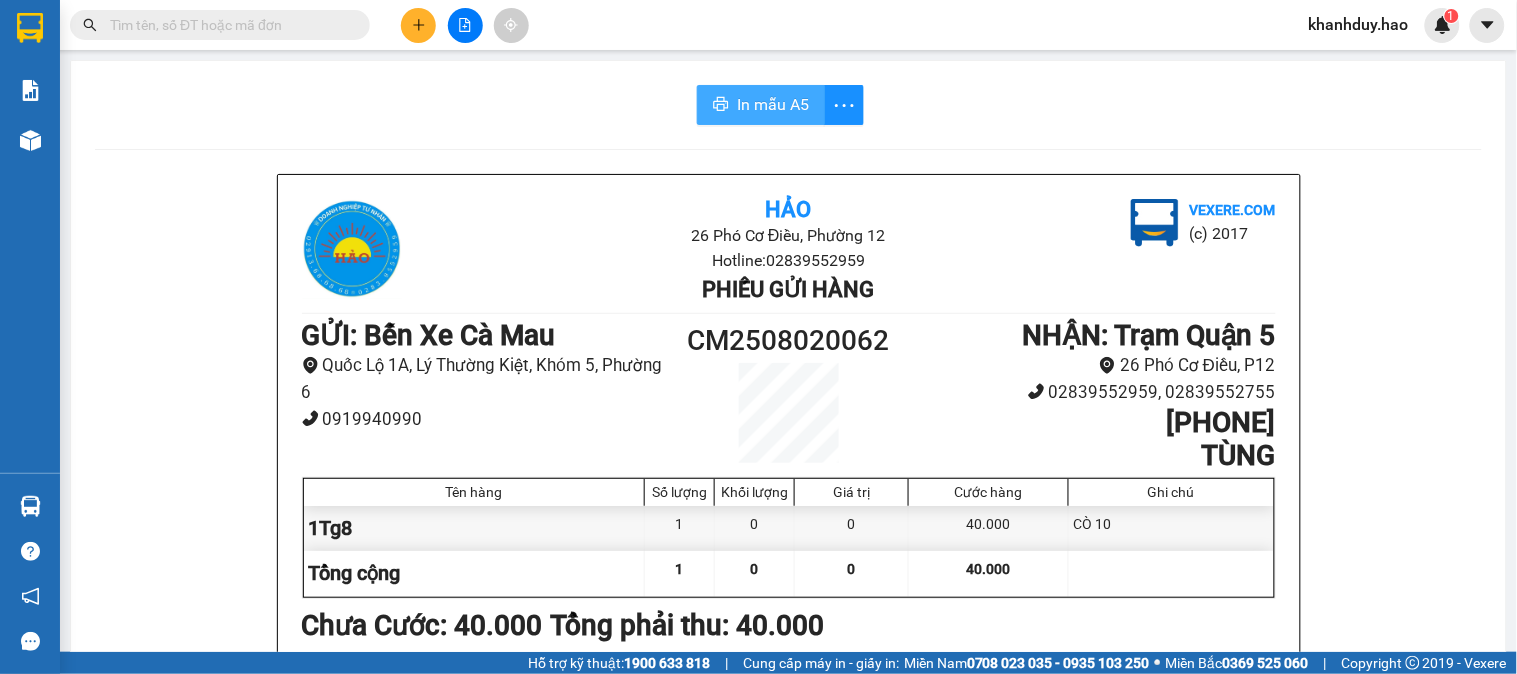 click on "In mẫu A5" at bounding box center [773, 104] 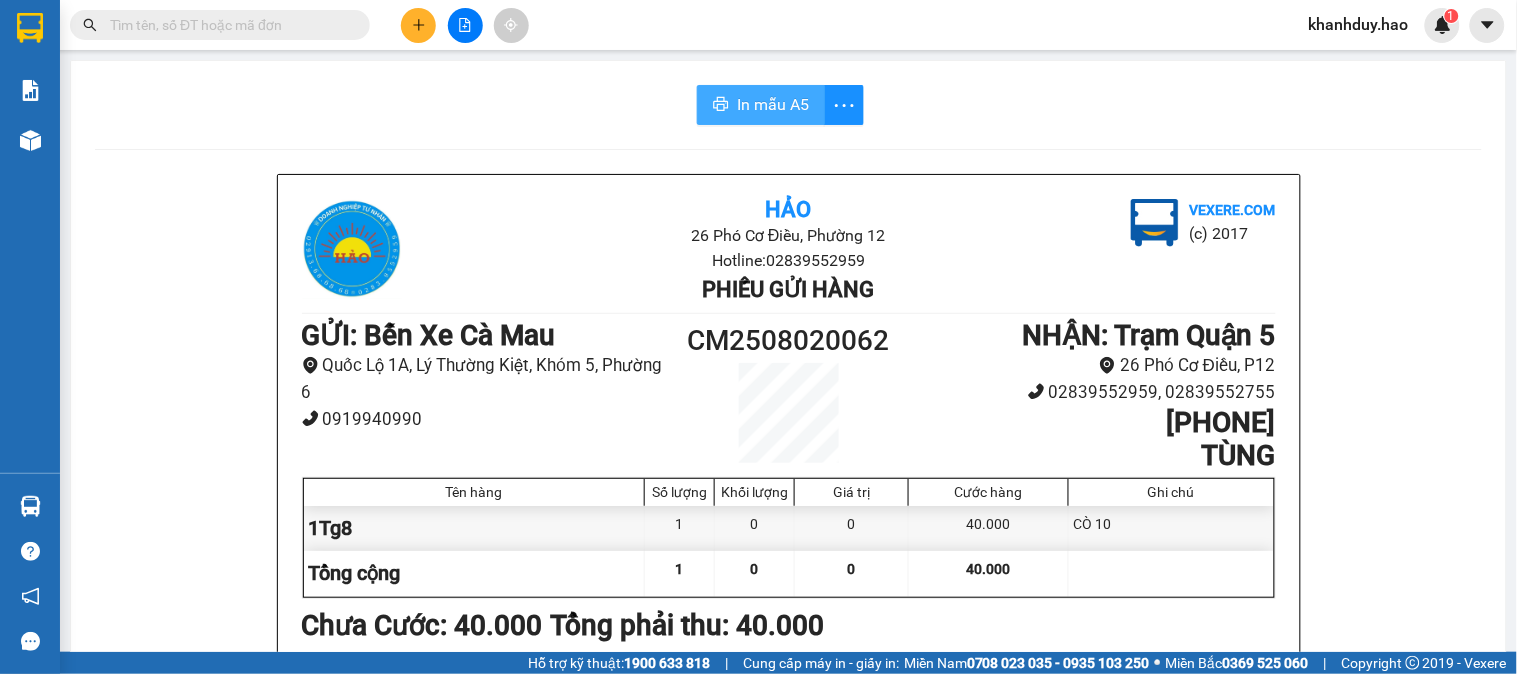 scroll, scrollTop: 0, scrollLeft: 0, axis: both 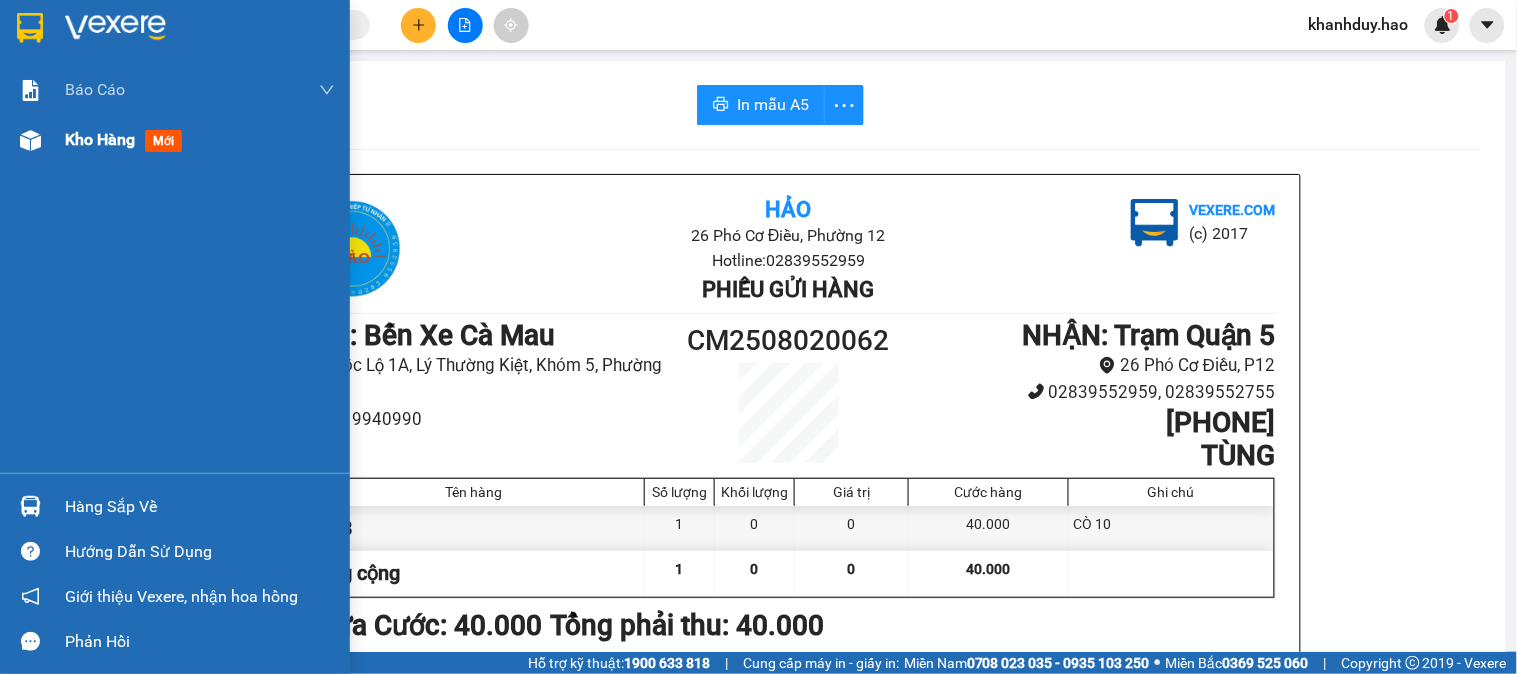 click on "mới" at bounding box center (163, 141) 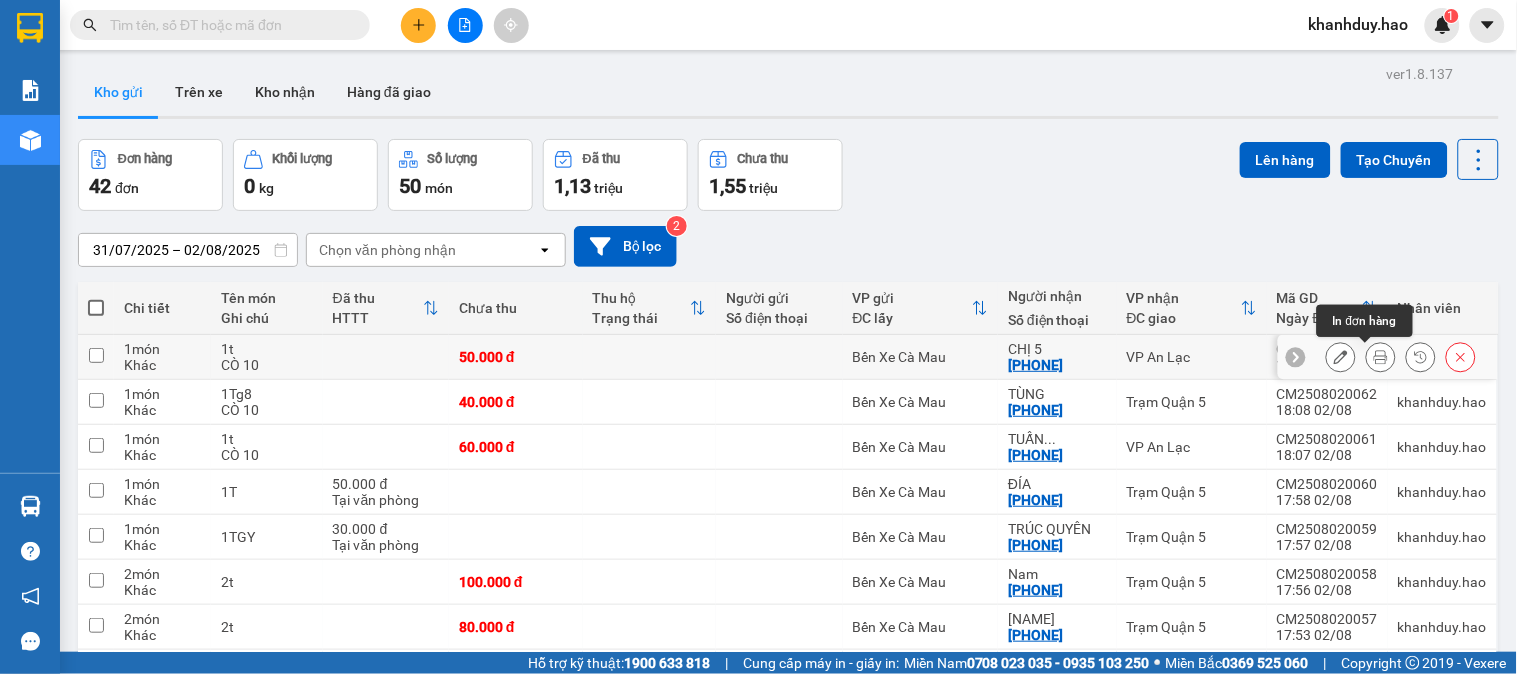 click 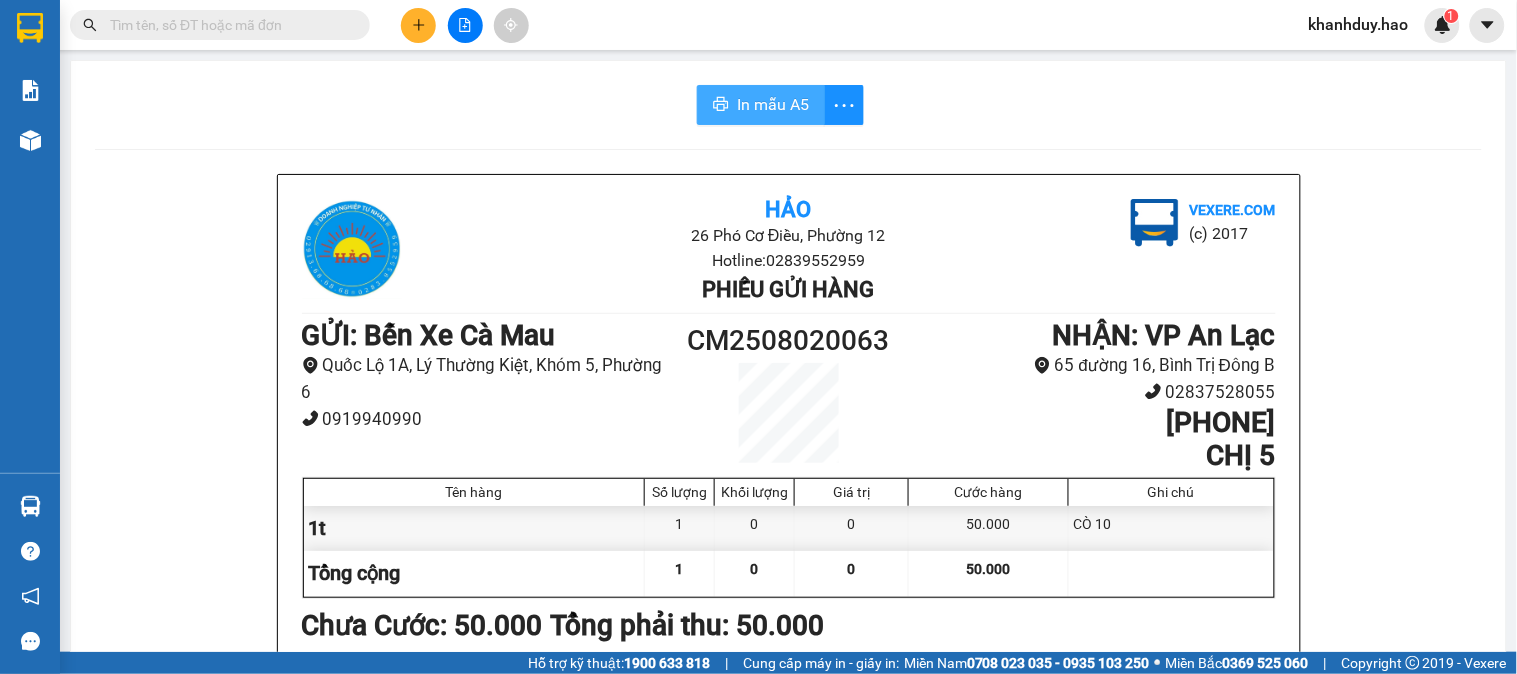 click on "In mẫu A5" at bounding box center [773, 104] 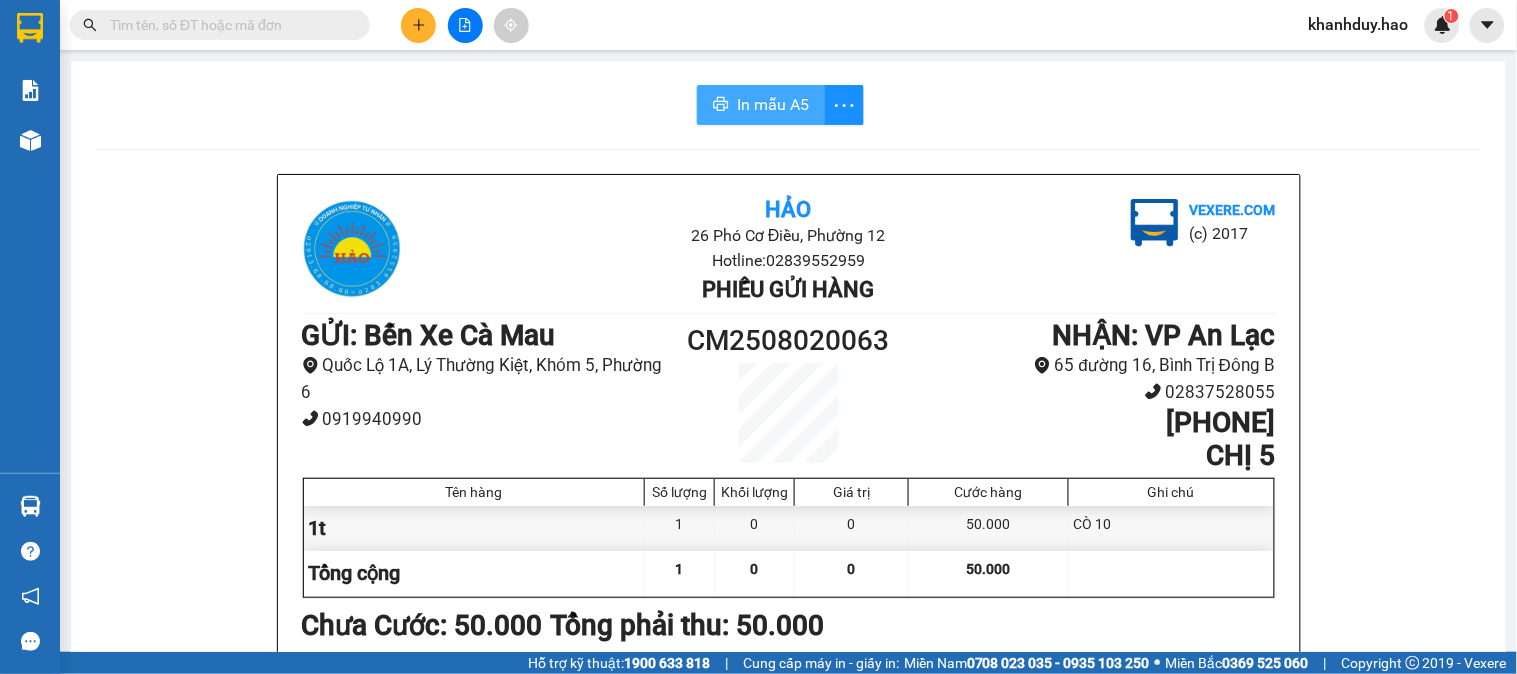 scroll, scrollTop: 0, scrollLeft: 0, axis: both 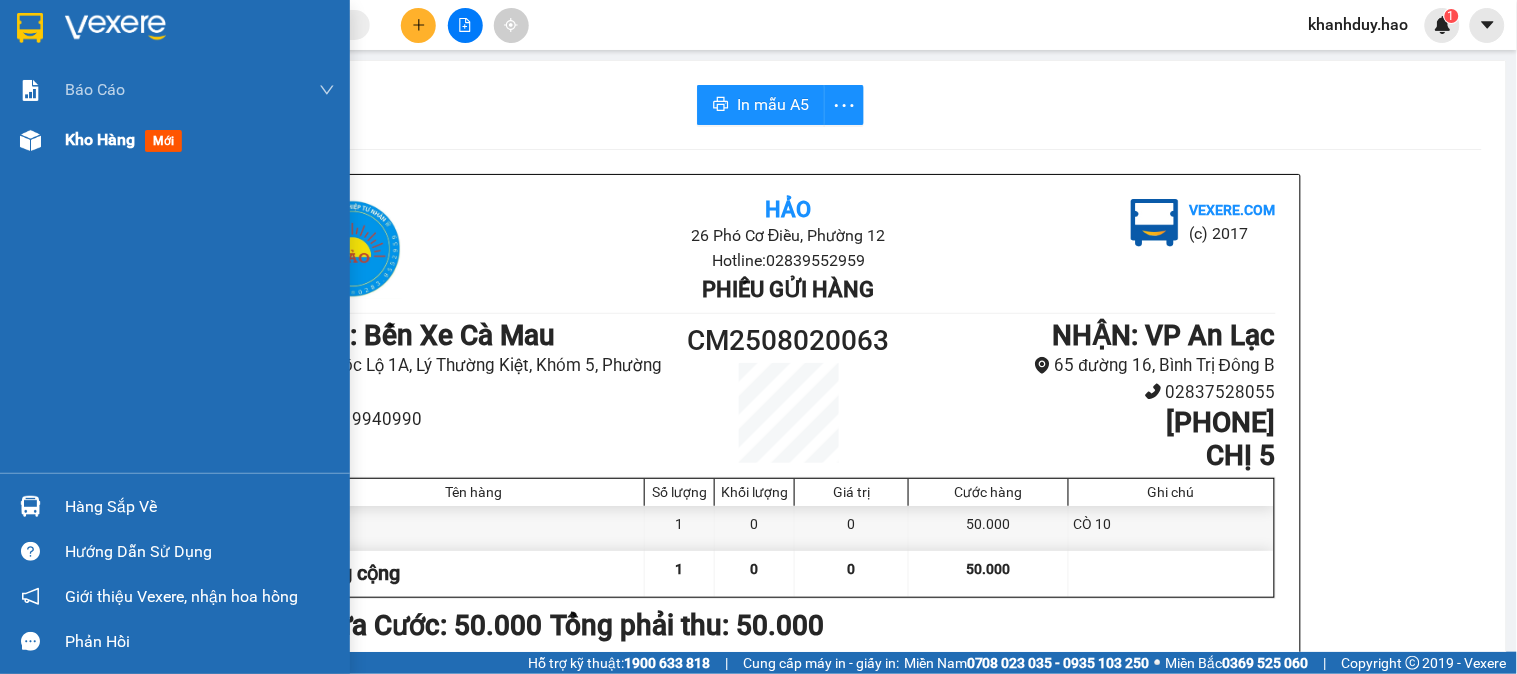 click on "mới" at bounding box center [163, 141] 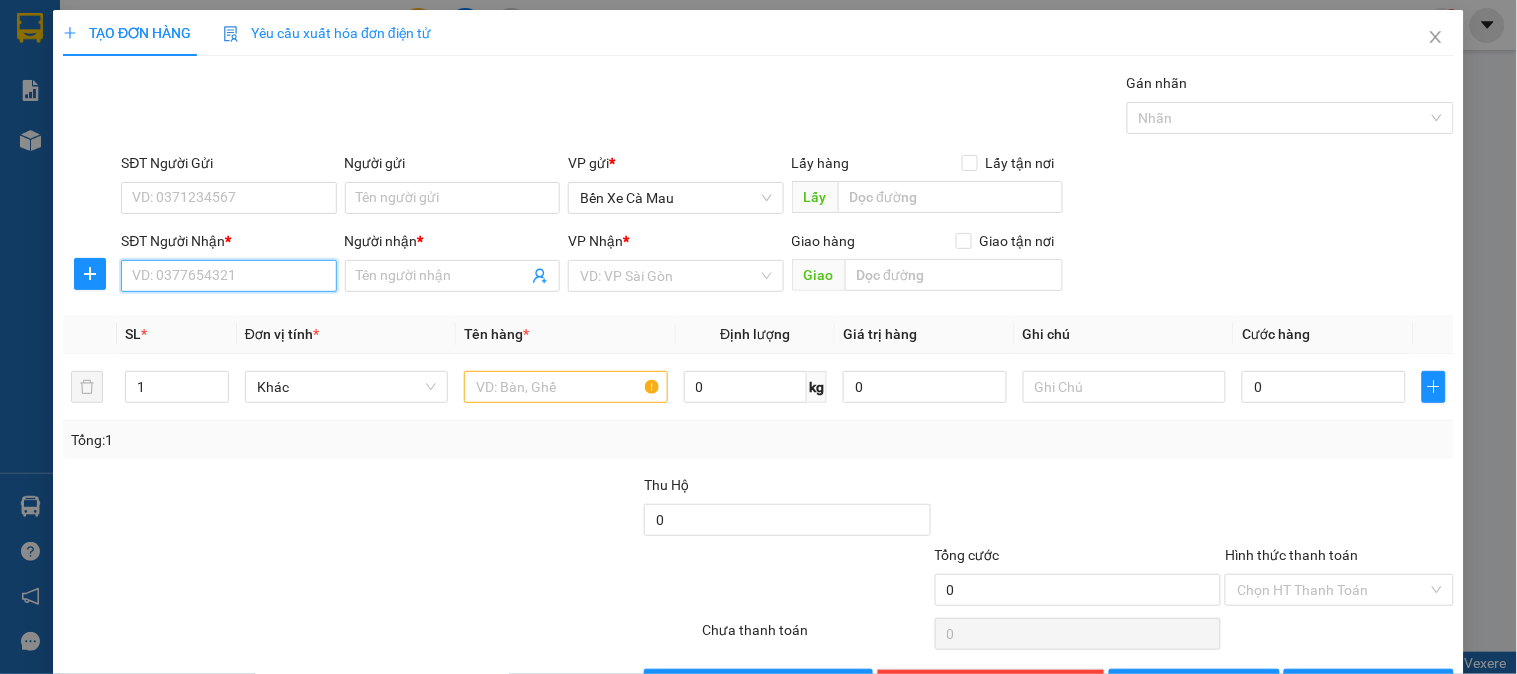 click on "SĐT Người Nhận  *" at bounding box center (228, 276) 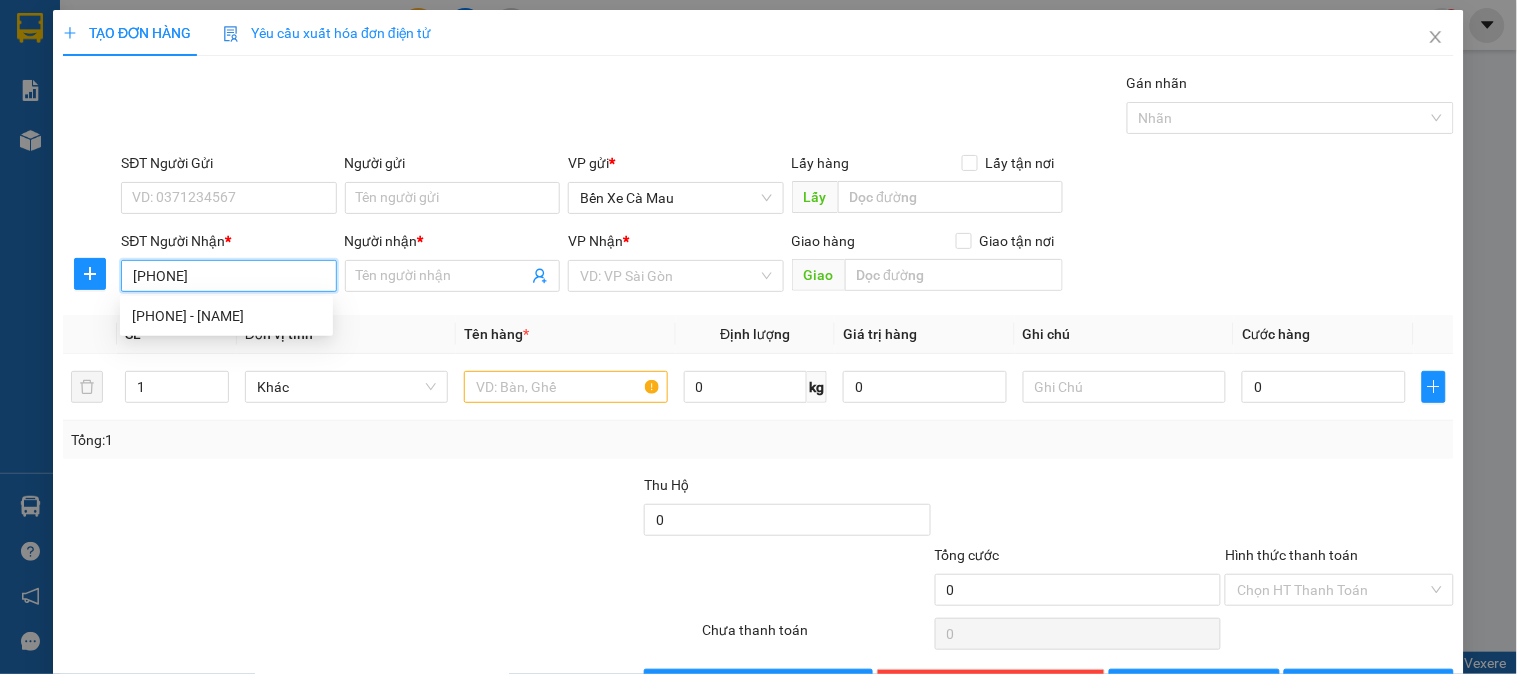 click on "[PHONE] - [NAME]" at bounding box center [226, 316] 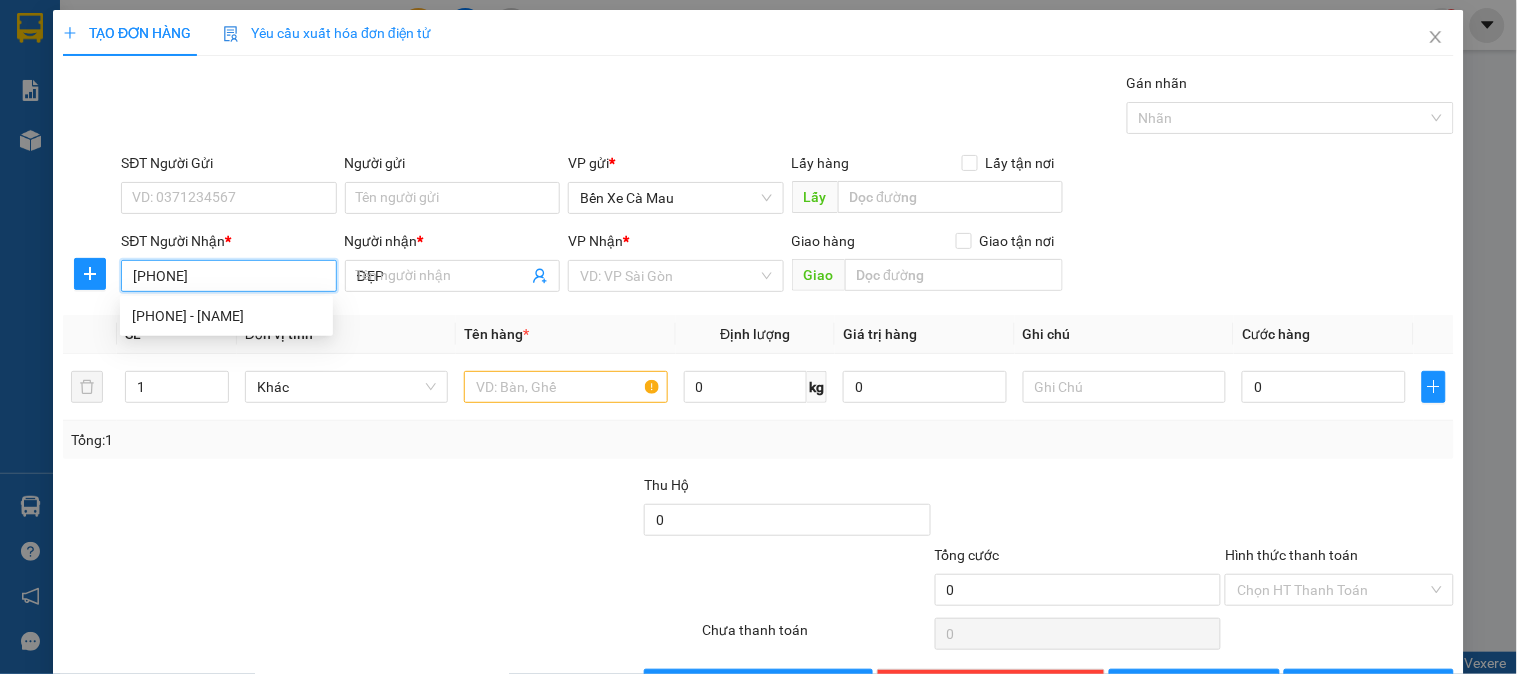 type on "80.000" 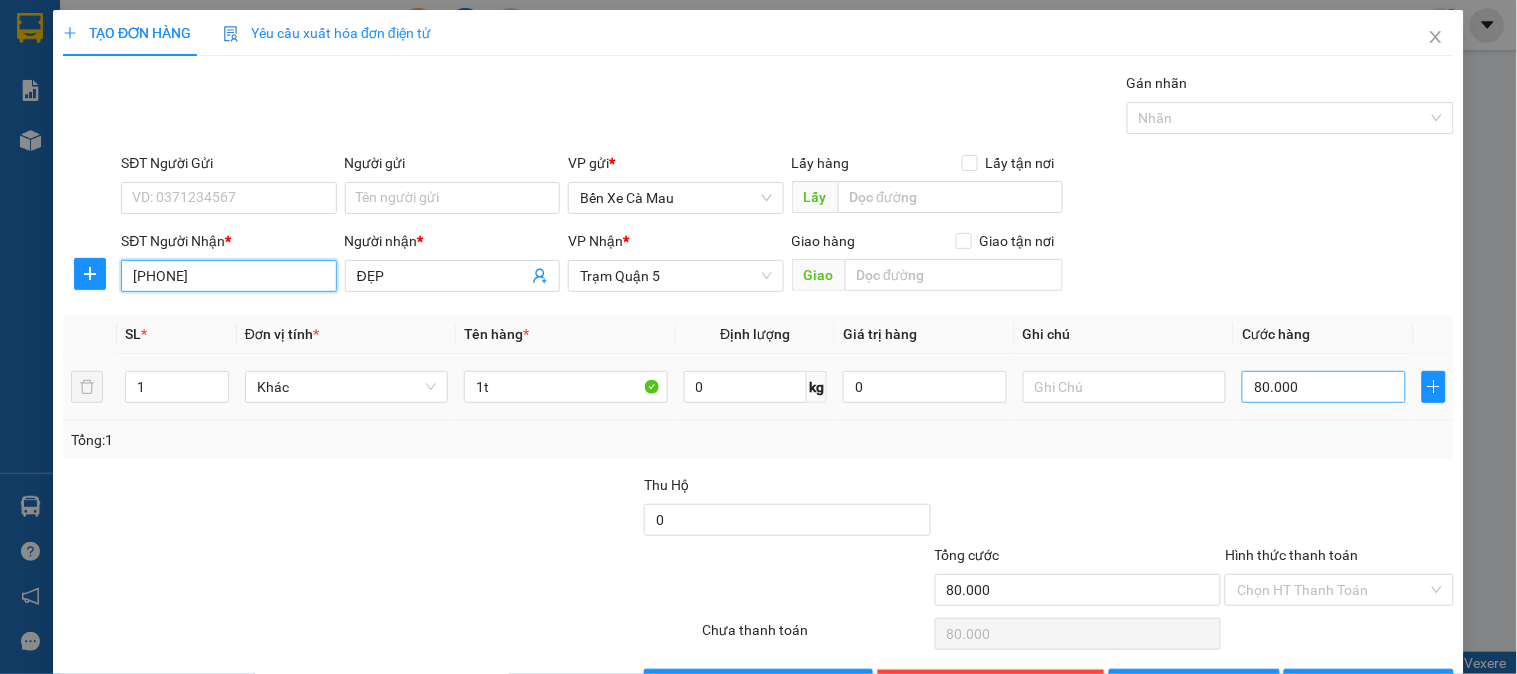 scroll, scrollTop: 65, scrollLeft: 0, axis: vertical 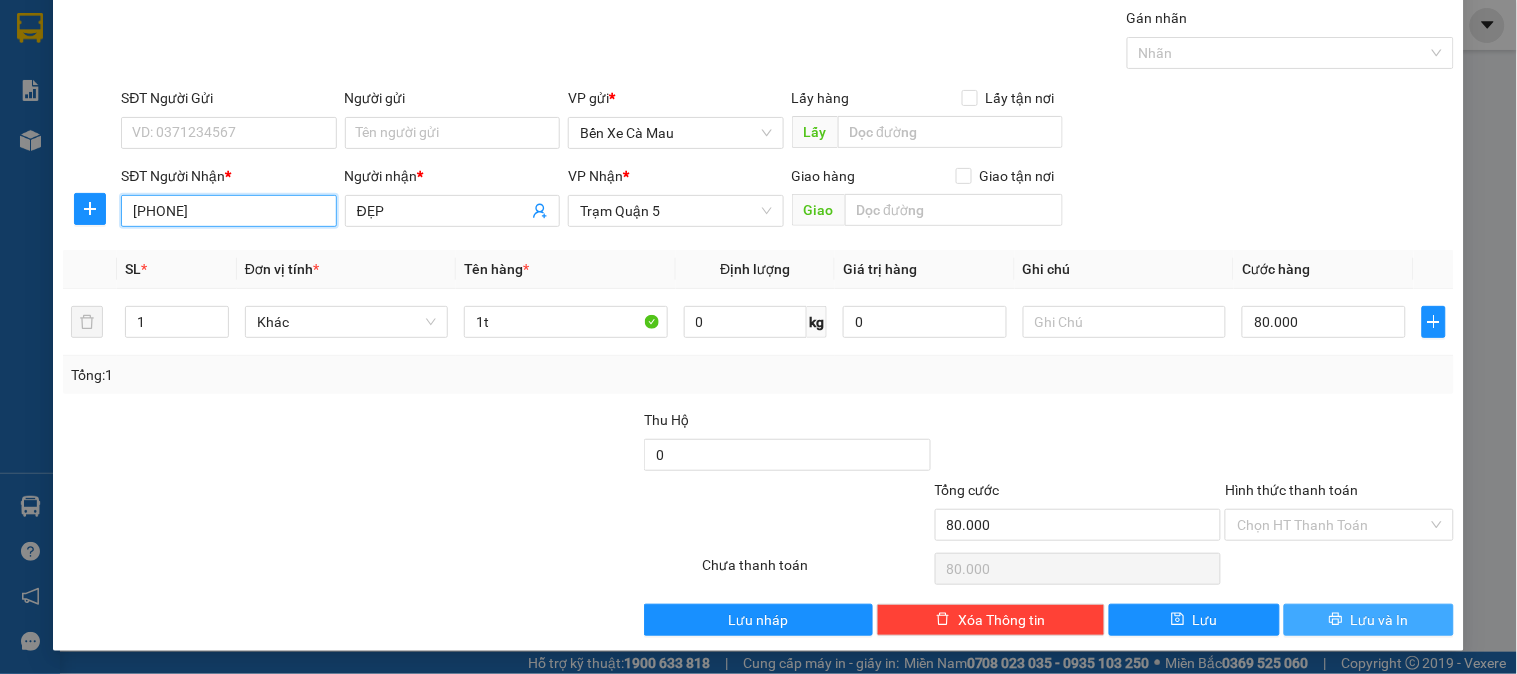 type on "[PHONE]" 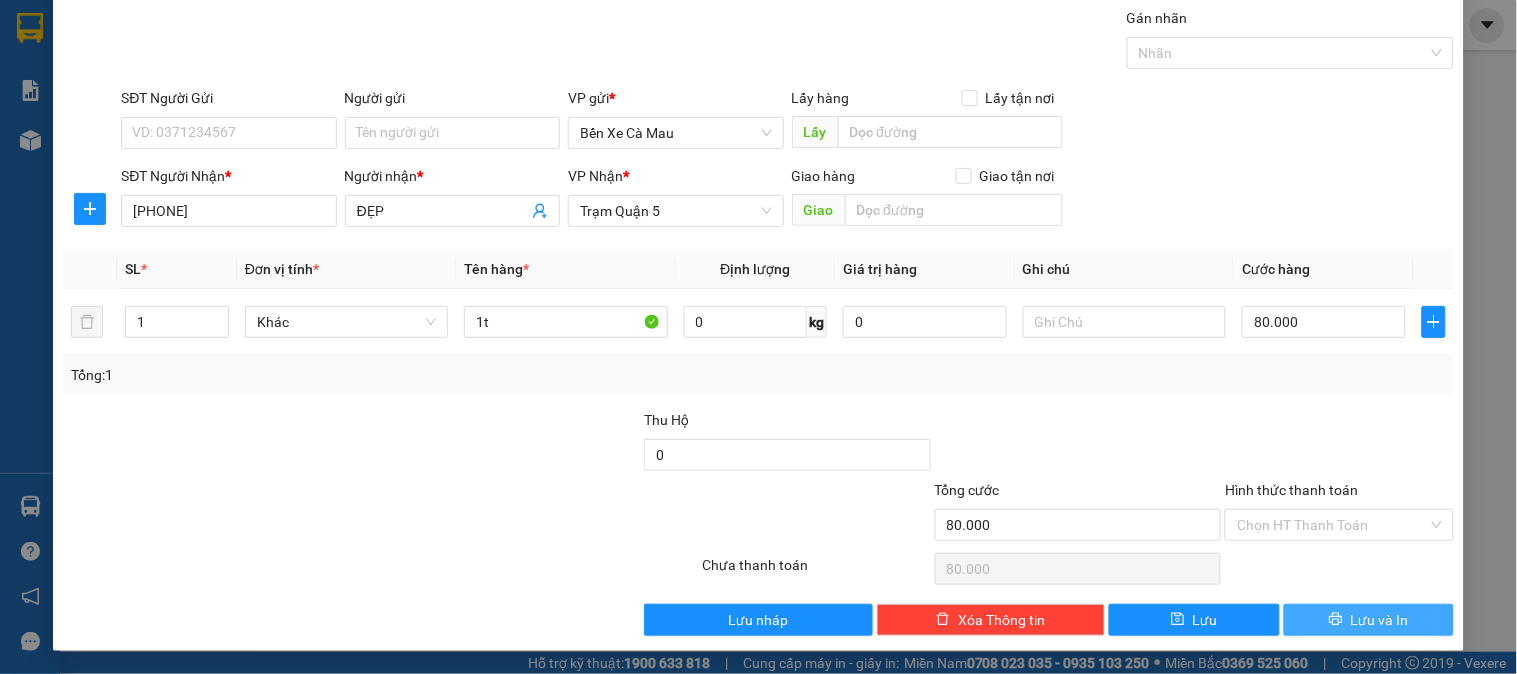 click on "Lưu và In" at bounding box center (1369, 620) 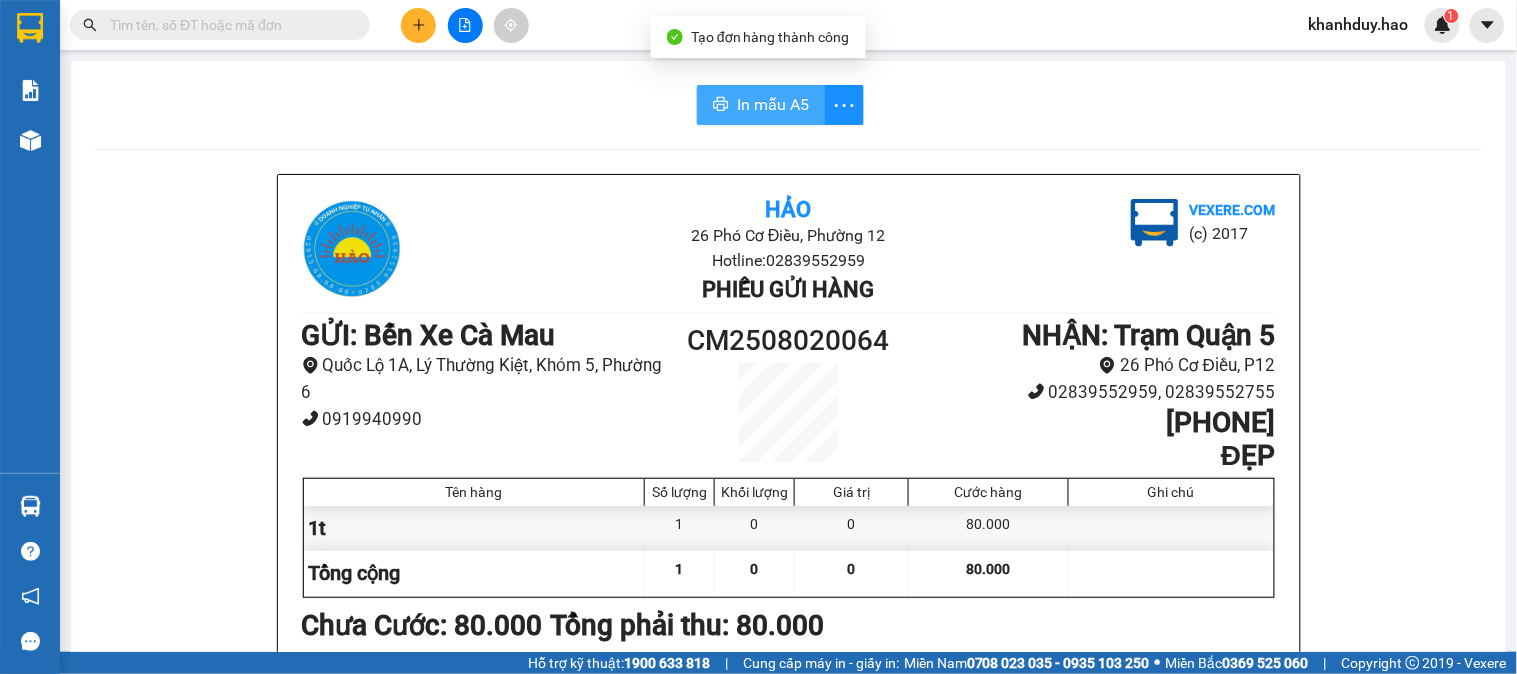click on "In mẫu A5" at bounding box center [773, 104] 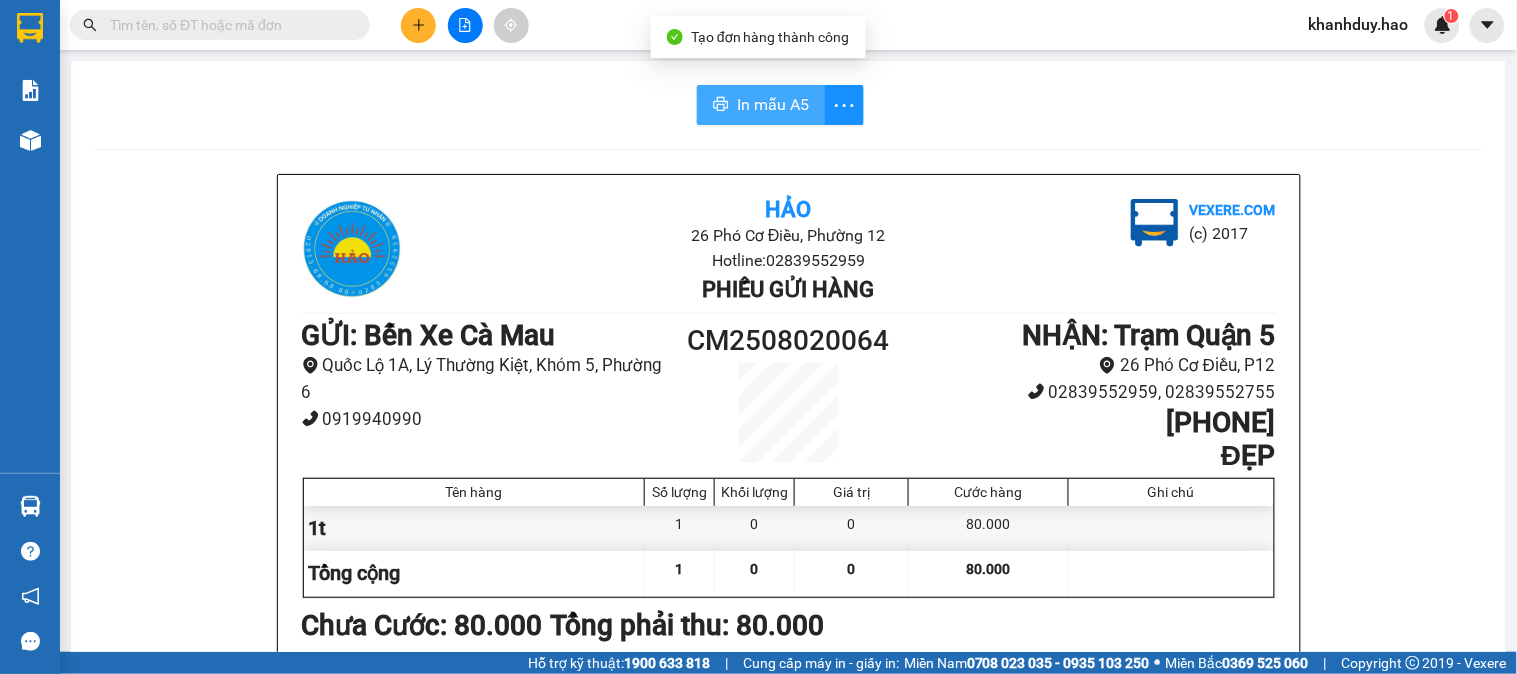 scroll, scrollTop: 0, scrollLeft: 0, axis: both 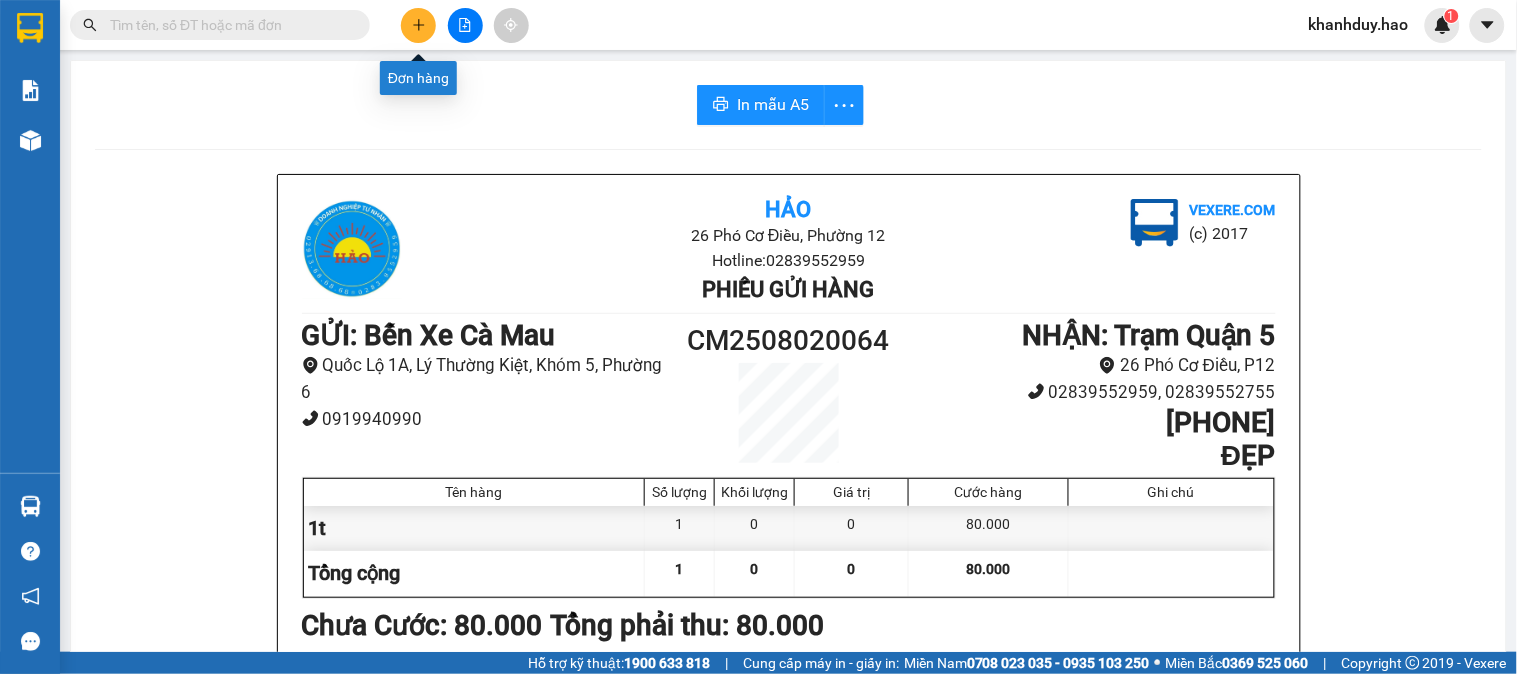 click at bounding box center (418, 25) 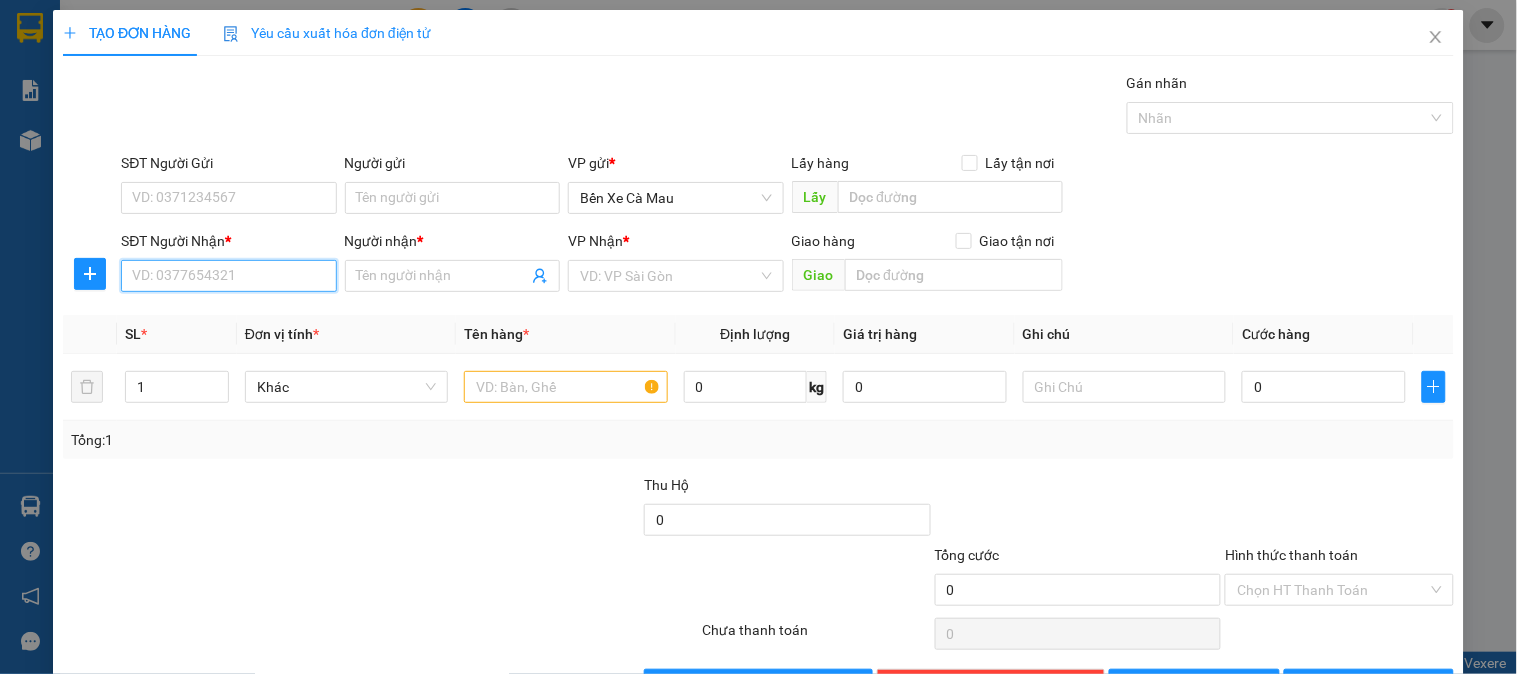 click on "SĐT Người Nhận  *" at bounding box center (228, 276) 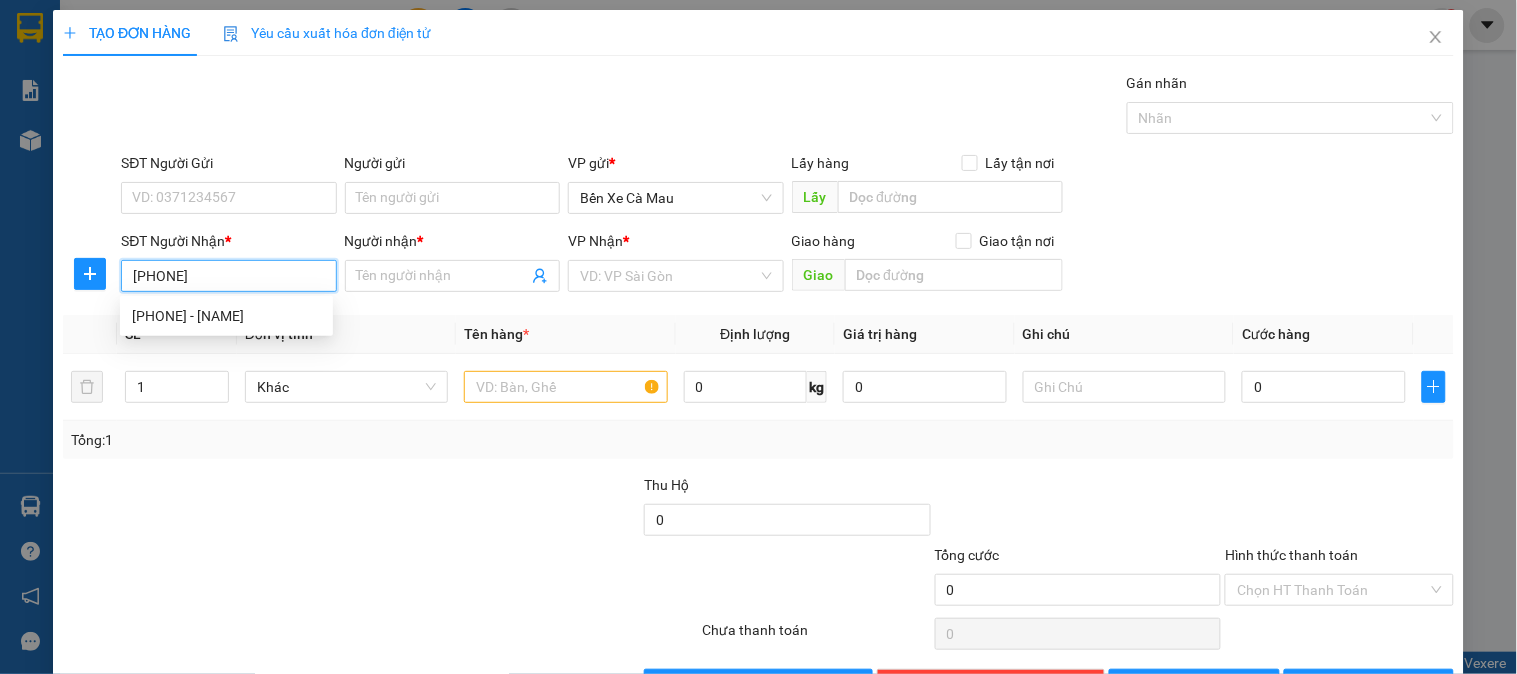 click on "[PHONE] - PHONG" at bounding box center [226, 316] 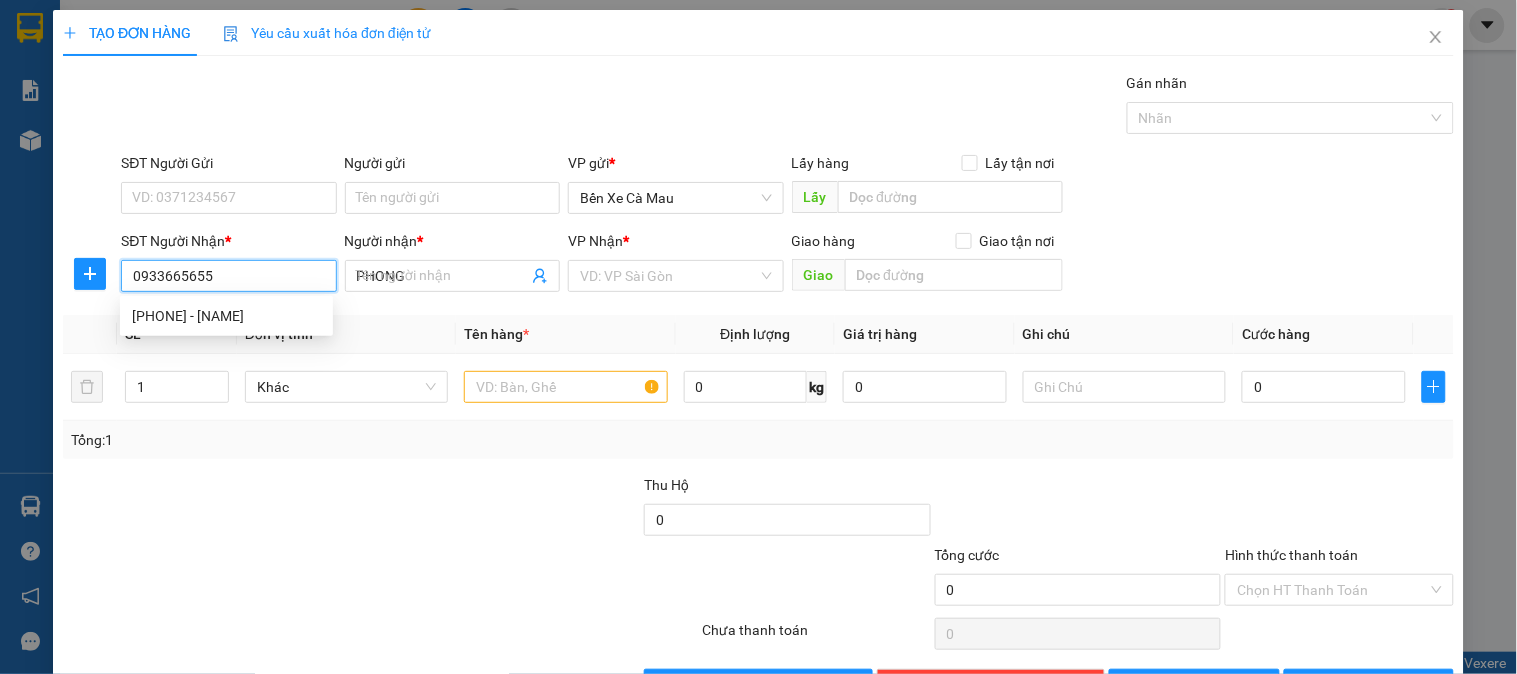 type on "30.000" 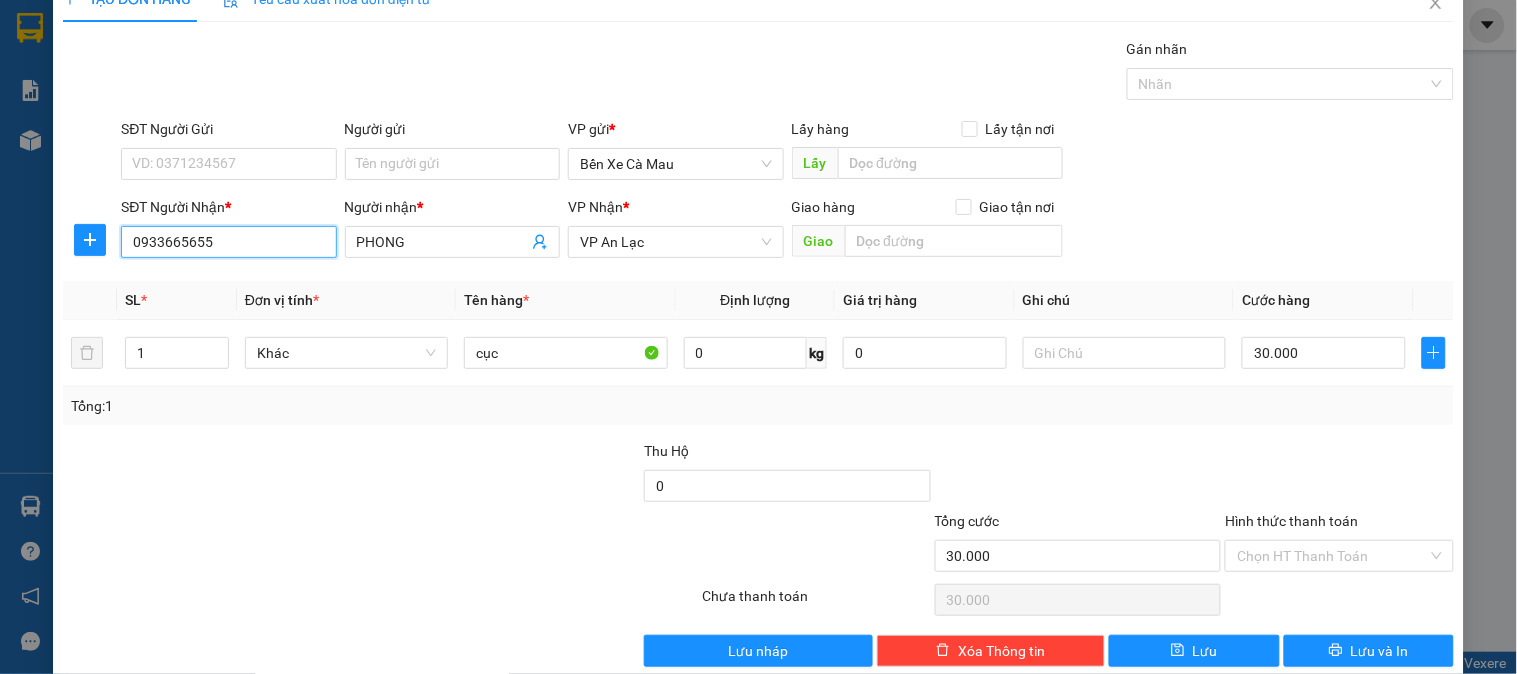 scroll, scrollTop: 65, scrollLeft: 0, axis: vertical 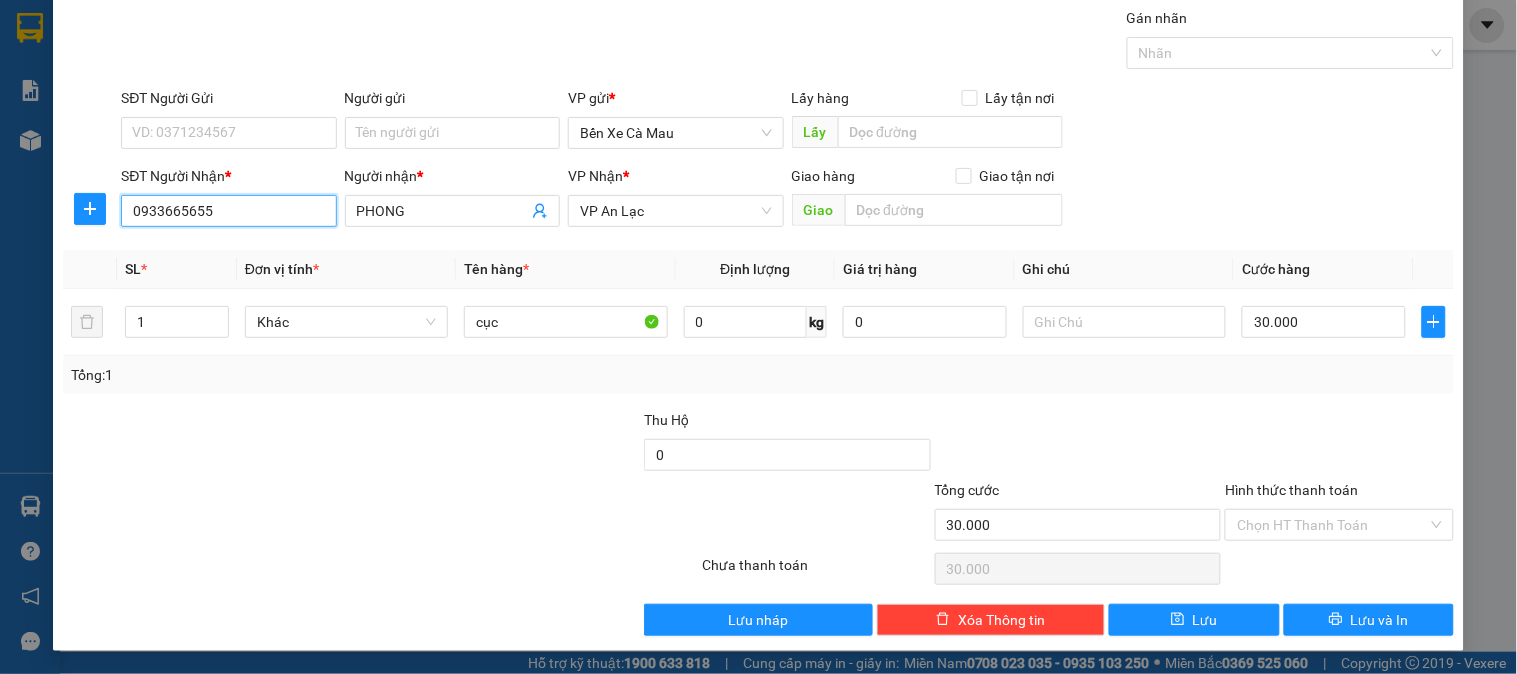 type on "0933665655" 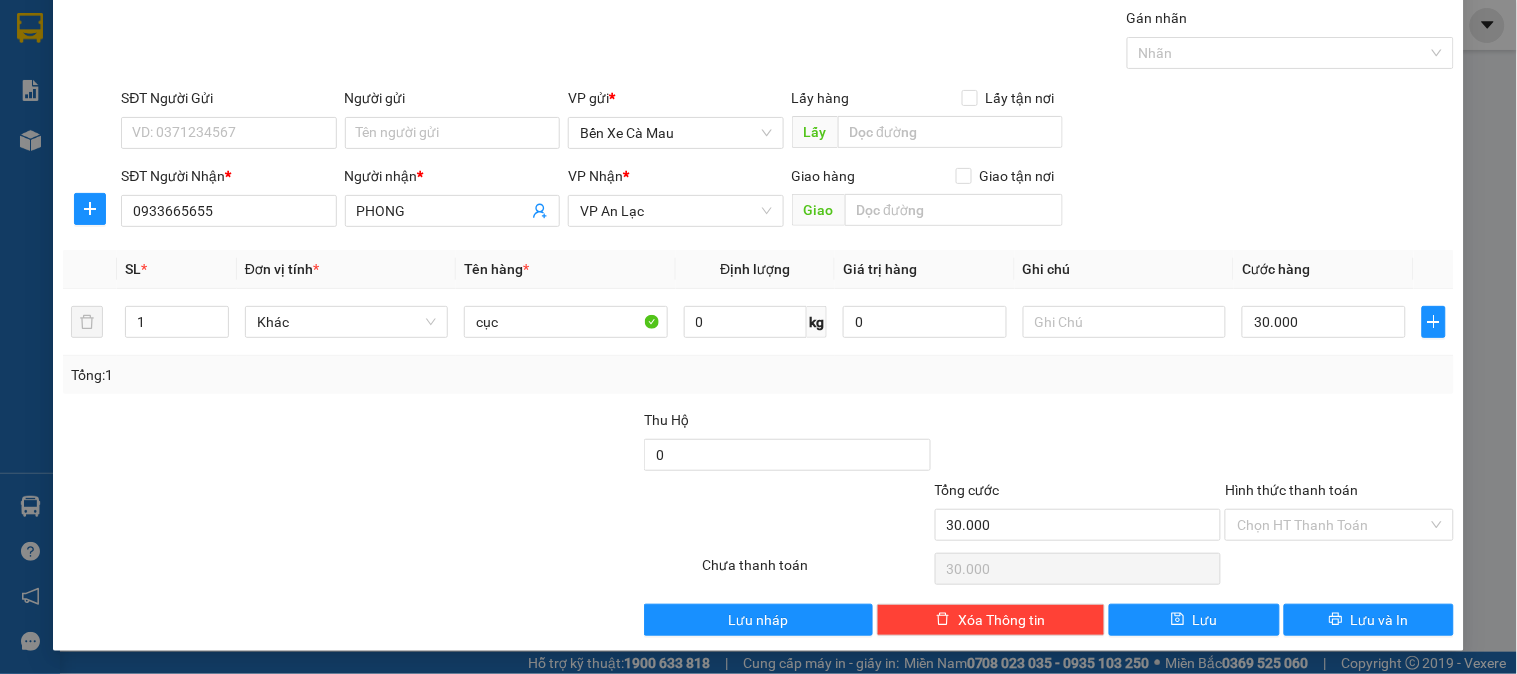 click on "Hình thức thanh toán" at bounding box center [1291, 490] 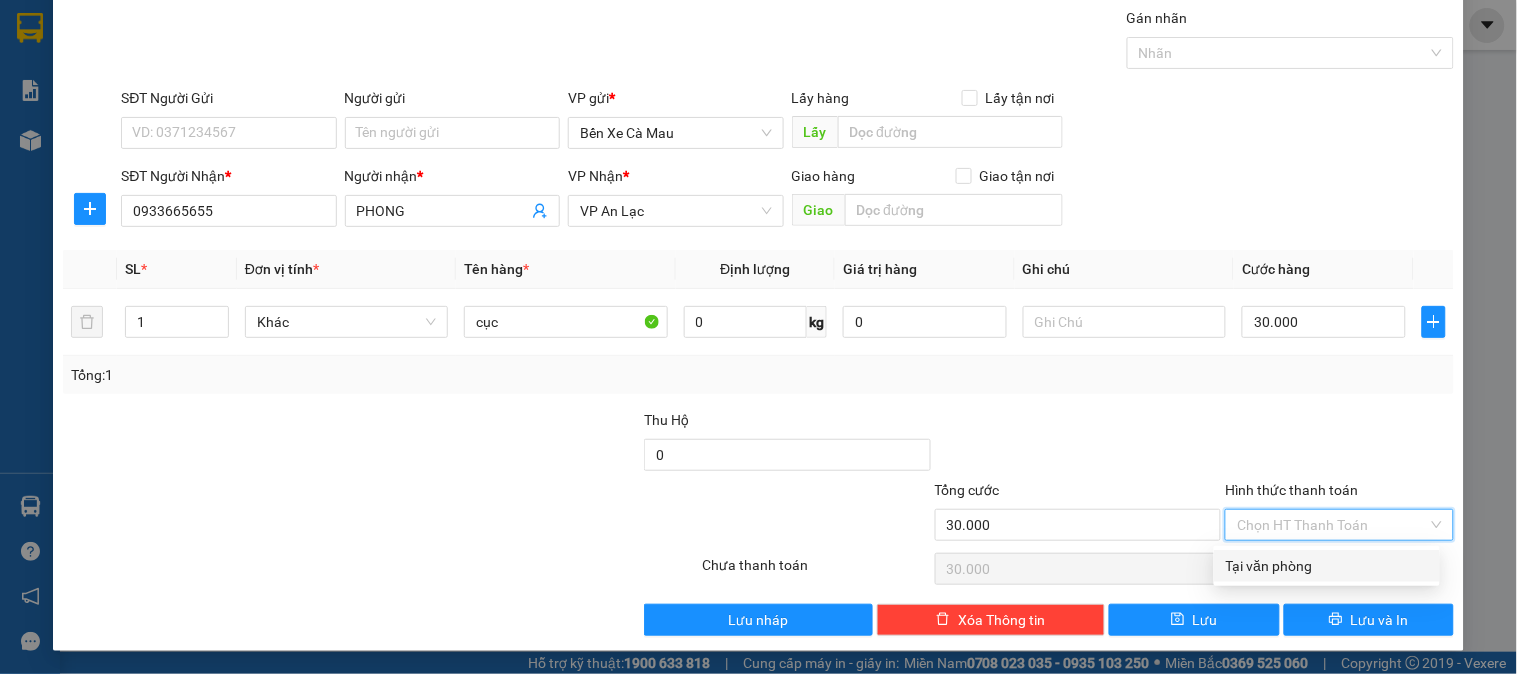 click on "Tại văn phòng" at bounding box center [1327, 566] 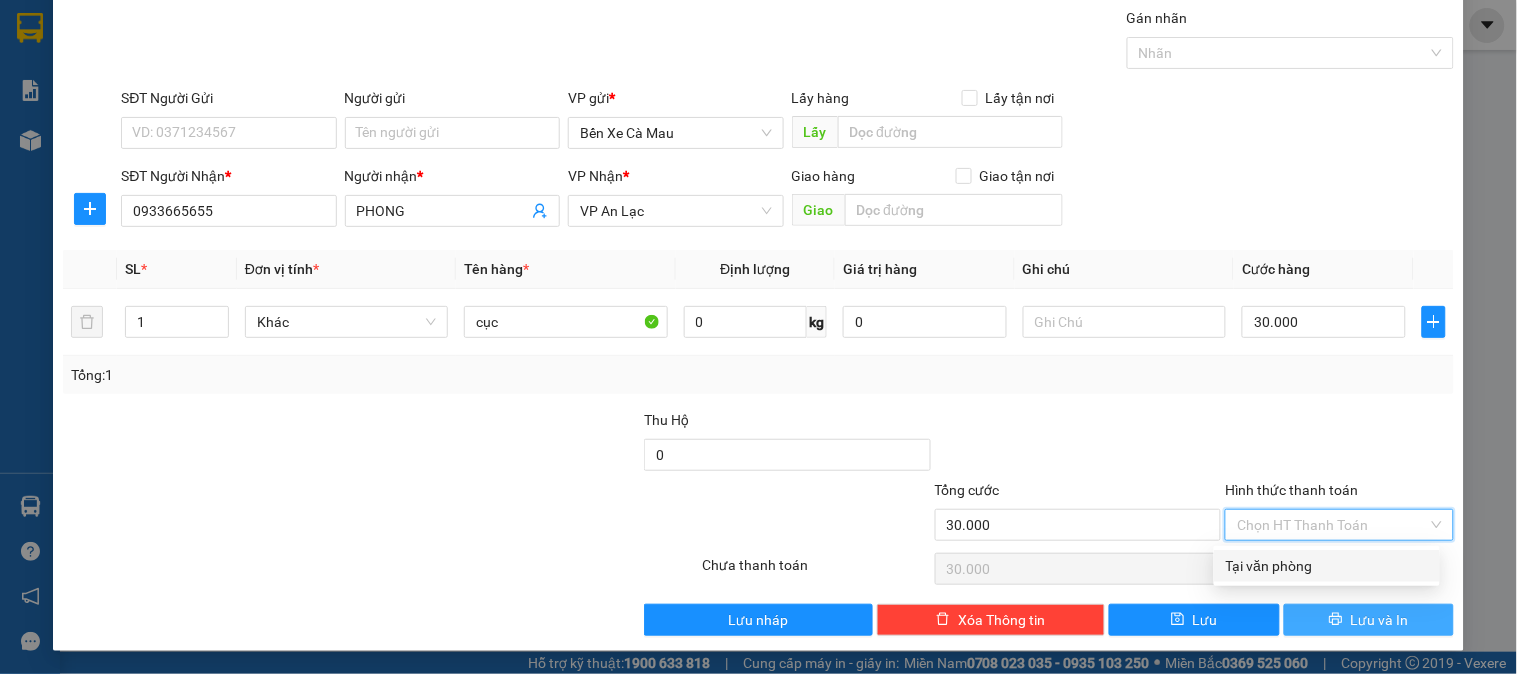 type on "0" 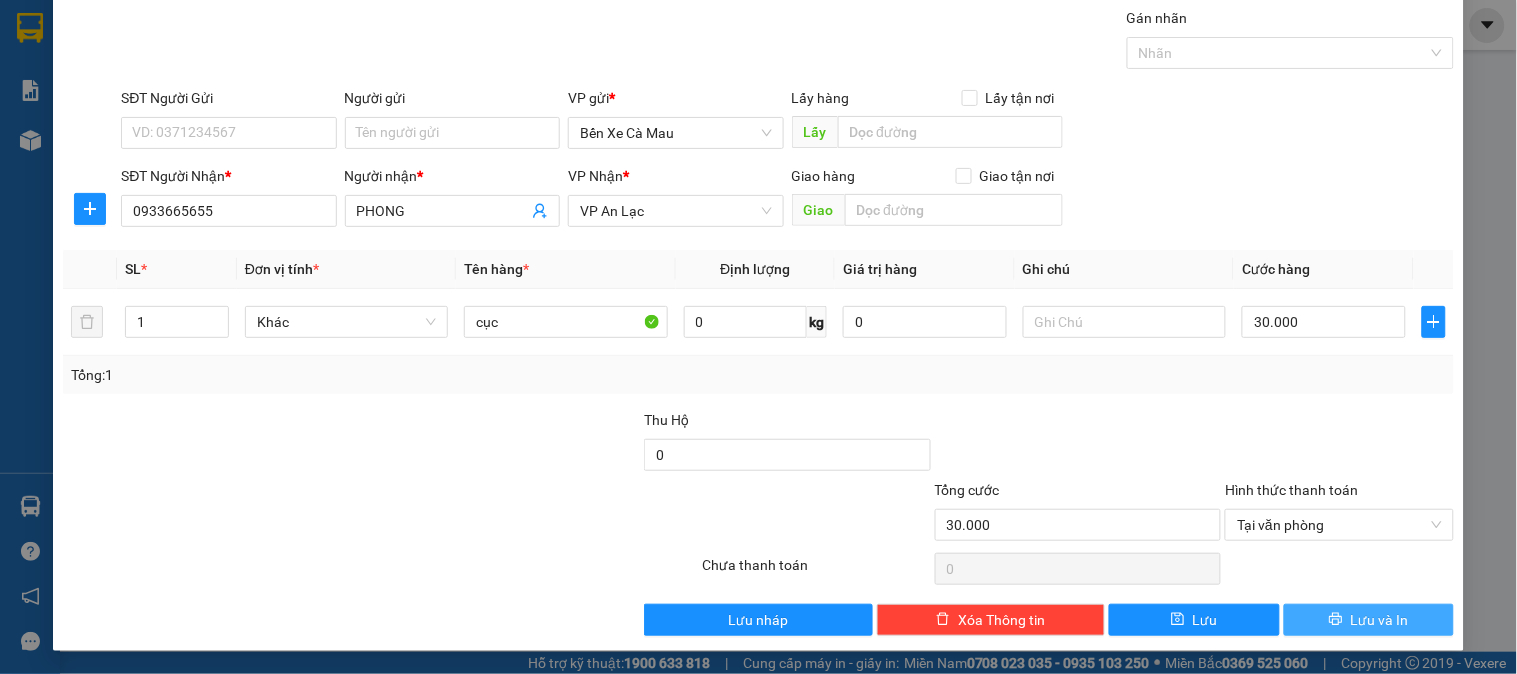 click on "Lưu và In" at bounding box center (1369, 620) 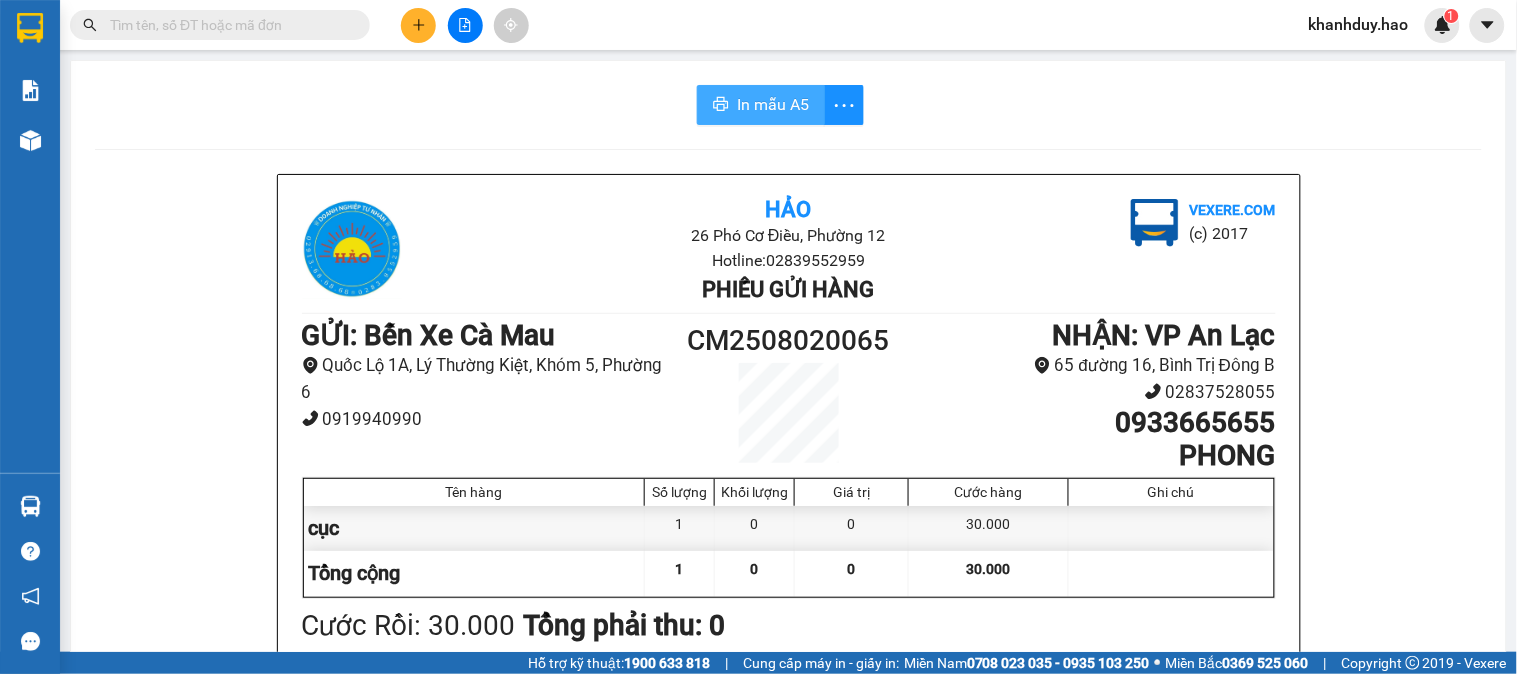 click on "In mẫu A5" at bounding box center (773, 104) 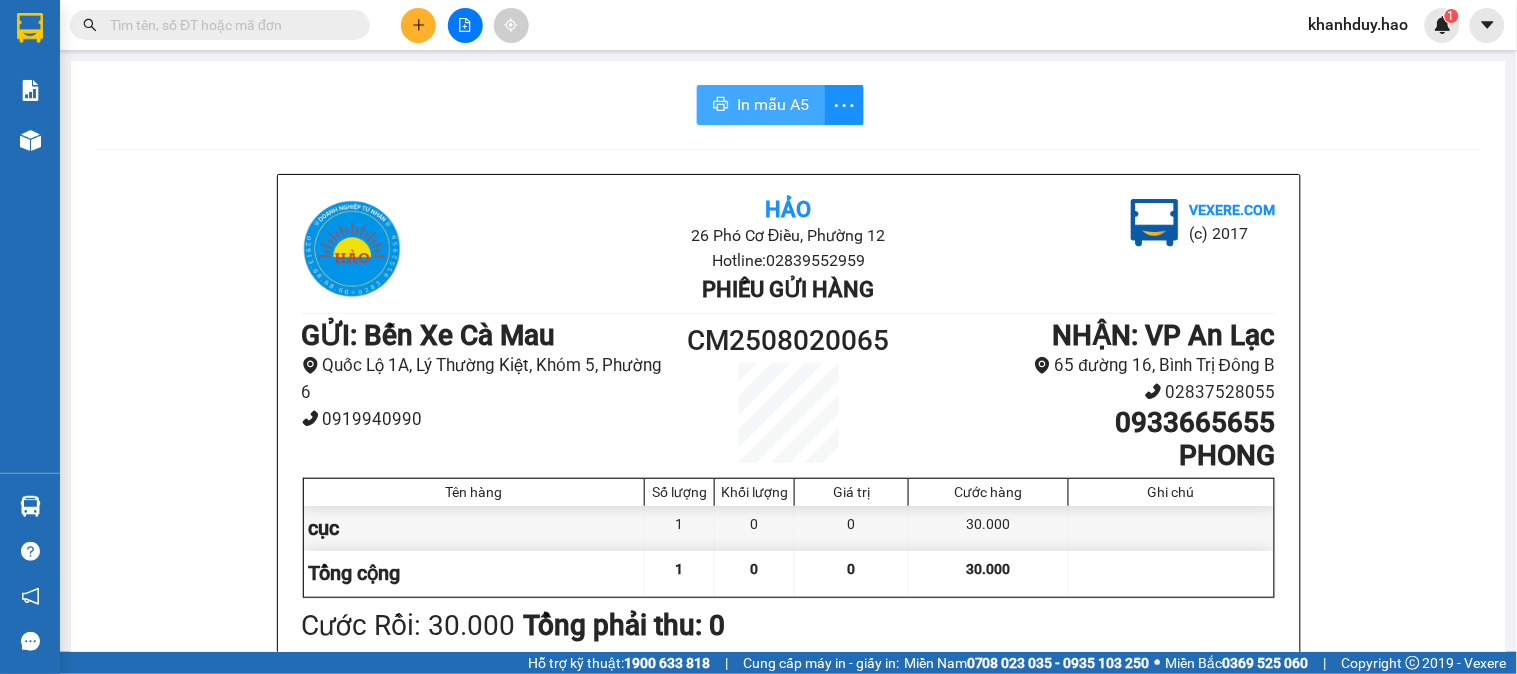 scroll, scrollTop: 0, scrollLeft: 0, axis: both 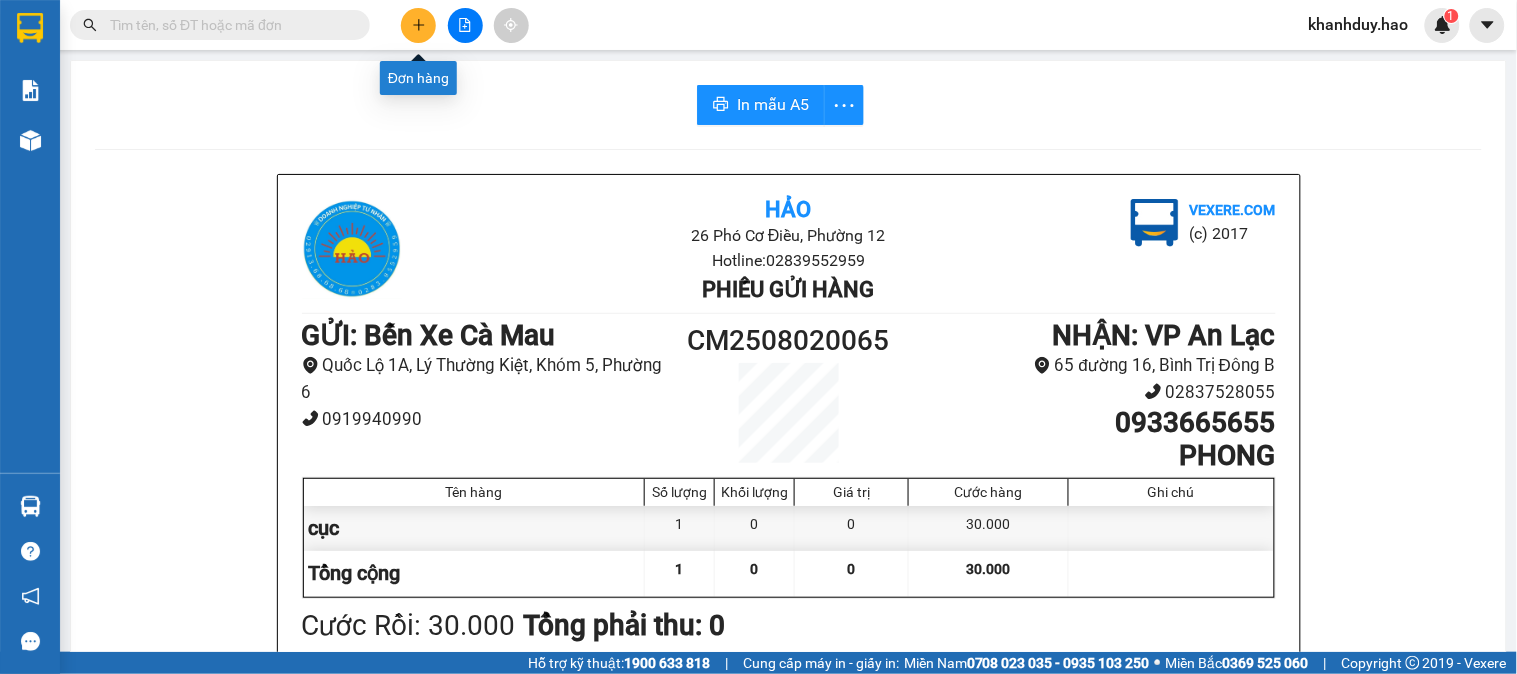 click 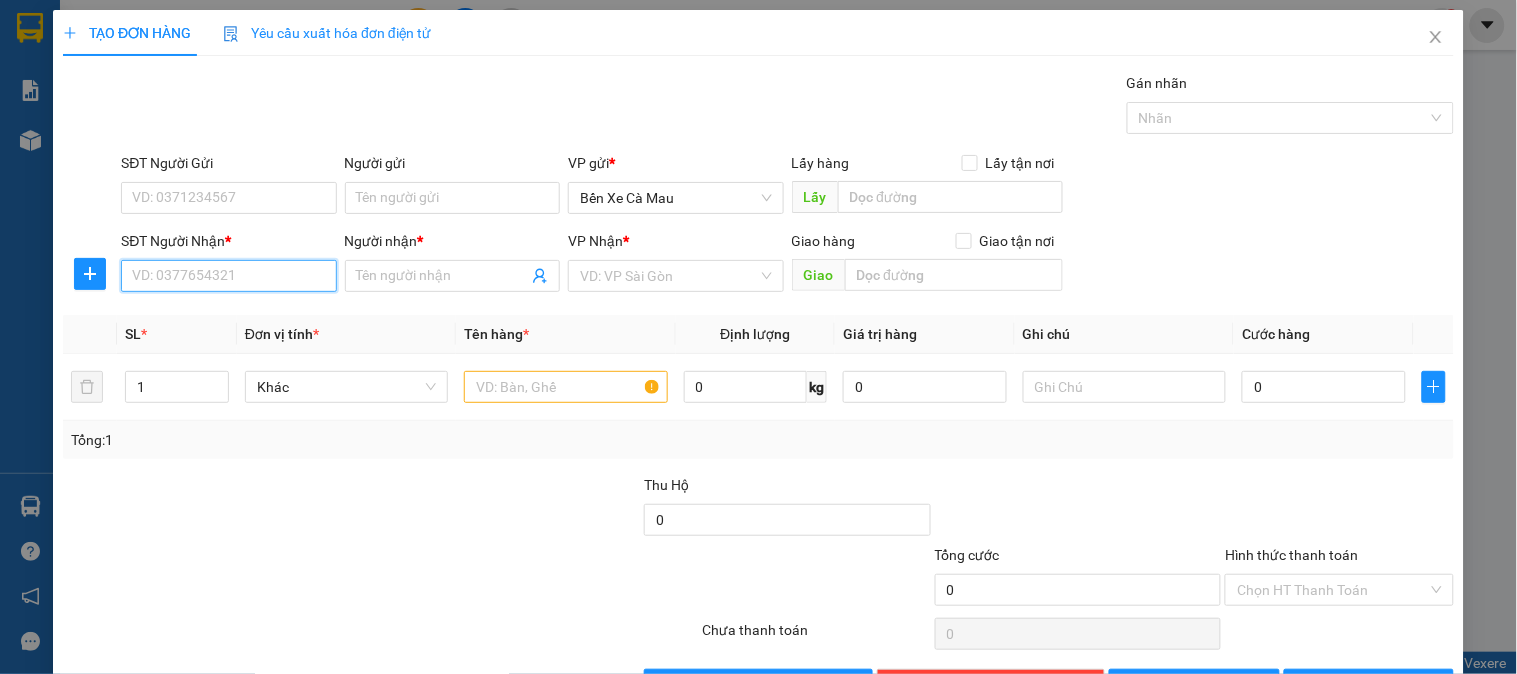 drag, startPoint x: 213, startPoint y: 271, endPoint x: 212, endPoint y: 301, distance: 30.016663 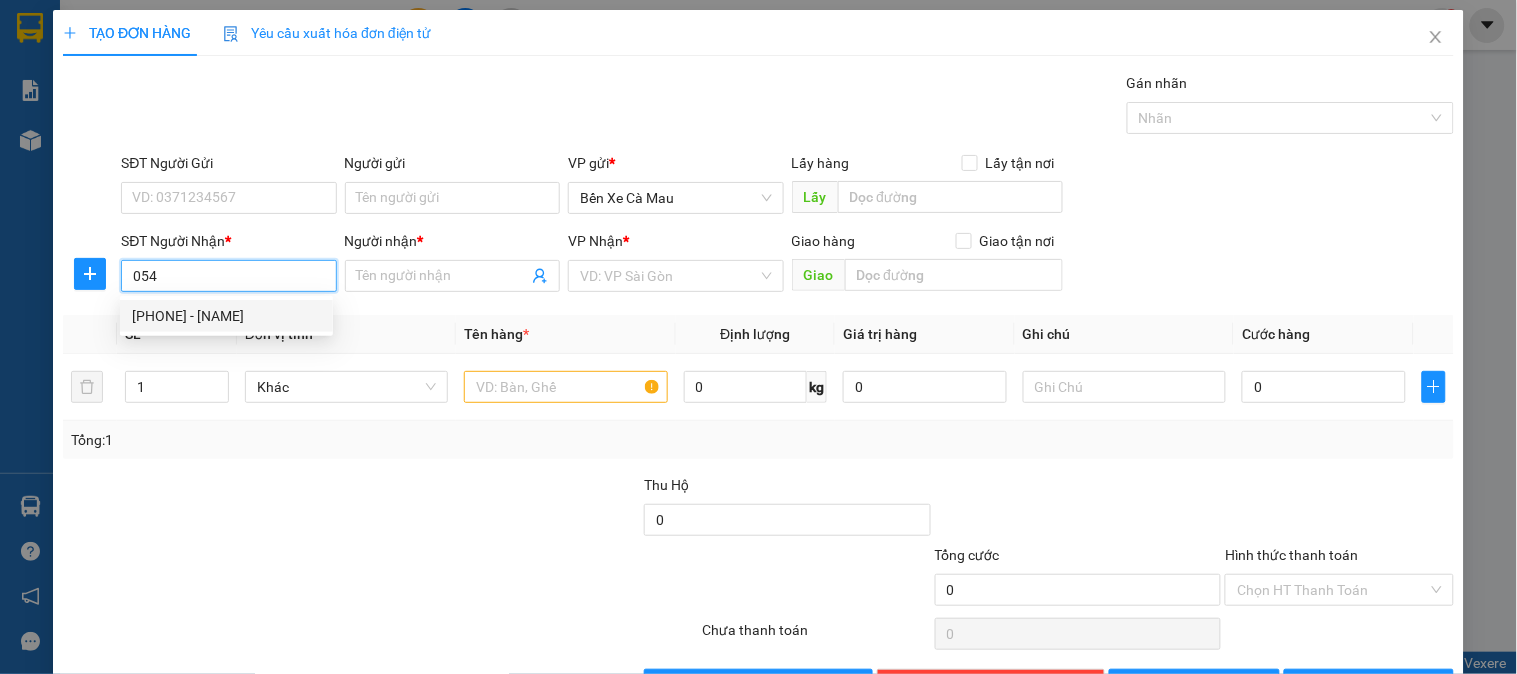 click on "0767574054 - TRÂM" at bounding box center (226, 316) 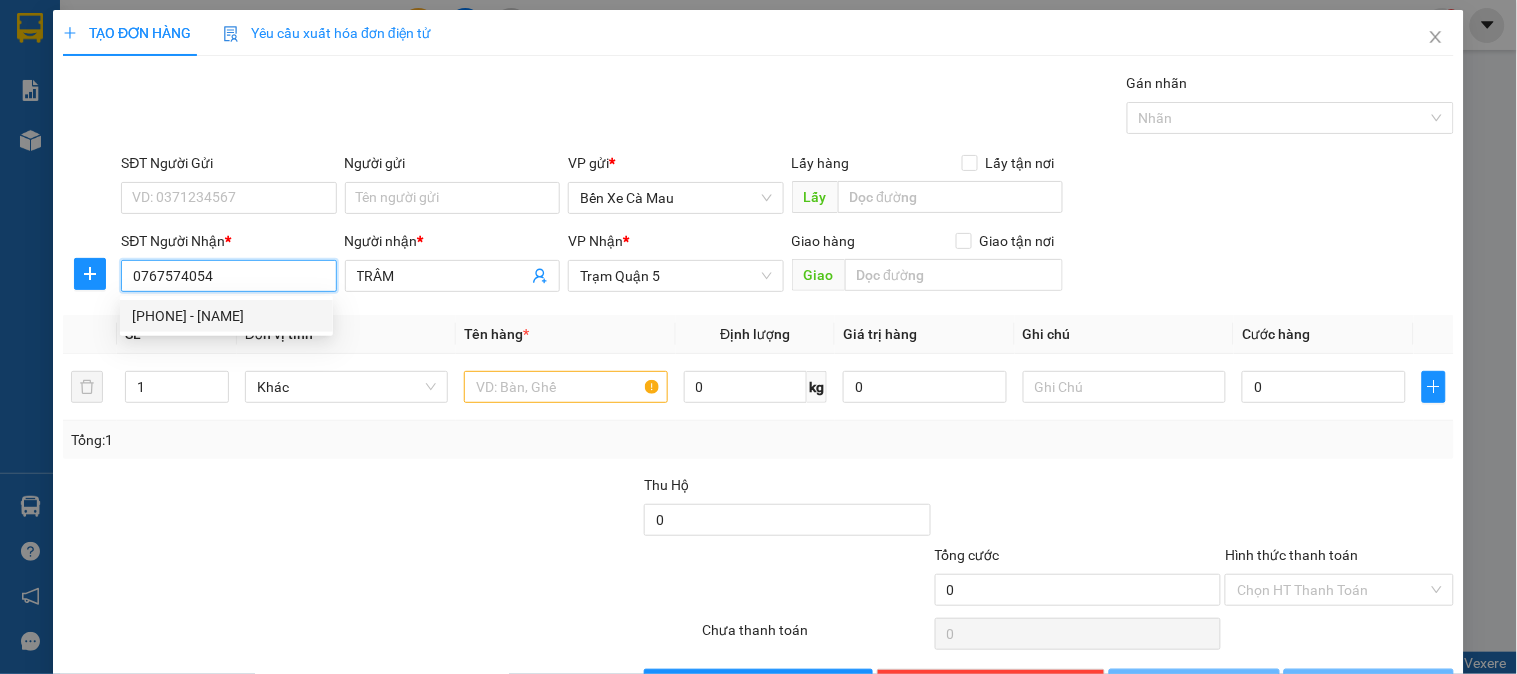 type on "80.000" 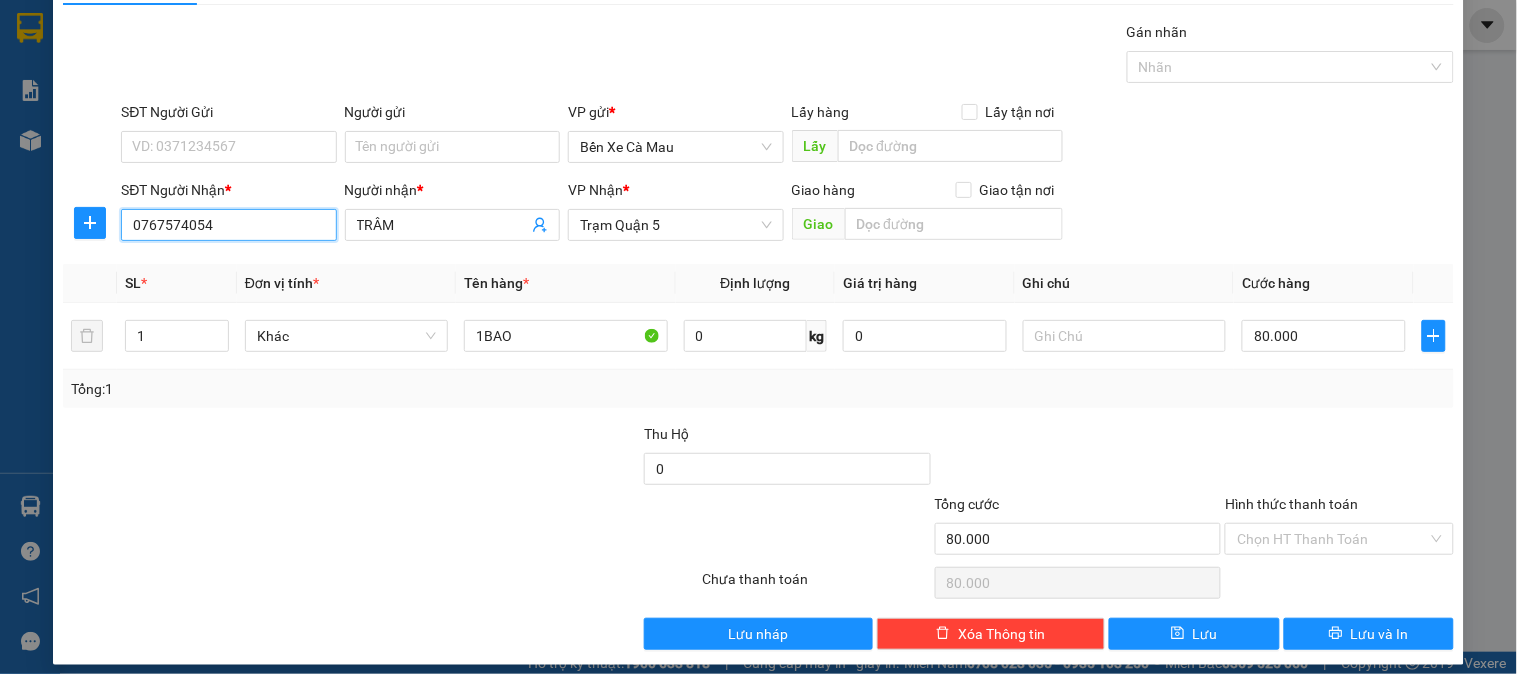 scroll, scrollTop: 65, scrollLeft: 0, axis: vertical 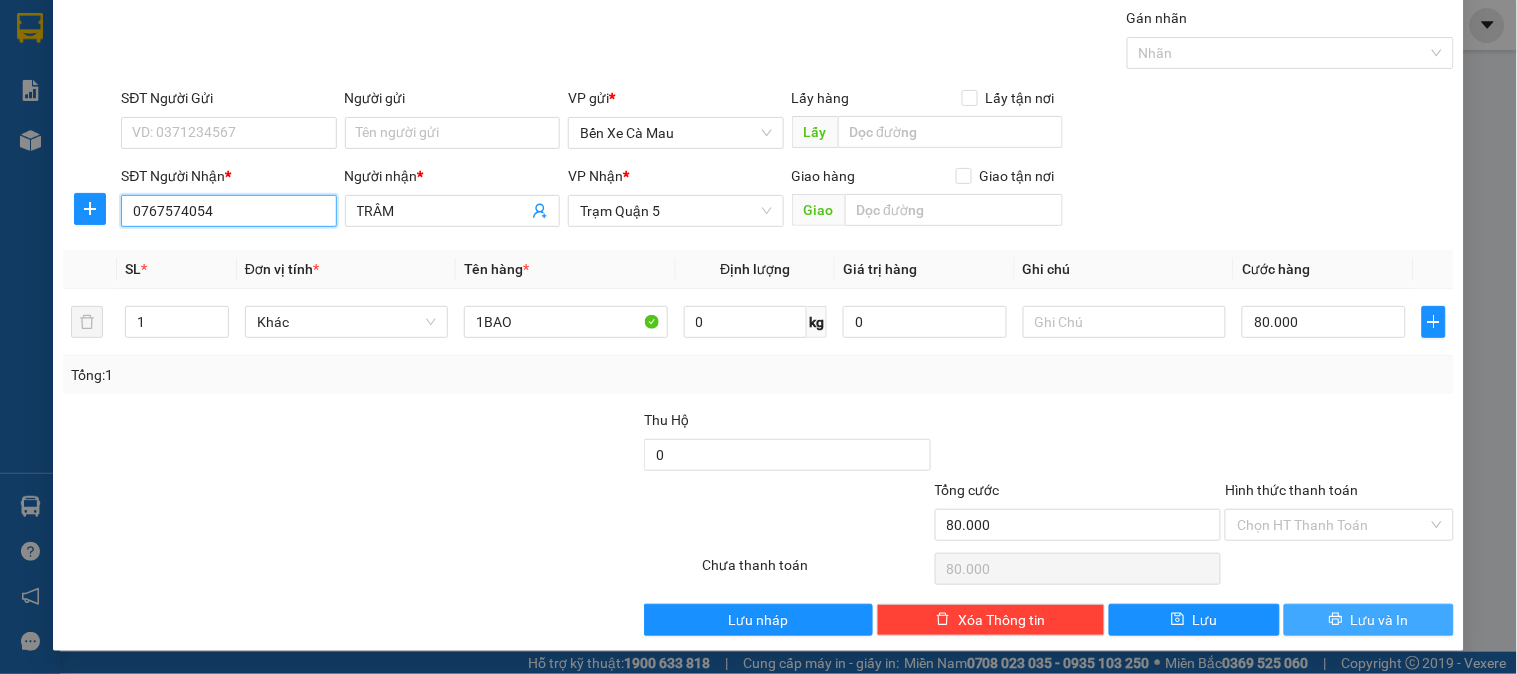 type on "0767574054" 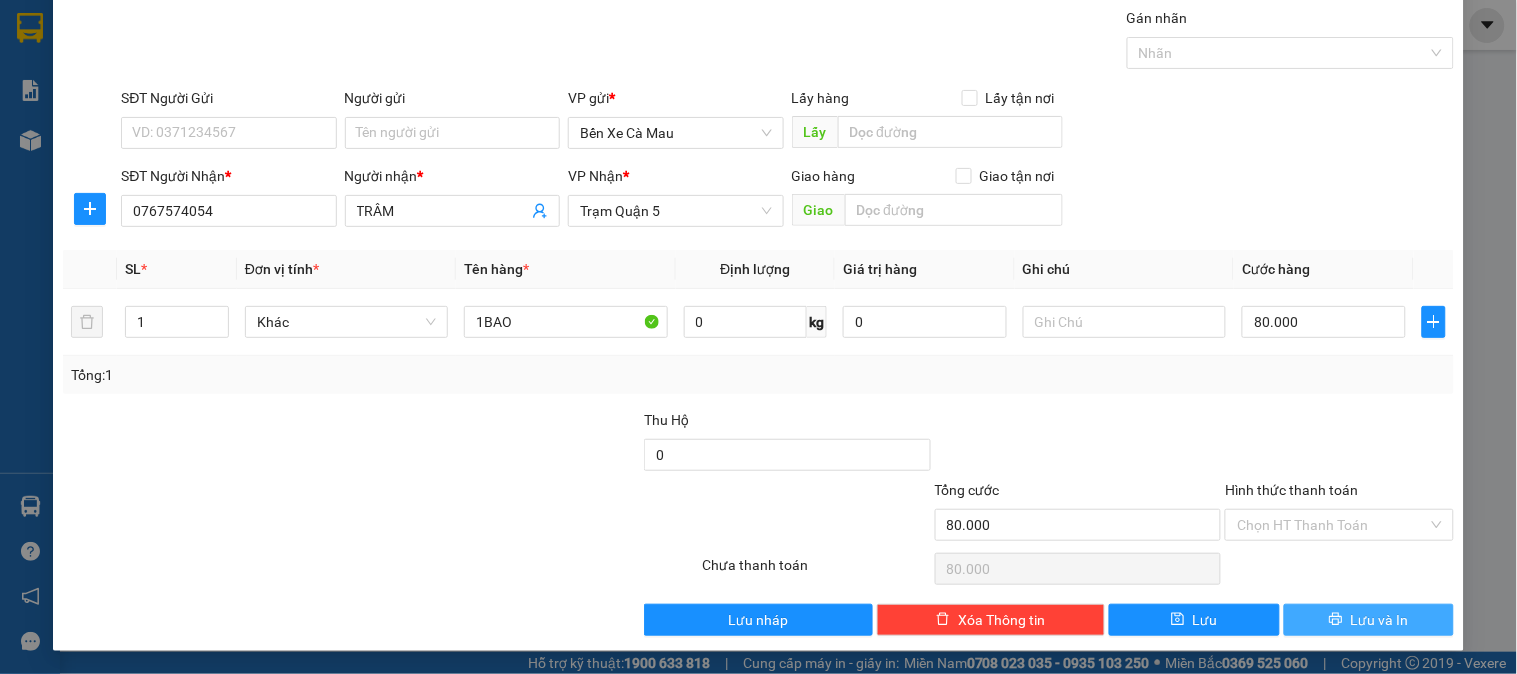 click on "Lưu và In" at bounding box center (1380, 620) 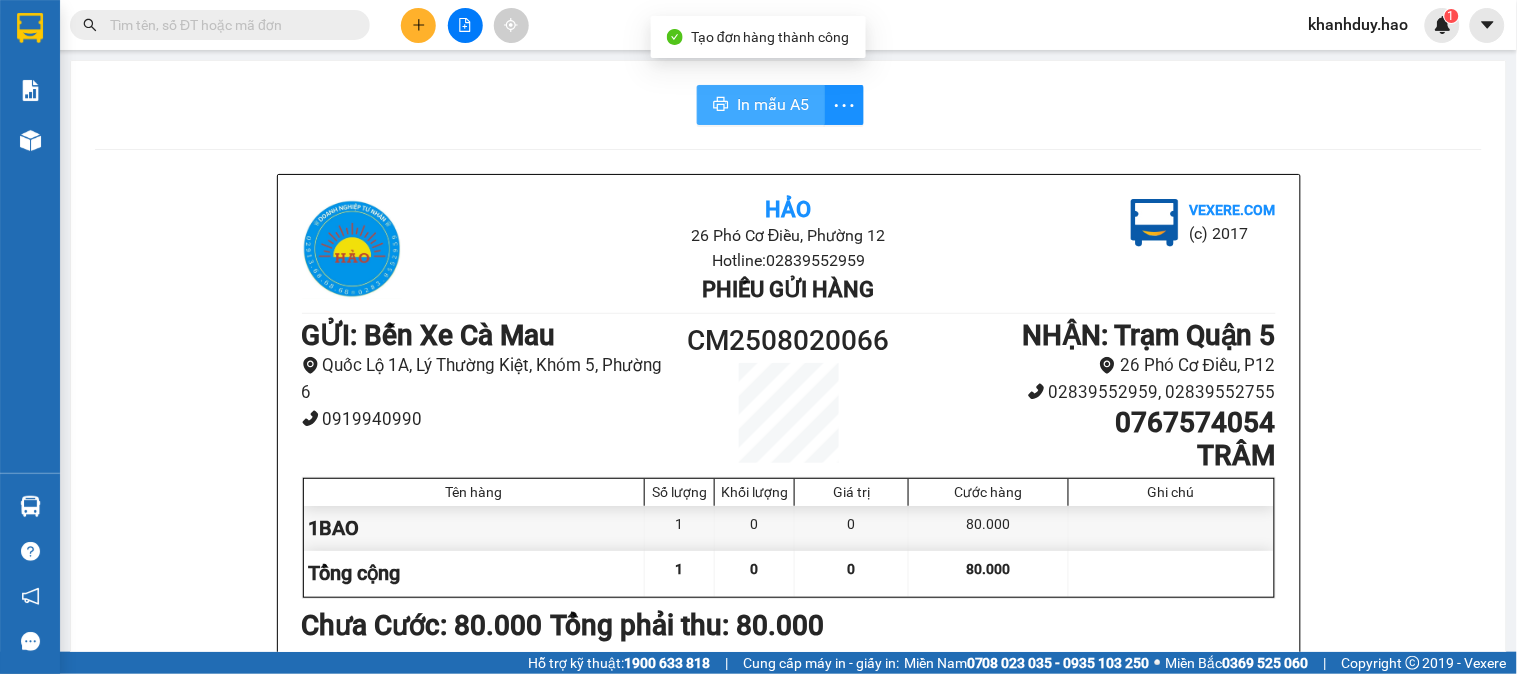 click on "In mẫu A5" at bounding box center [761, 105] 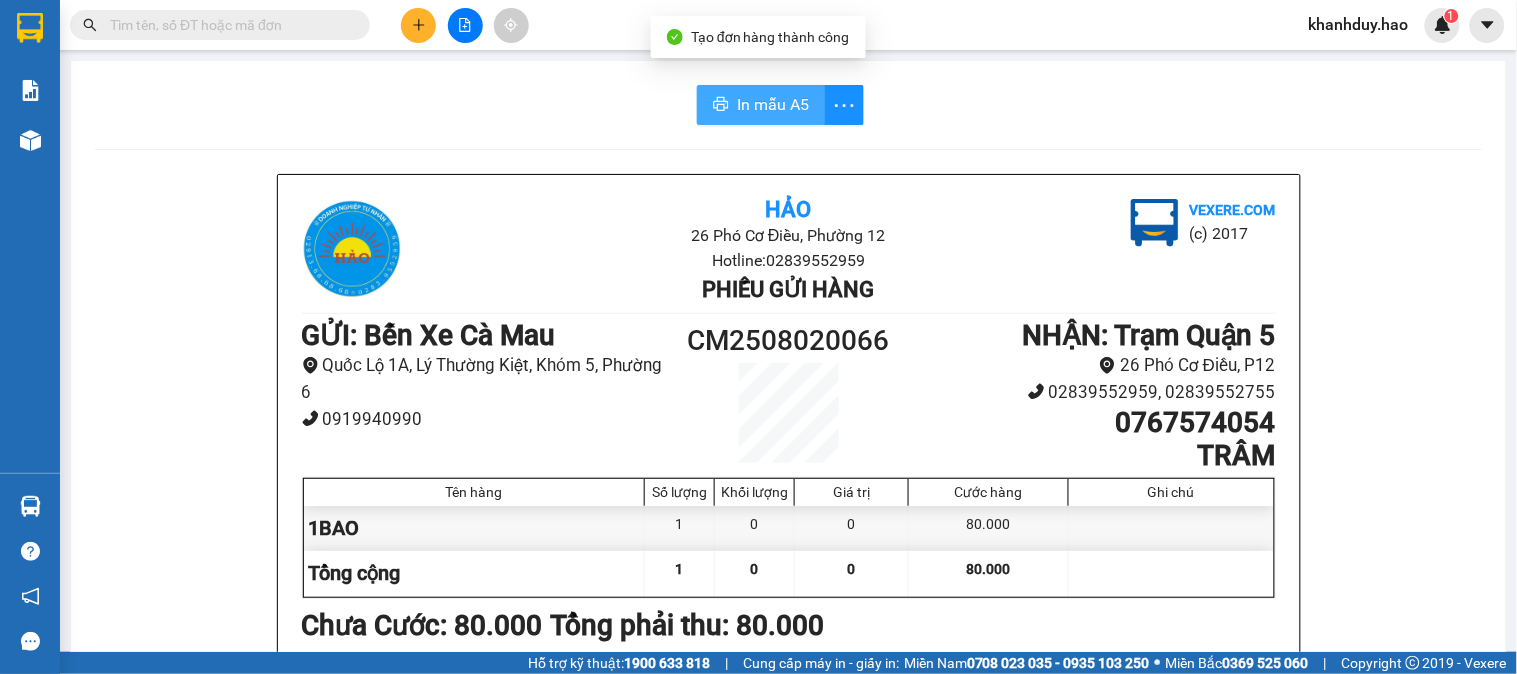 scroll, scrollTop: 0, scrollLeft: 0, axis: both 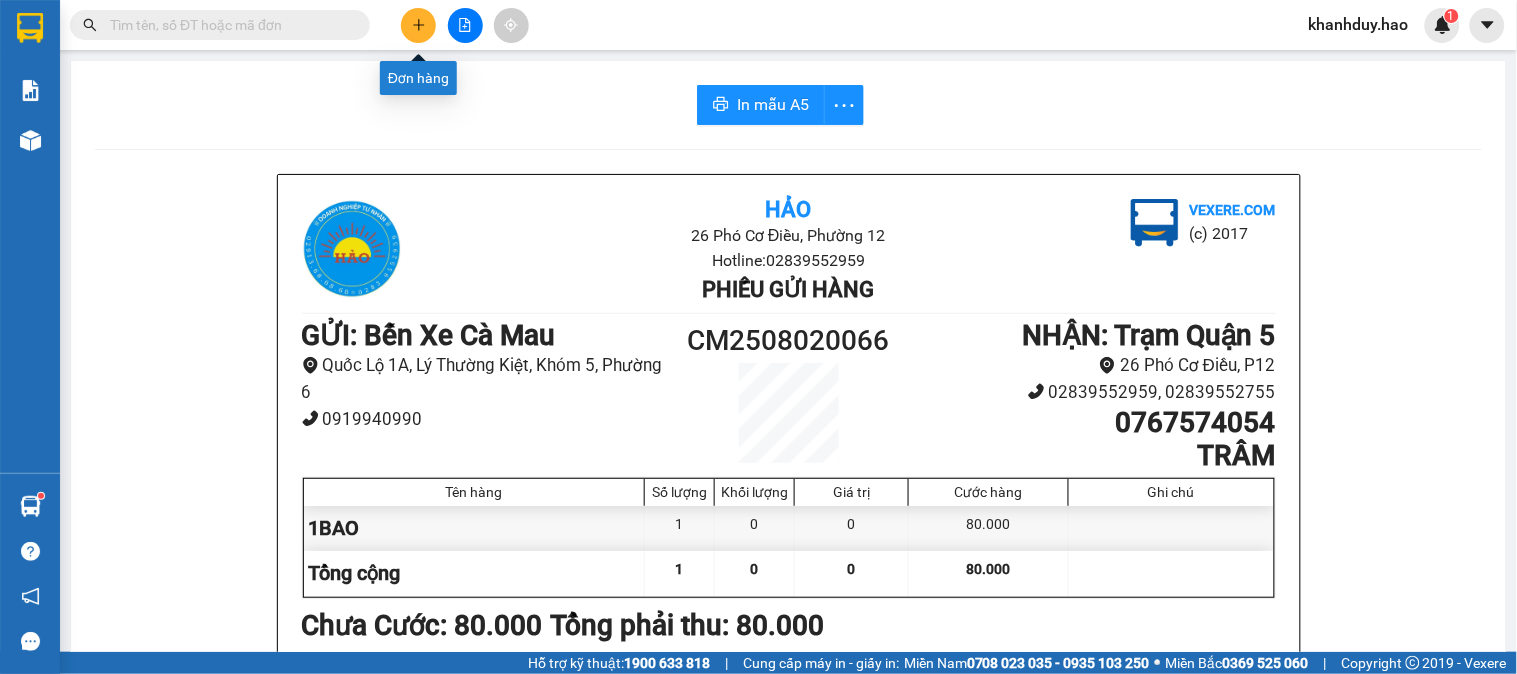 click 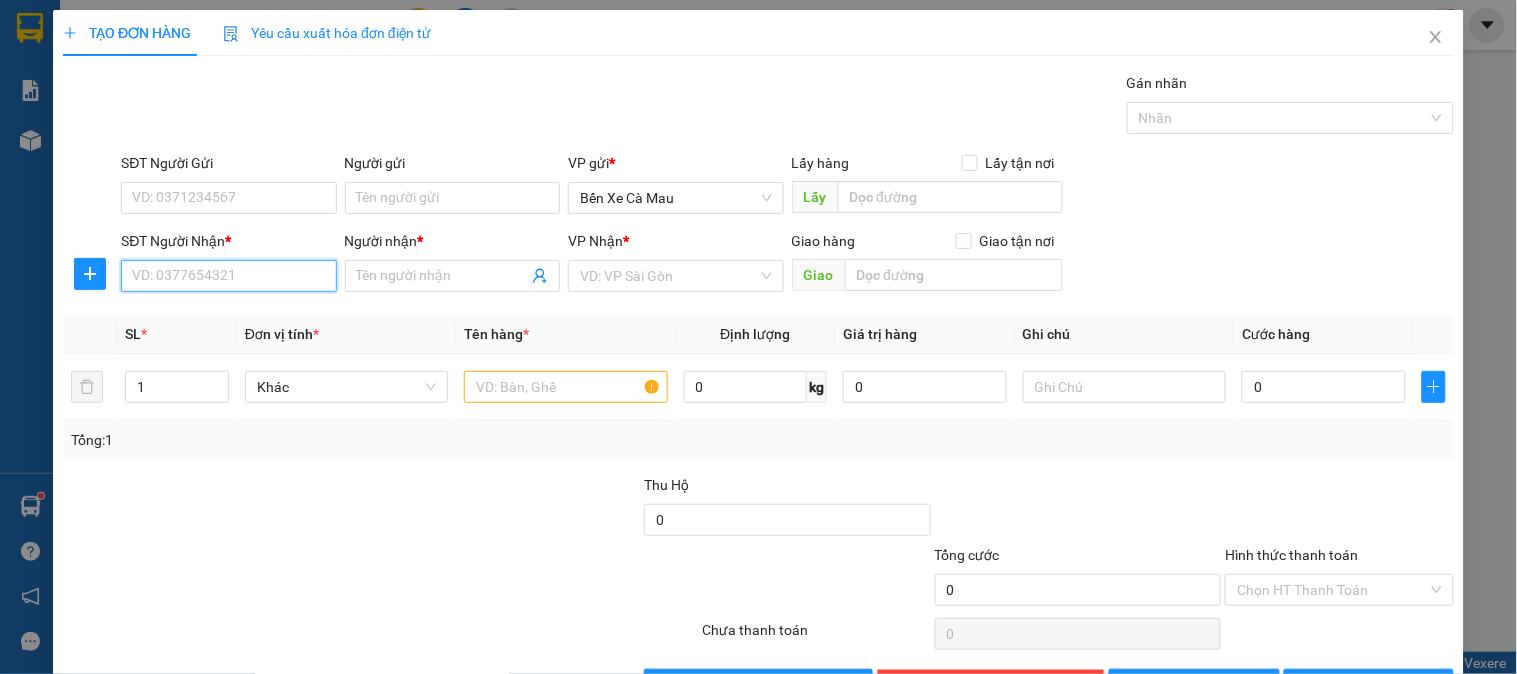 click on "SĐT Người Nhận  *" at bounding box center (228, 276) 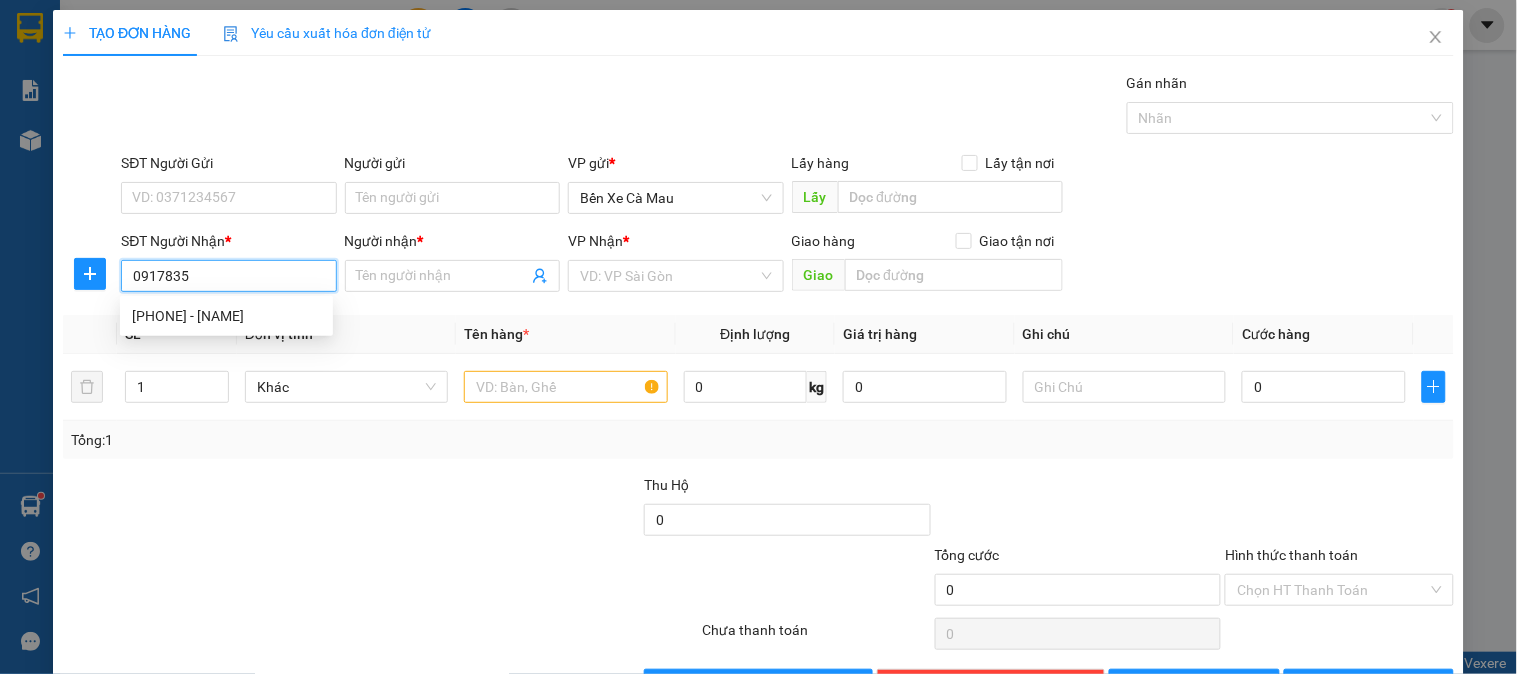 click on "0917835421 - THOẠI" at bounding box center [226, 316] 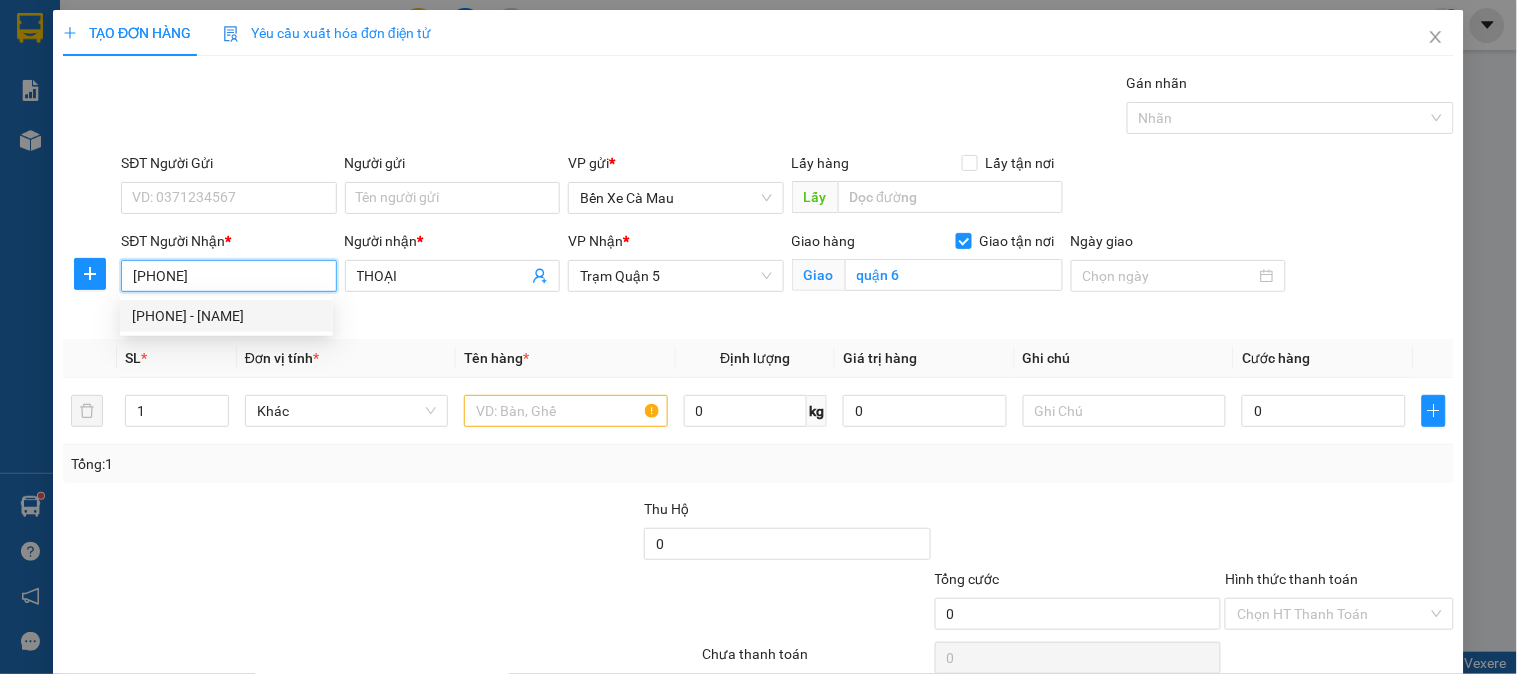 type on "50.000" 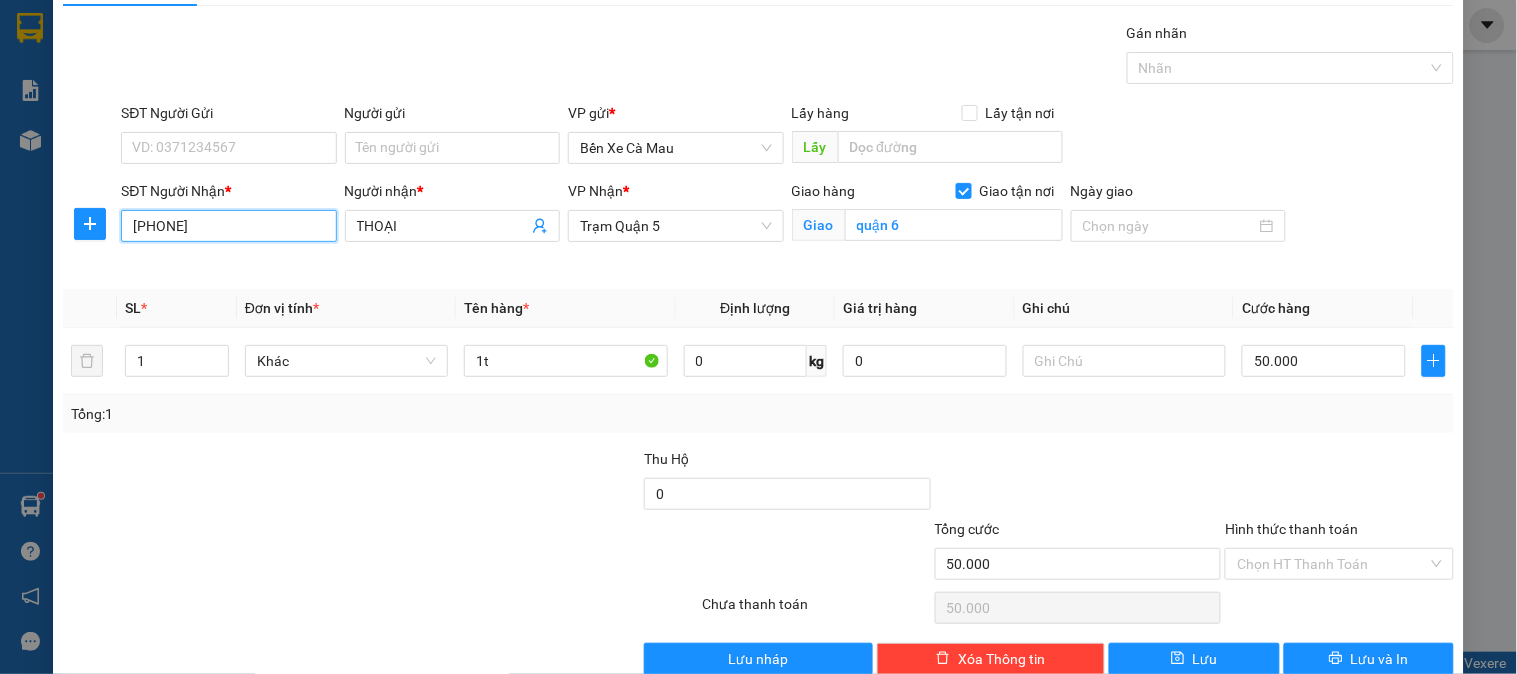 scroll, scrollTop: 90, scrollLeft: 0, axis: vertical 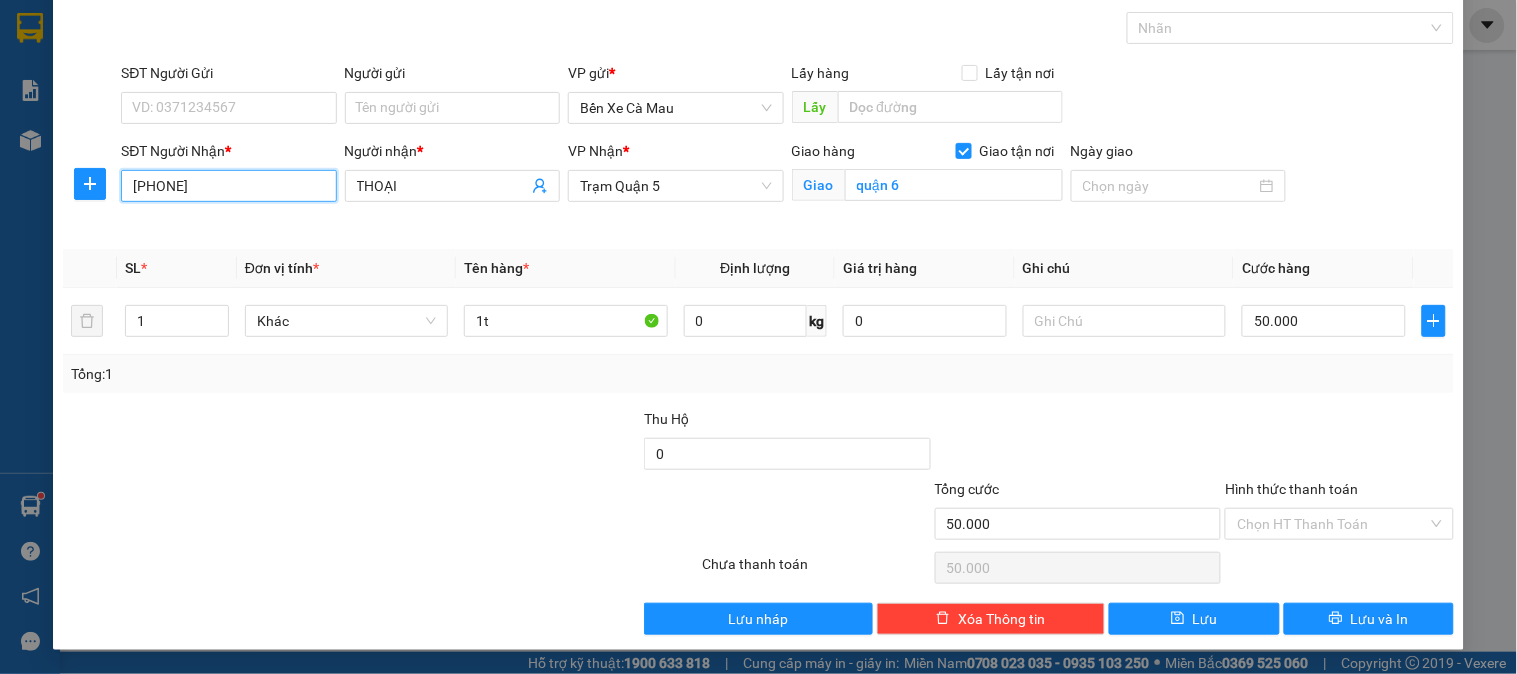 type on "[PHONE]" 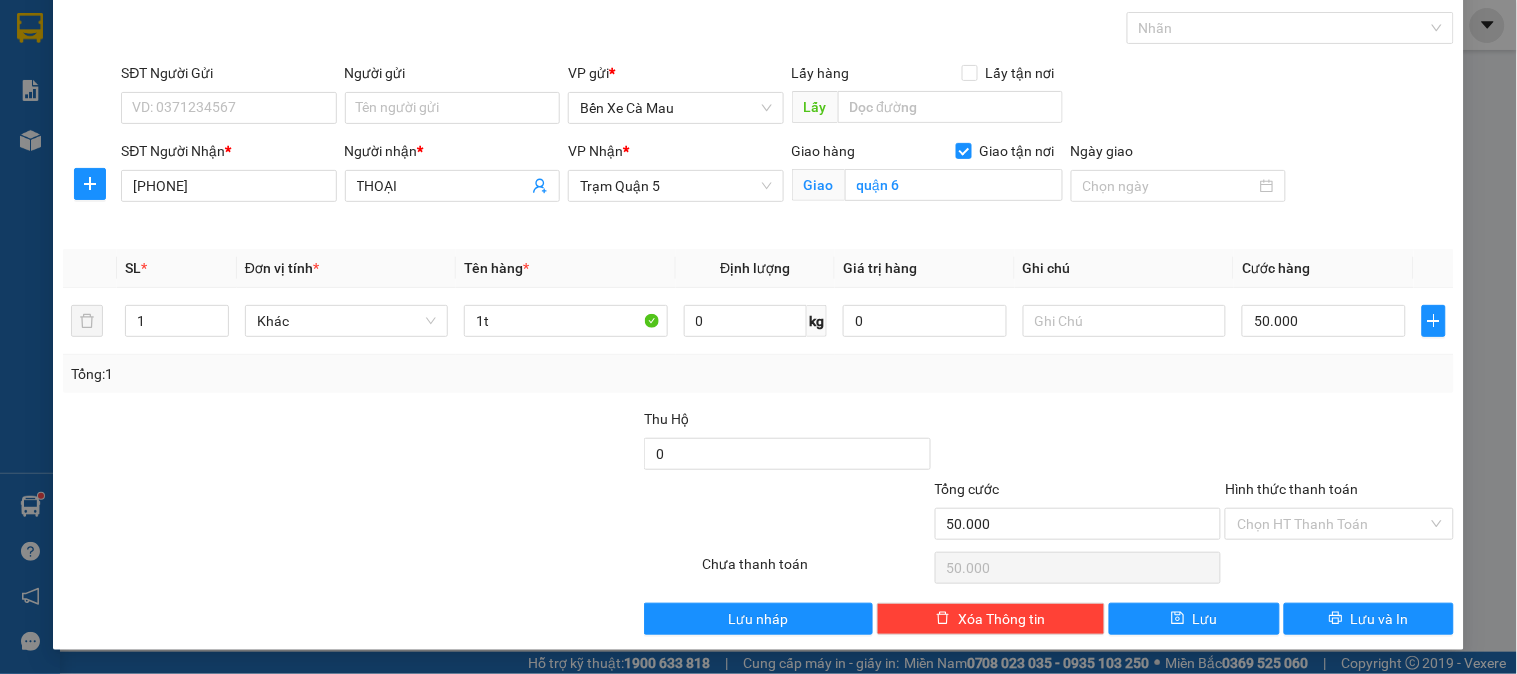 click on "Hình thức thanh toán" at bounding box center [1291, 489] 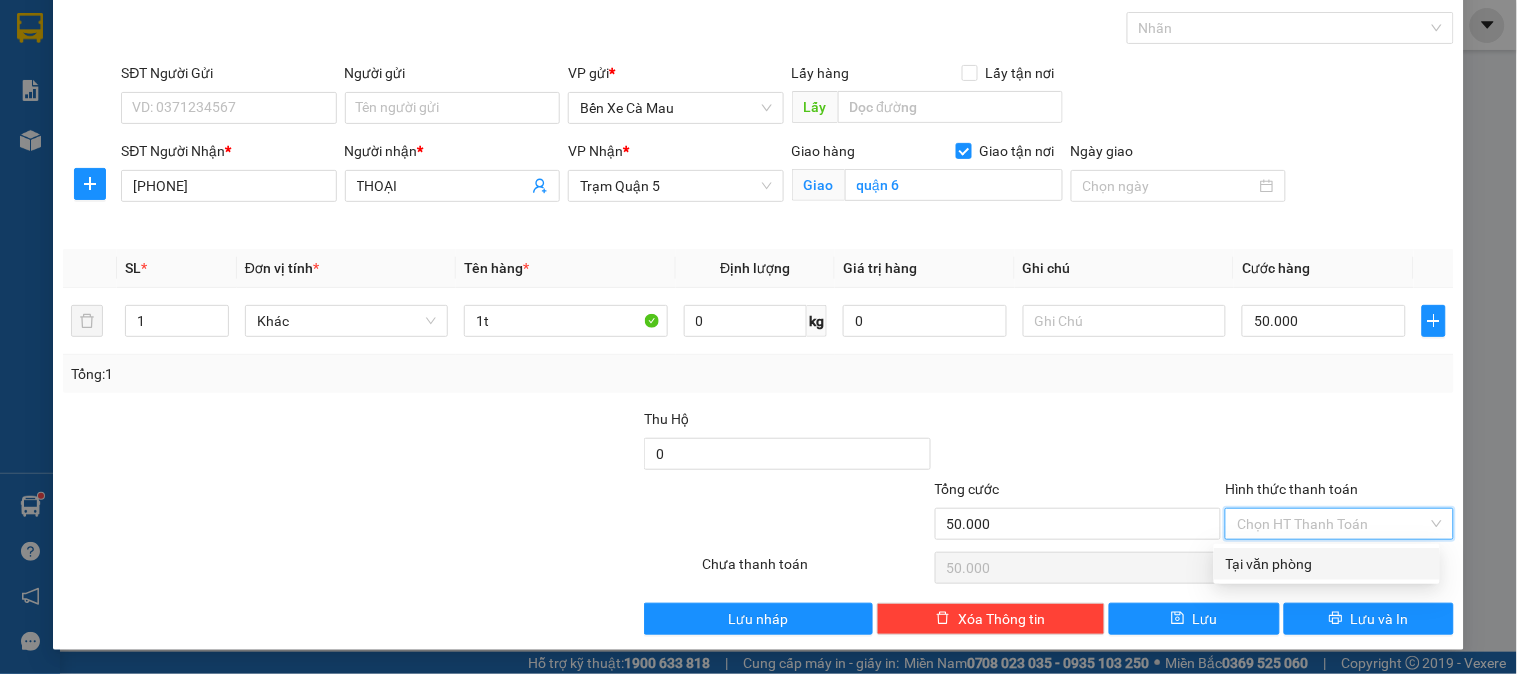 click on "Tại văn phòng" at bounding box center (1327, 564) 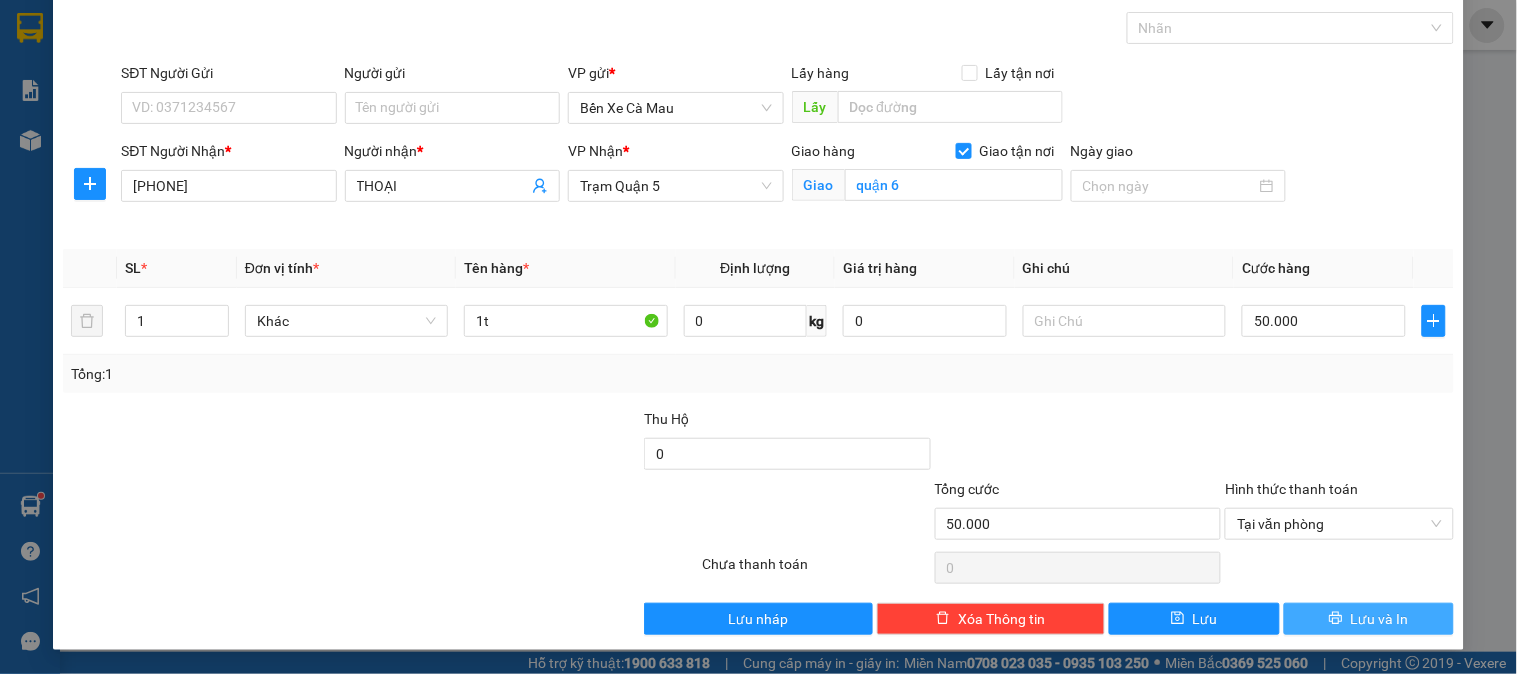 click on "Lưu và In" at bounding box center [1369, 619] 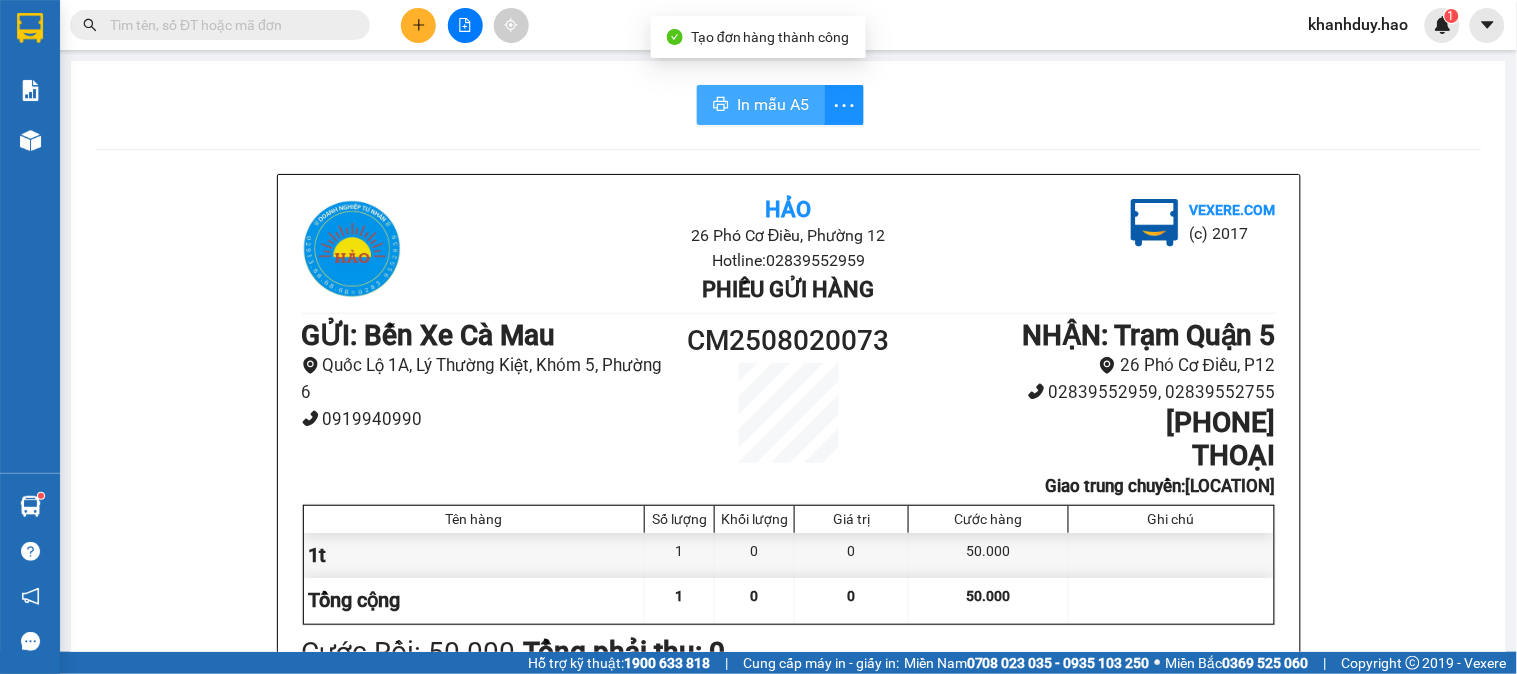 click on "In mẫu A5" at bounding box center [773, 104] 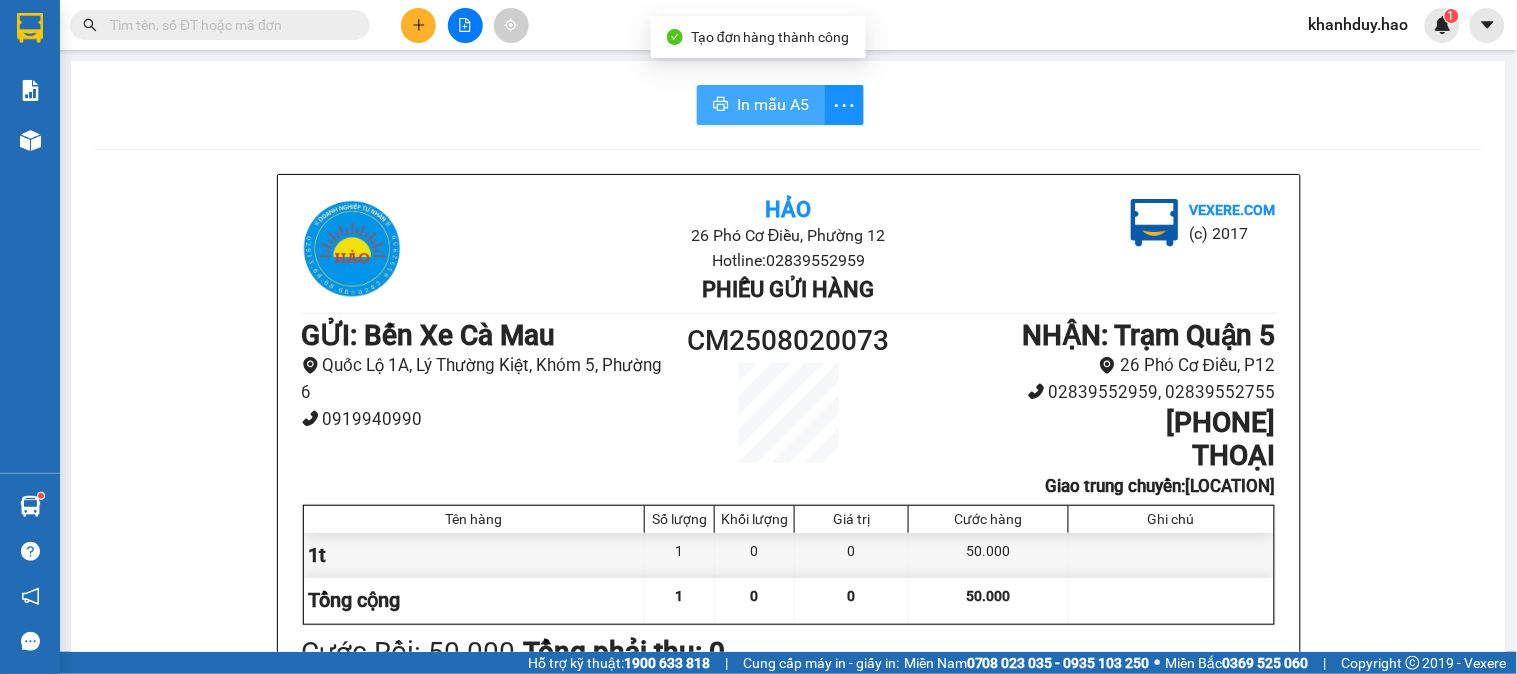 scroll, scrollTop: 0, scrollLeft: 0, axis: both 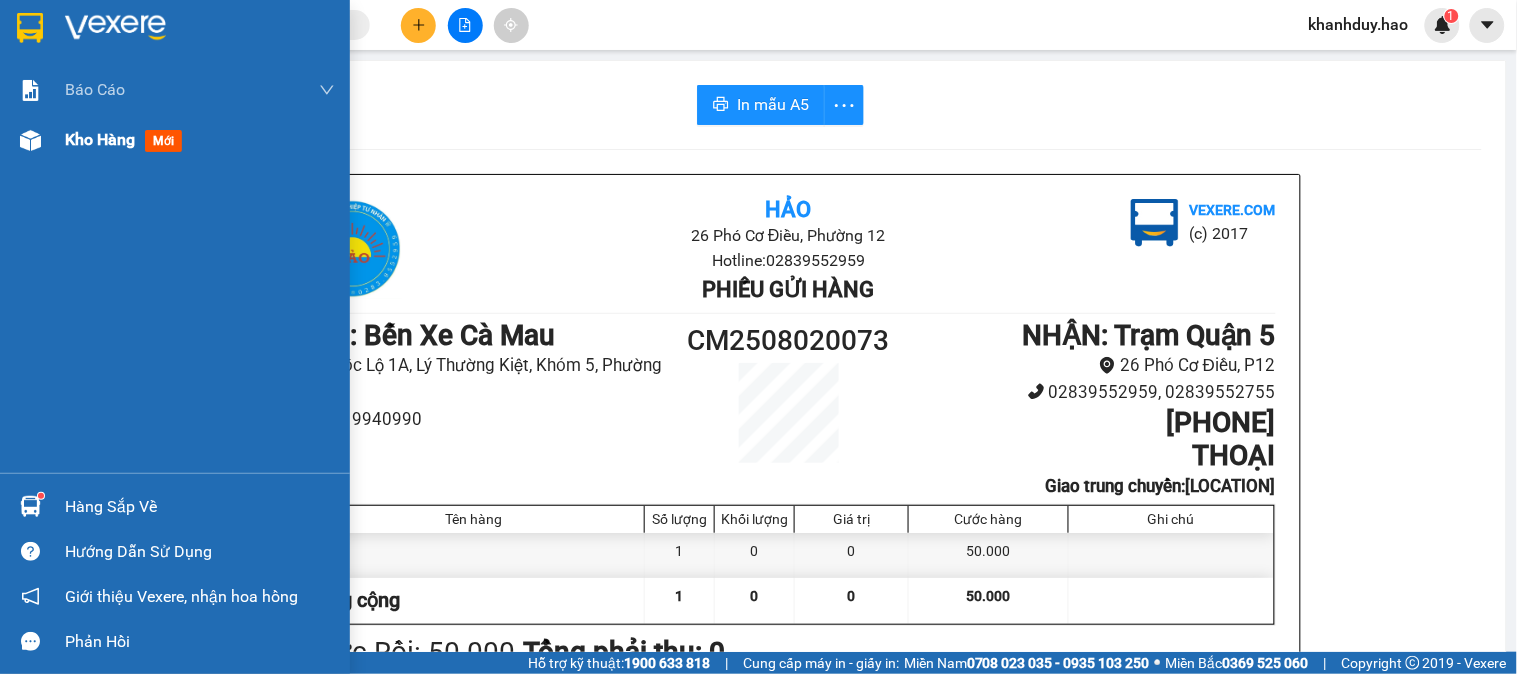 click on "mới" at bounding box center (163, 141) 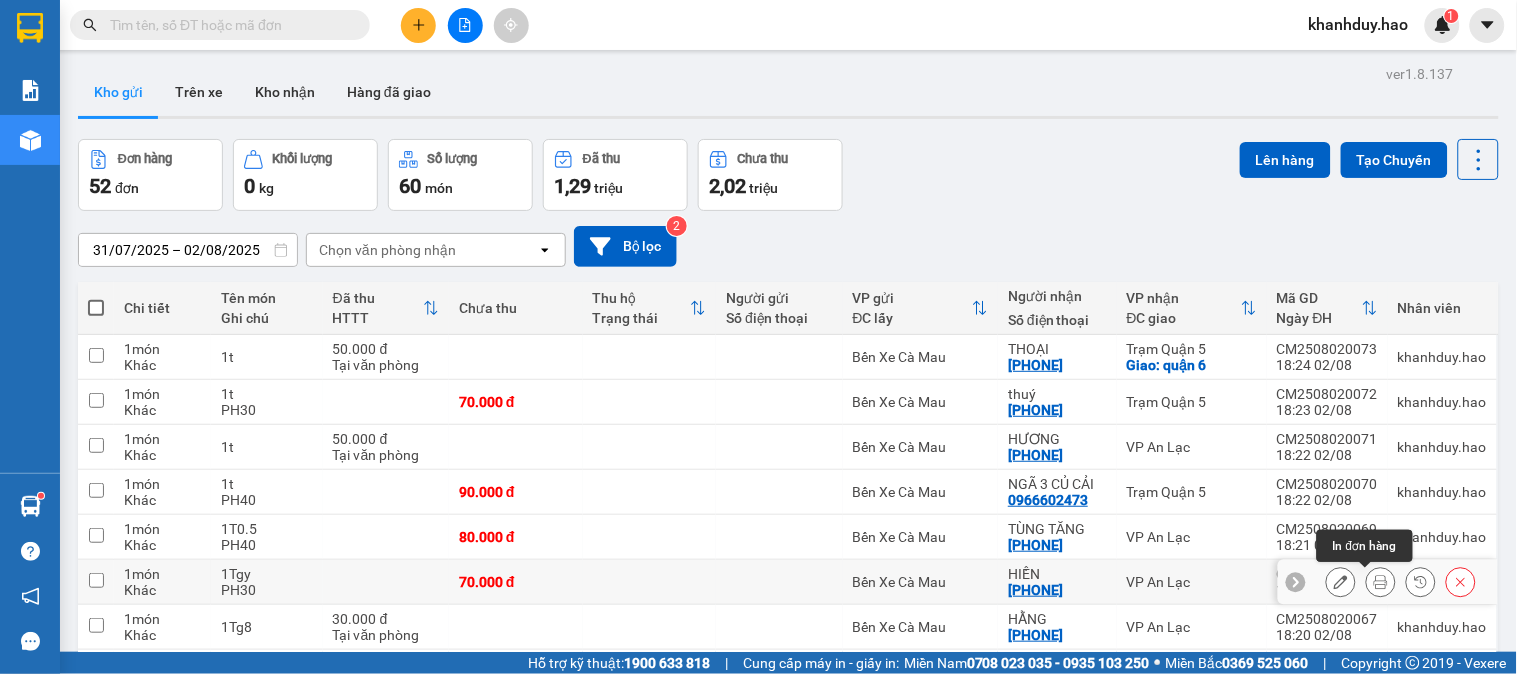 click 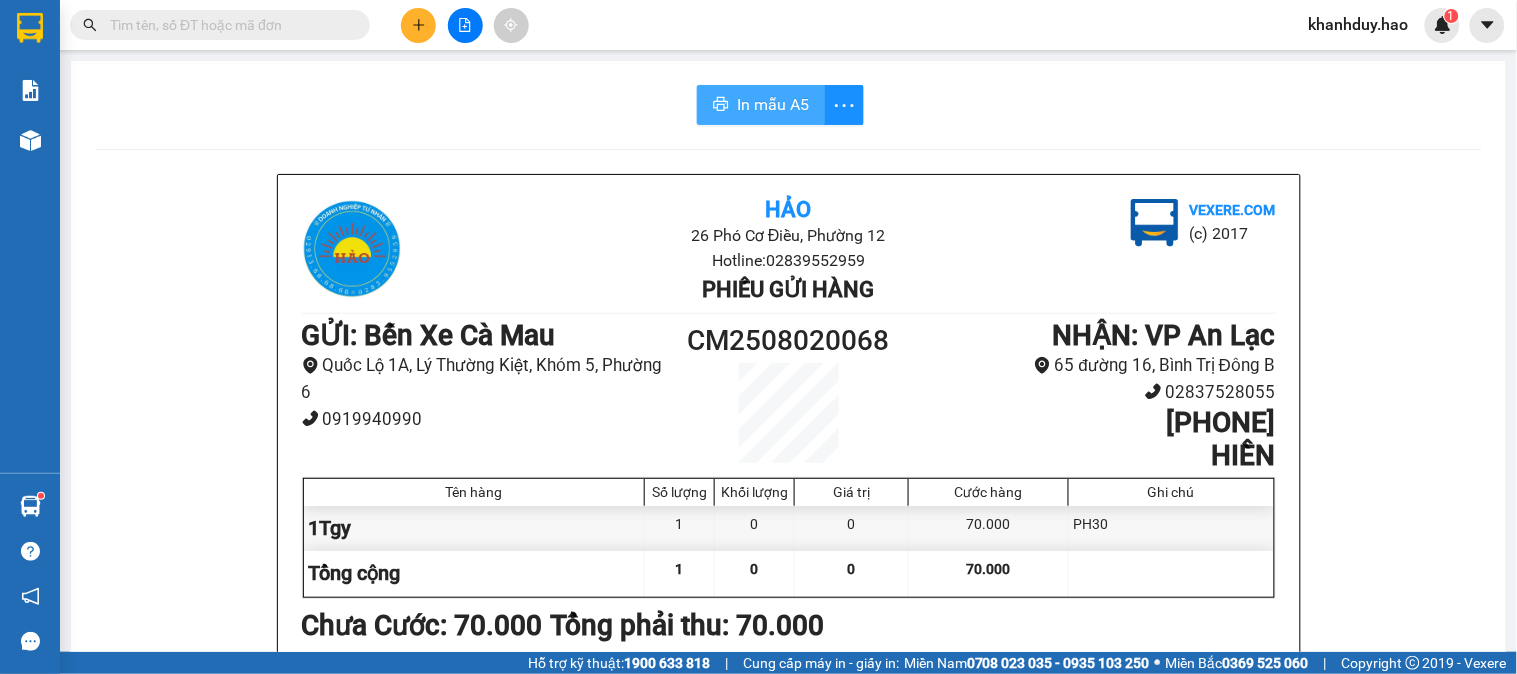 click on "In mẫu A5" at bounding box center [773, 104] 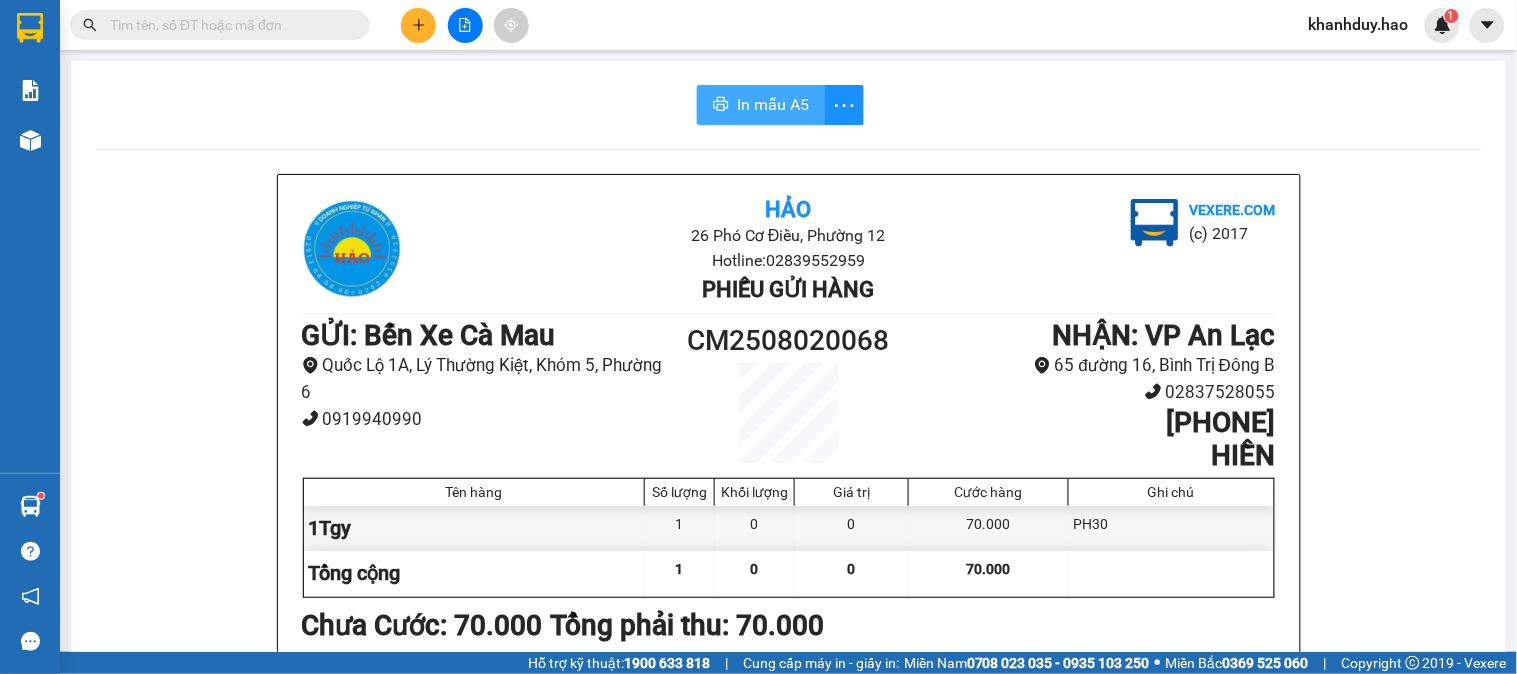 scroll, scrollTop: 0, scrollLeft: 0, axis: both 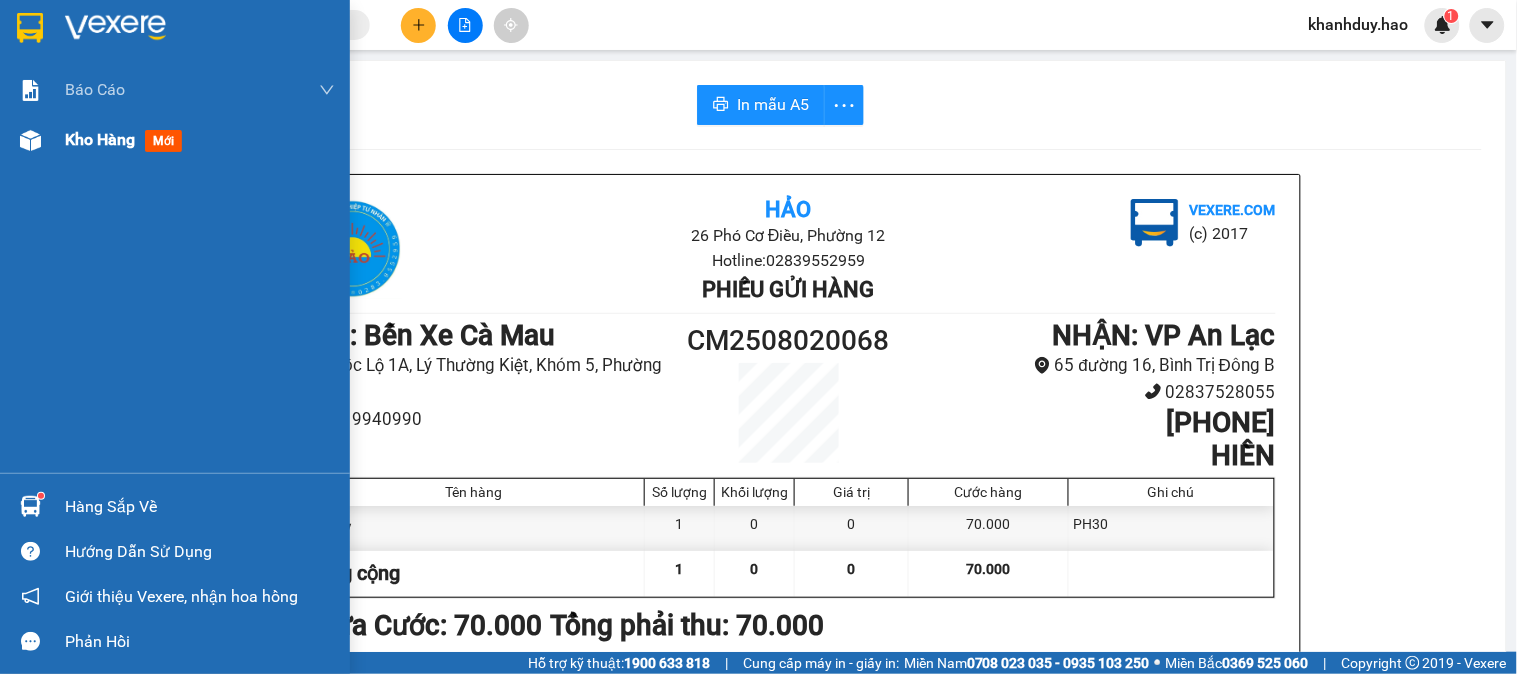 click on "mới" at bounding box center [163, 141] 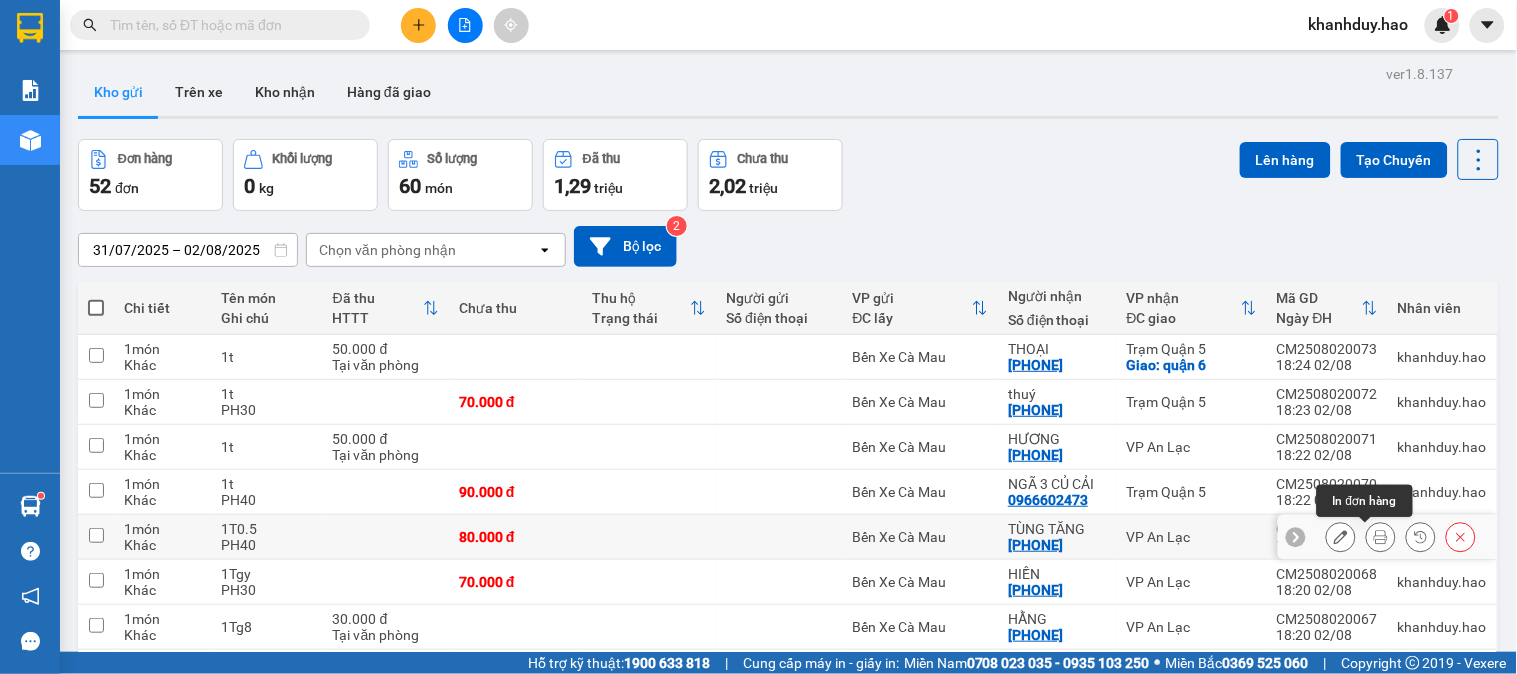 click 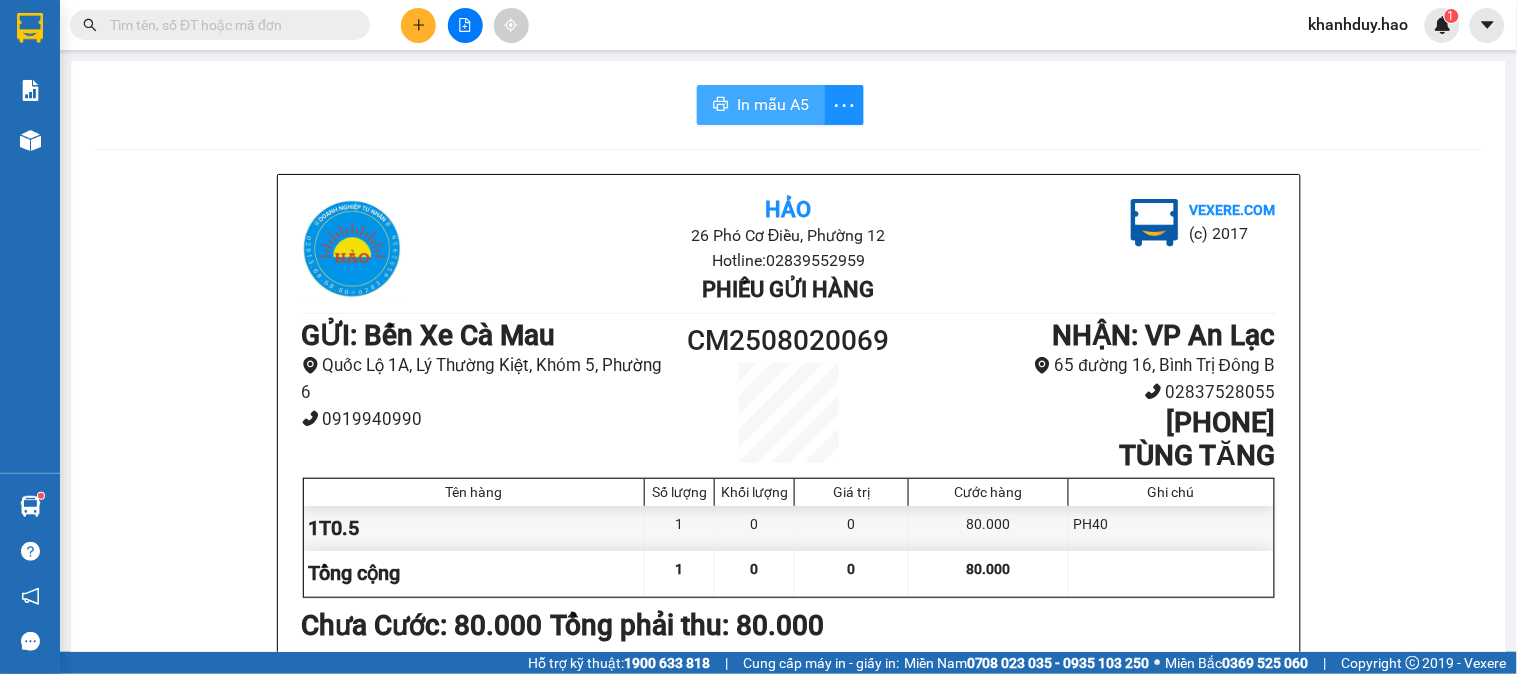 click on "In mẫu A5" at bounding box center (773, 104) 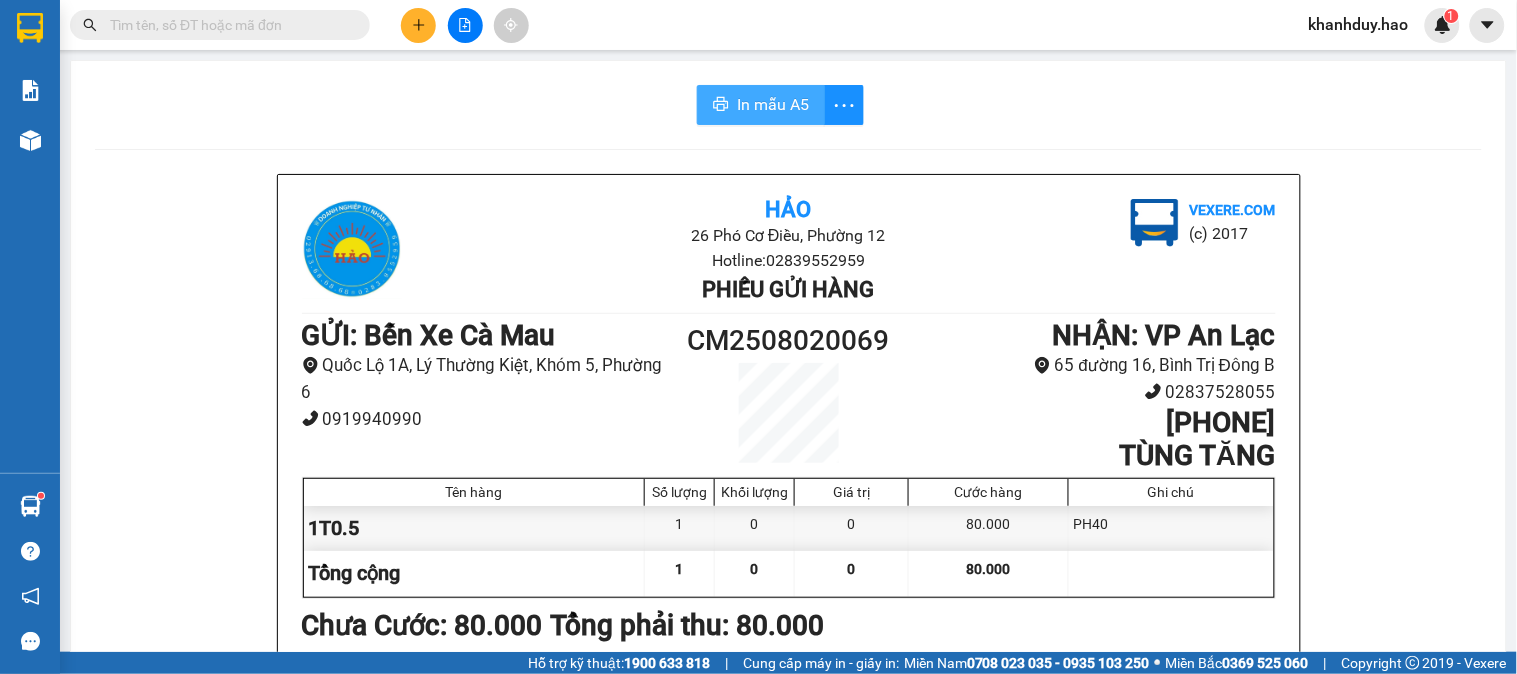 scroll, scrollTop: 0, scrollLeft: 0, axis: both 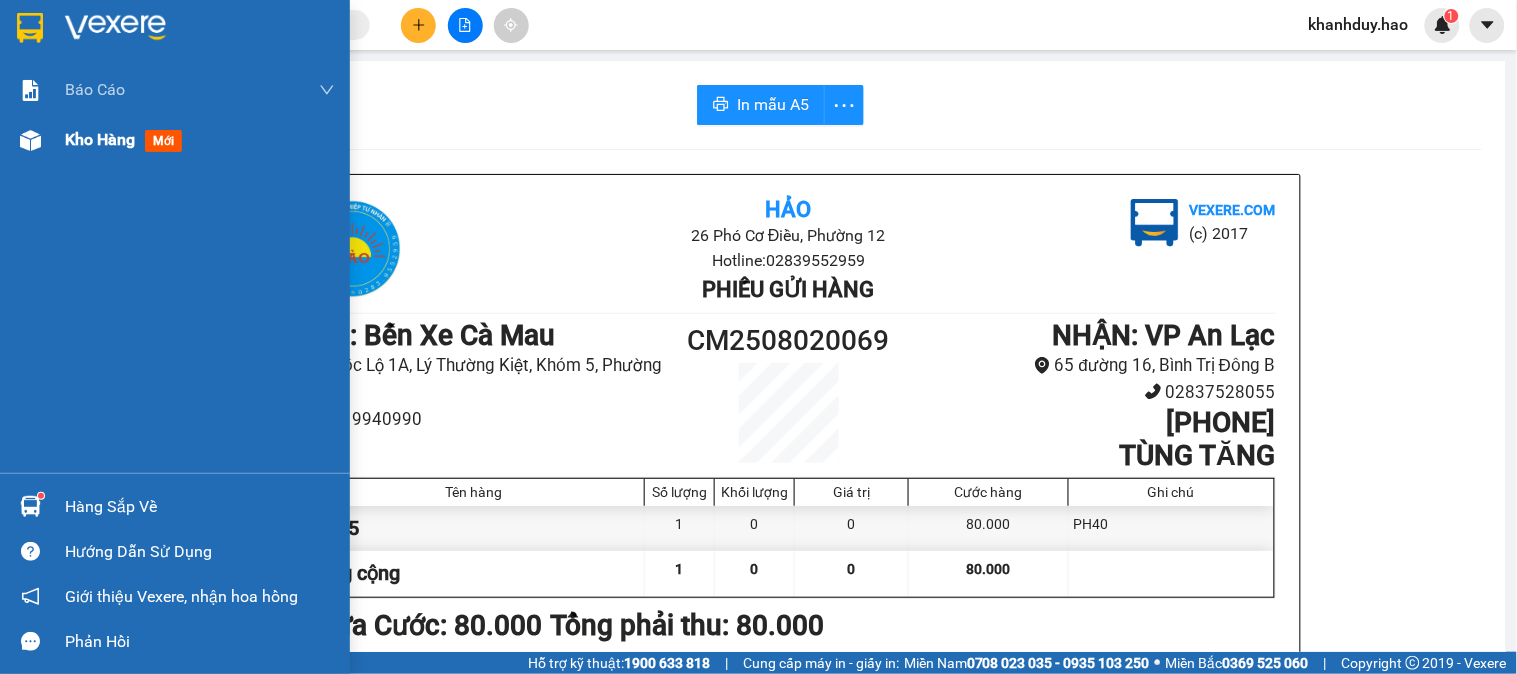 click on "mới" at bounding box center [163, 141] 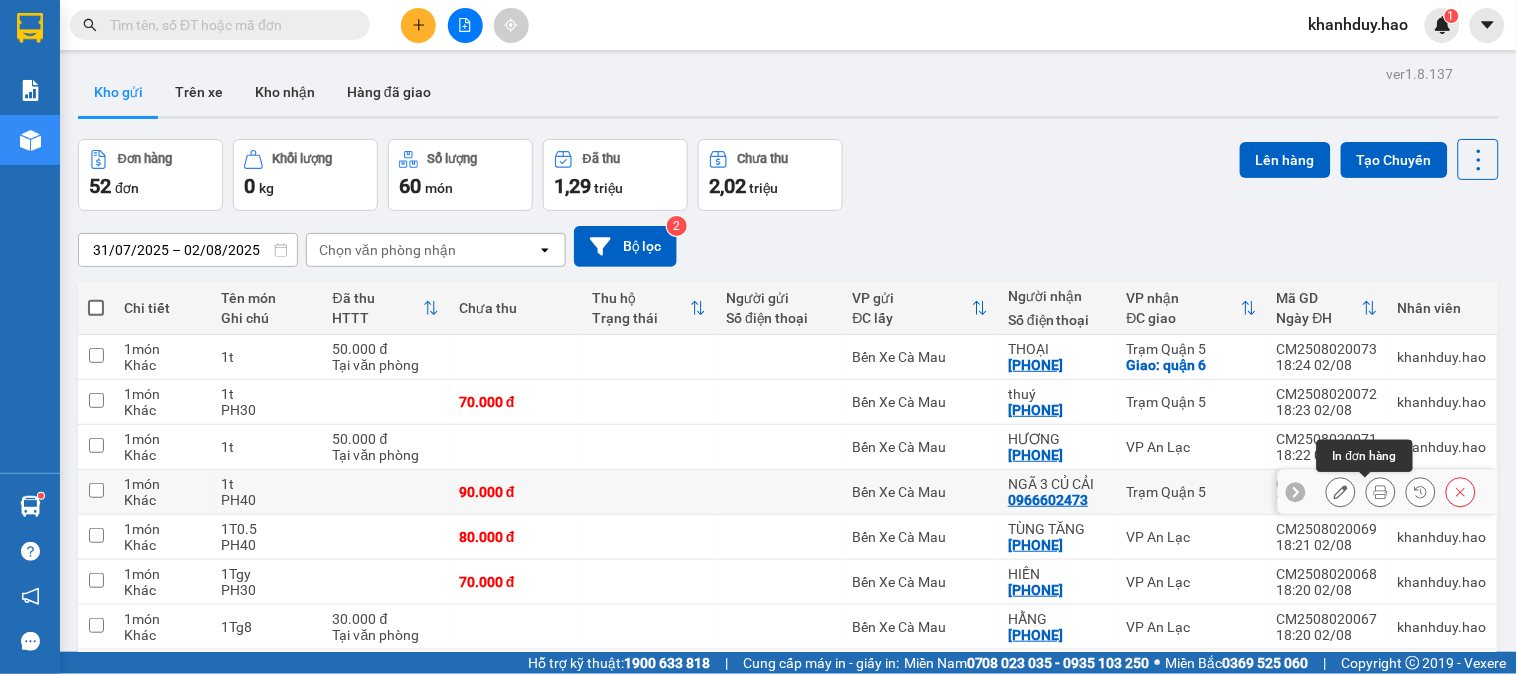 click 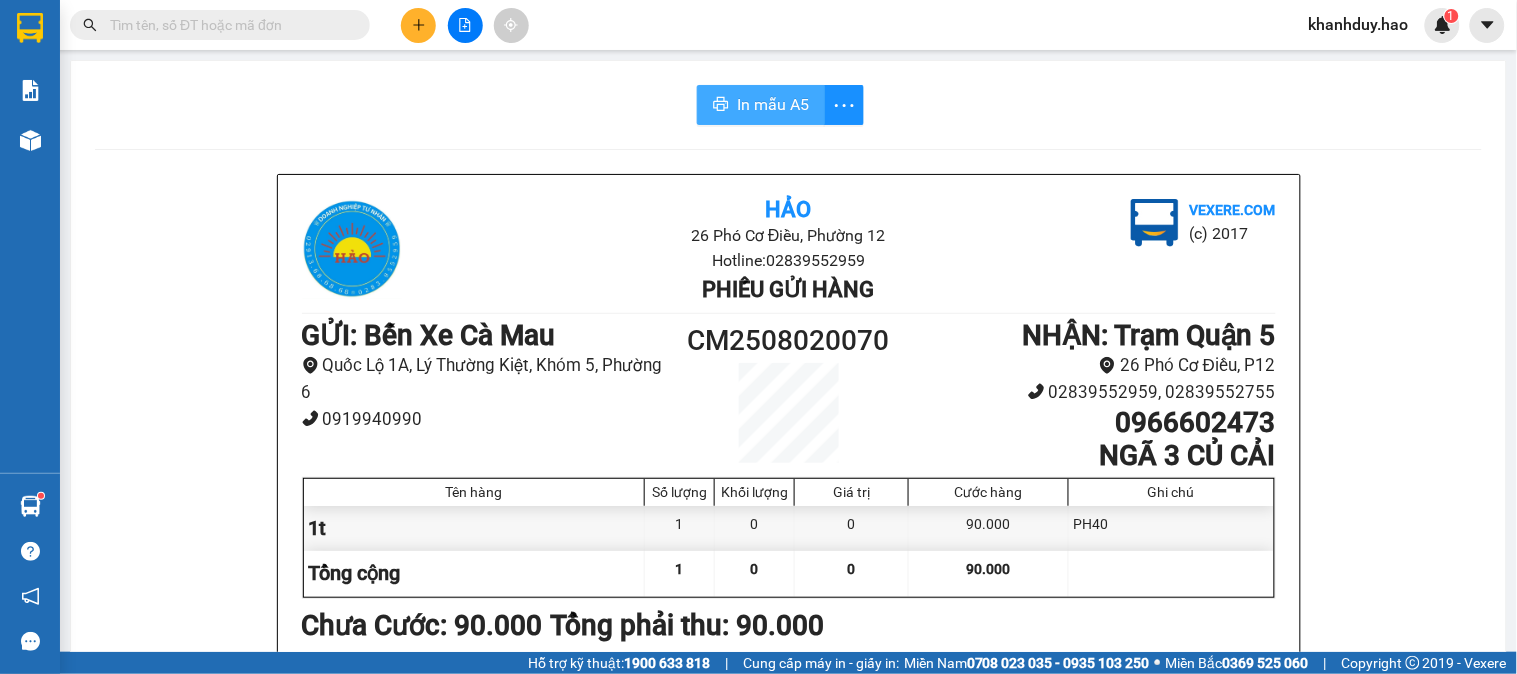 click on "In mẫu A5" at bounding box center (773, 104) 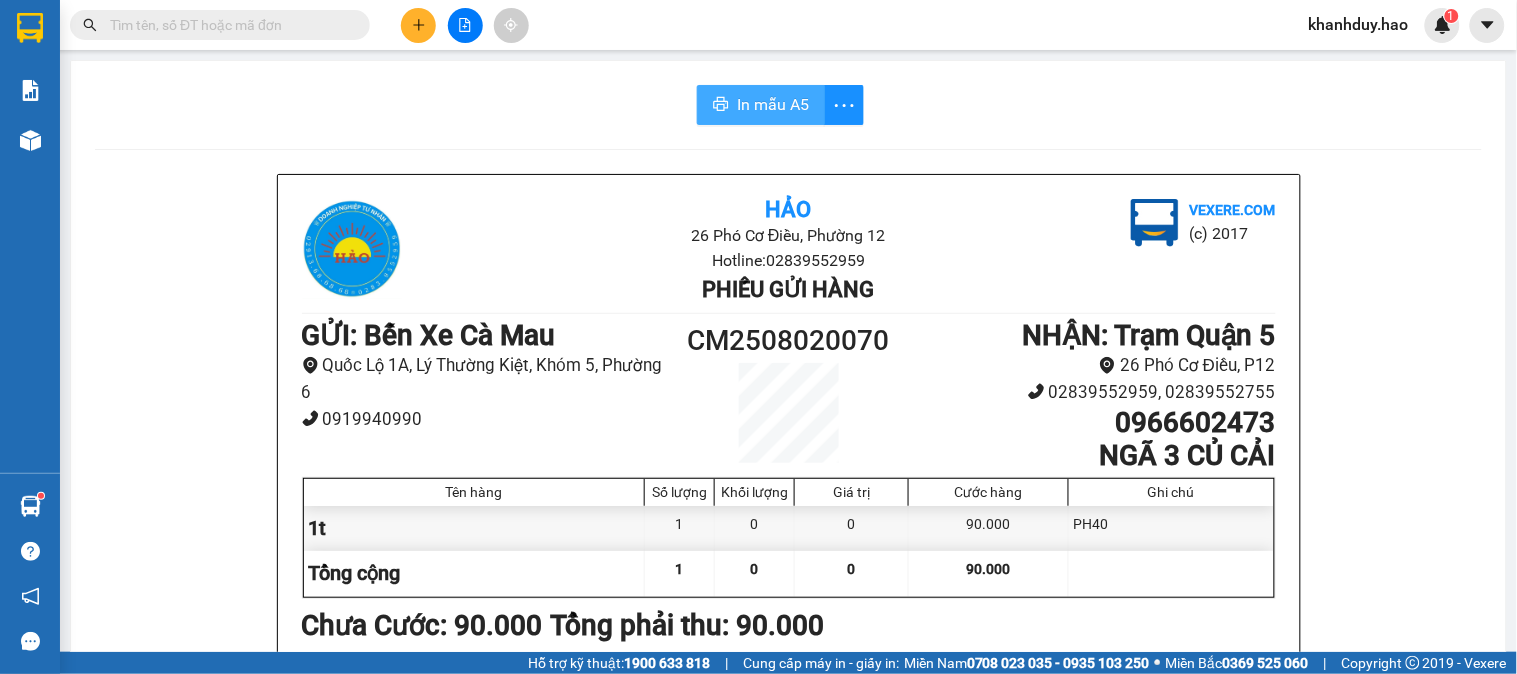 scroll, scrollTop: 0, scrollLeft: 0, axis: both 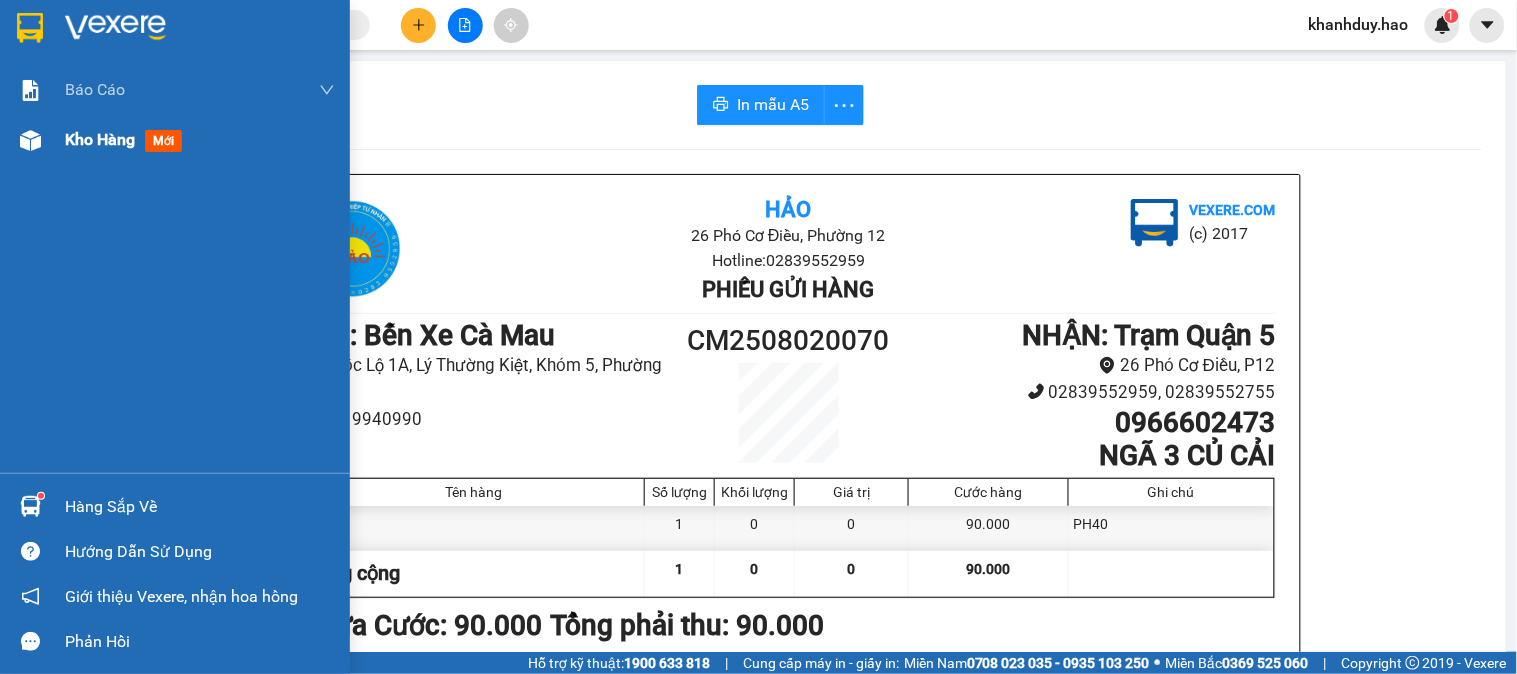 click on "mới" at bounding box center (163, 141) 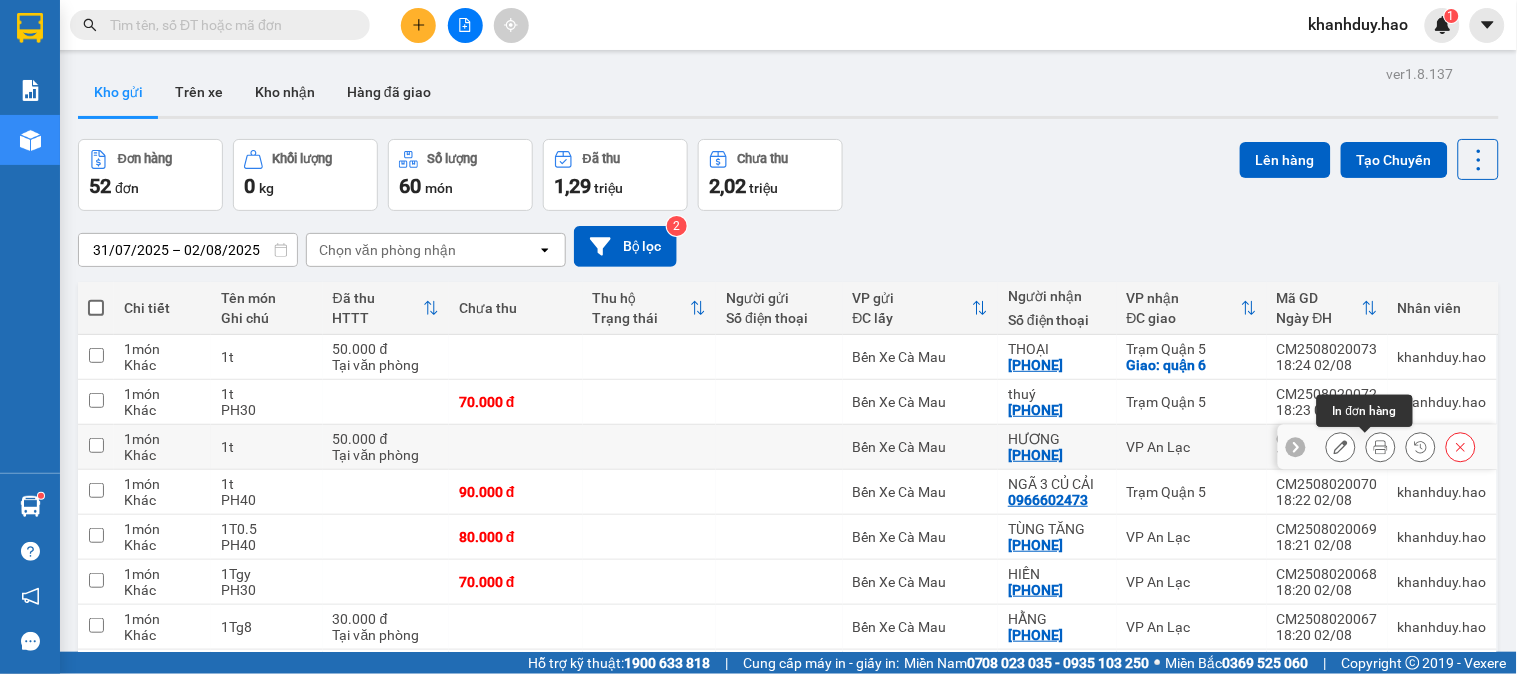 click 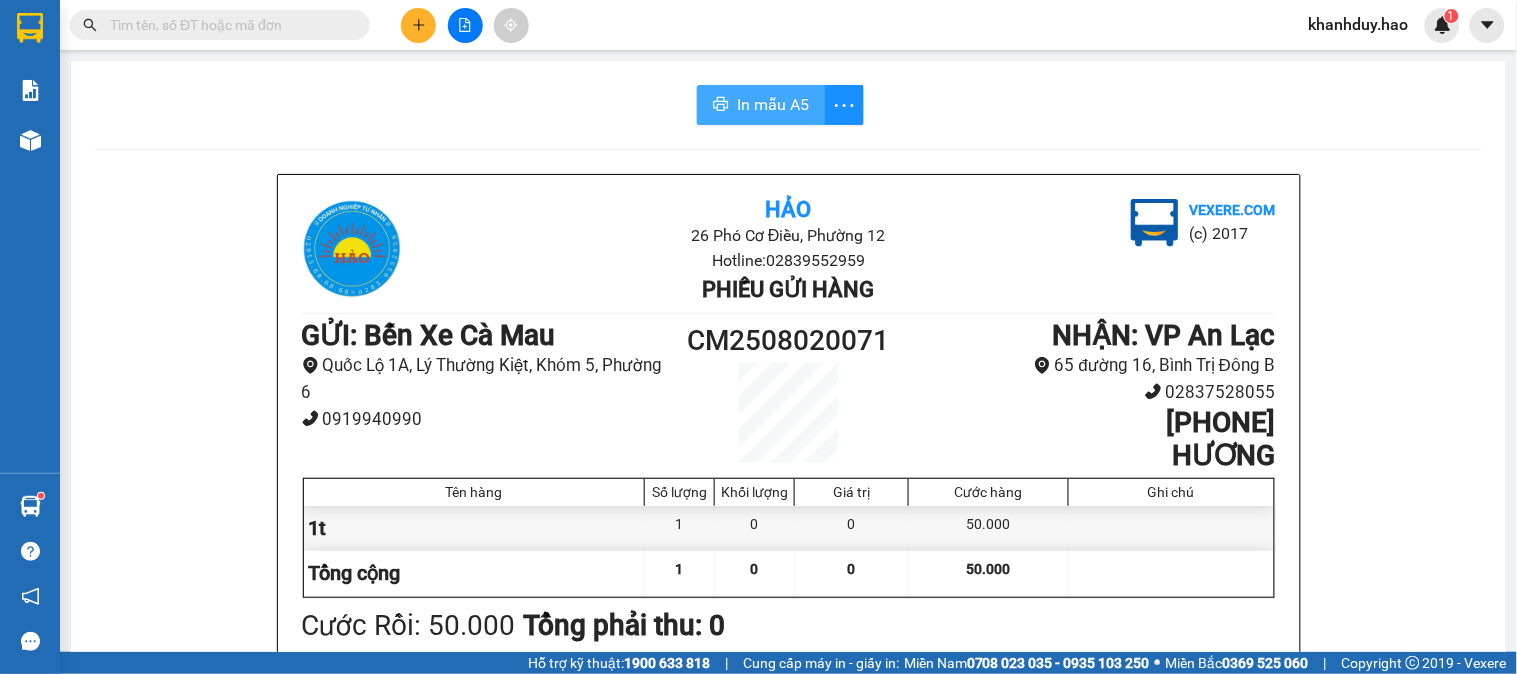 click on "In mẫu A5" at bounding box center [773, 104] 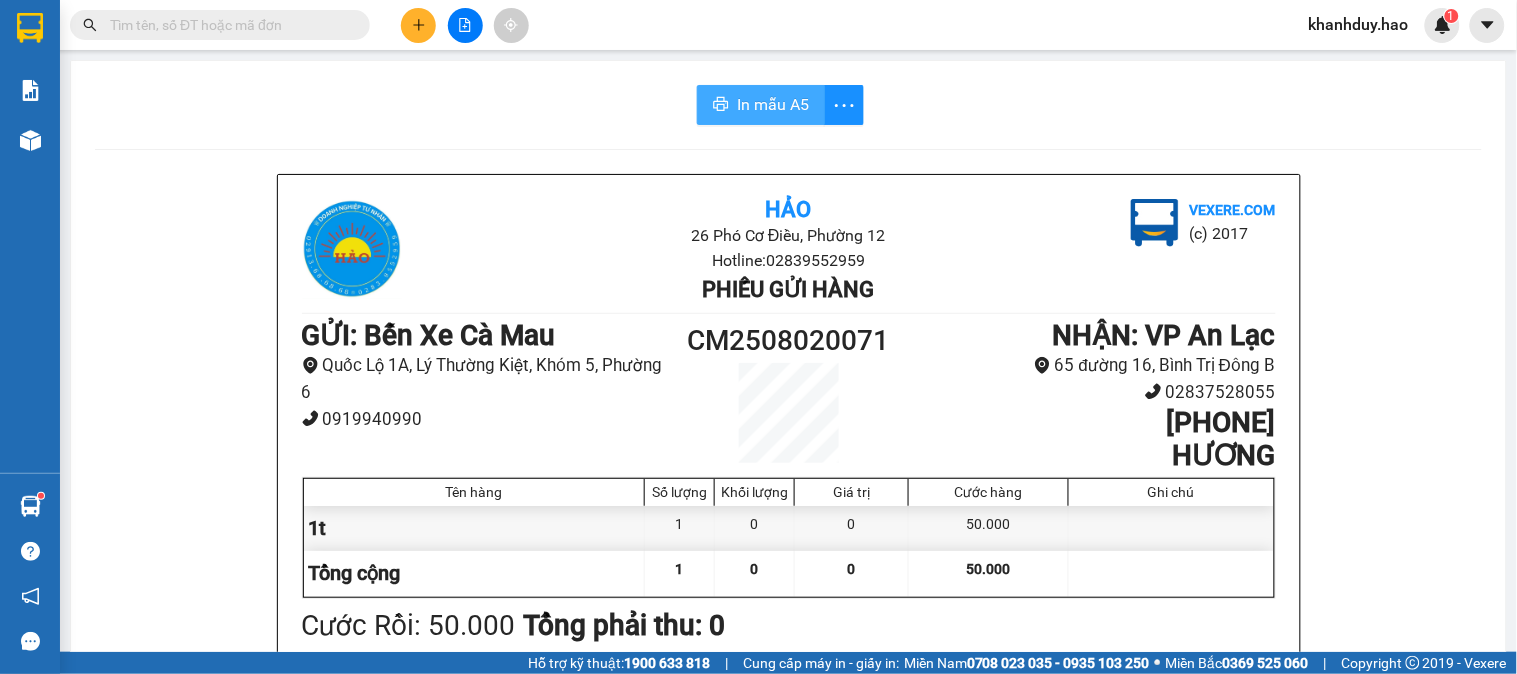 scroll, scrollTop: 0, scrollLeft: 0, axis: both 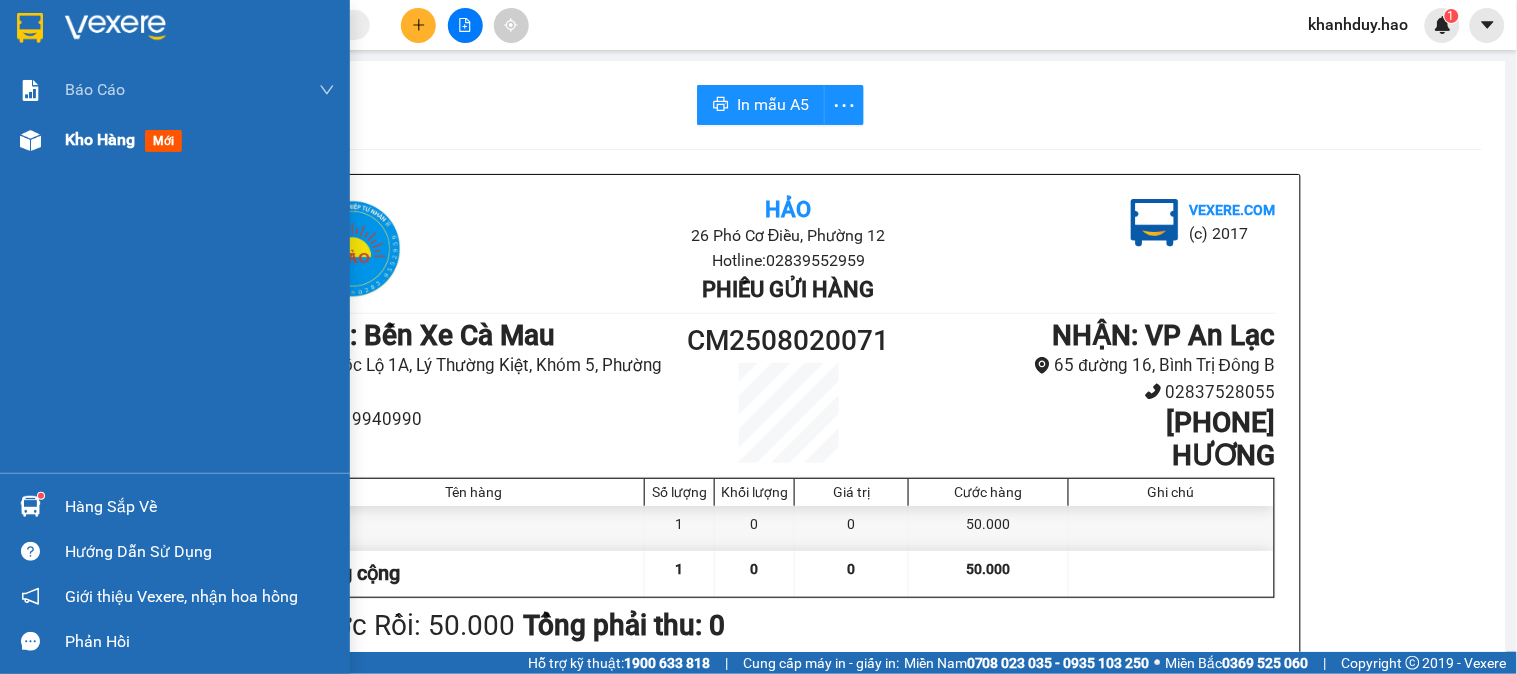 click on "mới" at bounding box center (163, 141) 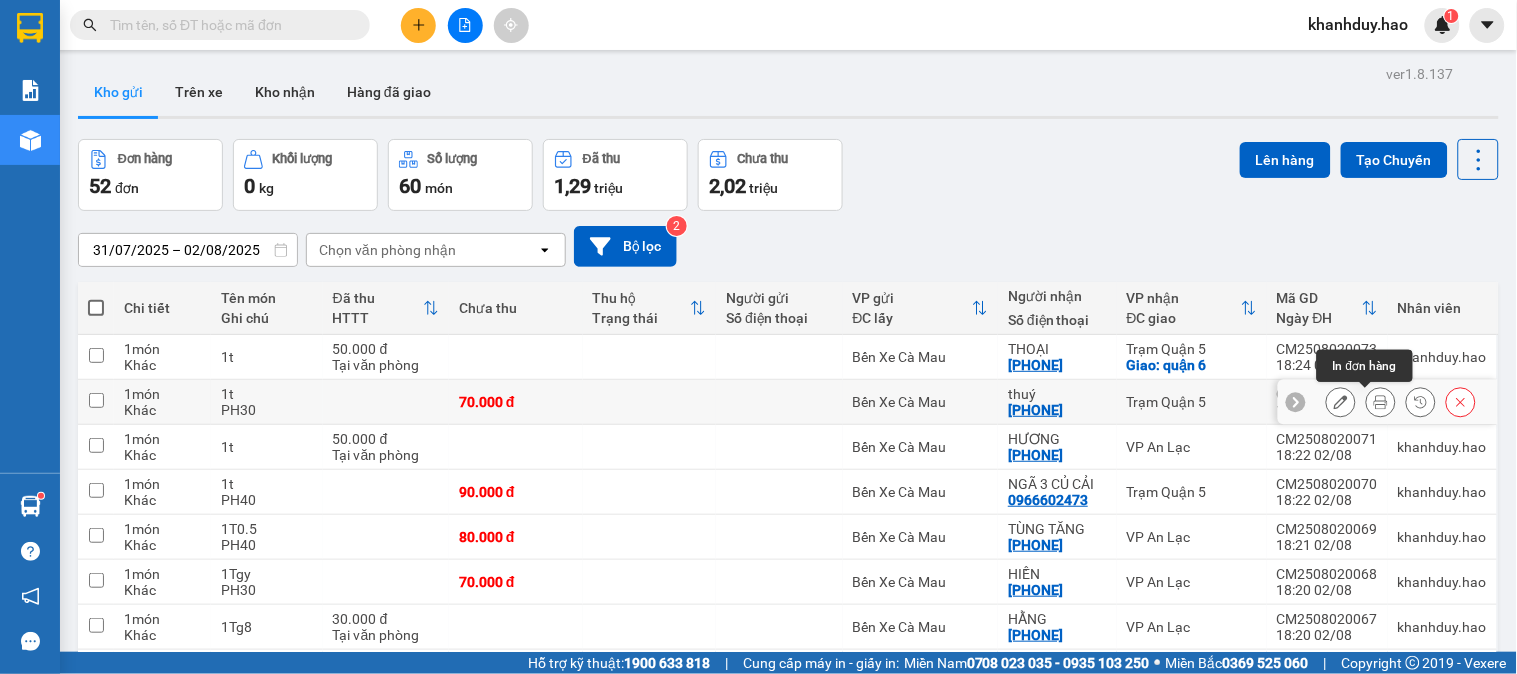 click 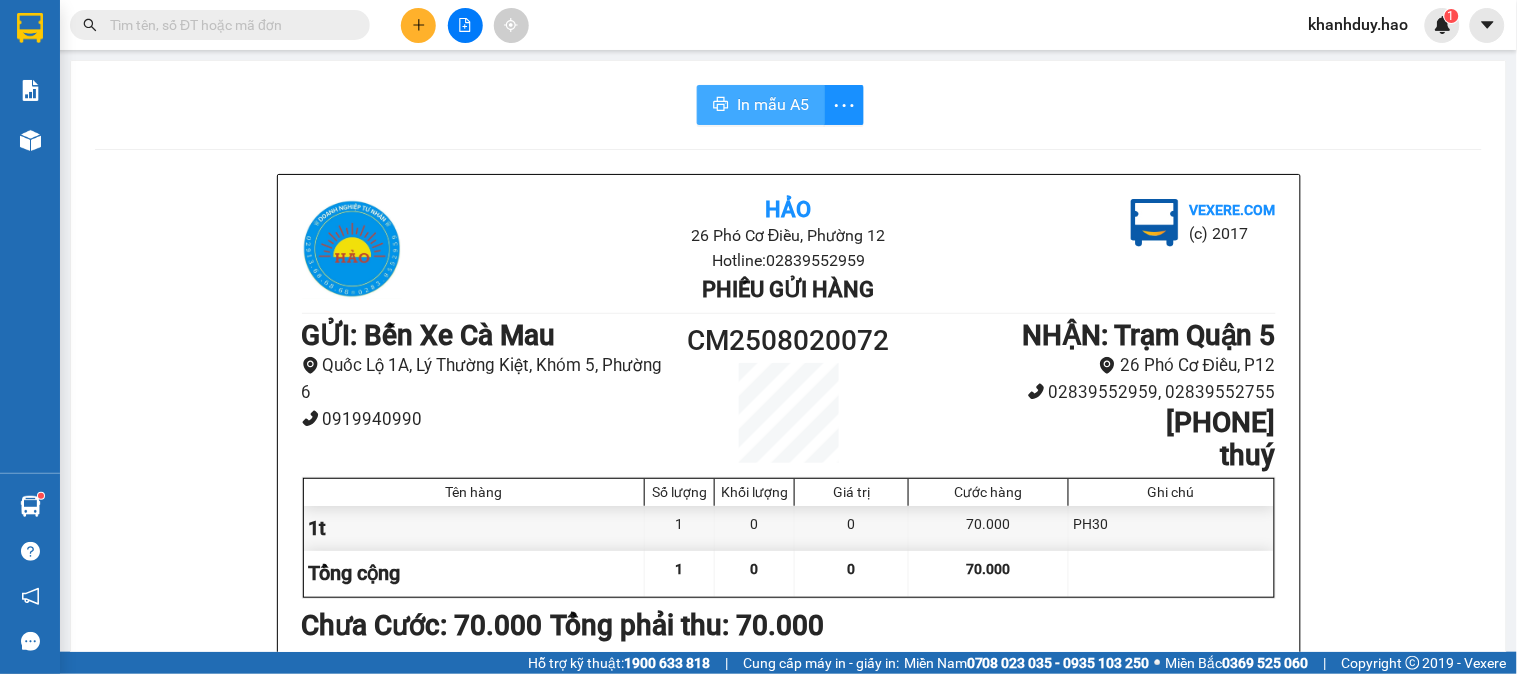 click on "In mẫu A5" at bounding box center (773, 104) 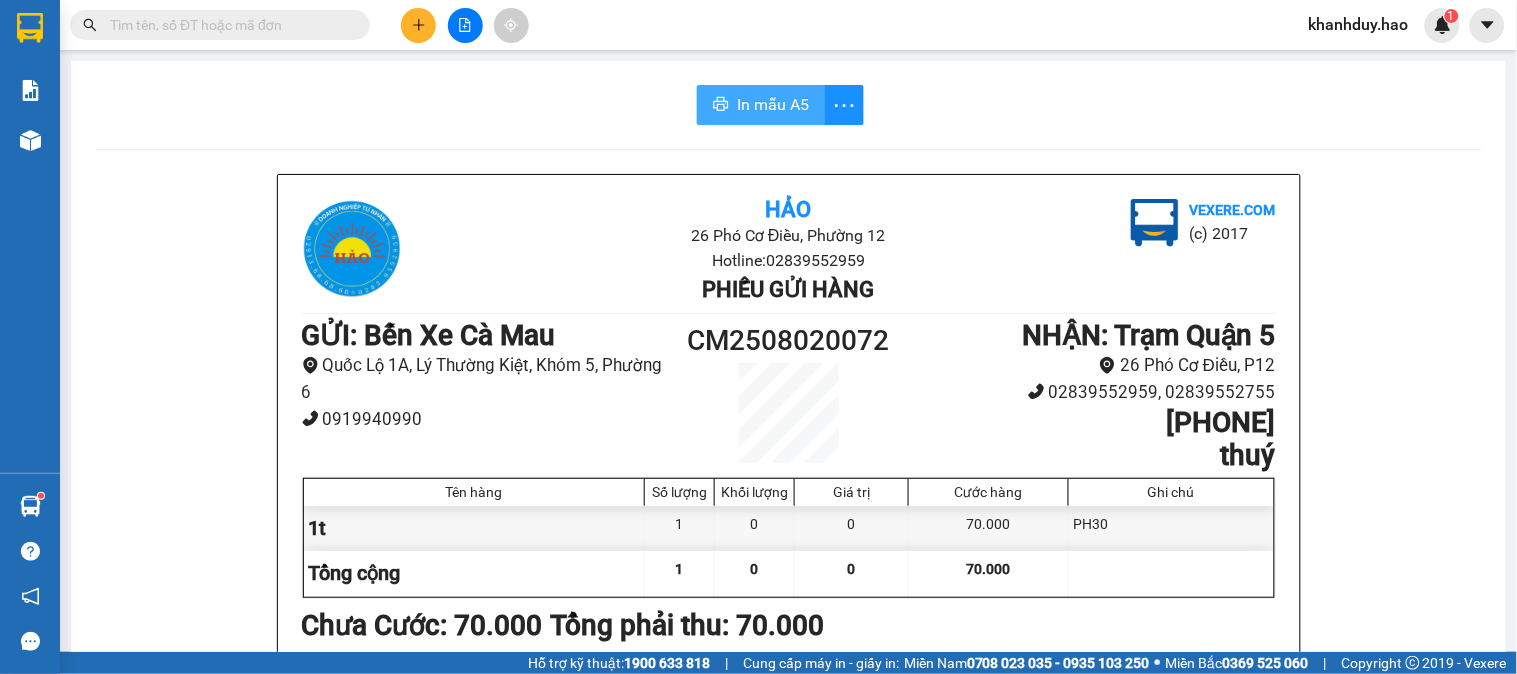 scroll, scrollTop: 0, scrollLeft: 0, axis: both 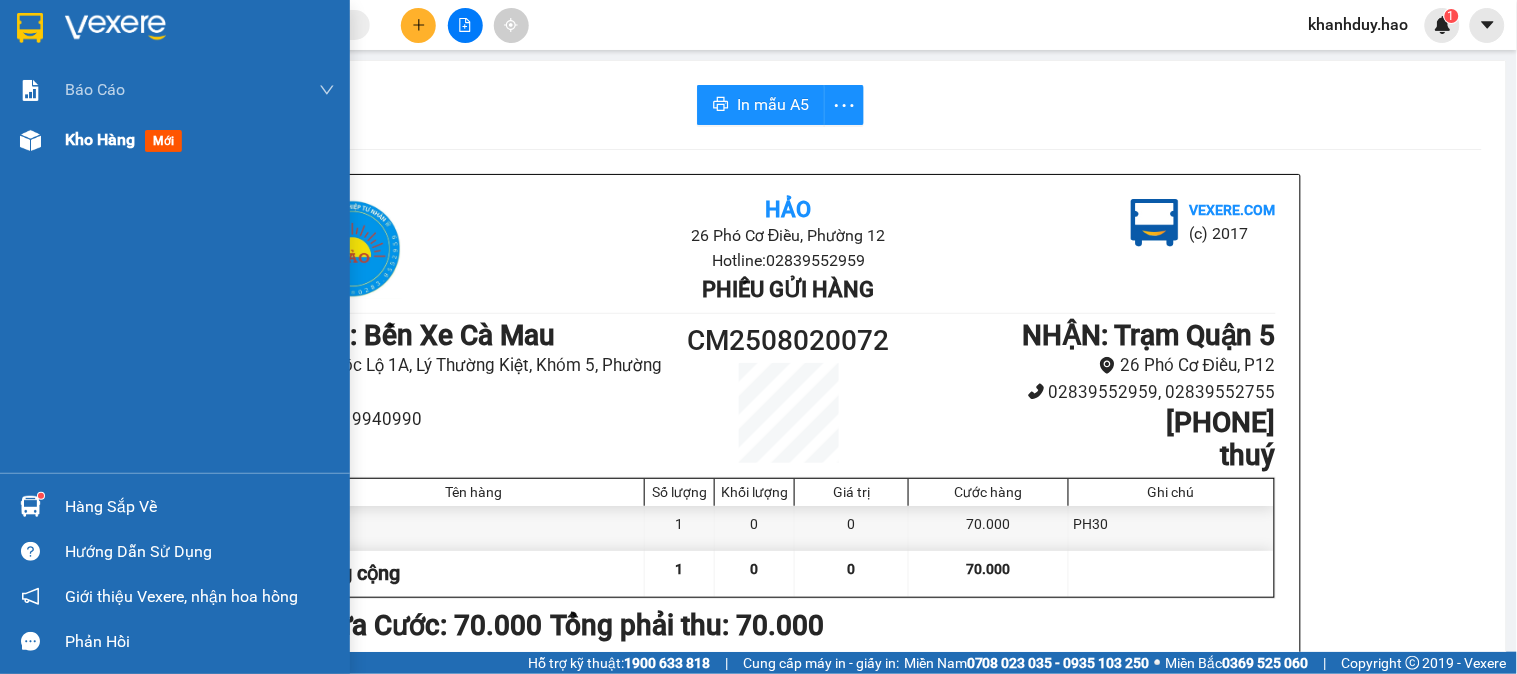 click on "mới" at bounding box center [163, 141] 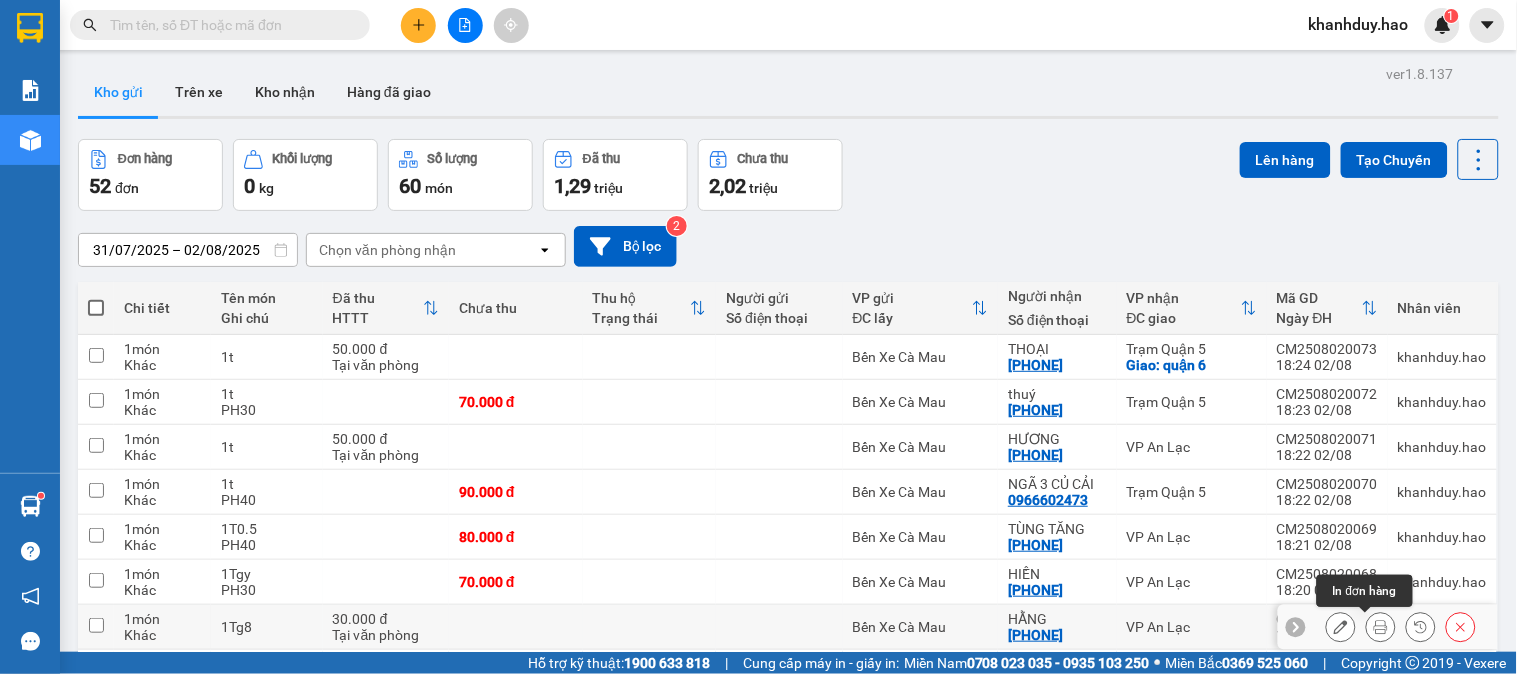 click 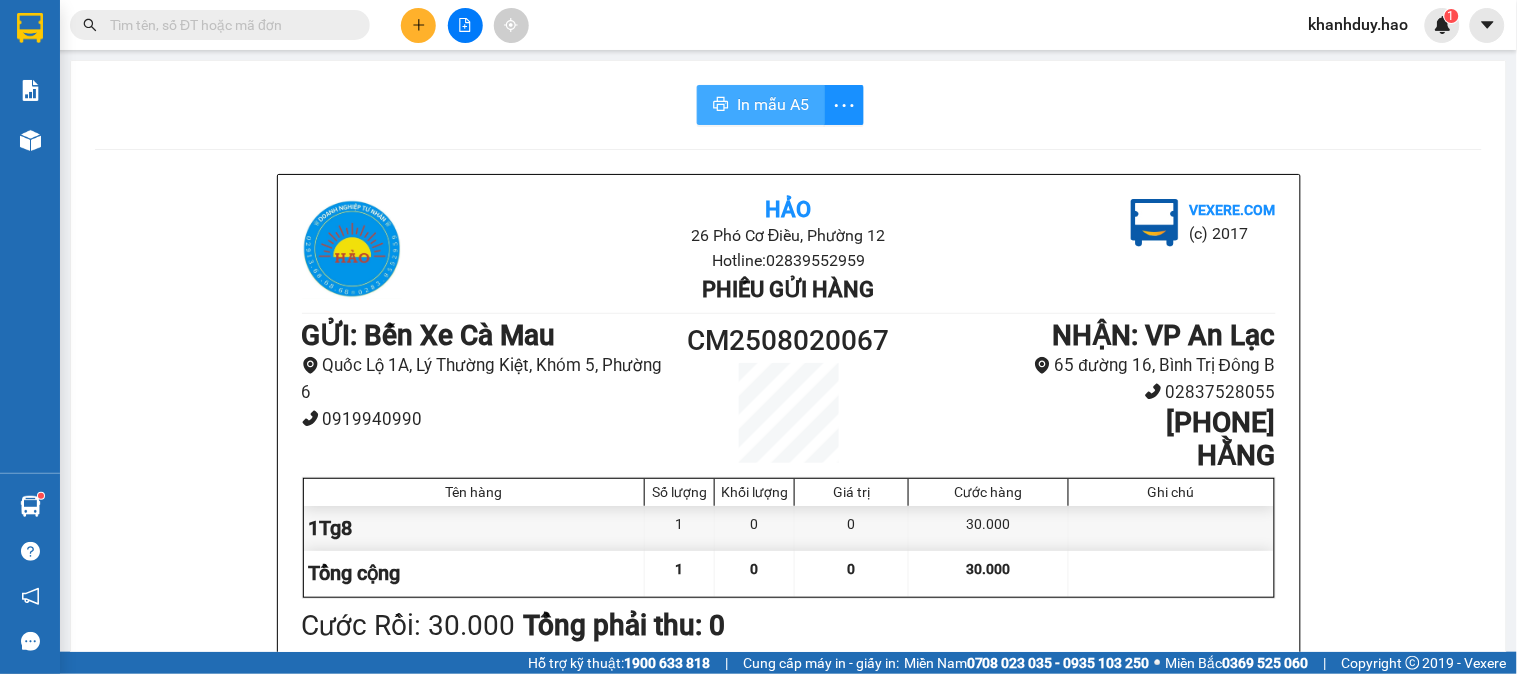click on "In mẫu A5" at bounding box center [773, 104] 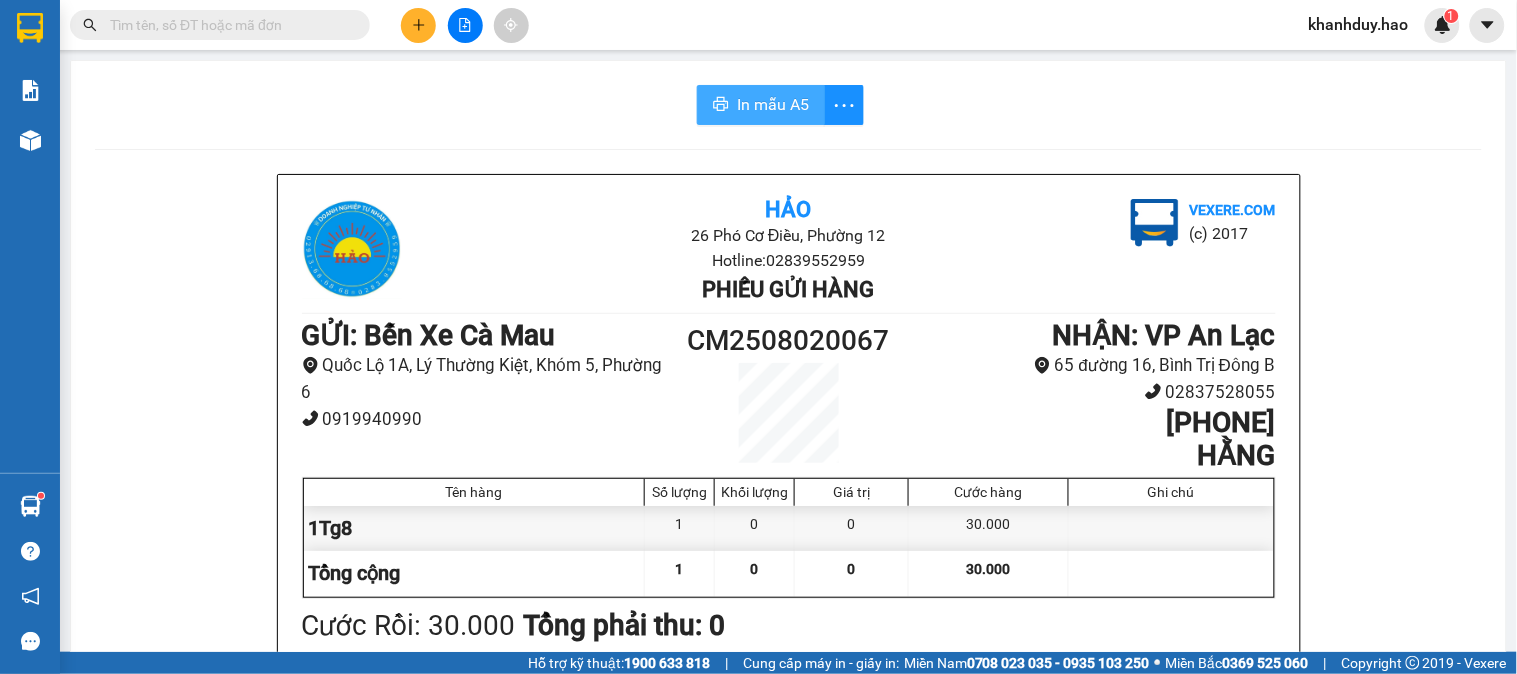 scroll, scrollTop: 0, scrollLeft: 0, axis: both 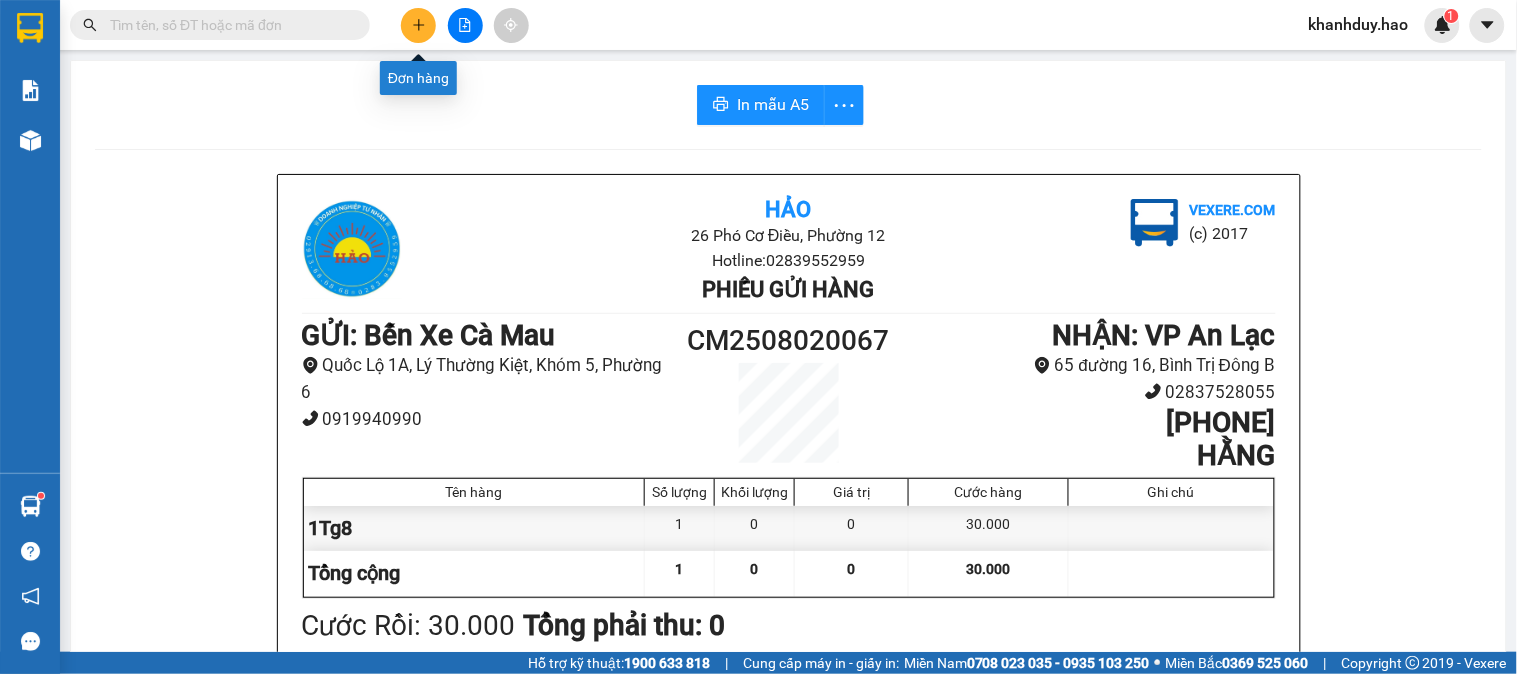 click at bounding box center (418, 25) 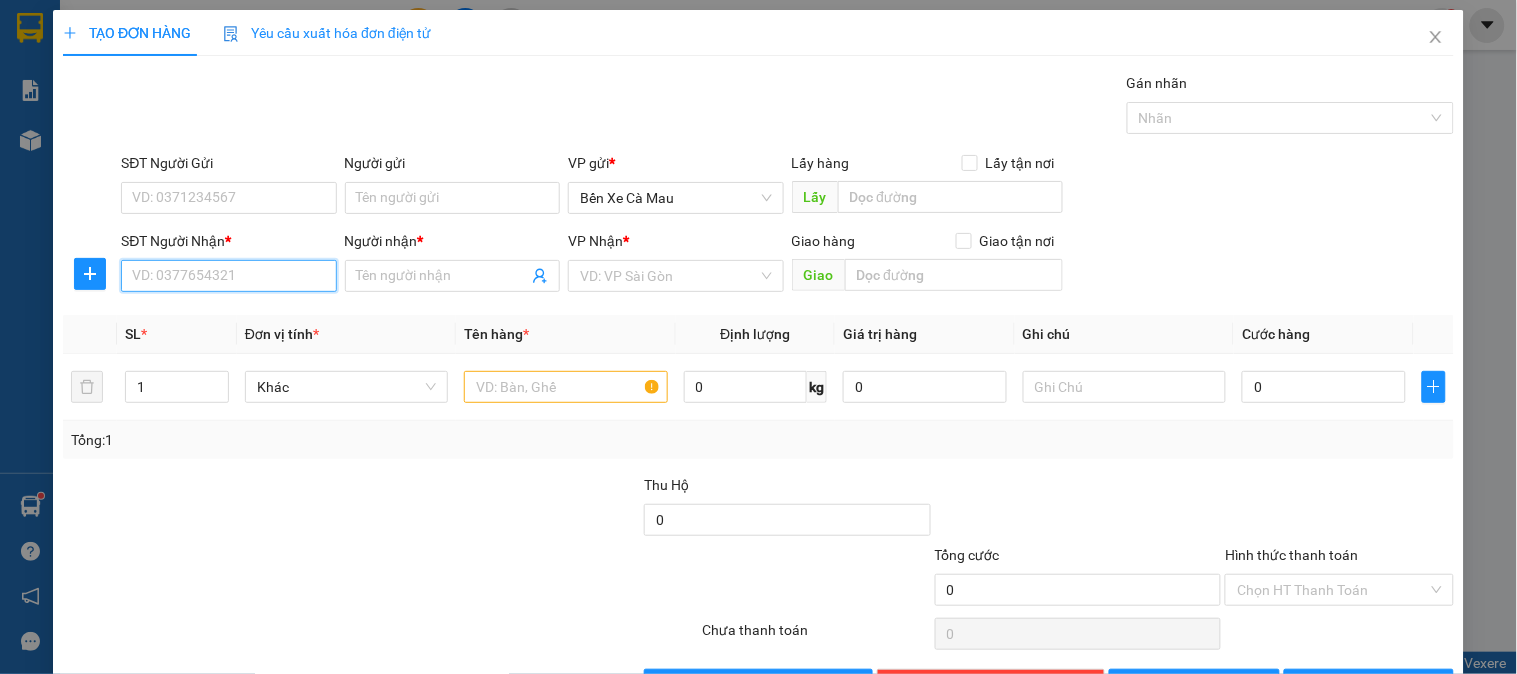 click on "SĐT Người Nhận  *" at bounding box center (228, 276) 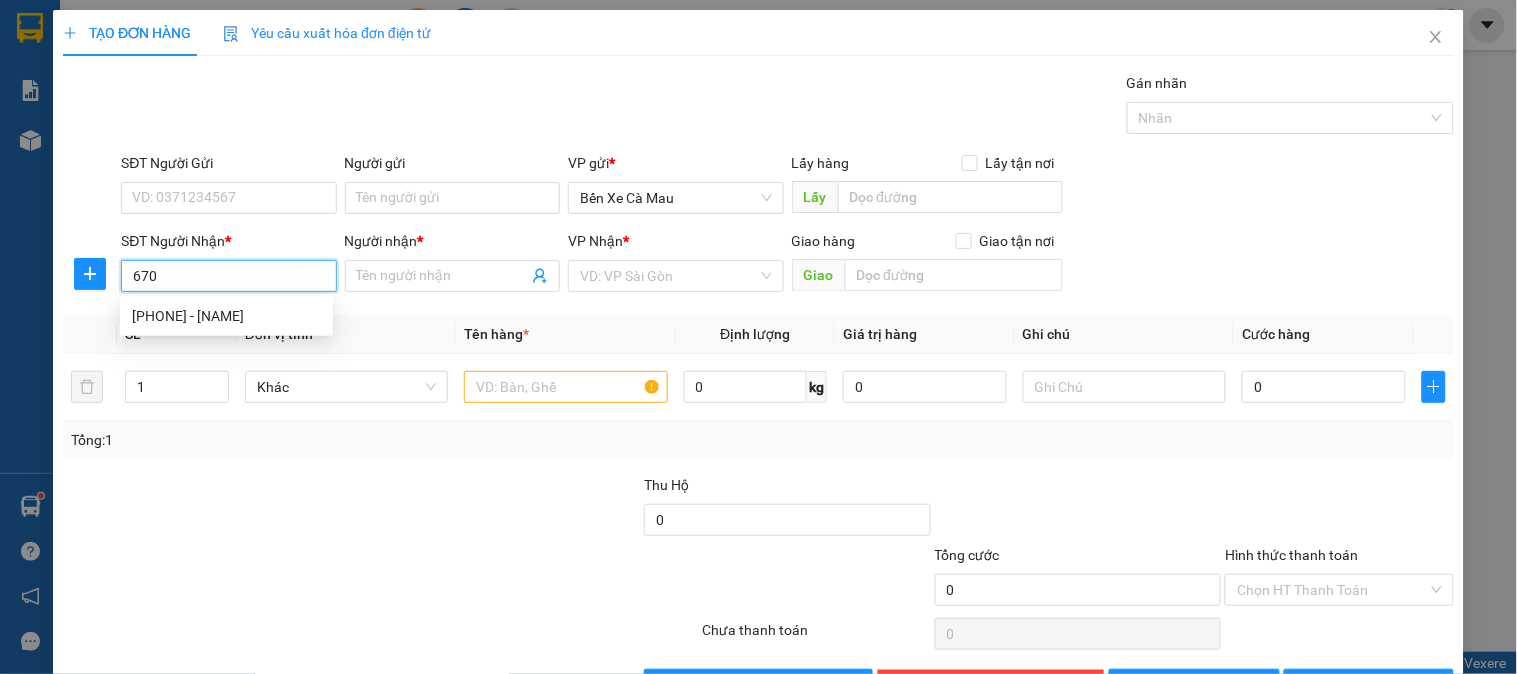 click on "0773273670 - TÙNG" at bounding box center (226, 316) 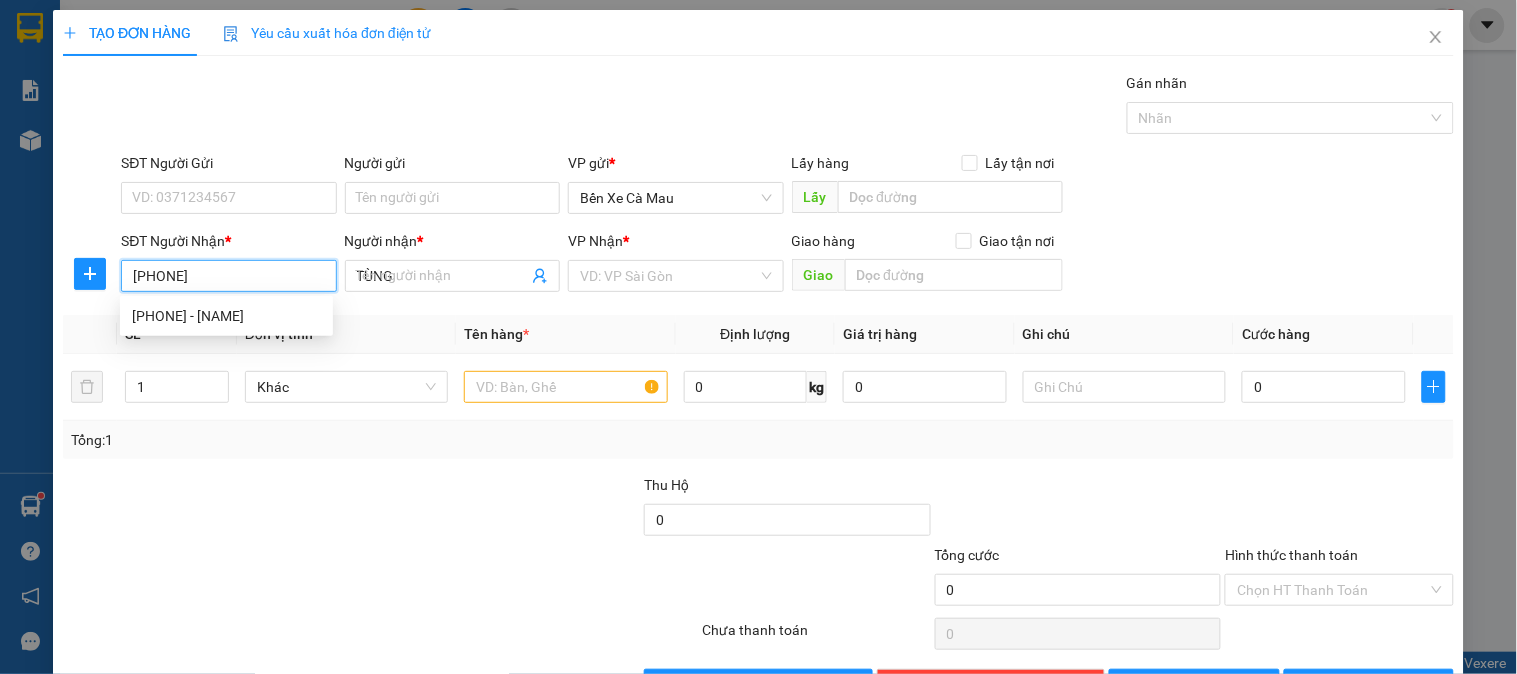 type on "50.000" 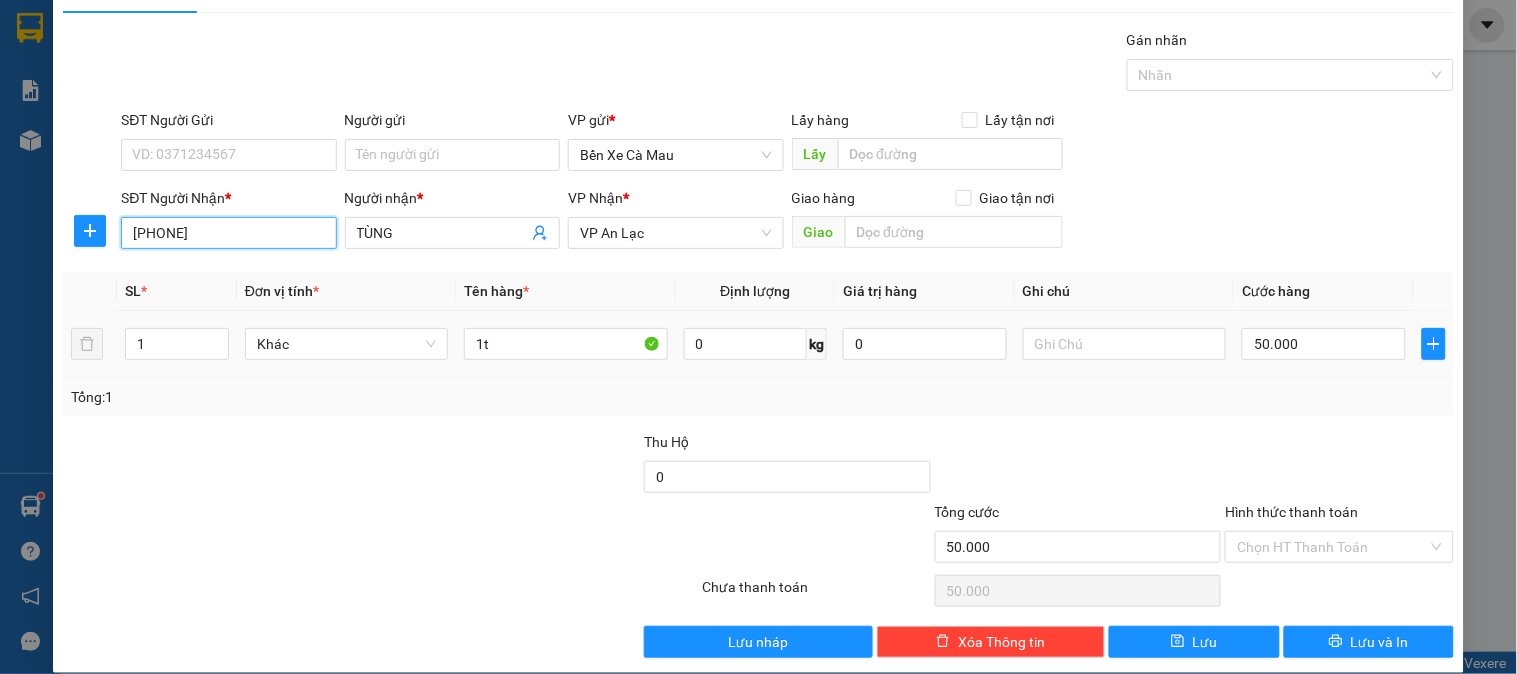 scroll, scrollTop: 65, scrollLeft: 0, axis: vertical 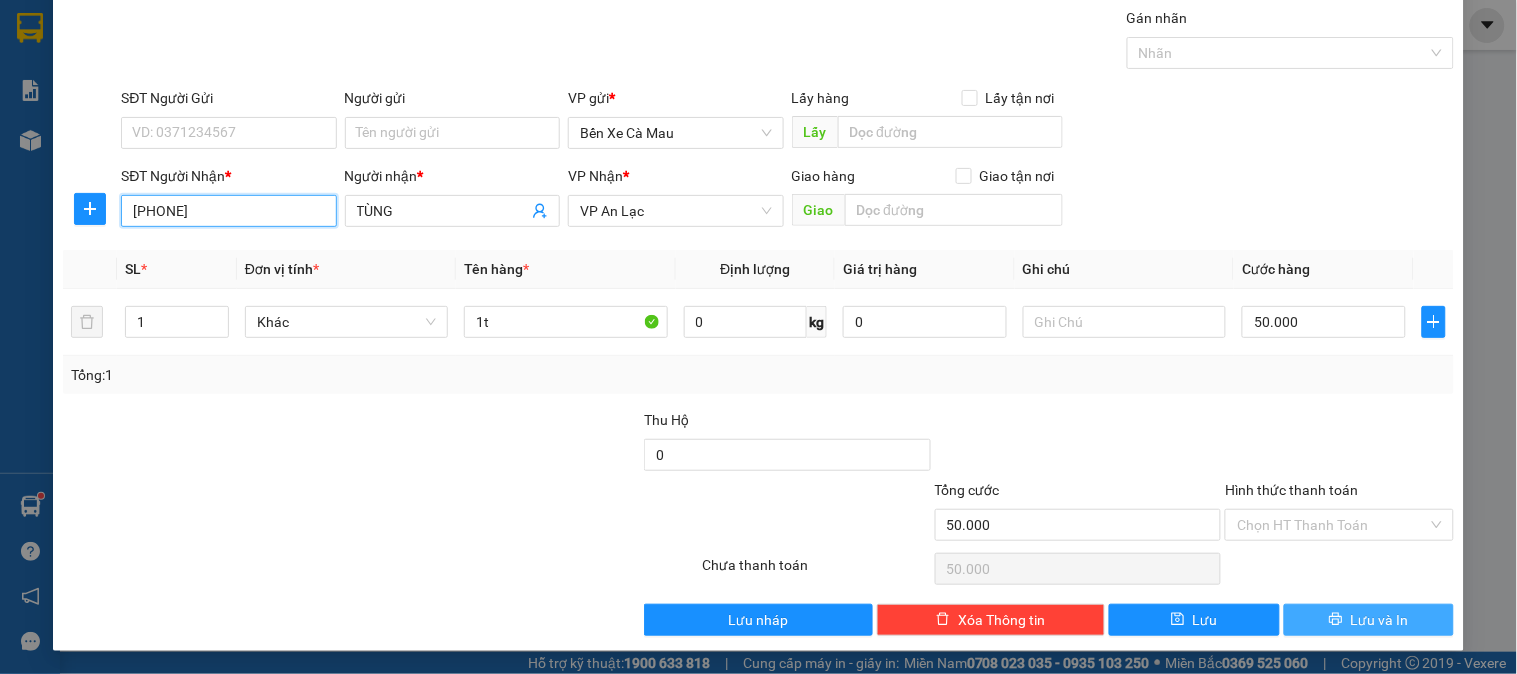 type on "[PHONE]" 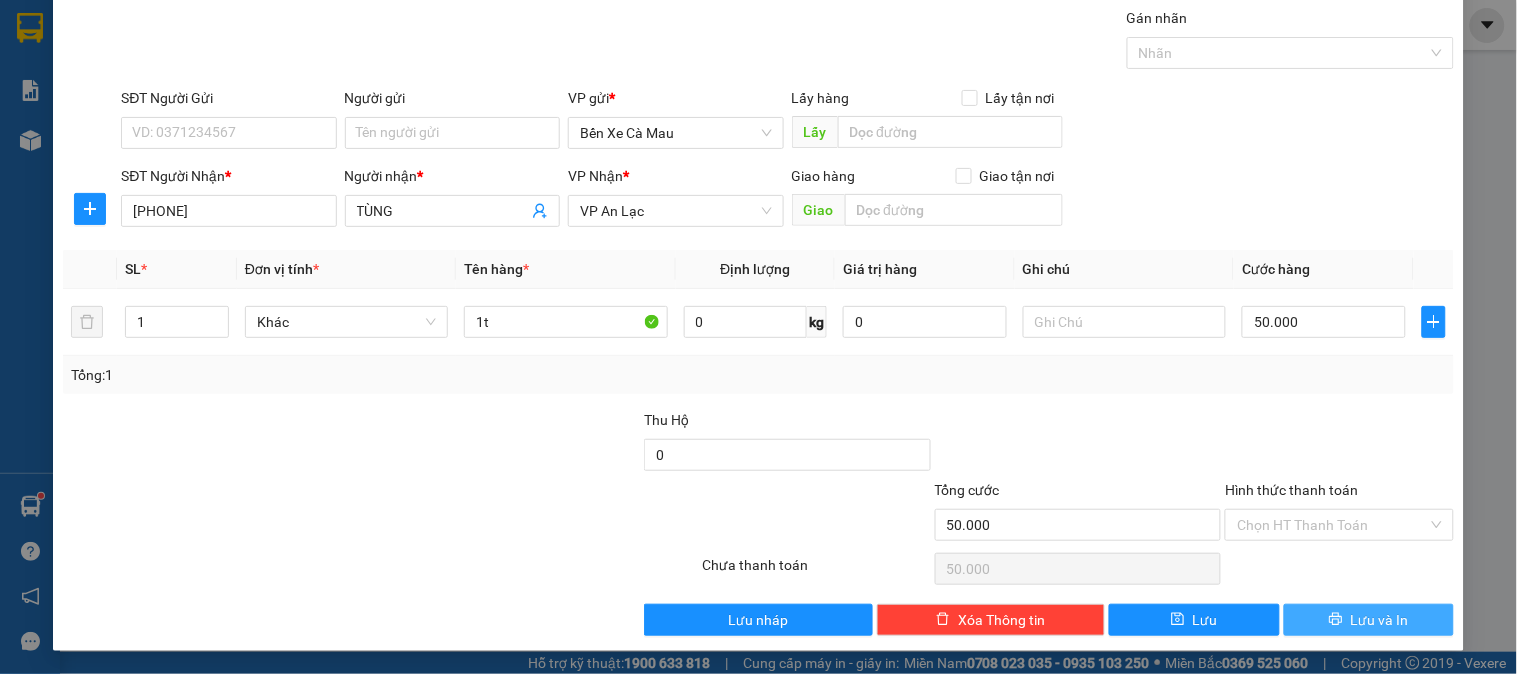 click 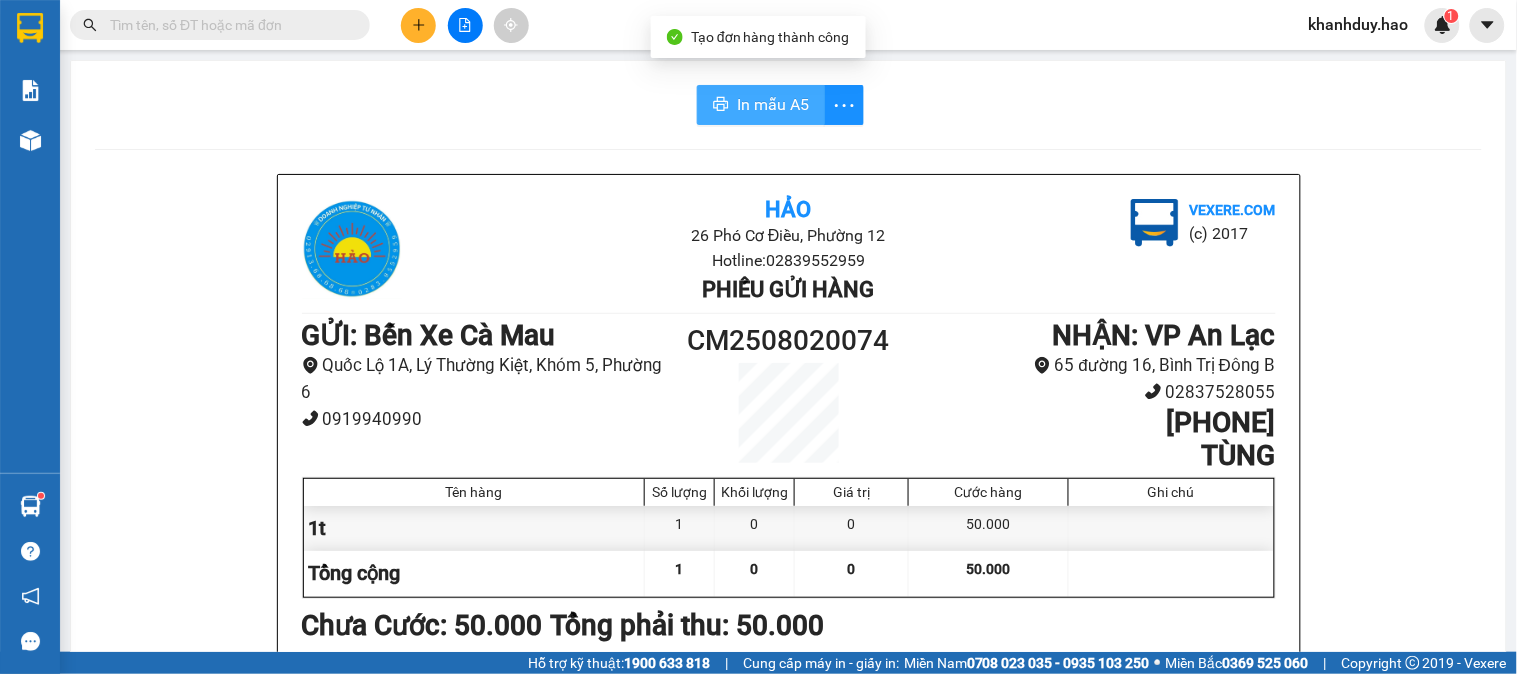 click on "In mẫu A5" at bounding box center [761, 105] 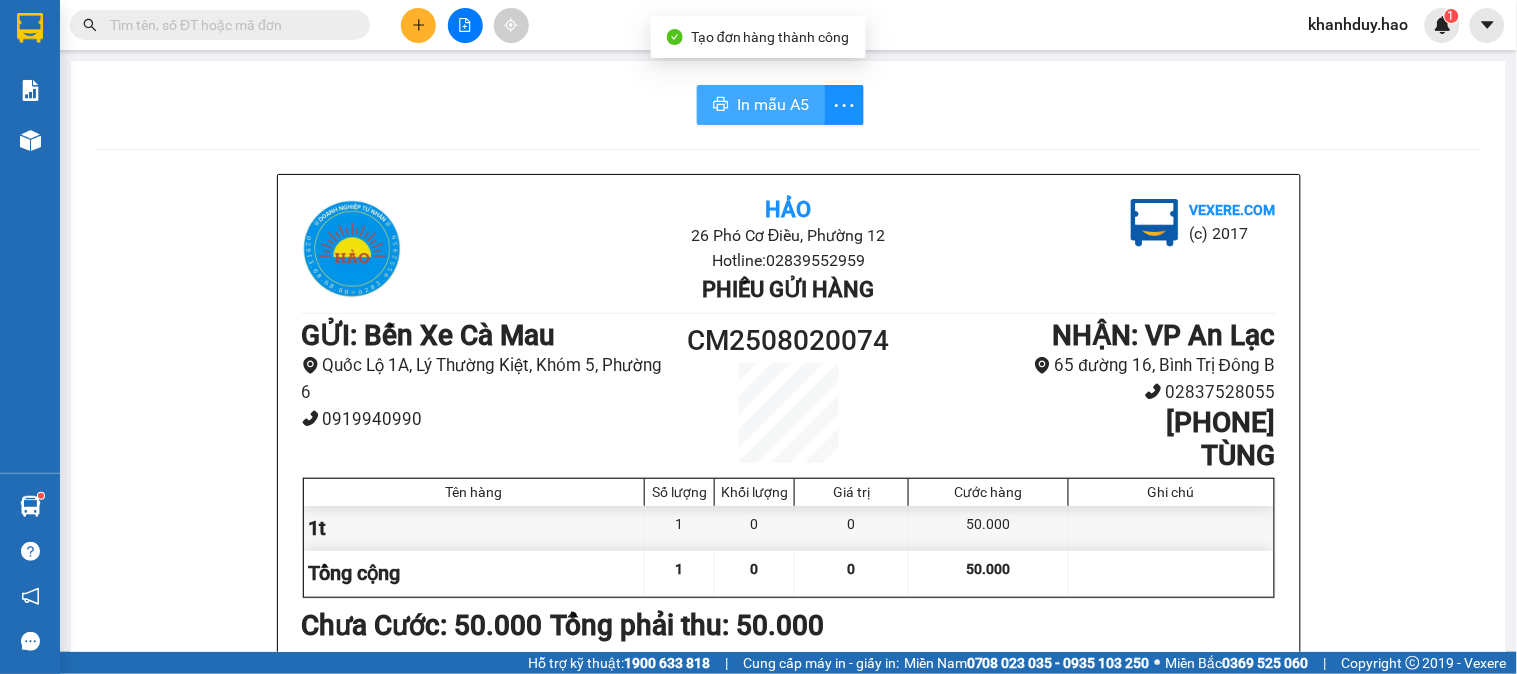 scroll, scrollTop: 0, scrollLeft: 0, axis: both 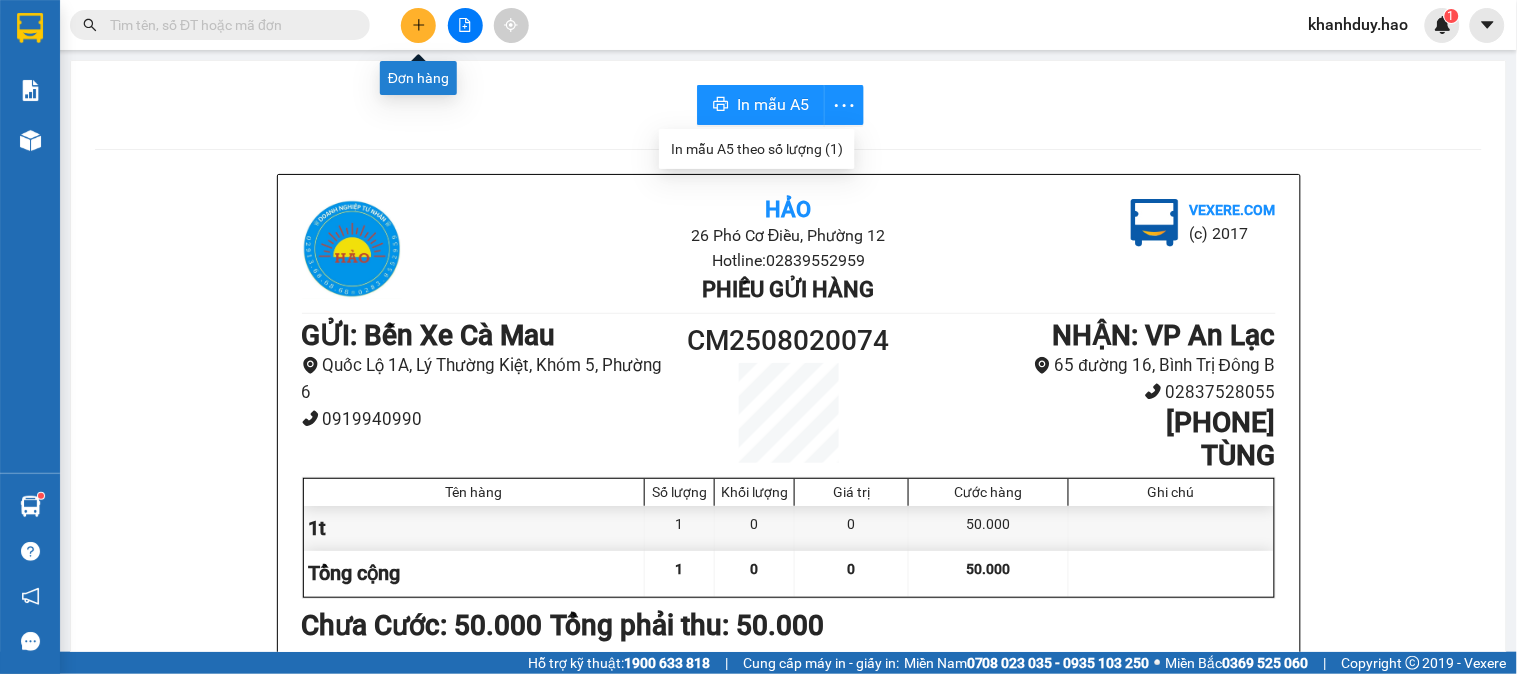 click 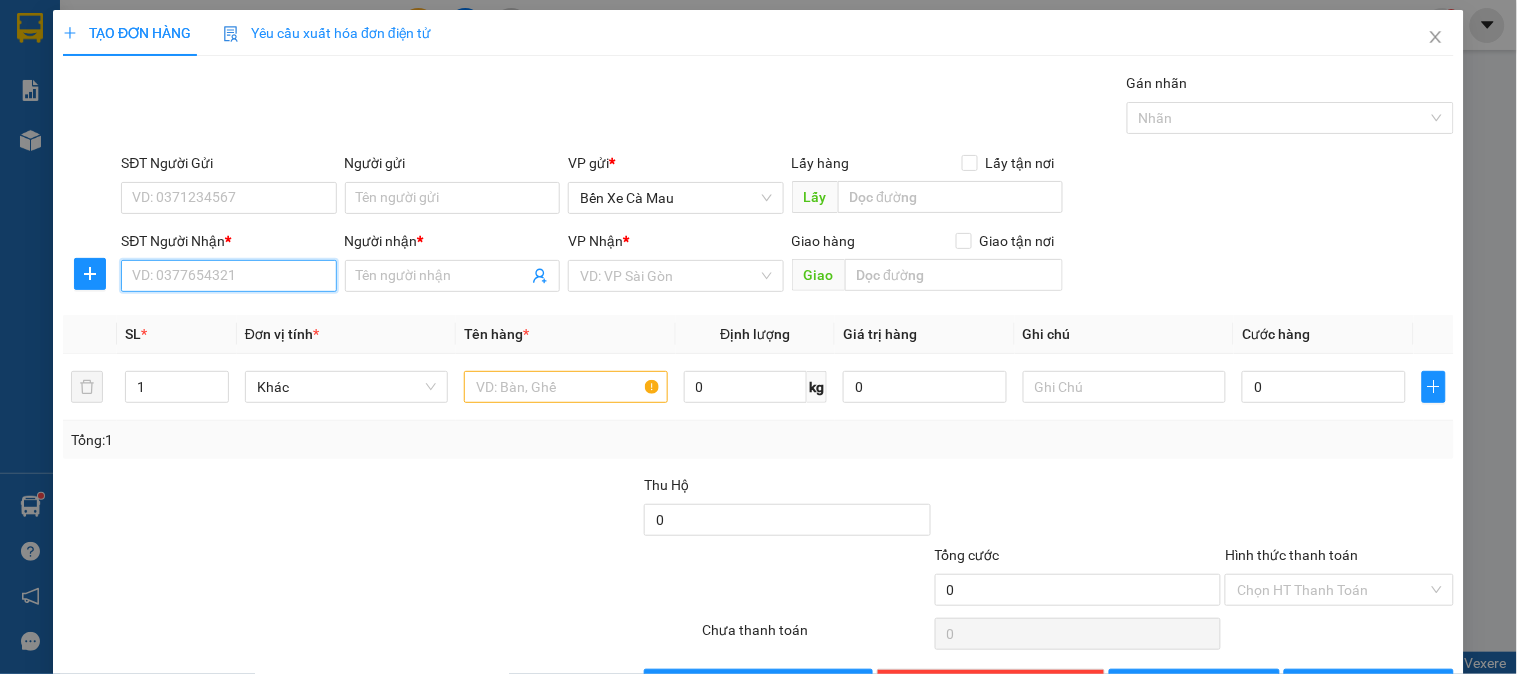 click on "SĐT Người Nhận  *" at bounding box center [228, 276] 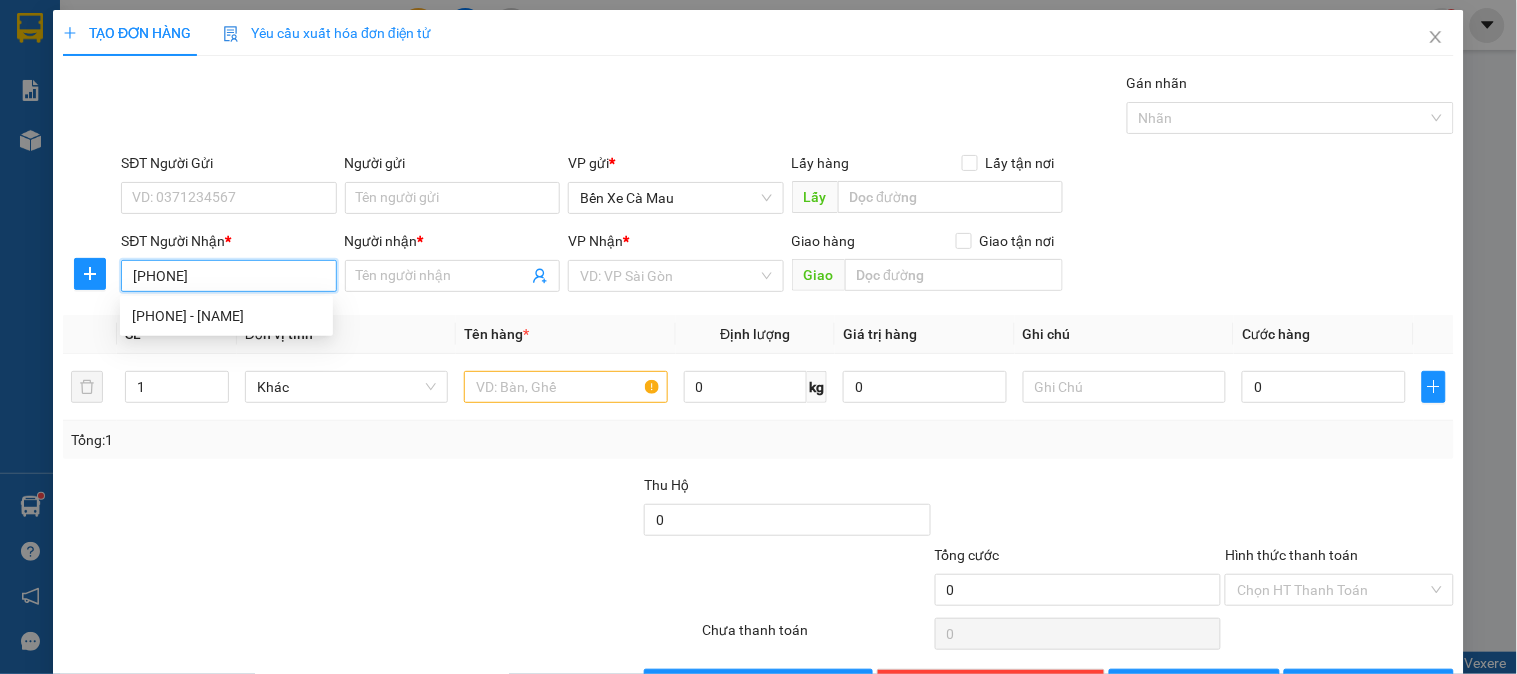 click on "0393521388 - chú 6" at bounding box center [226, 316] 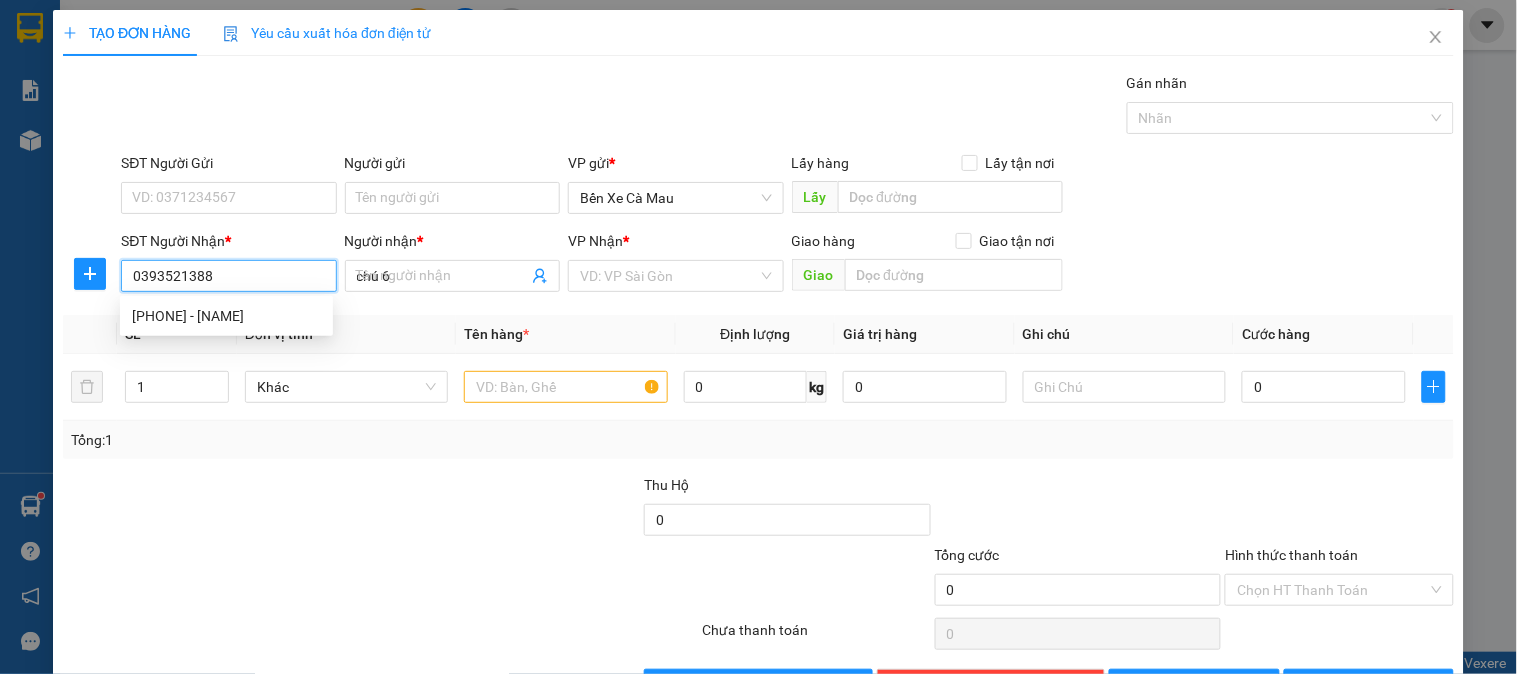 type on "80.000" 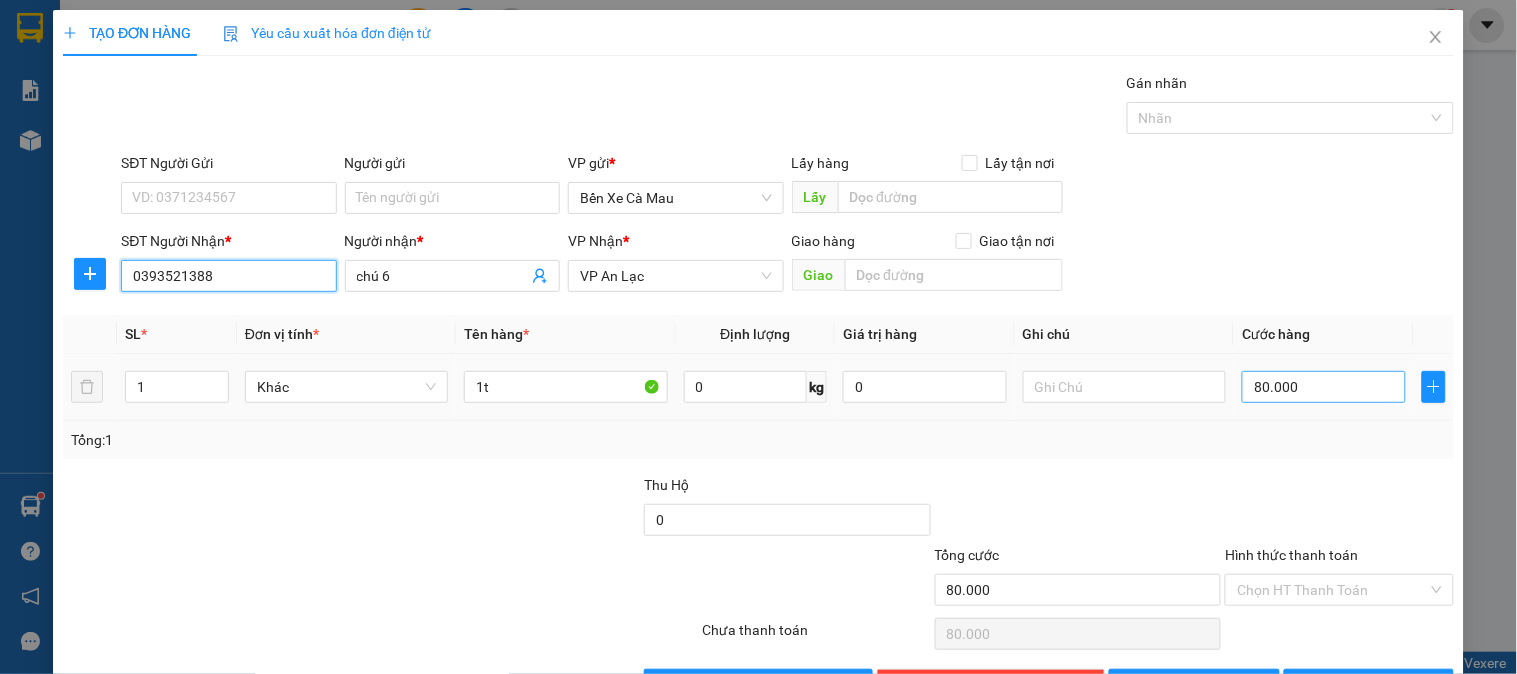 type on "0393521388" 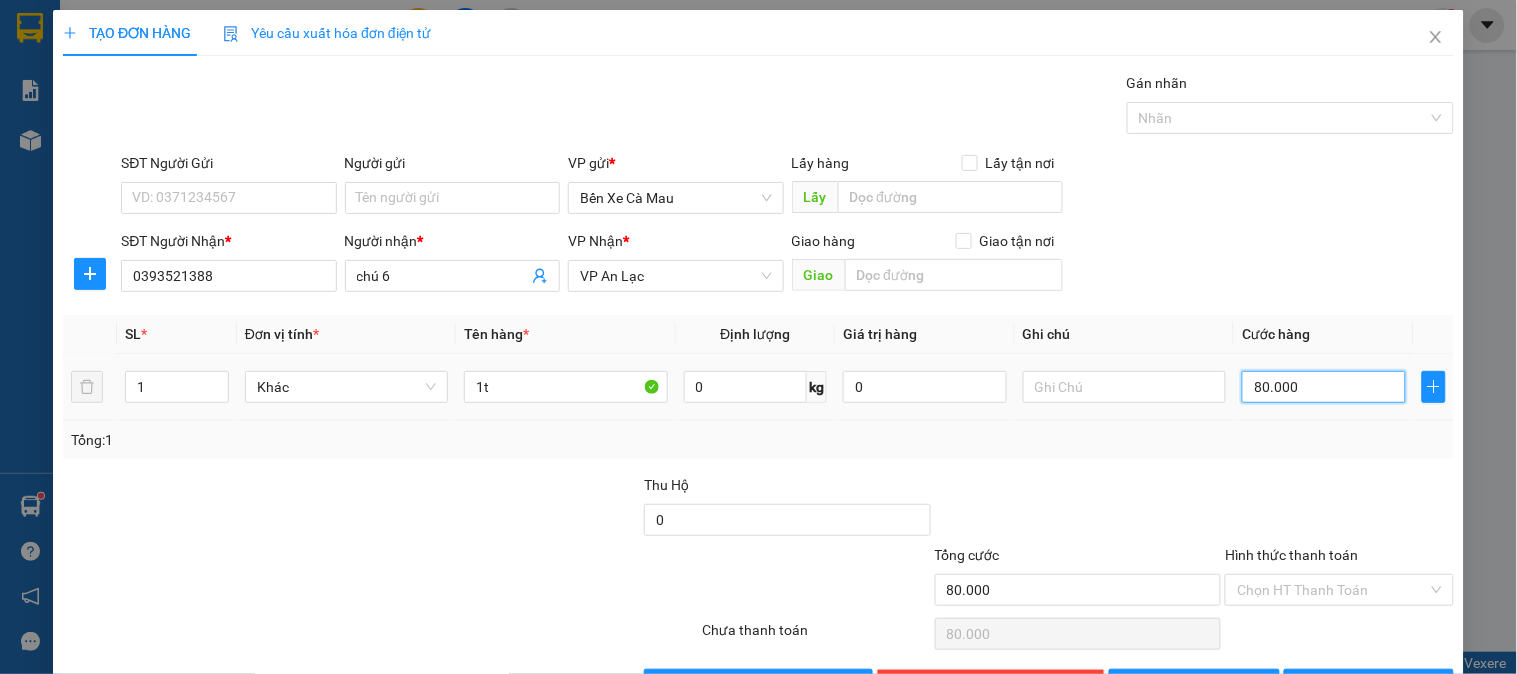 click on "80.000" at bounding box center (1324, 387) 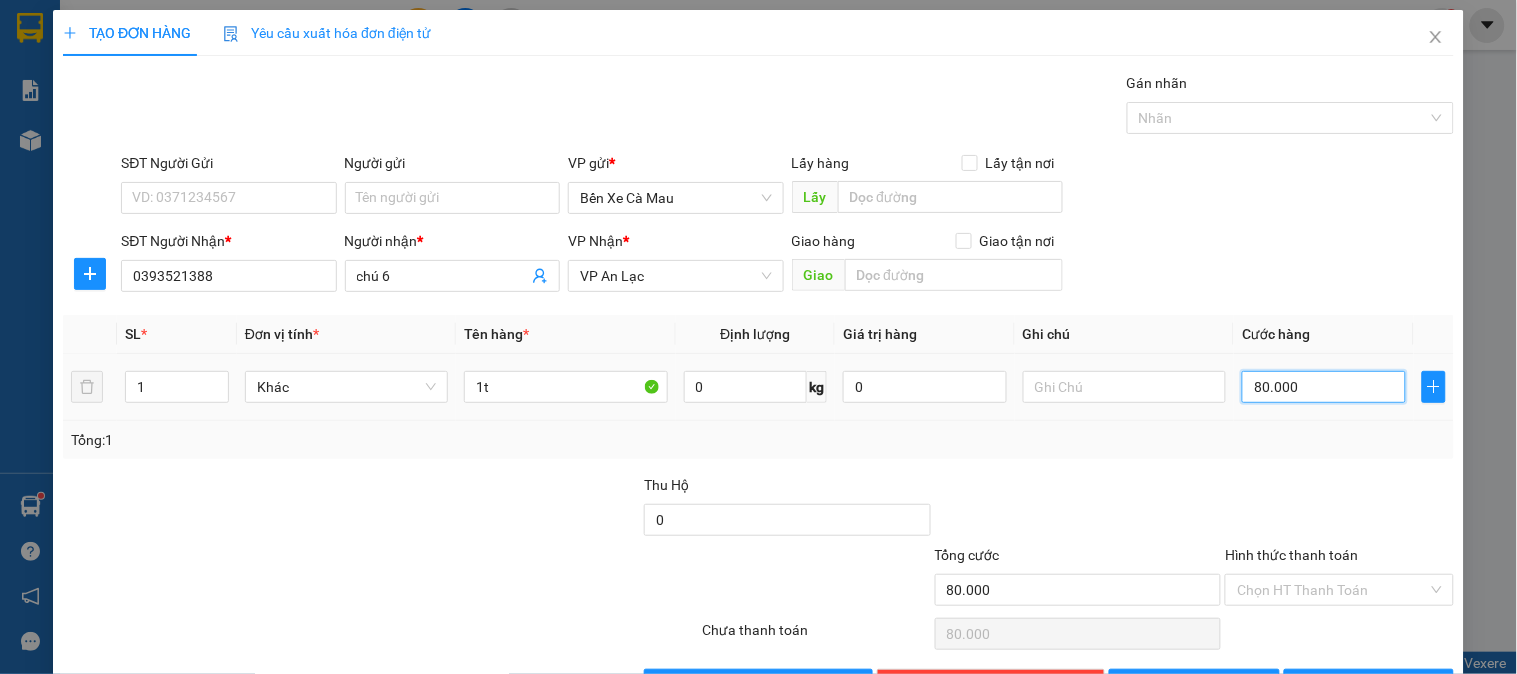 type on "0" 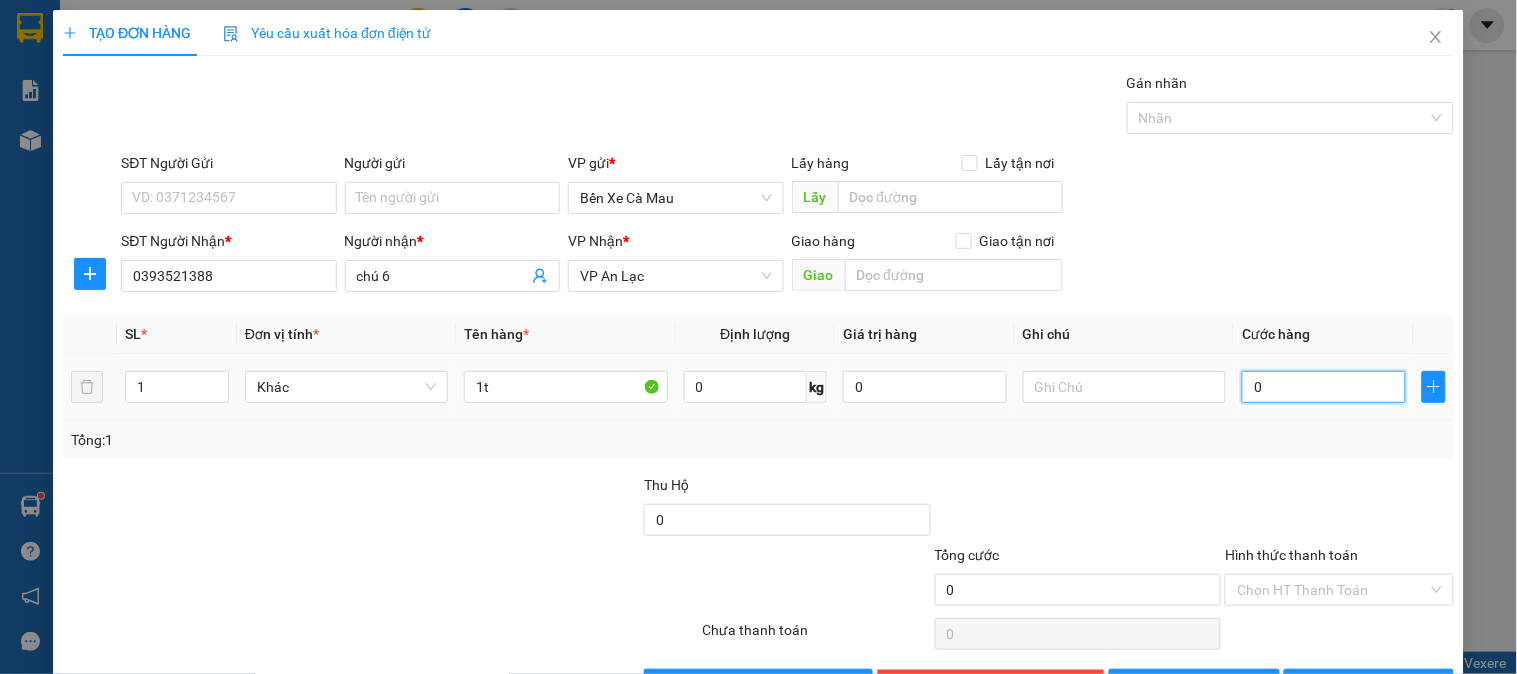type on "001" 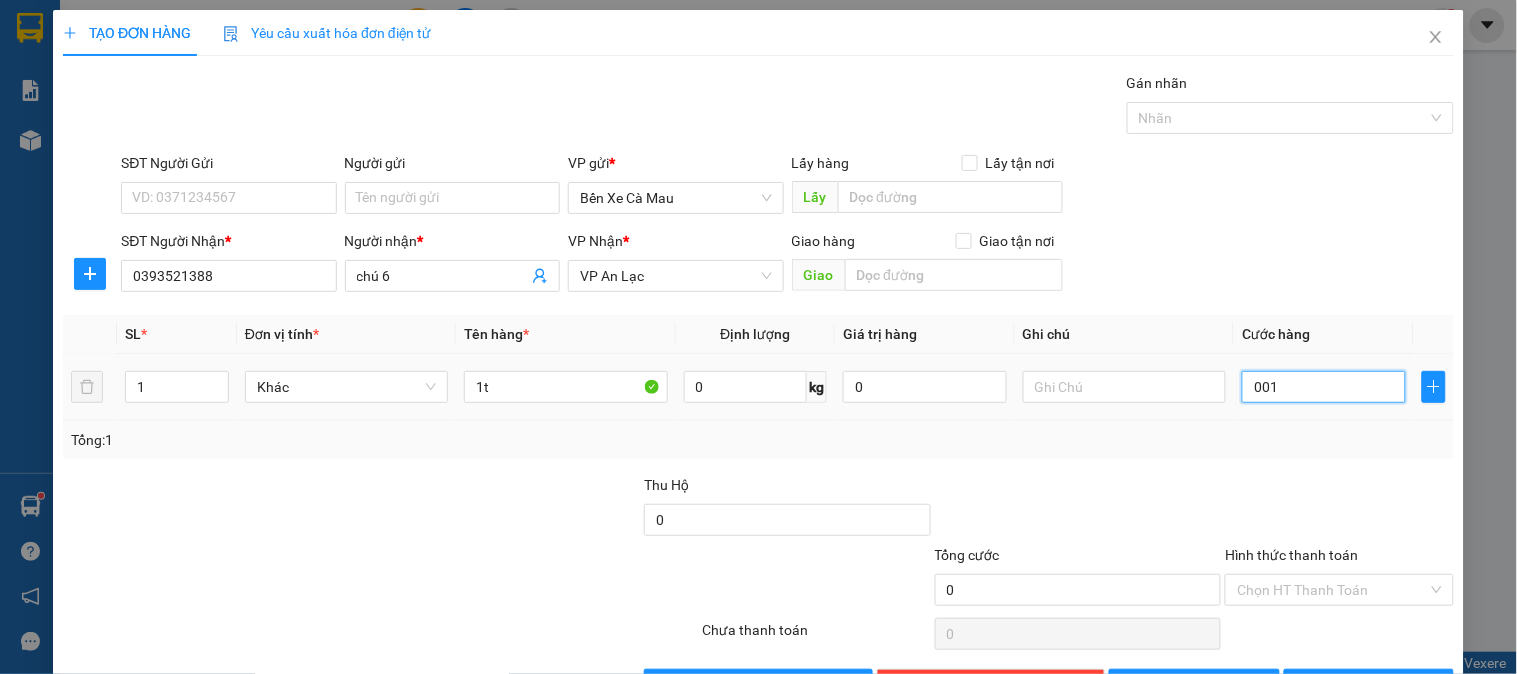 type on "1" 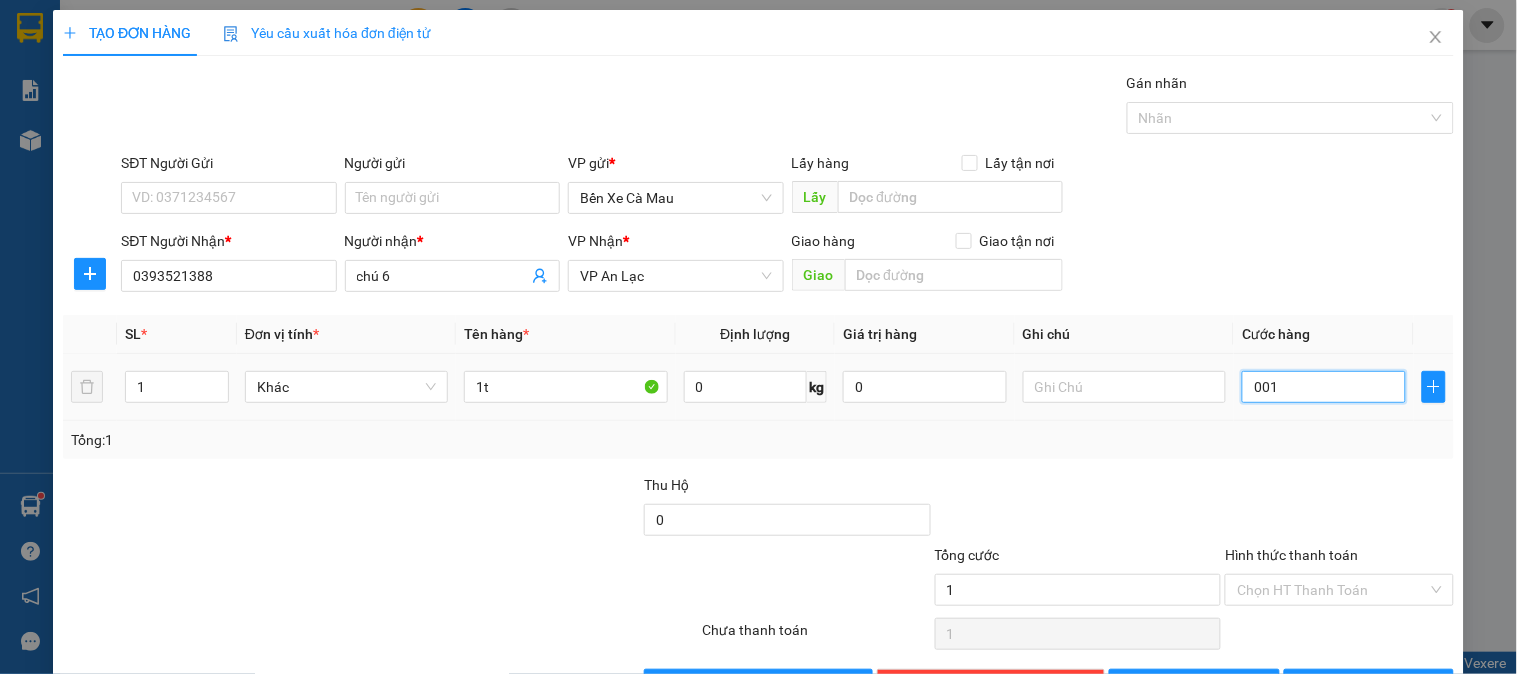 type on "13" 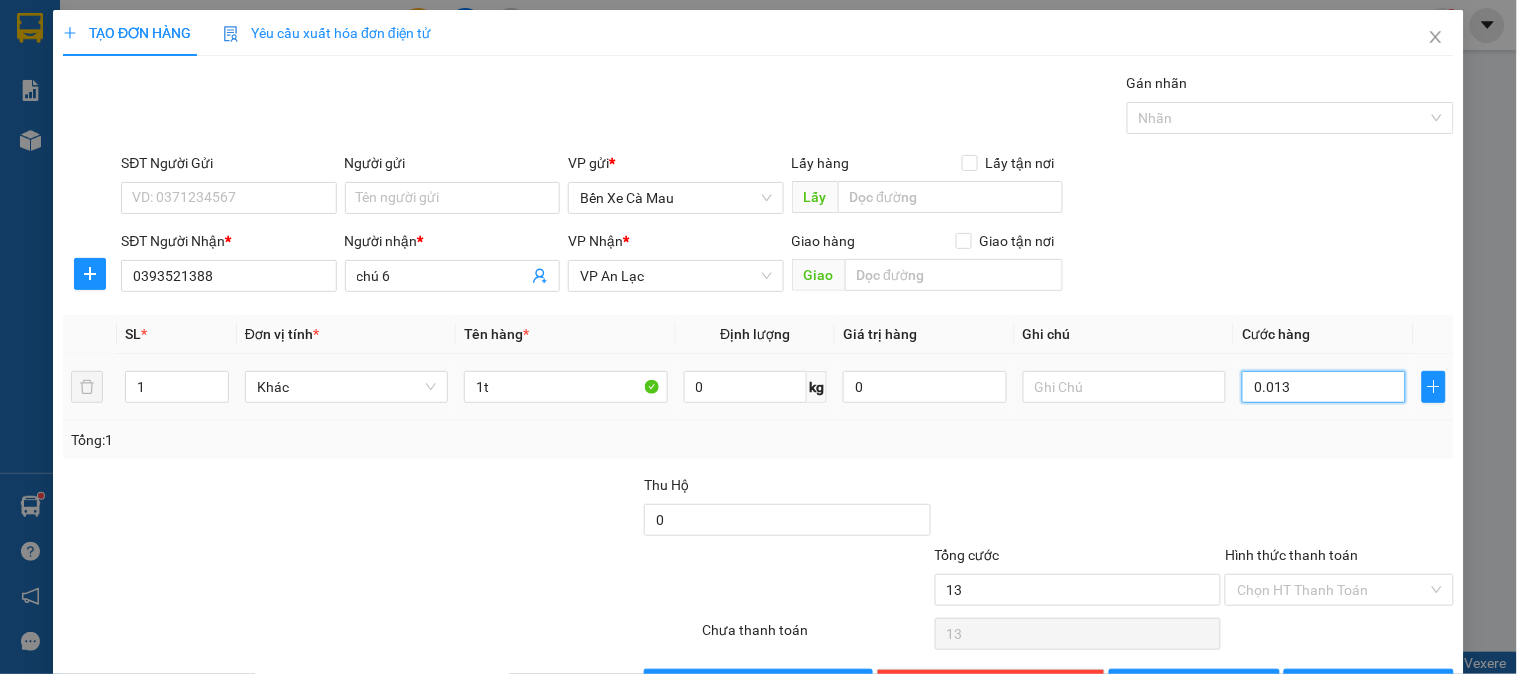 type on "130" 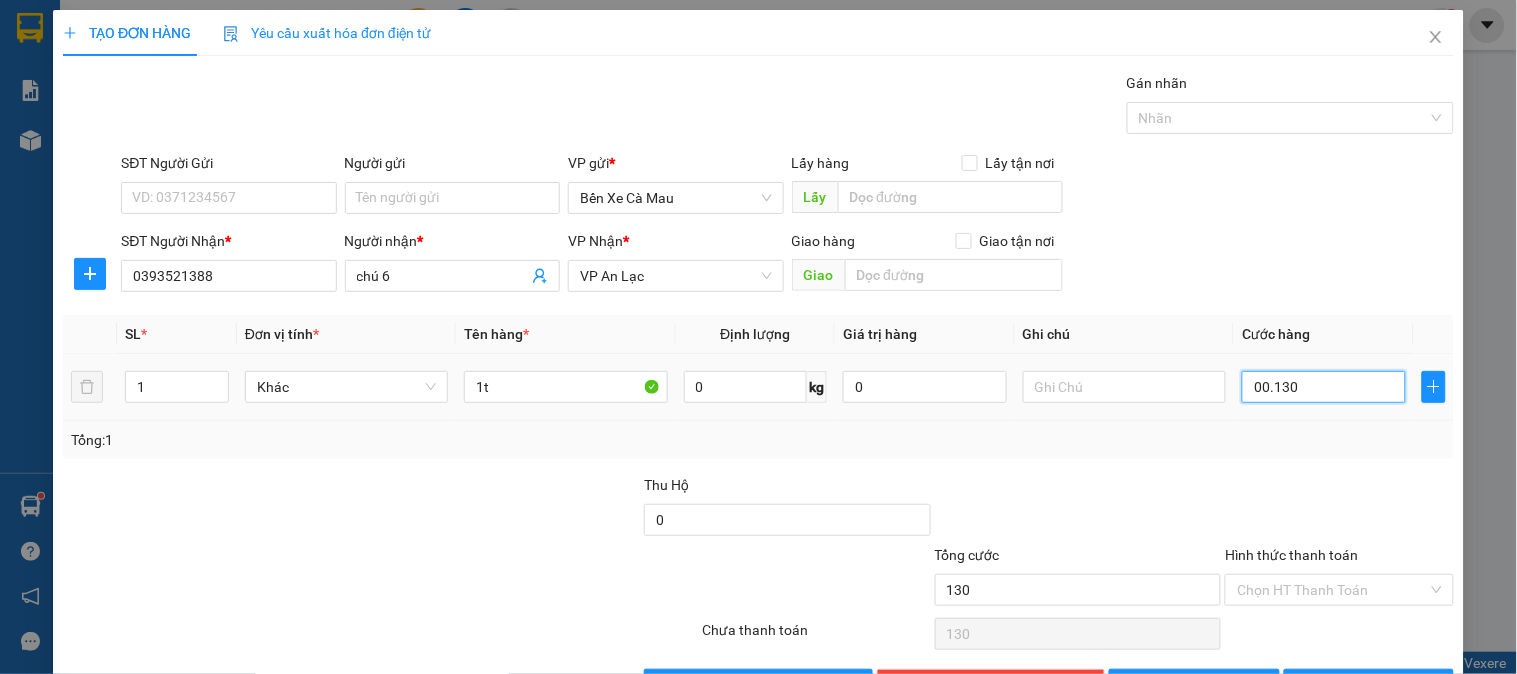 scroll, scrollTop: 65, scrollLeft: 0, axis: vertical 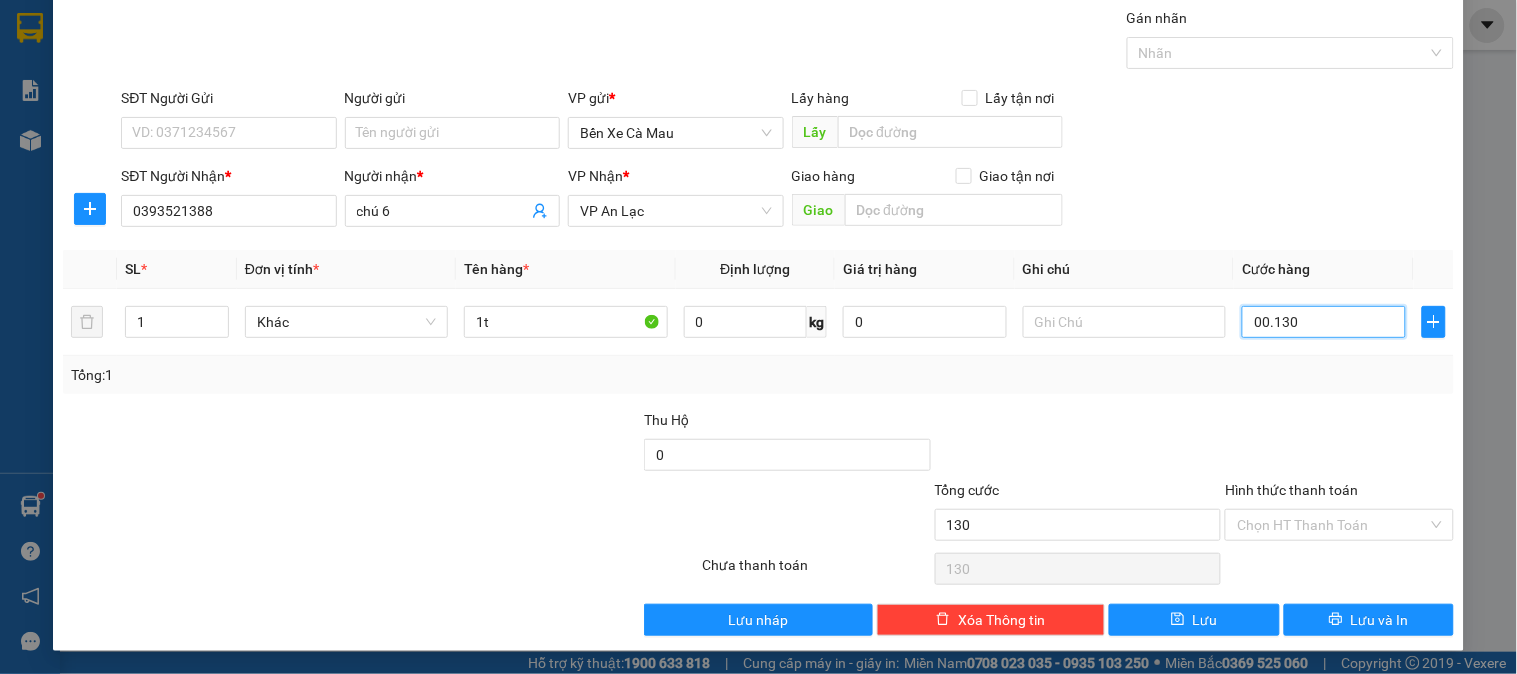 type on "00.130" 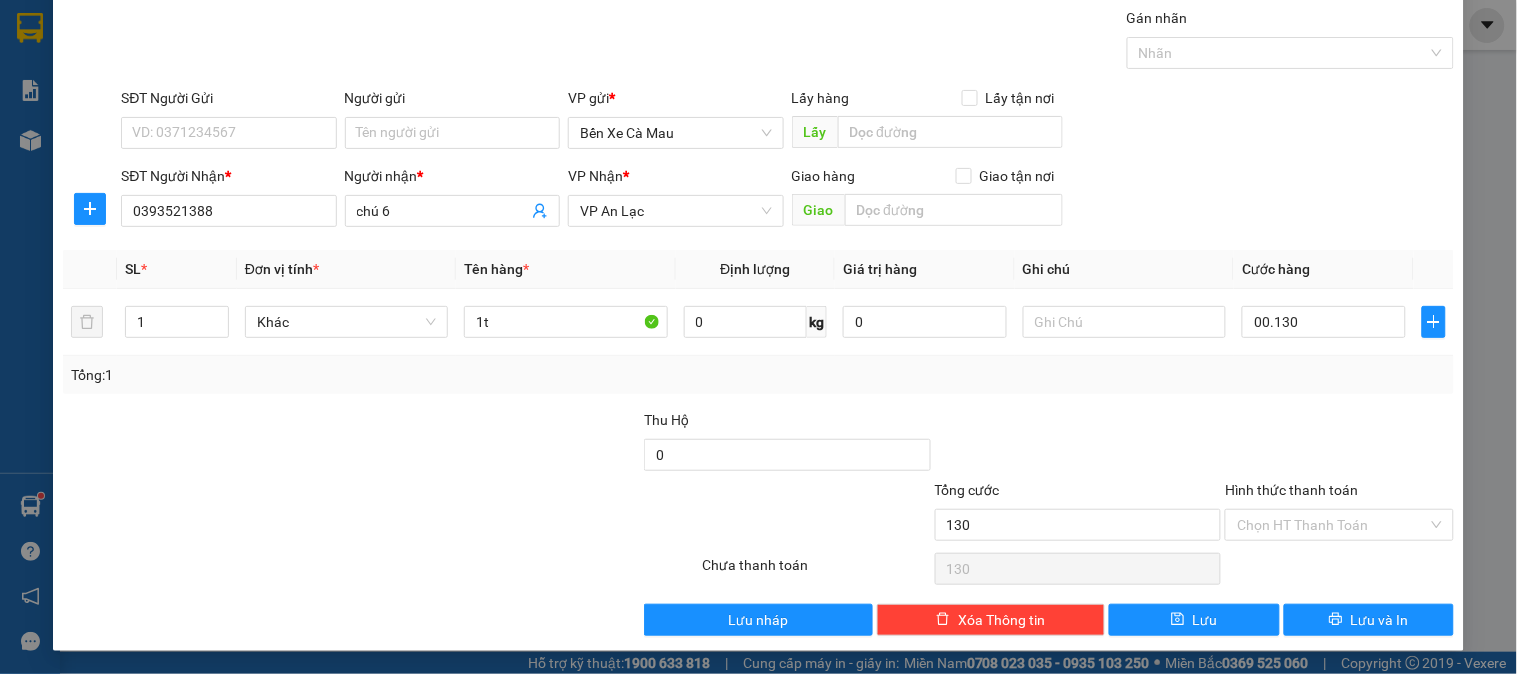 click on "Hình thức thanh toán" at bounding box center (1291, 490) 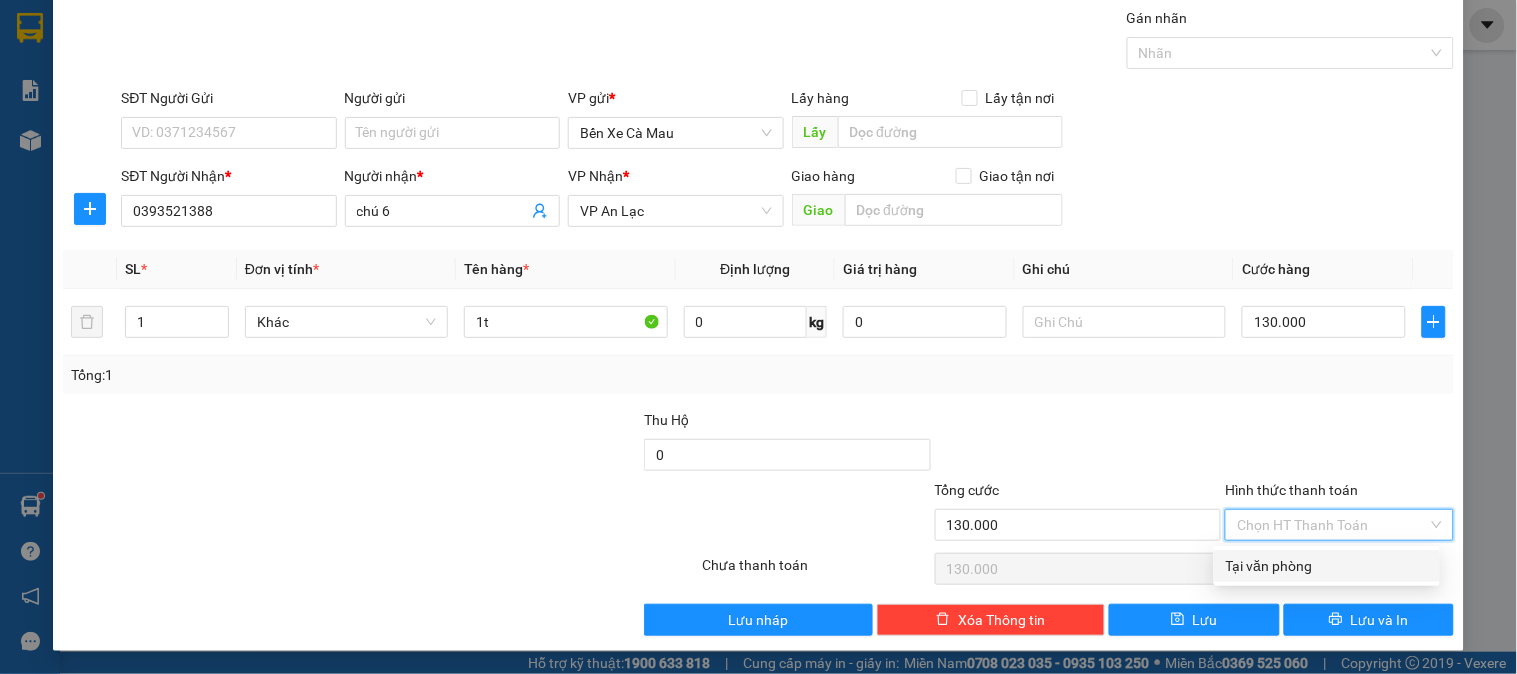 click on "Tại văn phòng" at bounding box center (1327, 566) 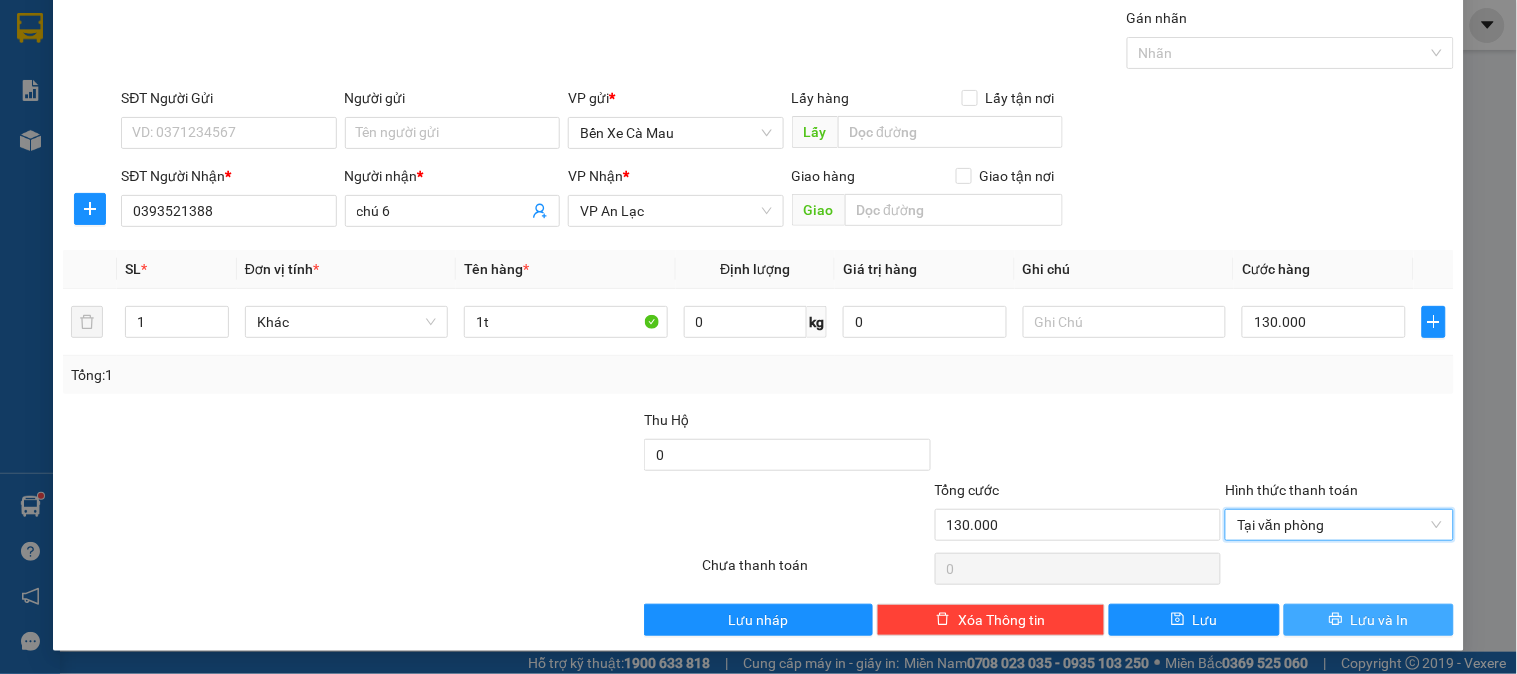 click on "Lưu và In" at bounding box center [1369, 620] 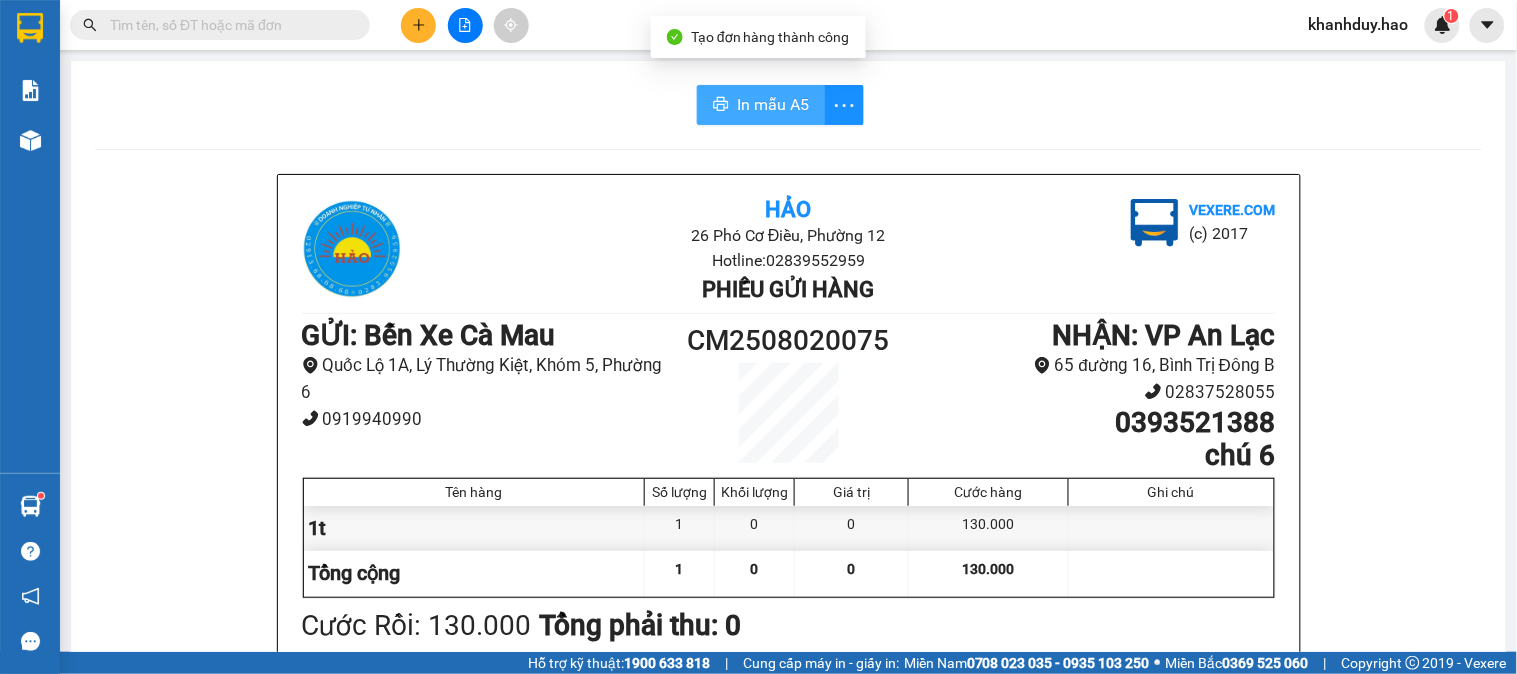 click on "In mẫu A5" at bounding box center (773, 104) 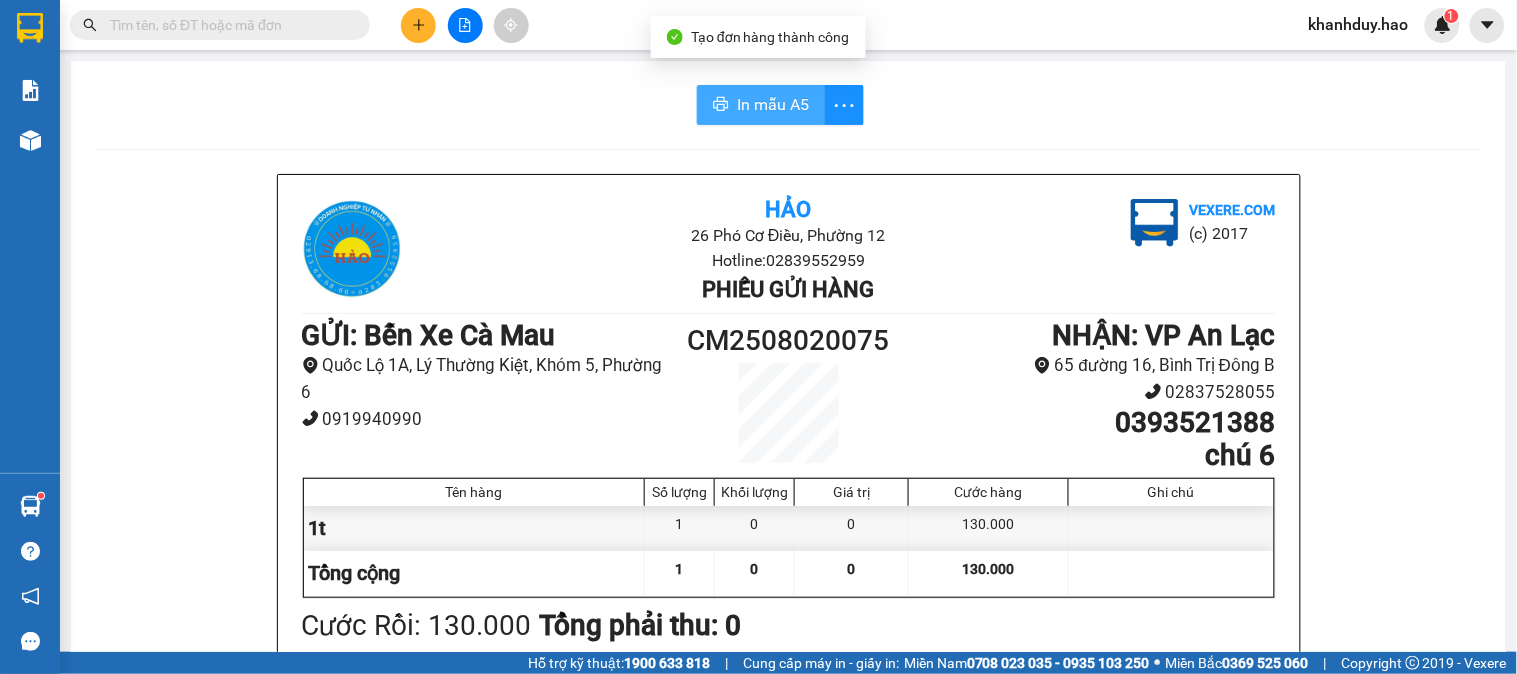 scroll, scrollTop: 0, scrollLeft: 0, axis: both 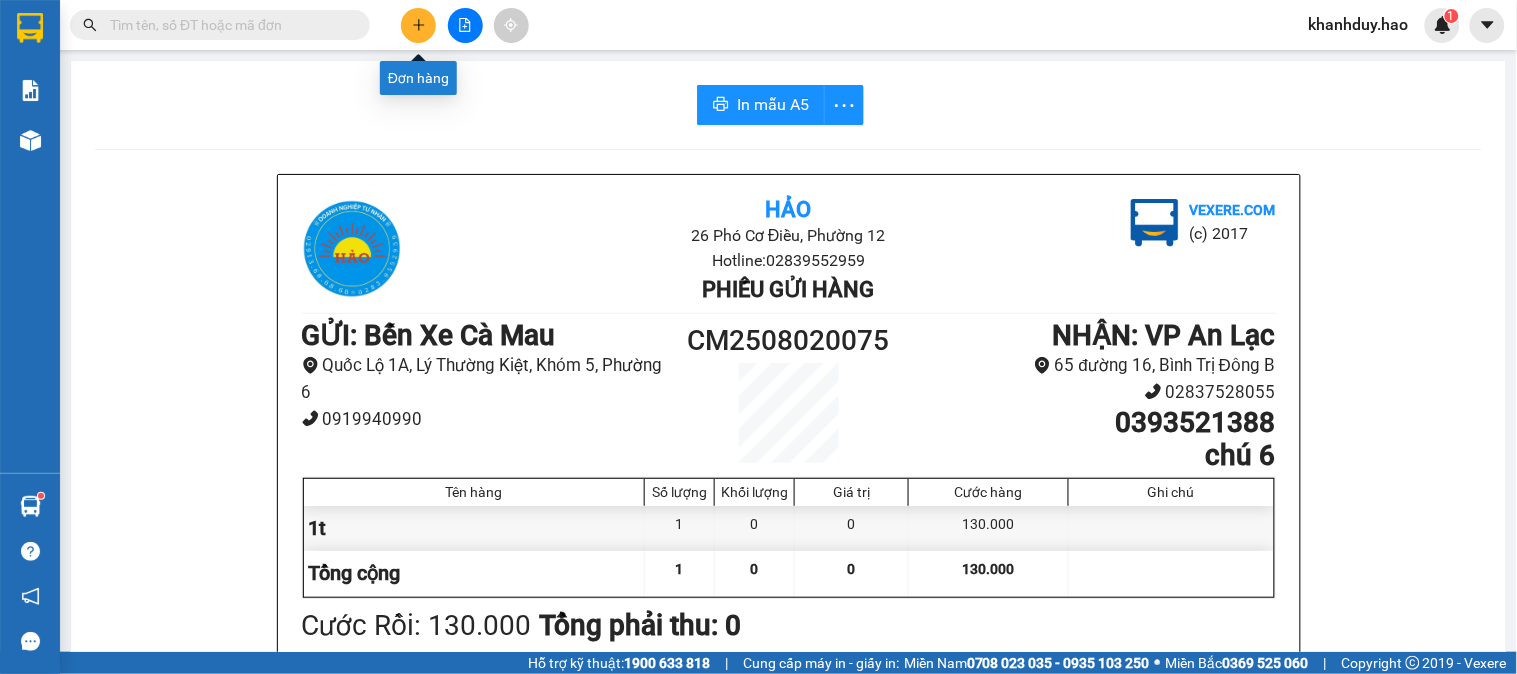 click at bounding box center (418, 25) 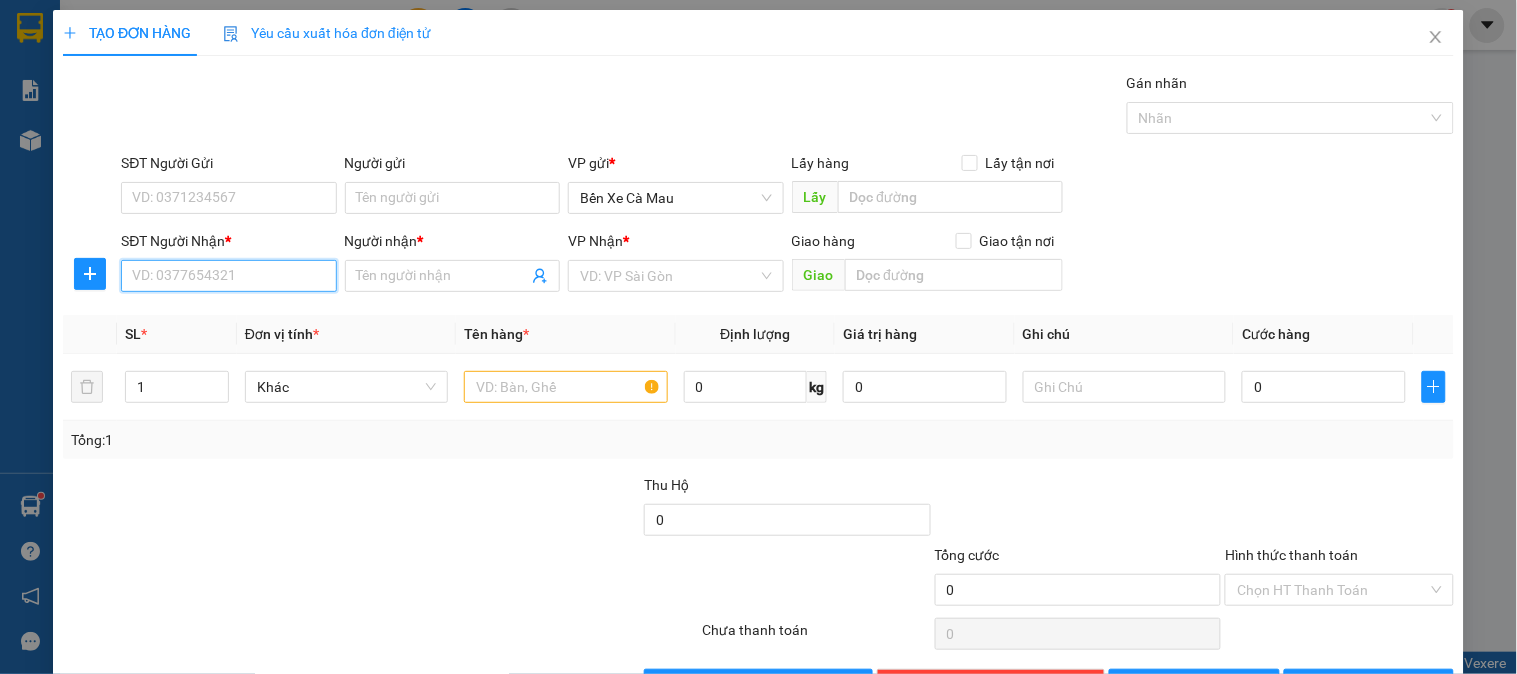 click on "SĐT Người Nhận  *" at bounding box center (228, 276) 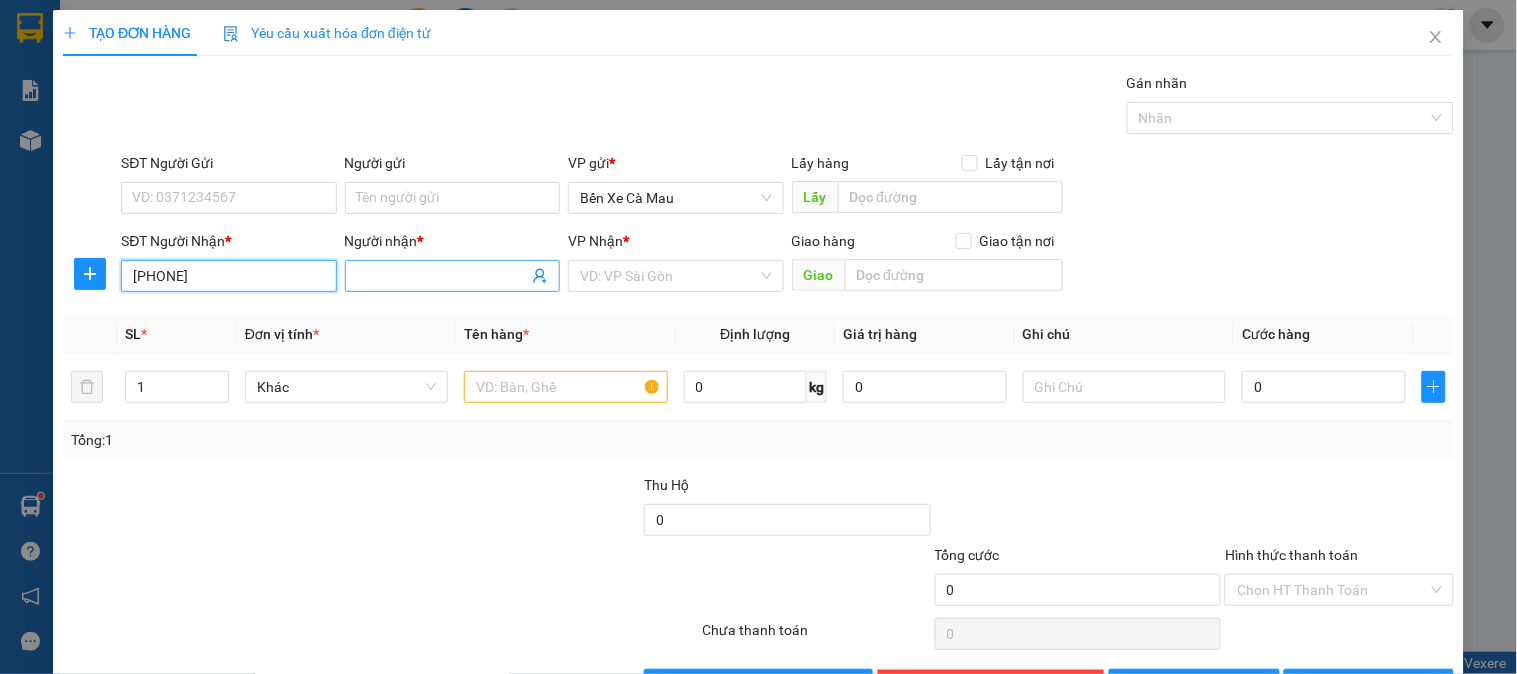 type on "[PHONE]" 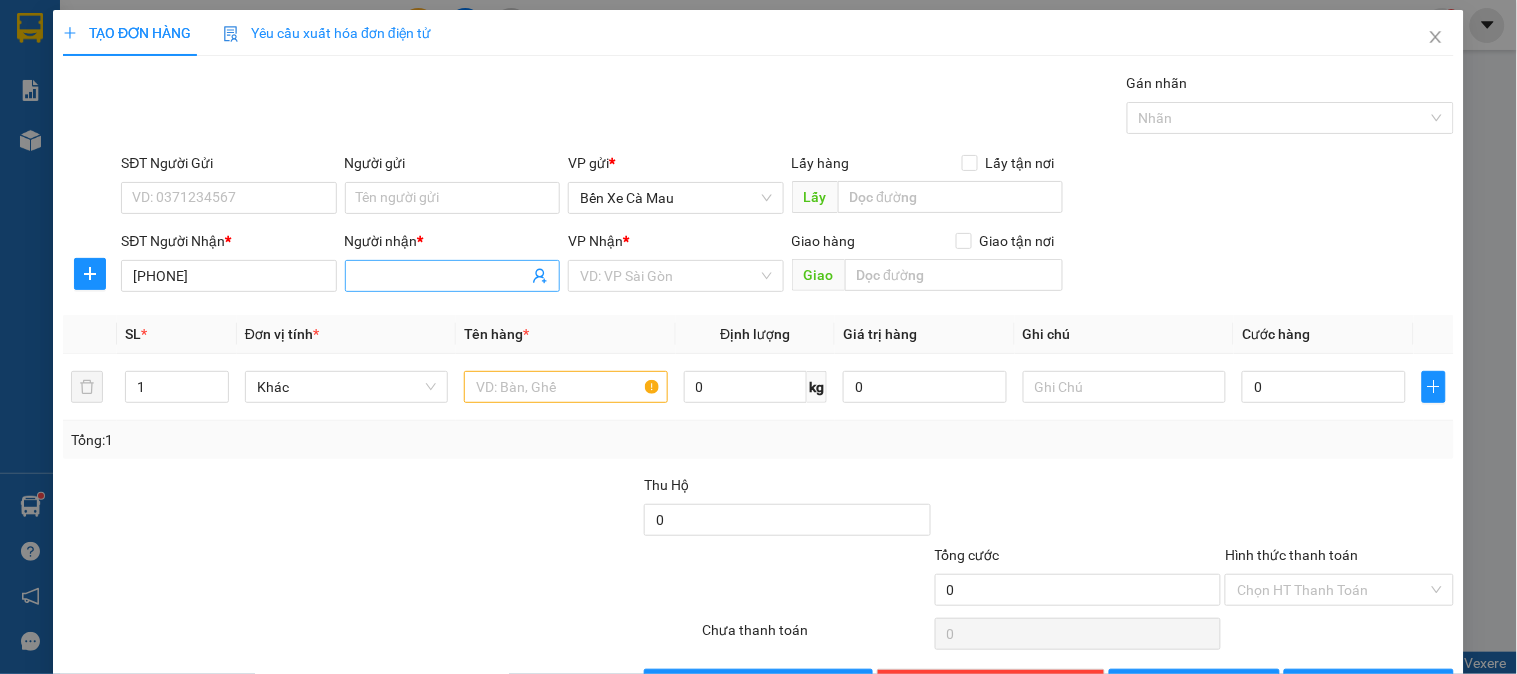 click on "Người nhận  *" at bounding box center (442, 276) 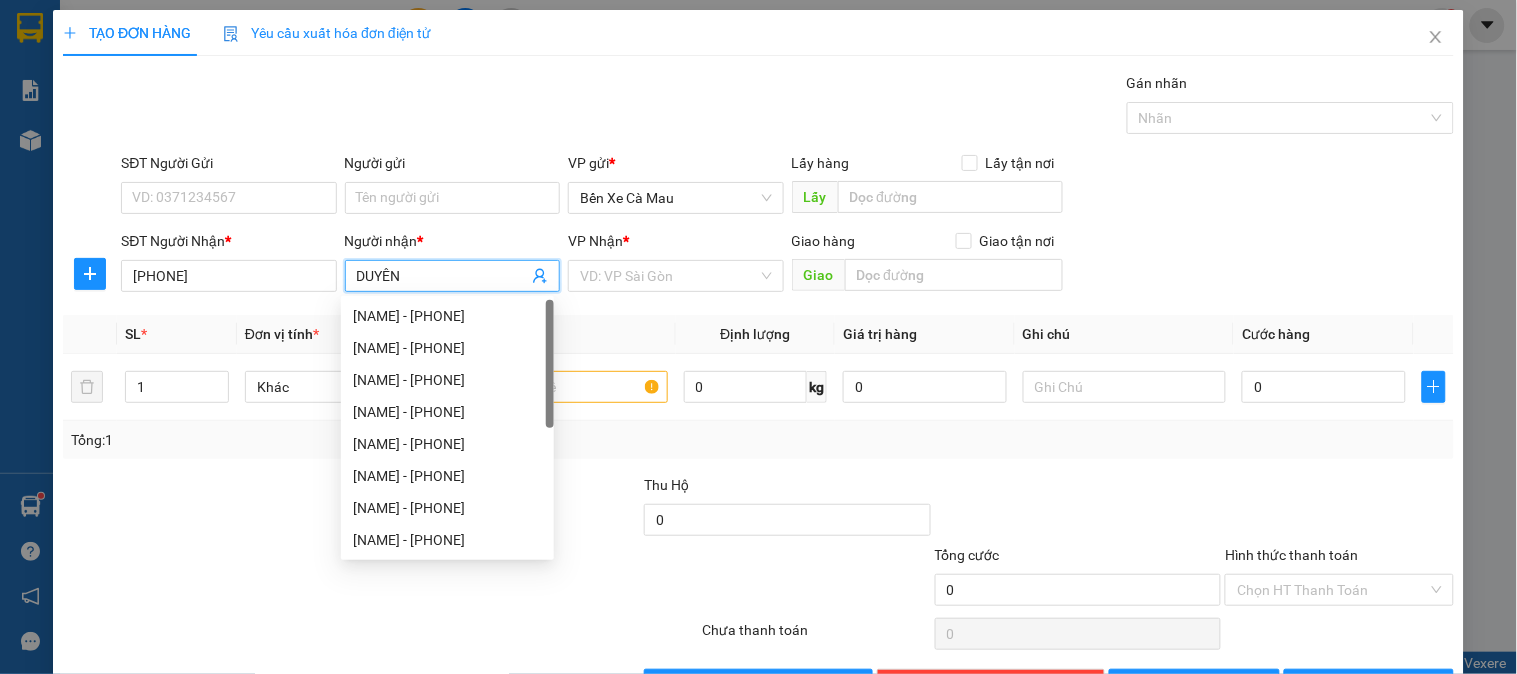 type on "DUYÊN" 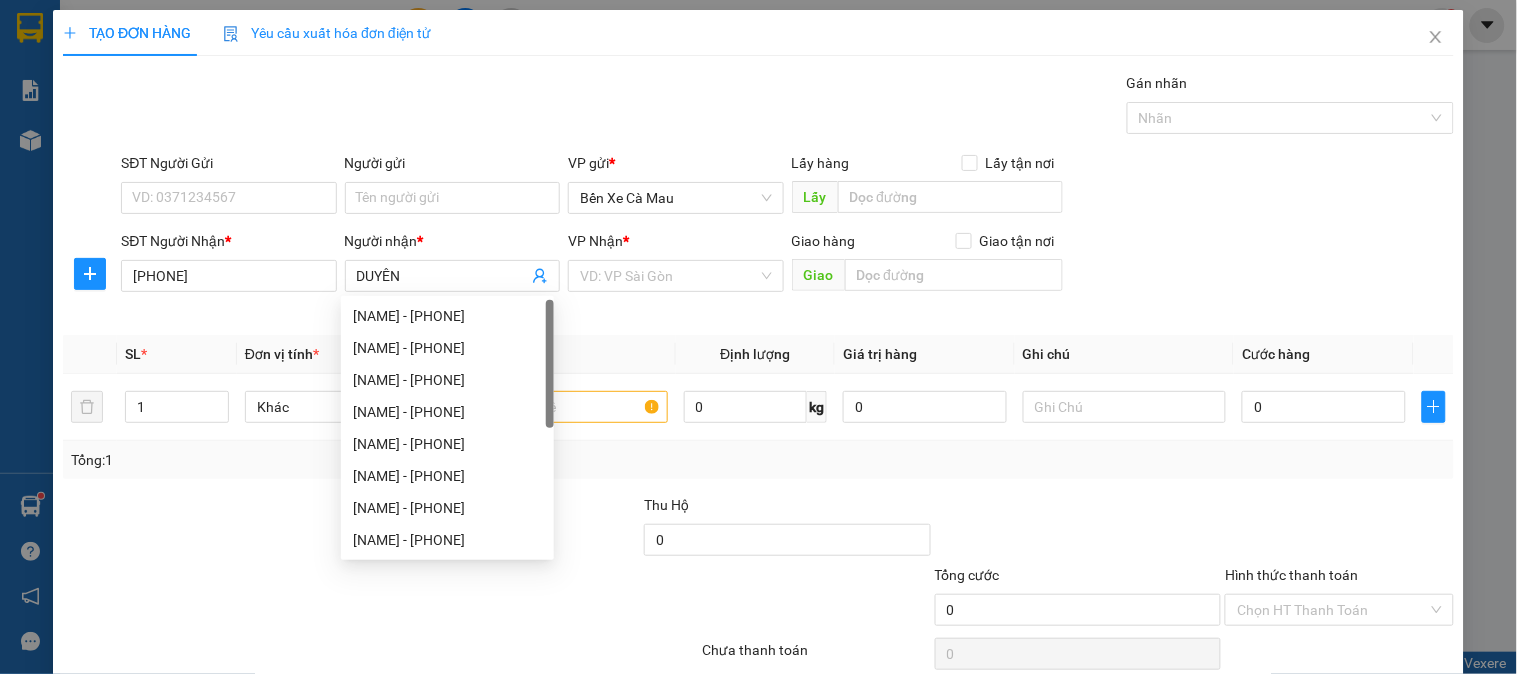 click on "VP Nhận  *" at bounding box center (675, 245) 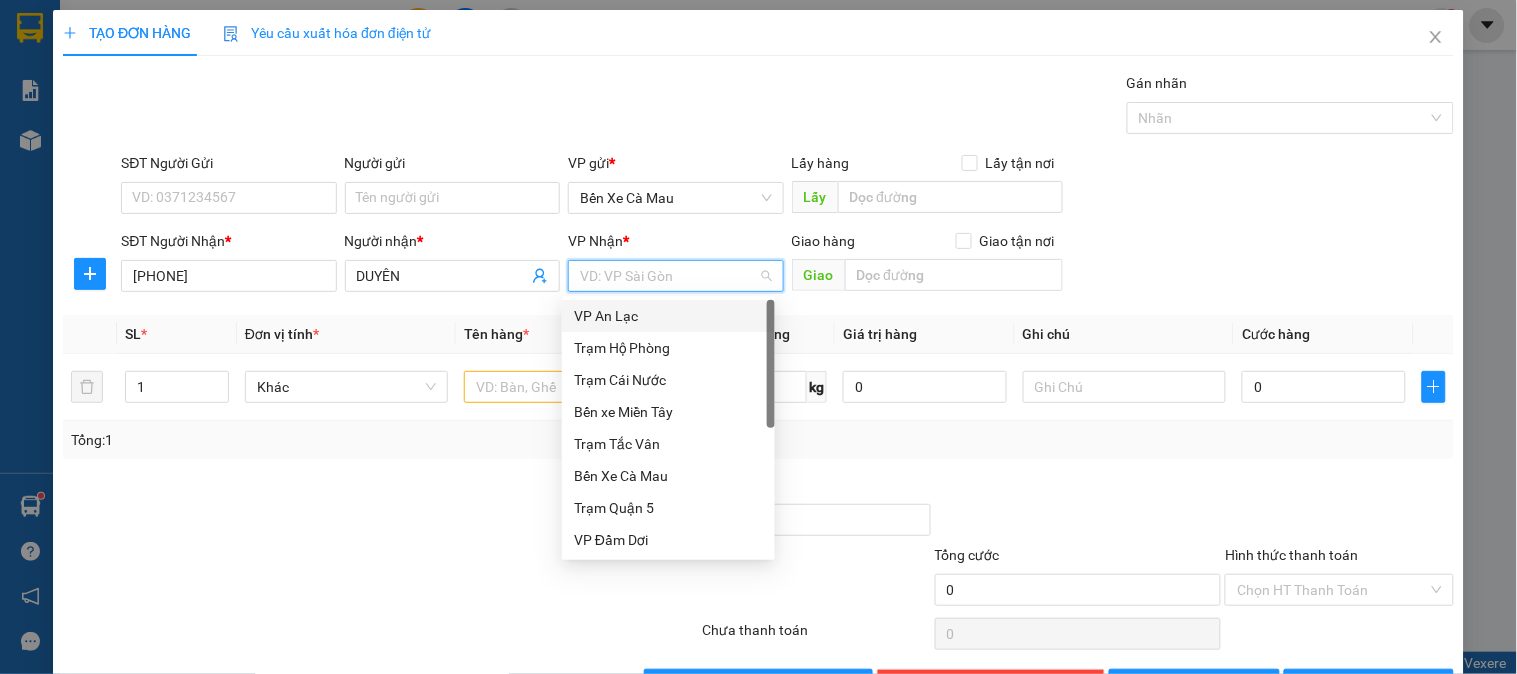 click at bounding box center [668, 276] 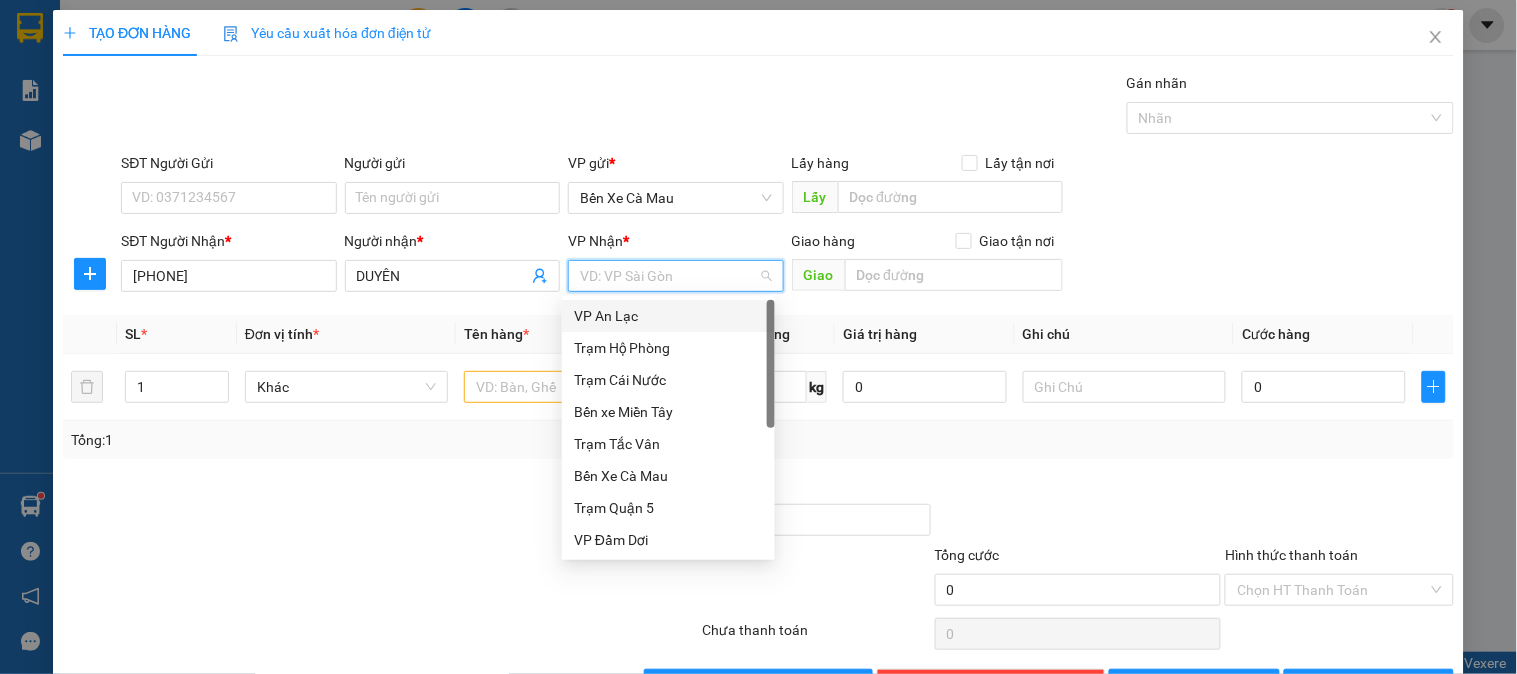 click on "VP An Lạc" at bounding box center [668, 316] 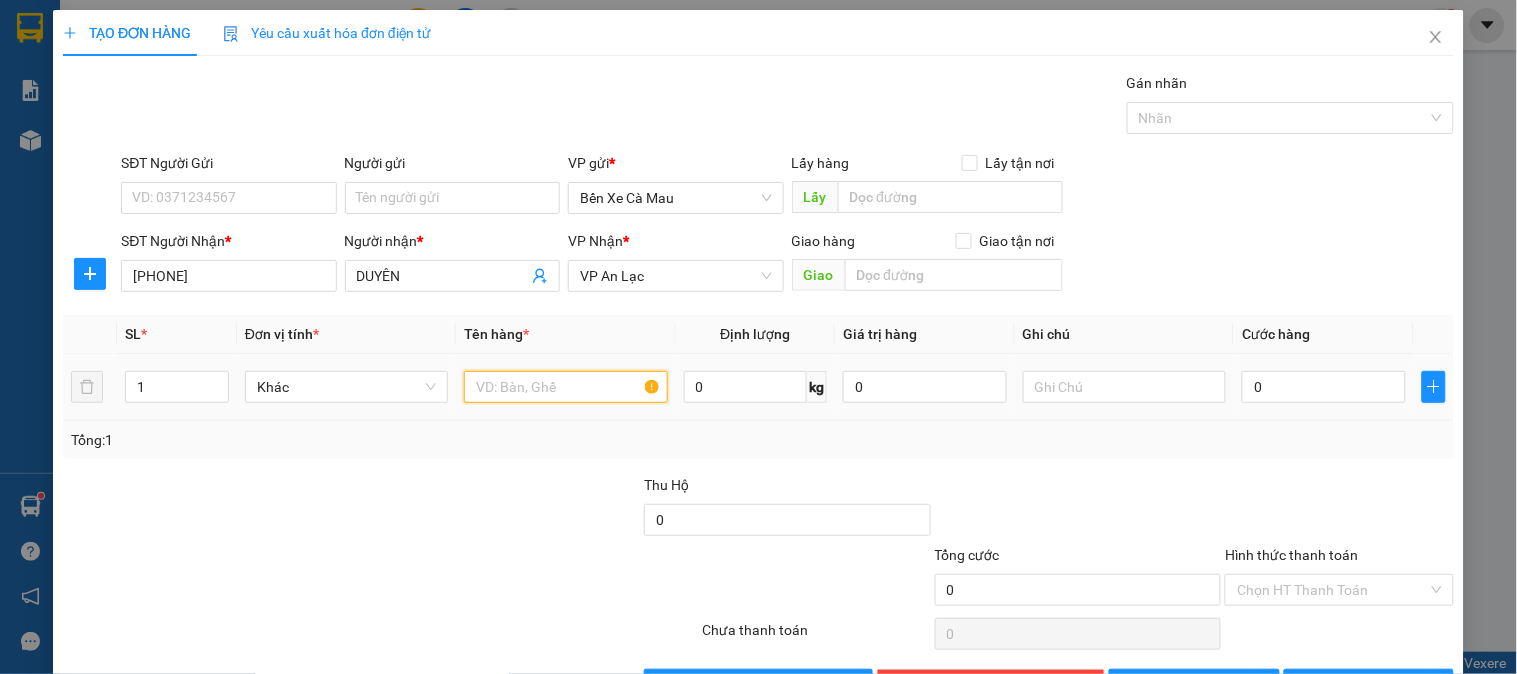 click at bounding box center (565, 387) 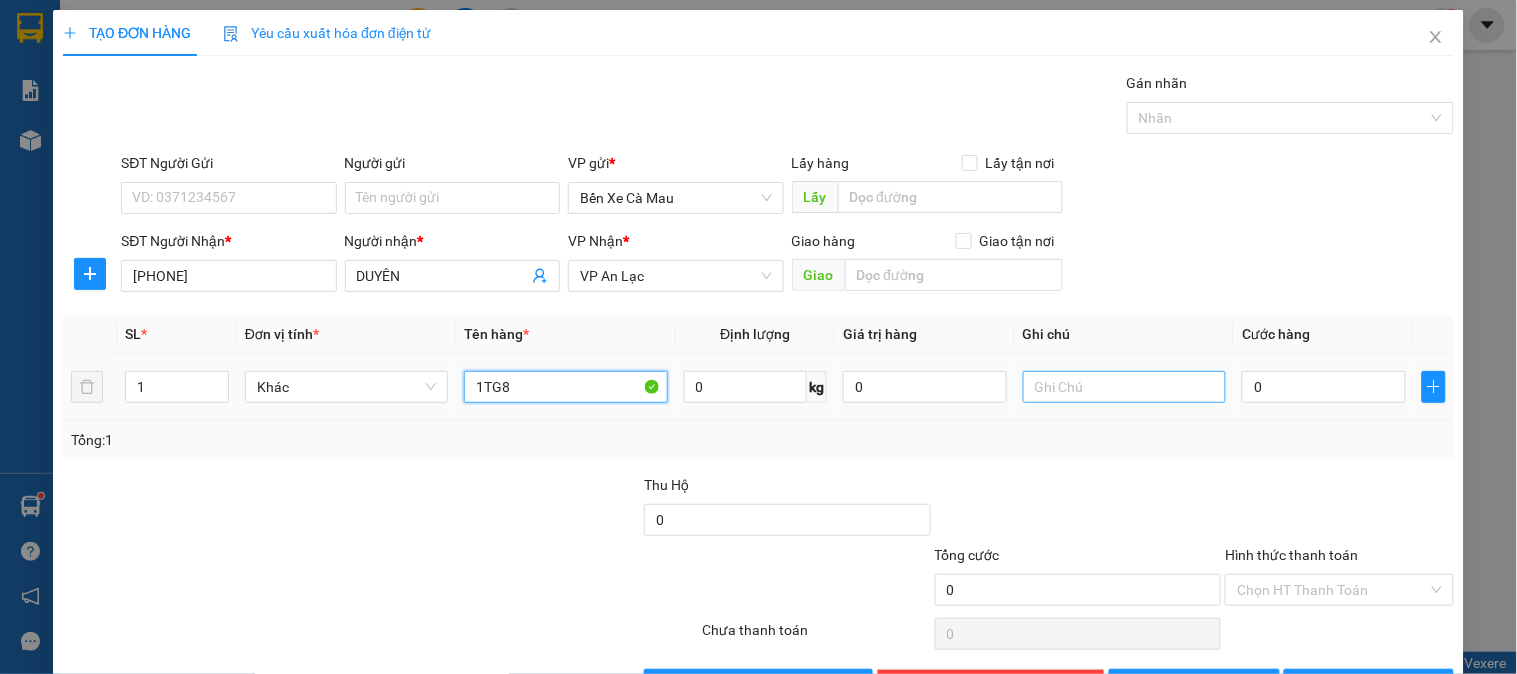 type on "1TG8" 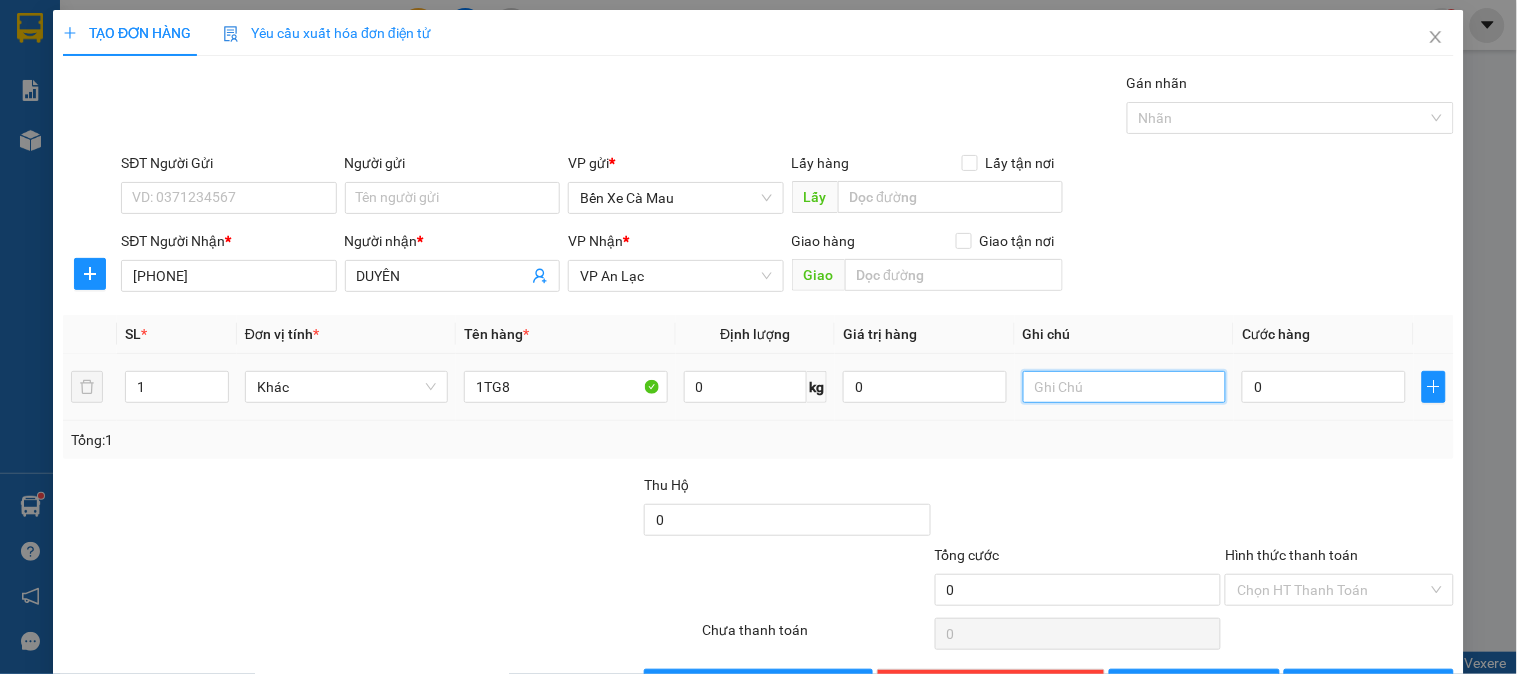click at bounding box center (1124, 387) 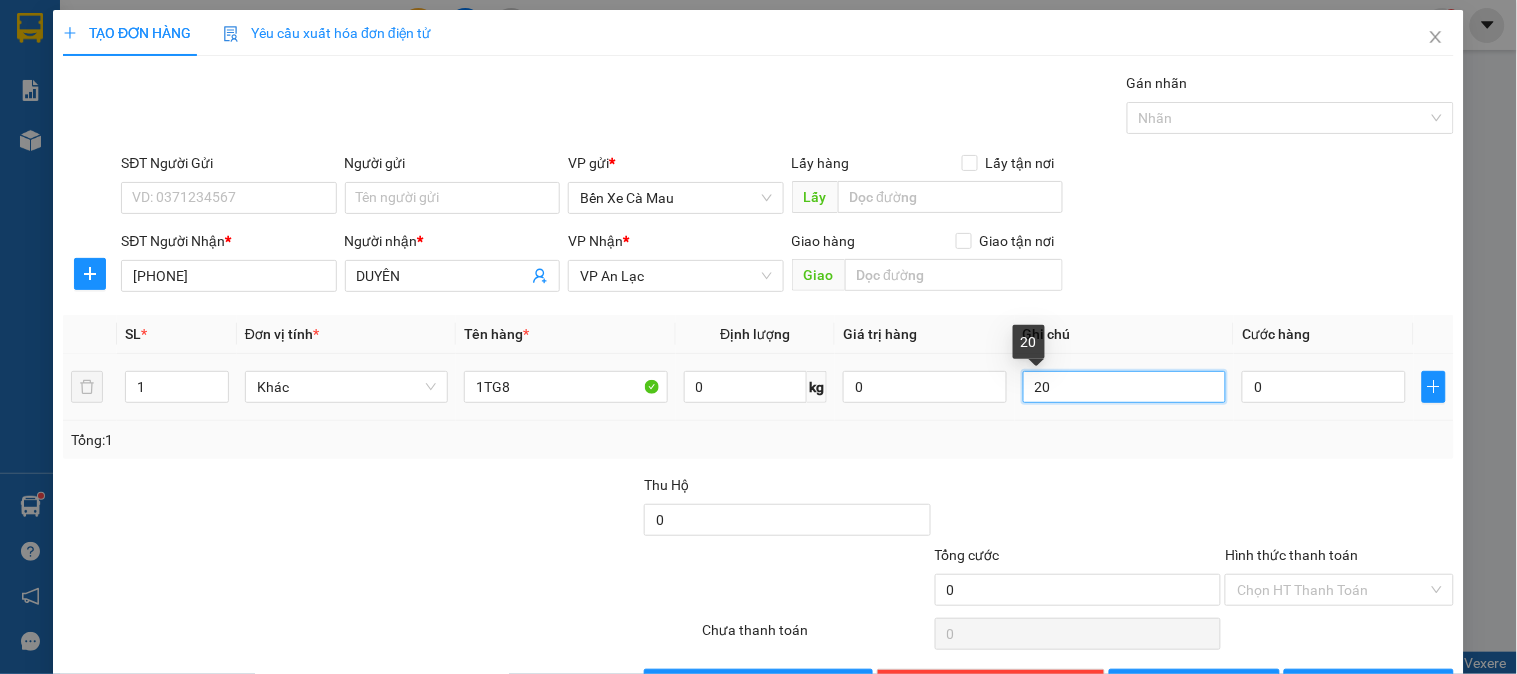 click on "20" at bounding box center (1124, 387) 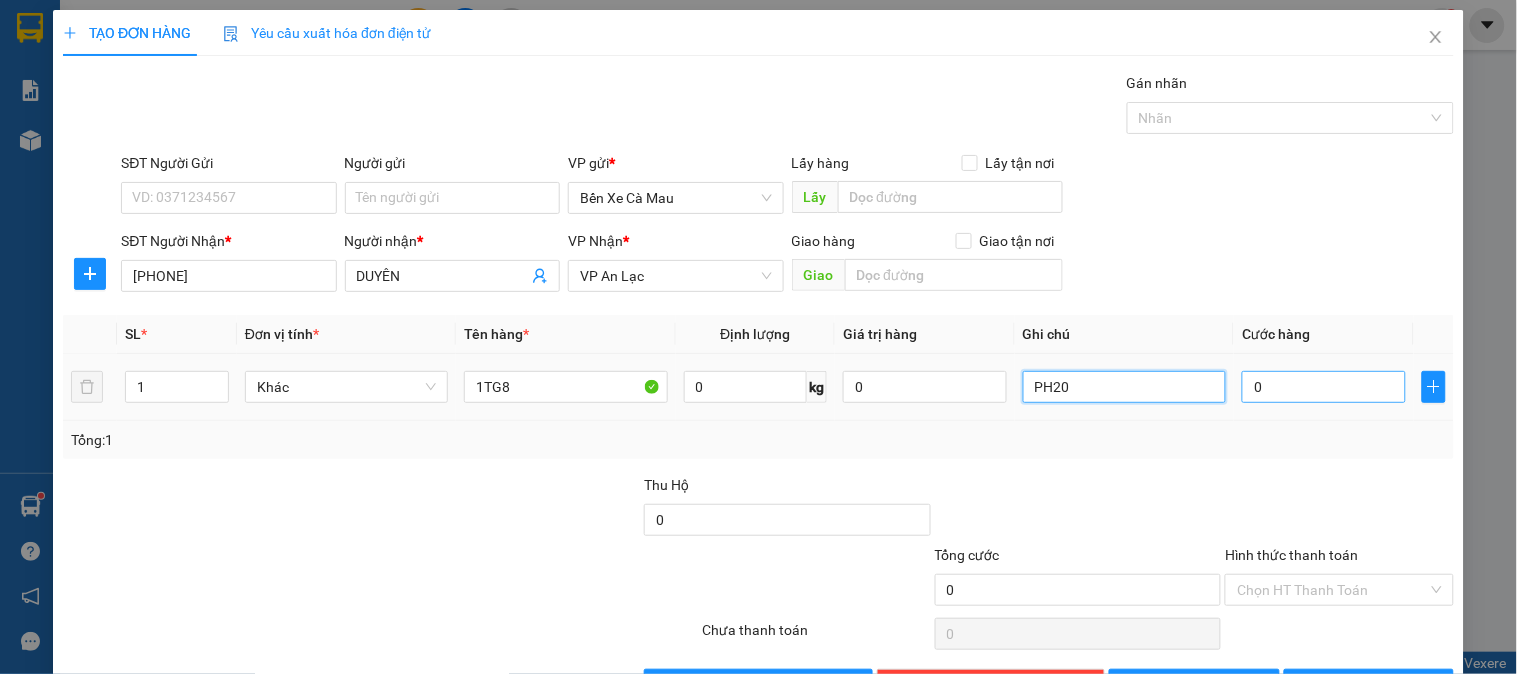 type on "PH20" 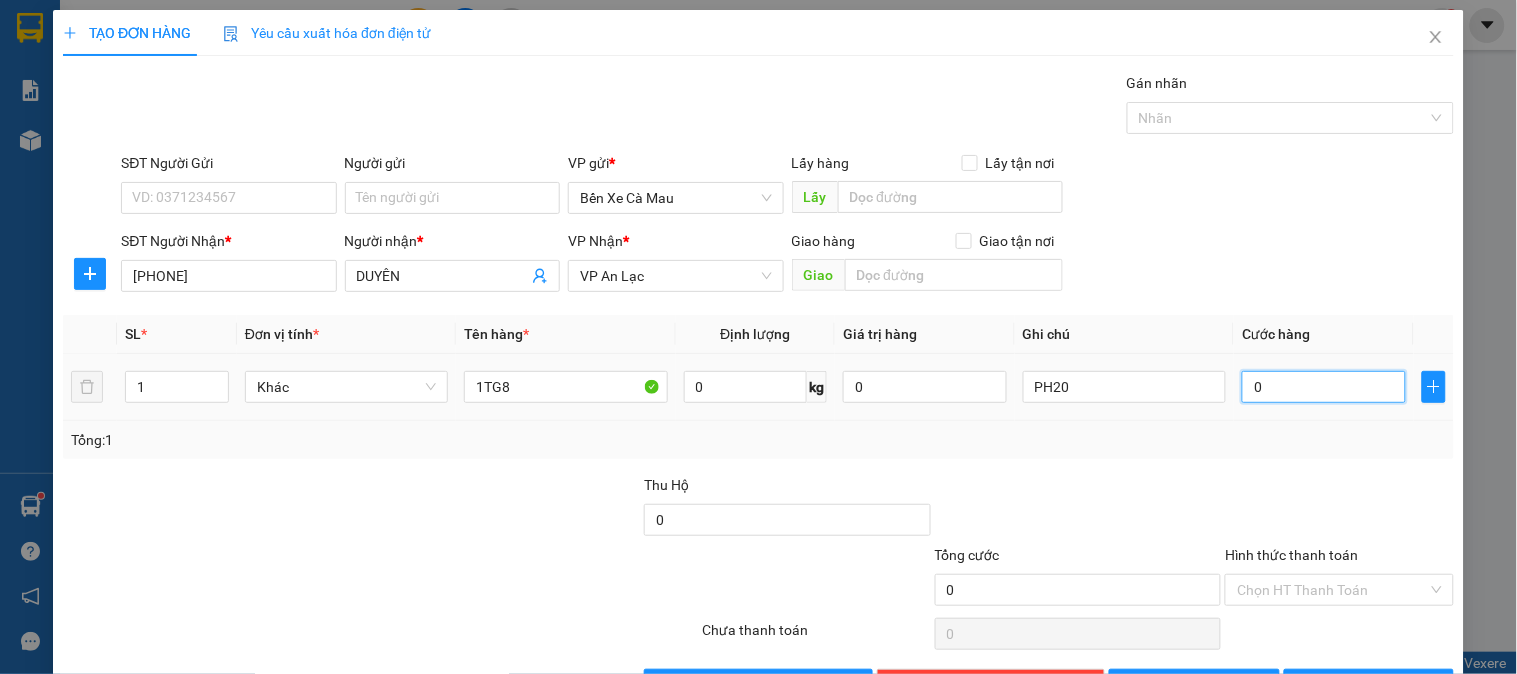 click on "0" at bounding box center [1324, 387] 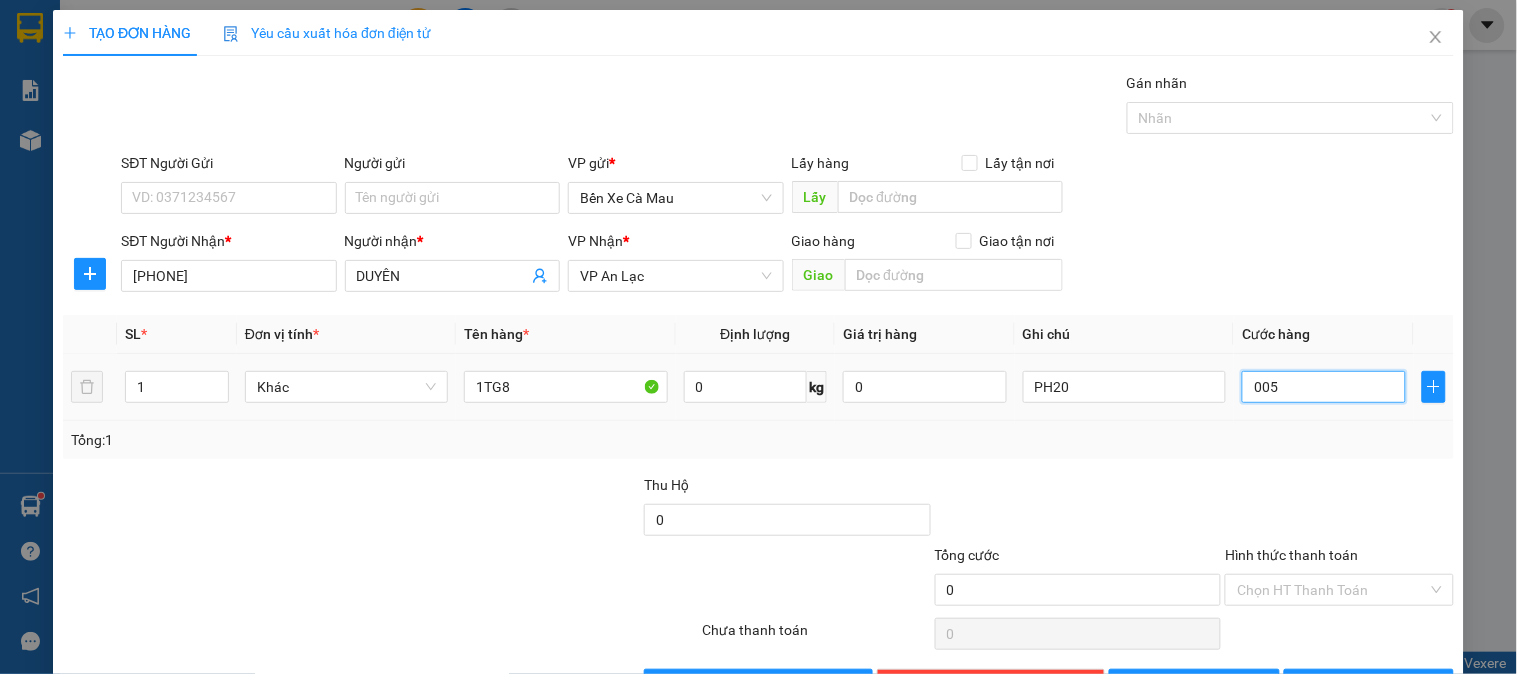 type on "5" 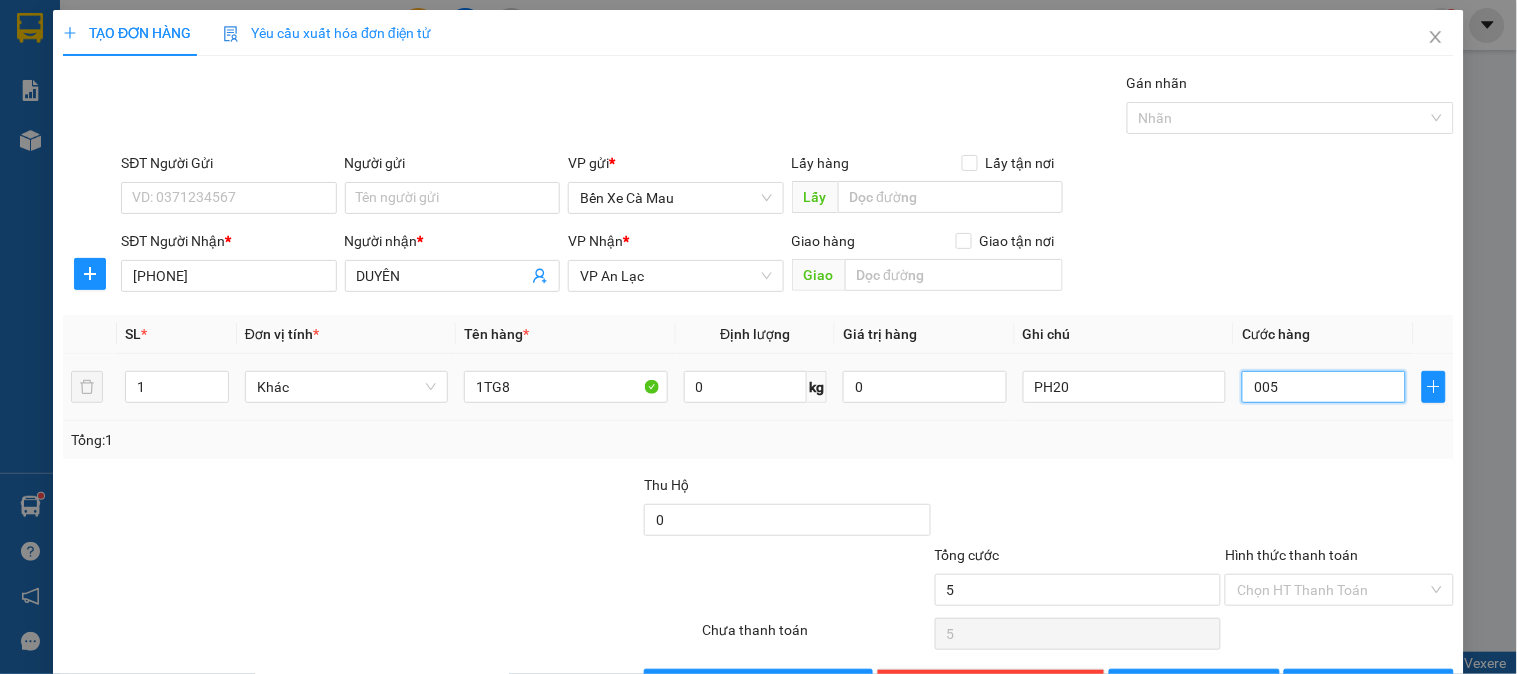 type on "0.050" 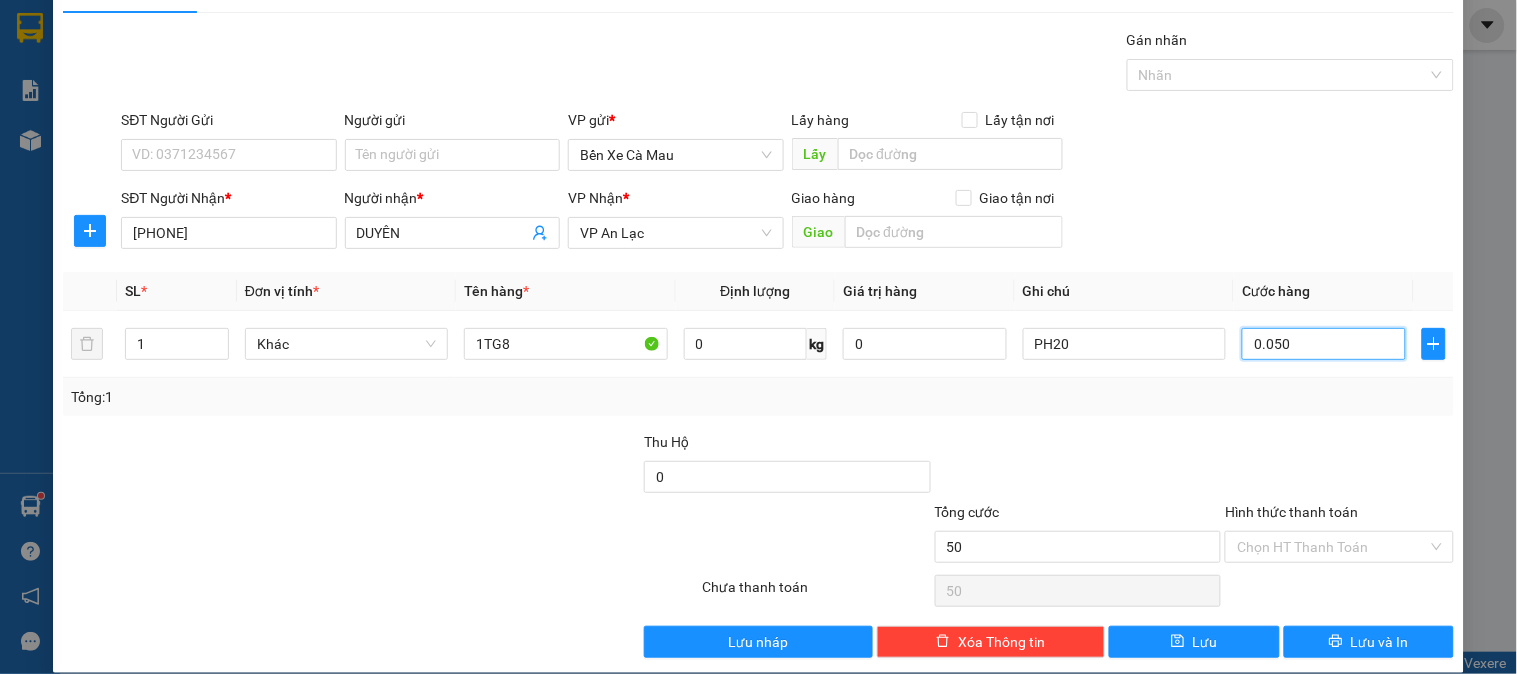 scroll, scrollTop: 65, scrollLeft: 0, axis: vertical 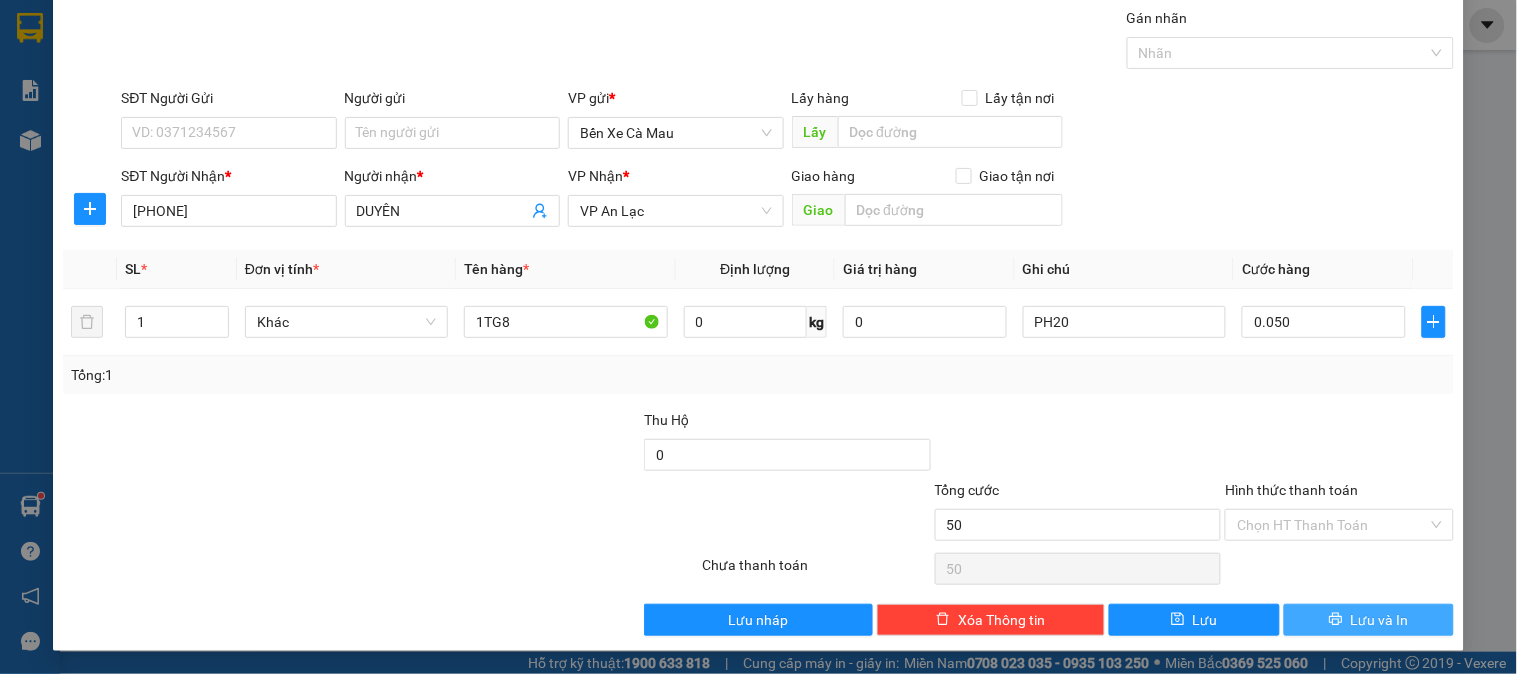 click on "Lưu và In" at bounding box center [1380, 620] 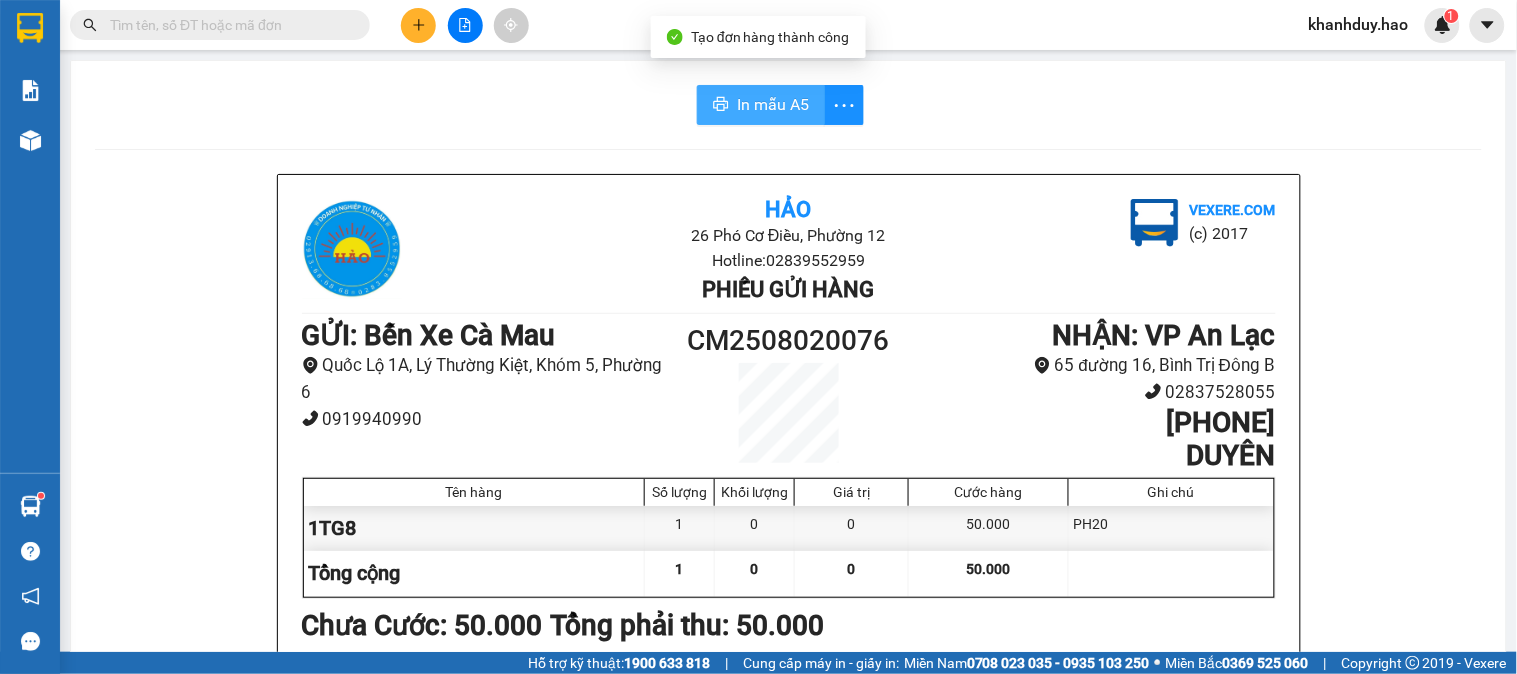 click on "In mẫu A5" at bounding box center (773, 104) 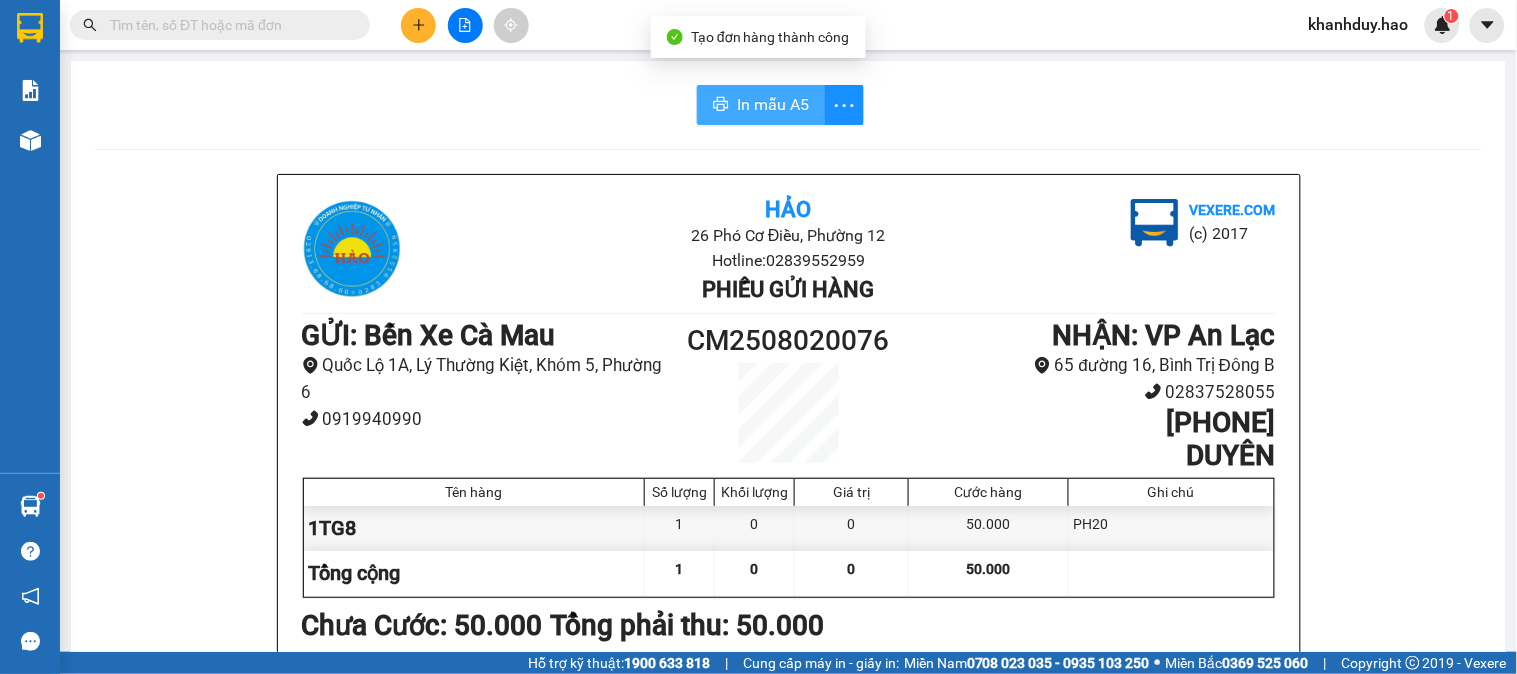 scroll, scrollTop: 0, scrollLeft: 0, axis: both 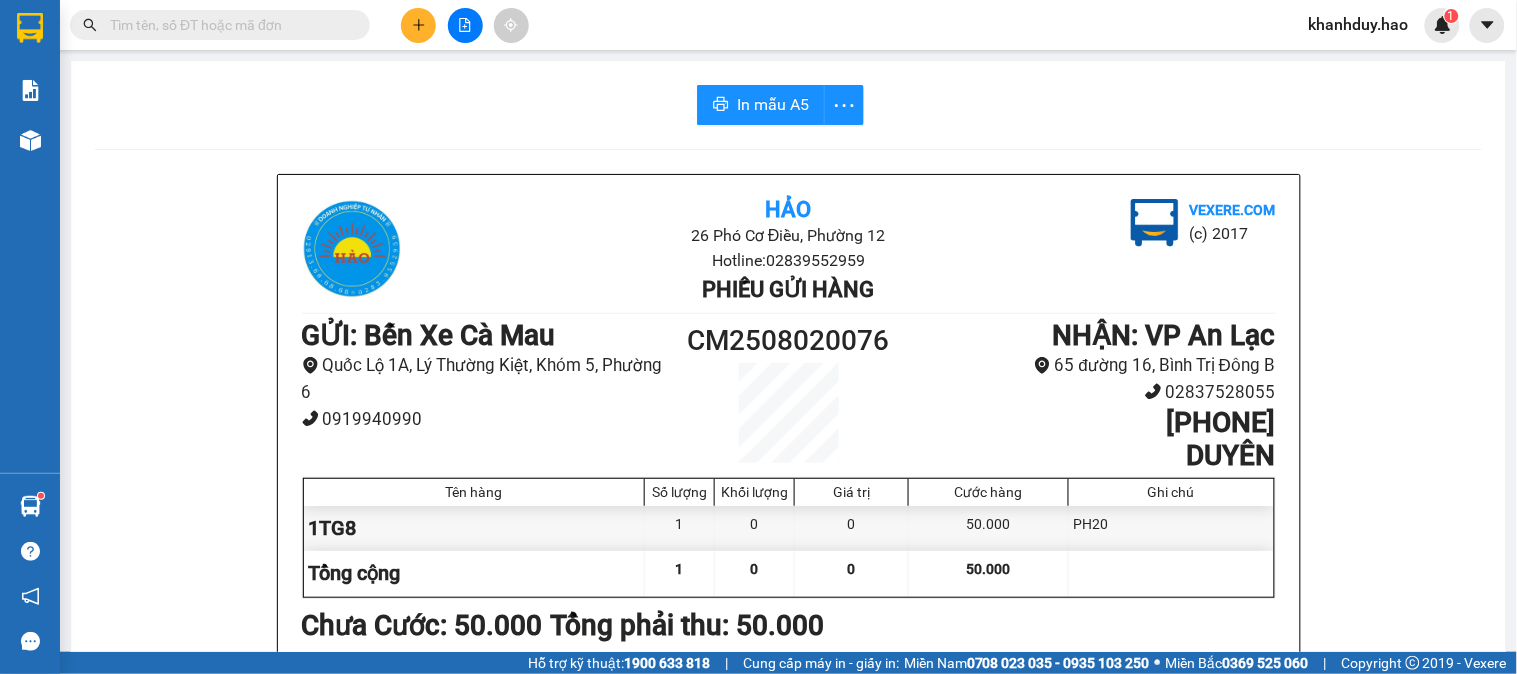 click at bounding box center (418, 25) 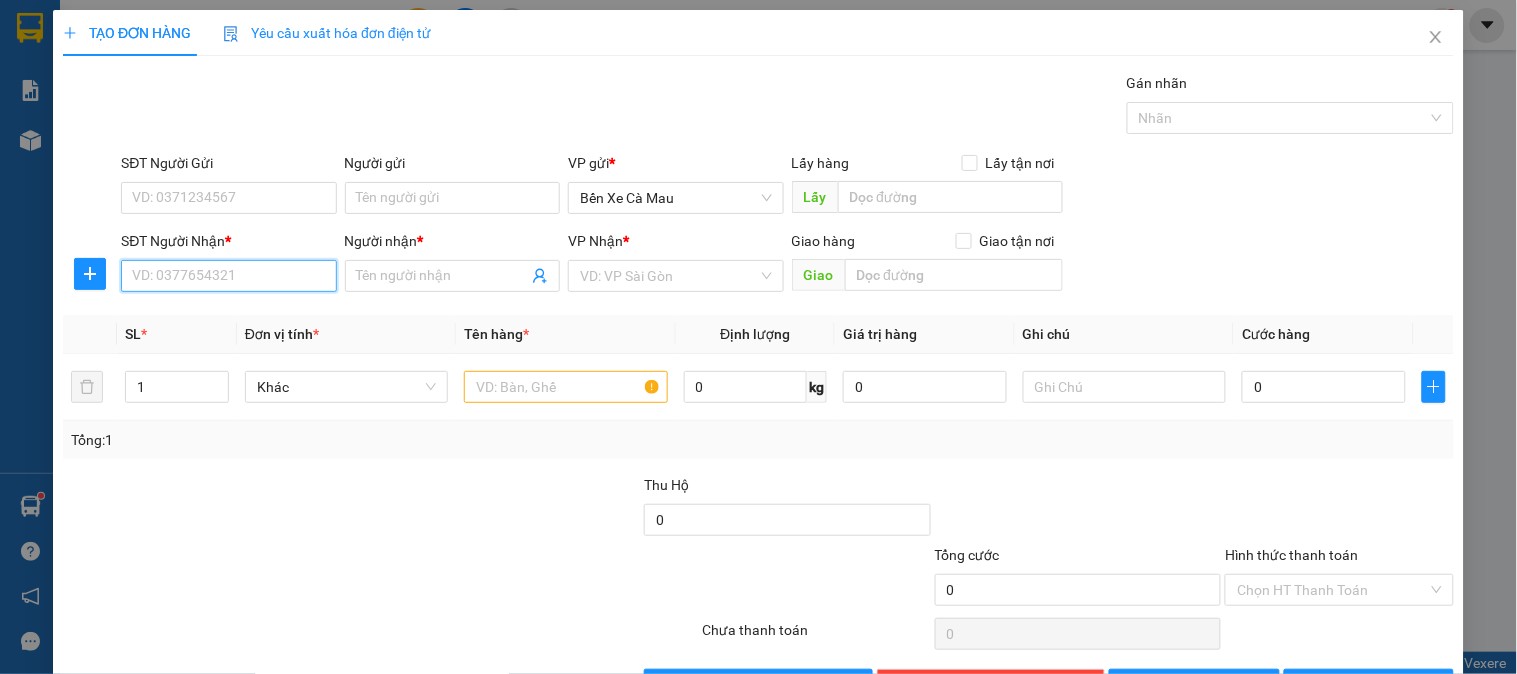 click on "SĐT Người Nhận  *" at bounding box center [228, 276] 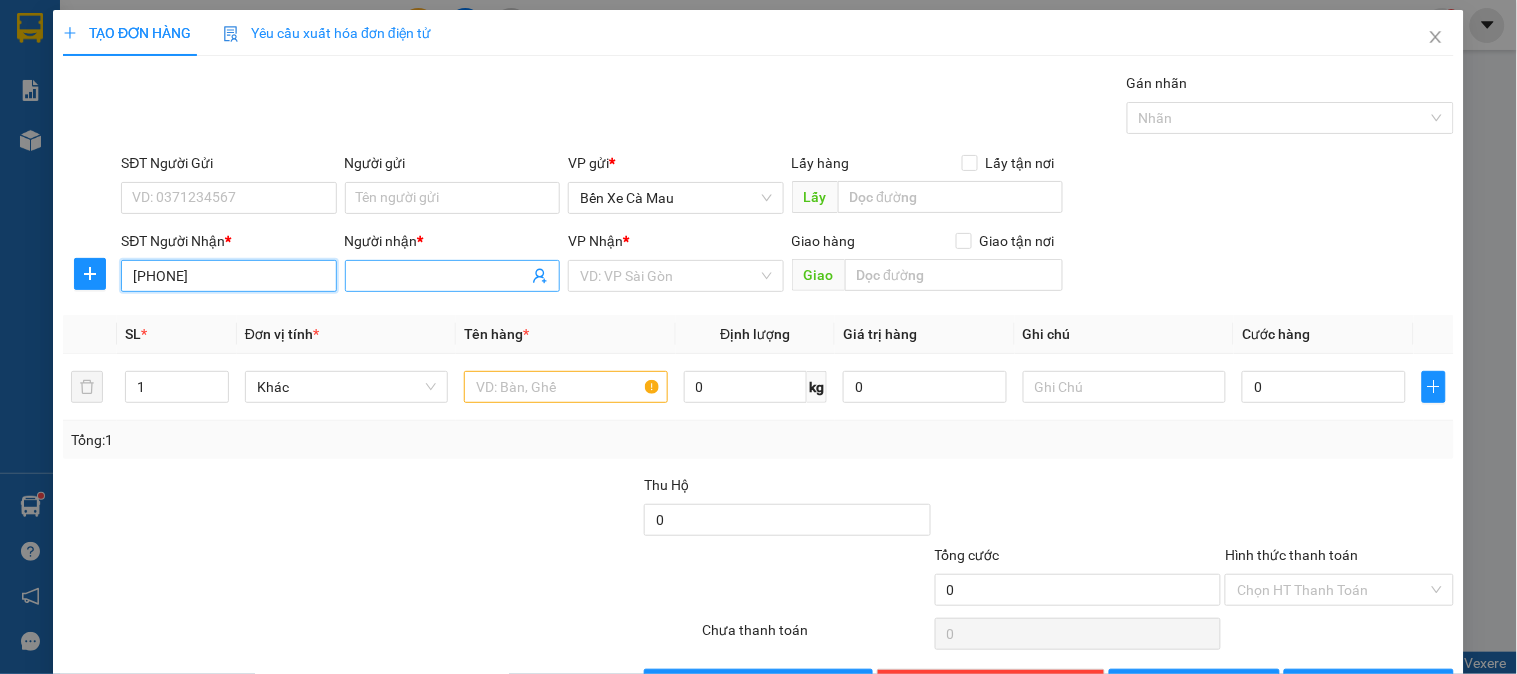 type on "[PHONE]" 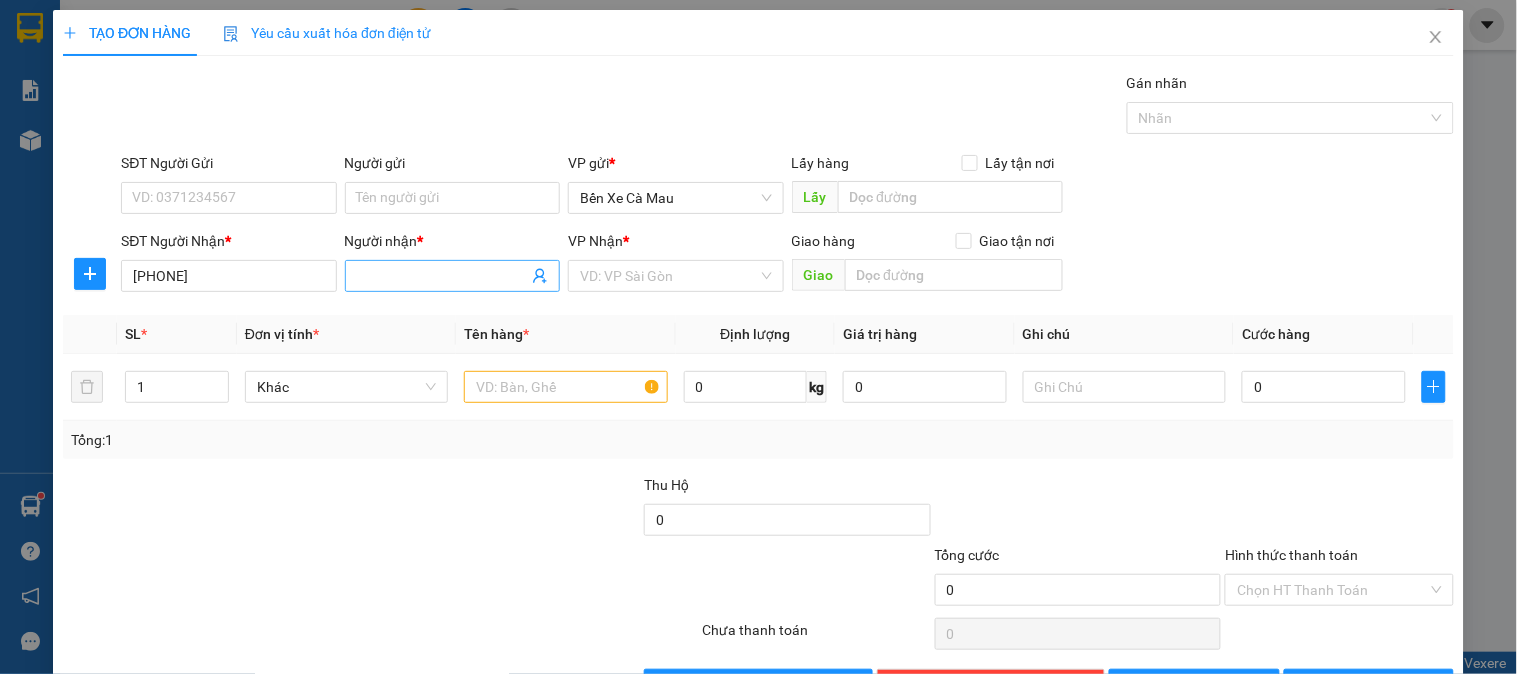 click on "Người nhận  *" at bounding box center [442, 276] 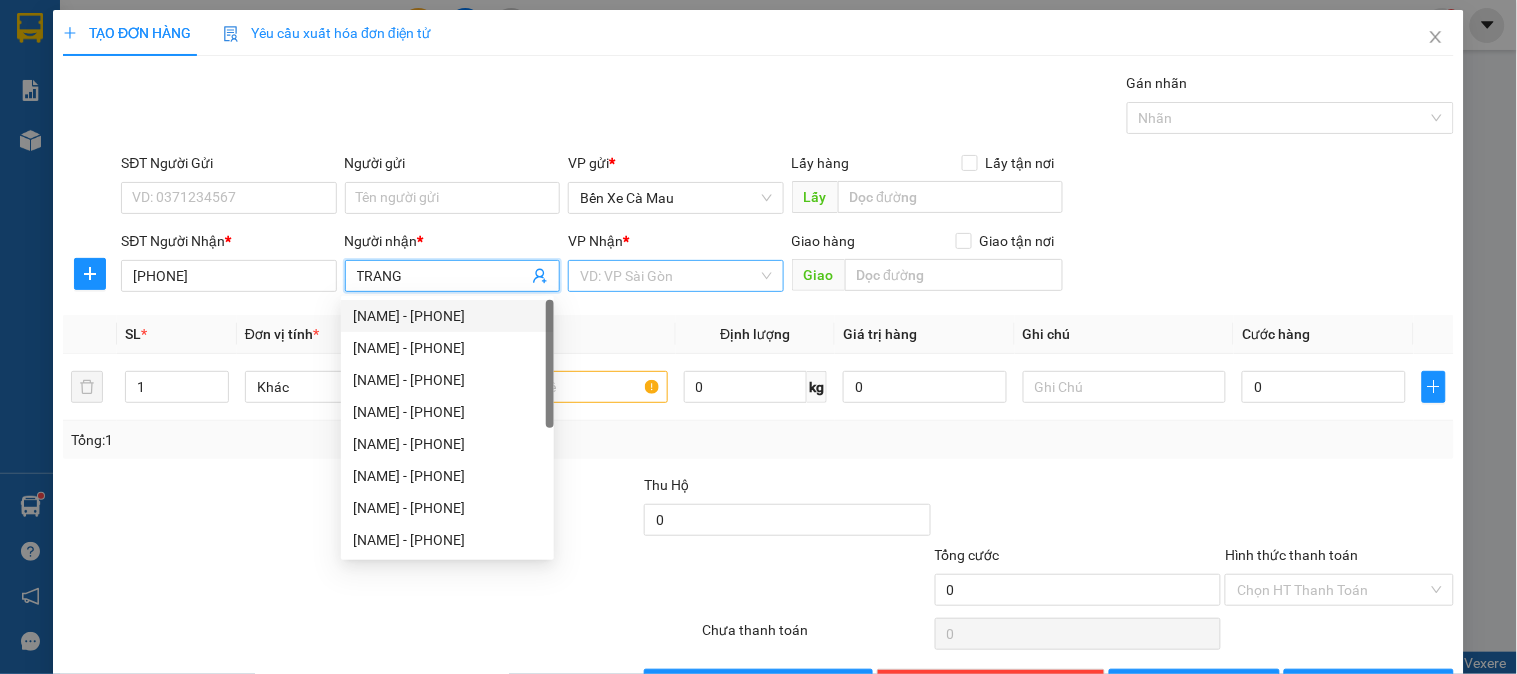 type on "TRANG" 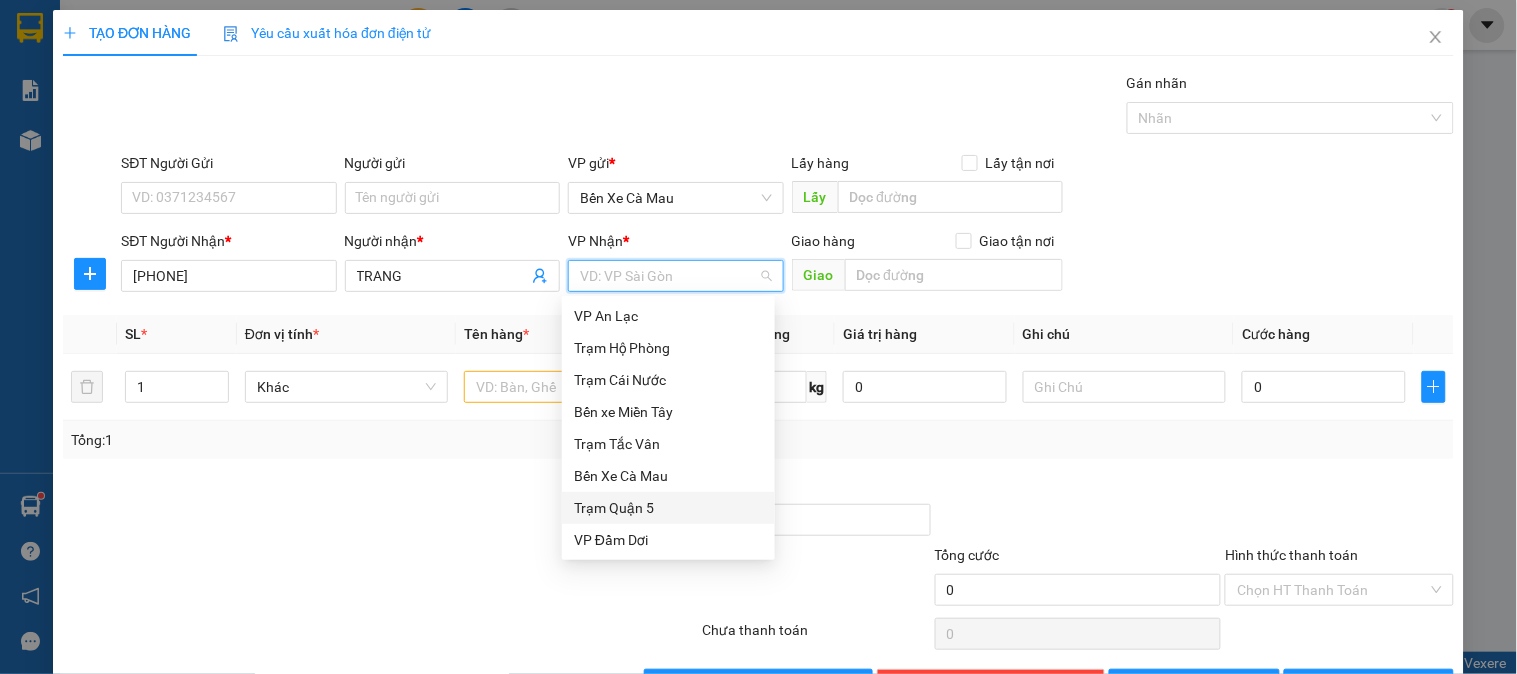 click on "Trạm Quận 5" at bounding box center (668, 508) 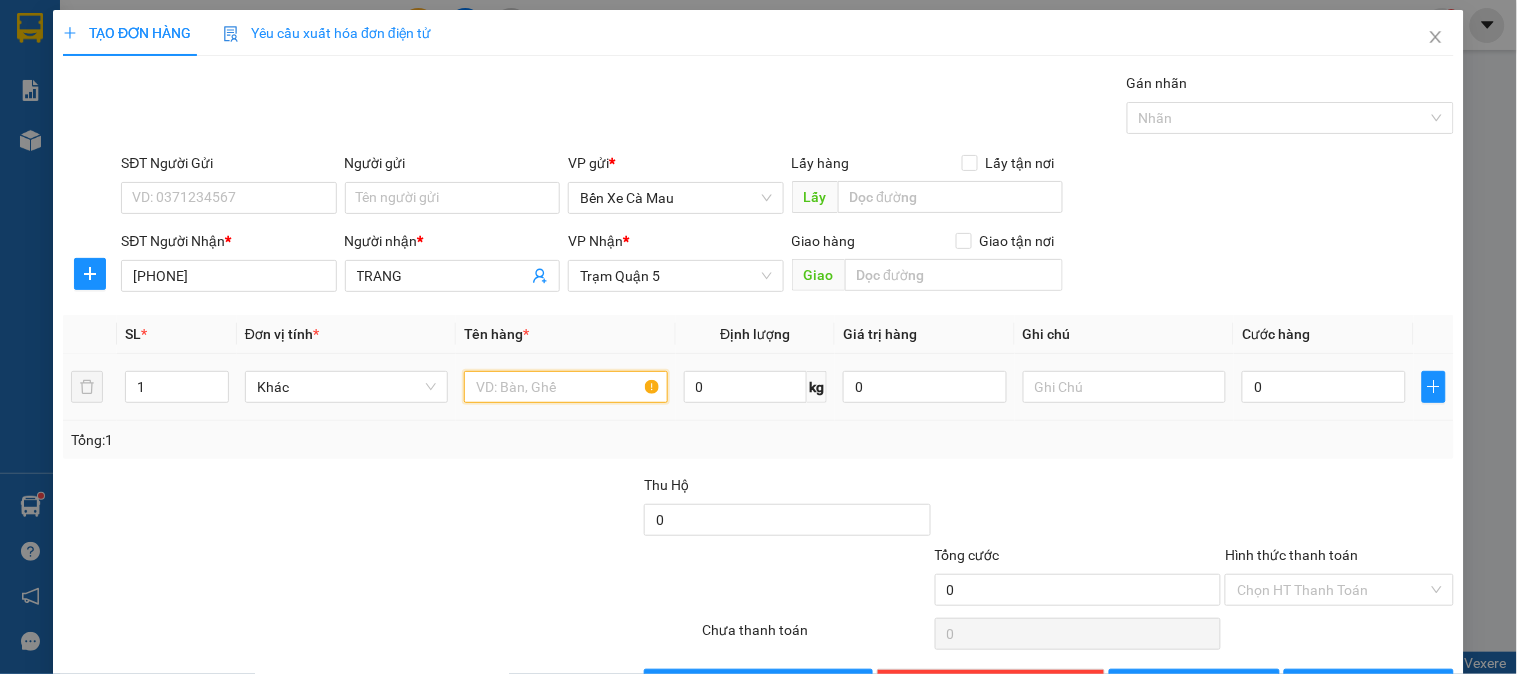 click at bounding box center (565, 387) 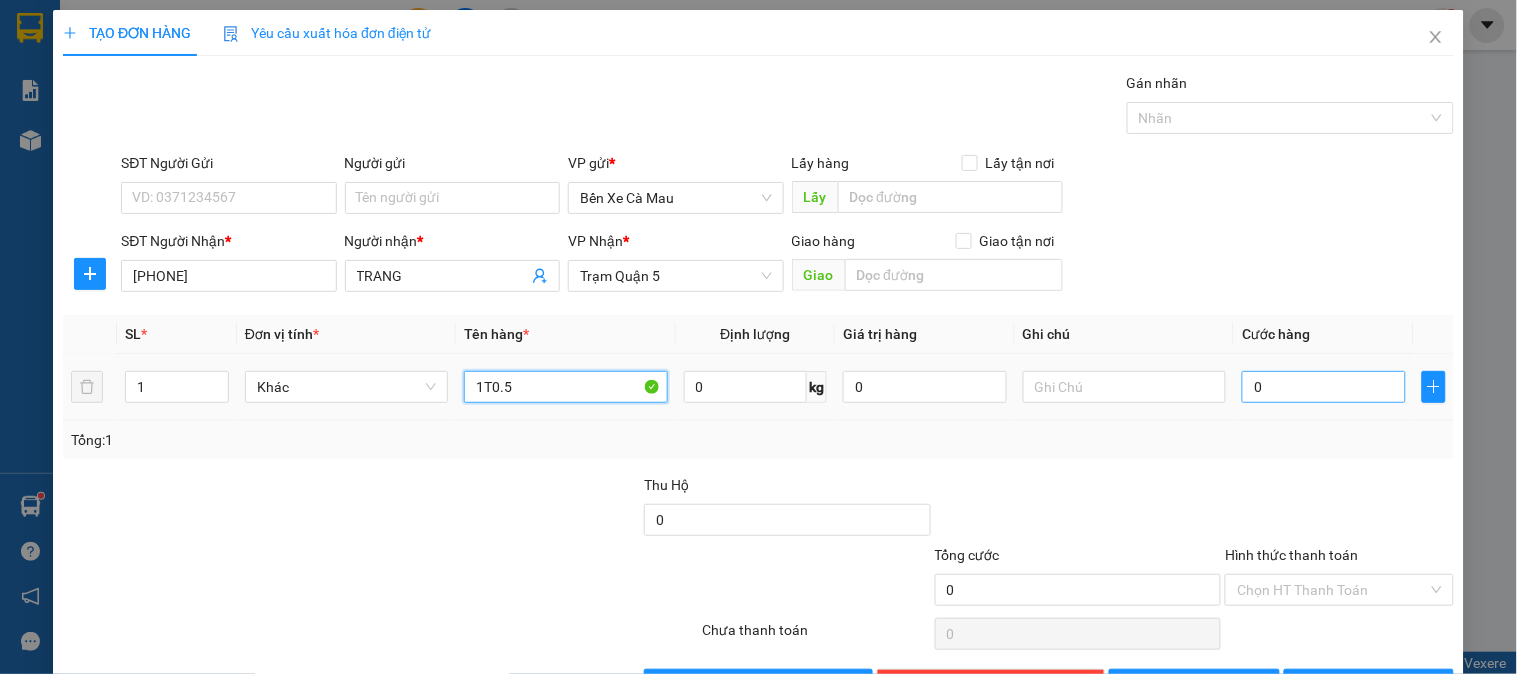 type on "1T0.5" 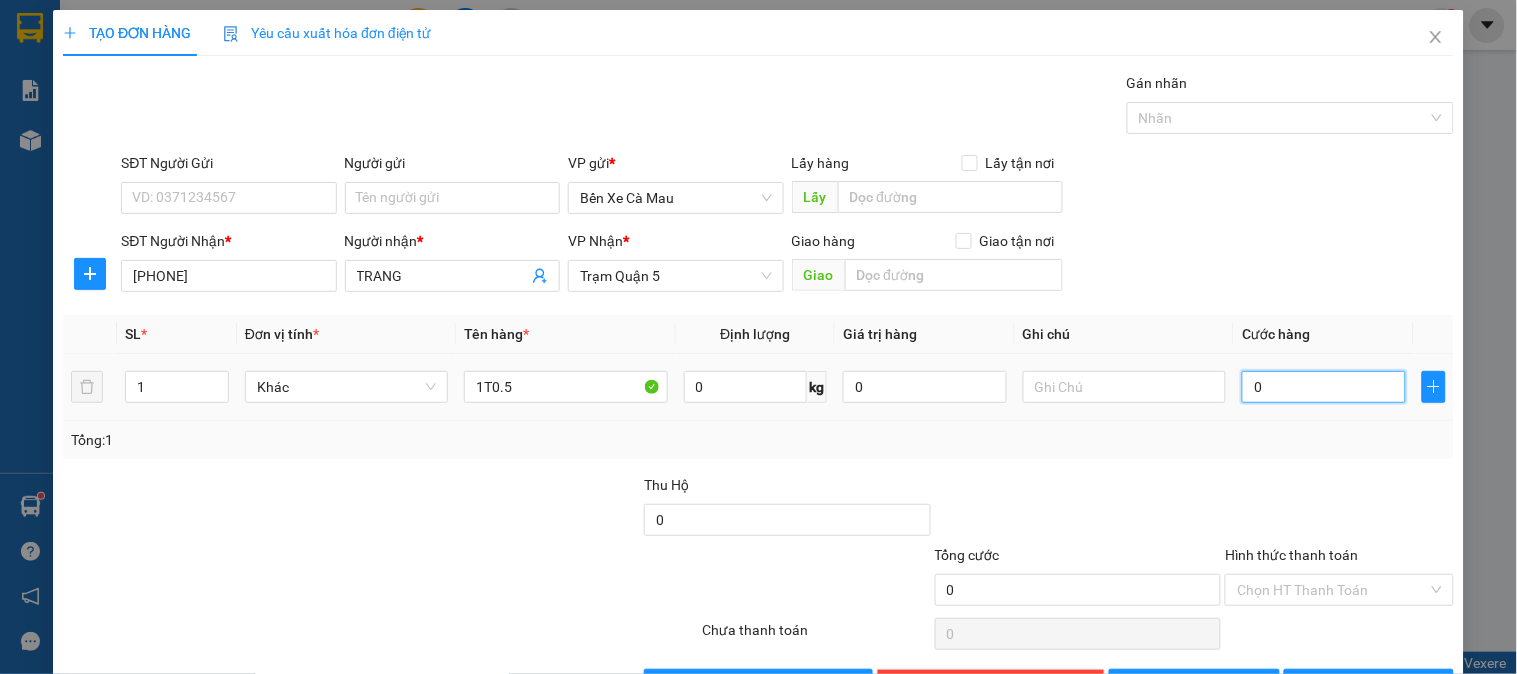 click on "0" at bounding box center [1324, 387] 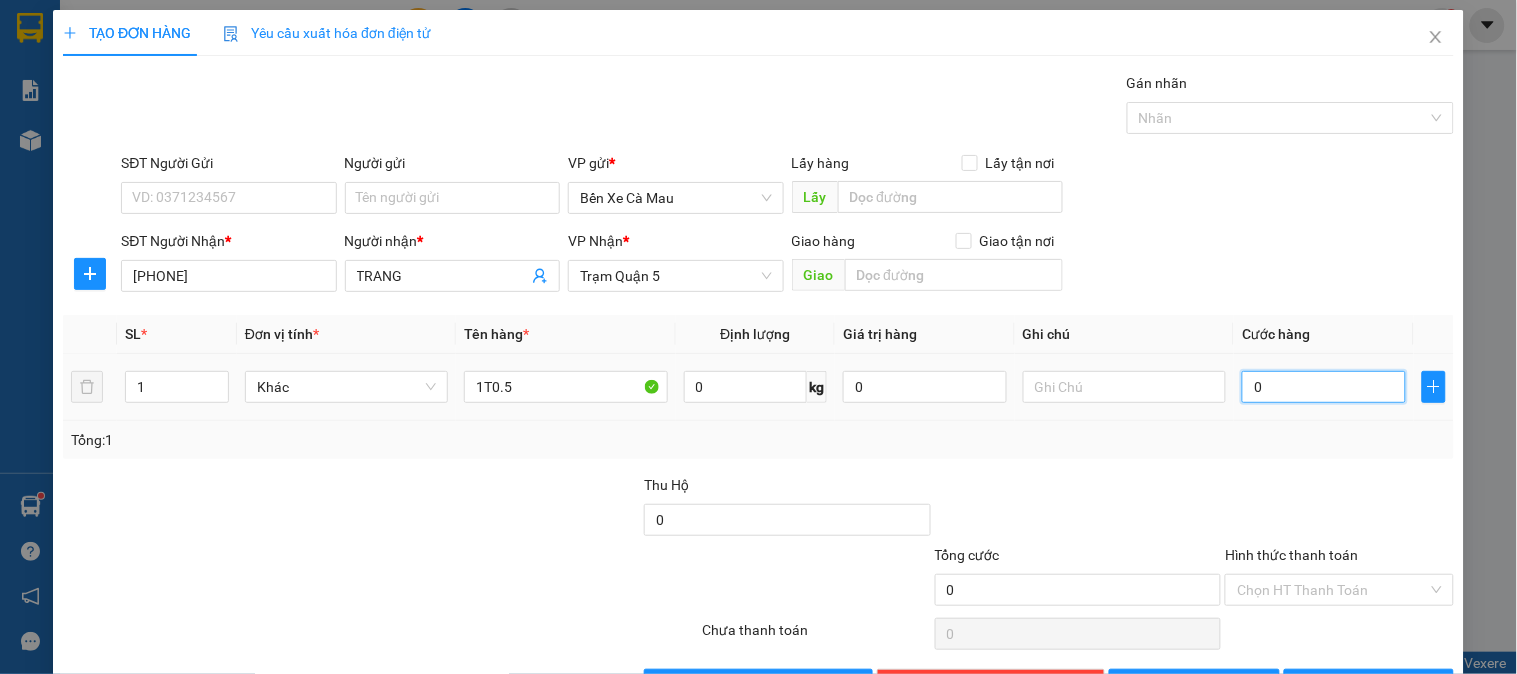 type on "004" 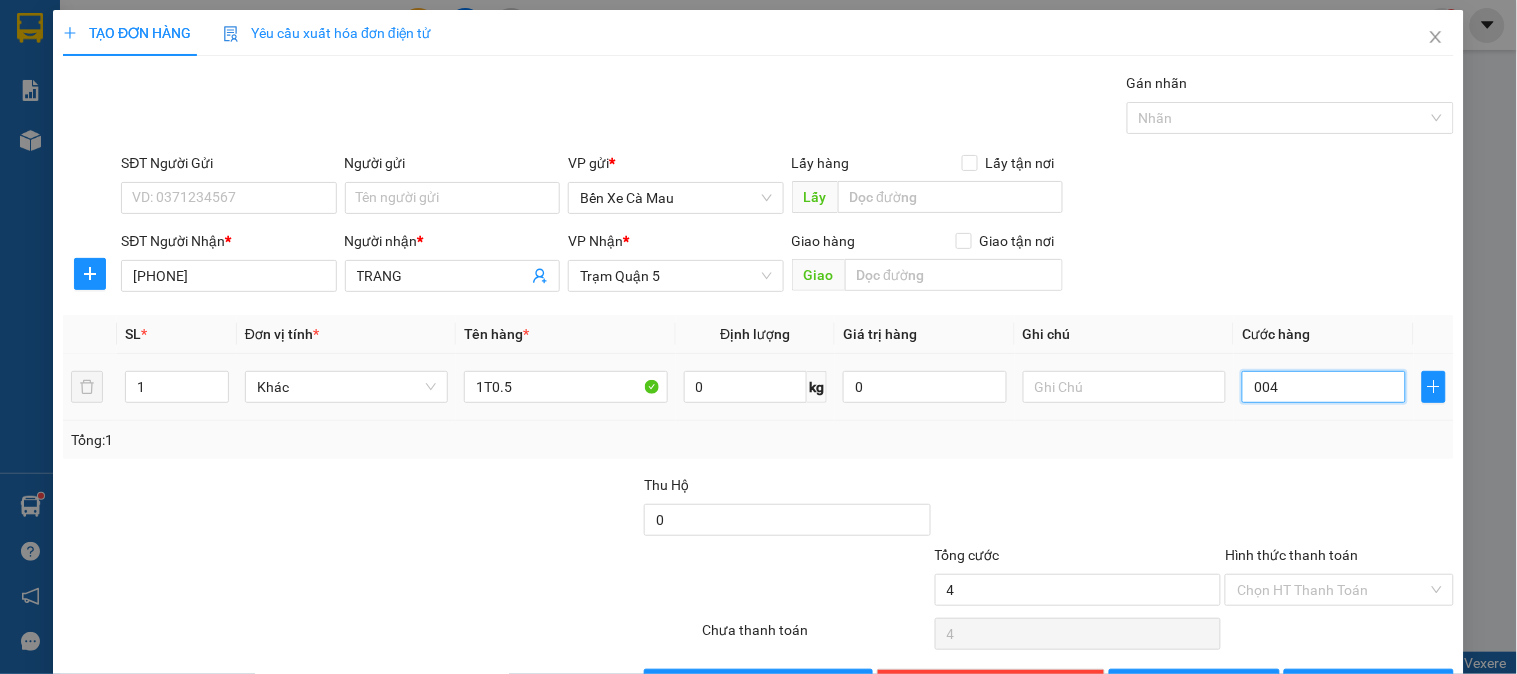 type on "00" 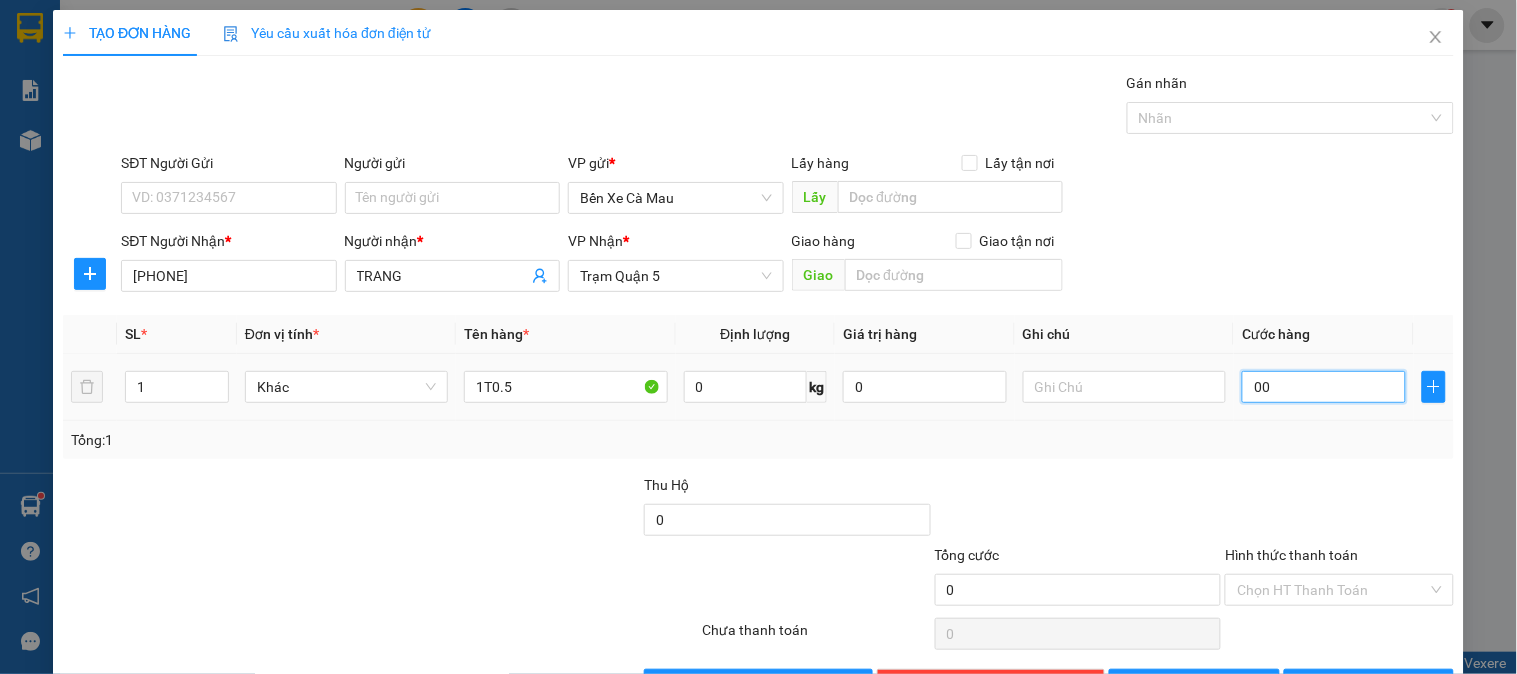 type on "005" 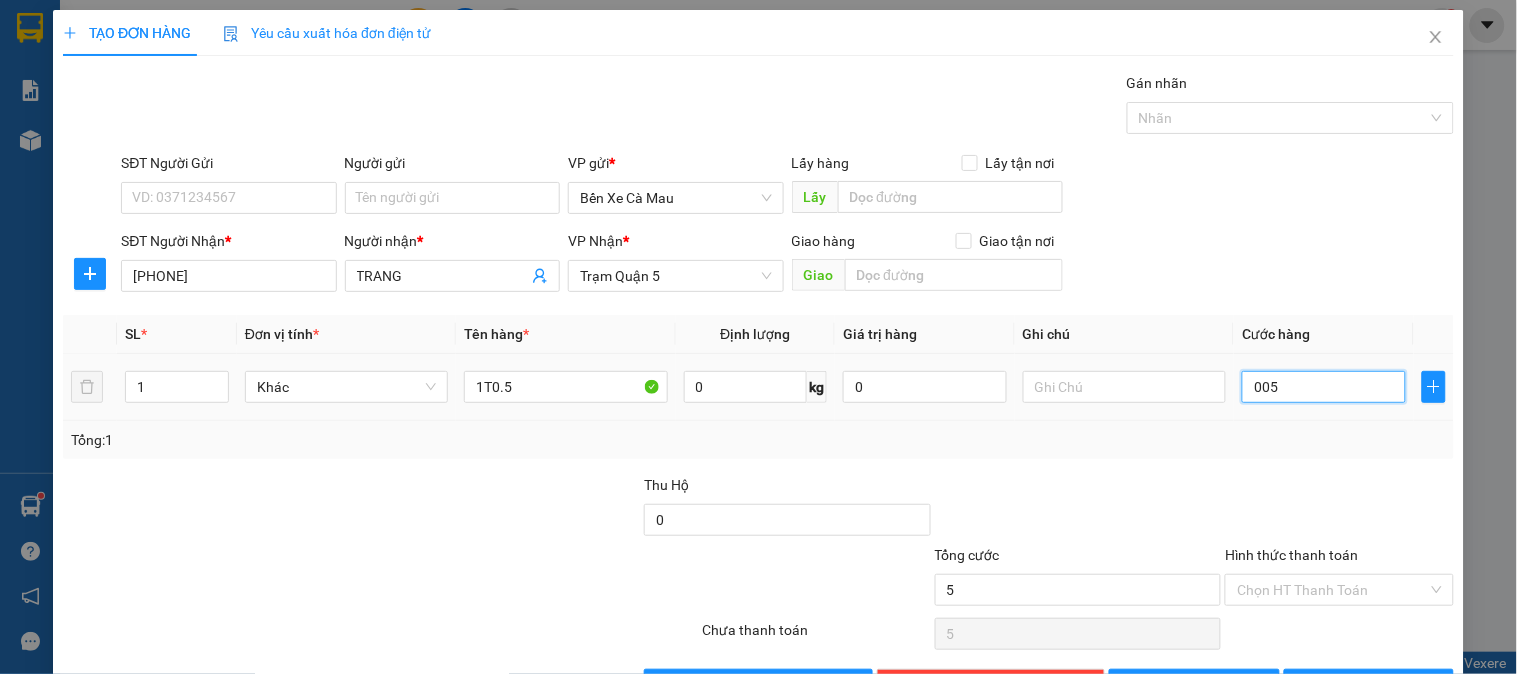 type on "0.050" 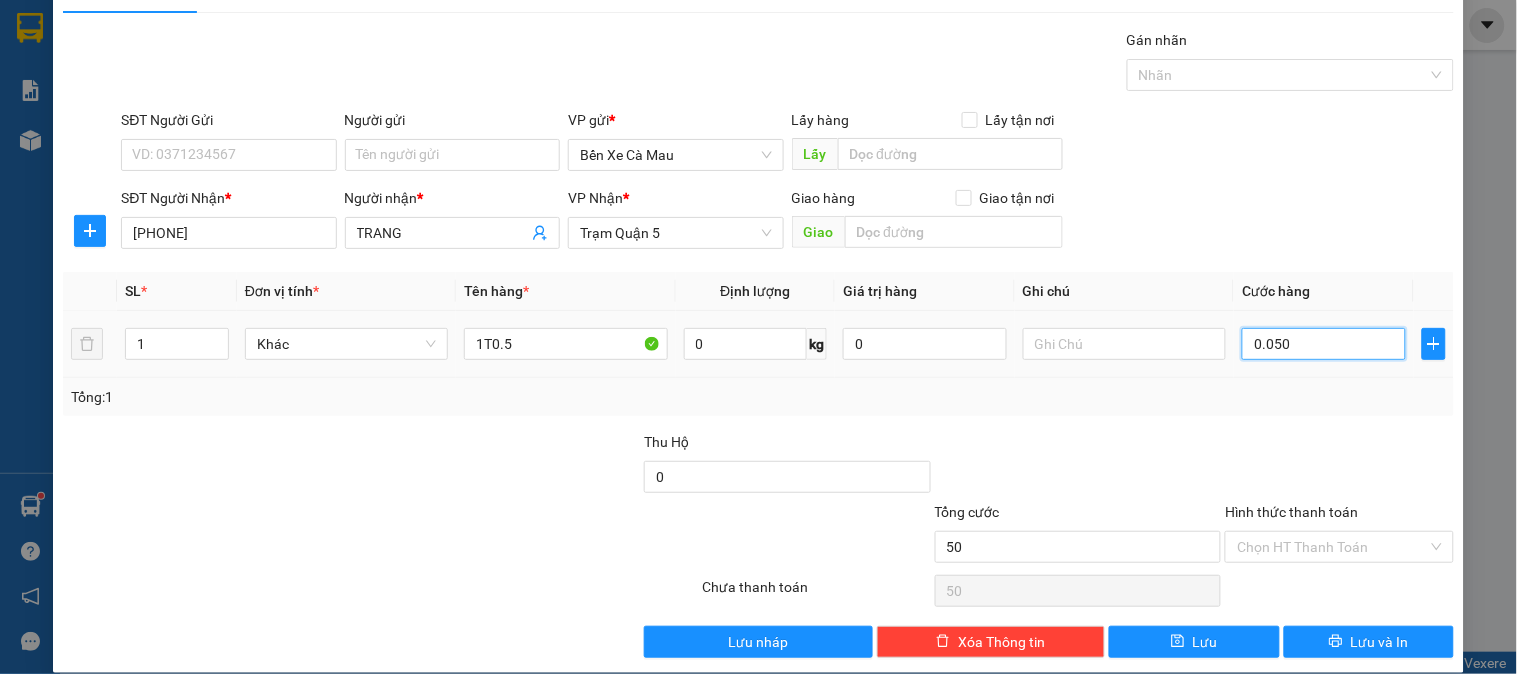 scroll, scrollTop: 65, scrollLeft: 0, axis: vertical 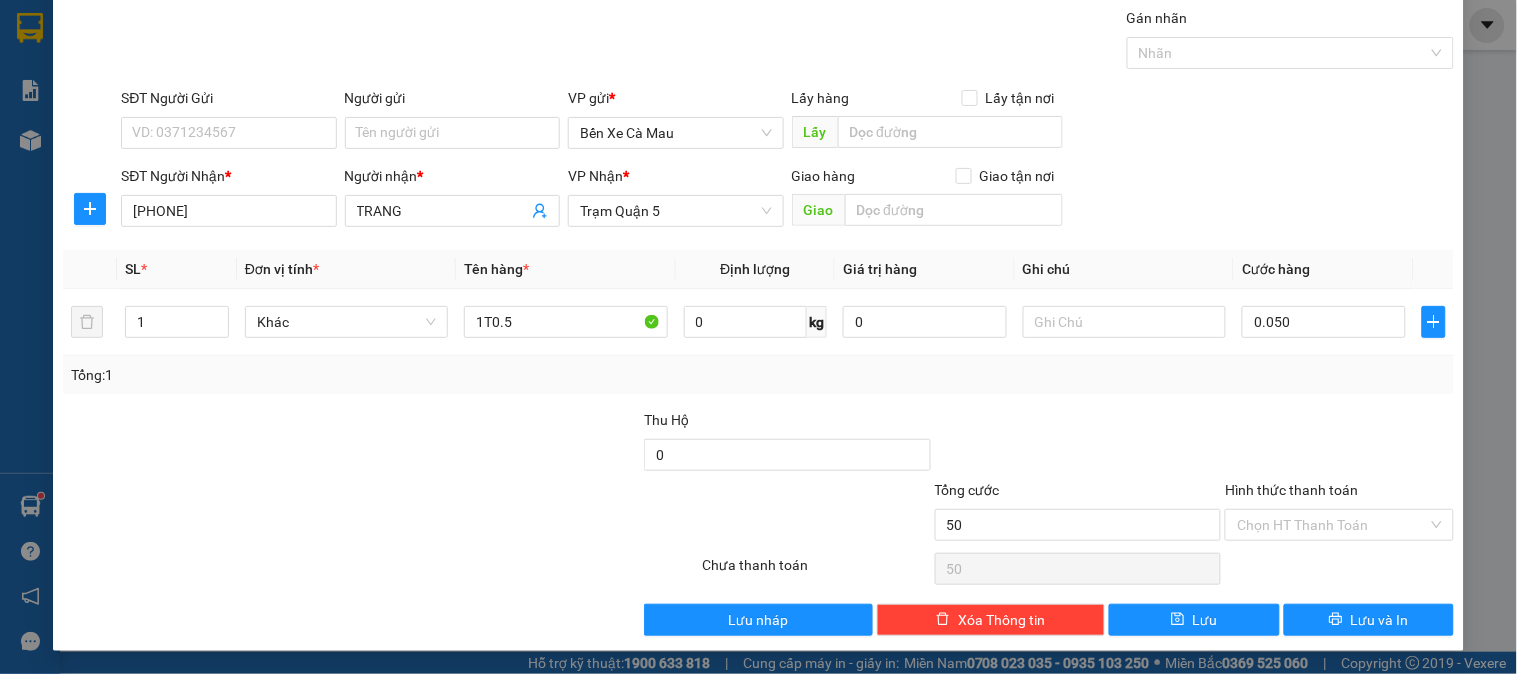 type on "50.000" 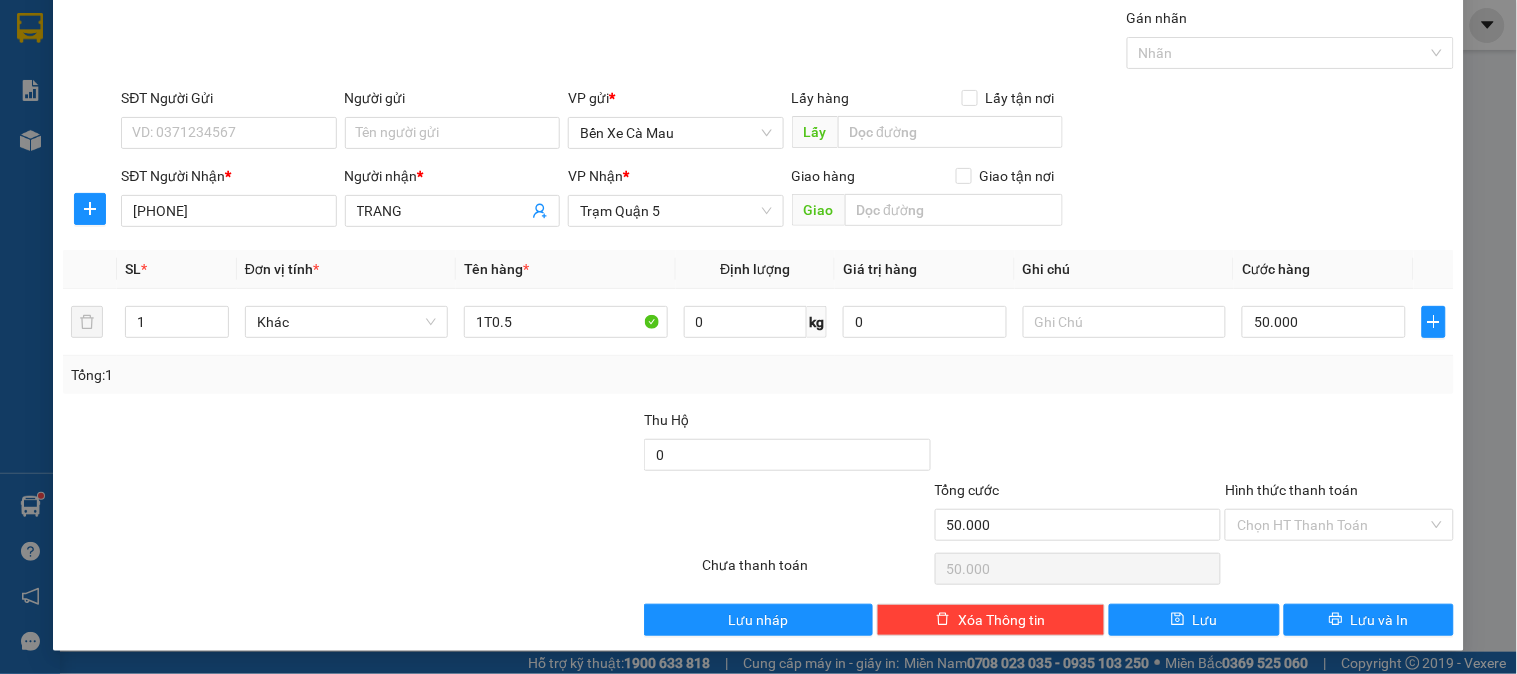 click on "Hình thức thanh toán" at bounding box center (1291, 490) 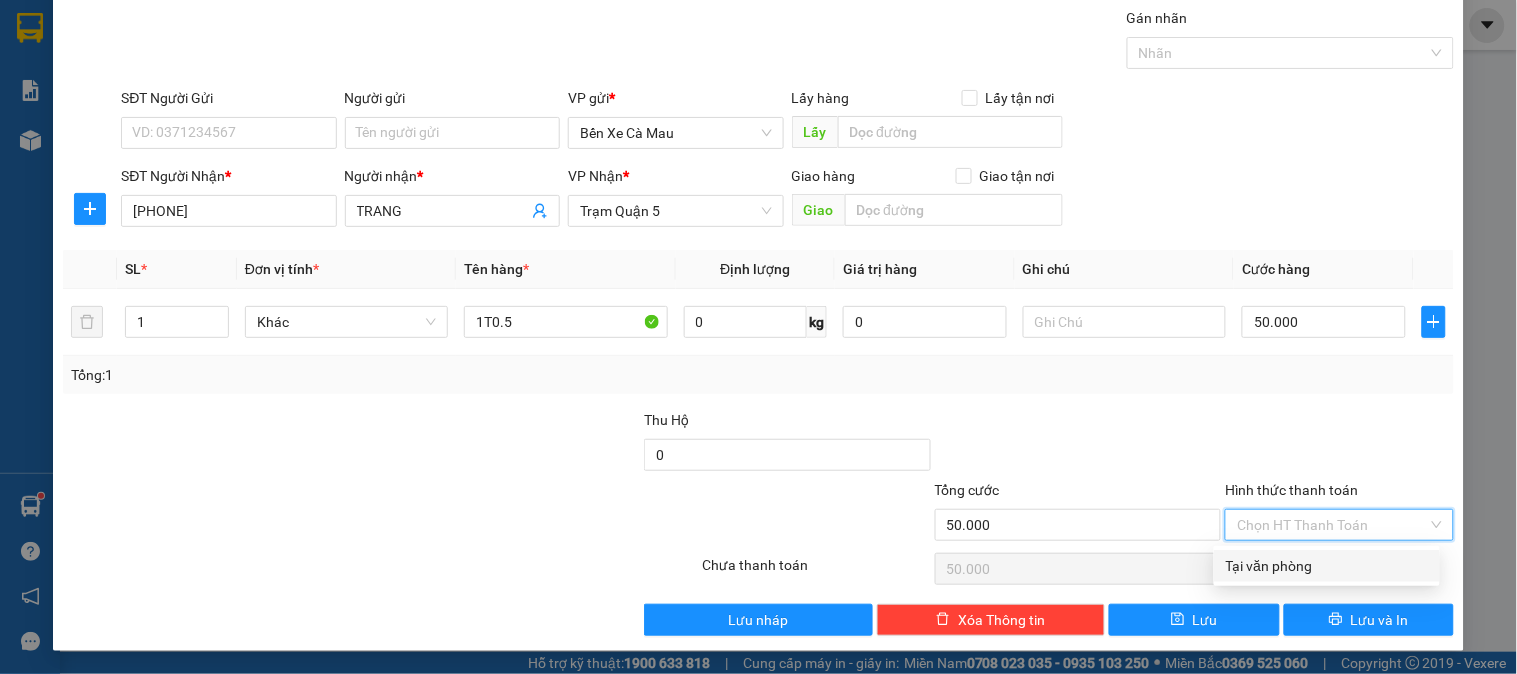 click on "Tại văn phòng" at bounding box center [1327, 566] 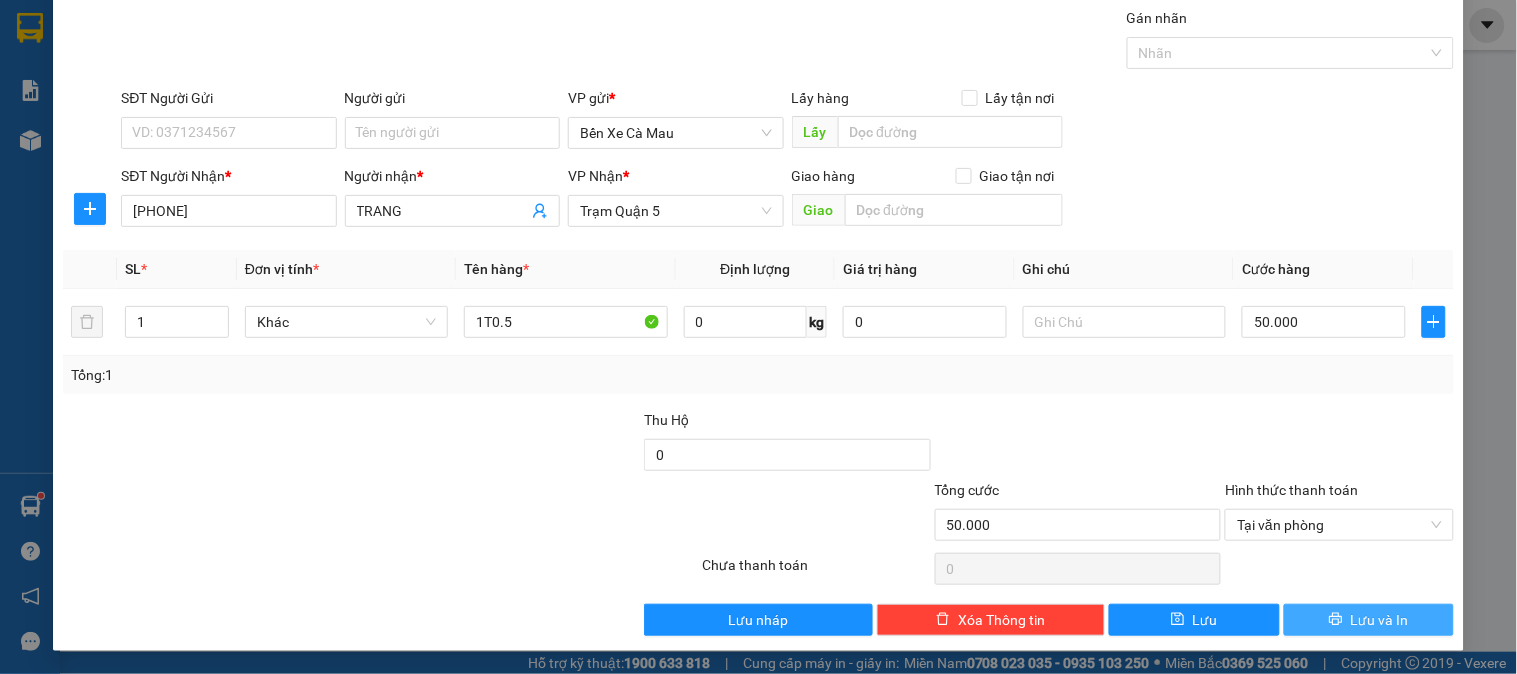 click on "Lưu và In" at bounding box center [1369, 620] 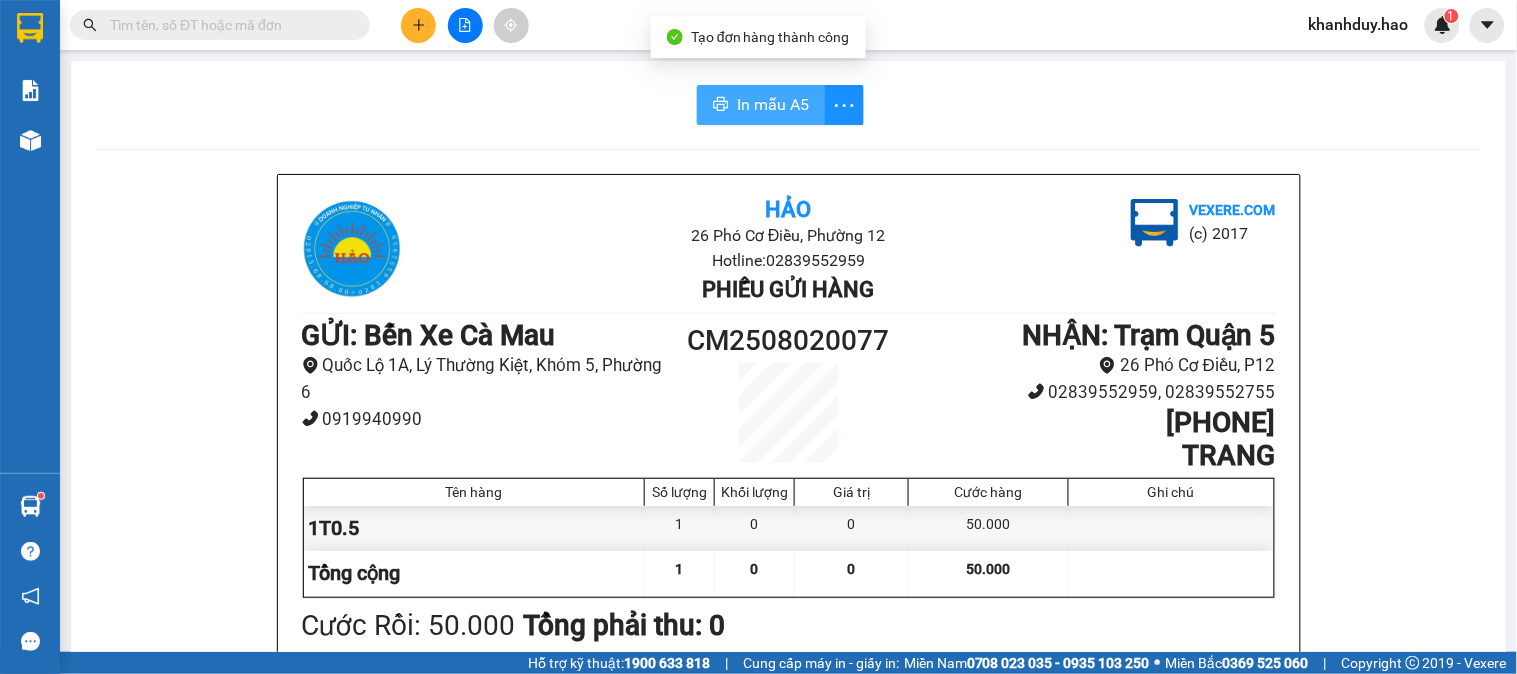 click on "In mẫu A5" at bounding box center [773, 104] 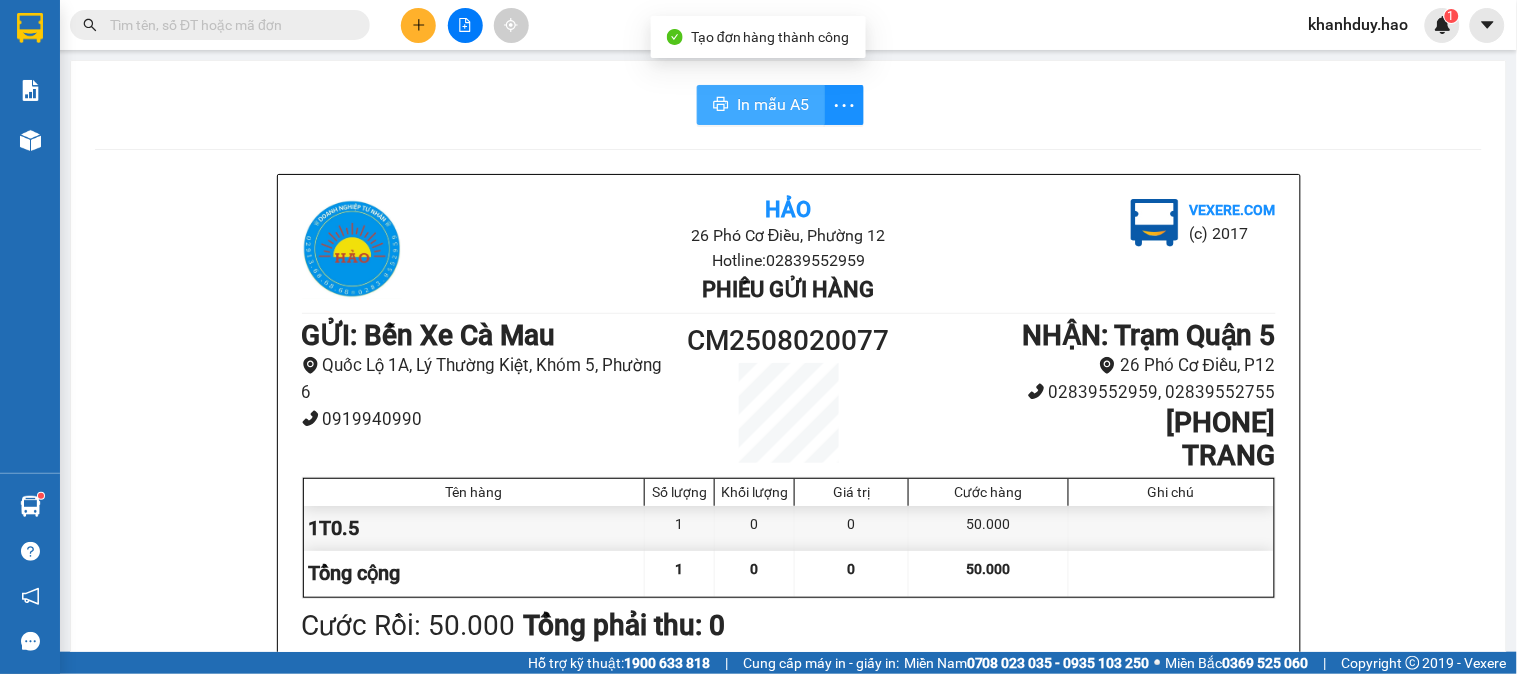 scroll, scrollTop: 0, scrollLeft: 0, axis: both 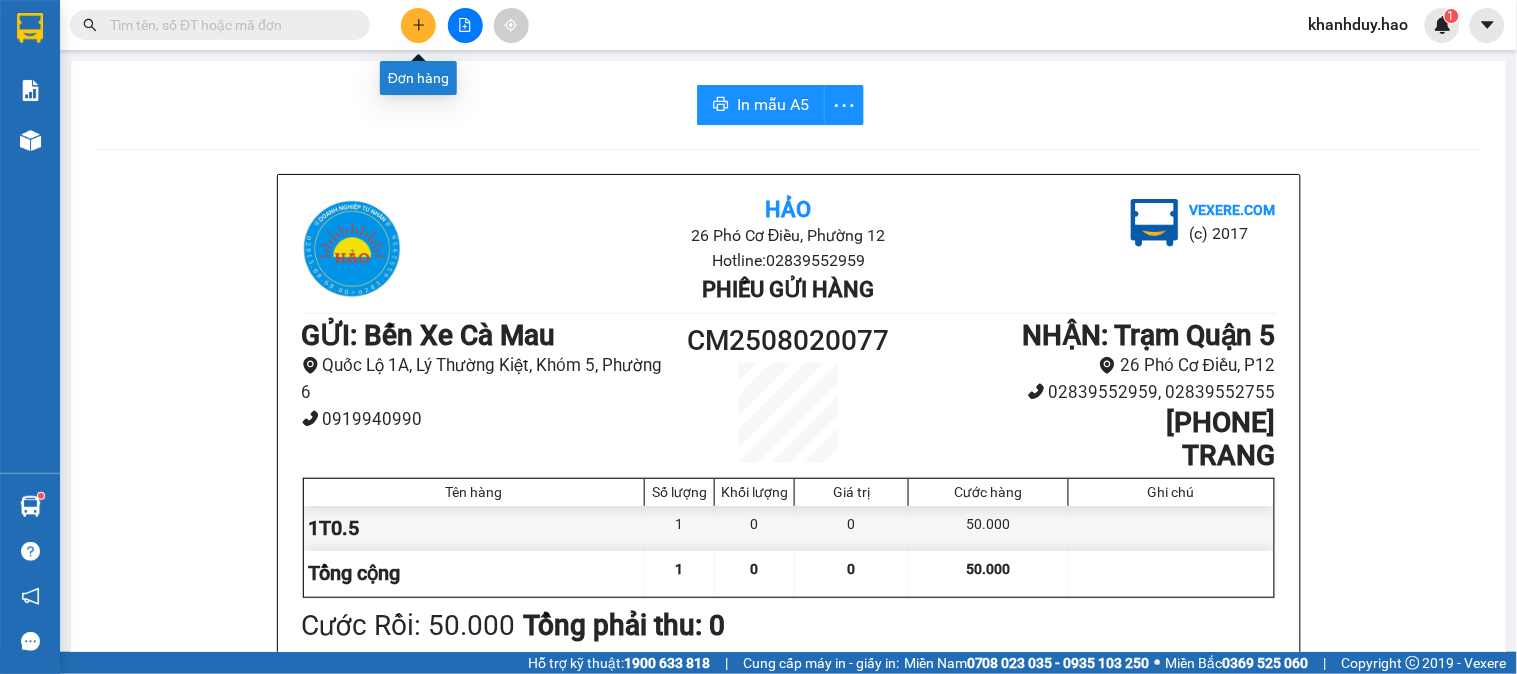 click at bounding box center [418, 25] 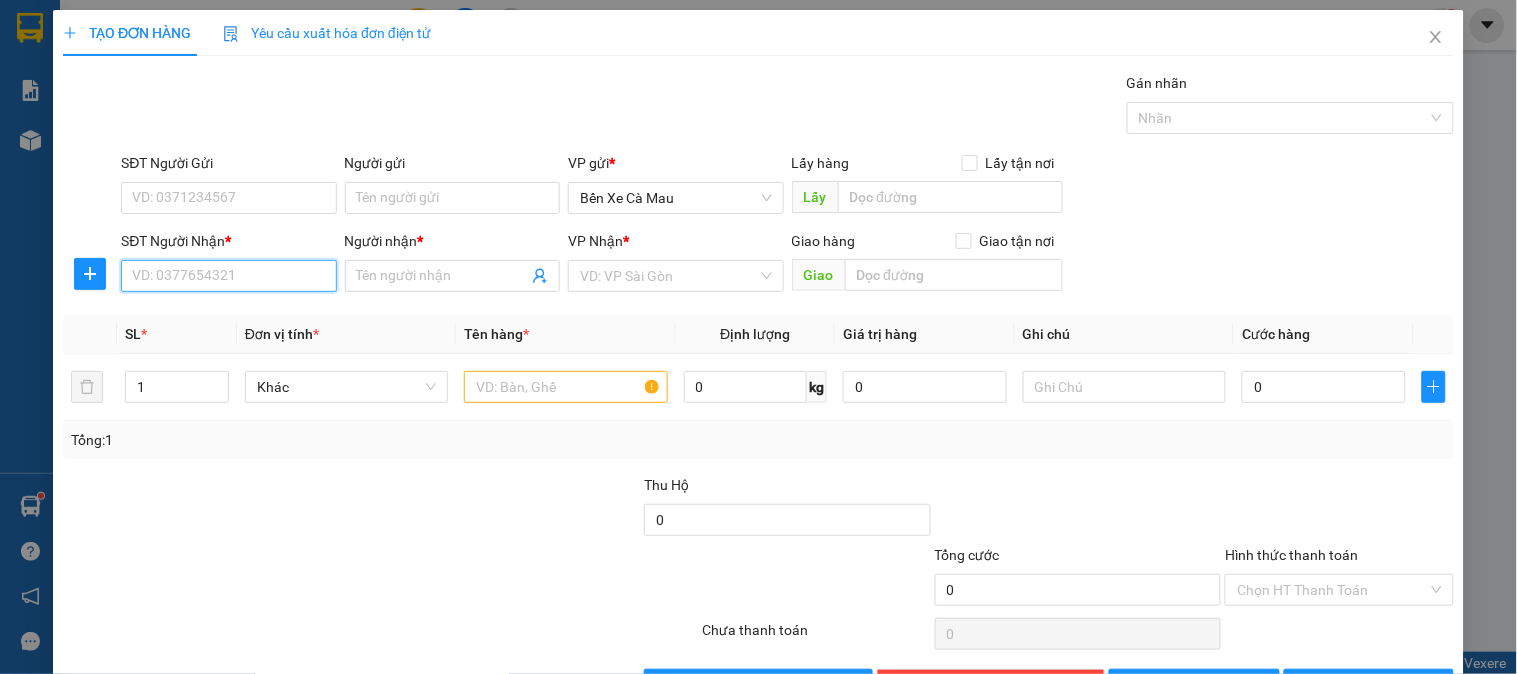 click on "SĐT Người Nhận  *" at bounding box center [228, 276] 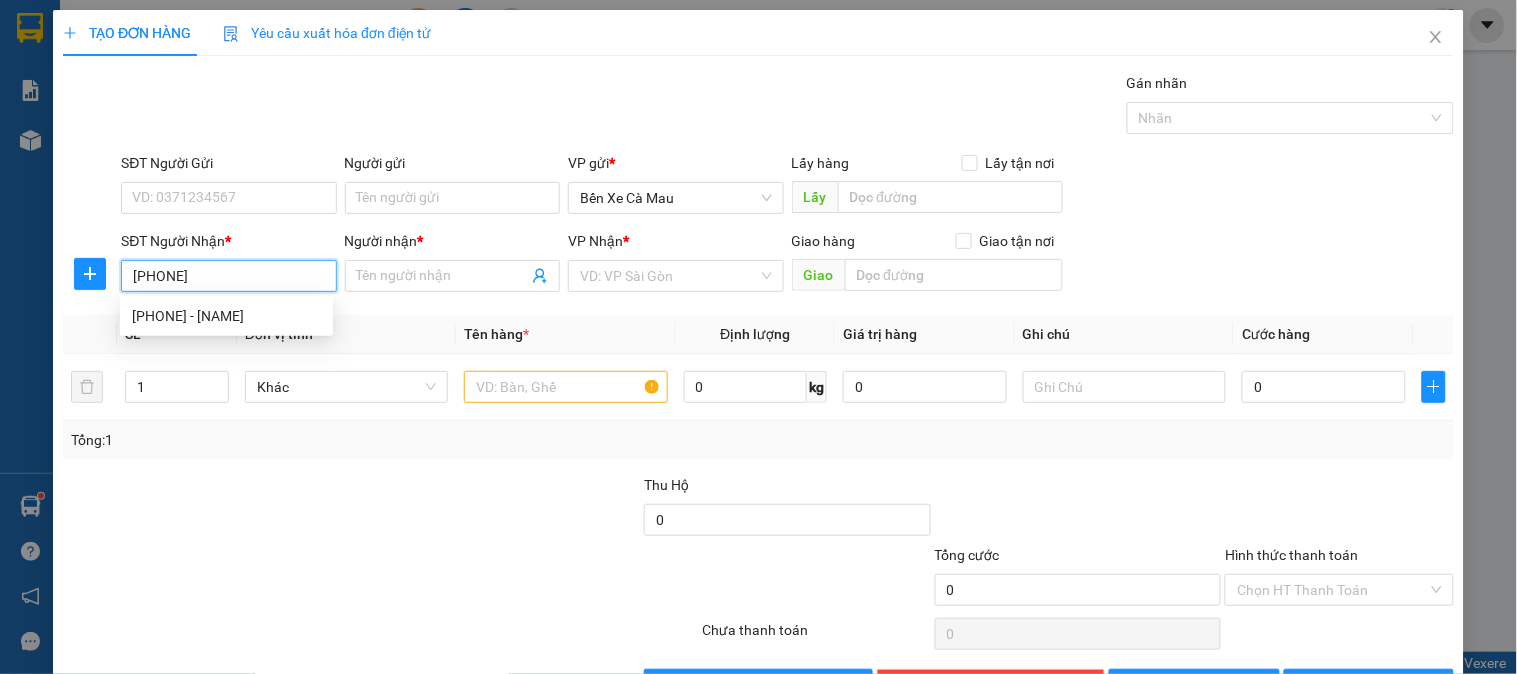 click on "0909455357 - THỜI" at bounding box center [226, 316] 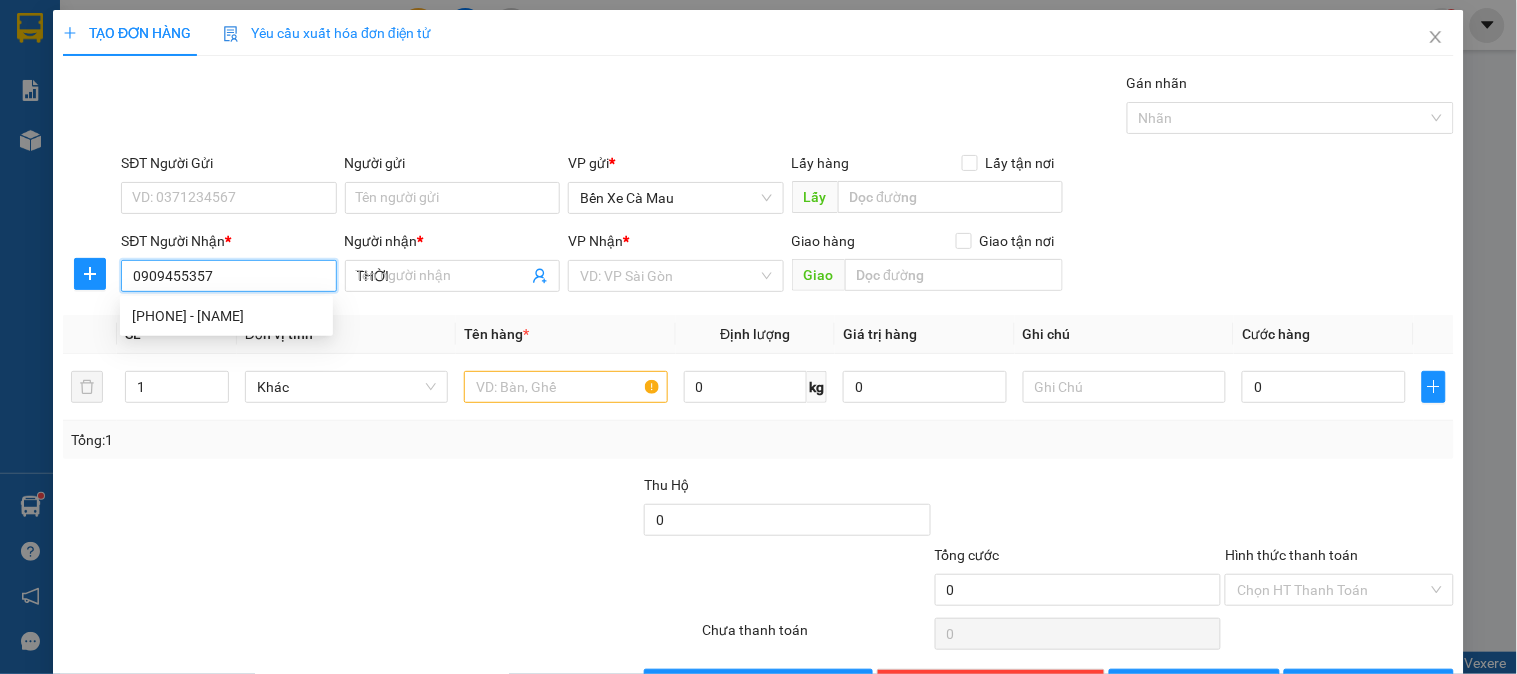 type on "60.000" 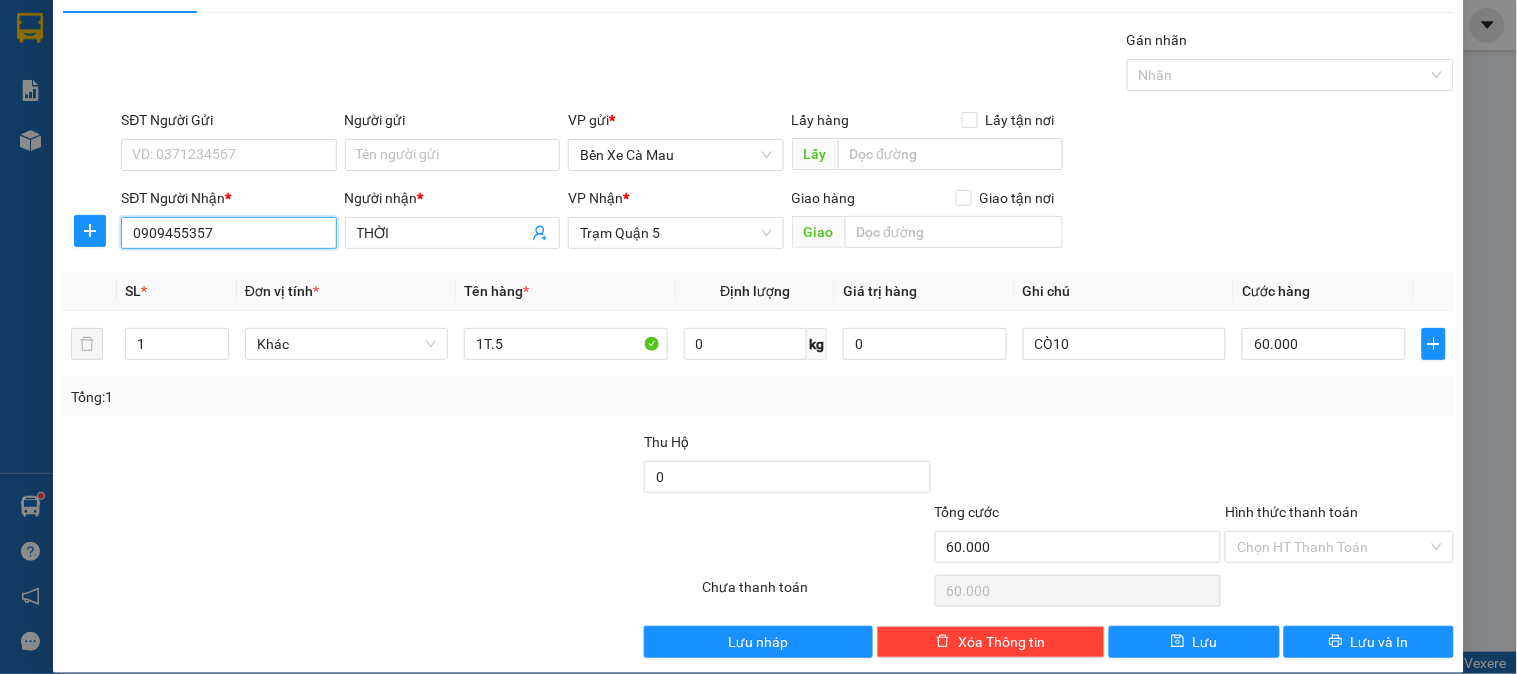 scroll, scrollTop: 65, scrollLeft: 0, axis: vertical 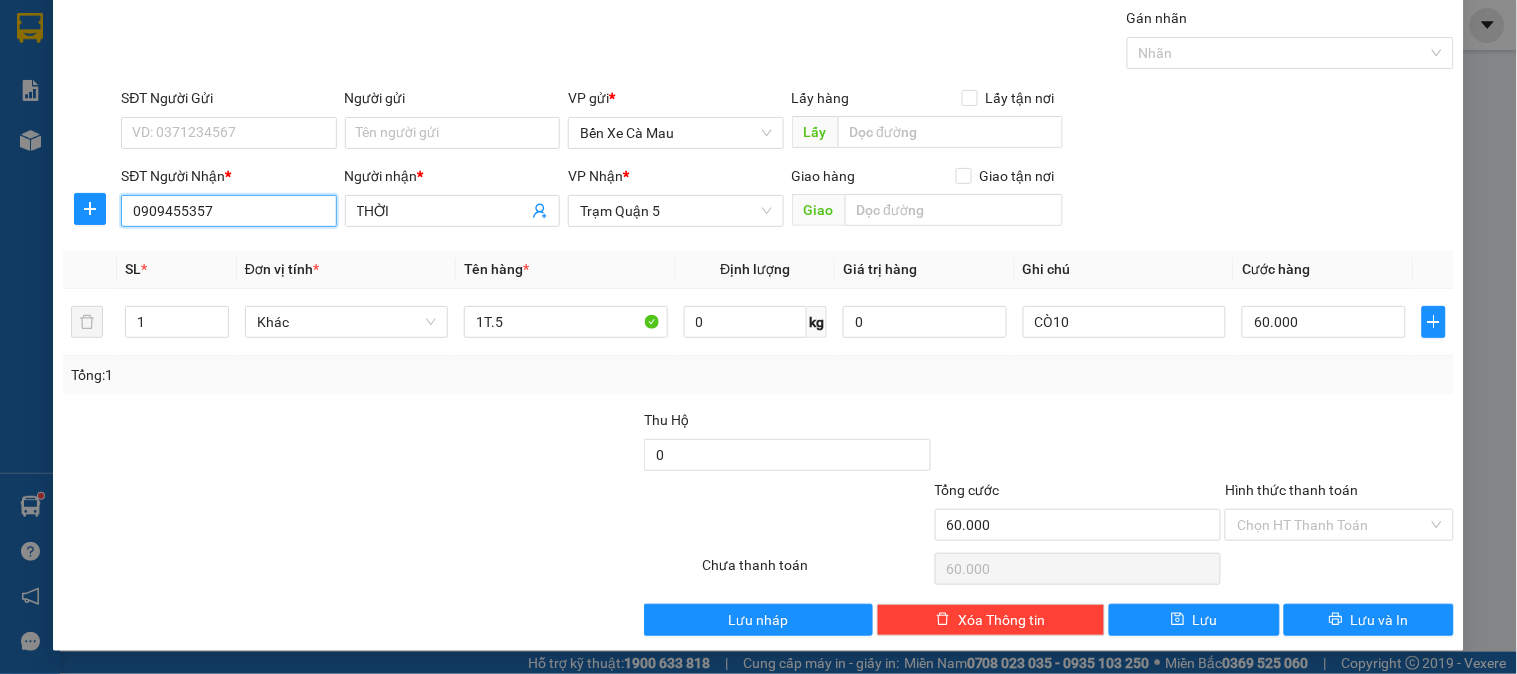 type on "0909455357" 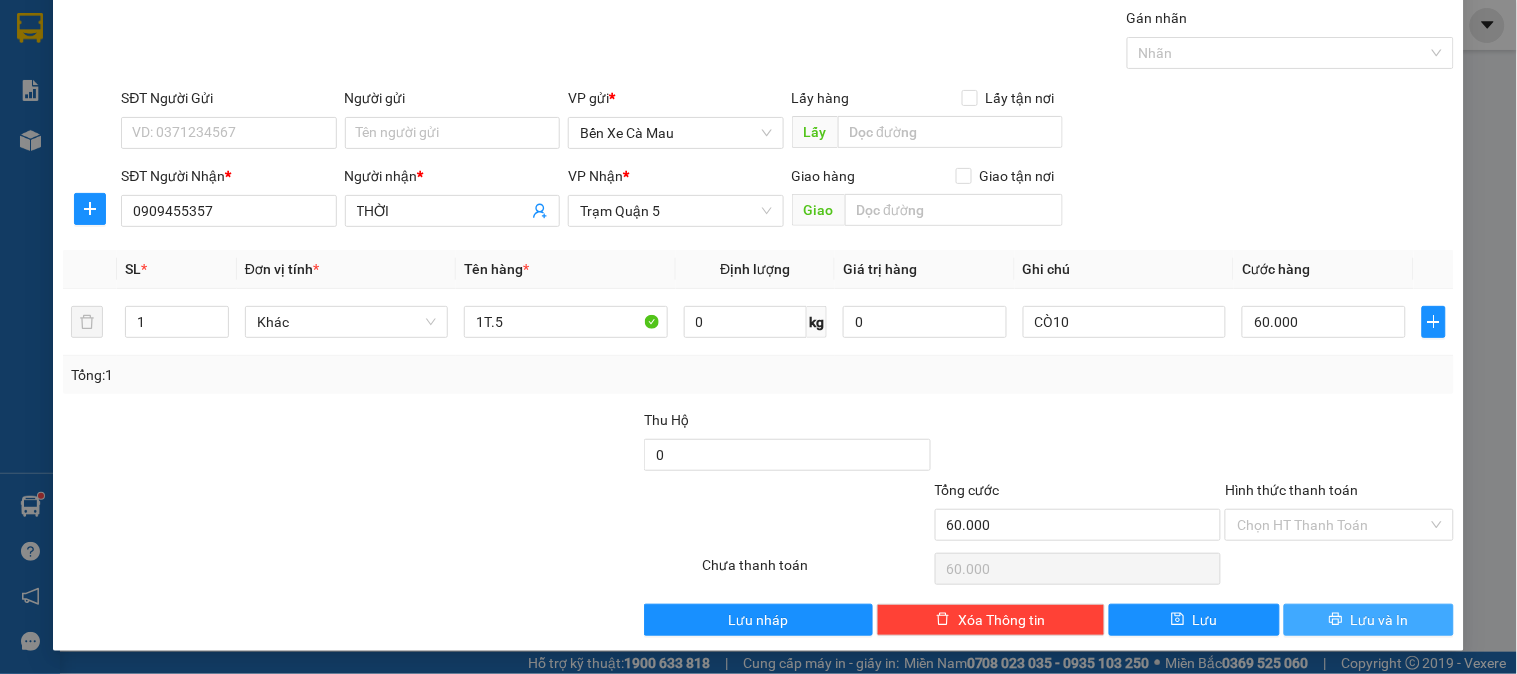 click on "Lưu và In" at bounding box center [1369, 620] 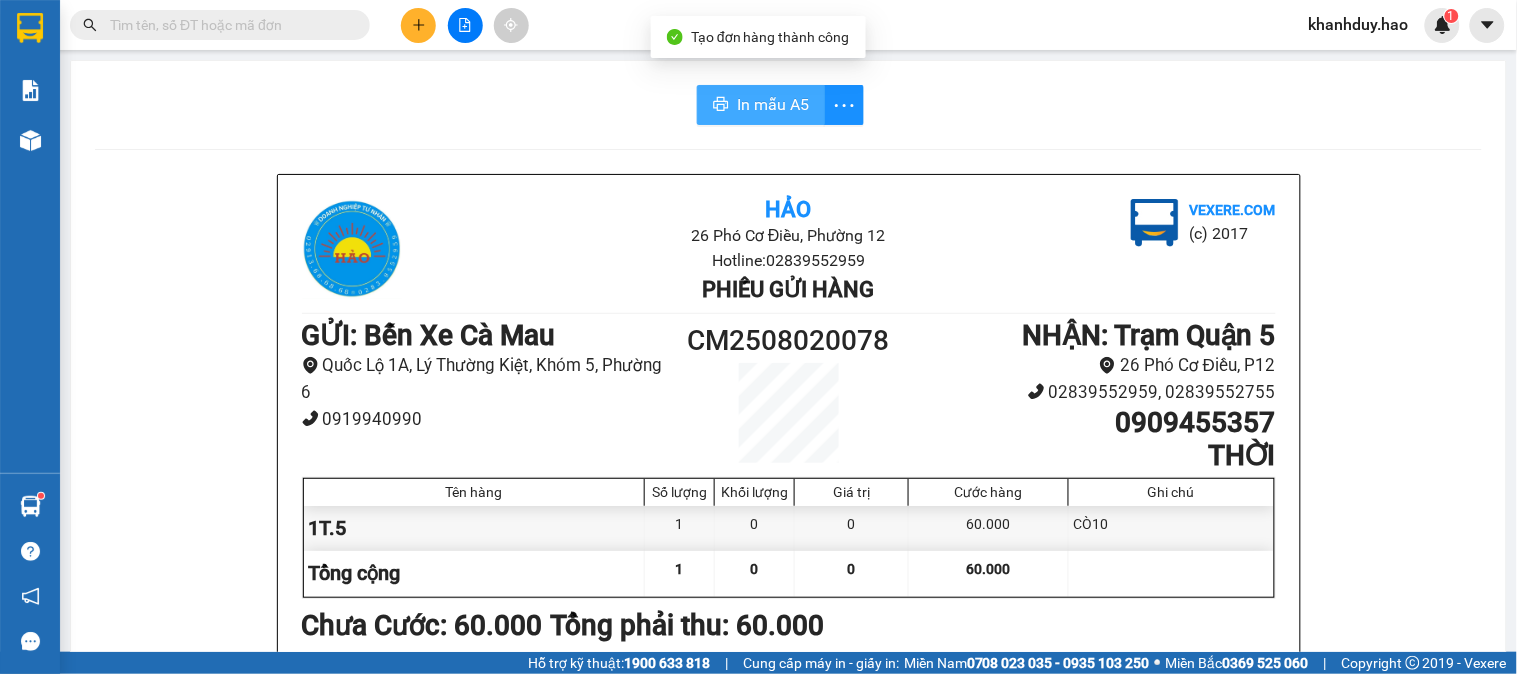 click on "In mẫu A5" at bounding box center [761, 105] 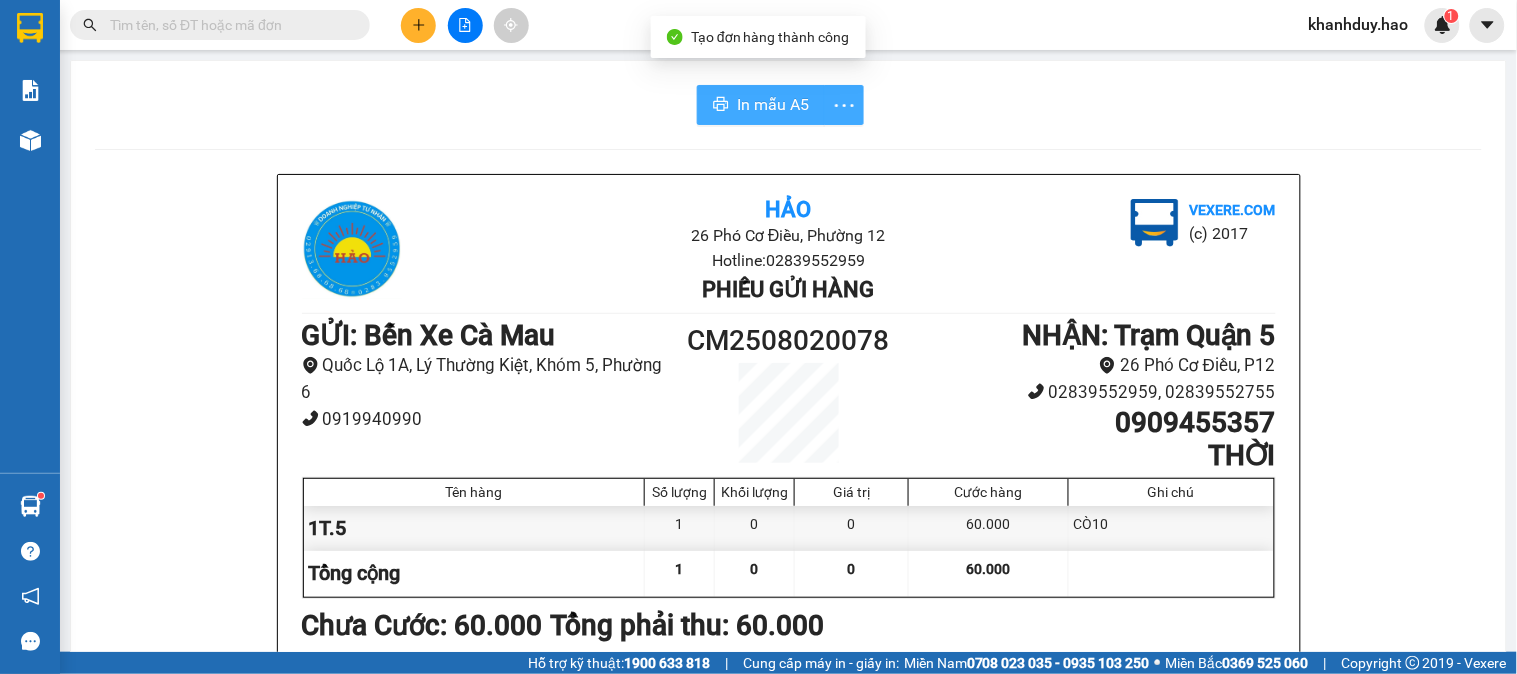 scroll, scrollTop: 0, scrollLeft: 0, axis: both 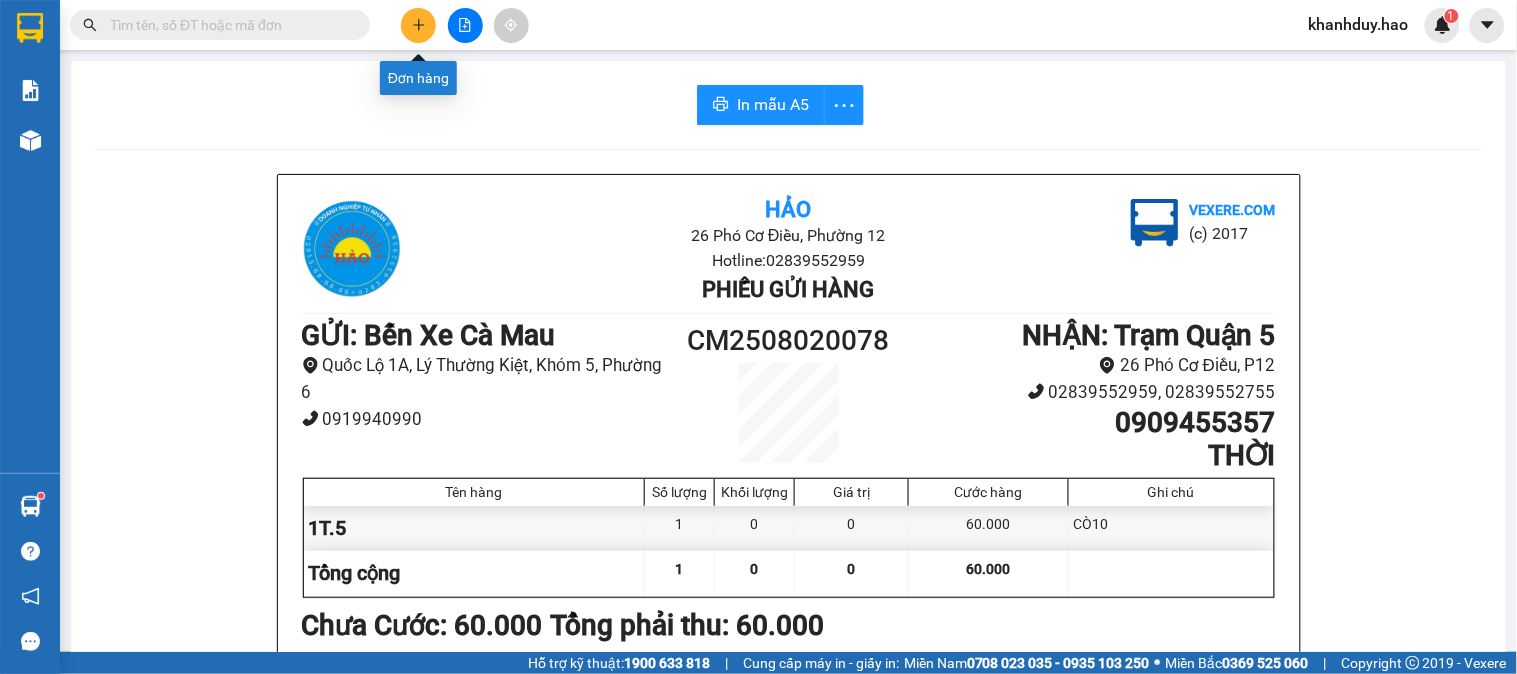 click 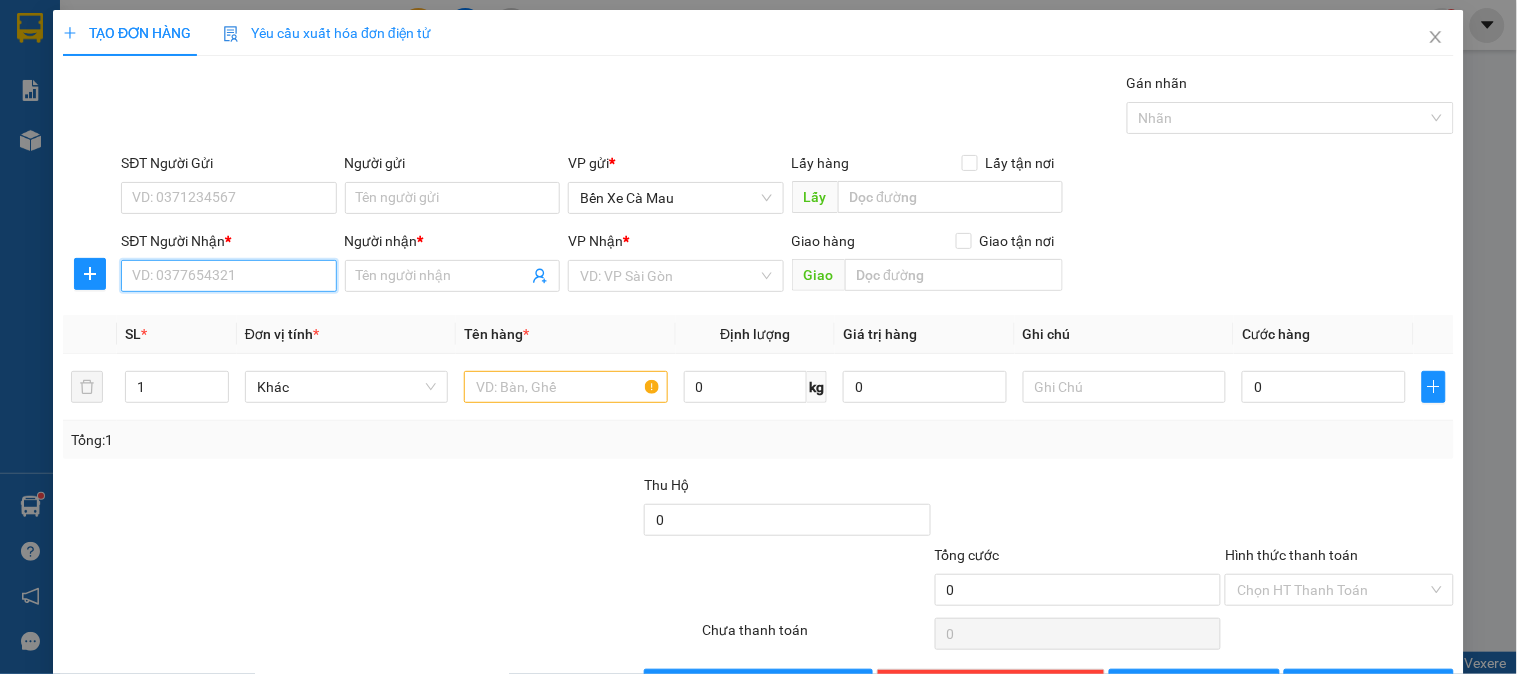 click on "SĐT Người Nhận  *" at bounding box center (228, 276) 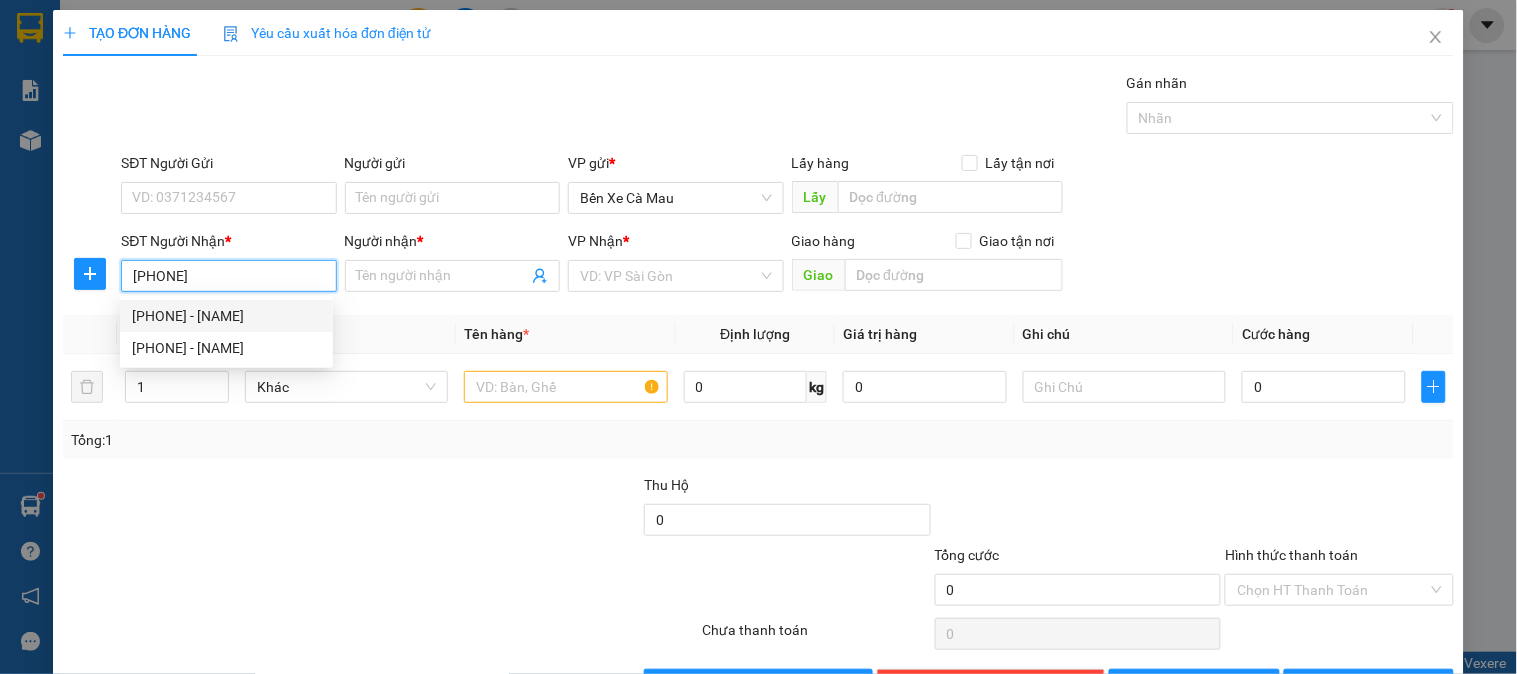 click on "0911137451 - ĐẠI PHÁP" at bounding box center (226, 316) 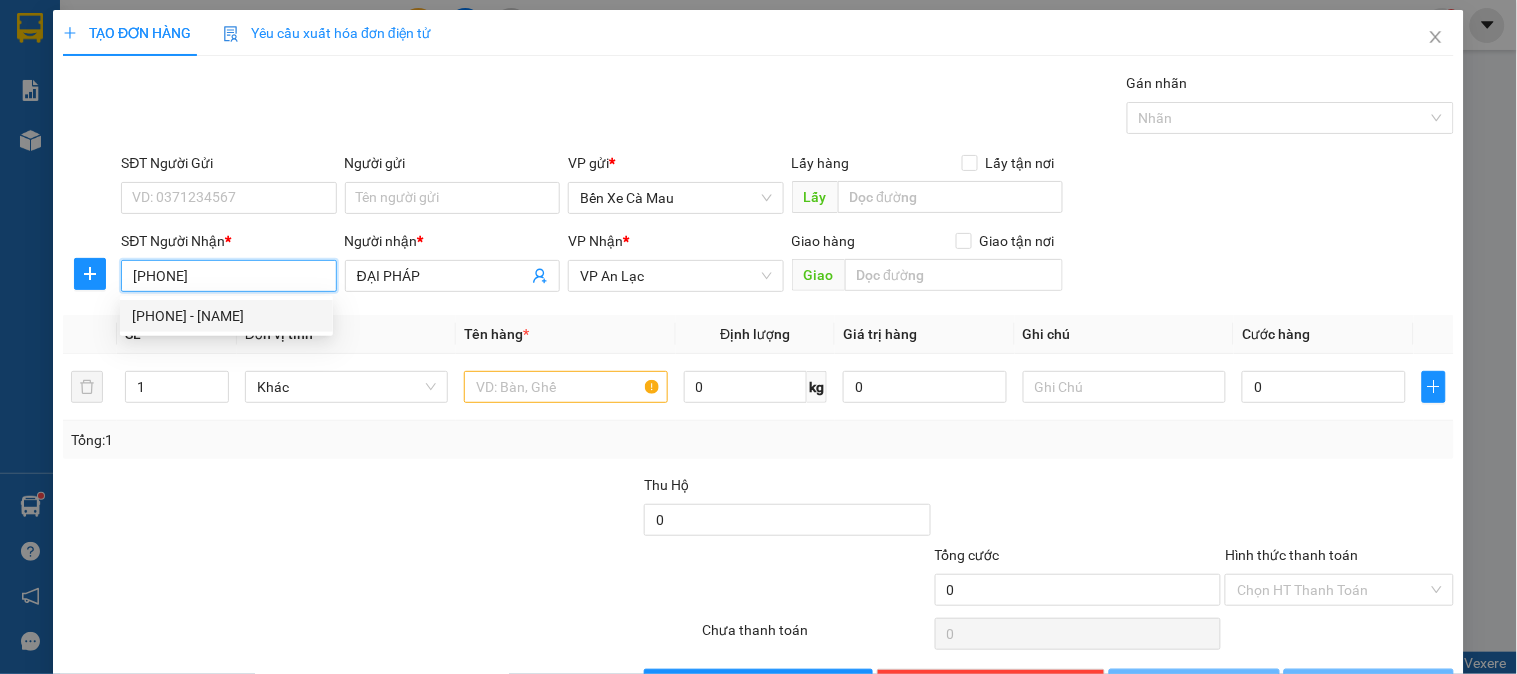 type on "80.000" 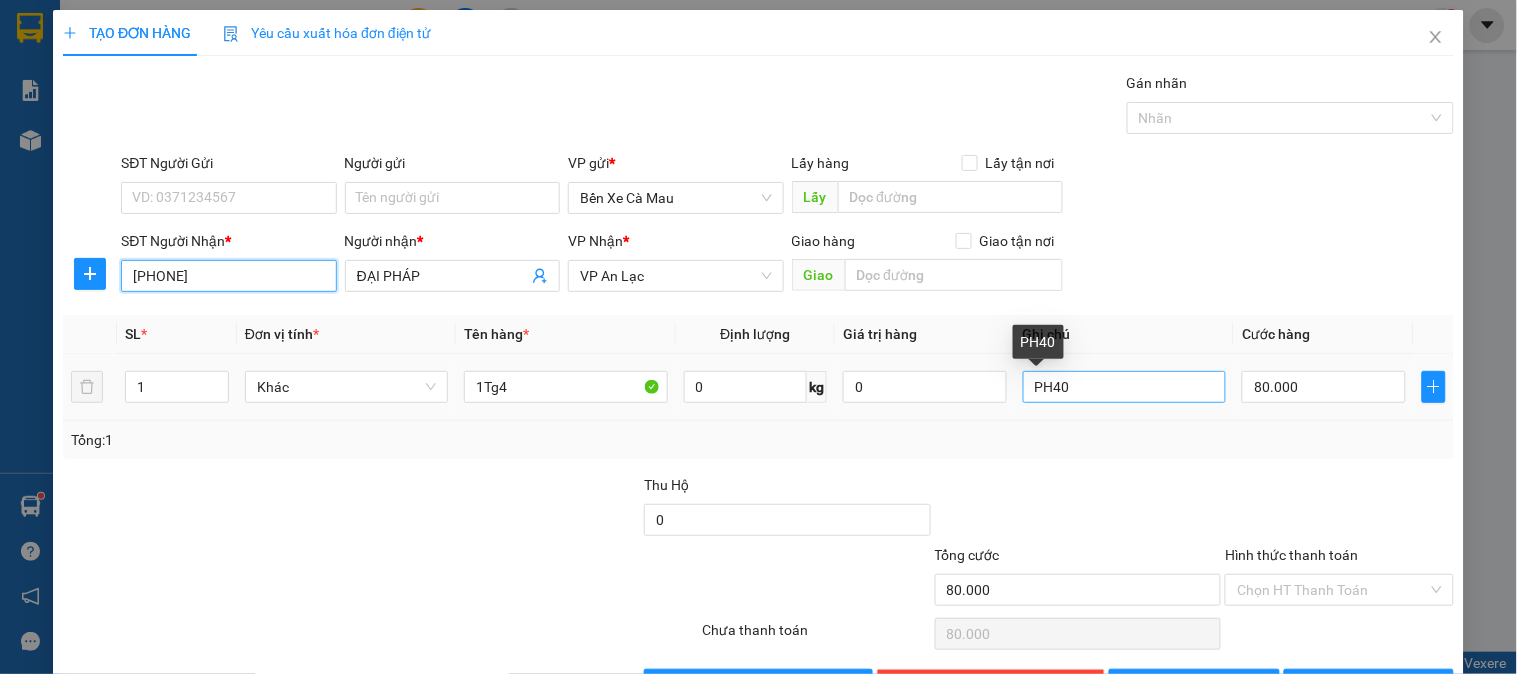 type on "0911137451" 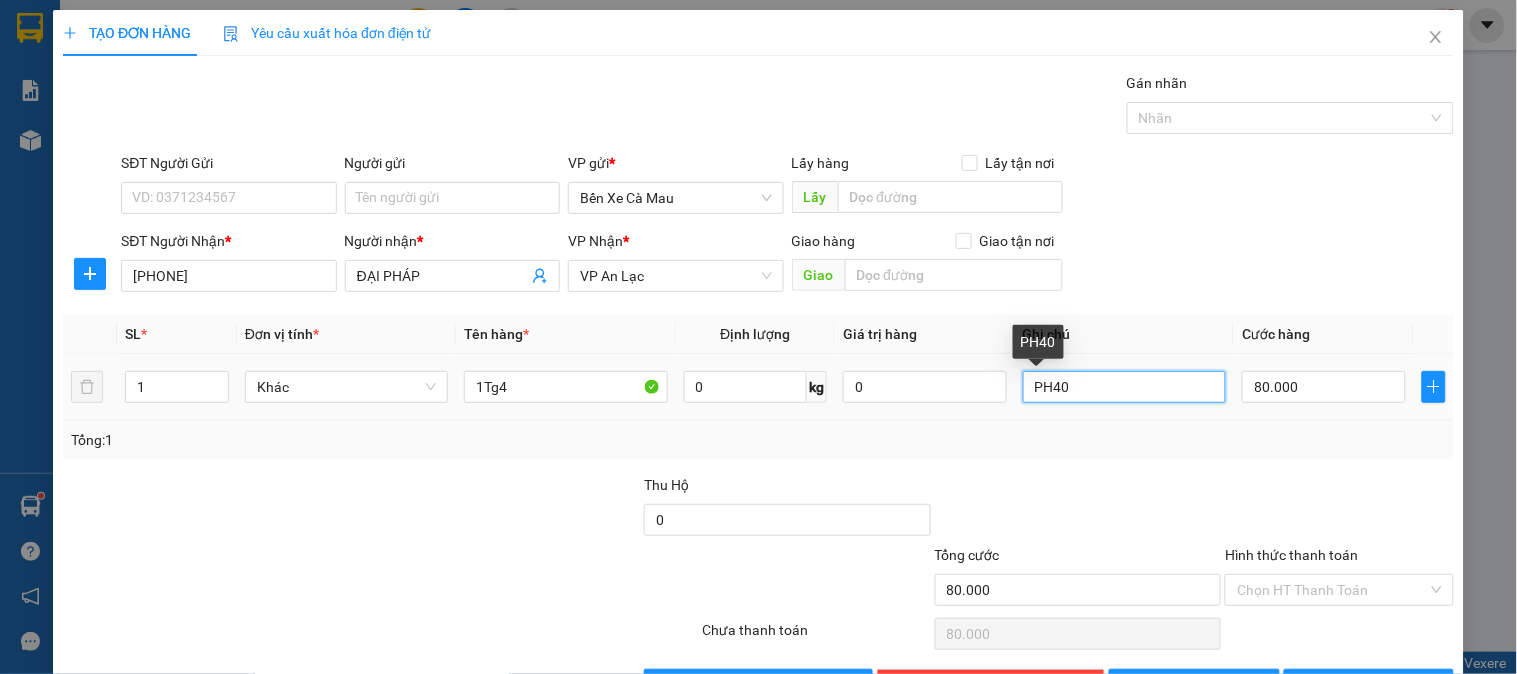 click on "PH40" at bounding box center [1124, 387] 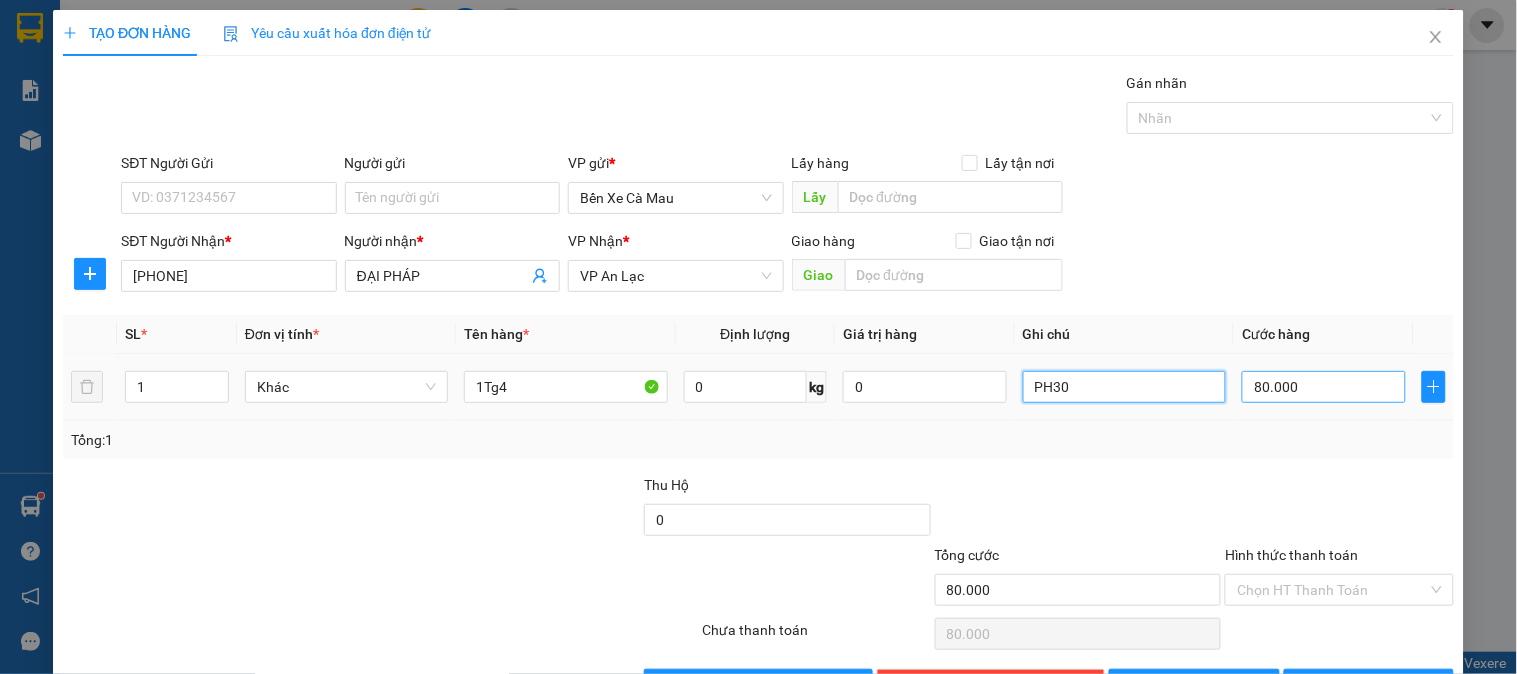type on "PH30" 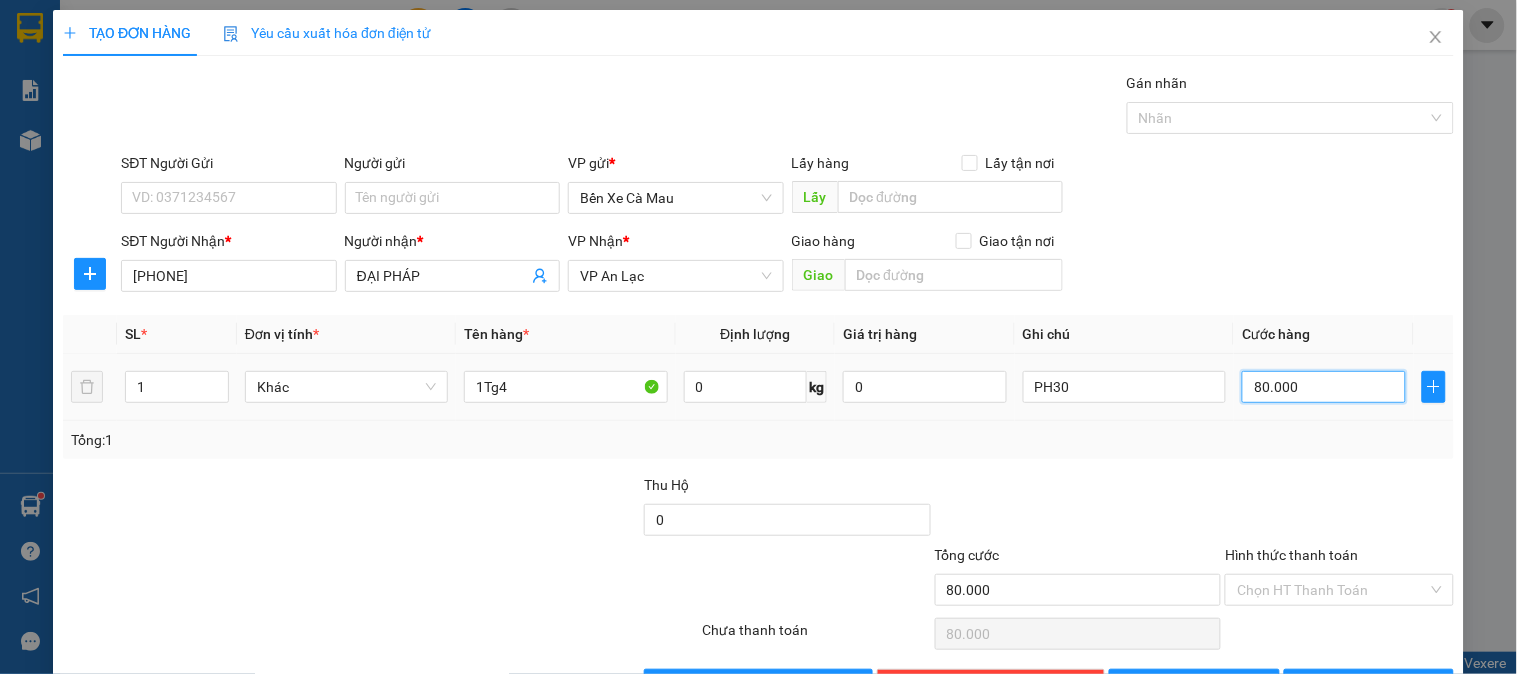 click on "80.000" at bounding box center (1324, 387) 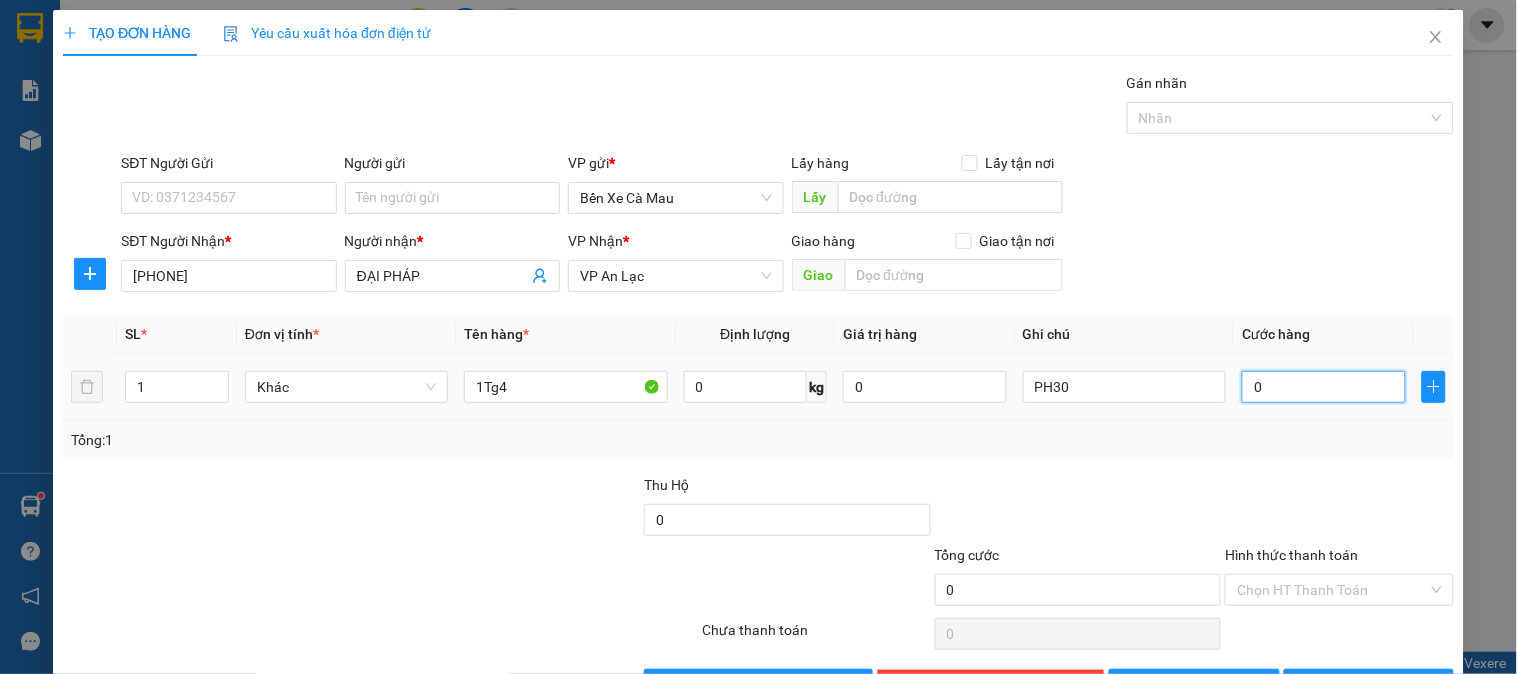 type on "007" 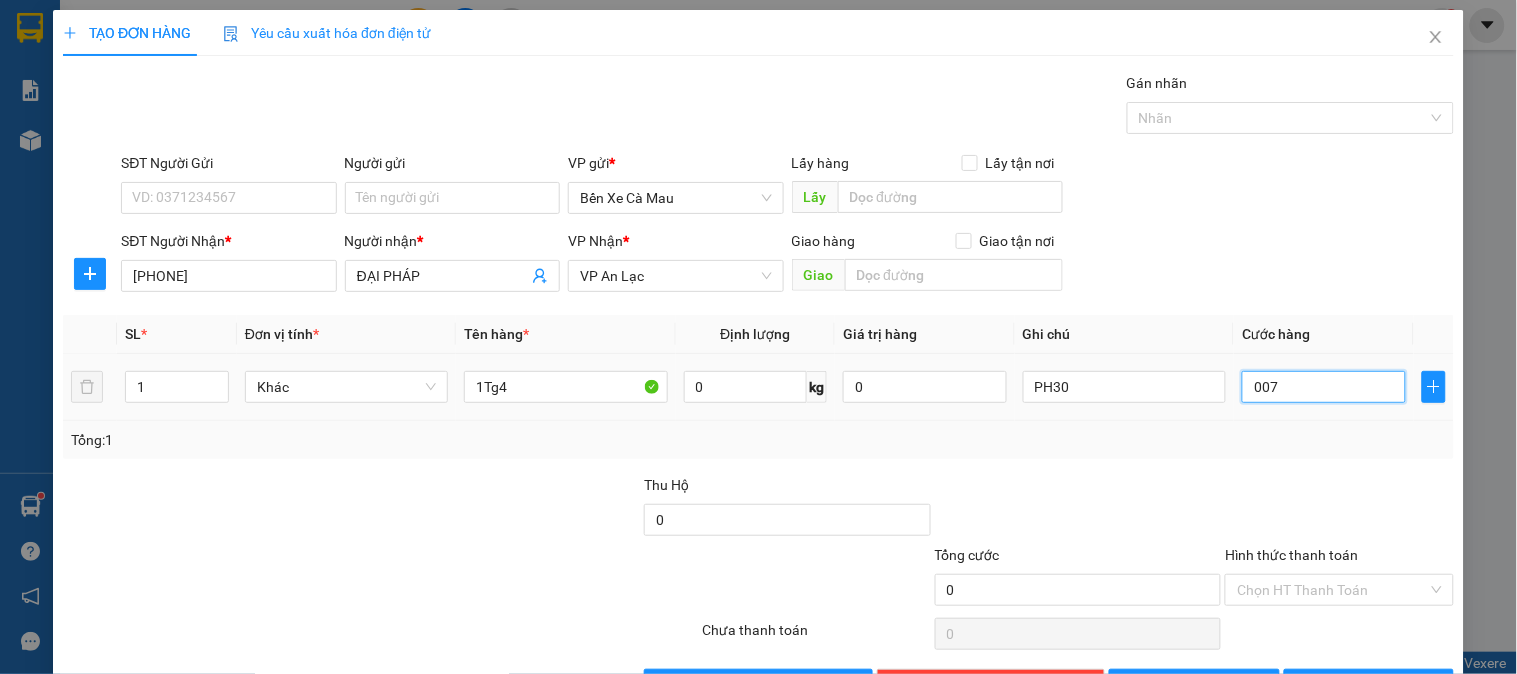 type on "7" 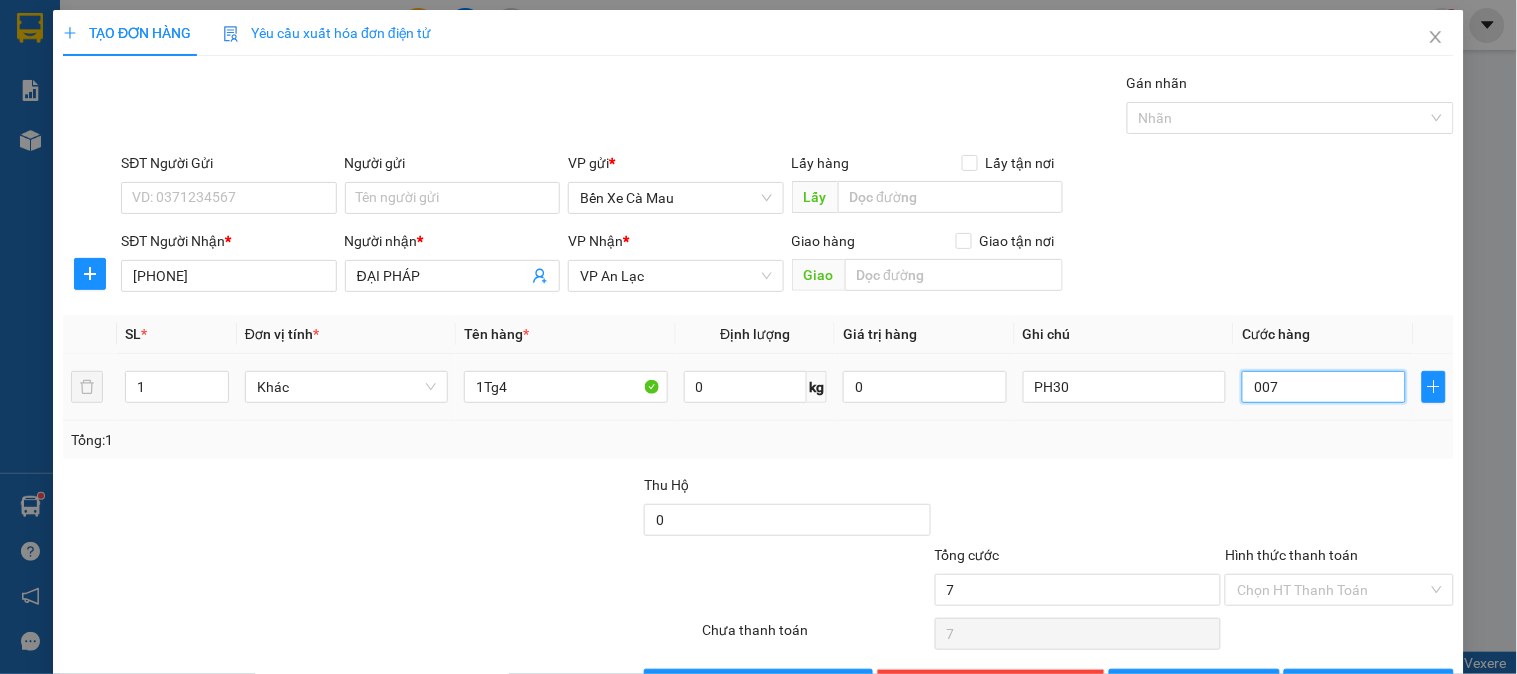 type on "70" 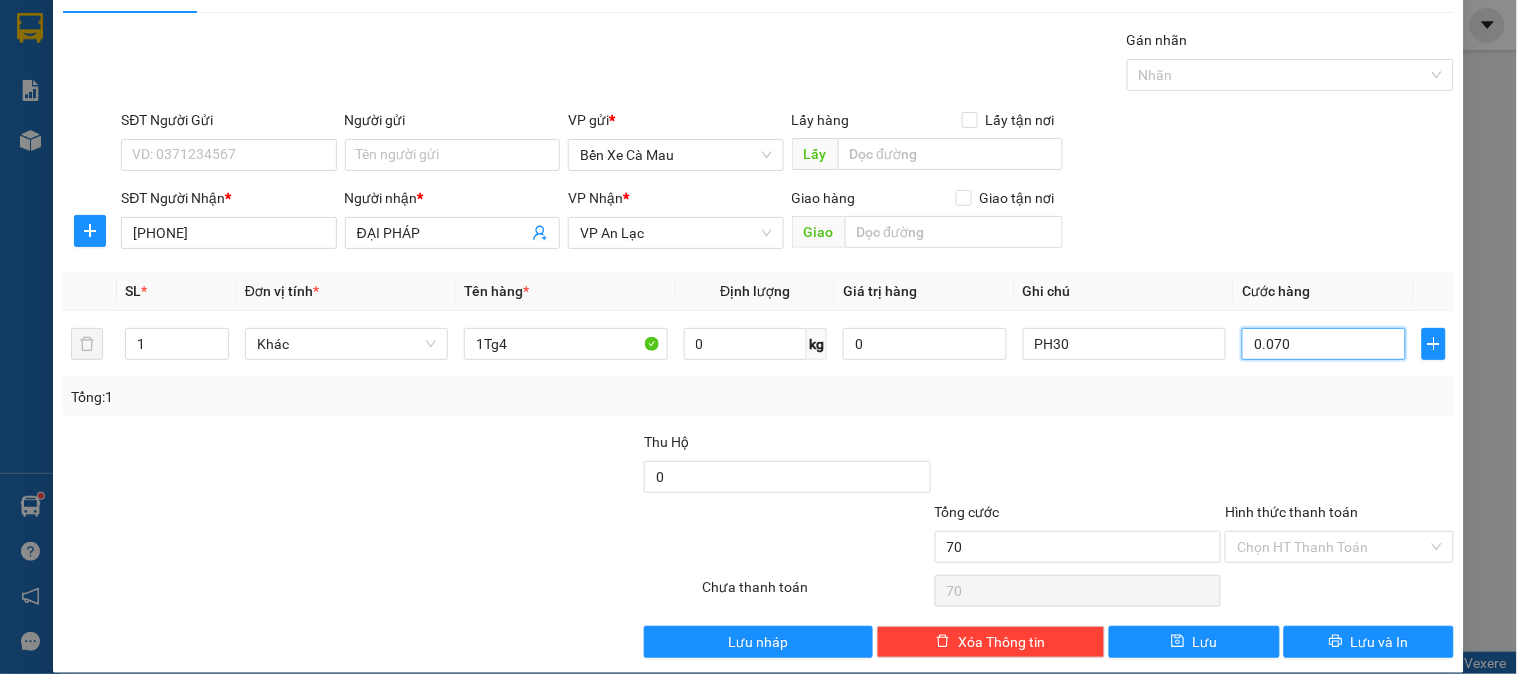 scroll, scrollTop: 65, scrollLeft: 0, axis: vertical 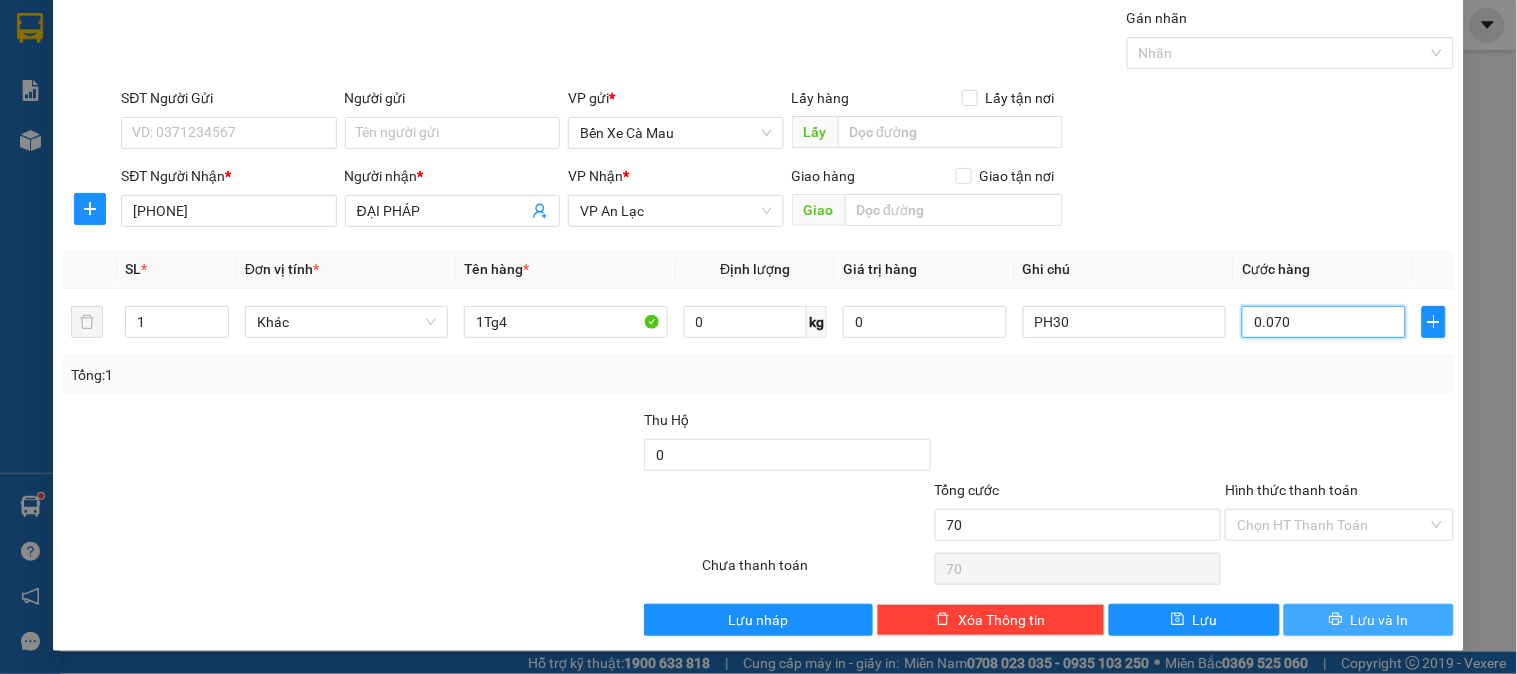 type on "0.070" 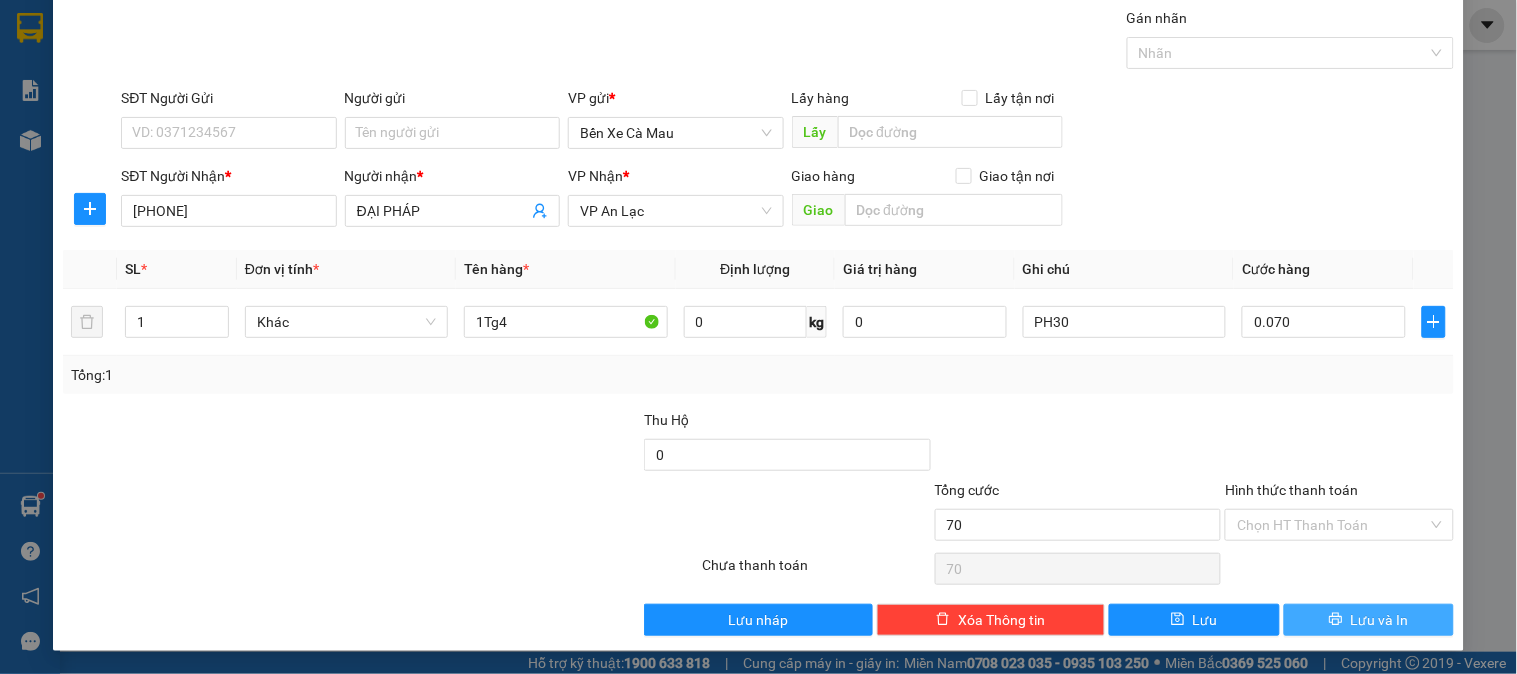 type on "70.000" 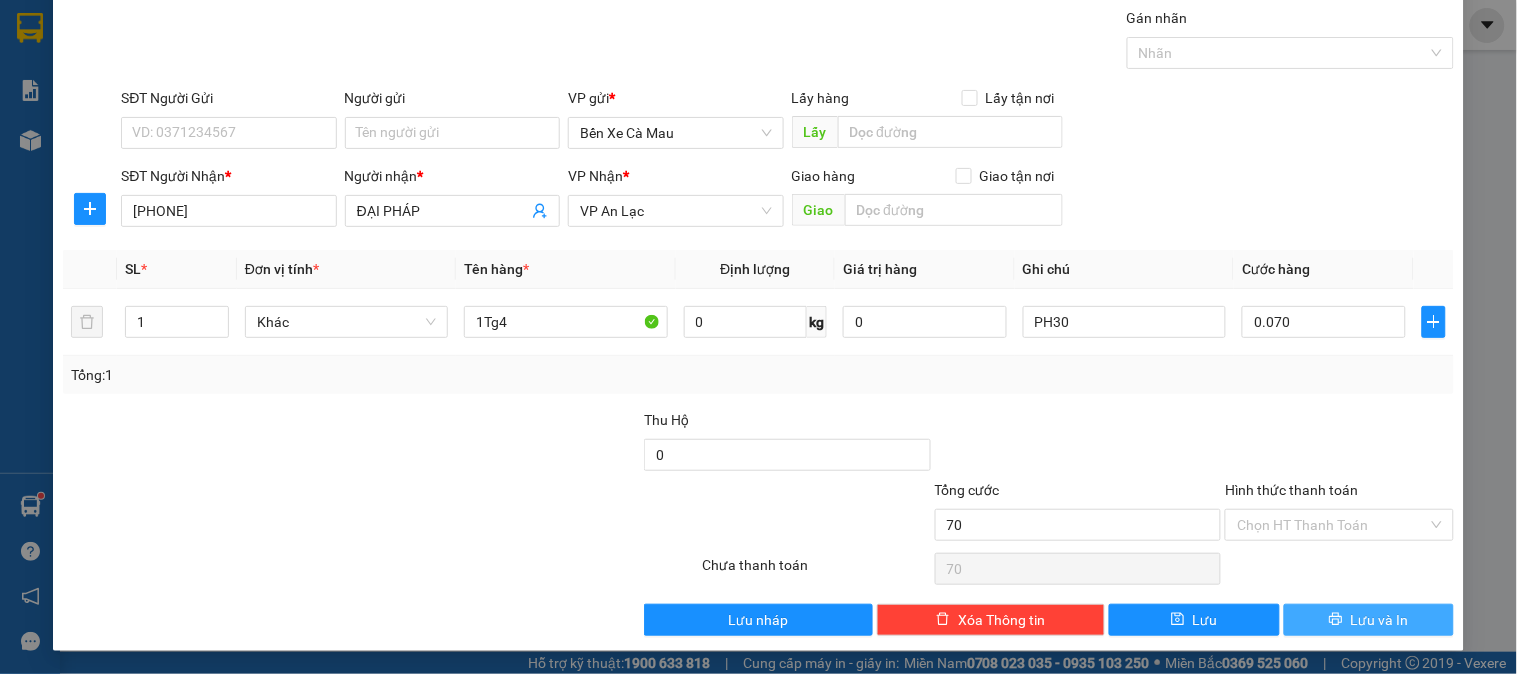 type on "70.000" 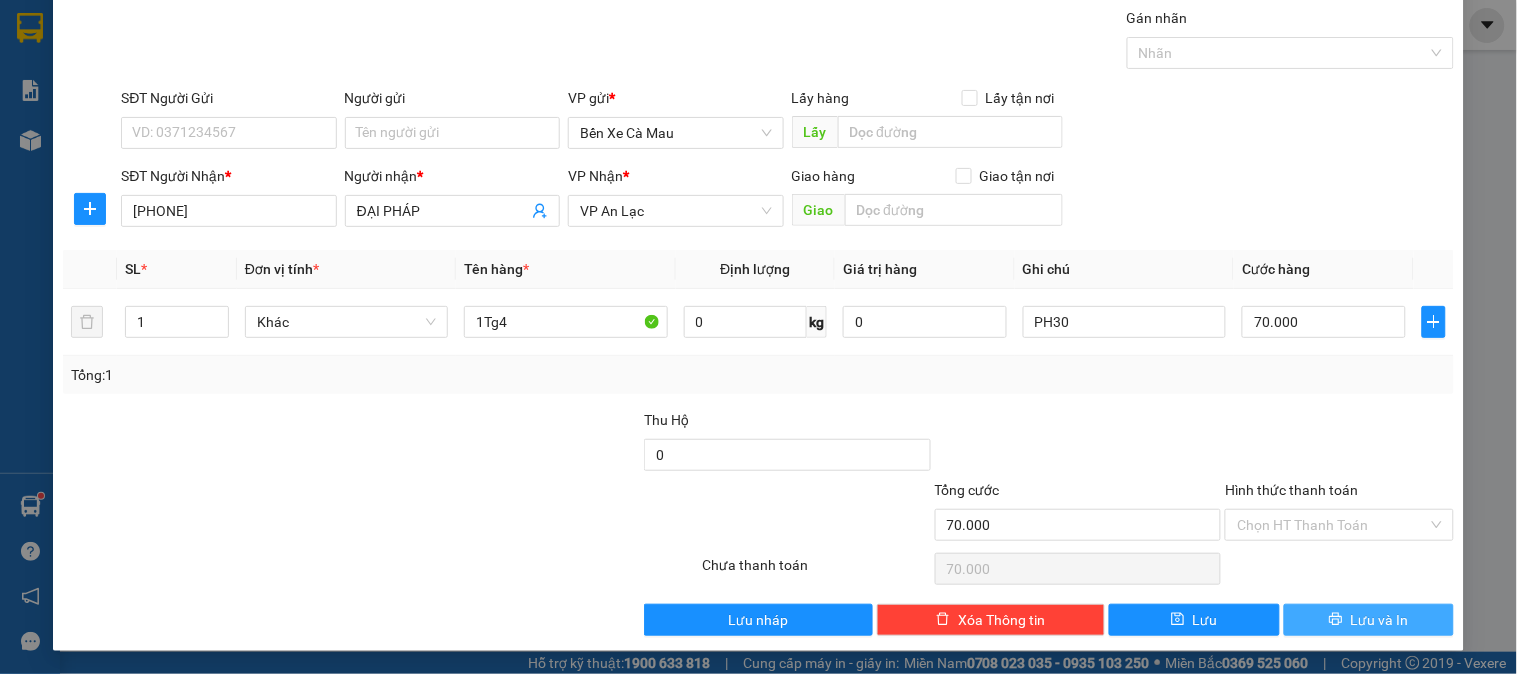 click on "Lưu và In" at bounding box center [1369, 620] 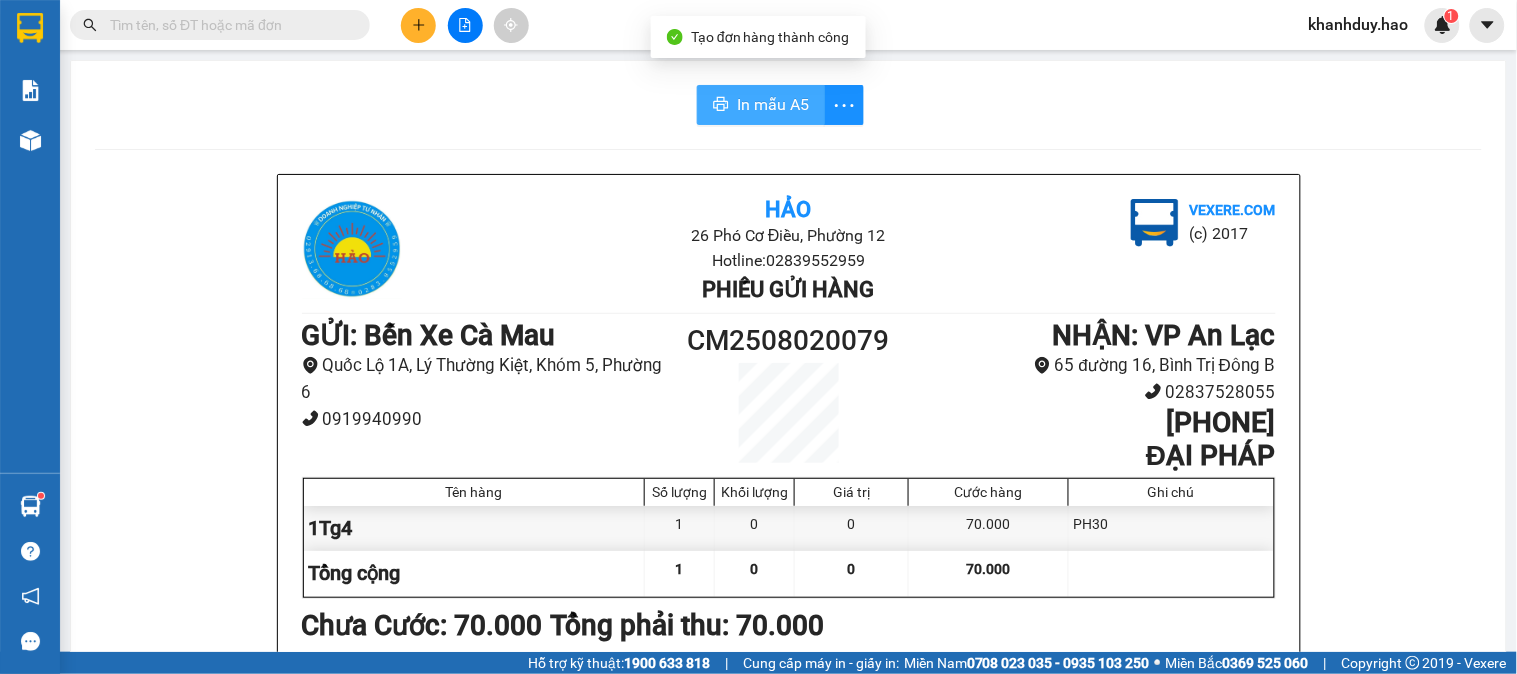 click on "In mẫu A5" at bounding box center (773, 104) 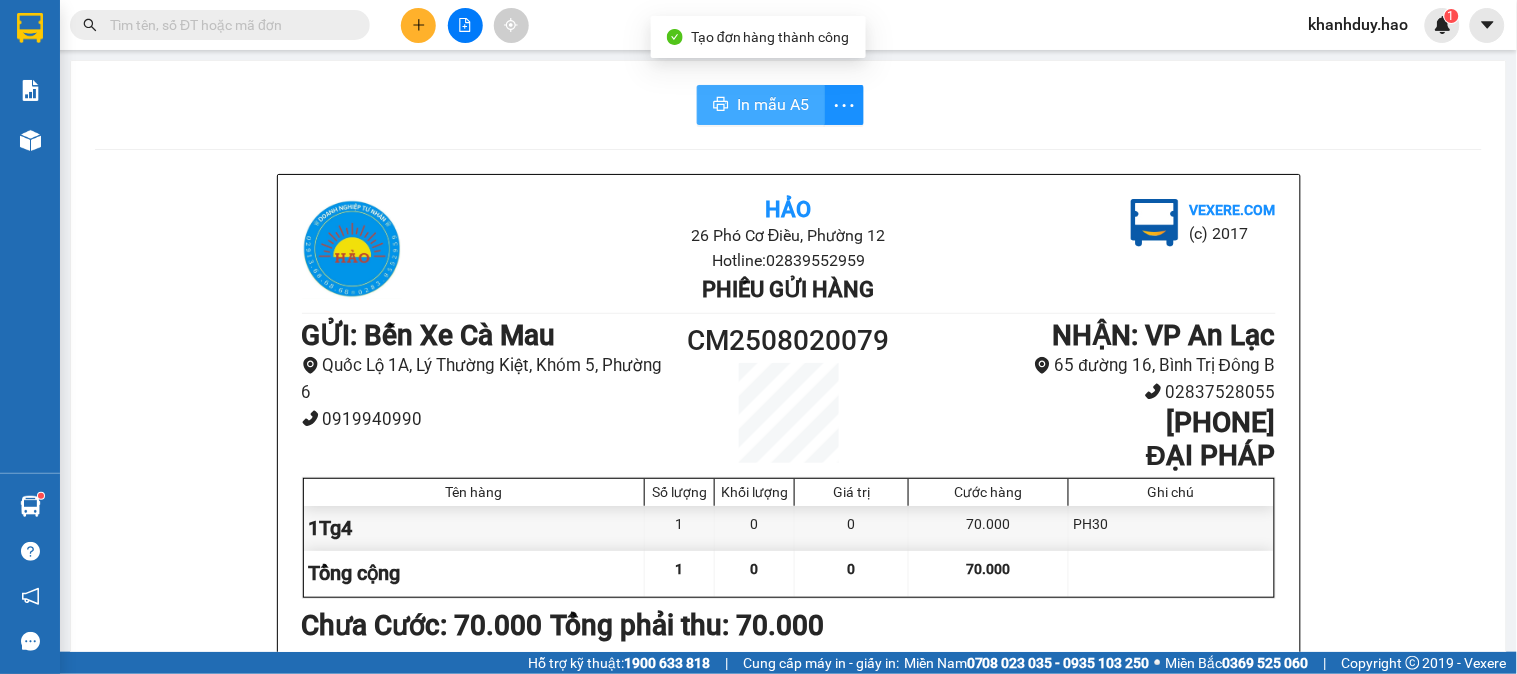 scroll, scrollTop: 0, scrollLeft: 0, axis: both 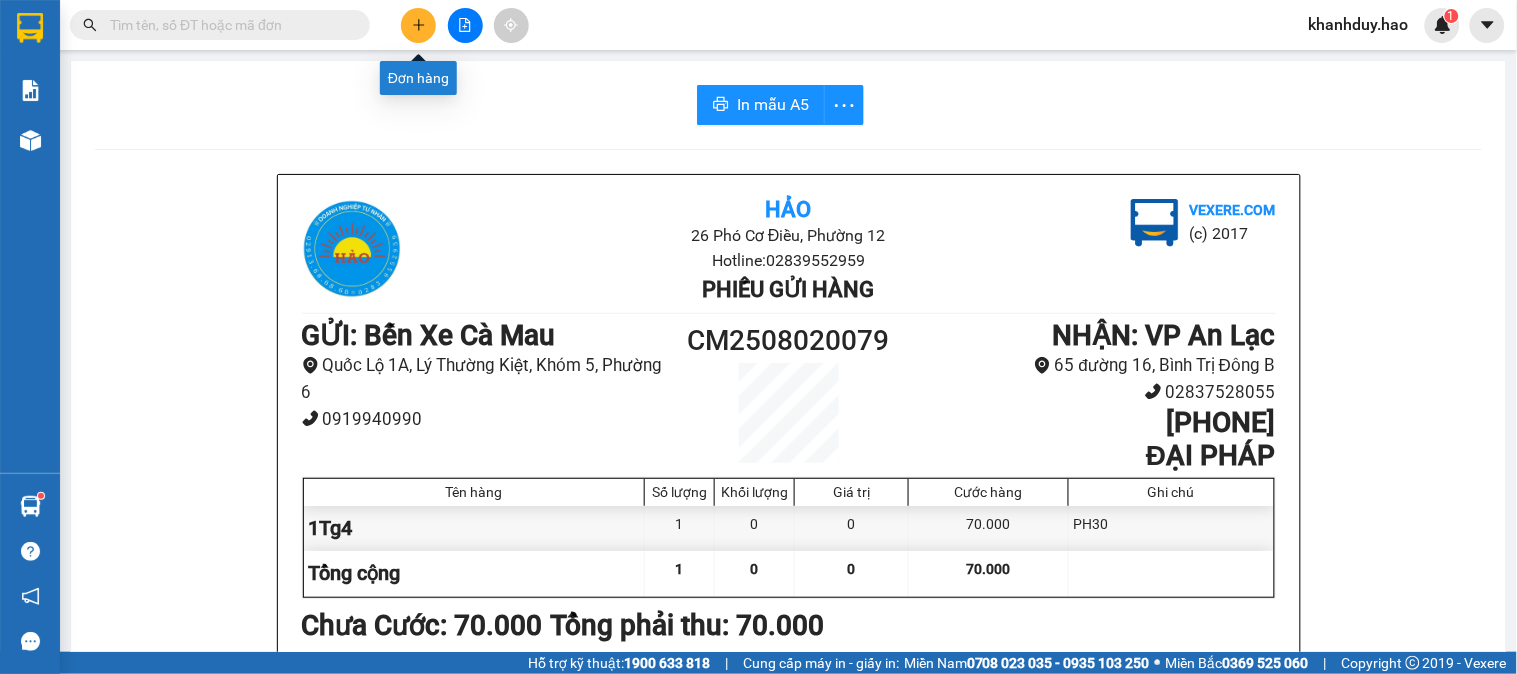 click 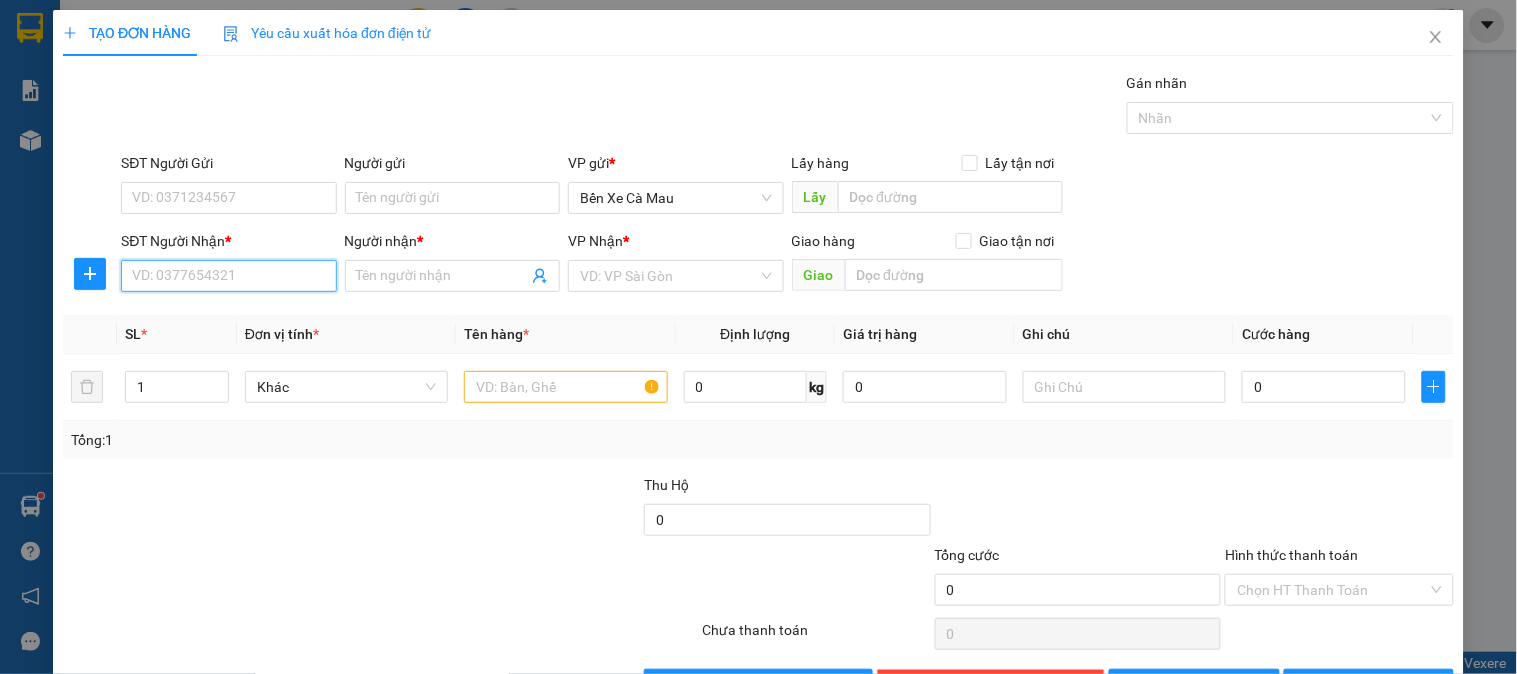 click on "SĐT Người Nhận  *" at bounding box center (228, 276) 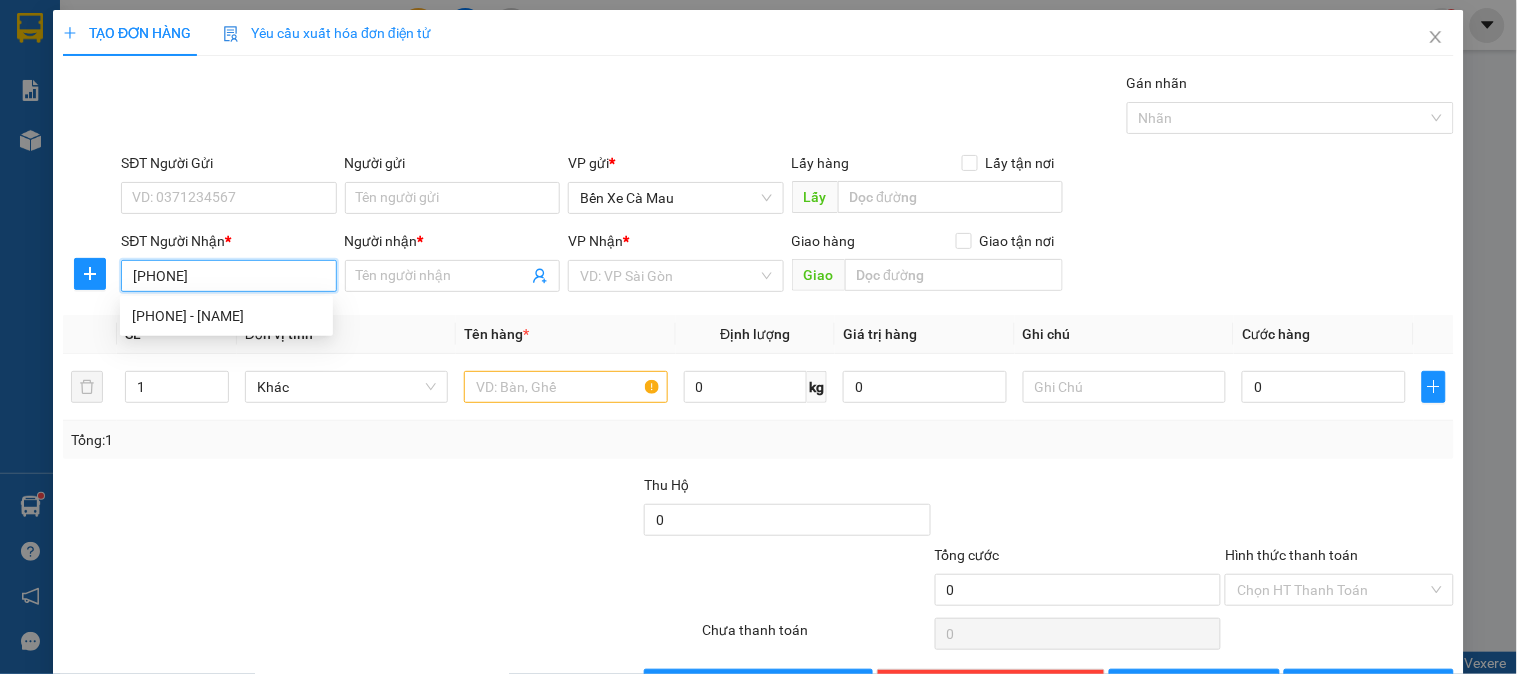 click on "0936007273 - NHÂN" at bounding box center [226, 316] 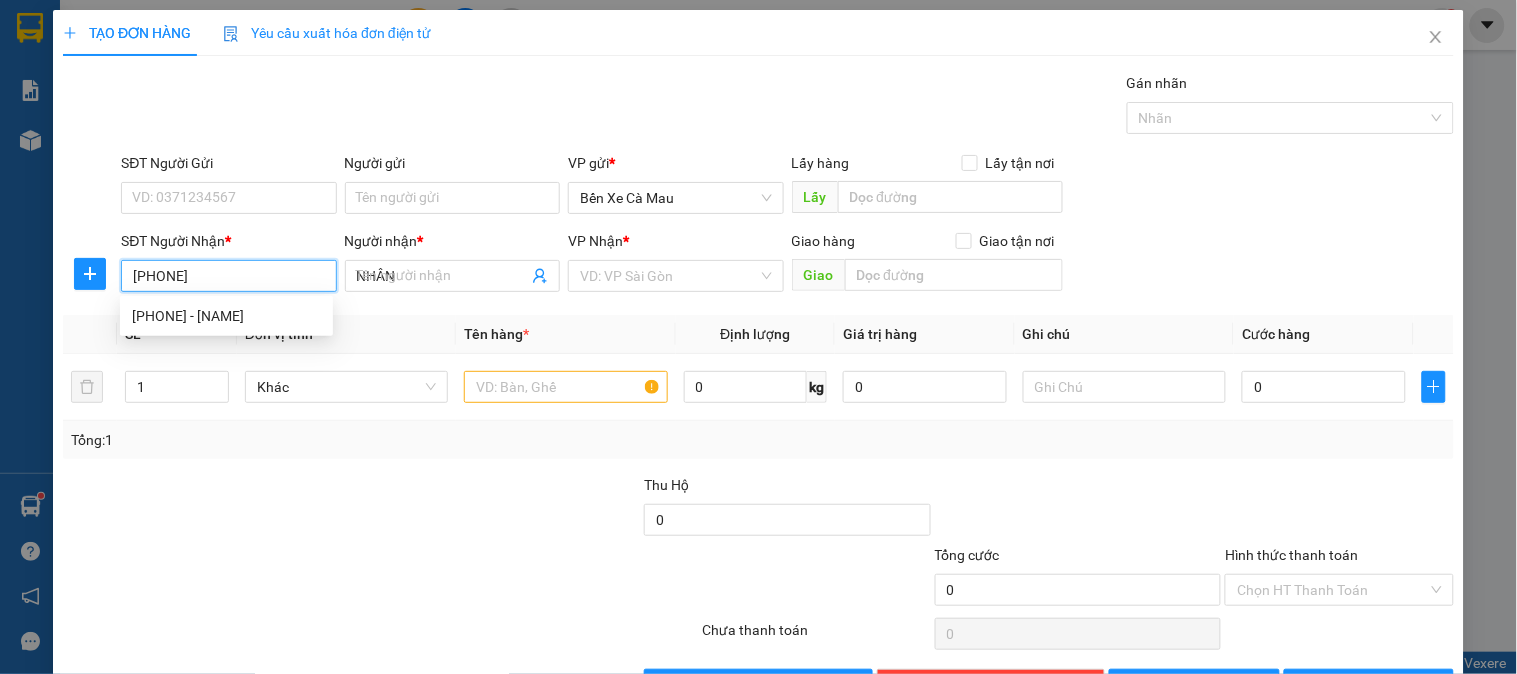 type on "30.000" 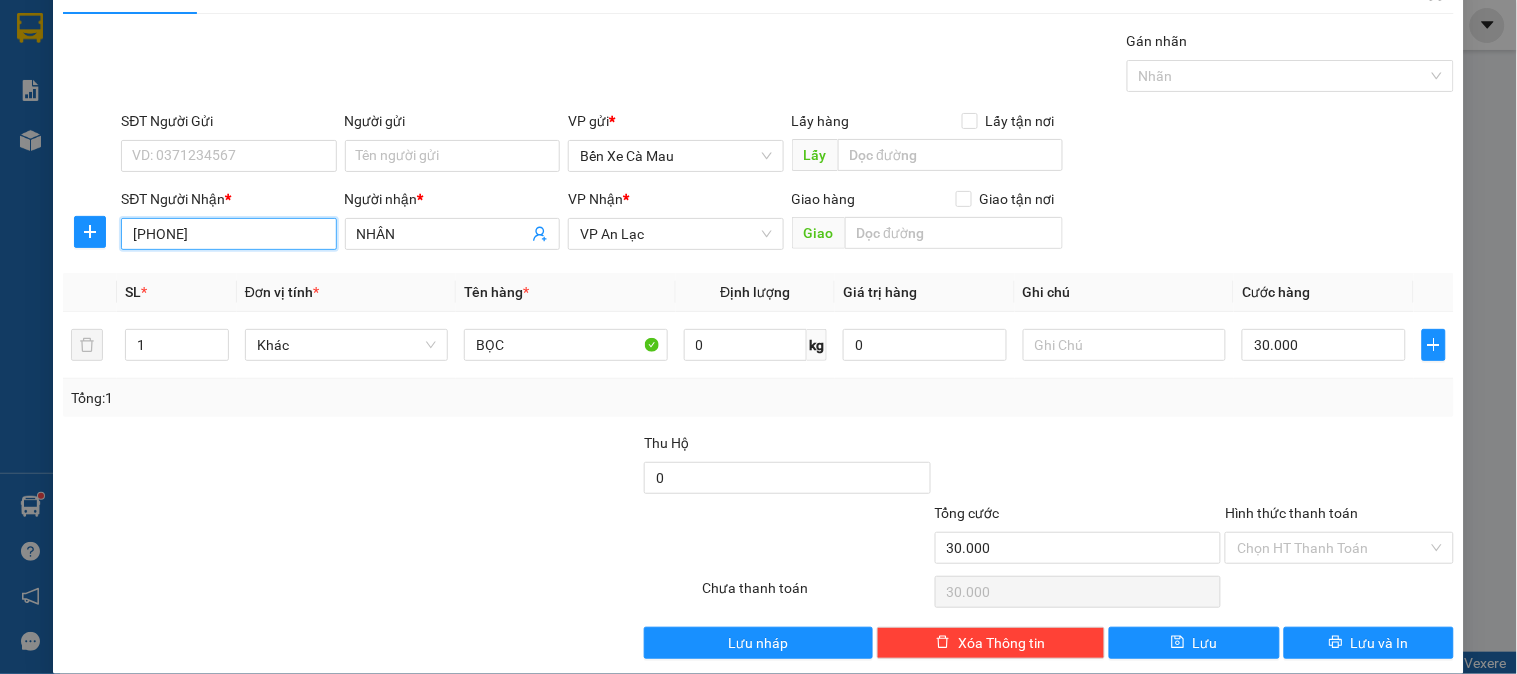 scroll, scrollTop: 65, scrollLeft: 0, axis: vertical 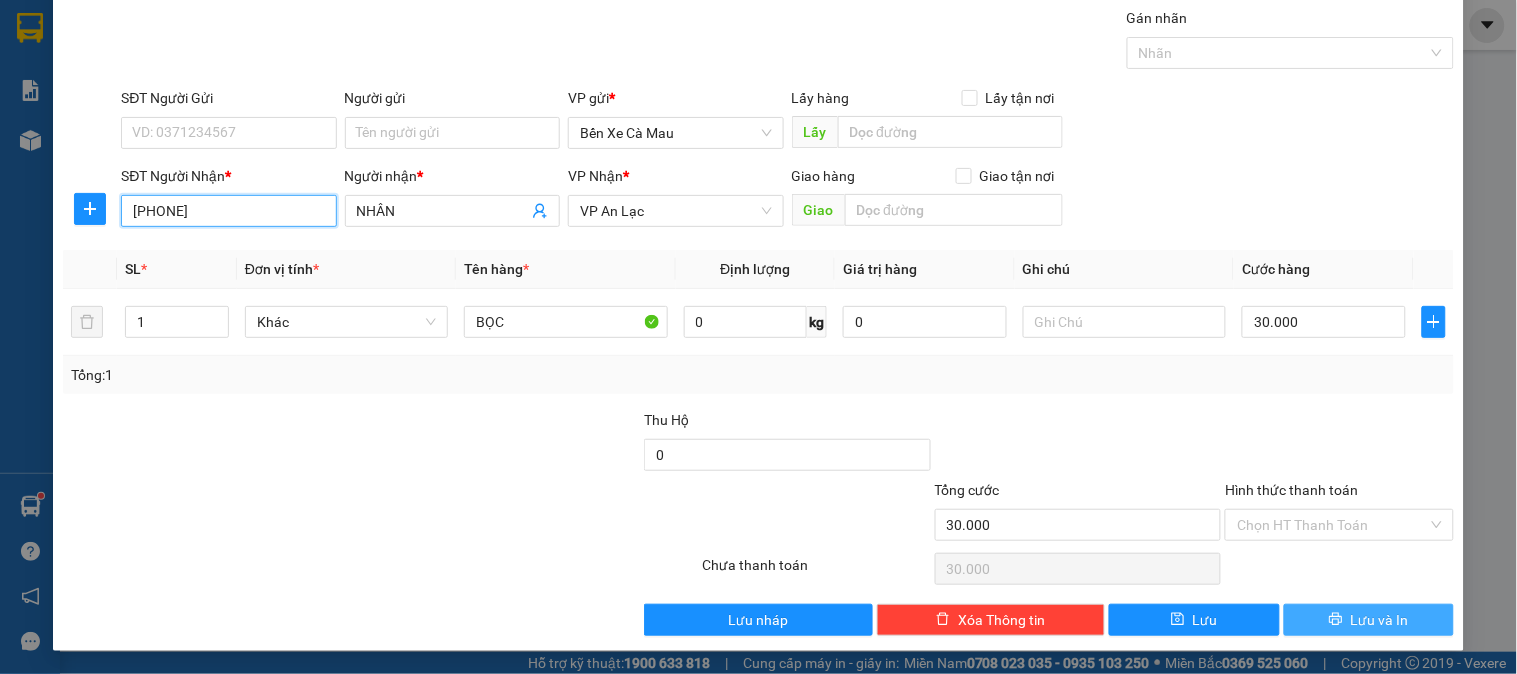type on "0936007273" 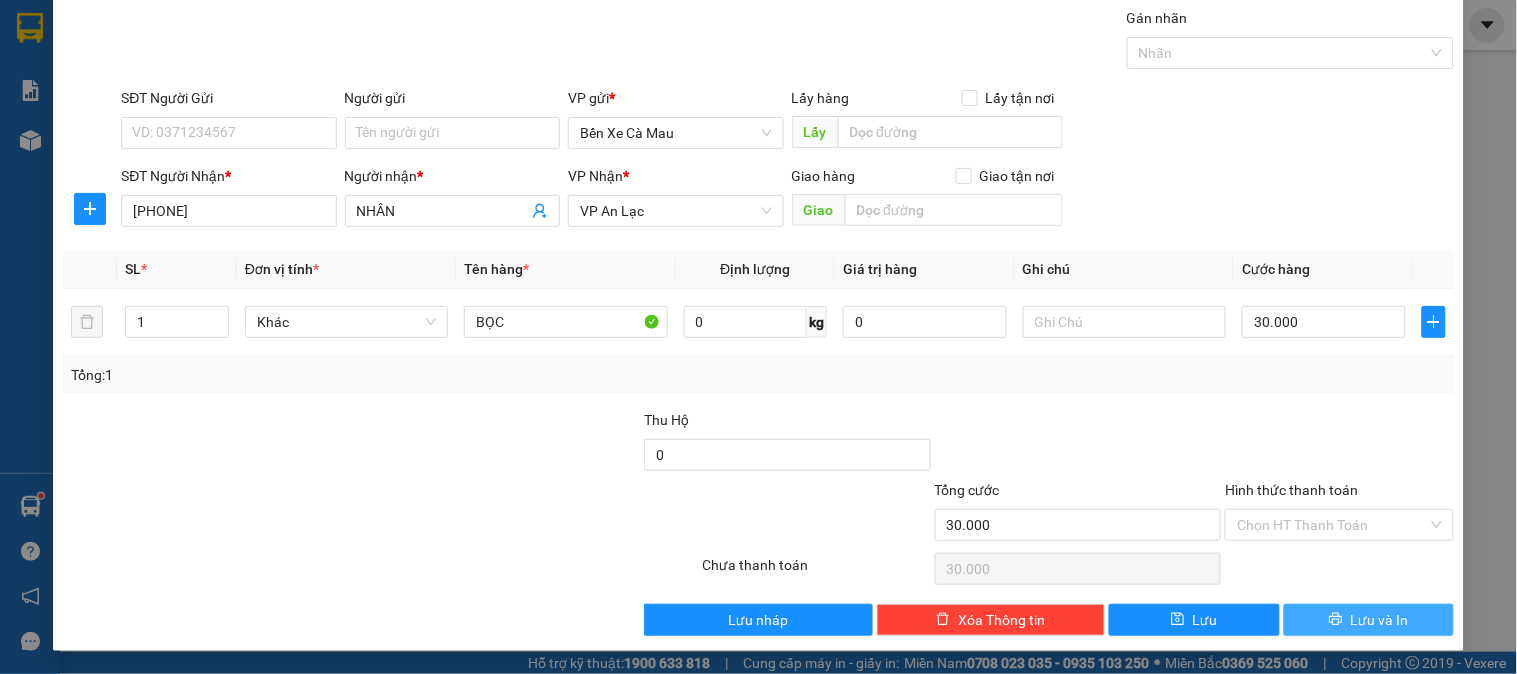 click on "Lưu và In" at bounding box center [1369, 620] 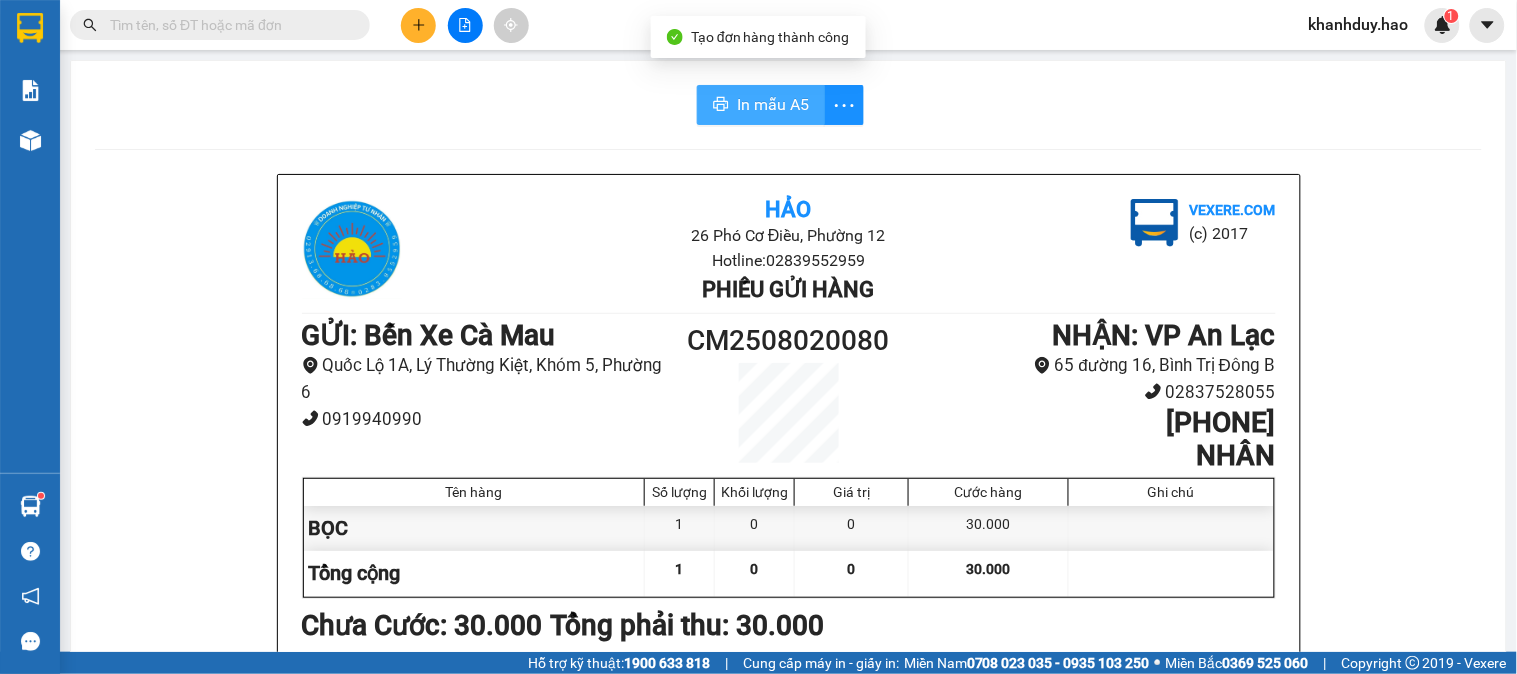 click on "In mẫu A5" at bounding box center (773, 104) 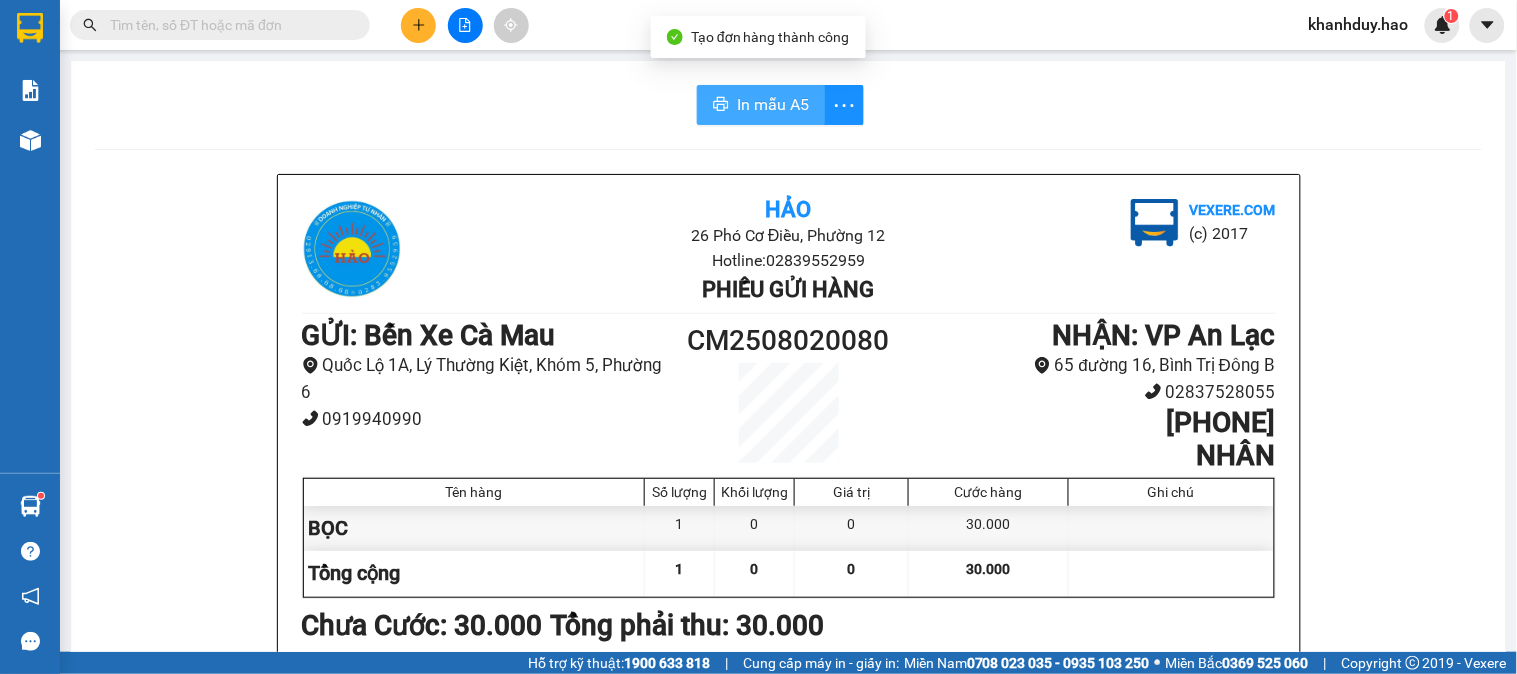 scroll, scrollTop: 0, scrollLeft: 0, axis: both 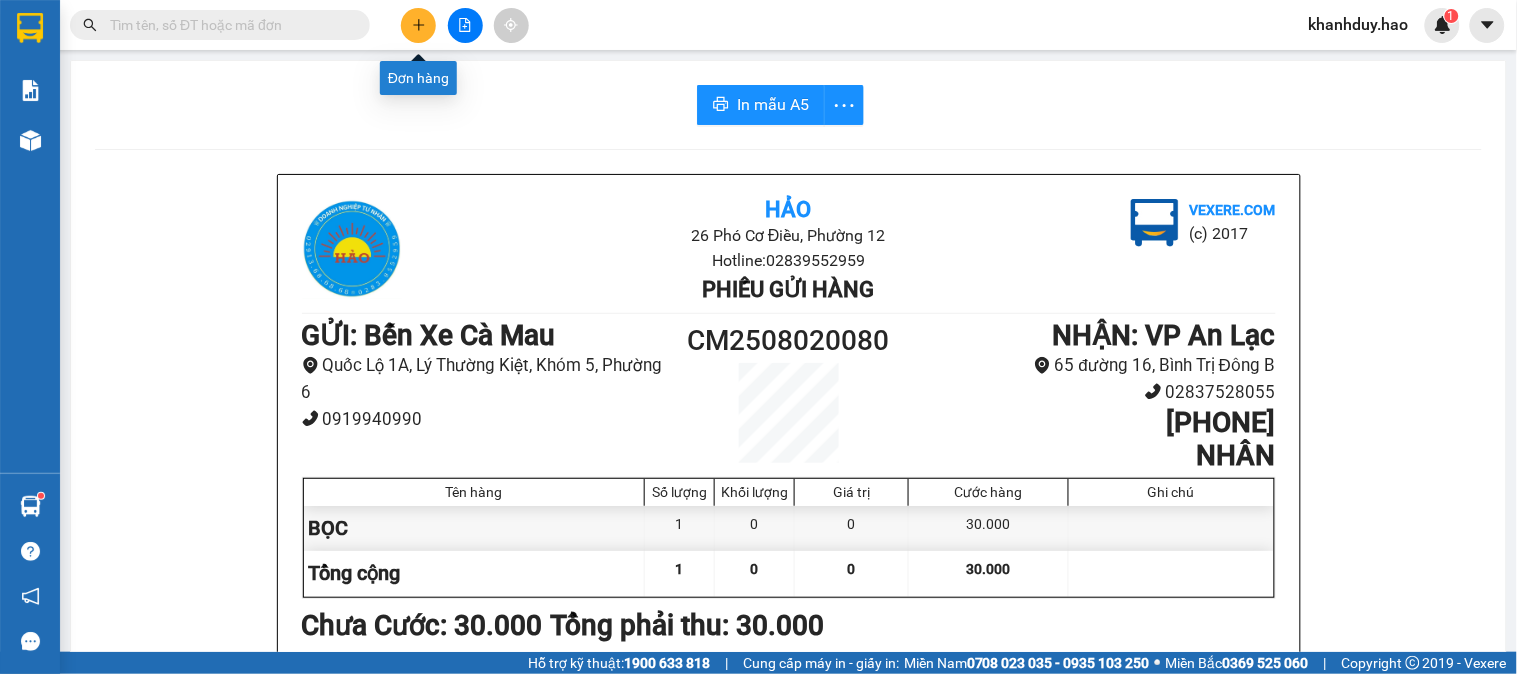 click at bounding box center (418, 25) 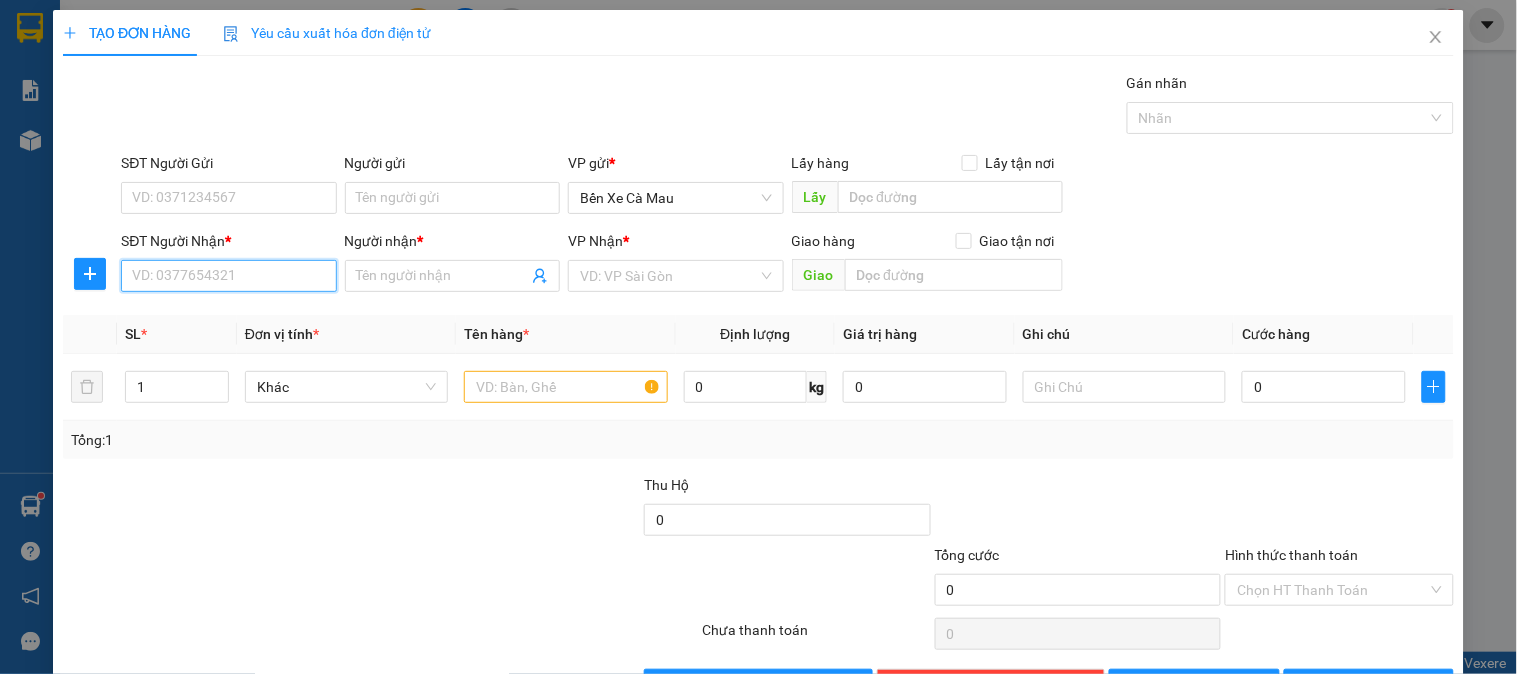 click on "SĐT Người Nhận  *" at bounding box center (228, 276) 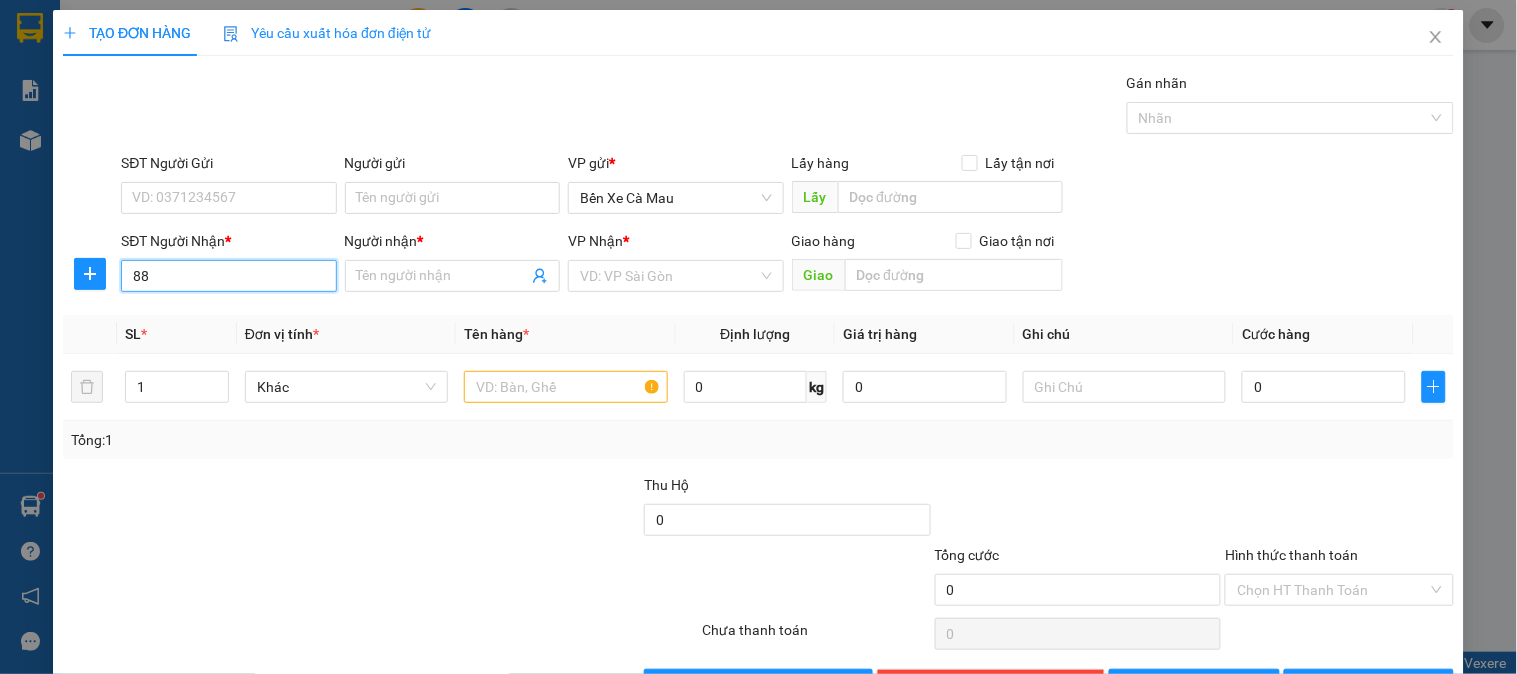 type on "8" 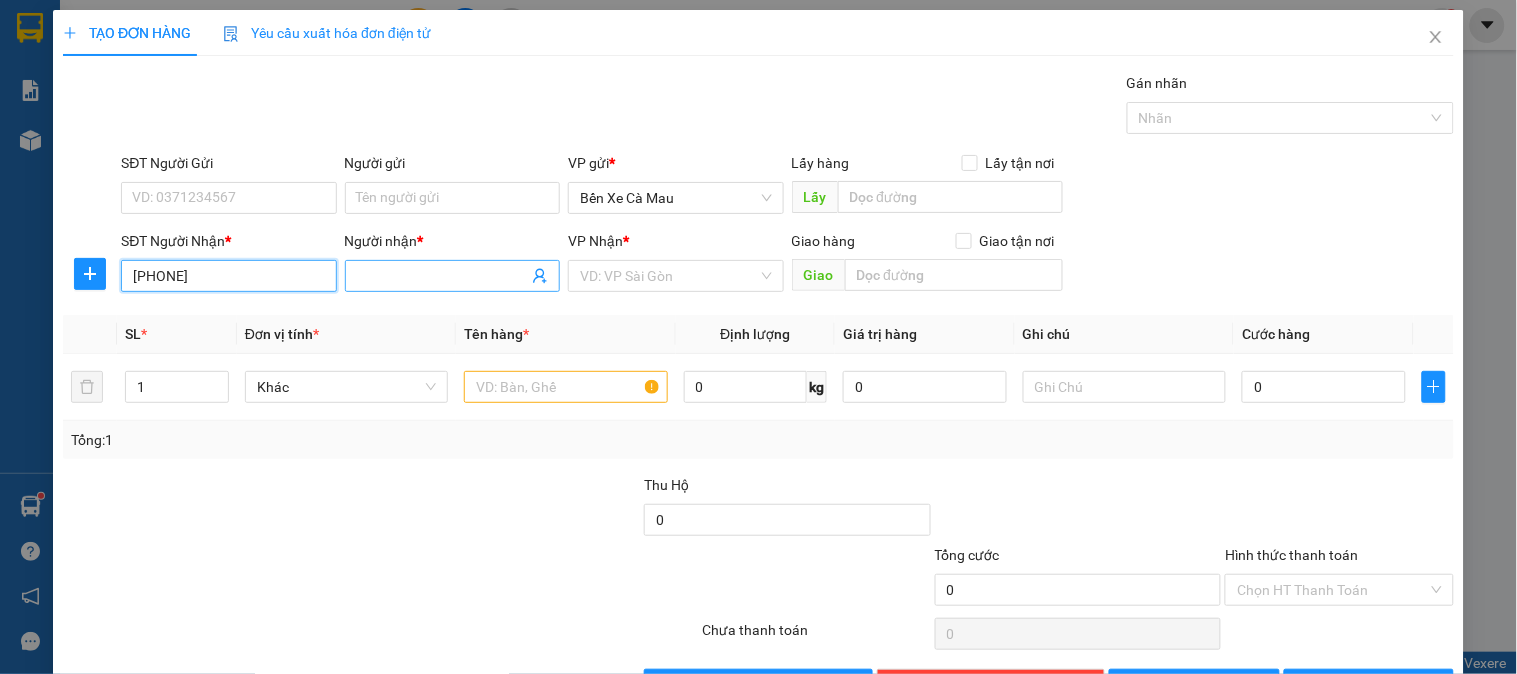 type on "0903227882" 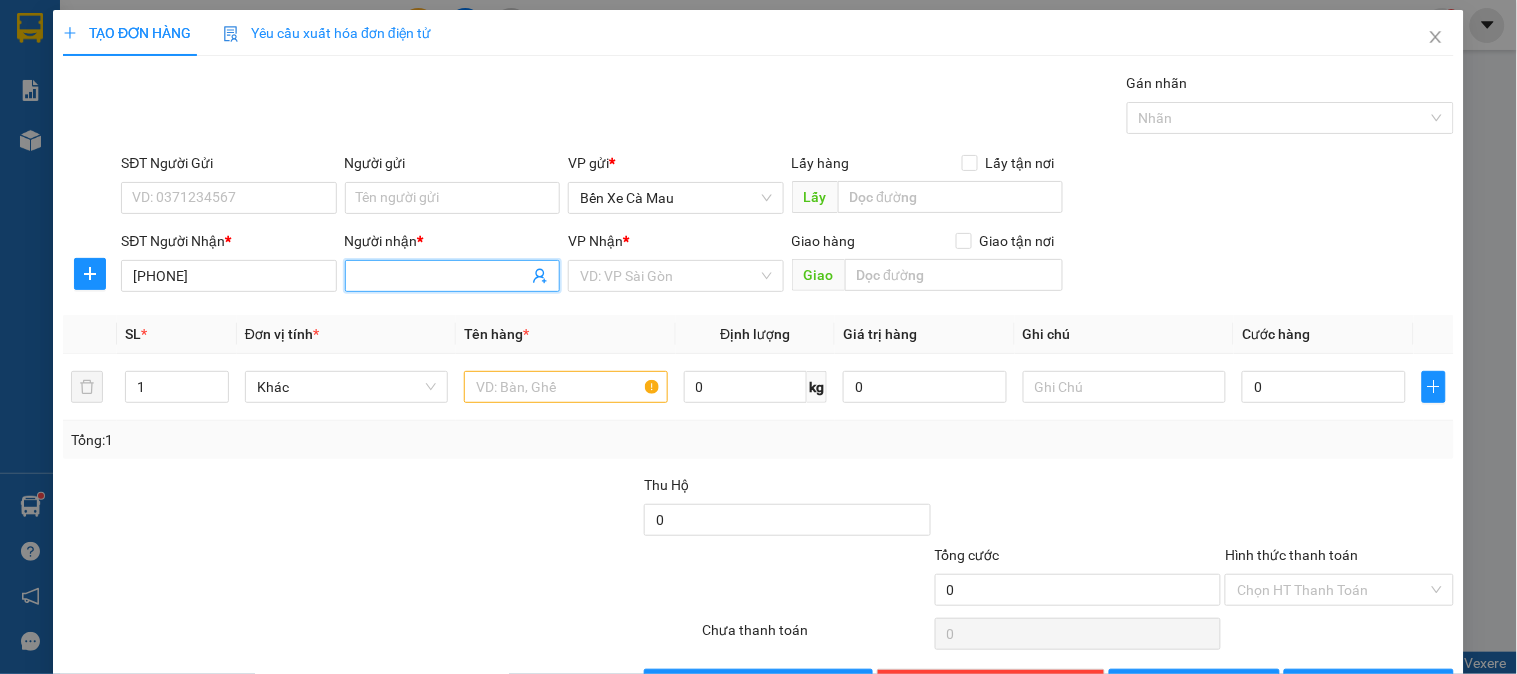 click on "Người nhận  *" at bounding box center (442, 276) 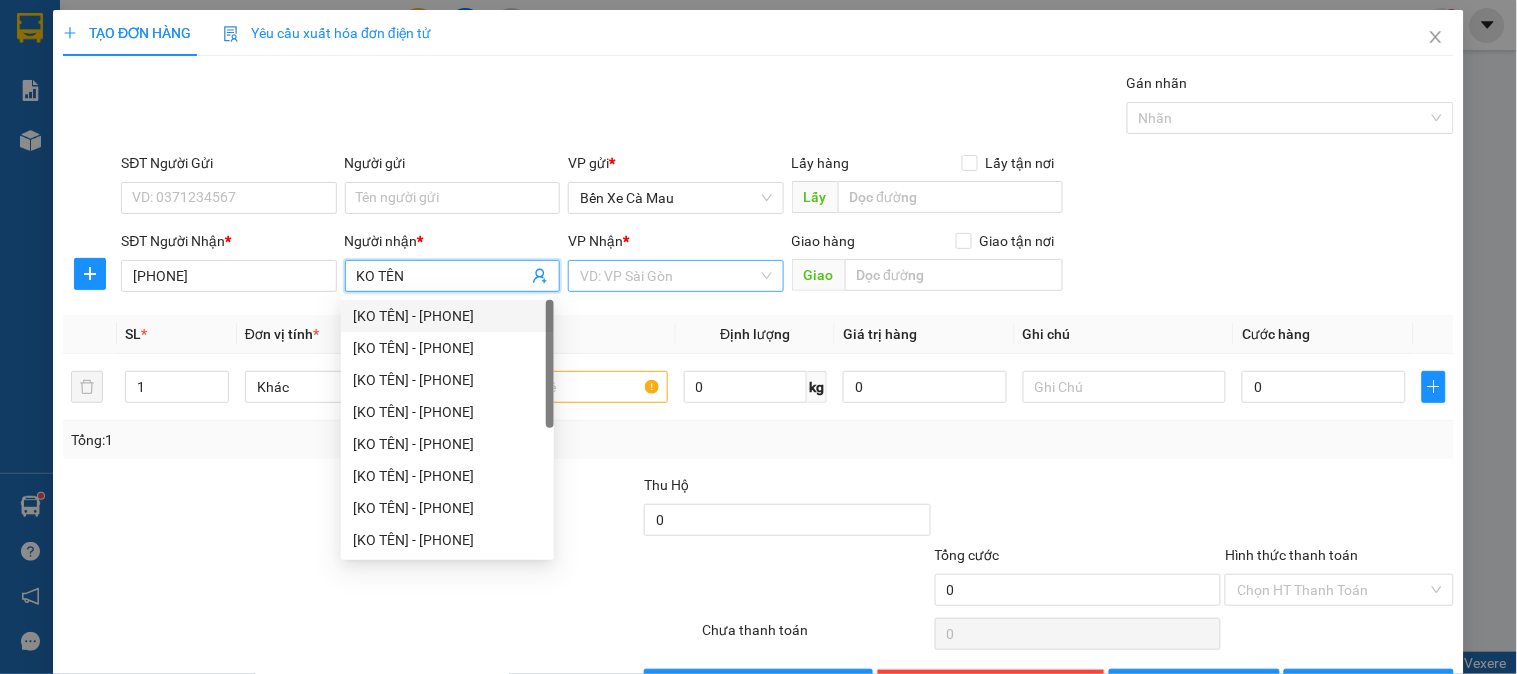 type on "KO TÊN" 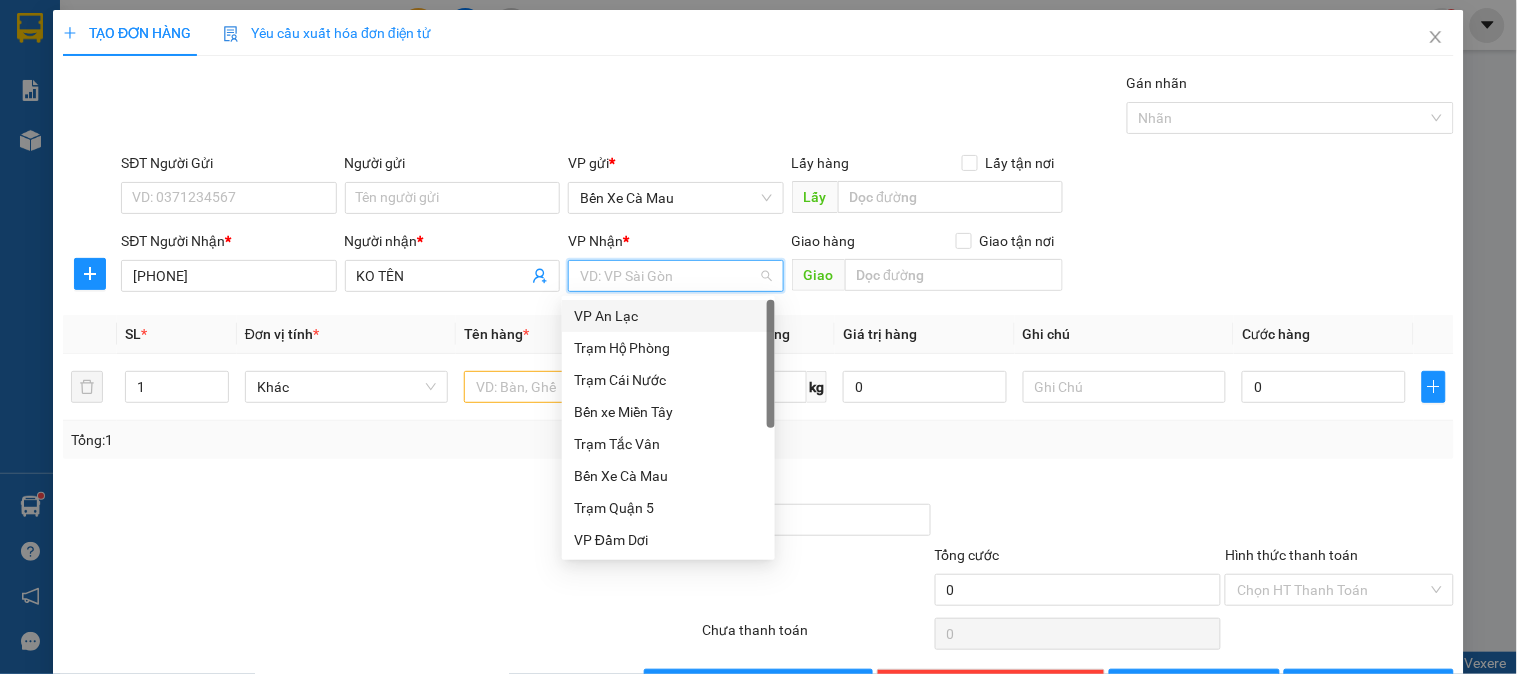 click on "VP An Lạc" at bounding box center [668, 316] 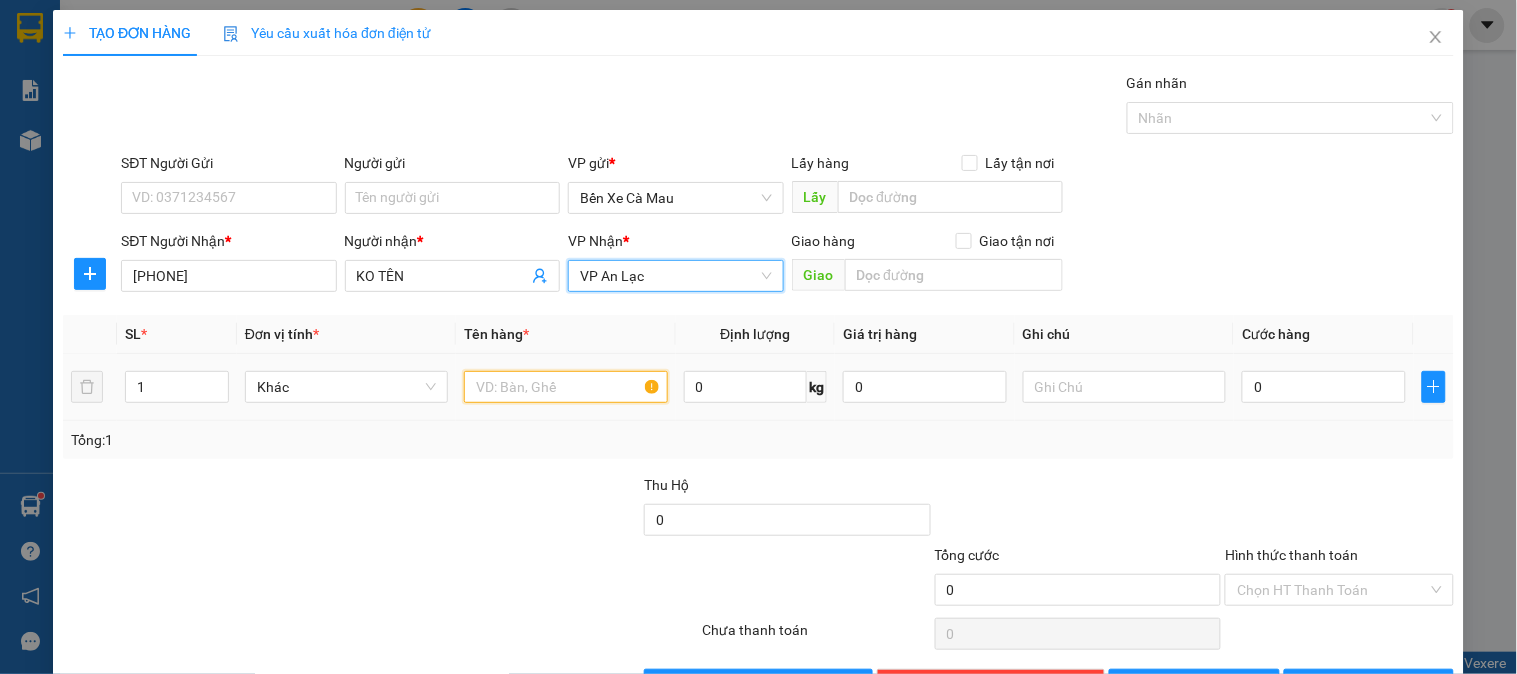 click at bounding box center [565, 387] 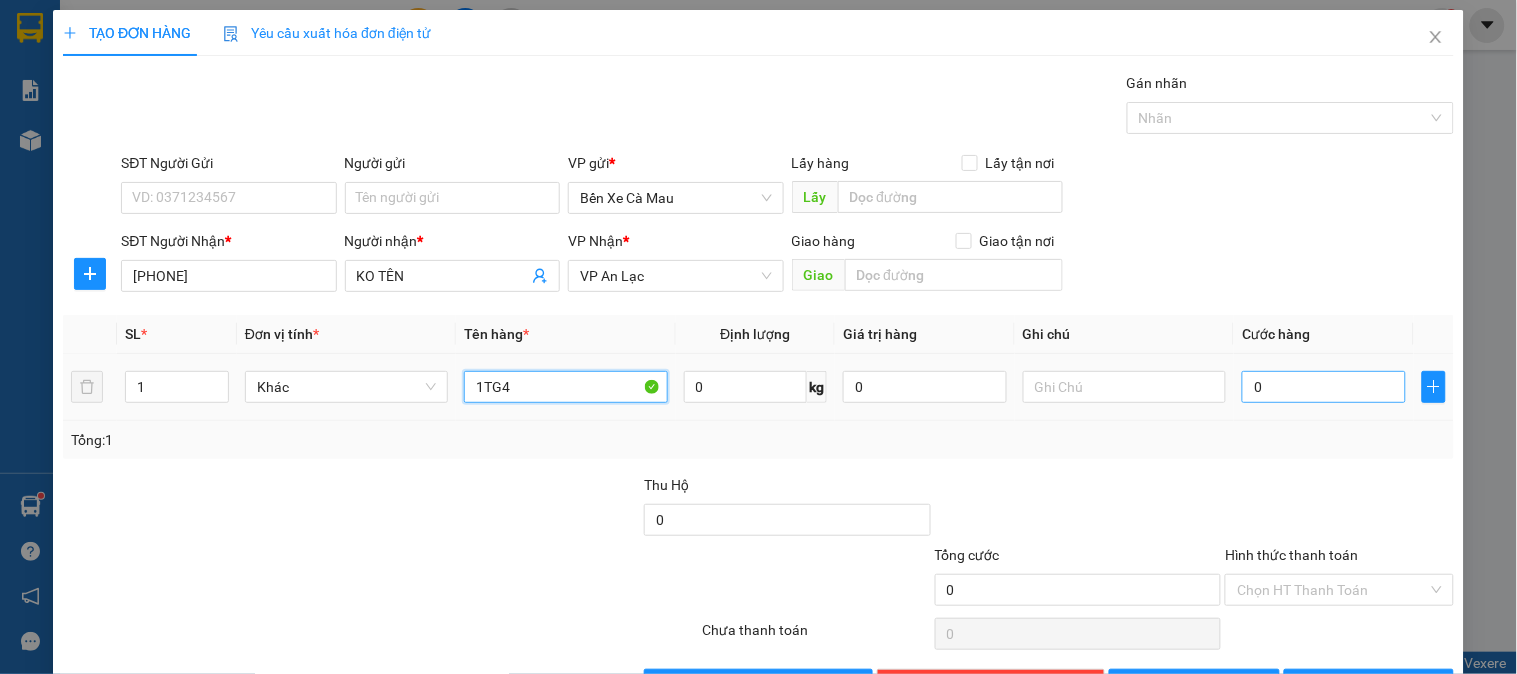 type on "1TG4" 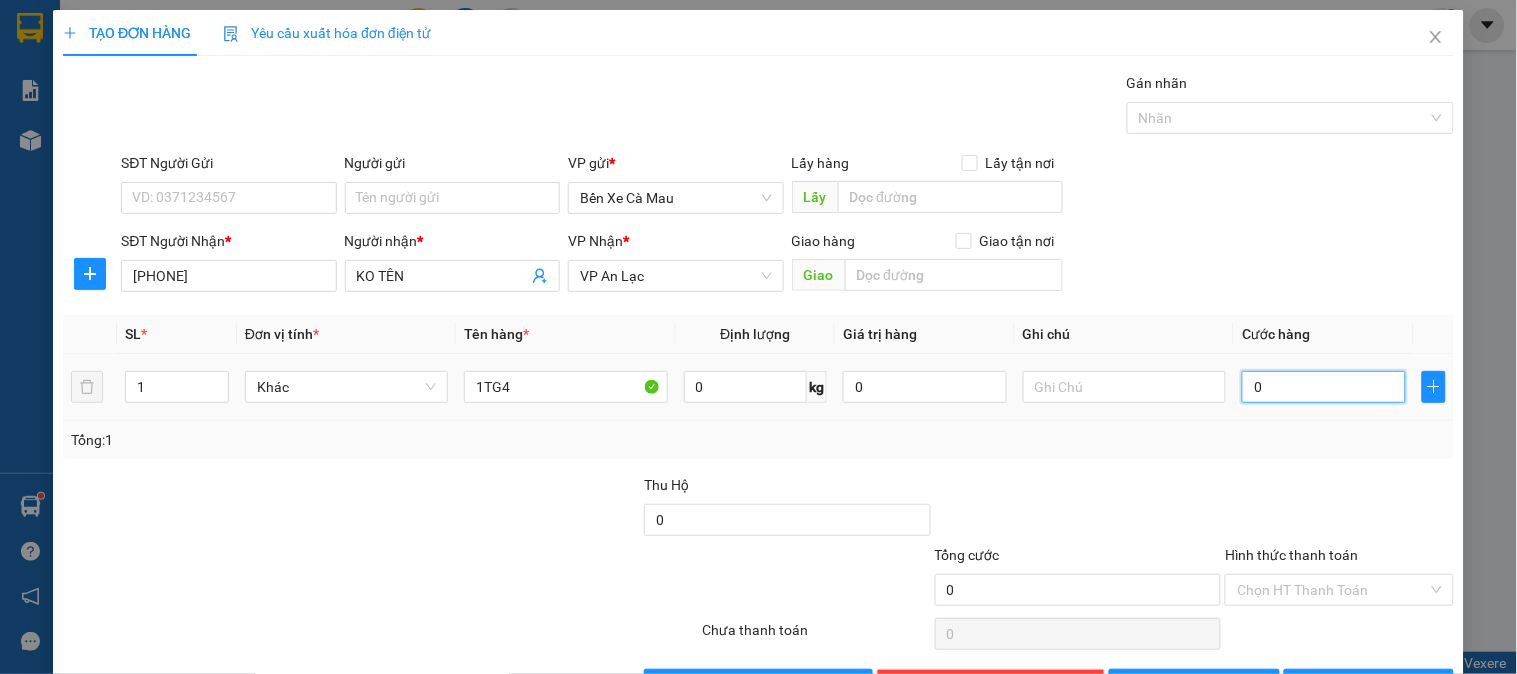 click on "0" at bounding box center [1324, 387] 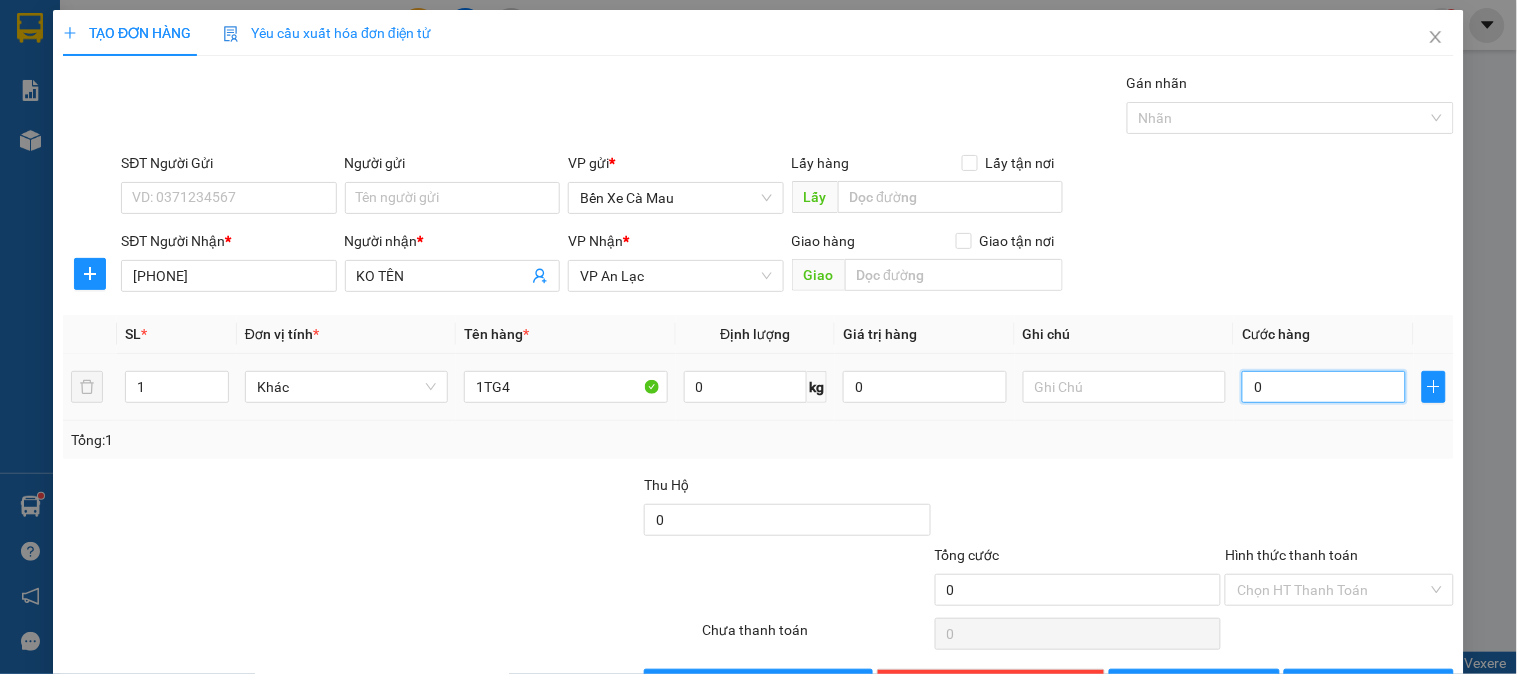 type on "004" 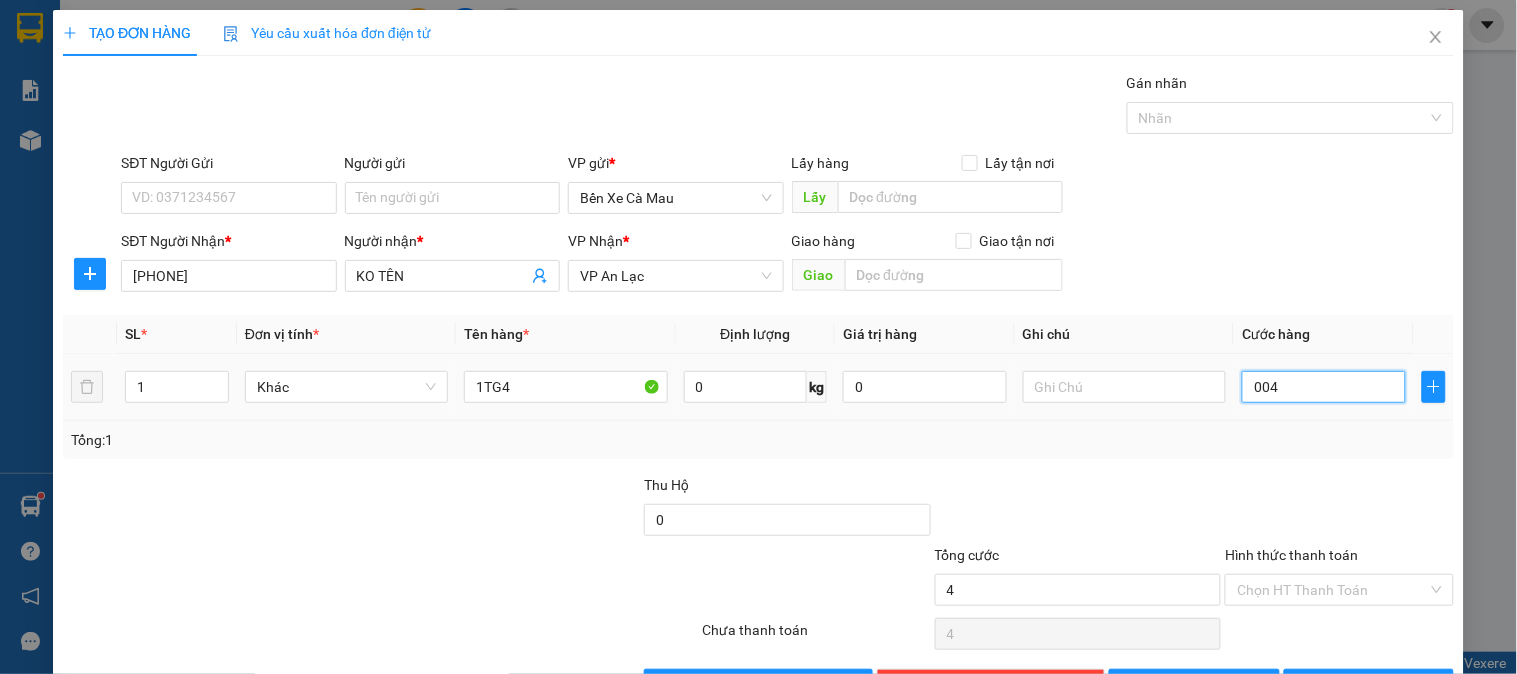type on "0.040" 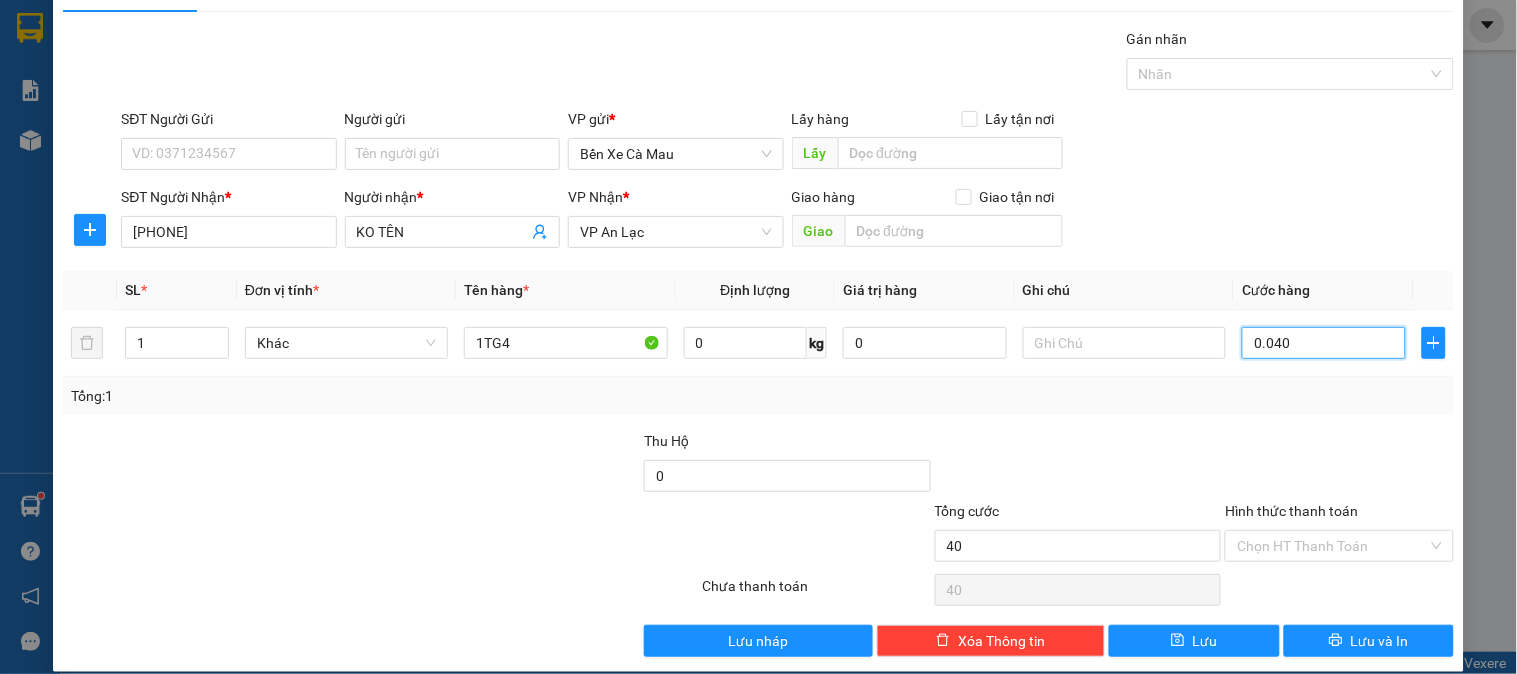 scroll, scrollTop: 65, scrollLeft: 0, axis: vertical 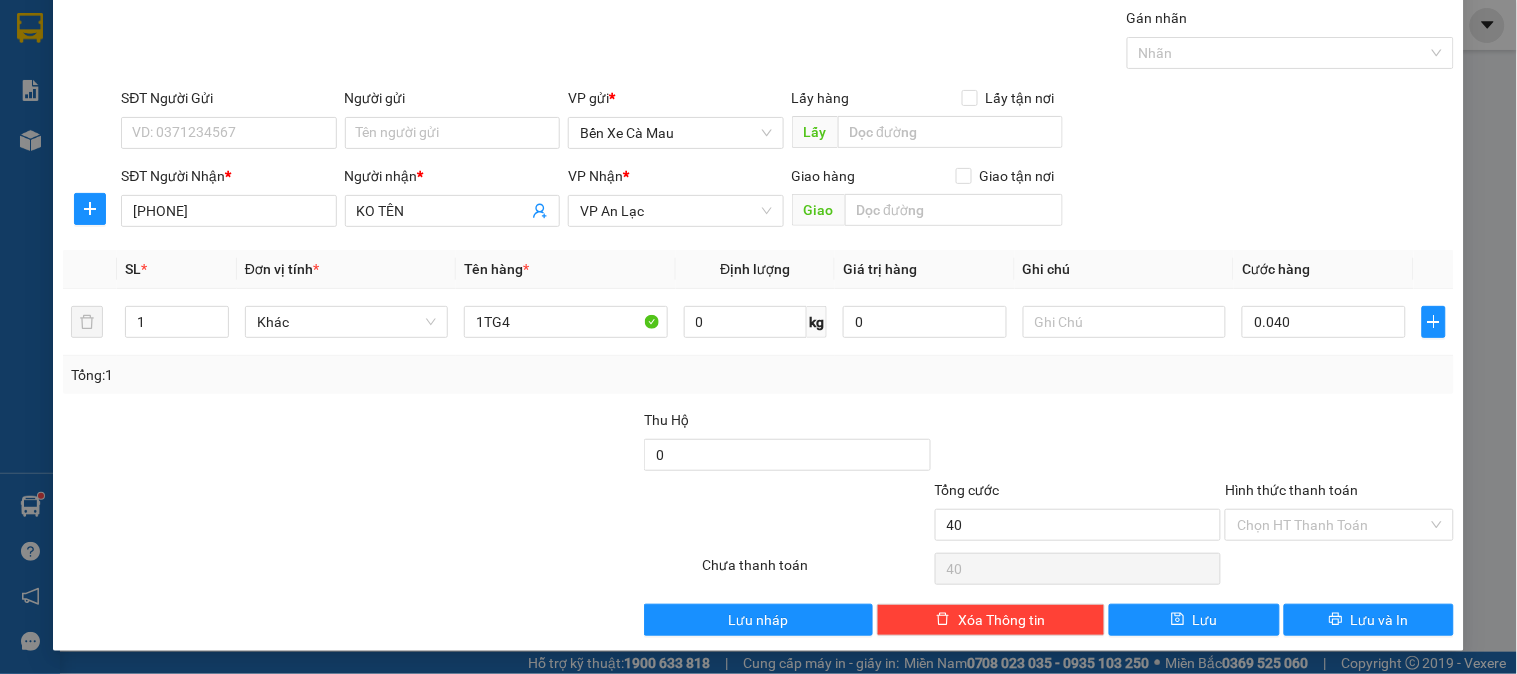 type on "40.000" 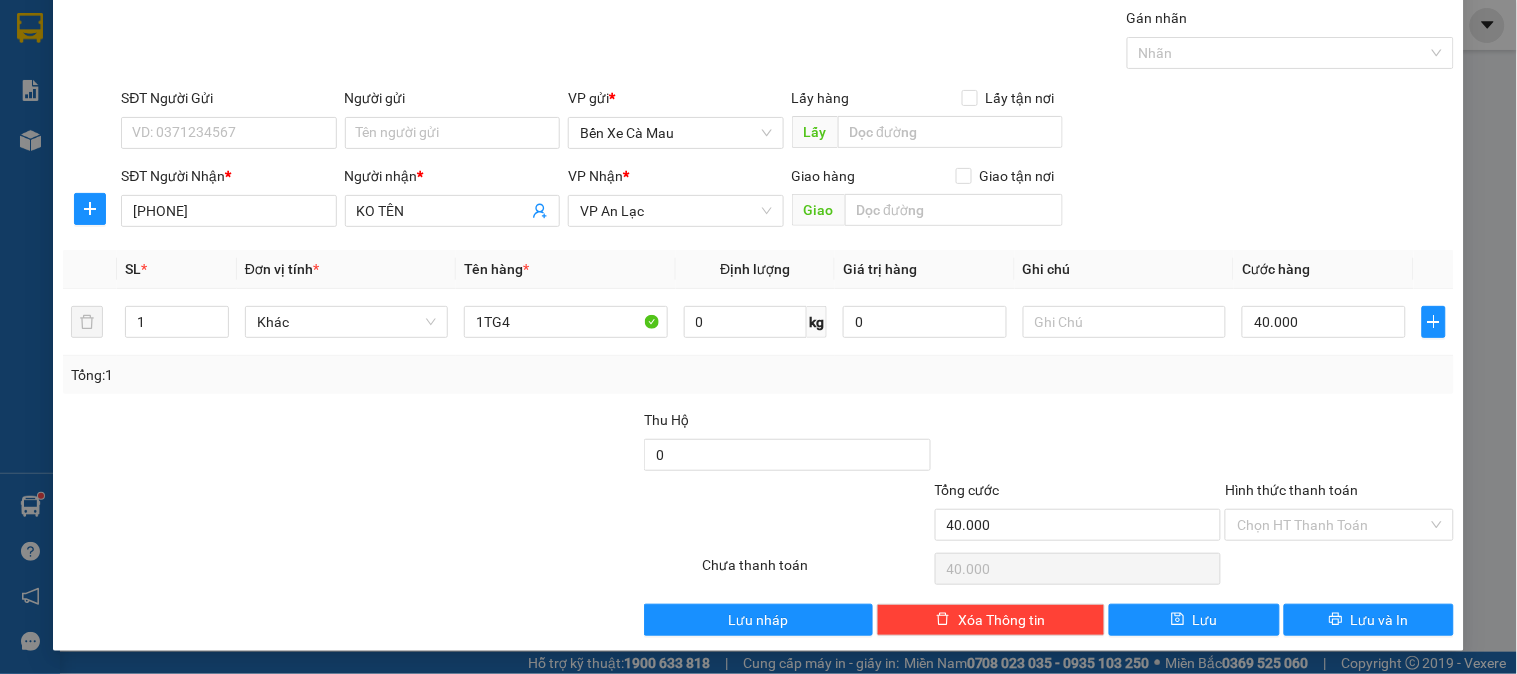 click on "Hình thức thanh toán" at bounding box center (1291, 490) 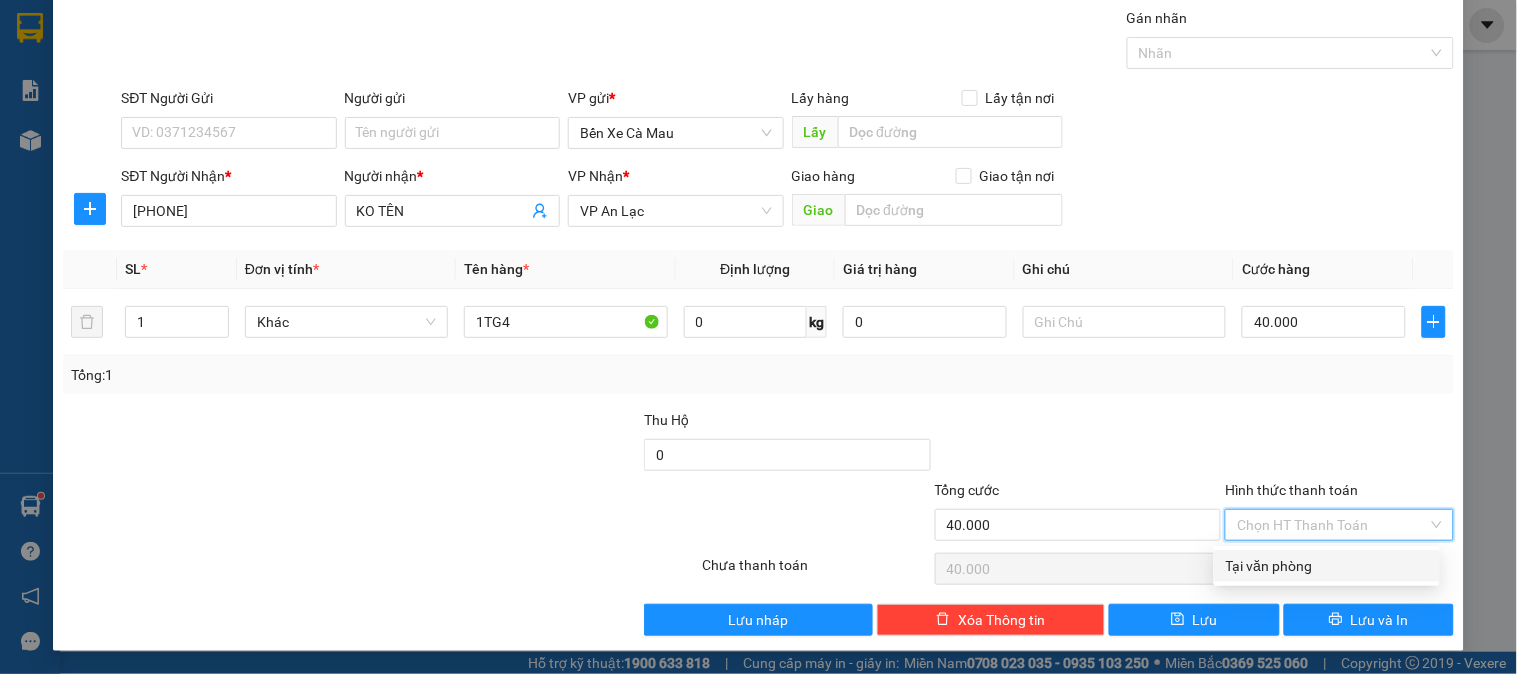click on "Tại văn phòng" at bounding box center [1327, 566] 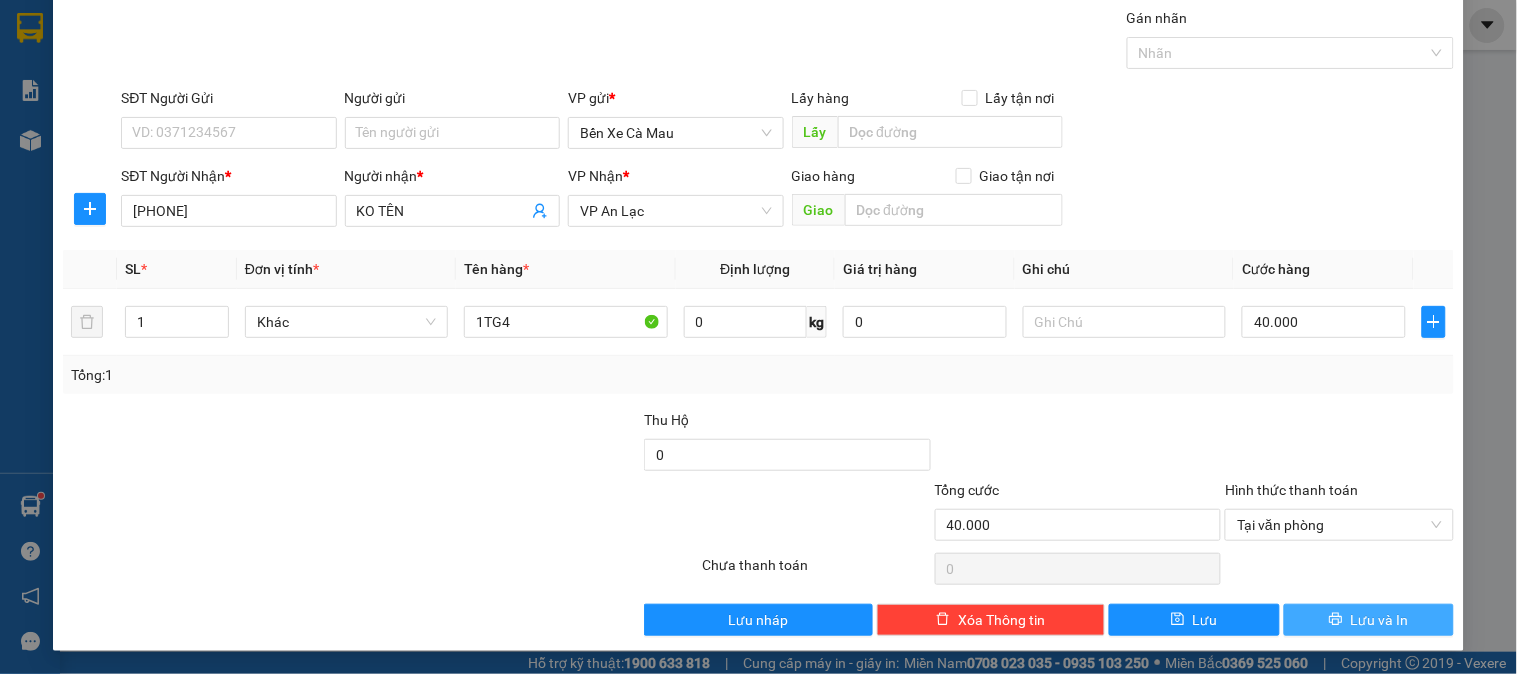 click on "Lưu và In" at bounding box center (1369, 620) 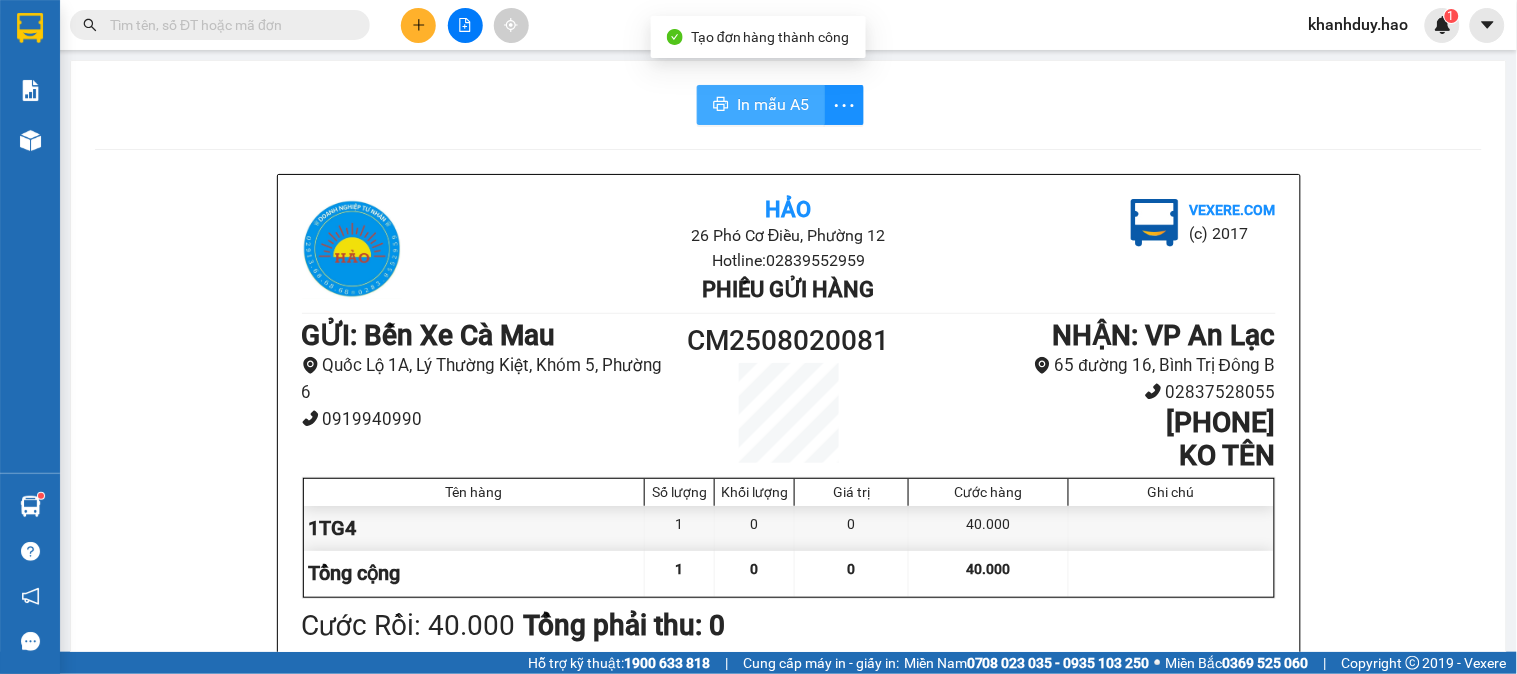 click on "In mẫu A5" at bounding box center [773, 104] 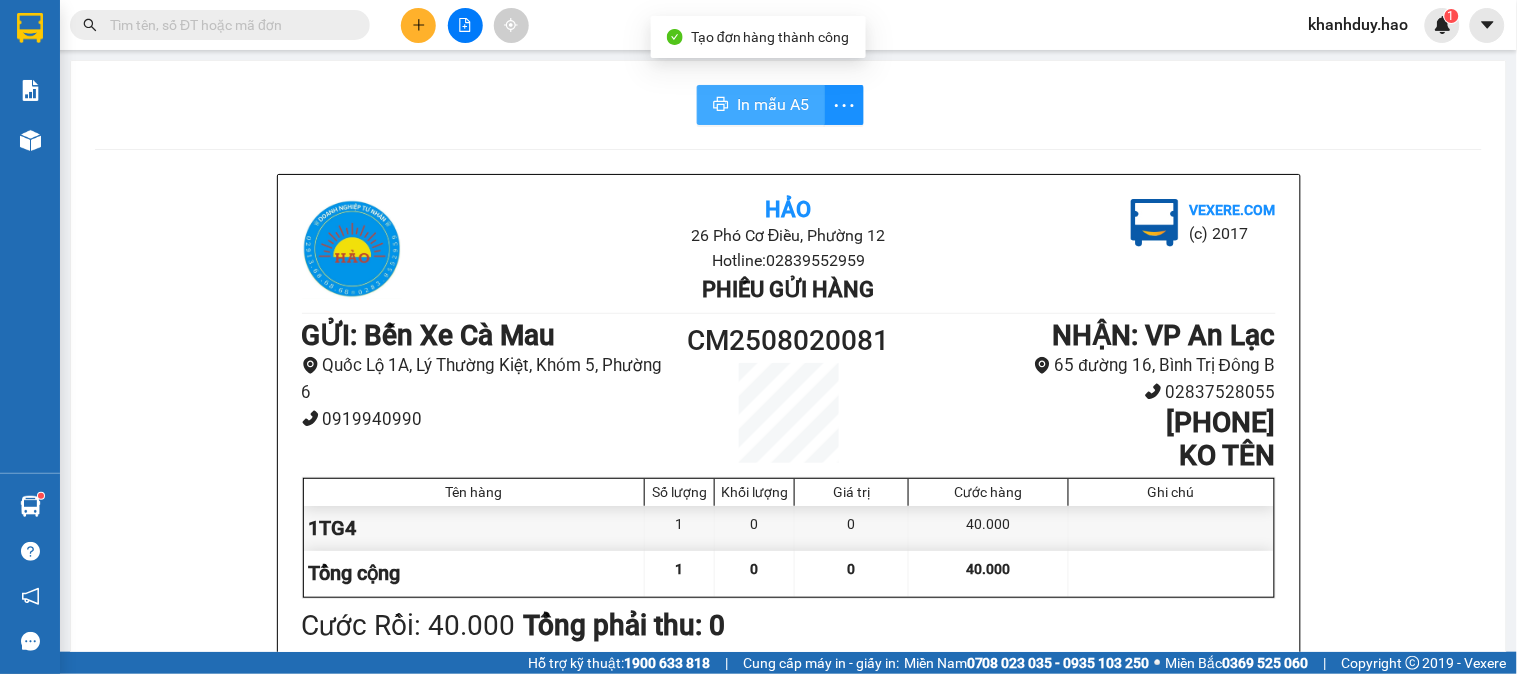scroll, scrollTop: 0, scrollLeft: 0, axis: both 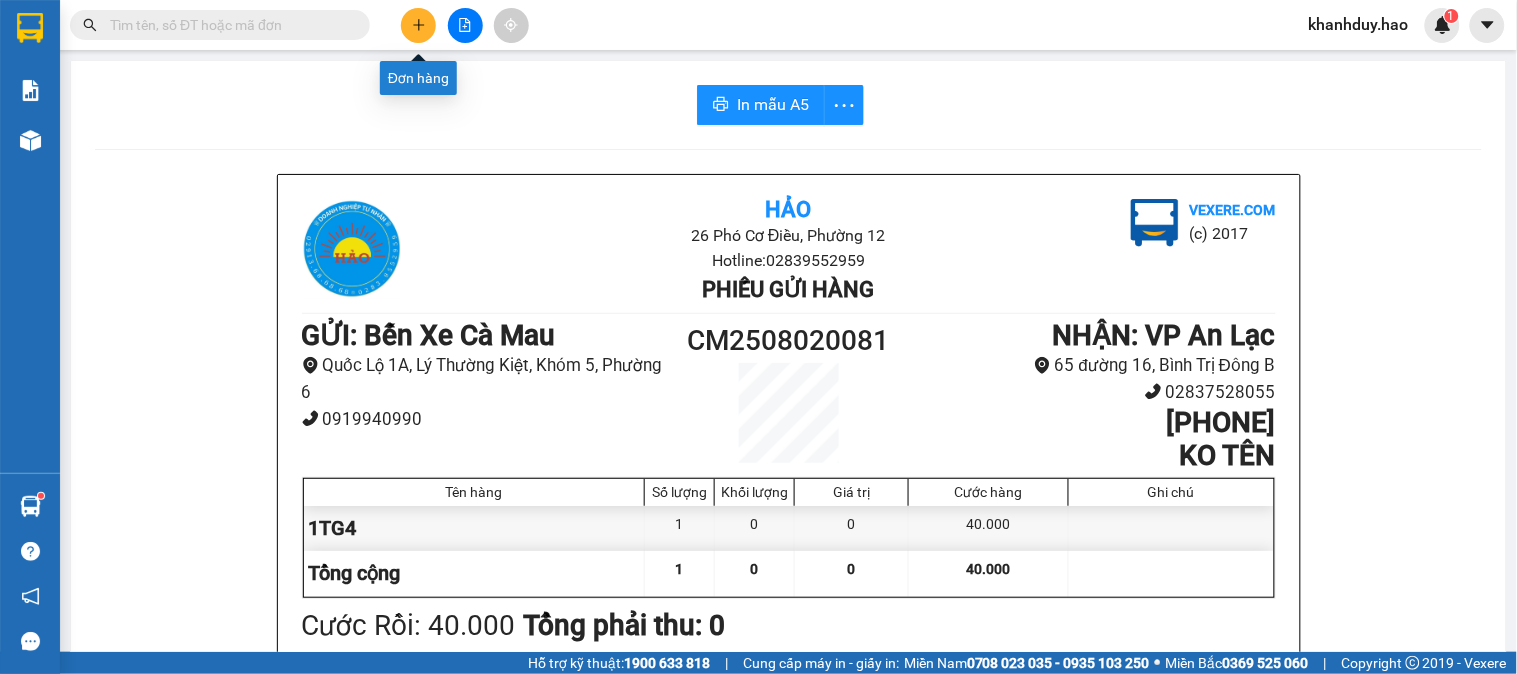 click at bounding box center (418, 25) 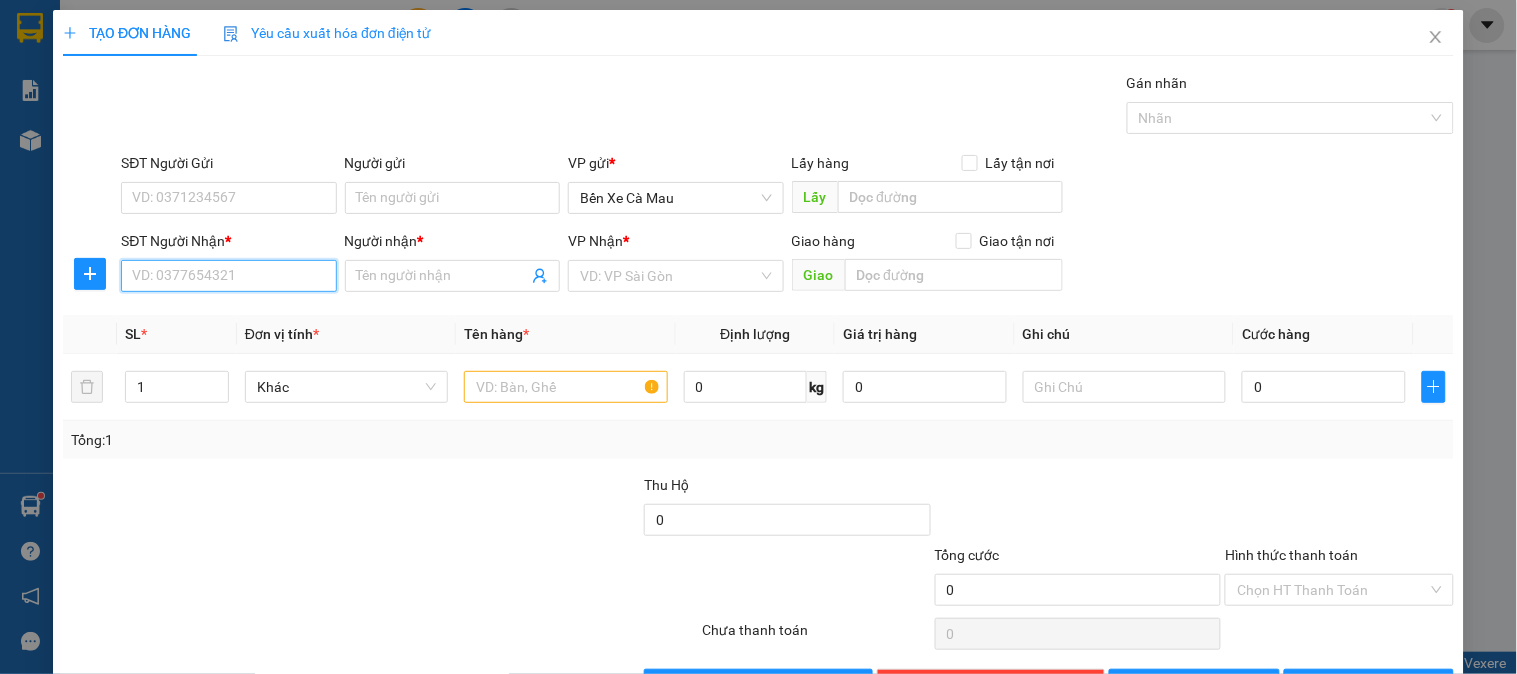 click on "SĐT Người Nhận  *" at bounding box center [228, 276] 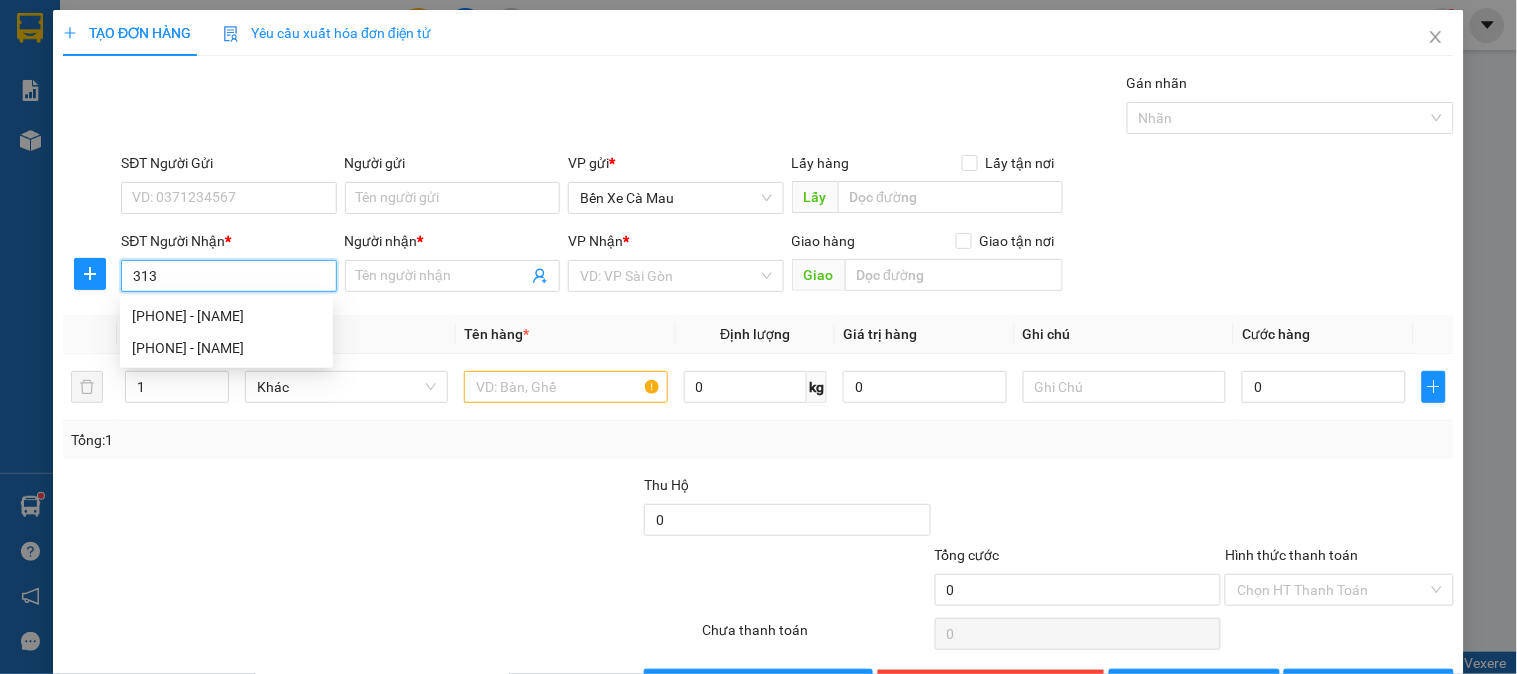 click on "0902698313 - TIÊN 313" at bounding box center [226, 316] 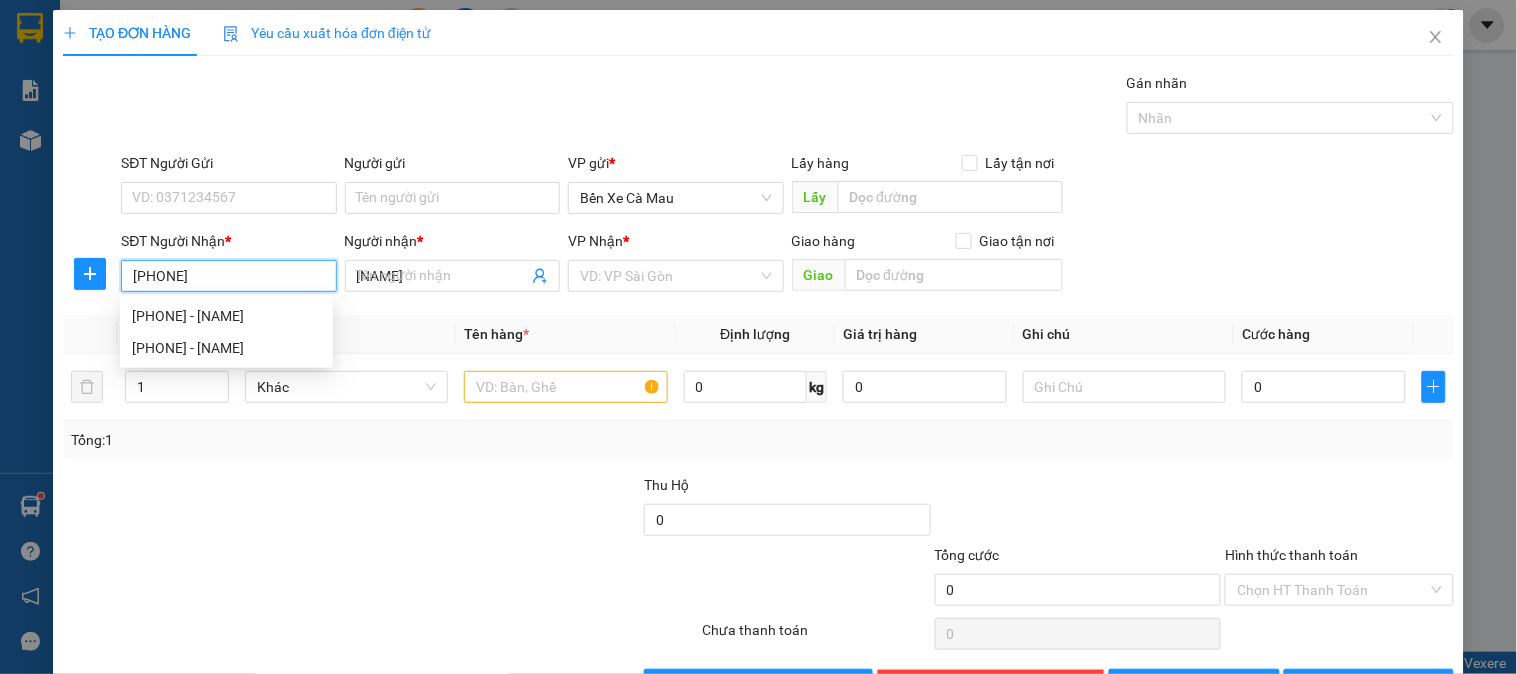 type on "40.000" 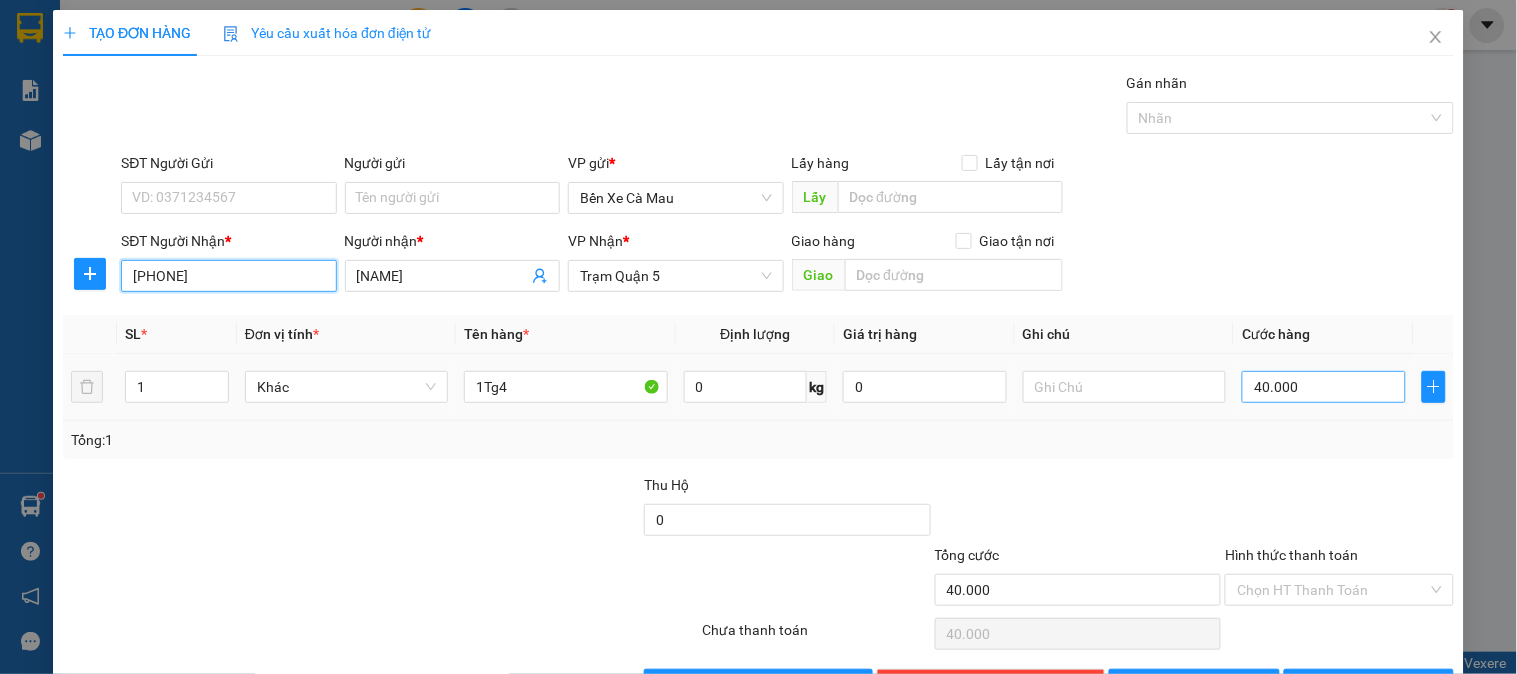 type on "0902698313" 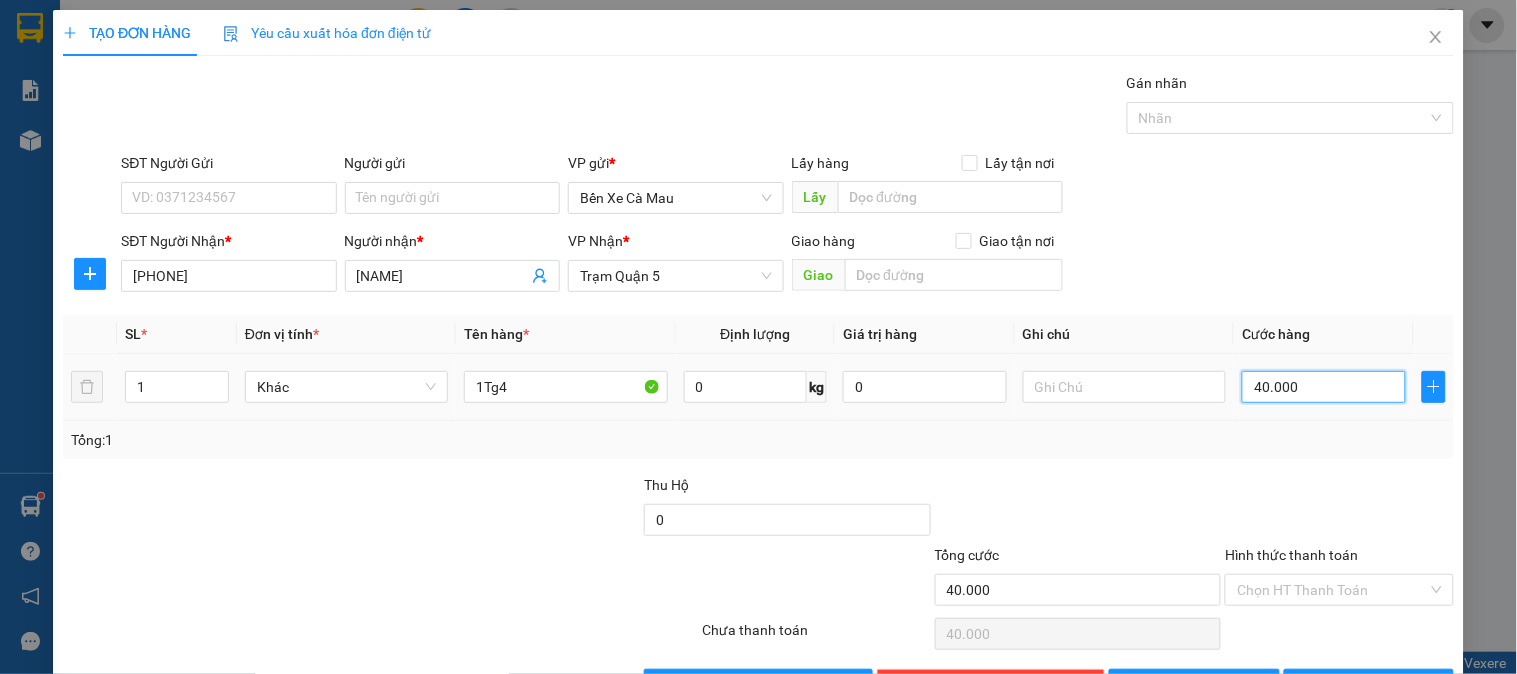 click on "40.000" at bounding box center (1324, 387) 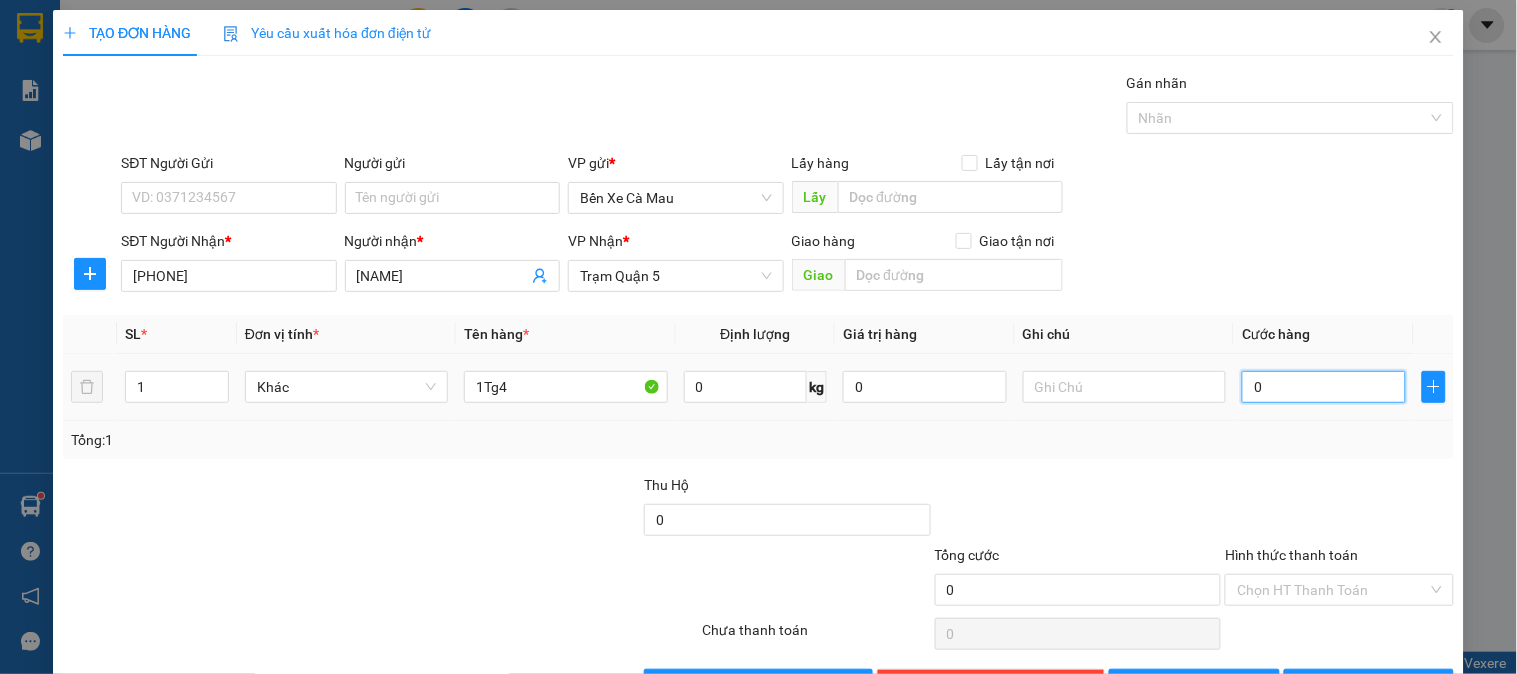 type on "3" 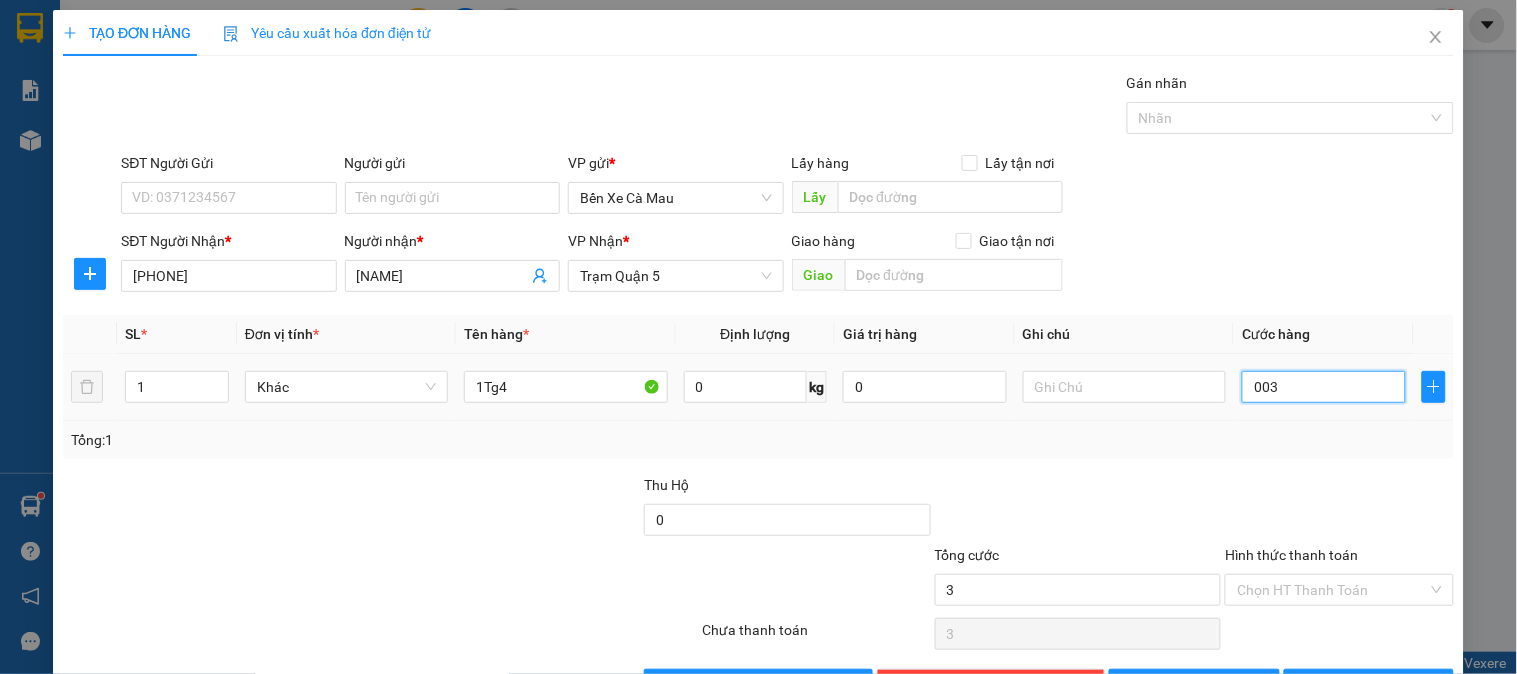 type on "30" 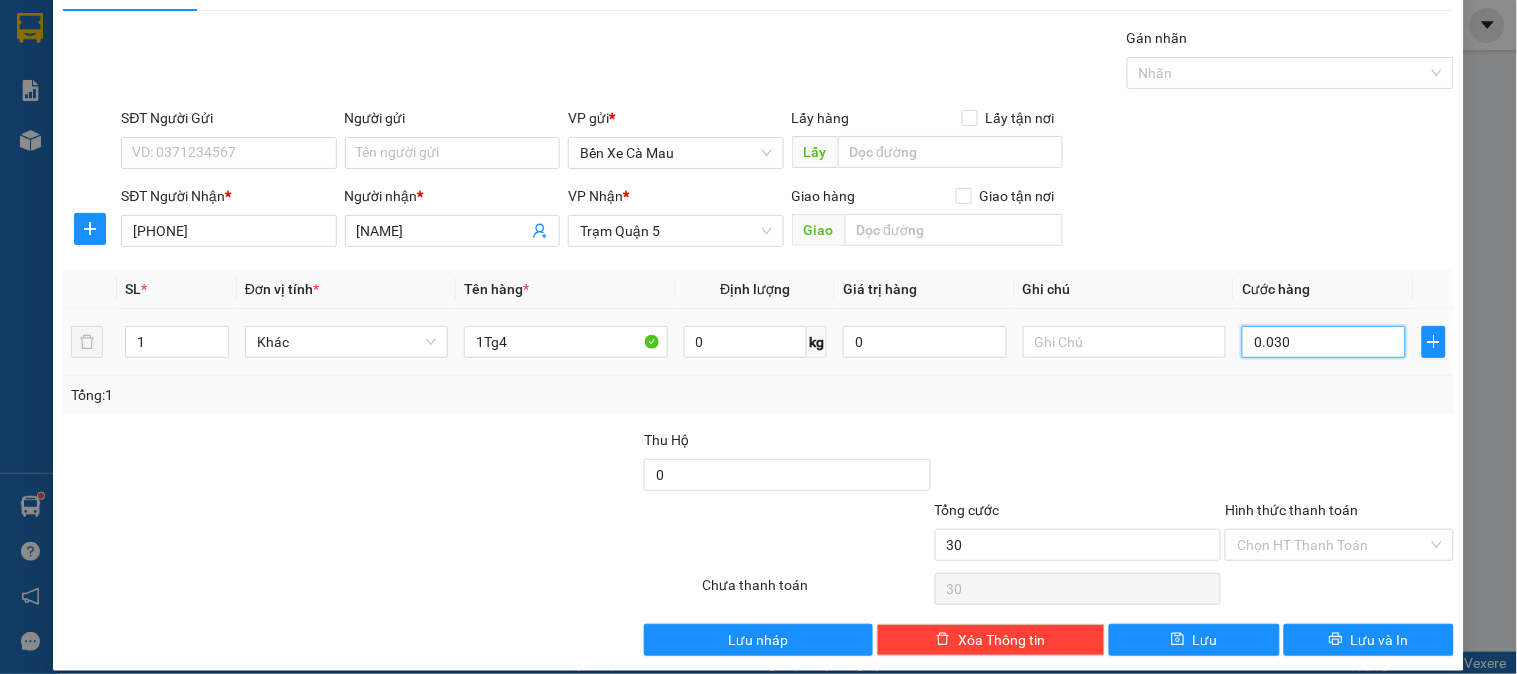 scroll, scrollTop: 65, scrollLeft: 0, axis: vertical 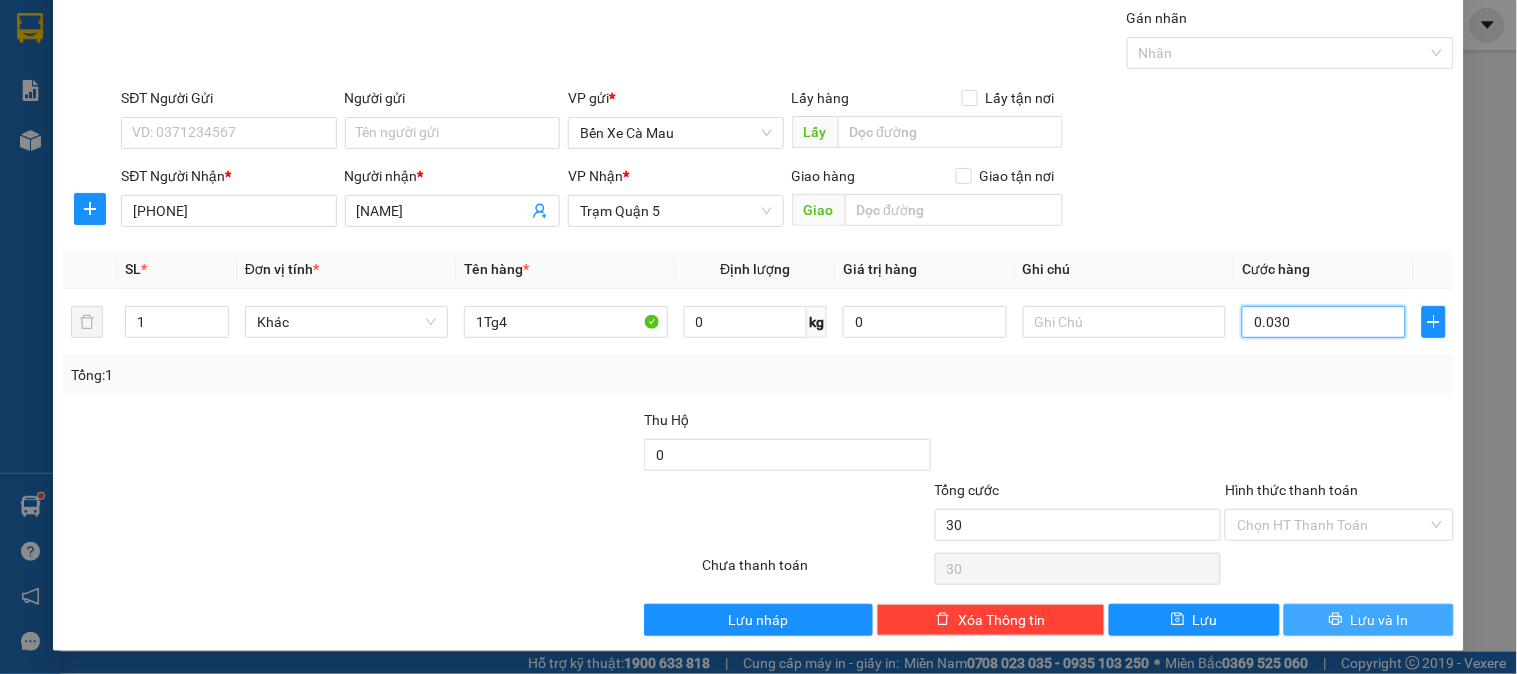 type on "0.030" 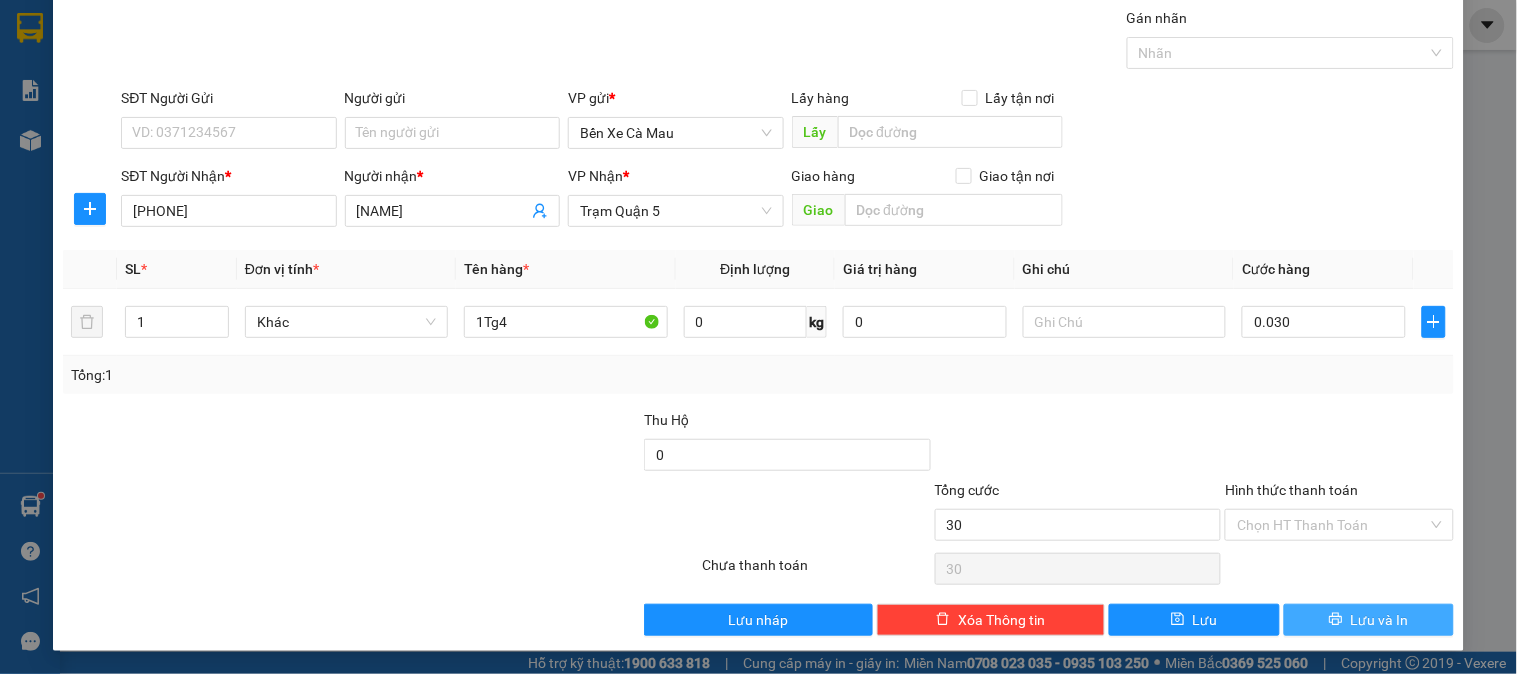 type on "30.000" 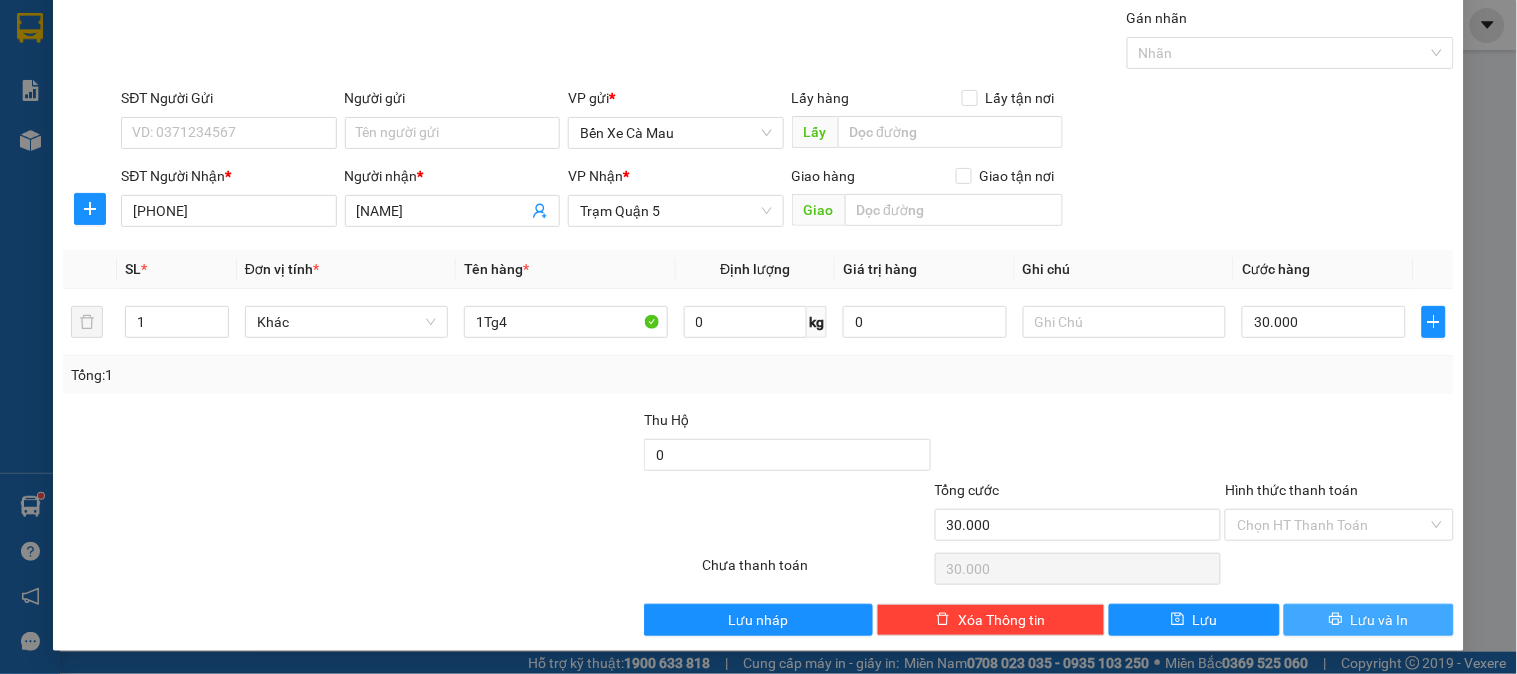 click on "Lưu và In" at bounding box center (1369, 620) 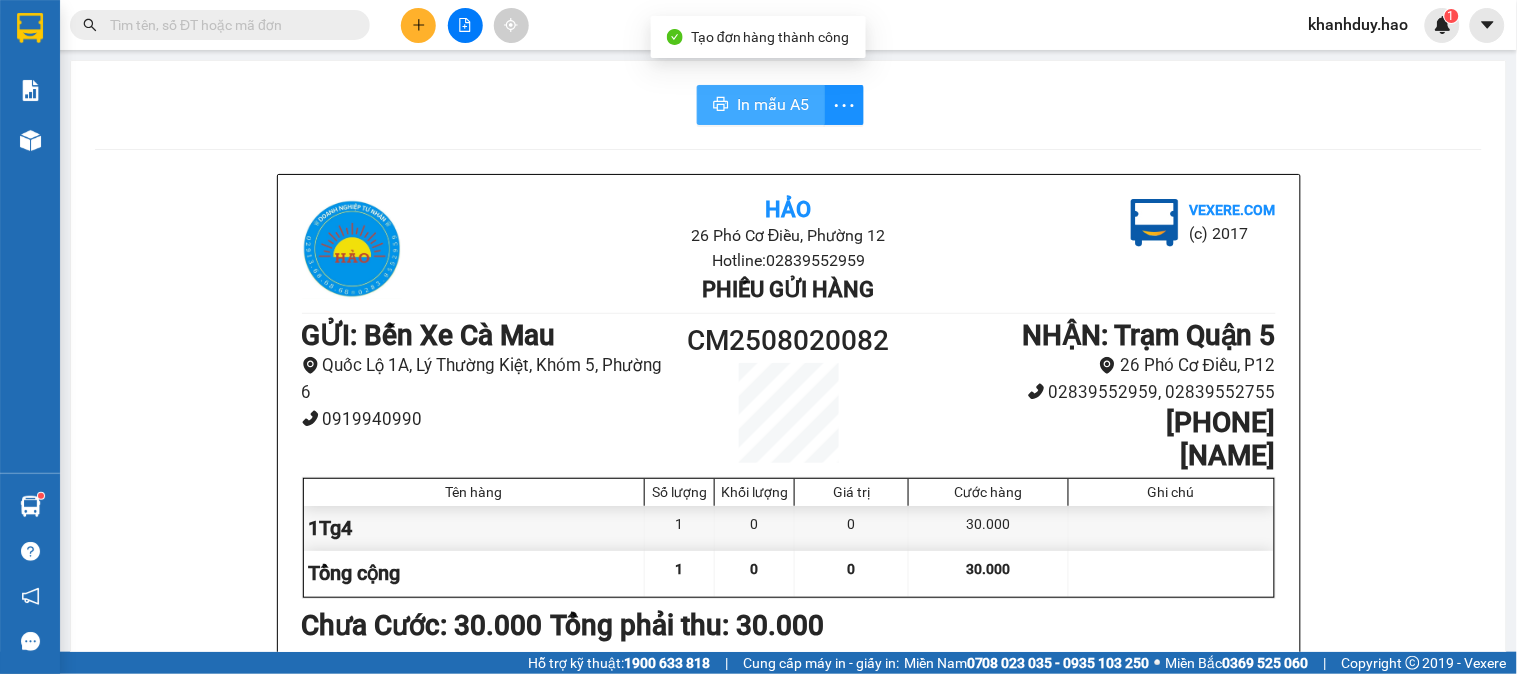 click on "In mẫu A5" at bounding box center (773, 104) 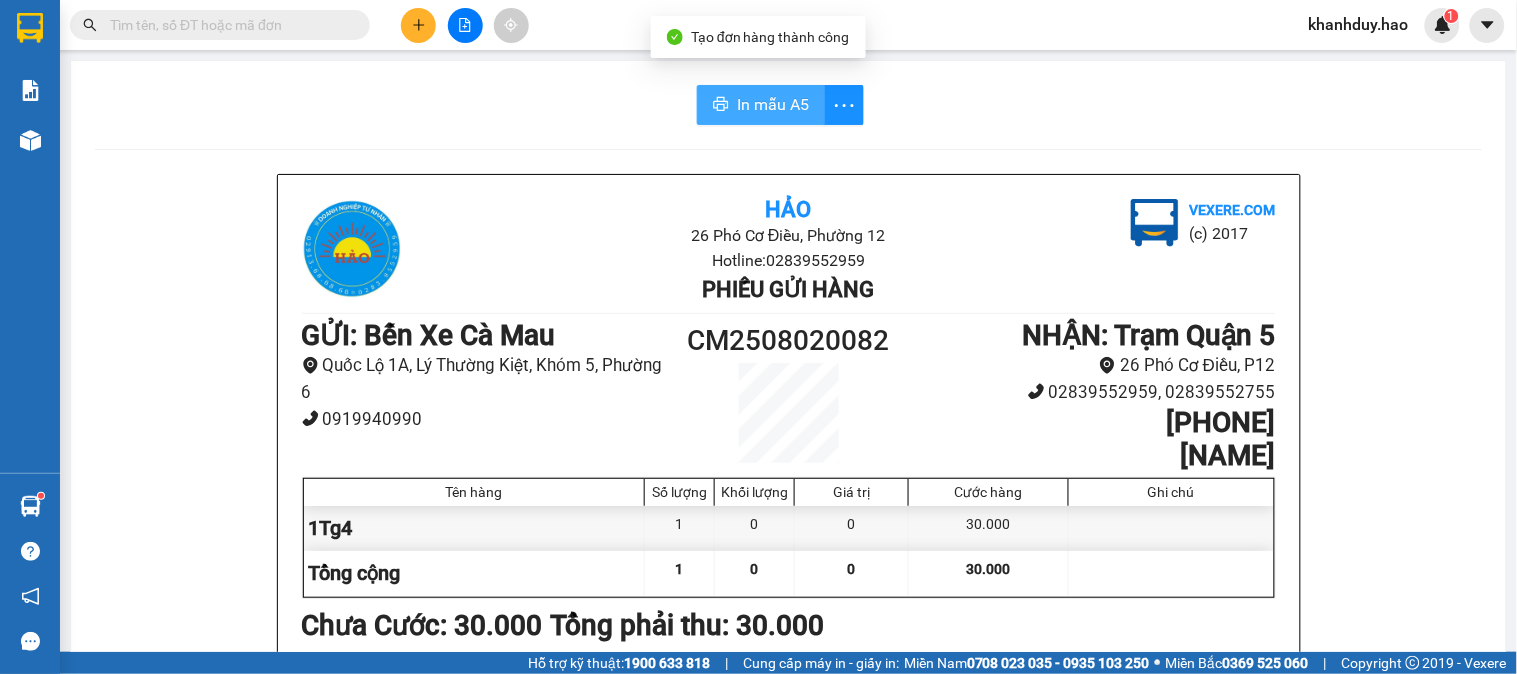 scroll, scrollTop: 0, scrollLeft: 0, axis: both 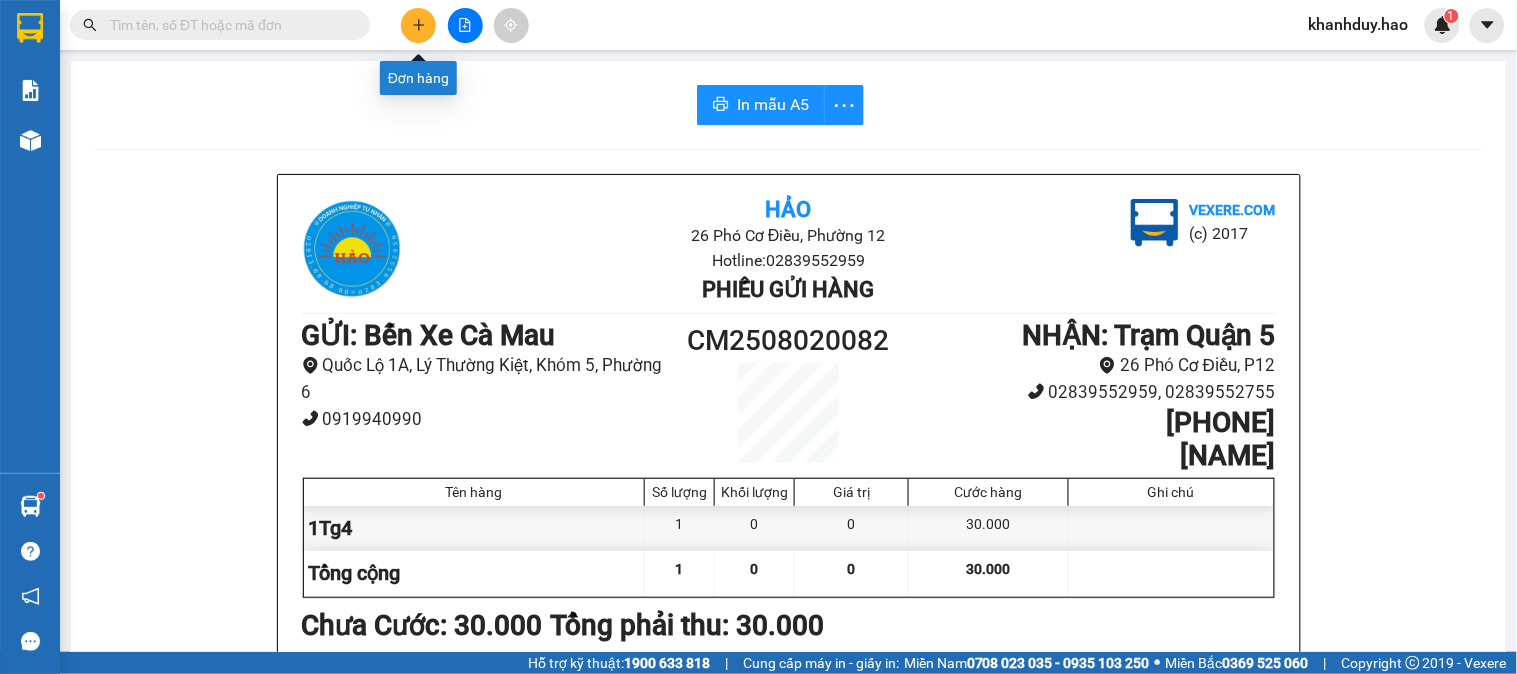 click at bounding box center (418, 25) 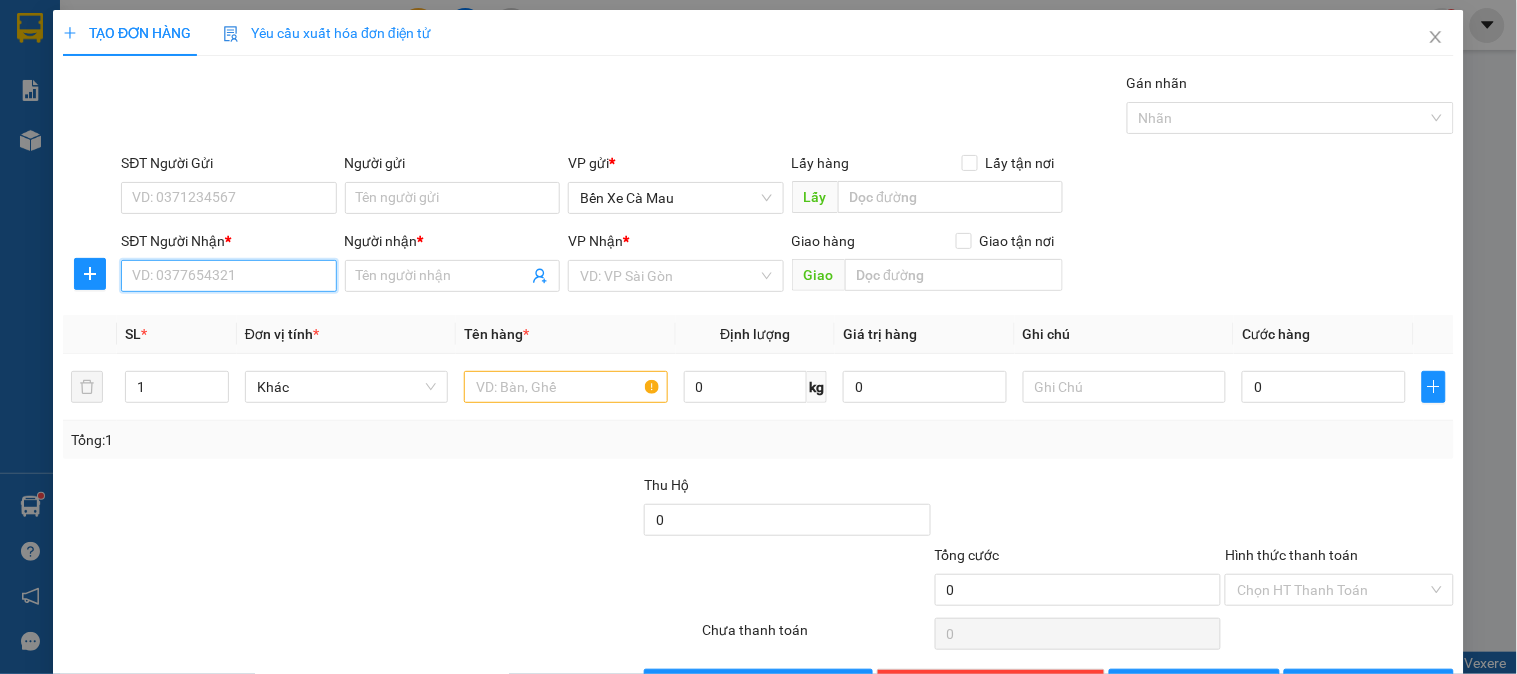 click on "SĐT Người Nhận  *" at bounding box center [228, 276] 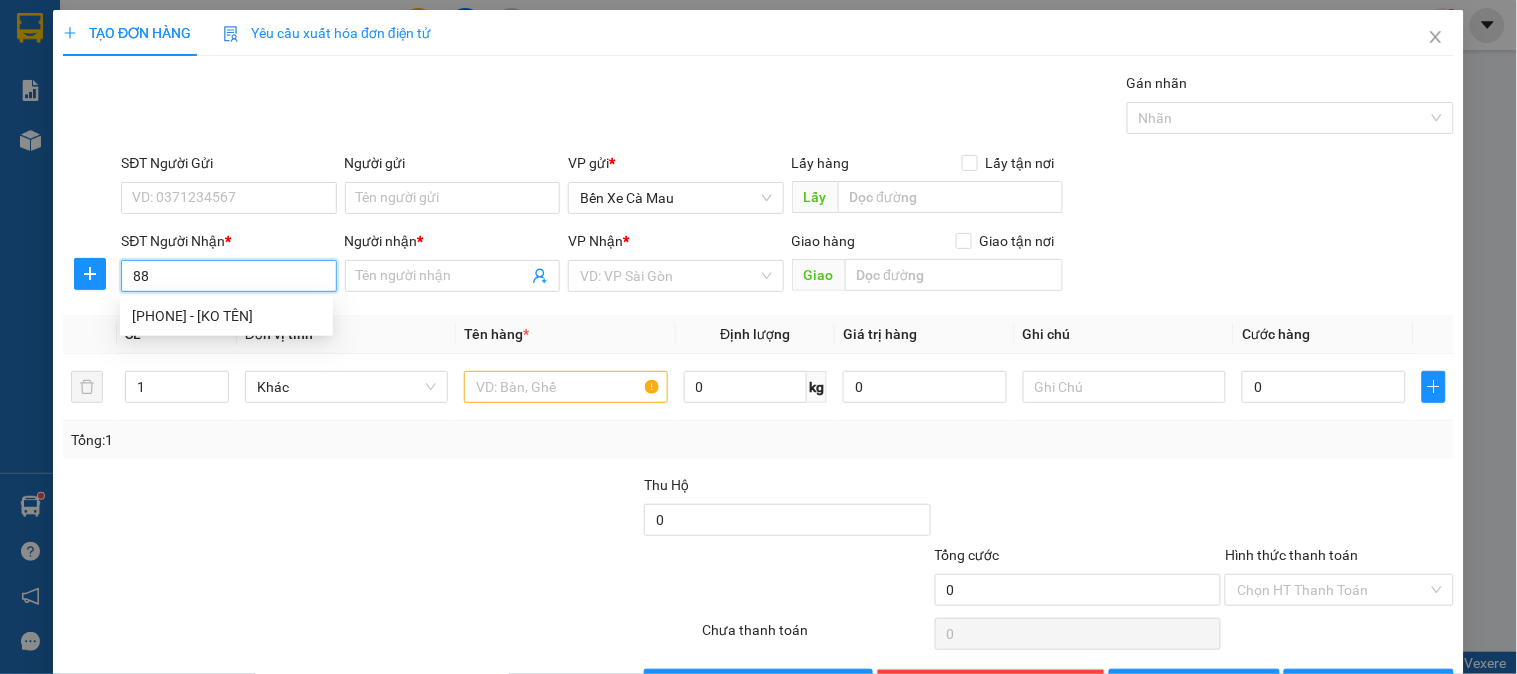 type on "8" 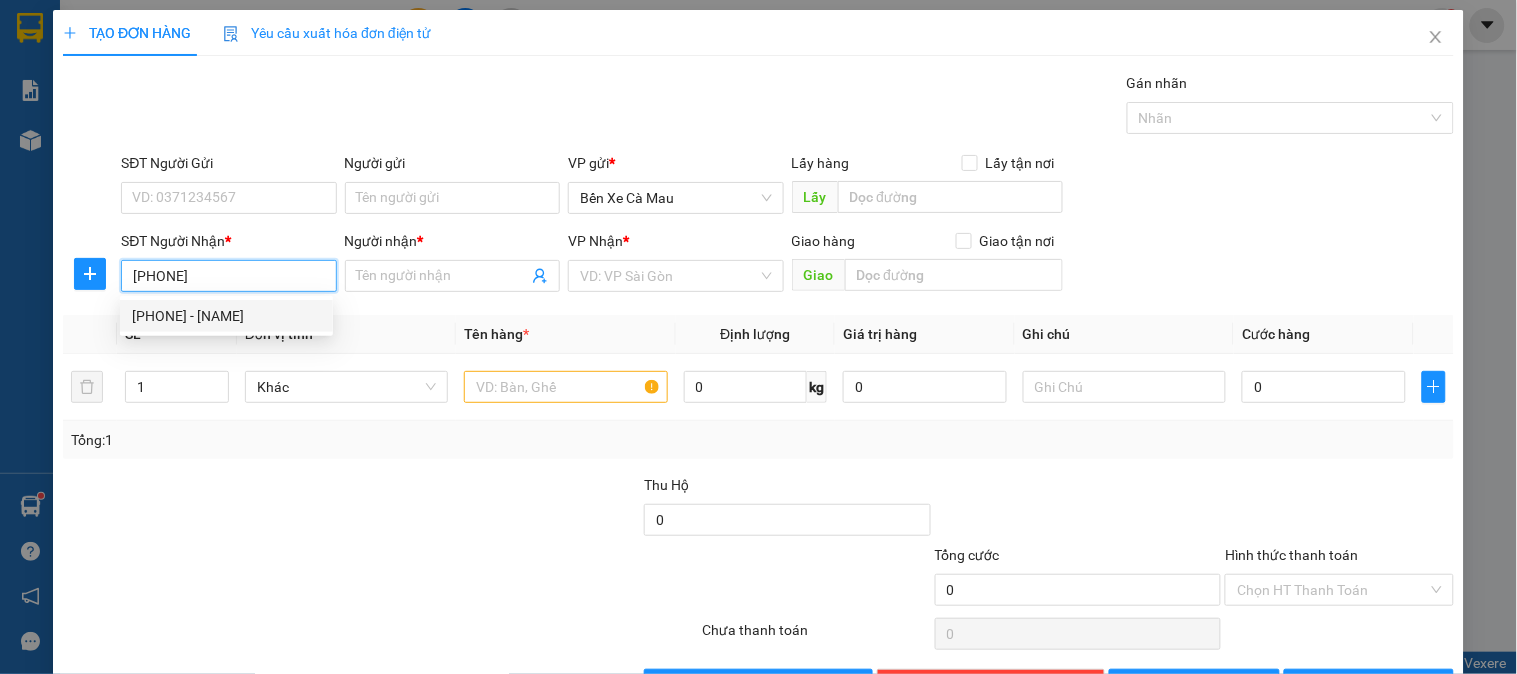 click on "0905227882 - Ốc Ben" at bounding box center (226, 316) 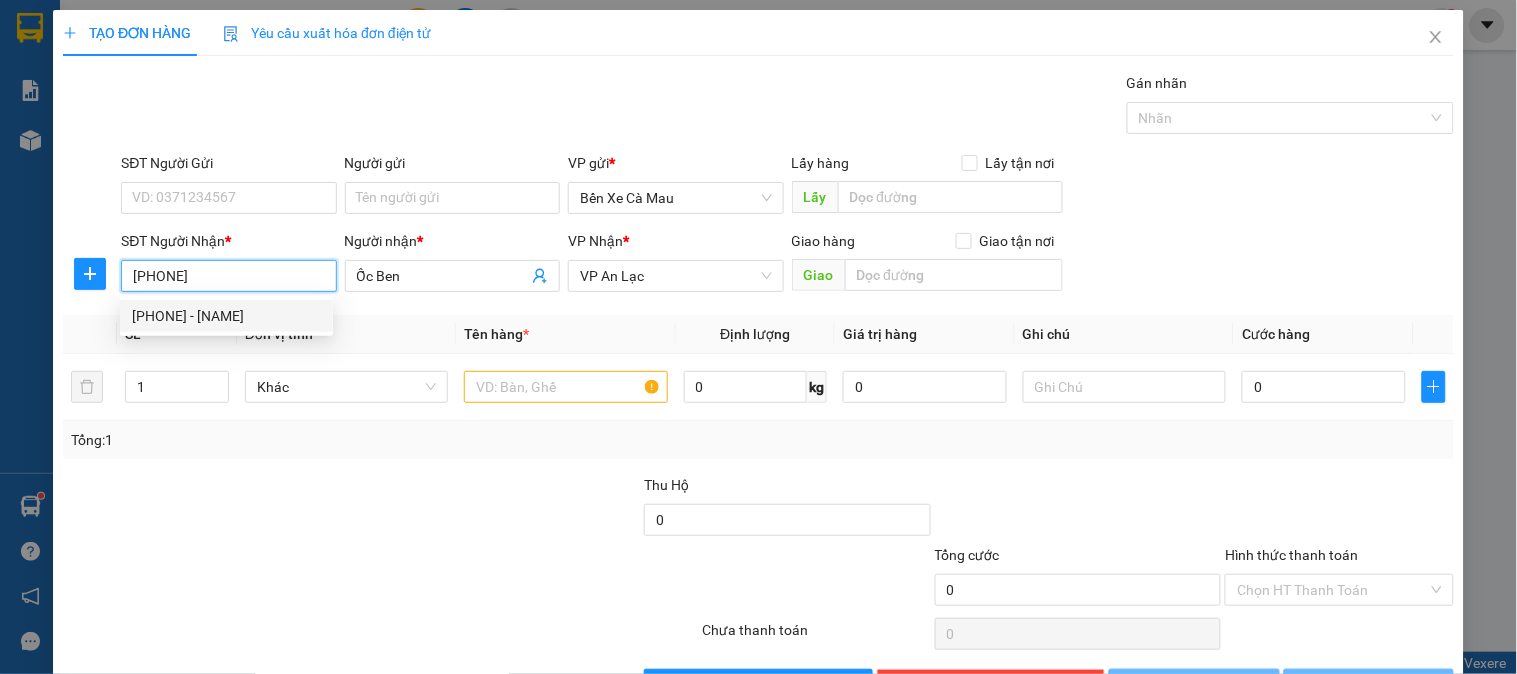 type on "40.000" 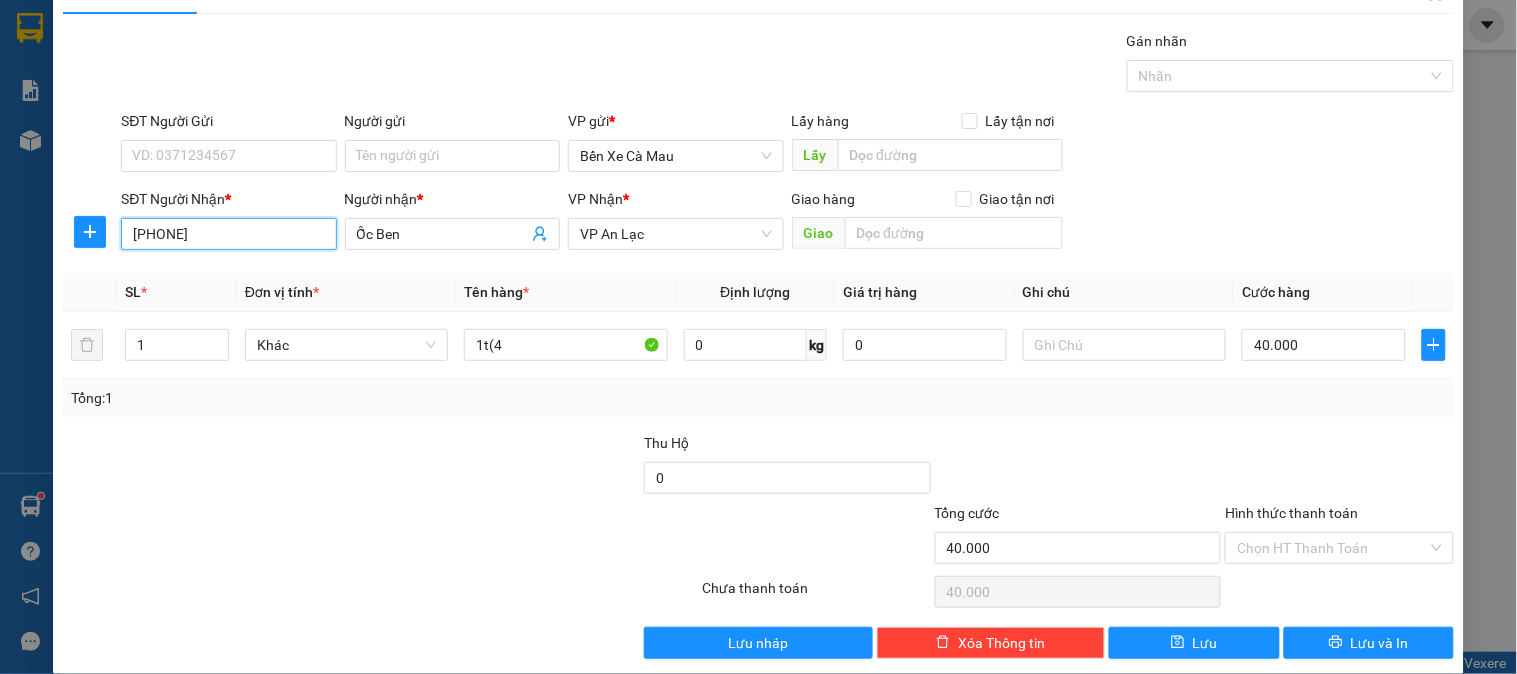 scroll, scrollTop: 65, scrollLeft: 0, axis: vertical 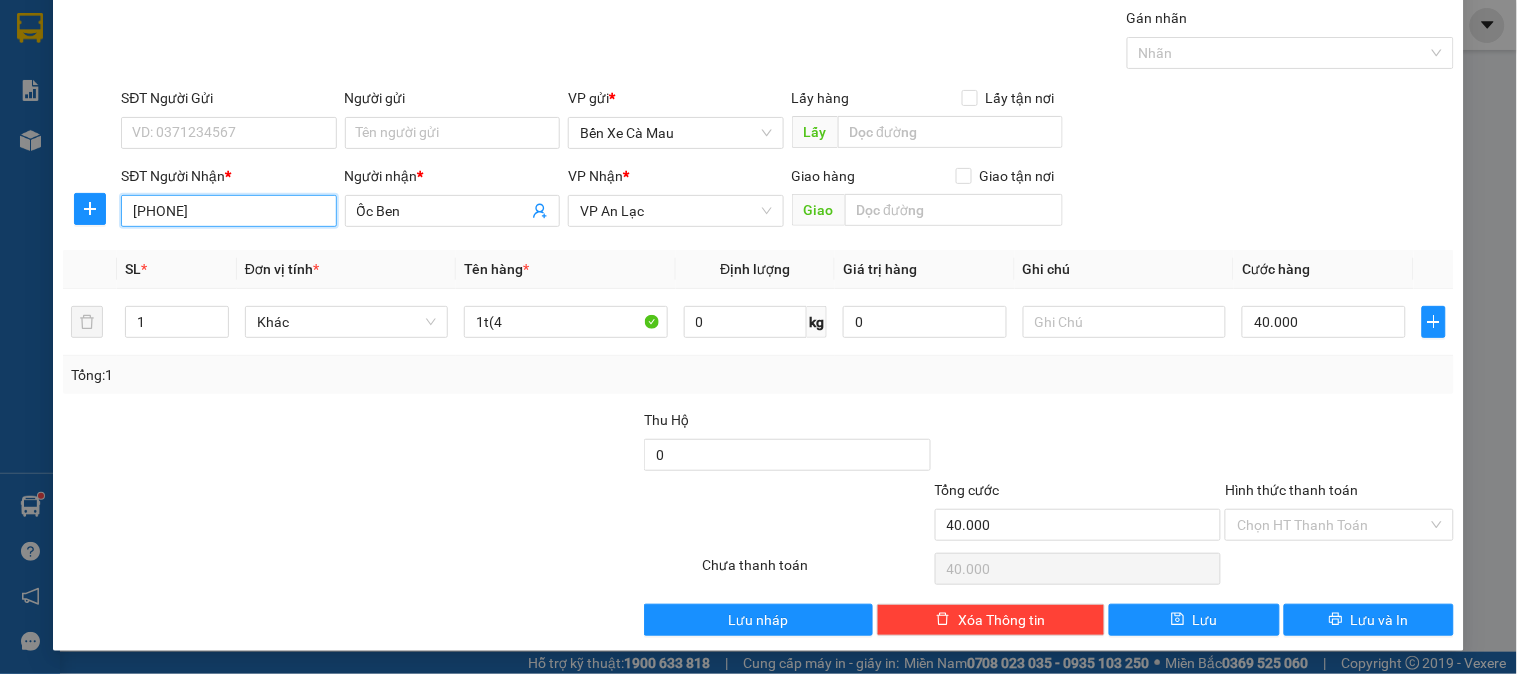 type on "0905227882" 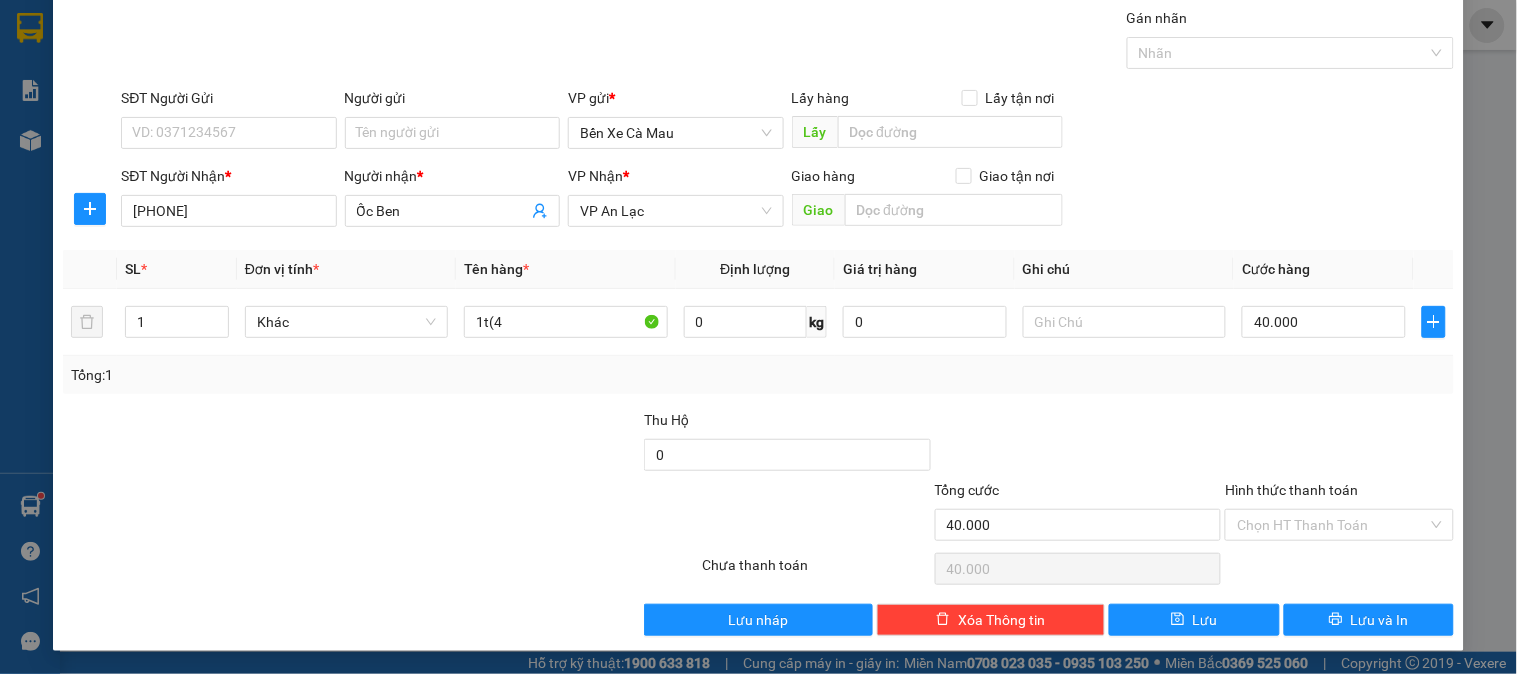 click on "Hình thức thanh toán" at bounding box center [1291, 490] 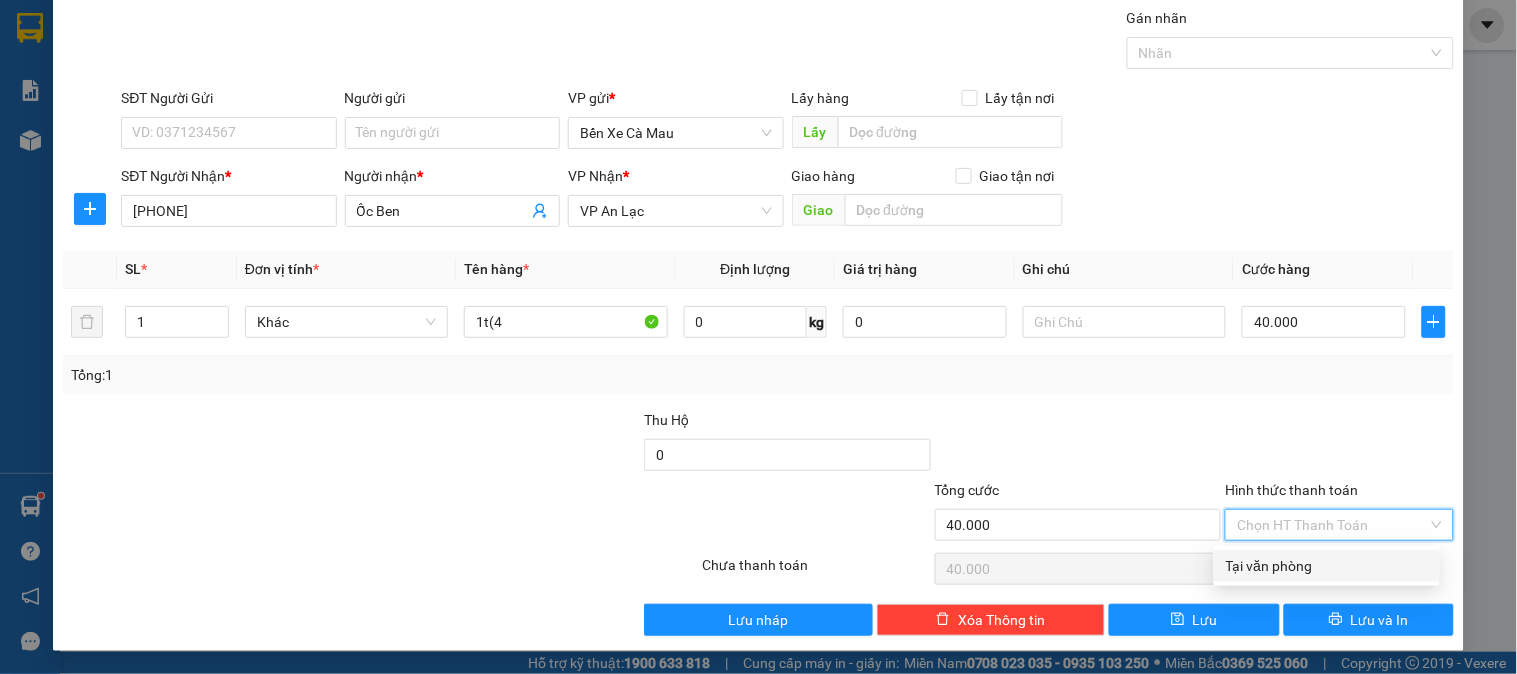 click on "Tại văn phòng" at bounding box center (1327, 566) 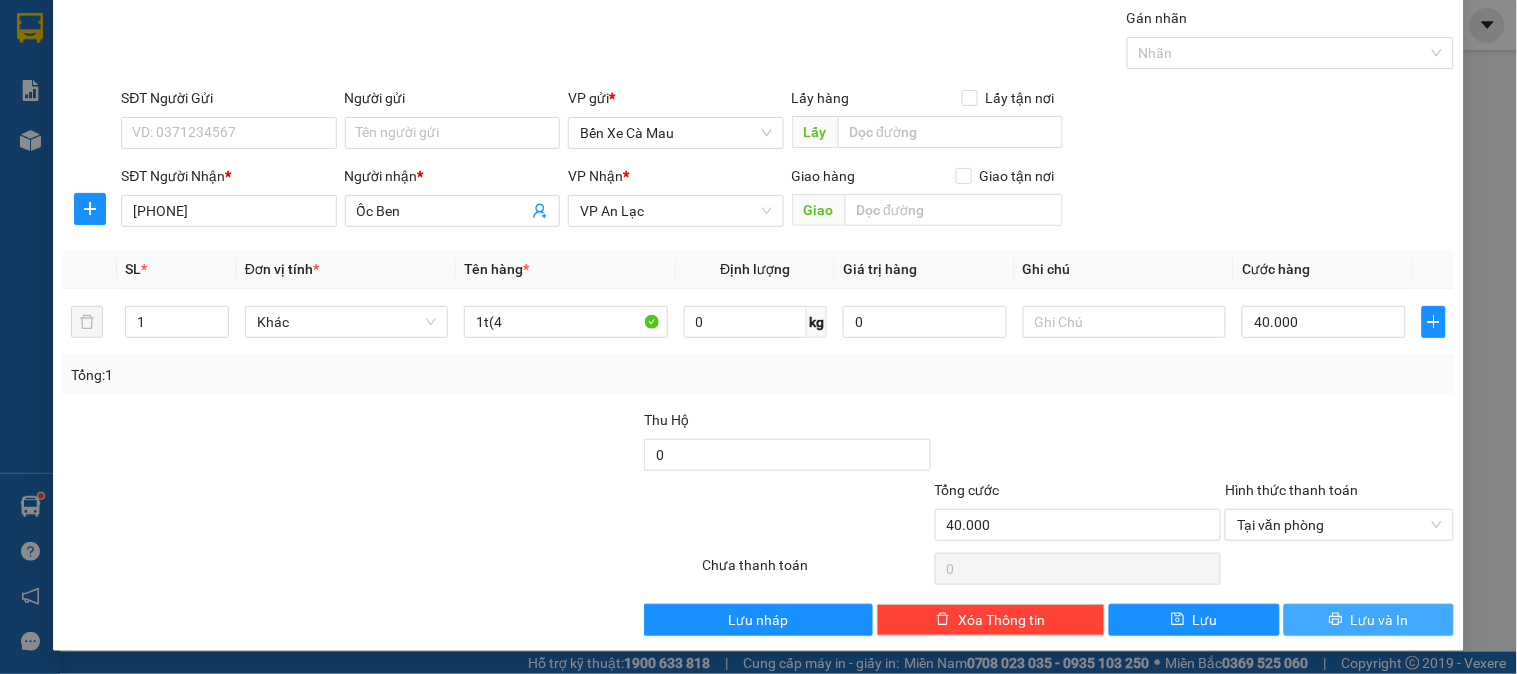 click on "Lưu và In" at bounding box center (1369, 620) 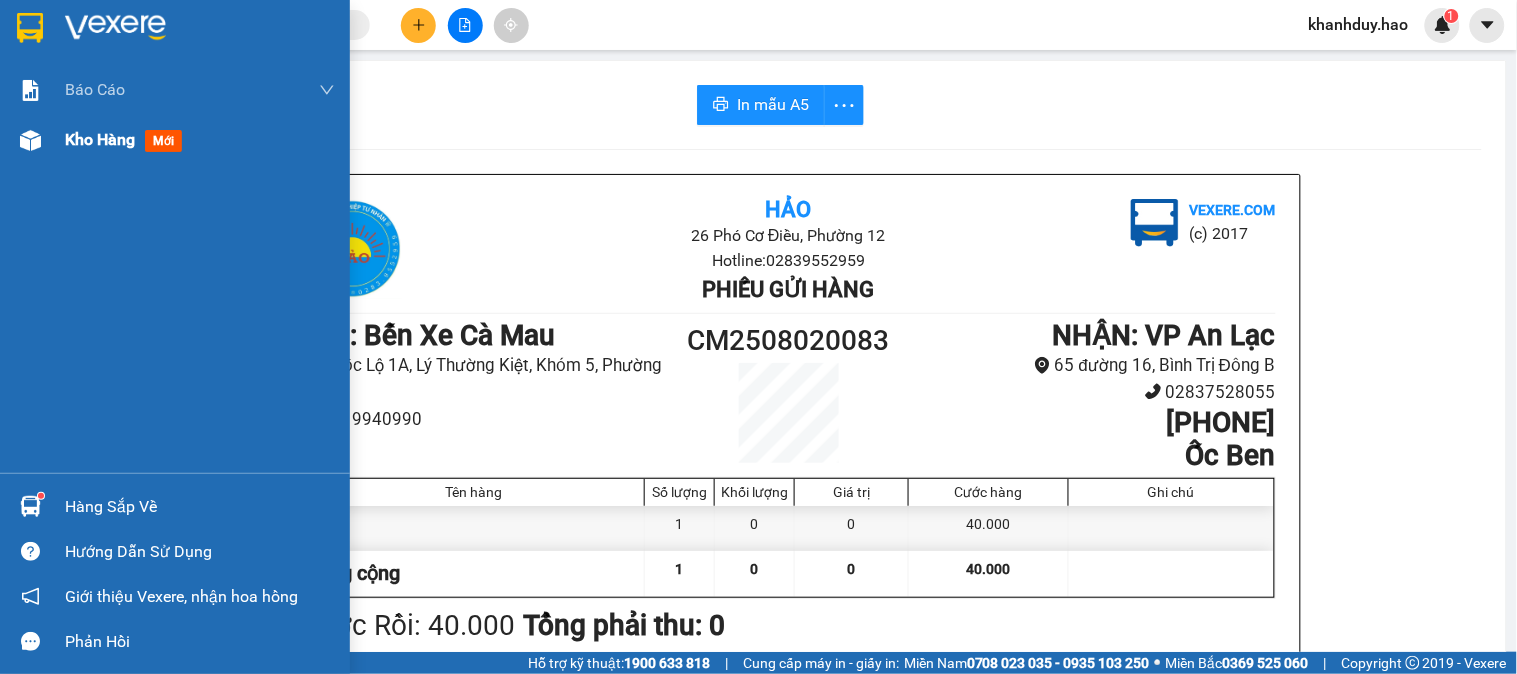 click on "mới" at bounding box center (163, 141) 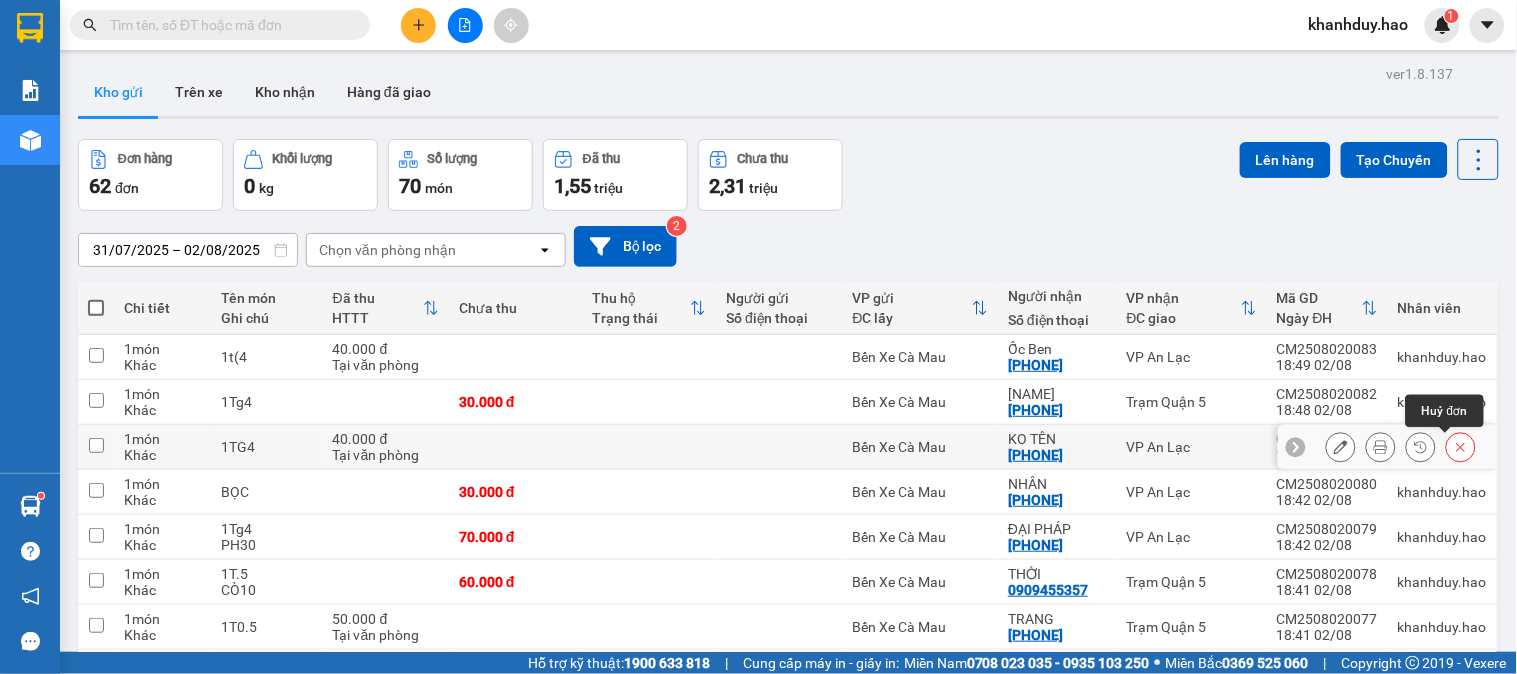 click at bounding box center (1461, 447) 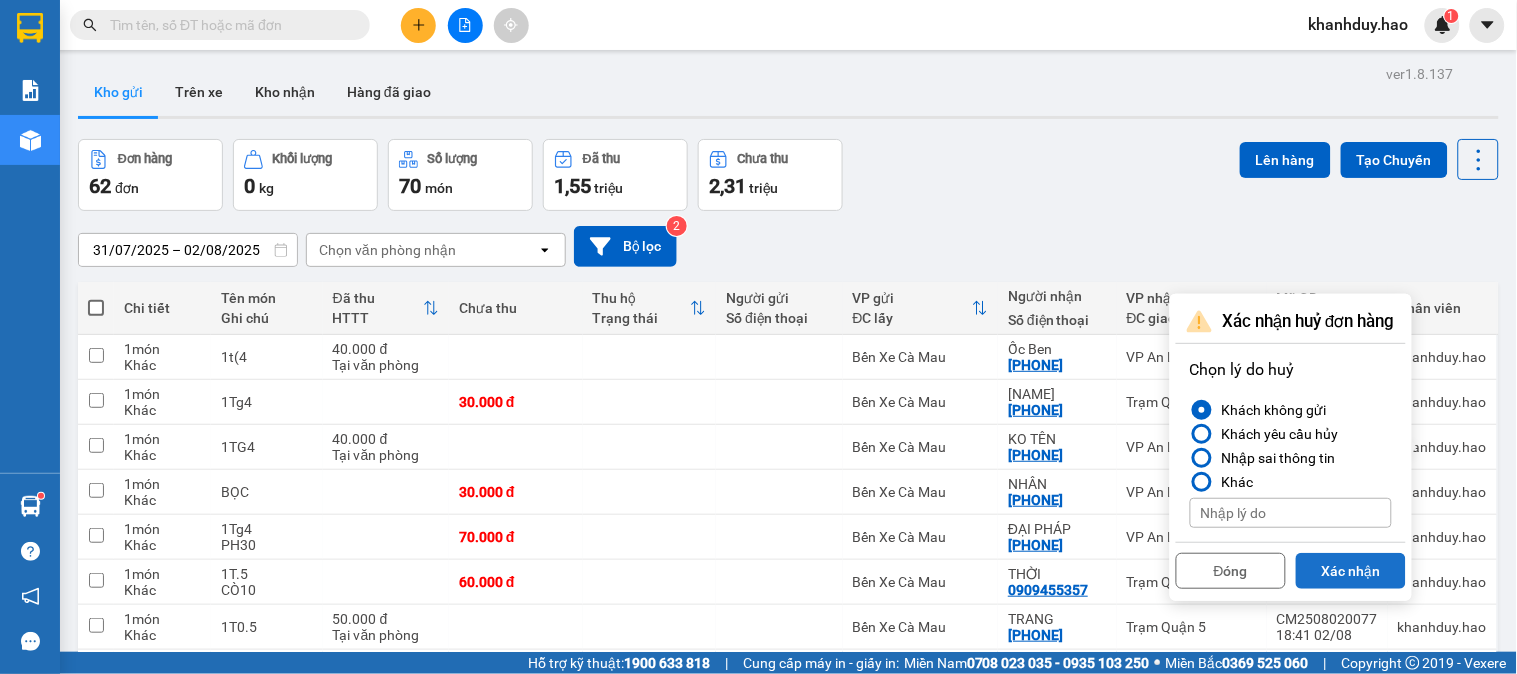 click on "Xác nhận" at bounding box center [1351, 571] 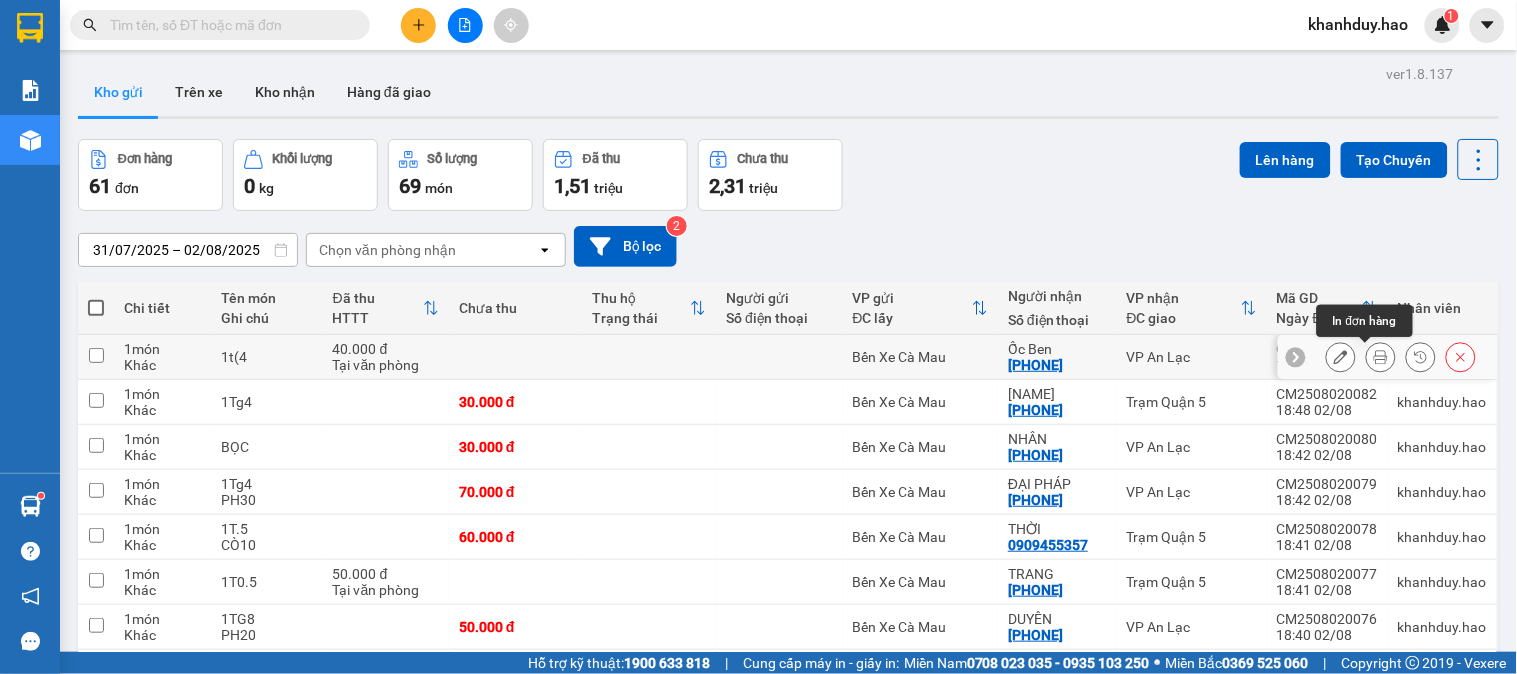 click 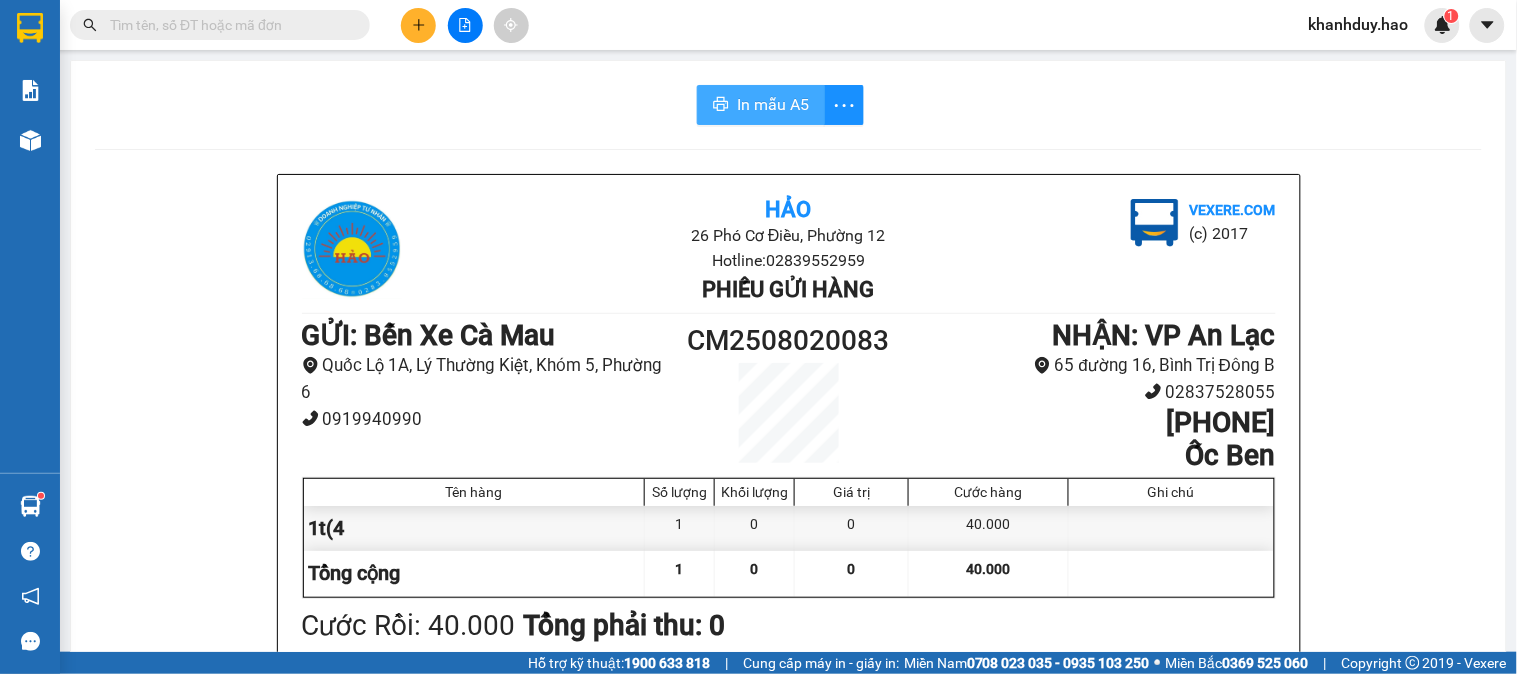 click on "In mẫu A5" at bounding box center (773, 104) 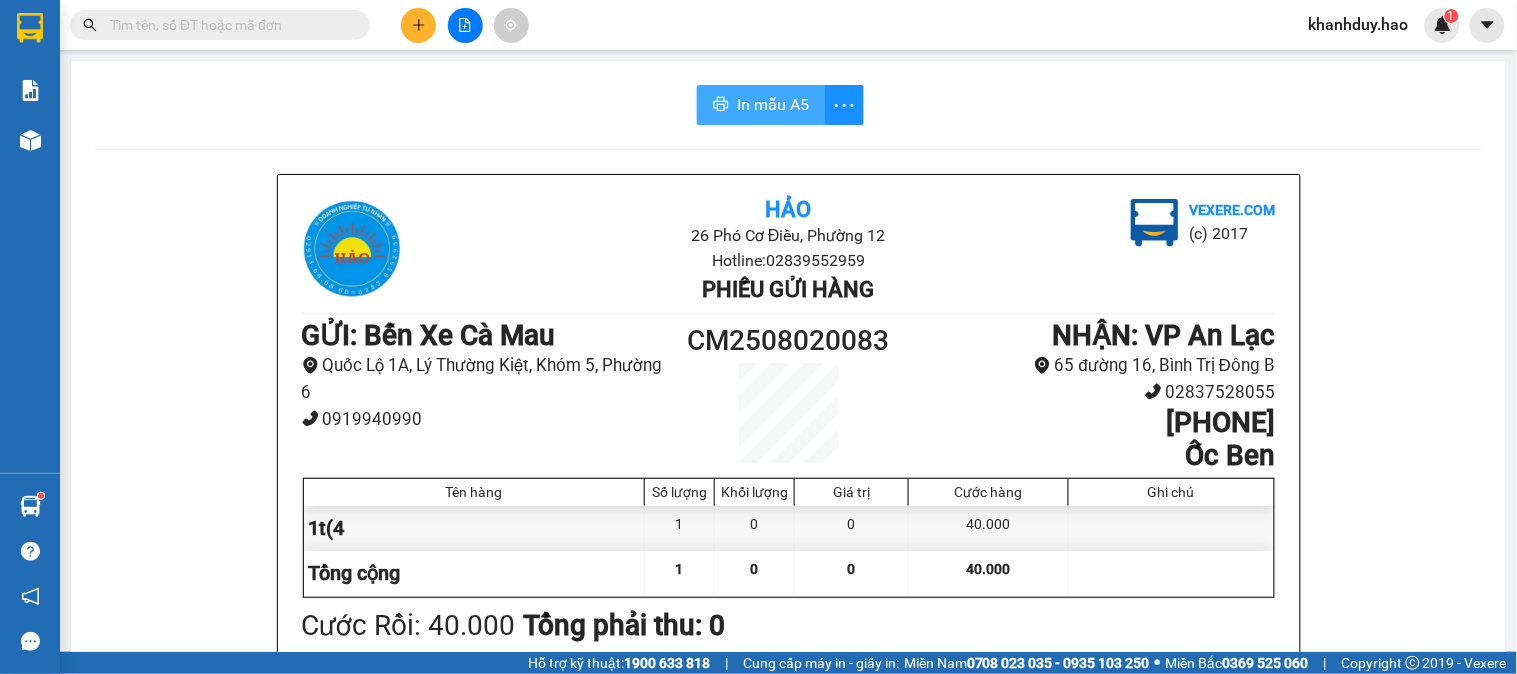 scroll, scrollTop: 0, scrollLeft: 0, axis: both 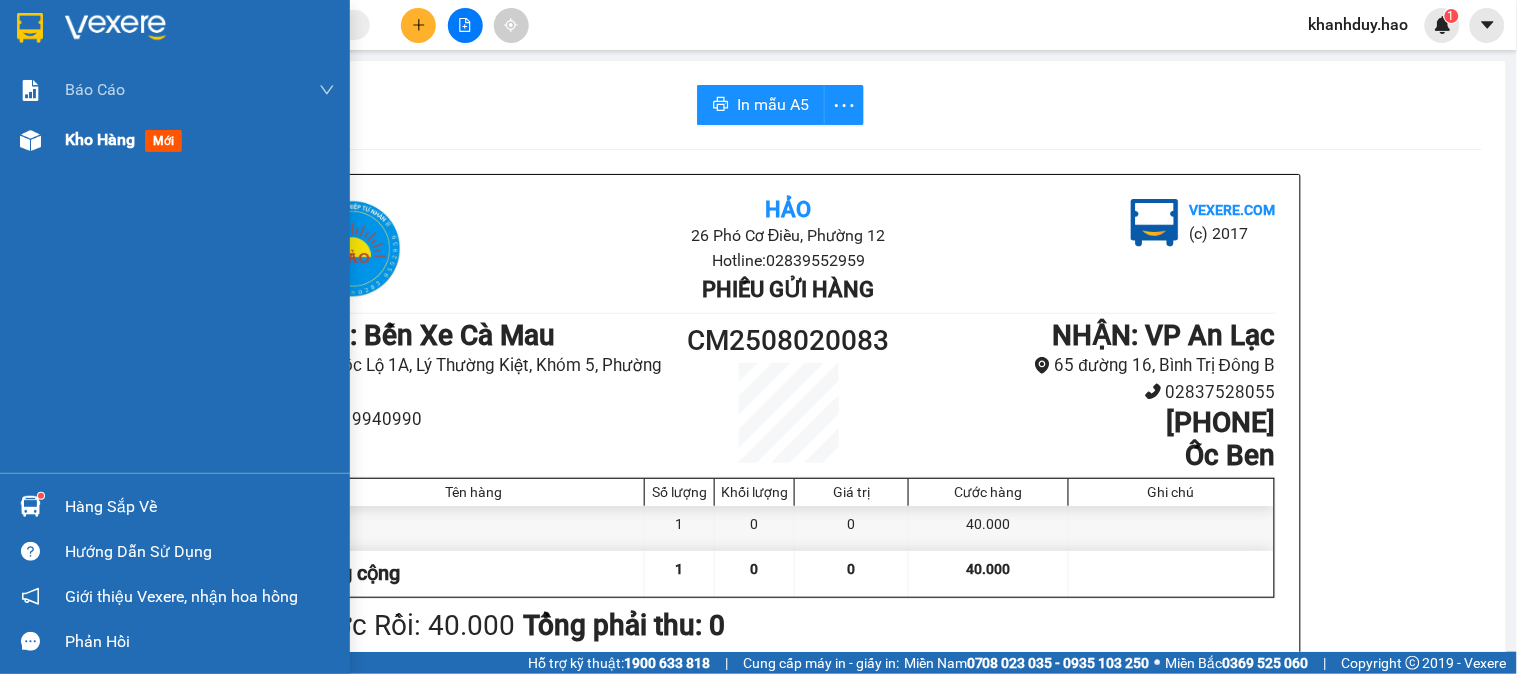 click on "mới" at bounding box center (163, 141) 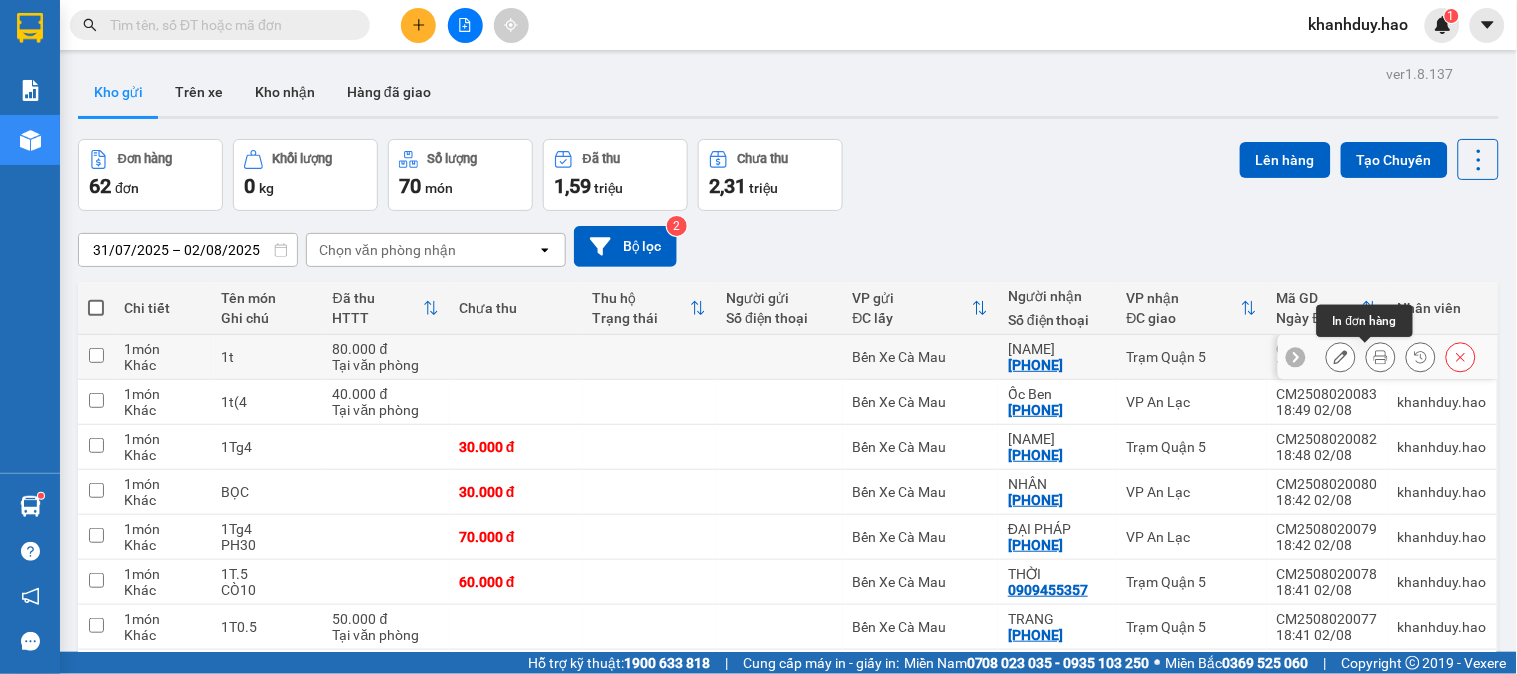click 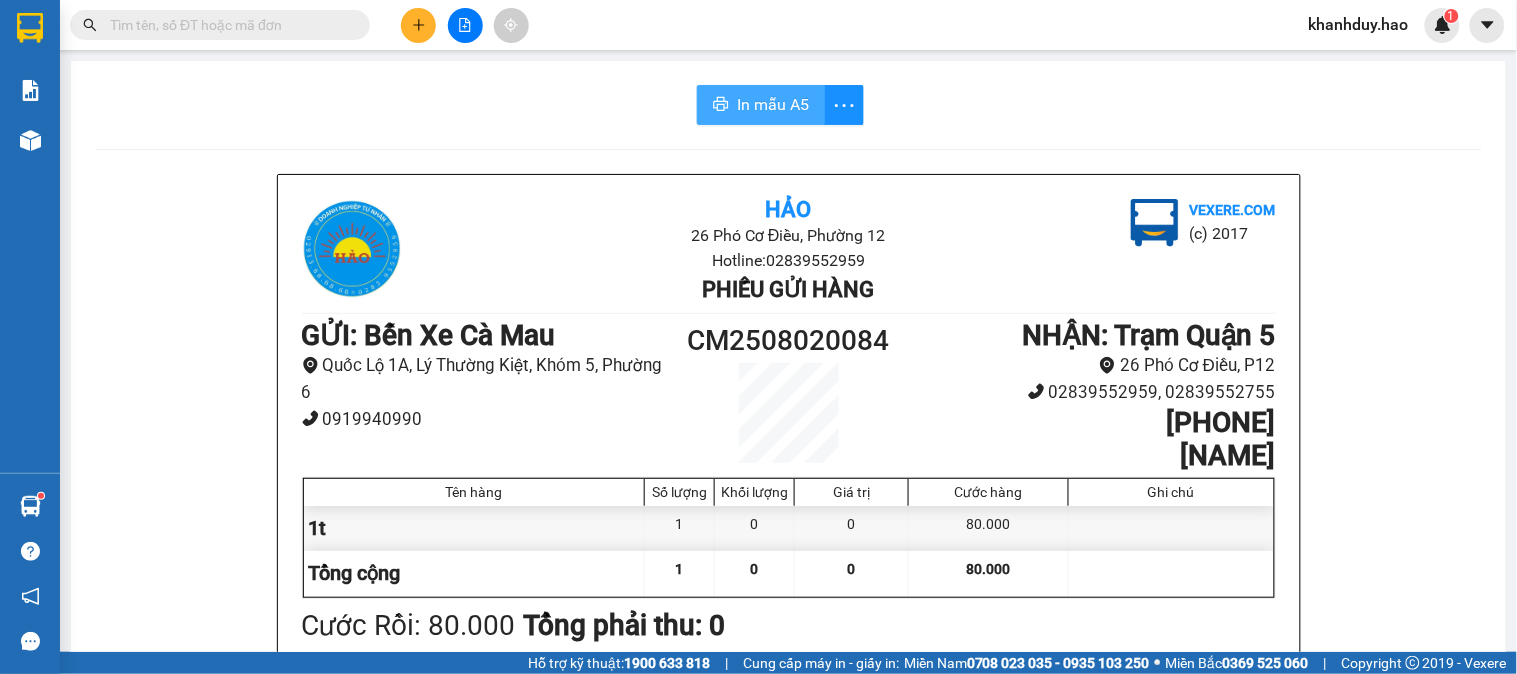 click on "In mẫu A5" at bounding box center [773, 104] 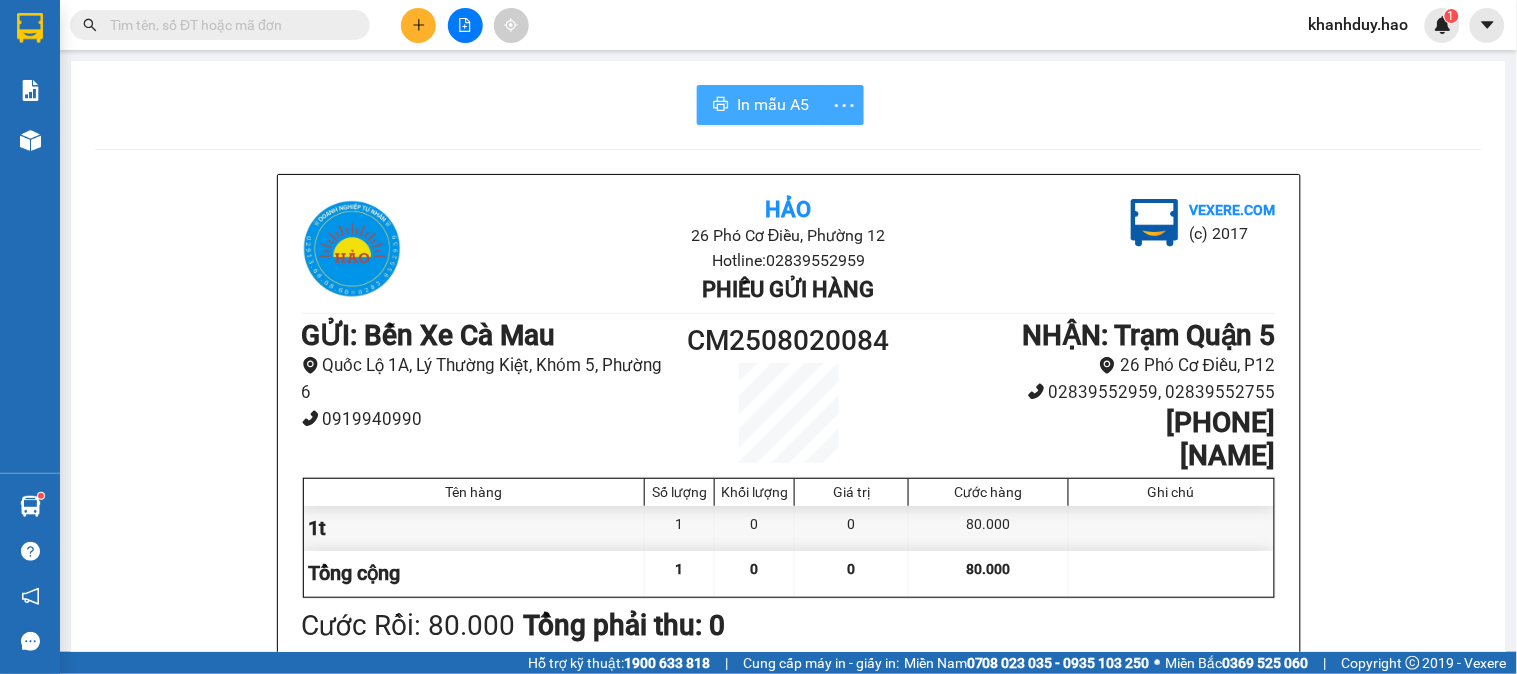 scroll, scrollTop: 0, scrollLeft: 0, axis: both 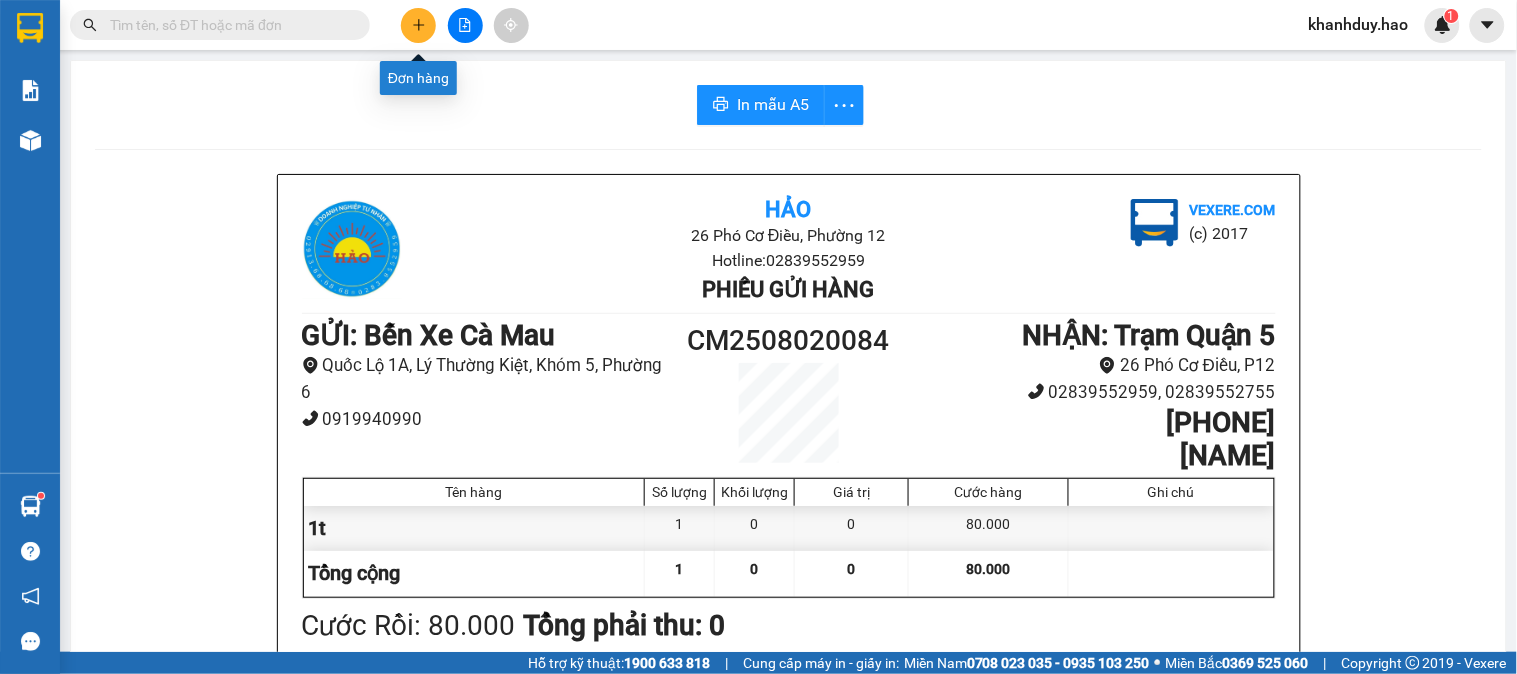 click 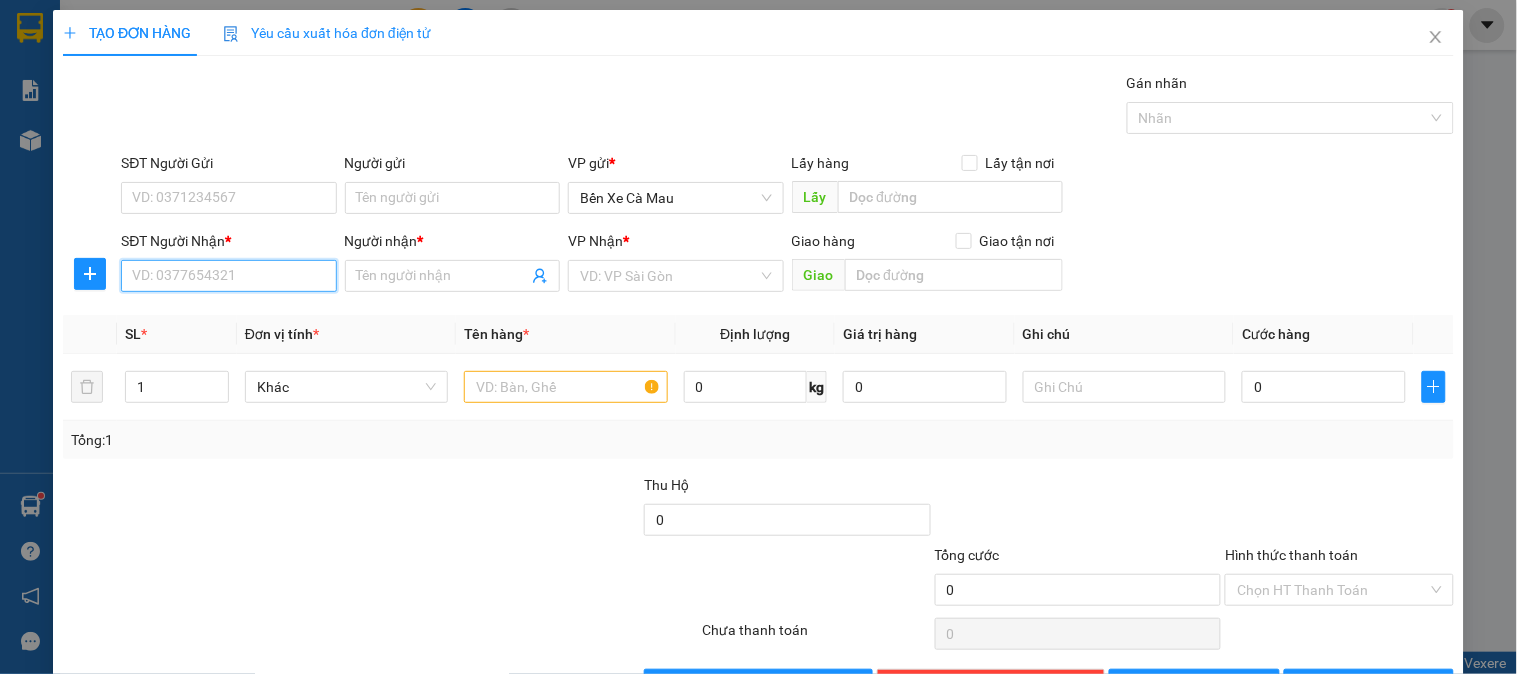 click on "SĐT Người Nhận  *" at bounding box center [228, 276] 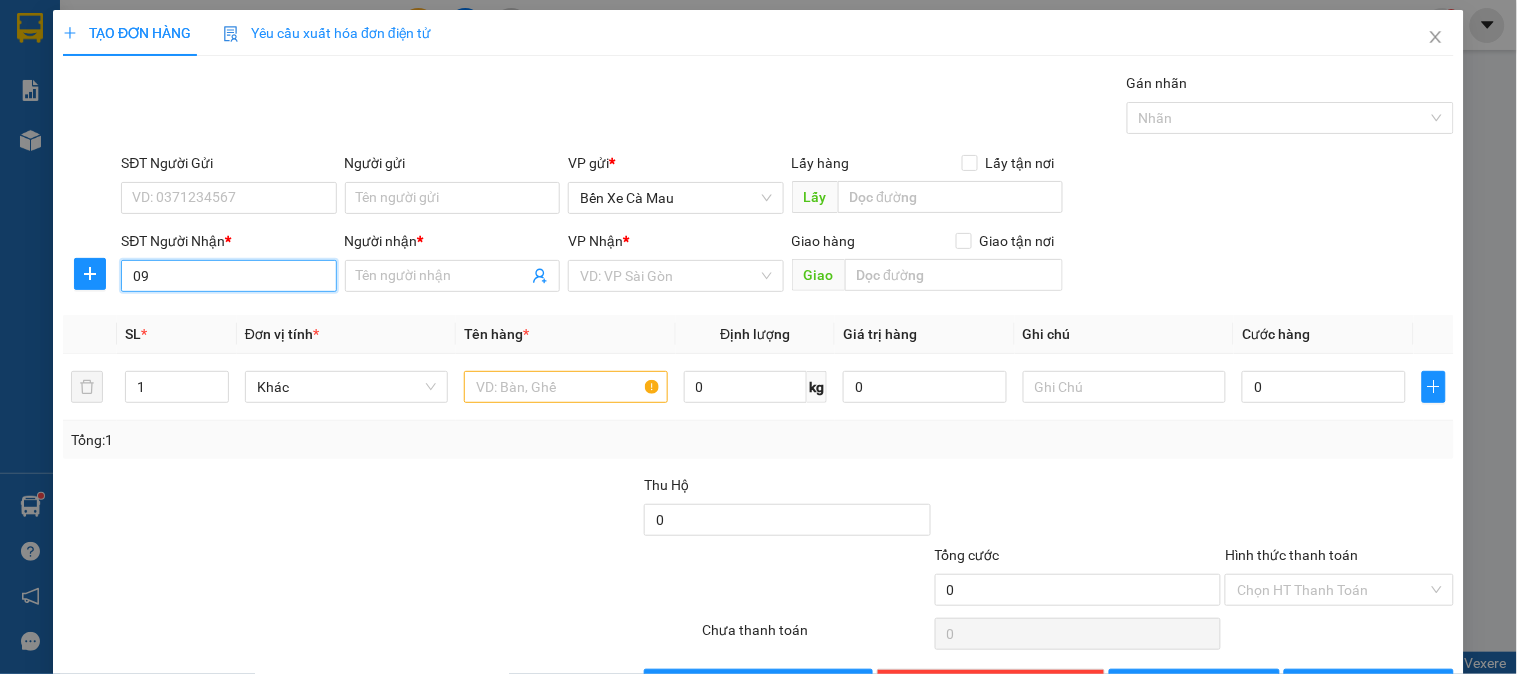 type on "0" 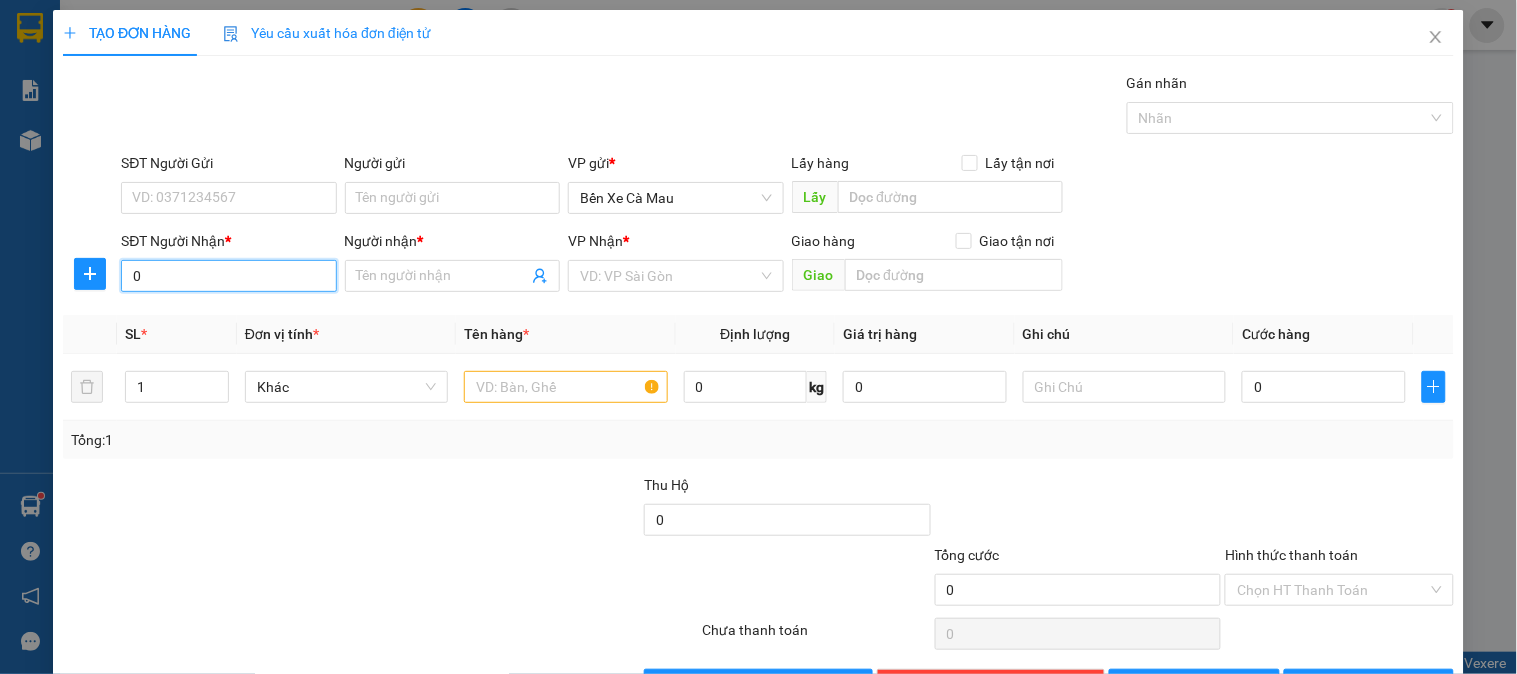type 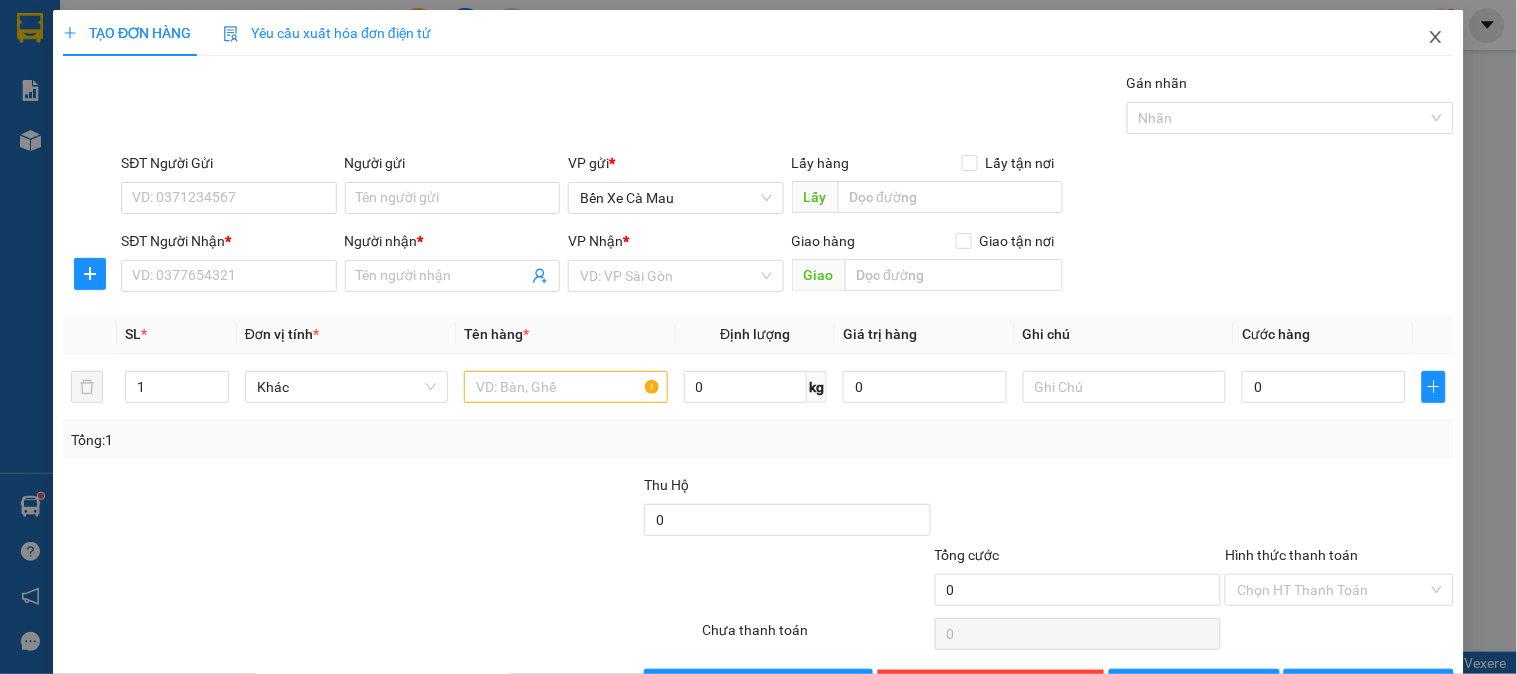 click 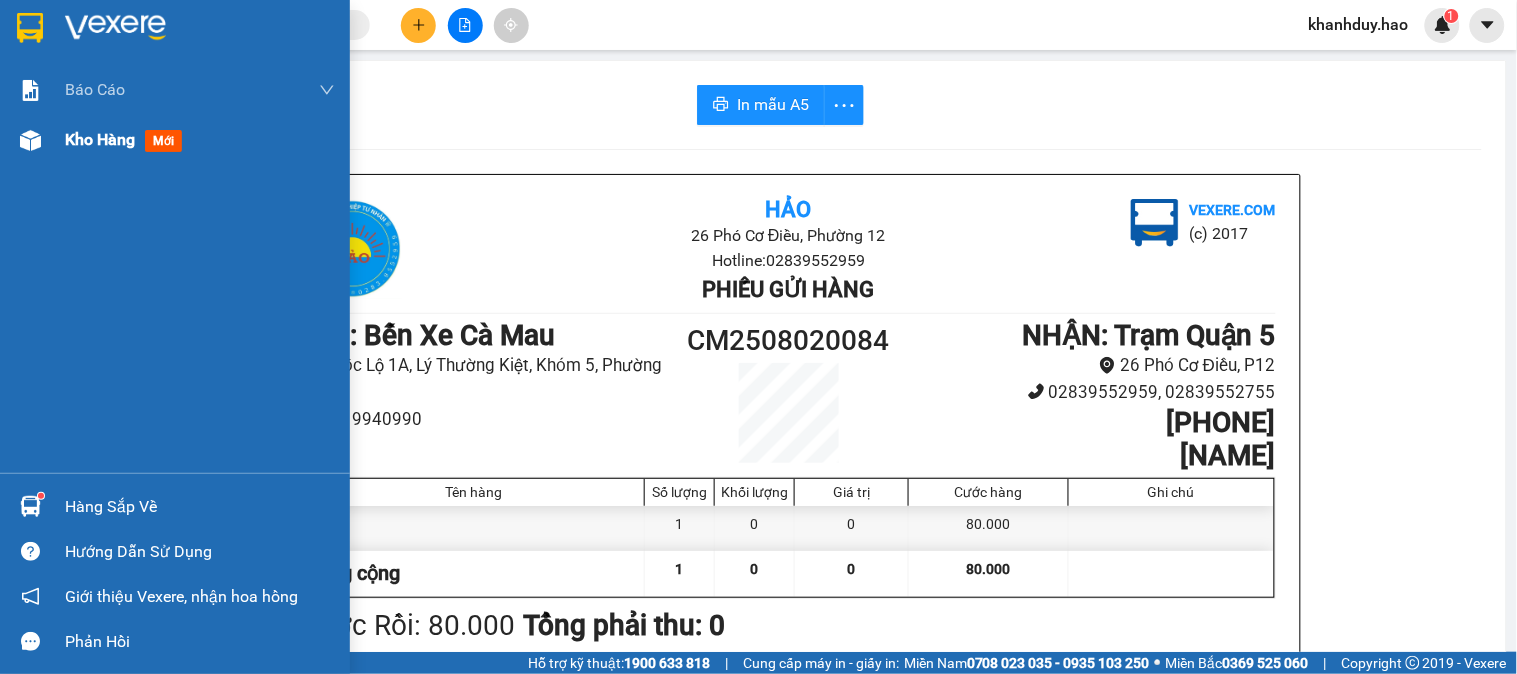 click on "mới" at bounding box center [163, 141] 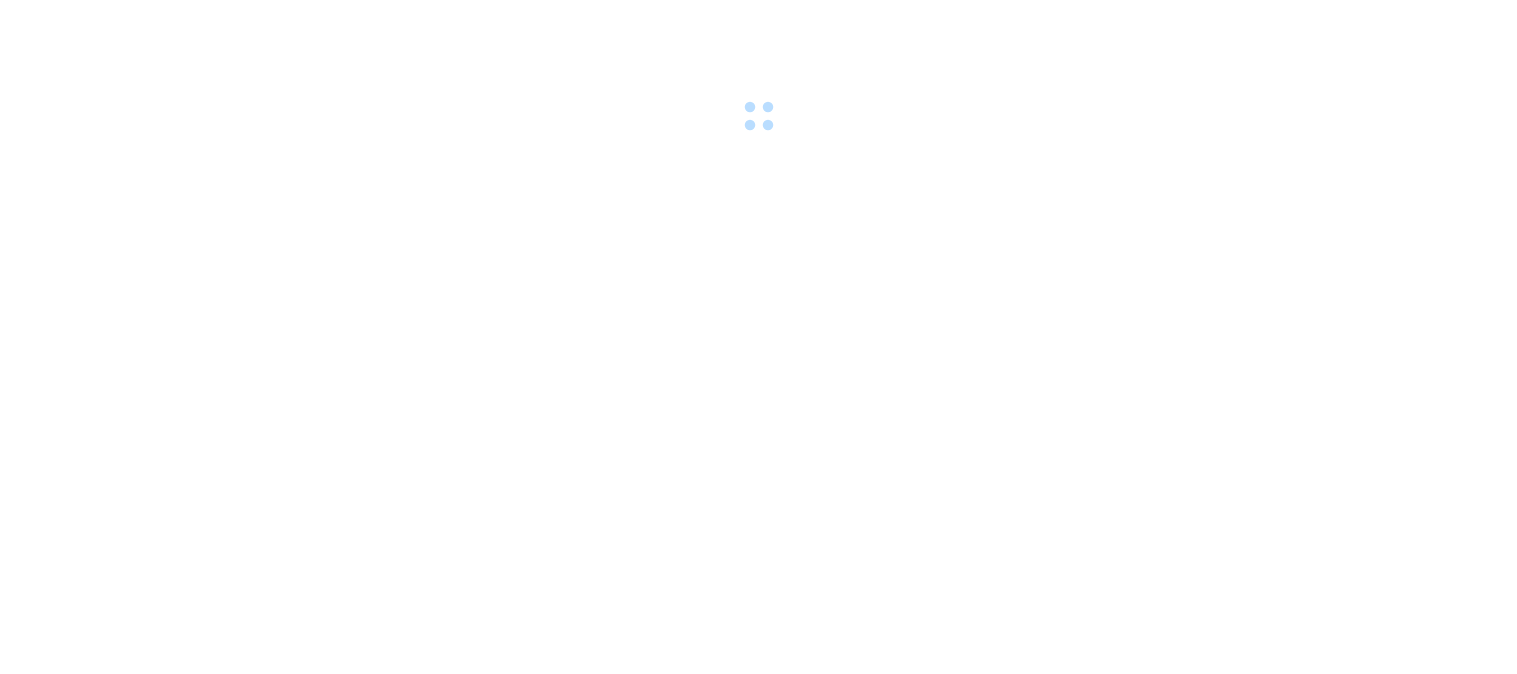 scroll, scrollTop: 0, scrollLeft: 0, axis: both 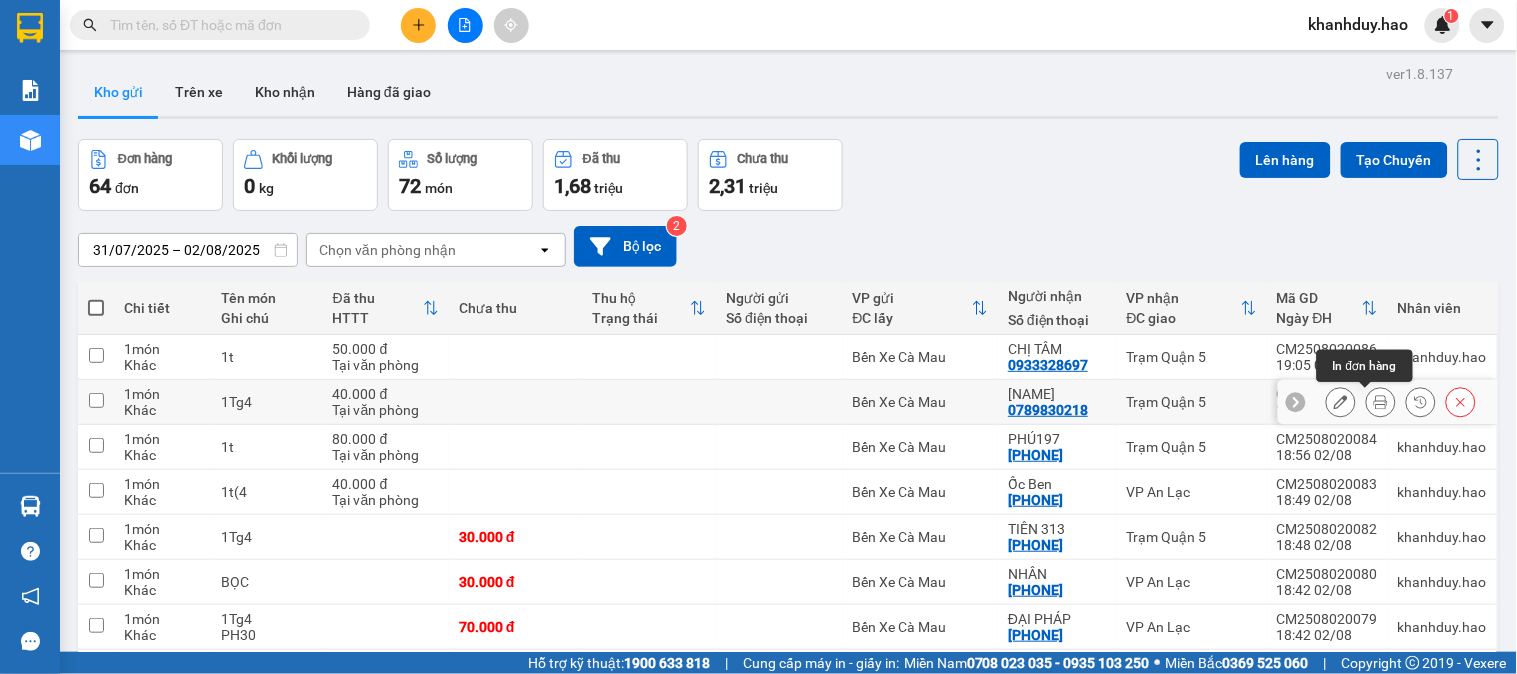 click 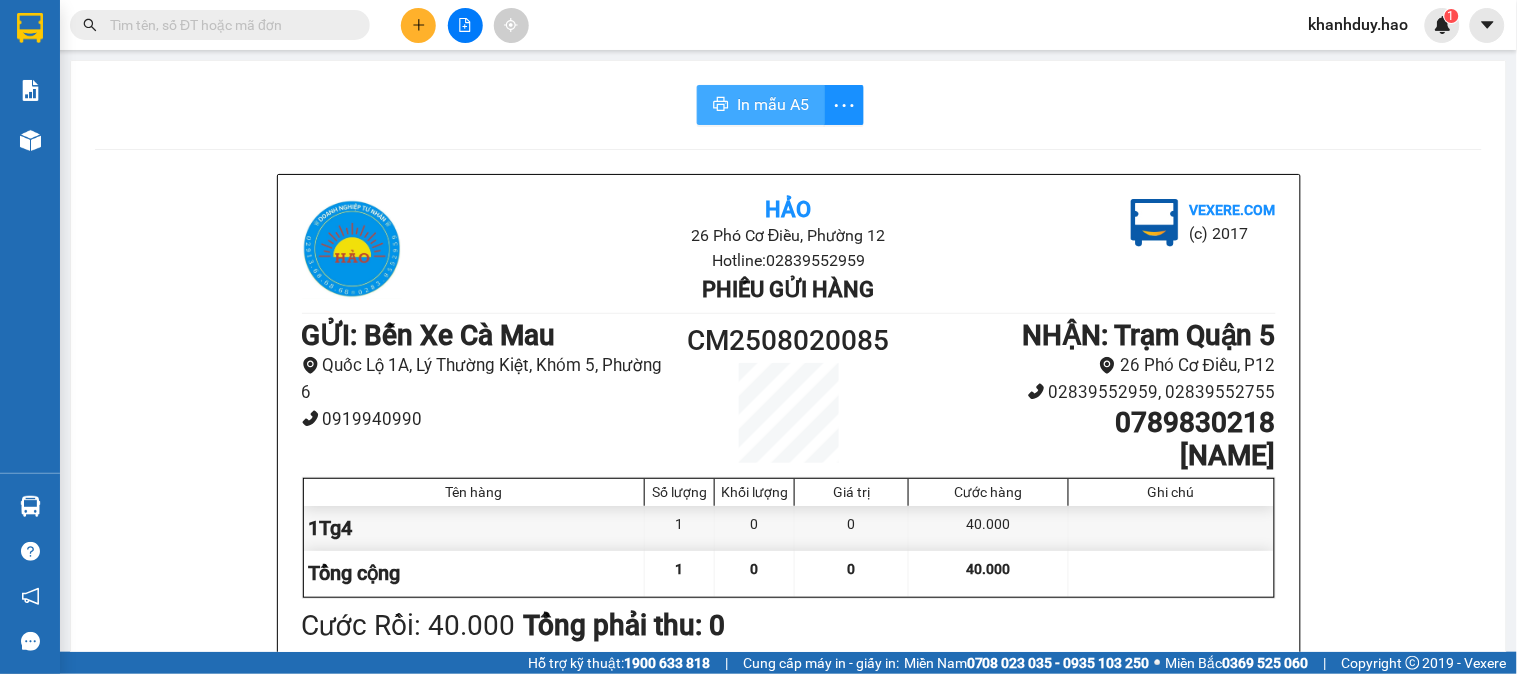 click on "In mẫu A5" at bounding box center [773, 104] 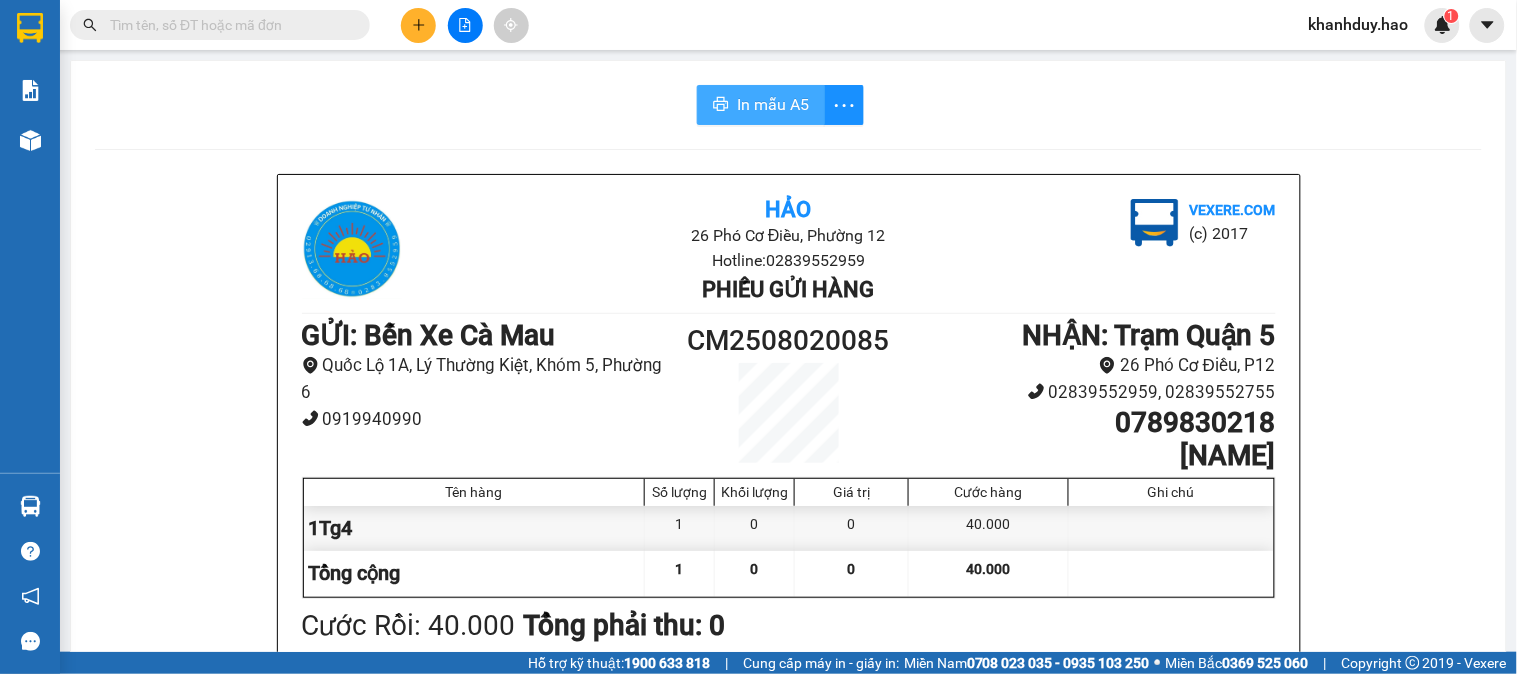 scroll, scrollTop: 0, scrollLeft: 0, axis: both 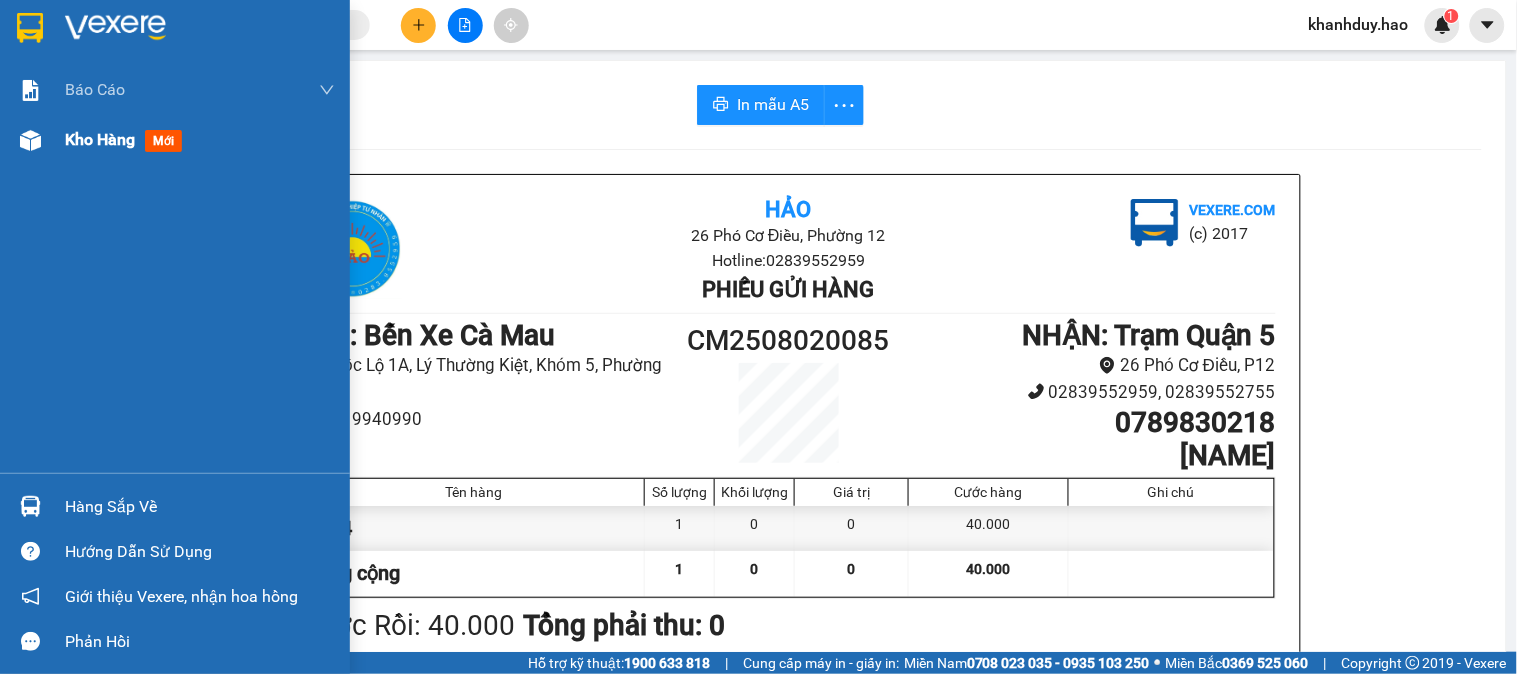 click on "mới" at bounding box center [163, 141] 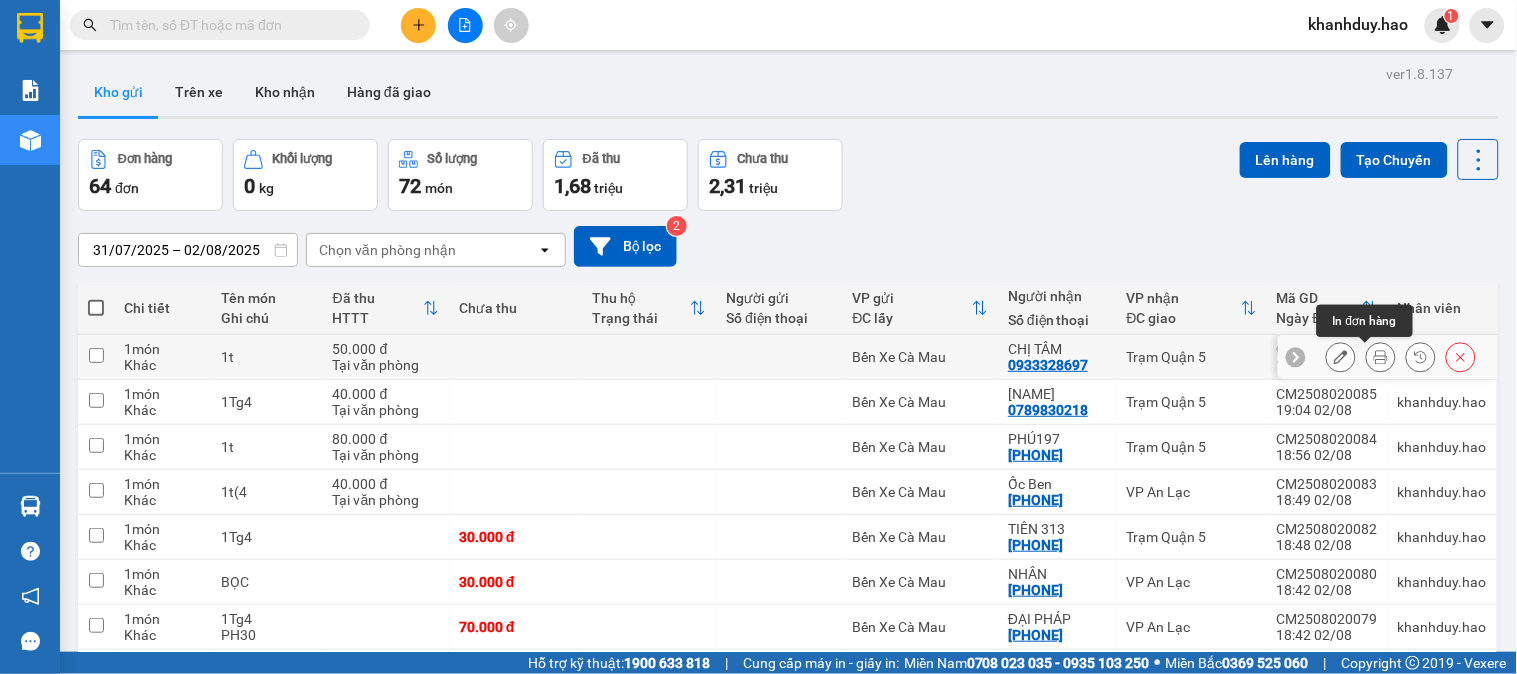 click at bounding box center (1381, 357) 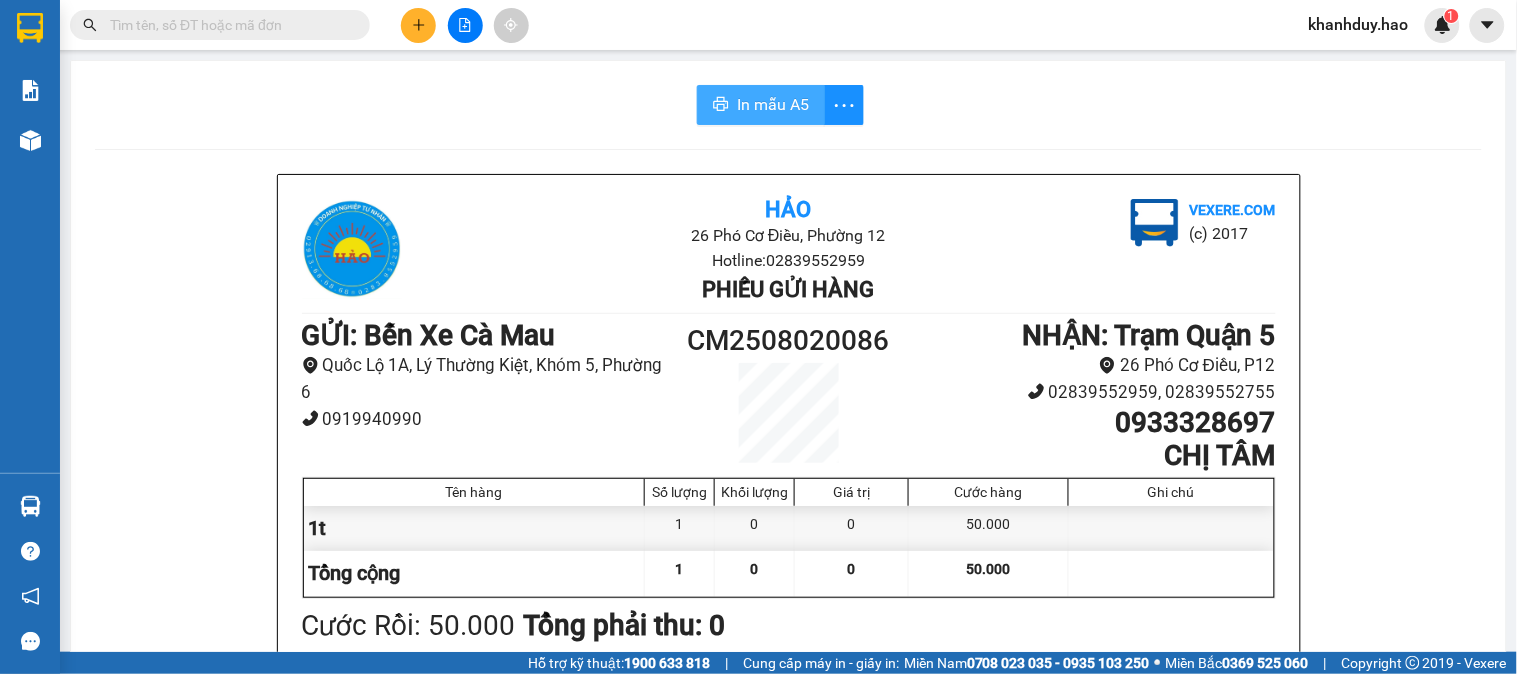 click on "In mẫu A5" at bounding box center [773, 104] 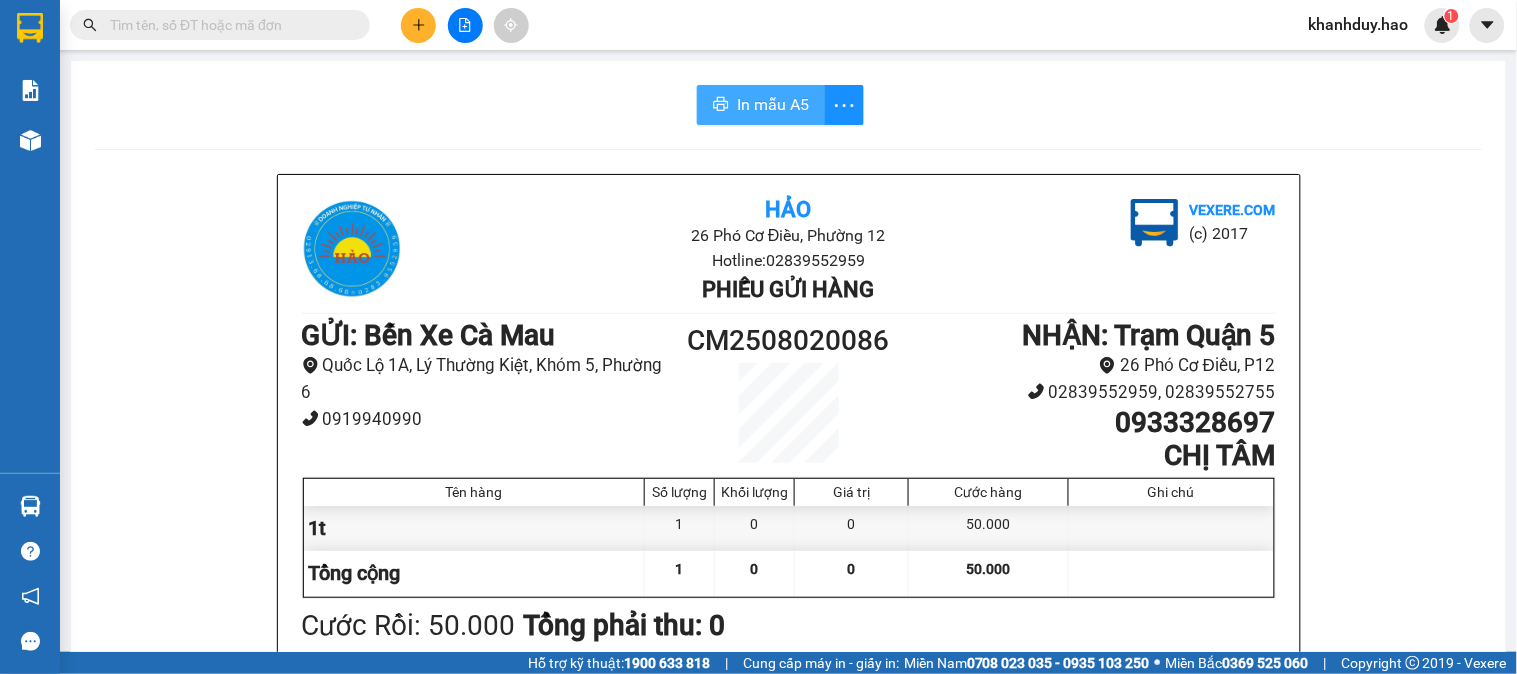 scroll, scrollTop: 0, scrollLeft: 0, axis: both 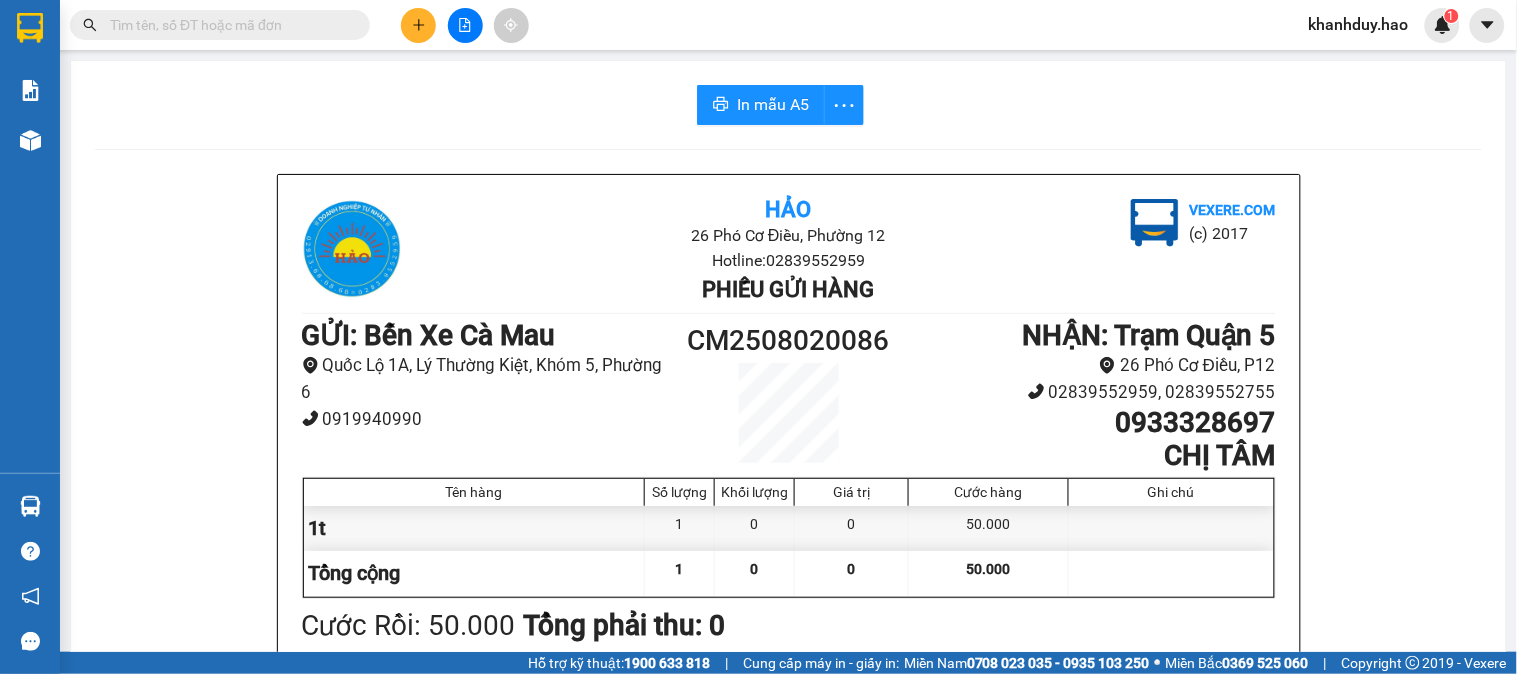drag, startPoint x: 978, startPoint y: 417, endPoint x: 181, endPoint y: 717, distance: 851.59204 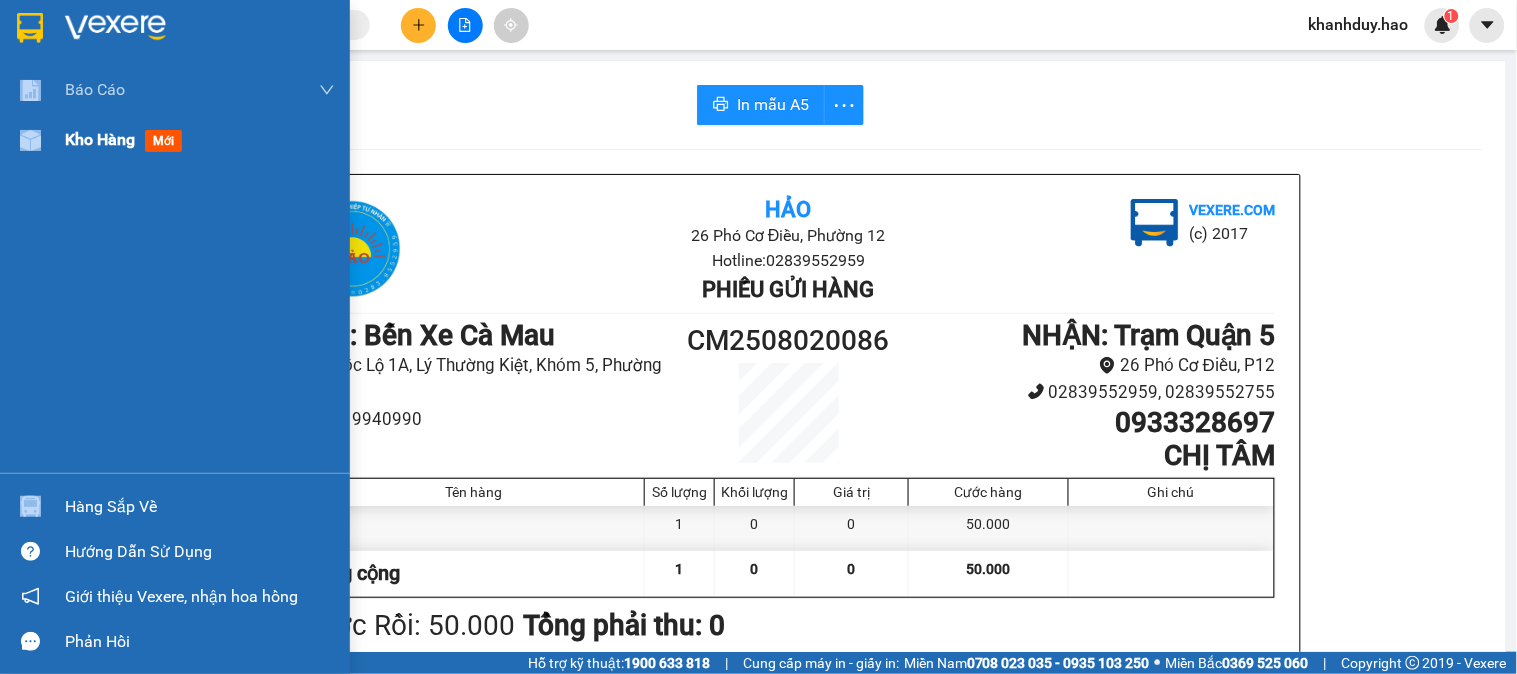 click on "Kho hàng mới" at bounding box center [200, 140] 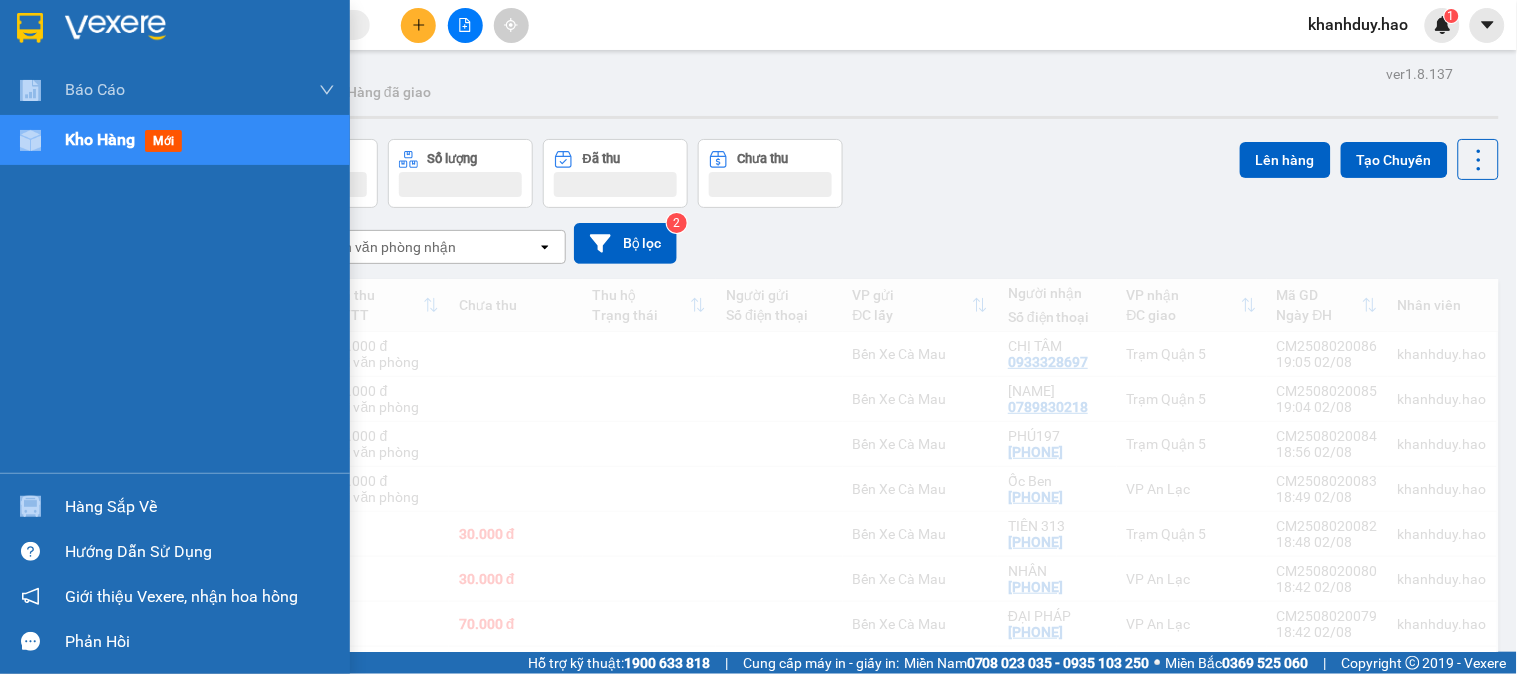 drag, startPoint x: 146, startPoint y: 158, endPoint x: 282, endPoint y: 102, distance: 147.07822 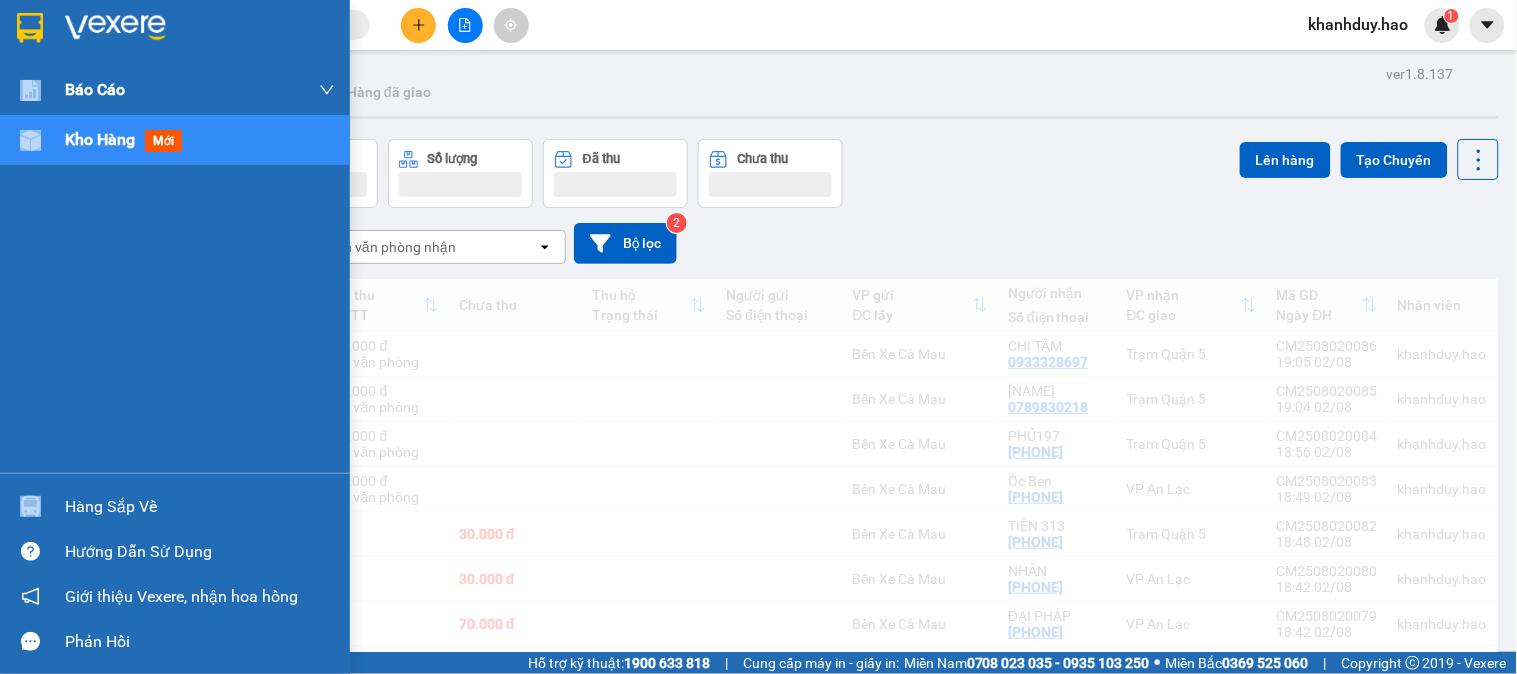 click on "Kho hàng mới" at bounding box center (200, 140) 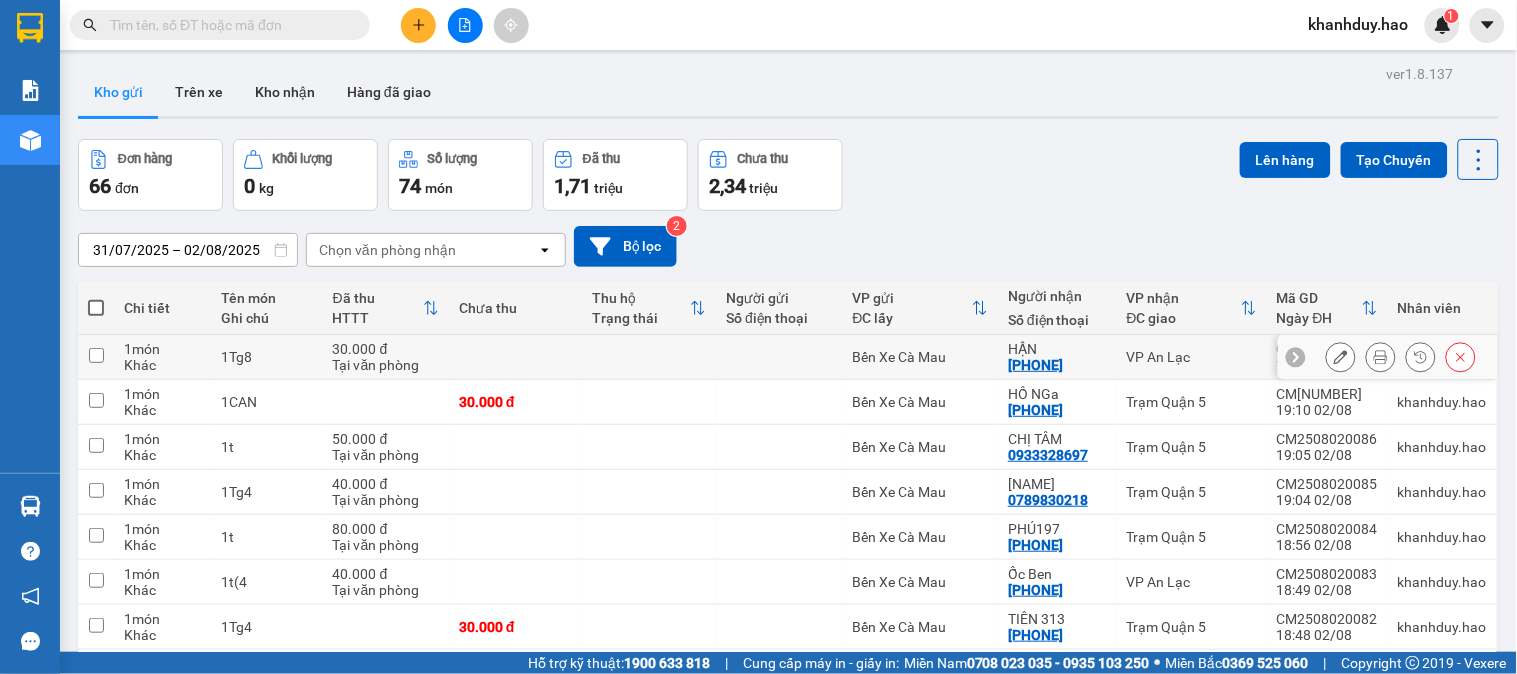 click at bounding box center (1381, 357) 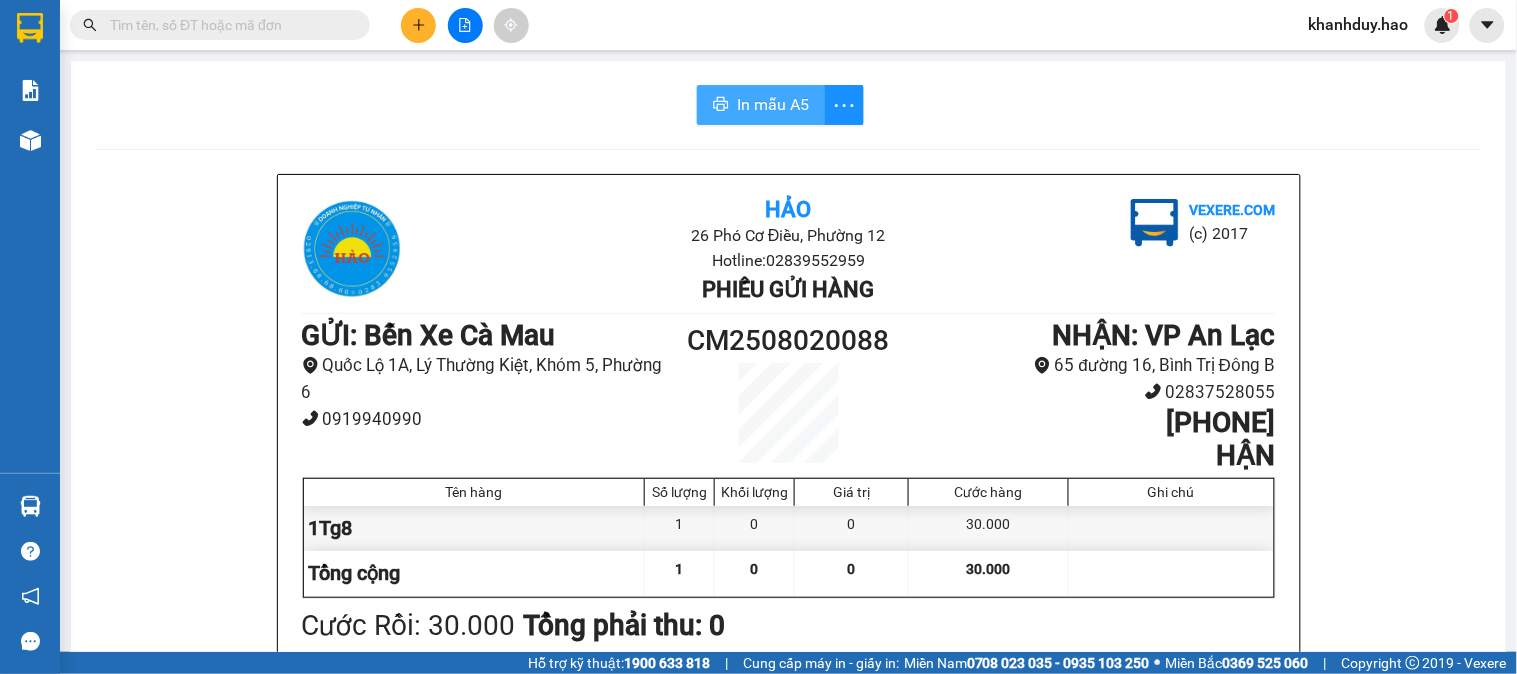 click on "In mẫu A5" at bounding box center (773, 104) 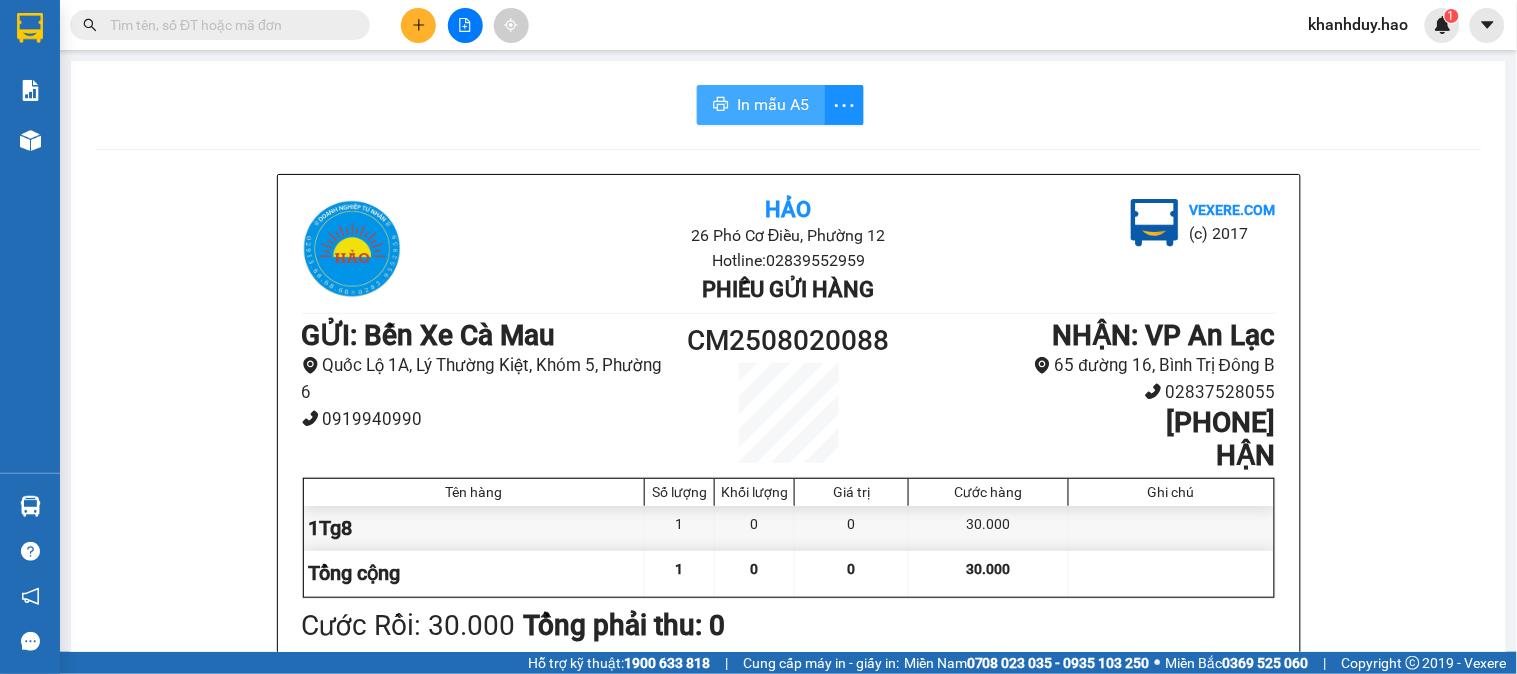scroll, scrollTop: 0, scrollLeft: 0, axis: both 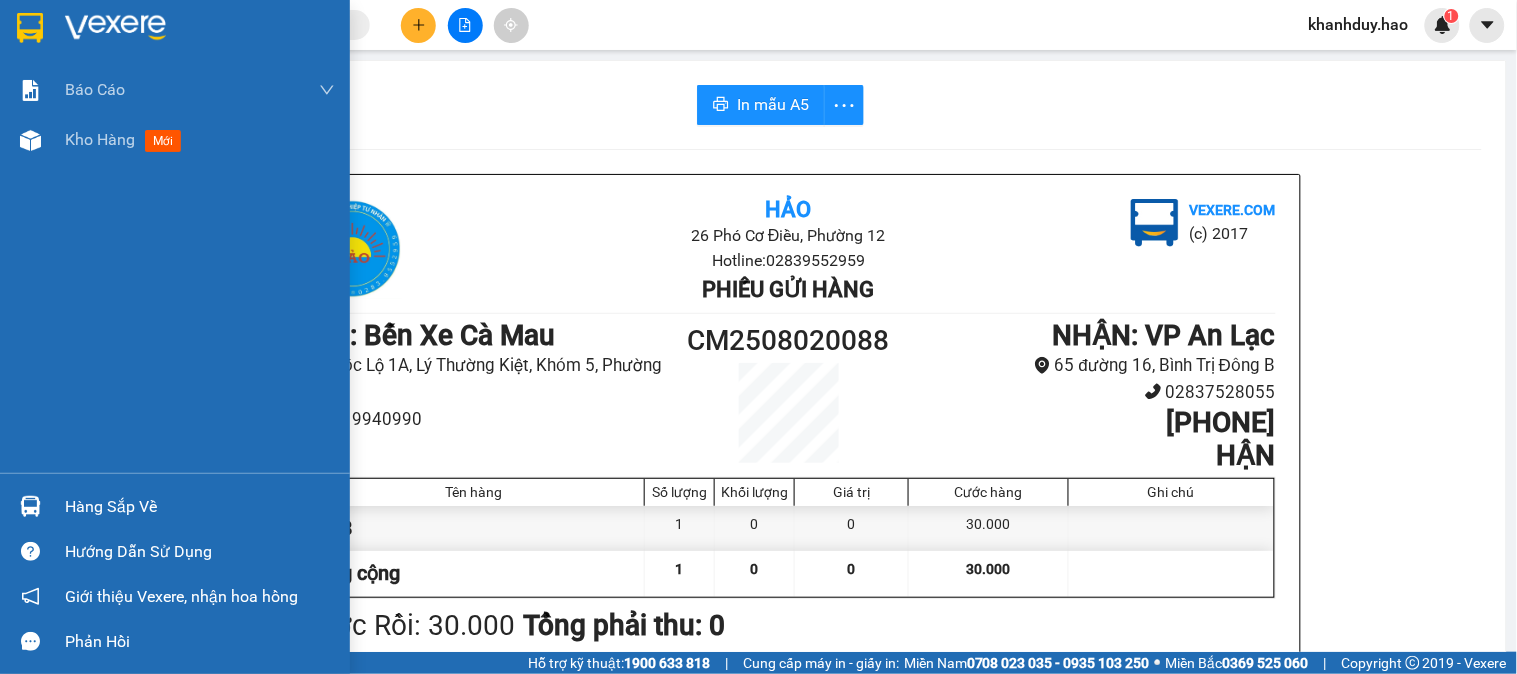click at bounding box center (30, 140) 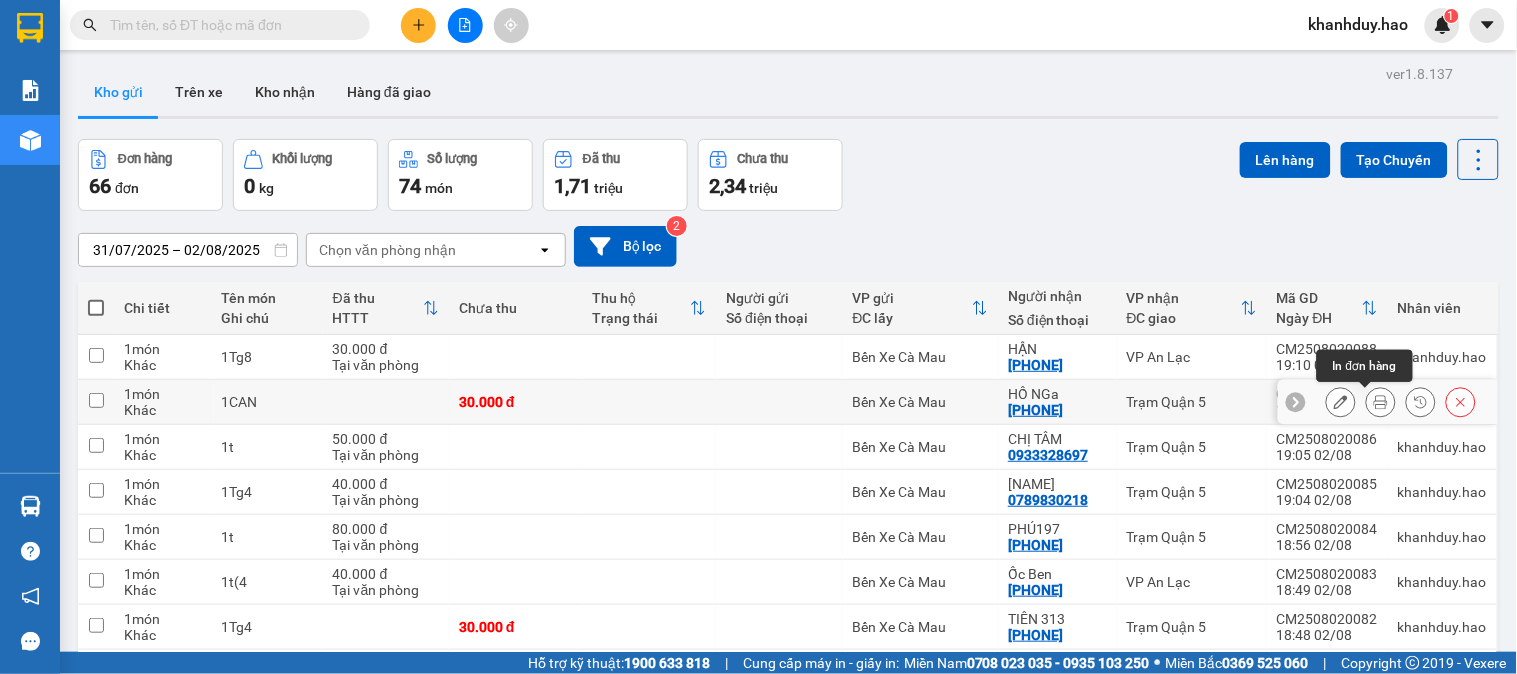 click 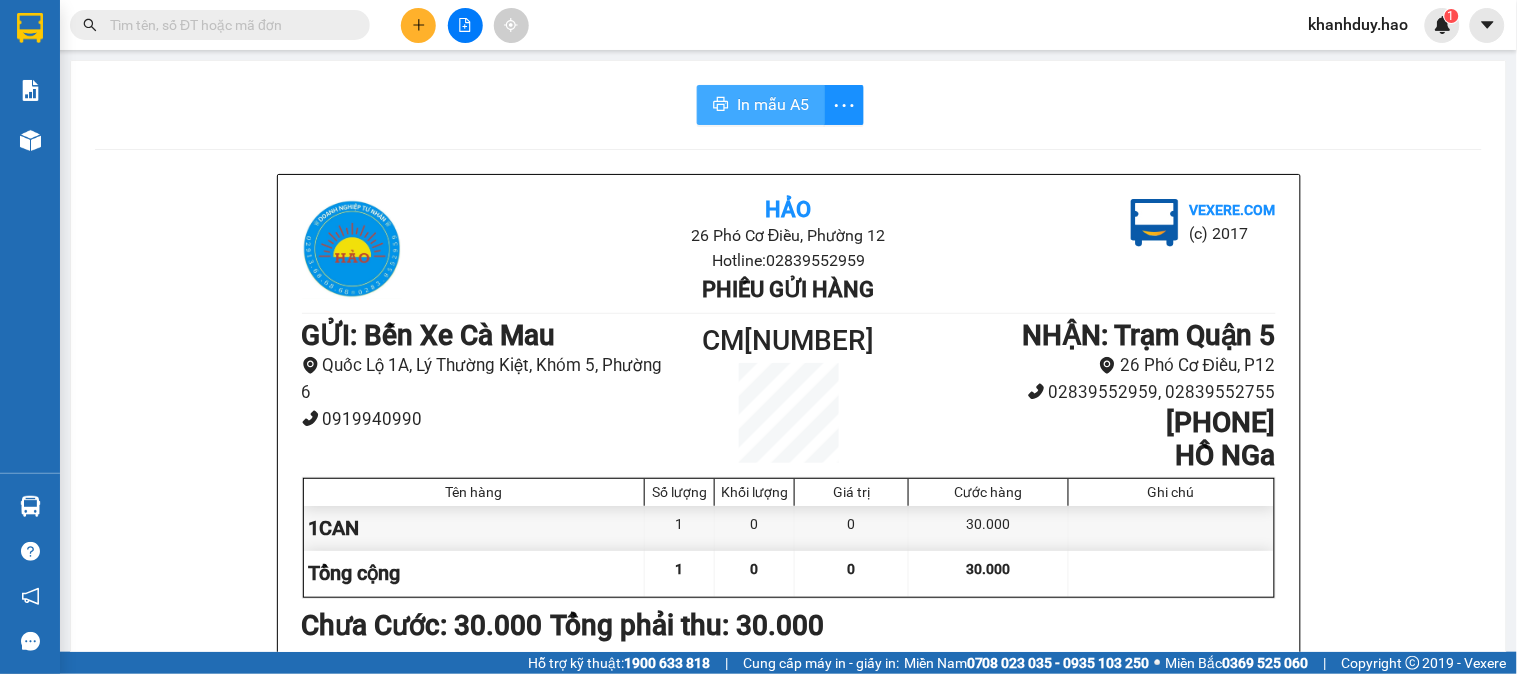 click on "In mẫu A5" at bounding box center [773, 104] 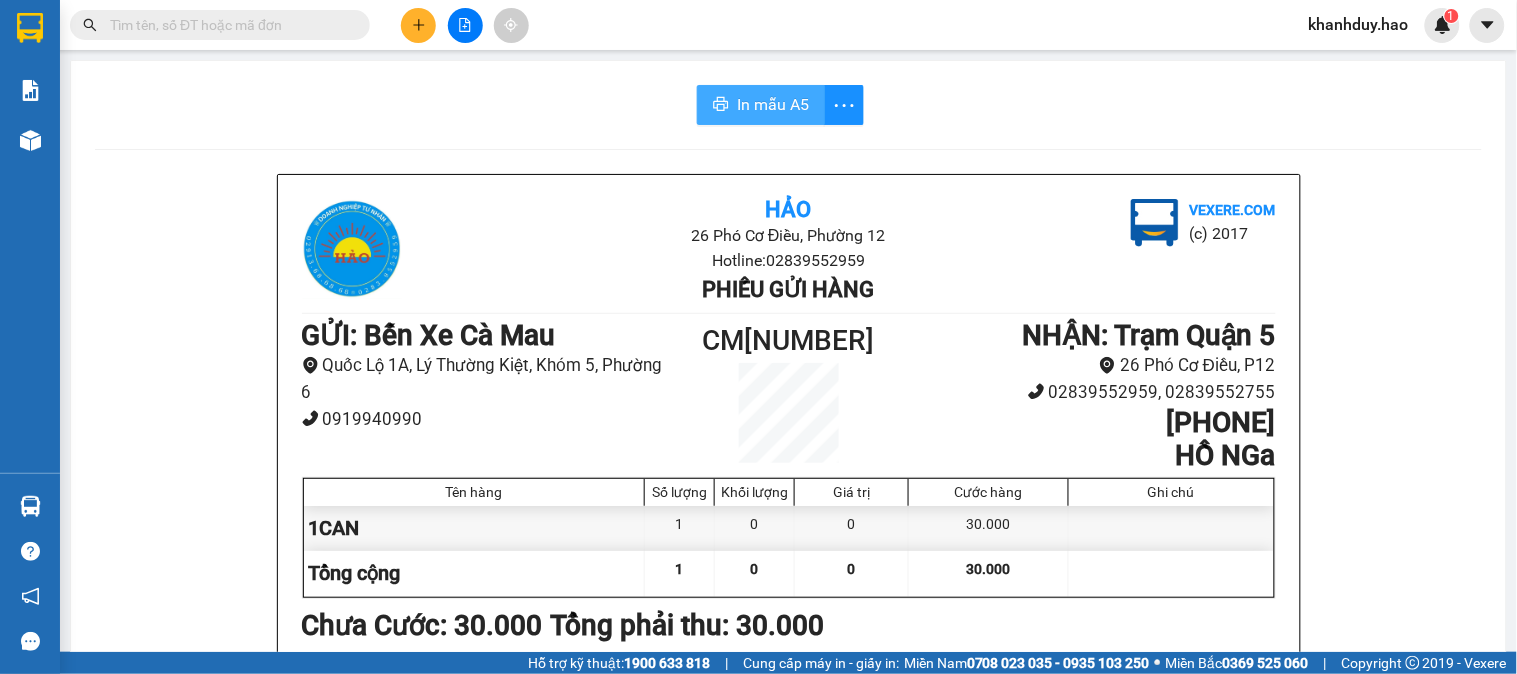 scroll, scrollTop: 0, scrollLeft: 0, axis: both 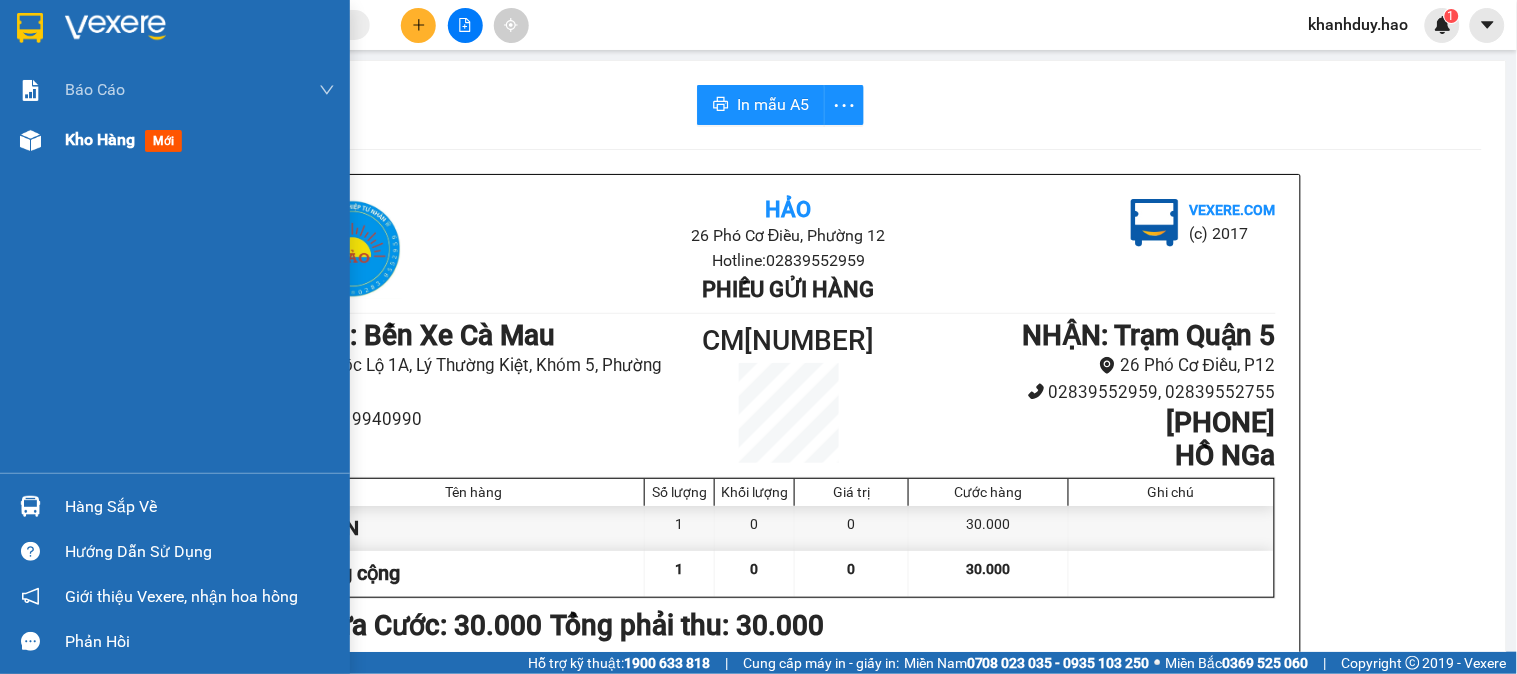 click at bounding box center [30, 140] 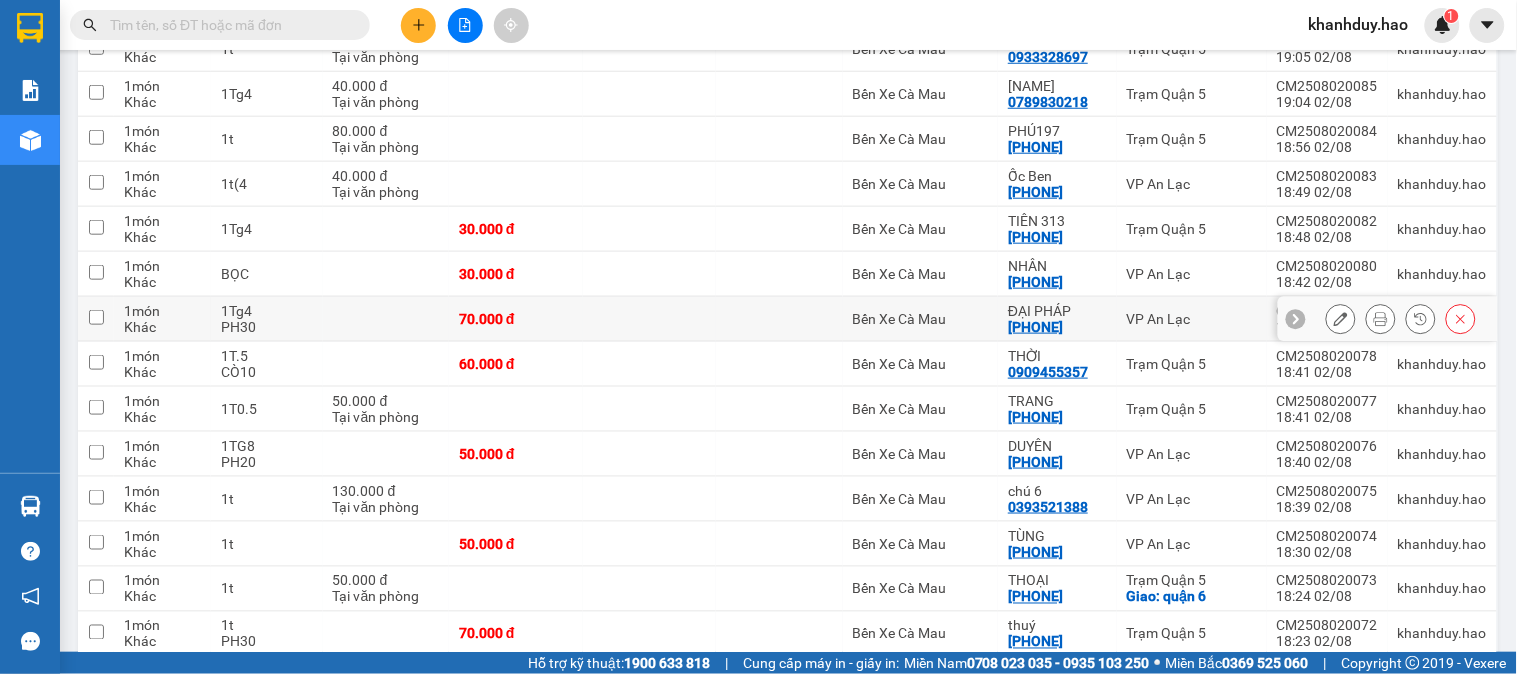 scroll, scrollTop: 444, scrollLeft: 0, axis: vertical 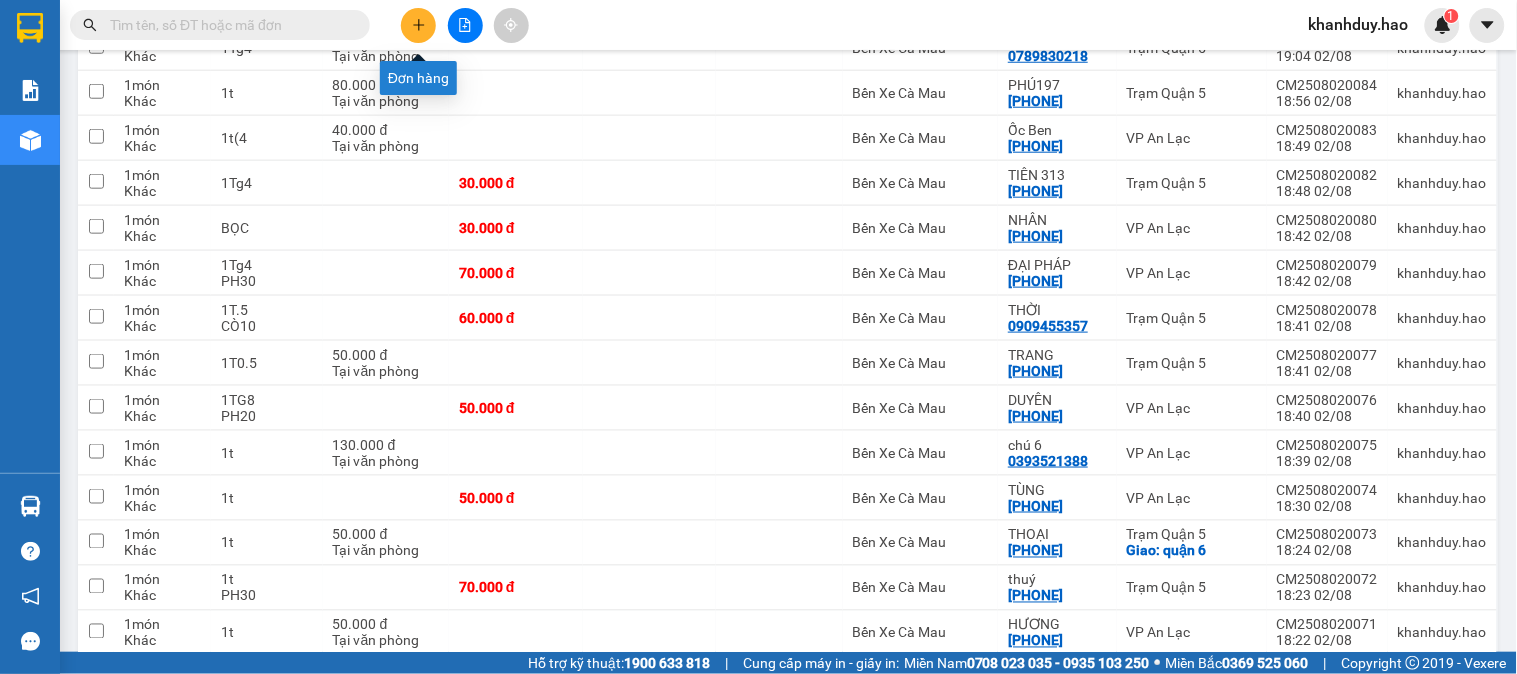 drag, startPoint x: 441, startPoint y: 22, endPoint x: 418, endPoint y: 27, distance: 23.537205 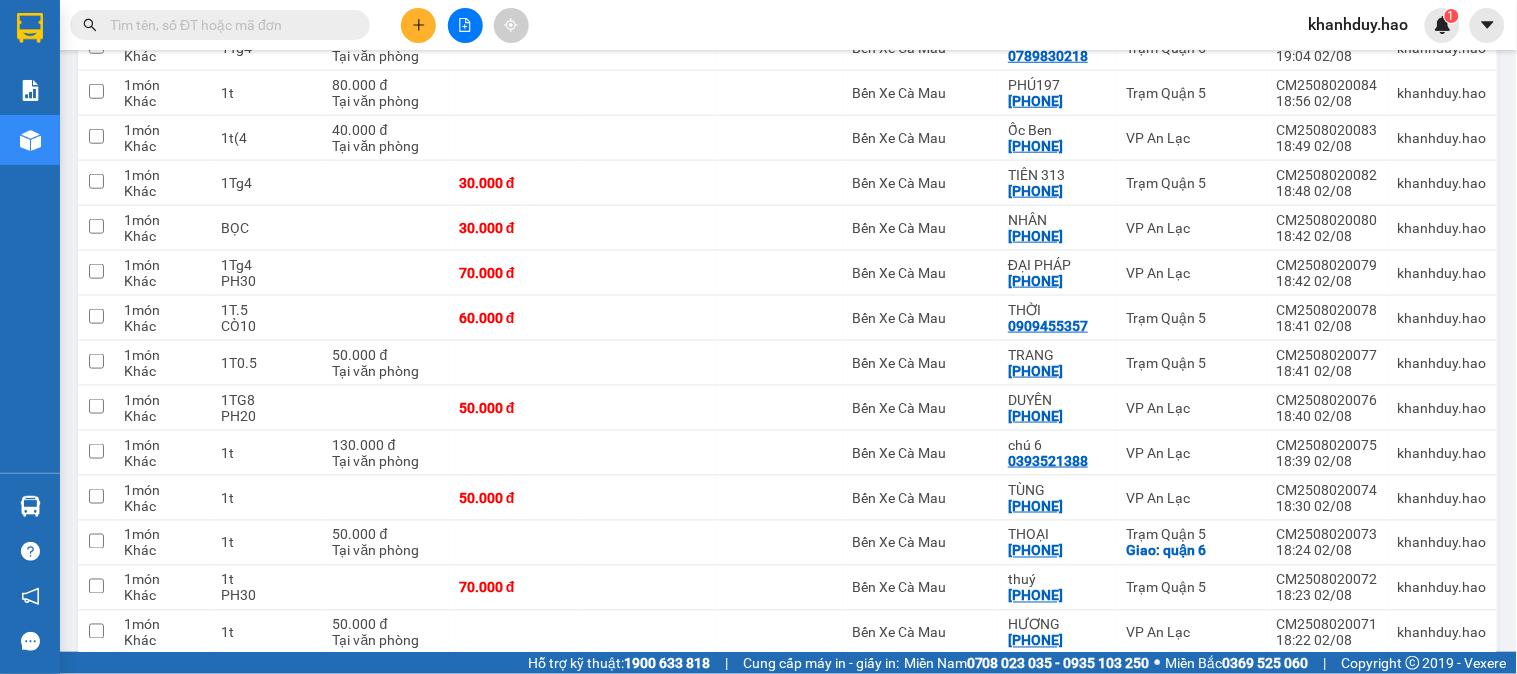 click 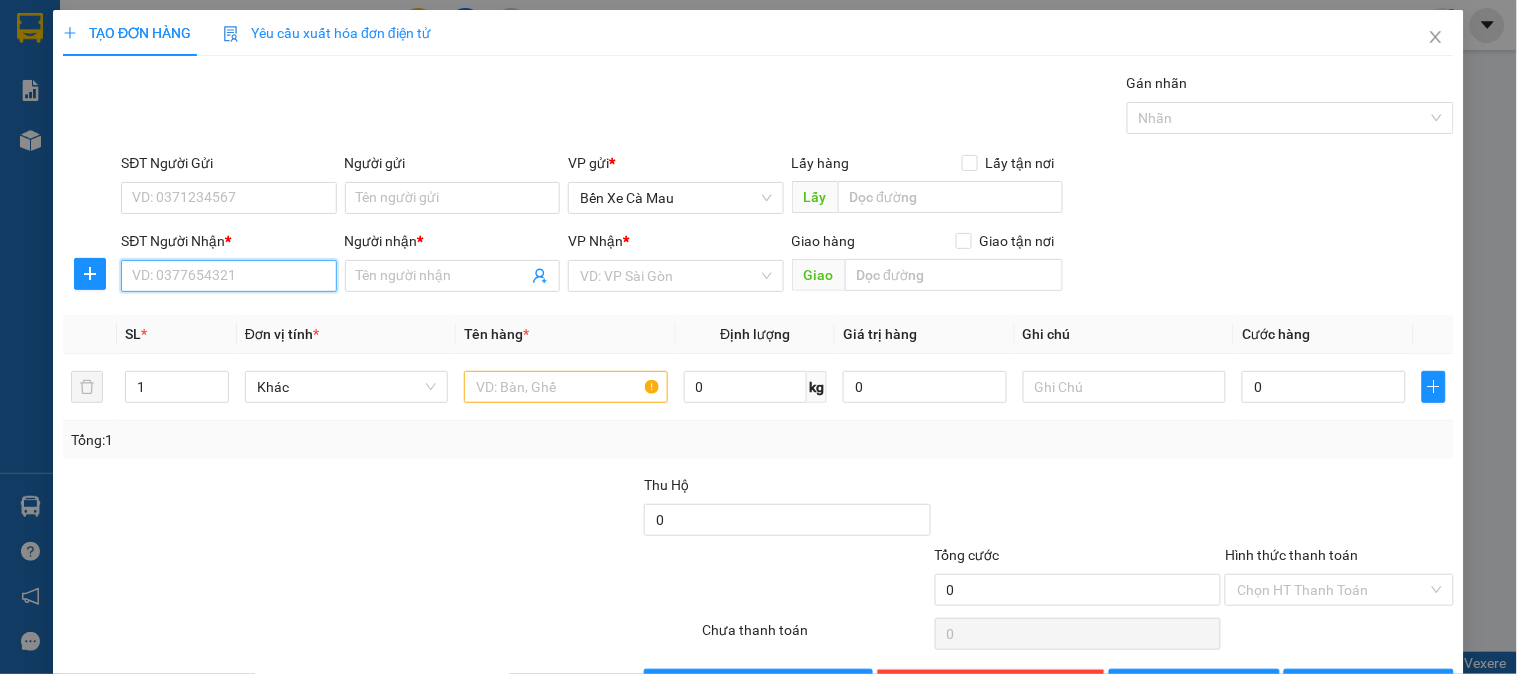 click on "SĐT Người Nhận  *" at bounding box center [228, 276] 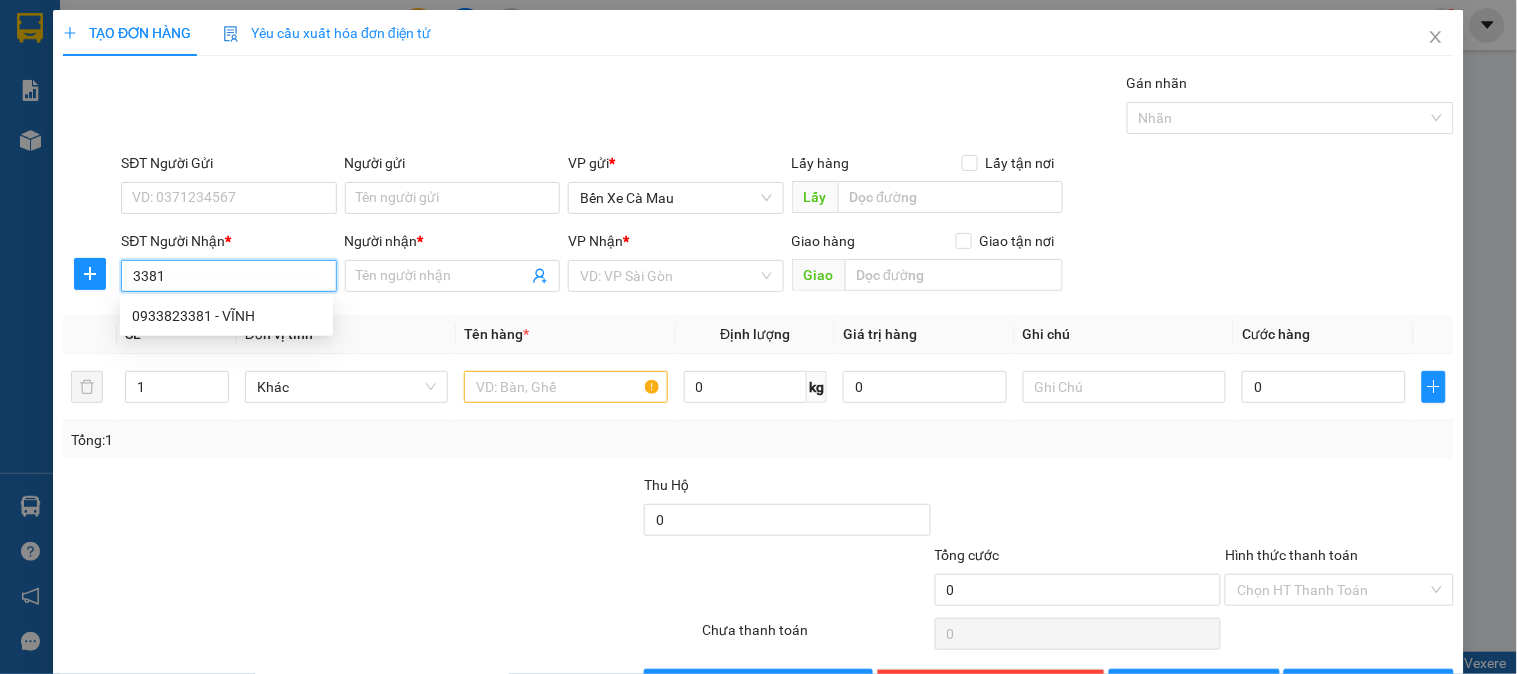click on "0933823381 - VĨNH" at bounding box center (226, 316) 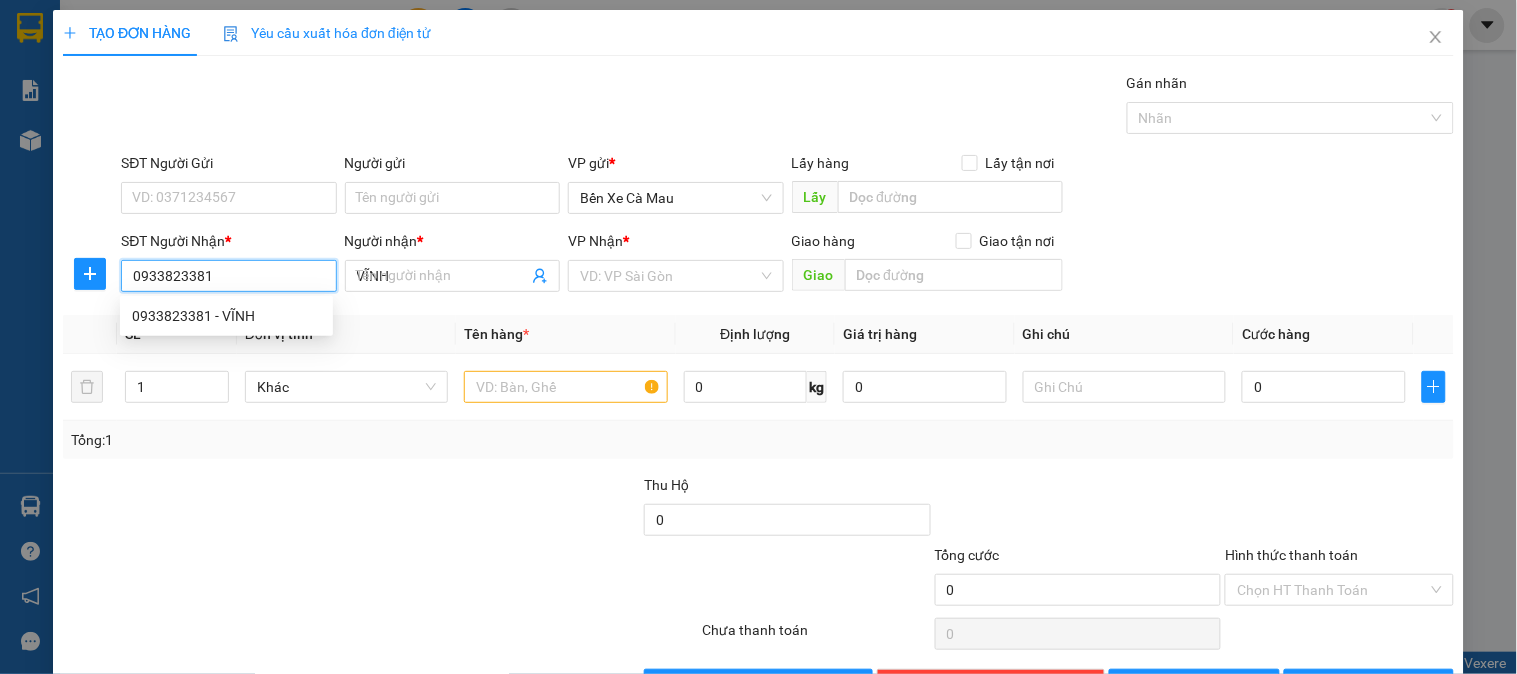 type on "180.000" 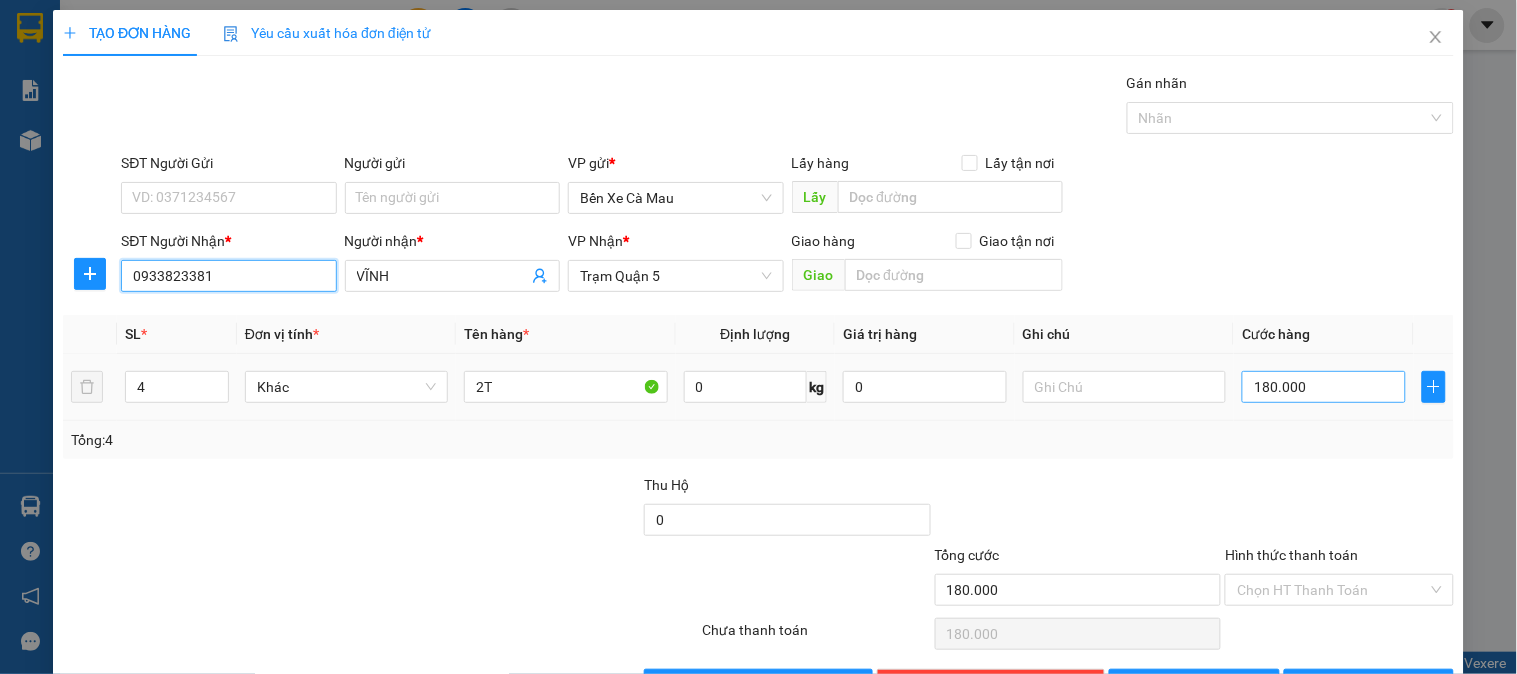 type on "093382338" 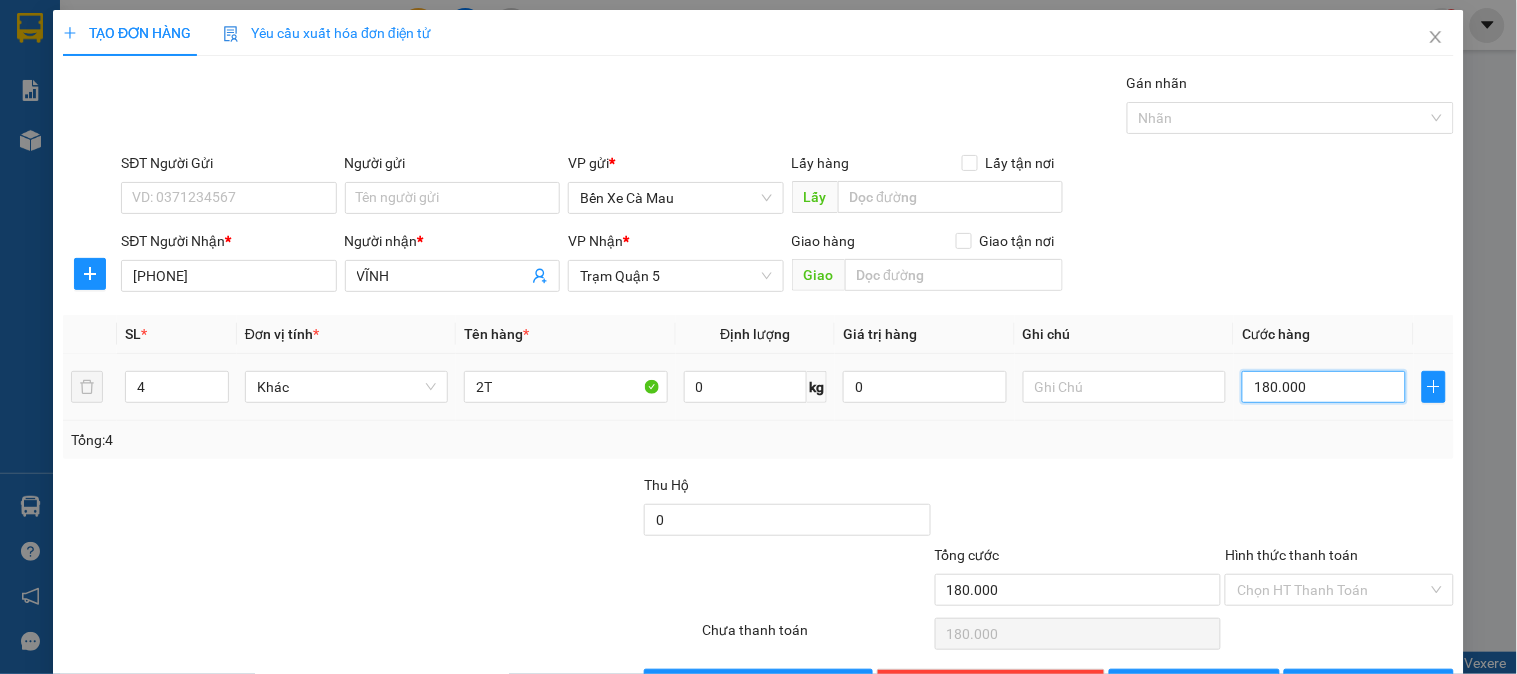 click on "180.000" at bounding box center (1324, 387) 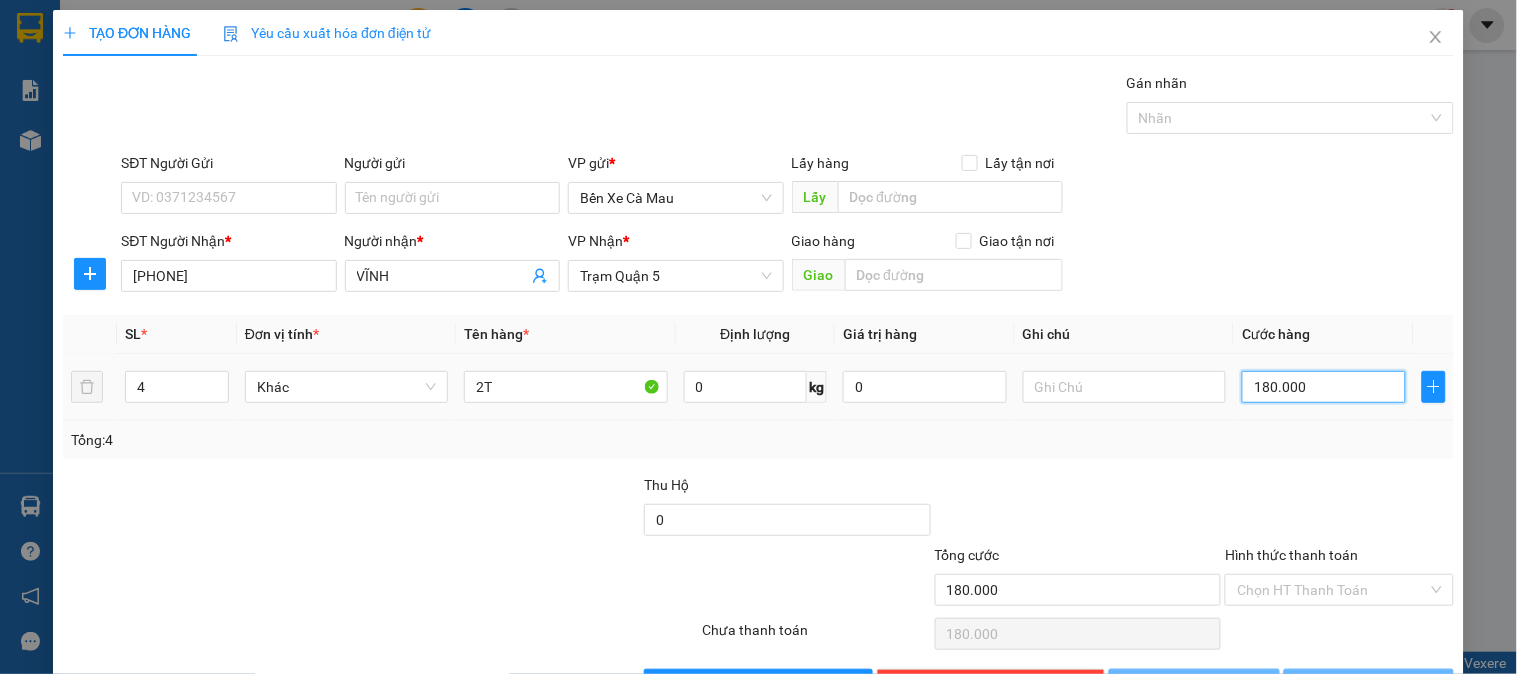 type on "0" 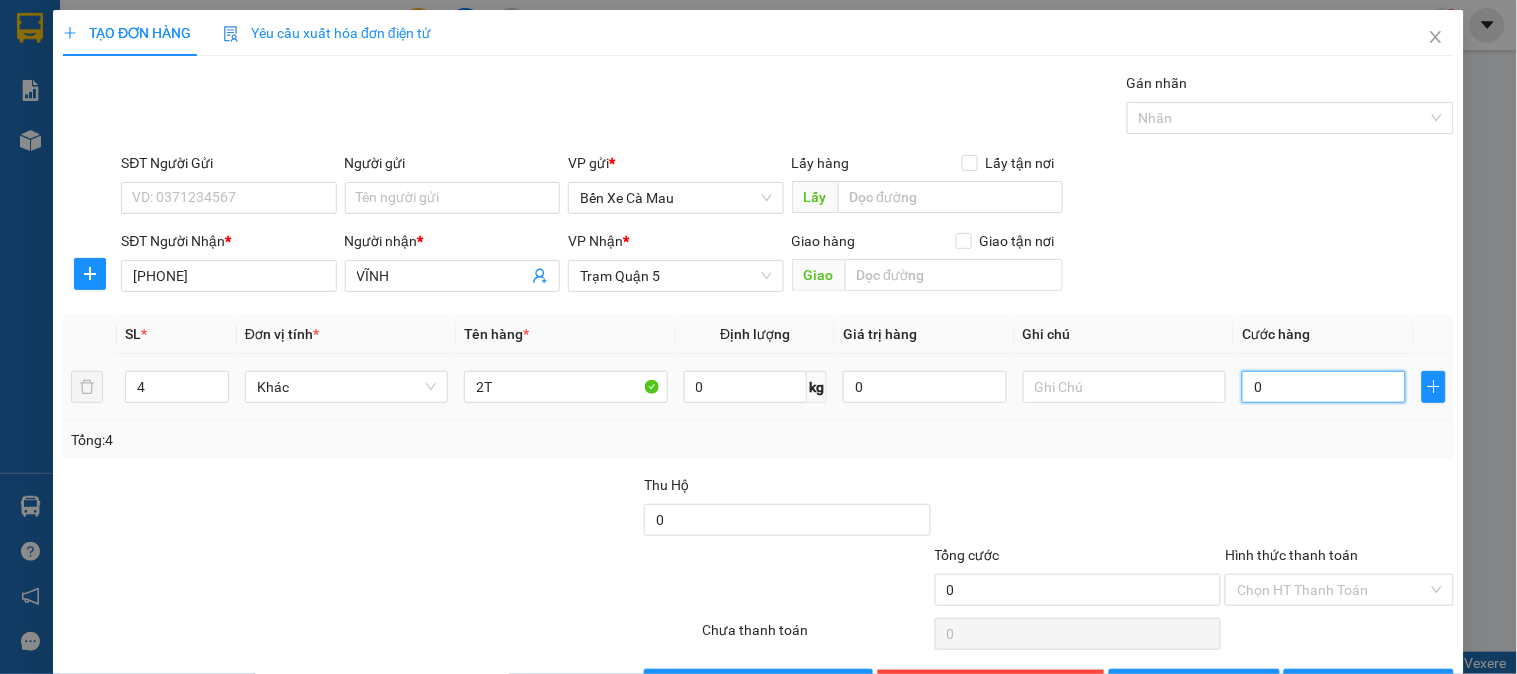 type on "003" 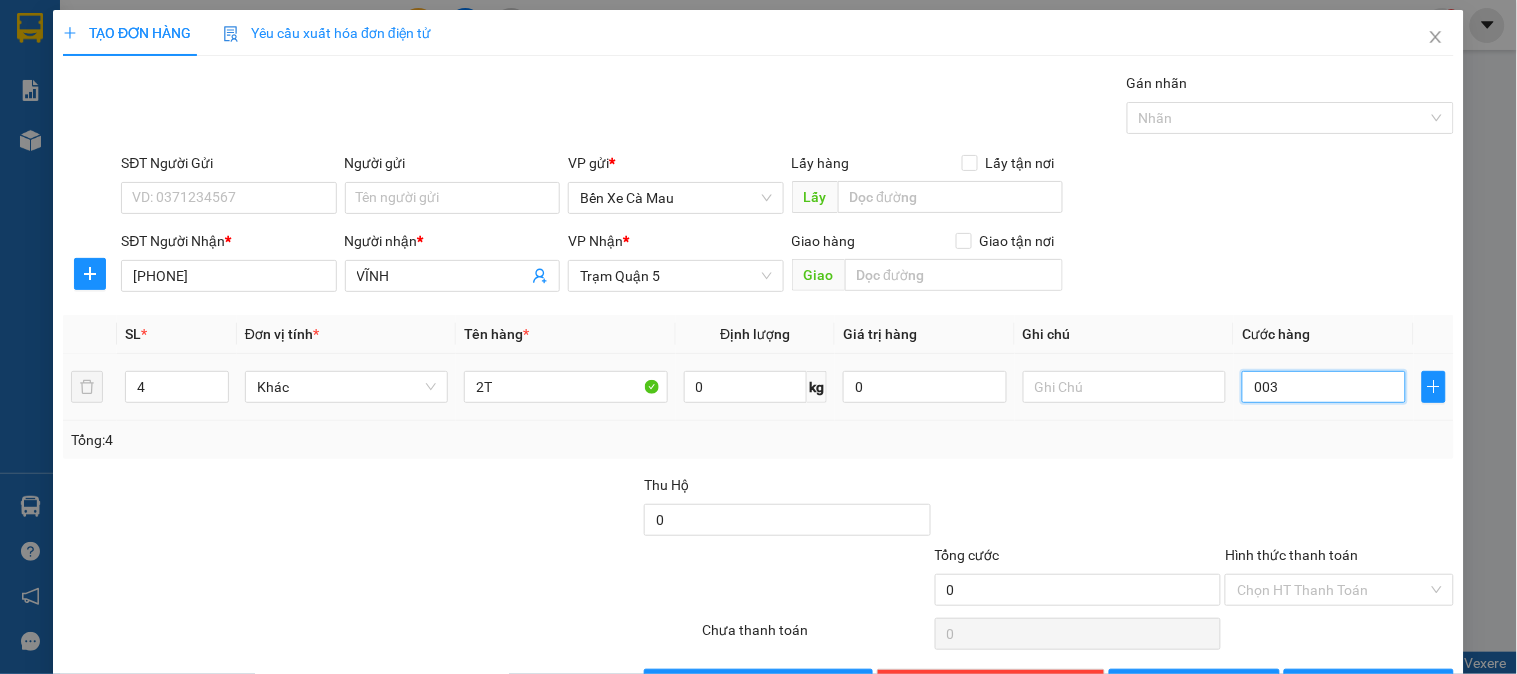 type on "3" 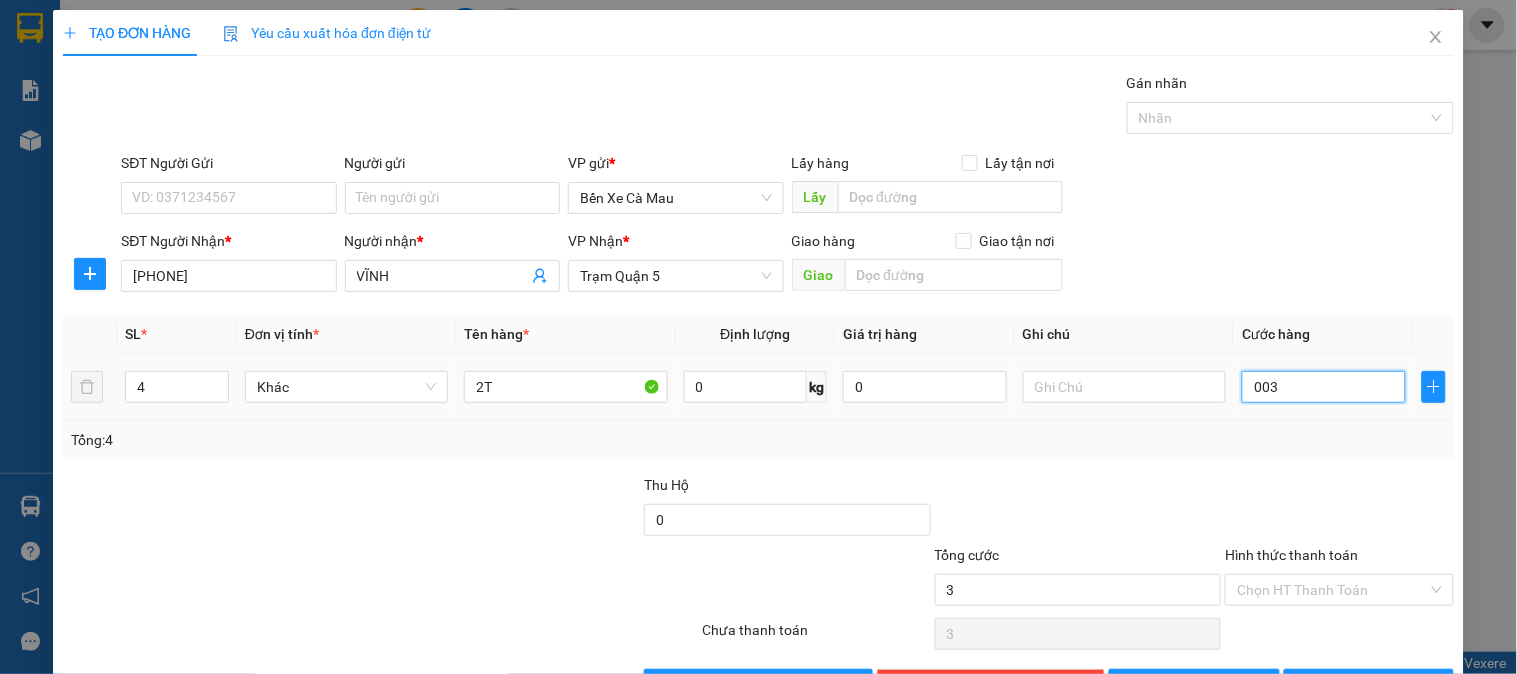 type on "30" 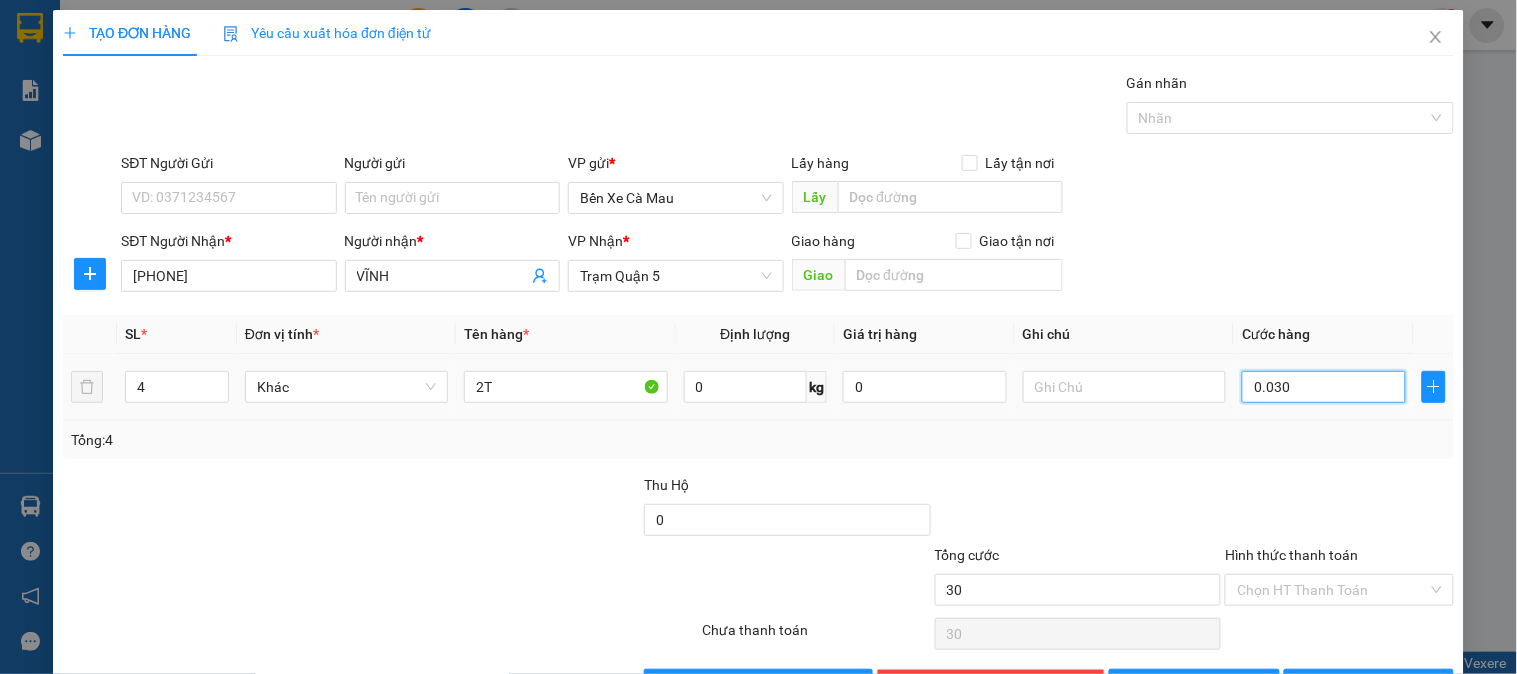 type on "0.030" 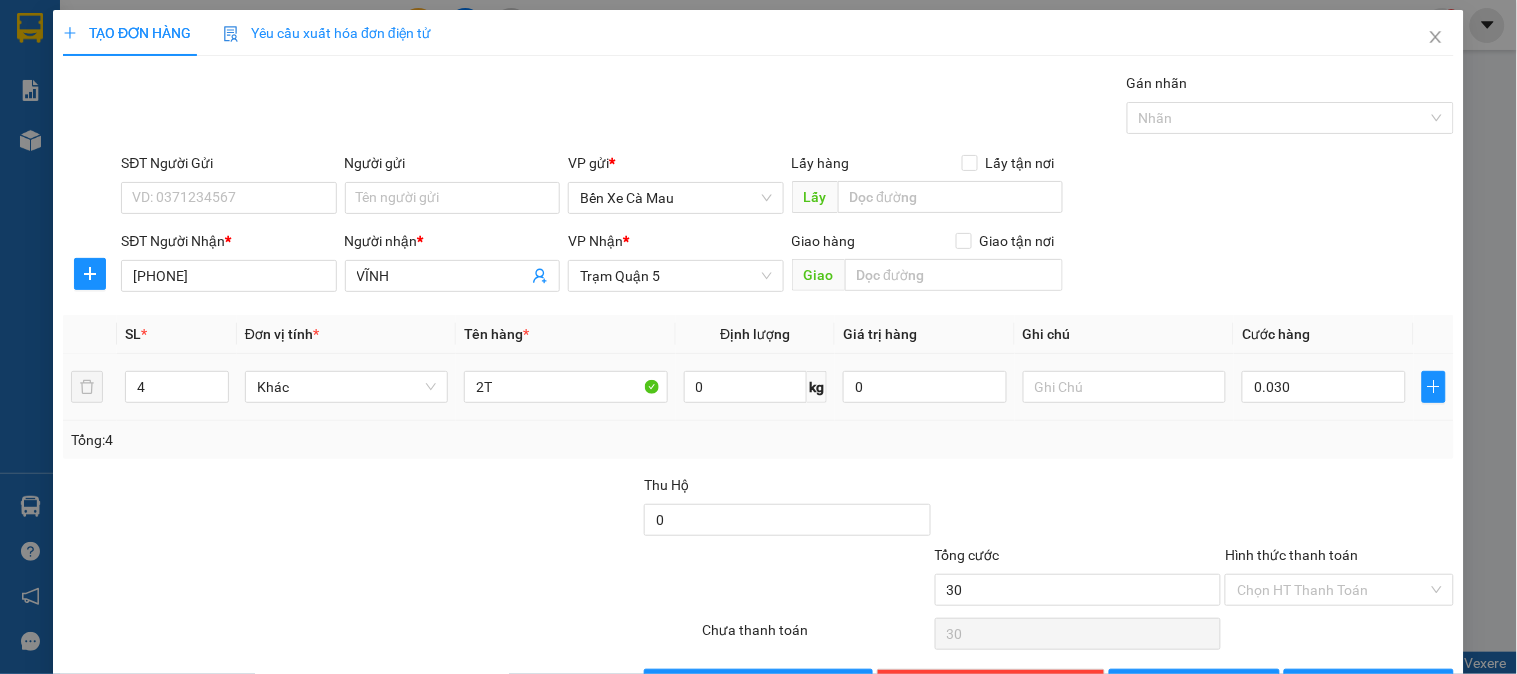 type on "30.000" 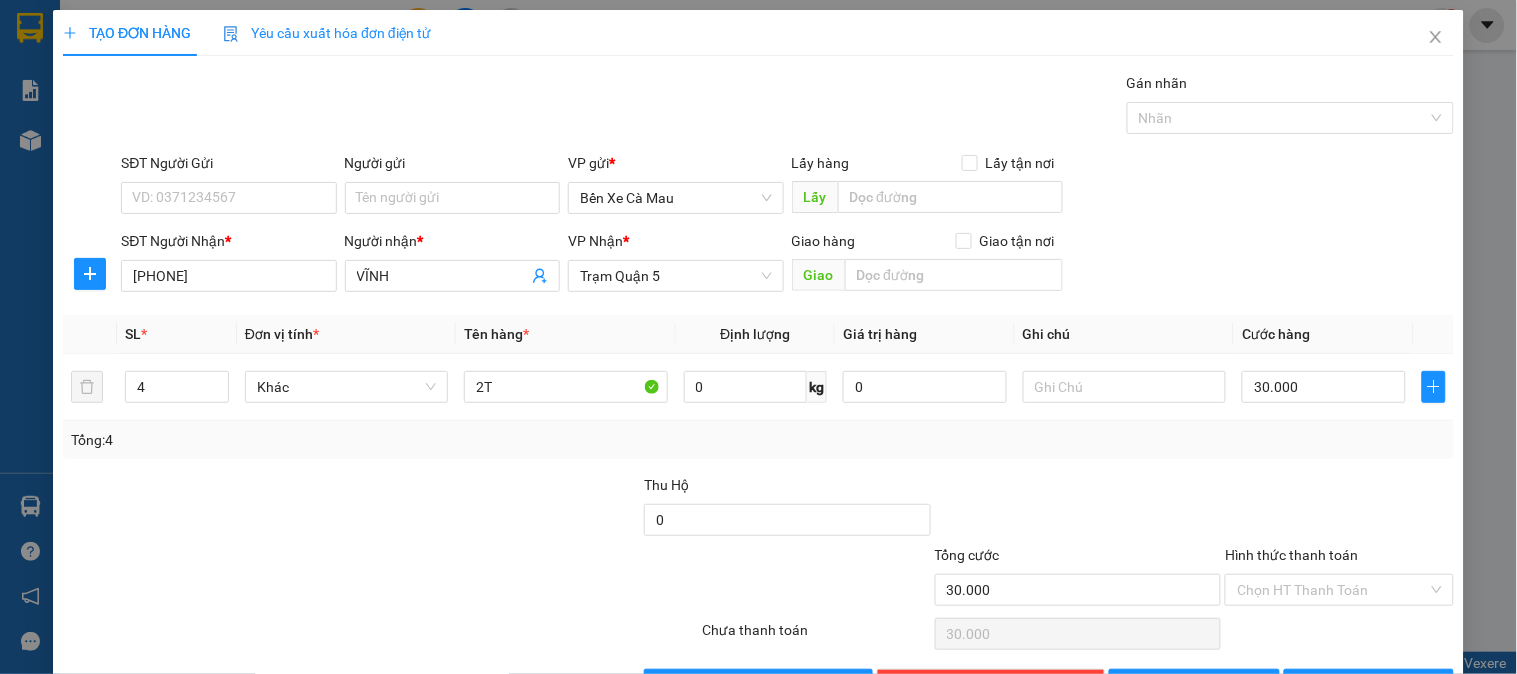click on "SĐT Người Nhận  * 093382338 Người nhận  * VĨNH VP Nhận  * Trạm Quận 5 Giao hàng Giao tận nơi Giao" at bounding box center [787, 265] 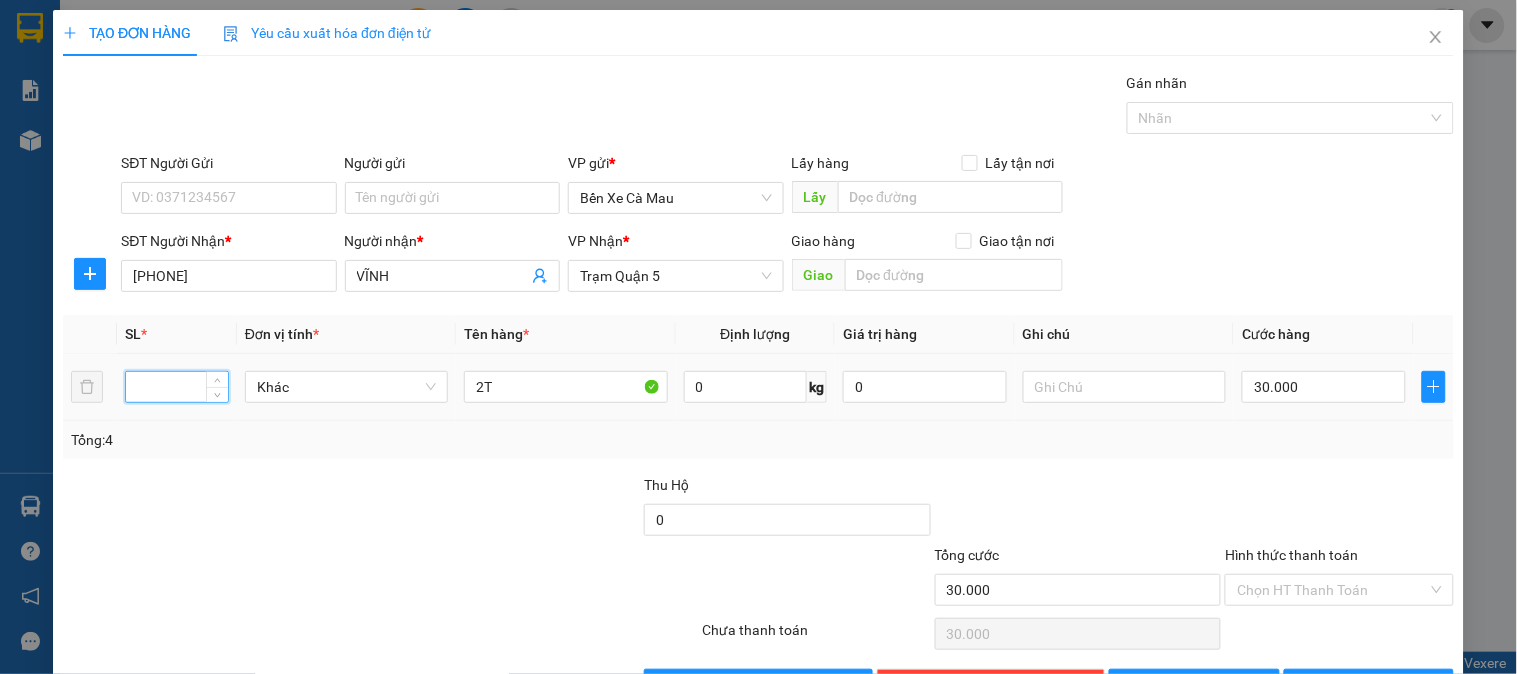 click at bounding box center (177, 387) 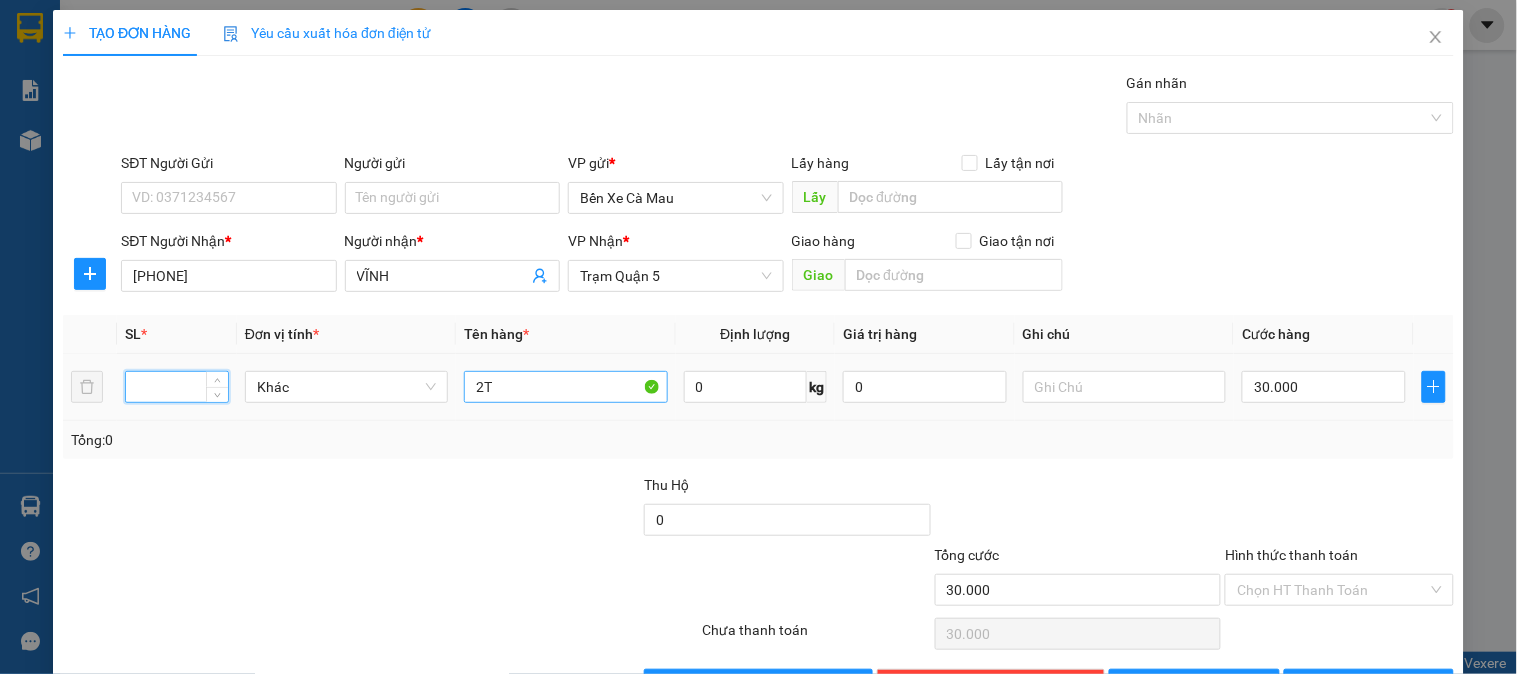 type on "1" 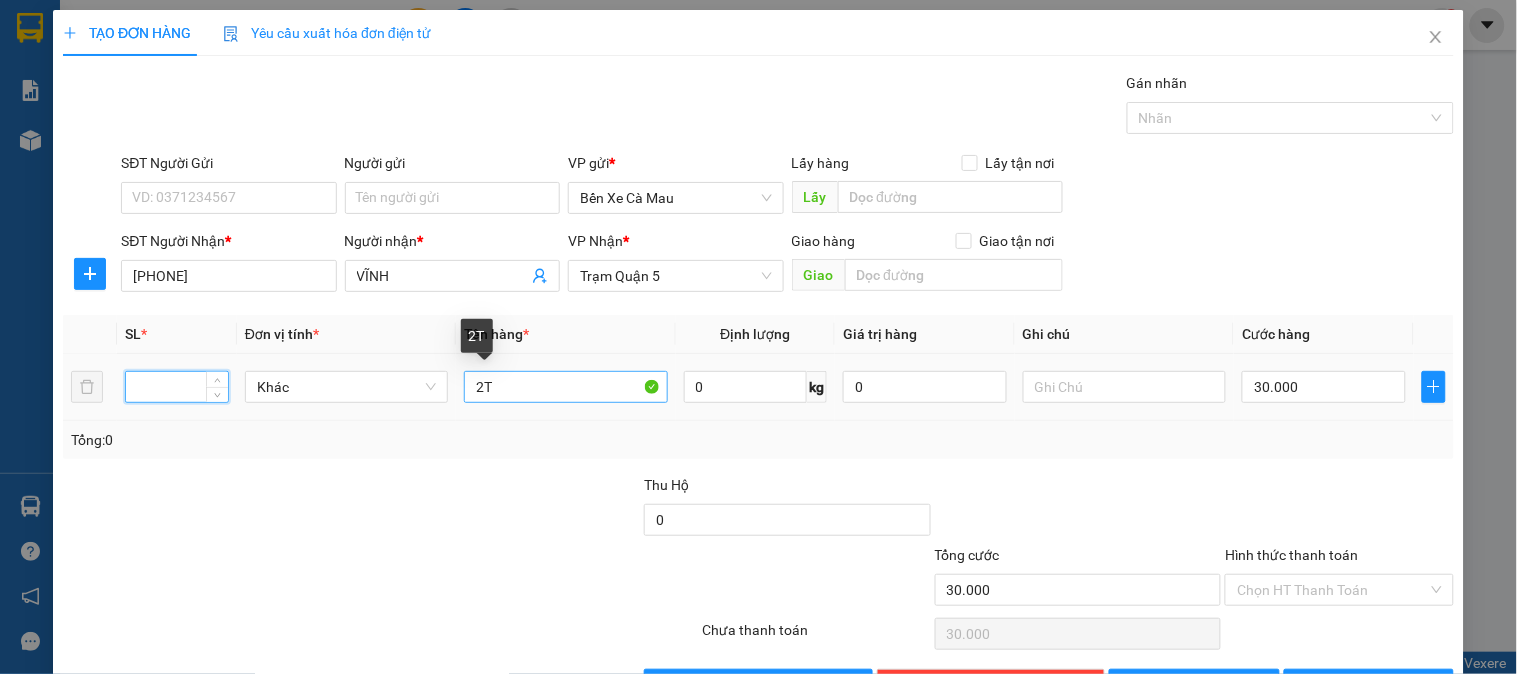 type 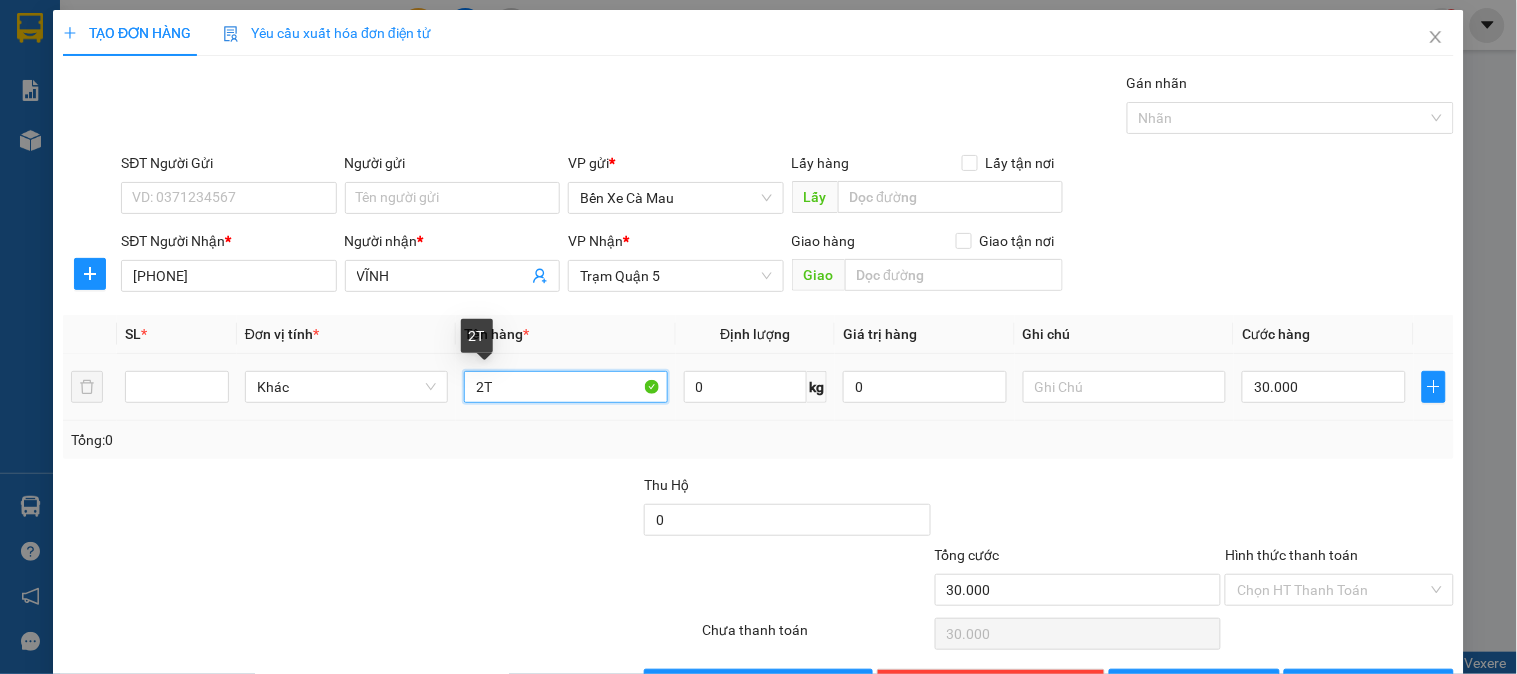 click on "2T" at bounding box center [565, 387] 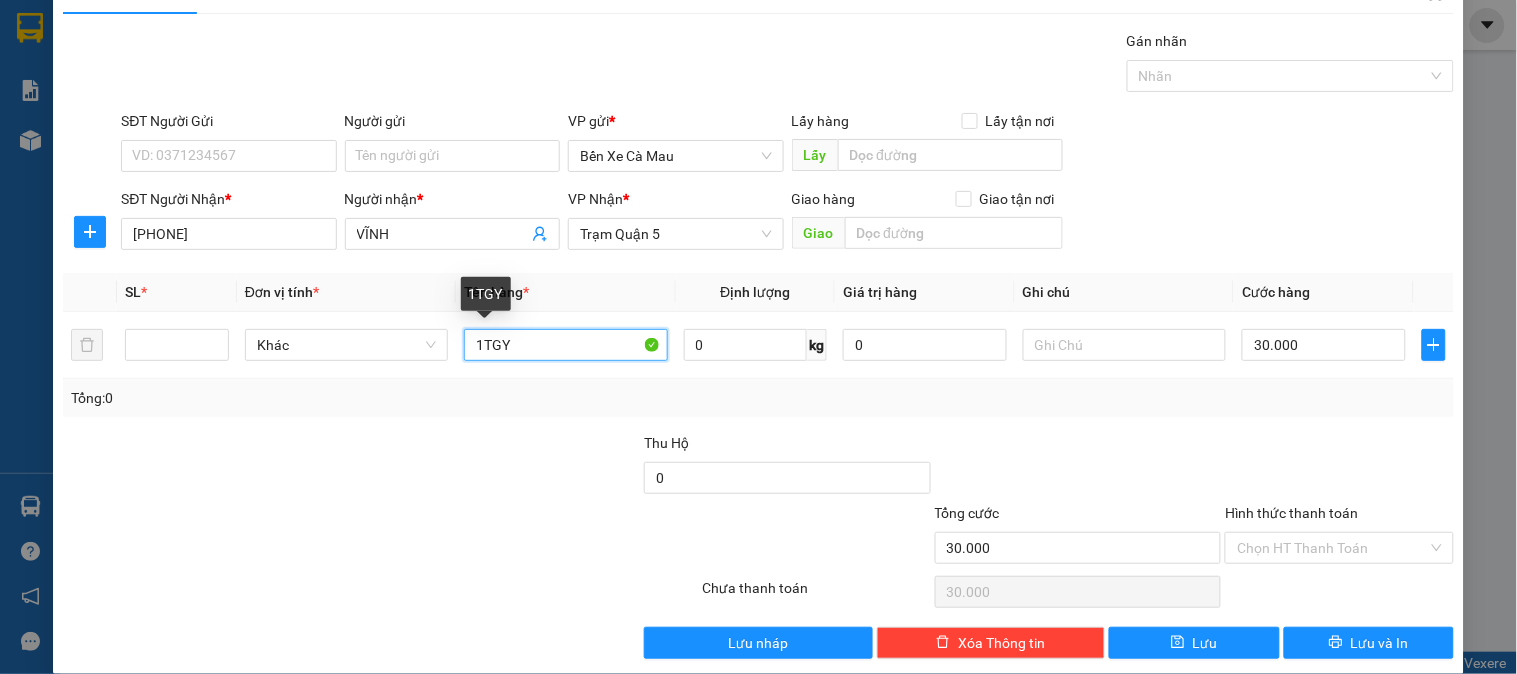 scroll, scrollTop: 65, scrollLeft: 0, axis: vertical 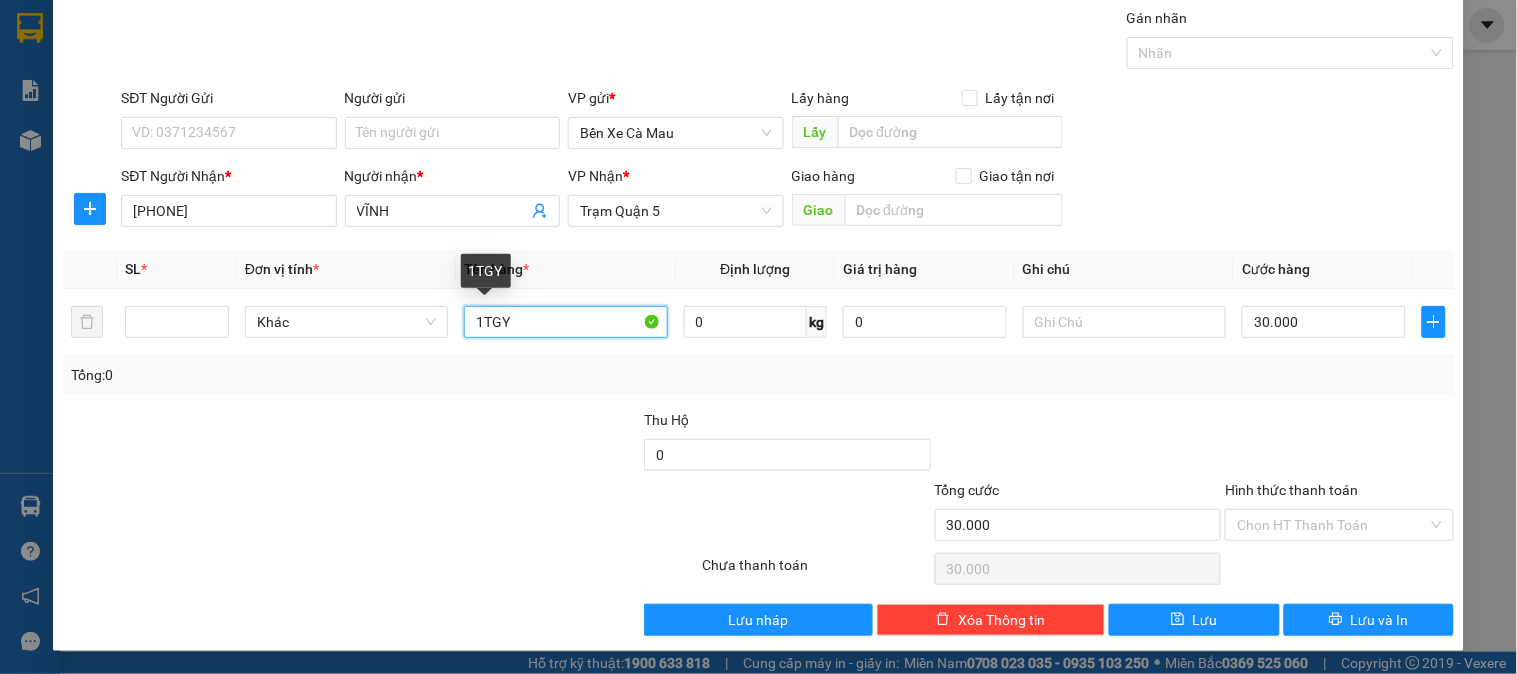 type on "1TGY" 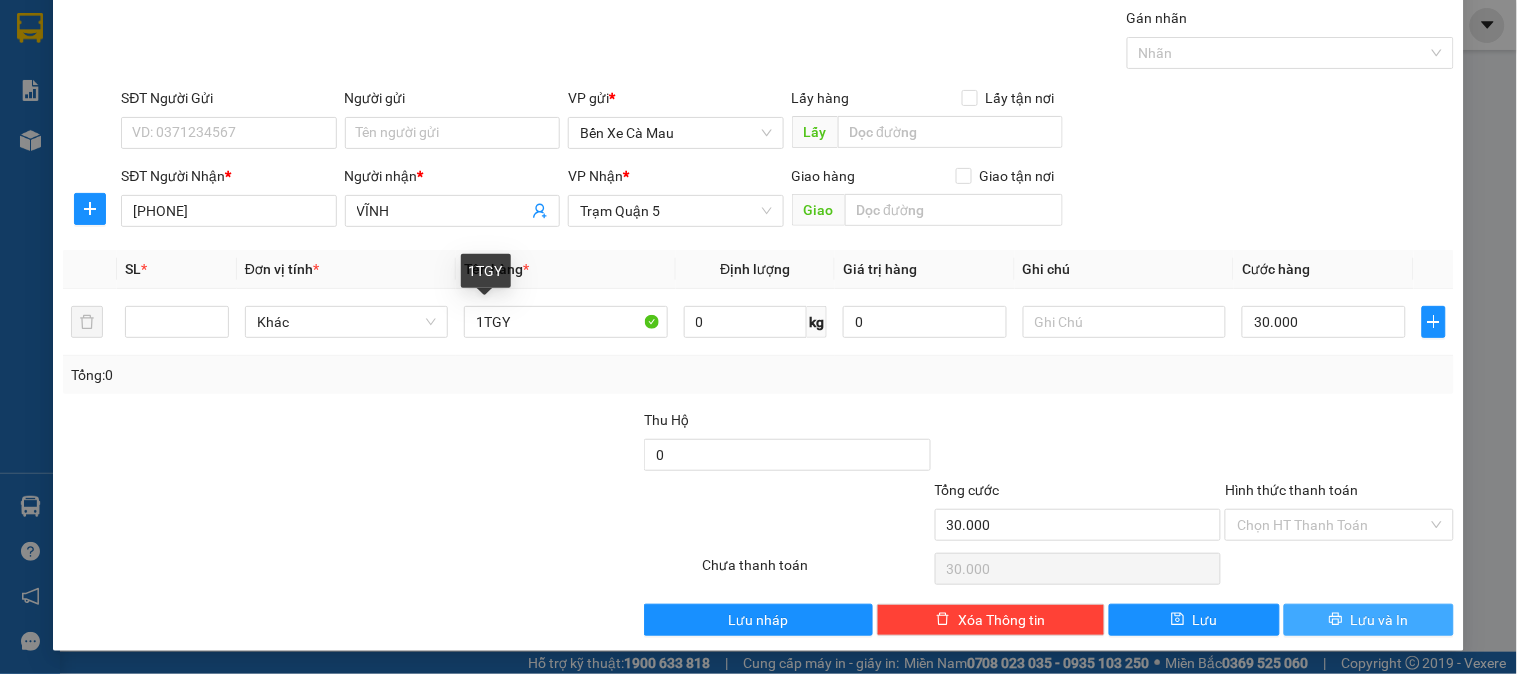 click on "Lưu và In" at bounding box center [1369, 620] 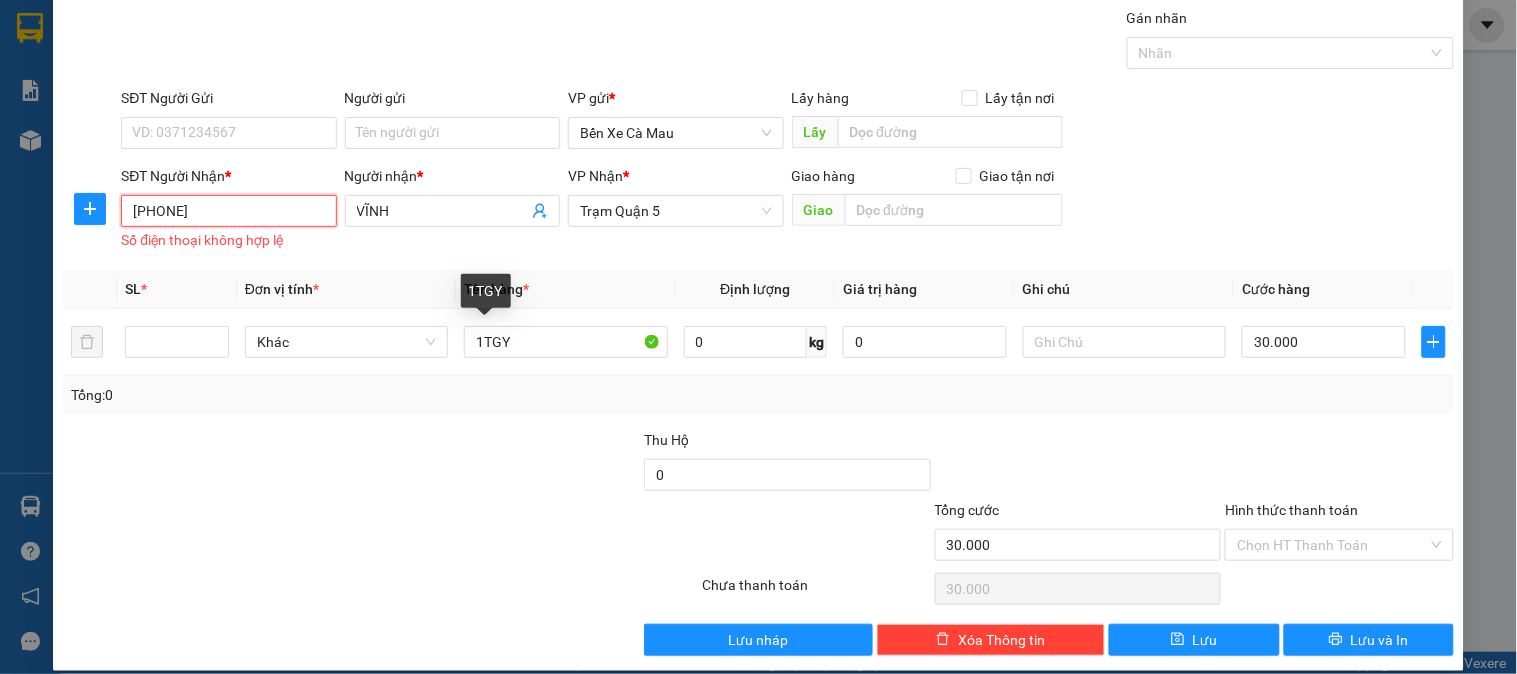 click on "093382338" at bounding box center [228, 211] 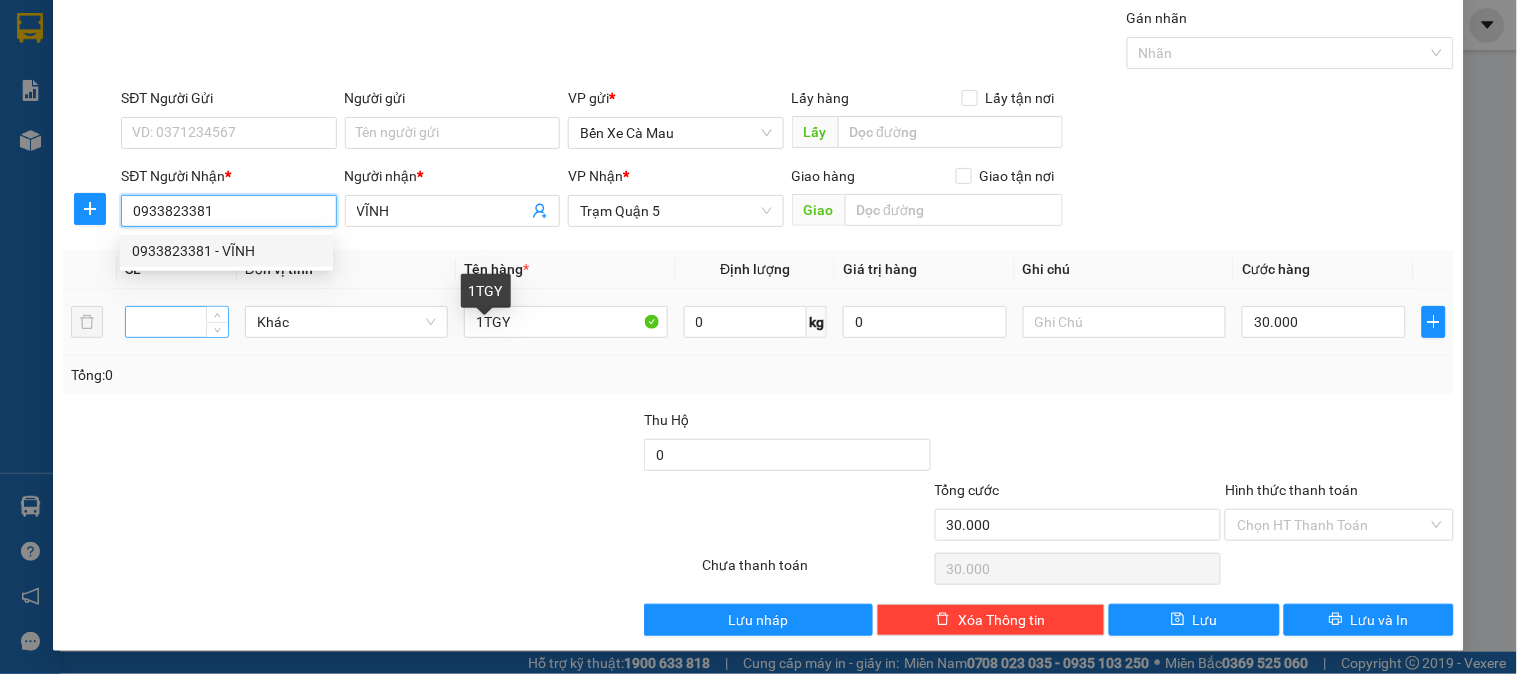 type on "0933823381" 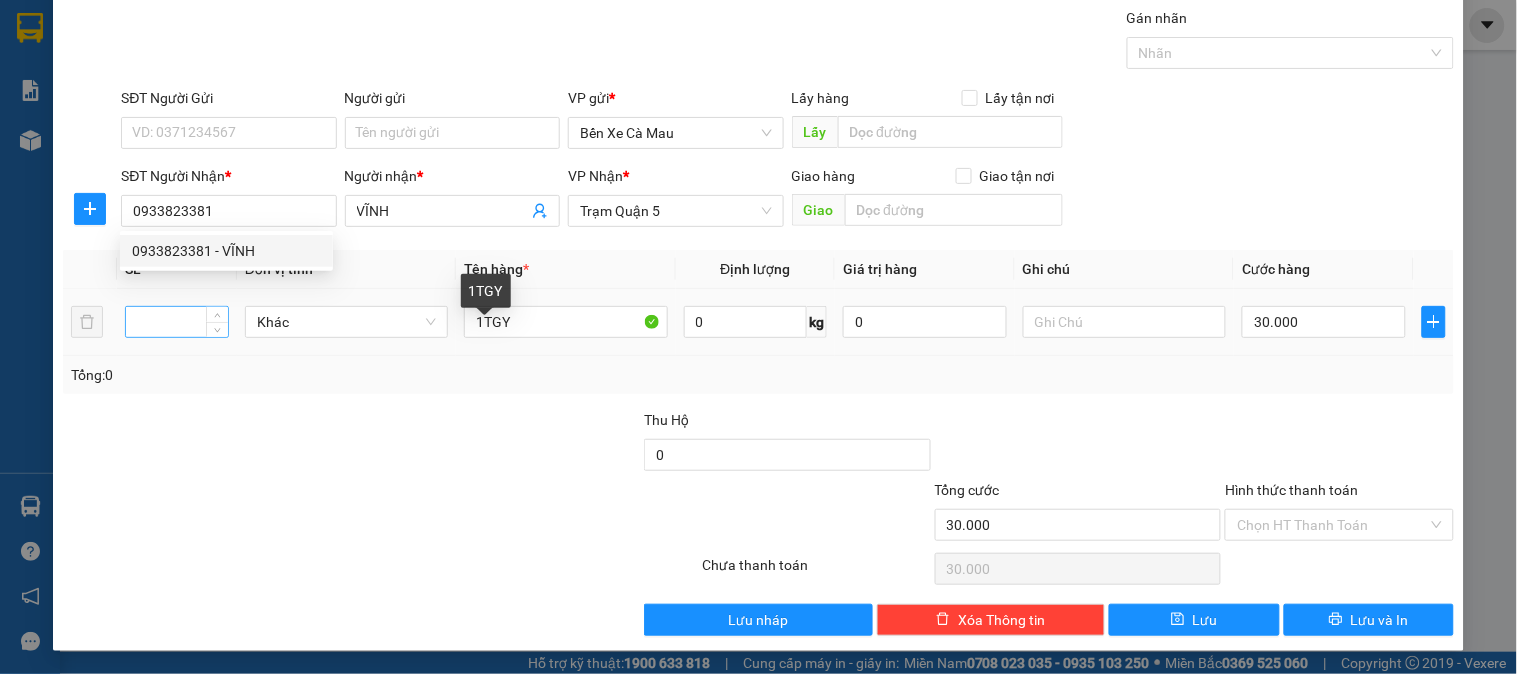 click at bounding box center [177, 322] 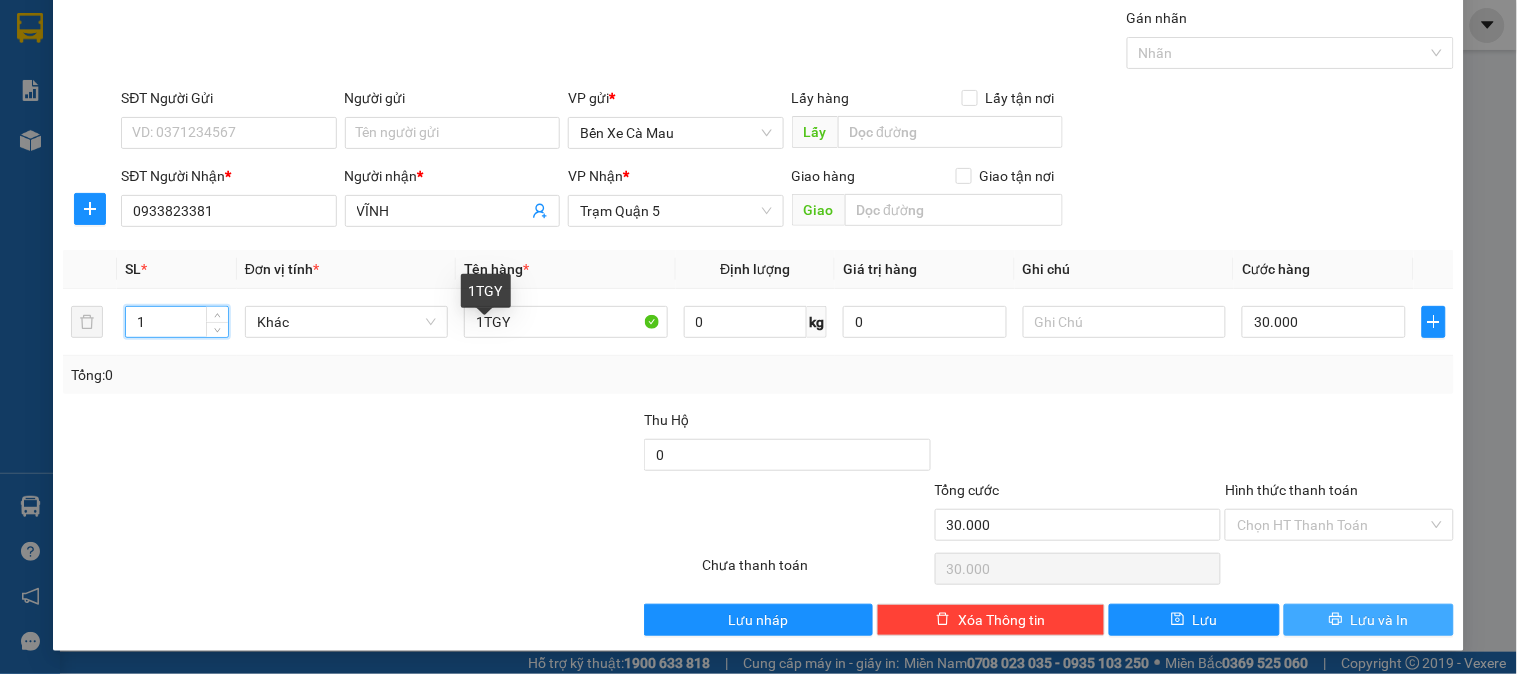 type on "1" 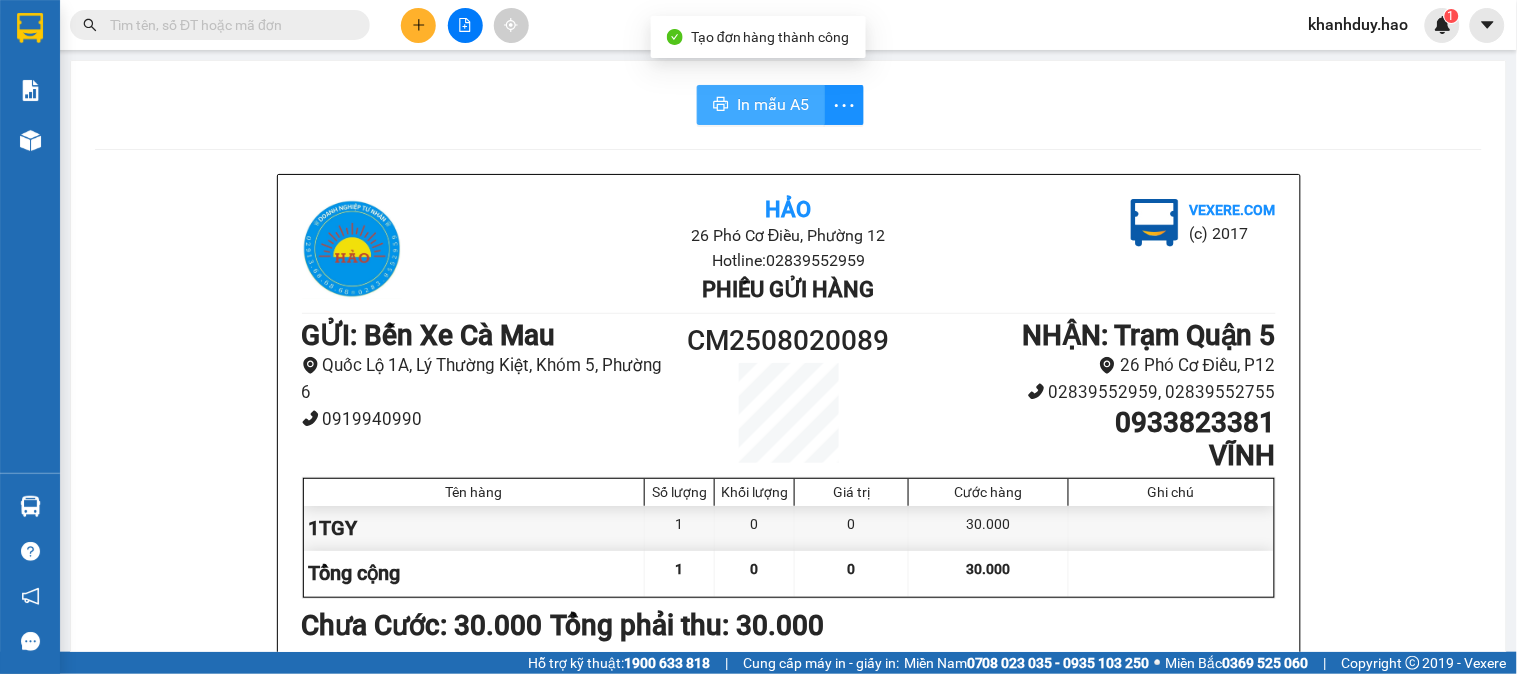 click on "In mẫu A5" at bounding box center [773, 104] 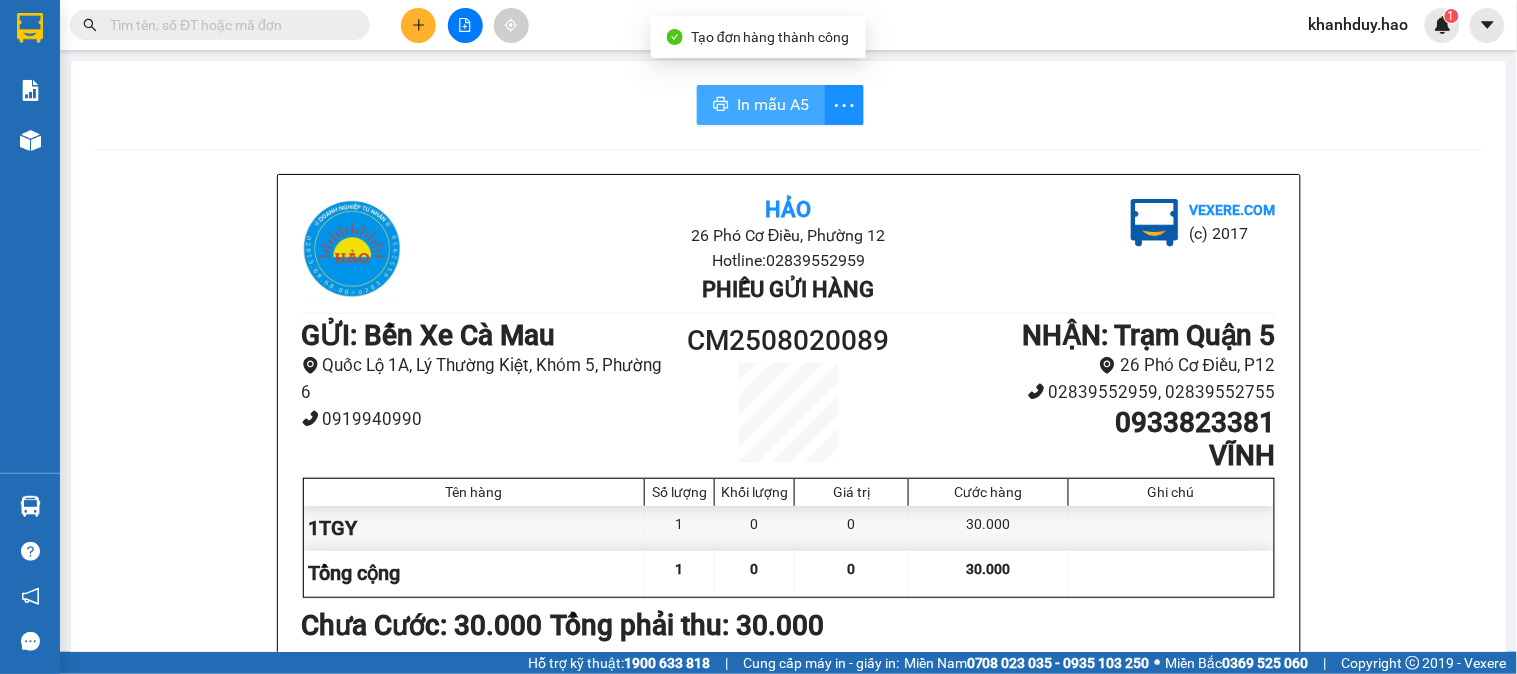 scroll, scrollTop: 0, scrollLeft: 0, axis: both 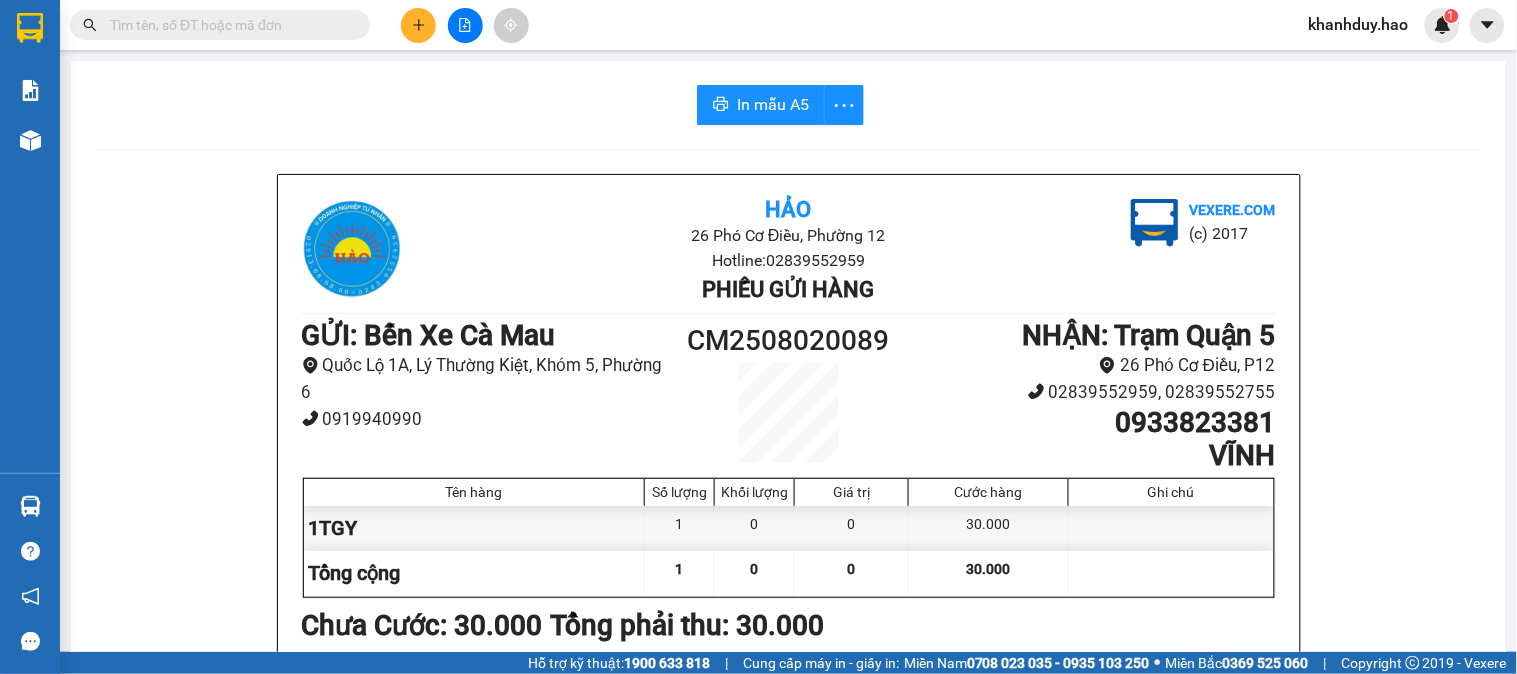 click at bounding box center (465, 25) 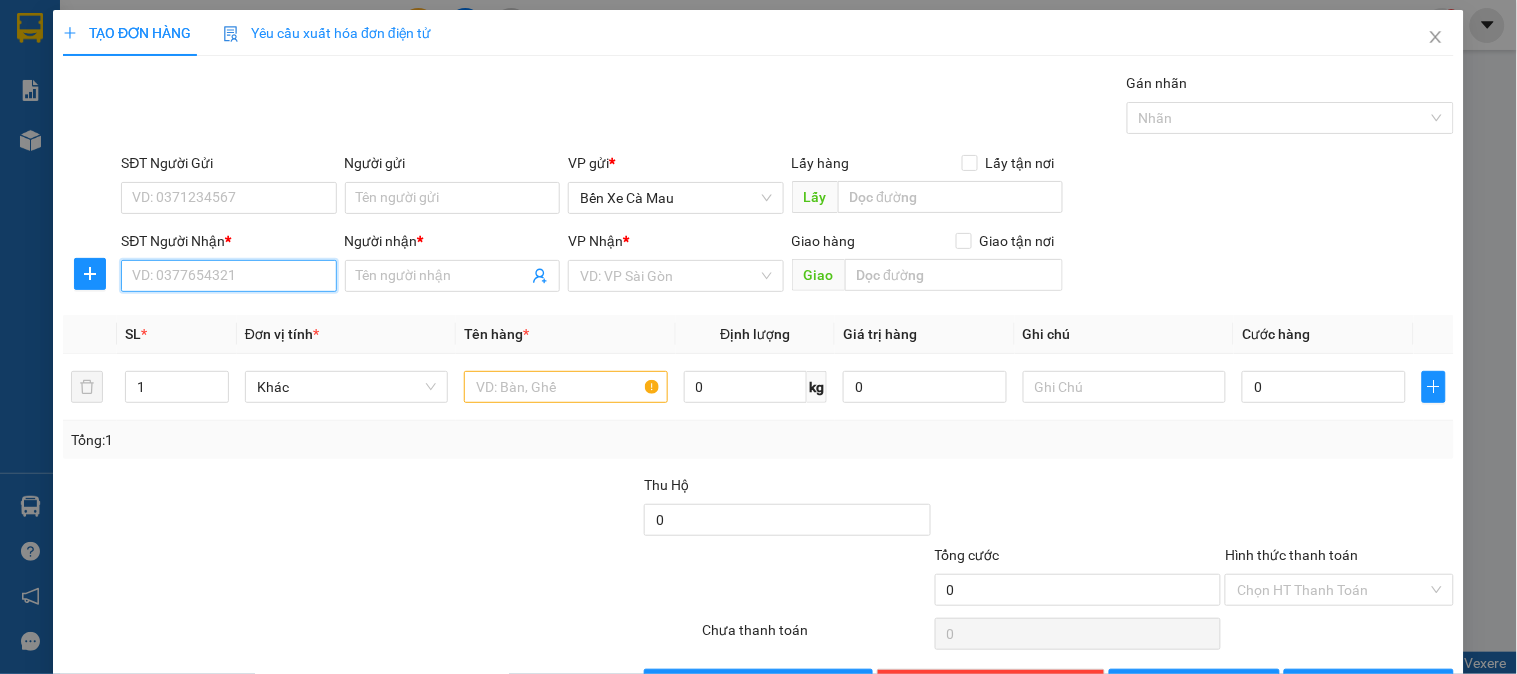 click on "SĐT Người Nhận  *" at bounding box center (228, 276) 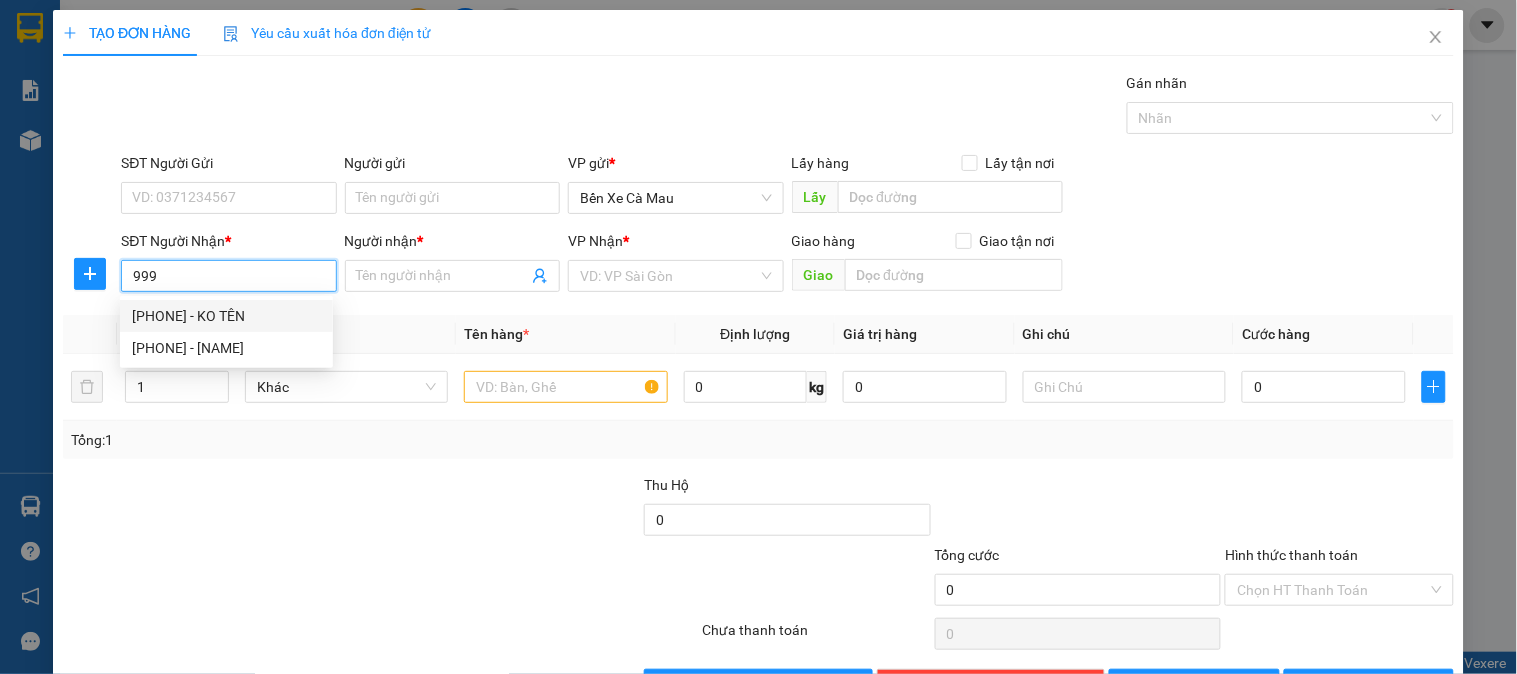 click on "0915994999 - KO TÊN" at bounding box center (226, 316) 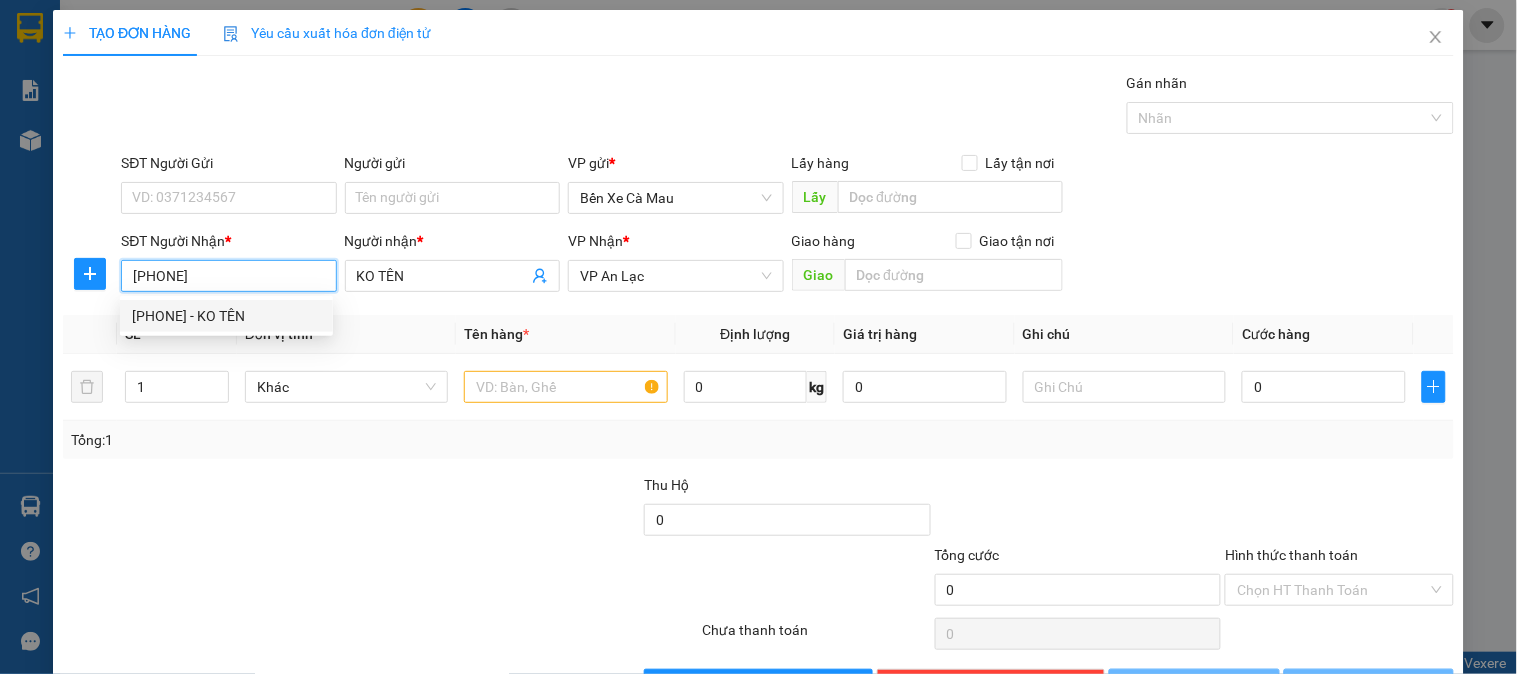 type on "40.000" 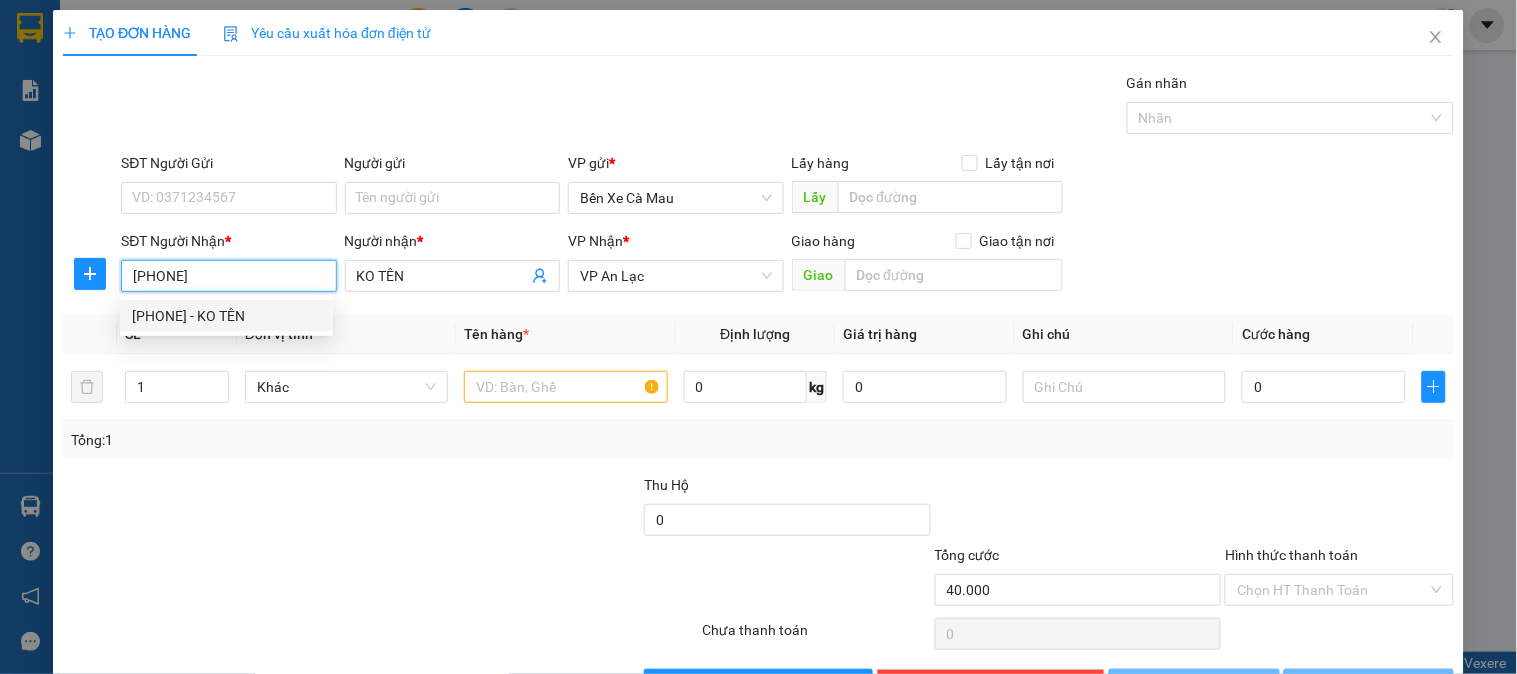 type on "40.000" 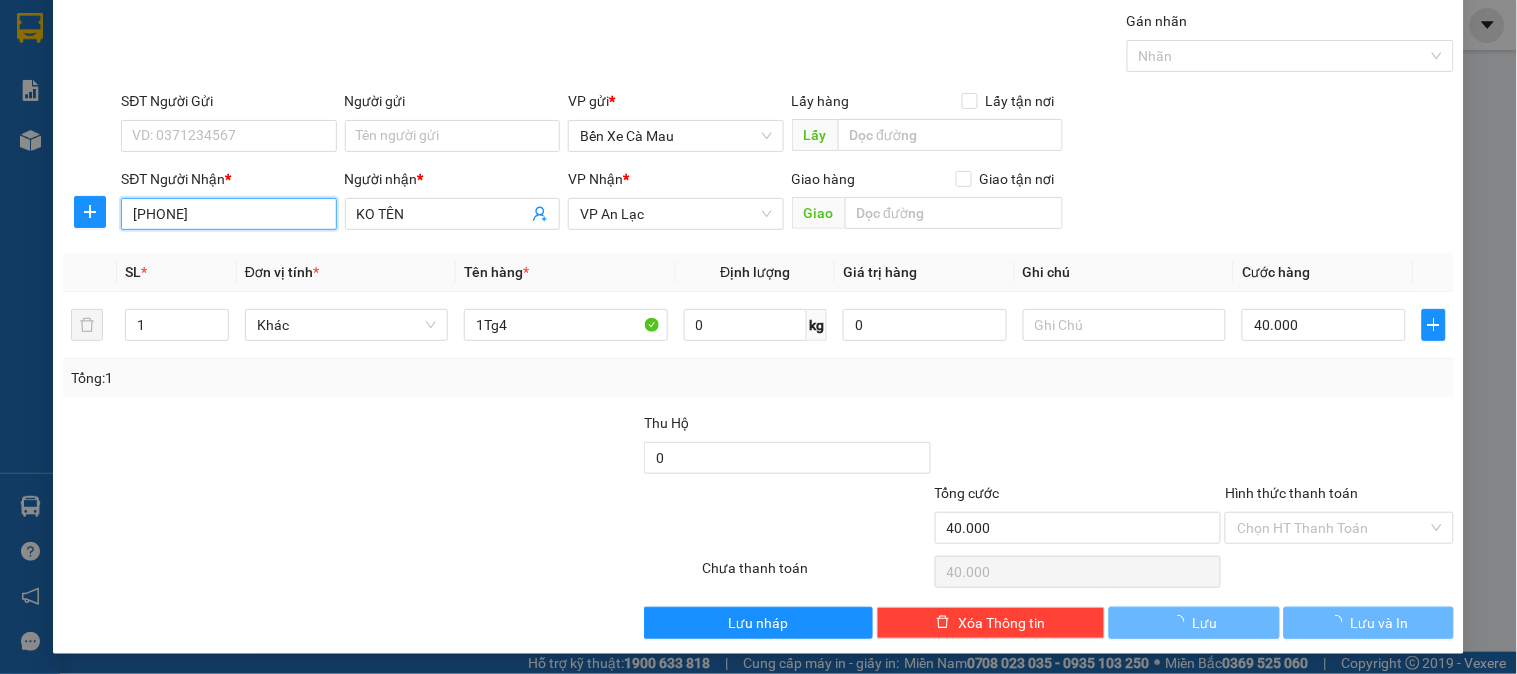 scroll, scrollTop: 65, scrollLeft: 0, axis: vertical 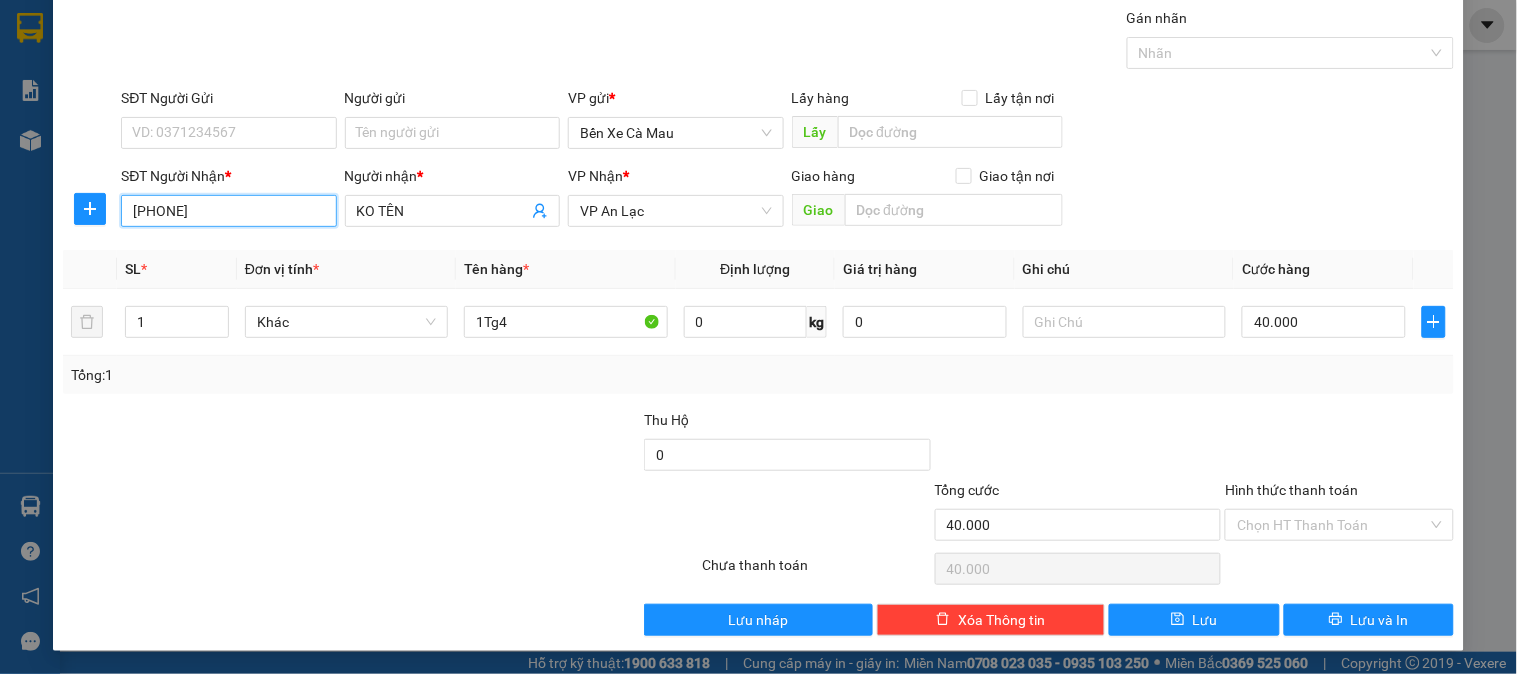 type on "[PHONE]" 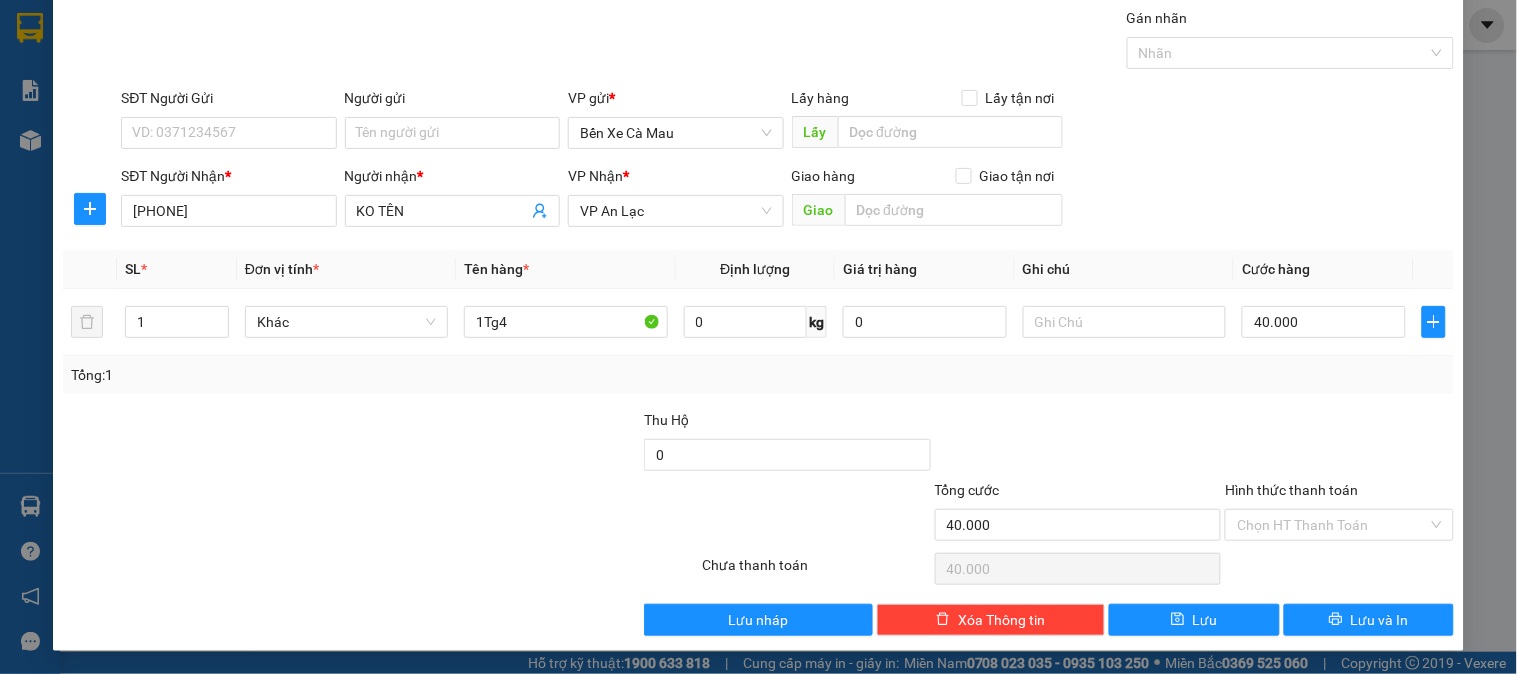 drag, startPoint x: 1373, startPoint y: 641, endPoint x: 1373, endPoint y: 620, distance: 21 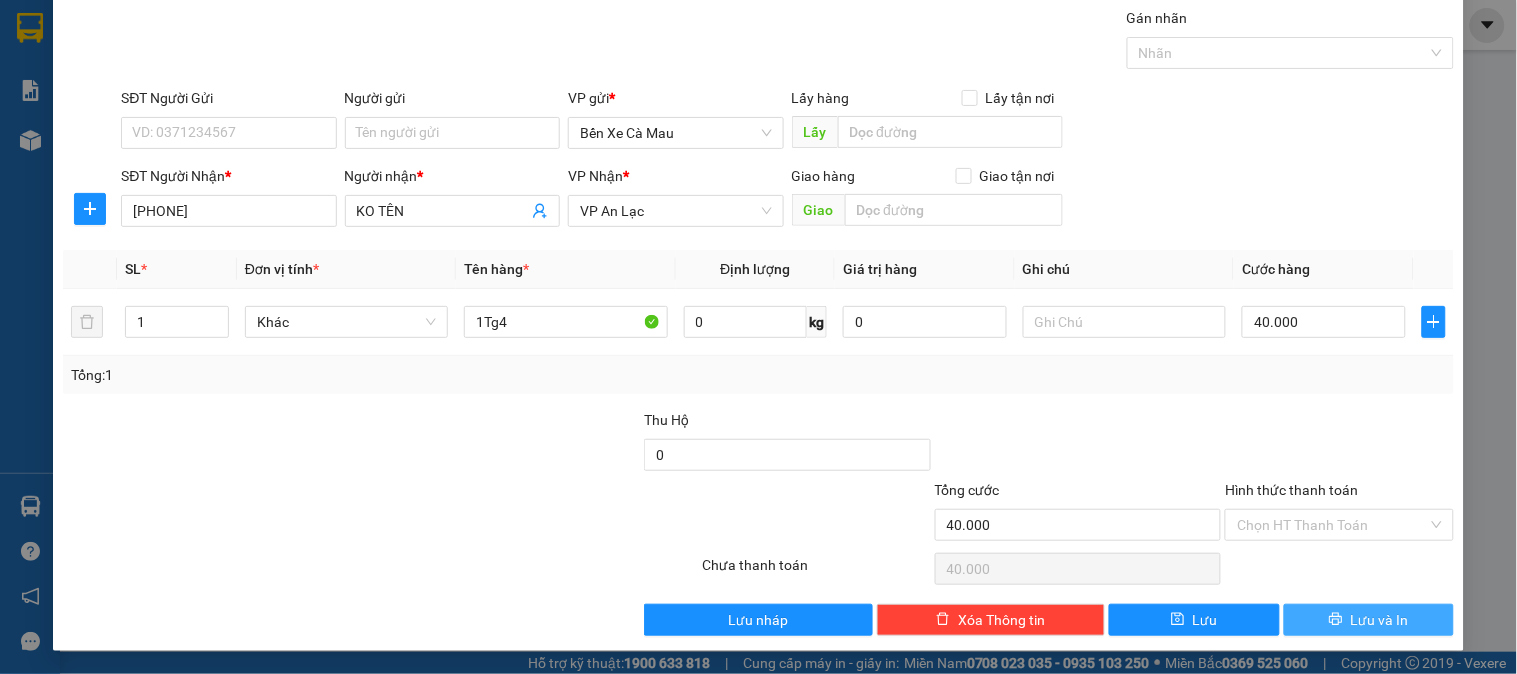 click on "TẠO ĐƠN HÀNG Yêu cầu xuất hóa đơn điện tử Transit Pickup Surcharge Ids Transit Deliver Surcharge Ids Transit Deliver Surcharge Transit Deliver Surcharge Gán nhãn   Nhãn SĐT Người Gửi VD: 0371234567 Người gửi Tên người gửi VP gửi  * Bến Xe Cà Mau Lấy hàng Lấy tận nơi Lấy SĐT Người Nhận  * 0915994999 Người nhận  * KO TÊN VP Nhận  * VP An Lạc Giao hàng Giao tận nơi Giao SL  * Đơn vị tính  * Tên hàng  * Định lượng Giá trị hàng Ghi chú Cước hàng                   1 Khác 1Tg4 0 kg 0 40.000 Tổng:  1 Thu Hộ 0 Tổng cước 40.000 Hình thức thanh toán Chọn HT Thanh Toán Số tiền thu trước 0 Chưa thanh toán 40.000 Chọn HT Thanh Toán Lưu nháp Xóa Thông tin Lưu Lưu và In" at bounding box center [758, 298] 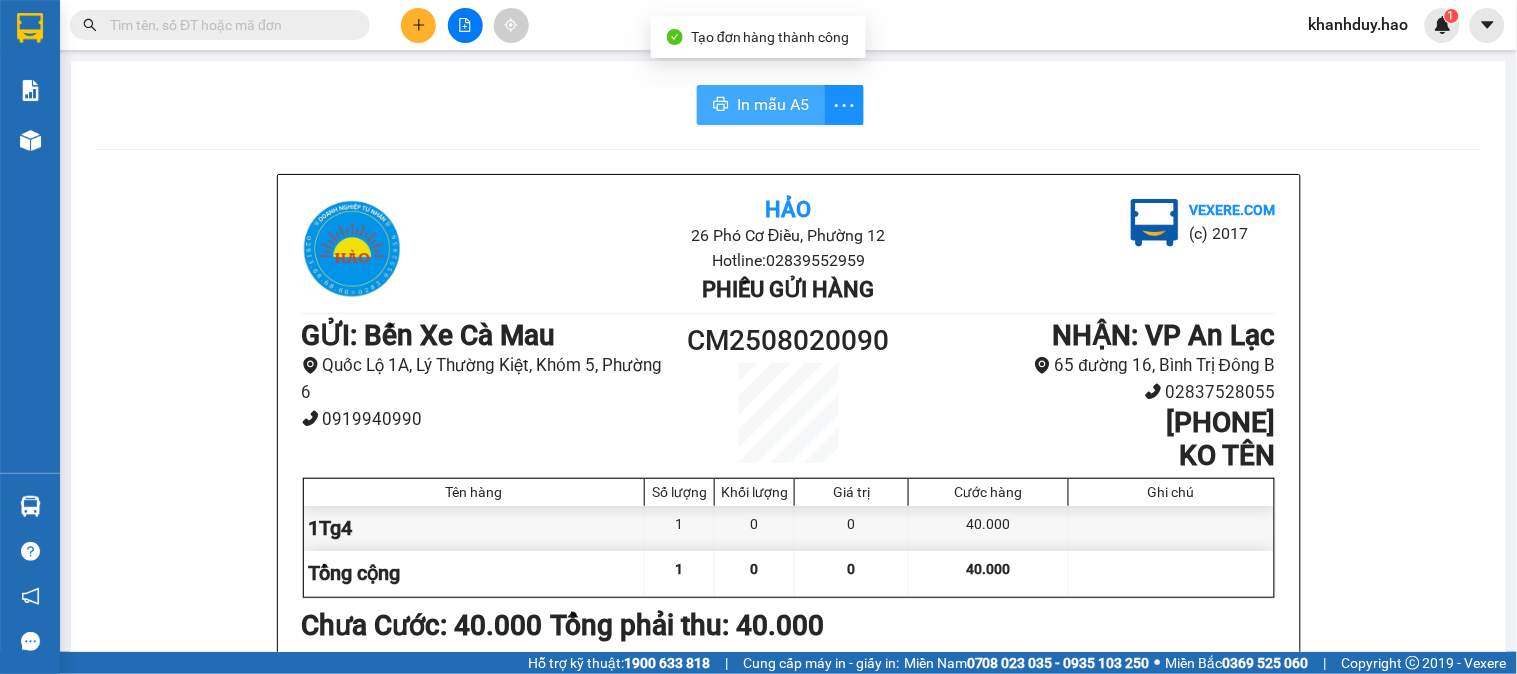 click on "In mẫu A5" at bounding box center [773, 104] 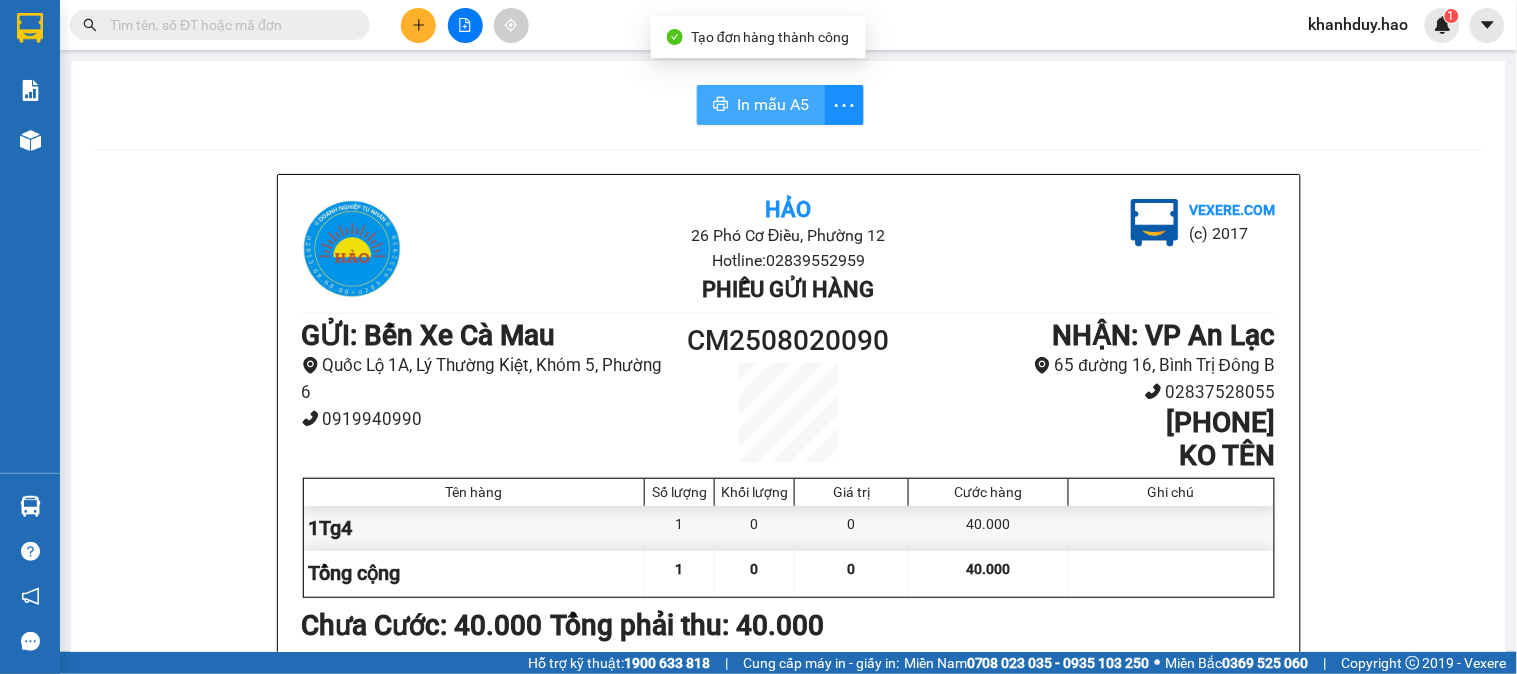 scroll, scrollTop: 0, scrollLeft: 0, axis: both 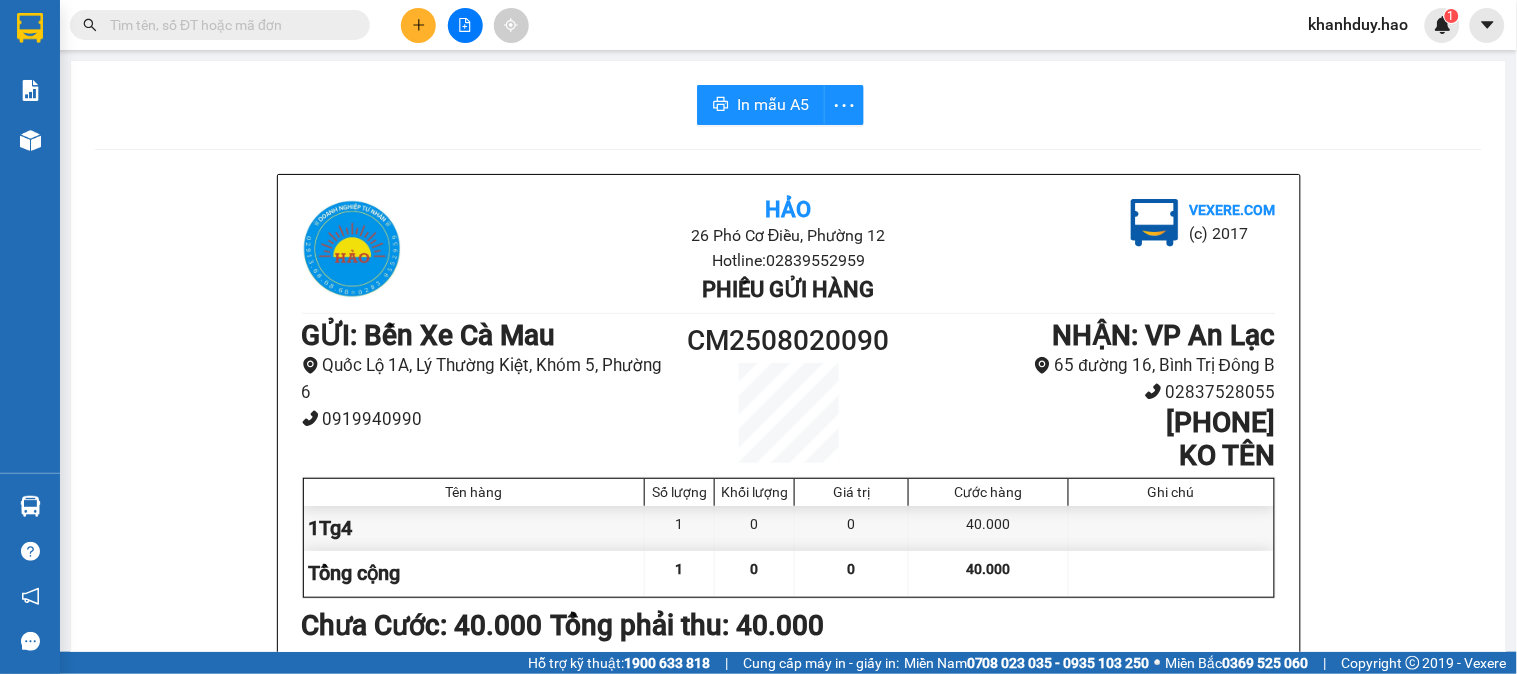 click 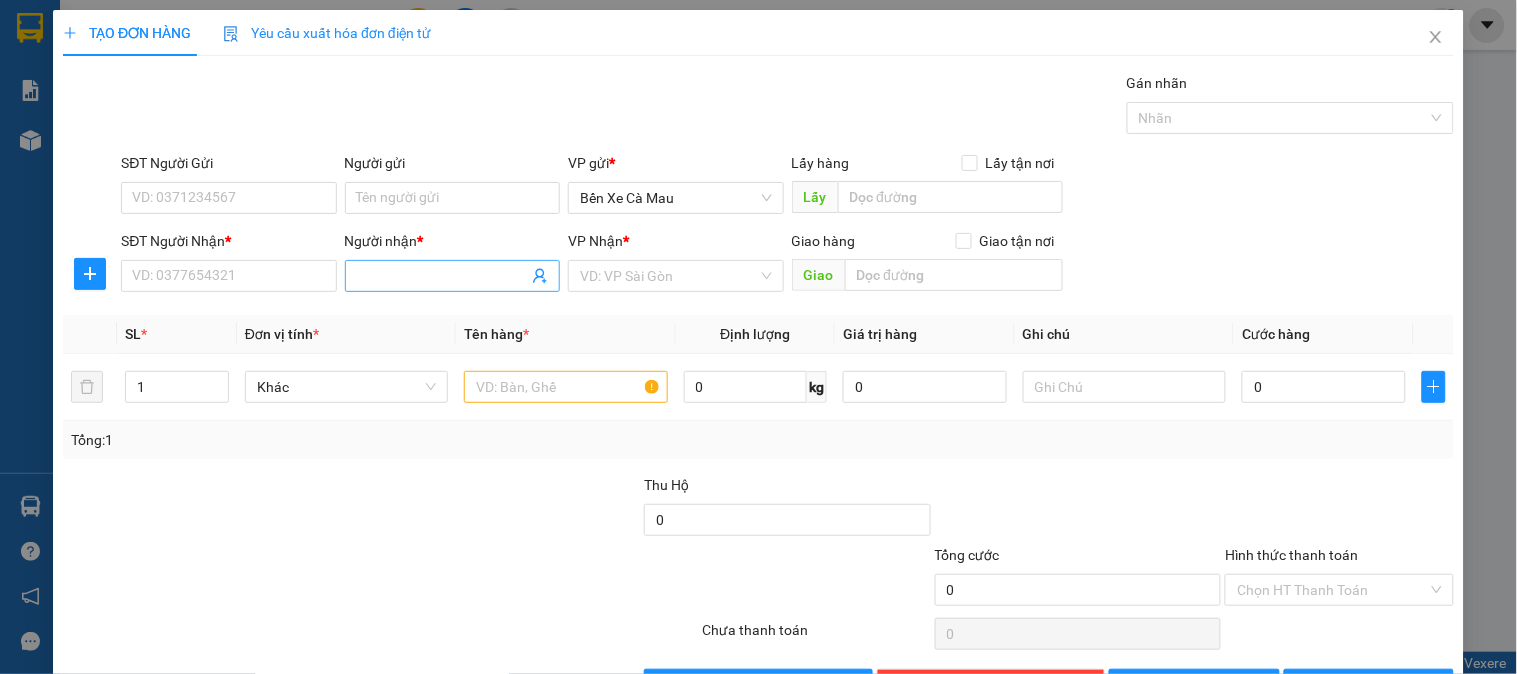 click at bounding box center (452, 276) 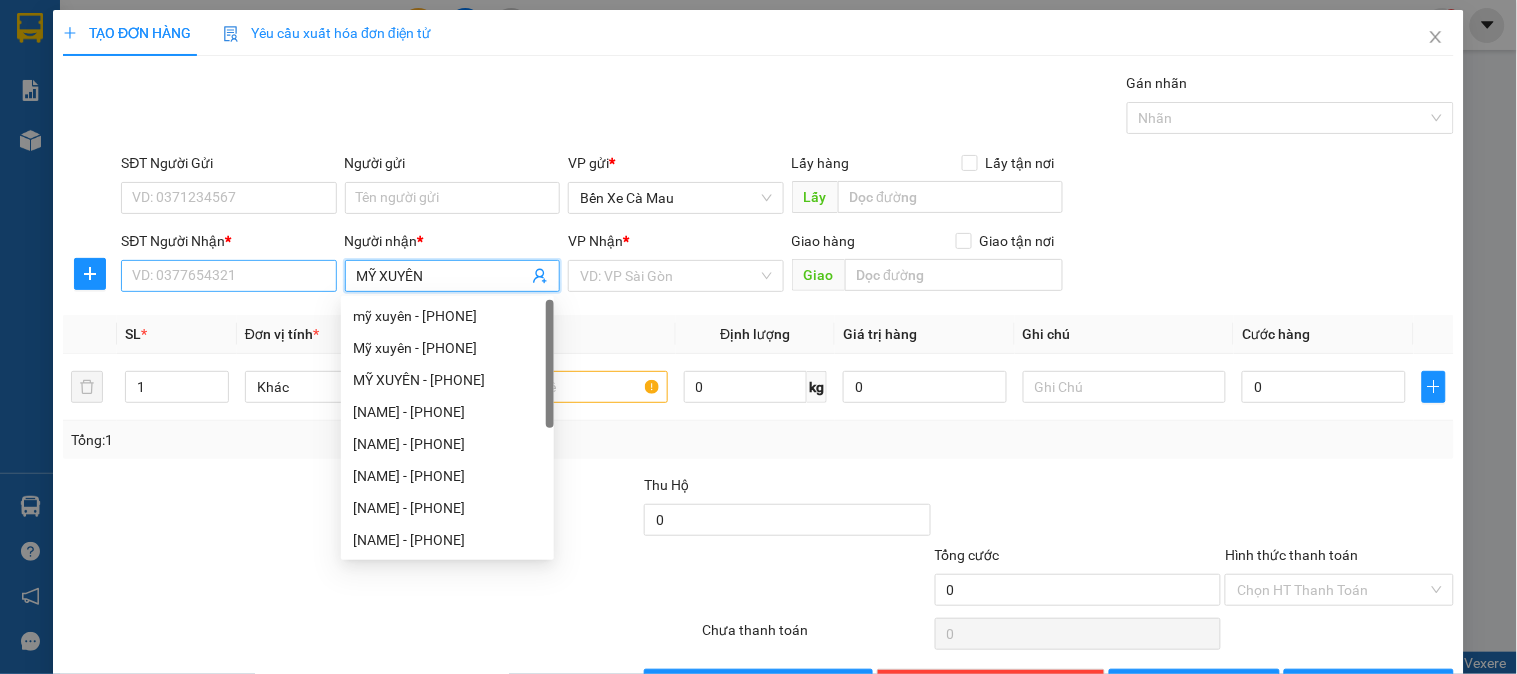 type on "MỸ XUYÊN" 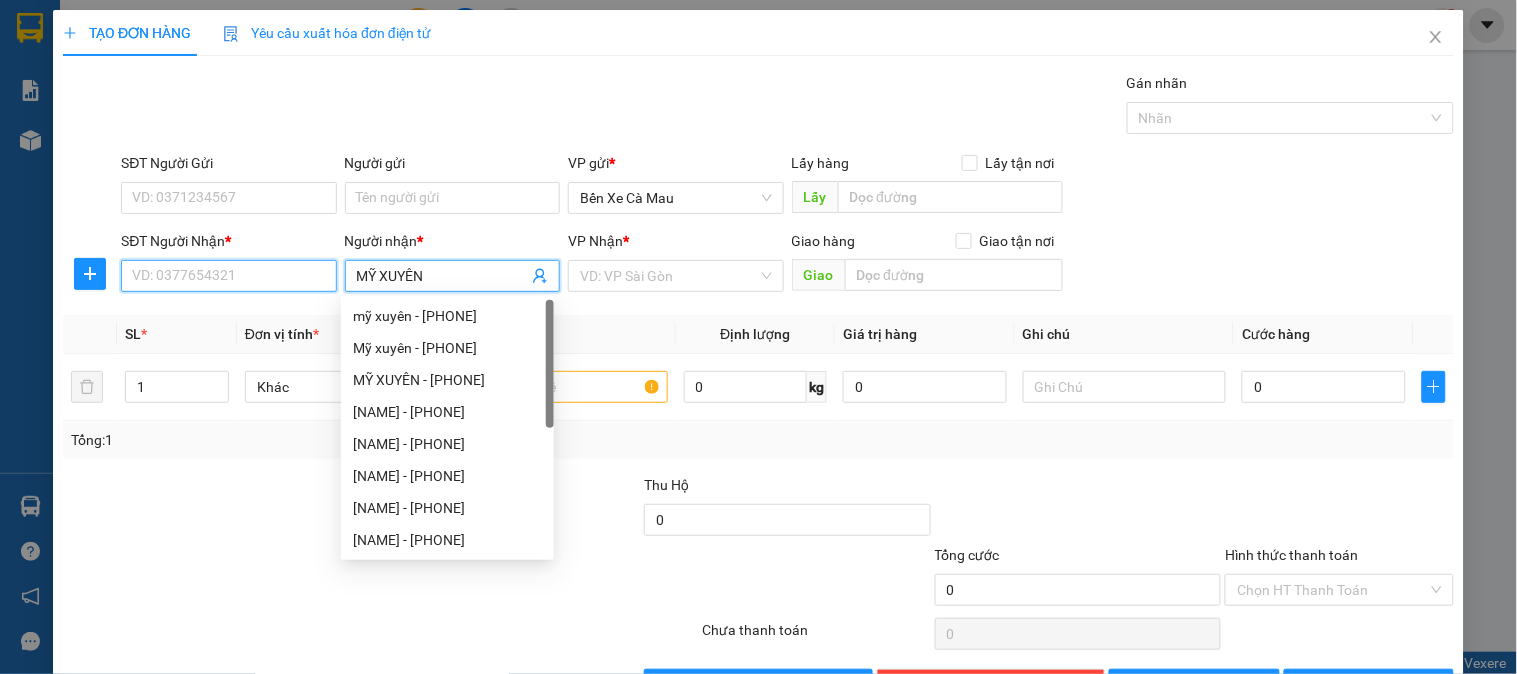 click on "SĐT Người Nhận  *" at bounding box center (228, 276) 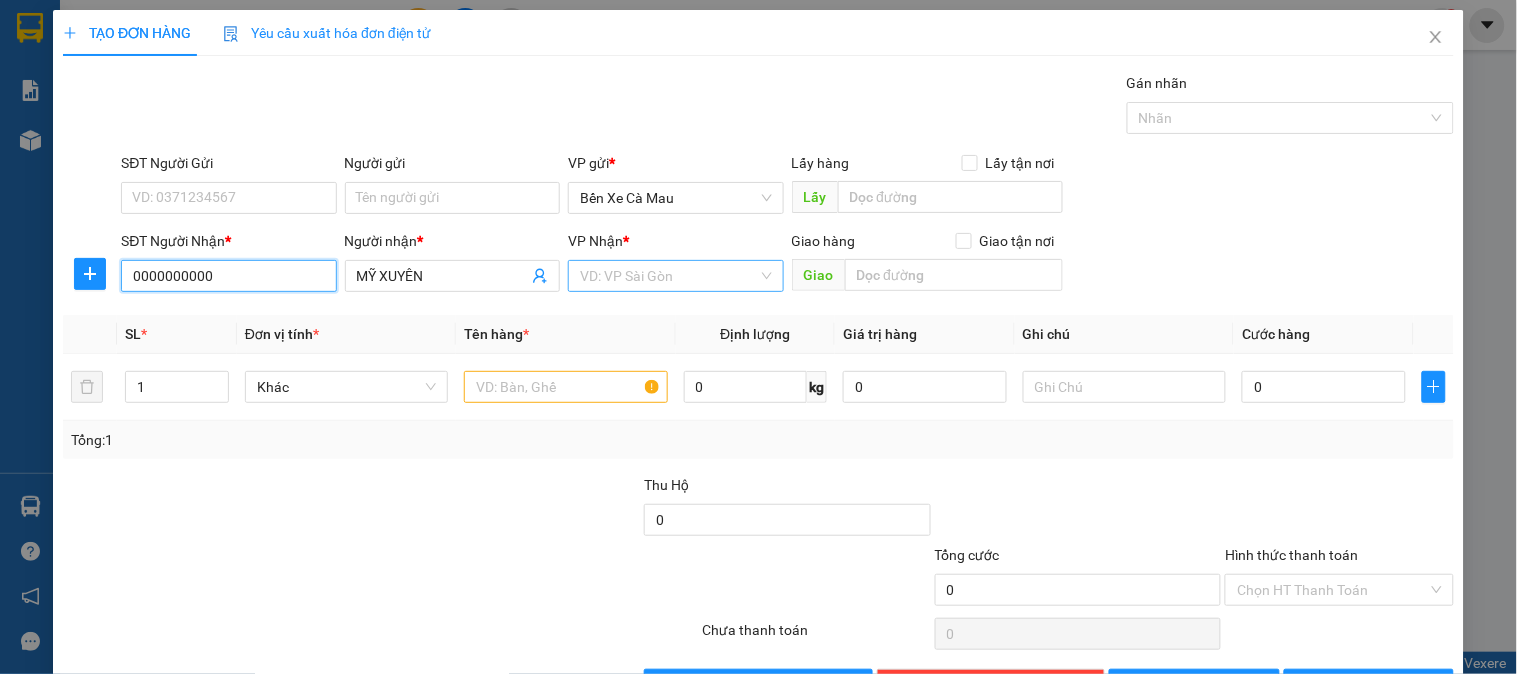 type on "0000000000" 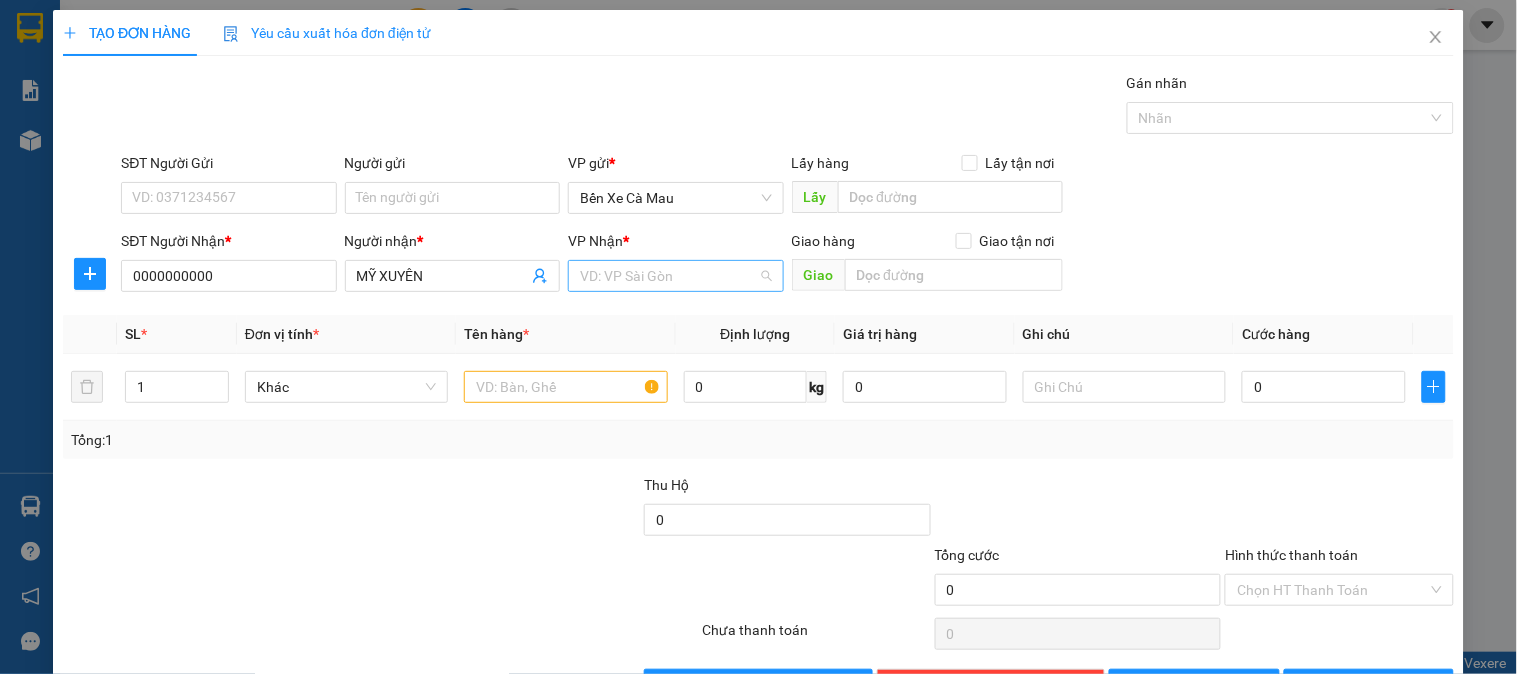 click at bounding box center (668, 276) 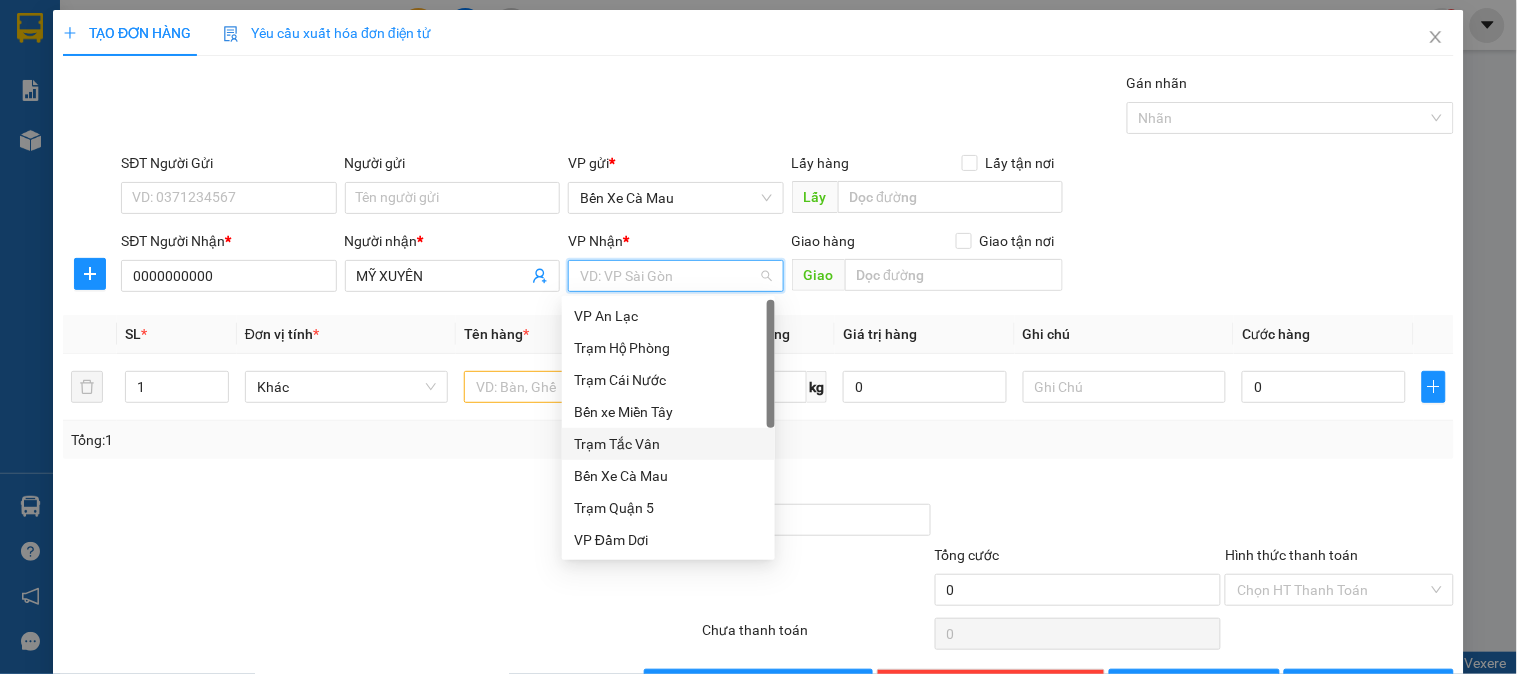 click on "Trạm Tắc Vân" at bounding box center [668, 444] 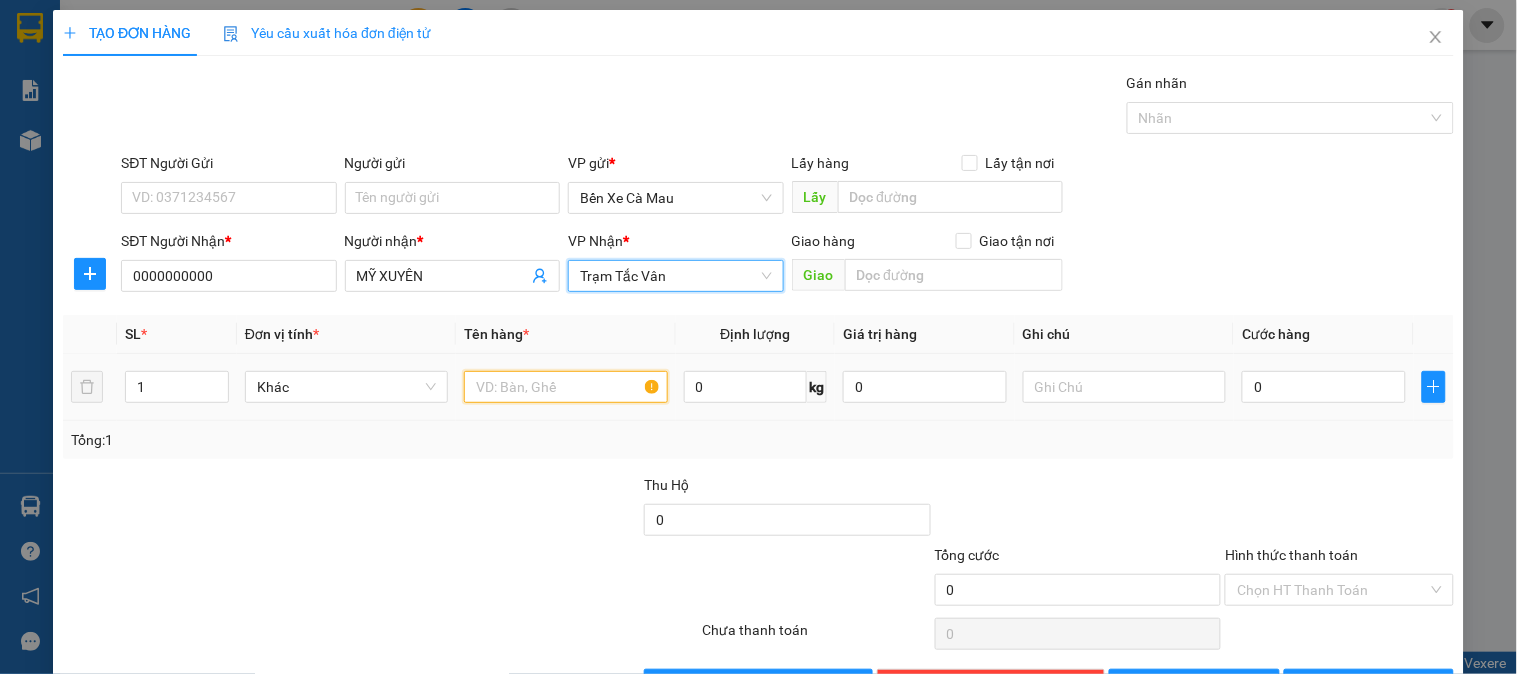 click at bounding box center (565, 387) 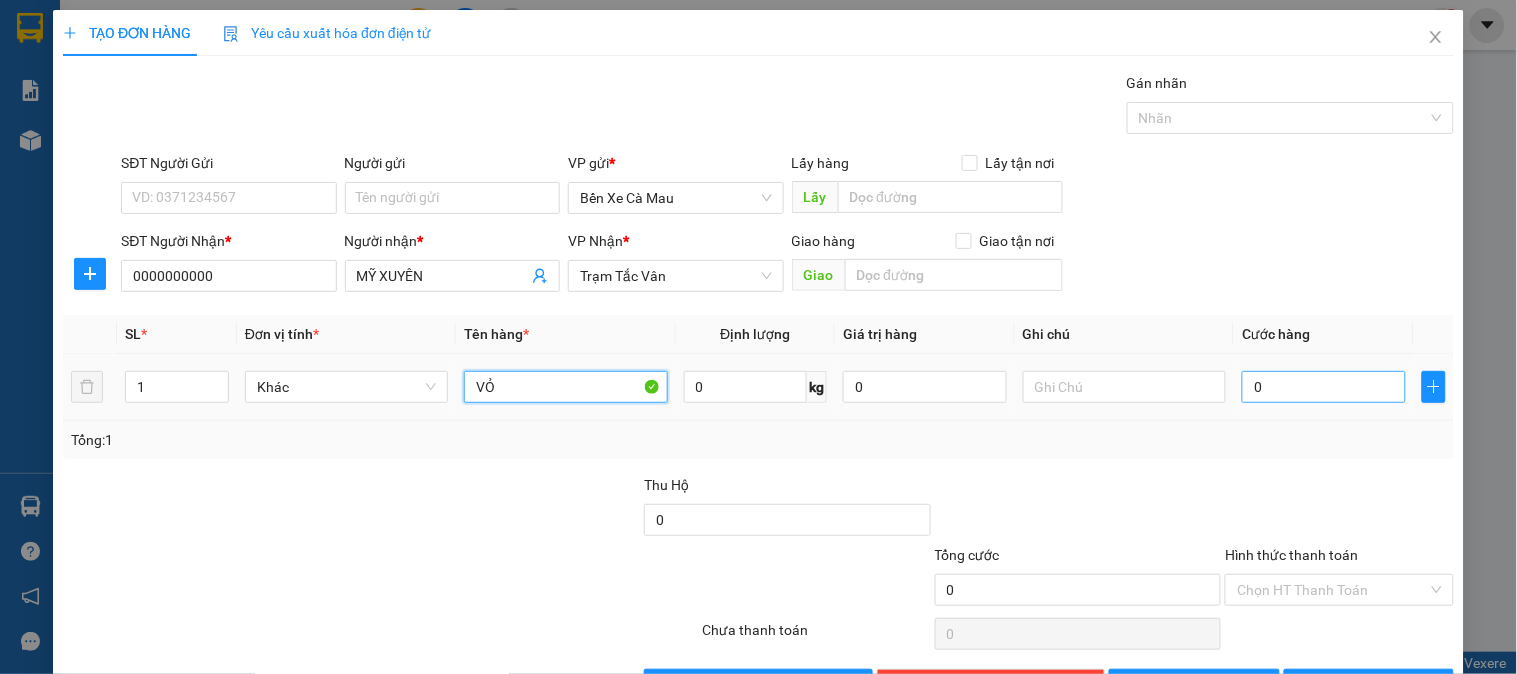 type on "VỎ" 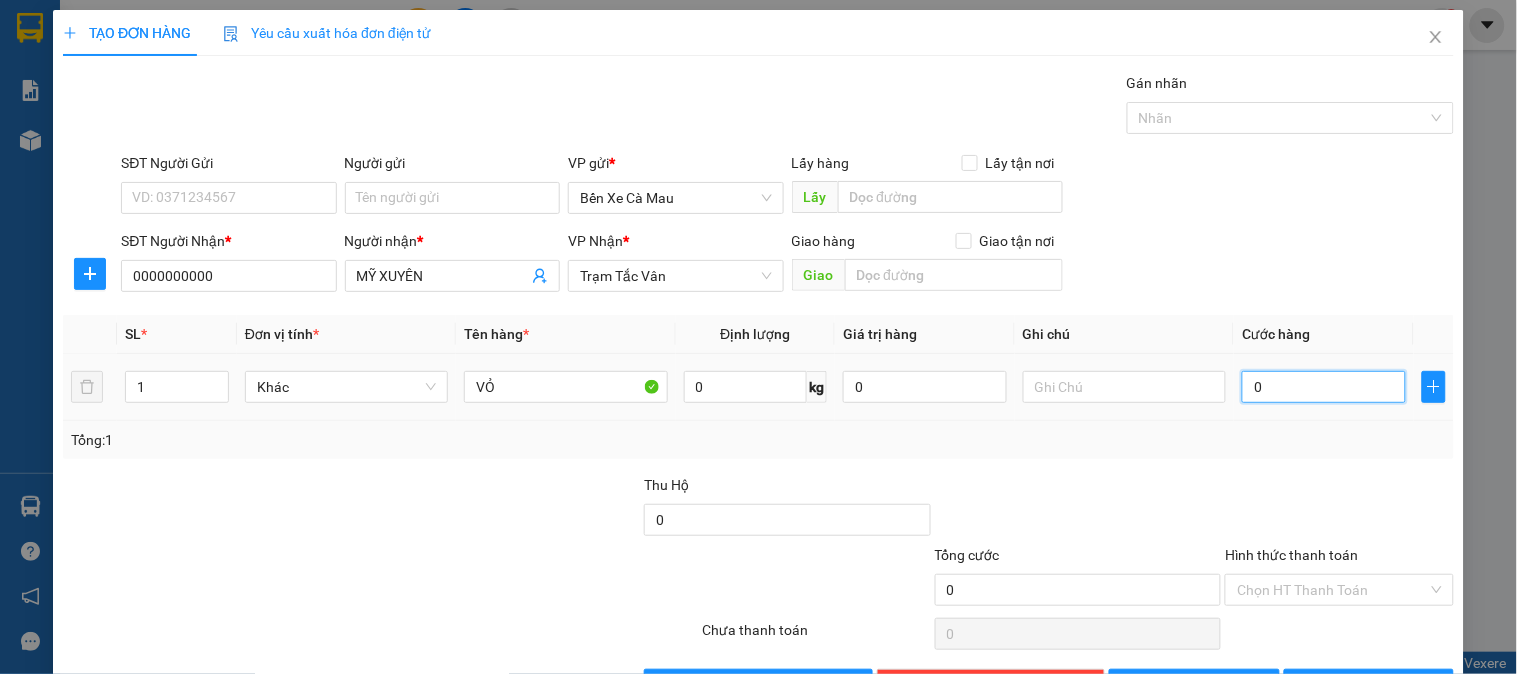 click on "0" at bounding box center [1324, 387] 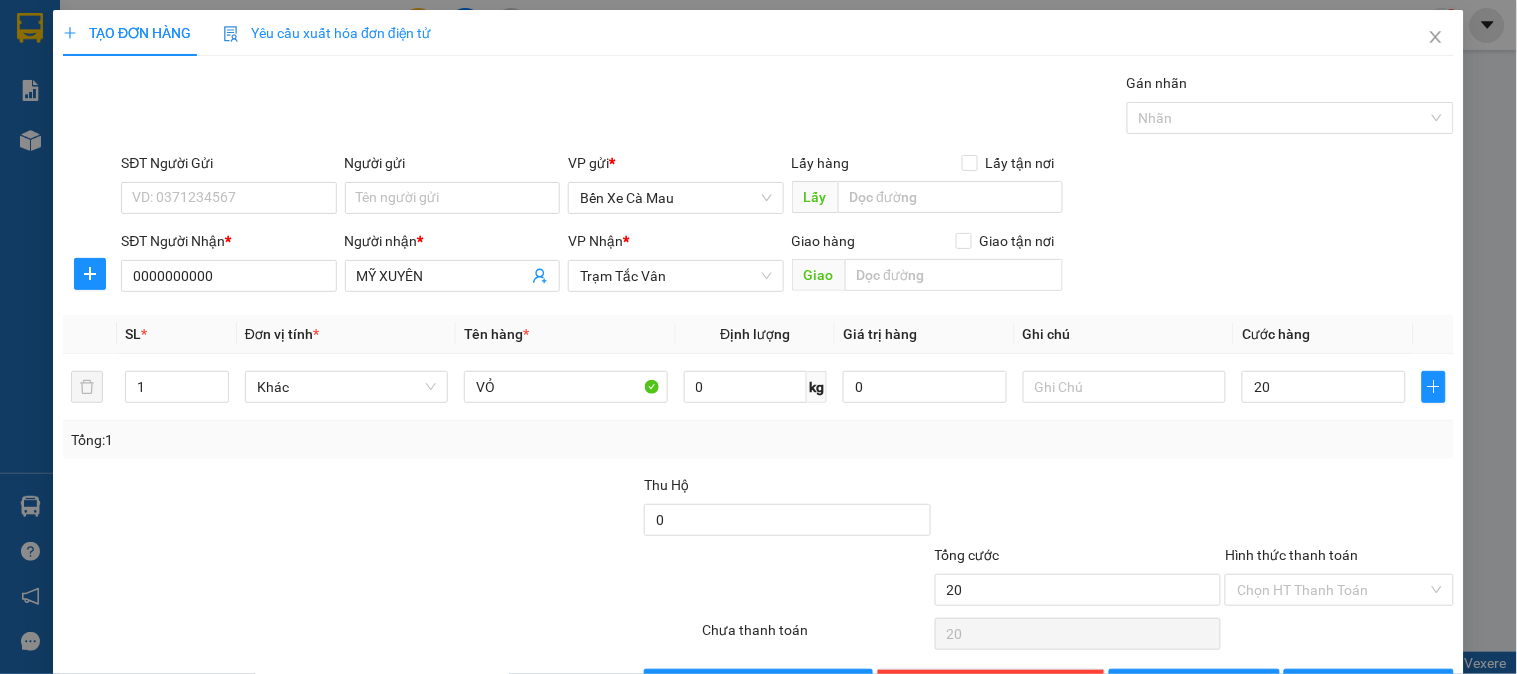 click on "SĐT Người Nhận  * 0000000000 Người nhận  * MỸ XUYÊN VP Nhận  * Trạm Tắc Vân Giao hàng Giao tận nơi Giao" at bounding box center (787, 265) 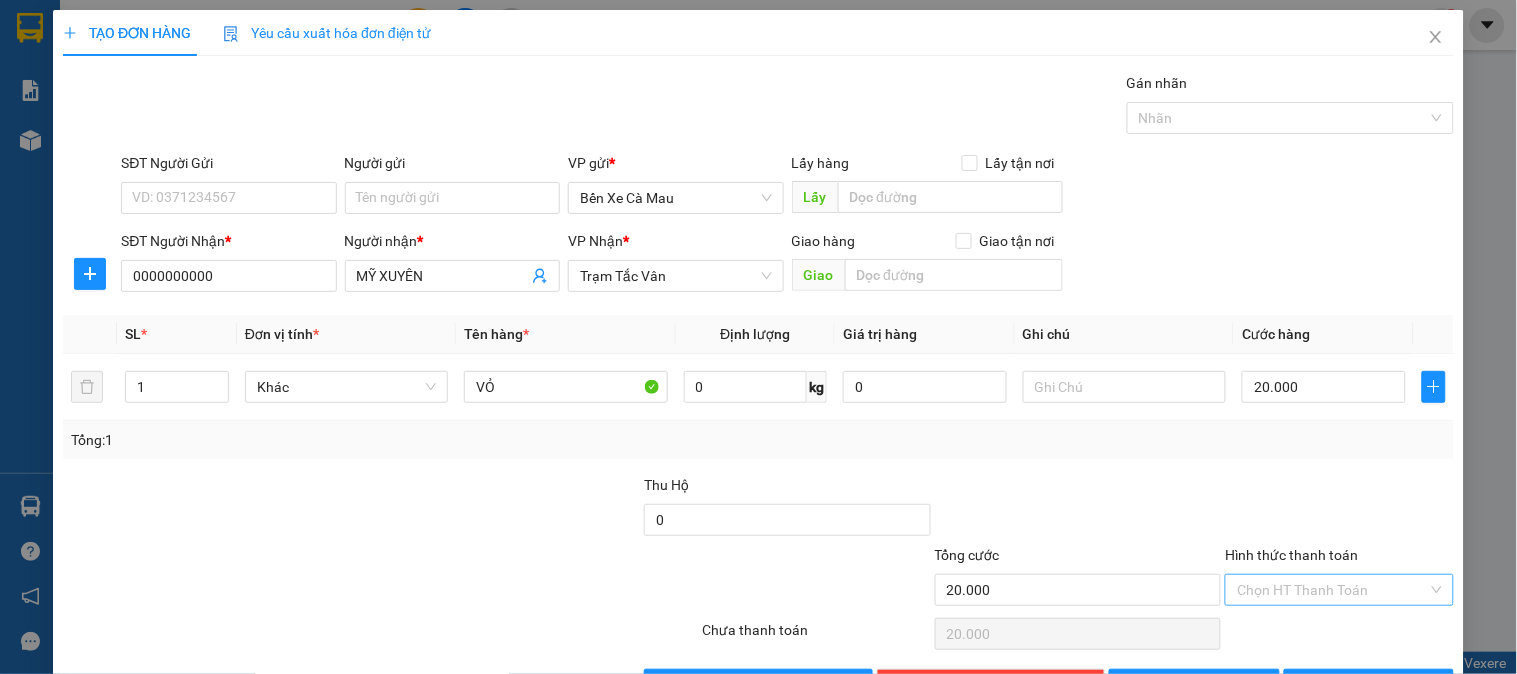 click on "Hình thức thanh toán" at bounding box center [1332, 590] 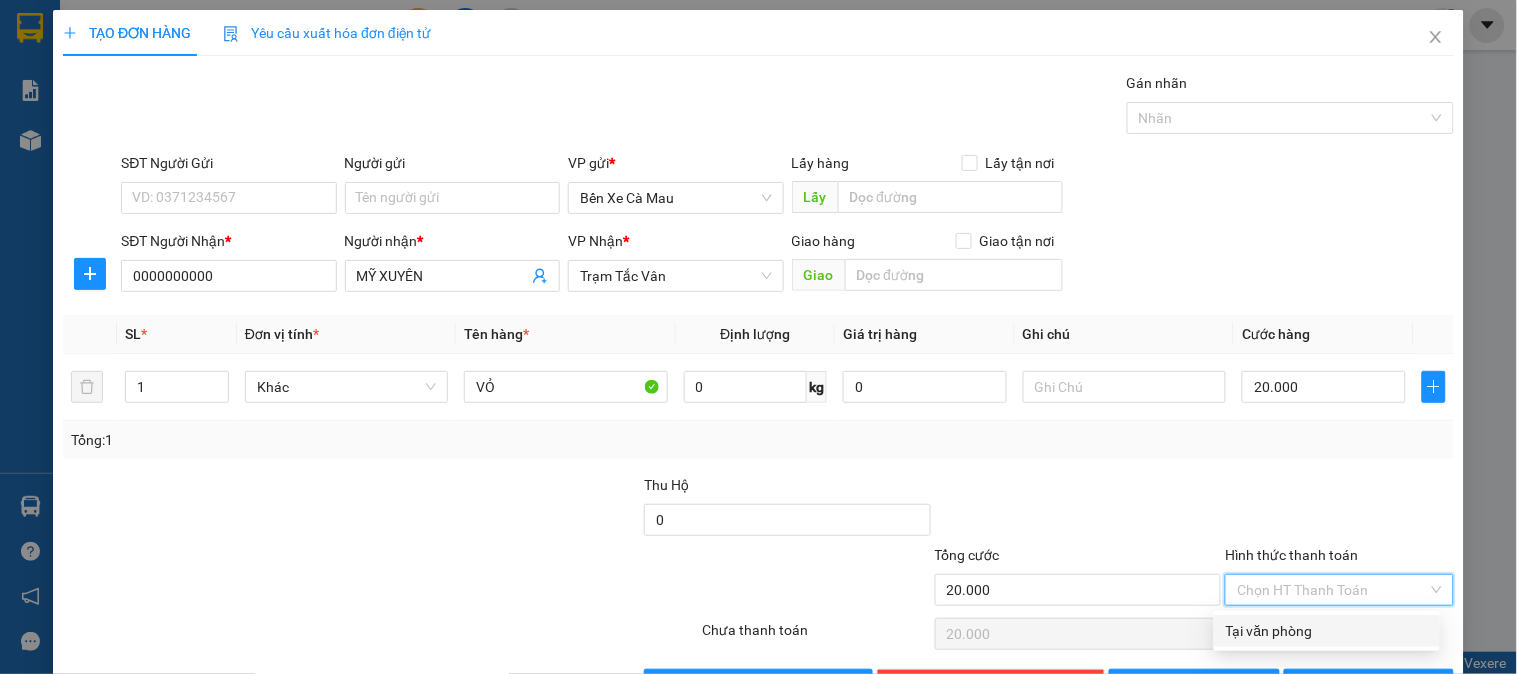 click on "Tại văn phòng" at bounding box center (1327, 631) 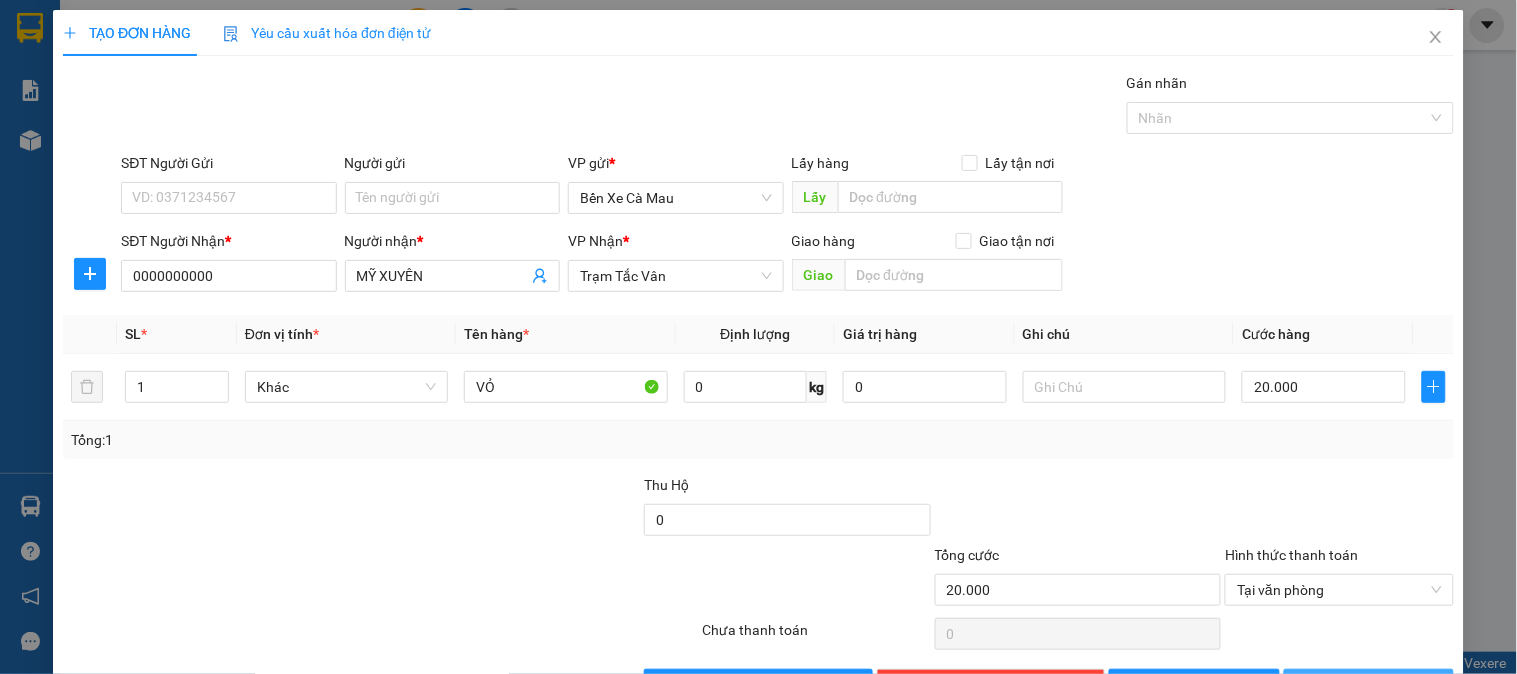 click on "Lưu và In" at bounding box center (1369, 685) 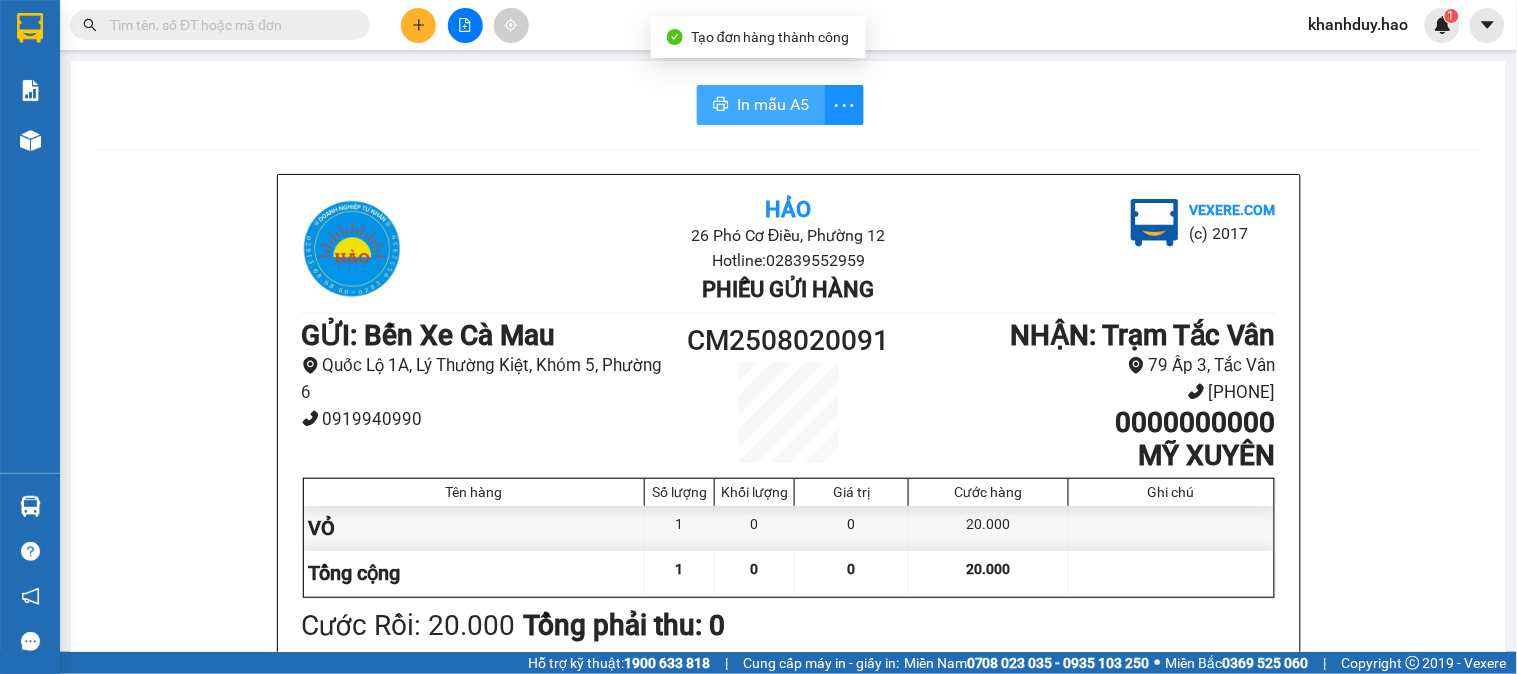 click on "In mẫu A5" at bounding box center [761, 105] 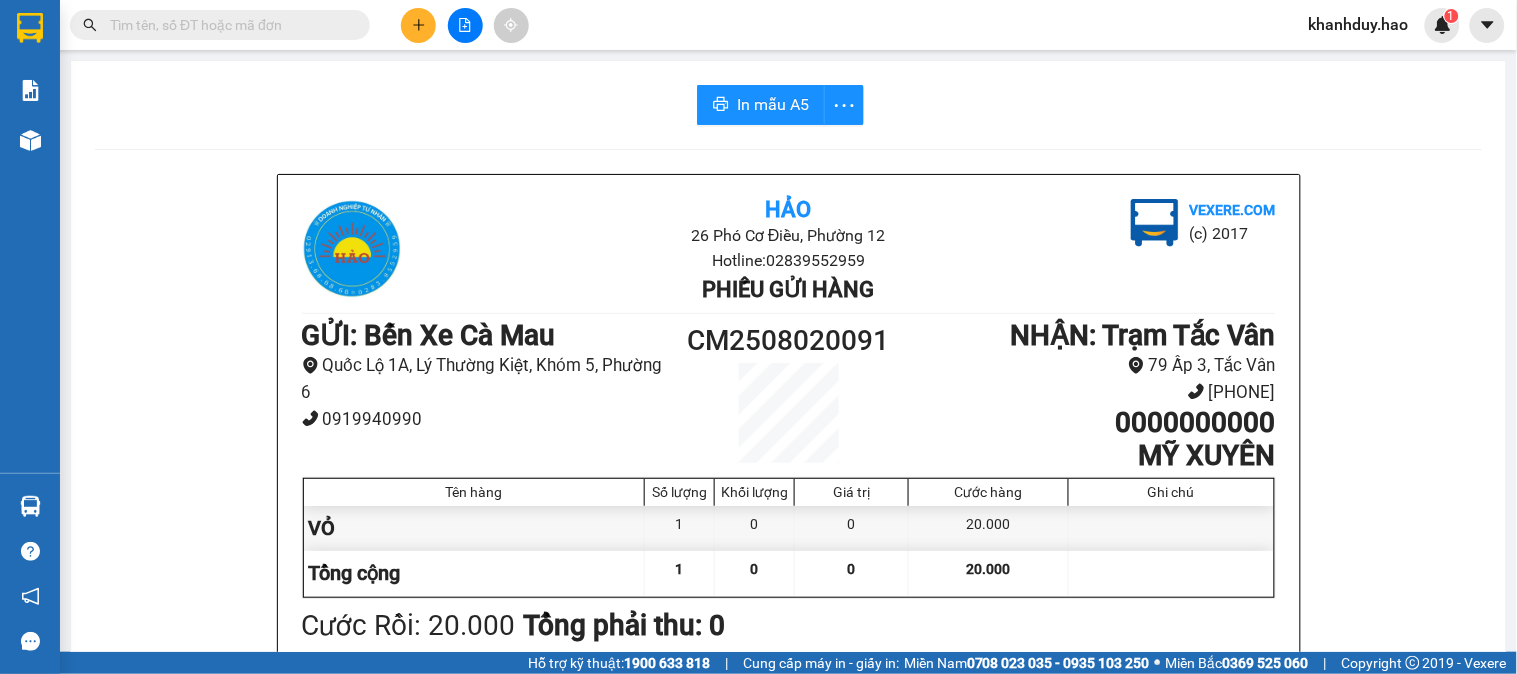 click 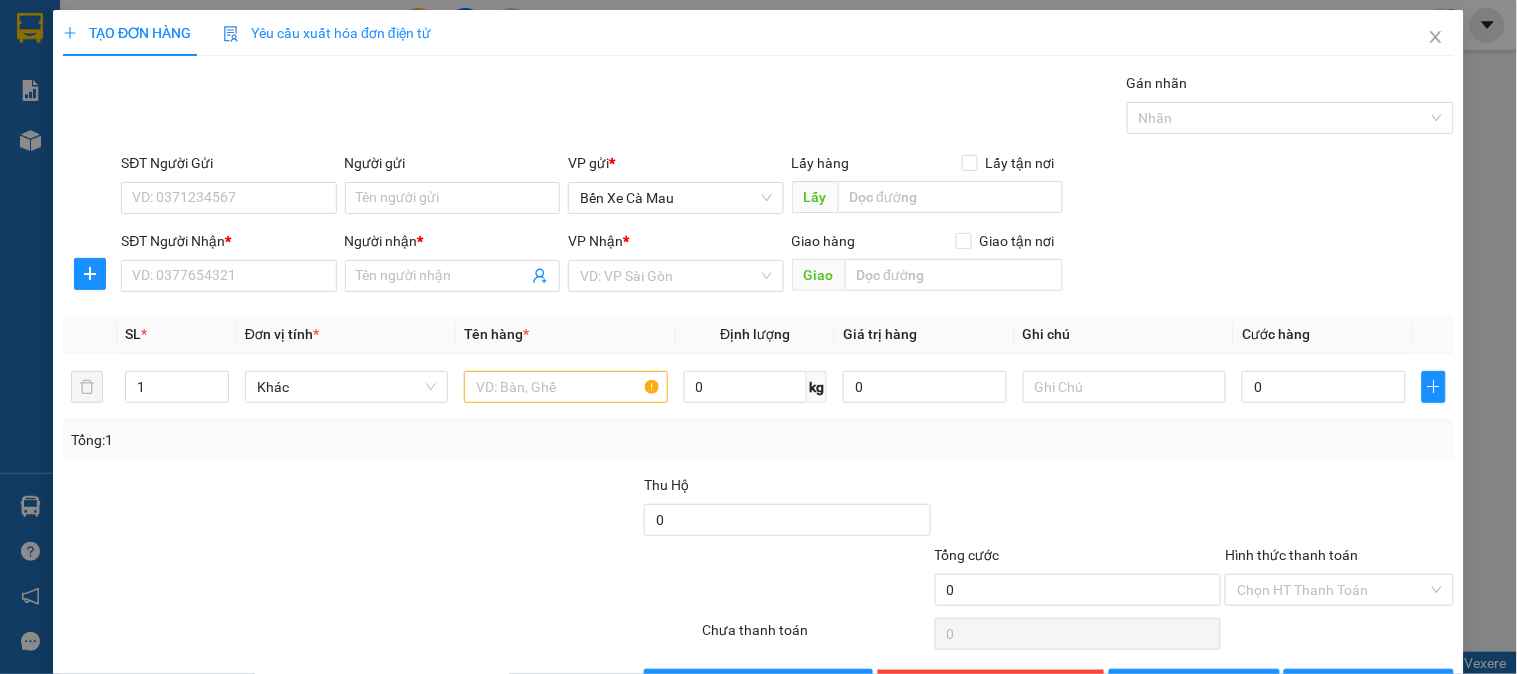 click on "SĐT Người Nhận  *" at bounding box center (228, 245) 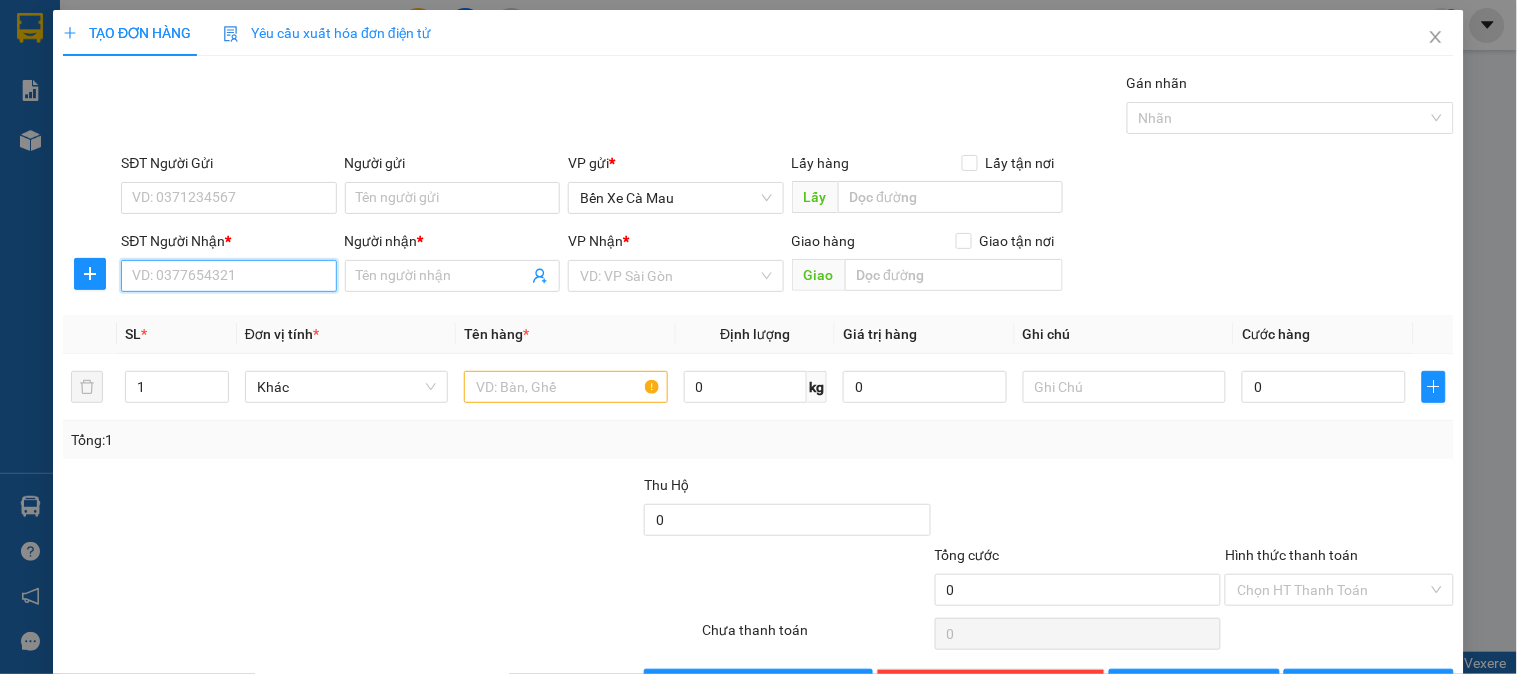 click on "SĐT Người Nhận  *" at bounding box center [228, 276] 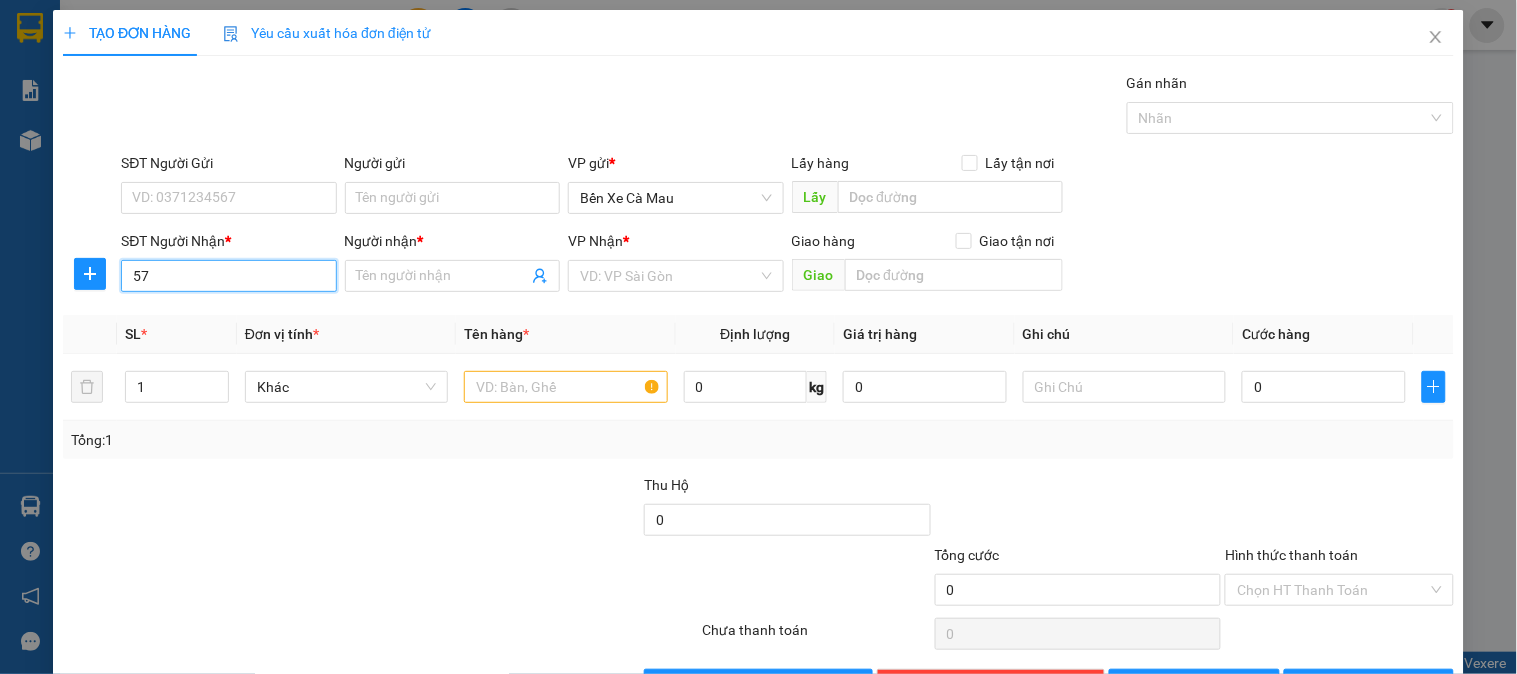 type on "576" 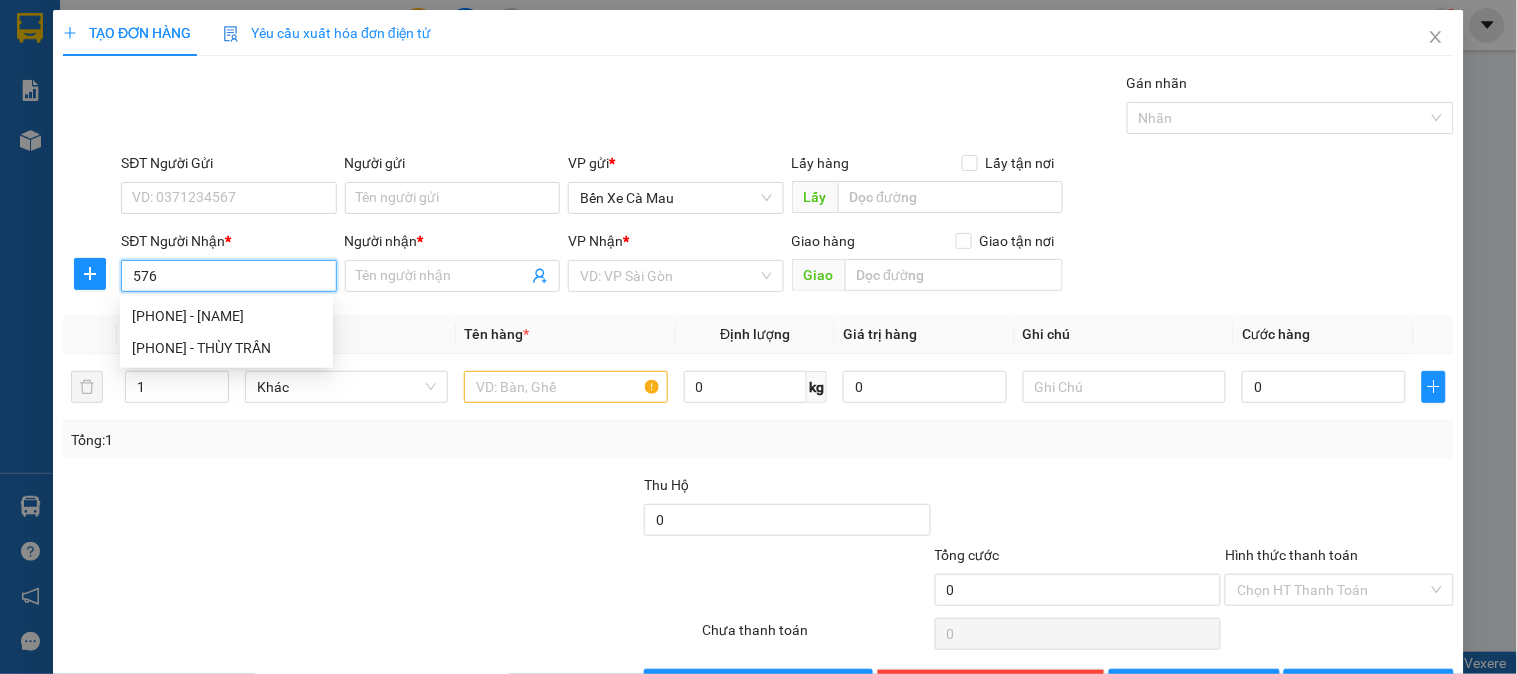 click on "0967033576 - THẮM" at bounding box center [226, 316] 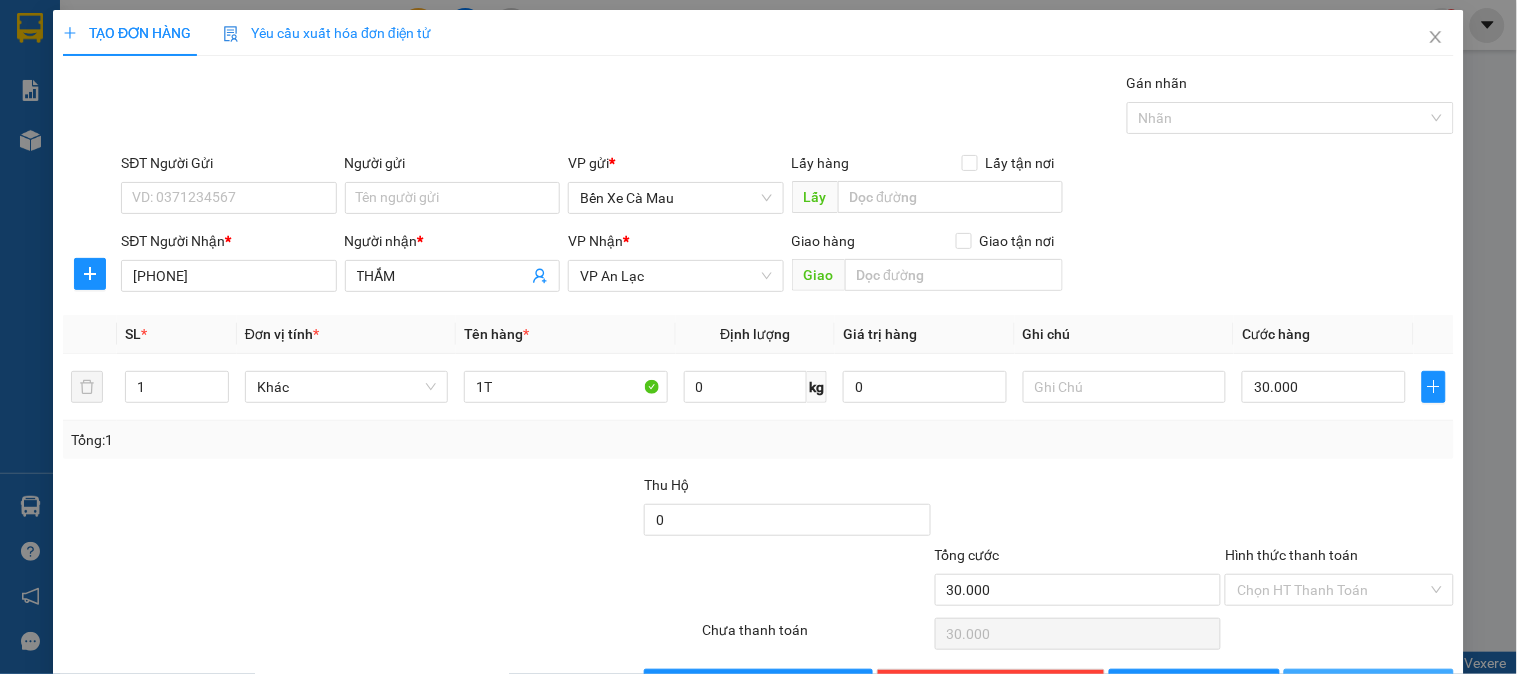 drag, startPoint x: 1330, startPoint y: 623, endPoint x: 1292, endPoint y: 586, distance: 53.037724 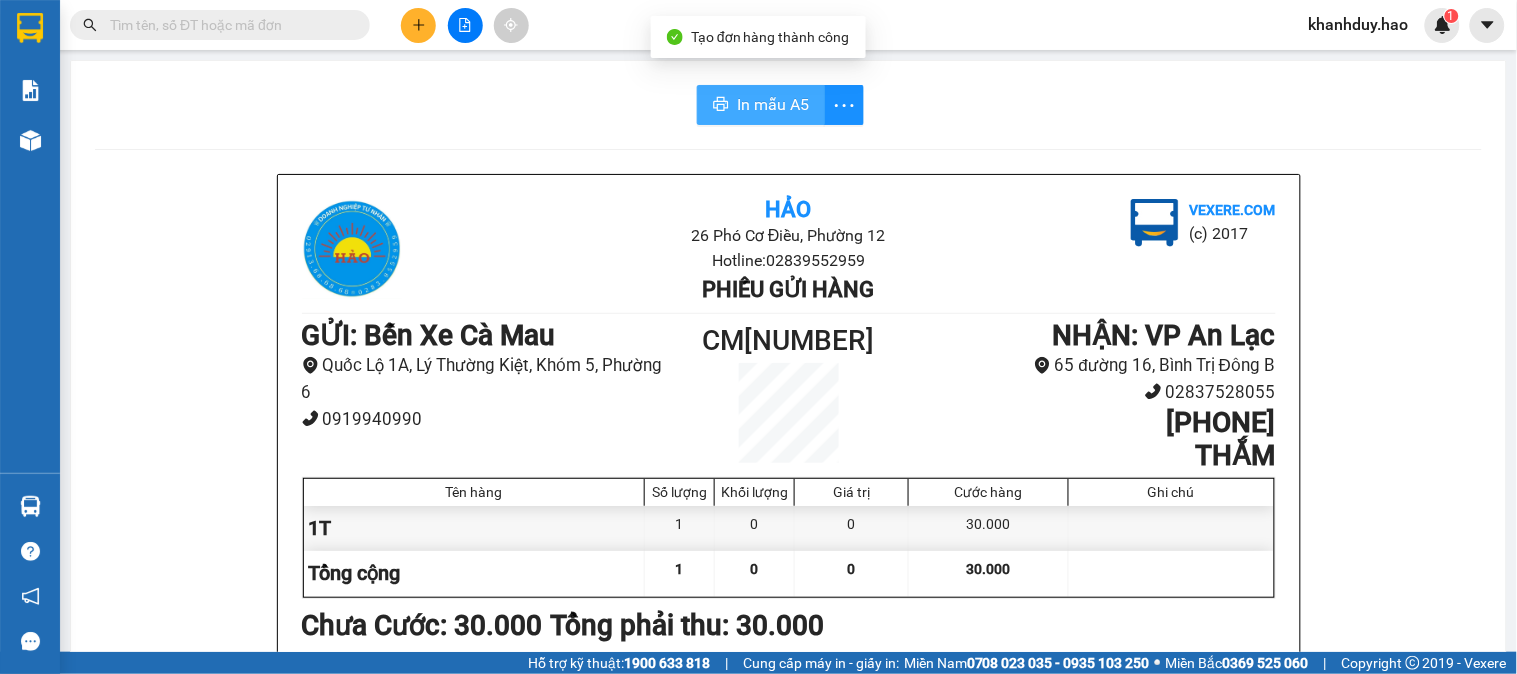 click on "In mẫu A5" at bounding box center (773, 104) 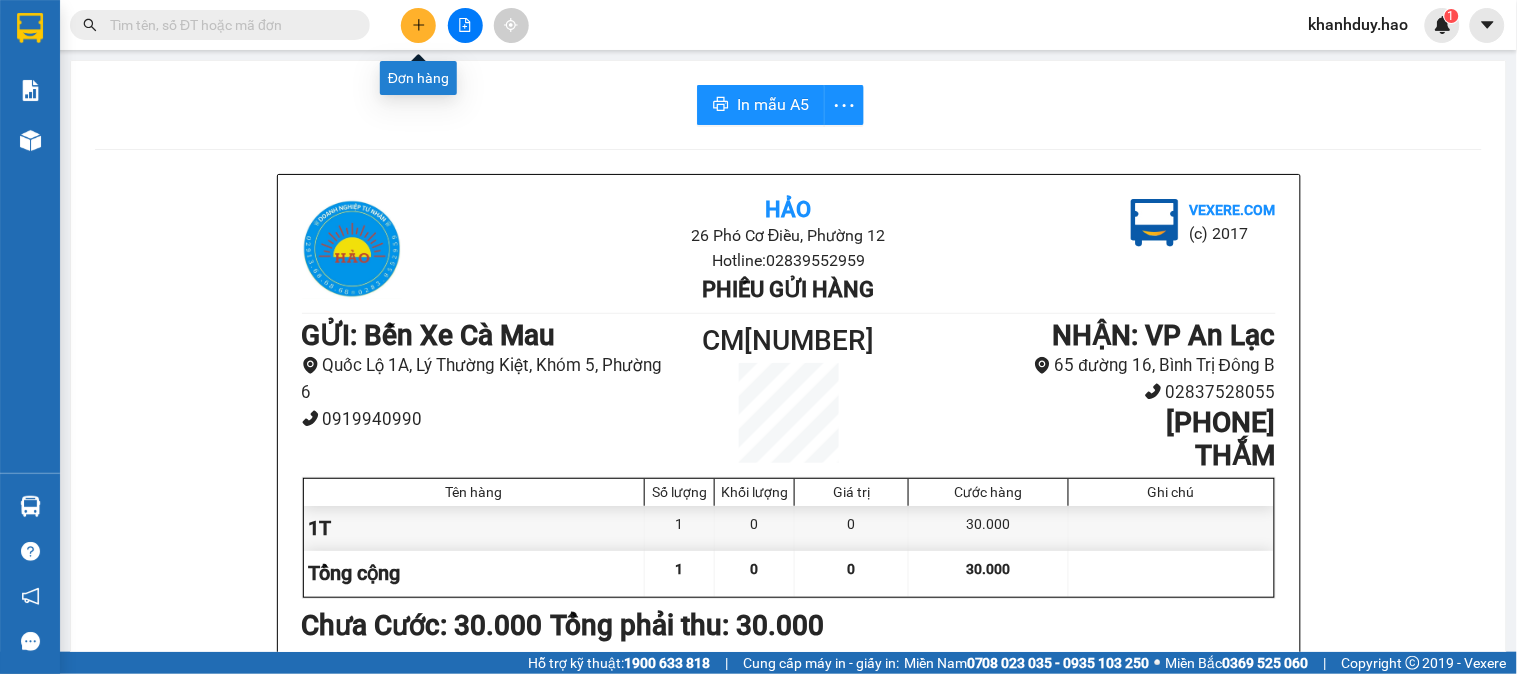 click at bounding box center (418, 25) 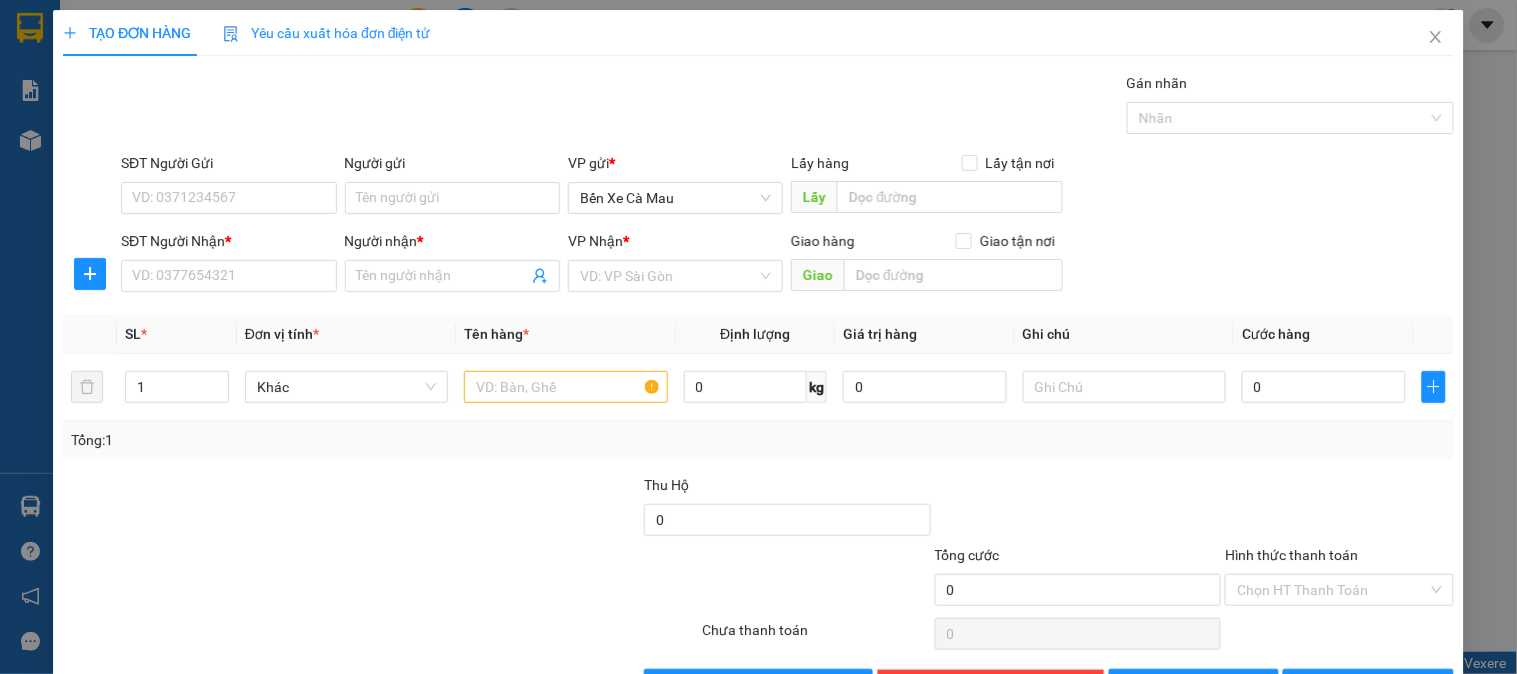 click on "SĐT Người Nhận  *" at bounding box center [228, 245] 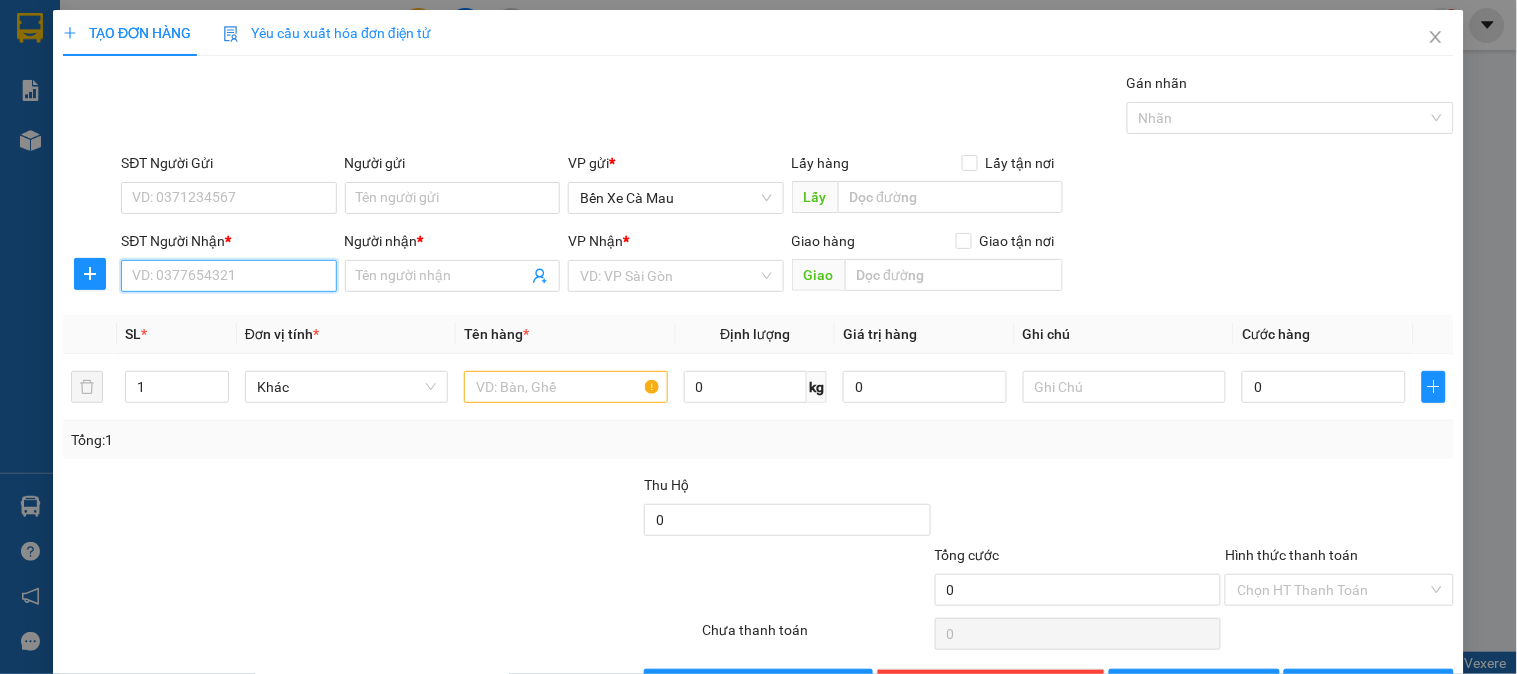 click on "SĐT Người Nhận  *" at bounding box center (228, 276) 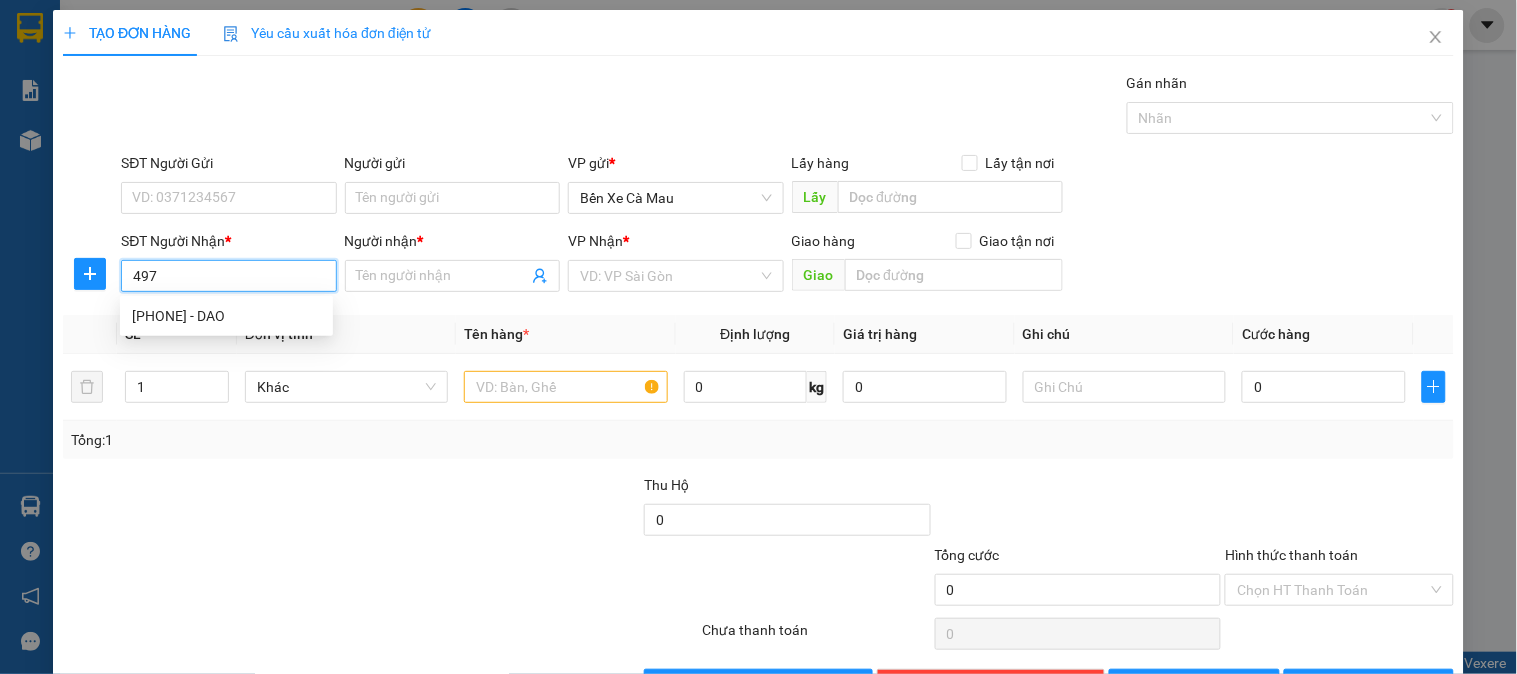 click on "497" at bounding box center (228, 276) 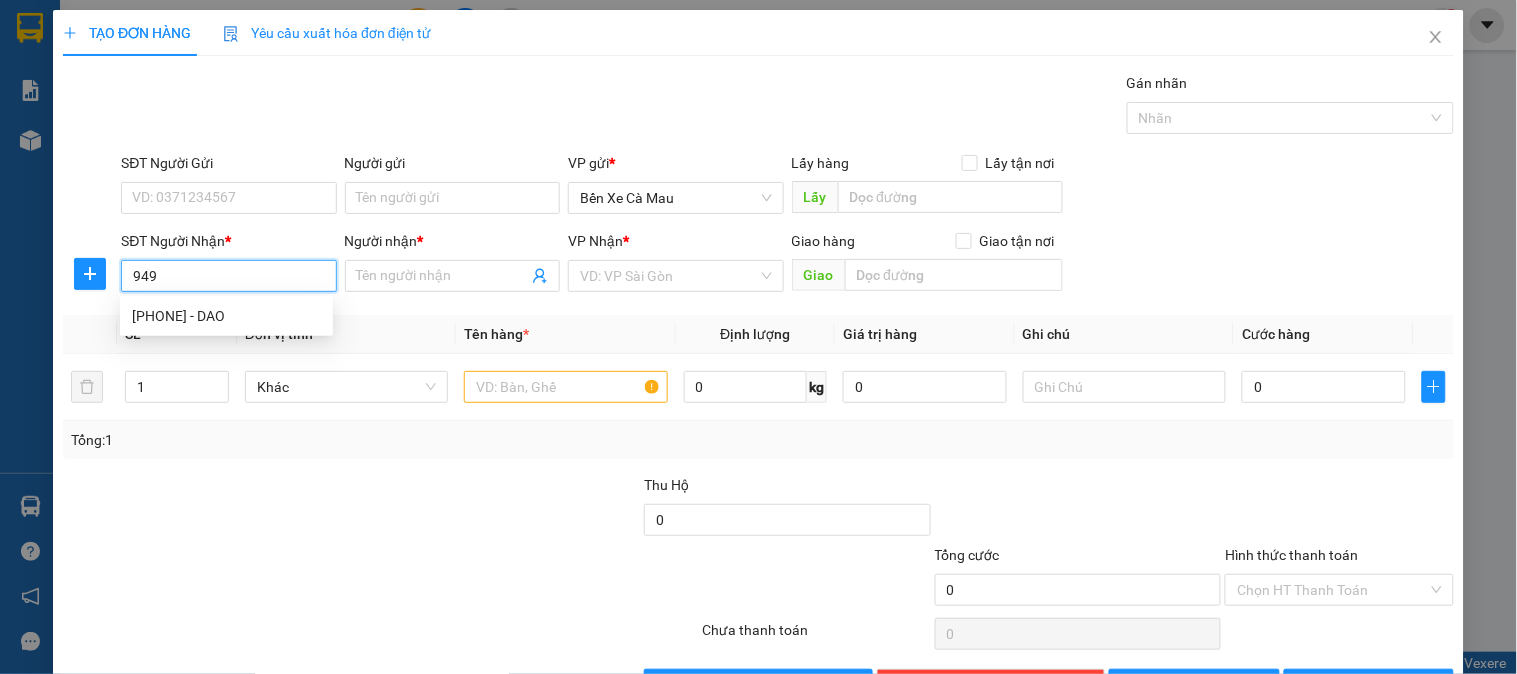 click on "949" at bounding box center (228, 276) 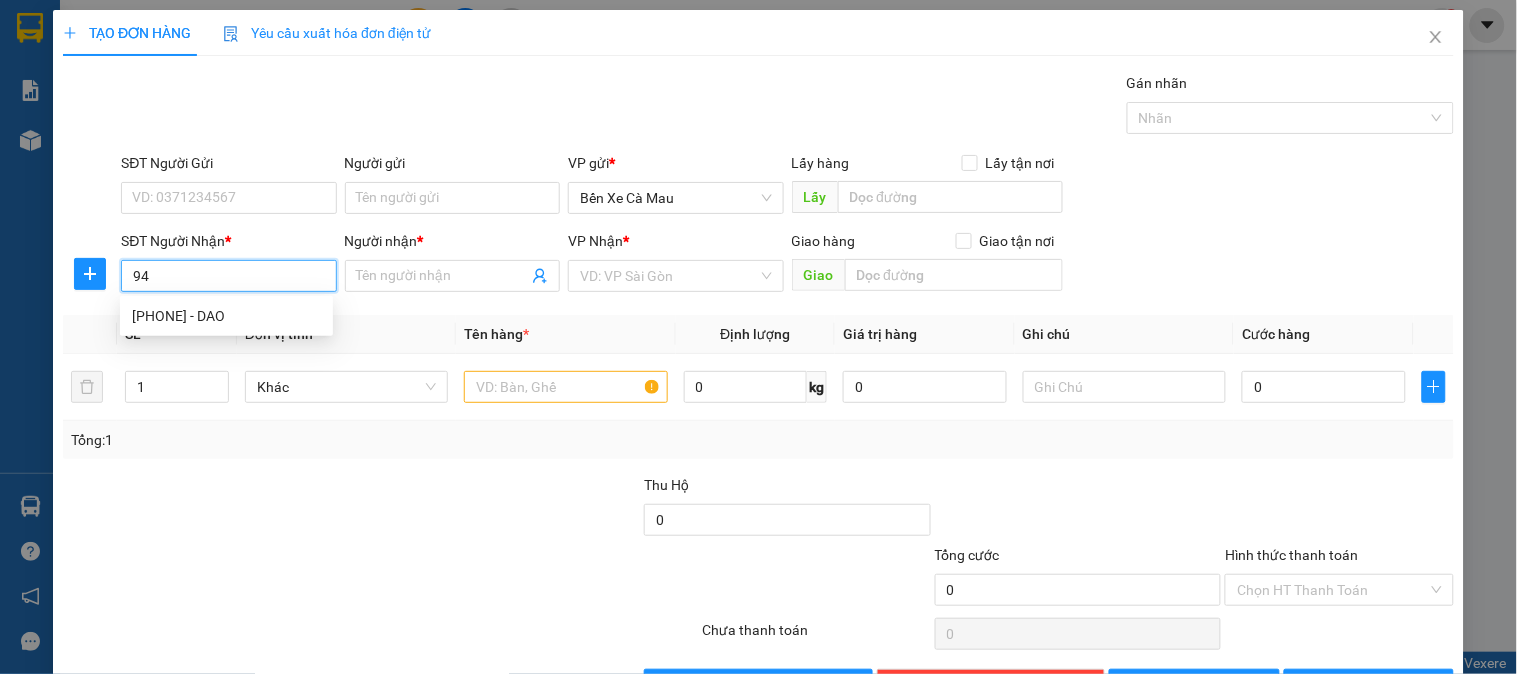 type on "9" 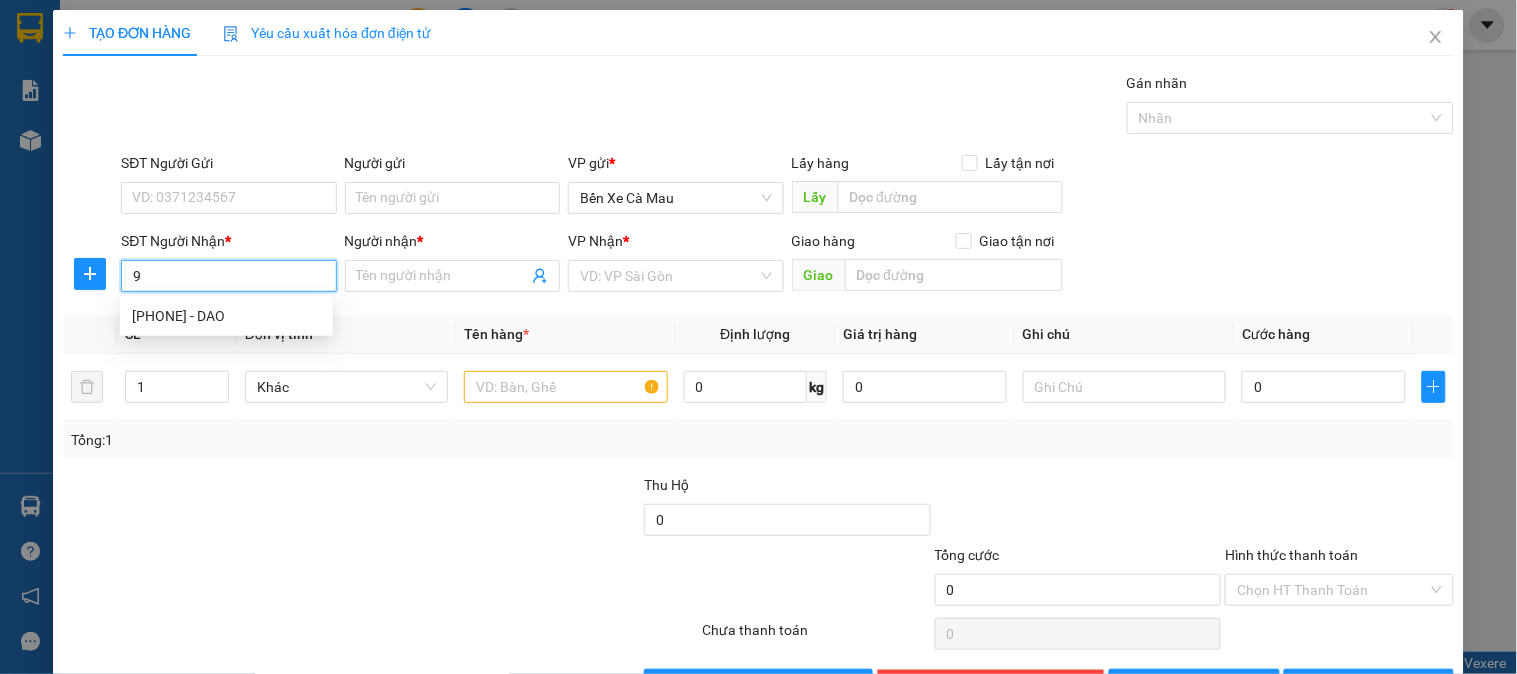 type 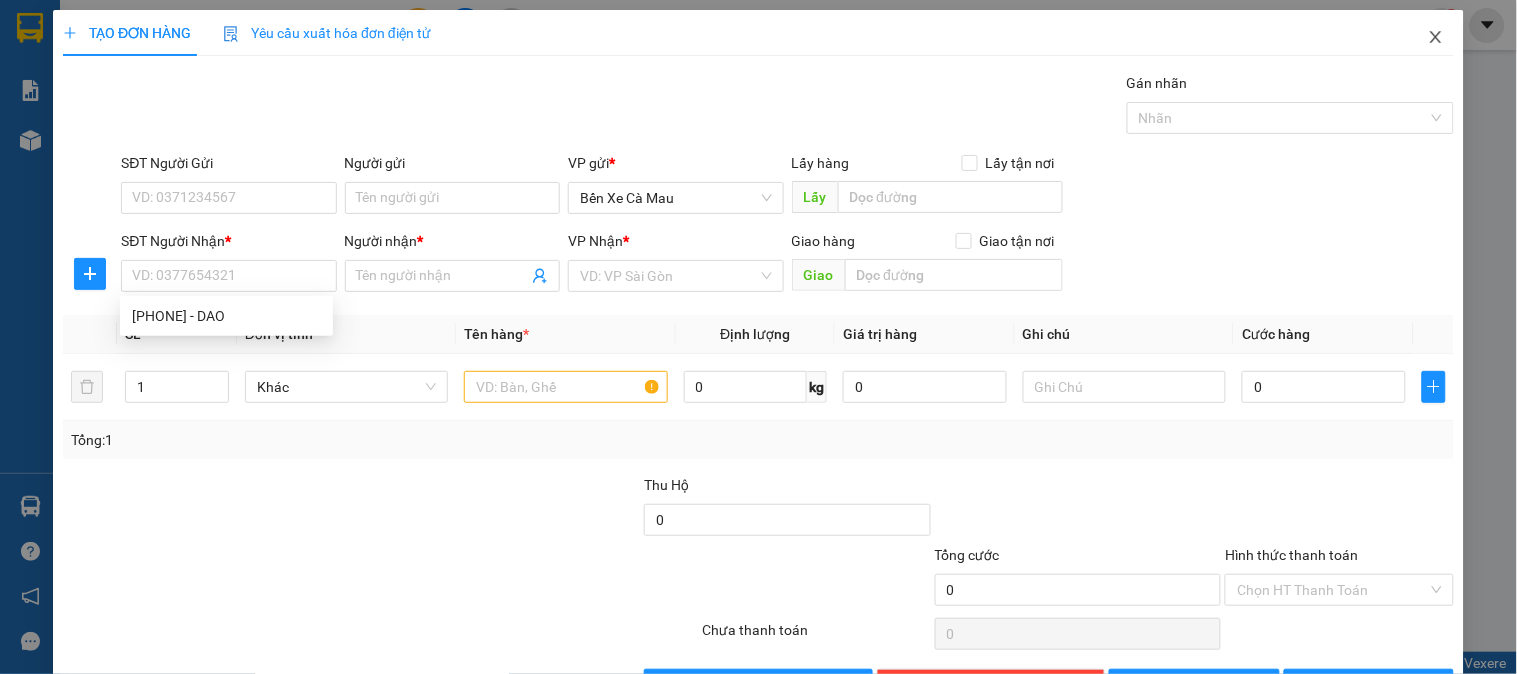 click at bounding box center (1436, 38) 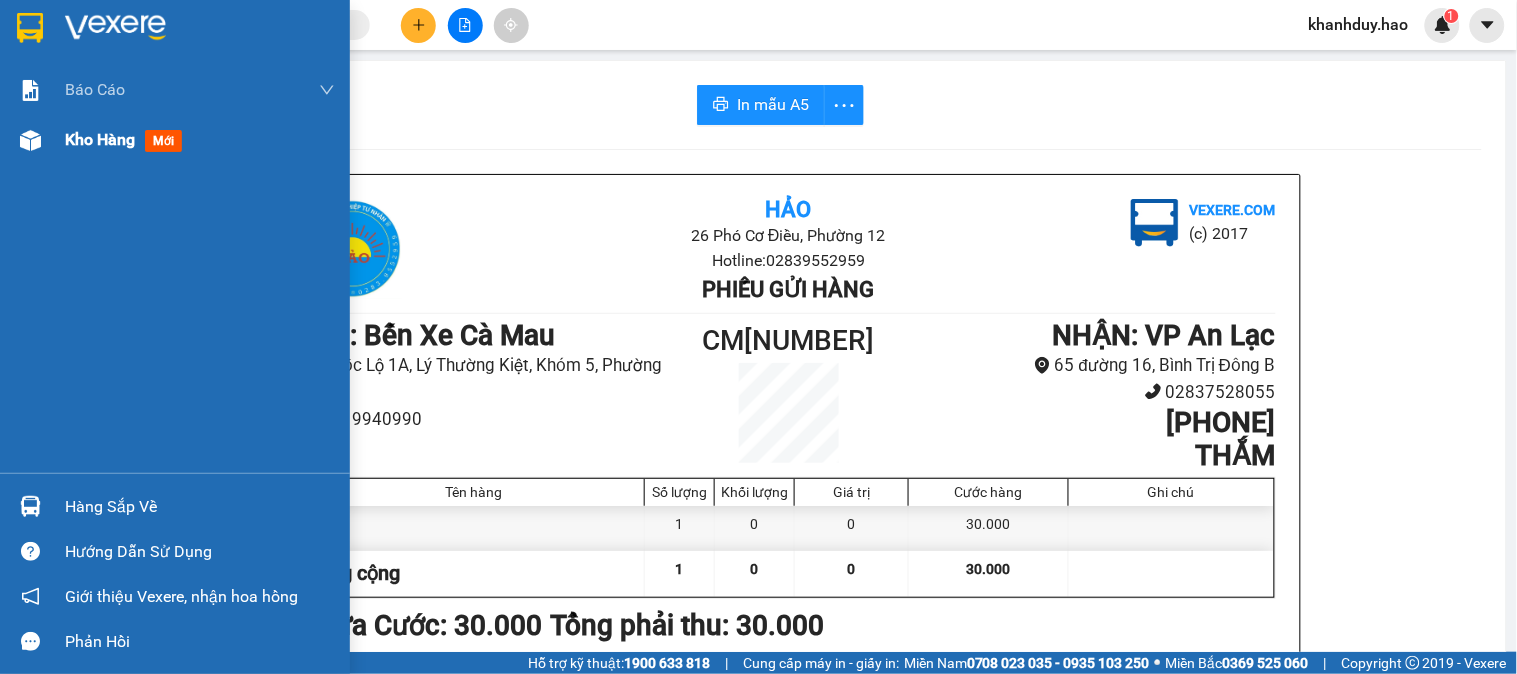 click on "Kho hàng" at bounding box center (100, 139) 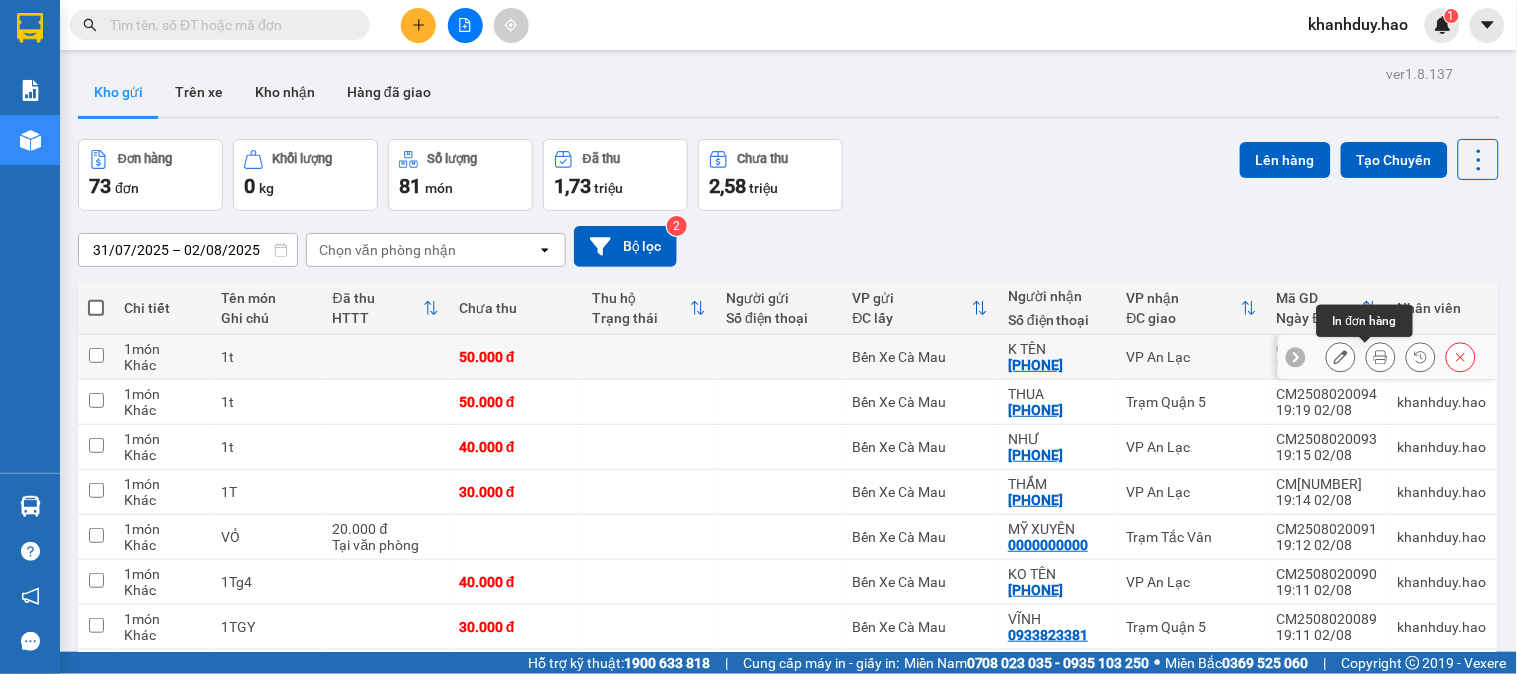 click 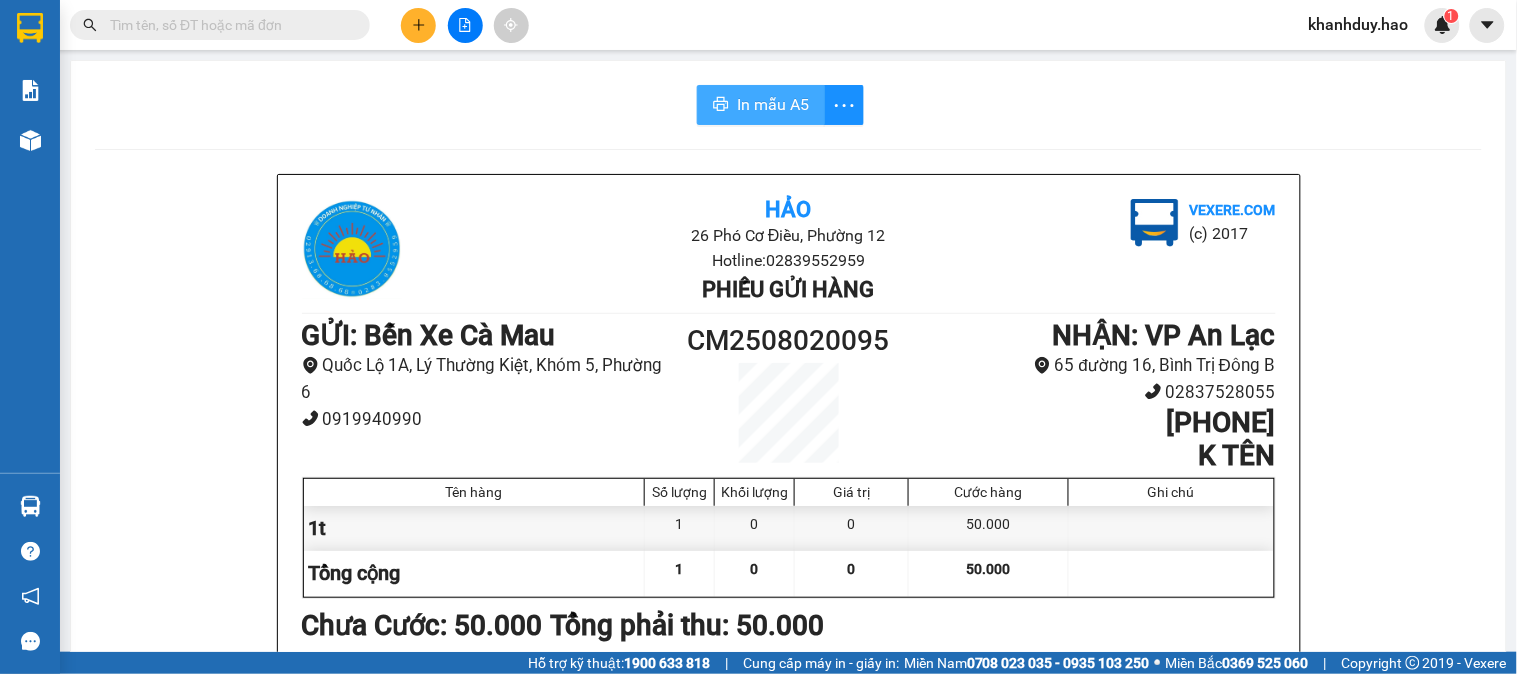 click on "In mẫu A5" at bounding box center (773, 104) 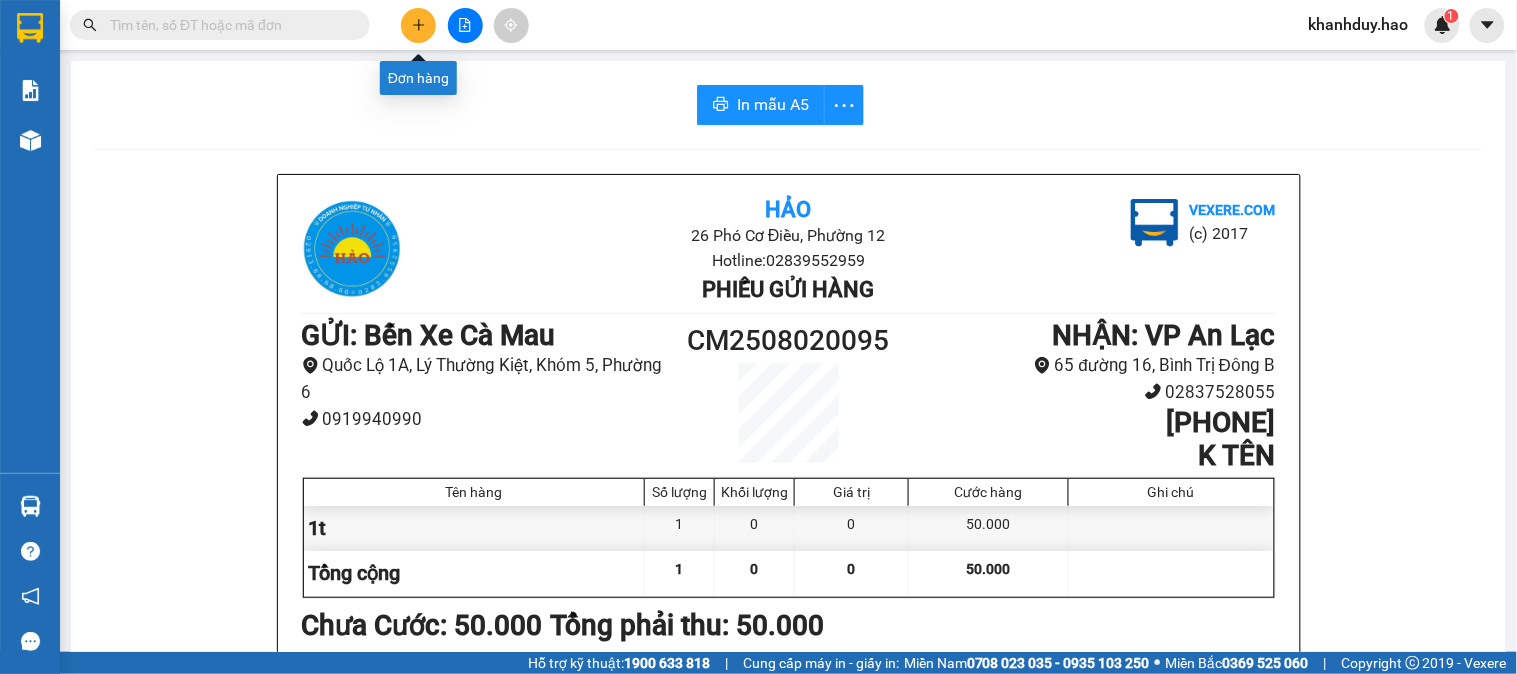 click 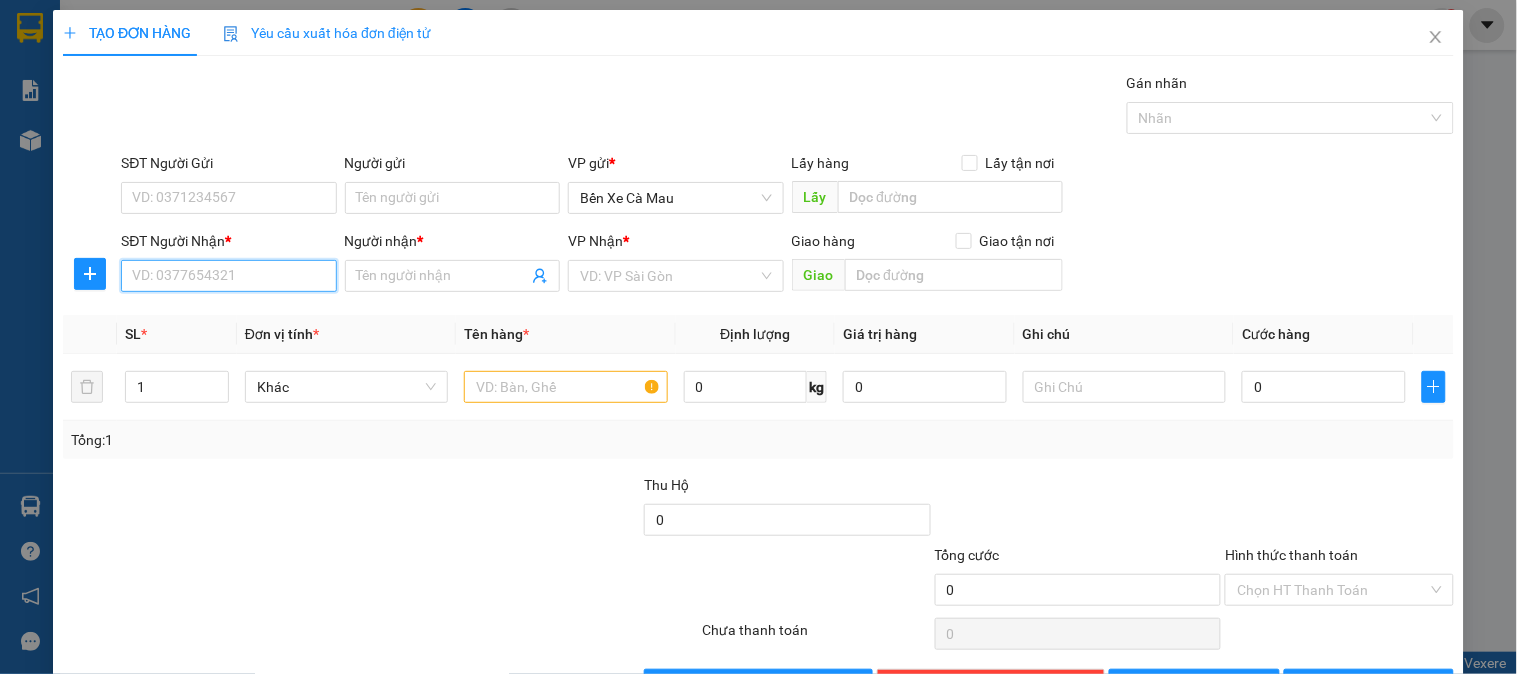 click on "SĐT Người Nhận  *" at bounding box center [228, 276] 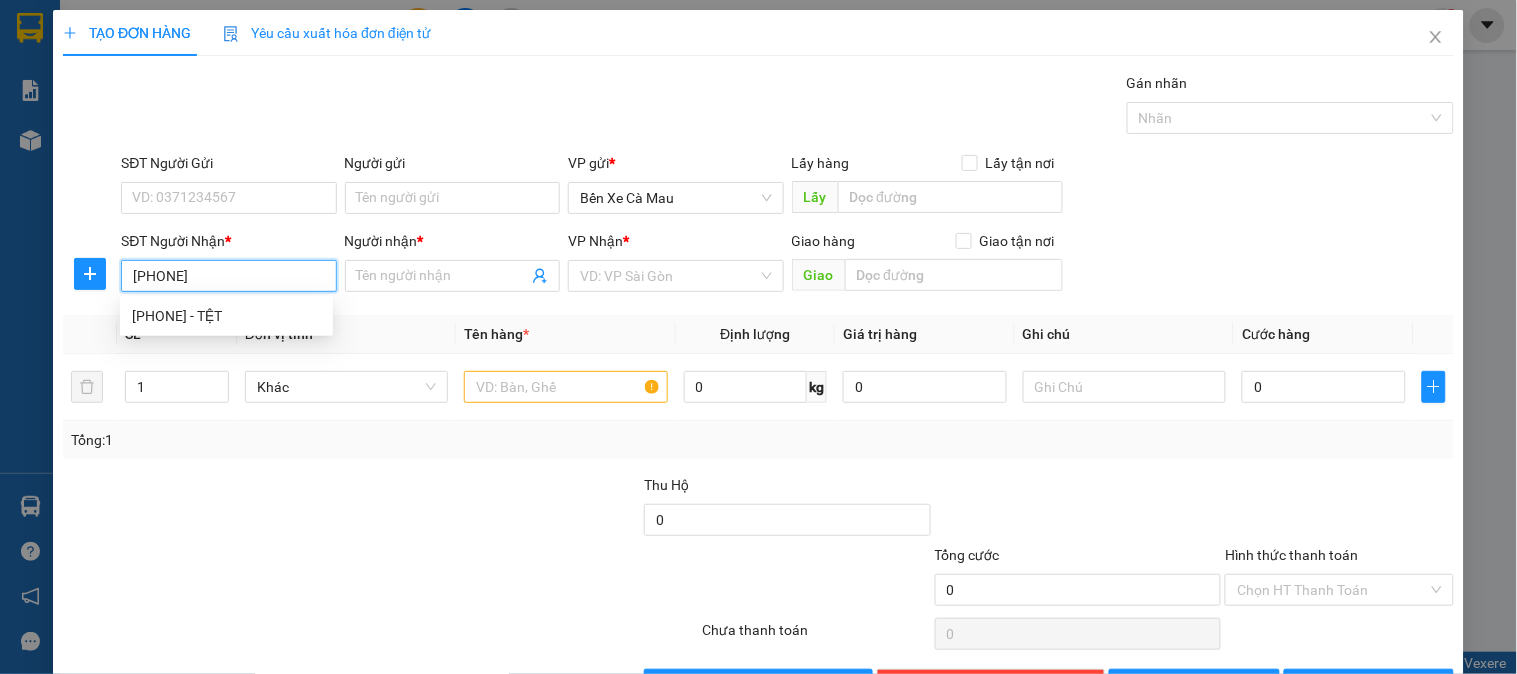 click on "0938770939 - TỆT" at bounding box center [226, 316] 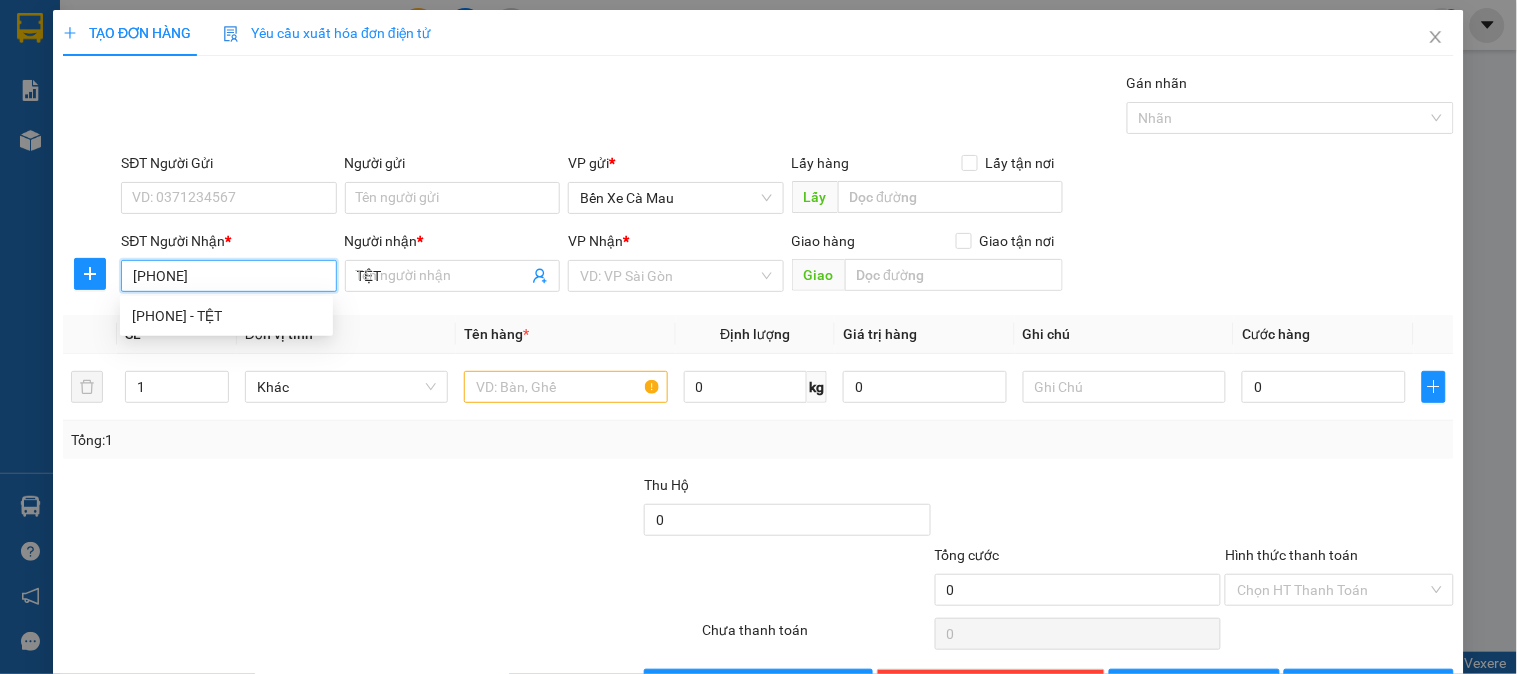 type on "40.000" 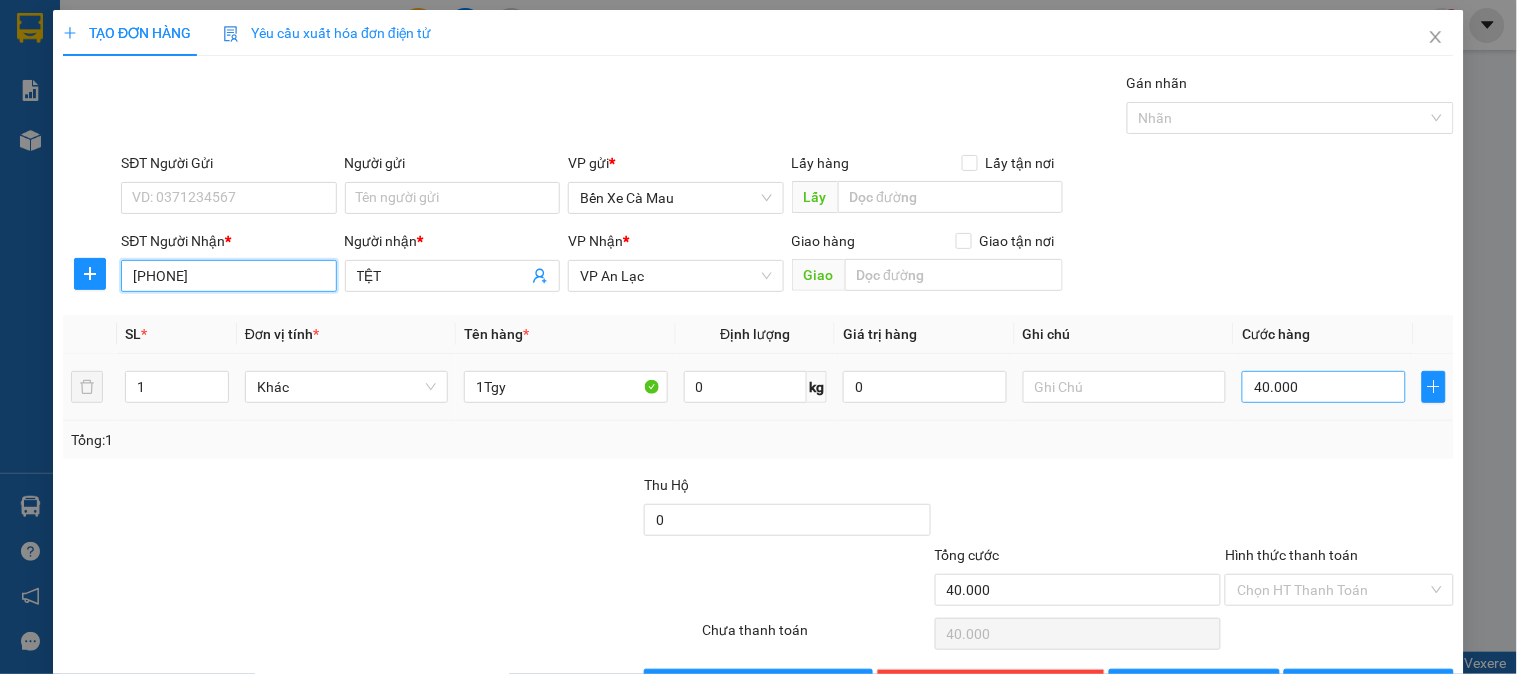 type on "[PHONE]" 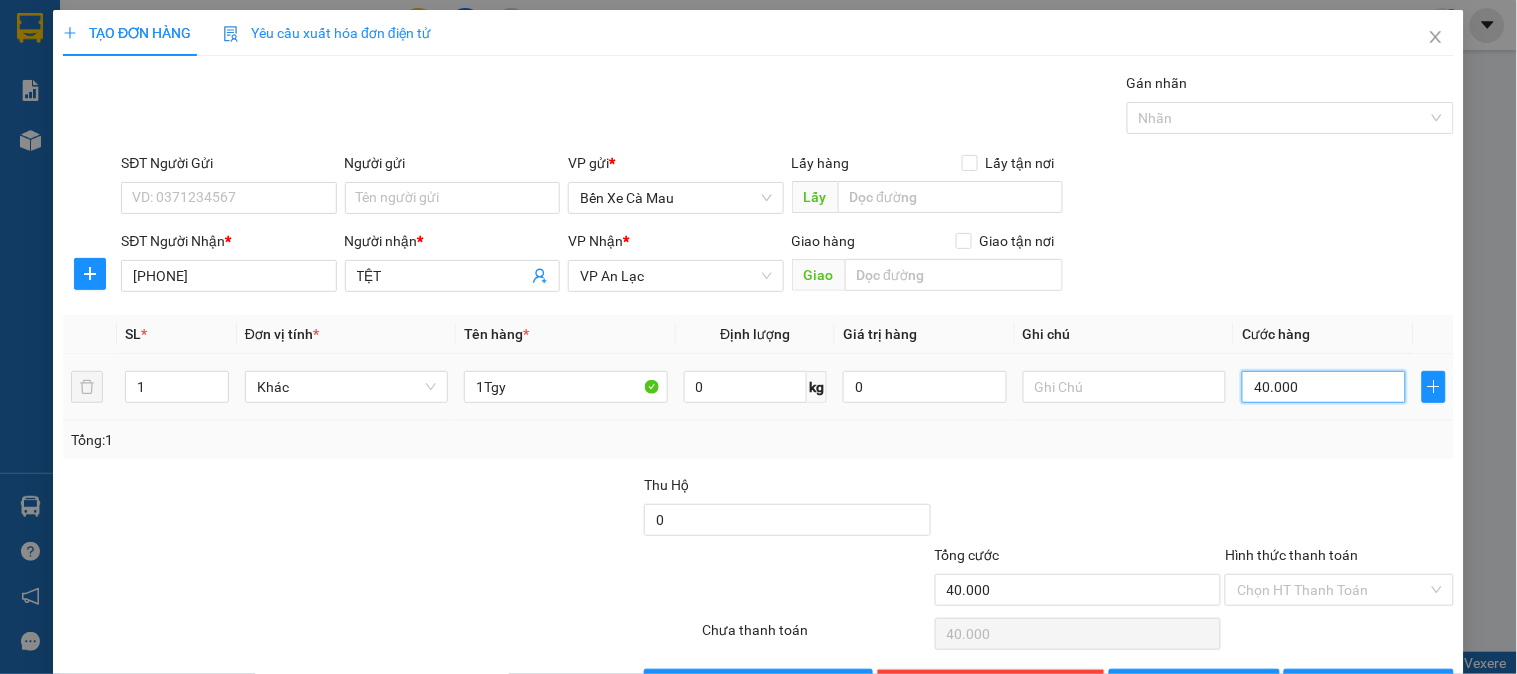 click on "40.000" at bounding box center (1324, 387) 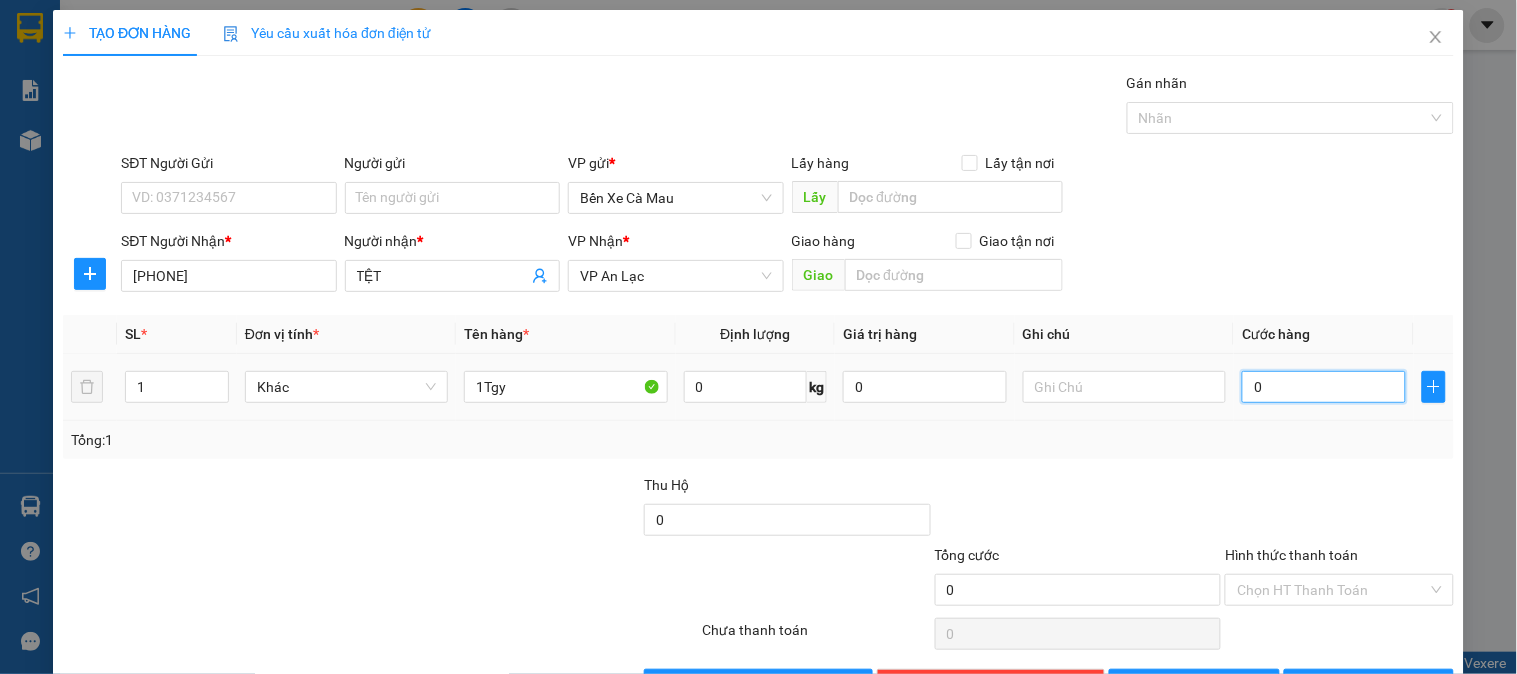 type on "3" 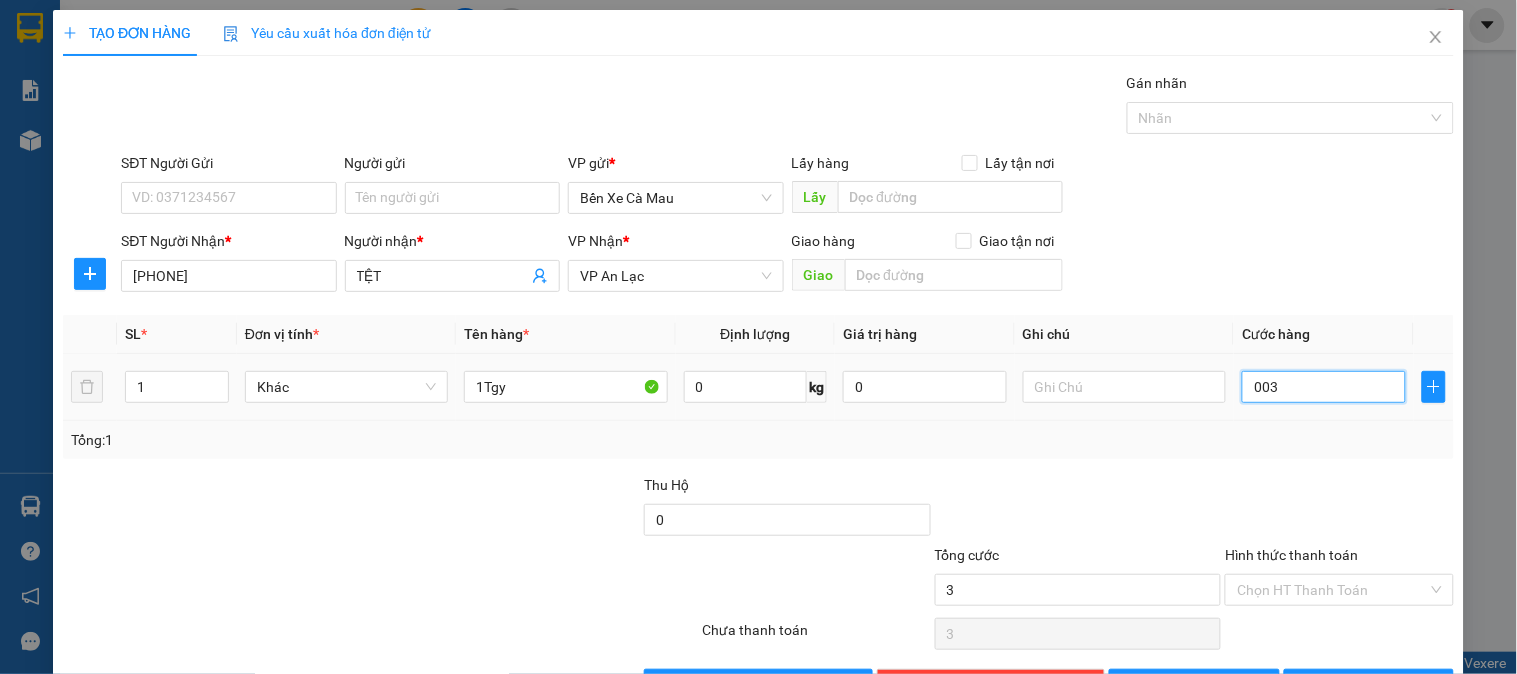 type on "30" 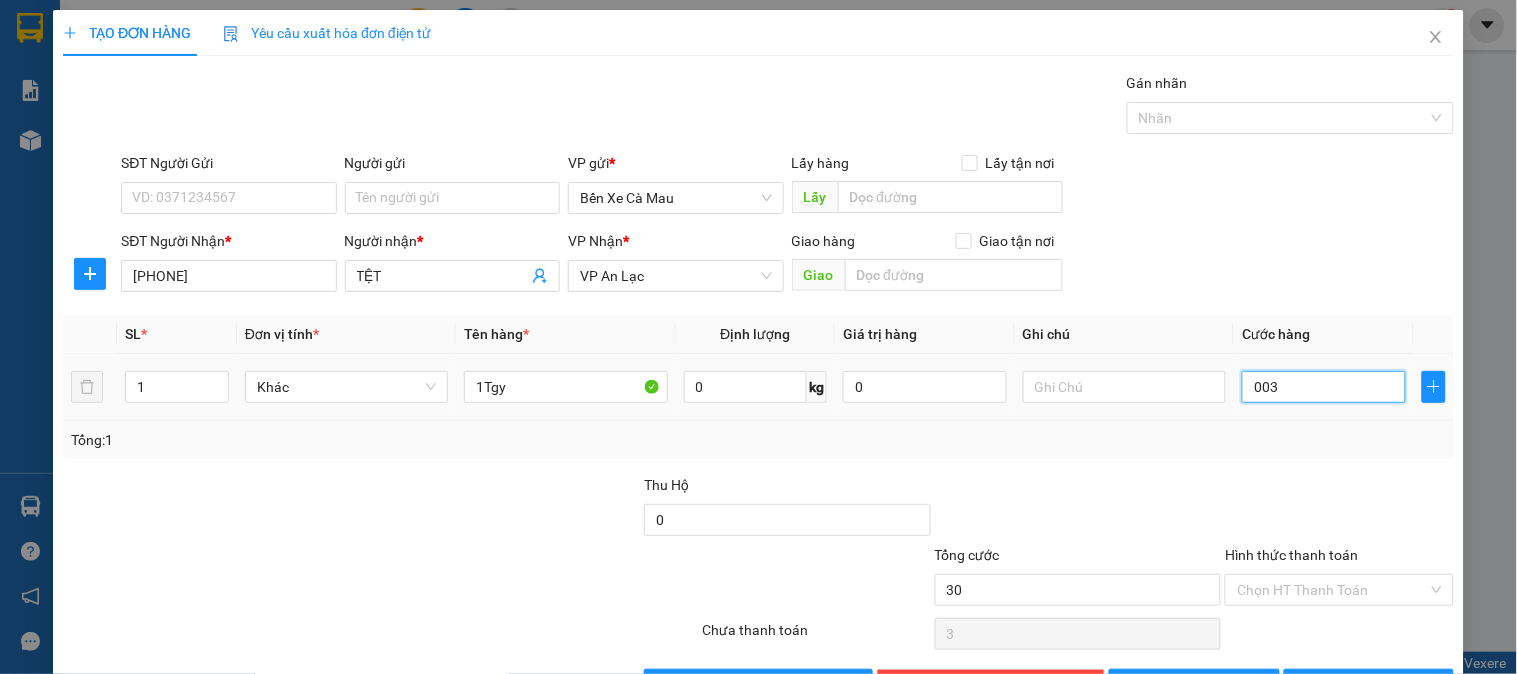 type on "30" 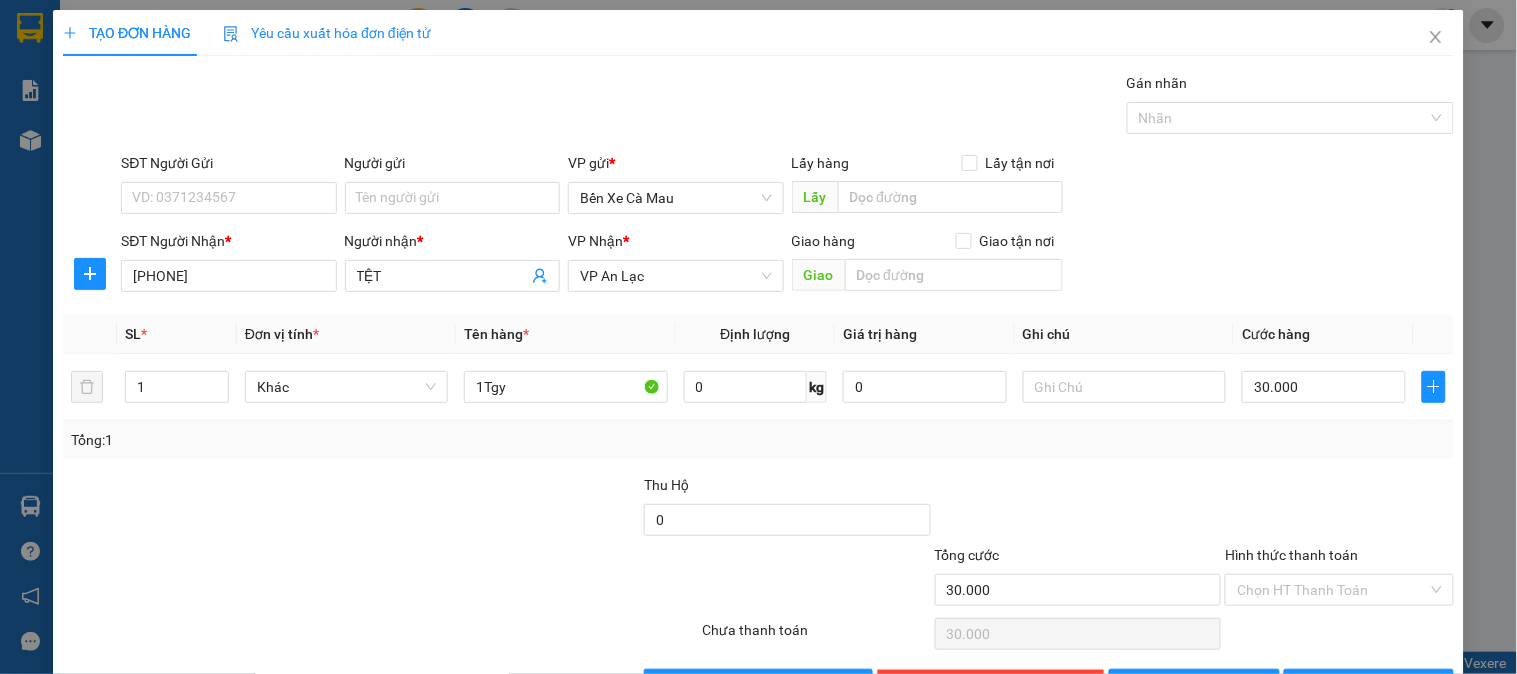 click on "Hình thức thanh toán" at bounding box center (1291, 555) 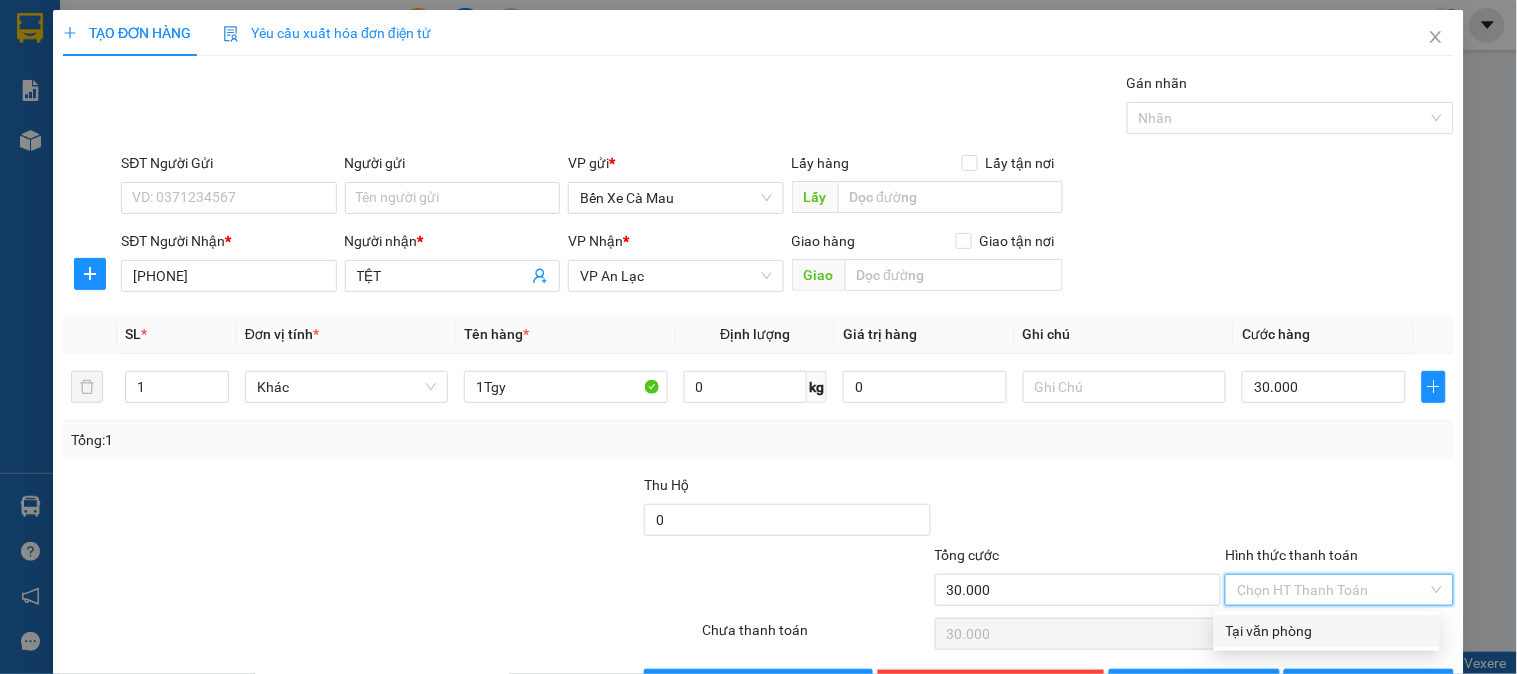 click on "Tại văn phòng" at bounding box center [1327, 631] 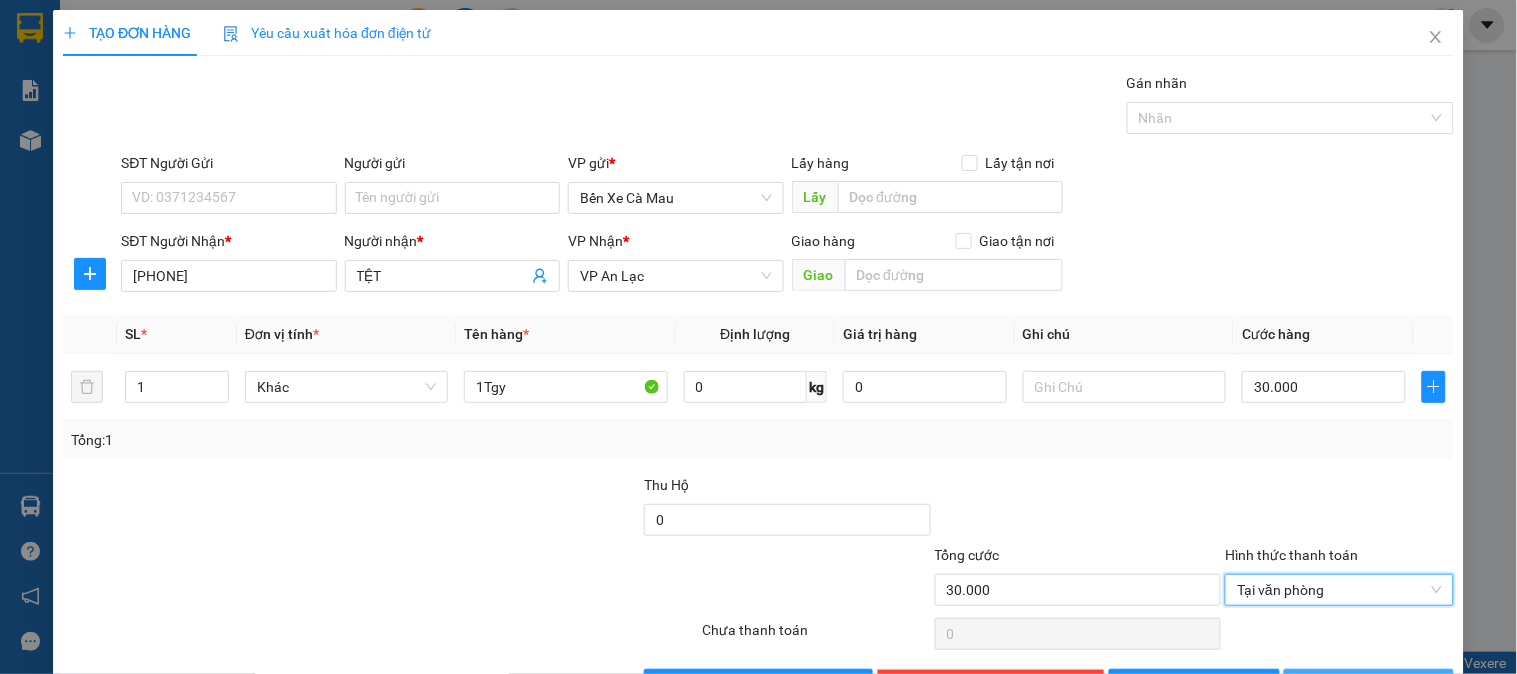 click on "Lưu và In" at bounding box center (1369, 685) 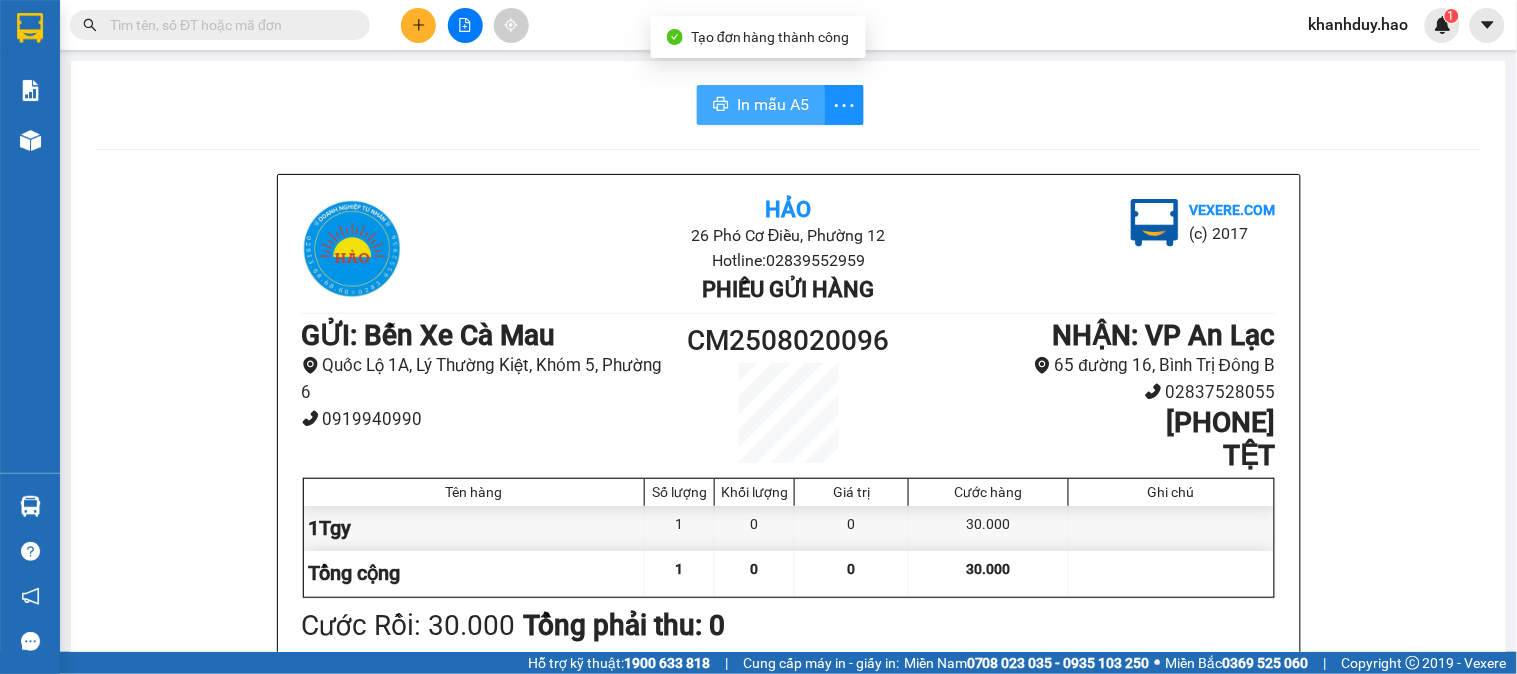 click on "In mẫu A5" at bounding box center (773, 104) 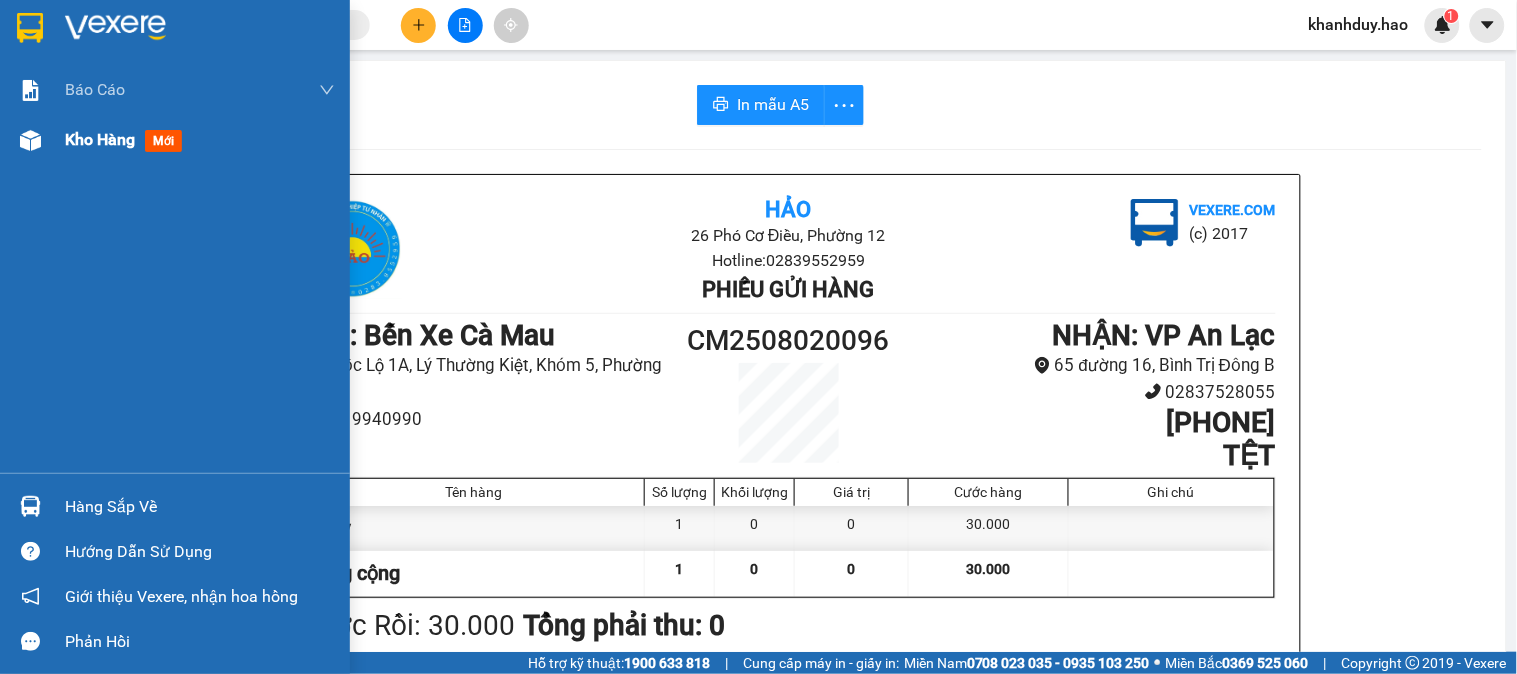 click on "Kho hàng mới" at bounding box center (200, 140) 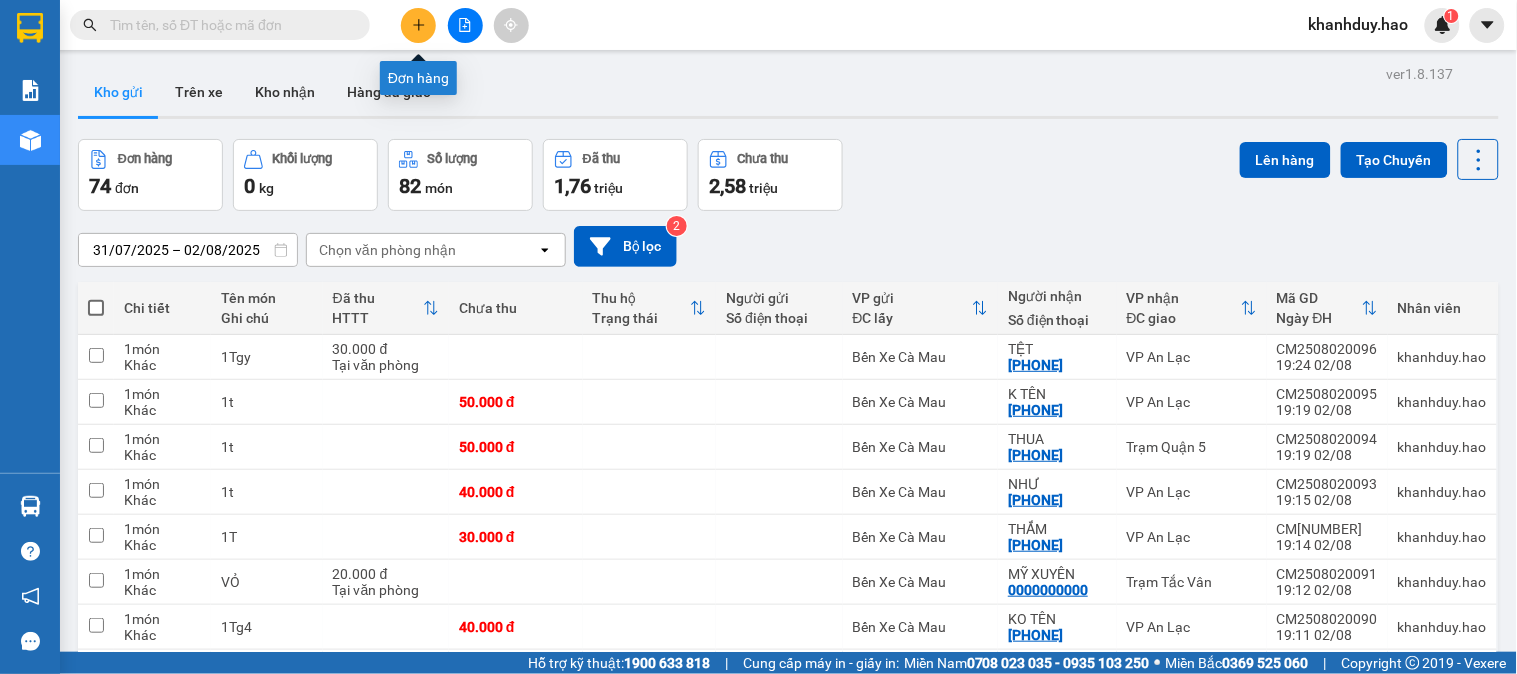 click 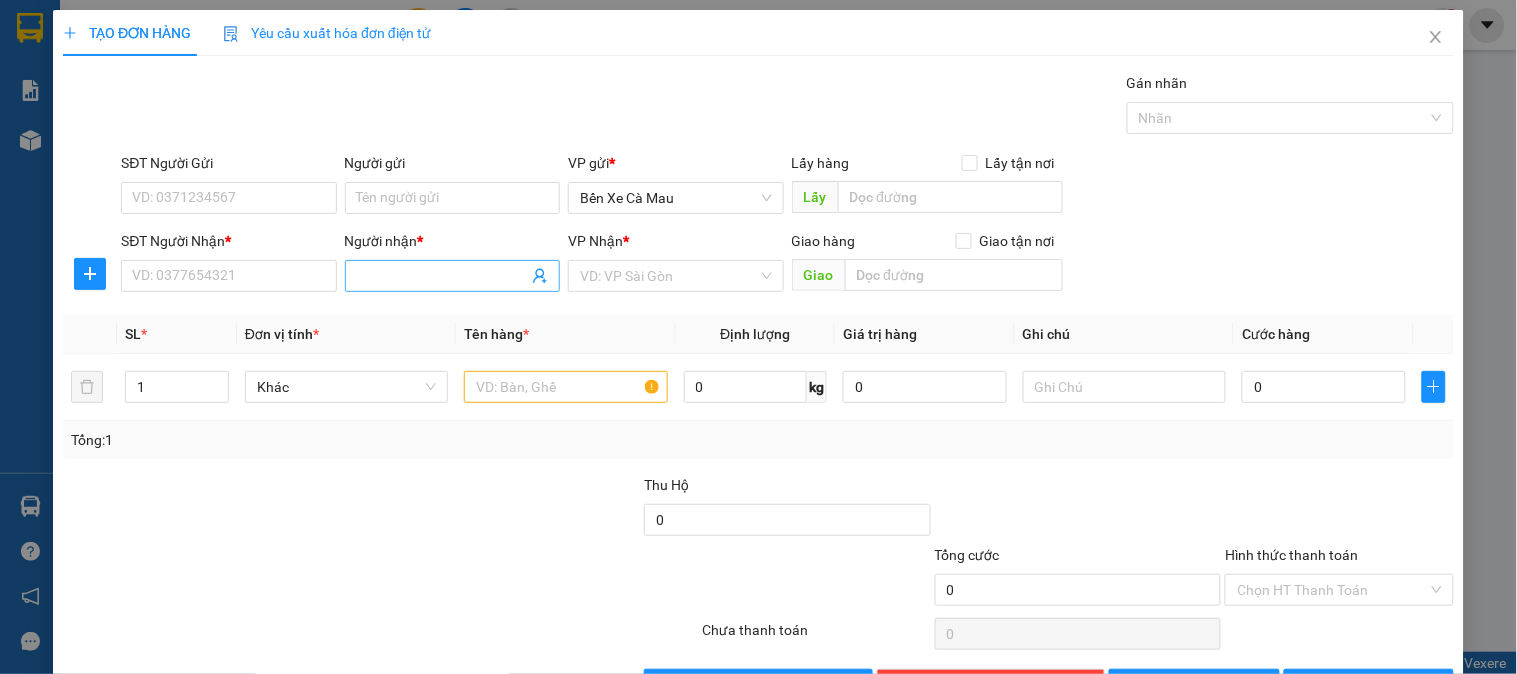 click at bounding box center (452, 276) 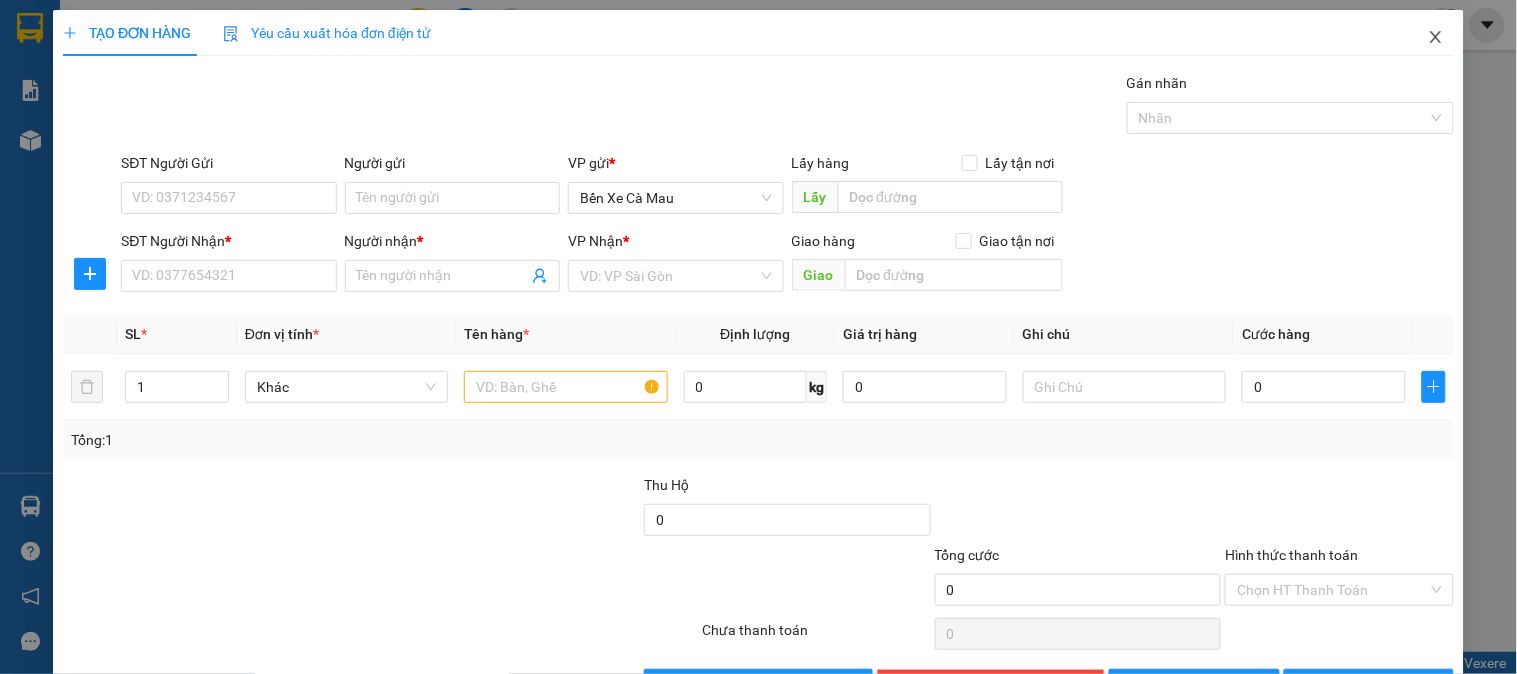 click 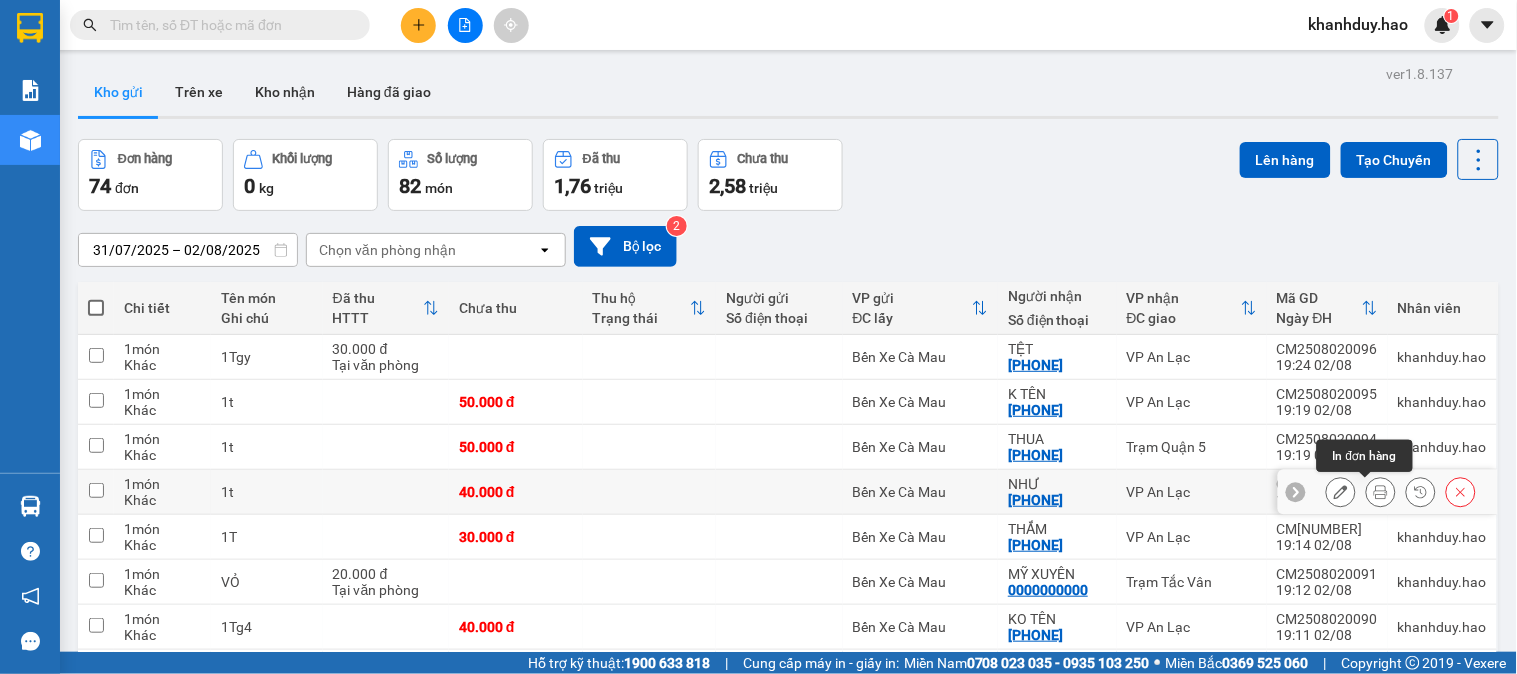 click at bounding box center [1381, 492] 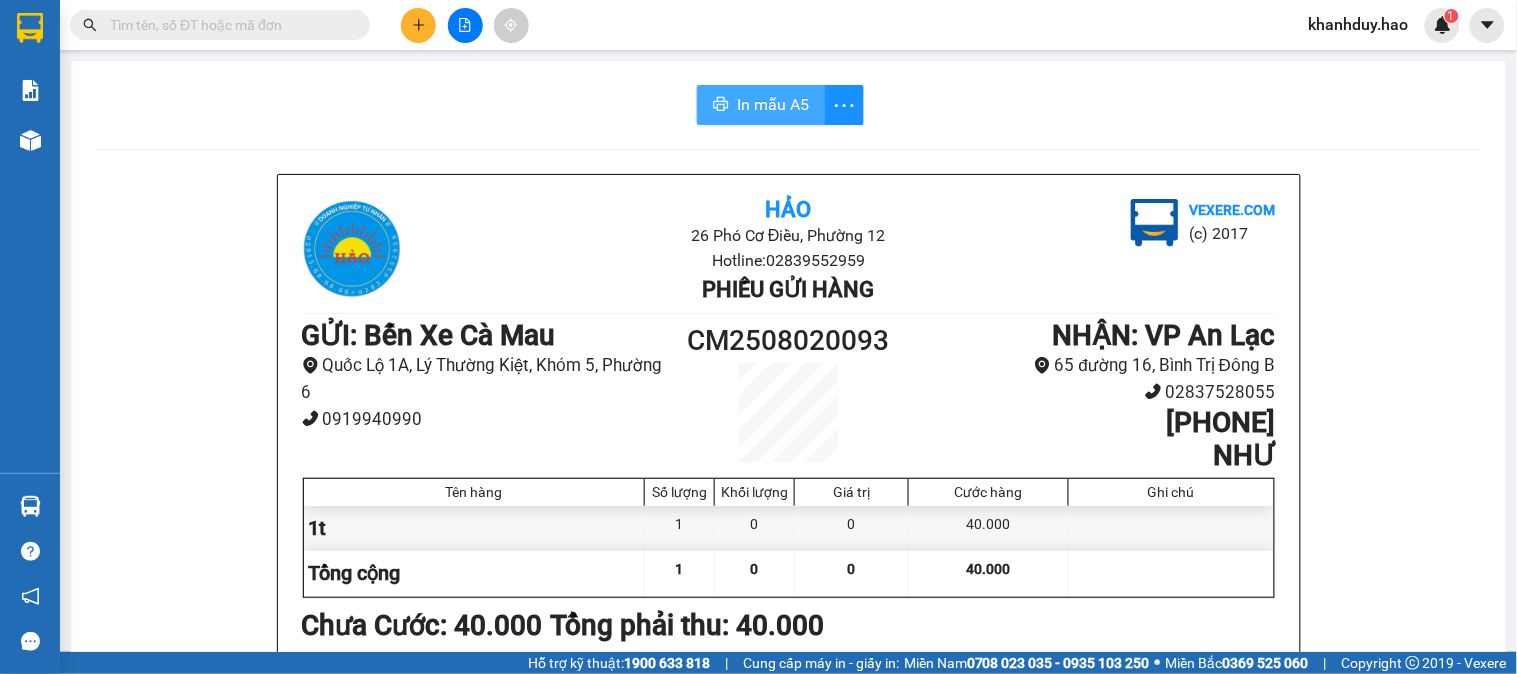 click 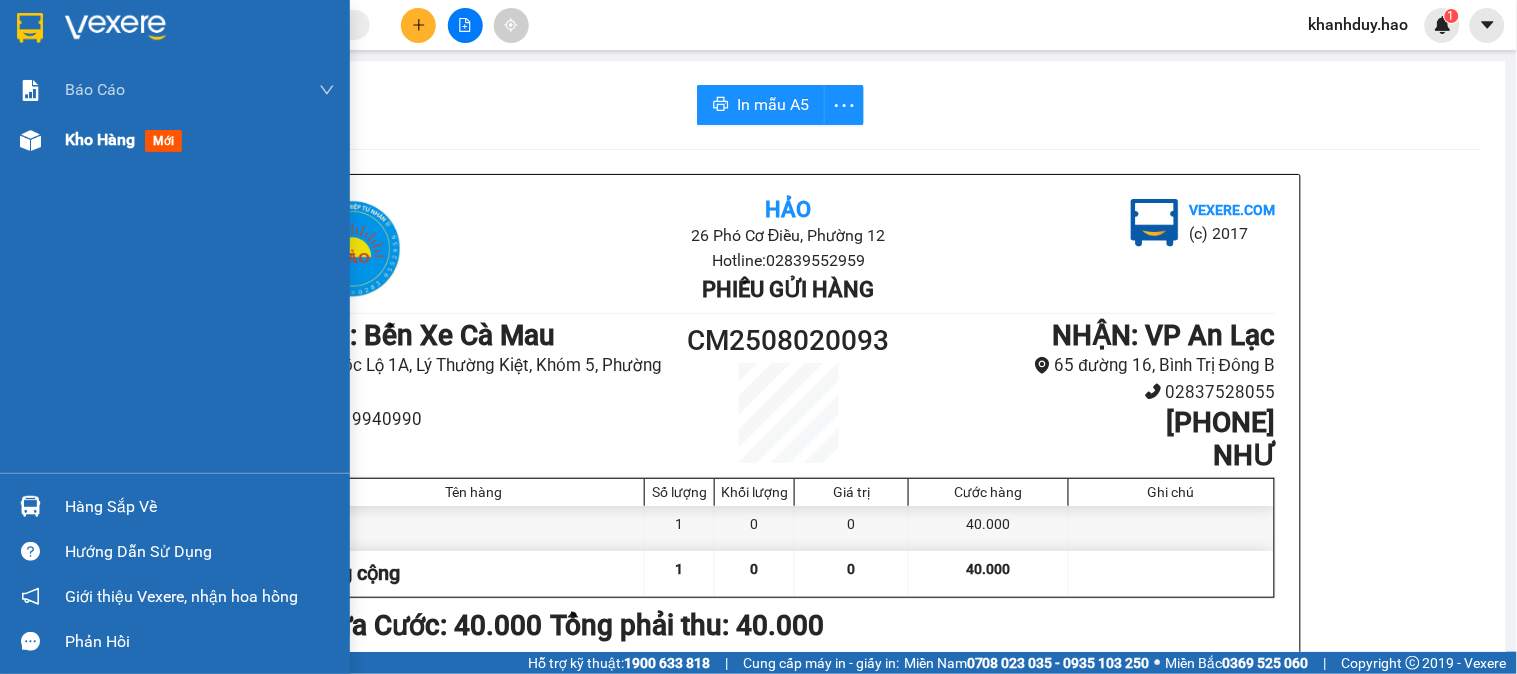click on "Kho hàng mới" at bounding box center [175, 140] 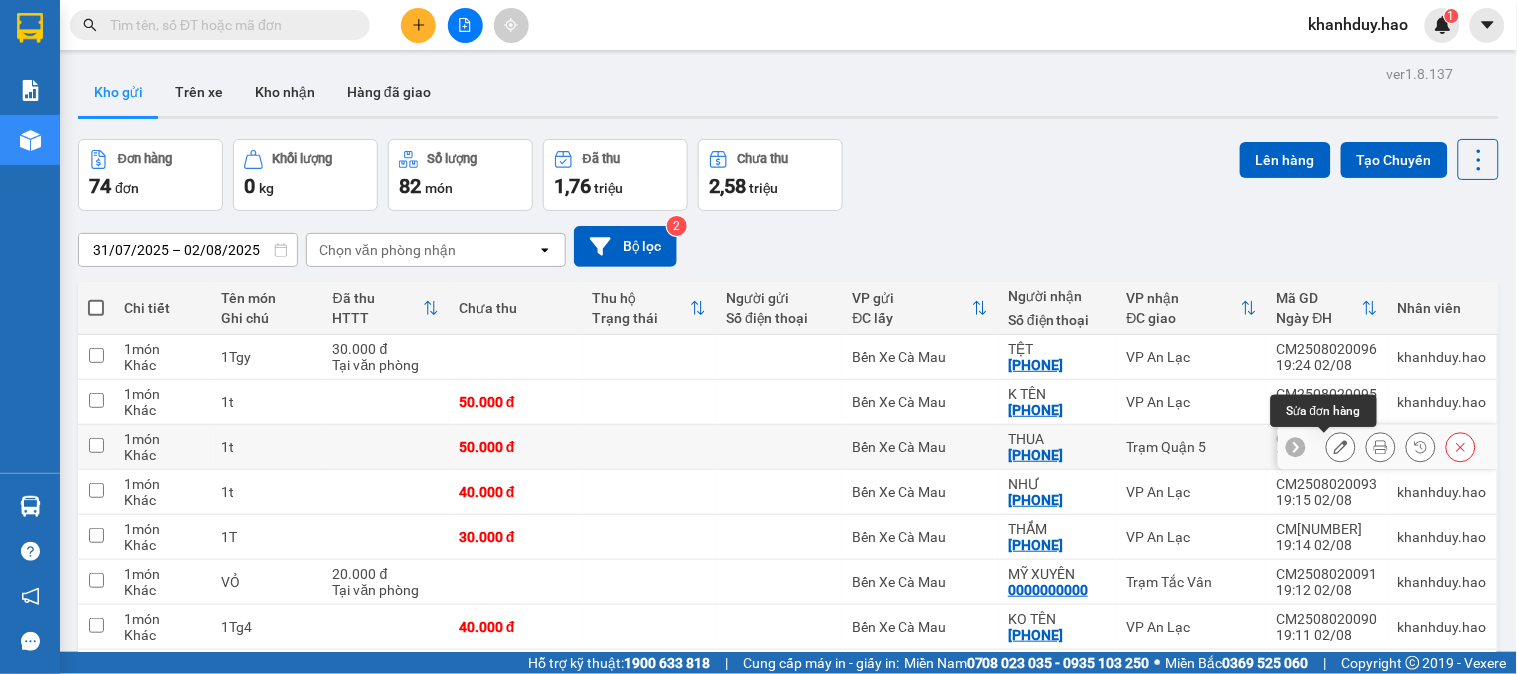 click 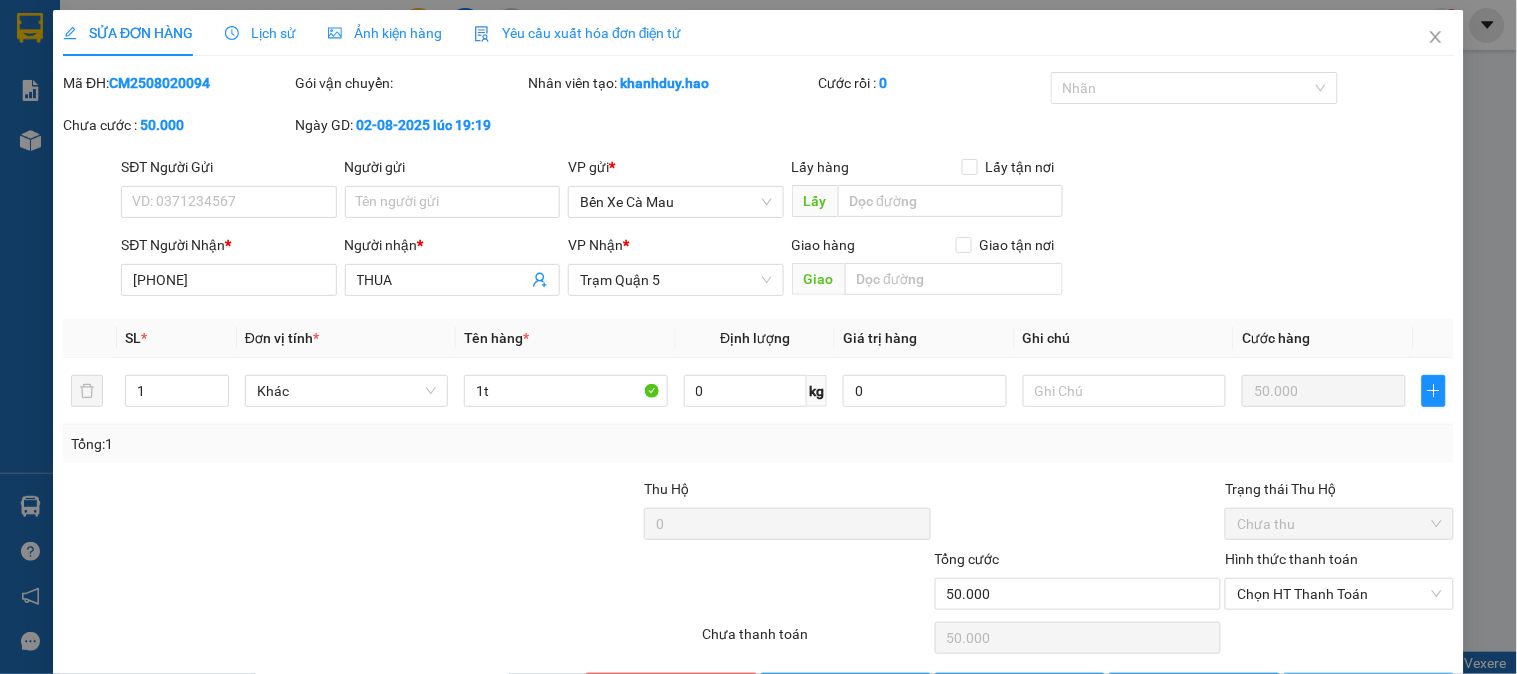 click on "Lưu và In" at bounding box center [1369, 689] 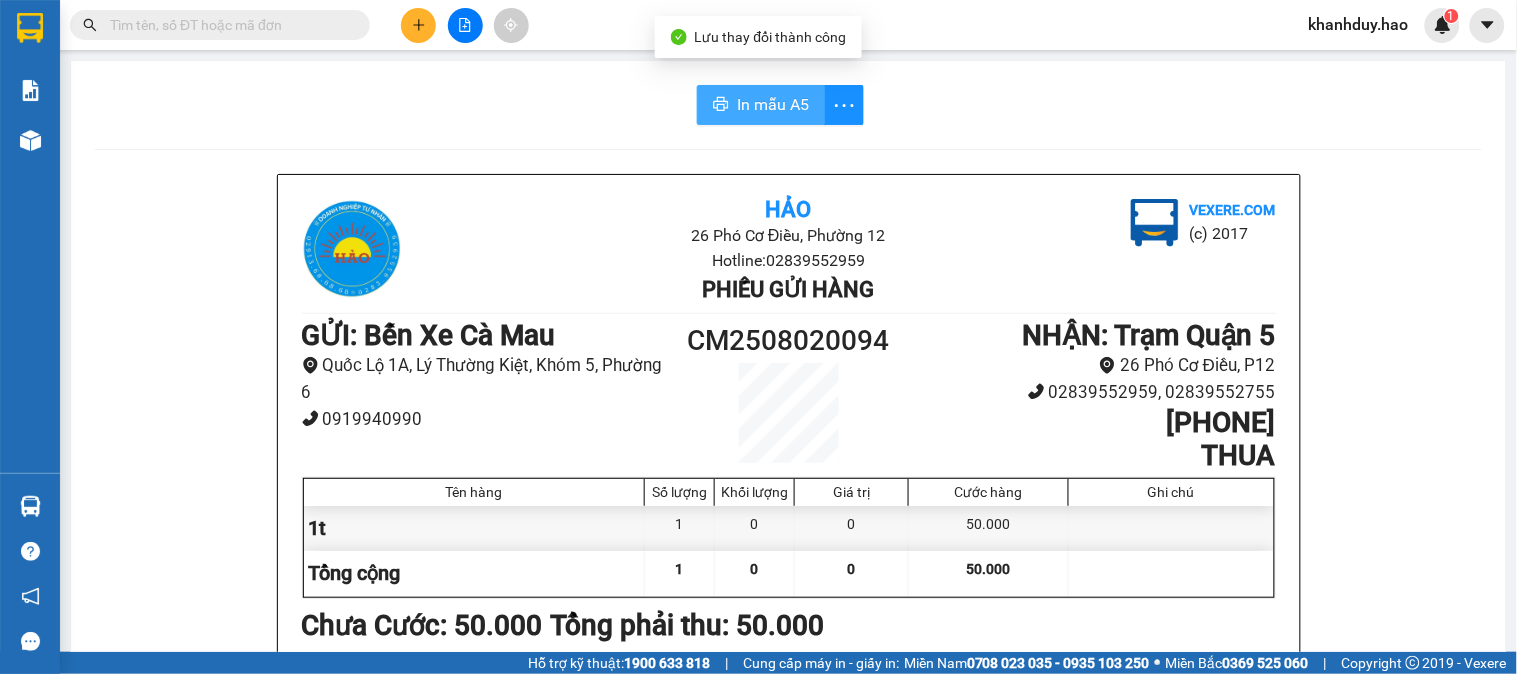 click on "In mẫu A5" at bounding box center [761, 105] 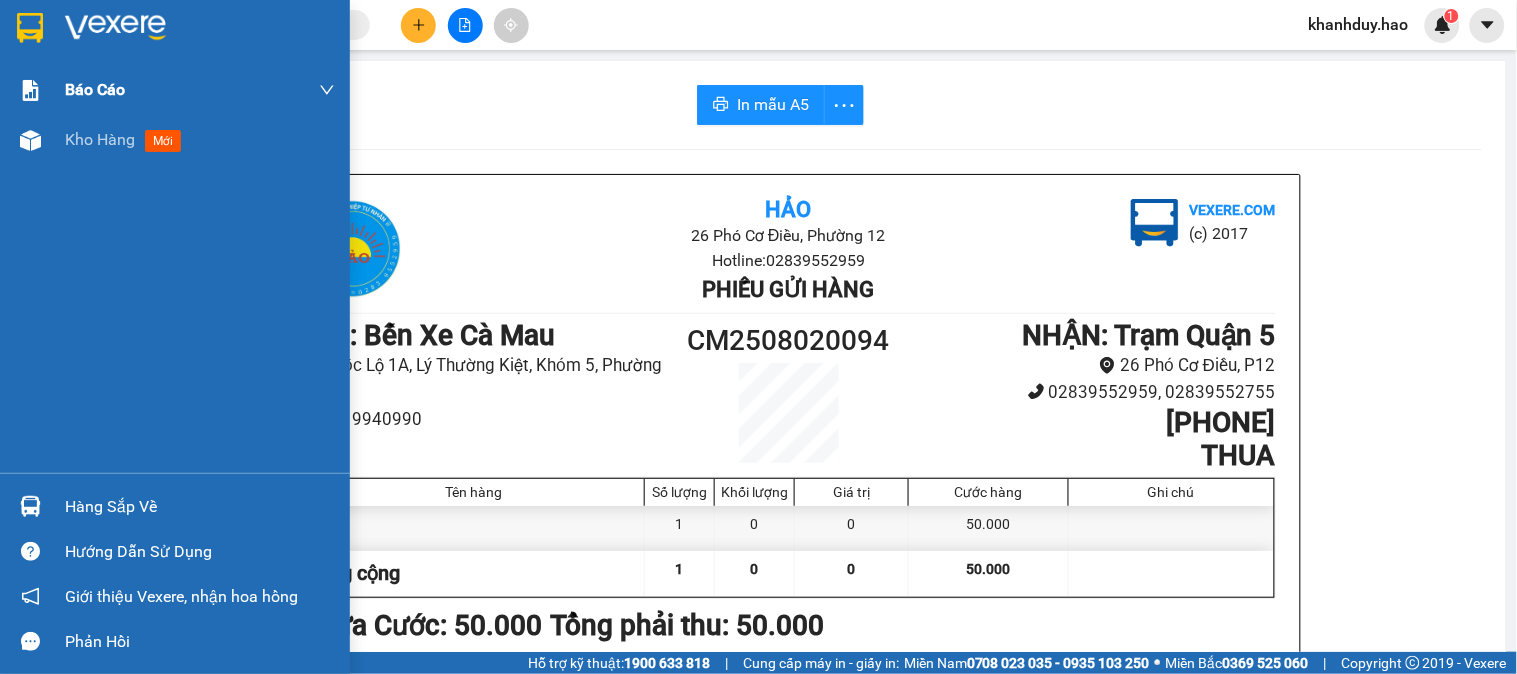 click on "Báo cáo" at bounding box center [200, 90] 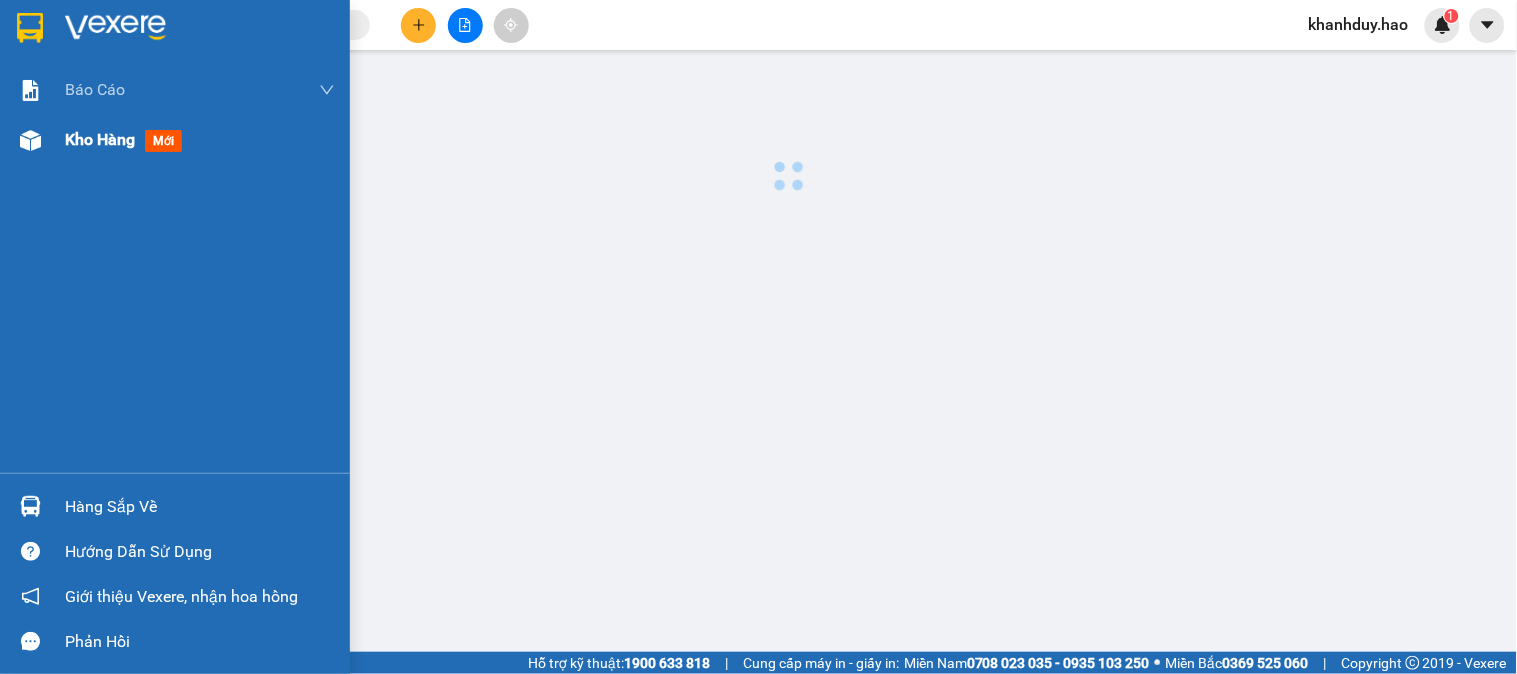 click on "Kho hàng mới" at bounding box center (200, 140) 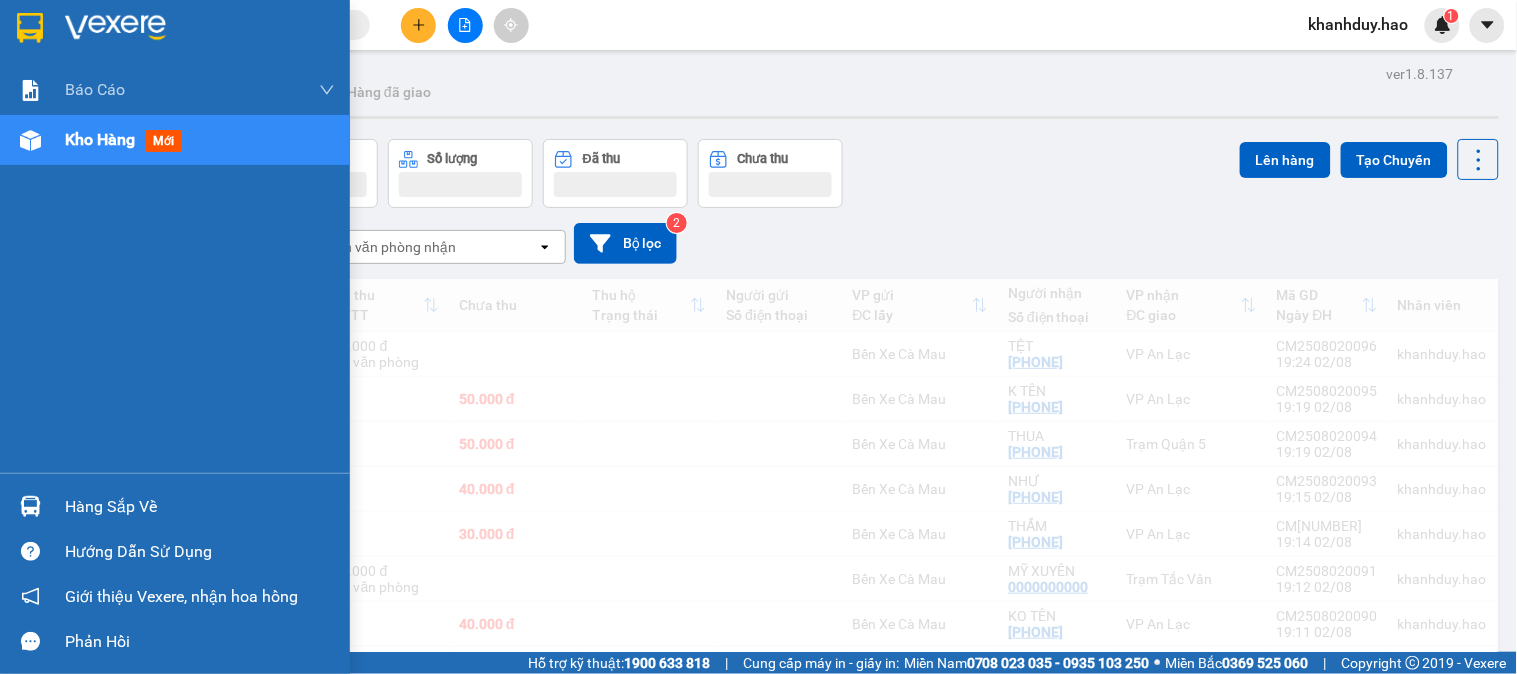 click on "Kho hàng mới" at bounding box center (200, 140) 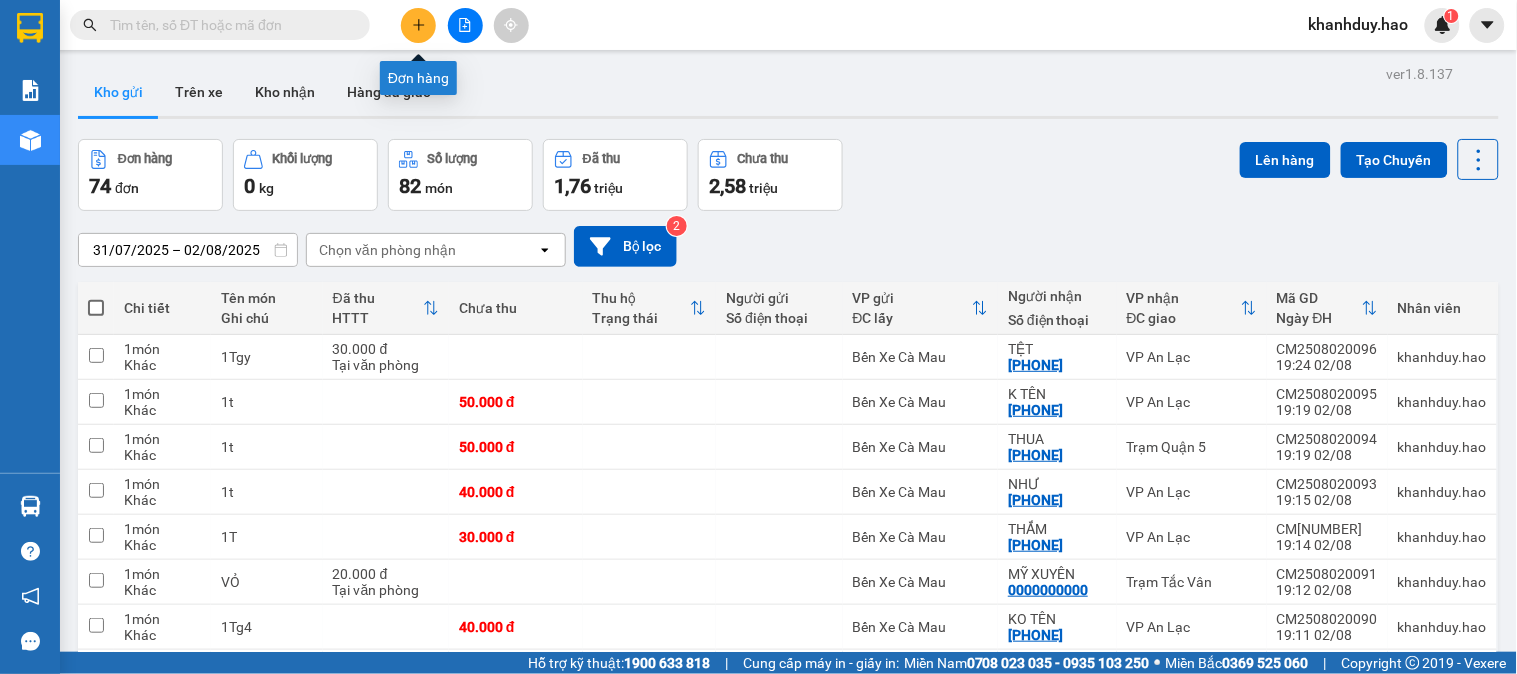 click at bounding box center [418, 25] 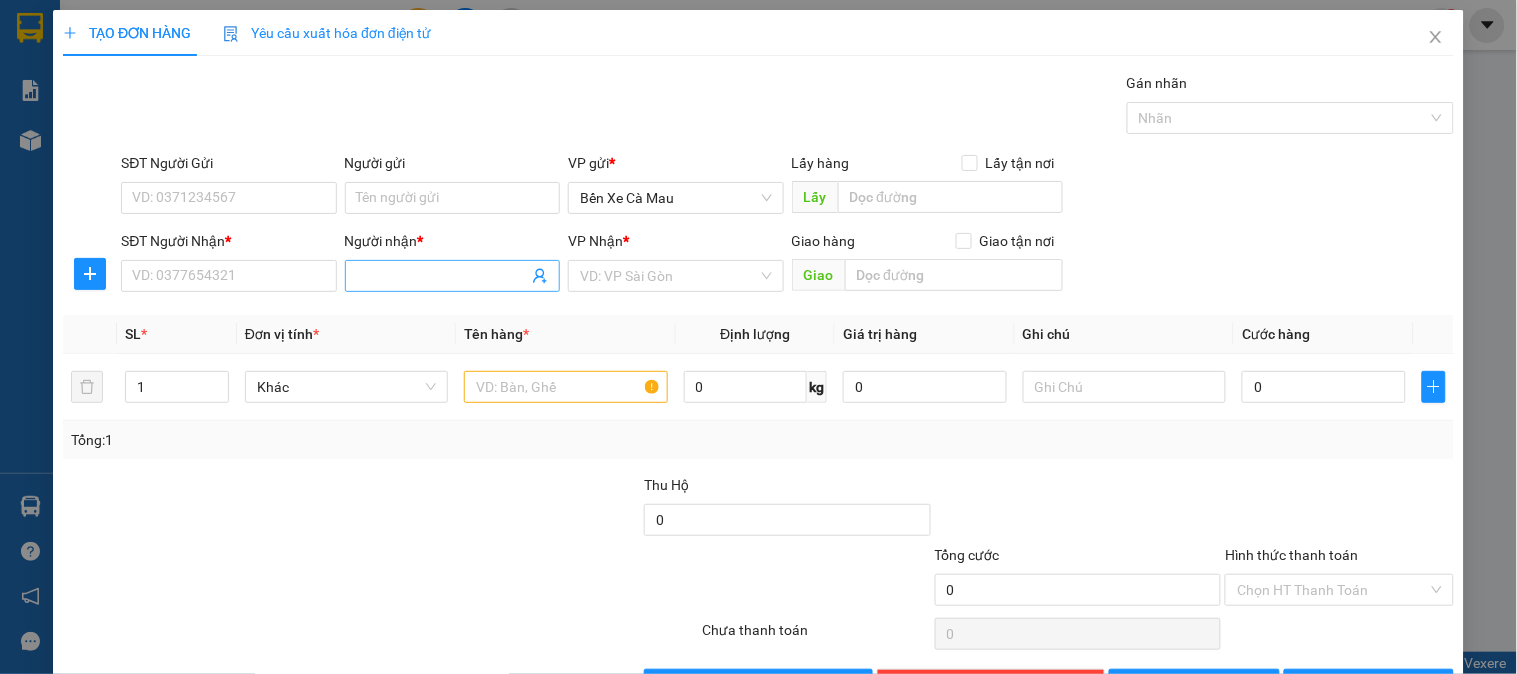 click at bounding box center [452, 276] 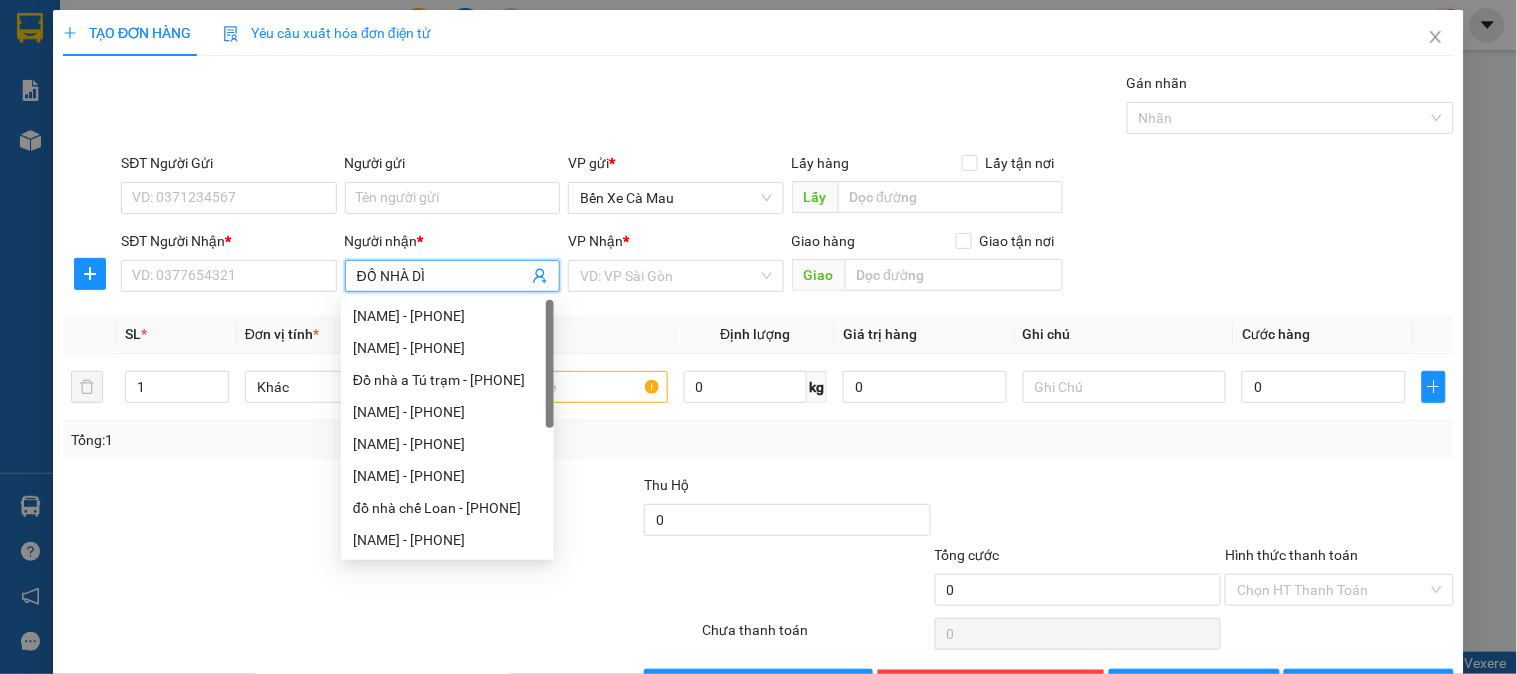 type on "ĐỒ NHÀ DÌ" 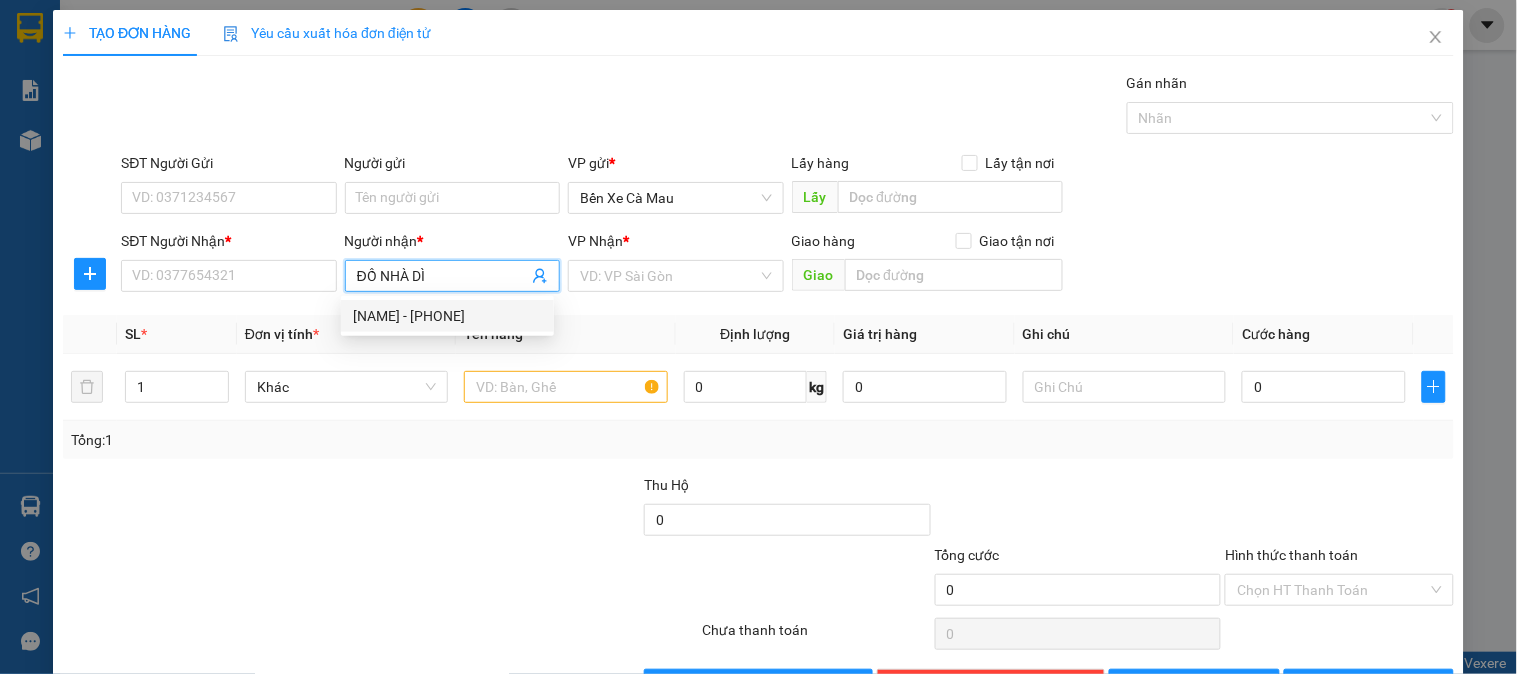 drag, startPoint x: 536, startPoint y: 316, endPoint x: 515, endPoint y: 303, distance: 24.698177 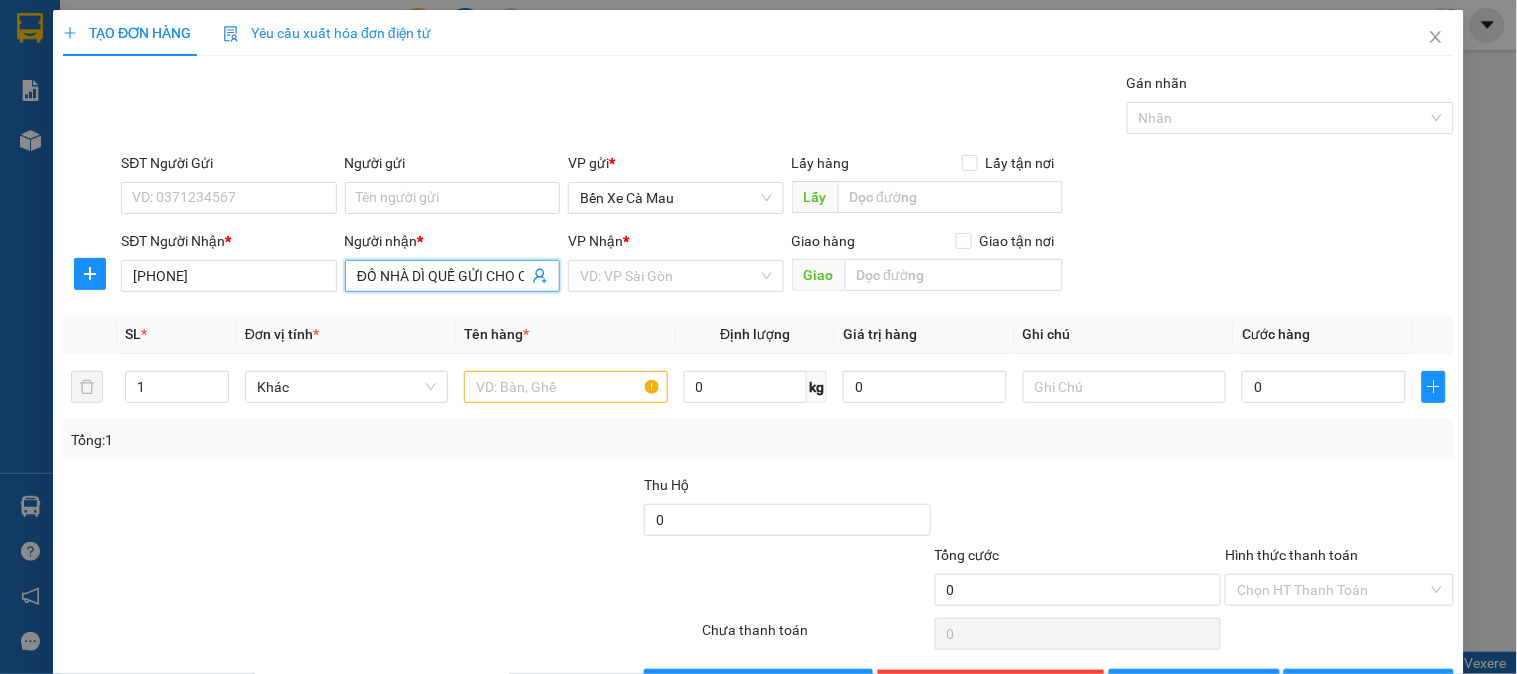 click on "ĐỒ NHÀ DÌ QUẾ GỬI CHO QUÁN CƠM MINH KHẢI" at bounding box center [442, 276] 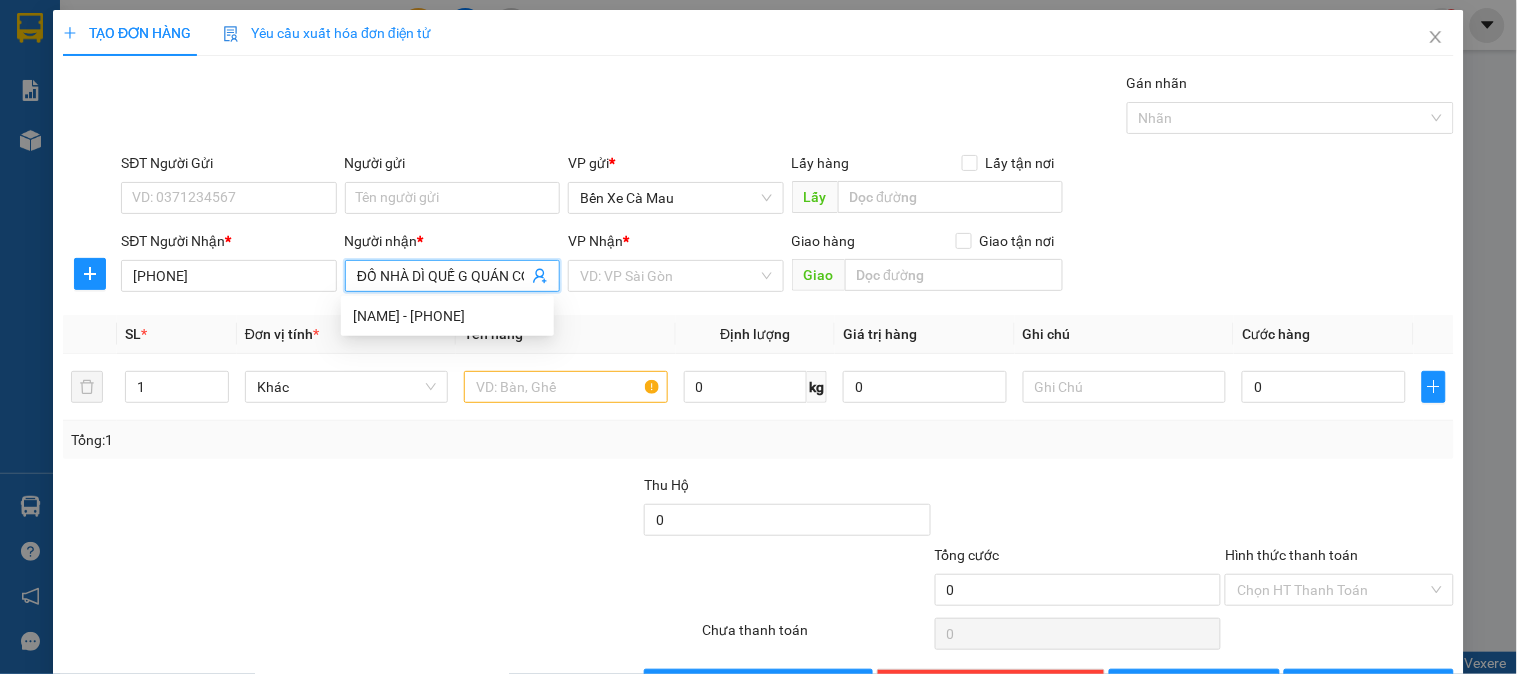 click on "ĐỒ NHÀ DÌ QUẾ G QUÁN CƠM MINH KHẢI" at bounding box center [452, 276] 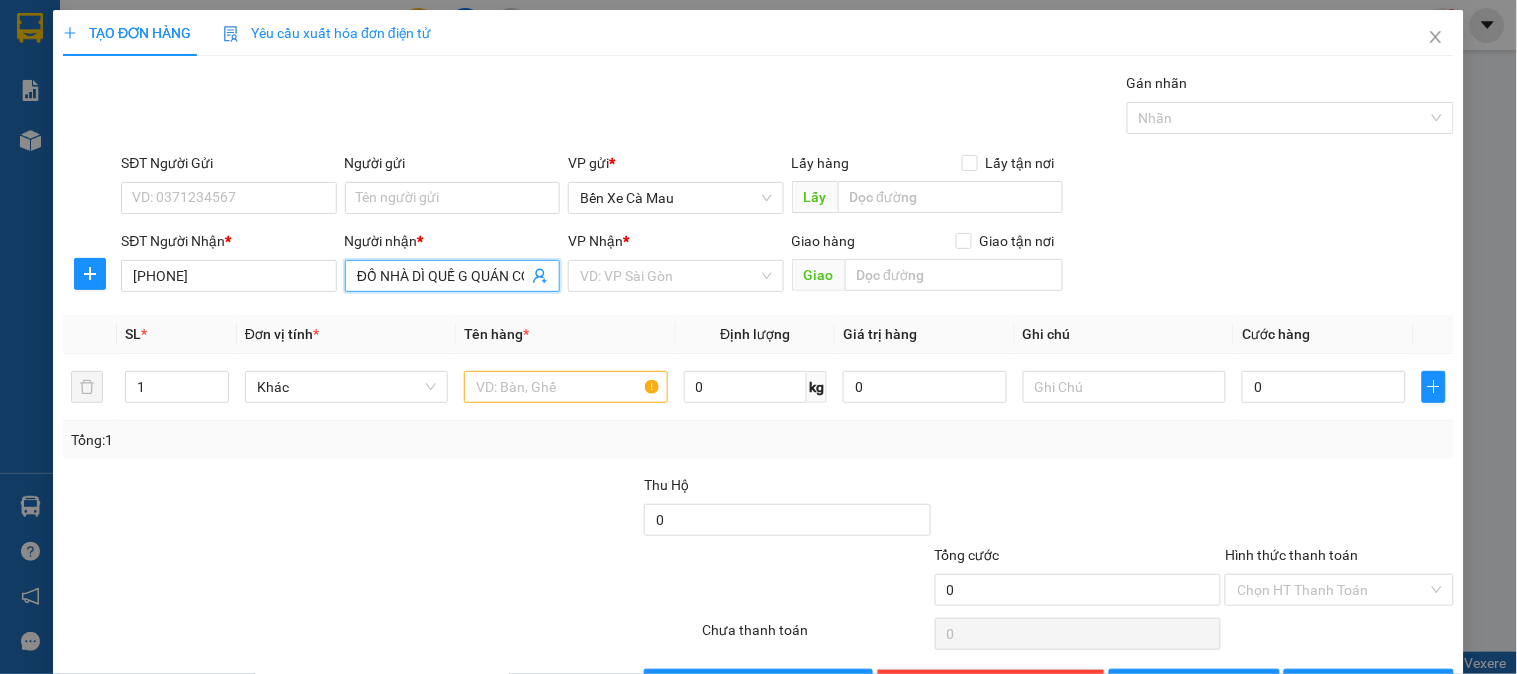 click on "ĐỒ NHÀ DÌ QUẾ G QUÁN CƠM MINH KHẢI" at bounding box center (442, 276) 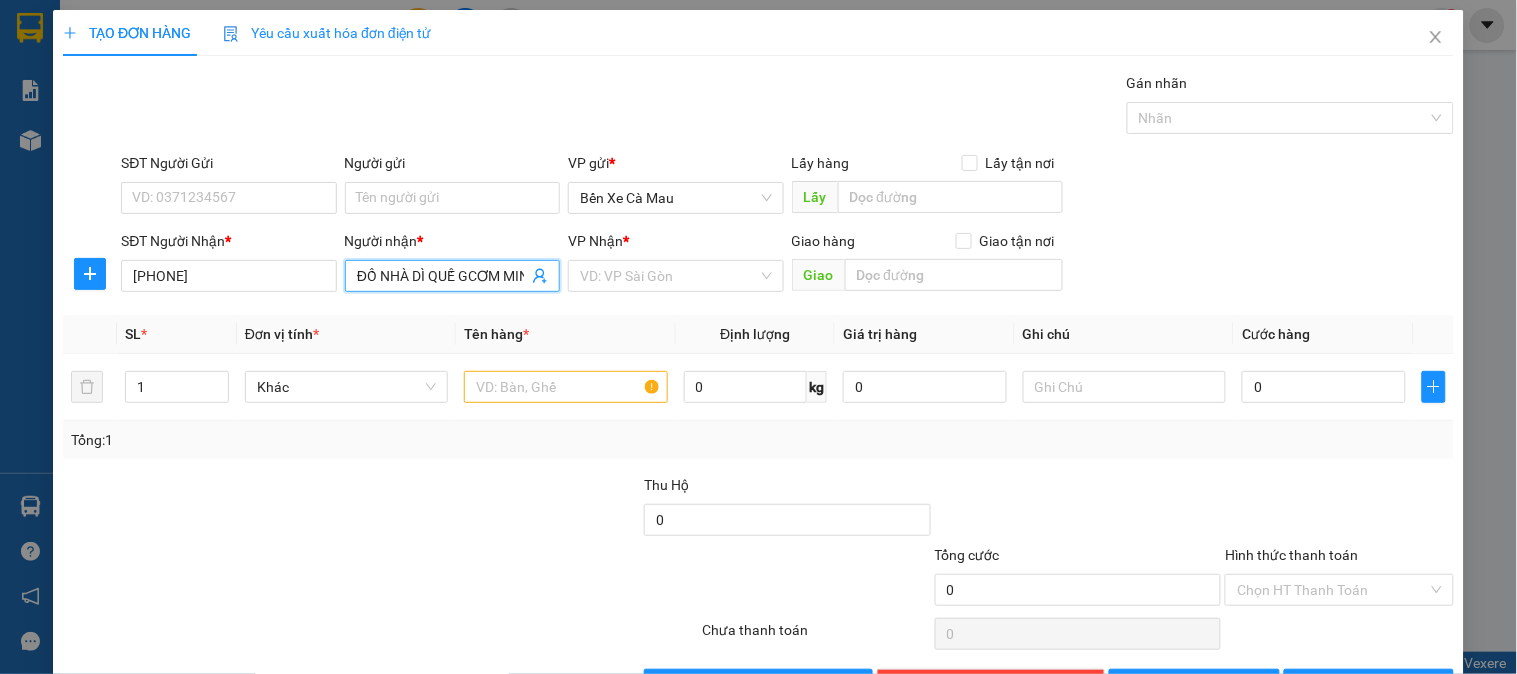 click on "ĐỒ NHÀ DÌ QUẾ GCƠM MINH KHẢI" at bounding box center (452, 276) 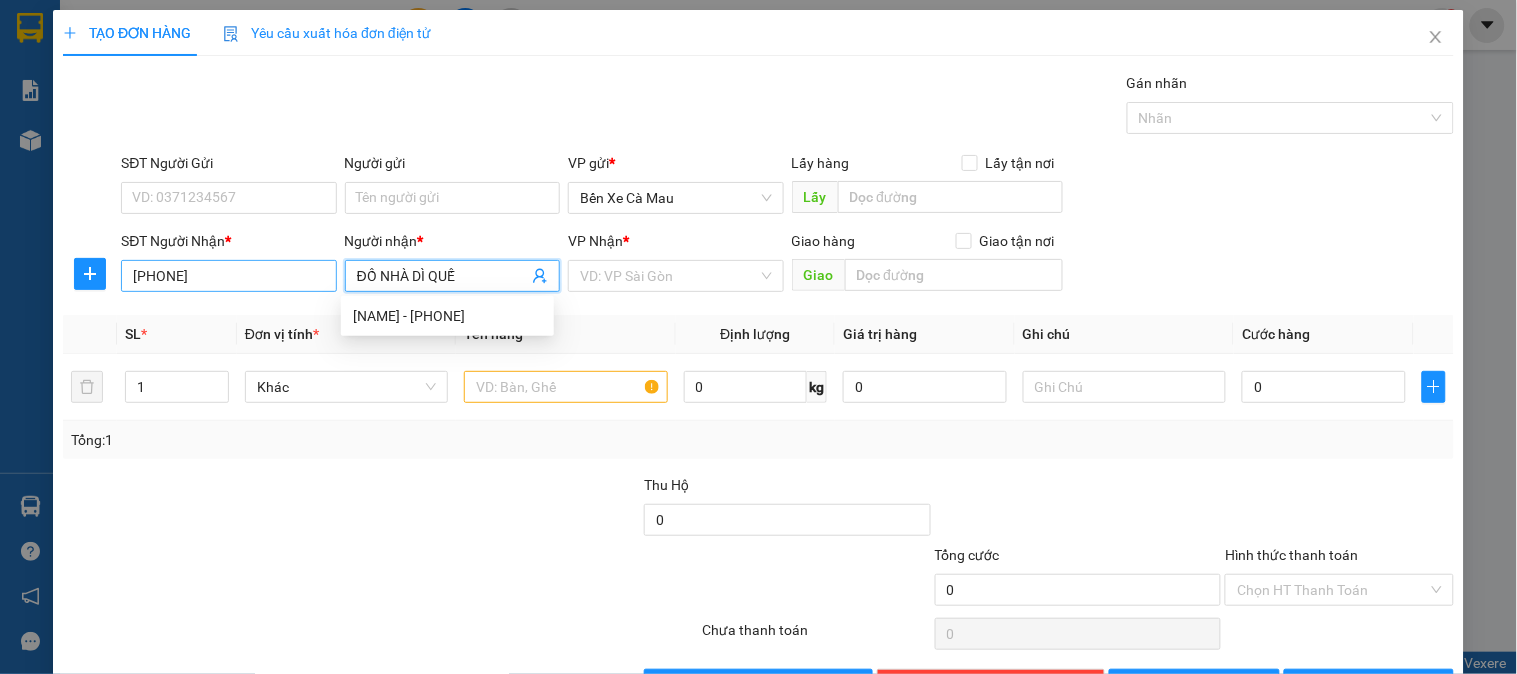 type on "ĐỒ NHÀ DÌ QUẾ" 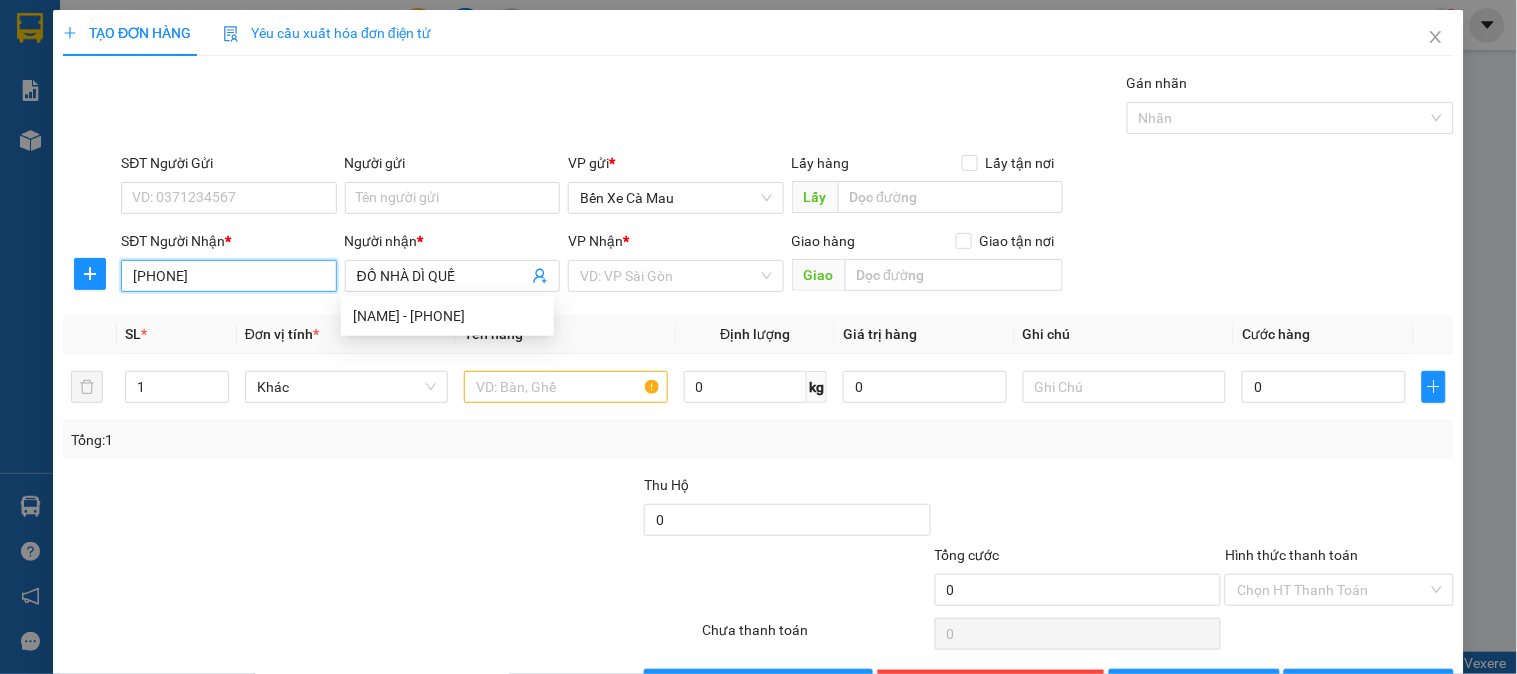 click on "0985788526" at bounding box center (228, 276) 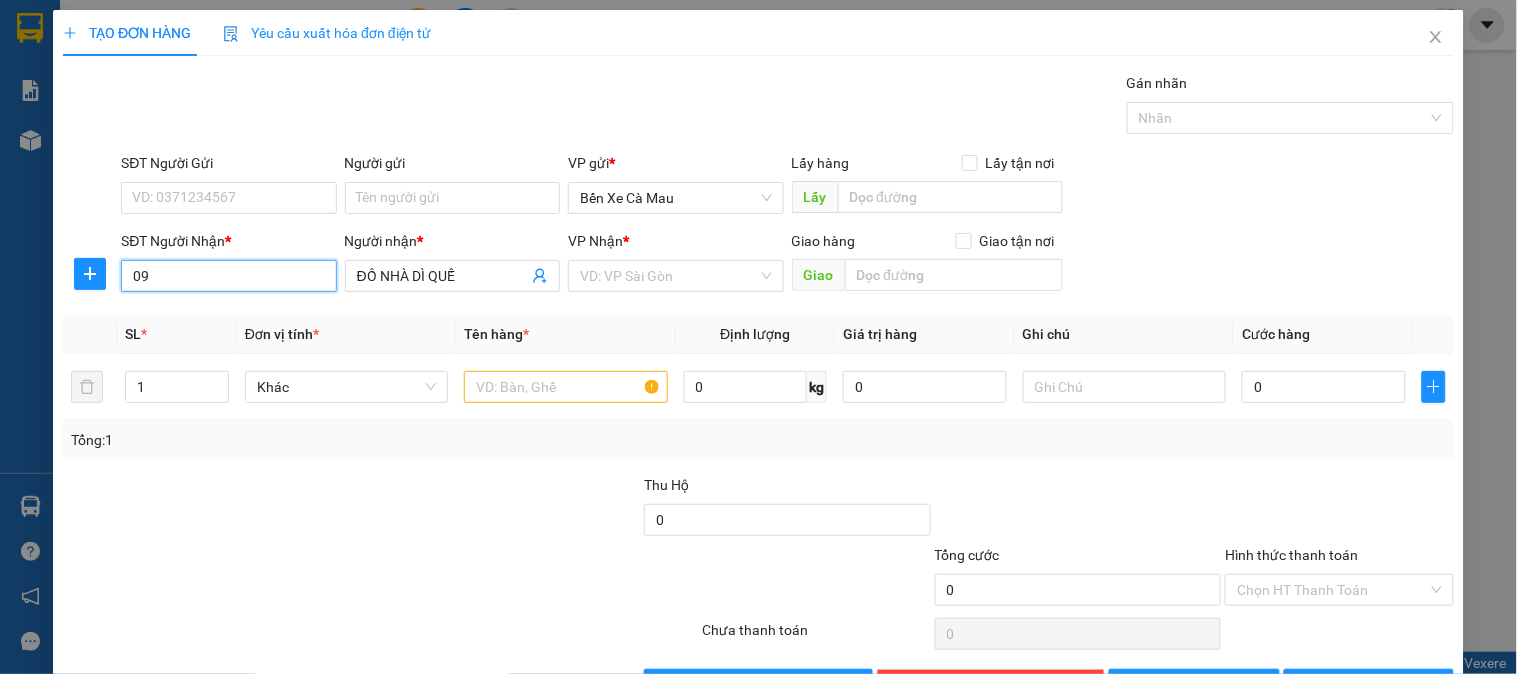 type on "0" 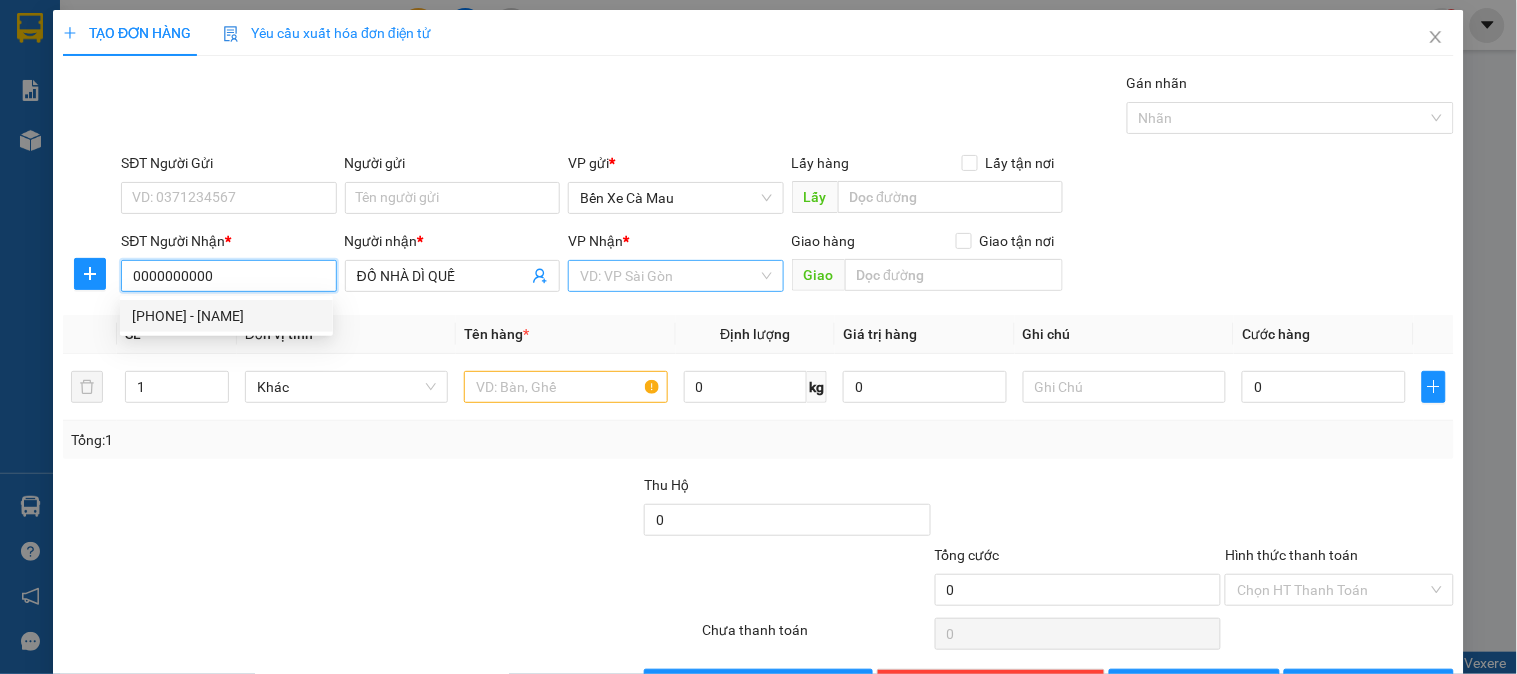 type on "0000000000" 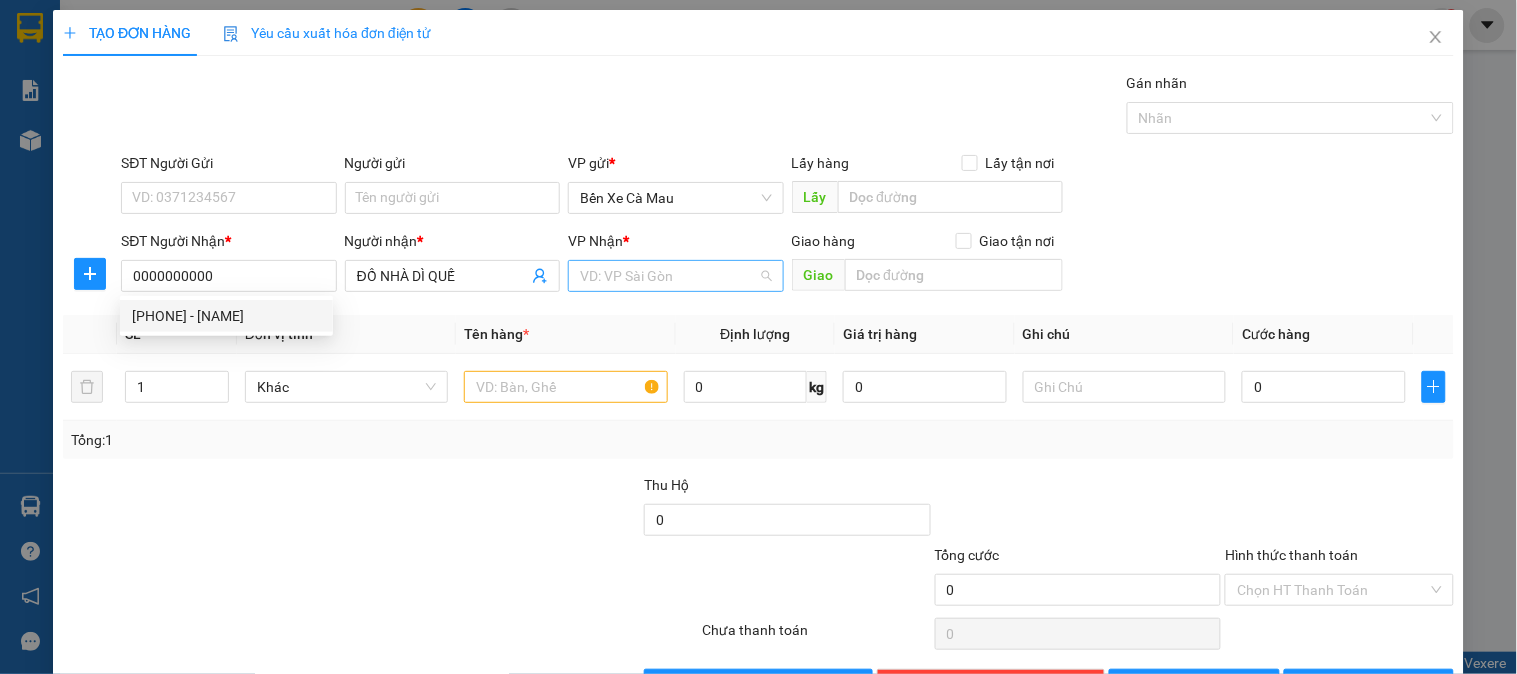 click at bounding box center [668, 276] 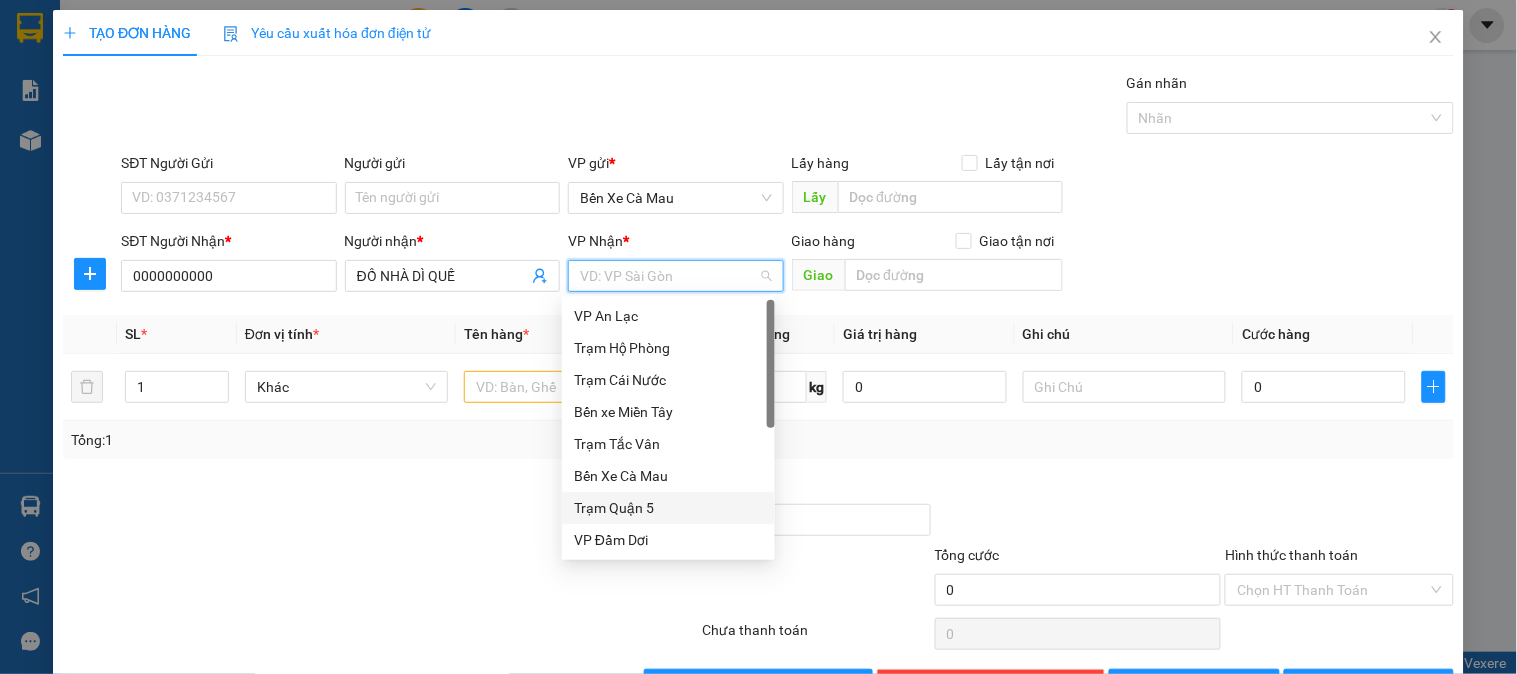 drag, startPoint x: 623, startPoint y: 493, endPoint x: 612, endPoint y: 495, distance: 11.18034 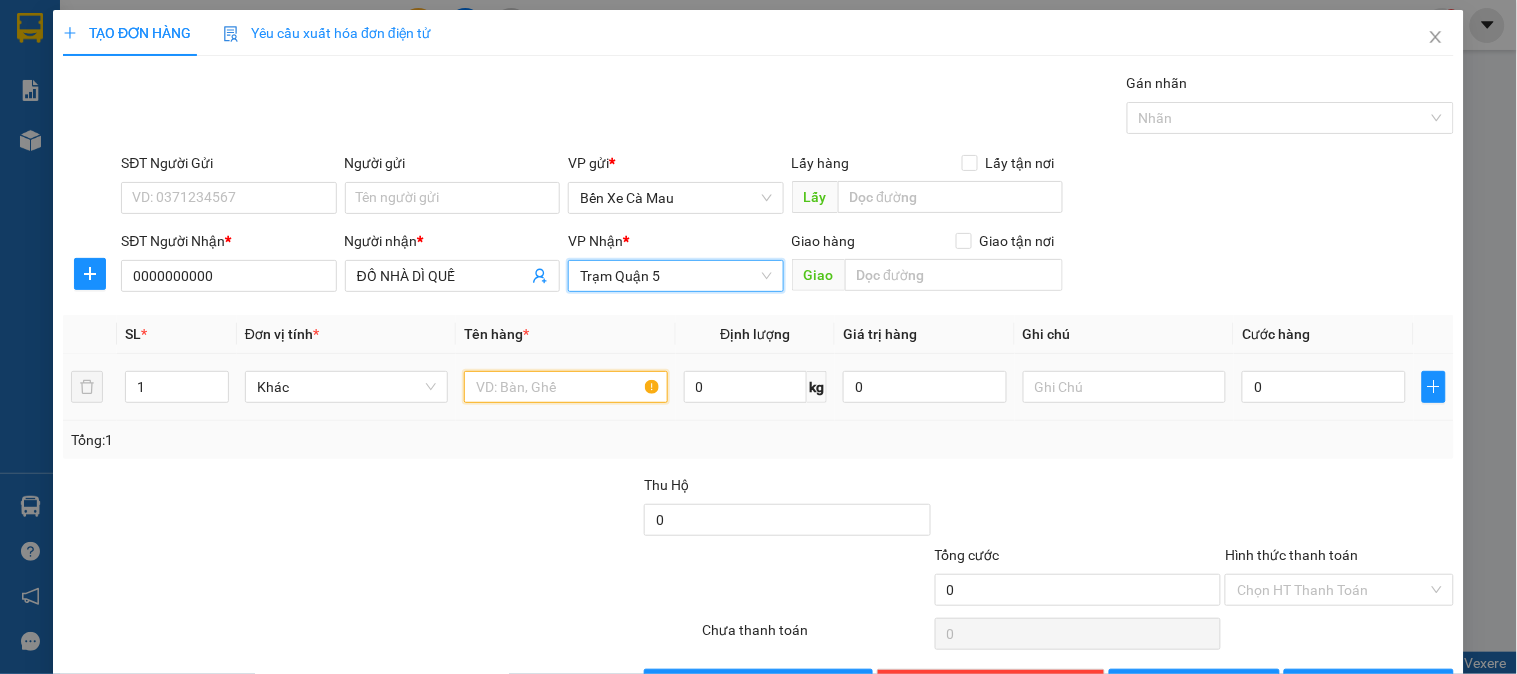 click at bounding box center [565, 387] 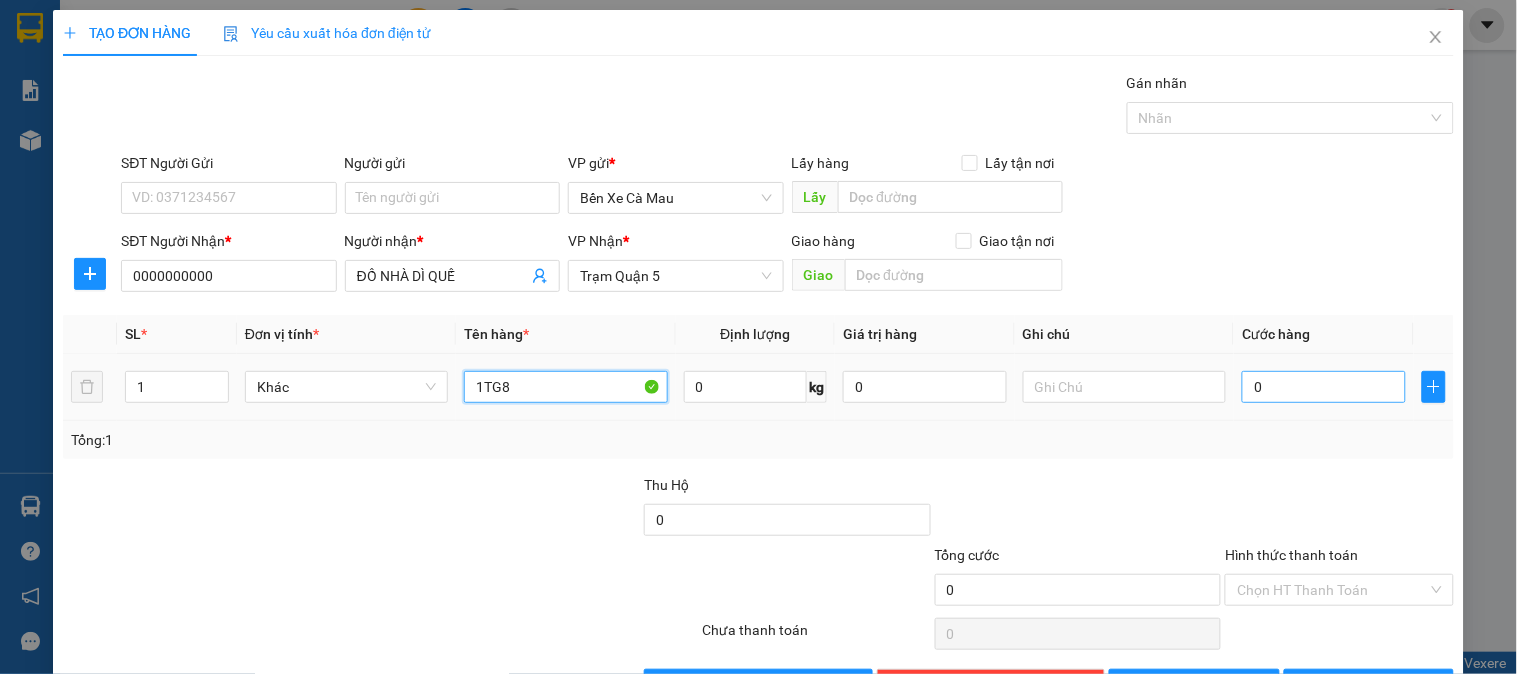 type on "1TG8" 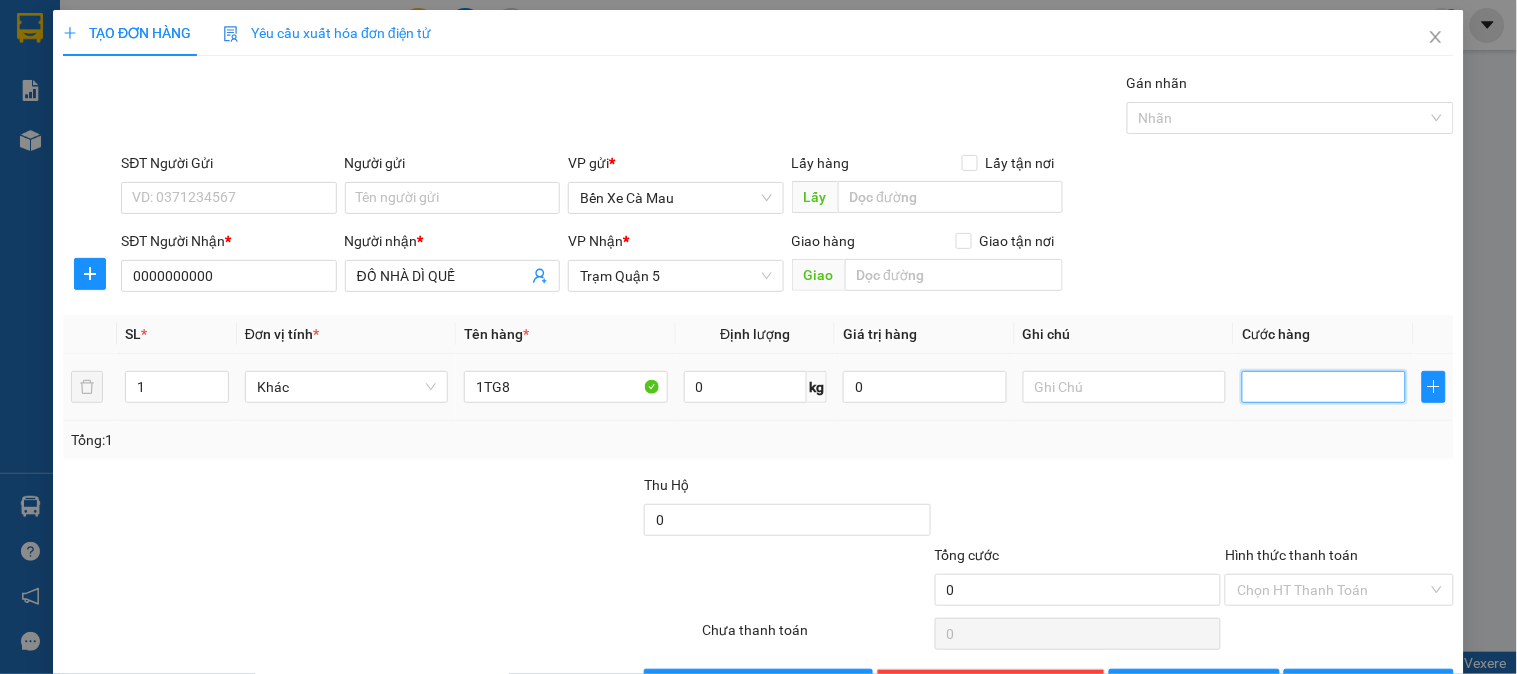 click at bounding box center [1324, 387] 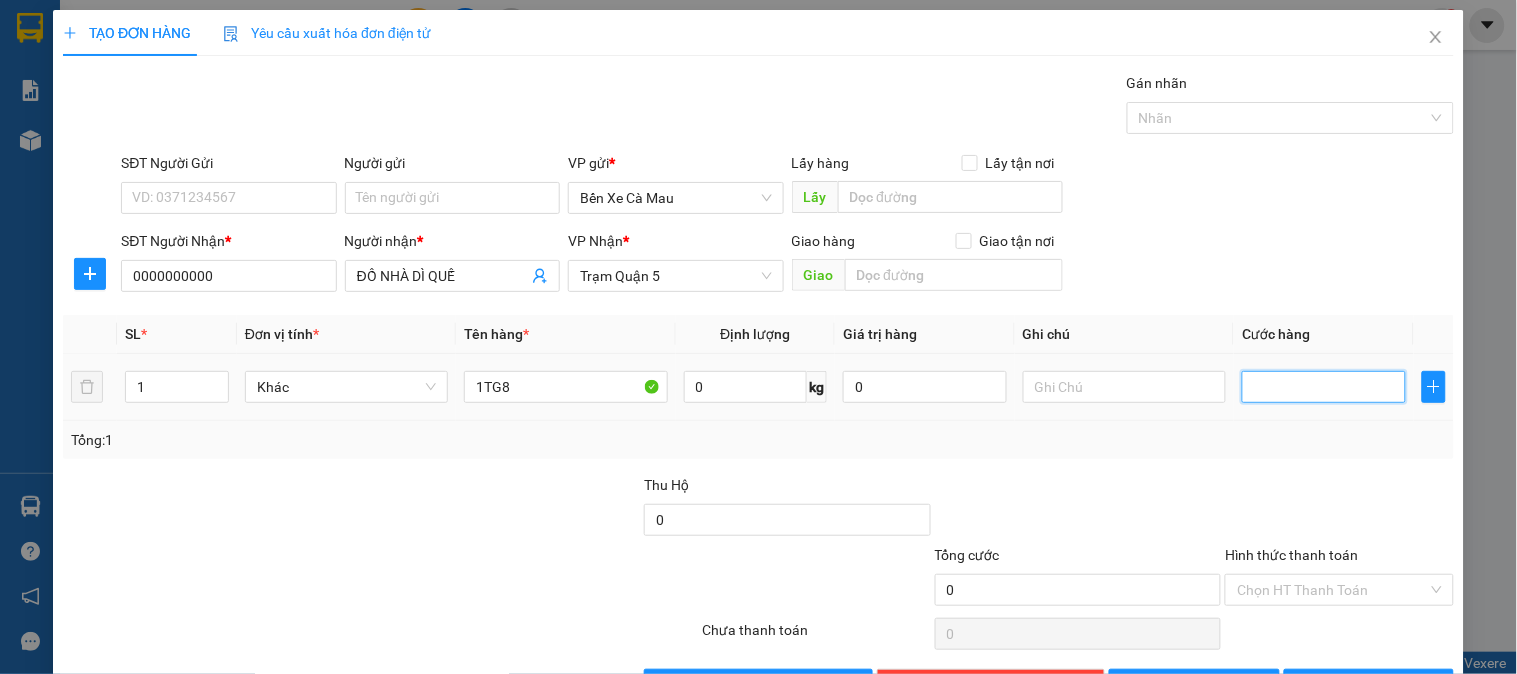 type on "1" 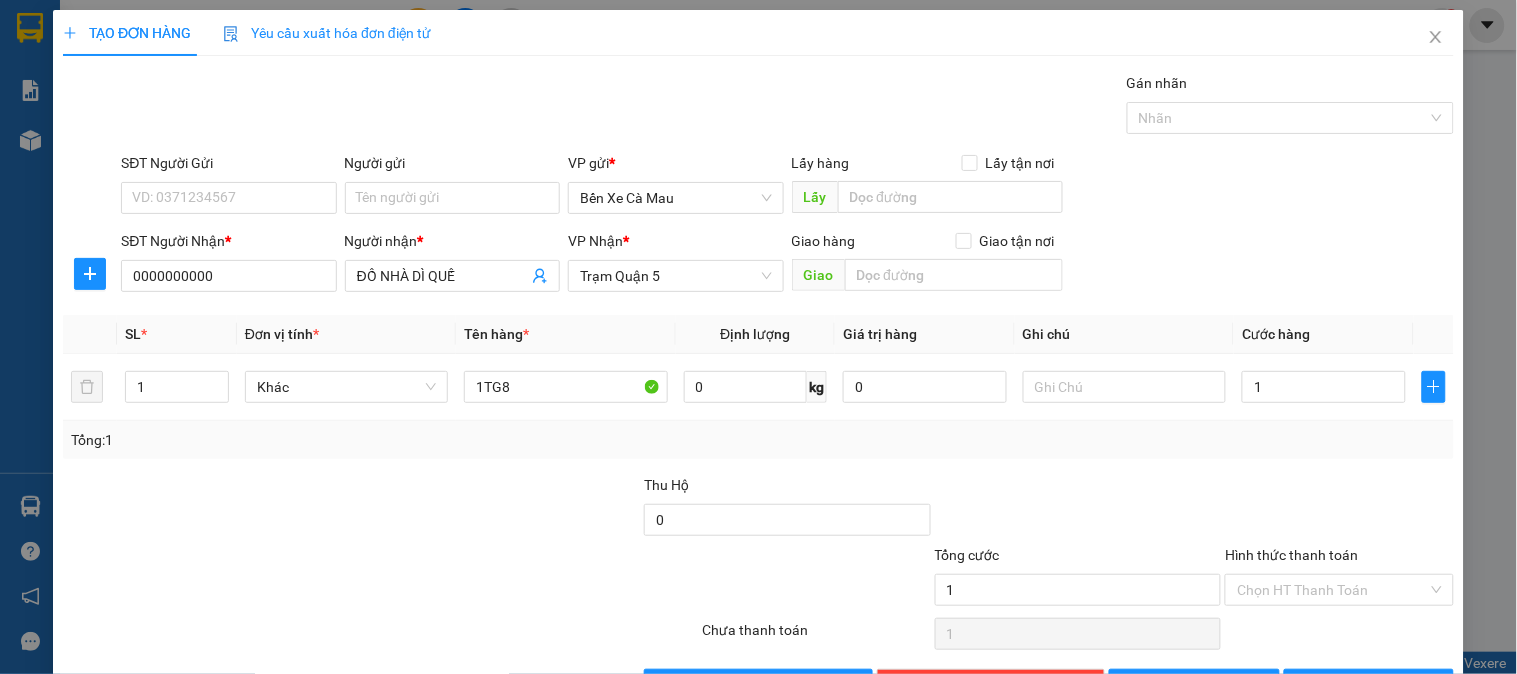click on "SĐT Người Nhận  * 0000000000 Người nhận  * ĐỒ NHÀ DÌ QUẾ VP Nhận  * Trạm Quận 5 Giao hàng Giao tận nơi Giao" at bounding box center [787, 265] 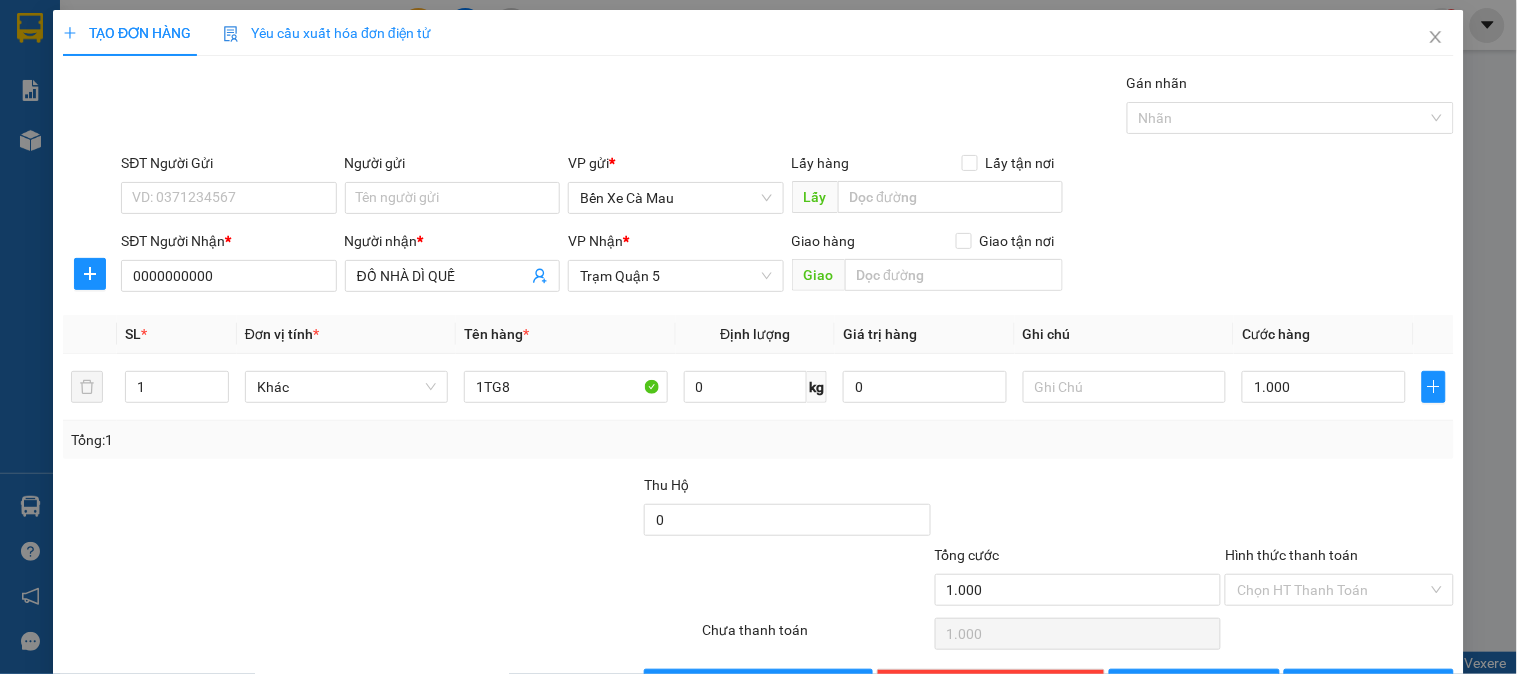 click on "Transit Pickup Surcharge Ids Transit Deliver Surcharge Ids Transit Deliver Surcharge Transit Deliver Surcharge Gán nhãn   Nhãn SĐT Người Gửi VD: 0371234567 Người gửi Tên người gửi VP gửi  * Bến Xe Cà Mau Lấy hàng Lấy tận nơi Lấy SĐT Người Nhận  * 0000000000 Người nhận  * ĐỒ NHÀ DÌ QUẾ VP Nhận  * Trạm Quận 5 Giao hàng Giao tận nơi Giao SL  * Đơn vị tính  * Tên hàng  * Định lượng Giá trị hàng Ghi chú Cước hàng                   1 Khác 1TG8 0 kg 0 1.000 Tổng:  1 Thu Hộ 0 Tổng cước 1.000 Hình thức thanh toán Chọn HT Thanh Toán Số tiền thu trước 0 Chưa thanh toán 1.000 Chọn HT Thanh Toán Lưu nháp Xóa Thông tin Lưu Lưu và In" at bounding box center (758, 386) 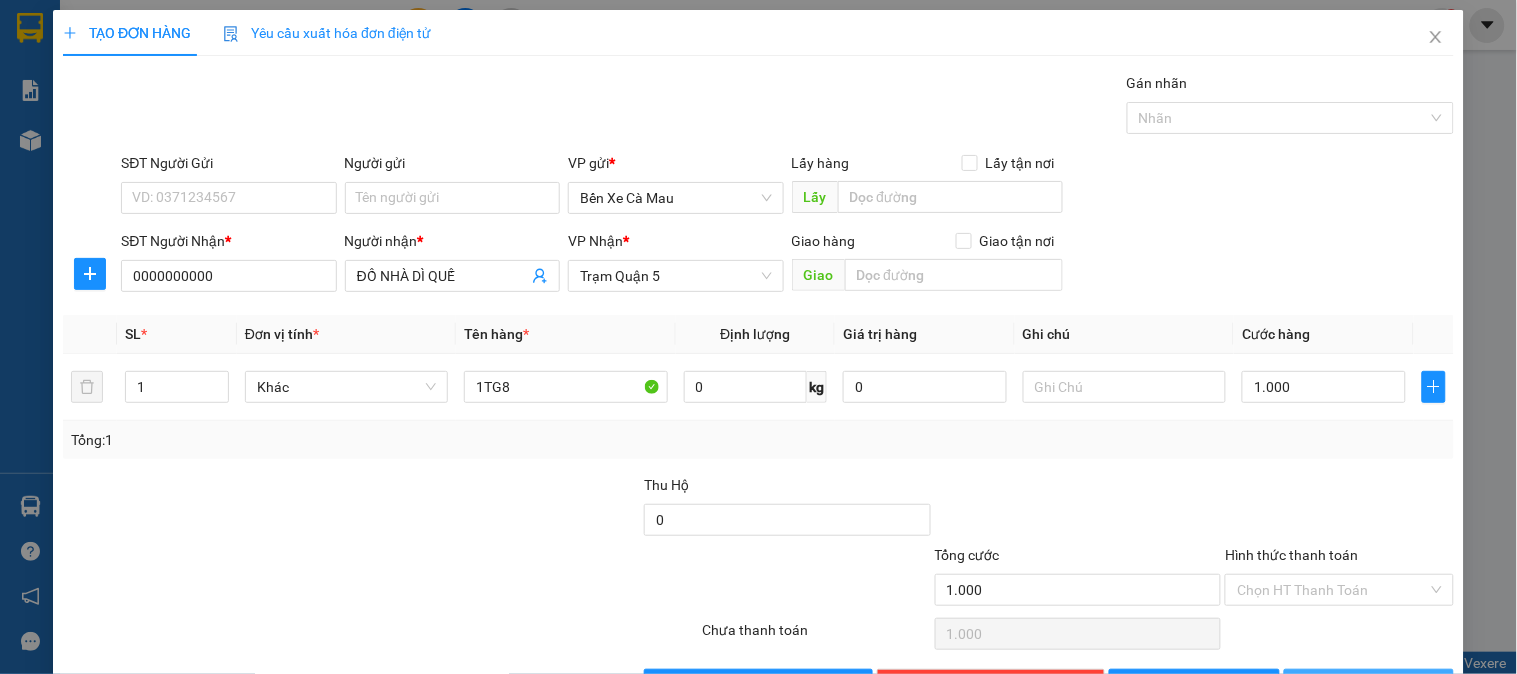 click on "Lưu và In" at bounding box center [1380, 685] 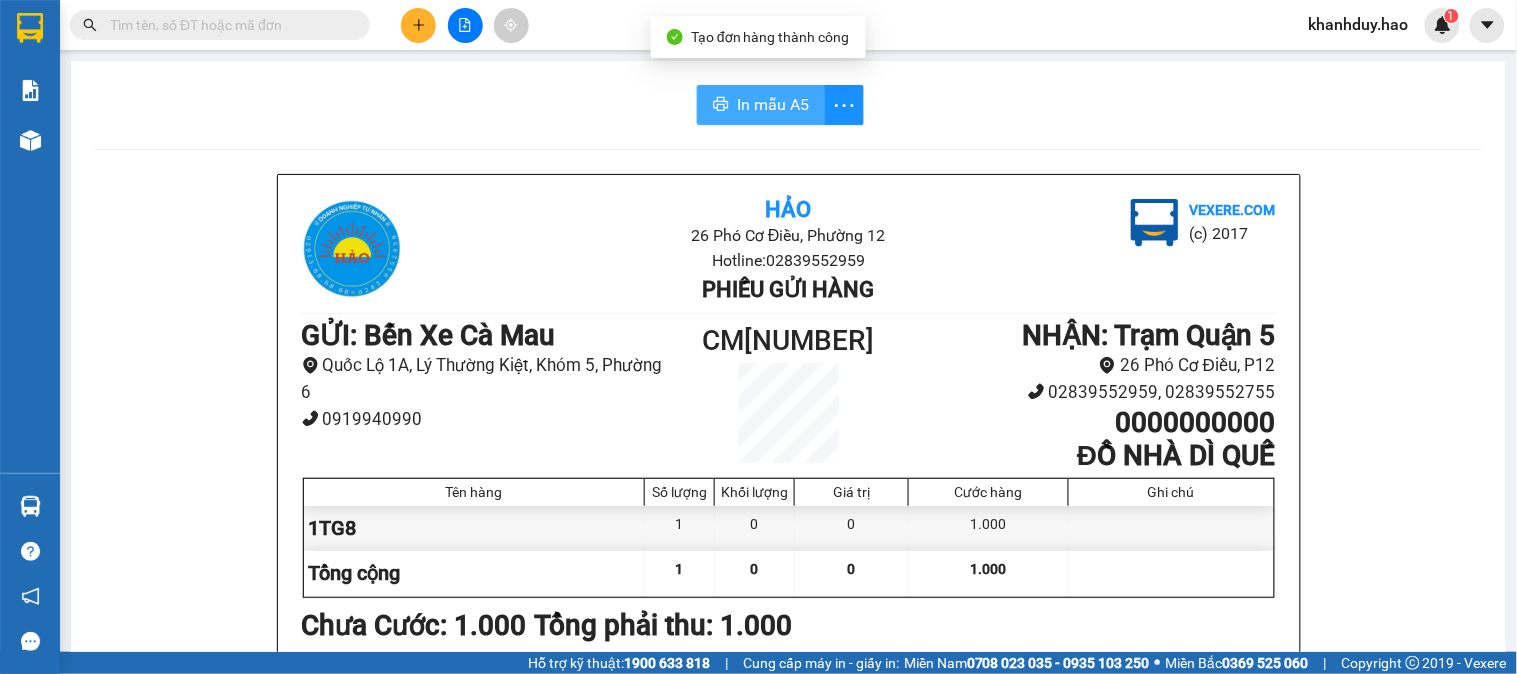 click on "In mẫu A5" at bounding box center [761, 105] 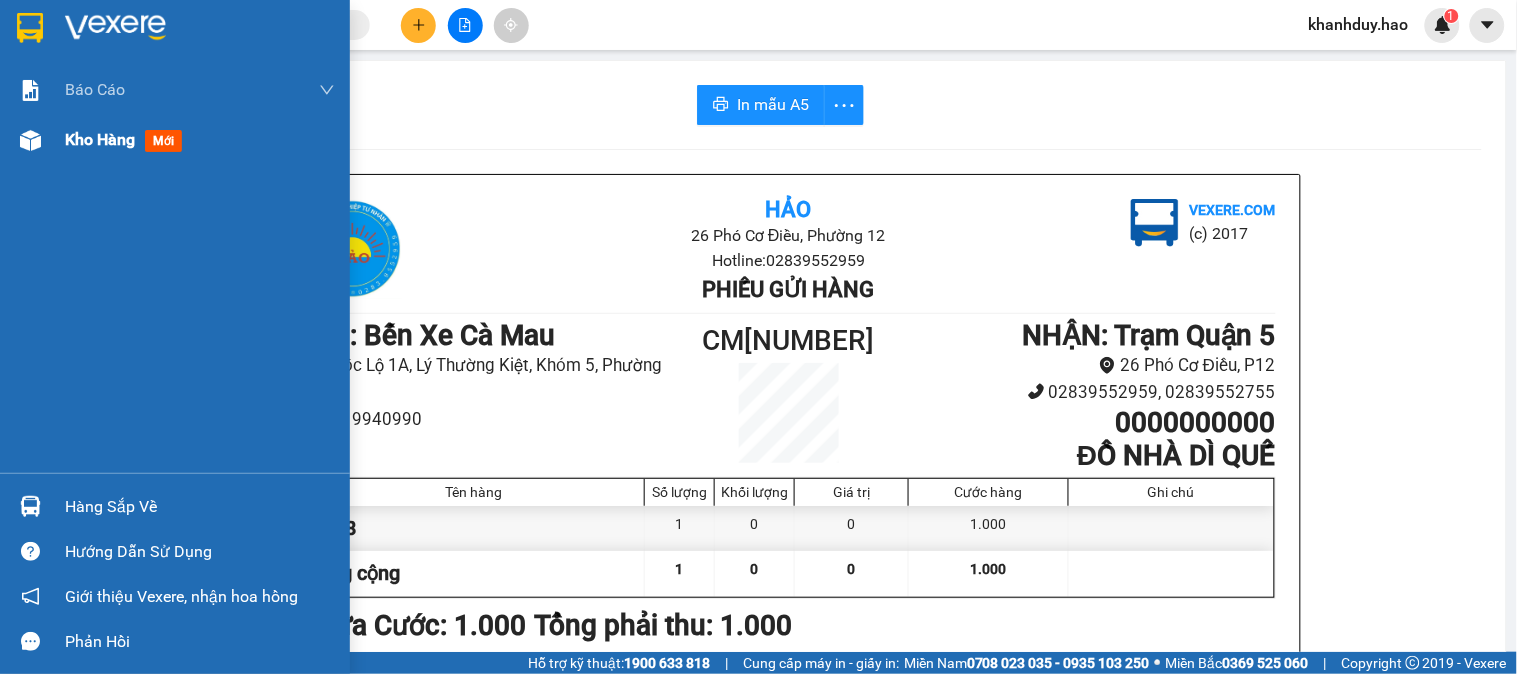 click on "Kho hàng mới" at bounding box center (175, 140) 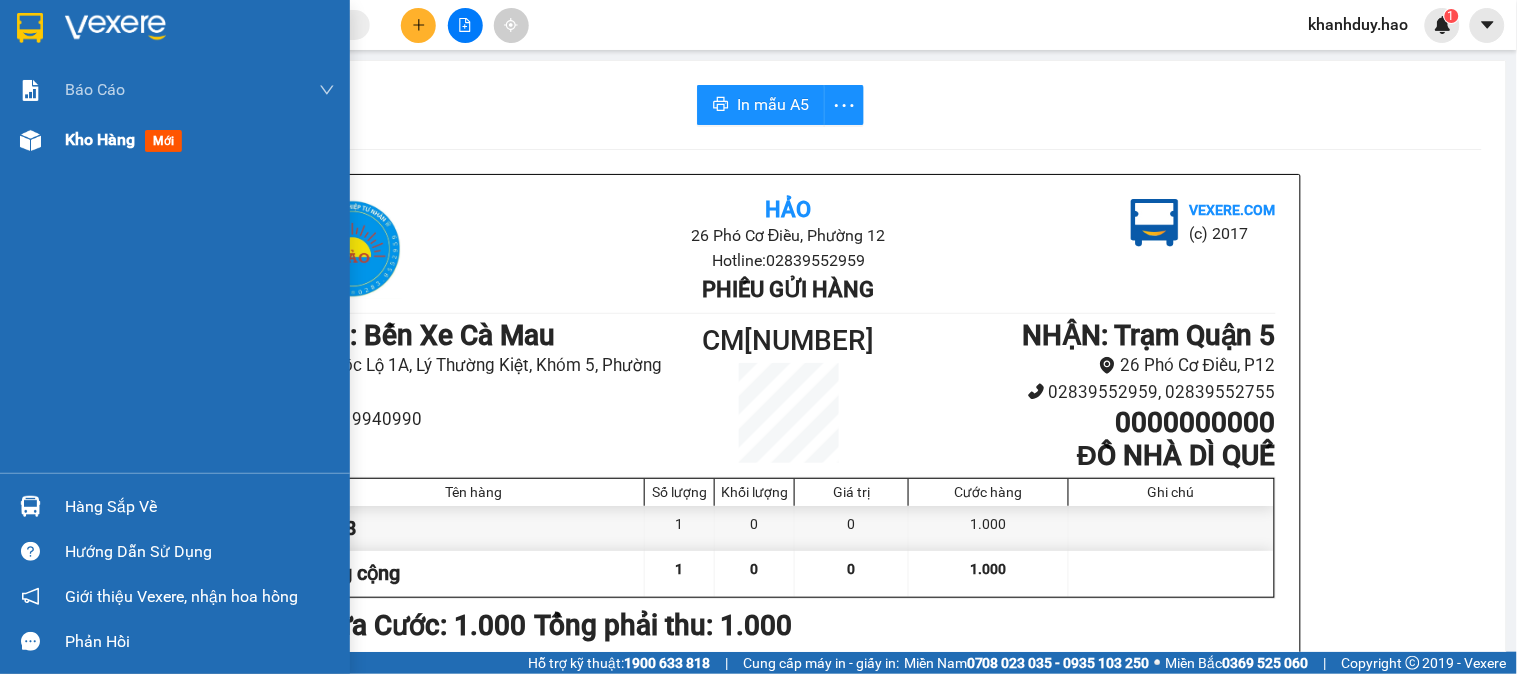 click on "Kho hàng" at bounding box center [100, 139] 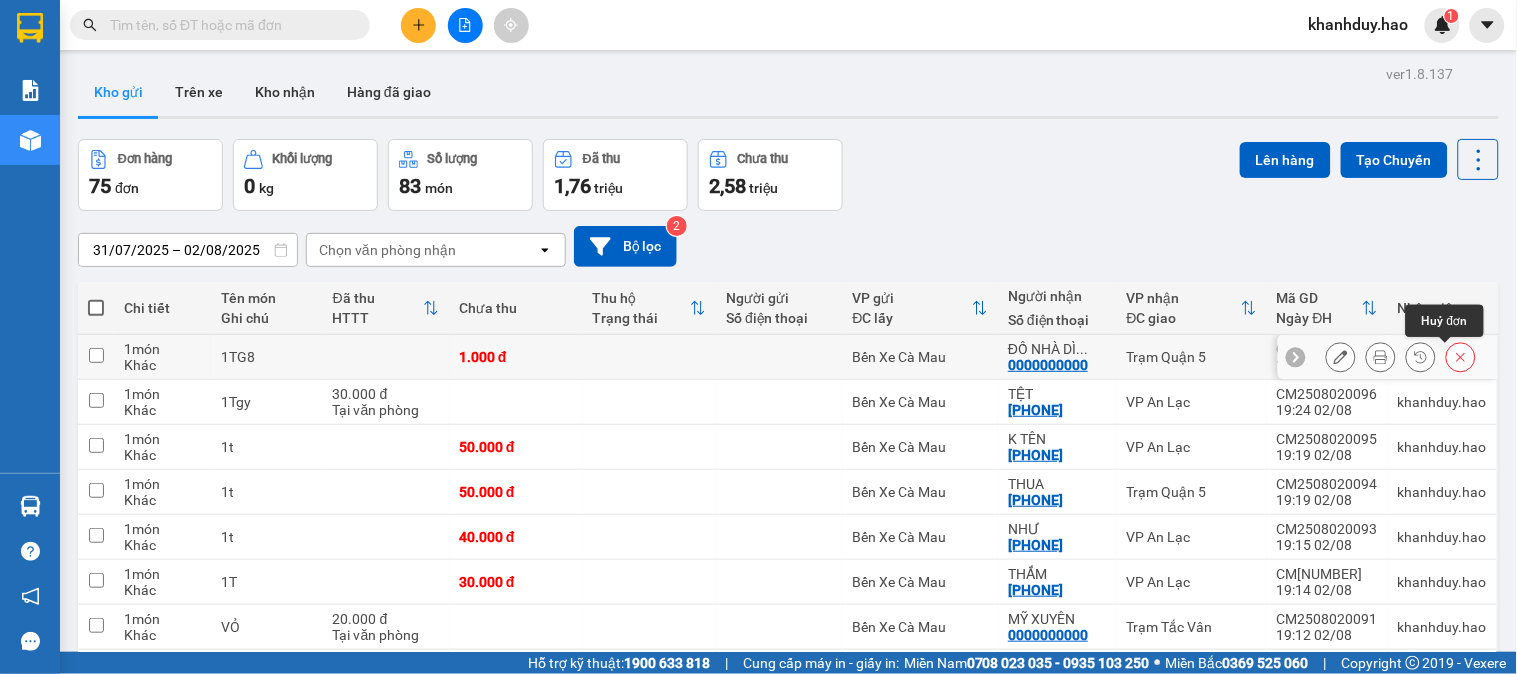 click 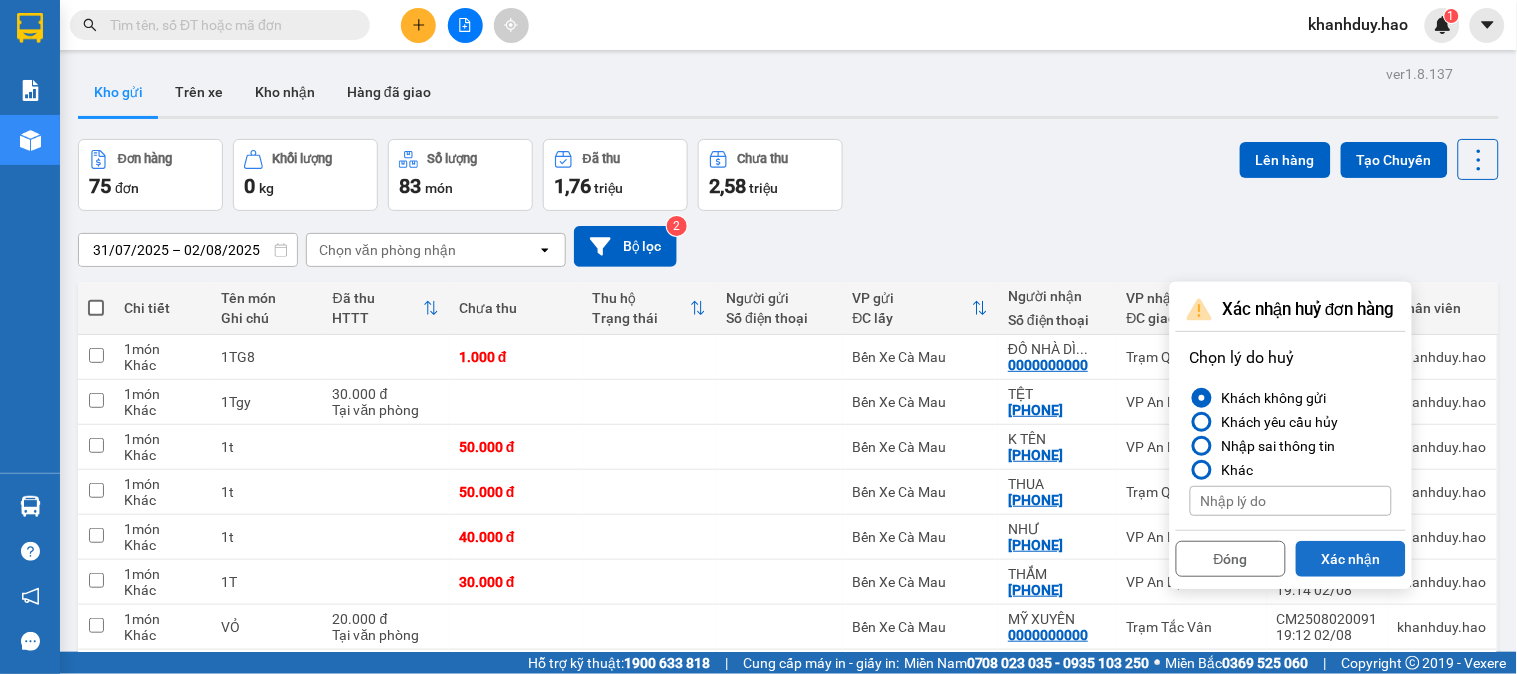 click on "Xác nhận" at bounding box center (1351, 559) 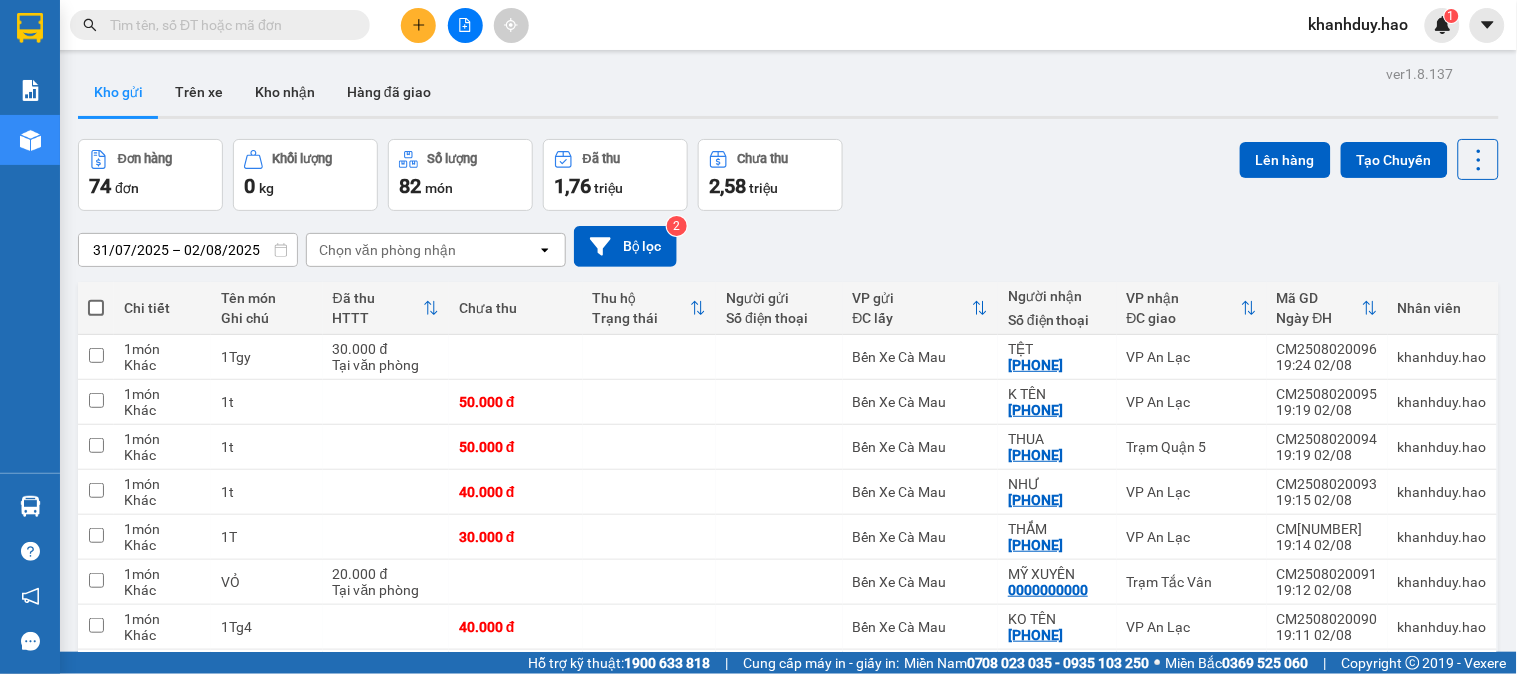 click 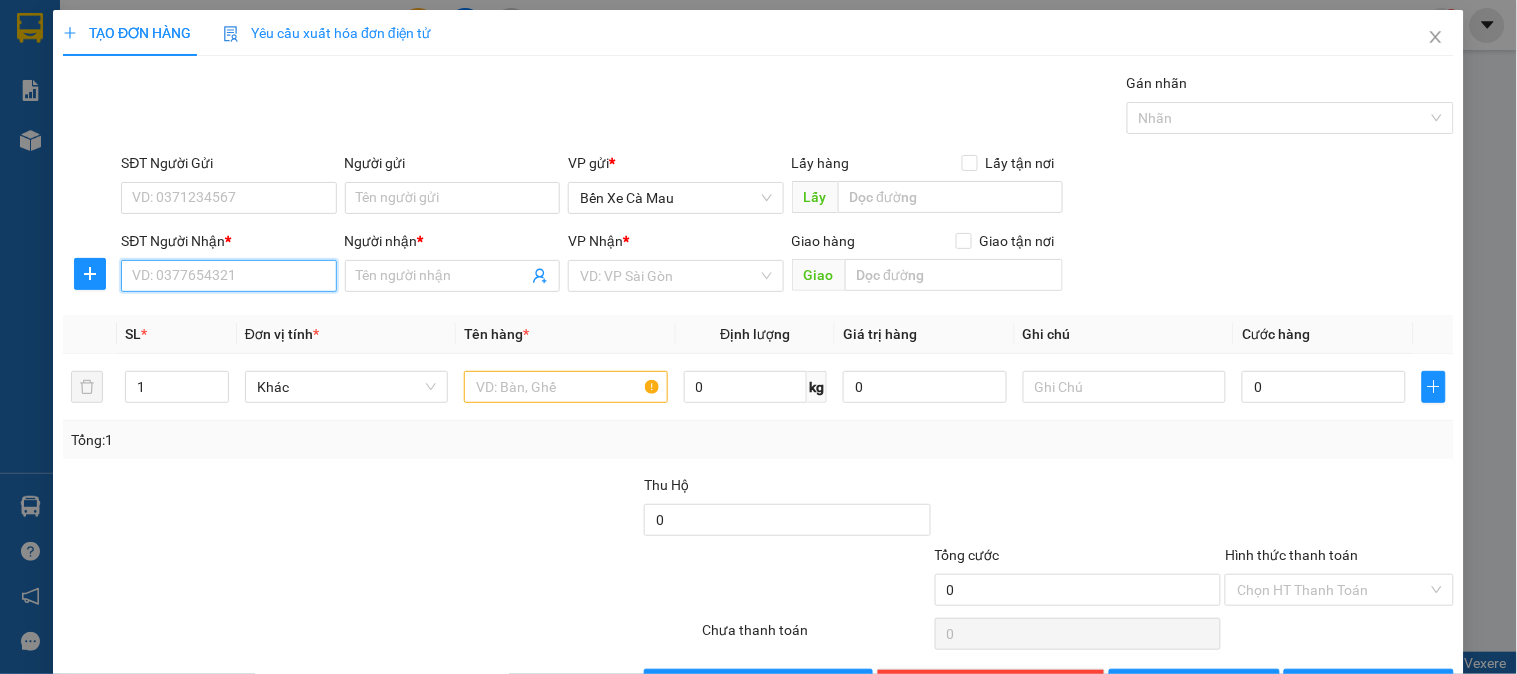 click on "SĐT Người Nhận  *" at bounding box center (228, 276) 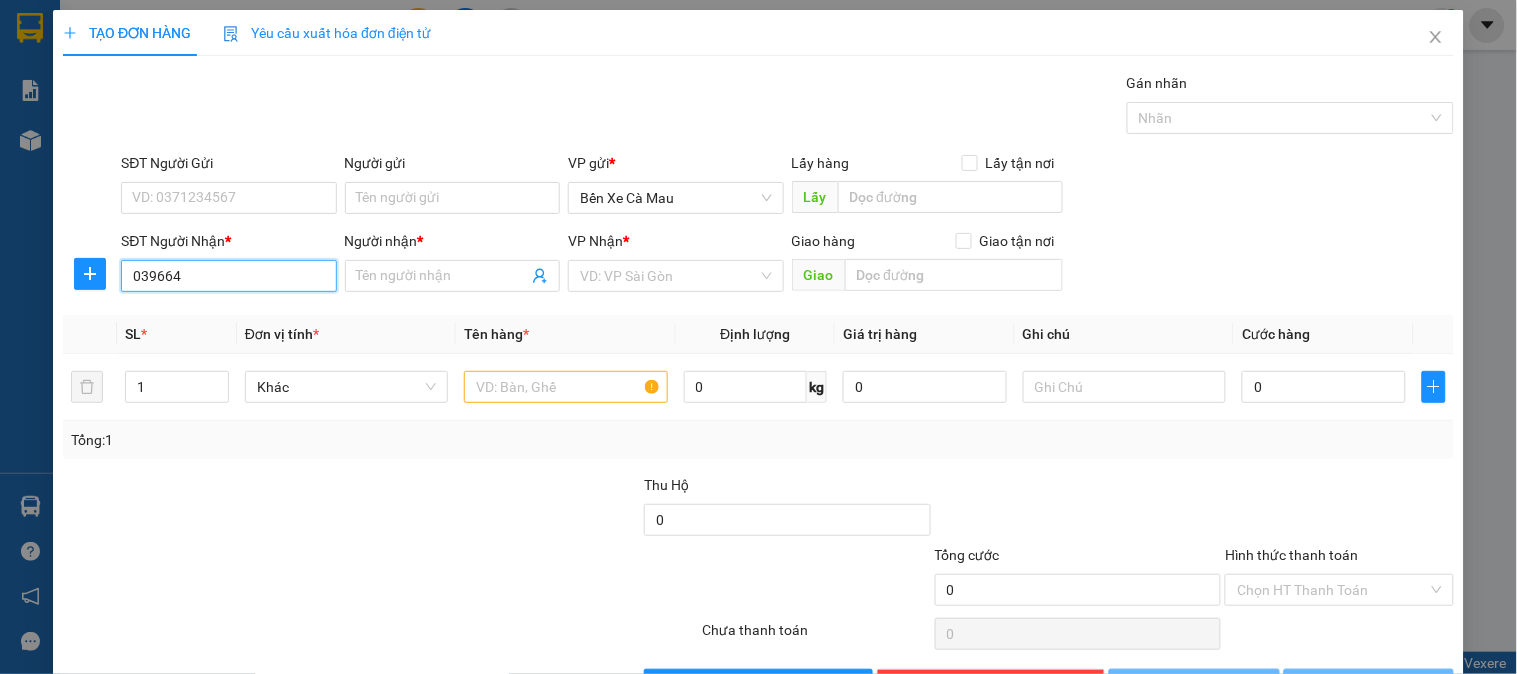 type on "0396641" 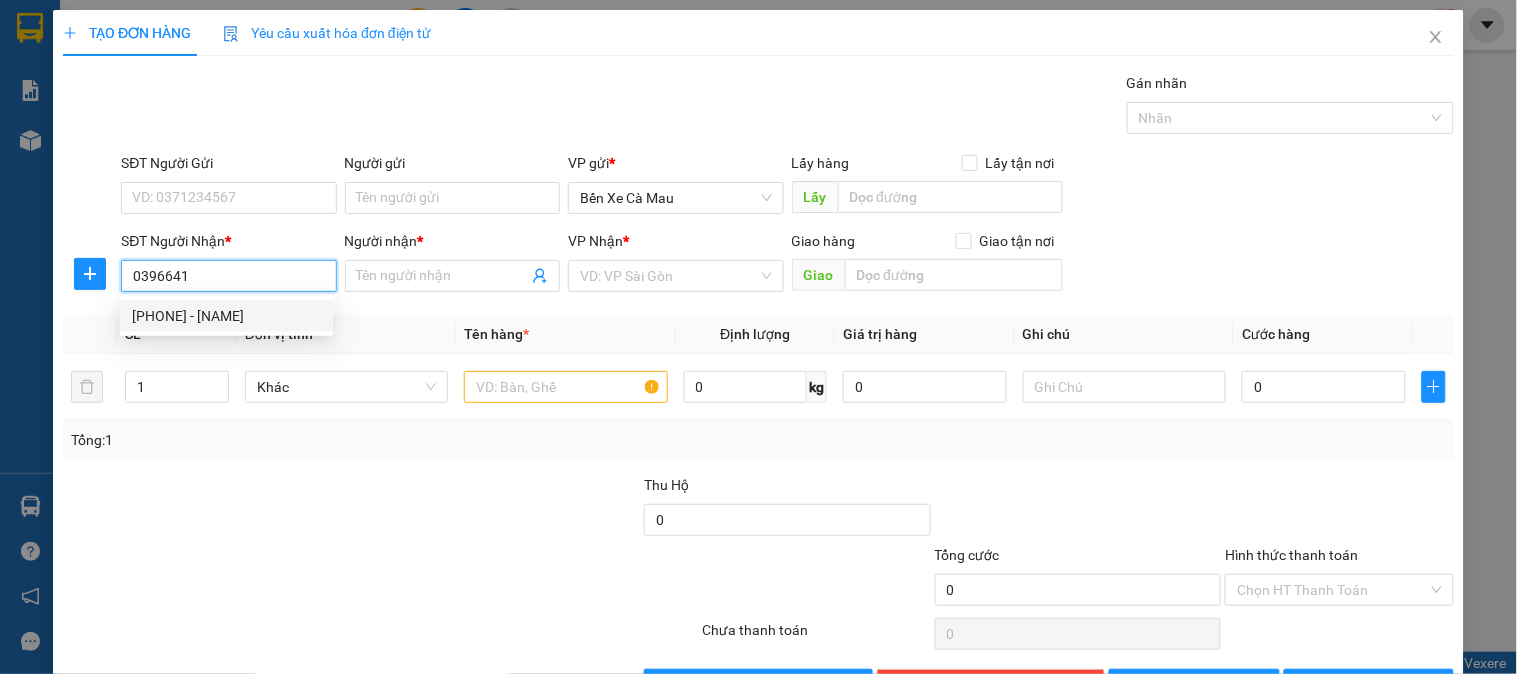 drag, startPoint x: 265, startPoint y: 313, endPoint x: 246, endPoint y: 337, distance: 30.610456 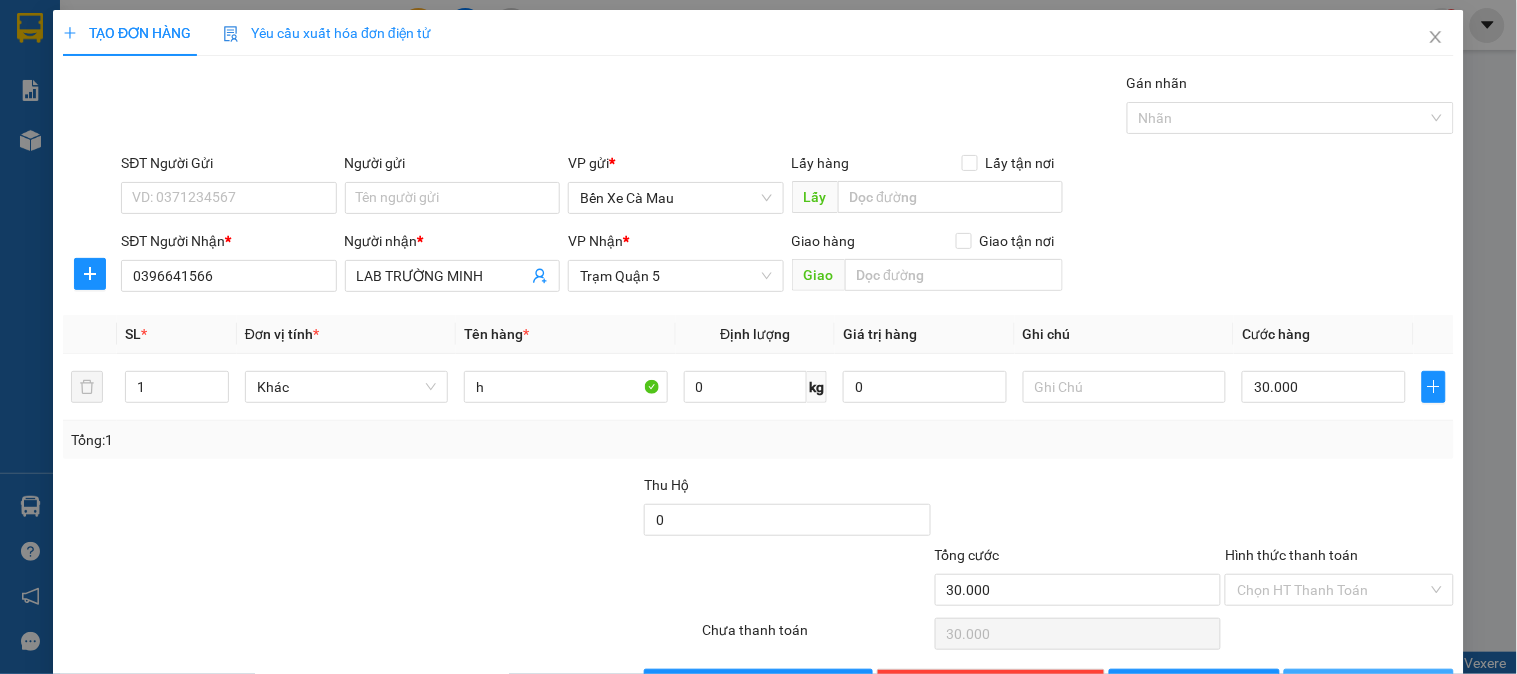 click on "Lưu và In" at bounding box center [1369, 685] 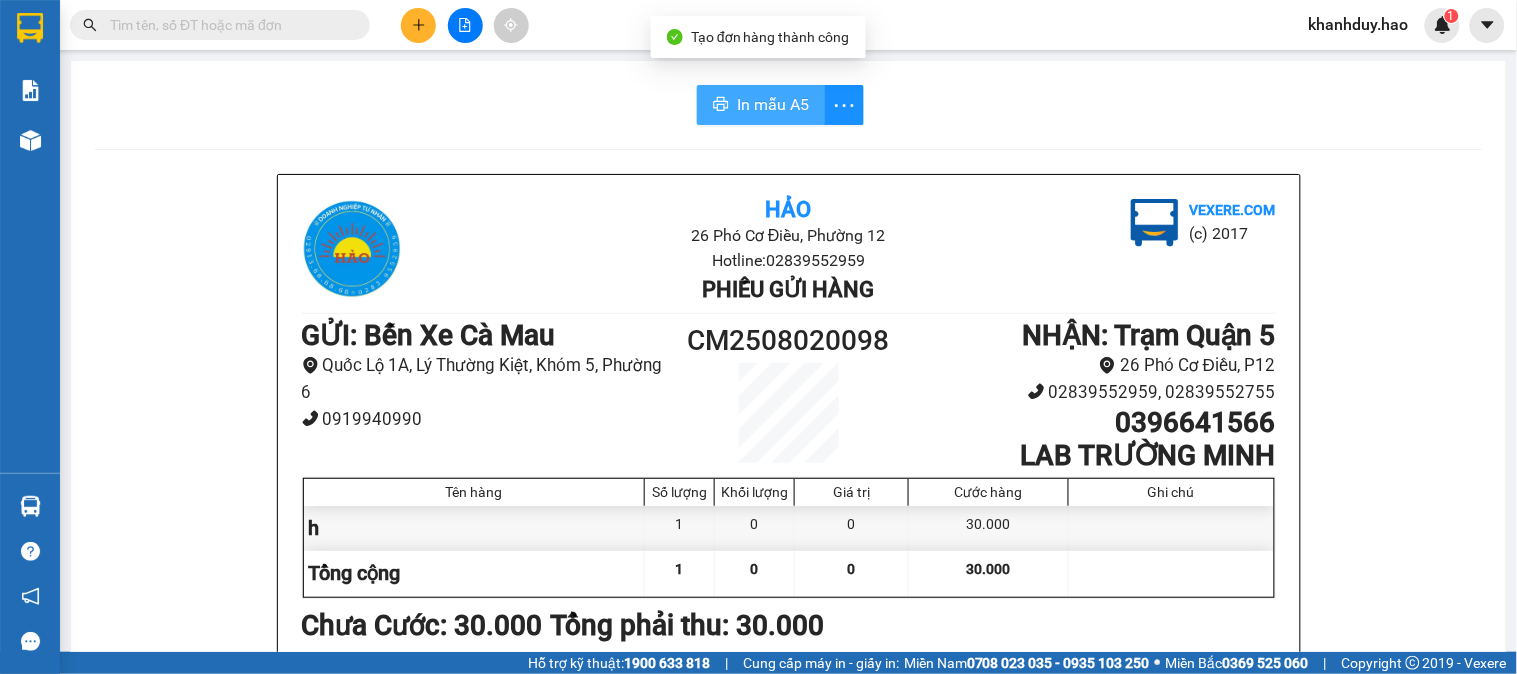 click on "In mẫu A5" at bounding box center (773, 104) 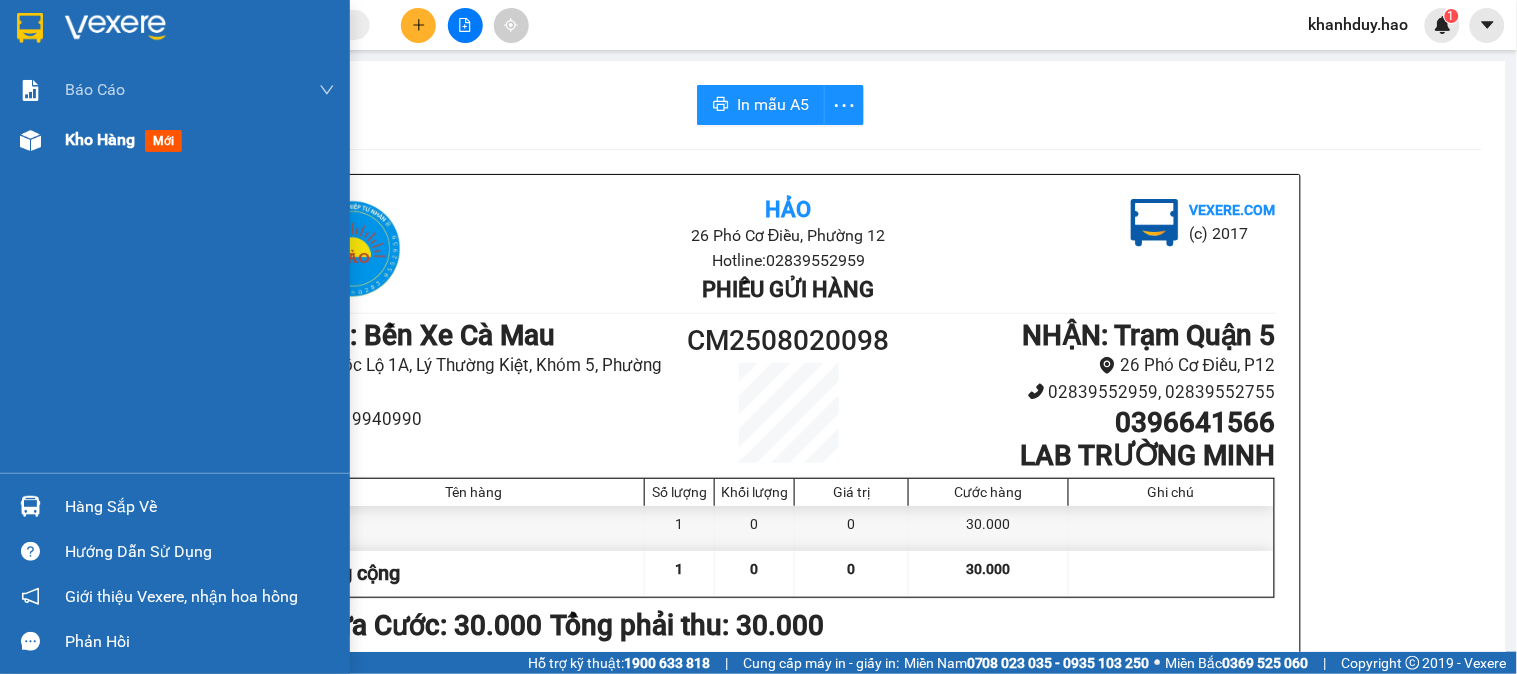 click on "Kho hàng" at bounding box center [100, 139] 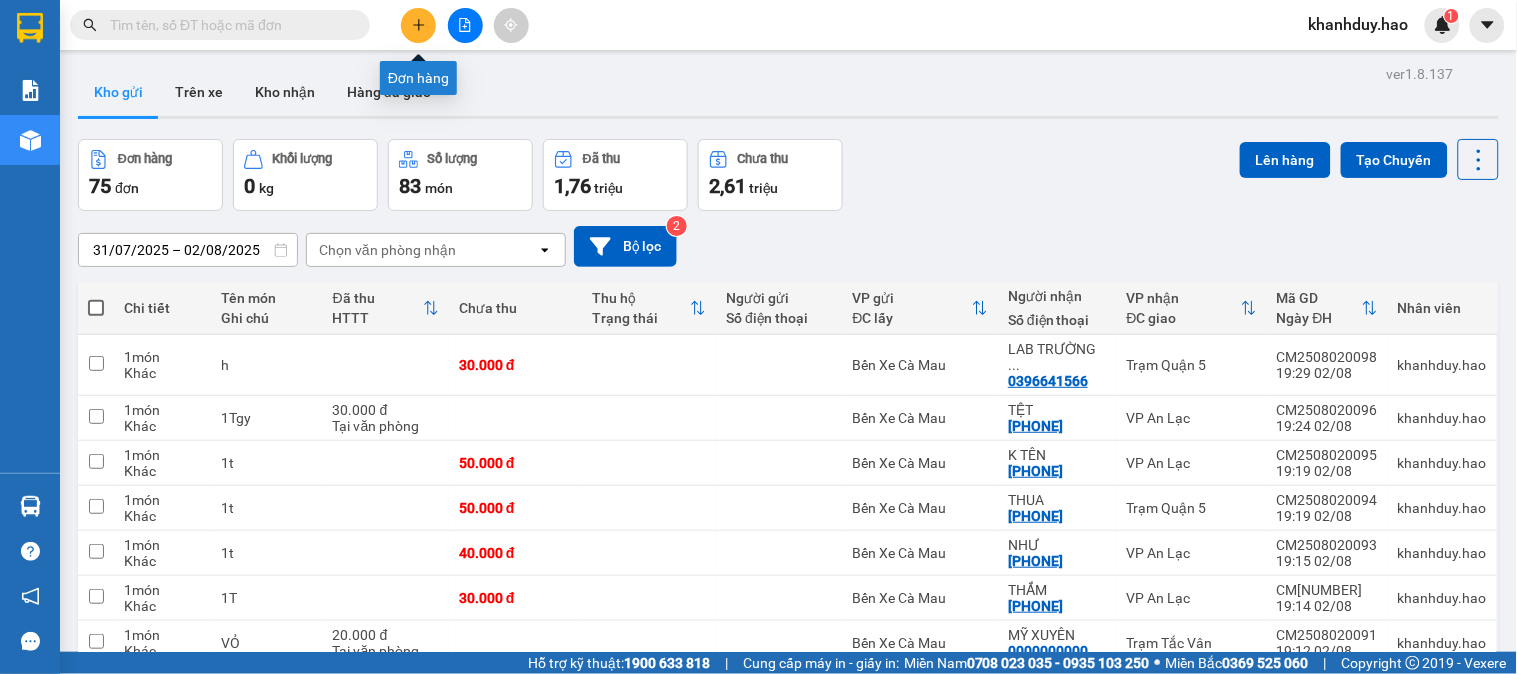 click at bounding box center (418, 25) 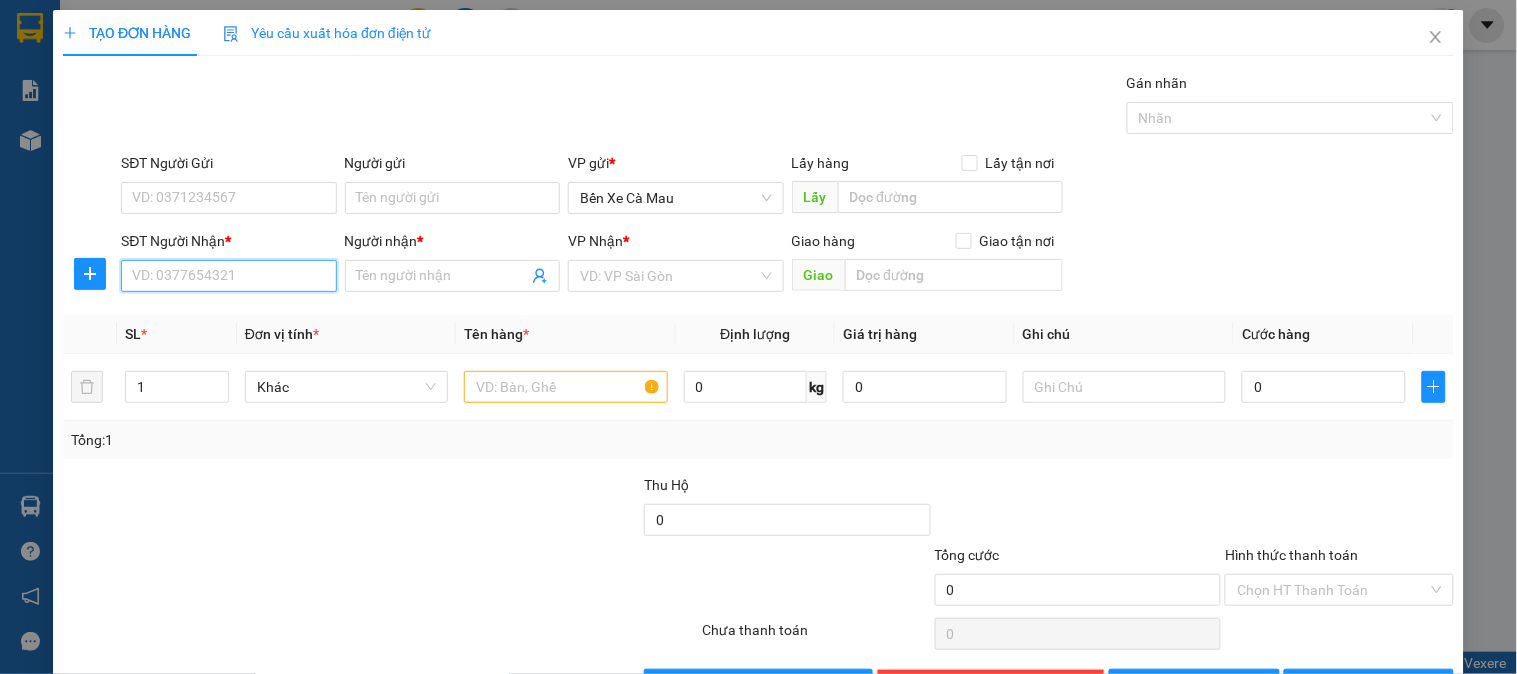 click on "SĐT Người Nhận  *" at bounding box center (228, 276) 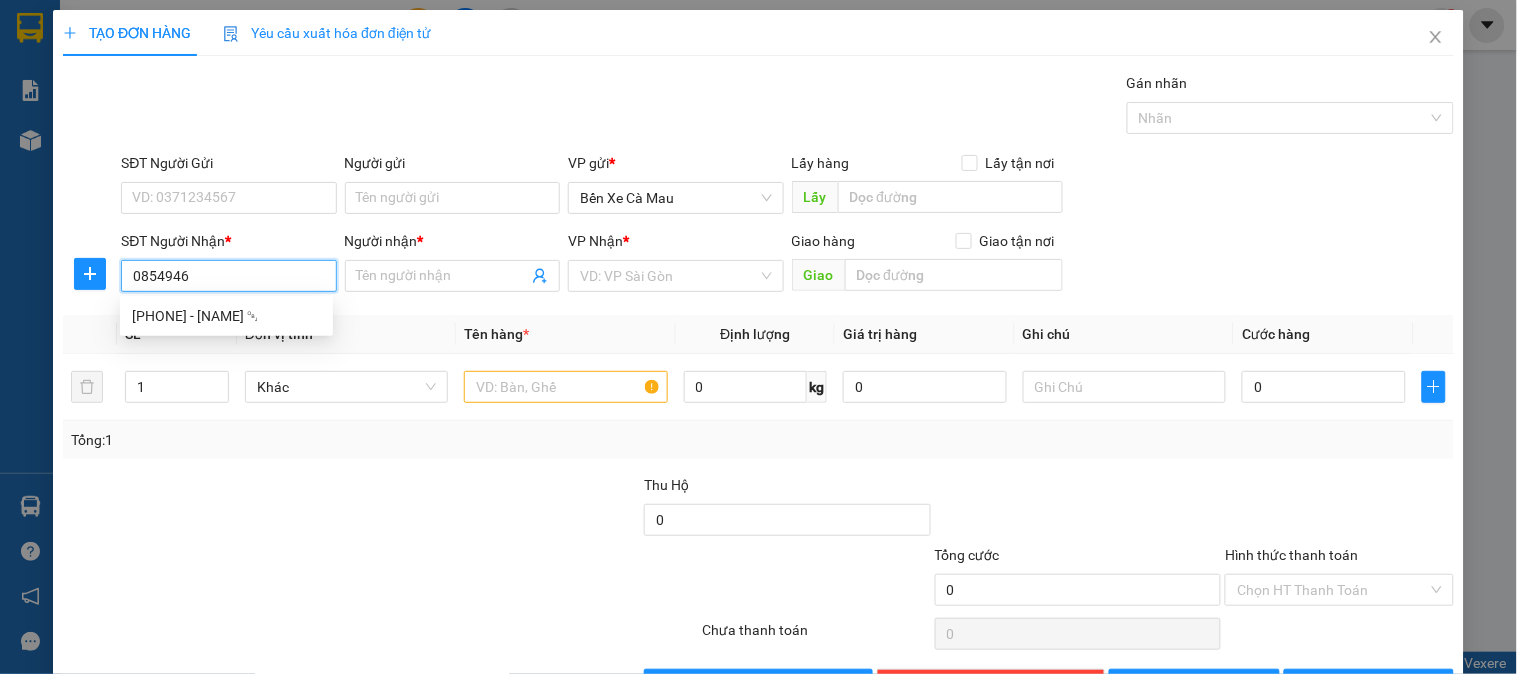 click on "0854946869 - NHƯ Ý" at bounding box center [226, 316] 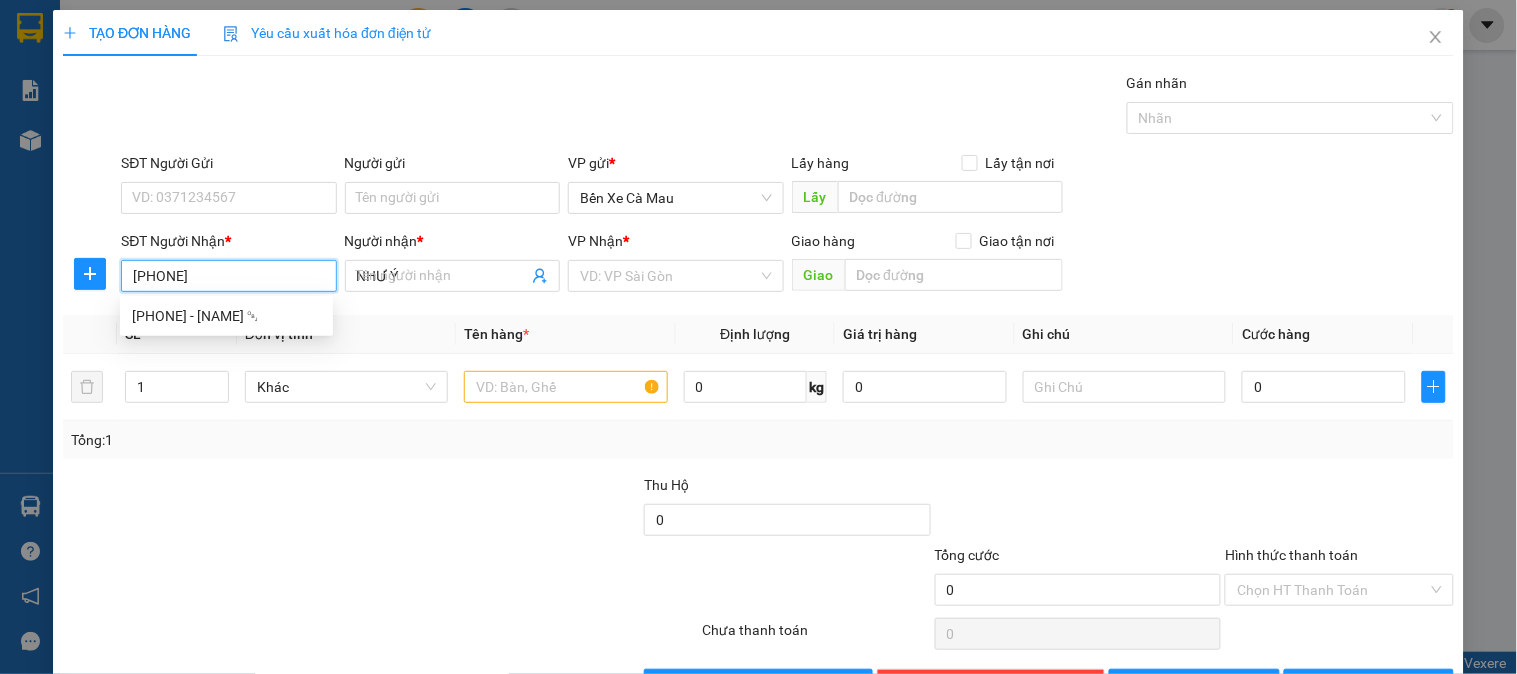 type on "40.000" 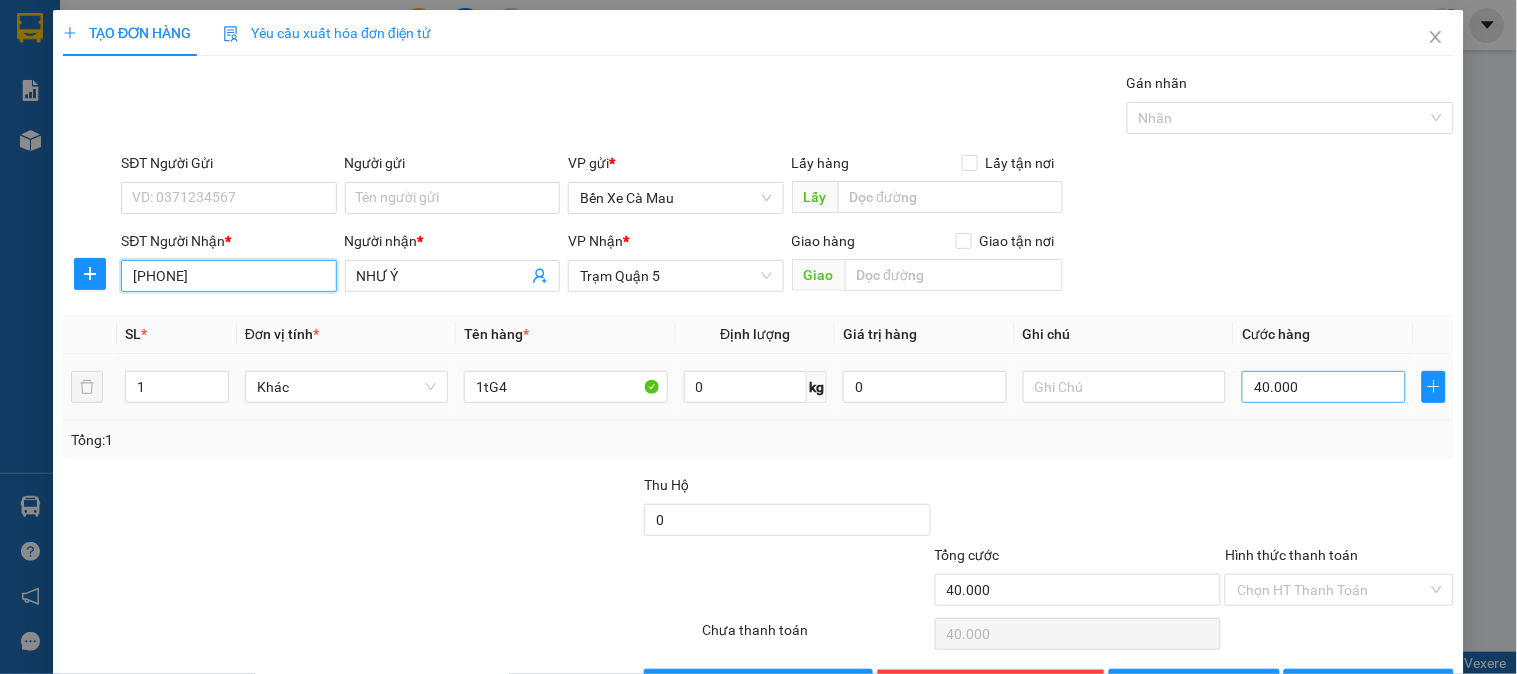 type on "[PHONE]" 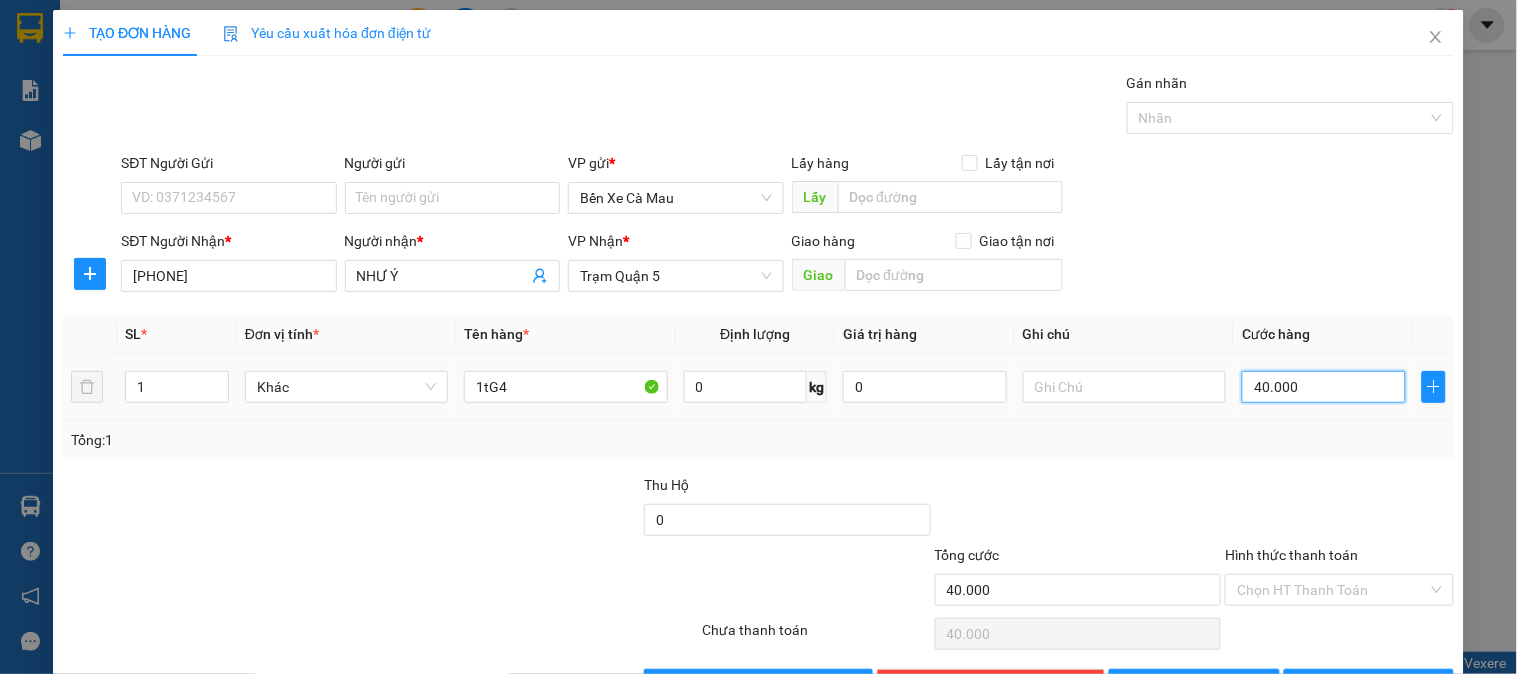 click on "40.000" at bounding box center [1324, 387] 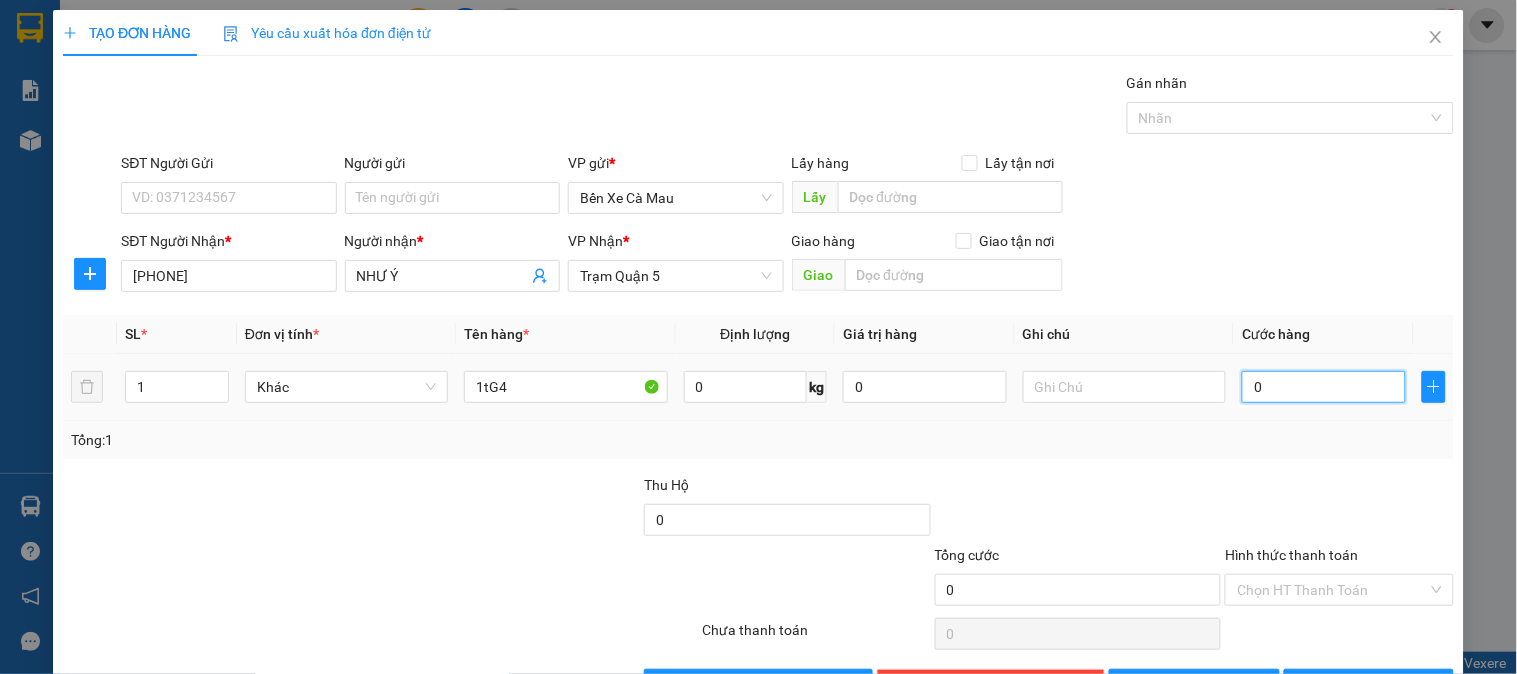 type on "5" 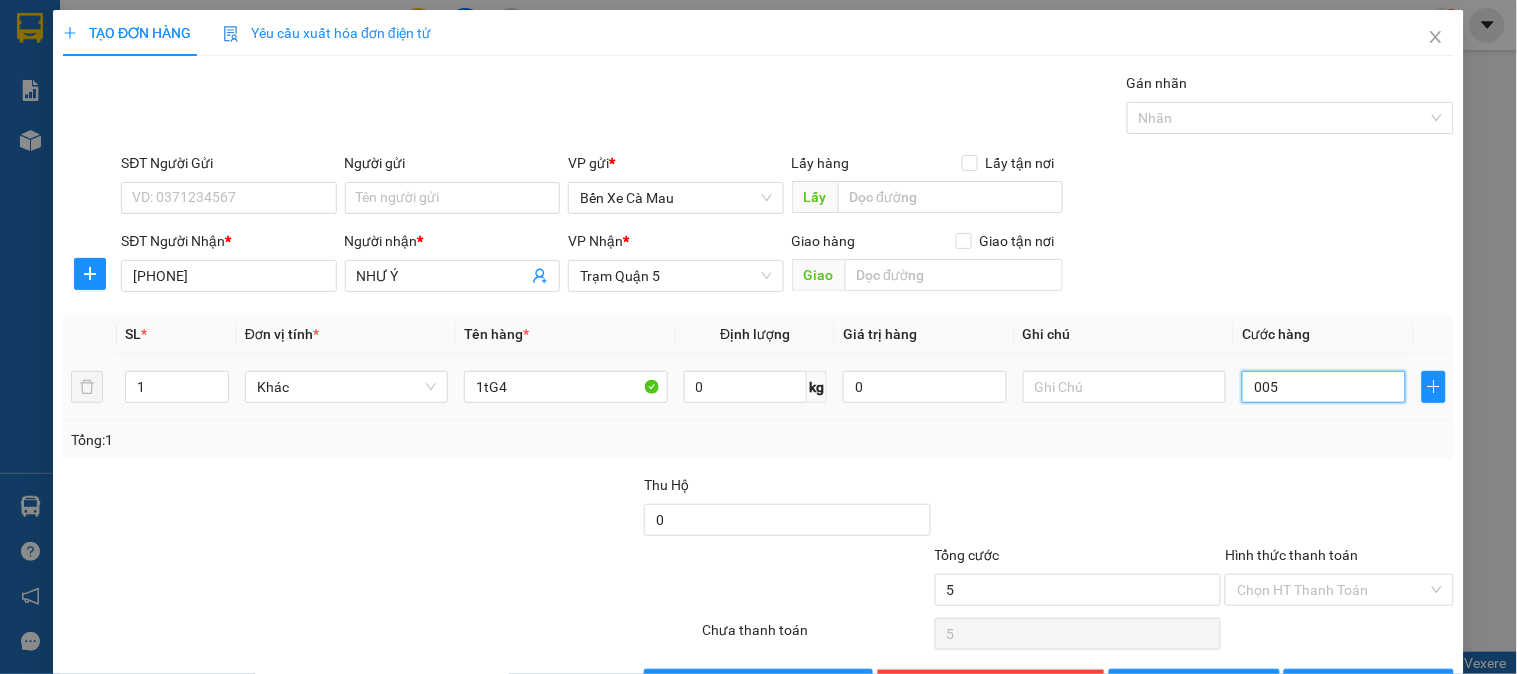 type on "0.050" 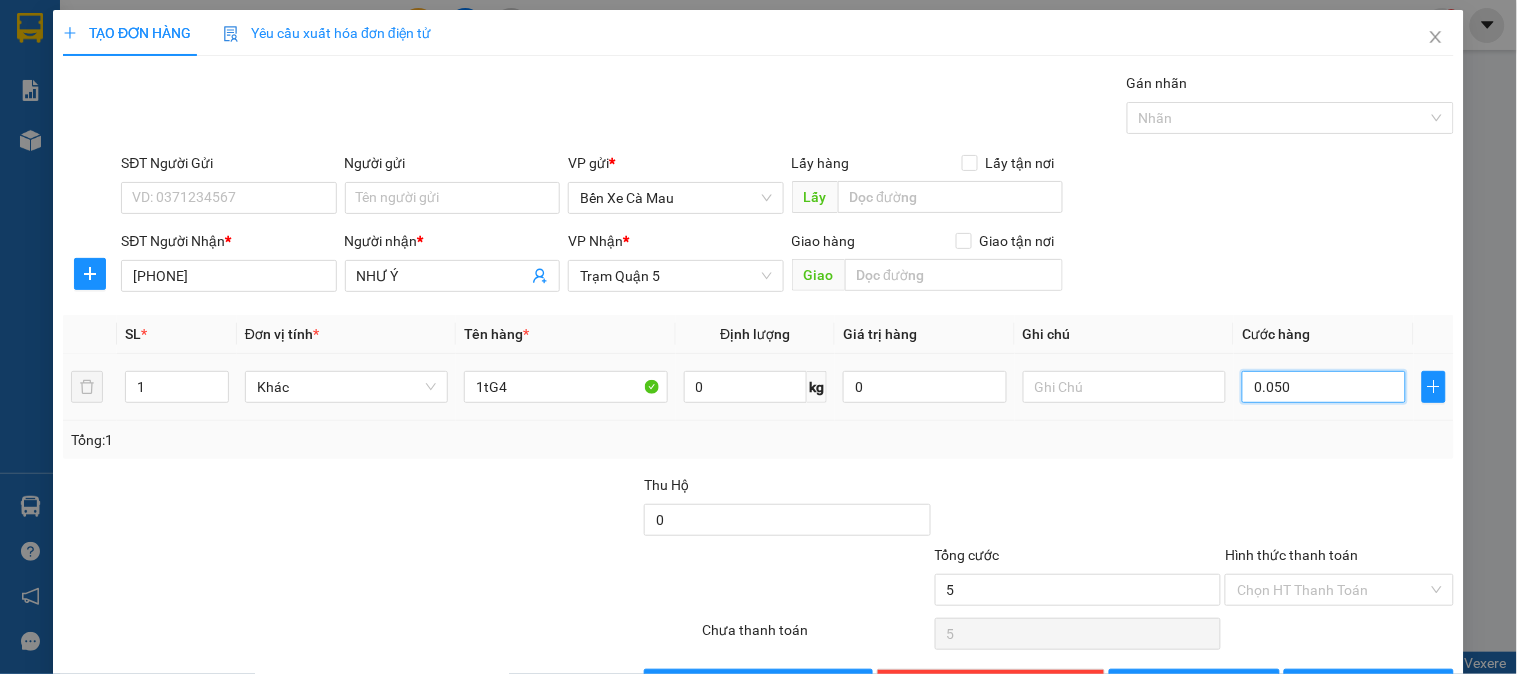 type on "50" 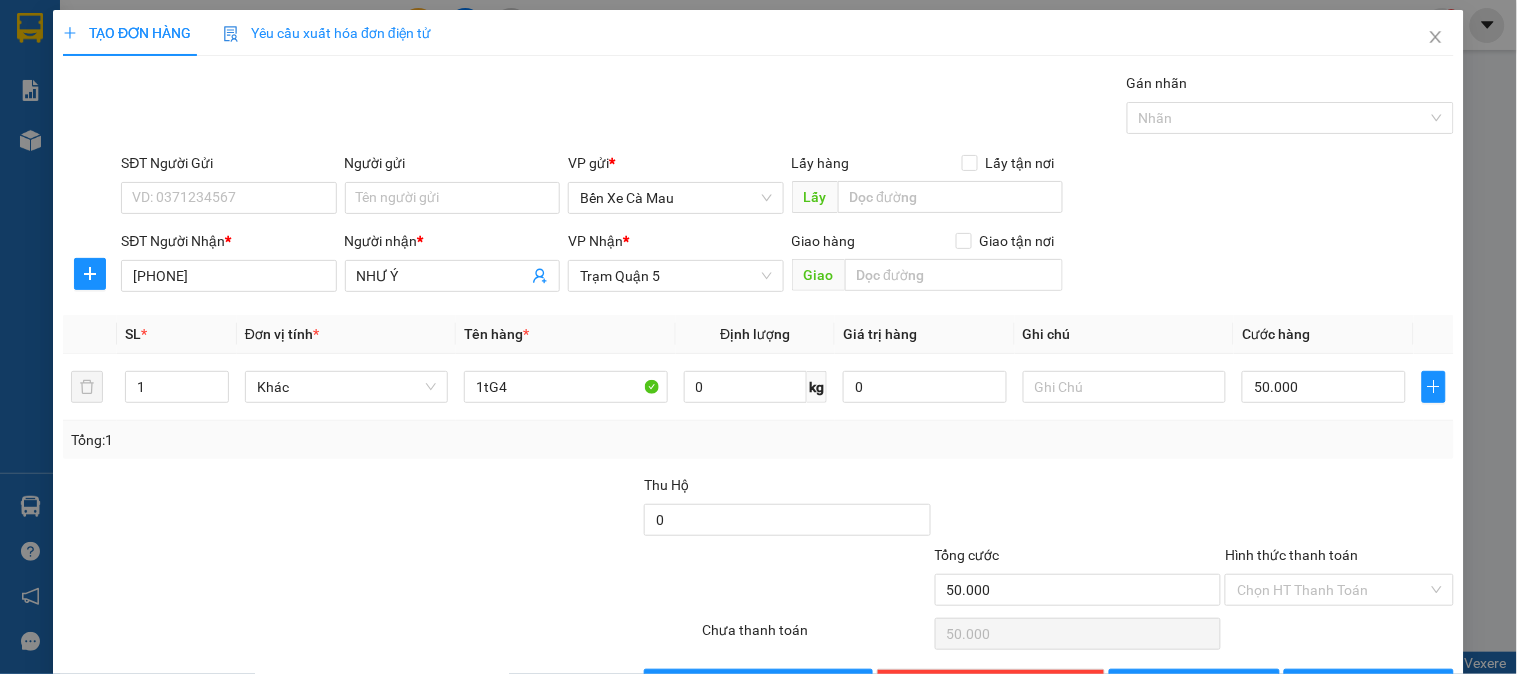 click on "Hình thức thanh toán" at bounding box center [1291, 555] 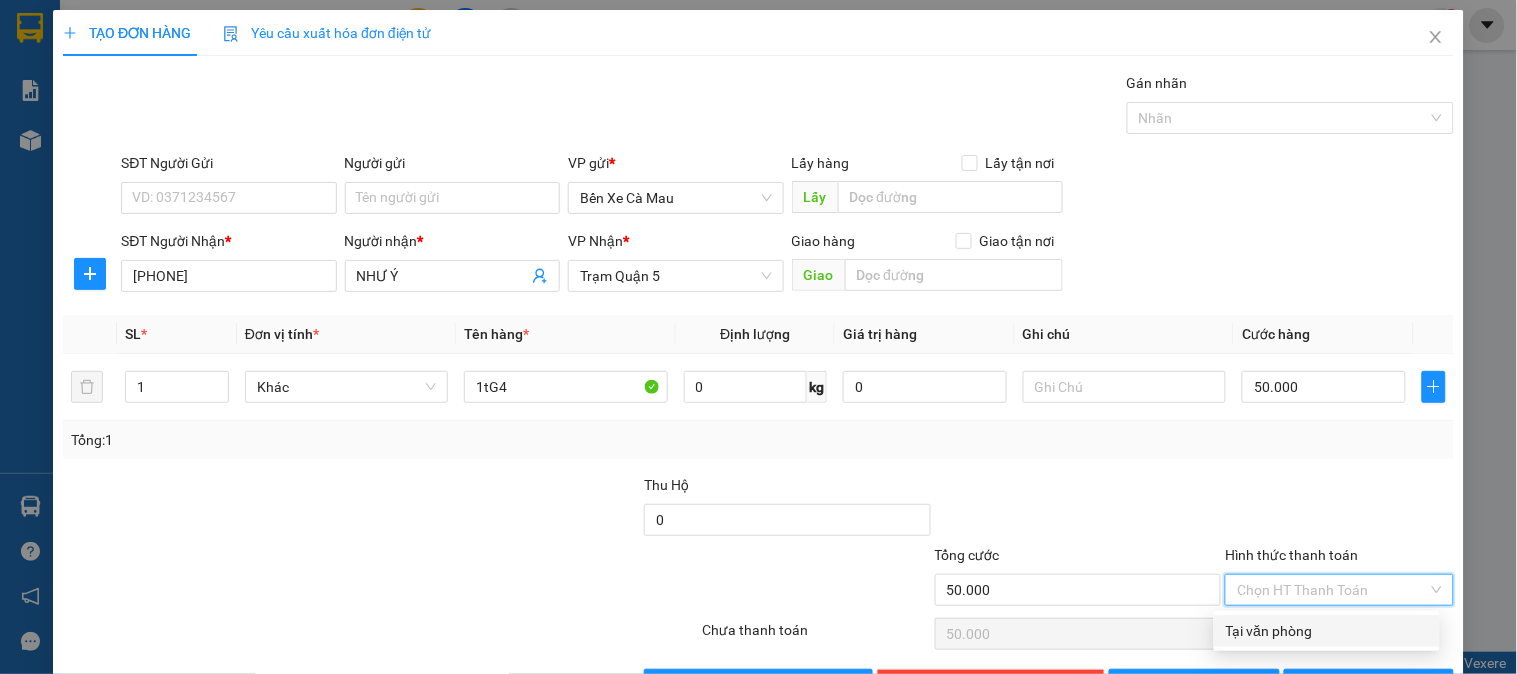click on "Tại văn phòng" at bounding box center (1327, 631) 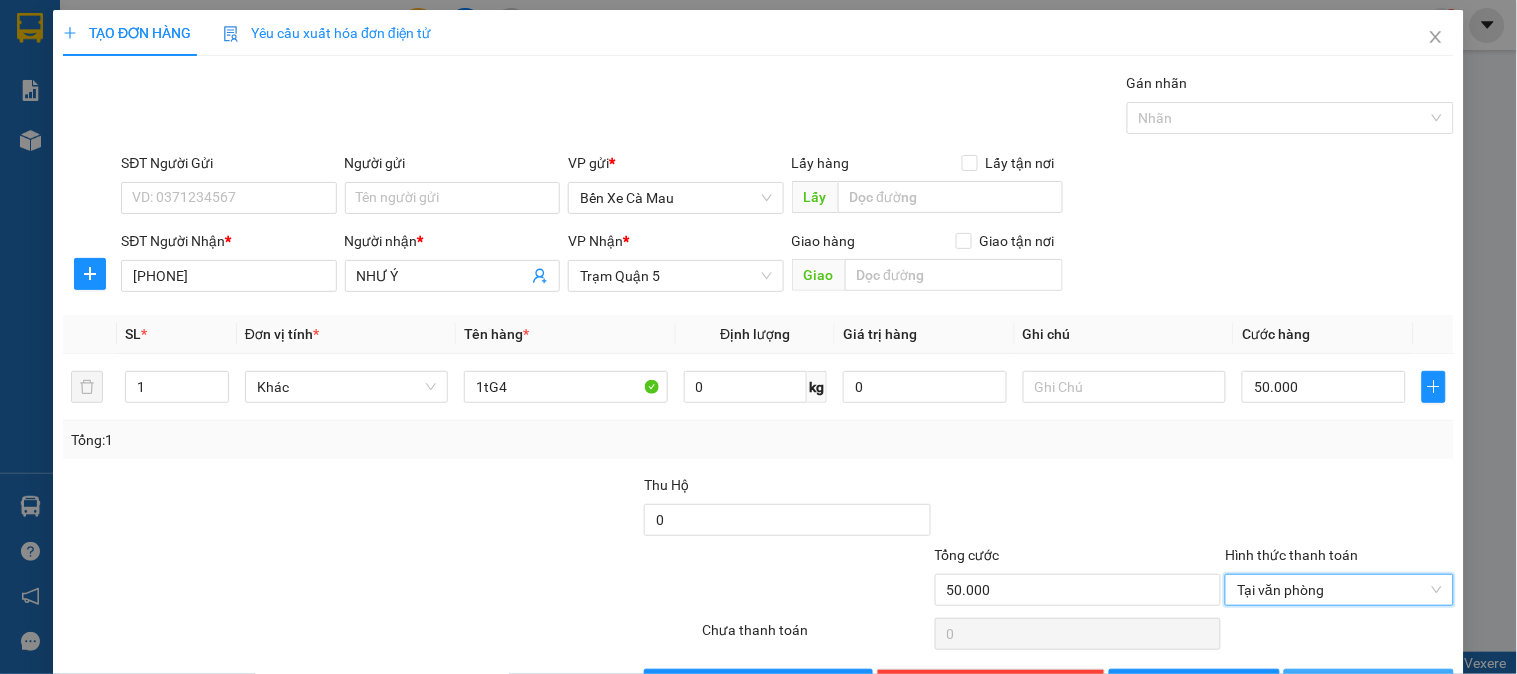 click on "Lưu và In" at bounding box center [1369, 685] 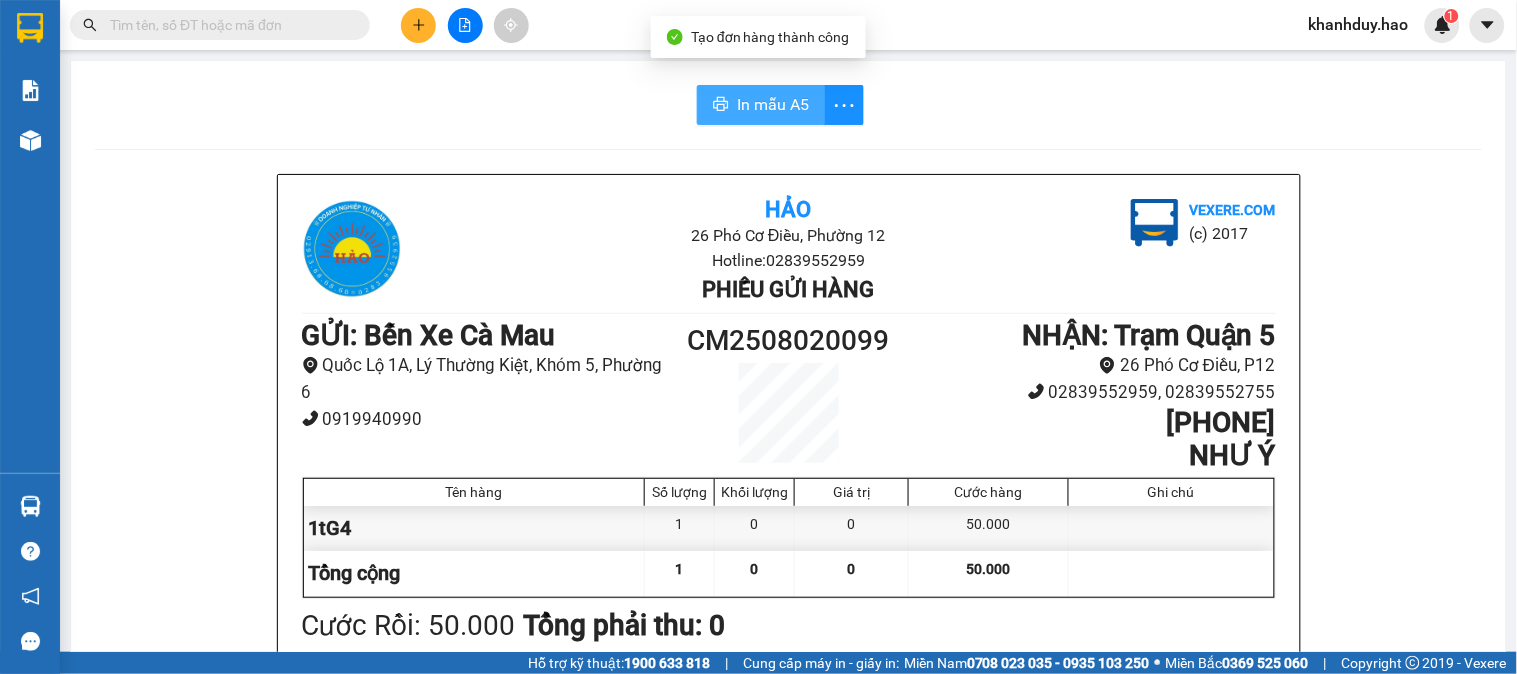 click on "In mẫu A5" at bounding box center (773, 104) 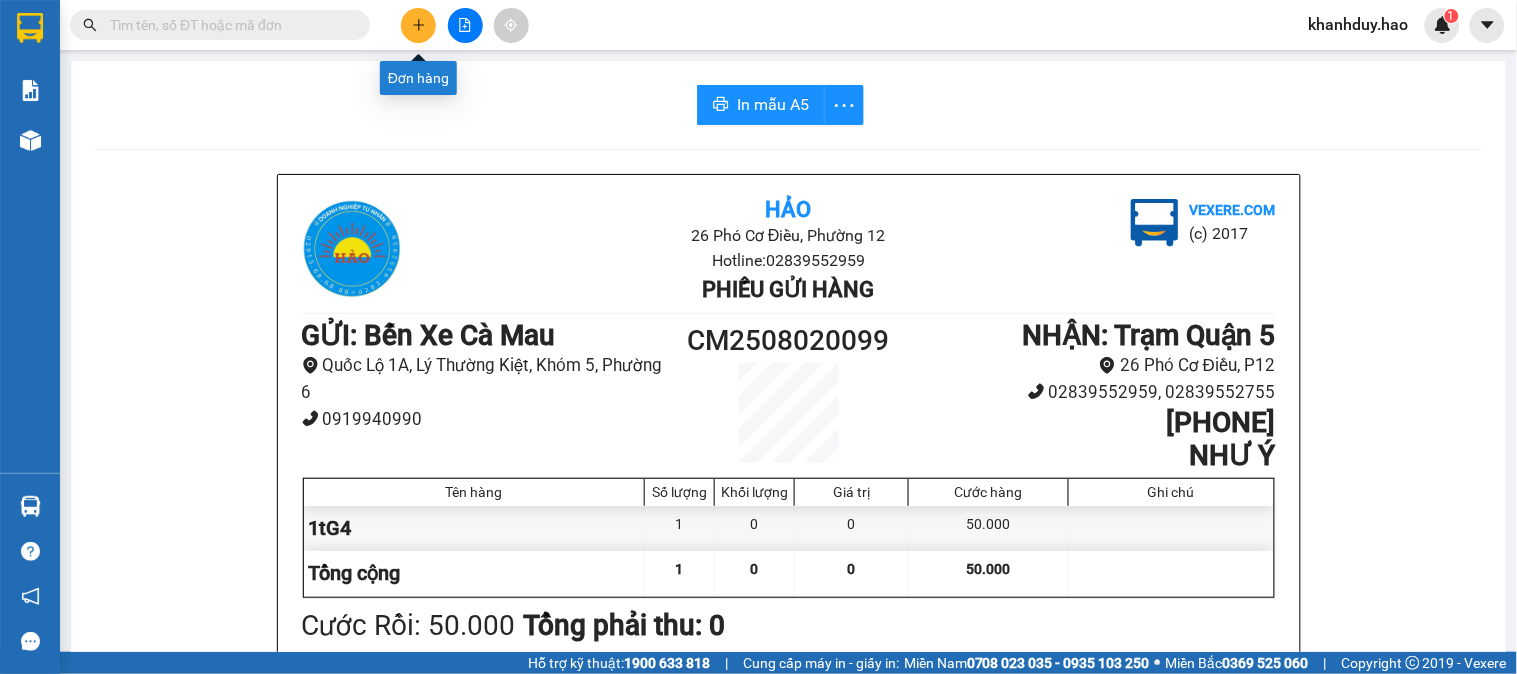 click 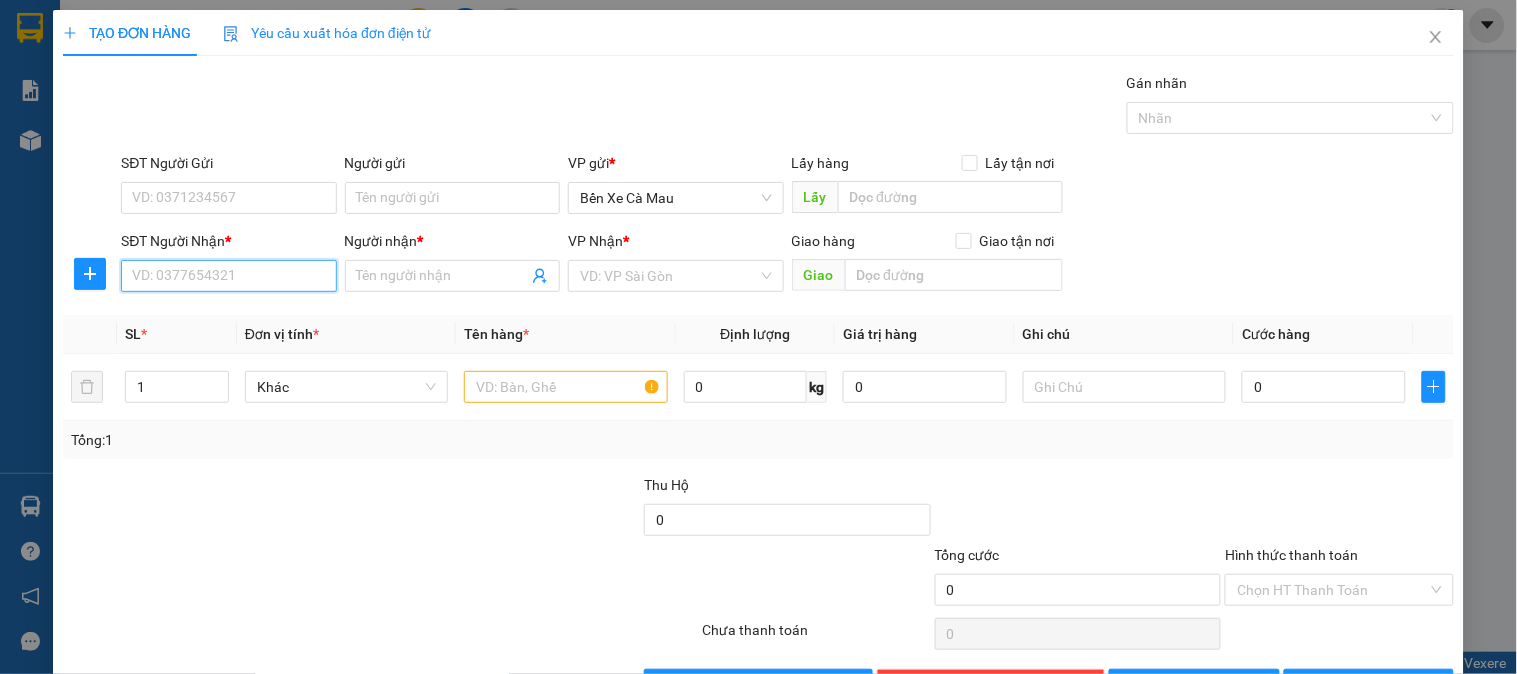 click on "SĐT Người Nhận  *" at bounding box center [228, 276] 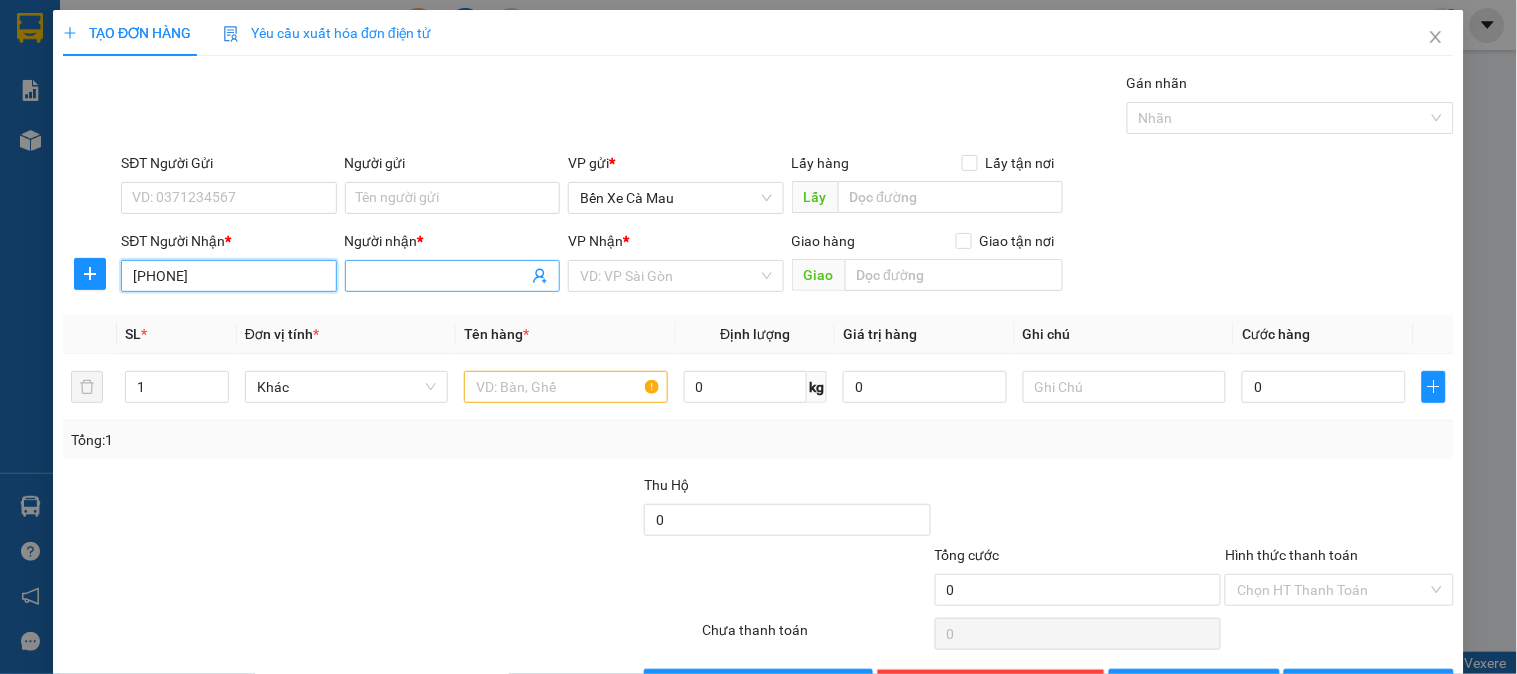 type on "[PHONE]" 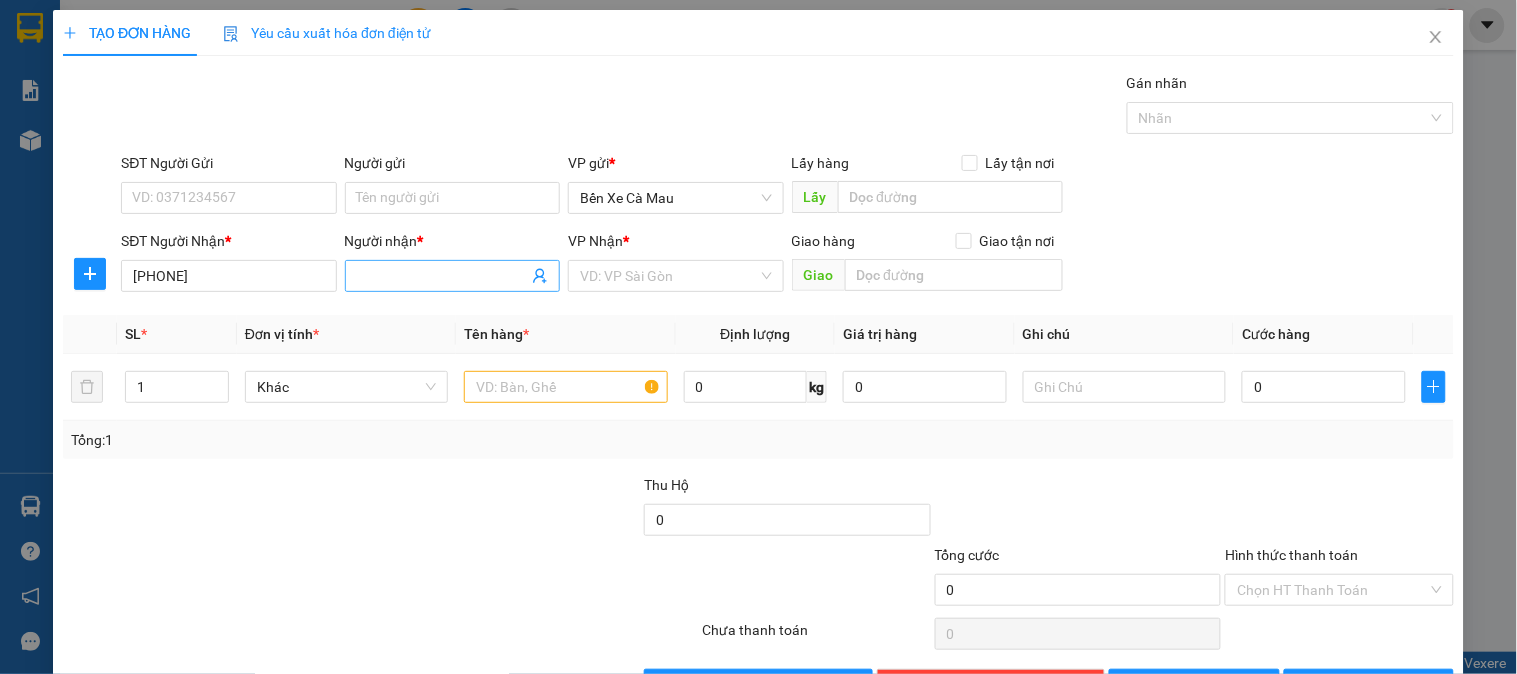 click on "Người nhận  *" at bounding box center [442, 276] 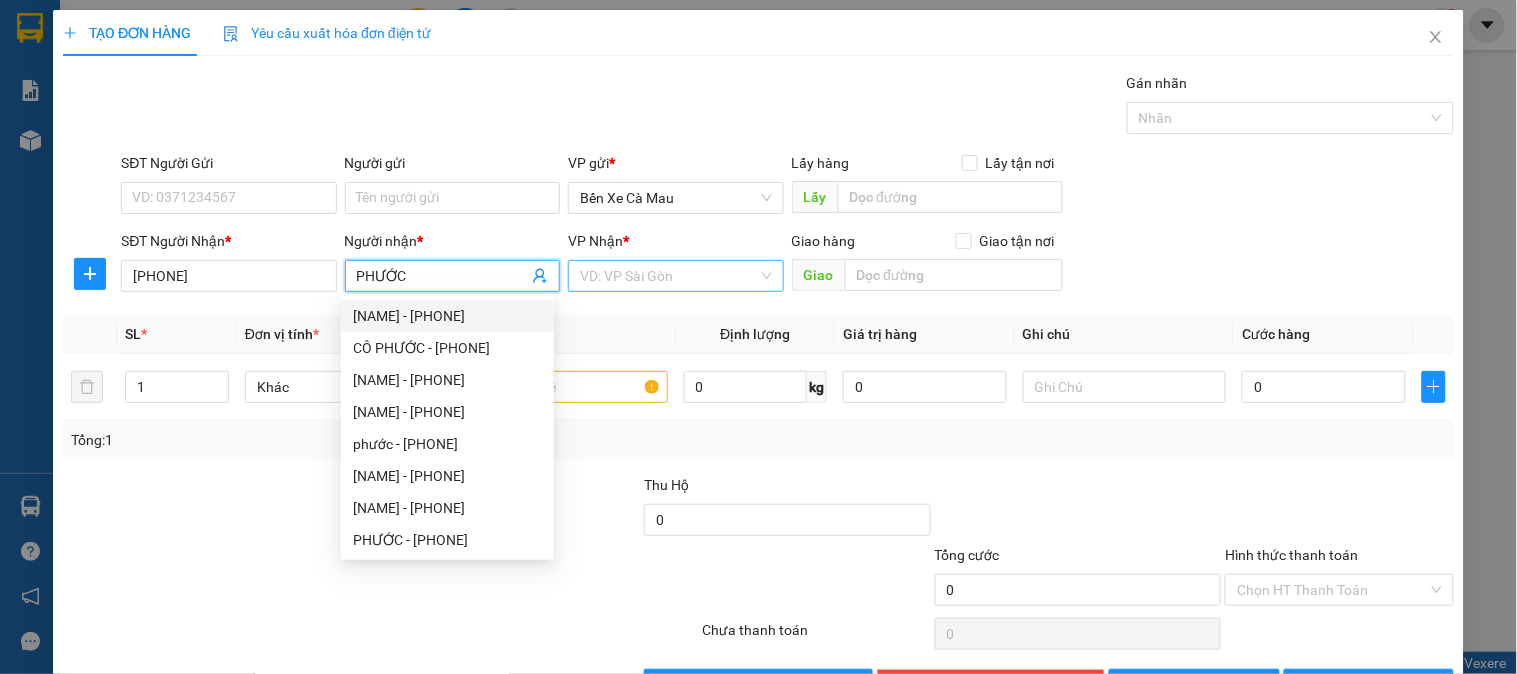 type on "PHƯỚC" 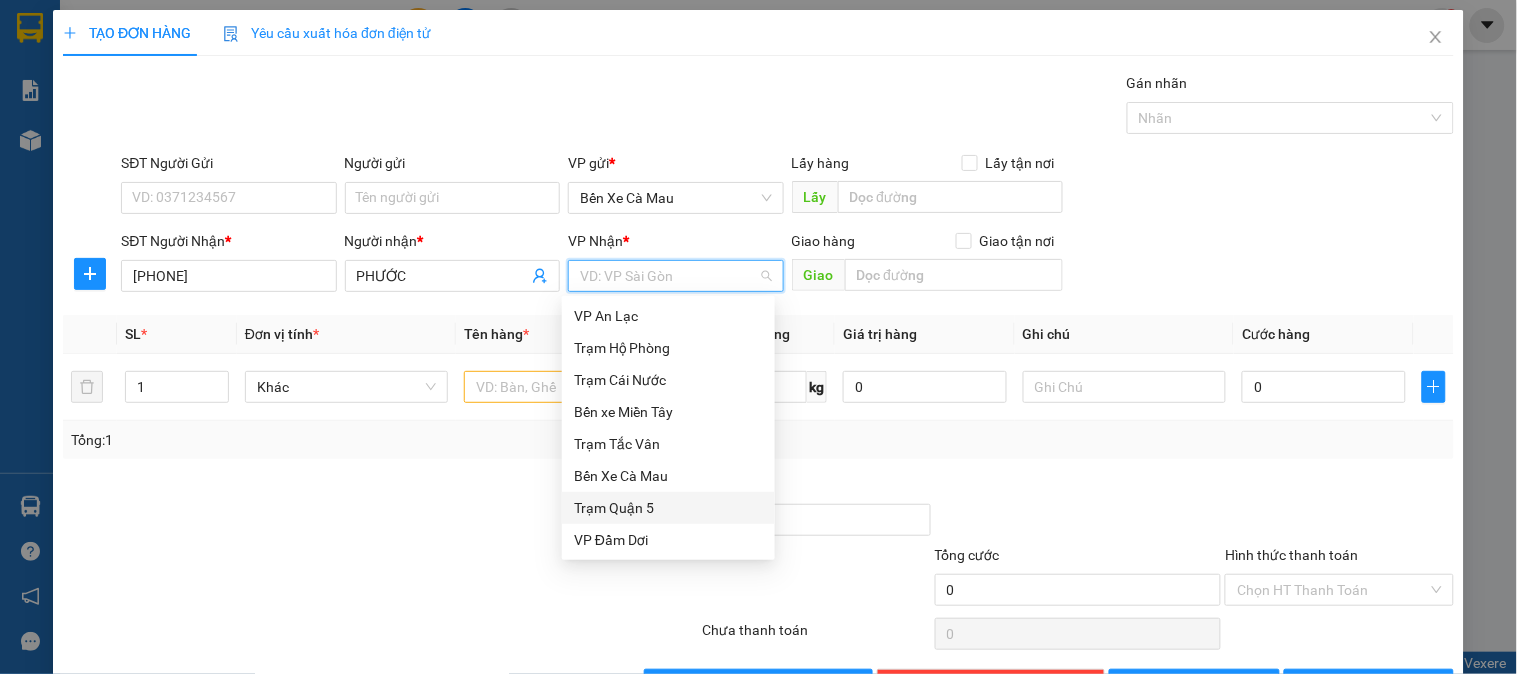 click on "Trạm Quận 5" at bounding box center [668, 508] 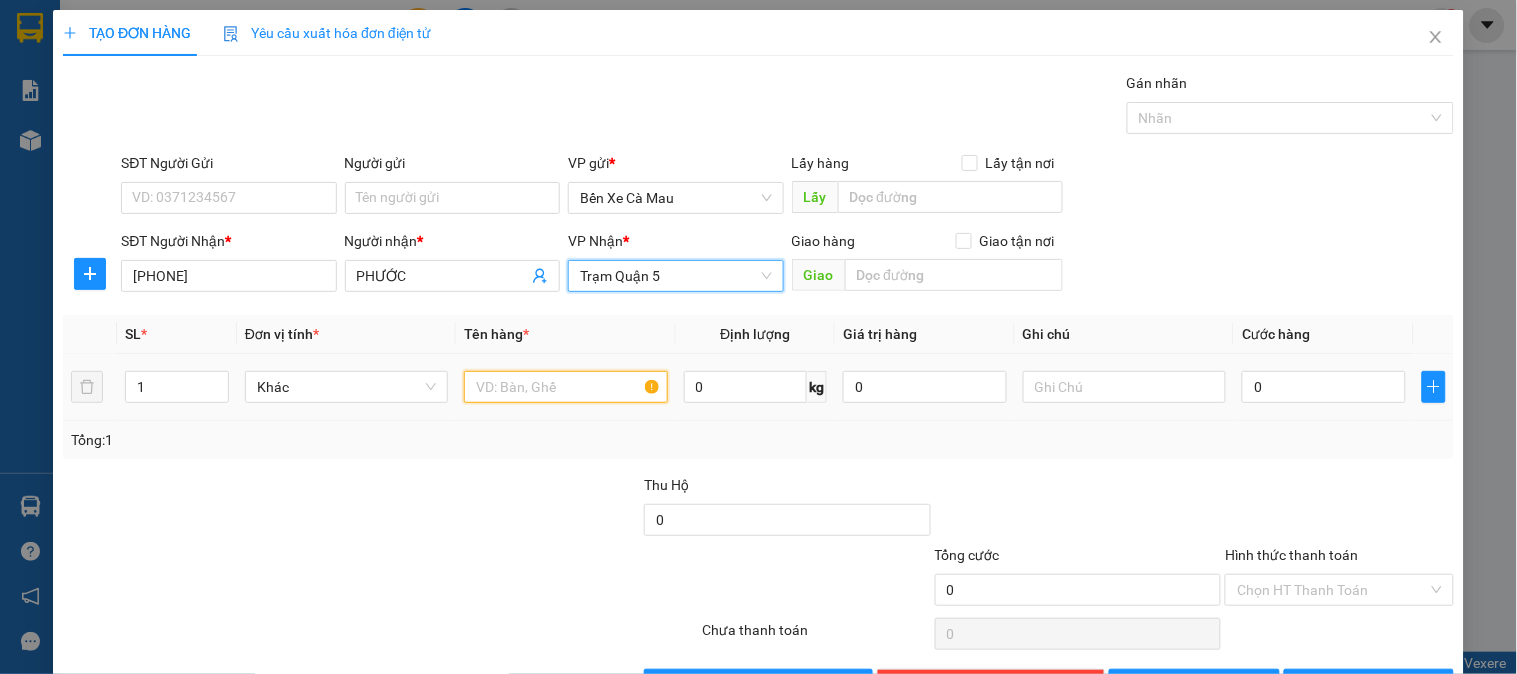 click at bounding box center (565, 387) 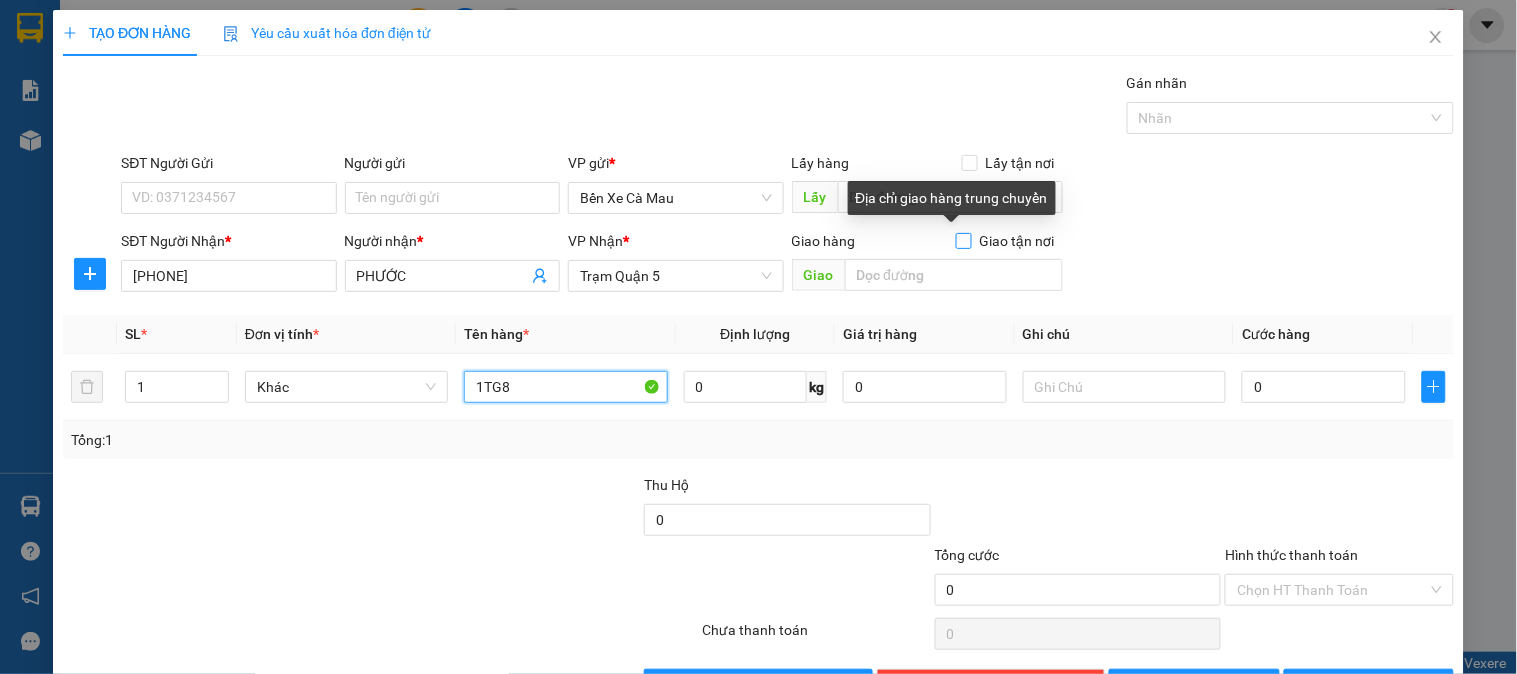 type on "1TG8" 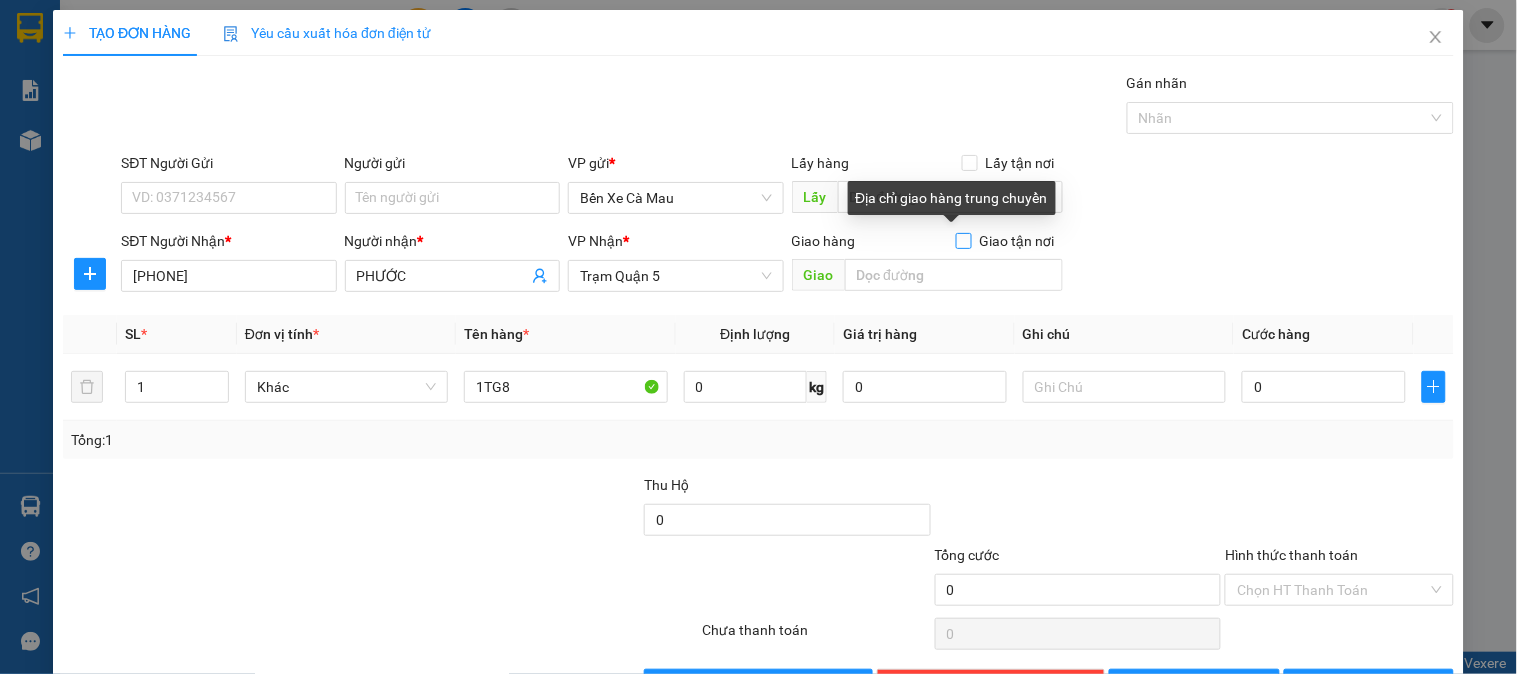 click on "Giao tận nơi" at bounding box center (963, 240) 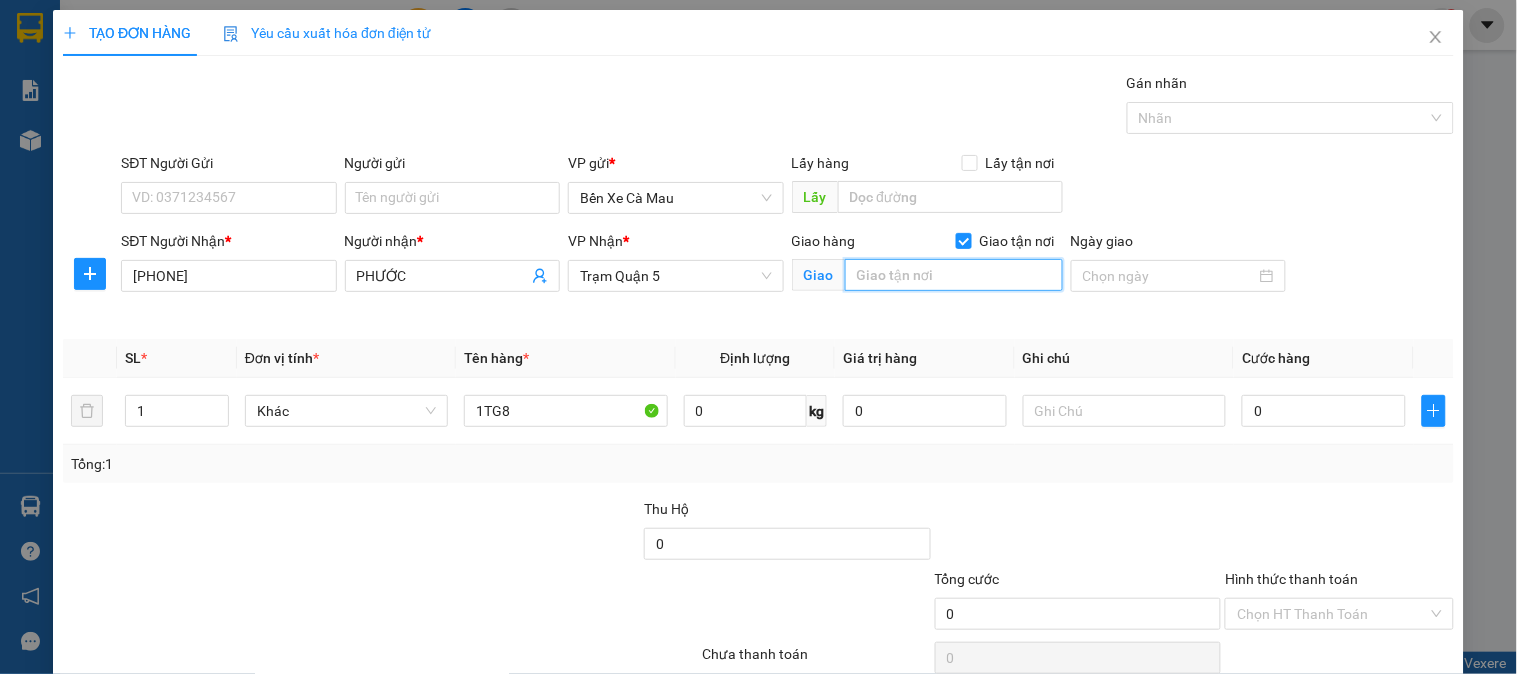 click at bounding box center (954, 275) 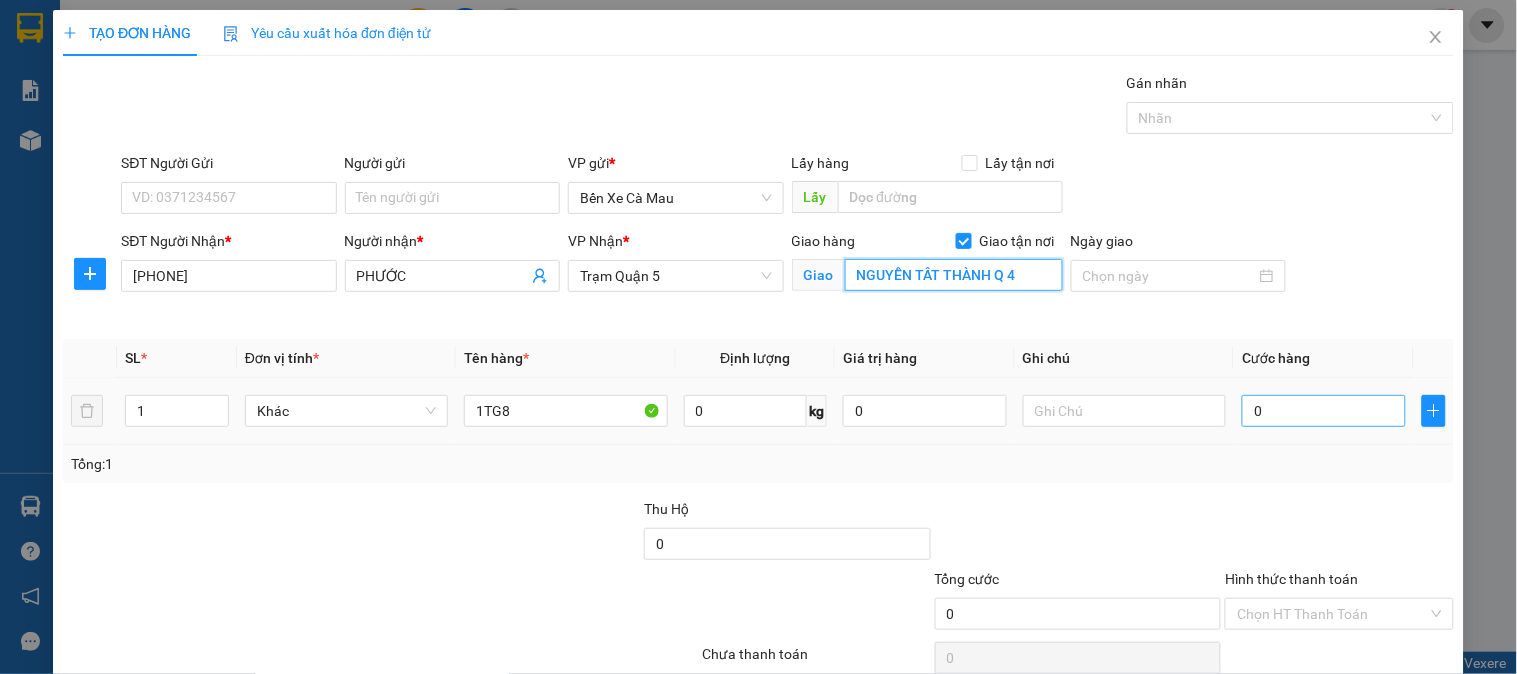 type on "NGUYỄN TẤT THÀNH Q 4" 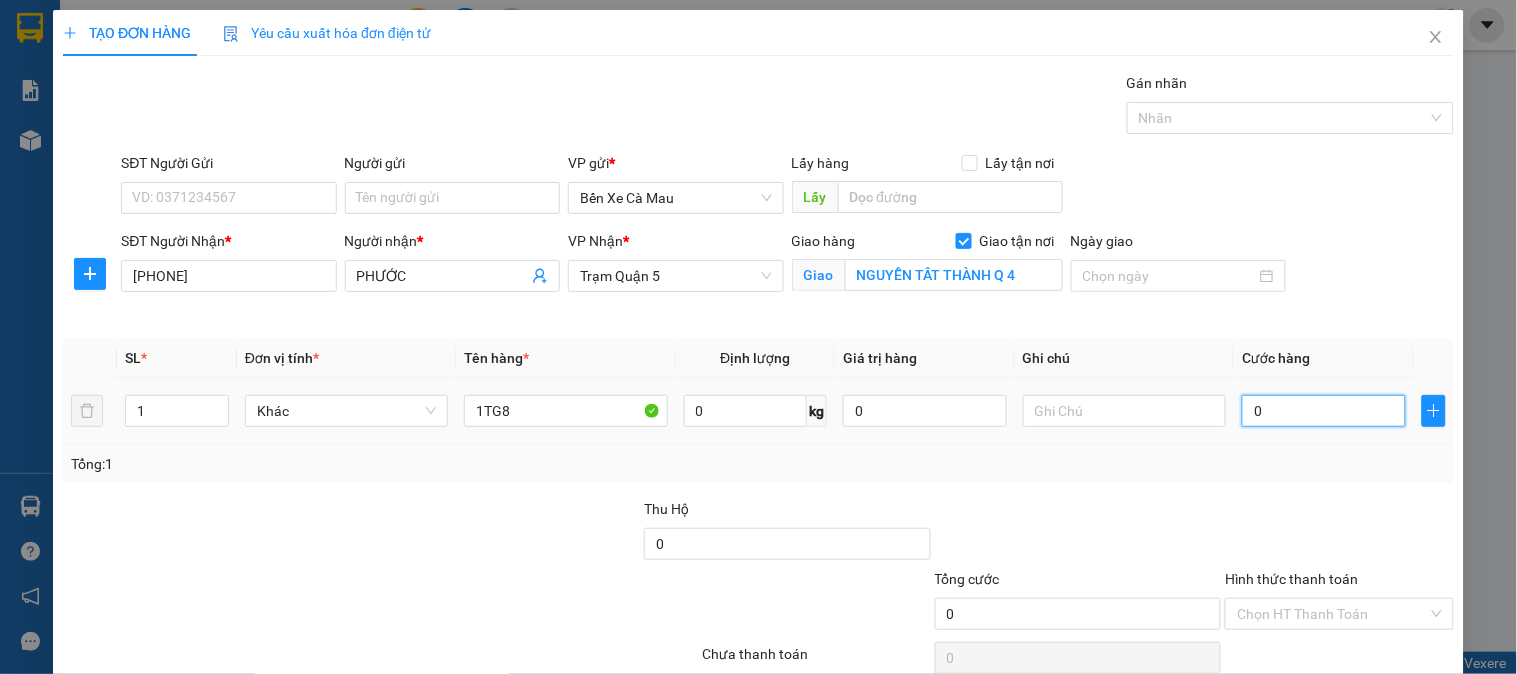 click on "0" at bounding box center (1324, 411) 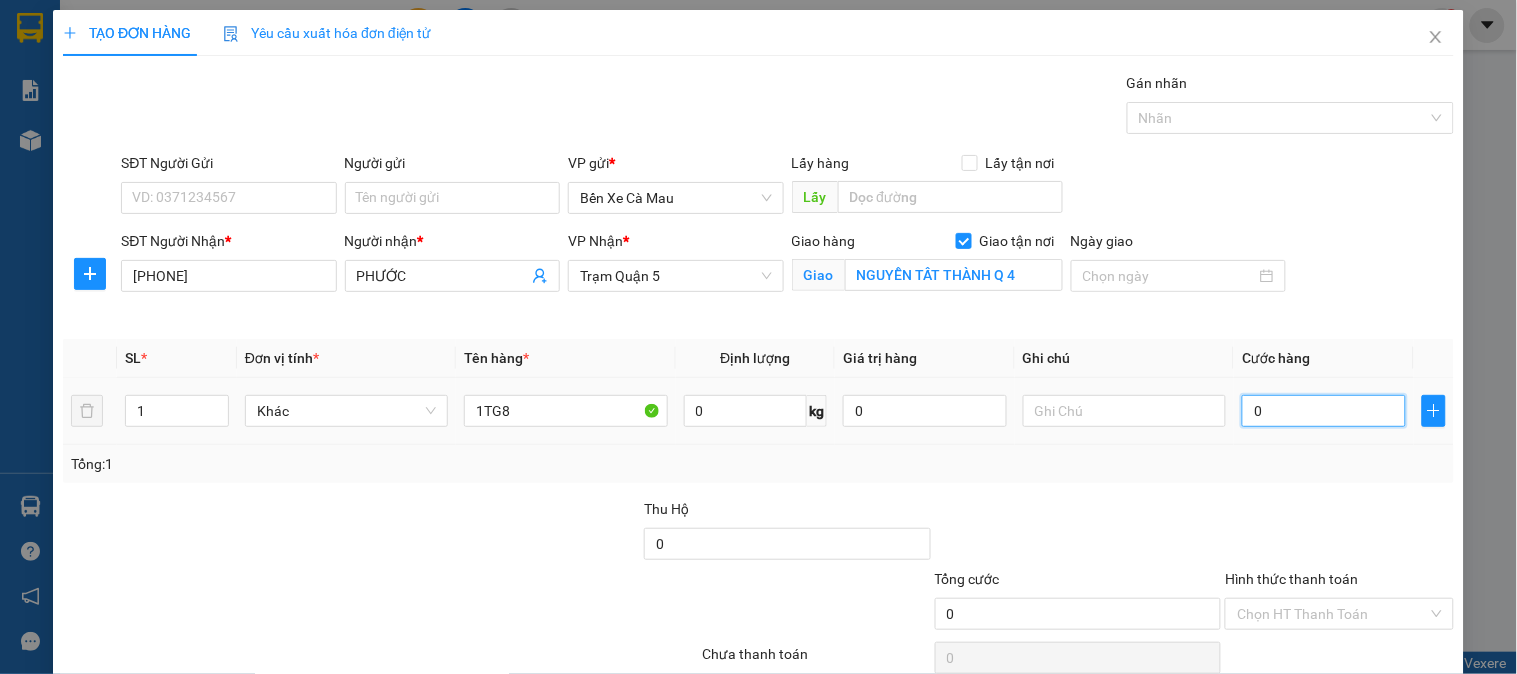type on "003" 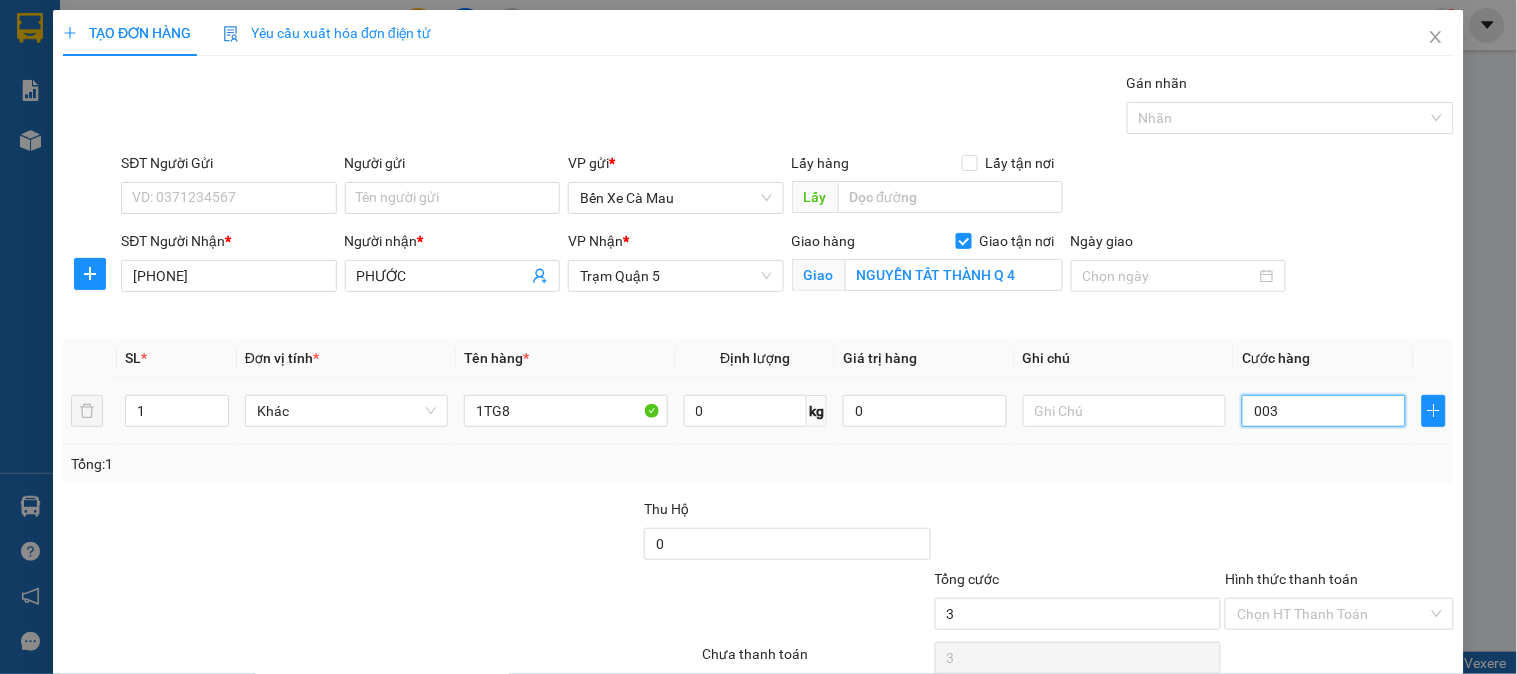 type on "0.030" 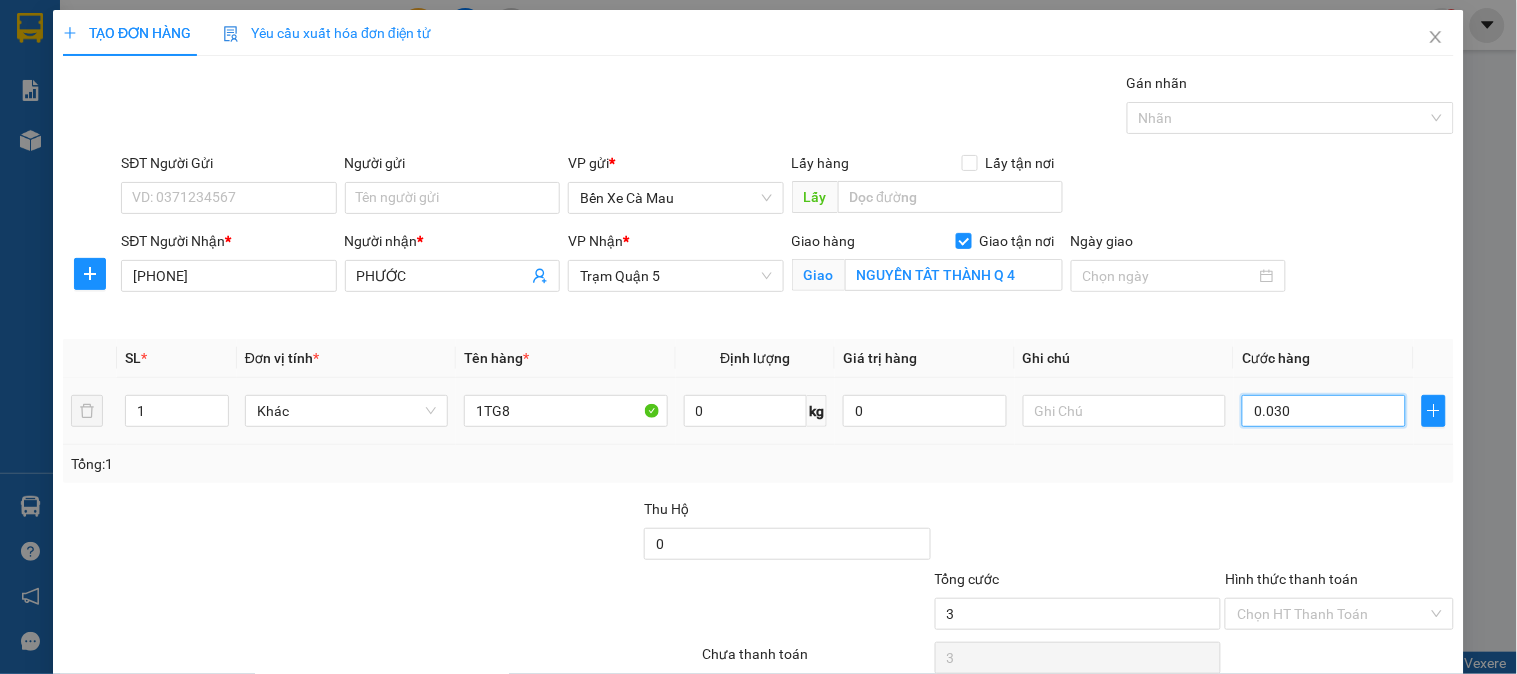 type on "30" 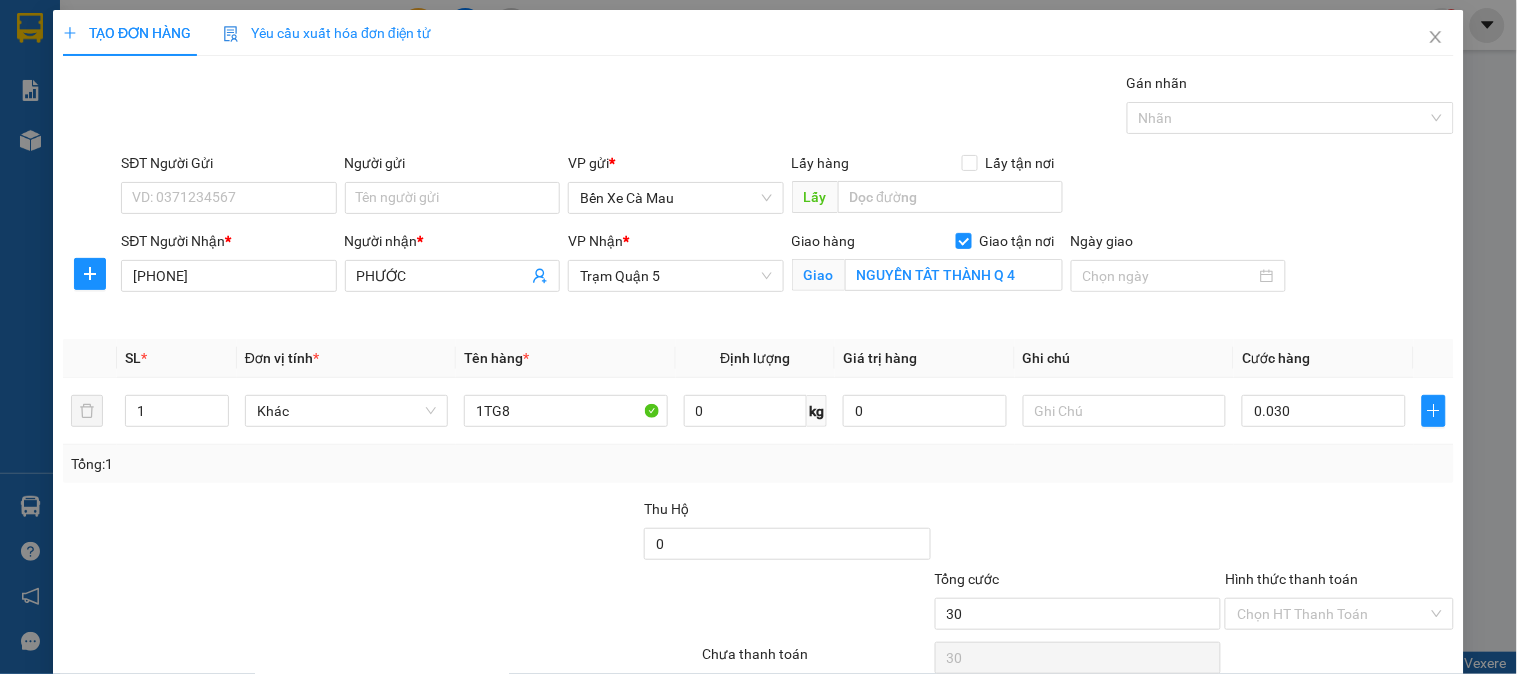 click on "Hình thức thanh toán" at bounding box center [1291, 579] 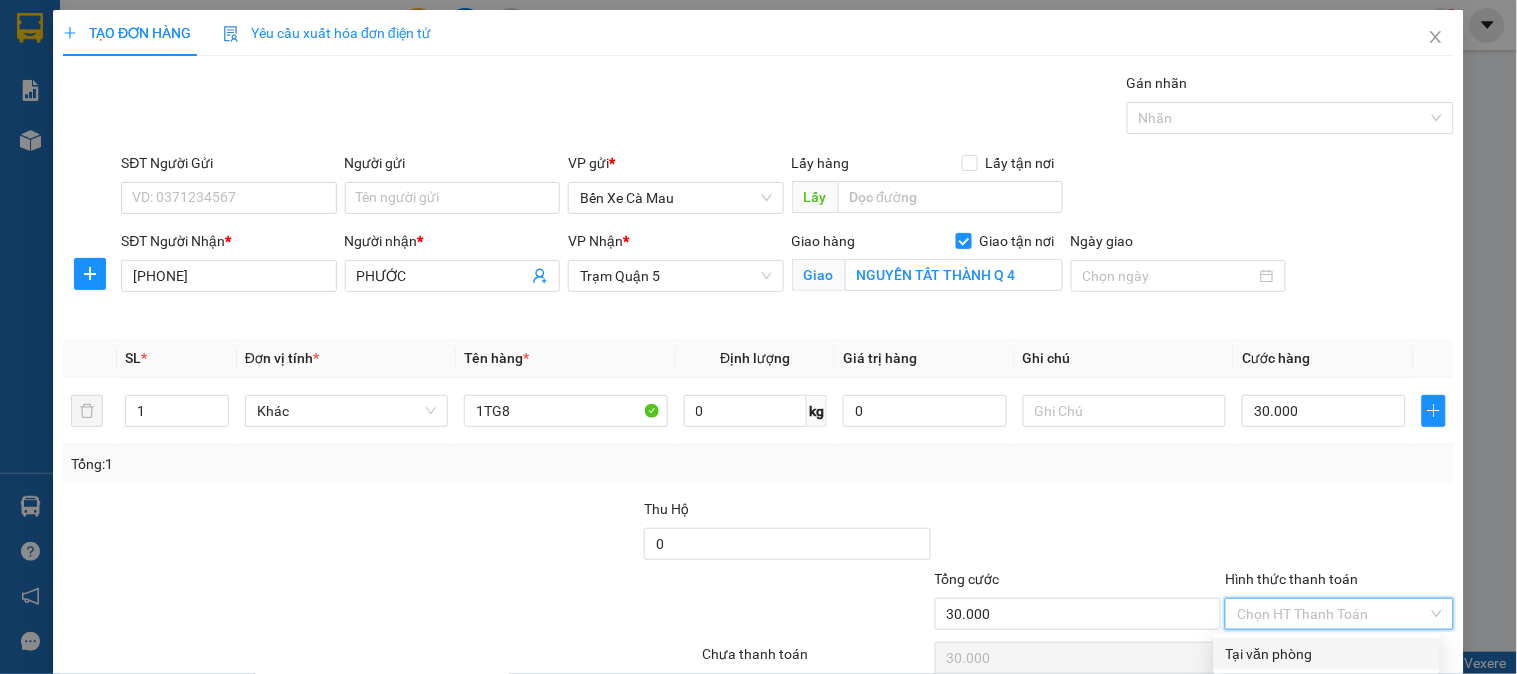 click on "Tại văn phòng" at bounding box center (1327, 654) 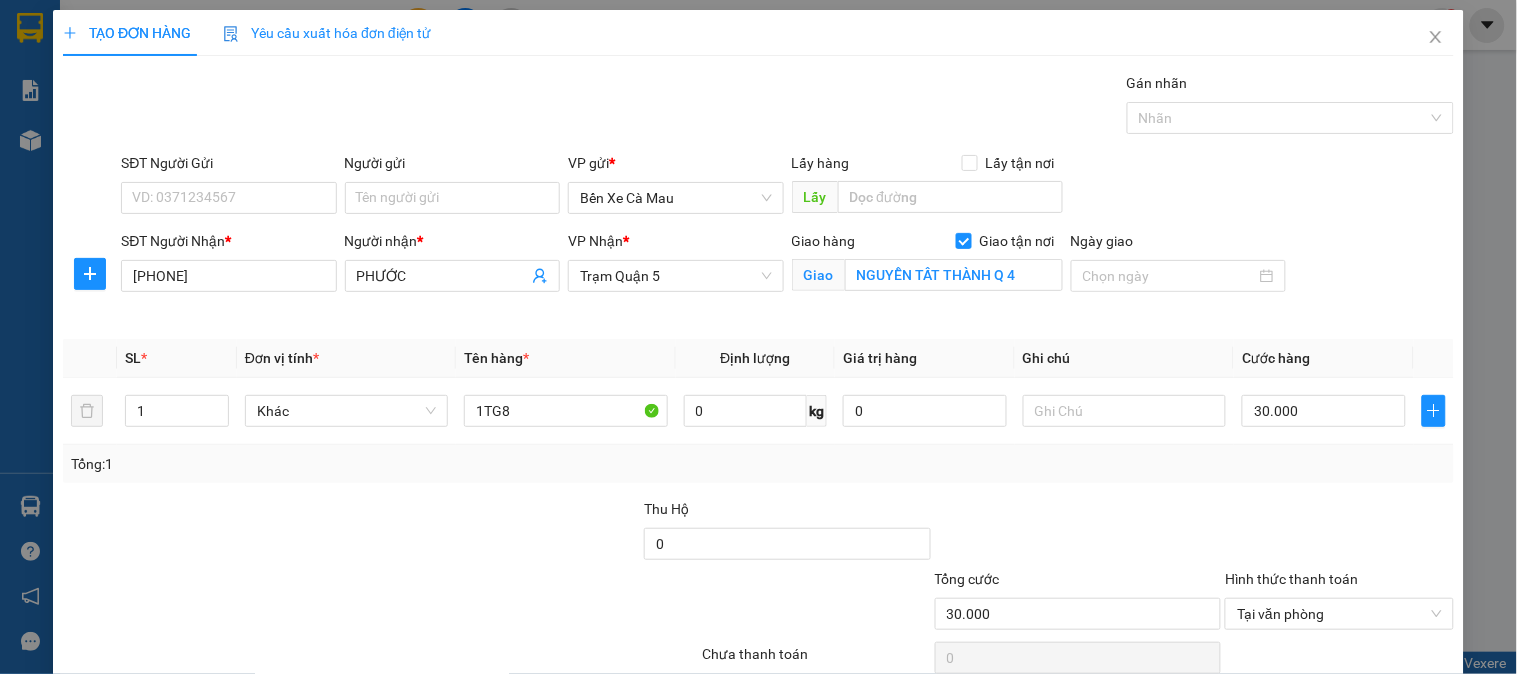 click on "Lưu và In" at bounding box center (1369, 709) 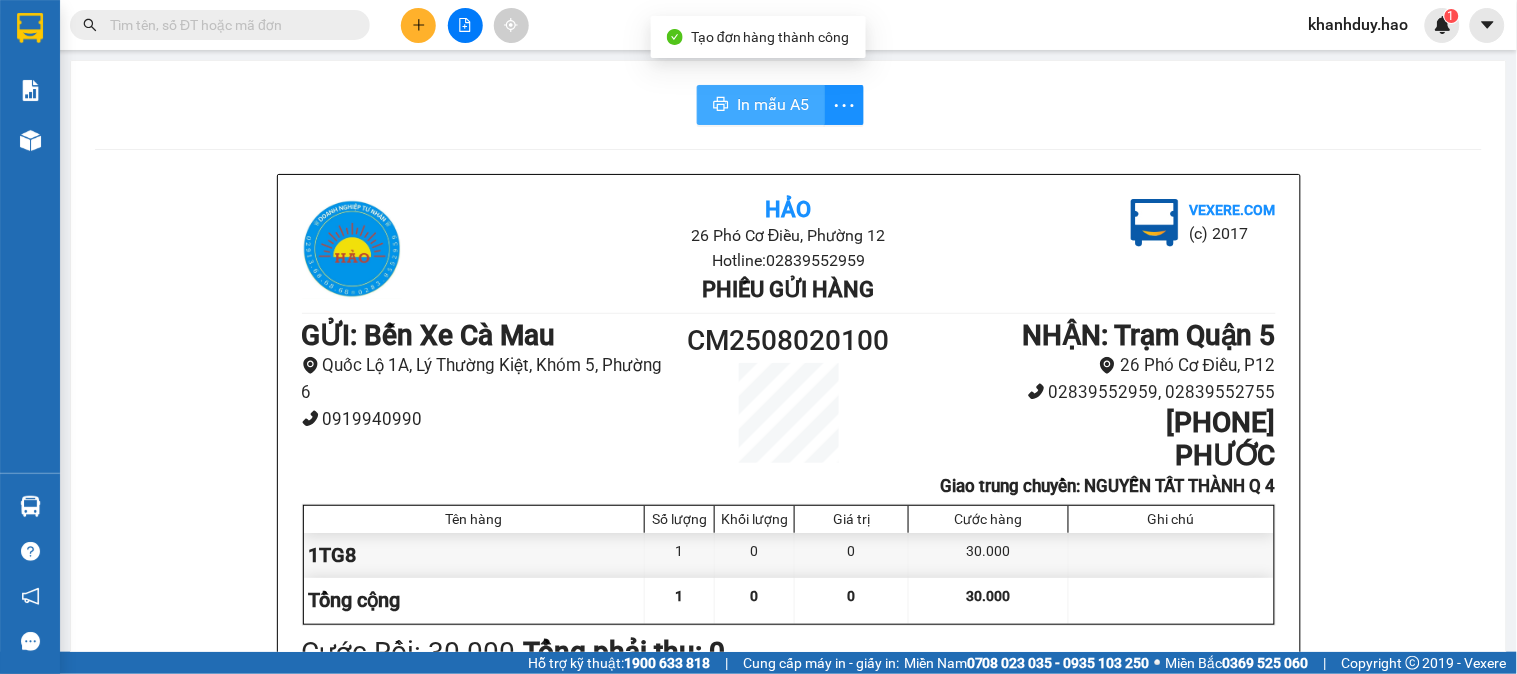 click on "In mẫu A5" at bounding box center (773, 104) 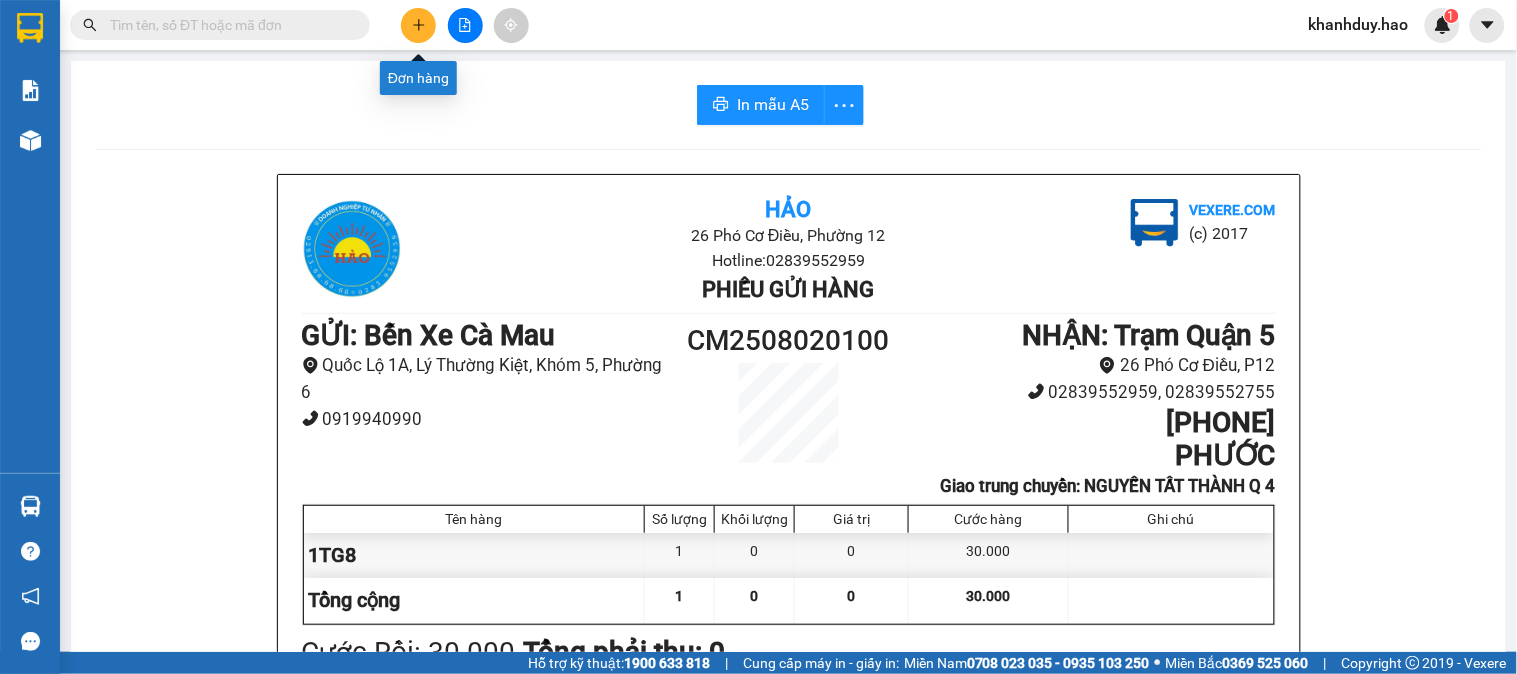 click at bounding box center (418, 25) 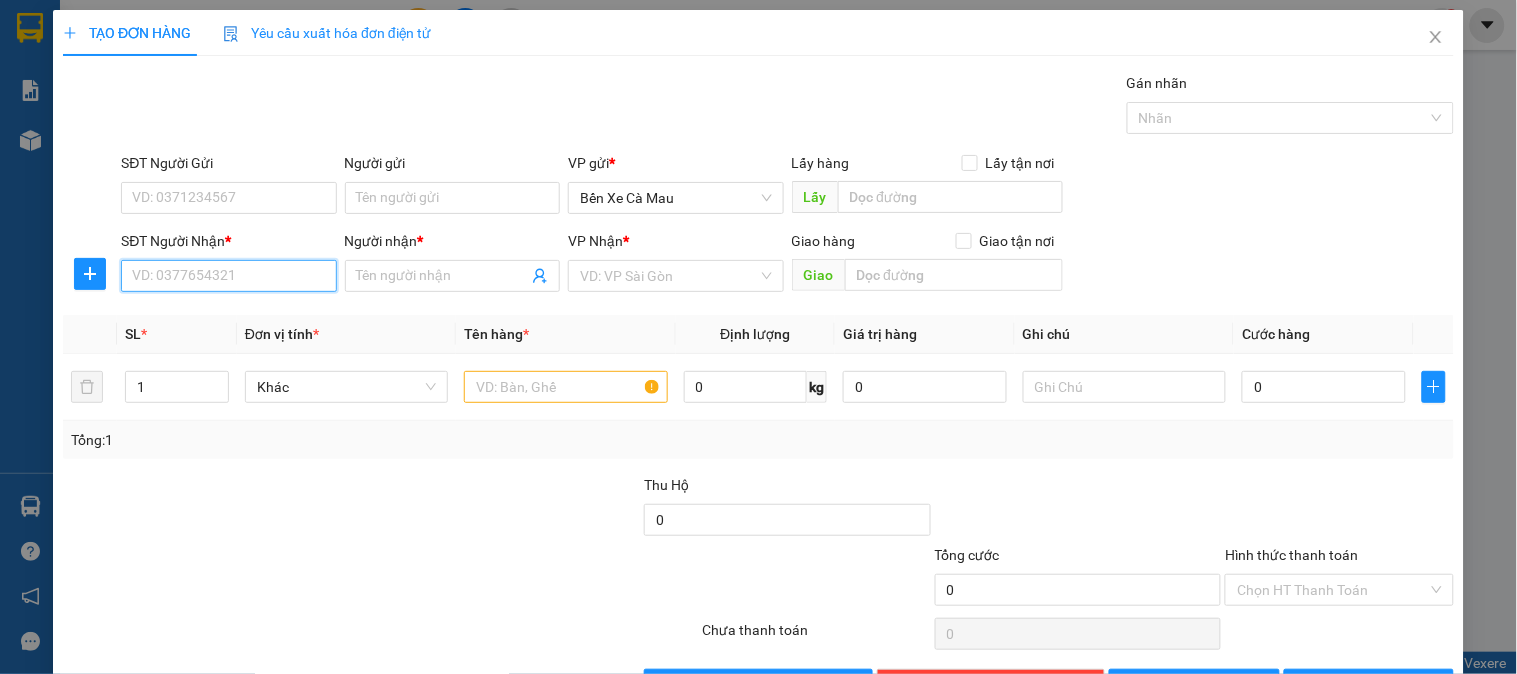 click on "SĐT Người Nhận  *" at bounding box center [228, 276] 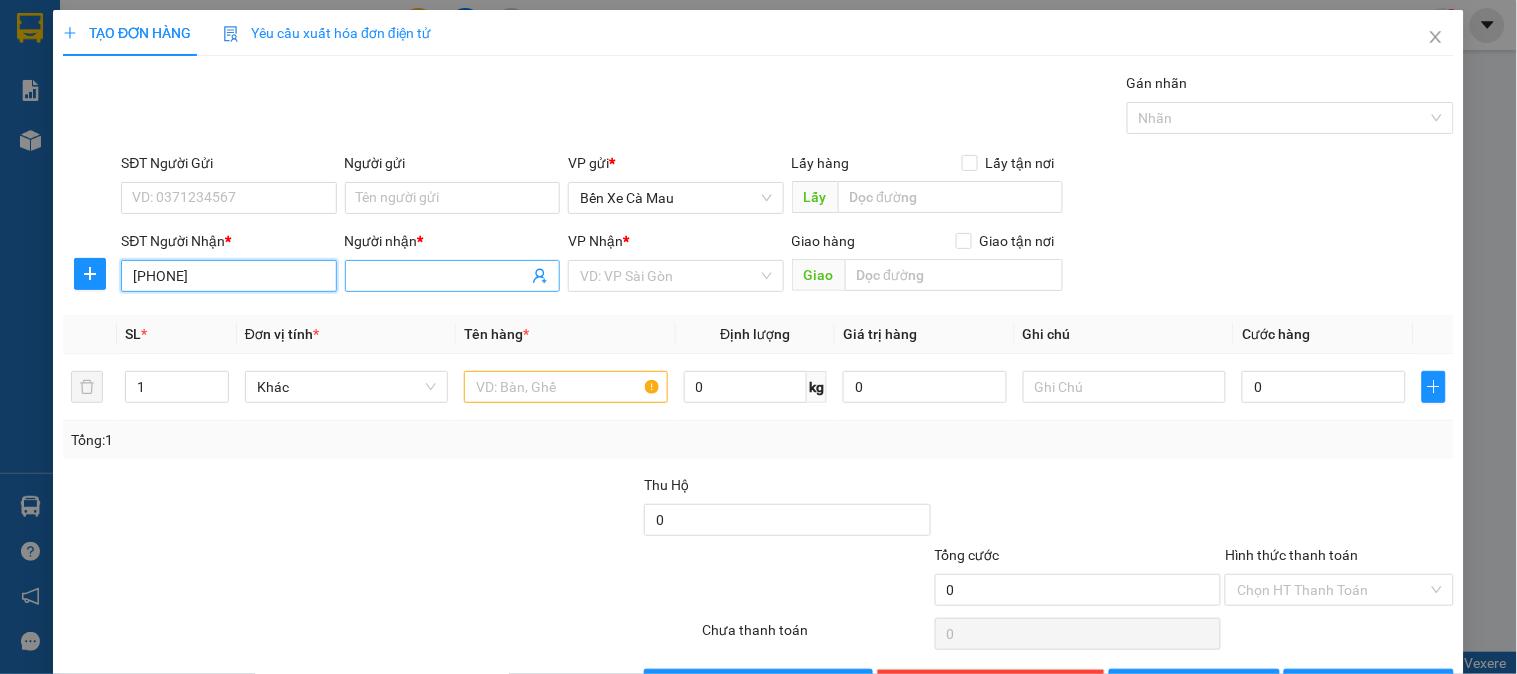 type on "[PHONE]" 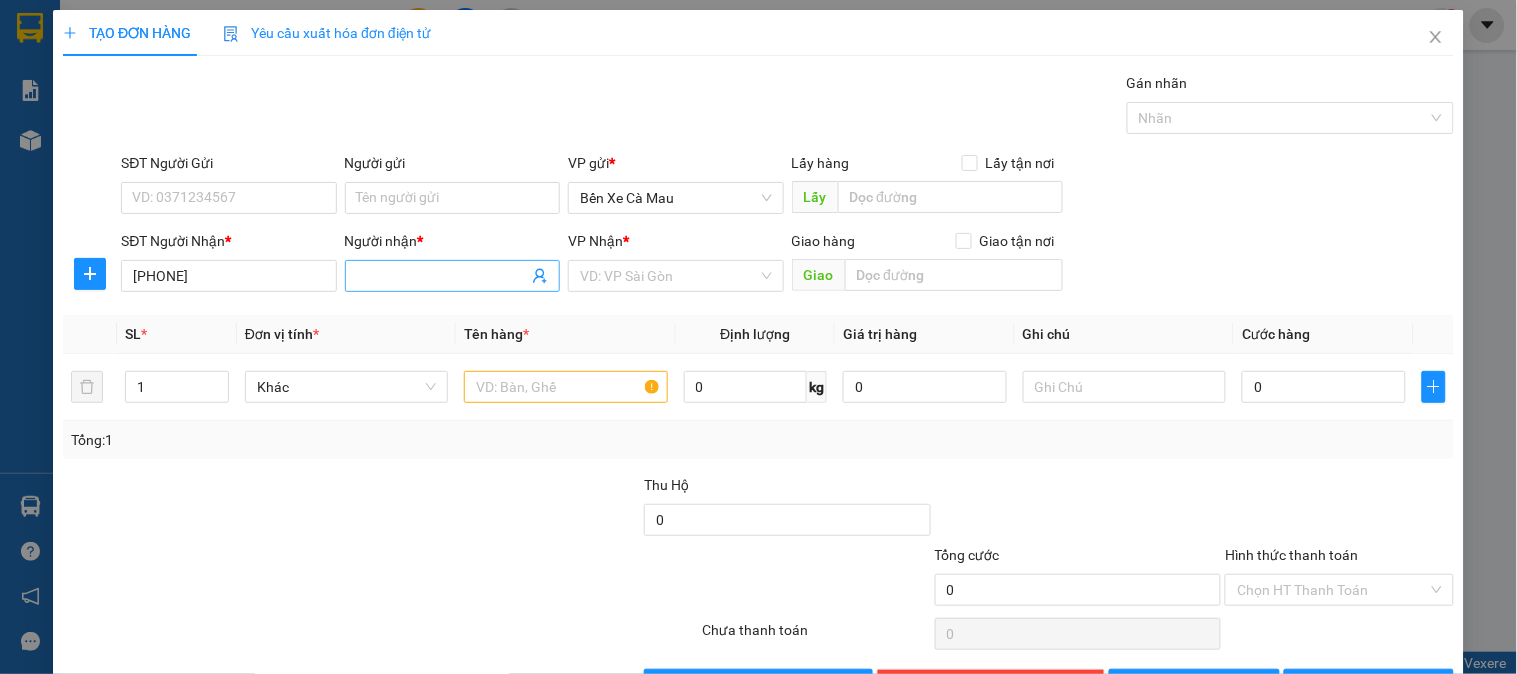 click on "Người nhận  *" at bounding box center (442, 276) 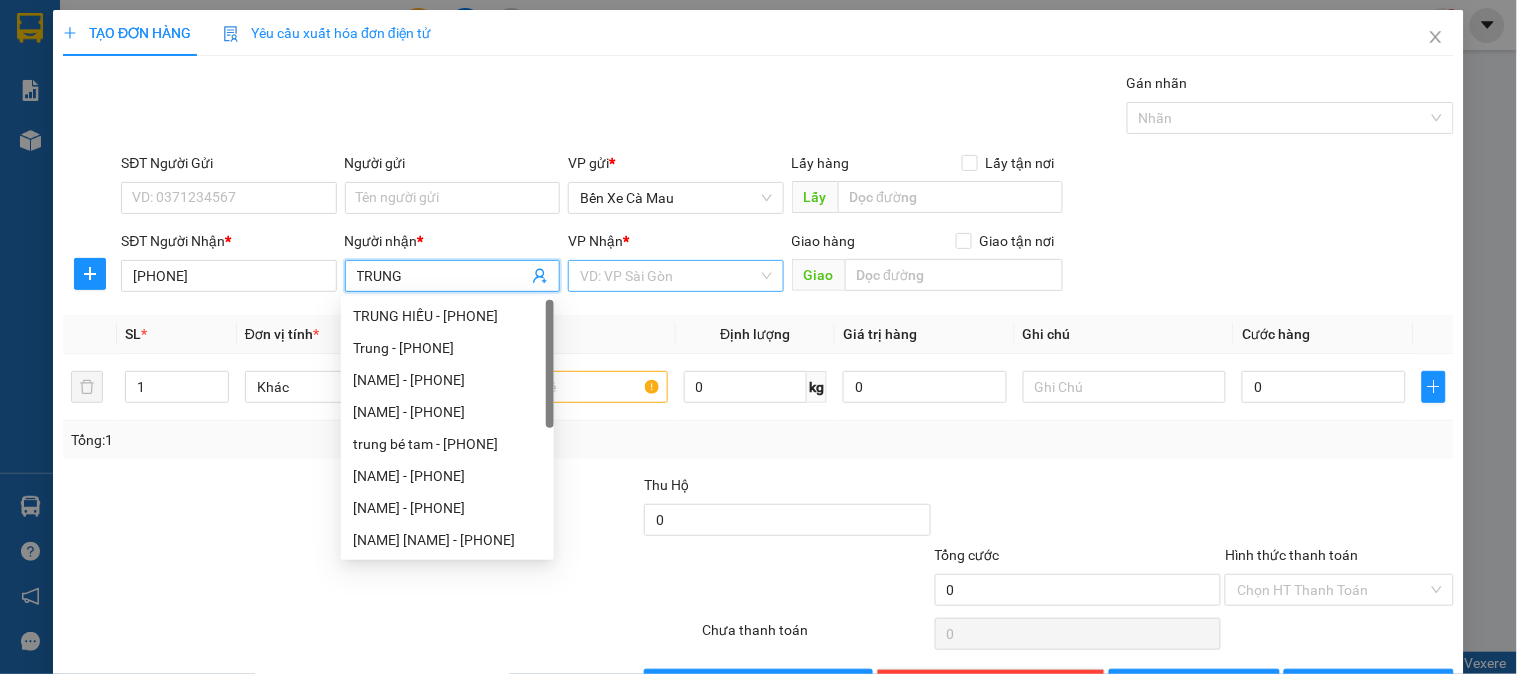 type on "TRUNG" 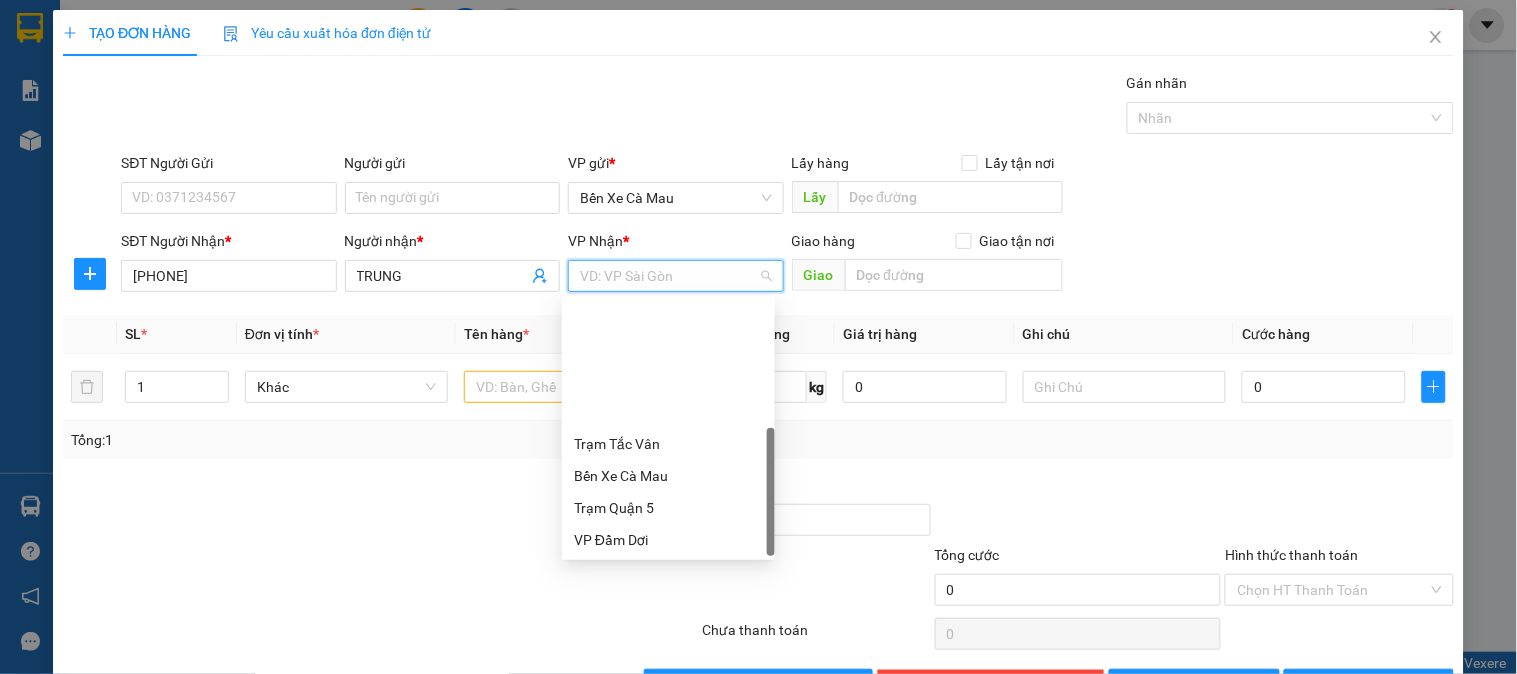 click on "VP Bạc Liêu" at bounding box center [668, 636] 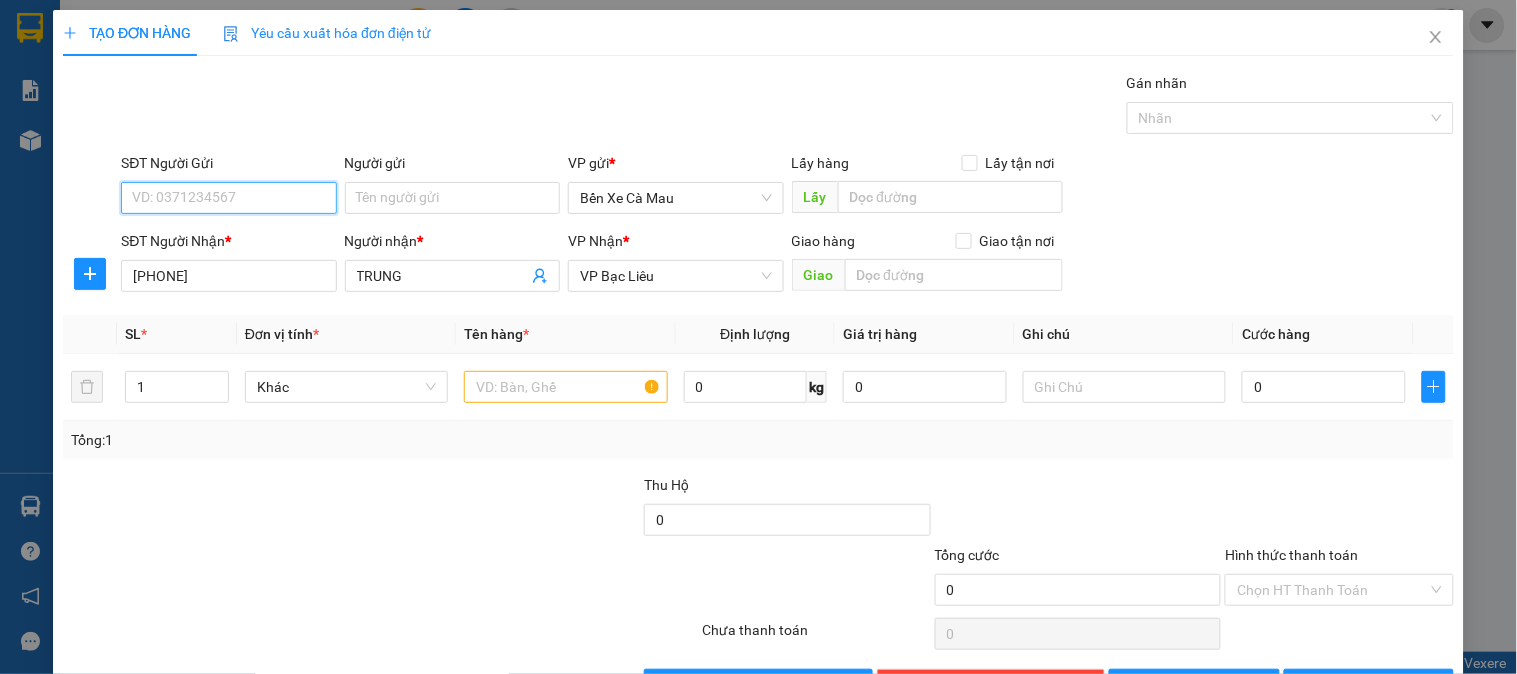 click on "SĐT Người Gửi" at bounding box center (228, 198) 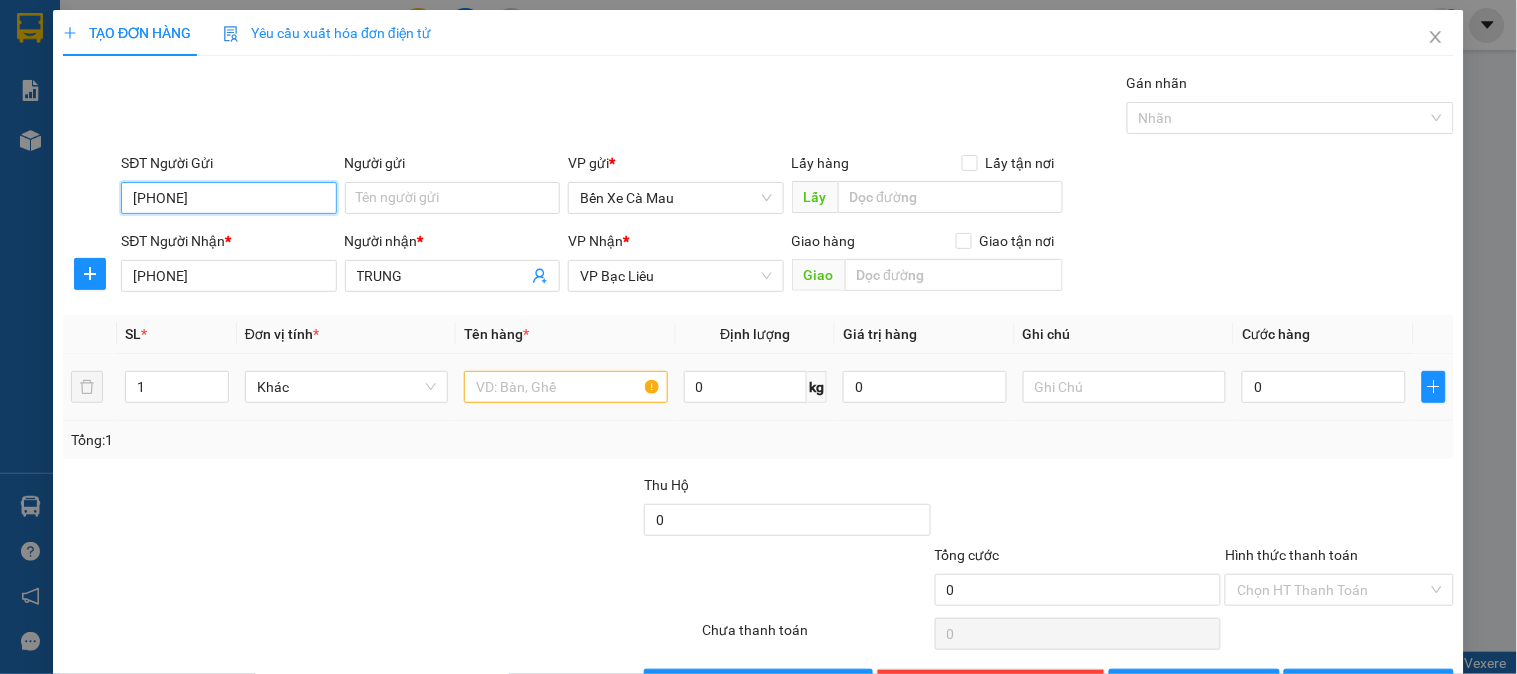 type on "[PHONE]" 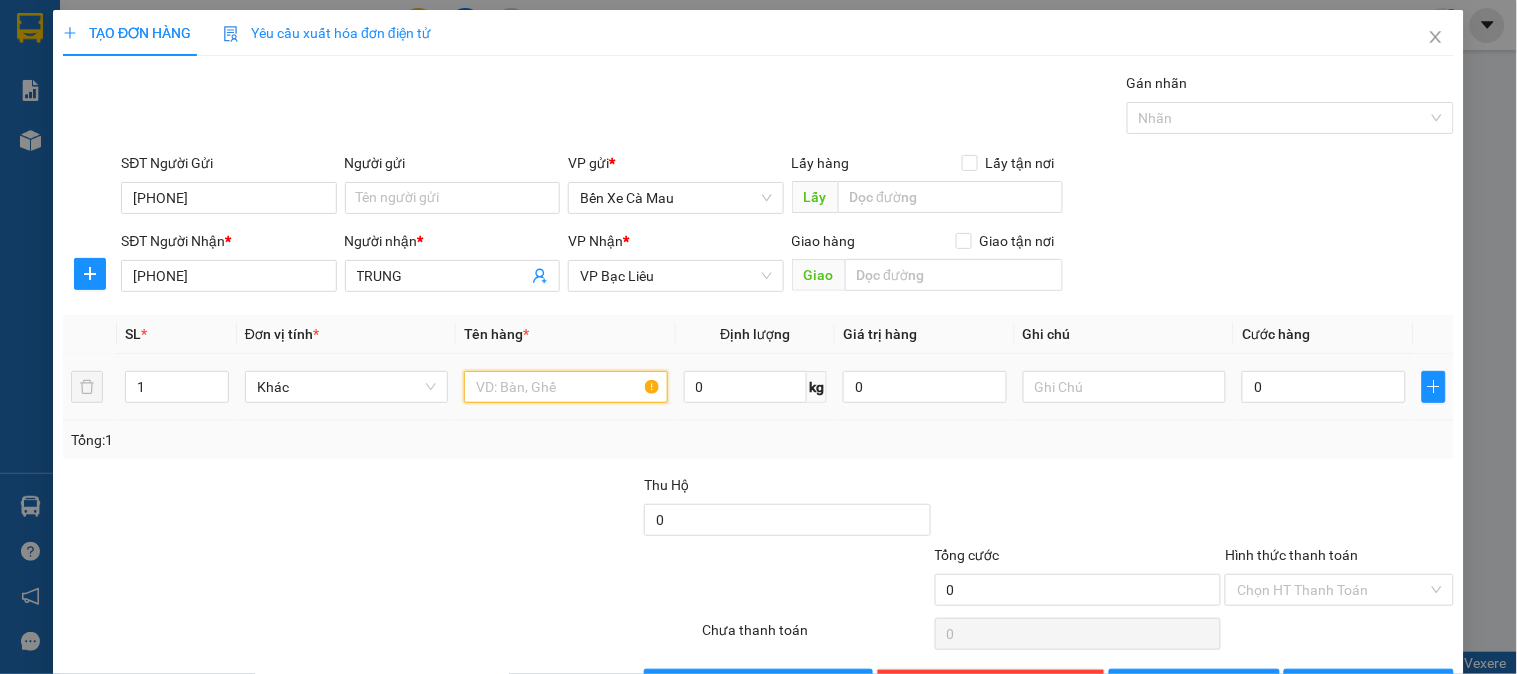click at bounding box center (565, 387) 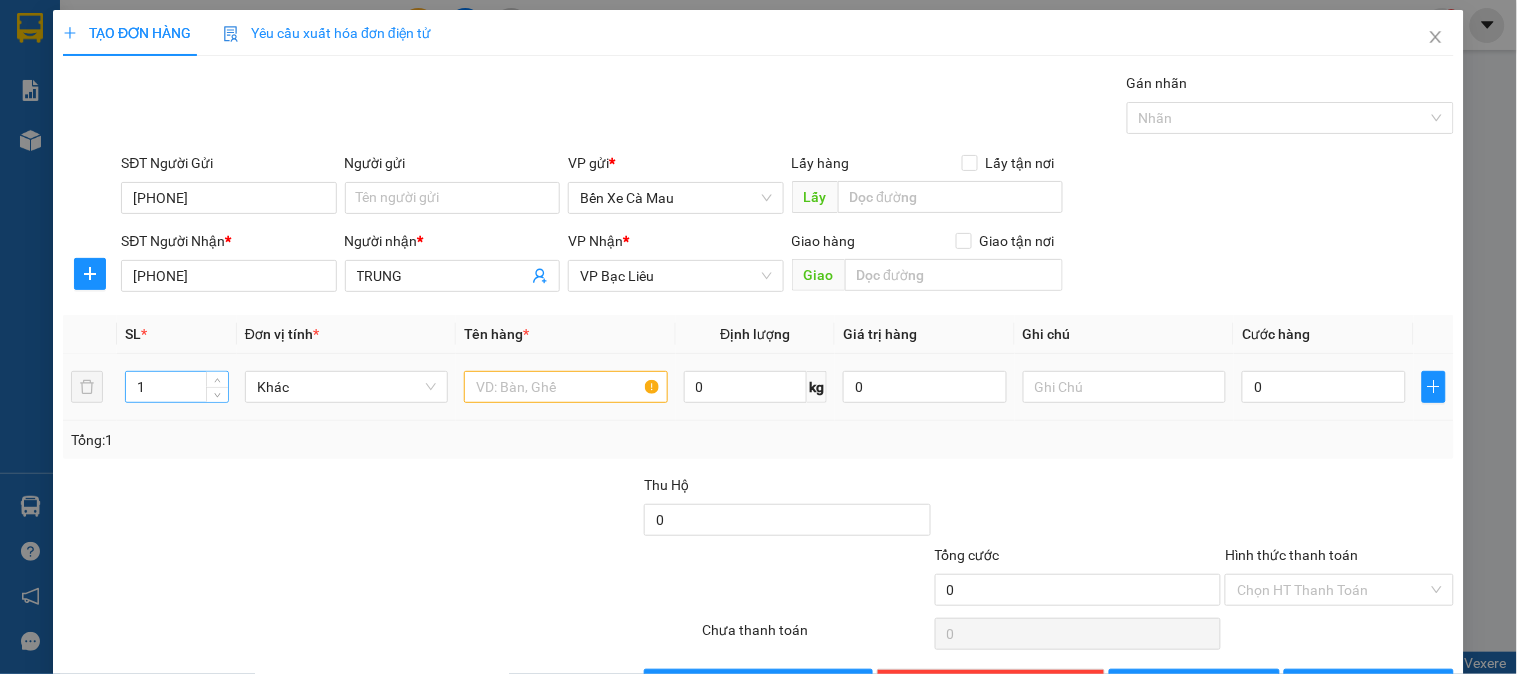click on "1" at bounding box center (177, 387) 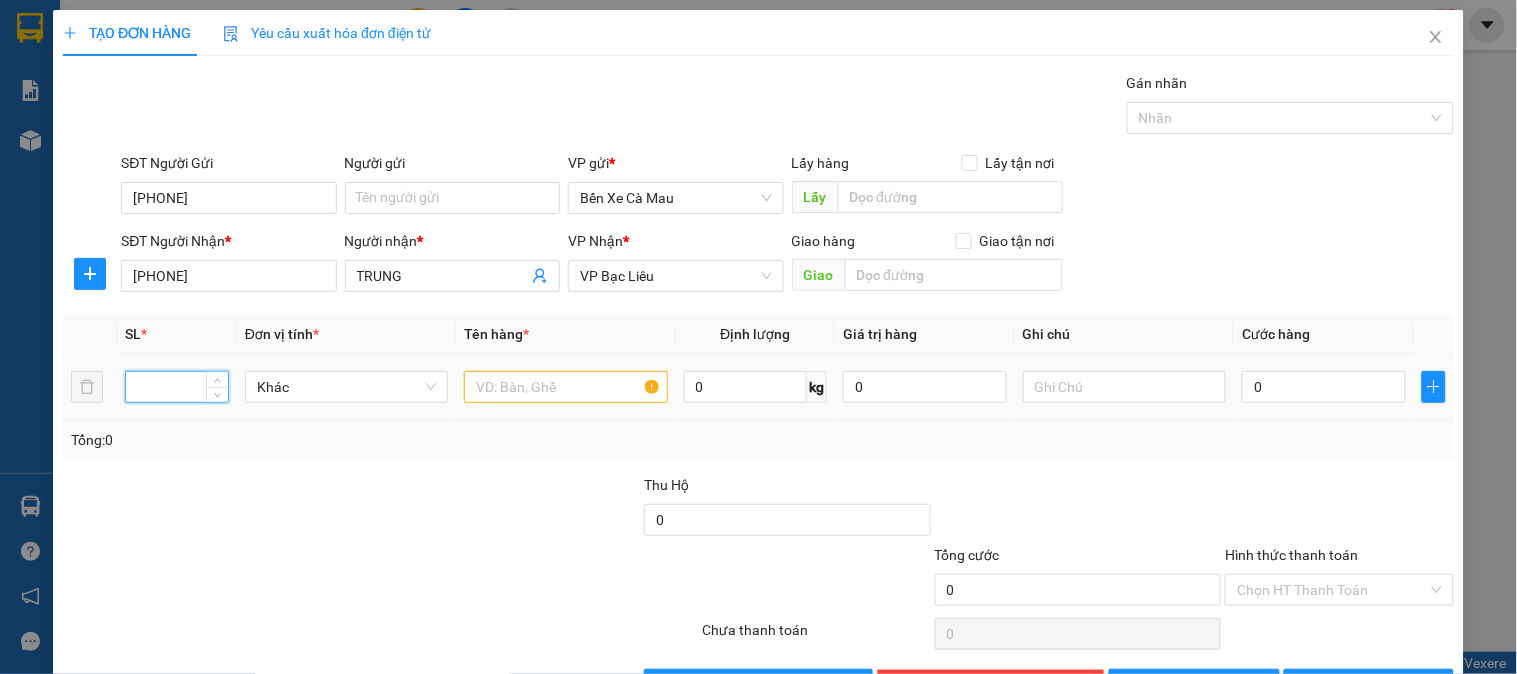 type on "1" 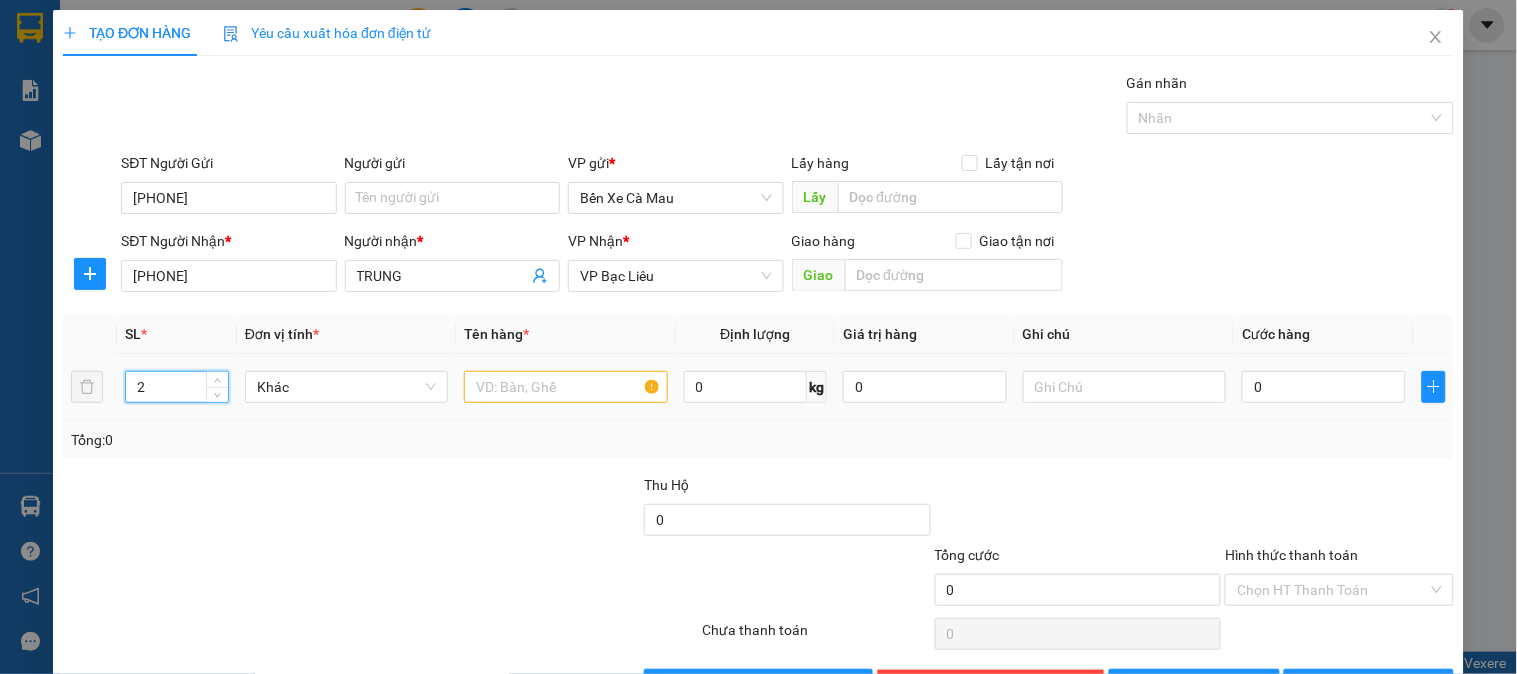 type on "2" 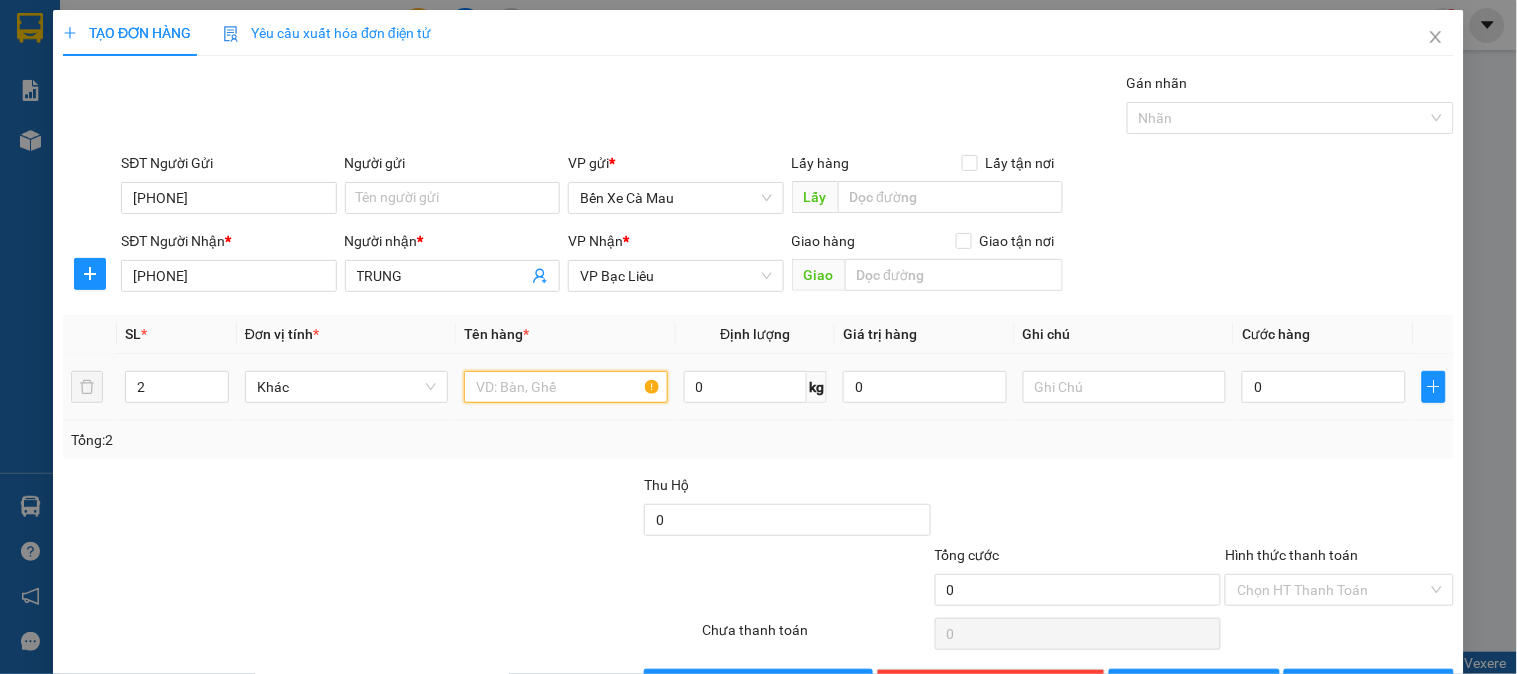 click at bounding box center (565, 387) 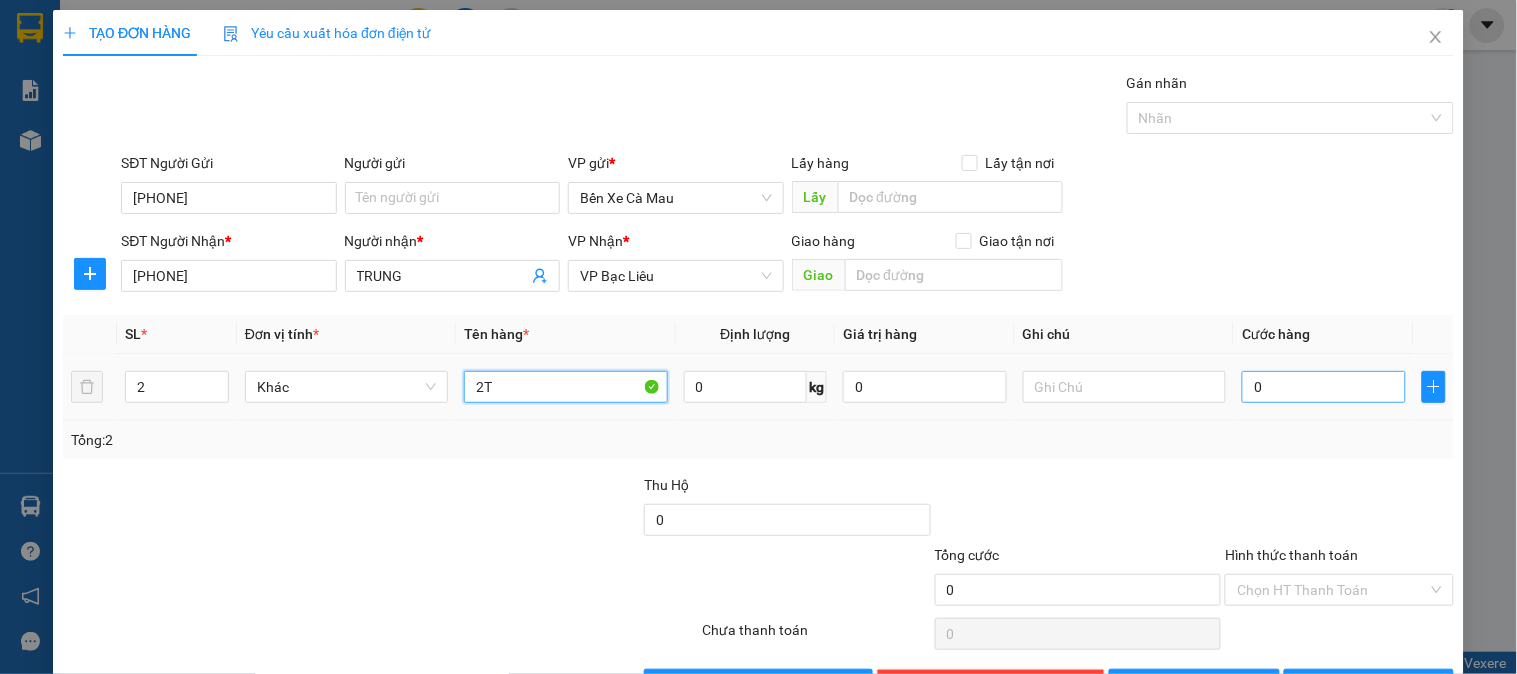 type on "2T" 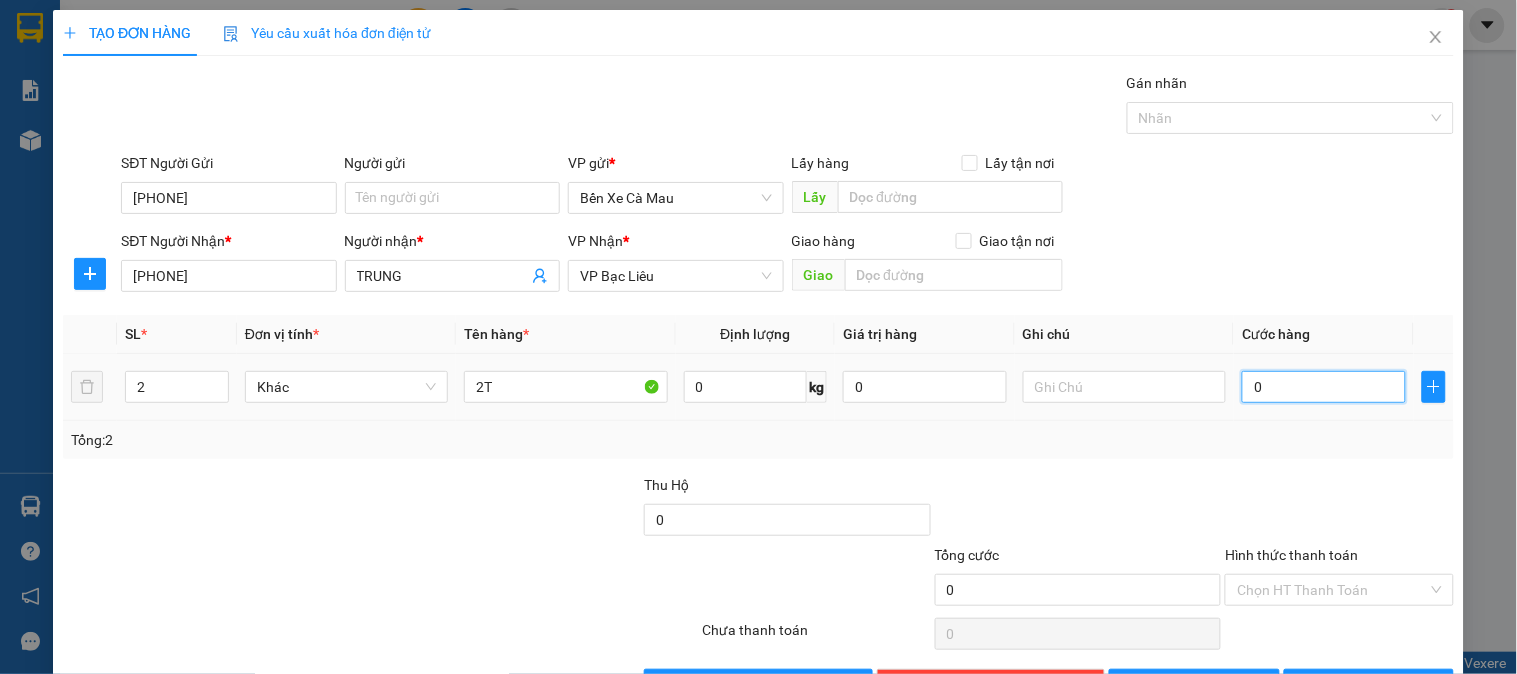 click on "0" at bounding box center (1324, 387) 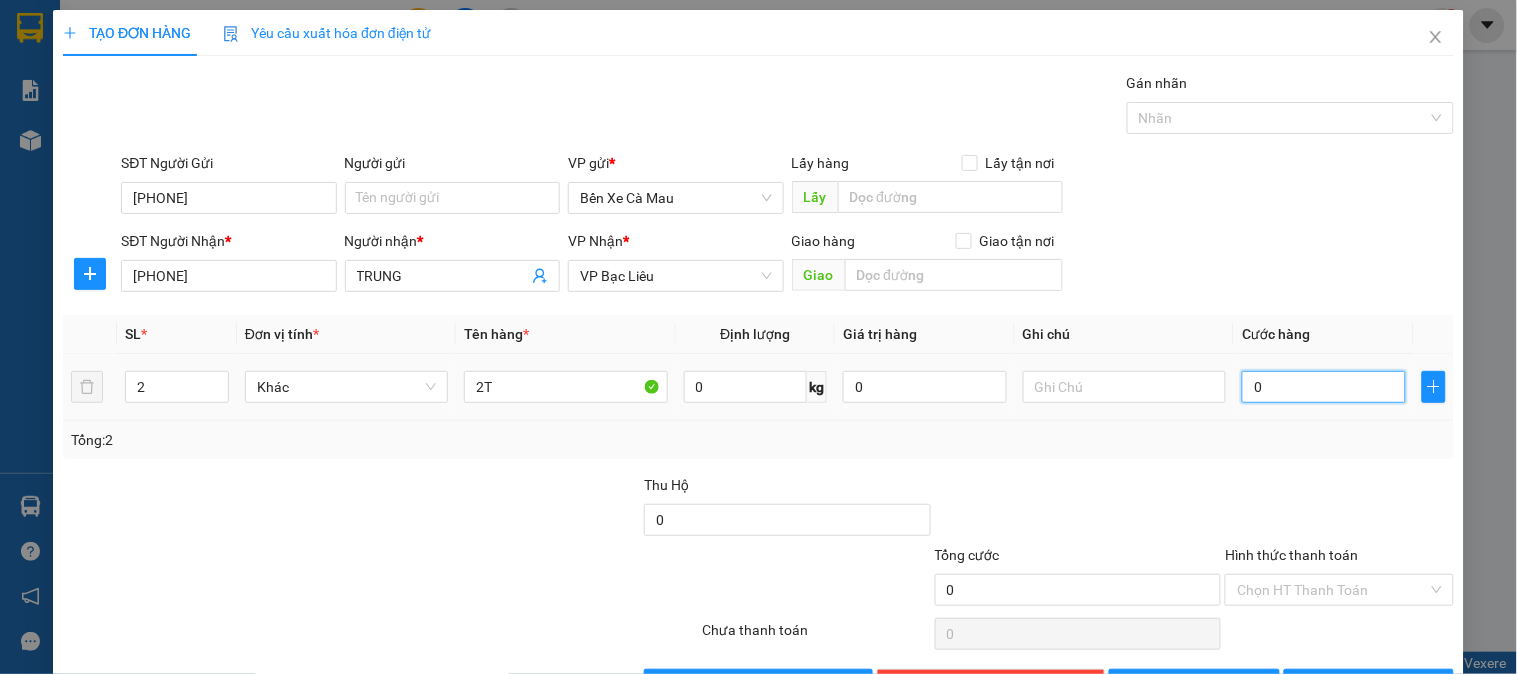 type on "008" 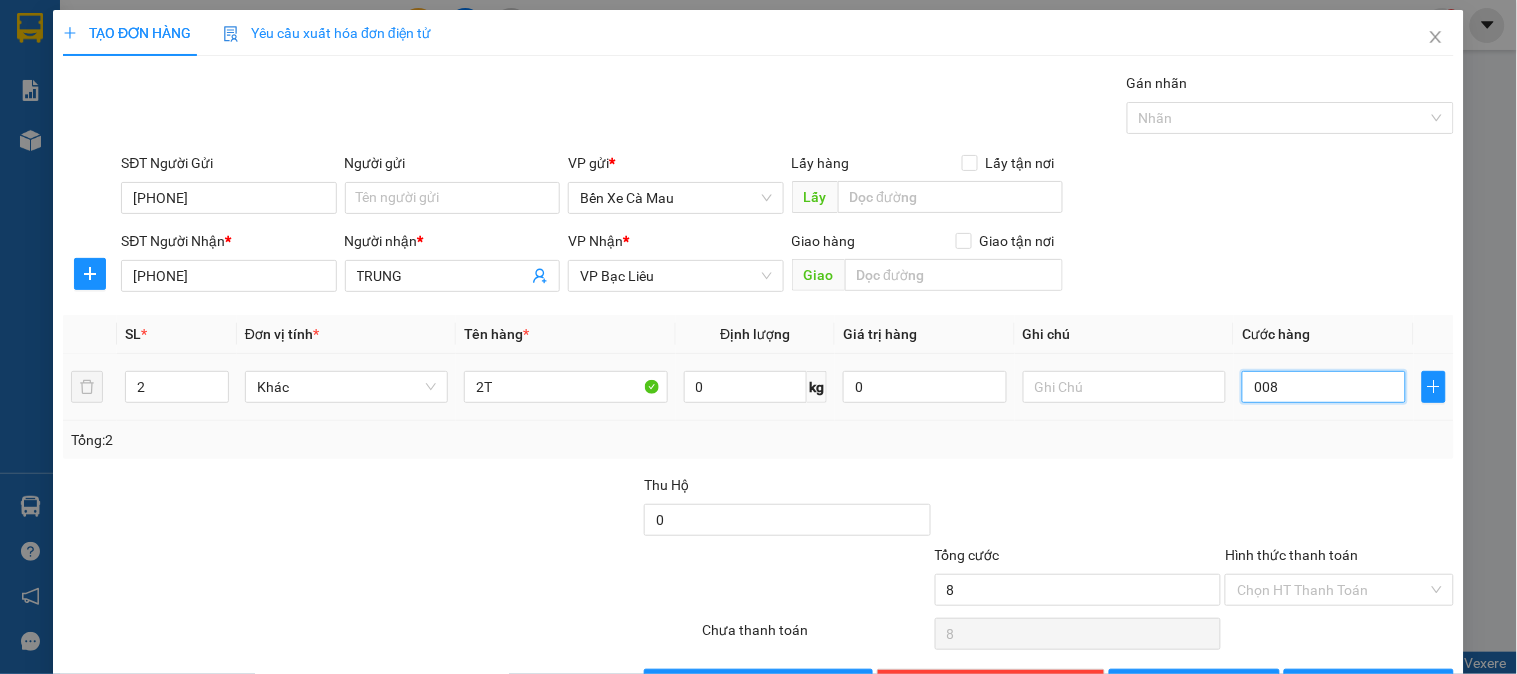 type on "0.080" 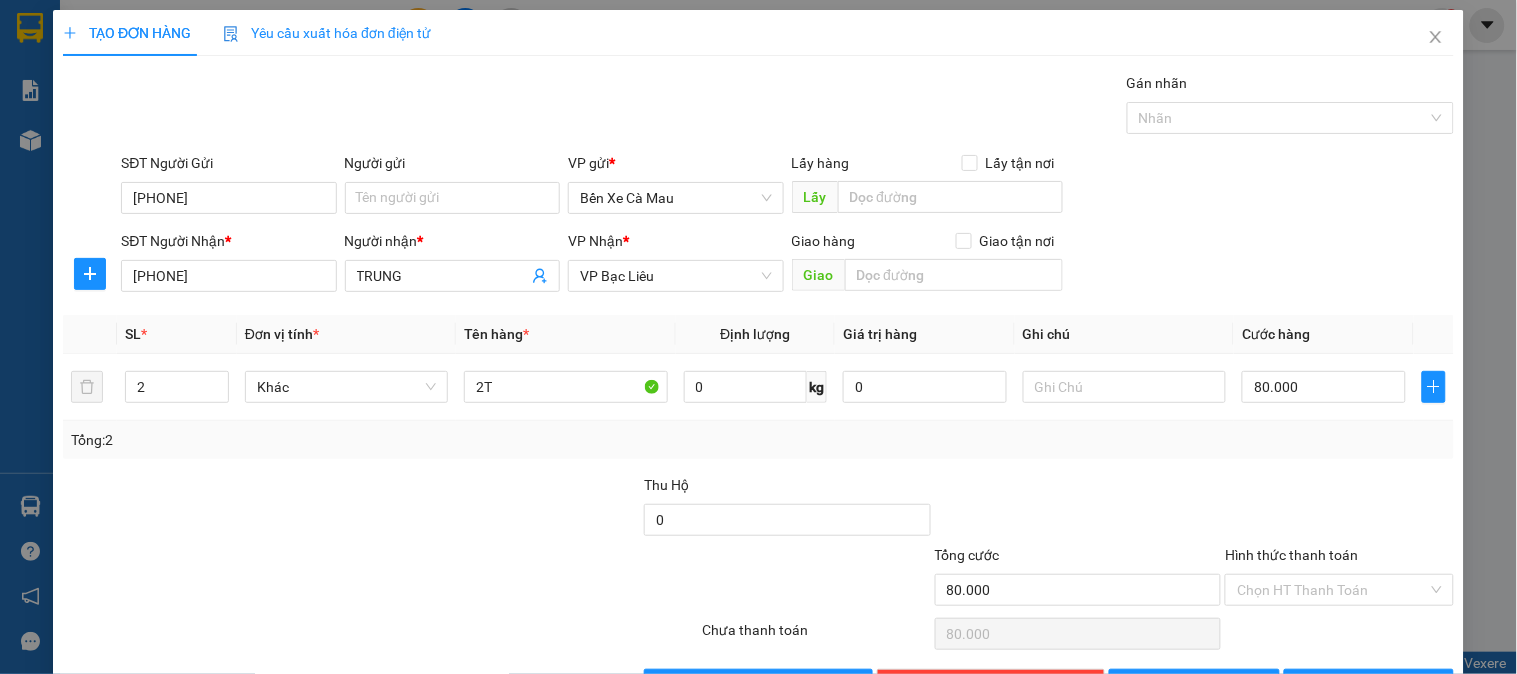 click on "Hình thức thanh toán" at bounding box center [1291, 555] 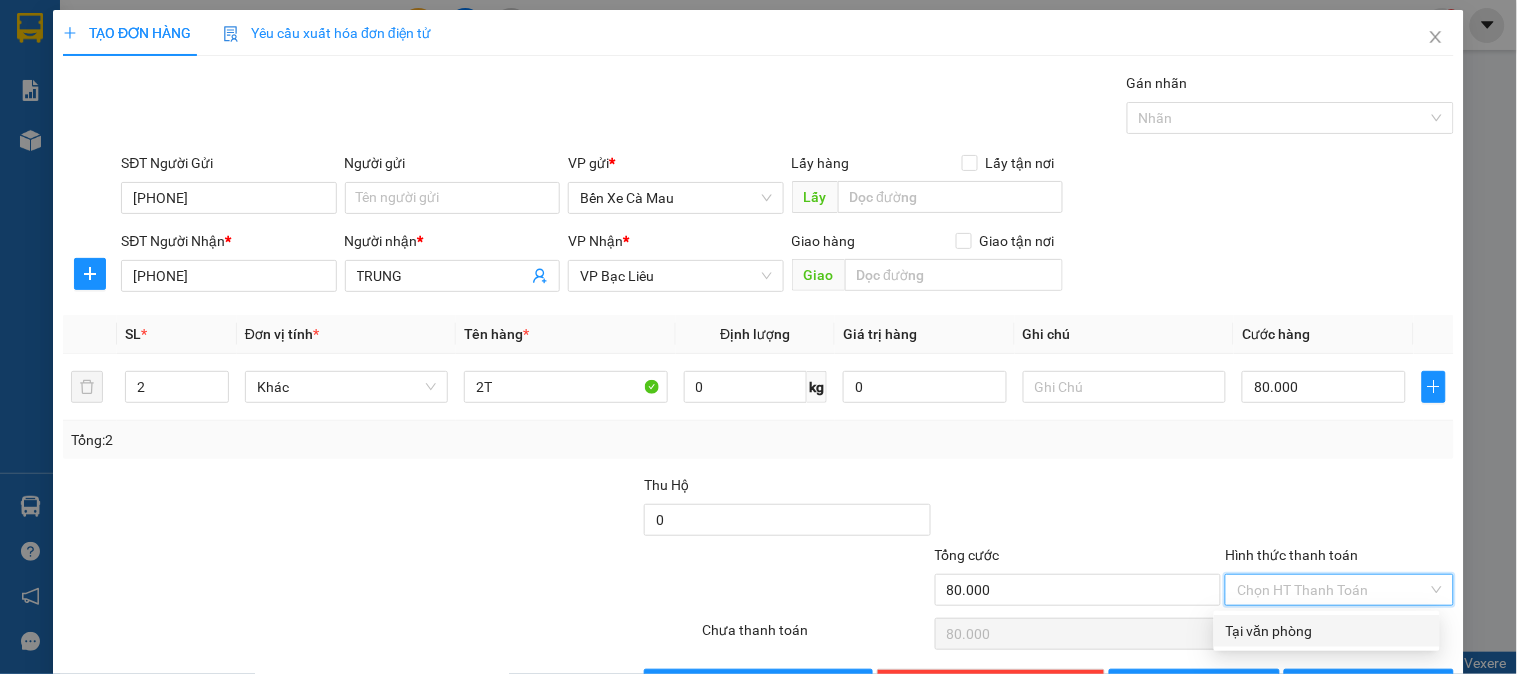 click on "Tại văn phòng" at bounding box center [1327, 631] 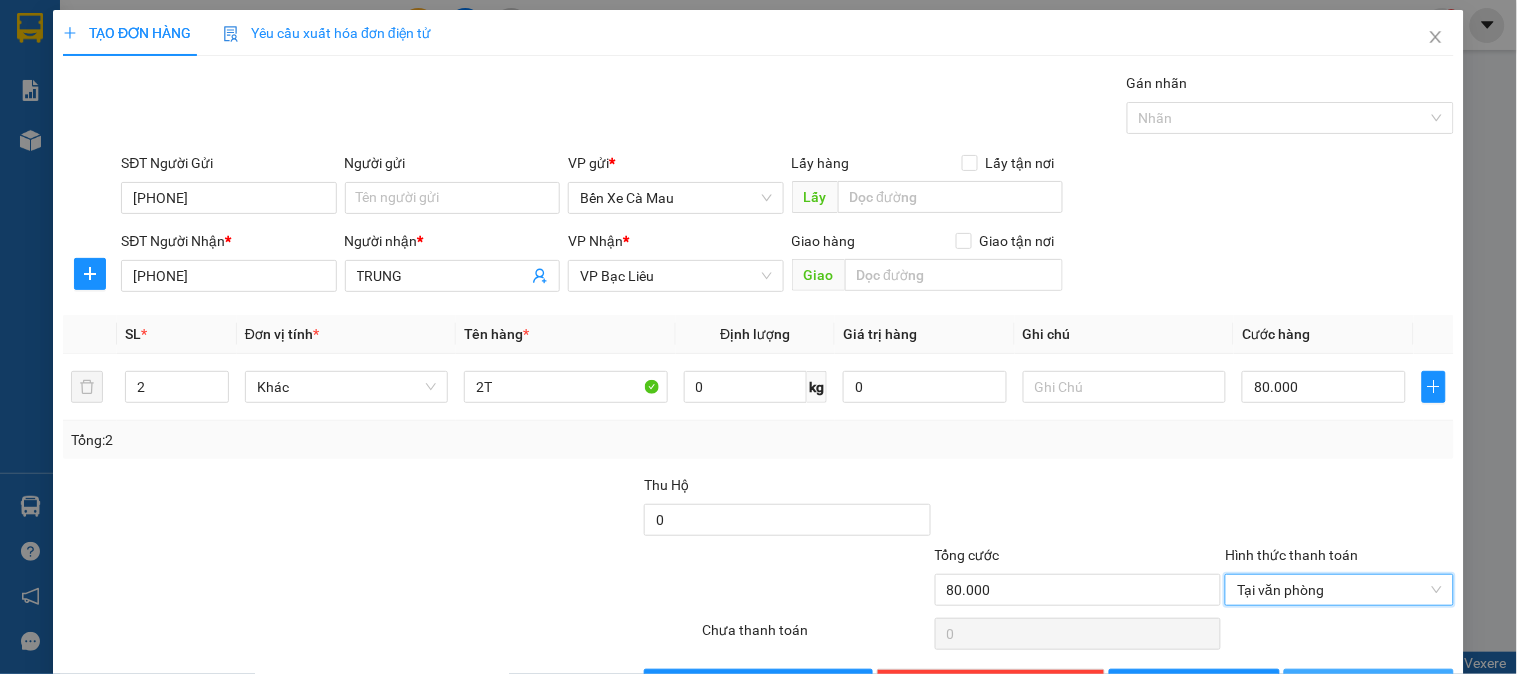 click on "Lưu và In" at bounding box center [1369, 685] 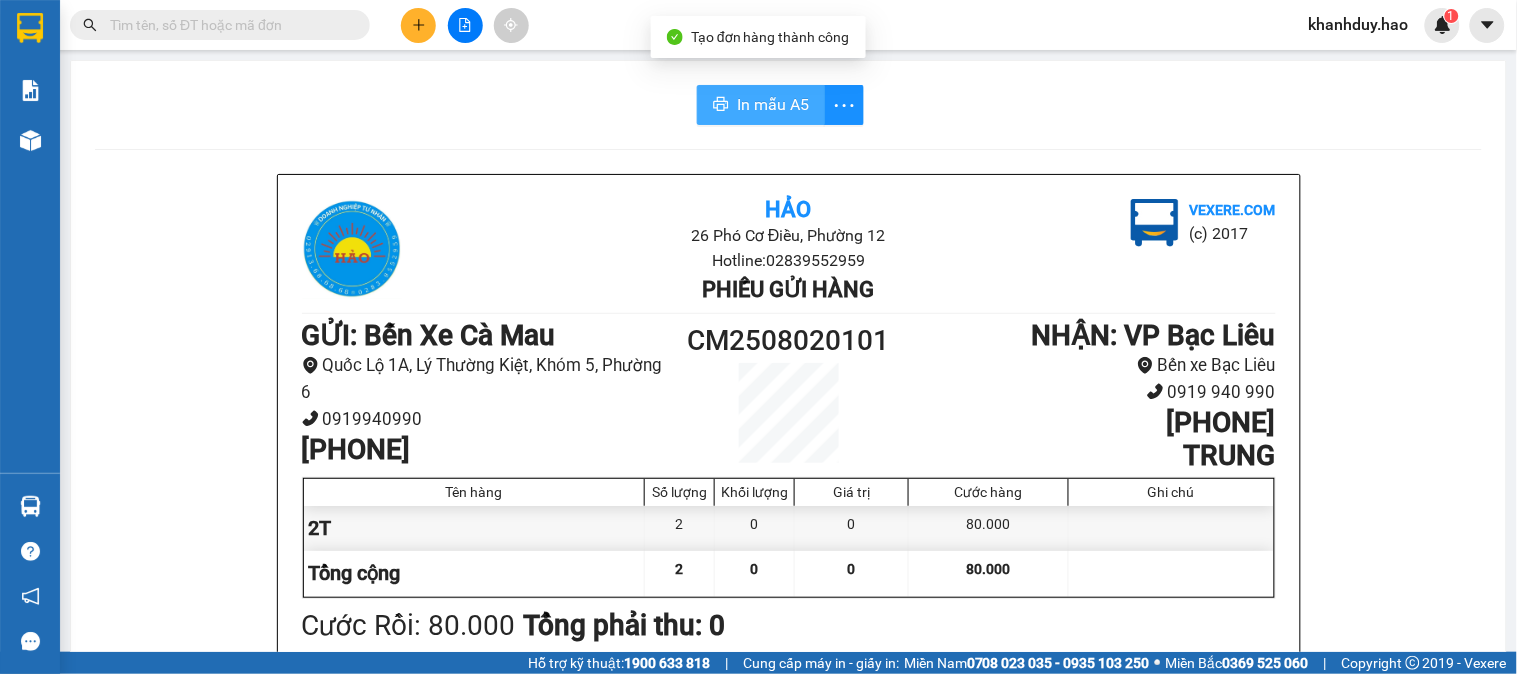 click on "In mẫu A5" at bounding box center [773, 104] 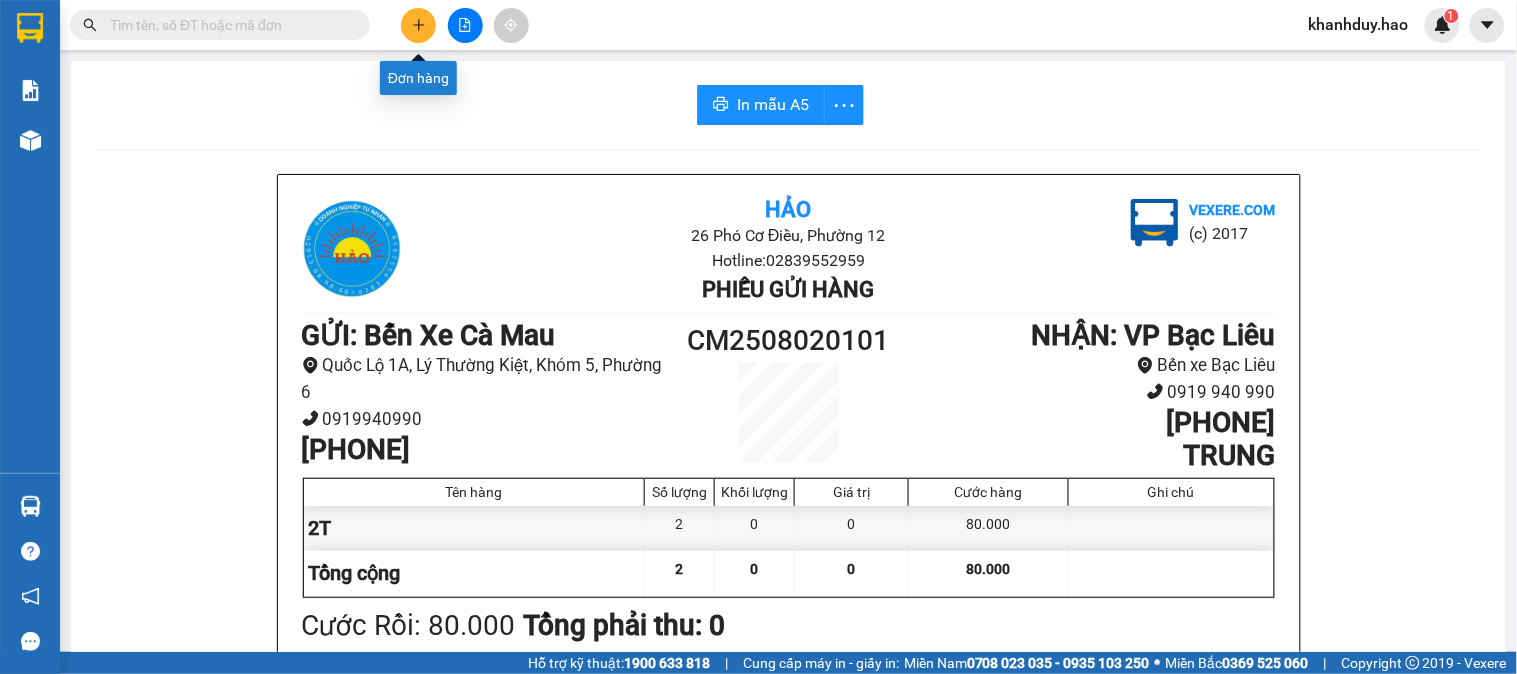 click 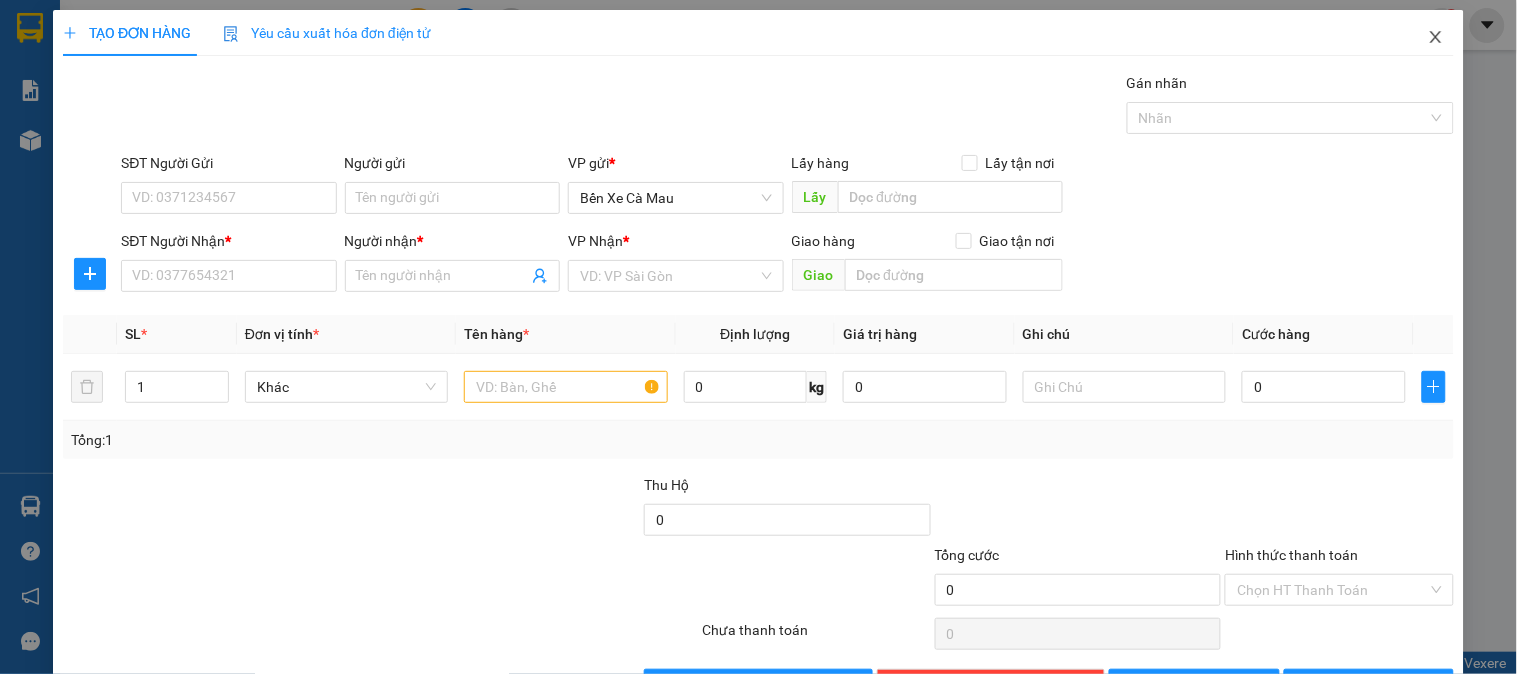 click at bounding box center [1436, 38] 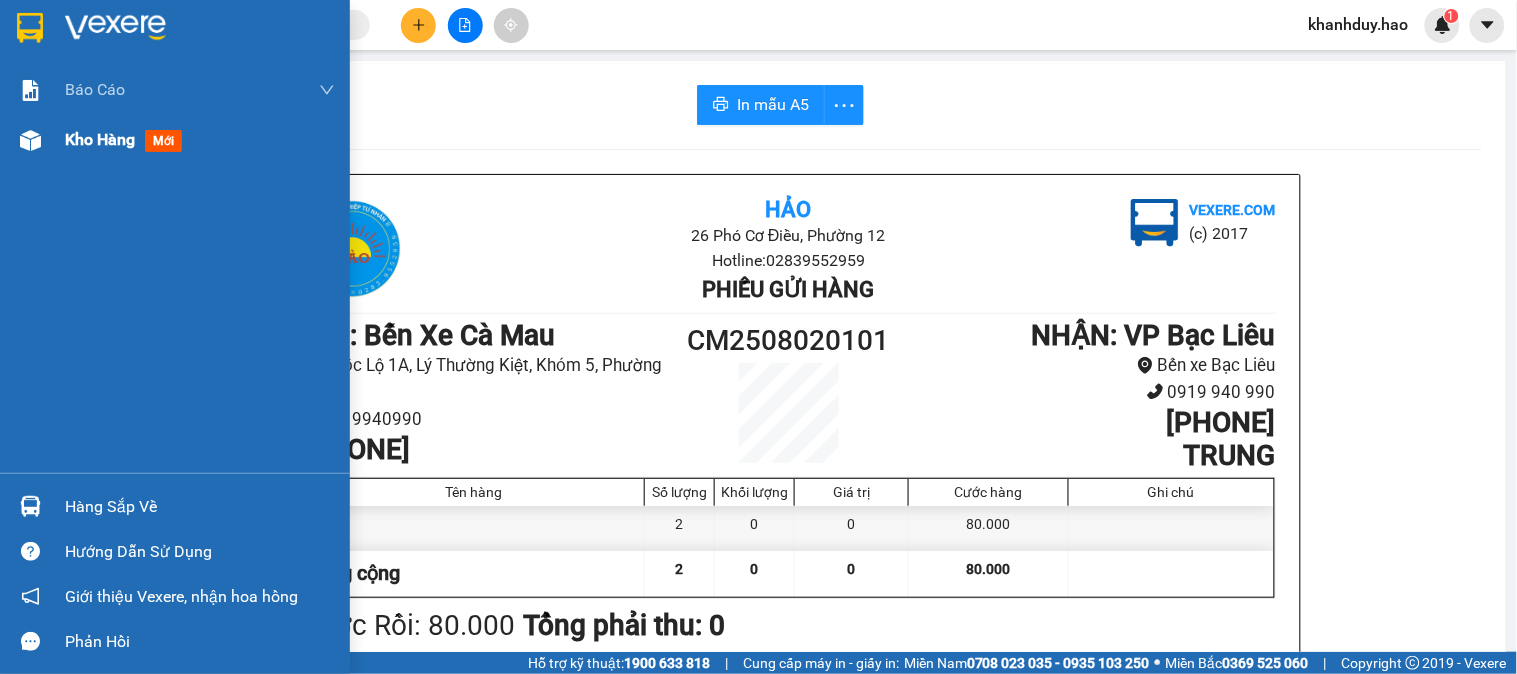 click on "Kho hàng mới" at bounding box center (200, 140) 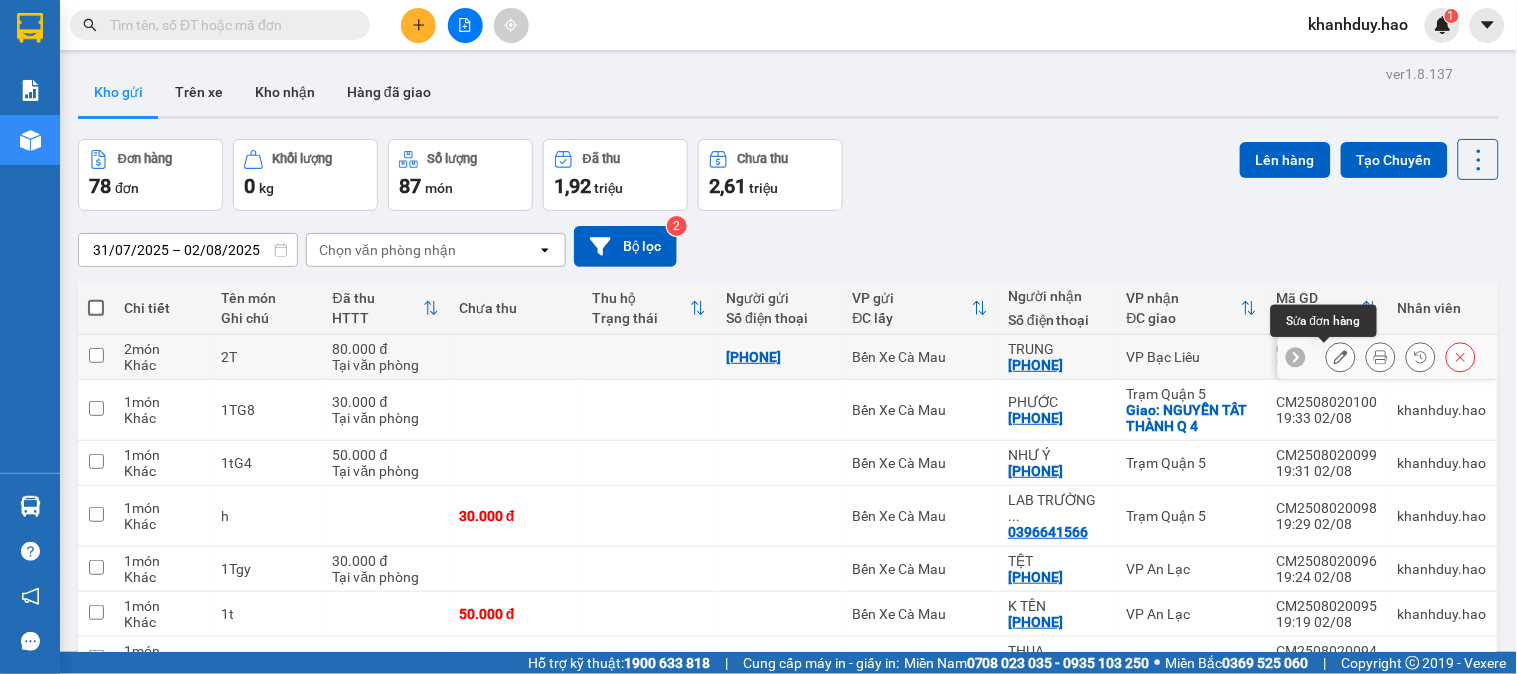 click at bounding box center (1341, 357) 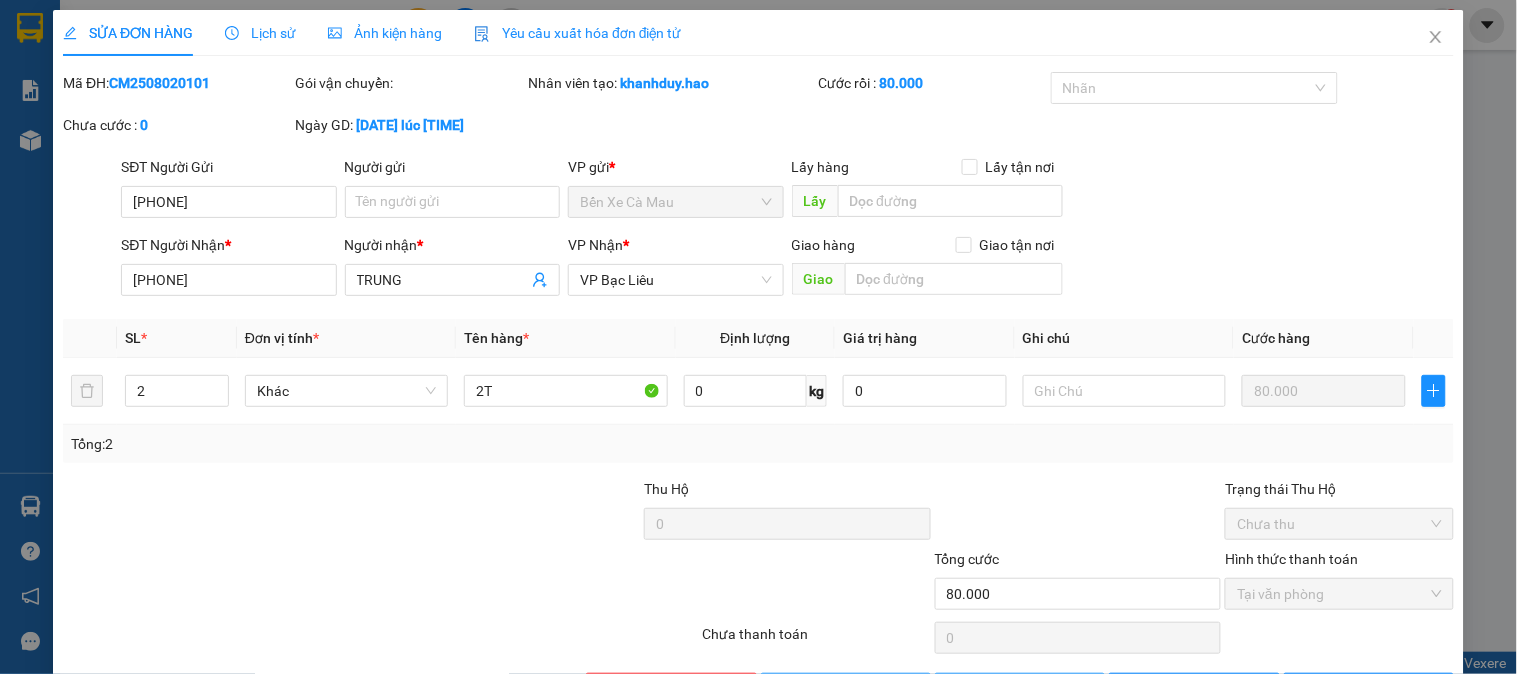 drag, startPoint x: 845, startPoint y: 630, endPoint x: 986, endPoint y: 626, distance: 141.05673 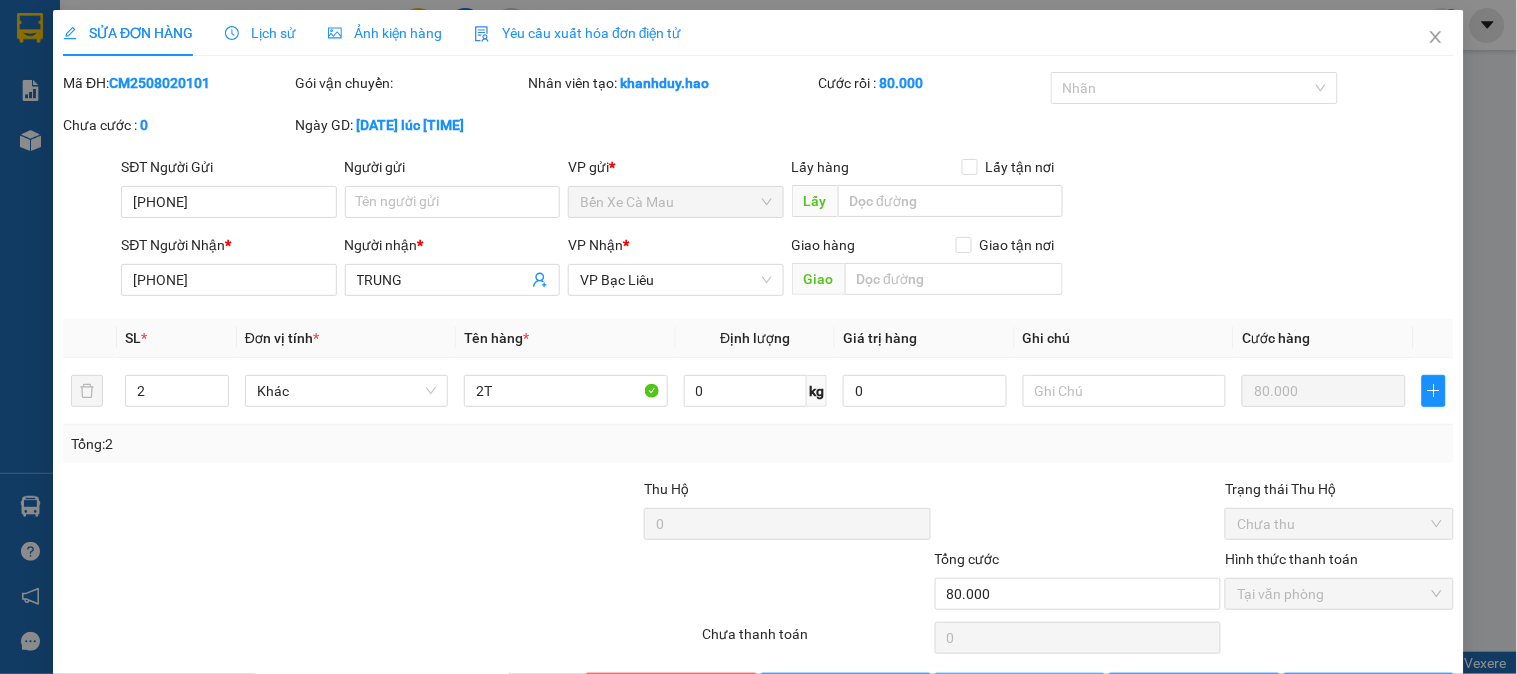click on "Thêm ĐH mới" at bounding box center [1031, 689] 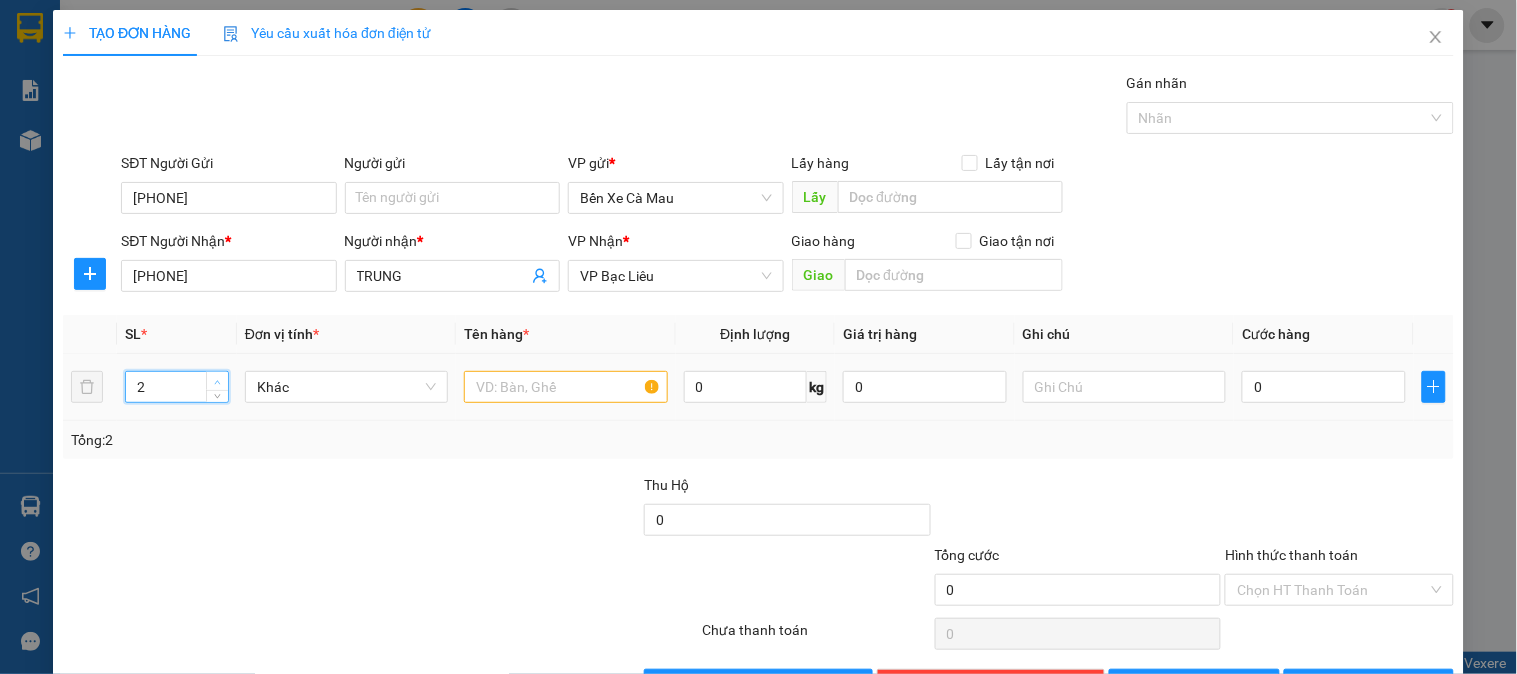 click at bounding box center (218, 382) 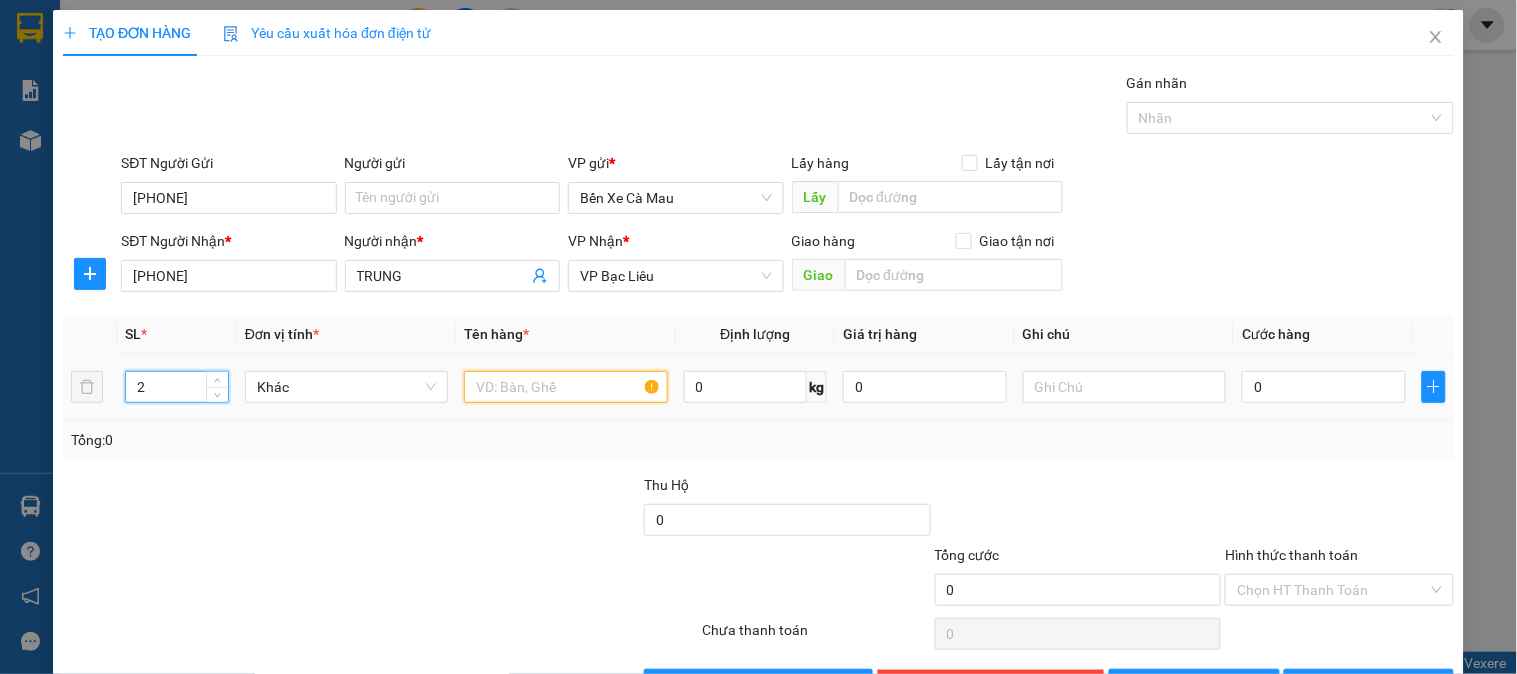 click at bounding box center (565, 387) 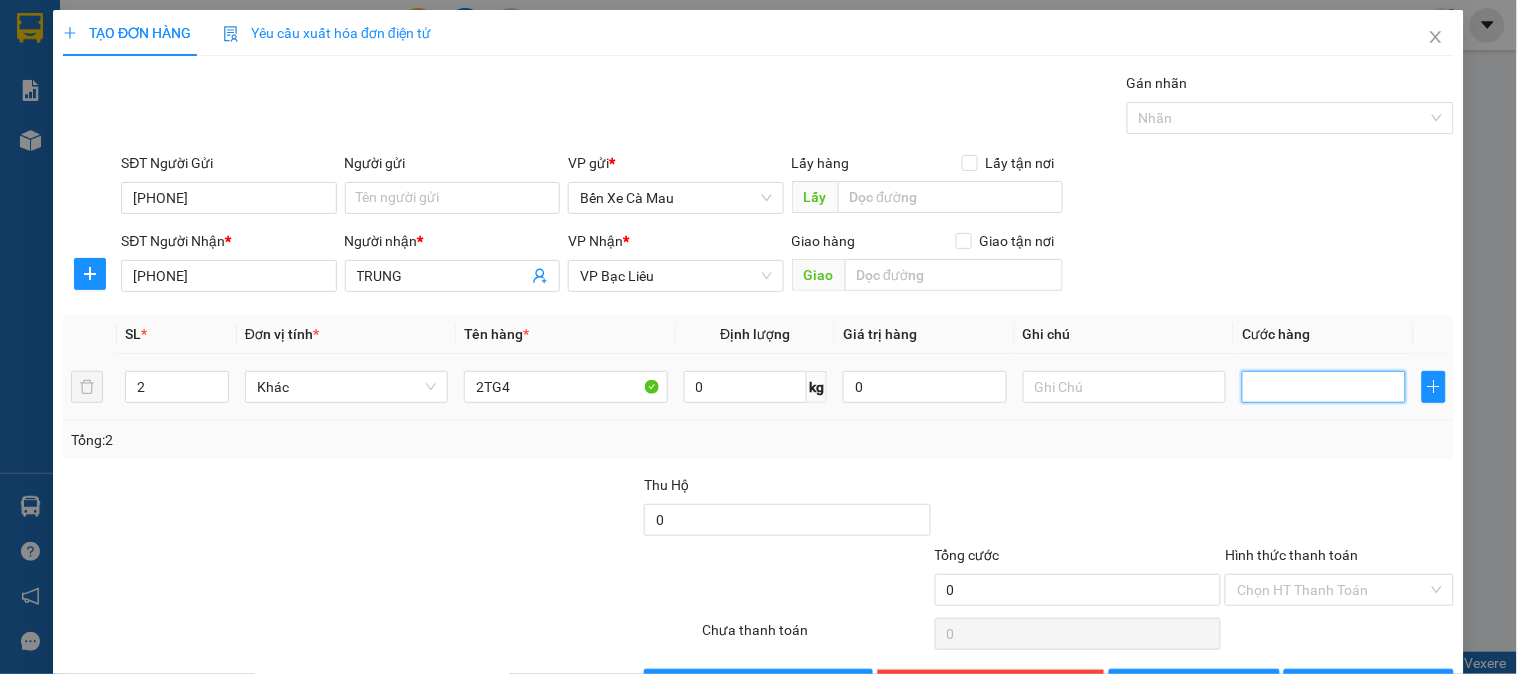 click at bounding box center (1324, 387) 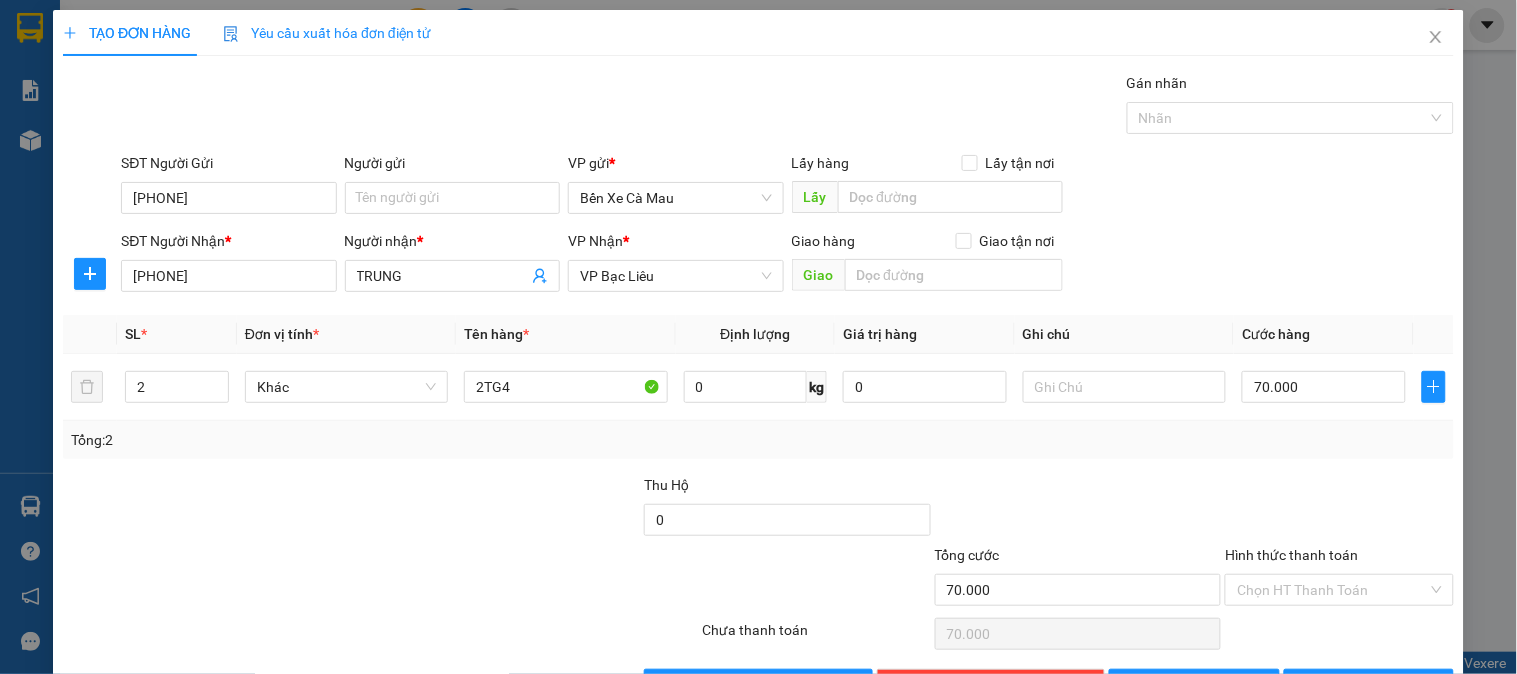 click on "SĐT Người Nhận  * 0914595900 Người nhận  * TRUNG VP Nhận  * VP Bạc Liêu Giao hàng Giao tận nơi Giao" at bounding box center (787, 265) 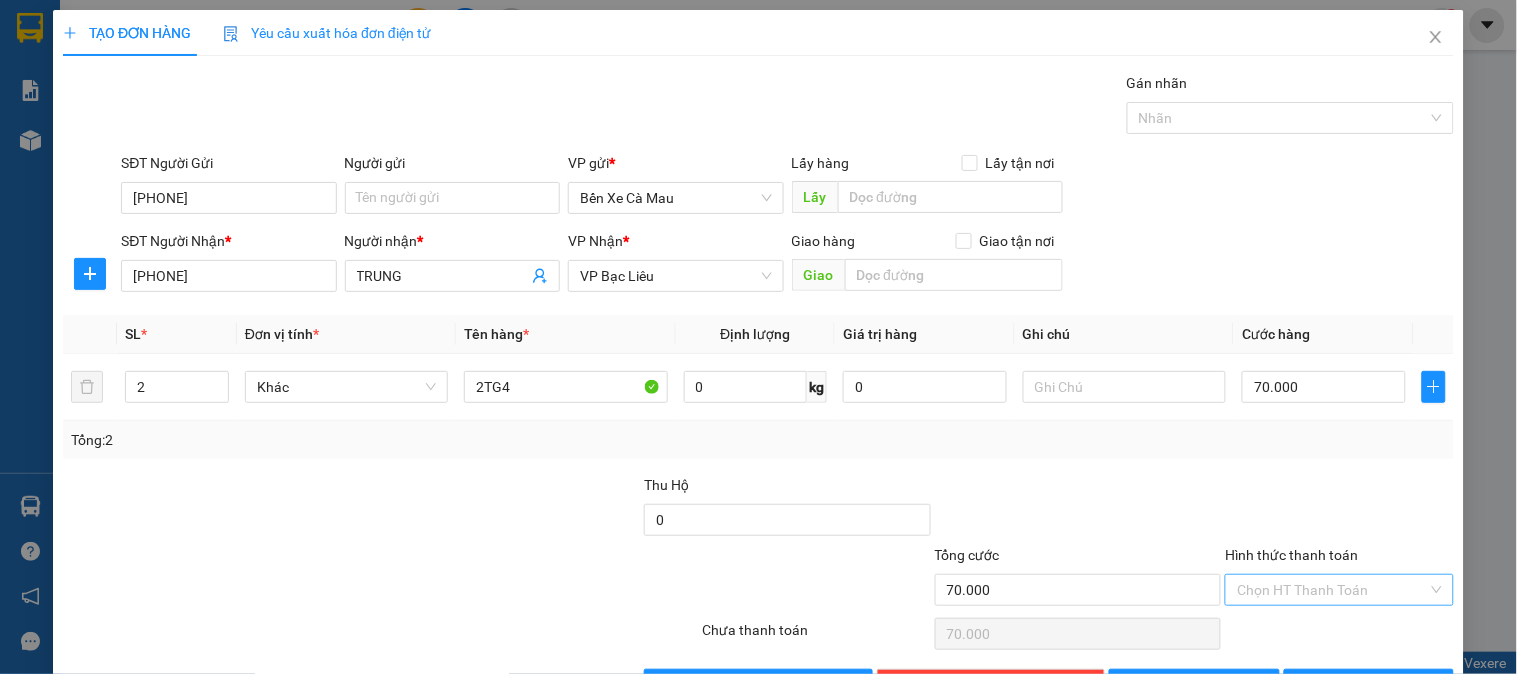 click on "Hình thức thanh toán" at bounding box center (1332, 590) 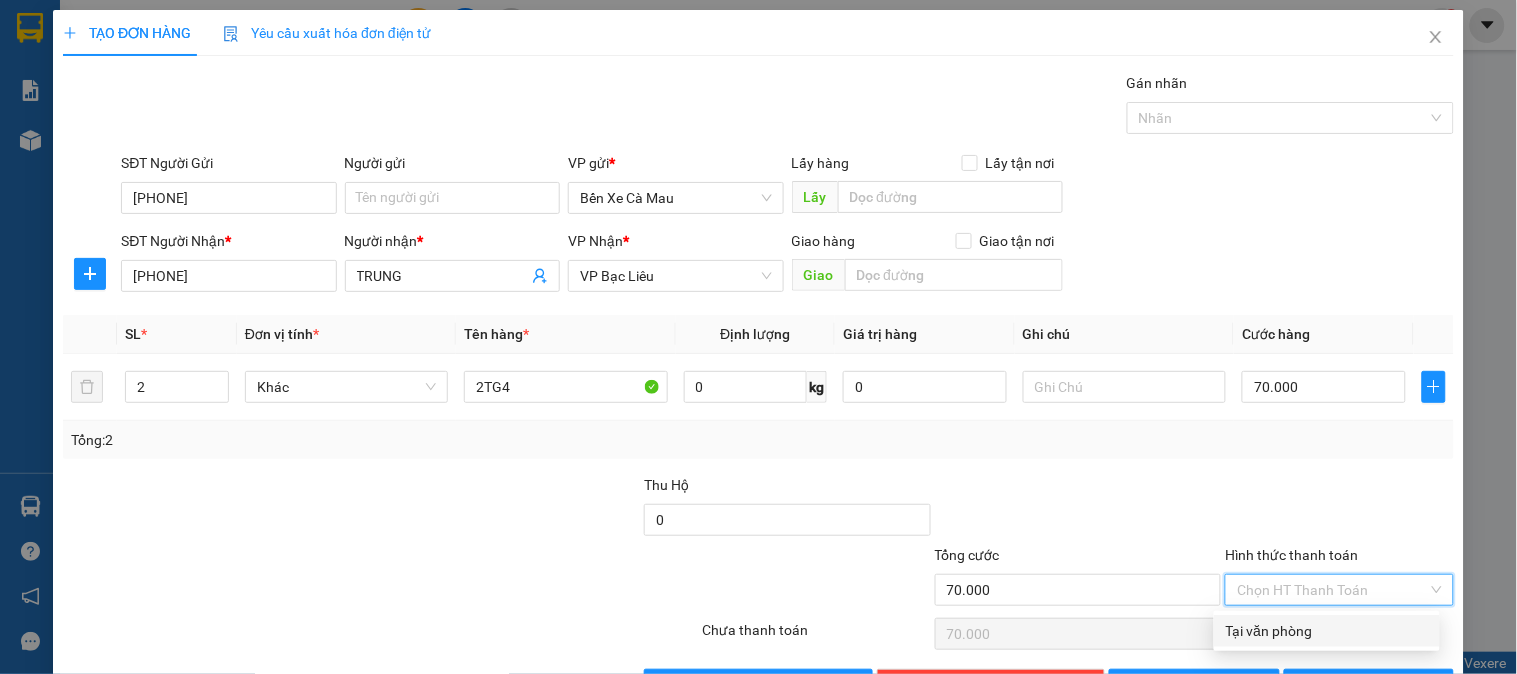 click on "Tại văn phòng" at bounding box center [1327, 631] 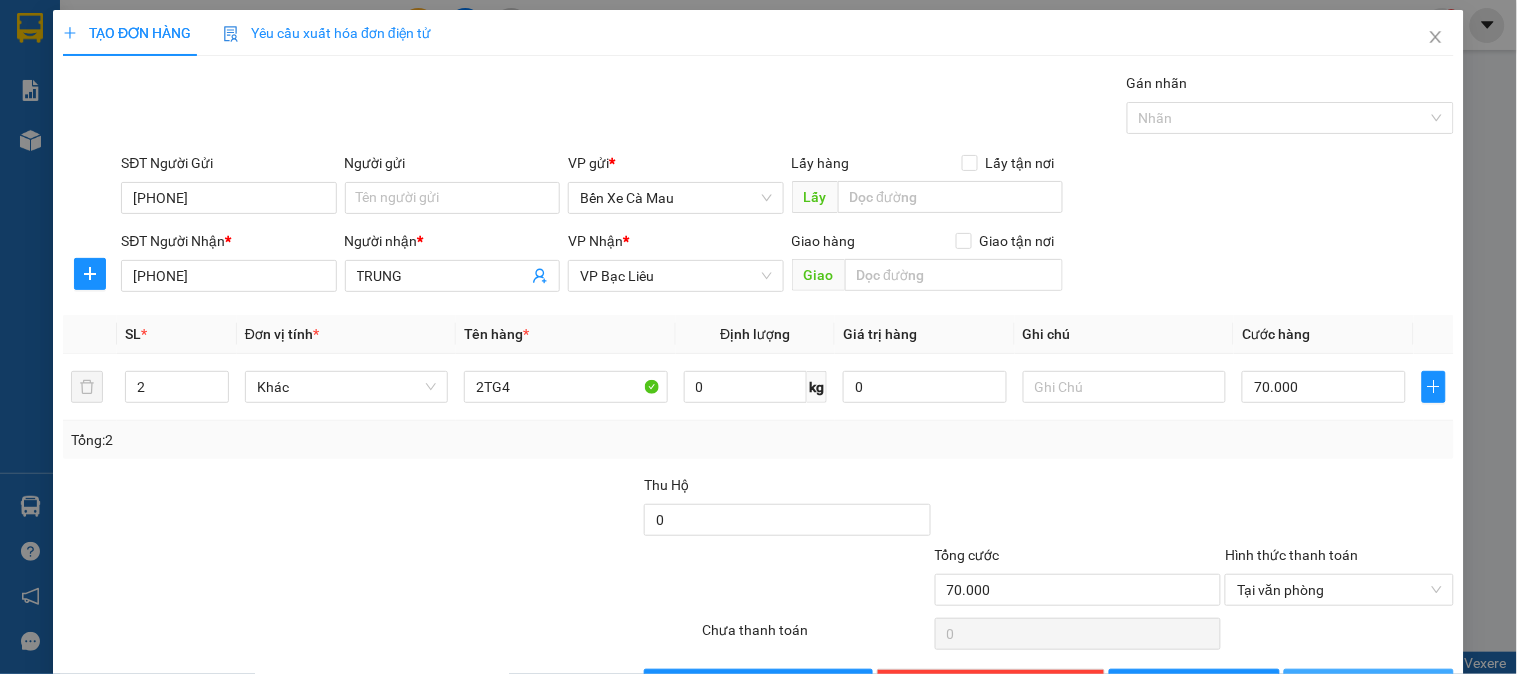 click 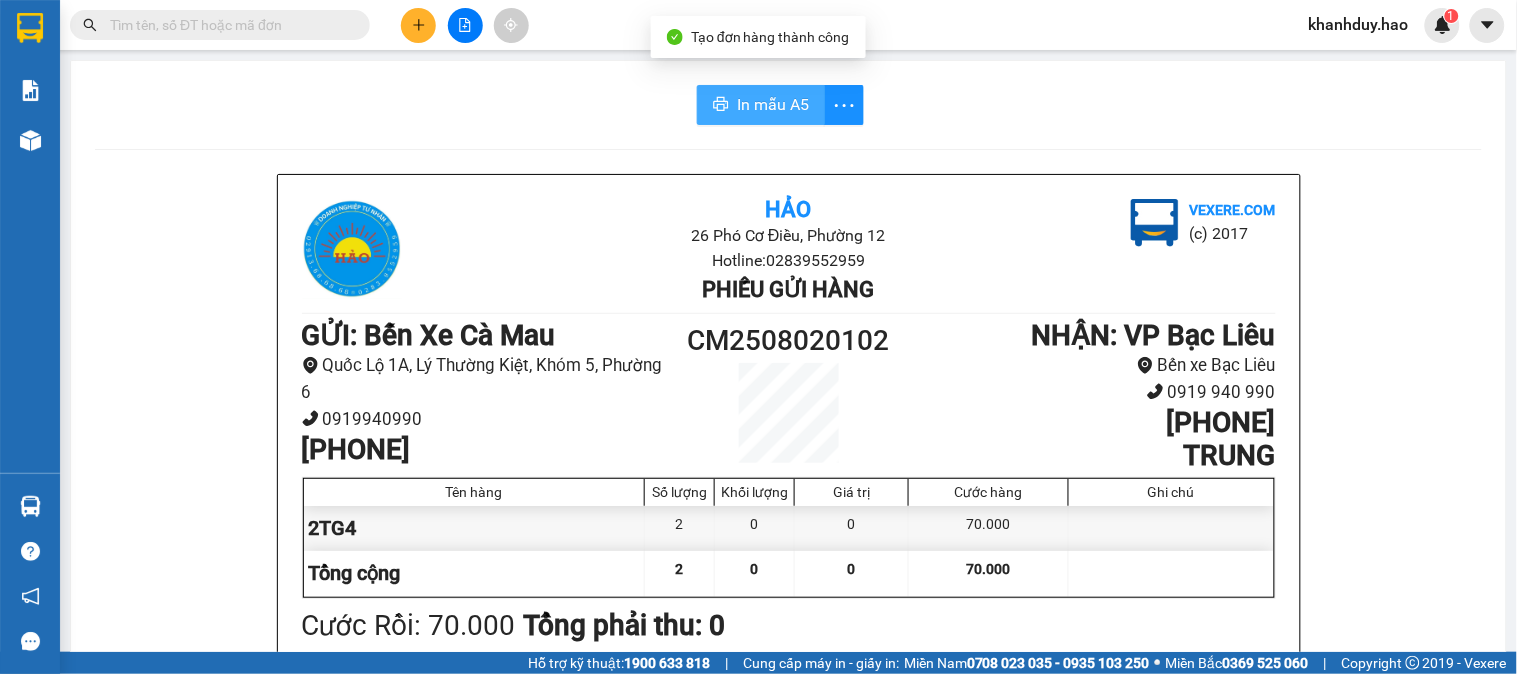 click on "In mẫu A5" at bounding box center [761, 105] 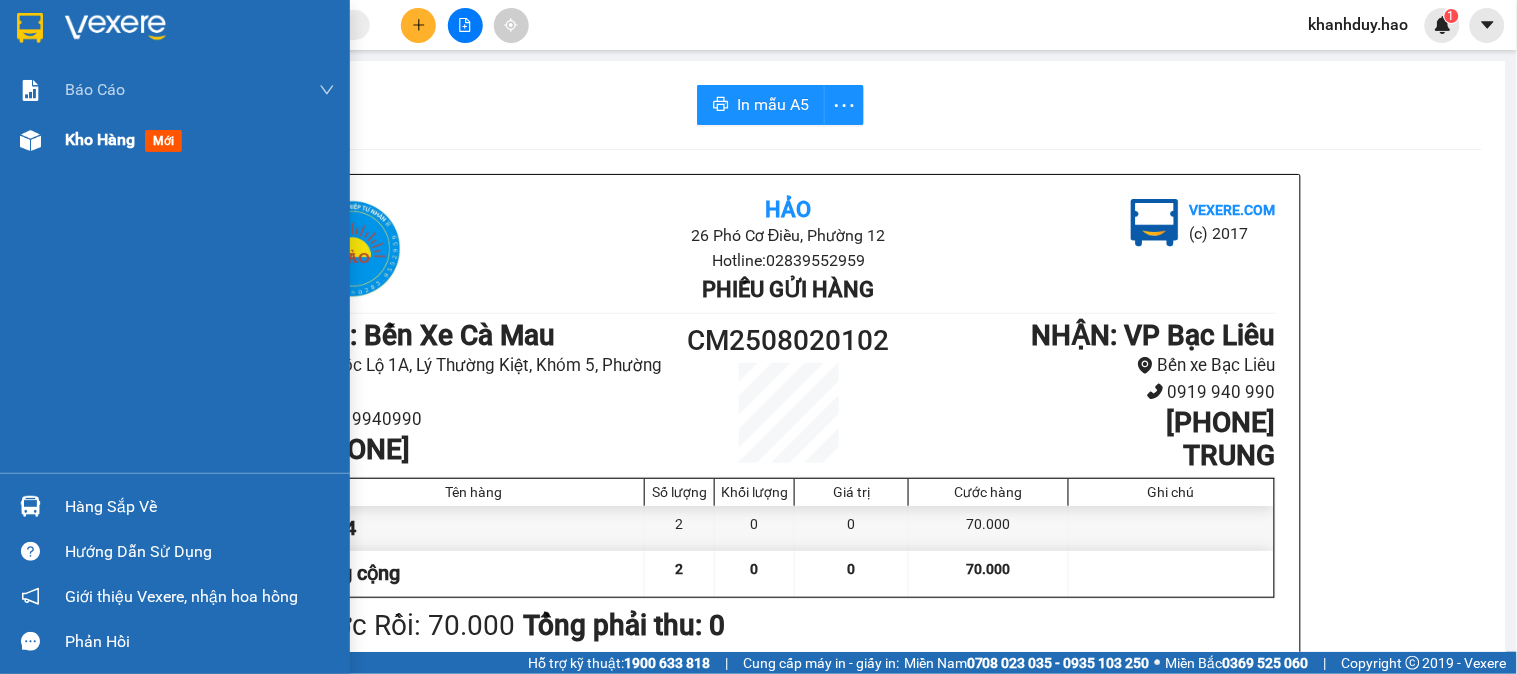 click on "Kho hàng mới" at bounding box center (200, 140) 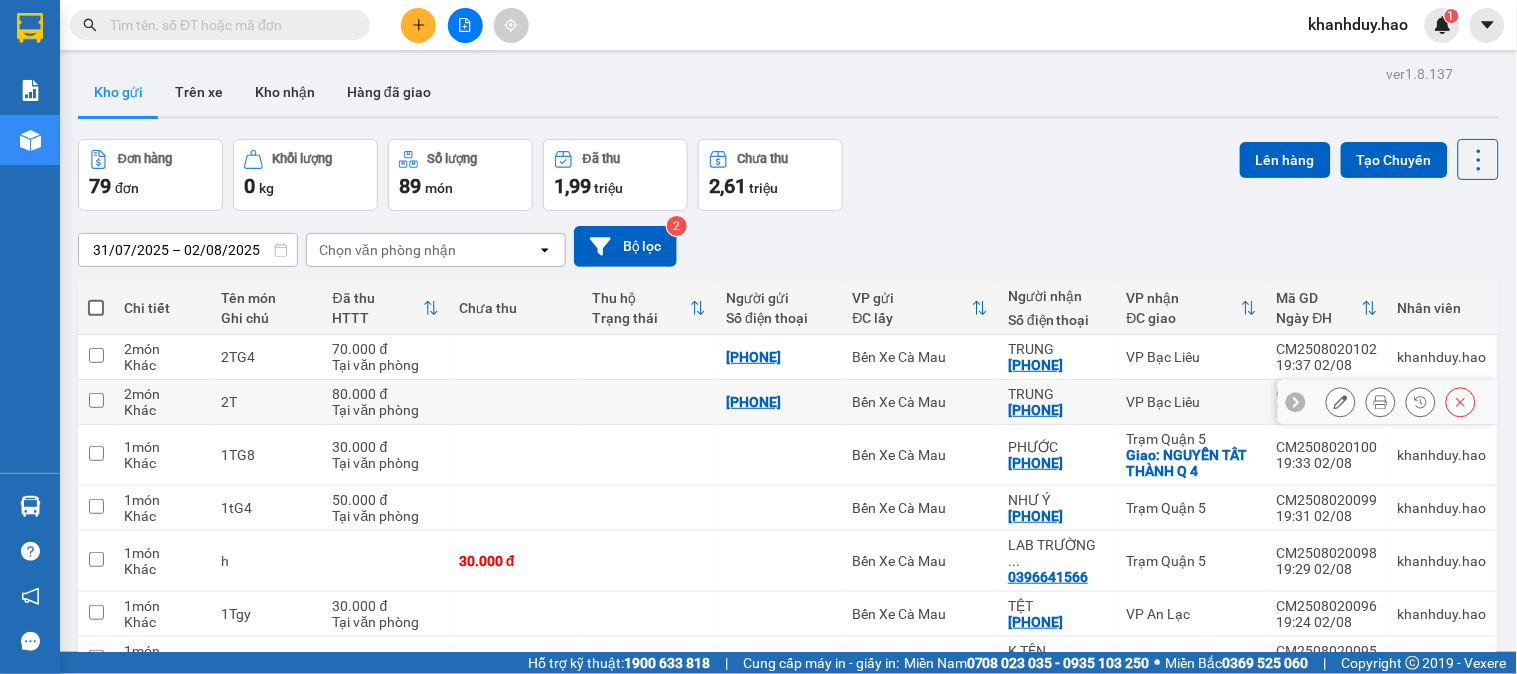 click 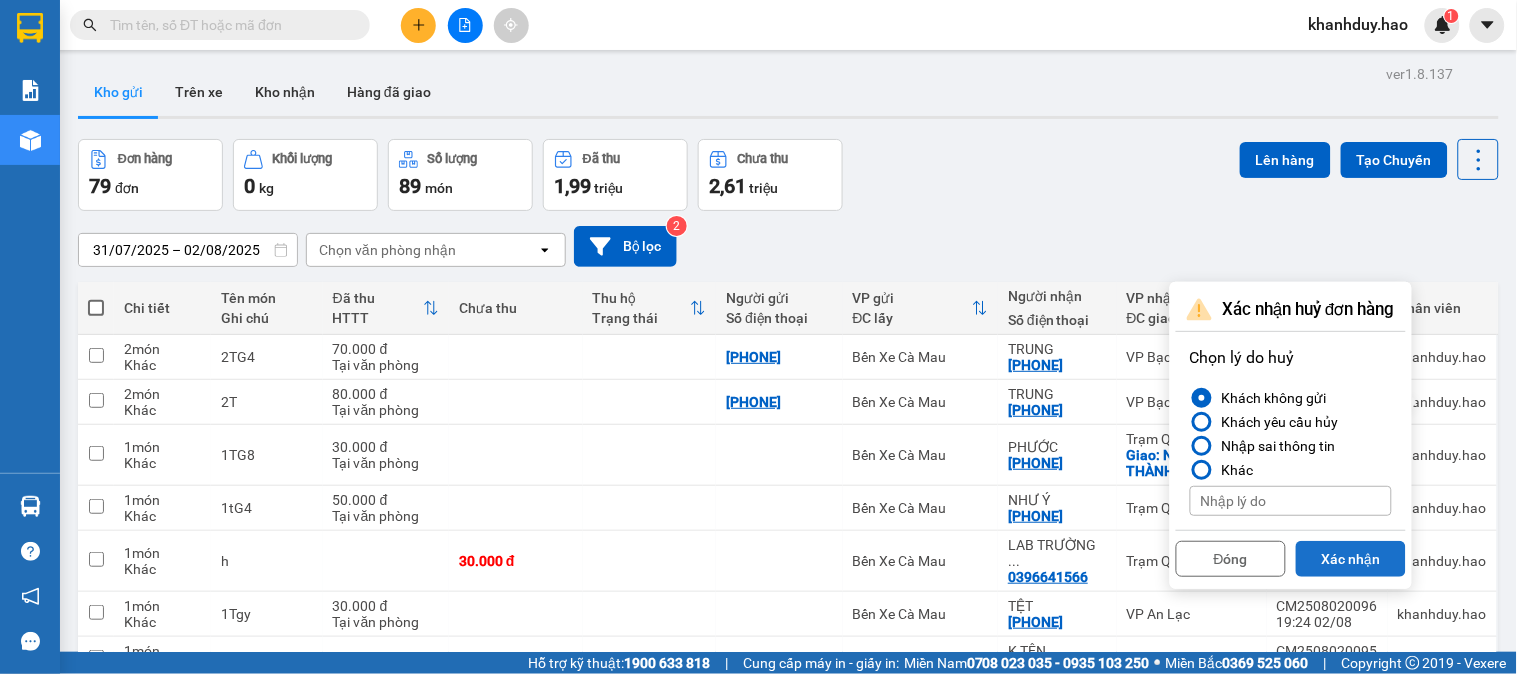 click on "Xác nhận" at bounding box center [1351, 559] 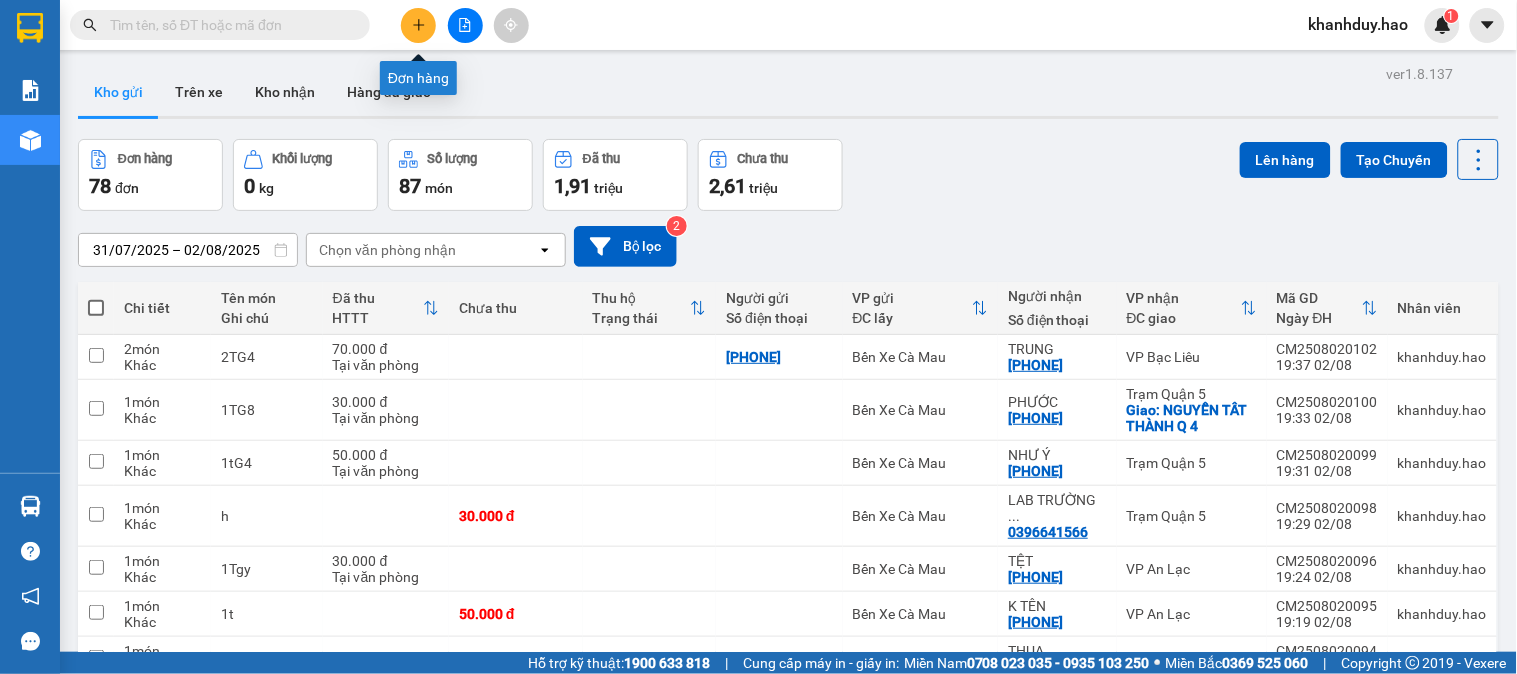 click at bounding box center (418, 25) 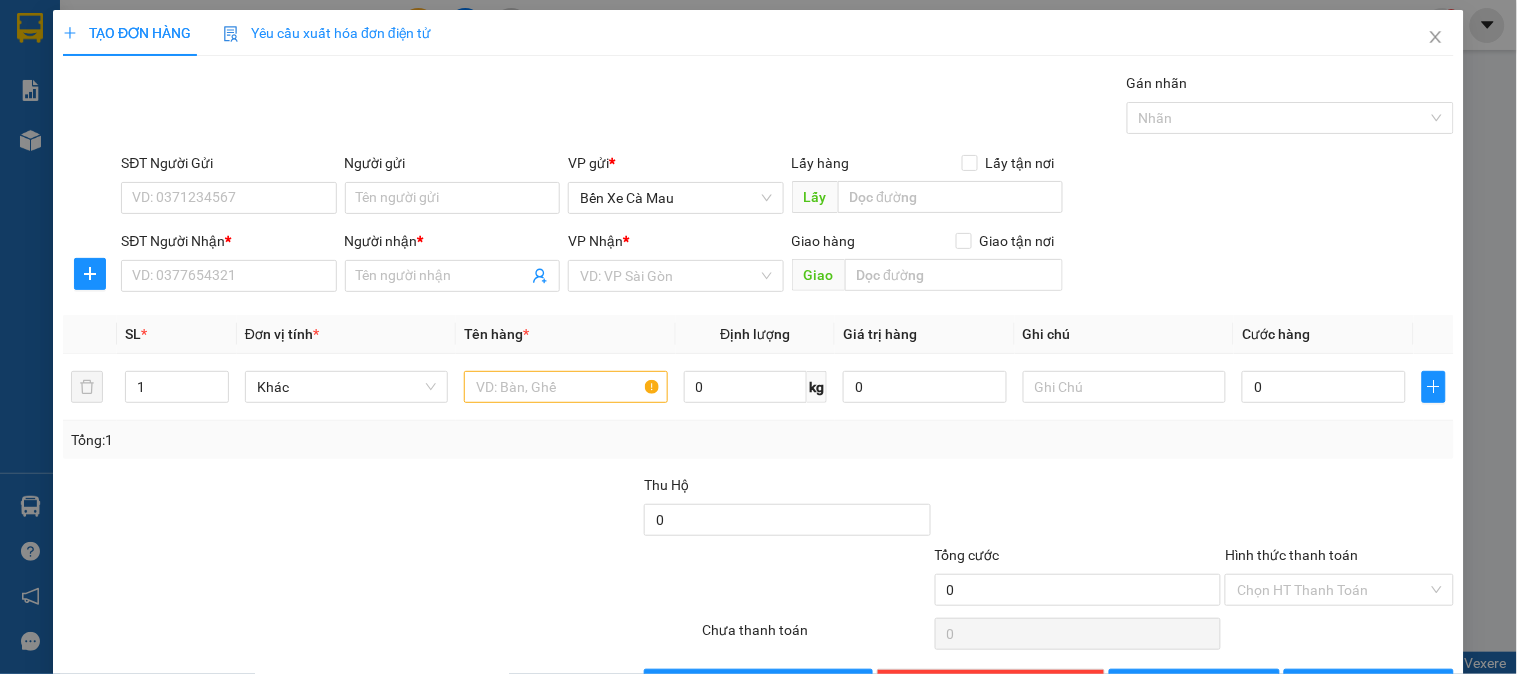 click on "SĐT Người Nhận  *" at bounding box center [228, 245] 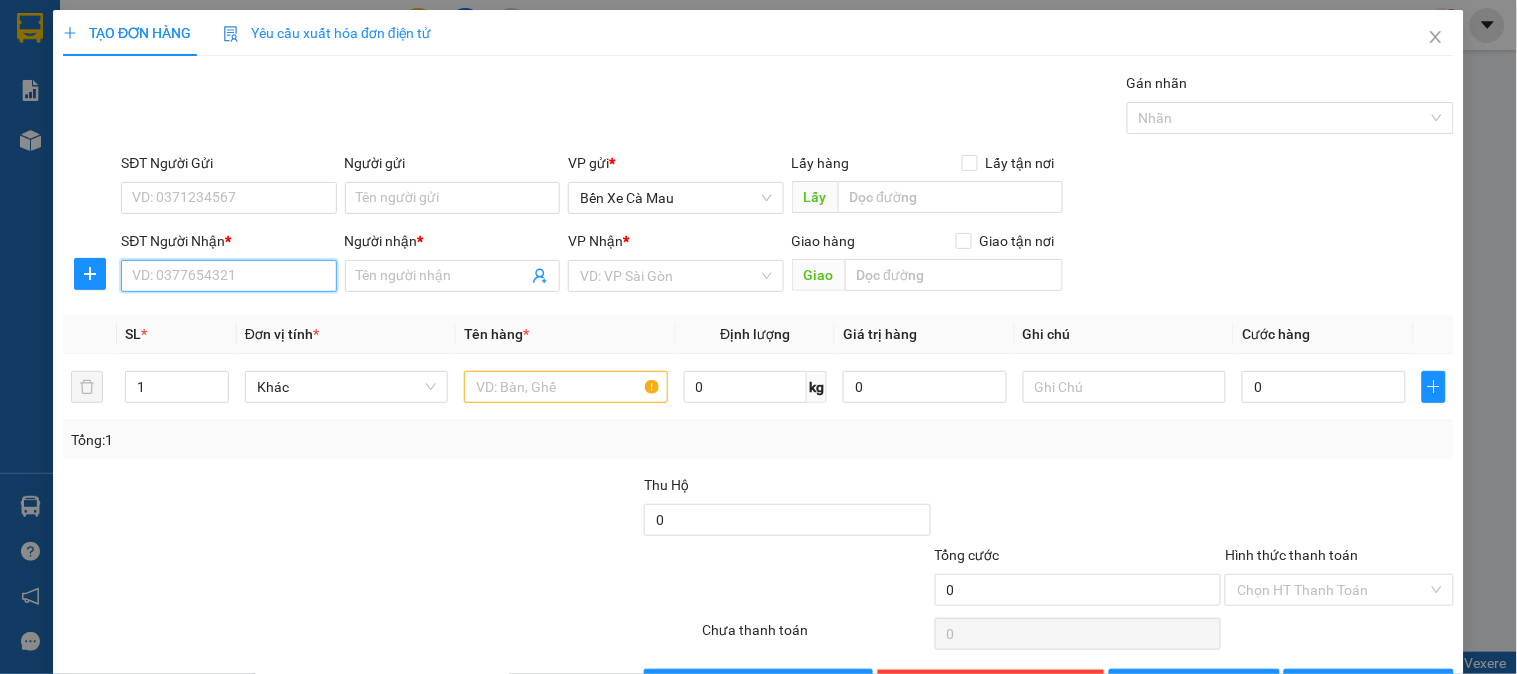 click on "SĐT Người Nhận  *" at bounding box center (228, 276) 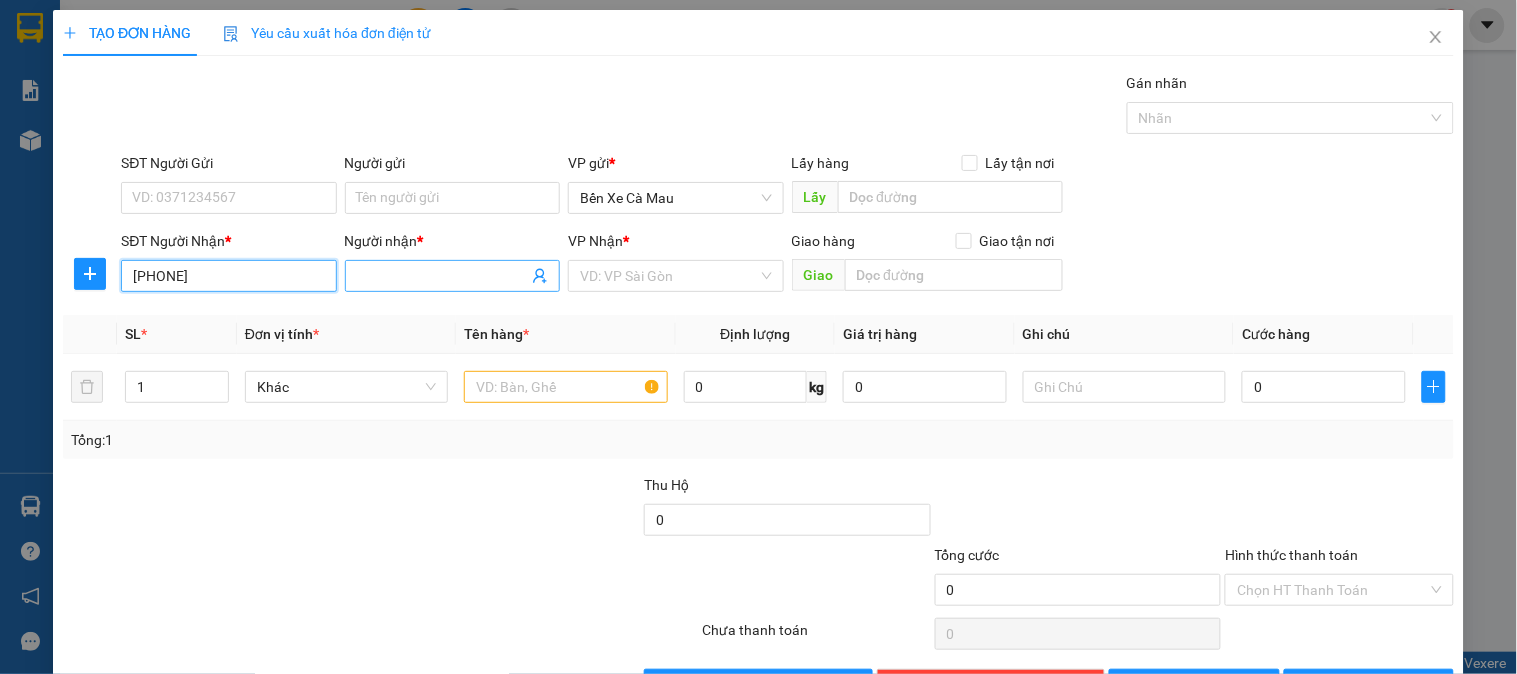 type on "[PHONE]" 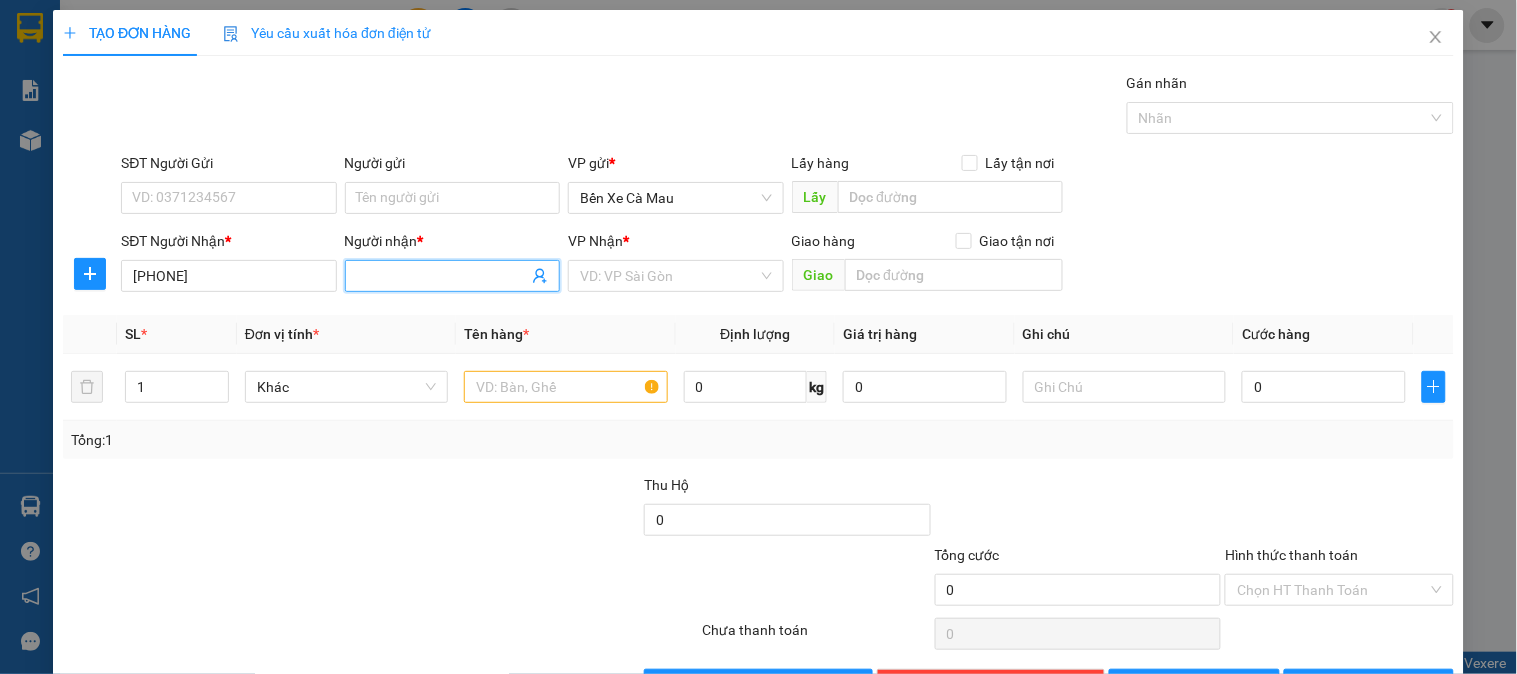 click on "Người nhận  *" at bounding box center (442, 276) 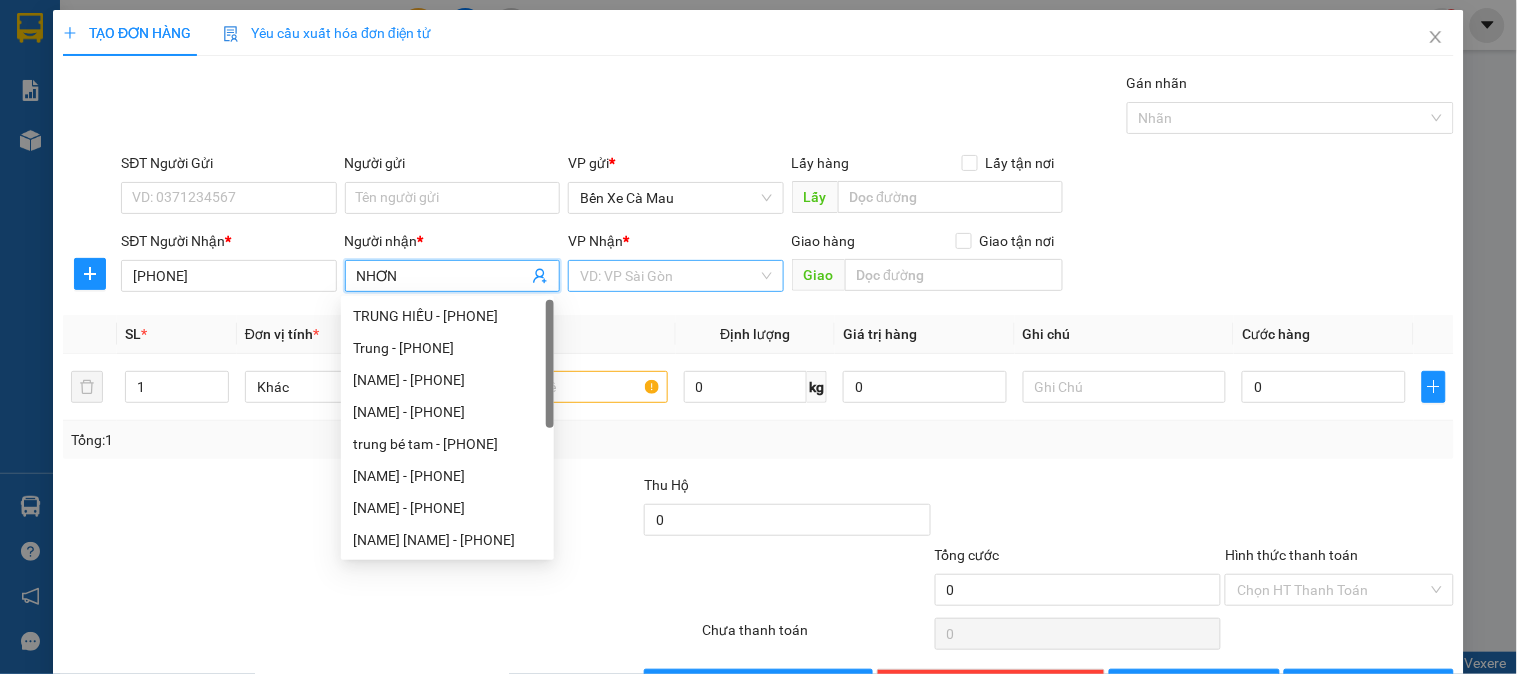 type on "NHƠN" 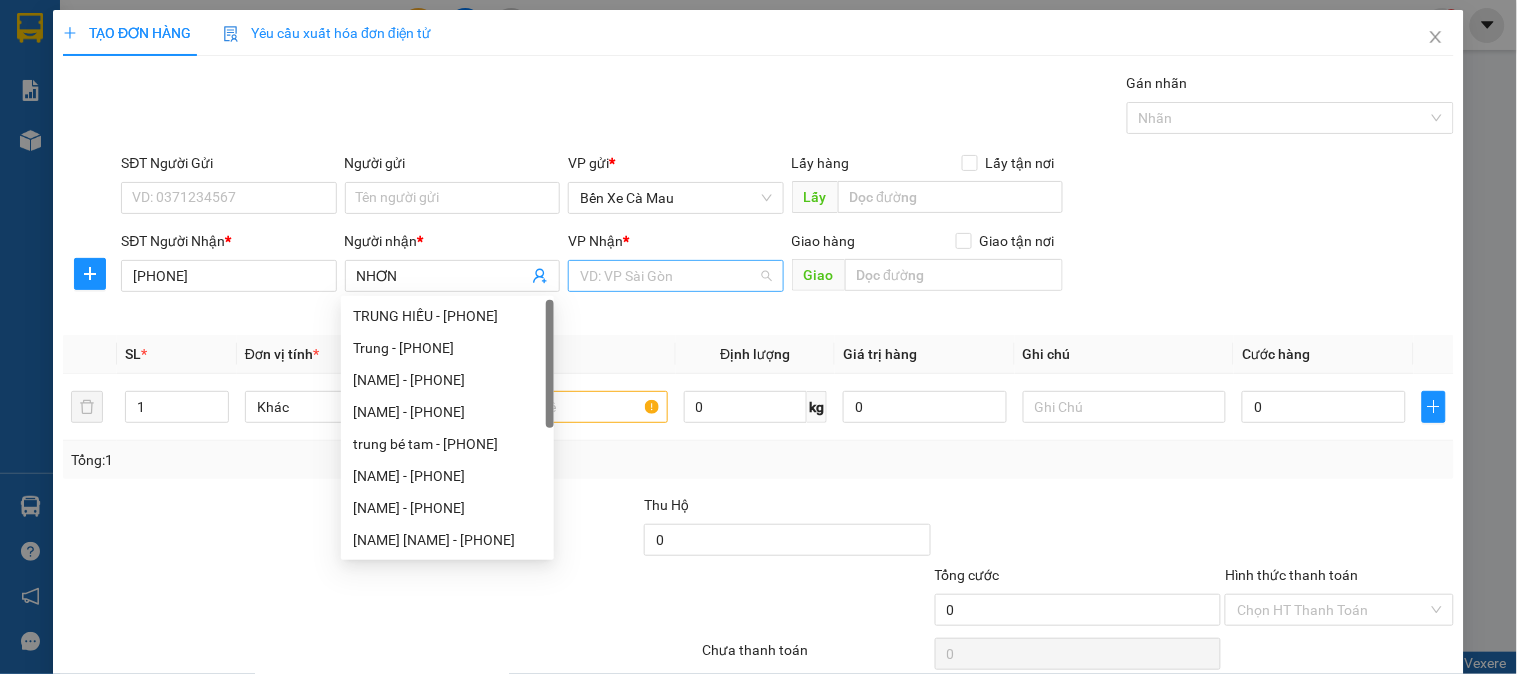 click at bounding box center (668, 276) 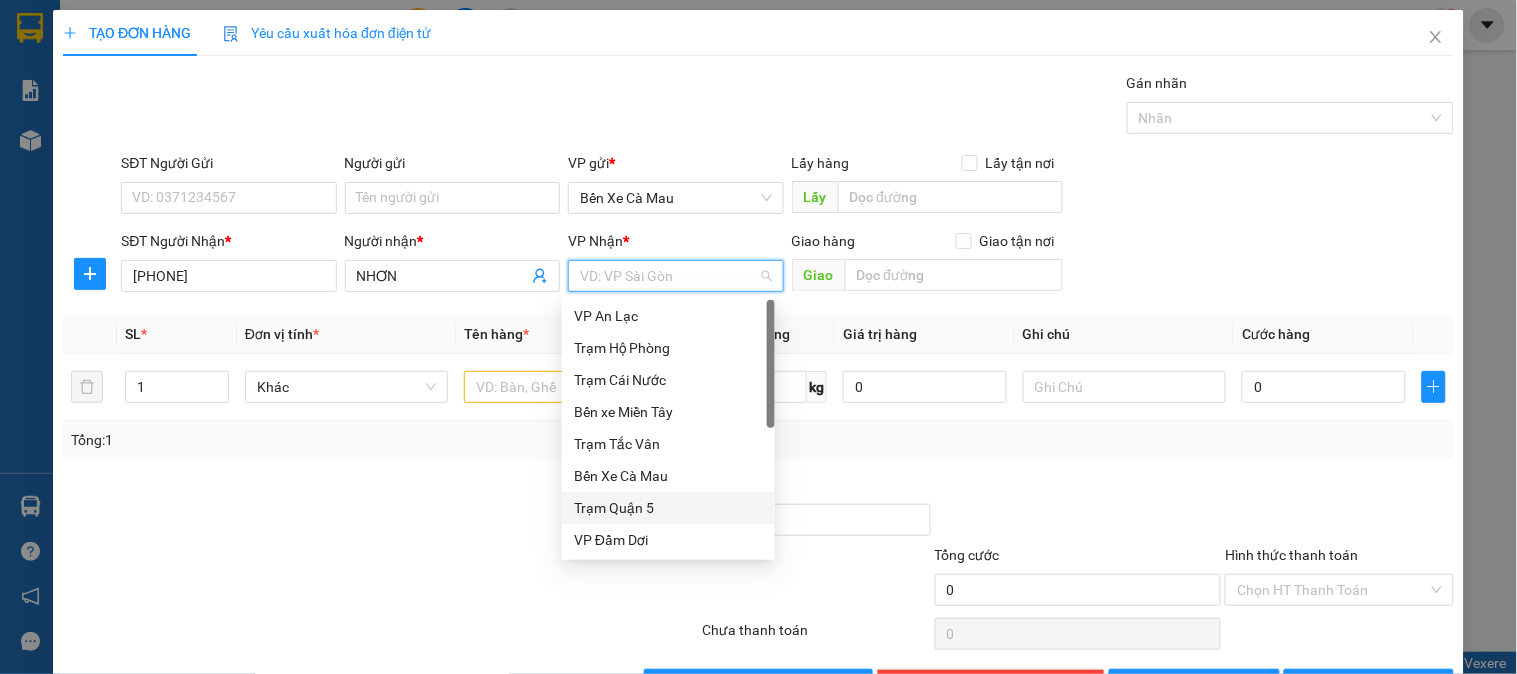 click on "Trạm Quận 5" at bounding box center [668, 508] 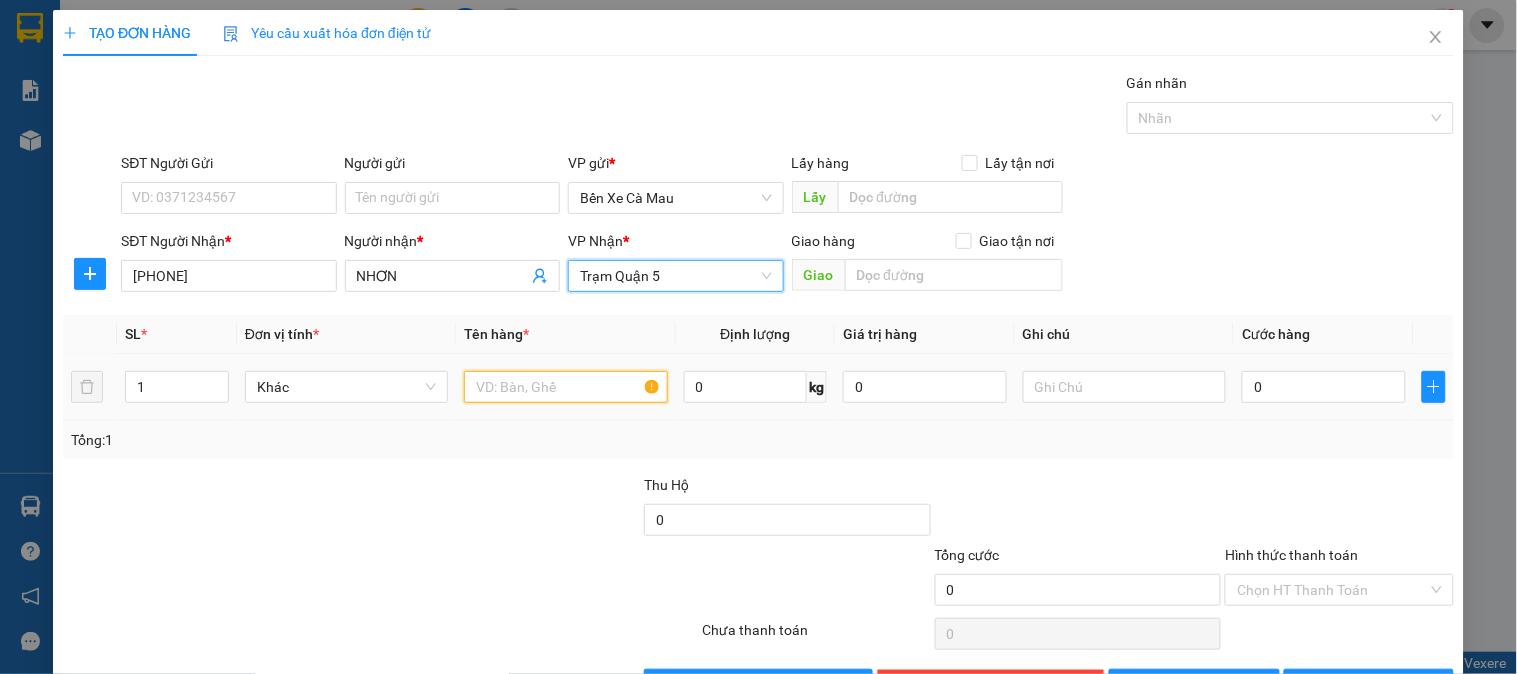 click at bounding box center [565, 387] 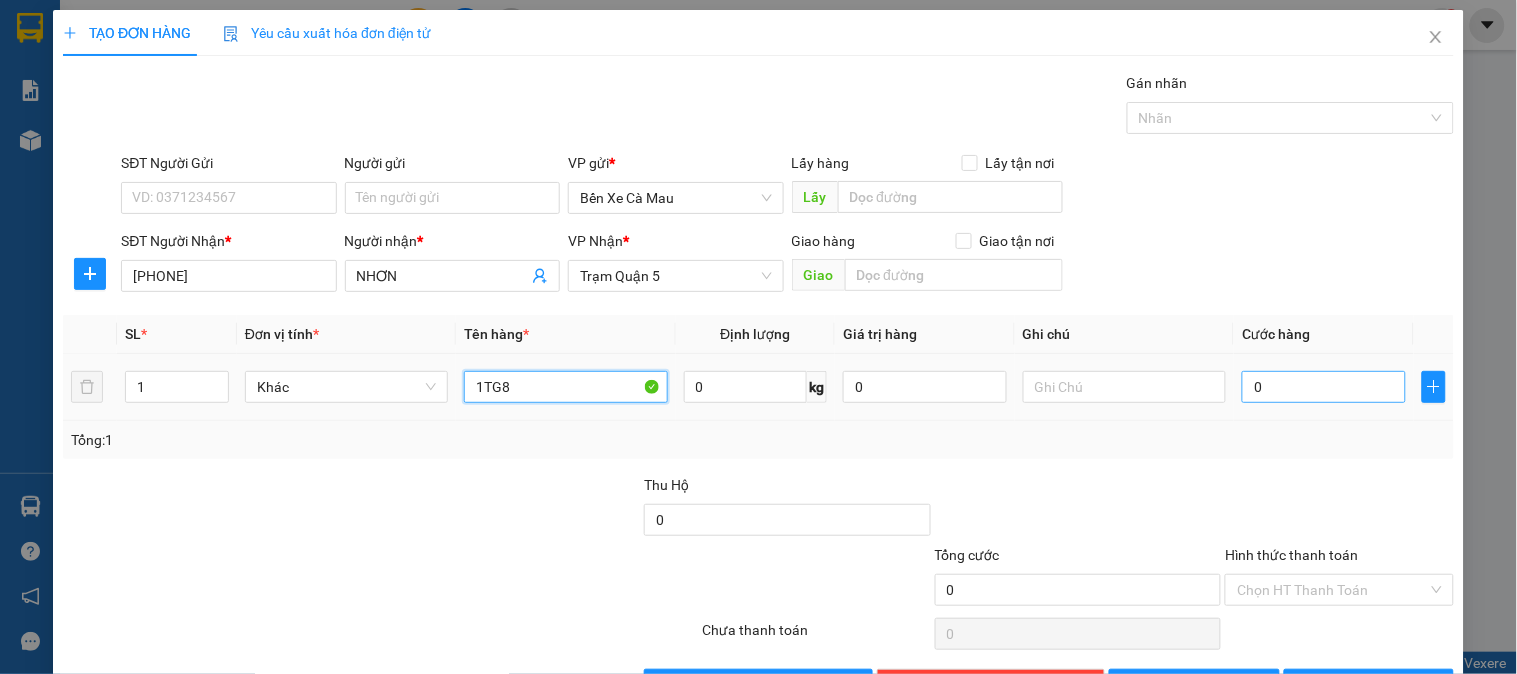 type on "1TG8" 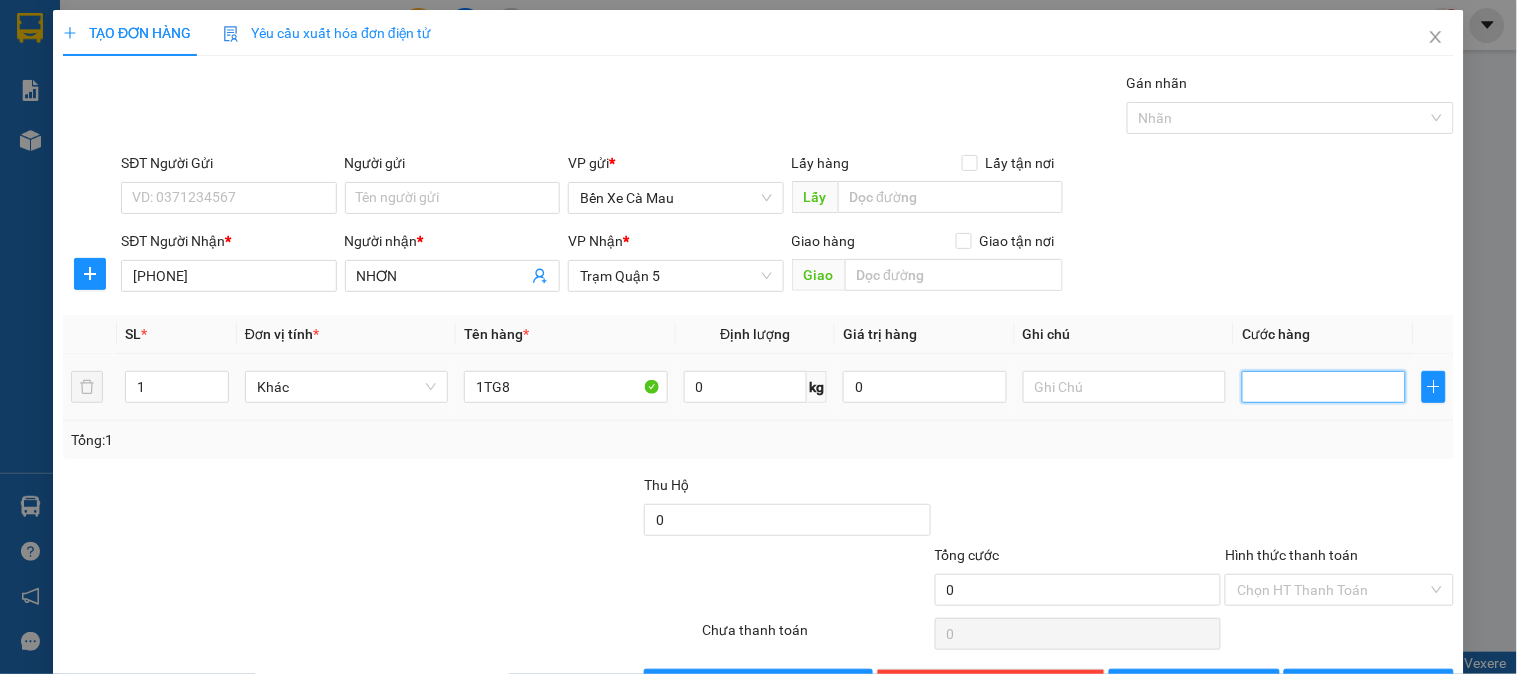 click at bounding box center (1324, 387) 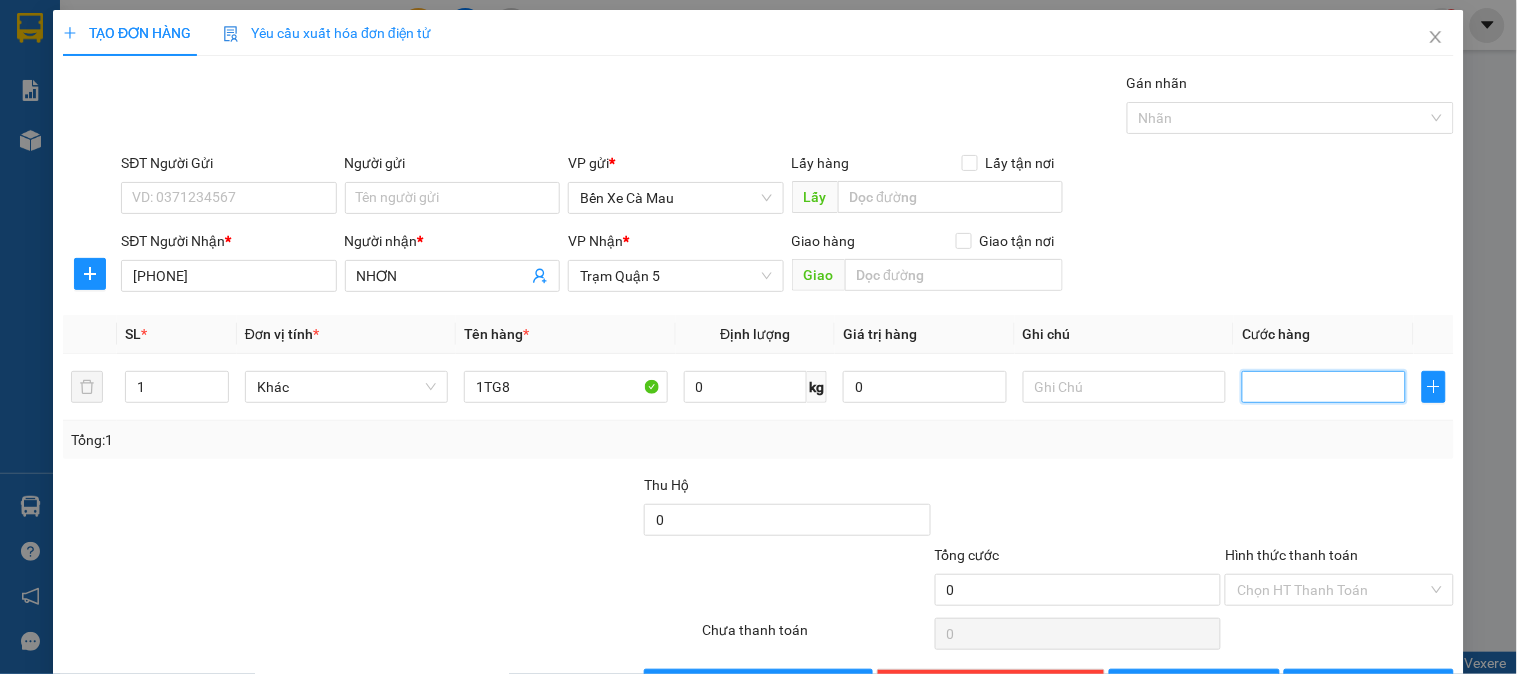 type on "3" 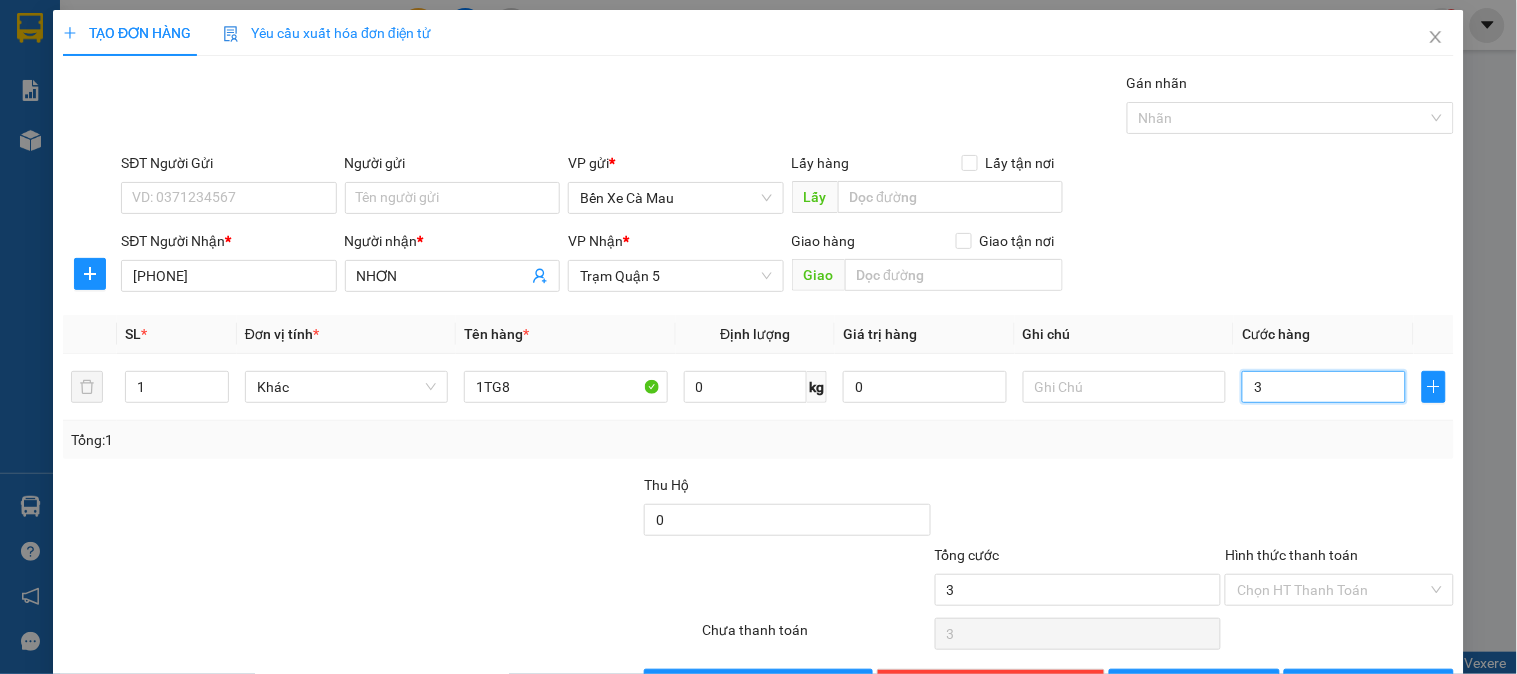 type on "30" 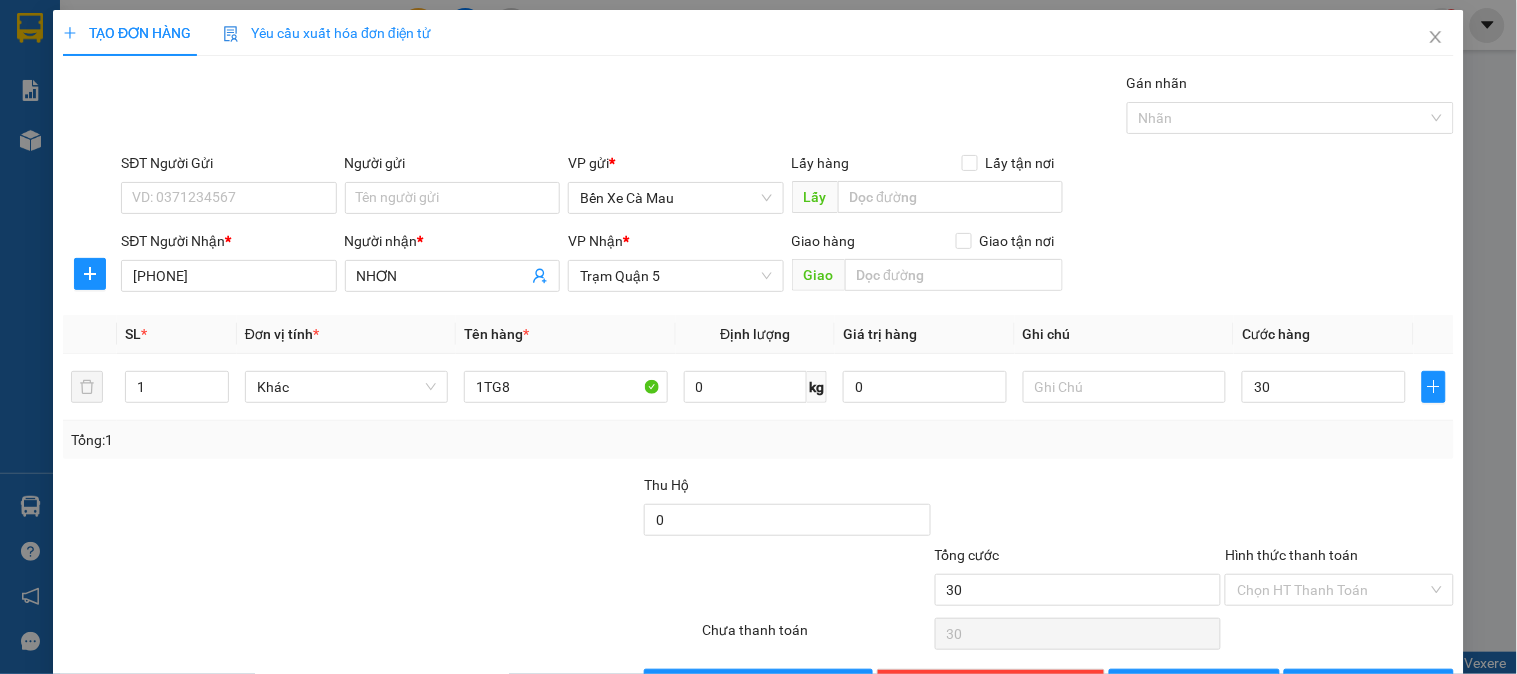 click on "SĐT Người Nhận  * 0838999945 Người nhận  * NHƠN VP Nhận  * Trạm Quận 5 Giao hàng Giao tận nơi Giao" at bounding box center [787, 265] 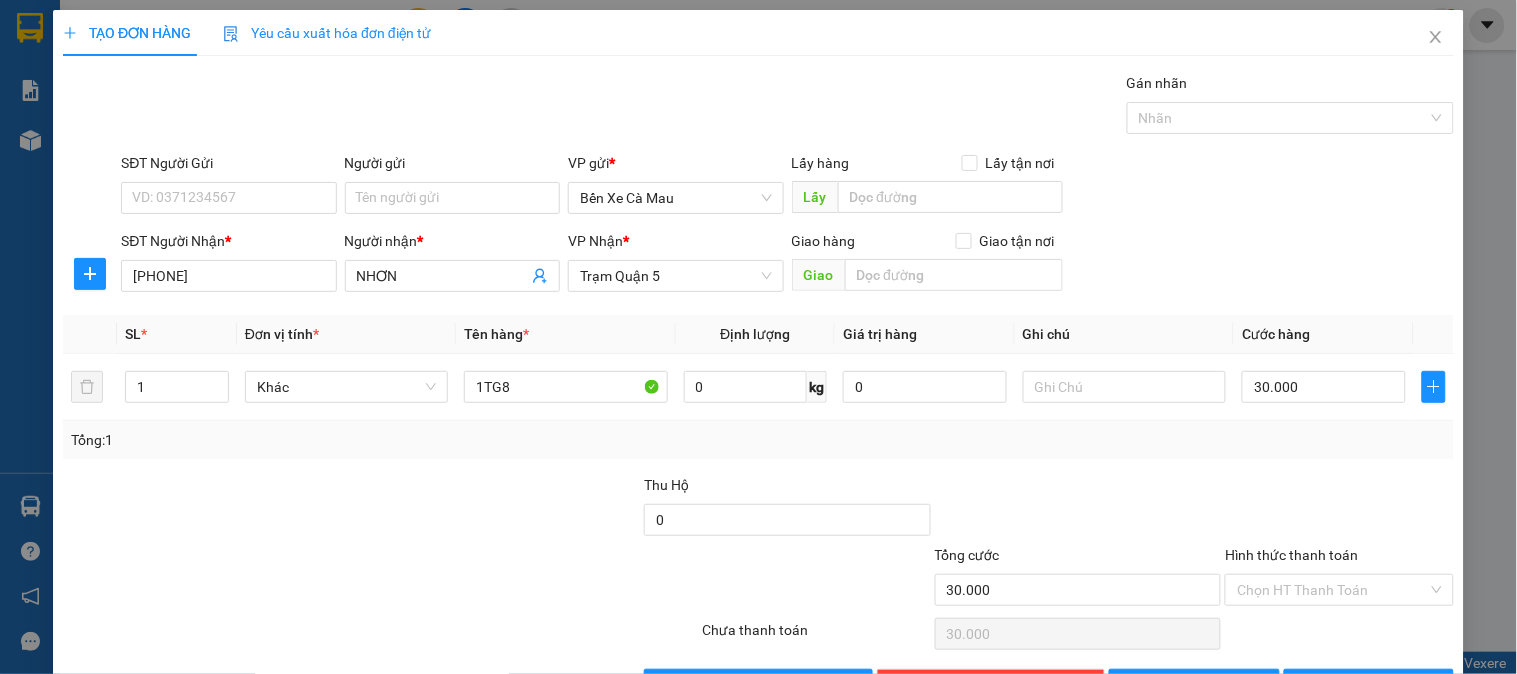 click on "Hình thức thanh toán" at bounding box center [1332, 590] 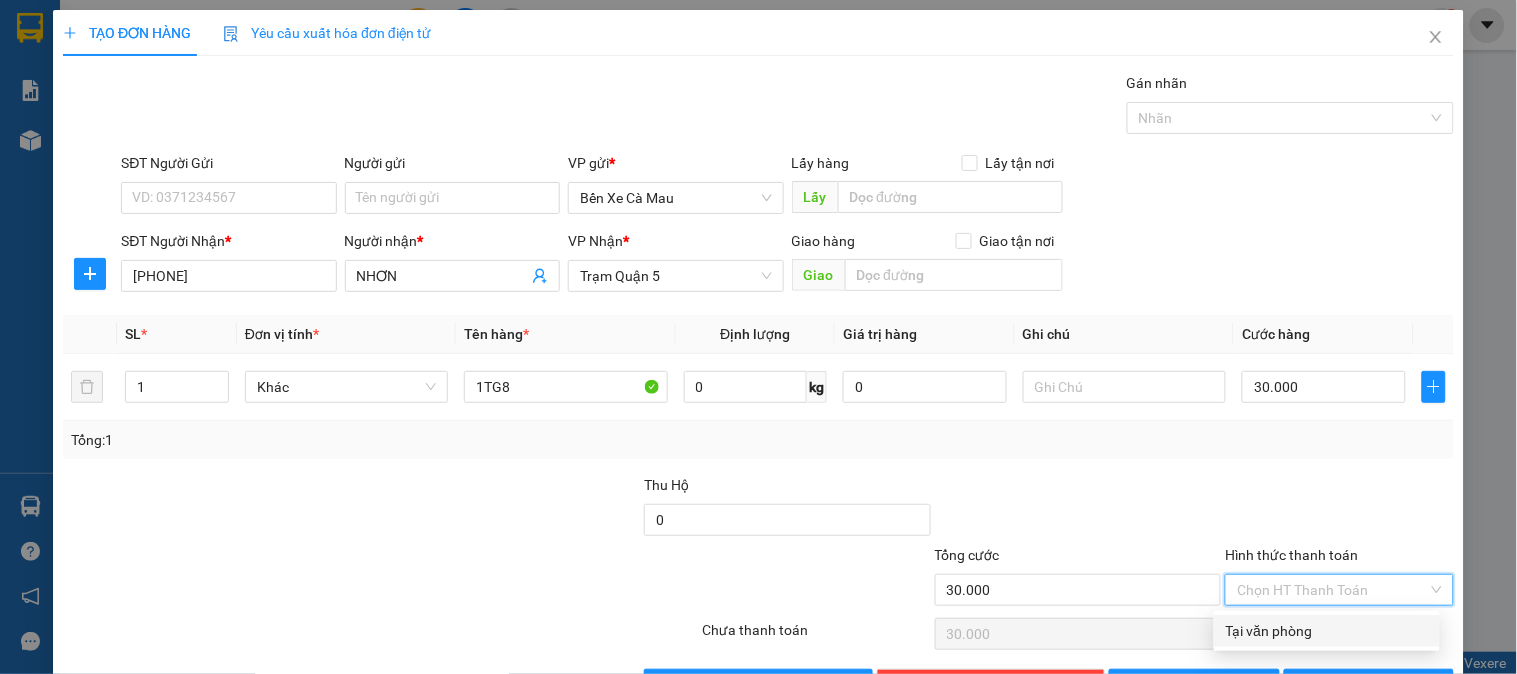 click on "Tại văn phòng" at bounding box center (1327, 631) 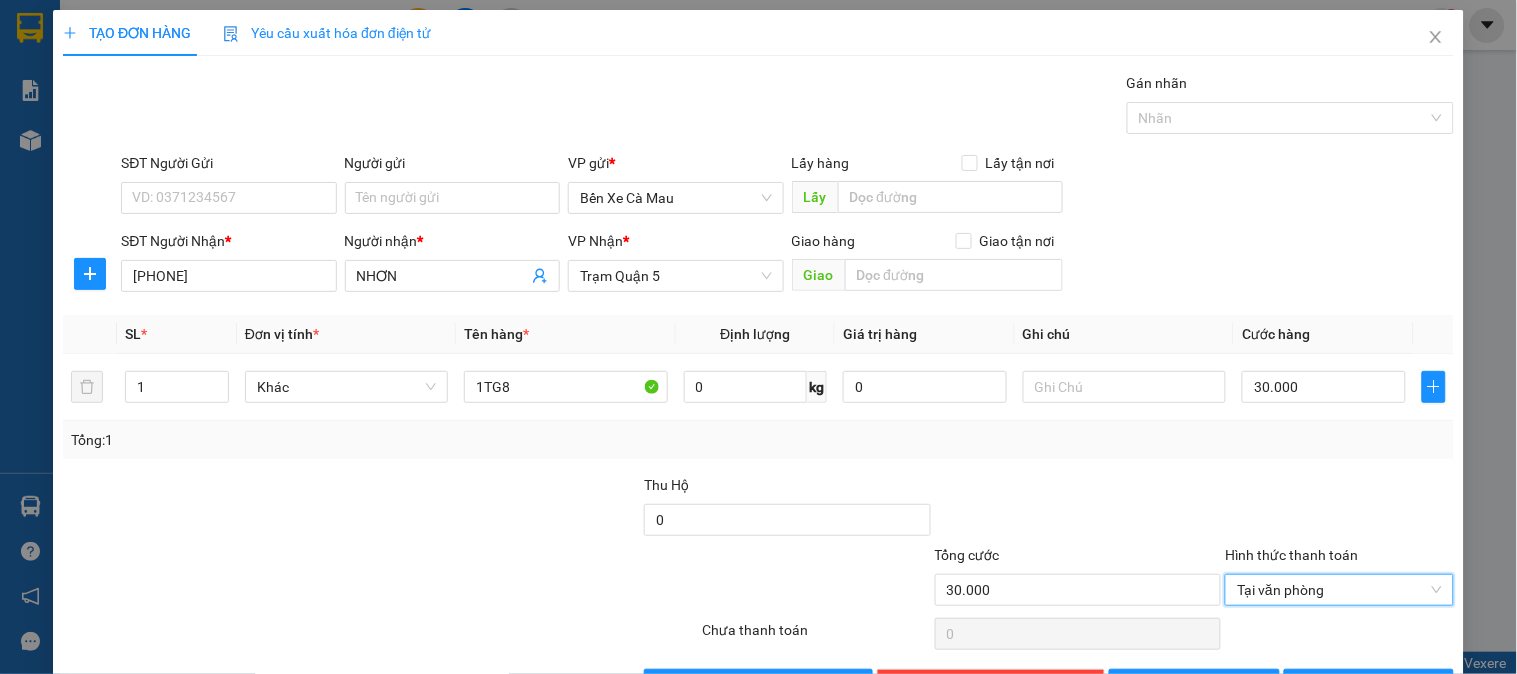 click on "Transit Pickup Surcharge Ids Transit Deliver Surcharge Ids Transit Deliver Surcharge Transit Deliver Surcharge Gán nhãn   Nhãn SĐT Người Gửi VD: 0371234567 Người gửi Tên người gửi VP gửi  * Bến Xe Cà Mau Lấy hàng Lấy tận nơi Lấy SĐT Người Nhận  * 0838999945 Người nhận  * NHƠN VP Nhận  * Trạm Quận 5 Giao hàng Giao tận nơi Giao SL  * Đơn vị tính  * Tên hàng  * Định lượng Giá trị hàng Ghi chú Cước hàng                   1 Khác 1TG8 0 kg 0 30.000 Tổng:  1 Thu Hộ 0 Tổng cước 30.000 Hình thức thanh toán Tại văn phòng Tại văn phòng Số tiền thu trước 0 Tại văn phòng Chưa thanh toán 0 Lưu nháp Xóa Thông tin Lưu Lưu và In Tại văn phòng Tại văn phòng" at bounding box center (758, 386) 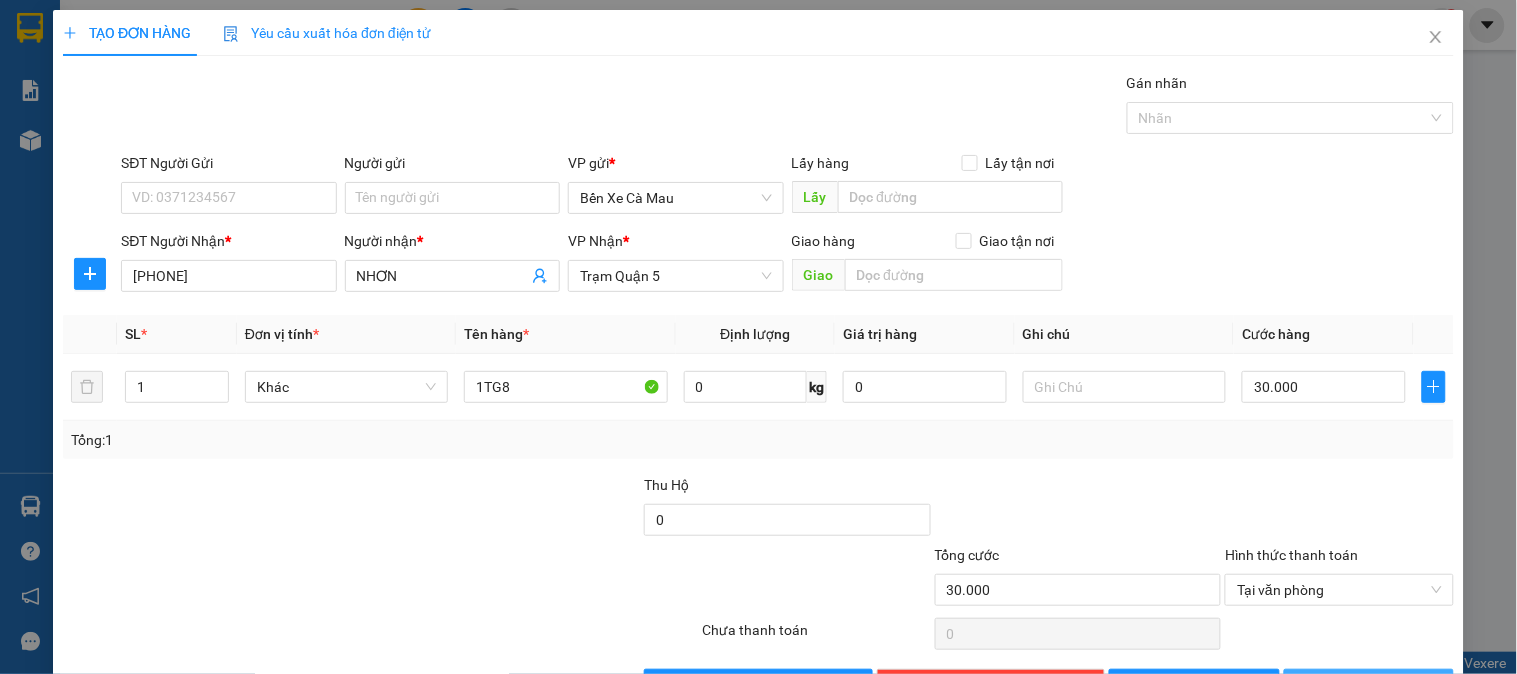 click on "Lưu và In" at bounding box center (1369, 685) 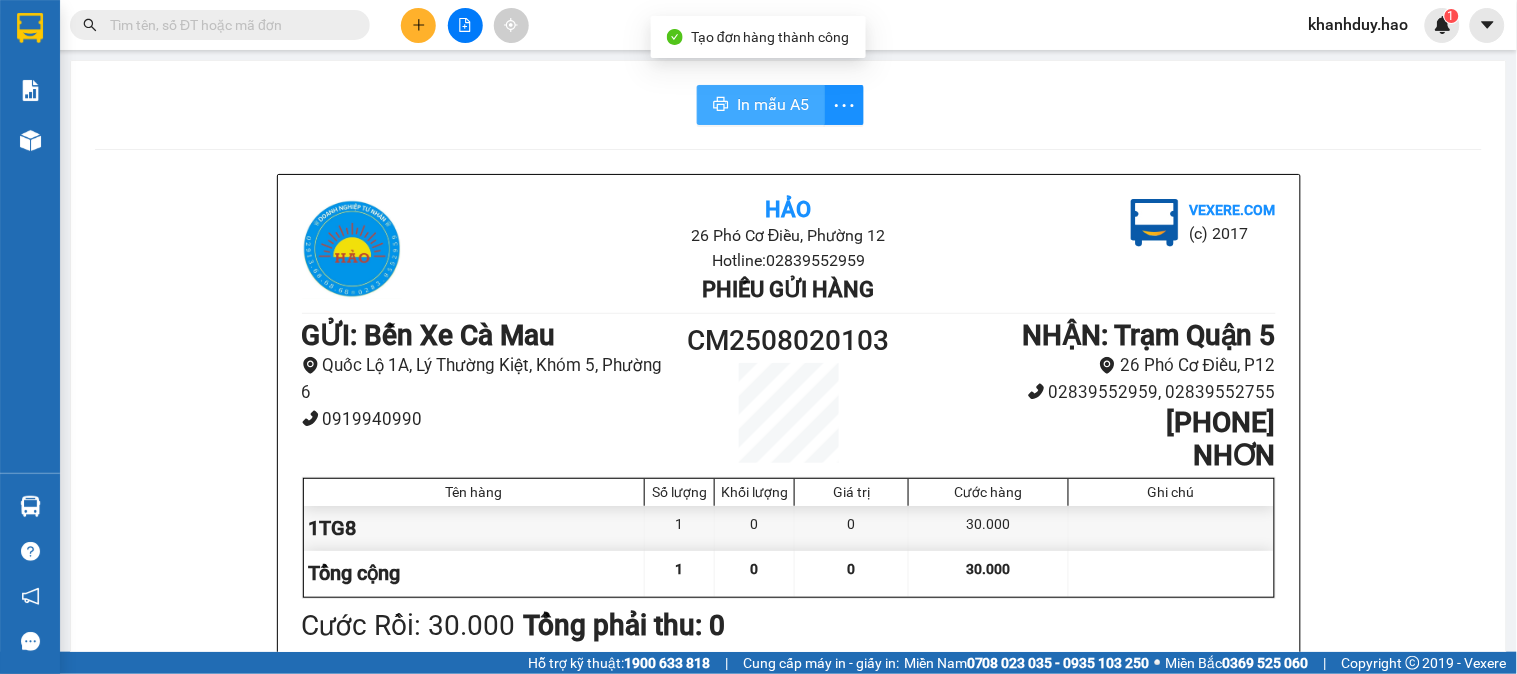 click on "In mẫu A5" at bounding box center (761, 105) 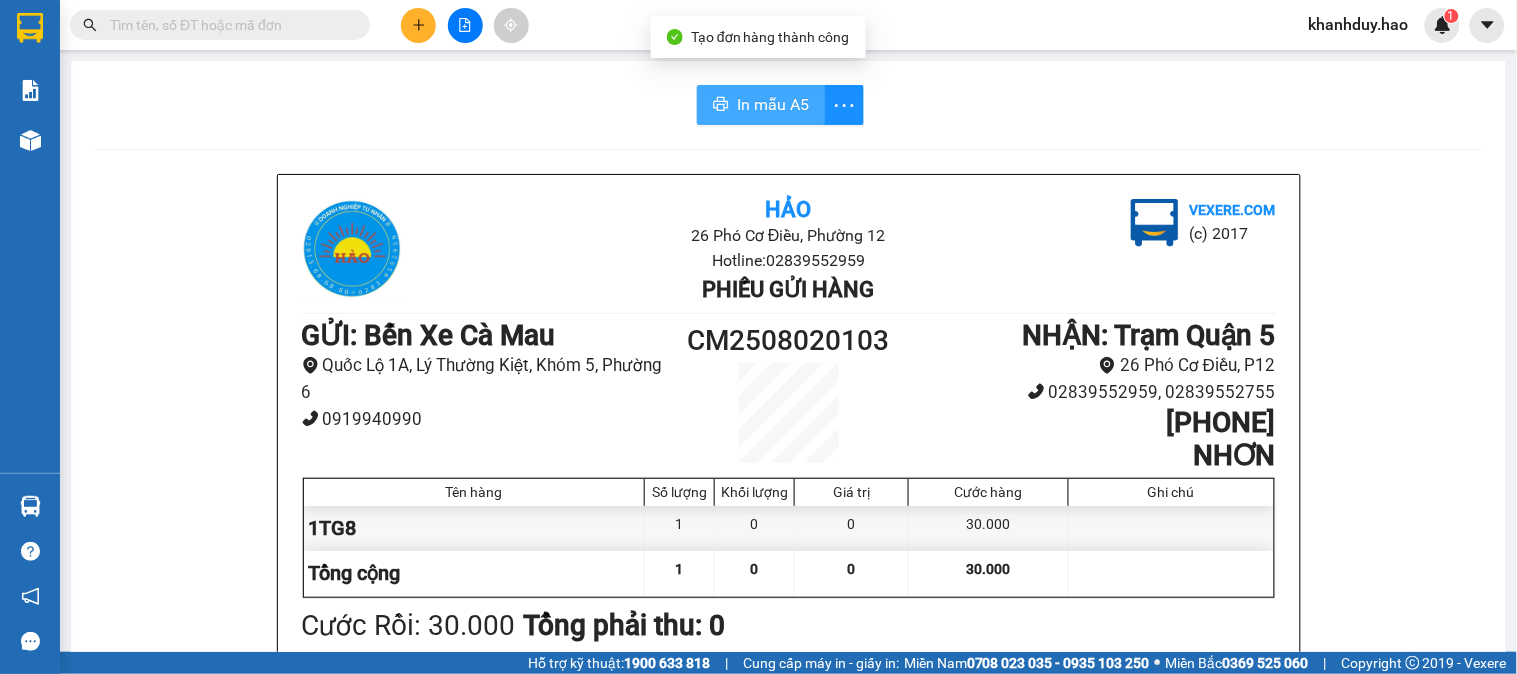 click on "In mẫu A5" at bounding box center [773, 104] 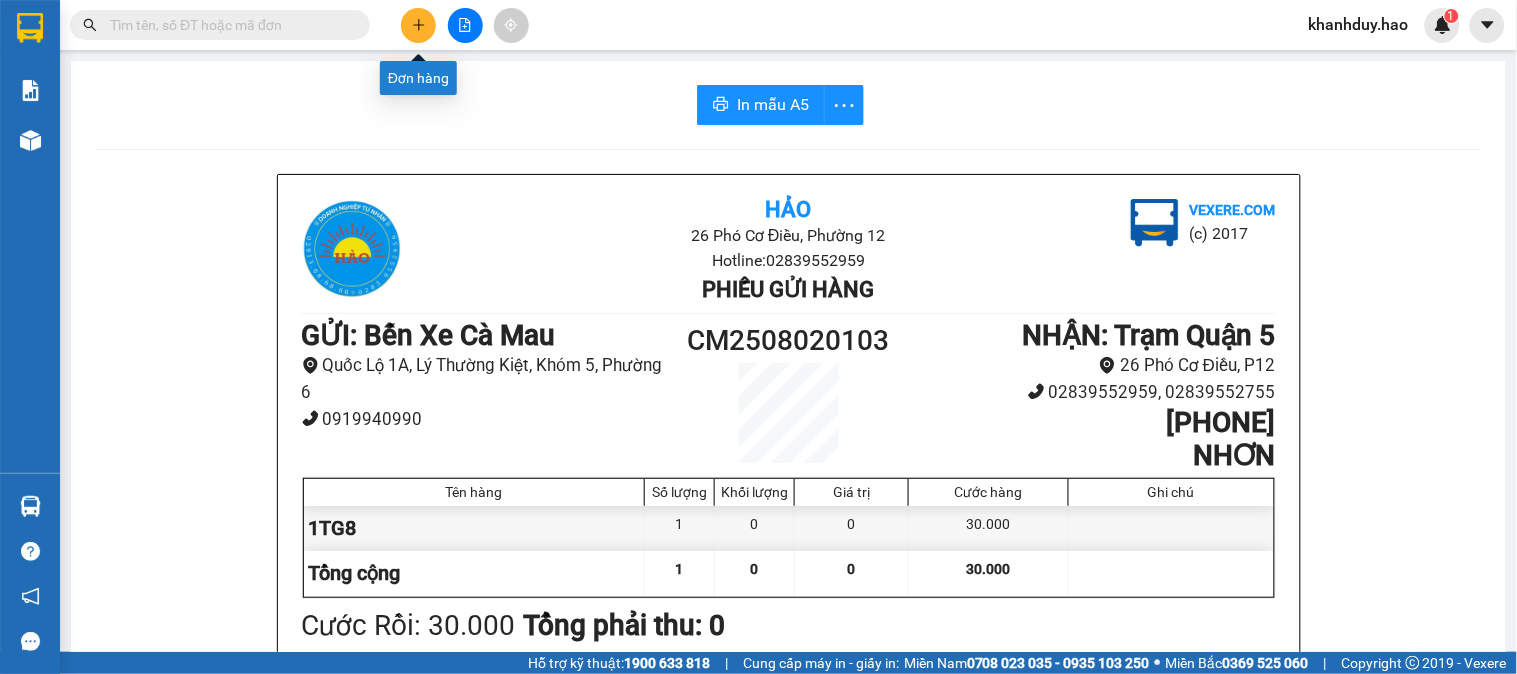 click at bounding box center (418, 25) 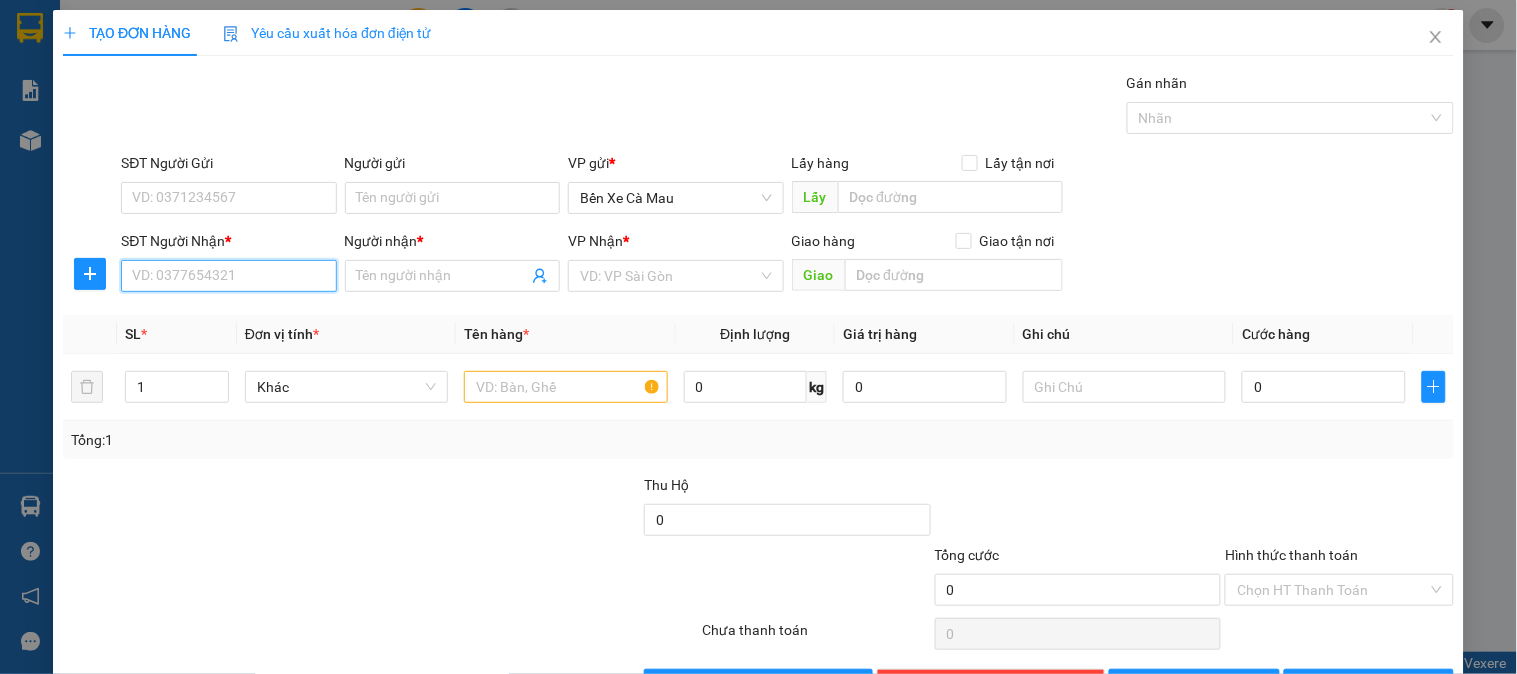 click on "SĐT Người Nhận  *" at bounding box center (228, 276) 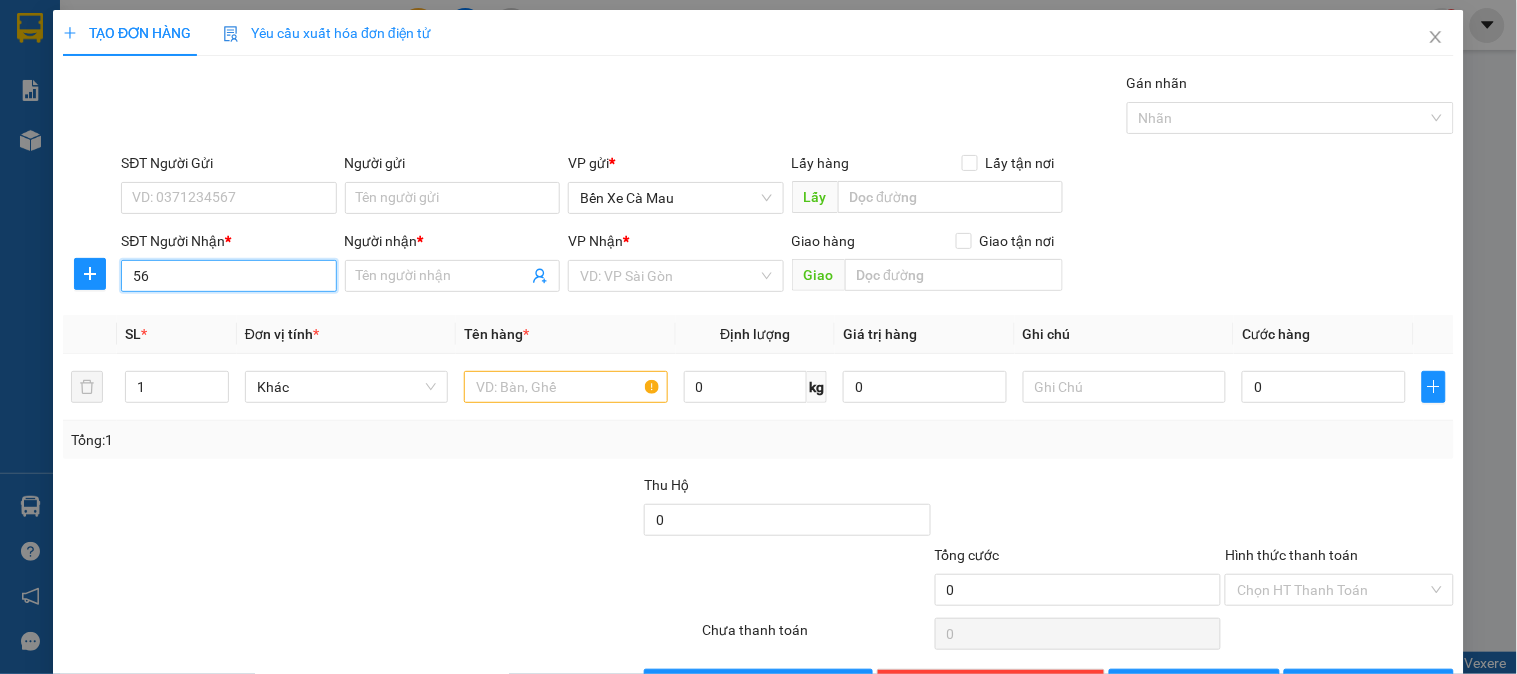 type on "5" 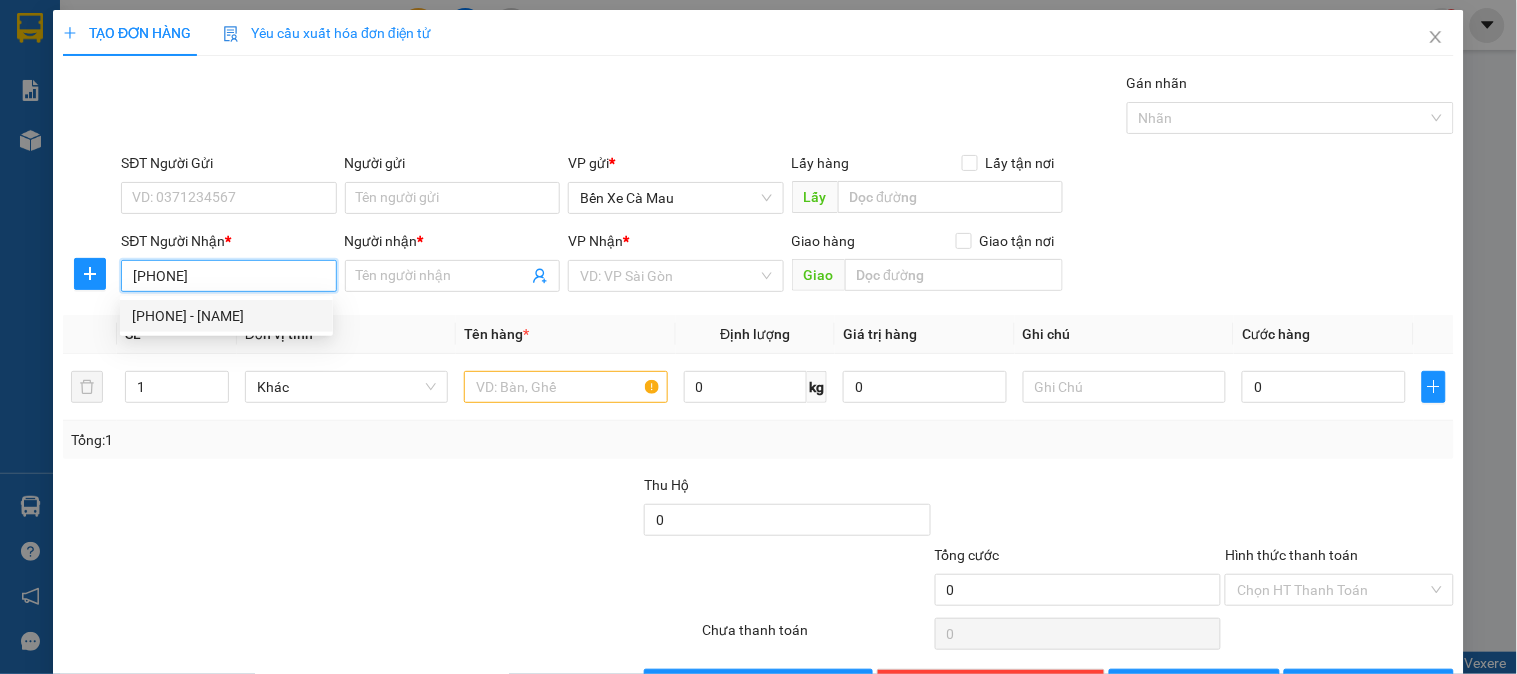 click on "0946566552 - K TÊN" at bounding box center [226, 316] 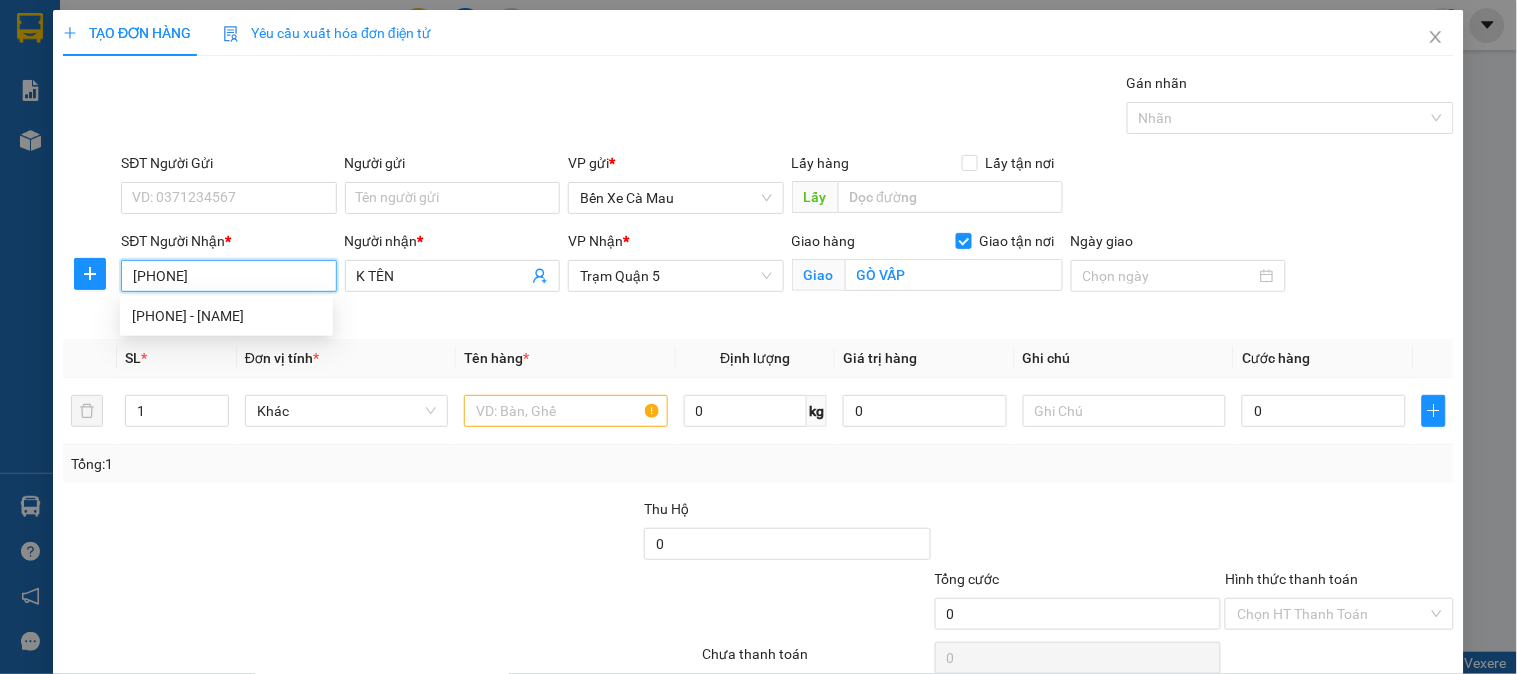 type on "[PHONE]" 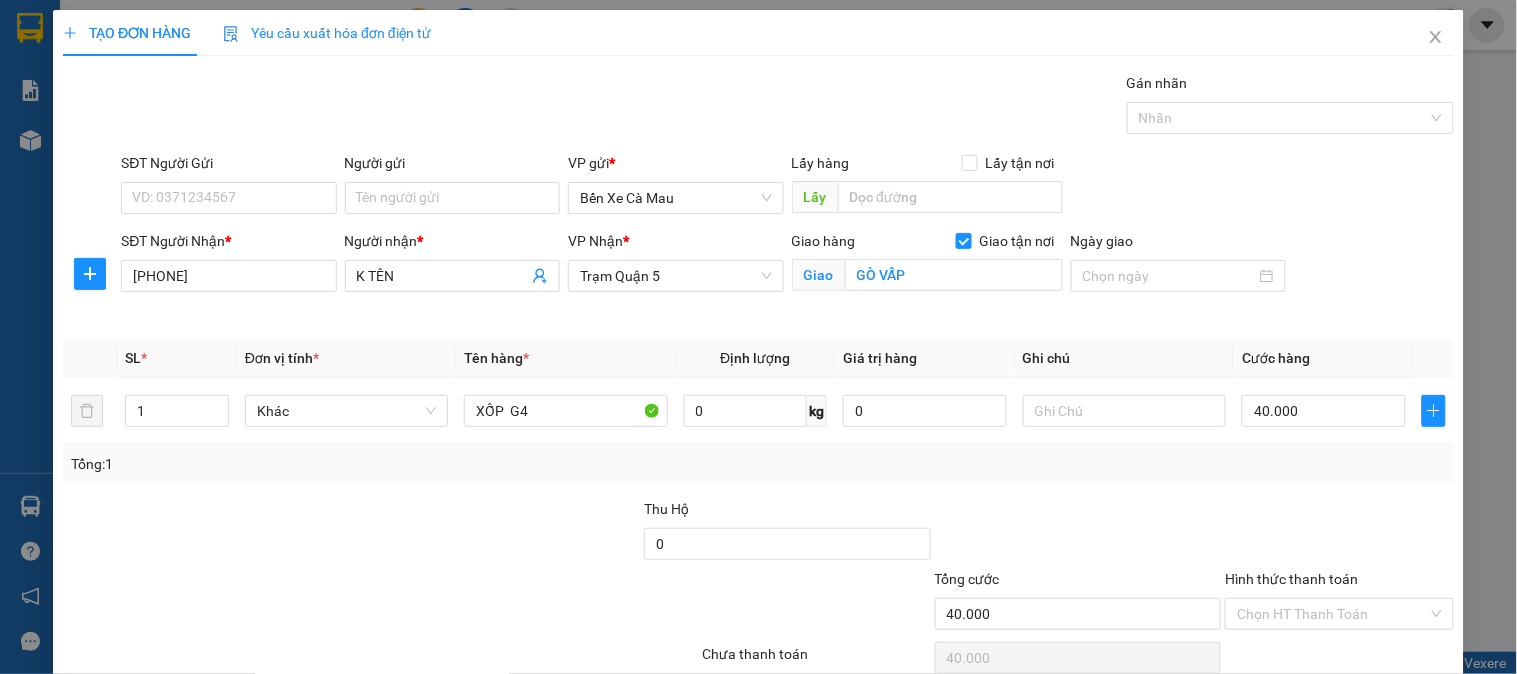 click on "Hình thức thanh toán" at bounding box center (1291, 579) 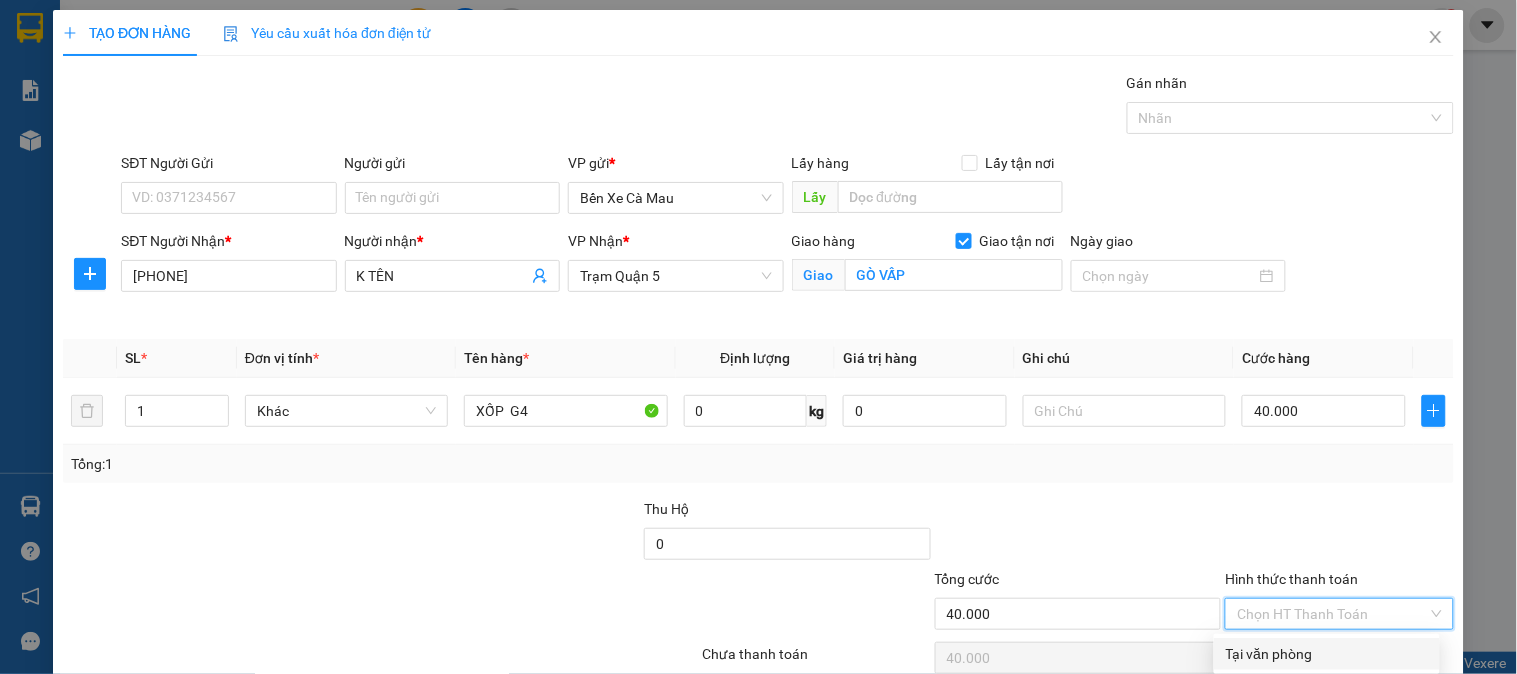 click on "Tại văn phòng" at bounding box center [1327, 654] 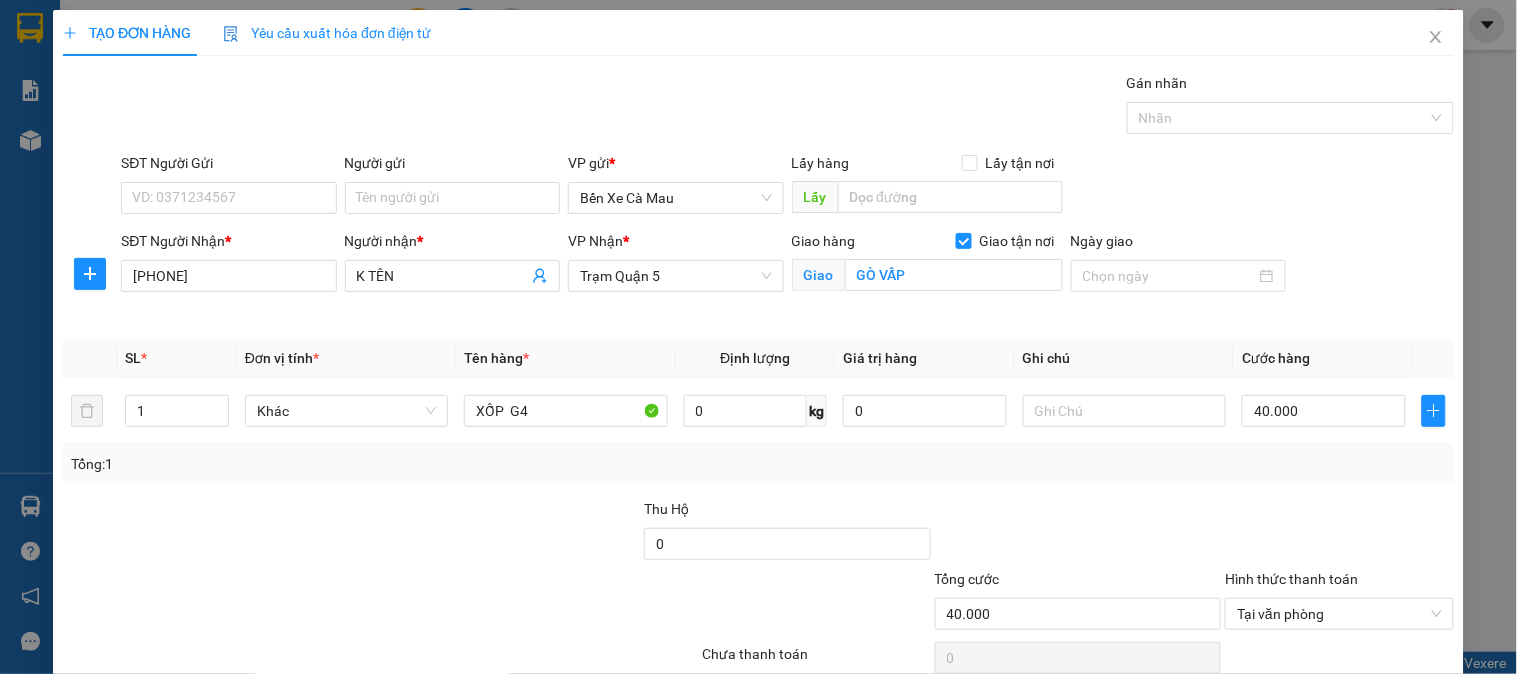 click on "Lưu và In" at bounding box center [1369, 709] 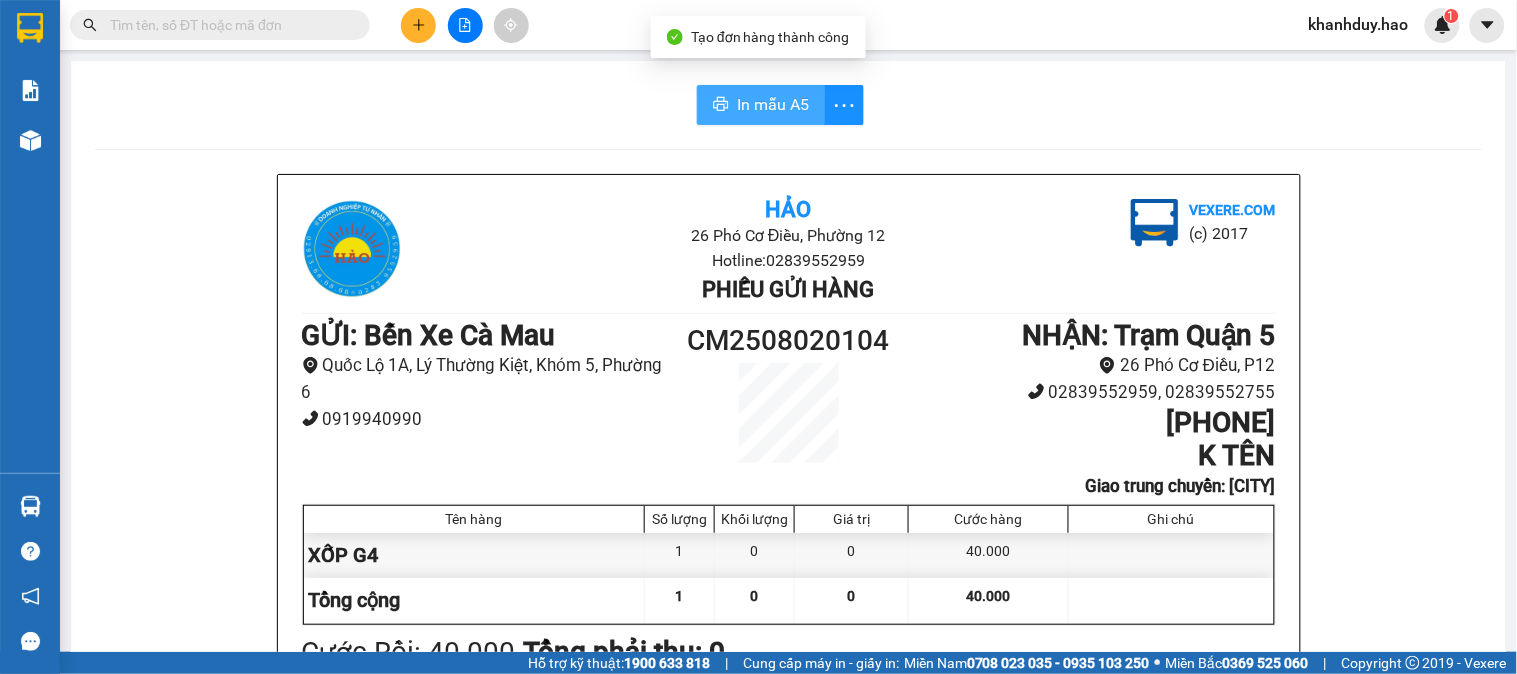 click on "In mẫu A5" at bounding box center (761, 105) 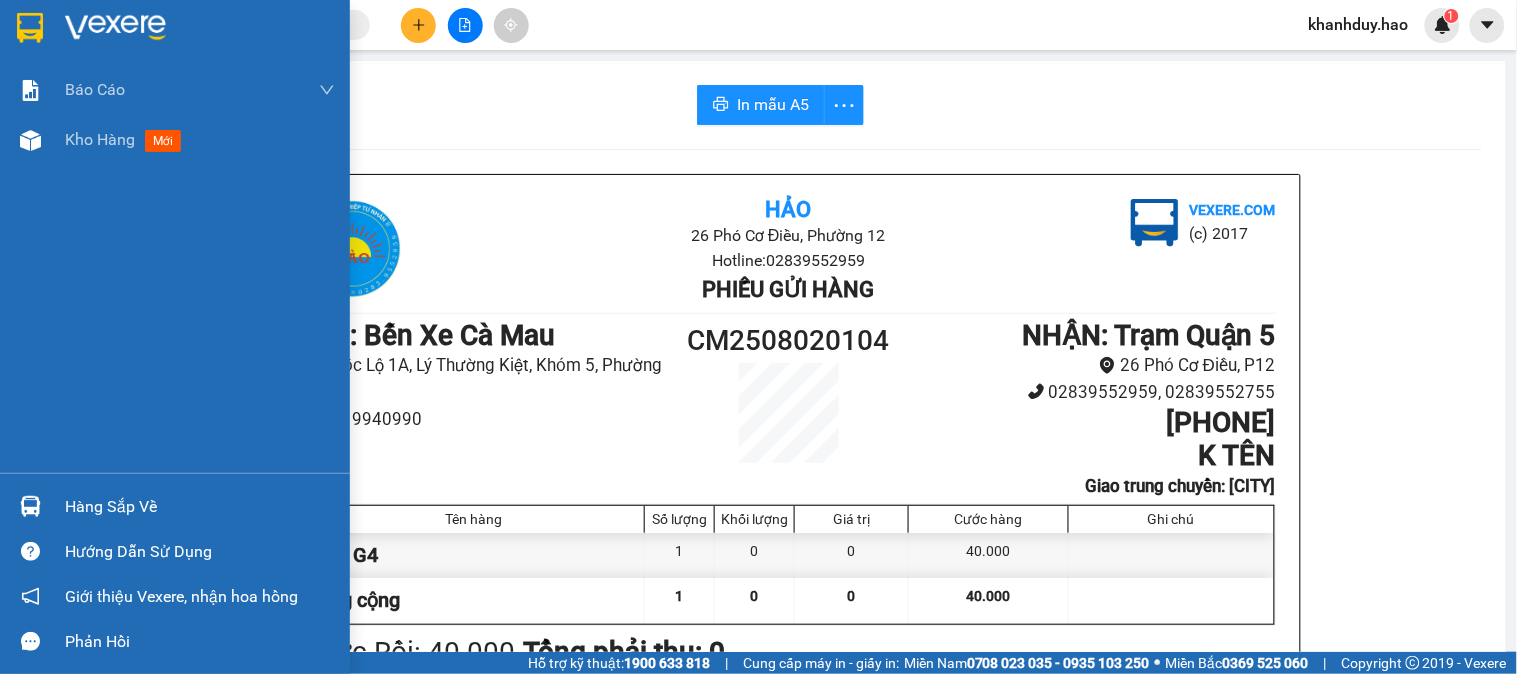 click on "Báo cáo BC tiền công nợ Báo cáo dòng tiền (trưởng trạm) Doanh số tạo đơn theo VP gửi (trưởng trạm)     Kho hàng mới" at bounding box center [175, 269] 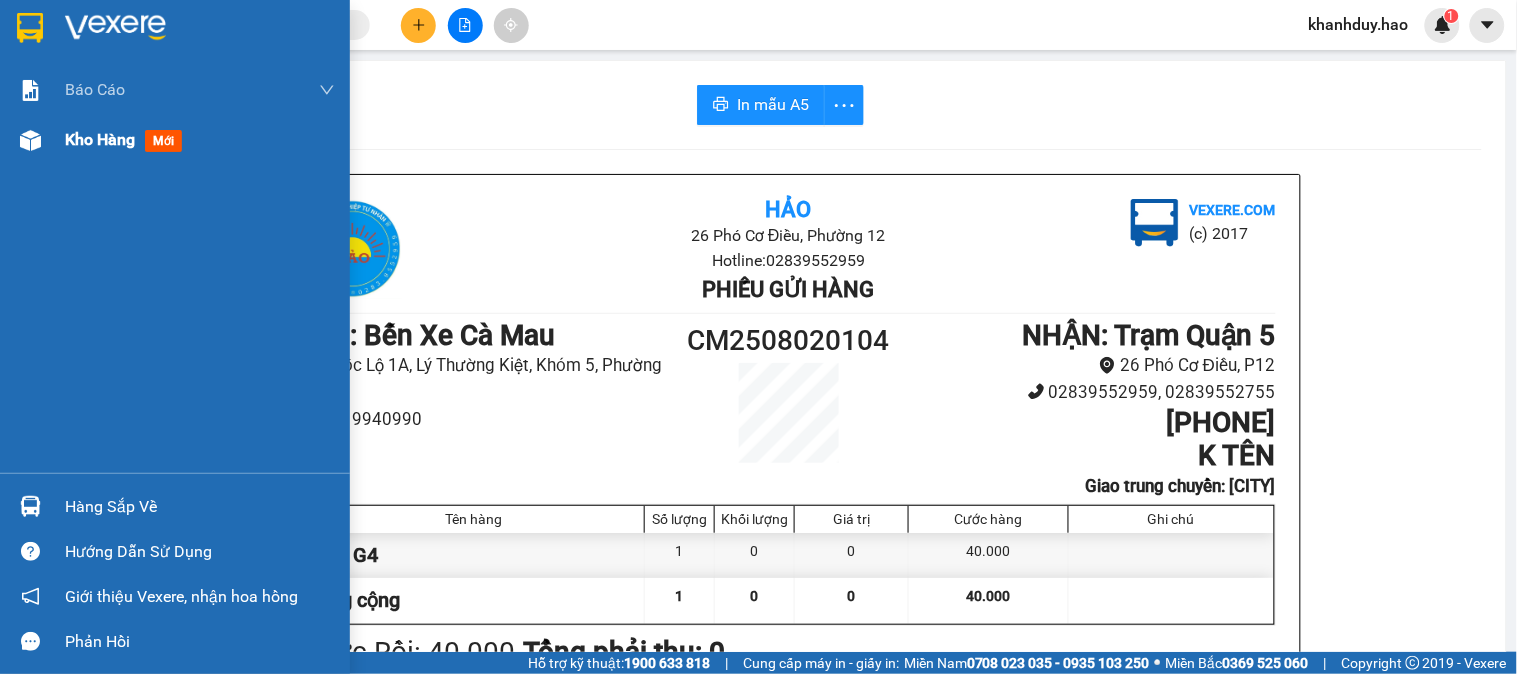 click at bounding box center [30, 140] 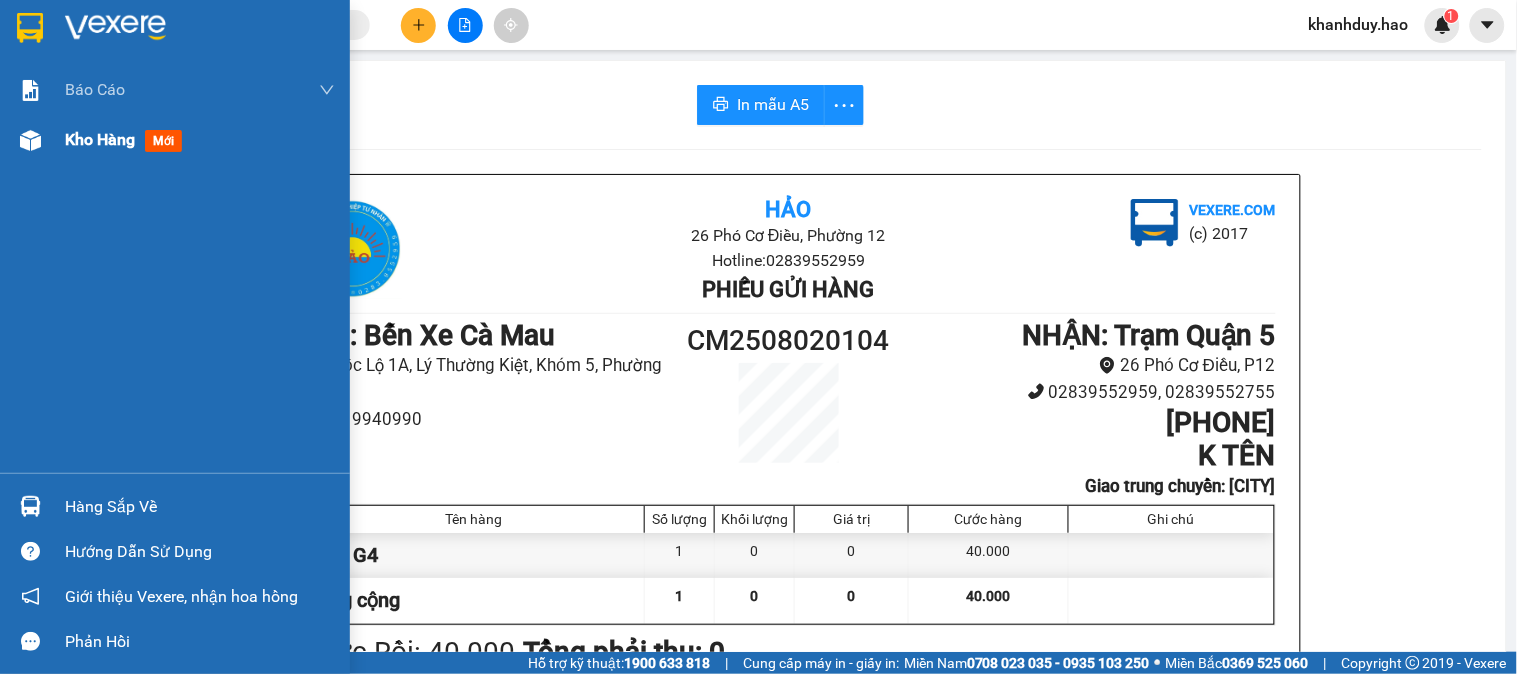 click at bounding box center [30, 140] 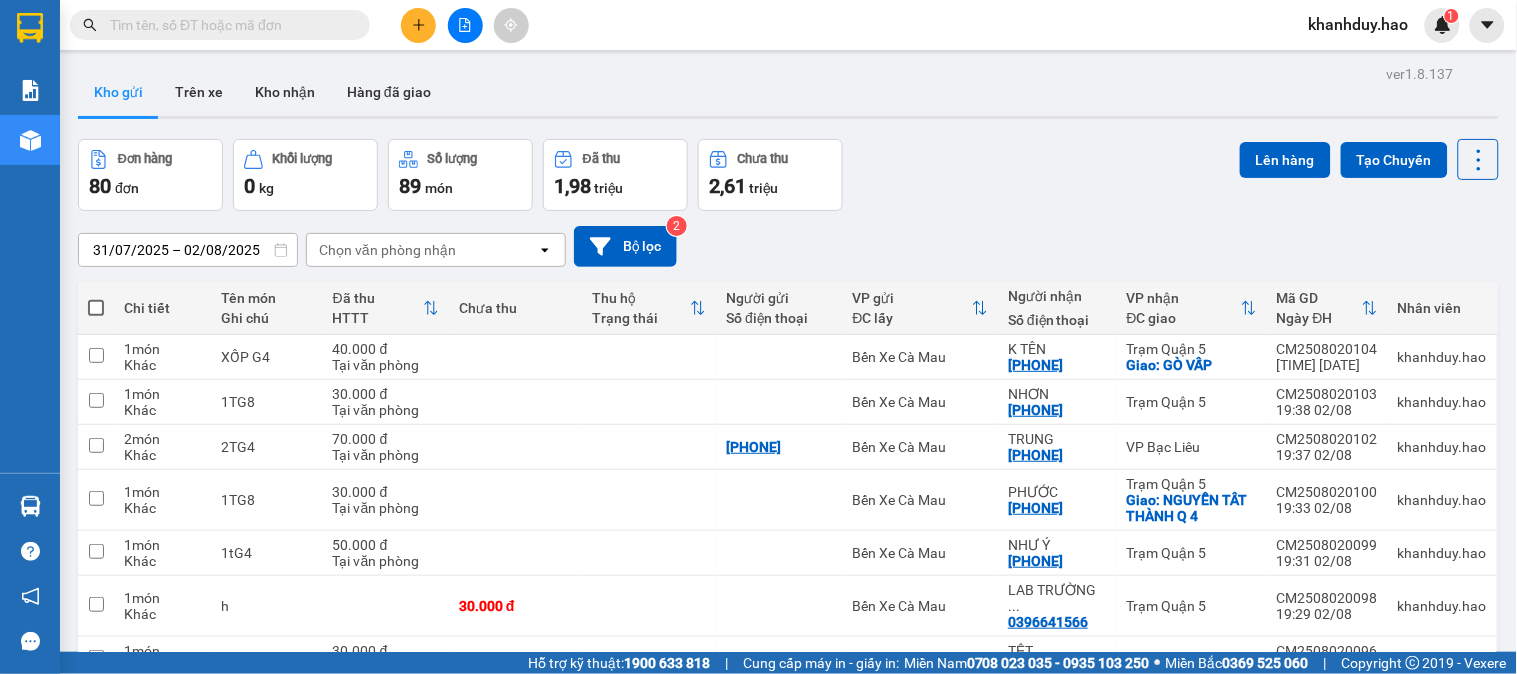 click at bounding box center (418, 25) 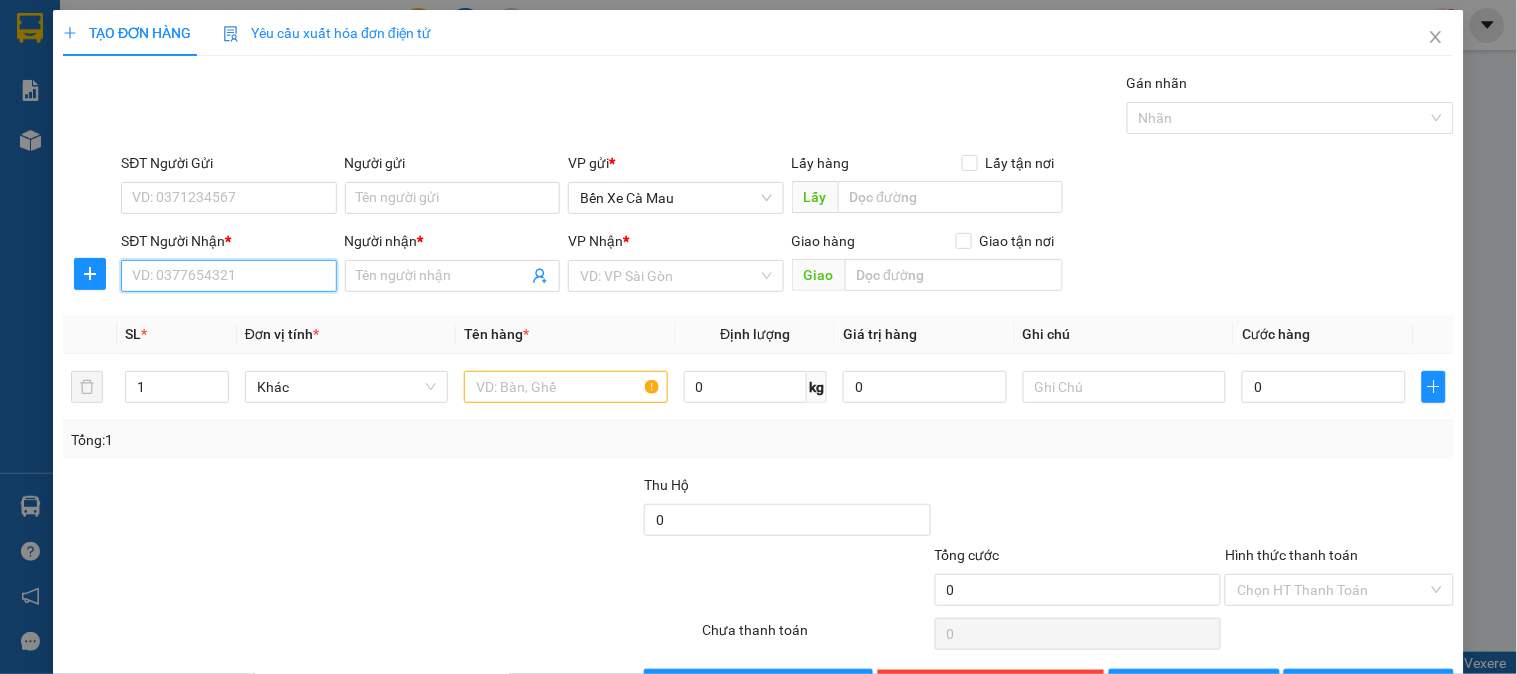 click on "SĐT Người Nhận  *" at bounding box center (228, 276) 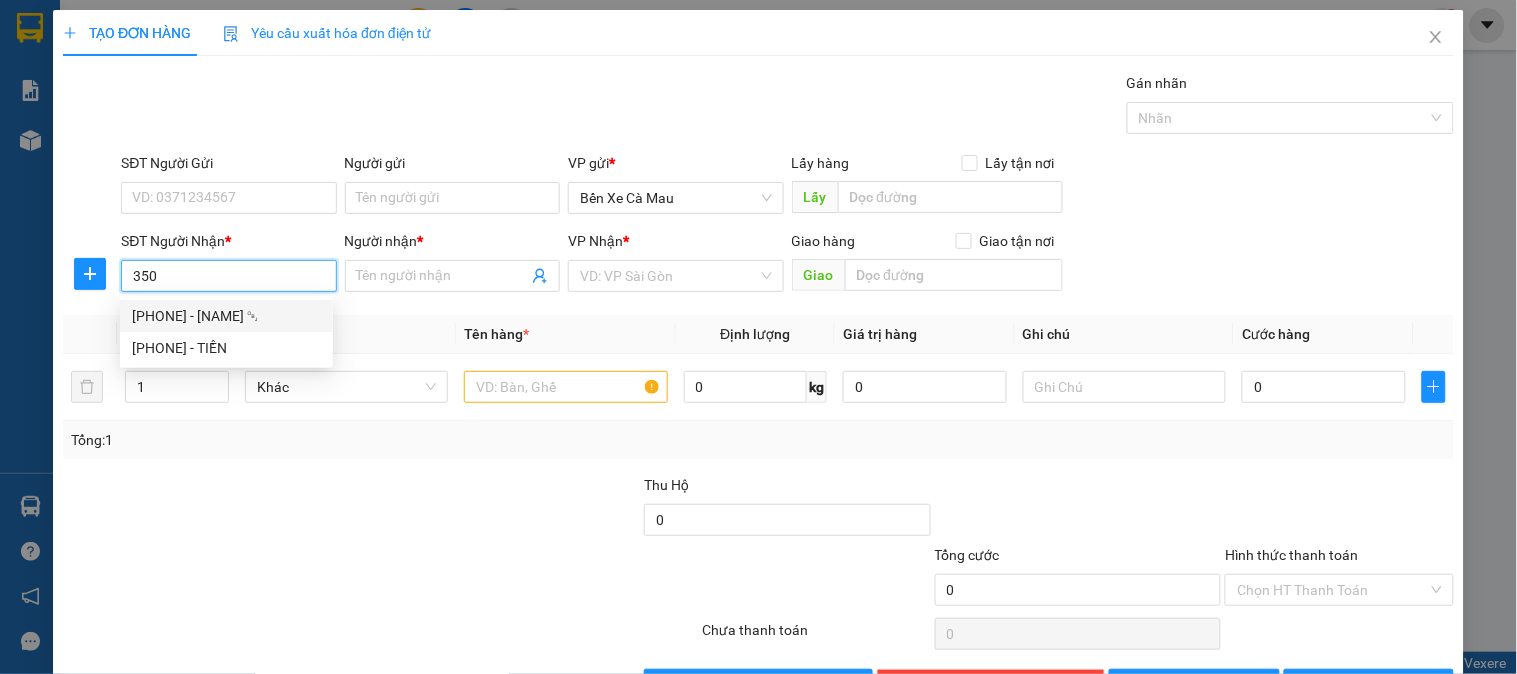 click on "0933313350 - THANH TÙNG ￼" at bounding box center [226, 316] 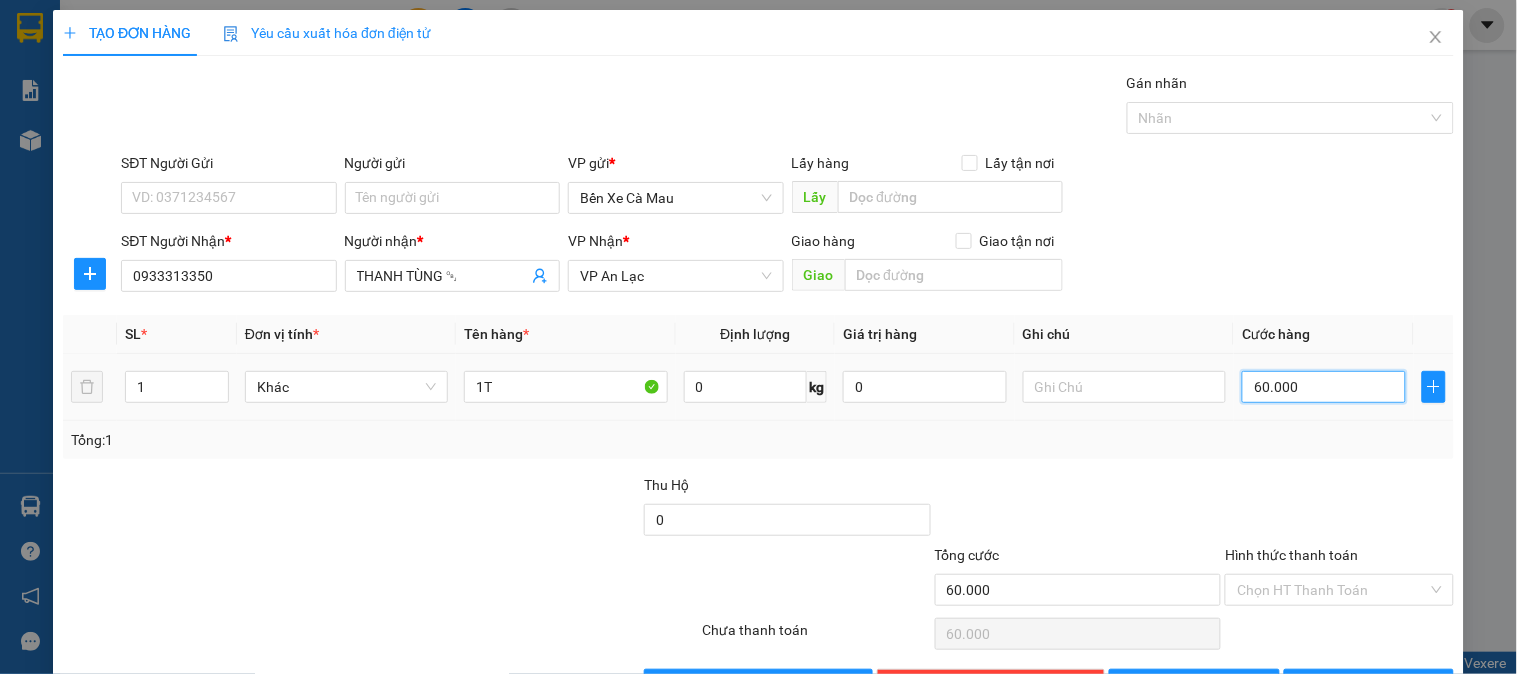click on "60.000" at bounding box center [1324, 387] 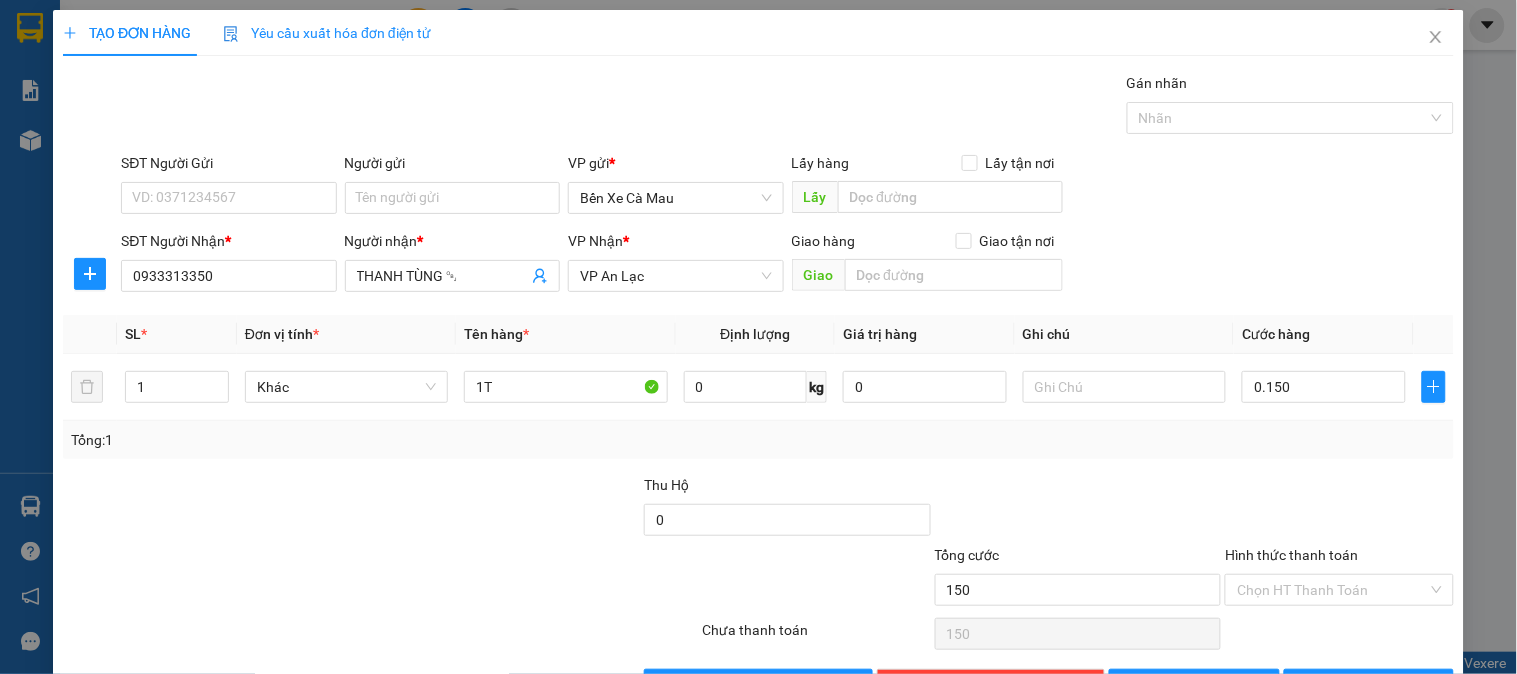 click on "SĐT Người Nhận  * 0933313350 Người nhận  * THANH TÙNG ￼ VP Nhận  * VP An Lạc Giao hàng Giao tận nơi Giao" at bounding box center (787, 265) 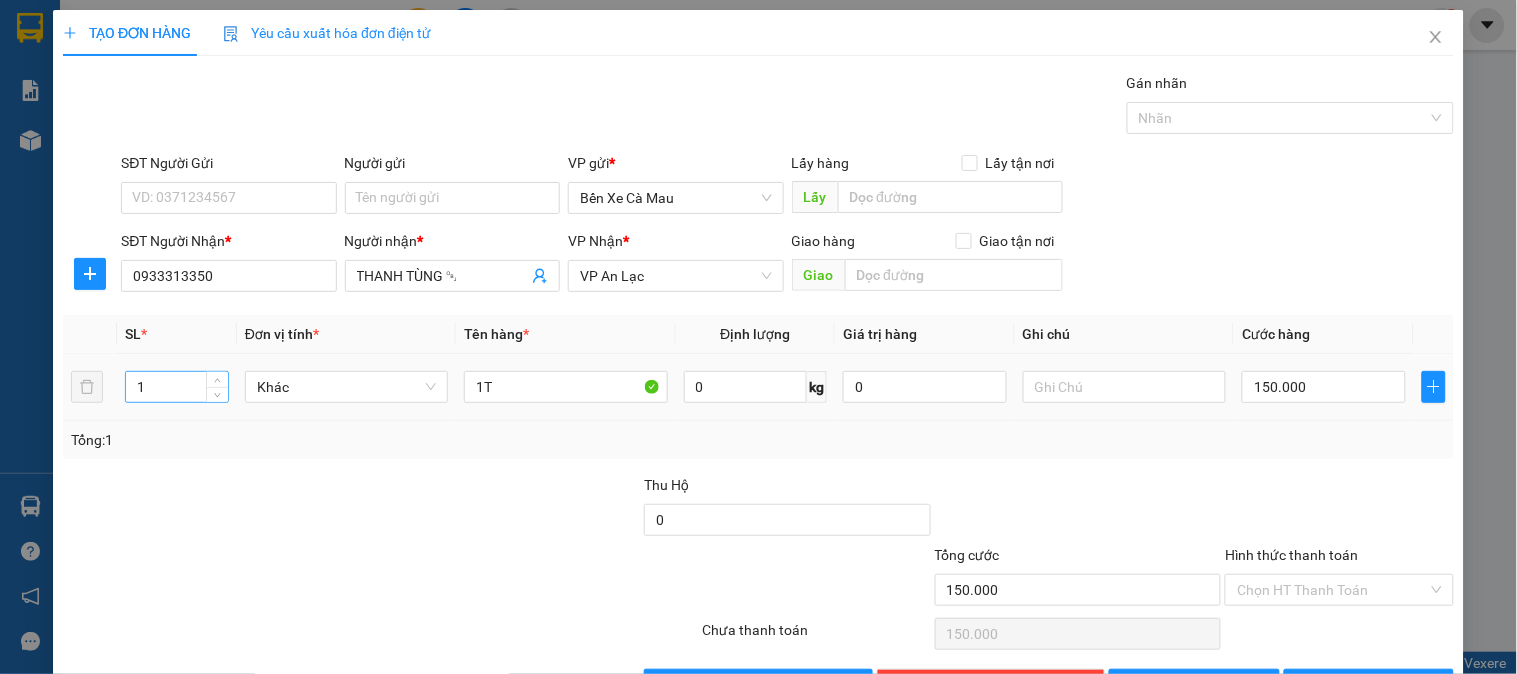 click on "1" at bounding box center [177, 387] 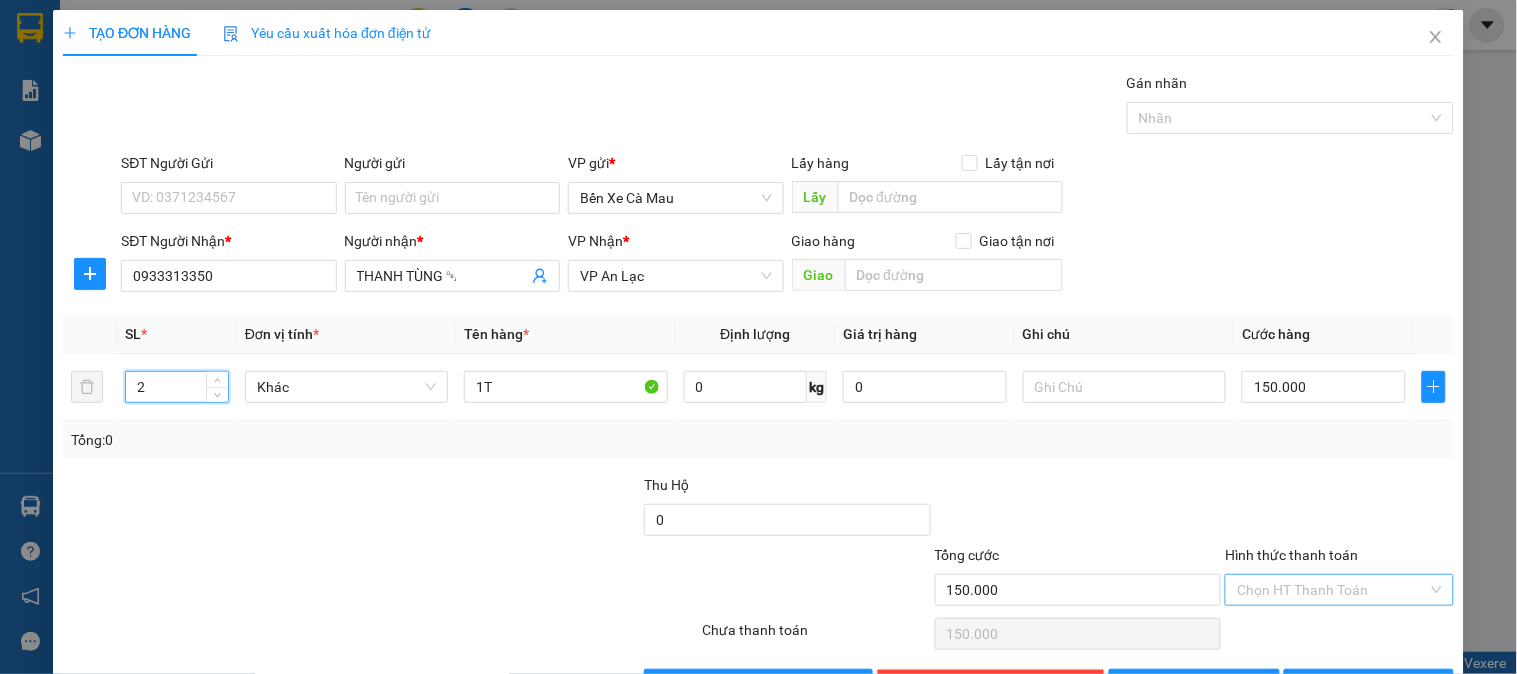 click on "Hình thức thanh toán" at bounding box center [1332, 590] 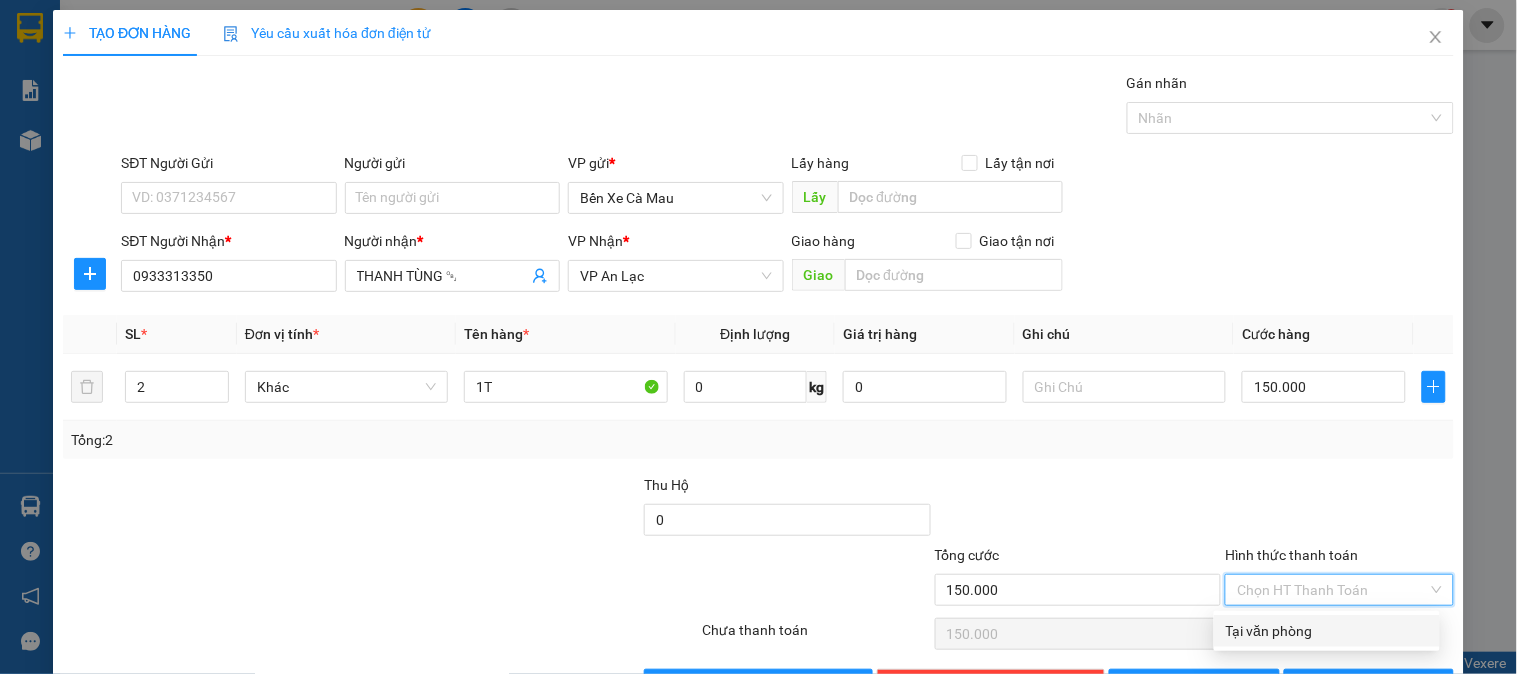 drag, startPoint x: 1371, startPoint y: 553, endPoint x: 1362, endPoint y: 580, distance: 28.460499 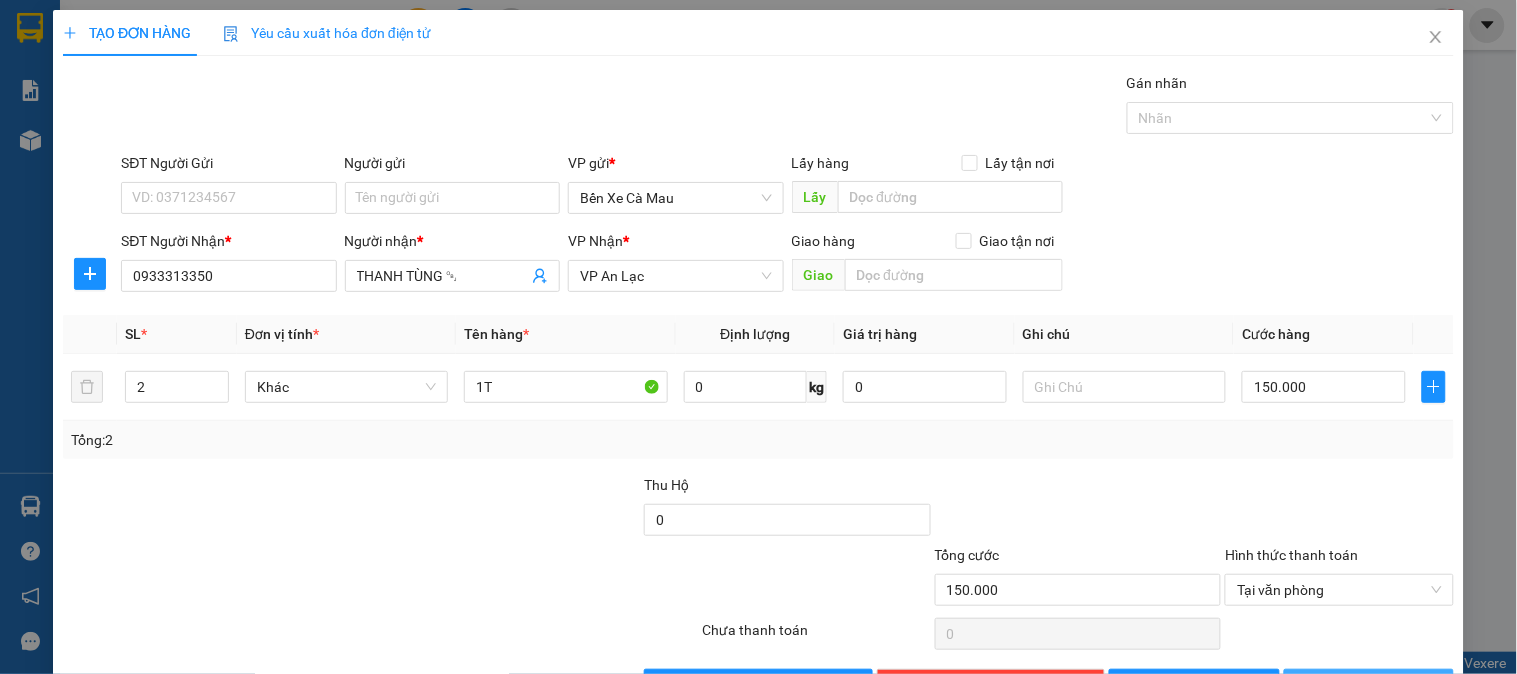 click on "Lưu và In" at bounding box center (1380, 685) 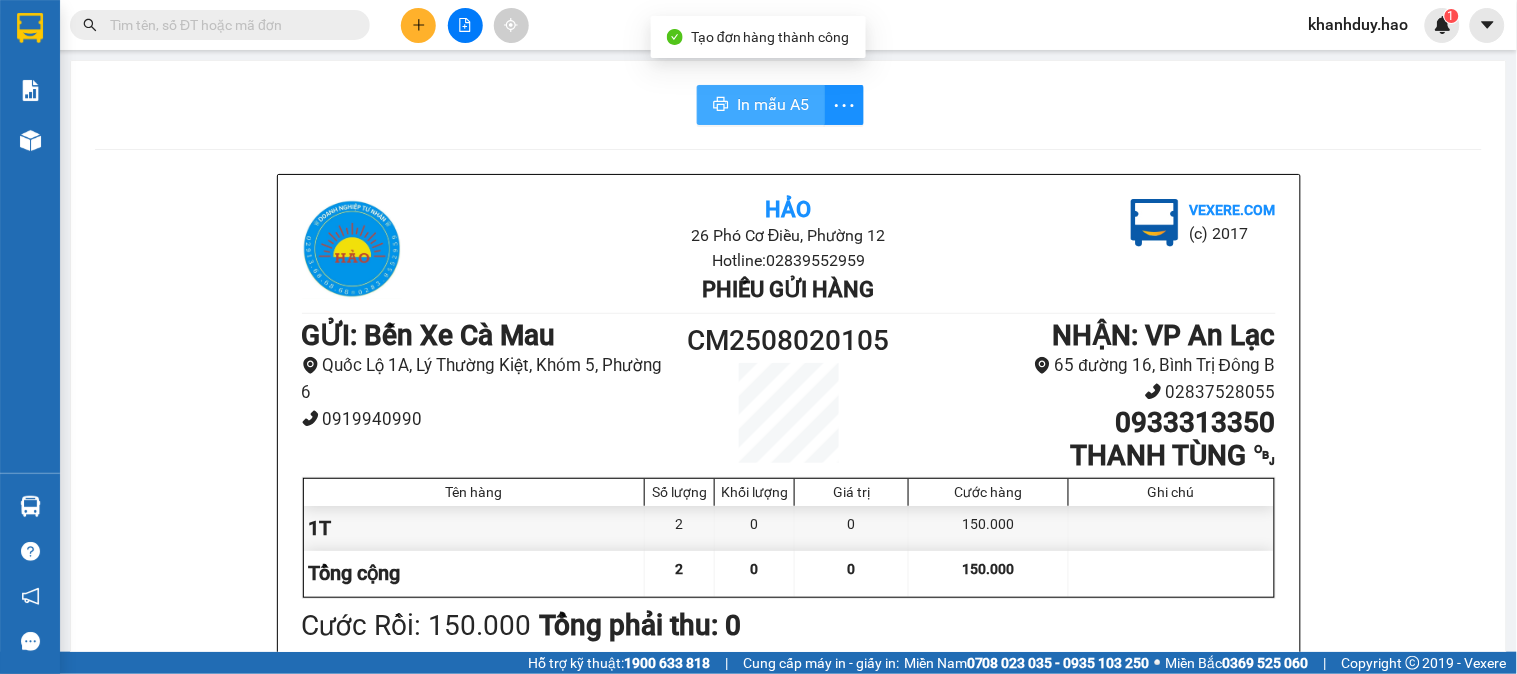 click on "In mẫu A5" at bounding box center [761, 105] 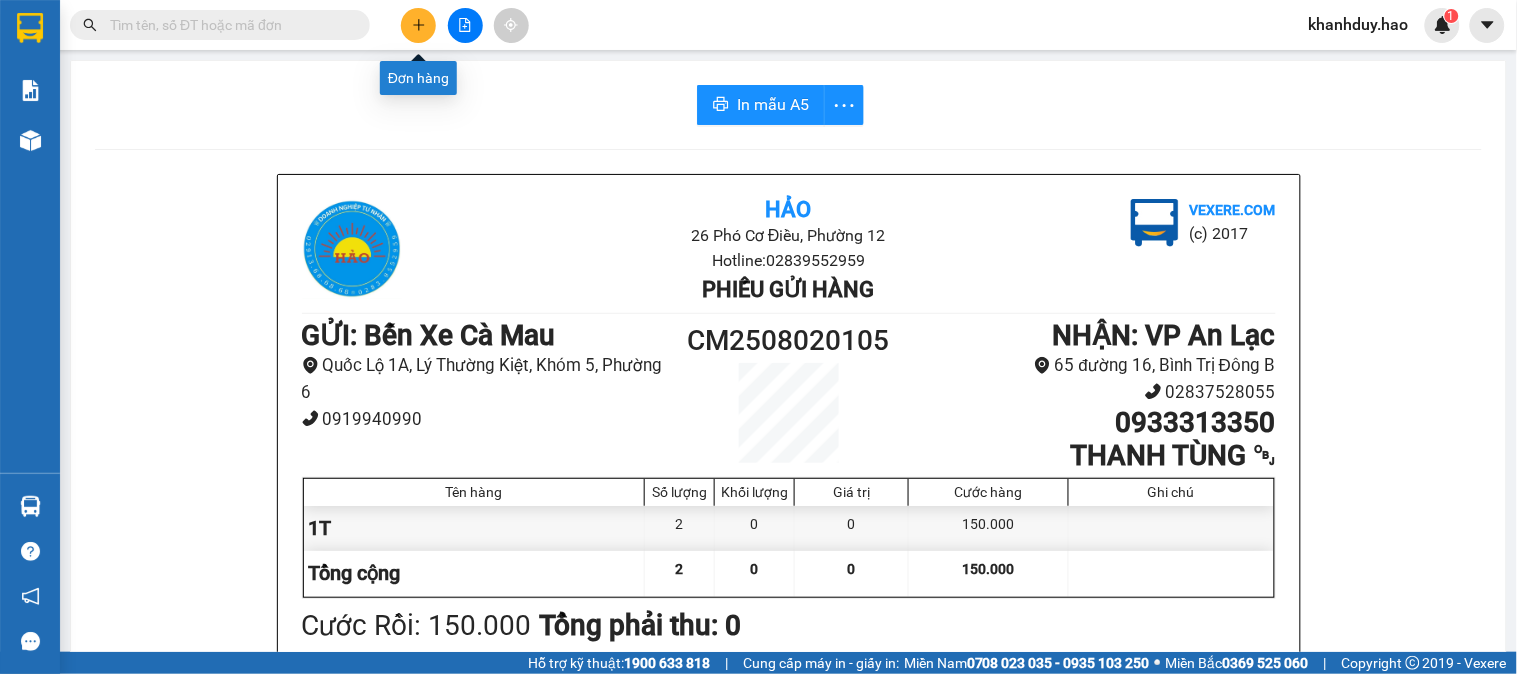 click at bounding box center [418, 25] 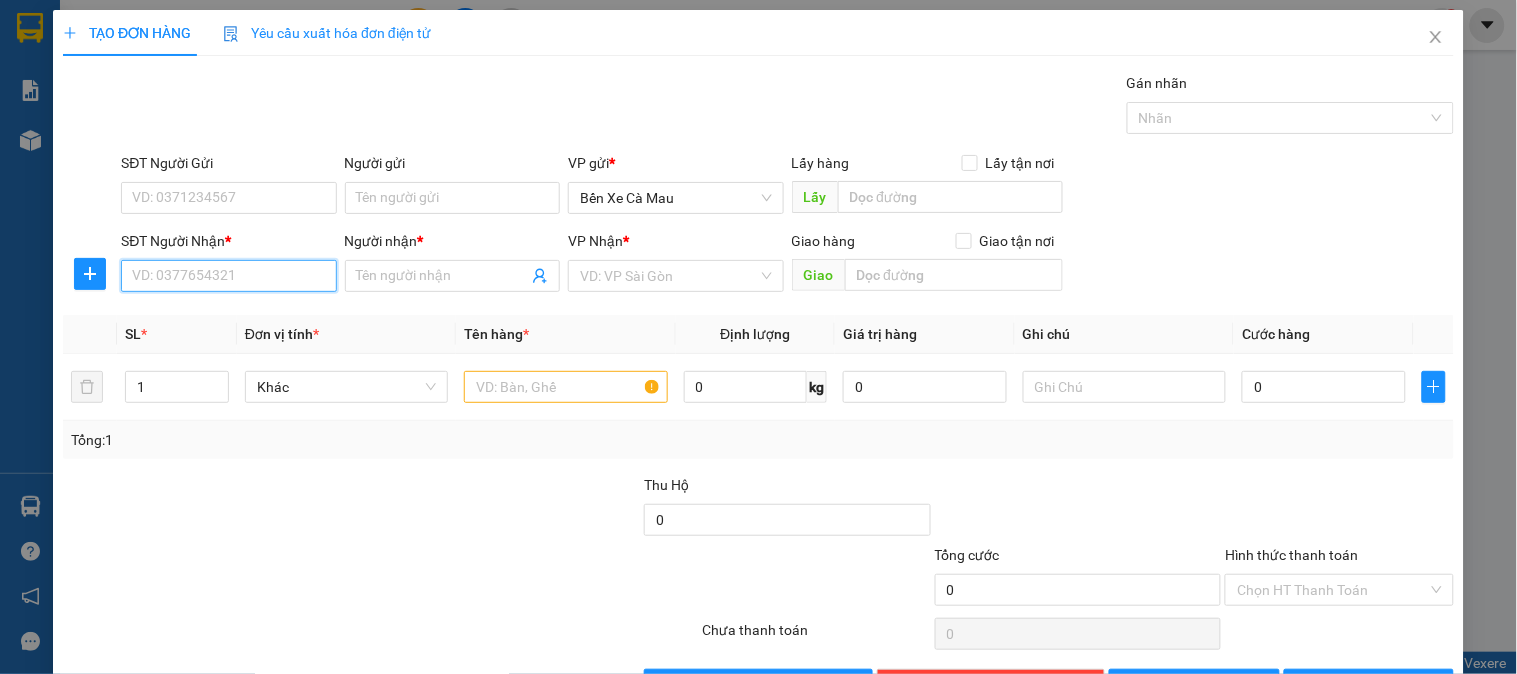 click on "SĐT Người Nhận  *" at bounding box center (228, 276) 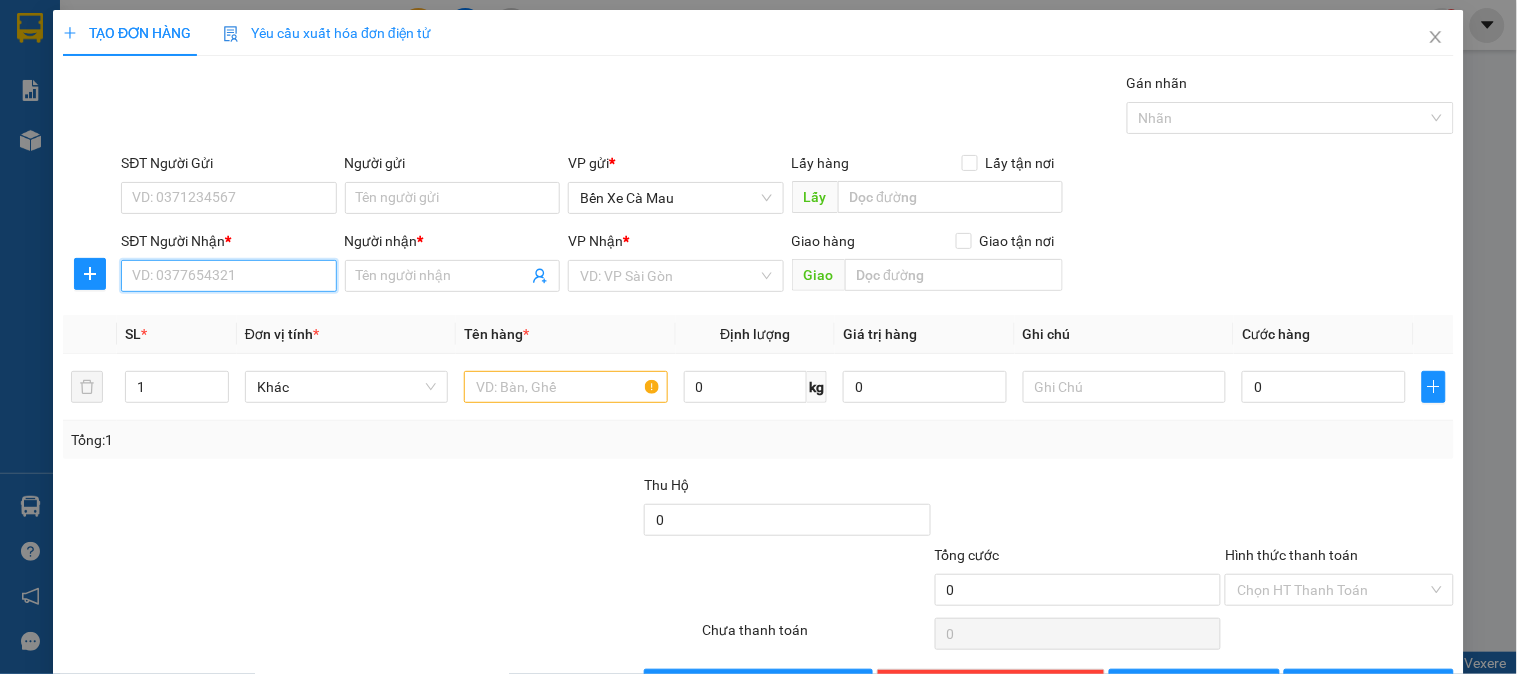 scroll, scrollTop: 0, scrollLeft: 0, axis: both 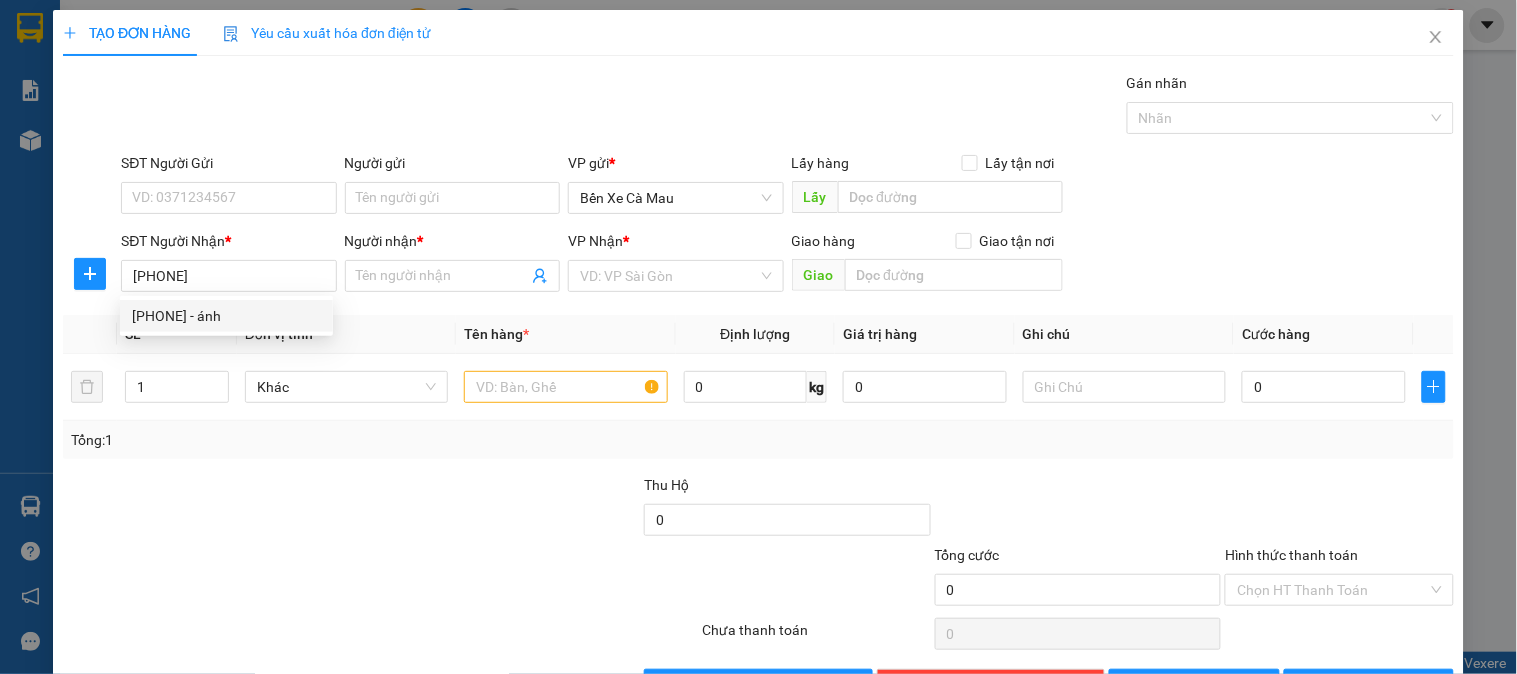 click on "[PHONE] - ánh" at bounding box center [226, 316] 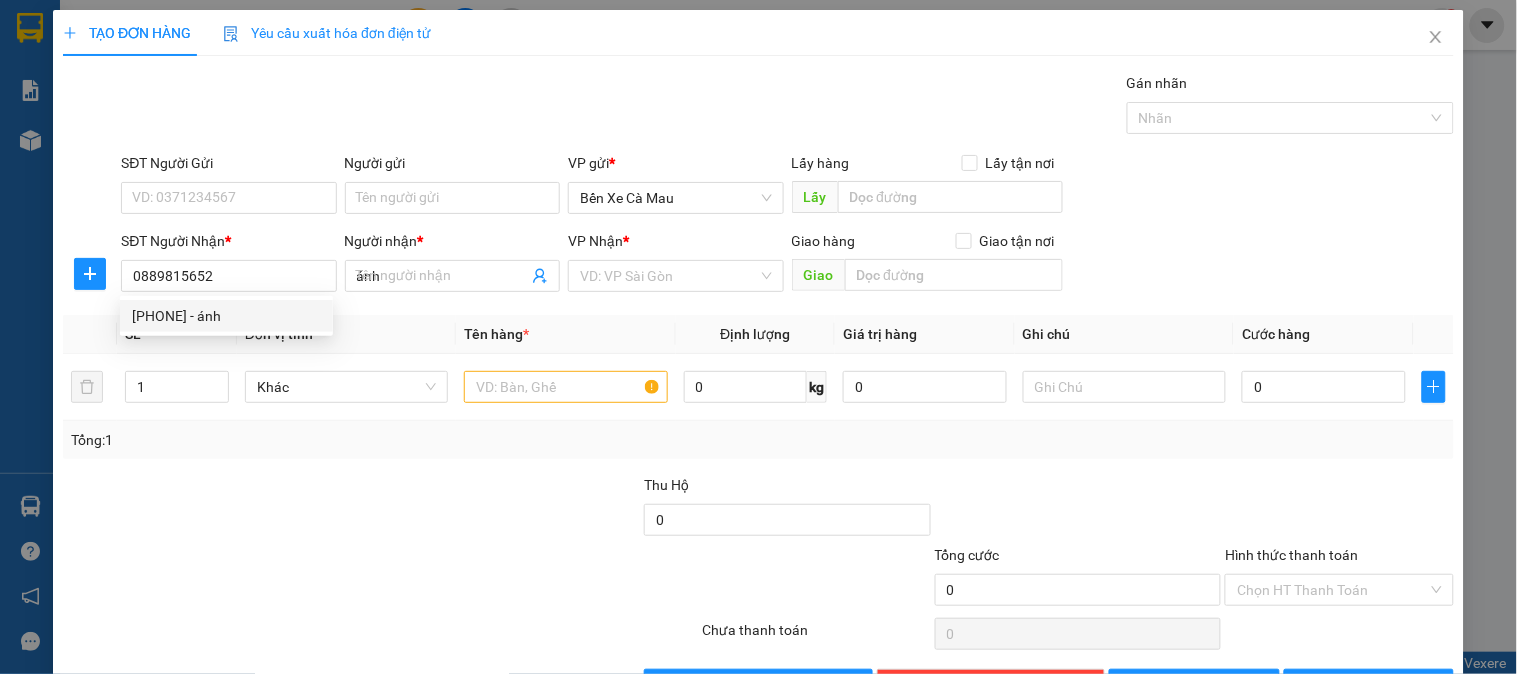 type on "250.000" 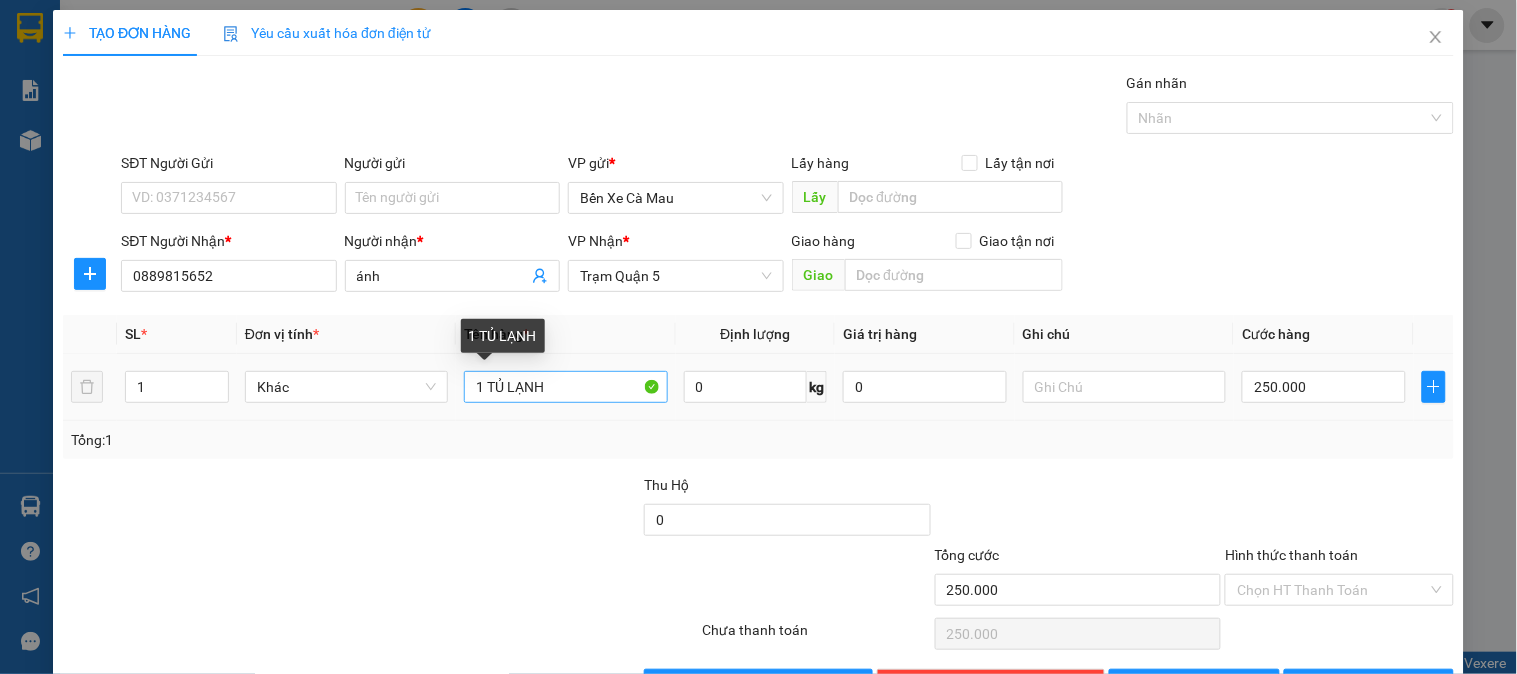 type on "0889815652" 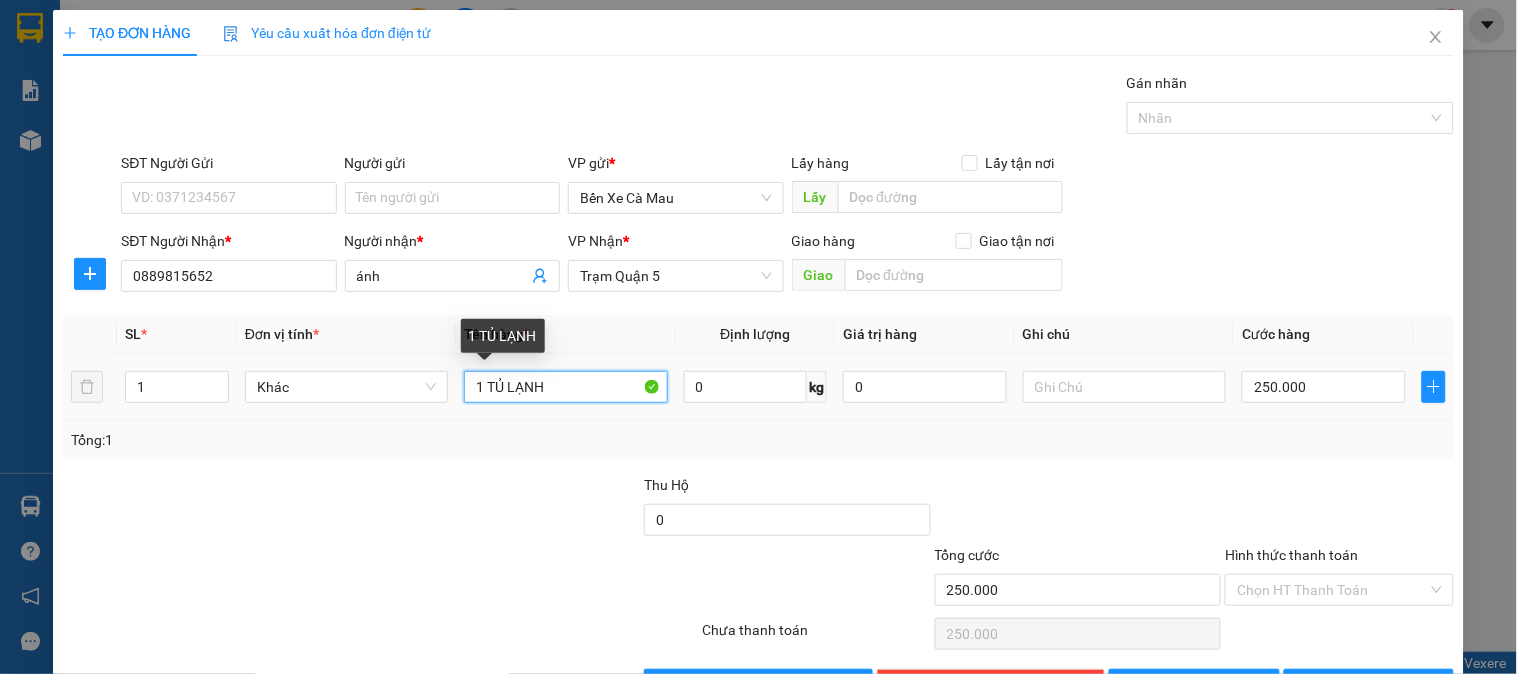 click on "1 TỦ LẠNH" at bounding box center (565, 387) 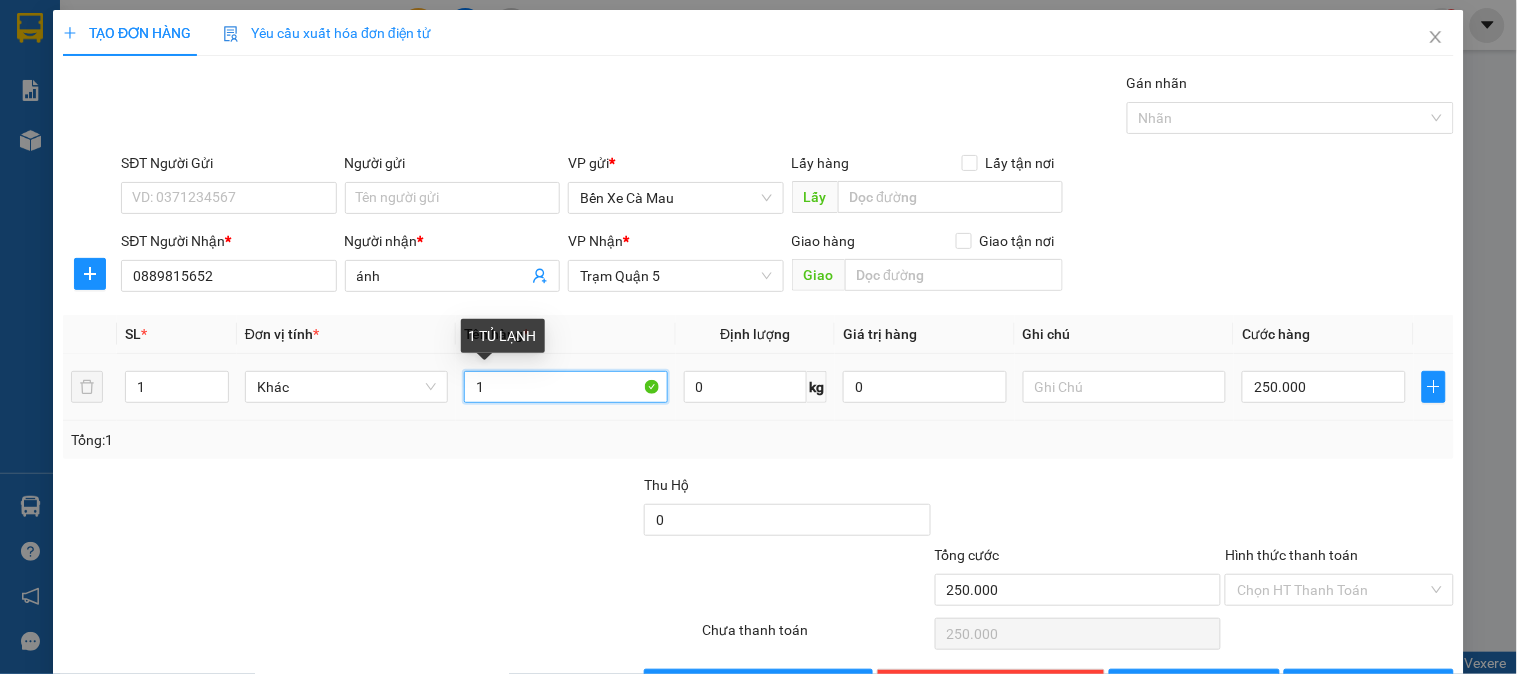 type on "1" 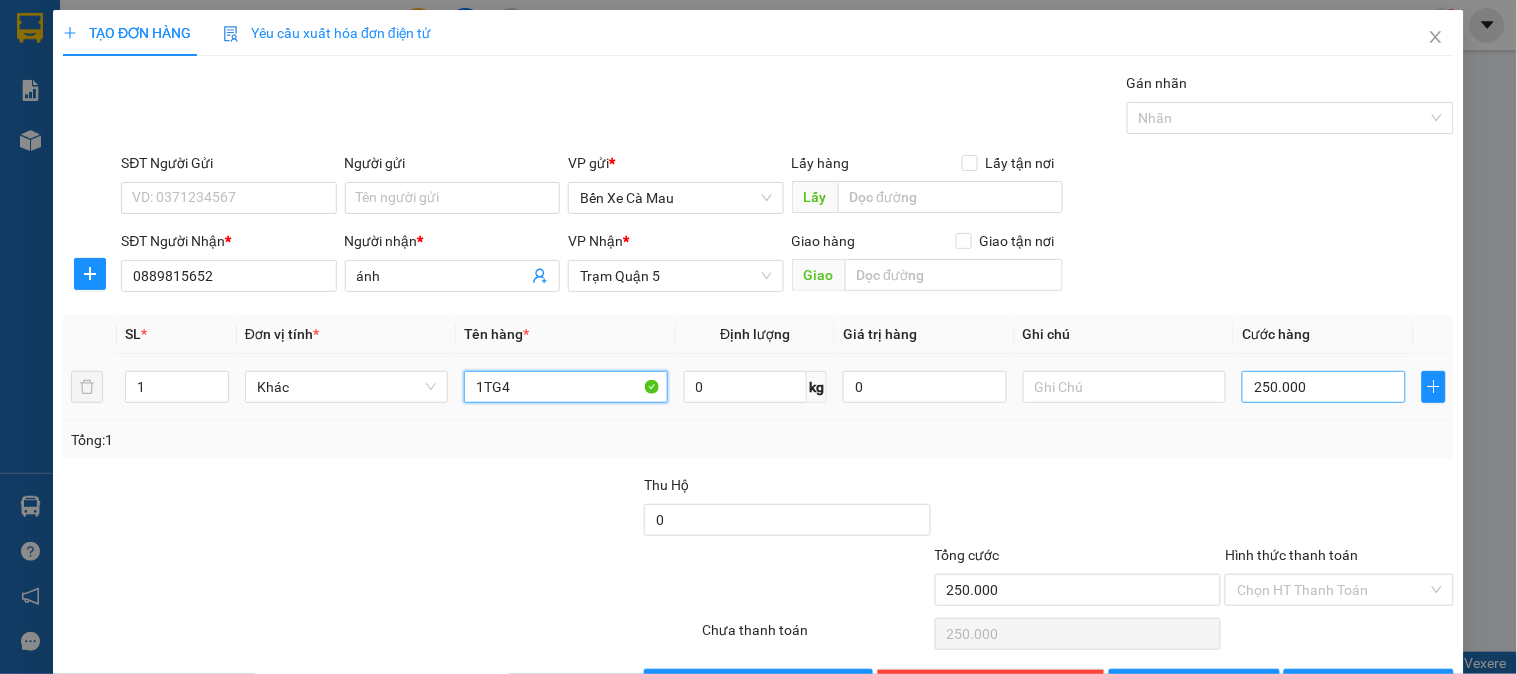 type on "1TG4" 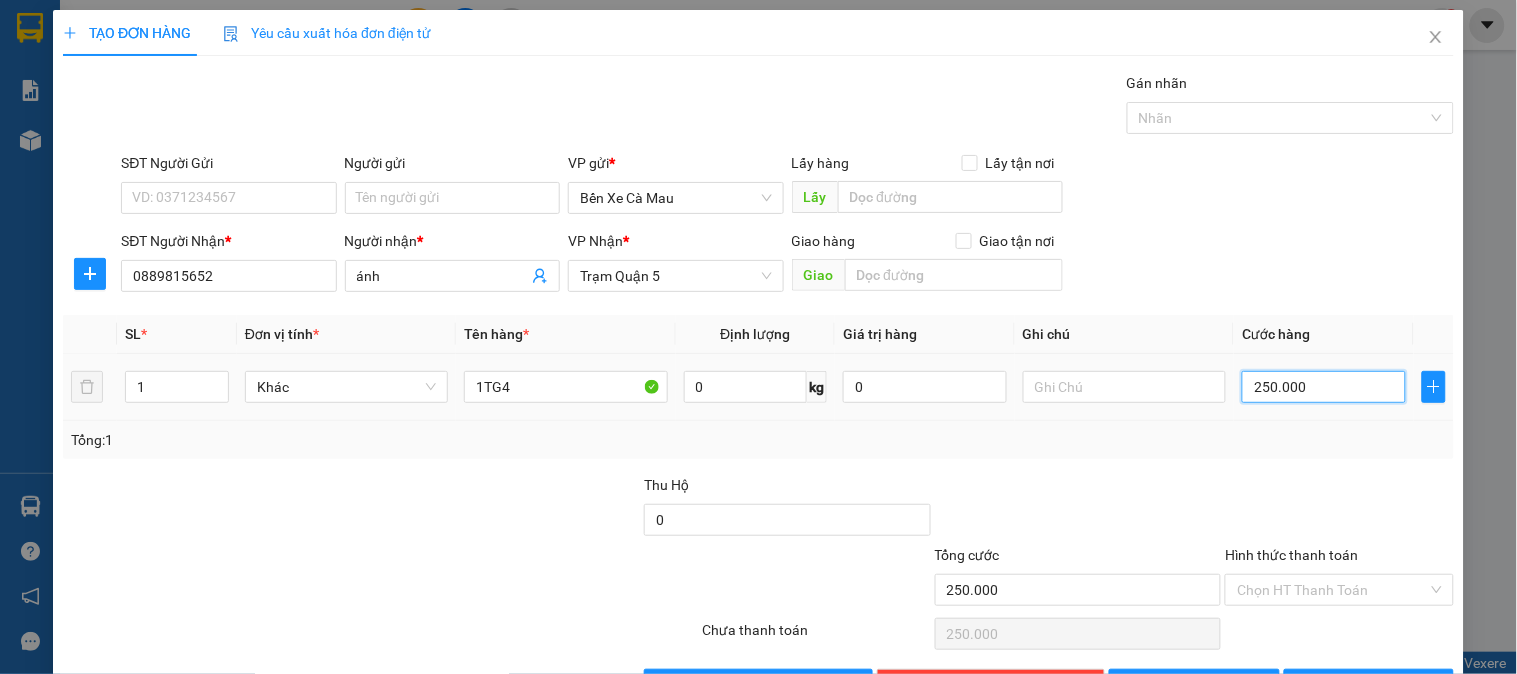 click on "250.000" at bounding box center (1324, 387) 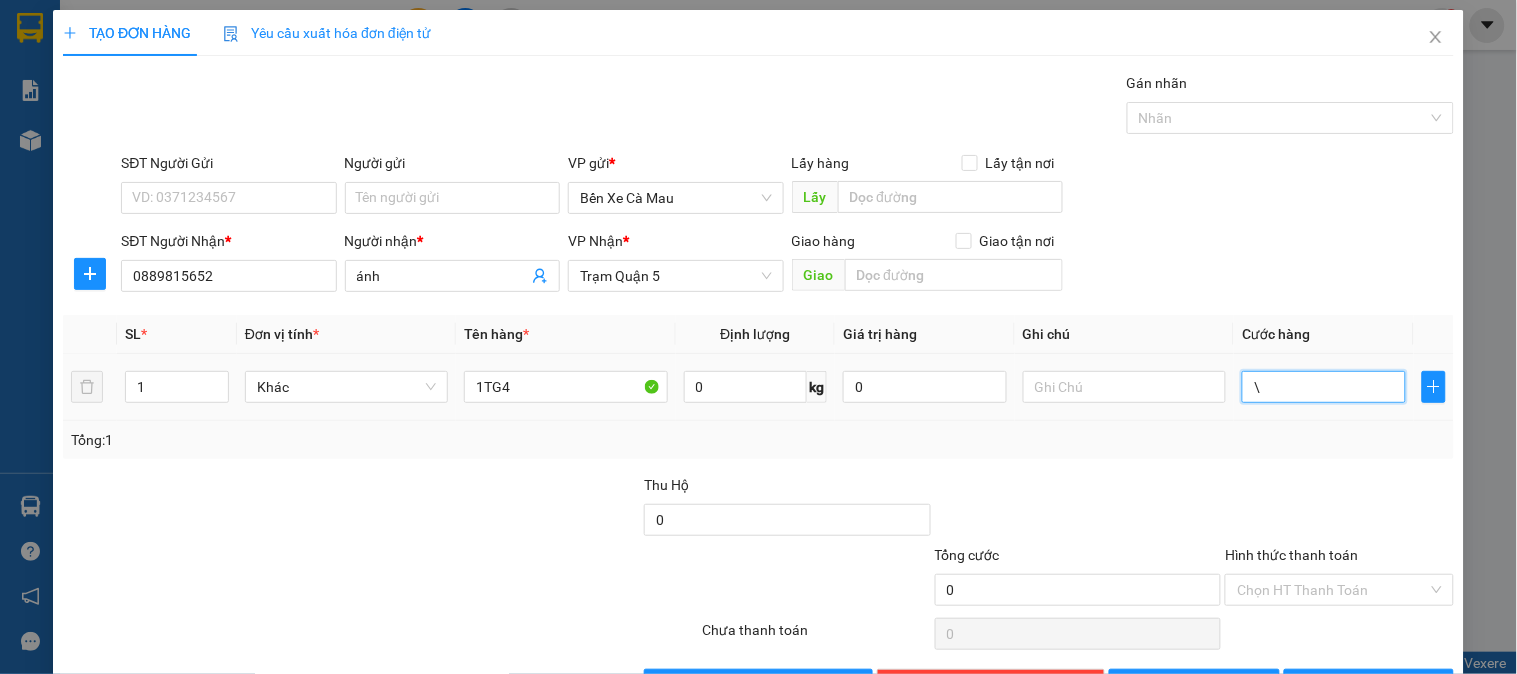 type on "0" 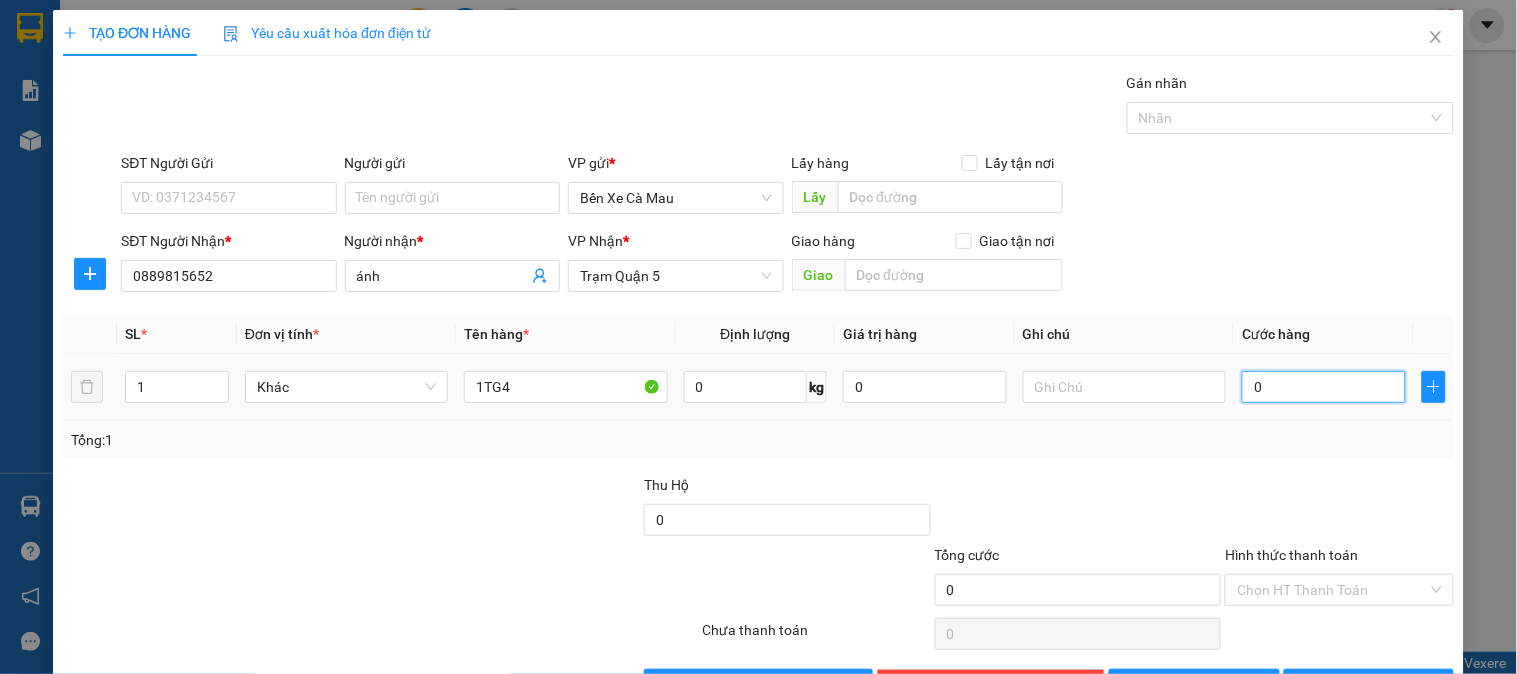 type on "4" 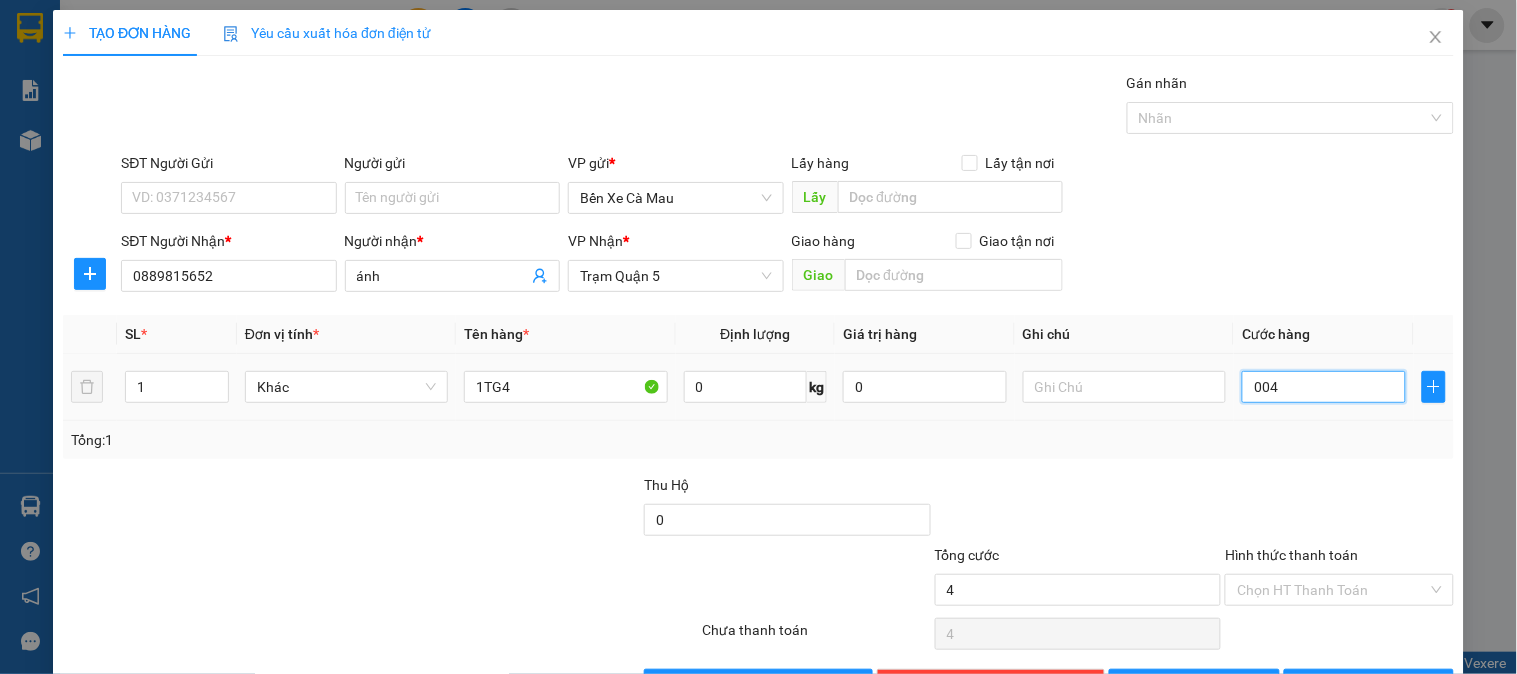 type on "40" 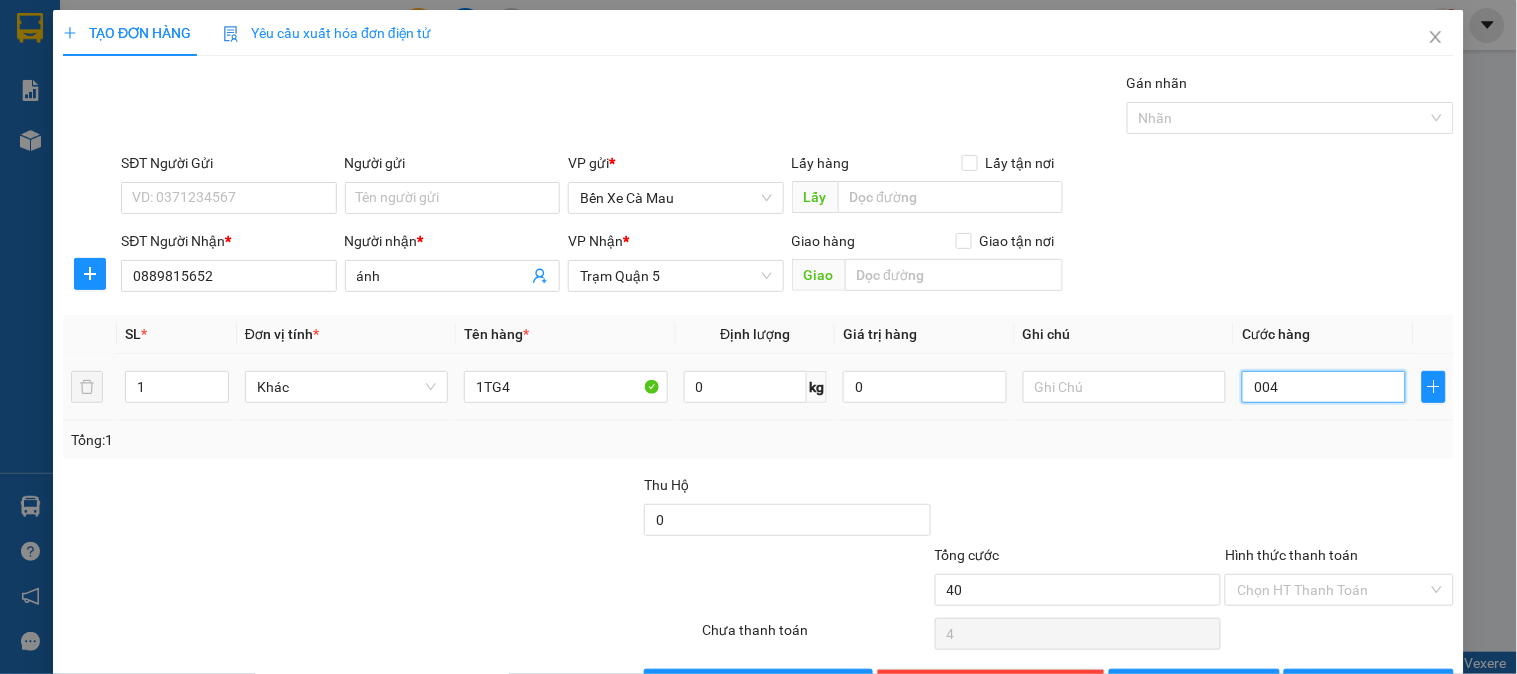 type on "40" 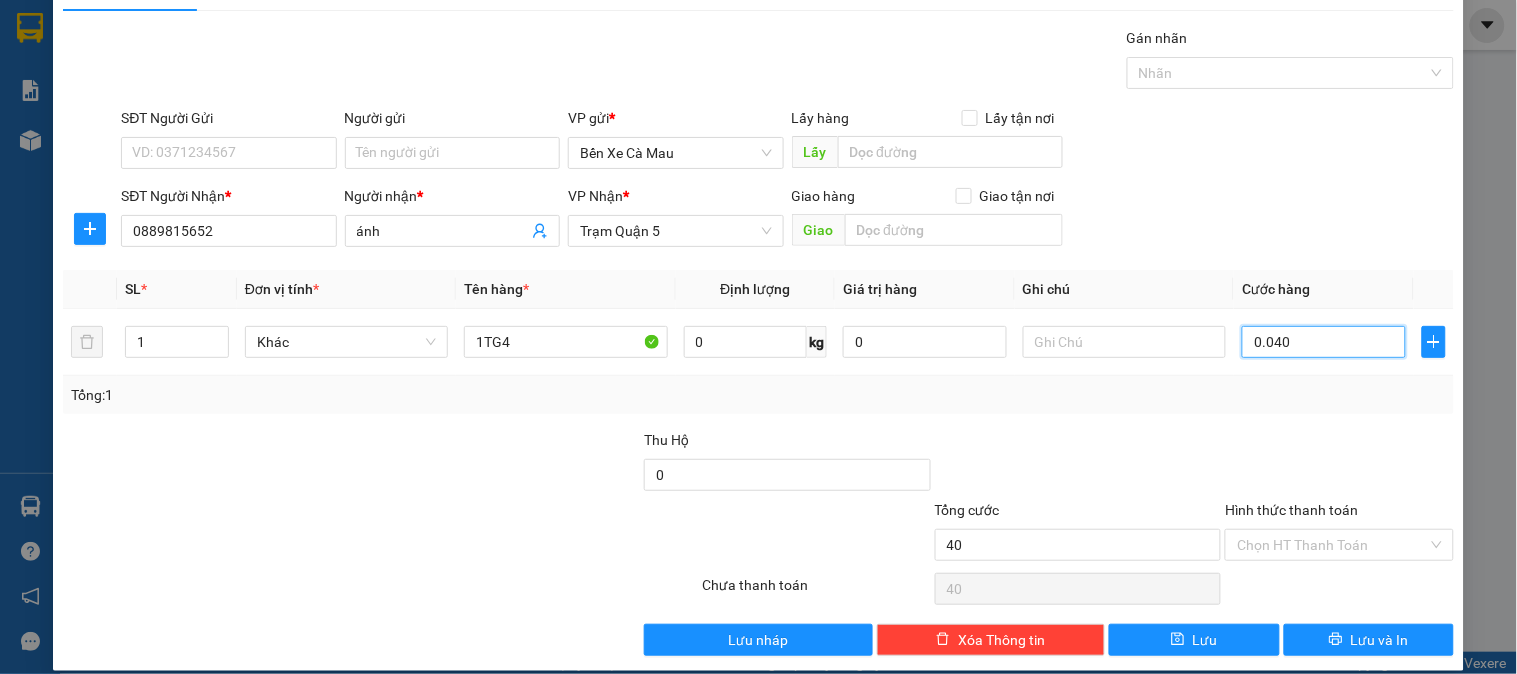 scroll, scrollTop: 65, scrollLeft: 0, axis: vertical 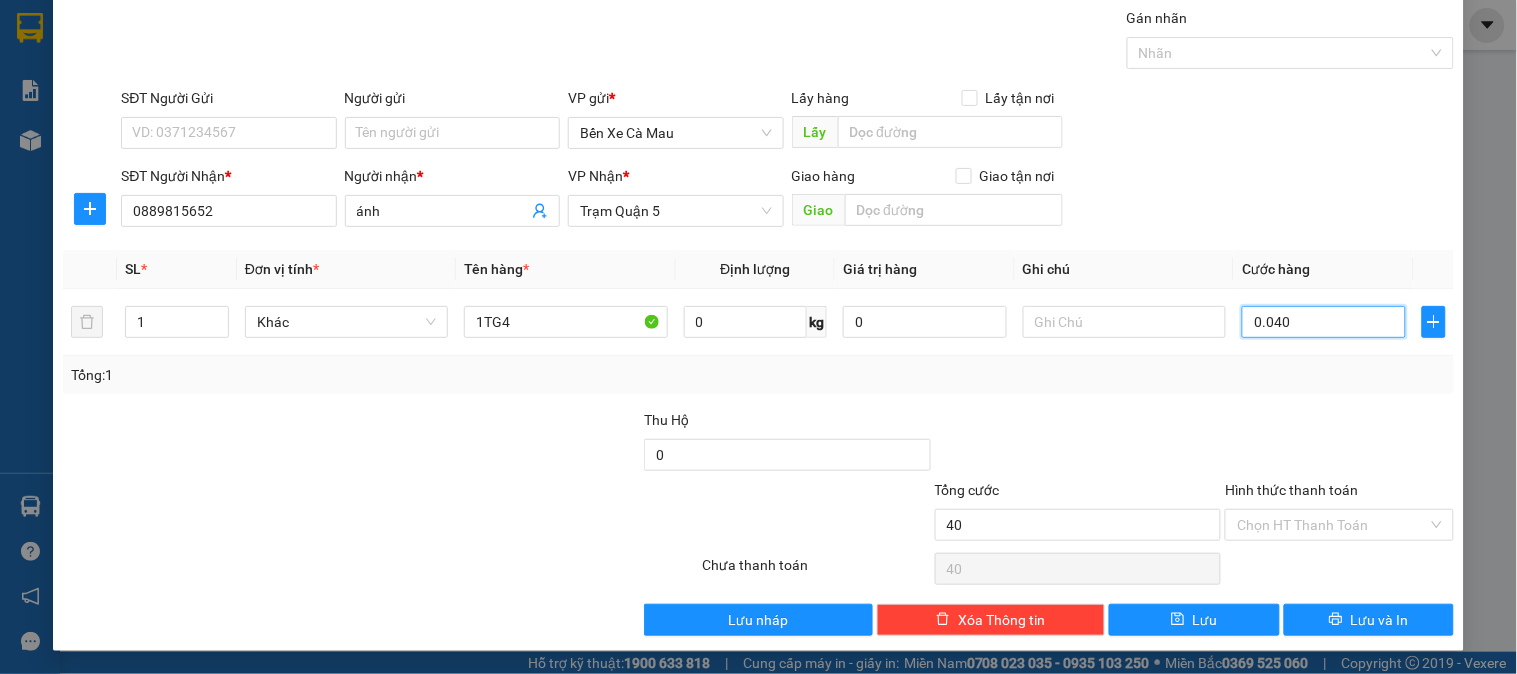 type on "0.040" 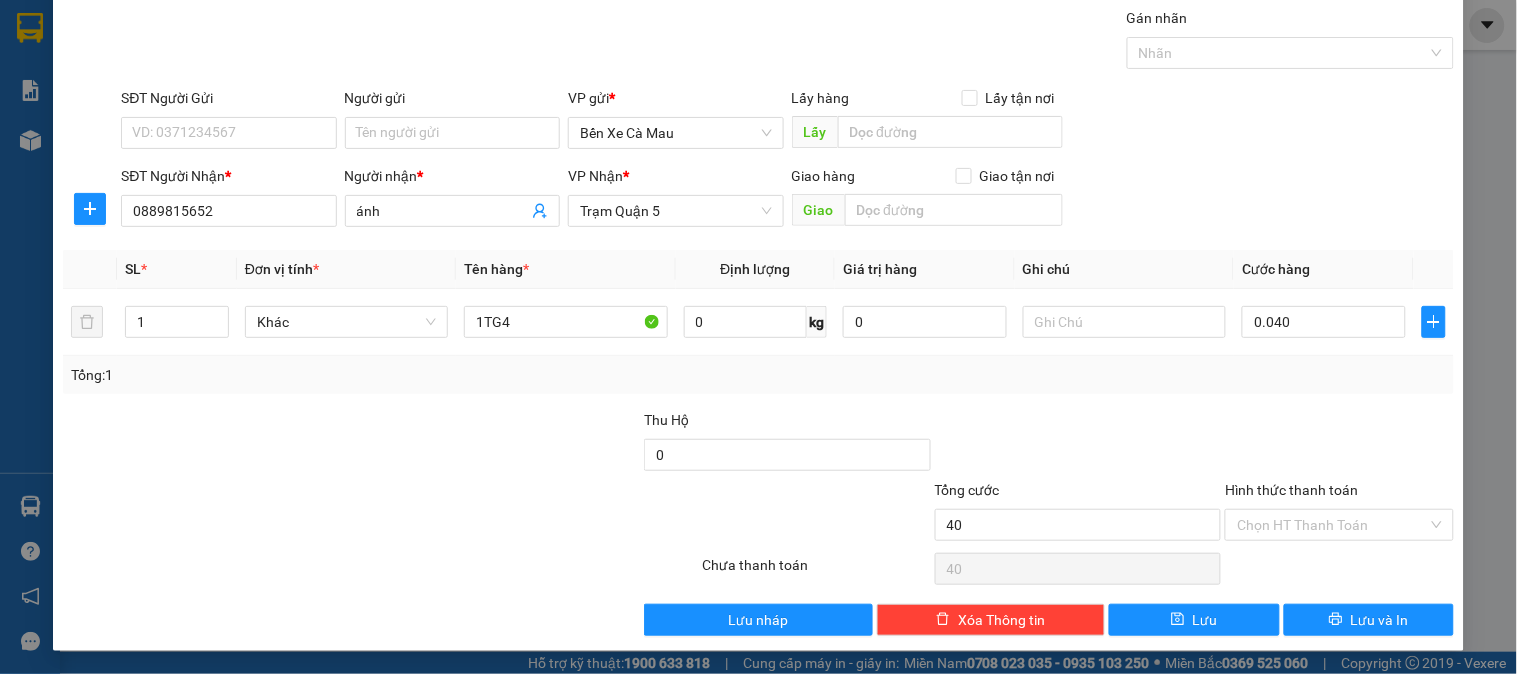 type on "40.000" 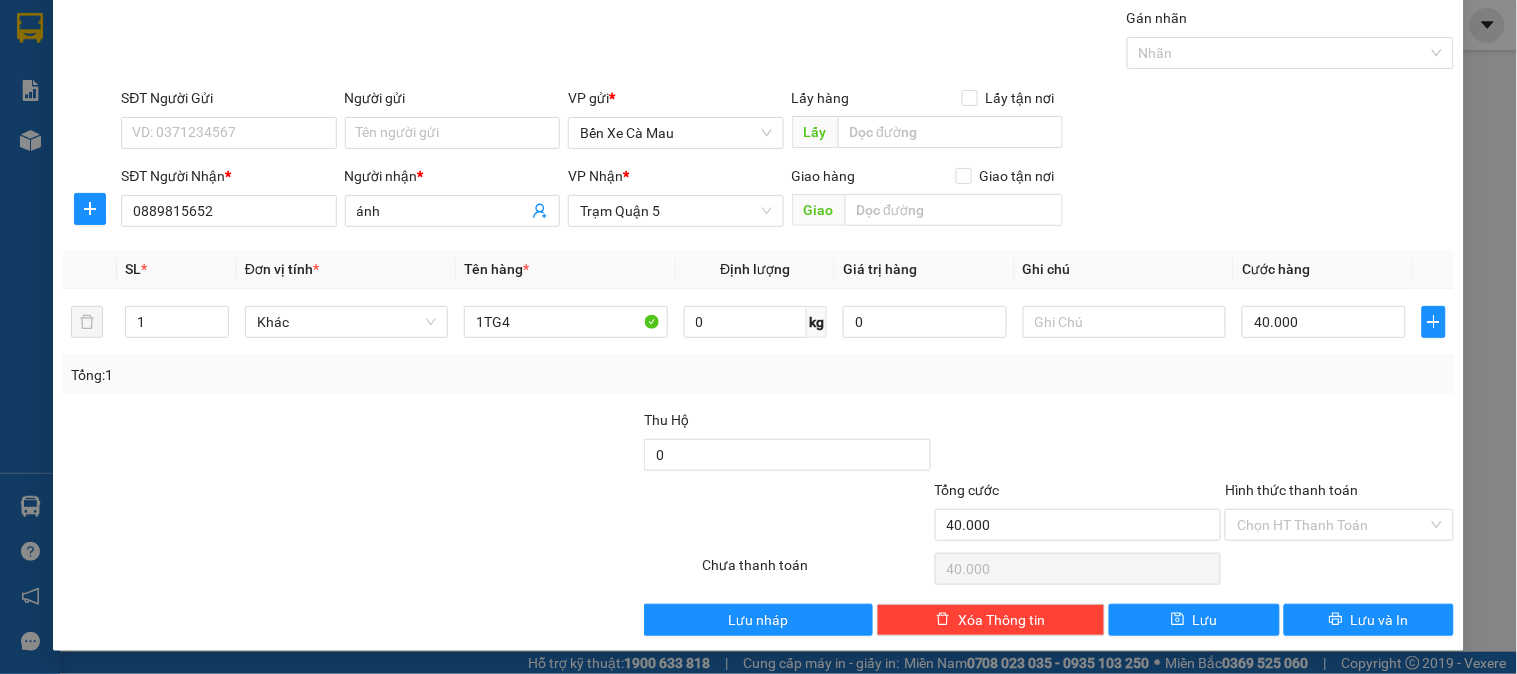 click on "Hình thức thanh toán" at bounding box center (1291, 490) 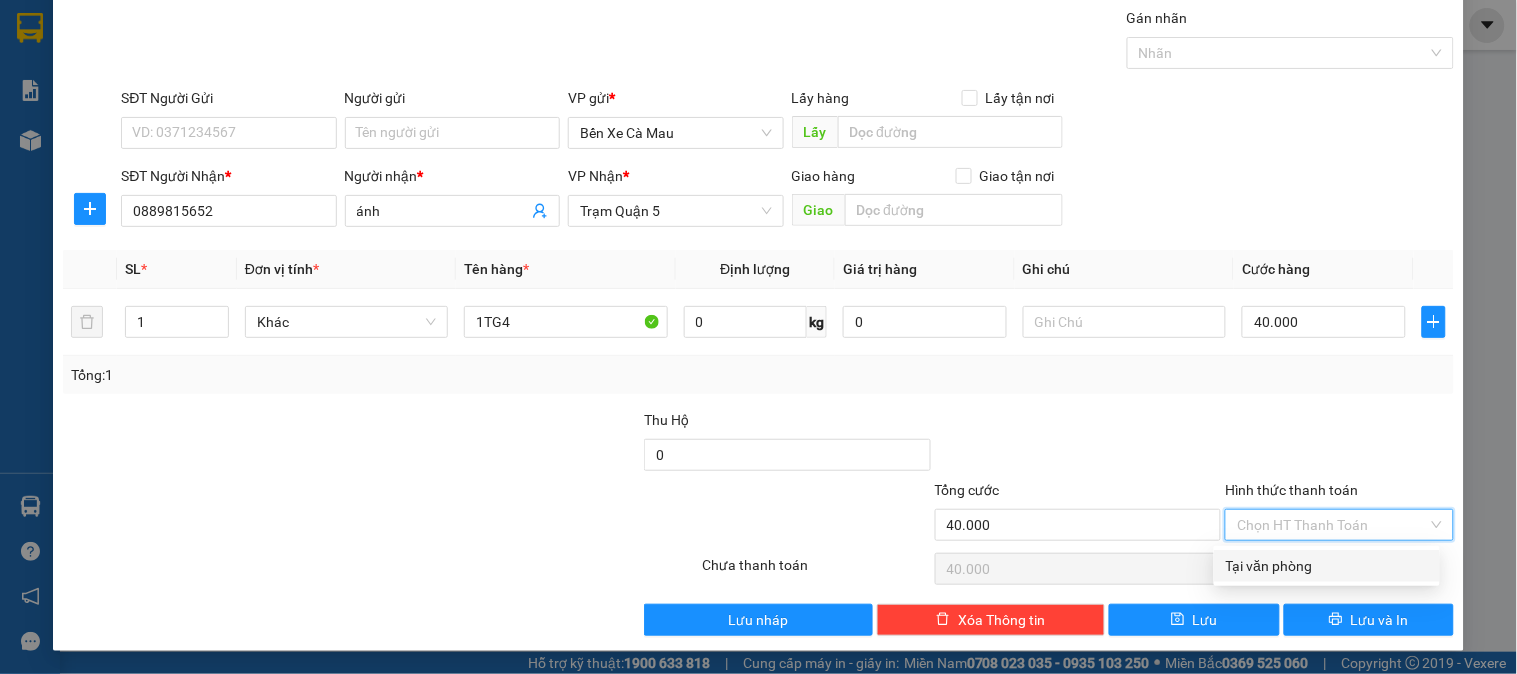 click on "Tại văn phòng" at bounding box center [1327, 566] 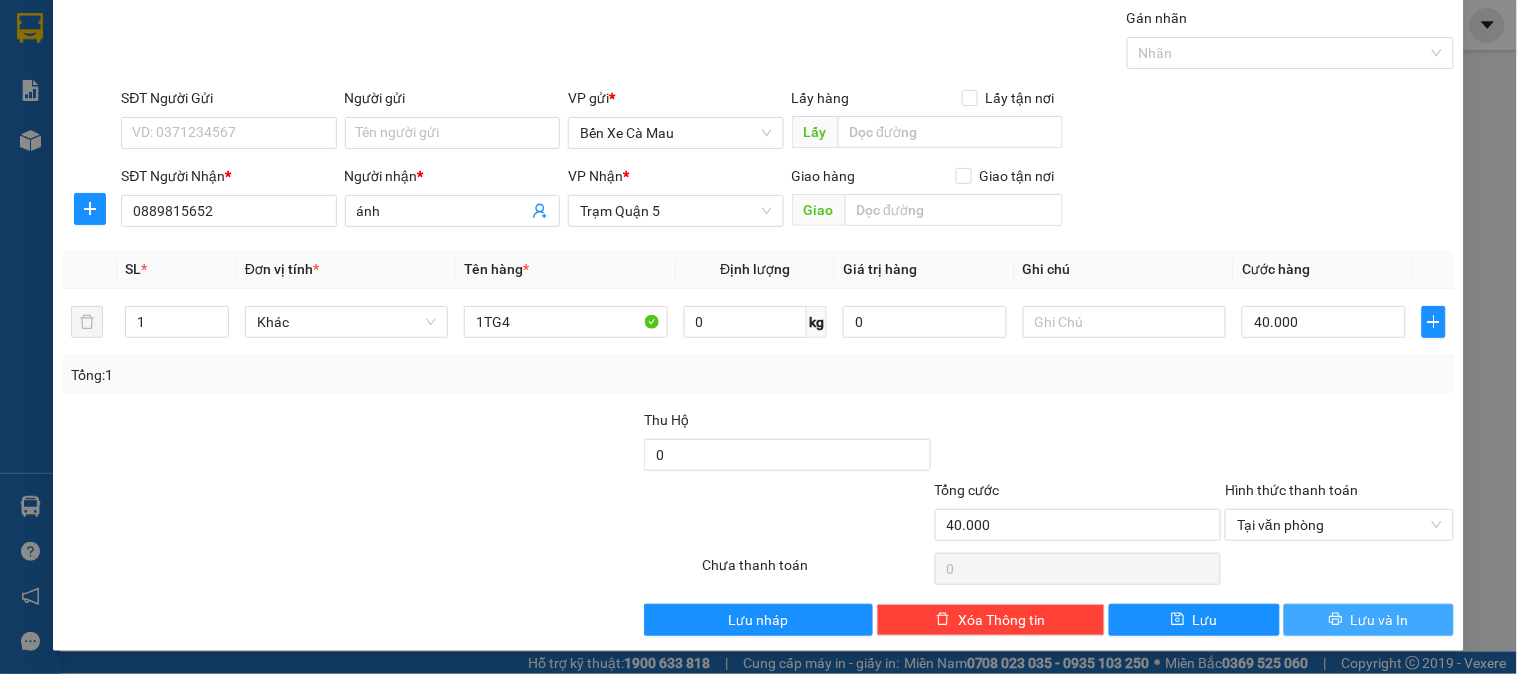 click 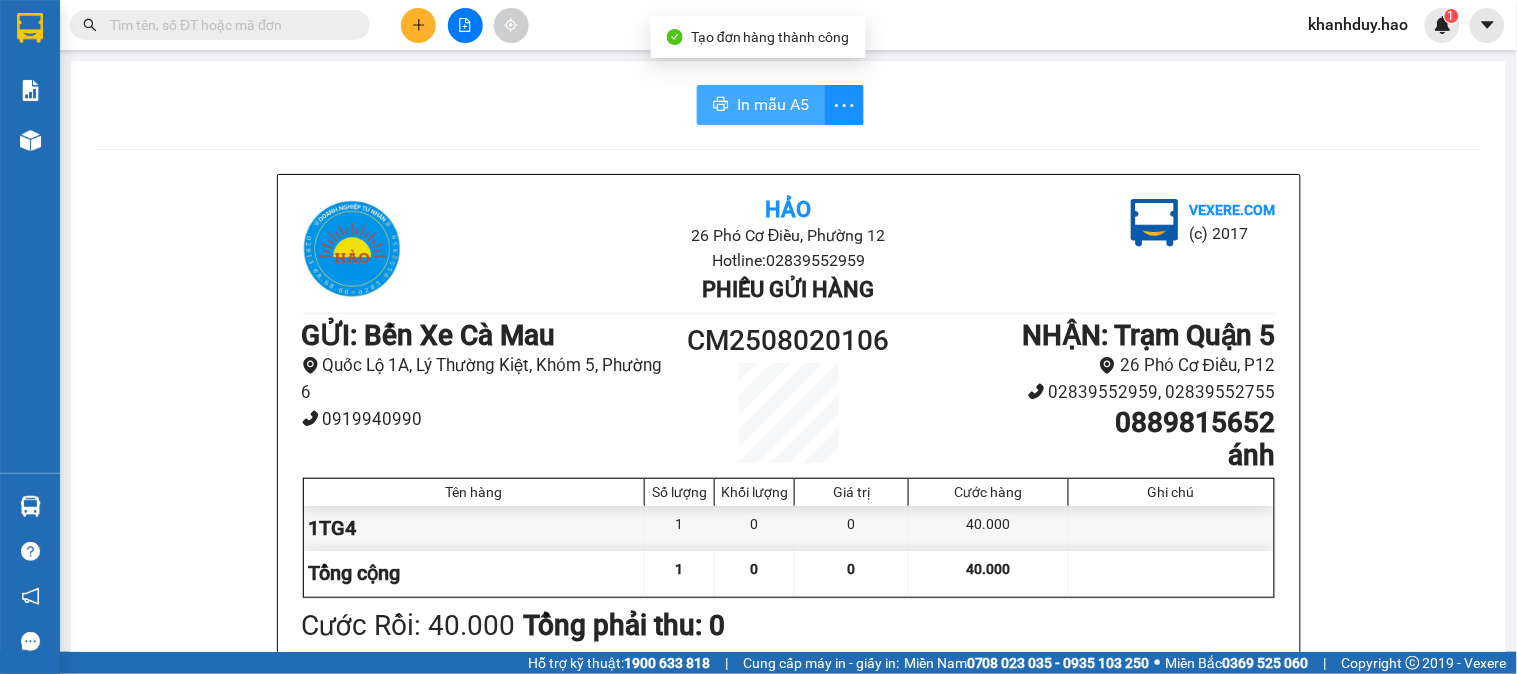 click on "In mẫu A5" at bounding box center [773, 104] 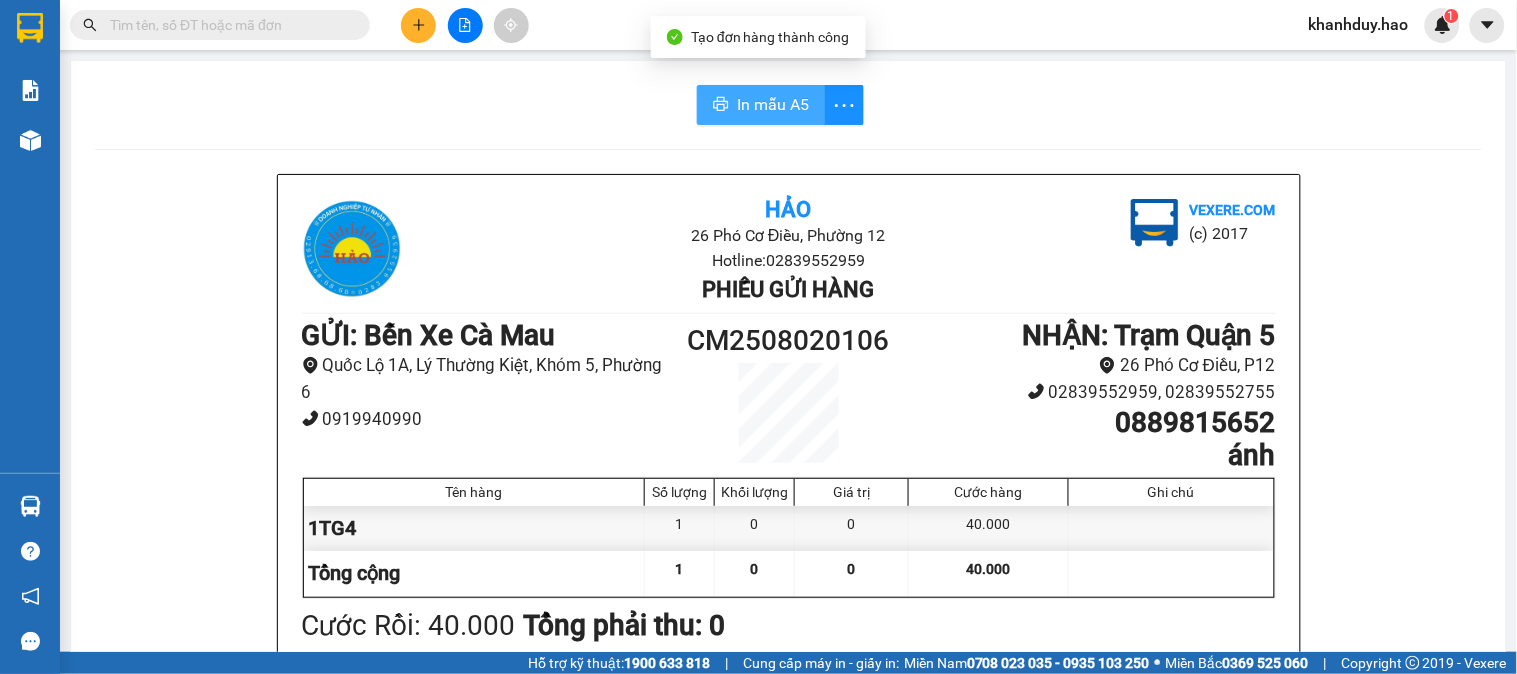 scroll, scrollTop: 0, scrollLeft: 0, axis: both 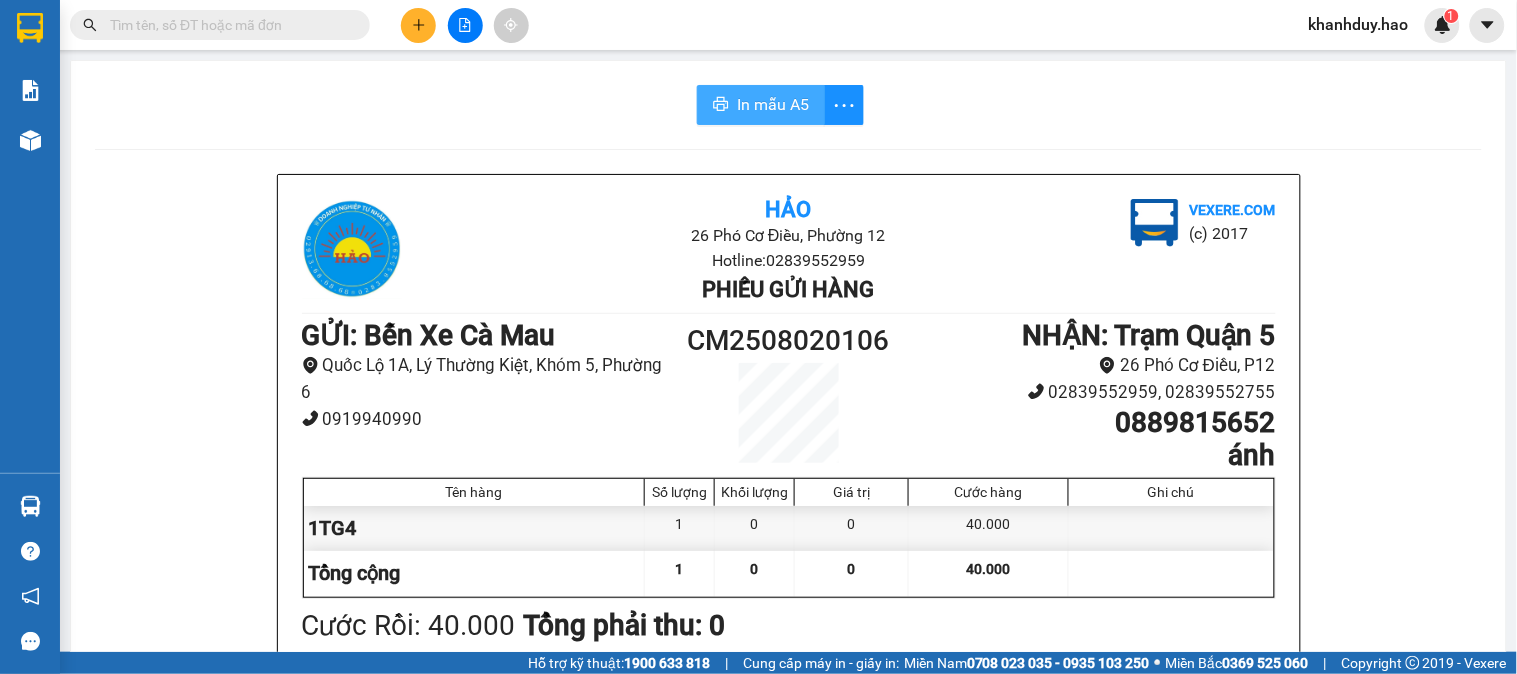 click on "In mẫu A5" at bounding box center (773, 104) 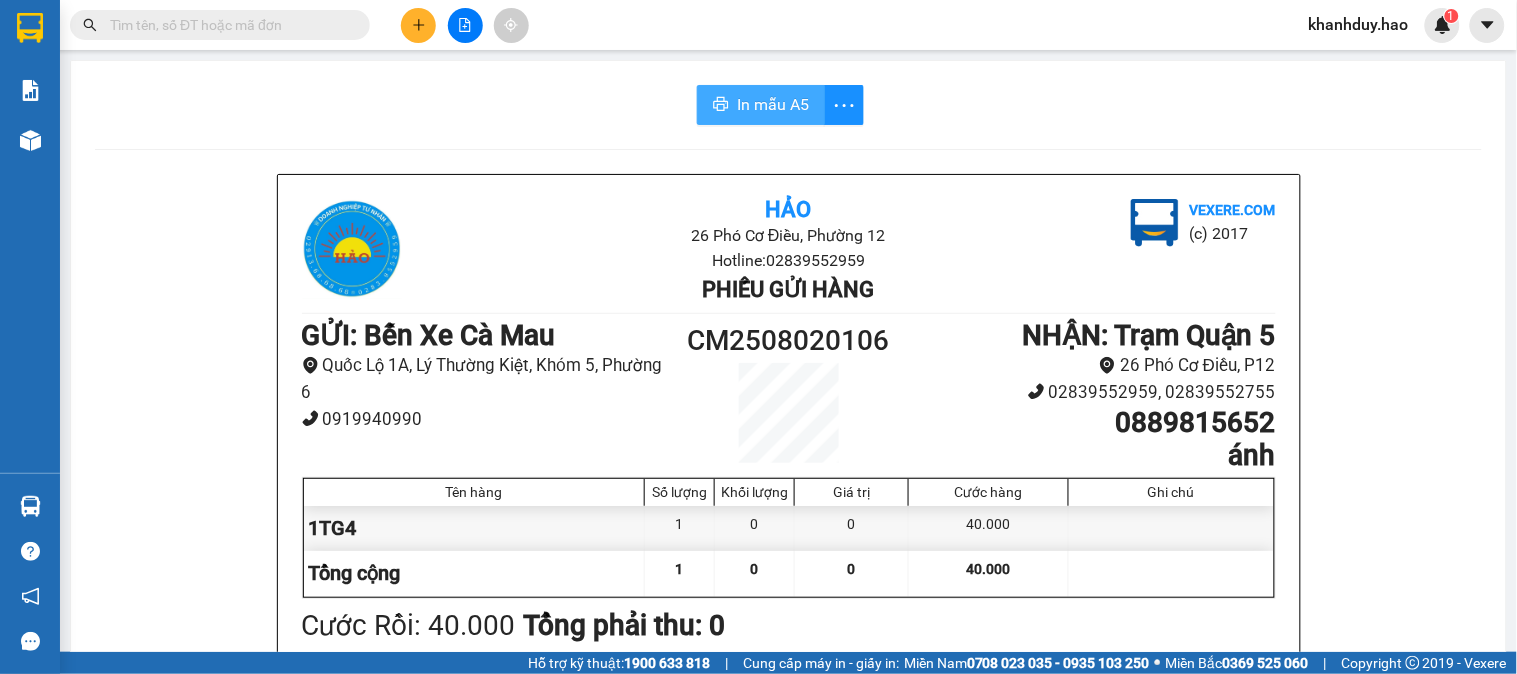 scroll, scrollTop: 0, scrollLeft: 0, axis: both 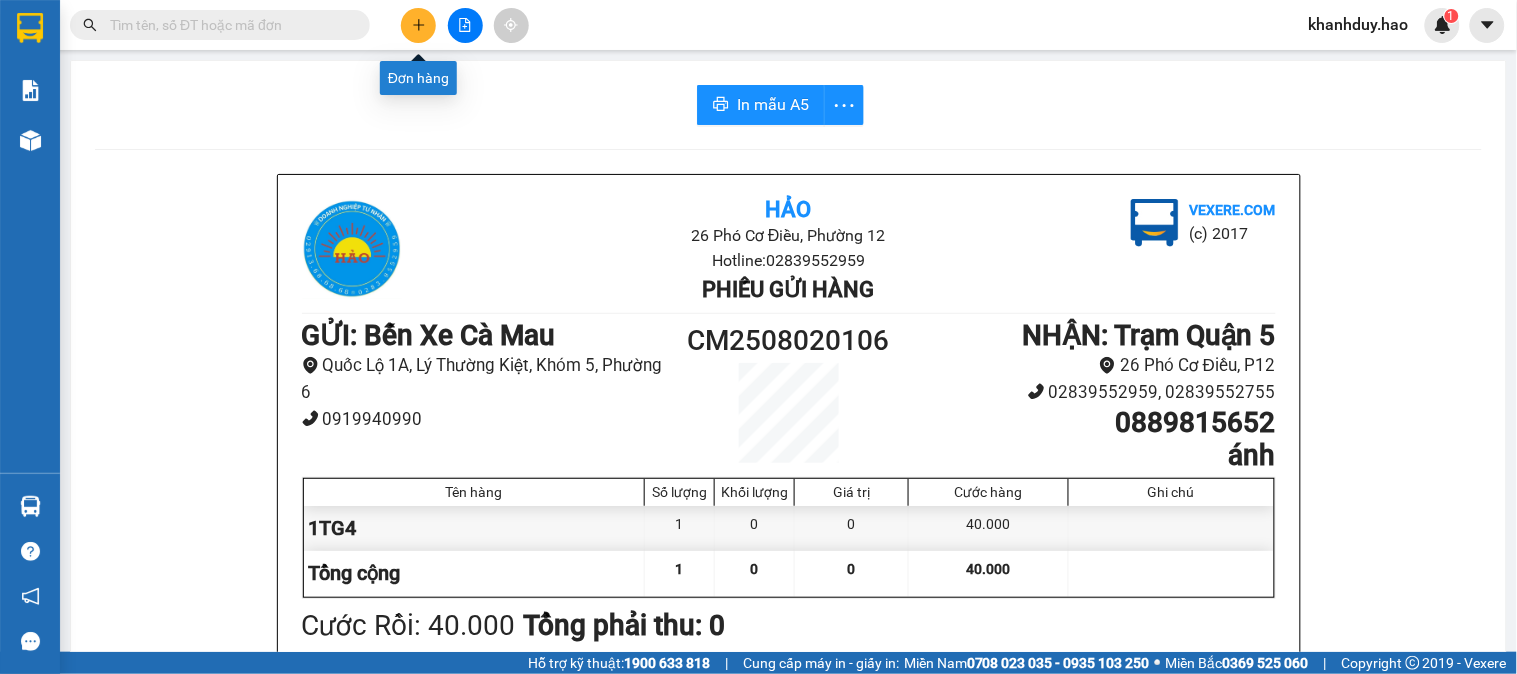 click 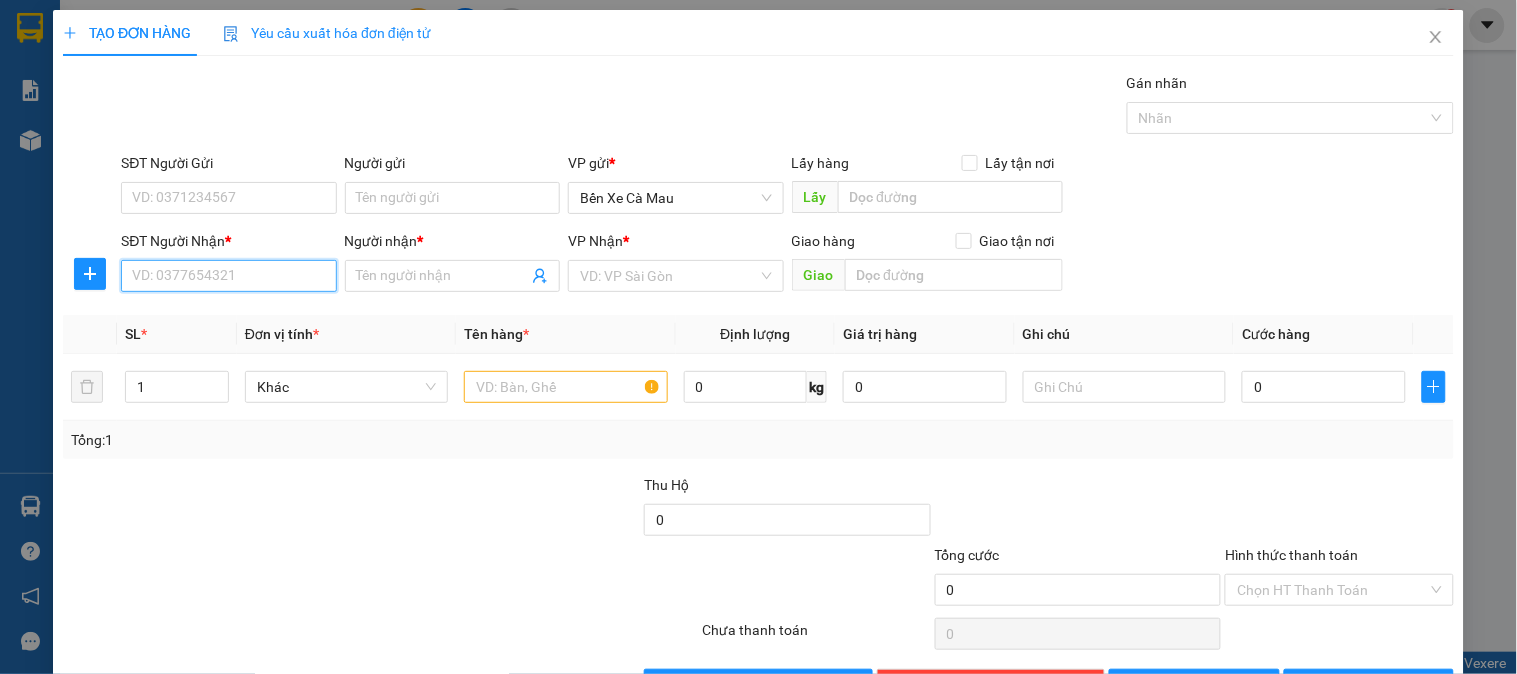click on "SĐT Người Nhận  *" at bounding box center [228, 276] 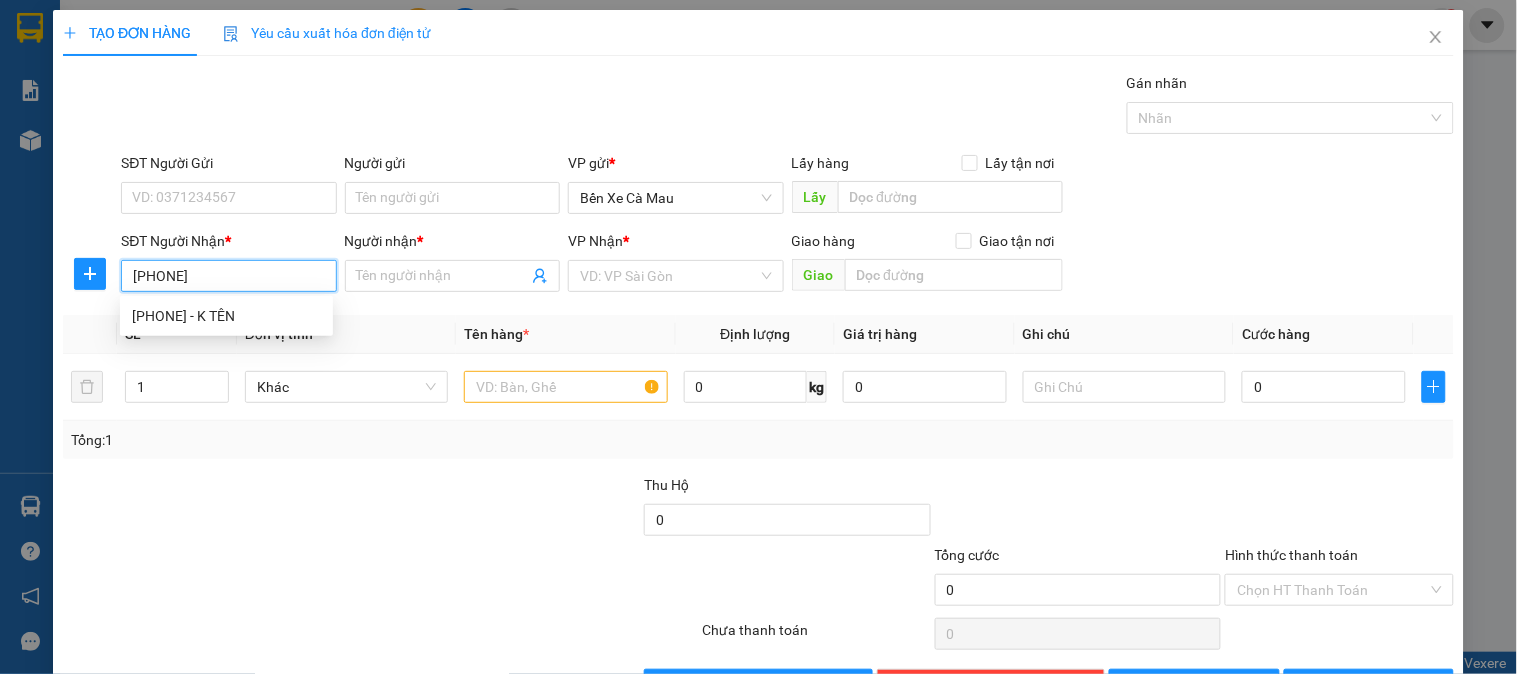 click on "0933913733 - K TÊN" at bounding box center (226, 316) 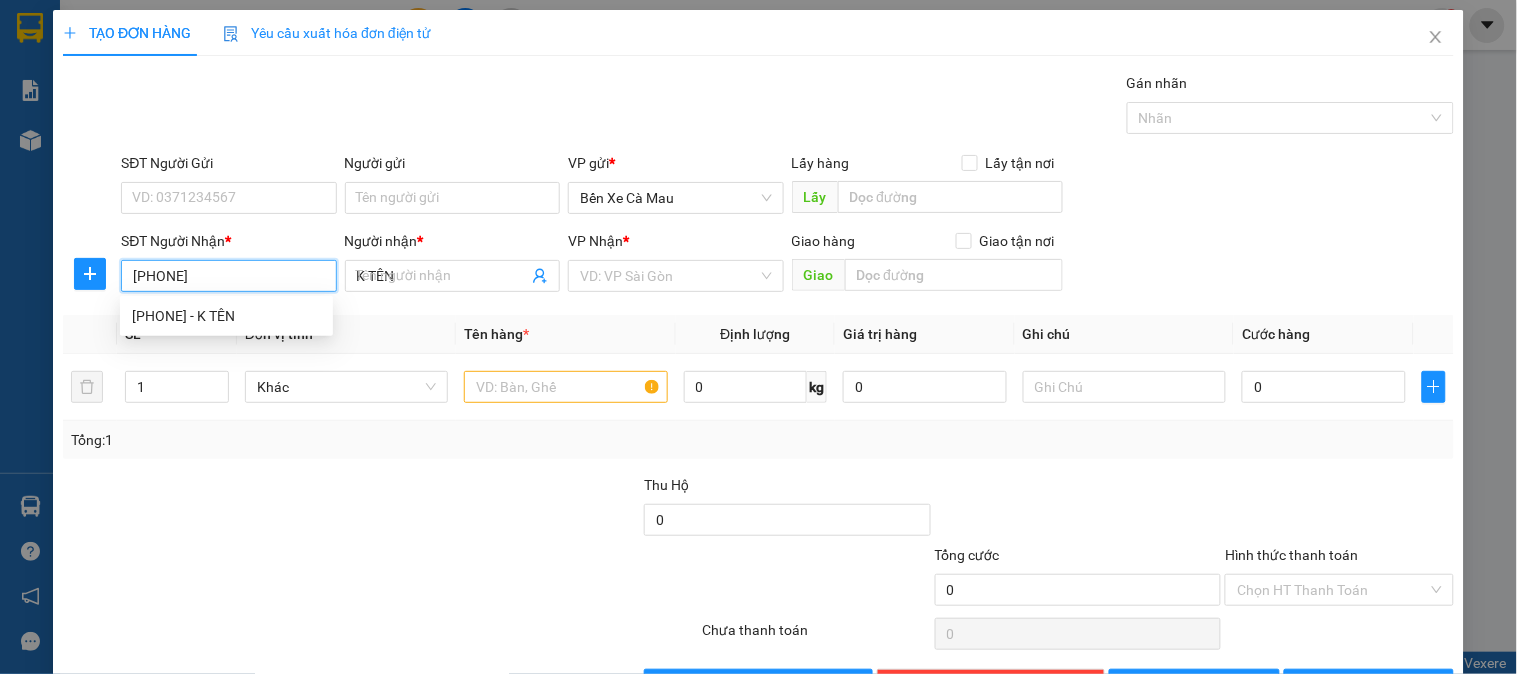 type on "30.000" 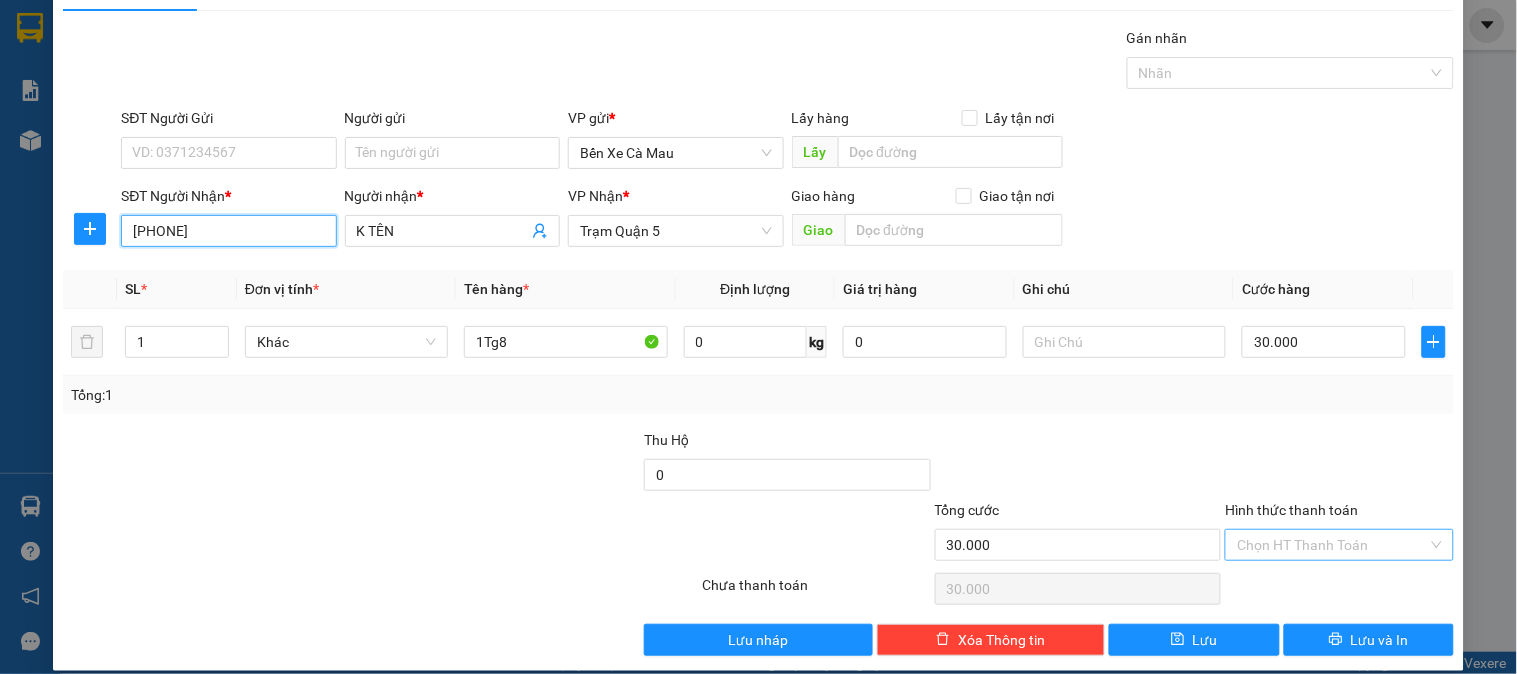 scroll, scrollTop: 65, scrollLeft: 0, axis: vertical 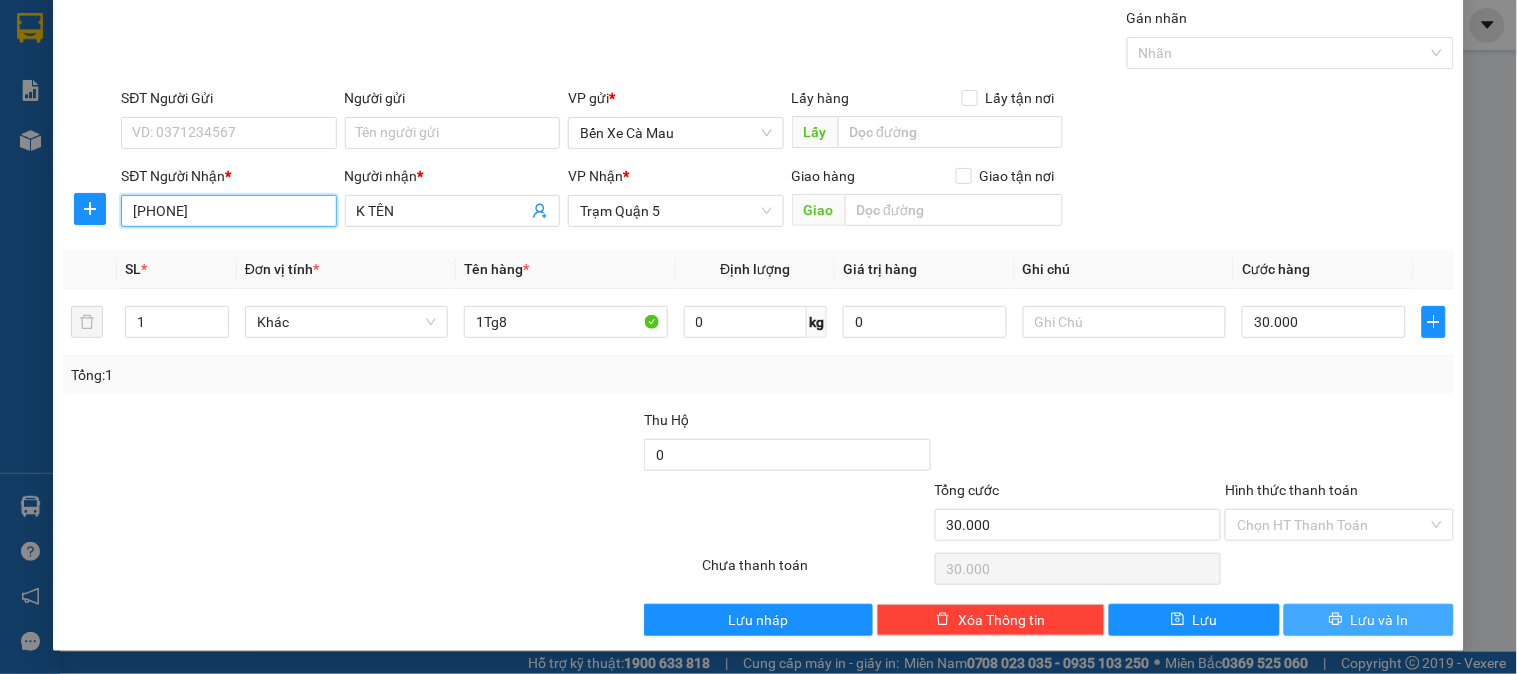 type on "[PHONE]" 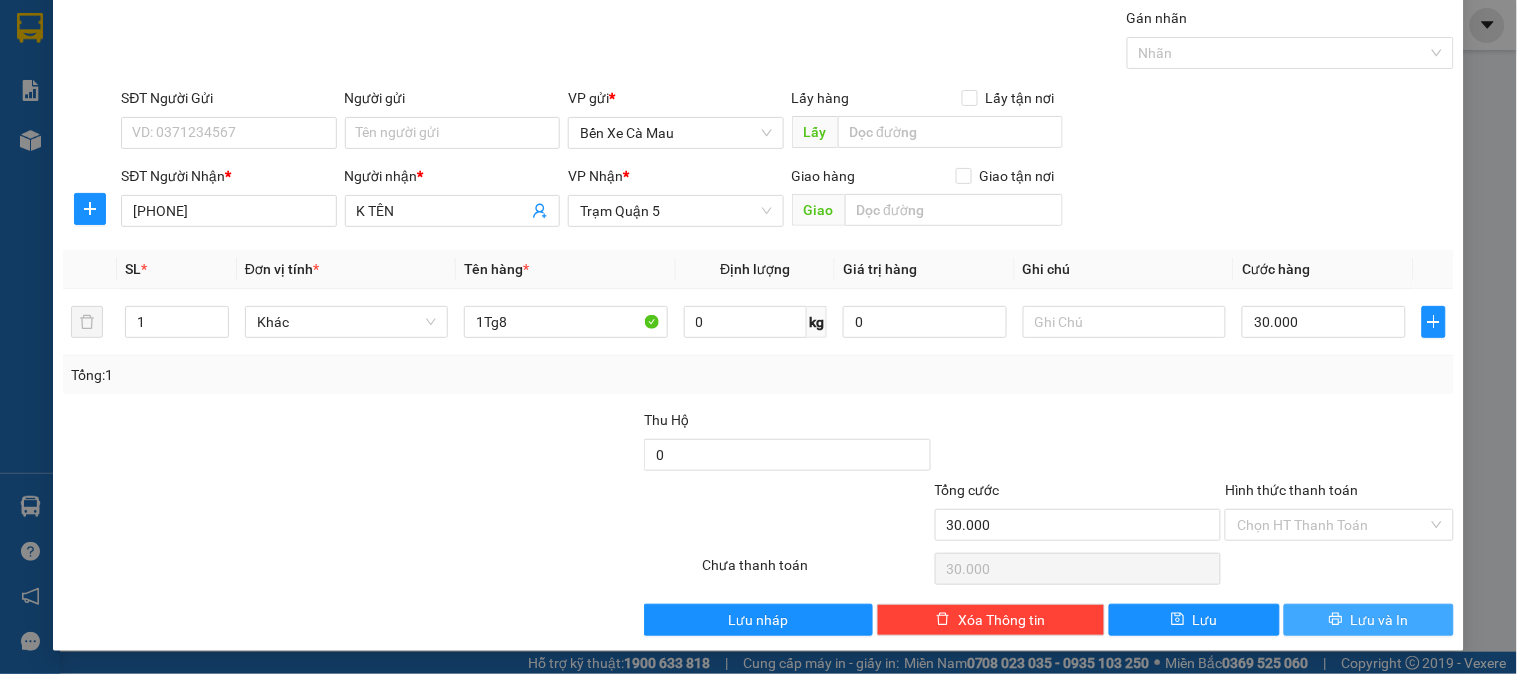 click 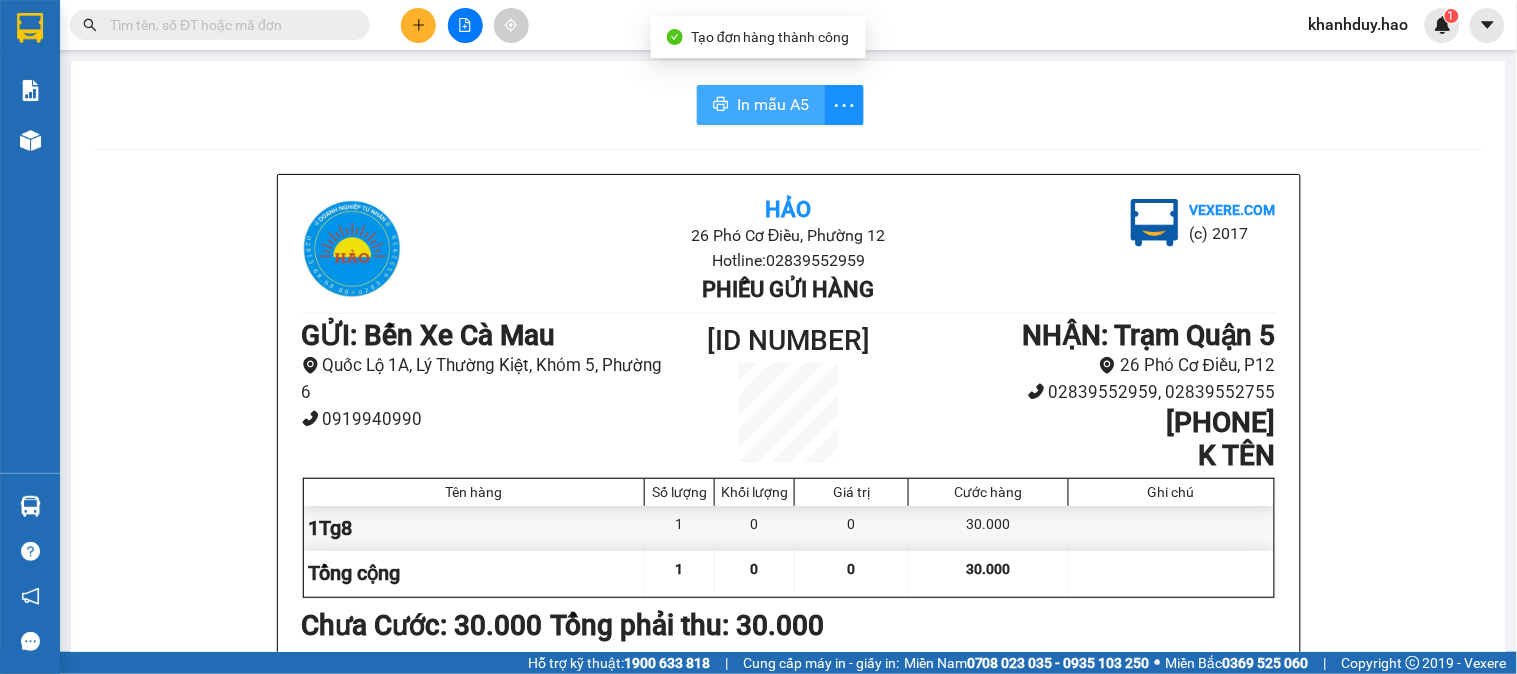 click 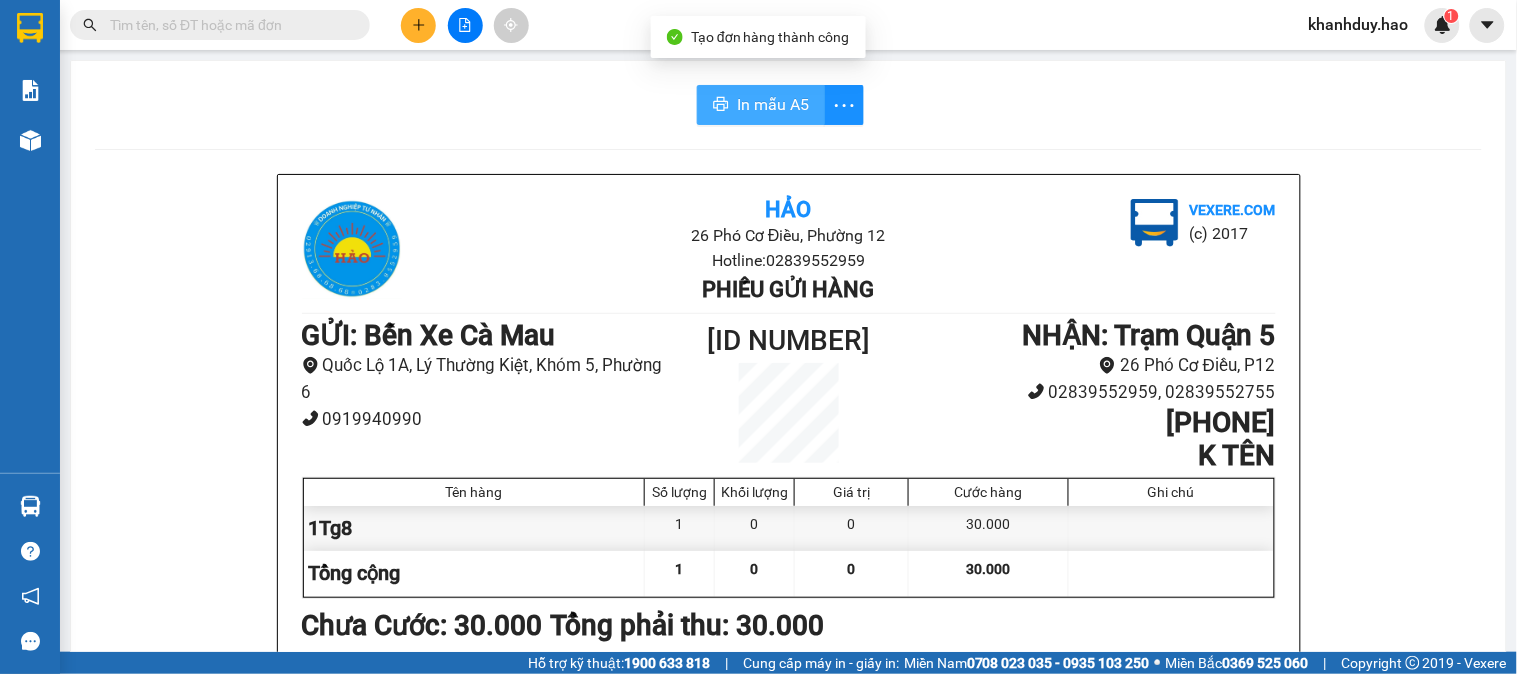 scroll, scrollTop: 0, scrollLeft: 0, axis: both 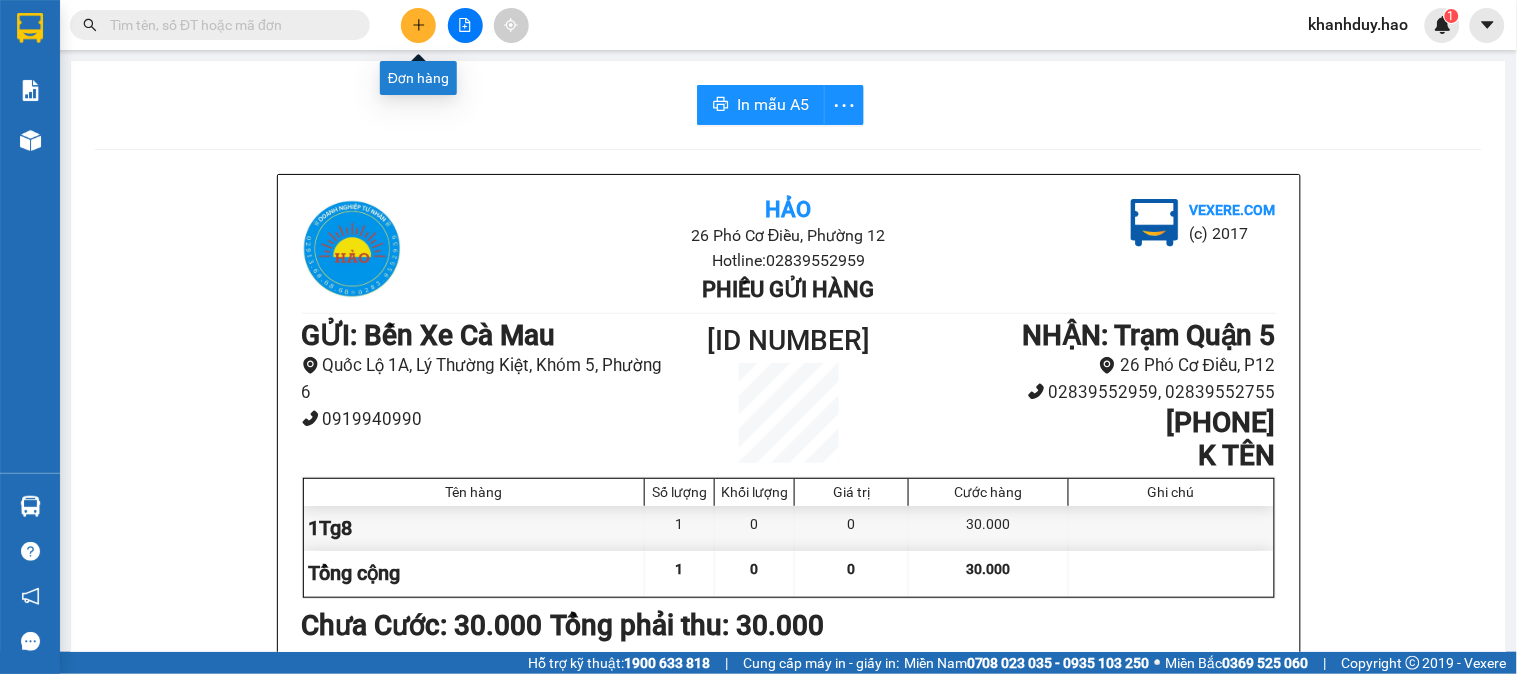 click at bounding box center [418, 25] 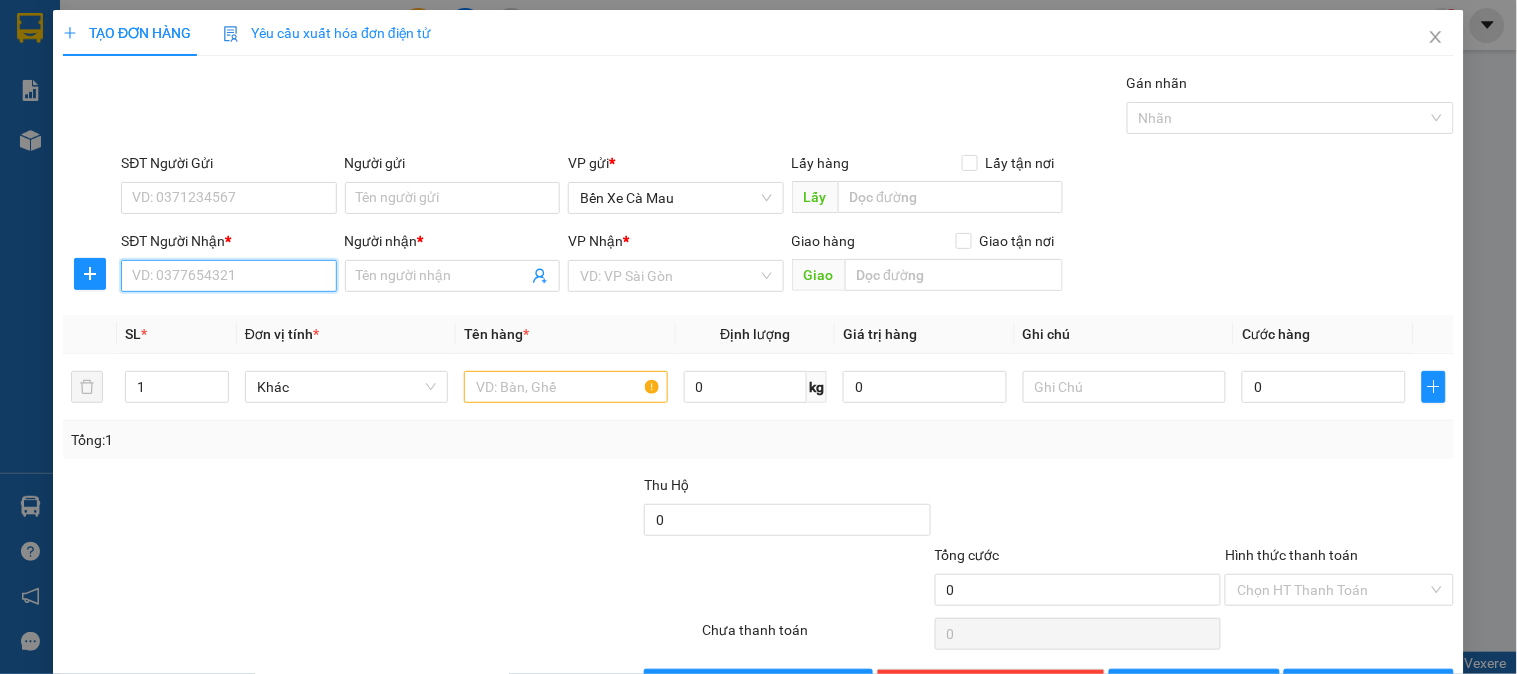 click on "SĐT Người Nhận  *" at bounding box center (228, 276) 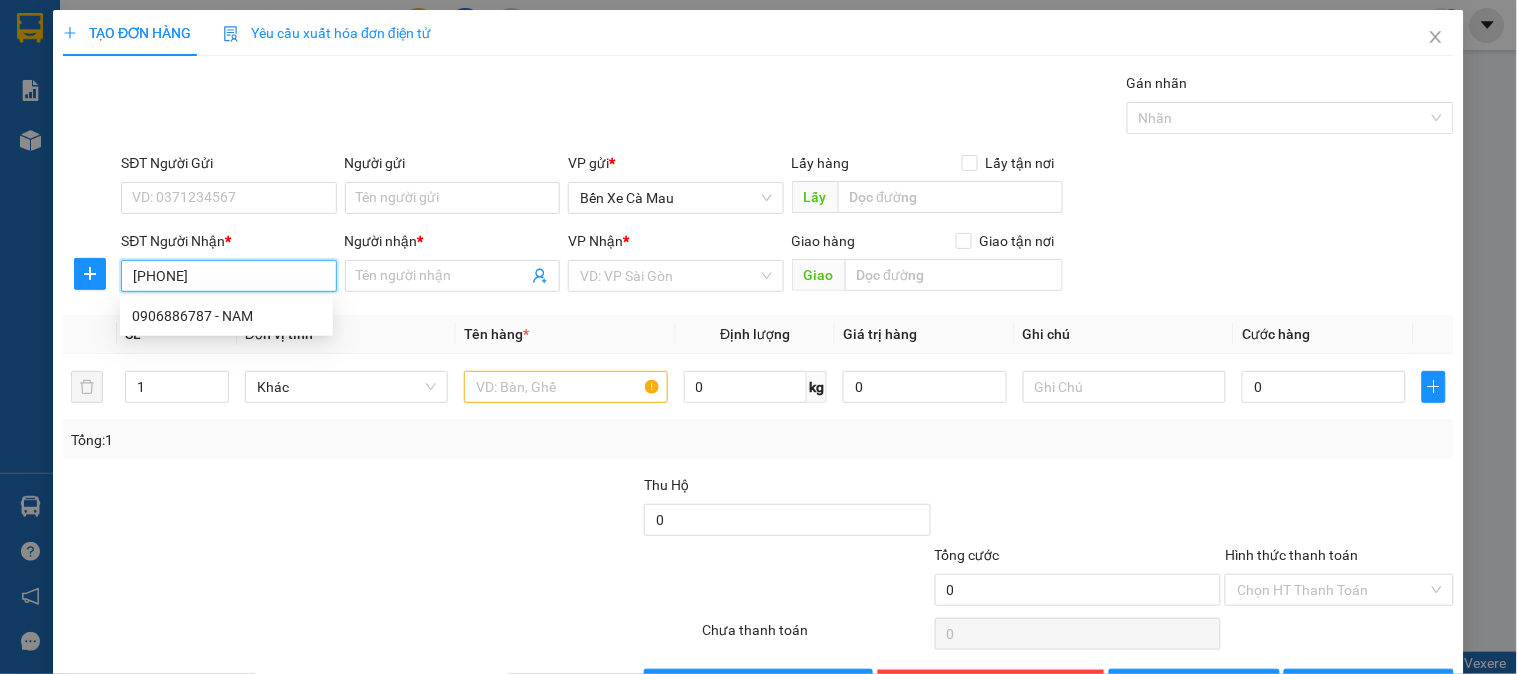 click on "0906886787 - NAM" at bounding box center (226, 316) 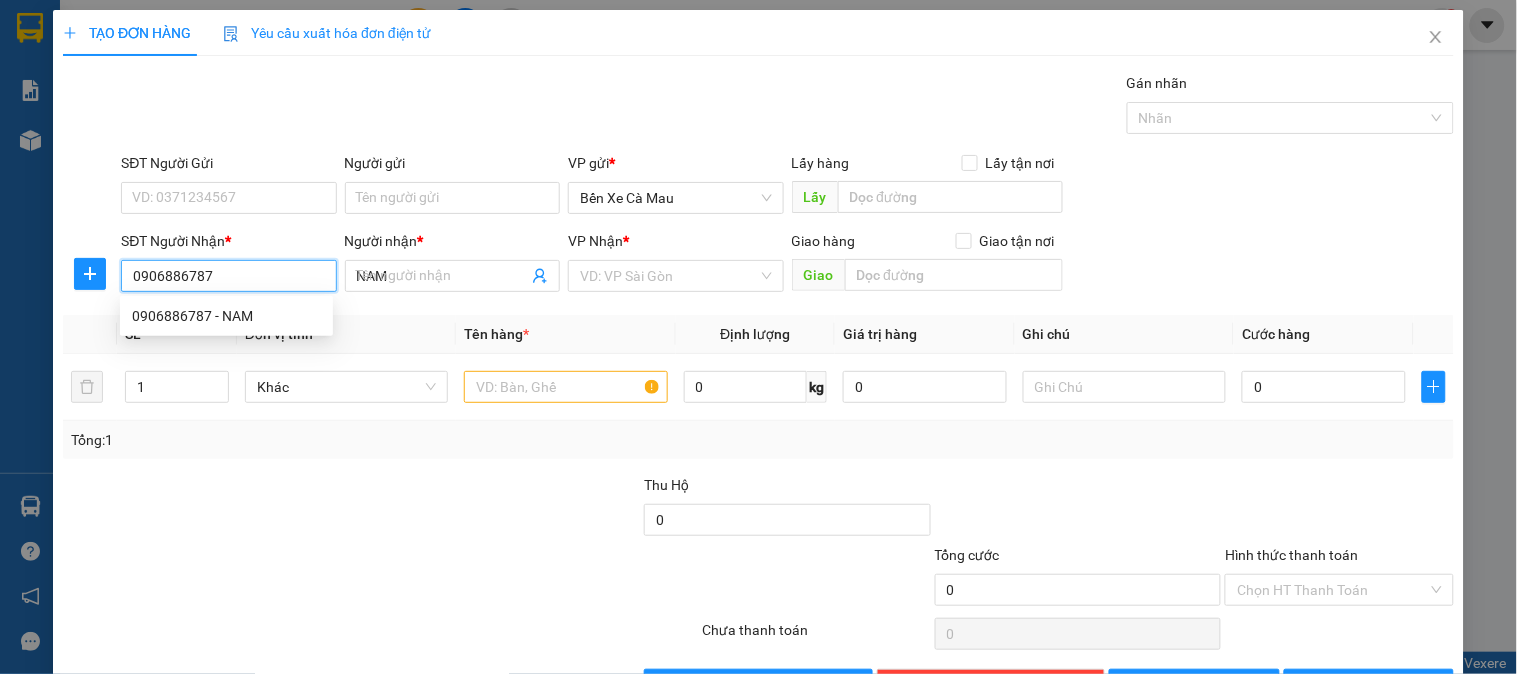 type on "40.000" 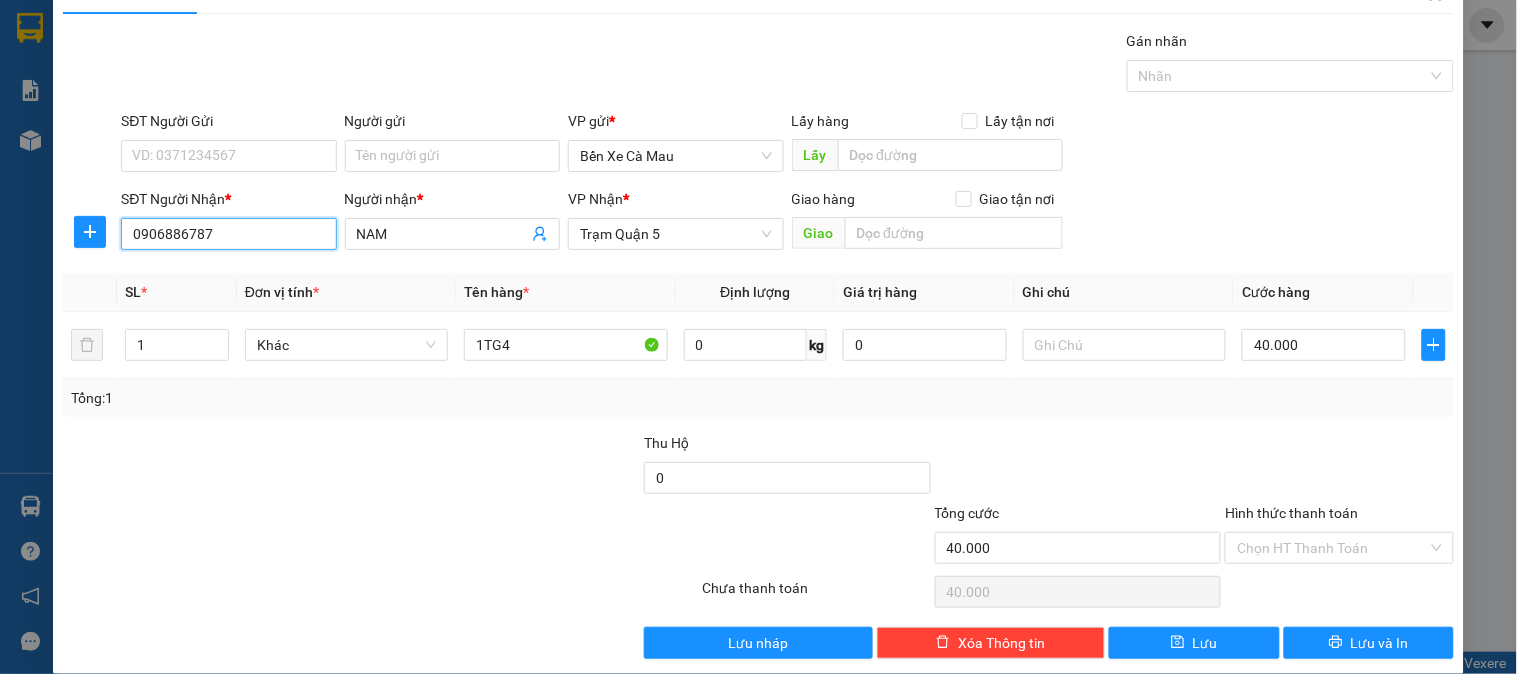 scroll, scrollTop: 65, scrollLeft: 0, axis: vertical 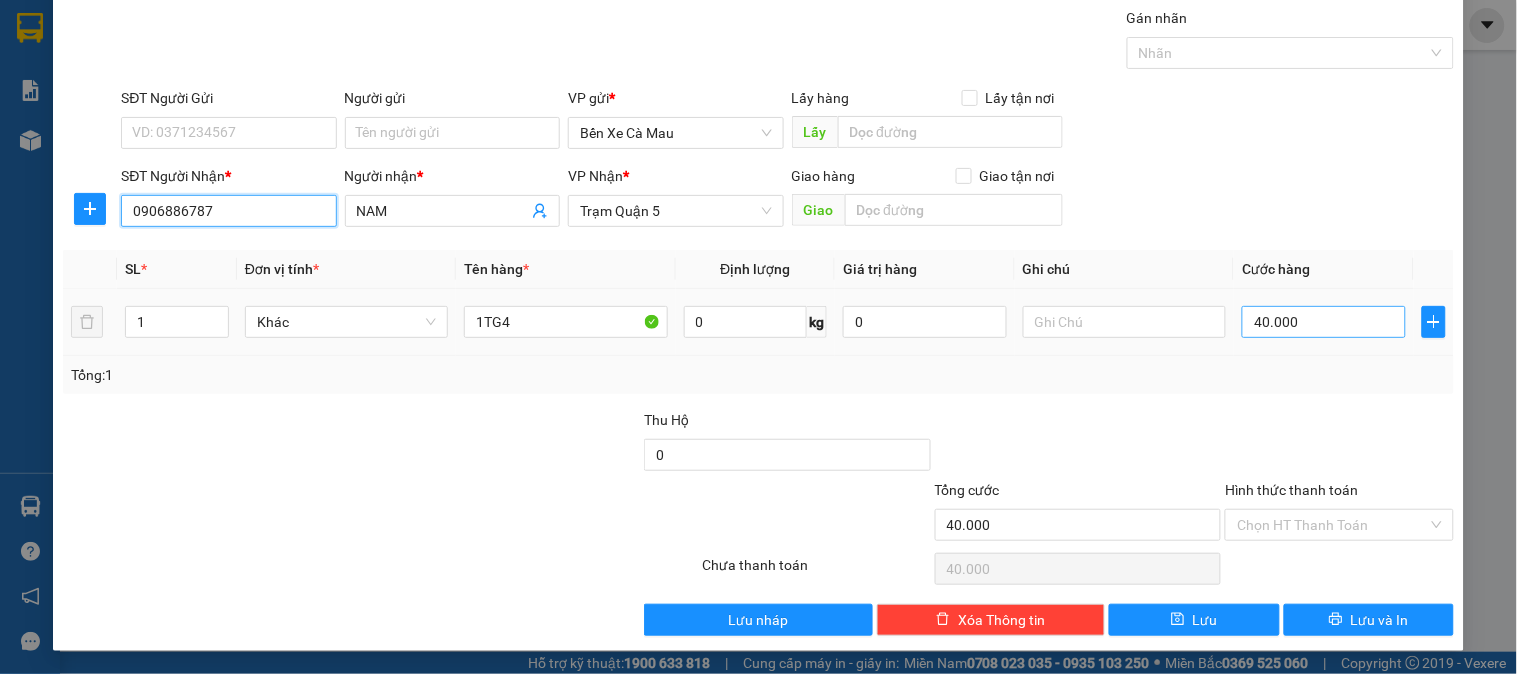 type on "0906886787" 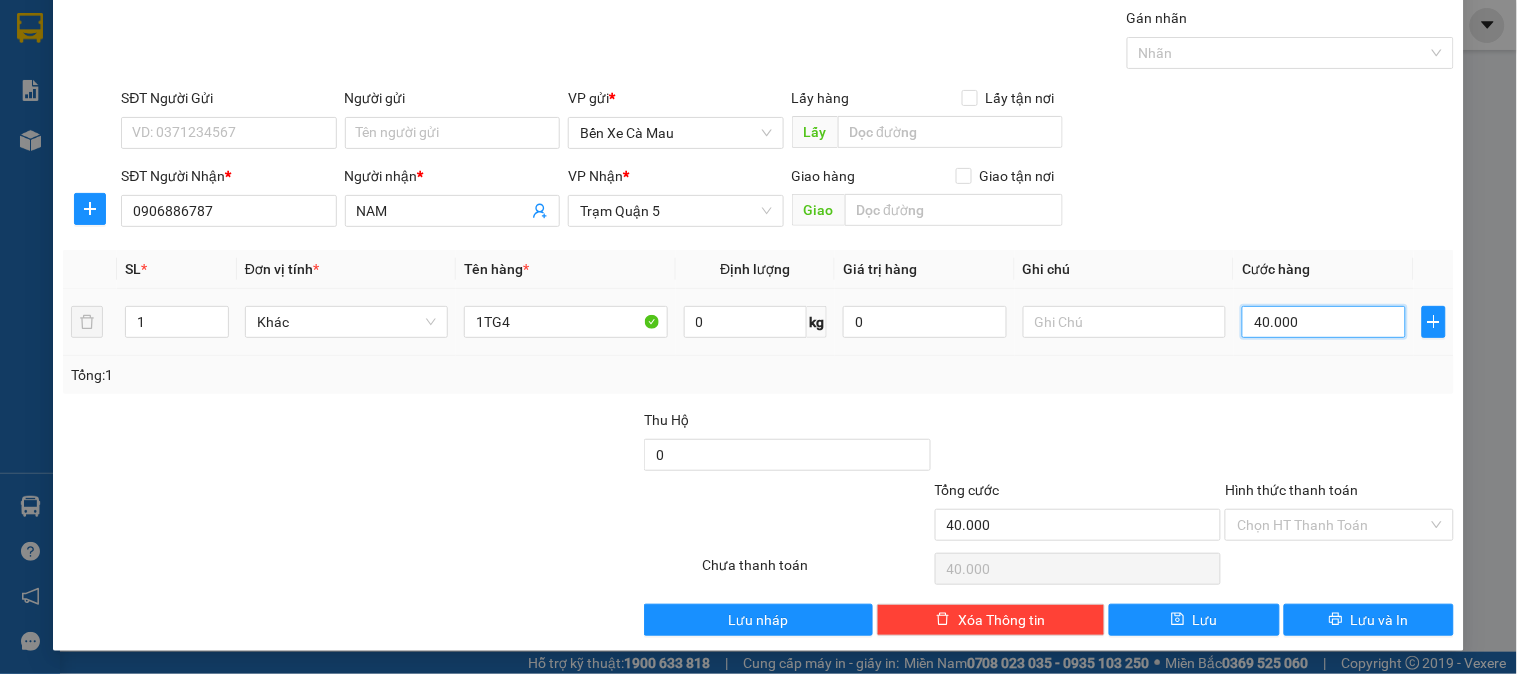 click on "40.000" at bounding box center [1324, 322] 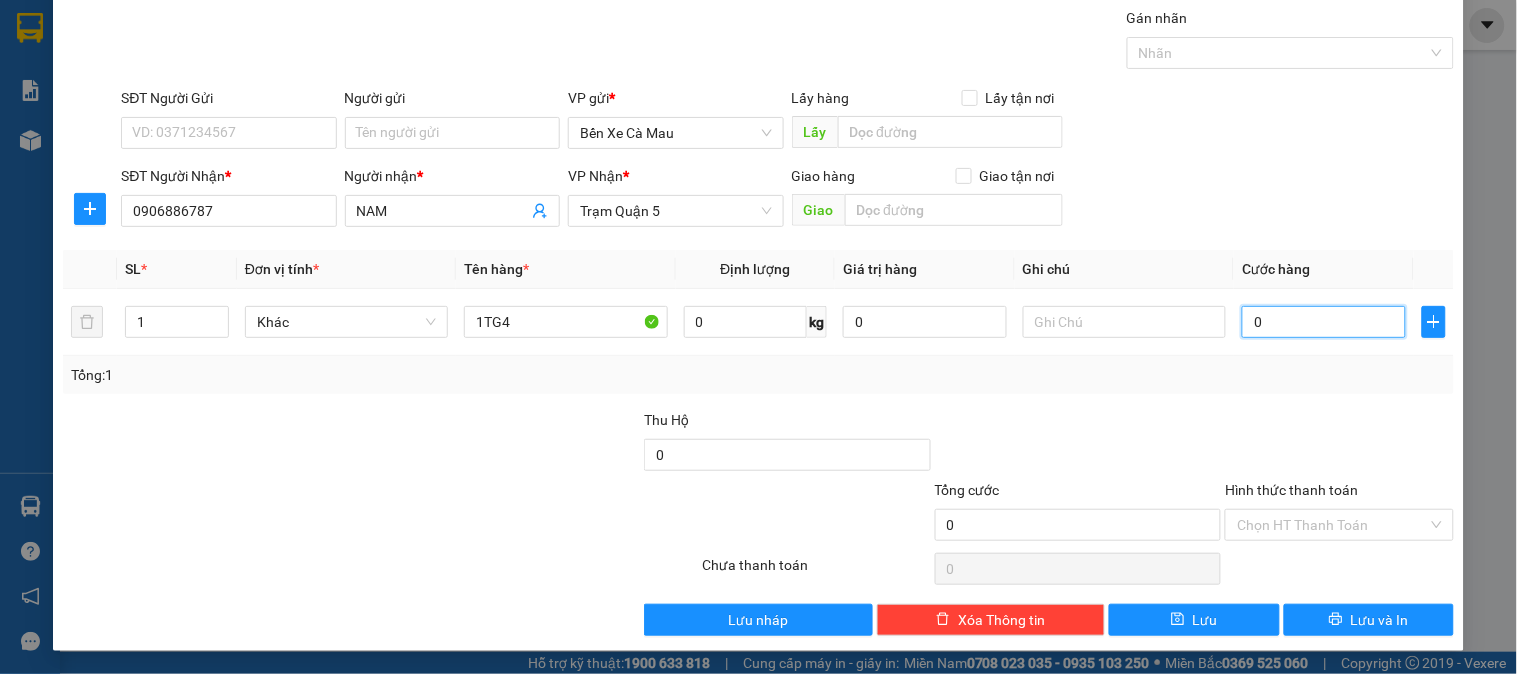 type on "3" 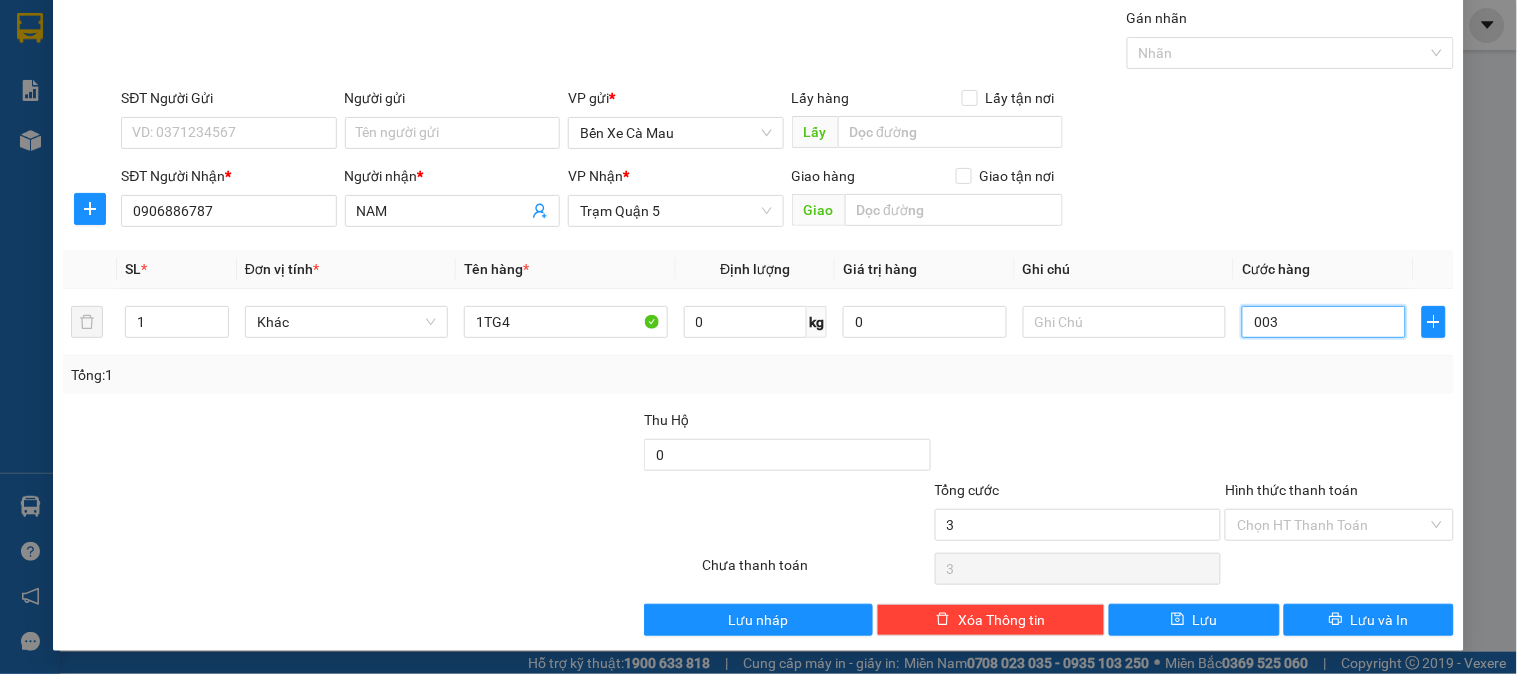 type on "30" 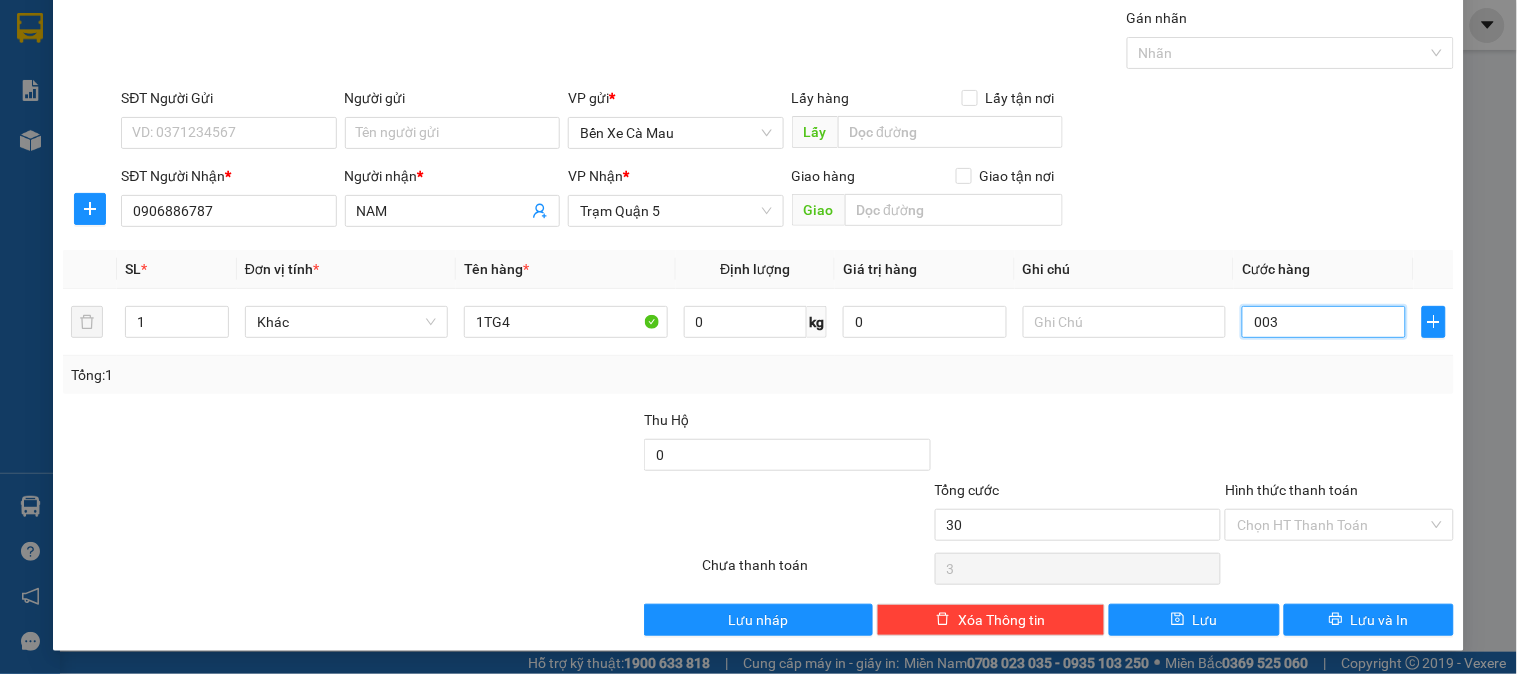 type on "30" 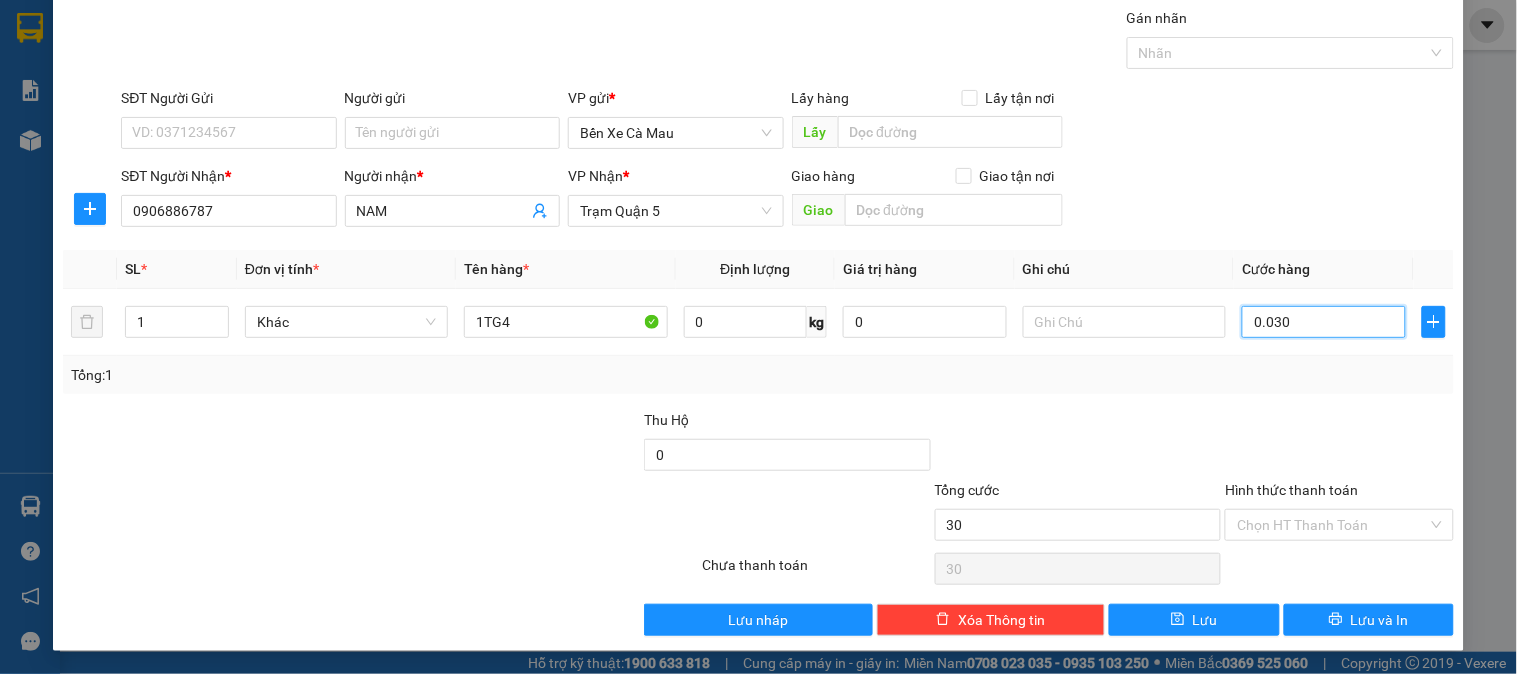 type on "0.030" 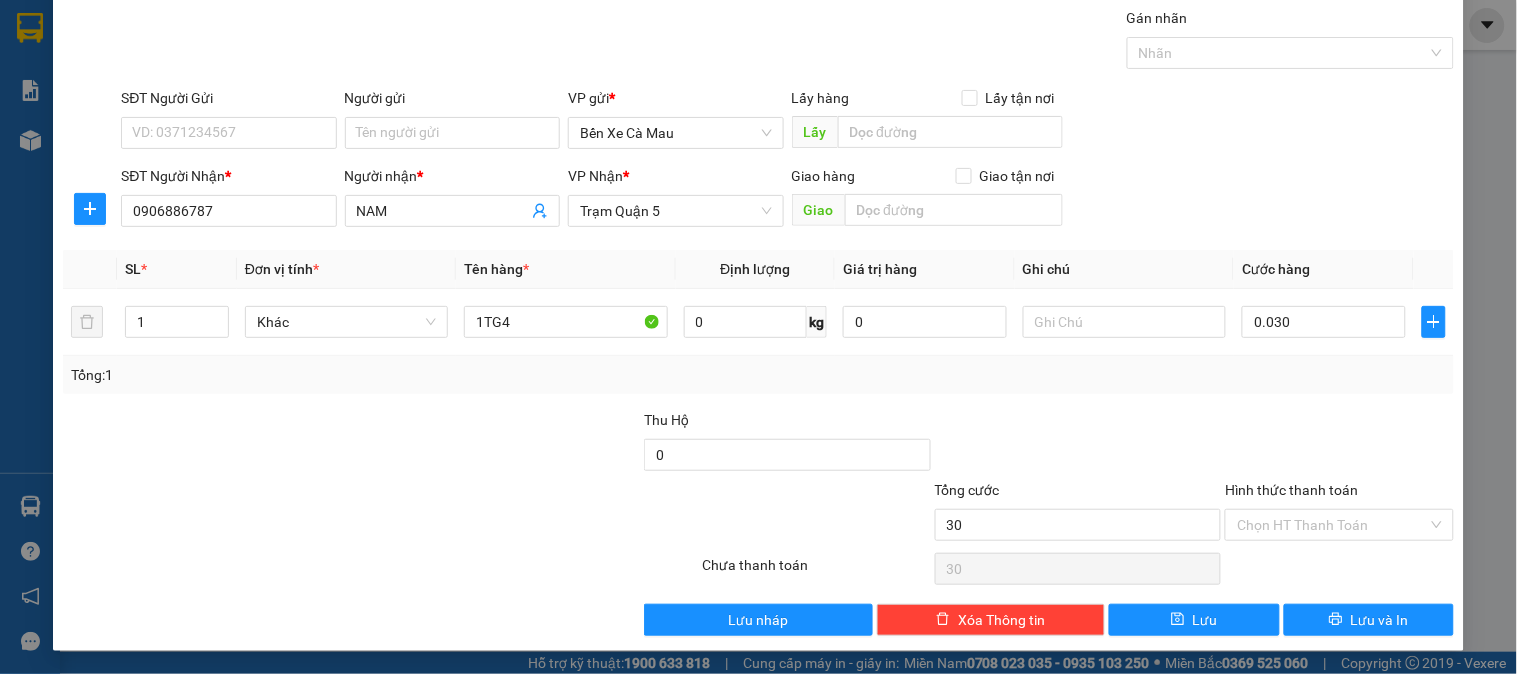 type on "30.000" 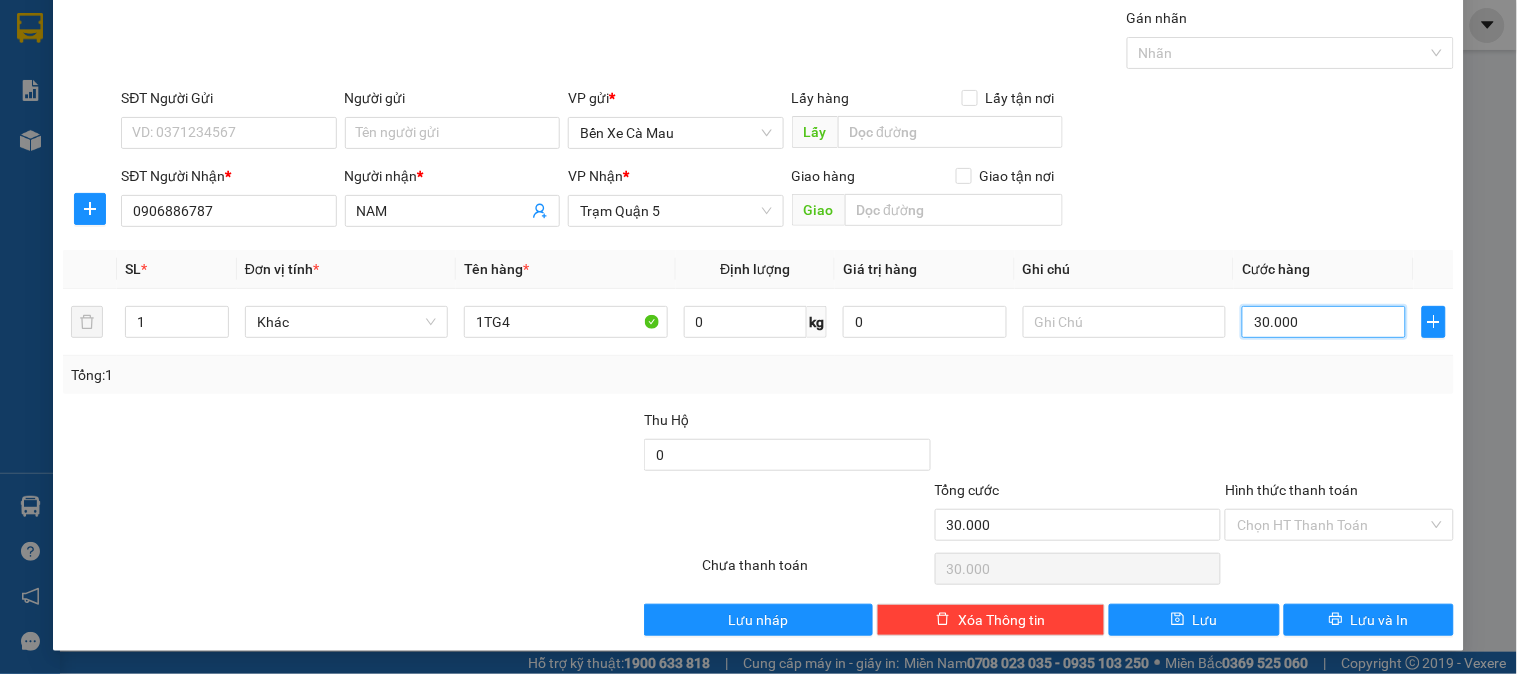 type on "0.030" 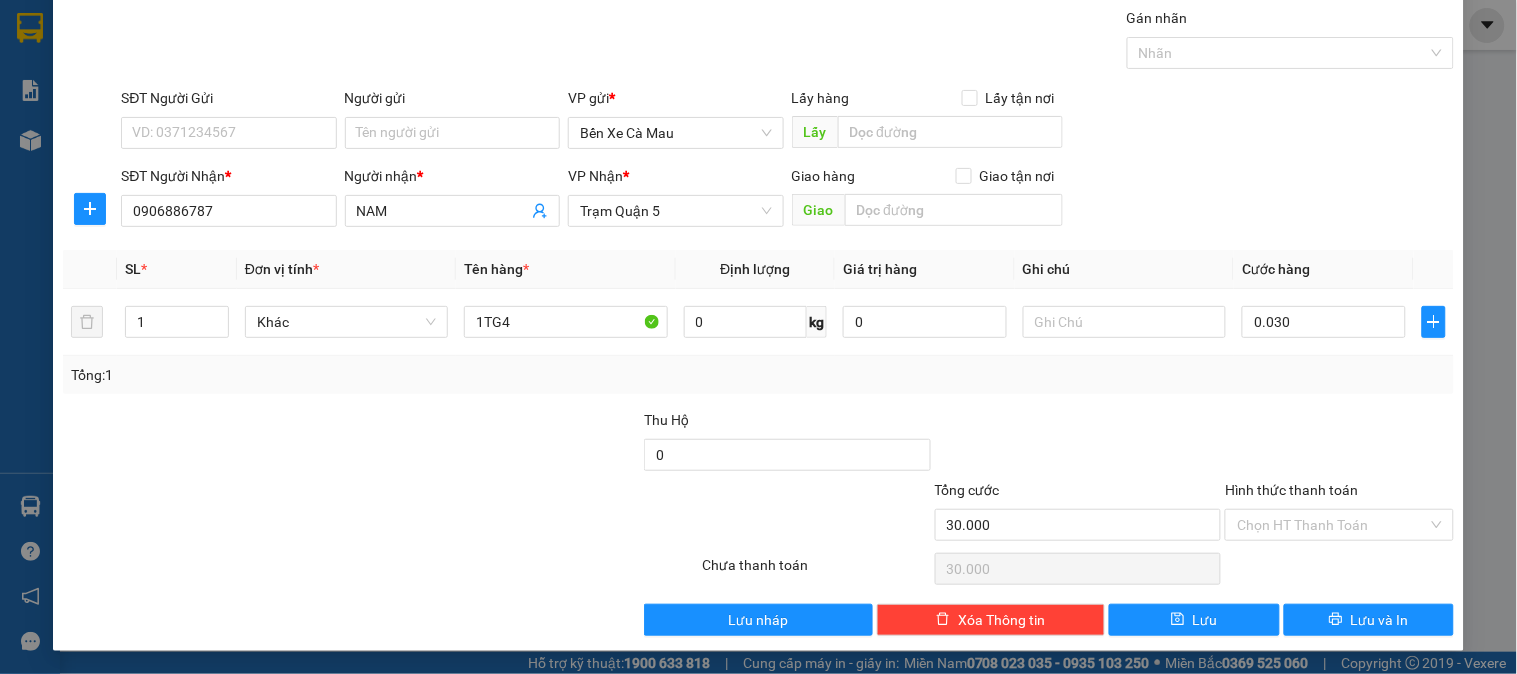 drag, startPoint x: 1297, startPoint y: 488, endPoint x: 1298, endPoint y: 498, distance: 10.049875 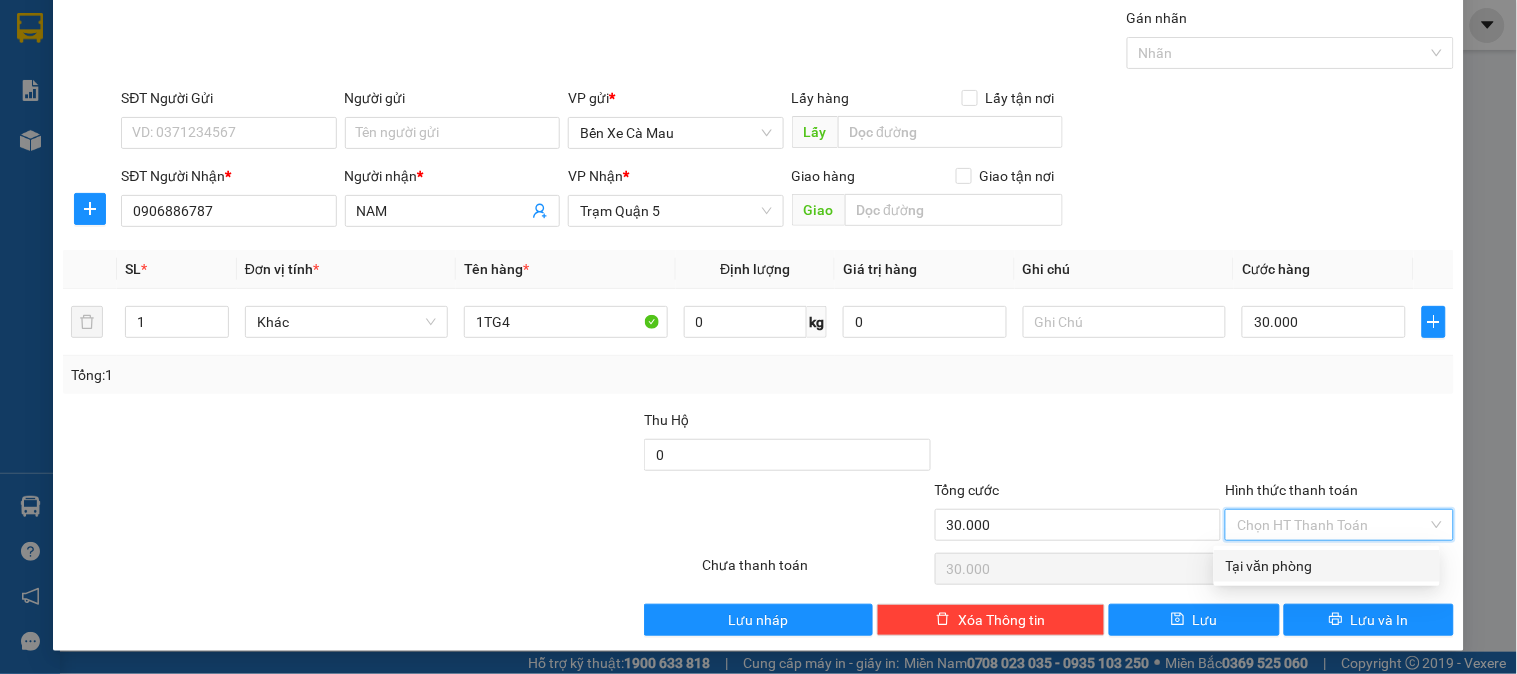 click on "Tại văn phòng" at bounding box center [1327, 566] 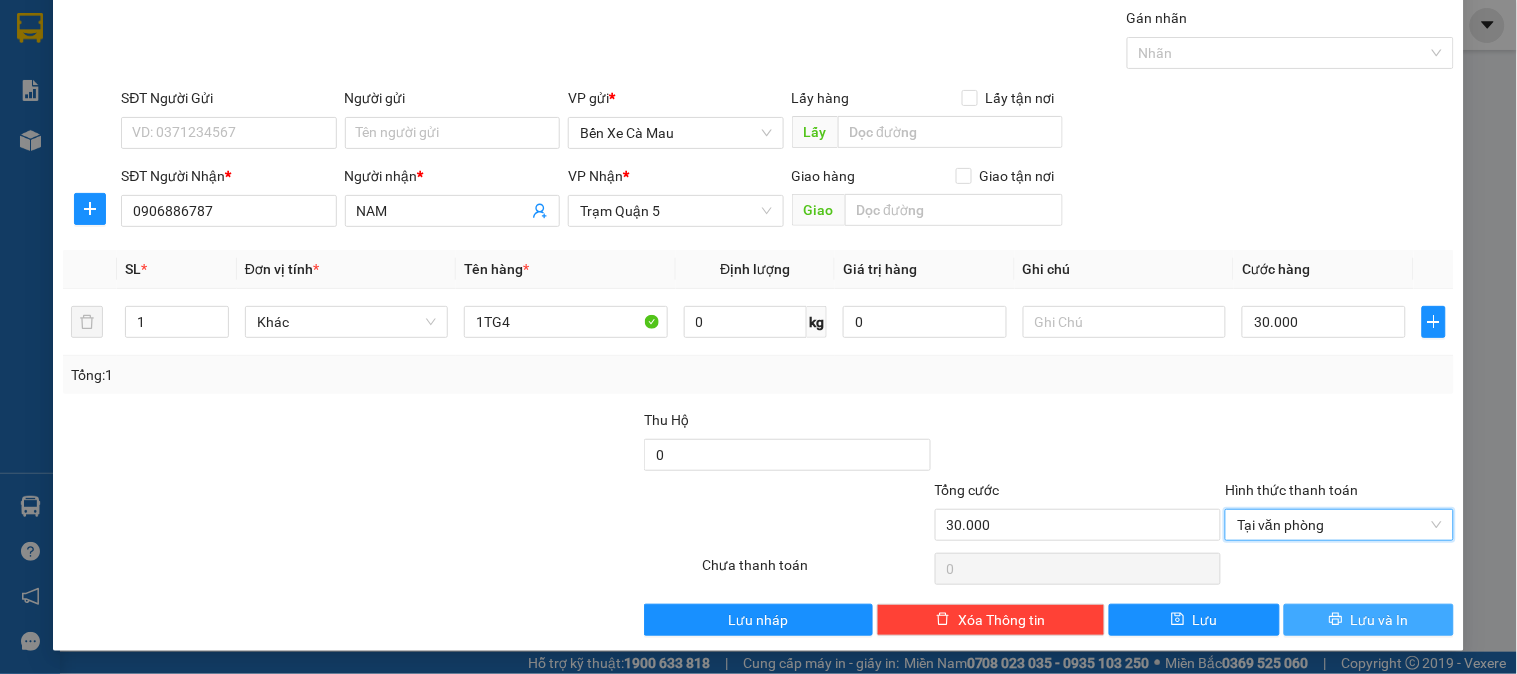 click on "Lưu và In" at bounding box center (1369, 620) 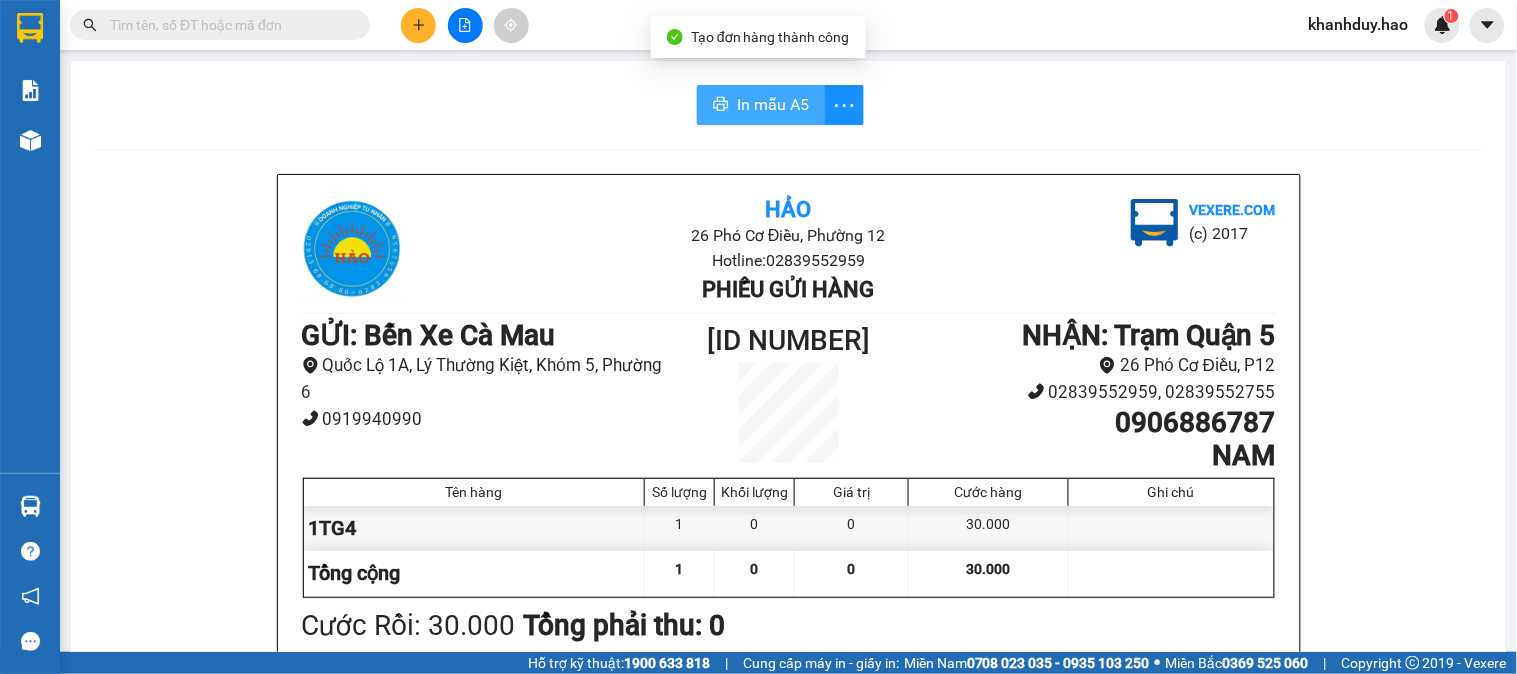 click on "In mẫu A5" at bounding box center (773, 104) 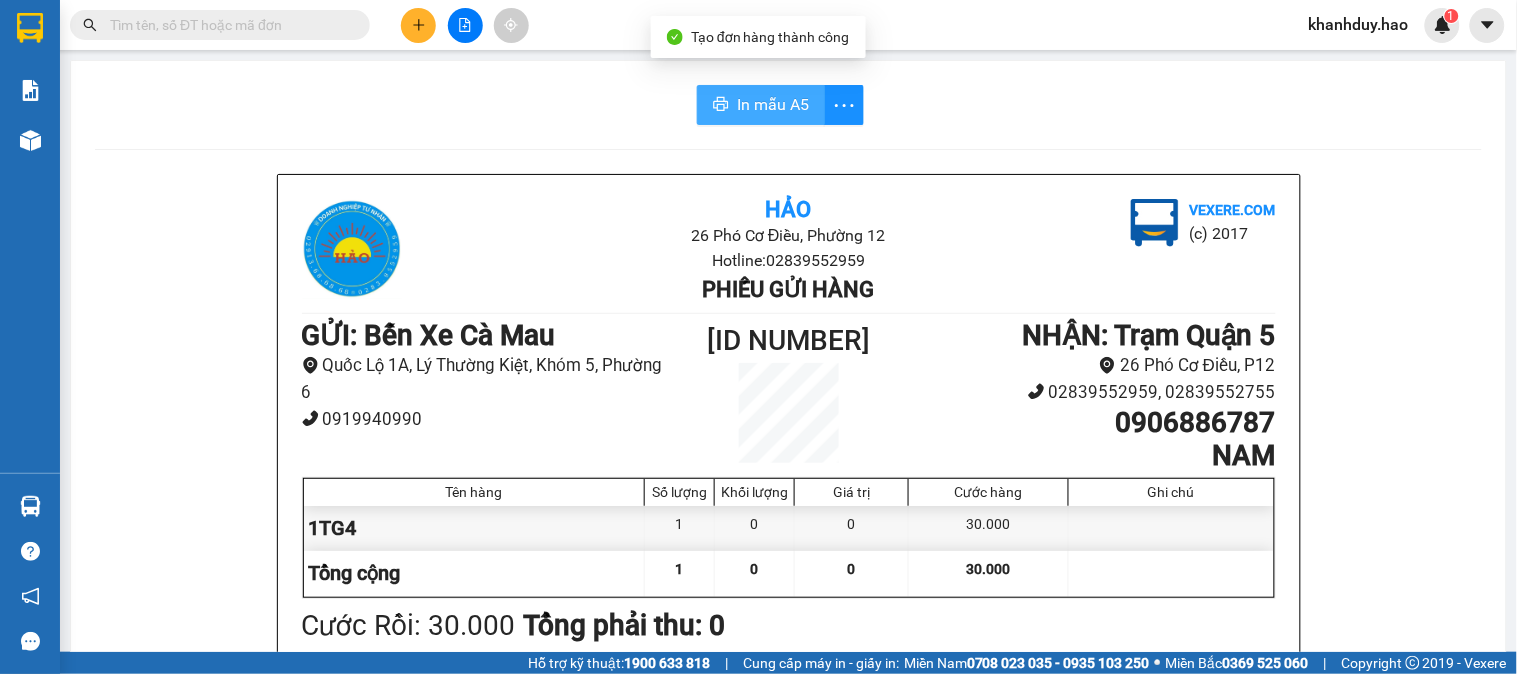 scroll, scrollTop: 0, scrollLeft: 0, axis: both 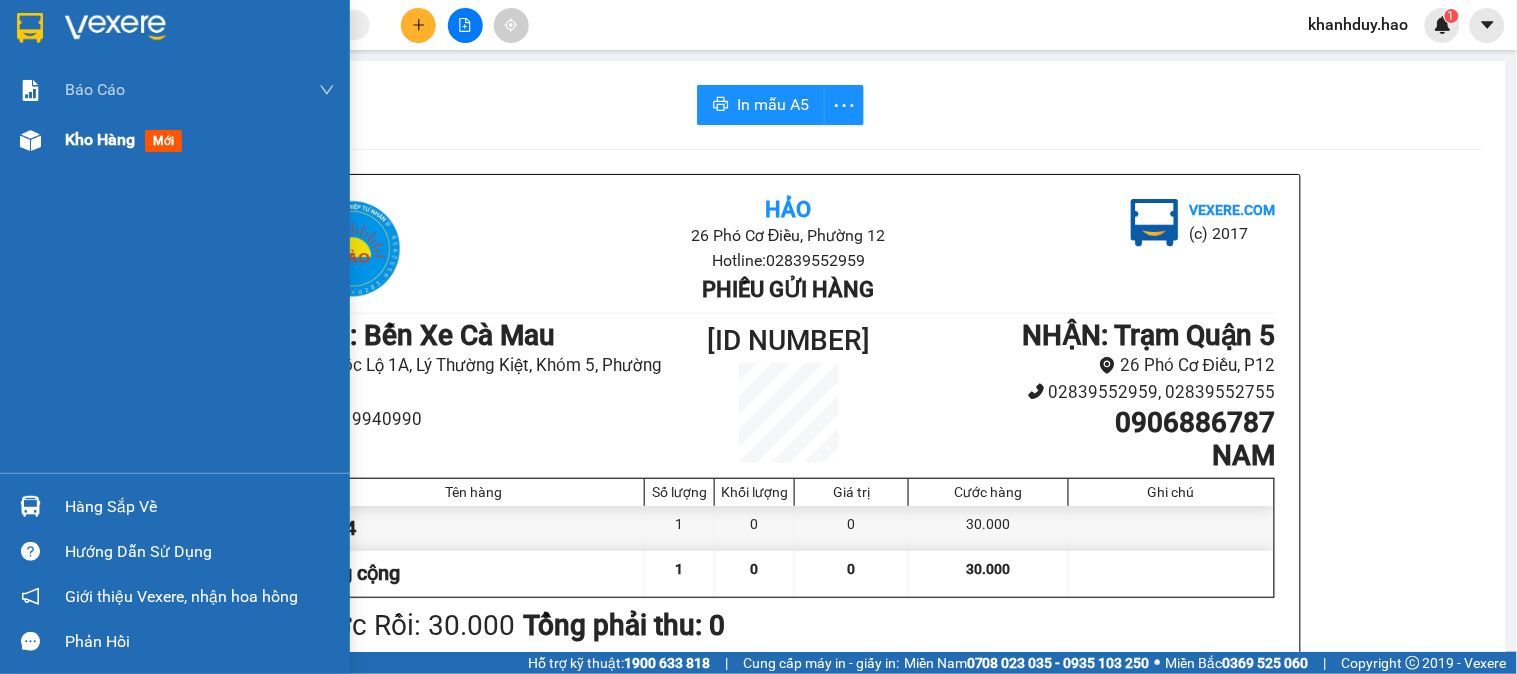 click at bounding box center [30, 140] 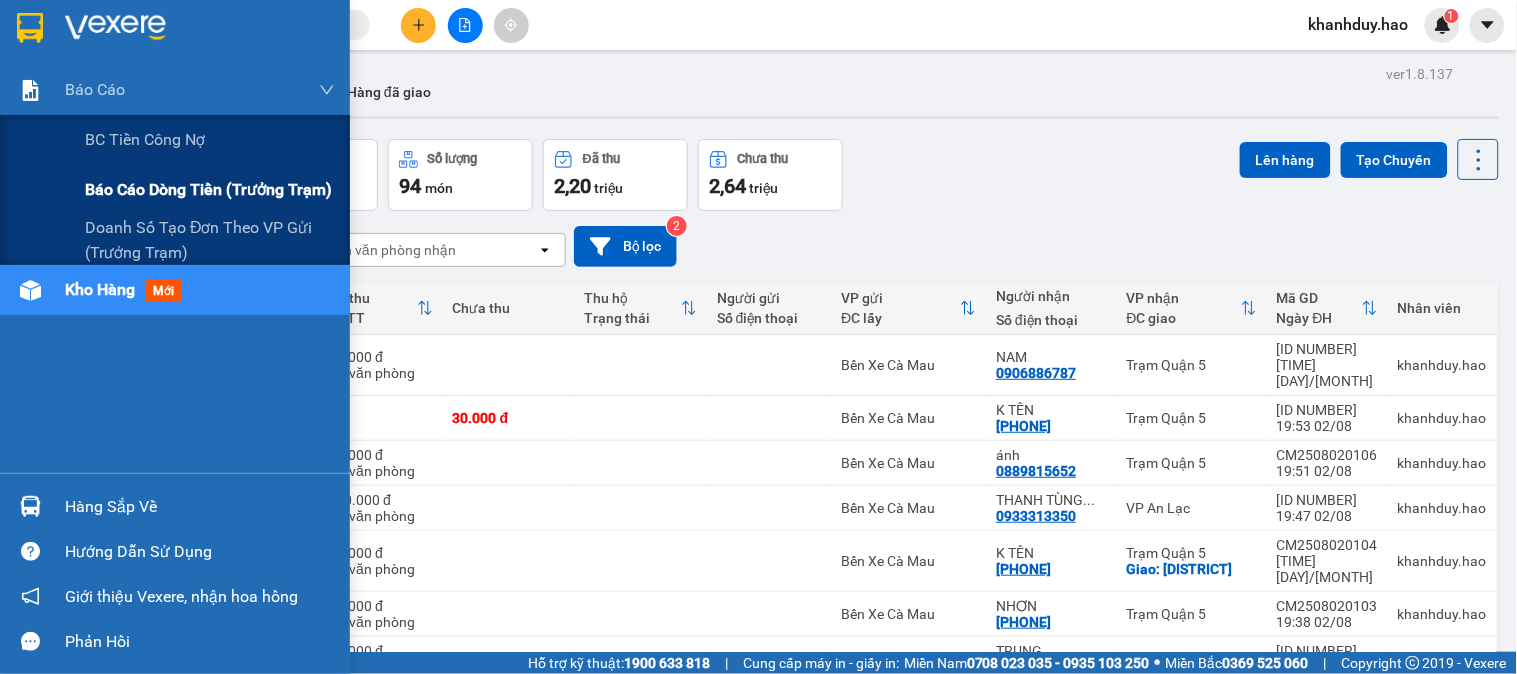 click on "Báo cáo dòng tiền (trưởng trạm)" at bounding box center [208, 189] 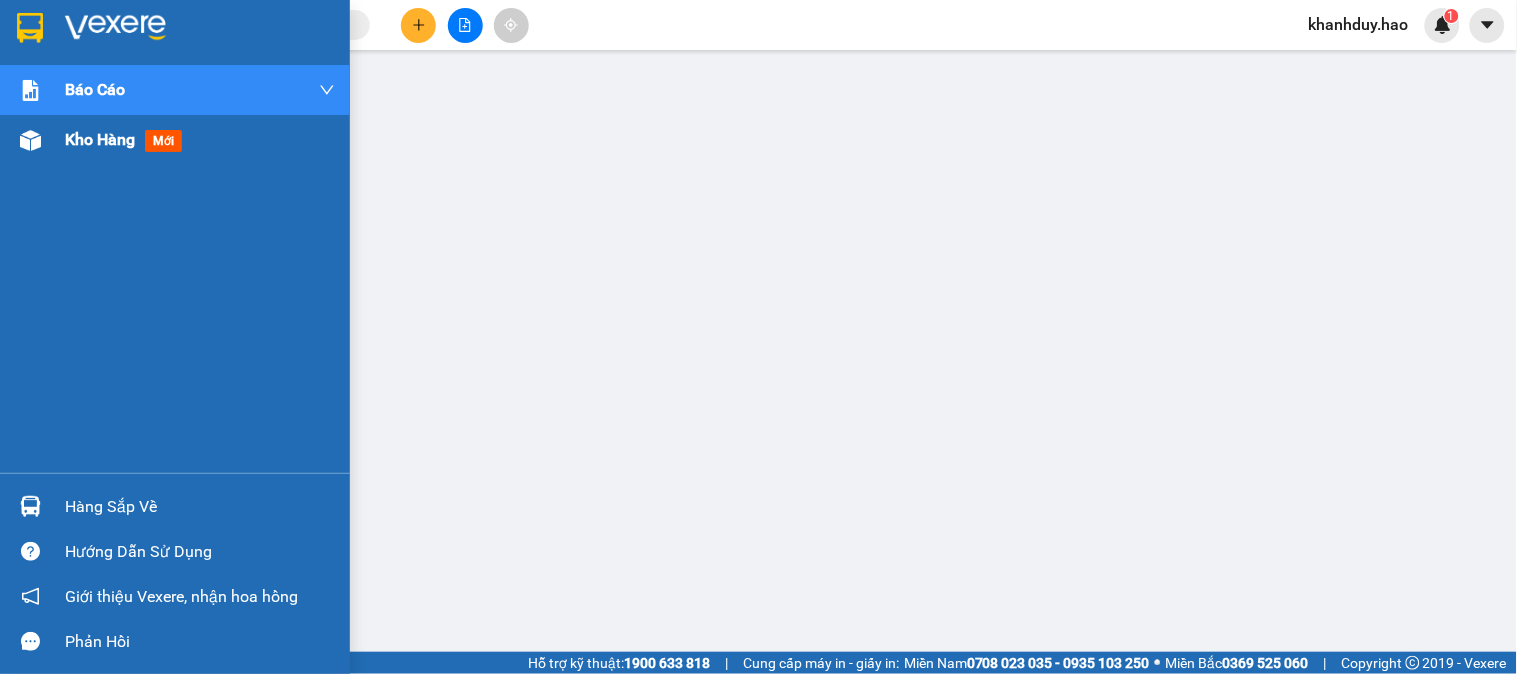 click on "Kho hàng" at bounding box center (100, 139) 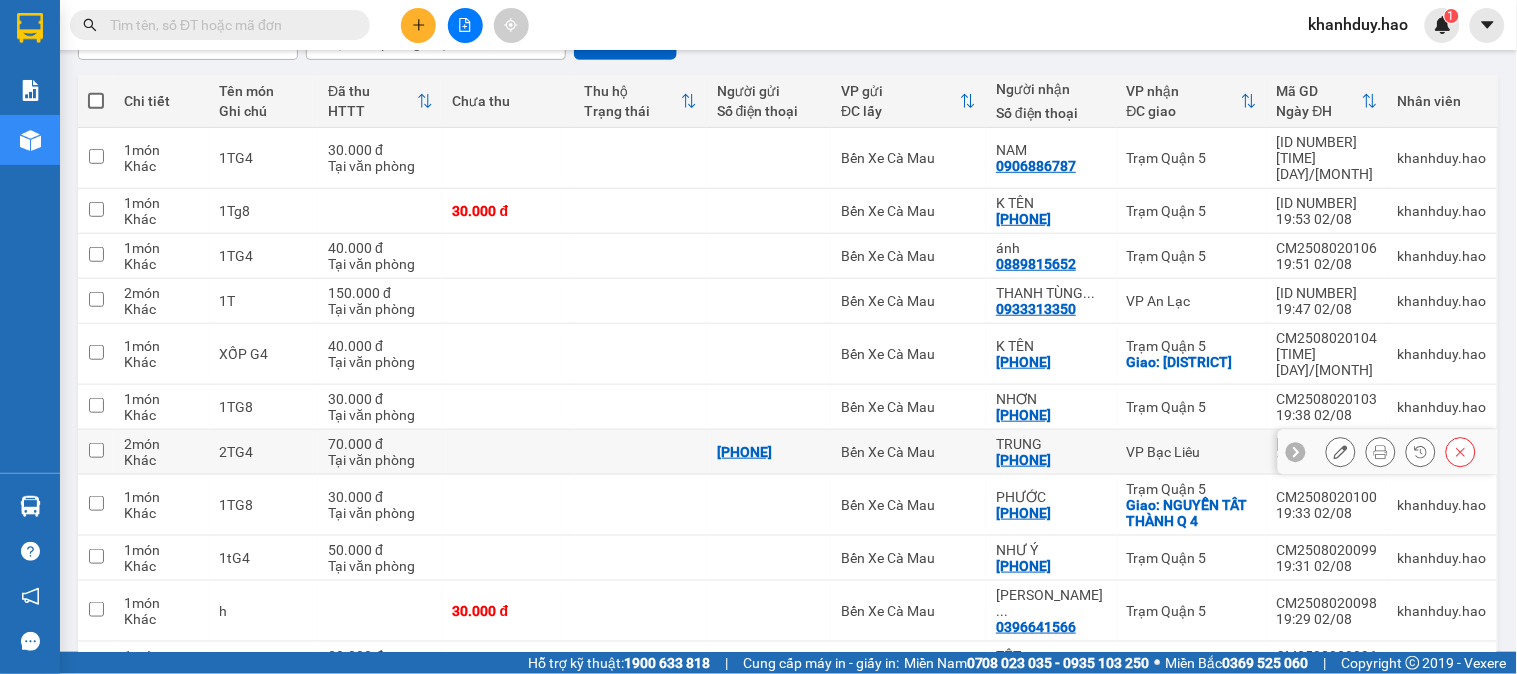 scroll, scrollTop: 0, scrollLeft: 0, axis: both 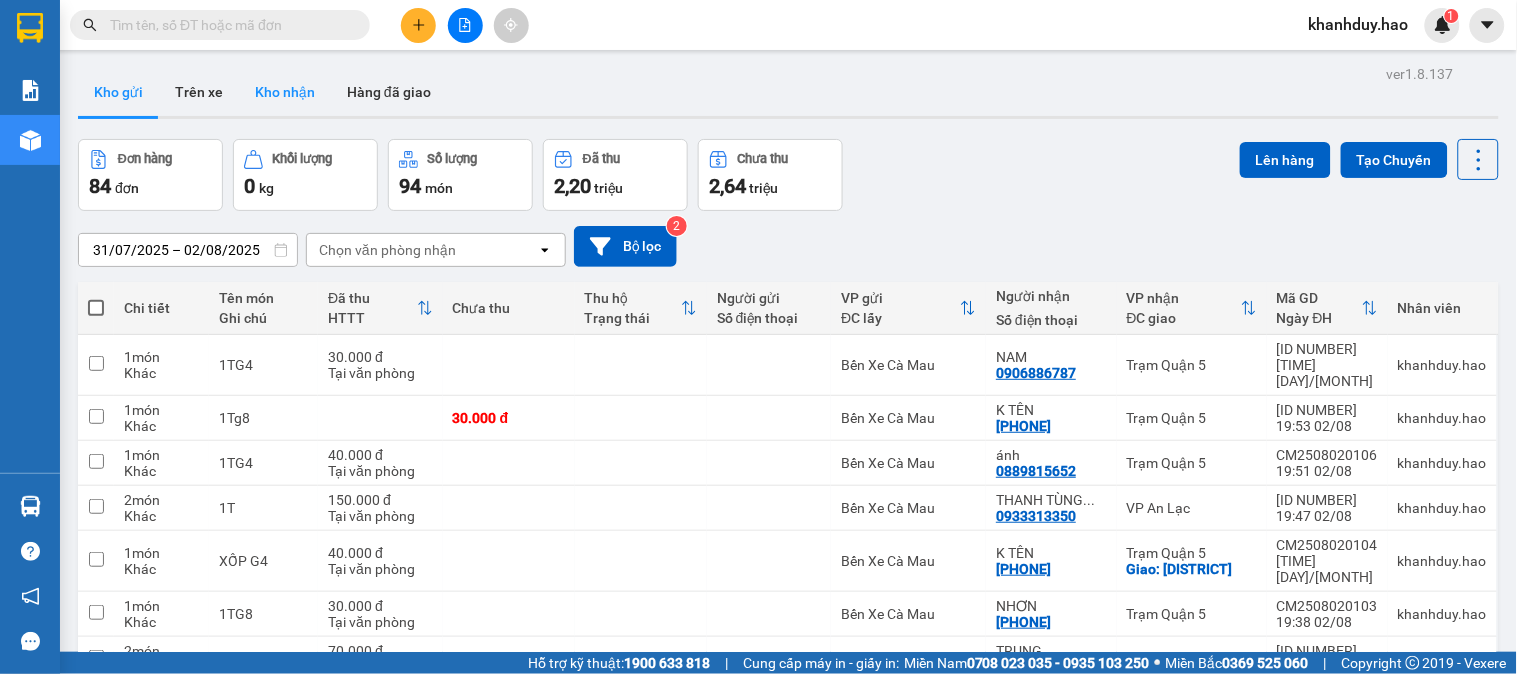 click on "Kho nhận" at bounding box center (285, 92) 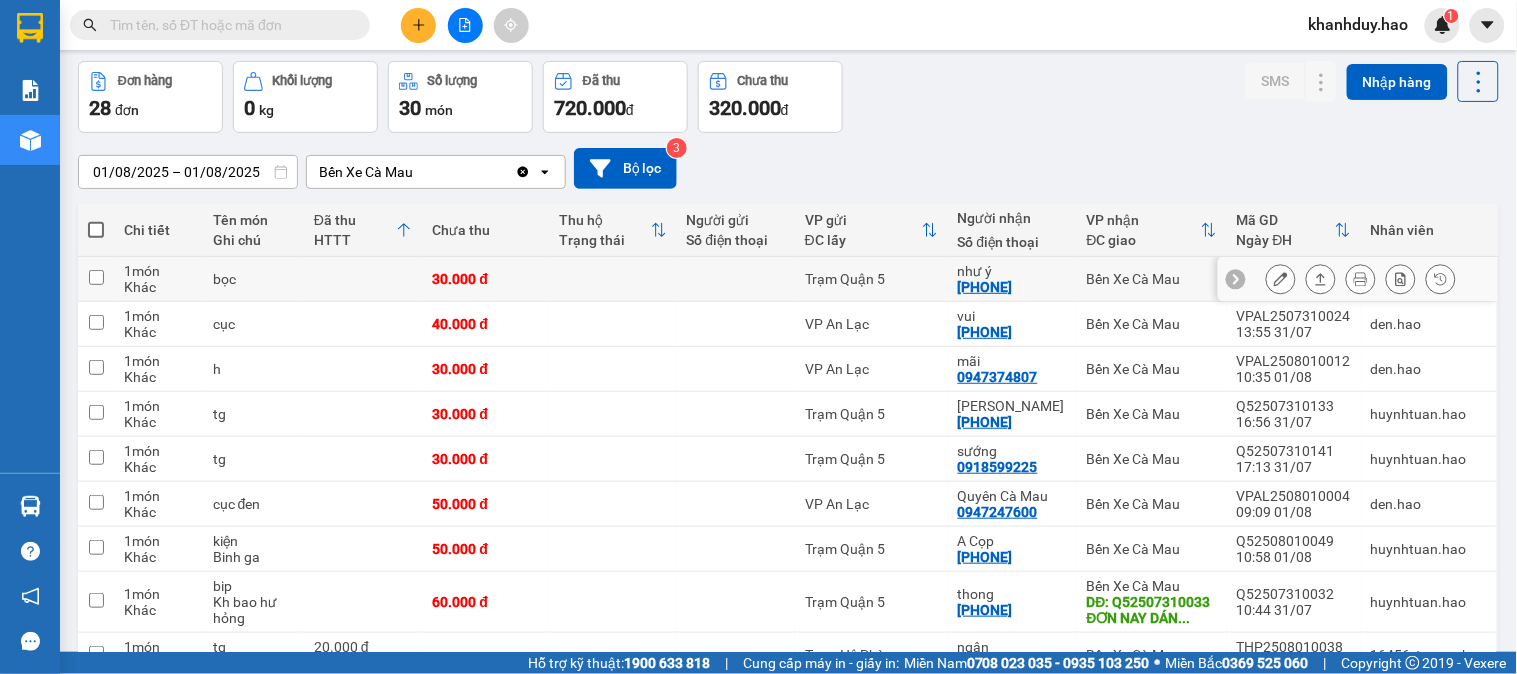 scroll, scrollTop: 111, scrollLeft: 0, axis: vertical 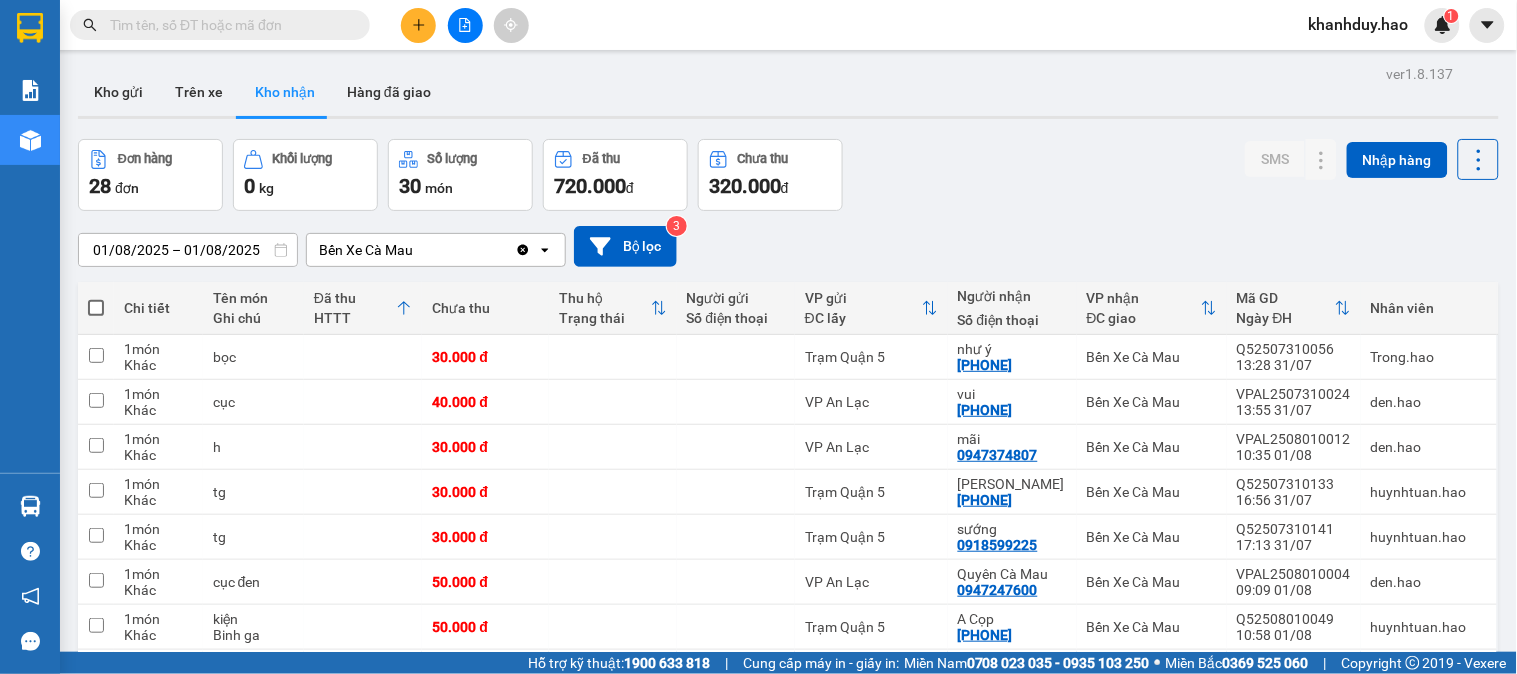 drag, startPoint x: 223, startPoint y: 227, endPoint x: 218, endPoint y: 238, distance: 12.083046 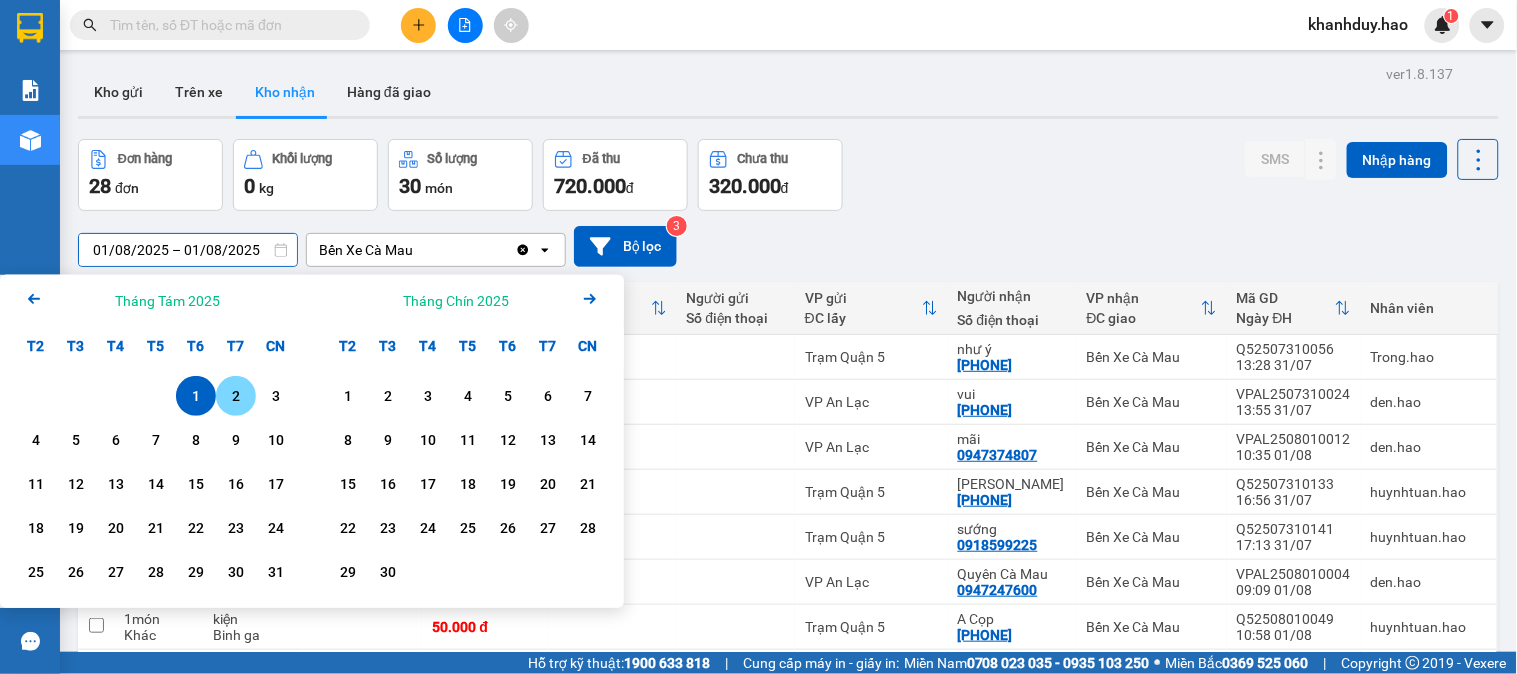 click on "2" at bounding box center (236, 396) 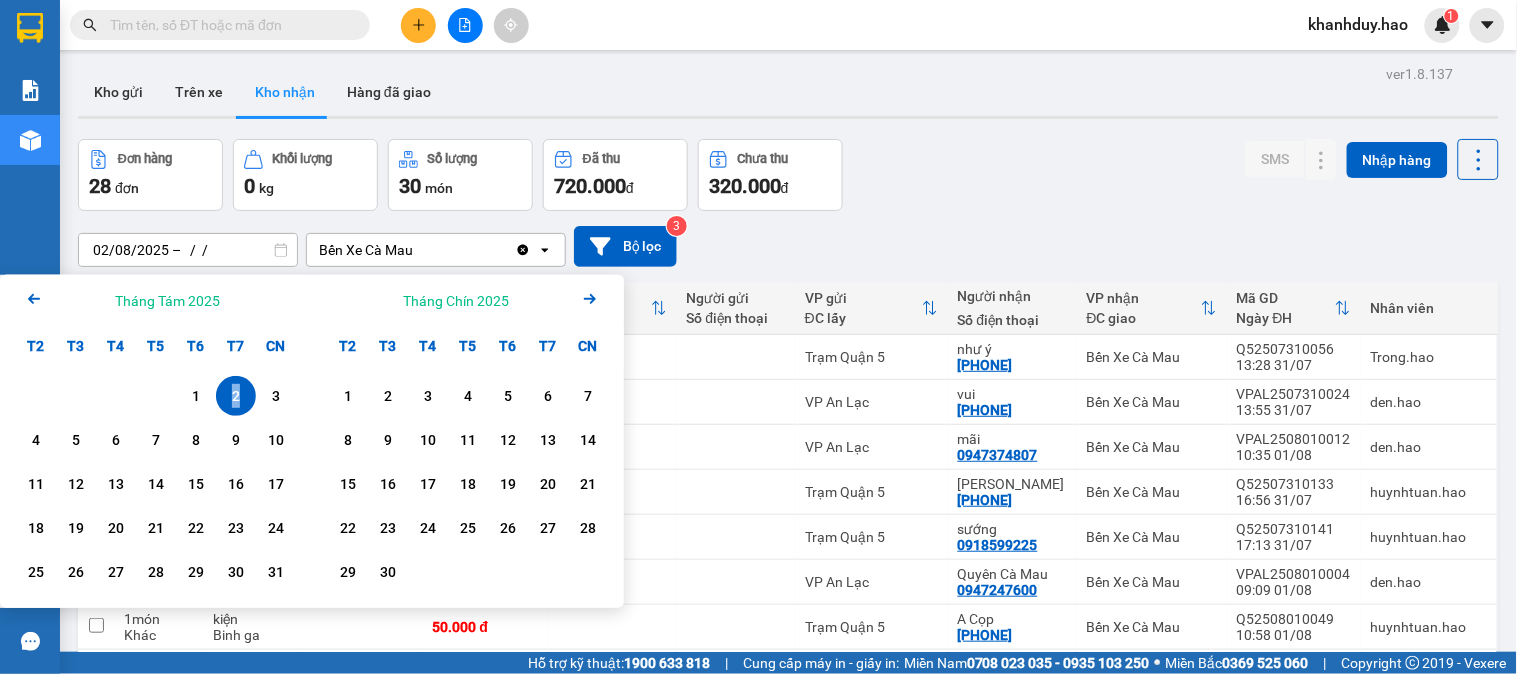 click on "2" at bounding box center (236, 396) 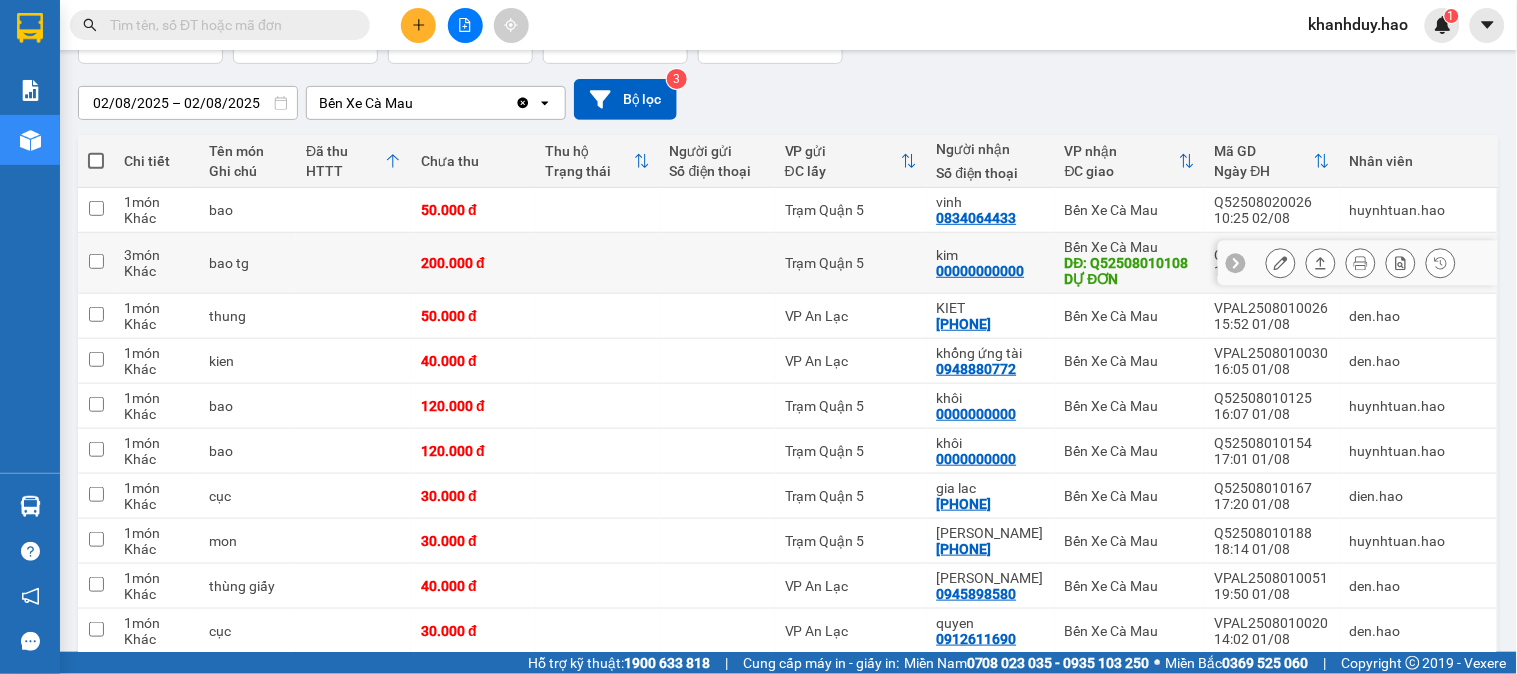 scroll, scrollTop: 0, scrollLeft: 0, axis: both 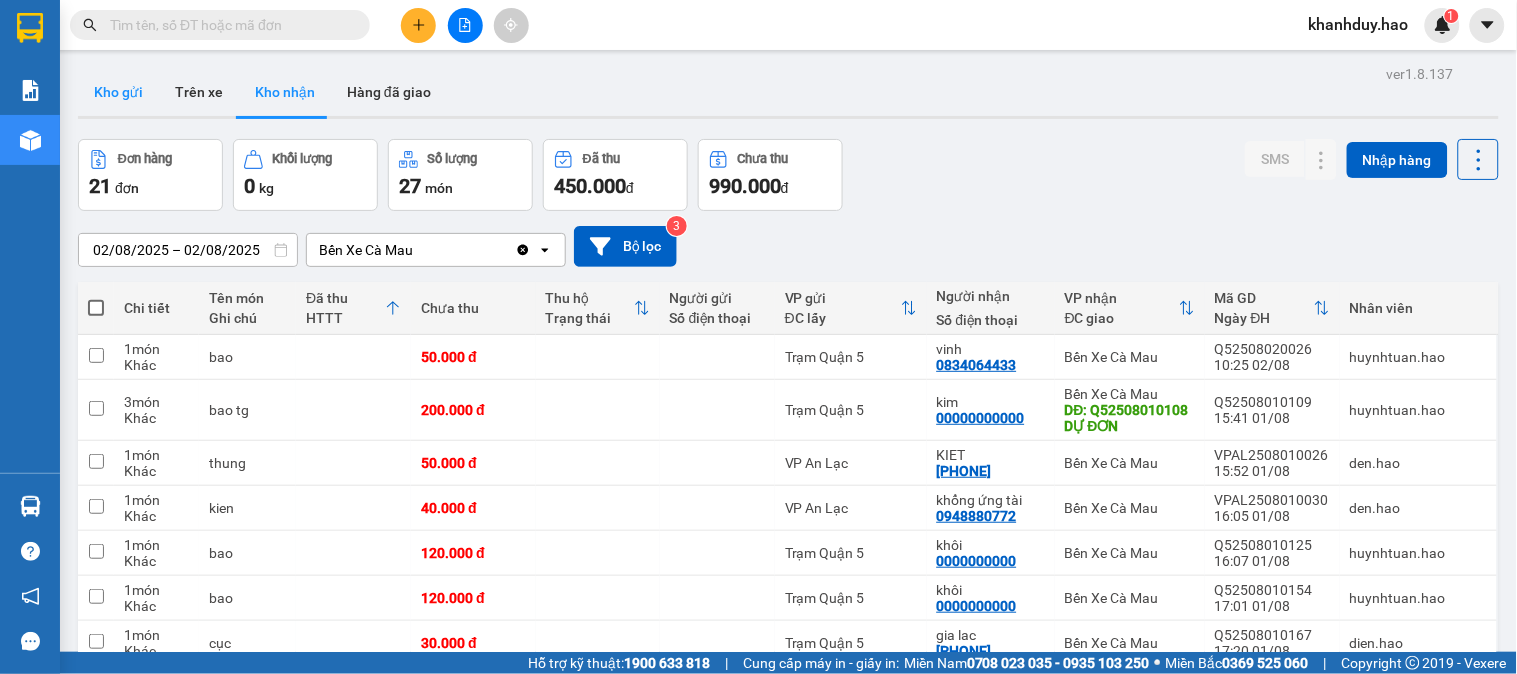 click on "Kho gửi" at bounding box center [118, 92] 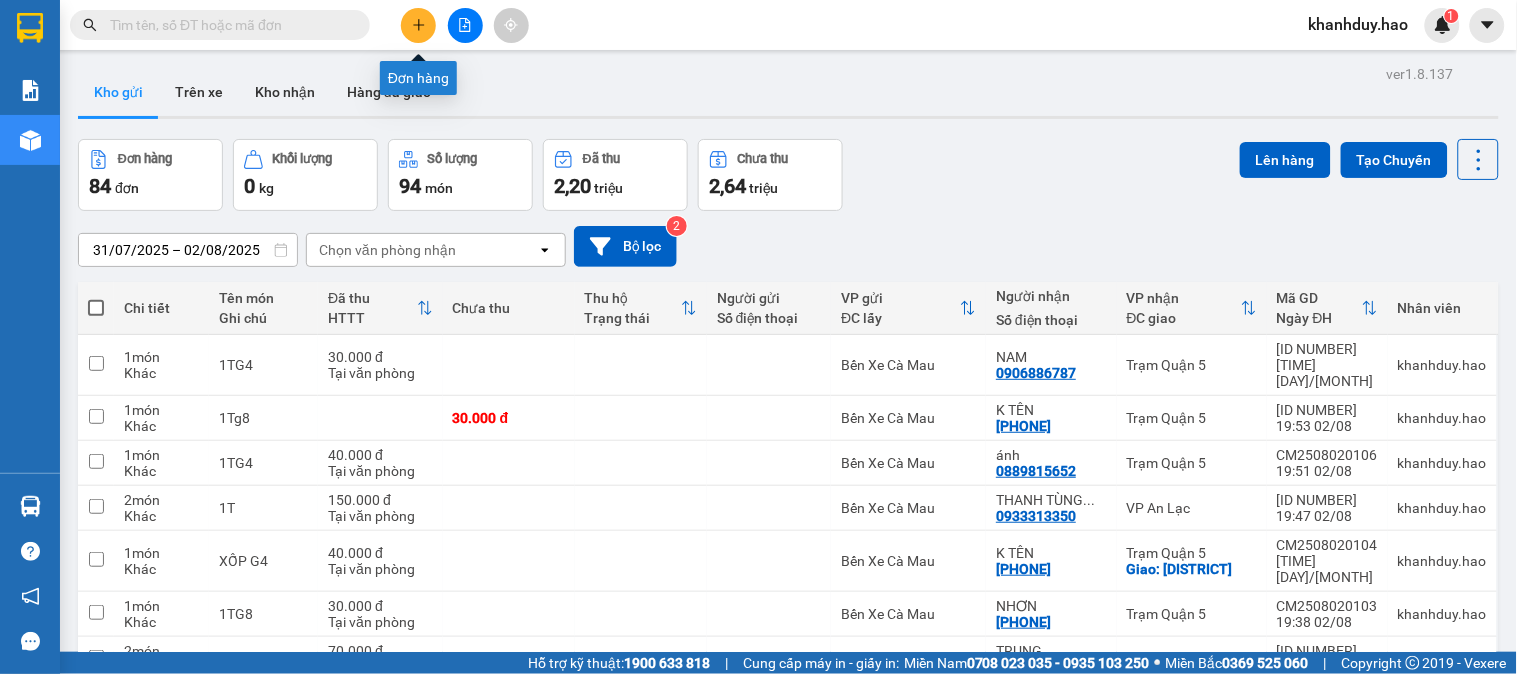 click 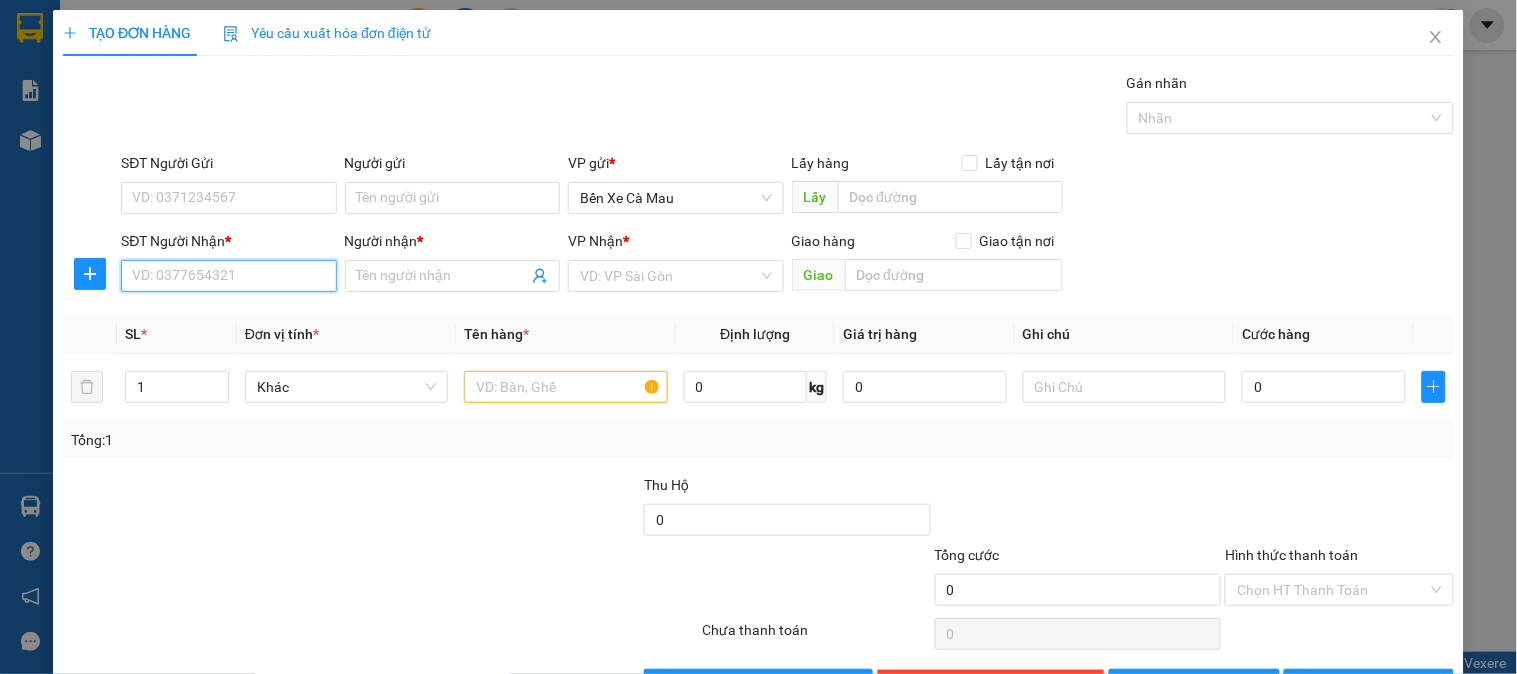 click on "SĐT Người Nhận  *" at bounding box center (228, 276) 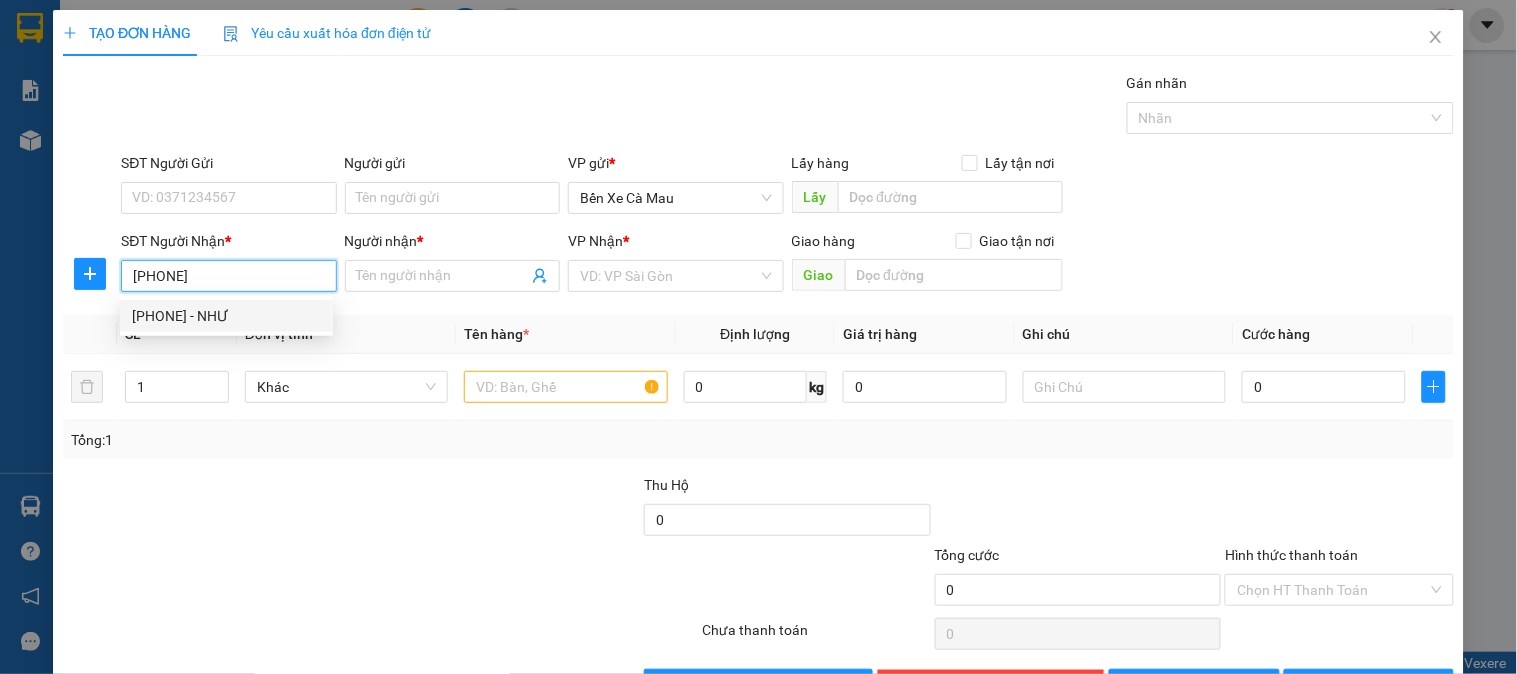 click on "0983386384 - NHƯ" at bounding box center (226, 316) 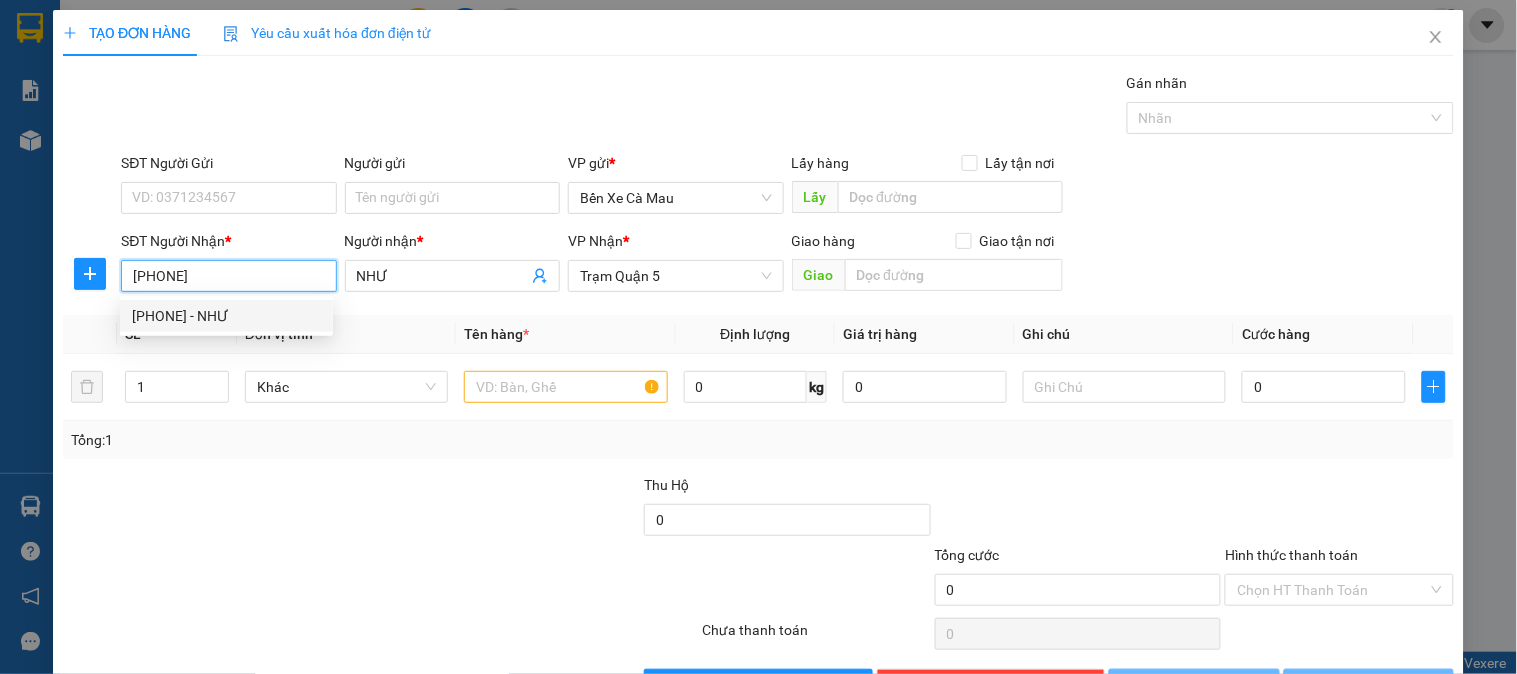 type on "40.000" 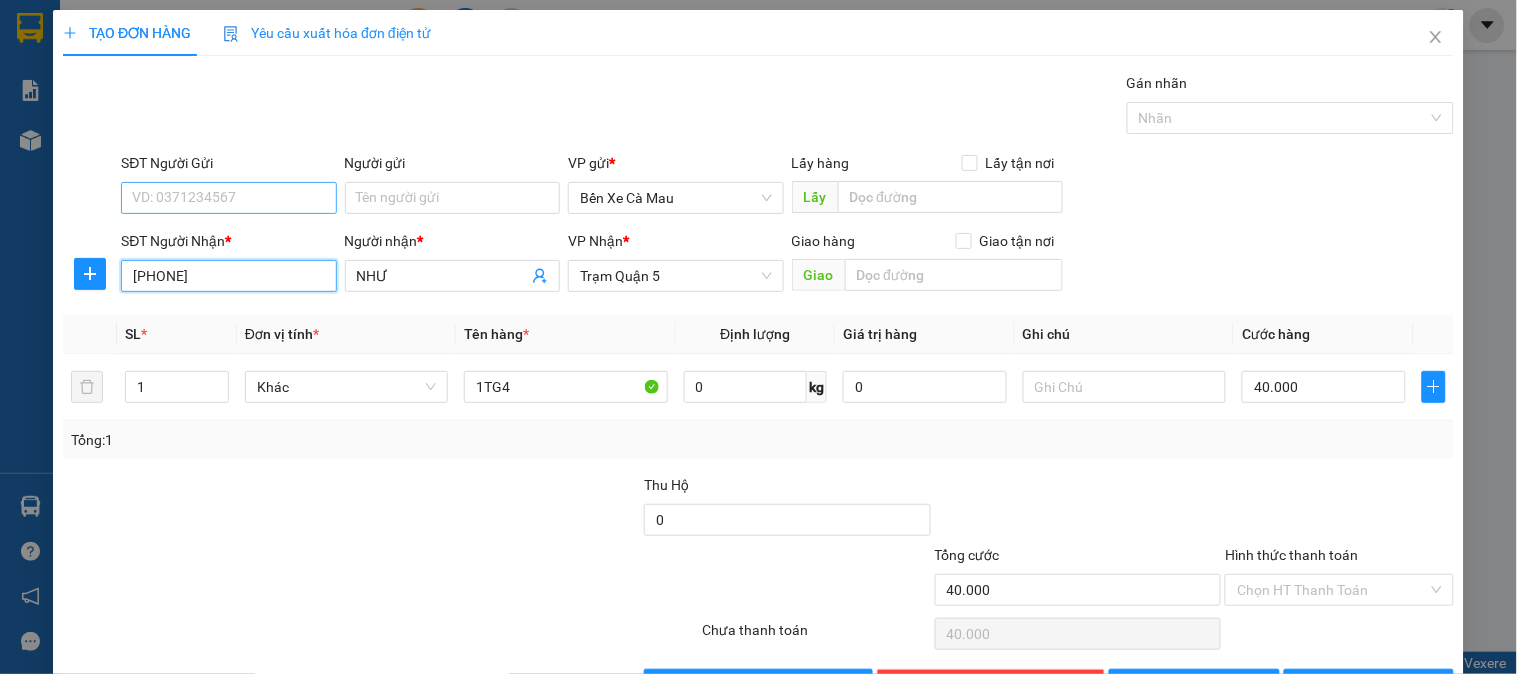 type on "[PHONE]" 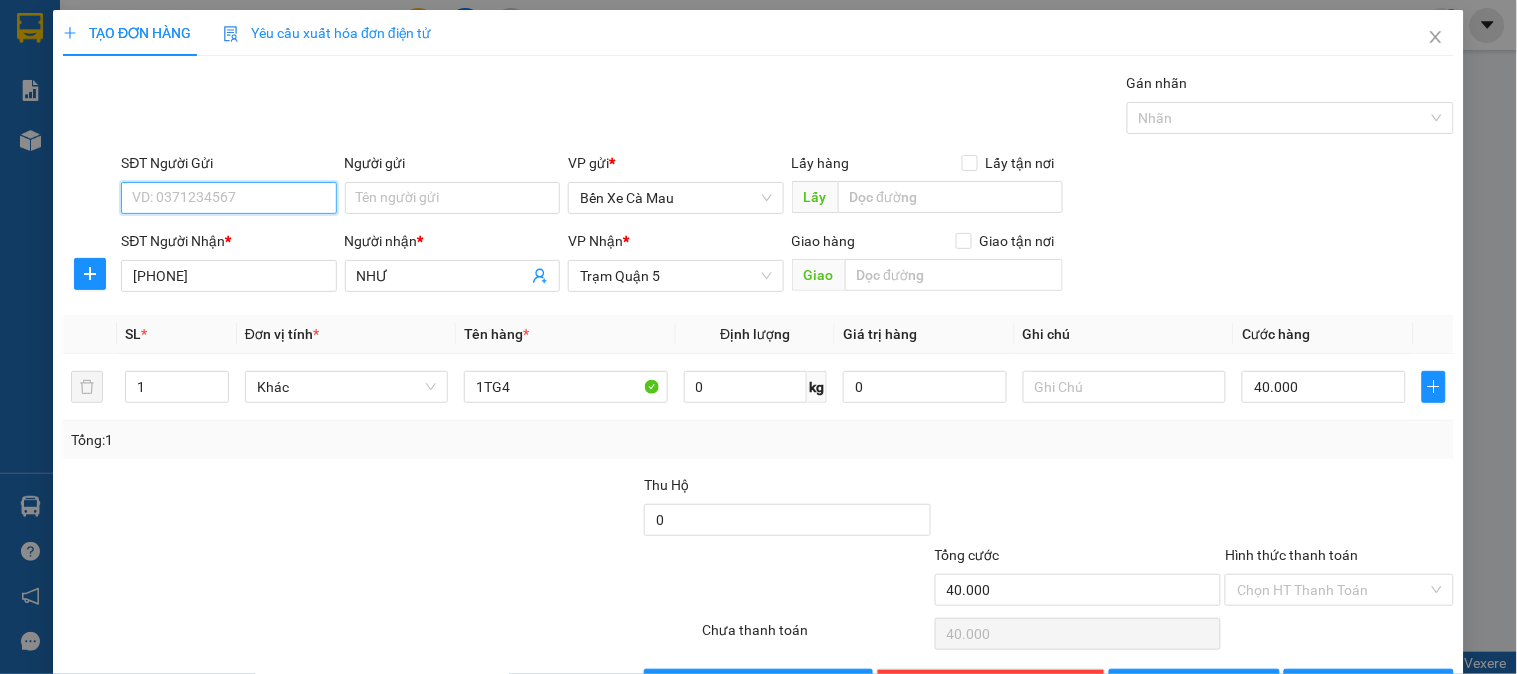 click on "SĐT Người Gửi" at bounding box center (228, 198) 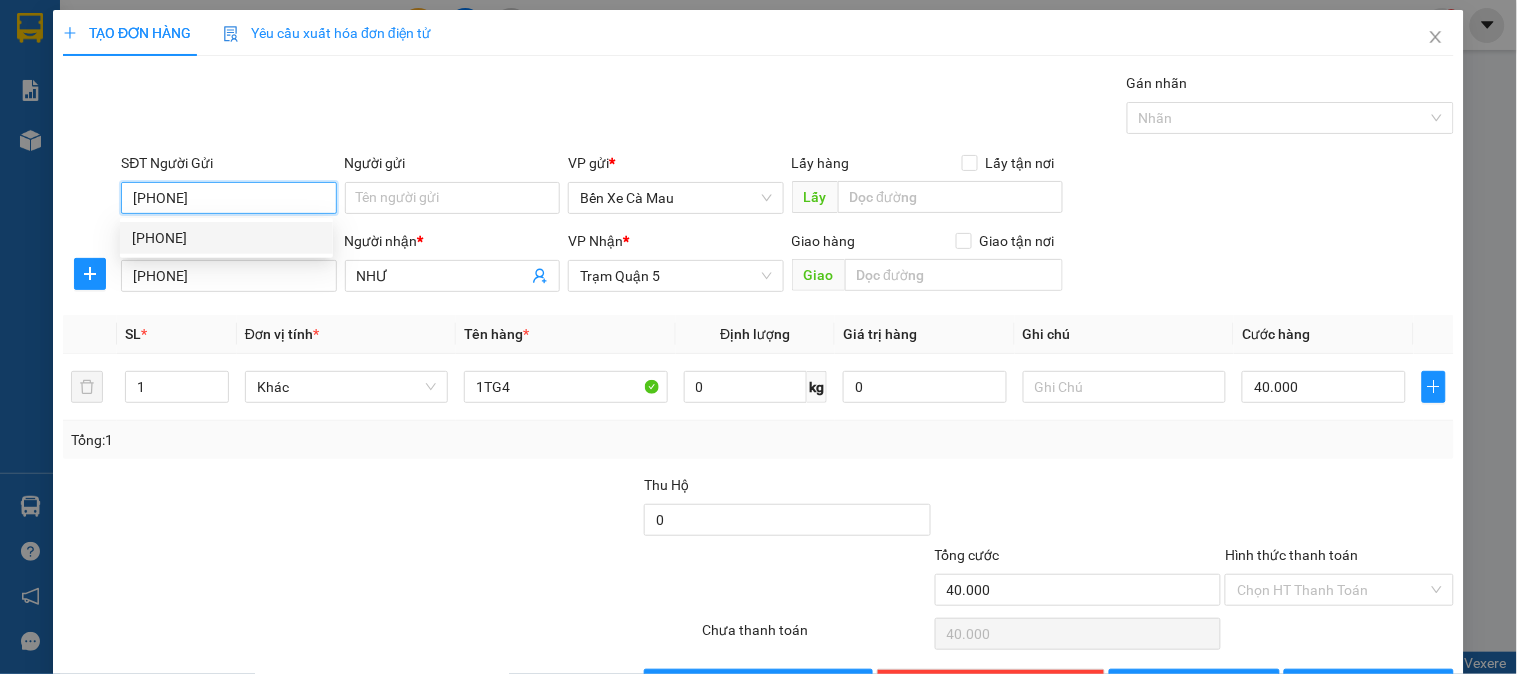 click on "[PHONE]" at bounding box center (226, 238) 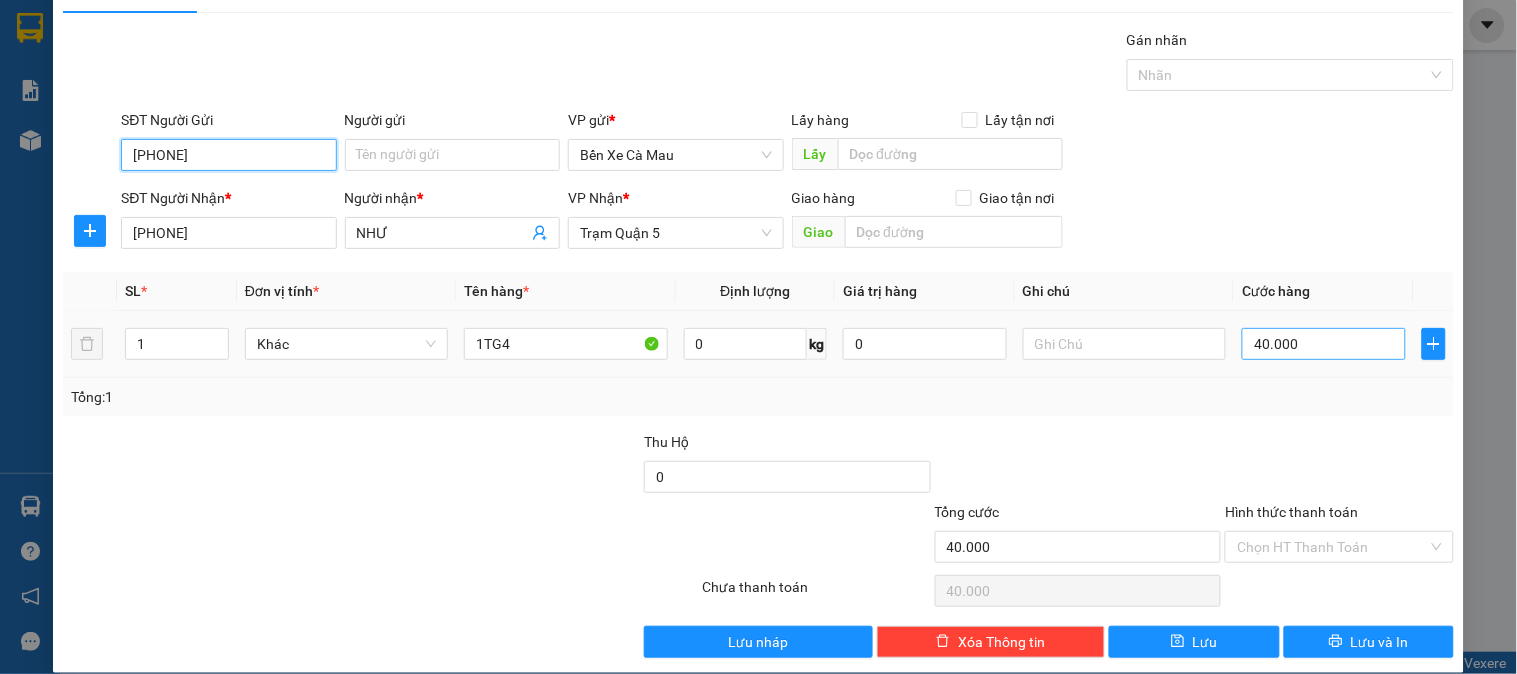 scroll, scrollTop: 65, scrollLeft: 0, axis: vertical 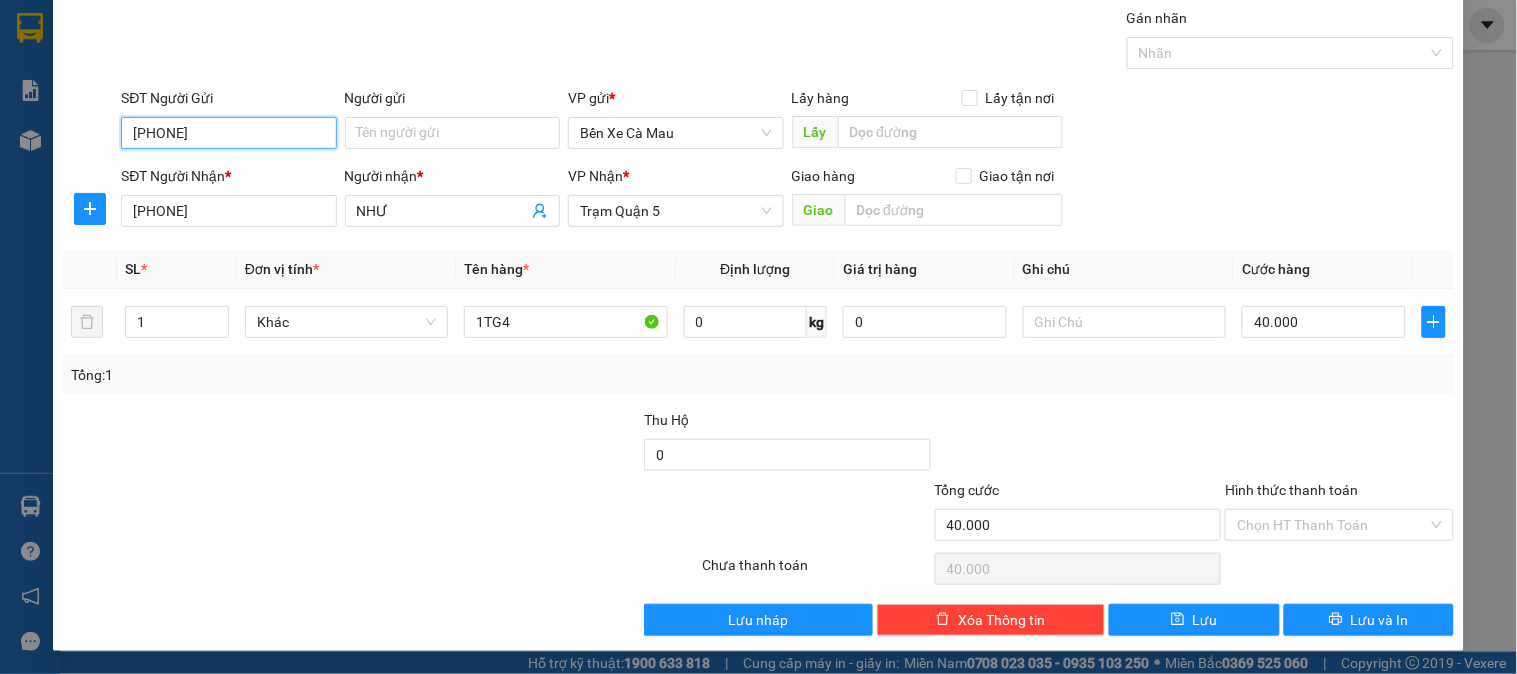 type on "[PHONE]" 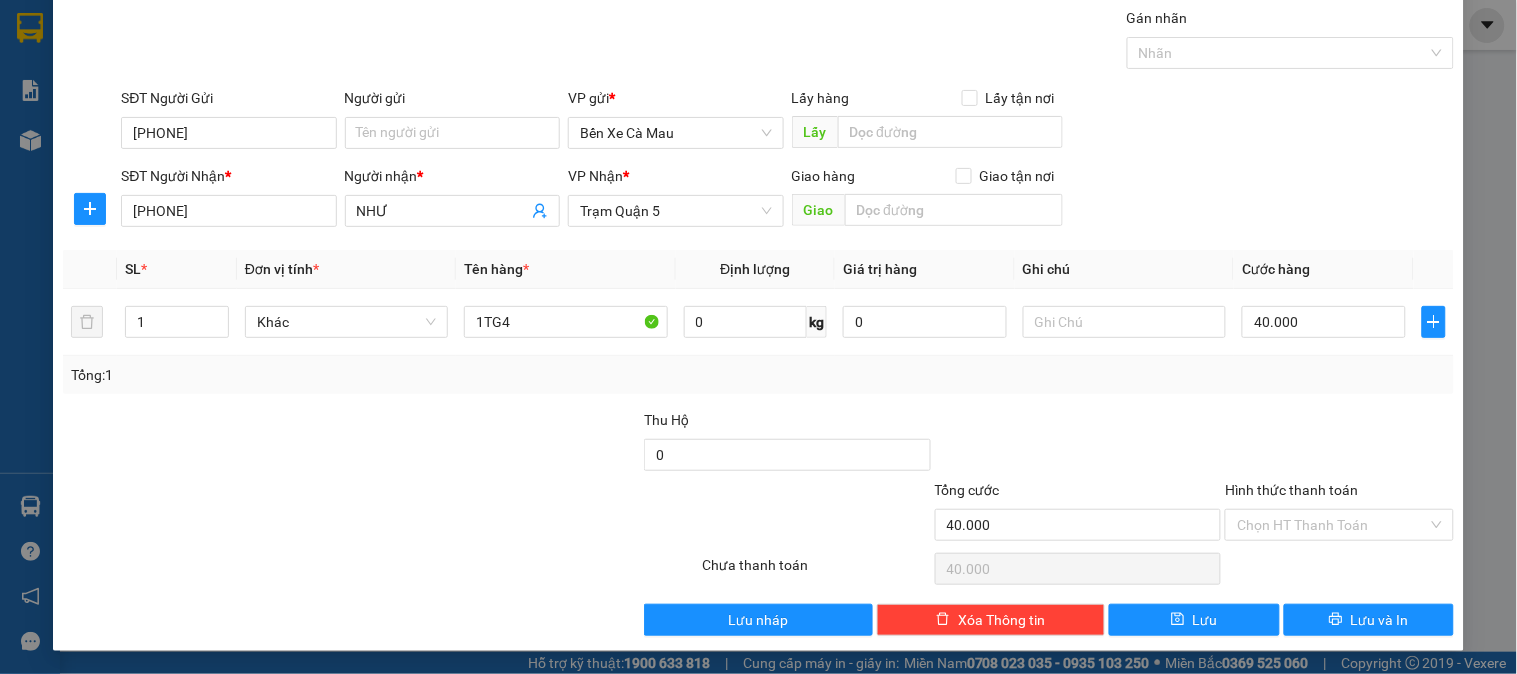 click on "Hình thức thanh toán" at bounding box center (1291, 490) 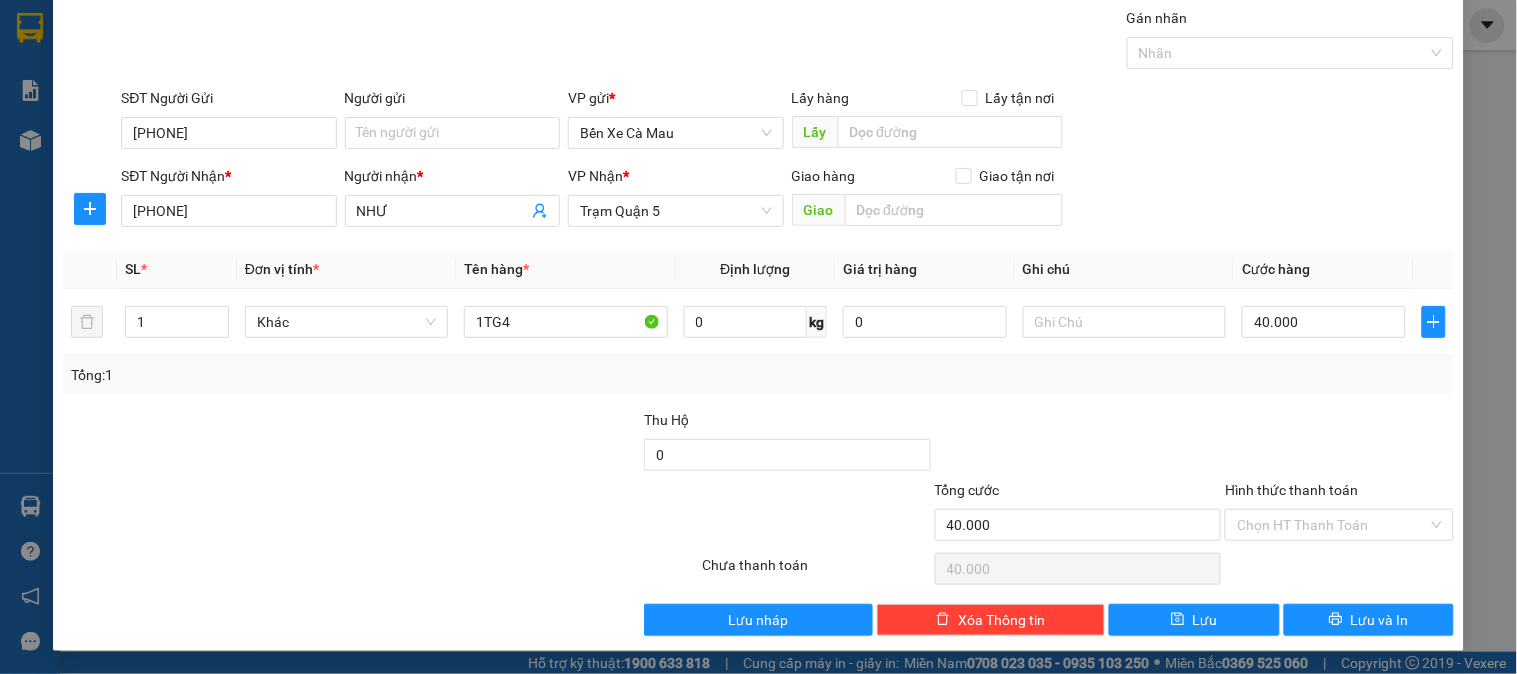 click on "Hình thức thanh toán" at bounding box center [1332, 525] 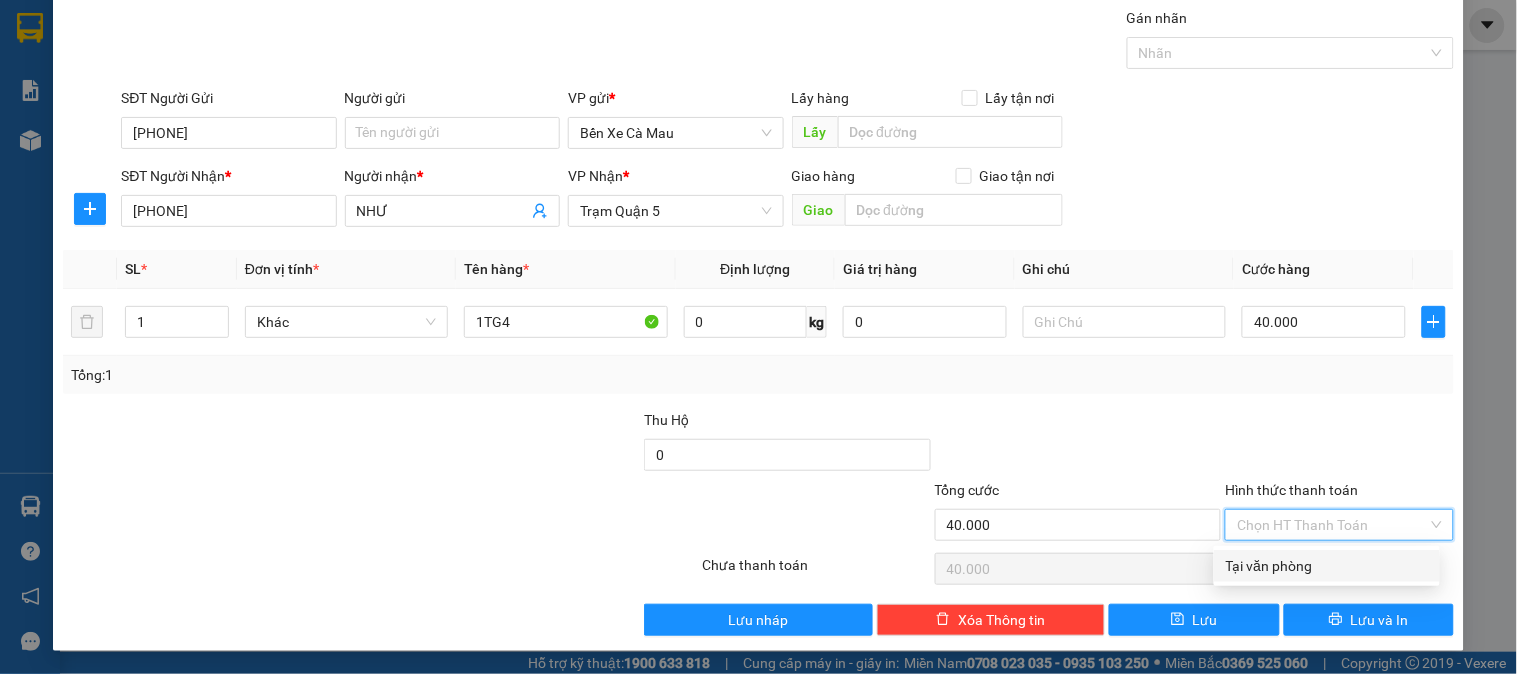 click on "Tại văn phòng" at bounding box center (1327, 566) 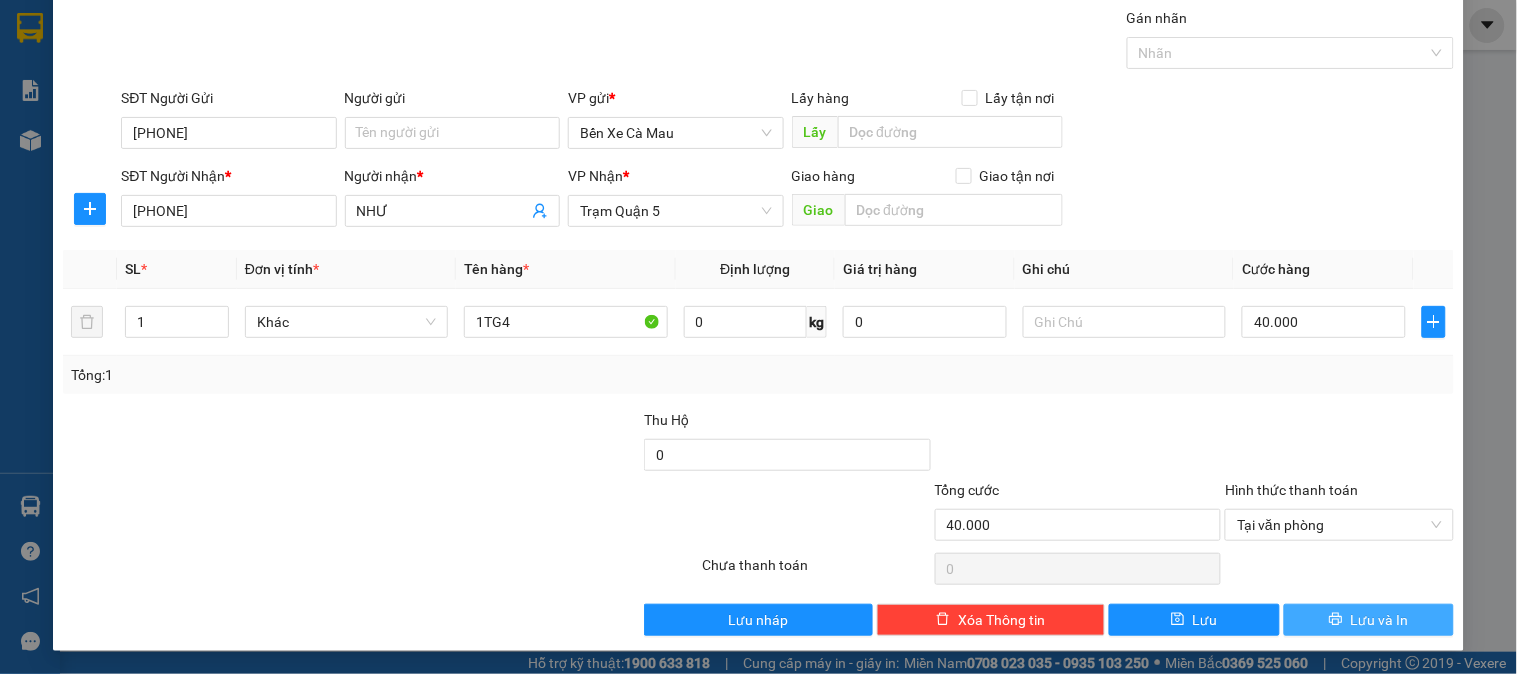 click on "Lưu và In" at bounding box center (1369, 620) 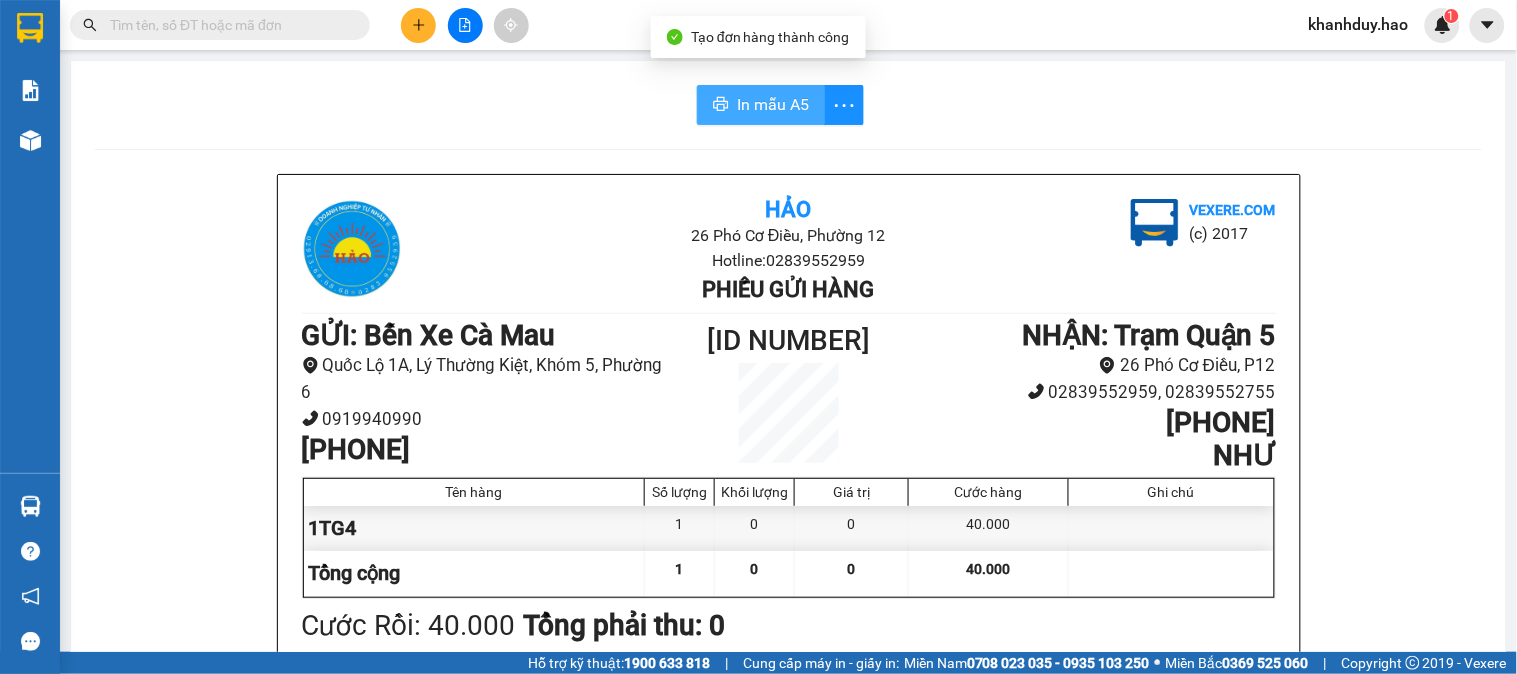 click on "In mẫu A5" at bounding box center (773, 104) 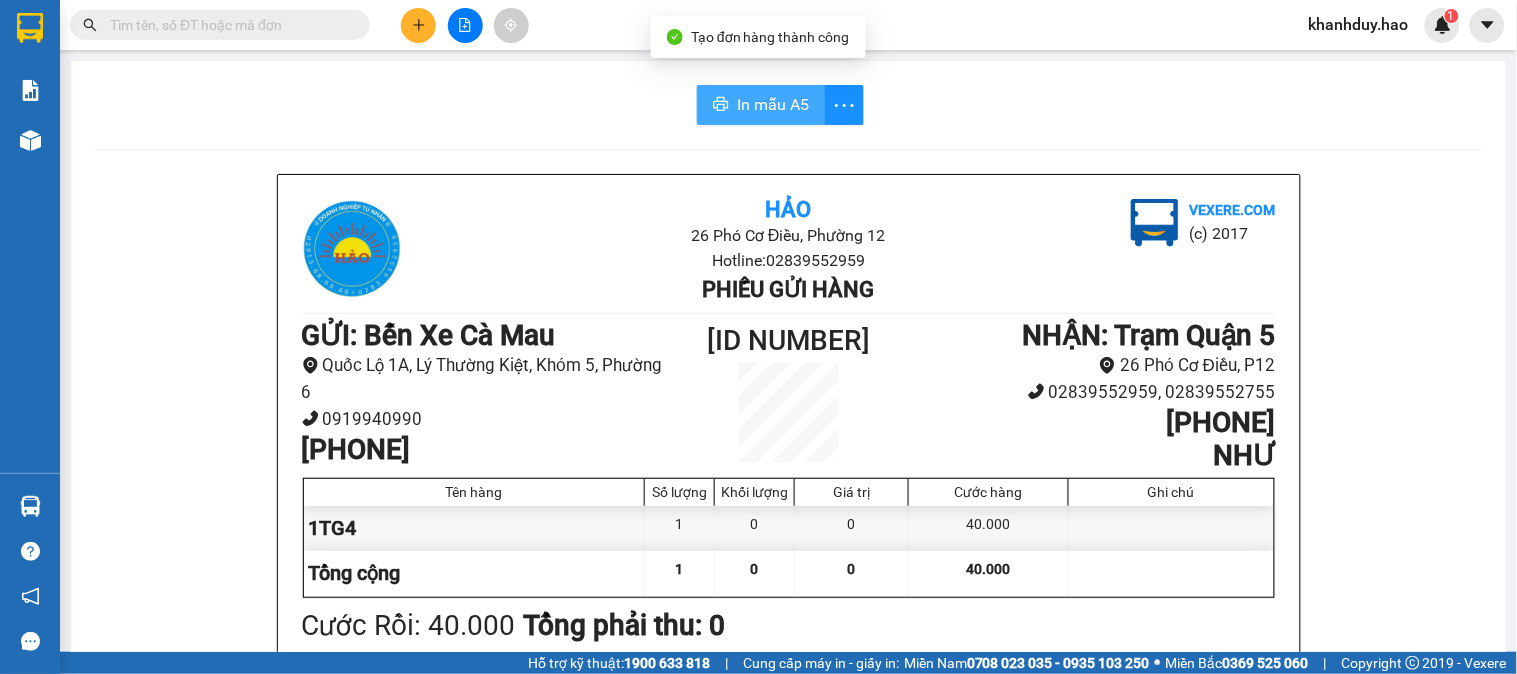 scroll, scrollTop: 0, scrollLeft: 0, axis: both 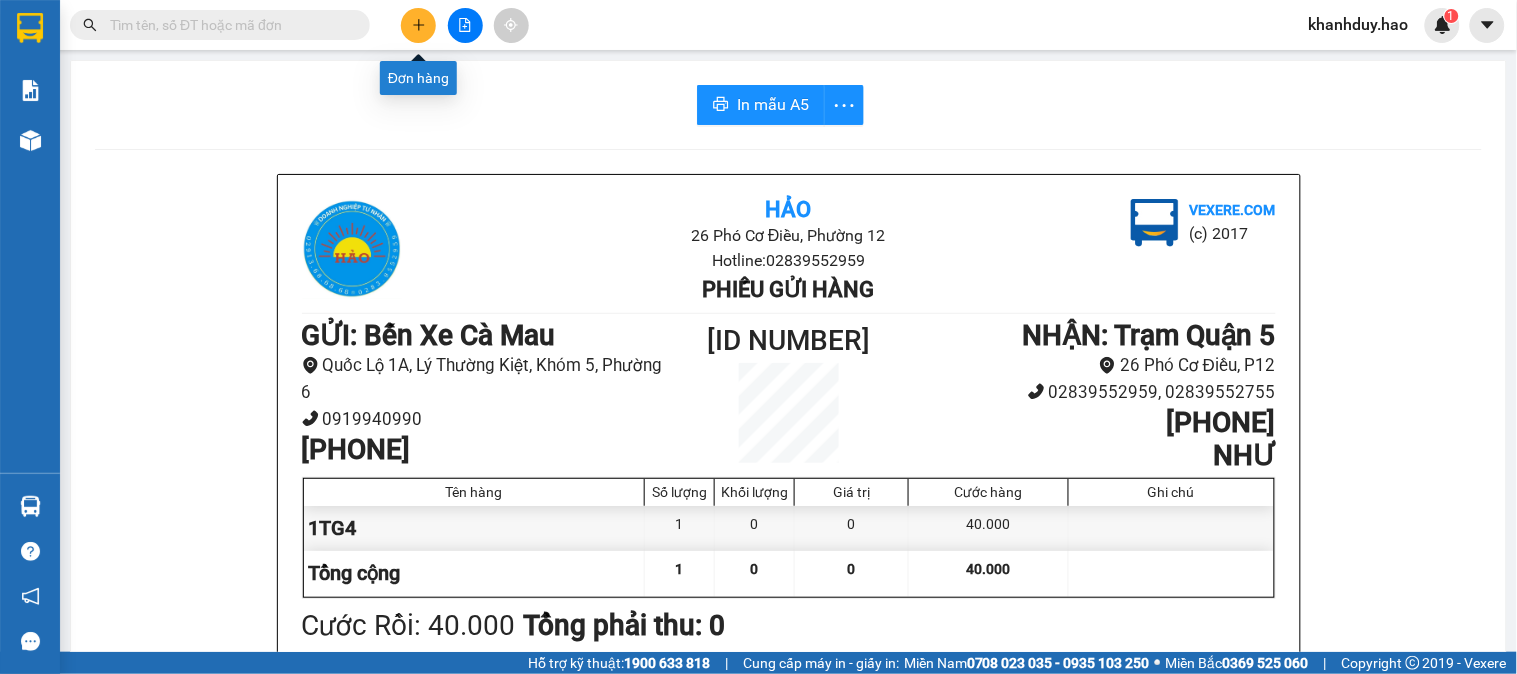 click 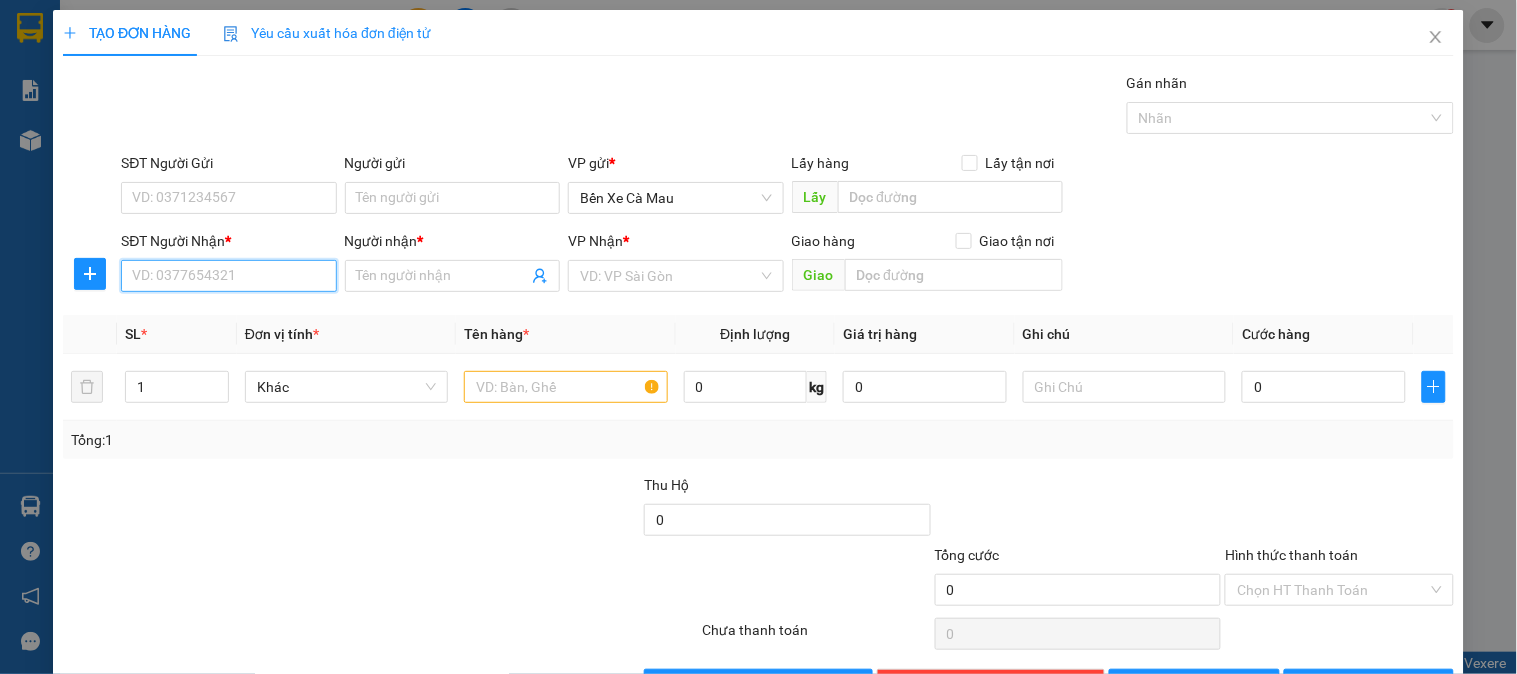 click on "SĐT Người Nhận  *" at bounding box center [228, 276] 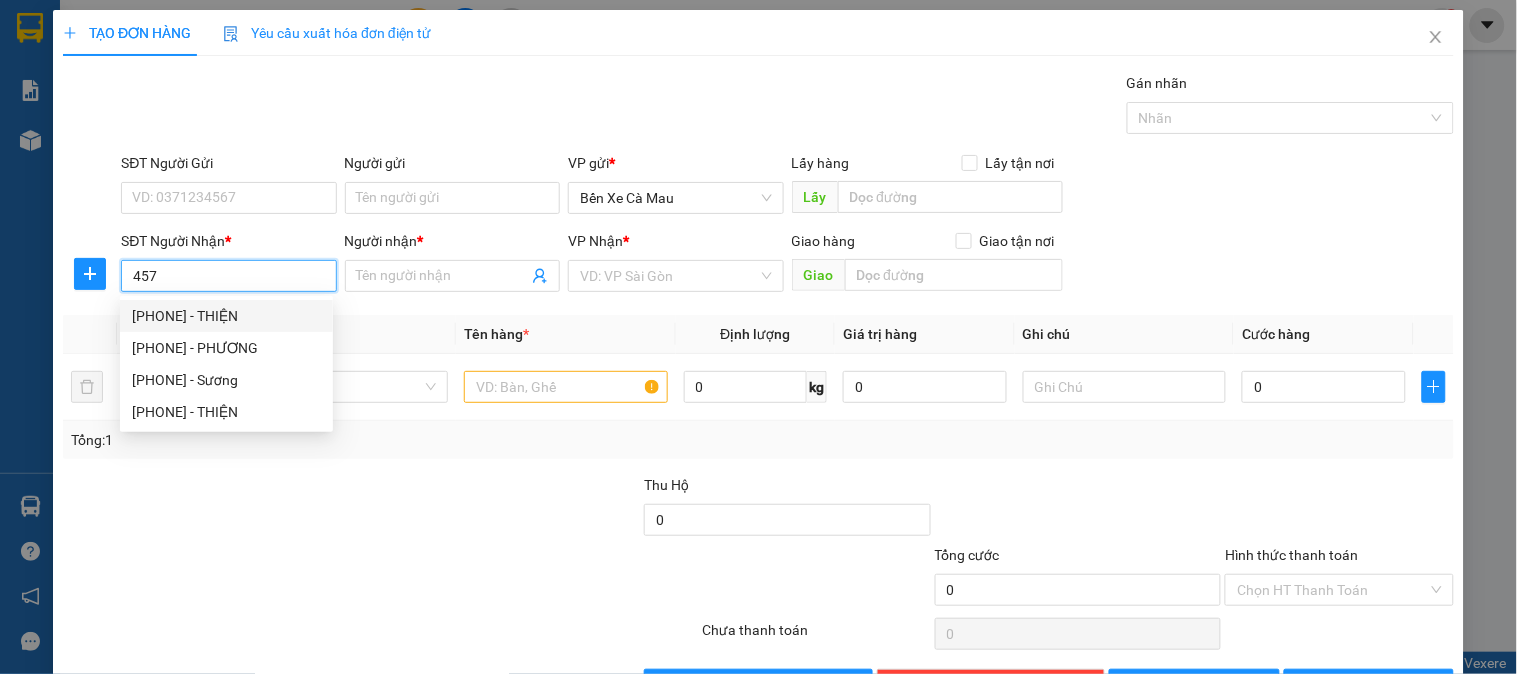 click on "0931579457 - THIỆN" at bounding box center (226, 316) 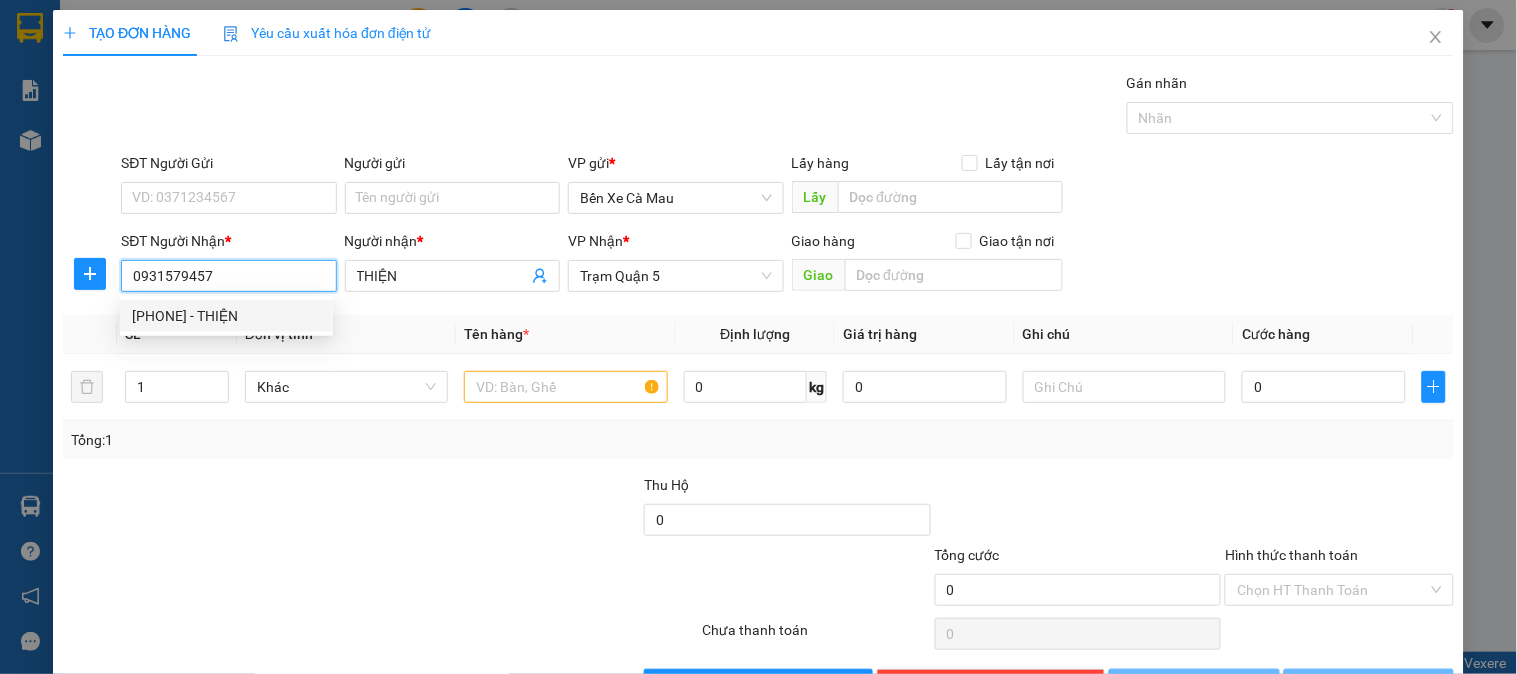 type on "40.000" 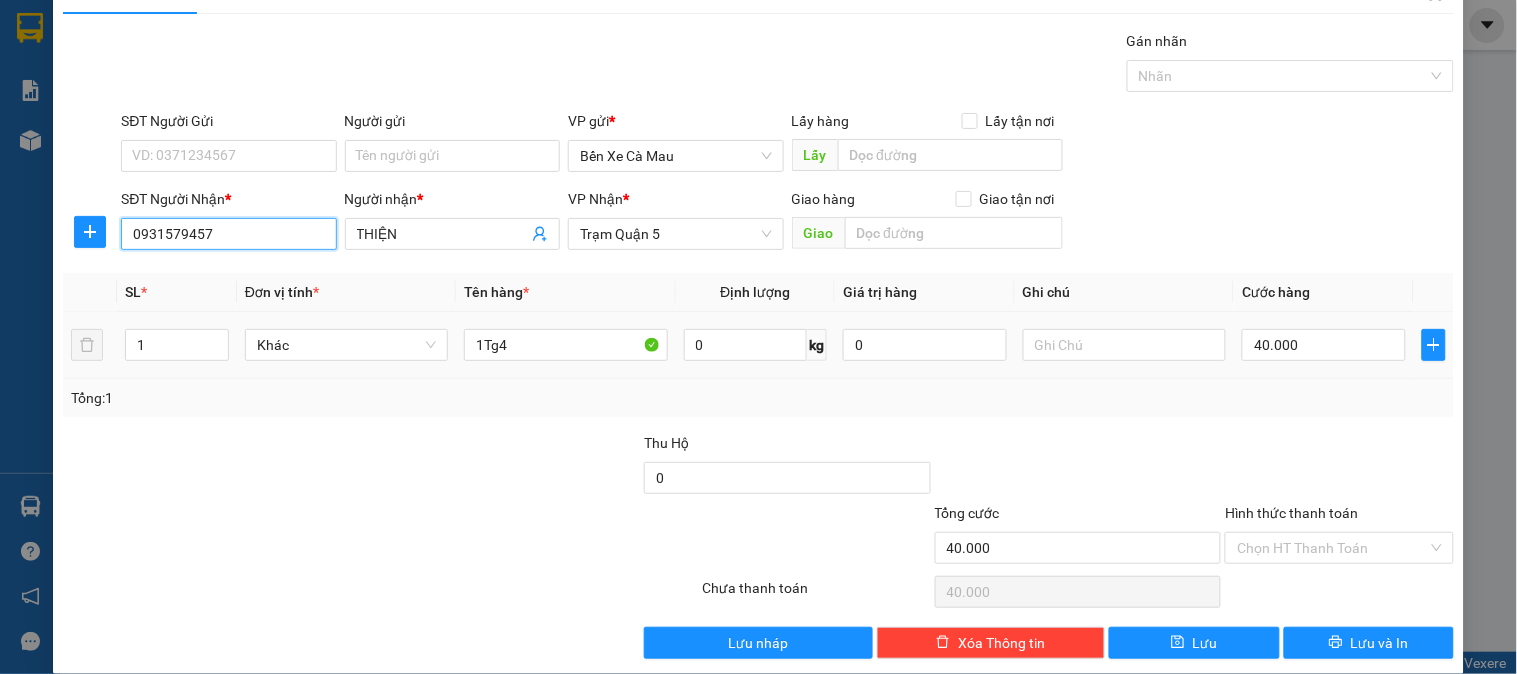scroll, scrollTop: 65, scrollLeft: 0, axis: vertical 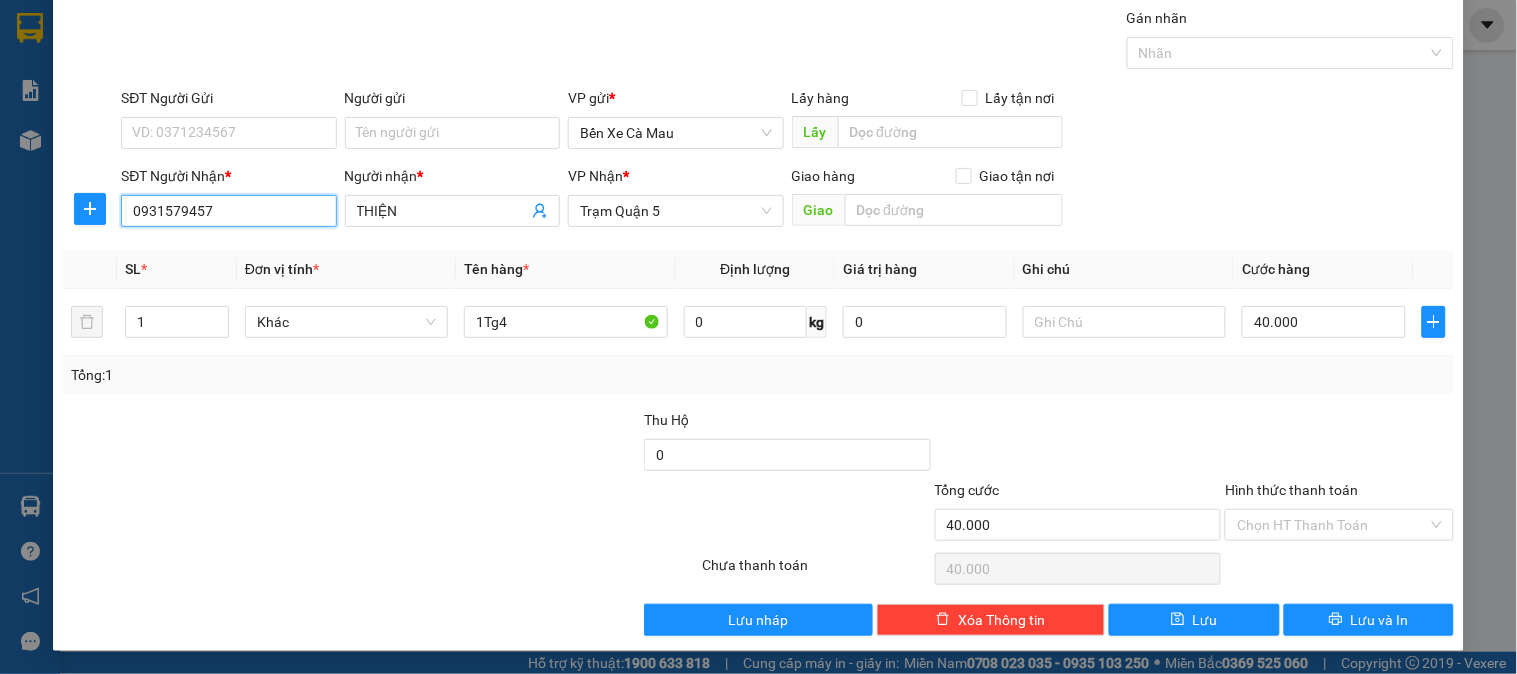 type on "0931579457" 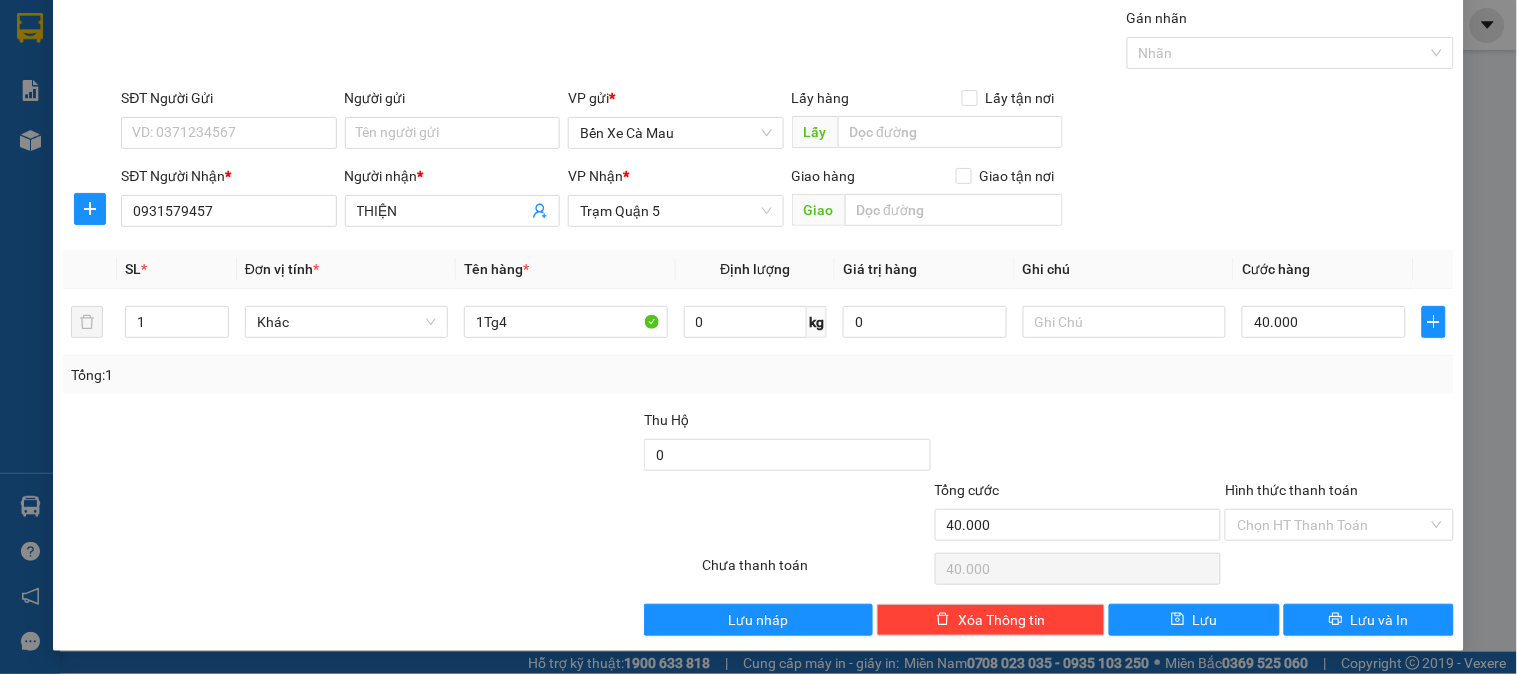 click on "Hình thức thanh toán" at bounding box center (1339, 494) 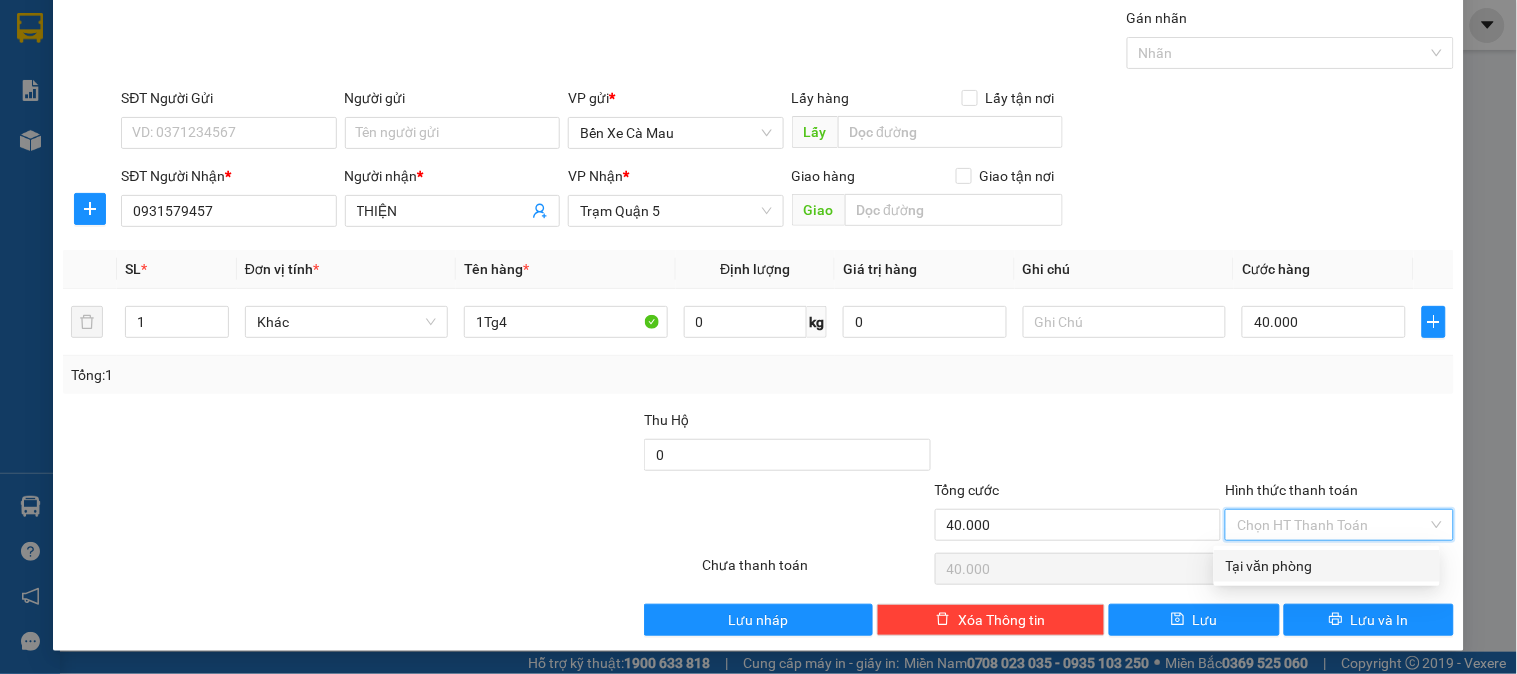click on "Tại văn phòng" at bounding box center [1327, 566] 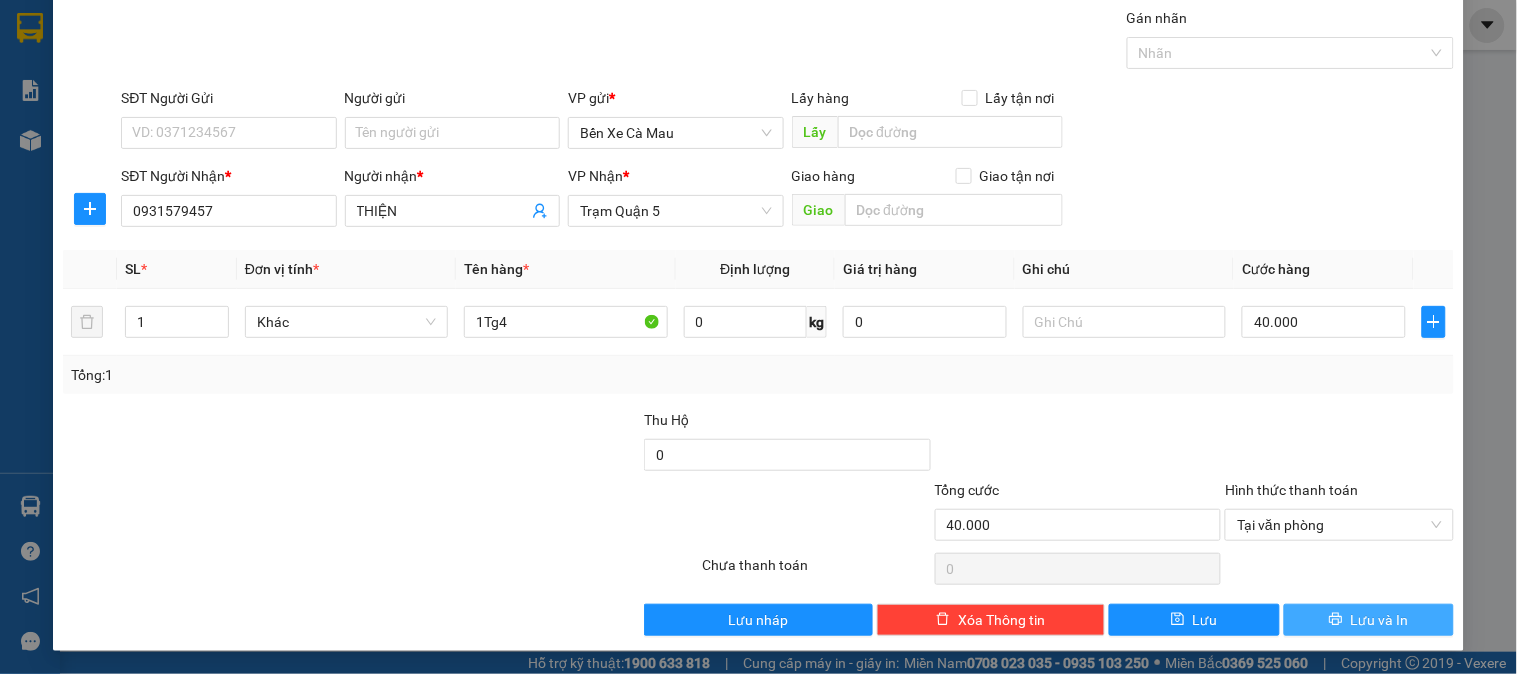 click on "Lưu và In" at bounding box center [1369, 620] 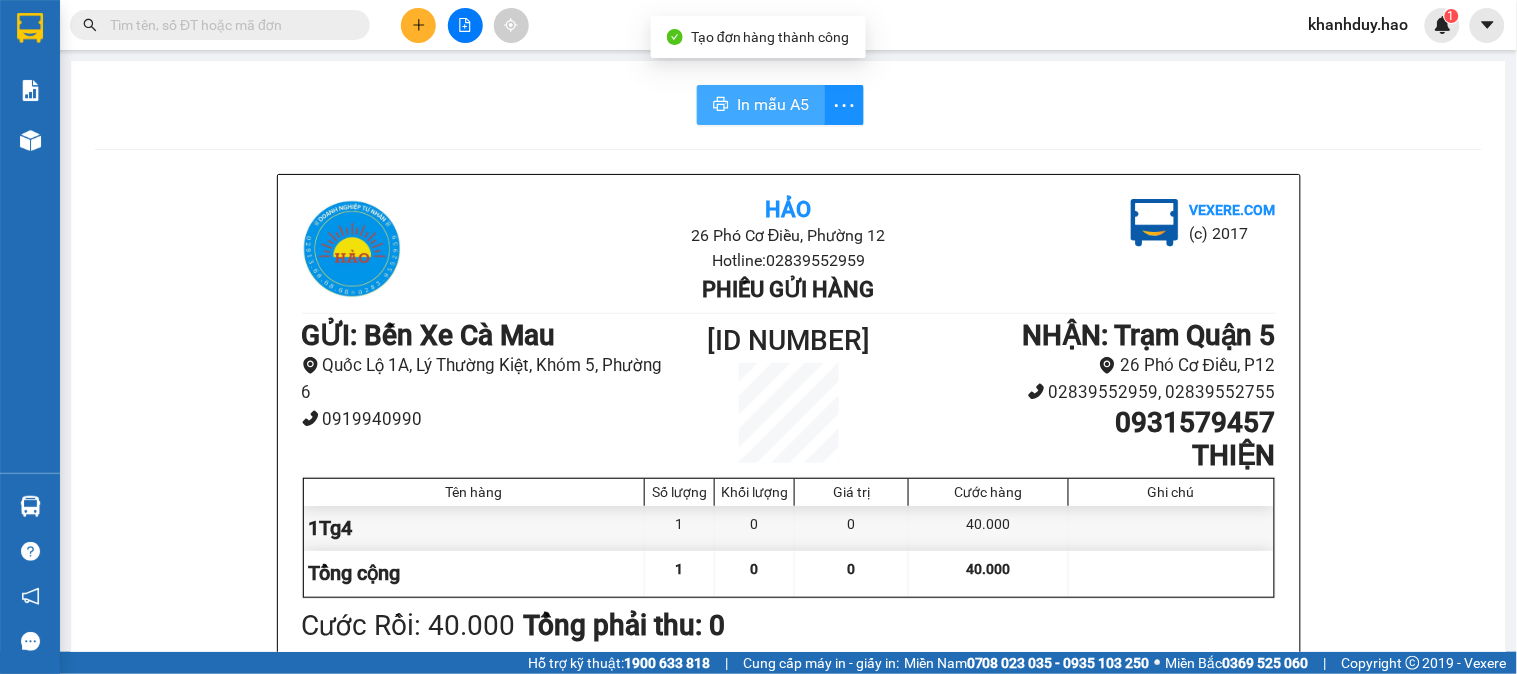 click on "In mẫu A5" at bounding box center (773, 104) 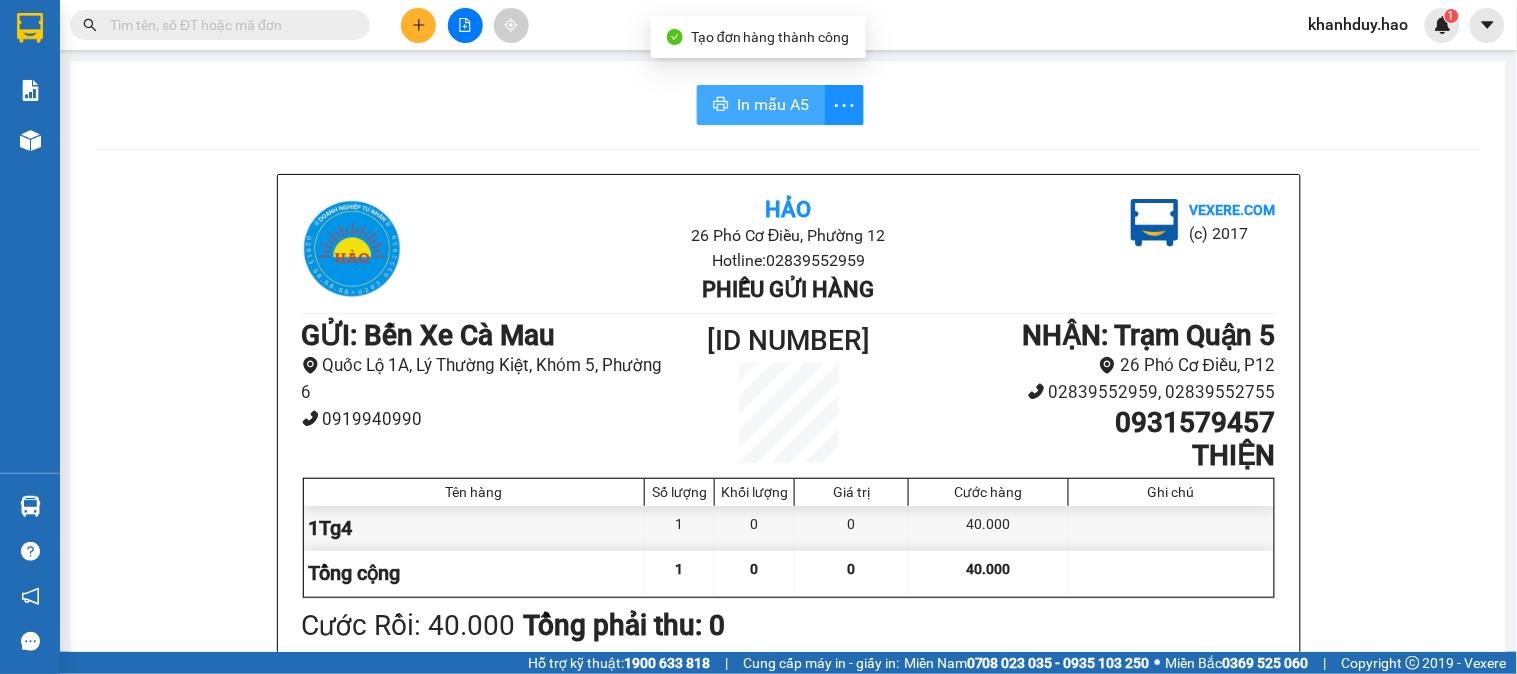 scroll, scrollTop: 0, scrollLeft: 0, axis: both 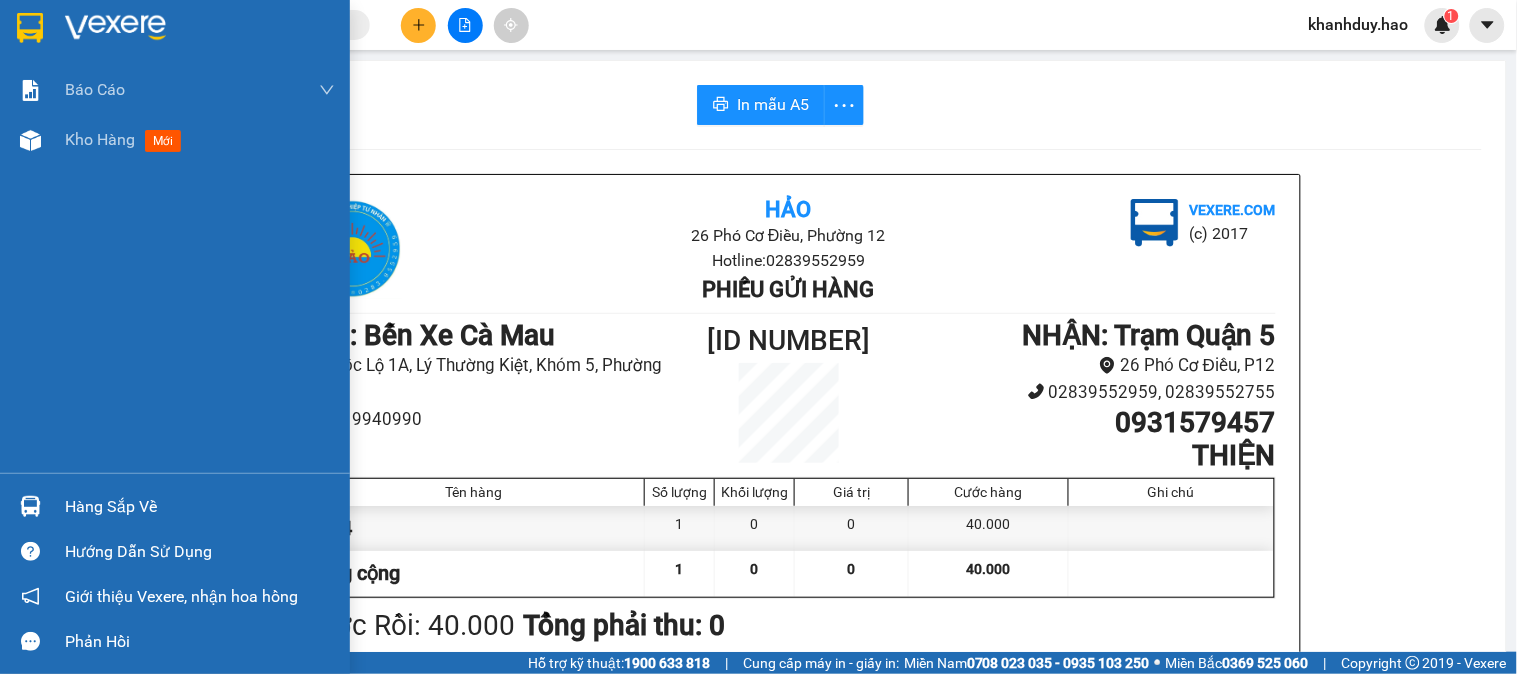 click on "Báo cáo BC tiền công nợ Báo cáo dòng tiền (trưởng trạm) Doanh số tạo đơn theo VP gửi (trưởng trạm)     Kho hàng mới" at bounding box center [175, 269] 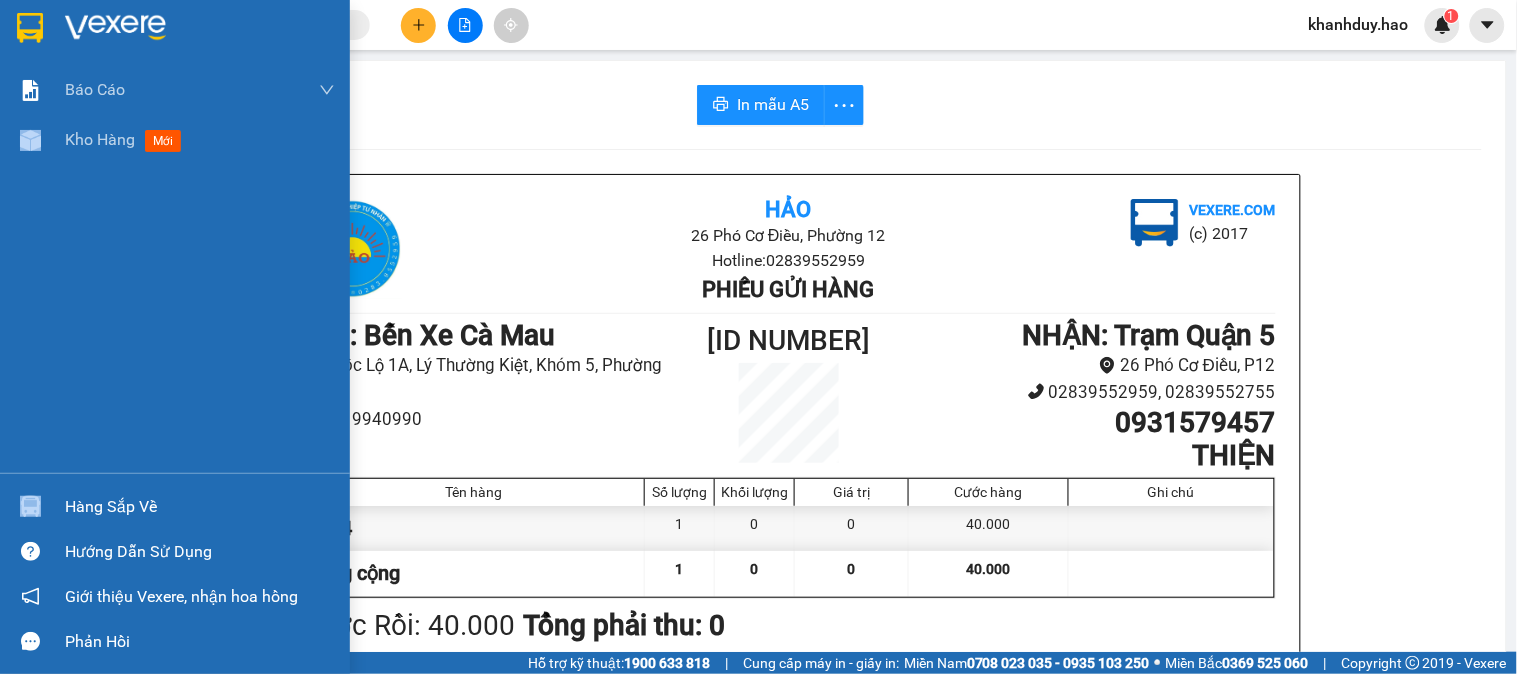click on "Báo cáo BC tiền công nợ Báo cáo dòng tiền (trưởng trạm) Doanh số tạo đơn theo VP gửi (trưởng trạm)     Kho hàng mới" at bounding box center [175, 269] 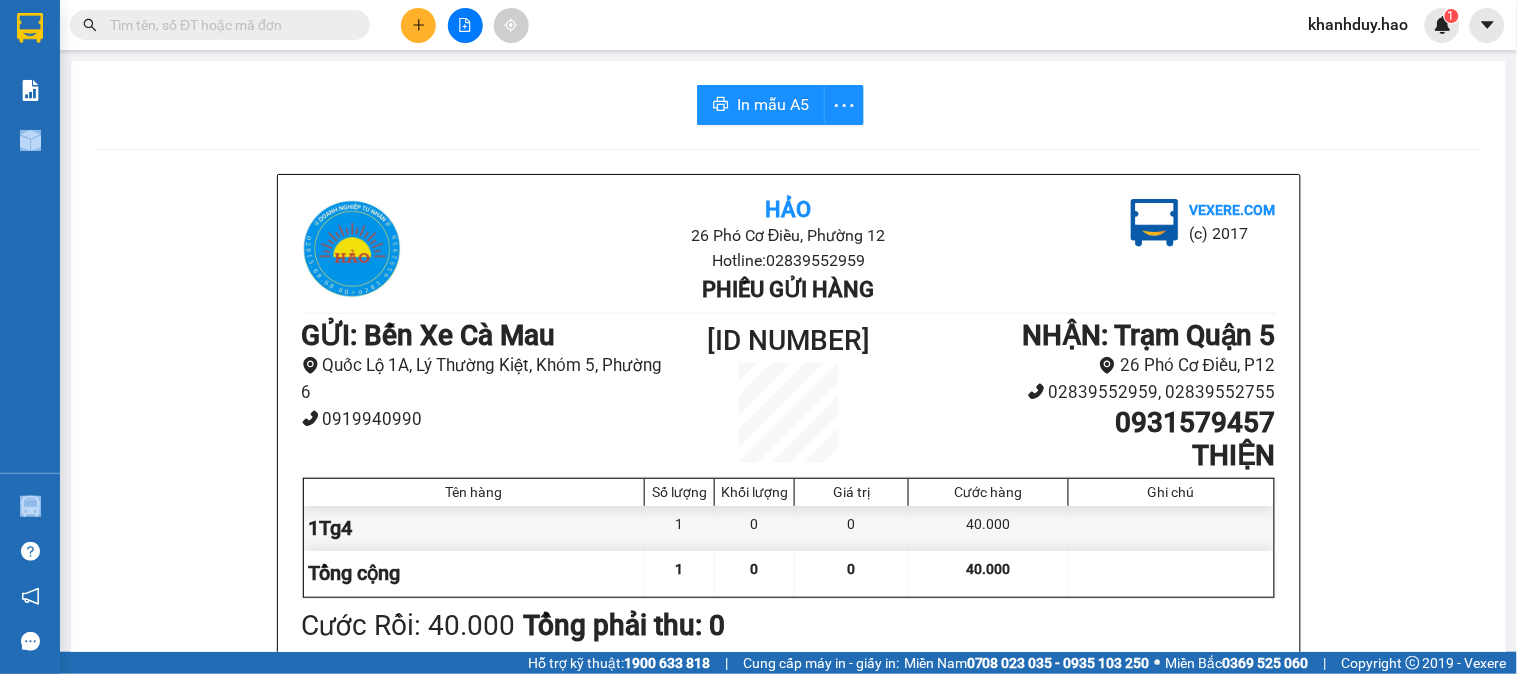 click at bounding box center (418, 25) 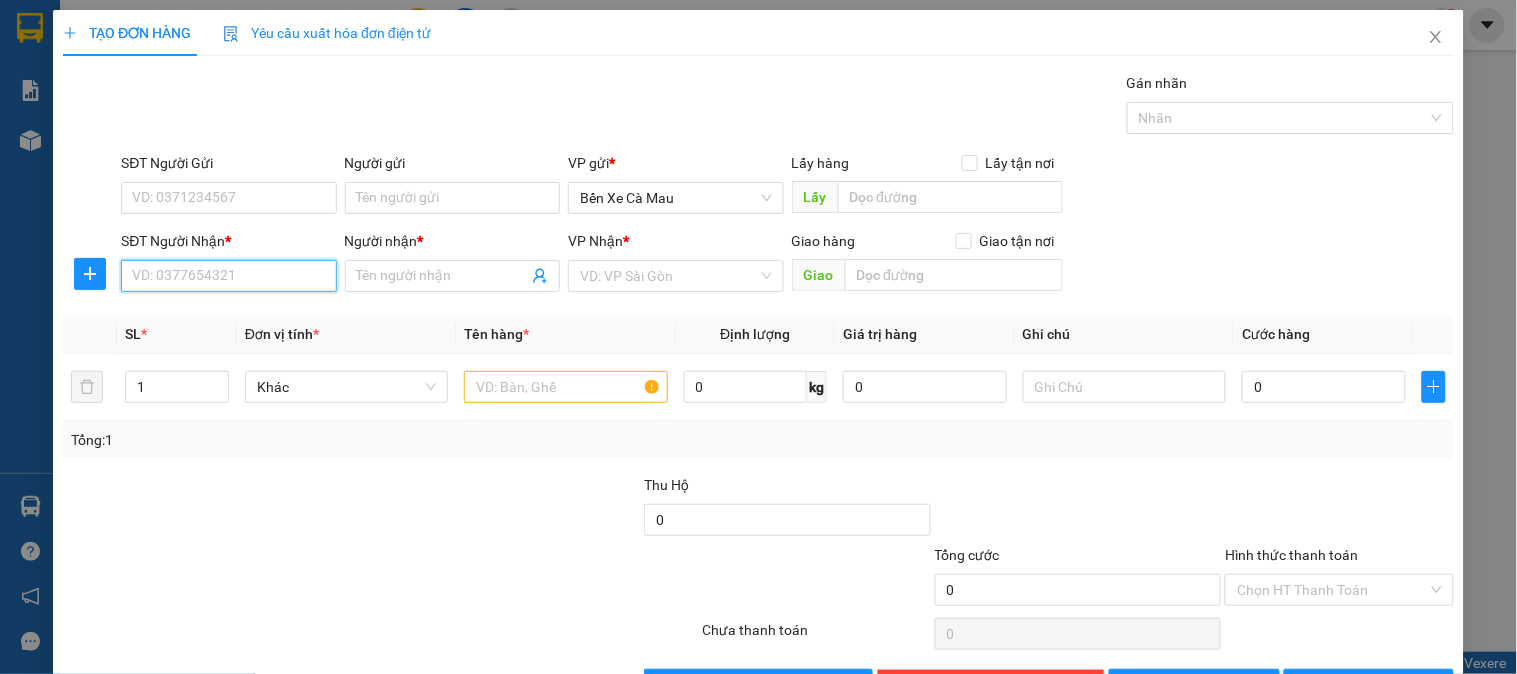 click on "SĐT Người Nhận  *" at bounding box center (228, 276) 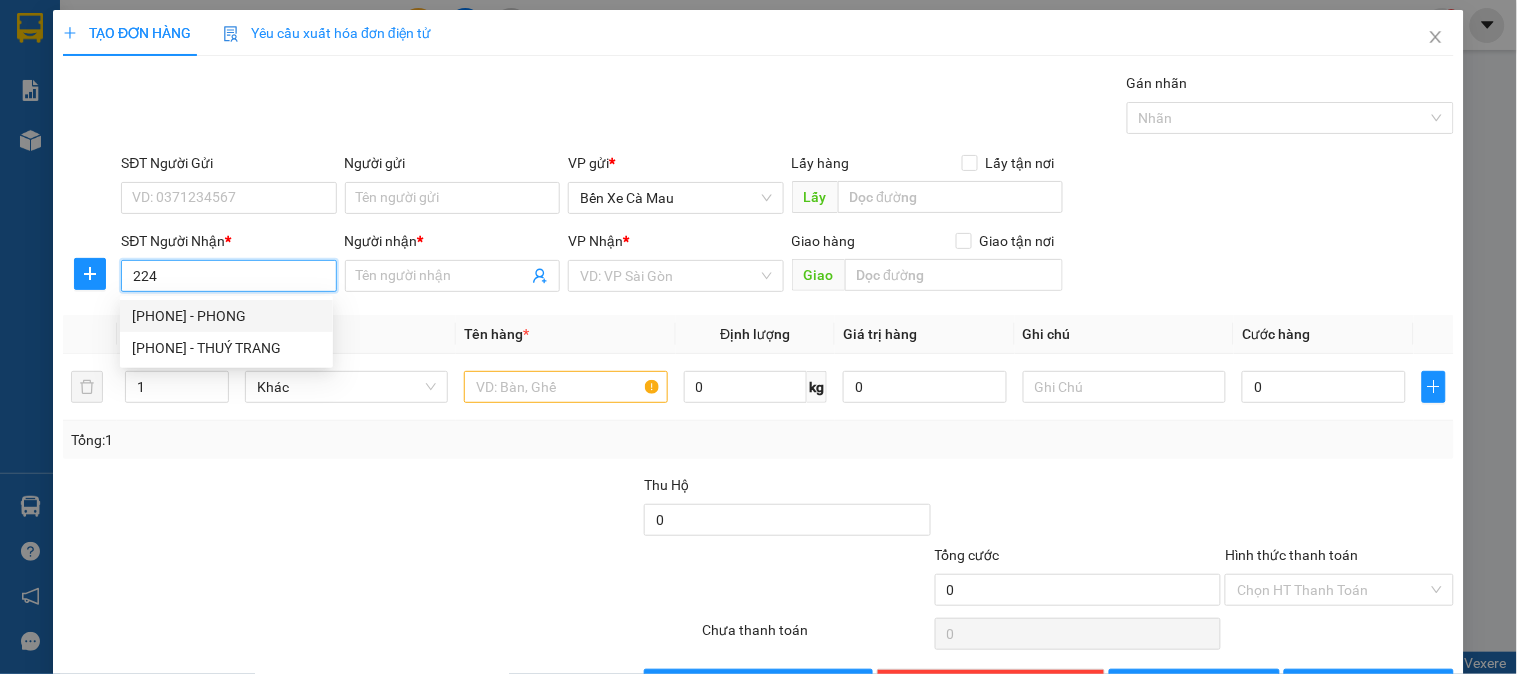 click on "0707946224 - PHONG" at bounding box center [226, 316] 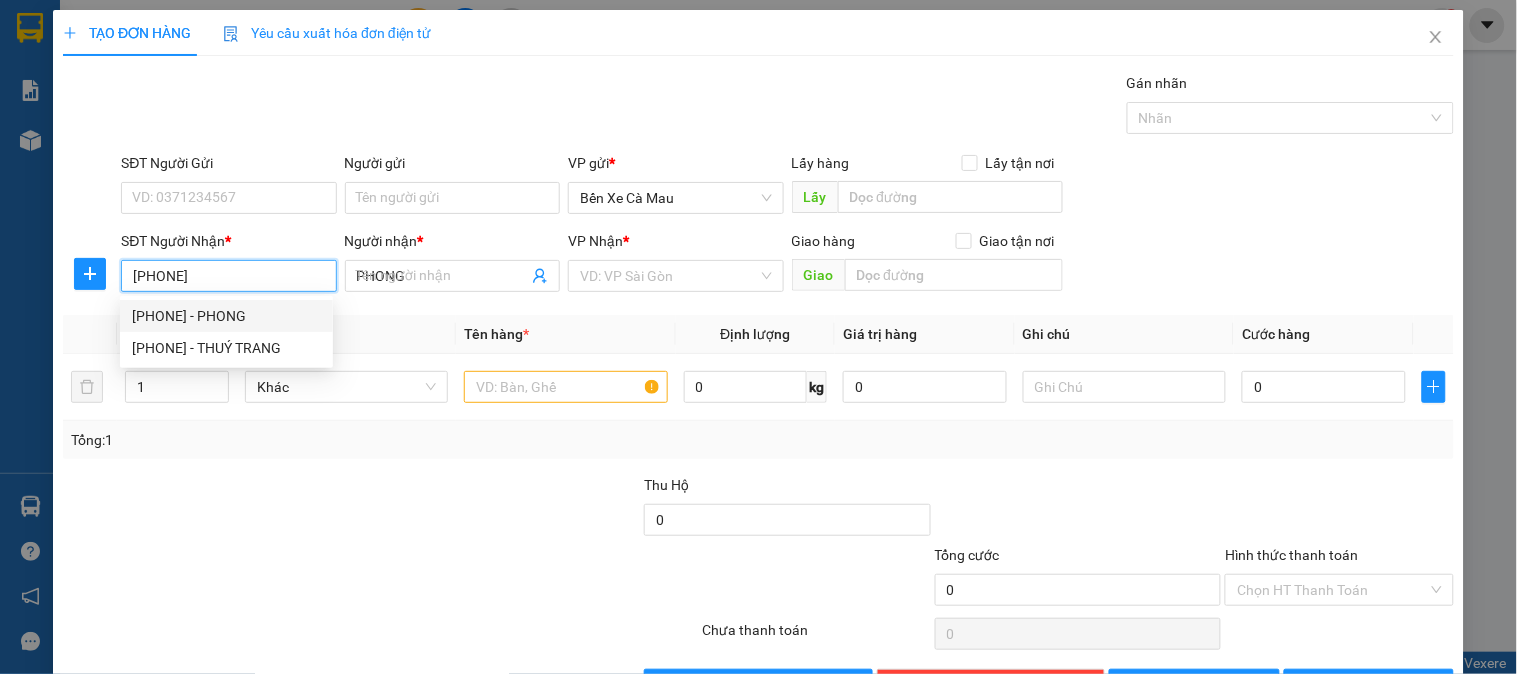 type on "70.000" 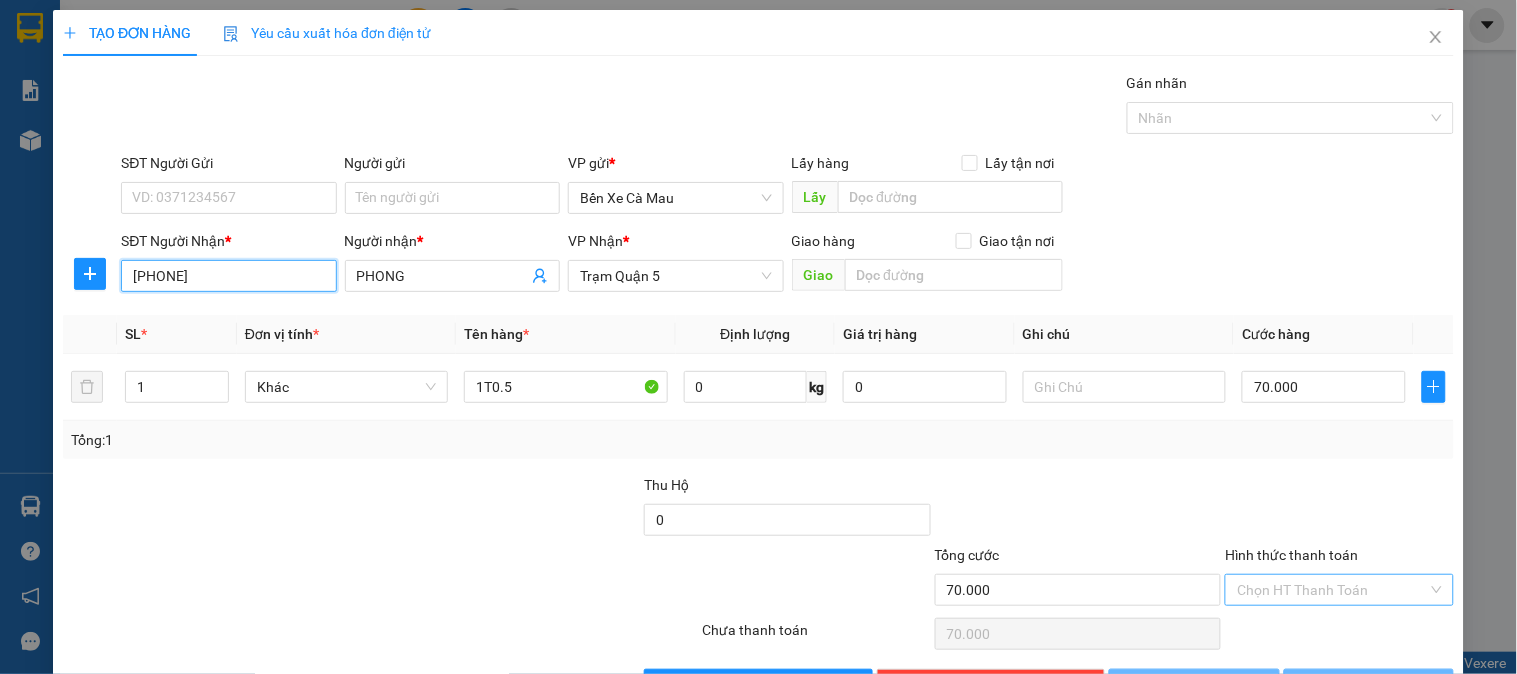 scroll, scrollTop: 65, scrollLeft: 0, axis: vertical 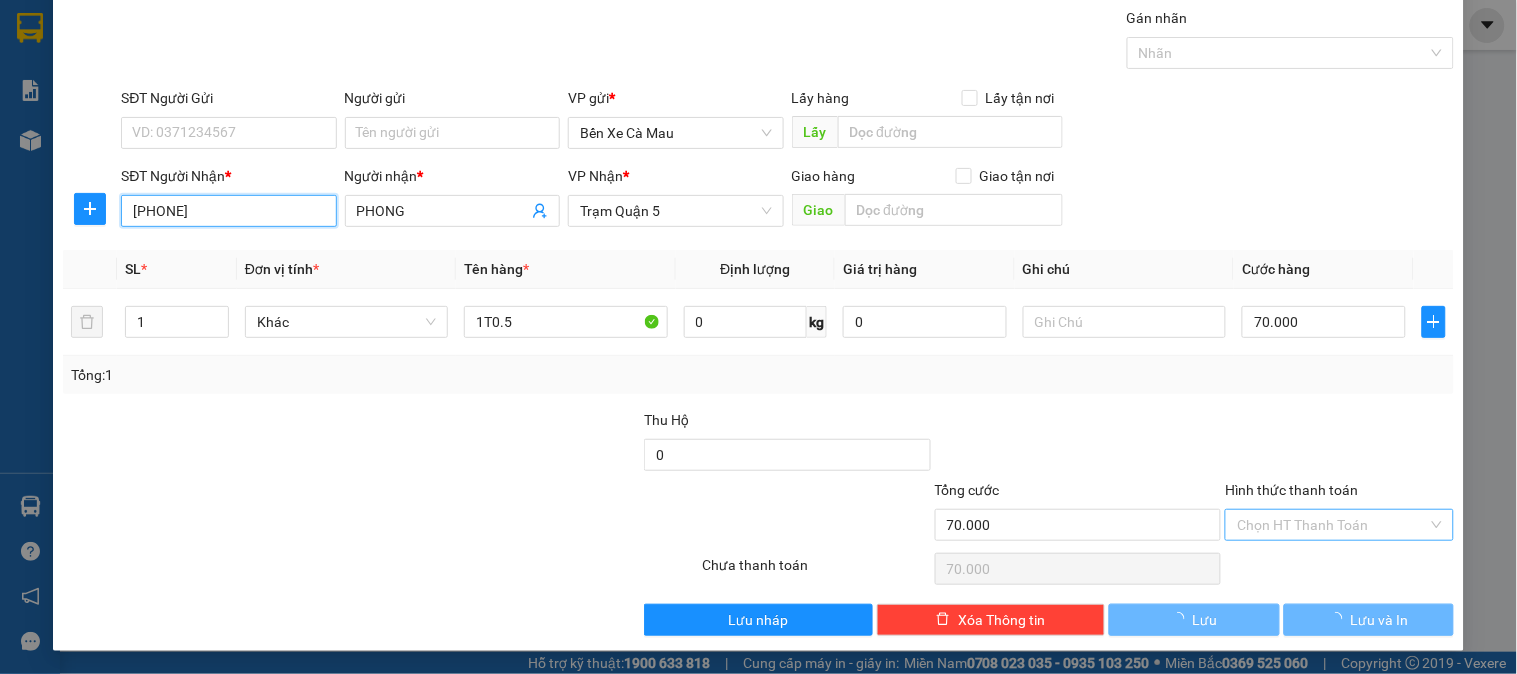 type on "0707946224" 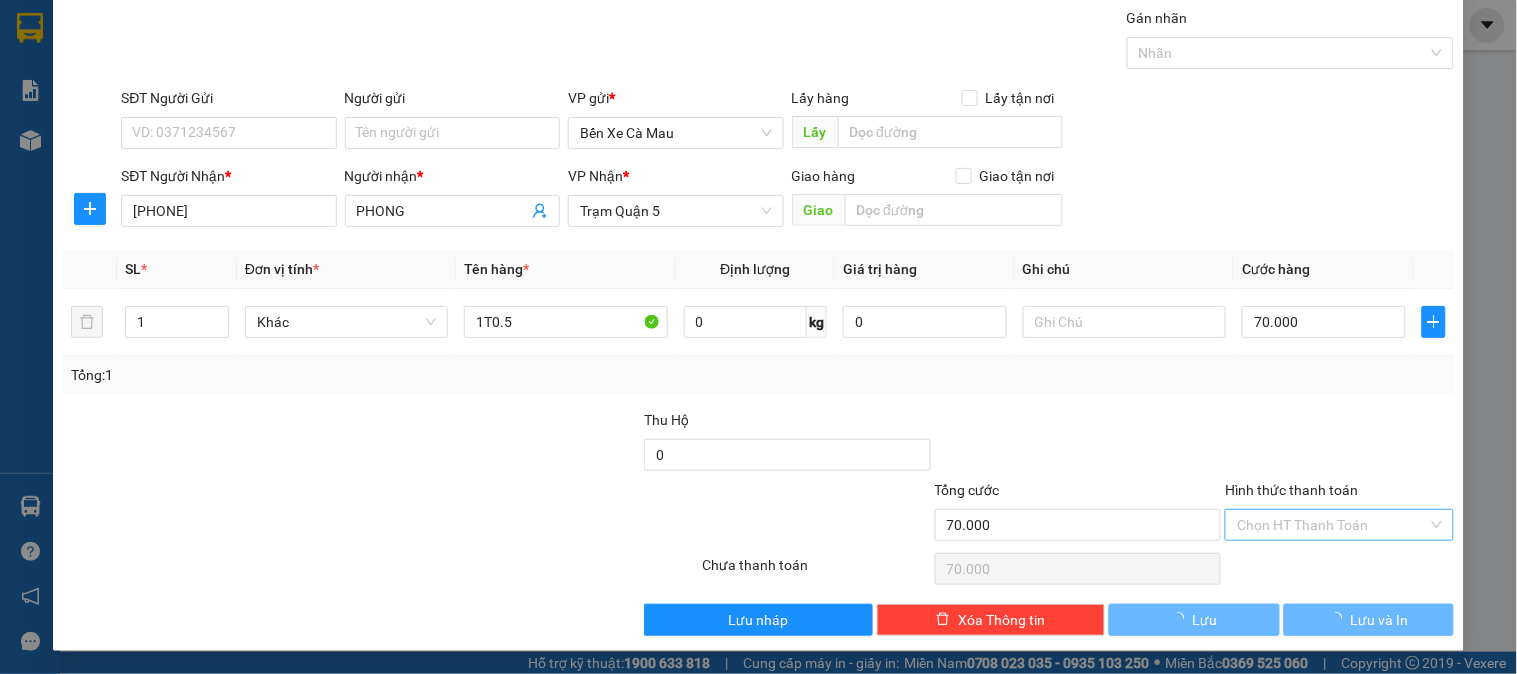 click on "Hình thức thanh toán" at bounding box center [1332, 525] 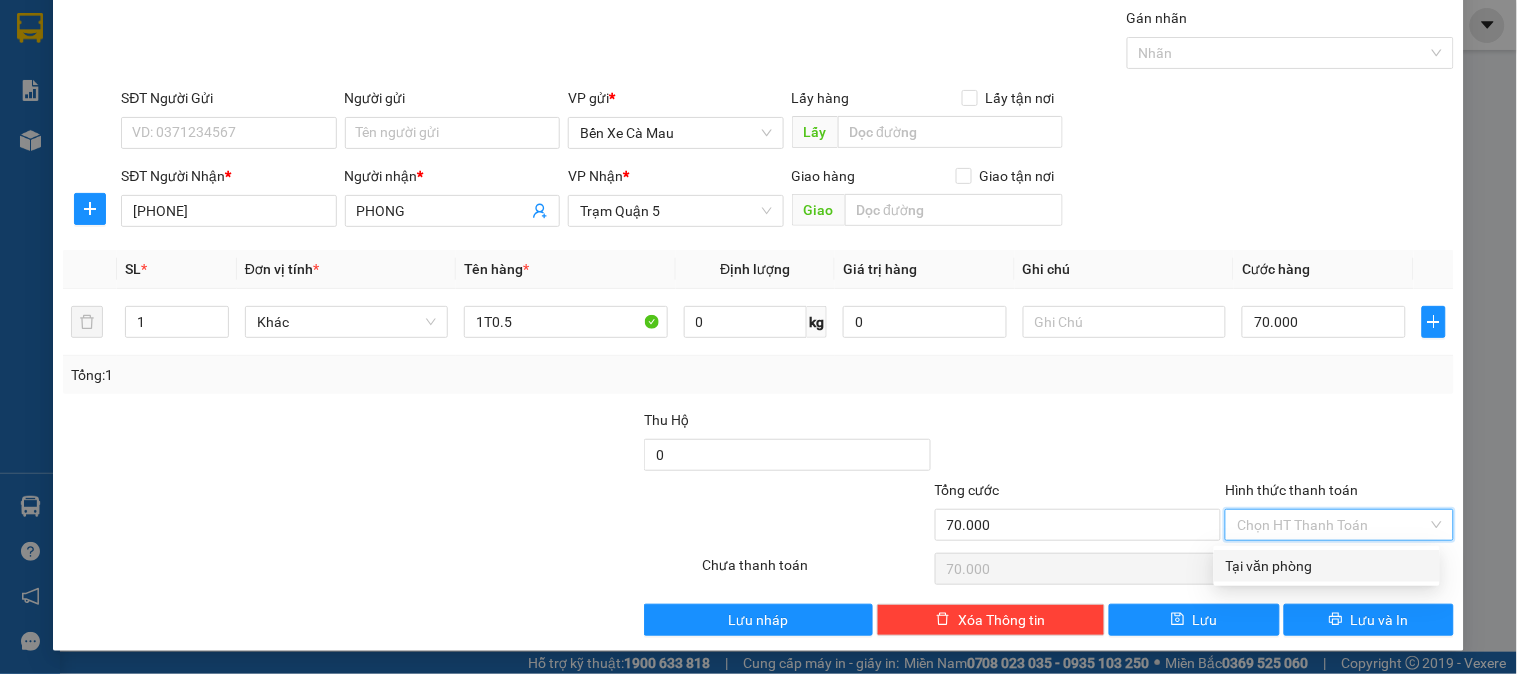 click on "Tại văn phòng" at bounding box center [1327, 566] 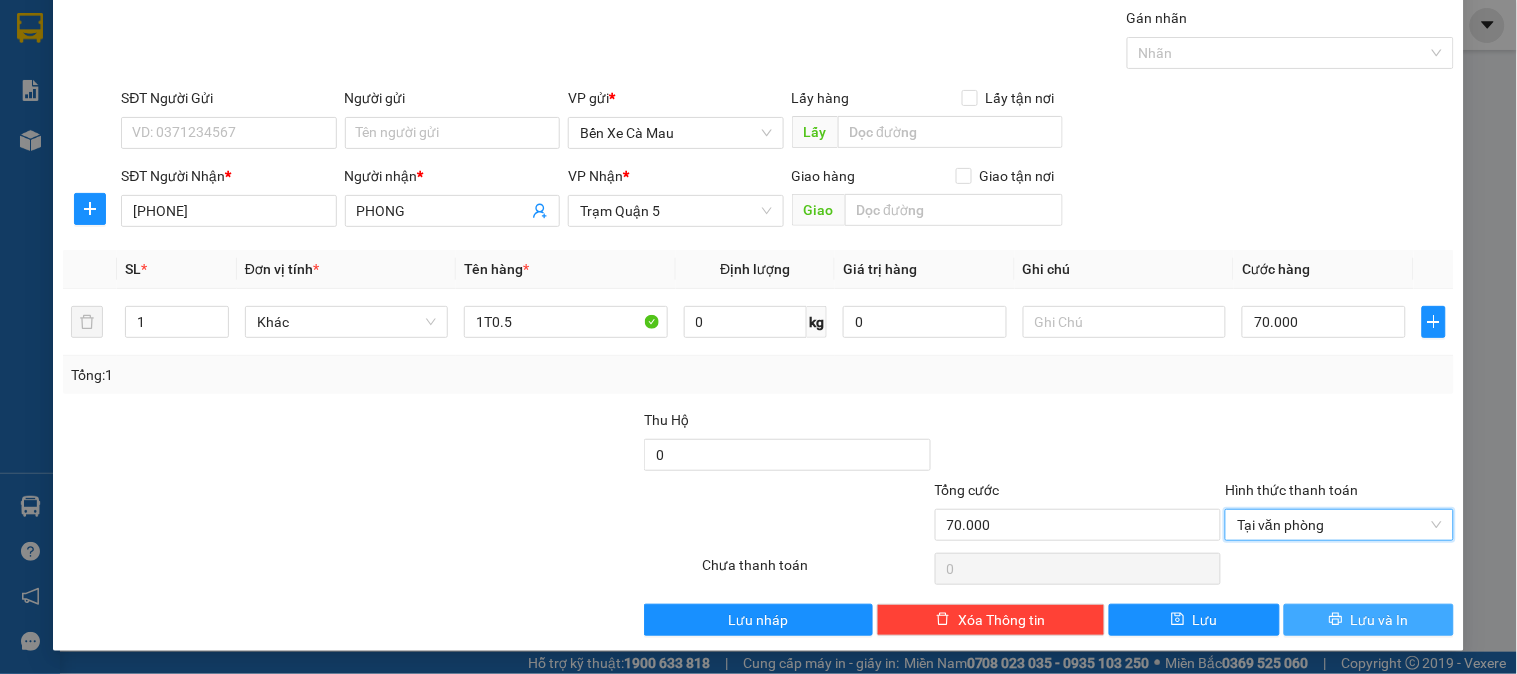 click on "Lưu và In" at bounding box center [1369, 620] 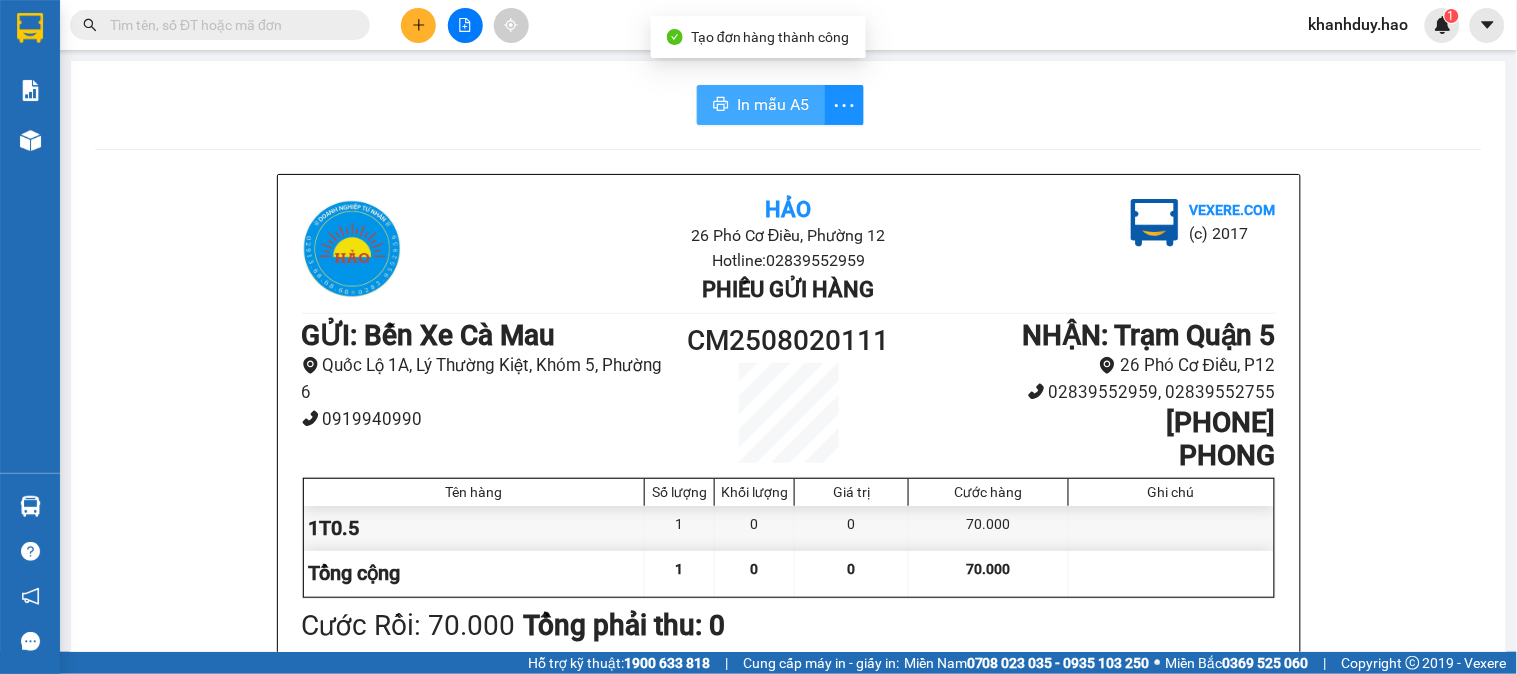 click on "In mẫu A5" at bounding box center [773, 104] 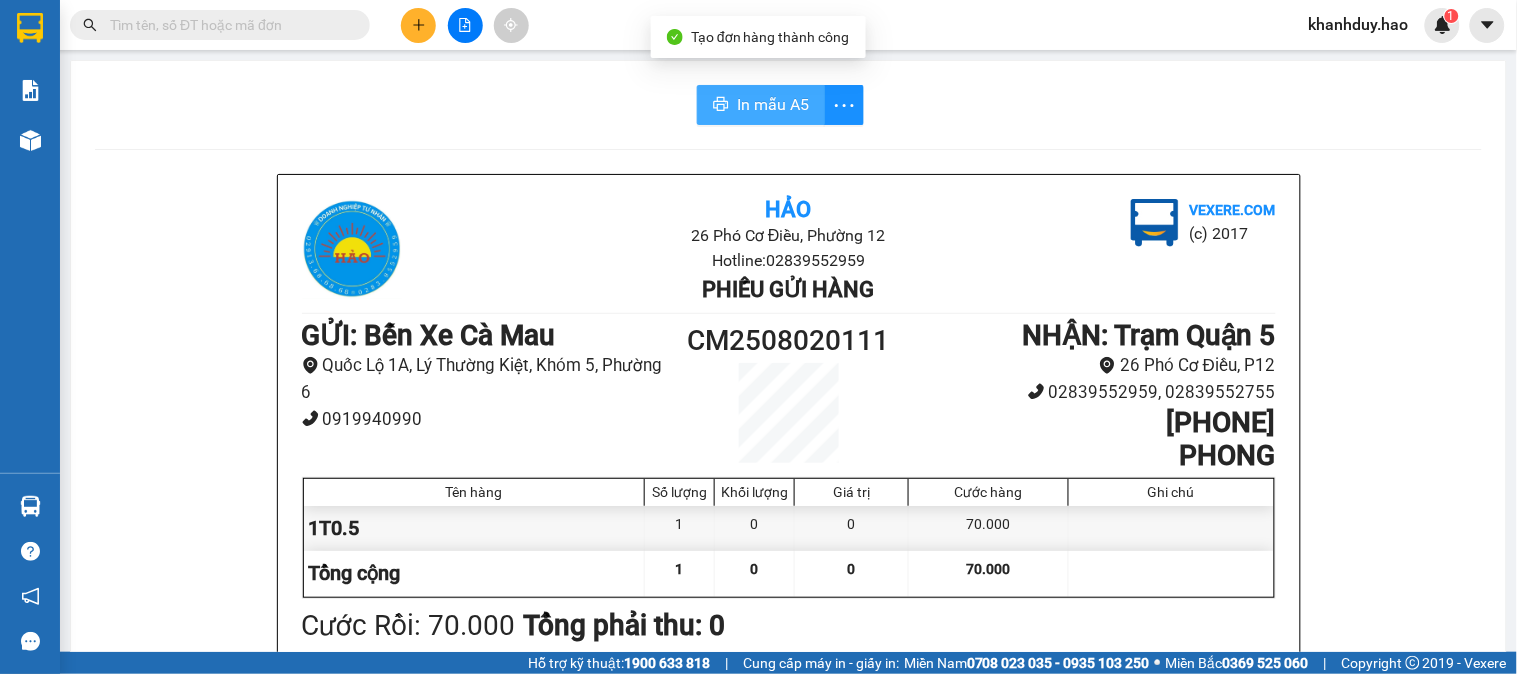 scroll, scrollTop: 0, scrollLeft: 0, axis: both 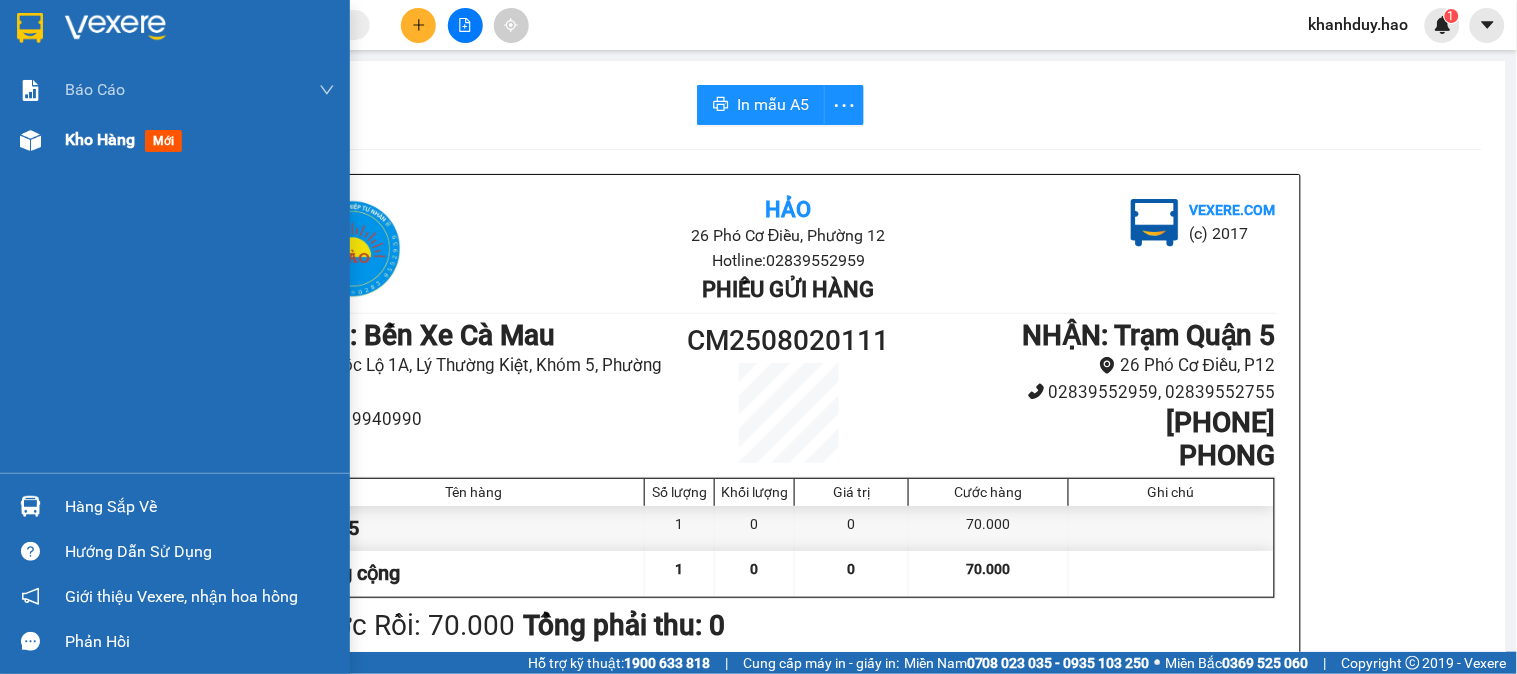 click on "Kho hàng" at bounding box center [100, 139] 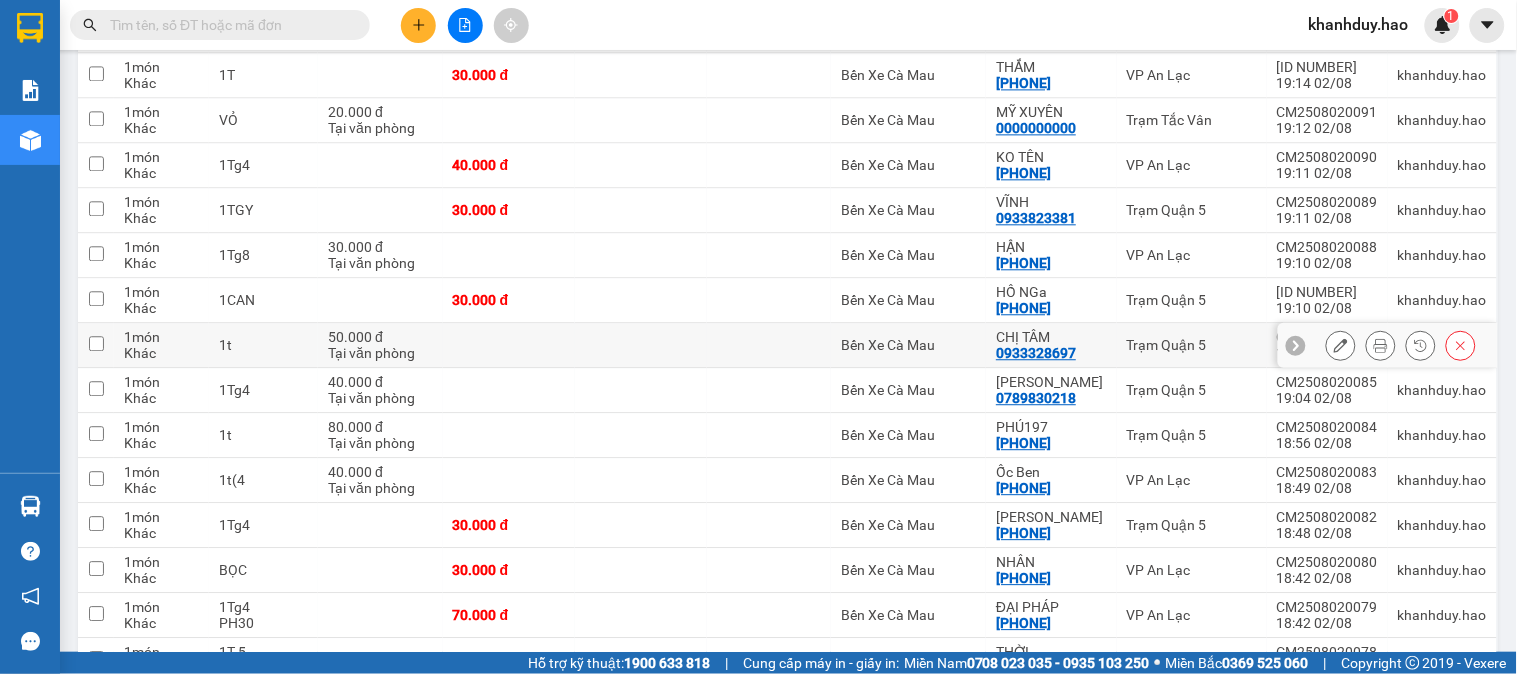 scroll, scrollTop: 1222, scrollLeft: 0, axis: vertical 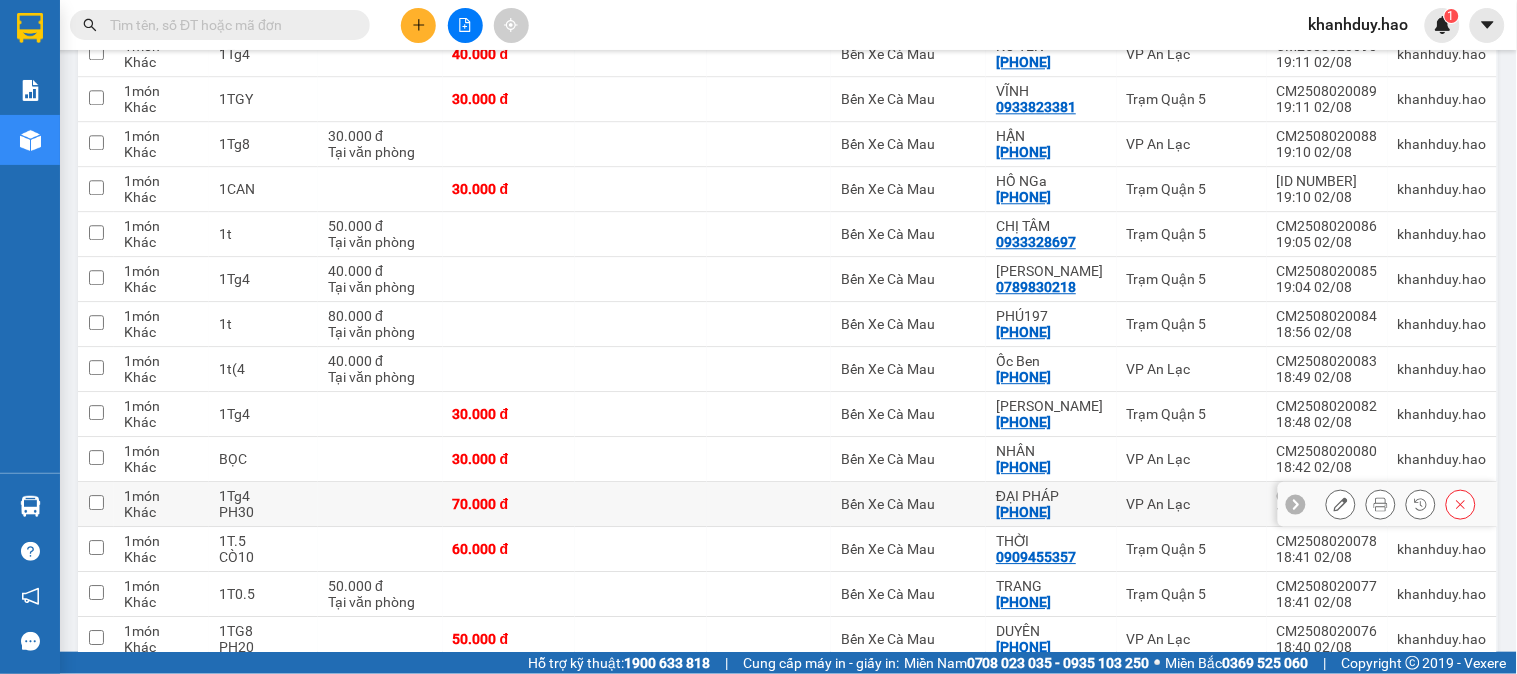 click on "CÒ10" at bounding box center (263, 557) 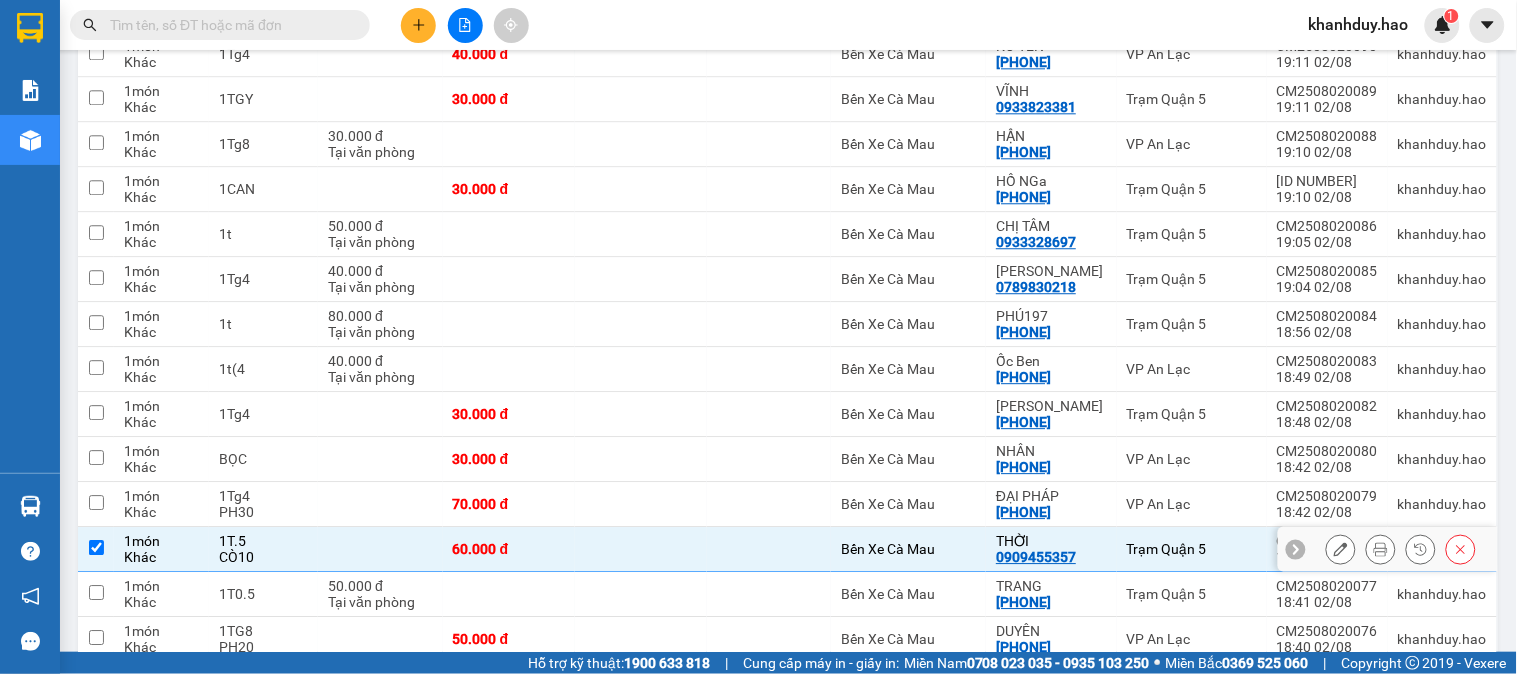 checkbox on "true" 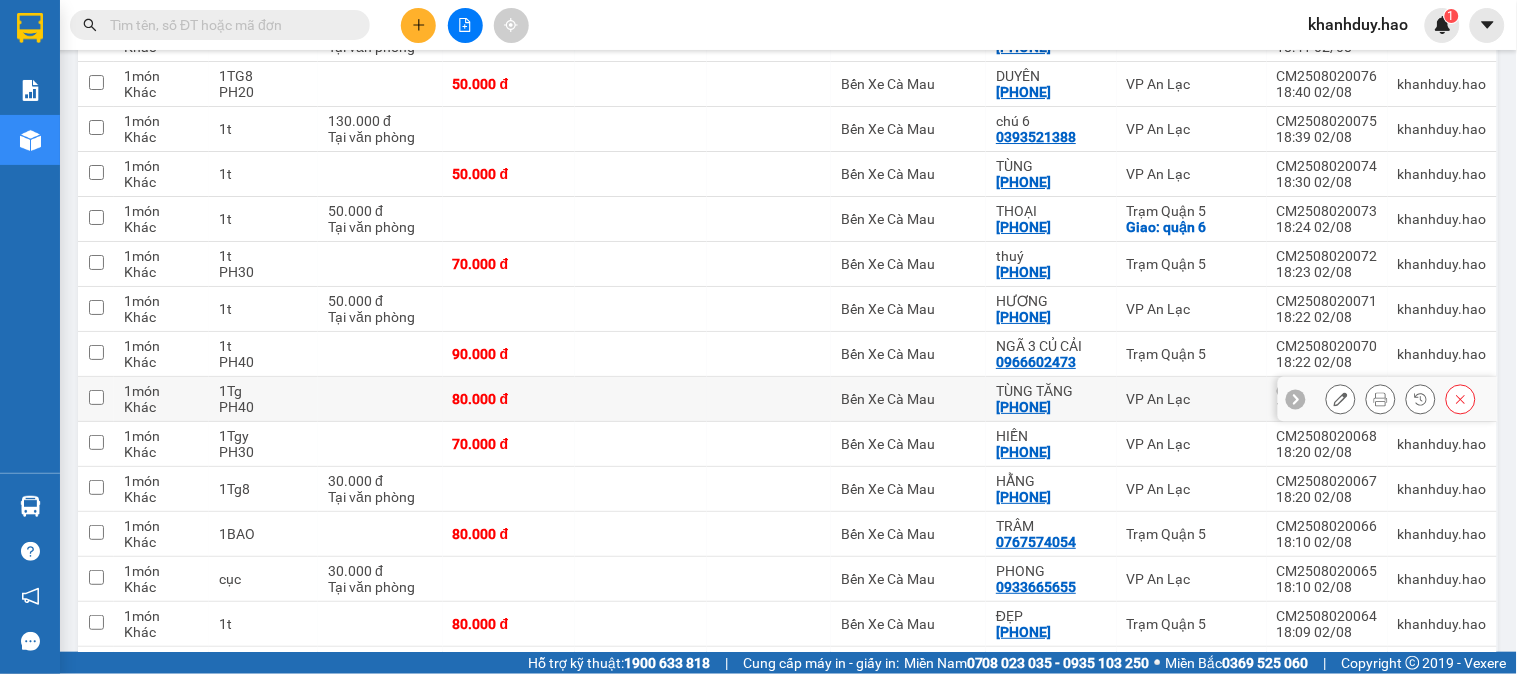 scroll, scrollTop: 1888, scrollLeft: 0, axis: vertical 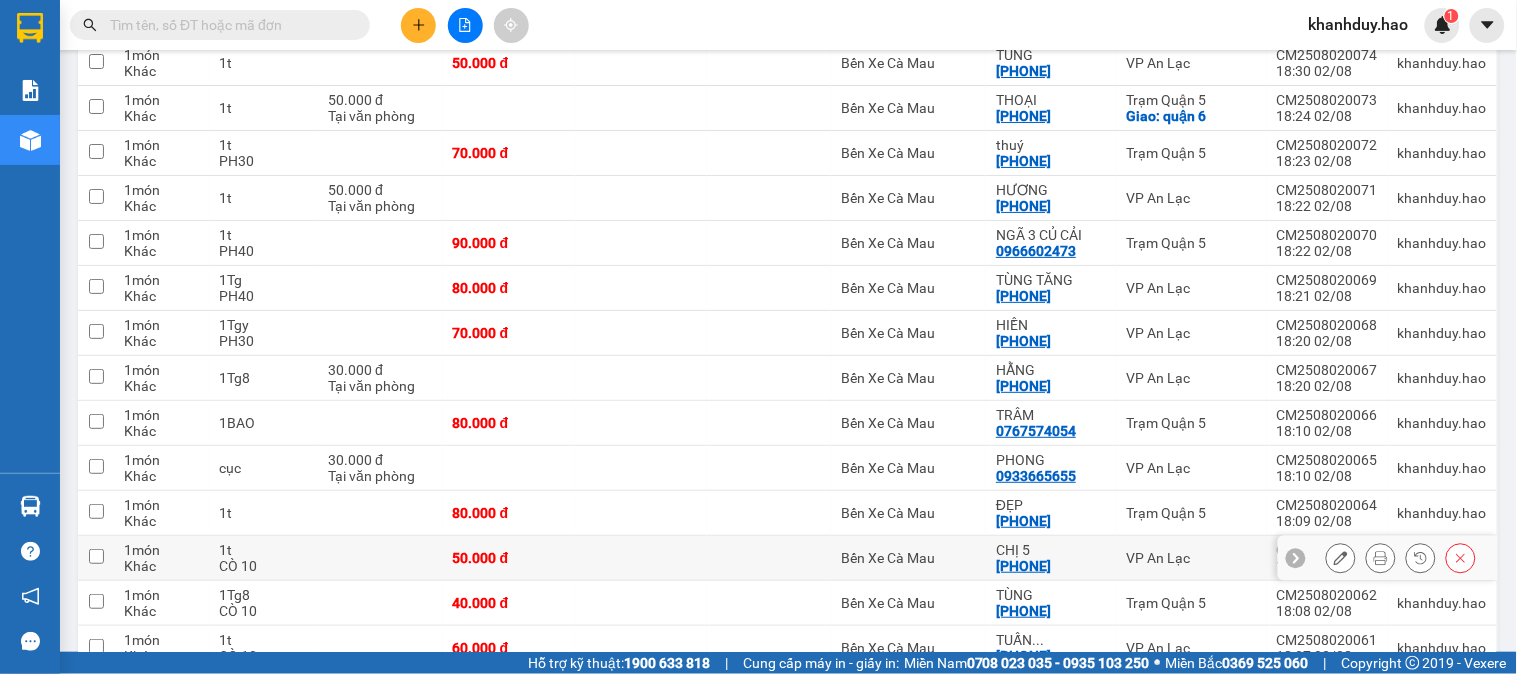 click on "1t CÒ 10" at bounding box center [263, 558] 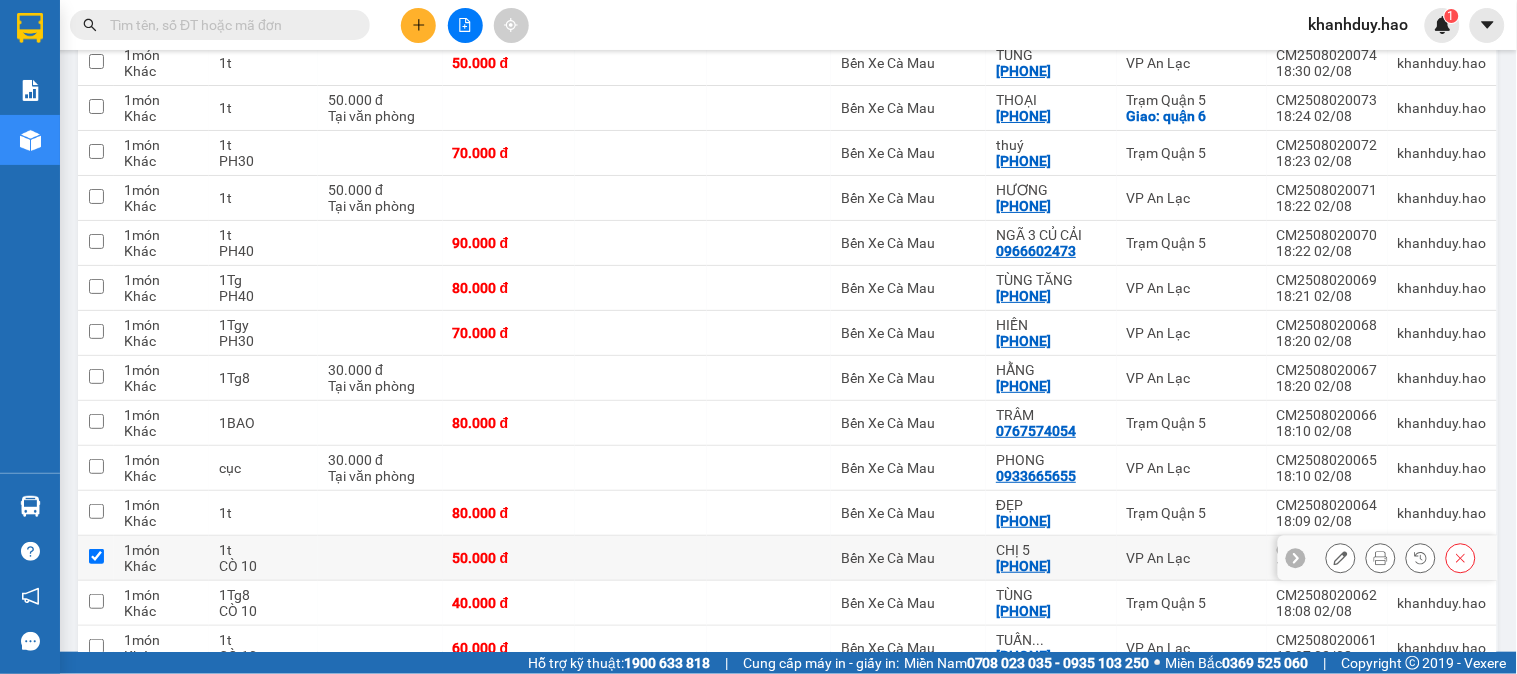 checkbox on "true" 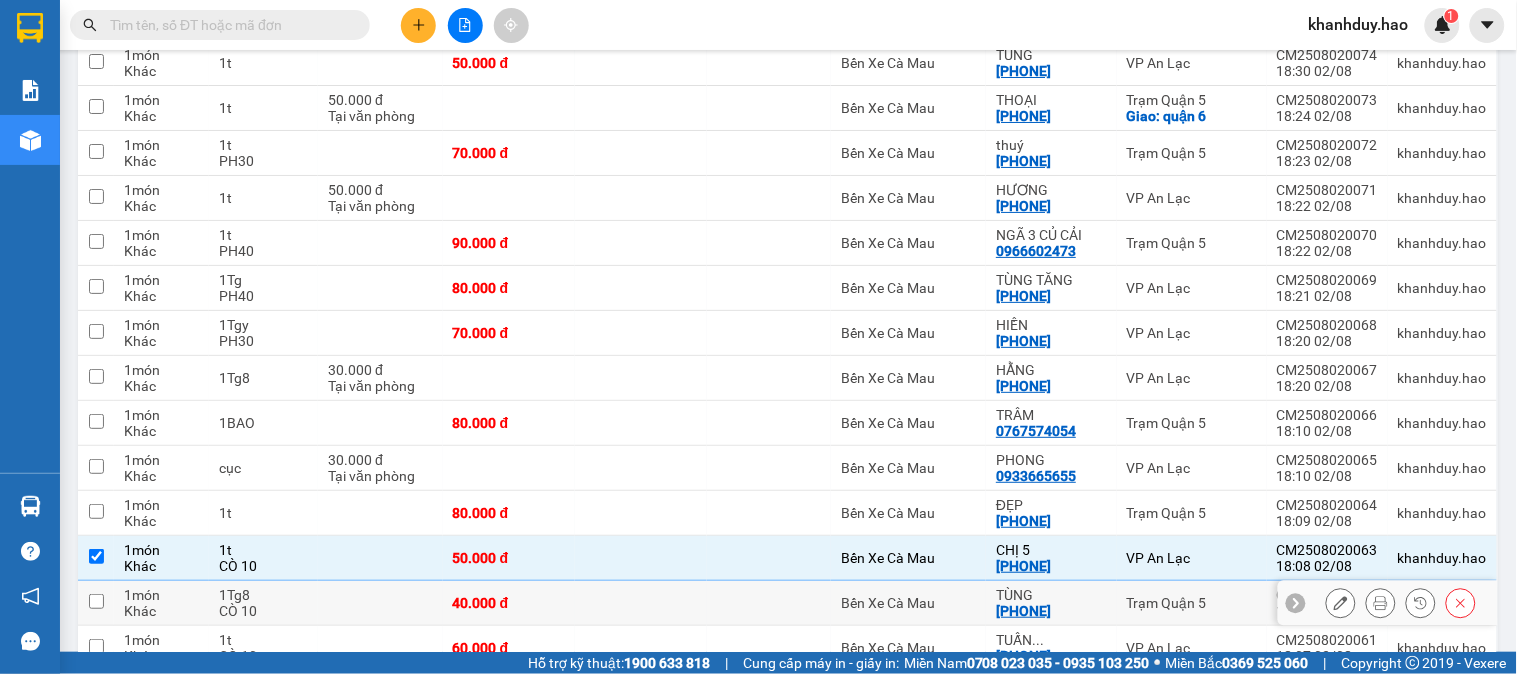 click on "1Tg8 CÒ 10" at bounding box center [263, 603] 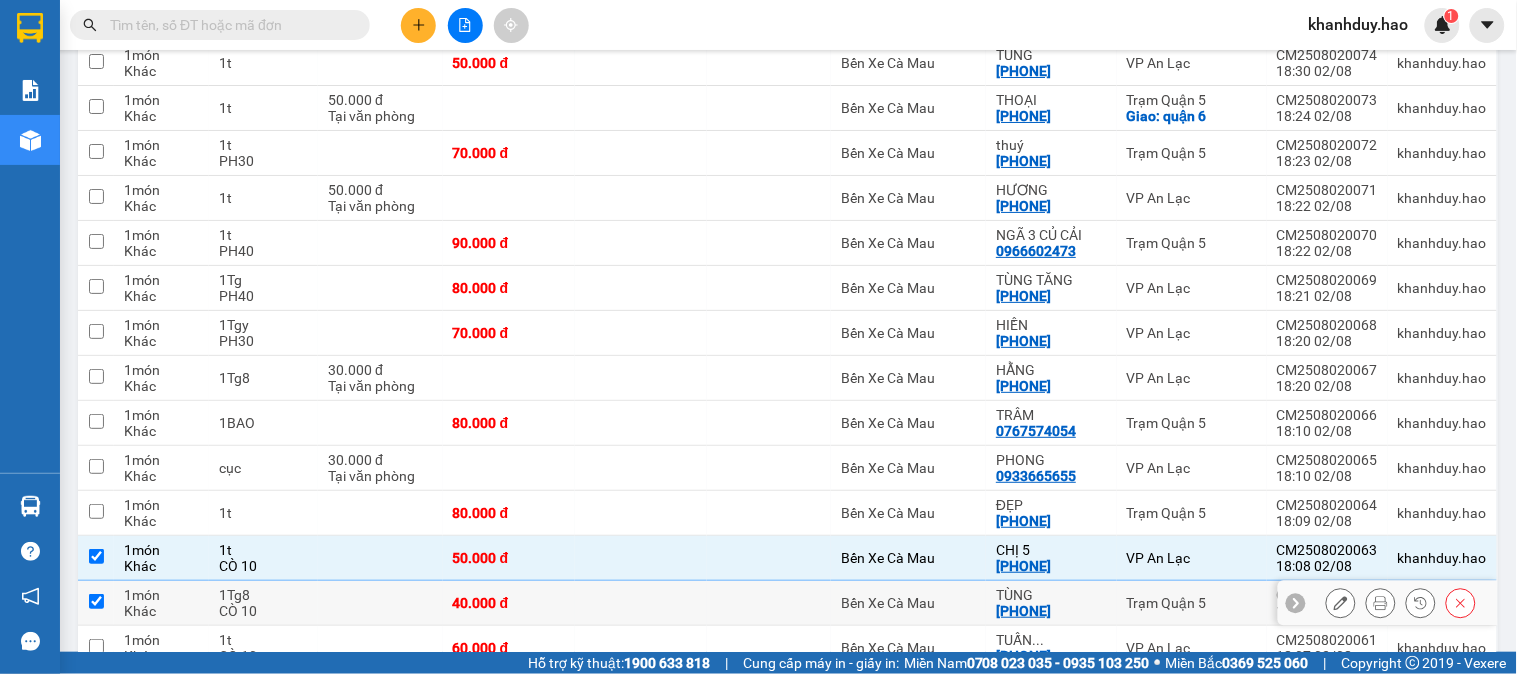 checkbox on "true" 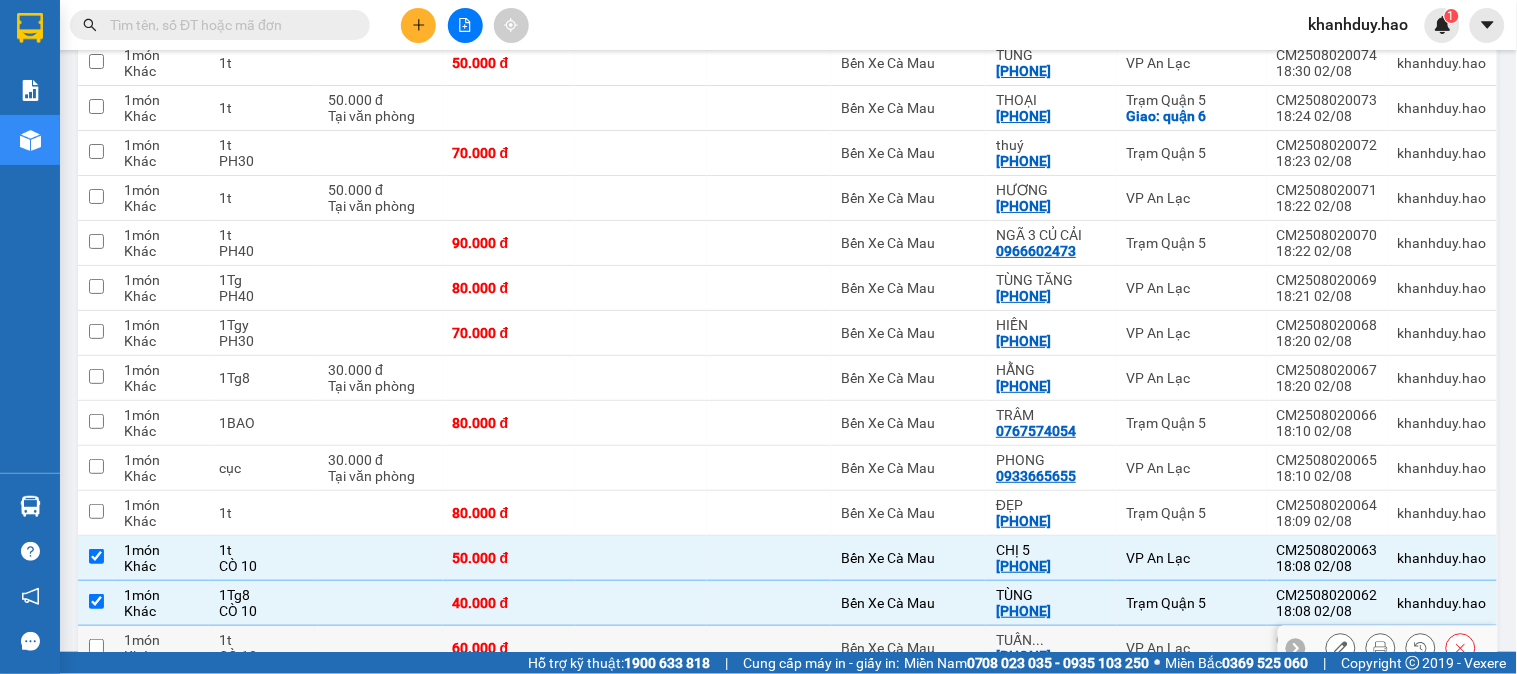 click on "1t CÒ 10" at bounding box center (263, 648) 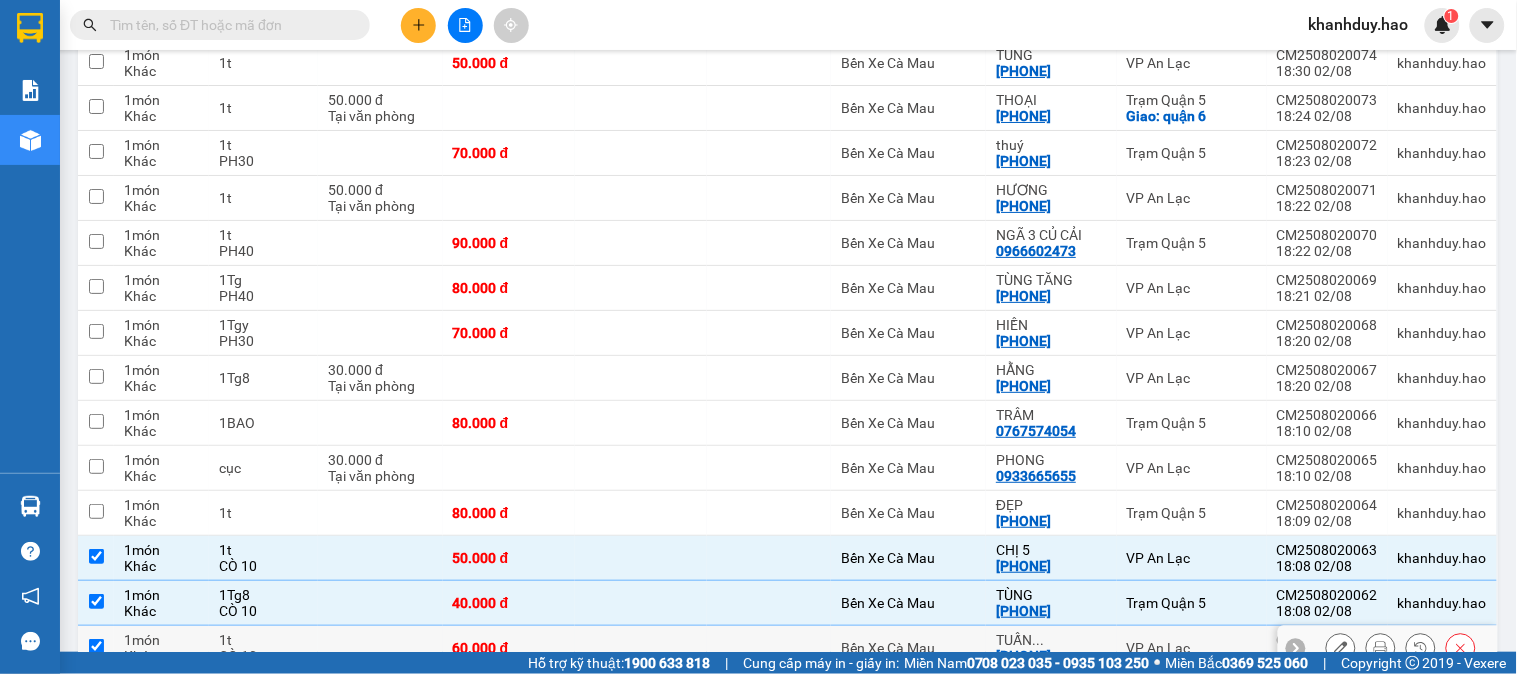 checkbox on "true" 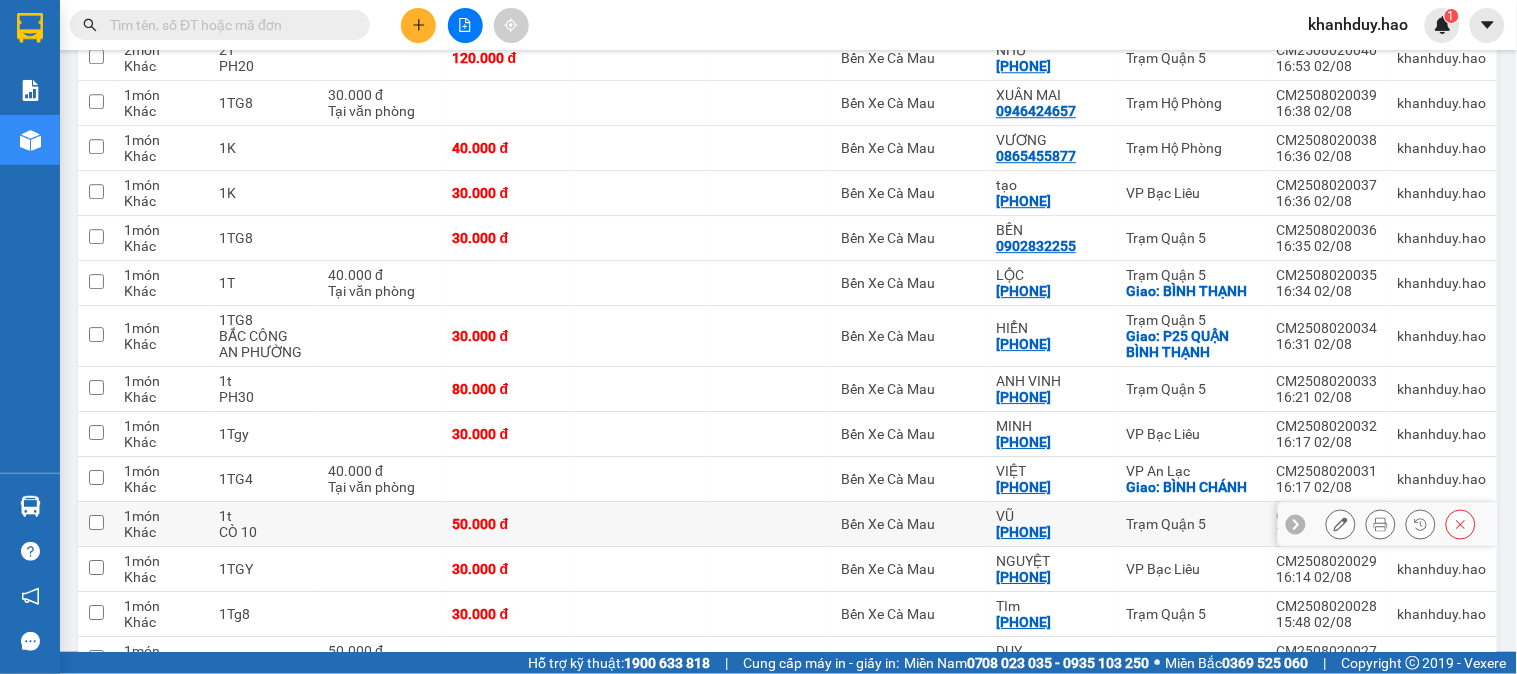 click on "CÒ 10" at bounding box center [263, 532] 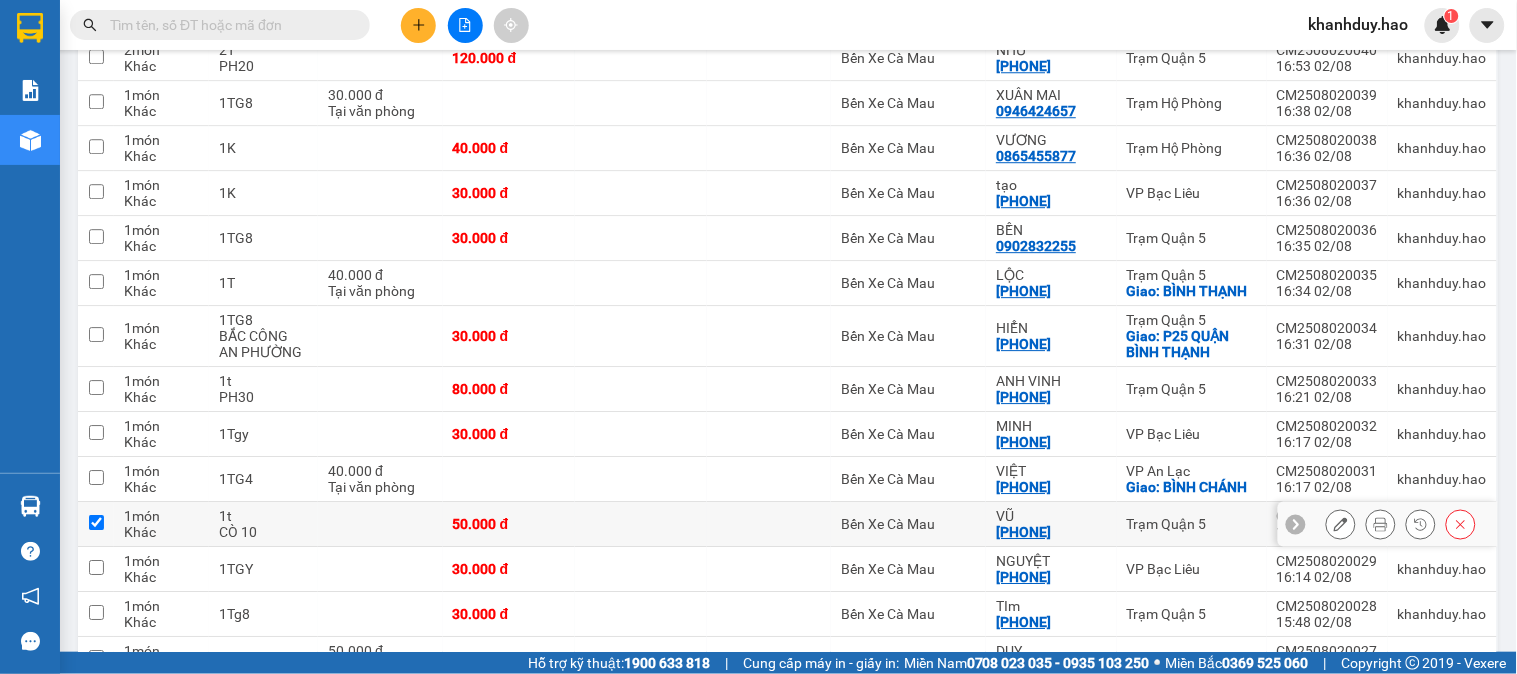 checkbox on "true" 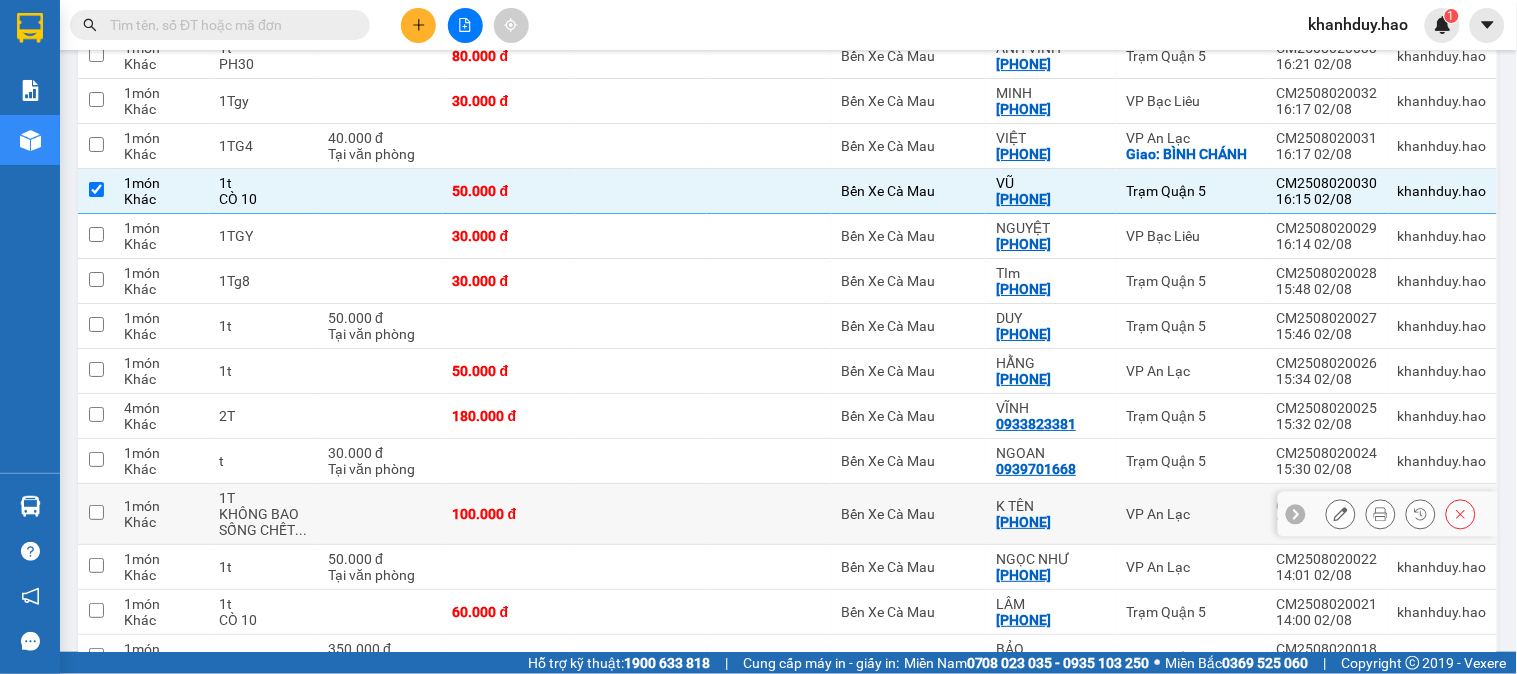 scroll, scrollTop: 3737, scrollLeft: 0, axis: vertical 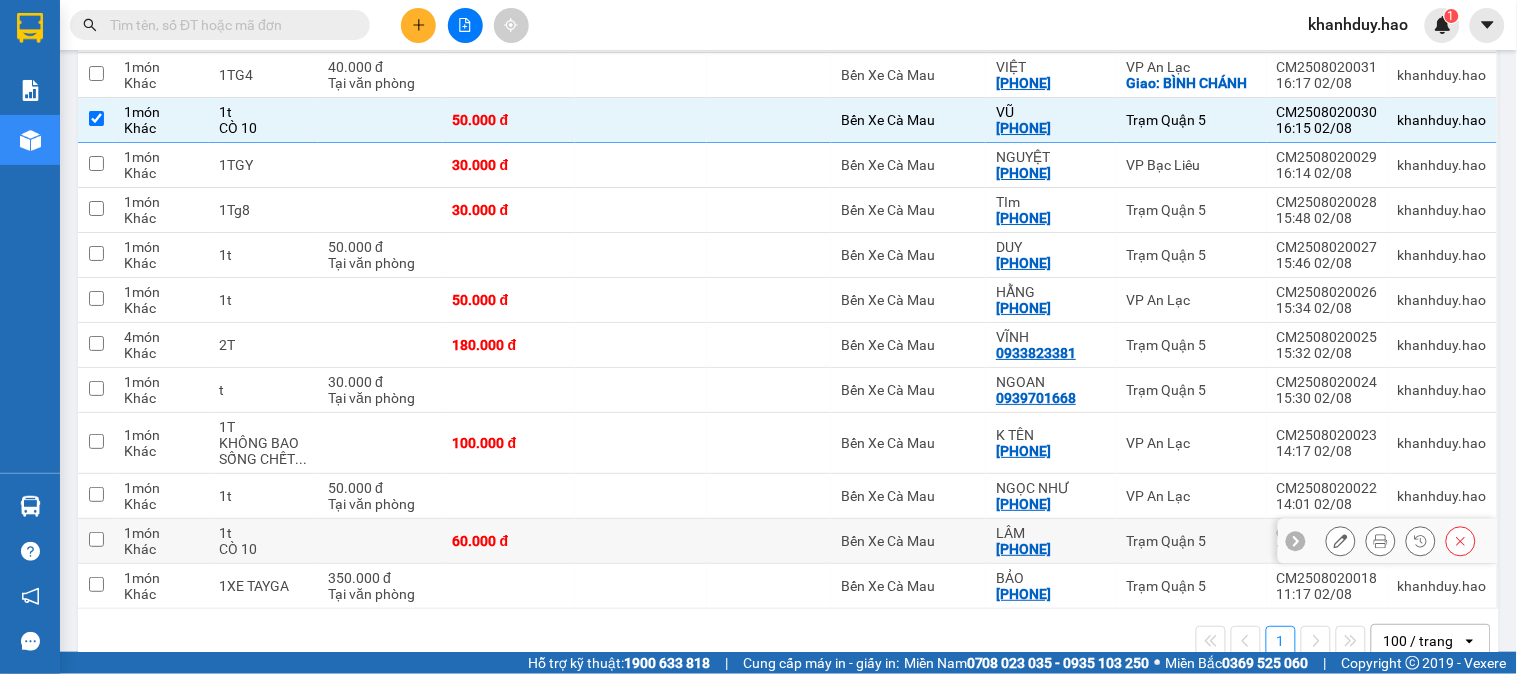 click on "1t CÒ 10" at bounding box center [263, 541] 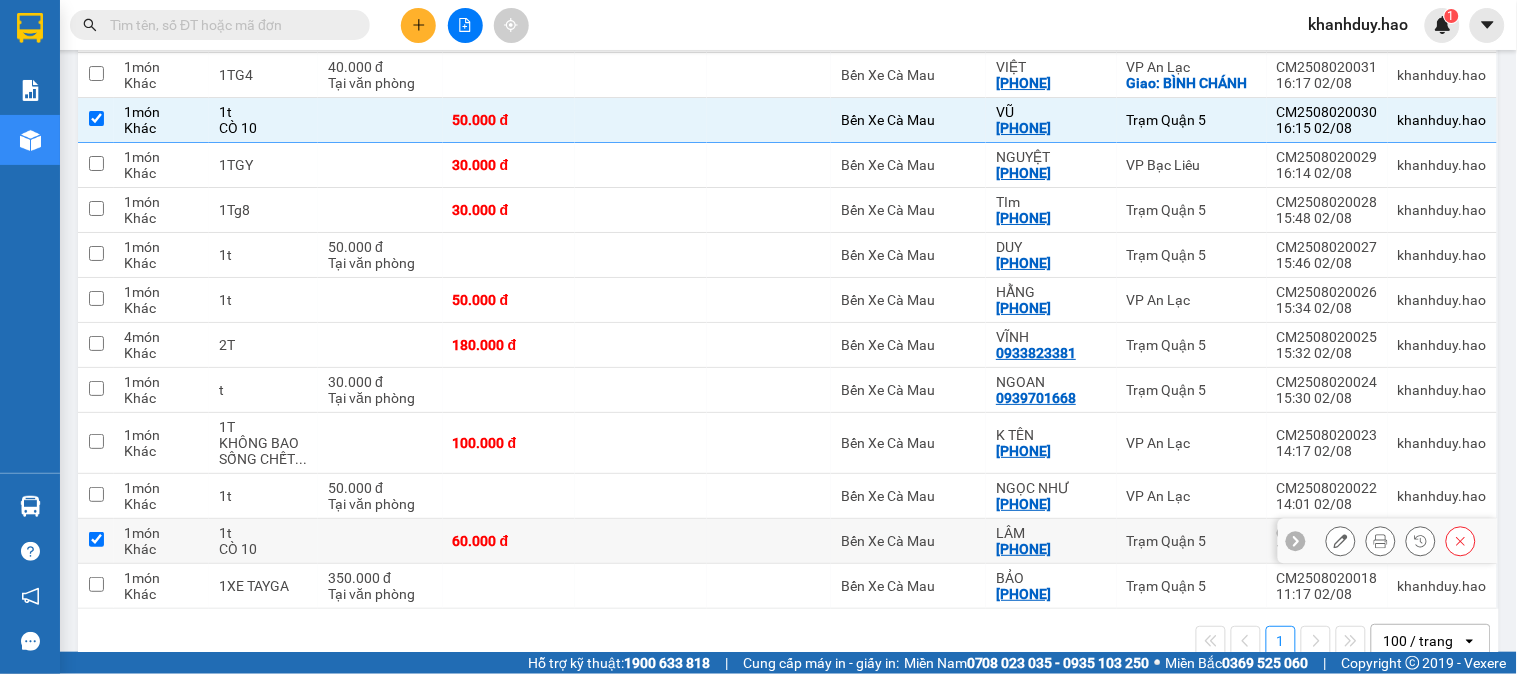 checkbox on "true" 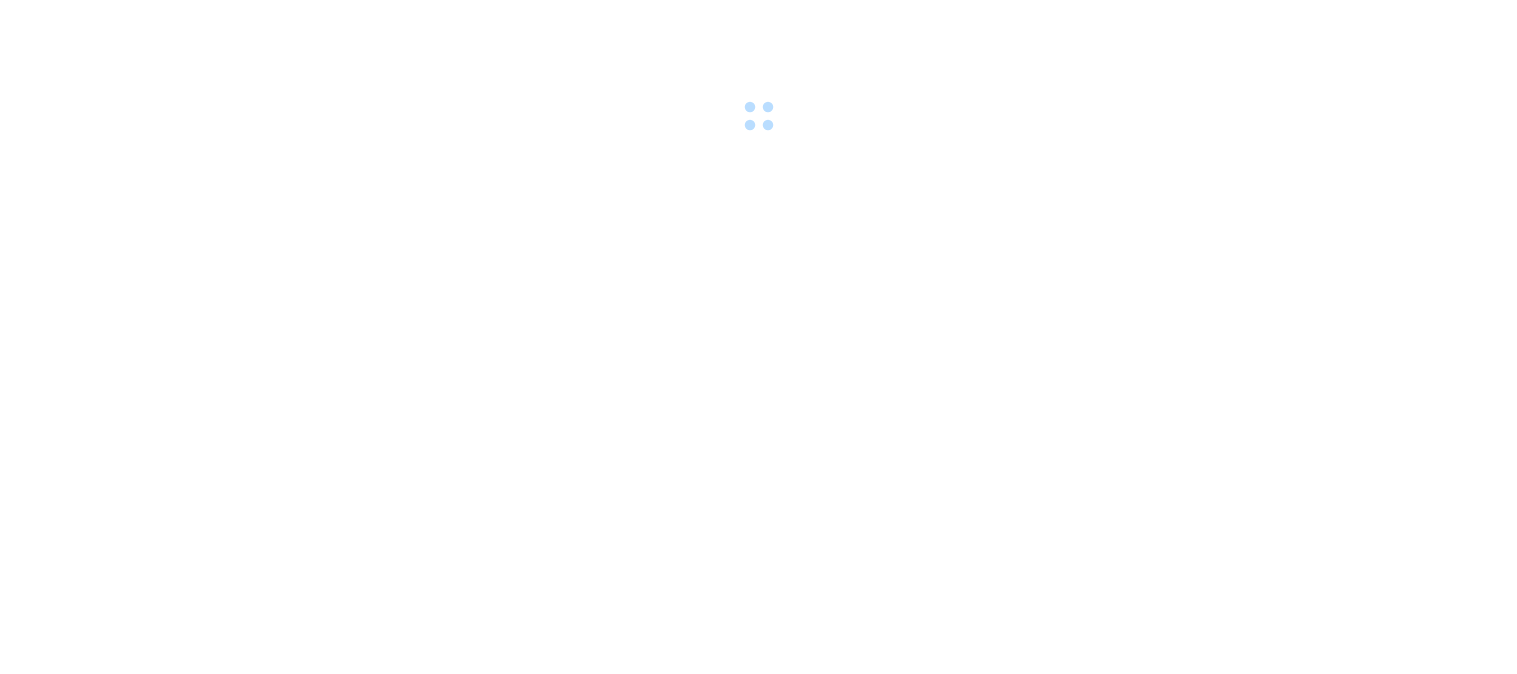 scroll, scrollTop: 0, scrollLeft: 0, axis: both 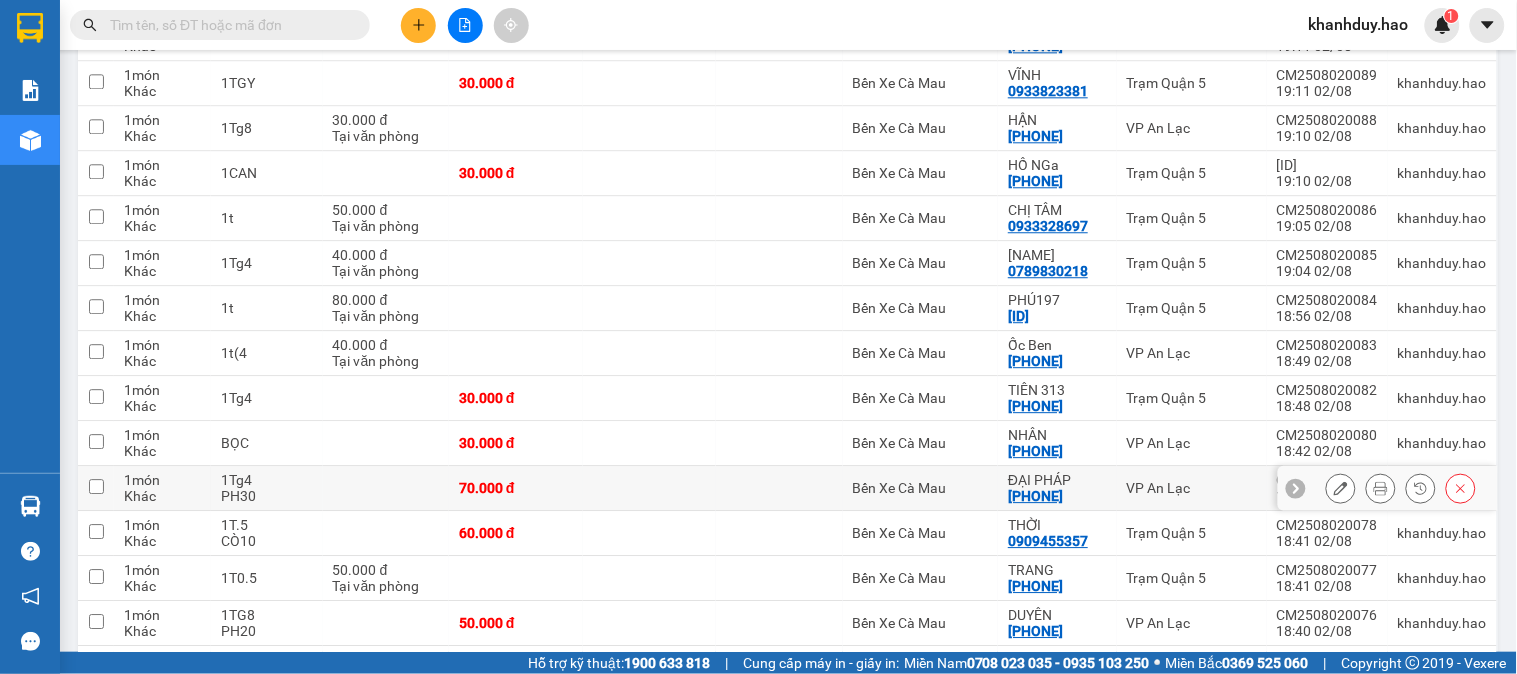 click on "[ID]" at bounding box center (267, 488) 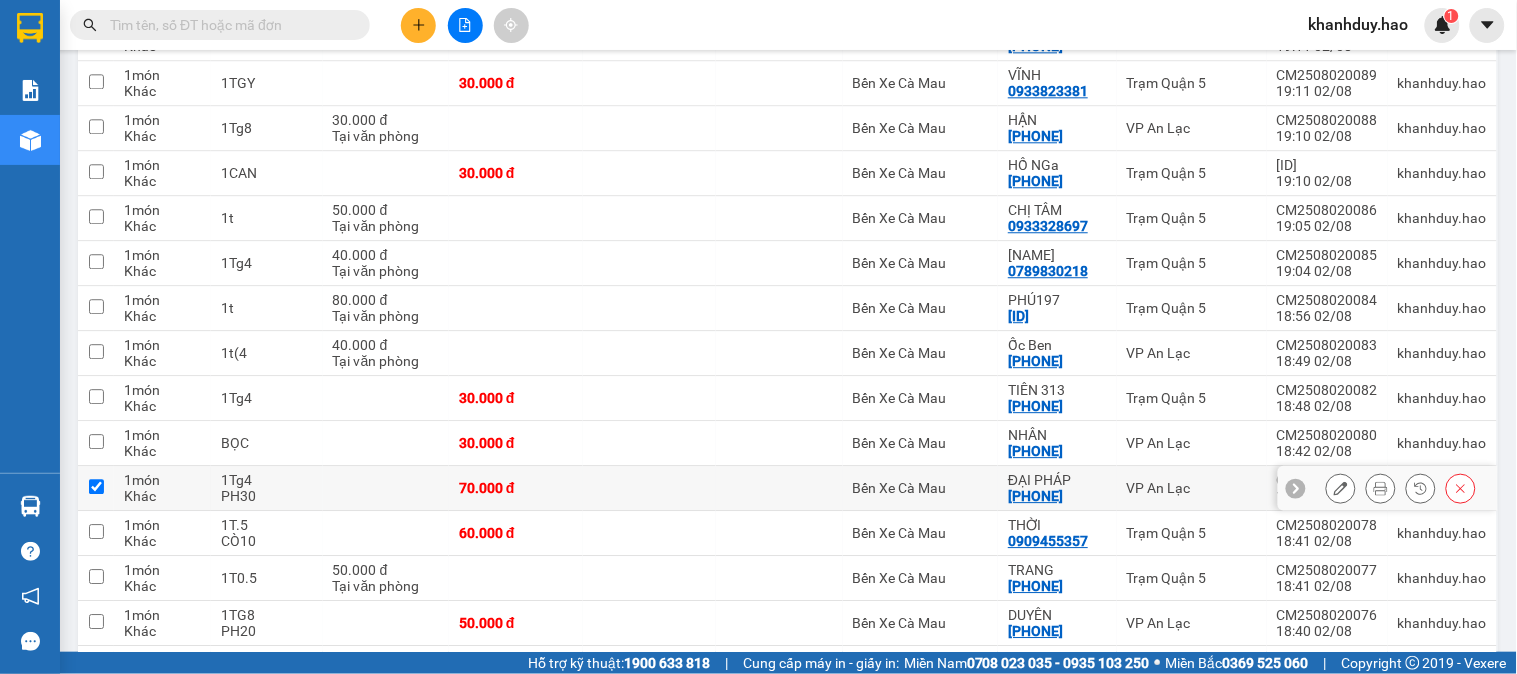 checkbox on "true" 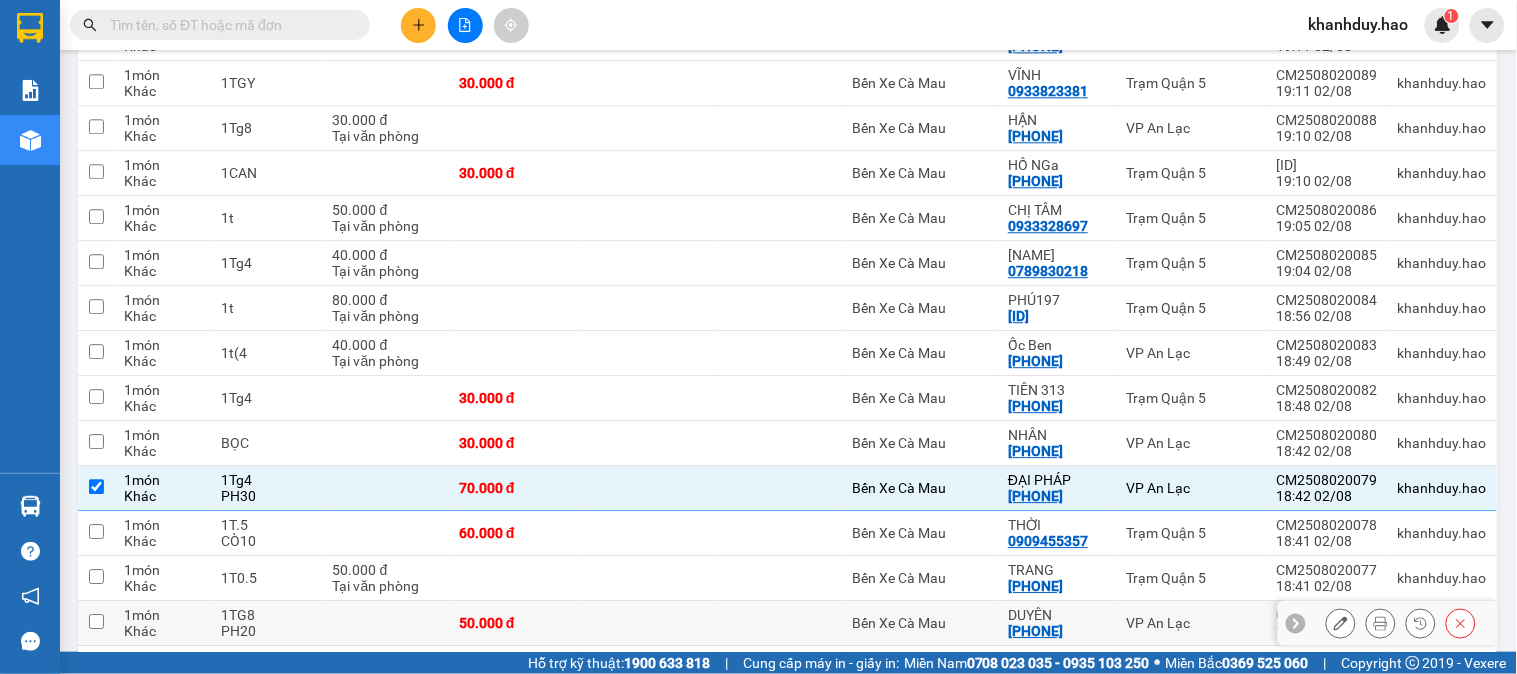 click at bounding box center [386, 623] 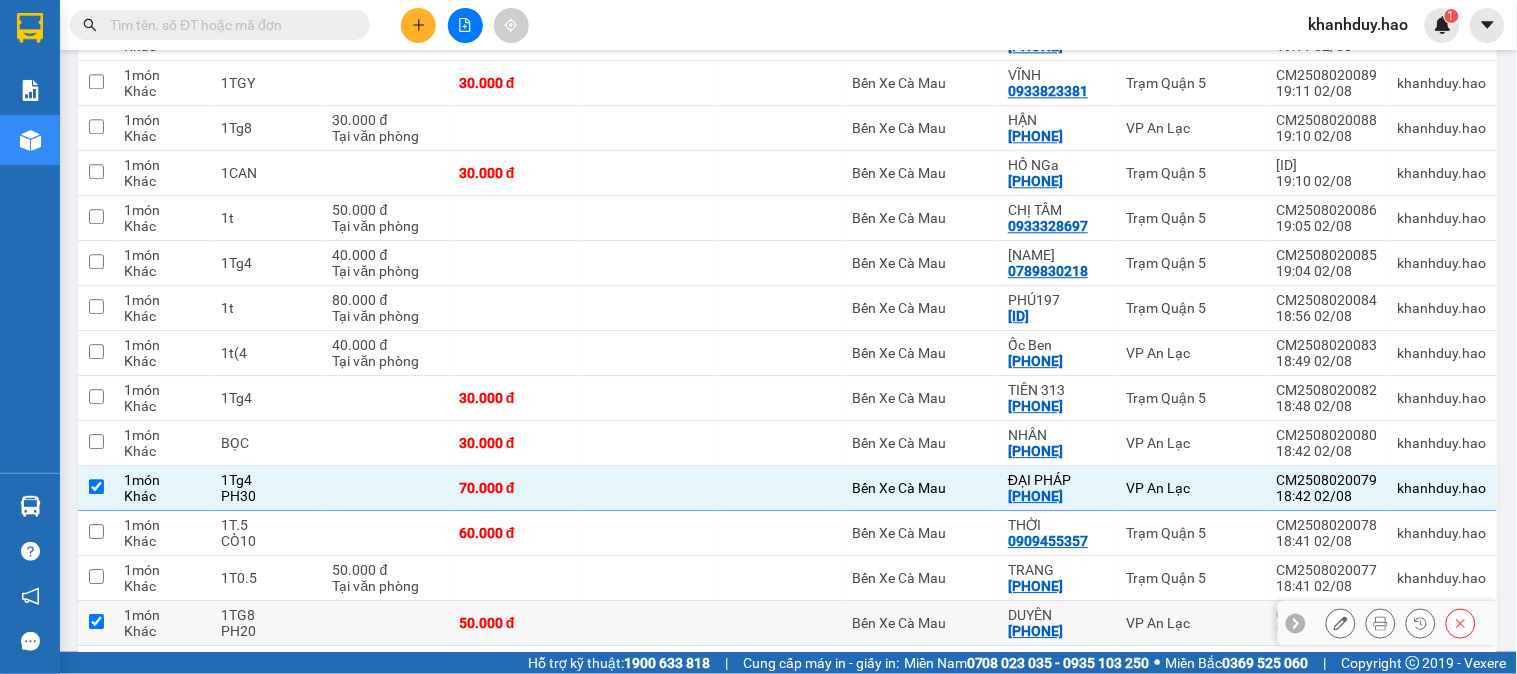 checkbox on "true" 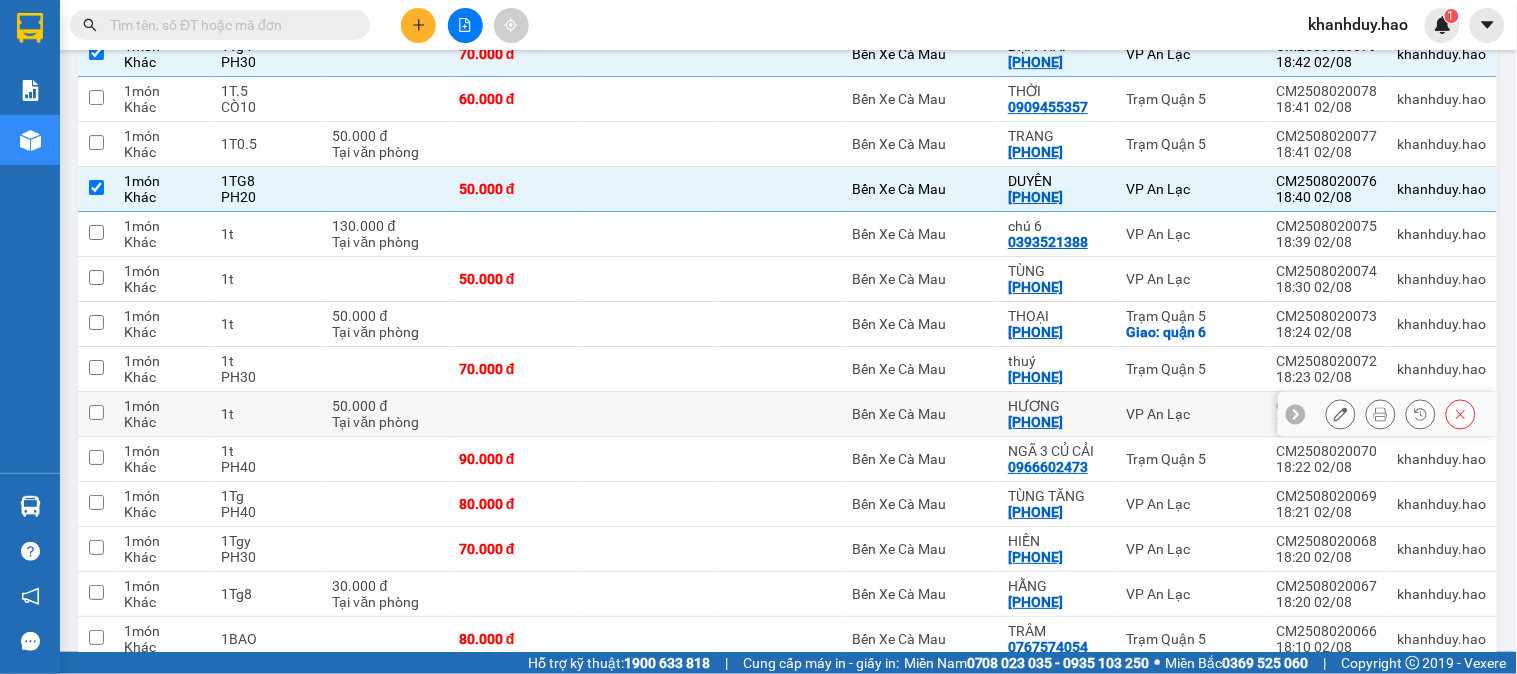 scroll, scrollTop: 1666, scrollLeft: 0, axis: vertical 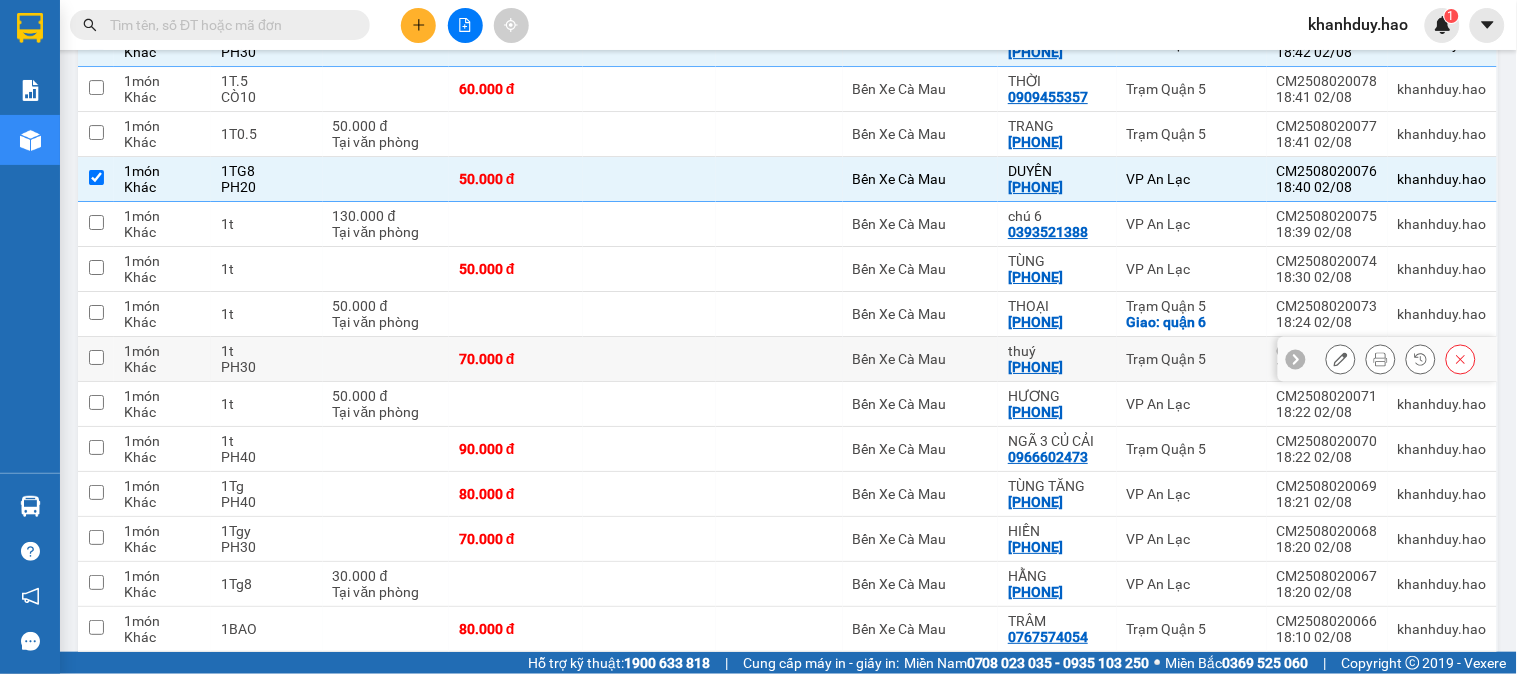 click on "PH30" at bounding box center [267, 367] 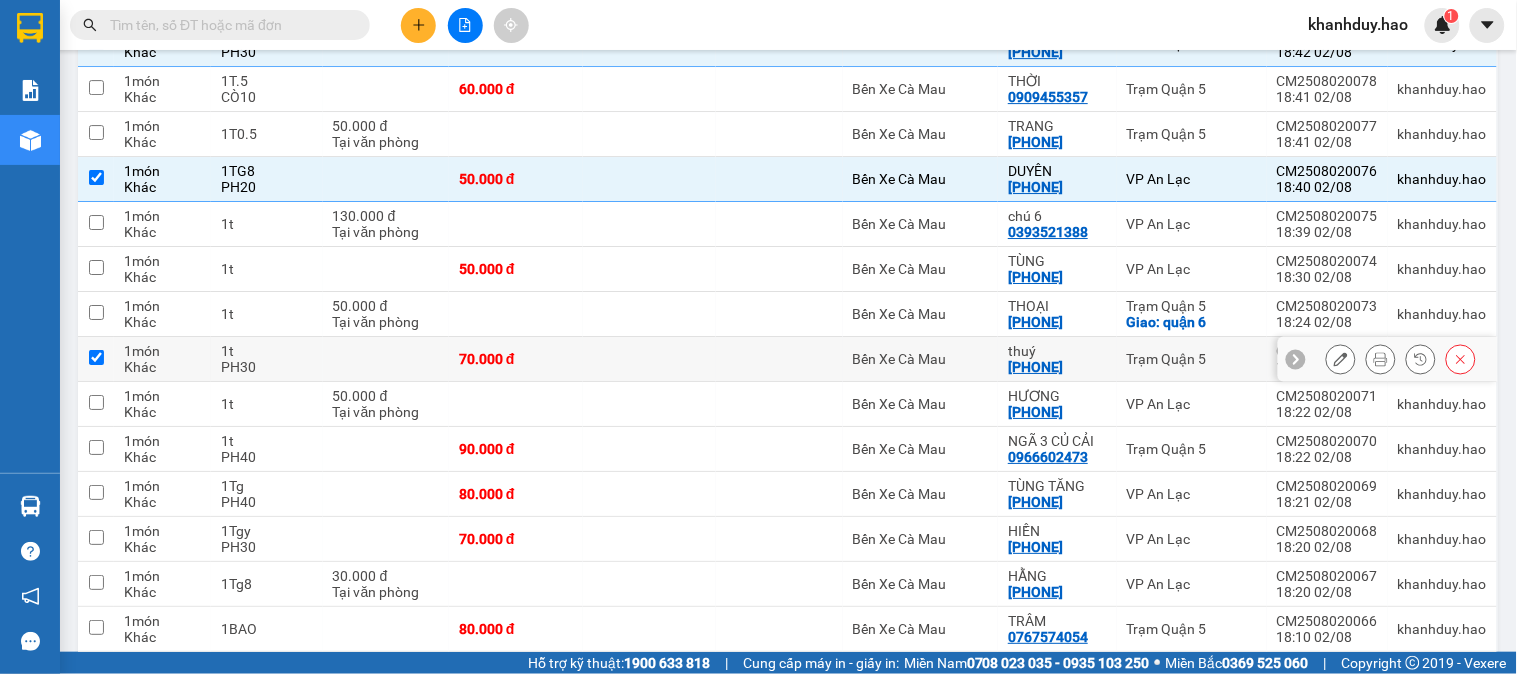 checkbox on "true" 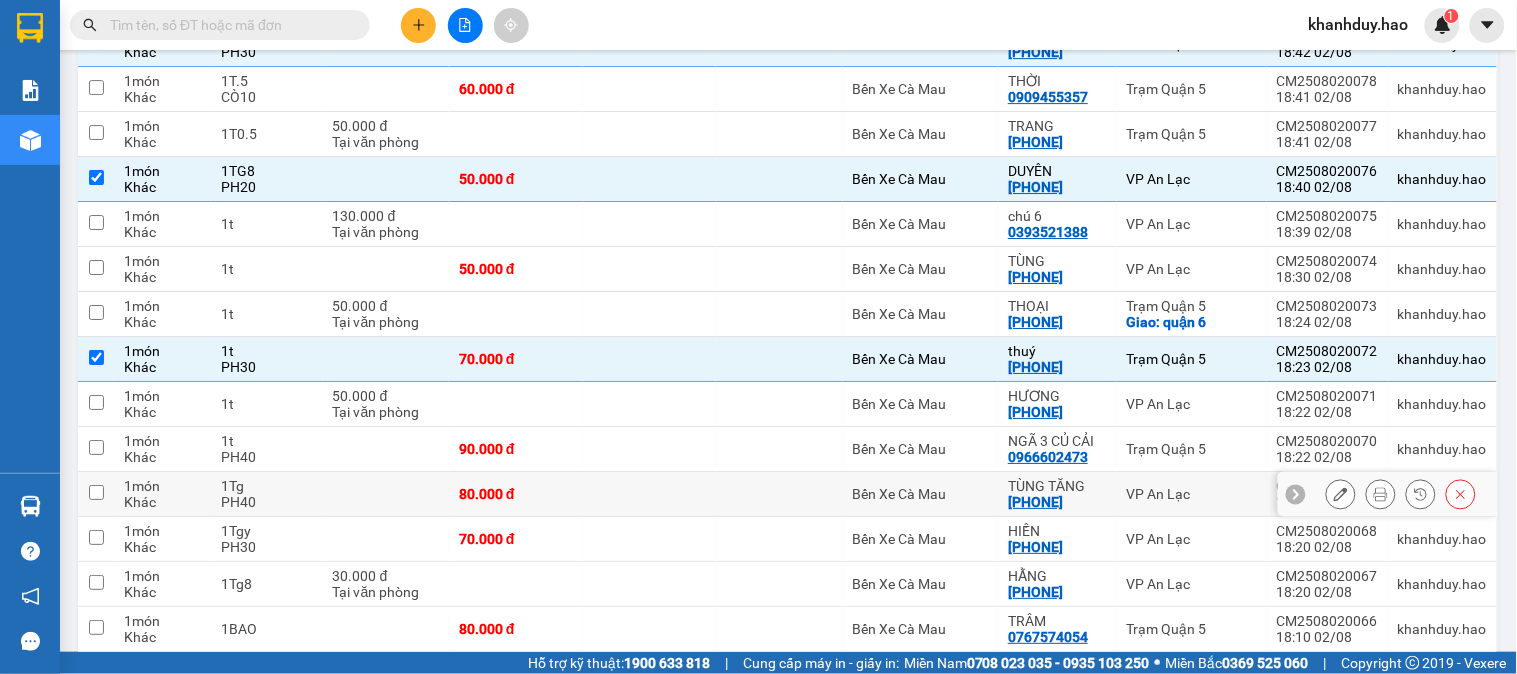 click on "[ID]" at bounding box center (267, 494) 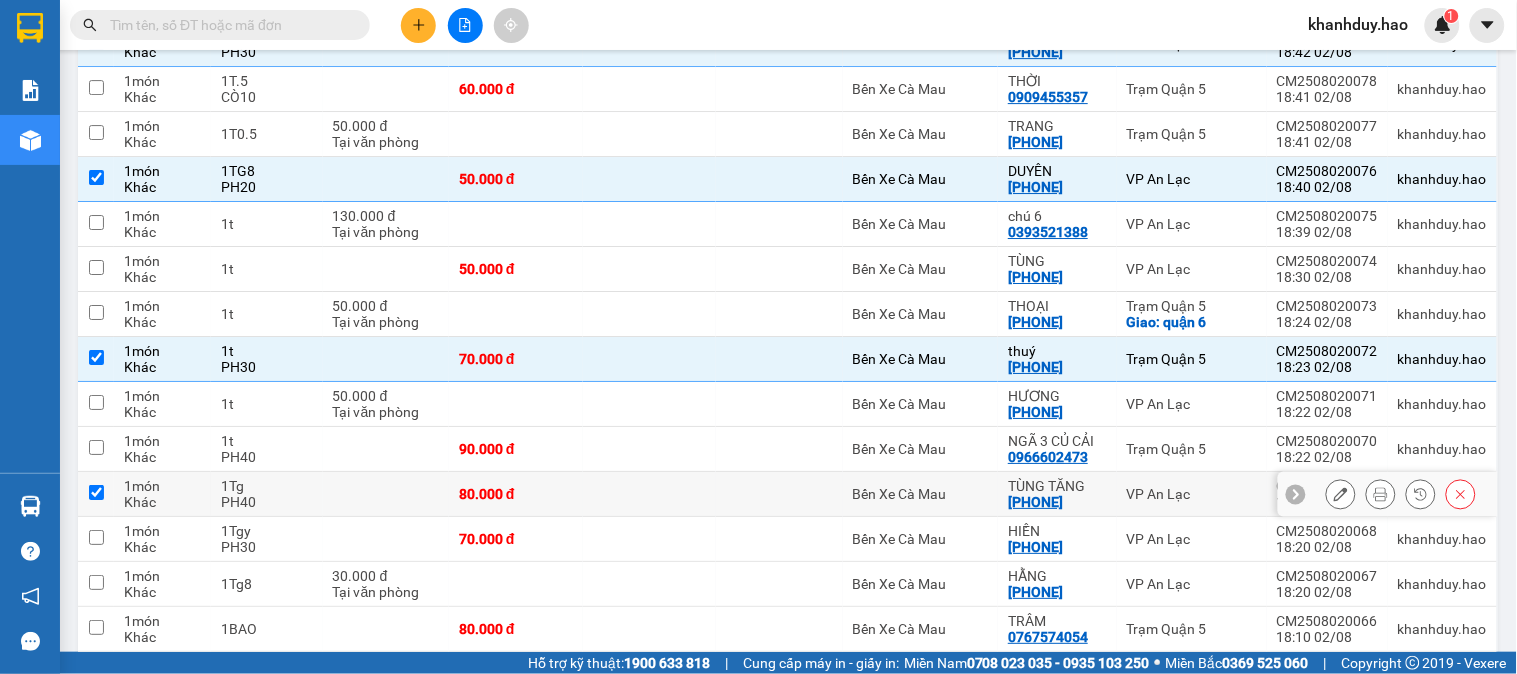 checkbox on "true" 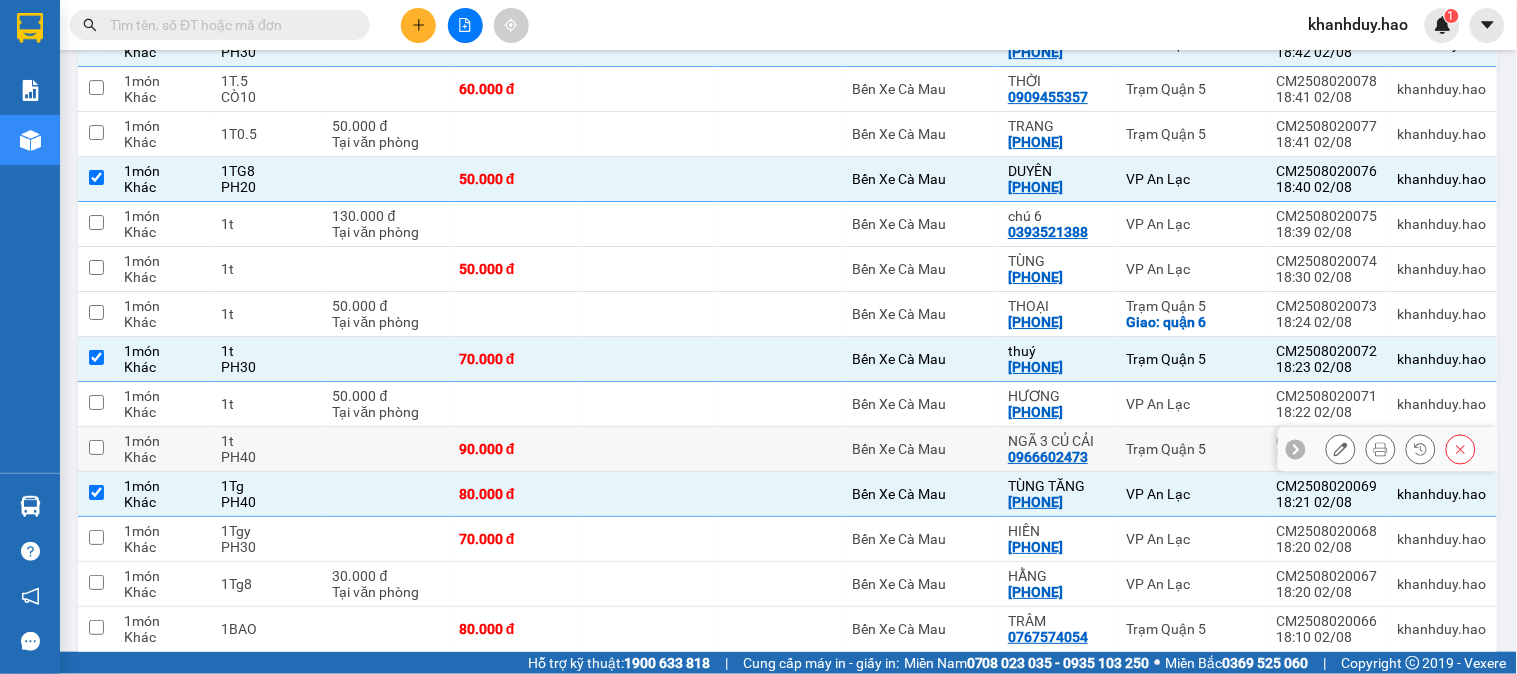 click on "[ID]" at bounding box center (267, 449) 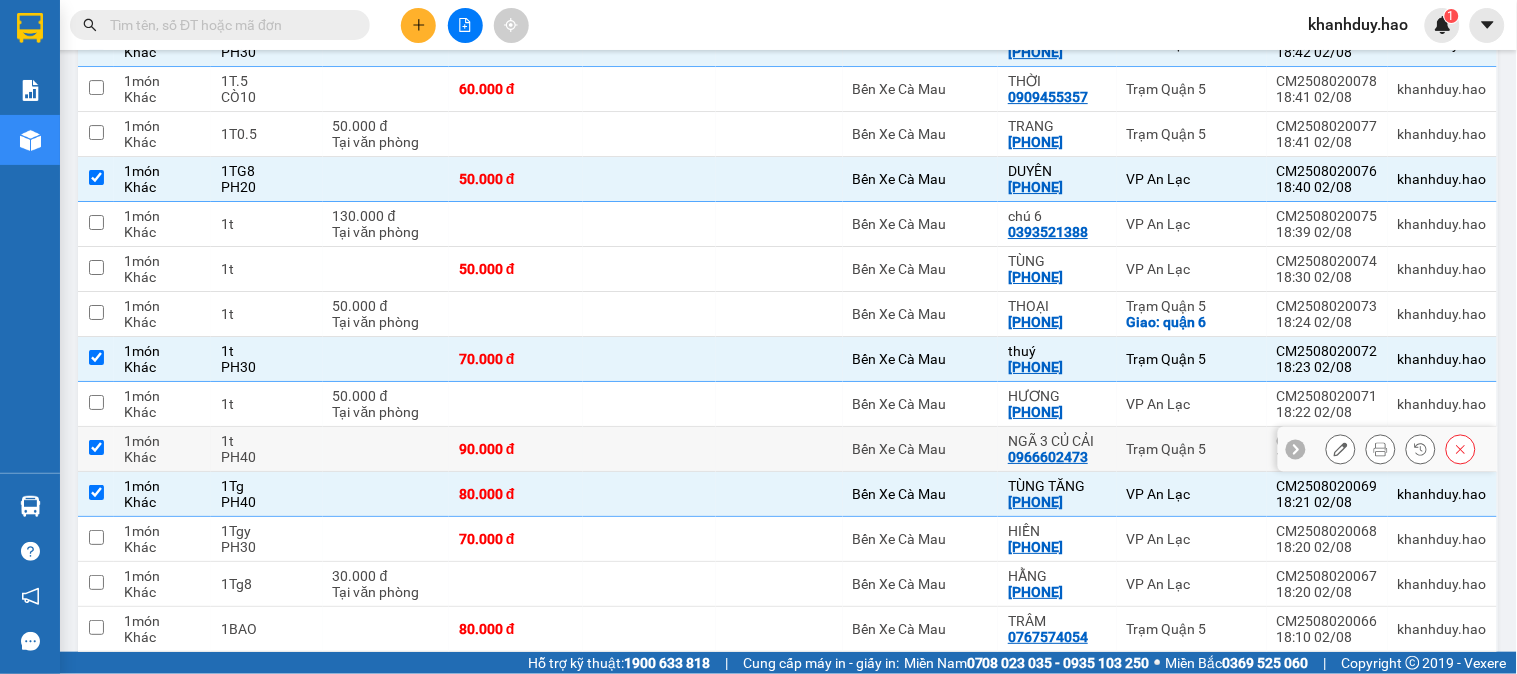 checkbox on "true" 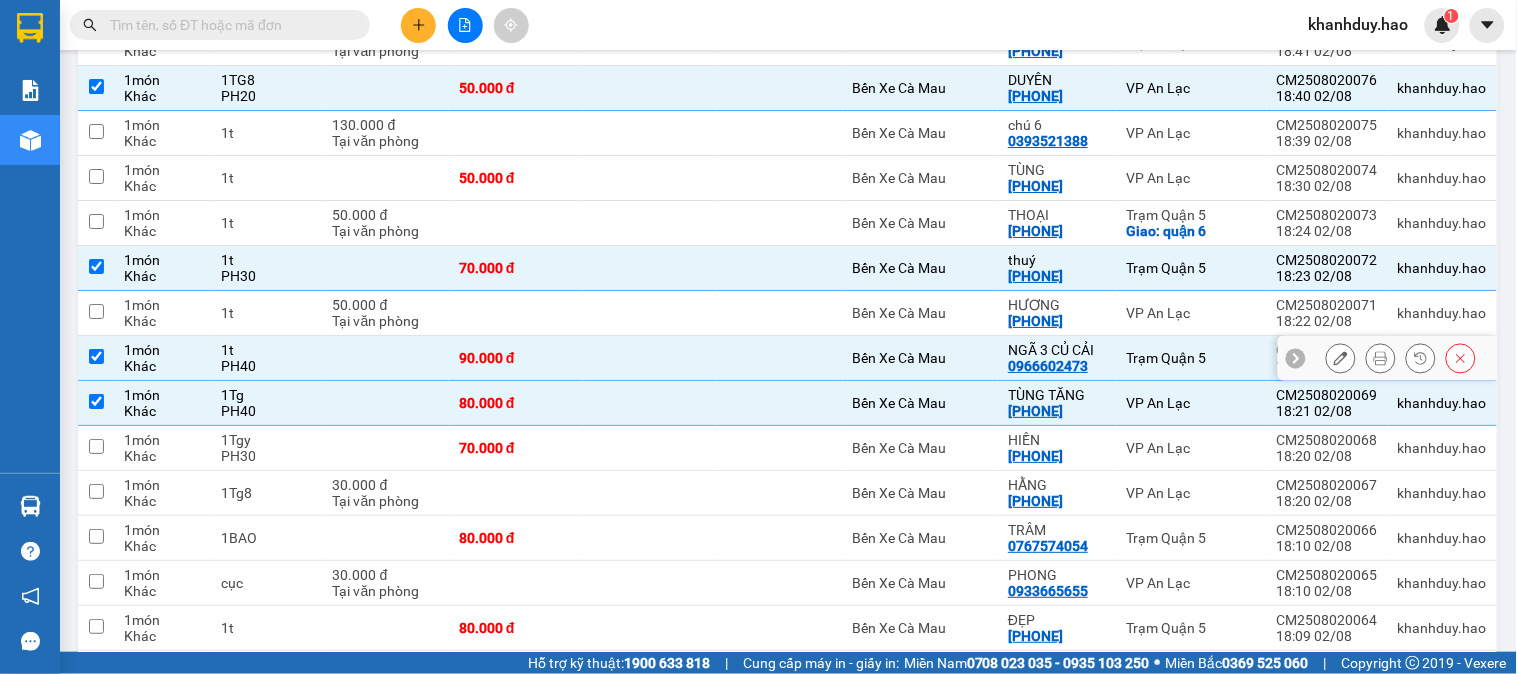 scroll, scrollTop: 1777, scrollLeft: 0, axis: vertical 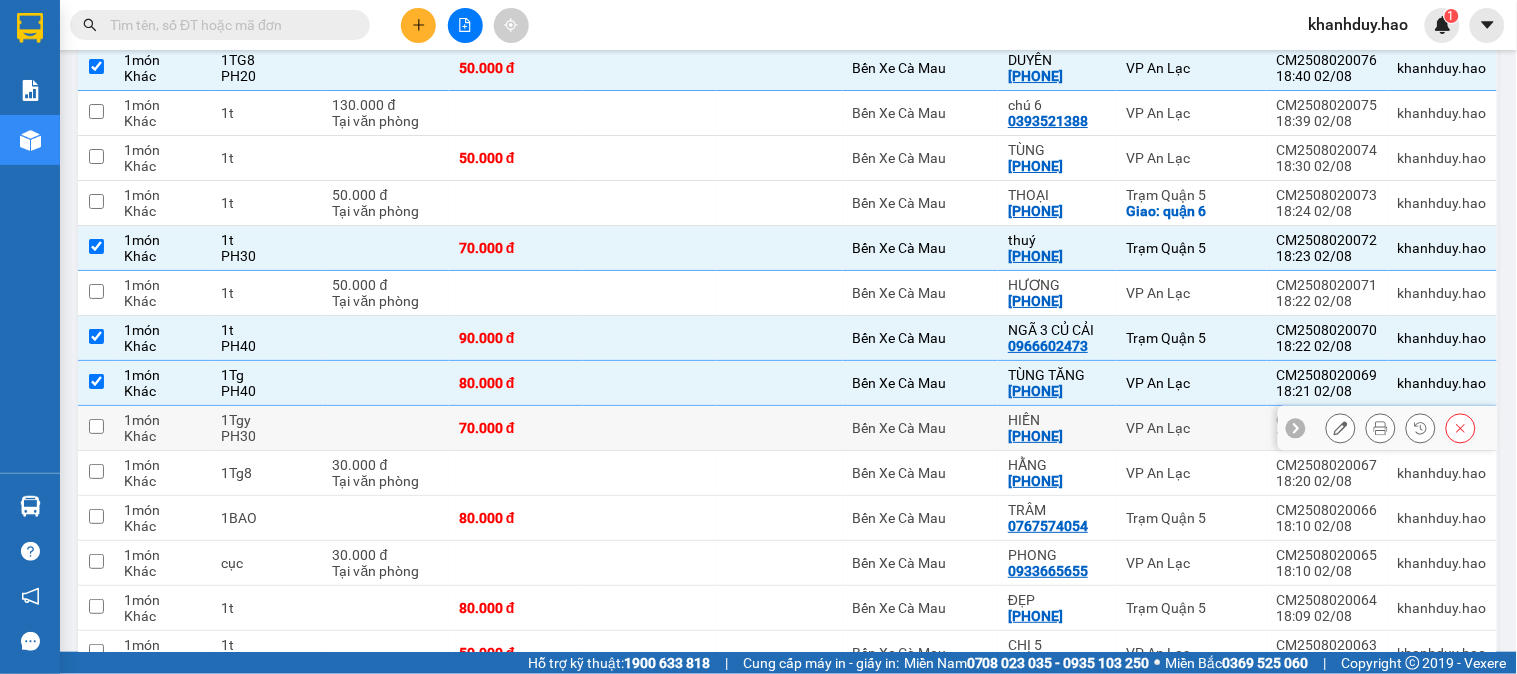 click on "PH30" at bounding box center [267, 436] 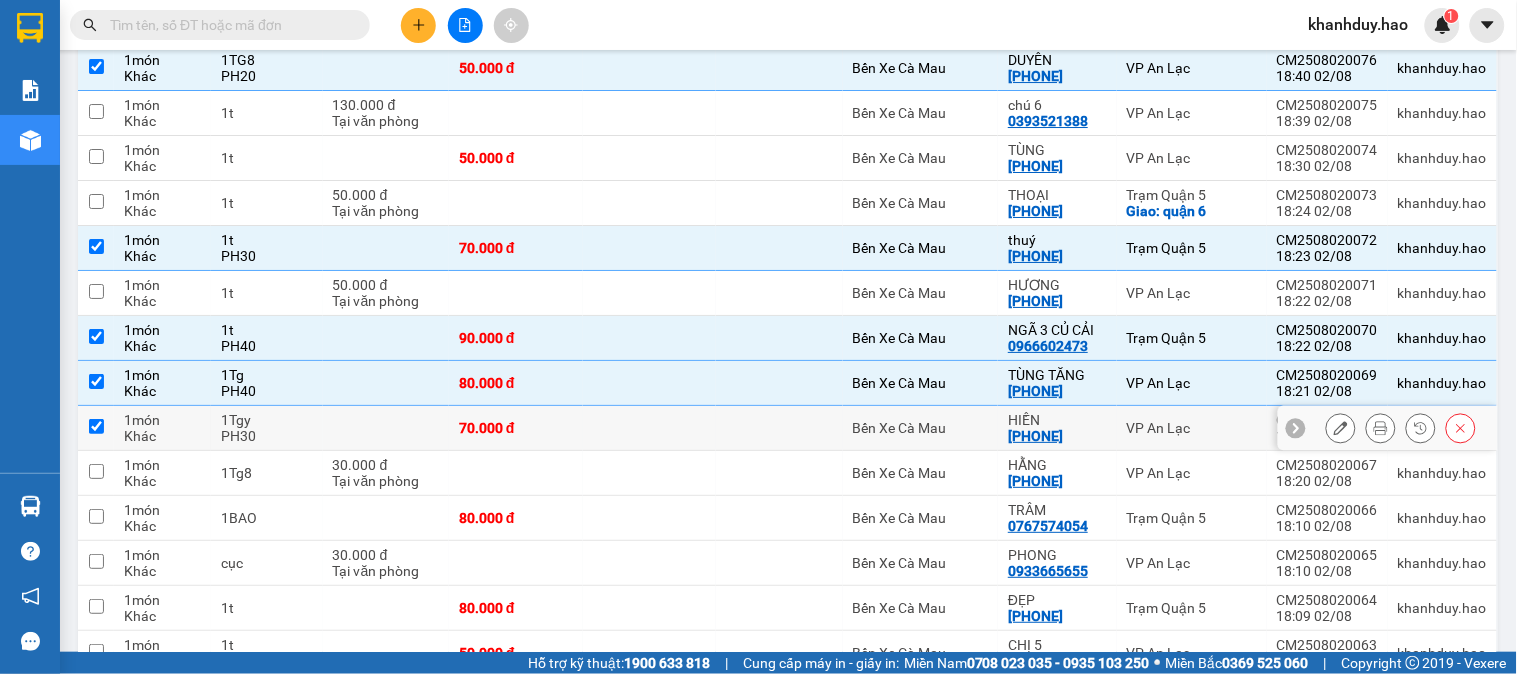 checkbox on "true" 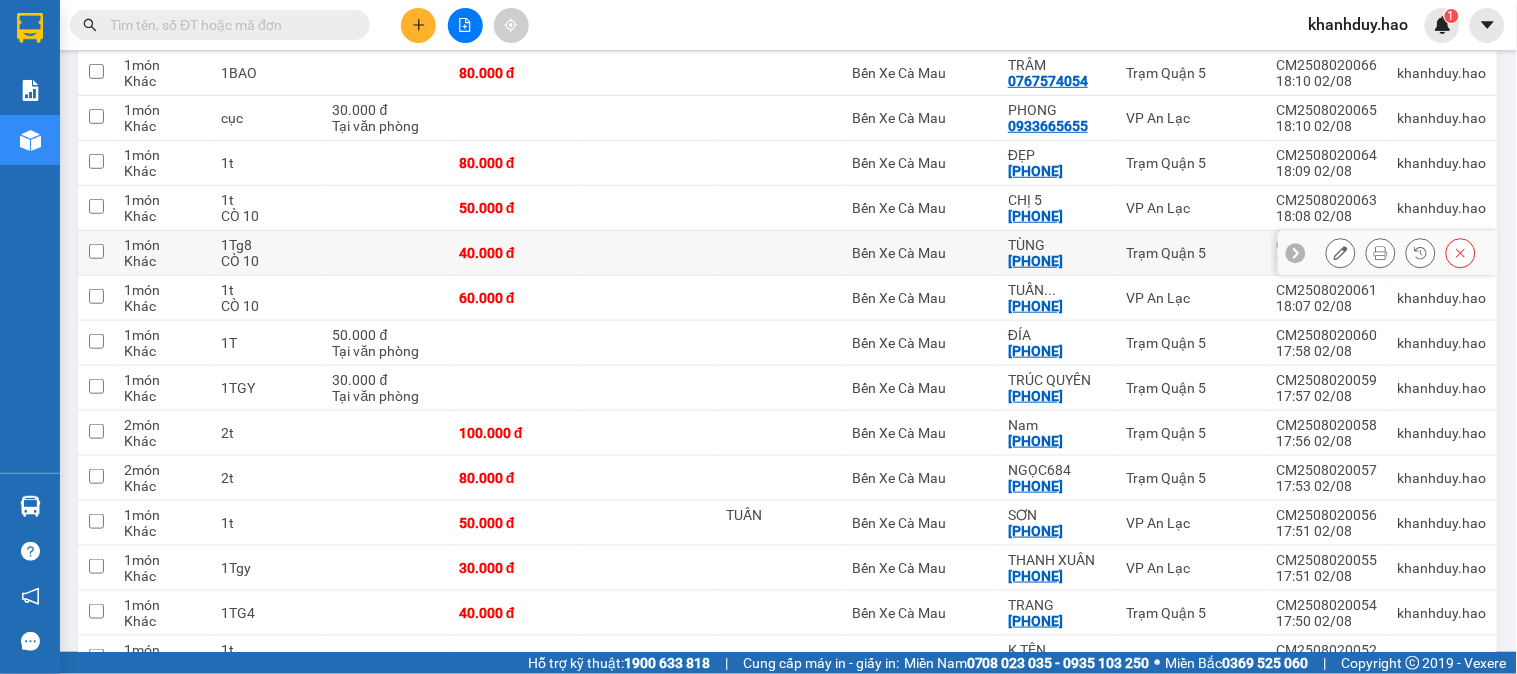 scroll, scrollTop: 2333, scrollLeft: 0, axis: vertical 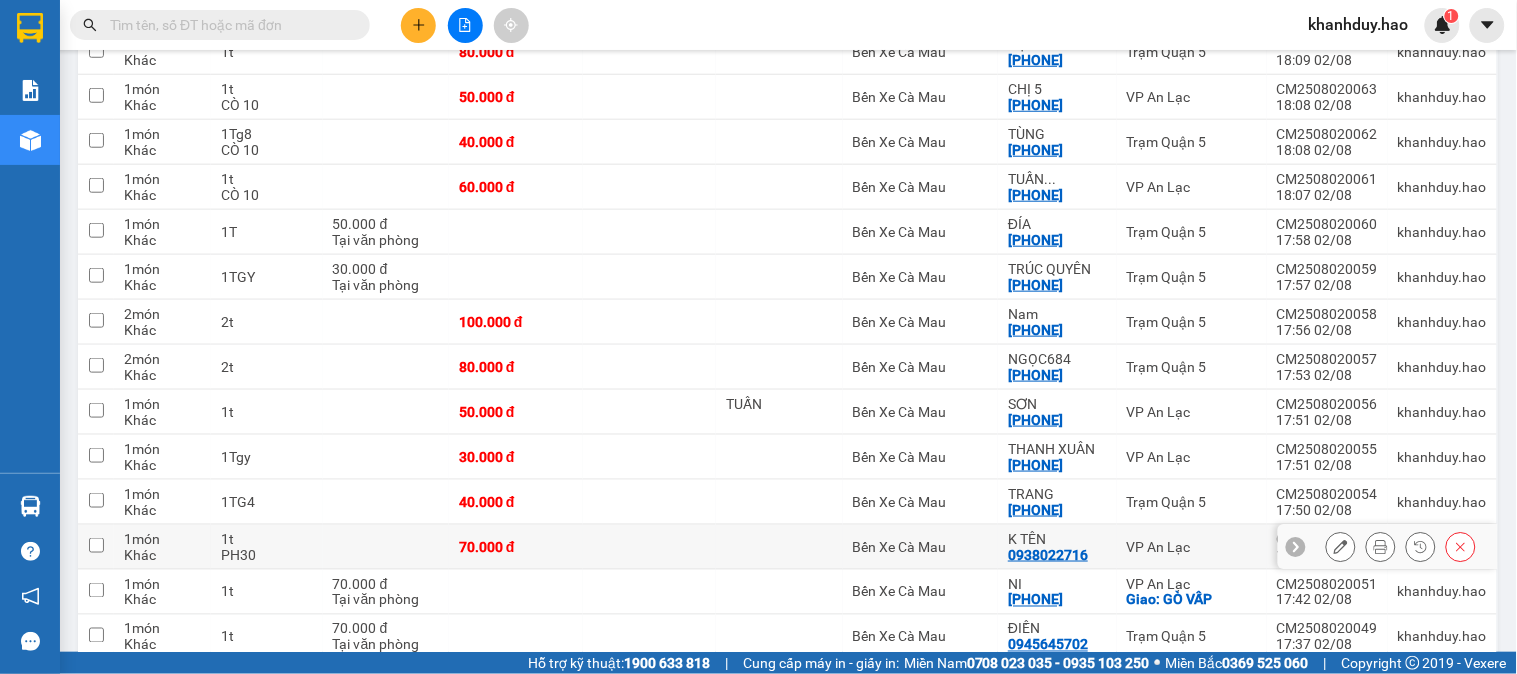 click at bounding box center (386, 547) 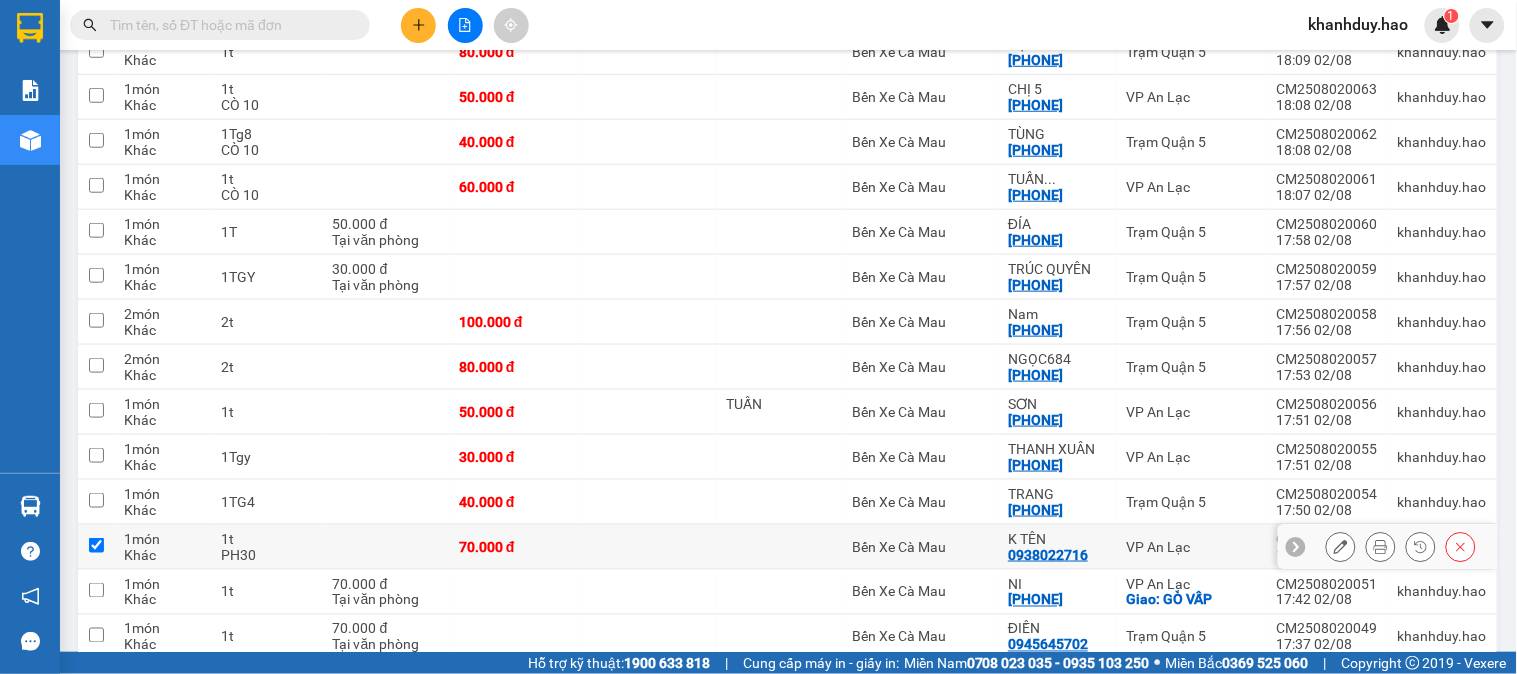 checkbox on "true" 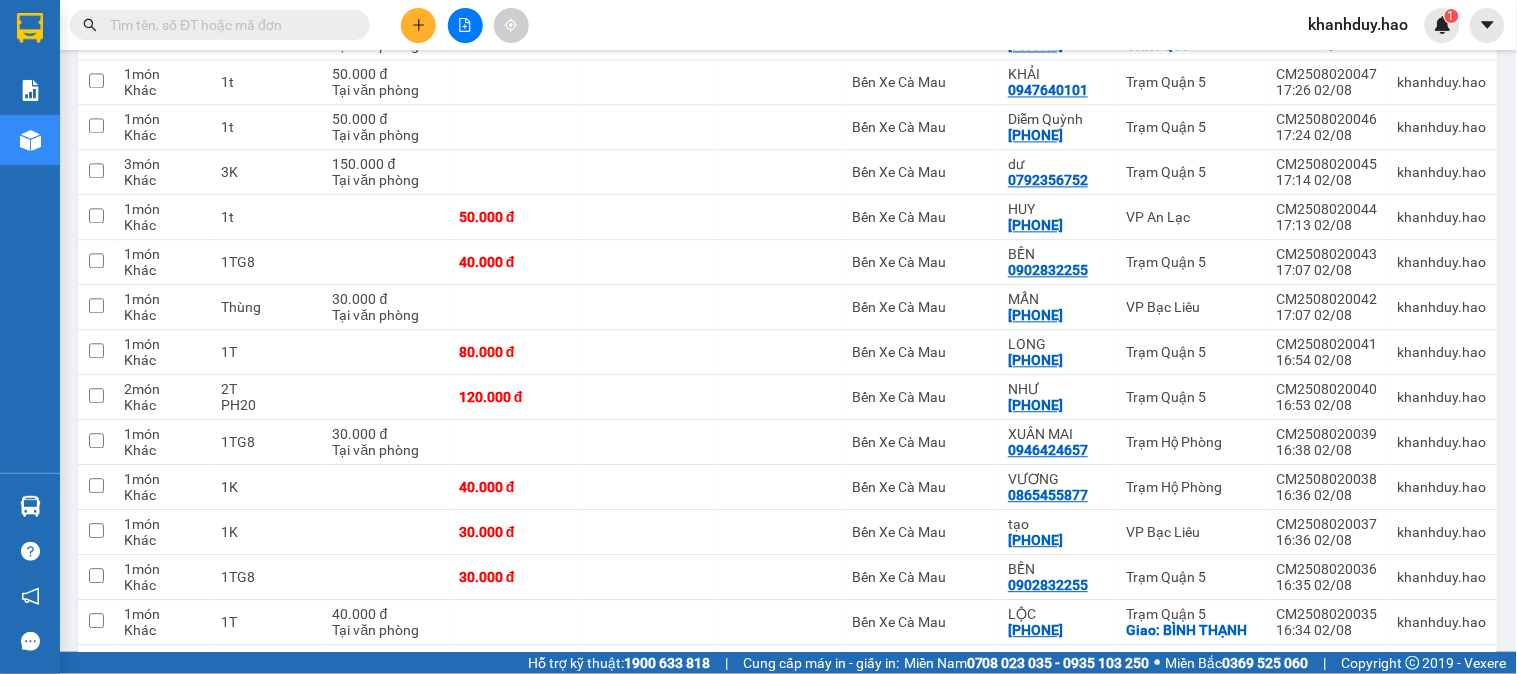 scroll, scrollTop: 3000, scrollLeft: 0, axis: vertical 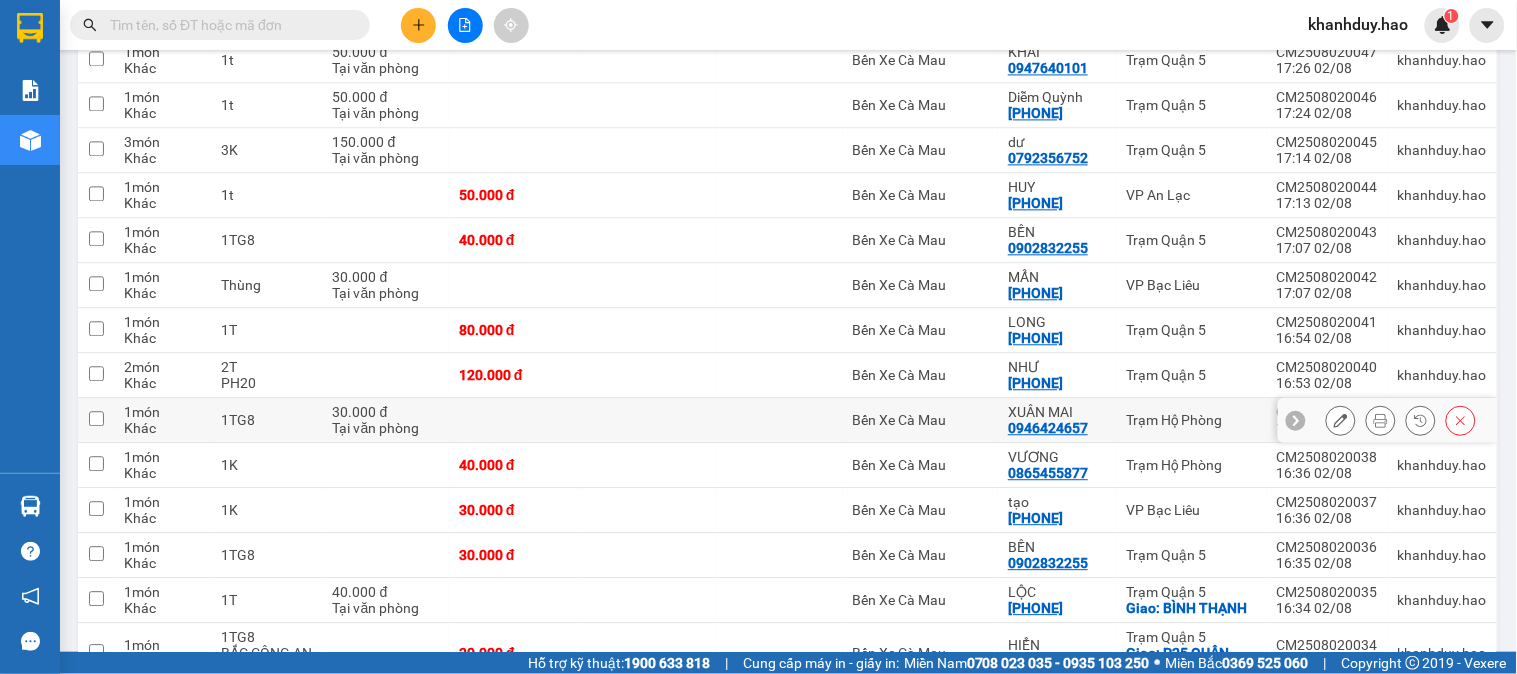 click on "[PRICE] Tại văn phòng" at bounding box center [386, 420] 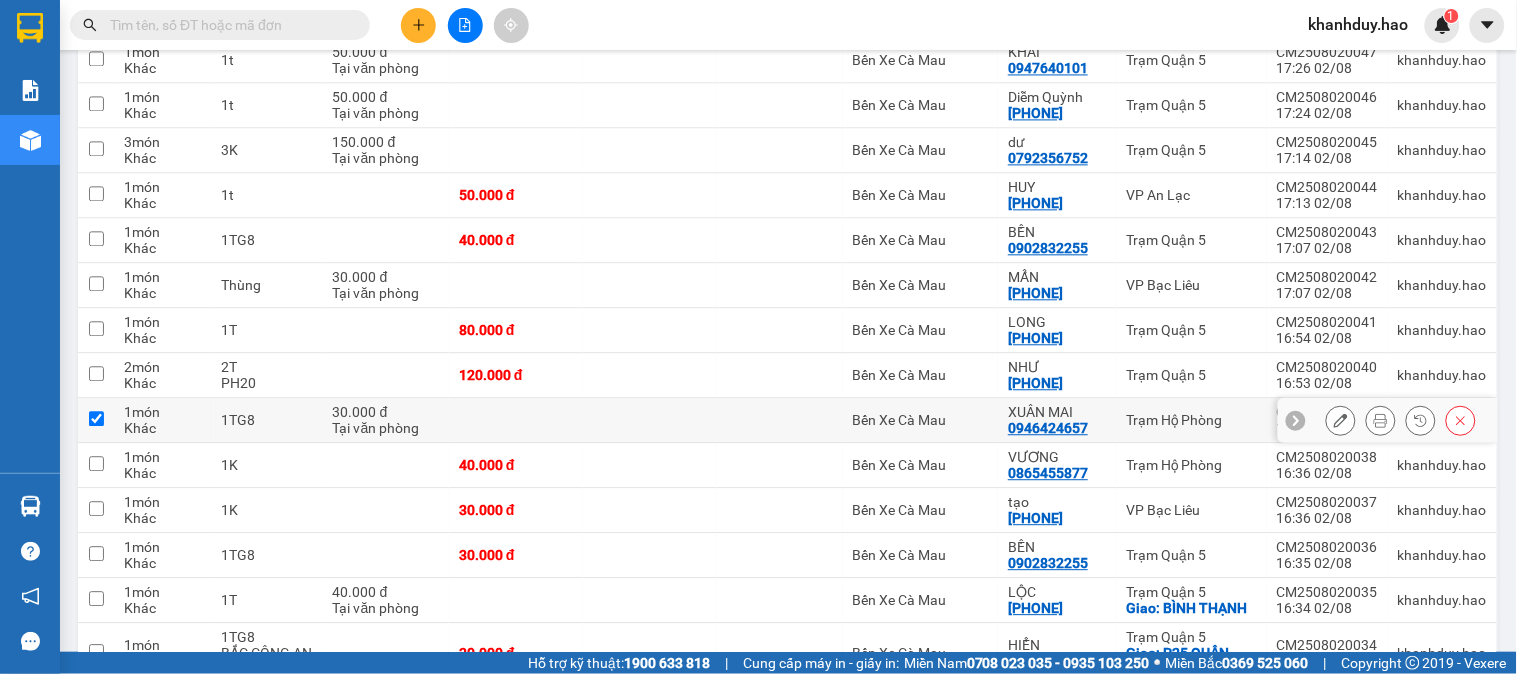checkbox on "true" 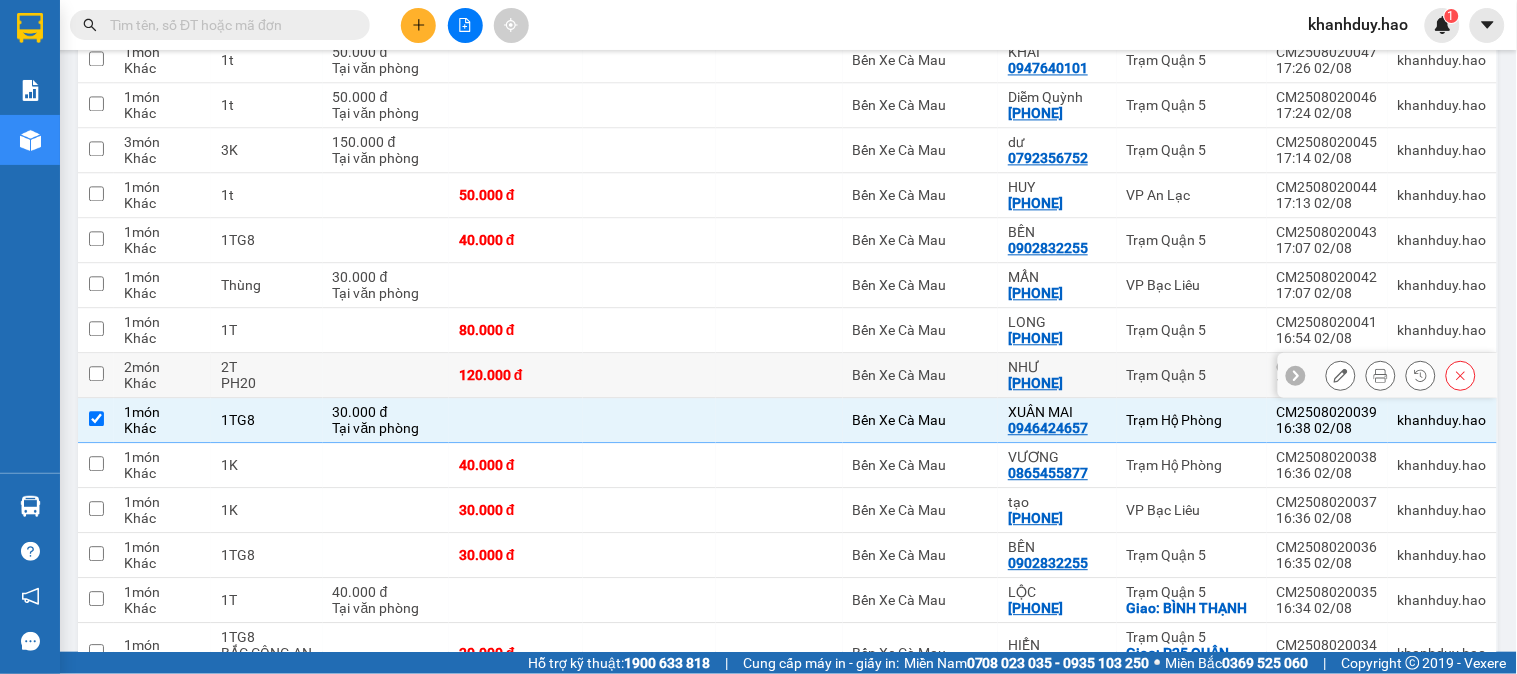 click at bounding box center [386, 375] 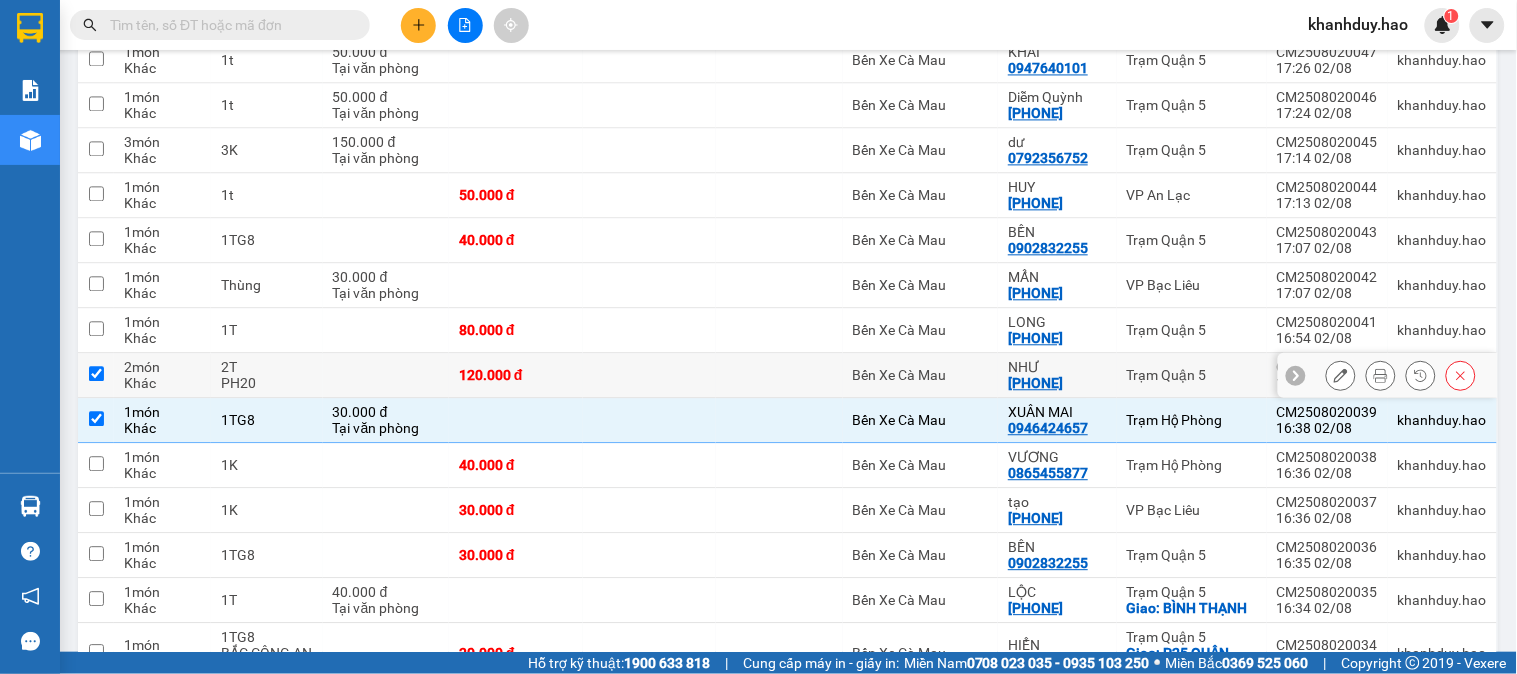 checkbox on "true" 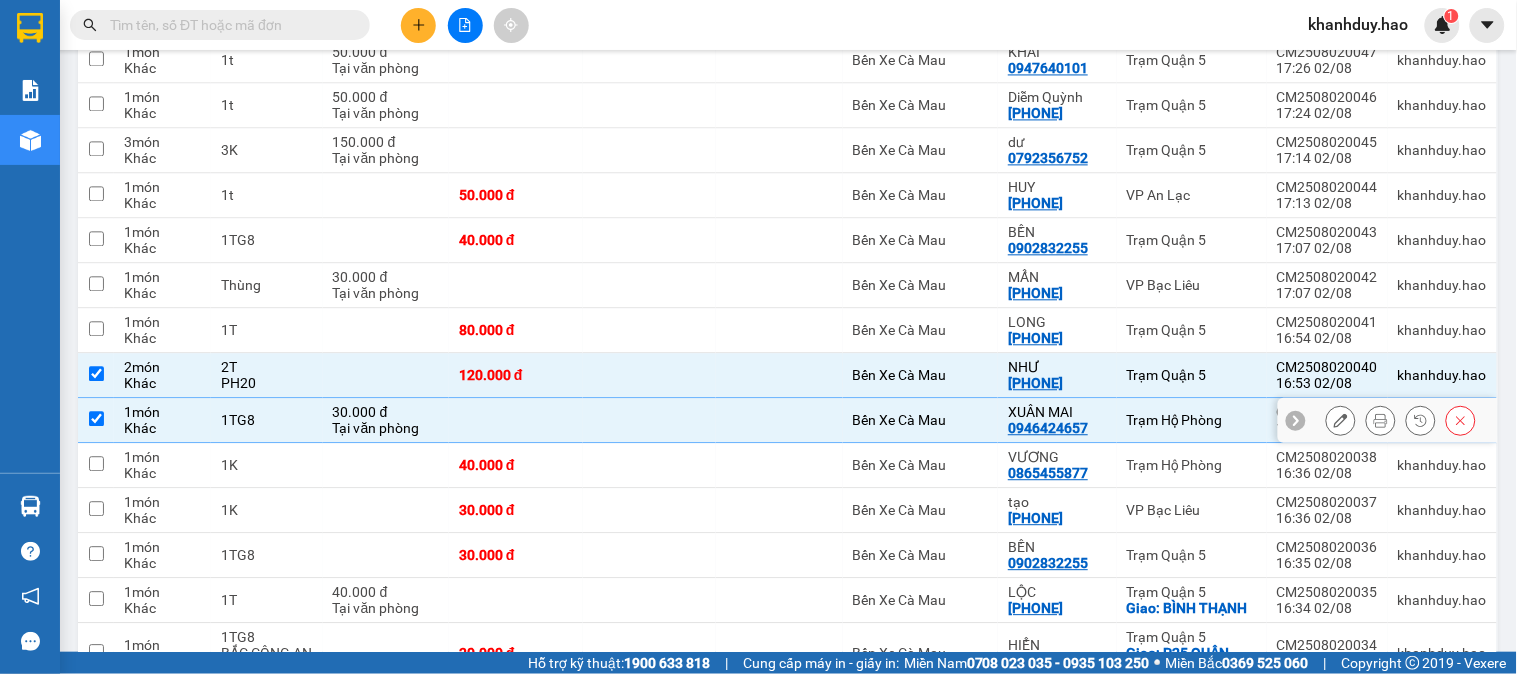 click on "30.000 đ" at bounding box center (386, 412) 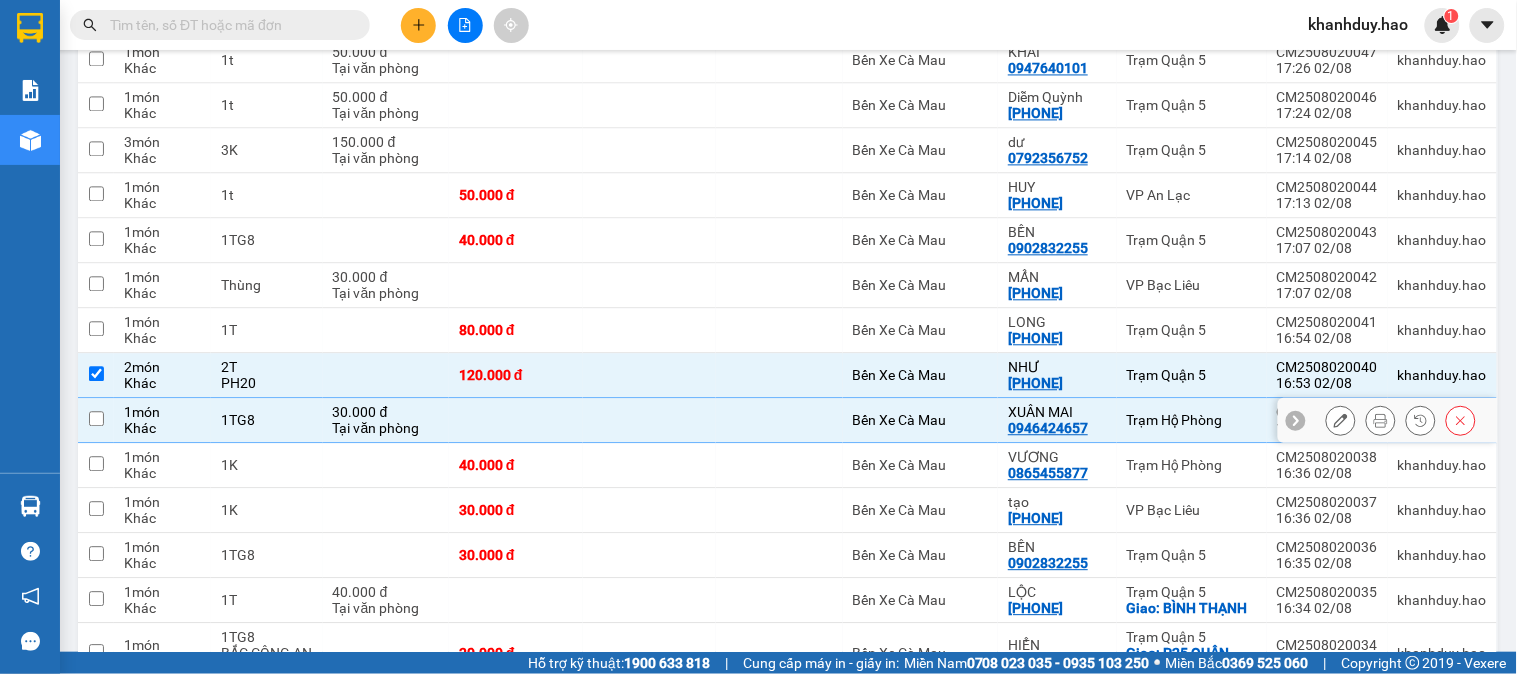 checkbox on "false" 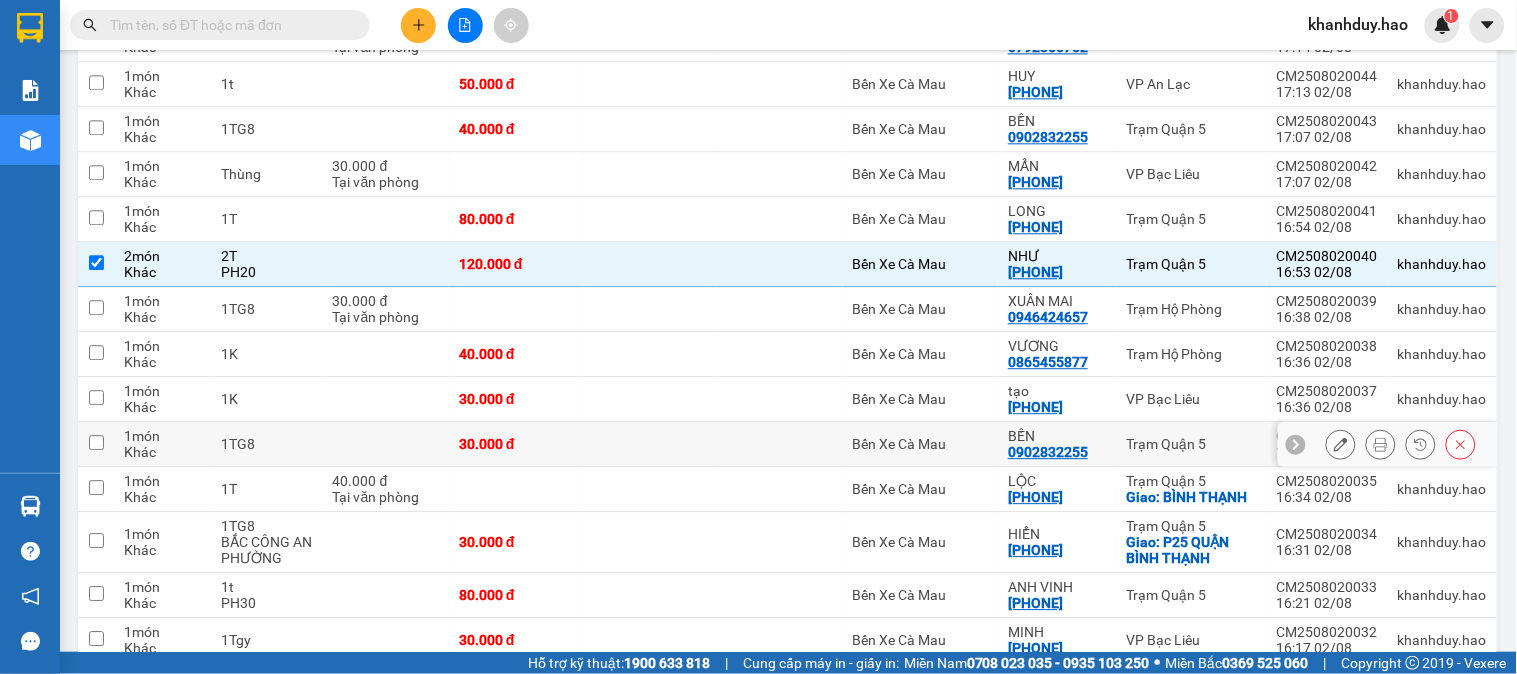 scroll, scrollTop: 3222, scrollLeft: 0, axis: vertical 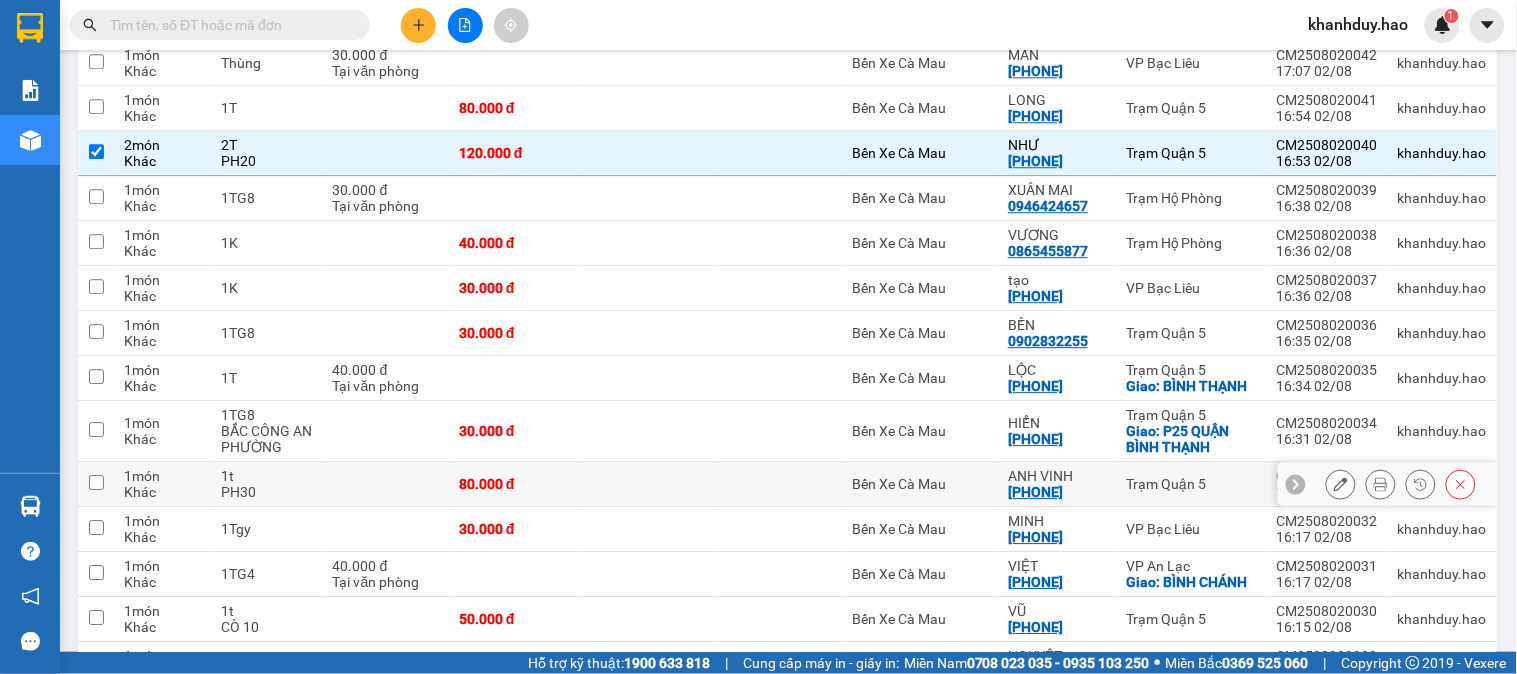 click at bounding box center (386, 484) 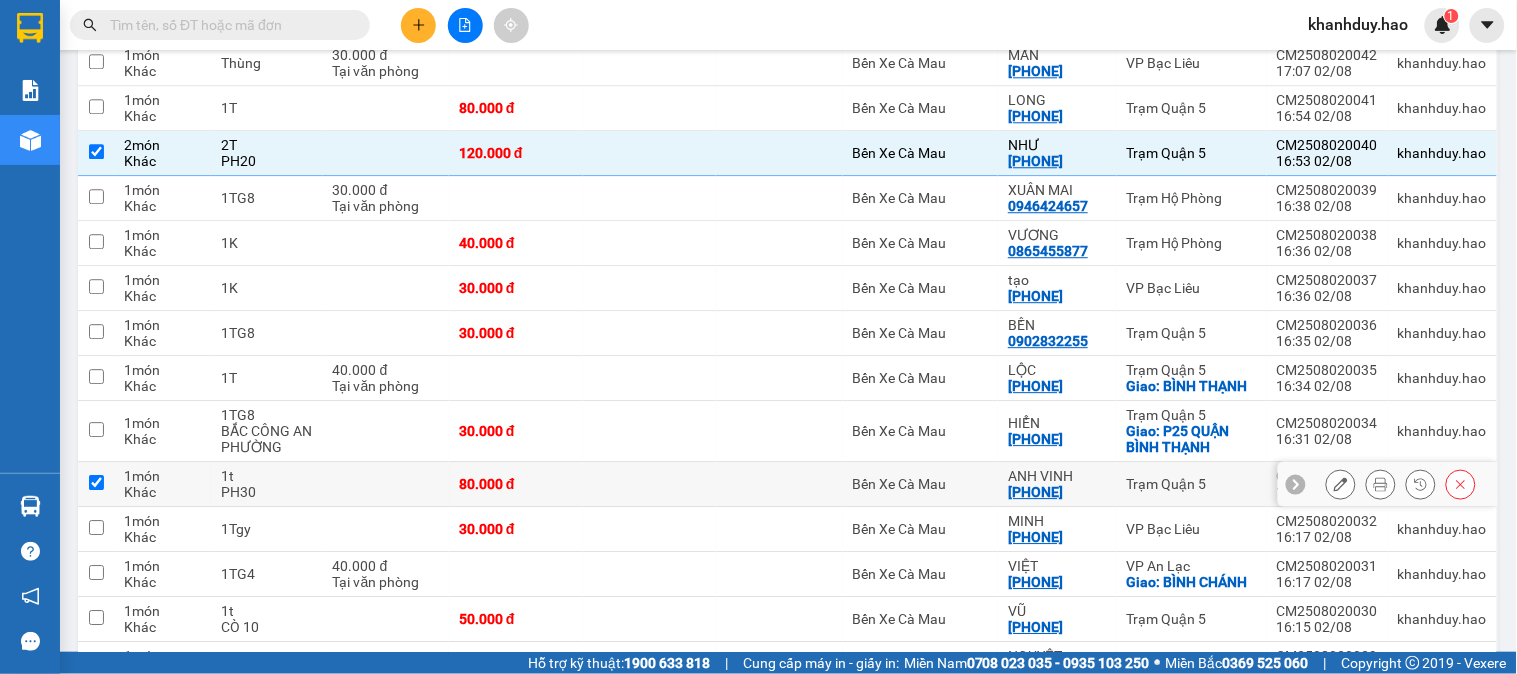 checkbox on "true" 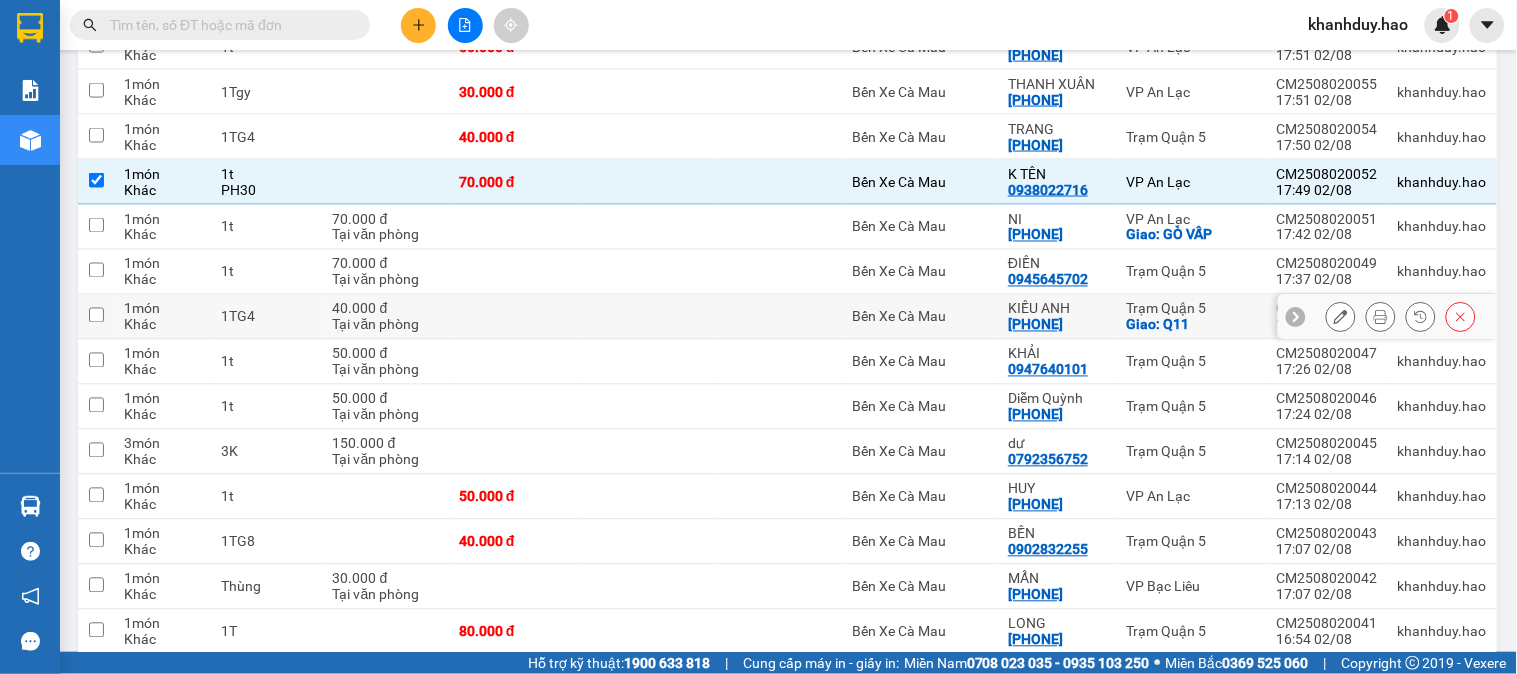 scroll, scrollTop: 2182, scrollLeft: 0, axis: vertical 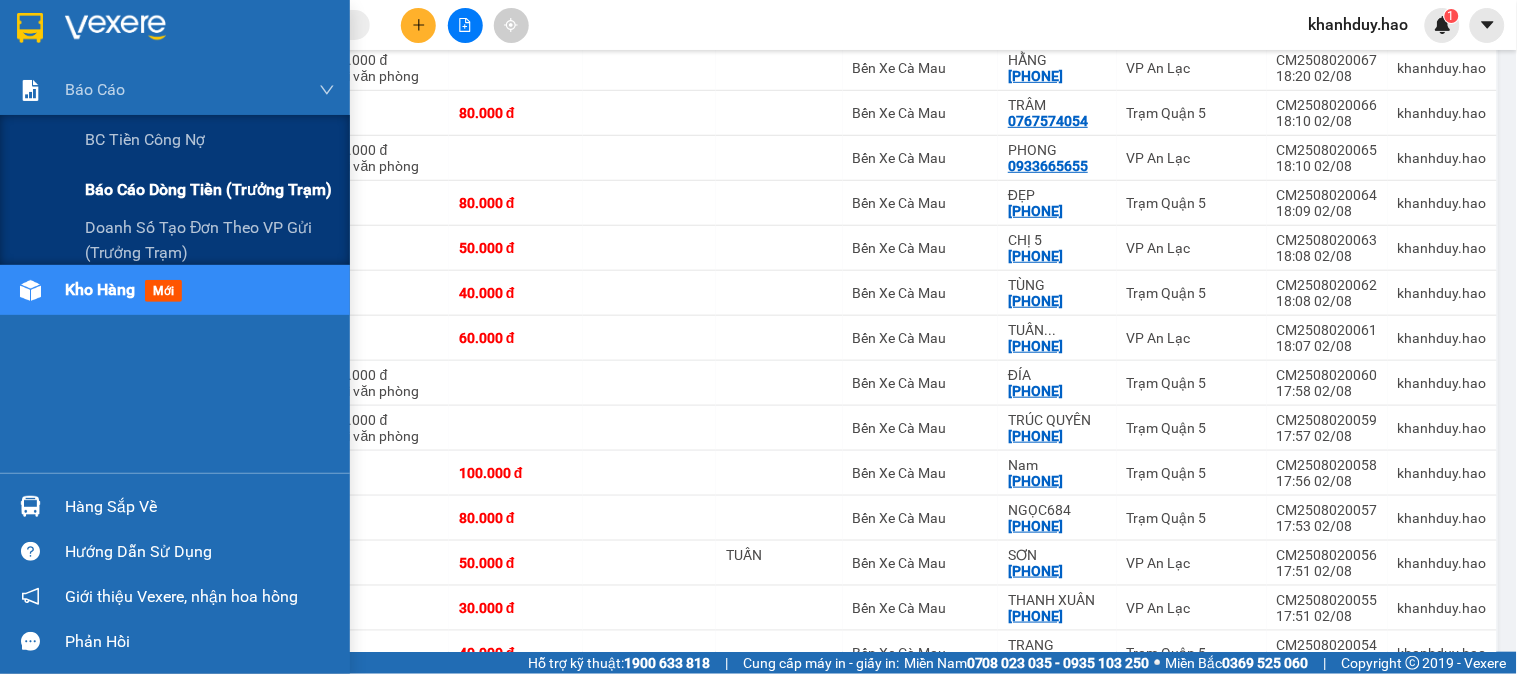 click on "Báo cáo dòng tiền (trưởng trạm)" at bounding box center [208, 189] 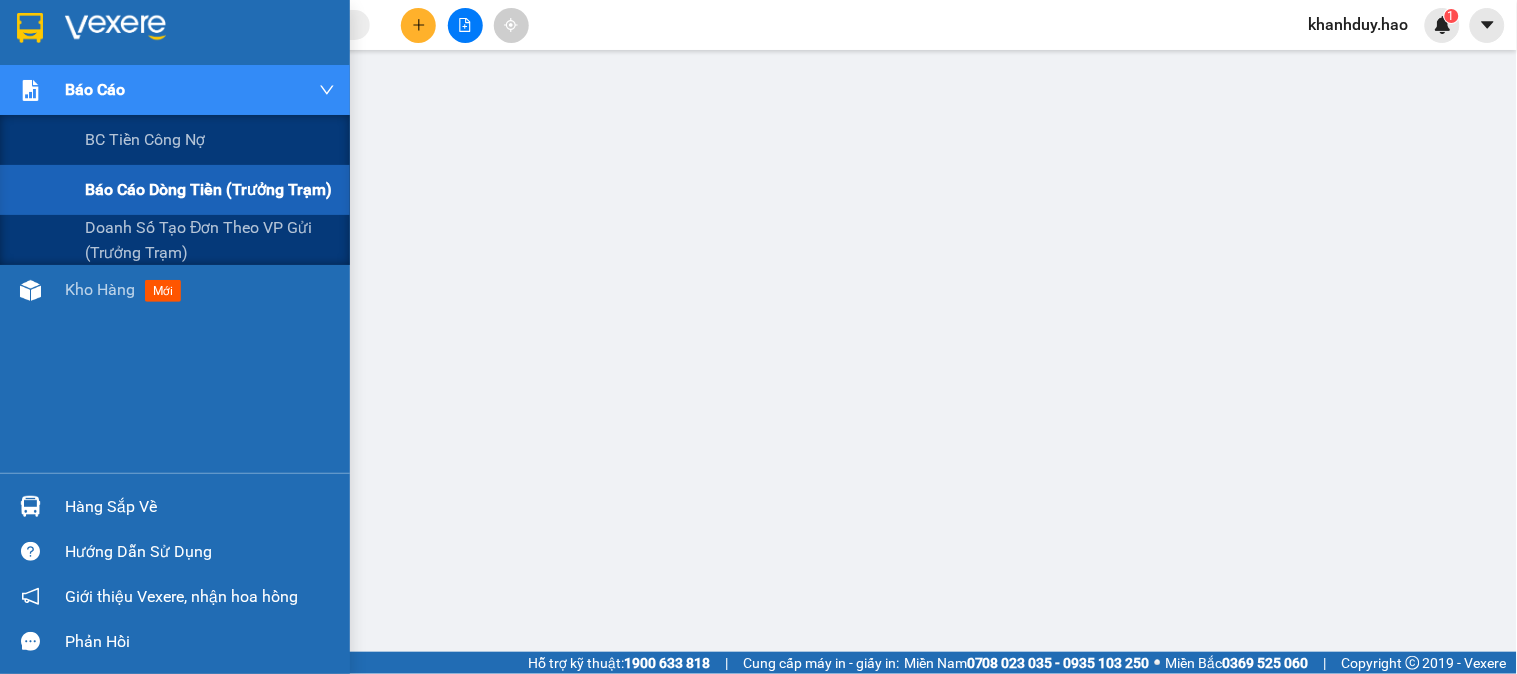 scroll, scrollTop: 0, scrollLeft: 0, axis: both 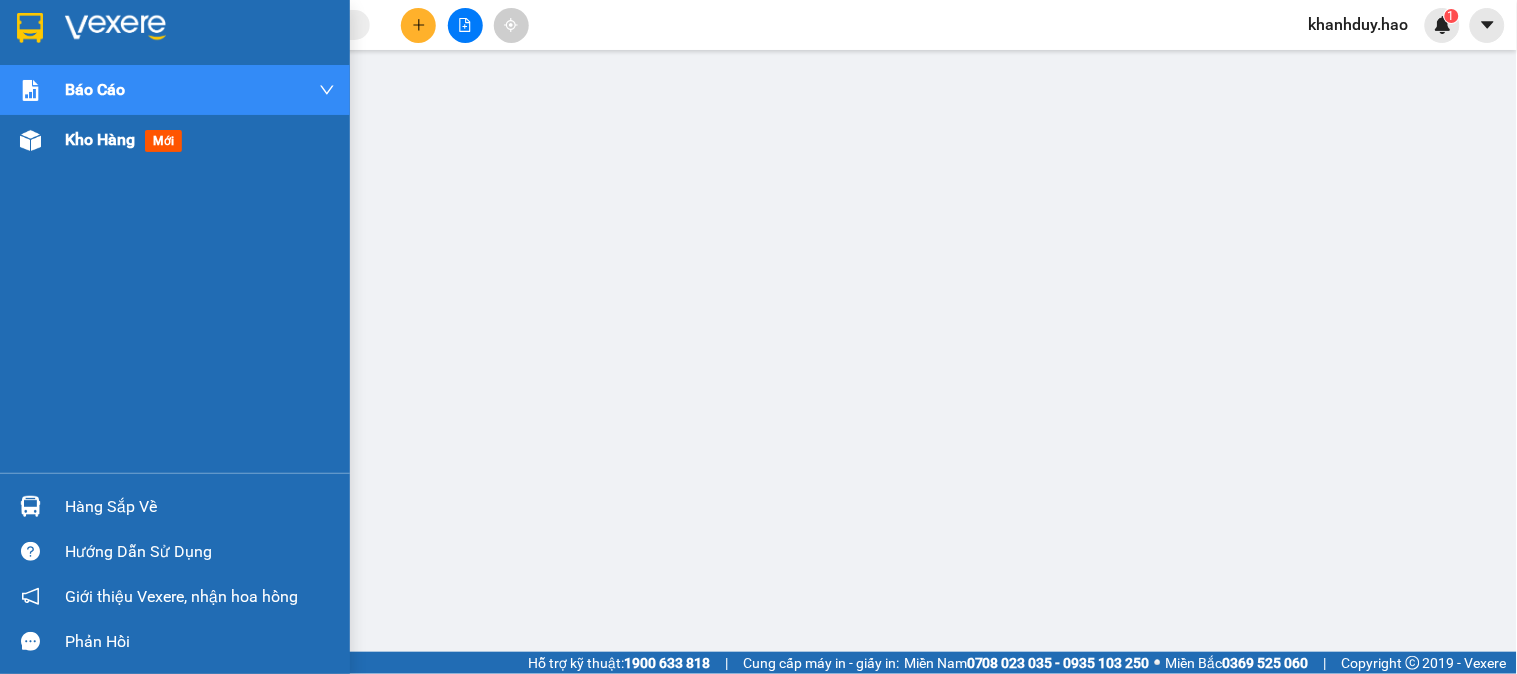 click on "Kho hàng mới" at bounding box center [200, 140] 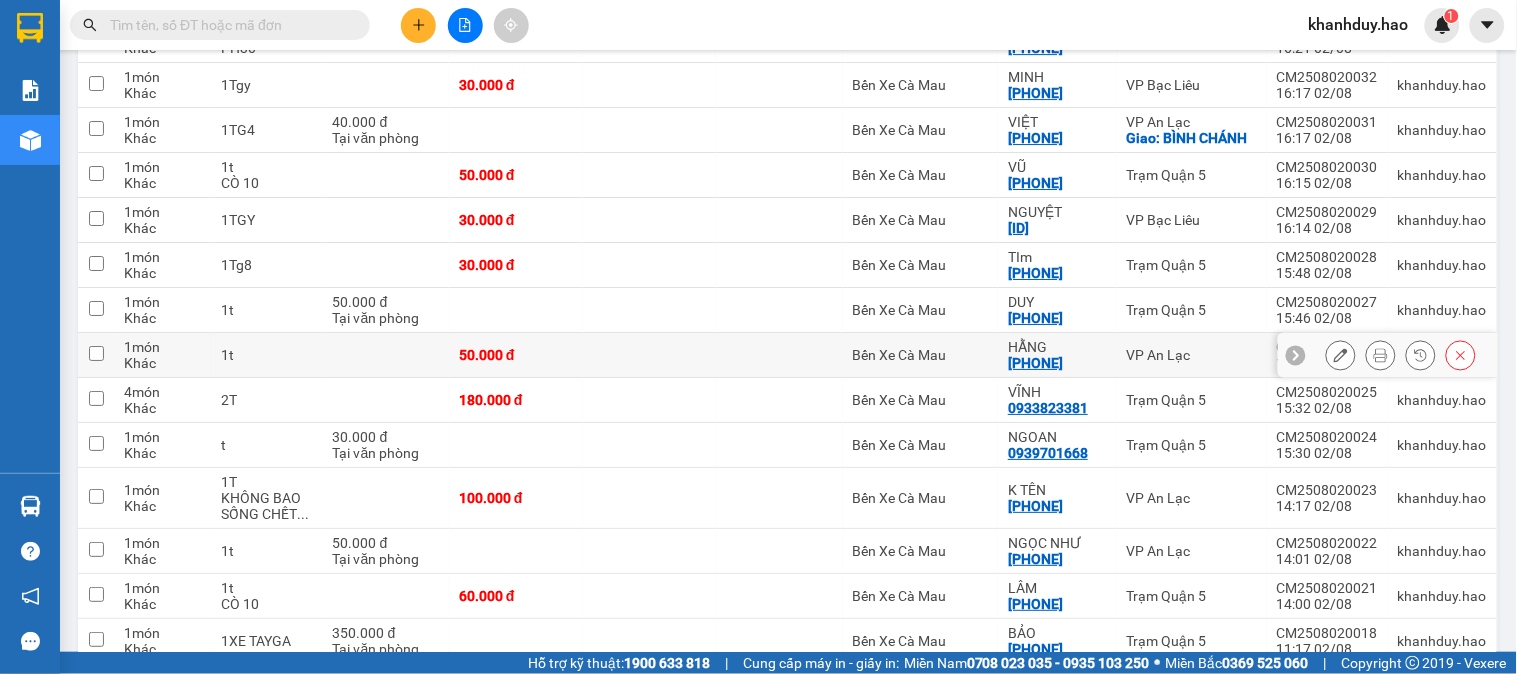 scroll, scrollTop: 3737, scrollLeft: 0, axis: vertical 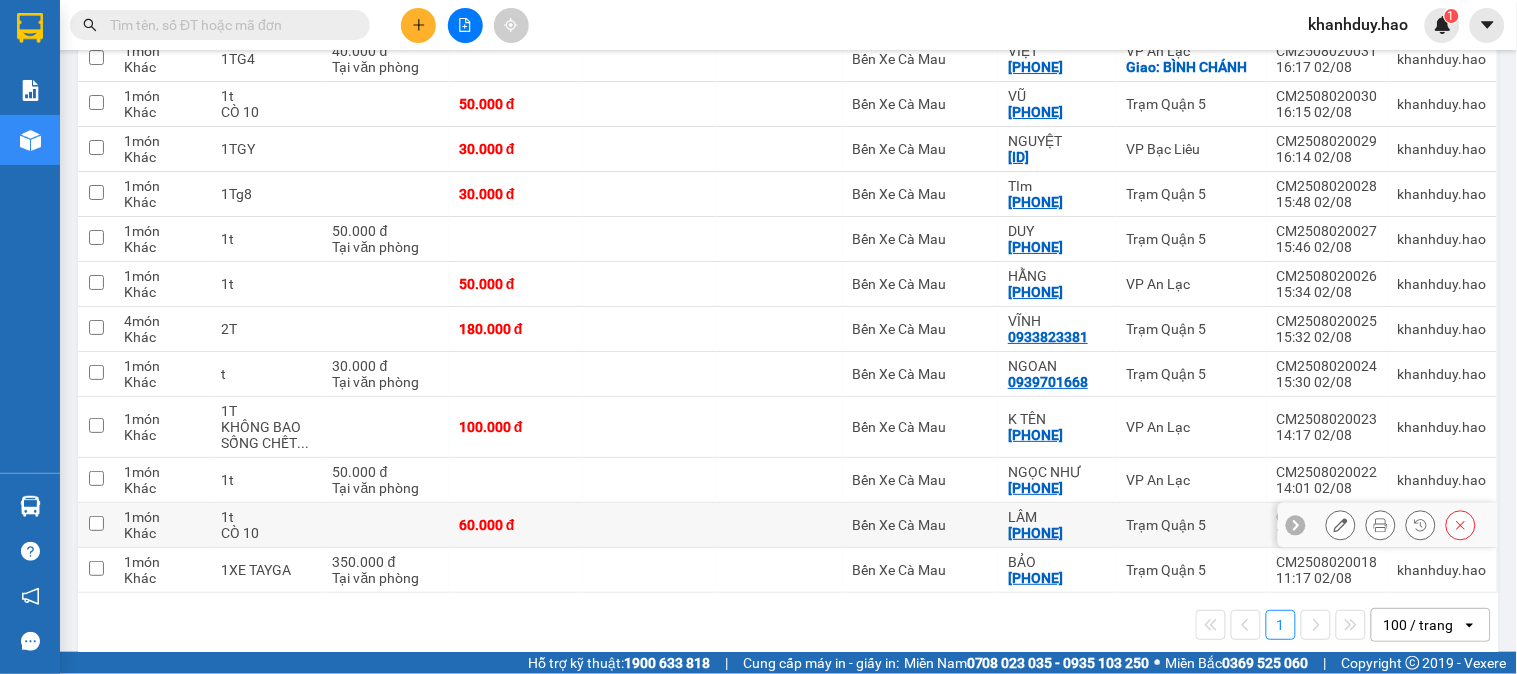 click on "Bến Xe Cà Mau" at bounding box center [921, 525] 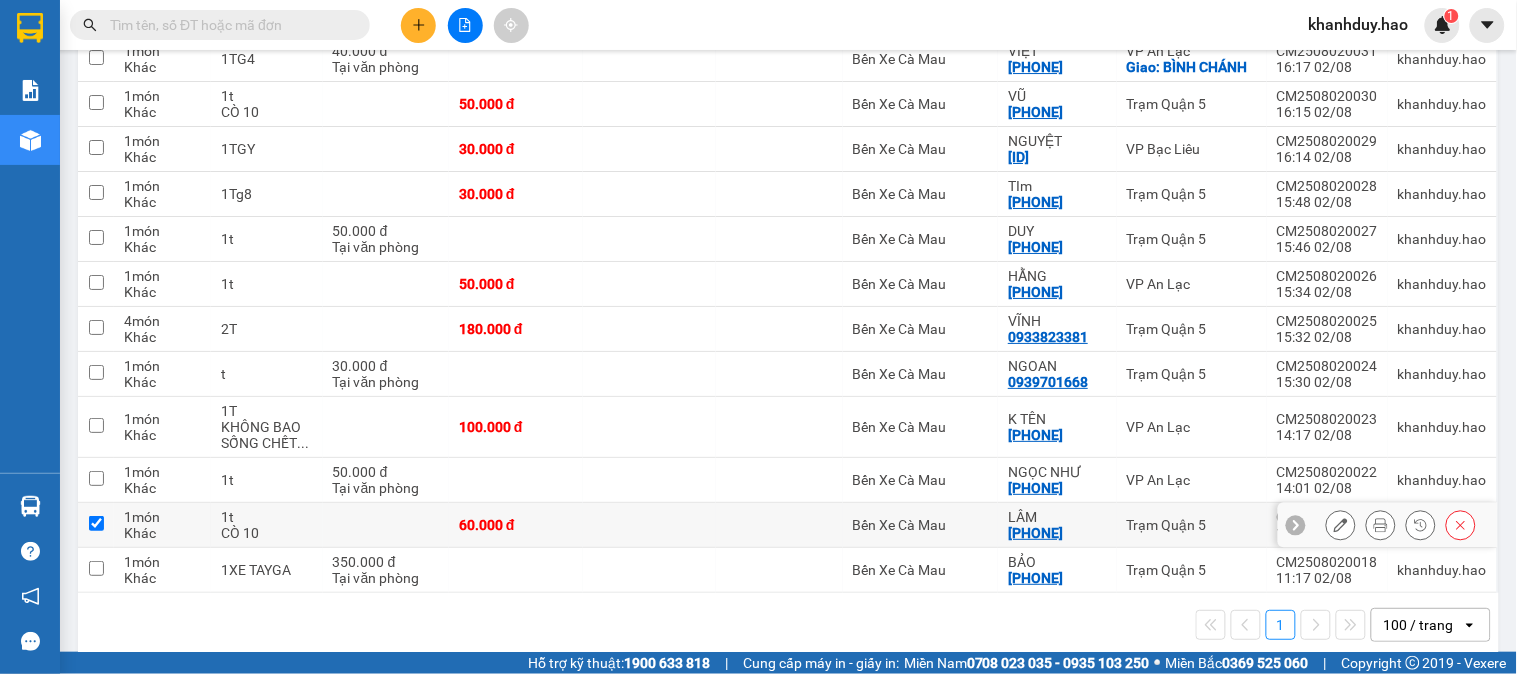checkbox on "true" 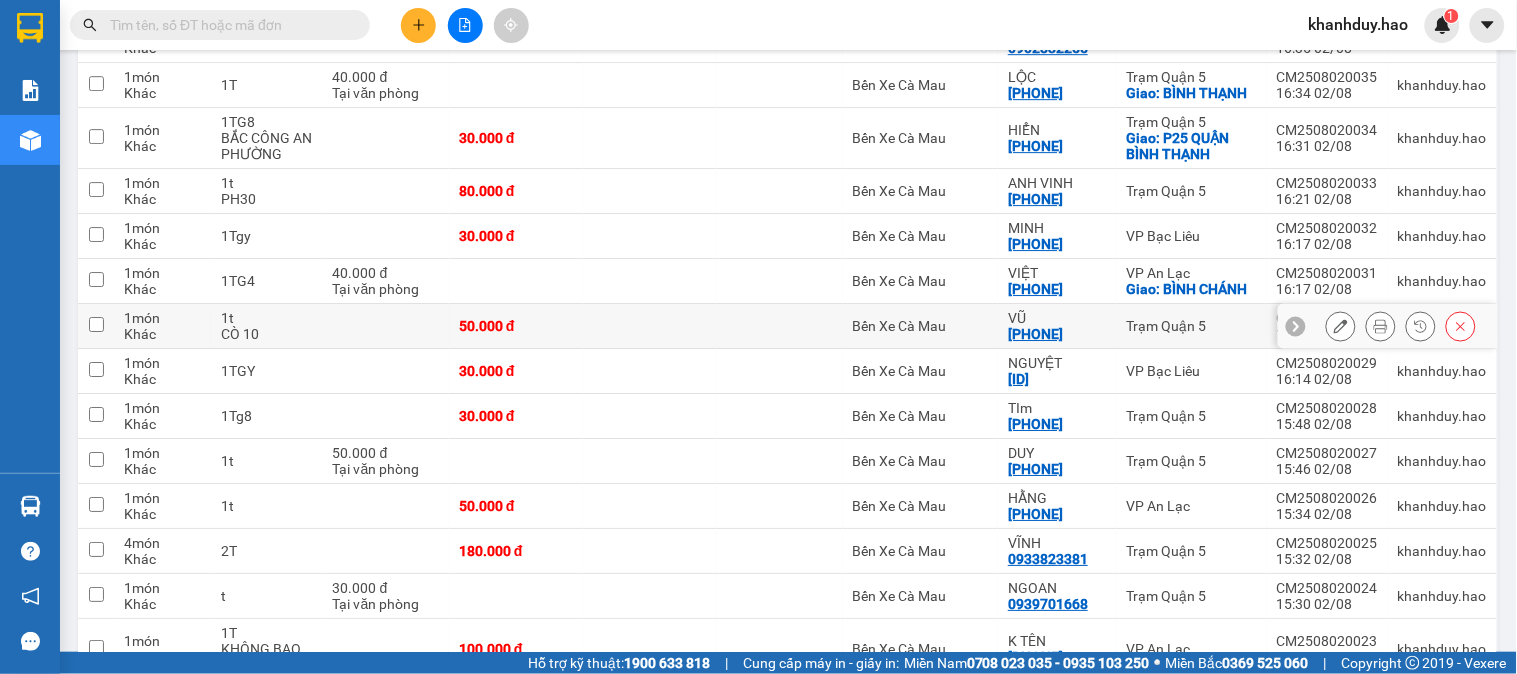 click on "CÒ 10" at bounding box center (267, 334) 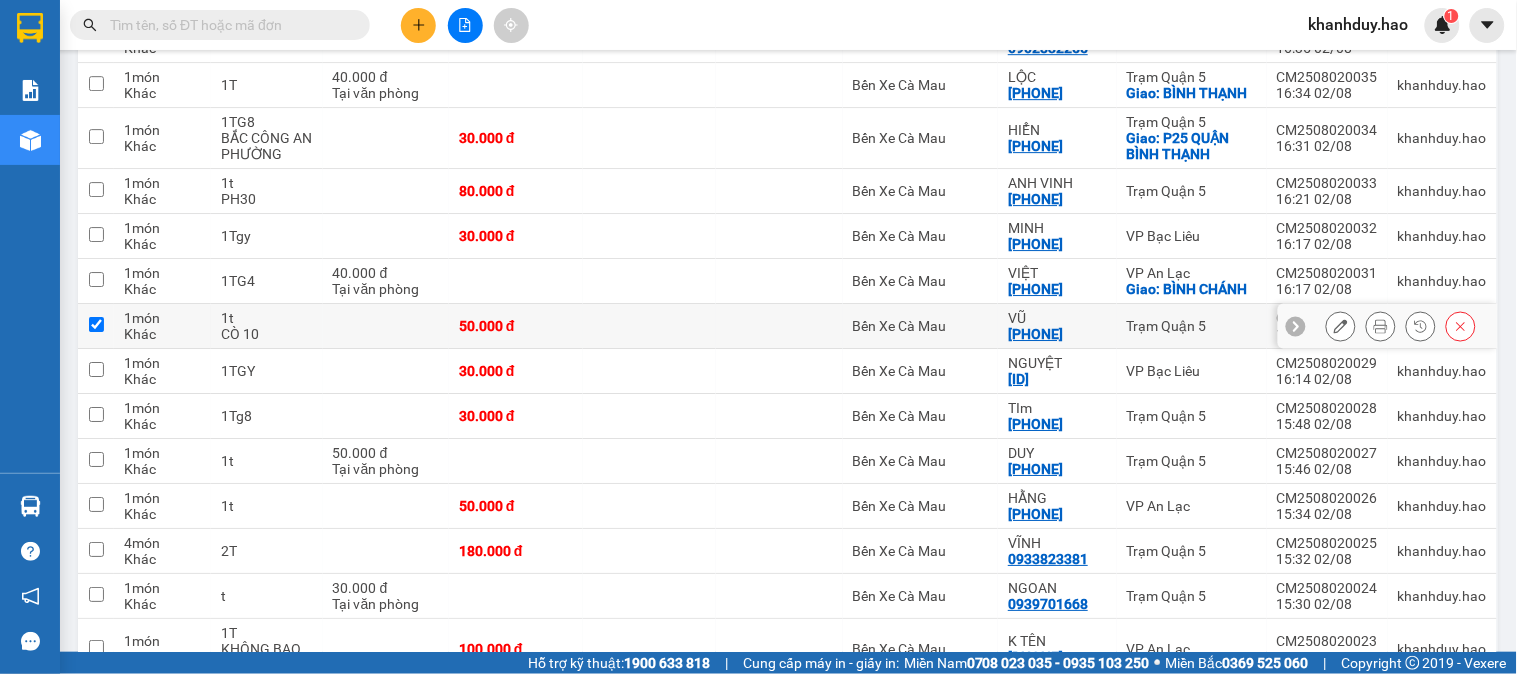 checkbox on "true" 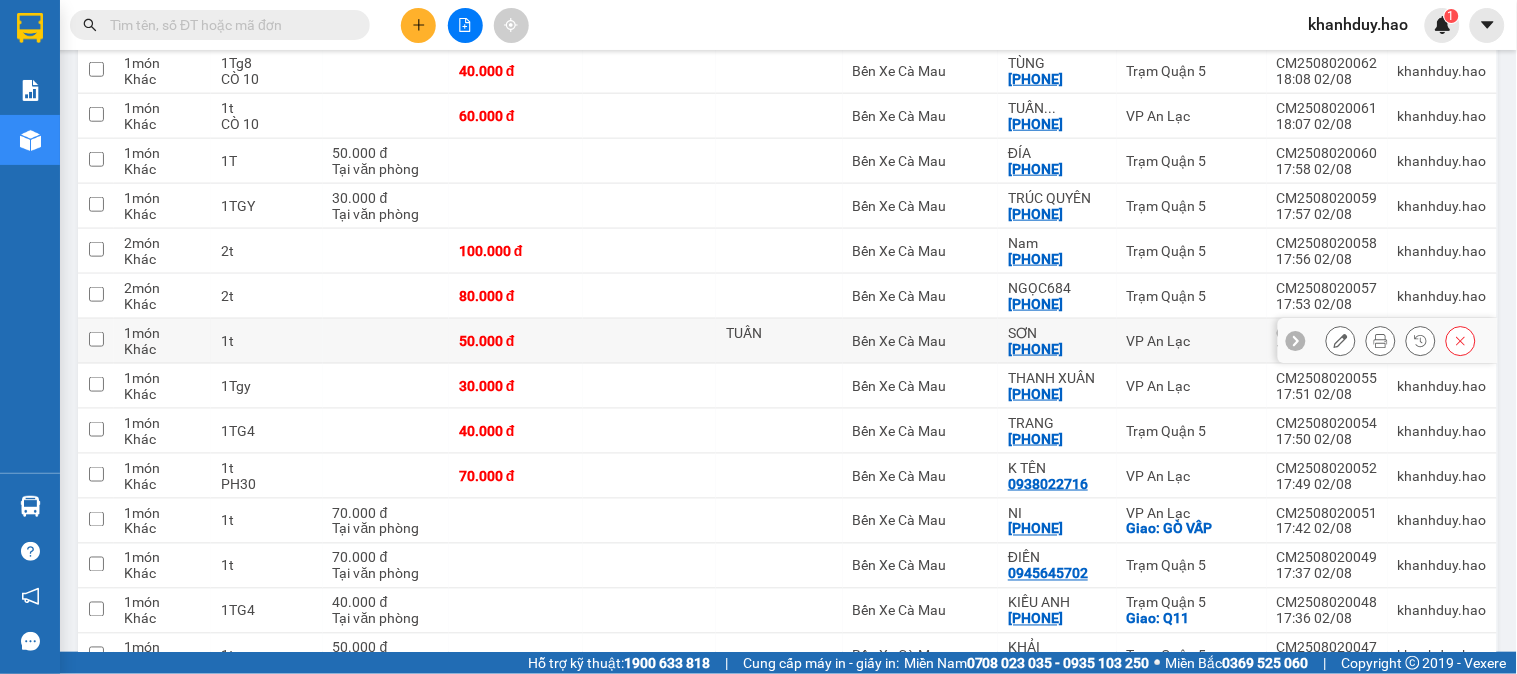 scroll, scrollTop: 2182, scrollLeft: 0, axis: vertical 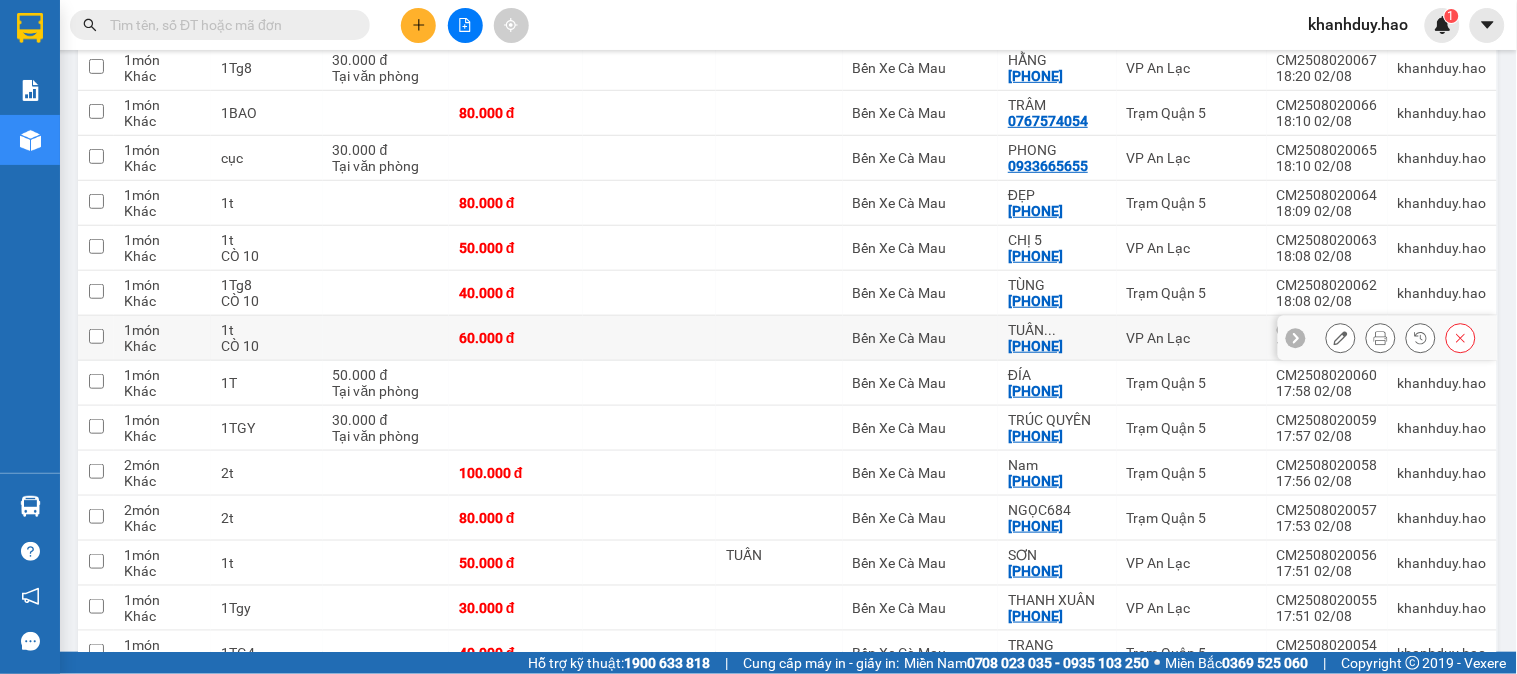 click on "CÒ 10" at bounding box center (267, 346) 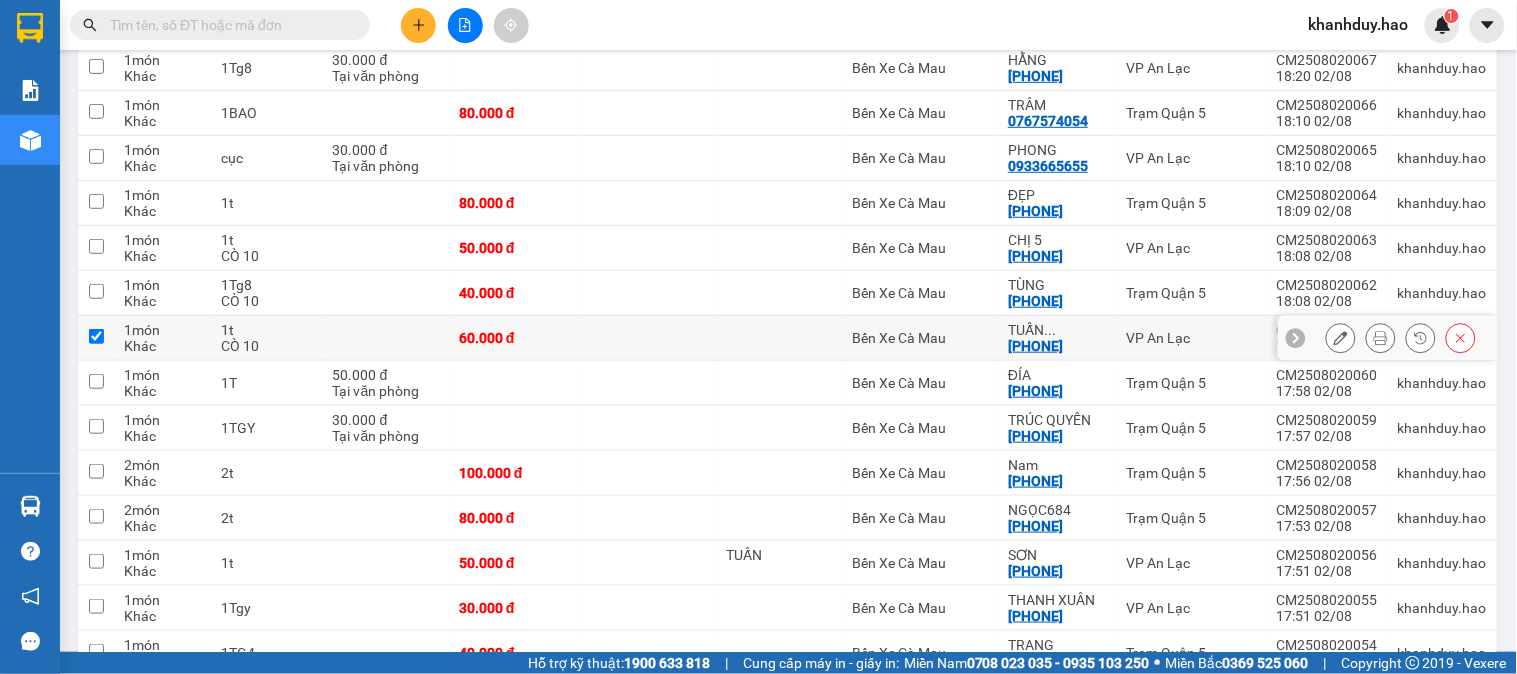checkbox on "true" 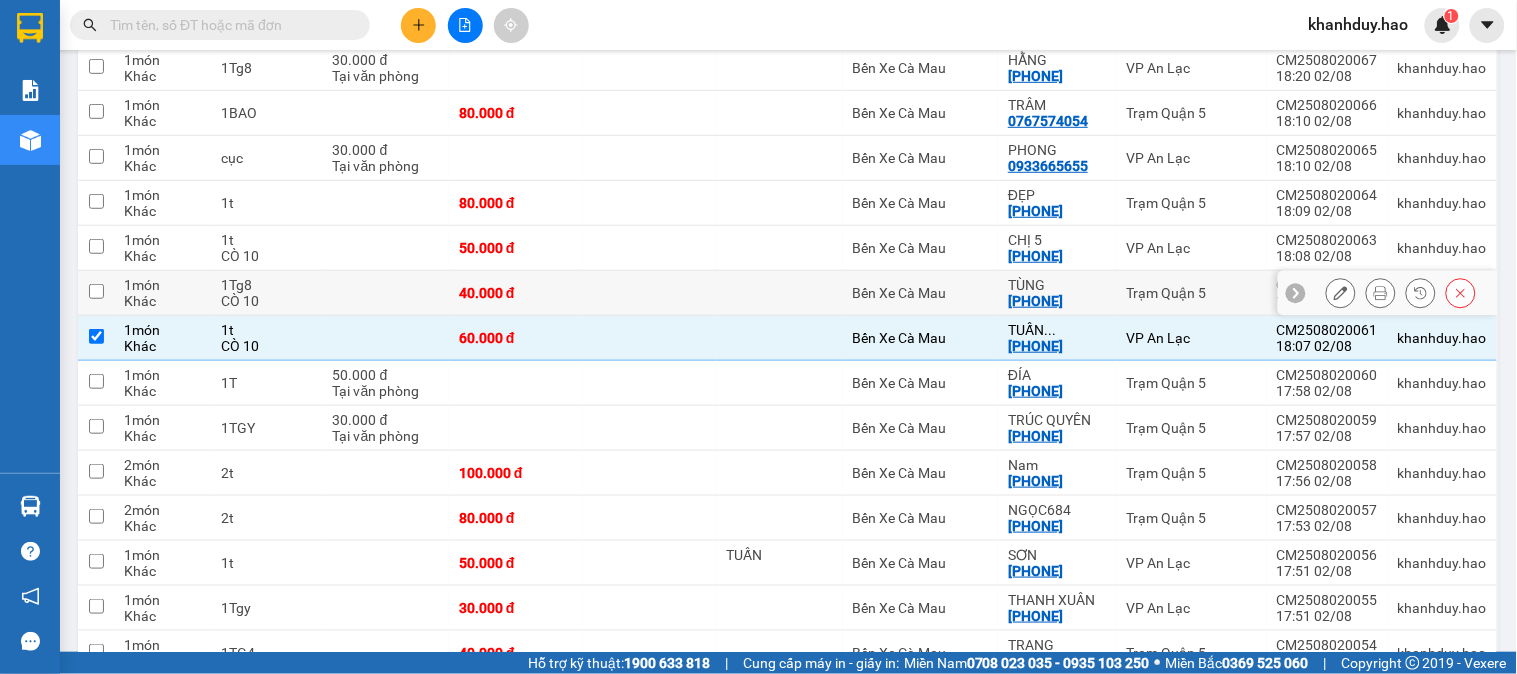 click on "CÒ 10" at bounding box center [267, 301] 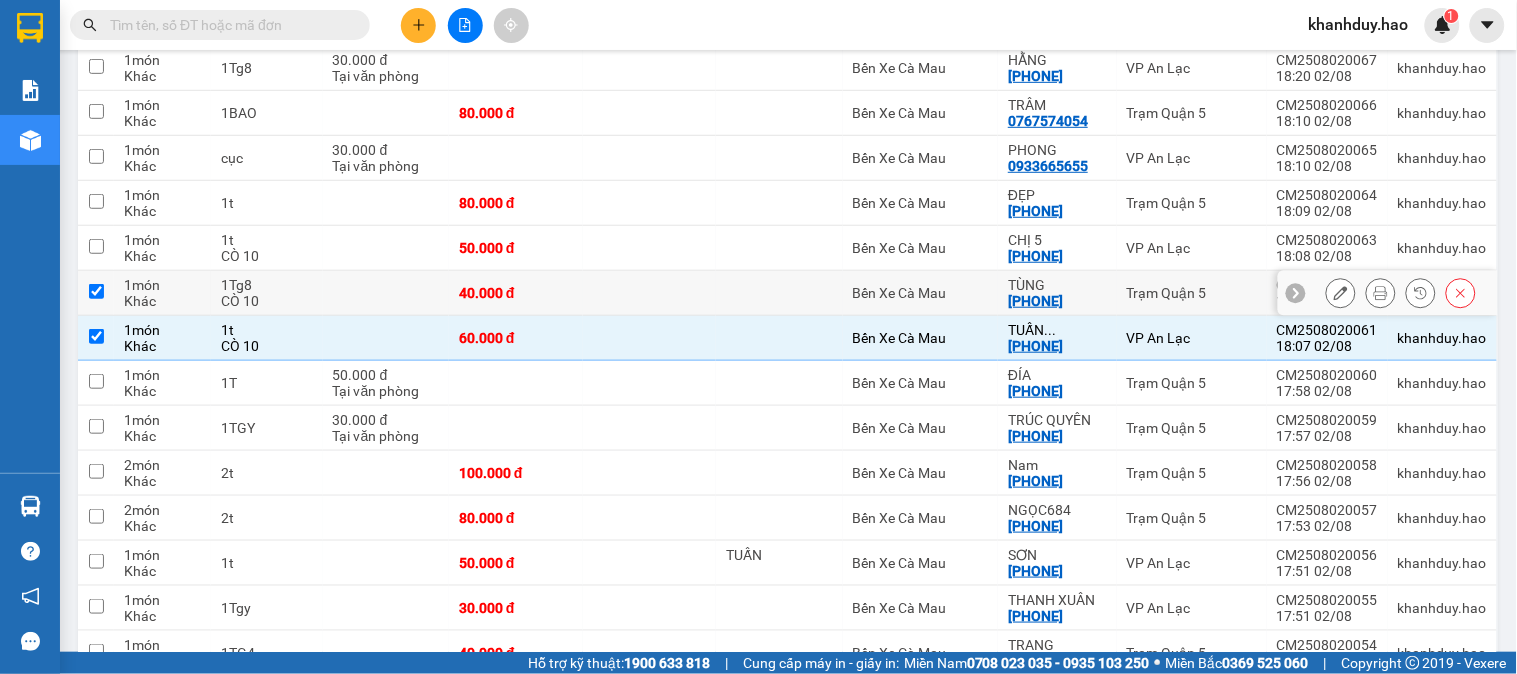 checkbox on "true" 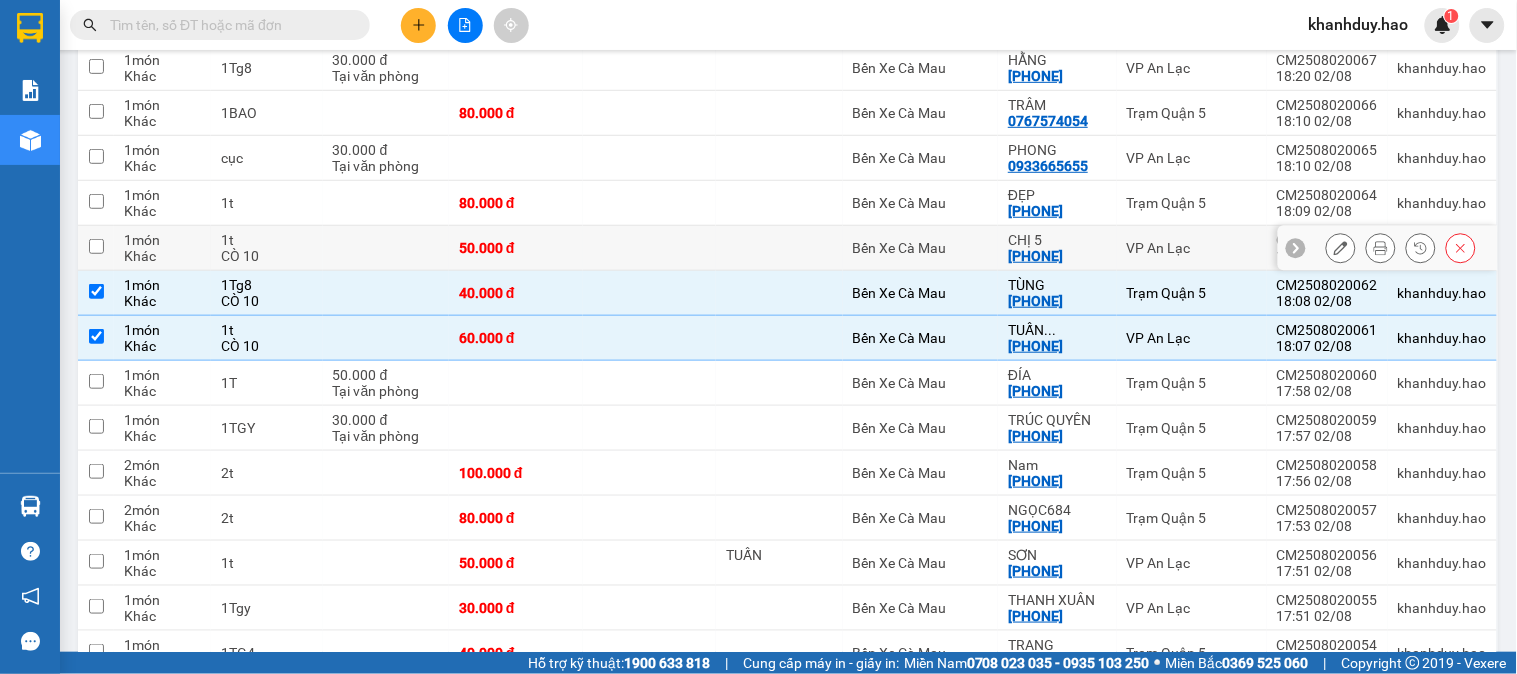click on "CÒ 10" at bounding box center [267, 256] 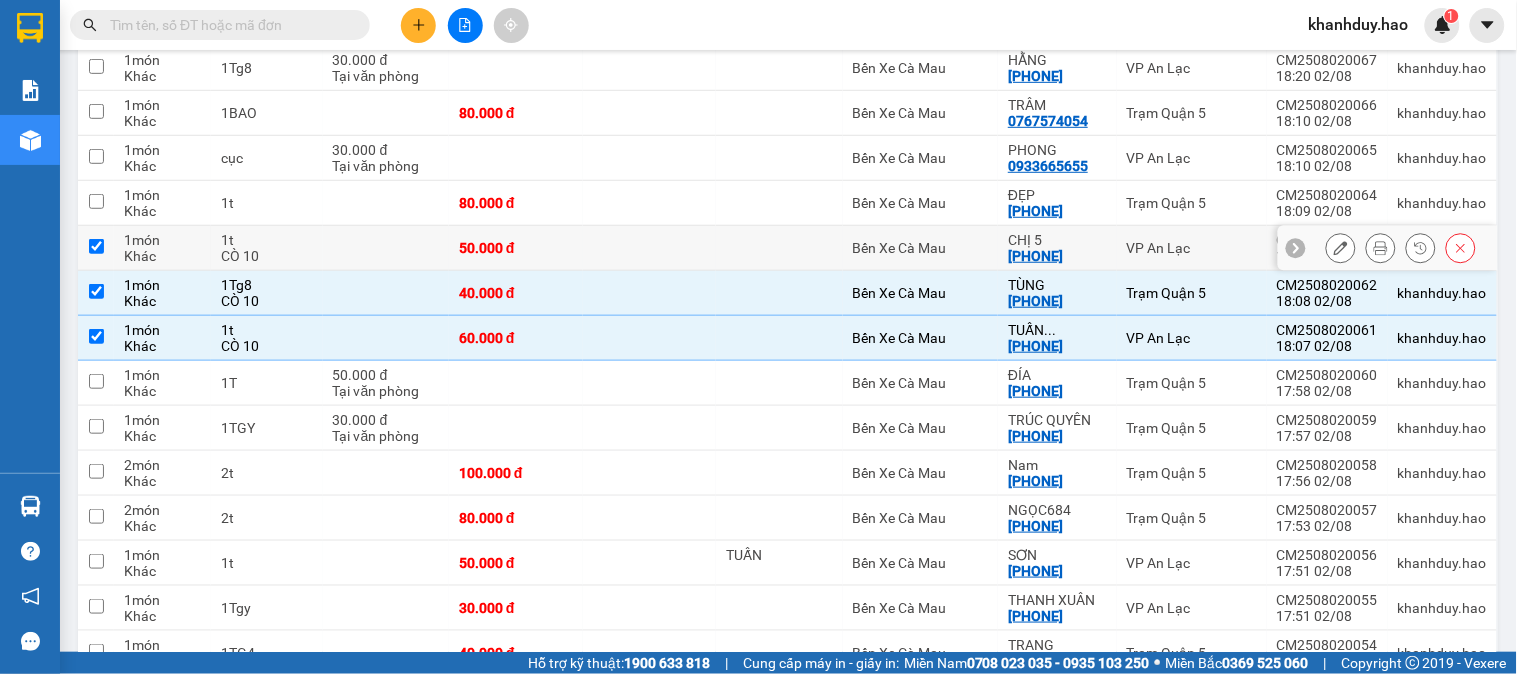 checkbox on "true" 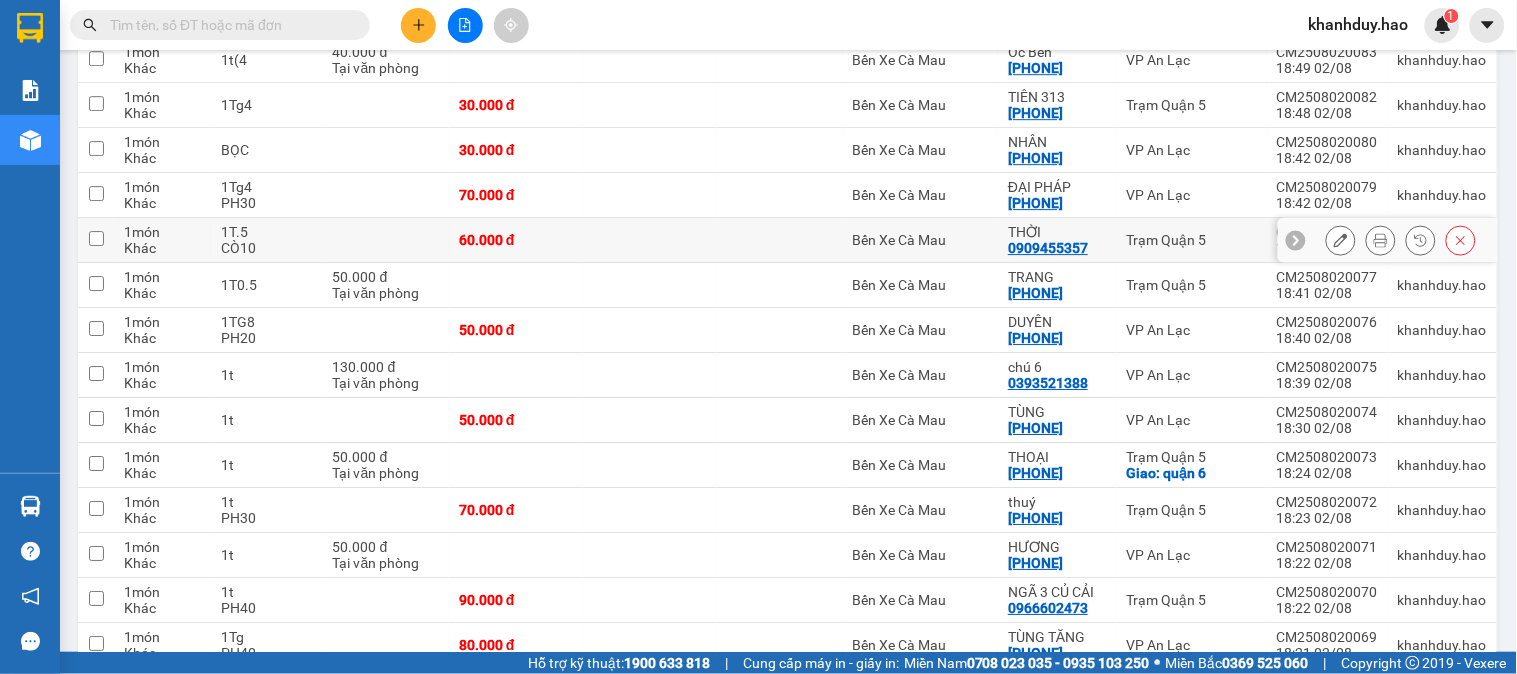 click on "CÒ10" at bounding box center [267, 248] 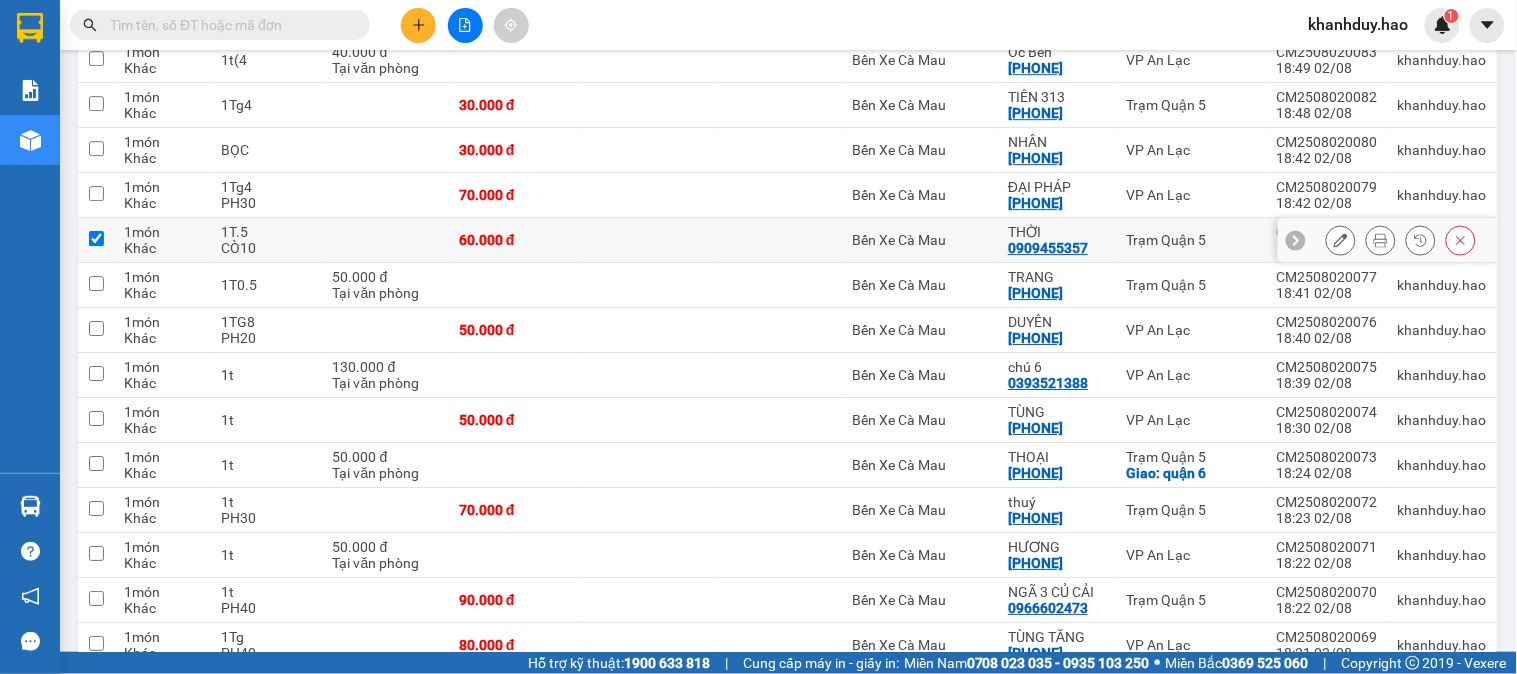 checkbox on "true" 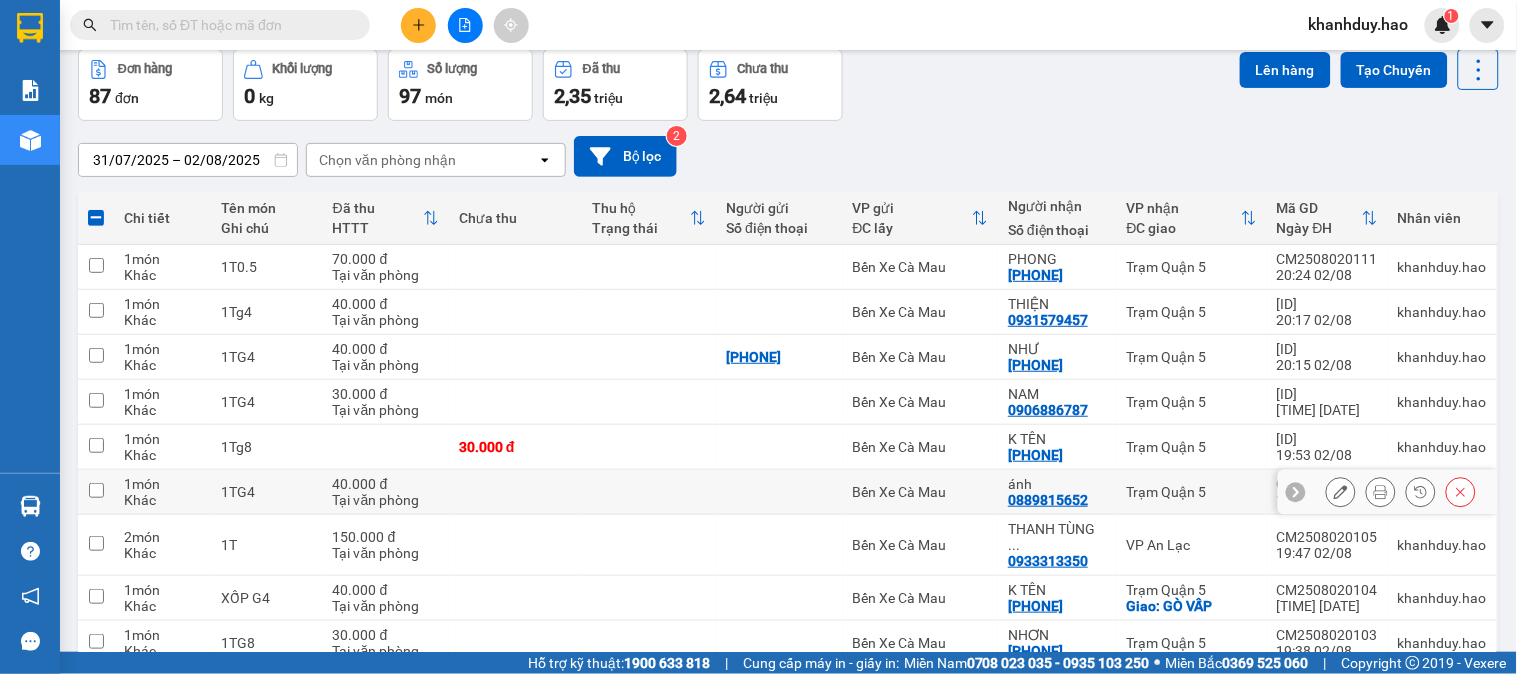 scroll, scrollTop: 0, scrollLeft: 0, axis: both 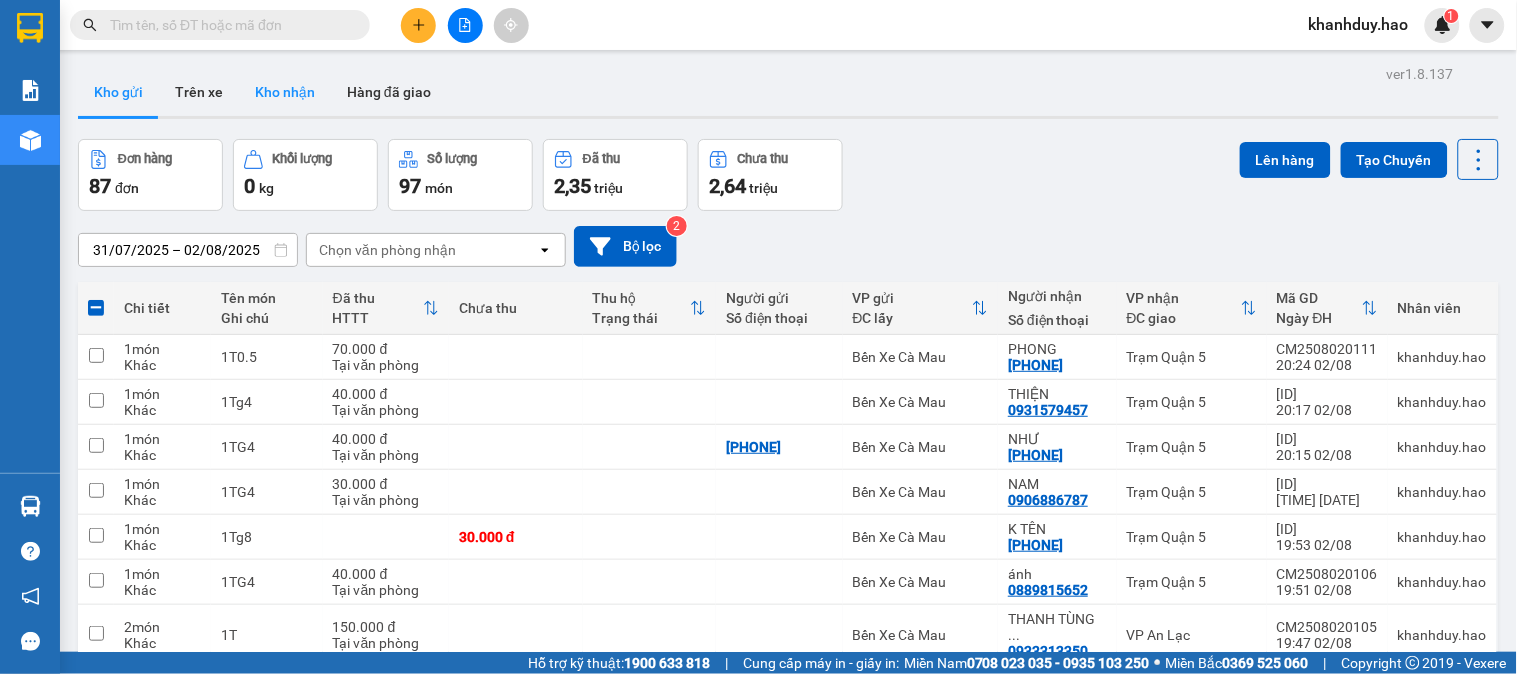 click on "Kho nhận" at bounding box center [285, 92] 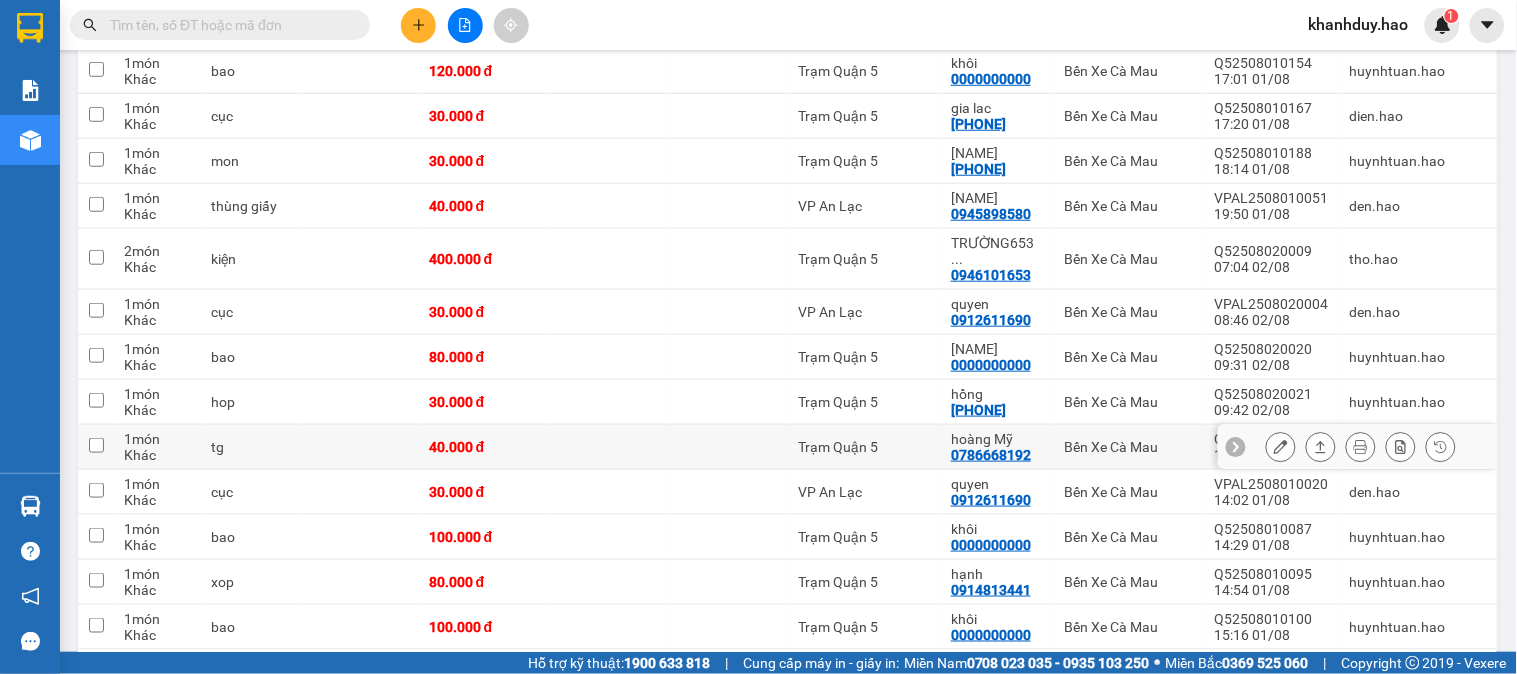 scroll, scrollTop: 0, scrollLeft: 0, axis: both 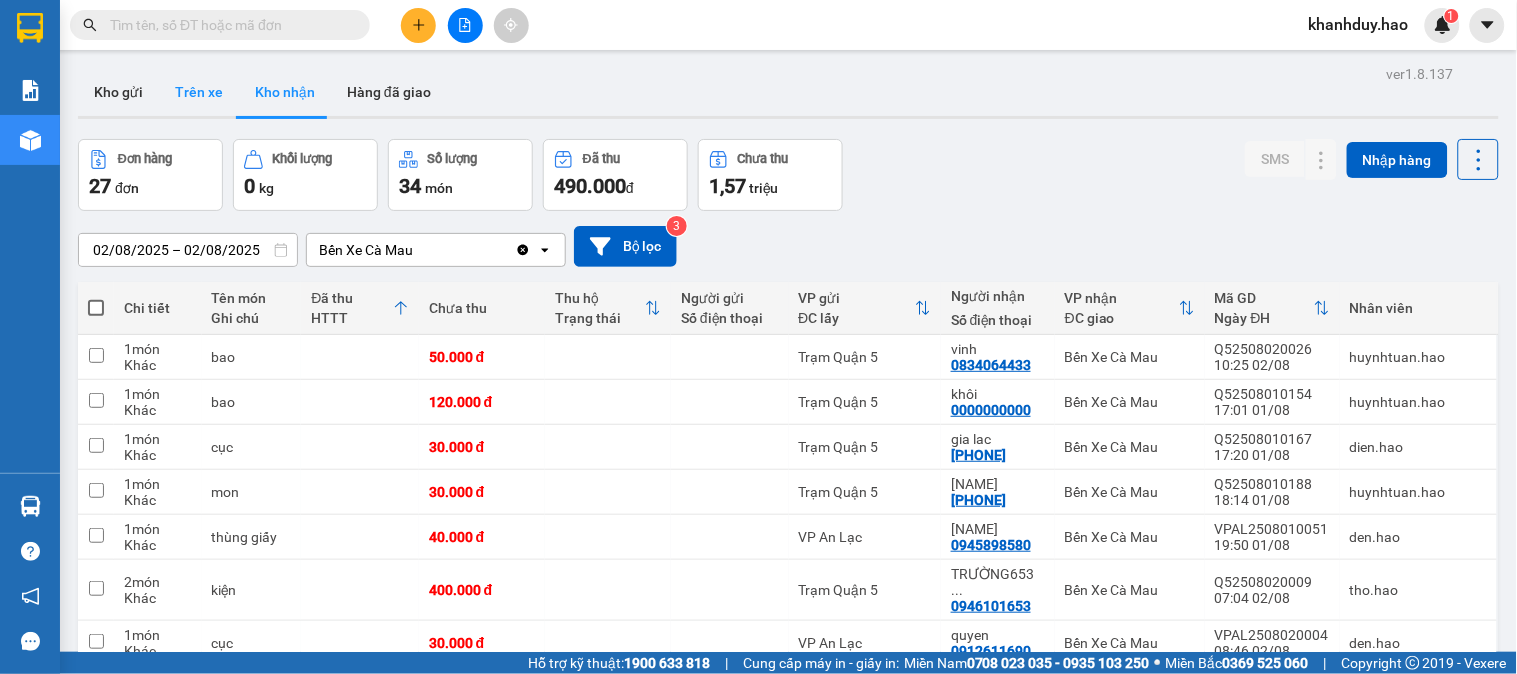 click on "Trên xe" at bounding box center (199, 92) 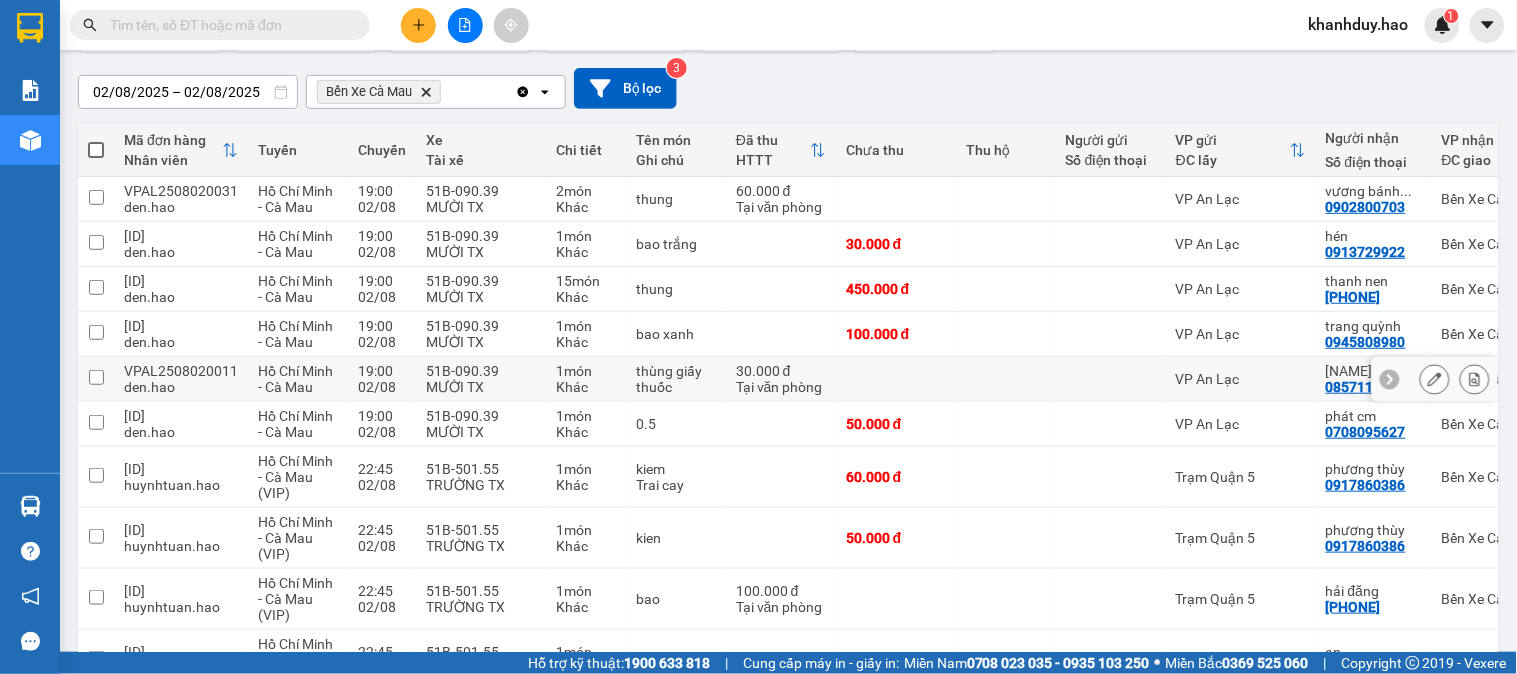 scroll, scrollTop: 0, scrollLeft: 0, axis: both 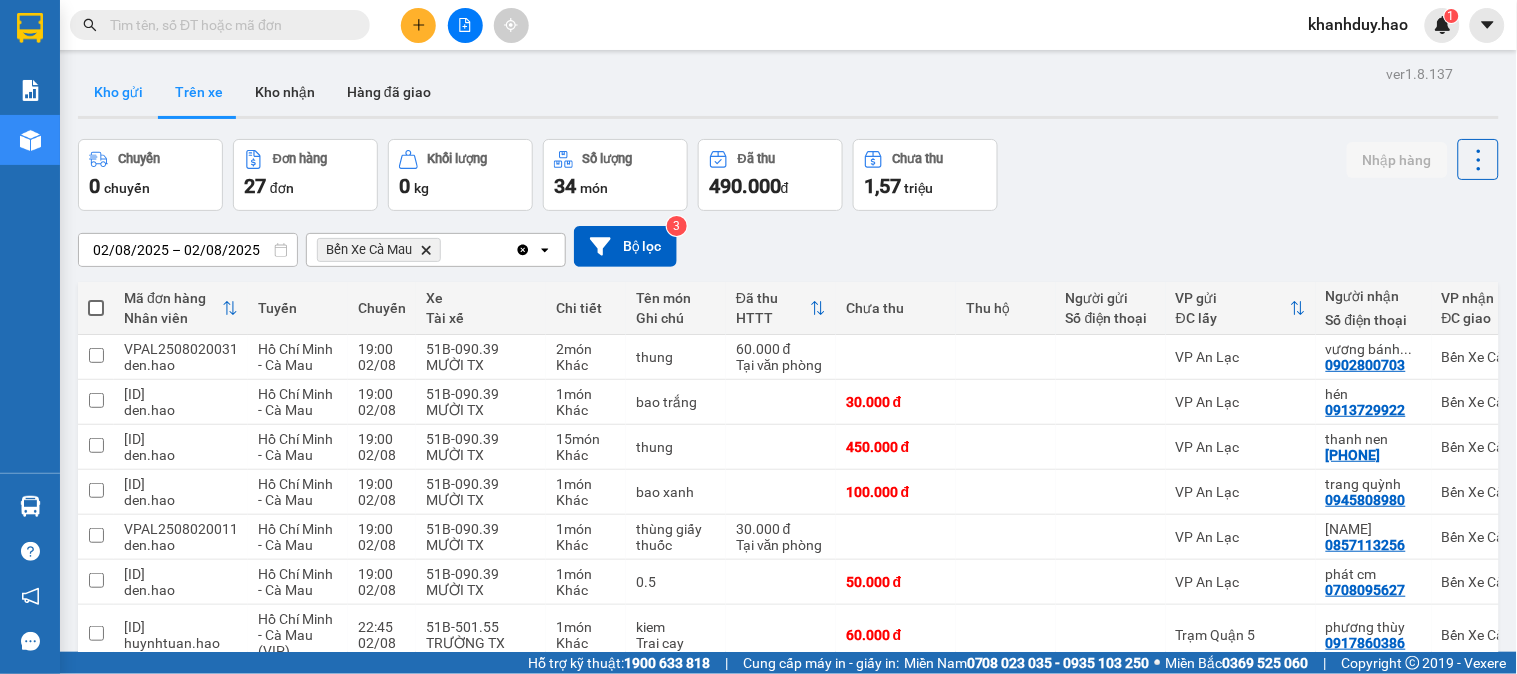 click on "Kho gửi" at bounding box center [118, 92] 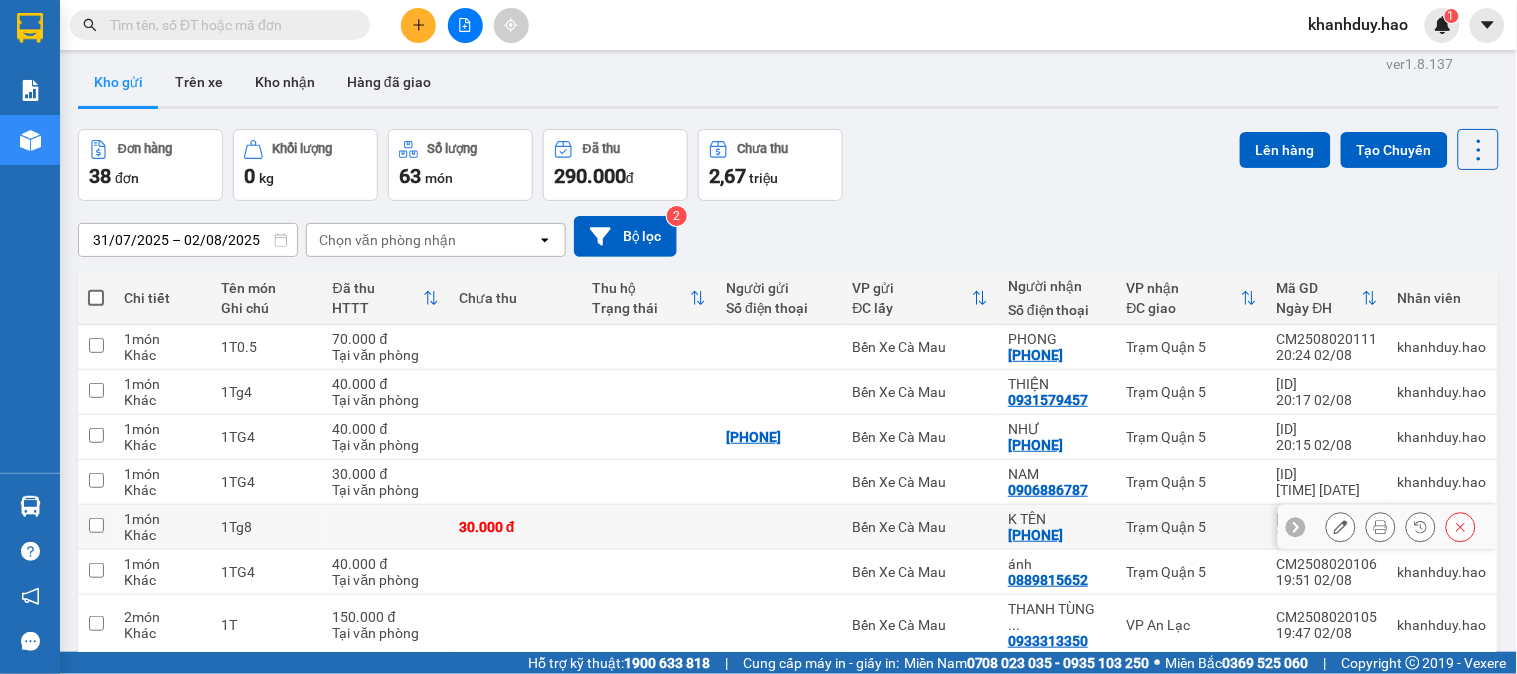 scroll, scrollTop: 0, scrollLeft: 0, axis: both 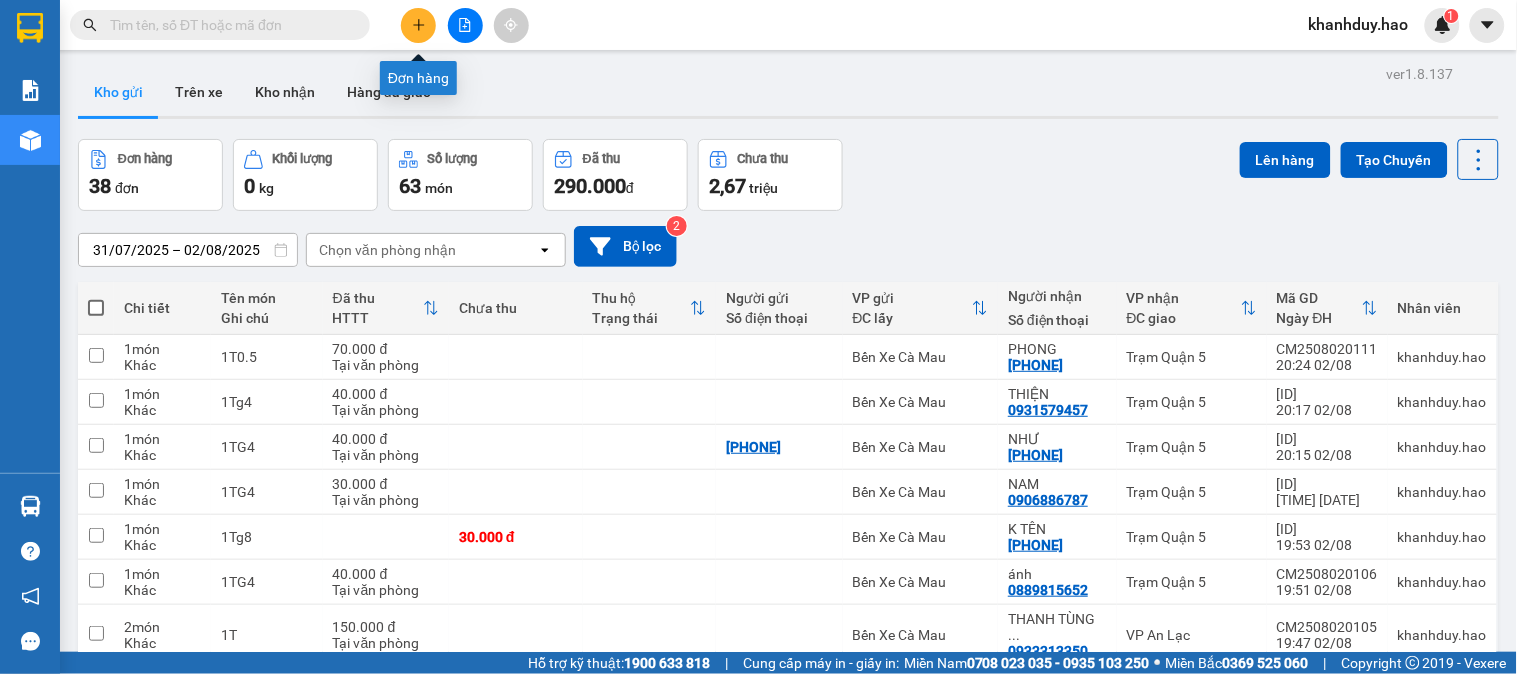 click at bounding box center (418, 25) 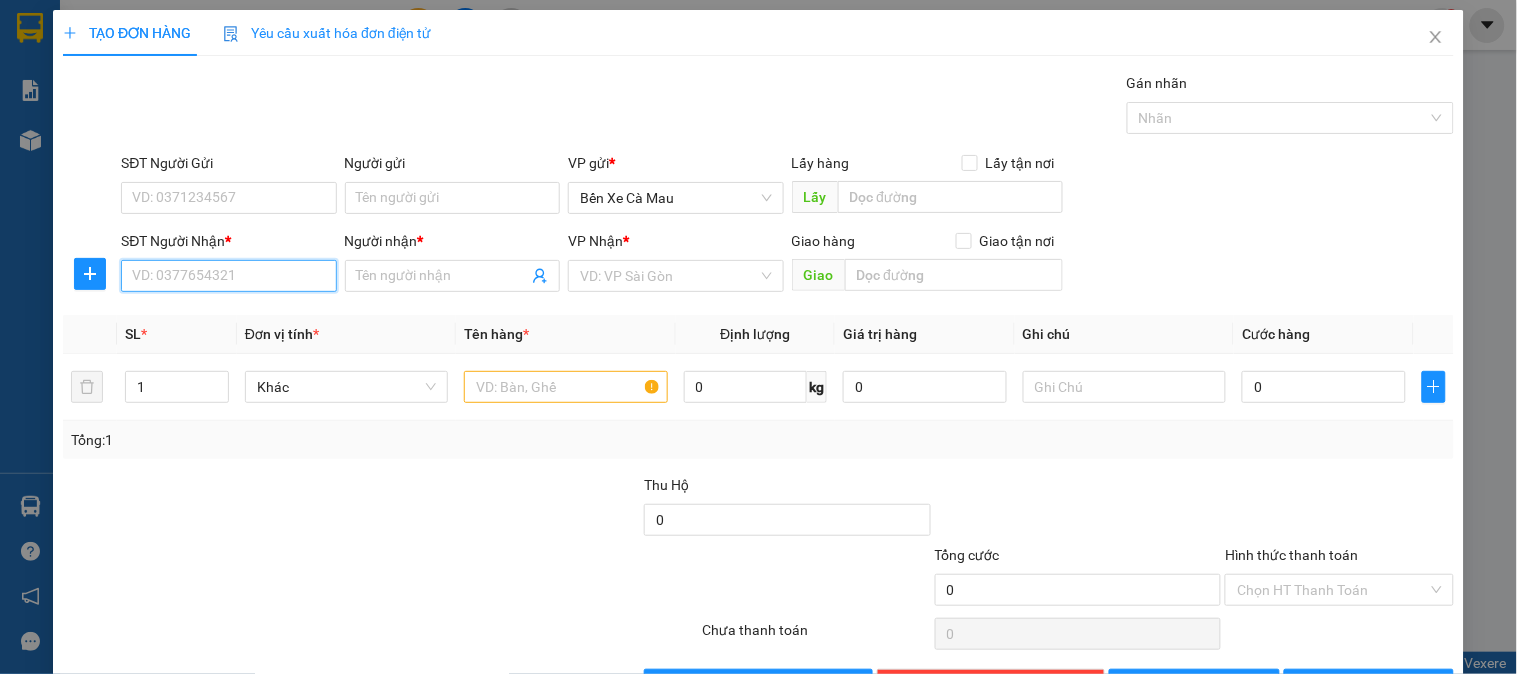 click on "SĐT Người Nhận  *" at bounding box center (228, 276) 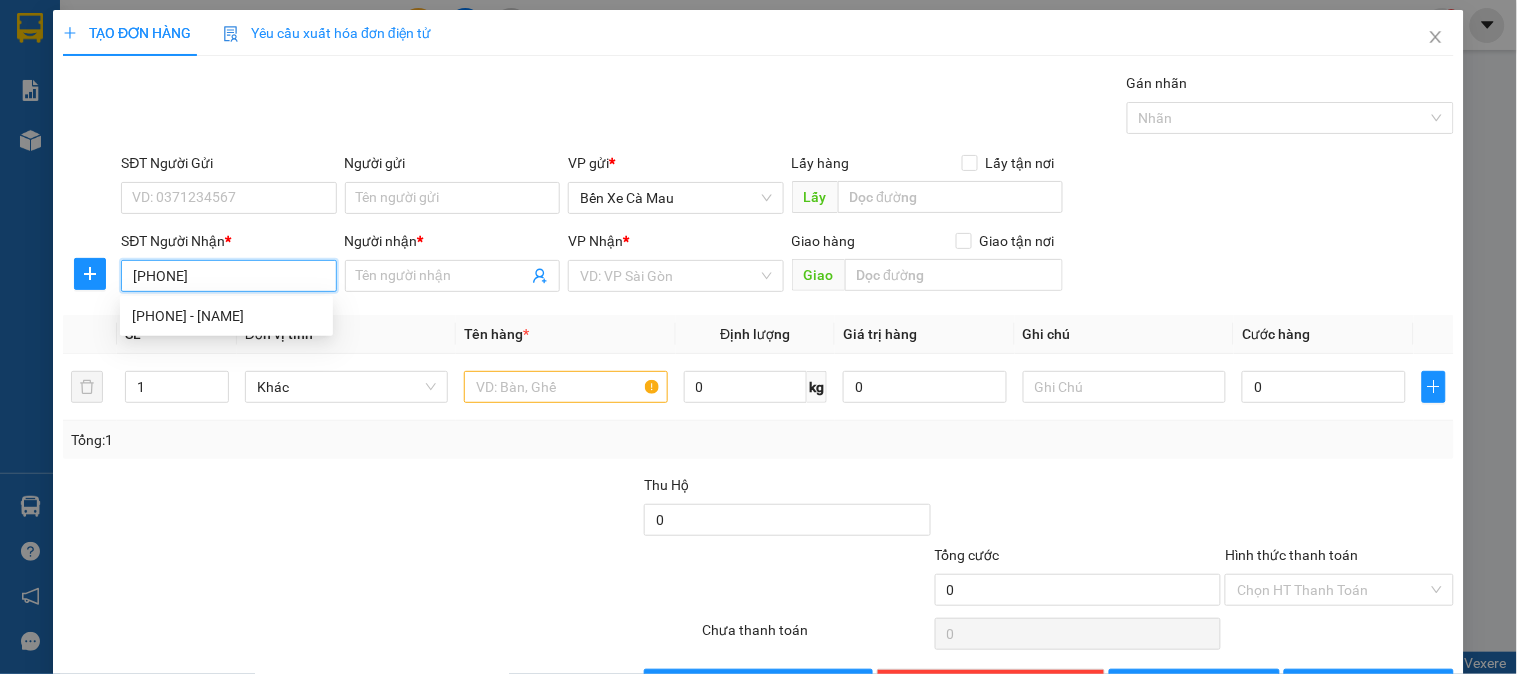 type on "[PHONE]" 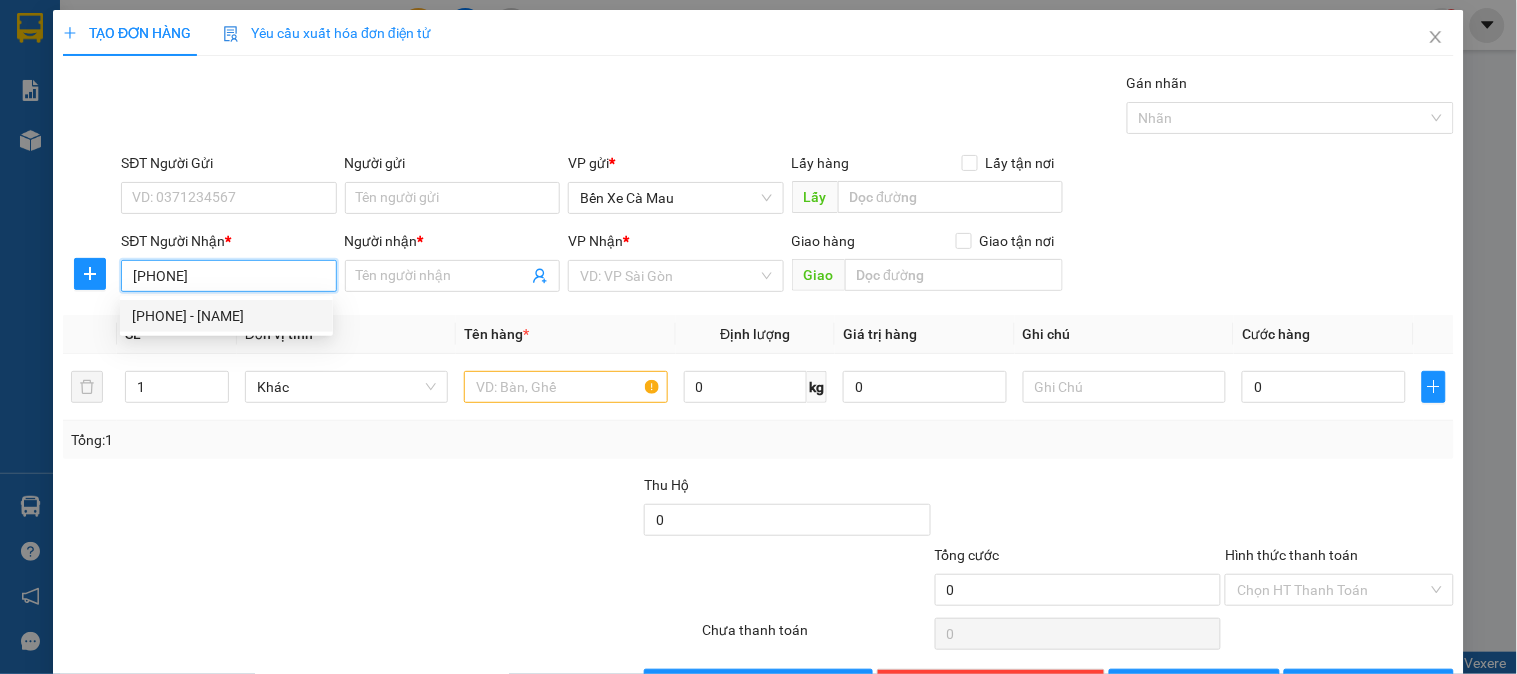 click on "[PHONE] - [NAME]" at bounding box center [226, 316] 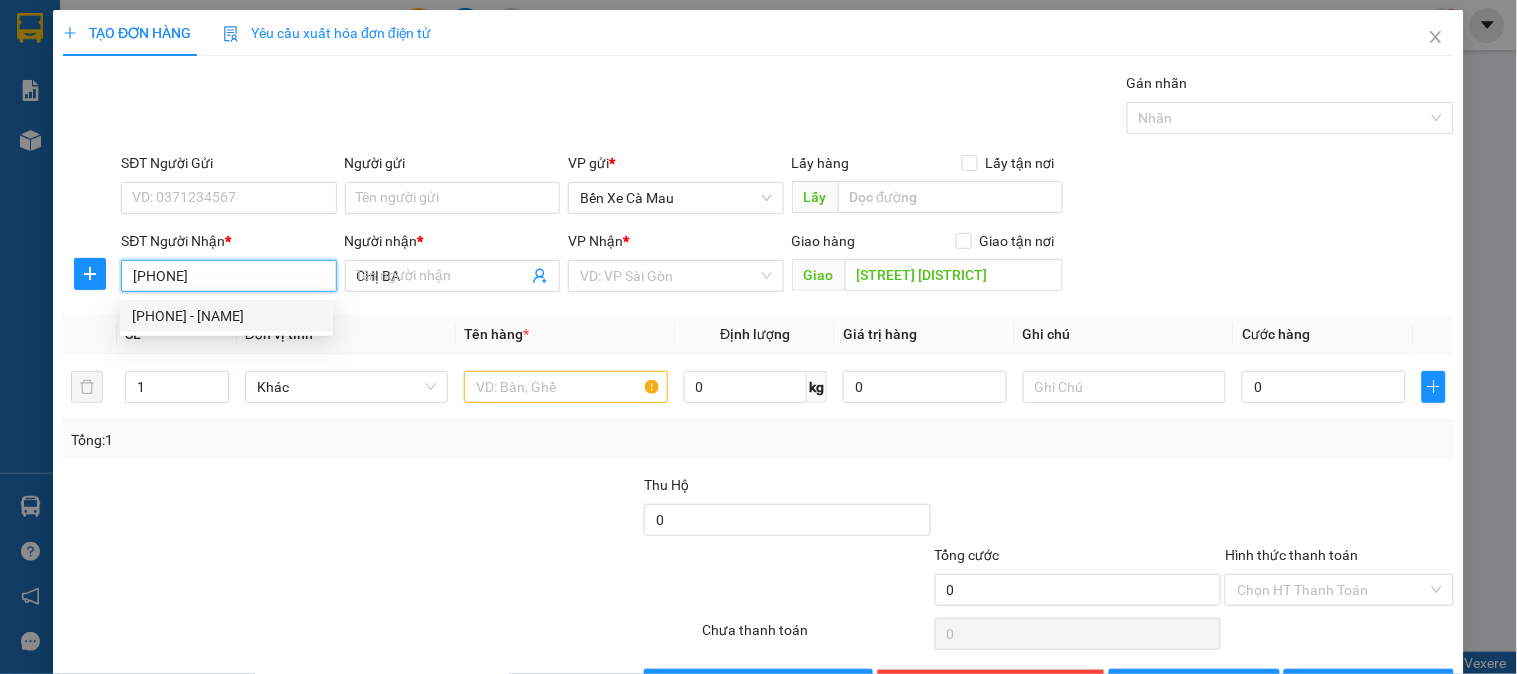 type on "40.000" 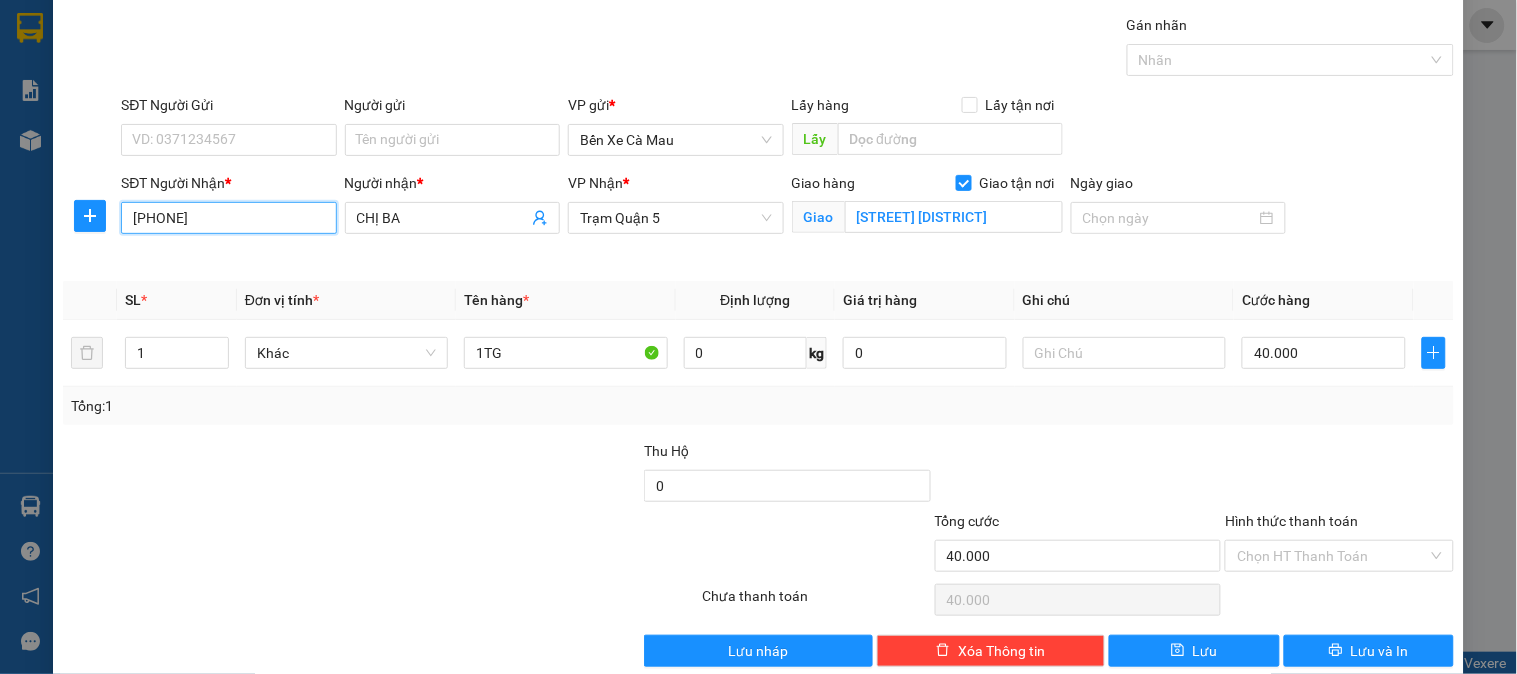scroll, scrollTop: 90, scrollLeft: 0, axis: vertical 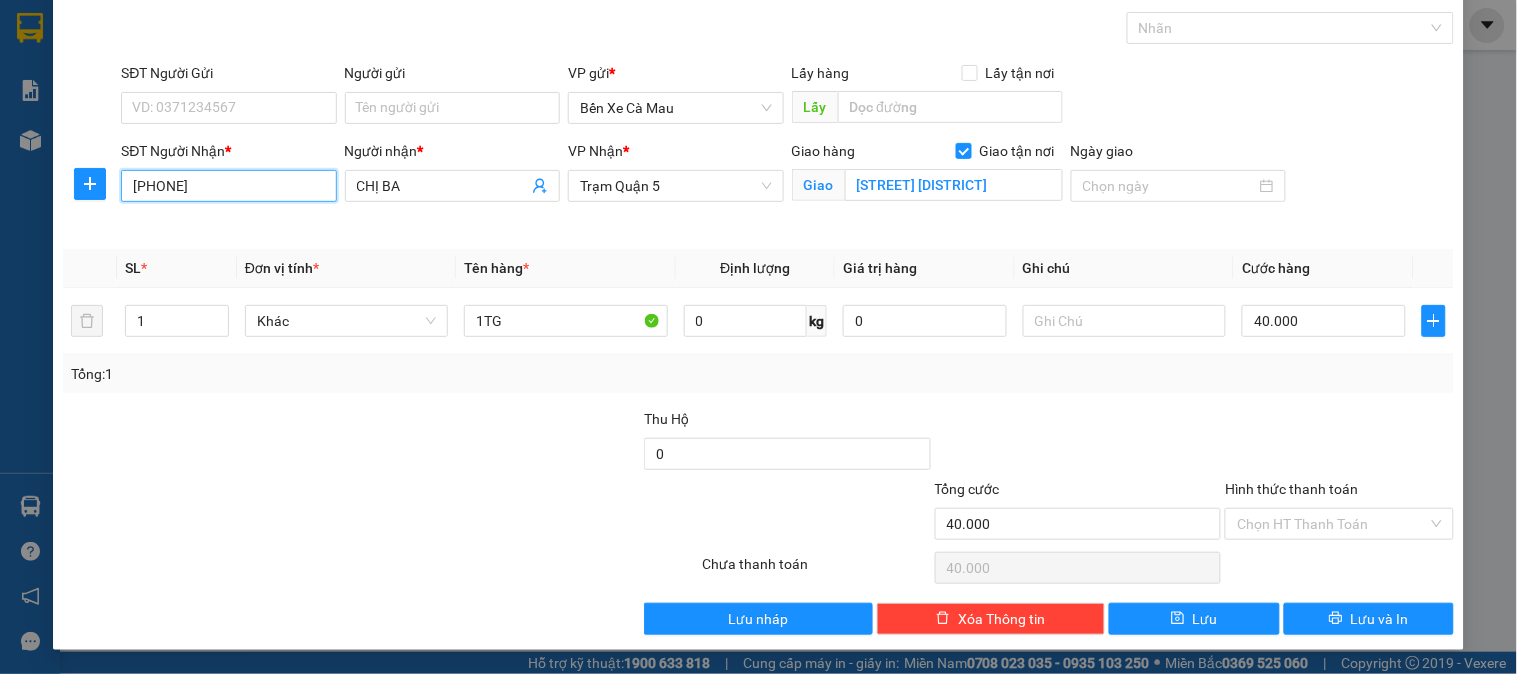type on "[PHONE]" 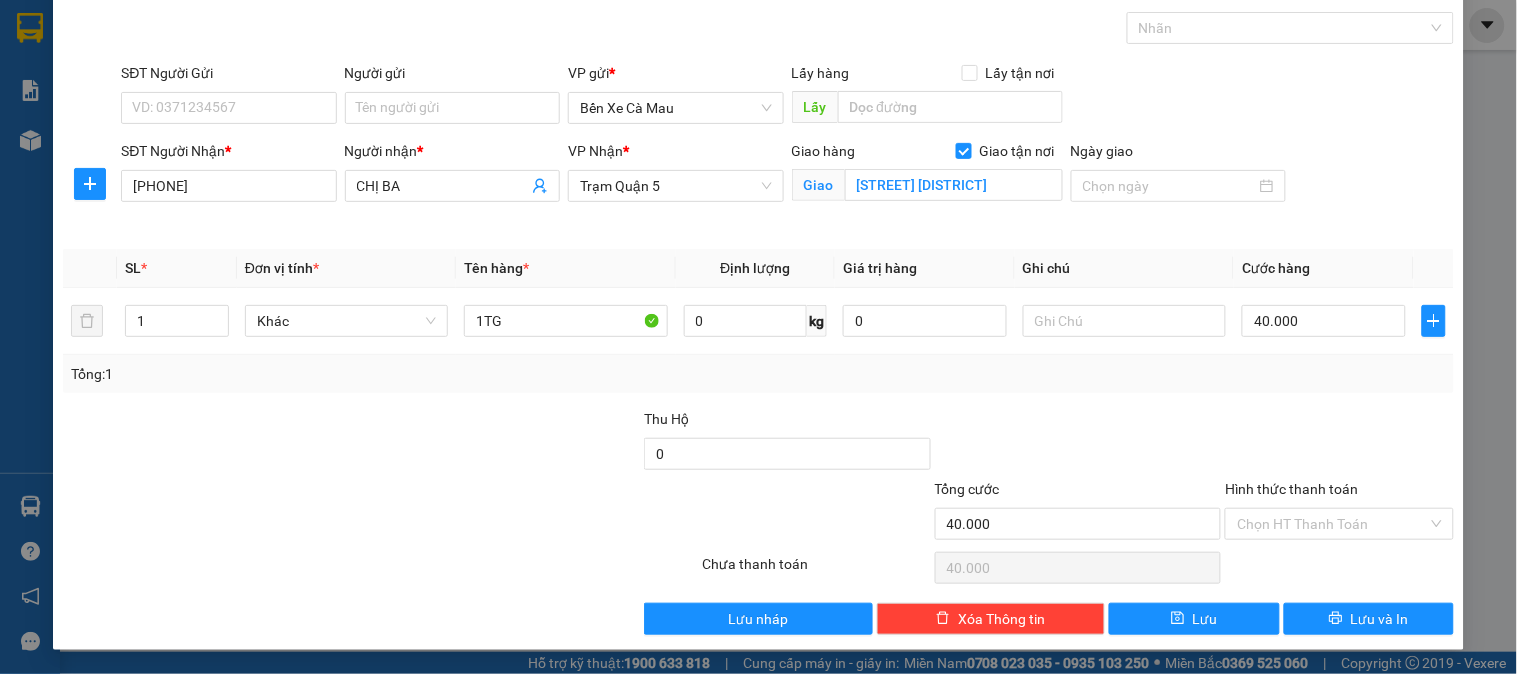 drag, startPoint x: 1342, startPoint y: 594, endPoint x: 1344, endPoint y: 611, distance: 17.117243 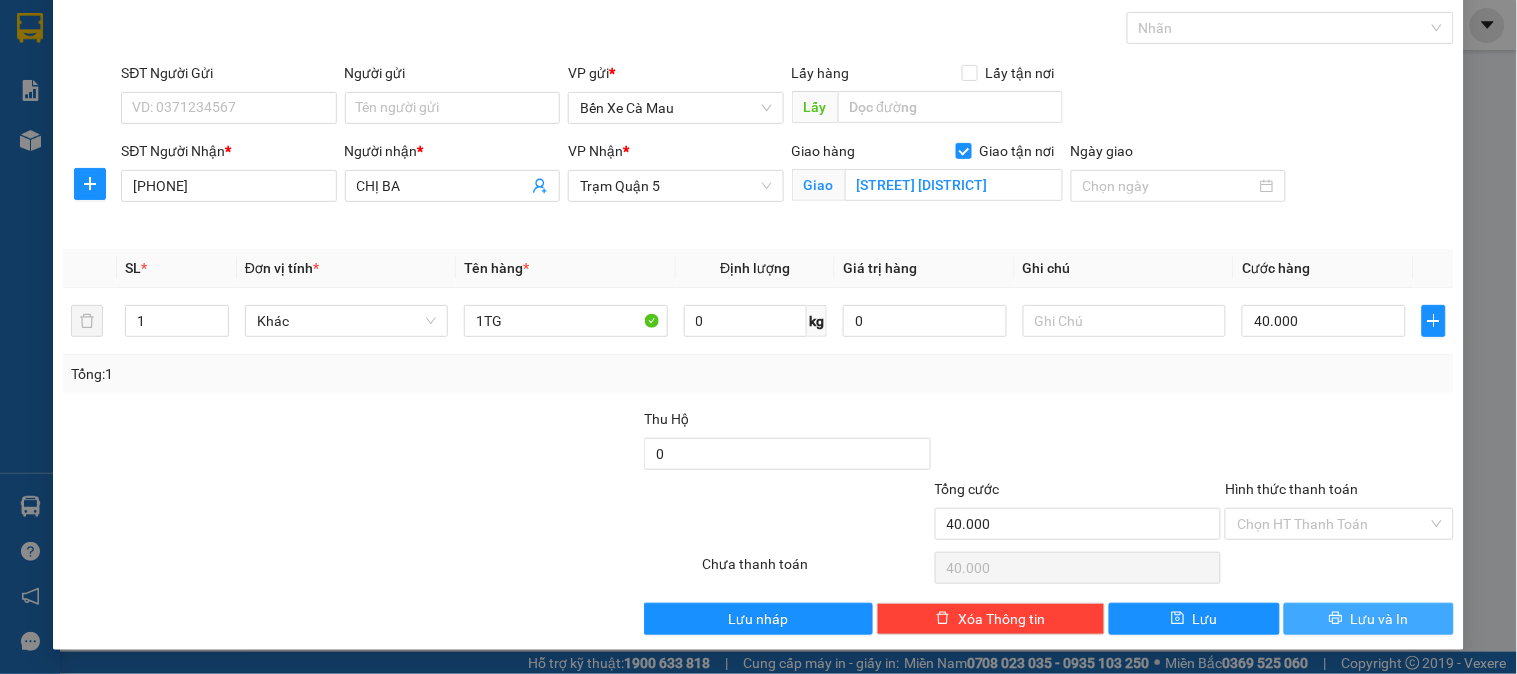 click on "Transit Pickup Surcharge Ids Transit Deliver Surcharge Ids Transit Deliver Surcharge Transit Deliver Surcharge Gán nhãn SĐT Người Gửi VD: [PHONE] Người gửi Tên người gửi VP gửi * [LOCATION] Lấy hàng Lấy tận nơi Lấy SĐT Người Nhận * [PHONE] [PHONE] Người nhận * [NAME] VP Nhận * TrạmQuận 5 Giao hàng Giao tận nơi Giao [NAME] [LOCATION] Ngày giao SL * Đơn vị tính * Tên hàng * Định lượng Giá trị hàng Ghi chú Cước hàng 1 Khác 1TG 0 kg 0 40.000 Tổng: 1 Thu Hộ 0 Tổng cước 40.000 Hình thức thanh toán Chọn HT Thanh Toán Số tiền thu trước 0 Chưa thanh toán 40.000 Chọn HT Thanh Toán Lưu nháp Xóa Thông tin Lưu Lưu và In" at bounding box center (758, 308) 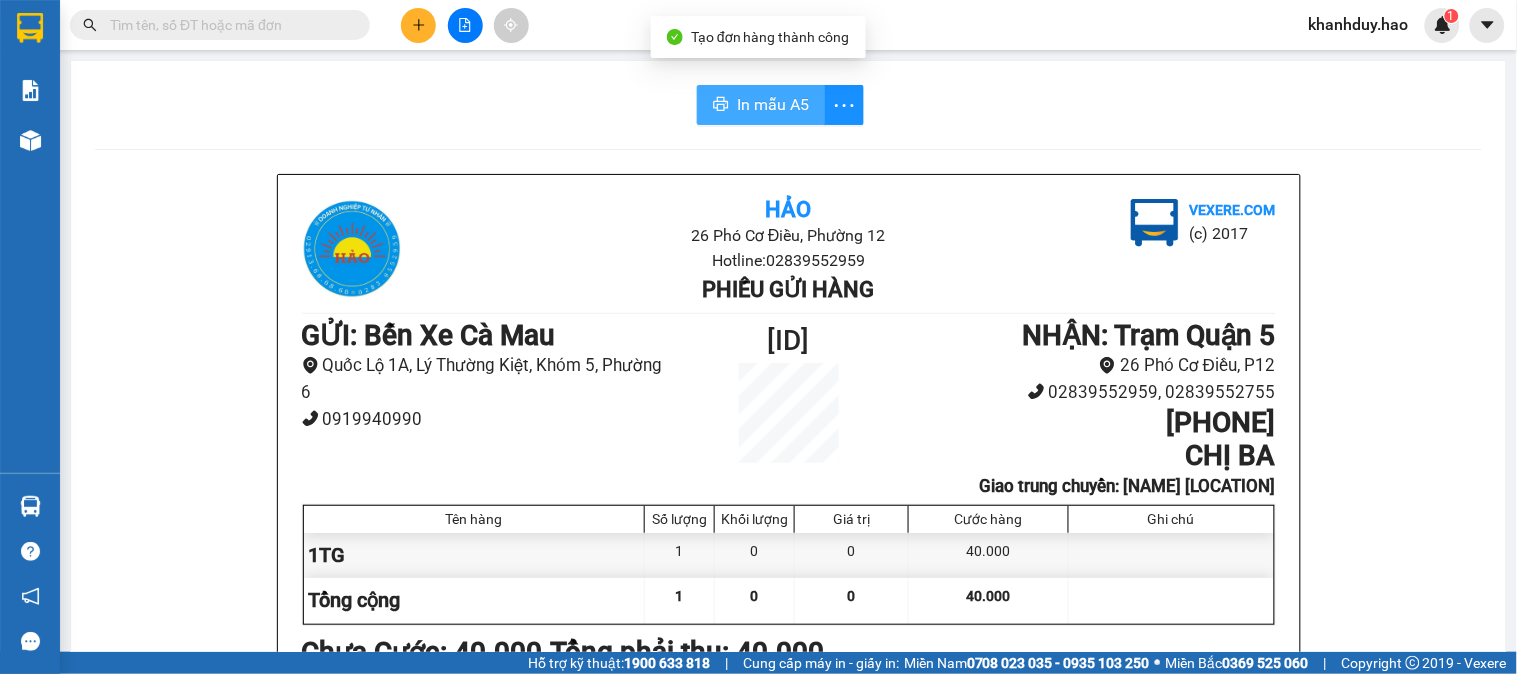click on "In mẫu A5" at bounding box center (773, 104) 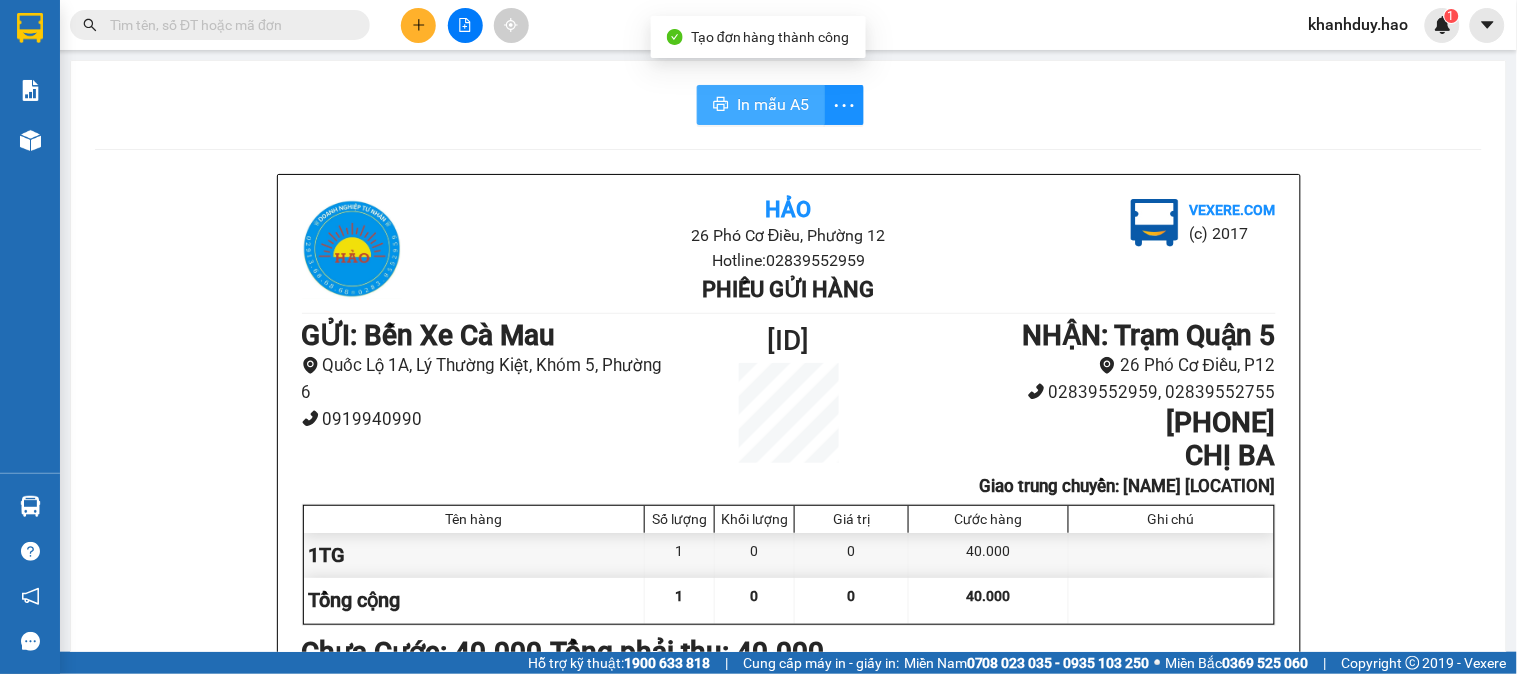 scroll, scrollTop: 0, scrollLeft: 0, axis: both 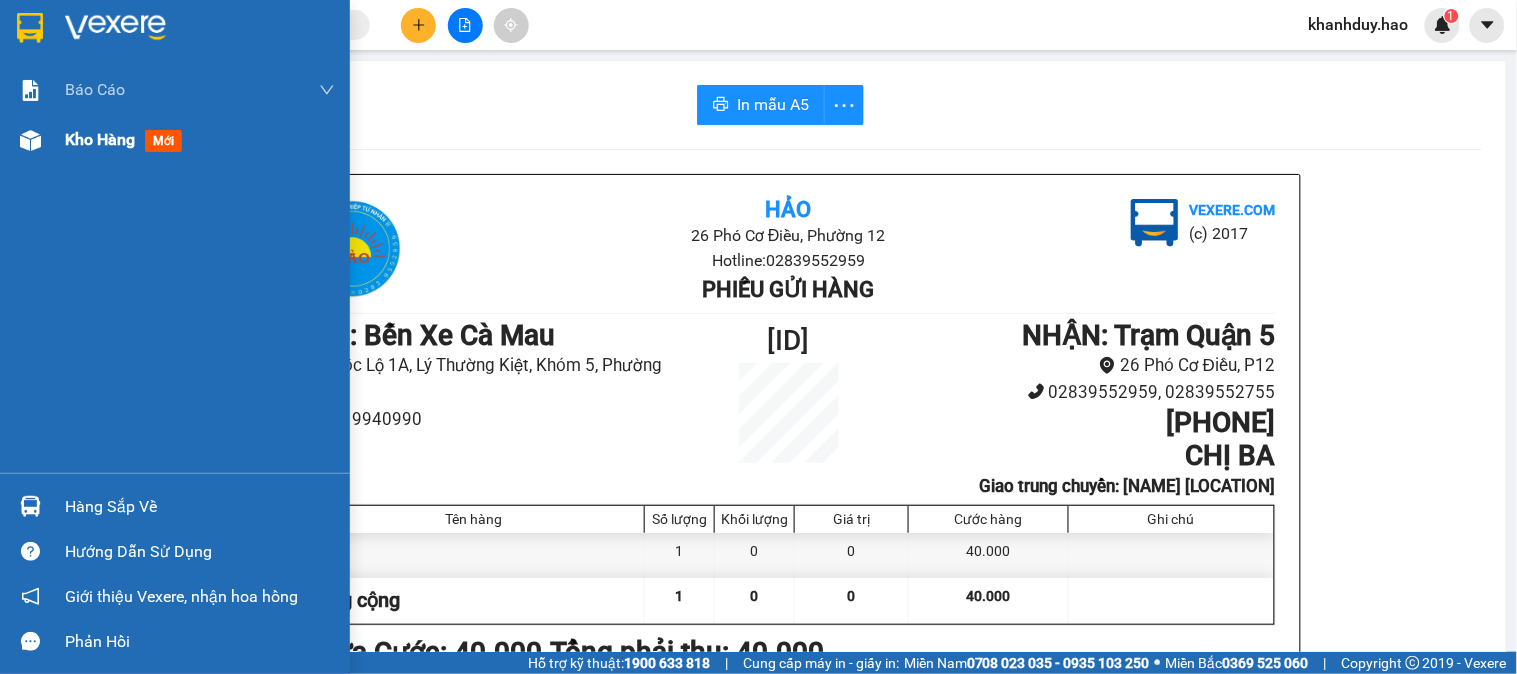 click at bounding box center (30, 140) 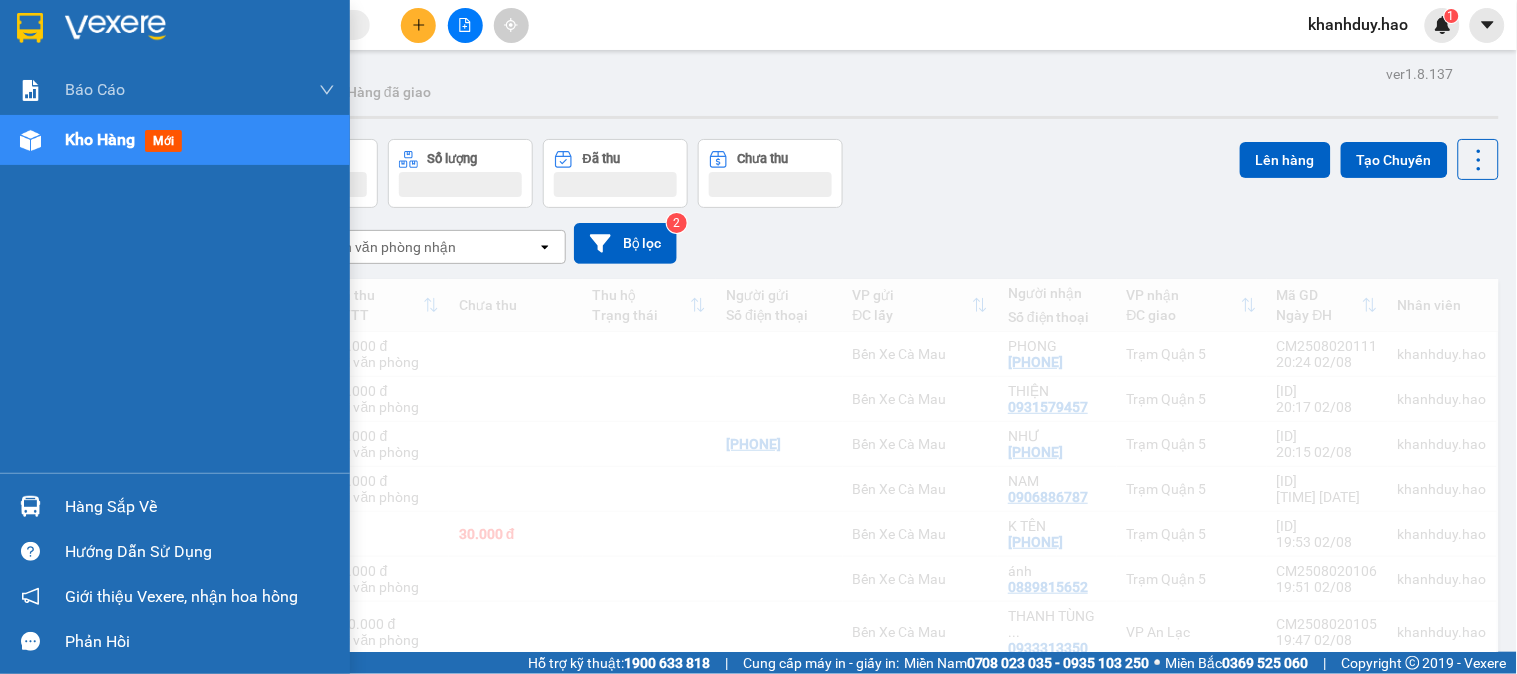 click at bounding box center (30, 140) 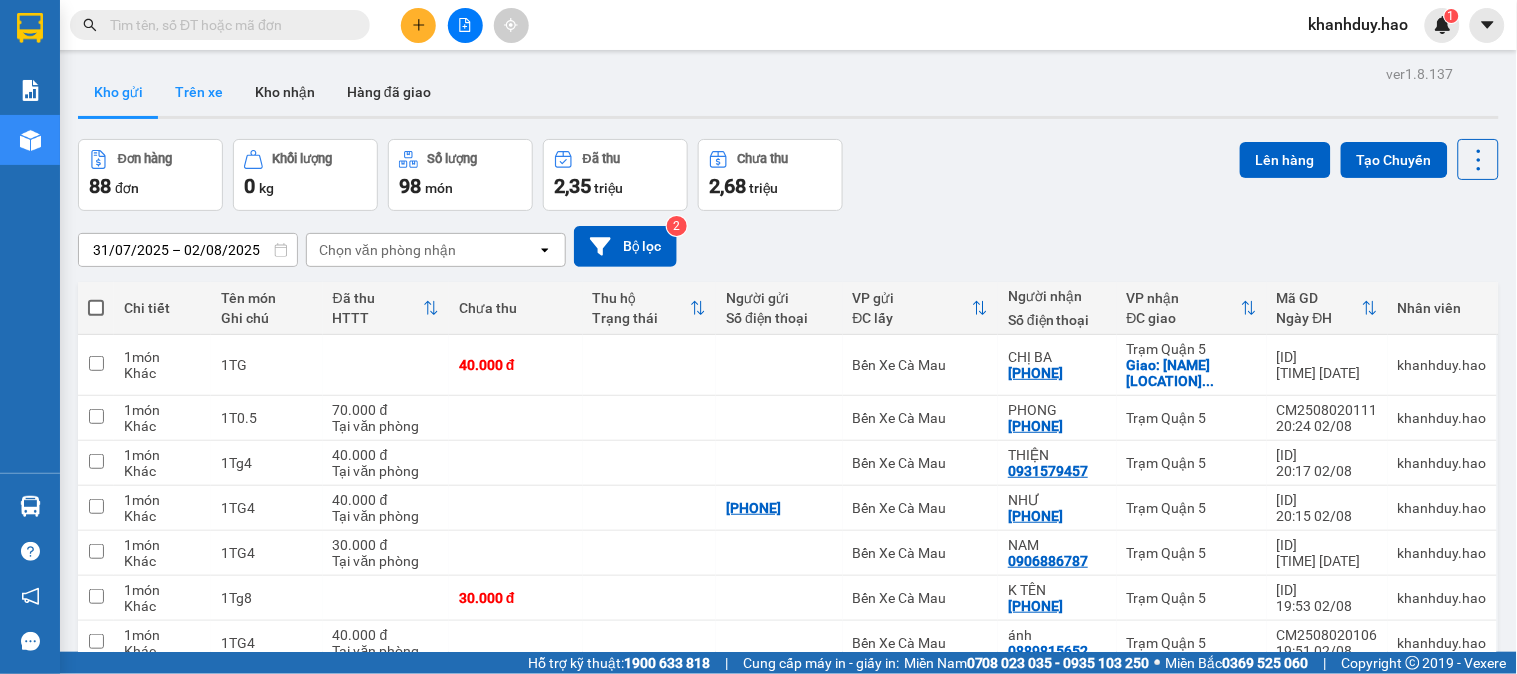click on "Trên xe" at bounding box center [199, 92] 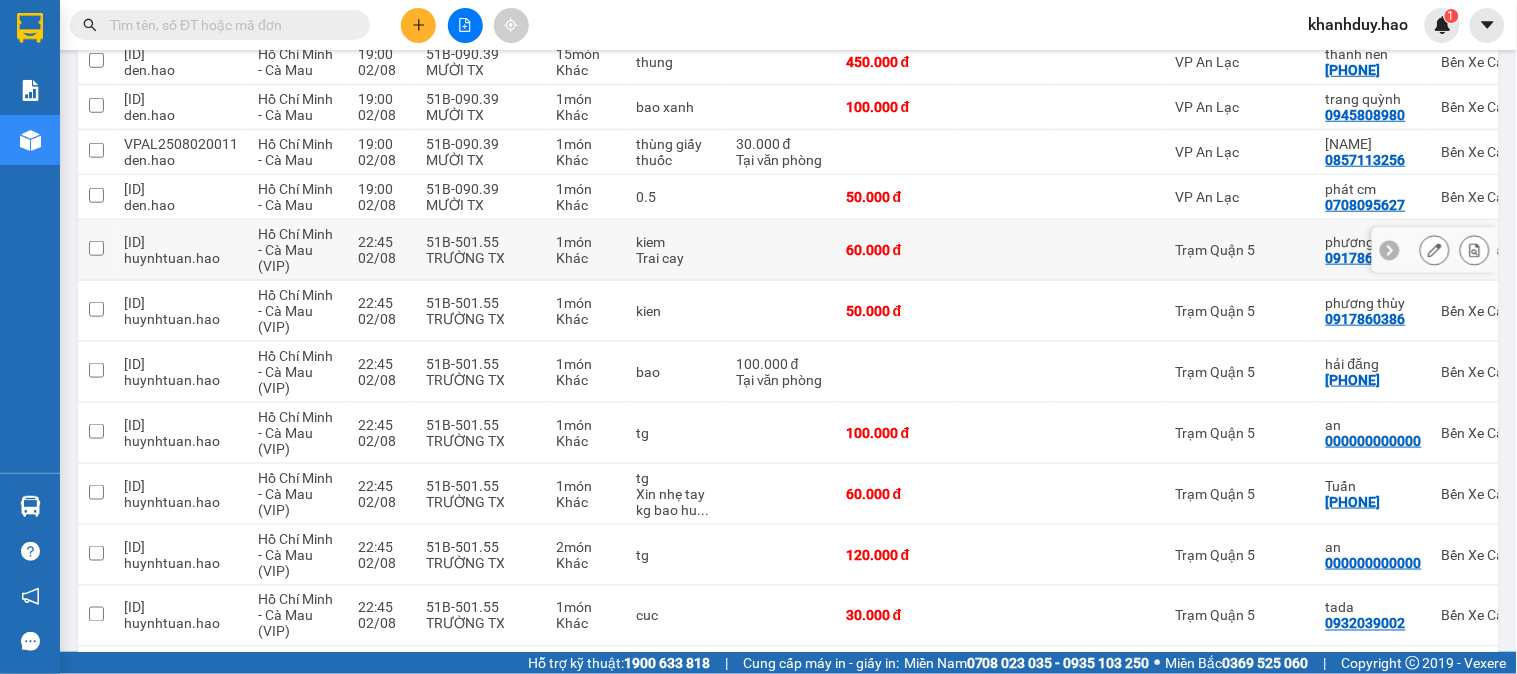 scroll, scrollTop: 0, scrollLeft: 0, axis: both 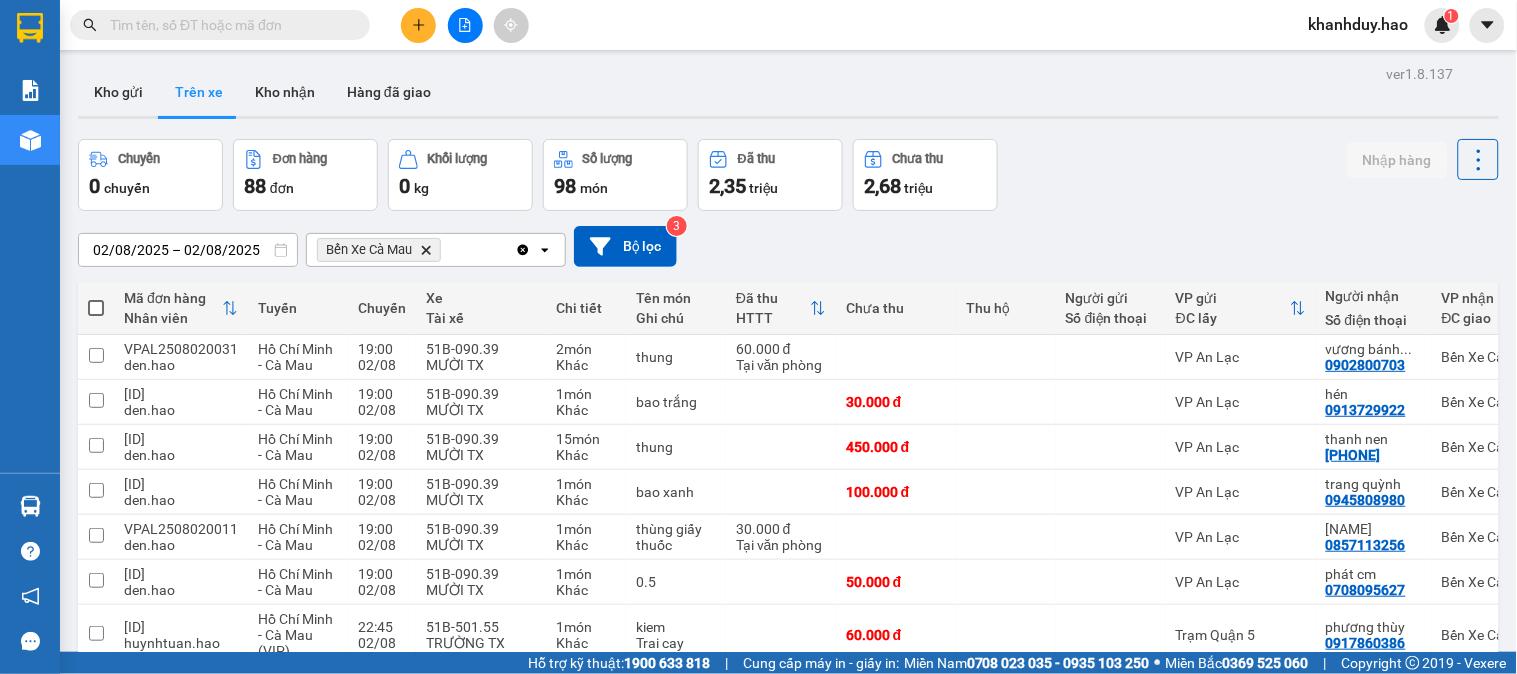 click on "ver 1.8.137 Kho gửi Trên xe Kho nhận Hàng đã giao Chuyến 0 chuyến Đơn hàng 88 đơn Khối lượng 0 kg Số lượng 98 món Đã thu 2,35 triệu Chưa thu 2,68 triệu Nhập hàng [DATE] – [DATE] Press the down arrow key to interact with the calendar and select a date. Press the escape button to close the calendar. Selected date range is from [DATE] to [DATE]. [LOCATION] Delete Clear all open Bộ lọc 3 Mã đơn hàng Nhân viên Tuyến Chuyến Xe Tài xế Chi tiết Tên món Ghi chú Đã thu HTTT Chưa thu Thu hộ Người gửi Số điện thoại VP gửi ĐC lấy Người nhận Số điện thoại VP nhận ĐC giao Tồn kho [ID] [NAME] [LOCATION] - [LOCATION] [TIME] [ID] [NAME] 2 món Khác thung 60.000 đ Tại văn phòng [LOCATION] [NAME] [PHONE] [LOCATION] 0 [ID] [NAME] [LOCATION] - [LOCATION] [TIME] [ID] [NAME] 1 món Khác bao trắng 30.000 đ [LOCATION] 0" at bounding box center [758, 326] 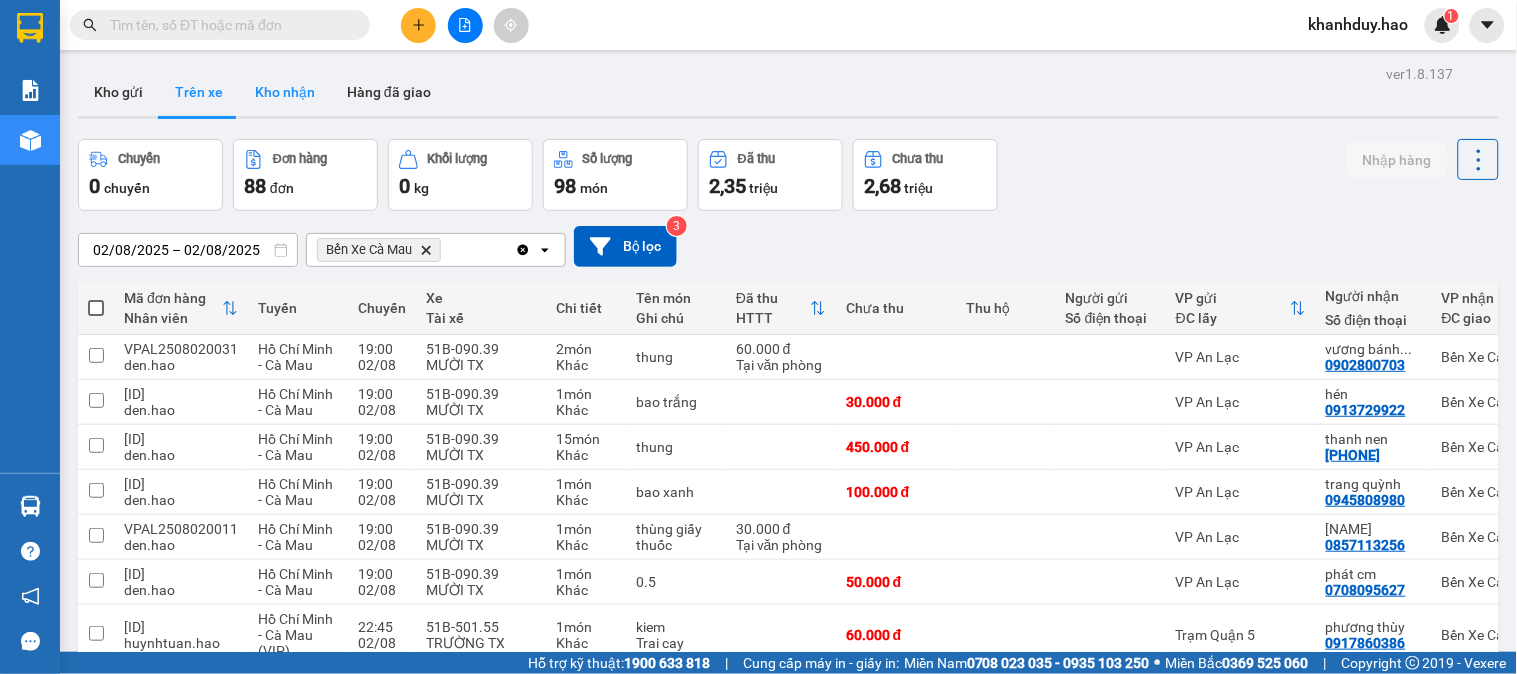 click on "Kho nhận" at bounding box center [285, 92] 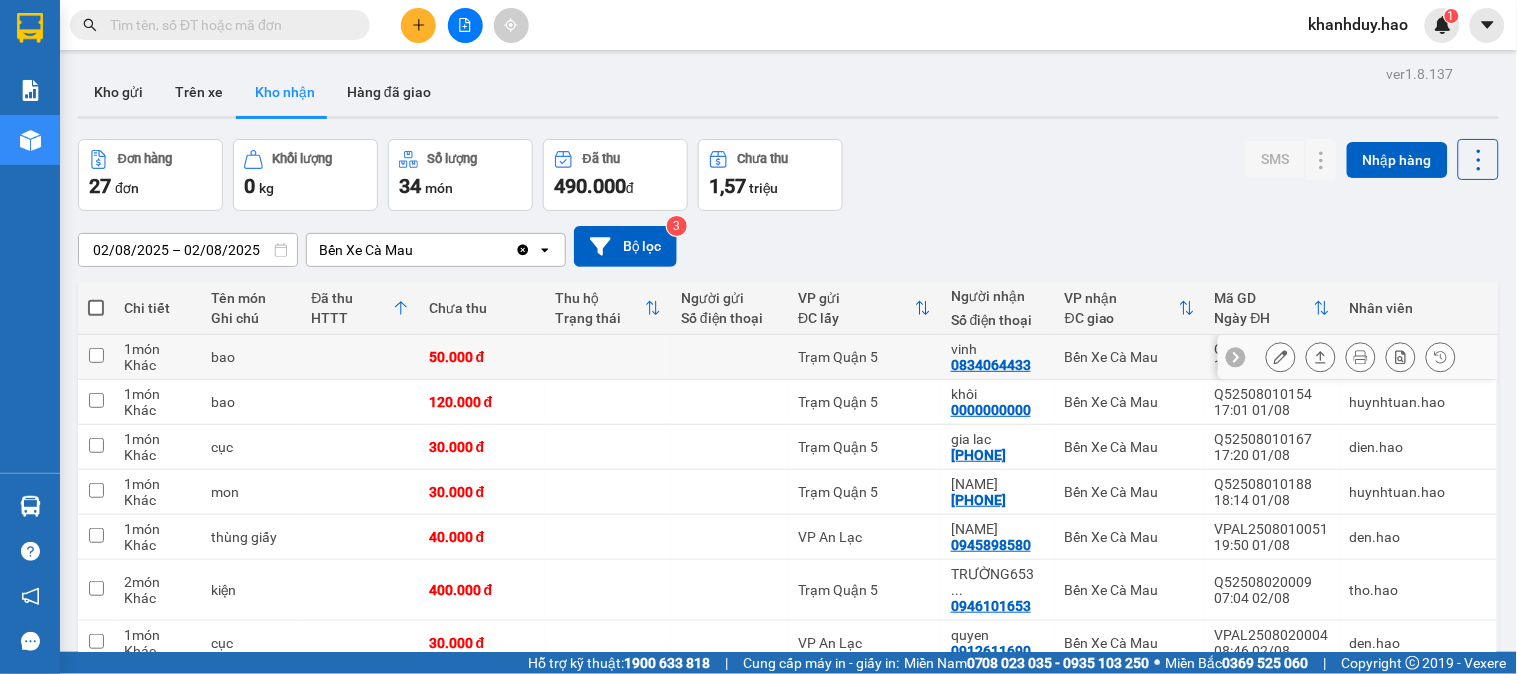 click on "vinh" at bounding box center (998, 349) 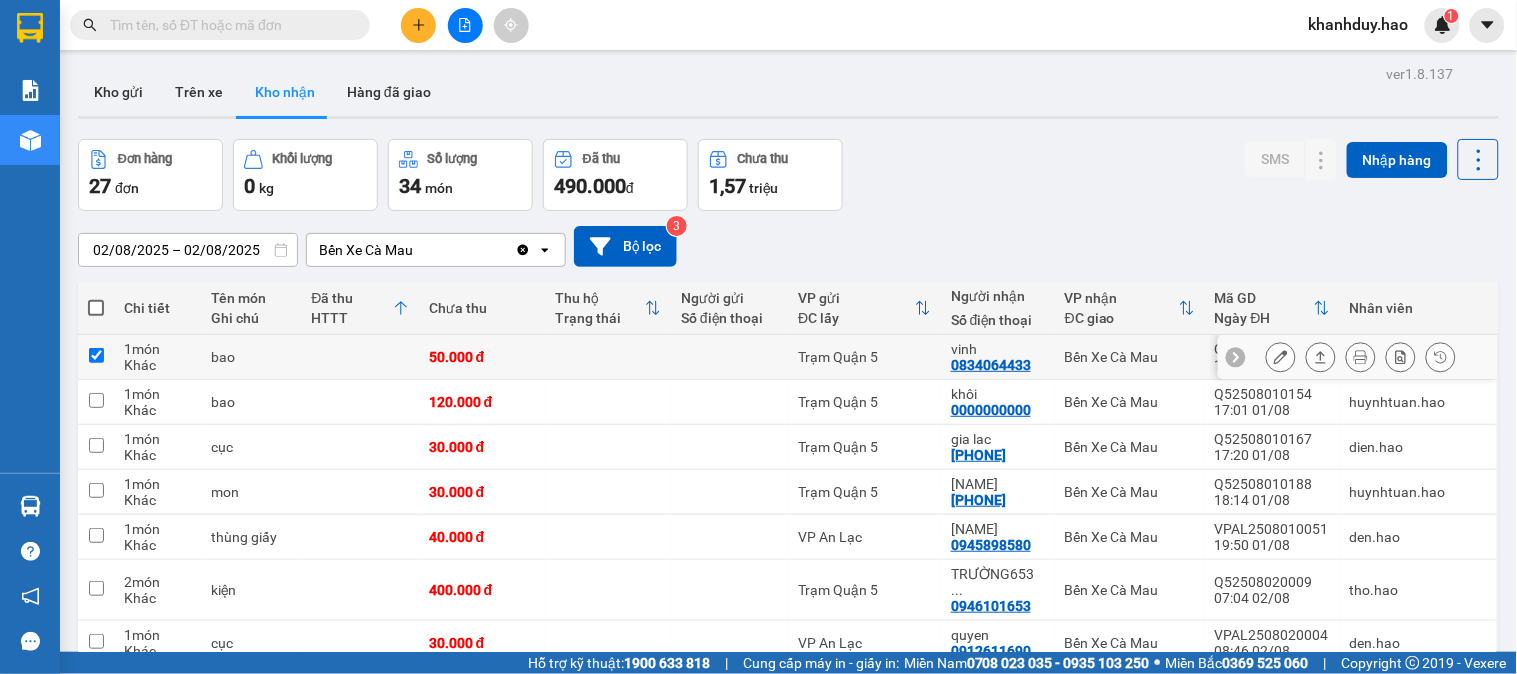 checkbox on "true" 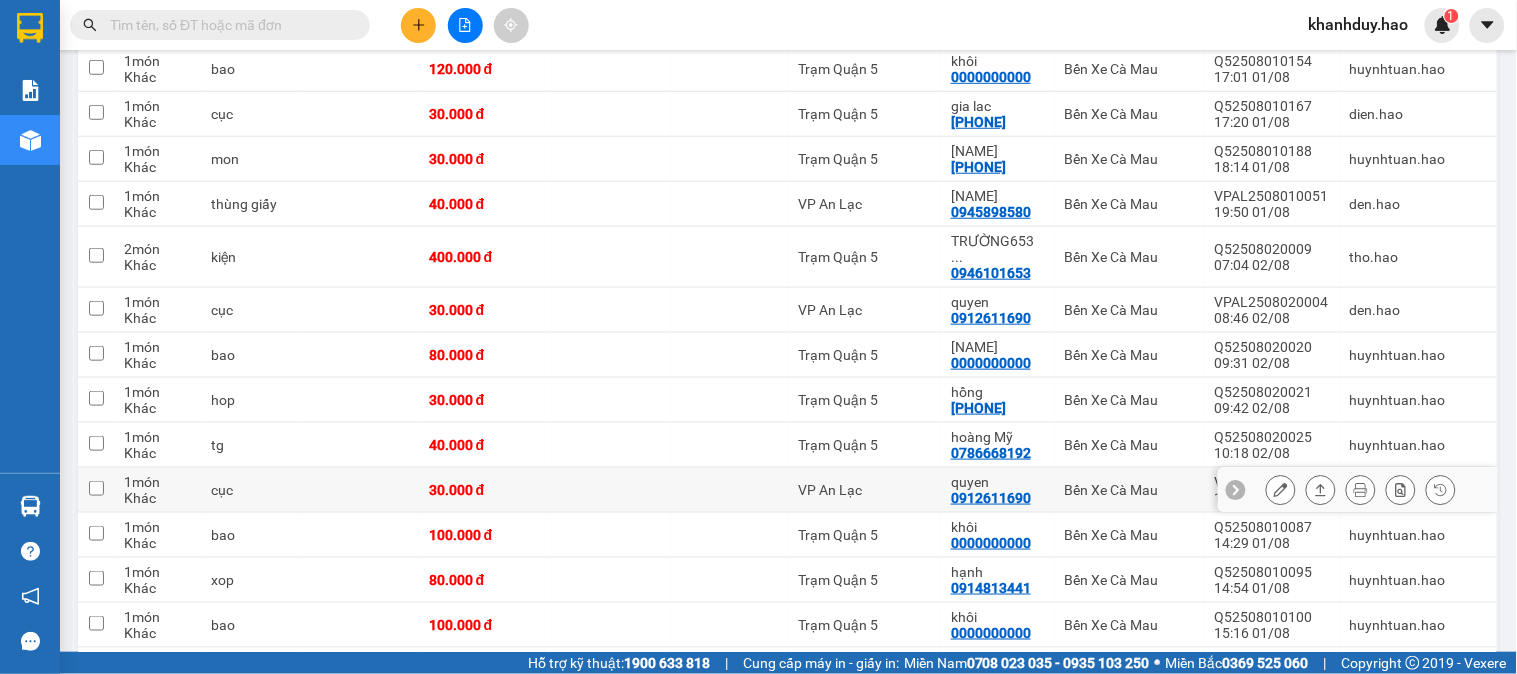 scroll, scrollTop: 444, scrollLeft: 0, axis: vertical 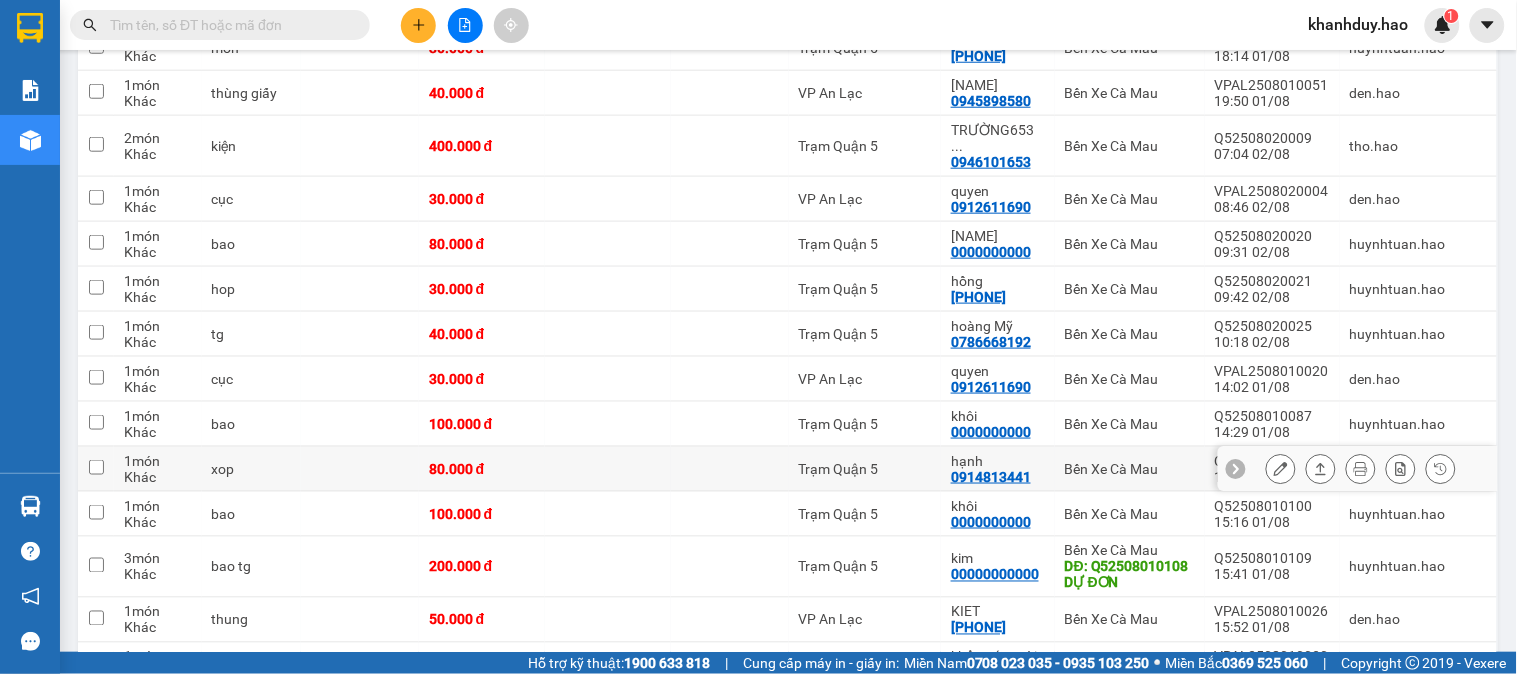 click at bounding box center [729, 469] 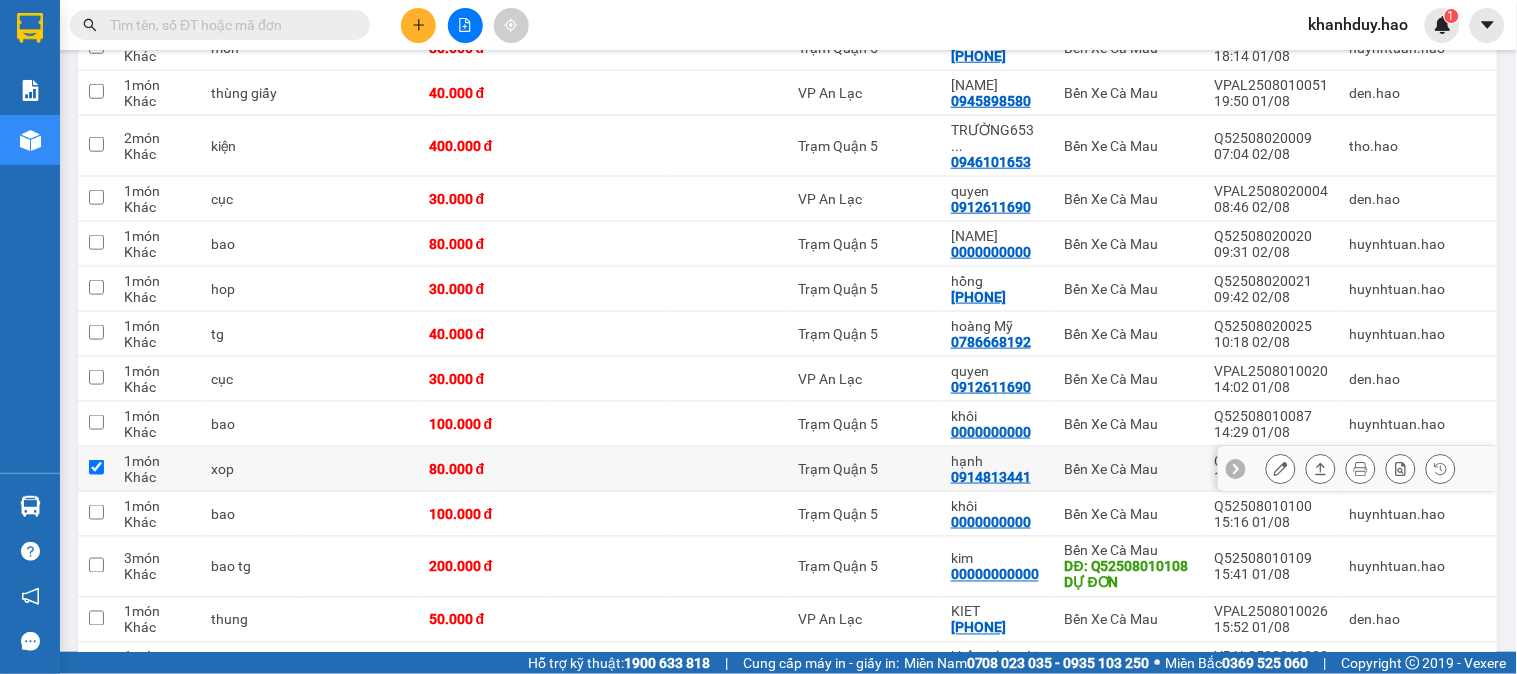 checkbox on "true" 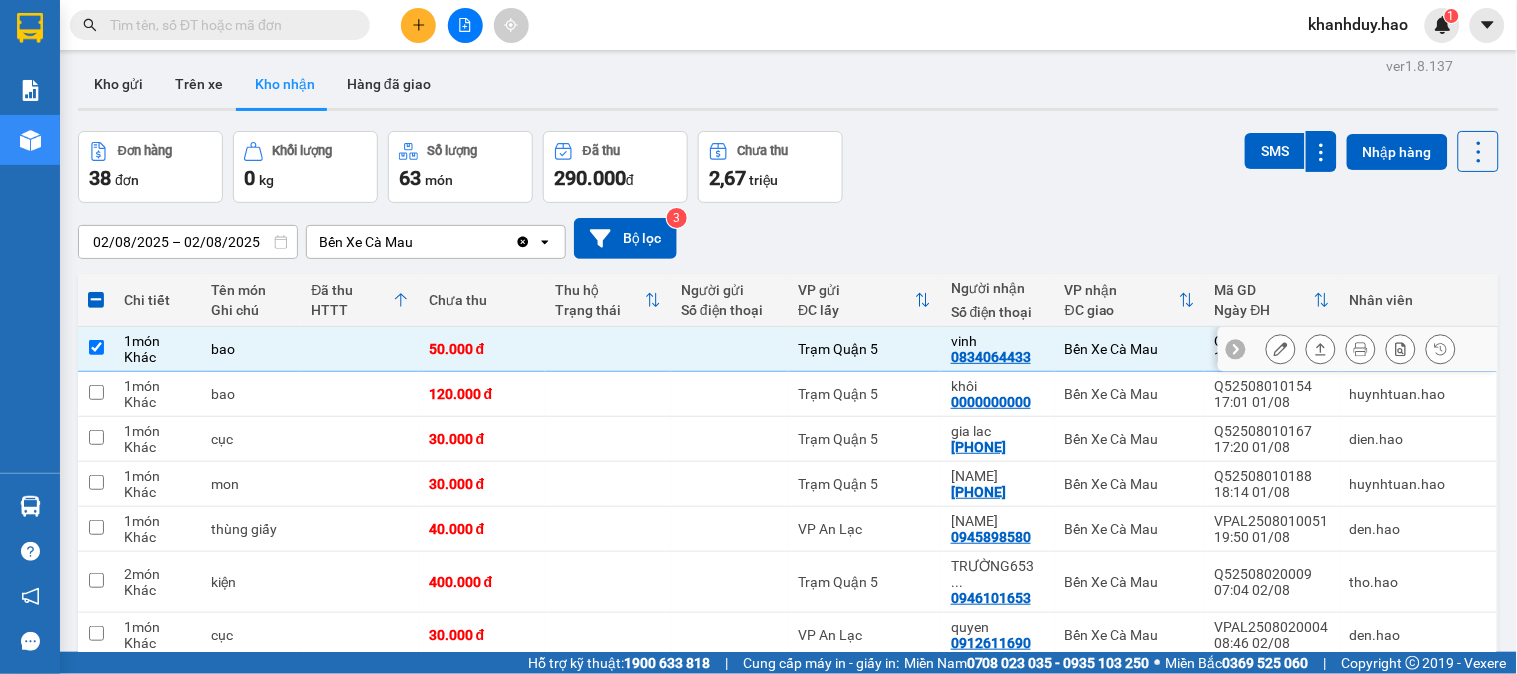 scroll, scrollTop: 0, scrollLeft: 0, axis: both 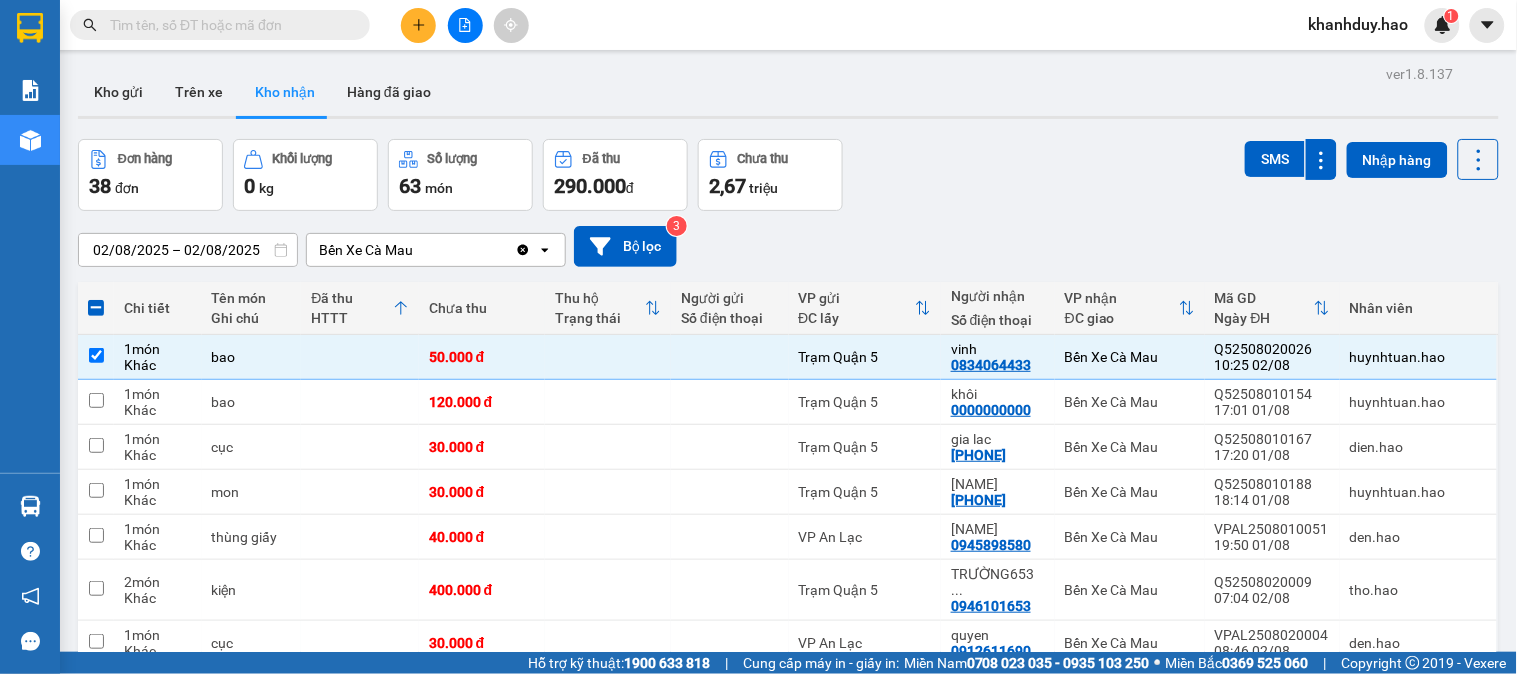 click on "02/08/2025 – 02/08/2025" at bounding box center [188, 250] 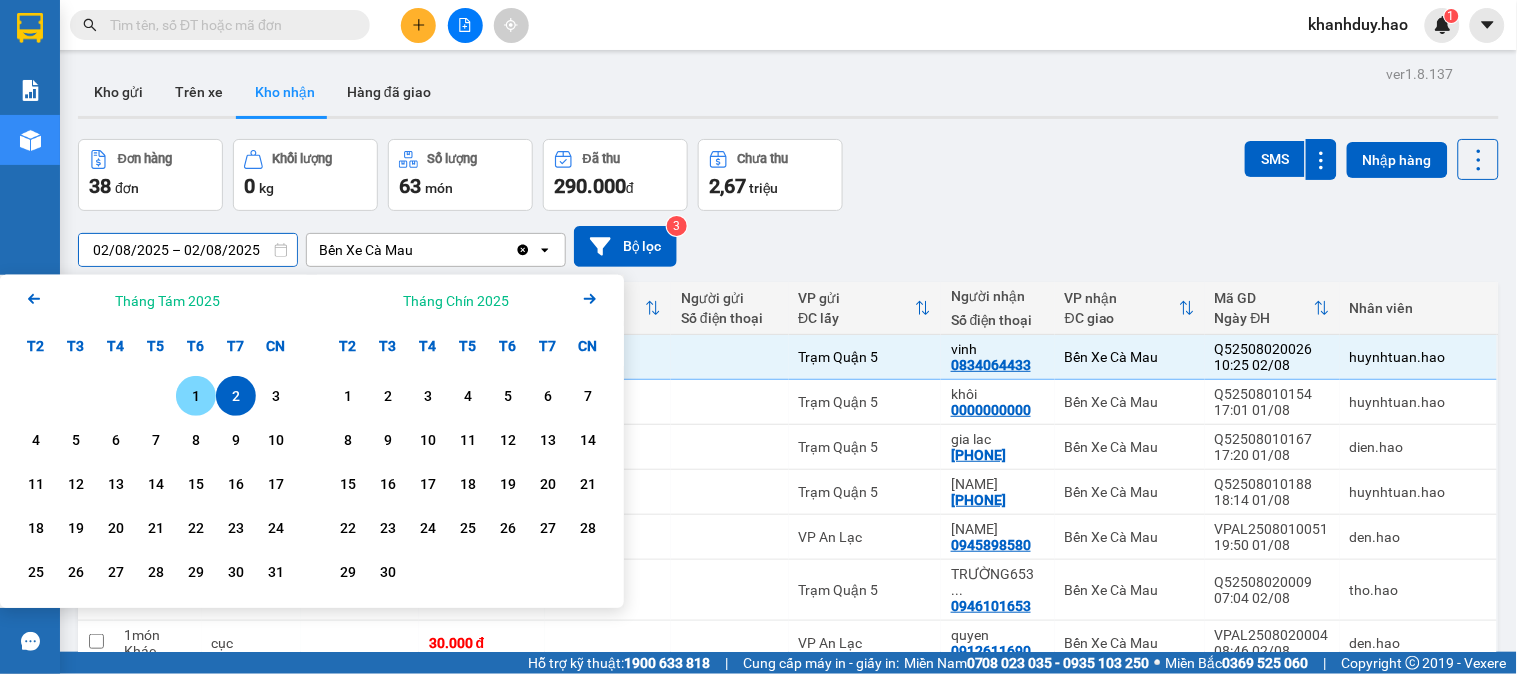 click on "1" at bounding box center (196, 396) 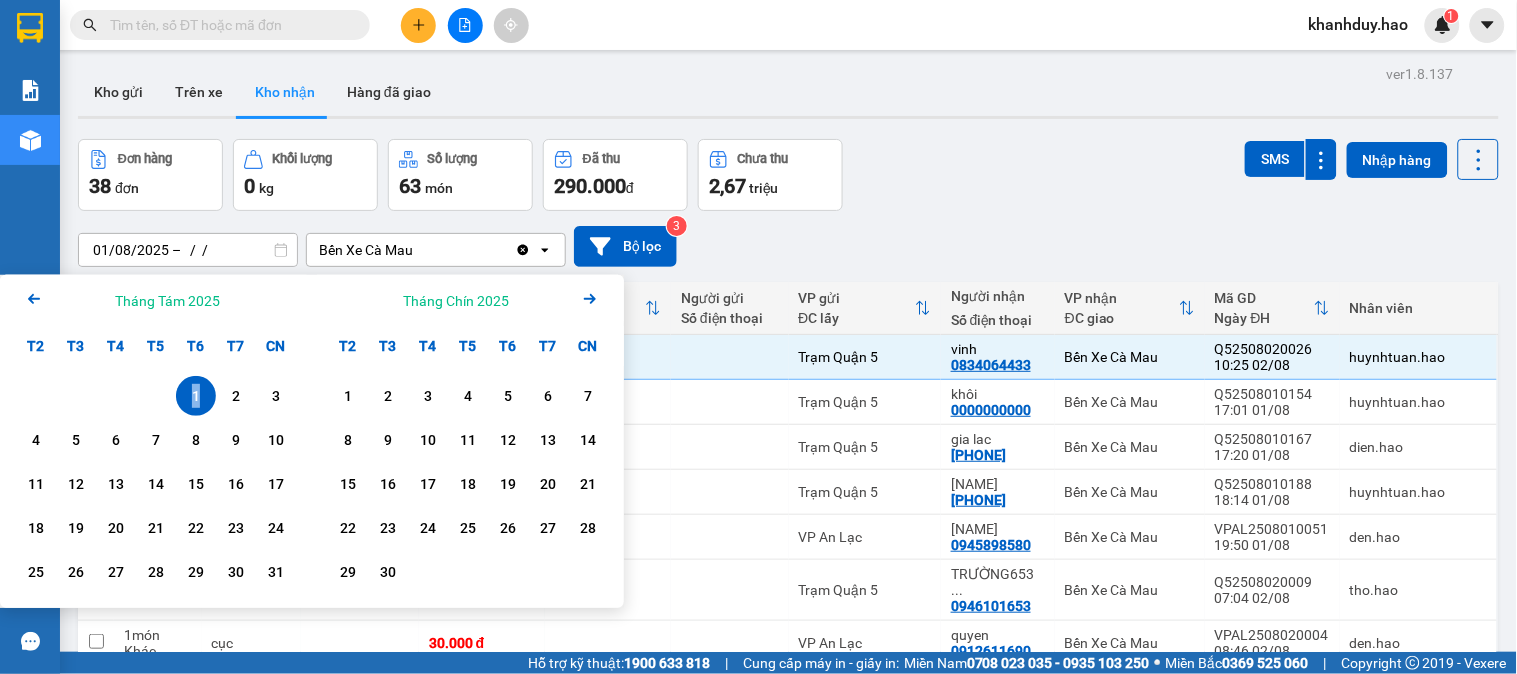 click on "1" at bounding box center [196, 396] 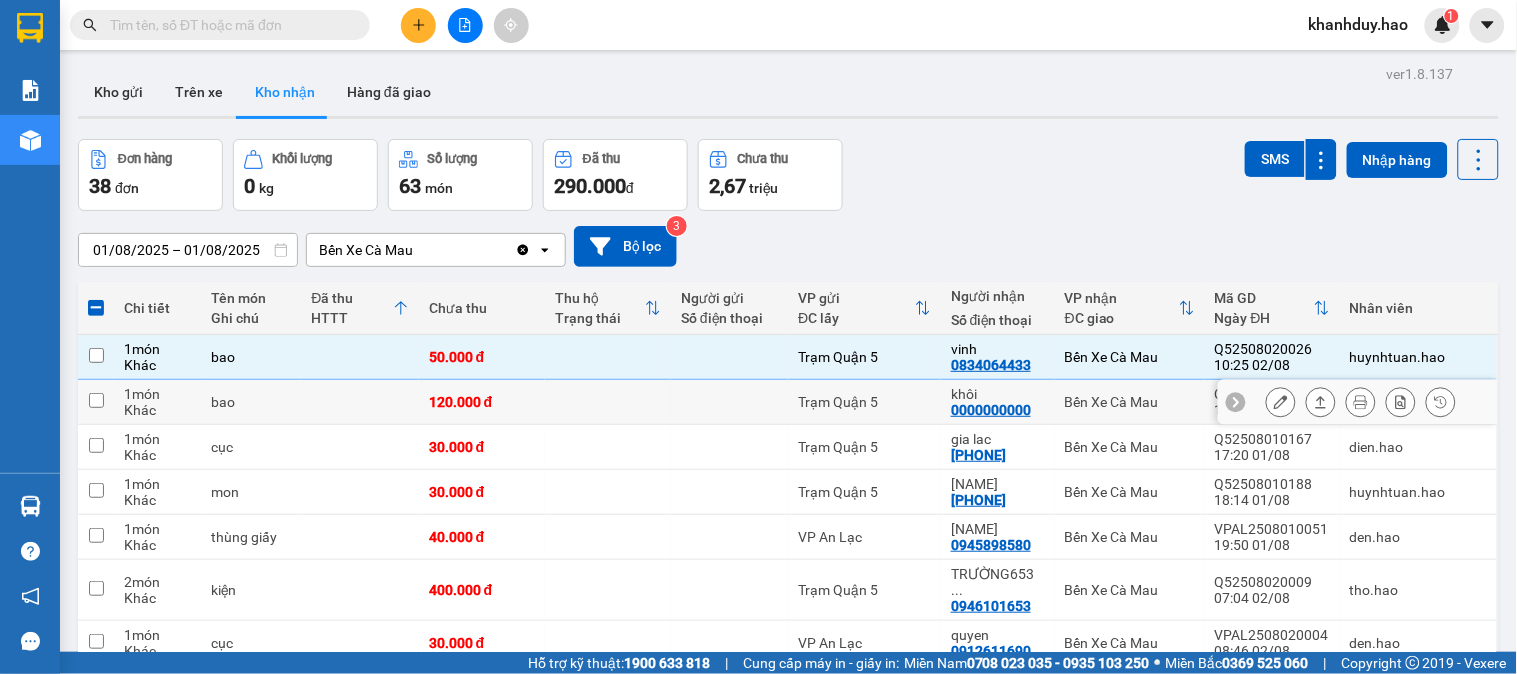 checkbox on "false" 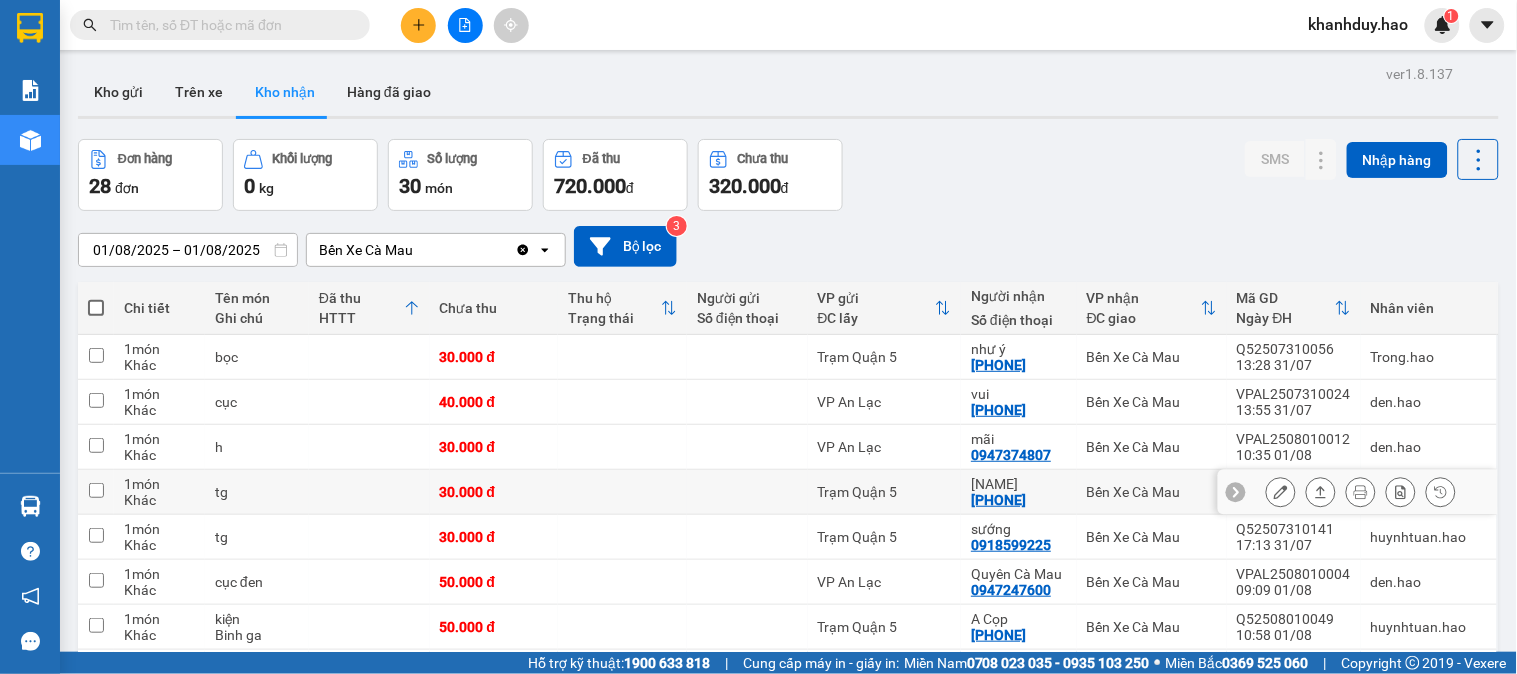 click on "Trạm Quận 5" at bounding box center [885, 492] 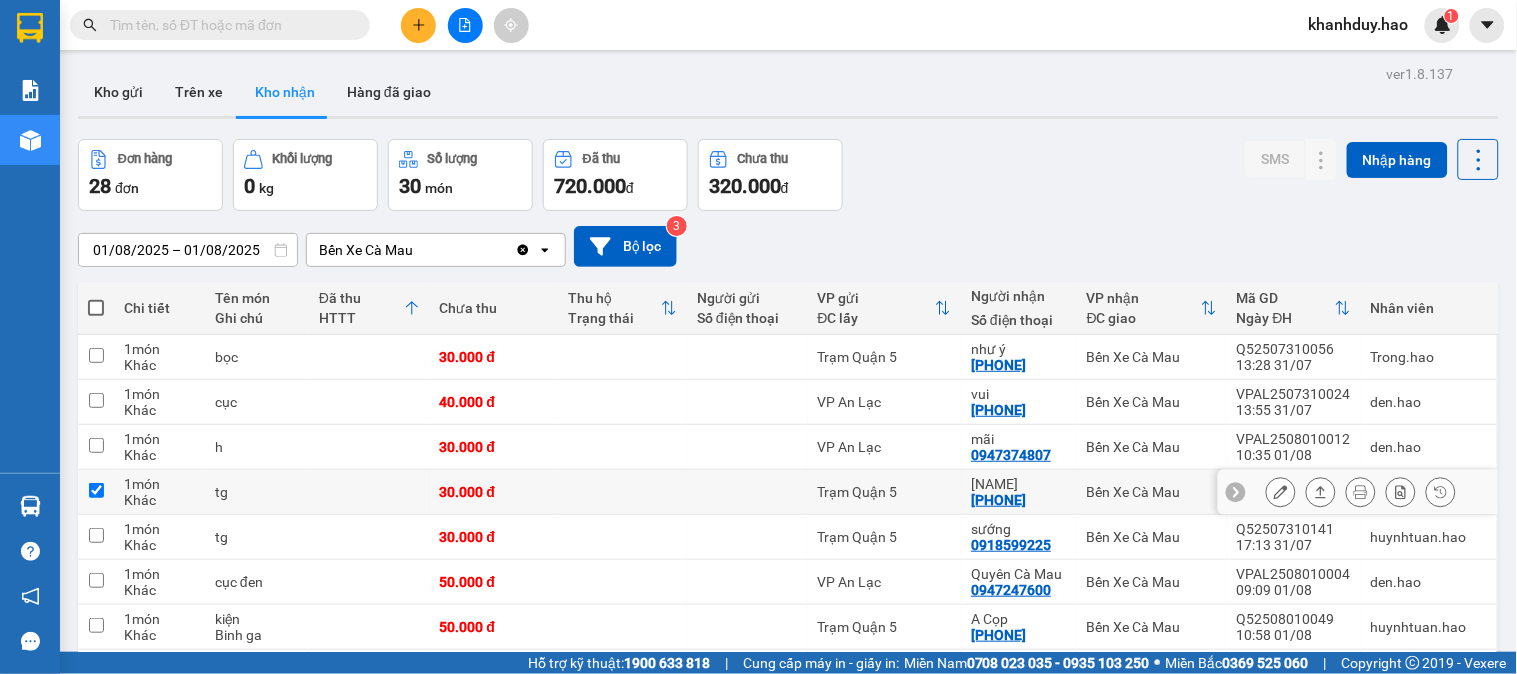 checkbox on "true" 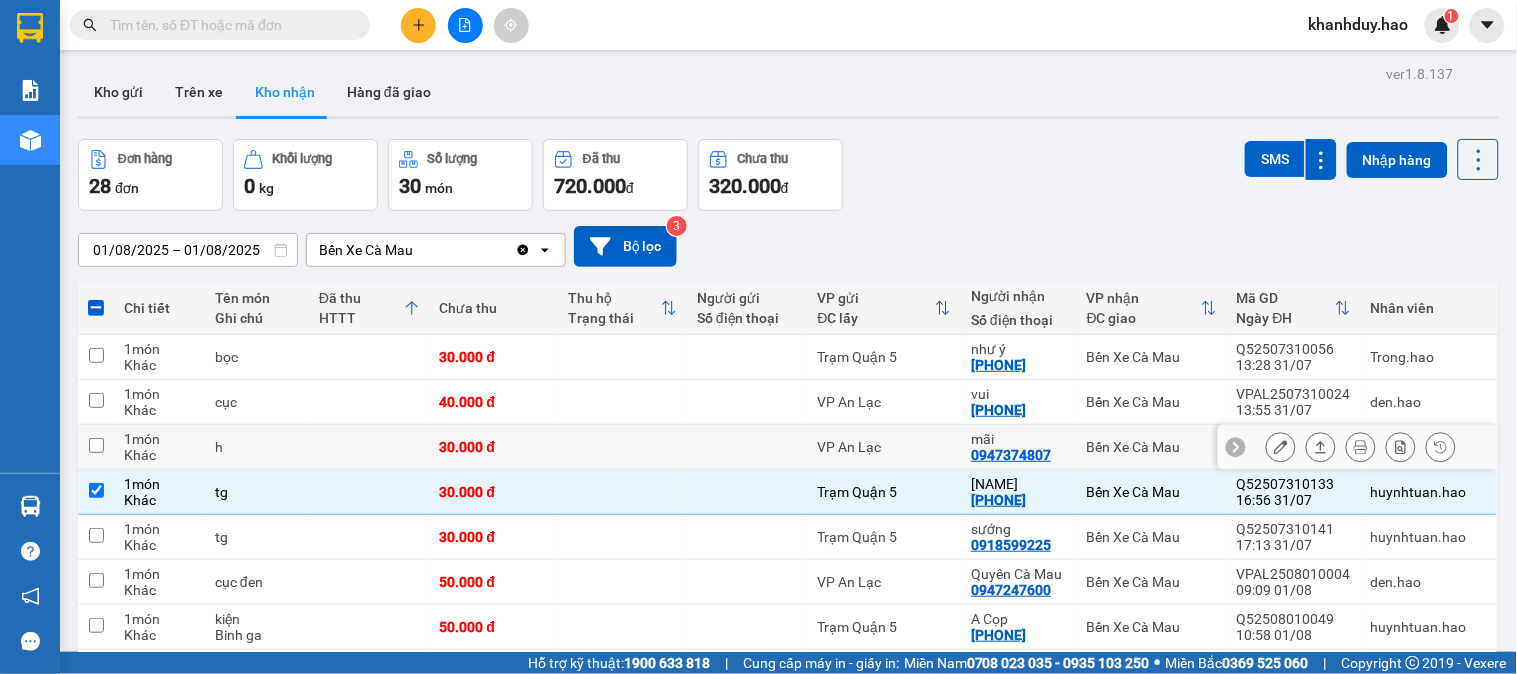 scroll, scrollTop: 111, scrollLeft: 0, axis: vertical 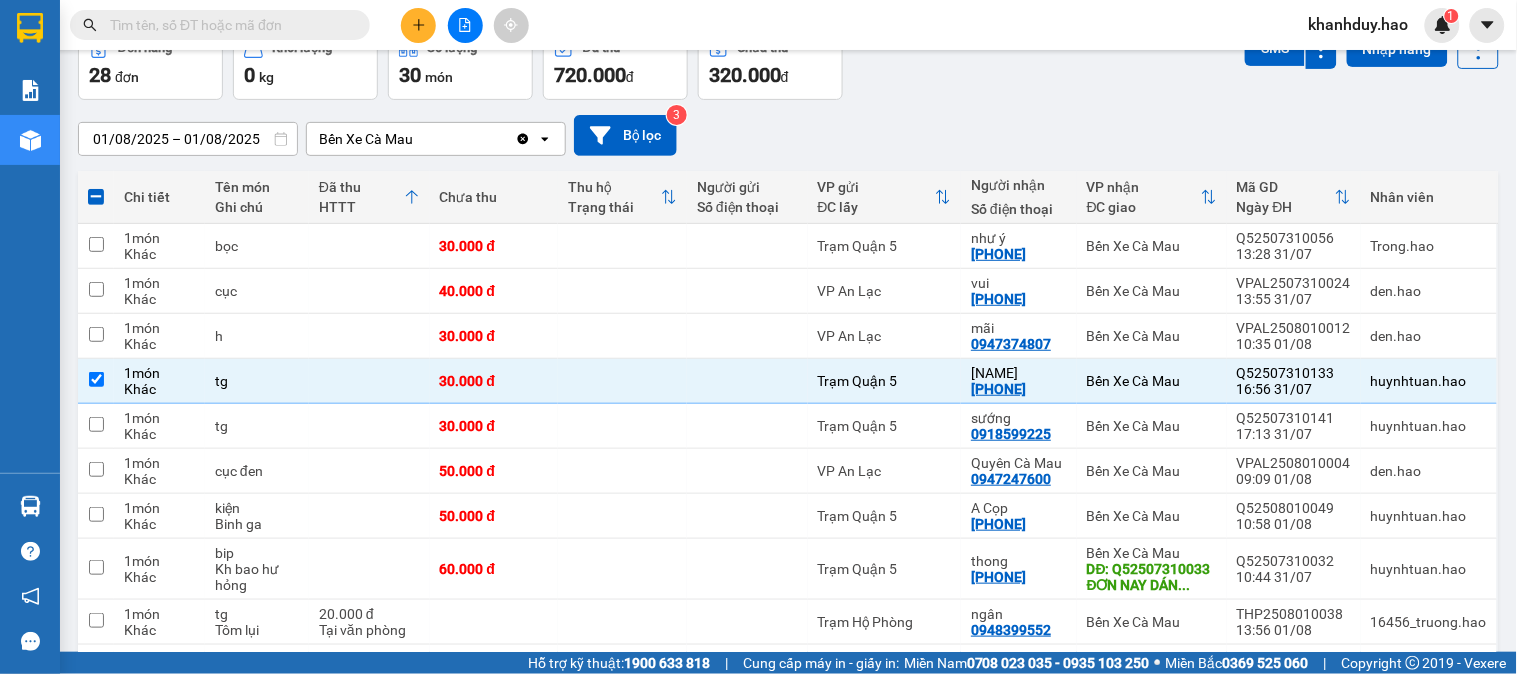 click on "[DATE] – [DATE] Press the down arrow key to interact with the calendar and select a date. Press the escape button to close the calendar. Selected date range is from [DATE] to [DATE]. [LOCATION] Clear value open Bộ lọc 3" at bounding box center (788, 135) 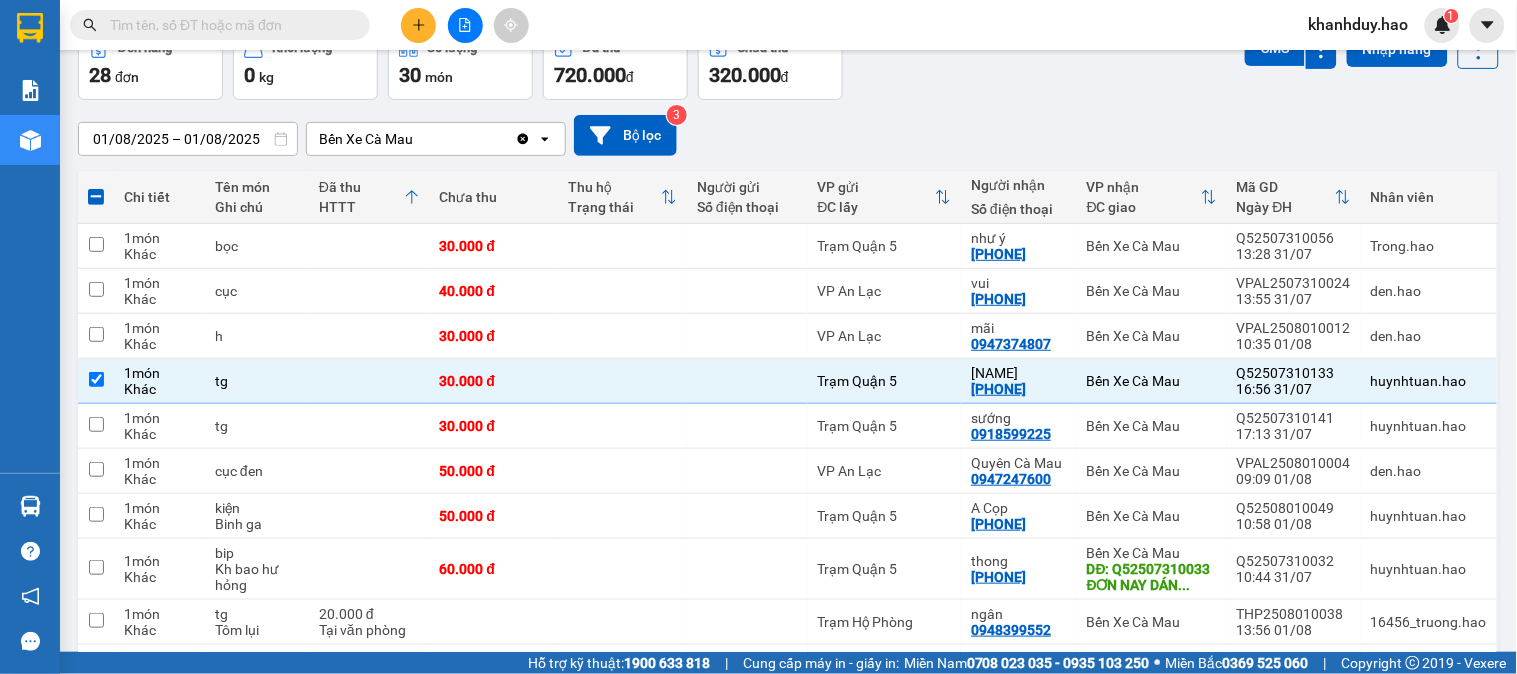 click on "ver 1.8.137 Kho gửi Trên xe Kho nhận Hàng đã giao Đơn hàng 28 đơn Khối lượng 0 kg Số lượng 30 món Đã thu 720.000 đ Chưa thu 320.000 đ SMS Nhập hàng [DATE] – [DATE] Press the down arrow key to interact with the calendar and select a date. Press the escape button to close the calendar. Selected date range is from [DATE] to [DATE]. [LOCATION] Clear value open Bộ lọc 3 Chi tiết Tên món Ghi chú Đã thu HTTT Chưa thu Thu hộ Người gửi Số điện thoại VP gửi ĐC lấy Người nhận Số điện thoại VP nhận ĐC giao Mã GD Ngày ĐH Nhân viên 1 món Khác bọc 30.000 đ TrạmQuận 5 [NAME] [PHONE] [LOCATION] [ID] [TIME] [NAME] 1 món Khác cục 40.000 đ [LOCATION] [PHONE] [LOCATION] [ID] [TIME] [NAME] 1 món Khác h 30.000 đ [LOCATION] [NAME] [PHONE] [LOCATION] [ID] [TIME] [NAME] 1 món Khác tg 30.000 đ TrạmQuận 5" at bounding box center [788, 800] 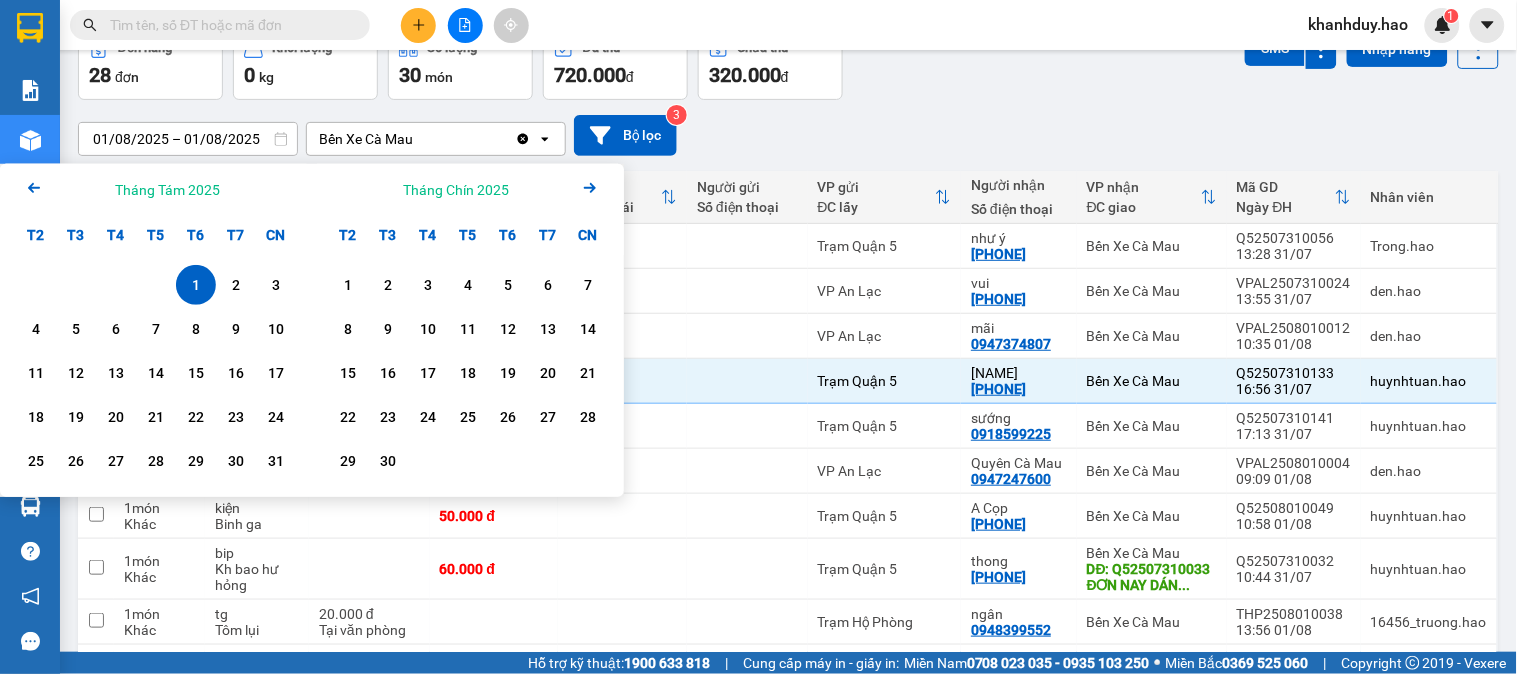 click on "Arrow Left" 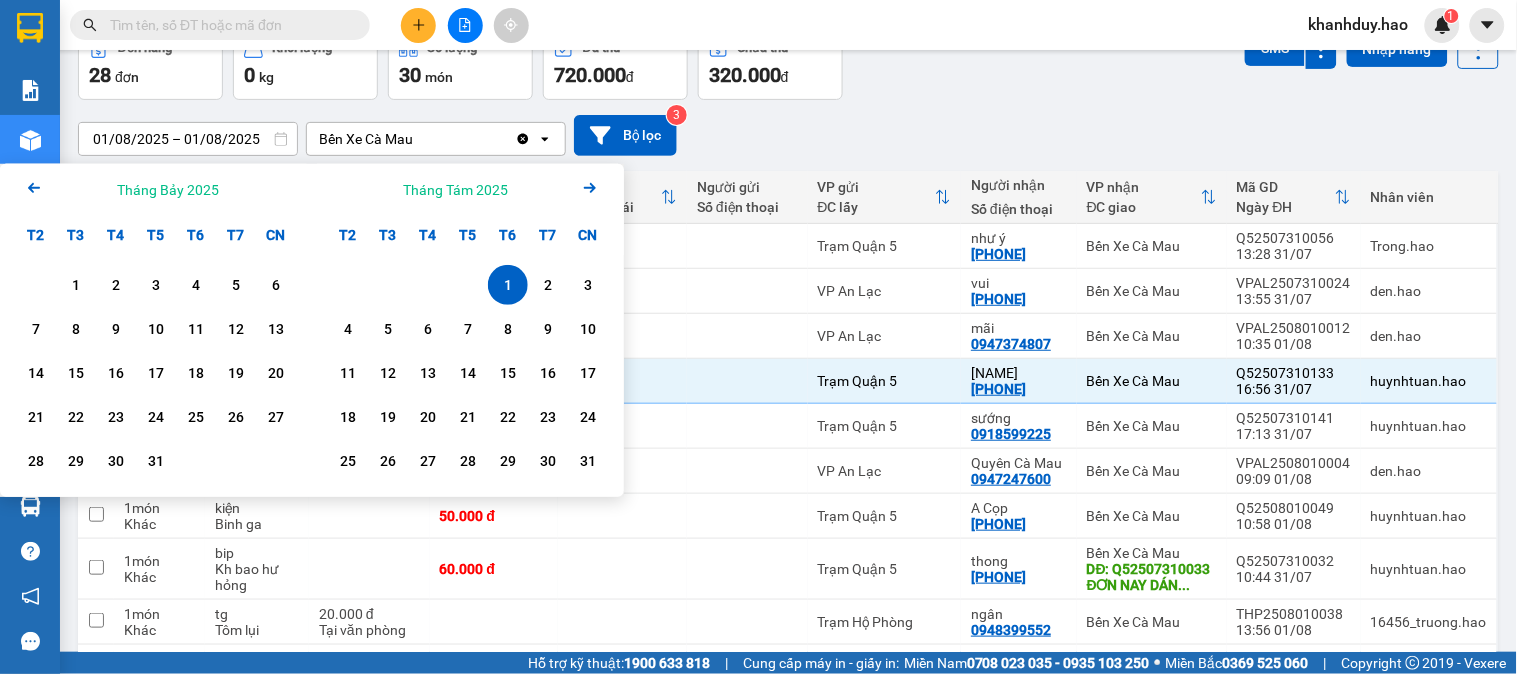 click at bounding box center (196, 461) 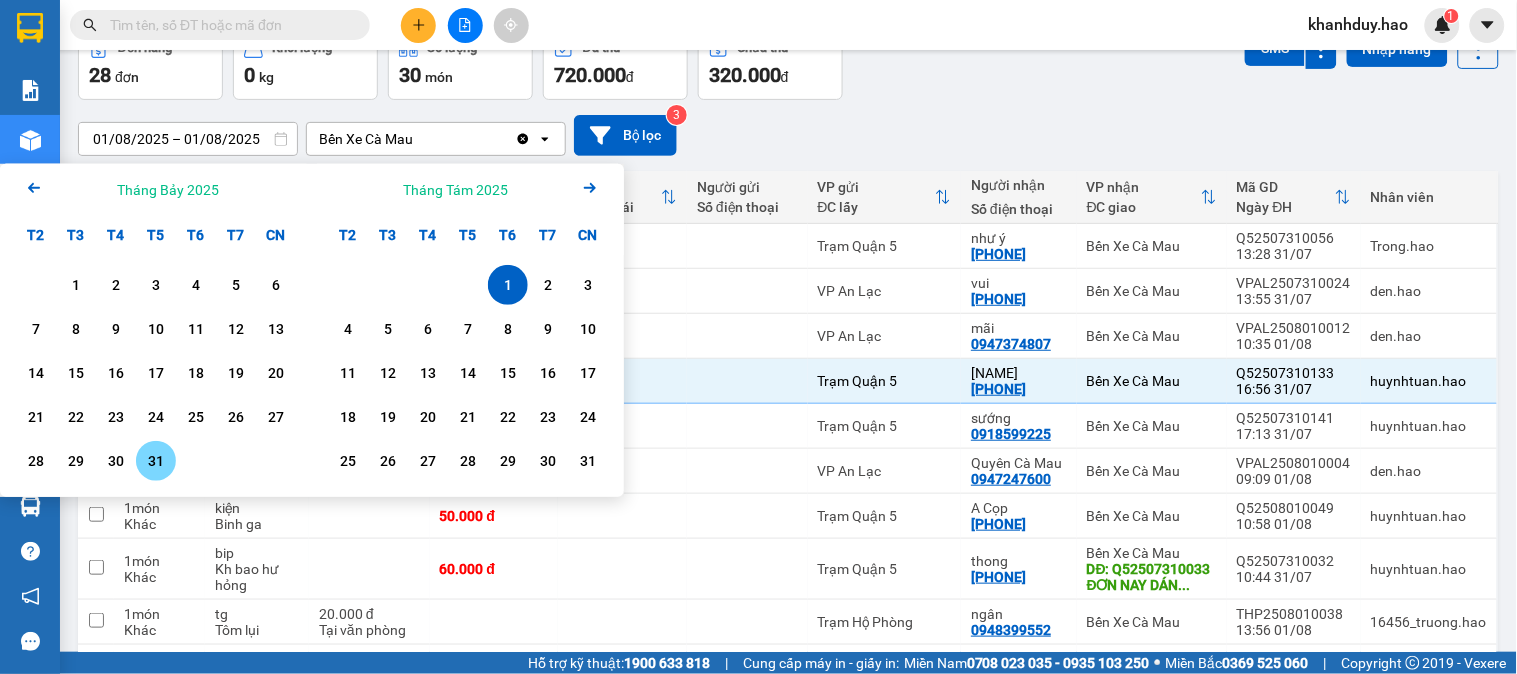 click on "31" at bounding box center (156, 461) 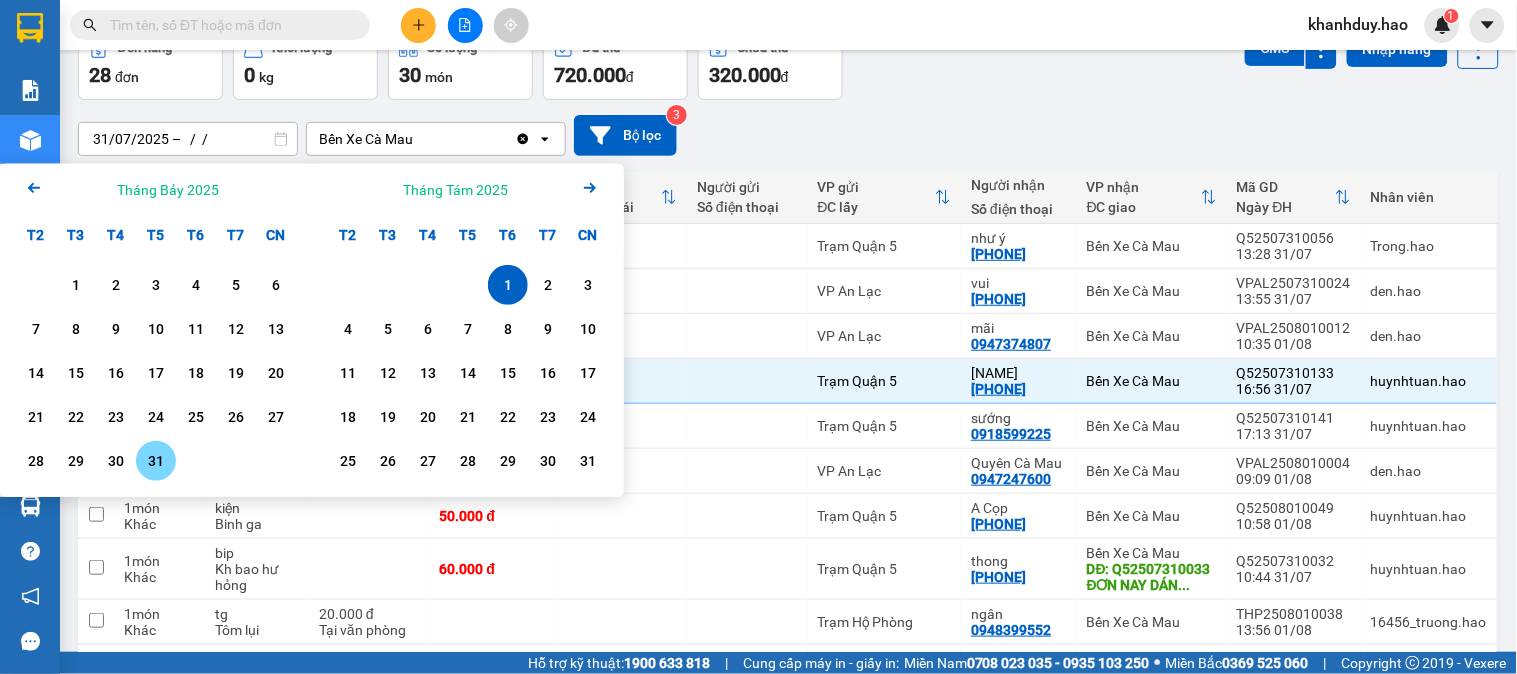 click on "31" at bounding box center [156, 461] 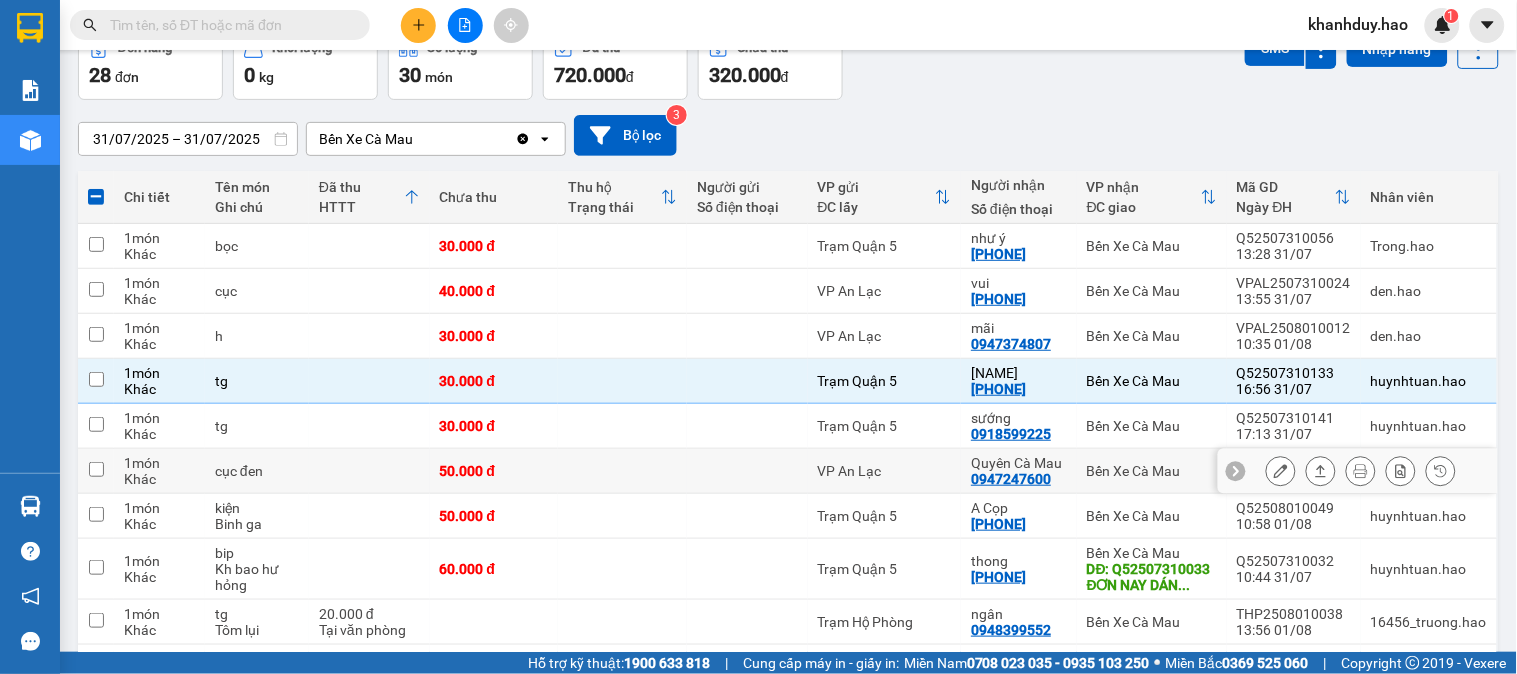 checkbox on "false" 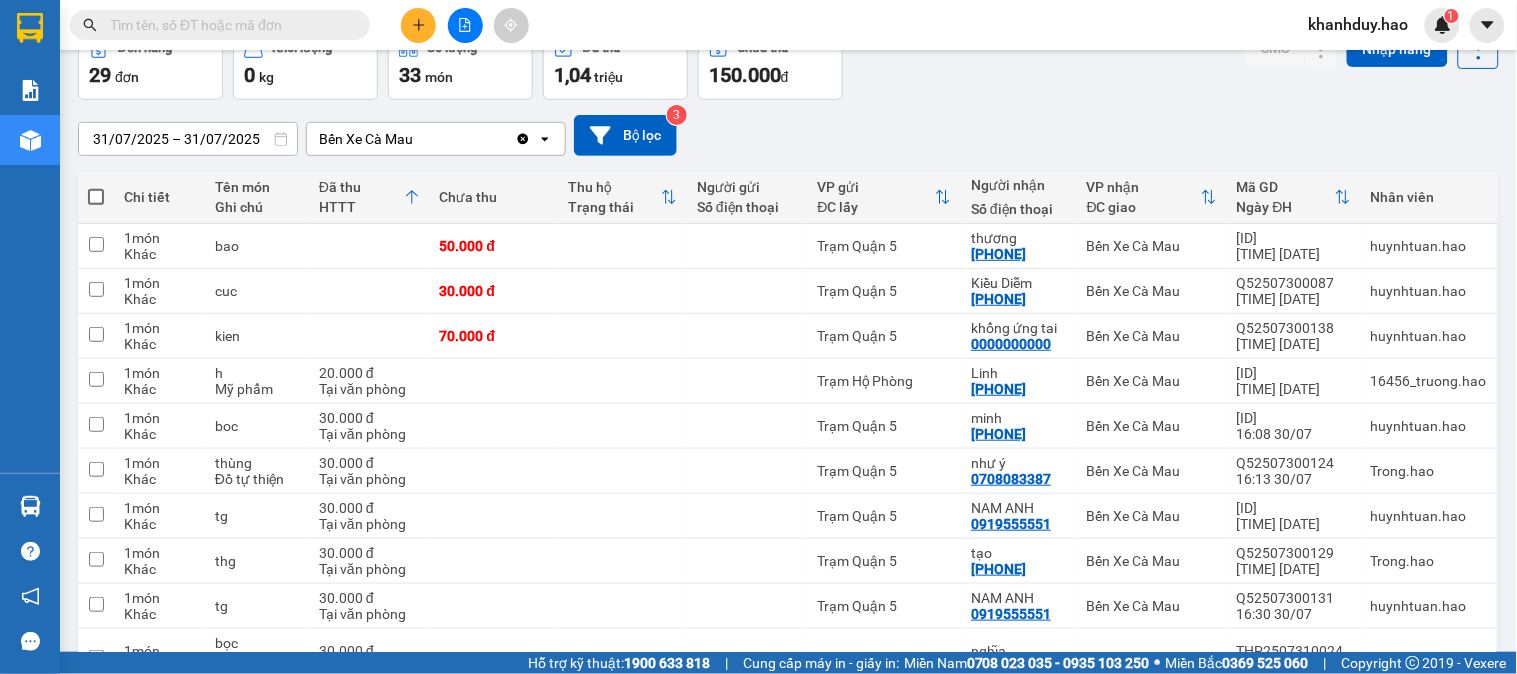 click on "31/07/2025 – 31/07/2025" at bounding box center (188, 139) 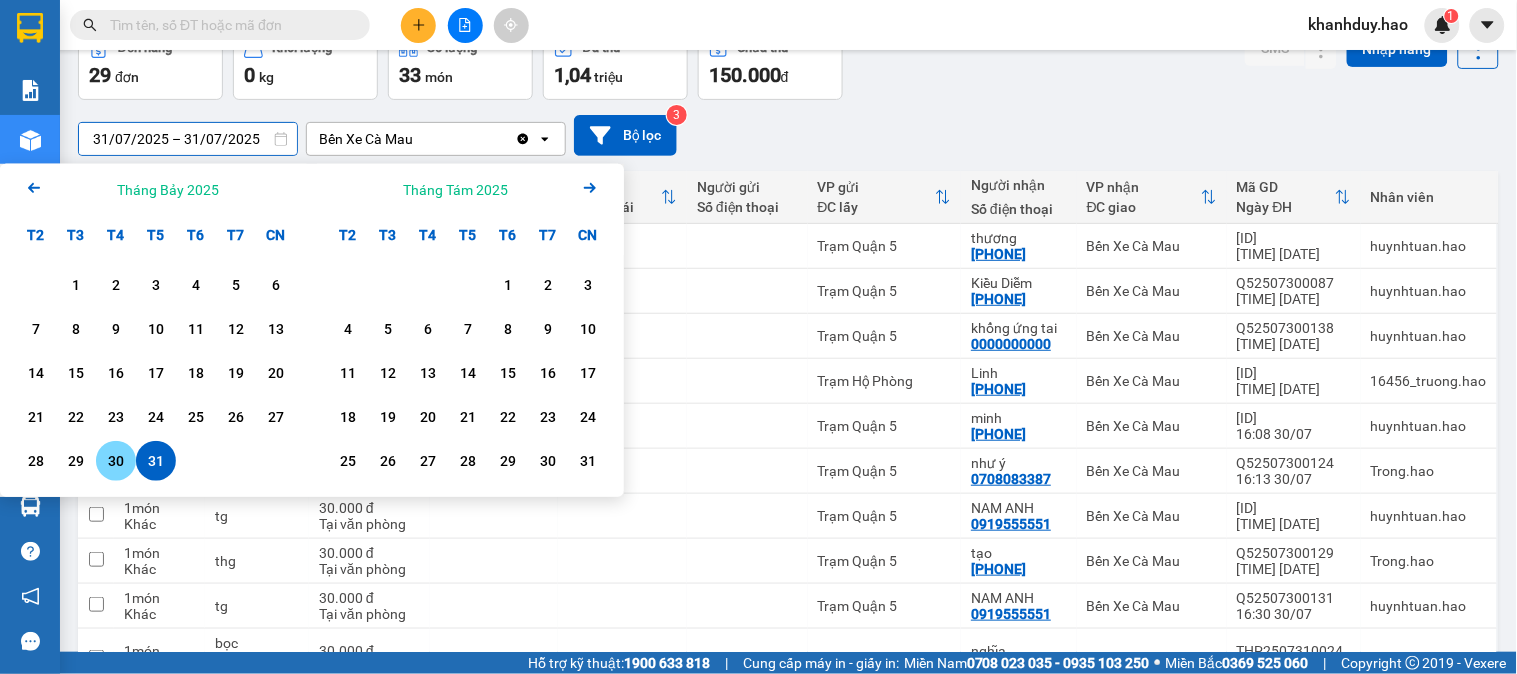 click on "30" at bounding box center [116, 461] 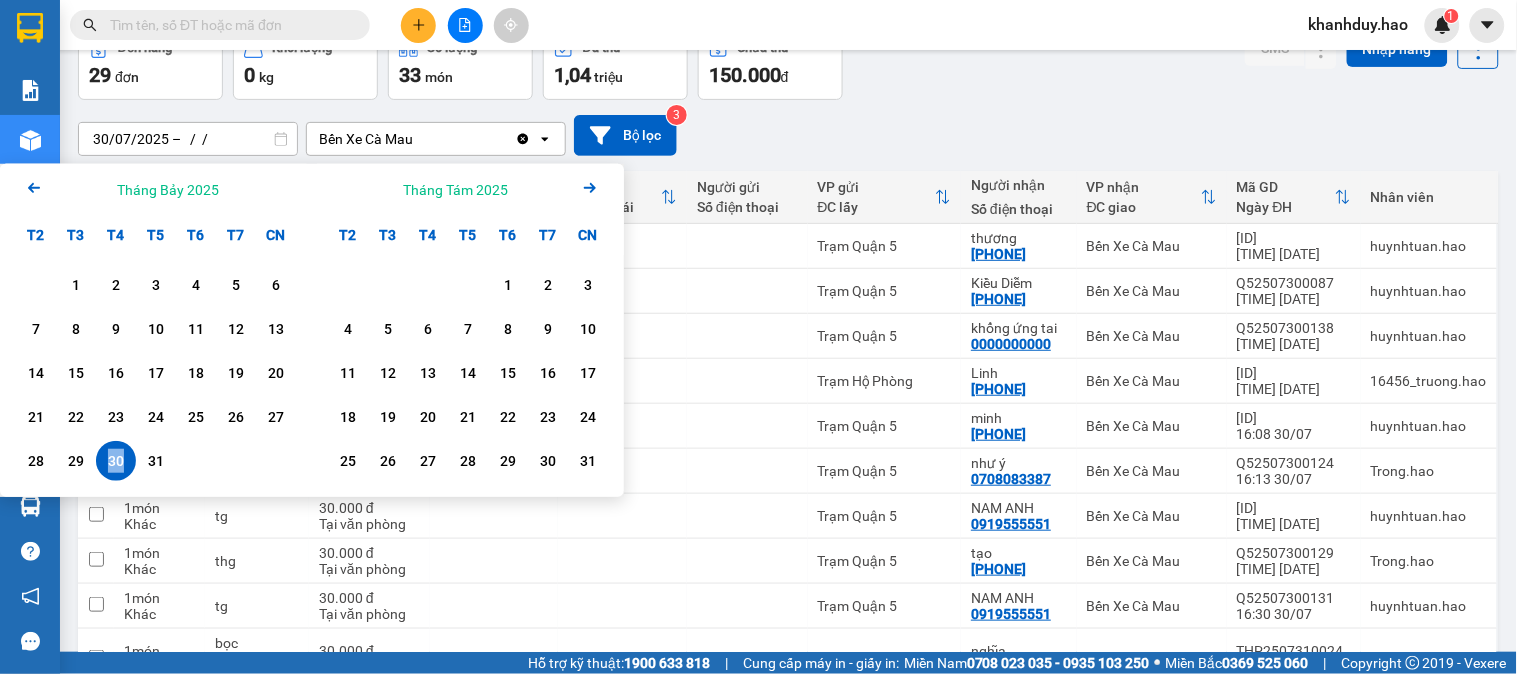 click on "30" at bounding box center [116, 461] 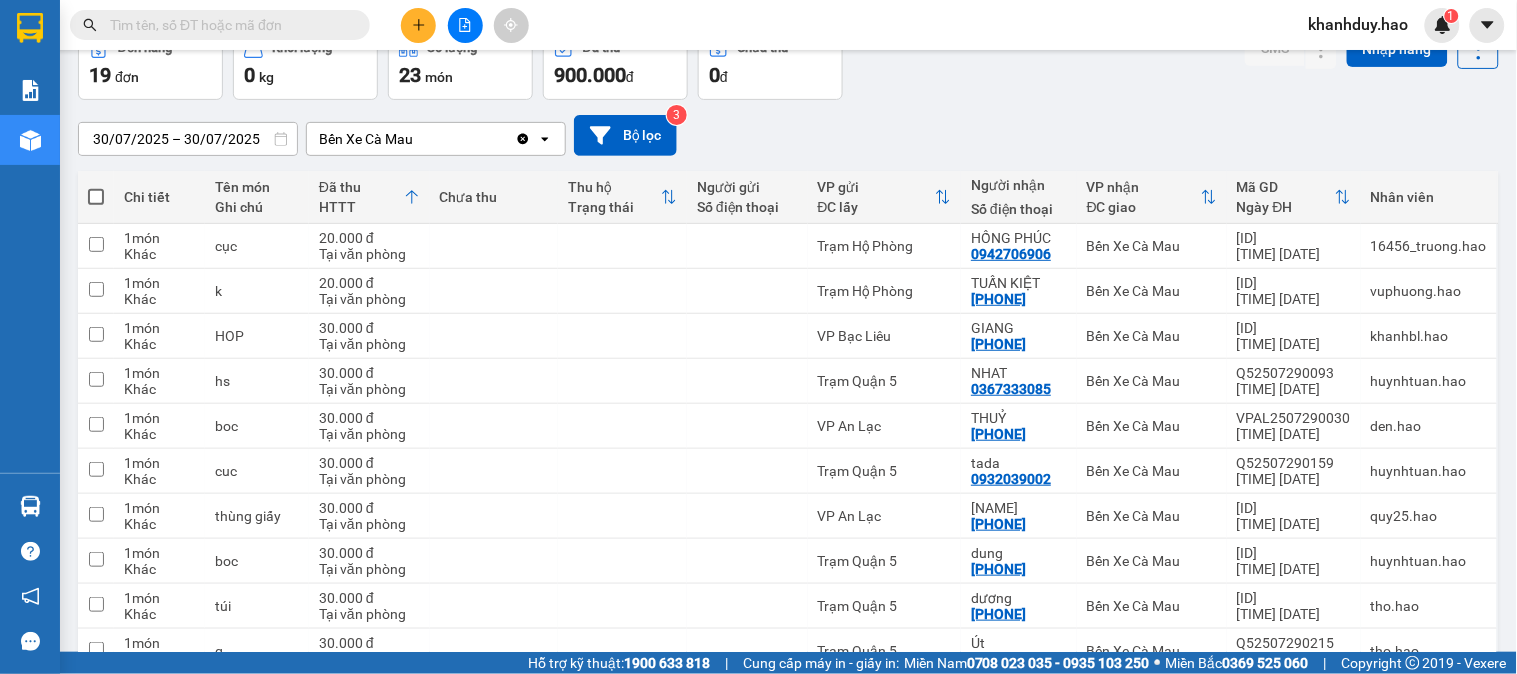 click on "[DATE] – [DATE] Press the down arrow key to interact with the calendar and select a date. Press the escape button to close the calendar. Selected date range is from [DATE] to [DATE]. [LOCATION] Clear value open Bộ lọc 3" at bounding box center (788, 135) 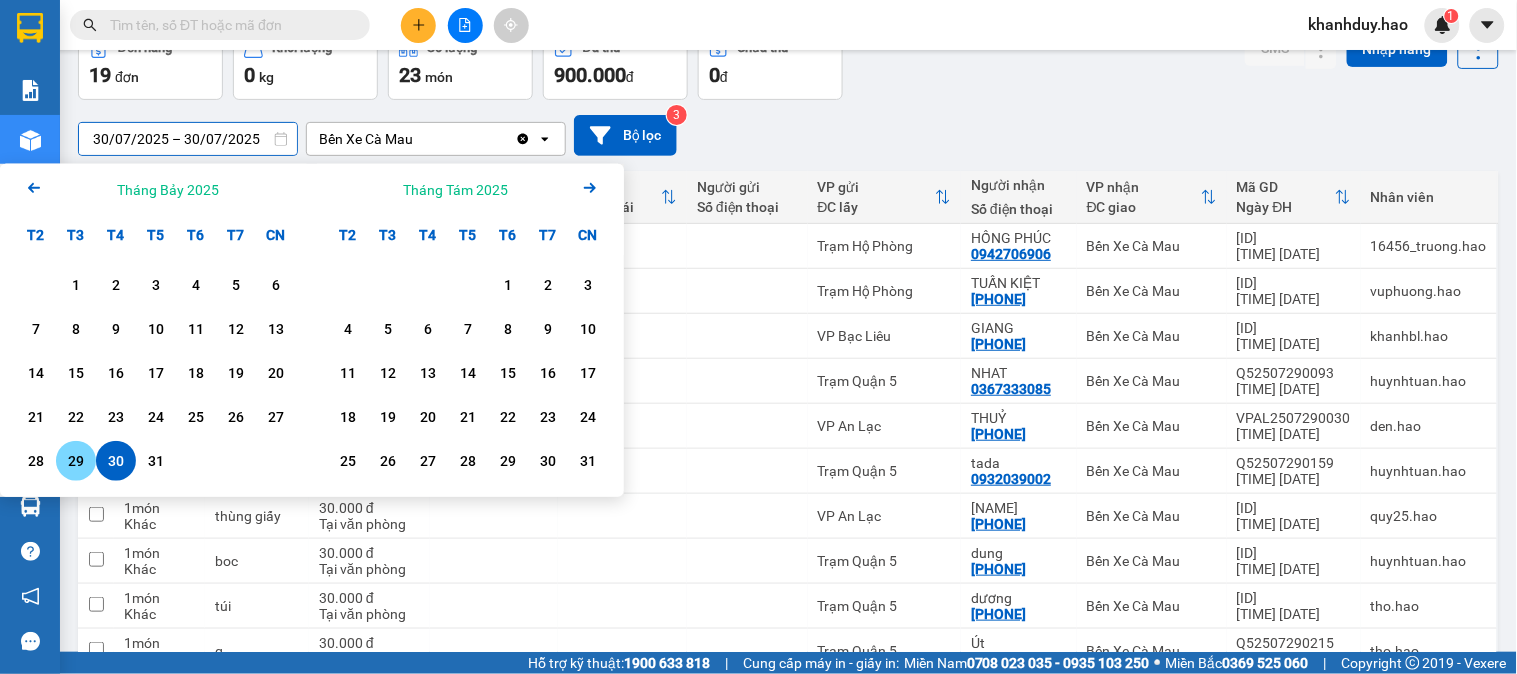 click on "29" at bounding box center [76, 461] 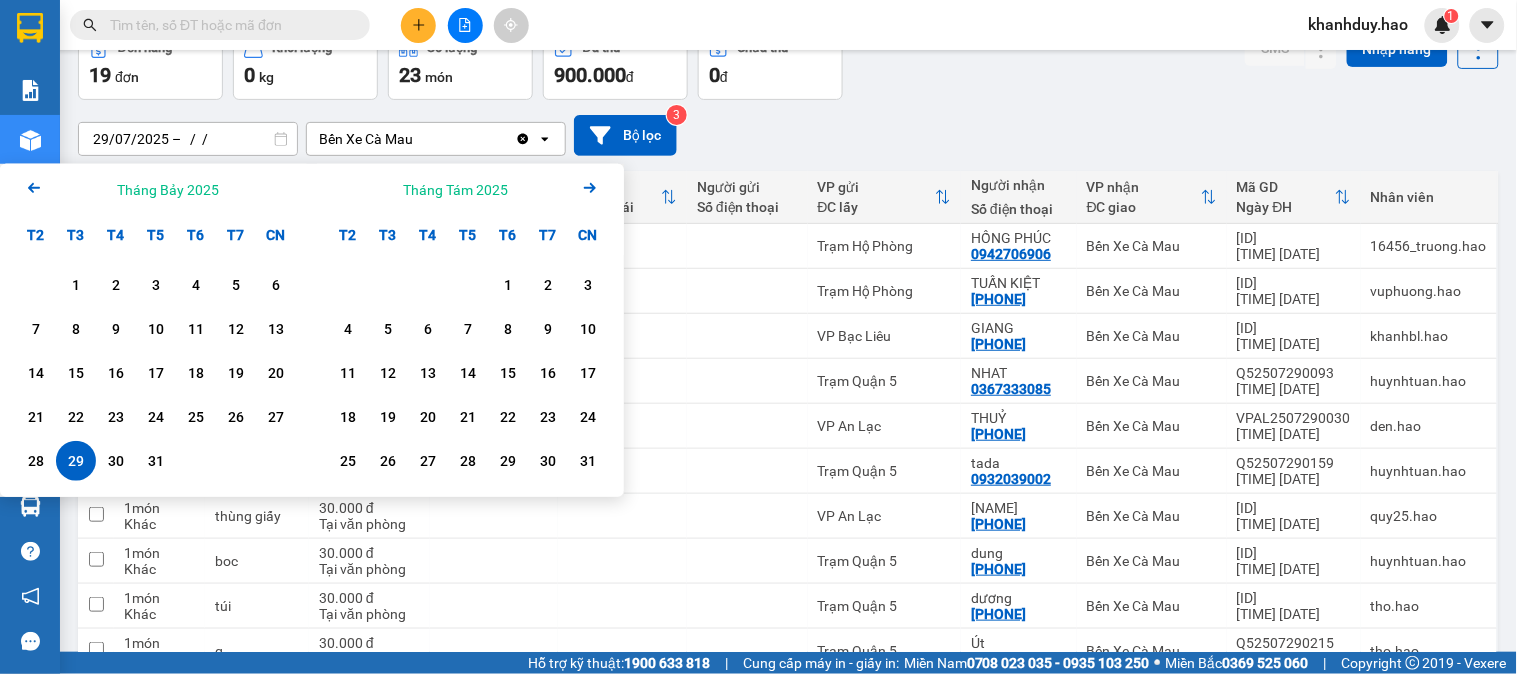 click on "29" at bounding box center (76, 461) 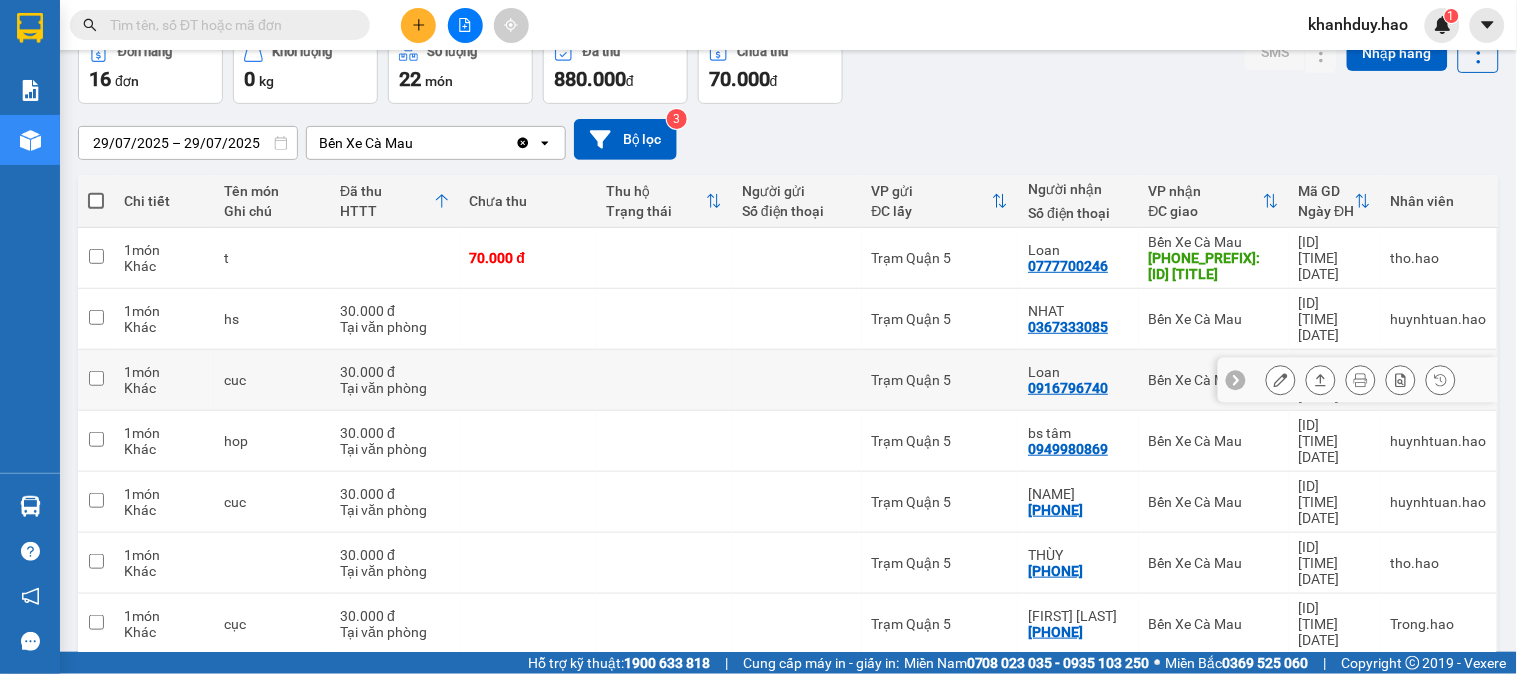 scroll, scrollTop: 0, scrollLeft: 0, axis: both 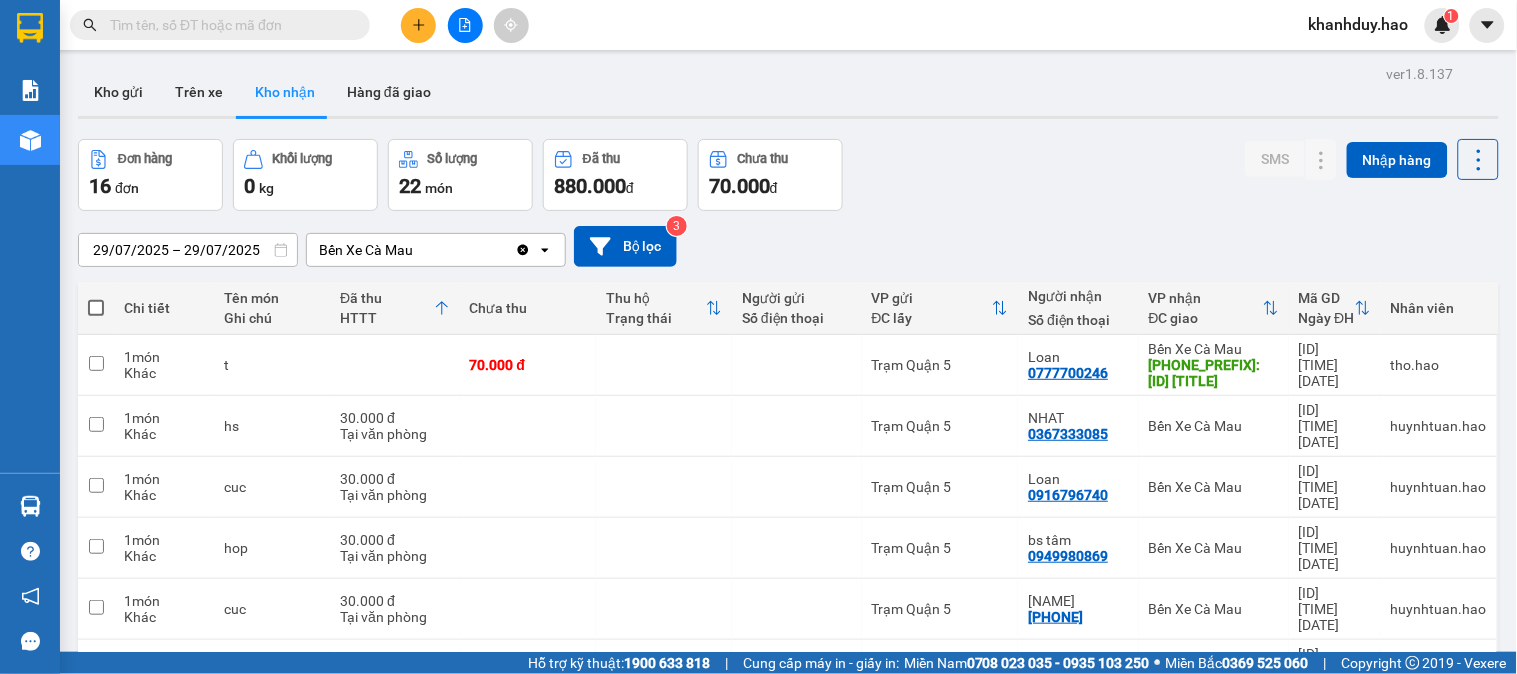 click on "29/07/2025 – 29/07/2025" at bounding box center (188, 250) 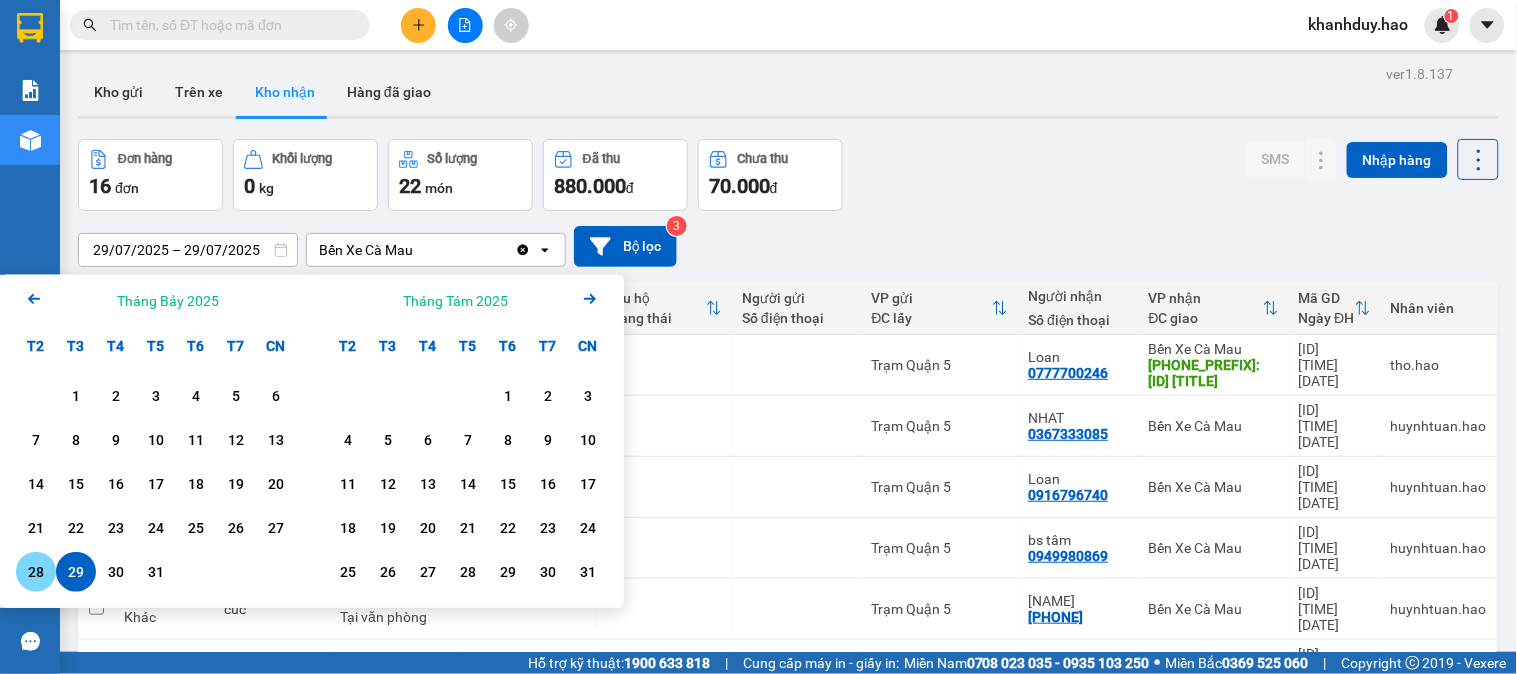 click on "28" at bounding box center (36, 572) 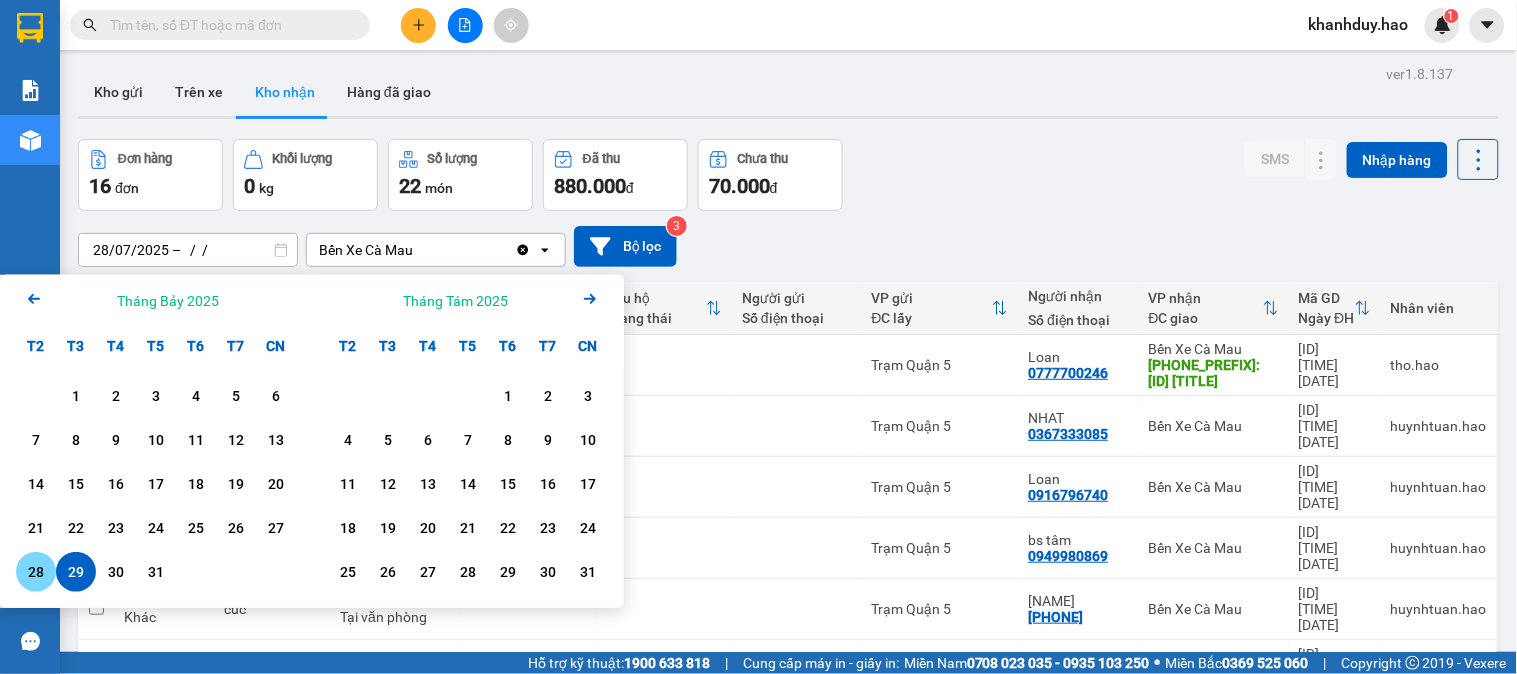 click on "28" at bounding box center [36, 572] 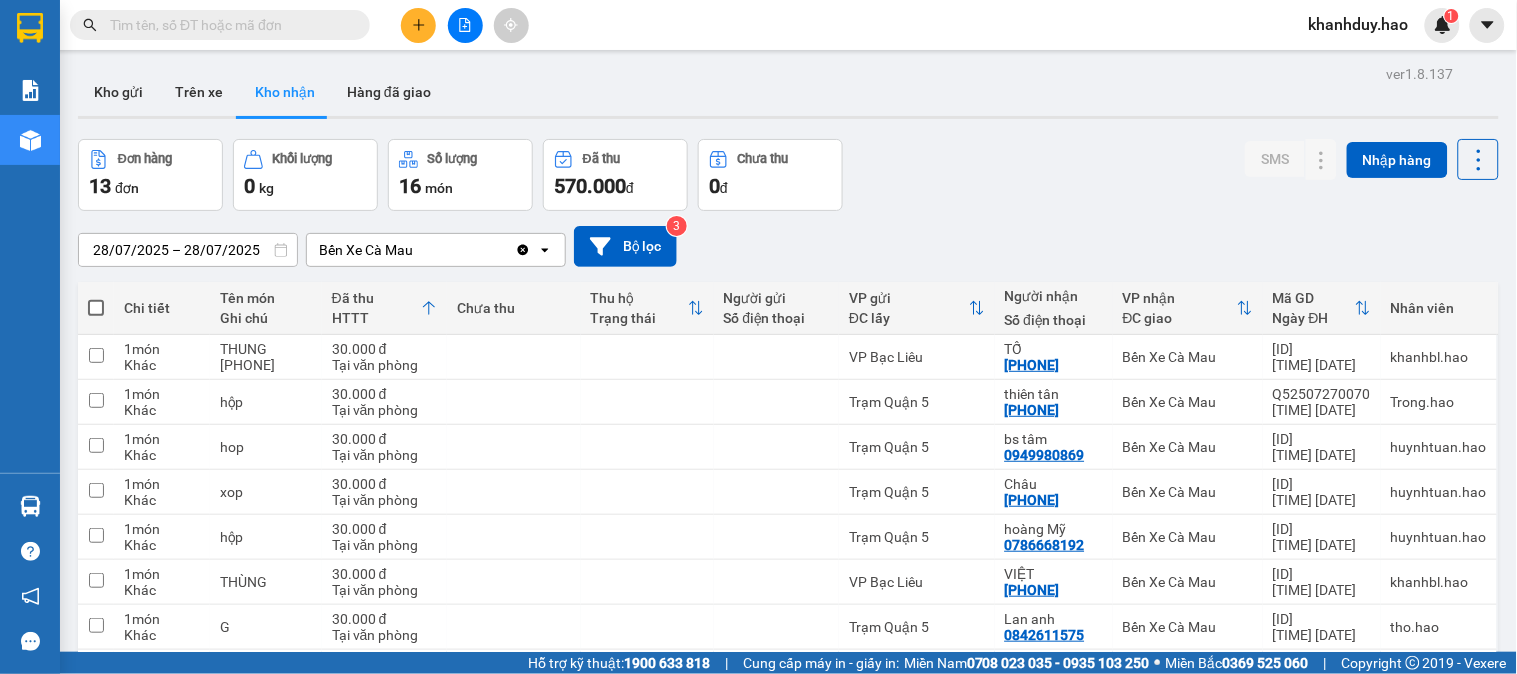 click on "28/07/2025 – 28/07/2025" at bounding box center [188, 250] 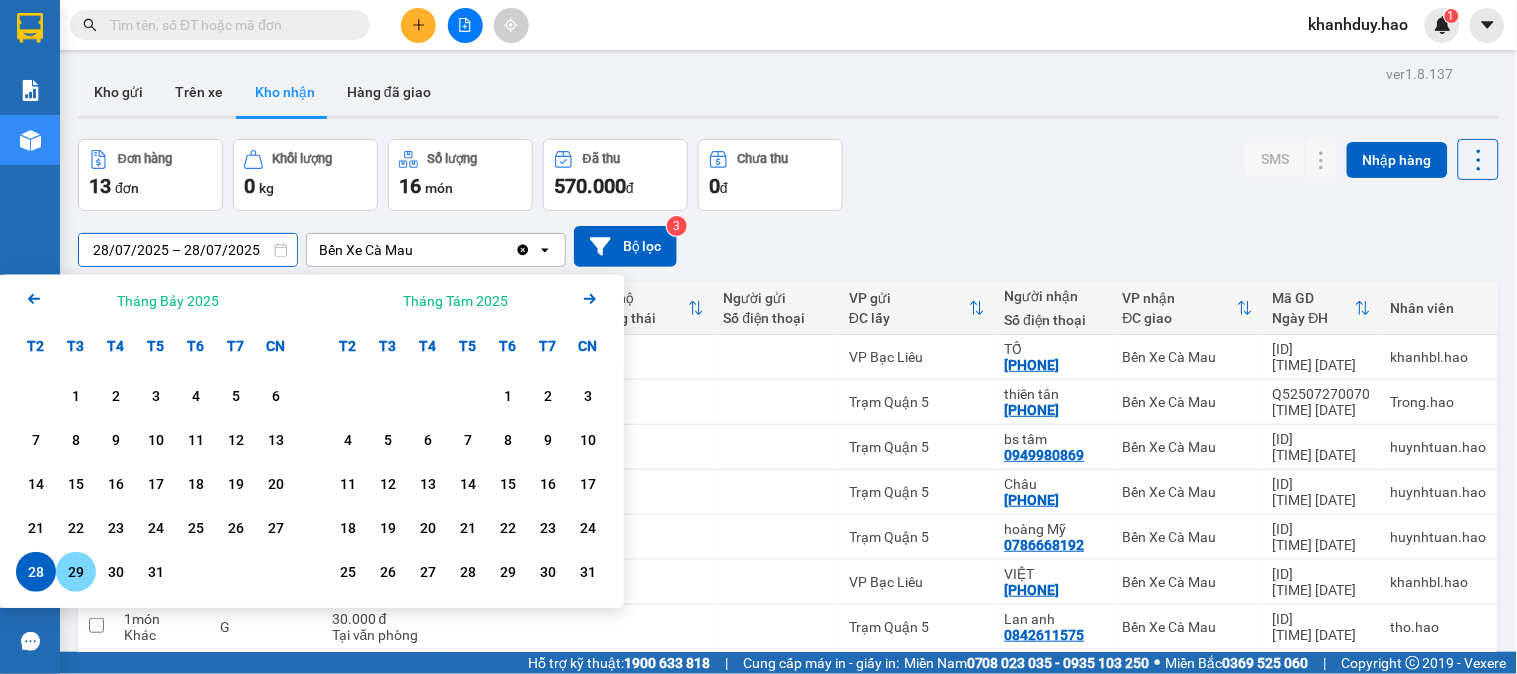 click on "29" at bounding box center [76, 572] 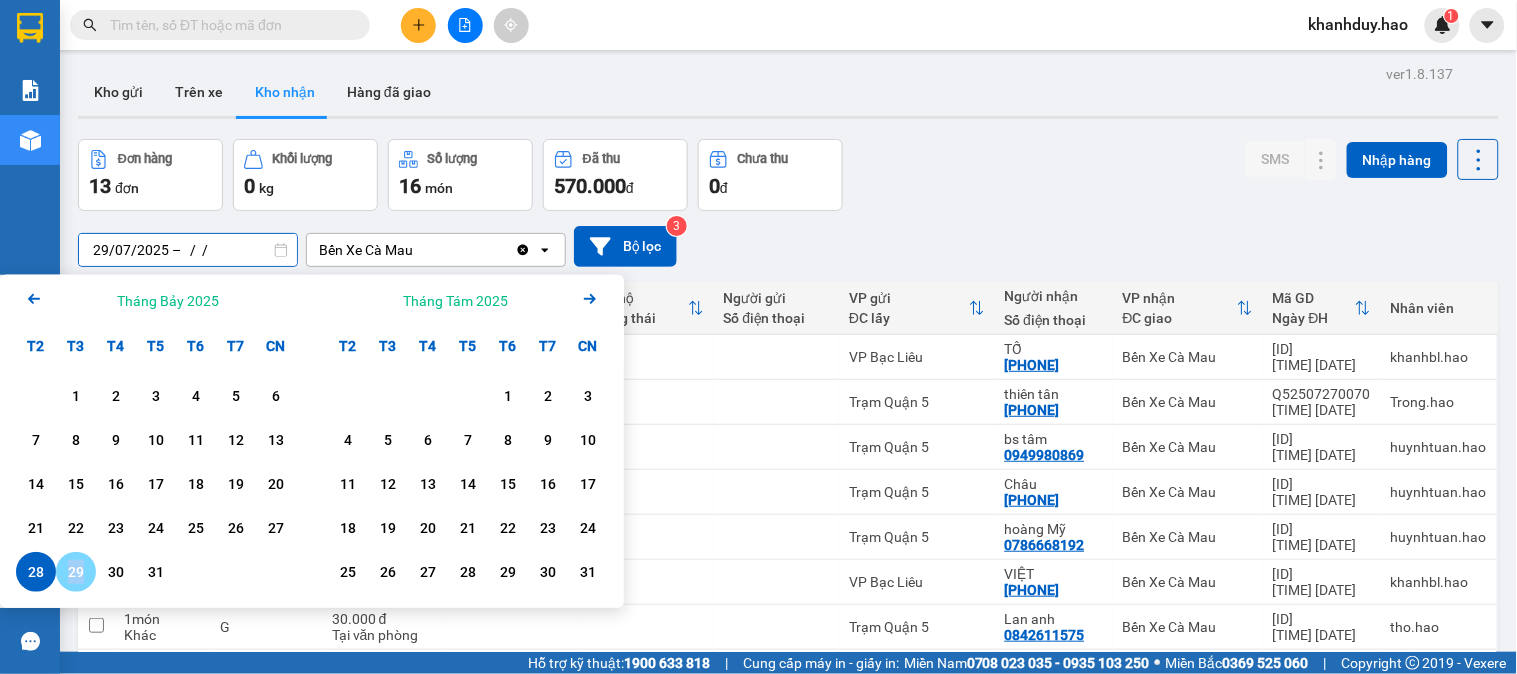 click on "29" at bounding box center (76, 572) 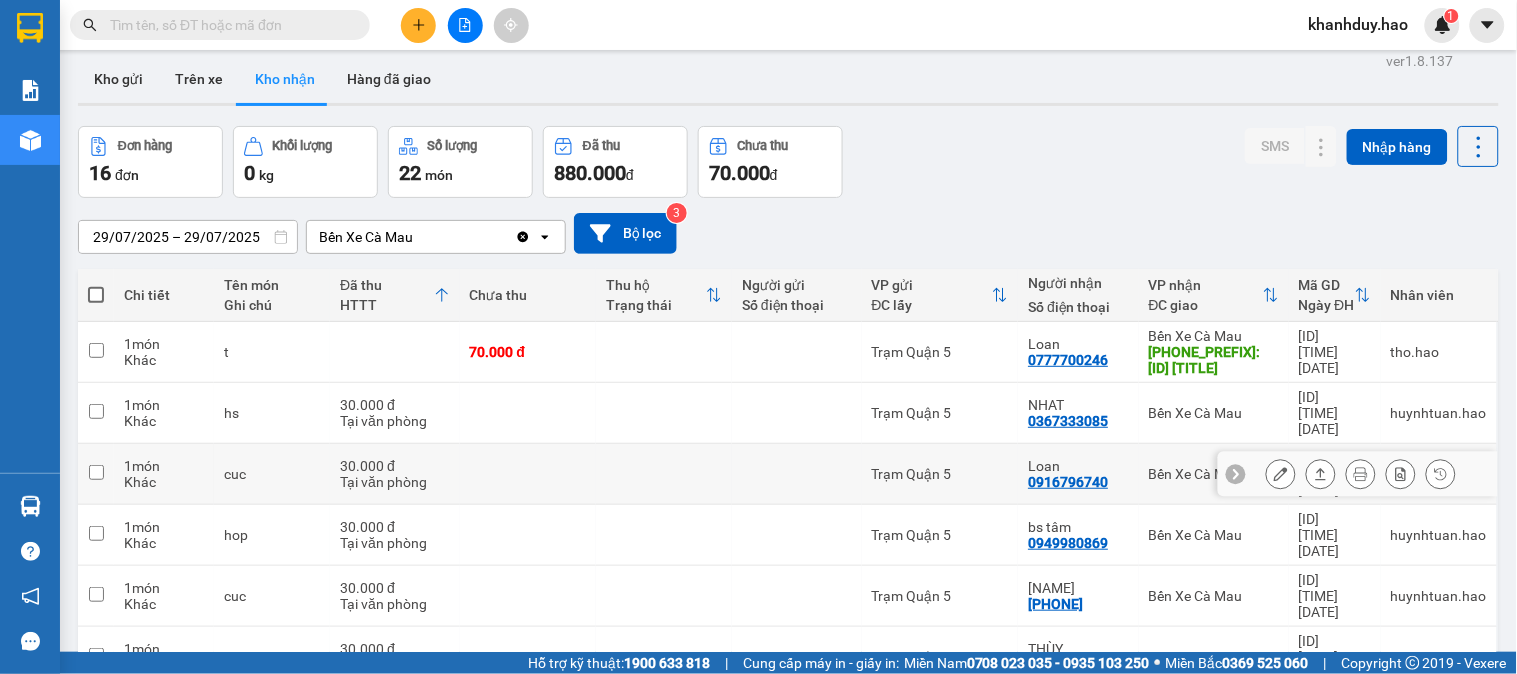 scroll, scrollTop: 0, scrollLeft: 0, axis: both 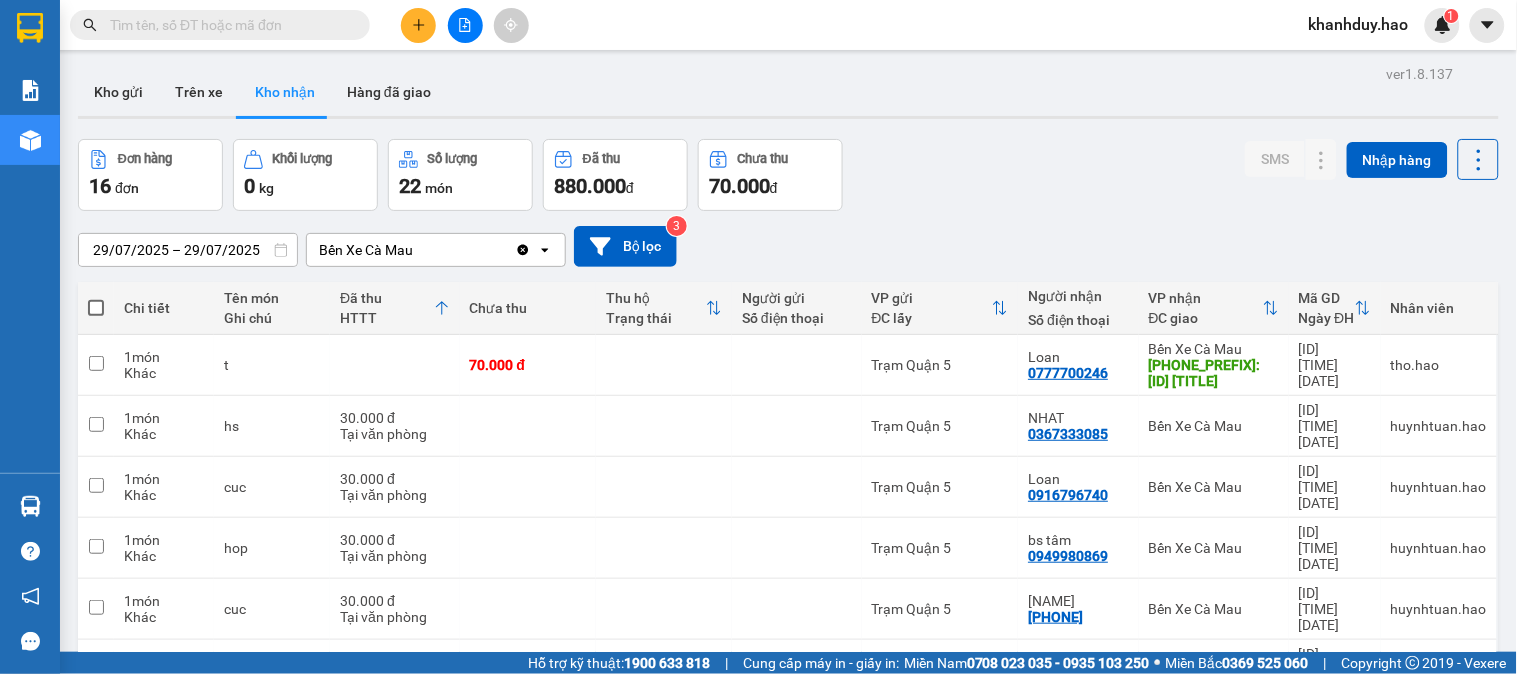 click on "29/07/2025 – 29/07/2025" at bounding box center [188, 250] 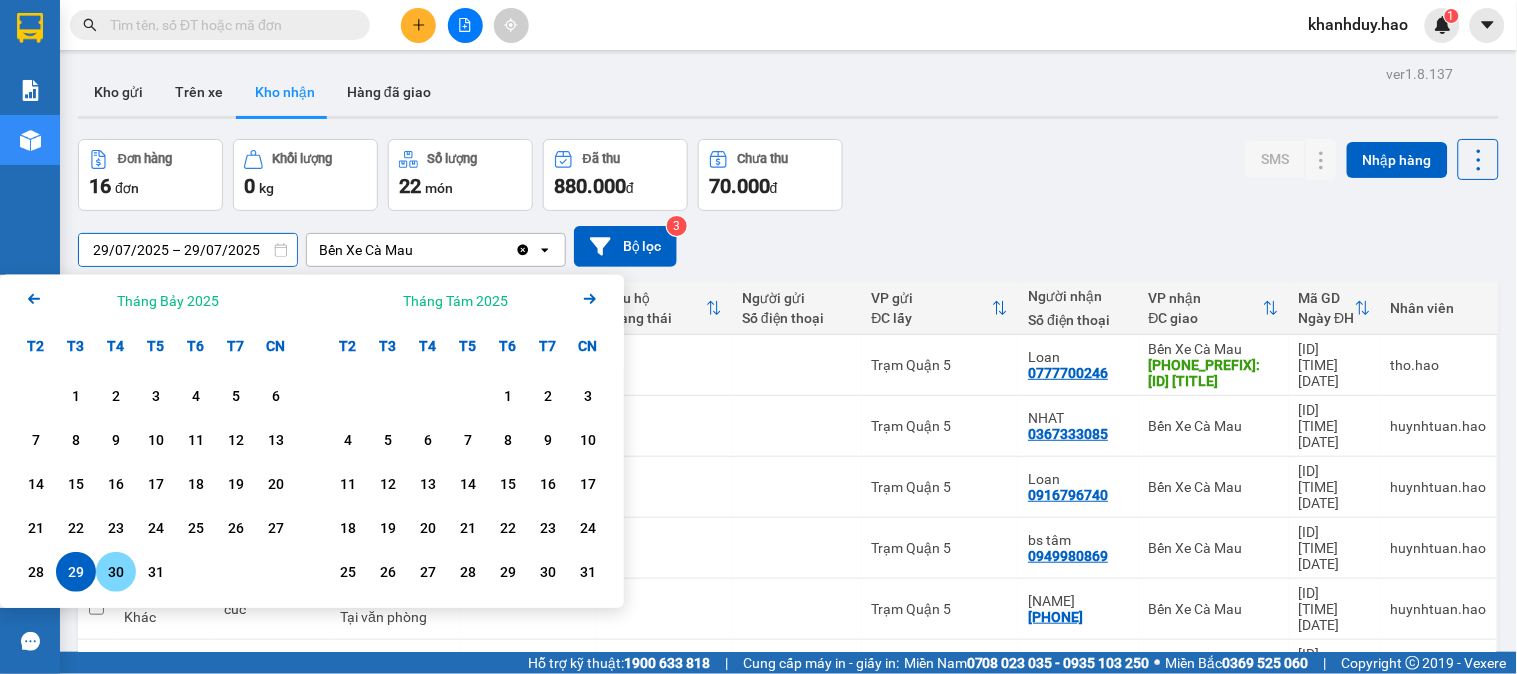 click on "30" at bounding box center [116, 572] 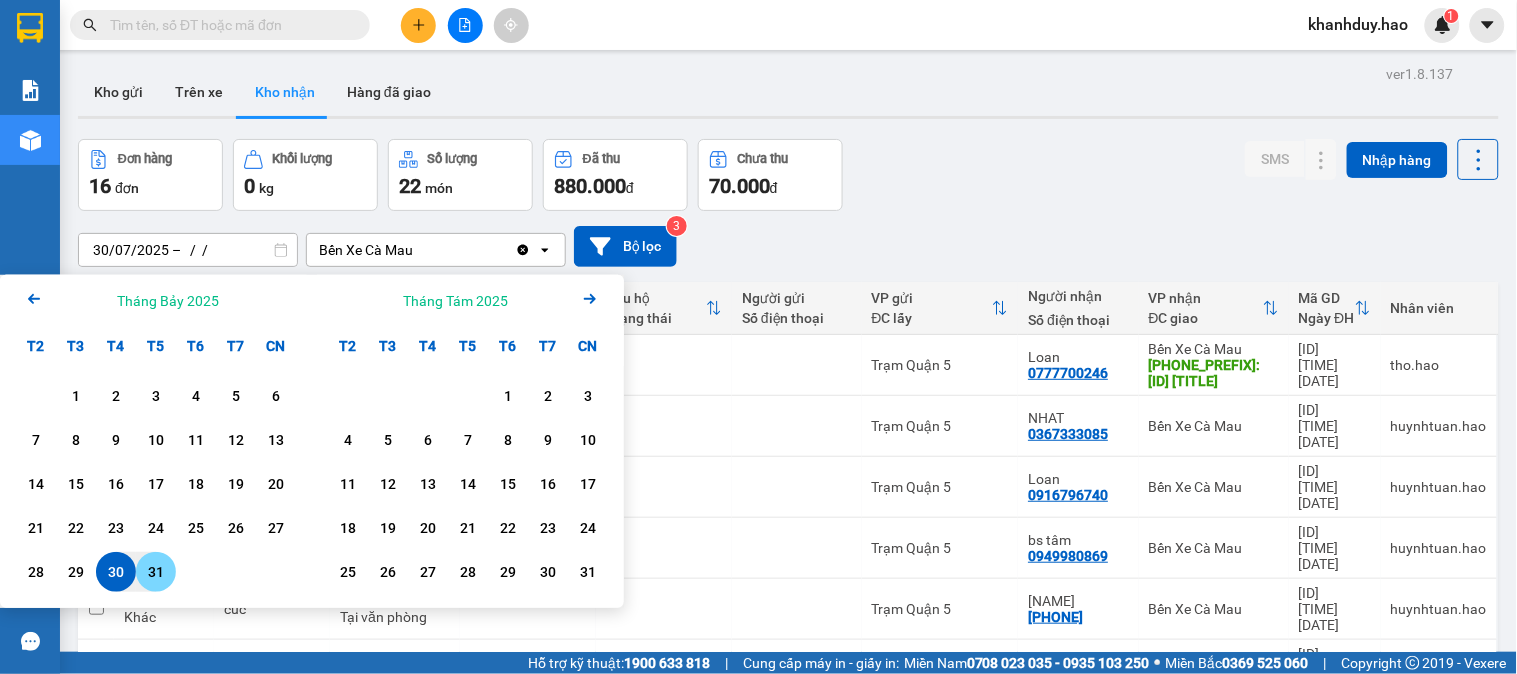 click on "30" at bounding box center (116, 572) 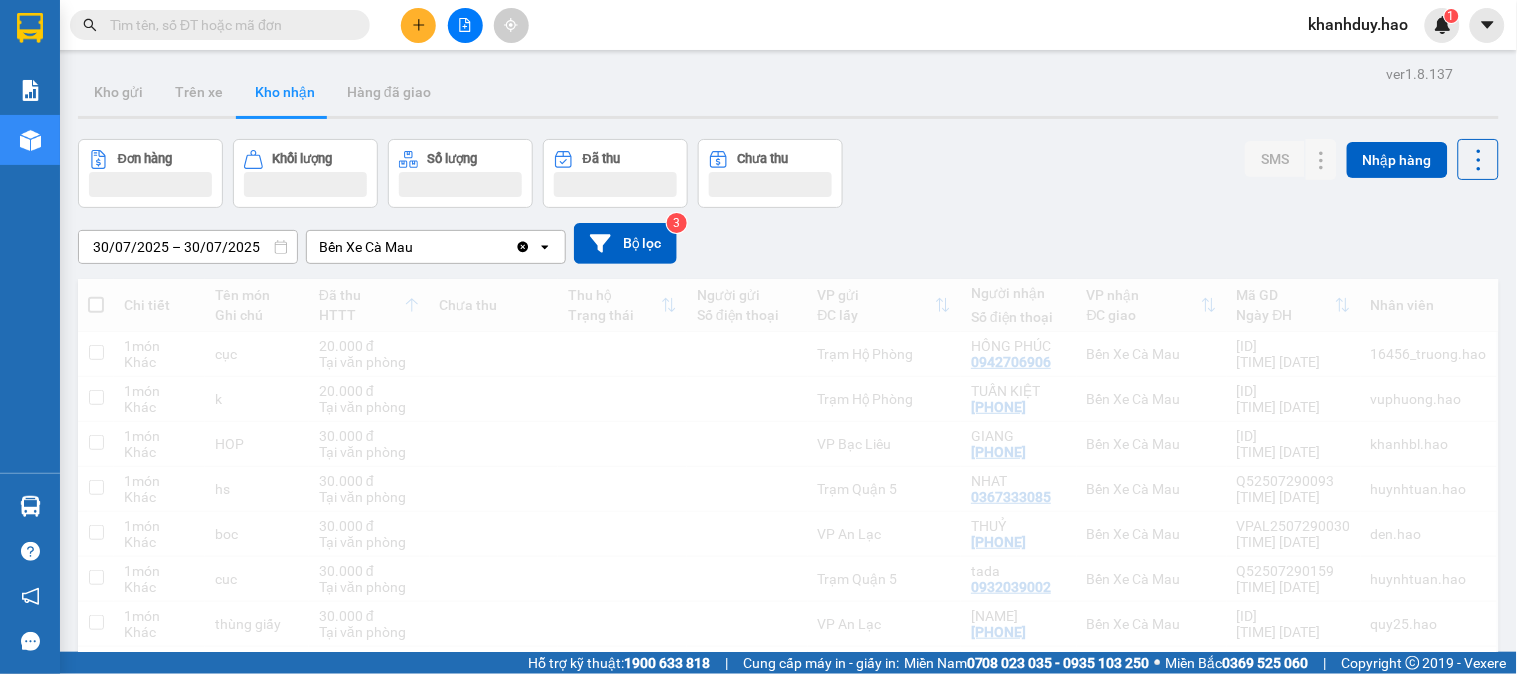 click on "30/07/2025 – 30/07/2025" at bounding box center (188, 247) 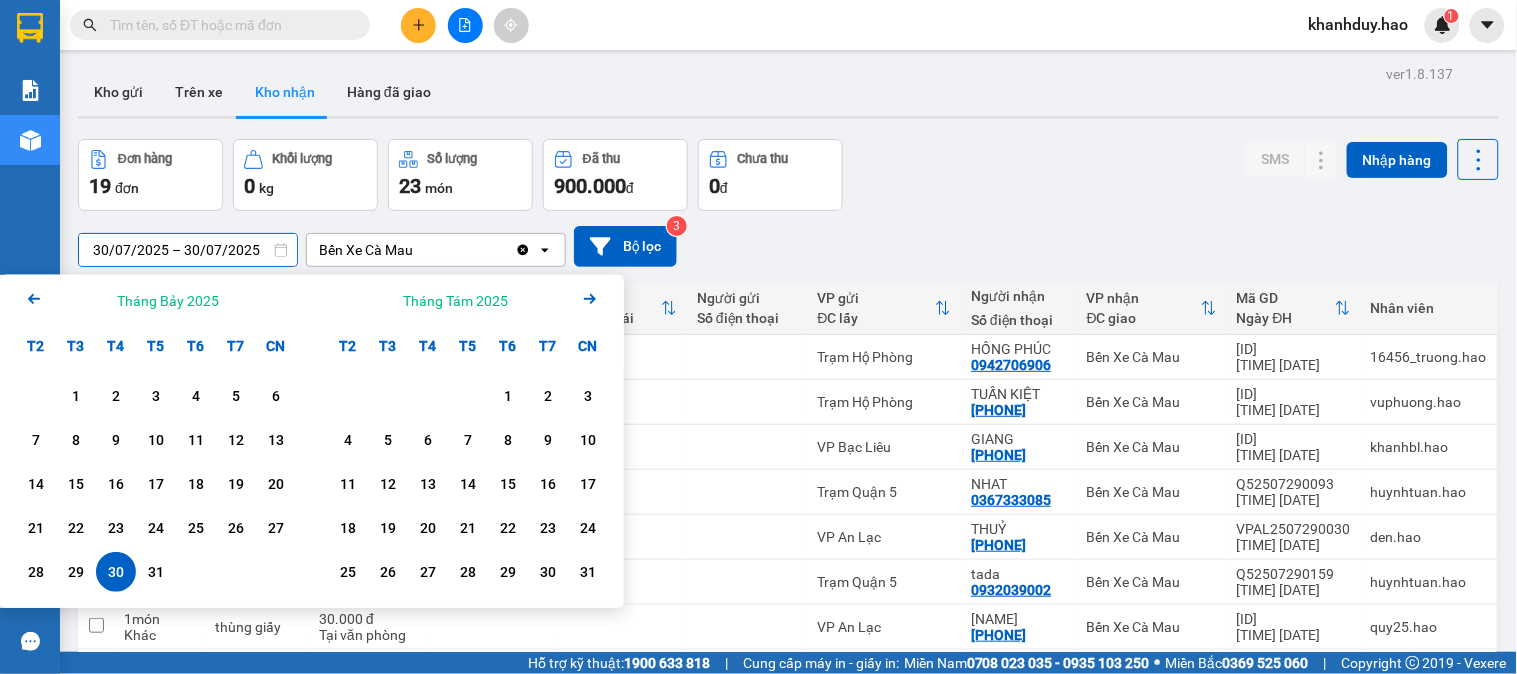 click on "30" at bounding box center [116, 572] 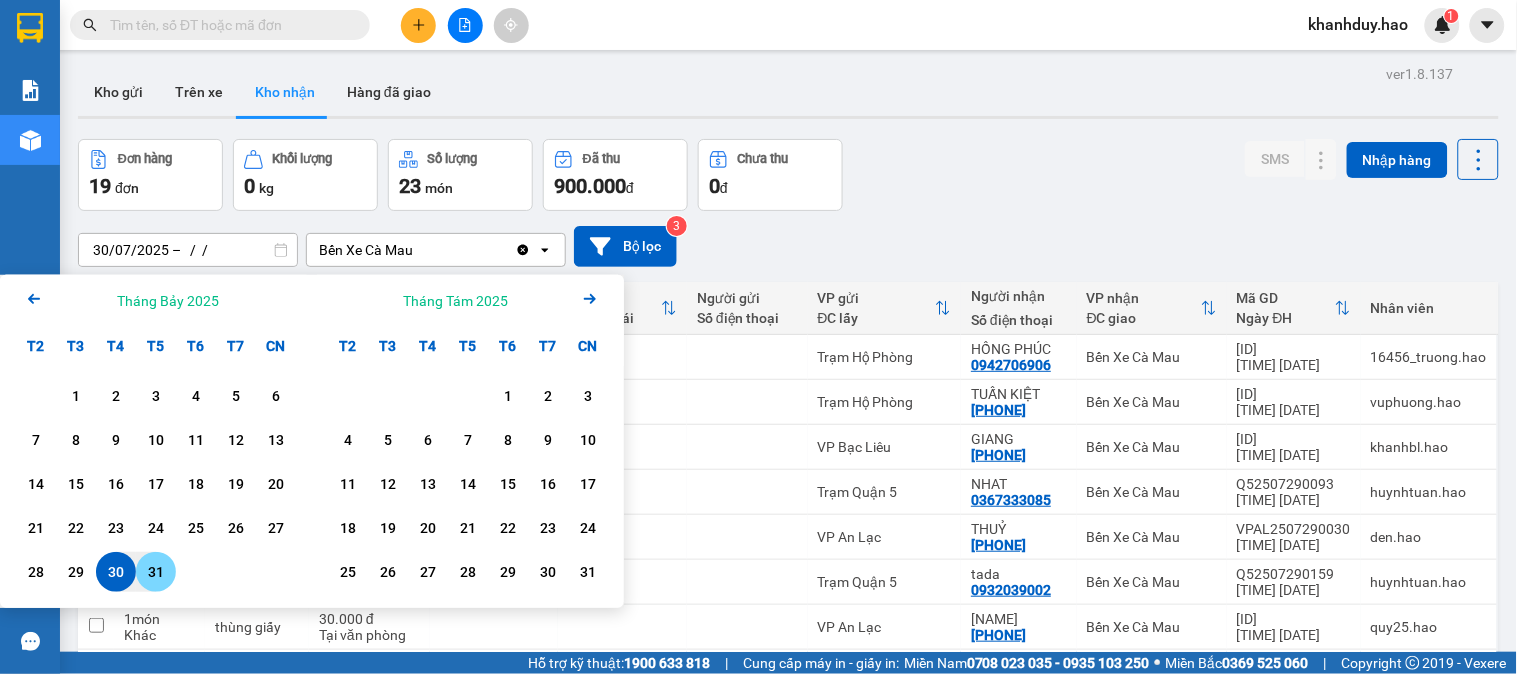 click on "31" at bounding box center [156, 572] 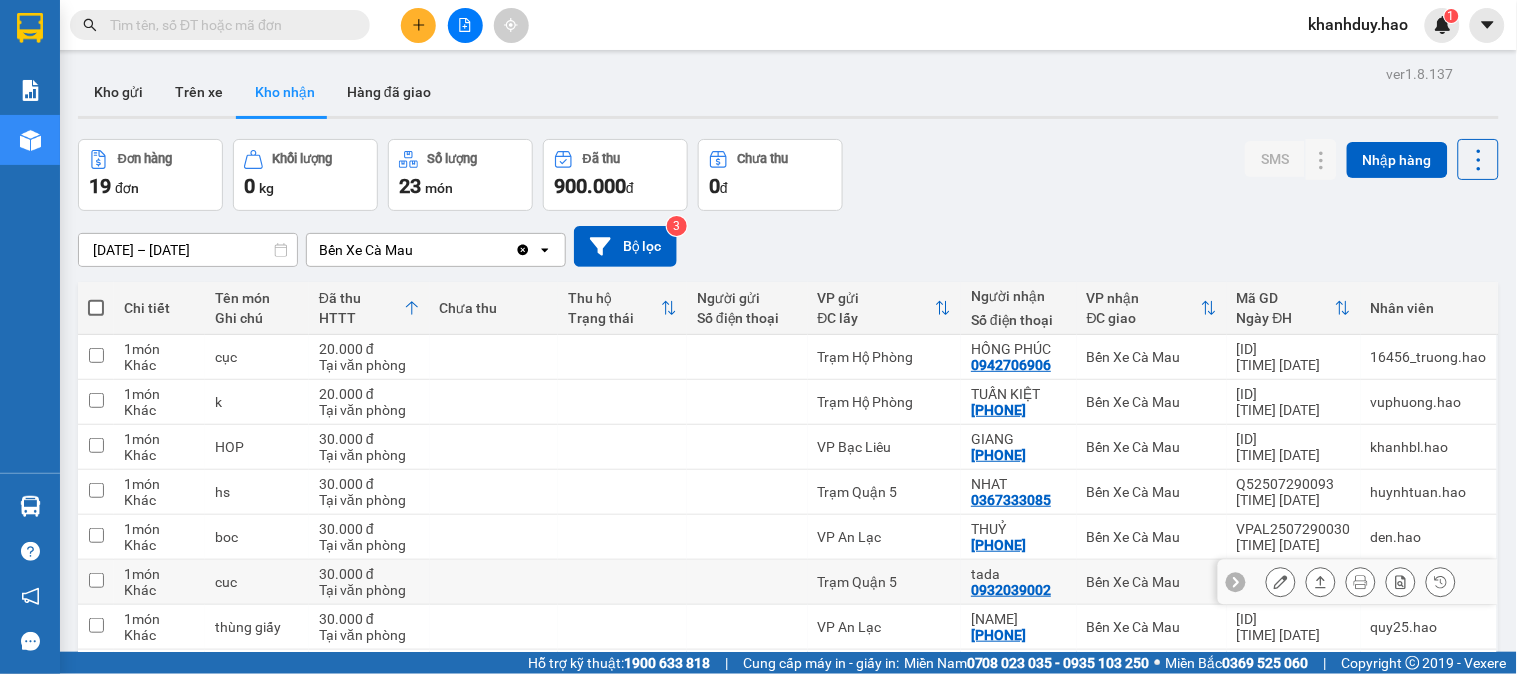 click on "1  món" at bounding box center [159, 574] 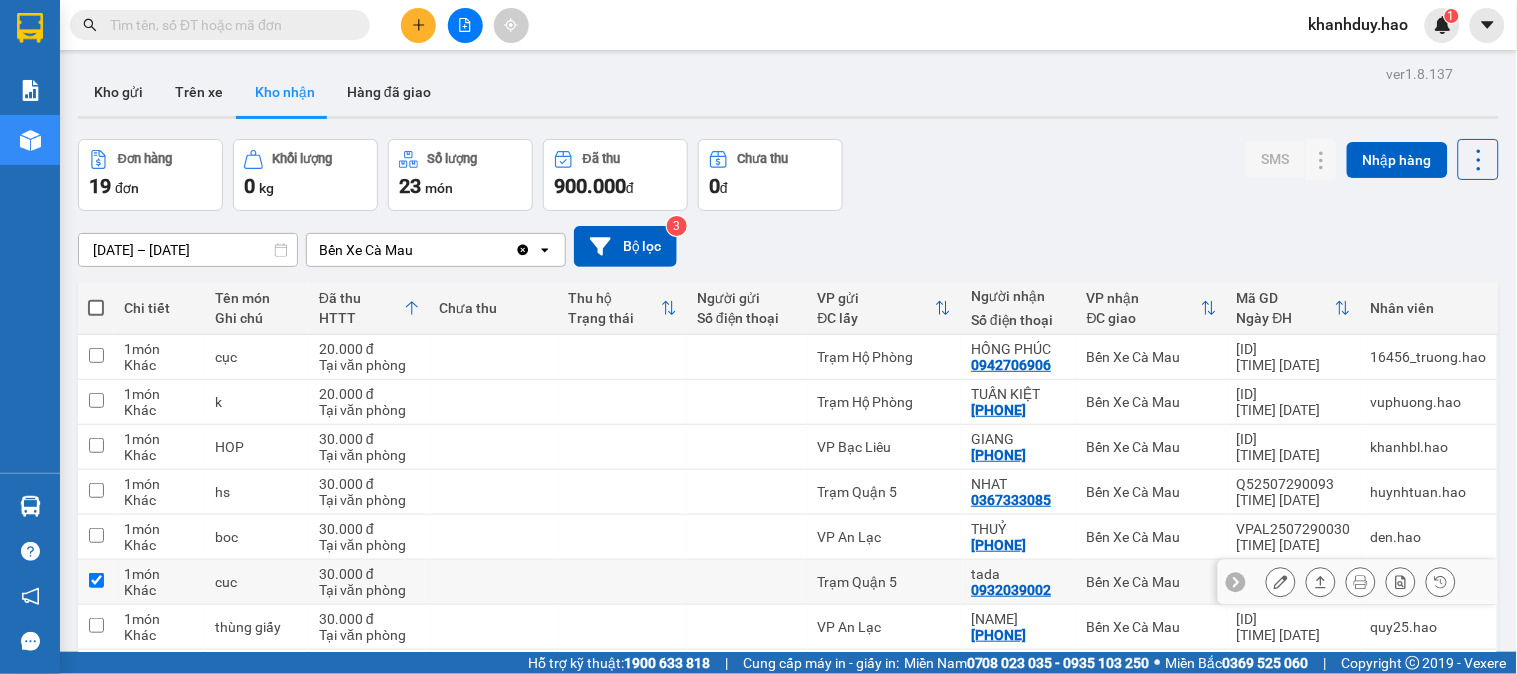 checkbox on "false" 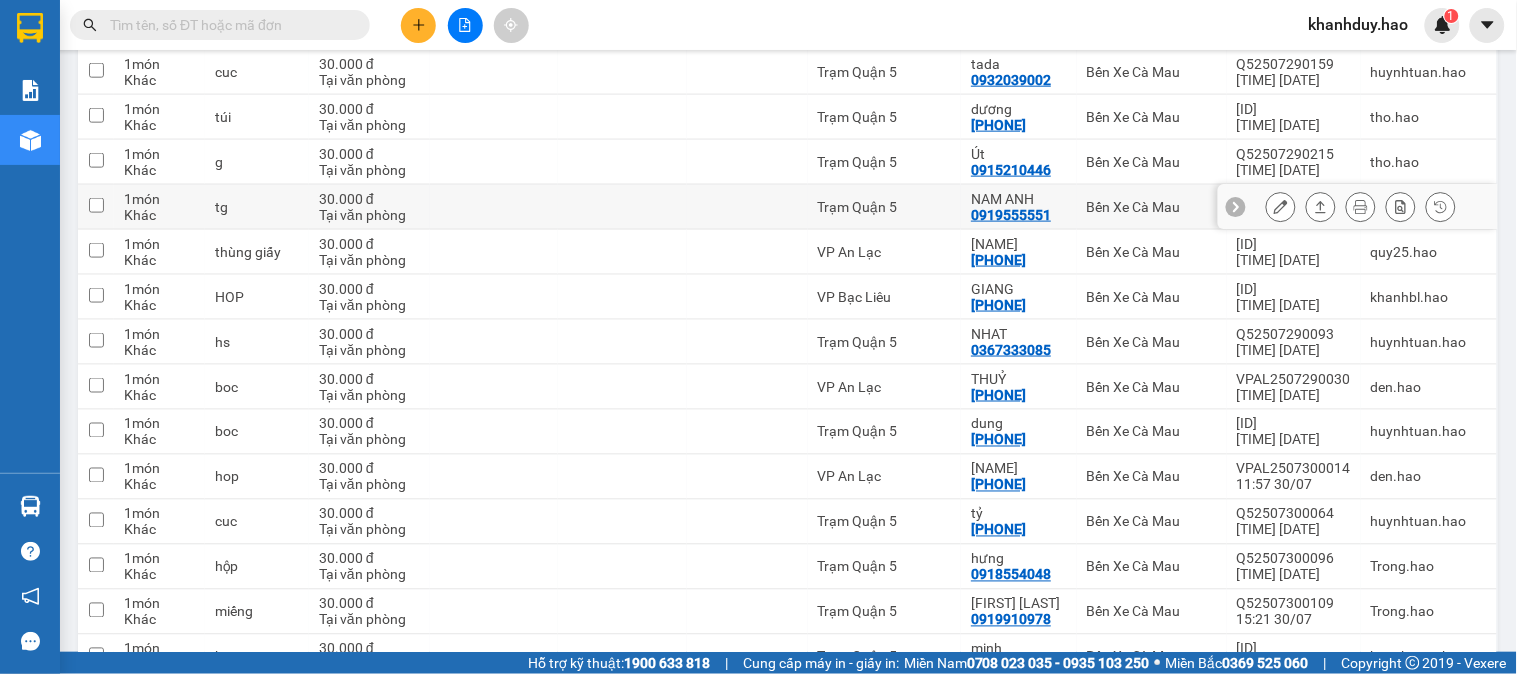 scroll, scrollTop: 0, scrollLeft: 0, axis: both 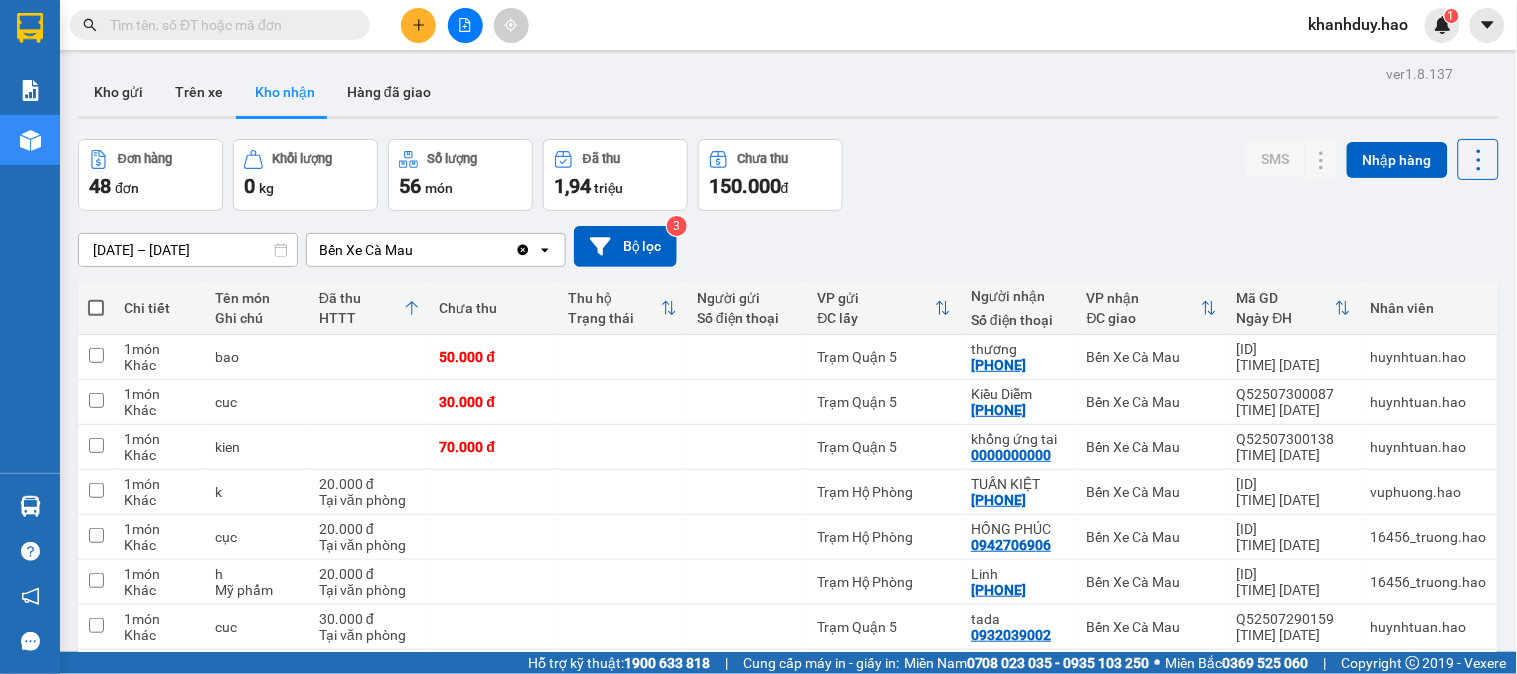 click on "[DATE] – [DATE] Press the down arrow key to interact with the calendar and select a date. Press the escape button to close the calendar. Selected date range is from [DATE] to [DATE]. [LOCATION] Clear value open Bộ lọc 3" at bounding box center [788, 246] 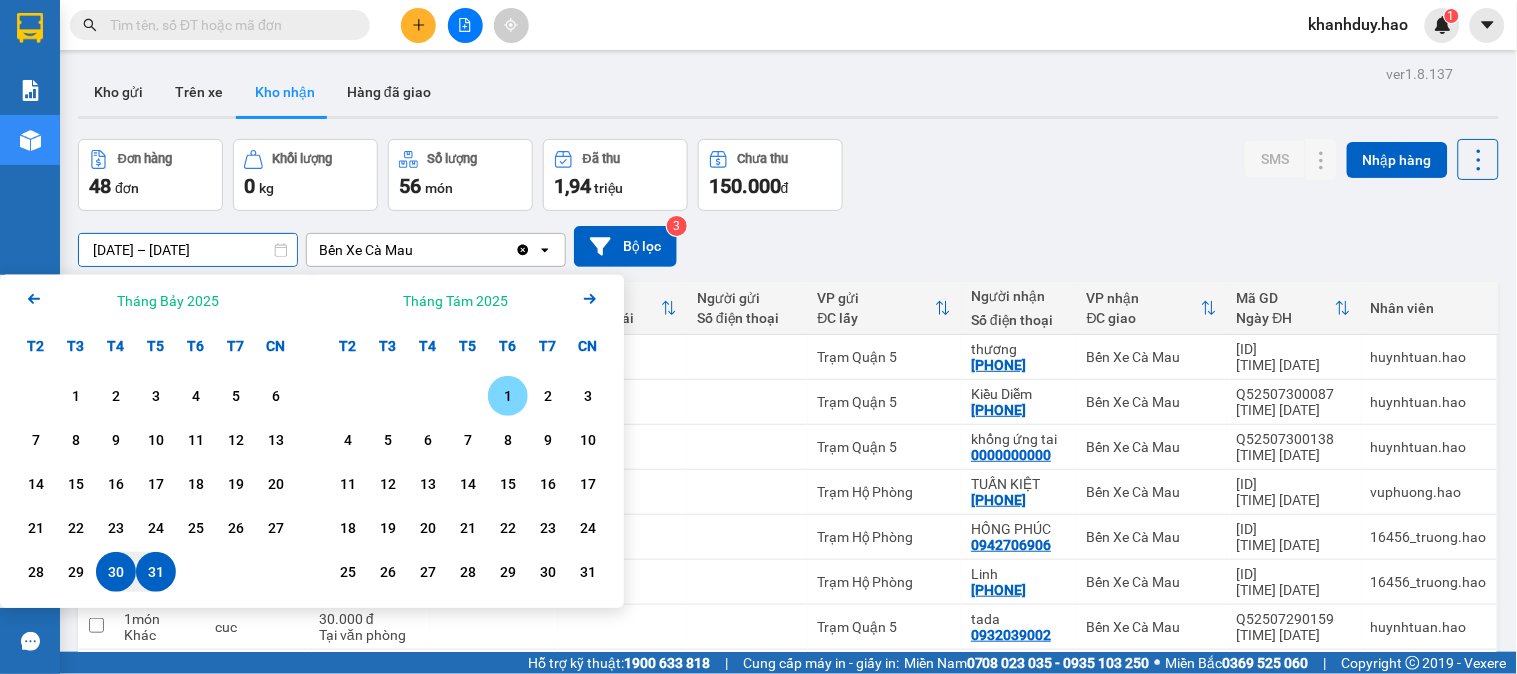 click on "1" at bounding box center [508, 396] 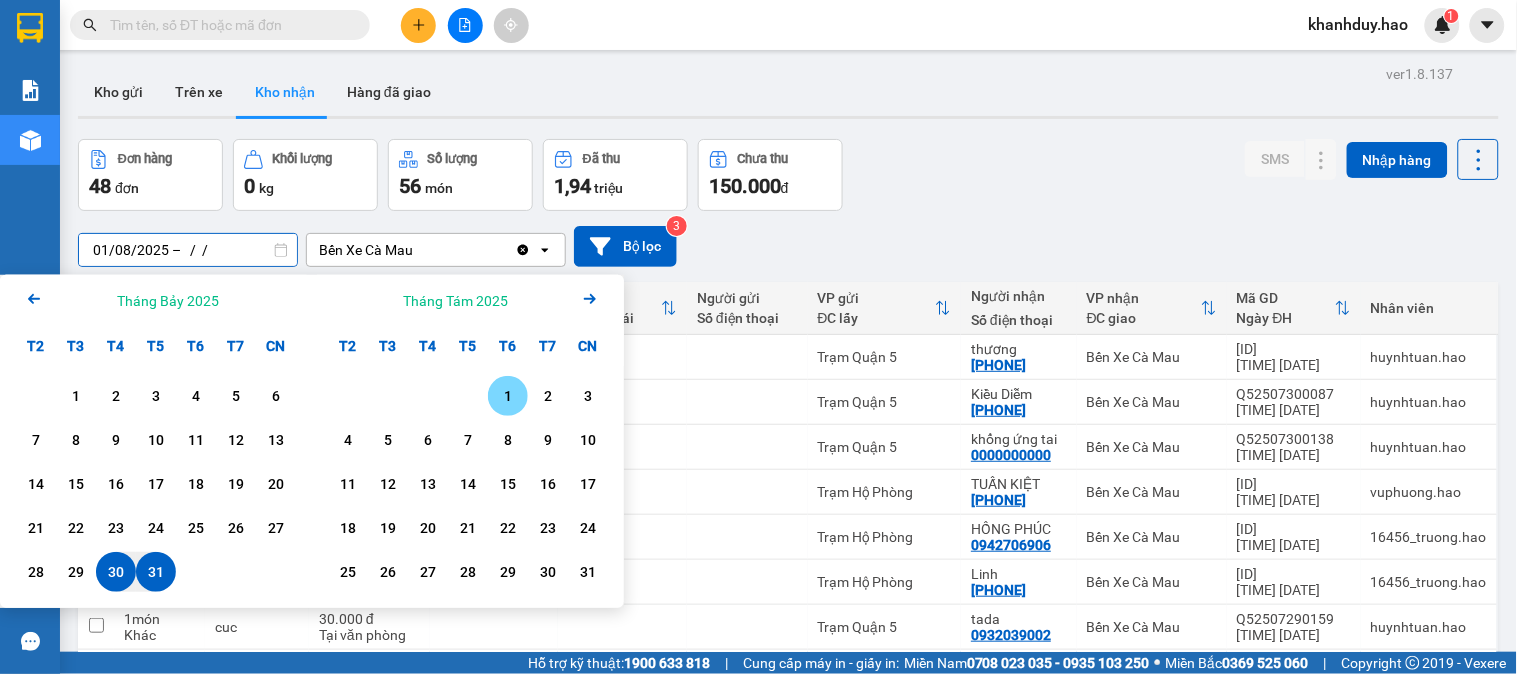 click on "1" at bounding box center (508, 396) 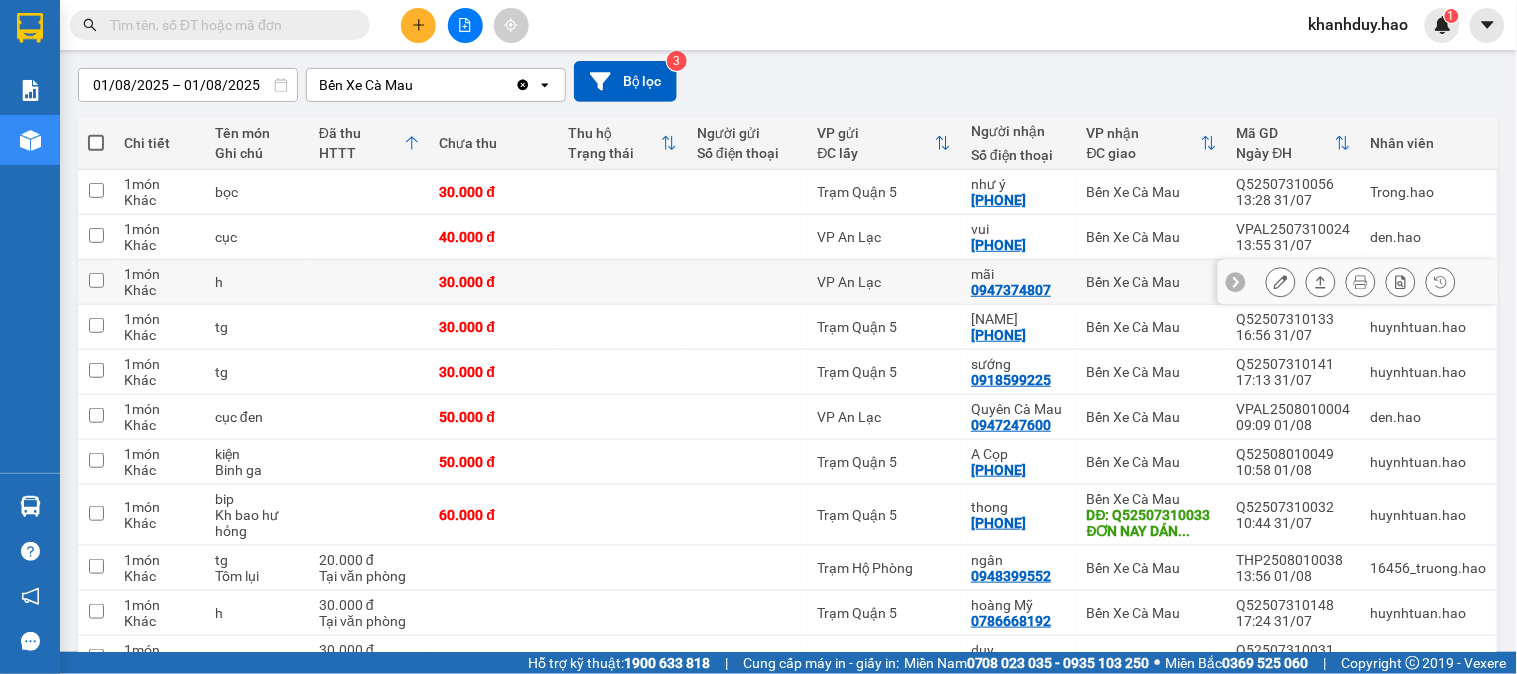 scroll, scrollTop: 111, scrollLeft: 0, axis: vertical 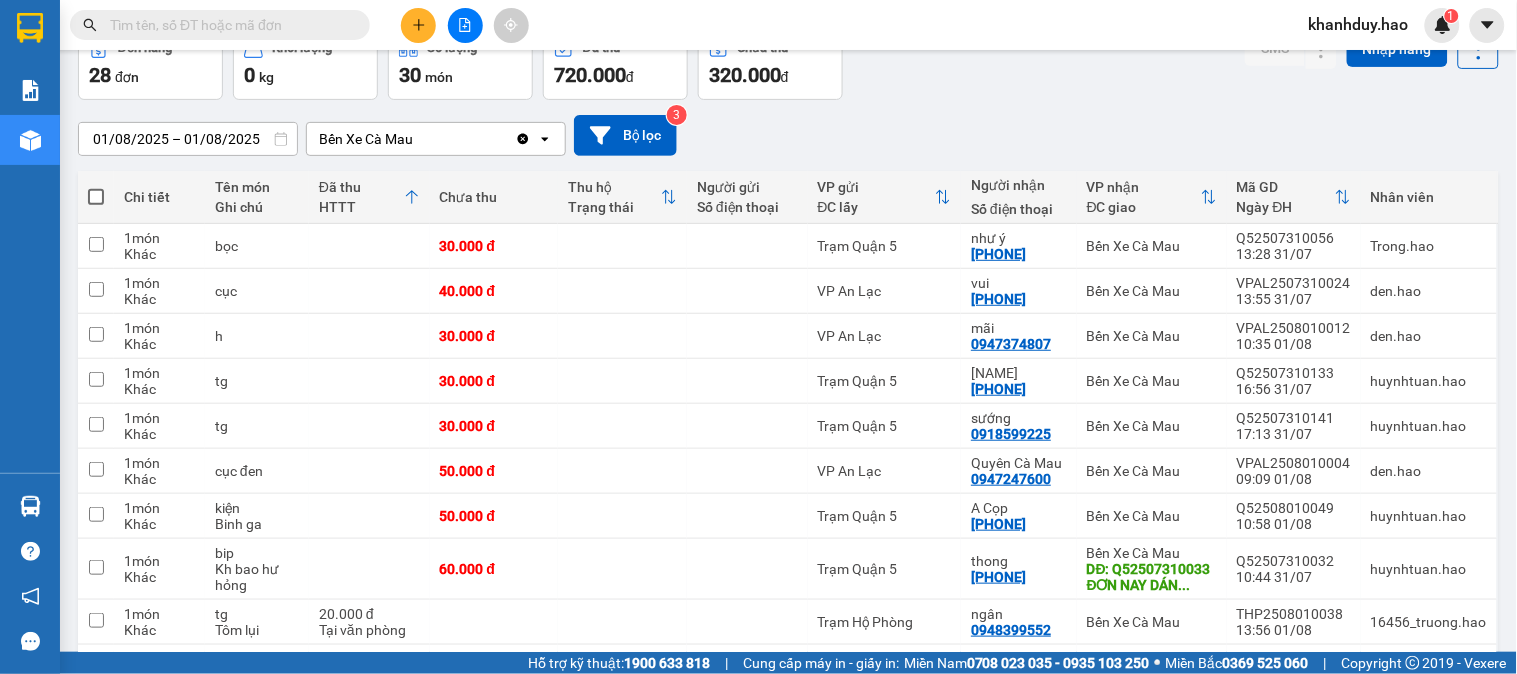 click on "01/08/2025 – 01/08/2025" at bounding box center (188, 139) 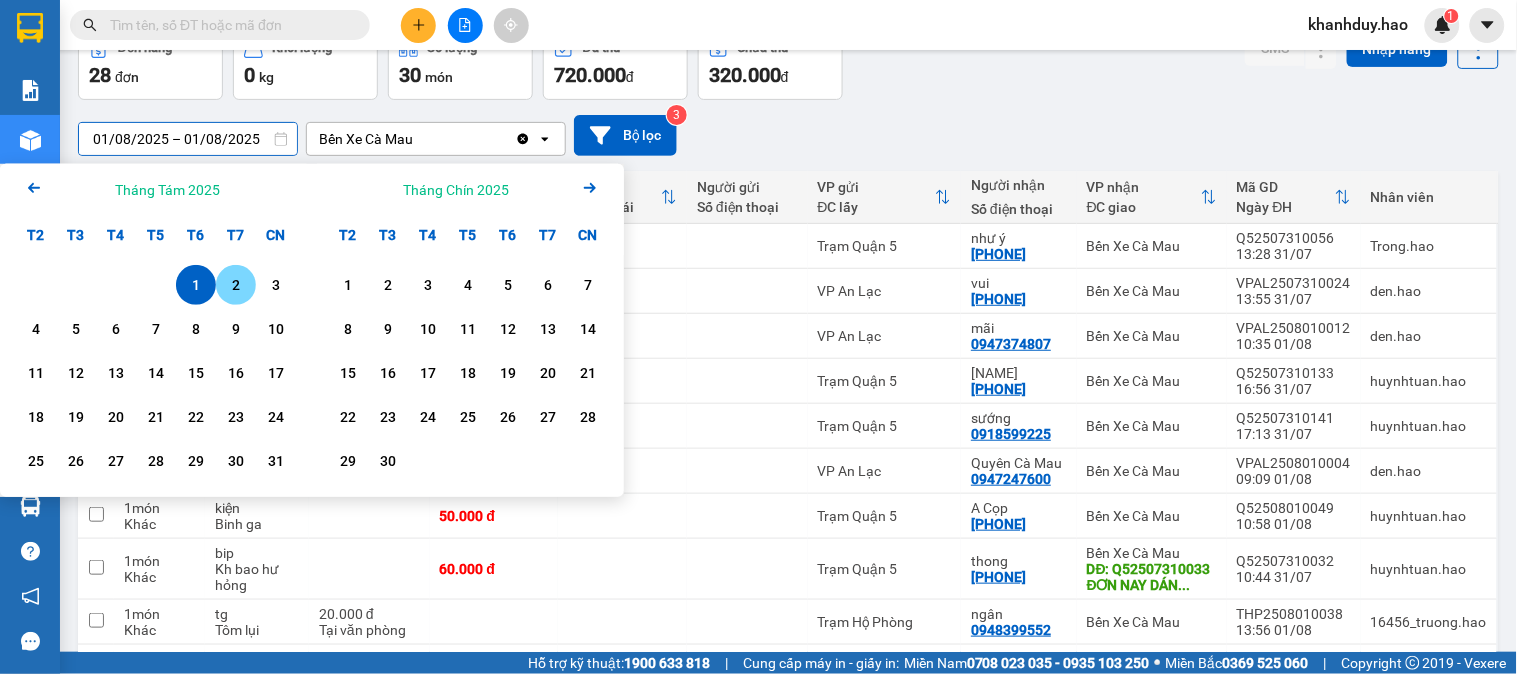 click on "2" at bounding box center [236, 285] 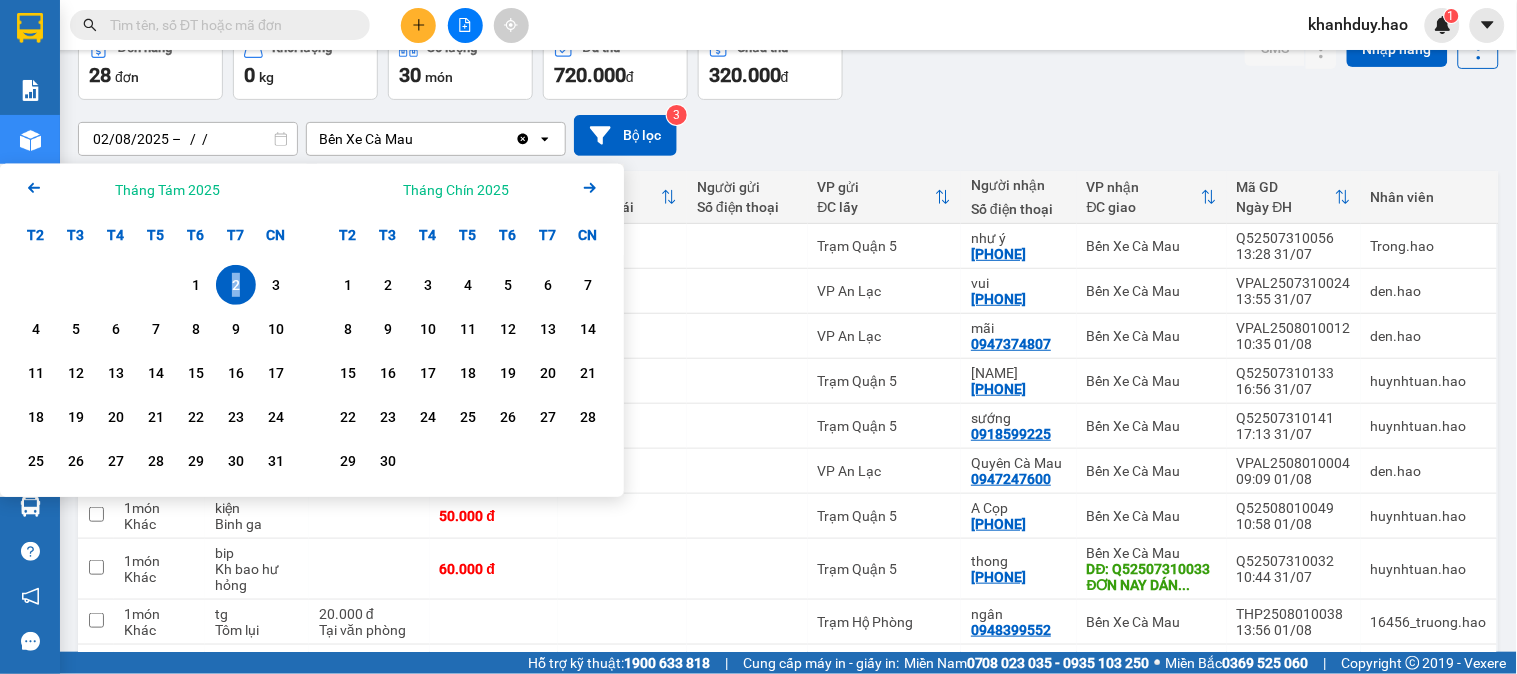 click on "2" at bounding box center (236, 285) 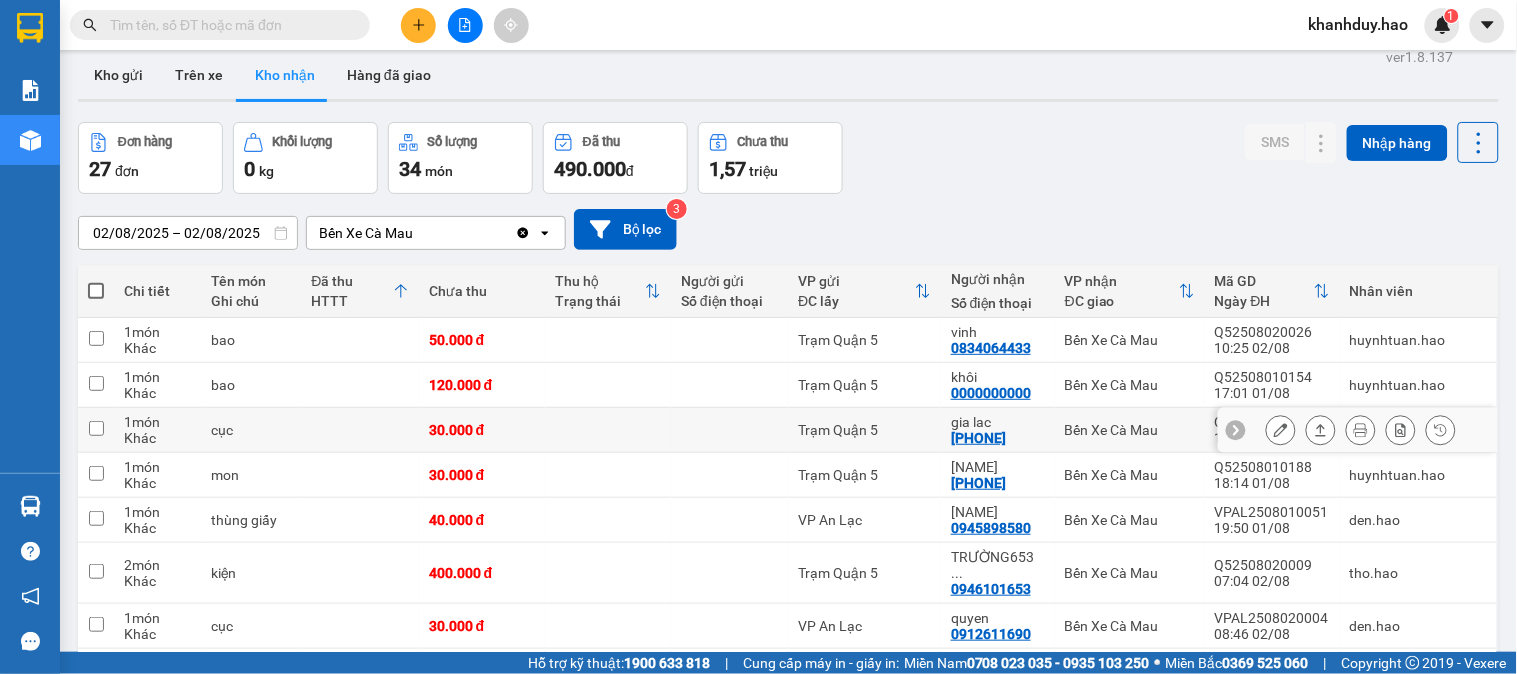scroll, scrollTop: 0, scrollLeft: 0, axis: both 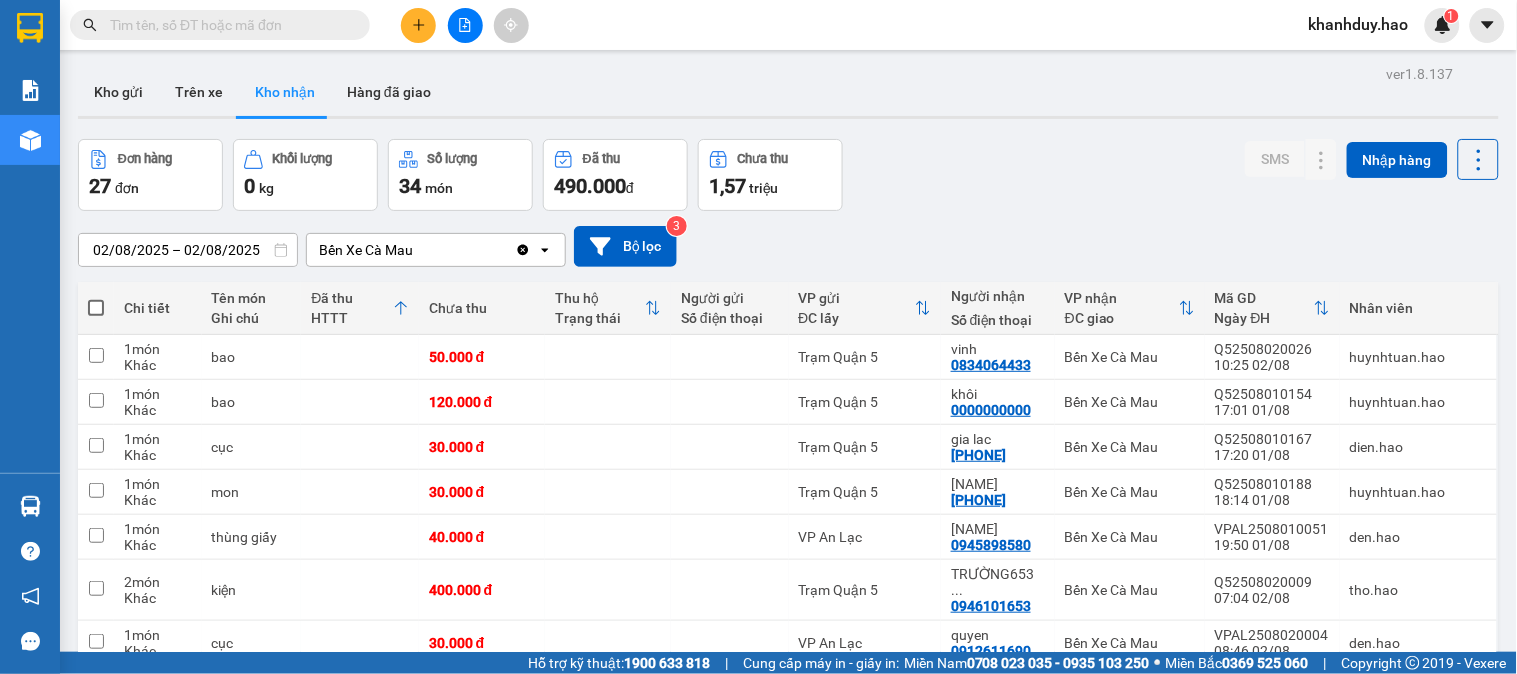 click on "ver 1.8.137 Kho gửi Trên xe Kho nhận Hàng đã giao Đơn hàng 27 đơn Khối lượng 0 kg Số lượng 34 món Đã thu 490.000 đ Chưa thu 1,57 triệu SMS Nhập hàng [DATE] – [DATE] Press the down arrow key to interact with the calendar and select a date. Press the escape button to close the calendar. Selected date range is from [DATE] to [DATE]. [LOCATION] Clear value open Bộ lọc 3 Chi tiết Tên món Ghi chú Đã thu HTTT Chưa thu Thu hộ Người gửi Số điện thoại VP gửi ĐC lấy Người nhận Số điện thoại VP nhận ĐC giao Mã GD Ngày ĐH Nhân viên 1 món Khác bao 50.000 đ TrạmQuận 5 [NAME] [PHONE] [LOCATION] [ID] [TIME] [NAME] 1 món Khác bao 120.000 đ TrạmQuận 5 [NAME] [PHONE] [LOCATION] [ID] [TIME] [NAME] 1 món Khác cục 30.000 đ TrạmQuận 5 [NAME] [PHONE] [LOCATION] [ID] [TIME] [NAME] 1 món Khác mon 1" at bounding box center (758, 326) 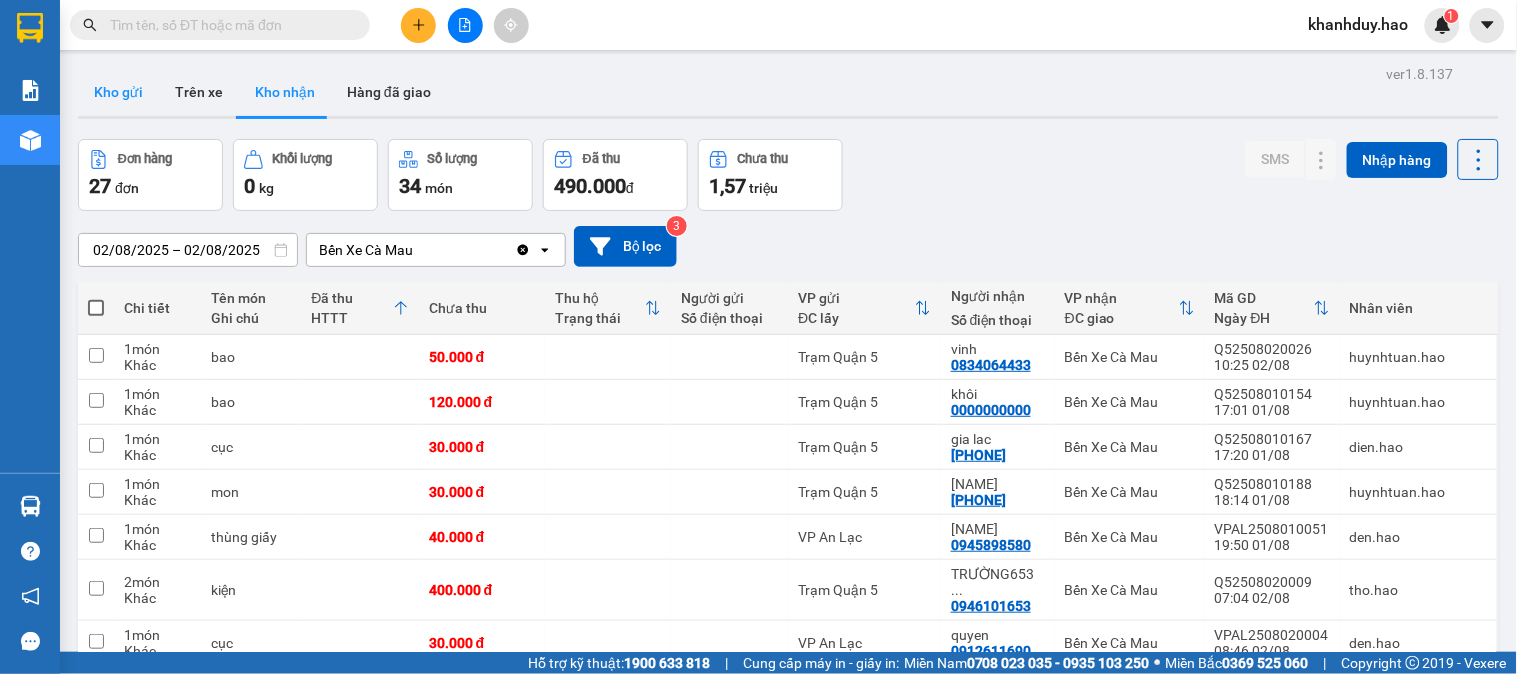 click on "Kho gửi" at bounding box center (118, 92) 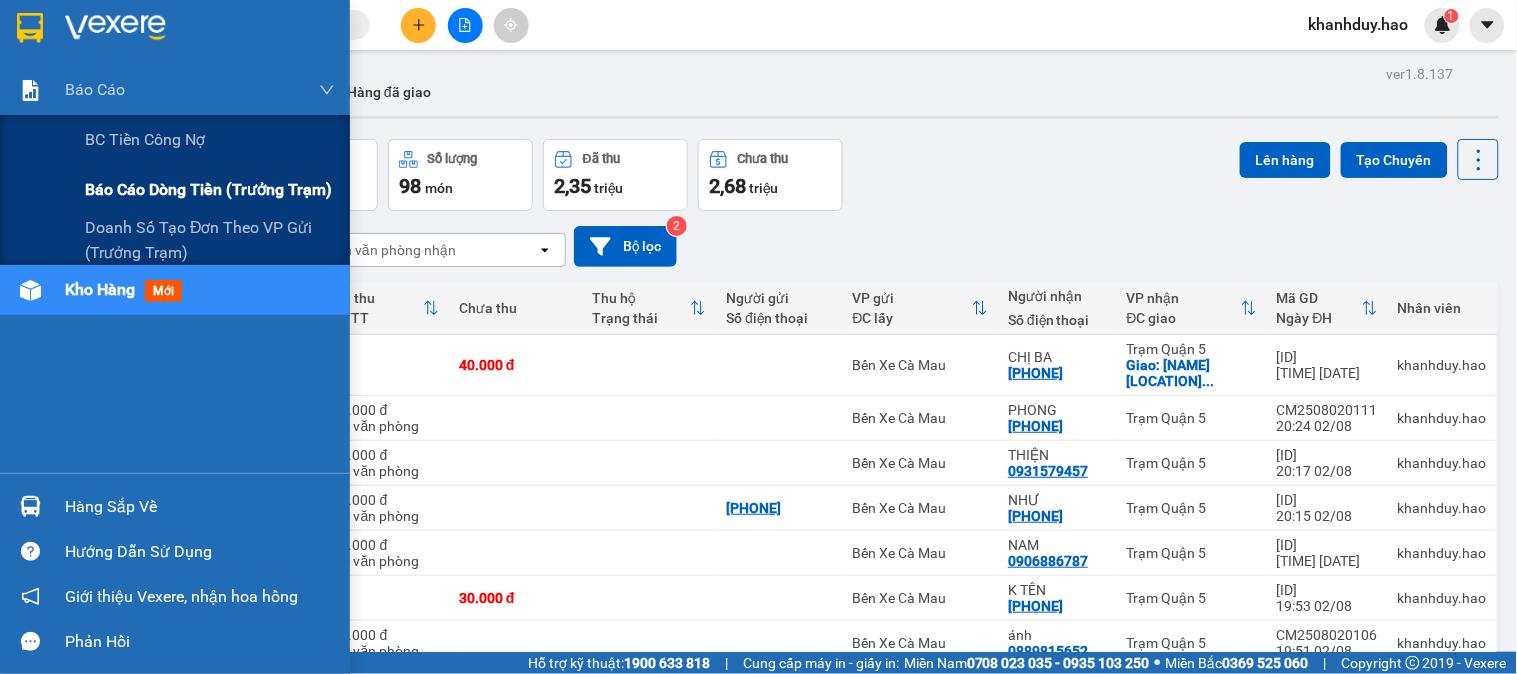 click on "Báo cáo dòng tiền (trưởng trạm)" at bounding box center (208, 189) 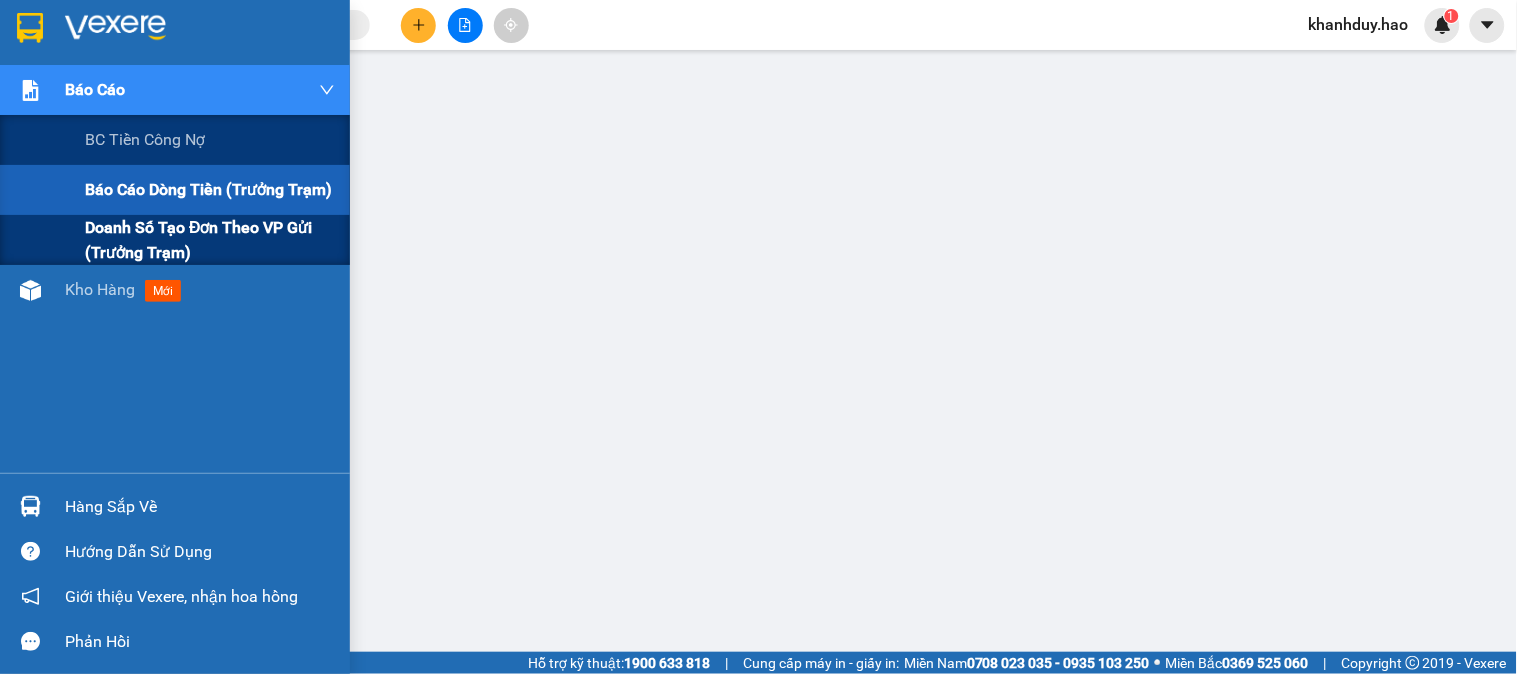 click on "Doanh số tạo đơn theo VP gửi (trưởng trạm)" at bounding box center (210, 240) 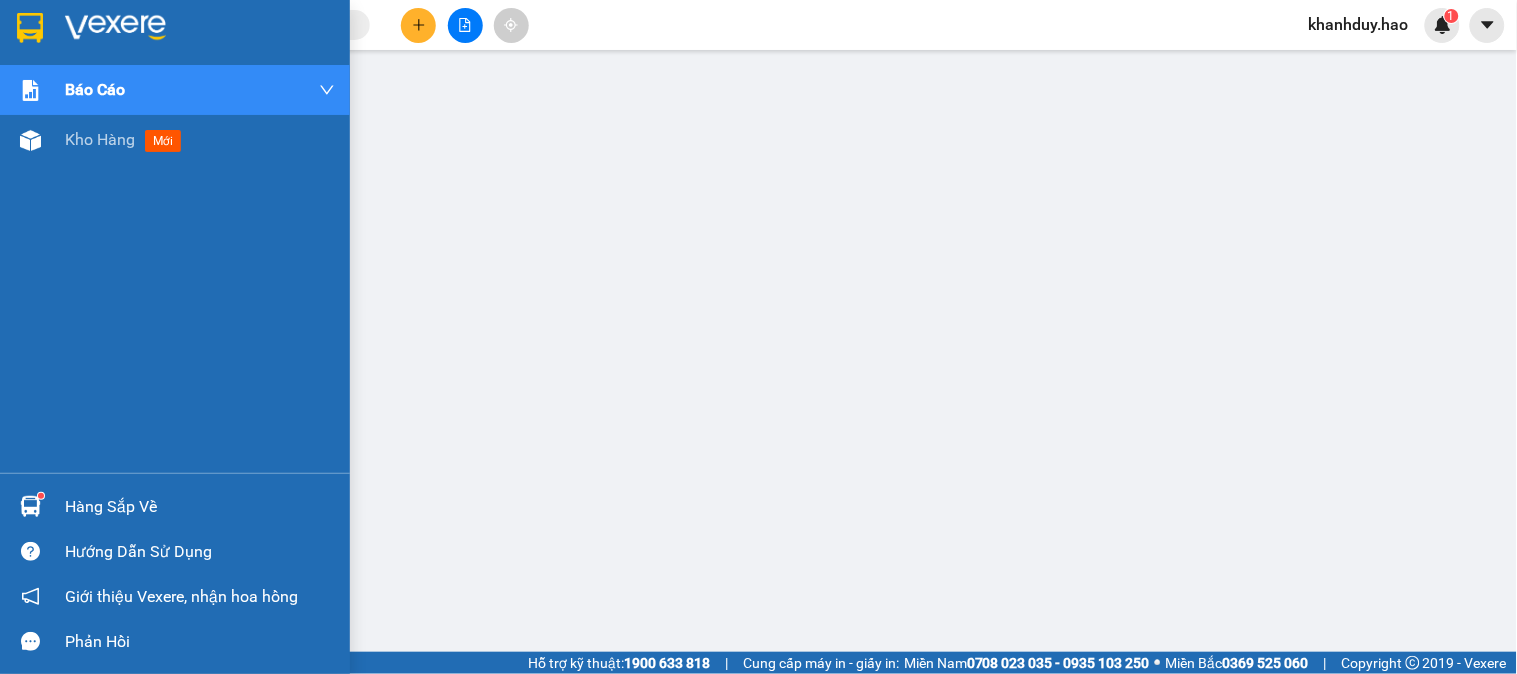click on "Báo cáo BC tiền công nợ Báo cáo dòng tiền (trưởng trạm) Doanh số tạo đơn theo VP gửi (trưởng trạm)     Kho hàng mới" at bounding box center (175, 269) 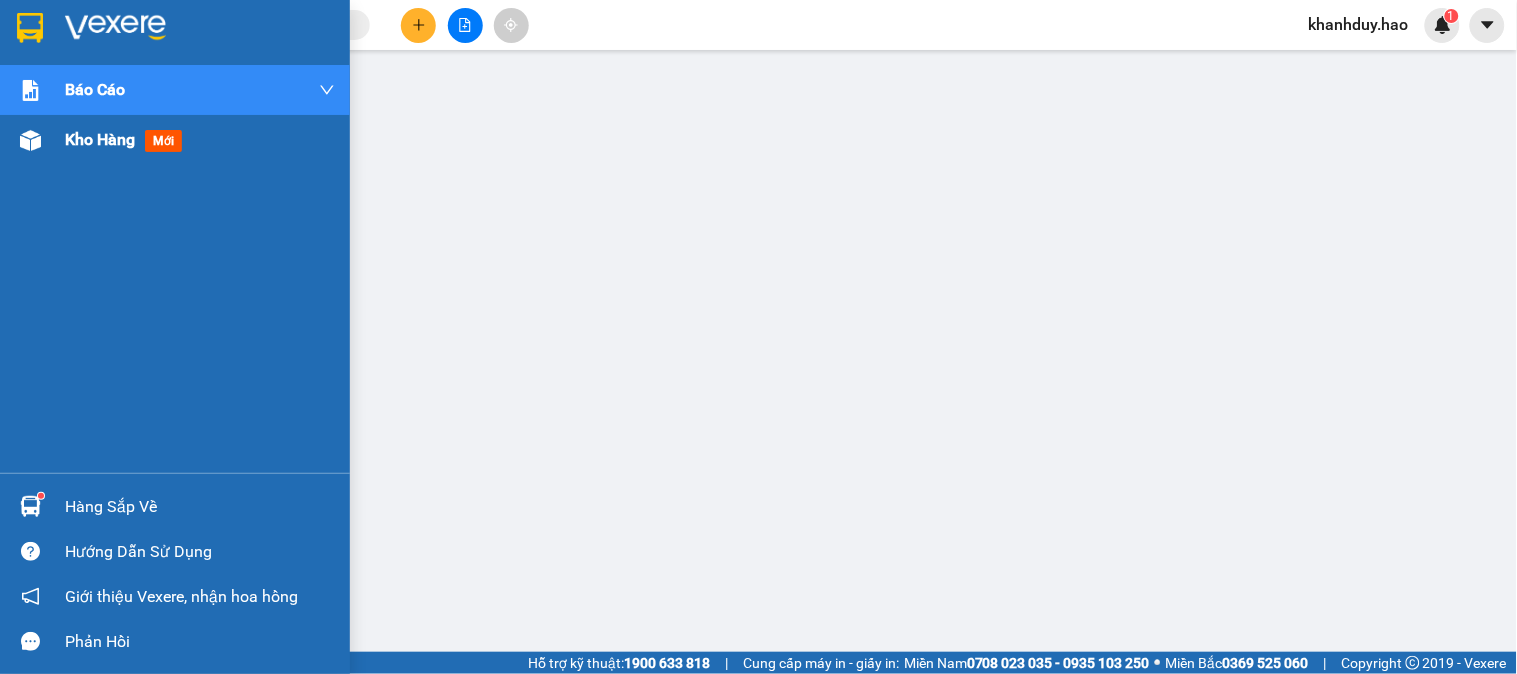 click on "Kho hàng" at bounding box center (100, 139) 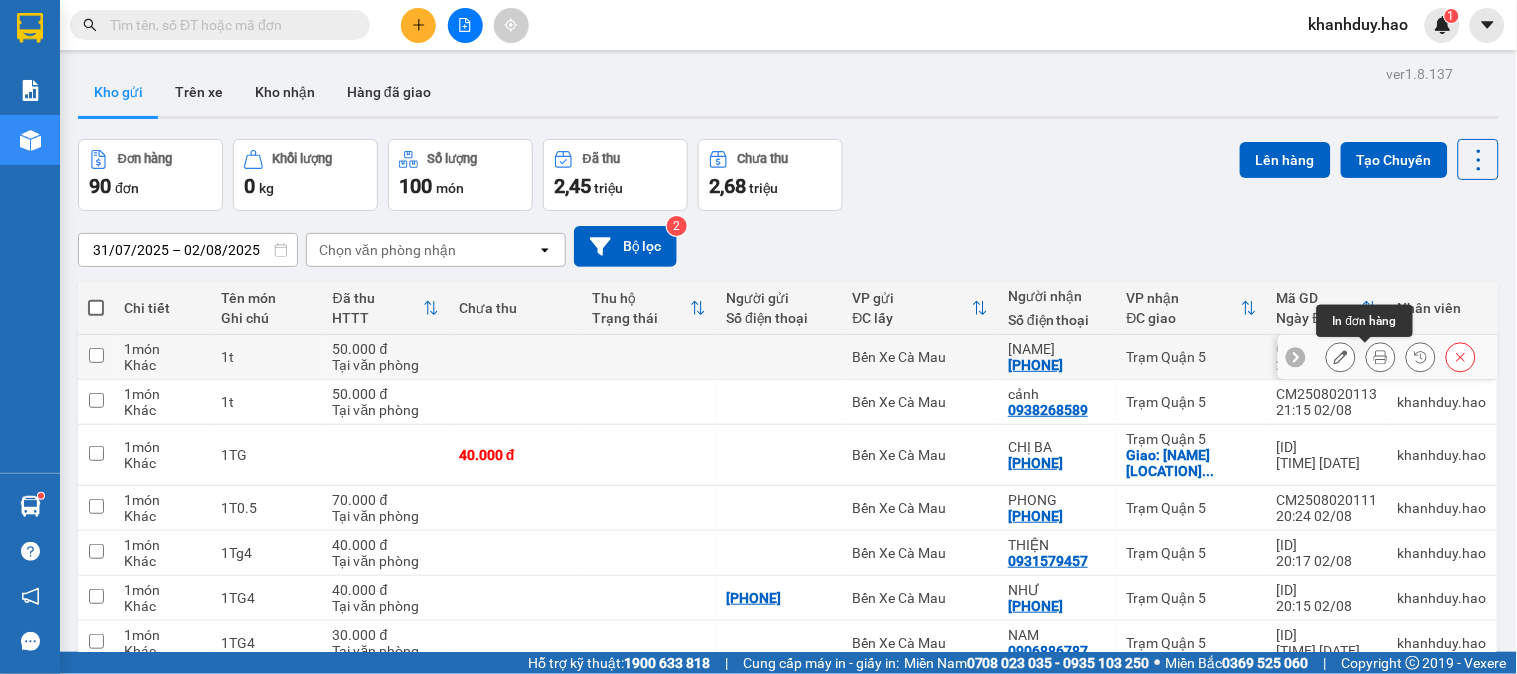 click at bounding box center [1381, 357] 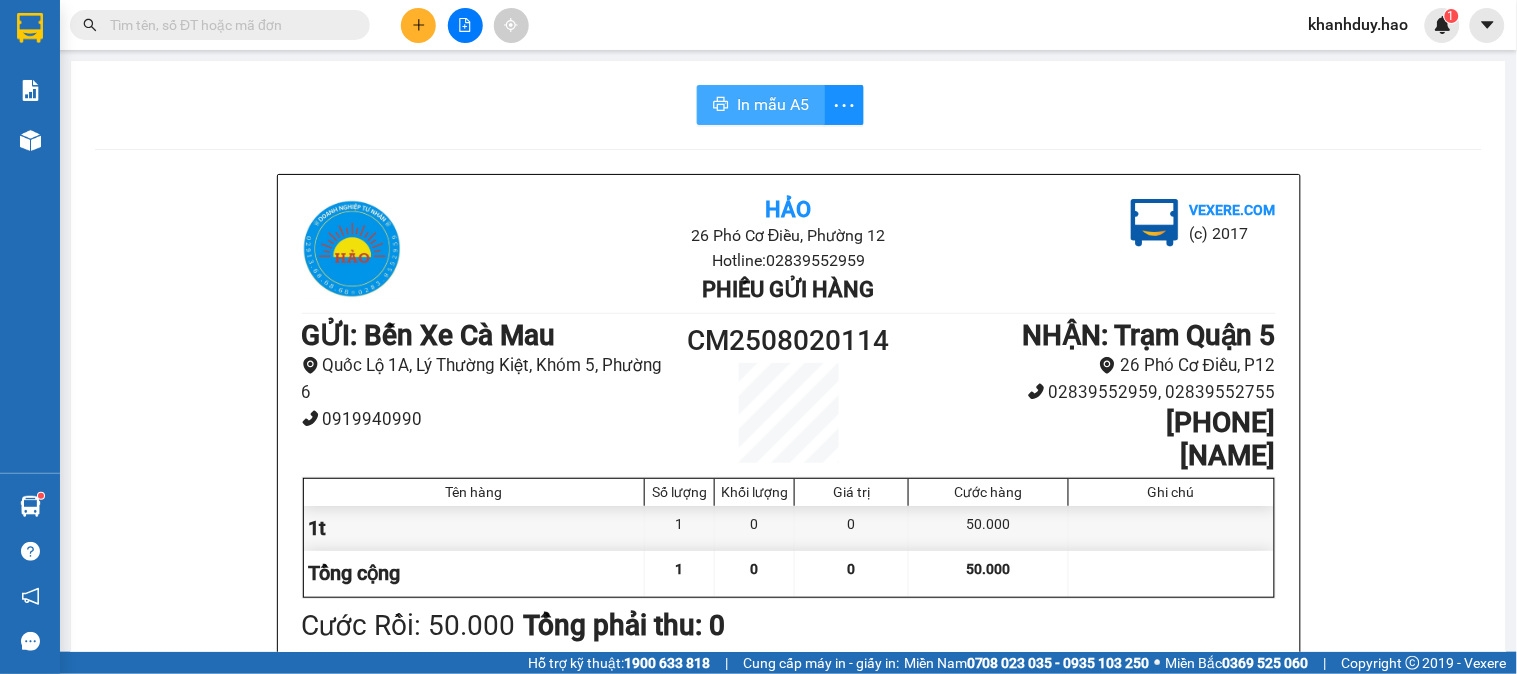 click on "In mẫu A5" at bounding box center [773, 104] 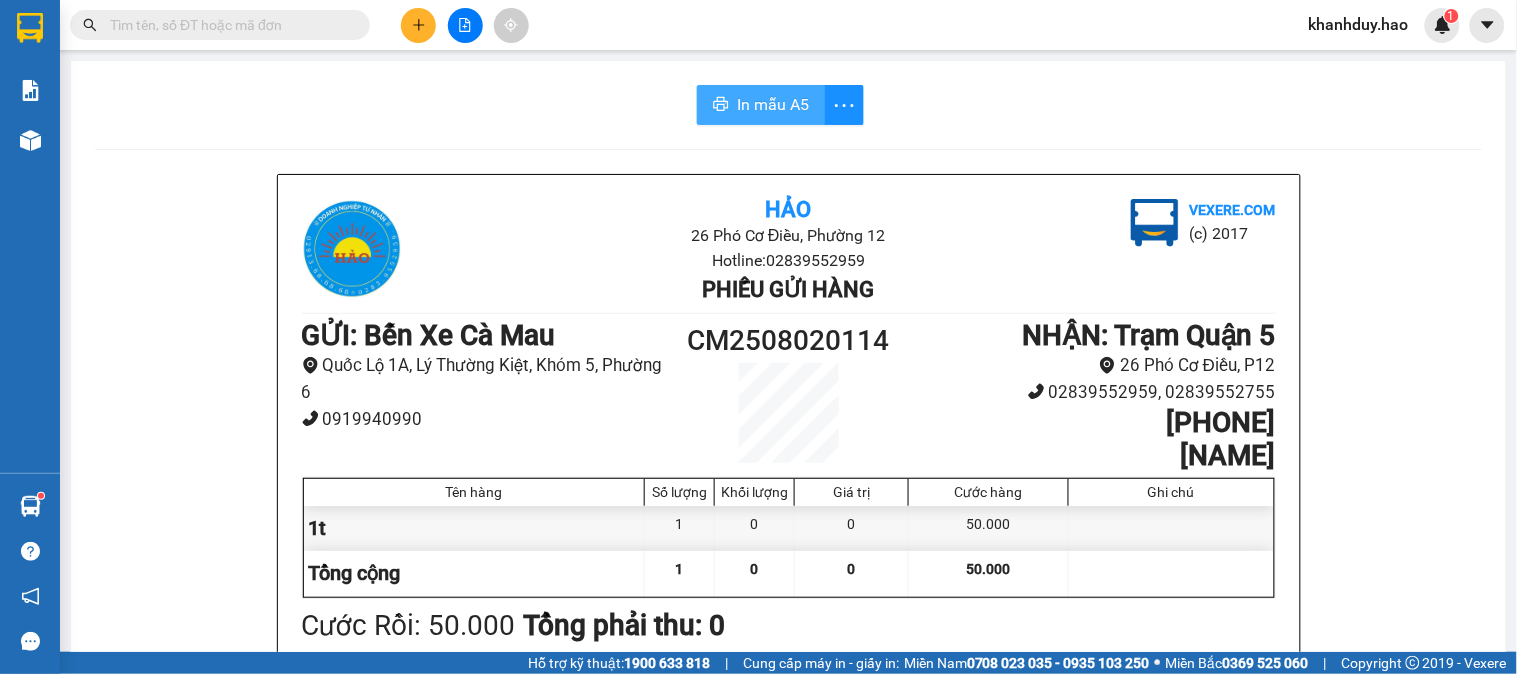 scroll, scrollTop: 0, scrollLeft: 0, axis: both 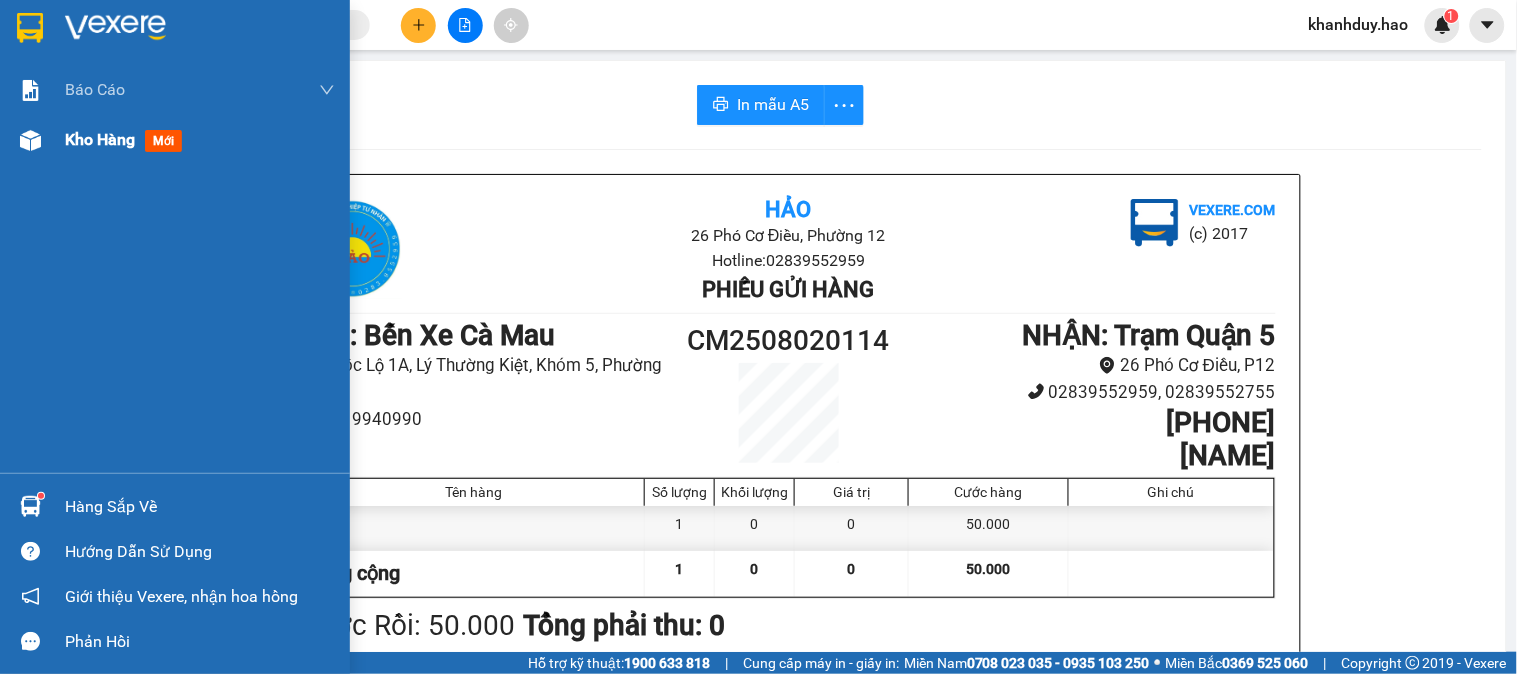 click on "Kho hàng mới" at bounding box center [200, 140] 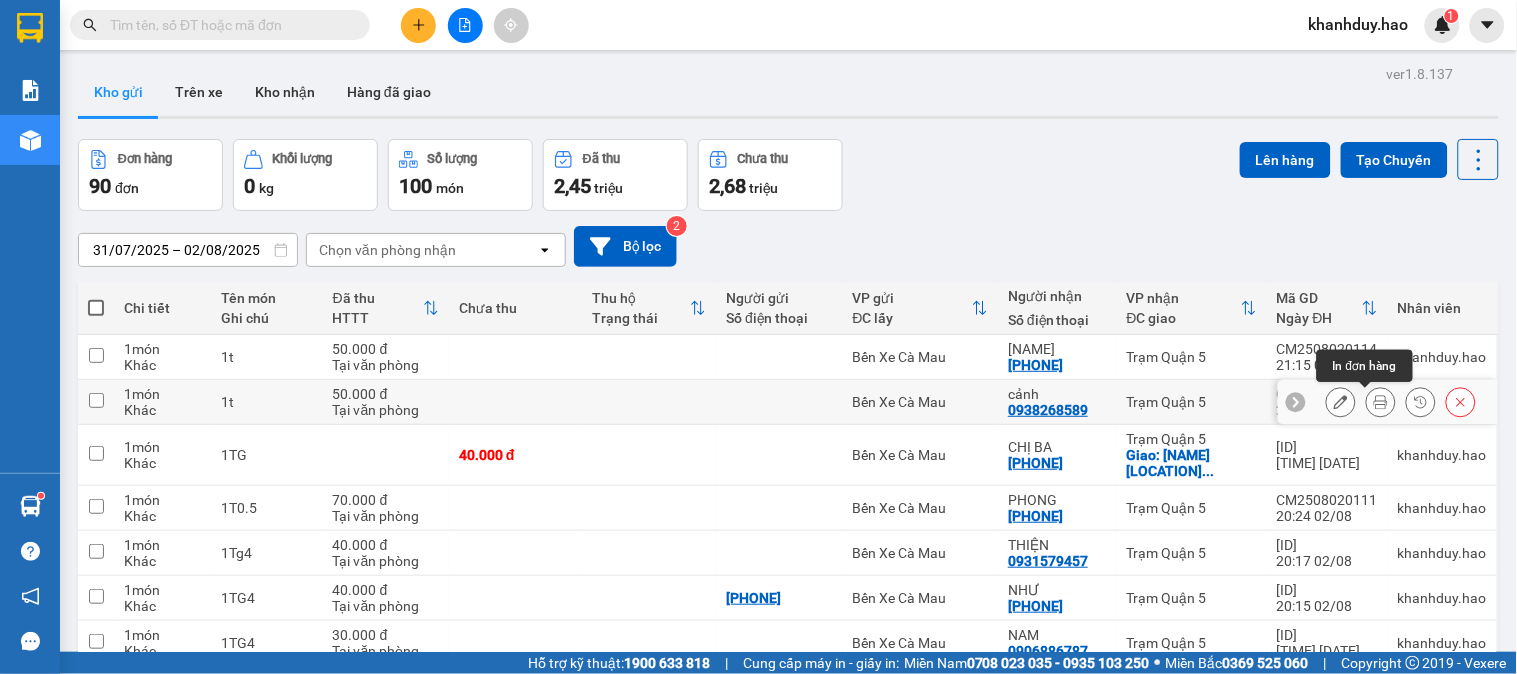 click 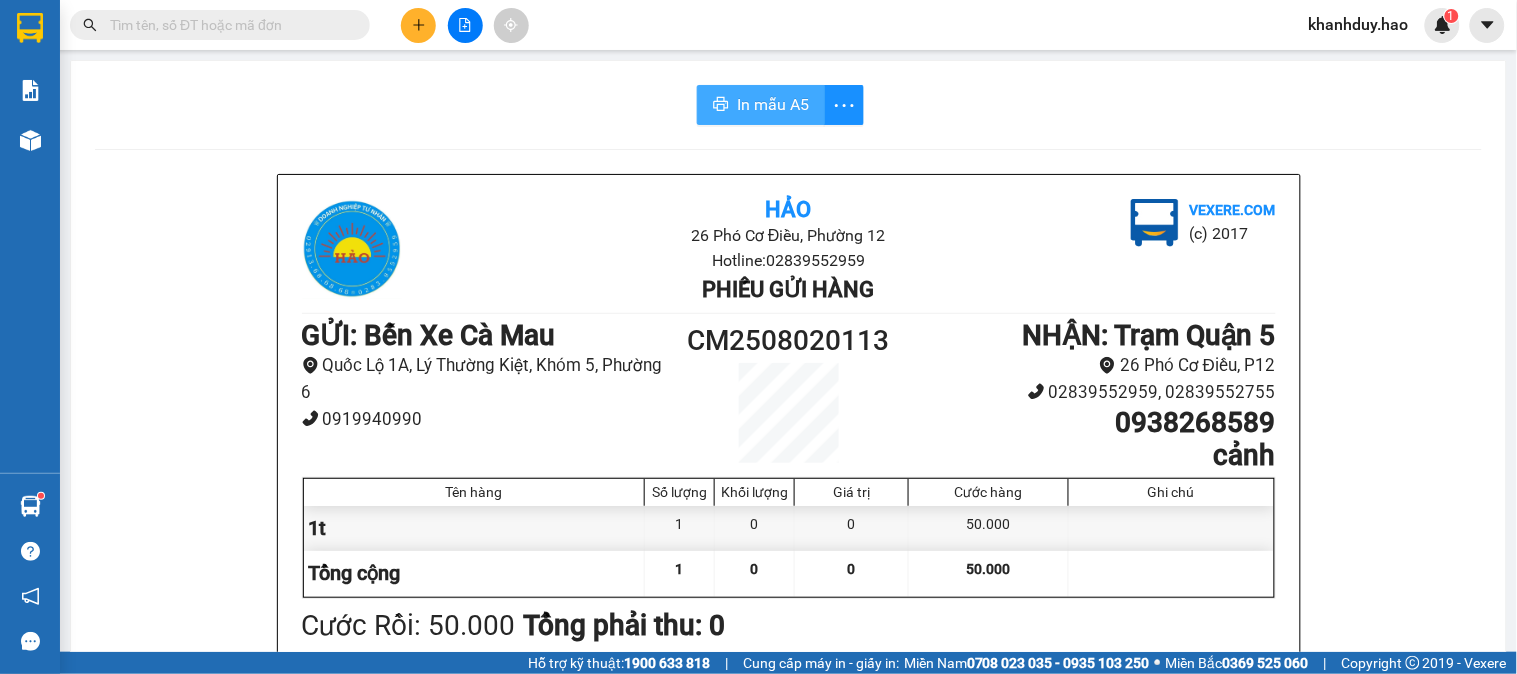 click on "In mẫu A5" at bounding box center (773, 104) 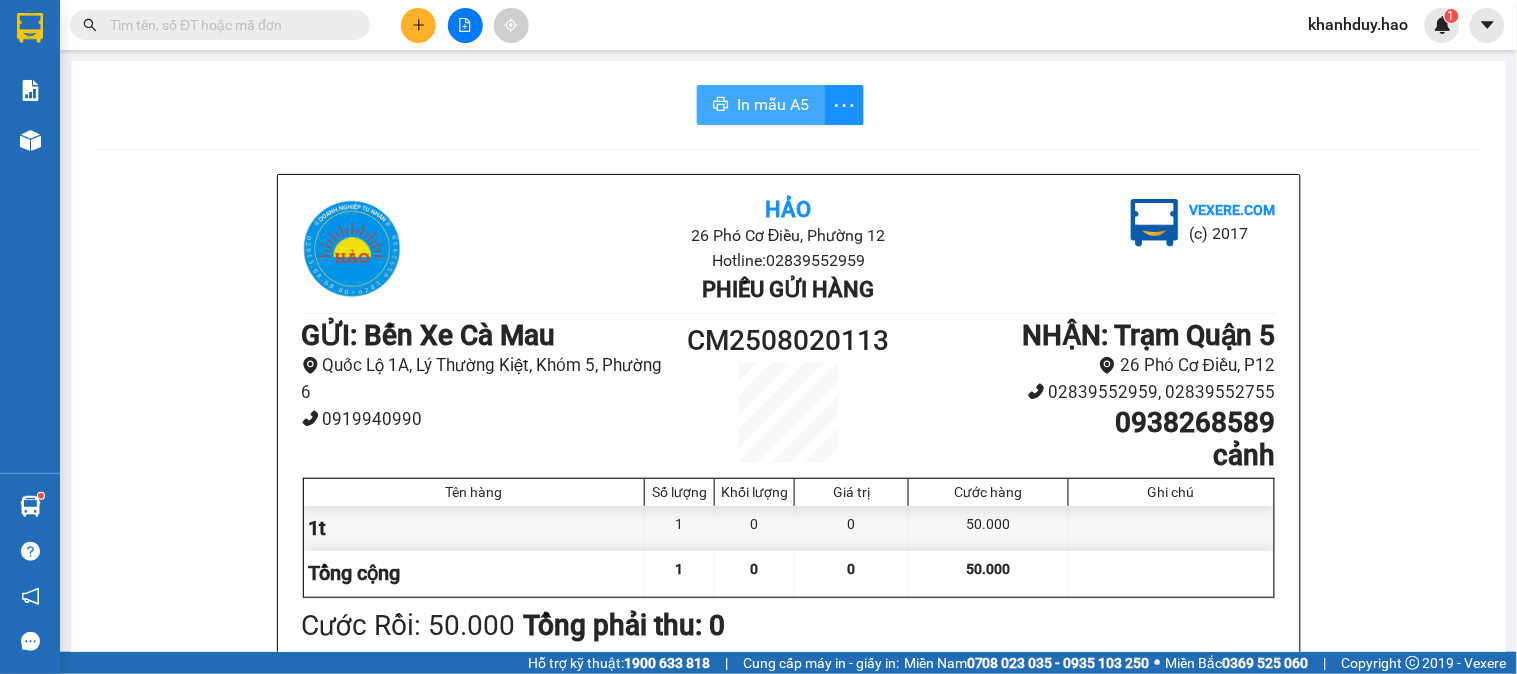 scroll, scrollTop: 0, scrollLeft: 0, axis: both 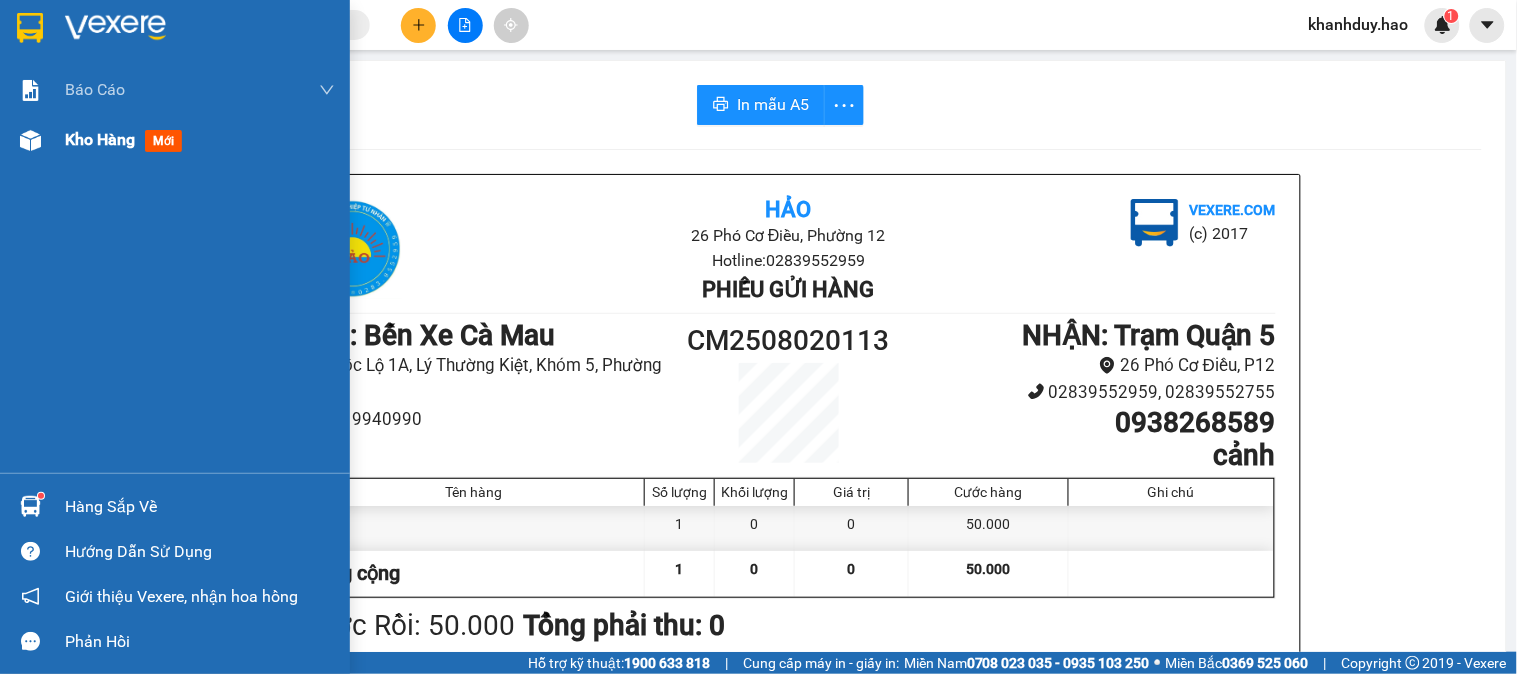 click on "Kho hàng" at bounding box center (100, 139) 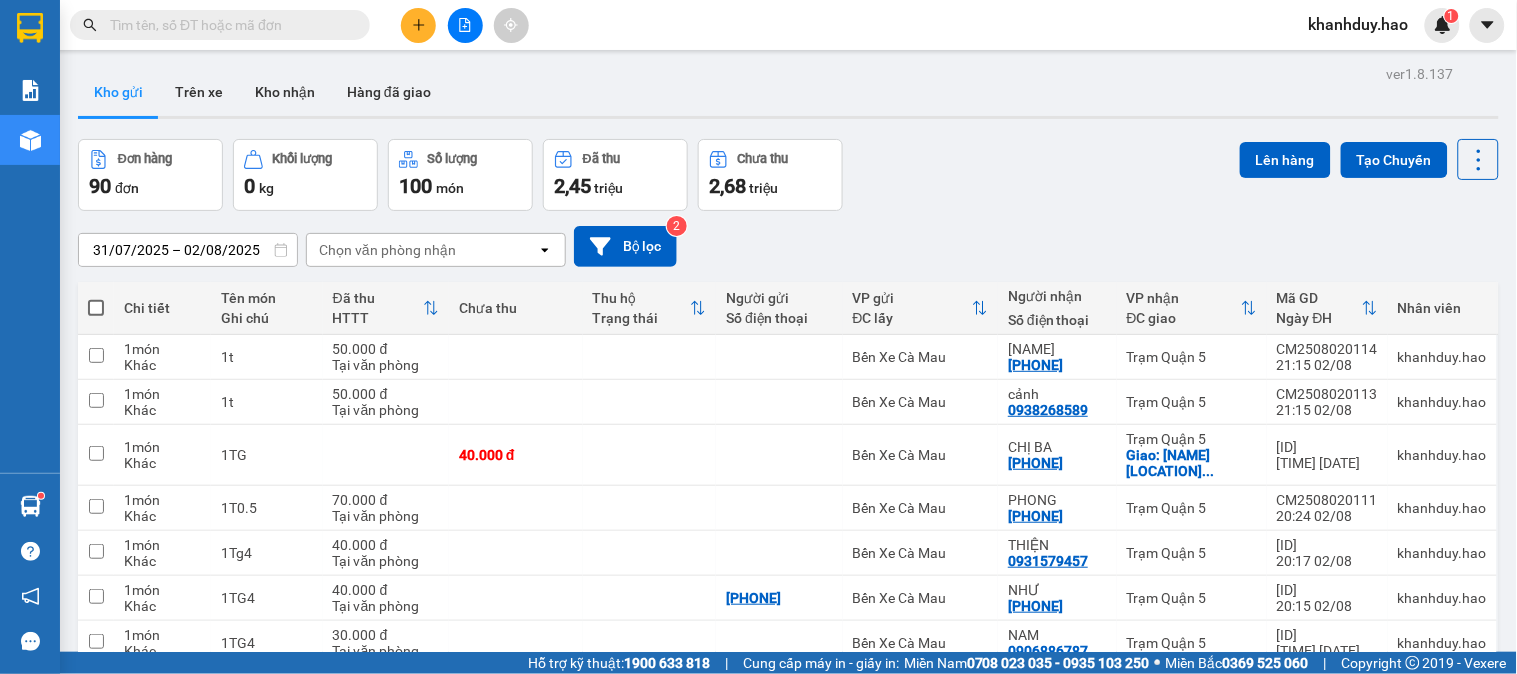 click at bounding box center (96, 308) 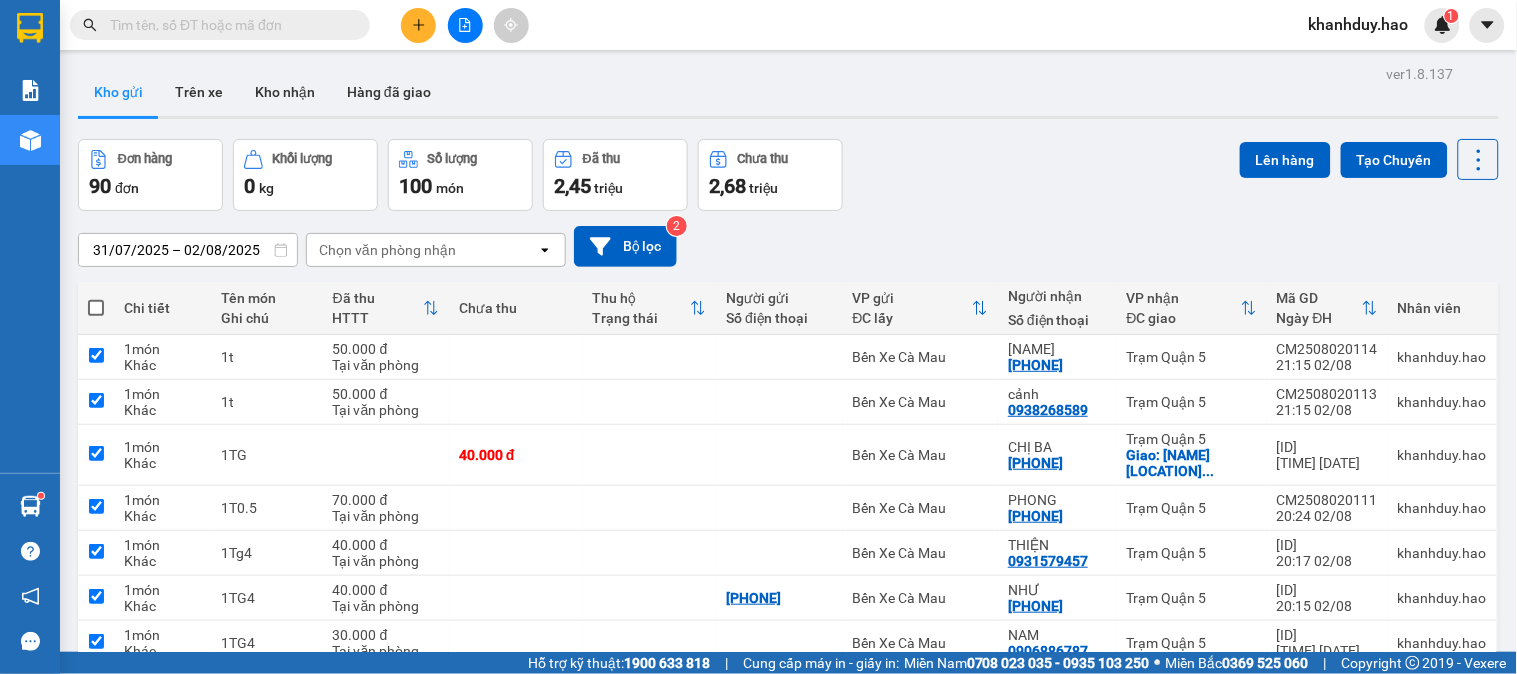 checkbox on "true" 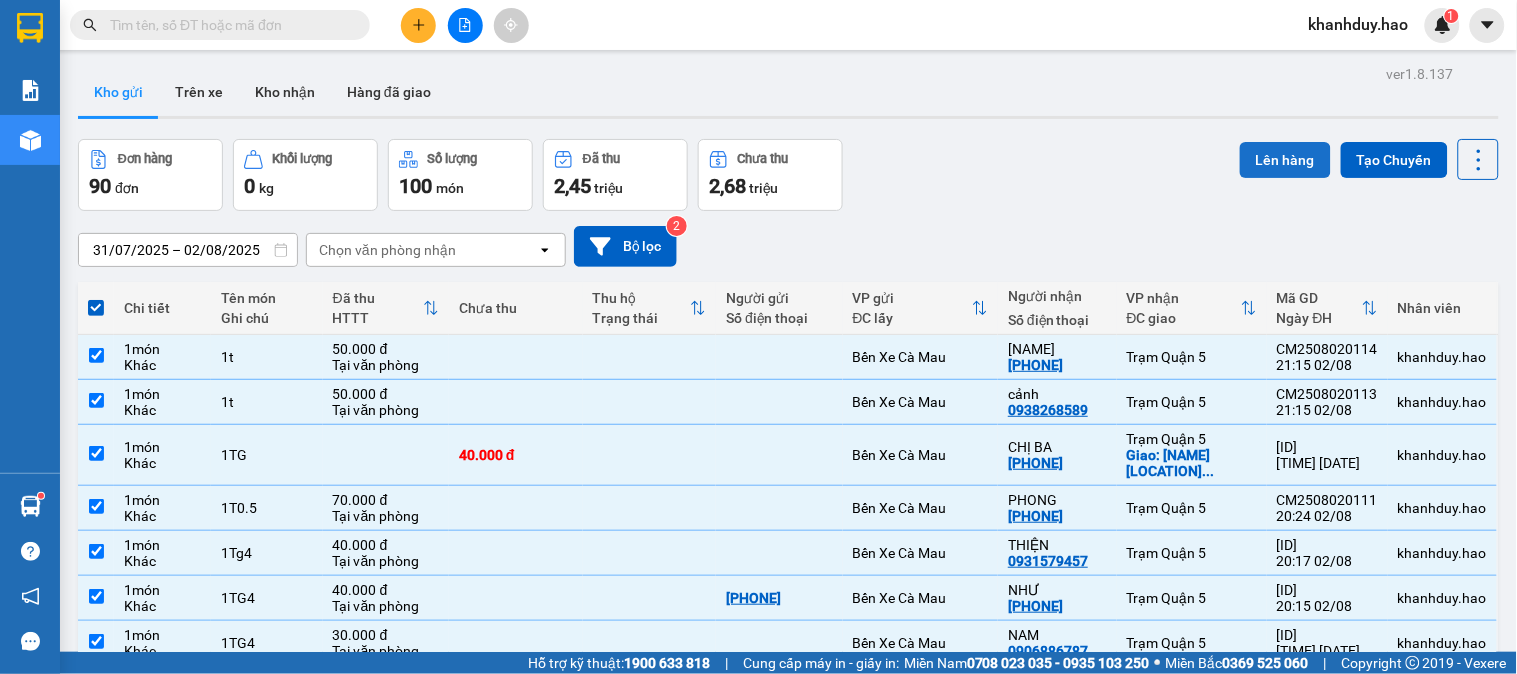 click on "Lên hàng" at bounding box center [1285, 160] 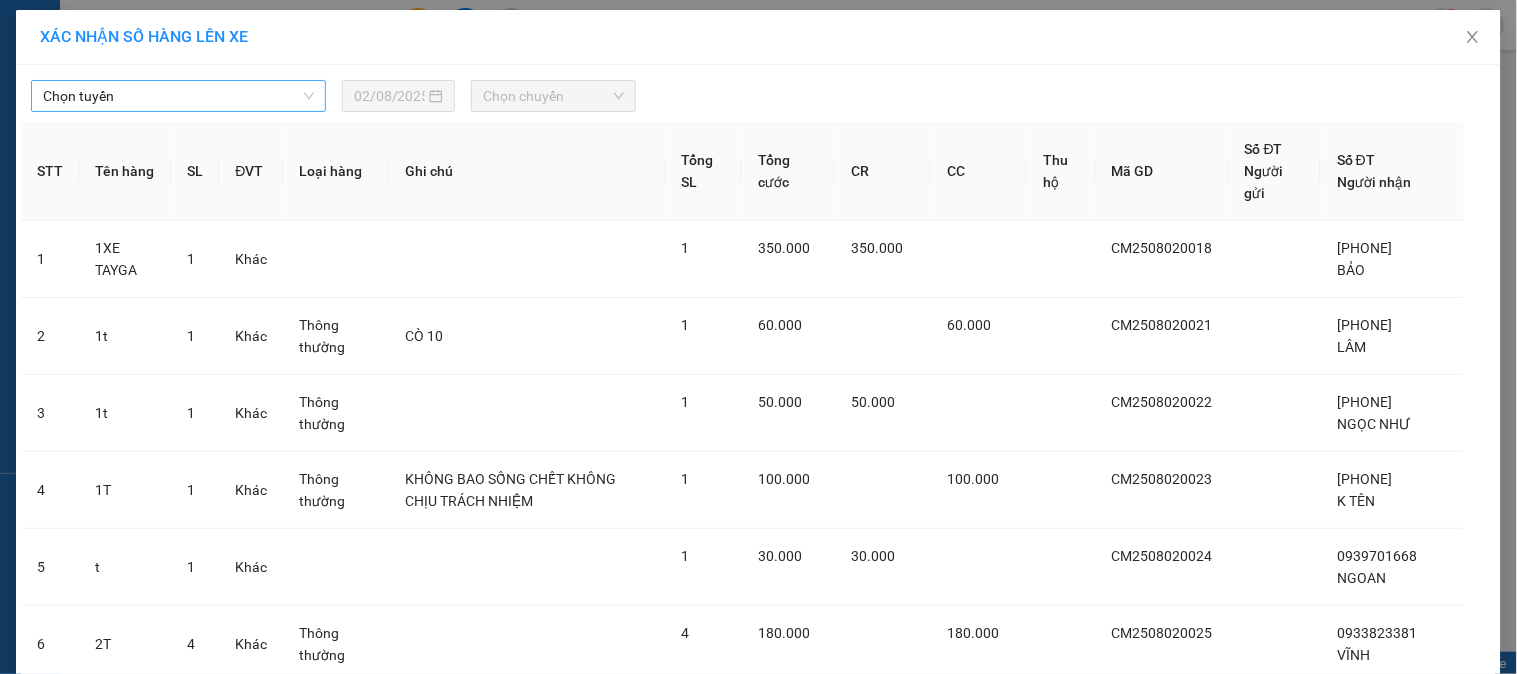 click on "Chọn tuyến" at bounding box center (178, 96) 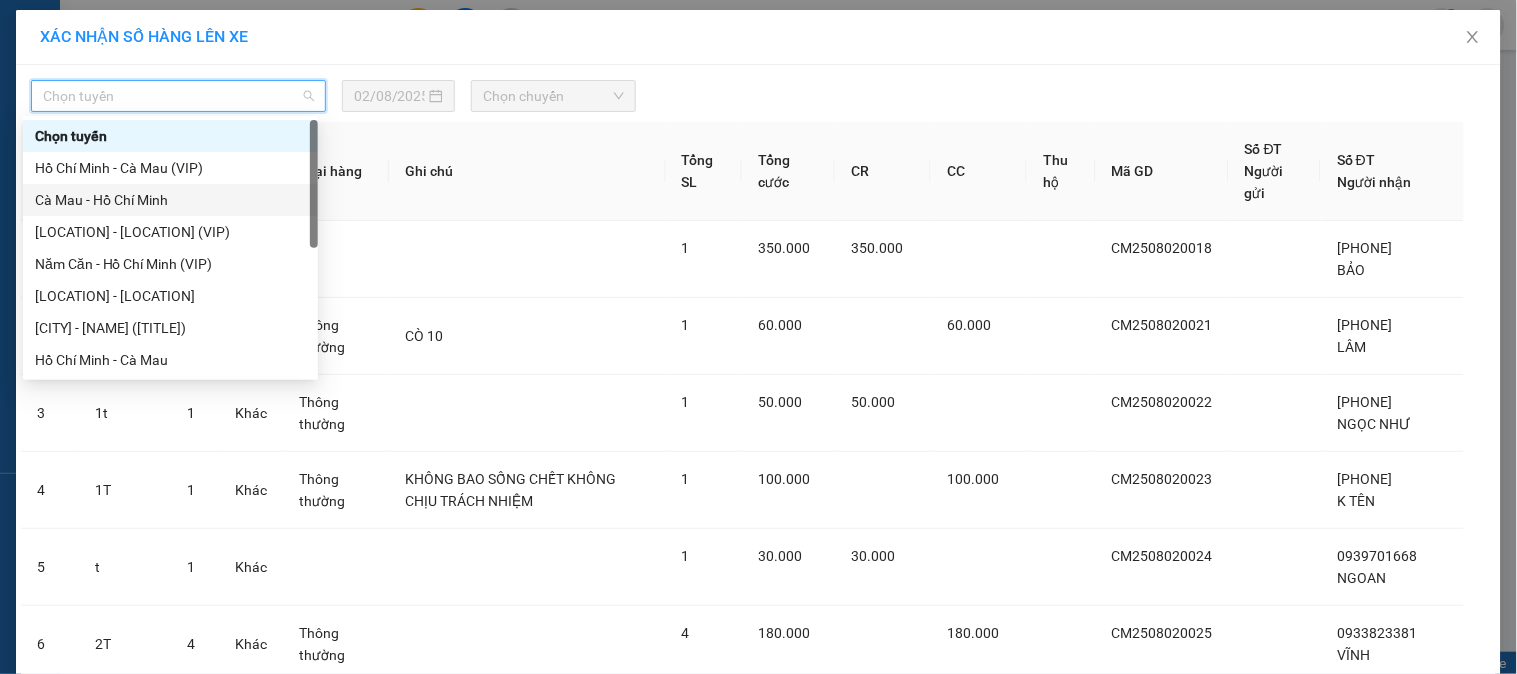 click on "Cà Mau - Hồ Chí Minh" at bounding box center [170, 200] 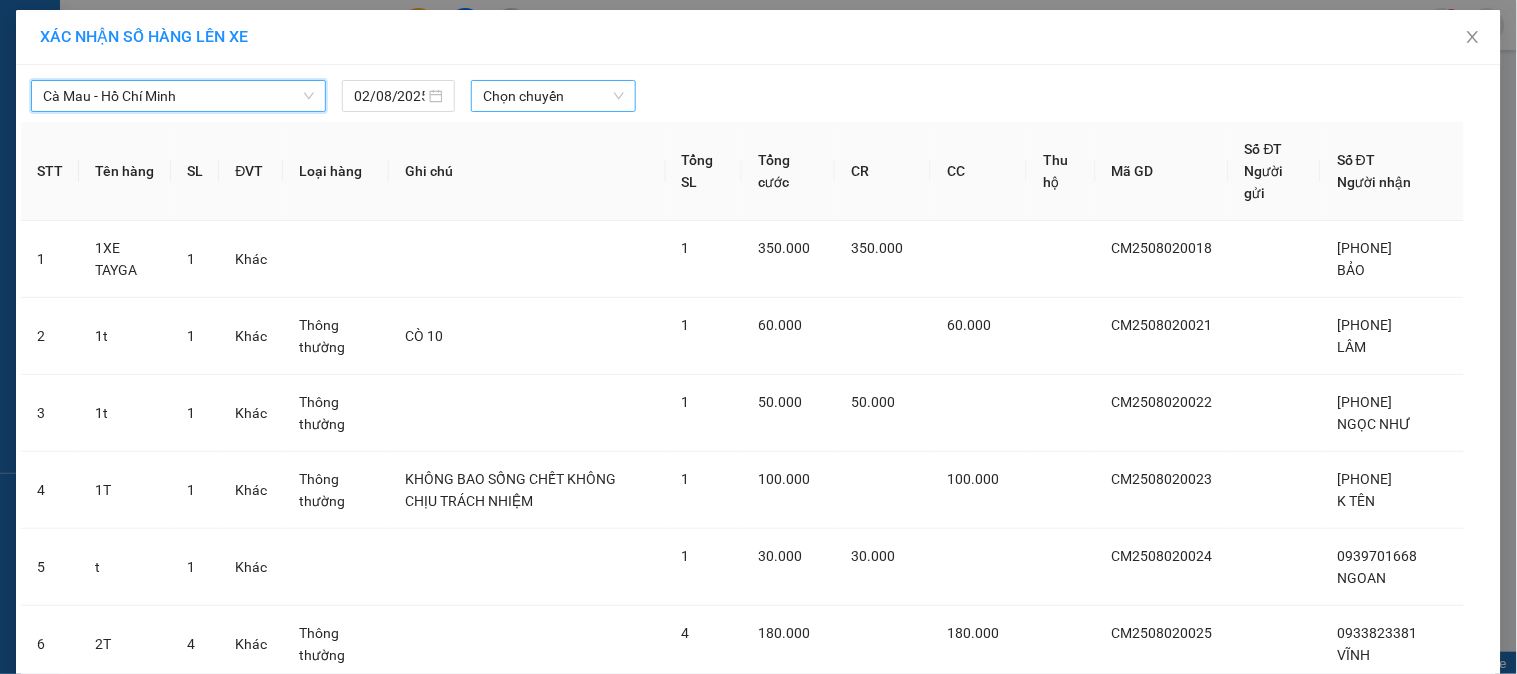 click on "Chọn chuyến" at bounding box center [553, 96] 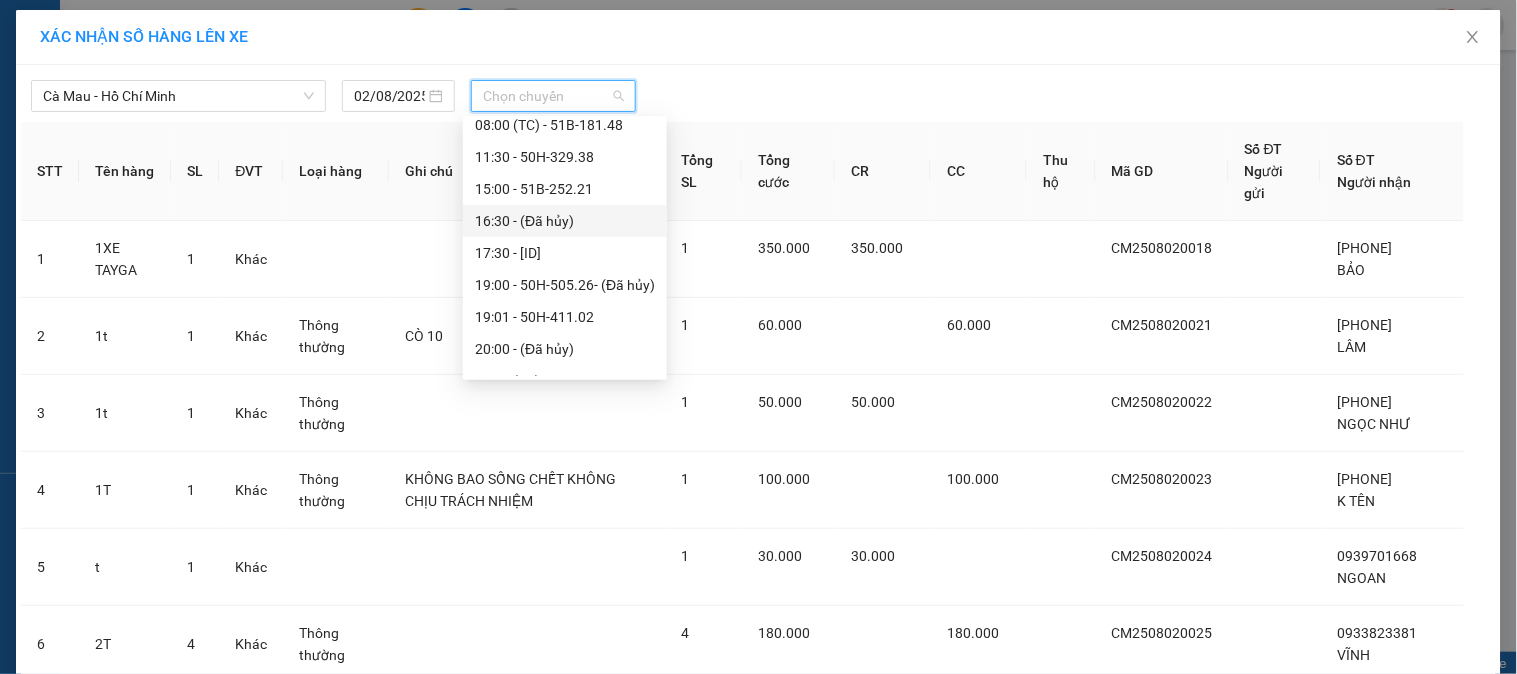 scroll, scrollTop: 143, scrollLeft: 0, axis: vertical 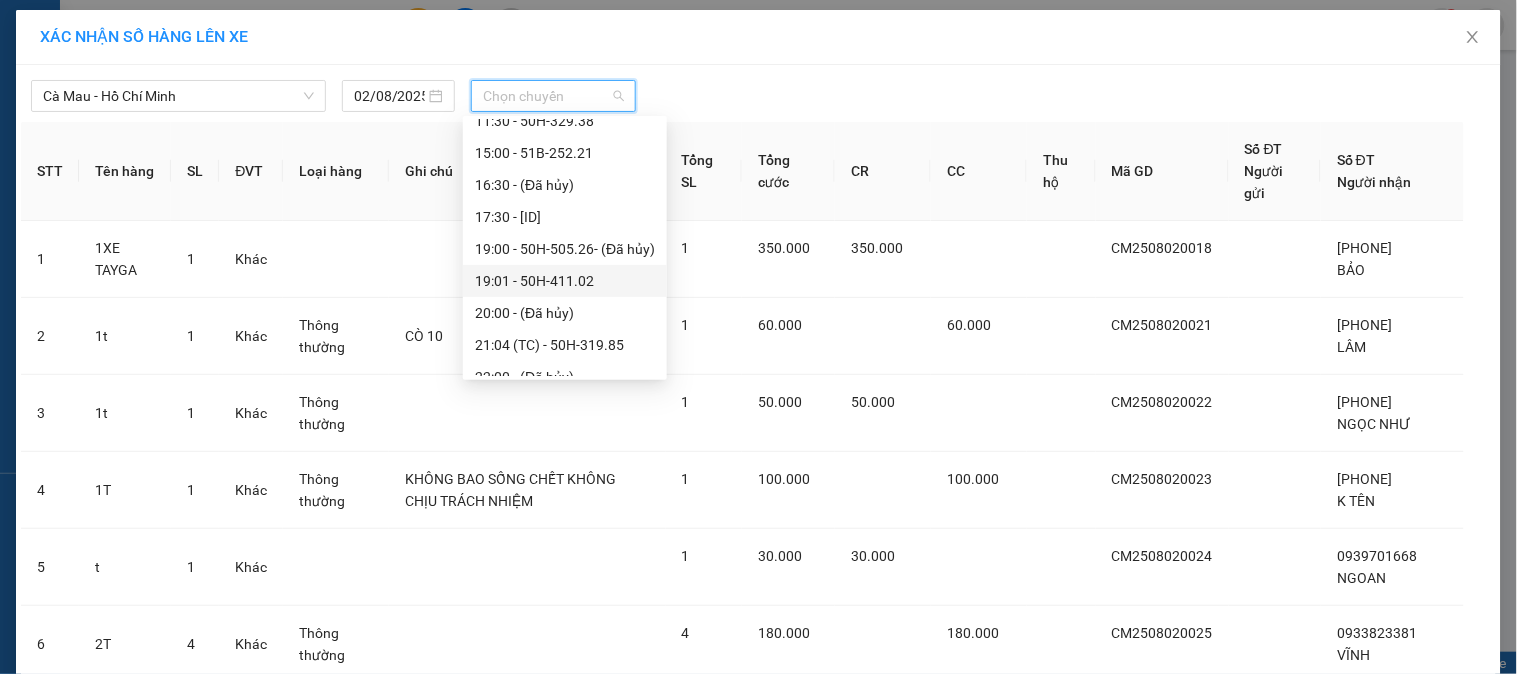 click on "19:01     - 50H-411.02" at bounding box center [565, 281] 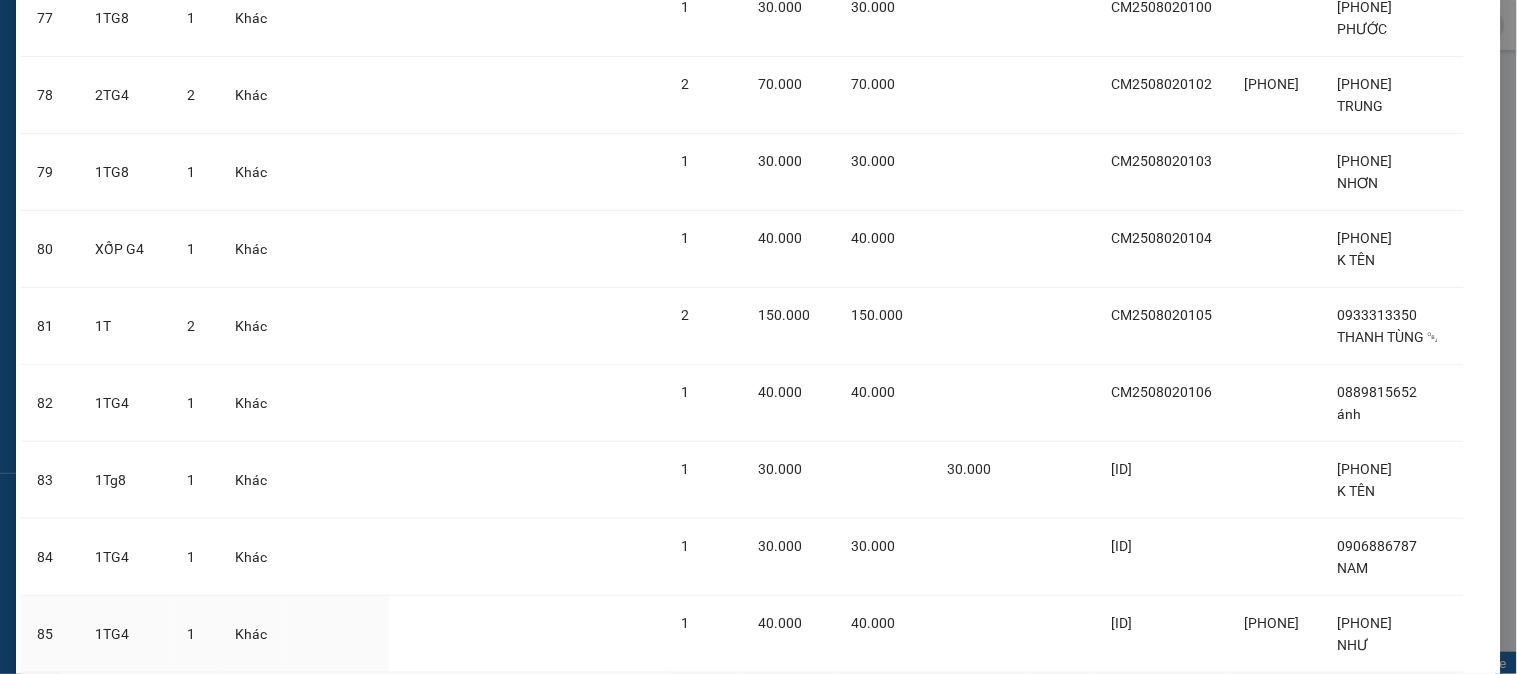 scroll, scrollTop: 6661, scrollLeft: 0, axis: vertical 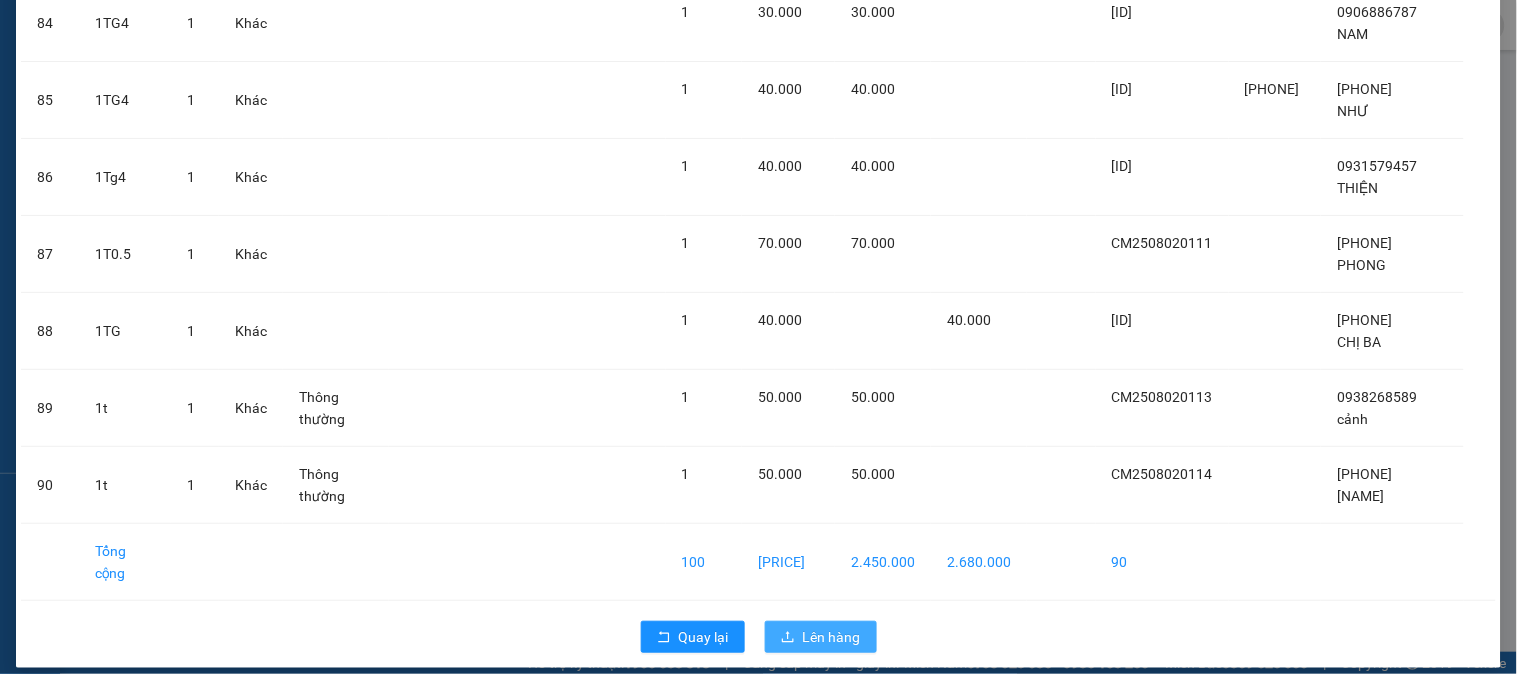 click on "Lên hàng" at bounding box center [832, 637] 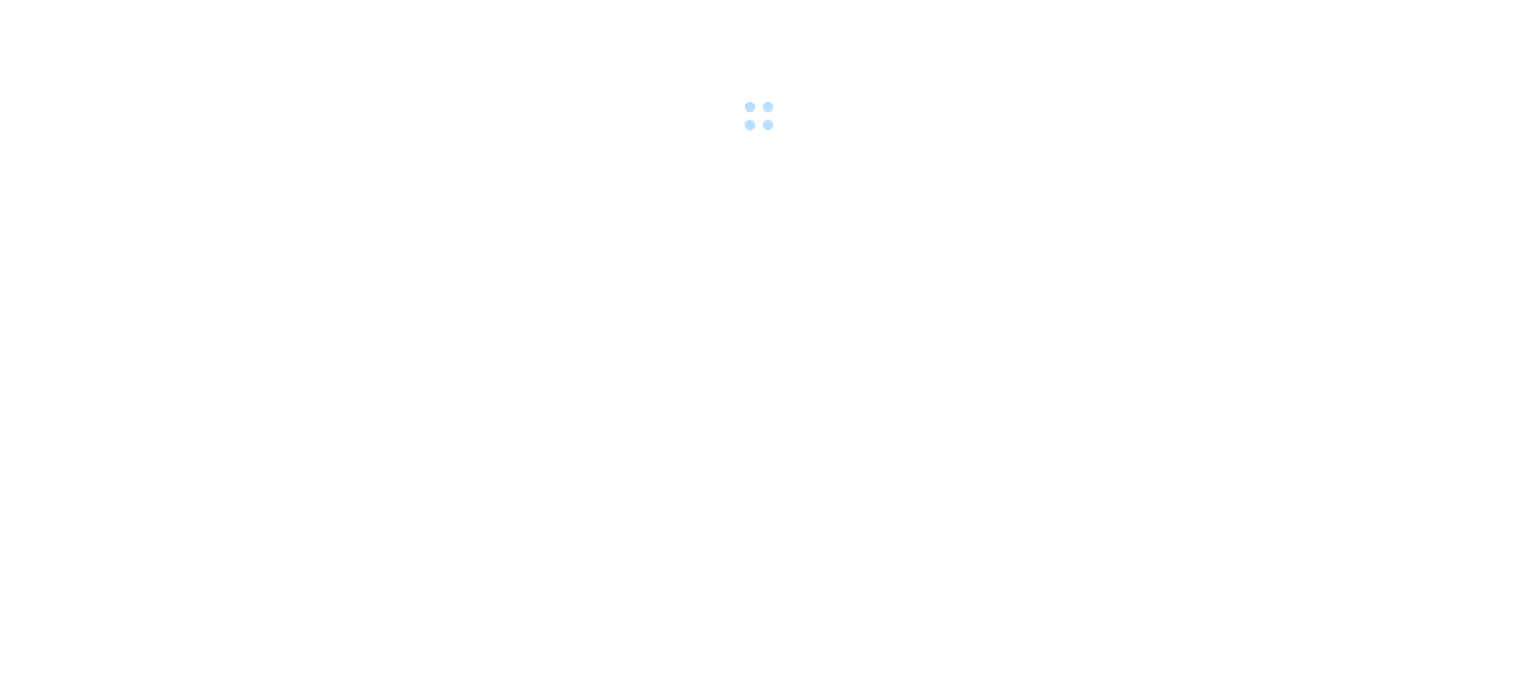 scroll, scrollTop: 0, scrollLeft: 0, axis: both 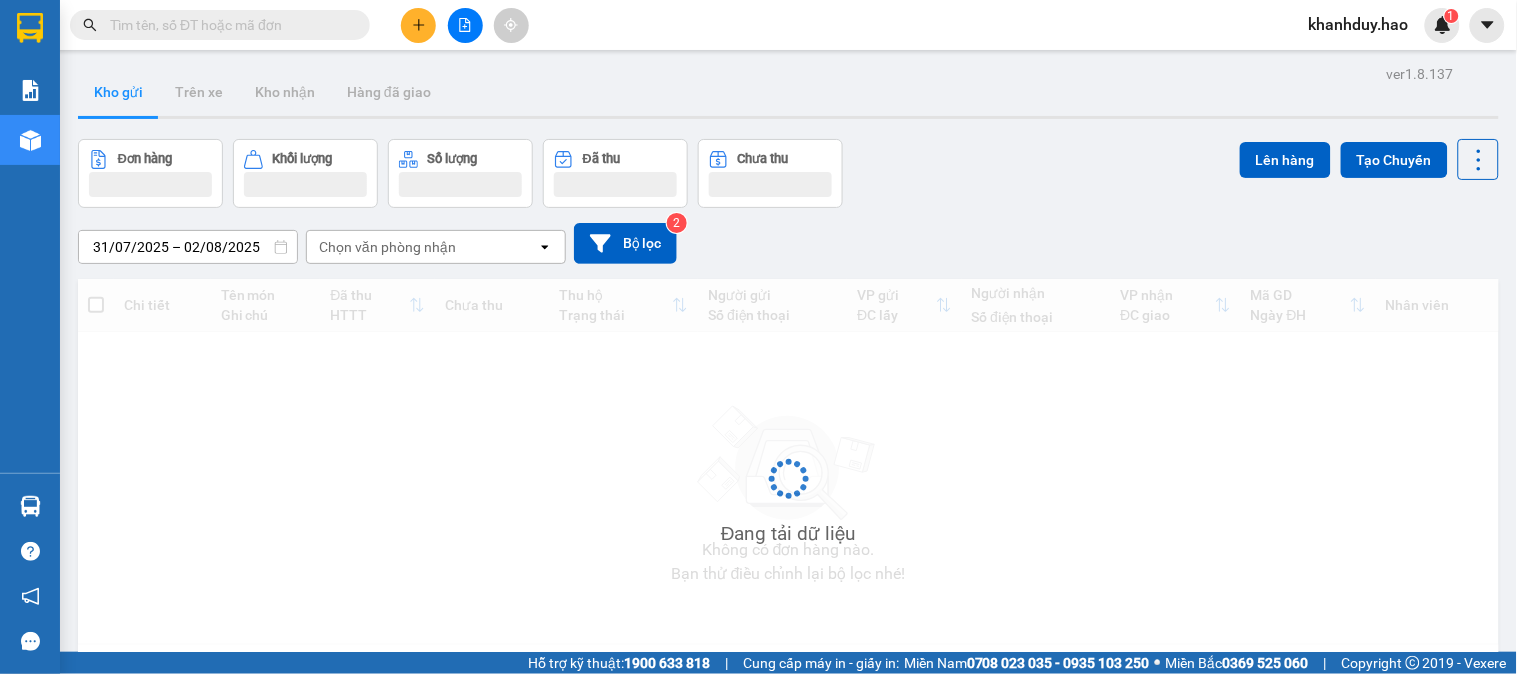 click at bounding box center (465, 25) 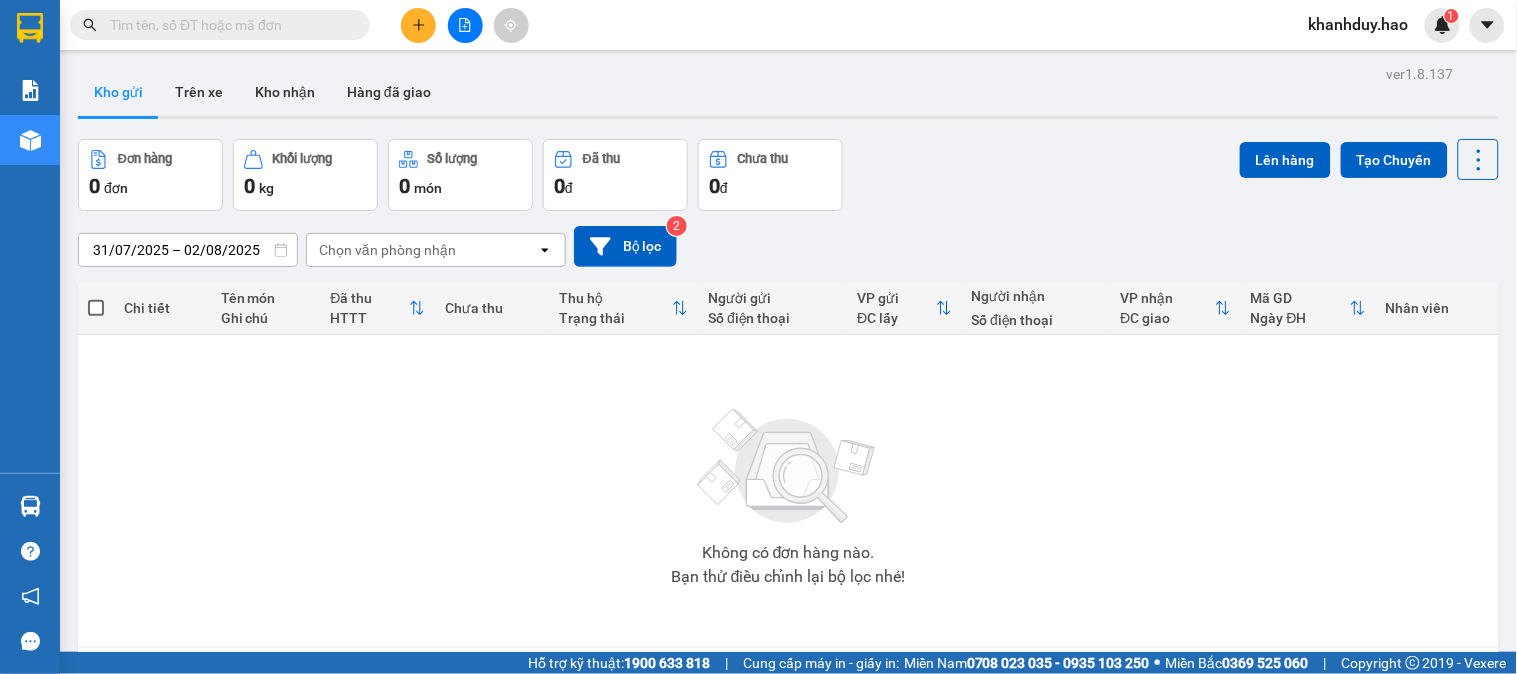 click 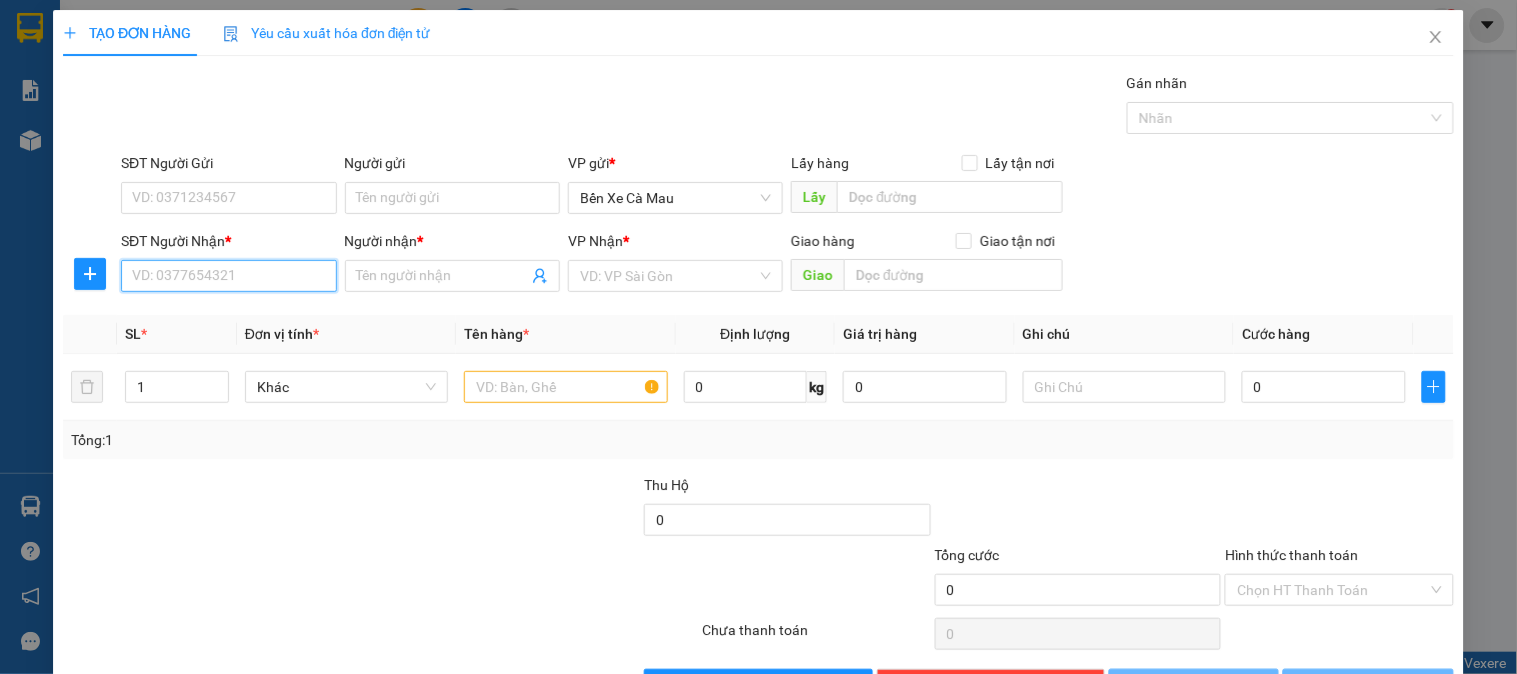click on "SĐT Người Nhận  *" at bounding box center (228, 276) 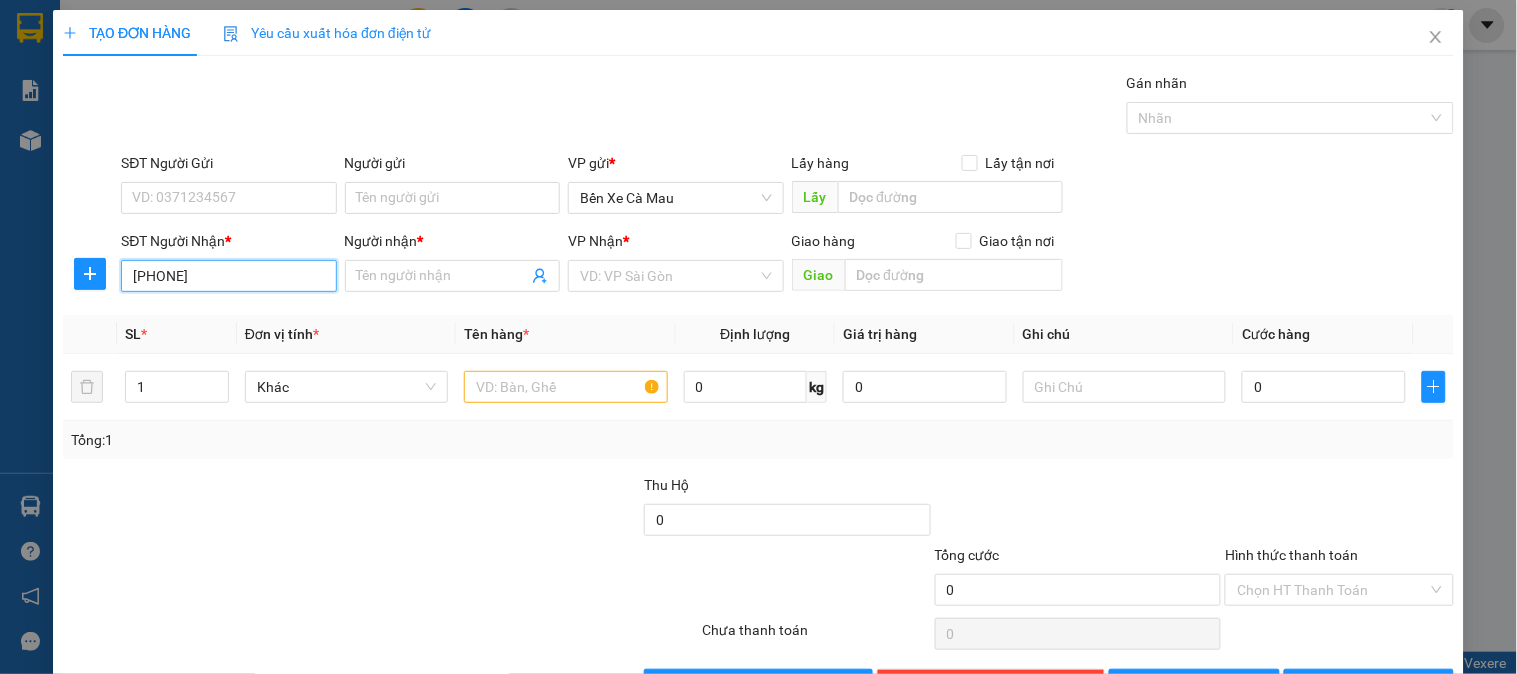 type on "0931800716" 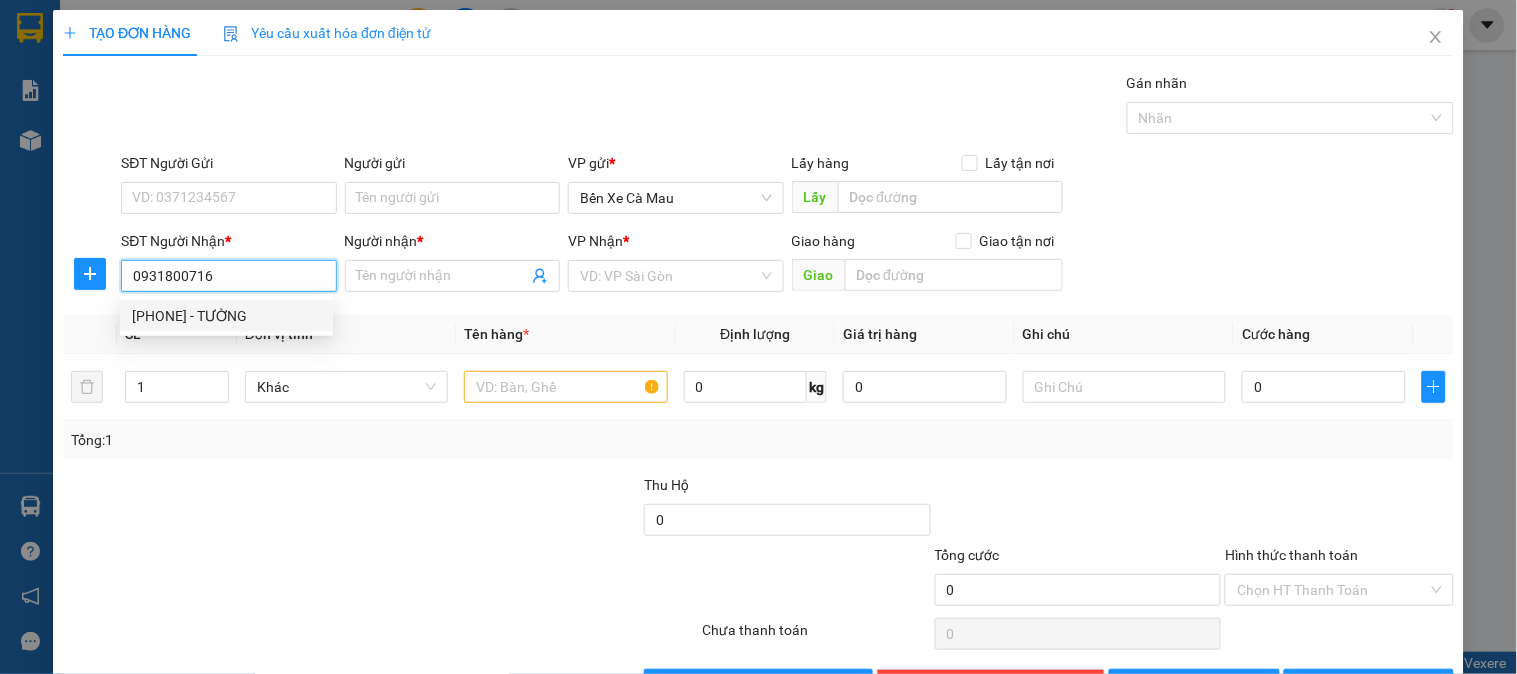 click on "[PHONE] - TƯỜNG" at bounding box center [226, 316] 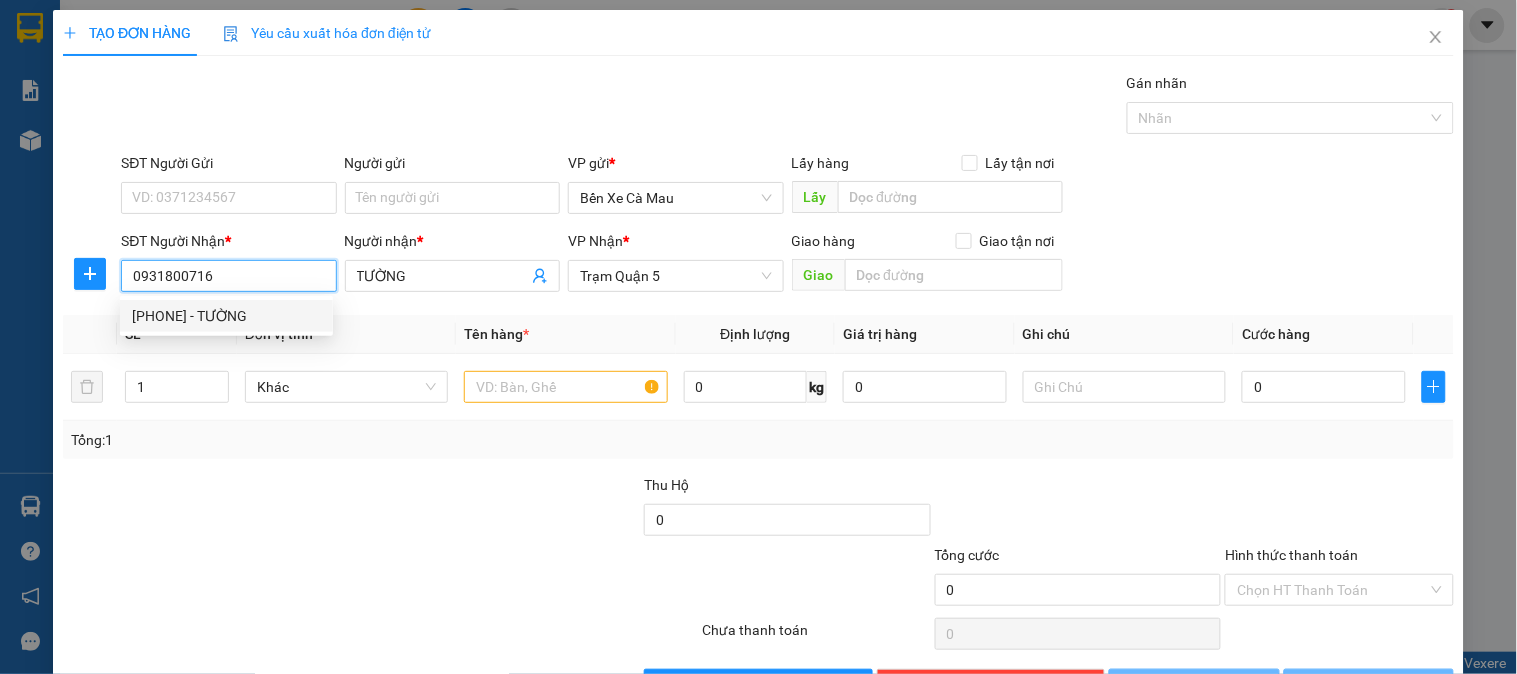 type on "80.000" 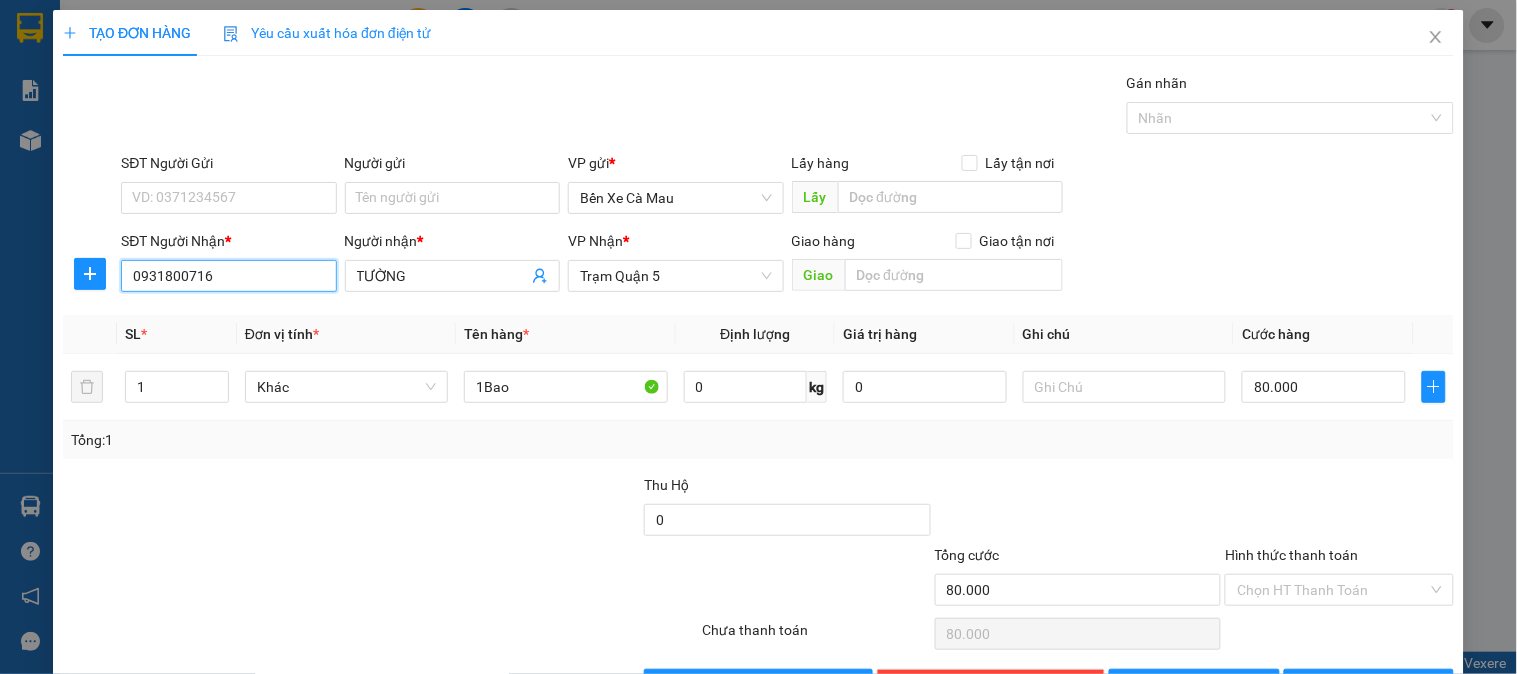 scroll, scrollTop: 65, scrollLeft: 0, axis: vertical 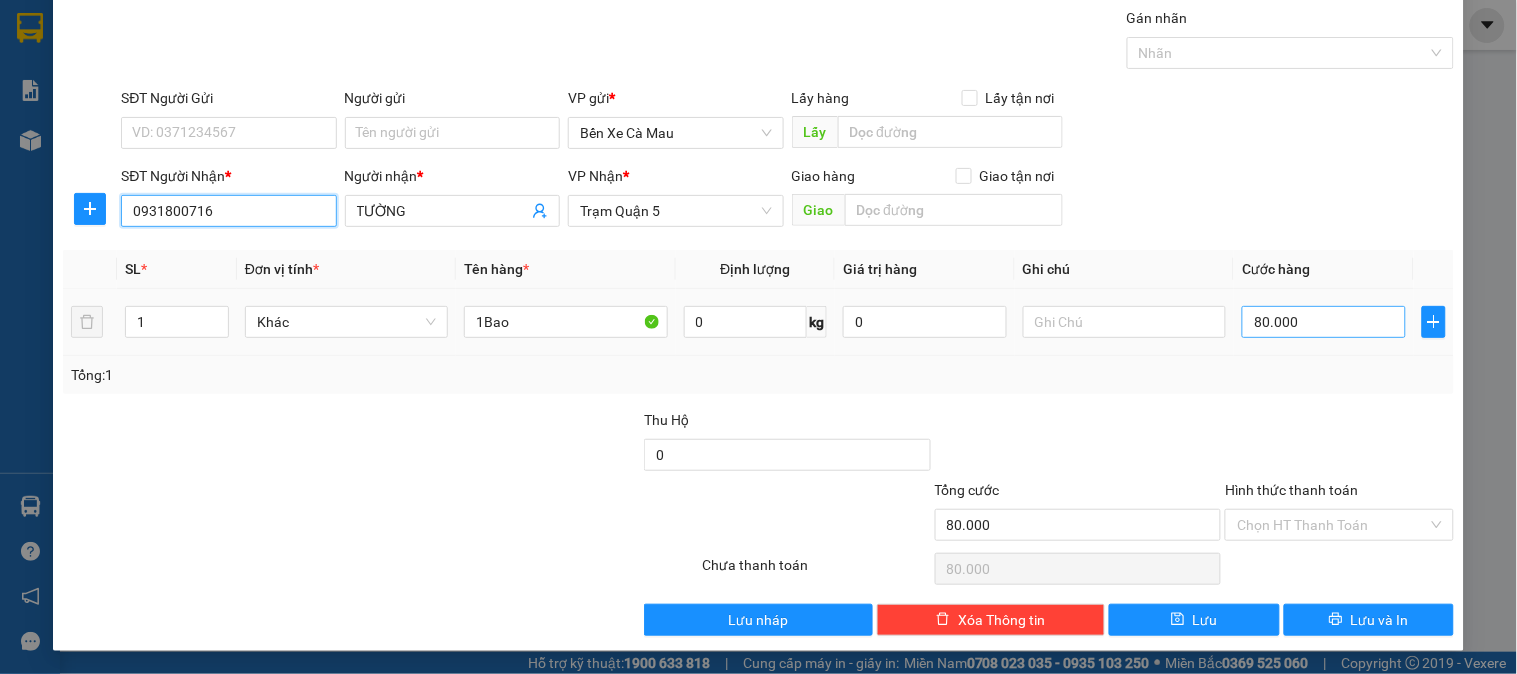type on "0931800716" 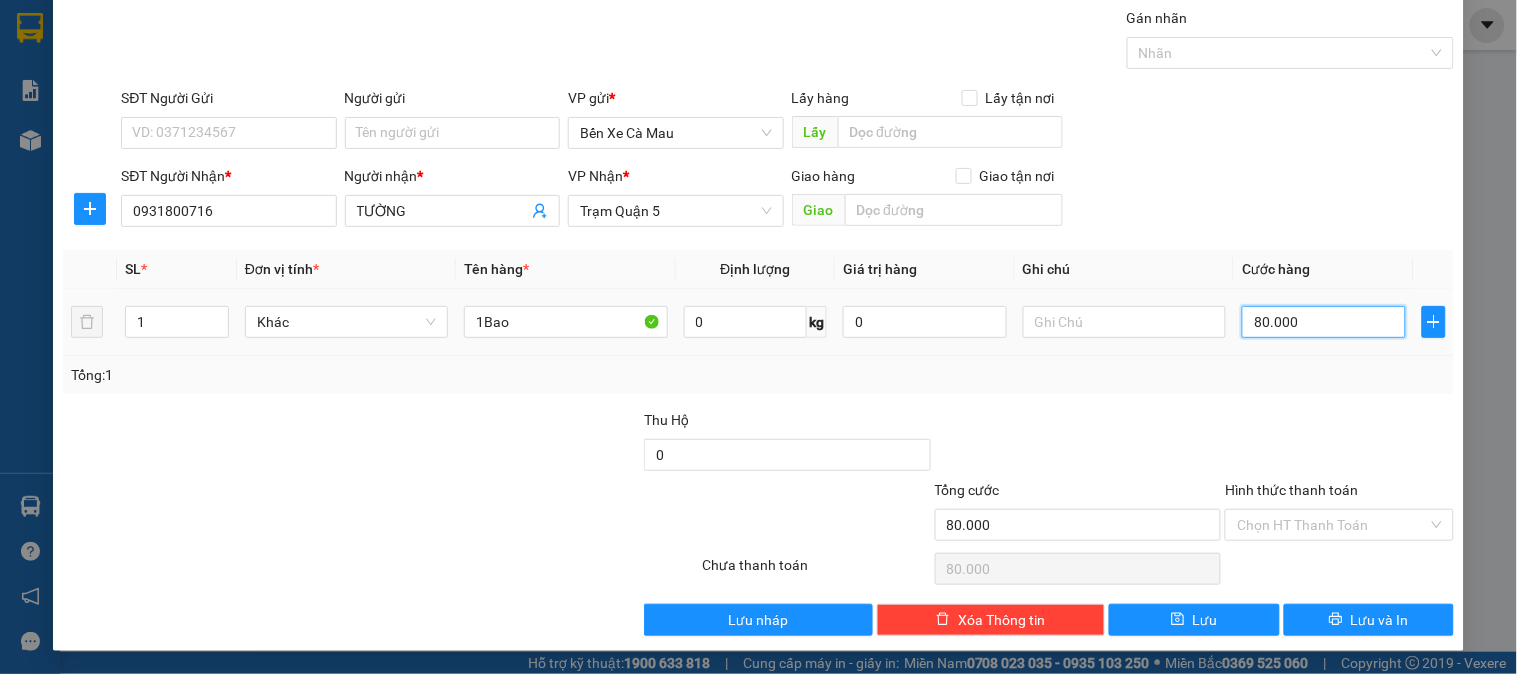 click on "80.000" at bounding box center (1324, 322) 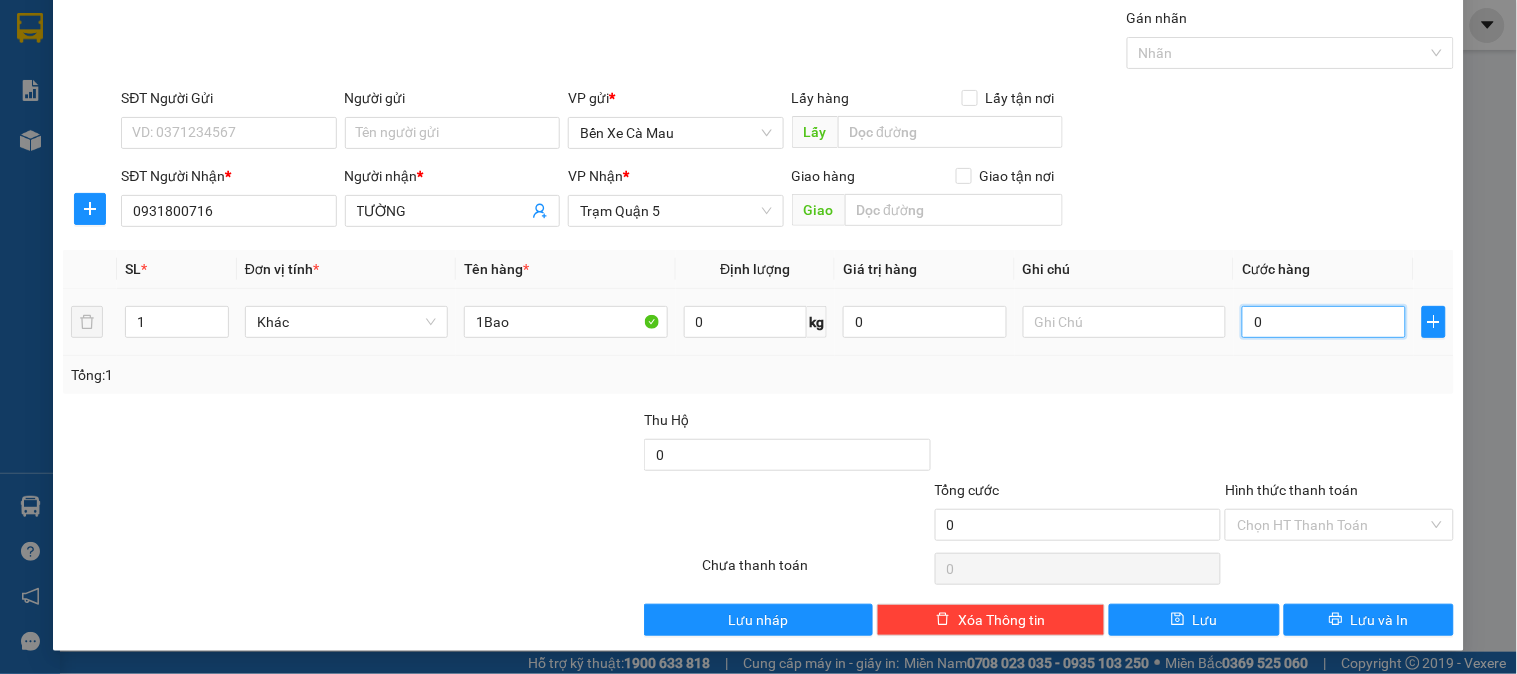 type on "008" 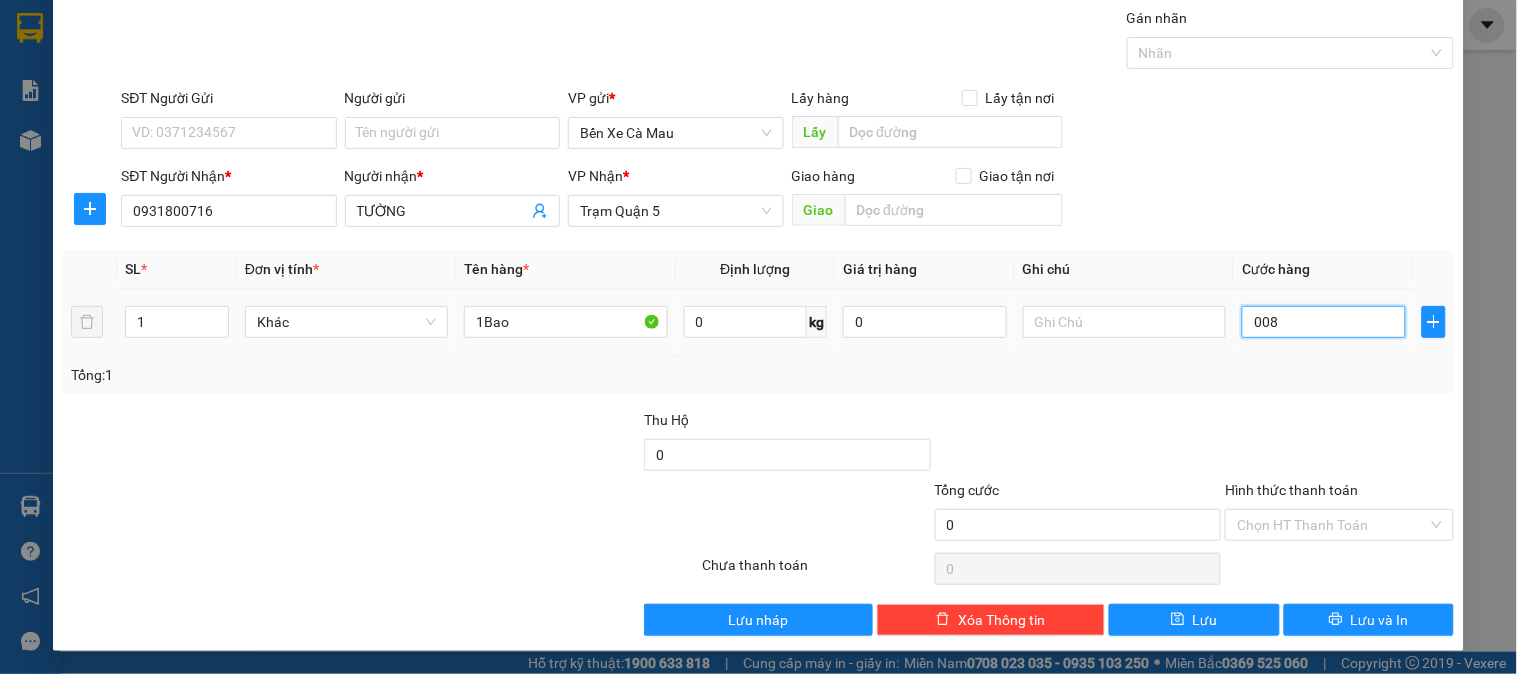 type on "8" 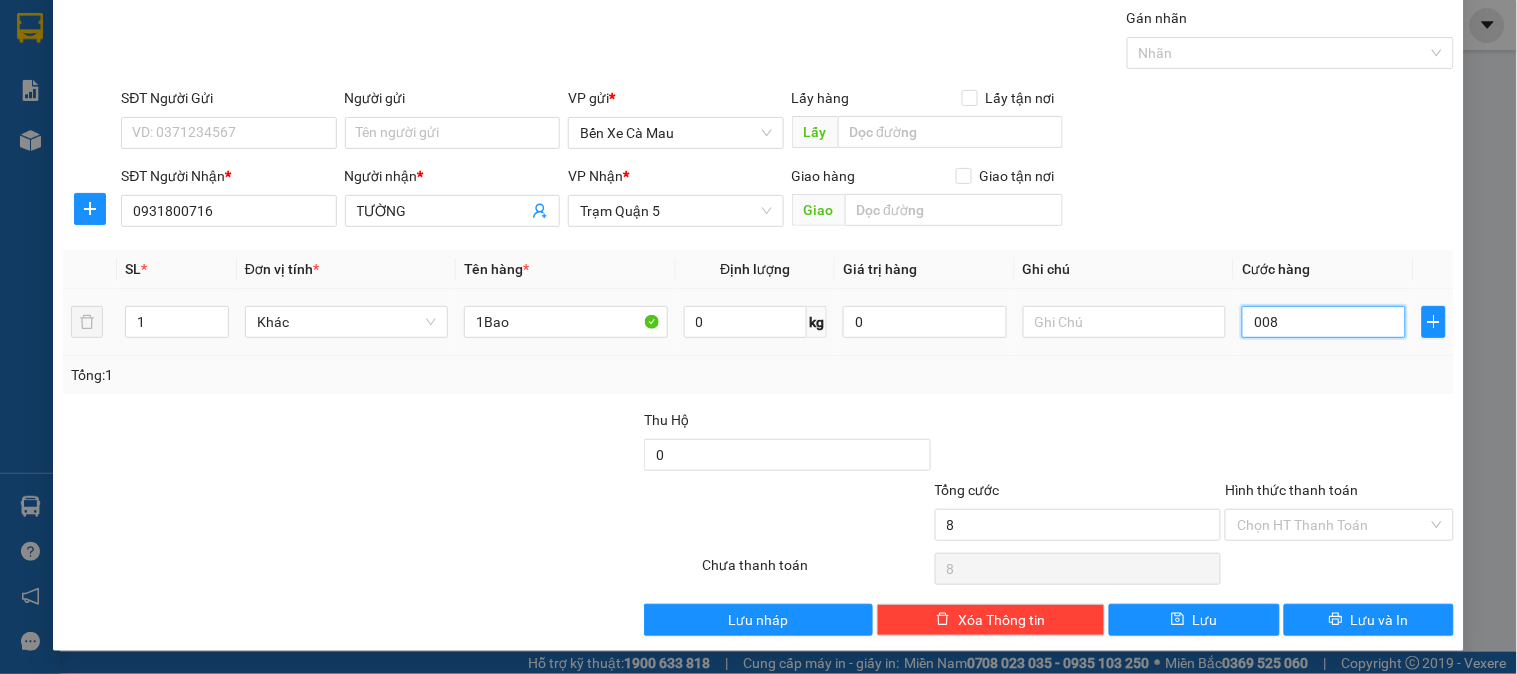 type on "80" 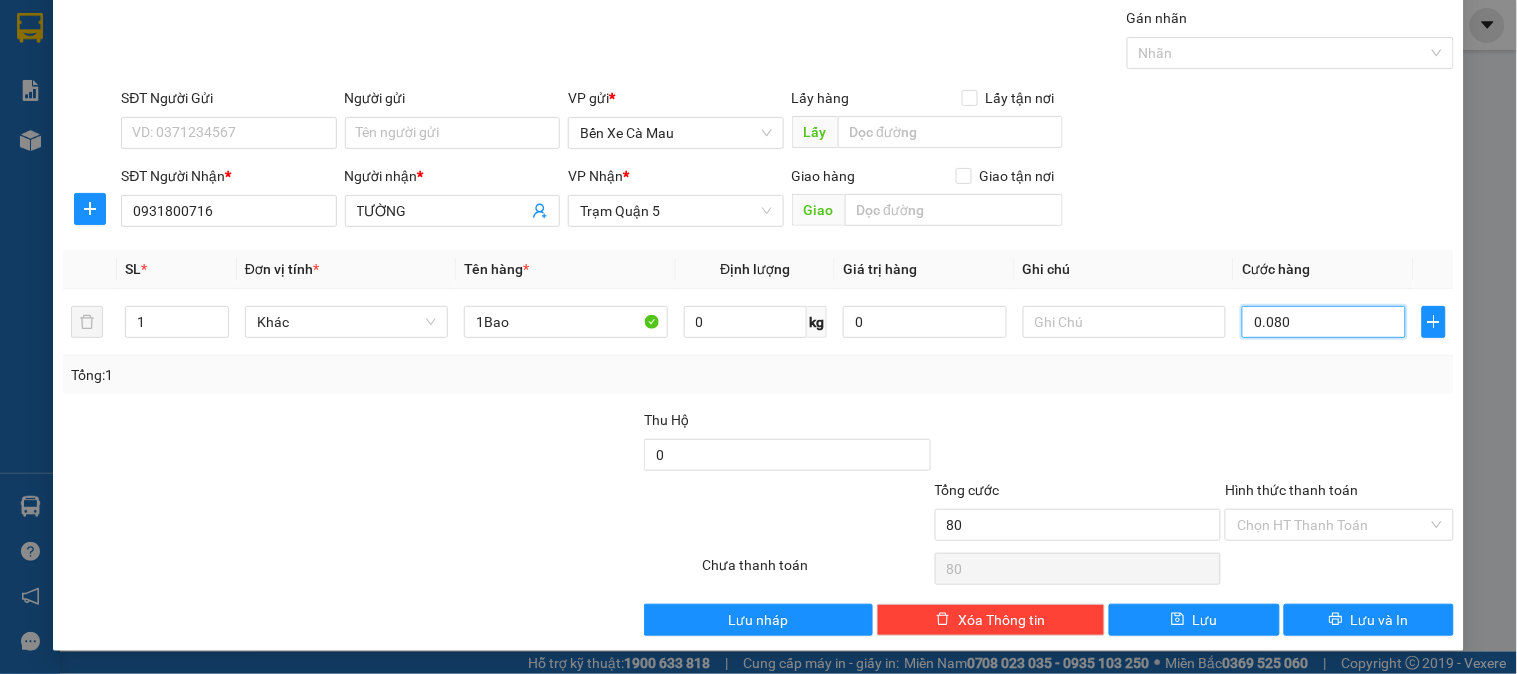 type on "0.080" 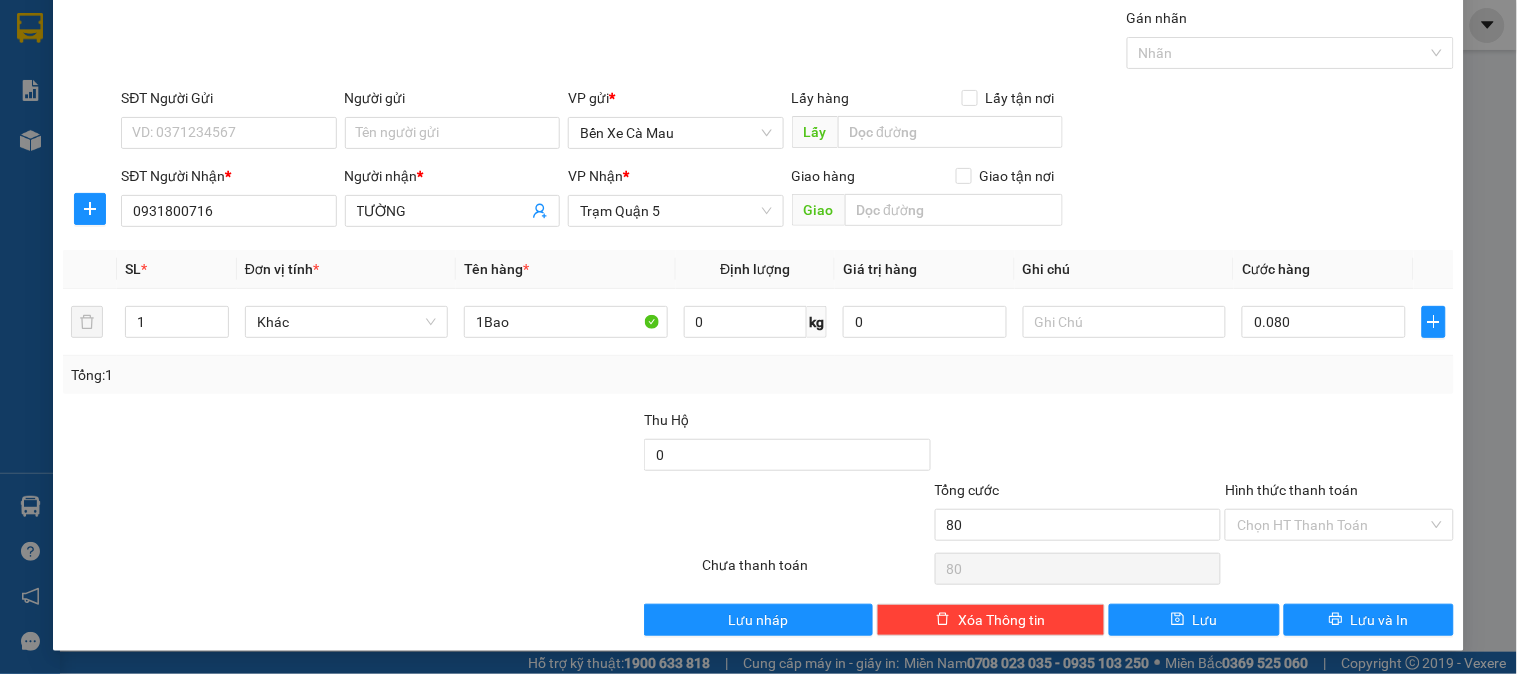 click on "Transit Pickup Surcharge Ids Transit Deliver Surcharge Ids Transit Deliver Surcharge Transit Deliver Surcharge Gán nhãn   Nhãn SĐT Người Gửi VD: [PHONE] Người gửi Tên người gửi VP gửi  * Bến Xe [CITY] Lấy hàng Lấy tận nơi Lấy SĐT Người Nhận  * [PHONE] Người nhận  * TƯỜNG VP Nhận  * Trạm Quận 5 Giao hàng Giao tận nơi Giao SL  * Đơn vị tính  * Tên hàng  * Định lượng Giá trị hàng Ghi chú Cước hàng                   1 Khác 1Bao 0 kg 0 0.080 Tổng:  1 Thu Hộ 0 Tổng cước 80 Hình thức thanh toán Chọn HT Thanh Toán Số tiền thu trước 0 Chưa thanh toán 80 Chọn HT Thanh Toán Lưu nháp Xóa Thông tin Lưu Lưu và In" at bounding box center [758, 321] 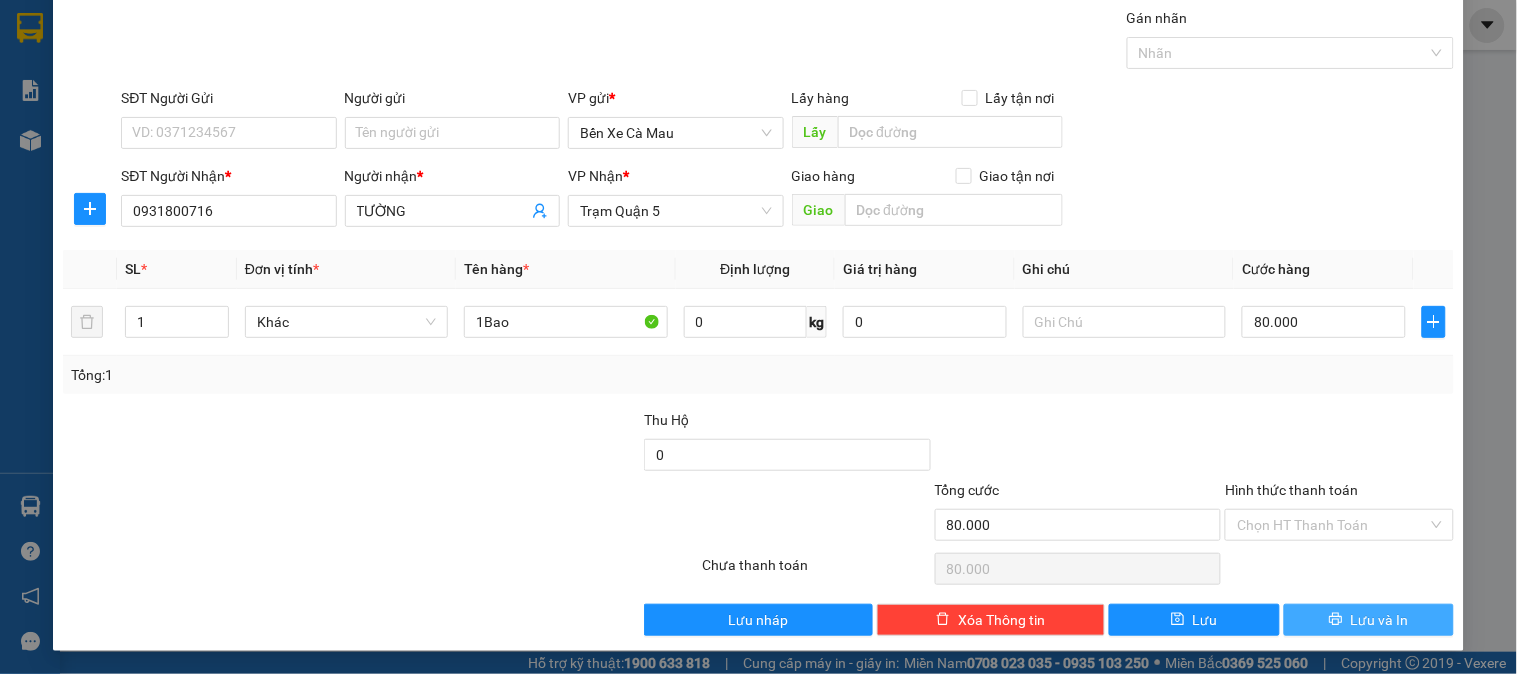click on "Lưu và In" at bounding box center (1369, 620) 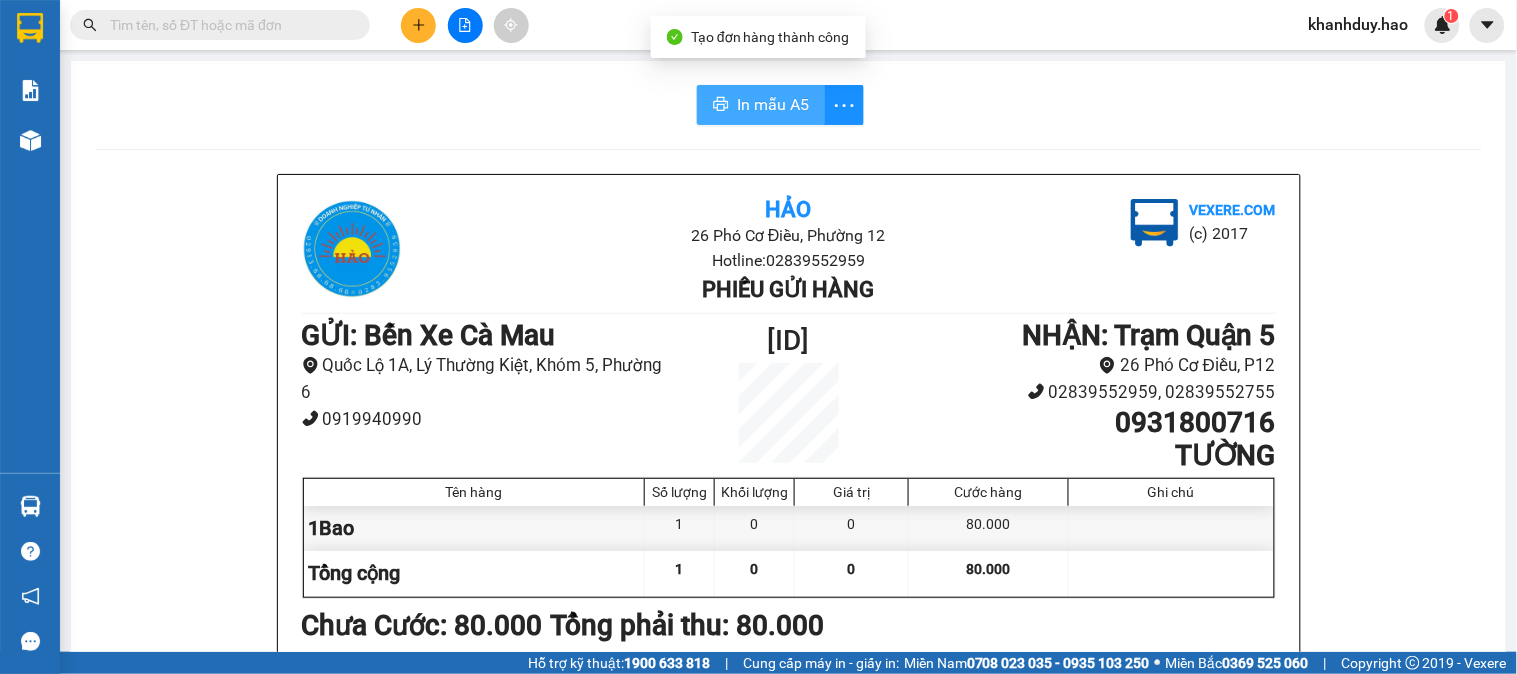 click on "In mẫu A5" at bounding box center (773, 104) 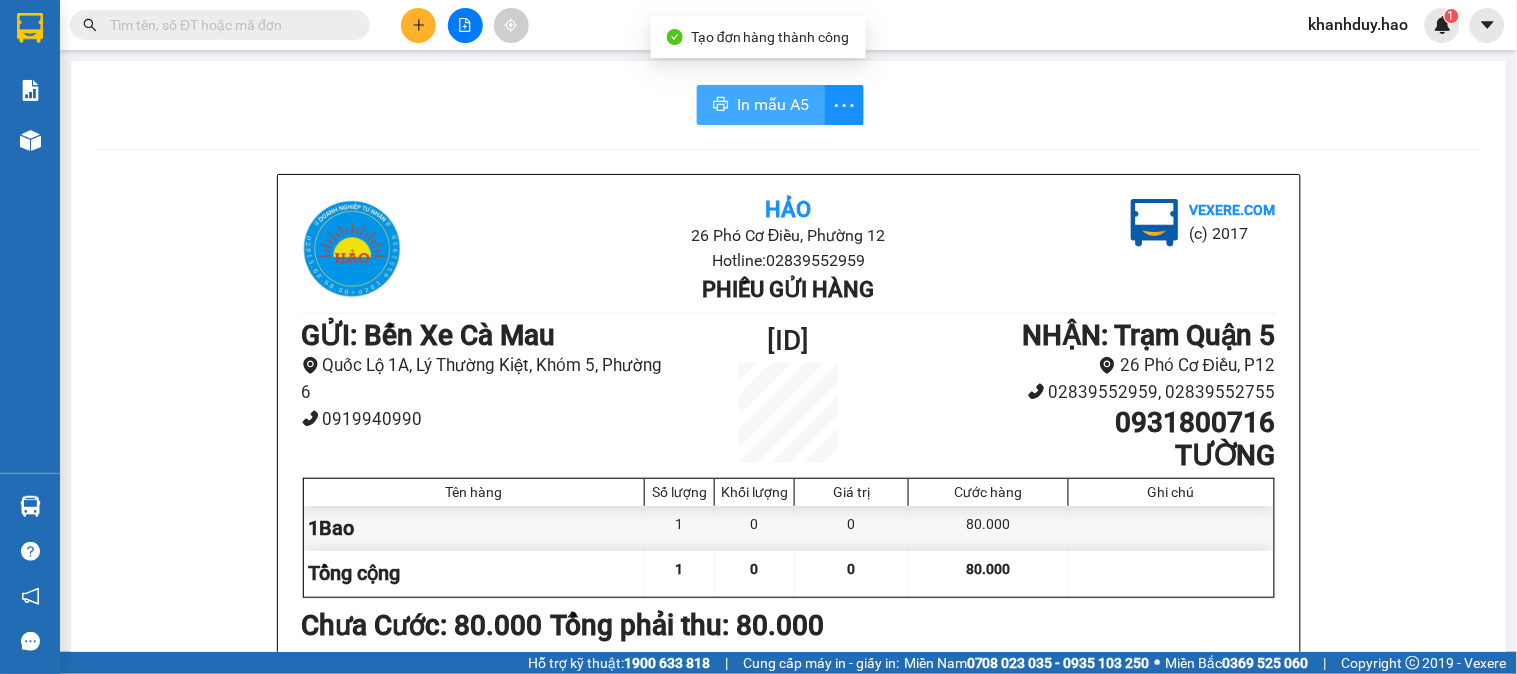 scroll, scrollTop: 0, scrollLeft: 0, axis: both 